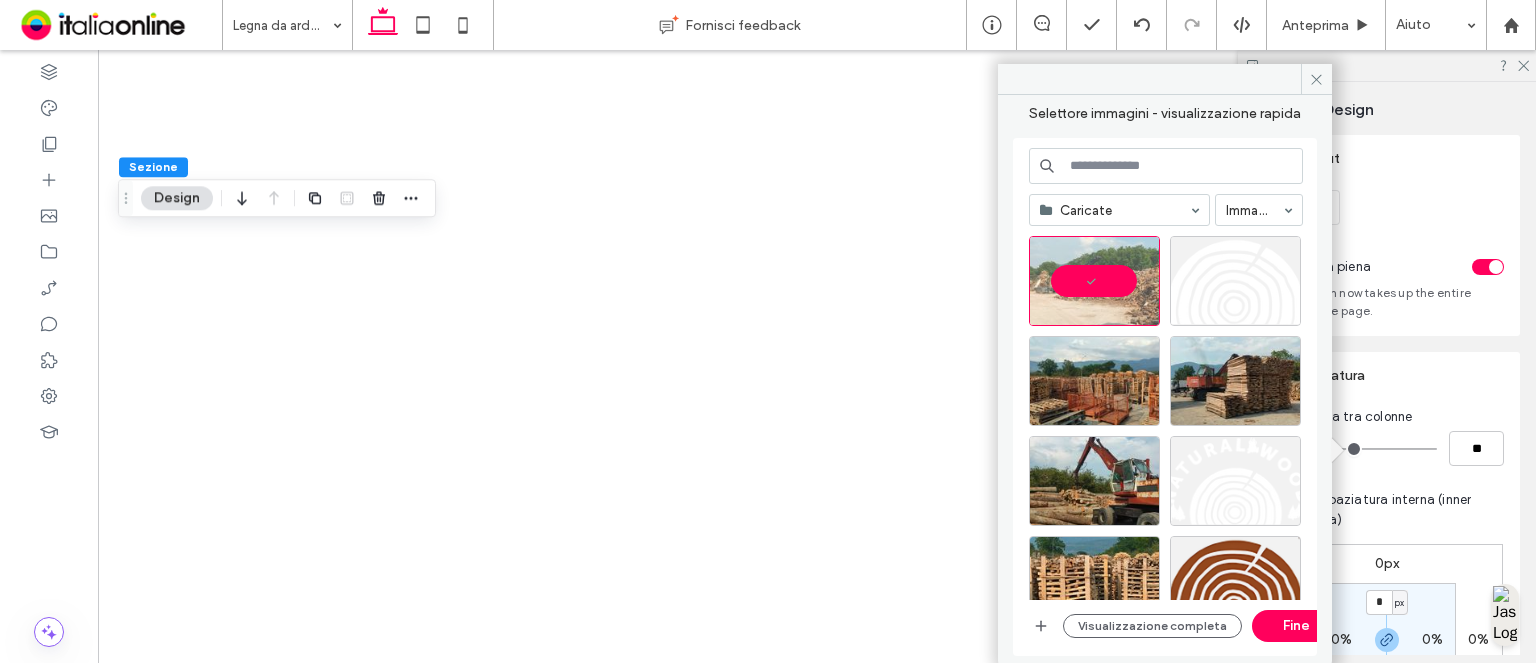 click on "Fine" at bounding box center (1297, 626) 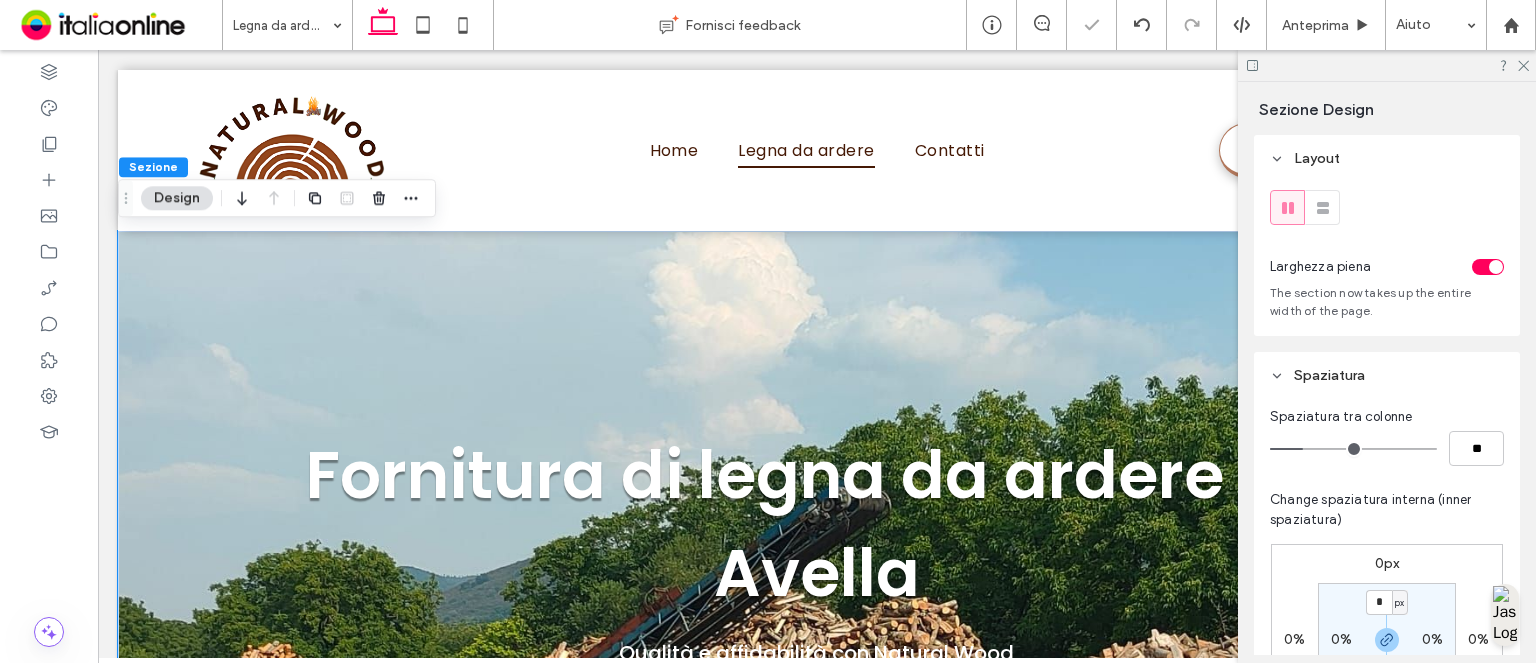 scroll, scrollTop: 0, scrollLeft: 0, axis: both 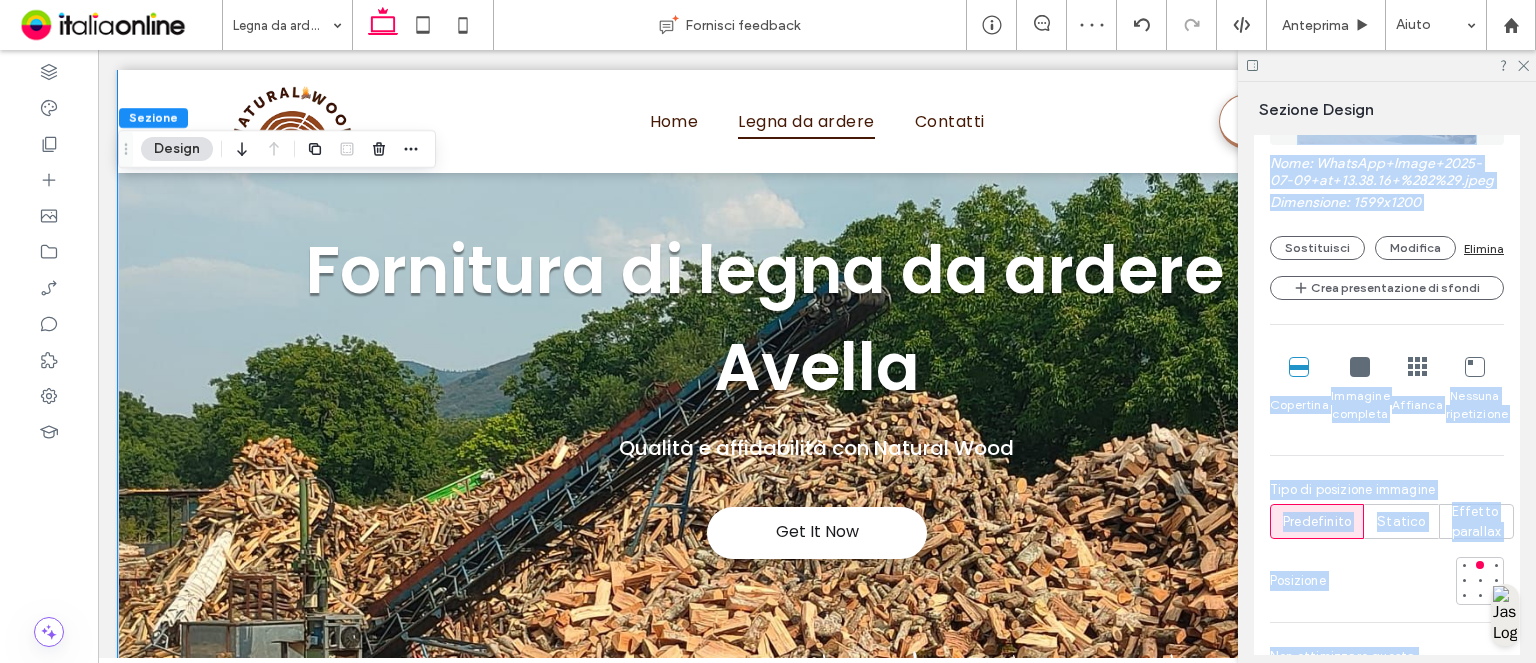click on "Nome: WhatsApp+Image+2025-07-09+at+13.38.16+%282%29.jpeg Dimensione: 1599x1200 Sostituisci Modifica Elimina Crea presentazione di sfondi Copertina Immagine completa Affianca Nessuna ripetizione Tipo di posizione immagine Predefinito Statico Effetto parallax Posizione Non ottimizzare questa immagine" at bounding box center (1387, 343) 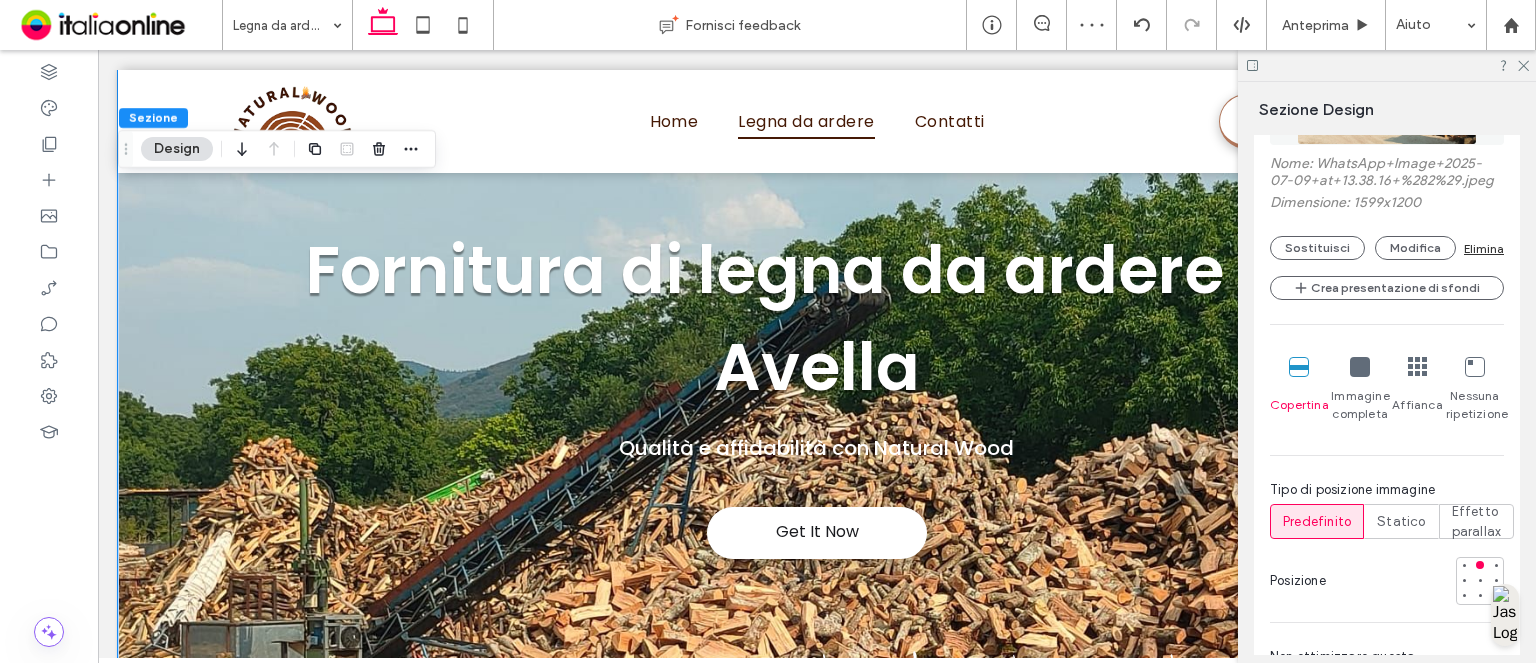 click on "Tipo di posizione immagine" at bounding box center (1387, 490) 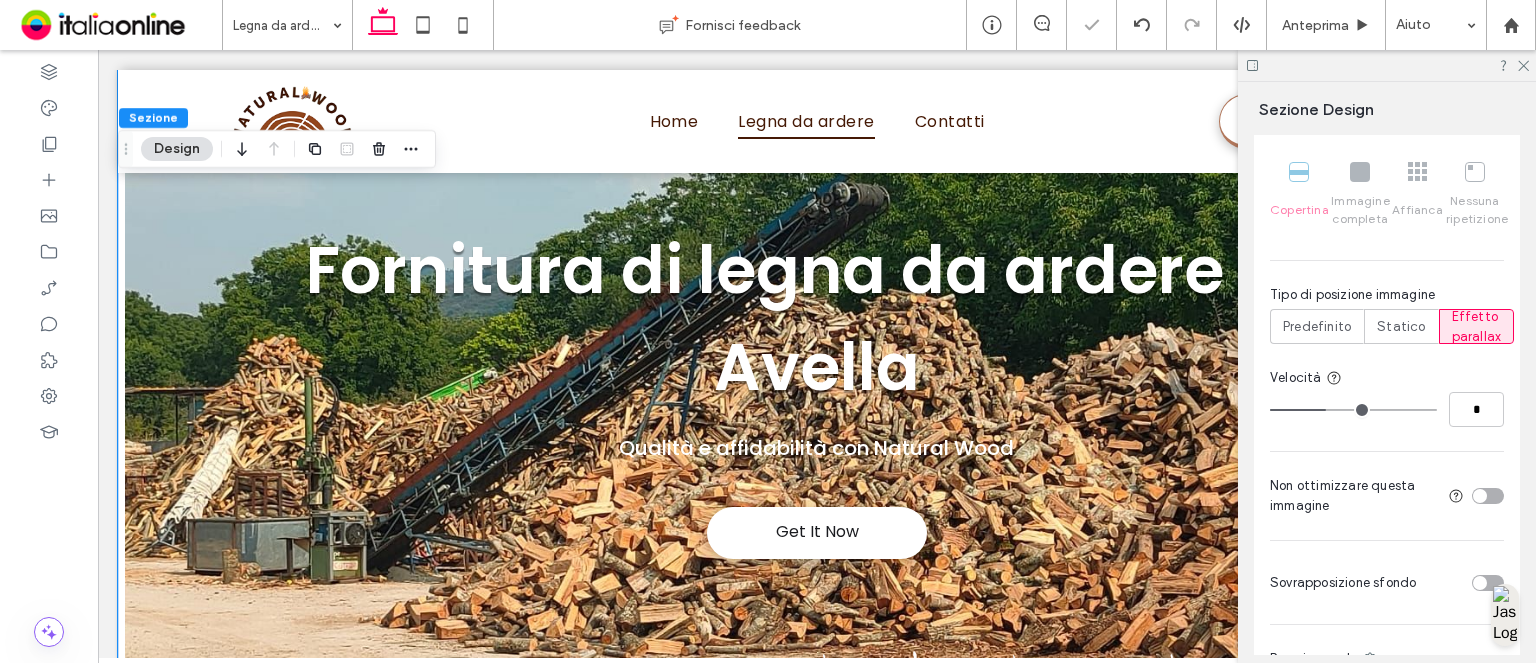 scroll, scrollTop: 1325, scrollLeft: 0, axis: vertical 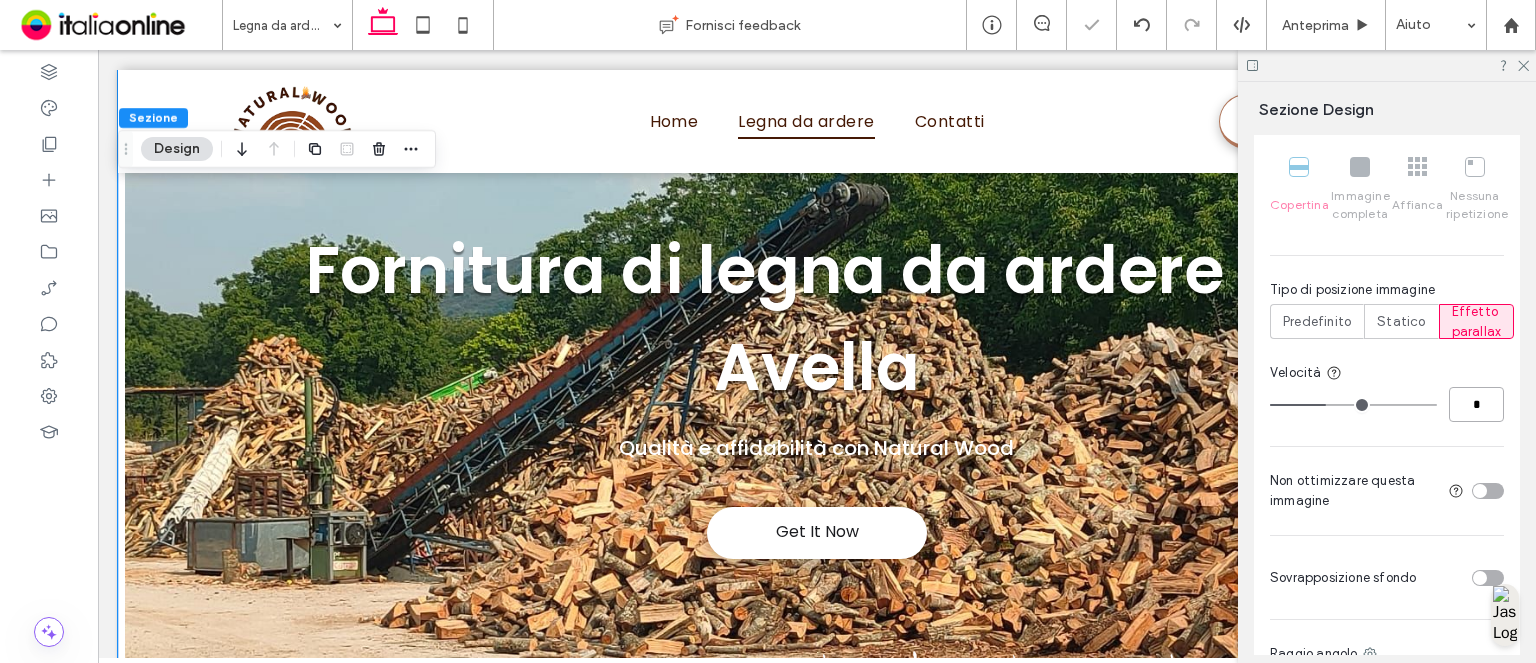 click on "*" at bounding box center [1476, 404] 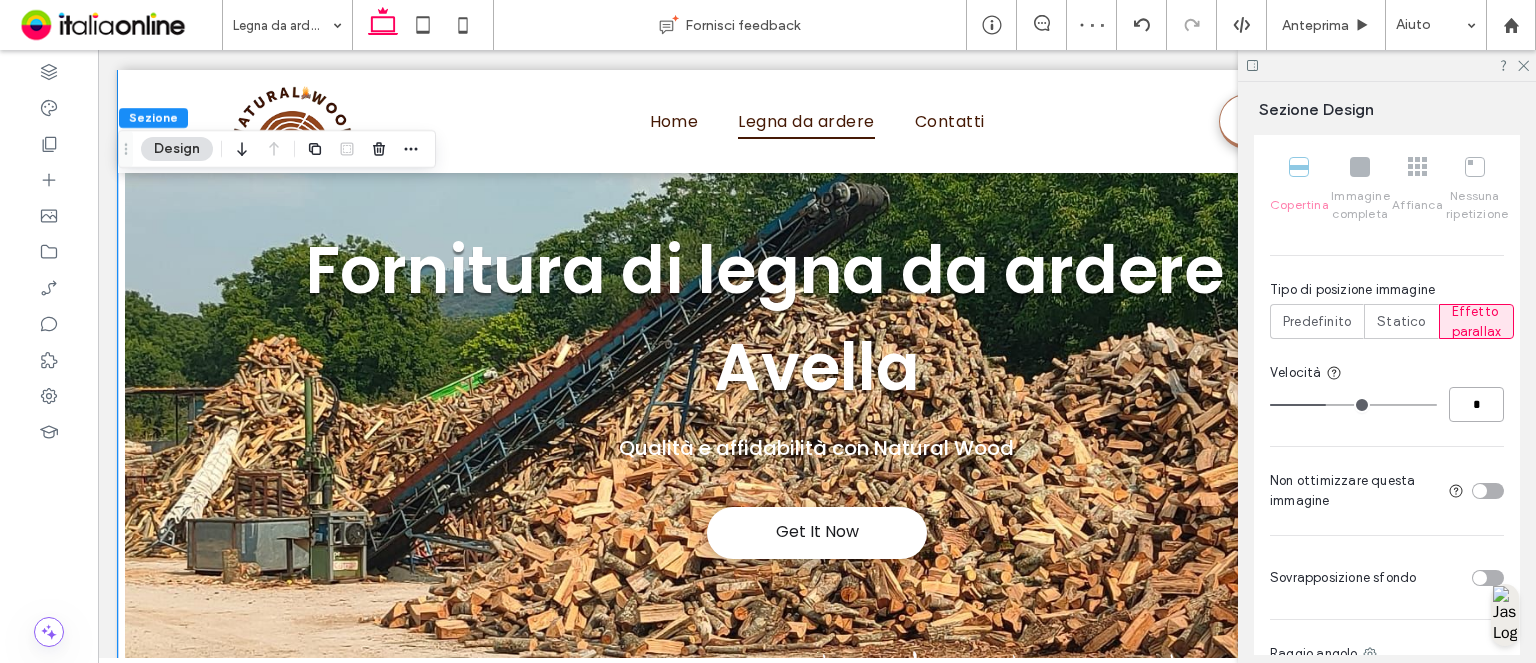 type on "*" 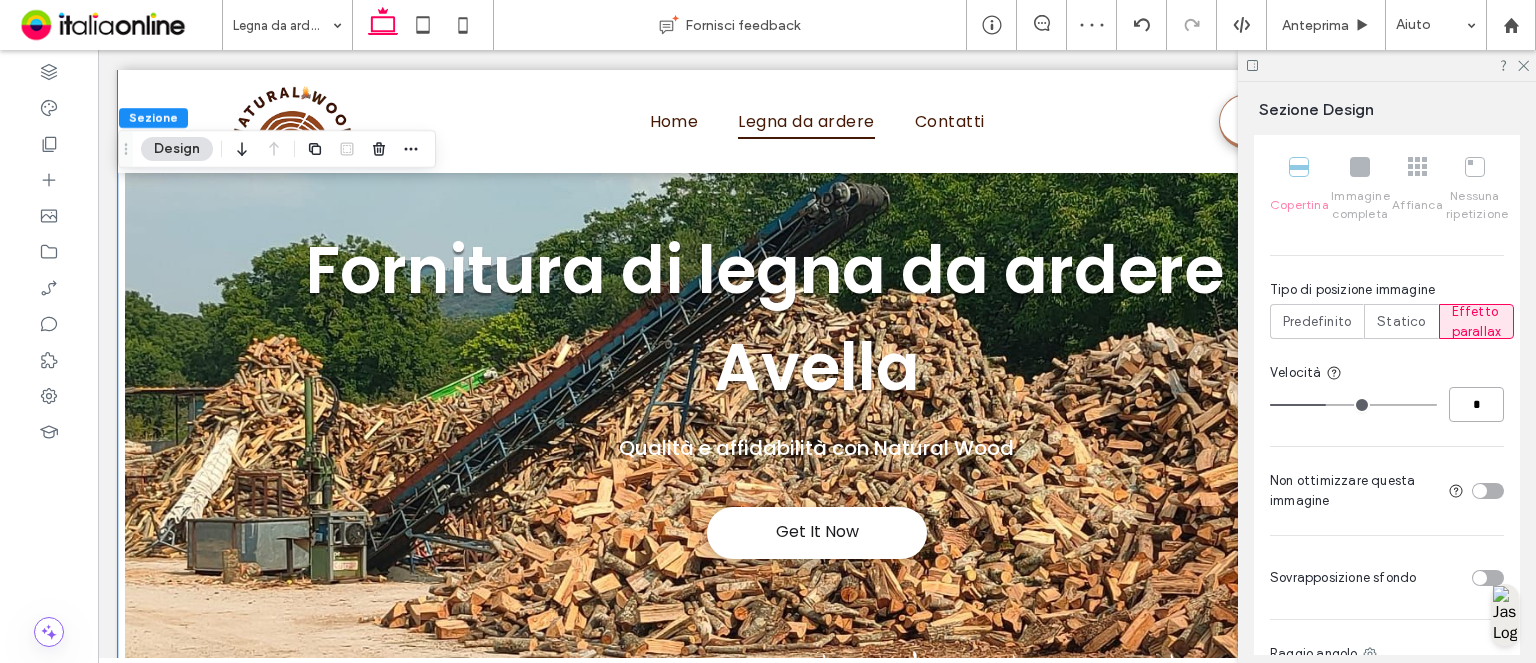 type on "*" 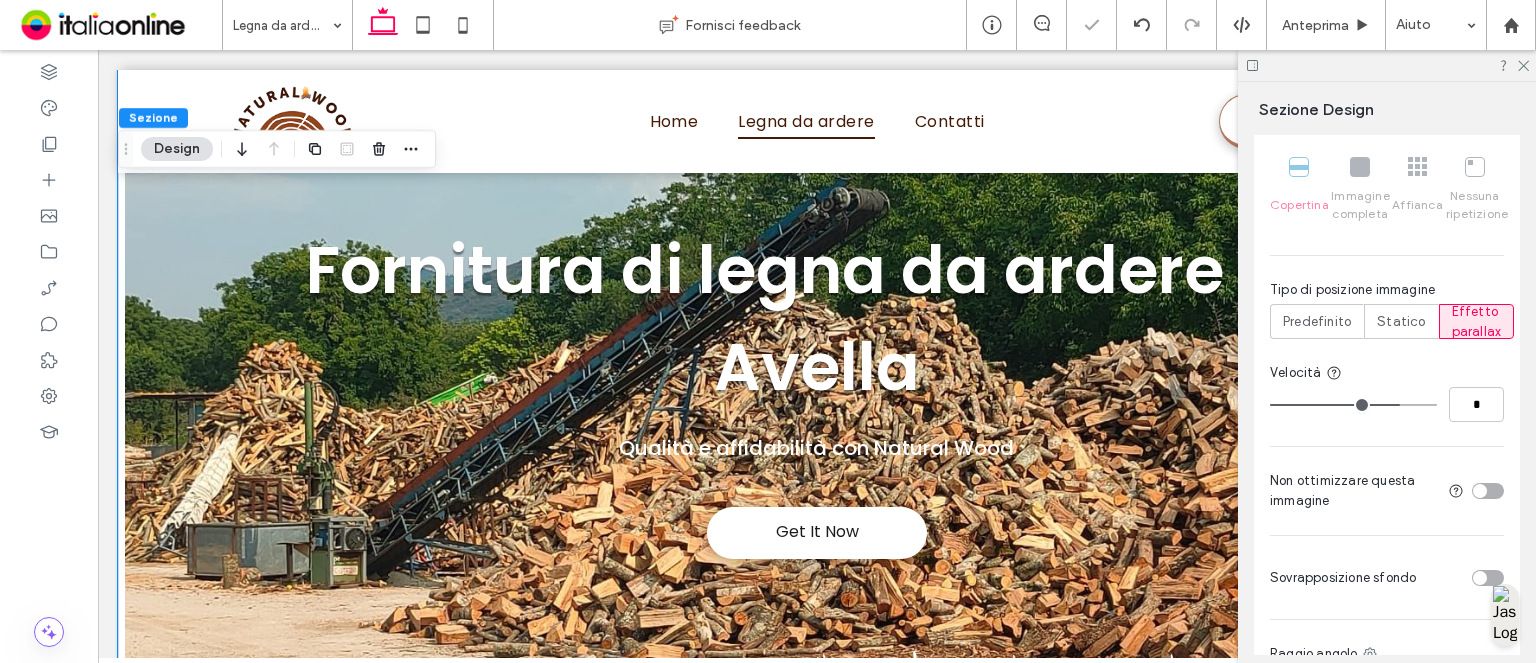 click at bounding box center [1488, 578] 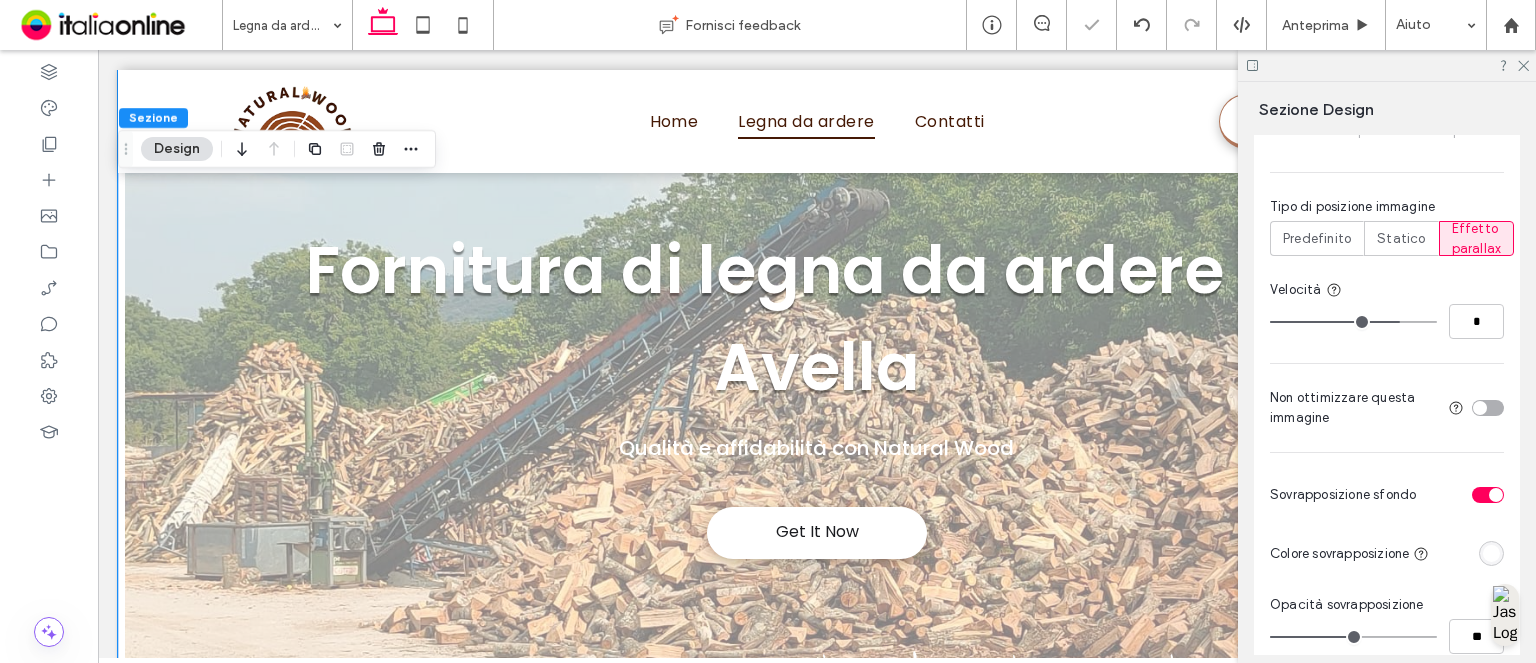 scroll, scrollTop: 1525, scrollLeft: 0, axis: vertical 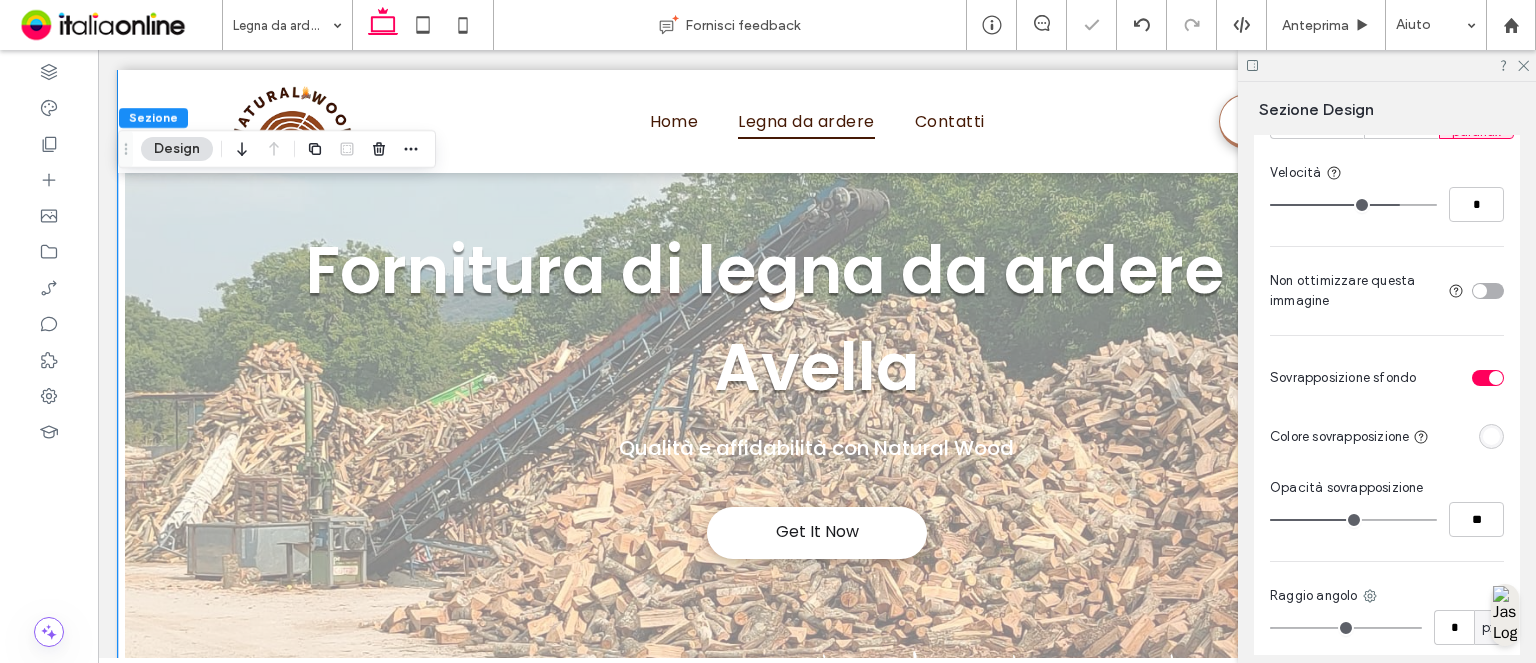 click at bounding box center (1491, 436) 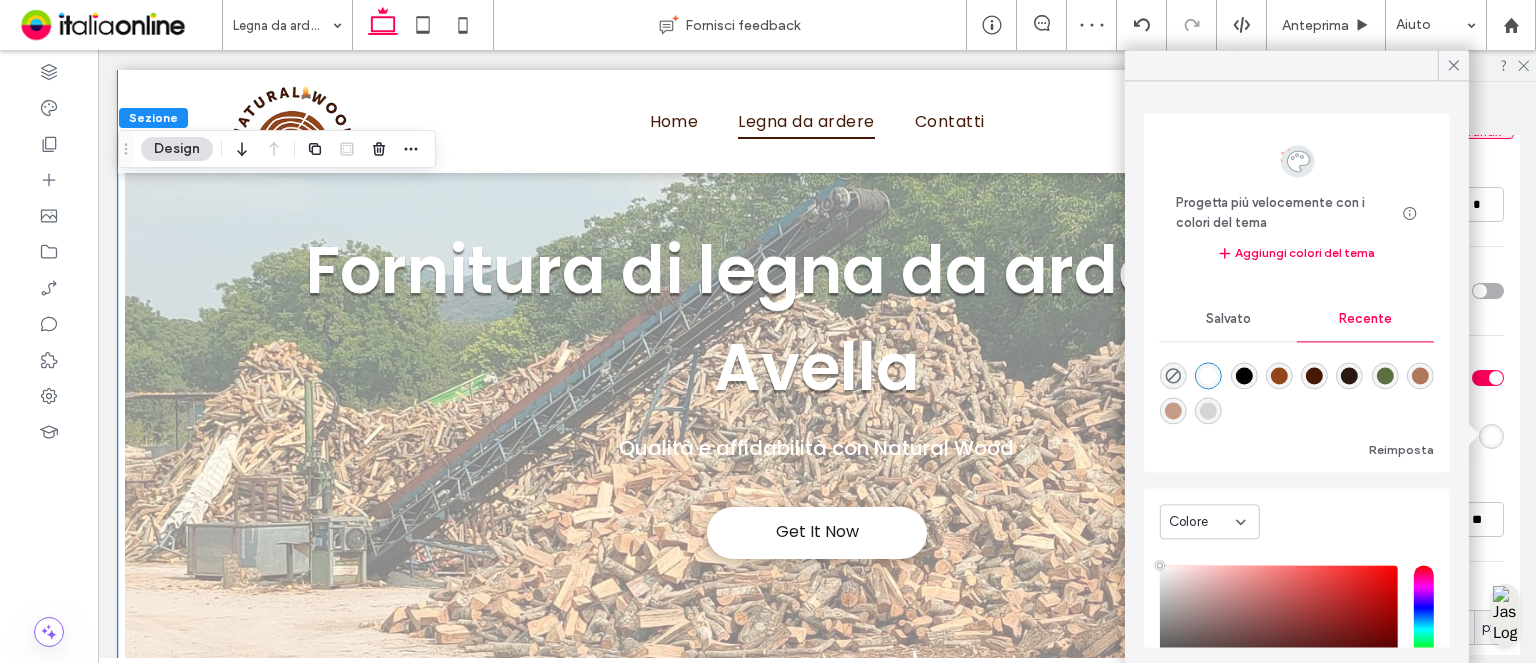 click at bounding box center [1243, 376] 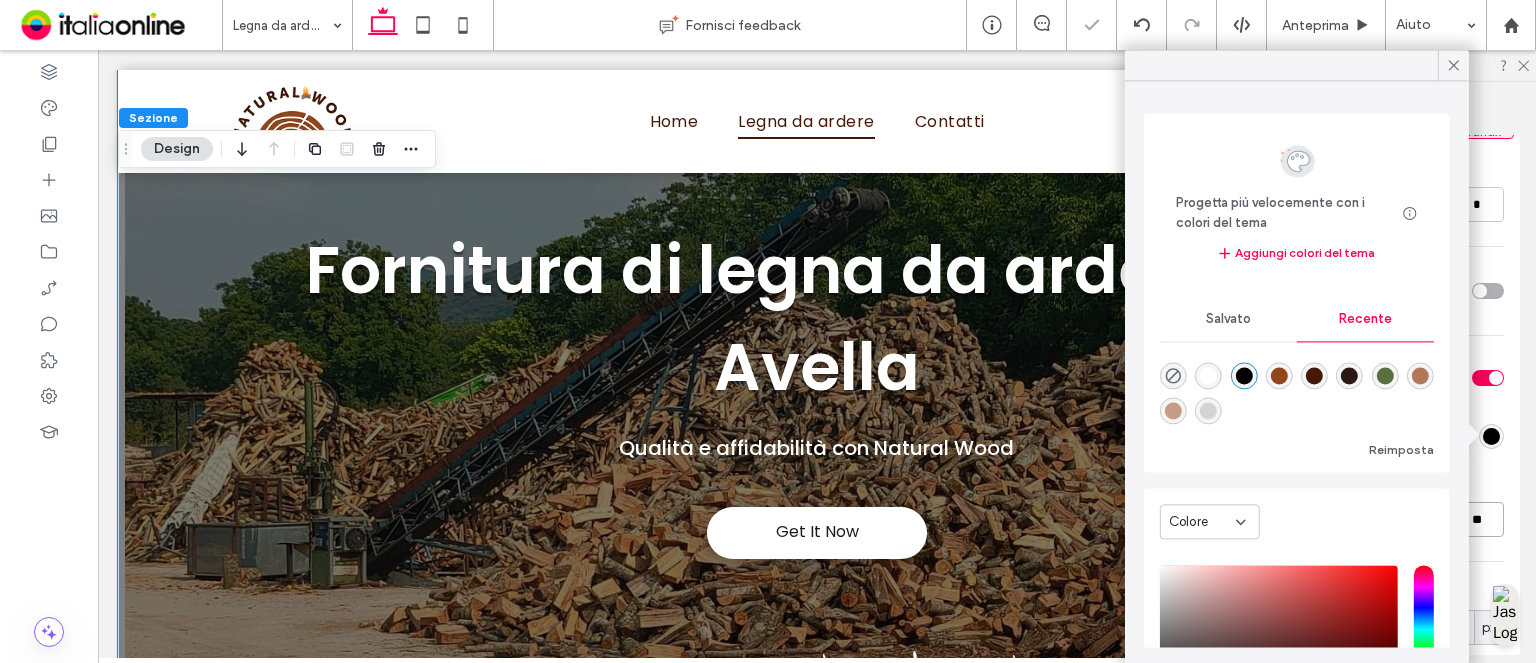 click on "**" at bounding box center [1476, 519] 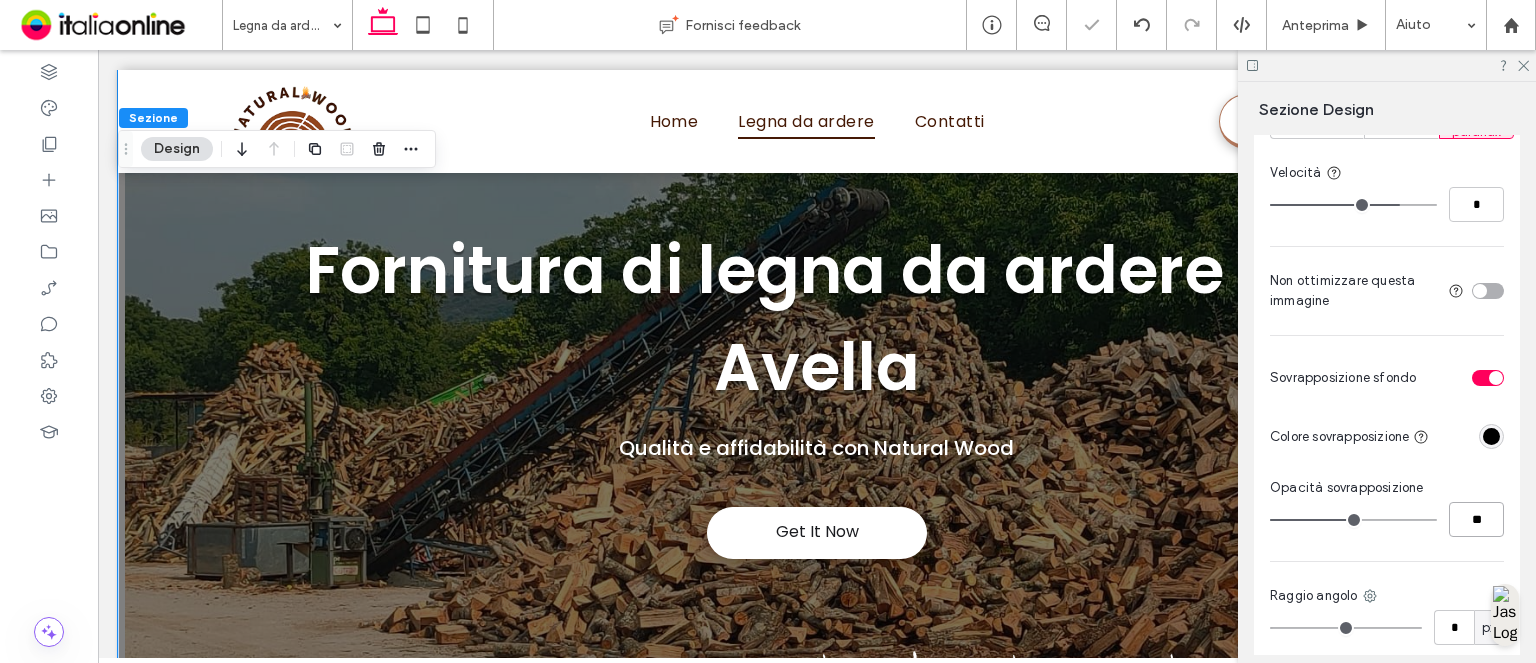 type on "**" 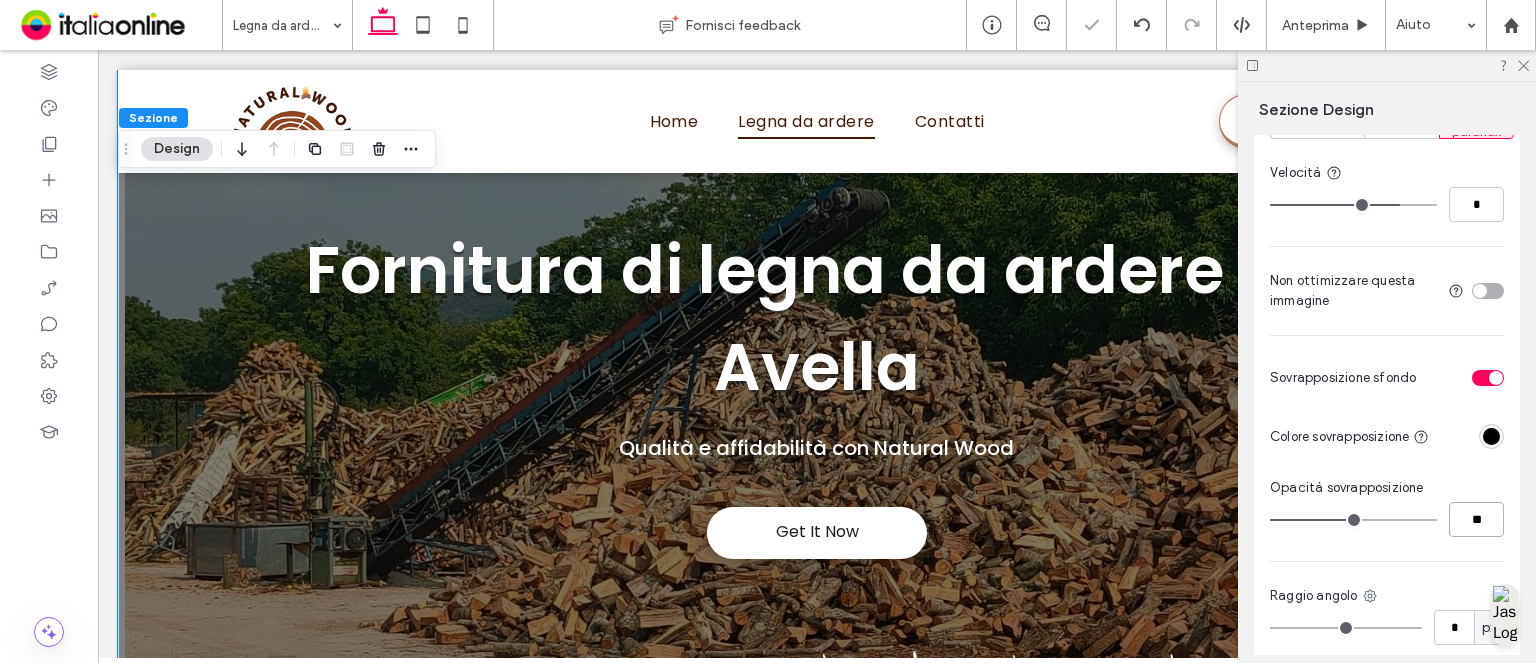 type on "**" 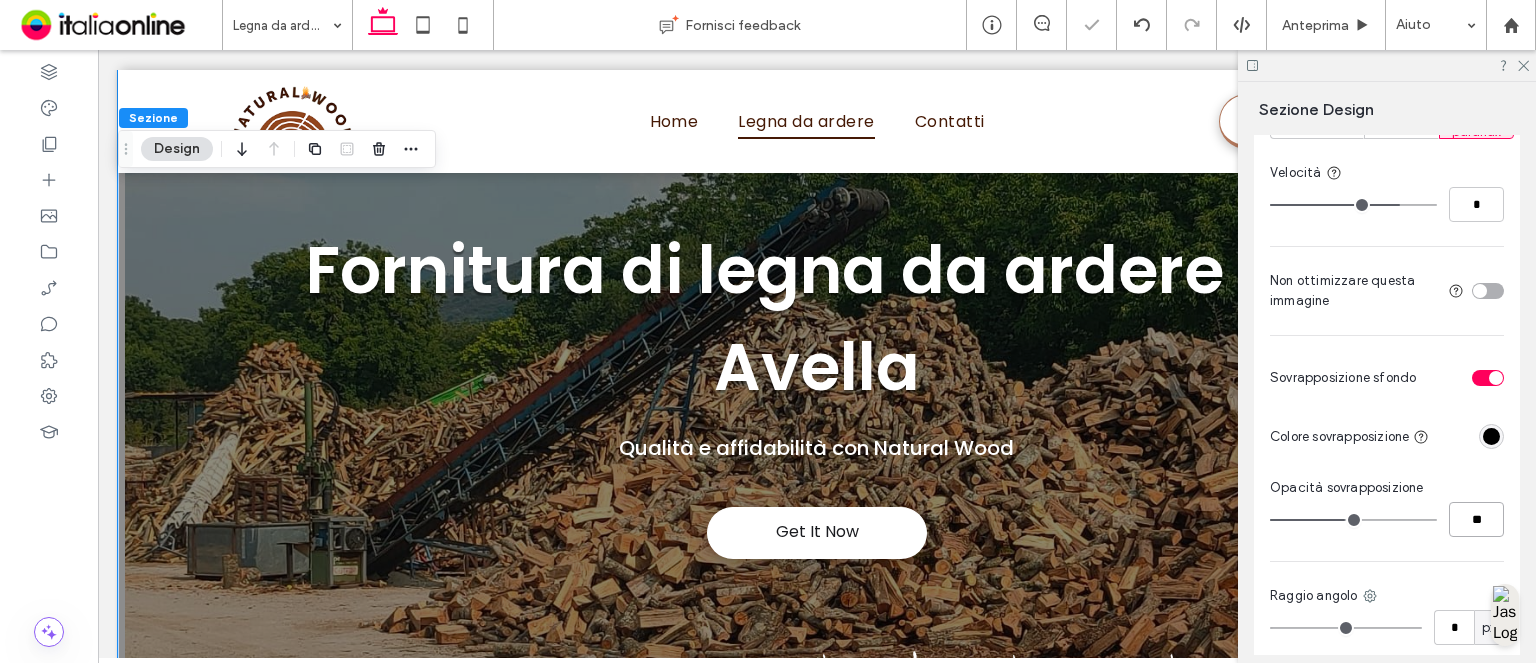 click on "**" at bounding box center (1476, 519) 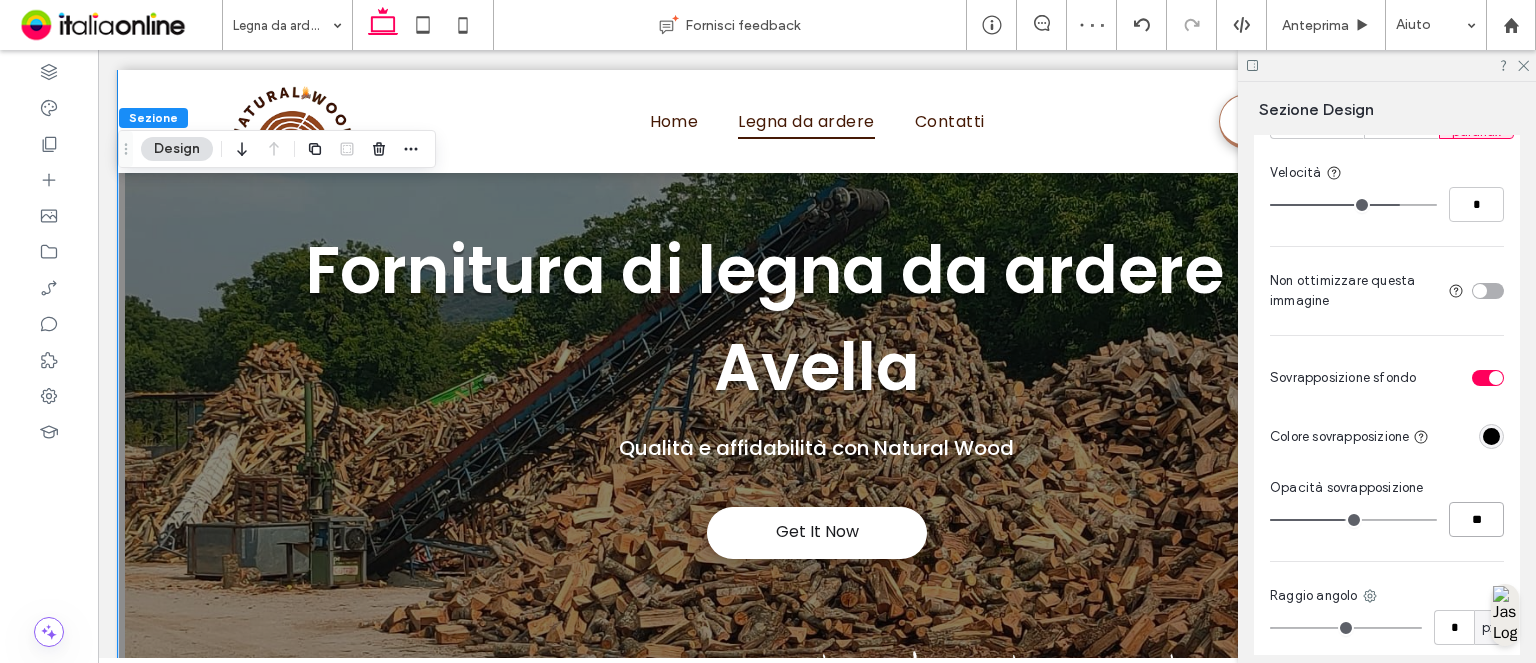 type on "**" 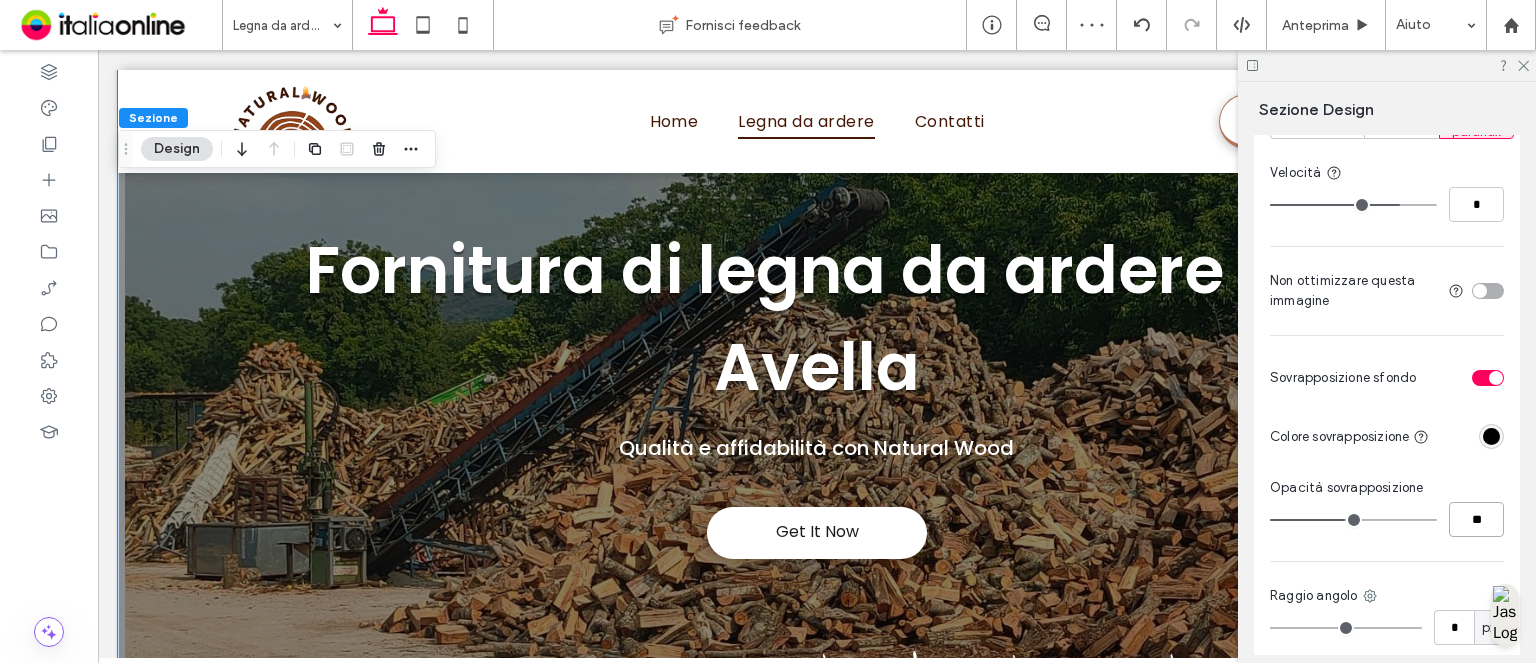 type on "**" 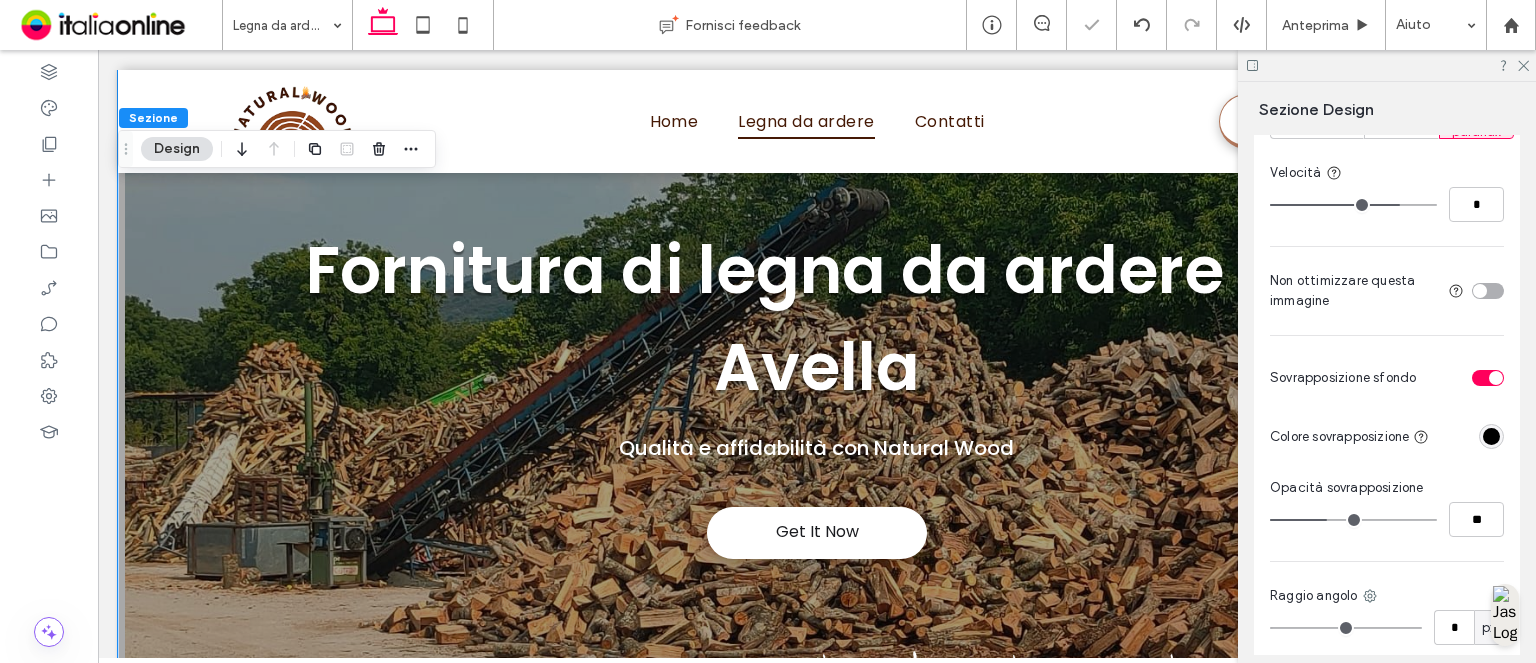 click at bounding box center (1387, 65) 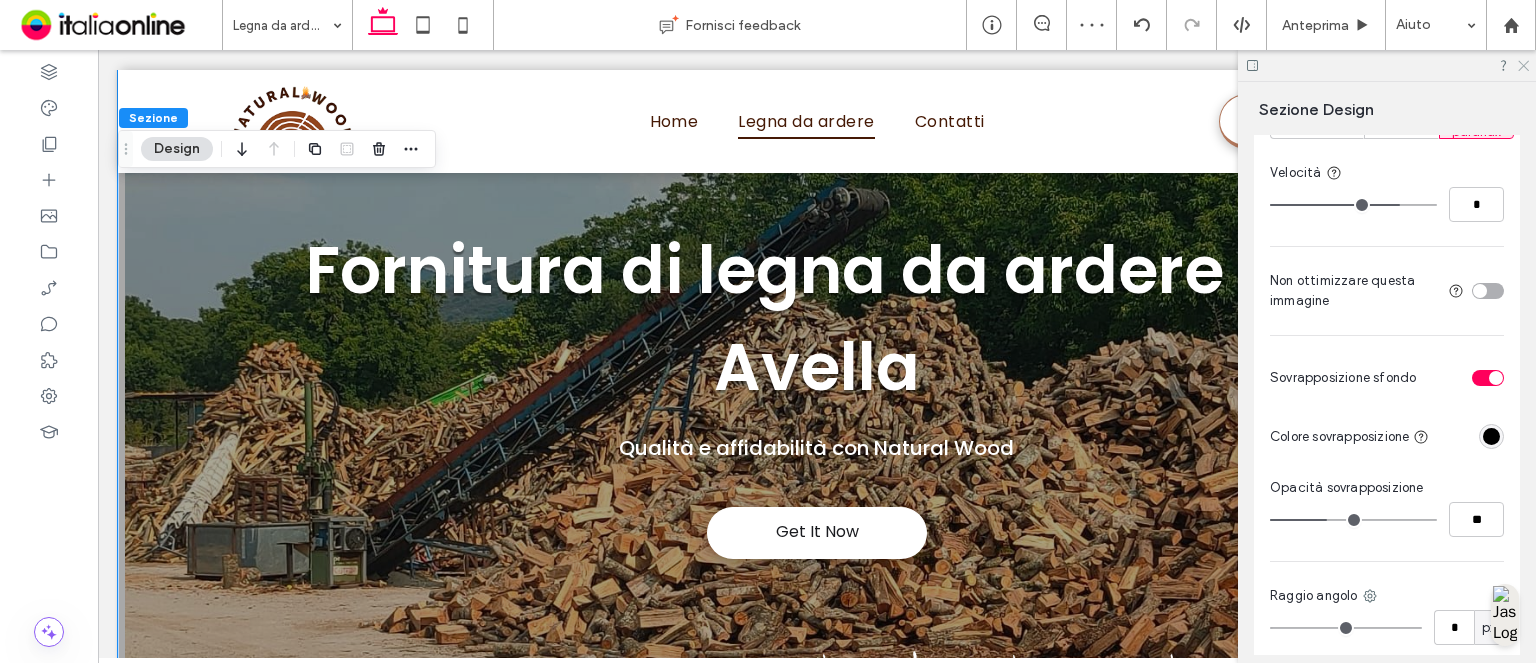 click 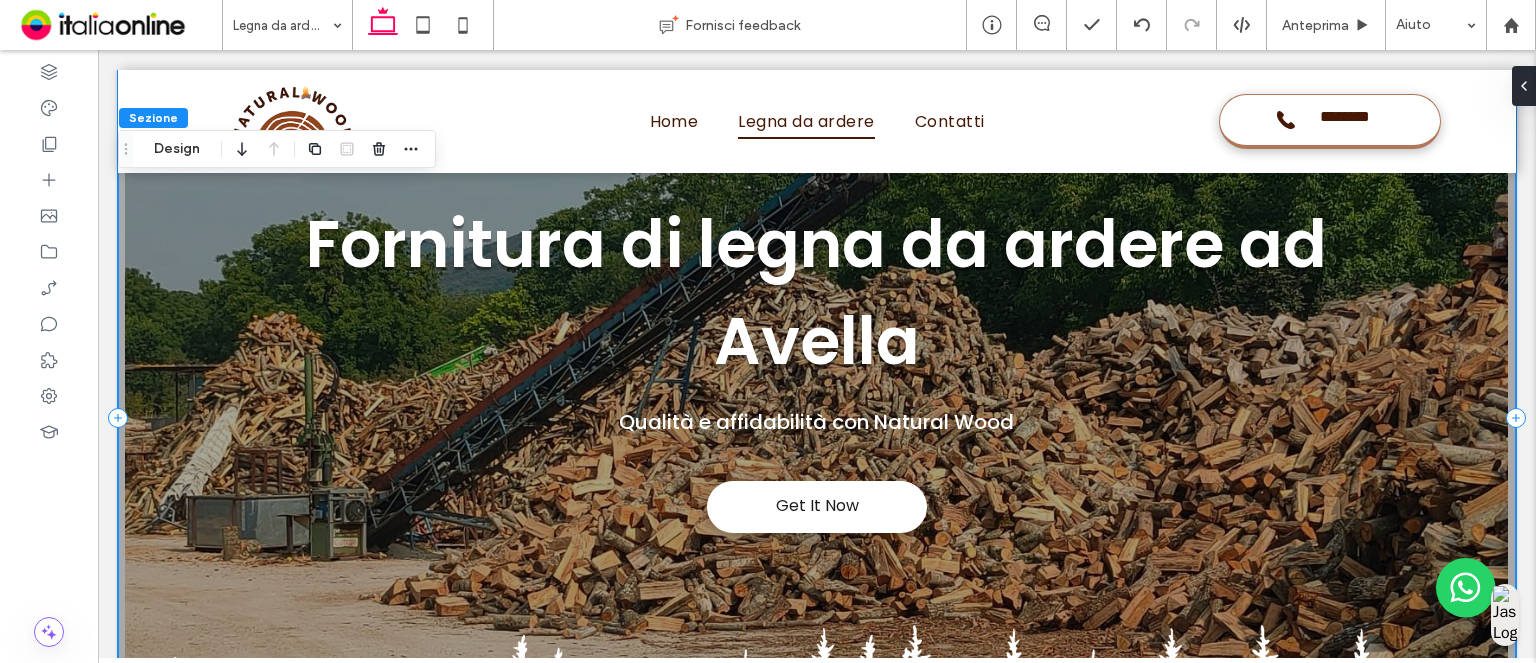 scroll, scrollTop: 141, scrollLeft: 0, axis: vertical 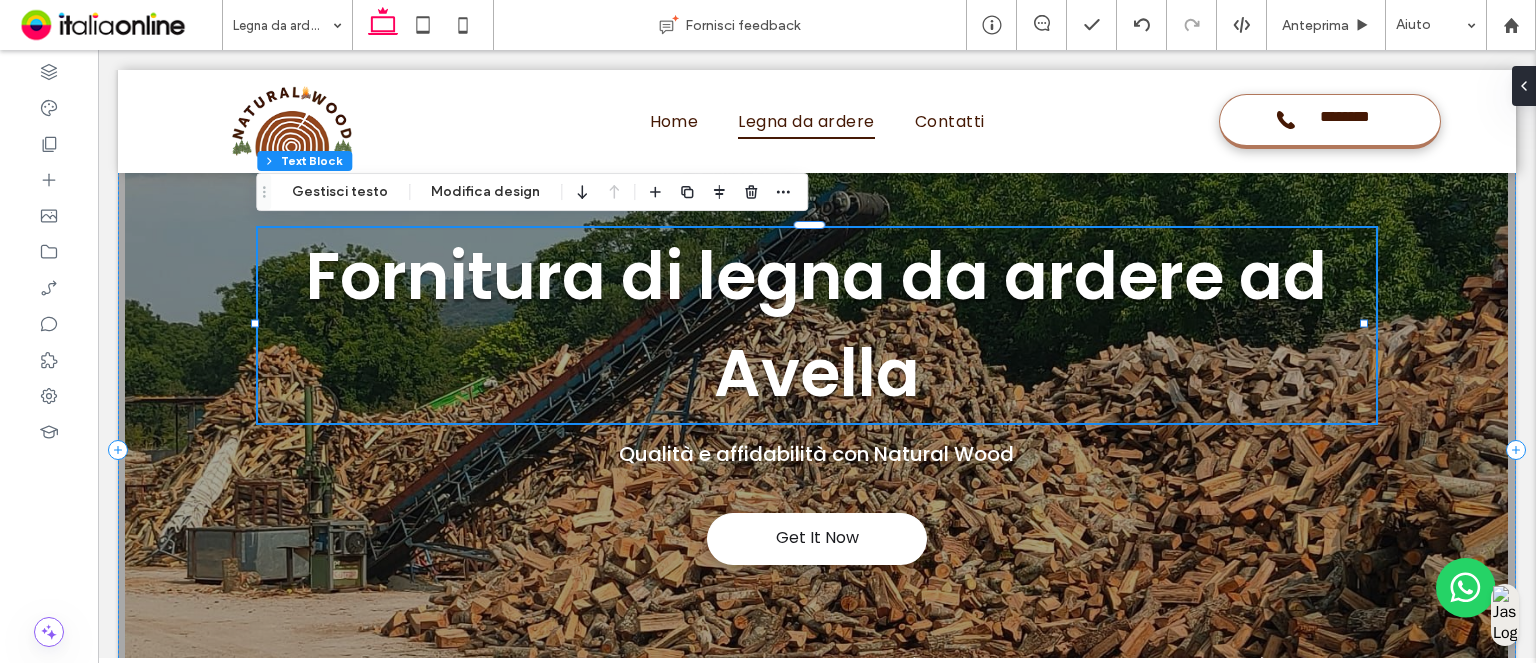 click on "Fornitura di legna da ardere ad Avella" at bounding box center [816, 325] 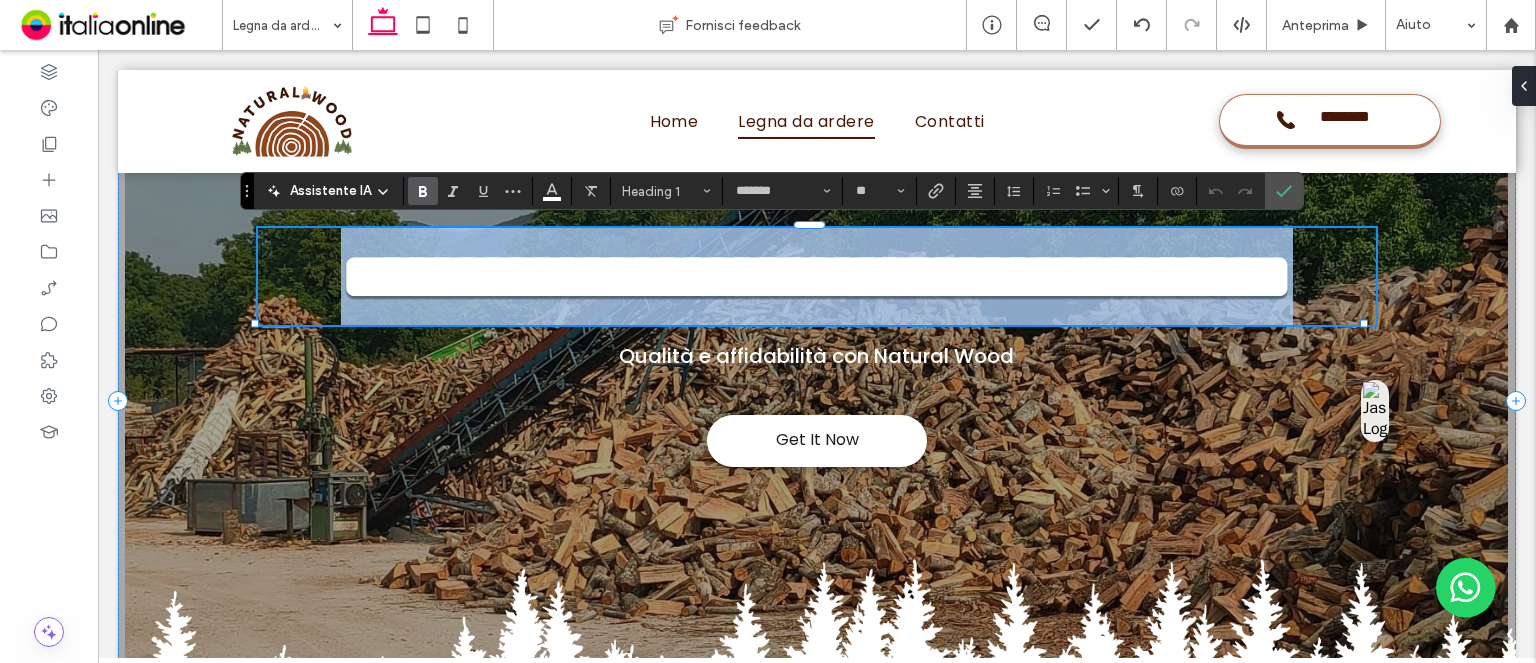 click on "**********" at bounding box center [817, 276] 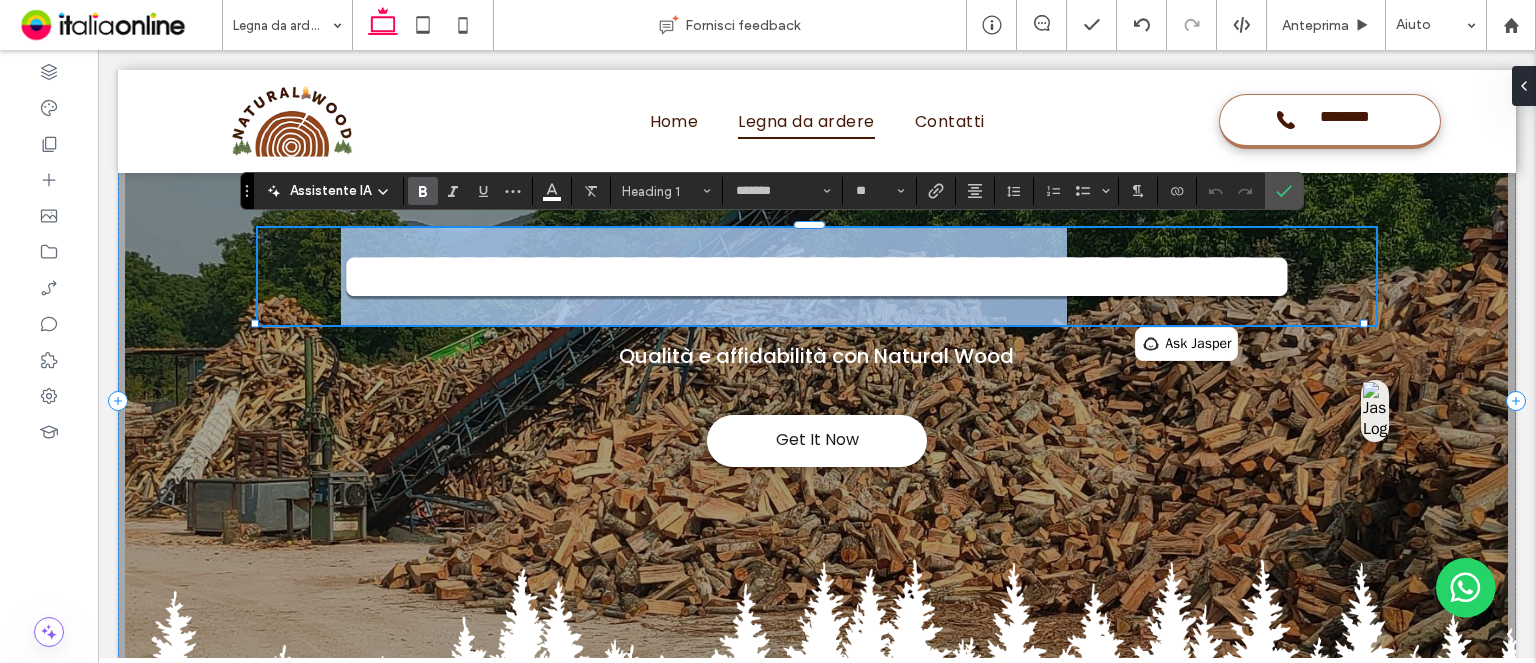 drag, startPoint x: 283, startPoint y: 279, endPoint x: 1255, endPoint y: 293, distance: 972.1008 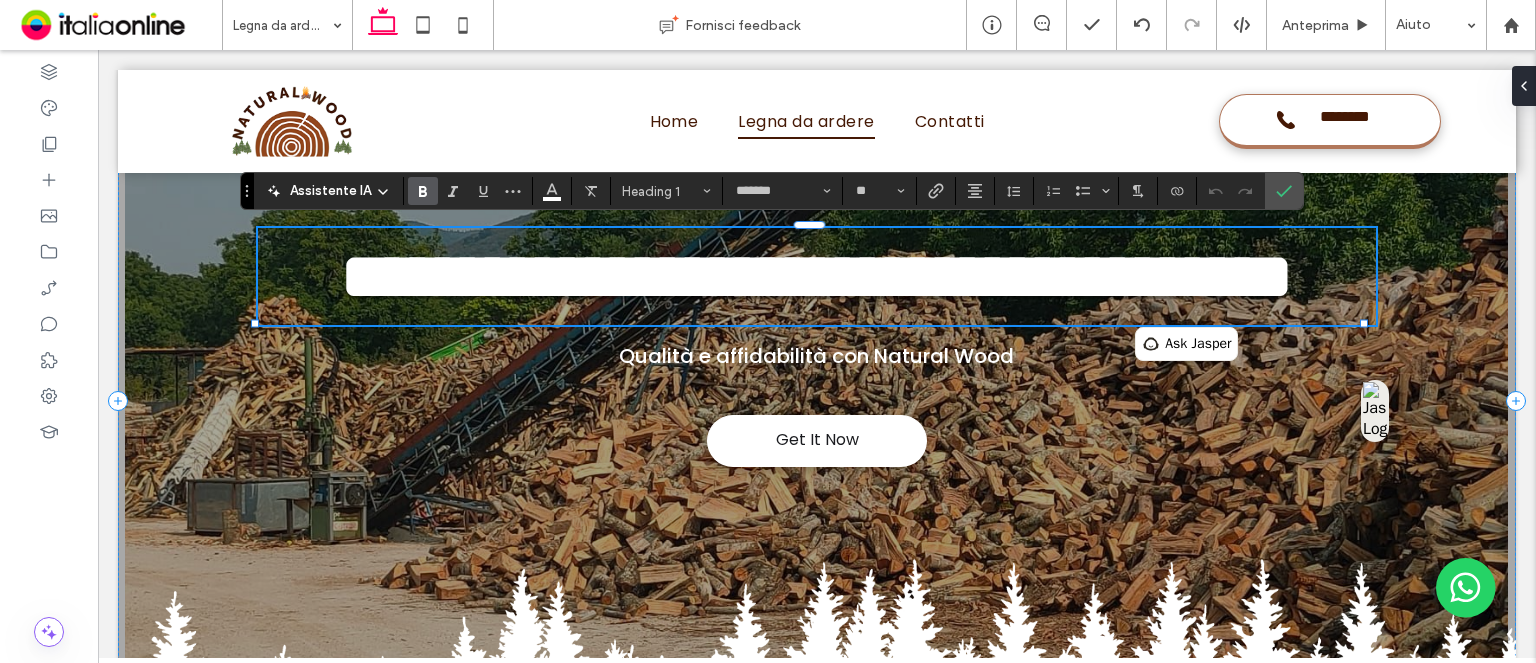 type on "**" 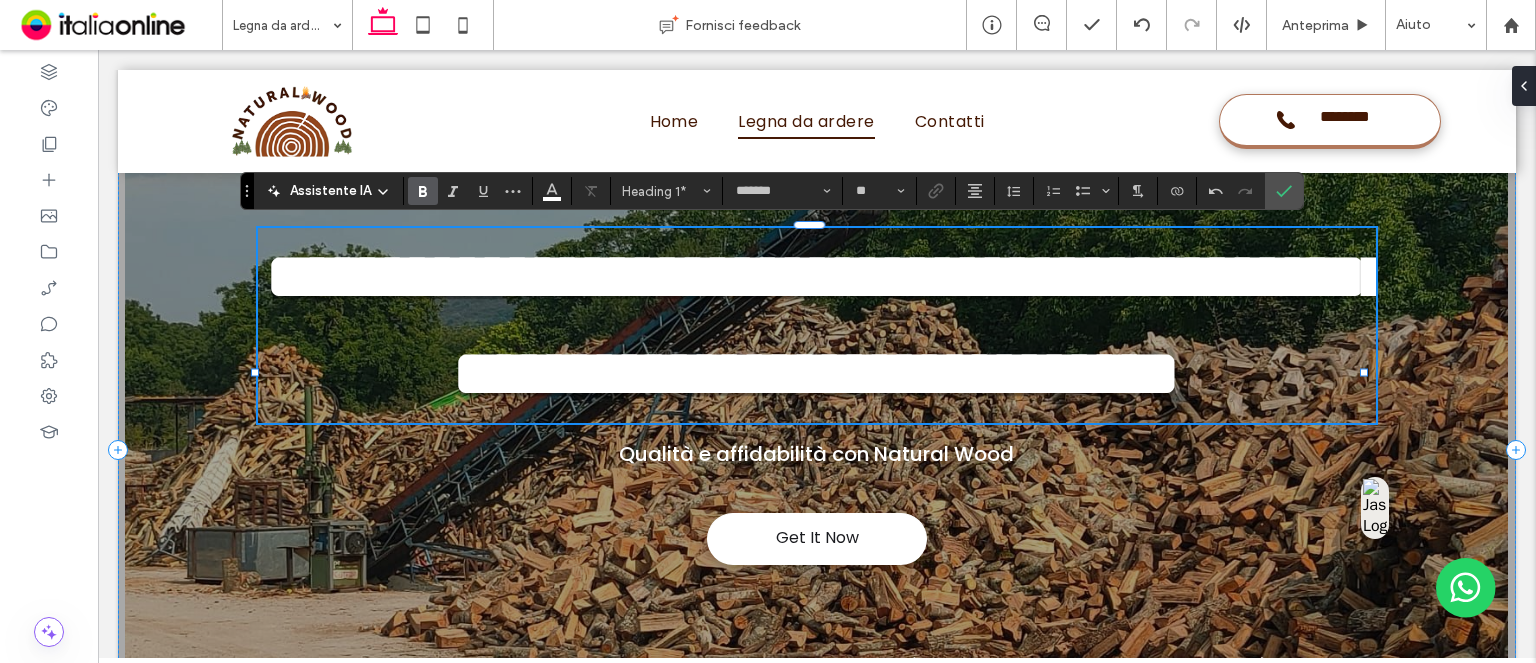 click on "**********" at bounding box center (829, 325) 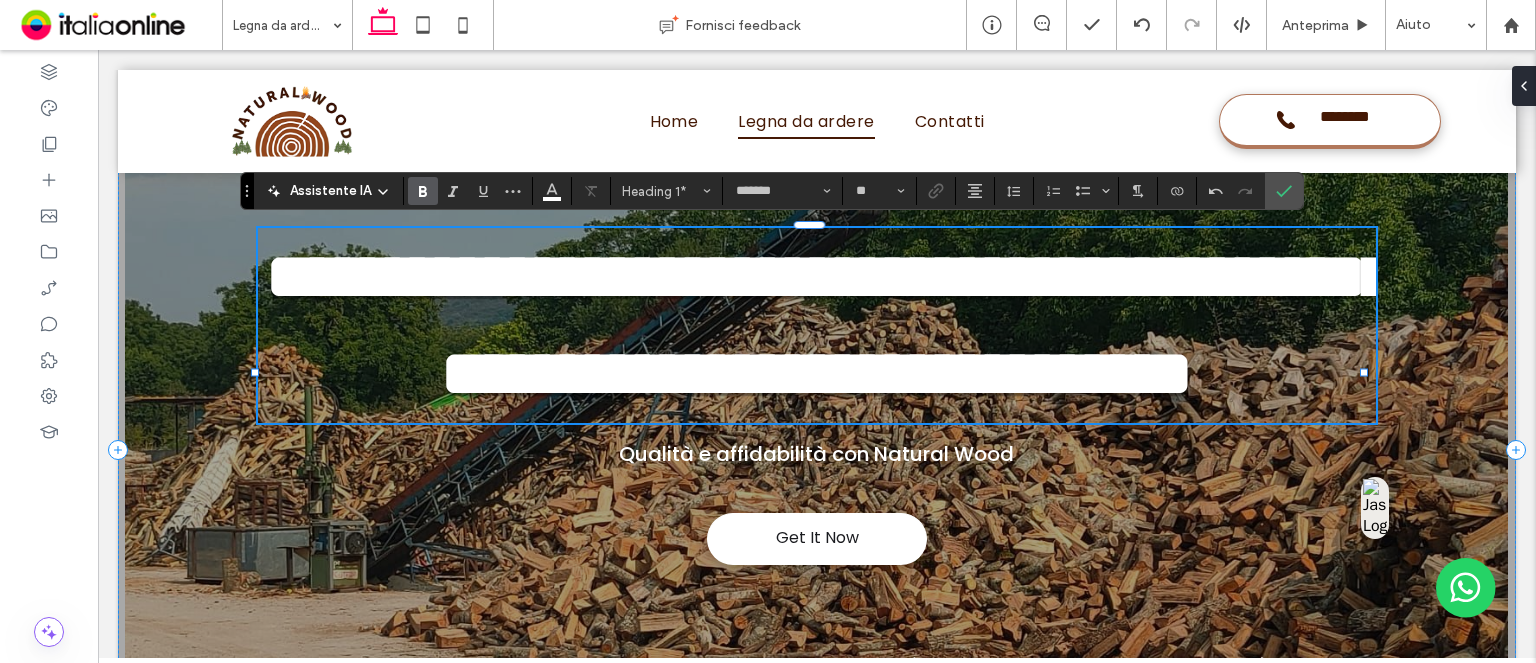 click on "**********" at bounding box center [829, 325] 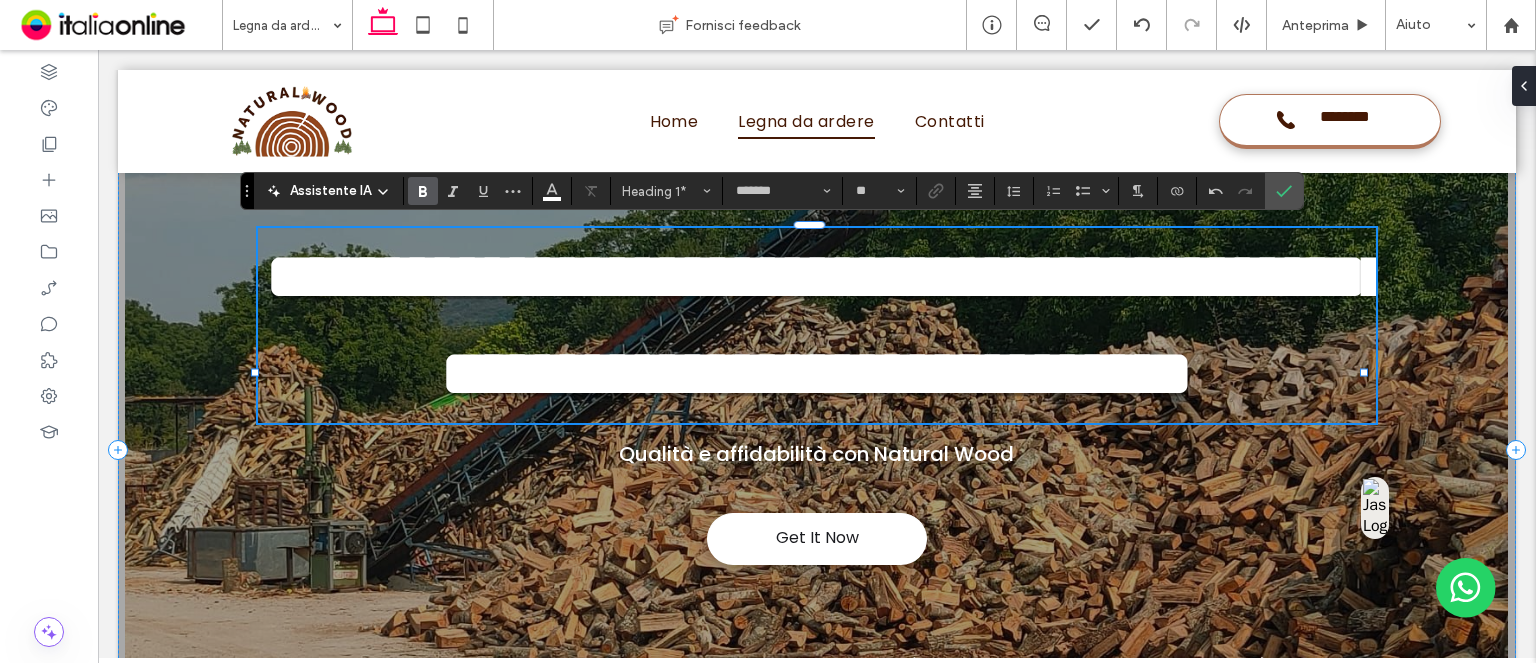 click on "**********" at bounding box center (829, 325) 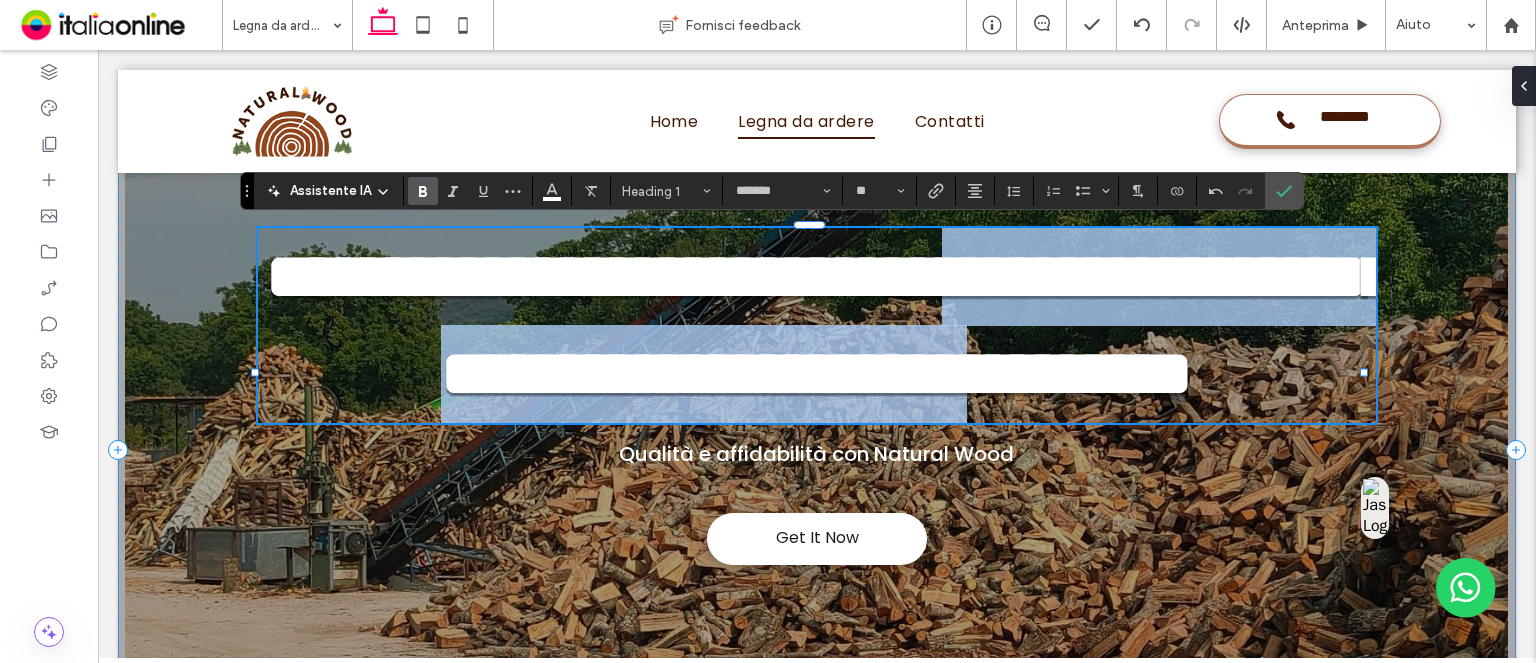 drag, startPoint x: 1236, startPoint y: 279, endPoint x: 773, endPoint y: 482, distance: 505.54724 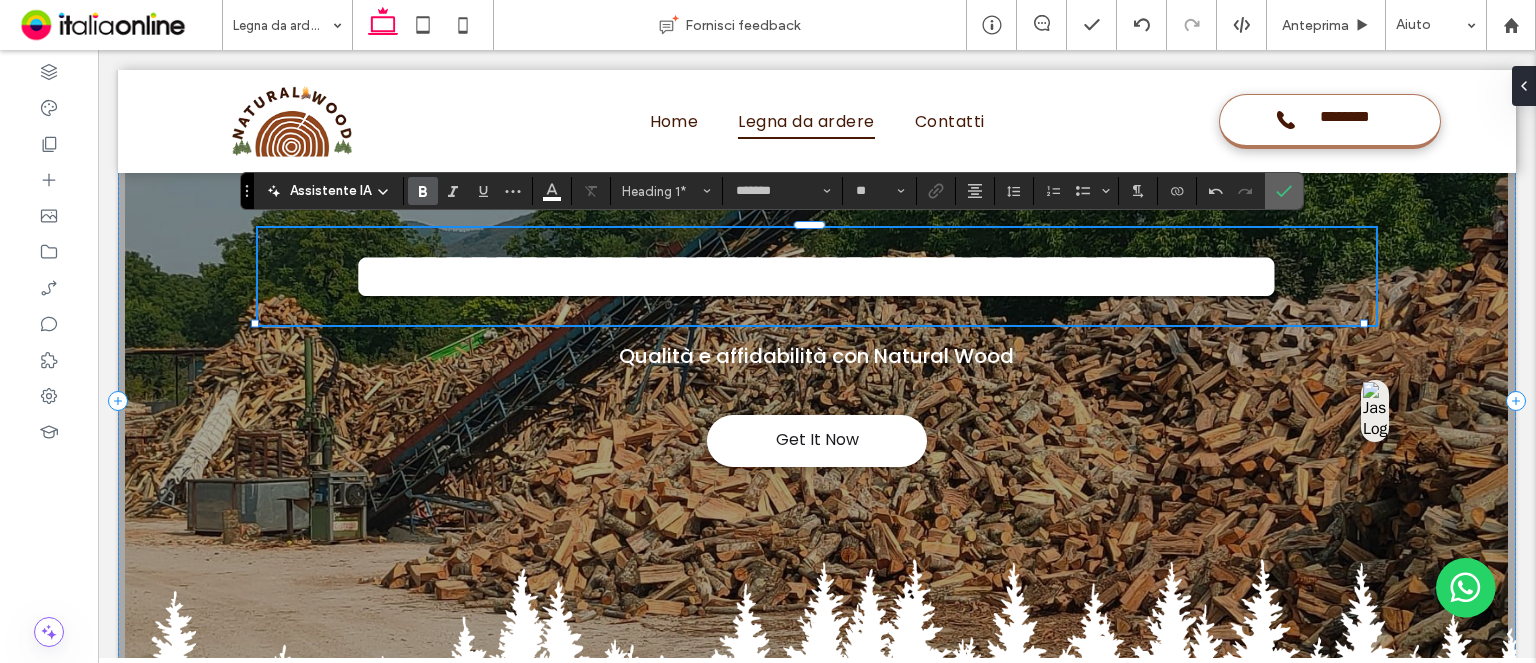 click 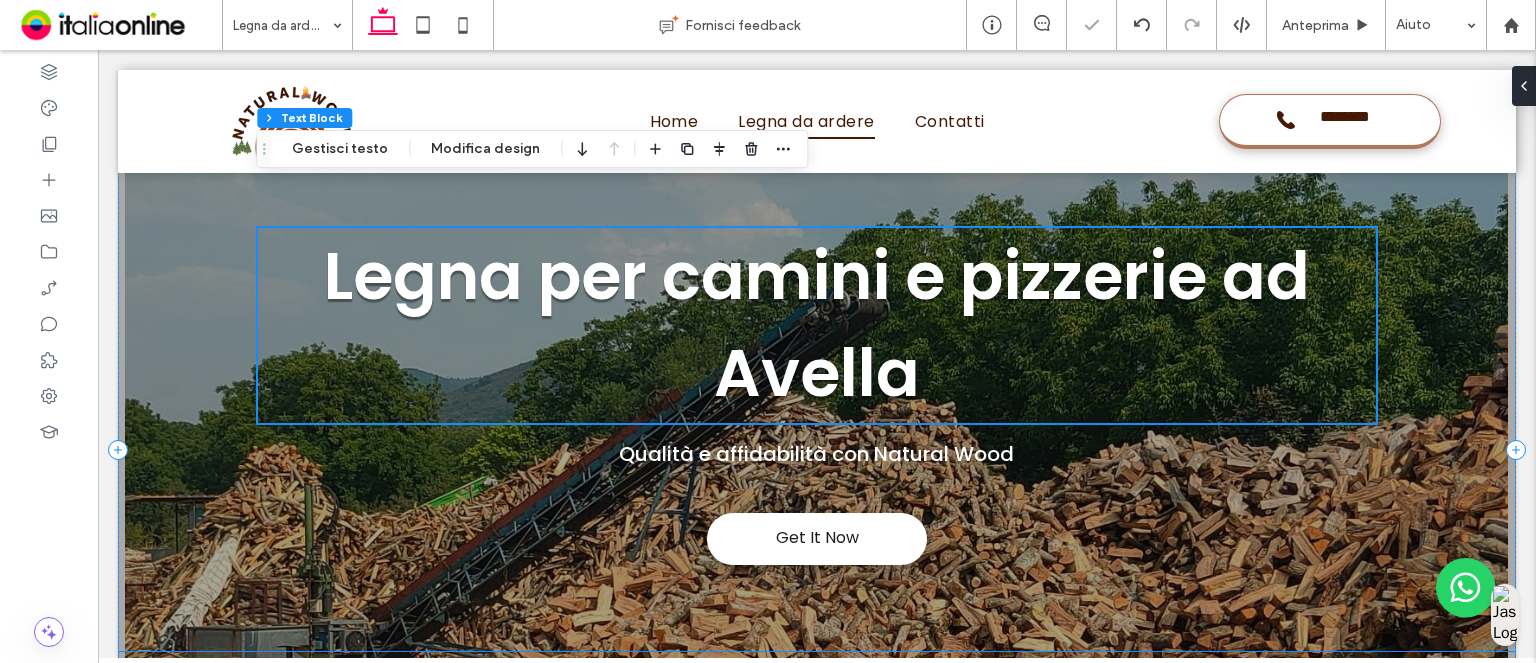 scroll, scrollTop: 541, scrollLeft: 0, axis: vertical 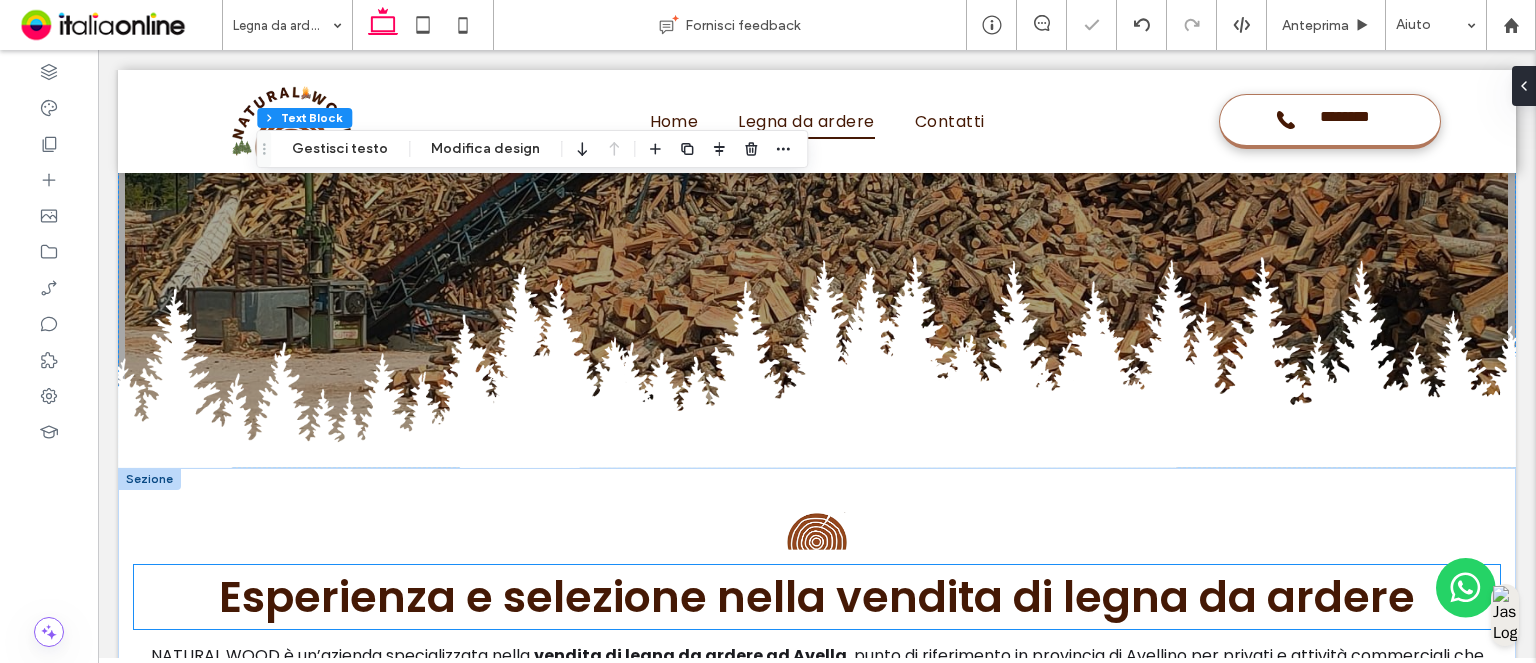 click on "Esperienza e selezione nella vendita di legna da ardere" at bounding box center [817, 597] 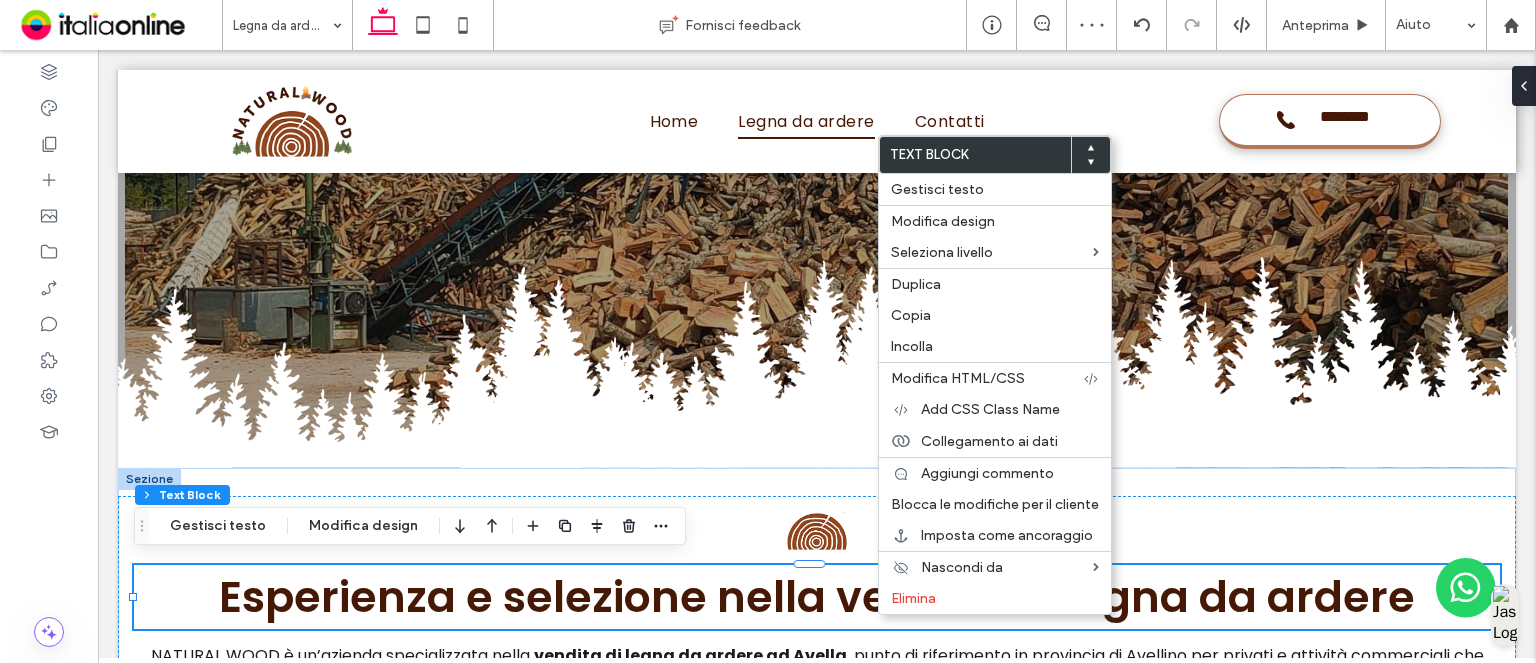 click on "Esperienza e selezione nella vendita di legna da ardere" at bounding box center (817, 597) 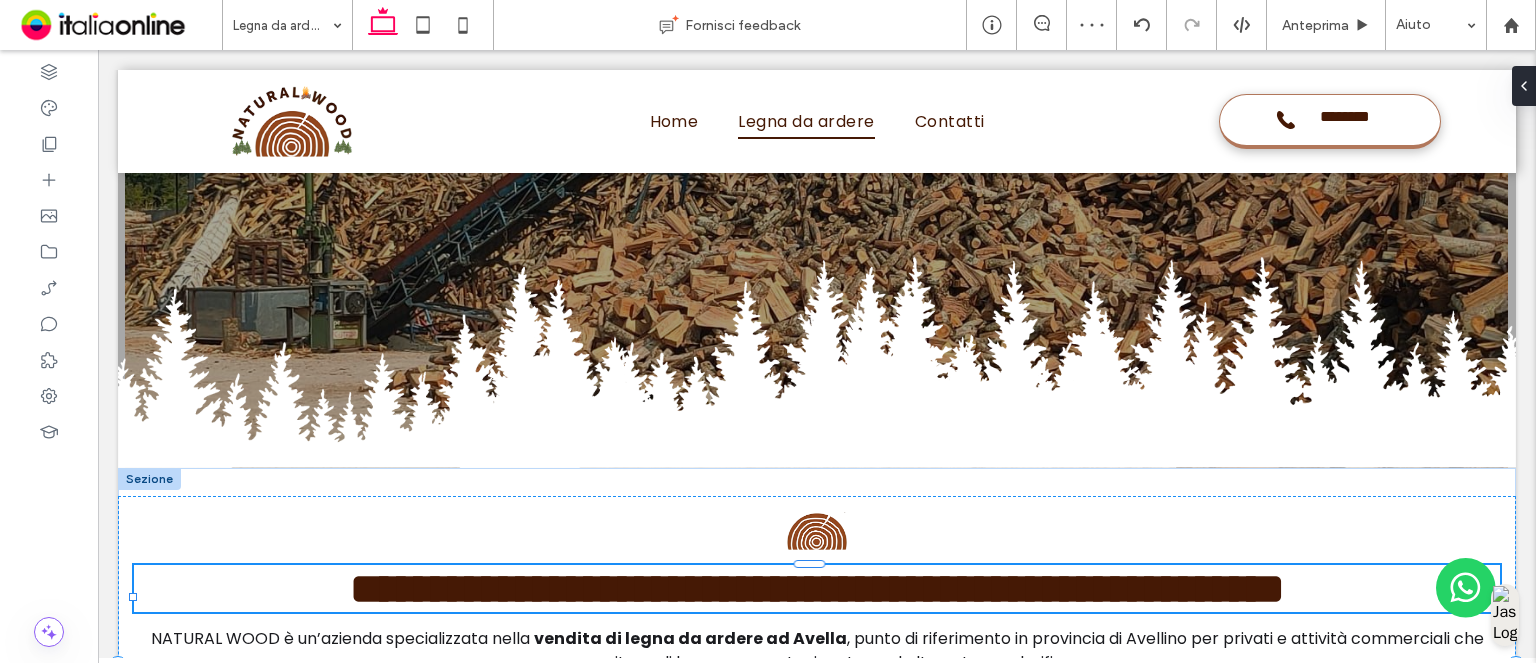 type on "*******" 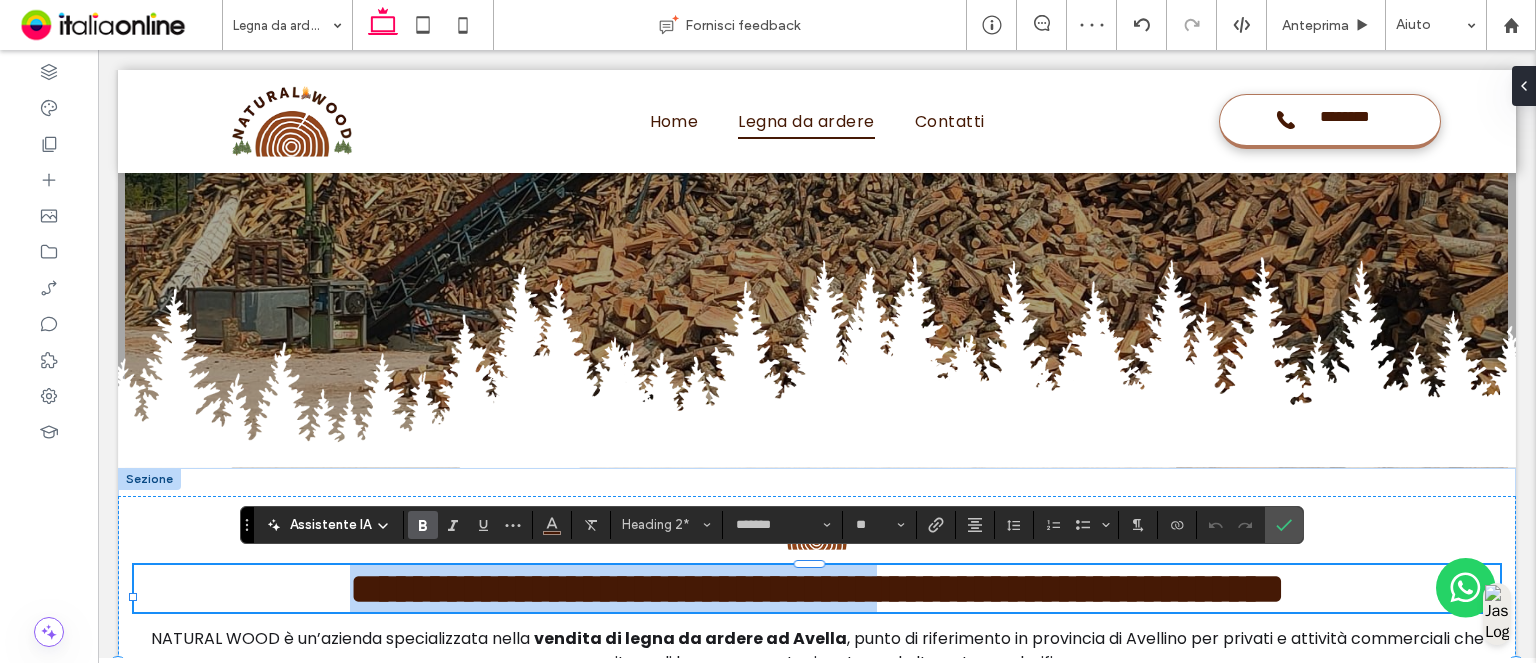 click on "**********" at bounding box center (817, 588) 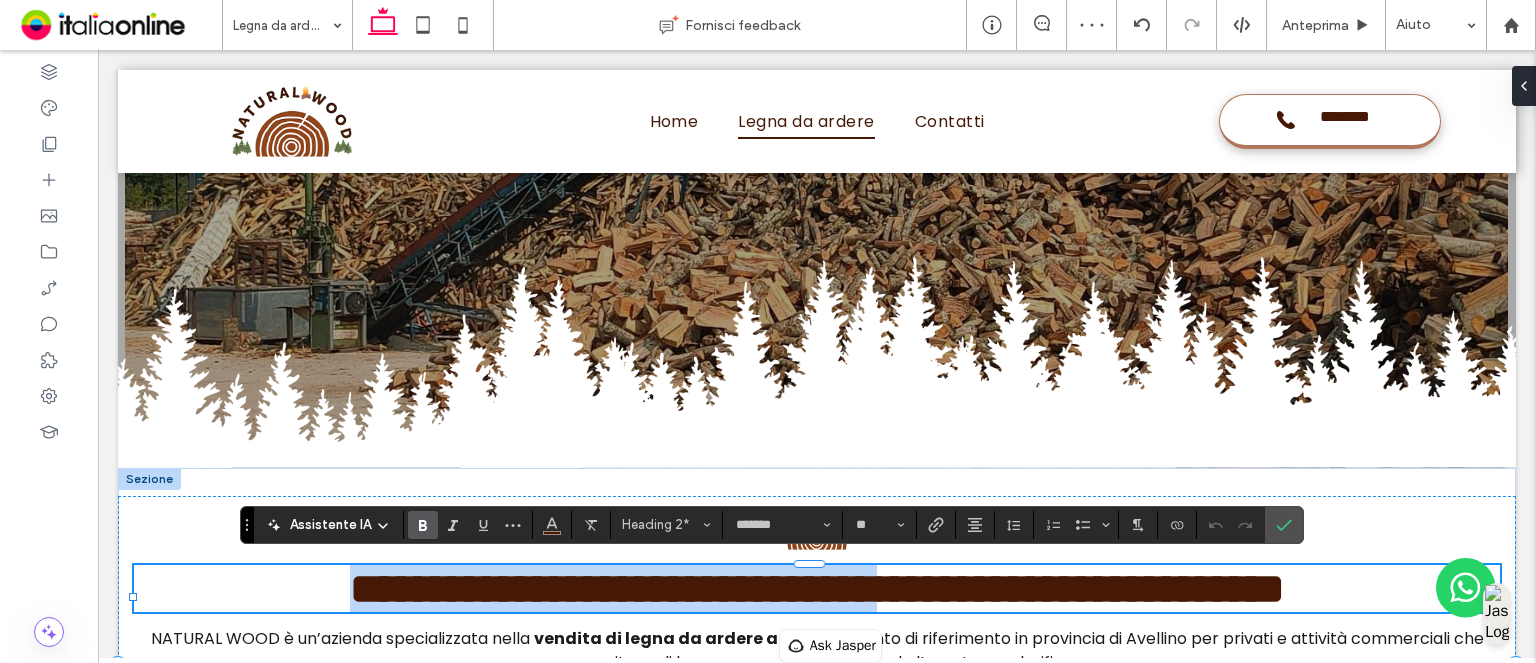 click on "**********" at bounding box center (817, 588) 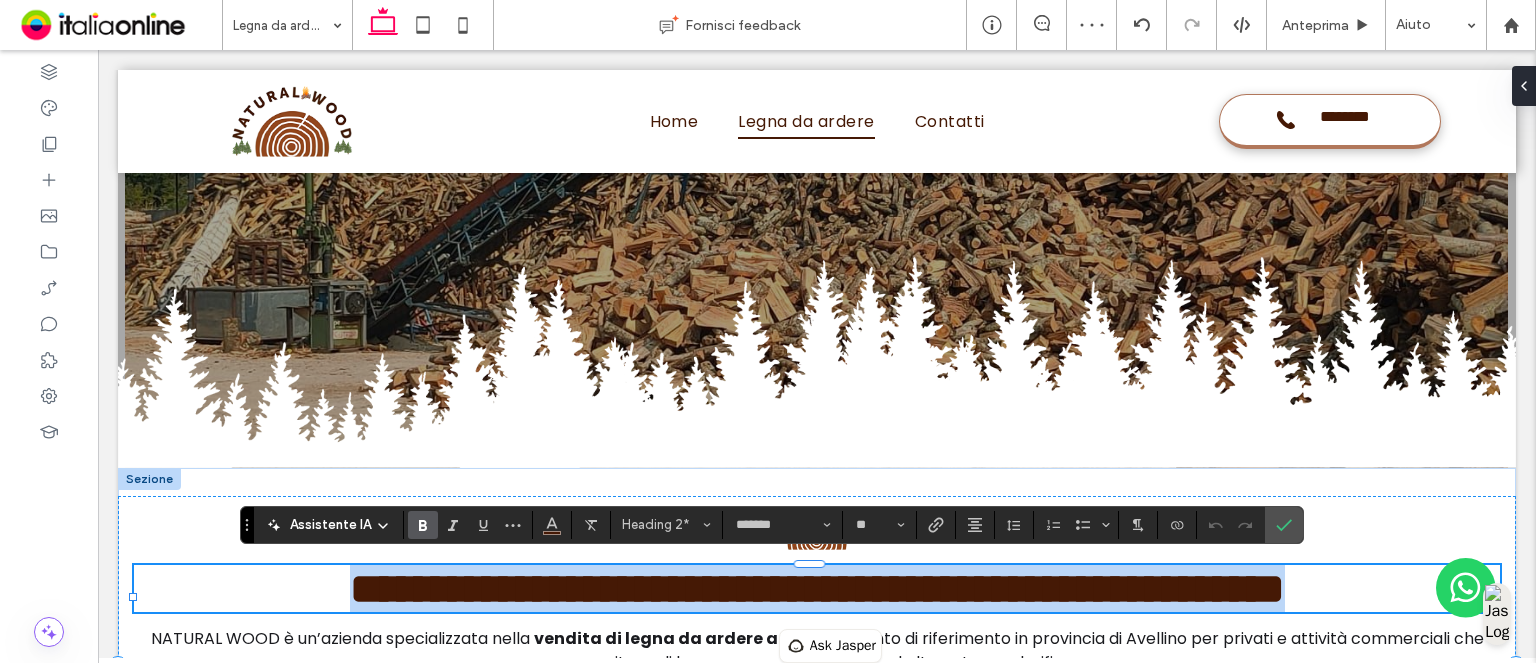 click on "**********" at bounding box center [817, 588] 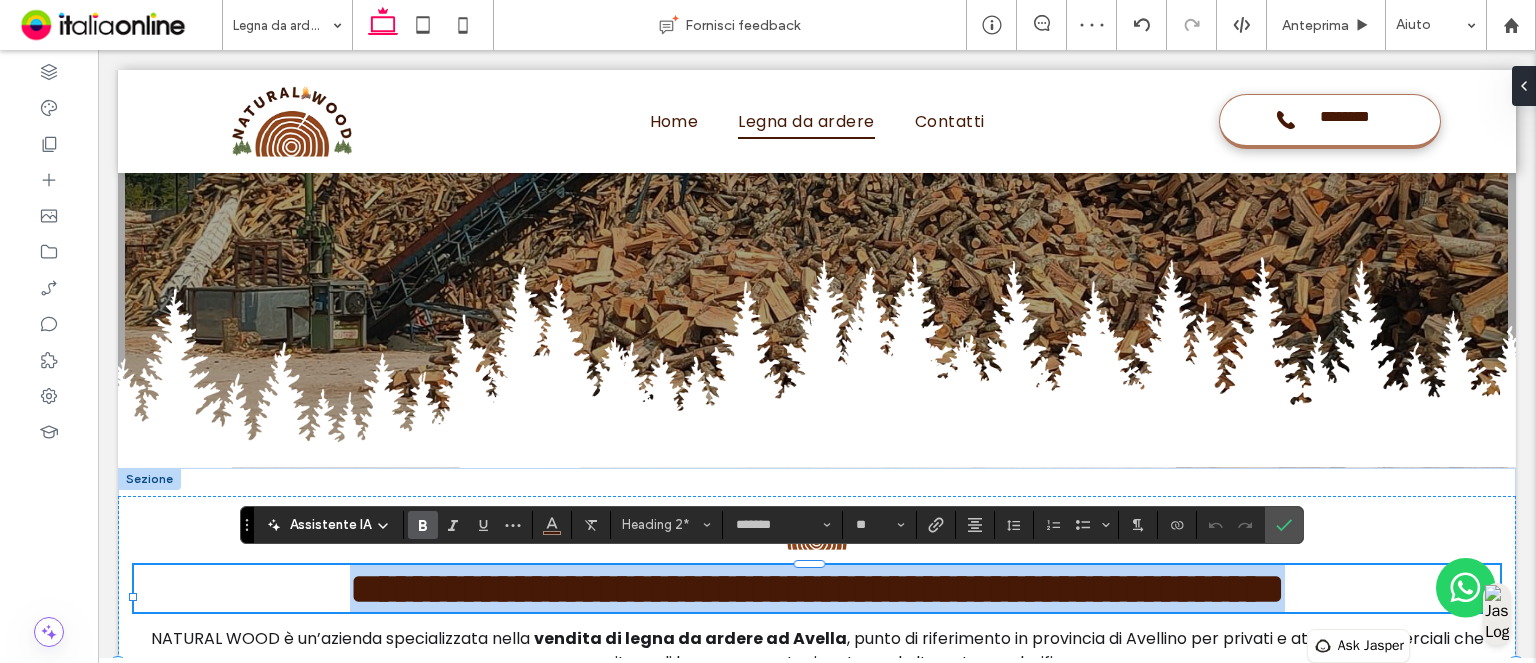 click on "**********" at bounding box center (817, 588) 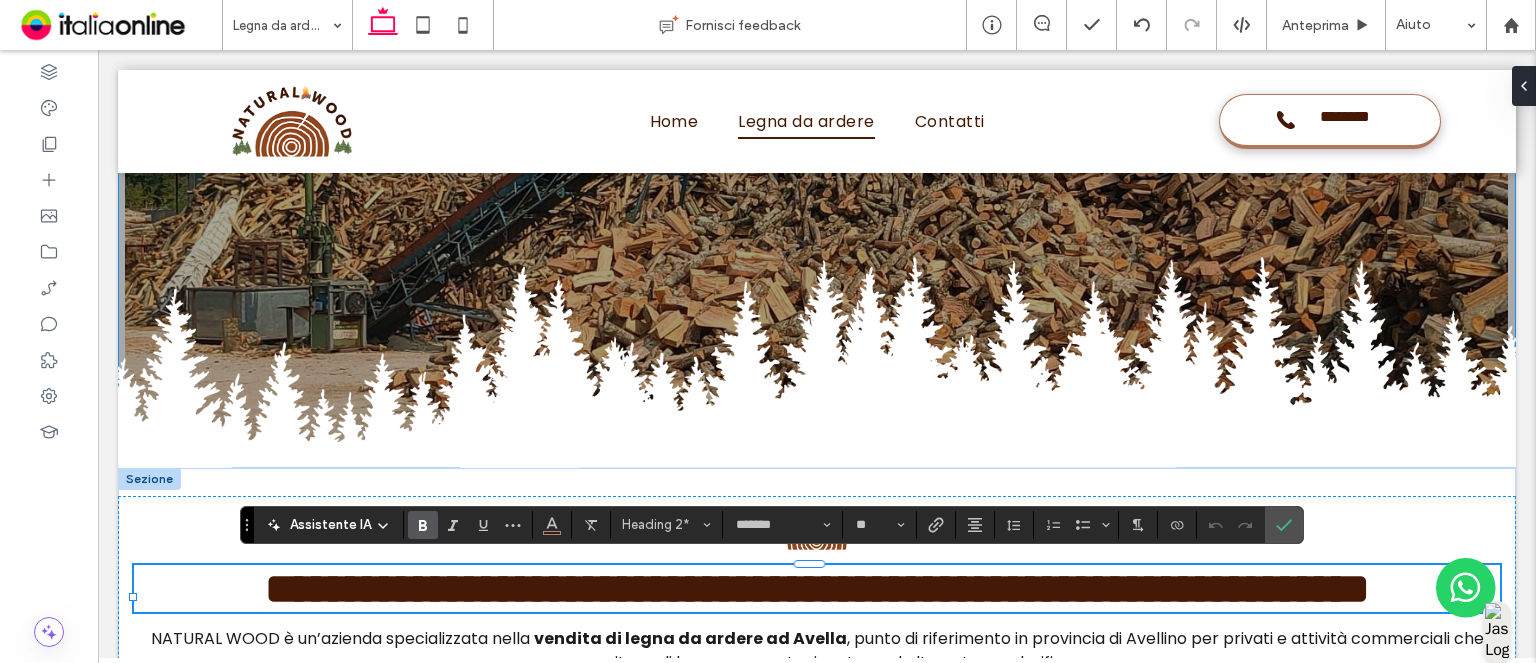 scroll, scrollTop: 842, scrollLeft: 0, axis: vertical 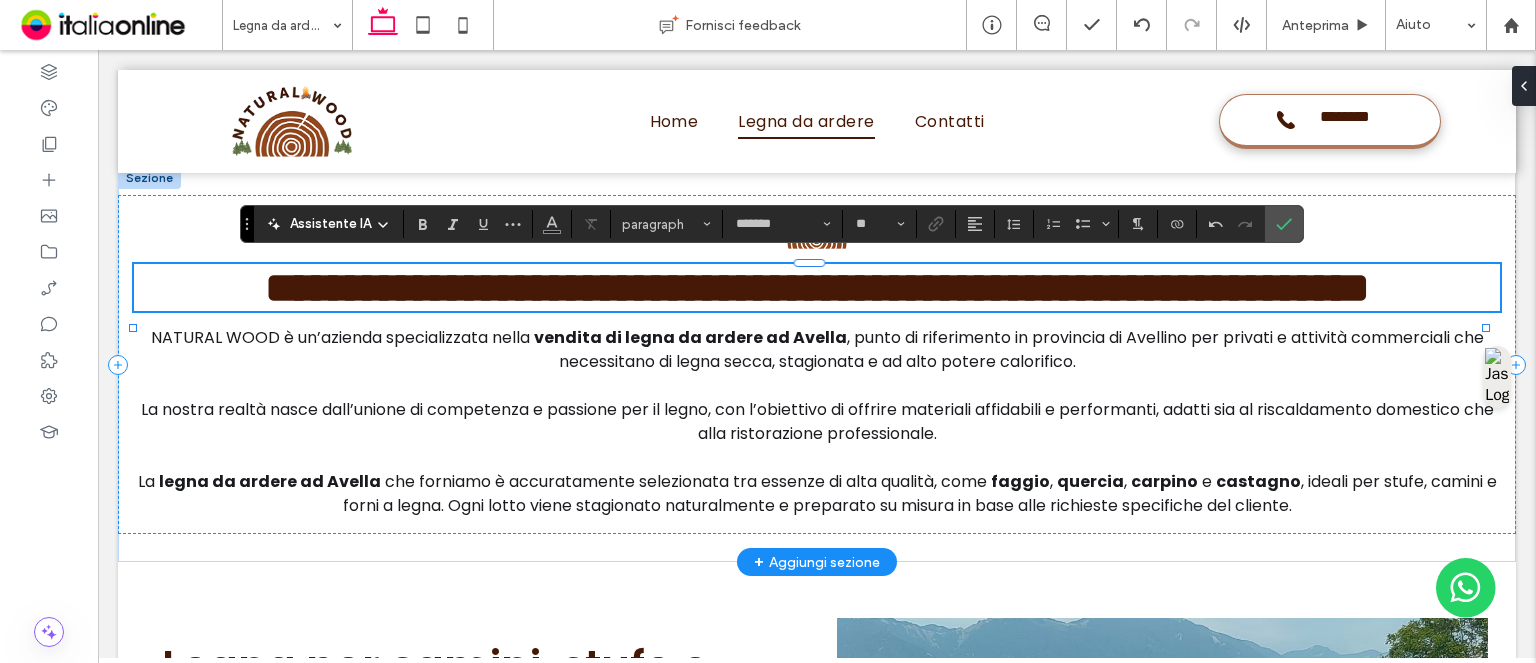 type on "**" 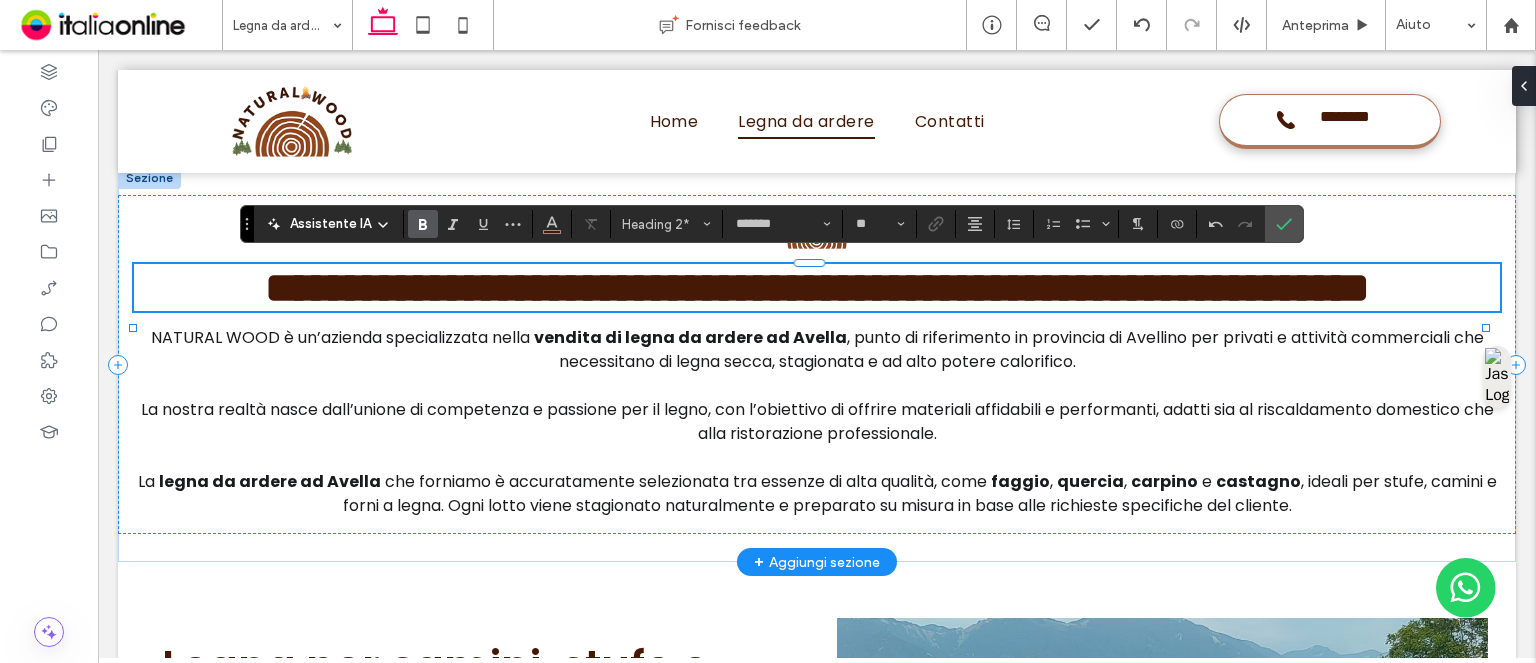 click on "**********" at bounding box center (817, 287) 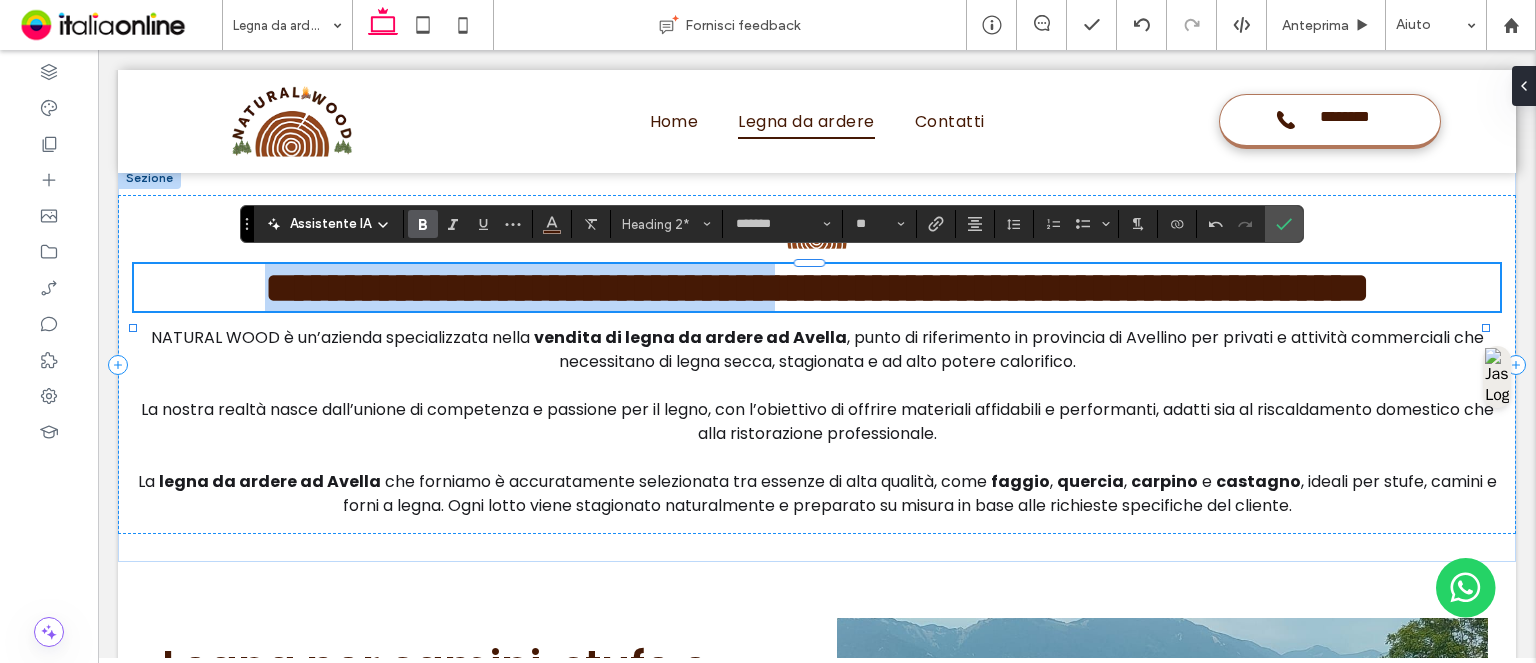 drag, startPoint x: 785, startPoint y: 278, endPoint x: 96, endPoint y: 269, distance: 689.0588 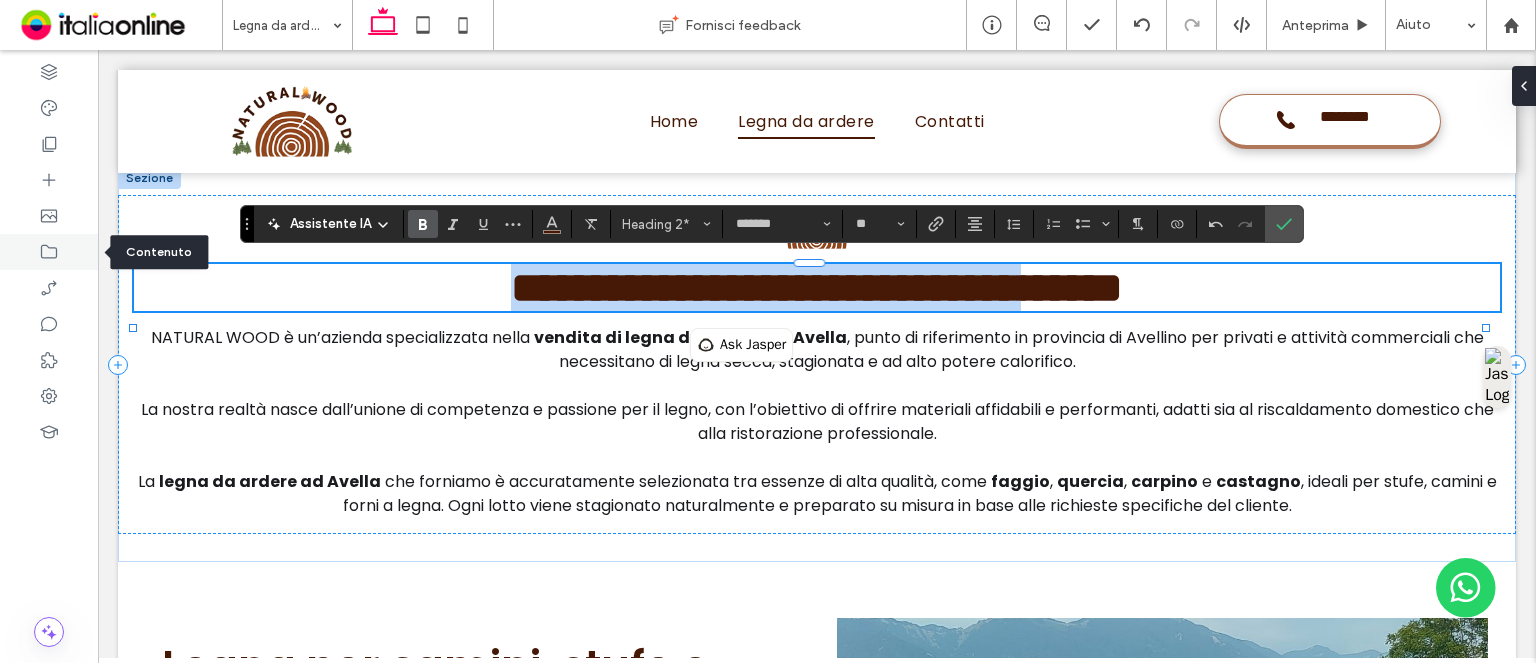 type 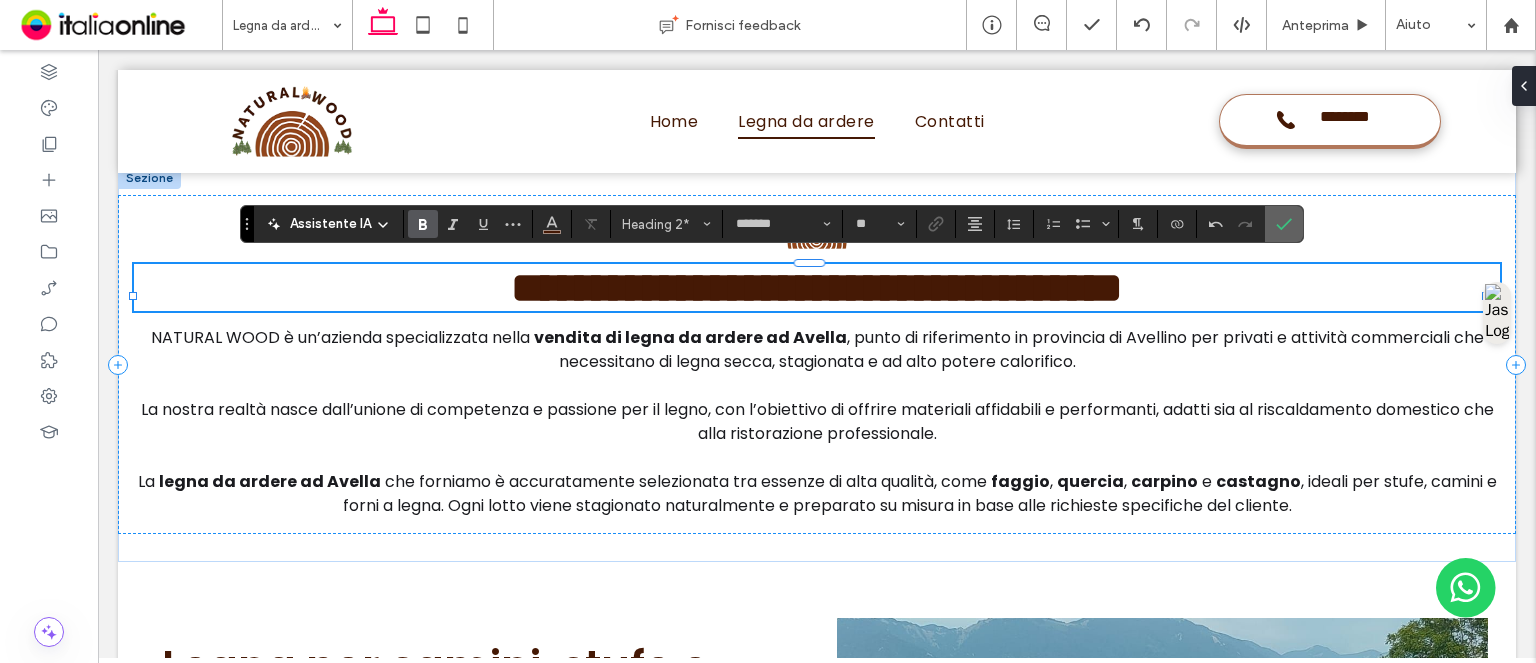 click 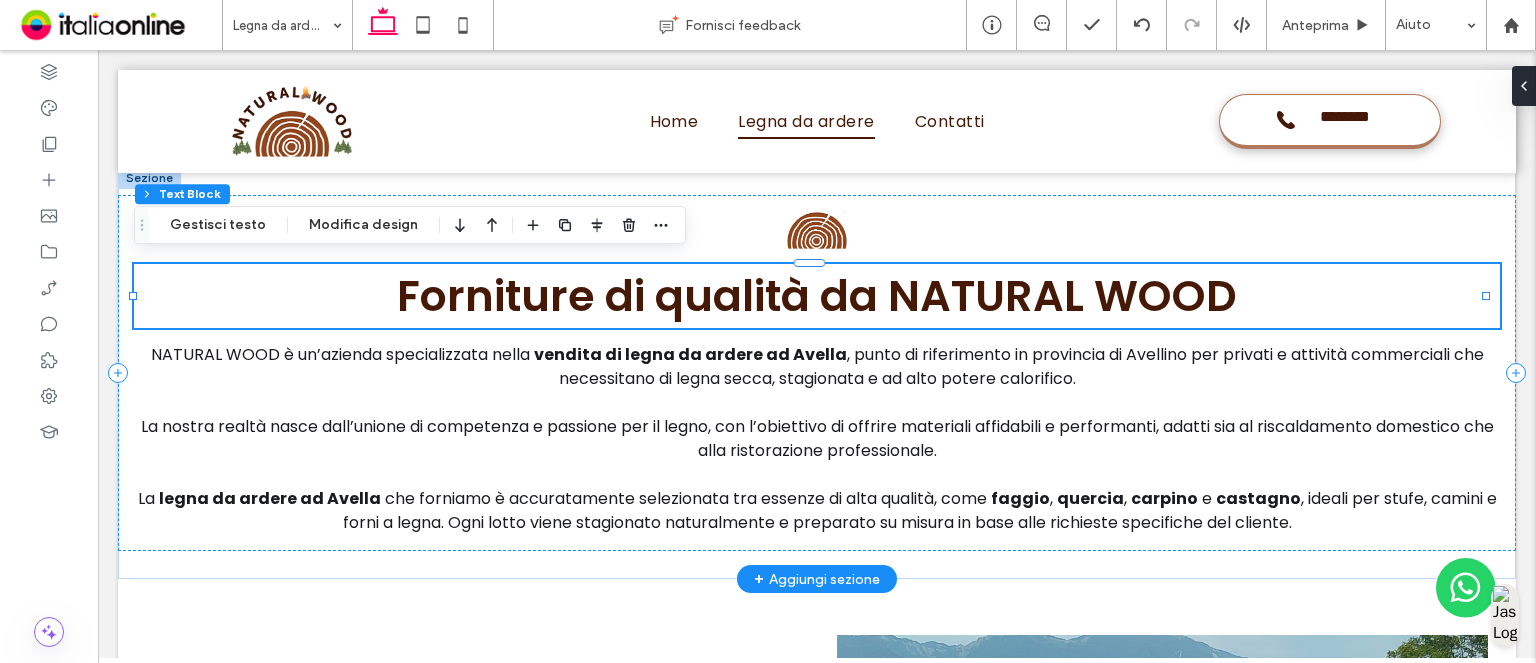 click on "Forniture di qualità da NATURAL WOOD" at bounding box center (817, 296) 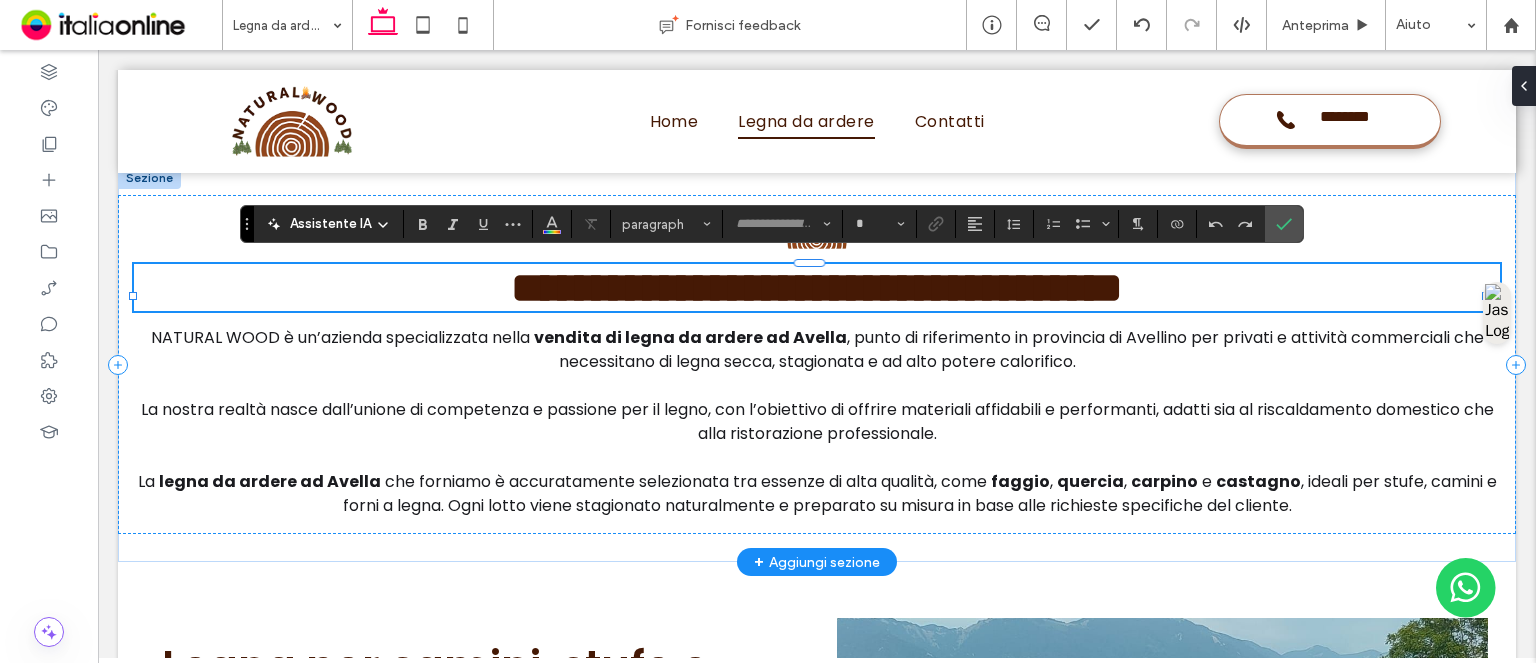 type on "*******" 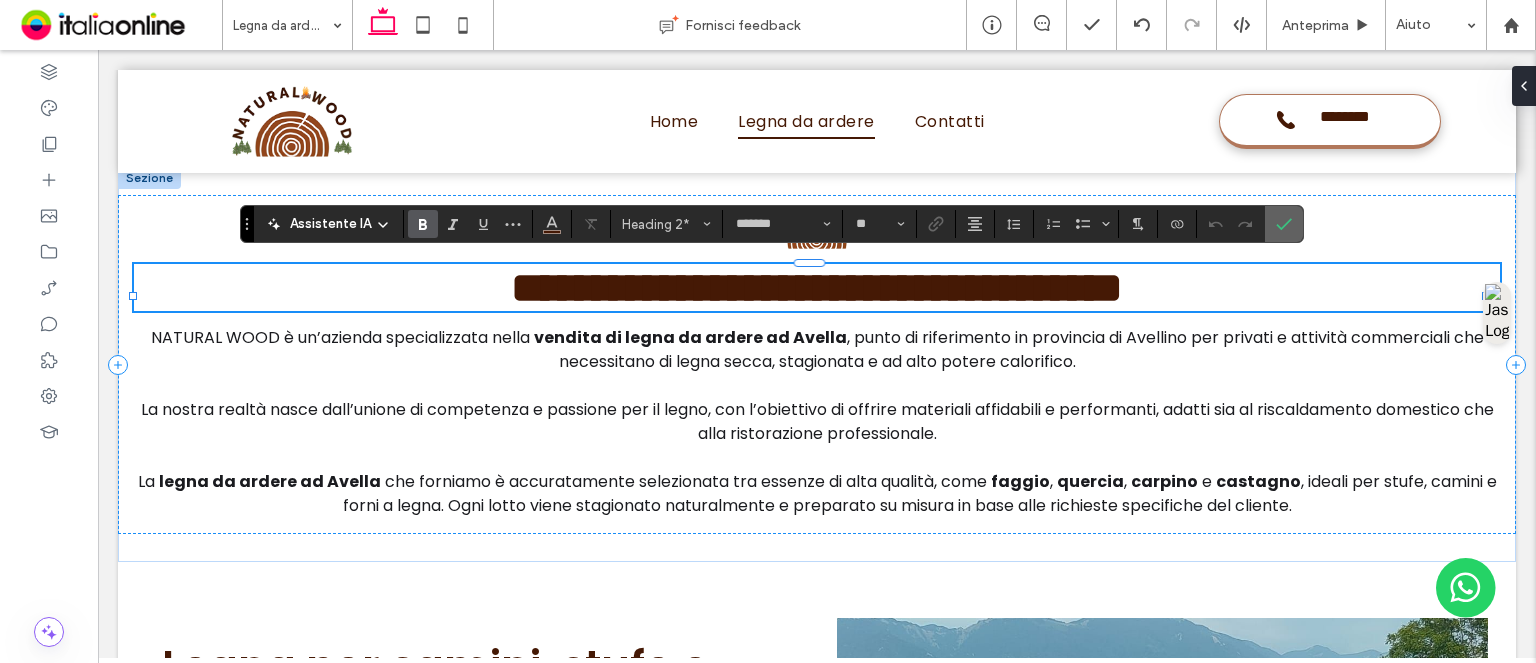 click 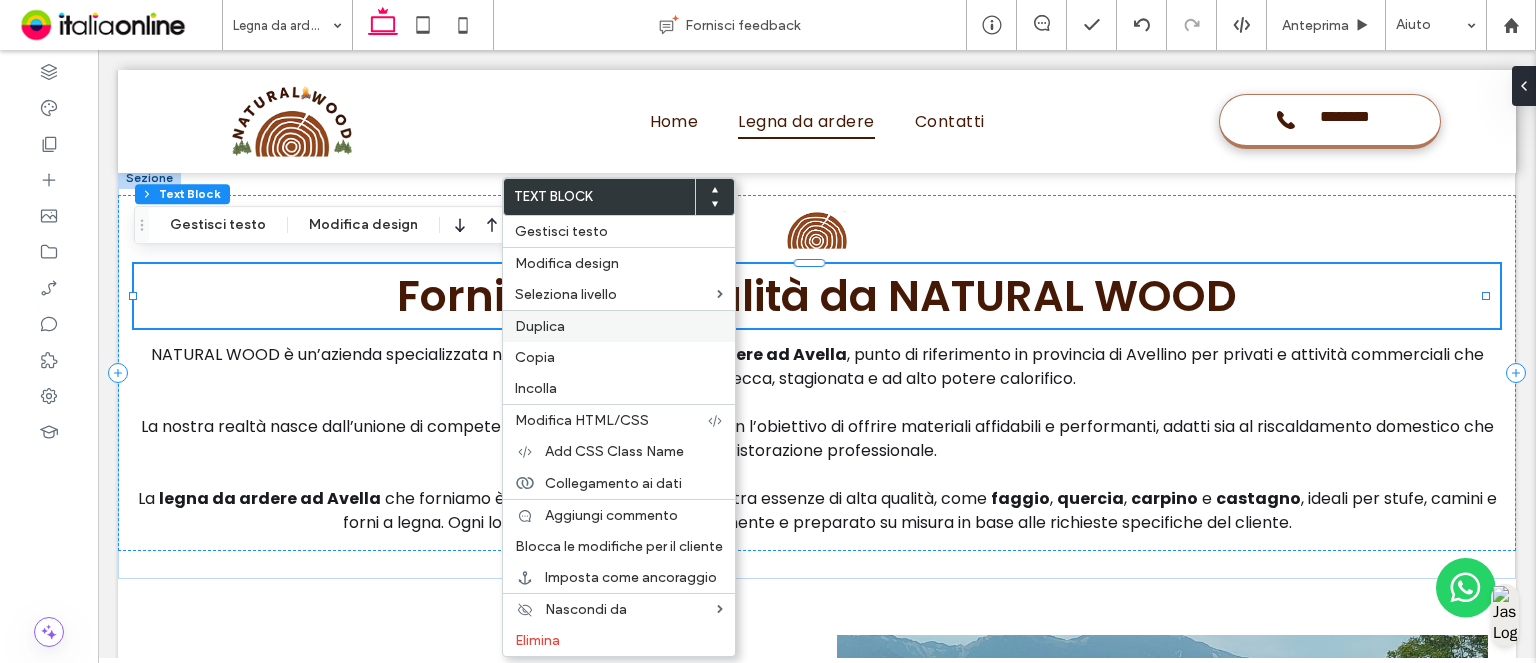 click on "Duplica" at bounding box center [619, 326] 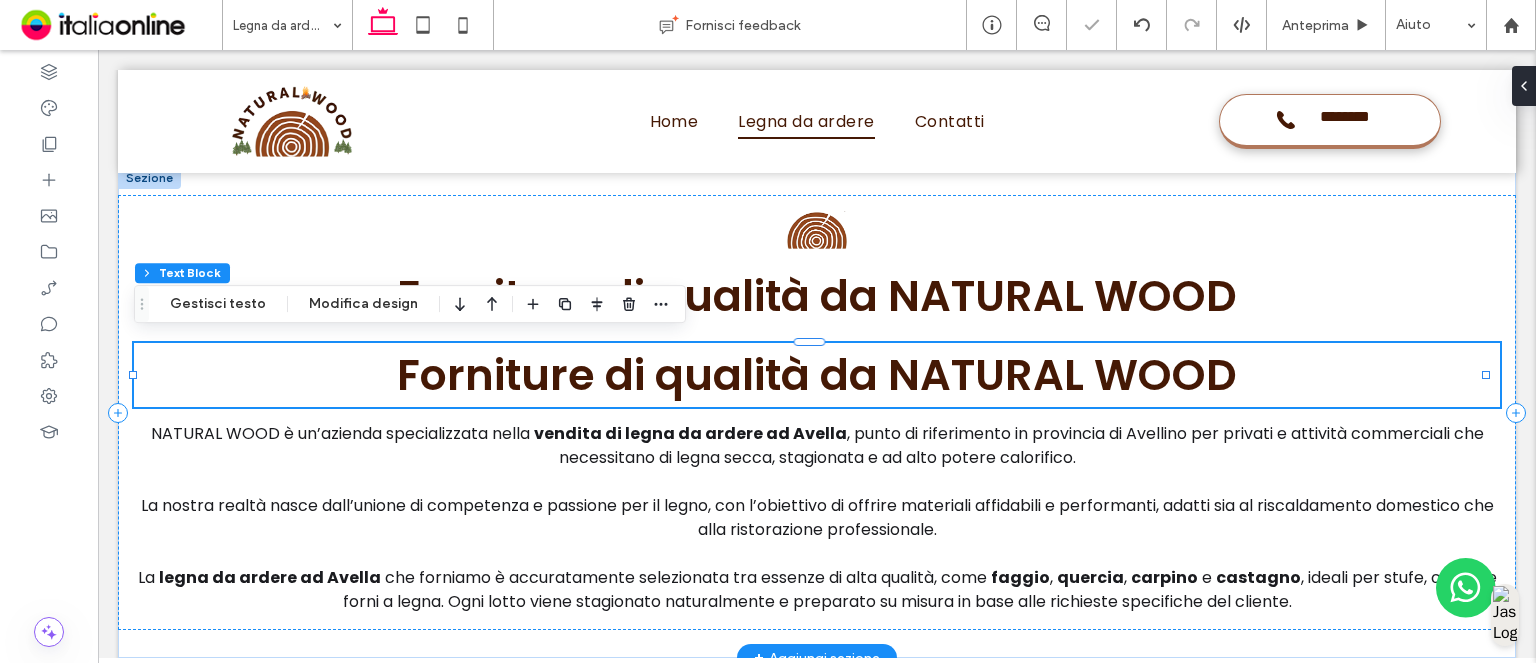 click on "Forniture di qualità da NATURAL WOOD" at bounding box center [817, 375] 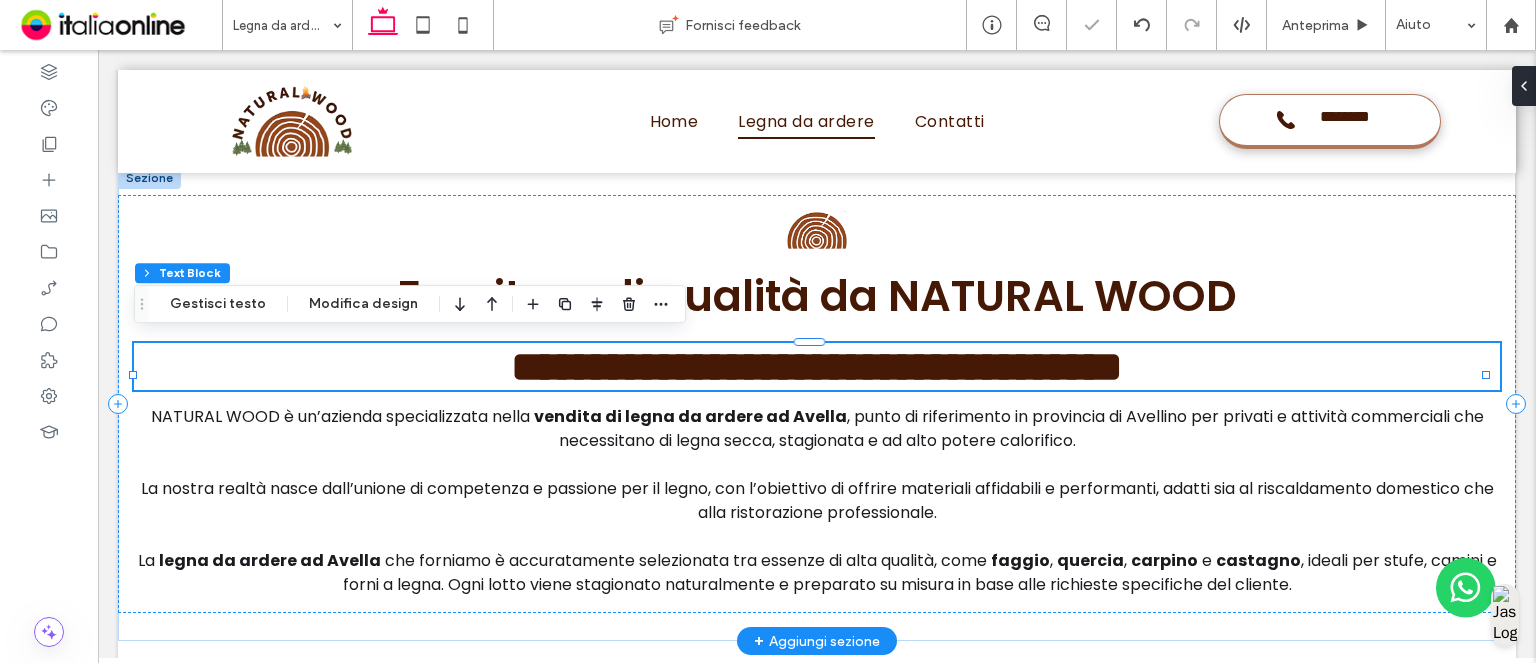 click on "**********" at bounding box center [817, 366] 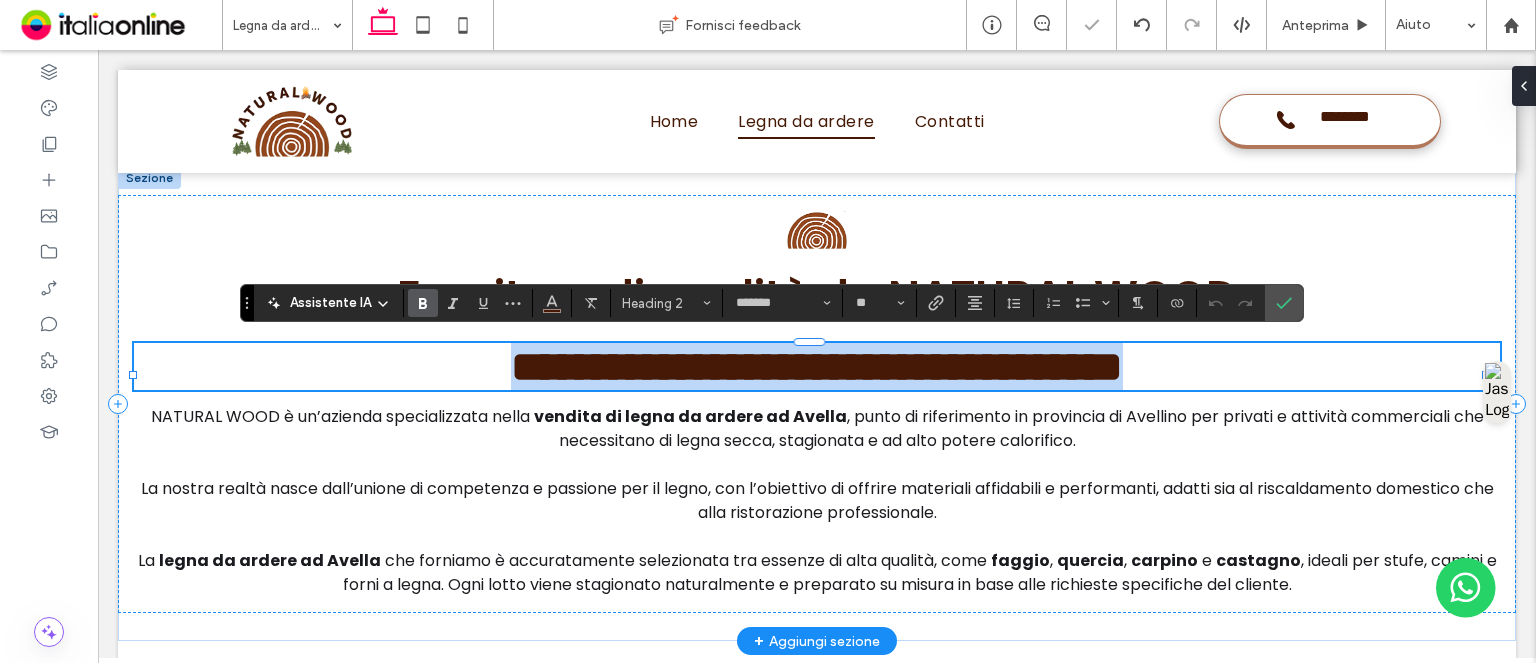click on "**********" at bounding box center [817, 366] 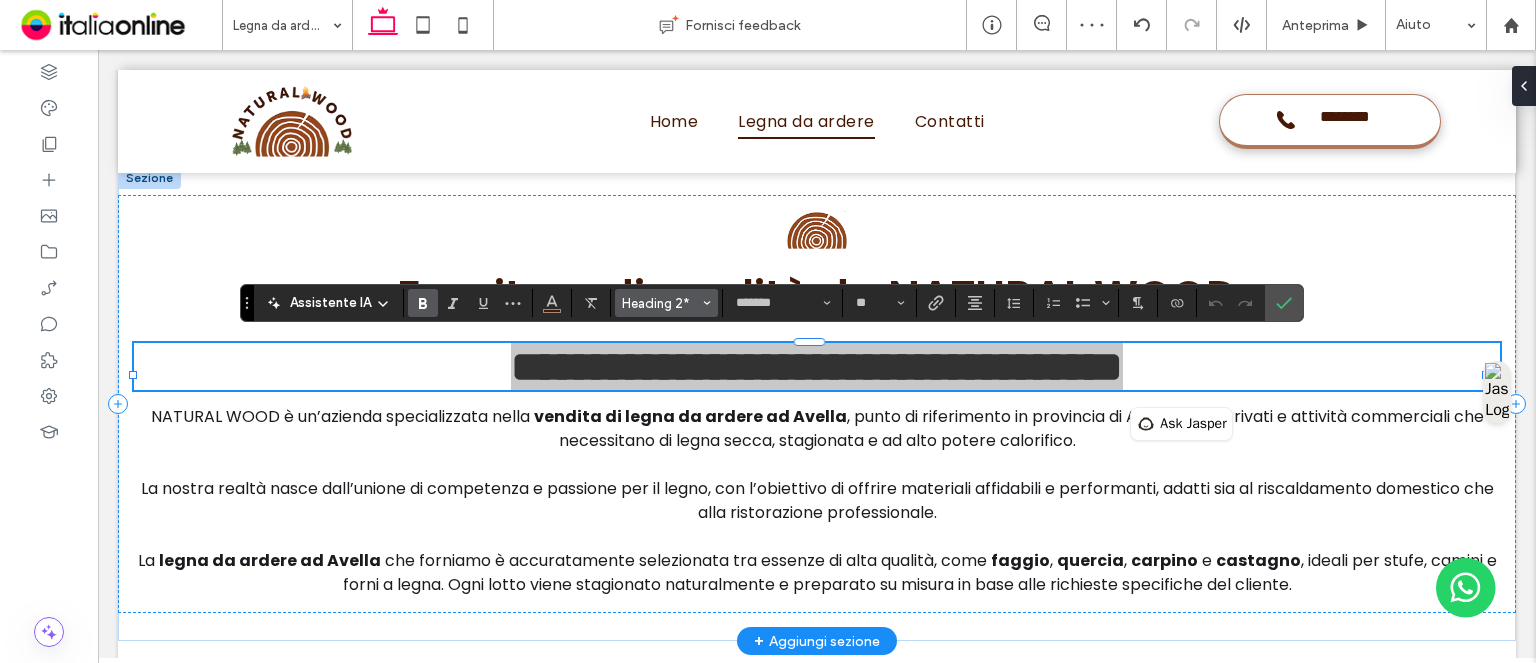 click on "Heading 2*" at bounding box center (661, 303) 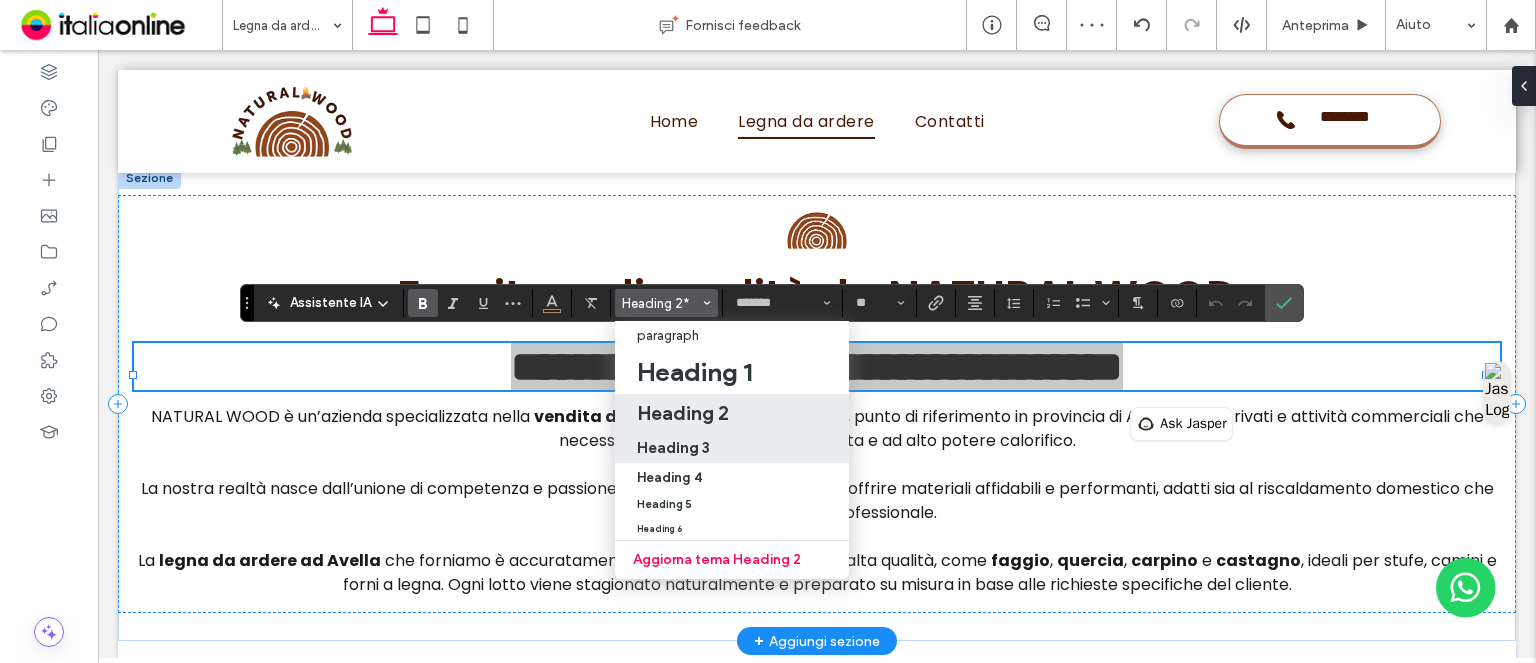 click on "Heading 3" at bounding box center (732, 447) 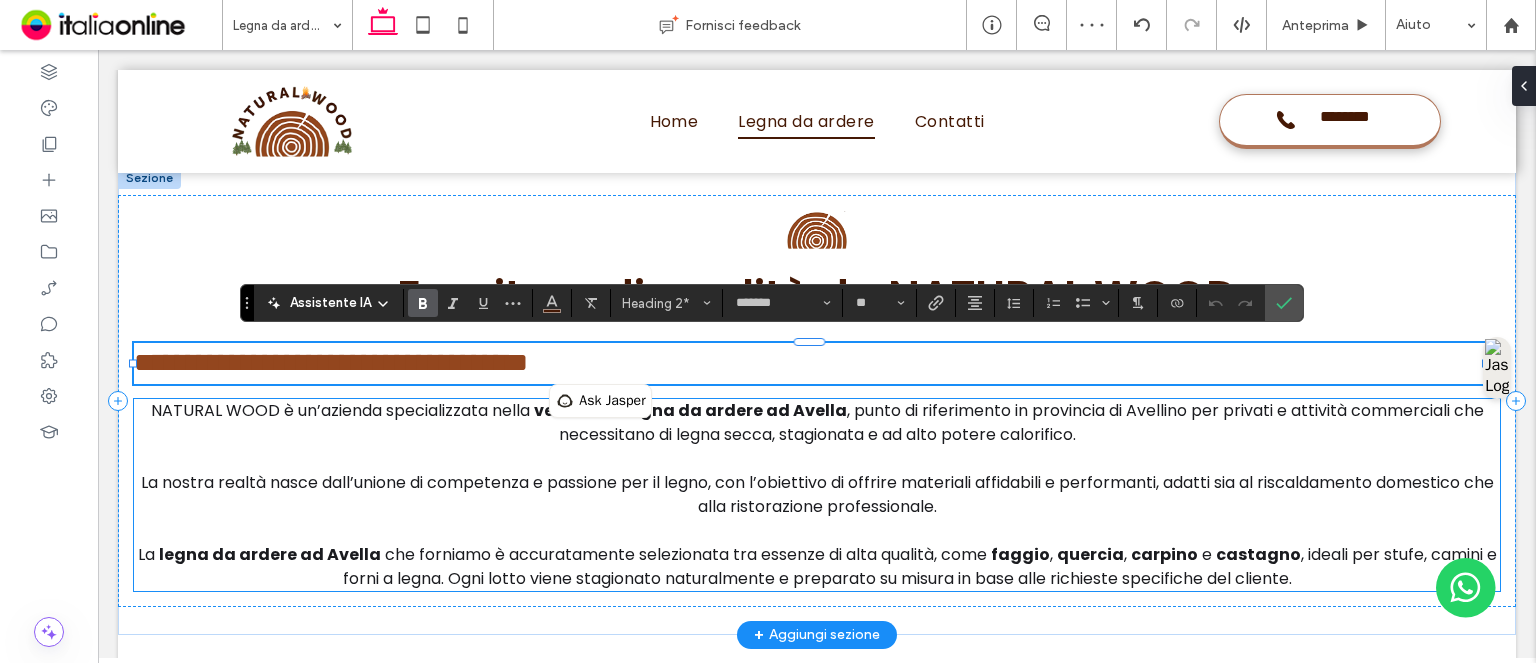 type on "**" 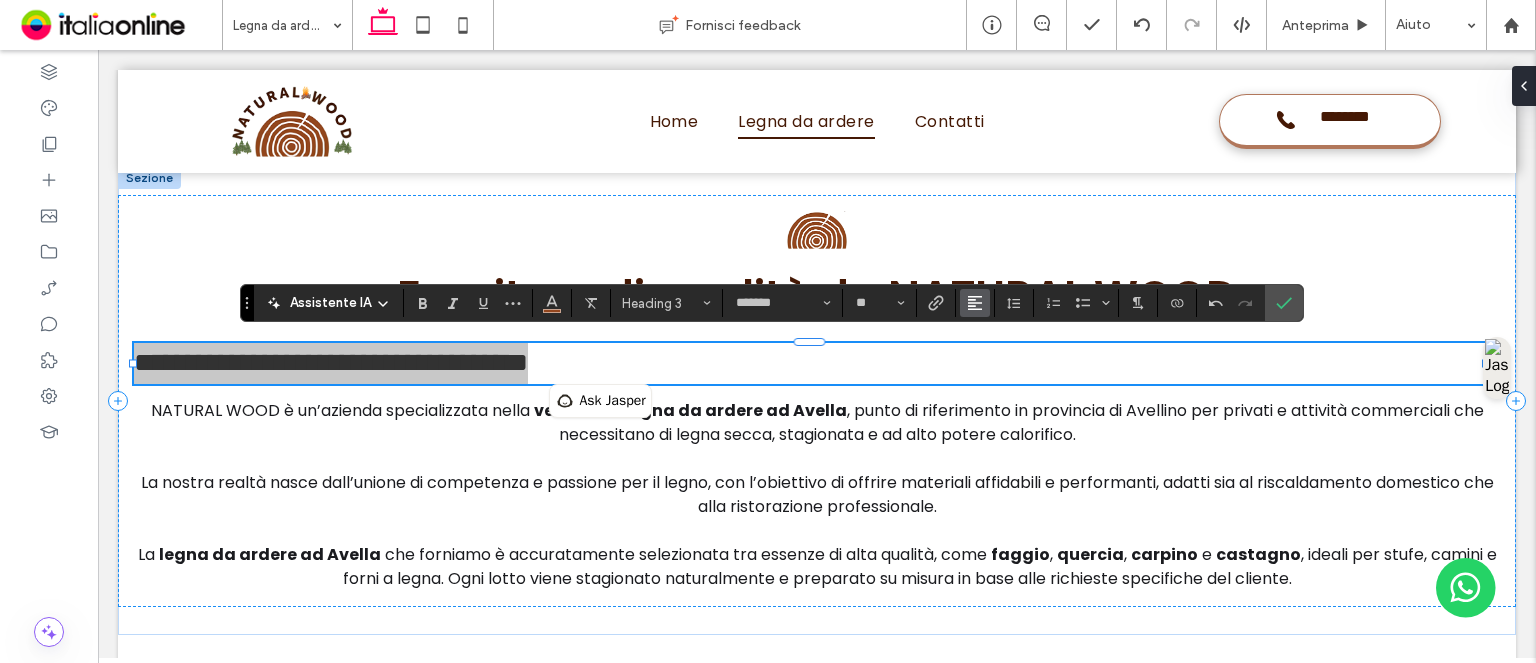 click at bounding box center [975, 303] 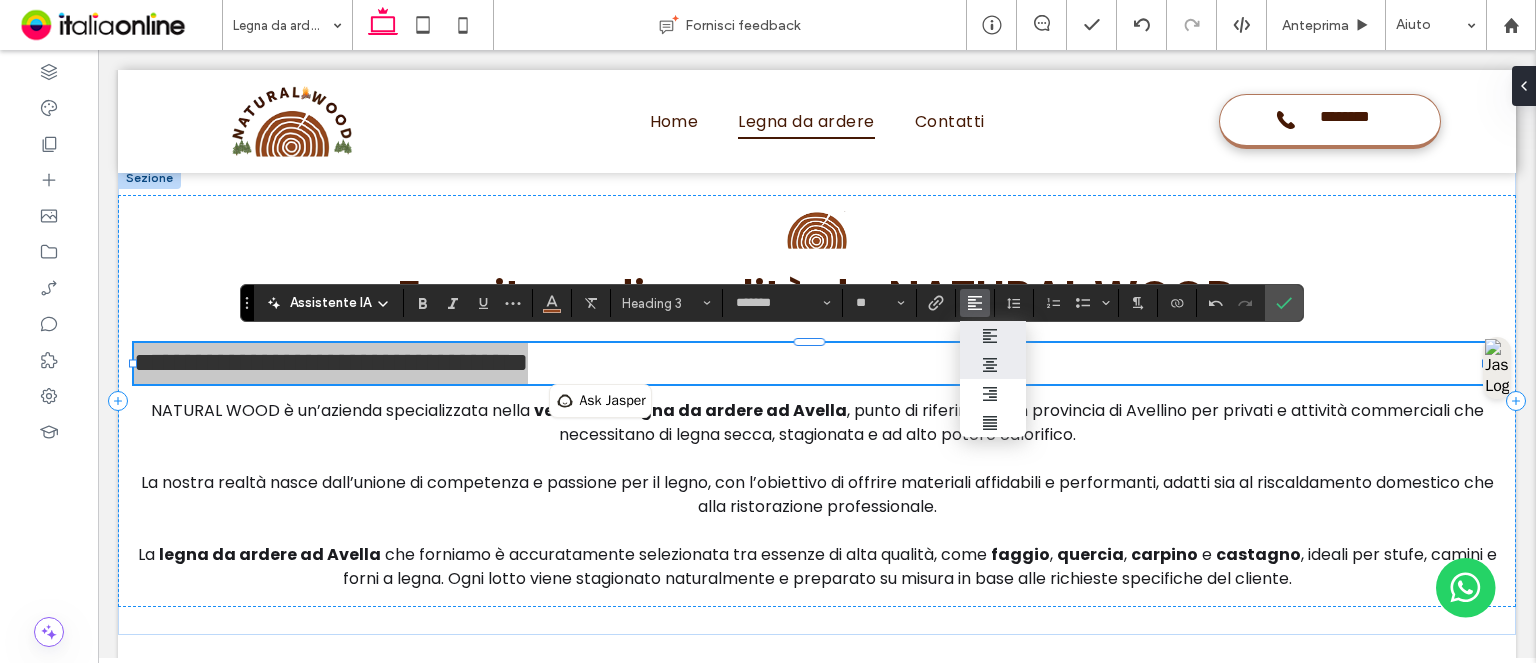 click at bounding box center (993, 364) 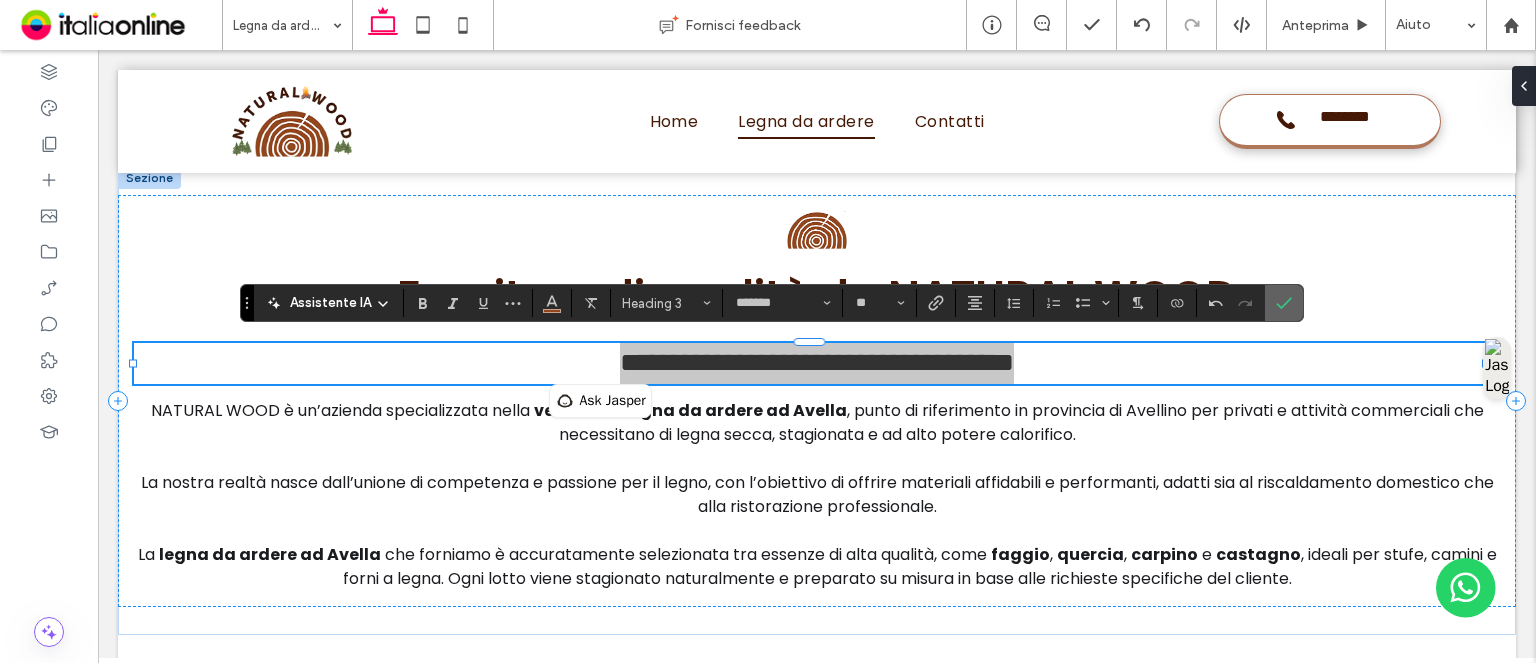drag, startPoint x: 1189, startPoint y: 261, endPoint x: 1288, endPoint y: 311, distance: 110.909874 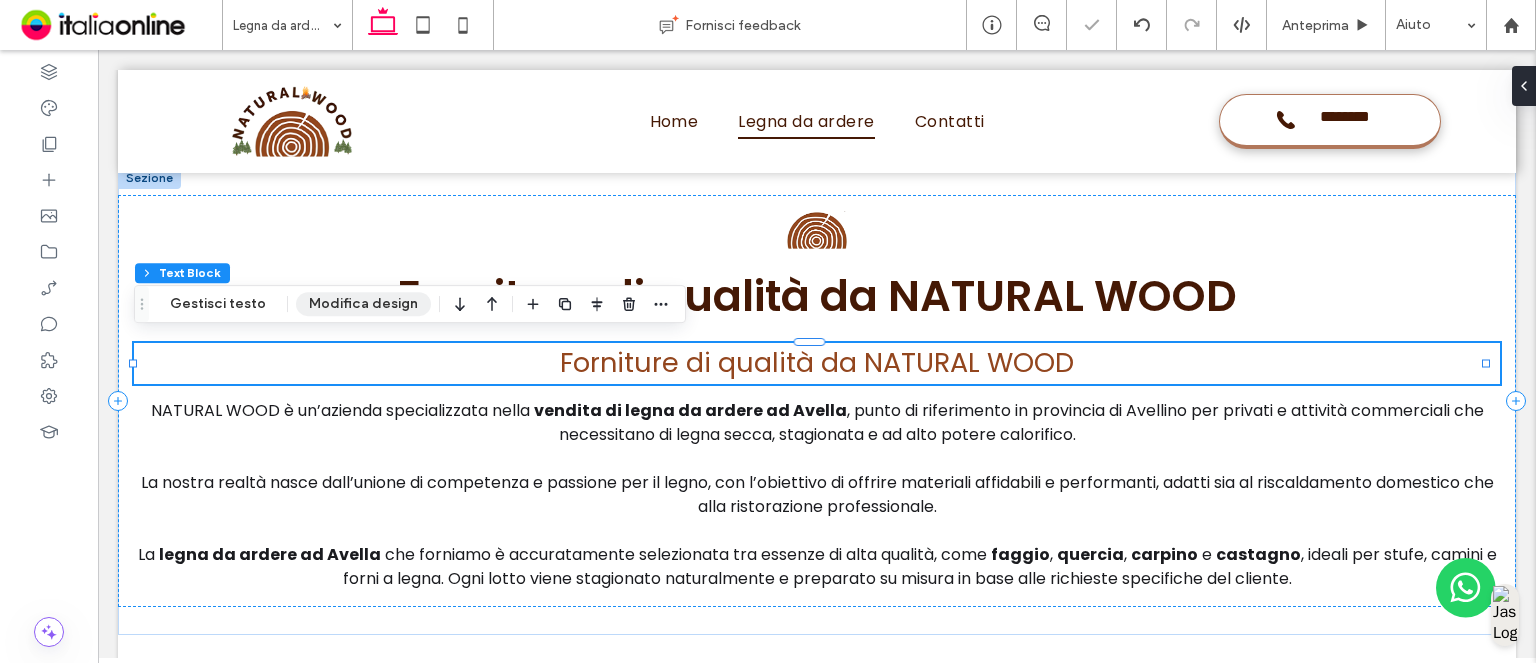 click on "Modifica design" at bounding box center [363, 304] 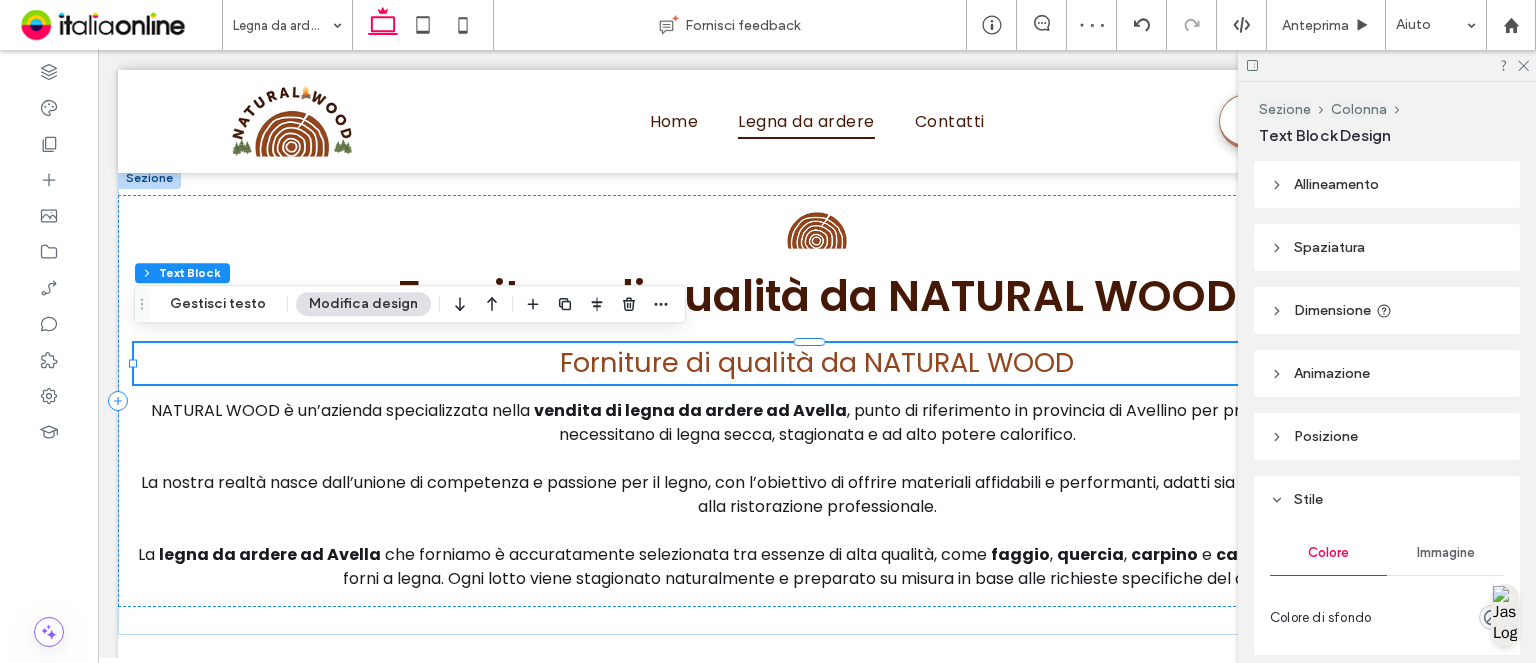 click on "Allineamento" at bounding box center (1387, 184) 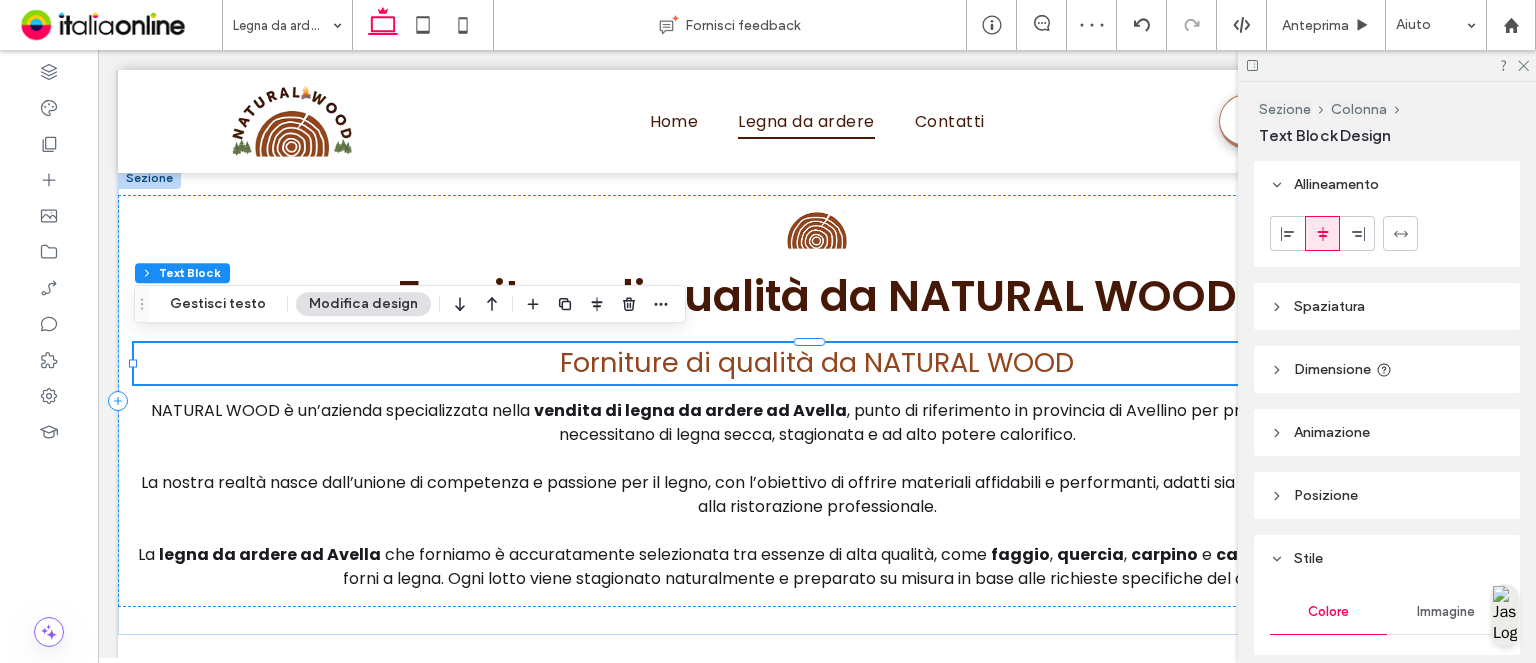 click 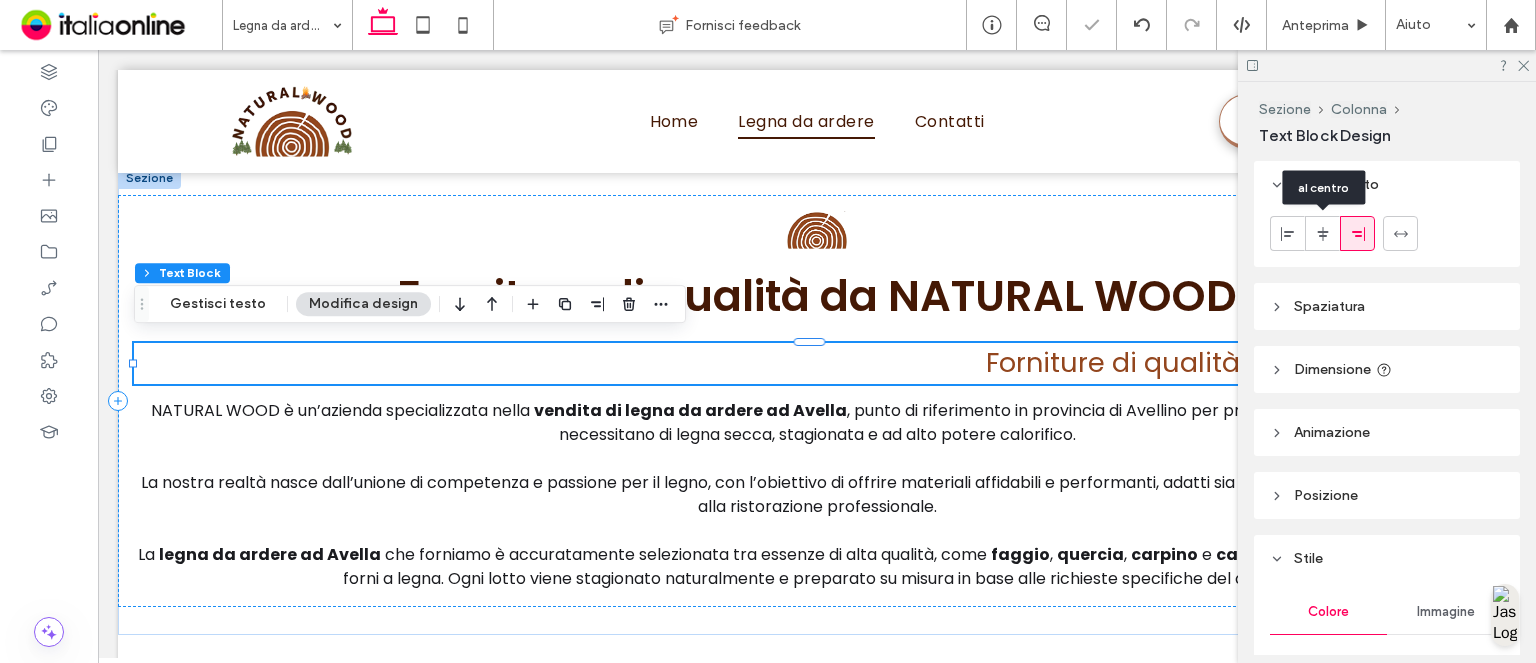 click at bounding box center (1323, 233) 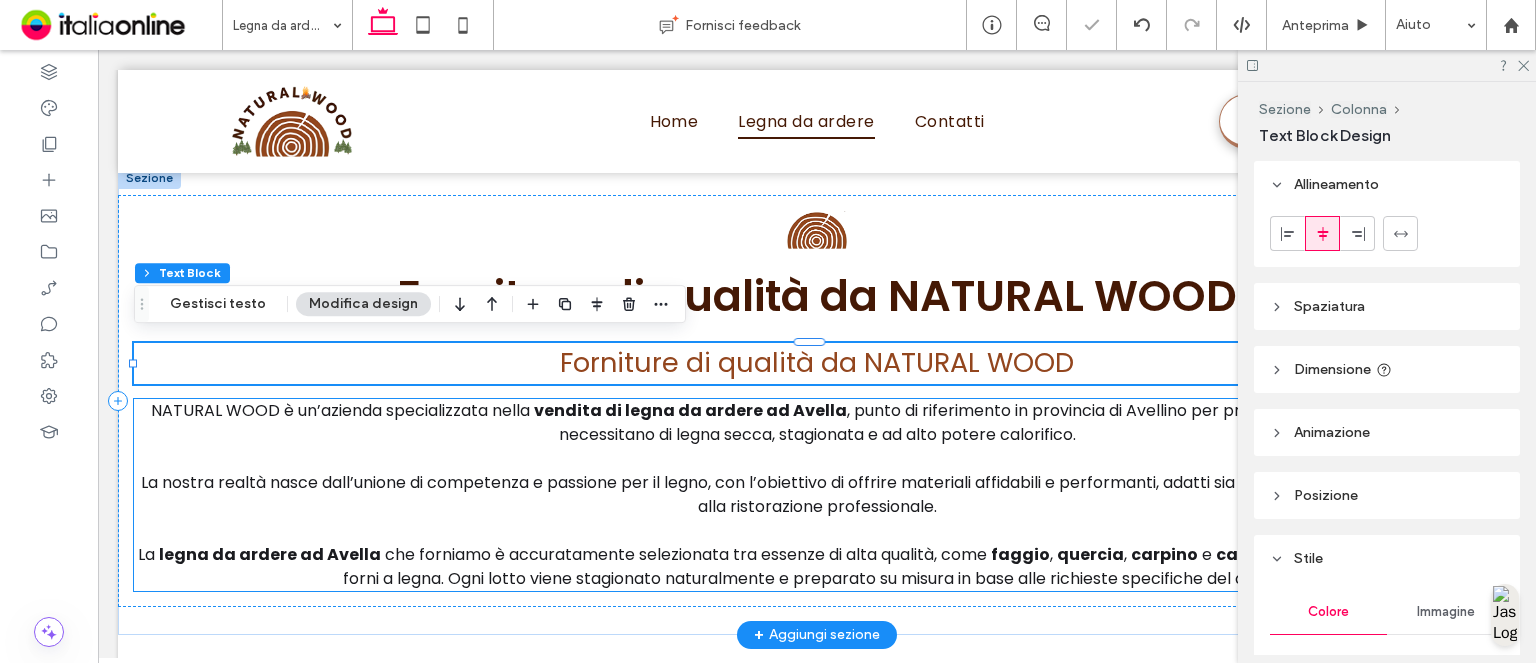 click on "﻿ La nostra realtà nasce dall’unione di competenza e passione per il legno, con l’obiettivo di offrire materiali affidabili e performanti, adatti sia al riscaldamento domestico che alla ristorazione professionale." at bounding box center [817, 494] 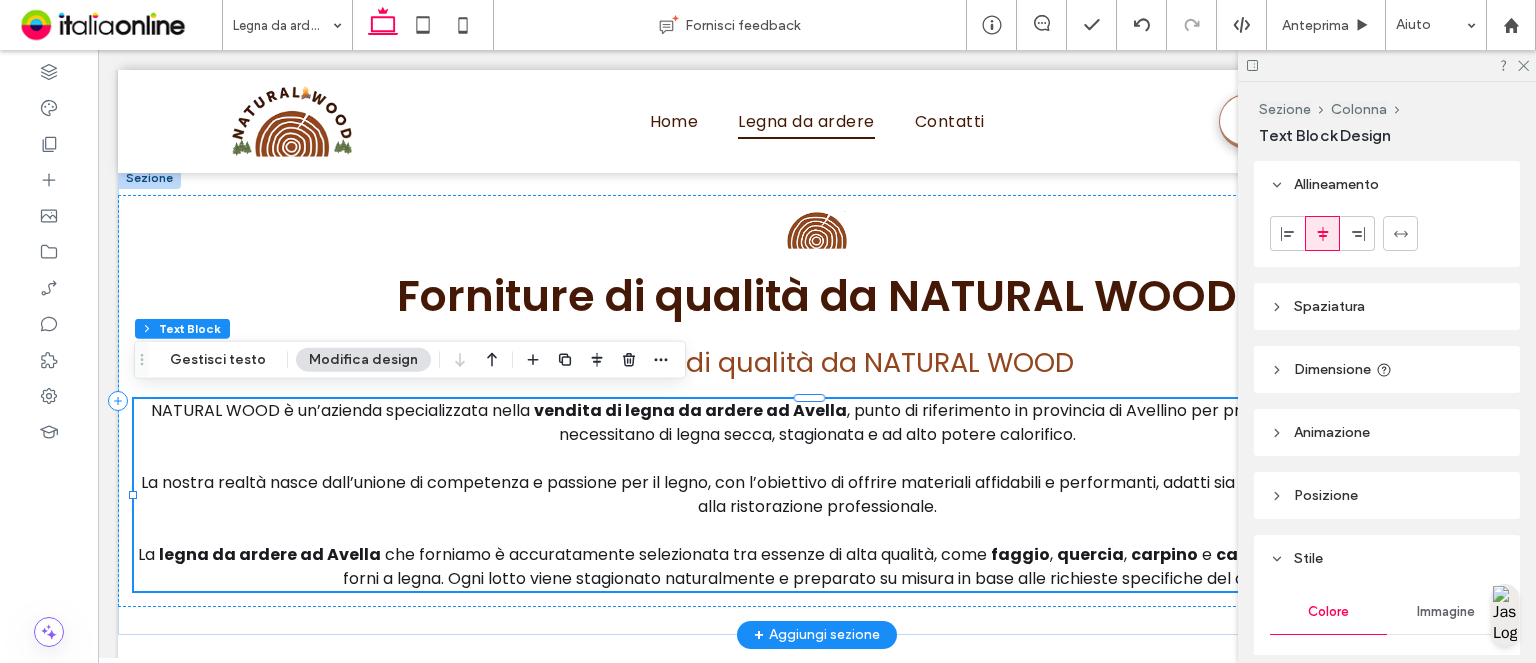 click on "che forniamo è accuratamente selezionata tra essenze di alta qualità, come" at bounding box center (686, 554) 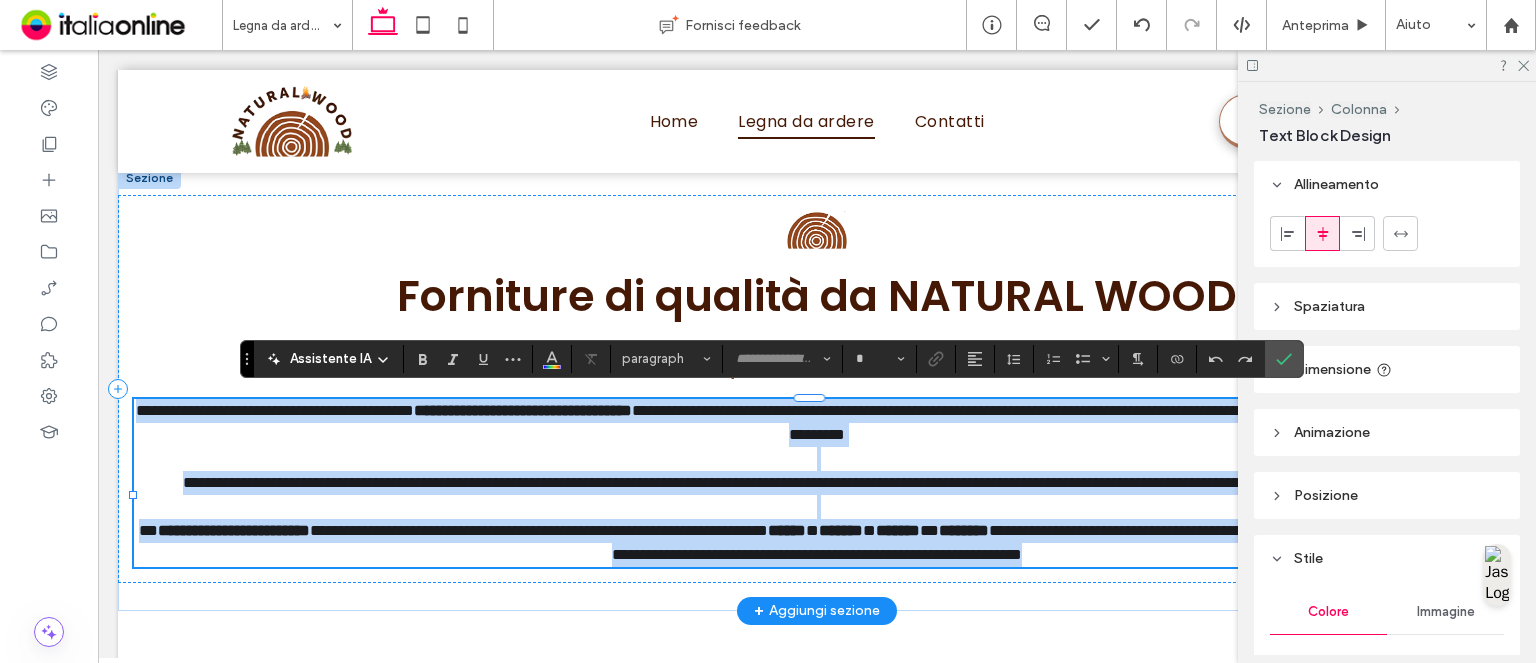 type on "*******" 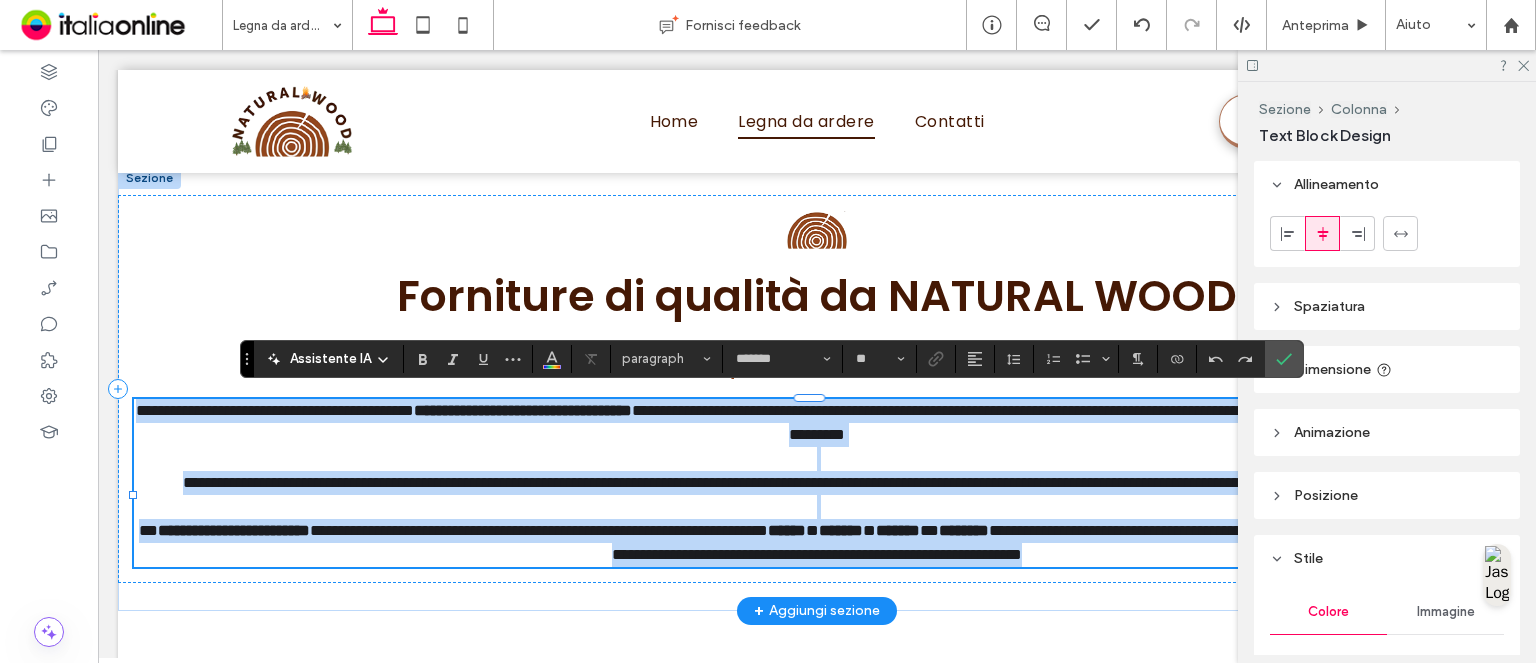 click on "**********" at bounding box center (539, 530) 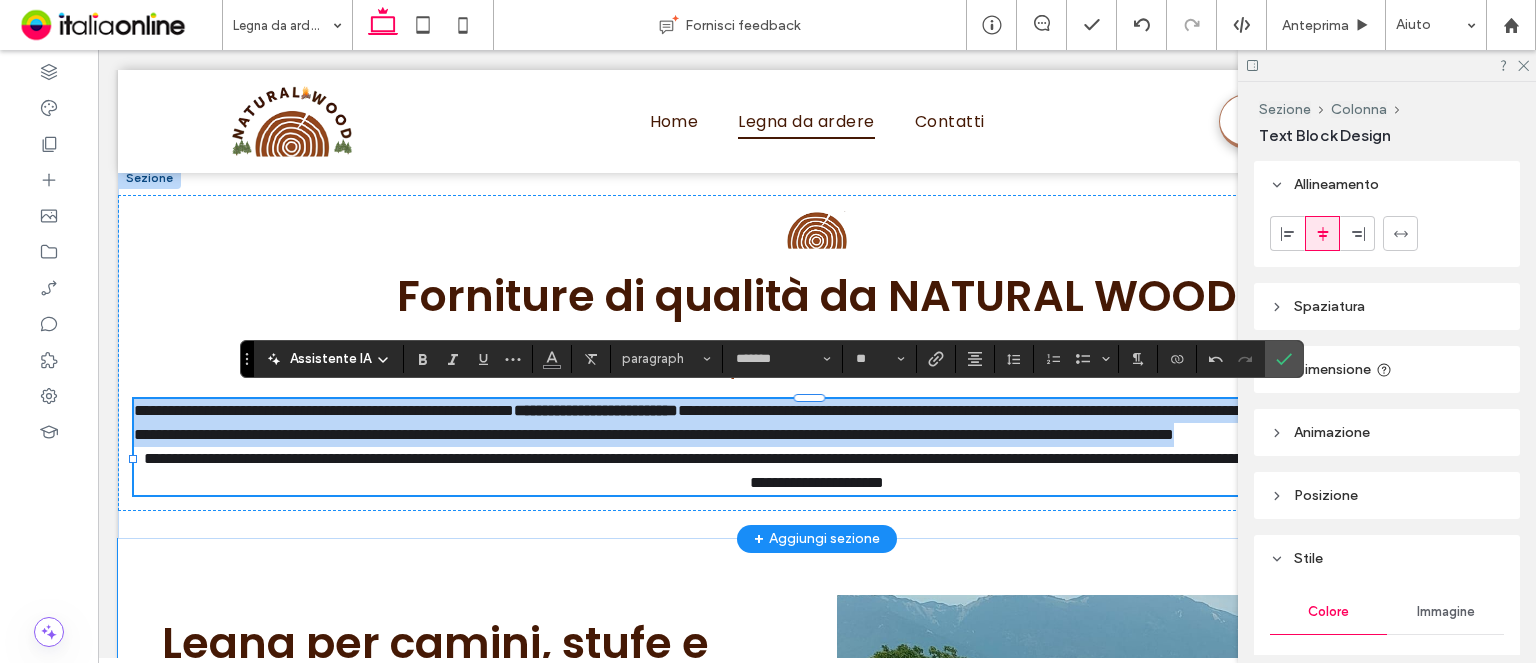 scroll, scrollTop: 0, scrollLeft: 0, axis: both 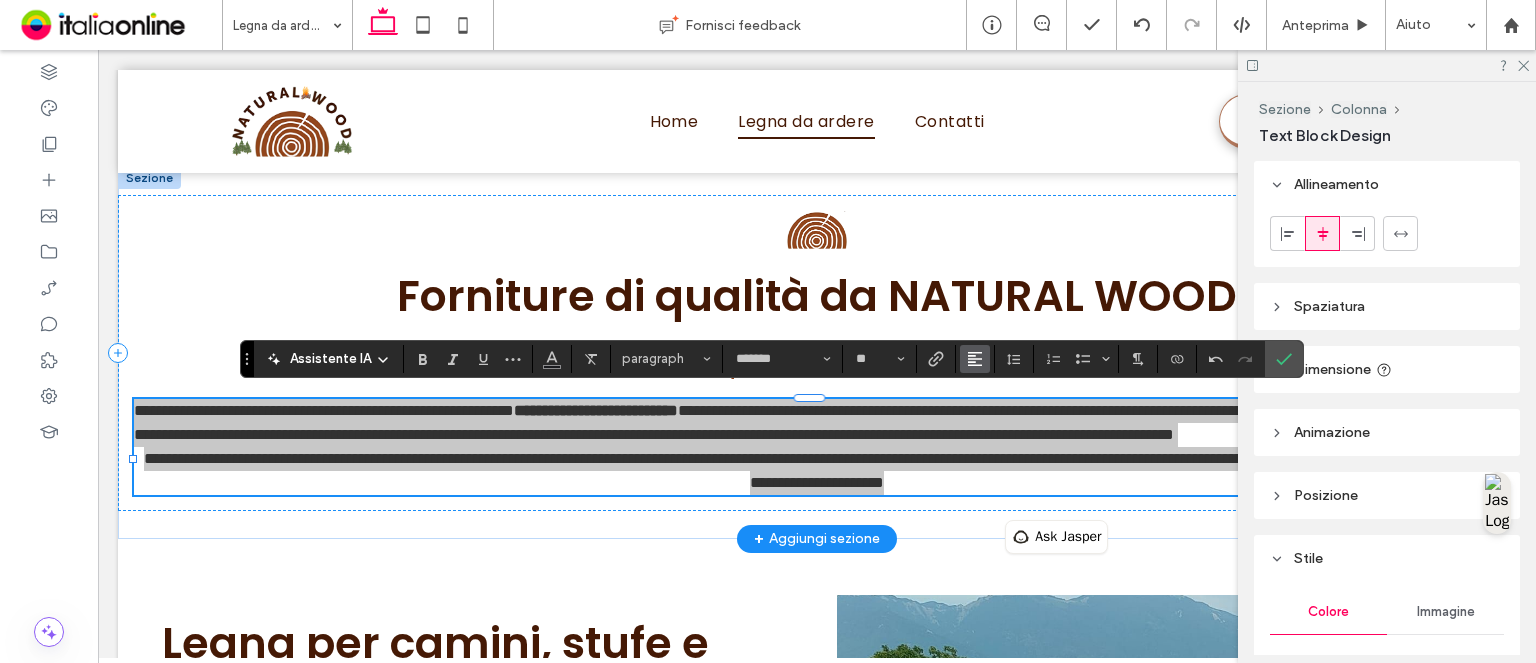 click 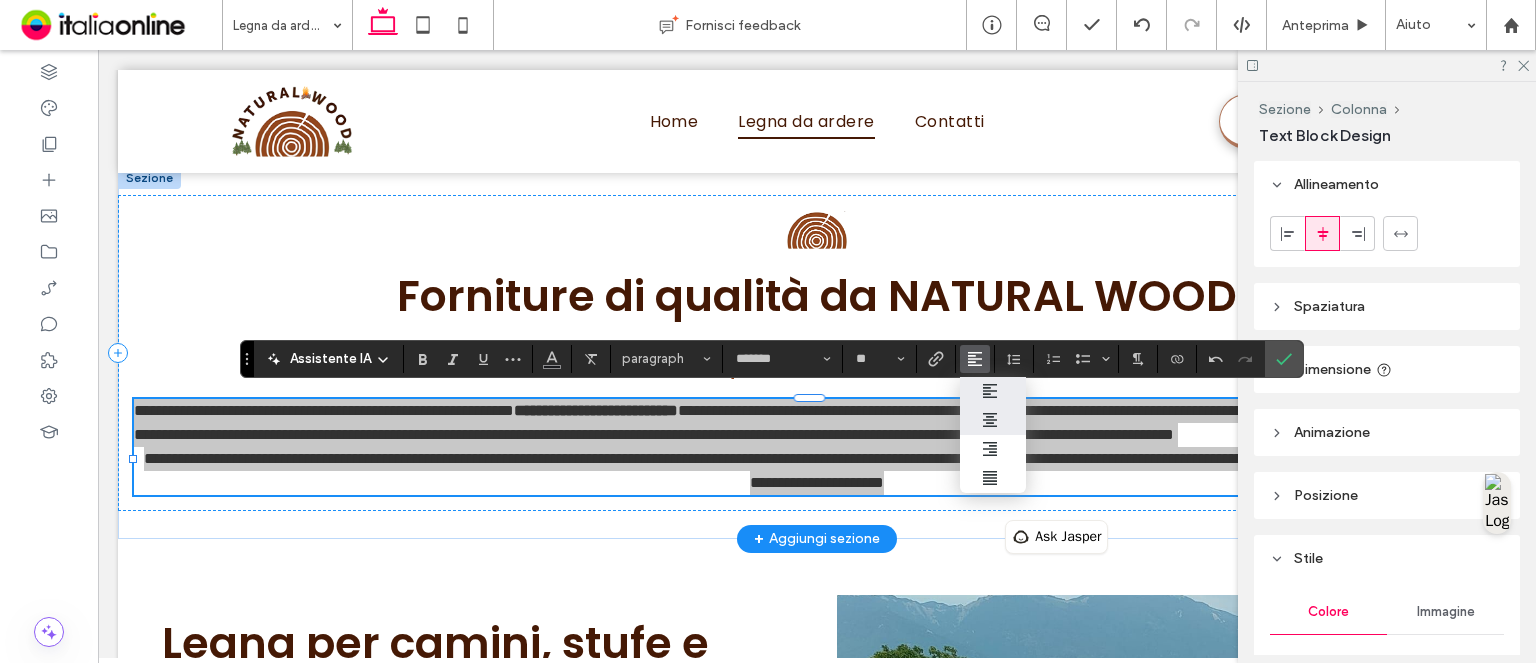 drag, startPoint x: 991, startPoint y: 419, endPoint x: 944, endPoint y: 389, distance: 55.758408 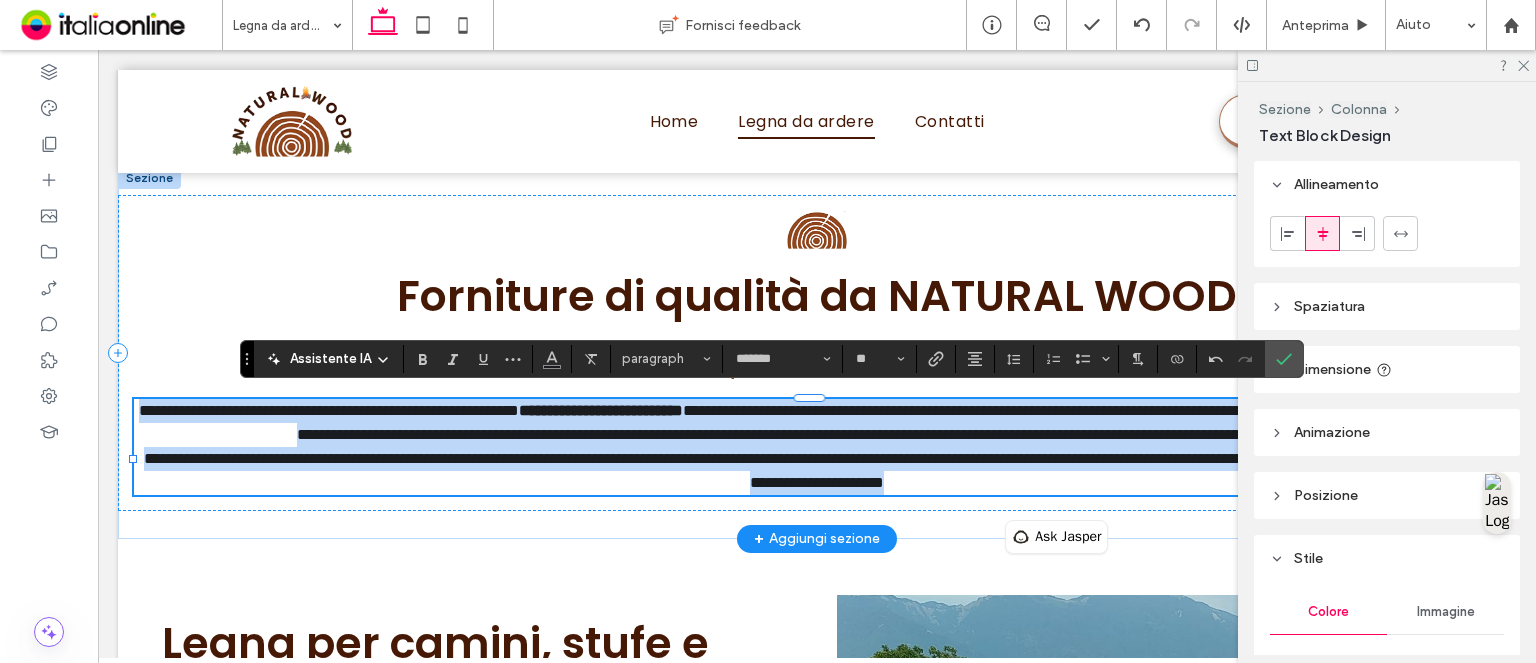 click on "**********" at bounding box center (817, 423) 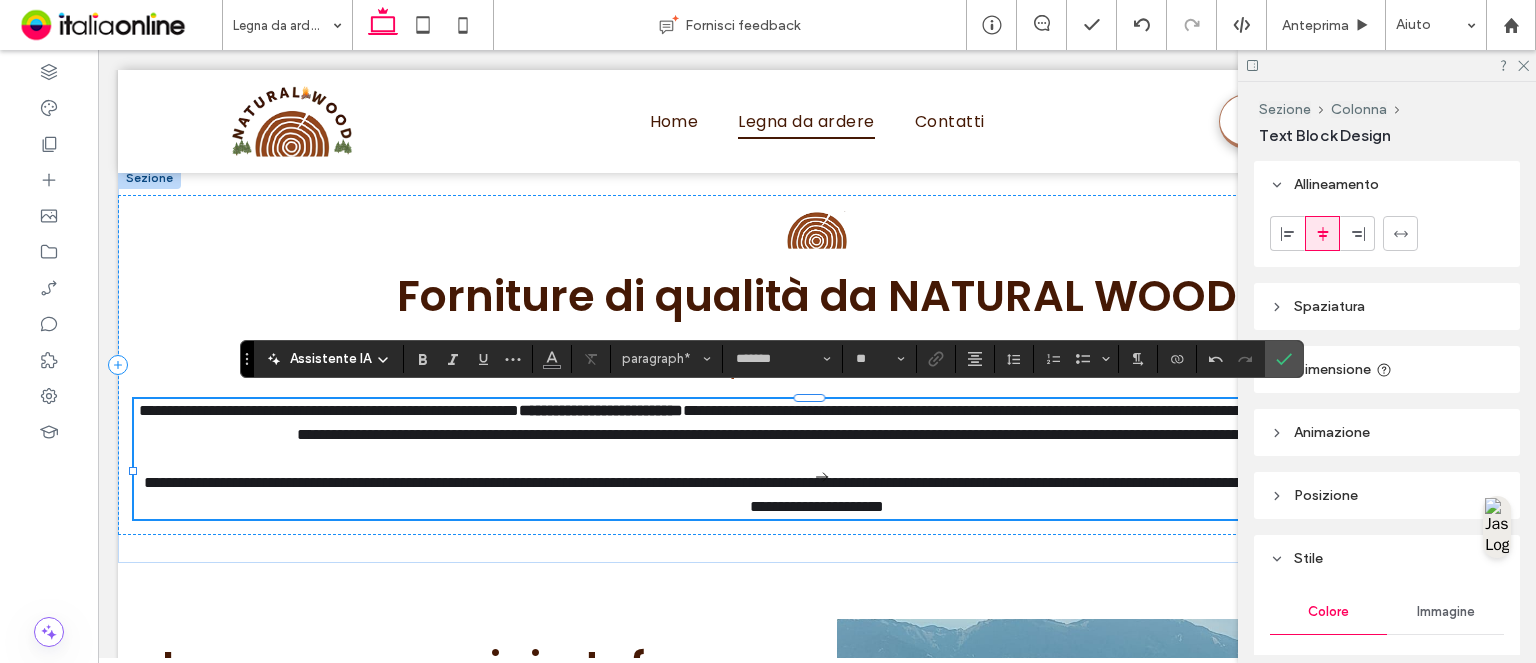 click 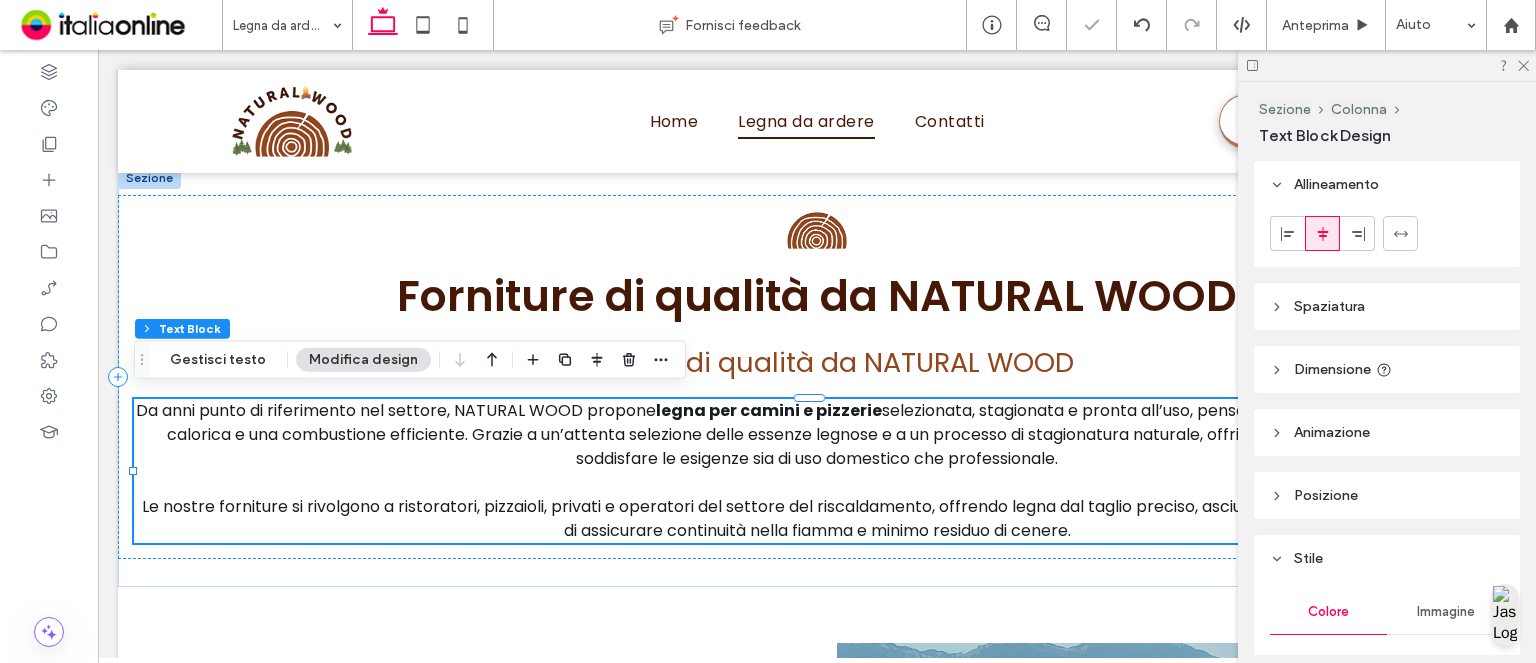 click at bounding box center [1387, 65] 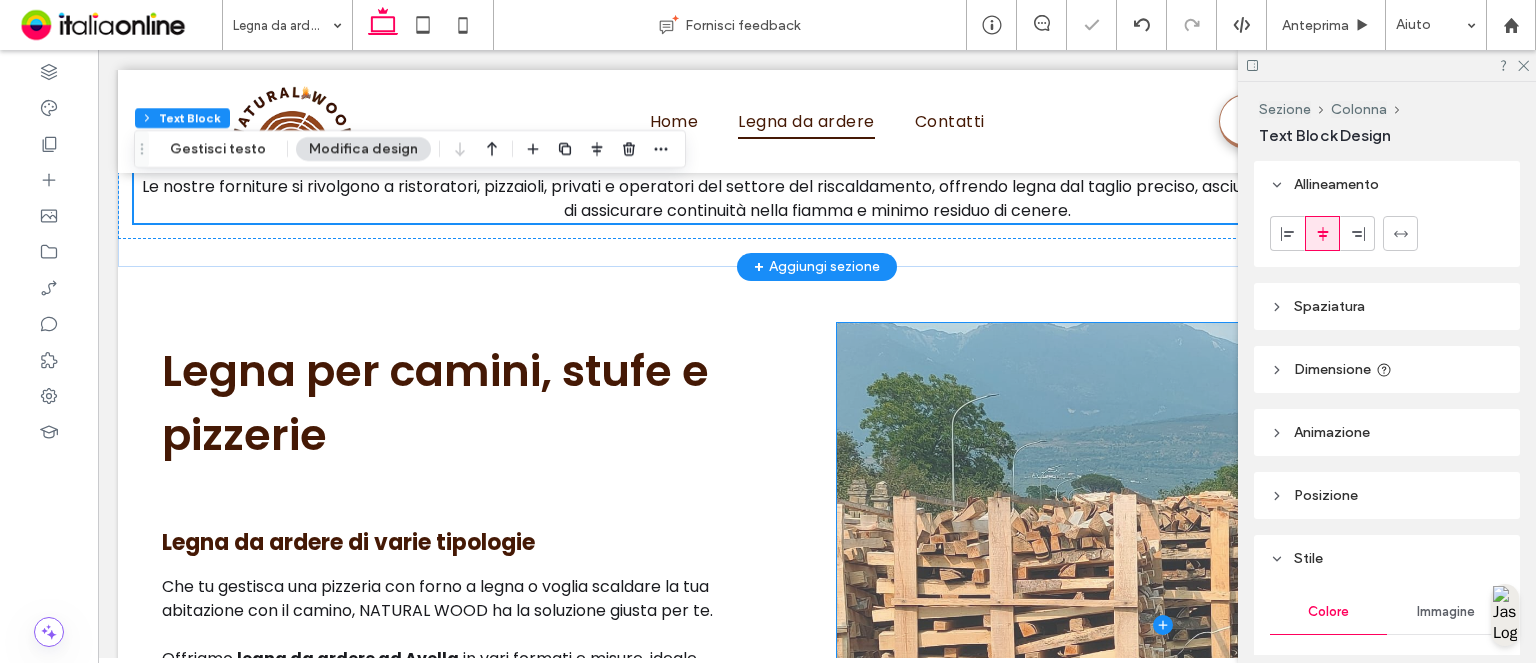 scroll, scrollTop: 1242, scrollLeft: 0, axis: vertical 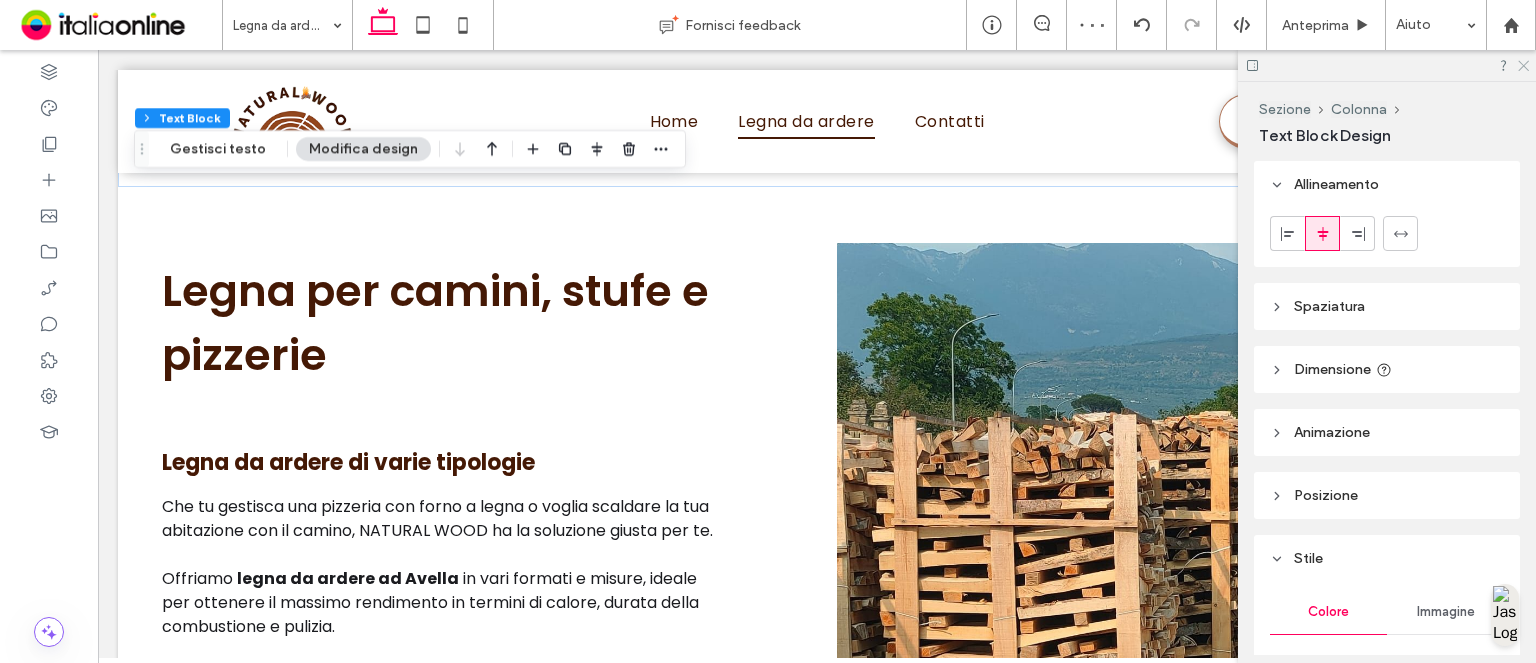 drag, startPoint x: 1424, startPoint y: 11, endPoint x: 1522, endPoint y: 60, distance: 109.56733 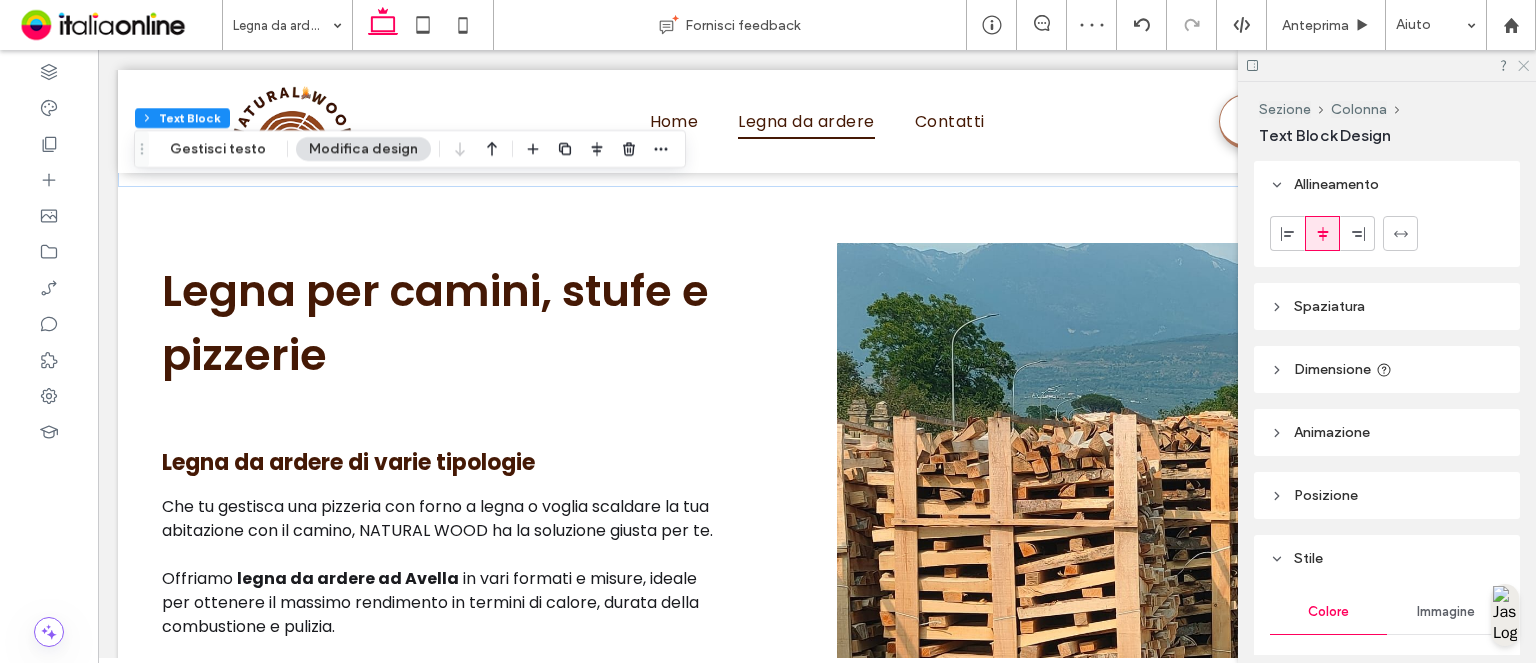 click 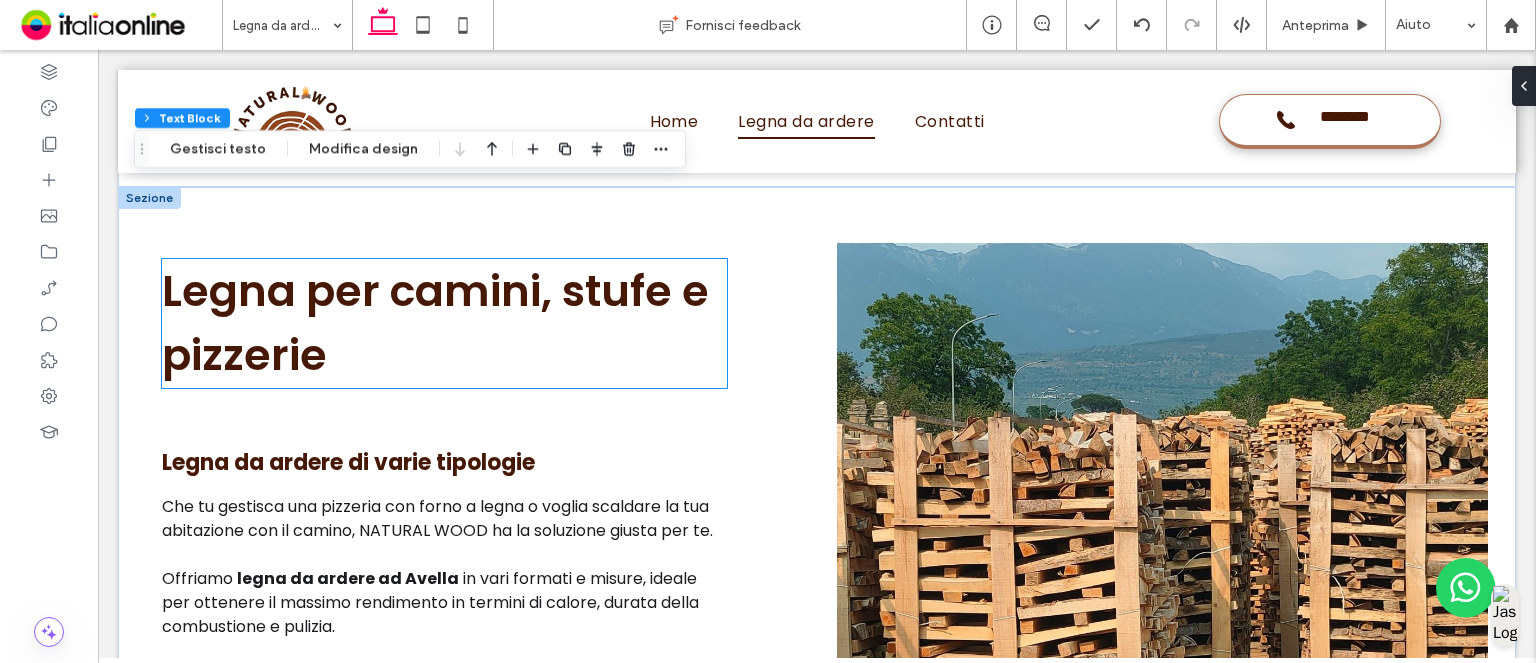 click on "Legna per camini, stufe e pizzerie" at bounding box center (444, 323) 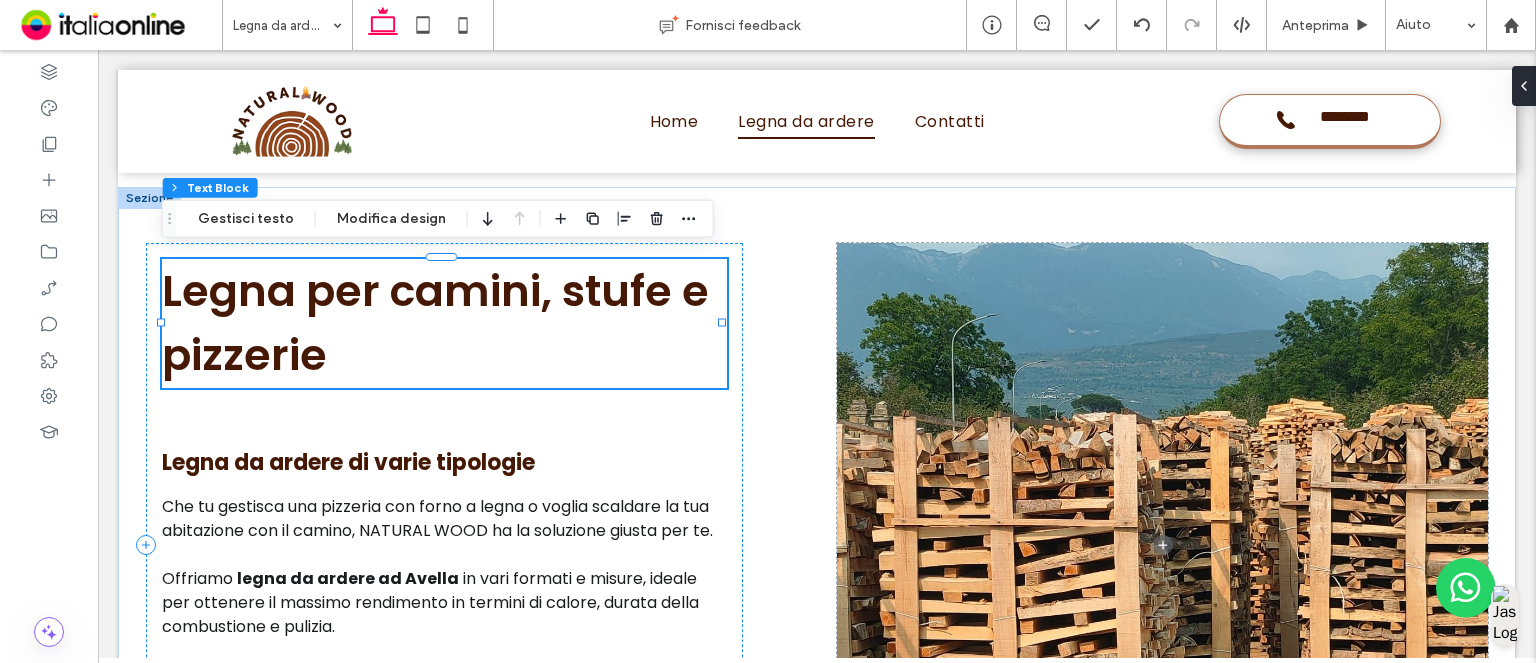 click on "Legna per camini, stufe e pizzerie" at bounding box center [444, 323] 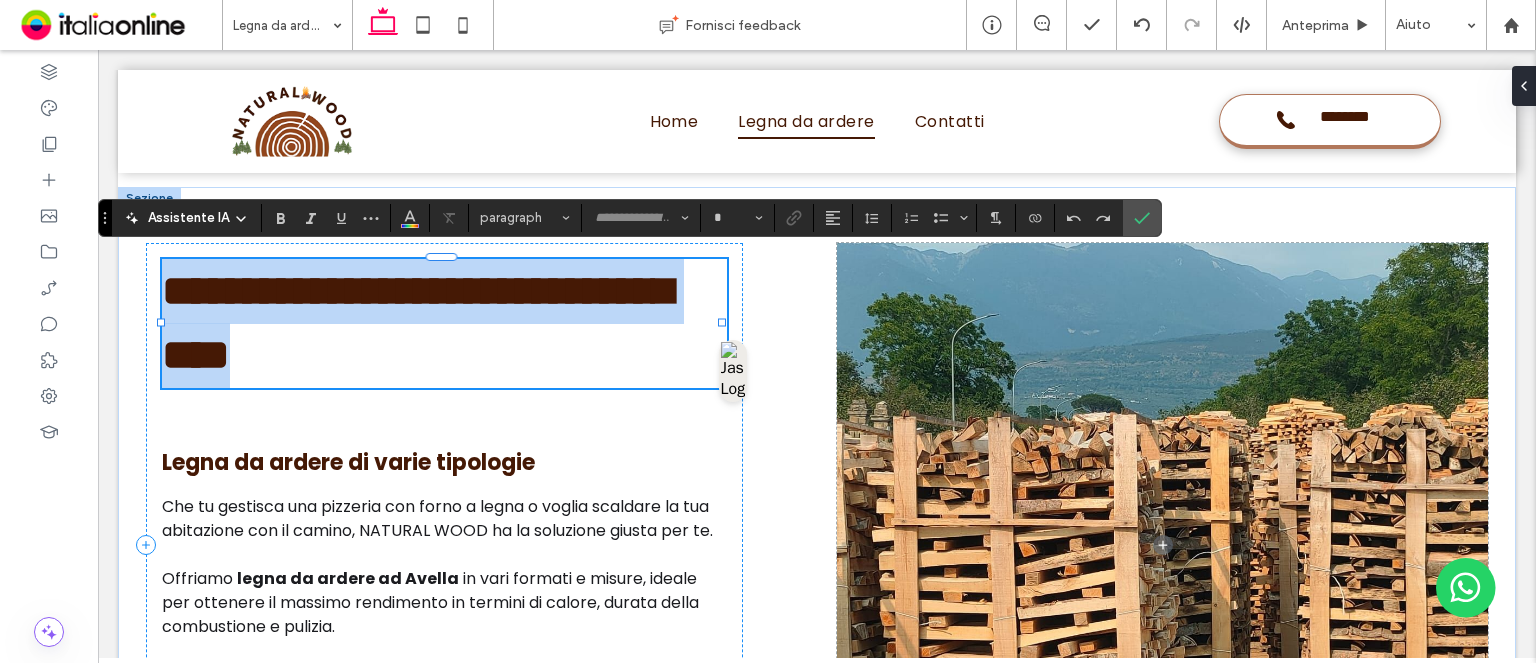 type on "*******" 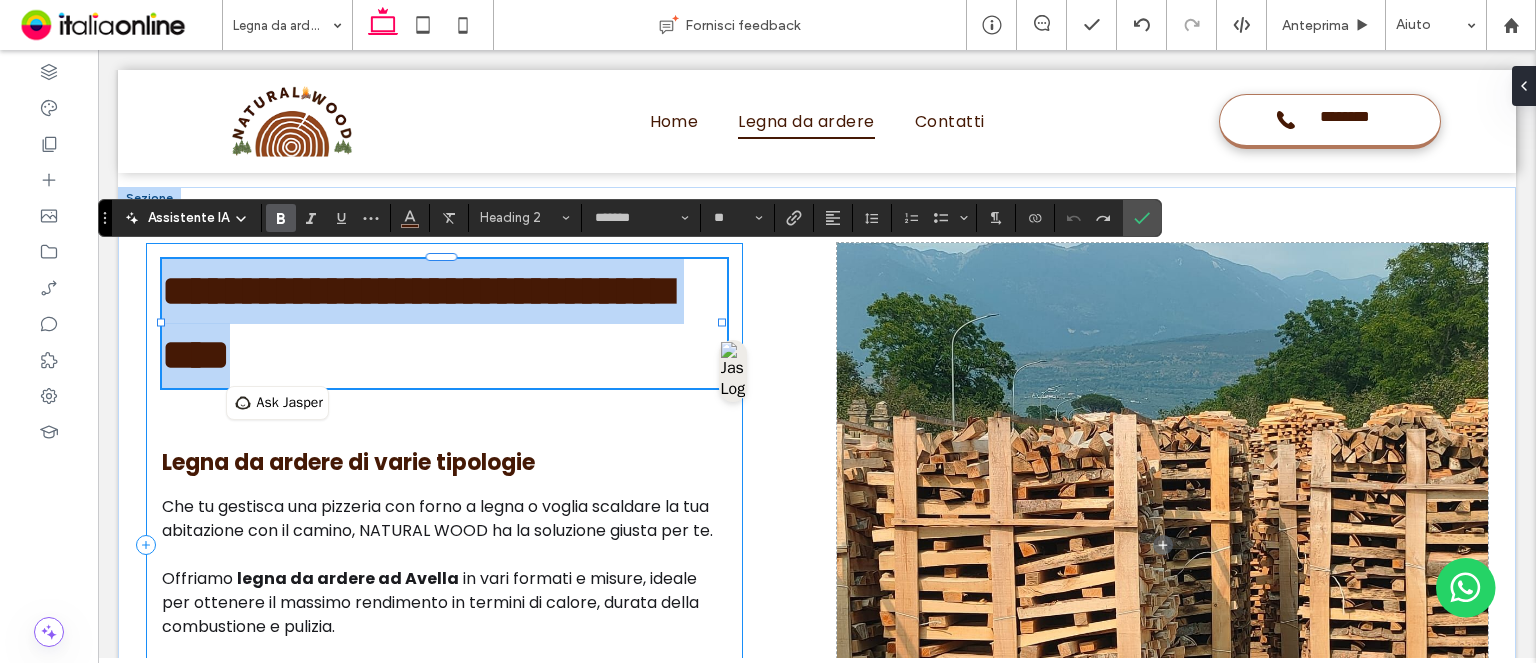 type on "**" 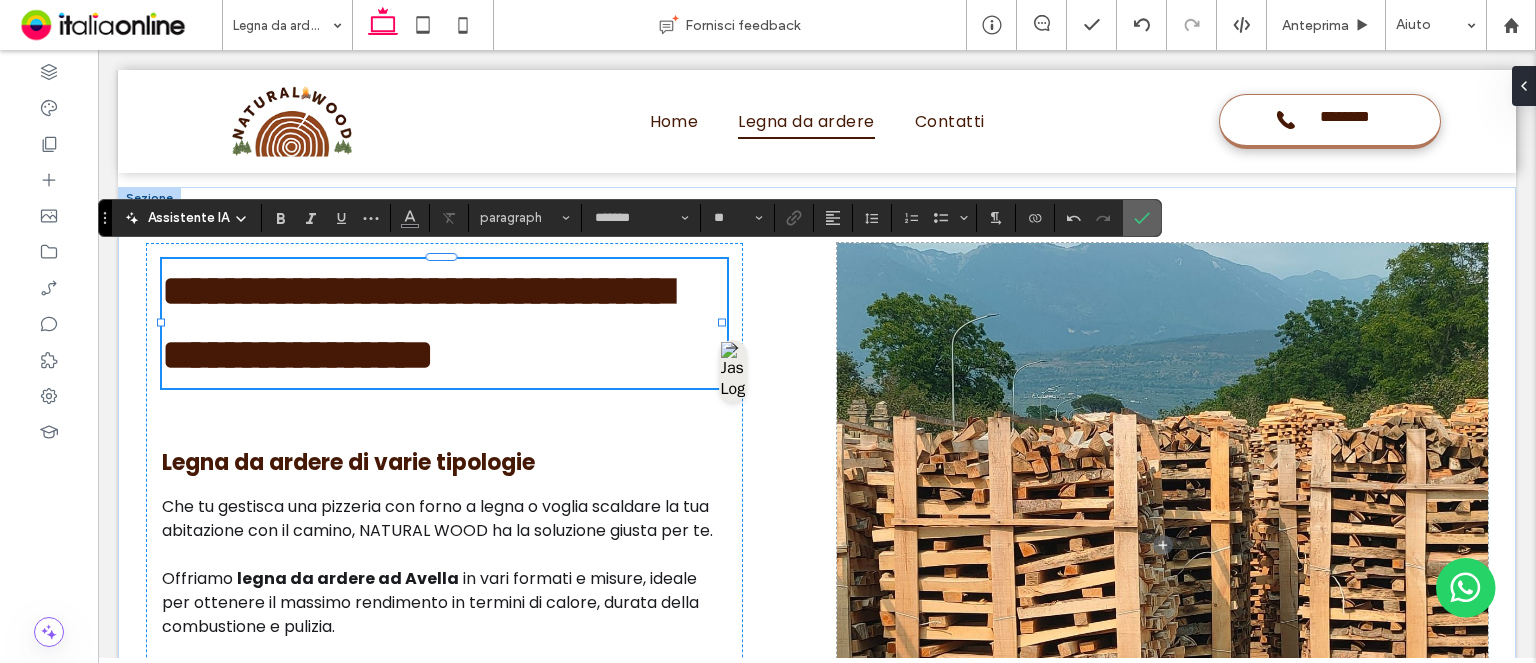 drag, startPoint x: 1136, startPoint y: 206, endPoint x: 865, endPoint y: 284, distance: 282.00177 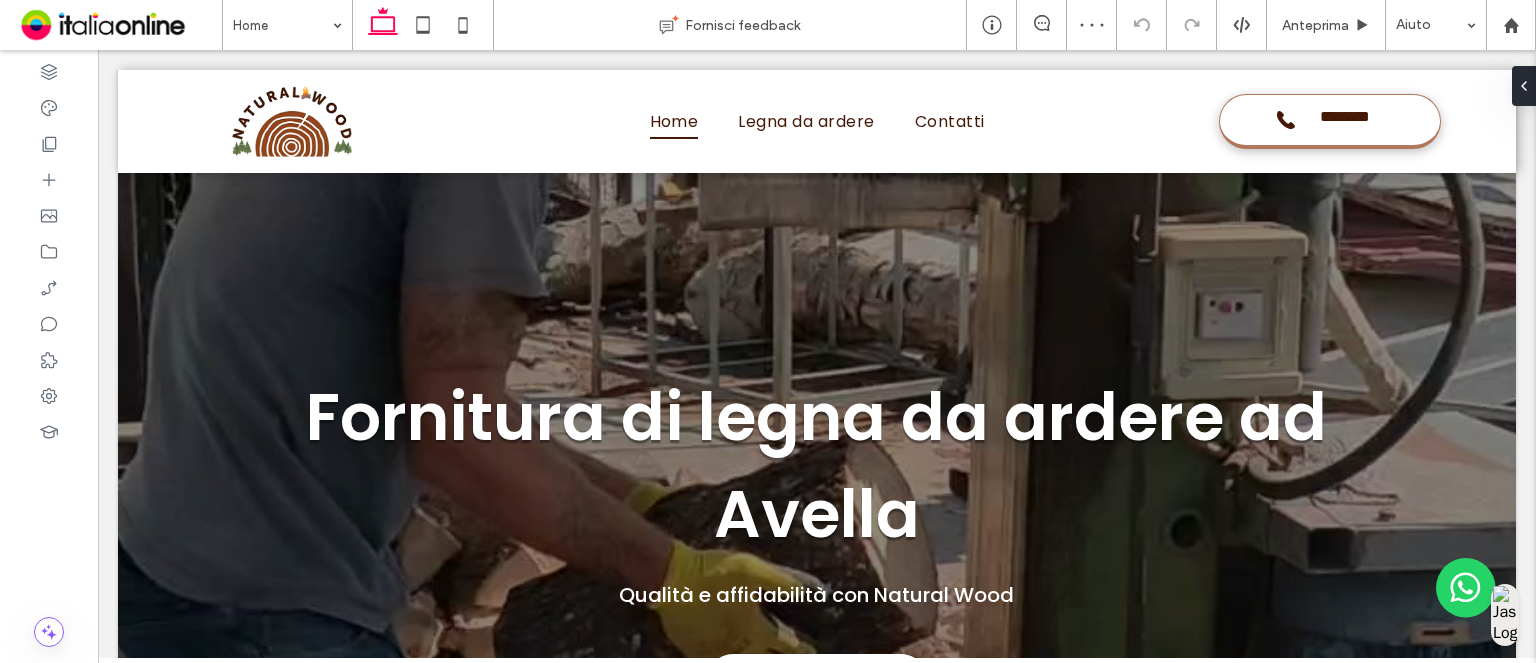 scroll, scrollTop: 817, scrollLeft: 0, axis: vertical 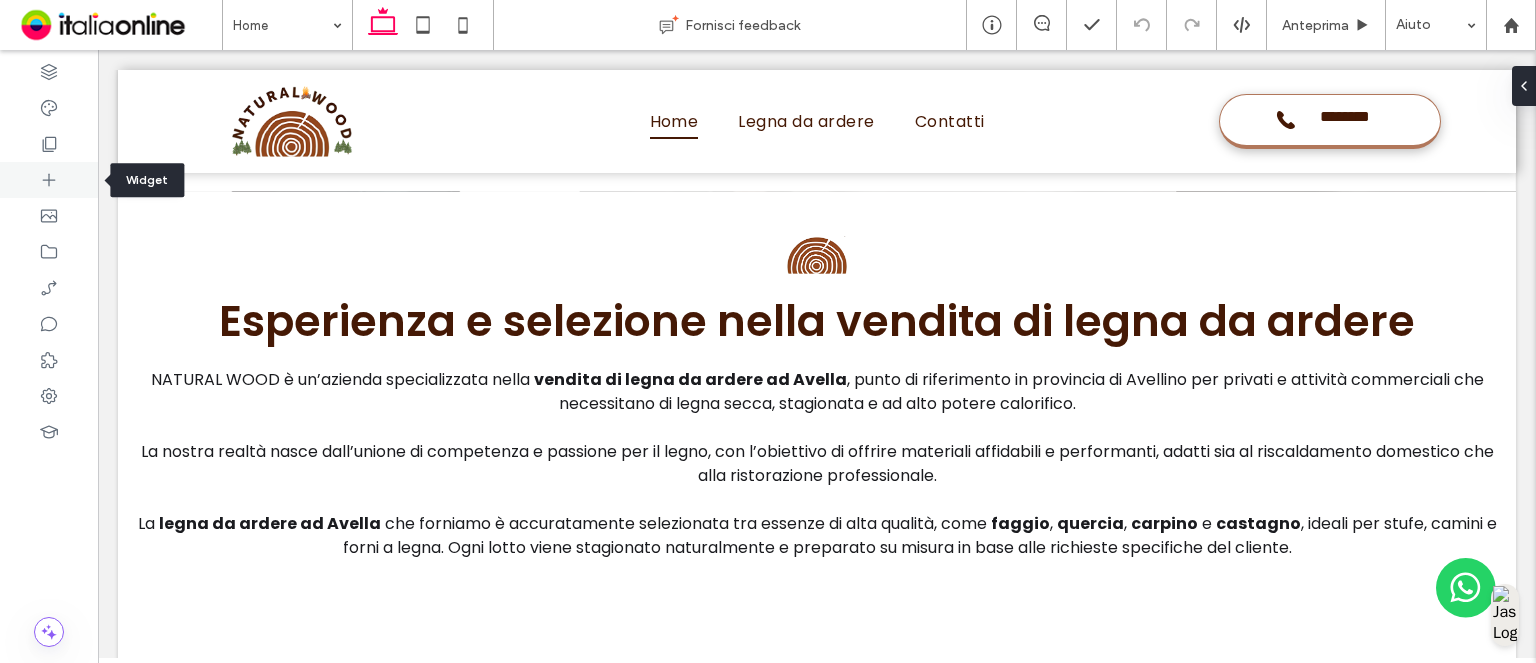 click 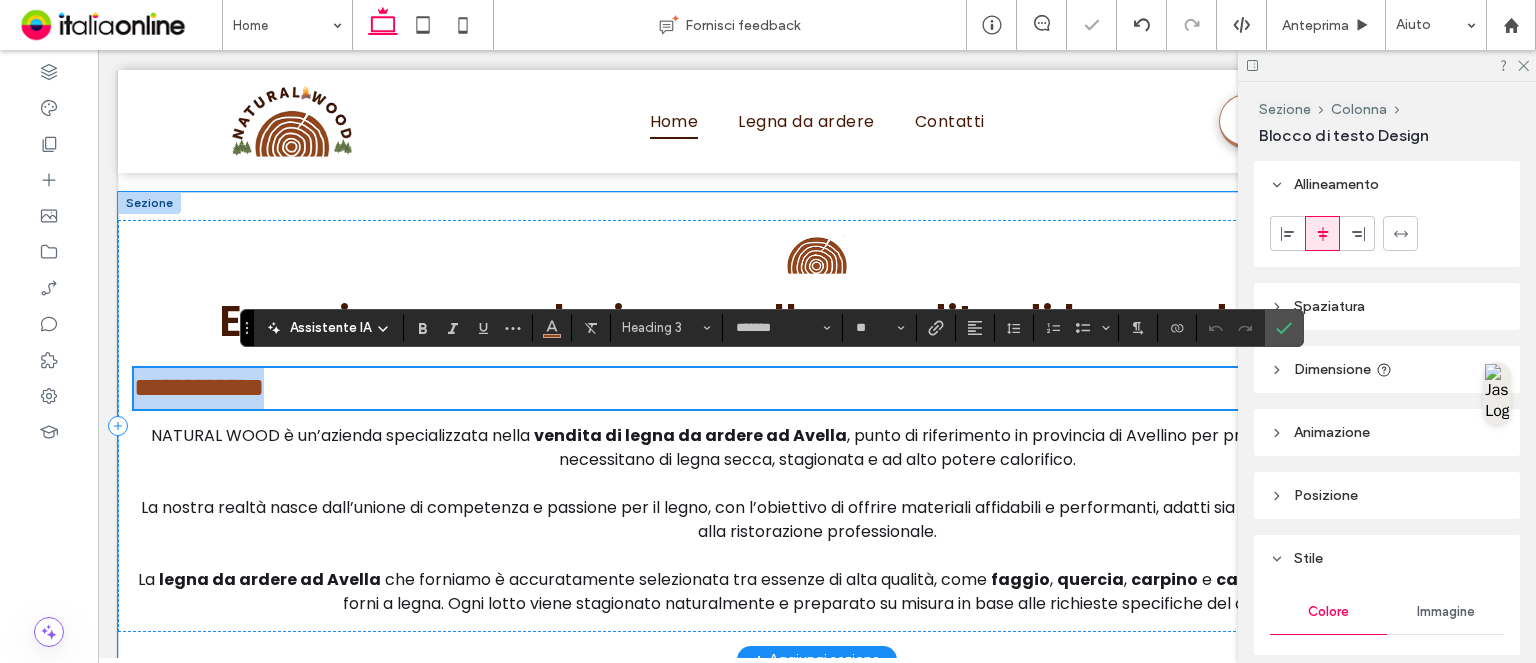 type on "*******" 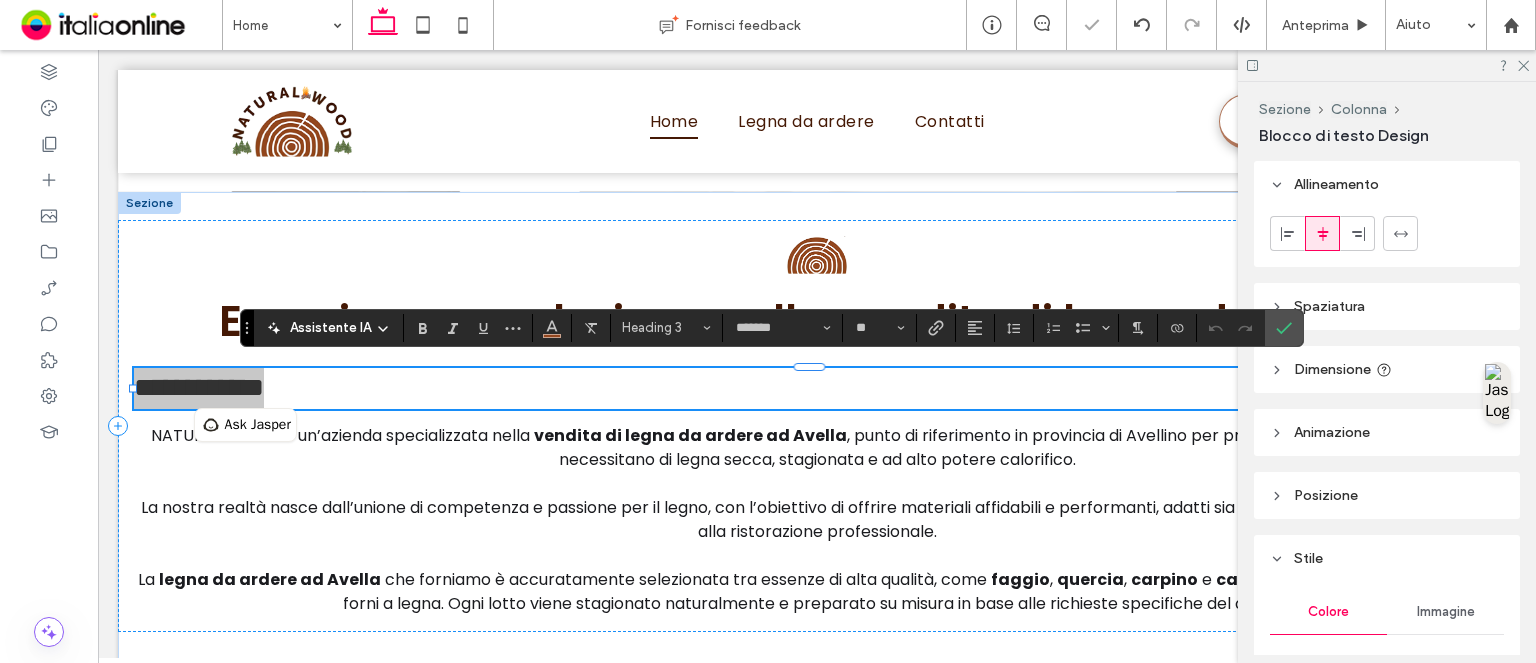 click 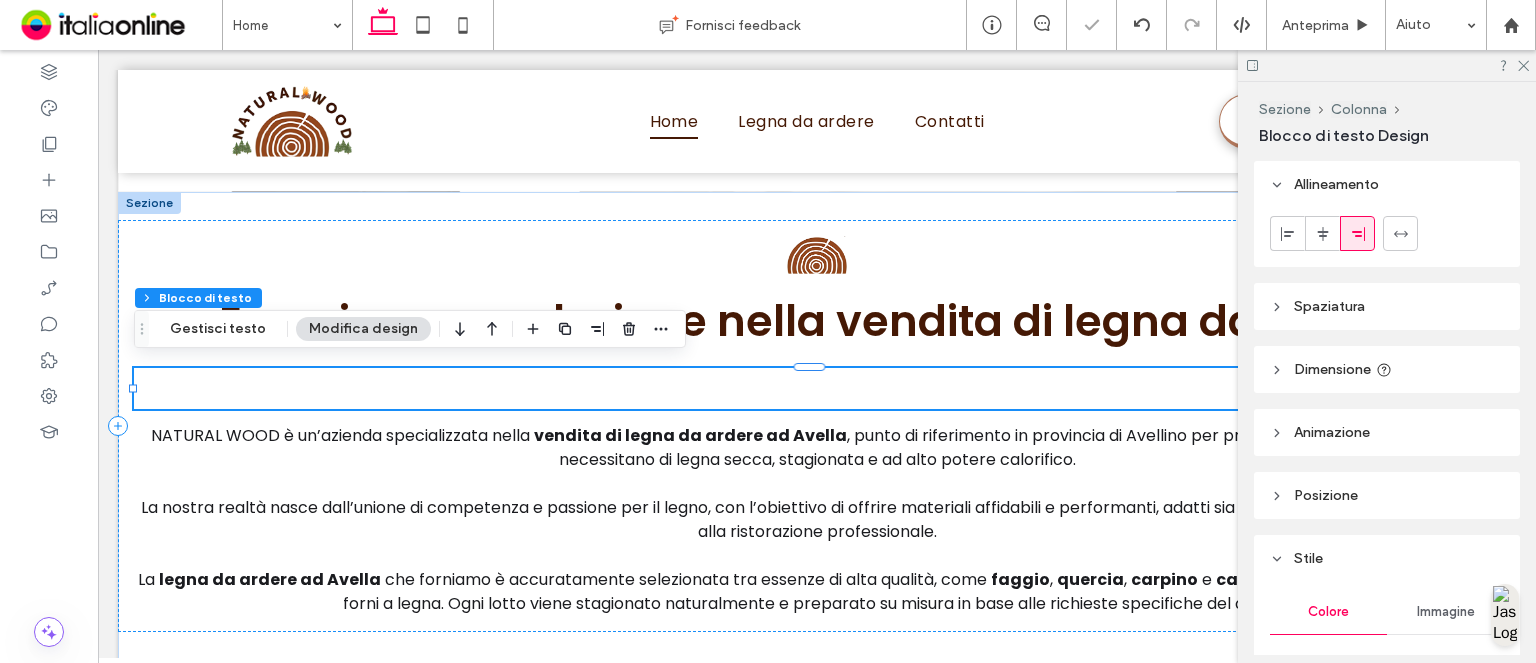 click at bounding box center [1322, 233] 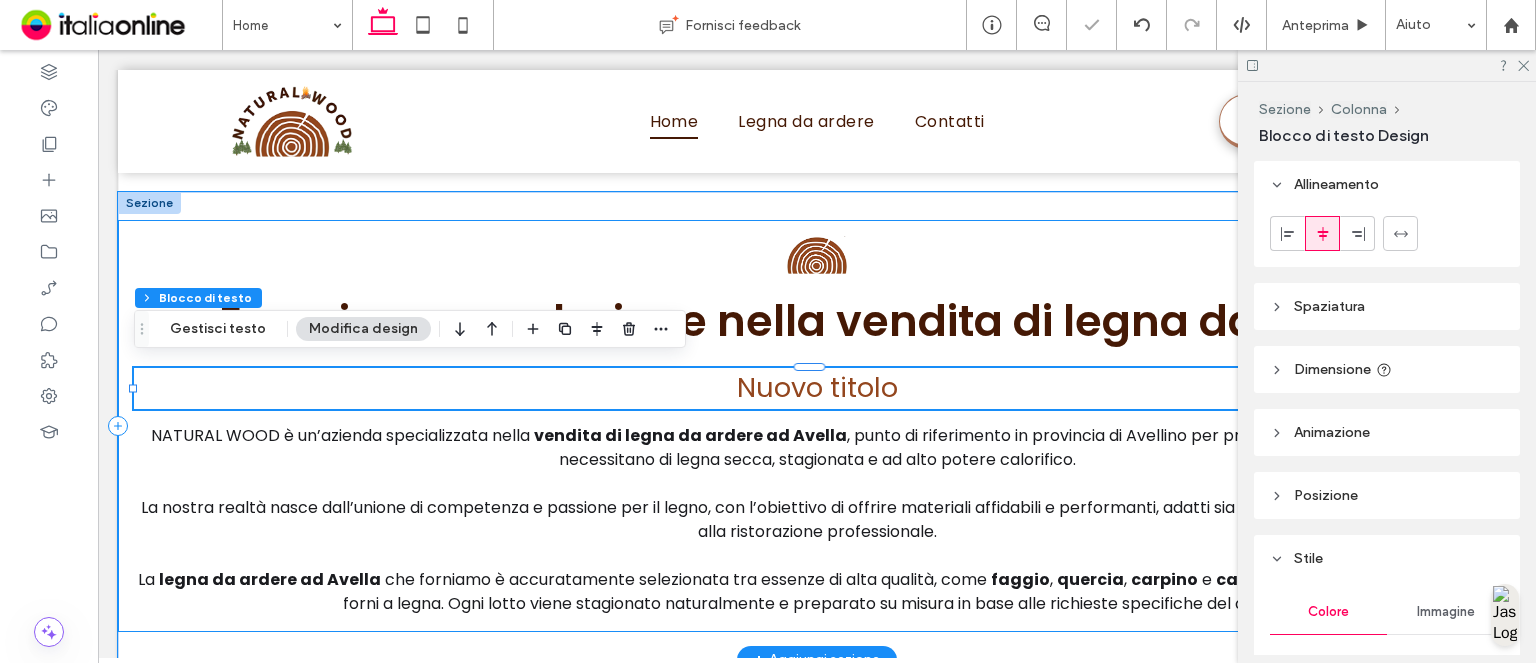 drag, startPoint x: 968, startPoint y: 351, endPoint x: 925, endPoint y: 370, distance: 47.010635 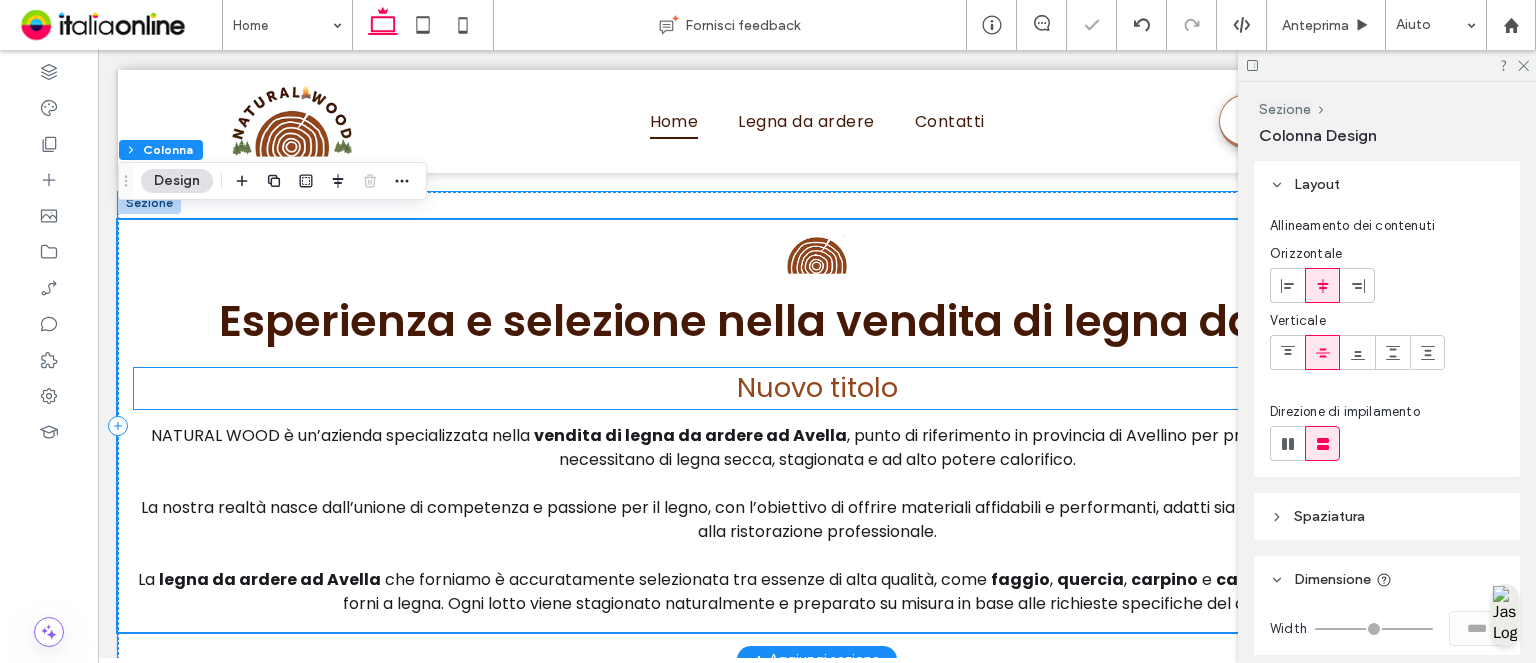click on "Nuovo titolo" at bounding box center (817, 388) 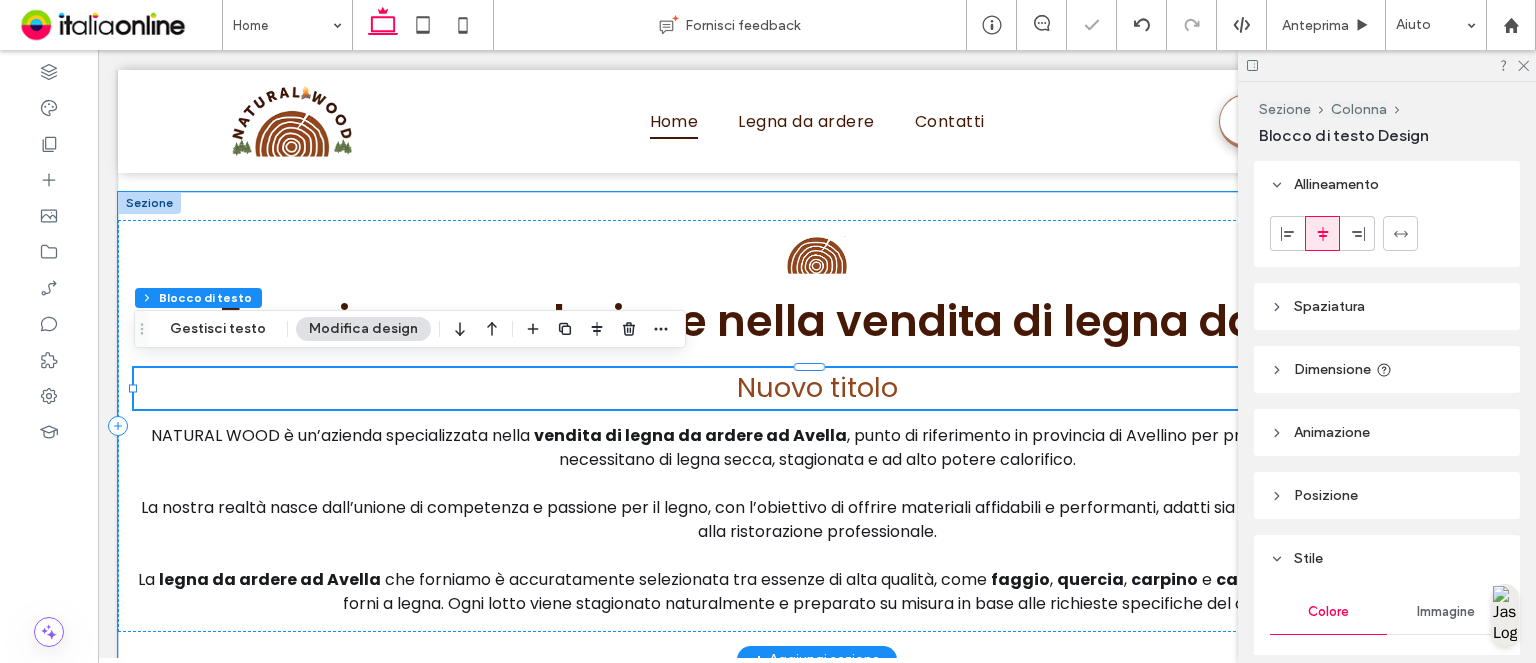 click on "Nuovo titolo" at bounding box center [817, 387] 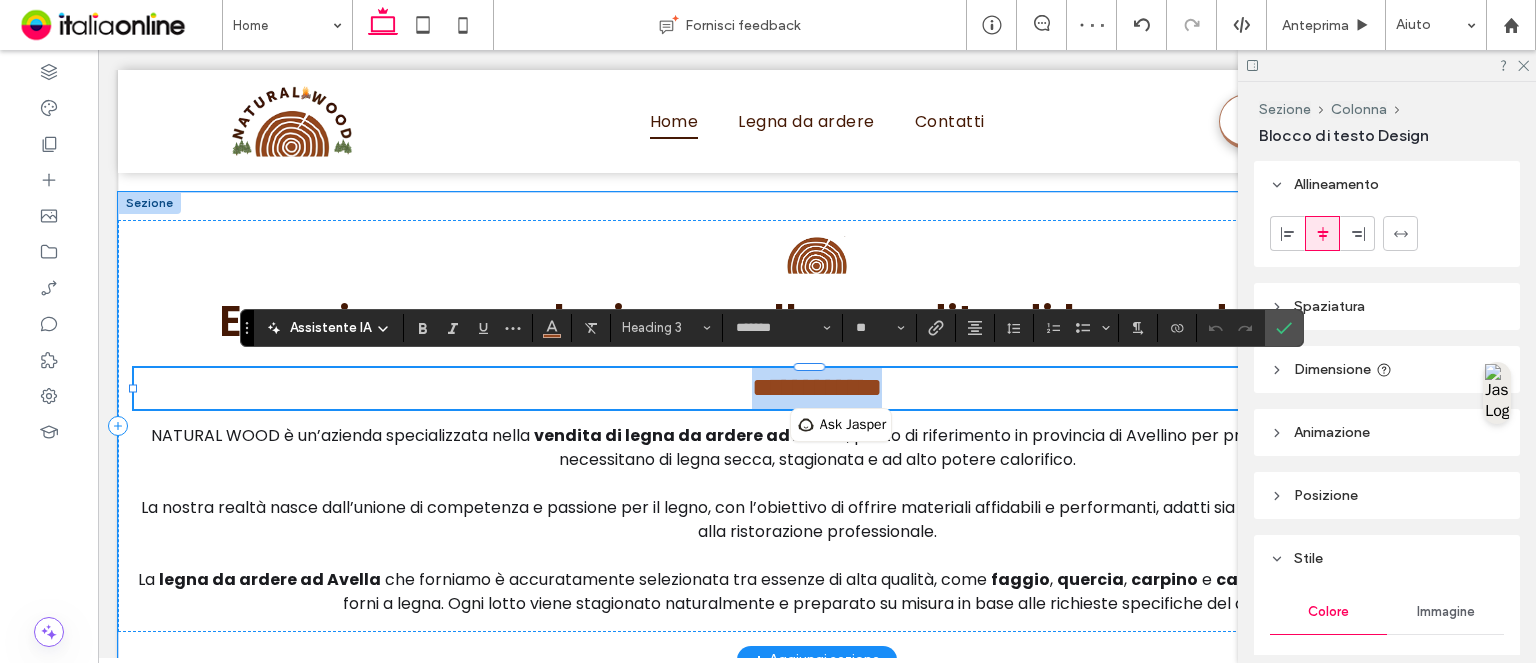 type 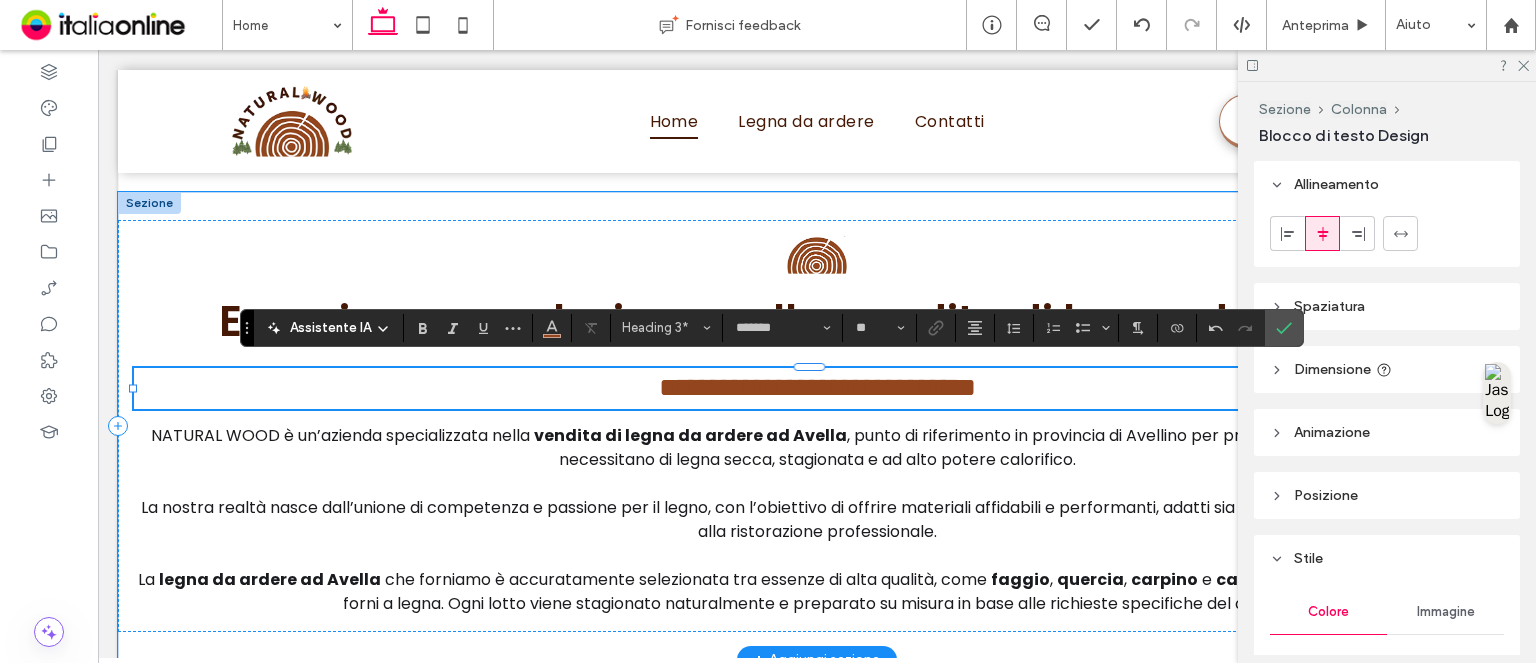 click on "**********" at bounding box center (817, 387) 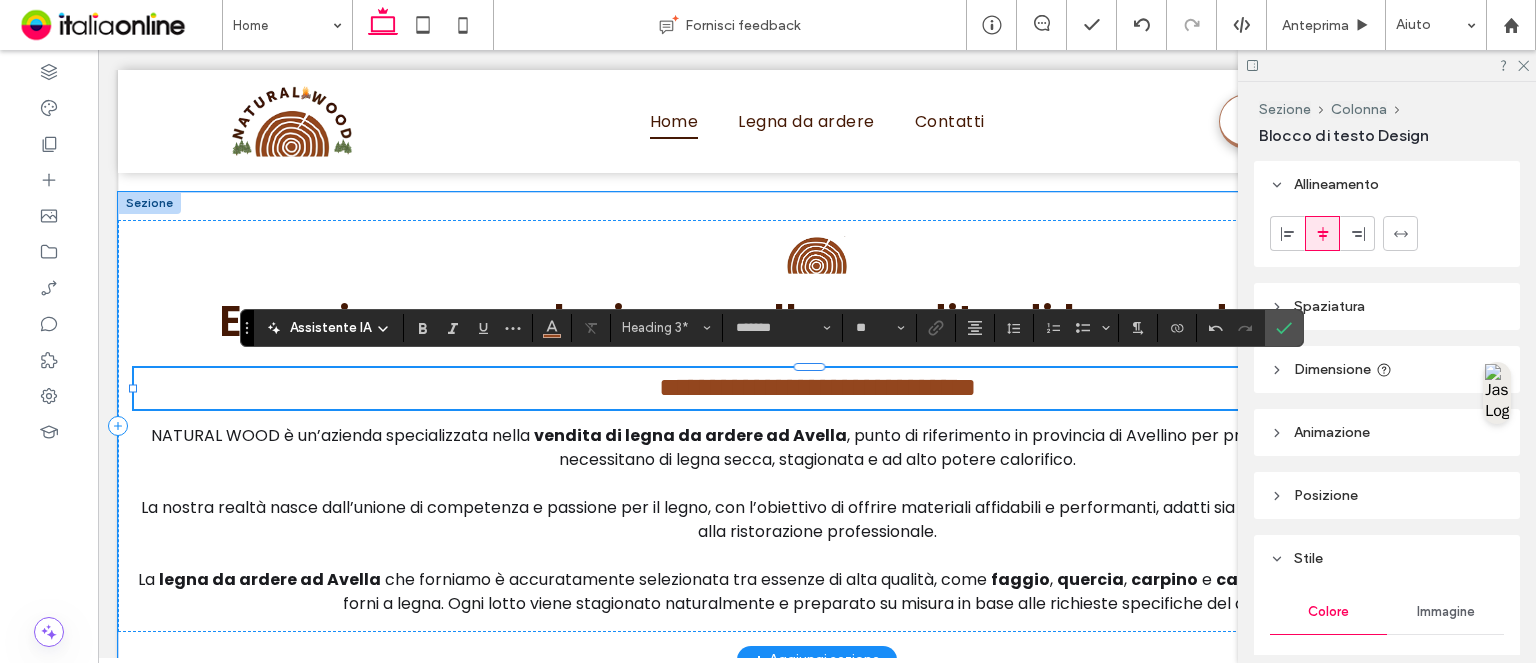 click on "**********" at bounding box center [817, 387] 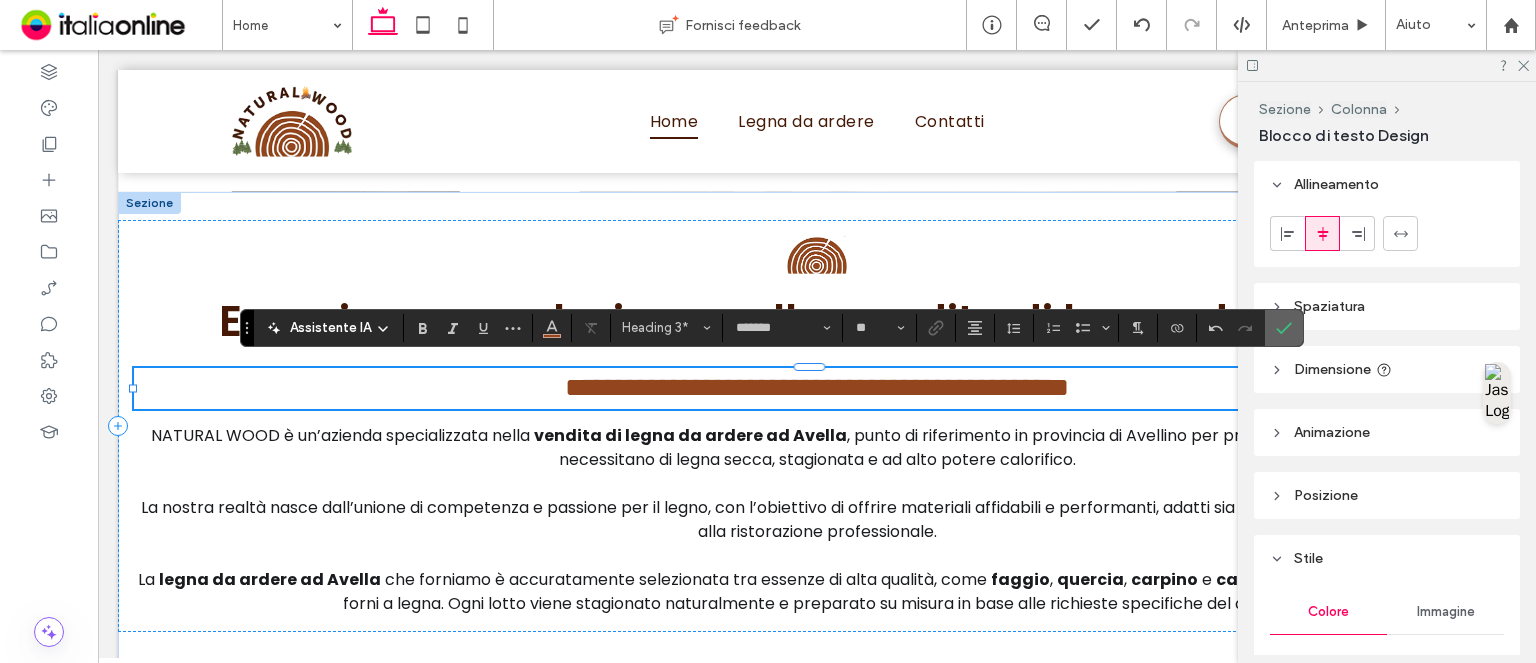 click at bounding box center [1284, 328] 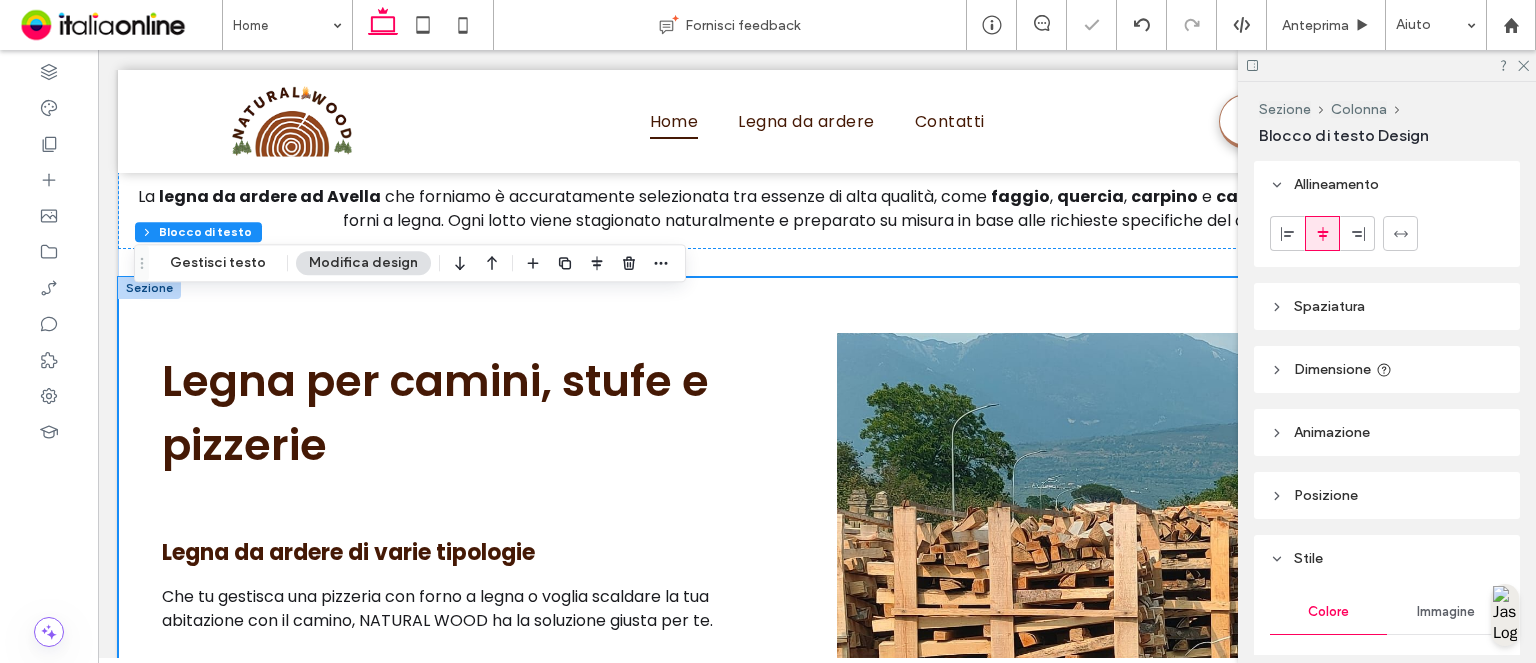 scroll, scrollTop: 1217, scrollLeft: 0, axis: vertical 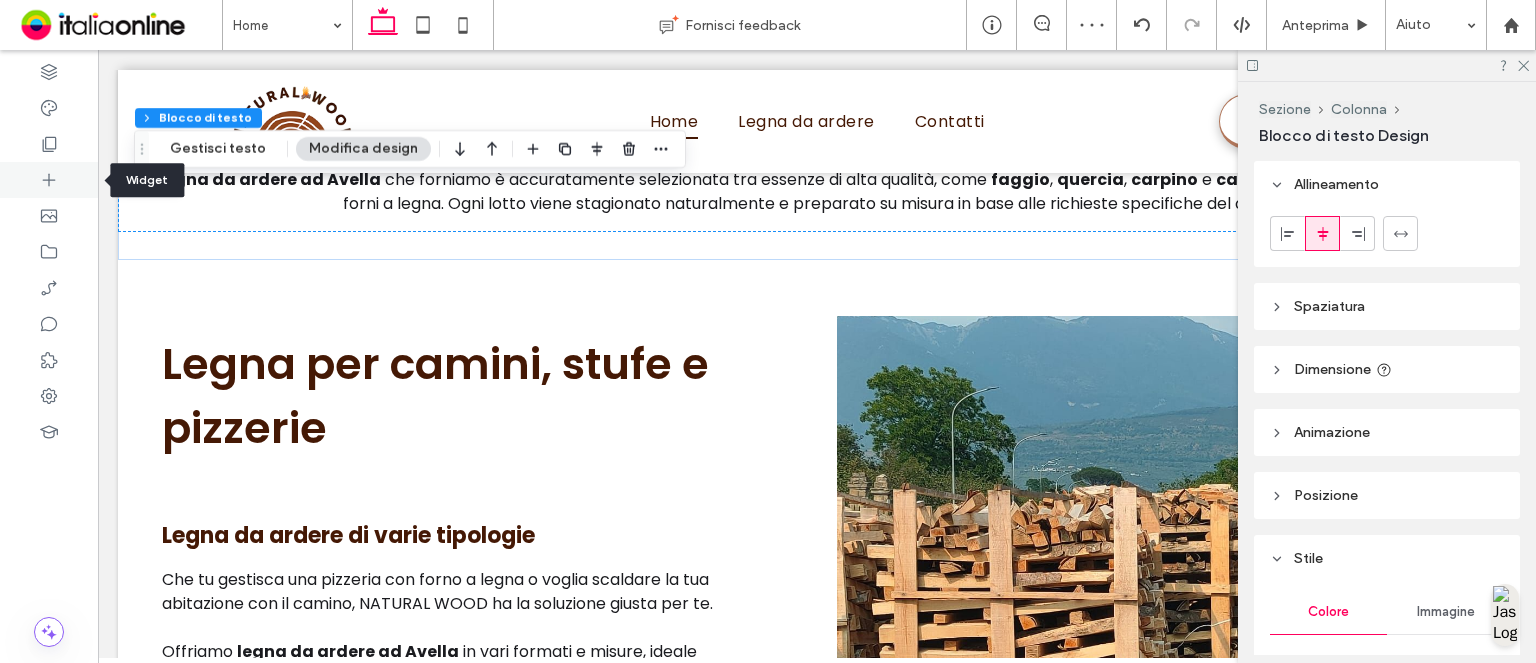 click 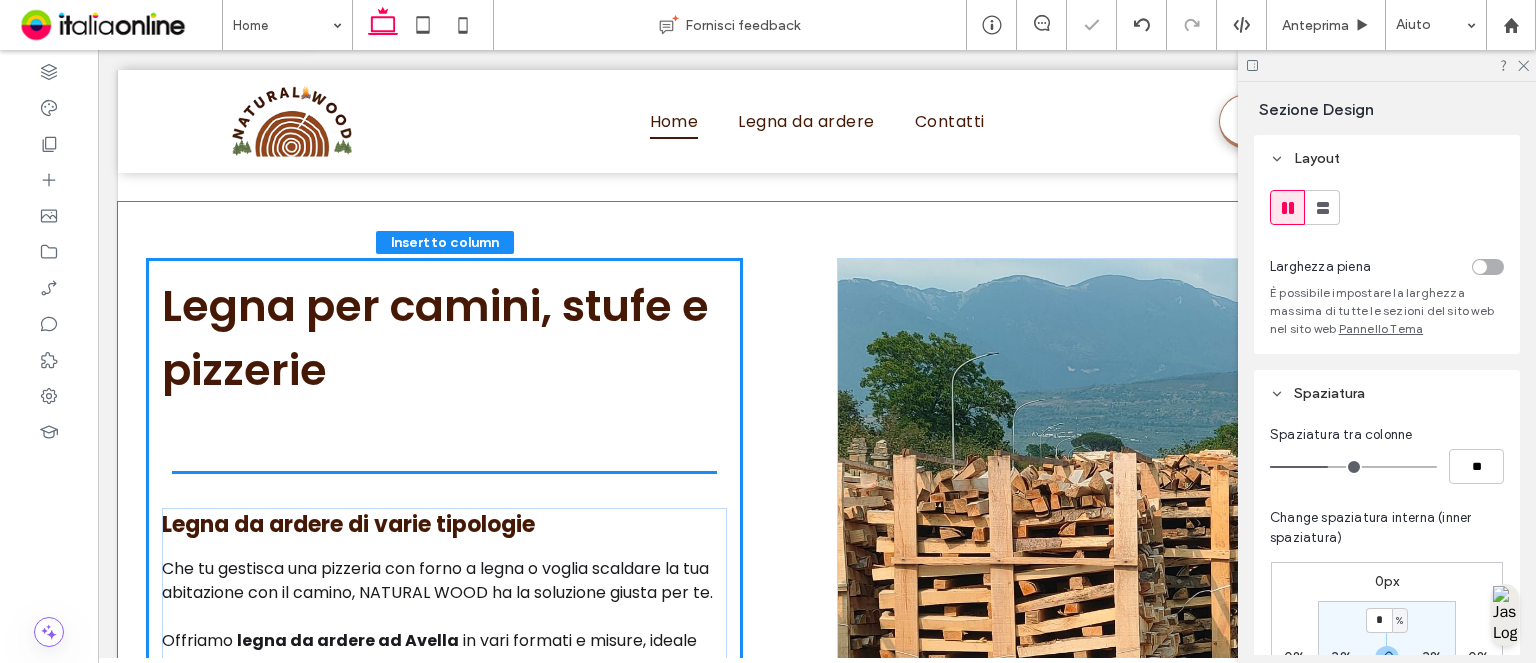 scroll, scrollTop: 1280, scrollLeft: 0, axis: vertical 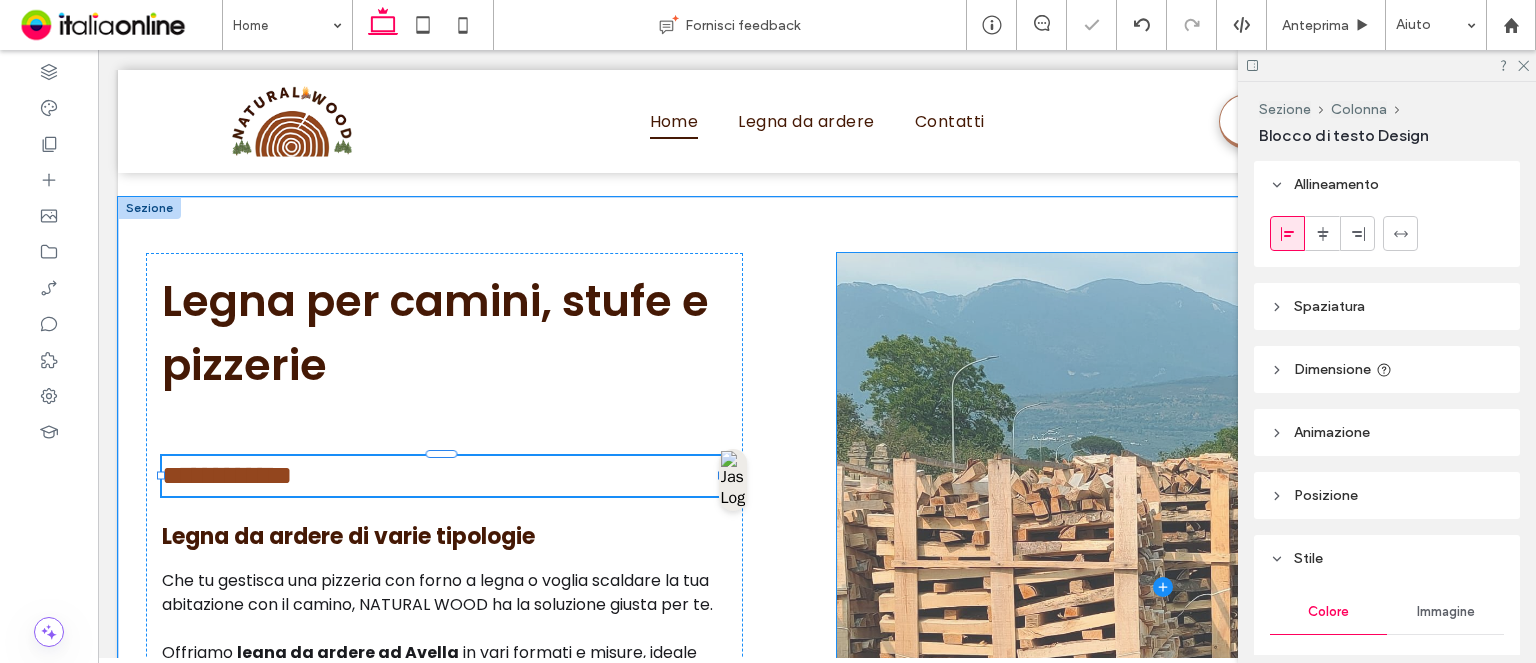 type on "*******" 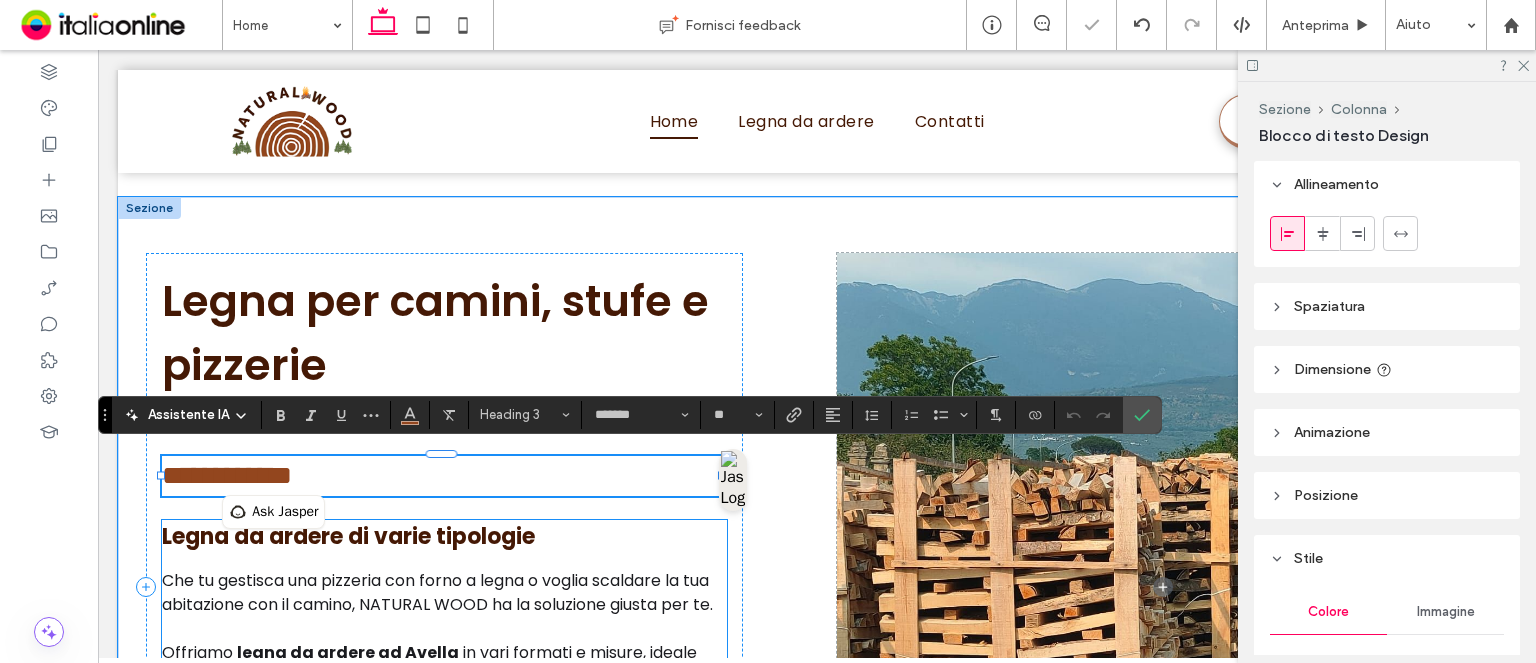 click on "Legna da ardere di varie tipologie" at bounding box center [348, 536] 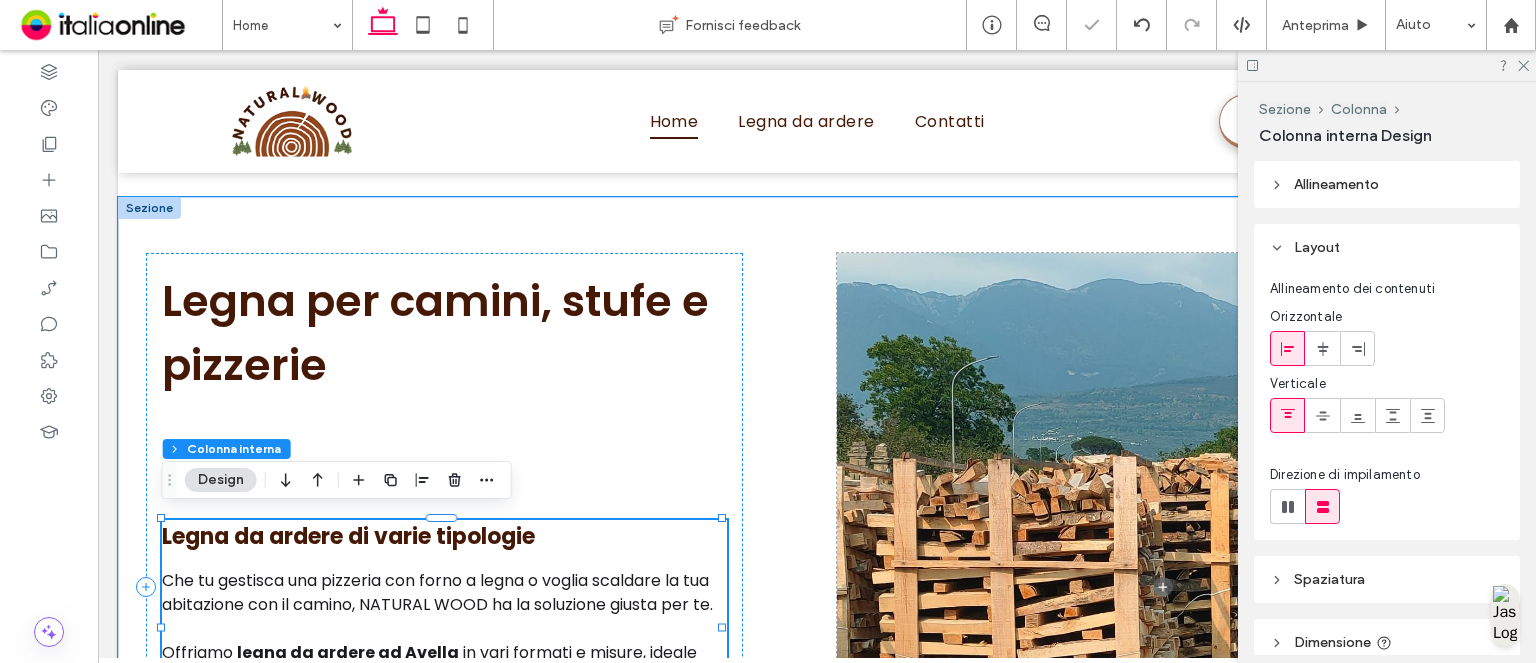 click on "Legna da ardere di varie tipologie" at bounding box center (348, 536) 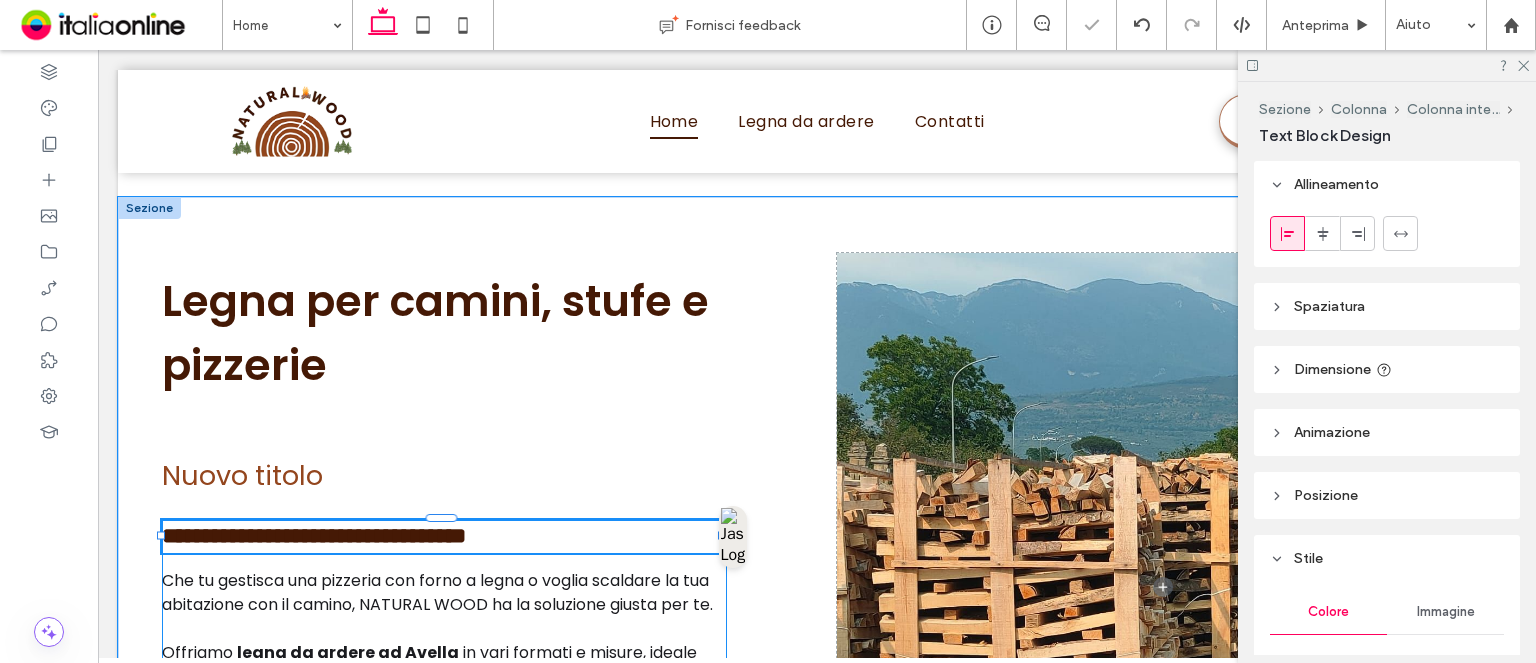 type on "*******" 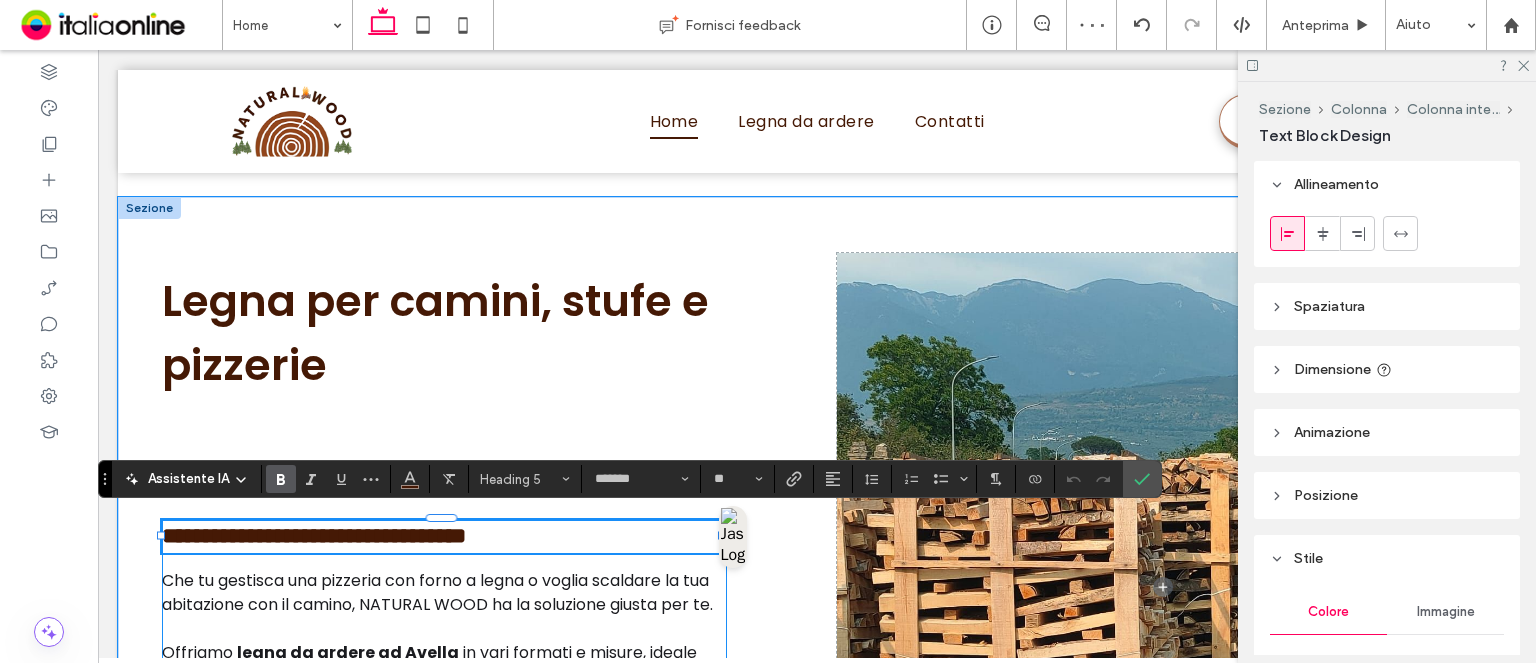 type 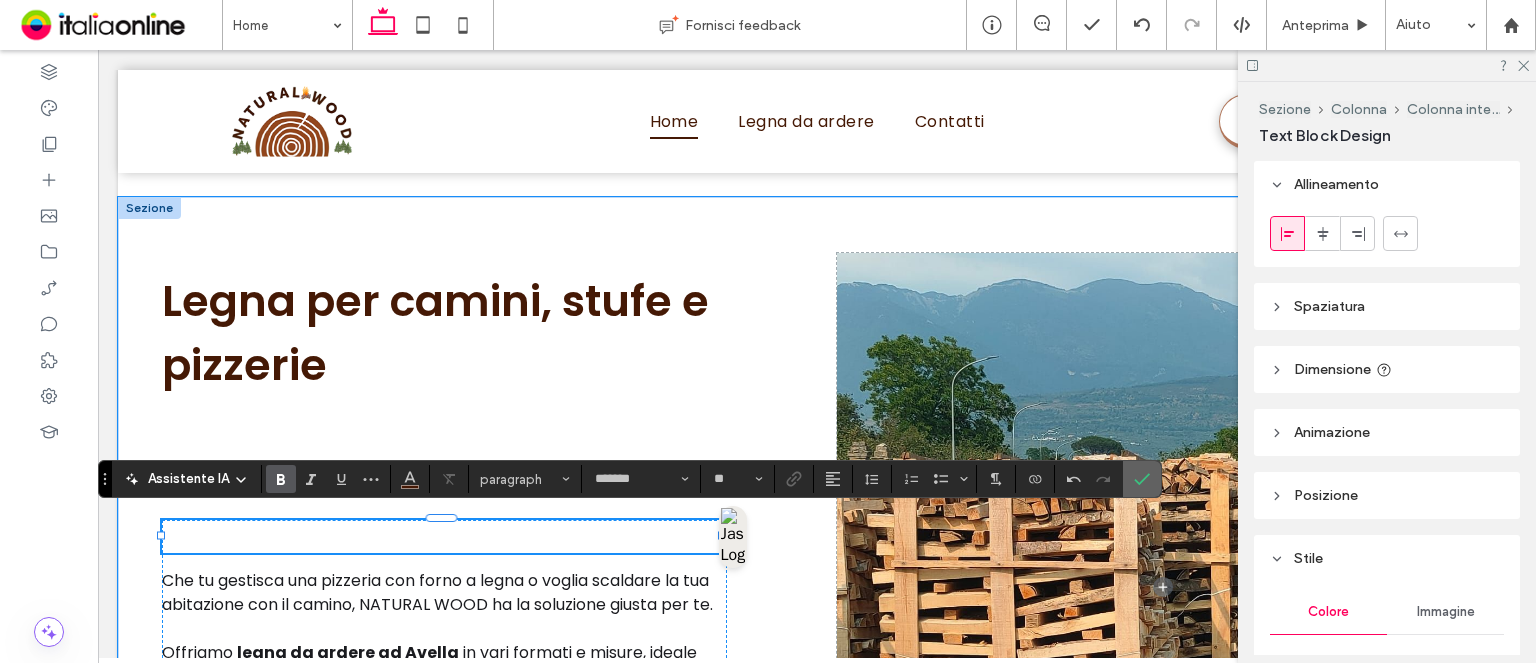click 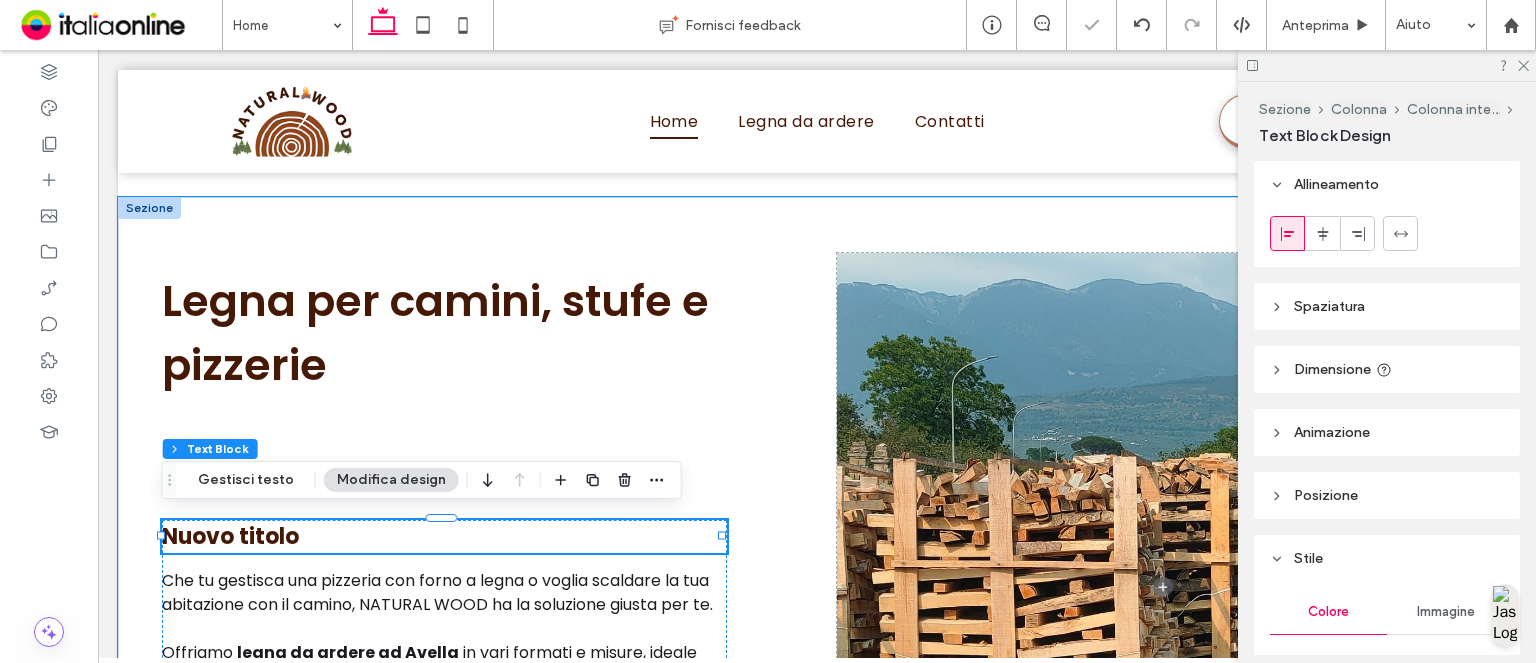 click on "Nuovo titolo" at bounding box center [444, 536] 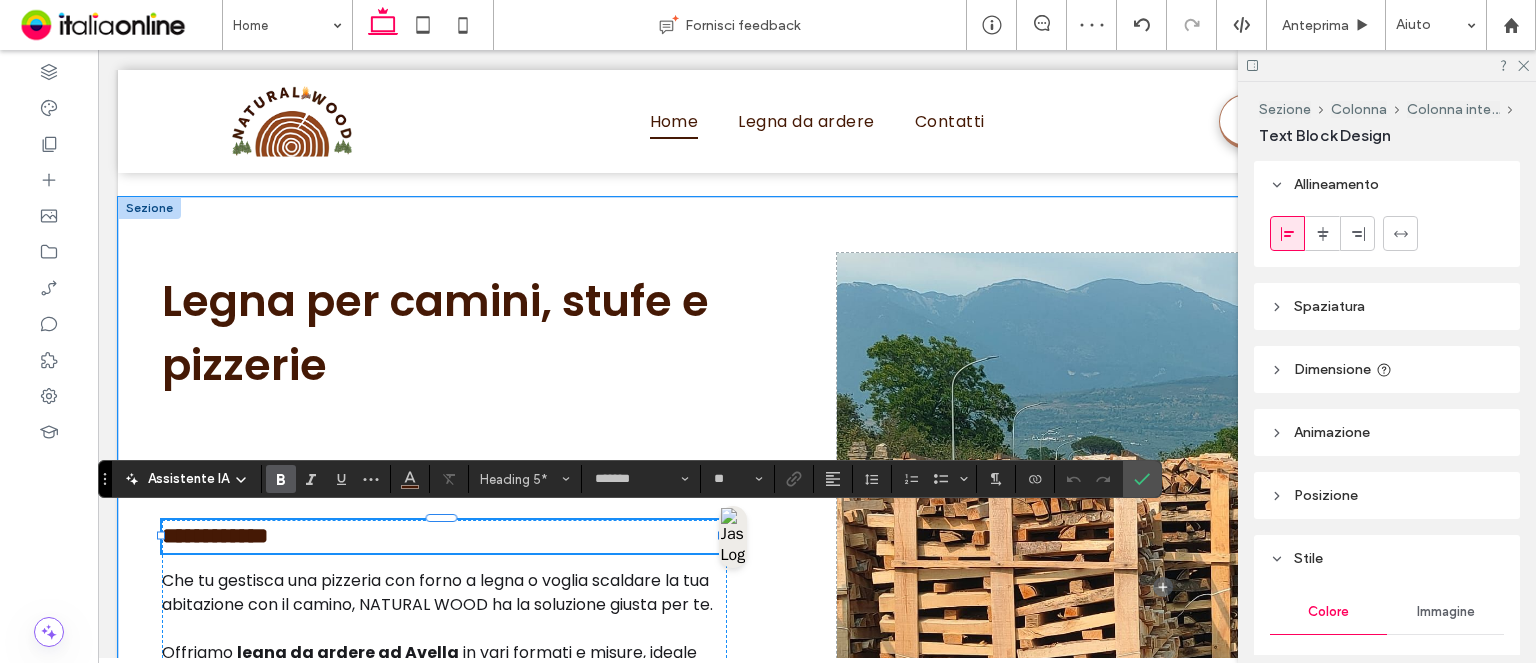 click on "**********" at bounding box center (444, 536) 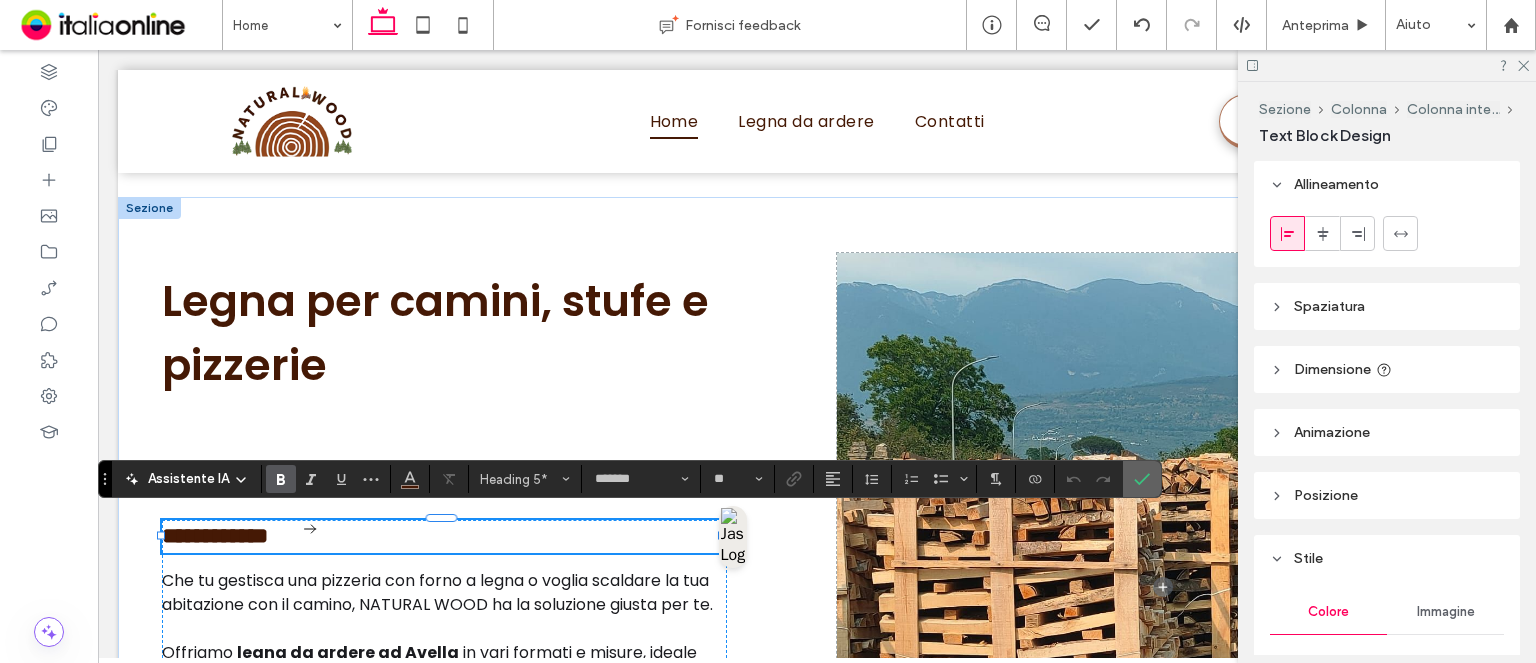 drag, startPoint x: 1152, startPoint y: 479, endPoint x: 1136, endPoint y: 486, distance: 17.464249 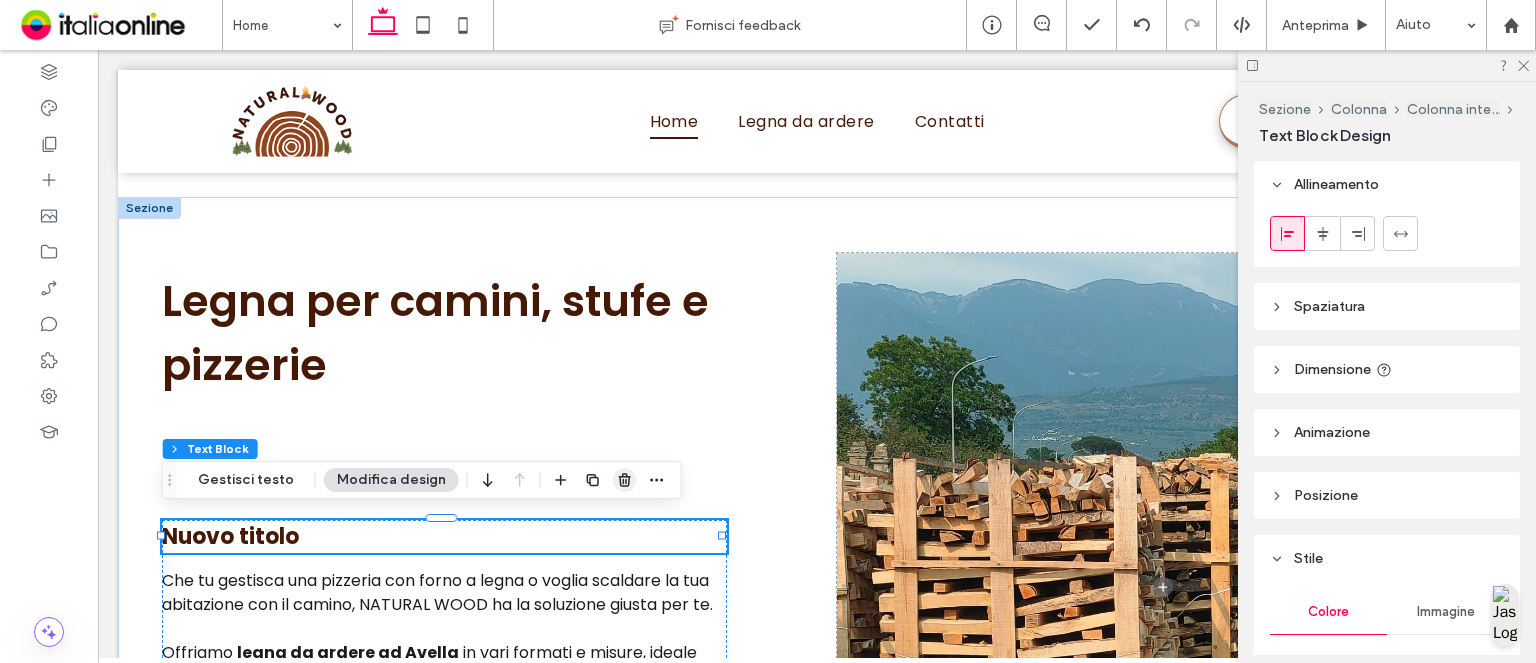 click 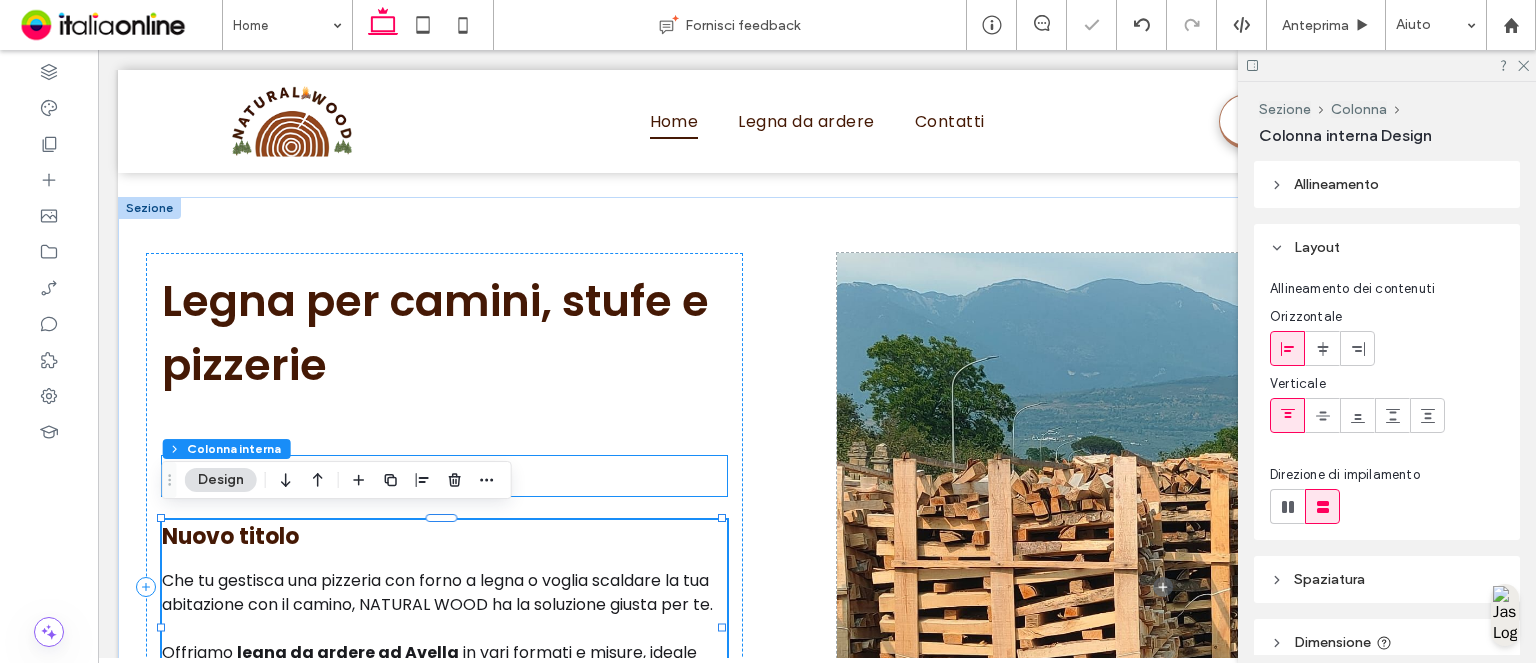type on "**" 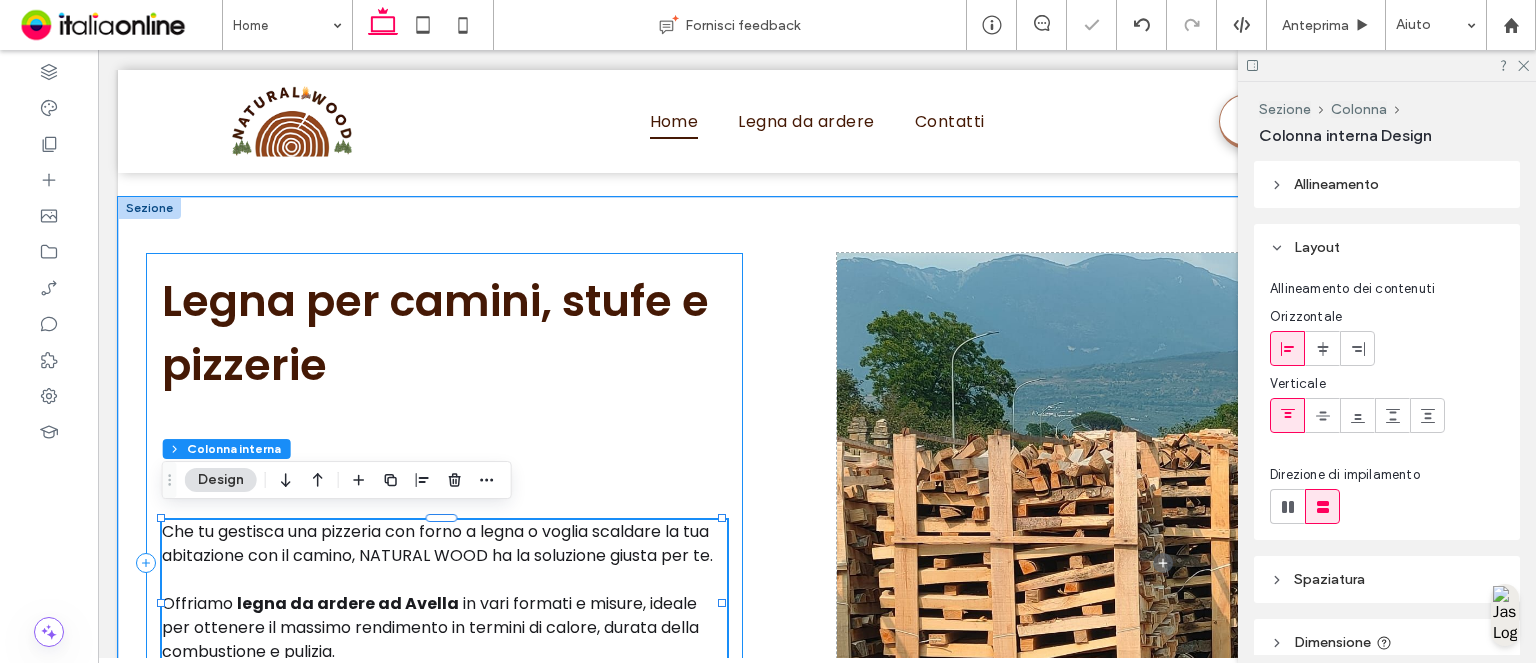 click on "Legna per camini, stufe e pizzerie
Nuovo titolo
Che tu gestisca una pizzeria con forno a legna o voglia scaldare la tua abitazione con il camino, NATURAL WOOD ha la soluzione giusta per te. Offriamo
legna da ardere ad Avella   in vari formati e misure, ideale per ottenere il massimo rendimento in termini di calore, durata della combustione e pulizia.
Forni, pizzerie e camini
Siamo fornitori di legna per camini e legna per pizzerie, due settori che richiedono caratteristiche differenti, ma con un unico denominatore comune: la qualità. La nostra offerta comprende:" at bounding box center (444, 563) 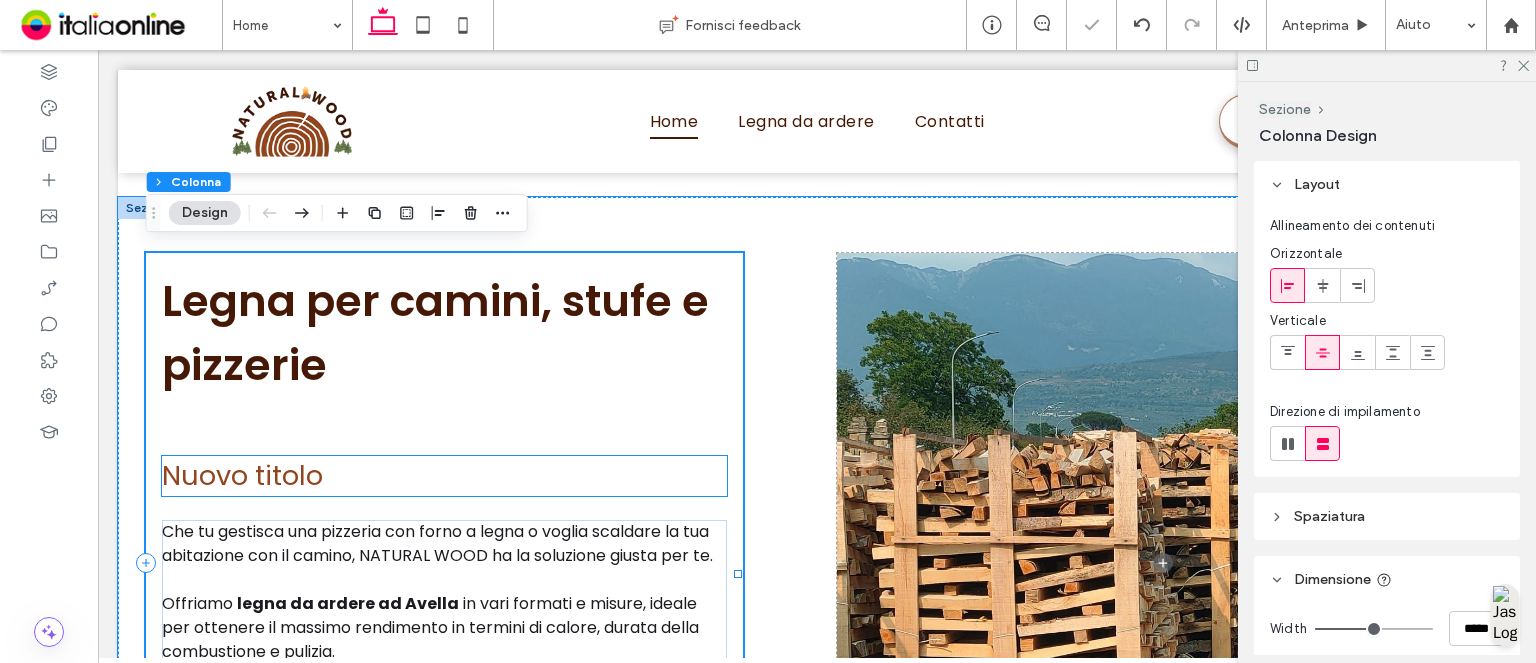 click on "Nuovo titolo" at bounding box center (444, 476) 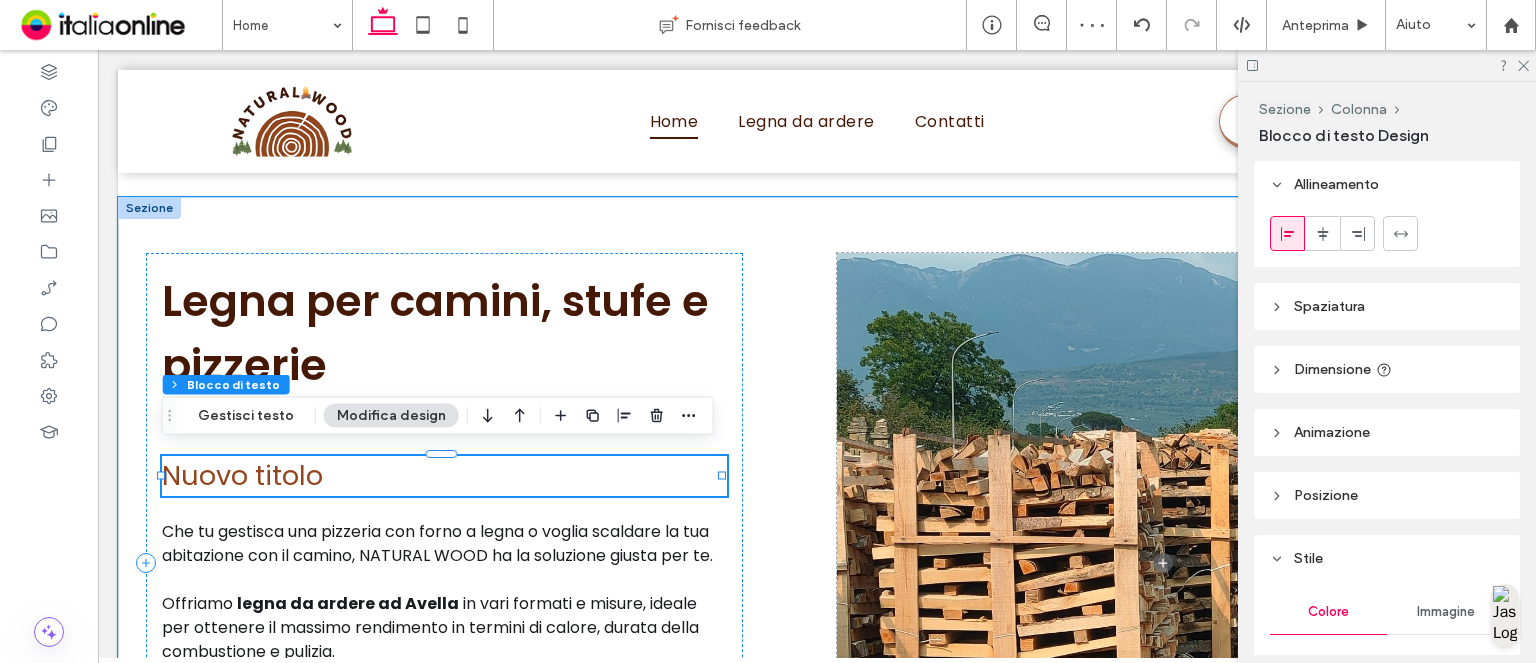 click on "Nuovo titolo" at bounding box center (444, 476) 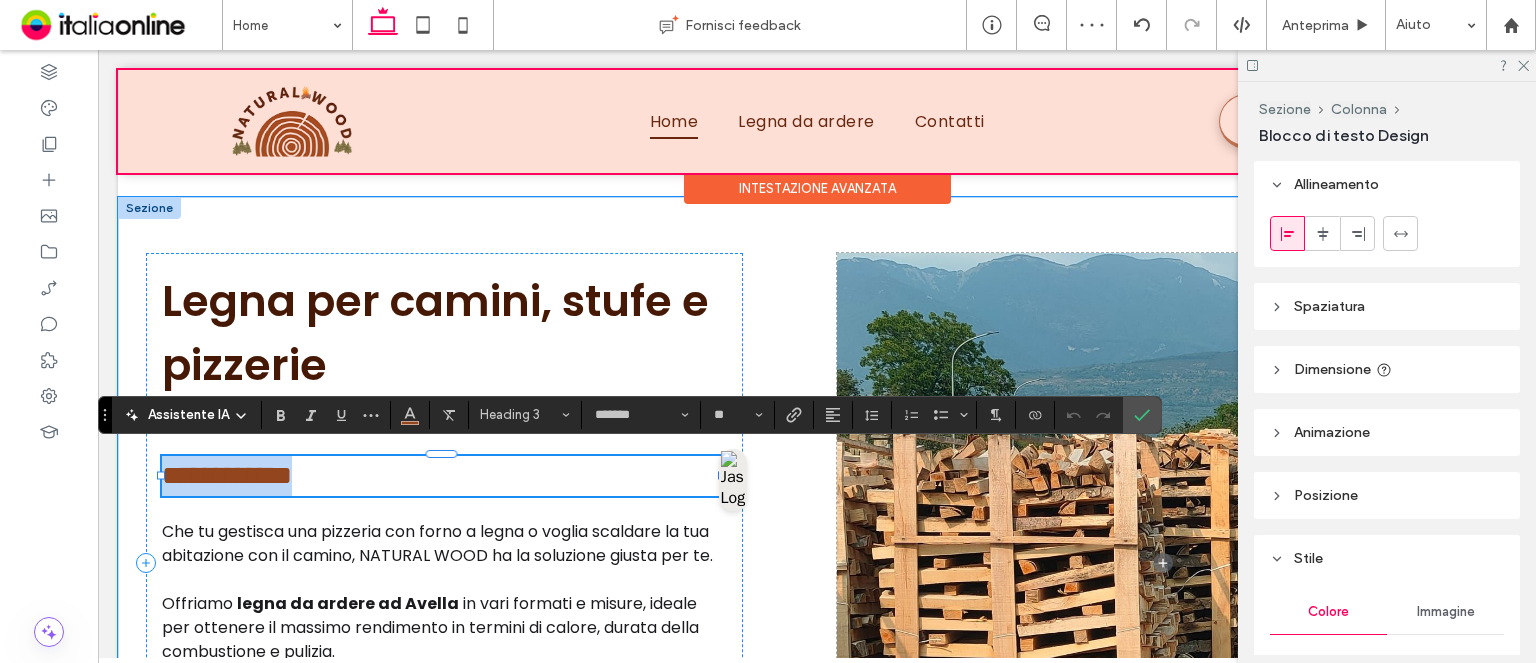 type on "**" 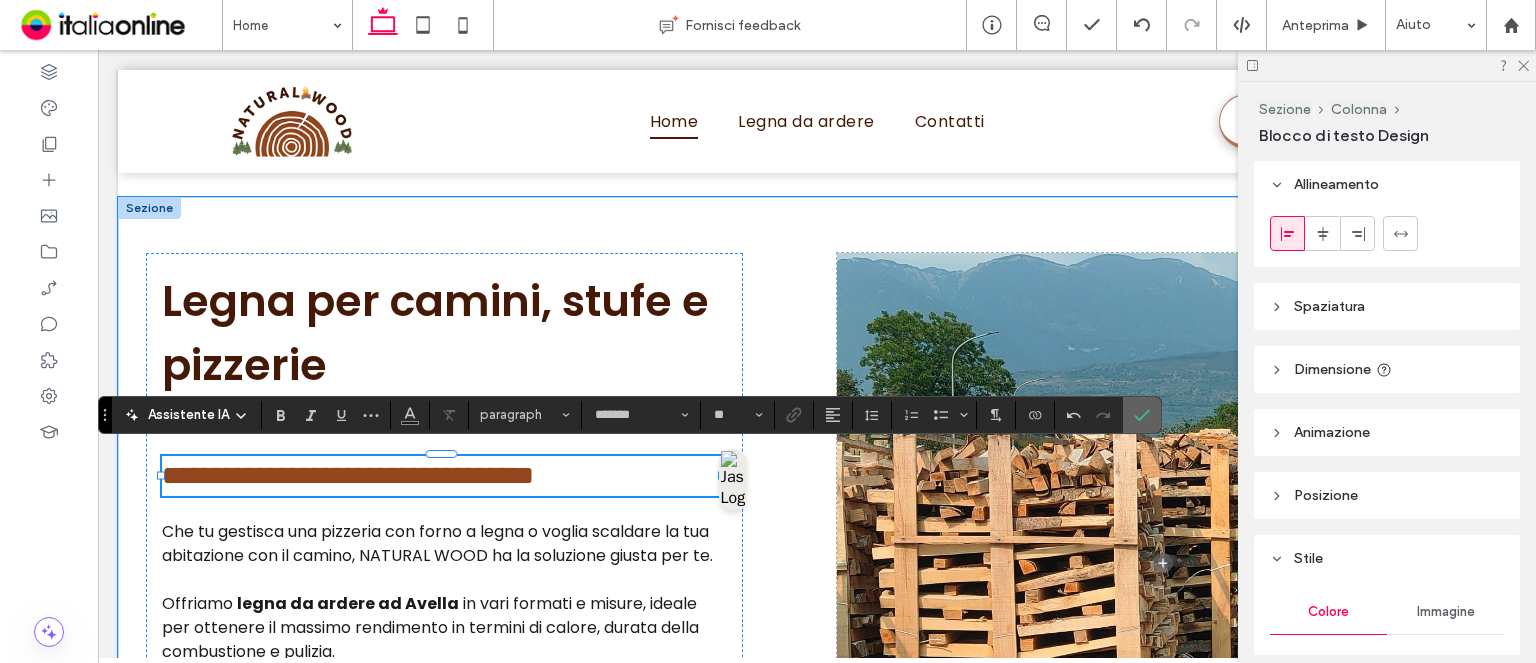 drag, startPoint x: 1130, startPoint y: 418, endPoint x: 983, endPoint y: 377, distance: 152.61061 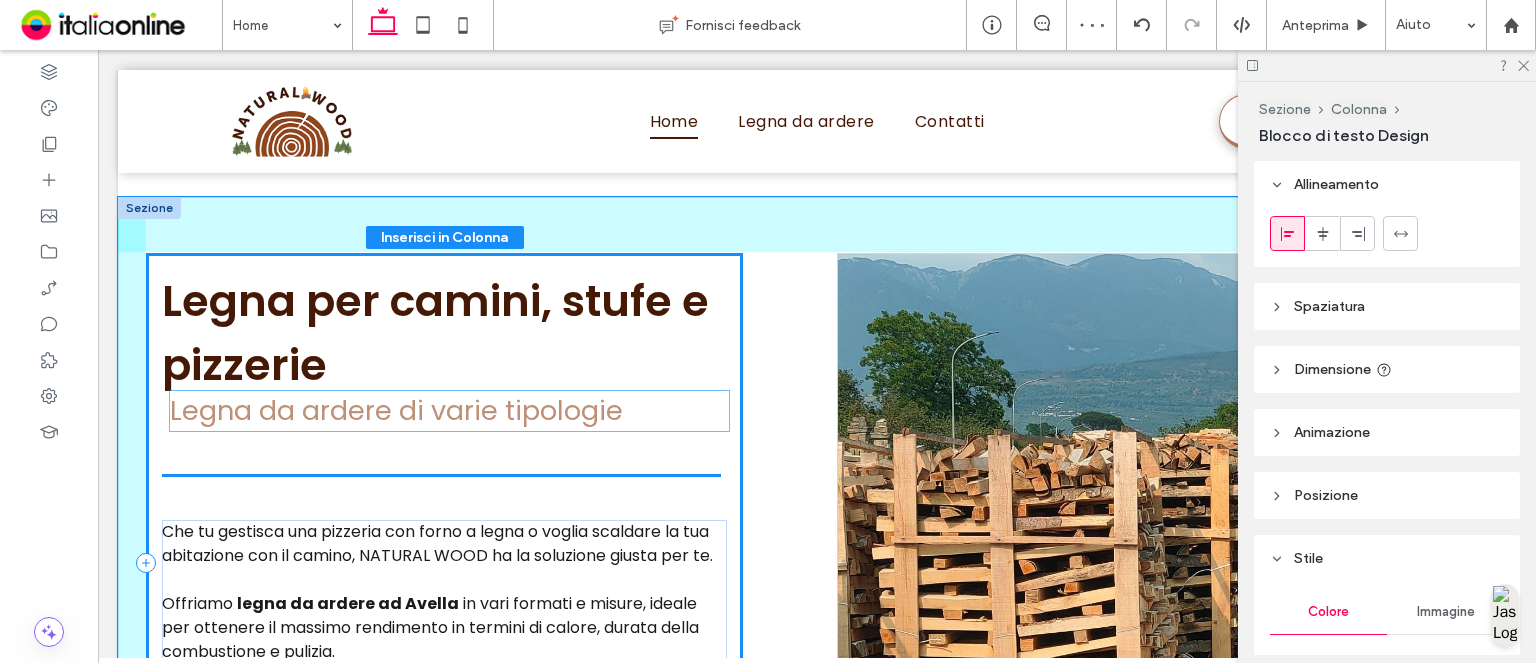 drag, startPoint x: 380, startPoint y: 472, endPoint x: 450, endPoint y: 453, distance: 72.53275 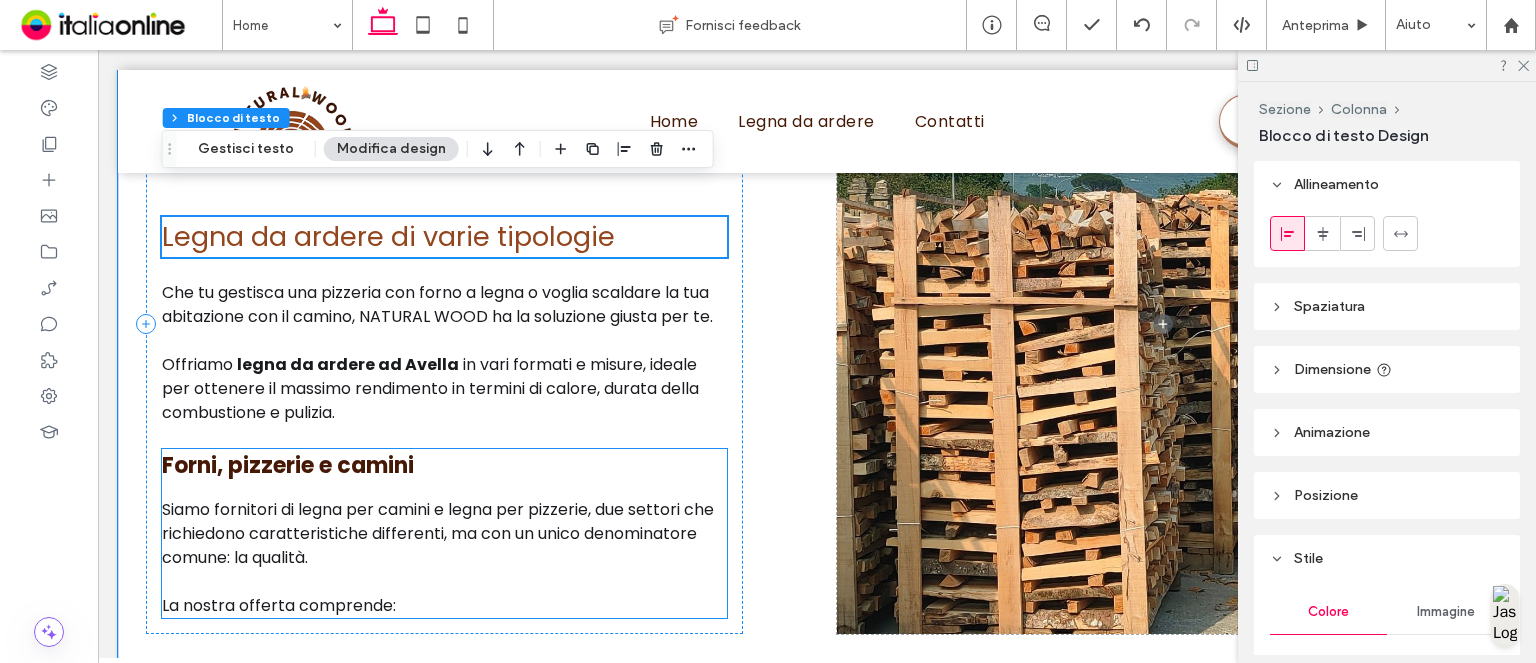 scroll, scrollTop: 1580, scrollLeft: 0, axis: vertical 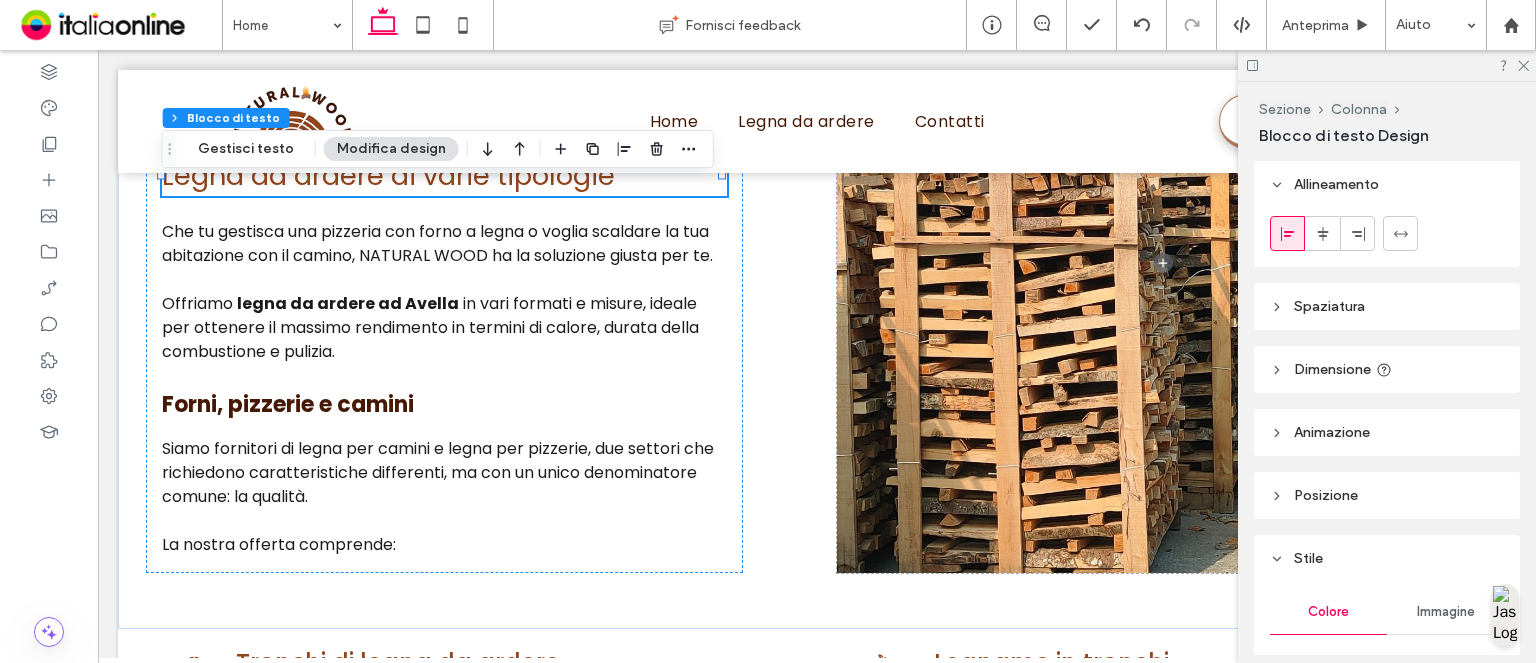 click at bounding box center [1387, 65] 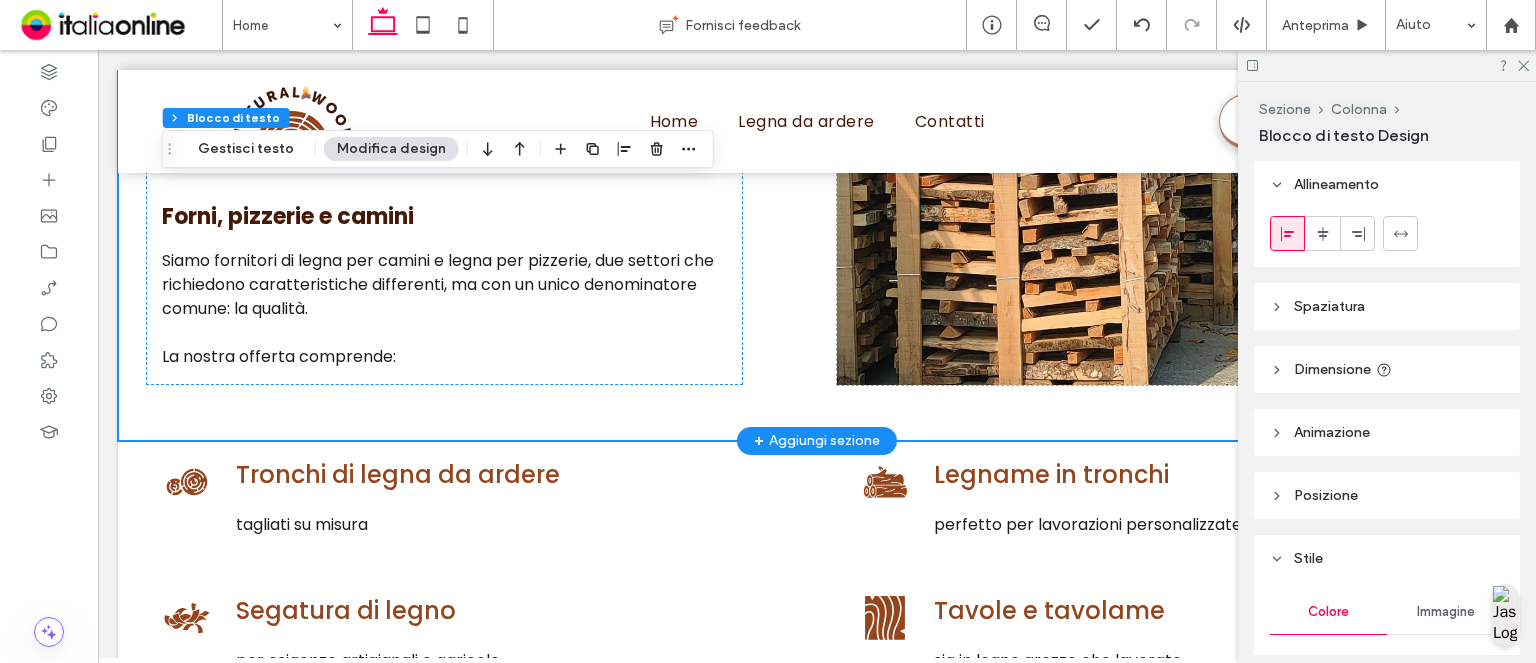 scroll, scrollTop: 1780, scrollLeft: 0, axis: vertical 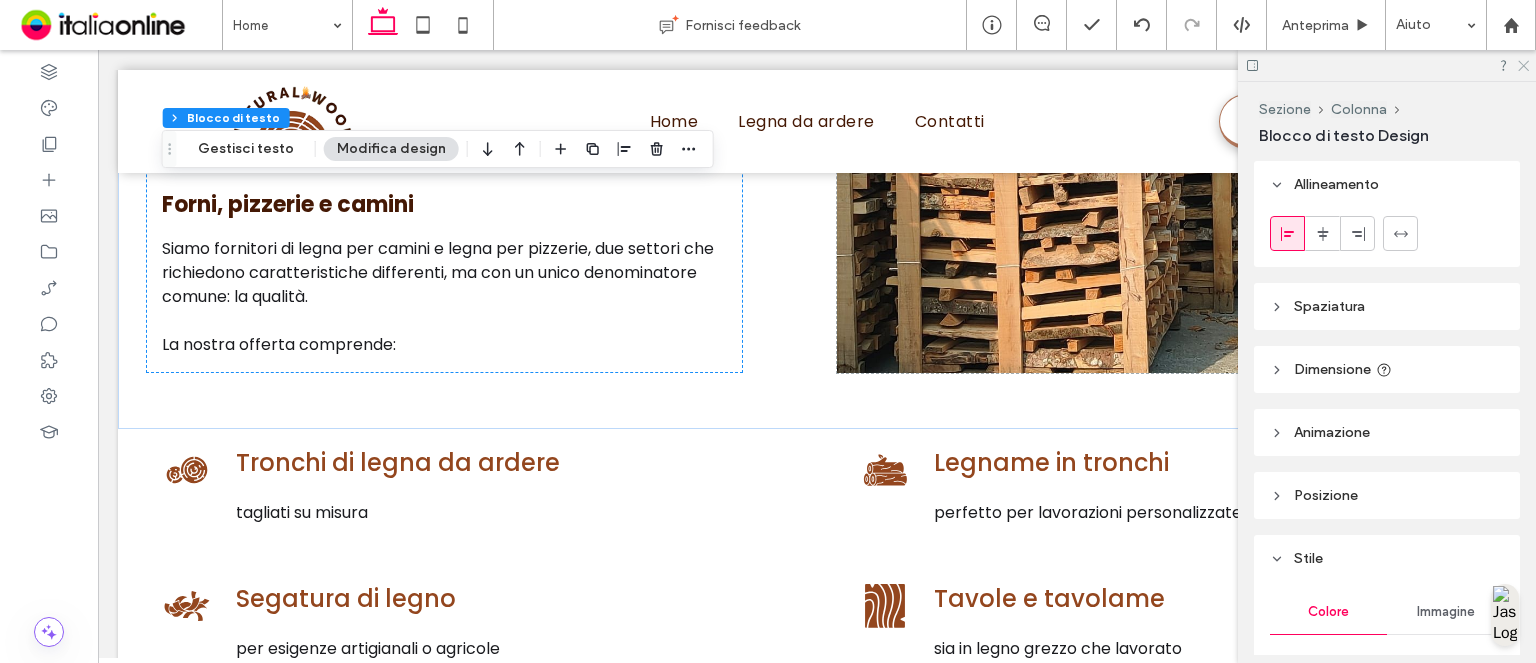 click 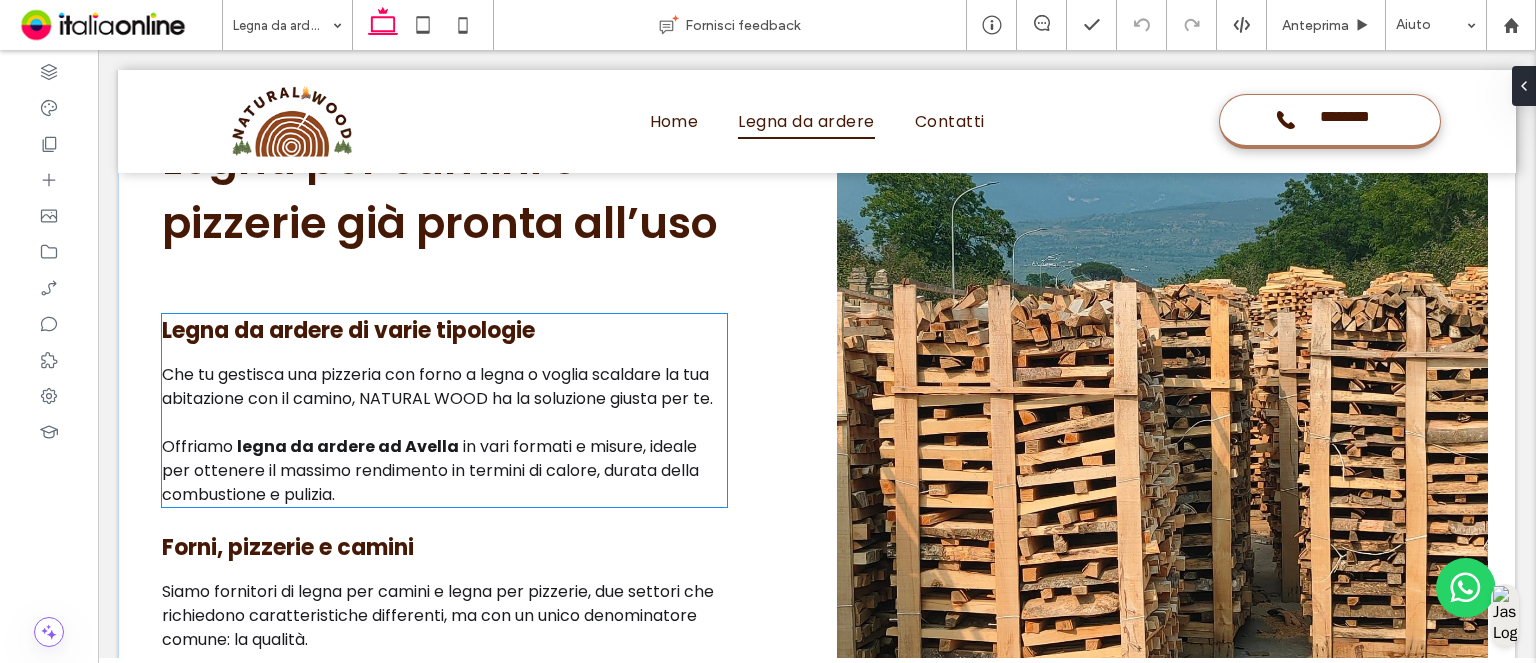 scroll, scrollTop: 1341, scrollLeft: 0, axis: vertical 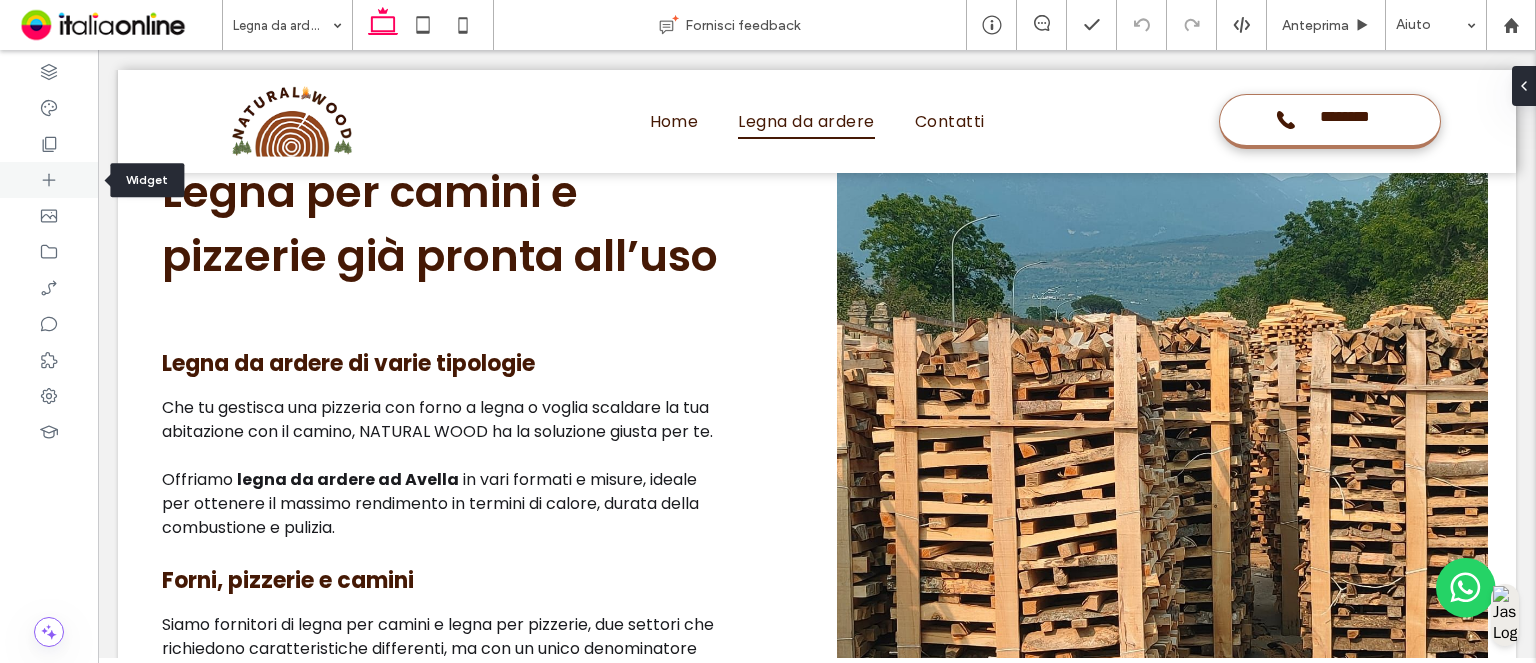 click at bounding box center (49, 180) 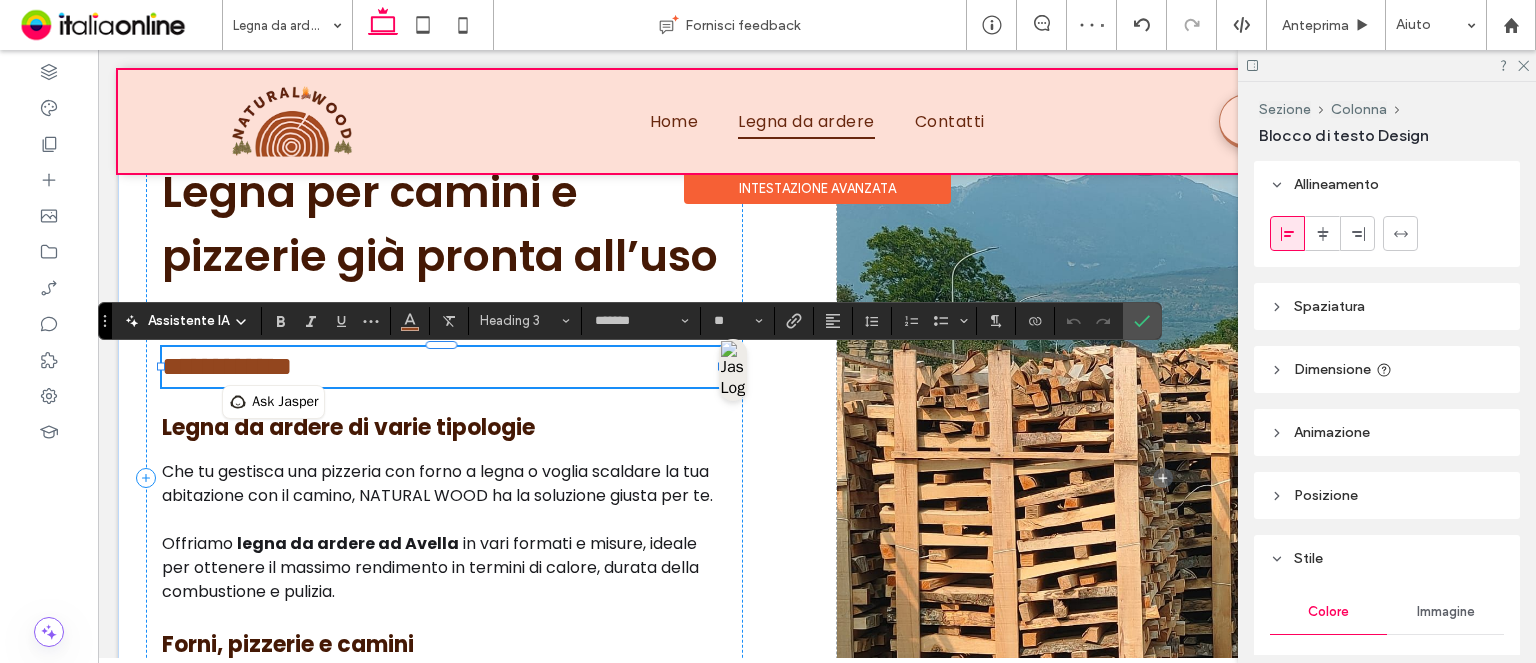 click on "Intestazione avanzata" at bounding box center (817, 188) 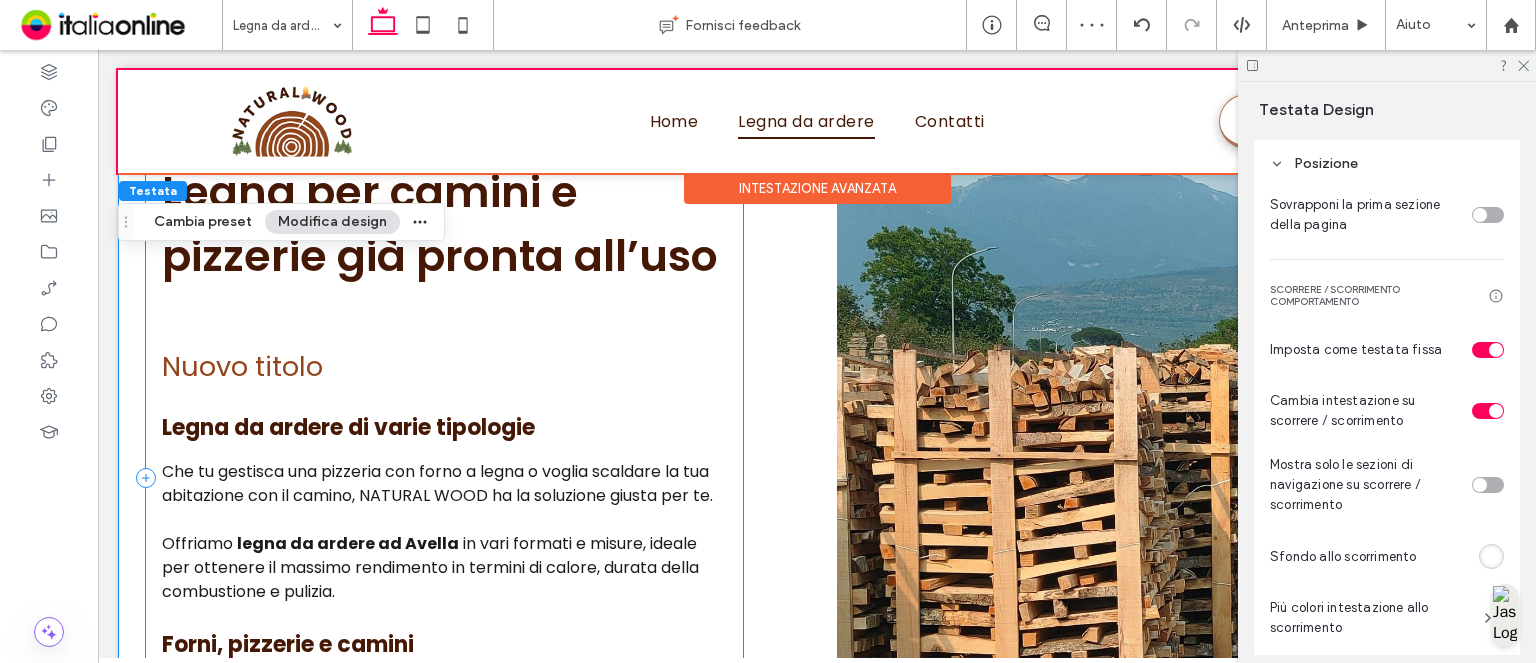 scroll, scrollTop: 896, scrollLeft: 0, axis: vertical 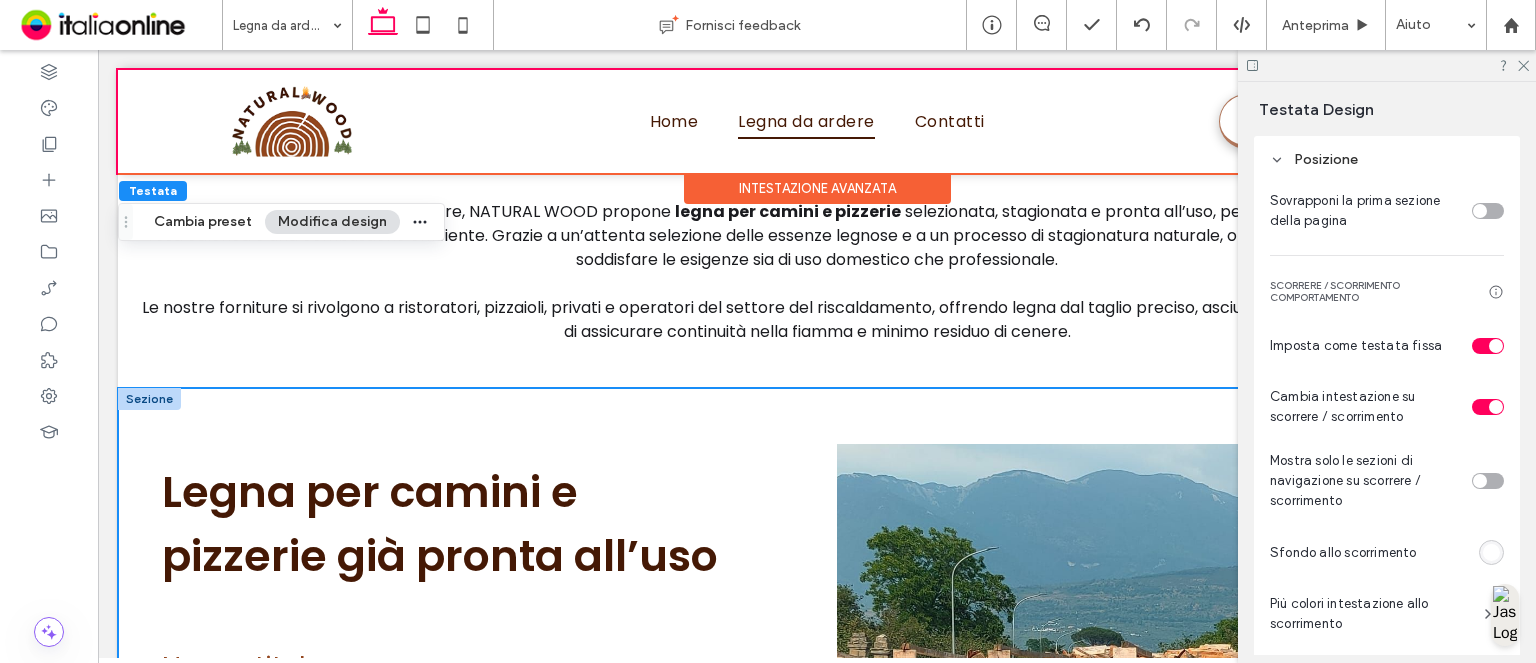 click on "Legna per camini e pizzerie già pronta all’uso
Nuovo titolo       Legna da ardere di varie tipologie
Che tu gestisca una pizzeria con forno a legna o voglia scaldare la tua abitazione con il camino, NATURAL WOOD ha la soluzione giusta per te. Offriamo
legna da ardere ad Avella   in vari formati e misure, ideale per ottenere il massimo rendimento in termini di calore, durata della combustione e pulizia.
Forni, pizzerie e camini
Siamo fornitori di legna per camini e legna per pizzerie, due settori che richiedono caratteristiche differenti, ma con un unico denominatore comune: la qualità. La nostra offerta comprende:" at bounding box center [444, 778] 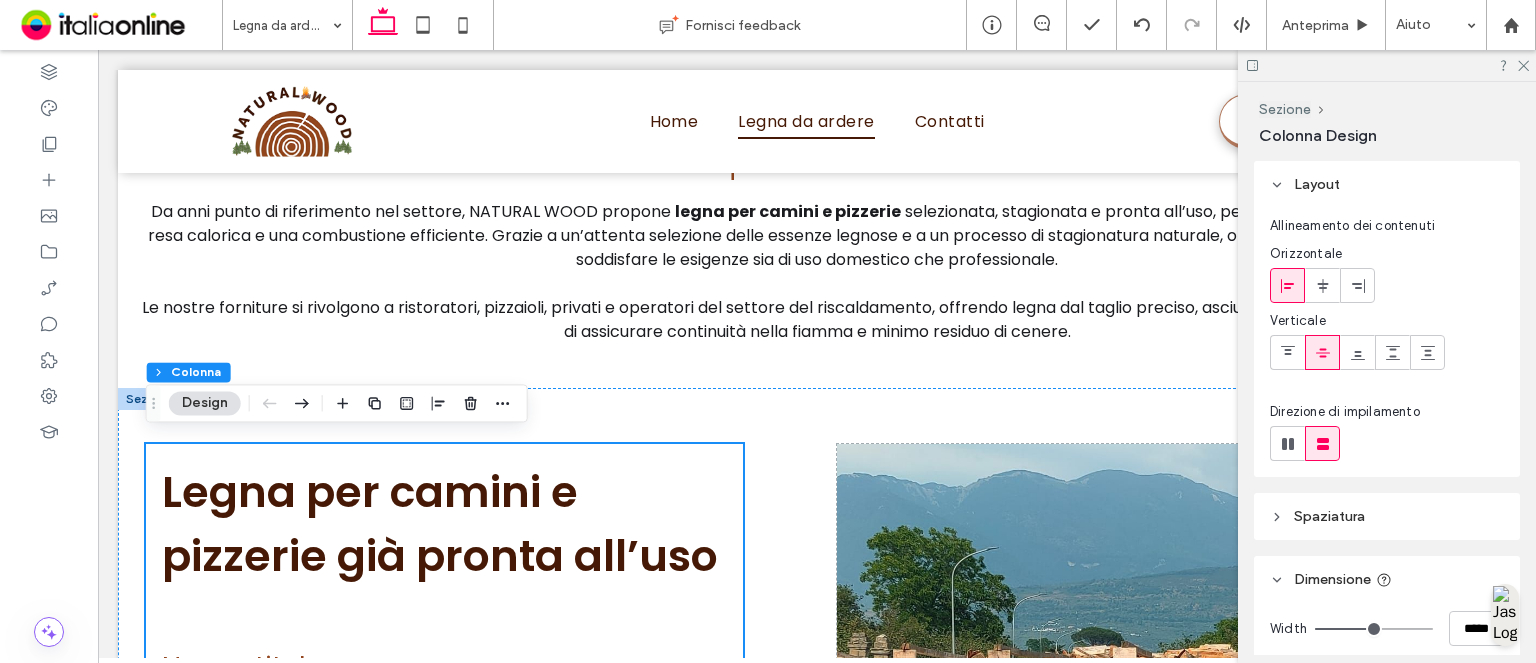 click 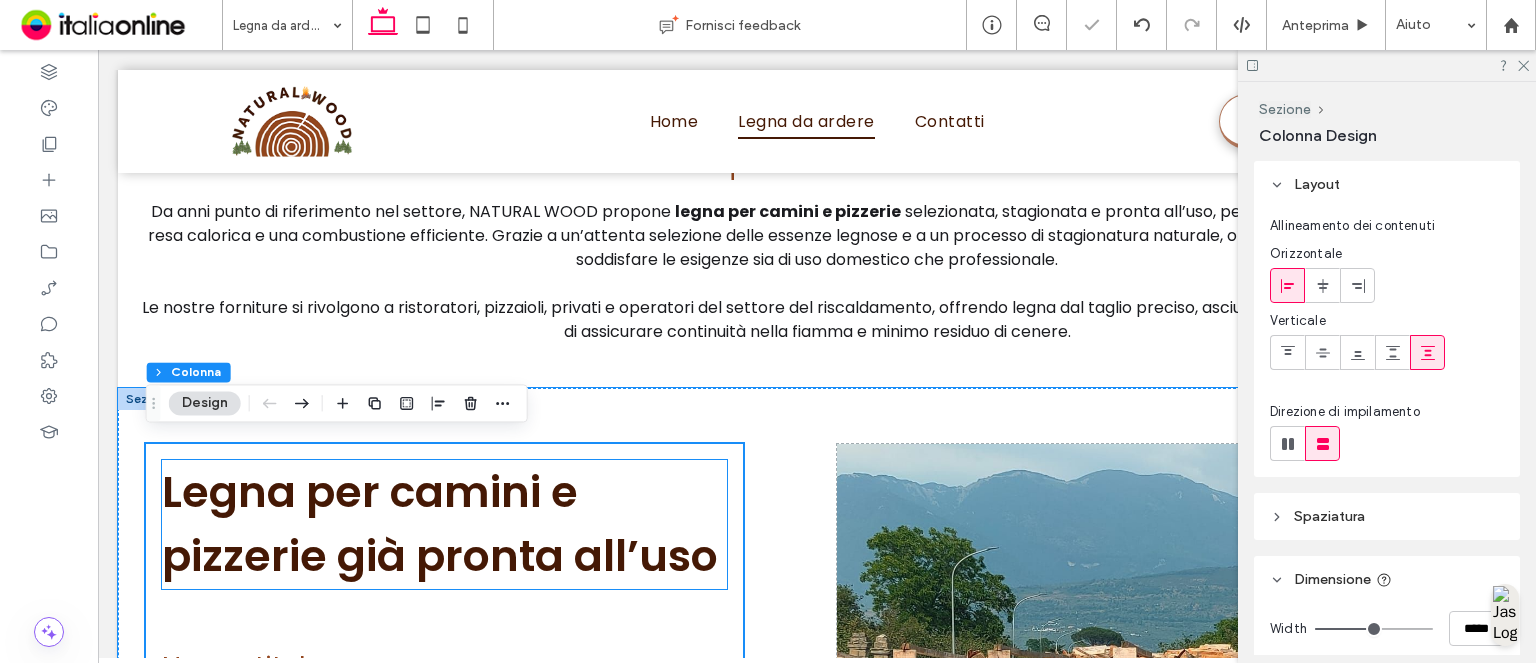 click on "Legna per camini e pizzerie già pronta all’uso" at bounding box center [444, 524] 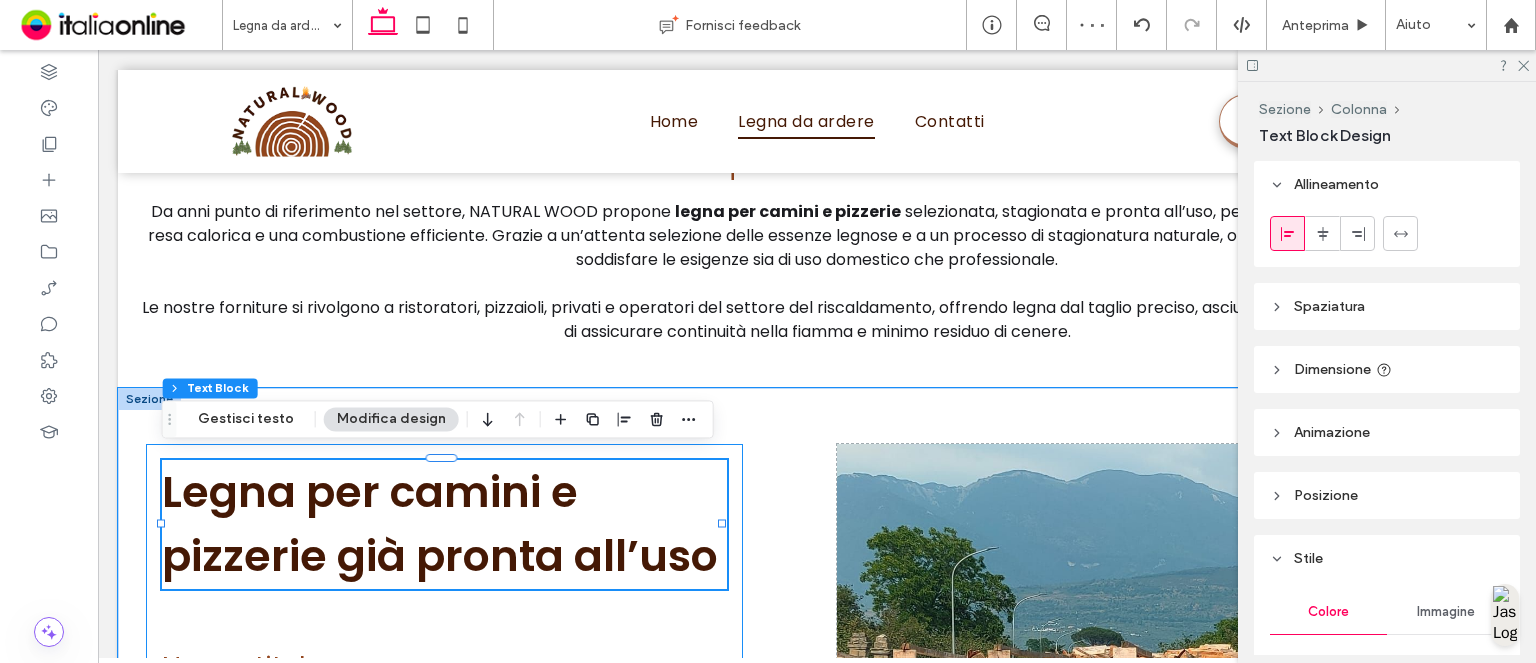 click on "Legna per camini e pizzerie già pronta all’uso
Nuovo titolo       Legna da ardere di varie tipologie
Che tu gestisca una pizzeria con forno a legna o voglia scaldare la tua abitazione con il camino, NATURAL WOOD ha la soluzione giusta per te. Offriamo
legna da ardere ad Avella   in vari formati e misure, ideale per ottenere il massimo rendimento in termini di calore, durata della combustione e pulizia.
Forni, pizzerie e camini
Siamo fornitori di legna per camini e legna per pizzerie, due settori che richiedono caratteristiche differenti, ma con un unico denominatore comune: la qualità. La nostra offerta comprende:" at bounding box center [444, 778] 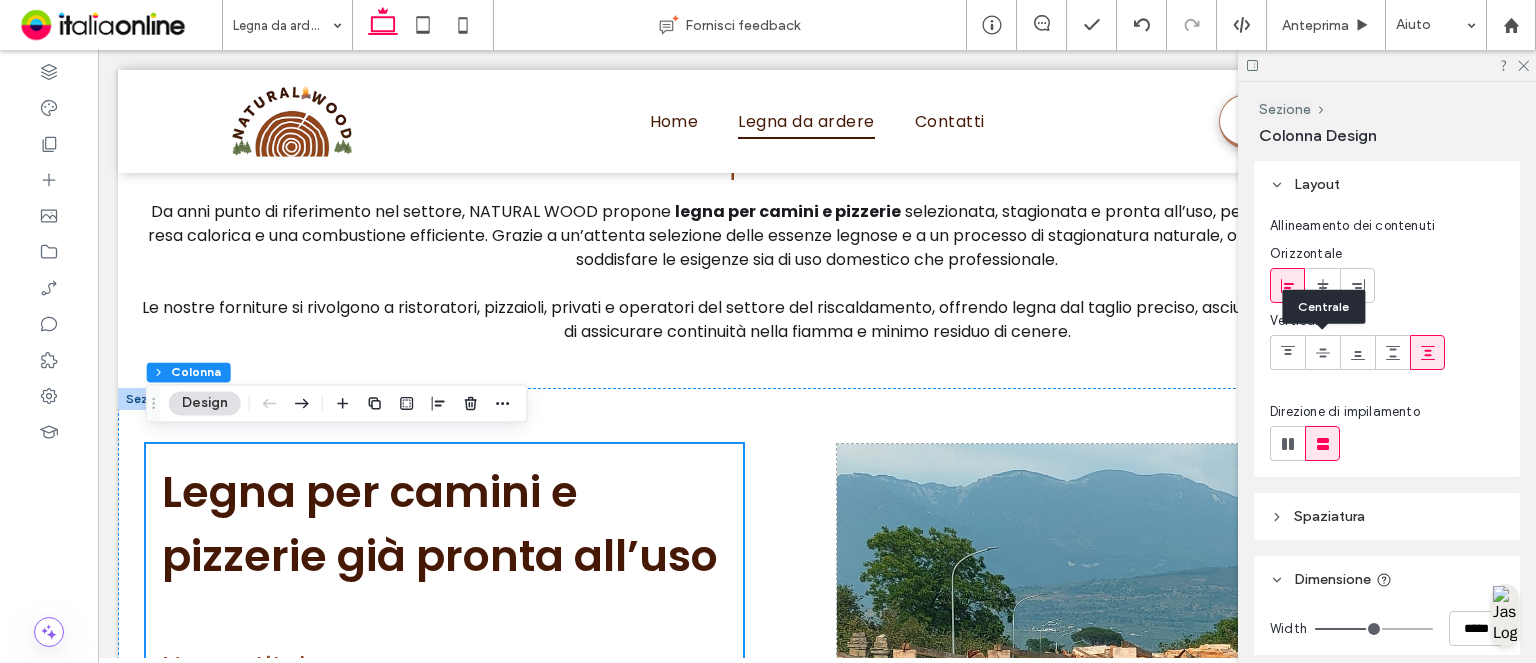 click 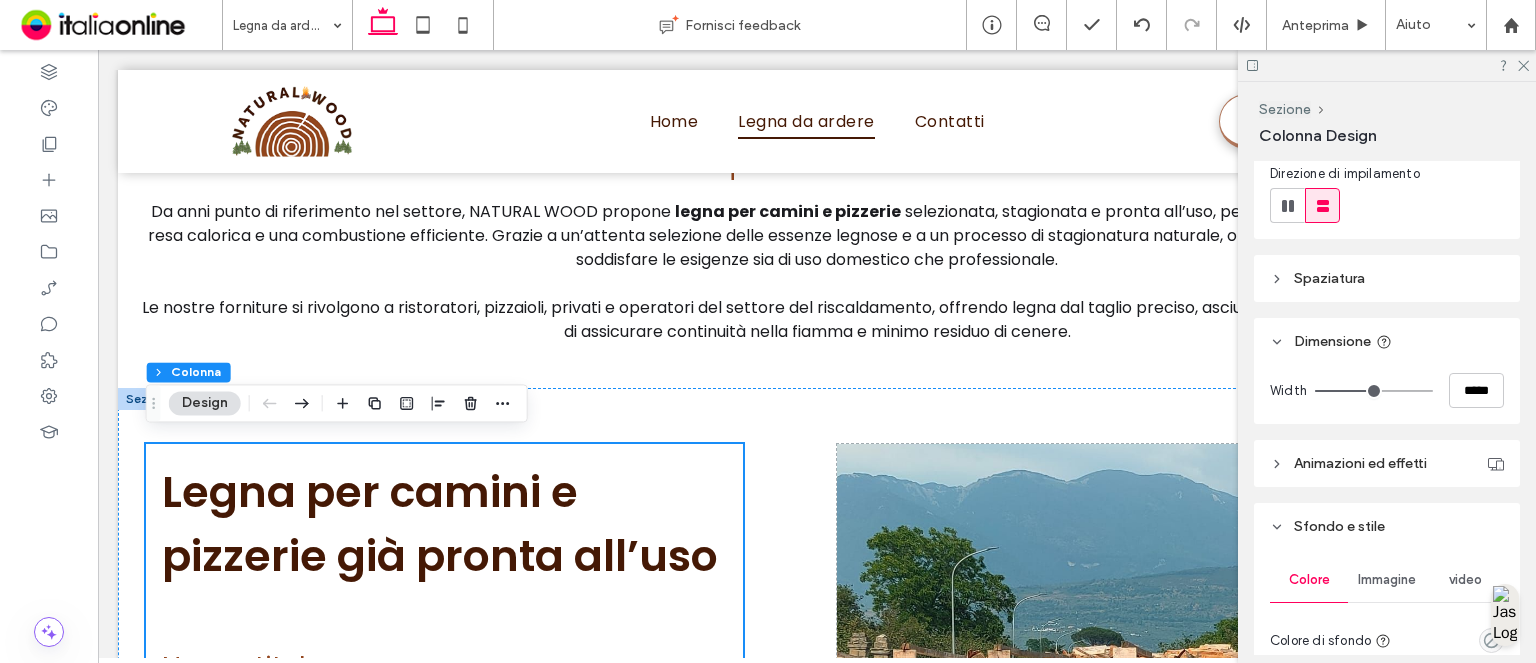 scroll, scrollTop: 235, scrollLeft: 0, axis: vertical 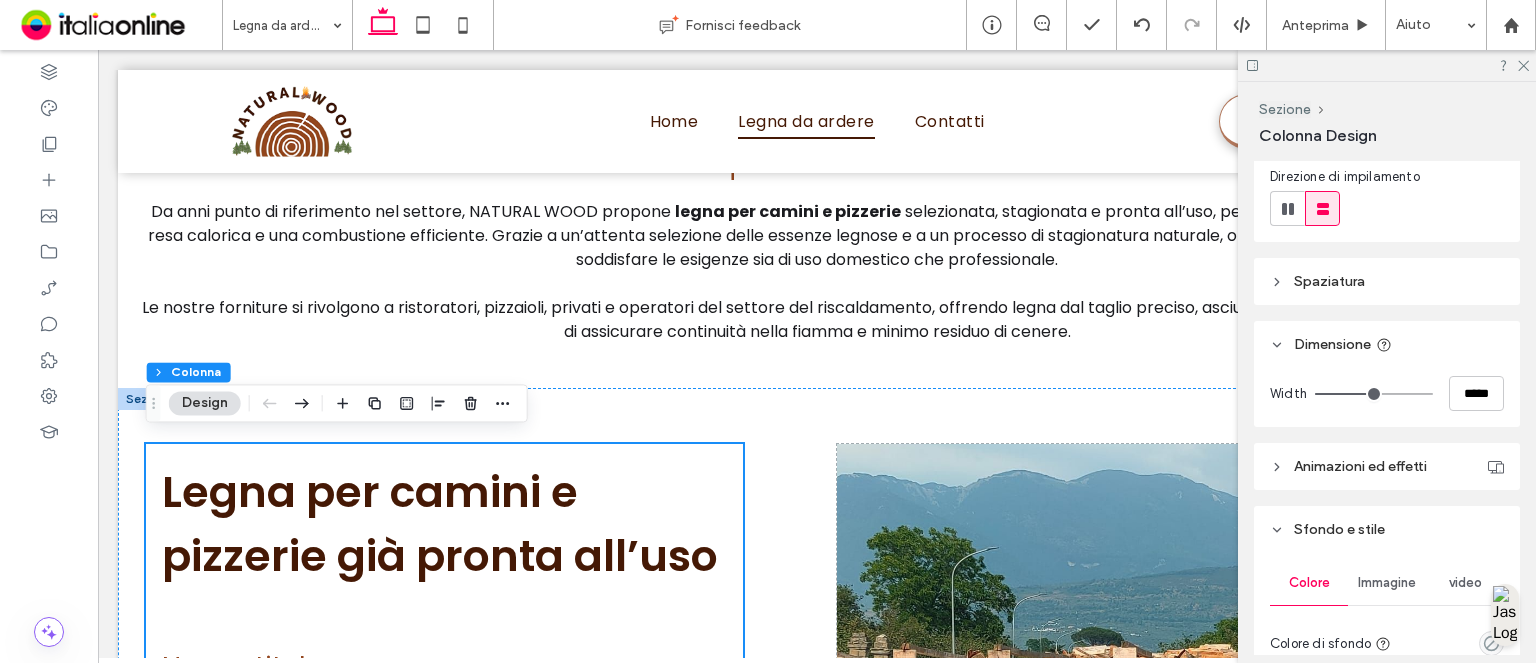click 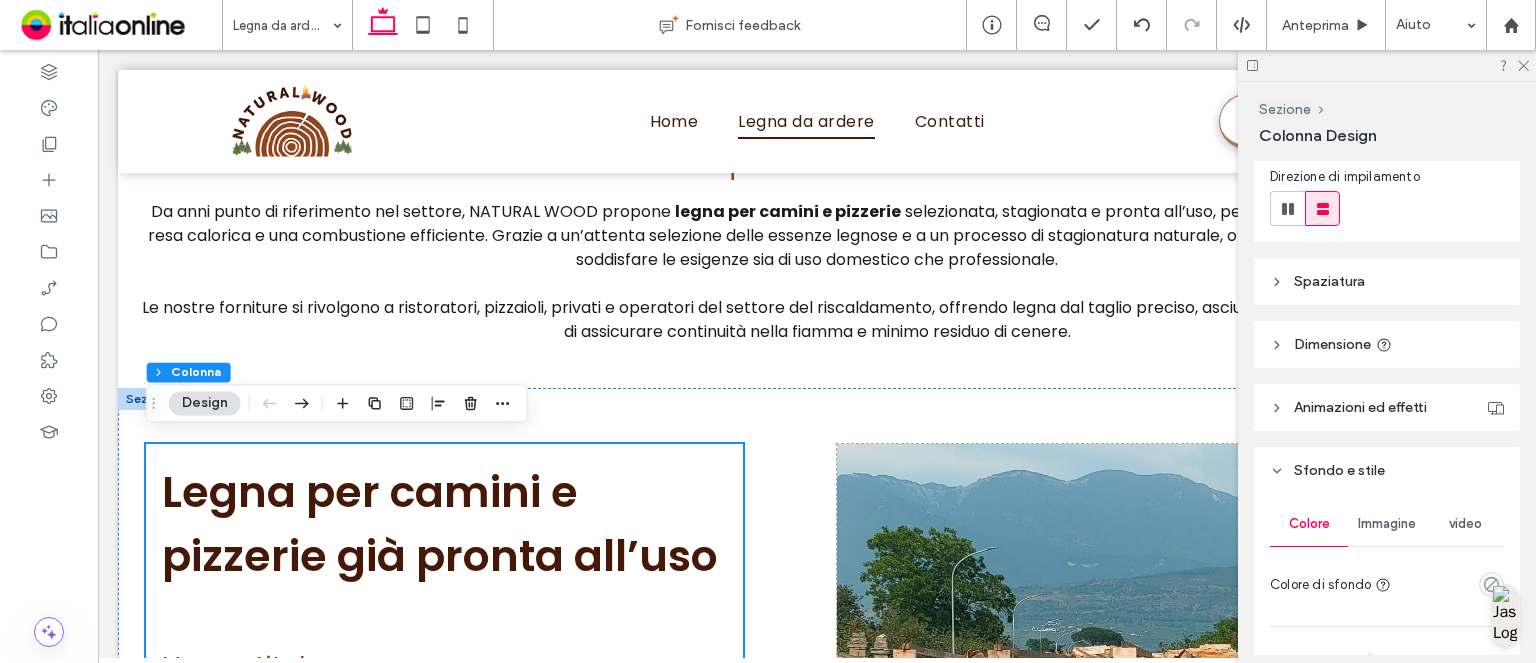 click 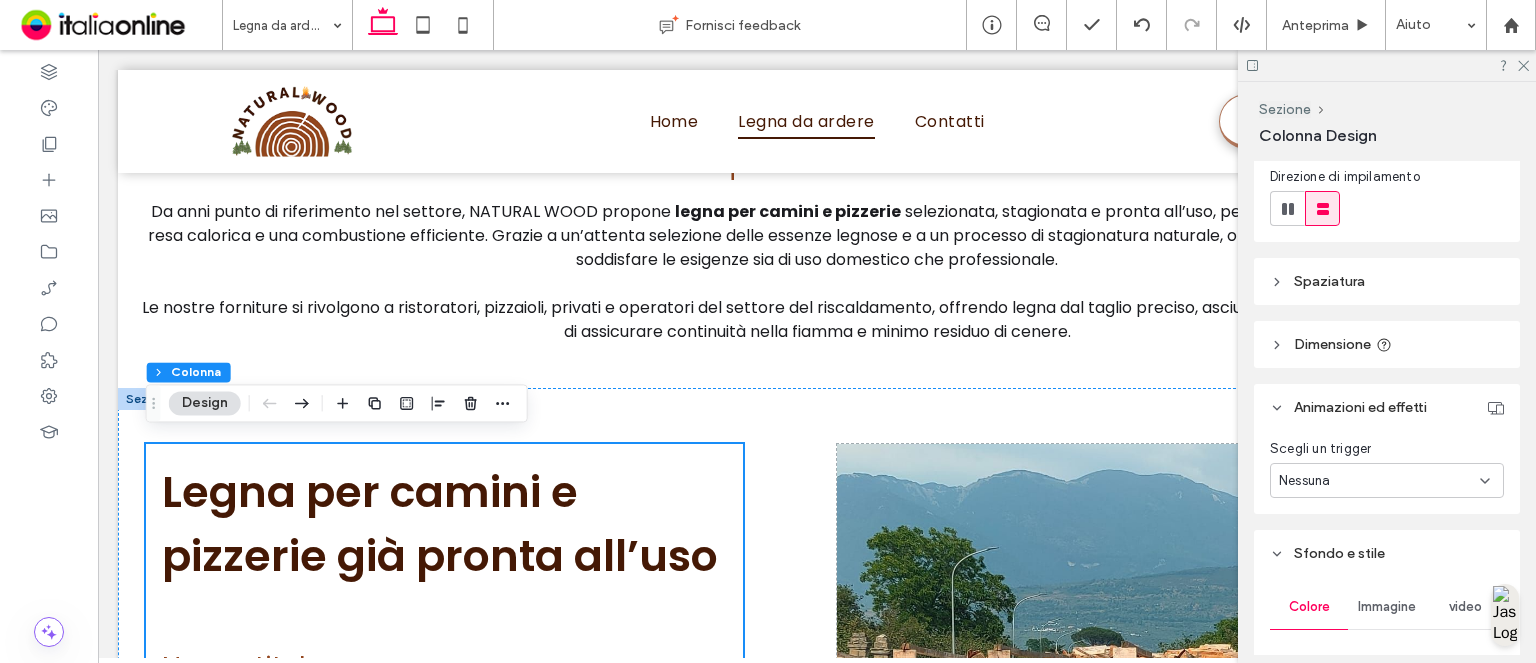 click 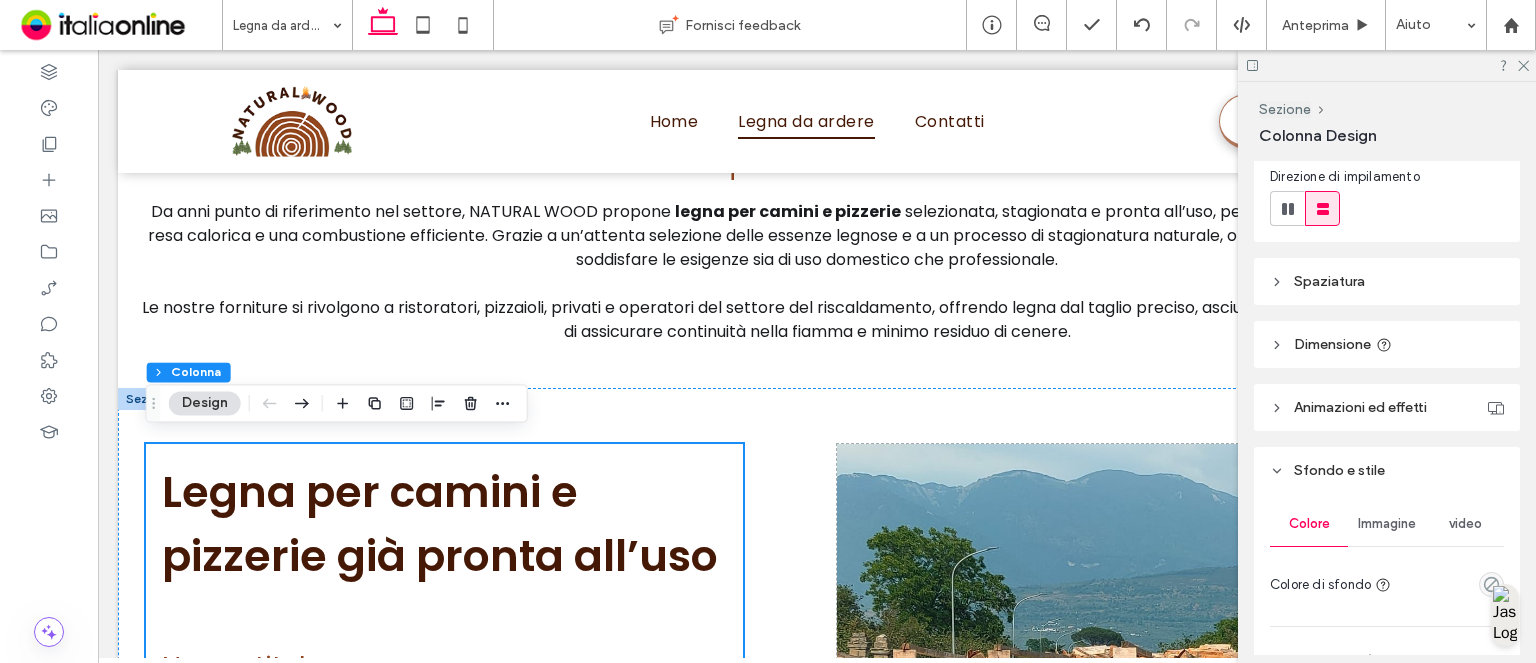 click on "Sfondo e stile" at bounding box center (1387, 470) 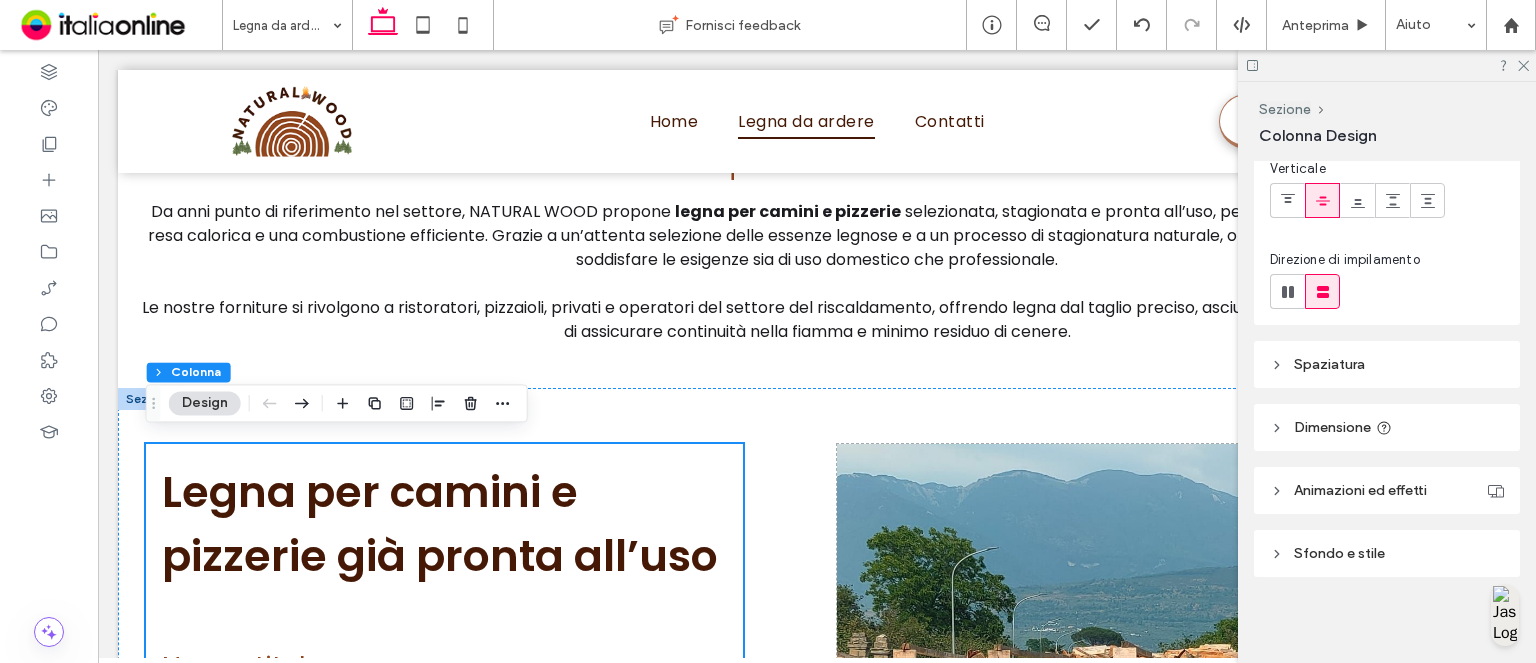 click on "Spaziatura" at bounding box center [1387, 364] 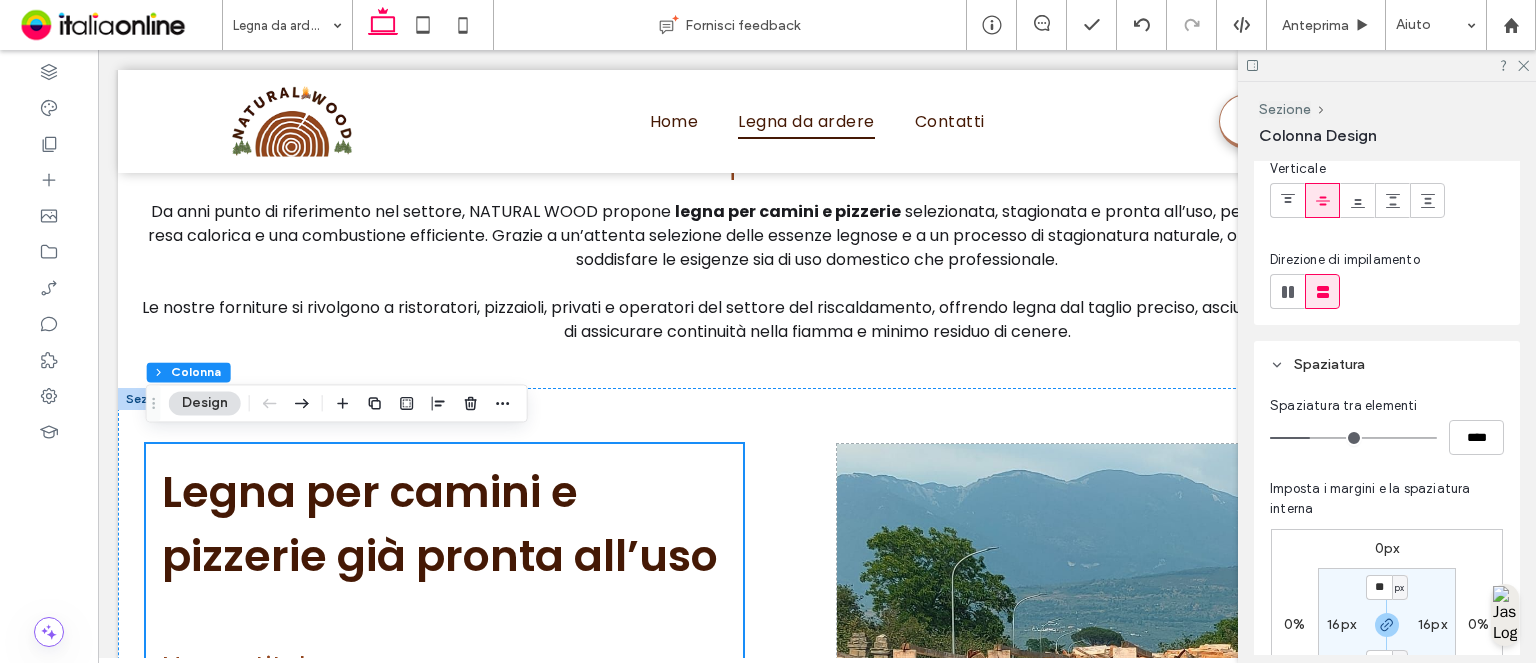scroll, scrollTop: 235, scrollLeft: 0, axis: vertical 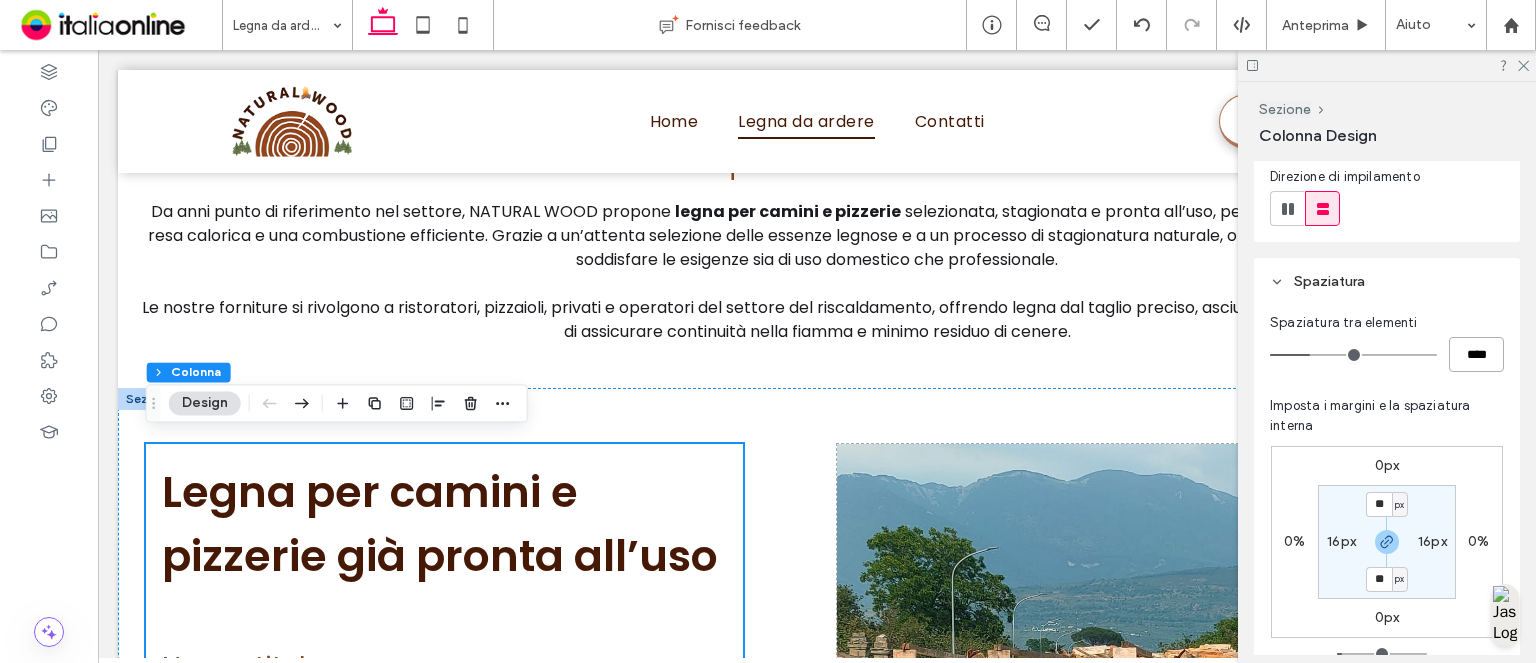 click on "****" at bounding box center [1476, 354] 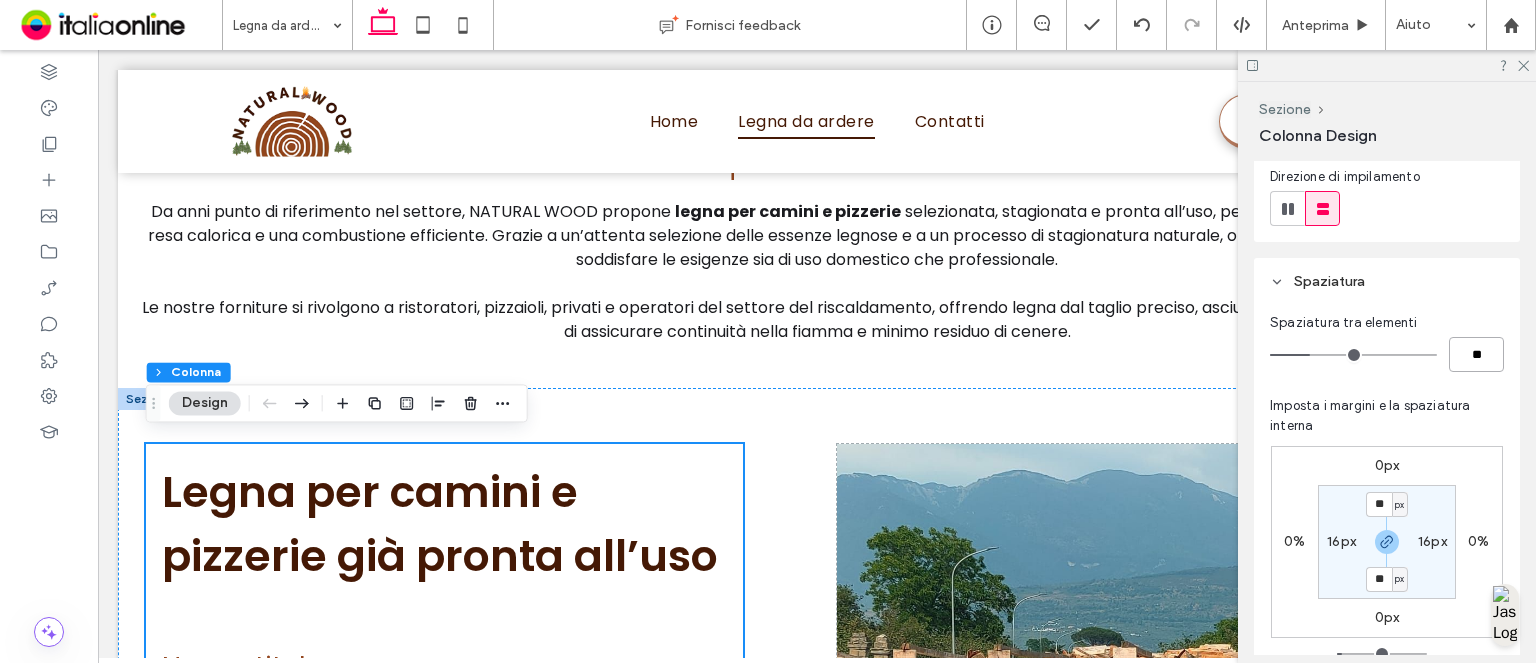 type on "**" 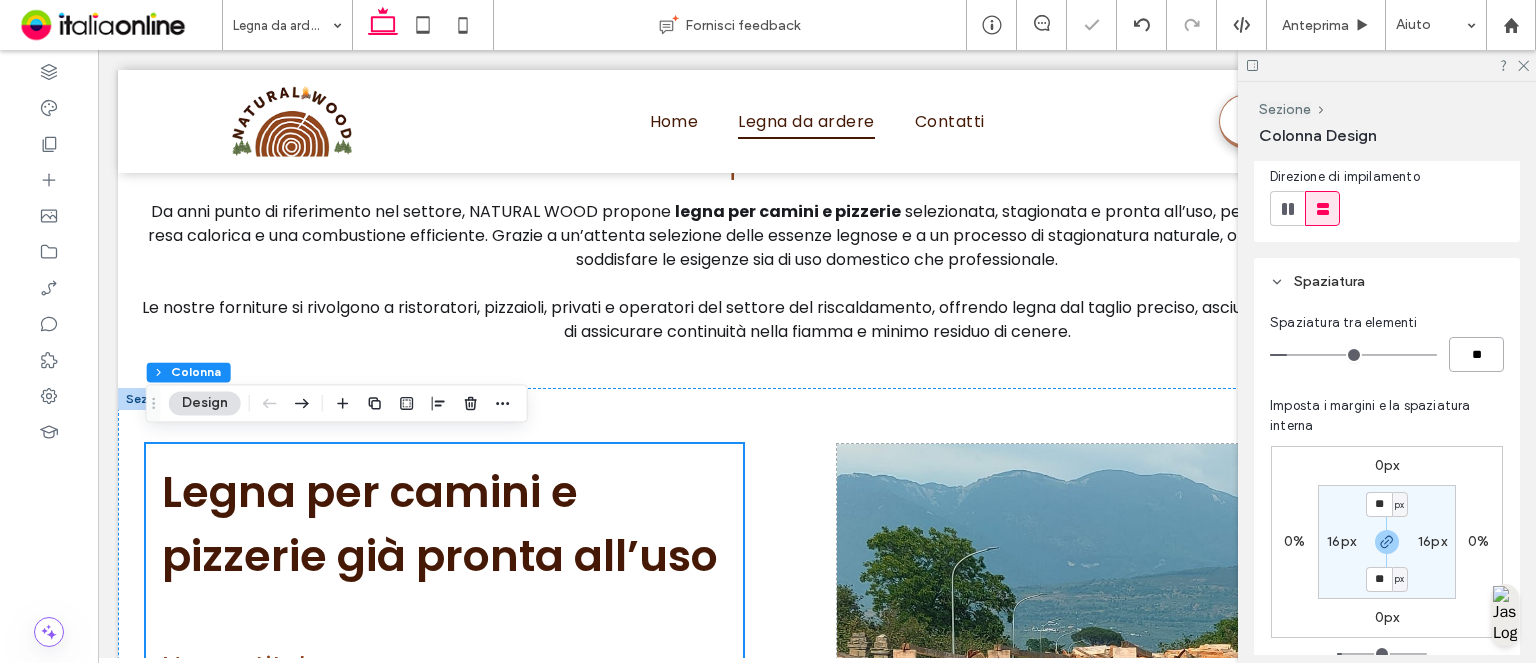 type on "**" 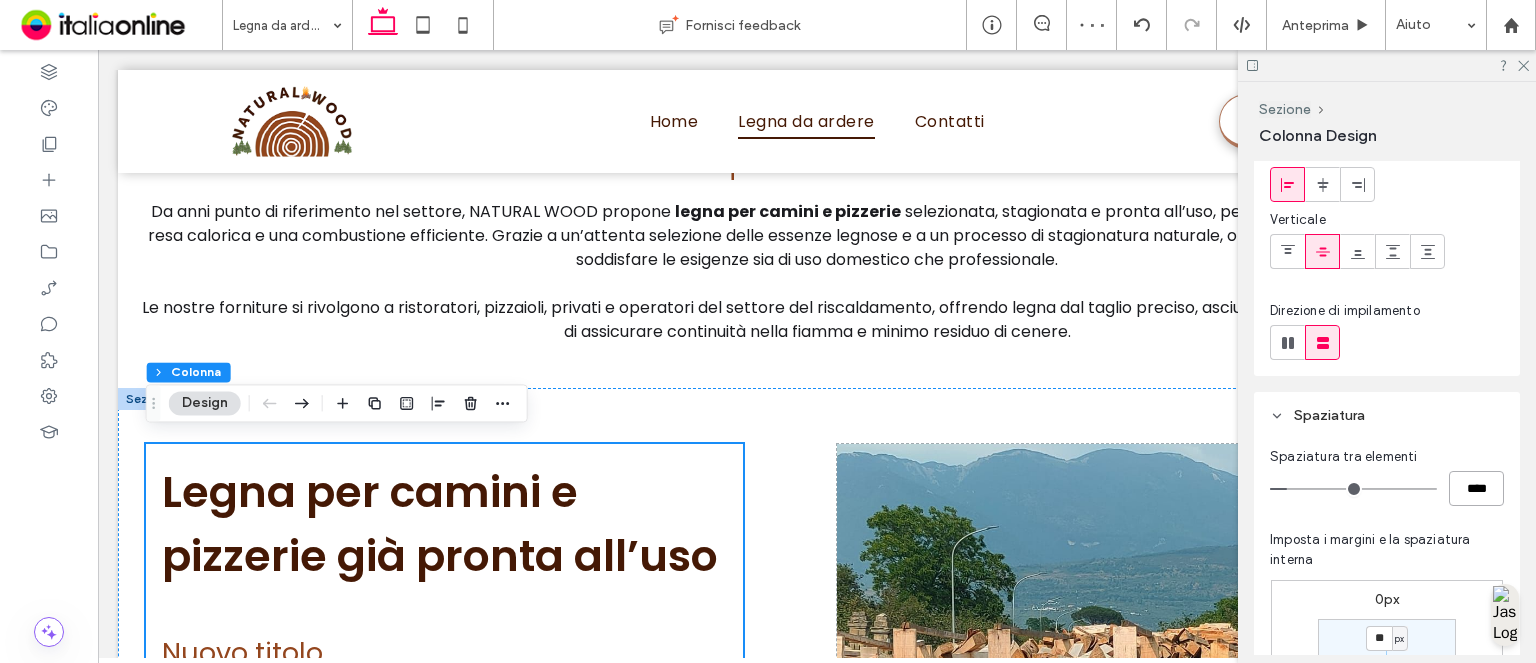 scroll, scrollTop: 0, scrollLeft: 0, axis: both 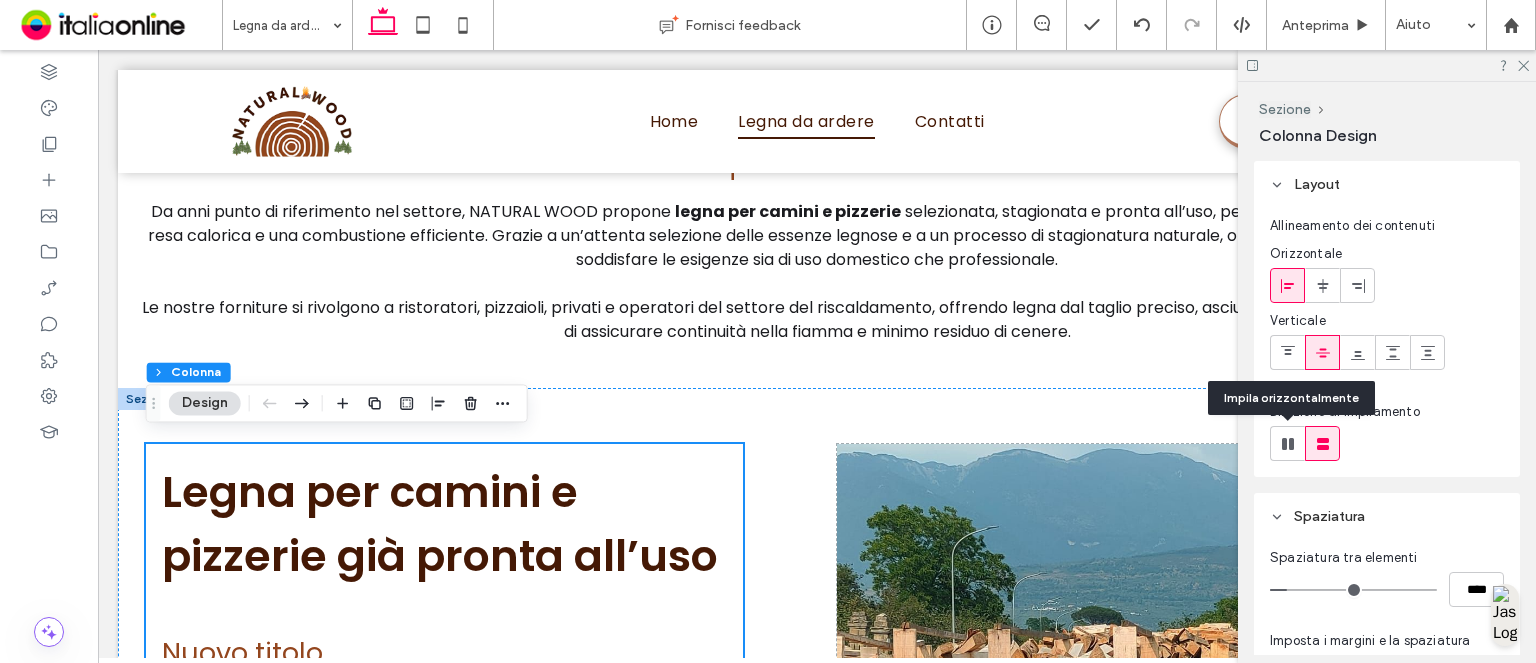 click 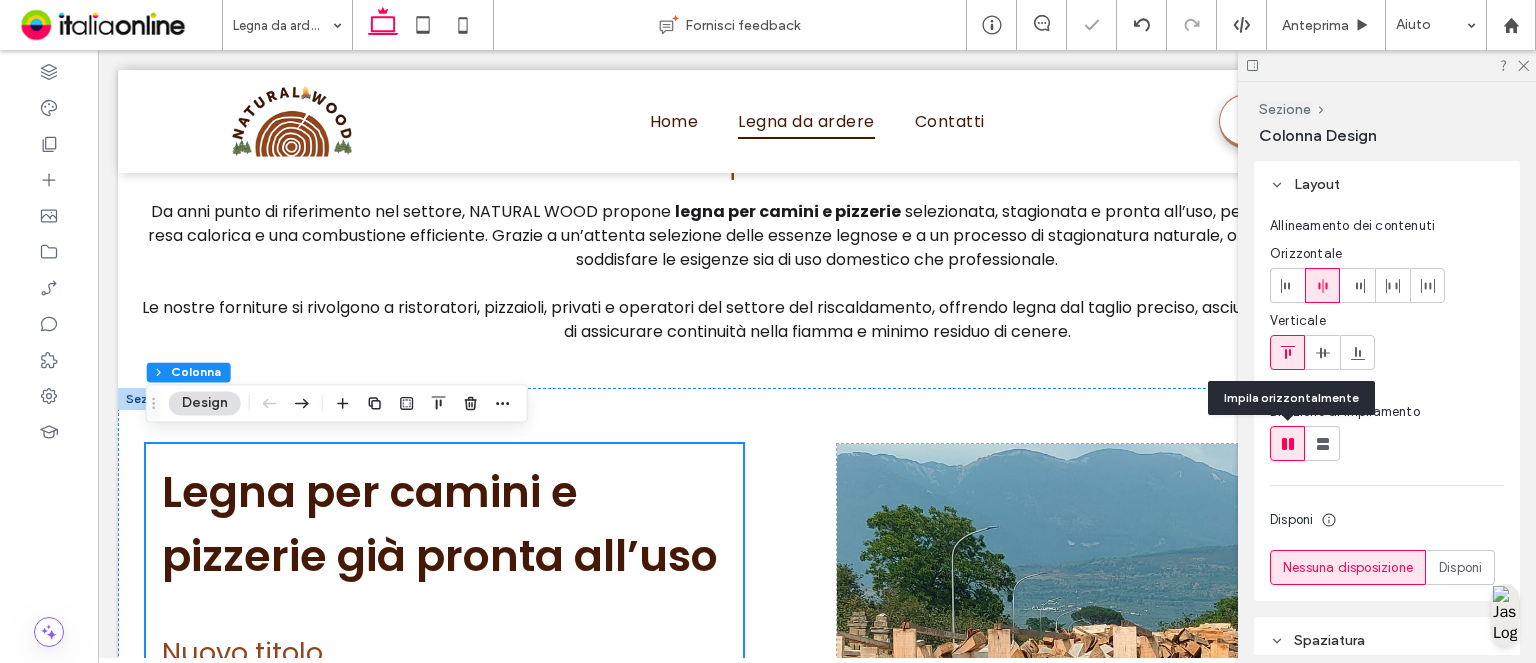 type on "*" 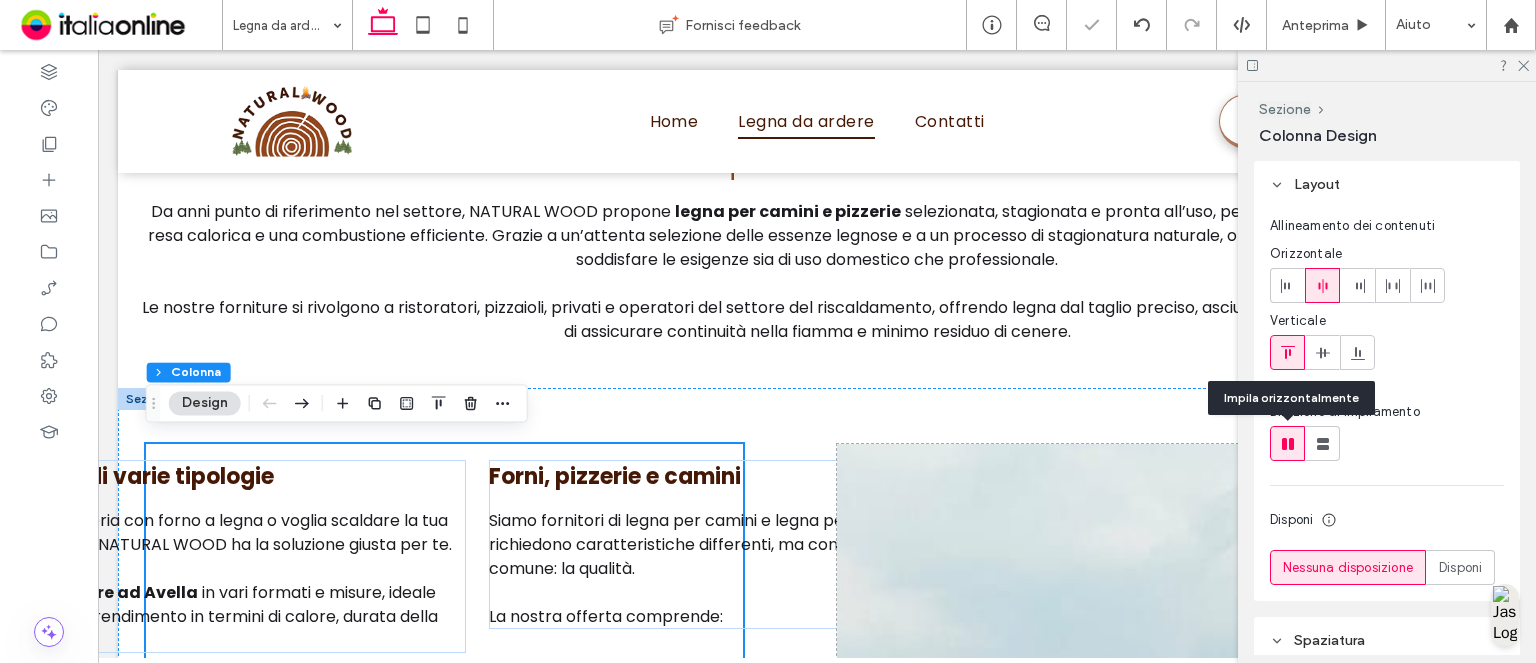 click at bounding box center [1287, 443] 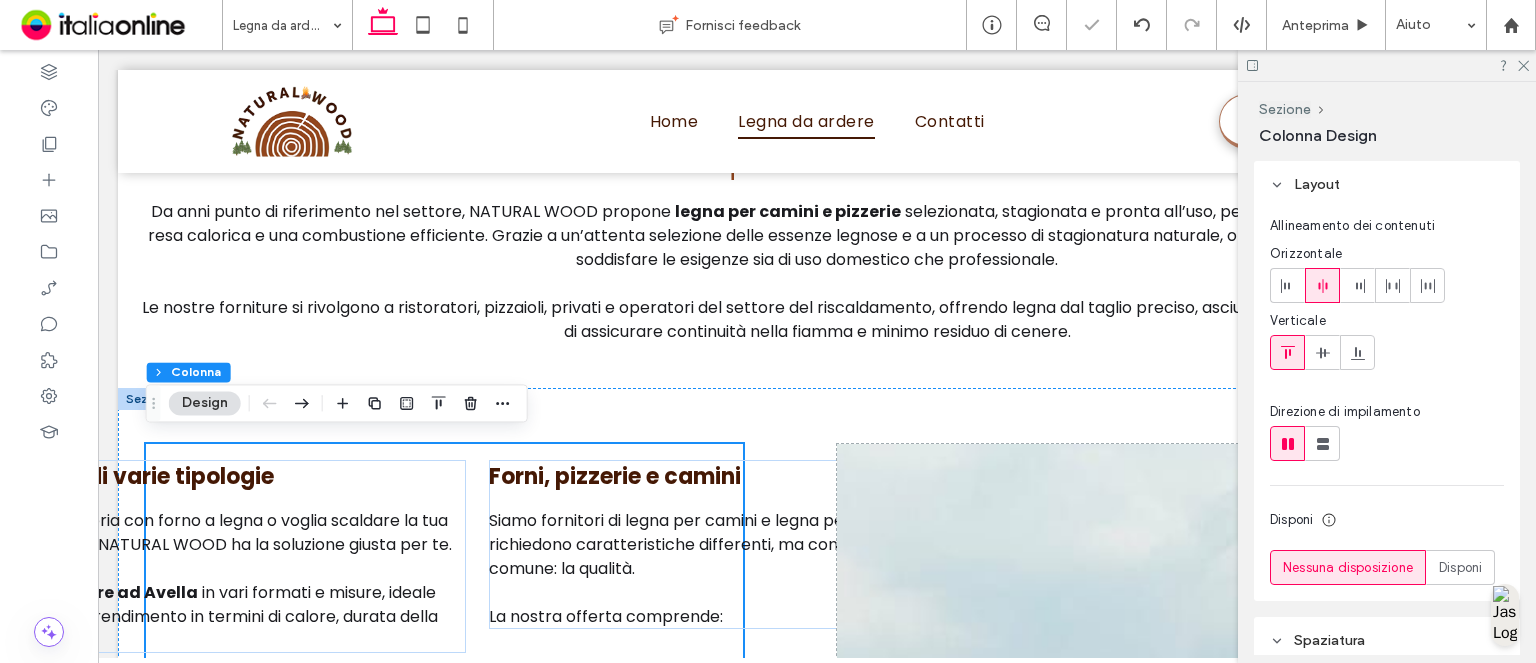 click 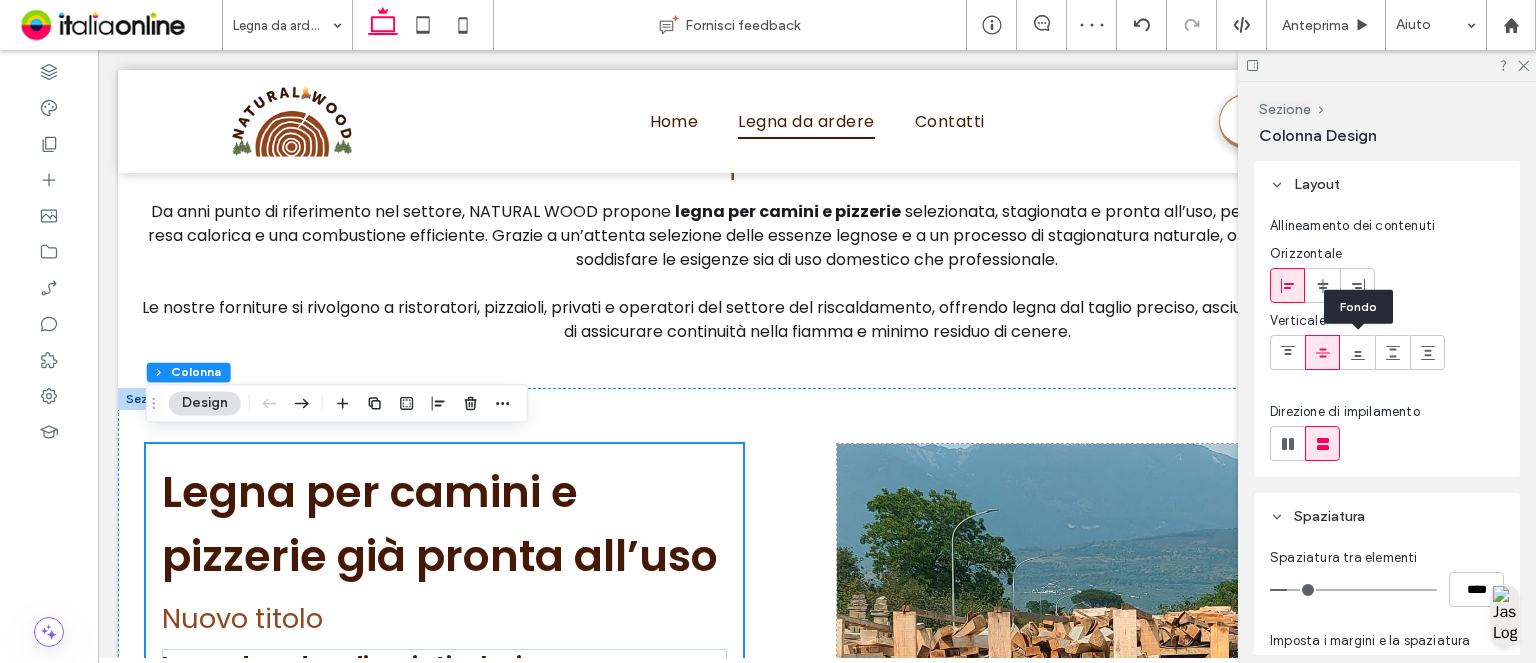 click 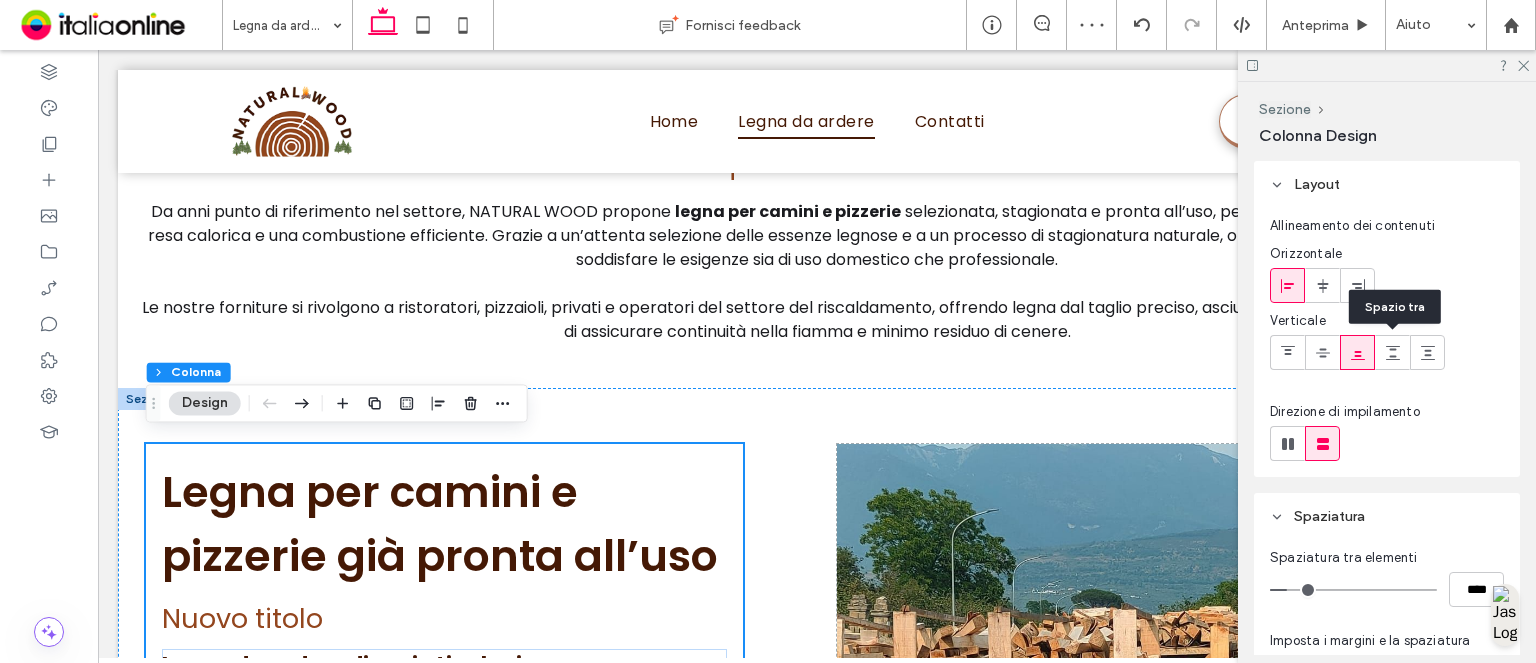 click 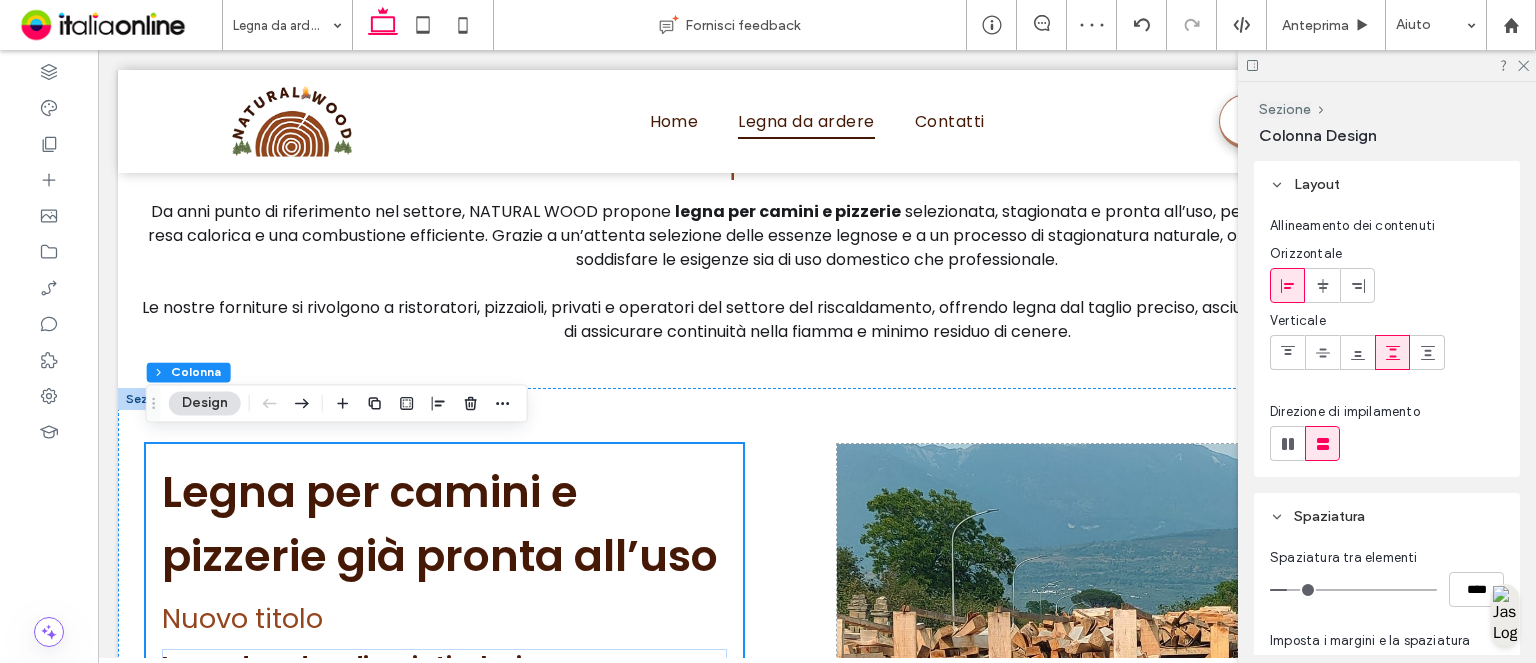 click 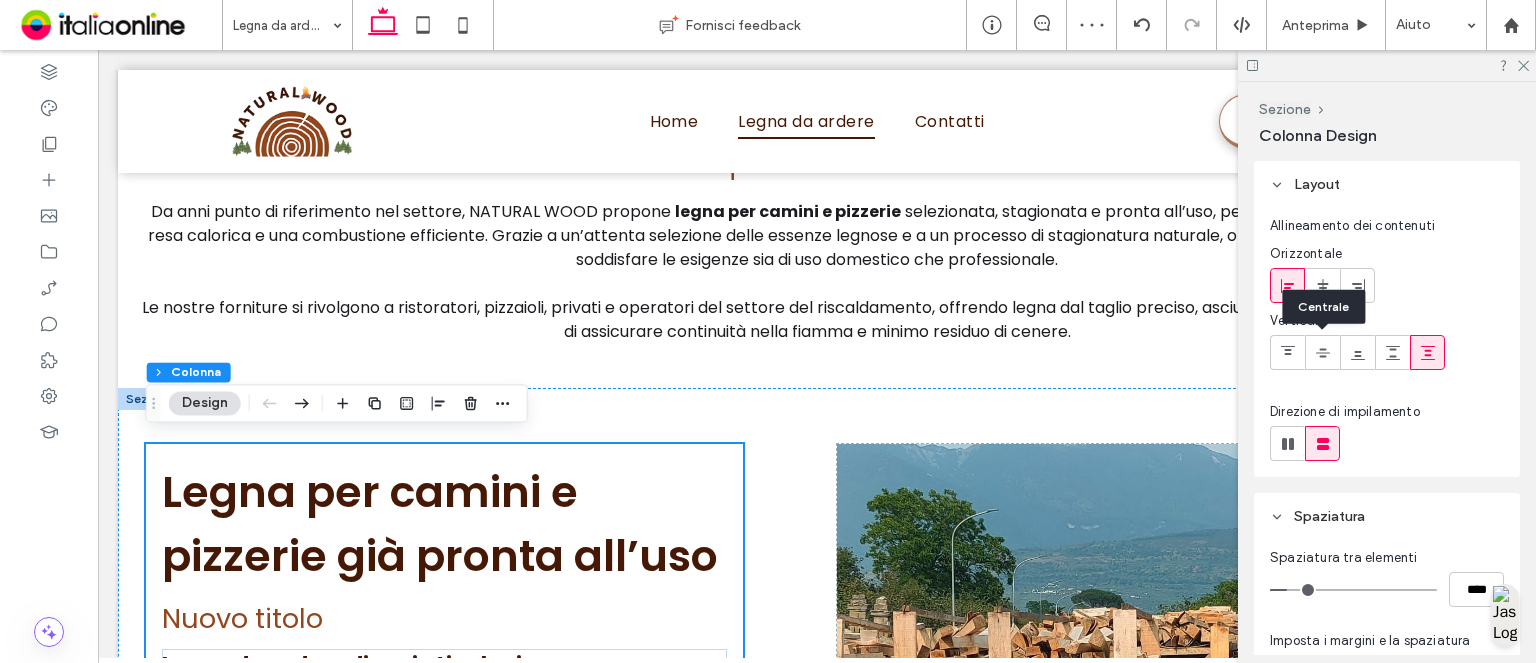 click at bounding box center (1323, 352) 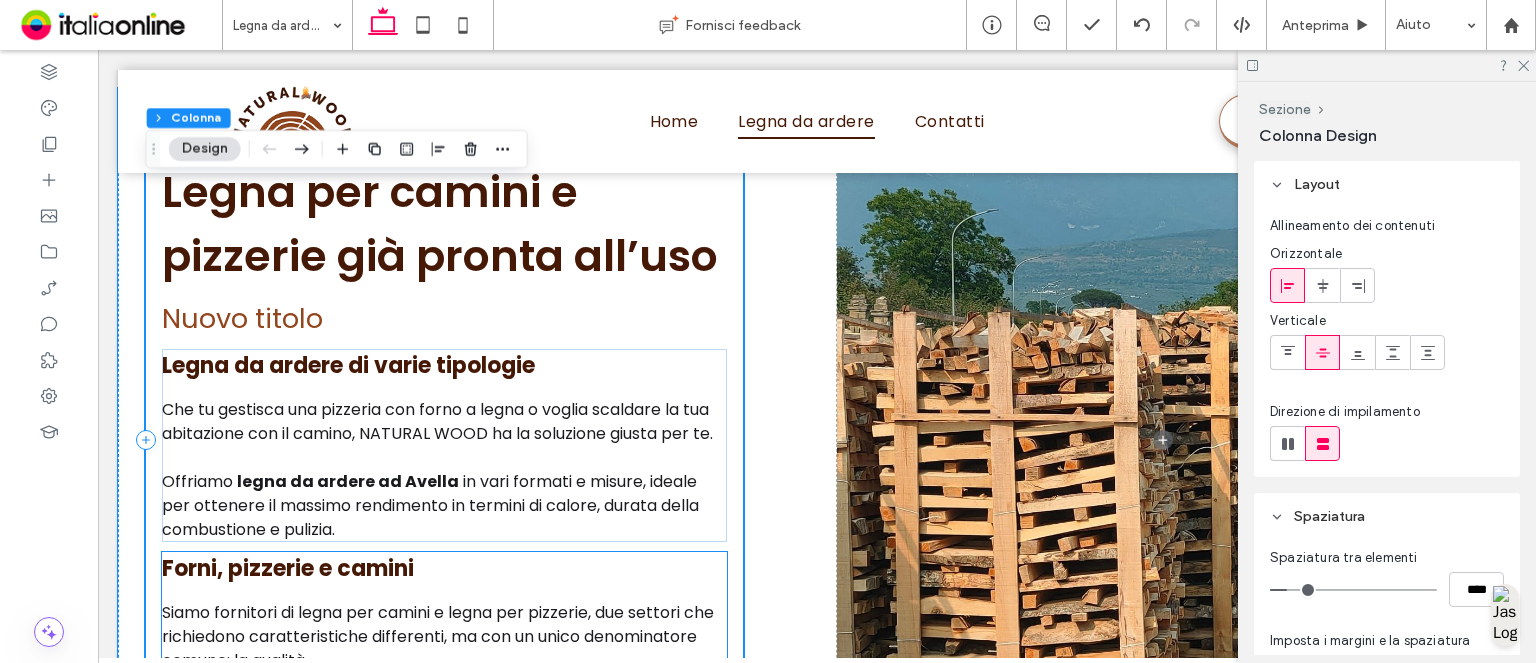 scroll, scrollTop: 1541, scrollLeft: 0, axis: vertical 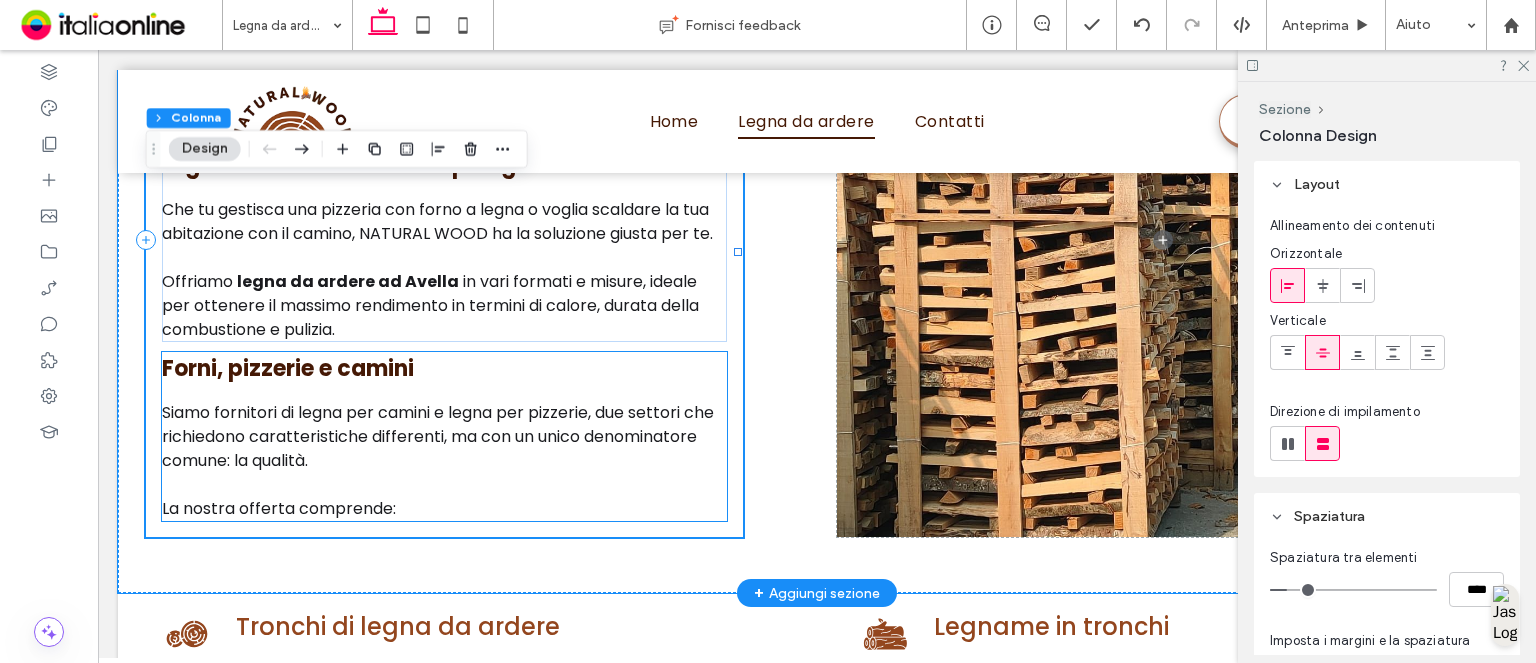 click at bounding box center (444, 485) 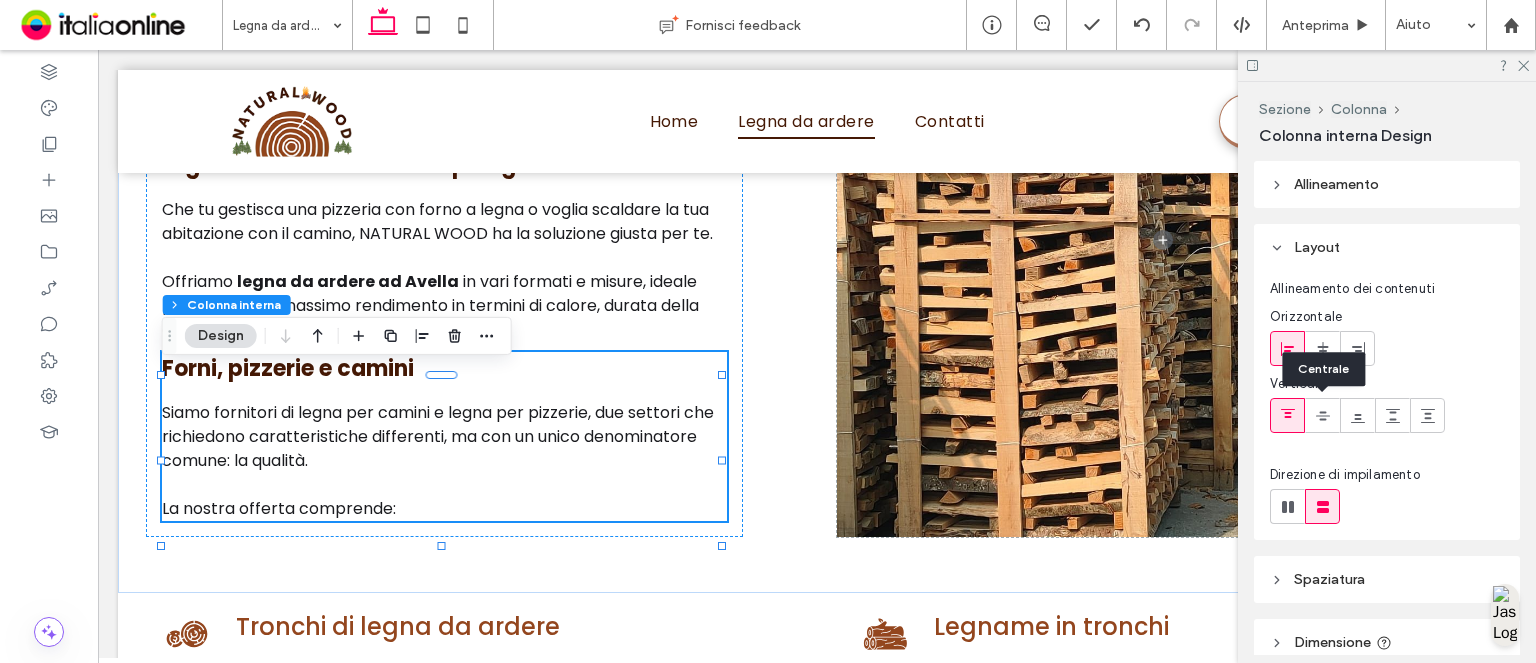 click at bounding box center (1322, 415) 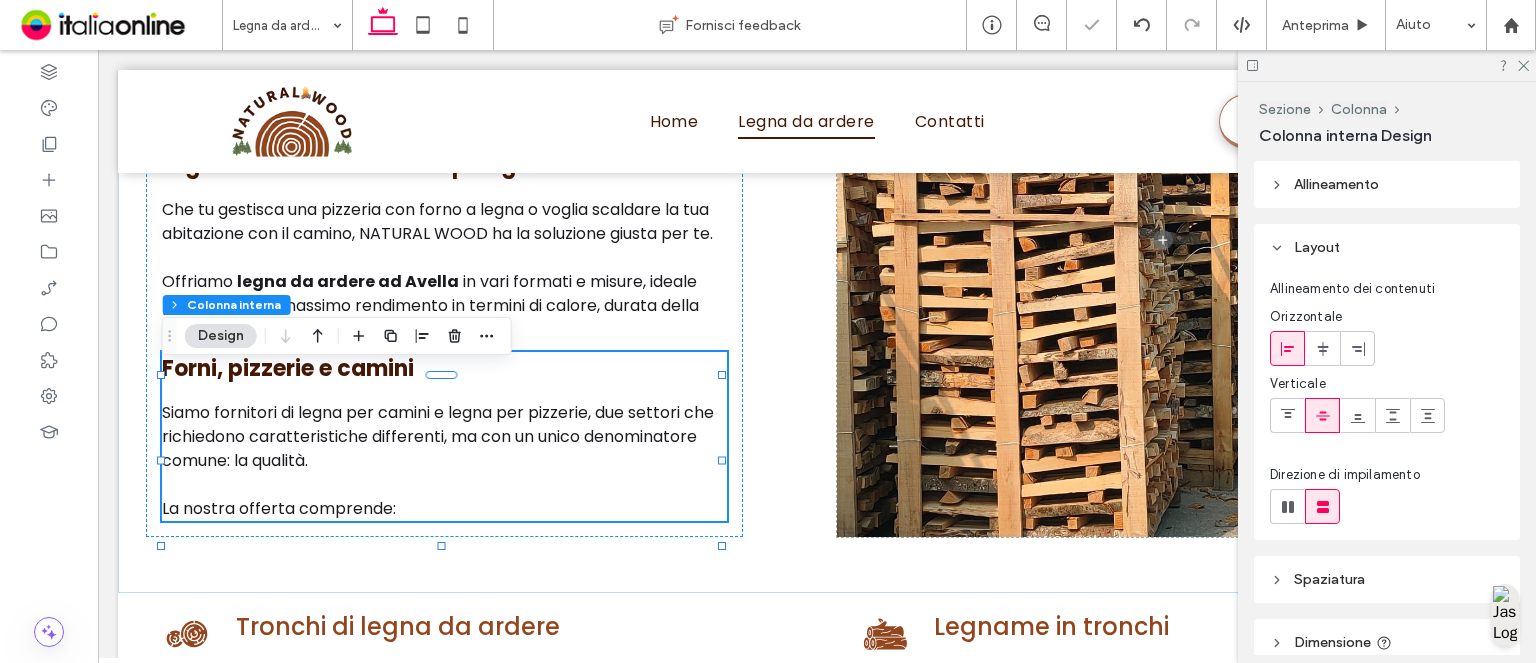 click at bounding box center [1427, 415] 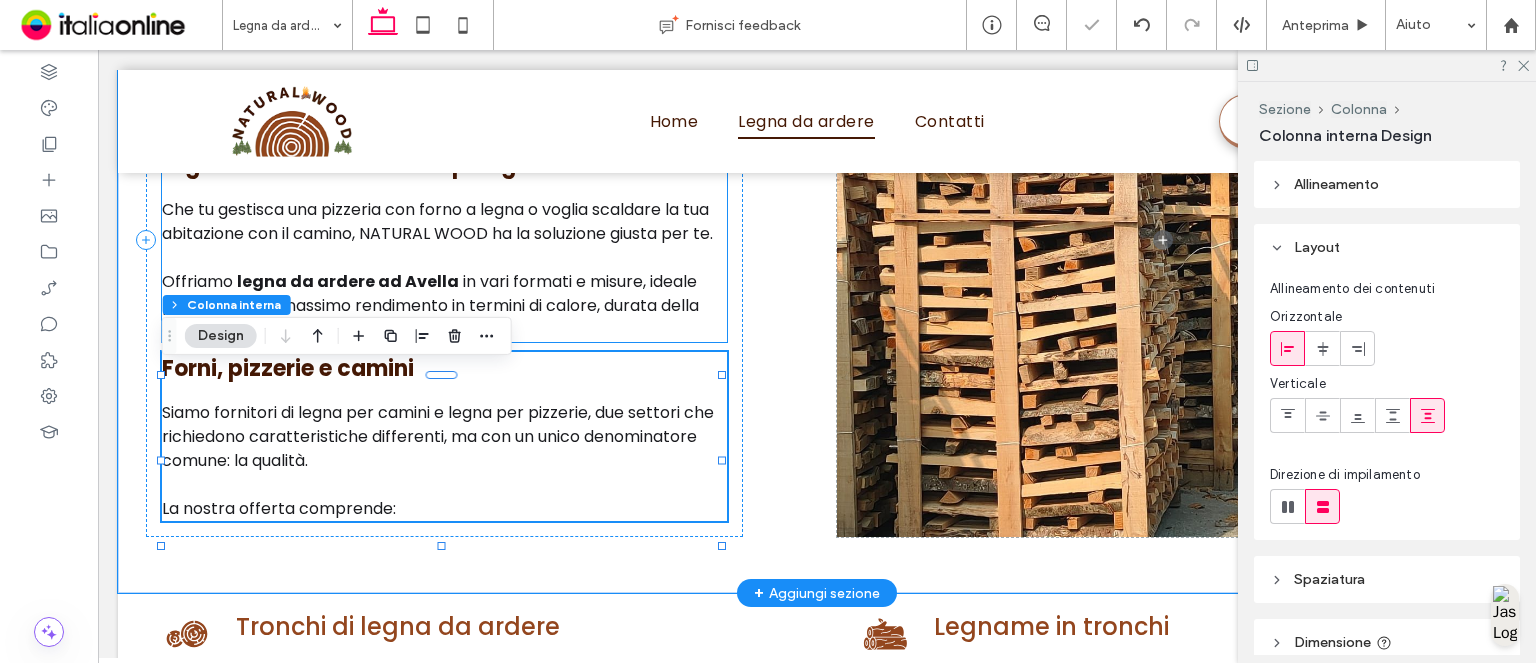 click at bounding box center (444, 258) 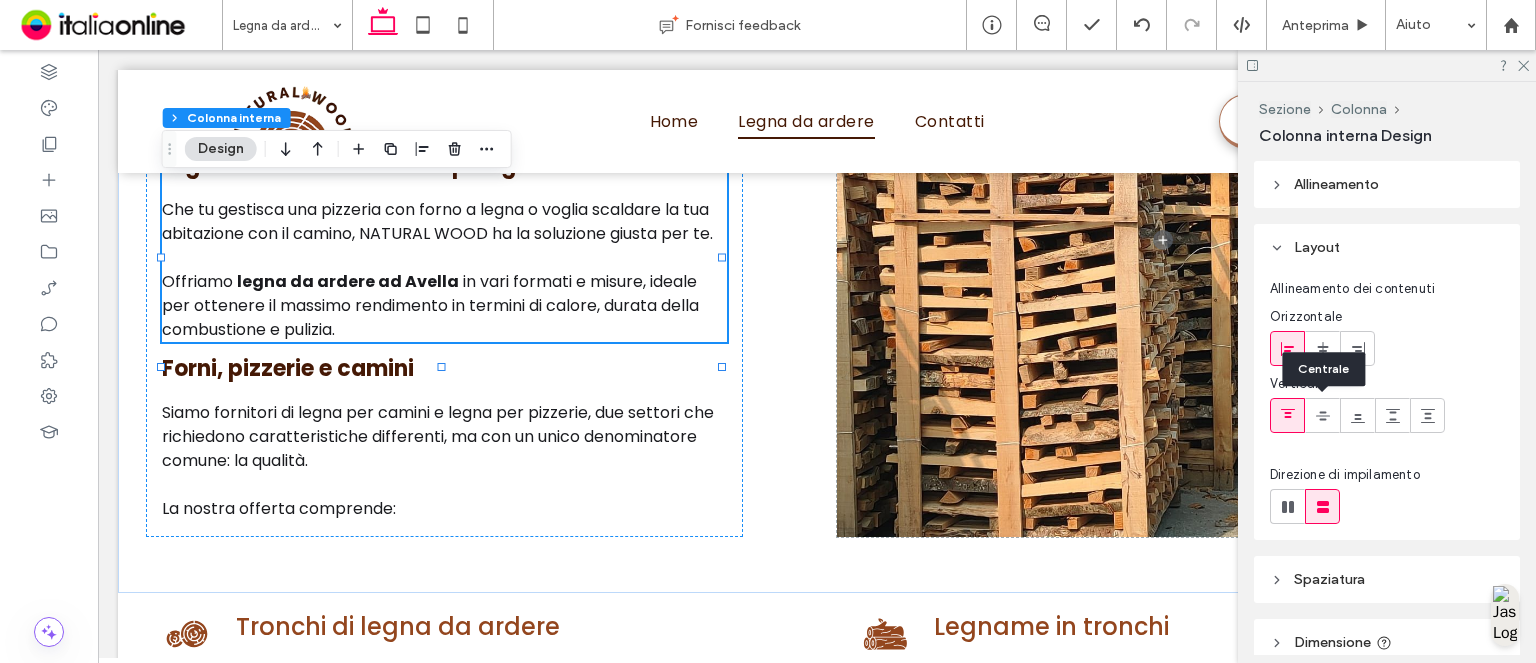 click 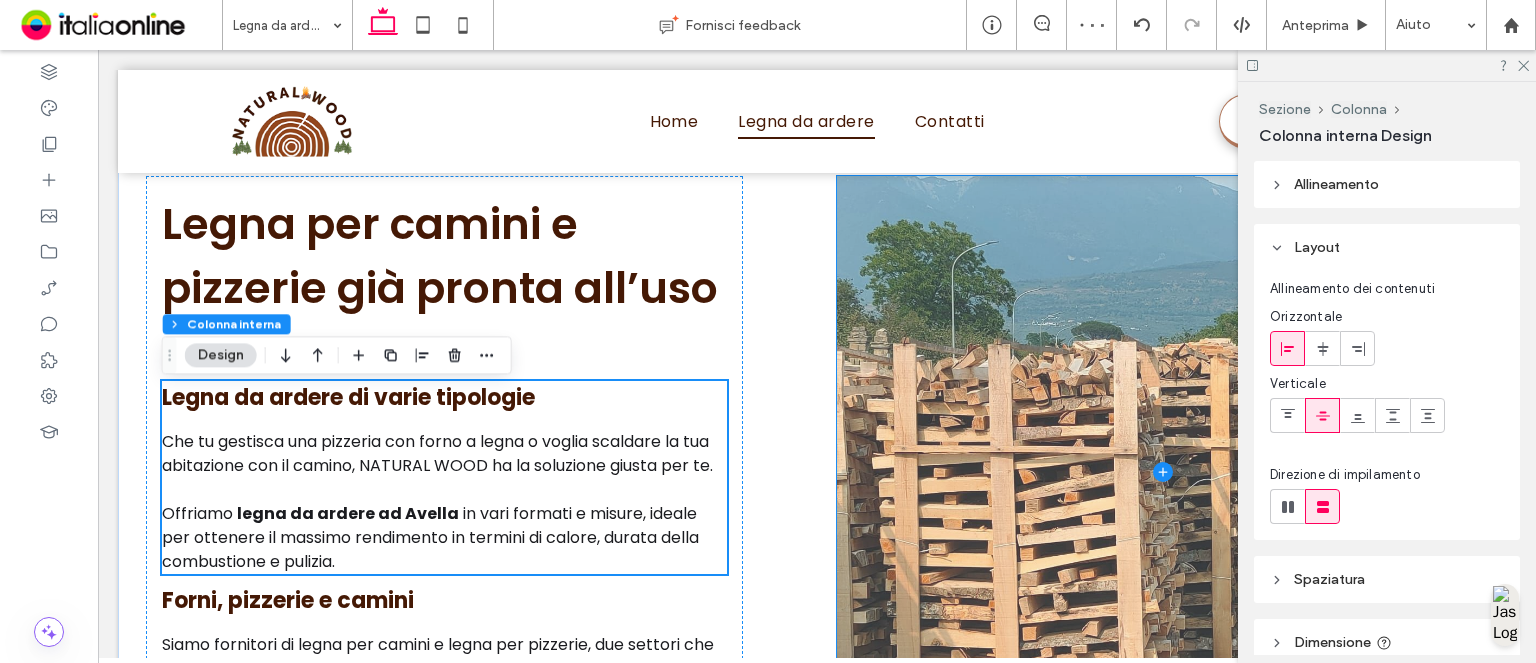 scroll, scrollTop: 1341, scrollLeft: 0, axis: vertical 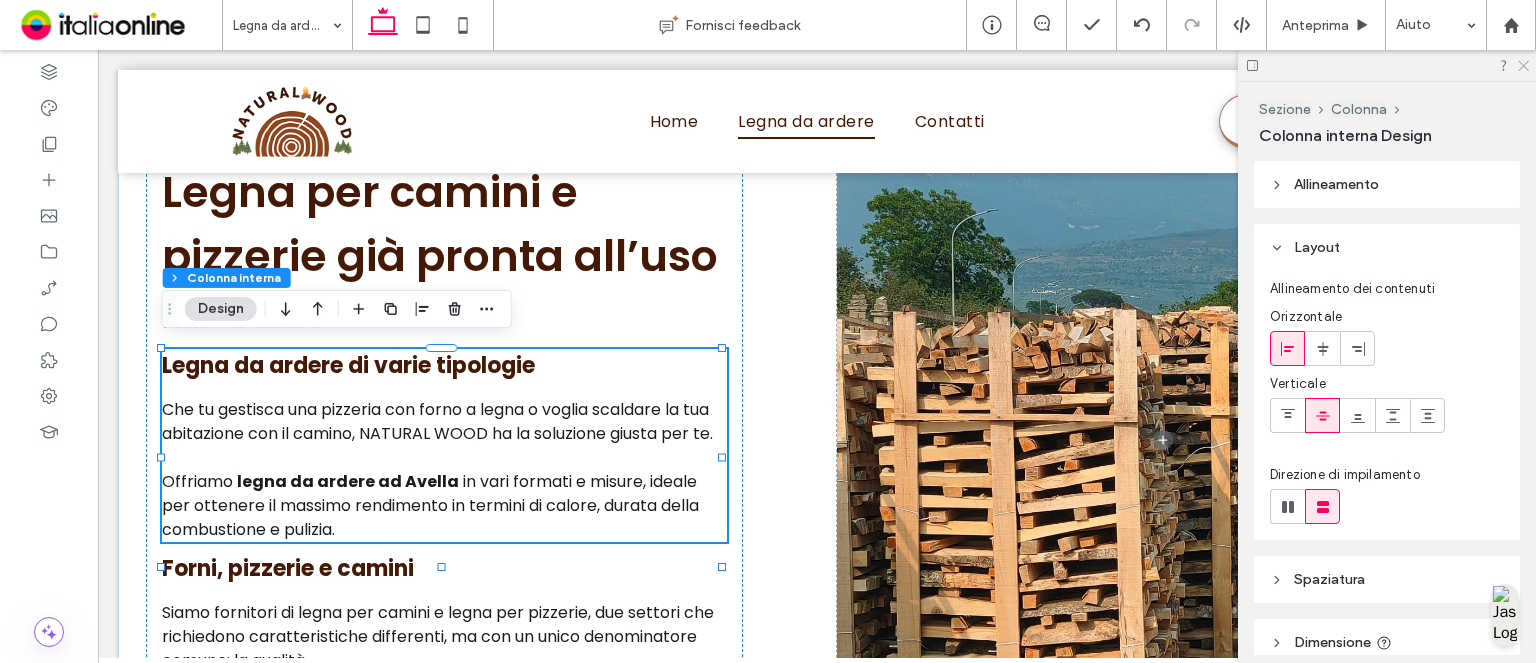 click 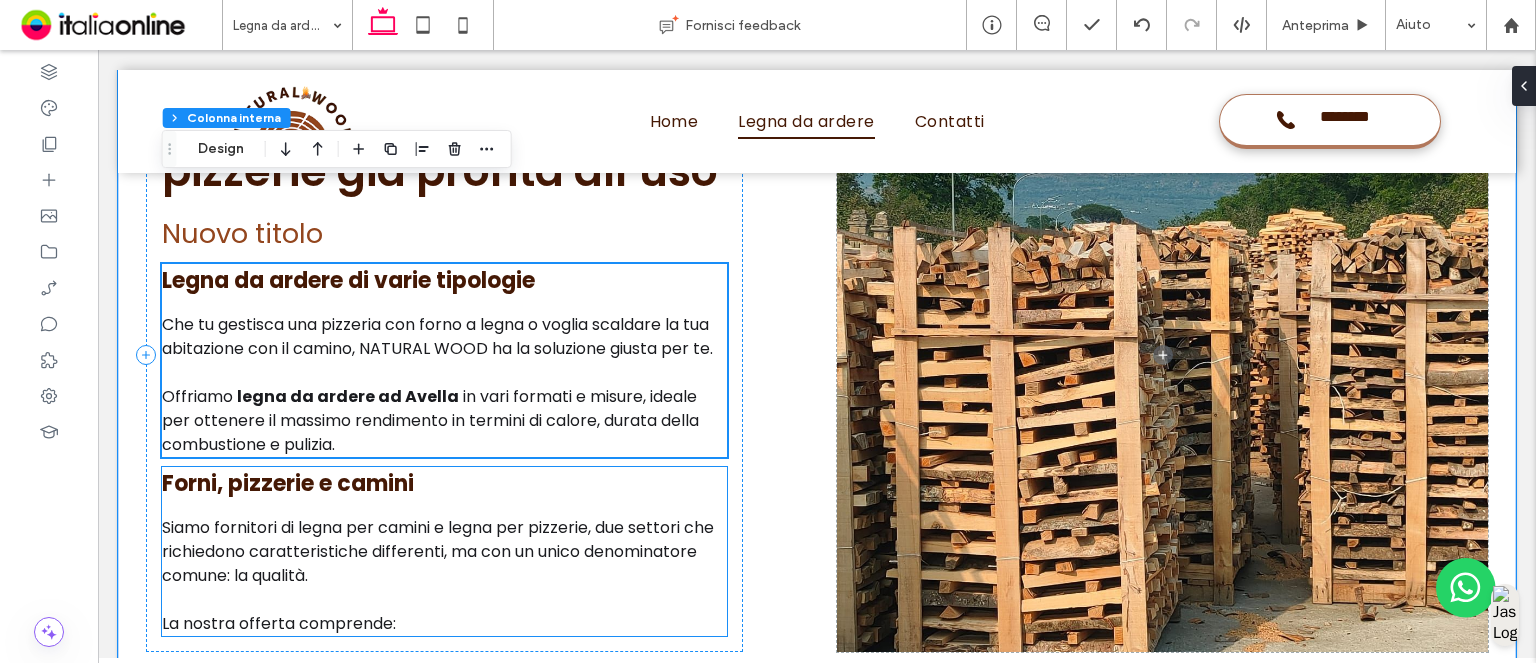 scroll, scrollTop: 1341, scrollLeft: 0, axis: vertical 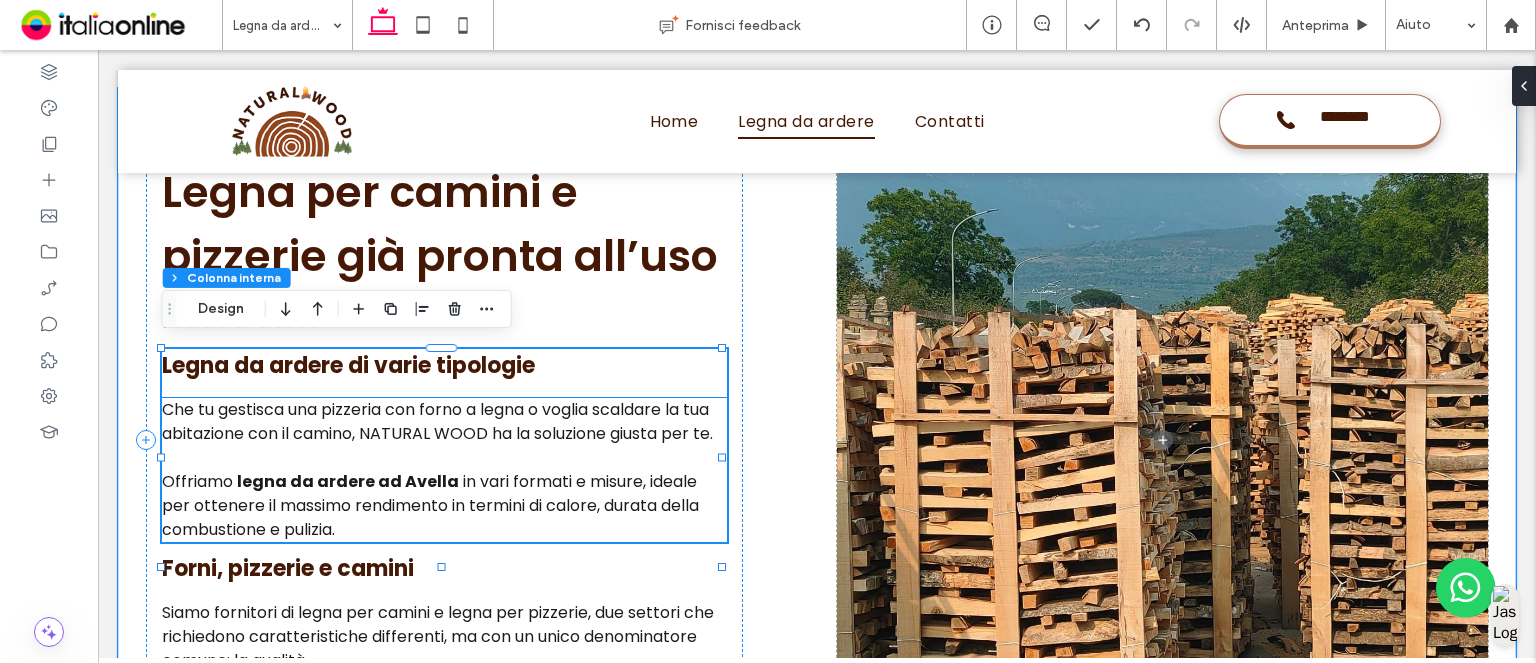 click on "in vari formati e misure, ideale per ottenere il massimo rendimento in termini di calore, durata della combustione e pulizia." at bounding box center [430, 505] 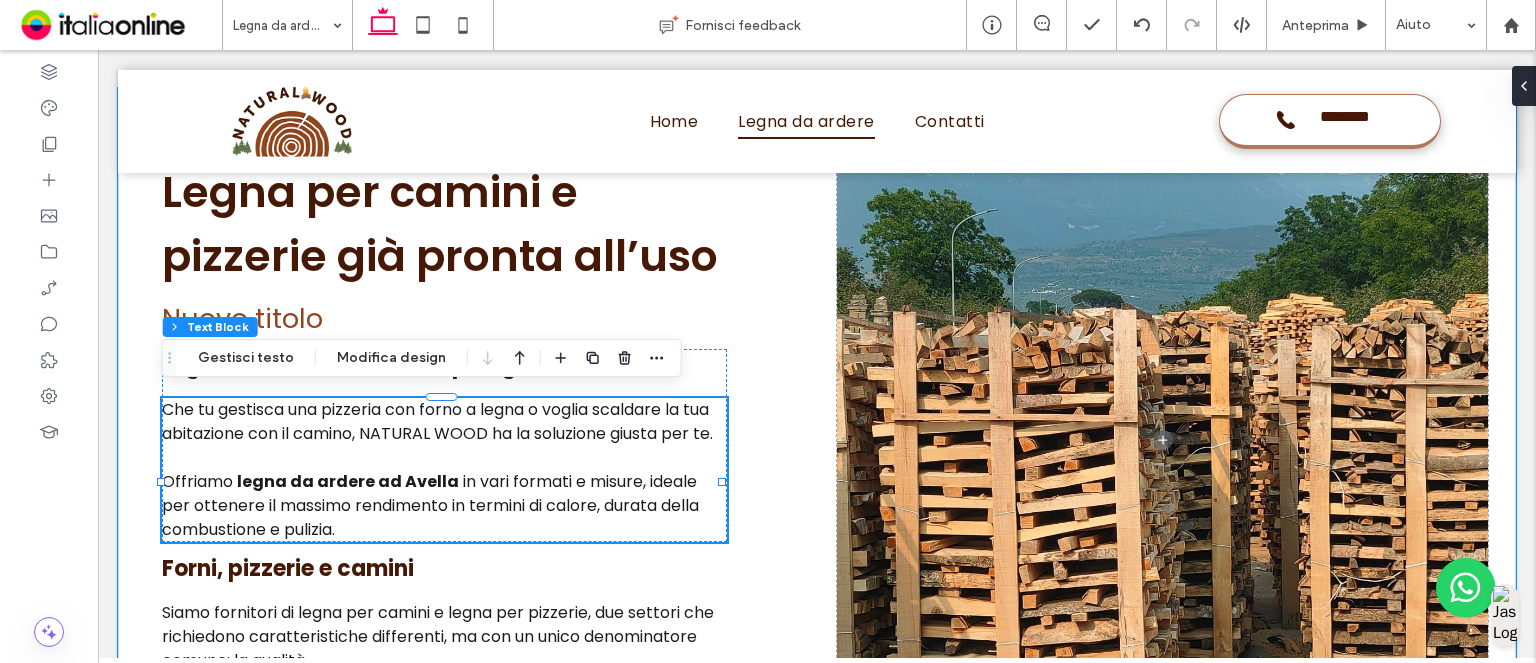 click at bounding box center (444, 458) 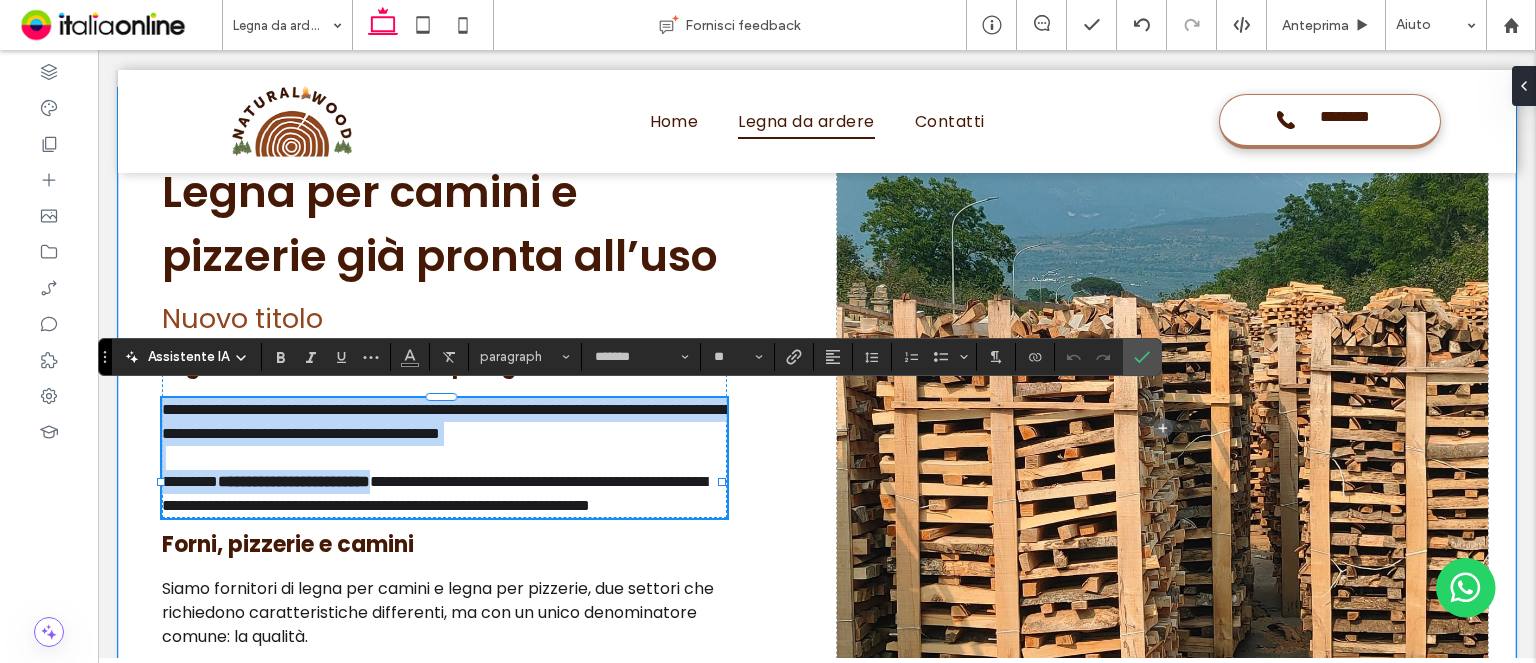 scroll, scrollTop: 0, scrollLeft: 0, axis: both 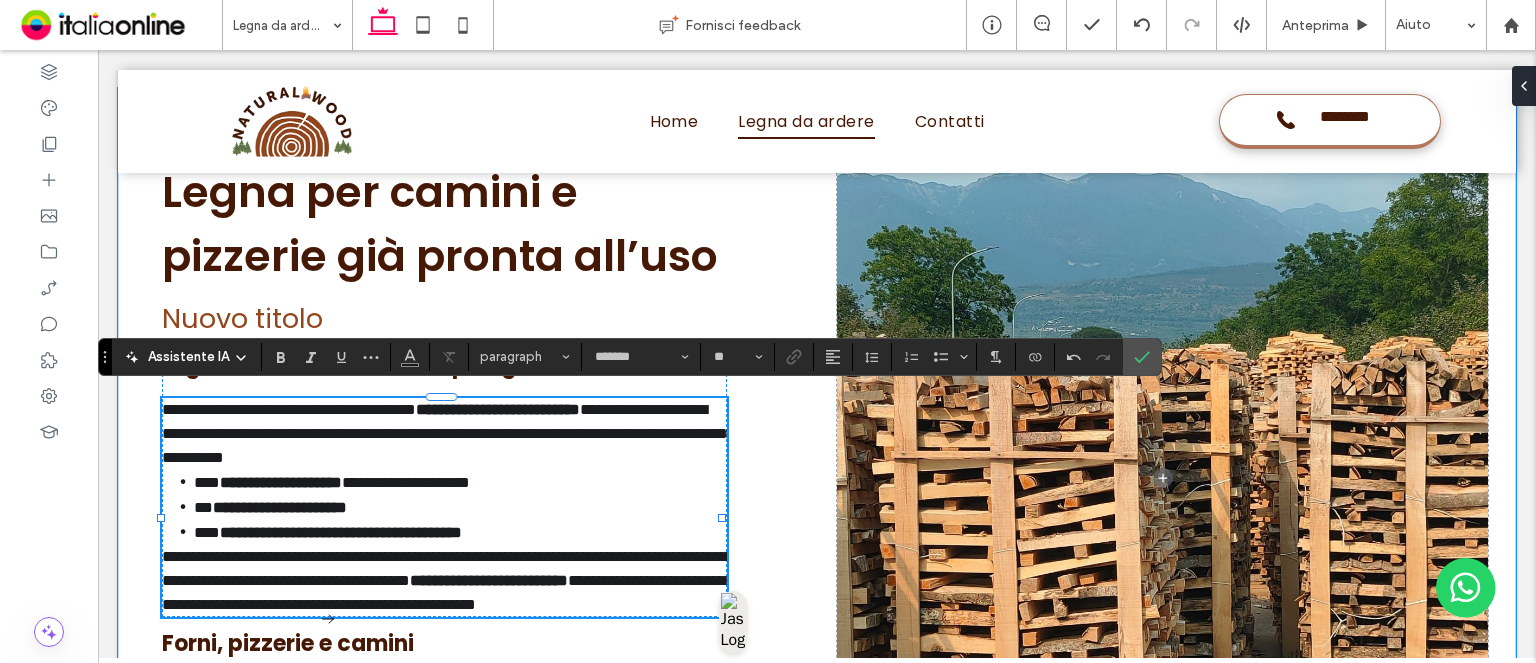 click on "**********" at bounding box center [447, 568] 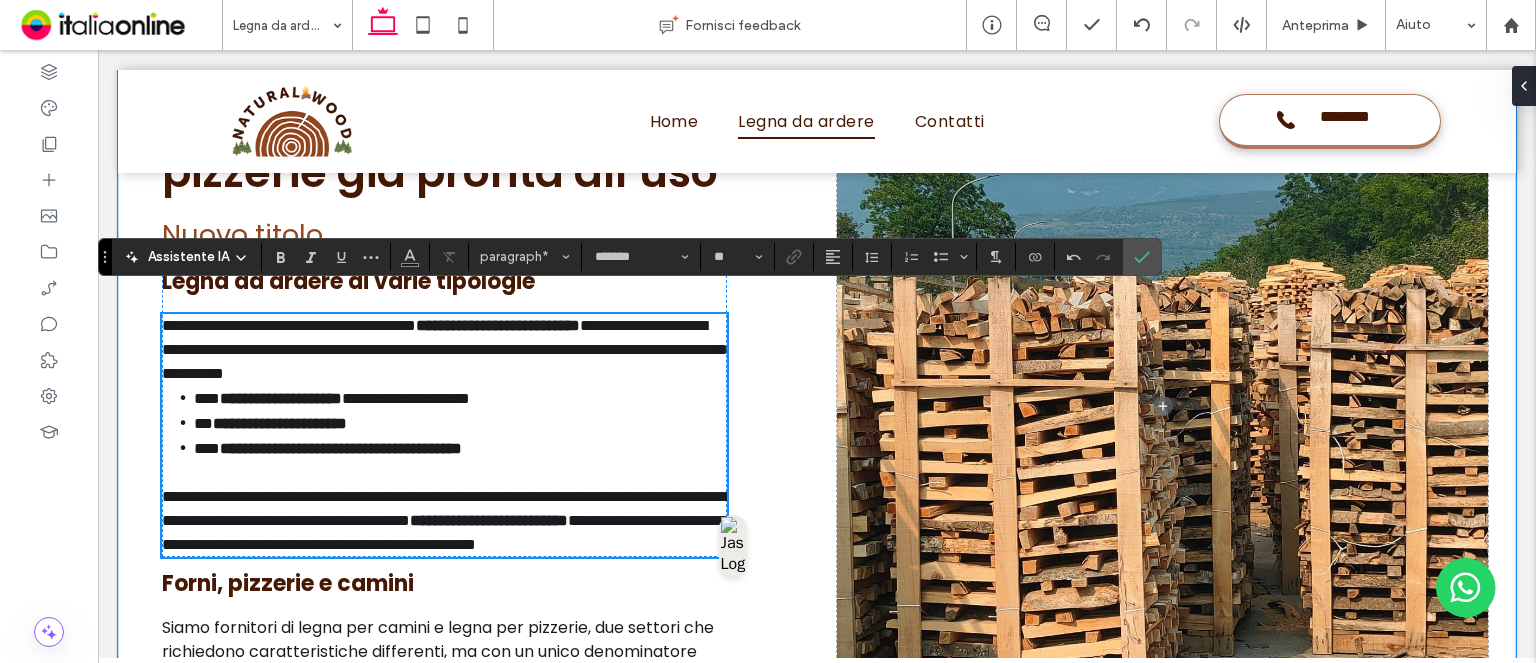 scroll, scrollTop: 1441, scrollLeft: 0, axis: vertical 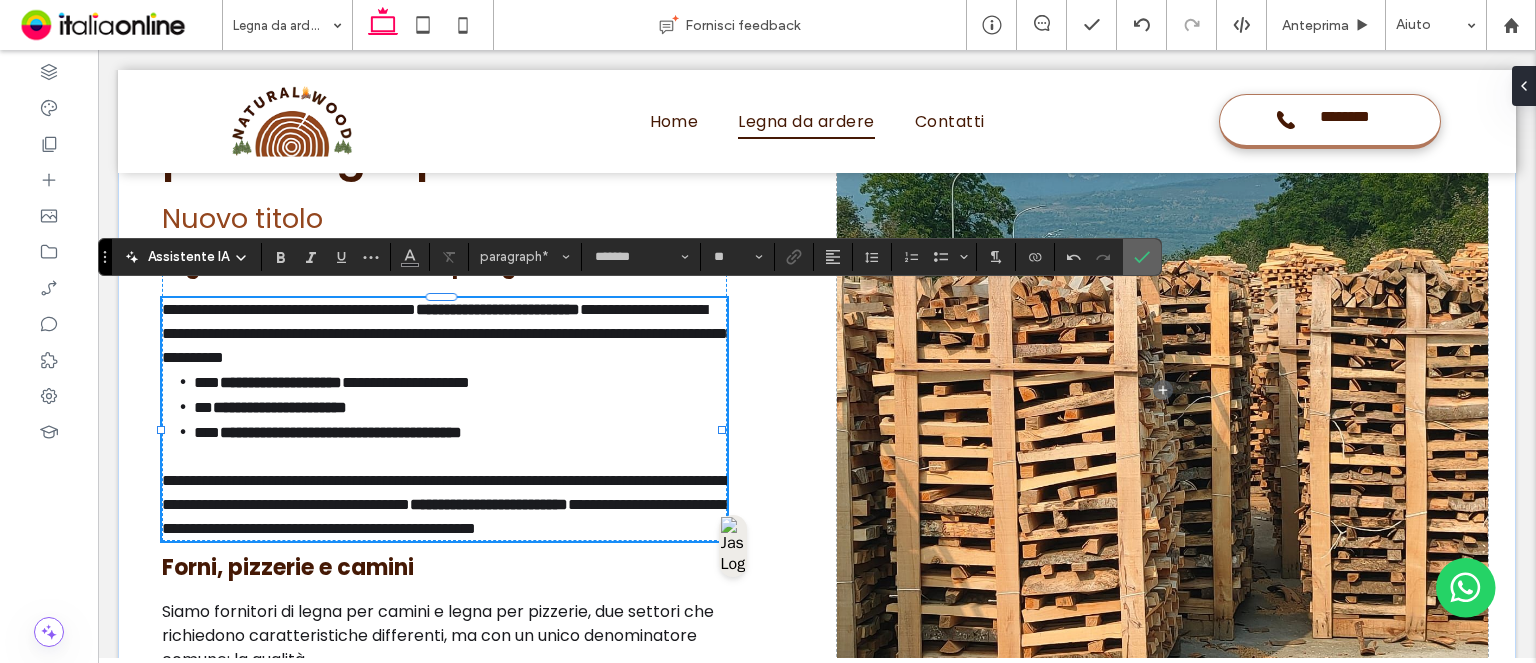 drag, startPoint x: 1144, startPoint y: 259, endPoint x: 913, endPoint y: 344, distance: 246.14224 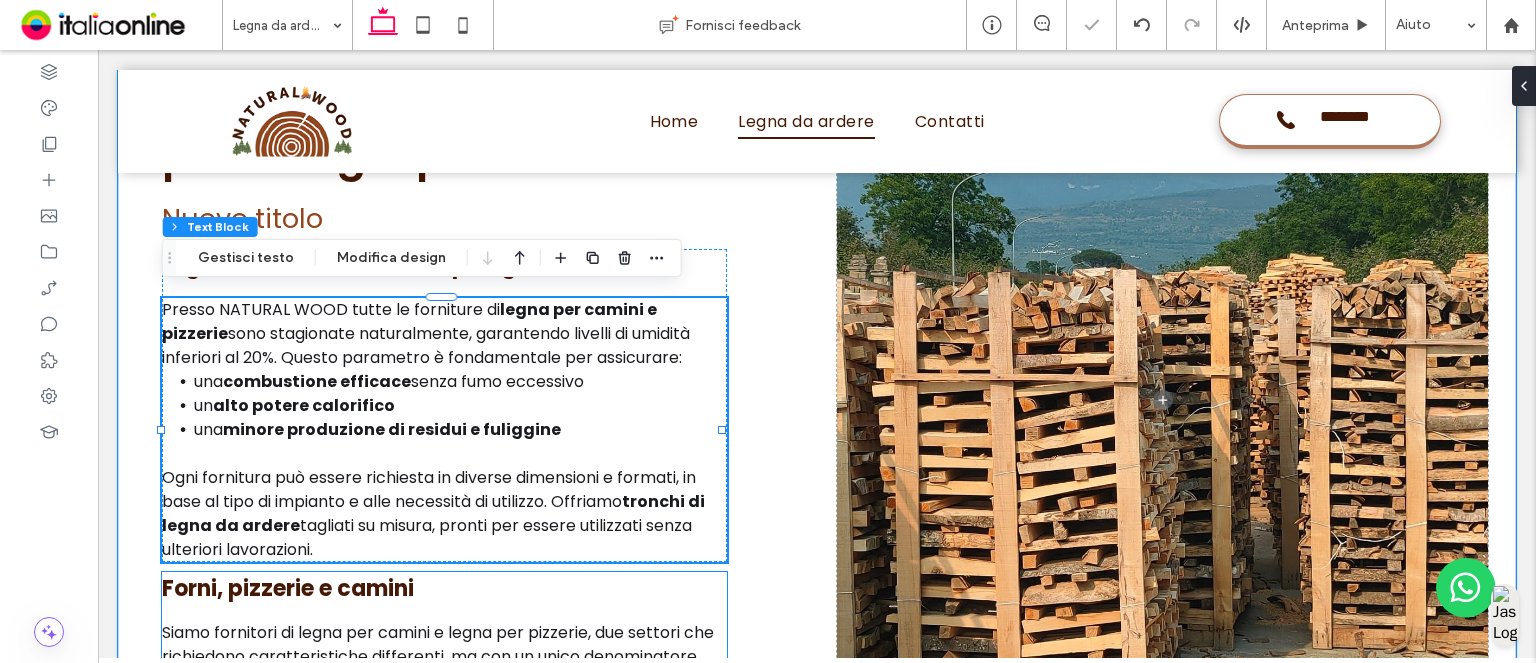click on "Siamo fornitori di legna per camini e legna per pizzerie, due settori che richiedono caratteristiche differenti, ma con un unico denominatore comune: la qualità." at bounding box center [438, 656] 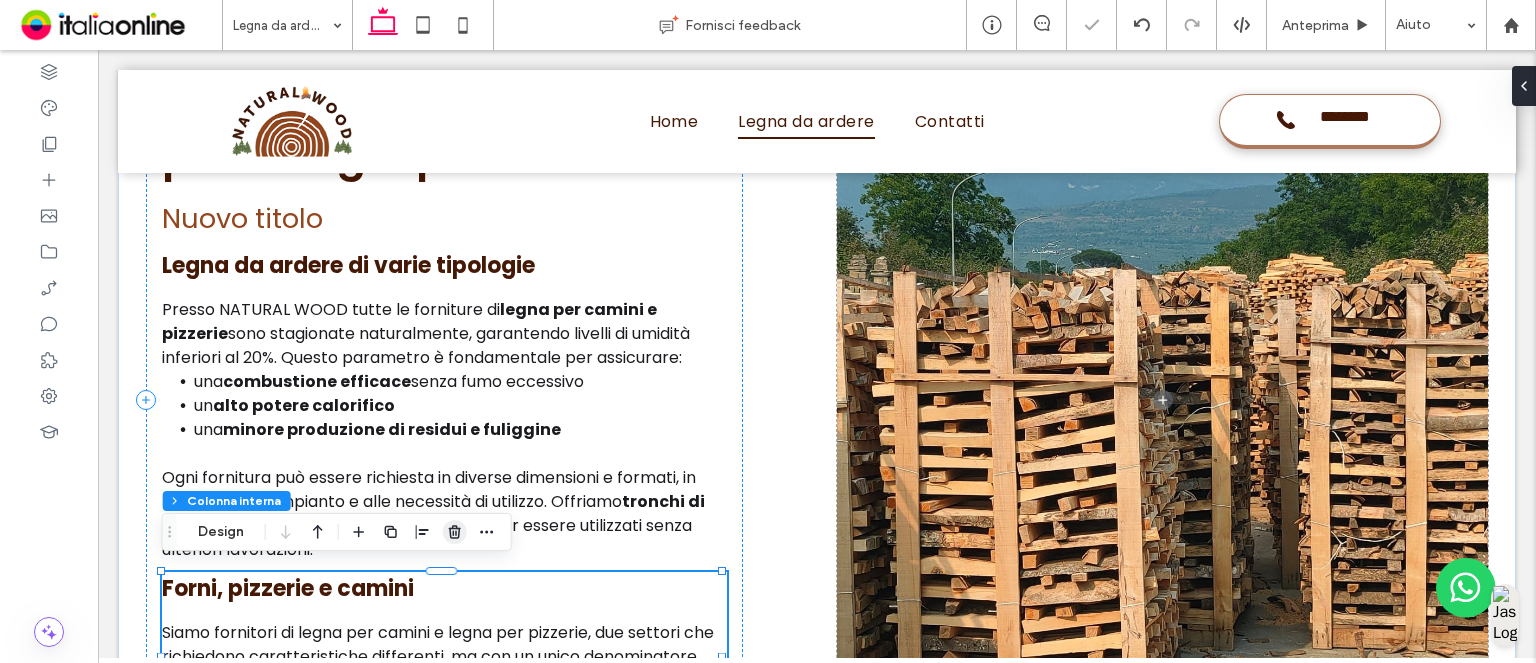 click 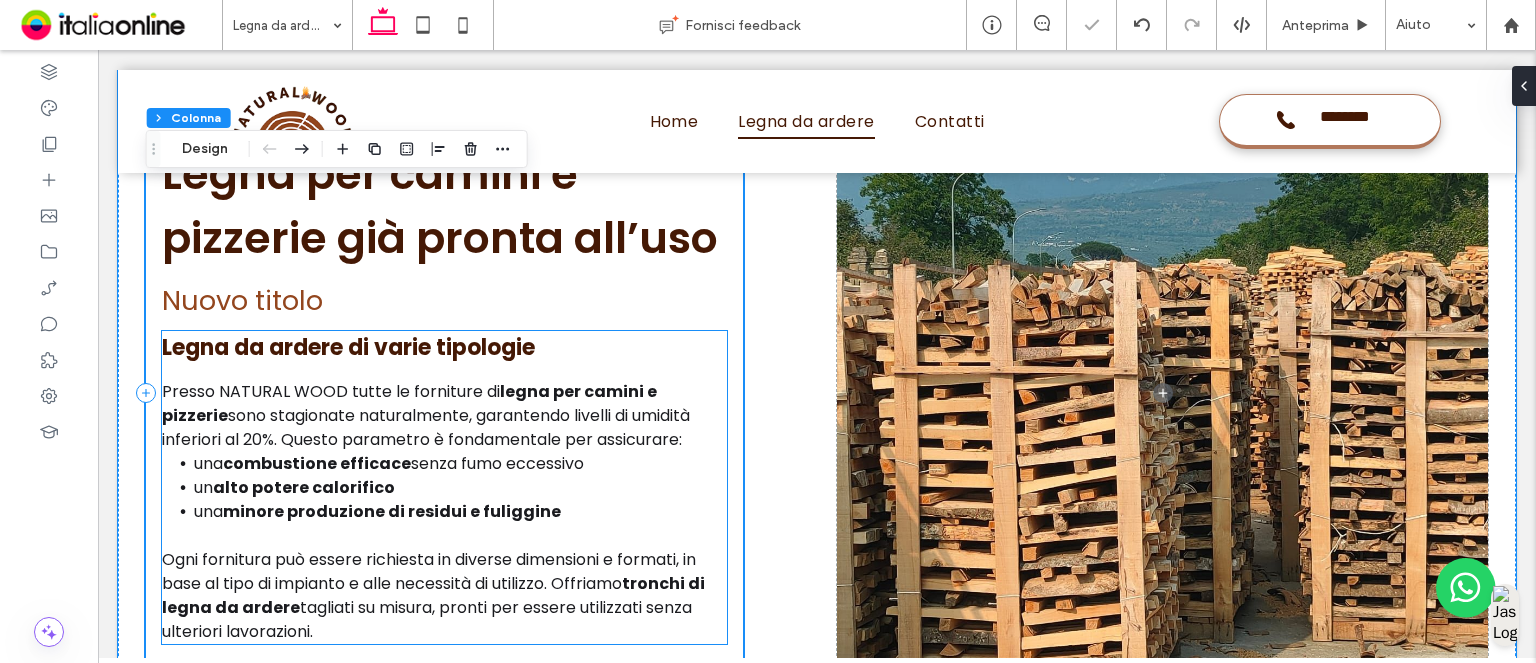 scroll, scrollTop: 1241, scrollLeft: 0, axis: vertical 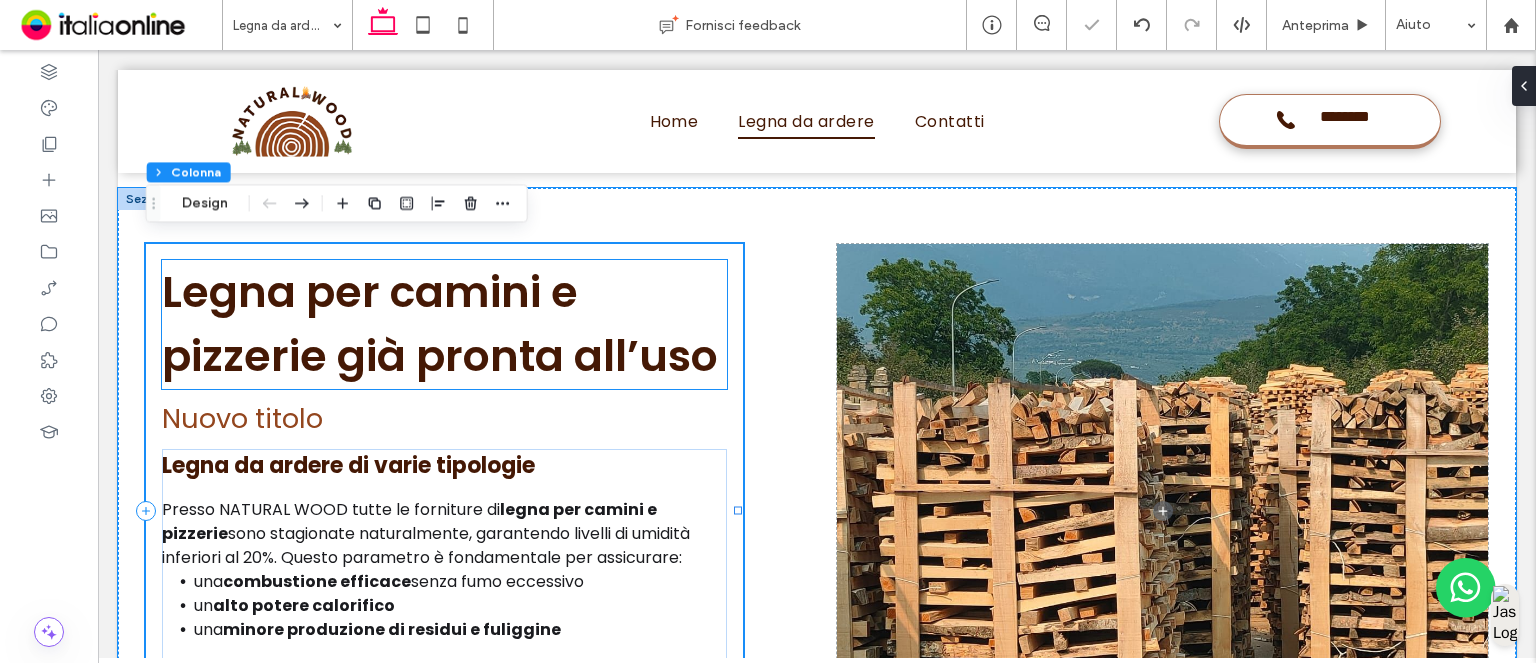 click on "Legna per camini e pizzerie già pronta all’uso" at bounding box center [440, 324] 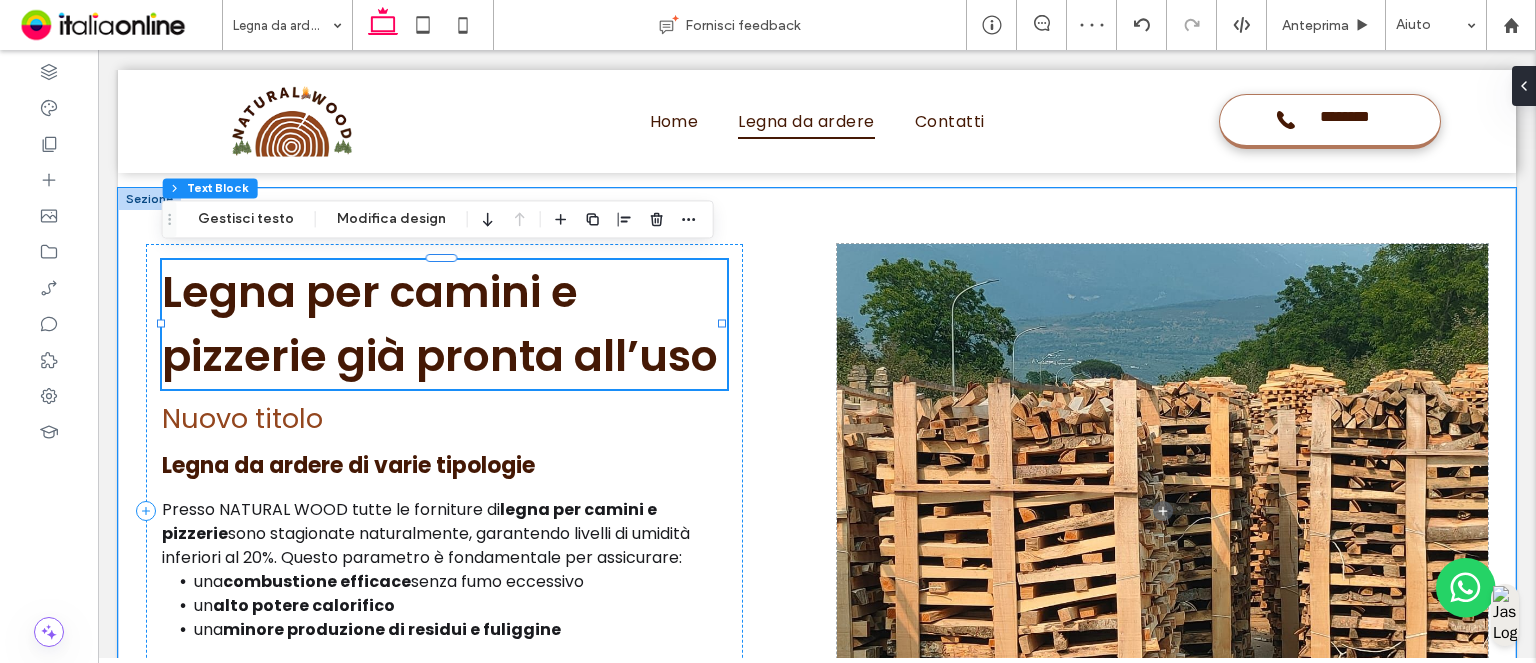 click on "Legna per camini e pizzerie già pronta all’uso" at bounding box center [440, 324] 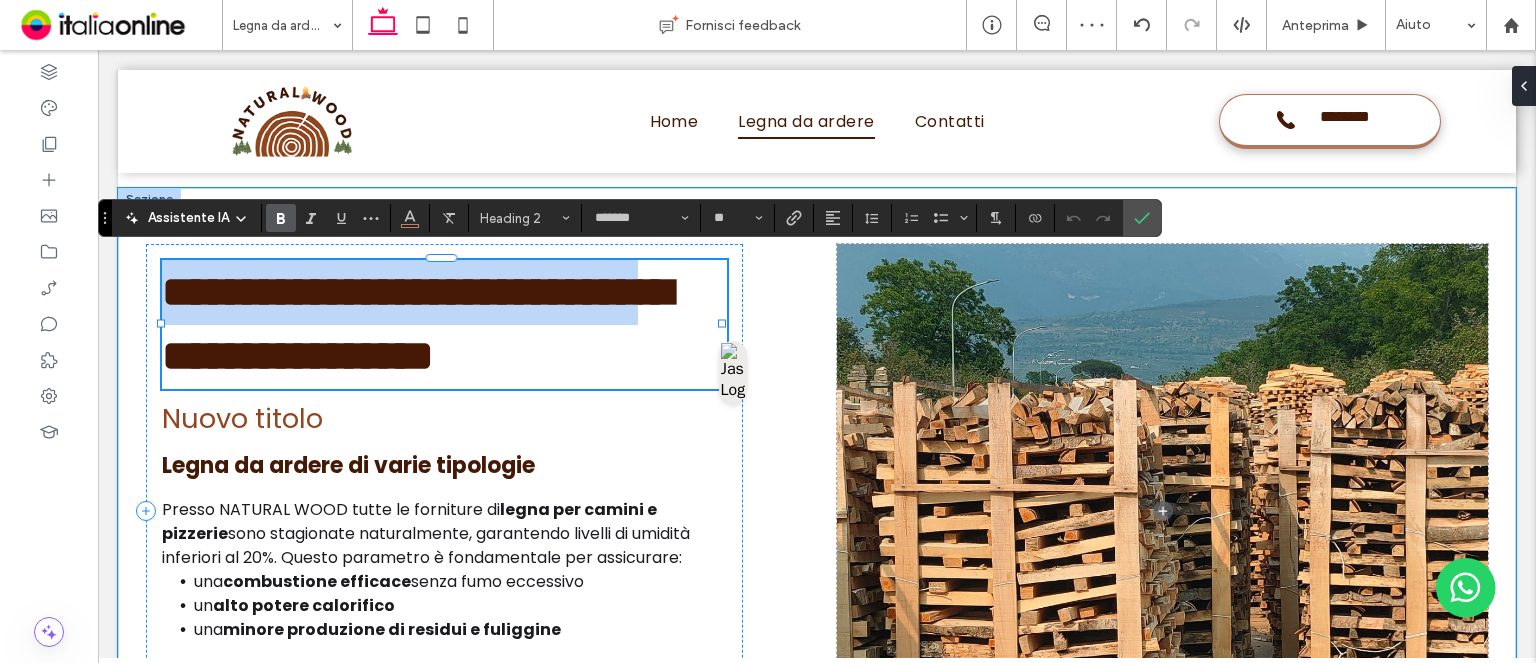 click on "**********" at bounding box center [417, 324] 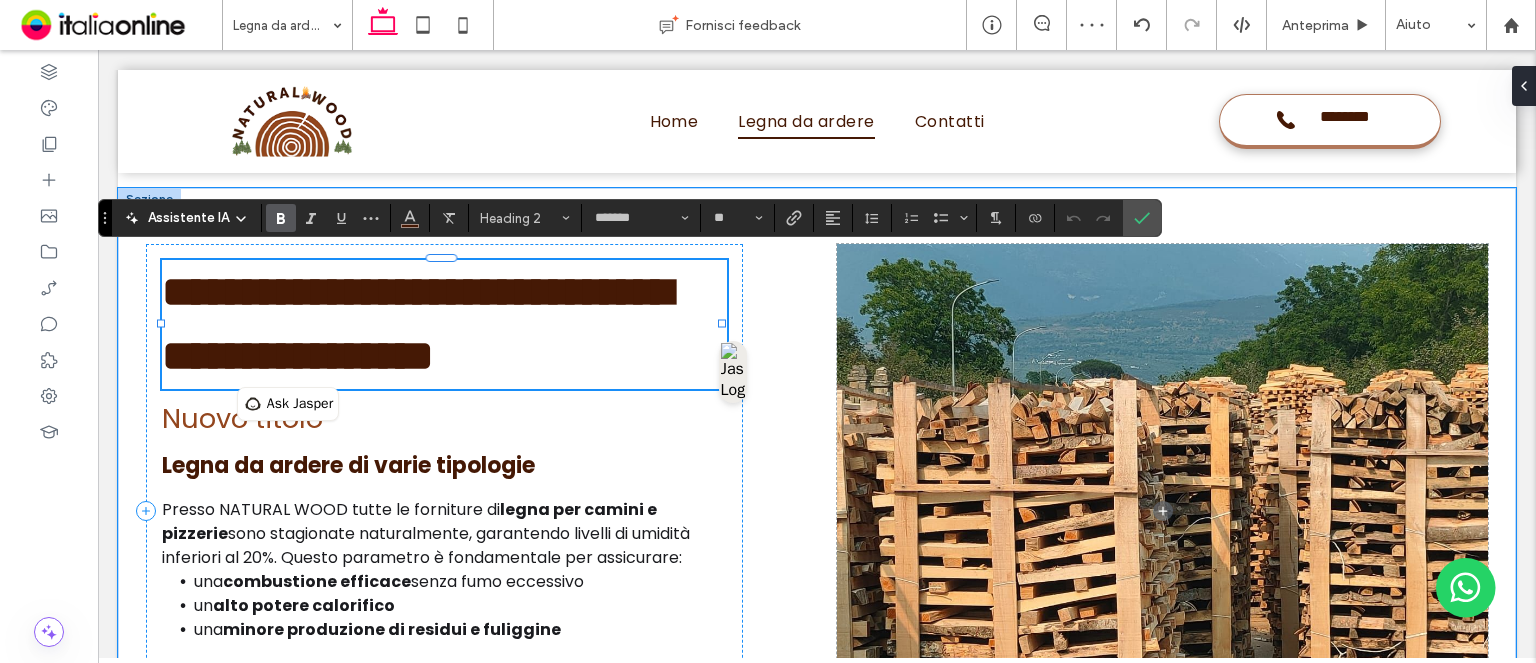 click on "**********" at bounding box center (417, 324) 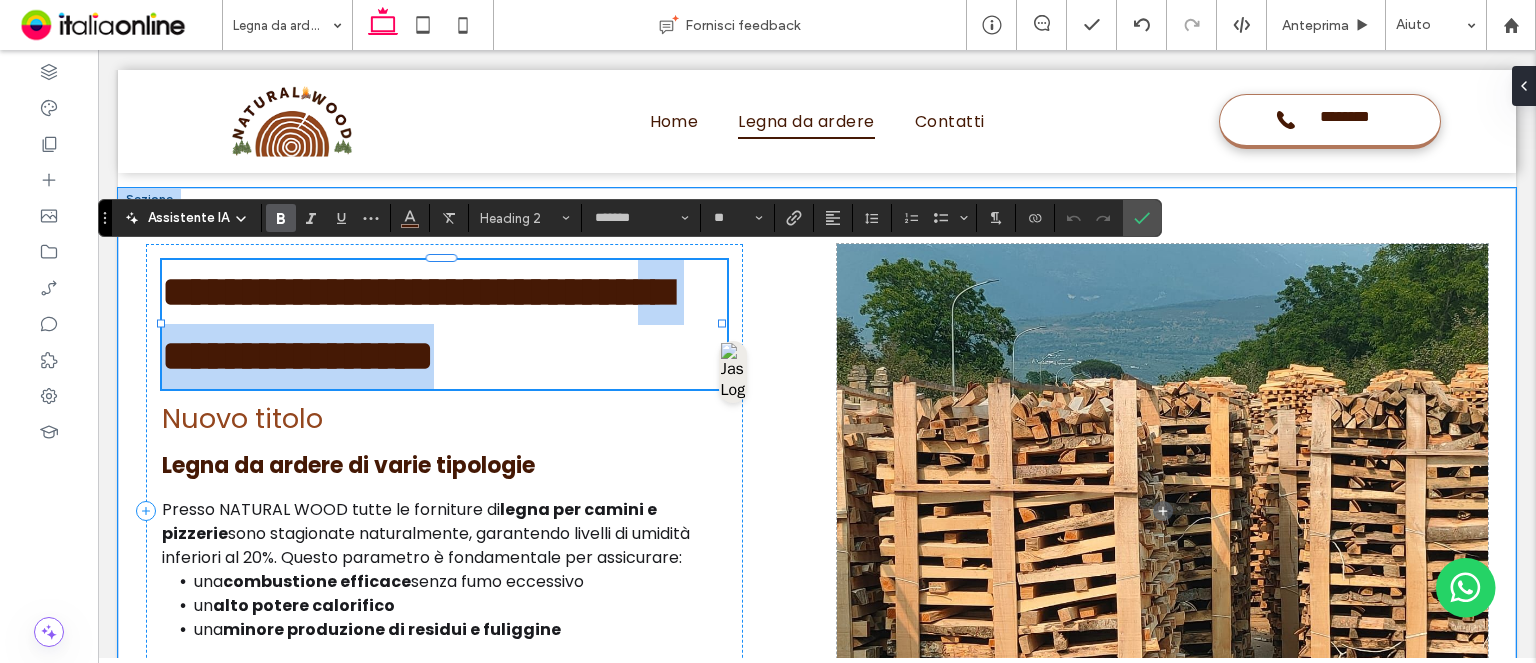 drag, startPoint x: 713, startPoint y: 355, endPoint x: 348, endPoint y: 356, distance: 365.00137 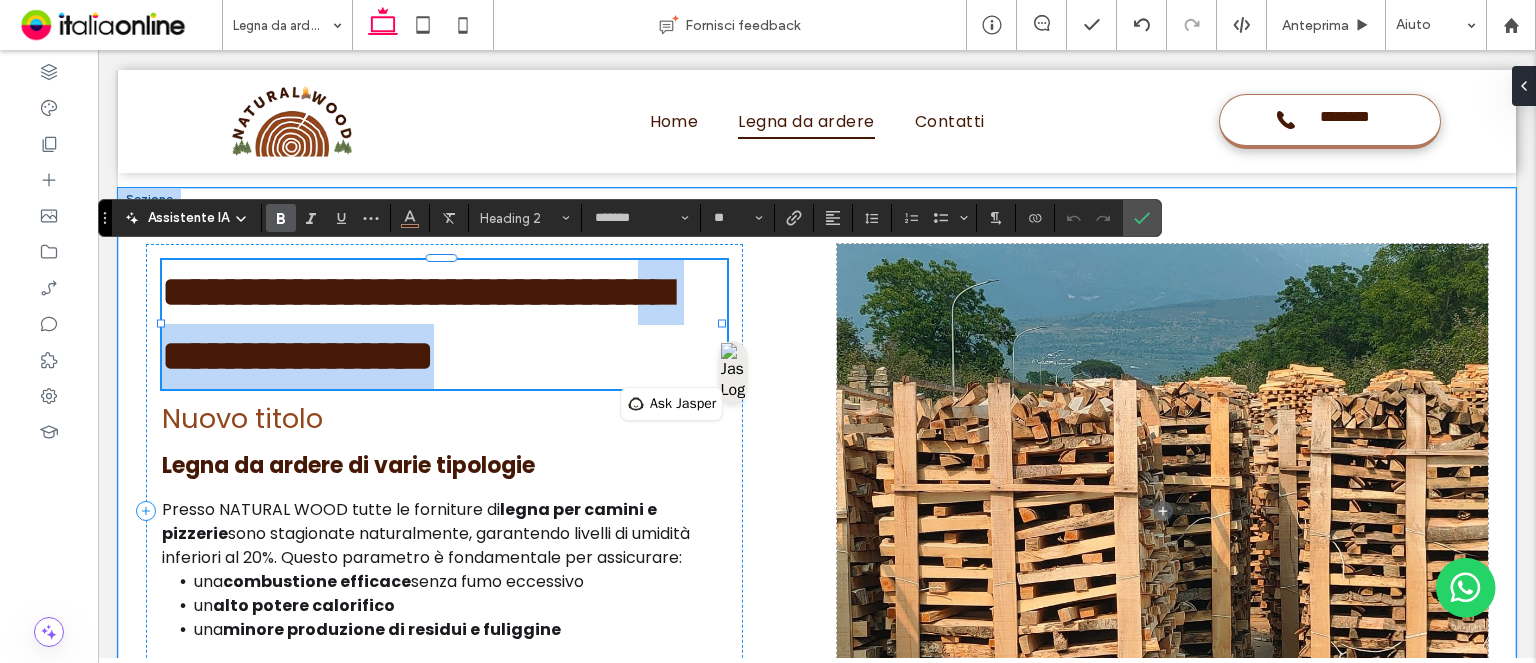 type 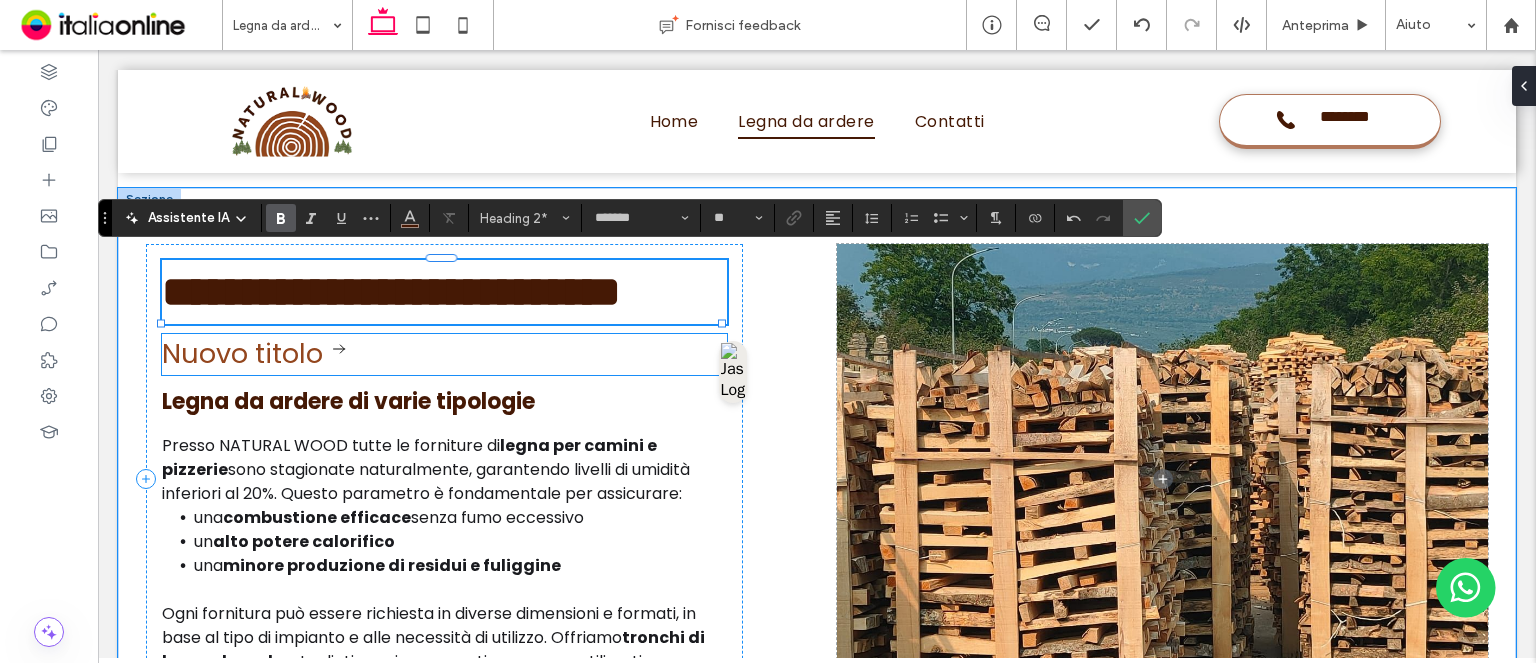 click on "Nuovo titolo" at bounding box center (444, 354) 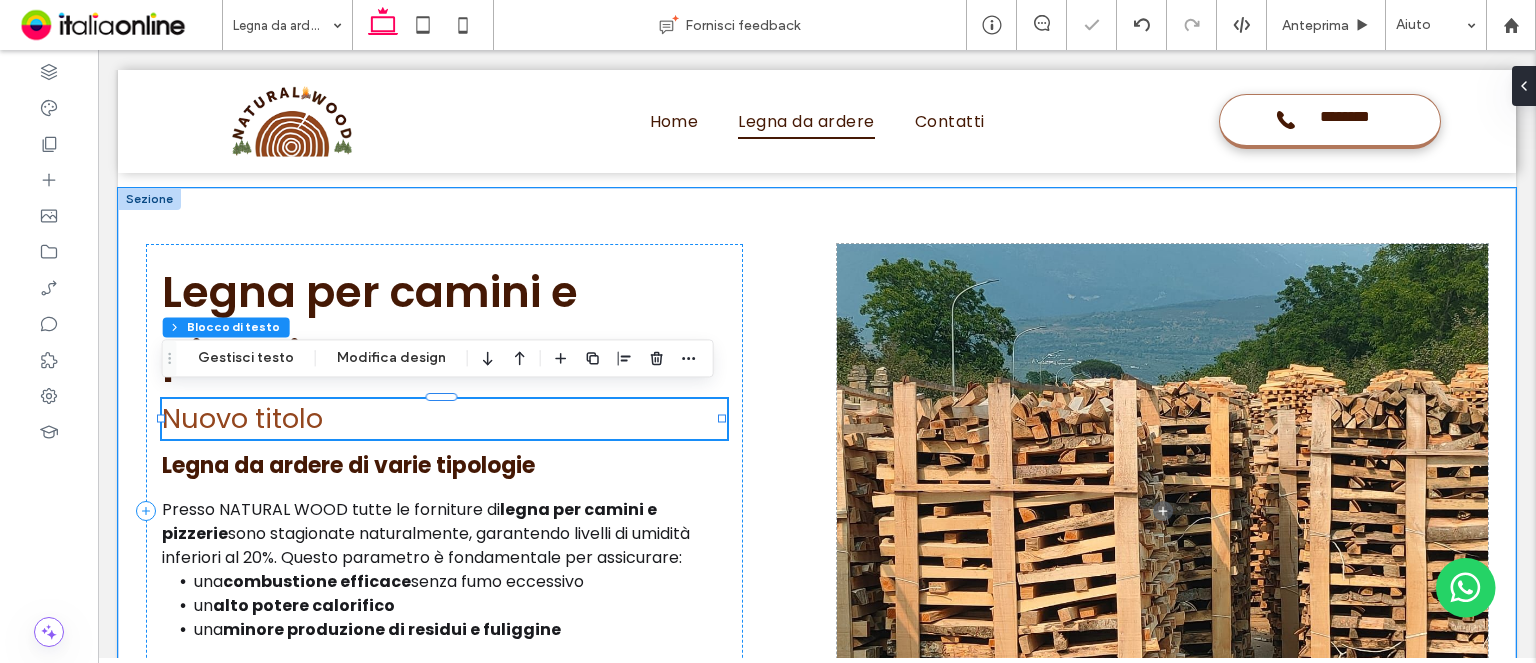 click on "Nuovo titolo" at bounding box center (444, 419) 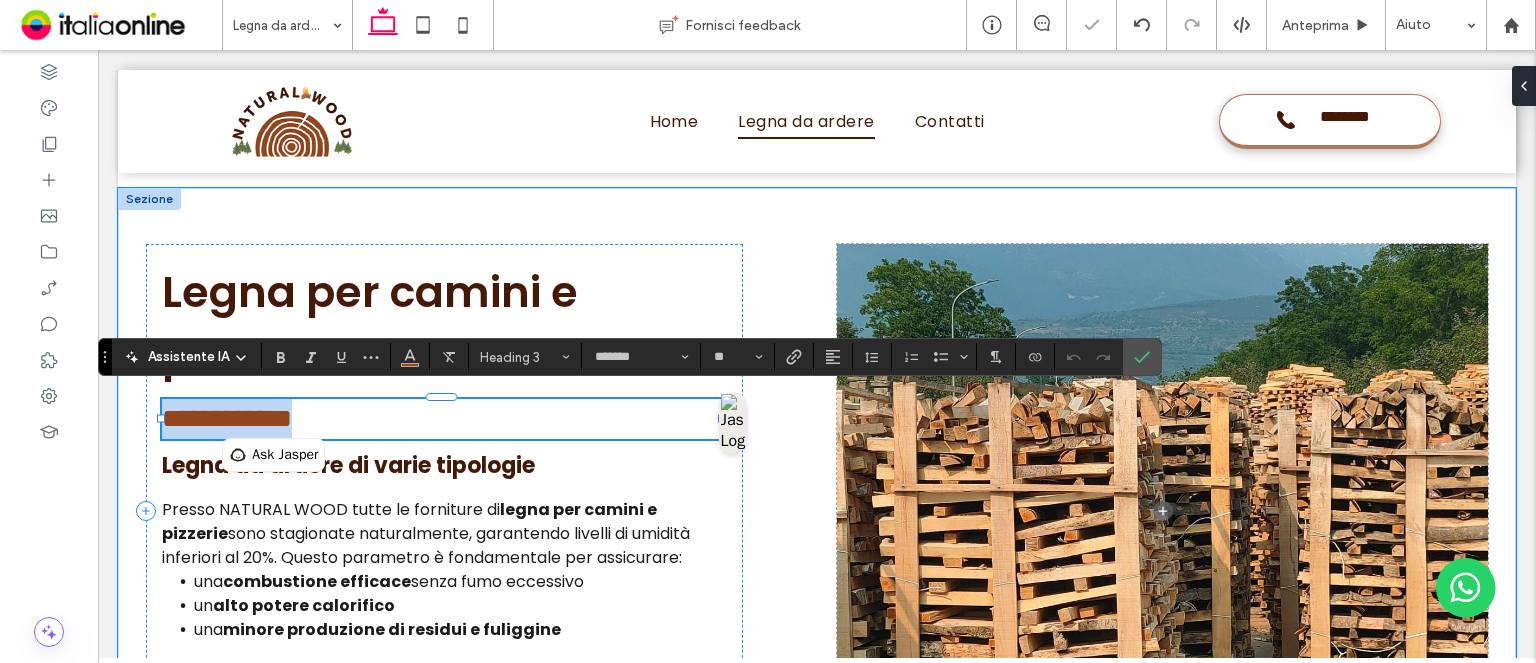 paste 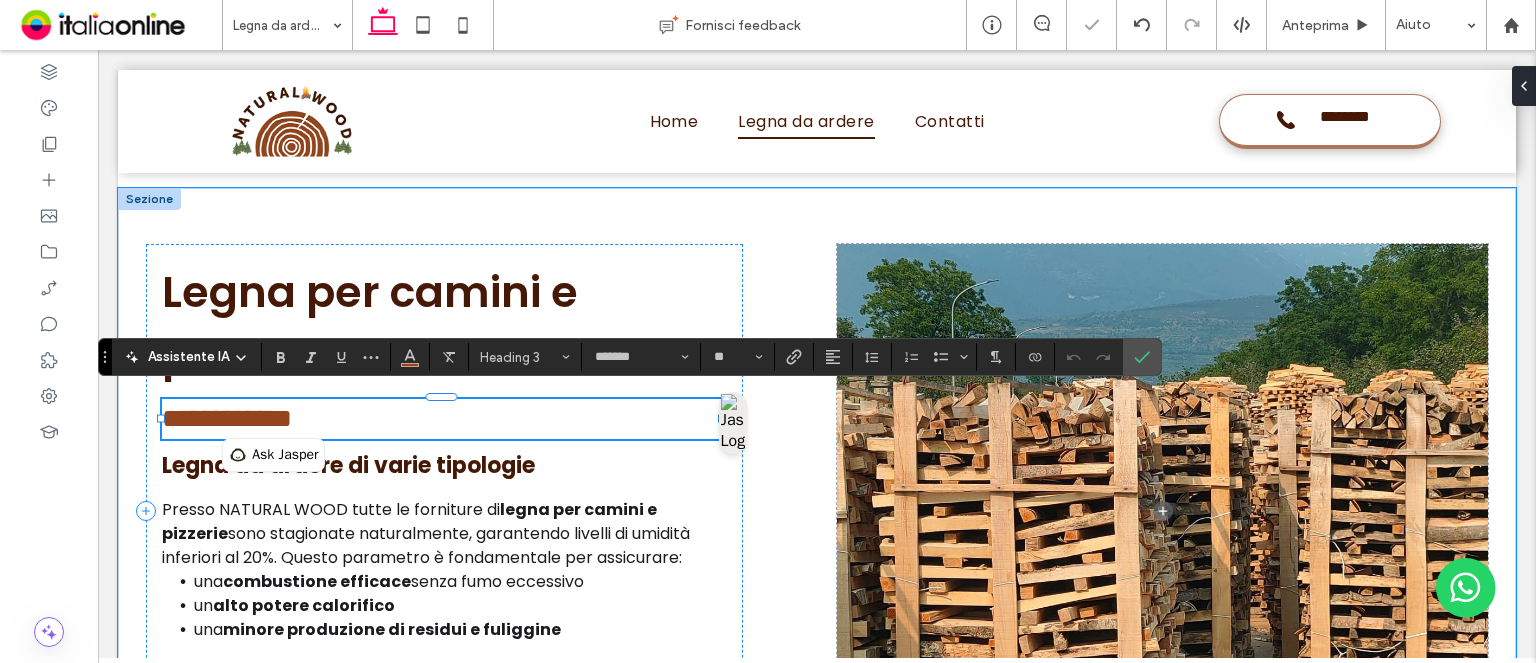 type on "**" 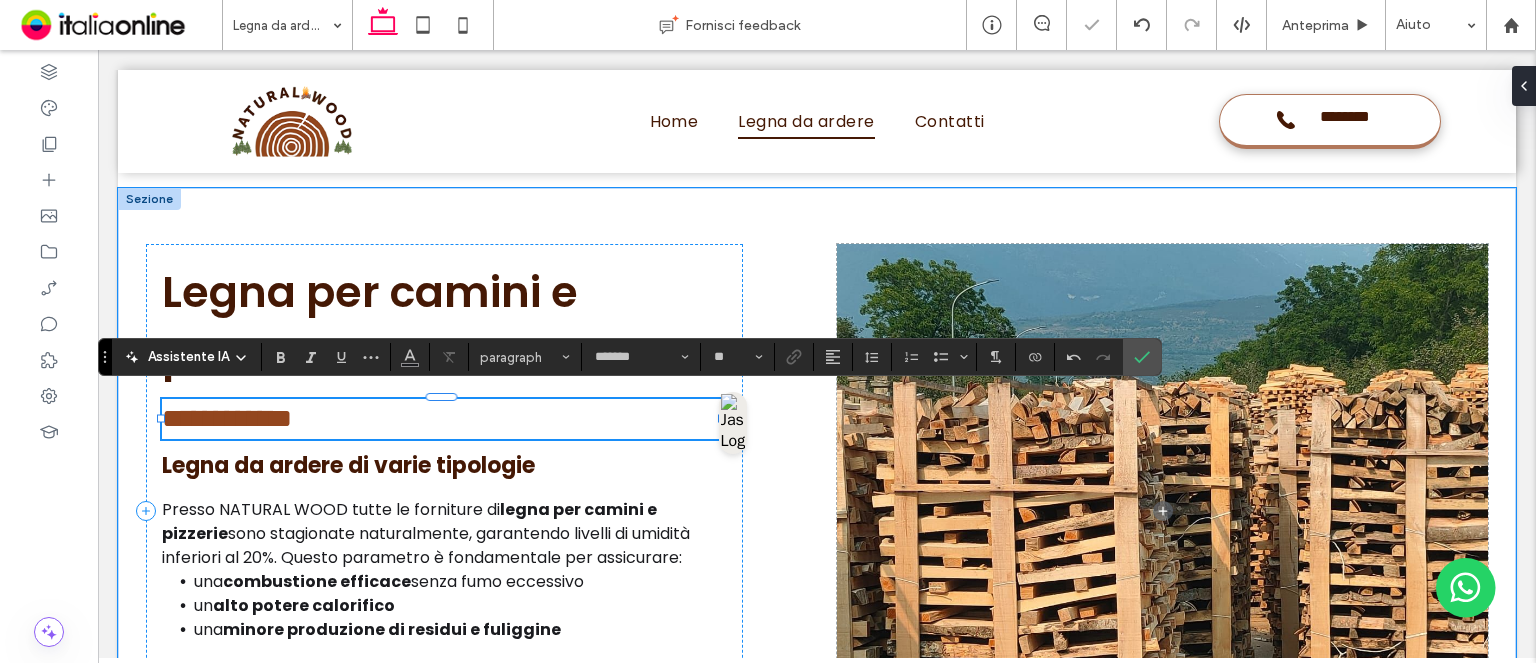 scroll, scrollTop: 0, scrollLeft: 0, axis: both 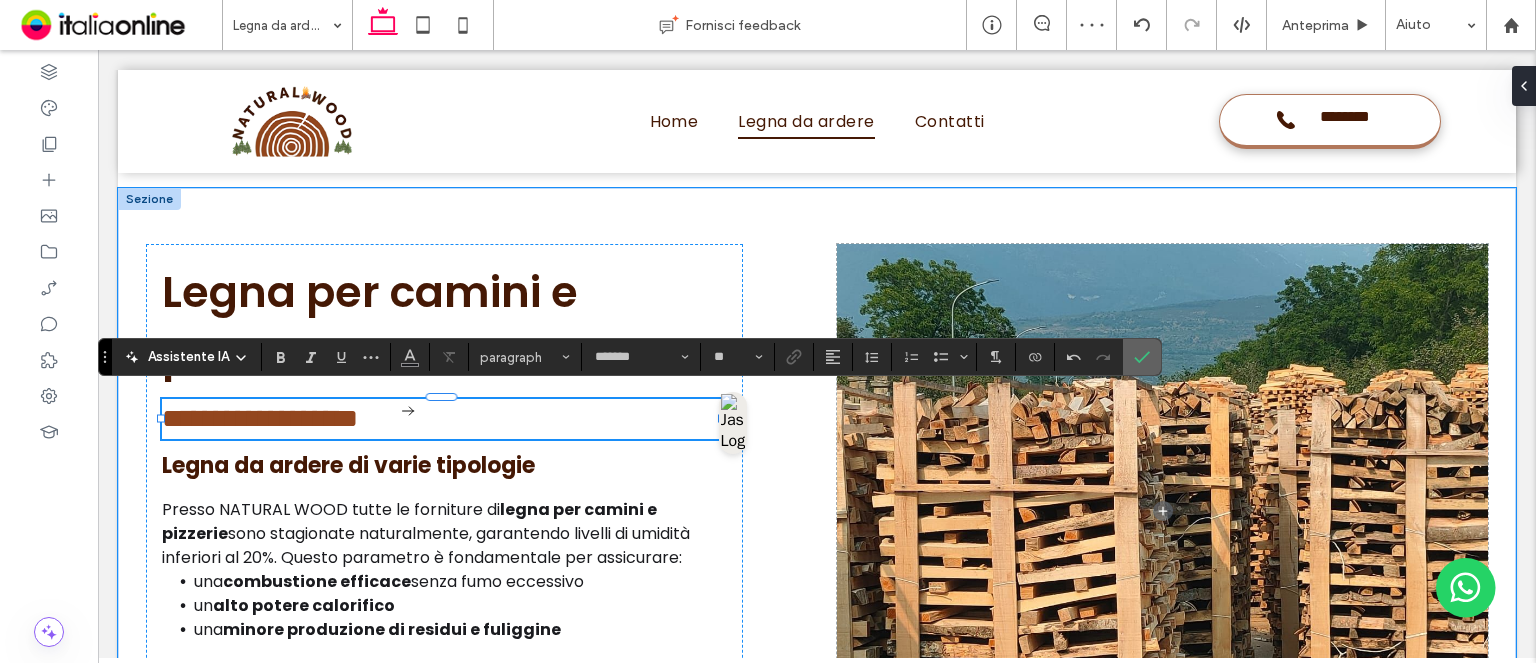 click 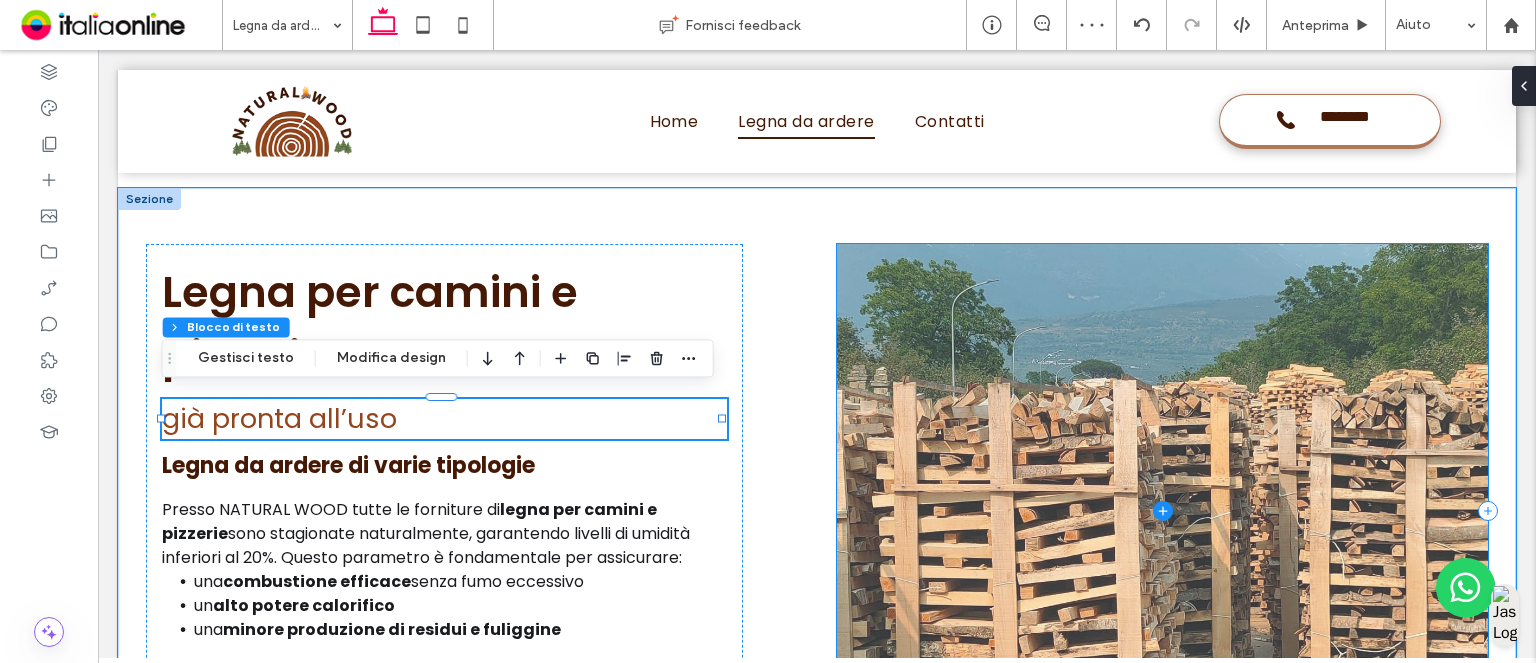 click at bounding box center (1162, 511) 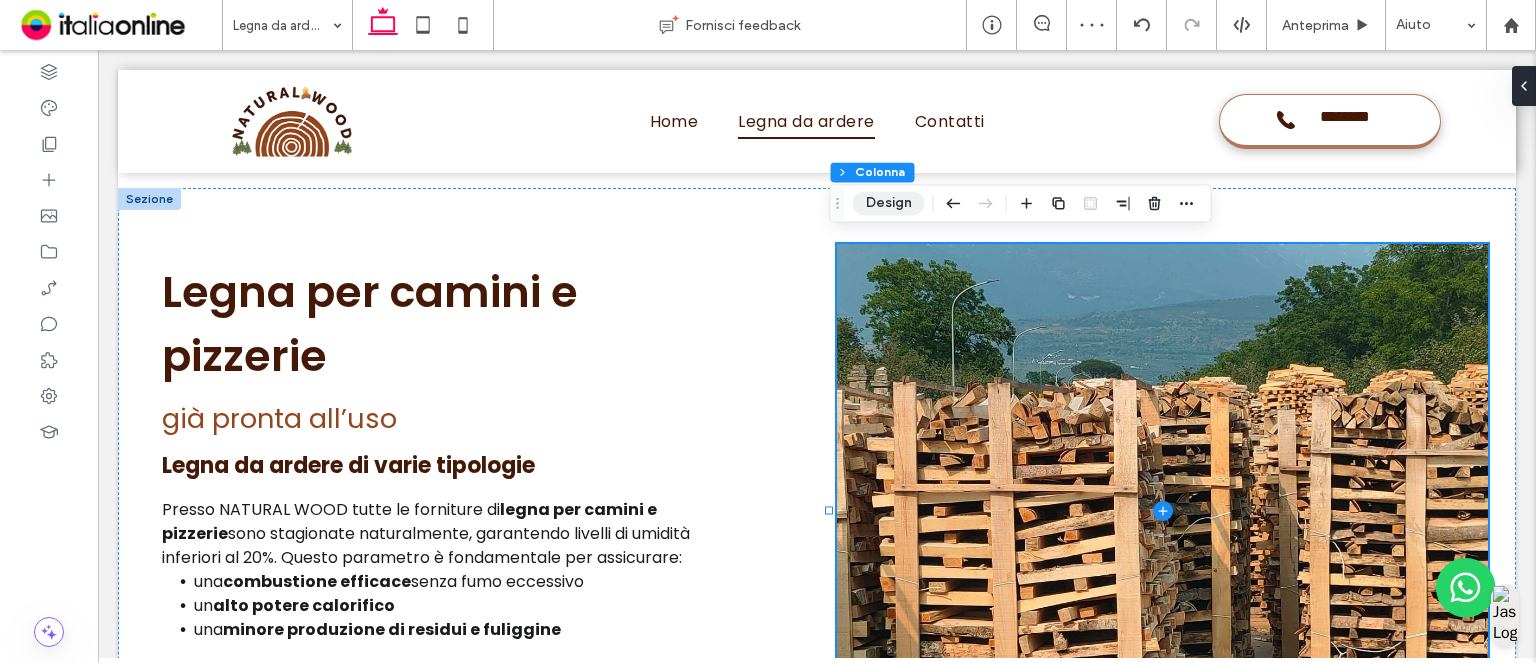 click on "Design" at bounding box center [889, 203] 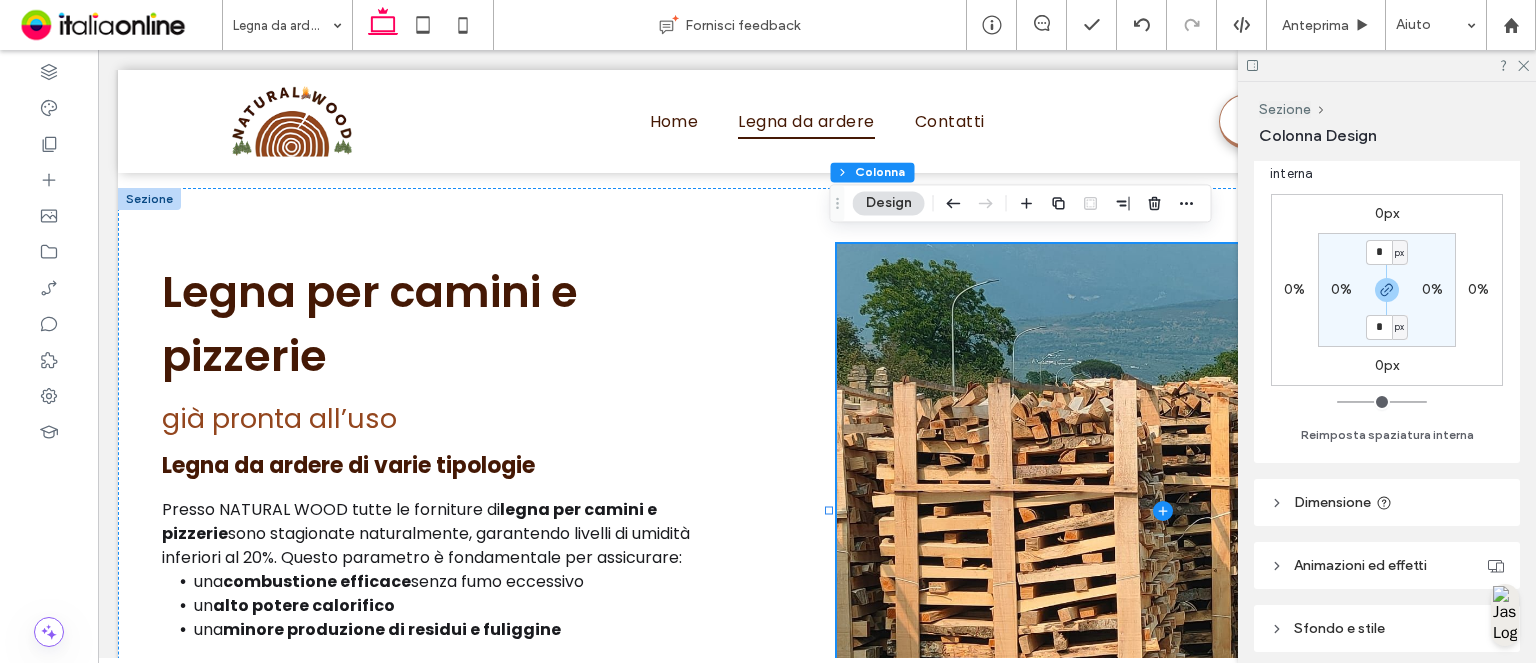 scroll, scrollTop: 562, scrollLeft: 0, axis: vertical 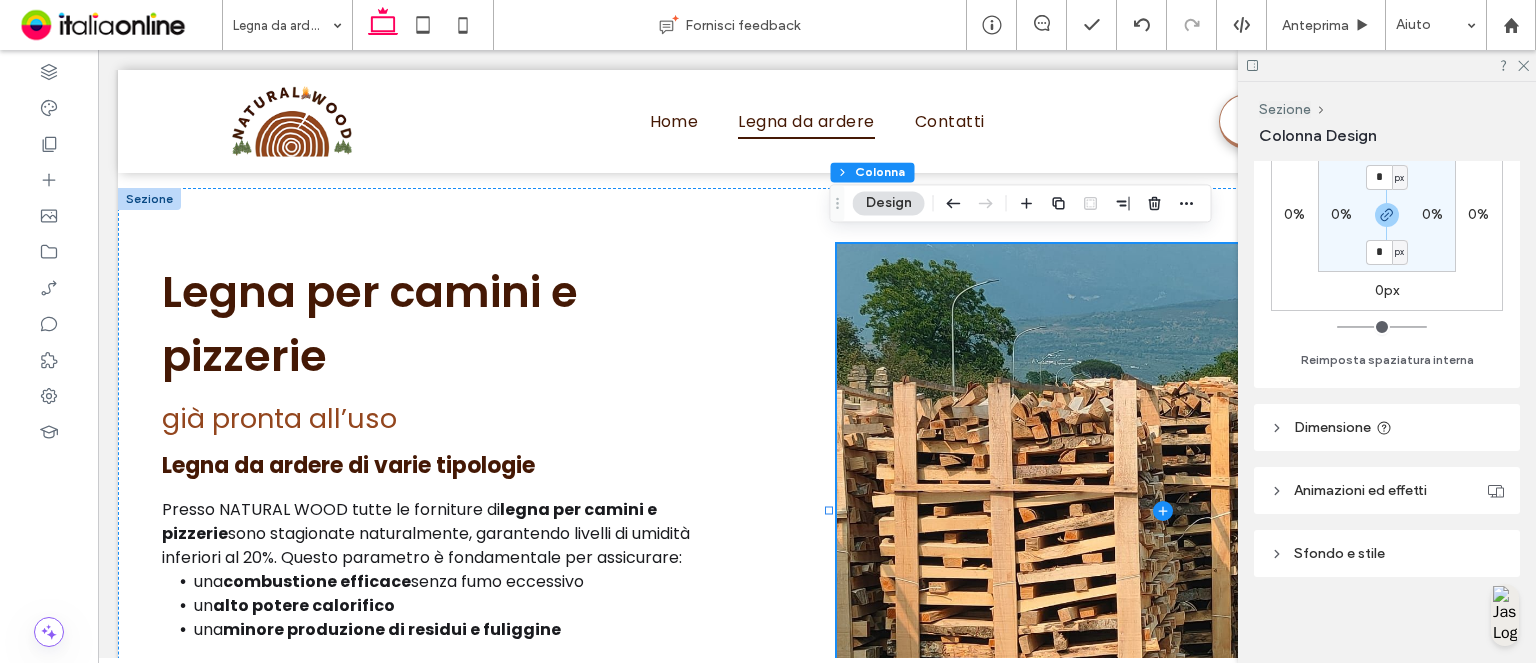 drag, startPoint x: 1371, startPoint y: 551, endPoint x: 1384, endPoint y: 563, distance: 17.691807 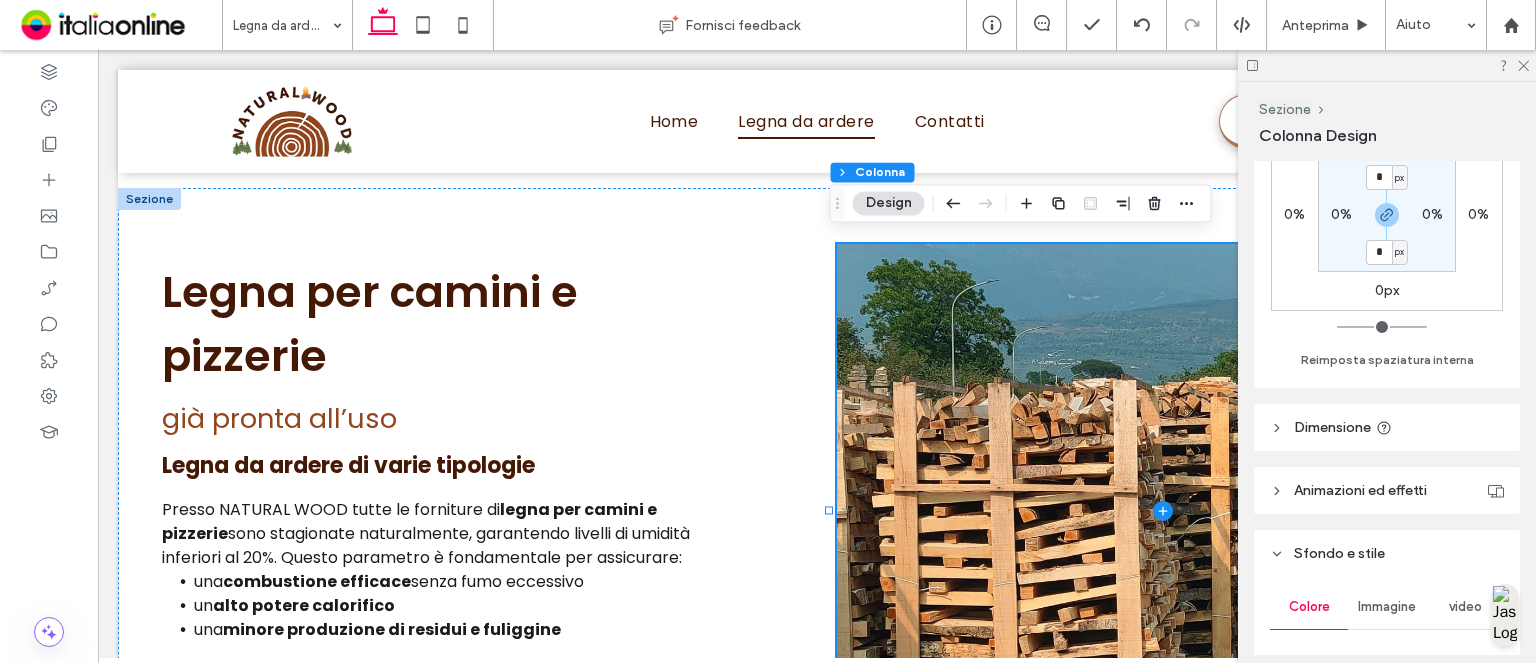 click on "Immagine" at bounding box center [1387, 607] 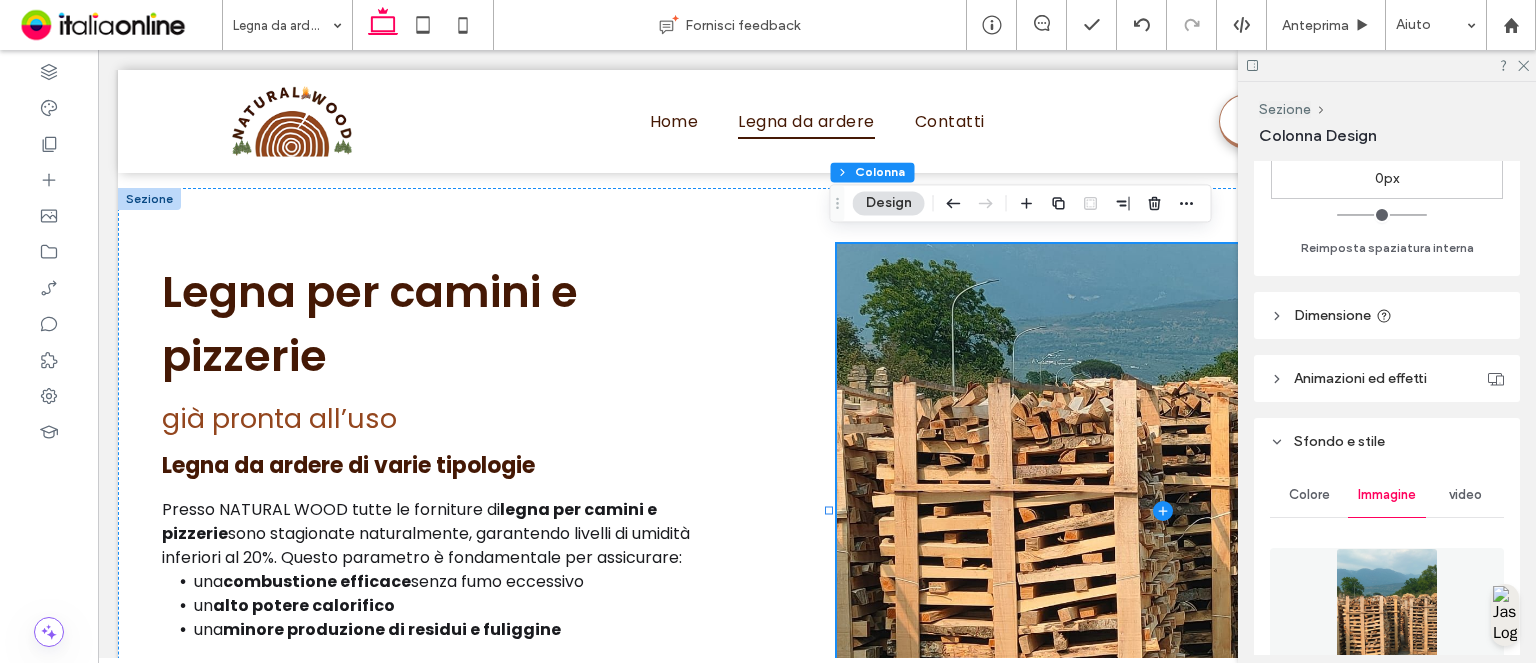 scroll, scrollTop: 862, scrollLeft: 0, axis: vertical 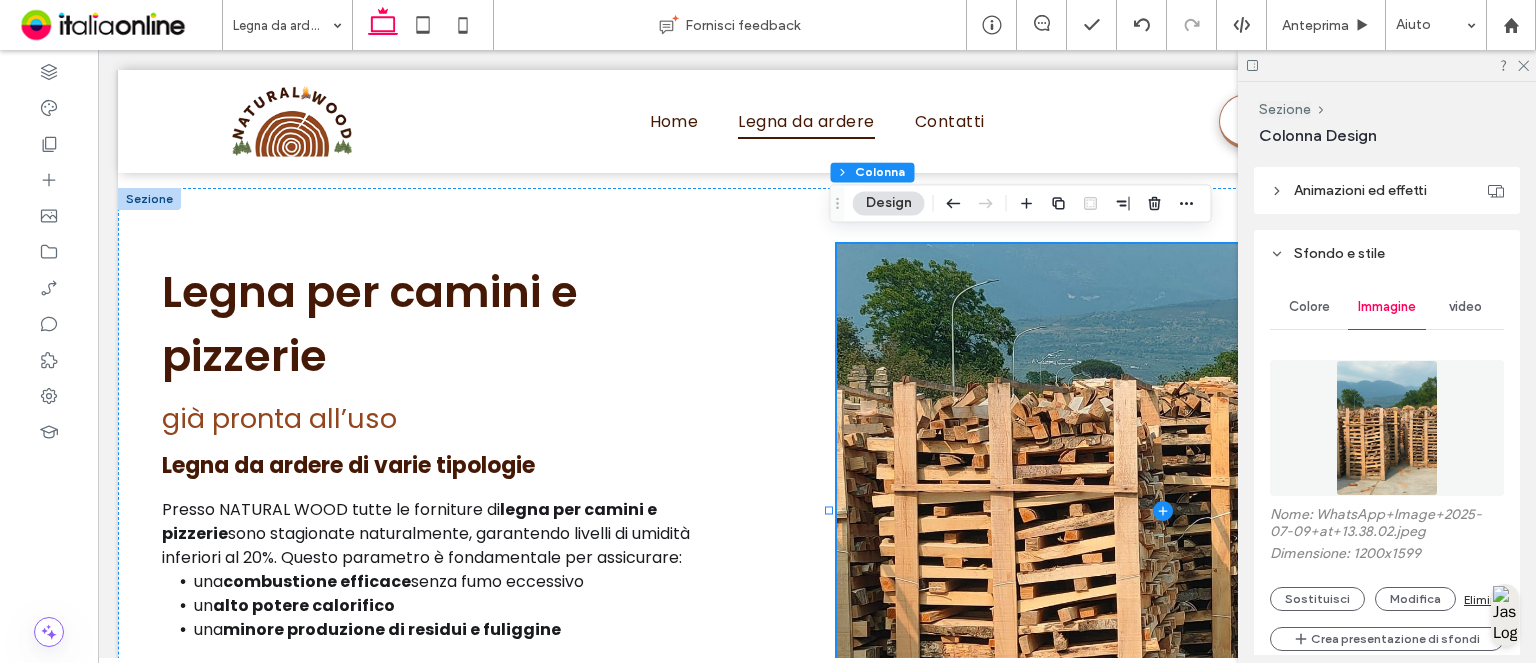 click at bounding box center (1387, 428) 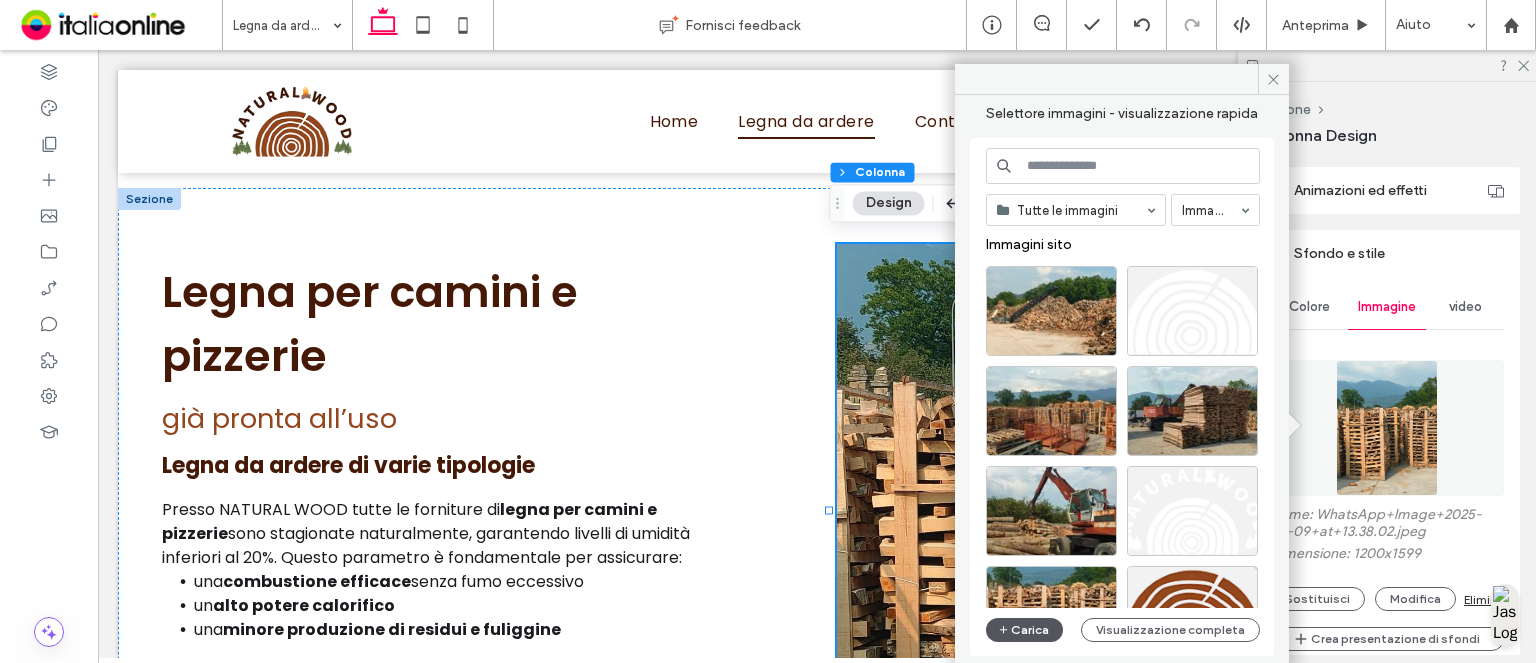 click on "Carica" at bounding box center [1025, 630] 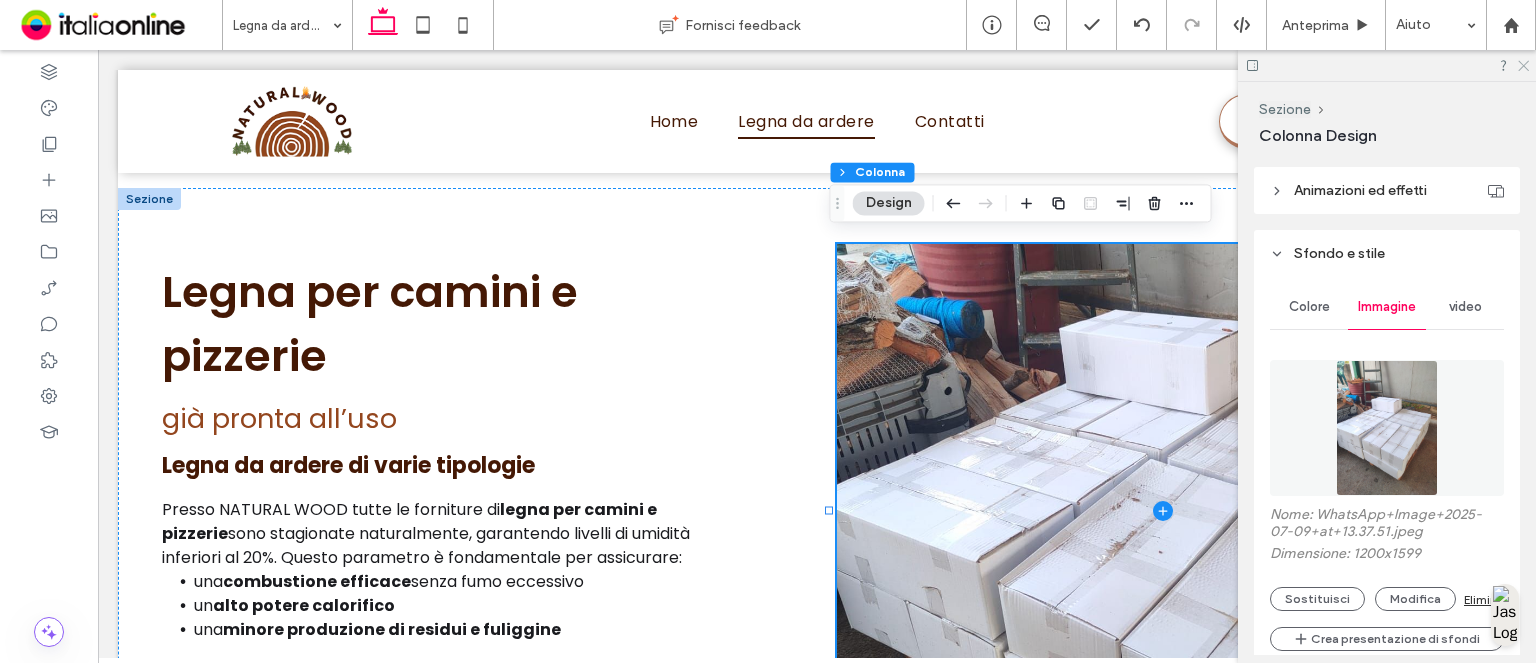 click 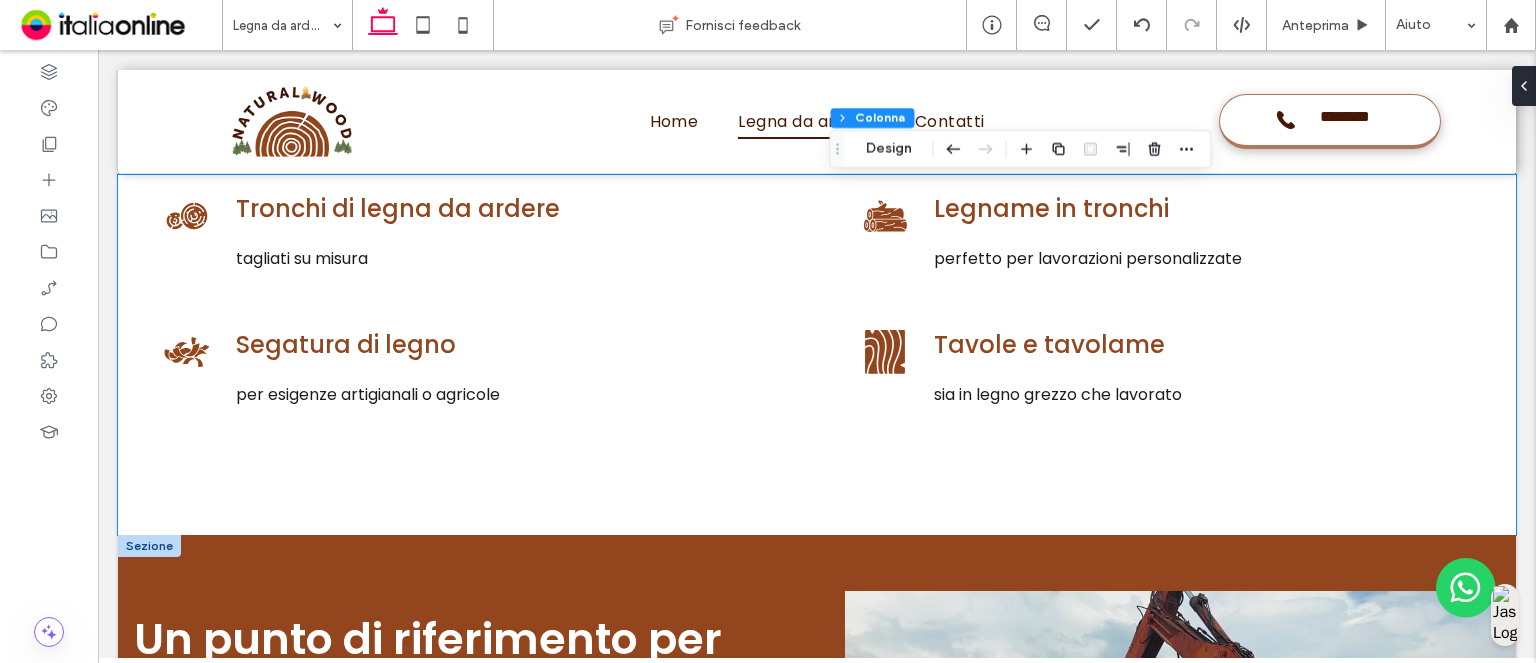 scroll, scrollTop: 2141, scrollLeft: 0, axis: vertical 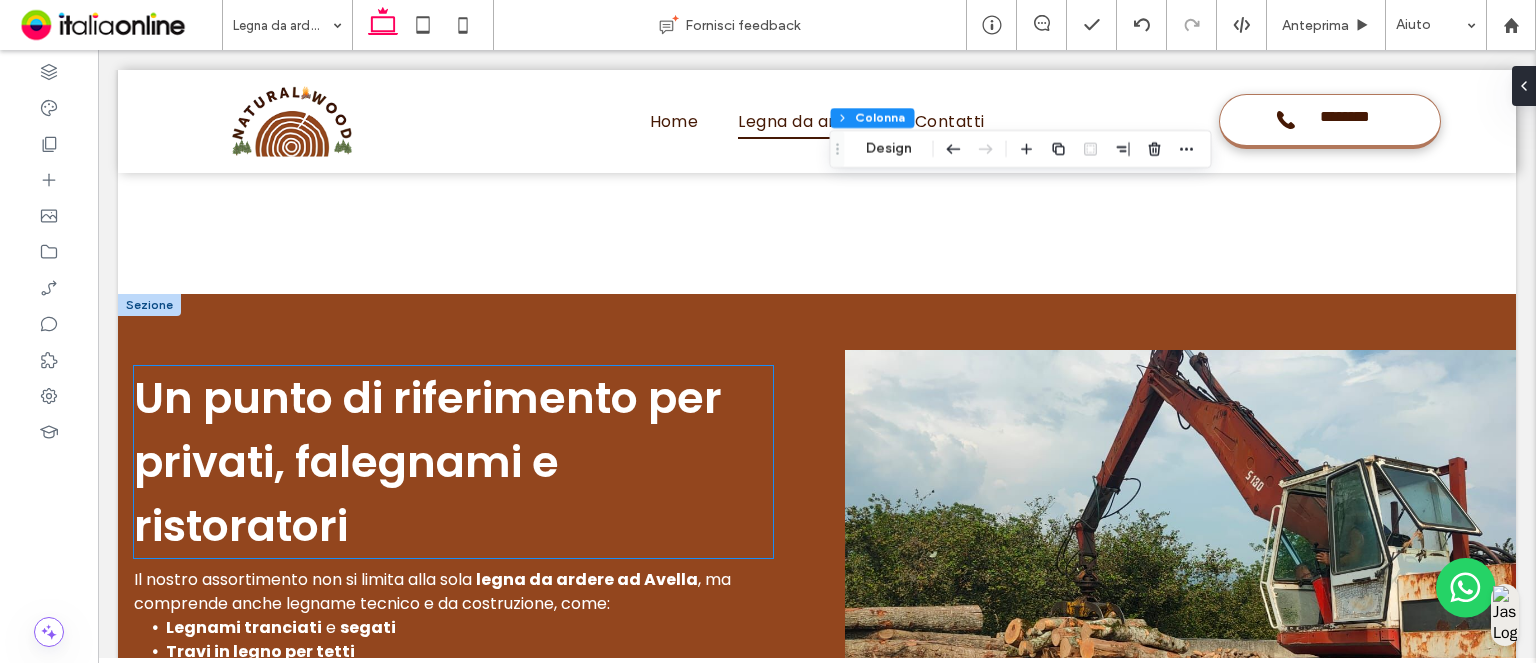 click on "Un punto di riferimento per privati, falegnami e ristoratori" at bounding box center (453, 462) 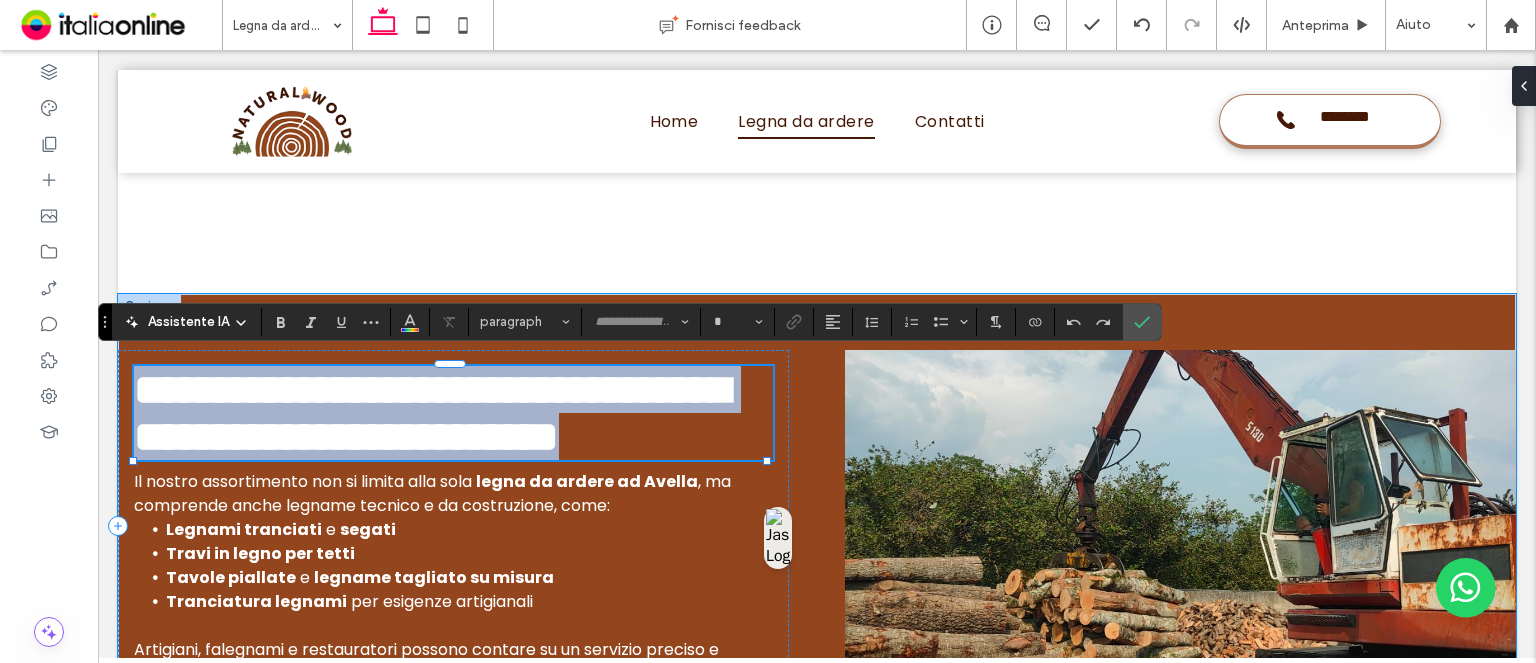 type on "*******" 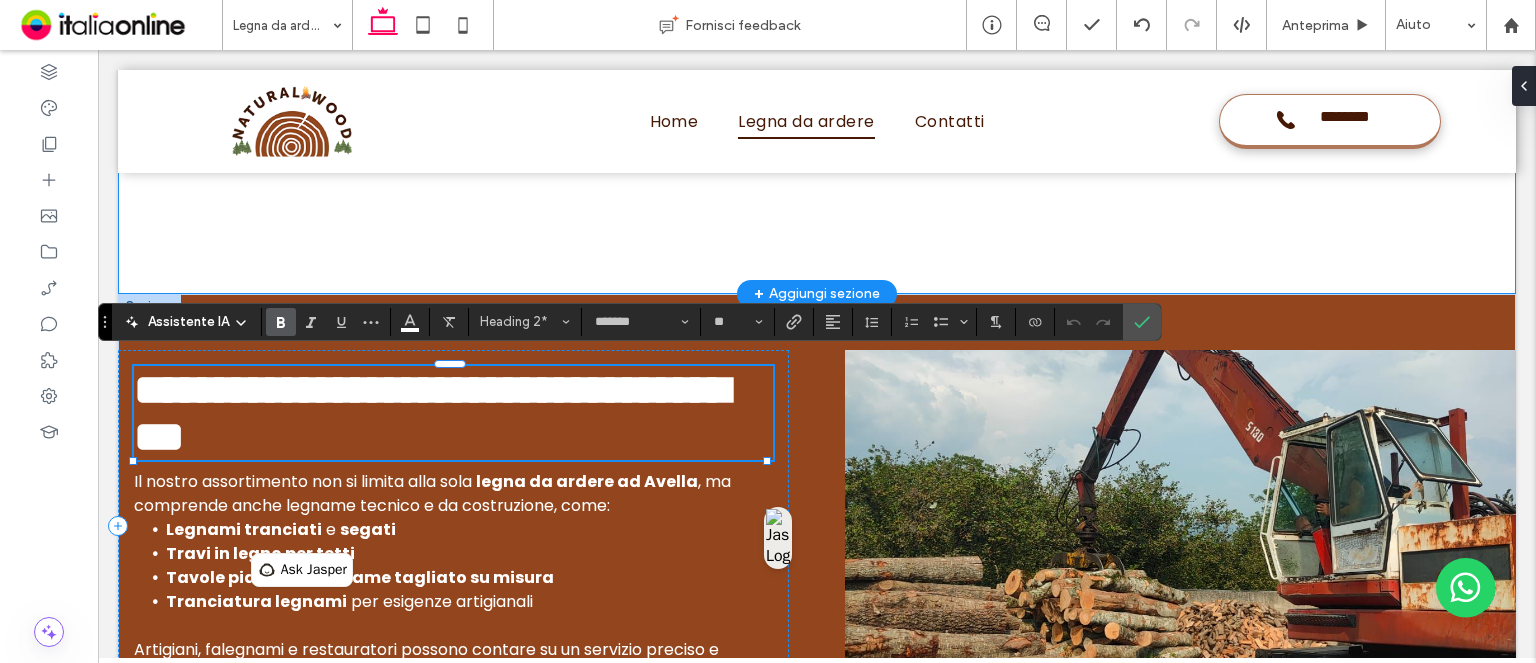 type on "**" 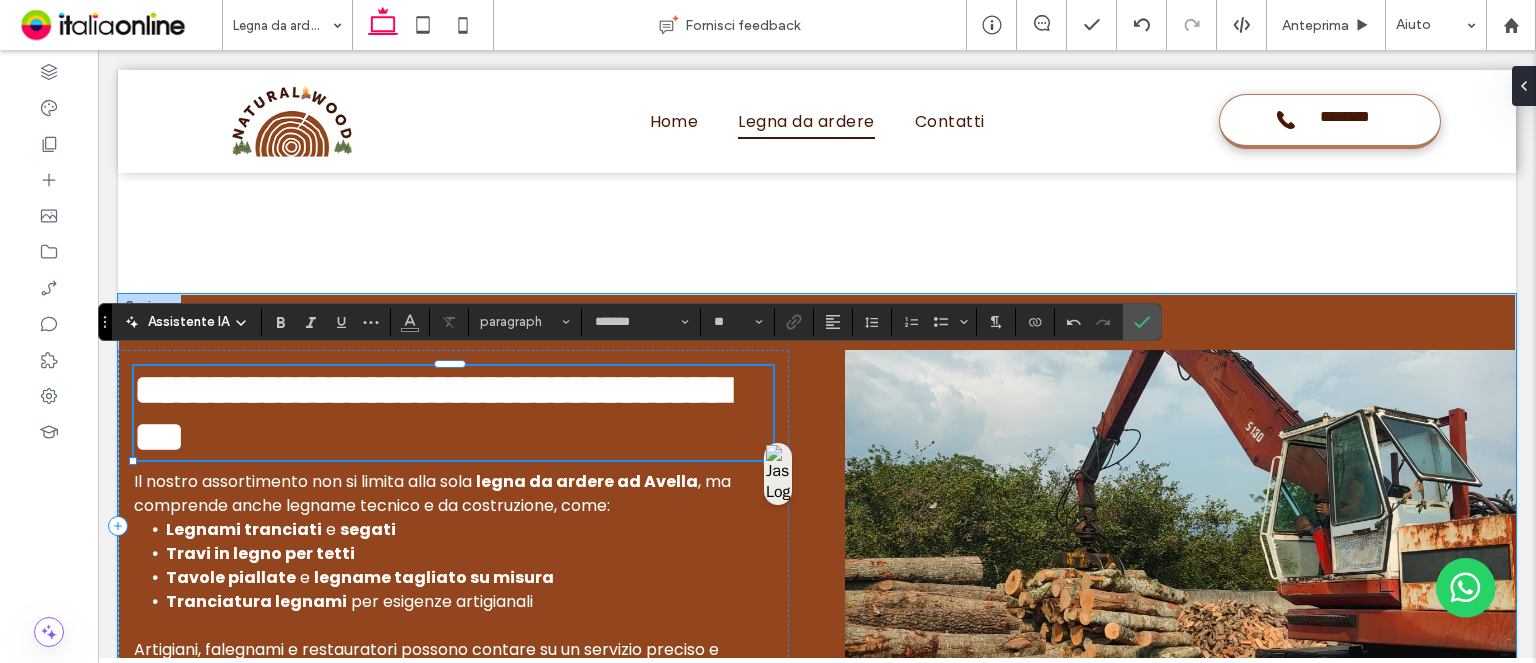 scroll, scrollTop: 0, scrollLeft: 0, axis: both 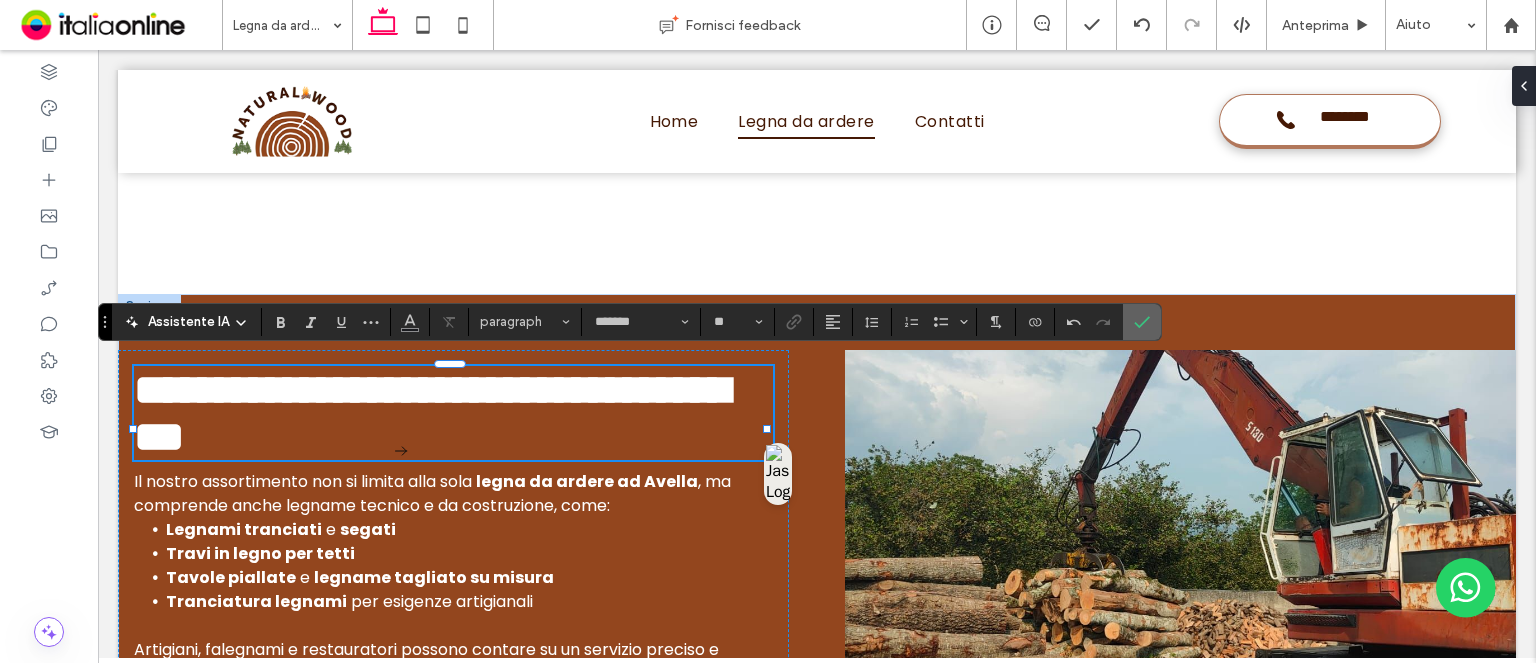 click on "Assistente IA paragraph ******* **" at bounding box center [630, 322] 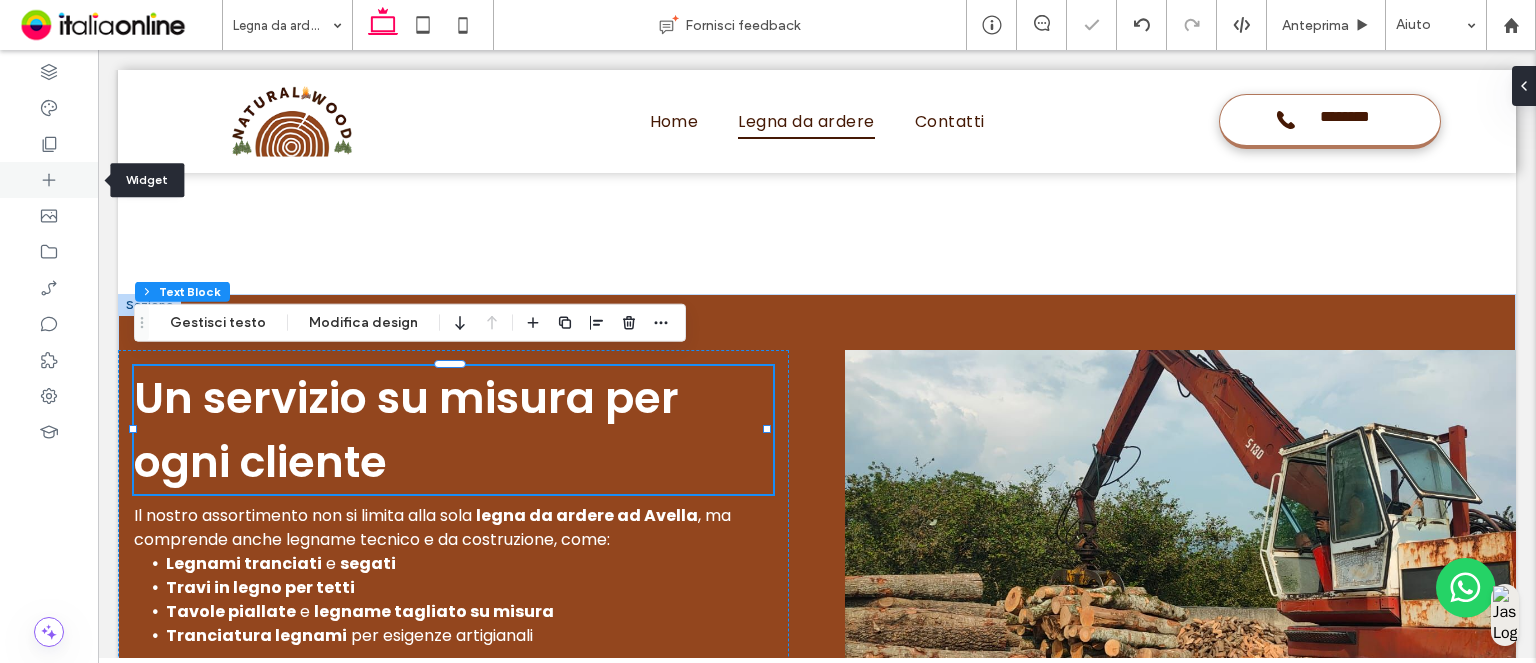 click 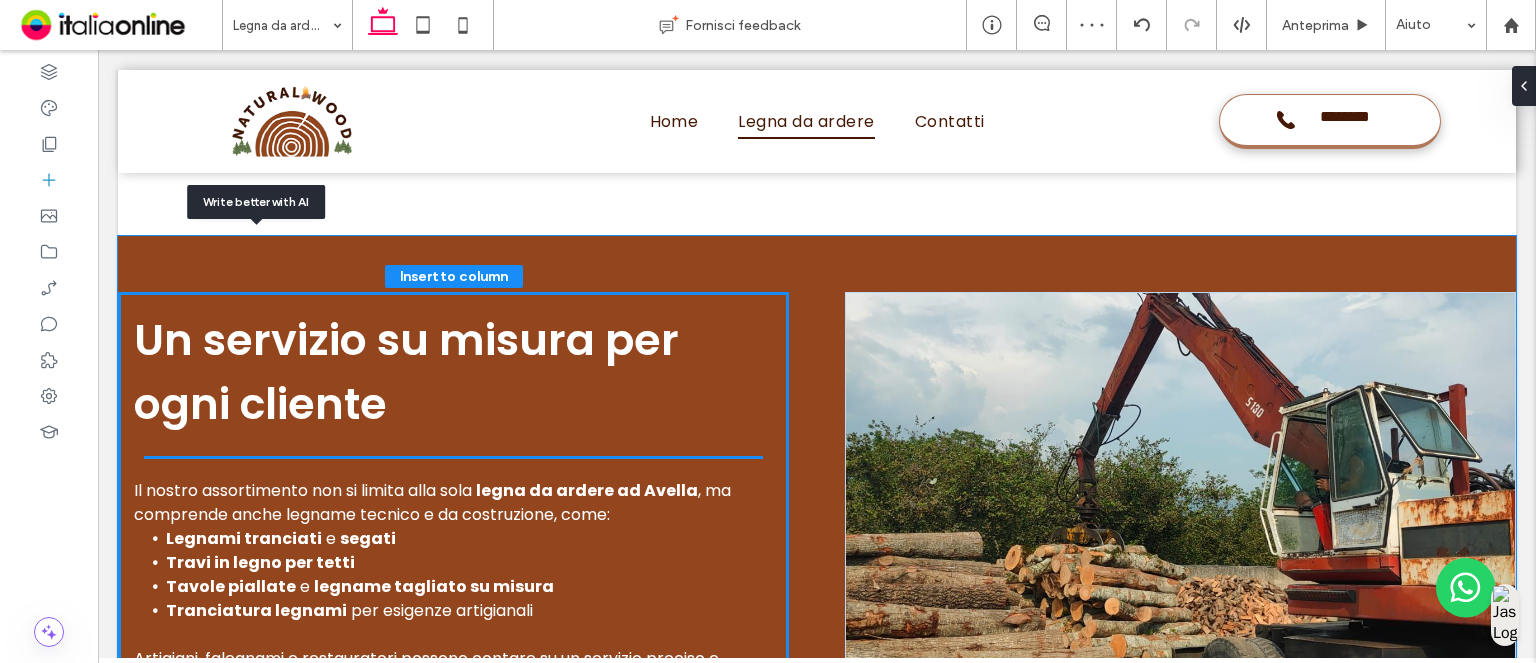 scroll, scrollTop: 2247, scrollLeft: 0, axis: vertical 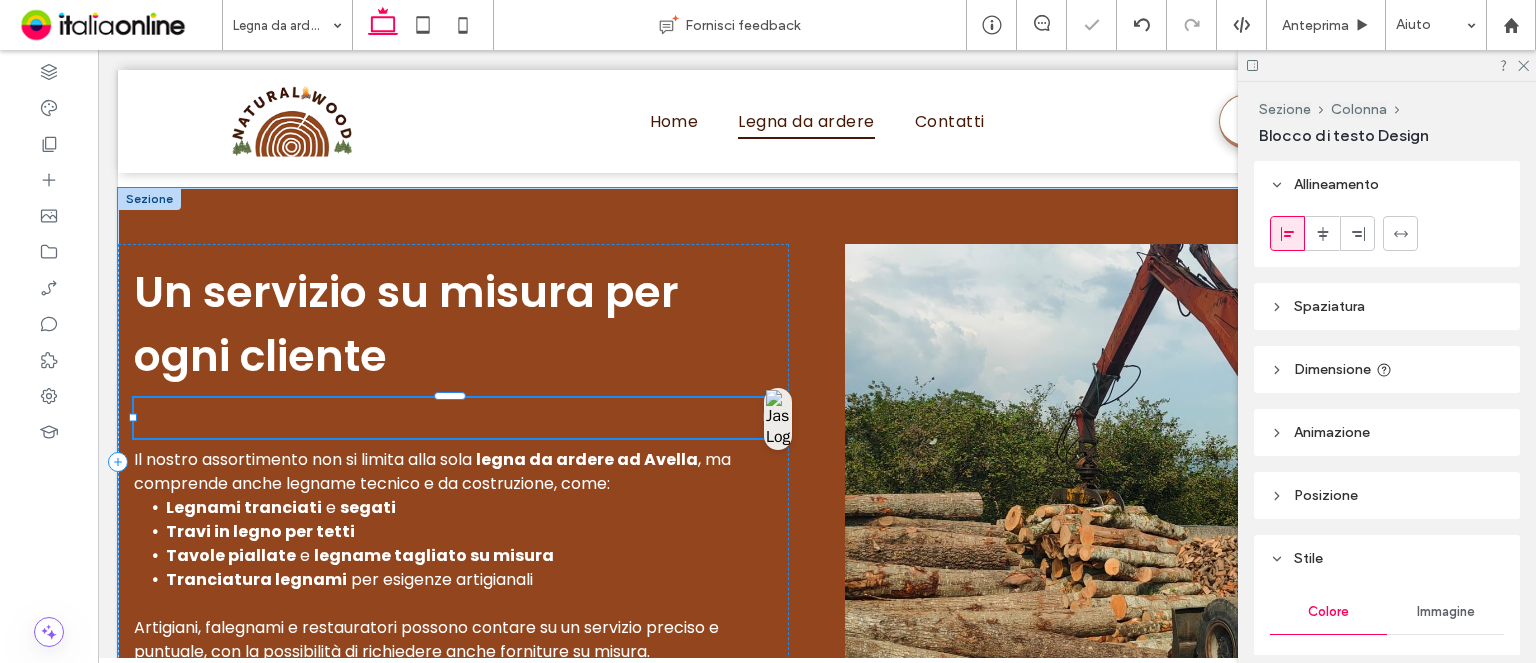 type on "*******" 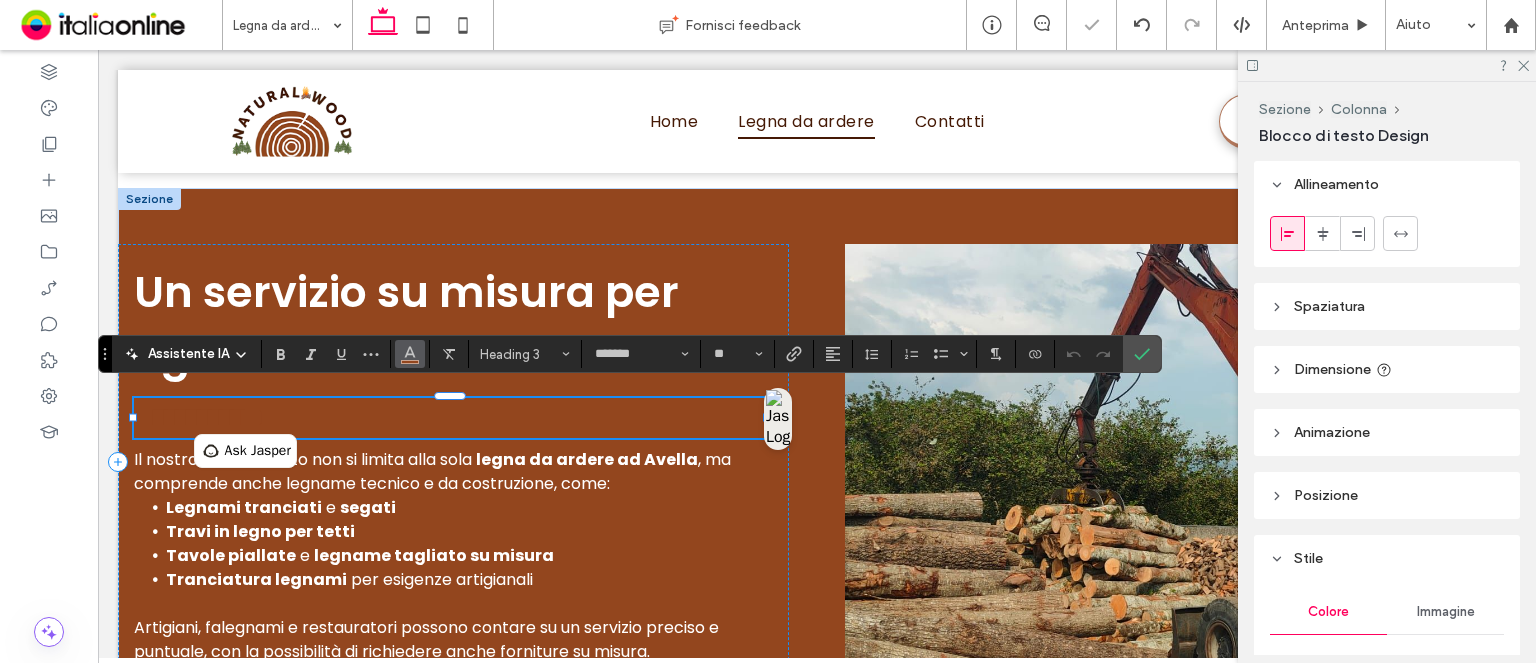 click 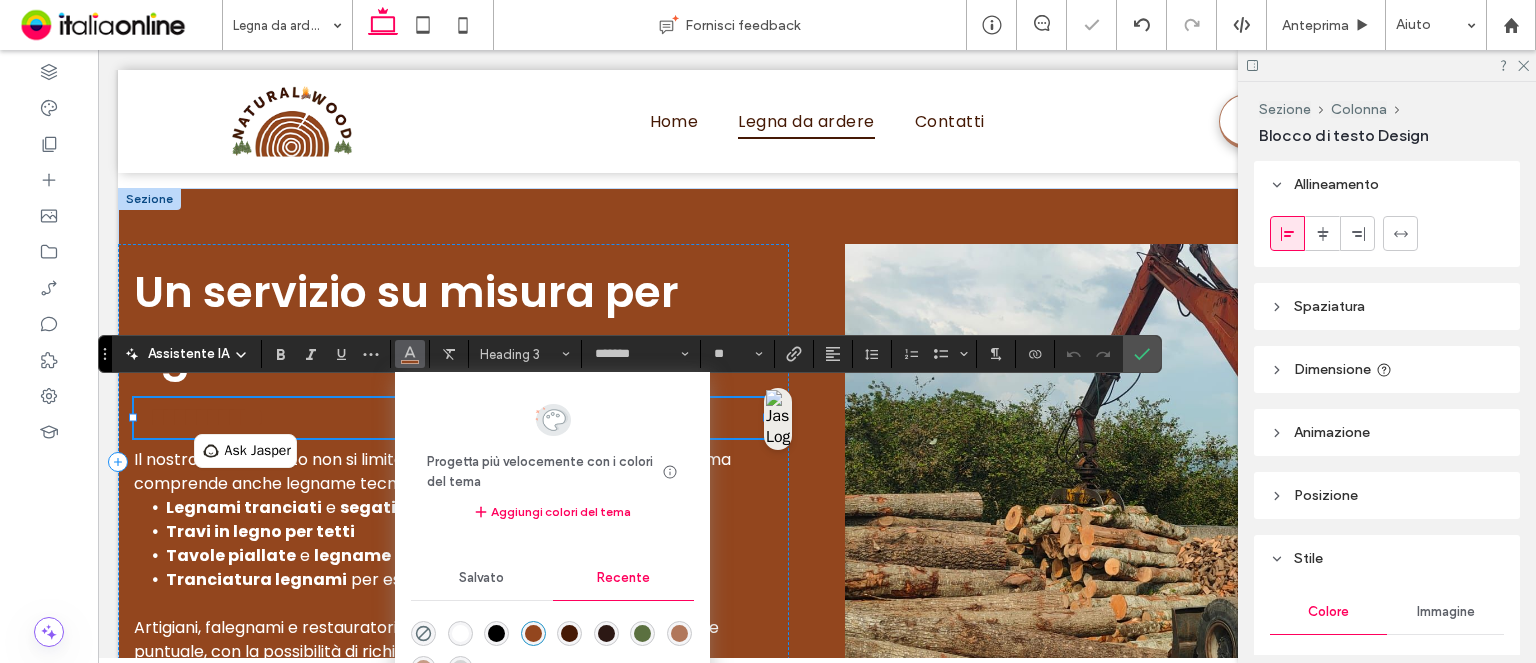 click at bounding box center (460, 633) 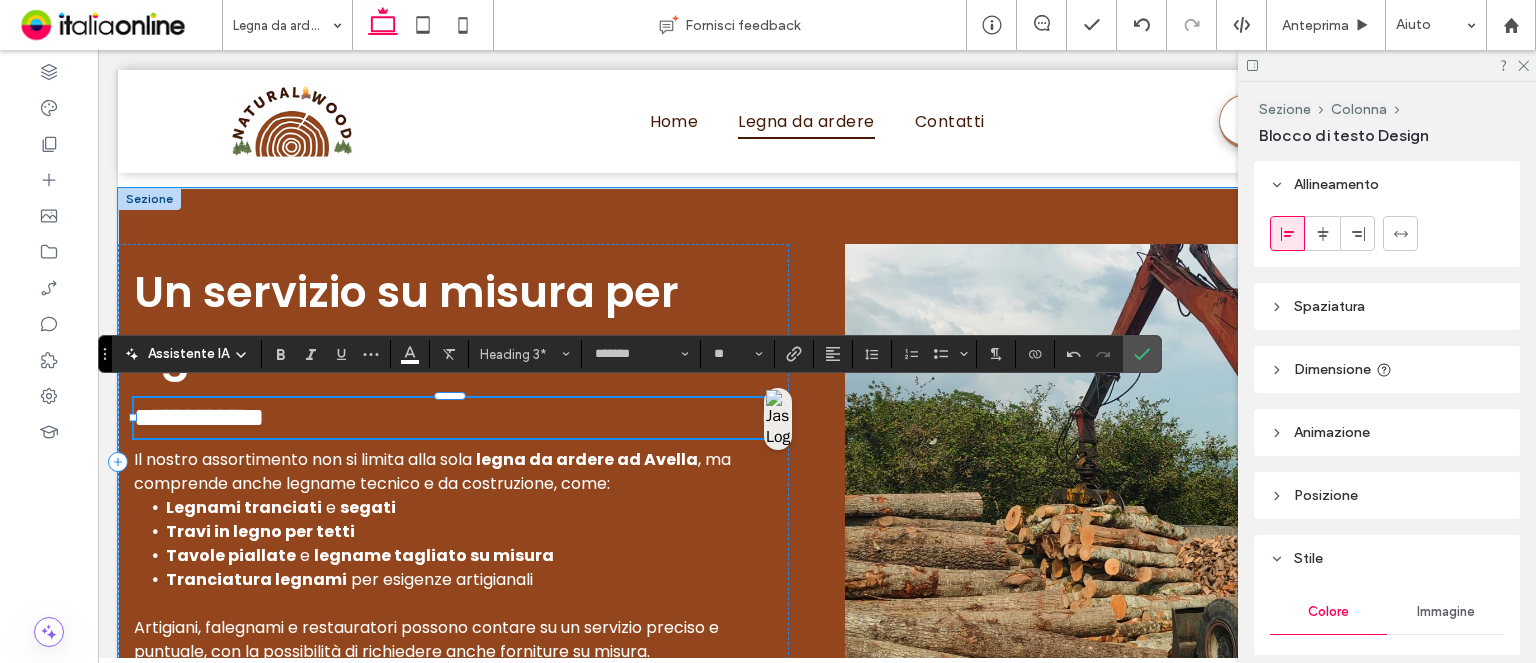 type on "**" 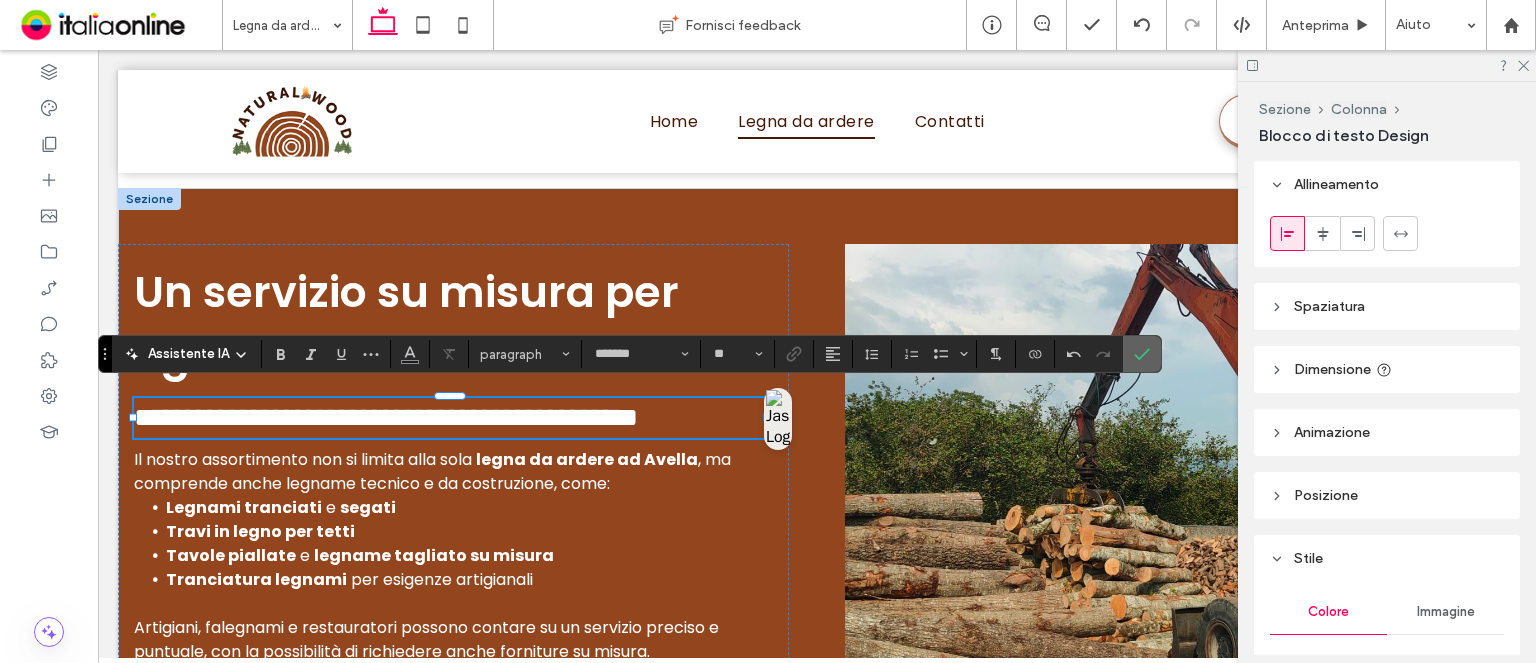 click 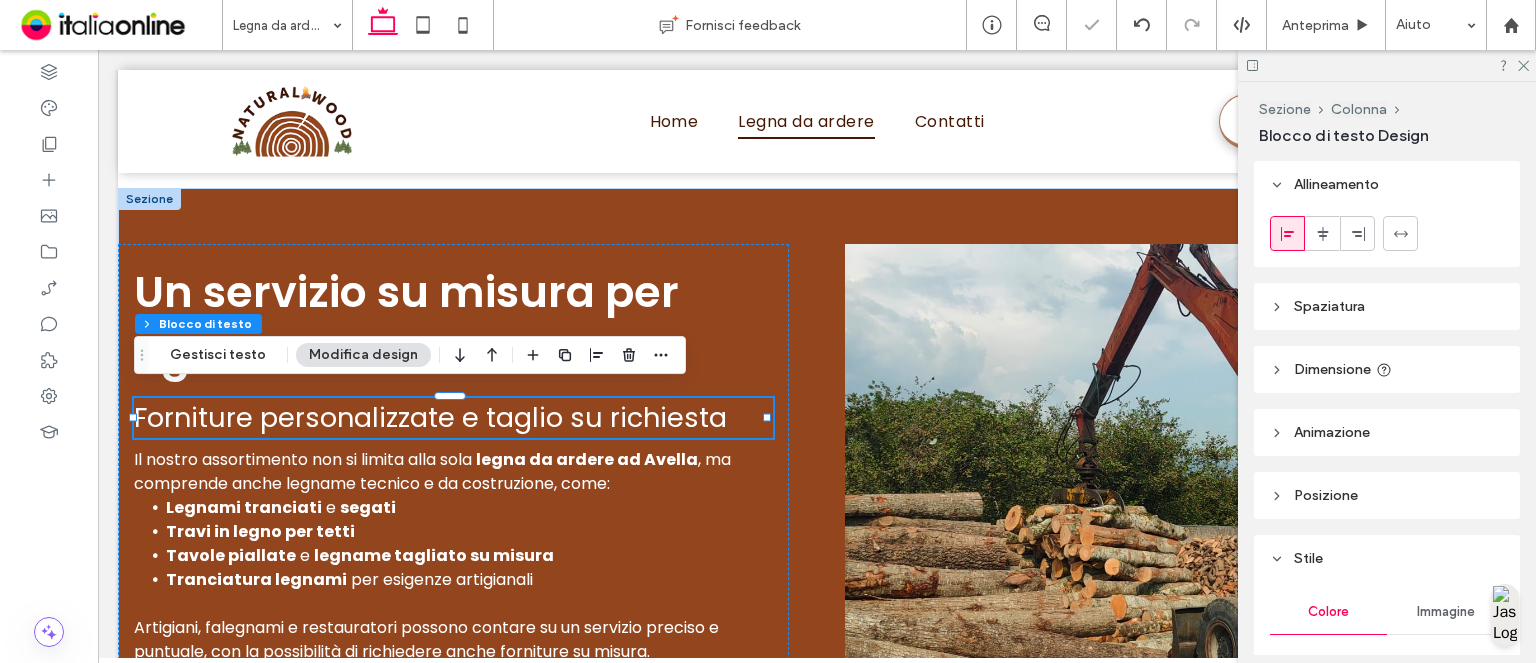 click at bounding box center (1387, 65) 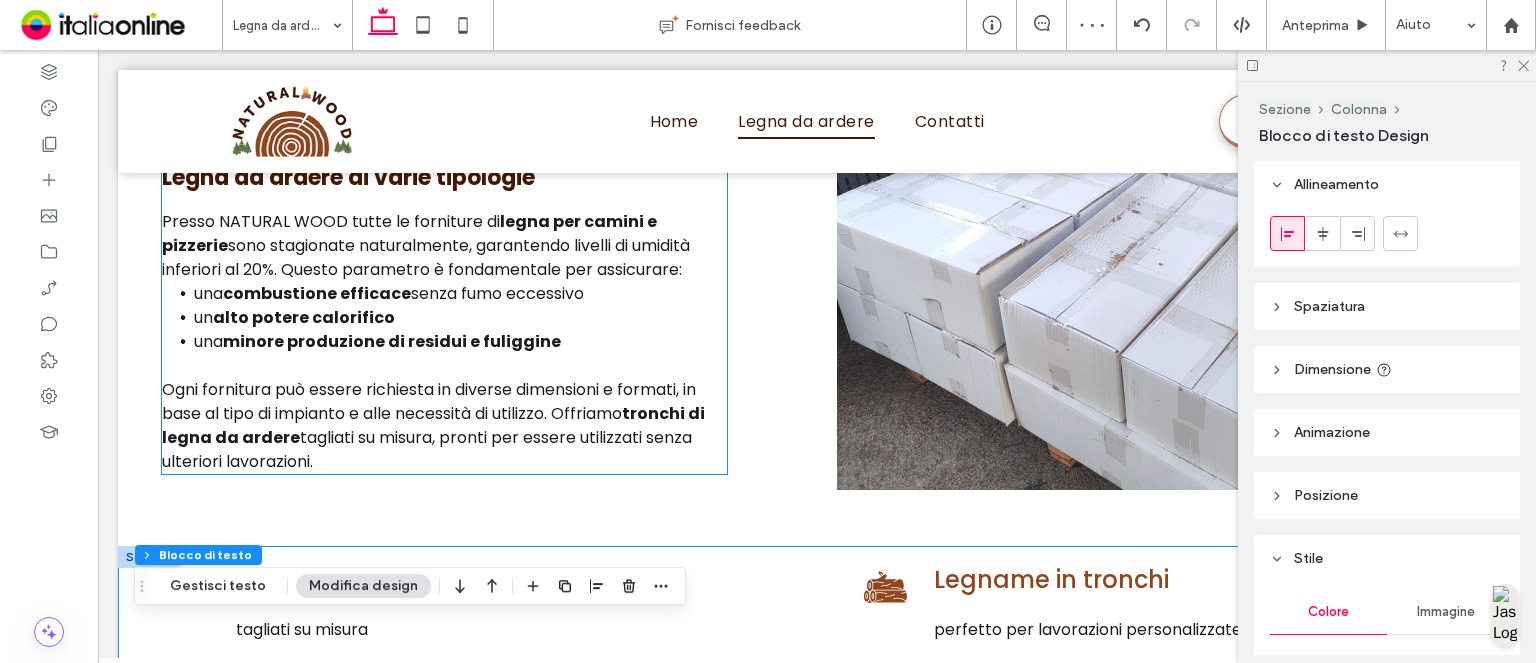 scroll, scrollTop: 1647, scrollLeft: 0, axis: vertical 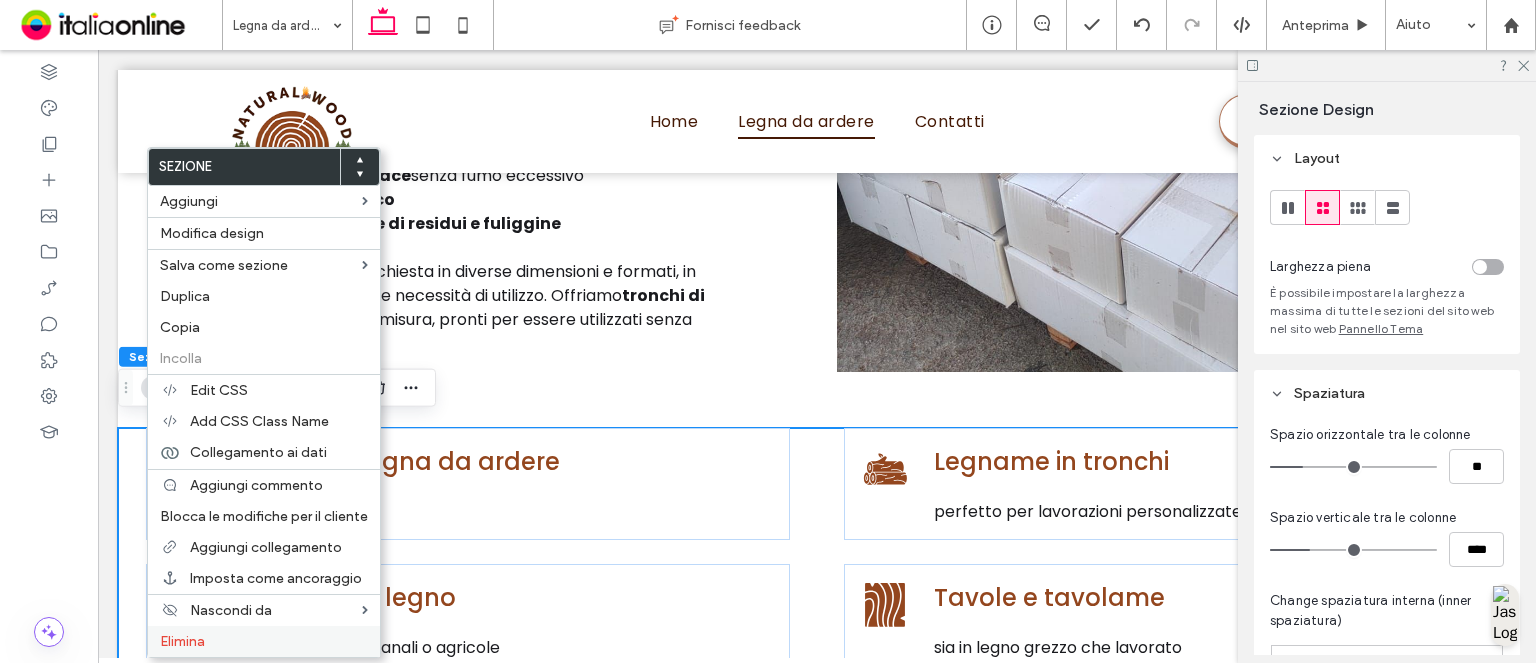 click on "Elimina" at bounding box center (264, 641) 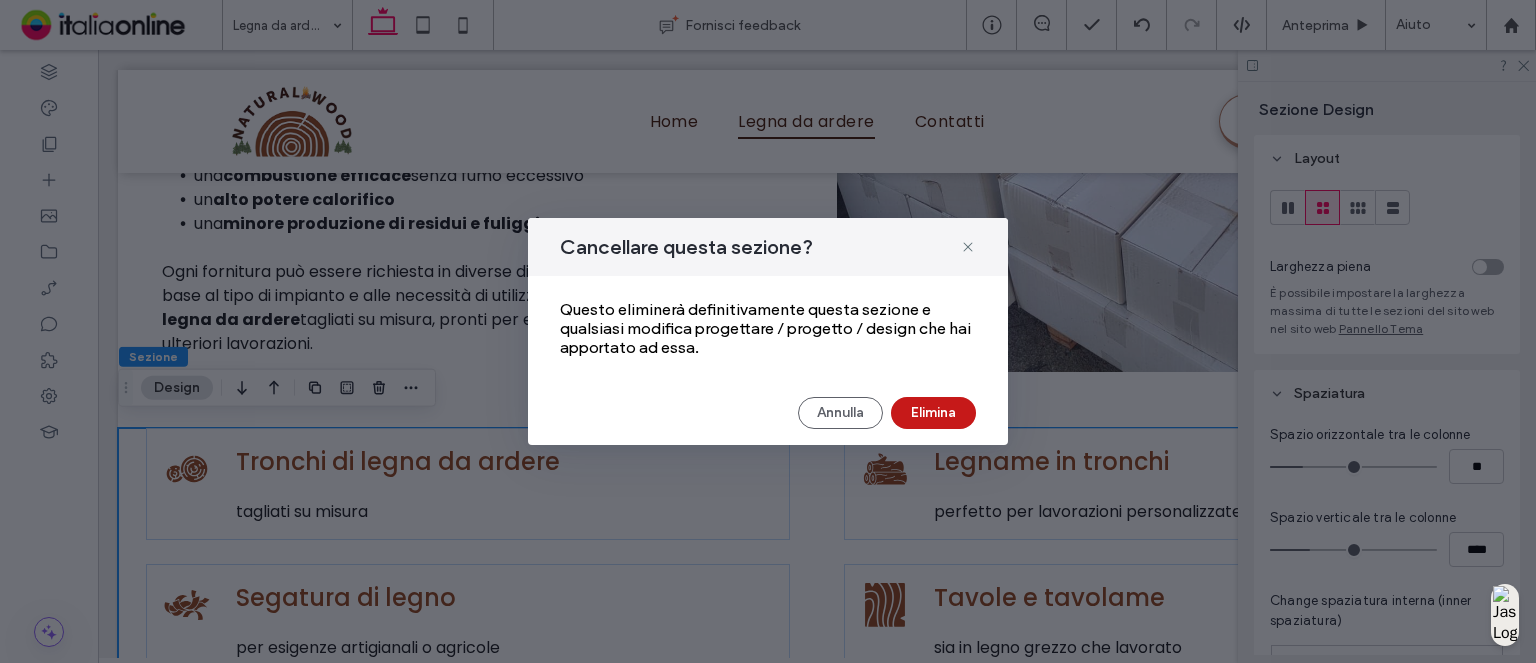 click on "Elimina" at bounding box center [933, 413] 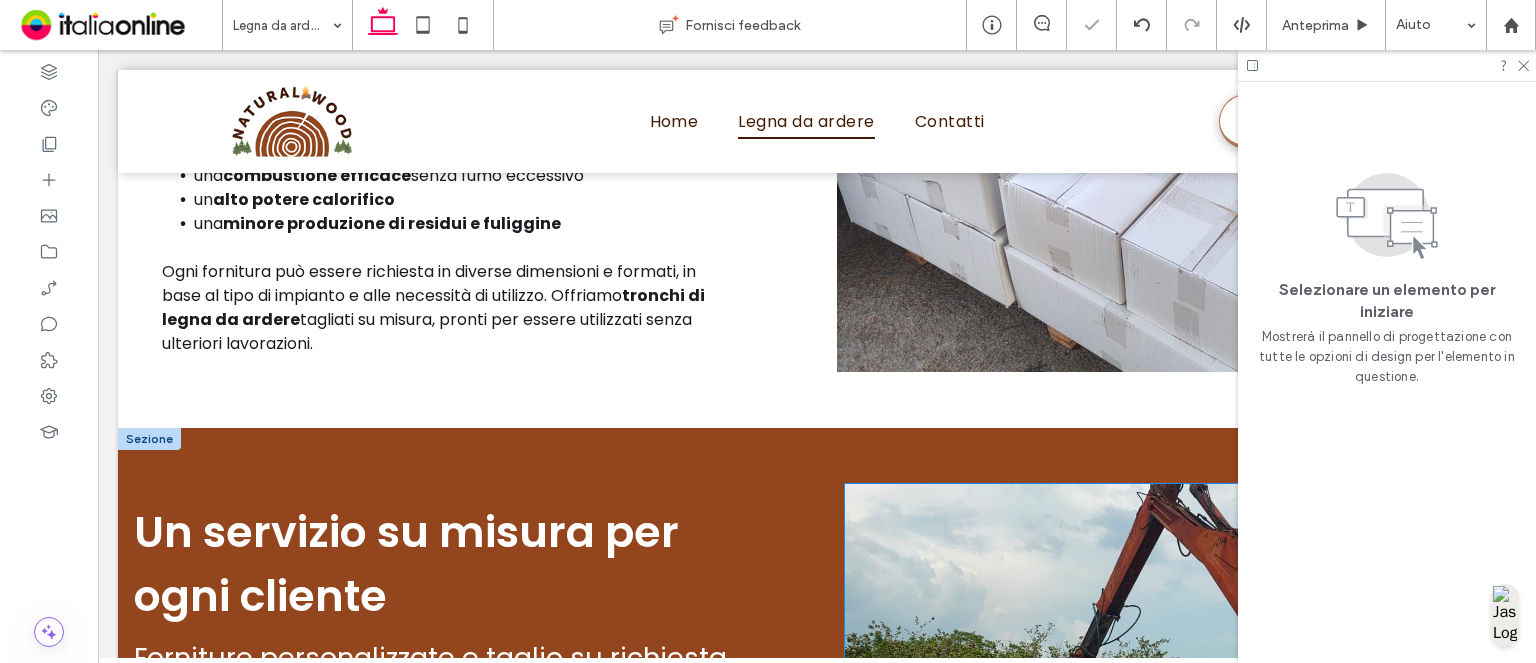 click at bounding box center [1180, 702] 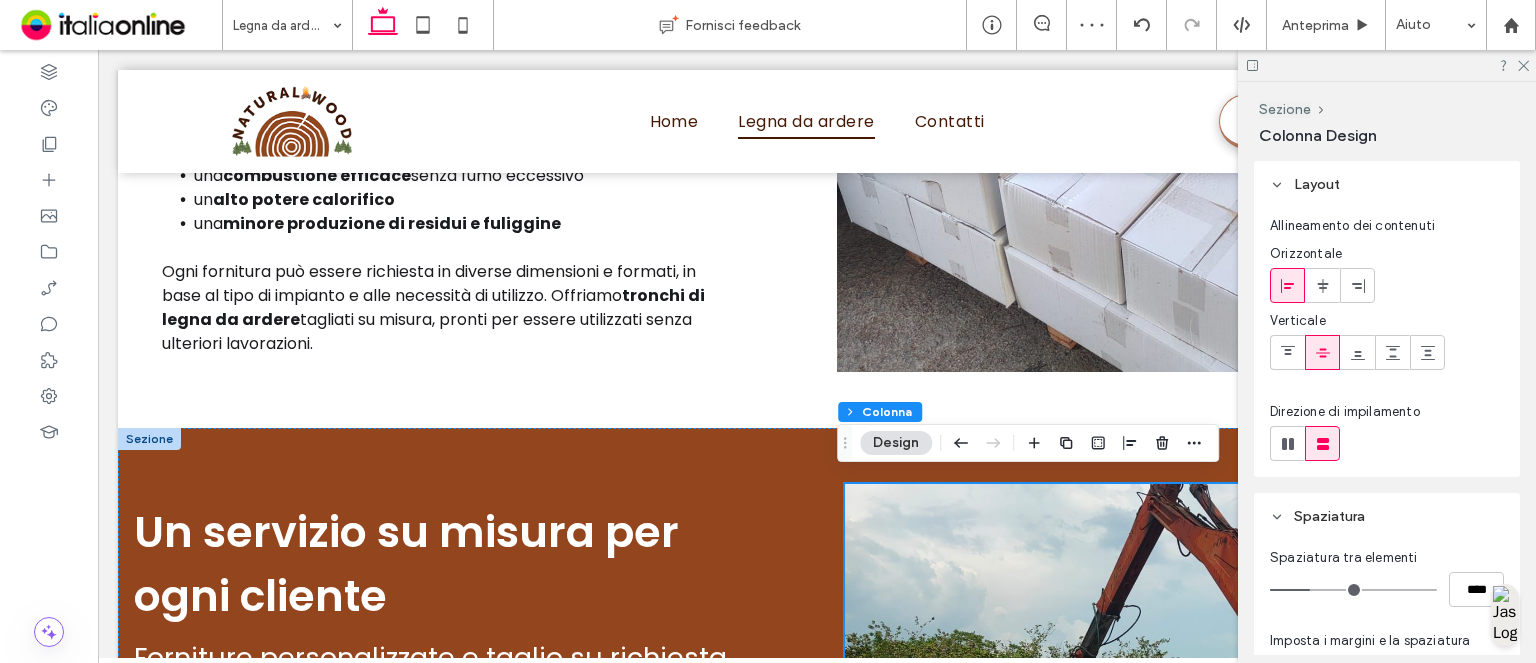 click at bounding box center [1387, 65] 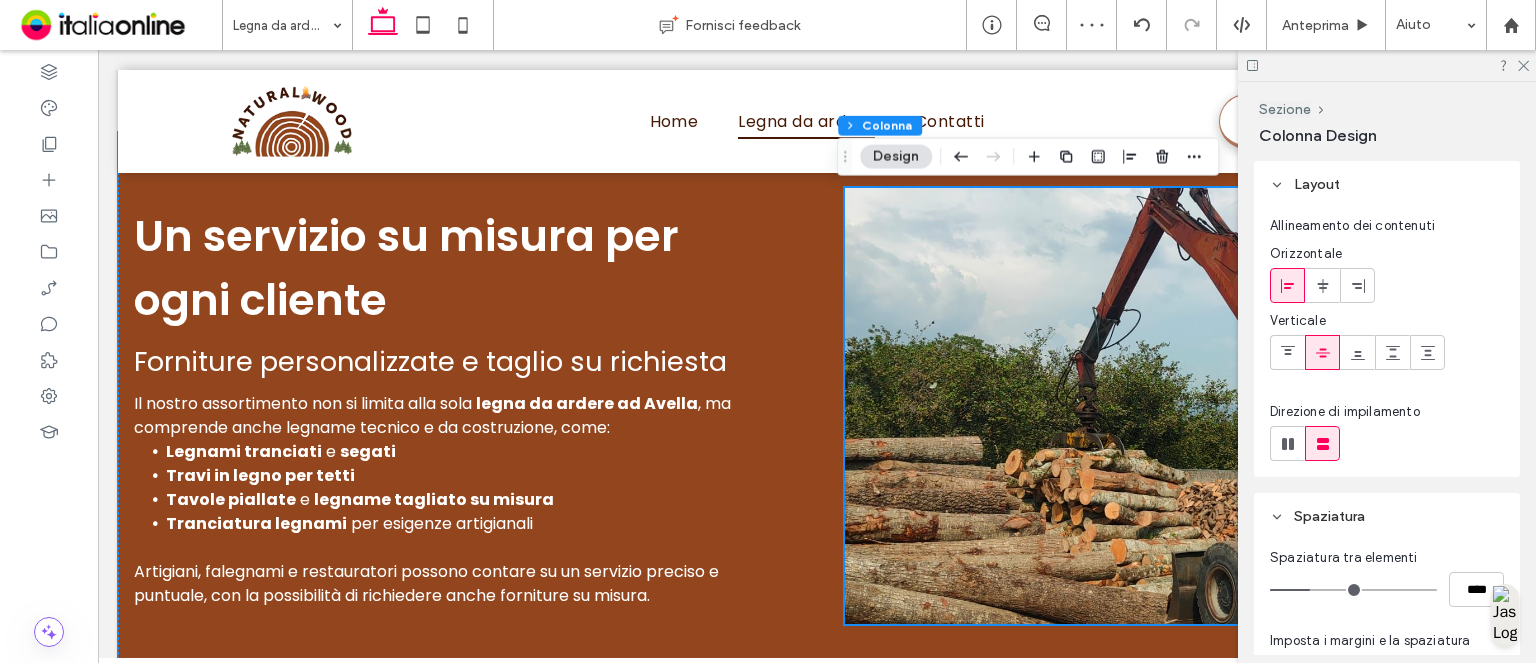 scroll, scrollTop: 1947, scrollLeft: 0, axis: vertical 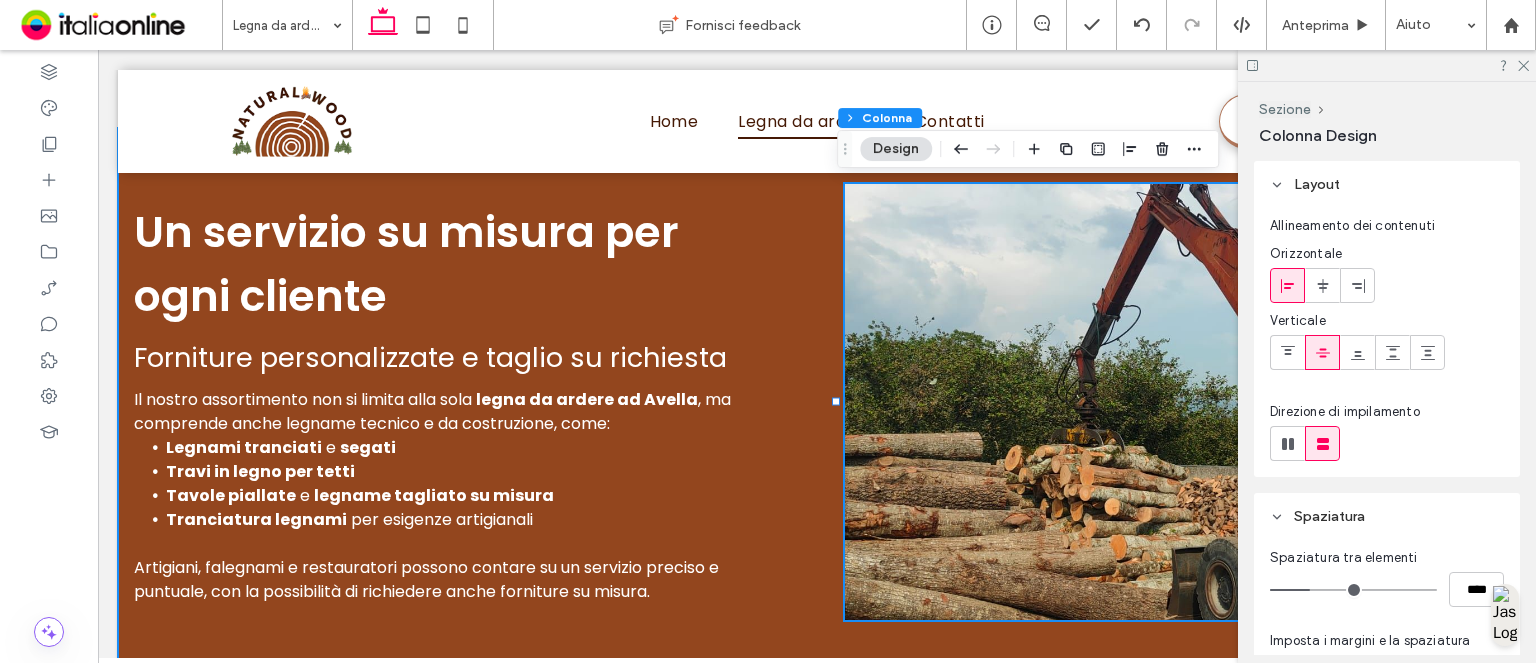 click on "Un servizio su misura per ogni cliente
Forniture personalizzate e taglio su richiesta   Il nostro assortimento non si limita alla sola
legna da ardere ad Avella , ma comprende anche legname tecnico e da costruzione, come:   Legnami tranciati   e
segati Travi in legno per tetti Tavole piallate   e
legname tagliato su misura Tranciatura legnami   per esigenze artigianali
﻿ Artigiani, falegnami e restauratori possono contare su un servizio preciso e puntuale, con la possibilità di richiedere anche forniture su misura." at bounding box center [817, 402] 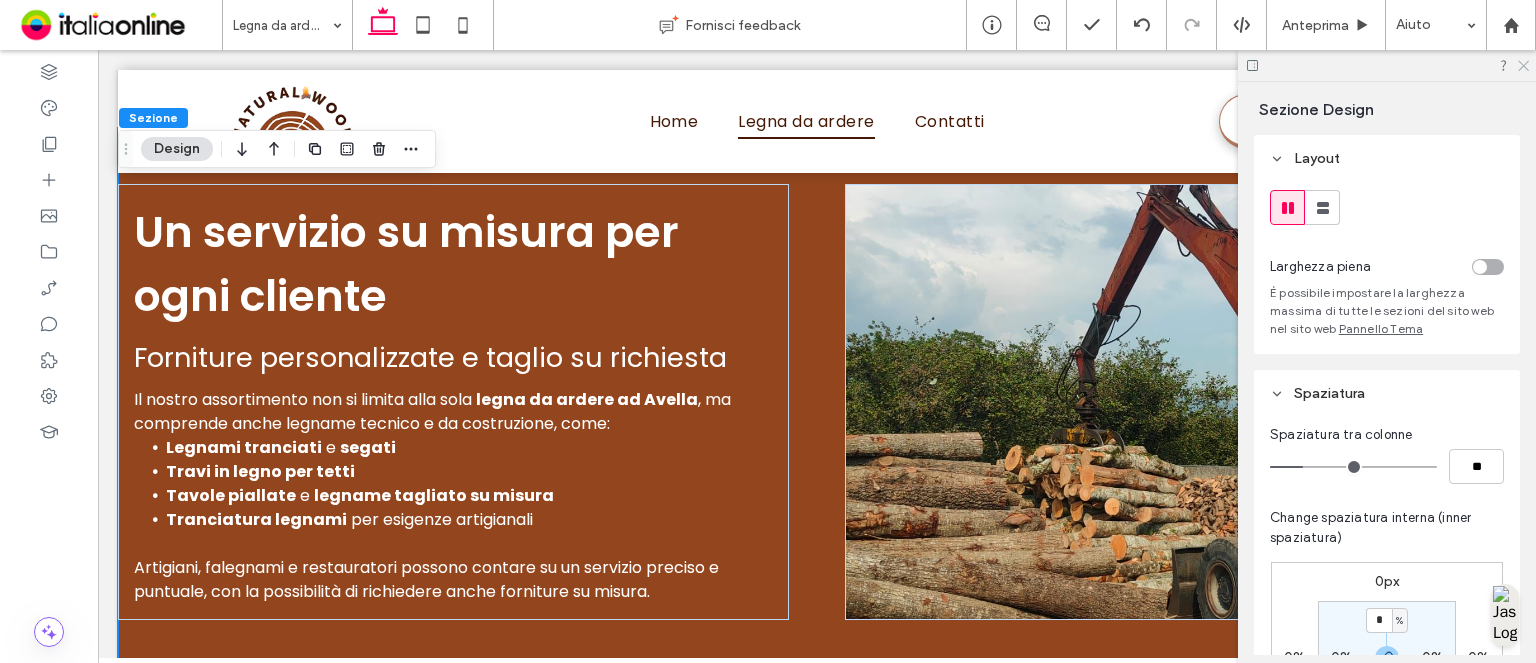 click 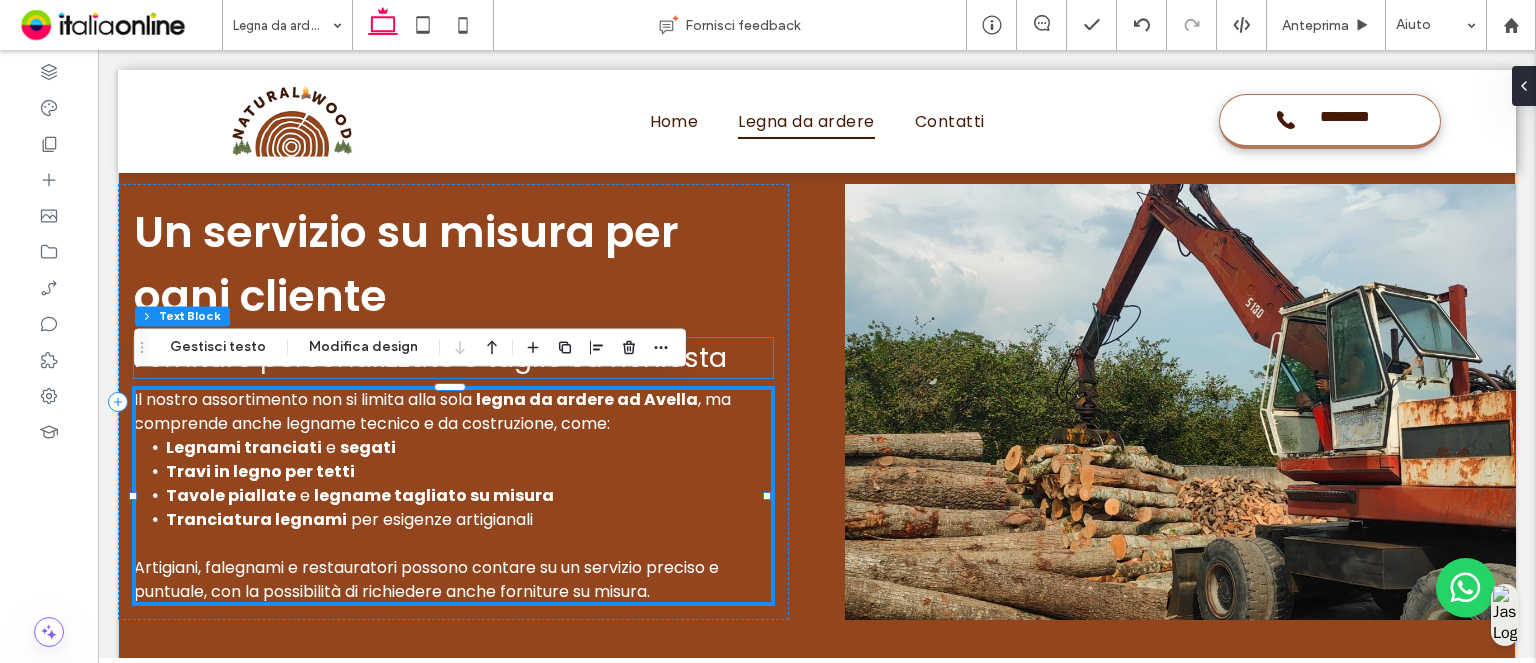 click on "Forniture personalizzate e taglio su richiesta" at bounding box center [453, 358] 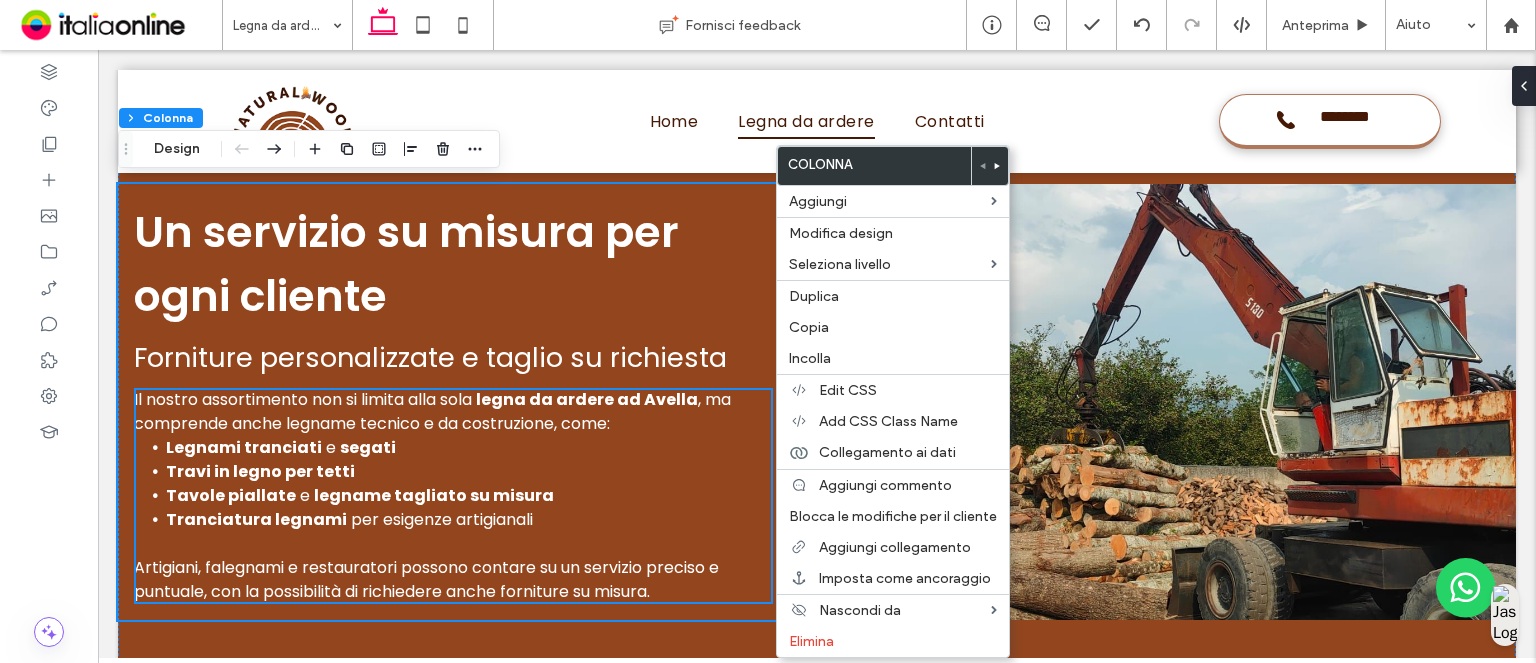 click 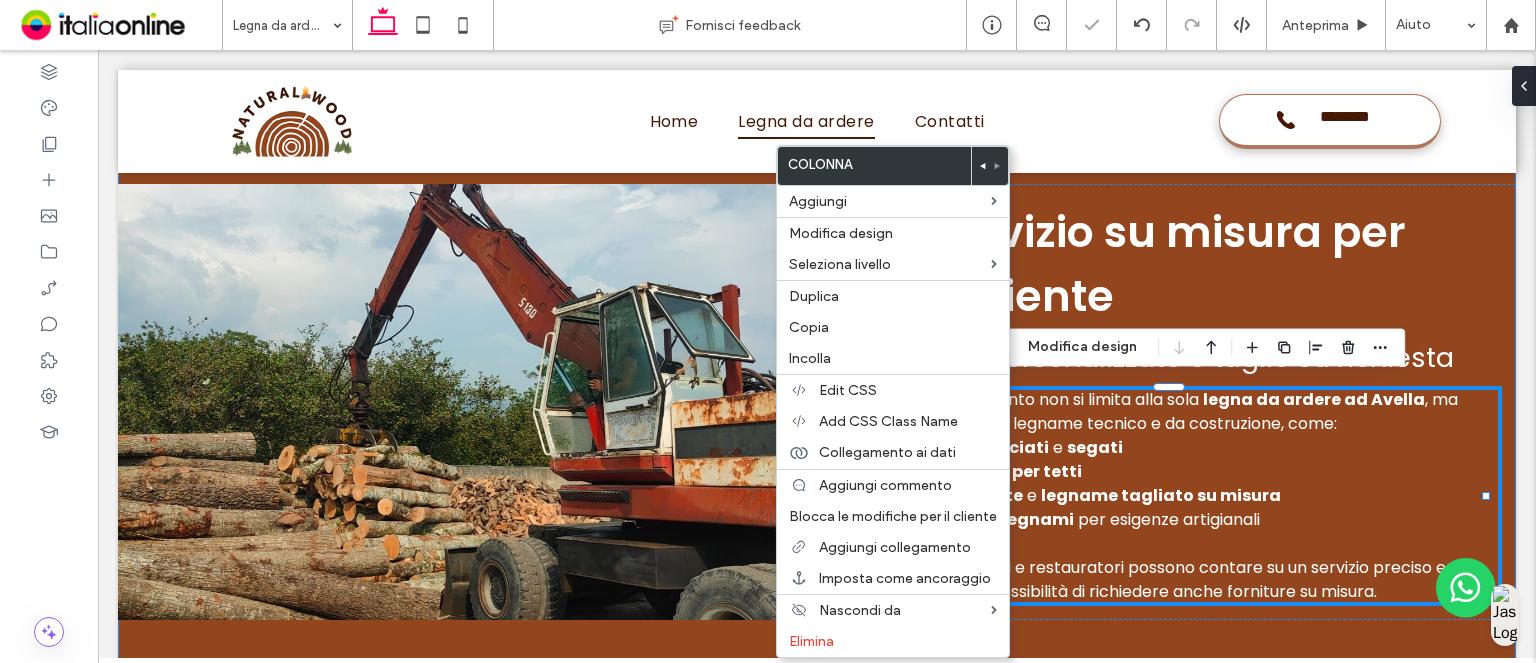 click on "Un servizio su misura per ogni cliente
Forniture personalizzate e taglio su richiesta   Il nostro assortimento non si limita alla sola
legna da ardere ad Avella , ma comprende anche legname tecnico e da costruzione, come:   Legnami tranciati   e
segati Travi in legno per tetti Tavole piallate   e
legname tagliato su misura Tranciatura legnami   per esigenze artigianali
﻿ Artigiani, falegnami e restauratori possono contare su un servizio preciso e puntuale, con la possibilità di richiedere anche forniture su misura." at bounding box center (817, 402) 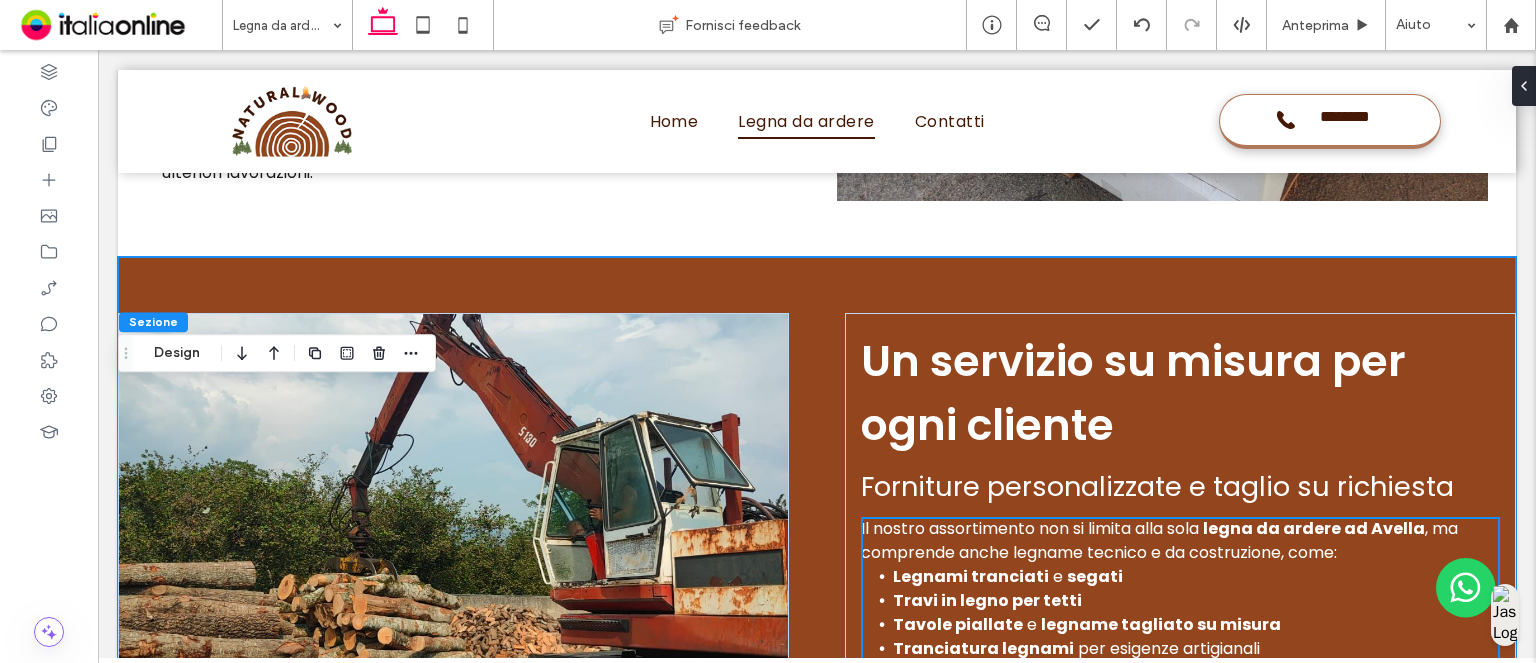 scroll, scrollTop: 2047, scrollLeft: 0, axis: vertical 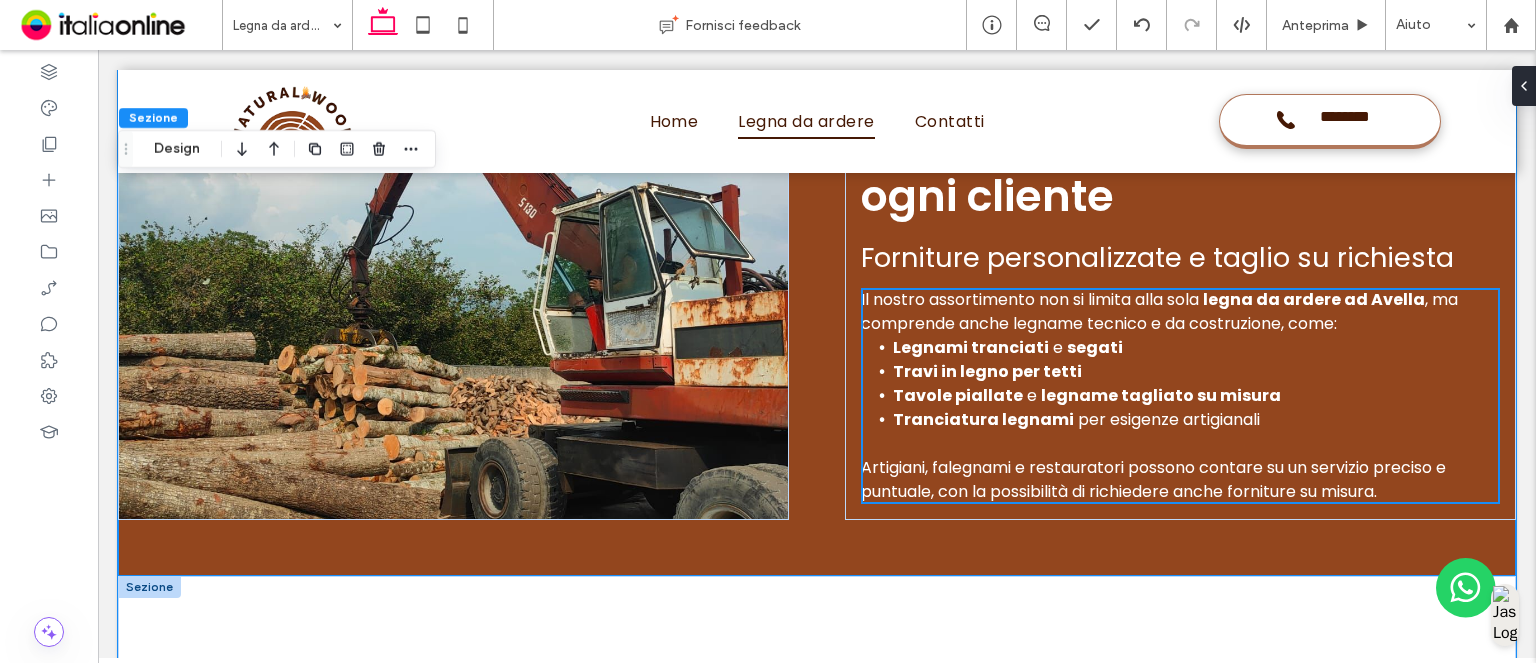 click on "Consegna rapida e servizio professionale
Operiamo ad
Avella , ma serviamo anche tutta la provincia di Avellino e l’area nolana. La nostra sede è facilmente raggiungibile, e garantiamo un servizio completo, dalla selezione del legname fino alla consegna al cliente. La puntualità e la trasparenza sono parte integrante del nostro modo di lavorare. Con NATURAL WOOD avrai la certezza di acquistare
legna da ardere ad Avella   pronta all’uso, senza sorprese. Offriamo:   Servizio di consegna rapida Supporto nella scelta della tipologia di legname Possibilità di personalizzazione delle misure Forniture per tutte le stagioni." at bounding box center (817, 936) 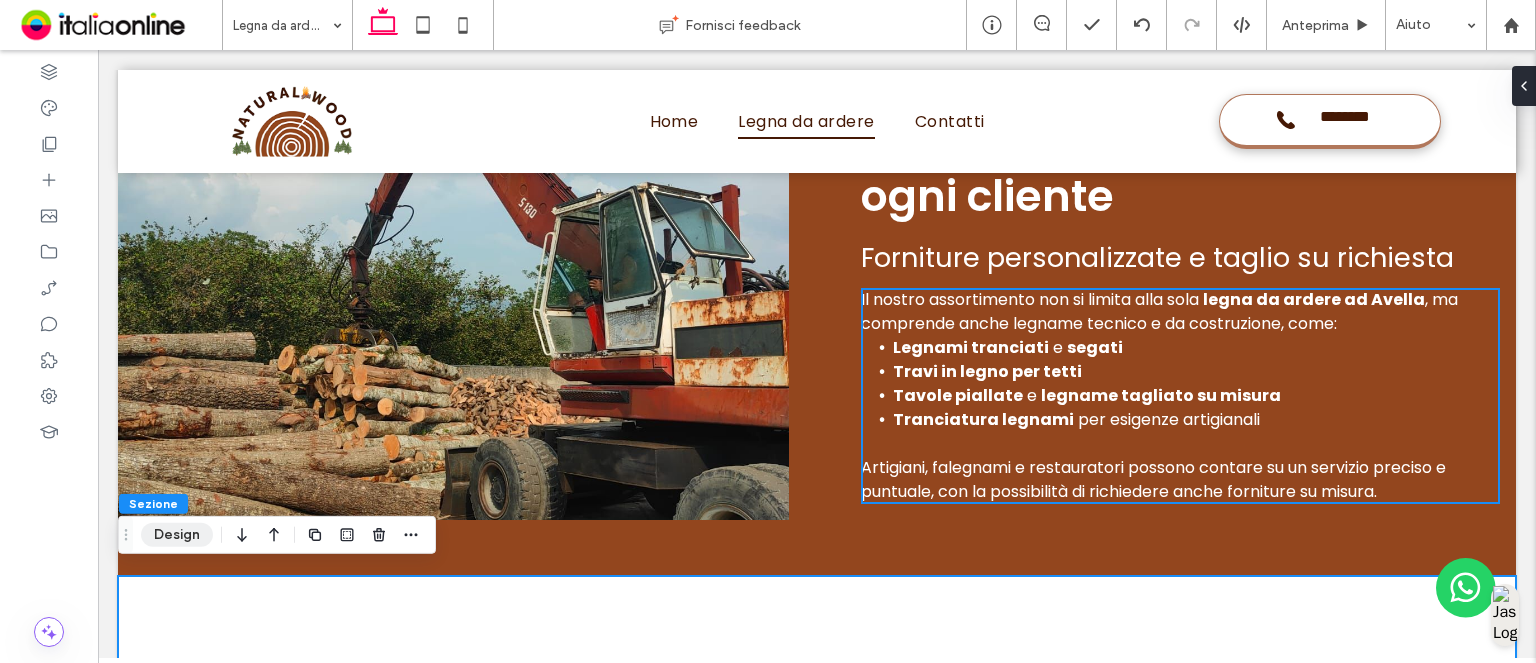 click on "Design" at bounding box center (177, 535) 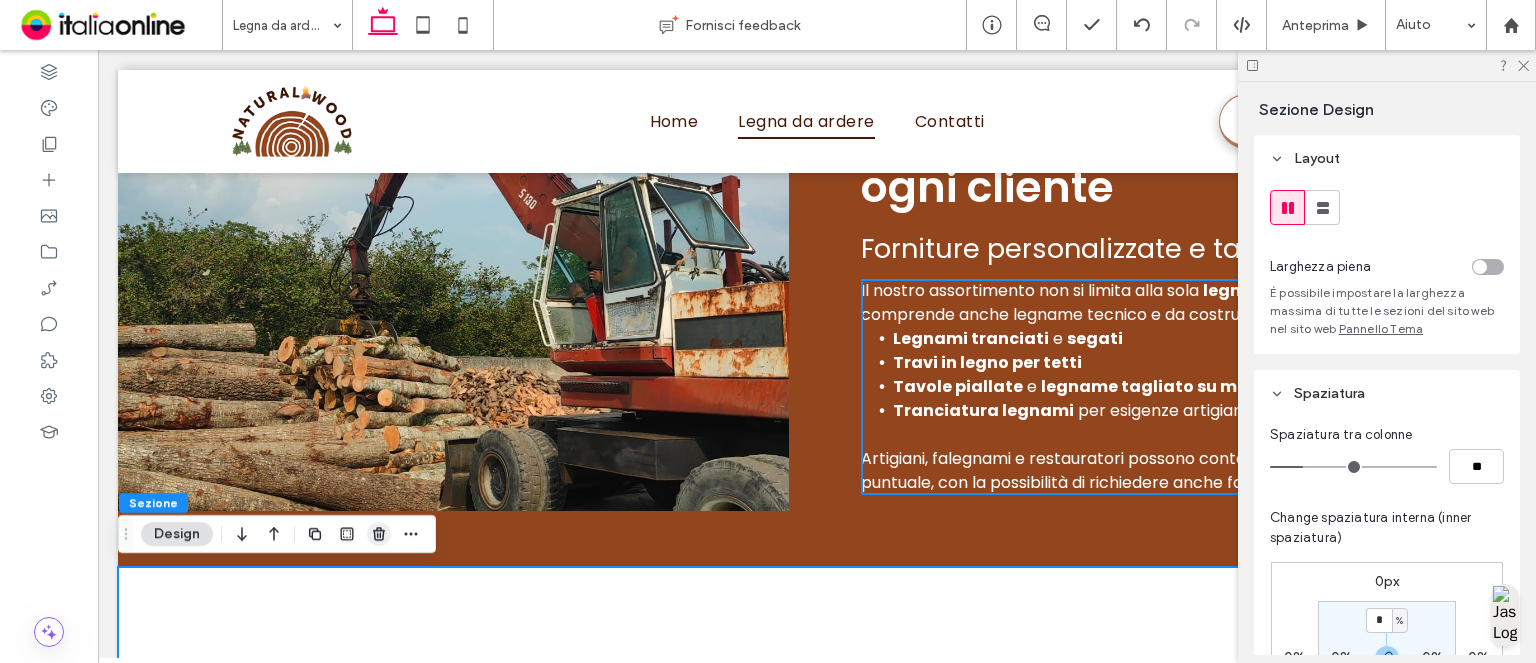 scroll, scrollTop: 2047, scrollLeft: 0, axis: vertical 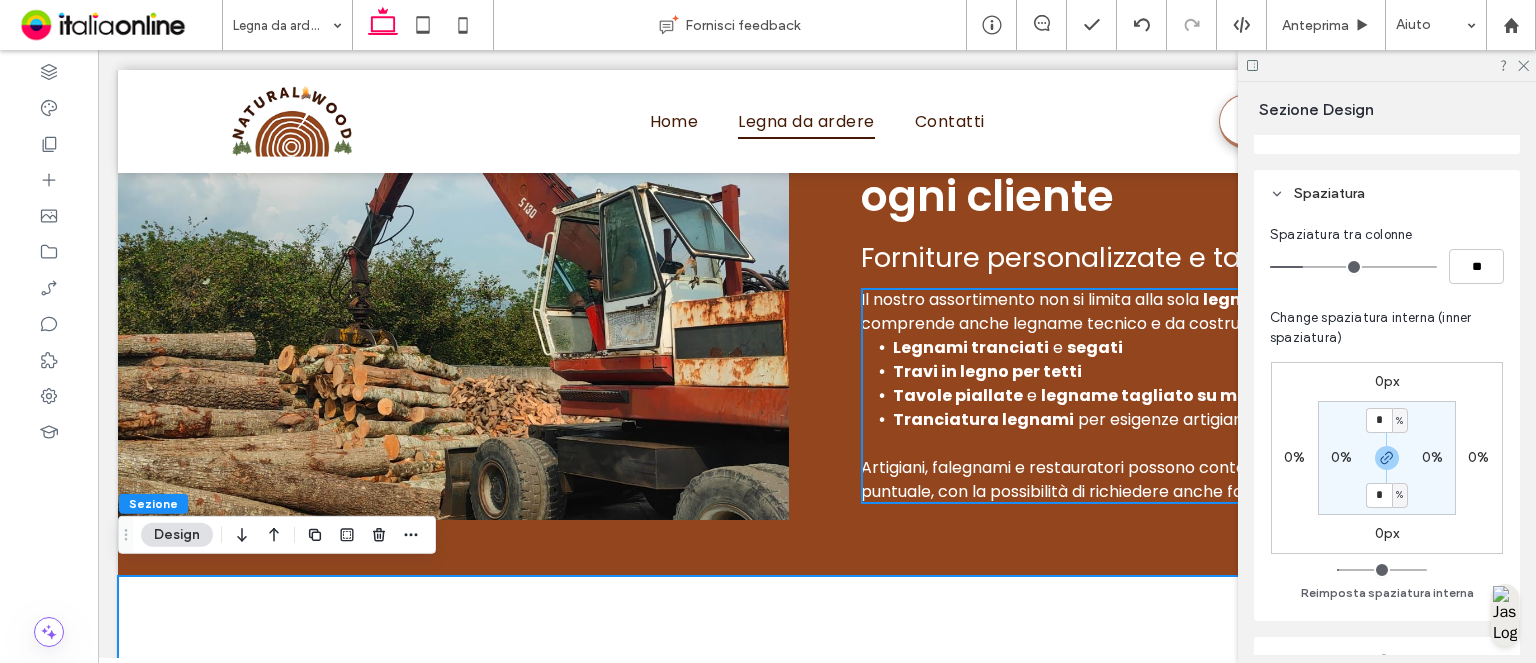 click 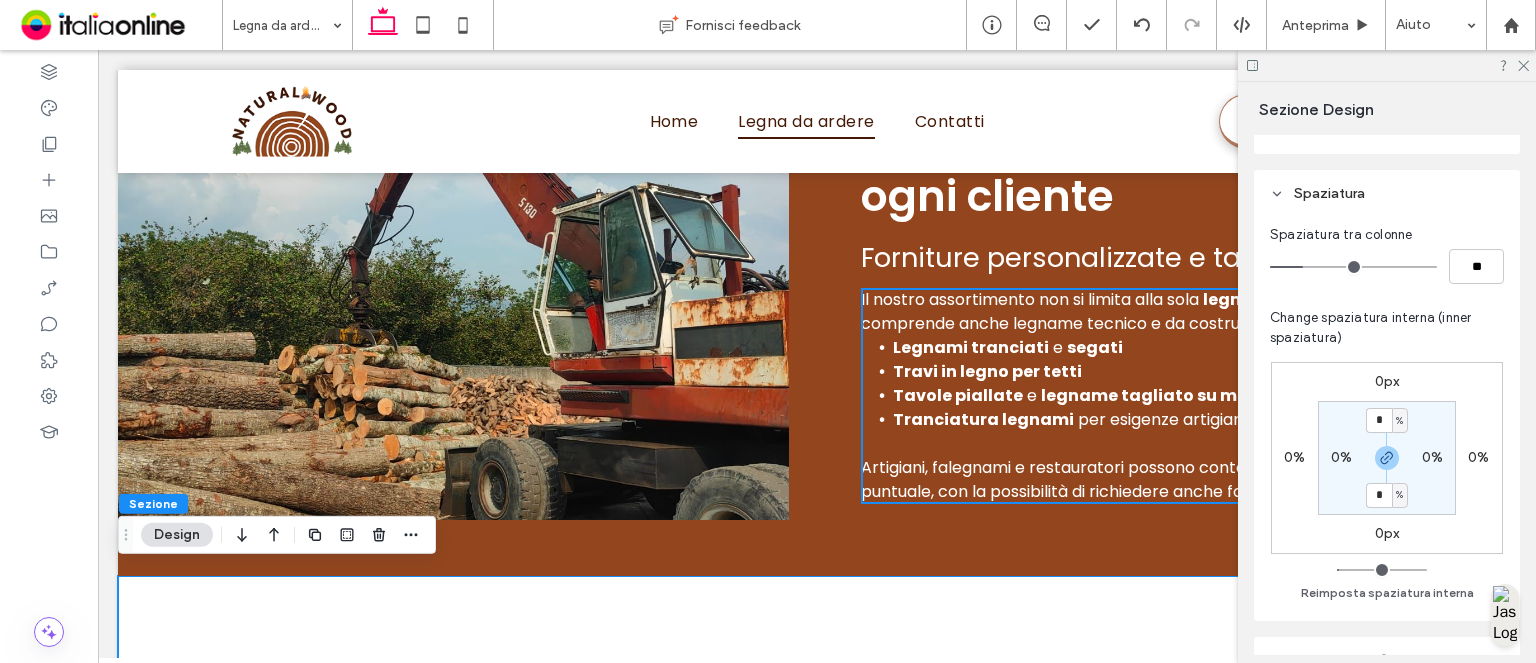 scroll, scrollTop: 2047, scrollLeft: 0, axis: vertical 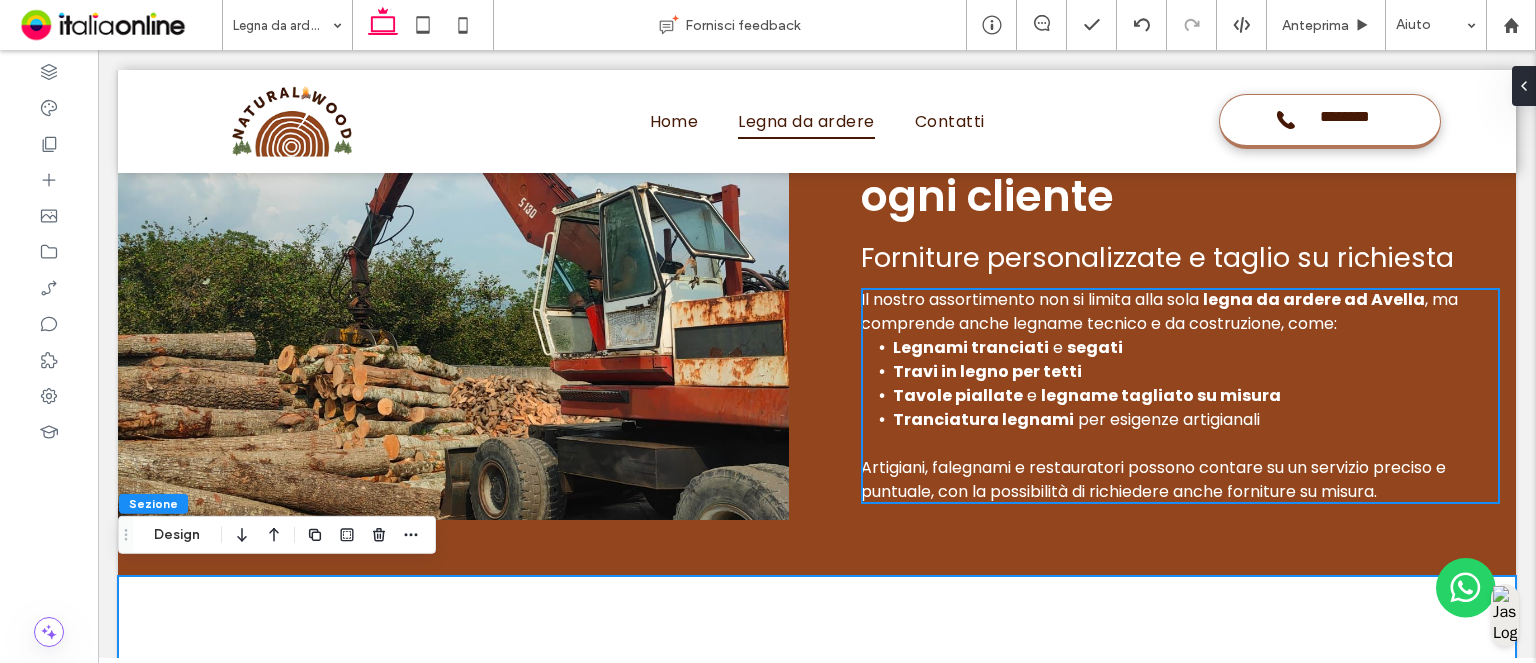 click on "Consegna rapida e servizio professionale
Operiamo ad
Avella , ma serviamo anche tutta la provincia di Avellino e l’area nolana. La nostra sede è facilmente raggiungibile, e garantiamo un servizio completo, dalla selezione del legname fino alla consegna al cliente. La puntualità e la trasparenza sono parte integrante del nostro modo di lavorare. Con NATURAL WOOD avrai la certezza di acquistare
legna da ardere ad Avella   pronta all’uso, senza sorprese. Offriamo:   Servizio di consegna rapida Supporto nella scelta della tipologia di legname Possibilità di personalizzazione delle misure Forniture per tutte le stagioni." at bounding box center (817, 936) 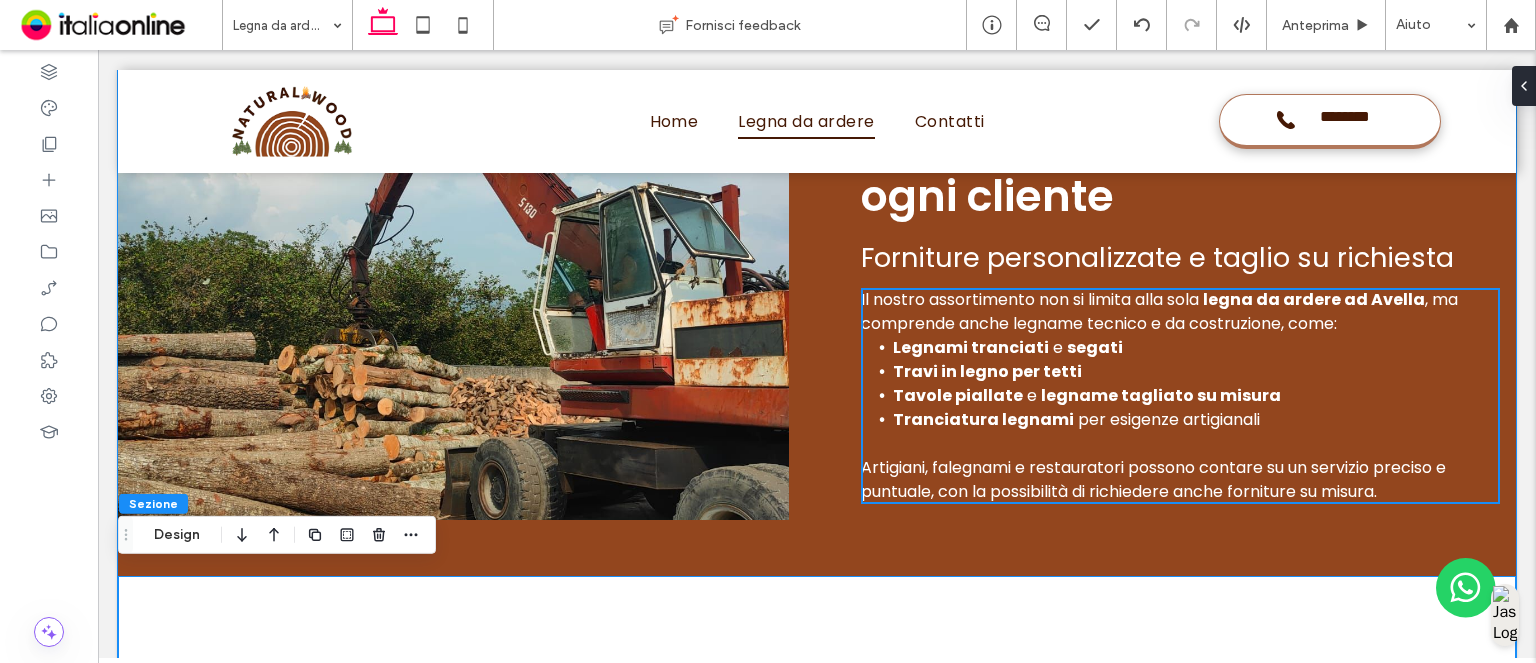 click on "Un servizio su misura per ogni cliente
Forniture personalizzate e taglio su richiesta   Il nostro assortimento non si limita alla sola
legna da ardere ad Avella , ma comprende anche legname tecnico e da costruzione, come:   Legnami tranciati   e
segati Travi in legno per tetti Tavole piallate   e
legname tagliato su misura Tranciatura legnami   per esigenze artigianali
﻿ Artigiani, falegnami e restauratori possono contare su un servizio preciso e puntuale, con la possibilità di richiedere anche forniture su misura." at bounding box center [817, 302] 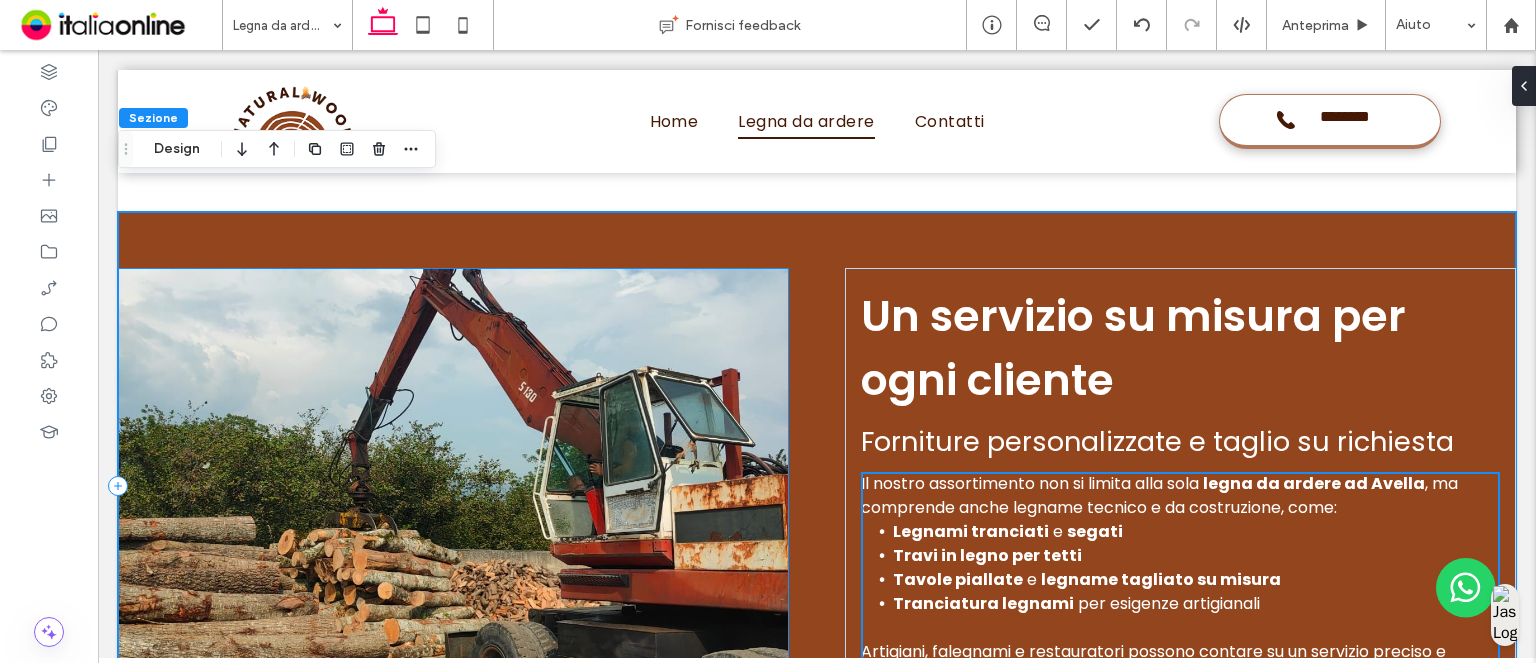 scroll, scrollTop: 1647, scrollLeft: 0, axis: vertical 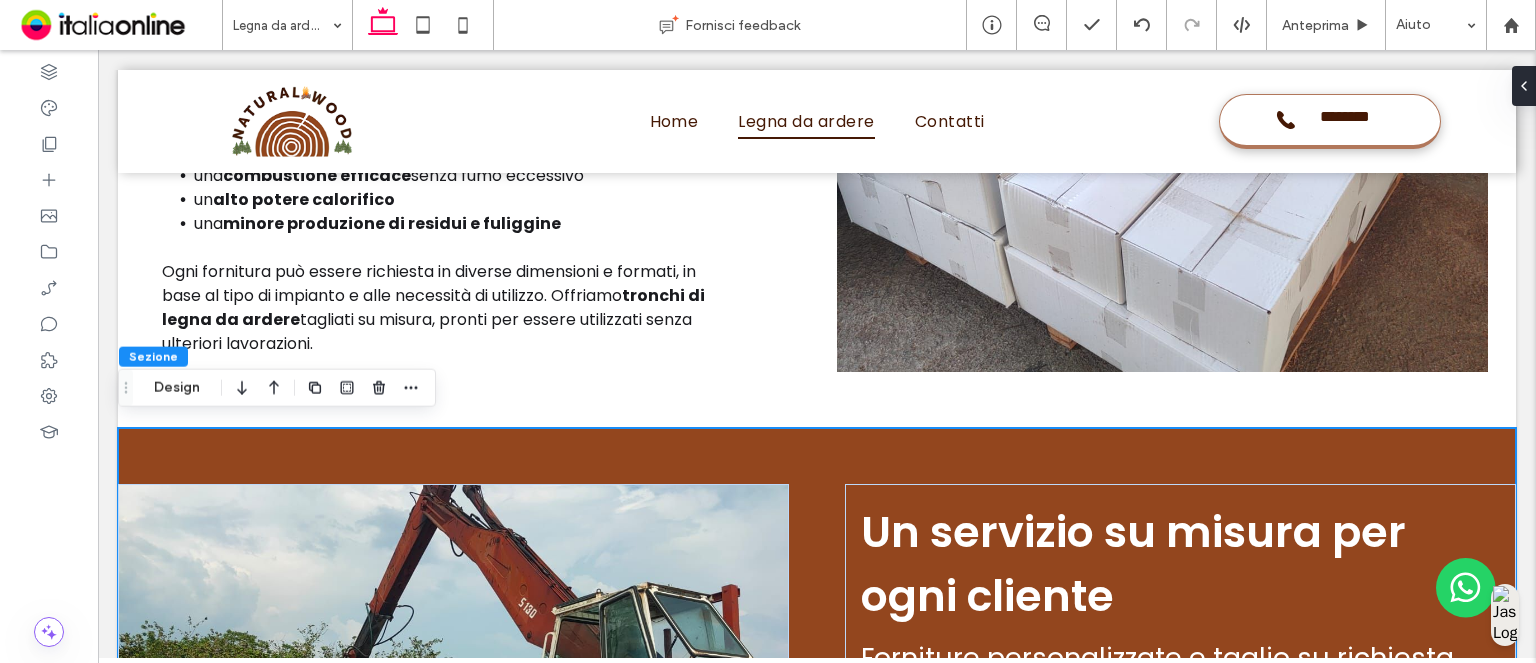 click on "Un servizio su misura per ogni cliente
Forniture personalizzate e taglio su richiesta   Il nostro assortimento non si limita alla sola
legna da ardere ad Avella , ma comprende anche legname tecnico e da costruzione, come:   Legnami tranciati   e
segati Travi in legno per tetti Tavole piallate   e
legname tagliato su misura Tranciatura legnami   per esigenze artigianali
﻿ Artigiani, falegnami e restauratori possono contare su un servizio preciso e puntuale, con la possibilità di richiedere anche forniture su misura." at bounding box center [817, 702] 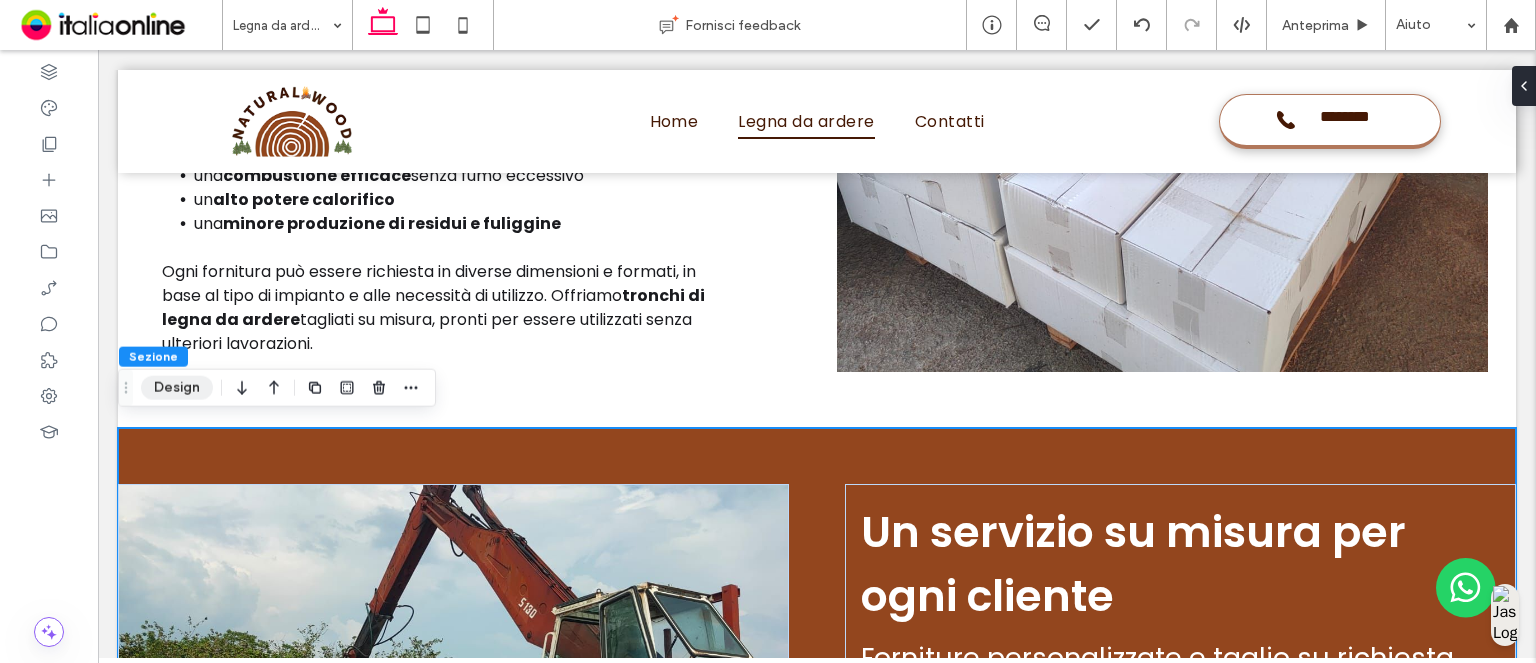 click on "Design" at bounding box center [177, 388] 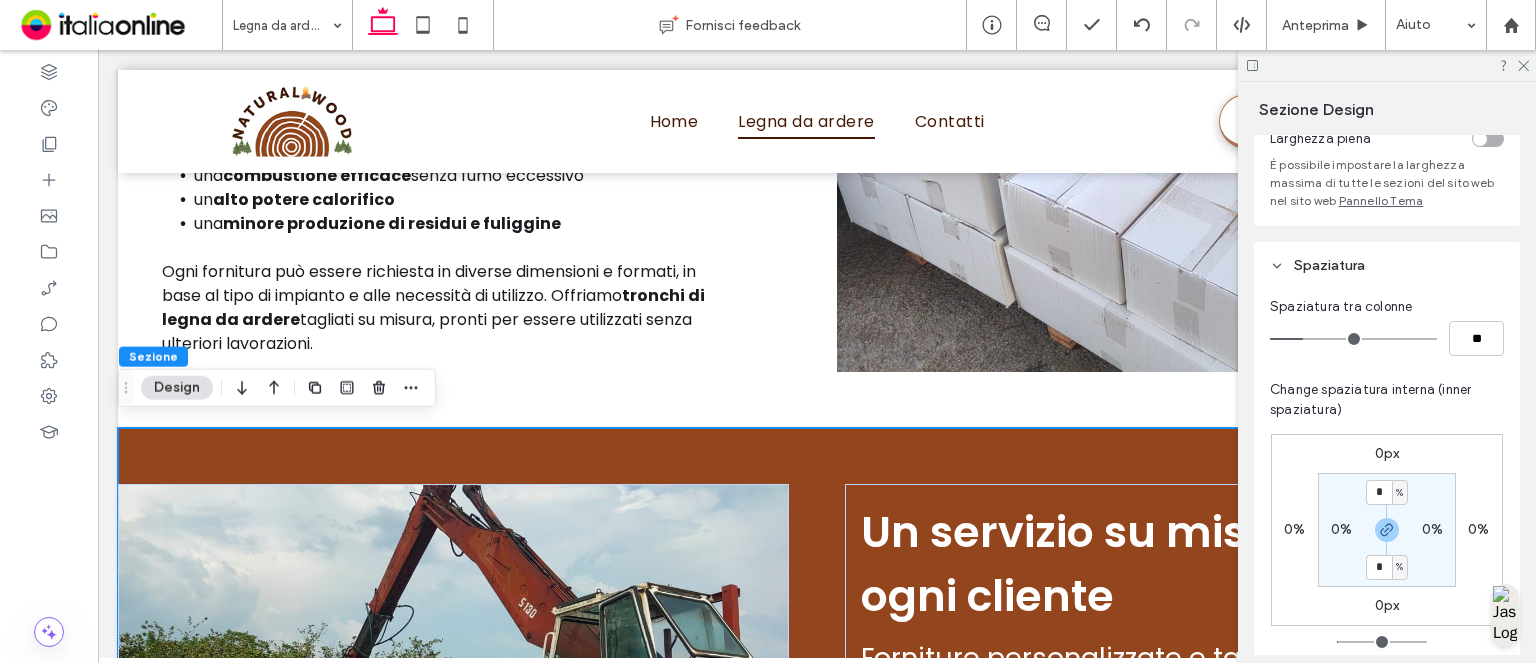 scroll, scrollTop: 300, scrollLeft: 0, axis: vertical 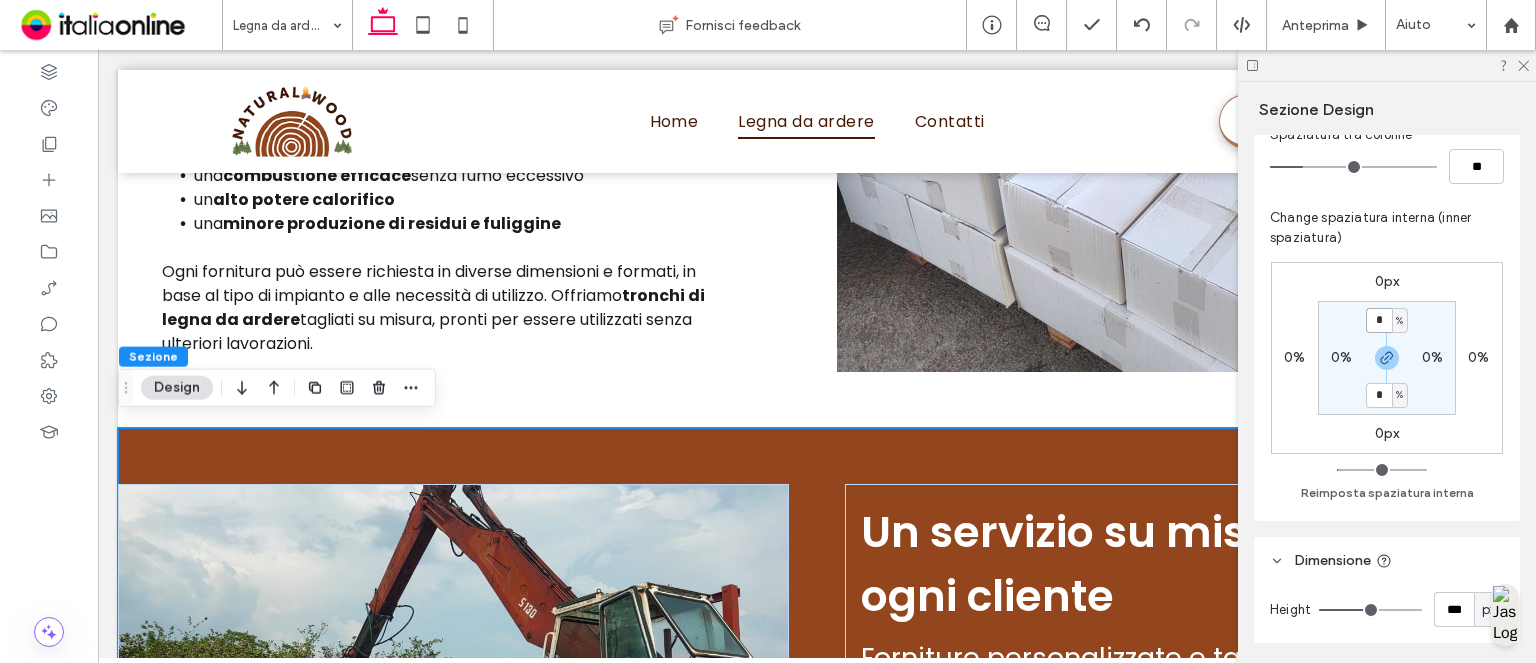 click on "*" at bounding box center [1379, 320] 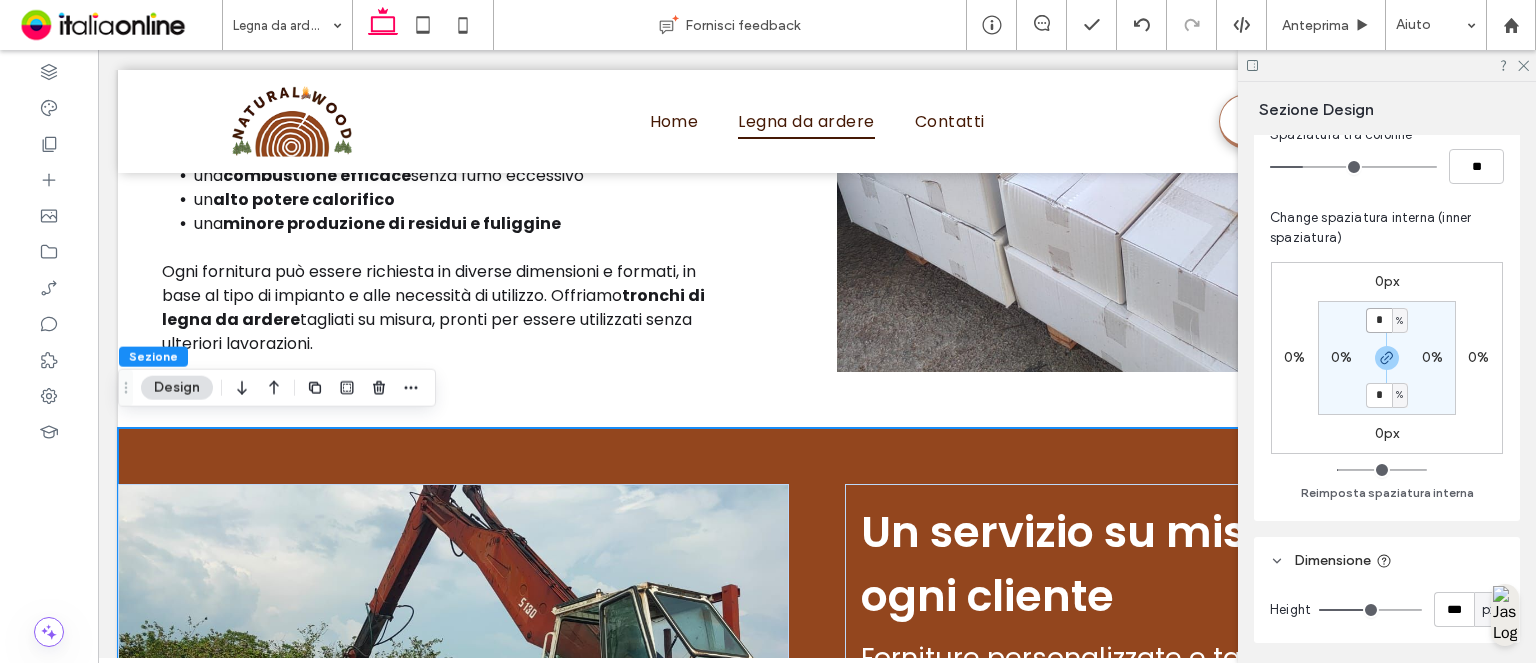 type on "*" 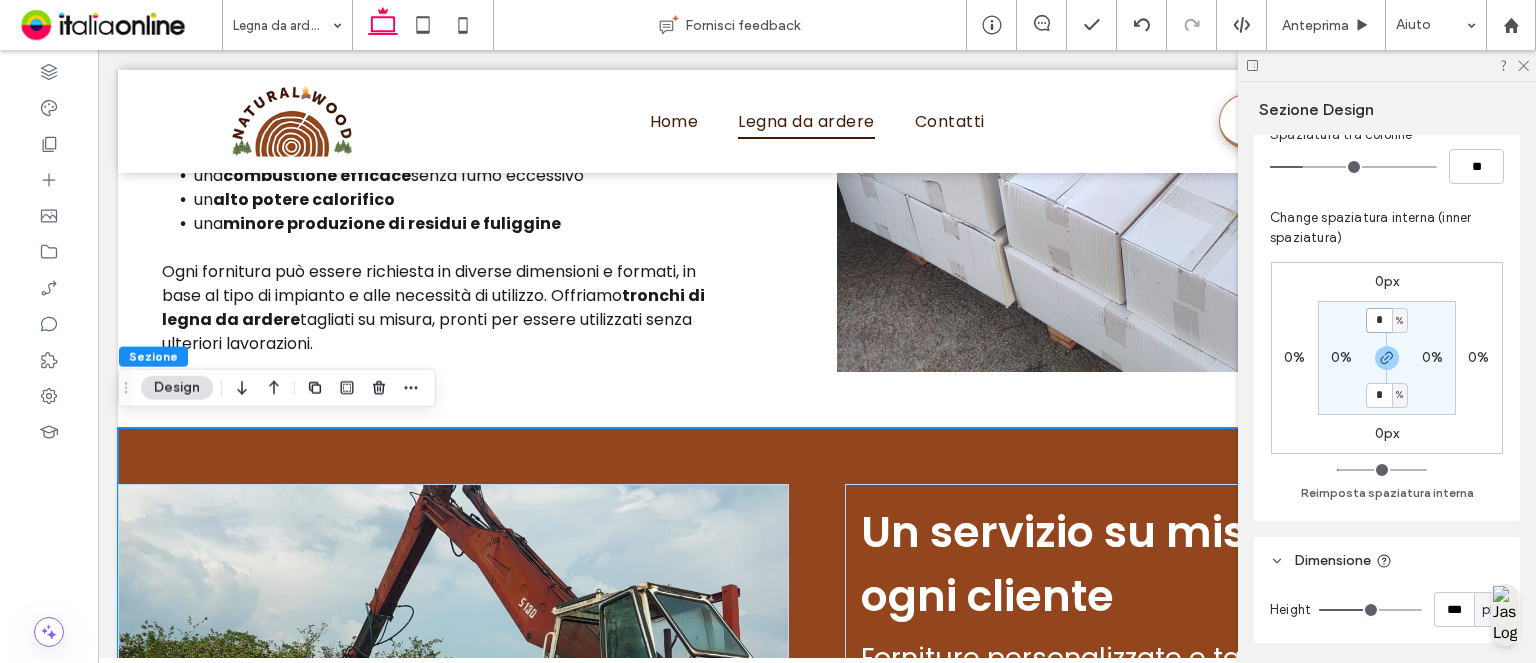 type on "*" 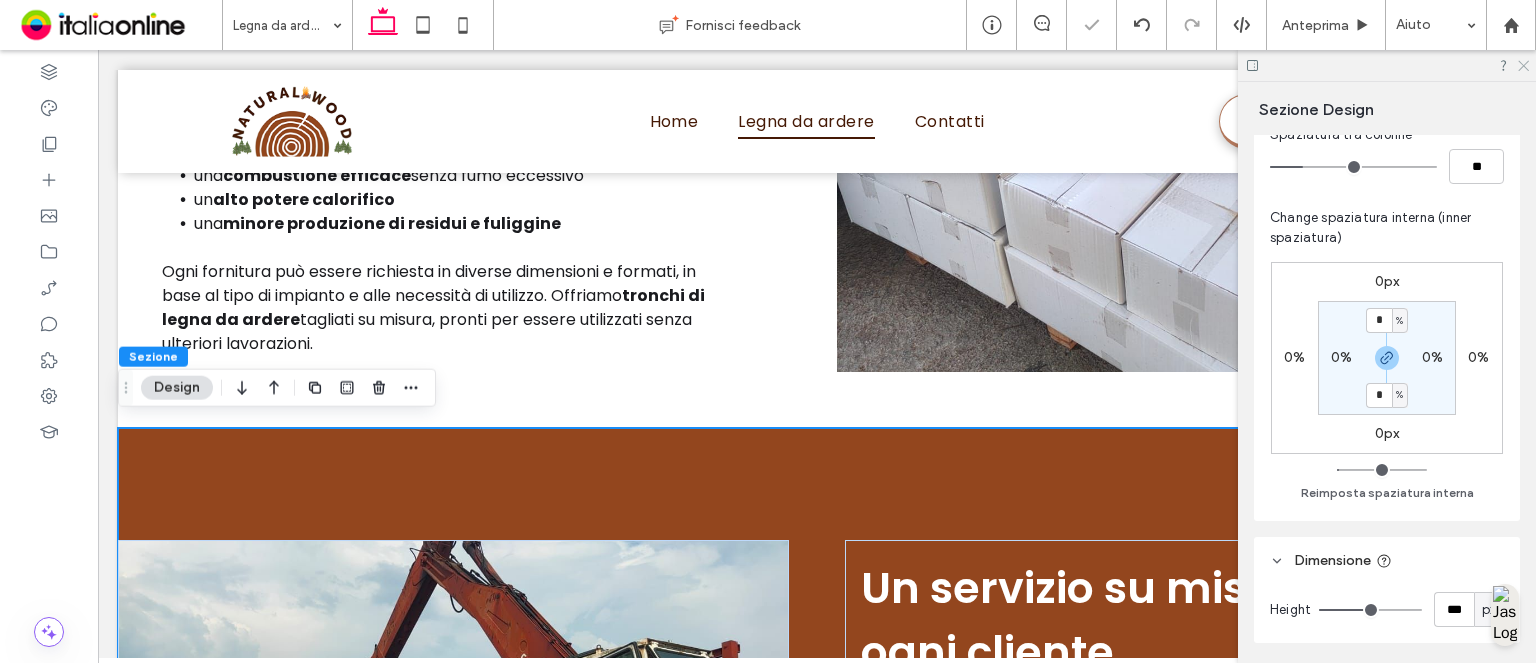 click 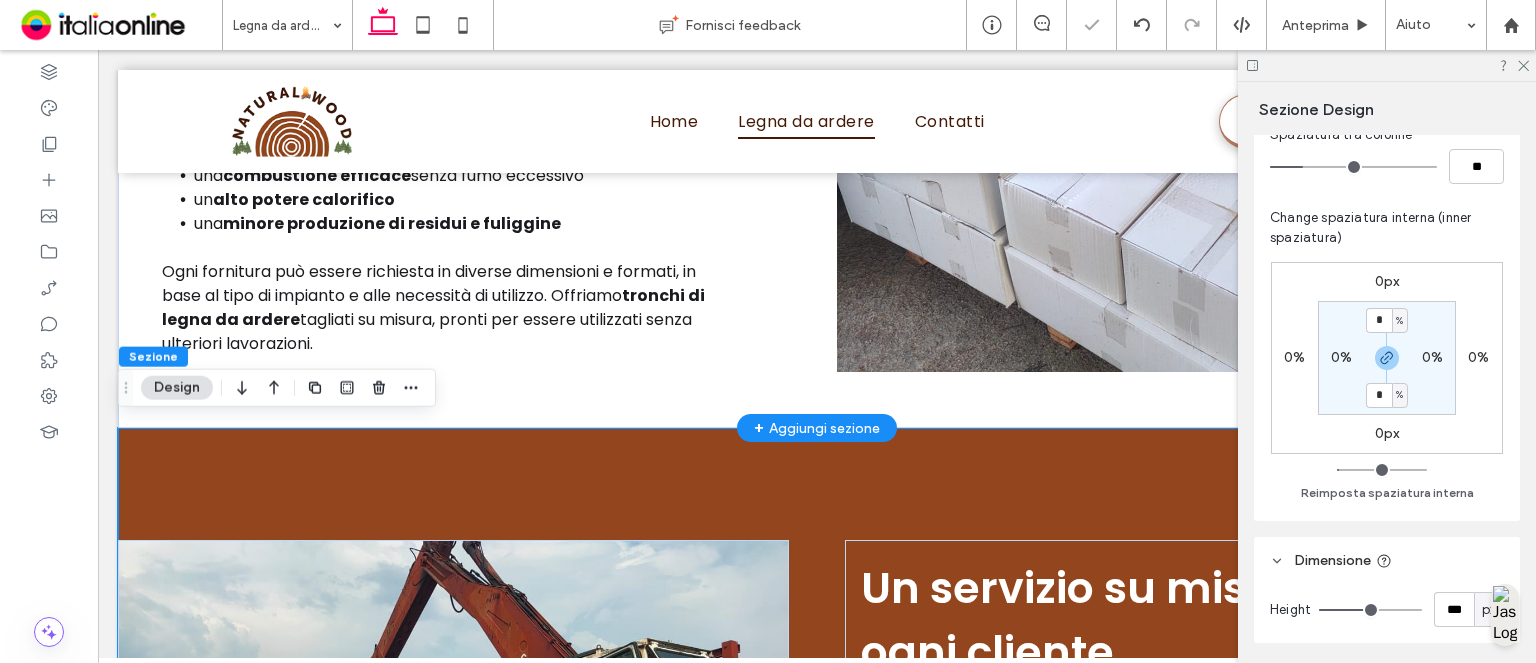 scroll, scrollTop: 1647, scrollLeft: 0, axis: vertical 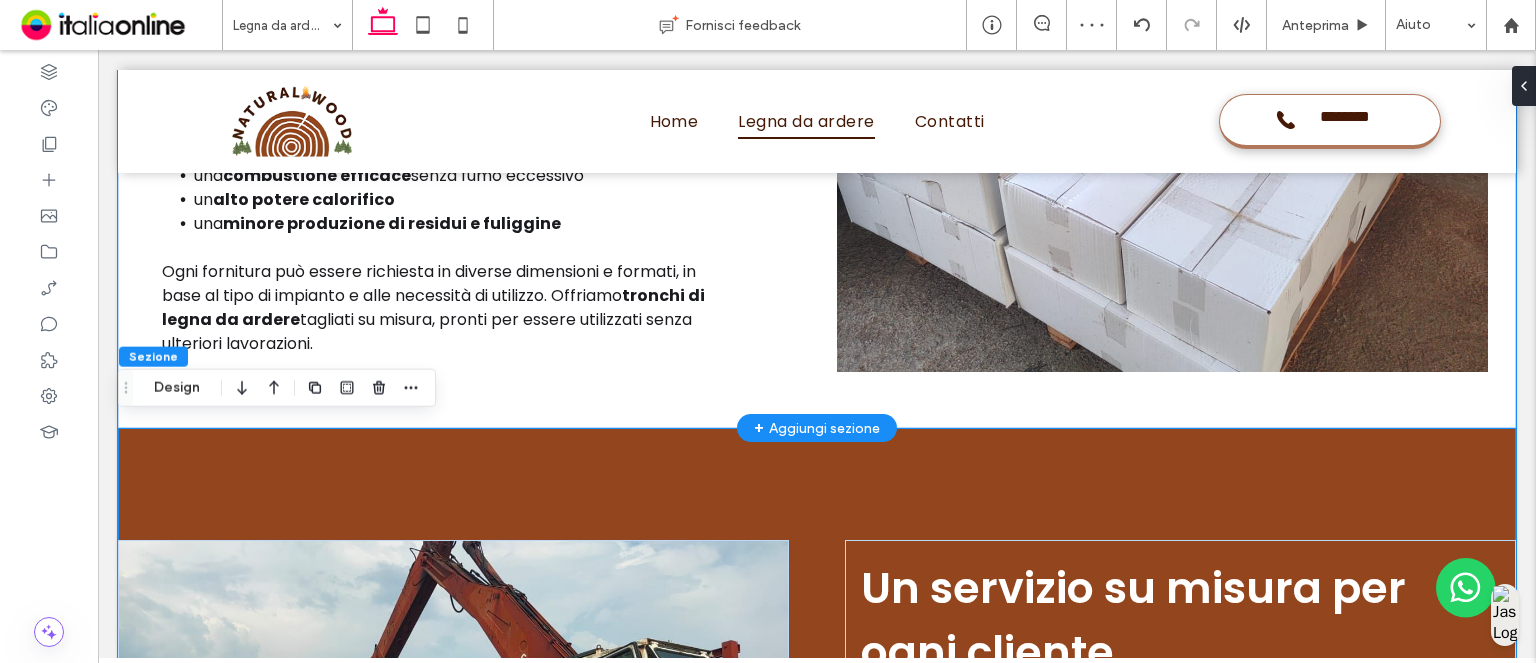 click on "Legna per camini e pizzerie
già pronta all’uso       Legna da ardere di varie tipologie
Presso NATURAL WOOD tutte le forniture di  legna per camini e pizzerie  sono stagionate naturalmente, garantendo livelli di umidità inferiori al 20%. Questo parametro è fondamentale per assicurare: una  combustione efficace  senza fumo eccessivo un  alto potere calorifico una  minore produzione di residui e fuliggine ﻿ Ogni fornitura può essere richiesta in diverse dimensioni e formati, in base al tipo di impianto e alle necessità di utilizzo. Offriamo  tronchi di legna da ardere  tagliati su misura, pronti per essere utilizzati senza ulteriori lavorazioni." at bounding box center (817, 105) 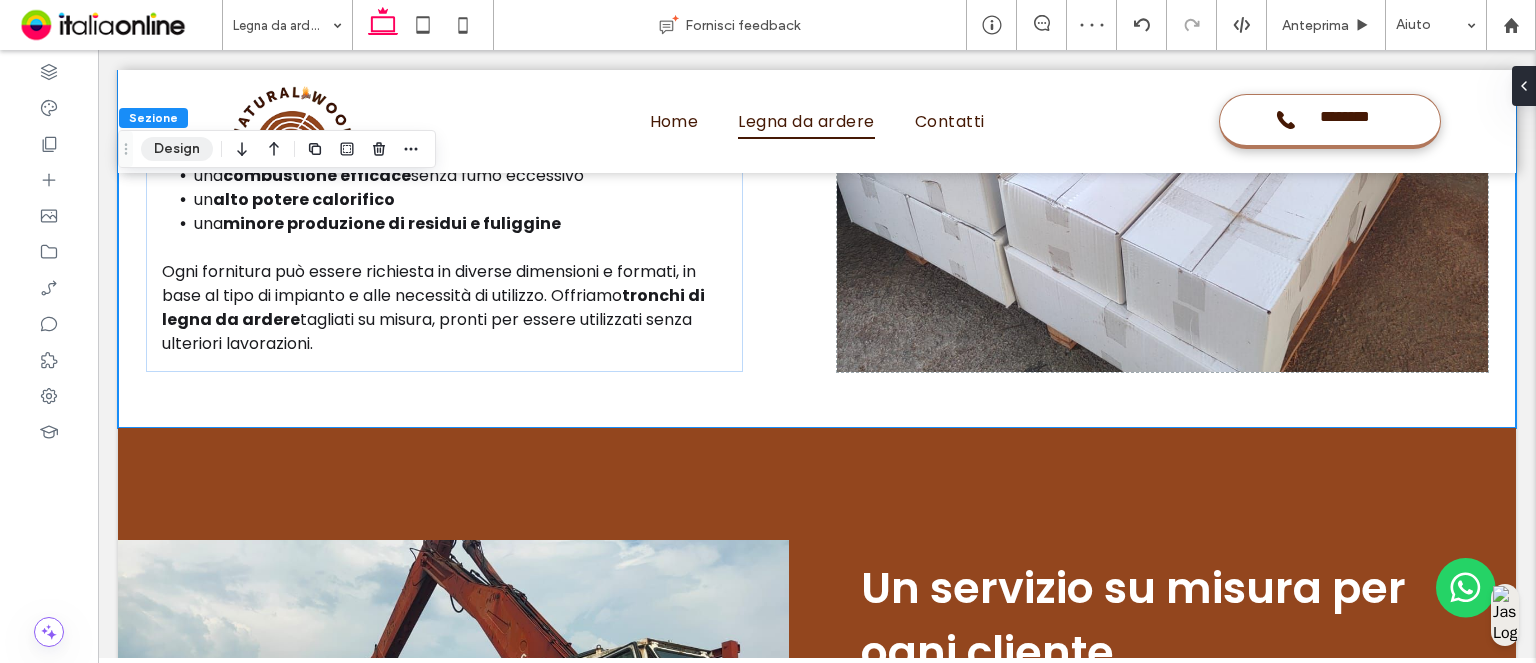 click on "Design" at bounding box center (177, 149) 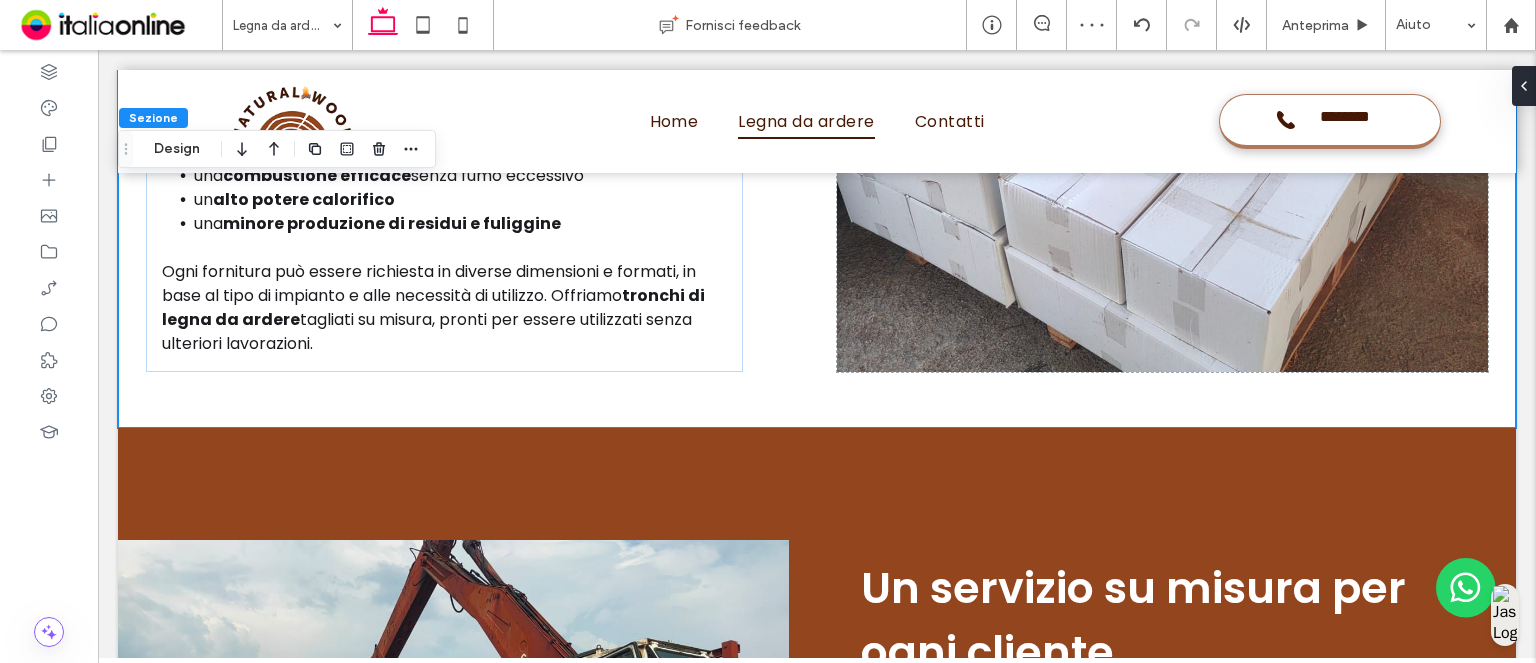 scroll, scrollTop: 1647, scrollLeft: 0, axis: vertical 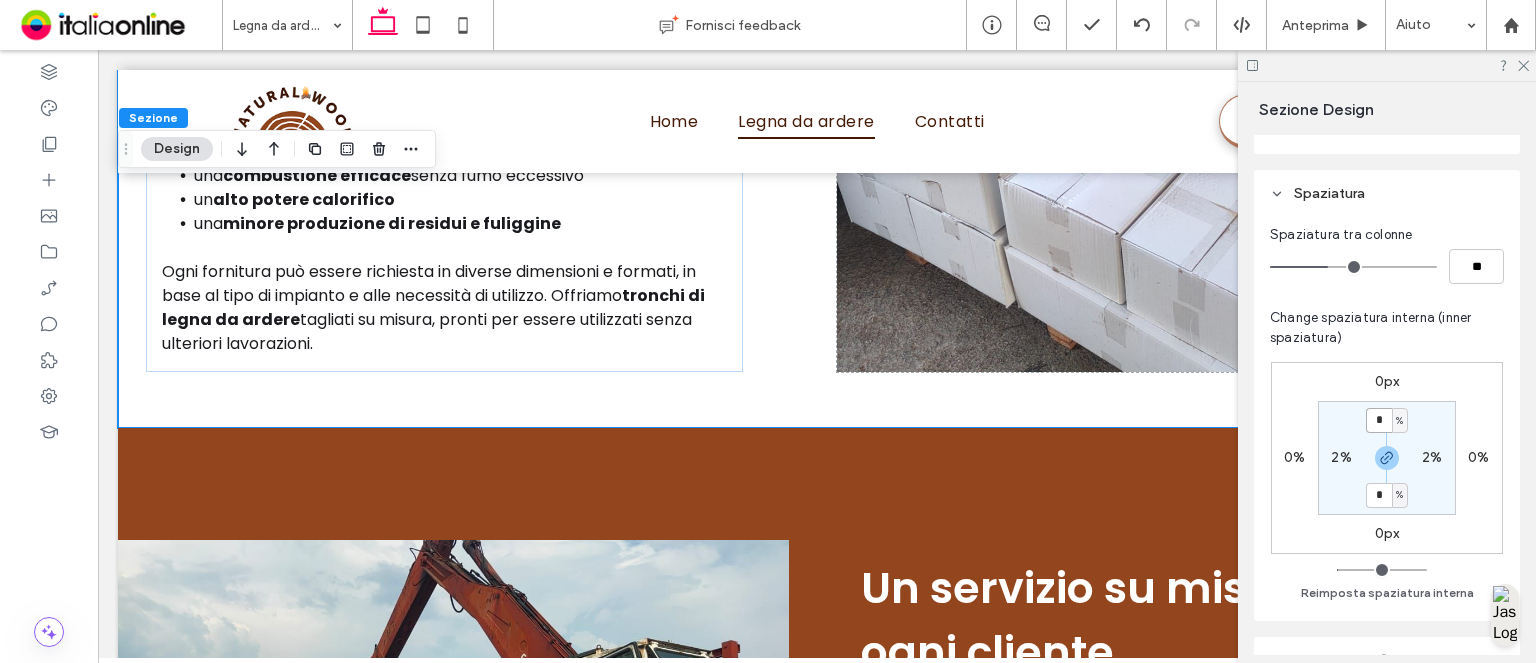 click on "*" at bounding box center [1379, 420] 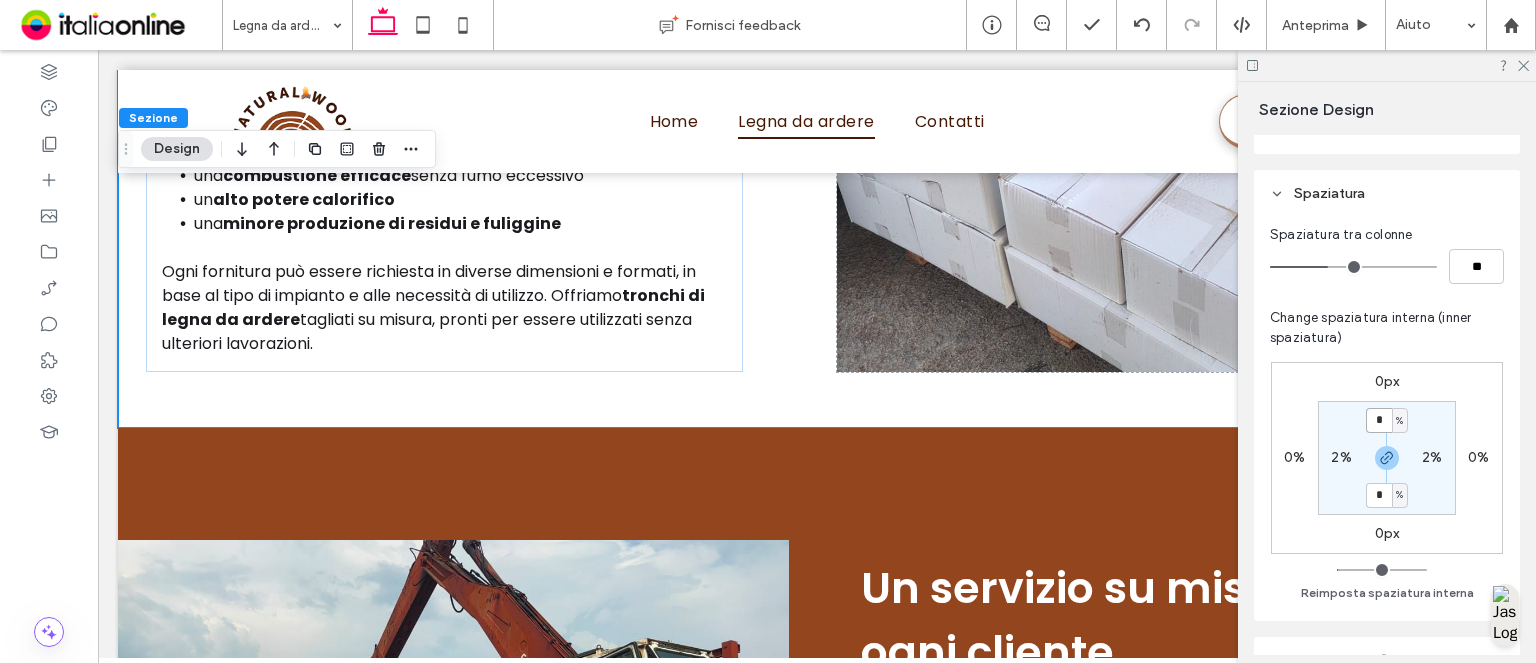 type on "*" 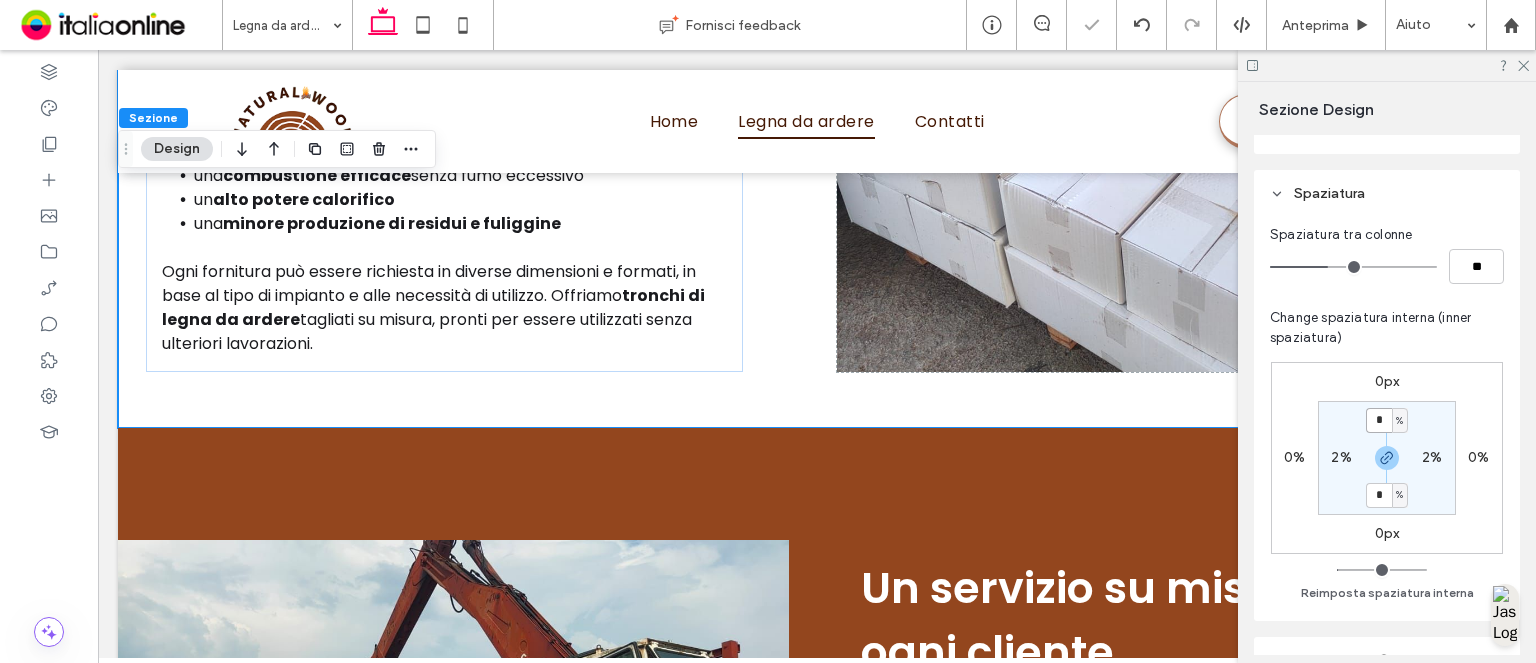 type on "*" 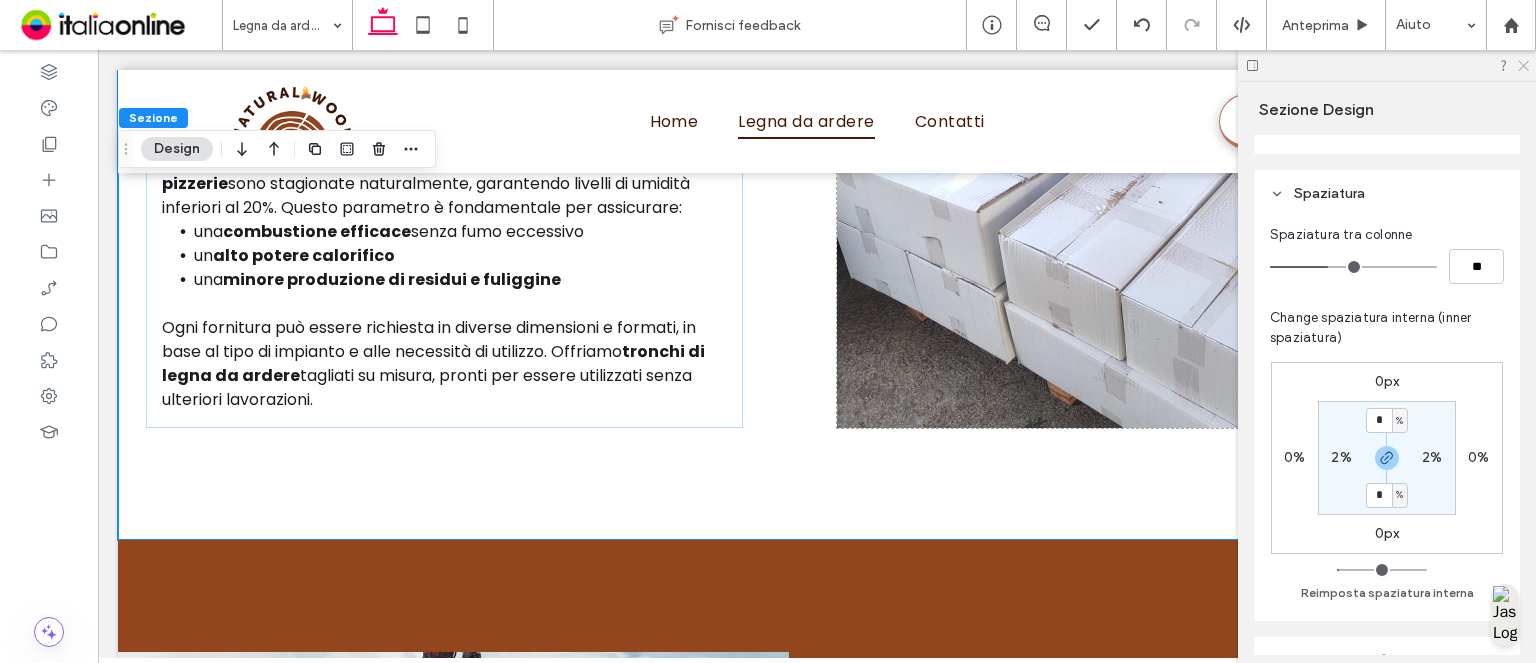 click 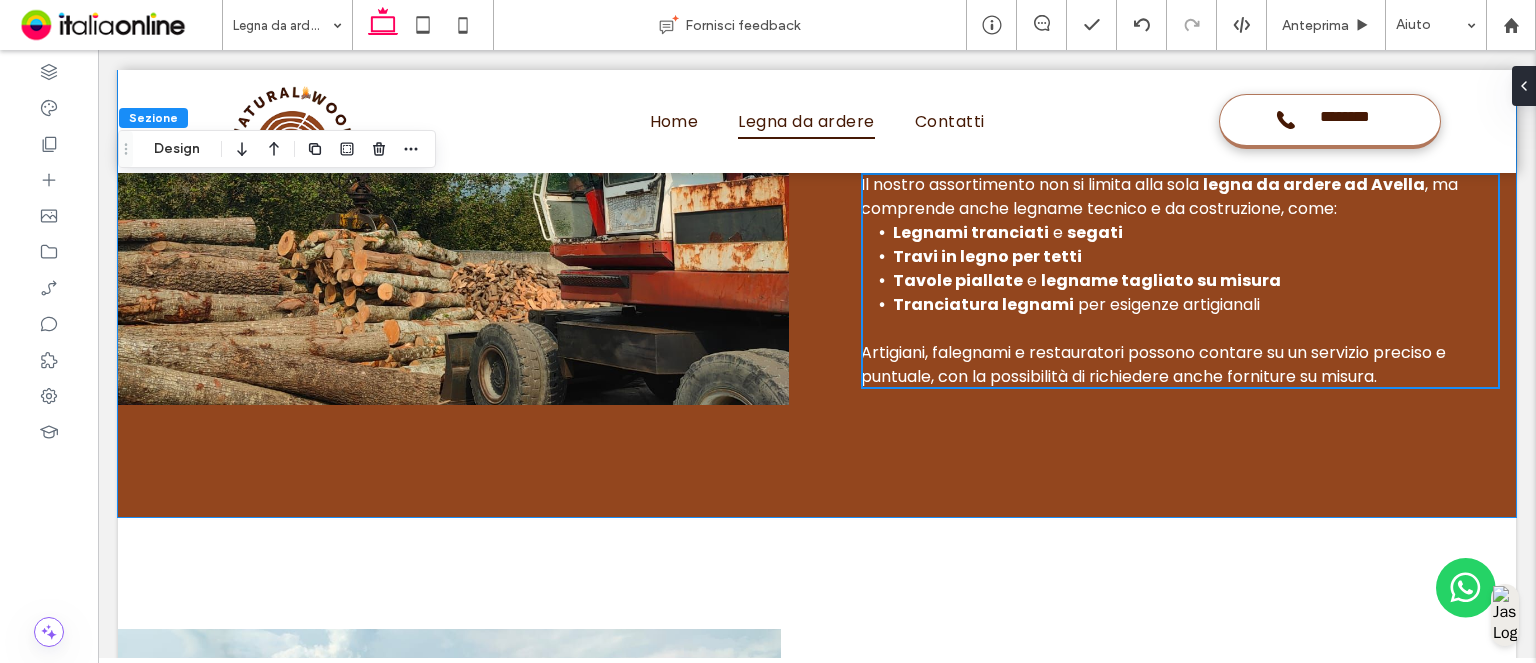 scroll, scrollTop: 2447, scrollLeft: 0, axis: vertical 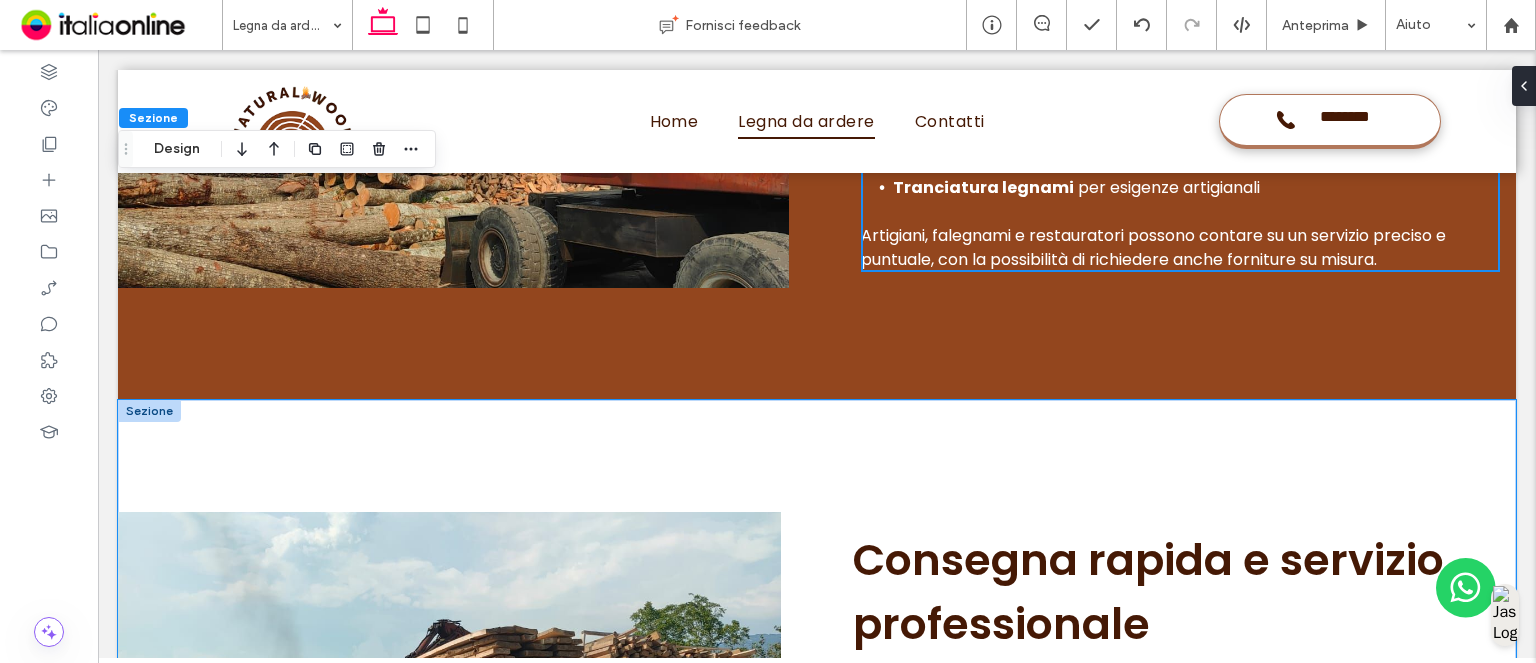 click on "Consegna rapida e servizio professionale
Operiamo ad
Avella , ma serviamo anche tutta la provincia di Avellino e l’area nolana. La nostra sede è facilmente raggiungibile, e garantiamo un servizio completo, dalla selezione del legname fino alla consegna al cliente. La puntualità e la trasparenza sono parte integrante del nostro modo di lavorare. Con NATURAL WOOD avrai la certezza di acquistare
legna da ardere ad Avella   pronta all’uso, senza sorprese. Offriamo:   Servizio di consegna rapida Supporto nella scelta della tipologia di legname Possibilità di personalizzazione delle misure Forniture per tutte le stagioni." at bounding box center [817, 760] 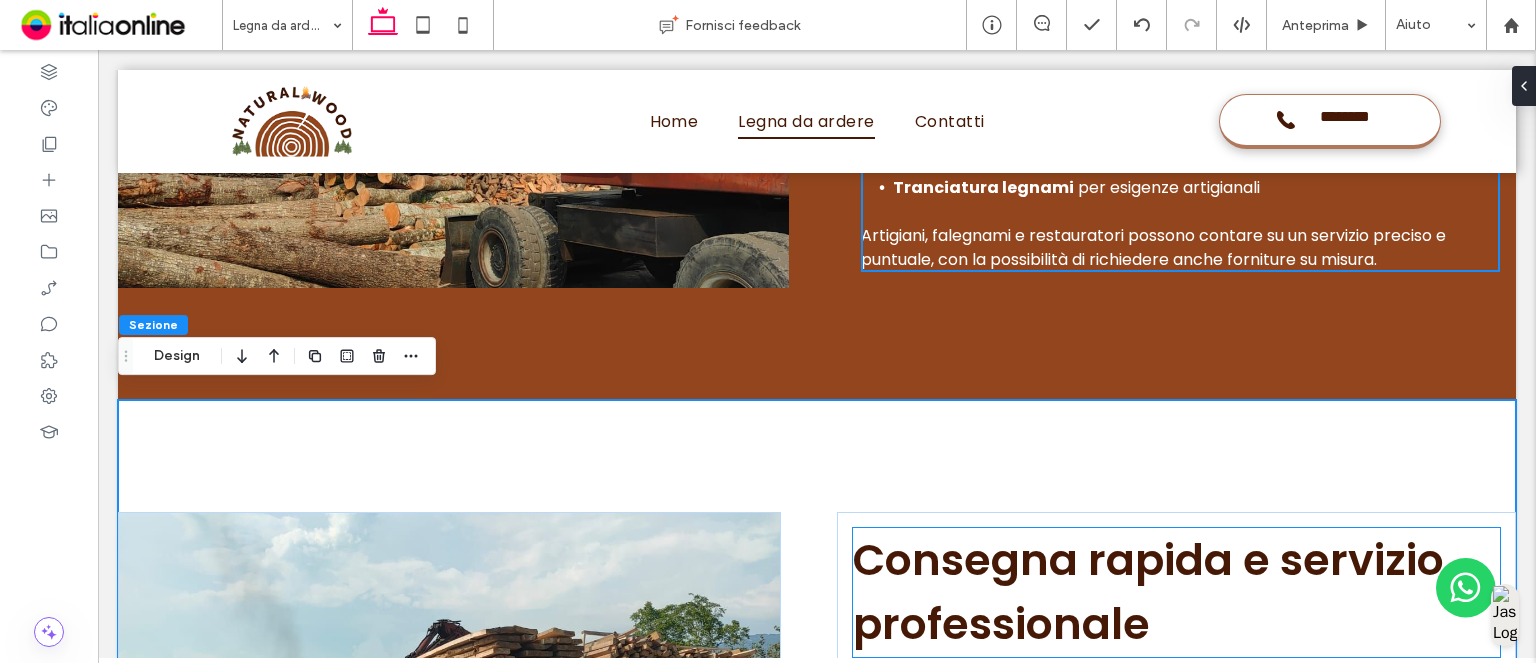 click on "Consegna rapida e servizio professionale" at bounding box center [1176, 592] 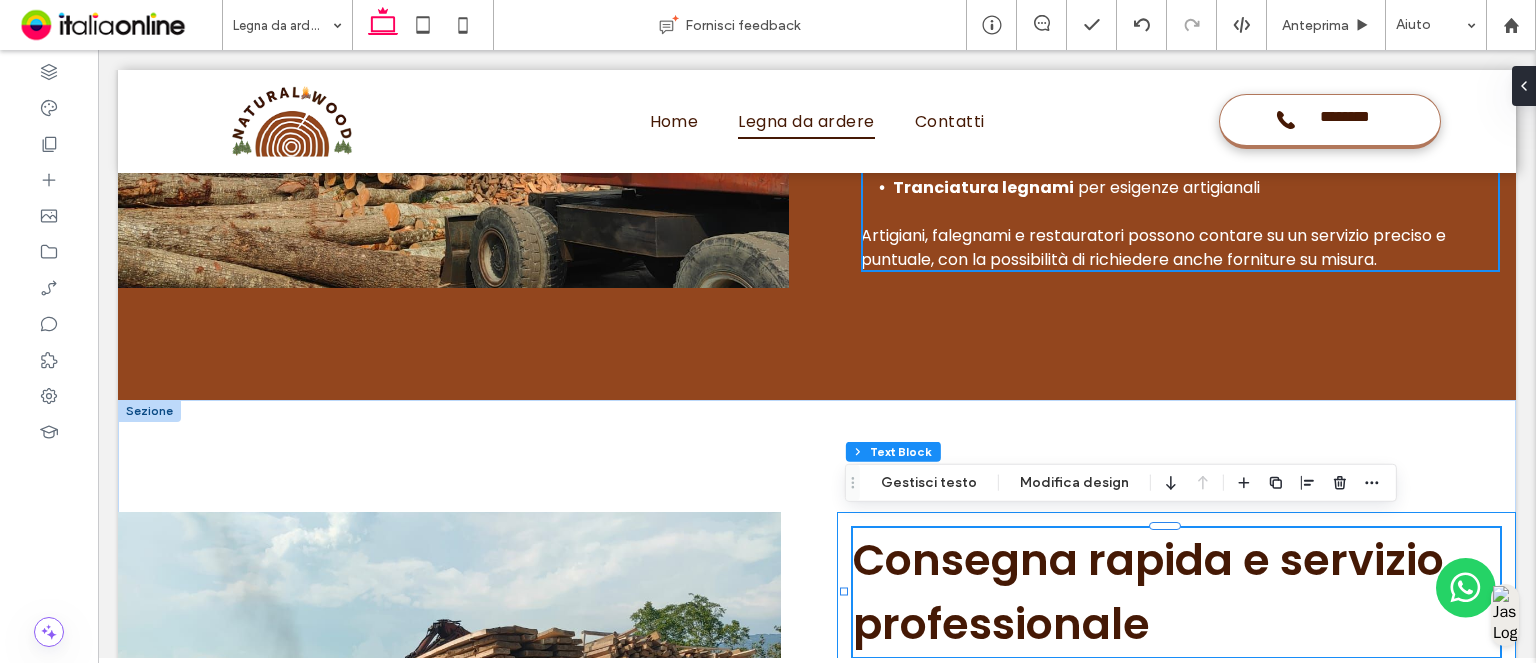 click on "Consegna rapida e servizio professionale
Operiamo ad
Avella , ma serviamo anche tutta la provincia di Avellino e l’area nolana. La nostra sede è facilmente raggiungibile, e garantiamo un servizio completo, dalla selezione del legname fino alla consegna al cliente. La puntualità e la trasparenza sono parte integrante del nostro modo di lavorare. Con NATURAL WOOD avrai la certezza di acquistare
legna da ardere ad Avella   pronta all’uso, senza sorprese. Offriamo:   Servizio di consegna rapida Supporto nella scelta della tipologia di legname Possibilità di personalizzazione delle misure Forniture per tutte le stagioni." at bounding box center [1176, 760] 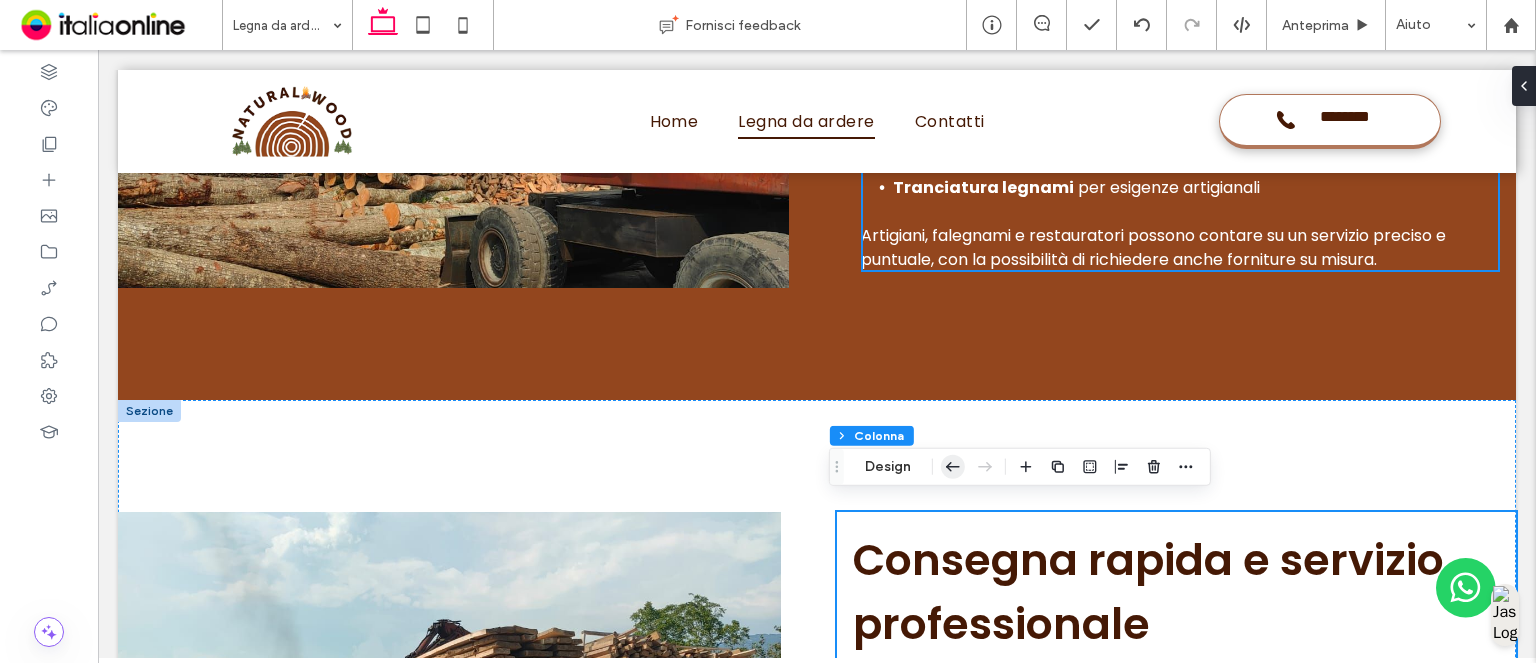 click 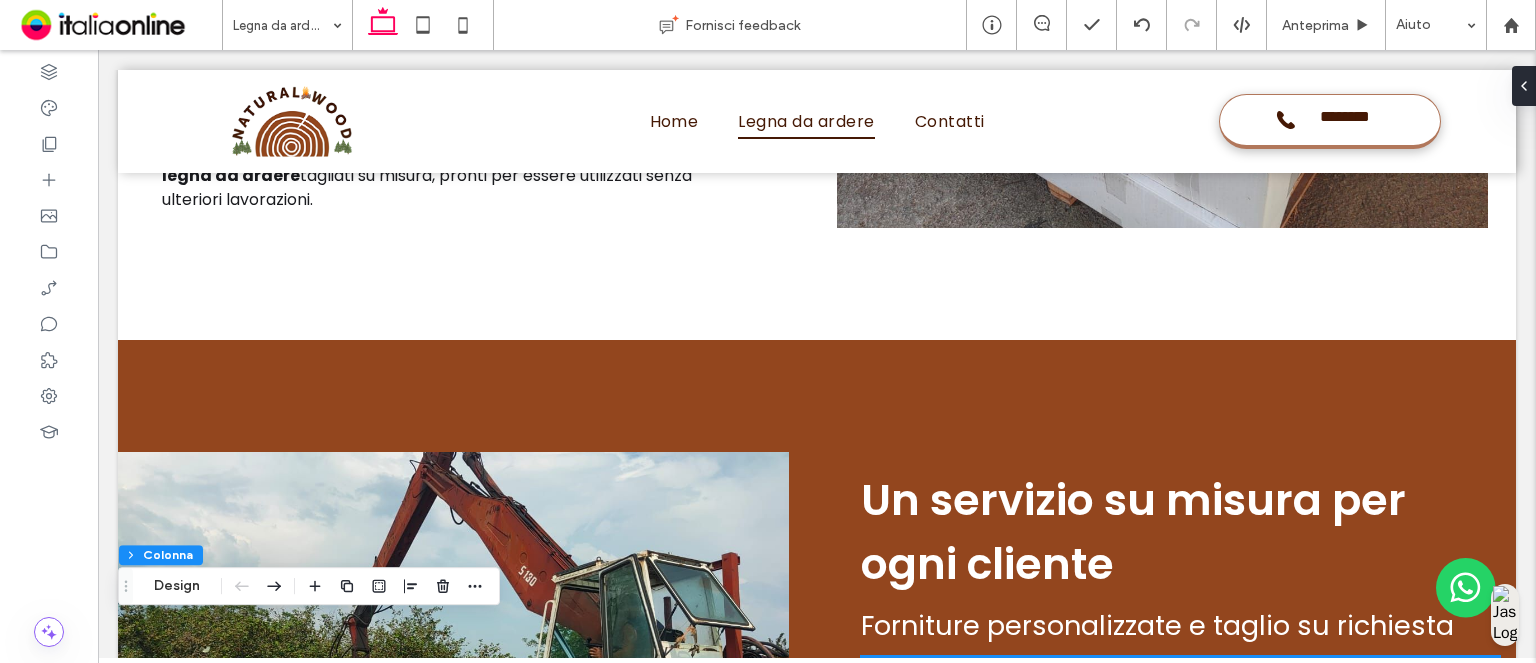 scroll, scrollTop: 2047, scrollLeft: 0, axis: vertical 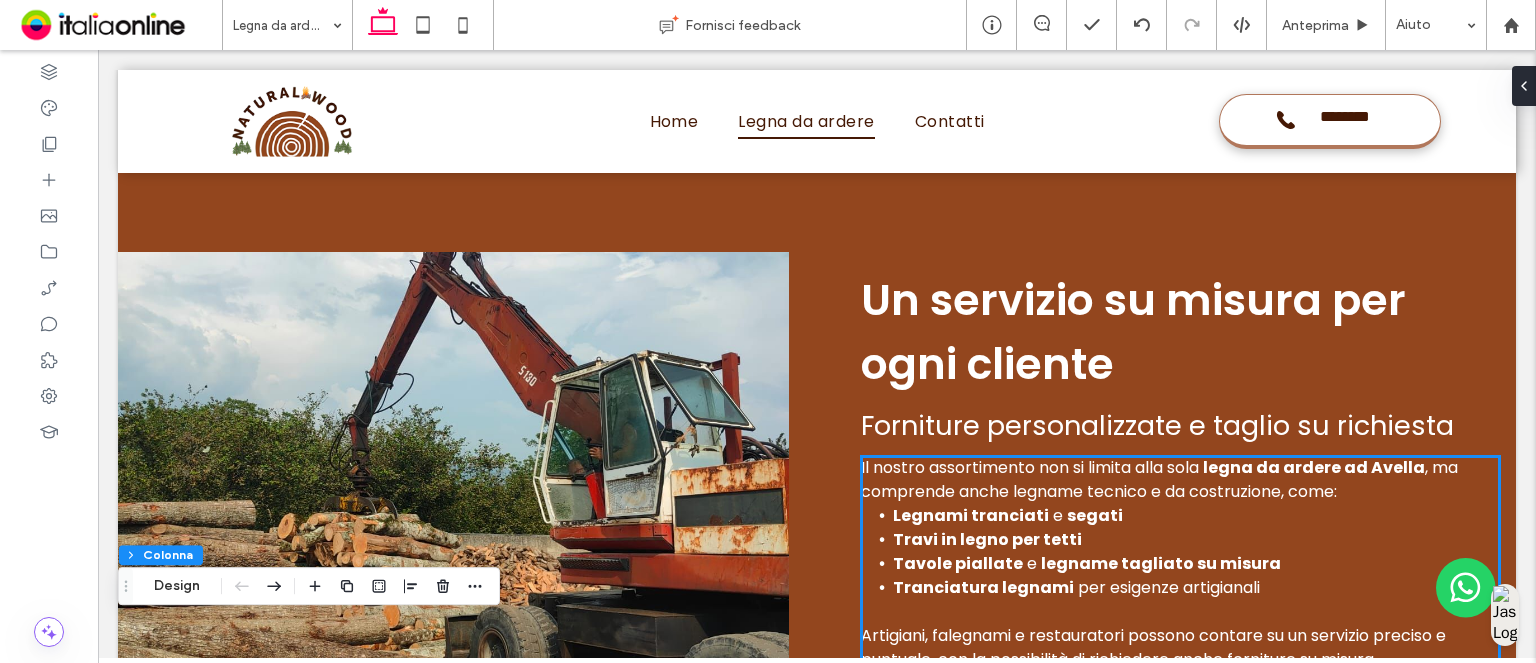 click on "Legnami tranciati" at bounding box center (971, 515) 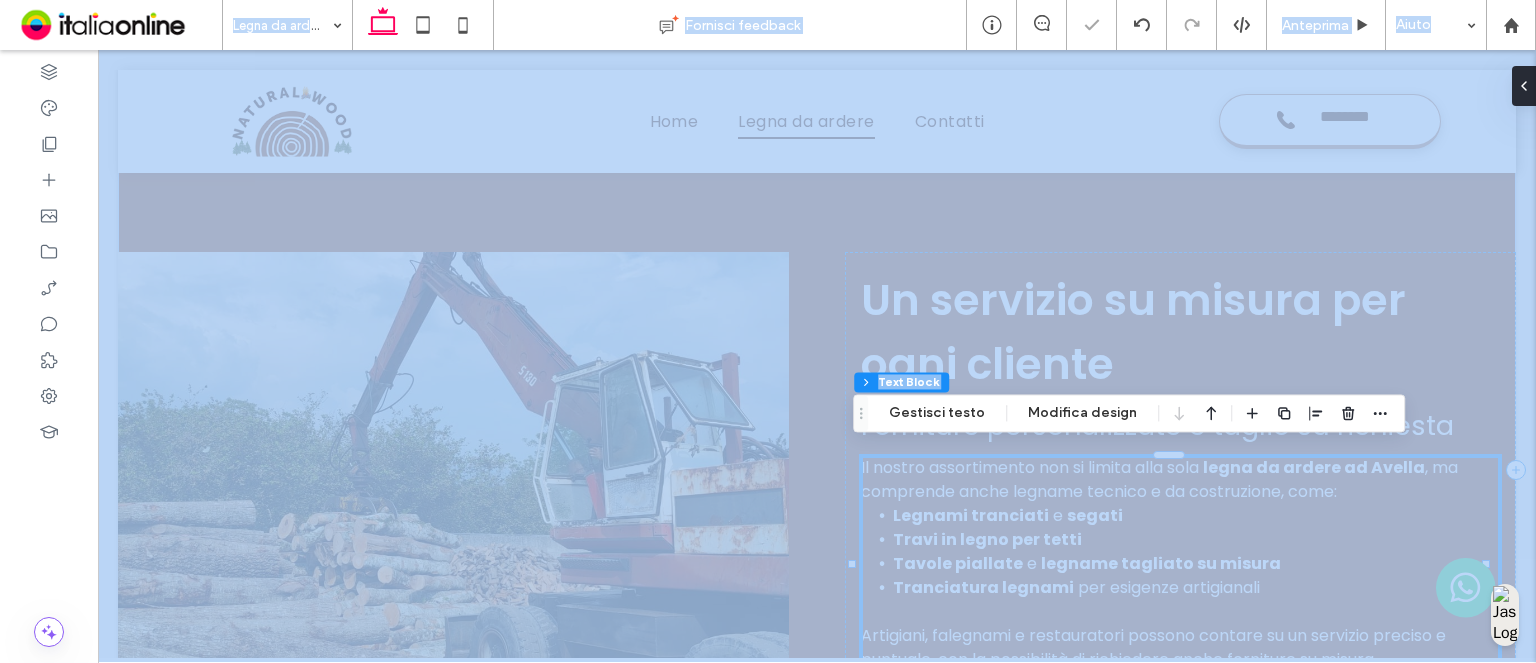 click on "Legnami tranciati" at bounding box center (971, 515) 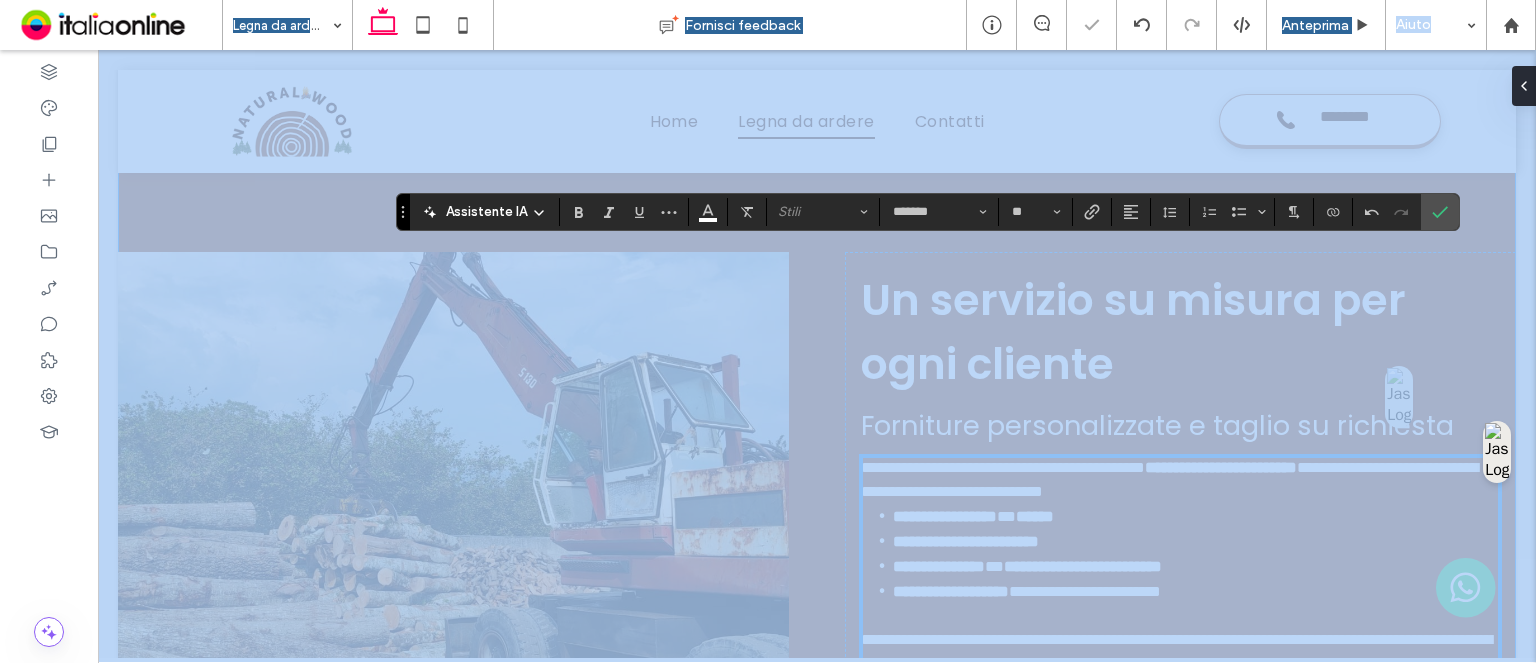 scroll, scrollTop: 2248, scrollLeft: 0, axis: vertical 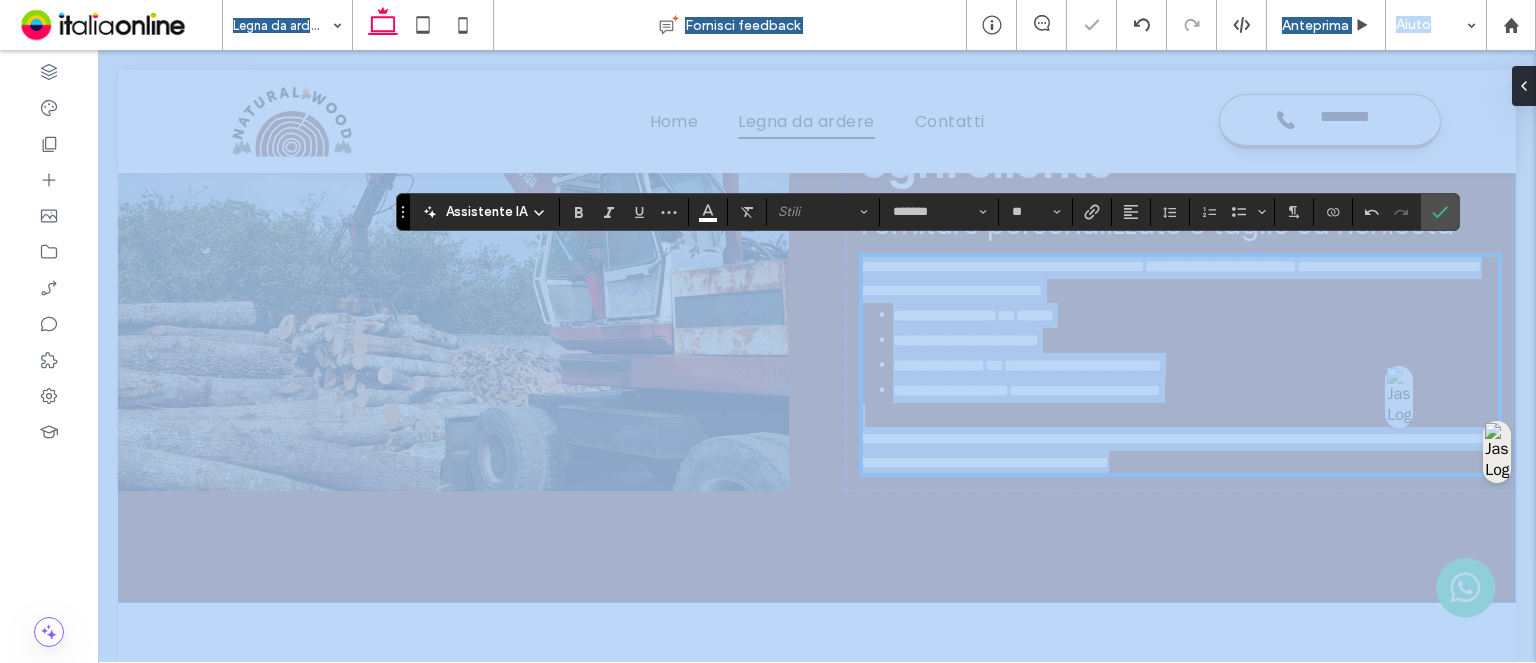 type on "*******" 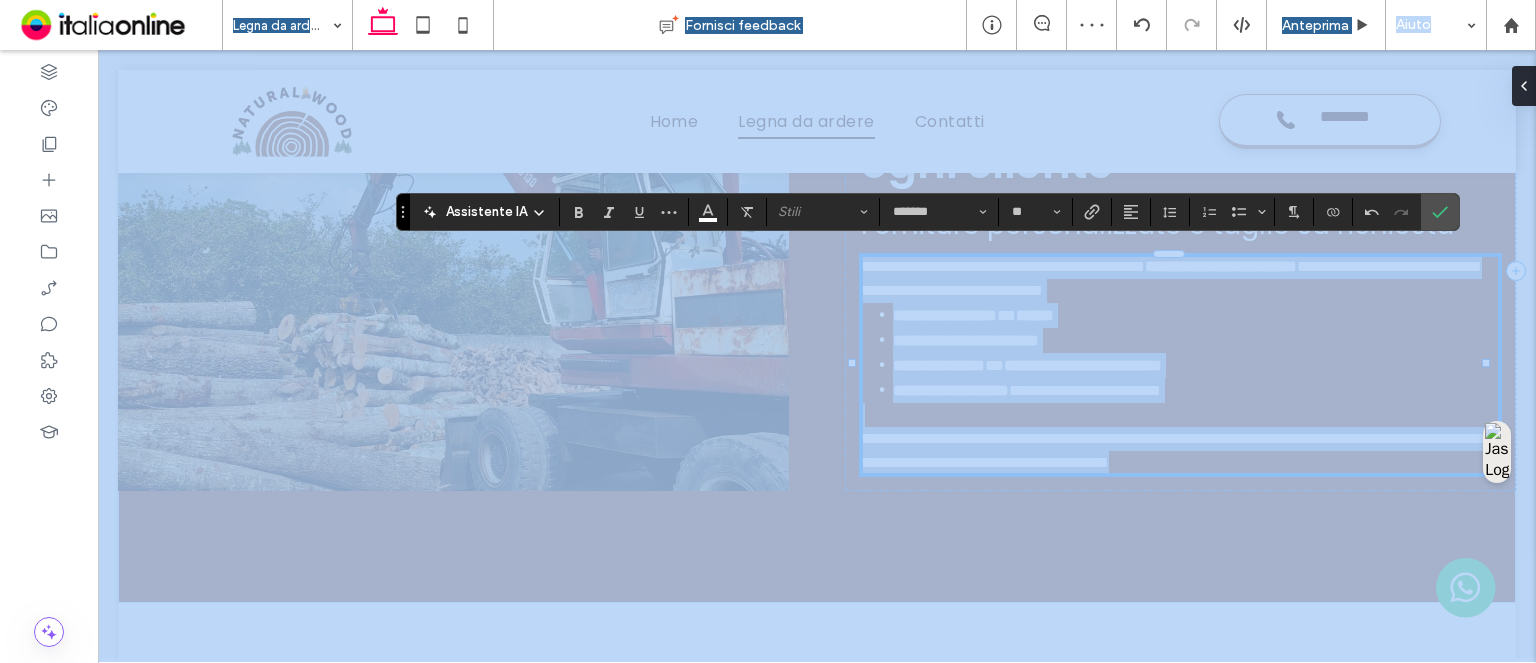 click at bounding box center [1180, 415] 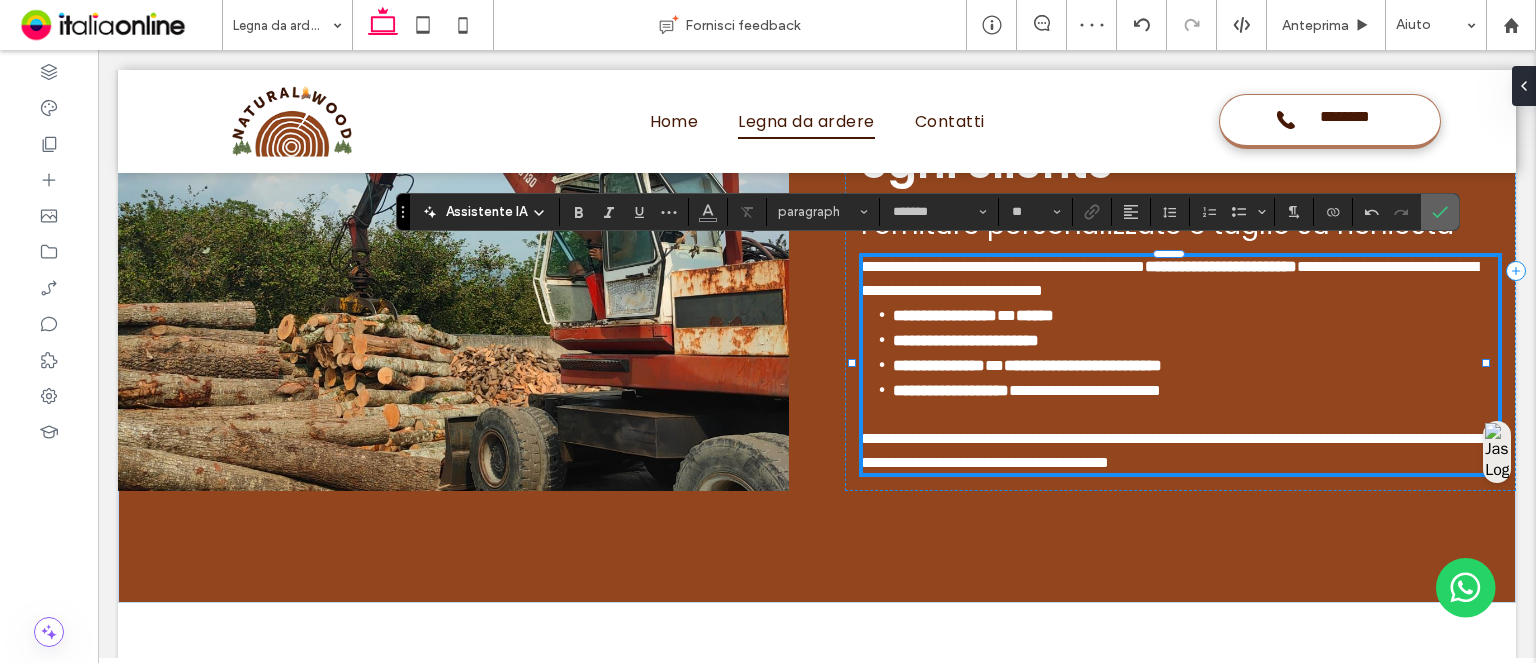 click 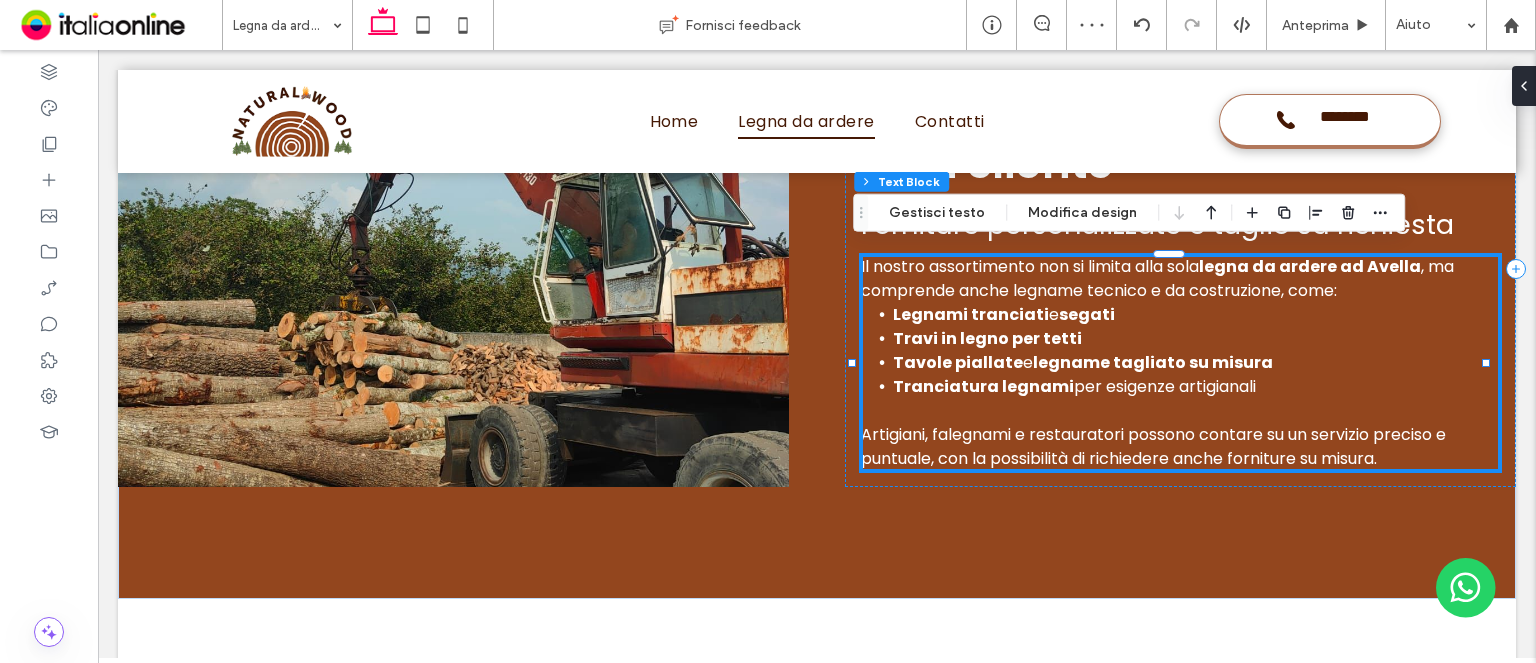 click on "Tavole piallate  e  legname tagliato su misura" at bounding box center [1196, 363] 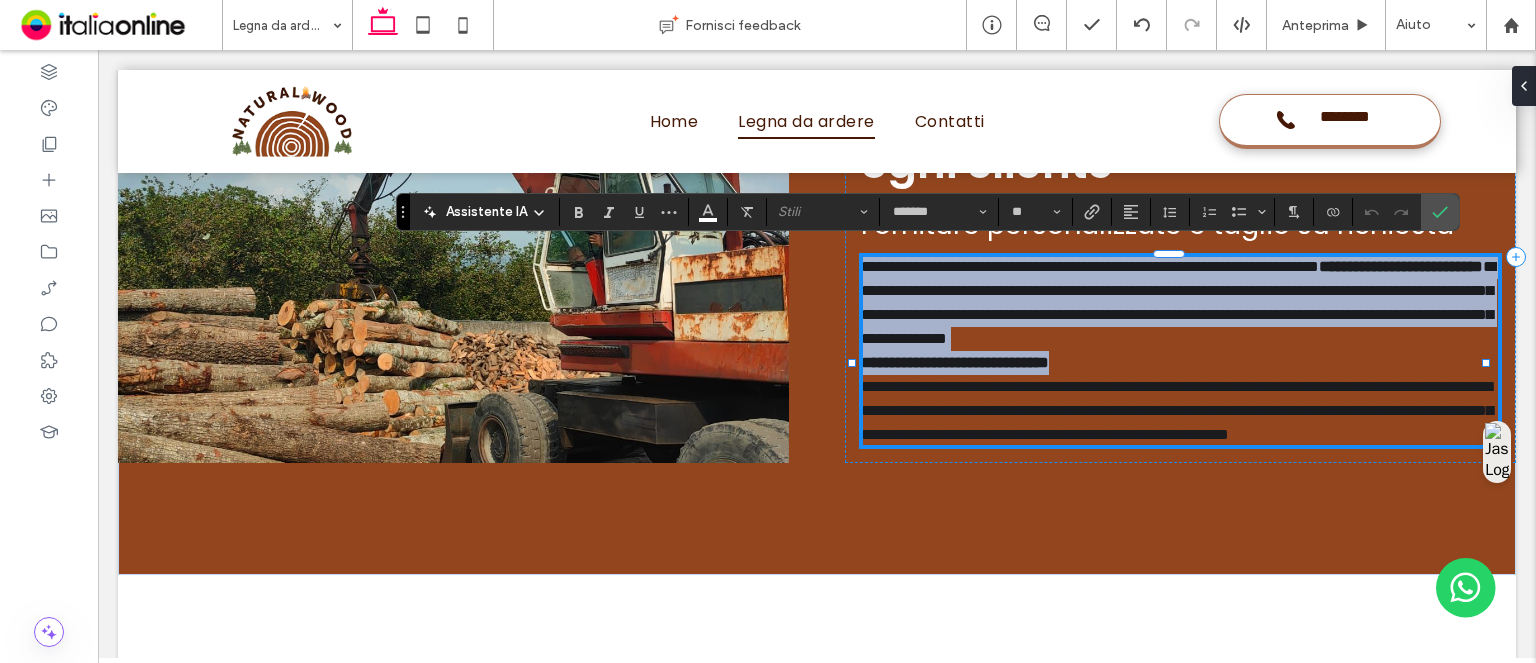 scroll, scrollTop: 0, scrollLeft: 0, axis: both 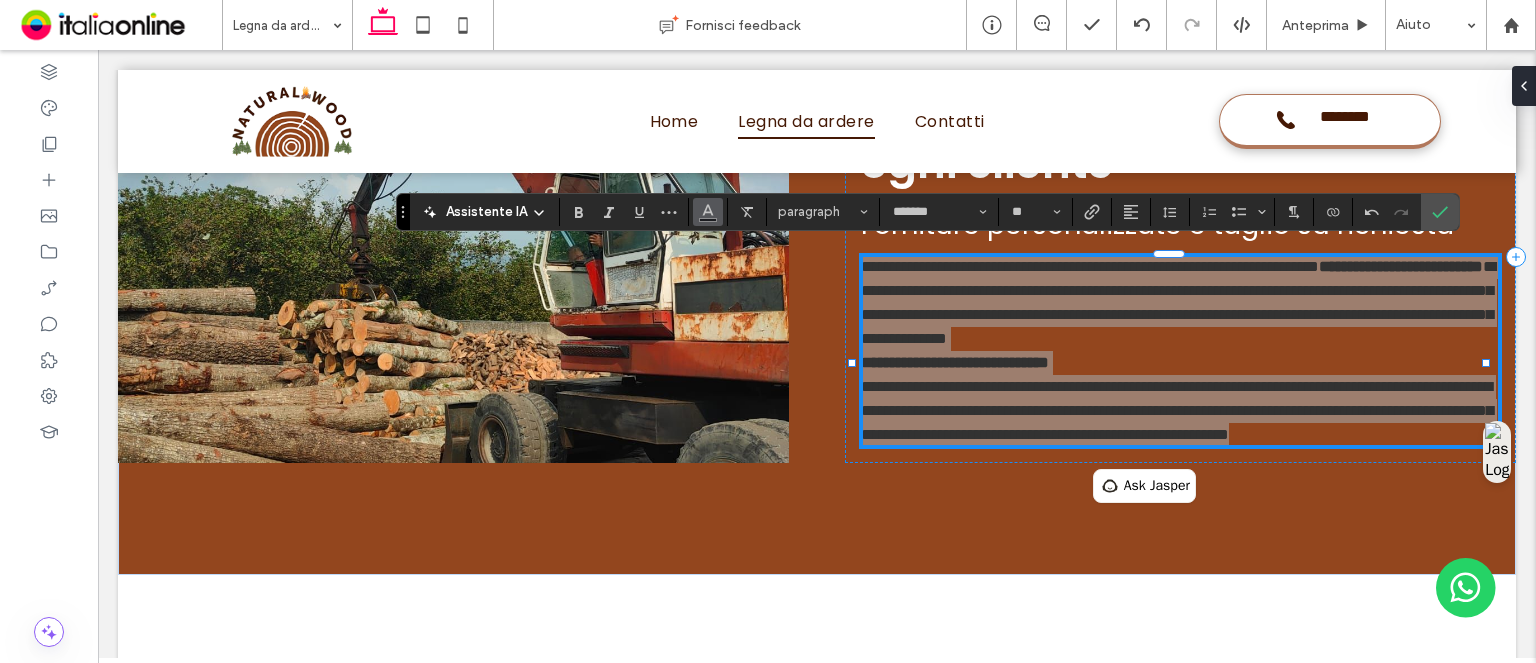 click 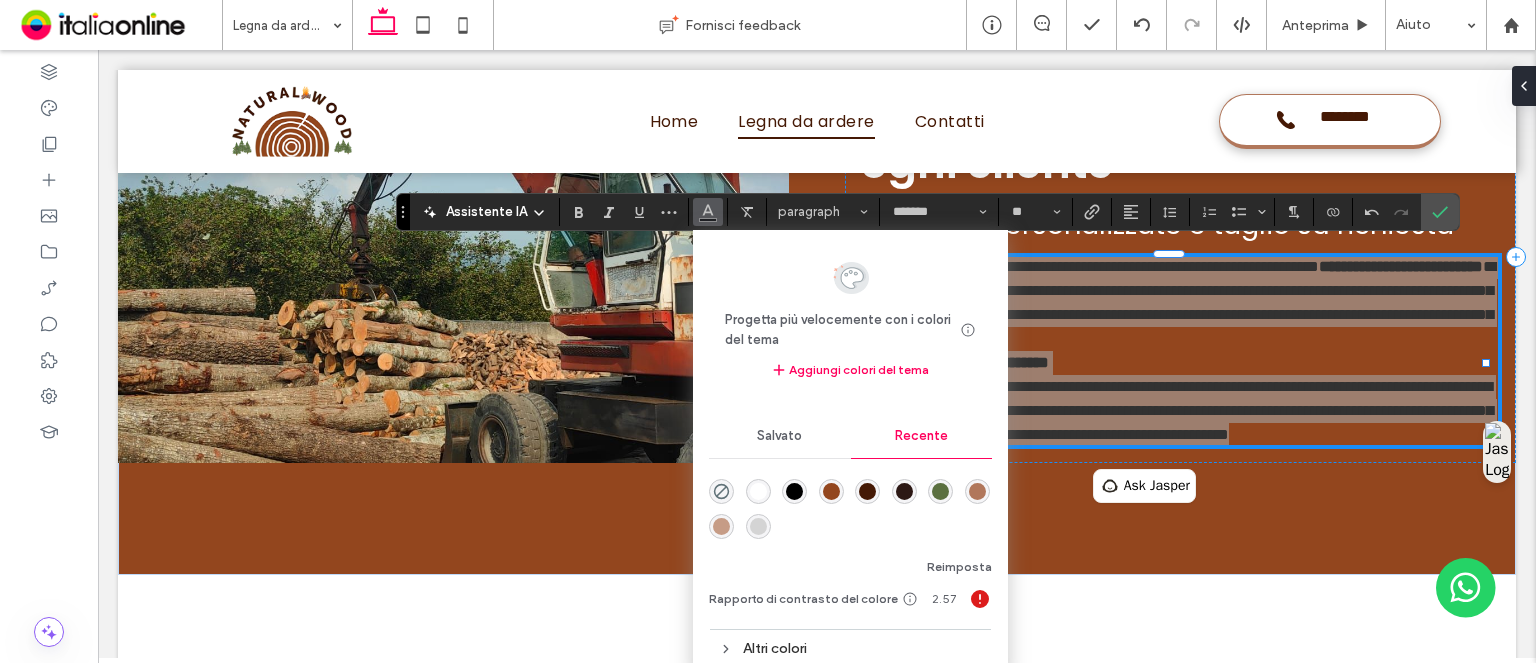click at bounding box center (758, 491) 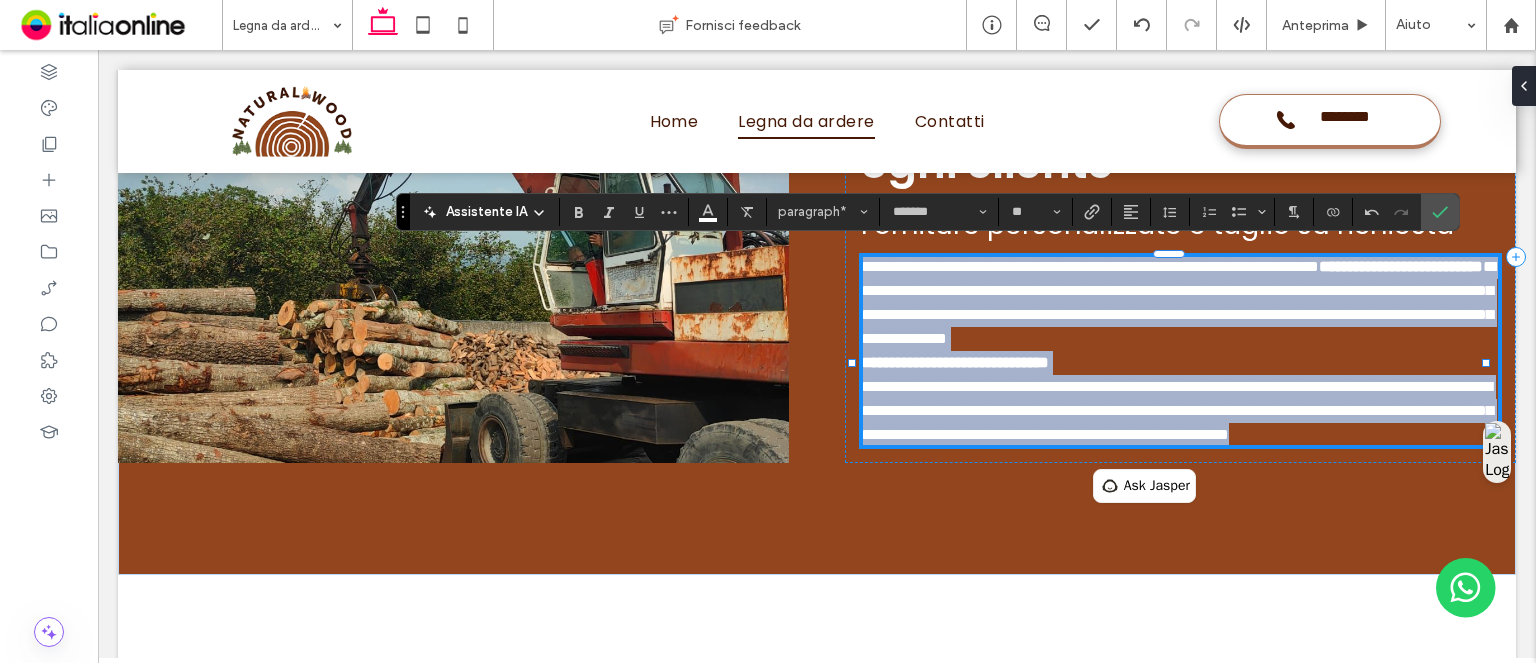 click on "**********" at bounding box center (1178, 302) 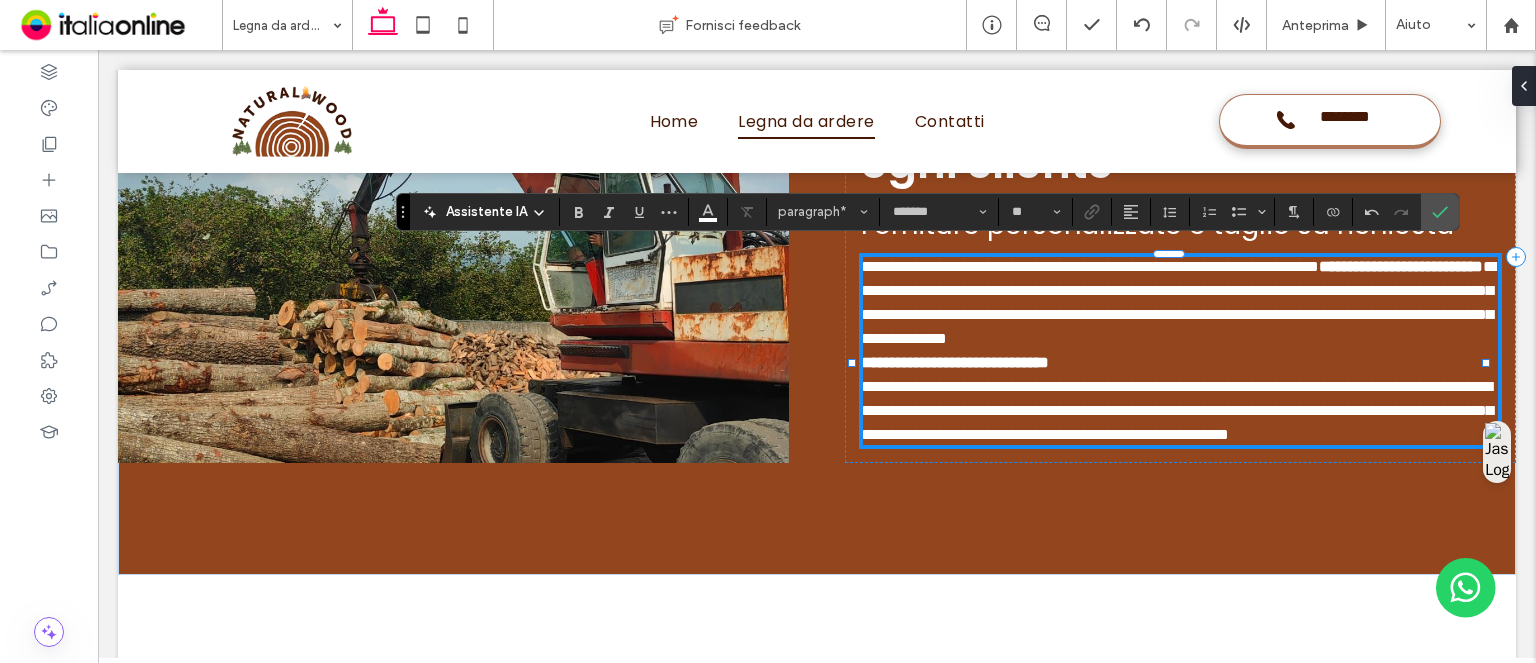 click on "**********" at bounding box center (1180, 303) 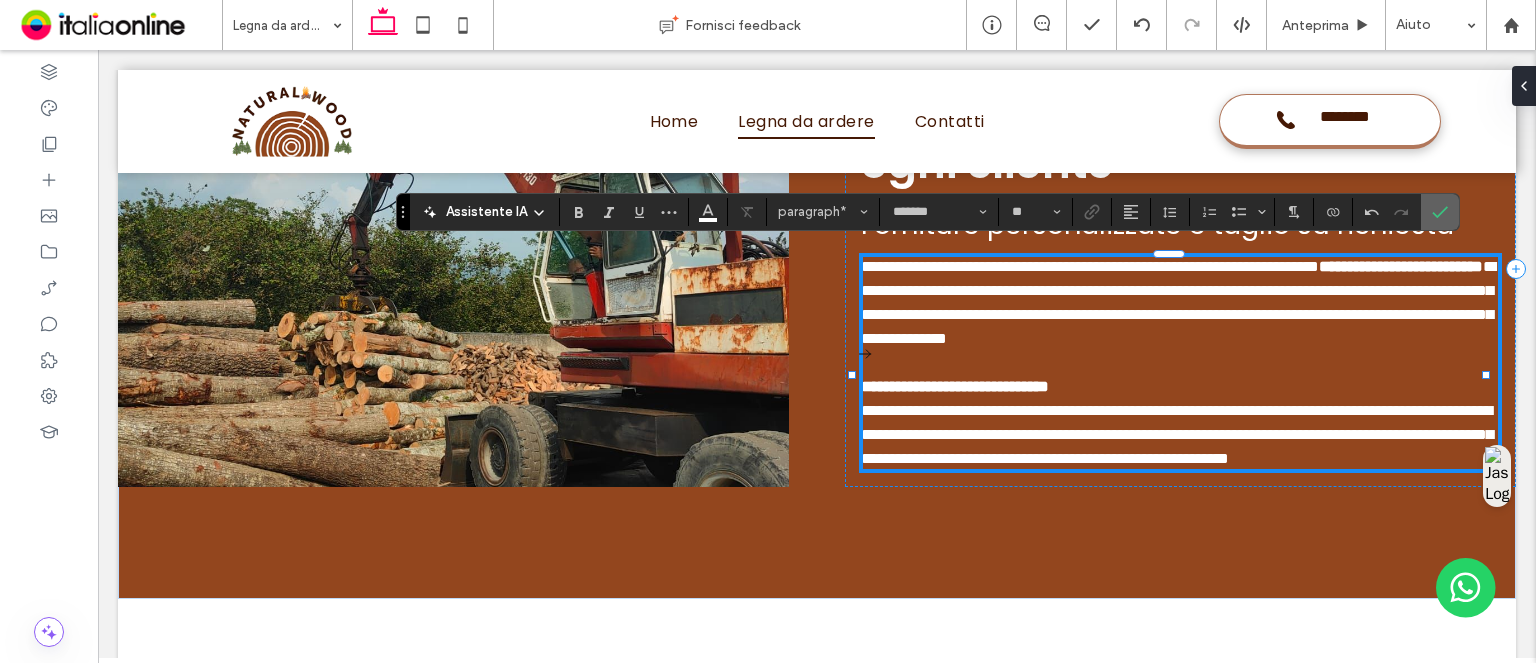 click 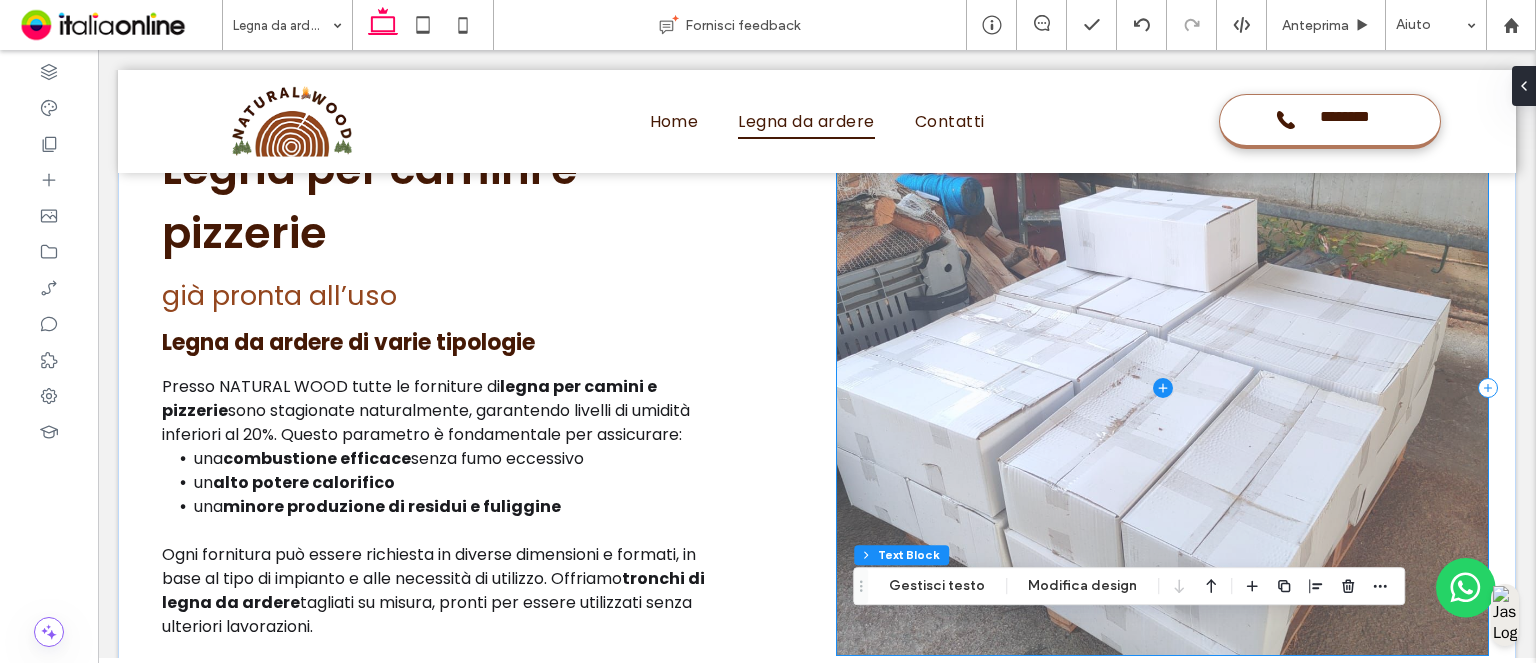 scroll, scrollTop: 1548, scrollLeft: 0, axis: vertical 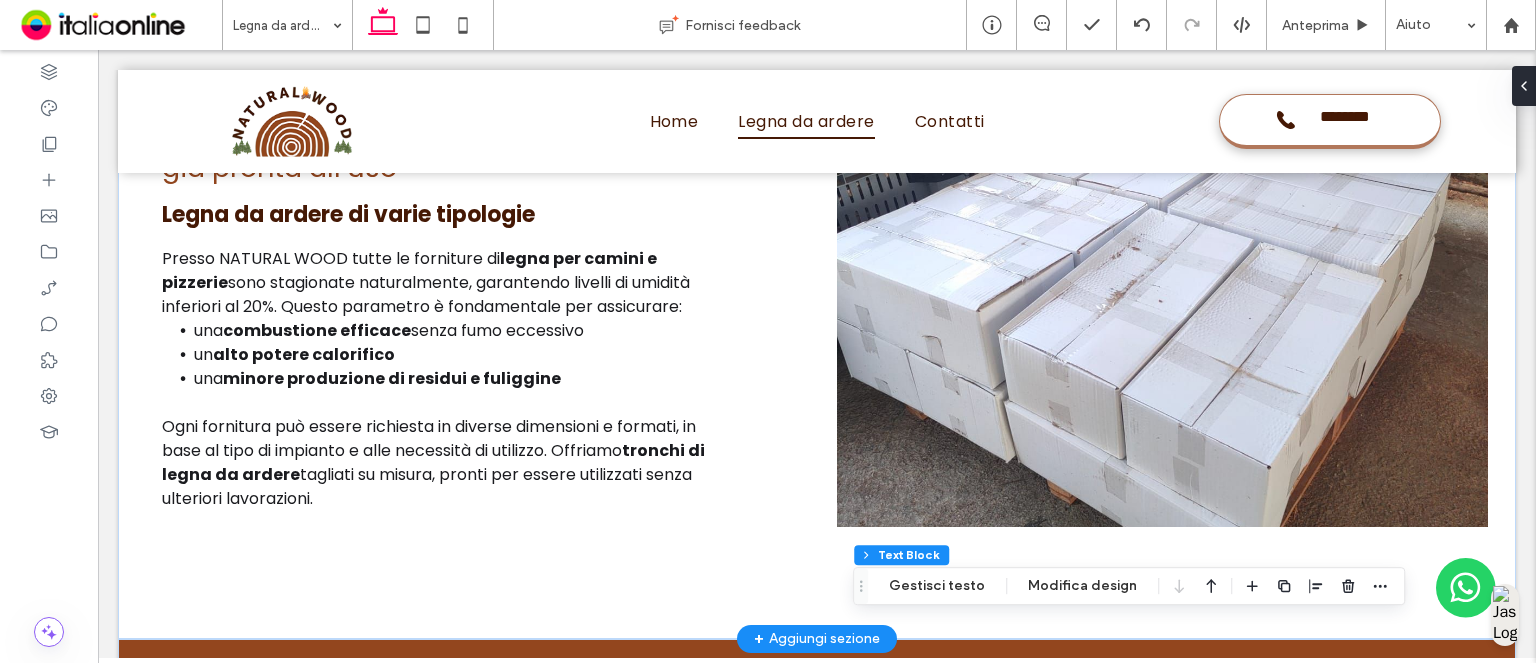 click on "+ Aggiungi sezione" at bounding box center (817, 639) 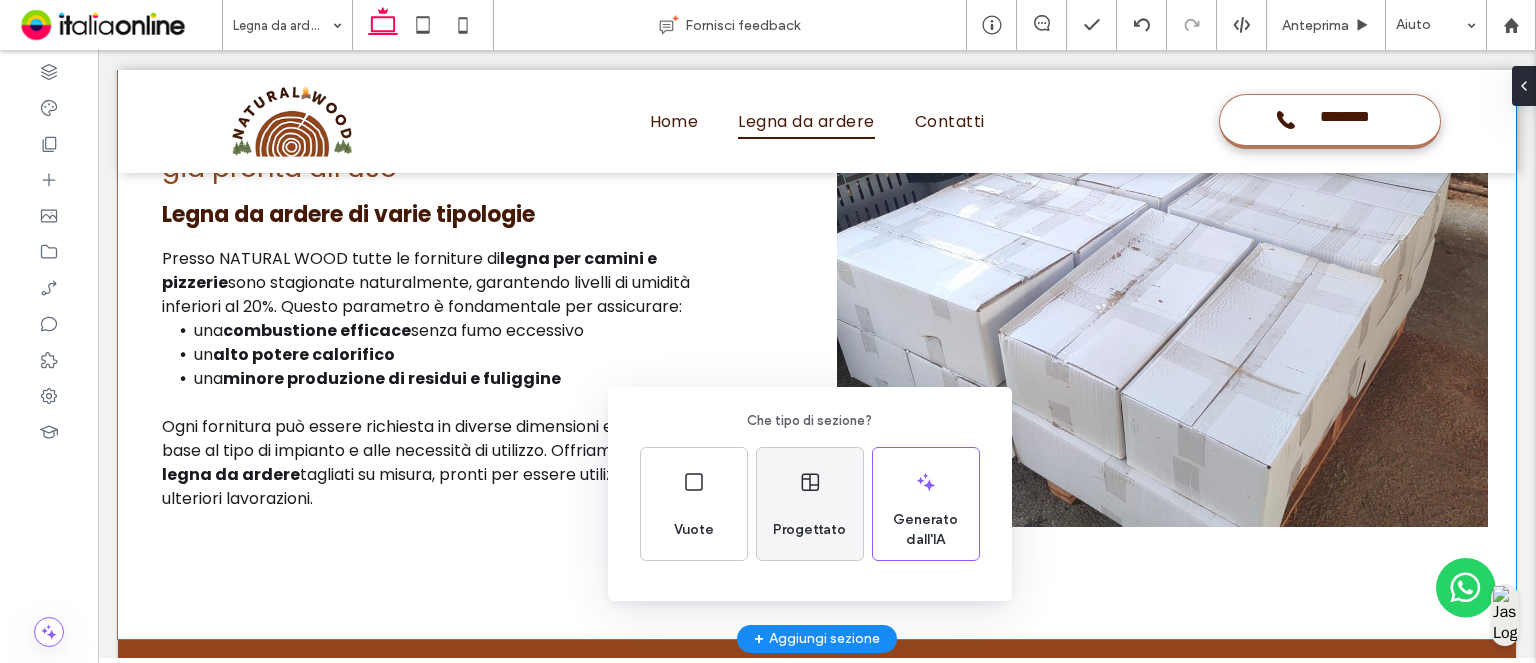 click on "Progettato" at bounding box center [809, 530] 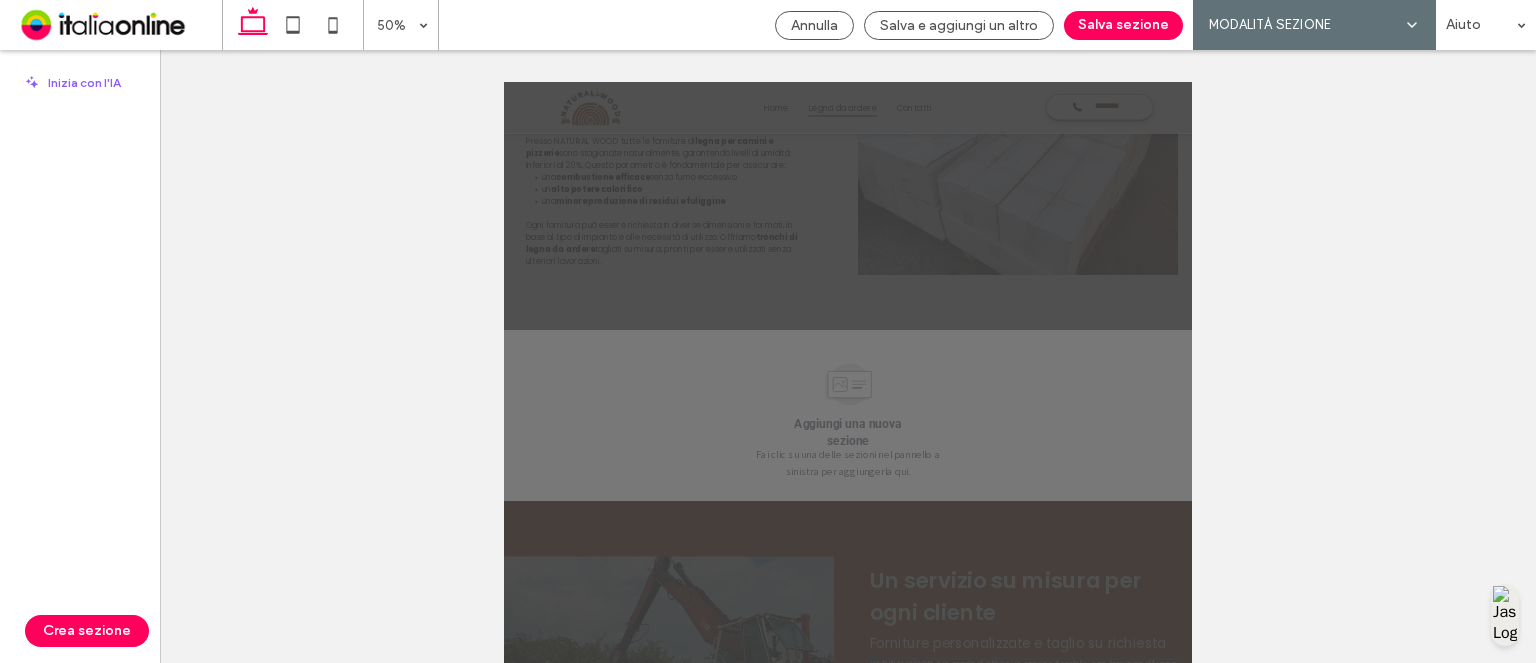 scroll, scrollTop: 1951, scrollLeft: 0, axis: vertical 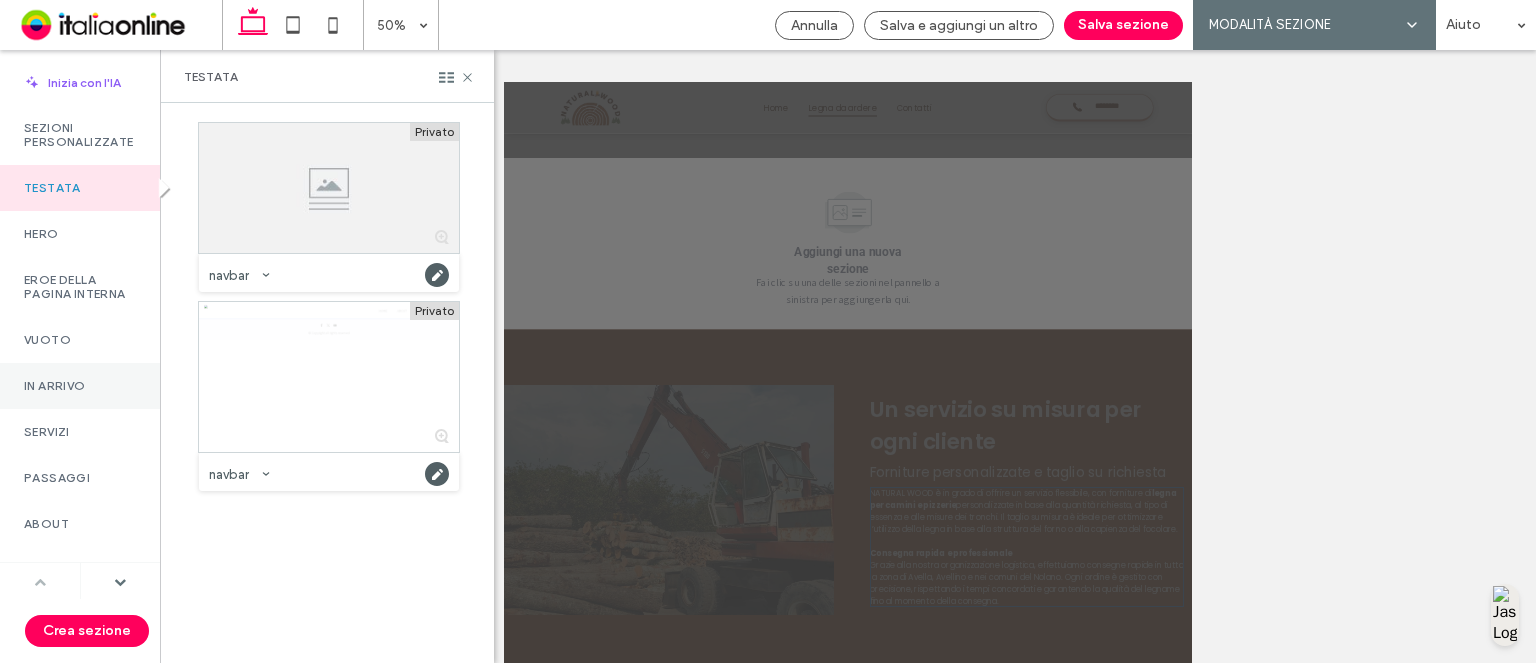 click on "In arrivo" at bounding box center [80, 386] 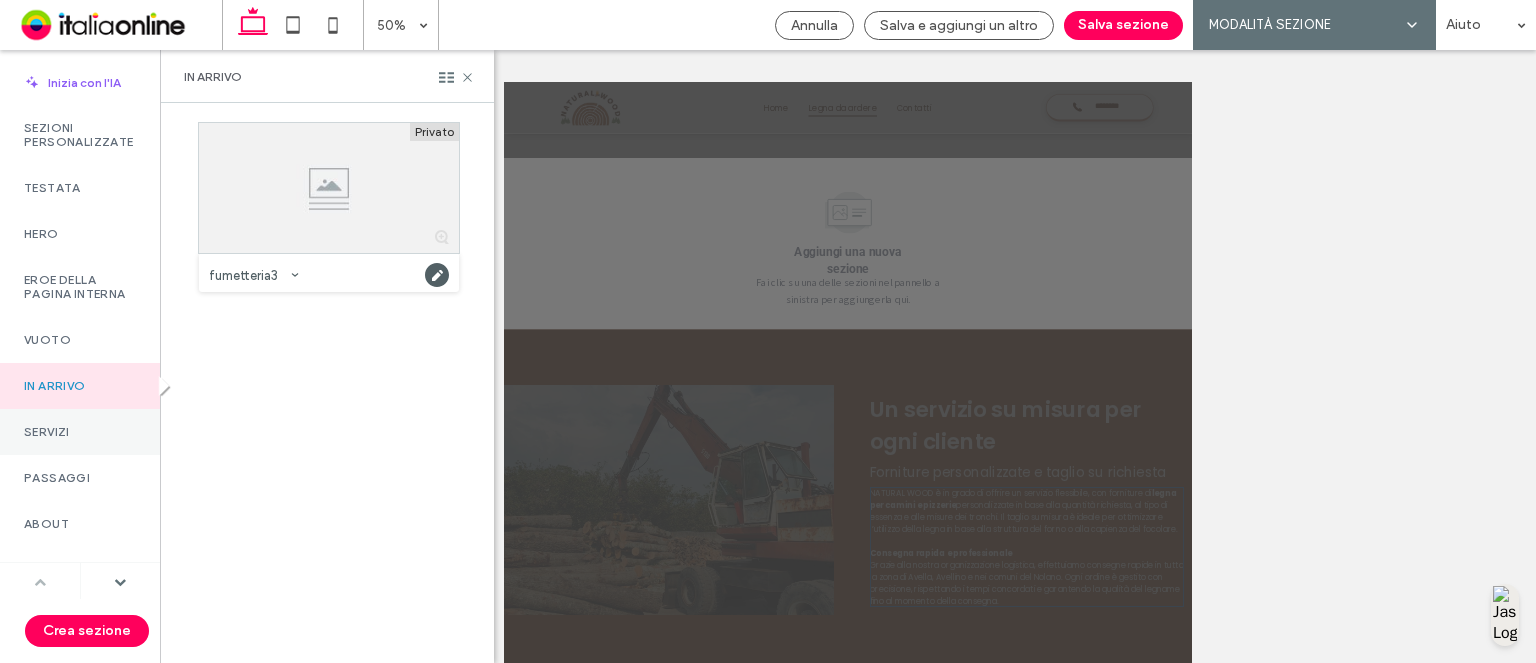 click on "Servizi" at bounding box center (80, 432) 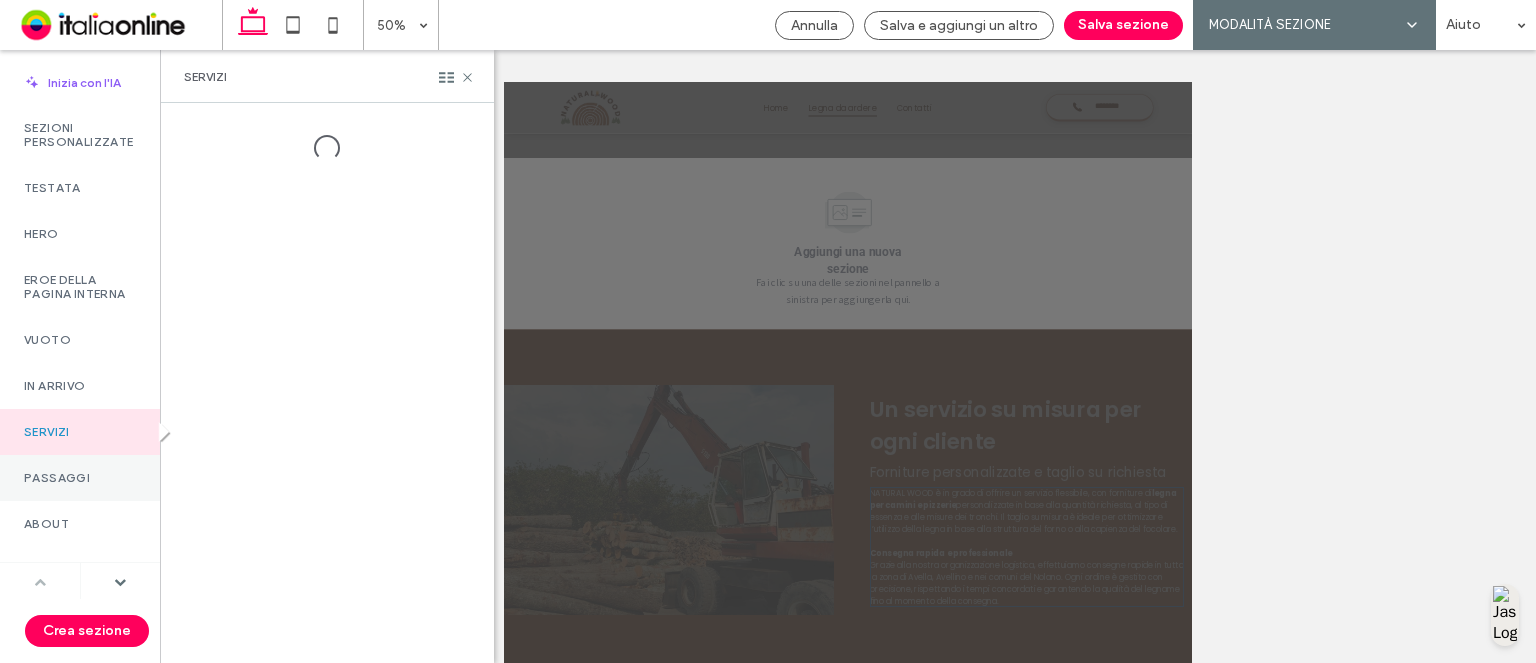 click on "Passaggi" at bounding box center (80, 478) 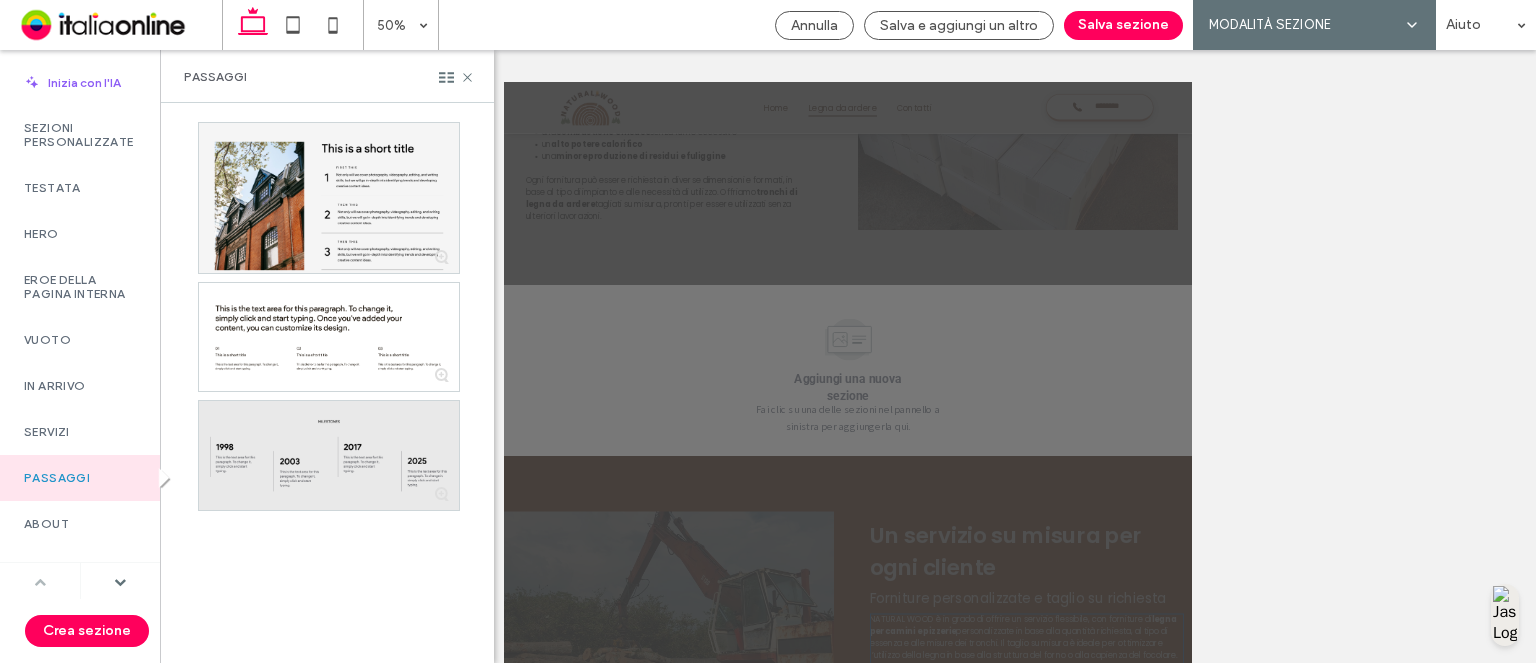 scroll, scrollTop: 1651, scrollLeft: 0, axis: vertical 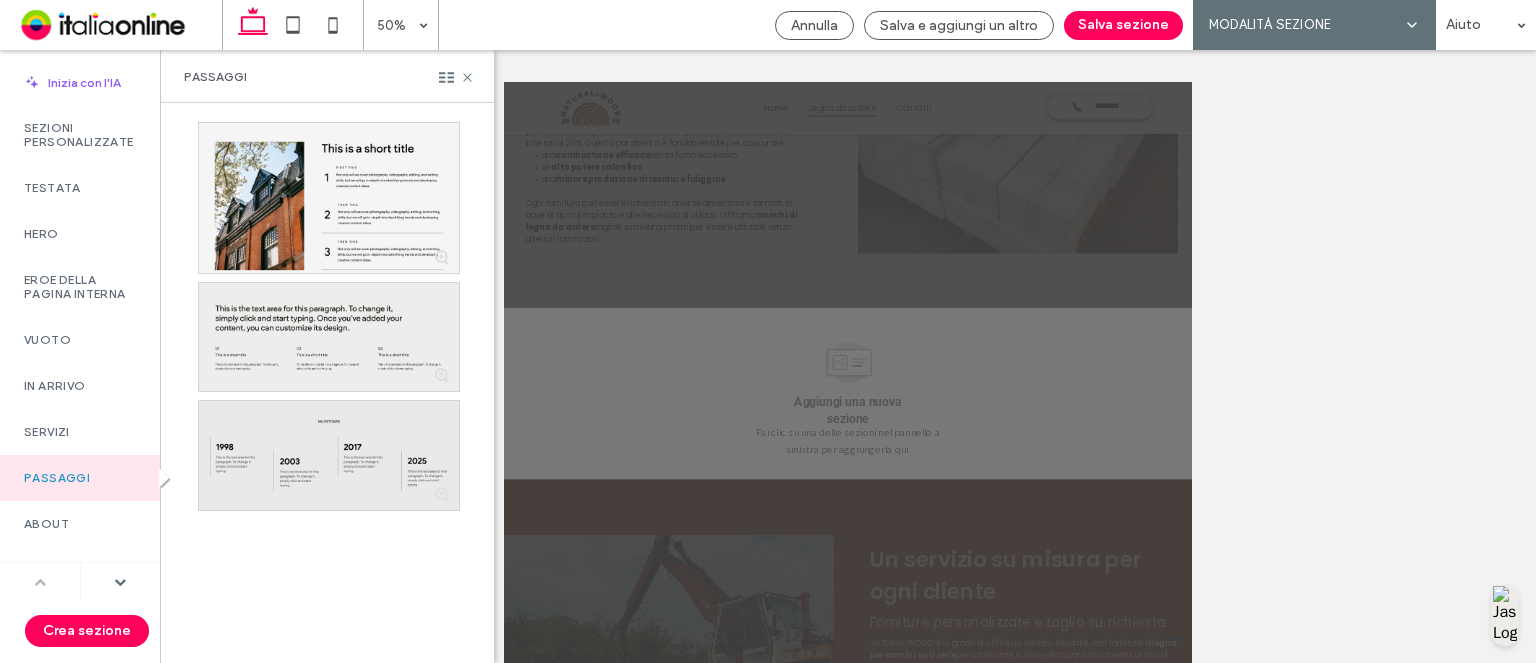 click at bounding box center [329, 337] 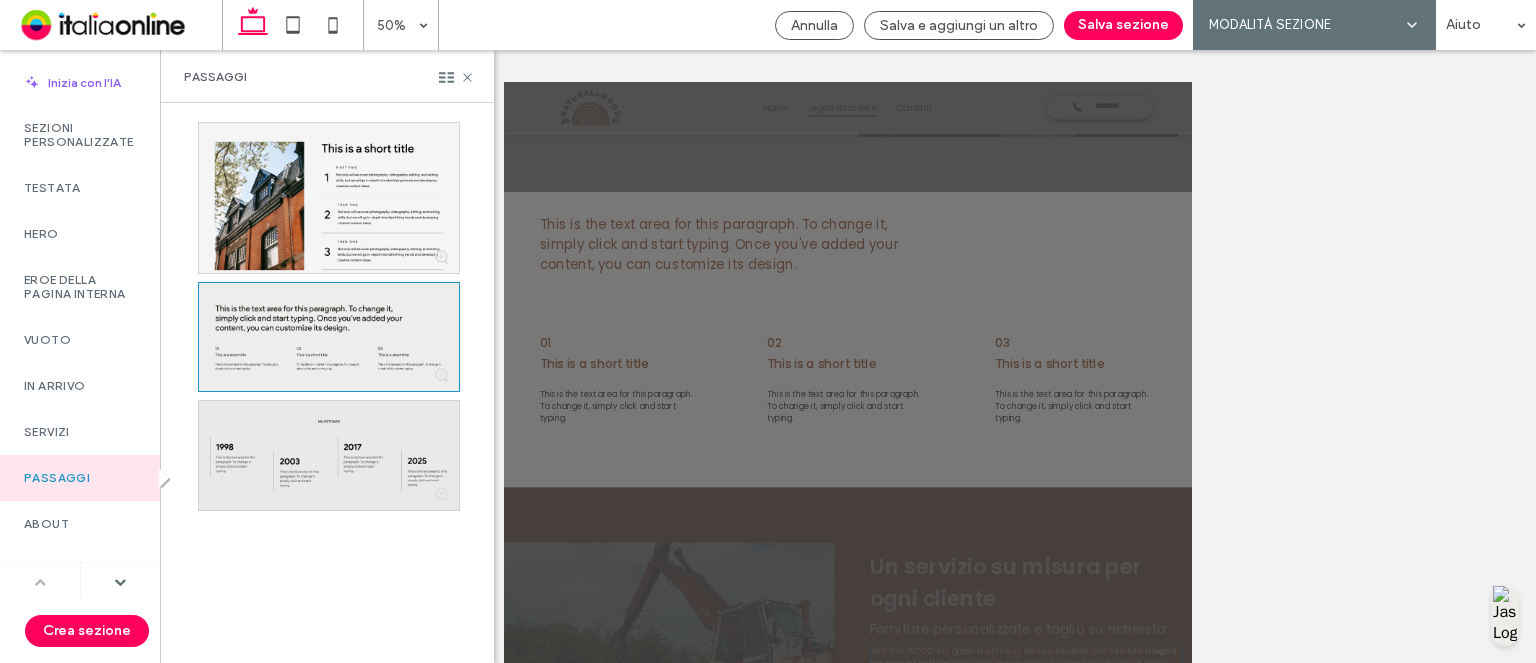 scroll, scrollTop: 1951, scrollLeft: 0, axis: vertical 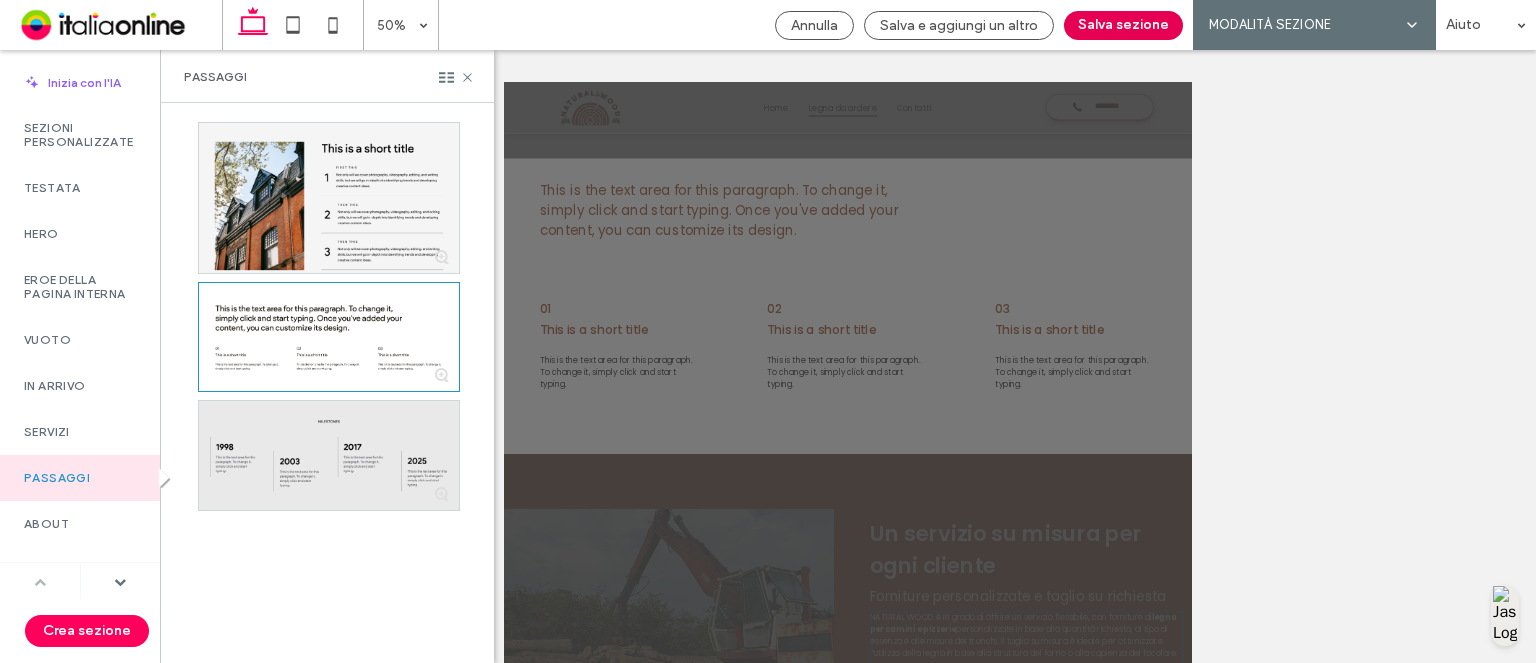 click on "Salva sezione" at bounding box center (1123, 25) 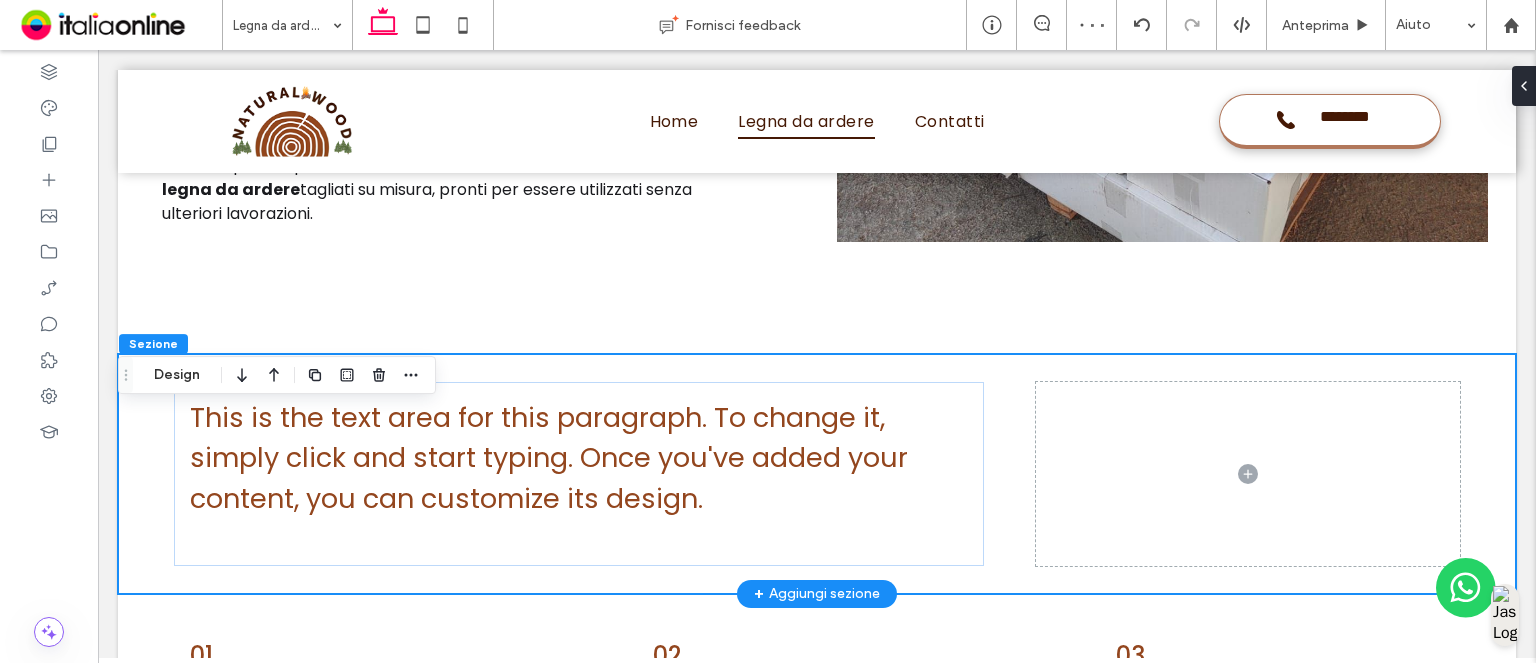 scroll, scrollTop: 1858, scrollLeft: 0, axis: vertical 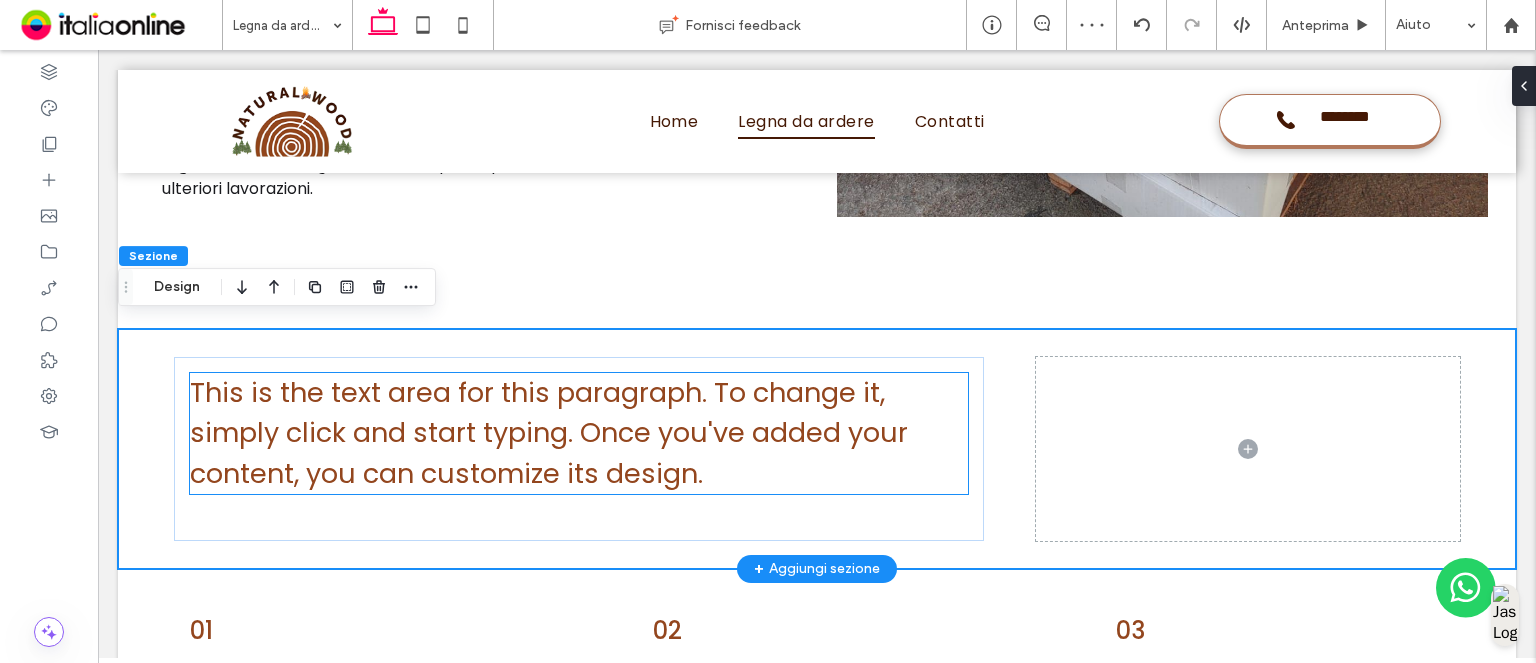 click on "This is the text area for this paragraph. To change it, simply click and start typing. Once you've added your content, you can customize its design." at bounding box center (549, 433) 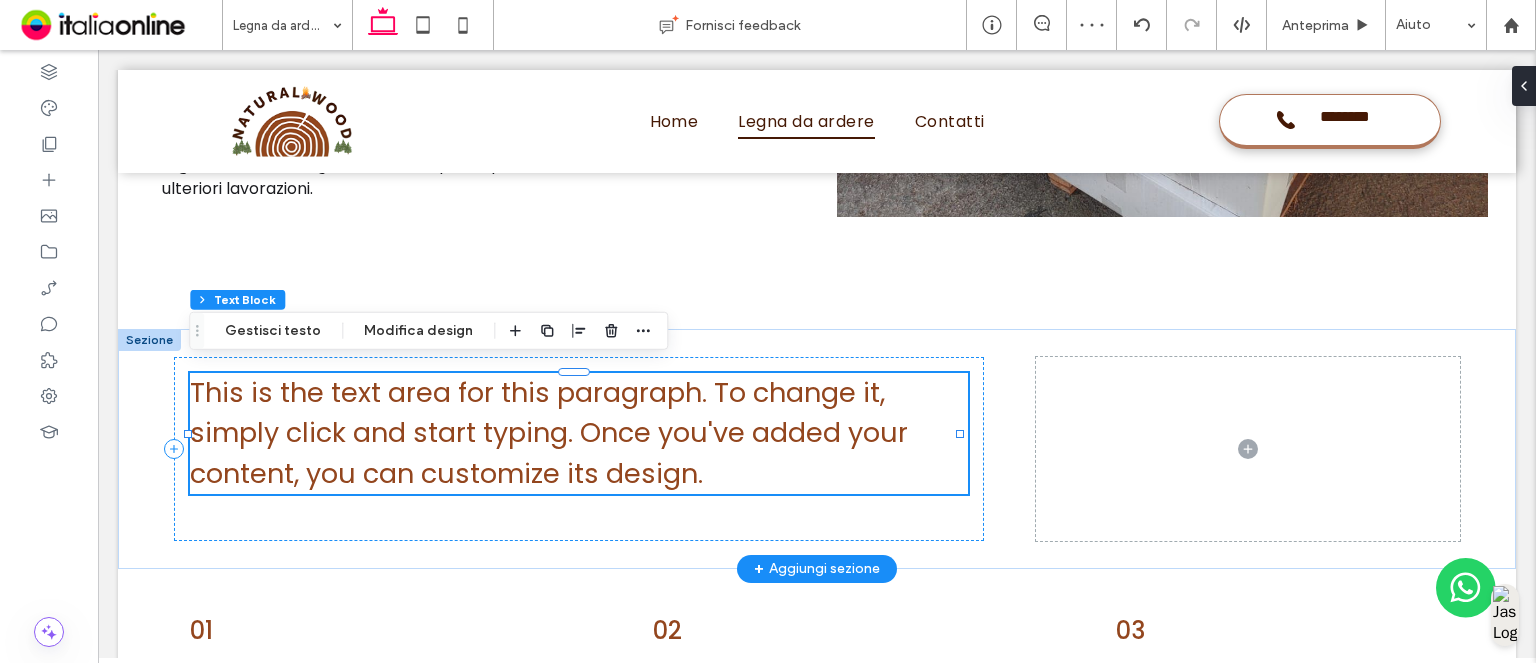 click on "This is the text area for this paragraph. To change it, simply click and start typing. Once you've added your content, you can customize its design." at bounding box center [579, 434] 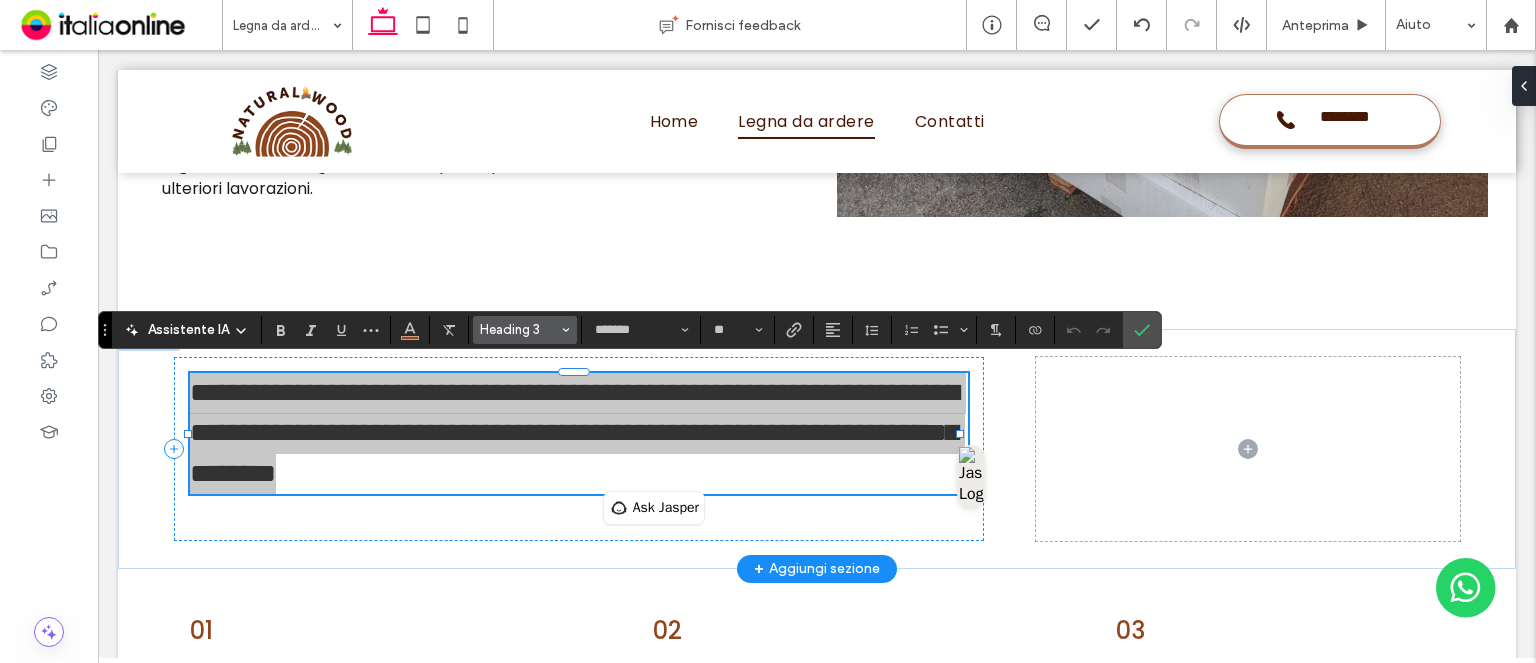 click on "Heading 3" at bounding box center (525, 330) 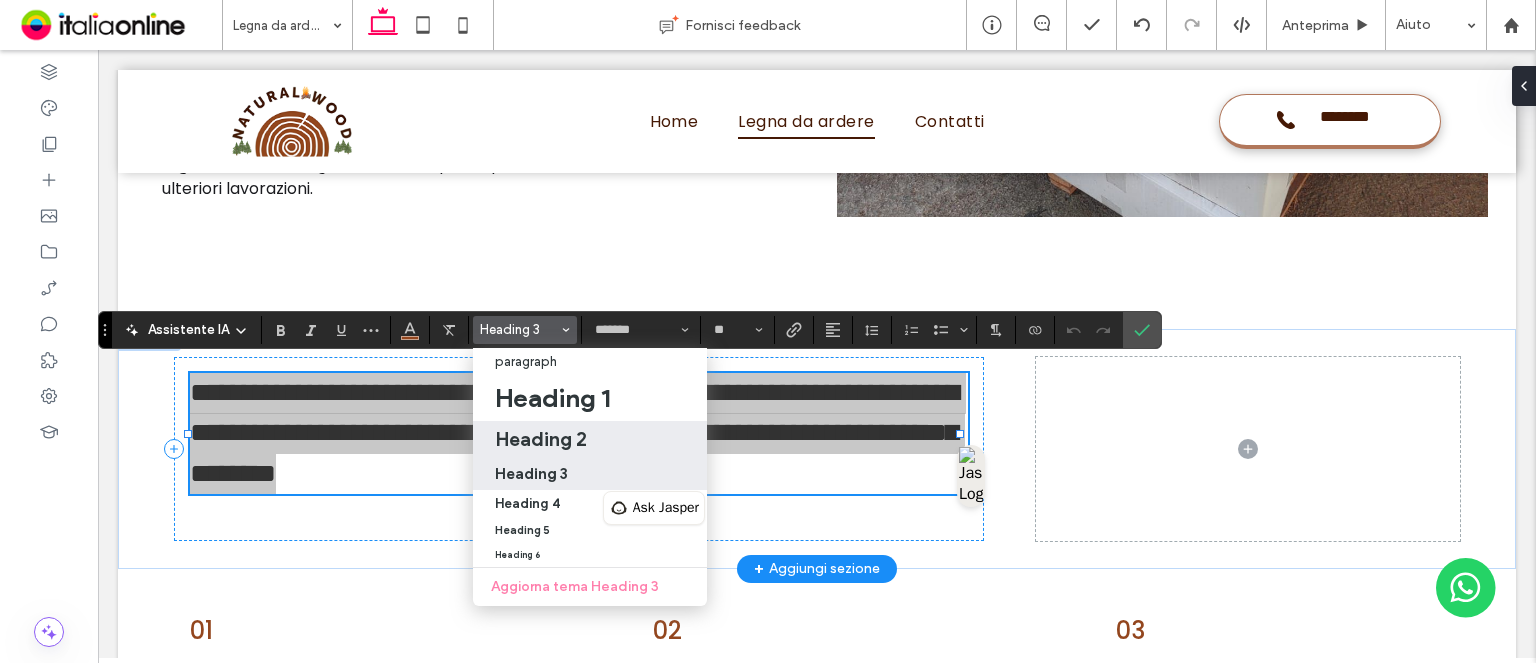 click on "Heading 2" at bounding box center (541, 439) 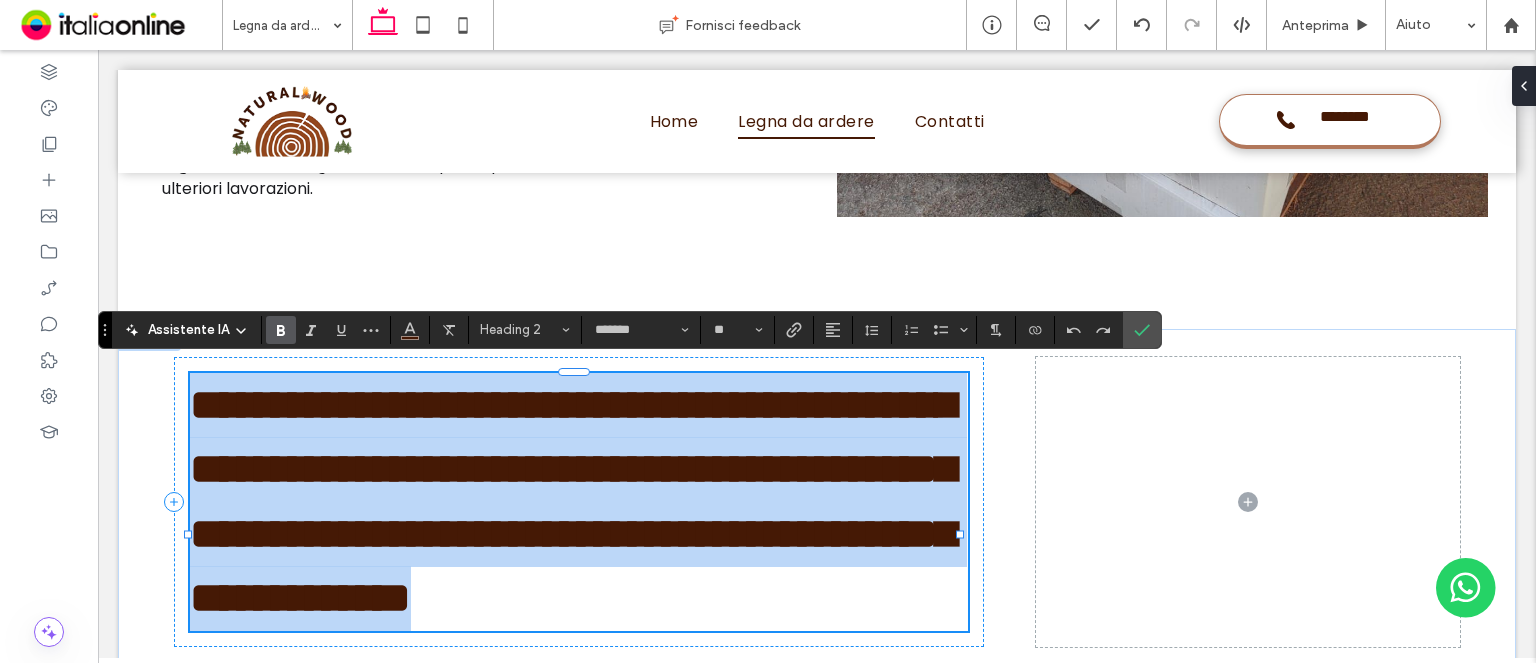type on "**" 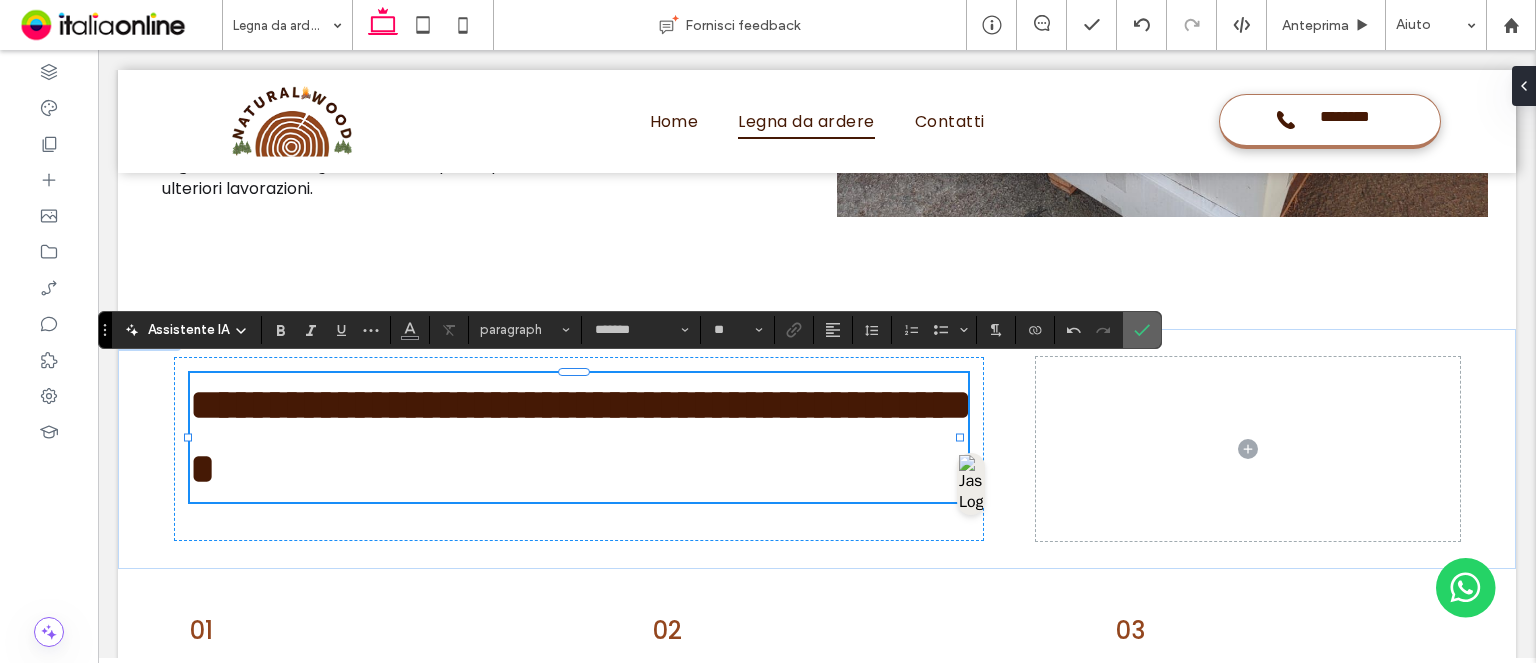click 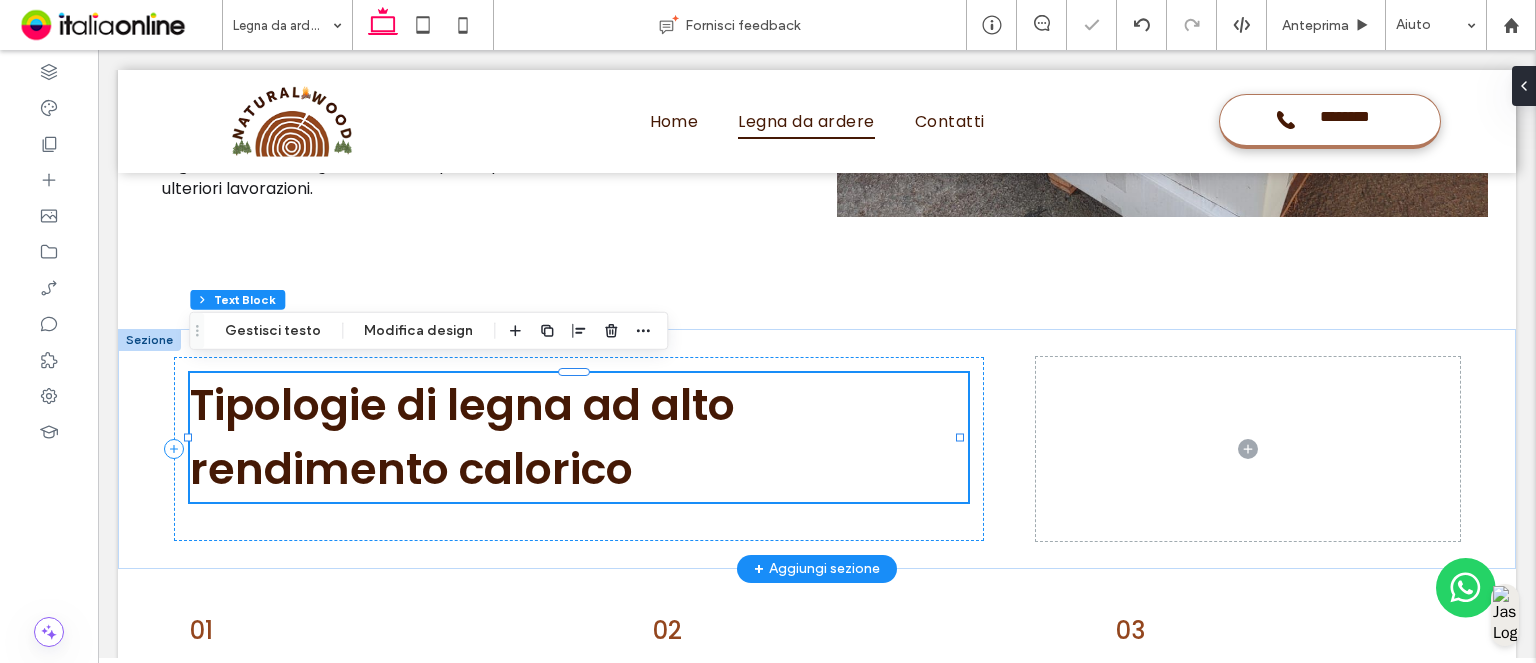 click on "Tipologie di legna ad alto rendimento calorico" at bounding box center (462, 437) 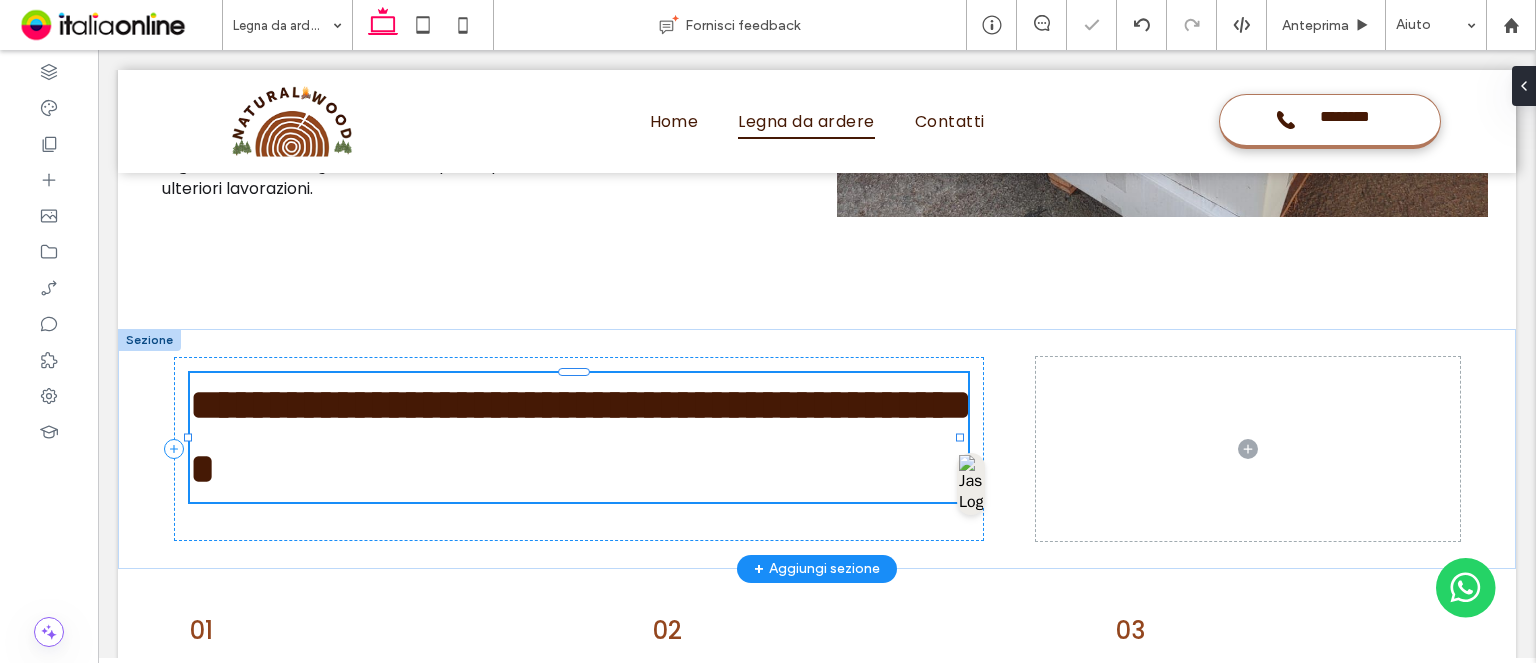 type on "*******" 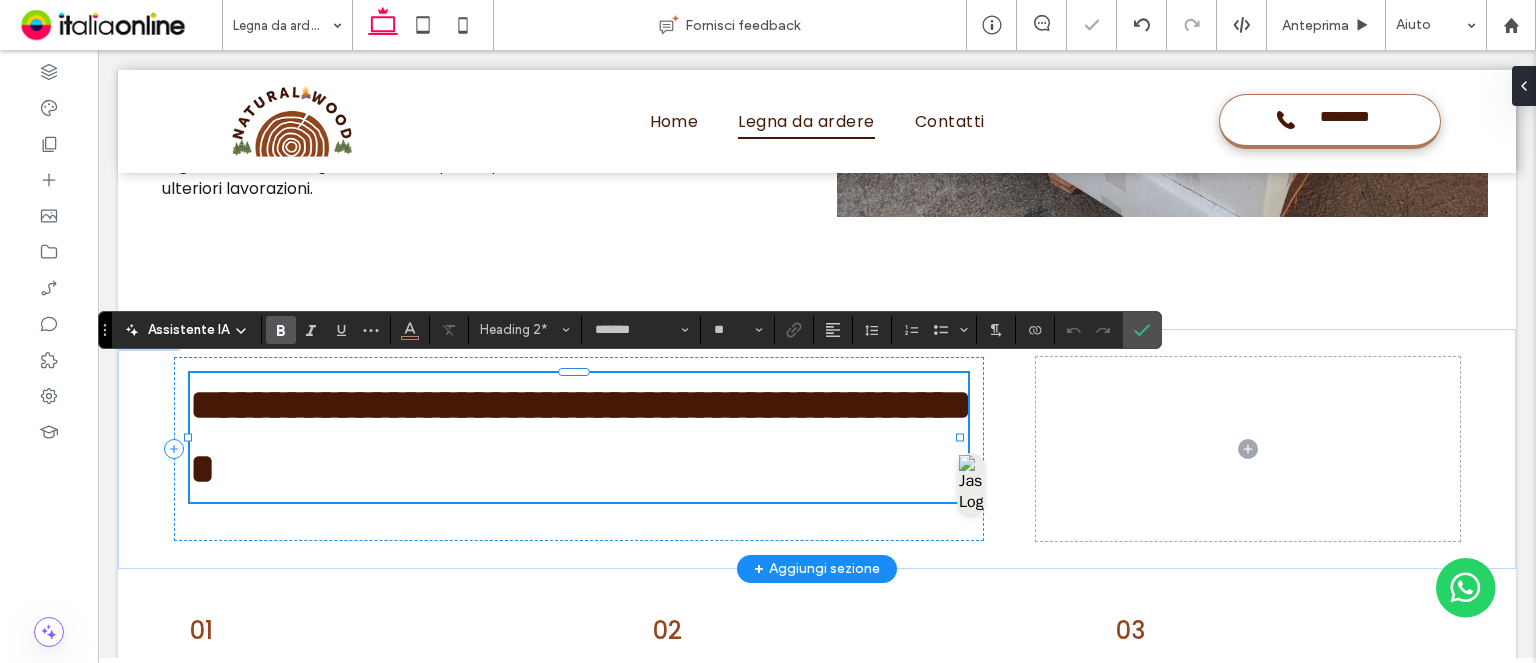 click on "**********" at bounding box center (581, 437) 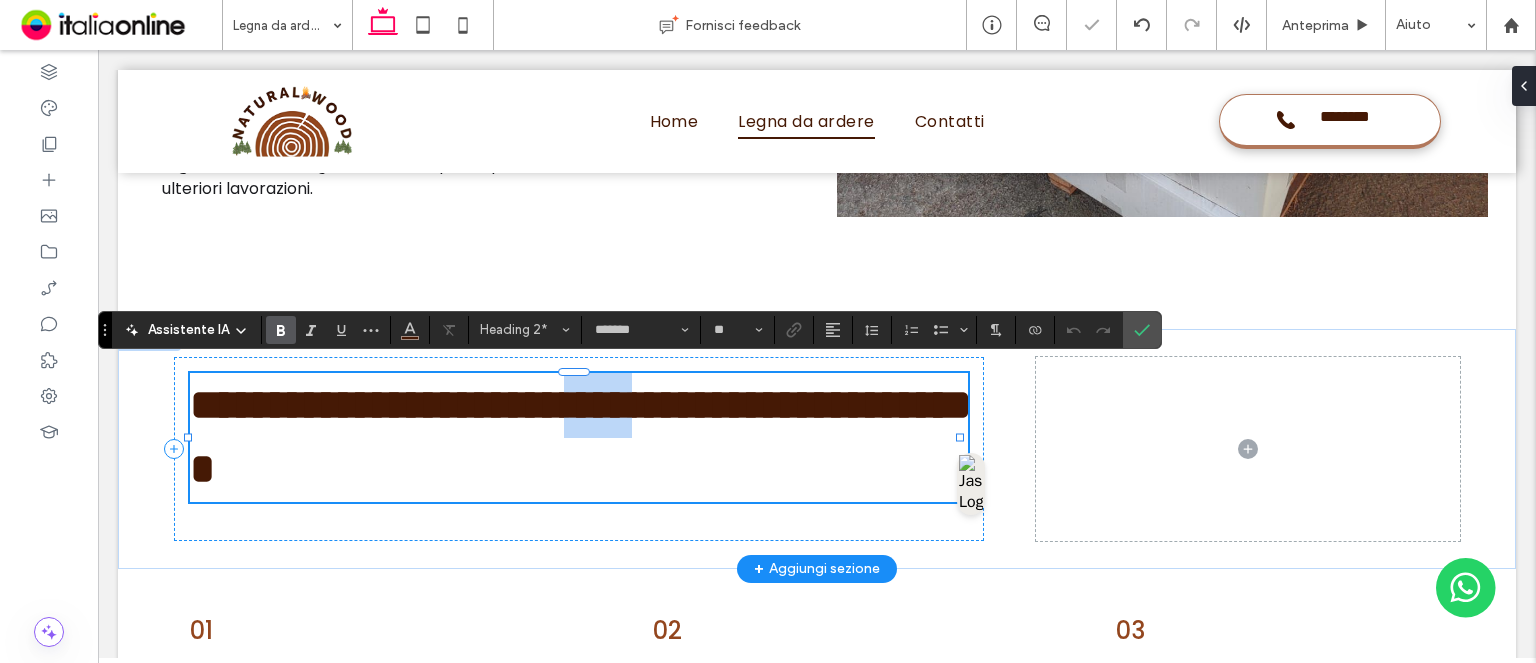 click on "**********" at bounding box center [581, 437] 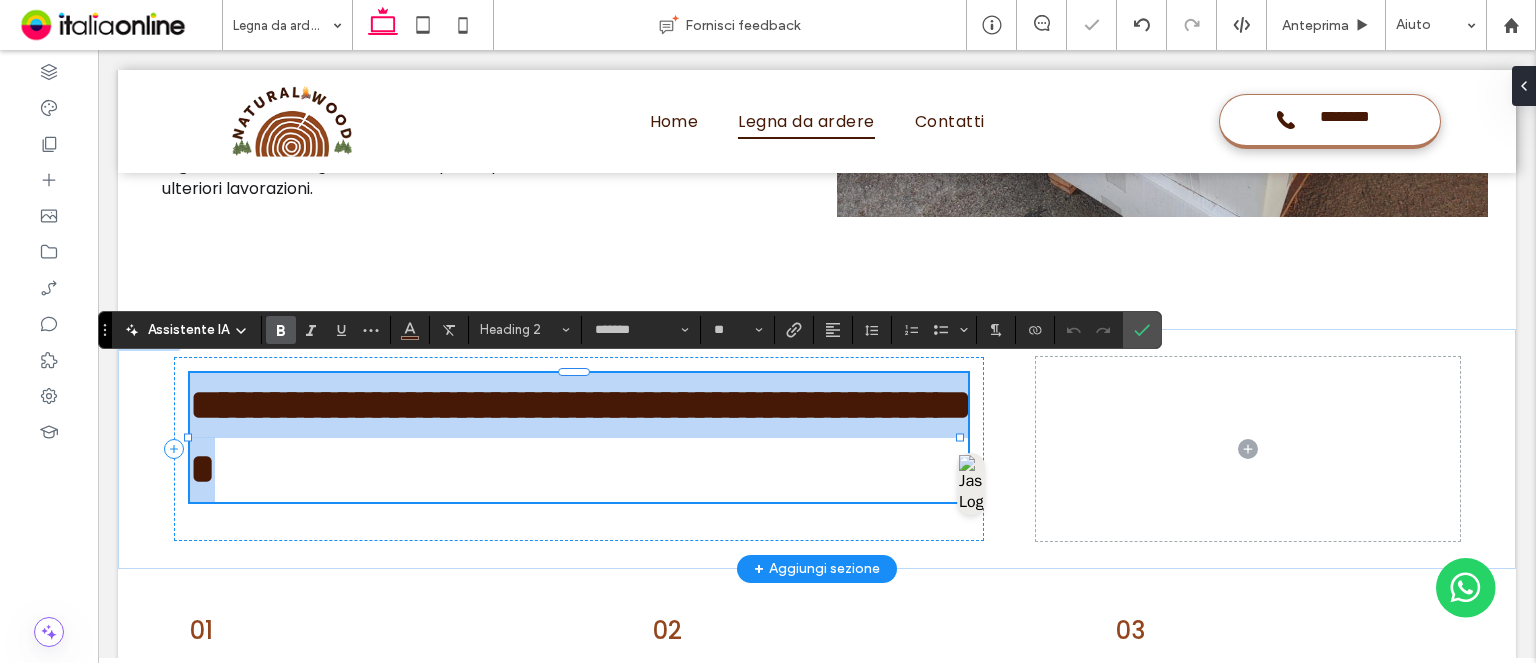 click on "**********" at bounding box center [581, 437] 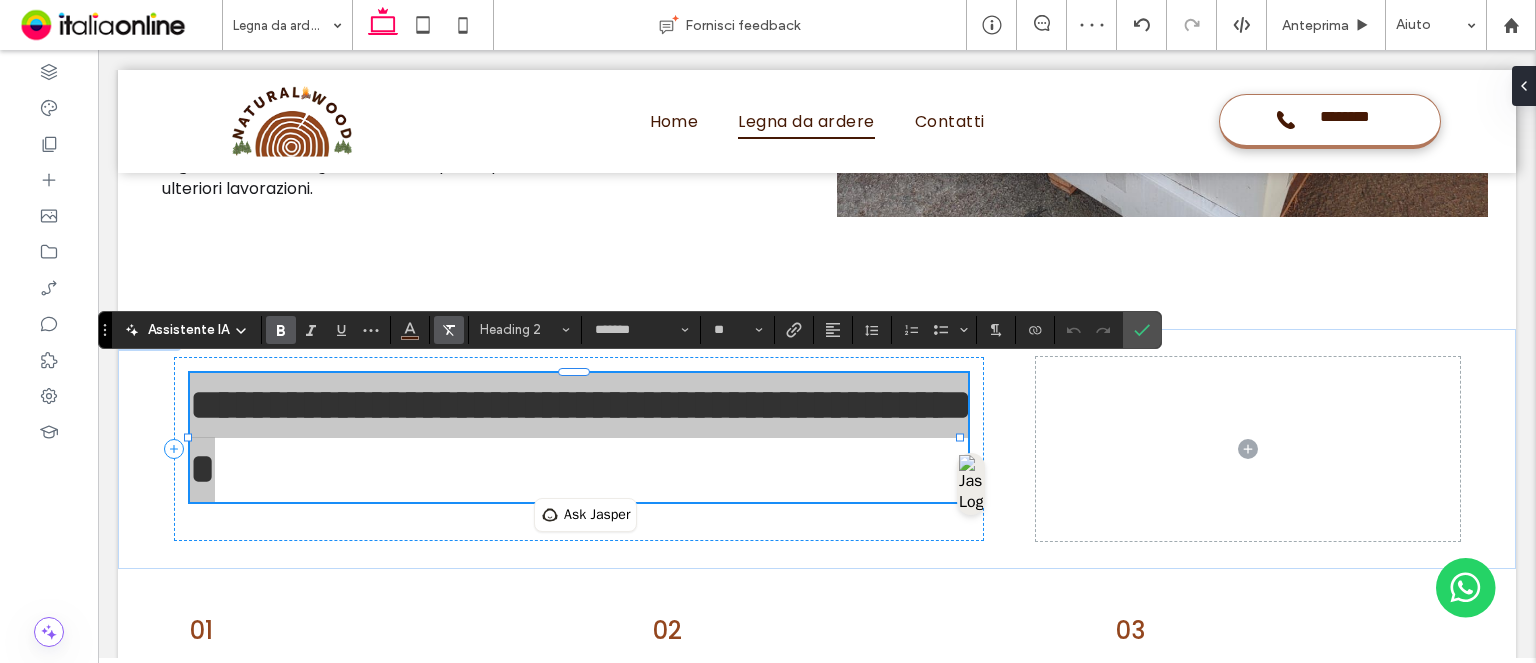 click 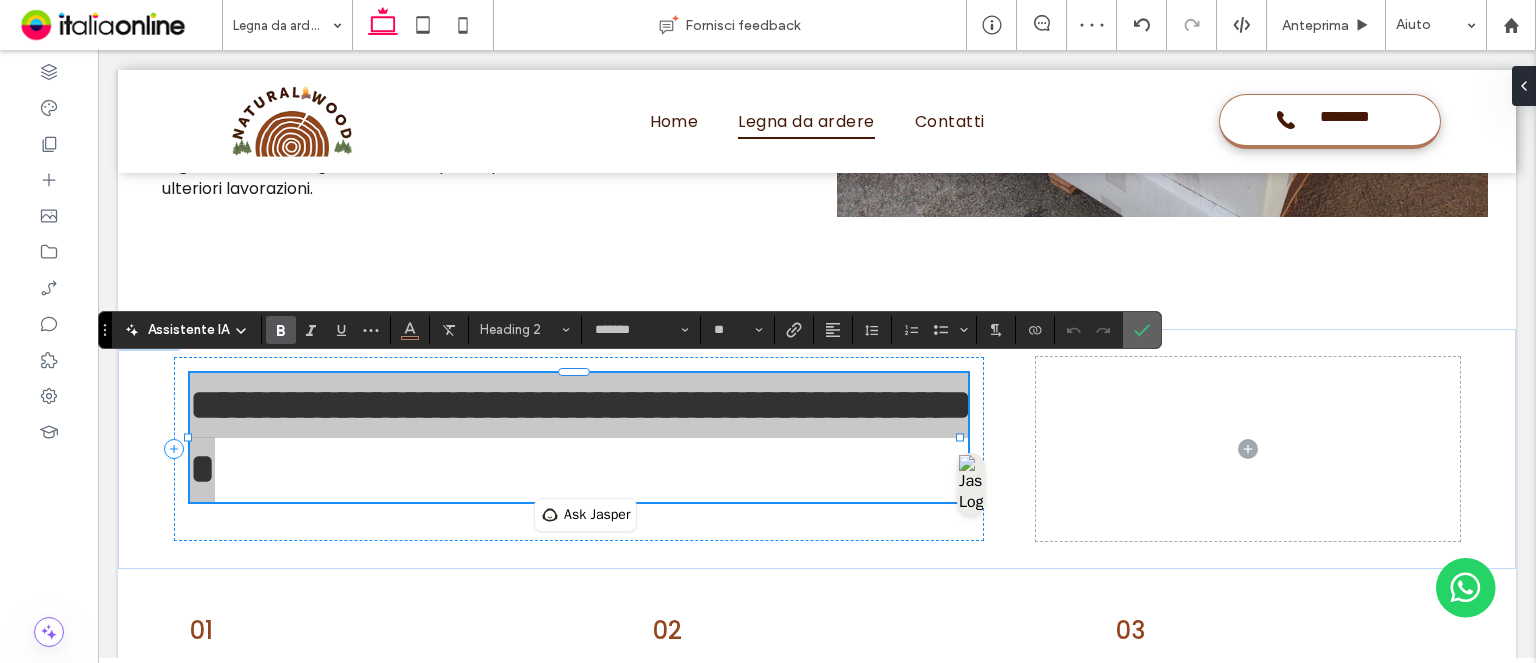 click 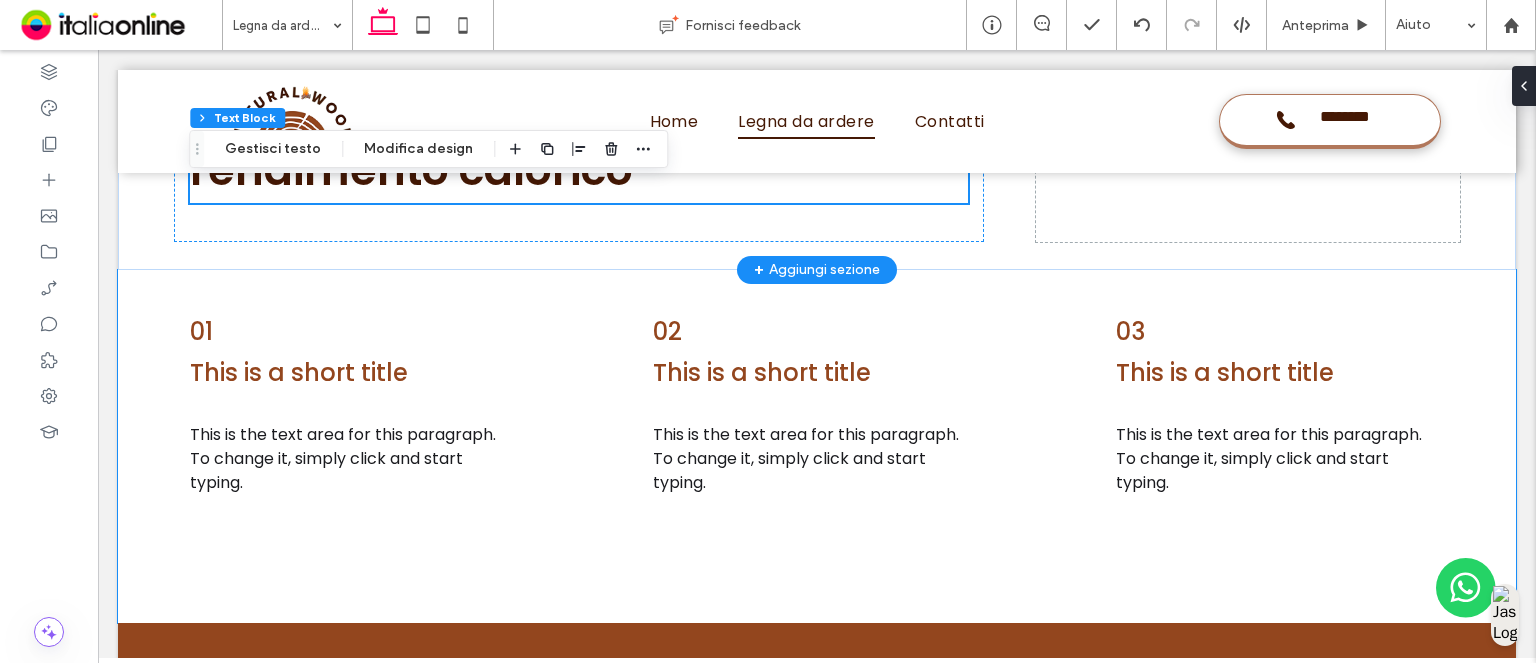 scroll, scrollTop: 2158, scrollLeft: 0, axis: vertical 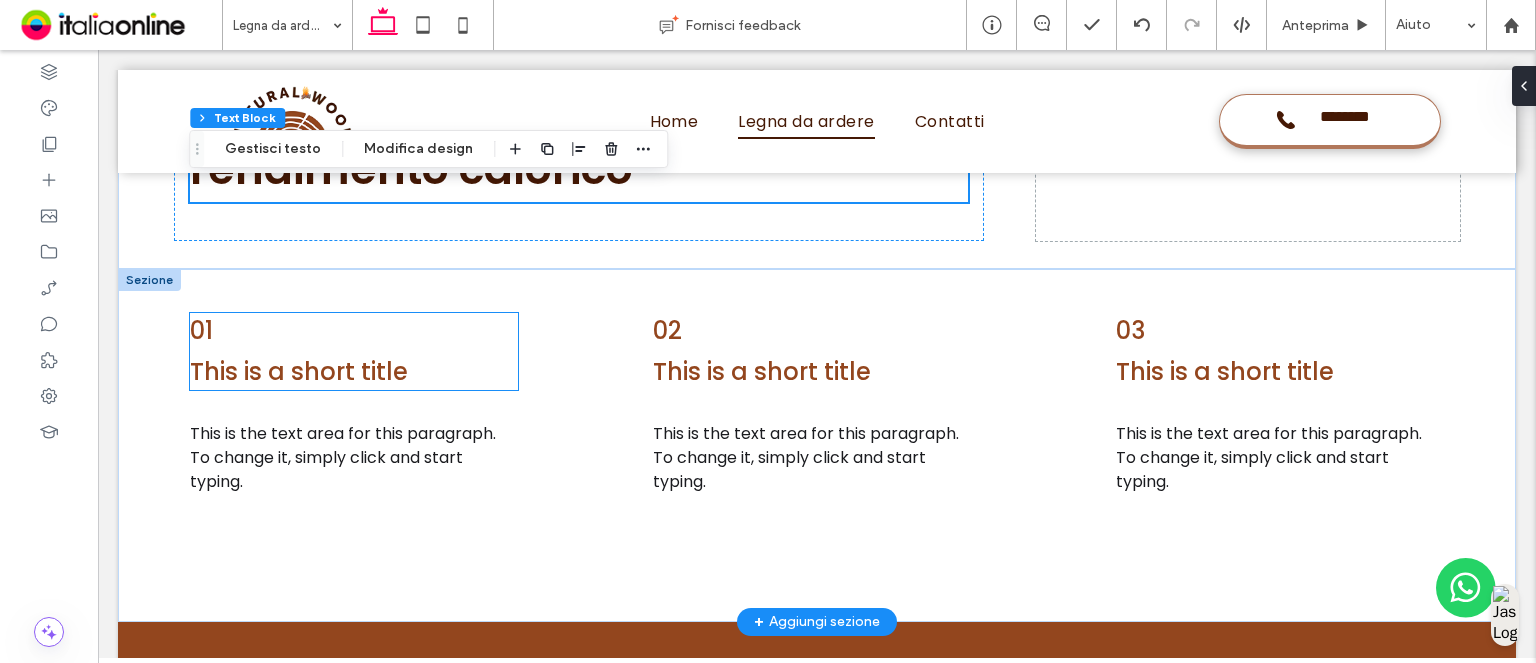 click on "01" at bounding box center [354, 331] 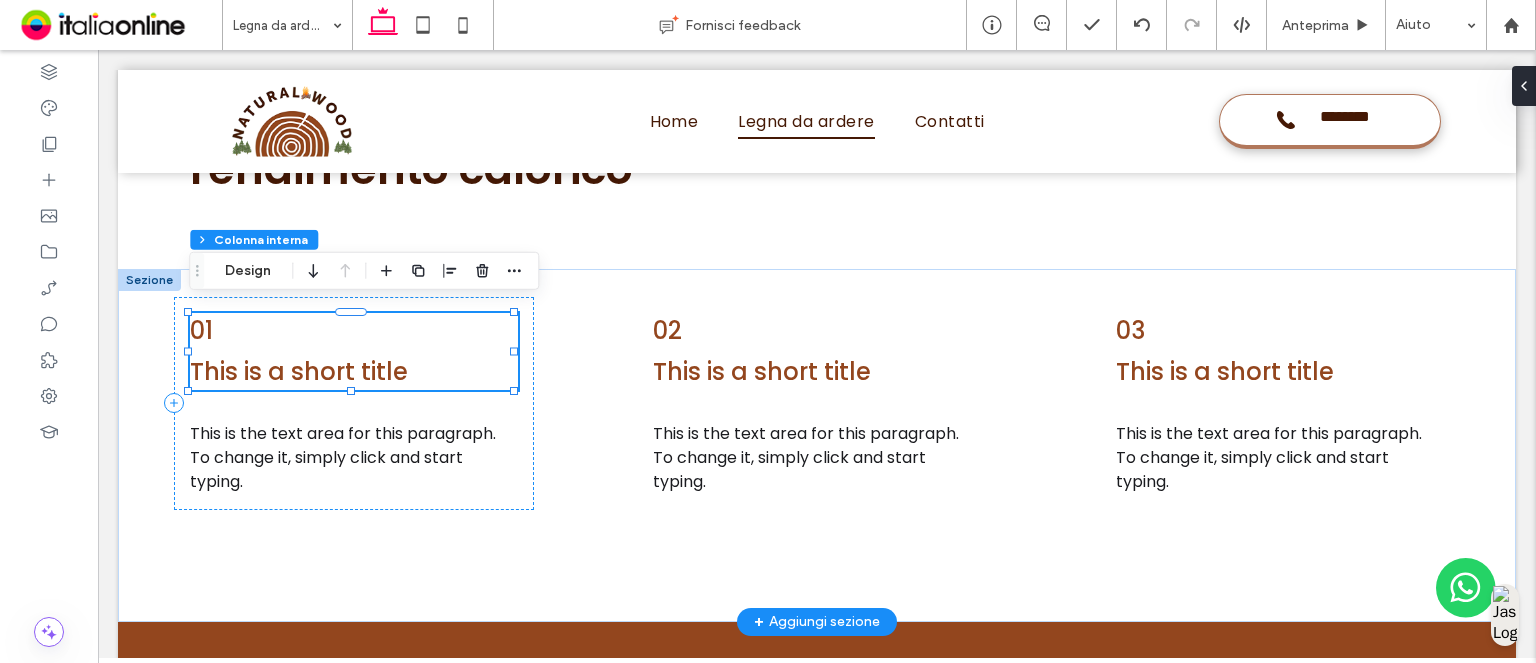 click on "01" at bounding box center (354, 331) 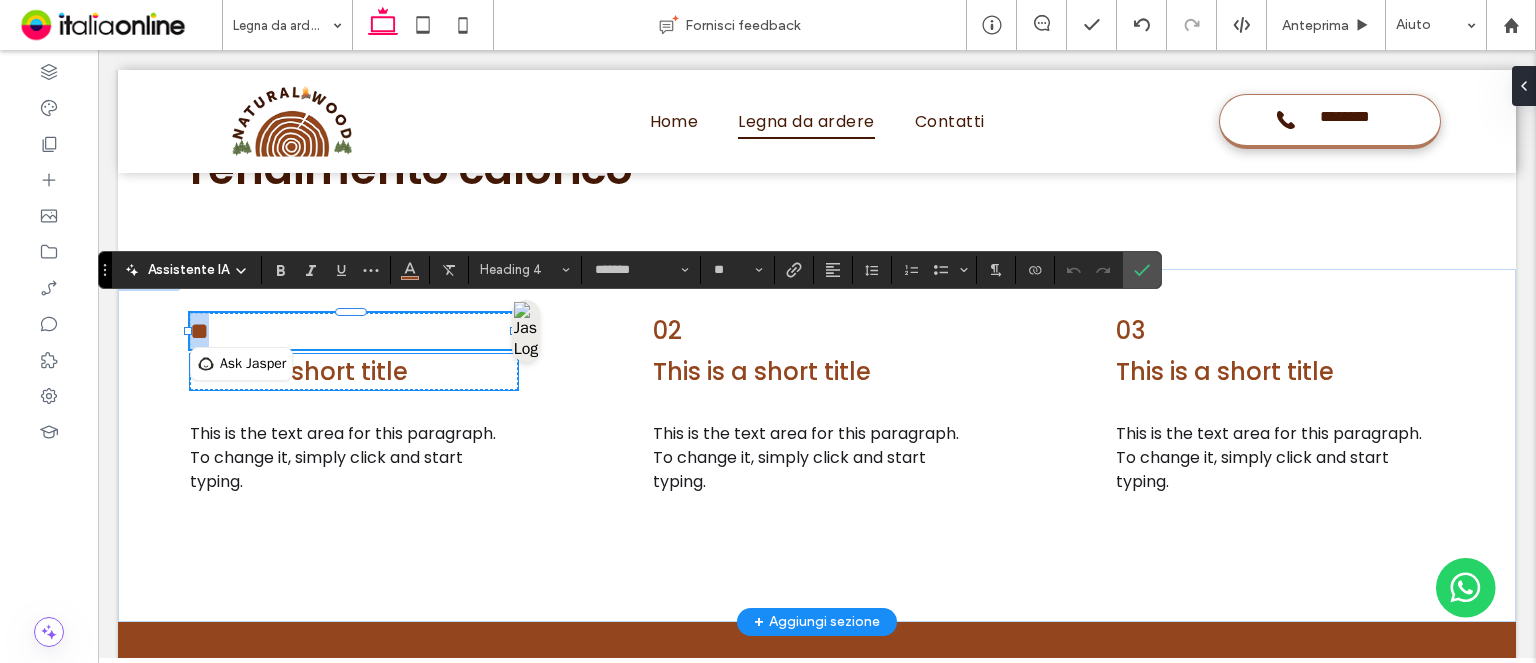 click on "This is a short title" at bounding box center [354, 372] 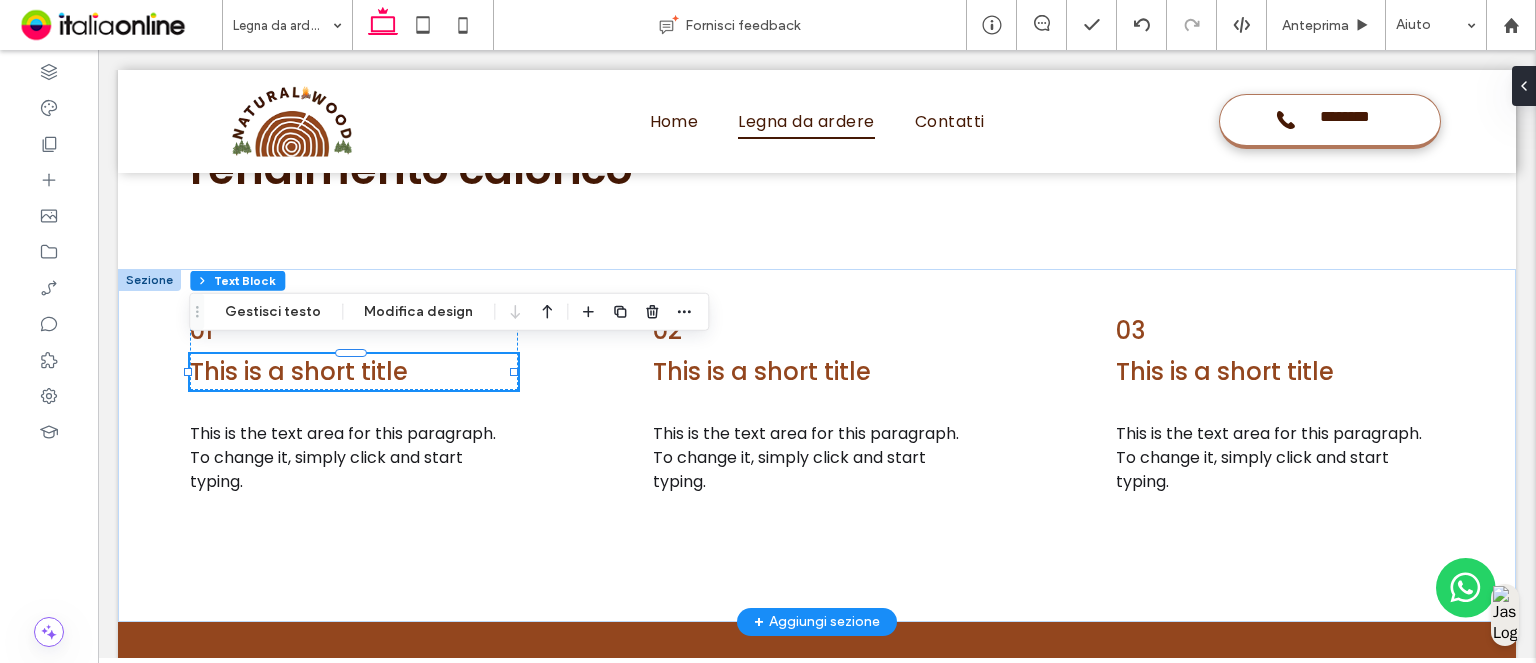 click at bounding box center [351, 389] 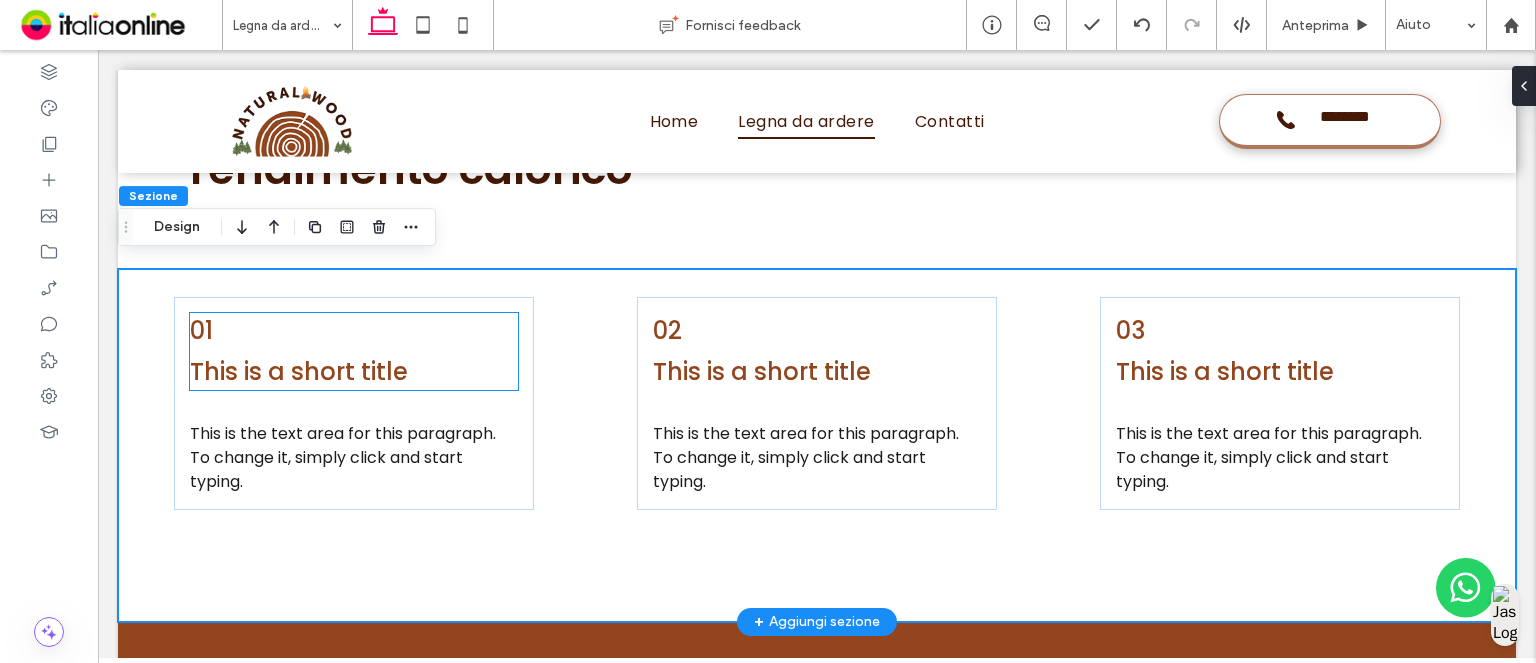 click on "This is a short title" at bounding box center (354, 372) 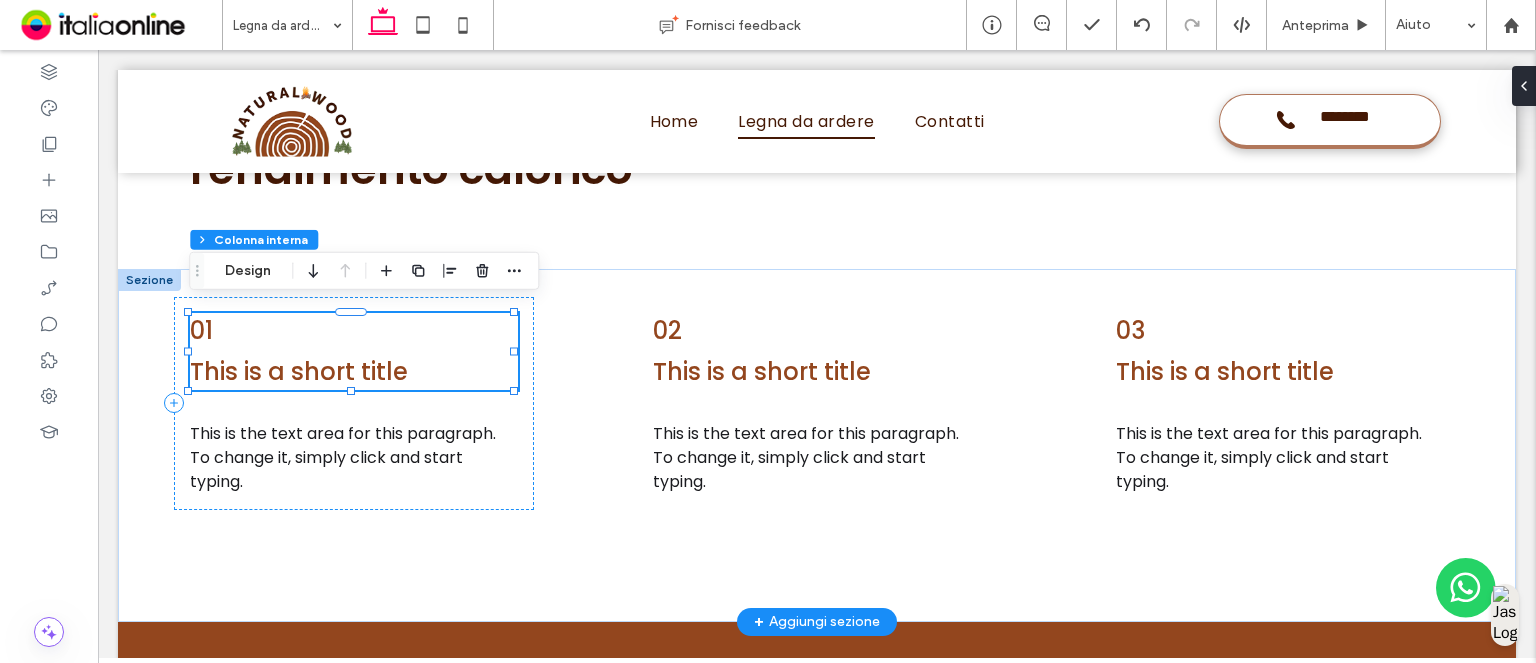 click on "This is a short title" at bounding box center [354, 372] 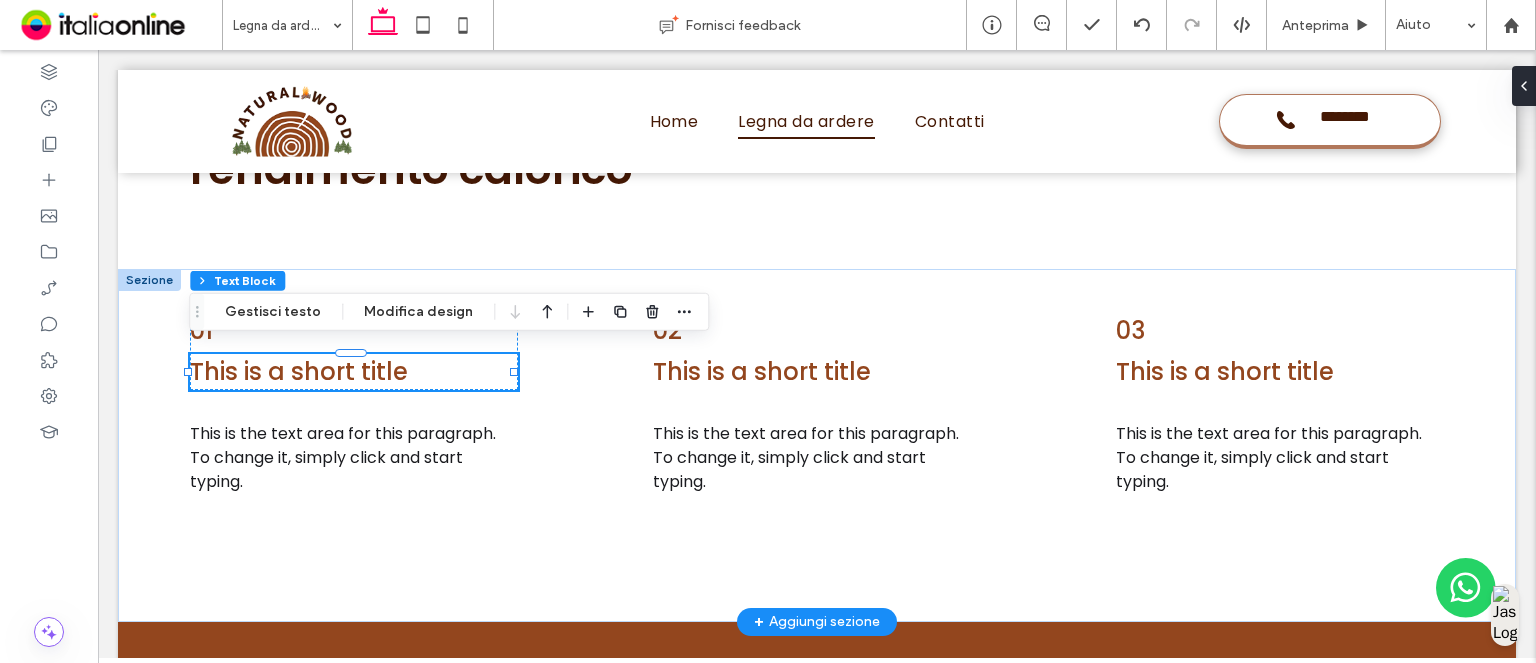 click on "This is a short title" at bounding box center (299, 371) 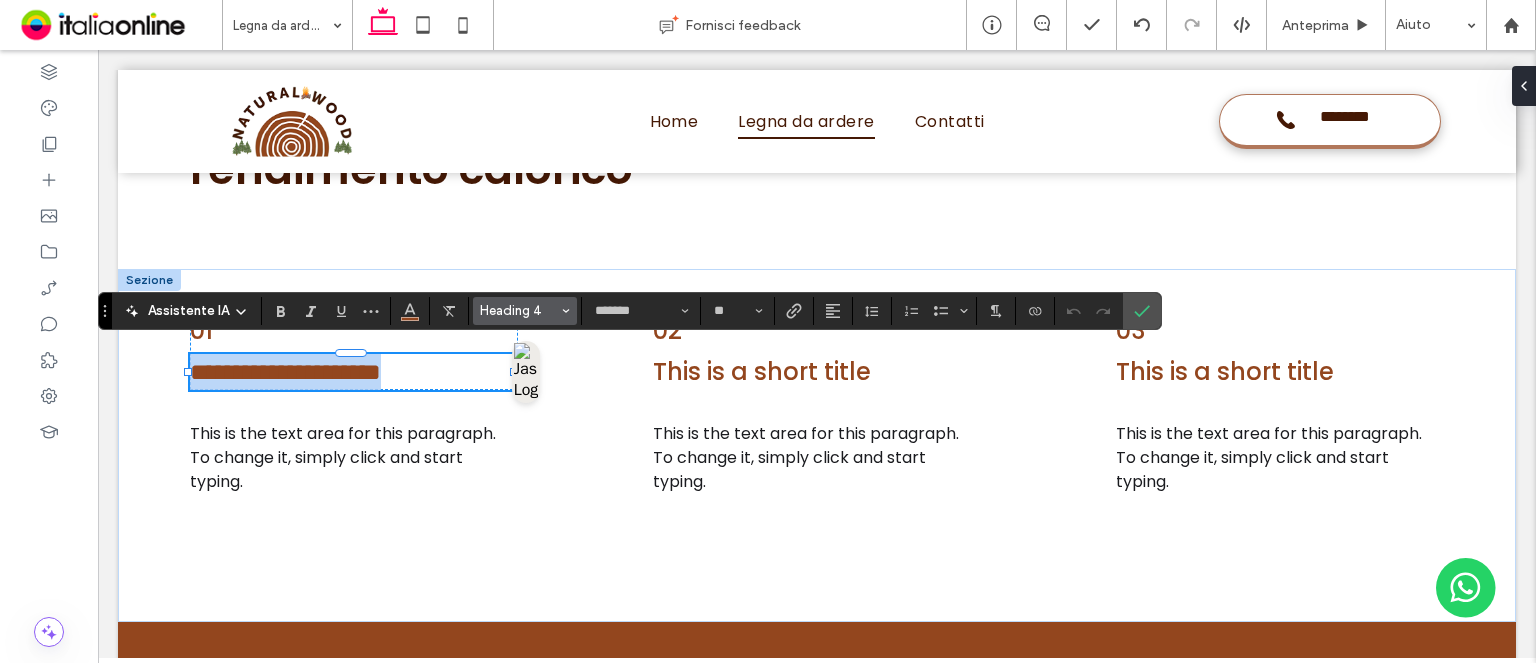 type on "**" 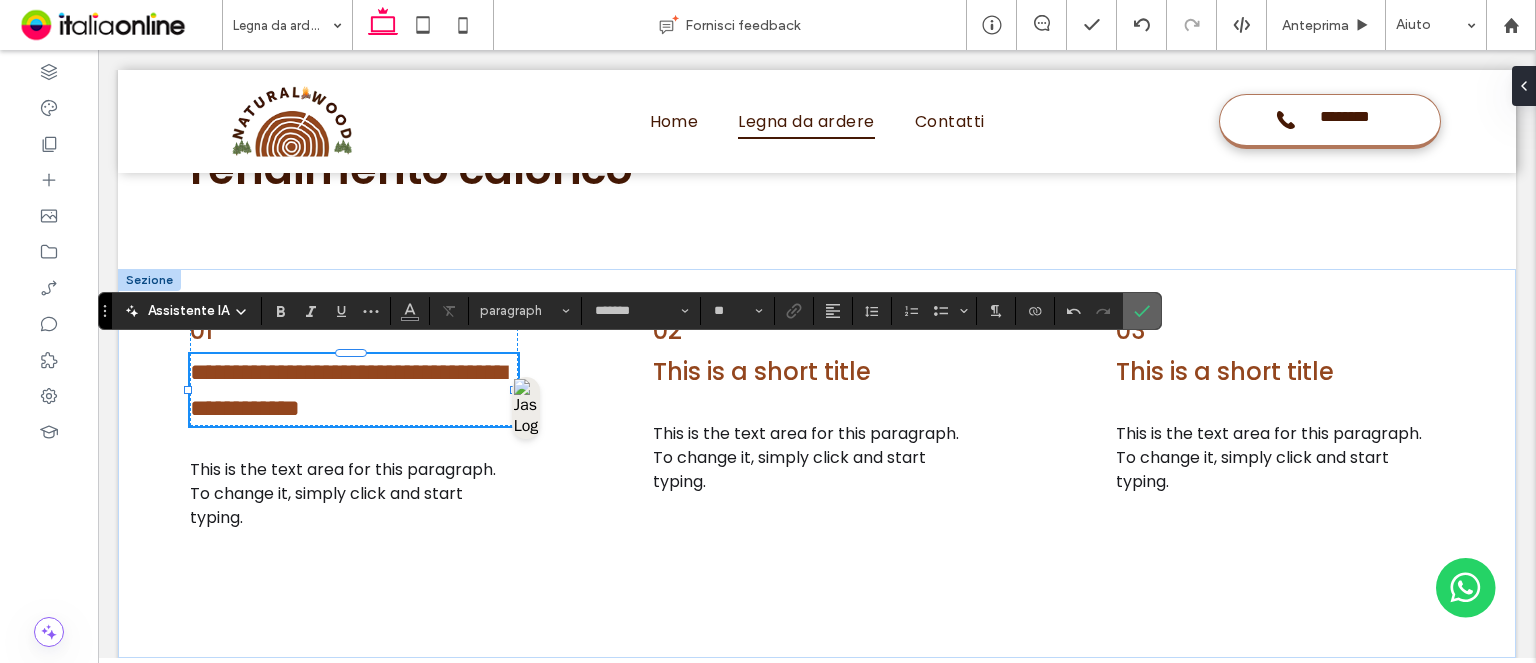 click 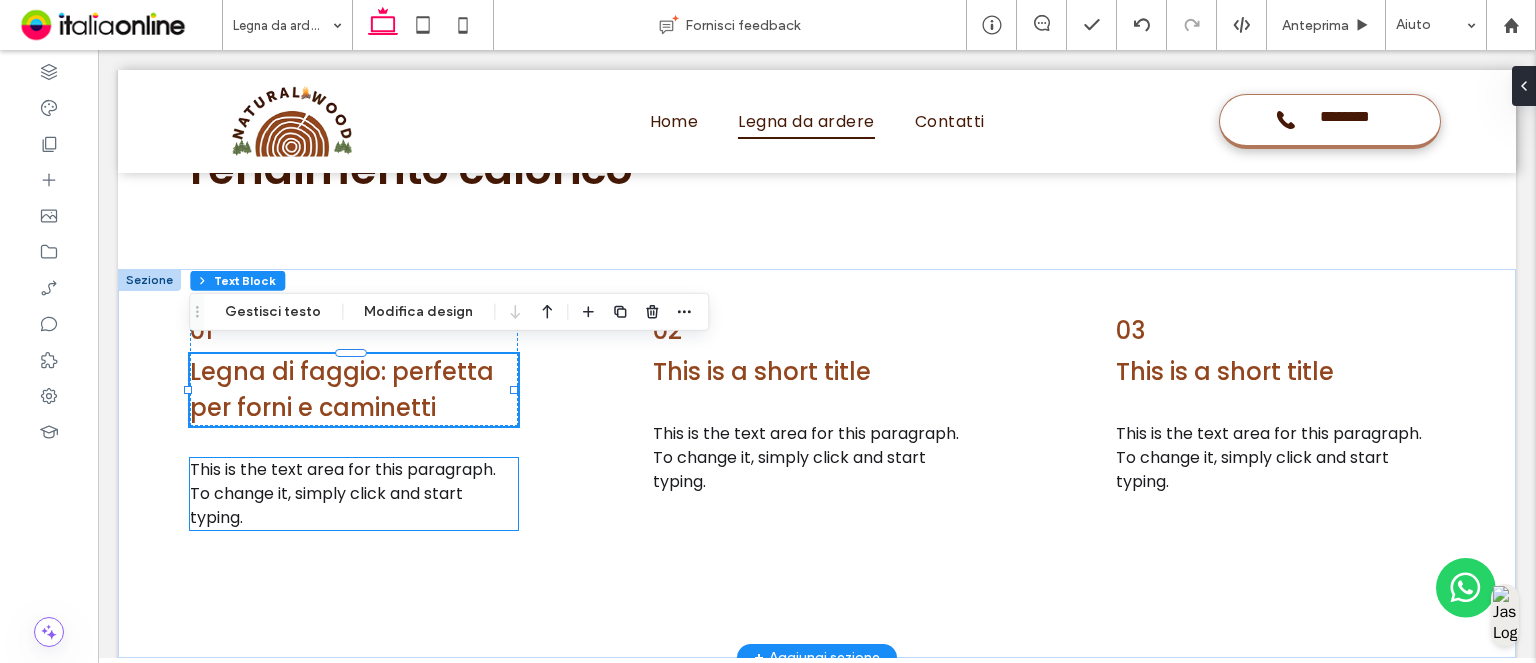 click on "This is the text area for this paragraph. To change it, simply click and start typing." at bounding box center [354, 494] 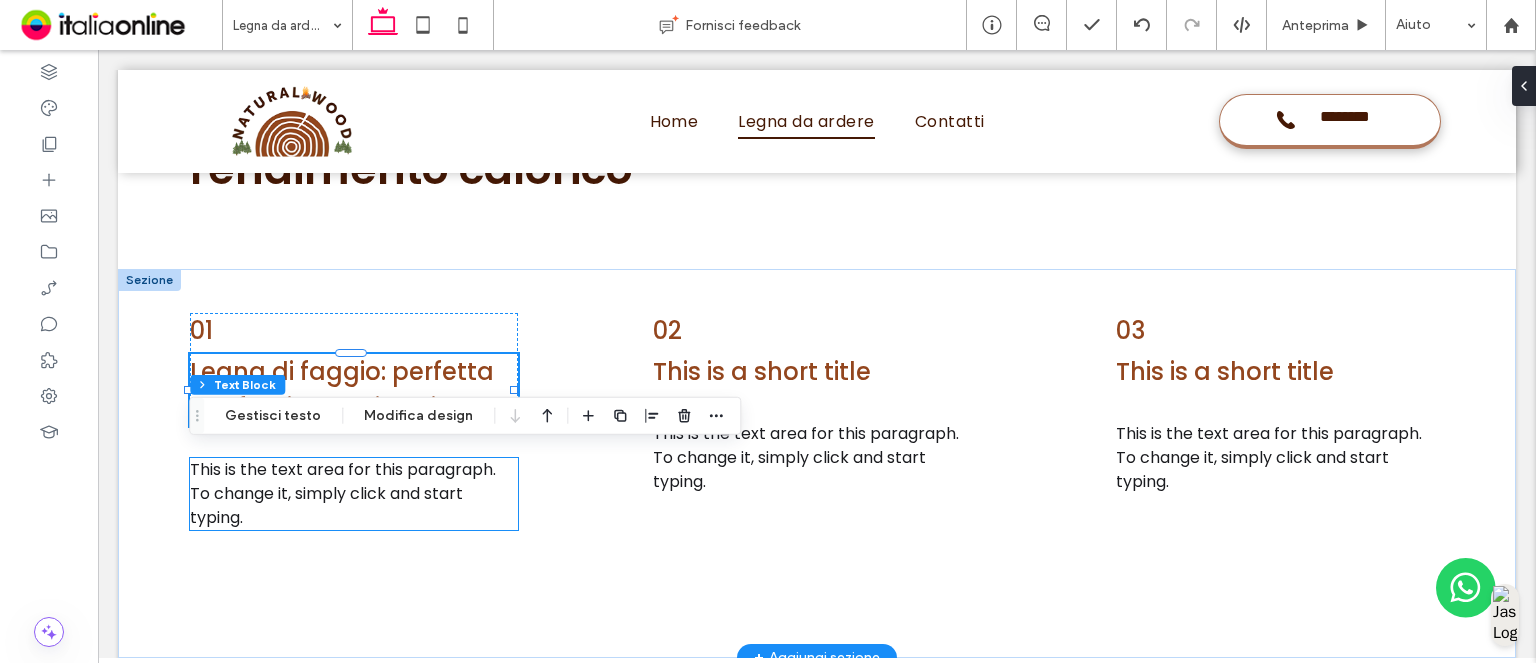click on "This is the text area for this paragraph. To change it, simply click and start typing." at bounding box center [354, 494] 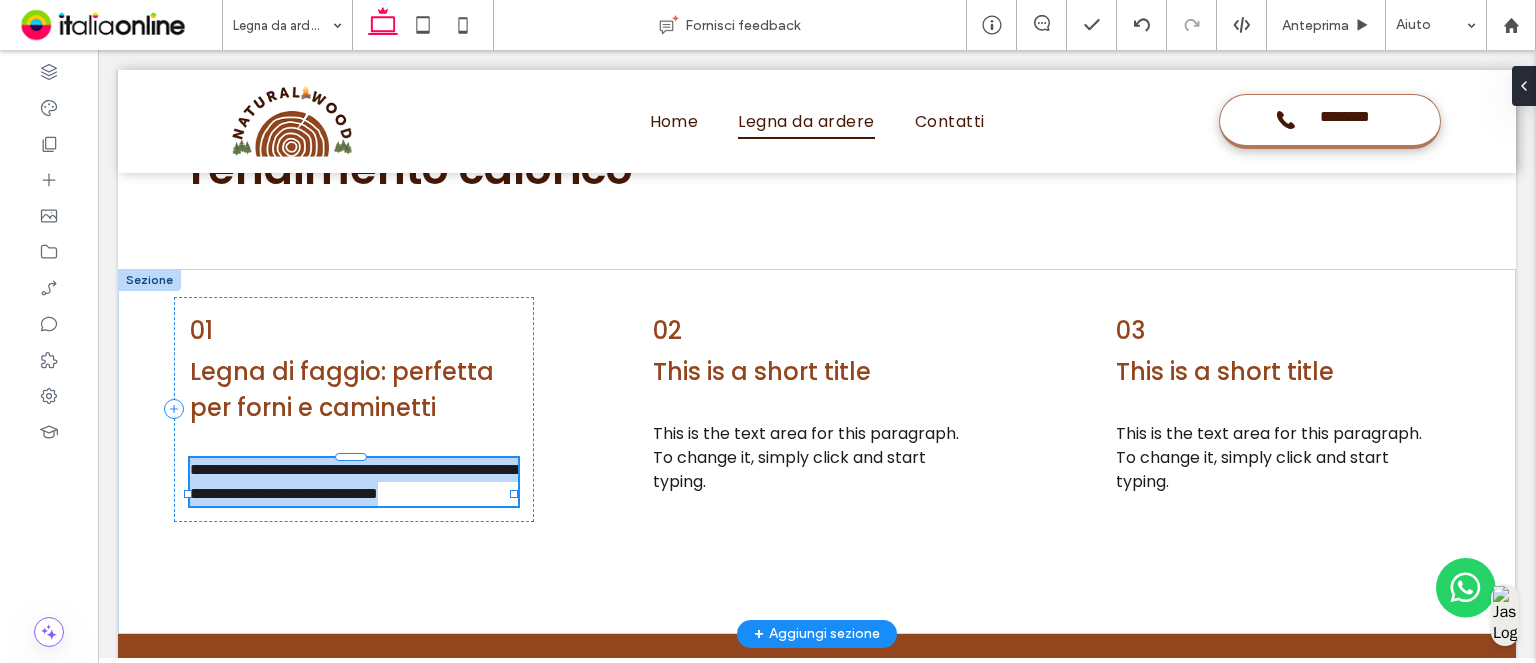 type on "*******" 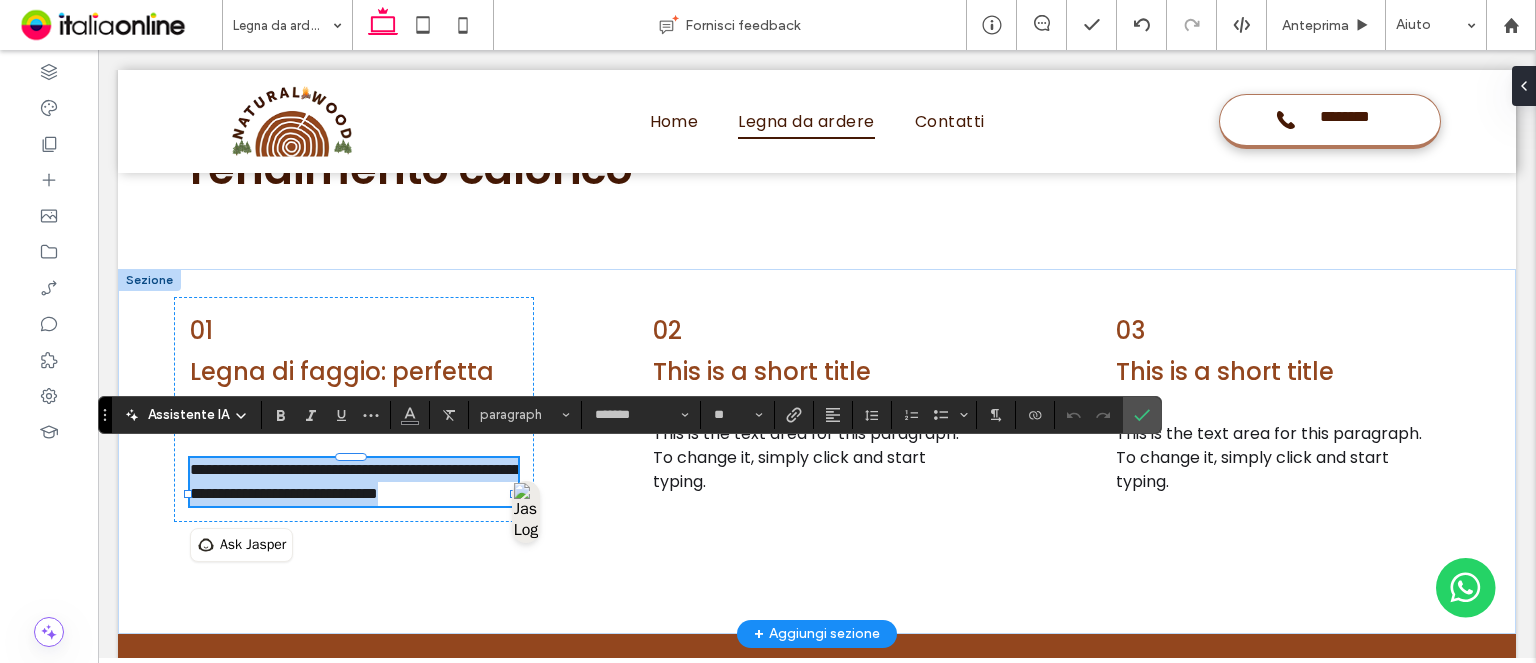 paste 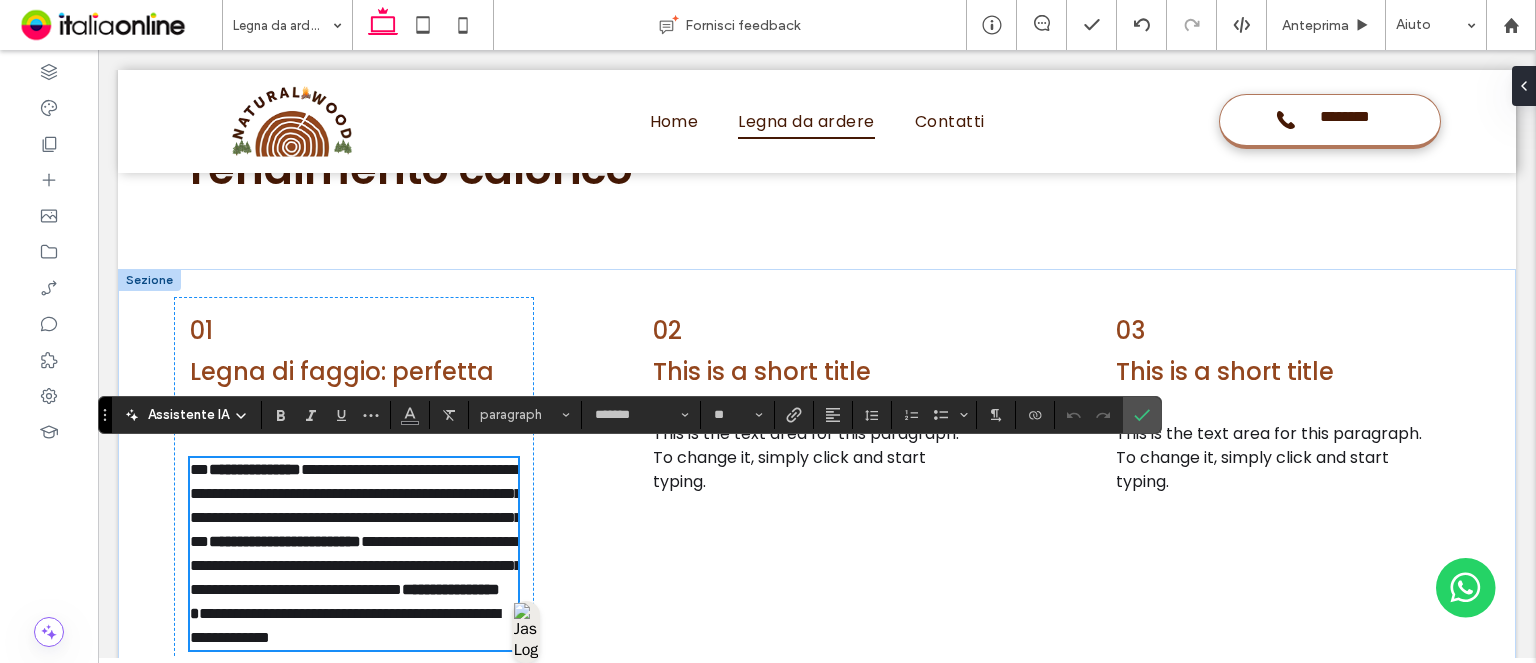 scroll, scrollTop: 2504, scrollLeft: 0, axis: vertical 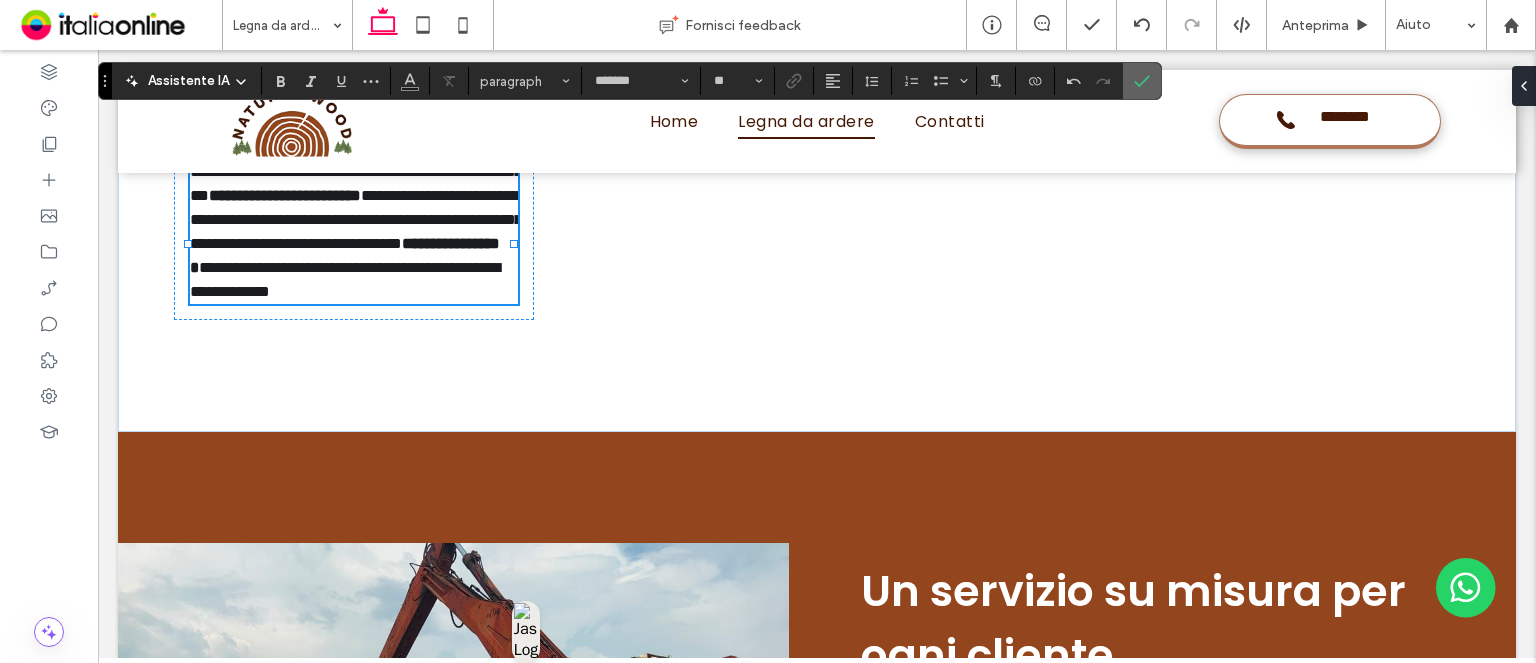 click at bounding box center [1138, 81] 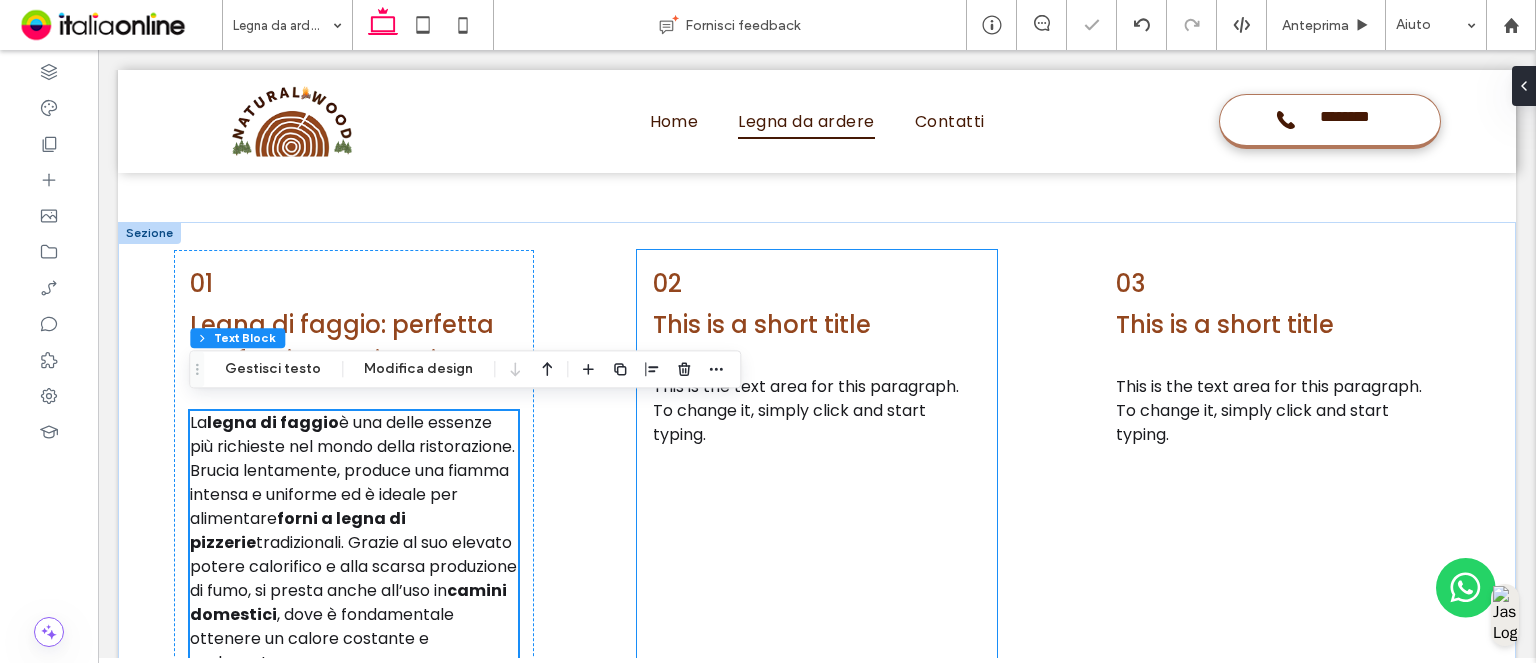 scroll, scrollTop: 2204, scrollLeft: 0, axis: vertical 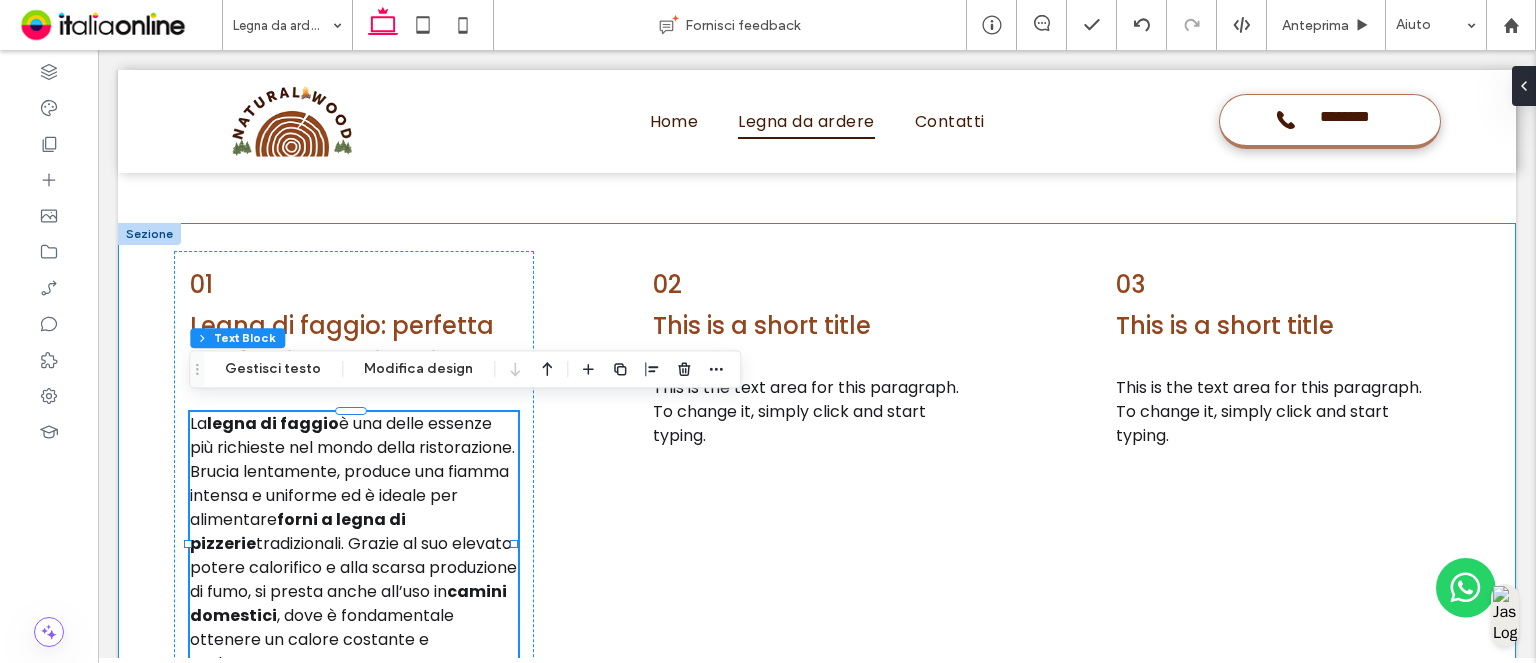 click on "01
Legna di faggio: perfetta per forni e caminetti
La  legna di faggio  è una delle essenze più richieste nel mondo della ristorazione. Brucia lentamente, produce una fiamma intensa e uniforme ed è ideale per alimentare  forni a legna di pizzerie  tradizionali. Grazie al suo elevato potere calorifico e alla scarsa produzione di fumo, si presta anche all’uso in  camini domestici , dove è fondamentale ottenere un calore costante e prolungato.
02
This is a short title
This is the text area for this paragraph. To change it, simply click and start typing.
03
This is a short title
This is the text area for this paragraph. To change it, simply click and start typing." at bounding box center [817, 513] 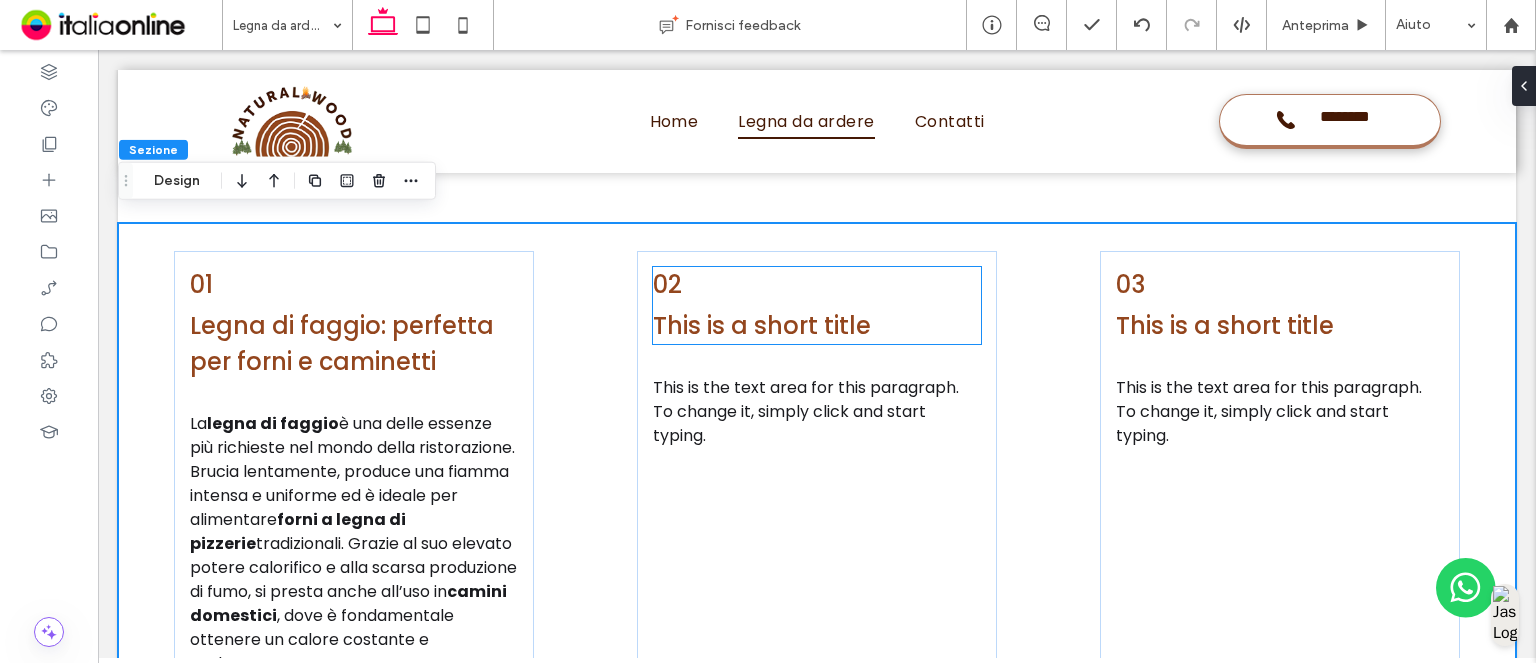 click on "02
This is a short title" at bounding box center (817, 305) 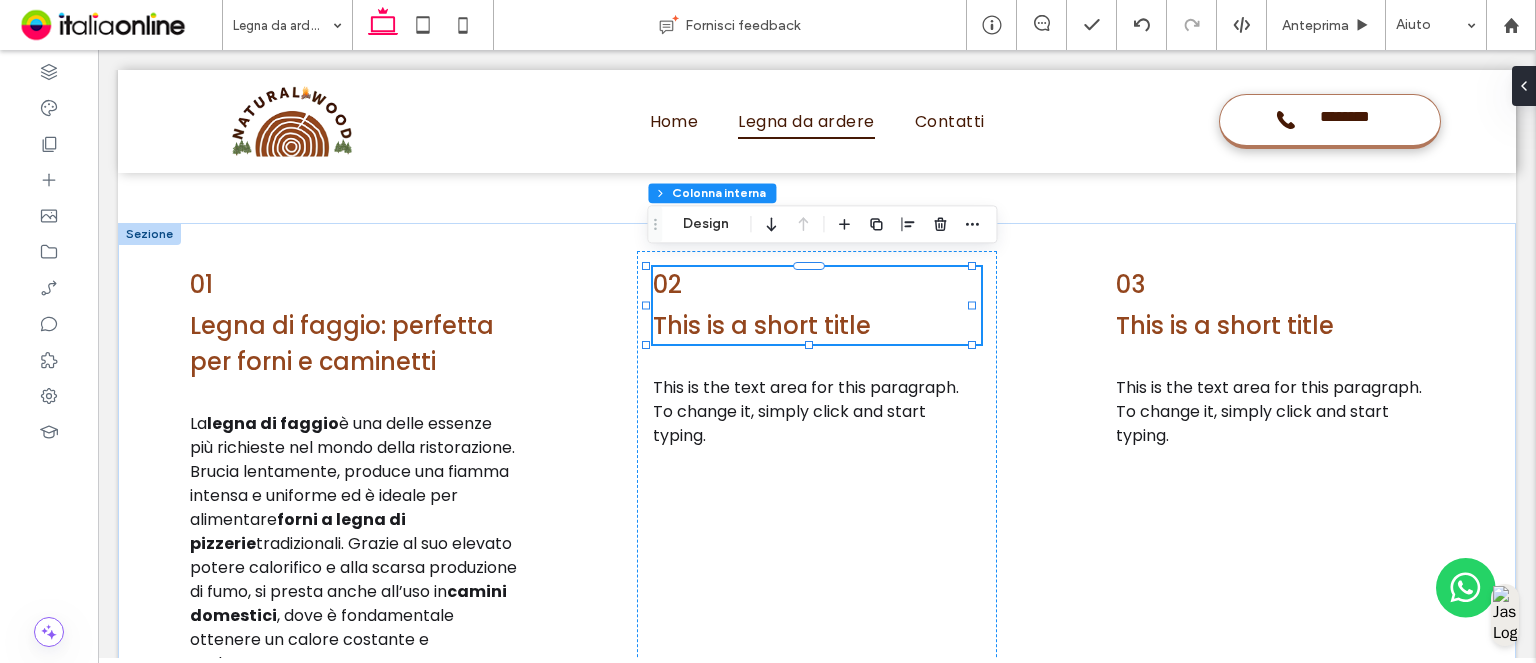 click on "02
This is a short title" at bounding box center (817, 305) 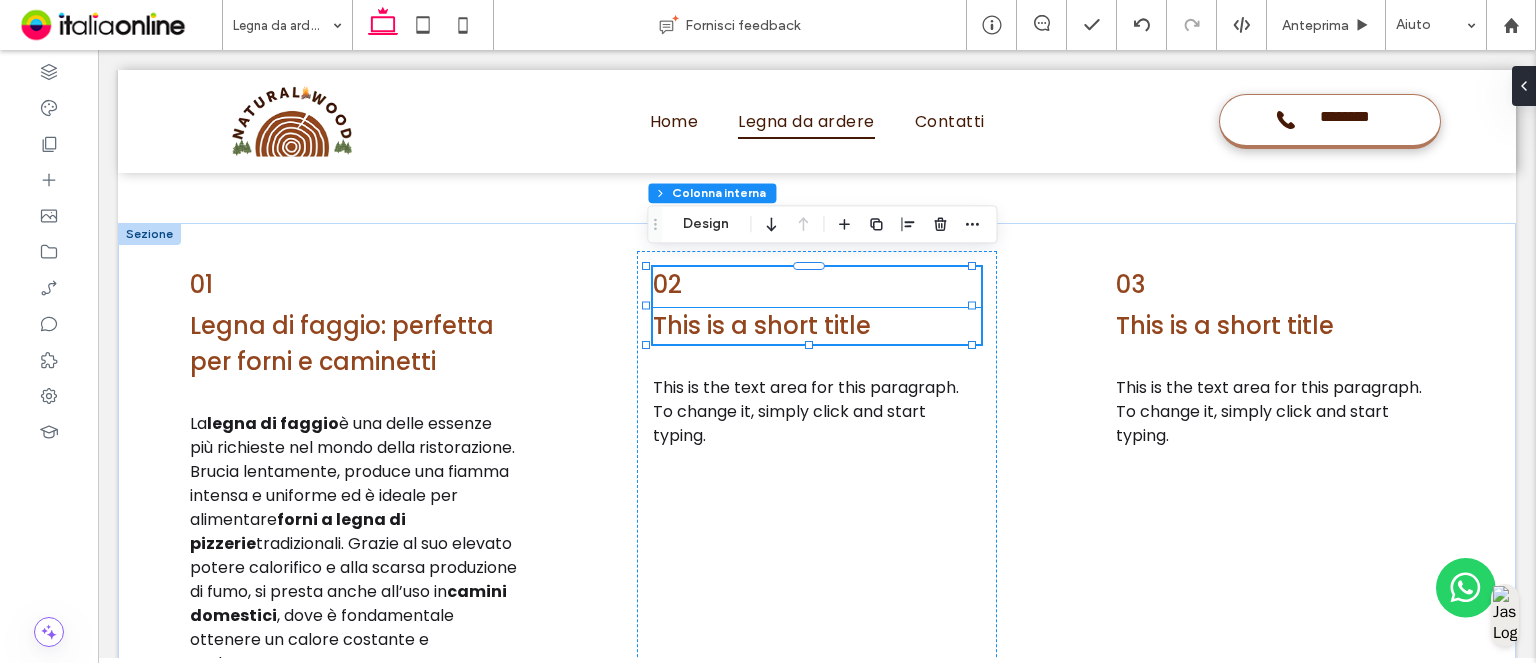 click on "This is a short title" at bounding box center [762, 325] 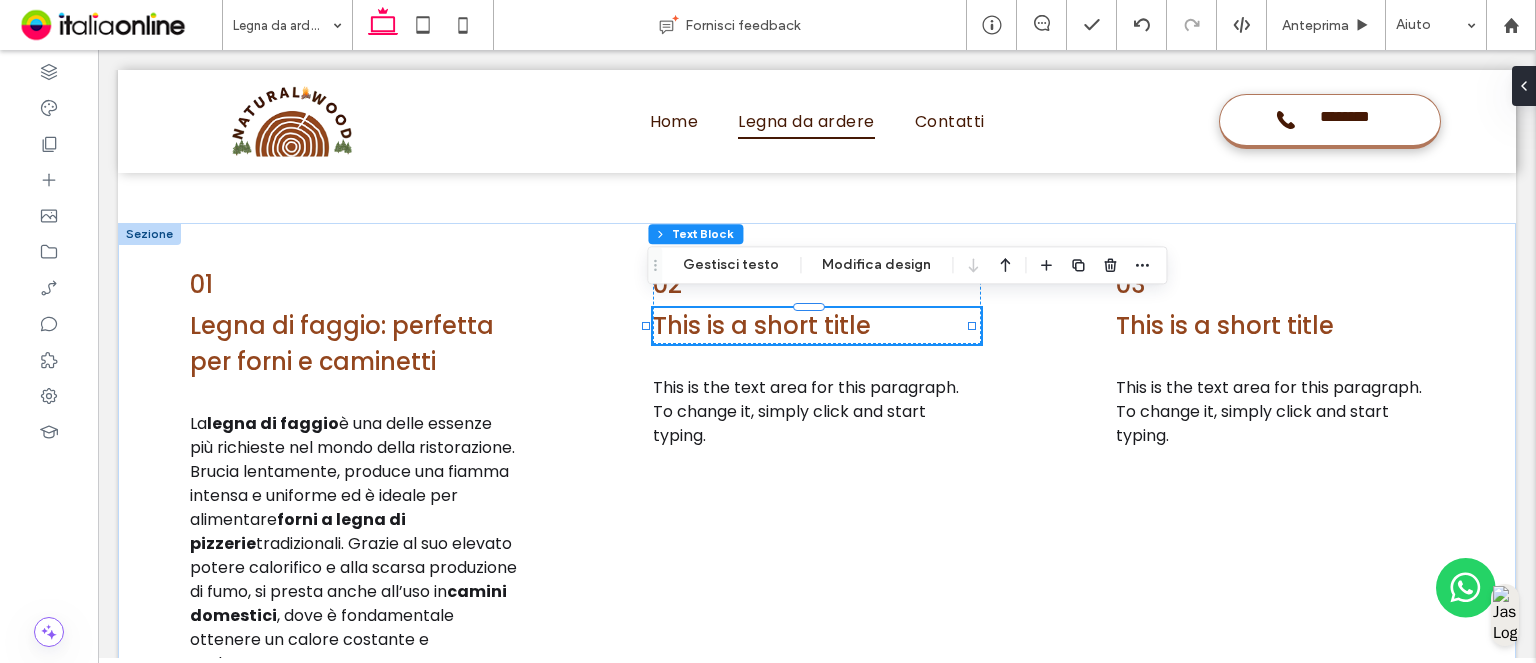 click on "This is a short title" at bounding box center [762, 325] 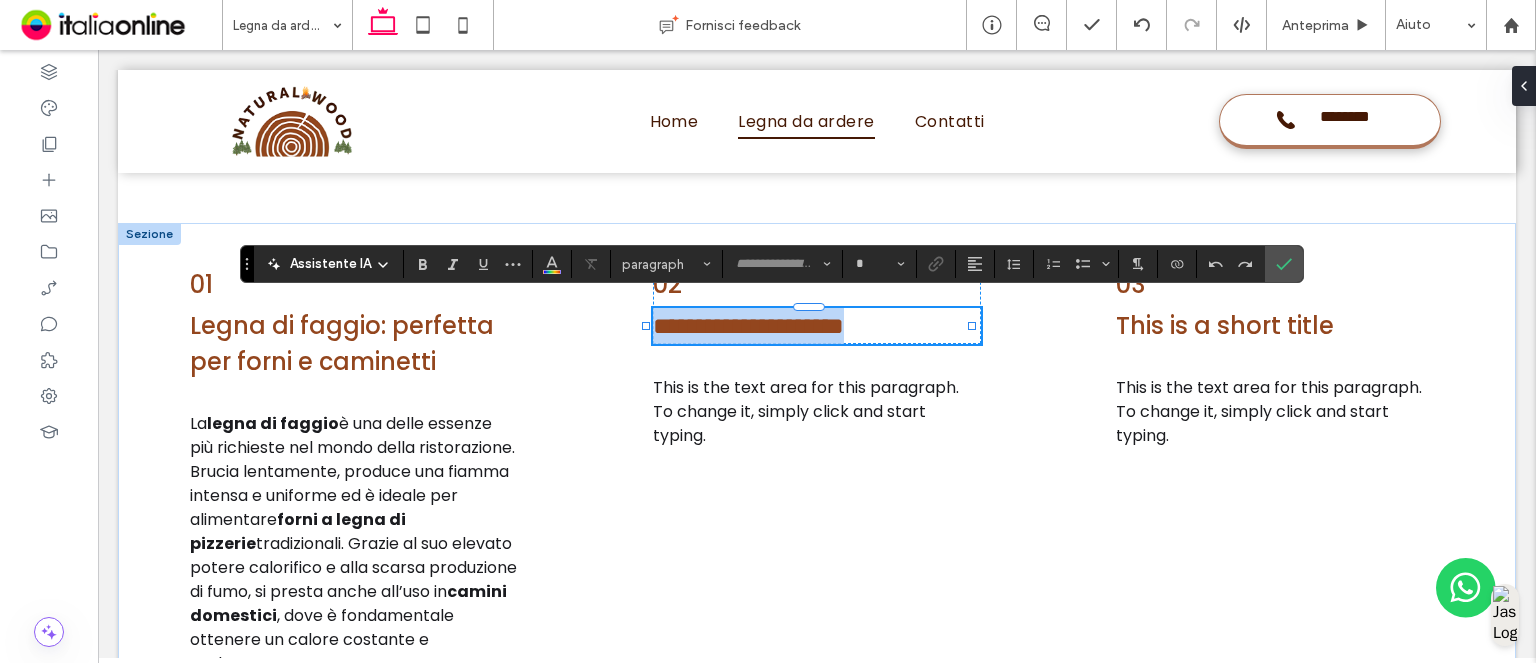 type on "*******" 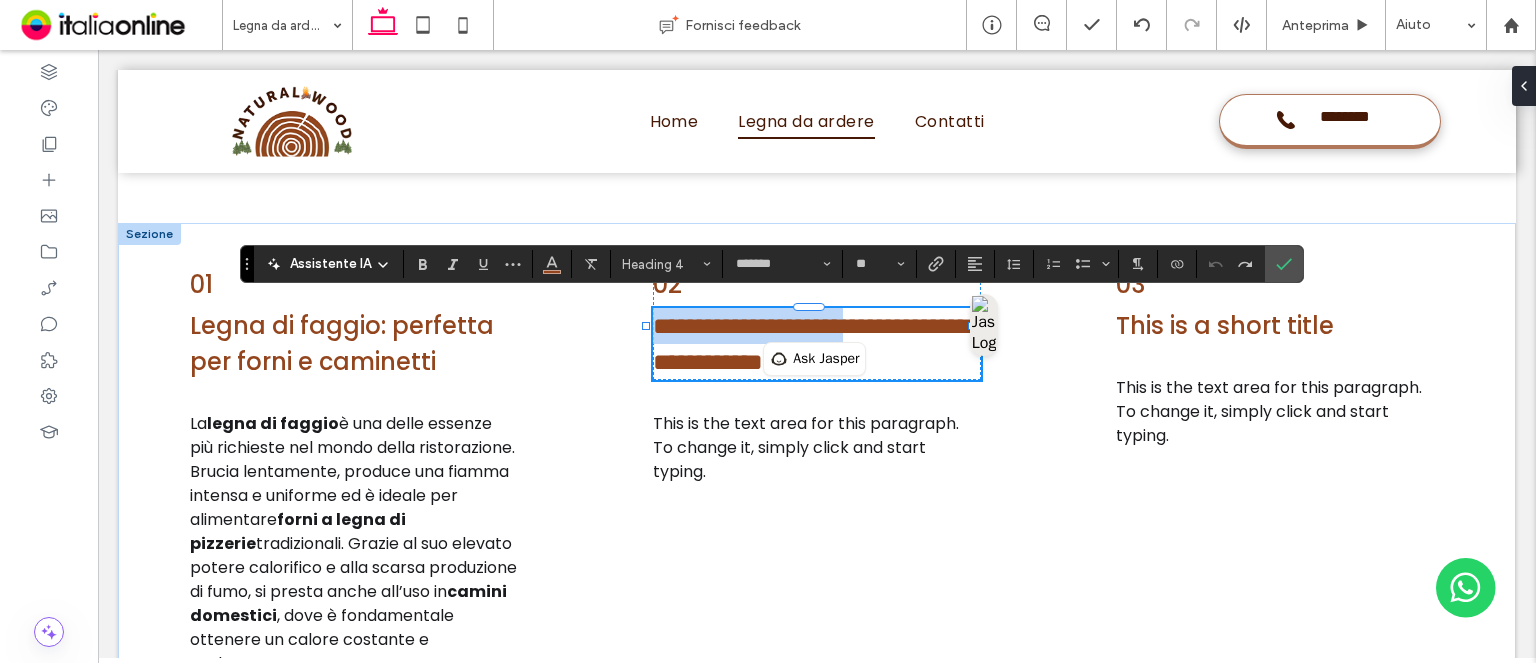 type on "**" 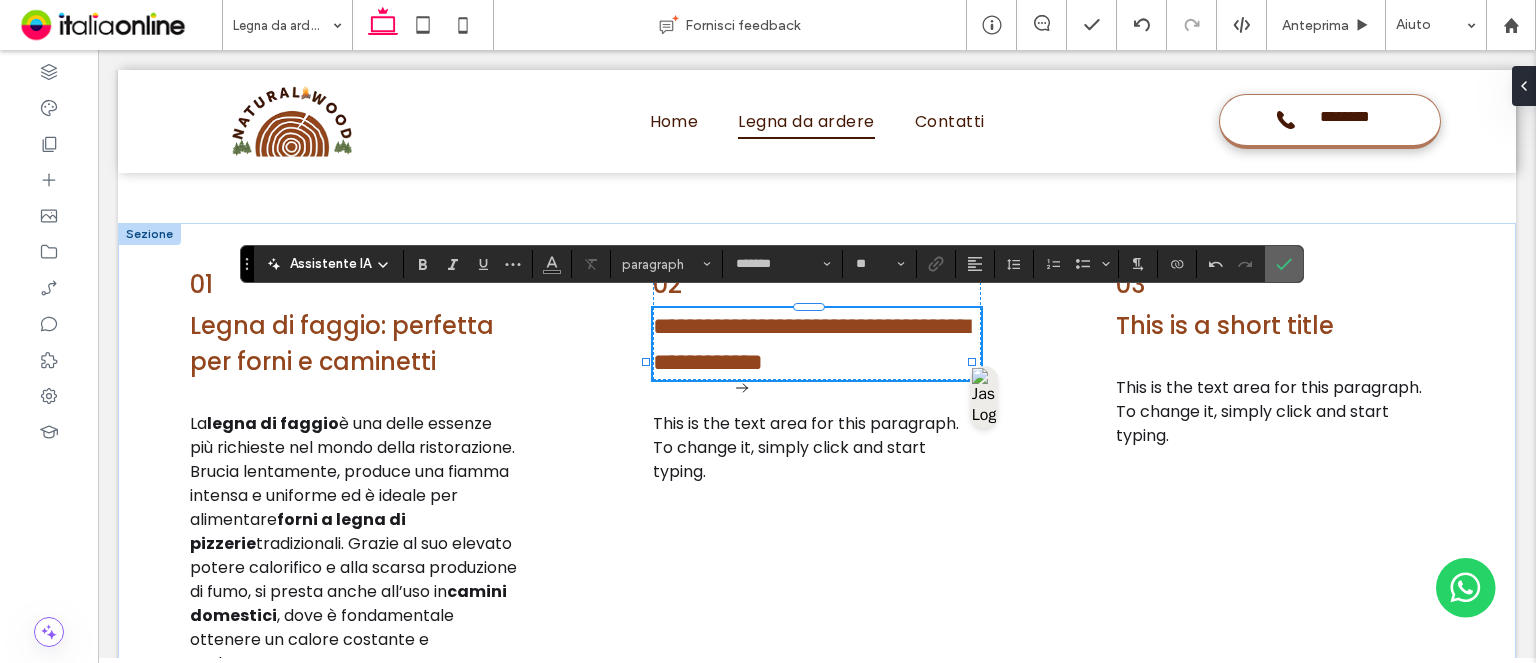 click at bounding box center (1284, 264) 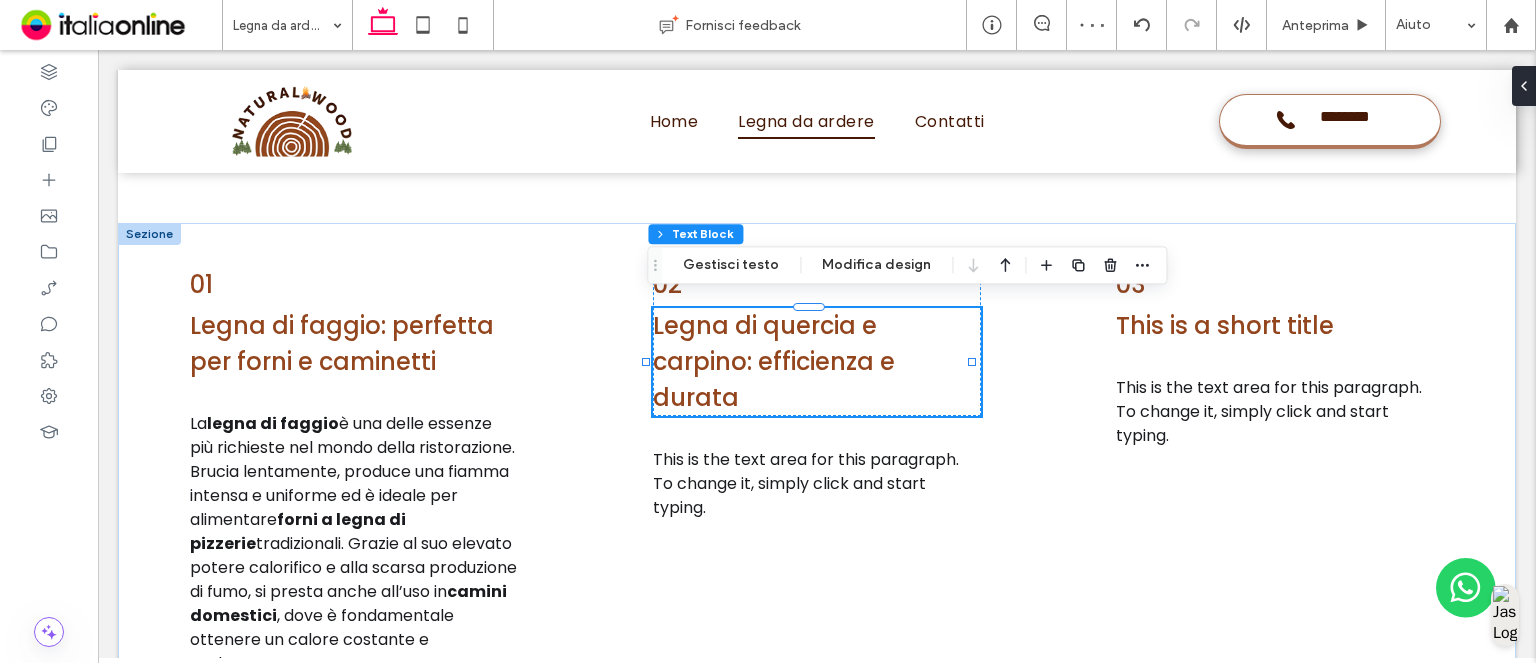 click at bounding box center [149, 234] 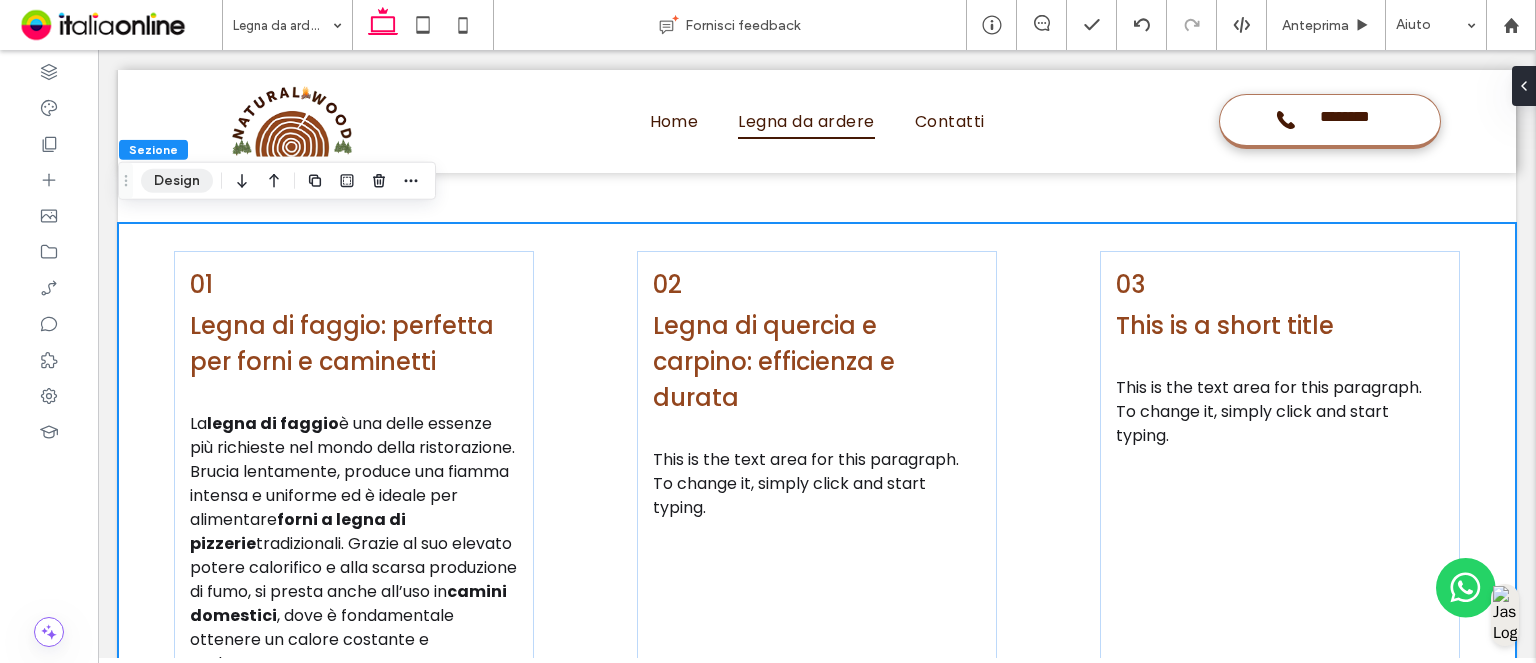 click on "Design" at bounding box center (177, 181) 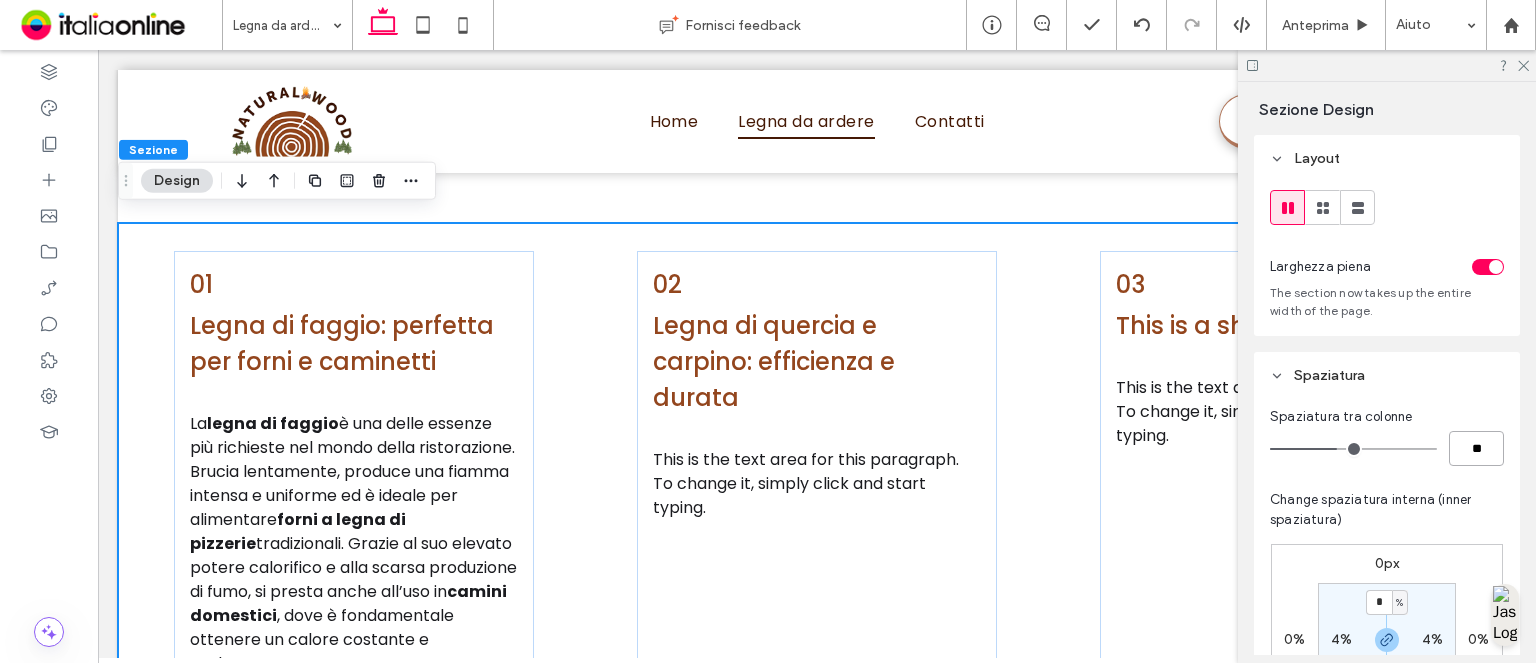 click on "**" at bounding box center (1476, 448) 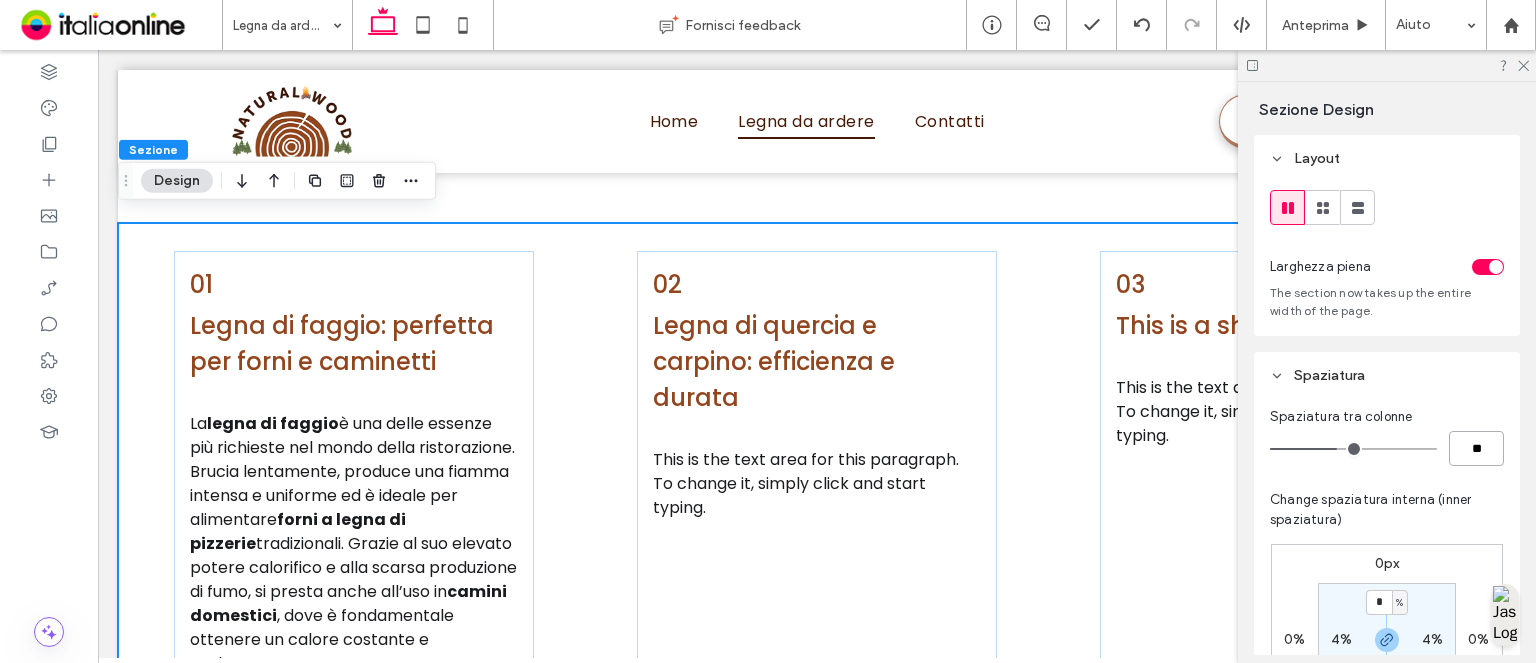 click on "**" at bounding box center (1476, 448) 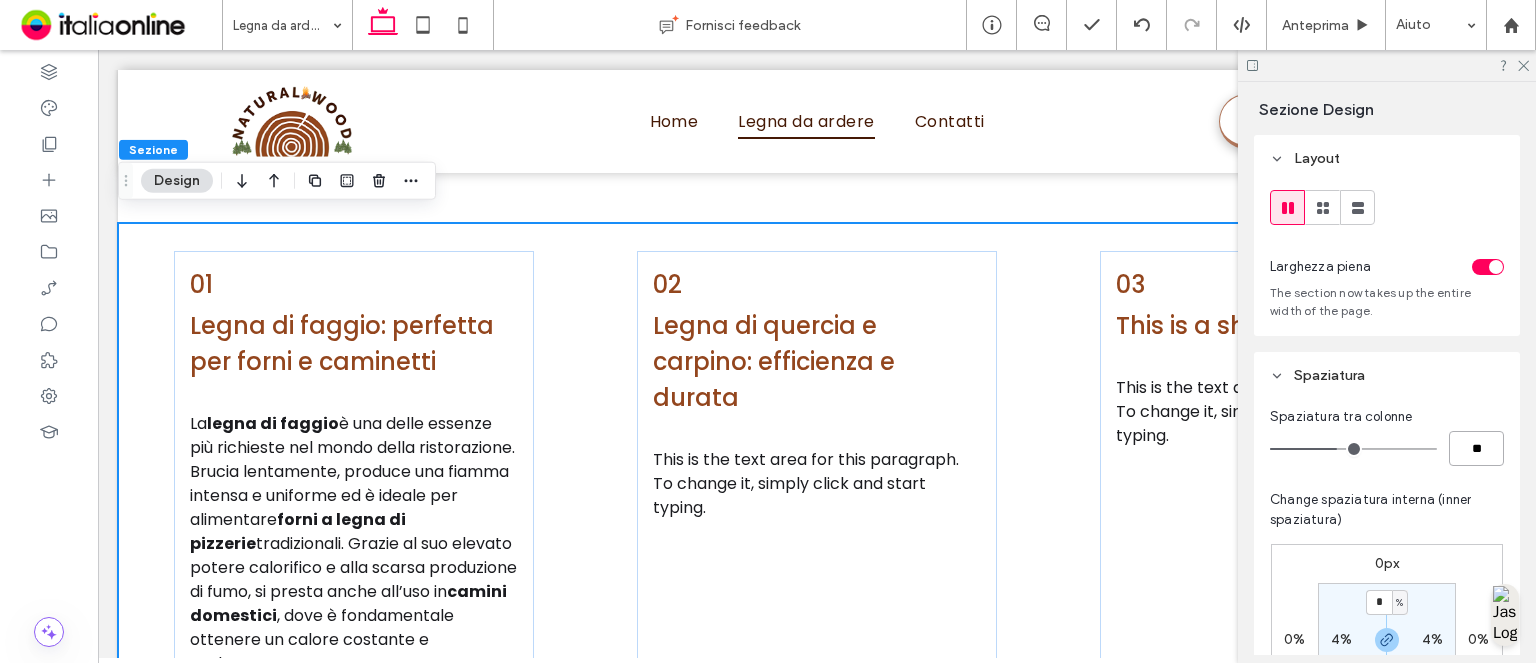 type on "**" 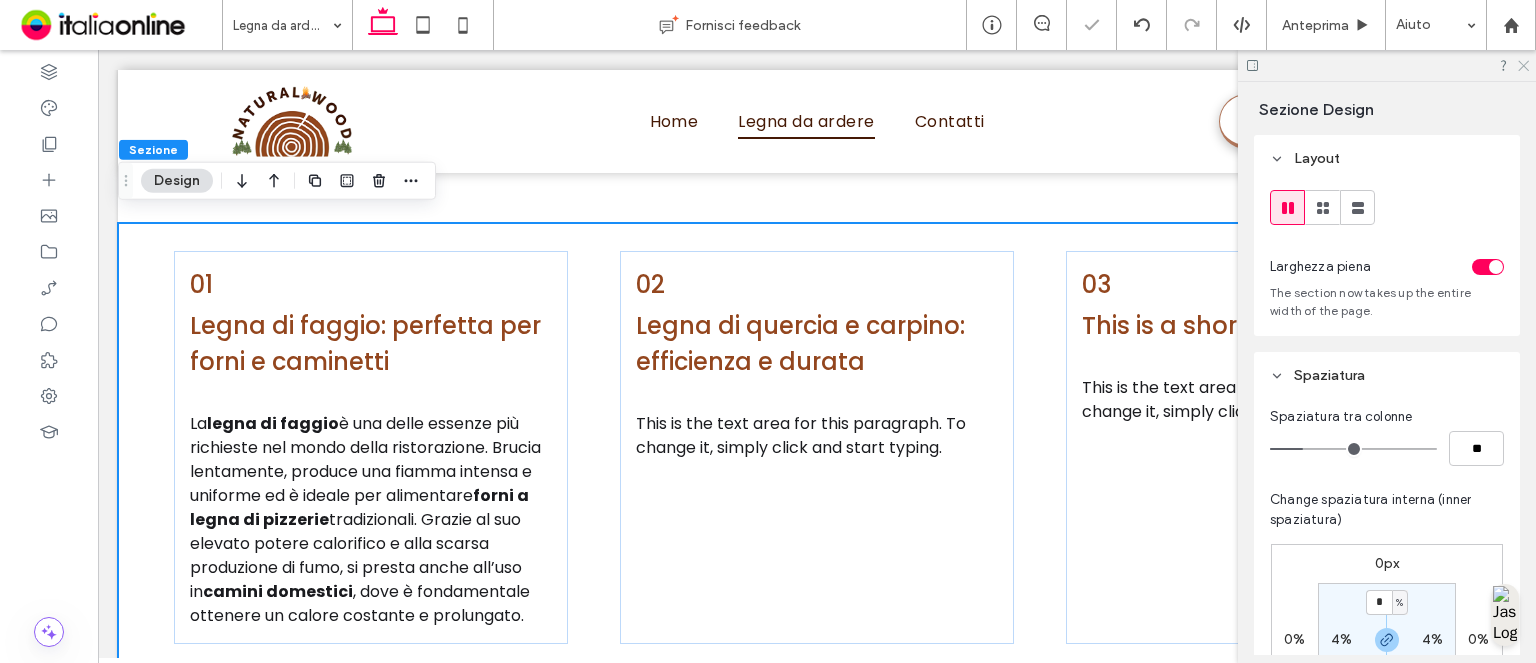 click 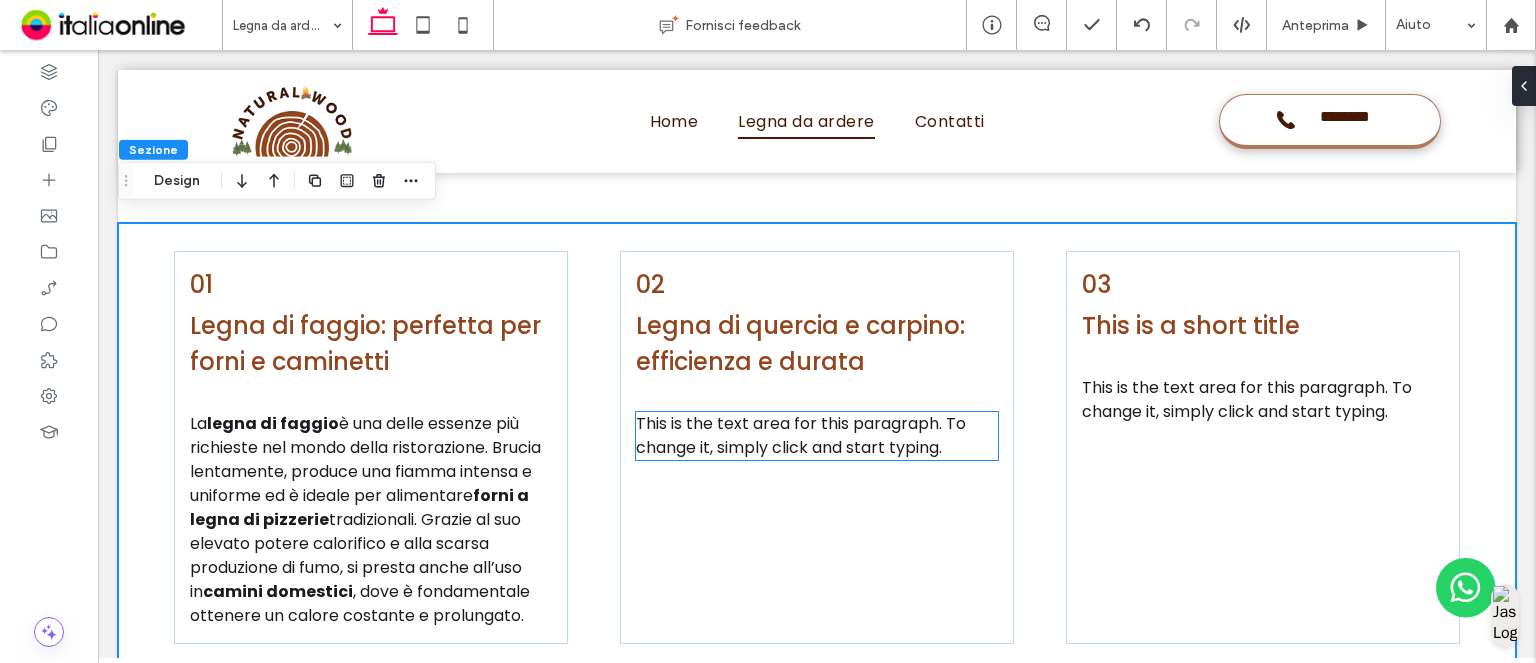 click on "This is the text area for this paragraph. To change it, simply click and start typing." at bounding box center [801, 435] 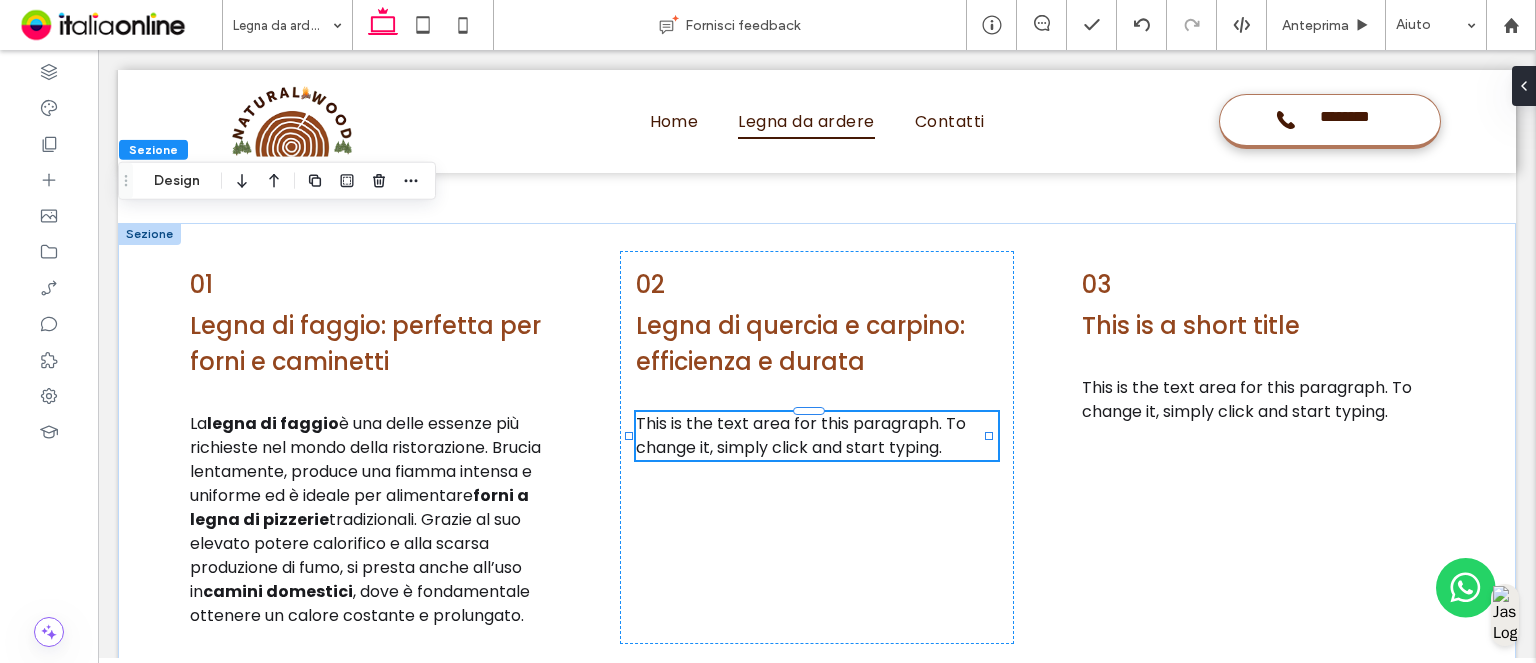 click on "This is the text area for this paragraph. To change it, simply click and start typing." at bounding box center (817, 436) 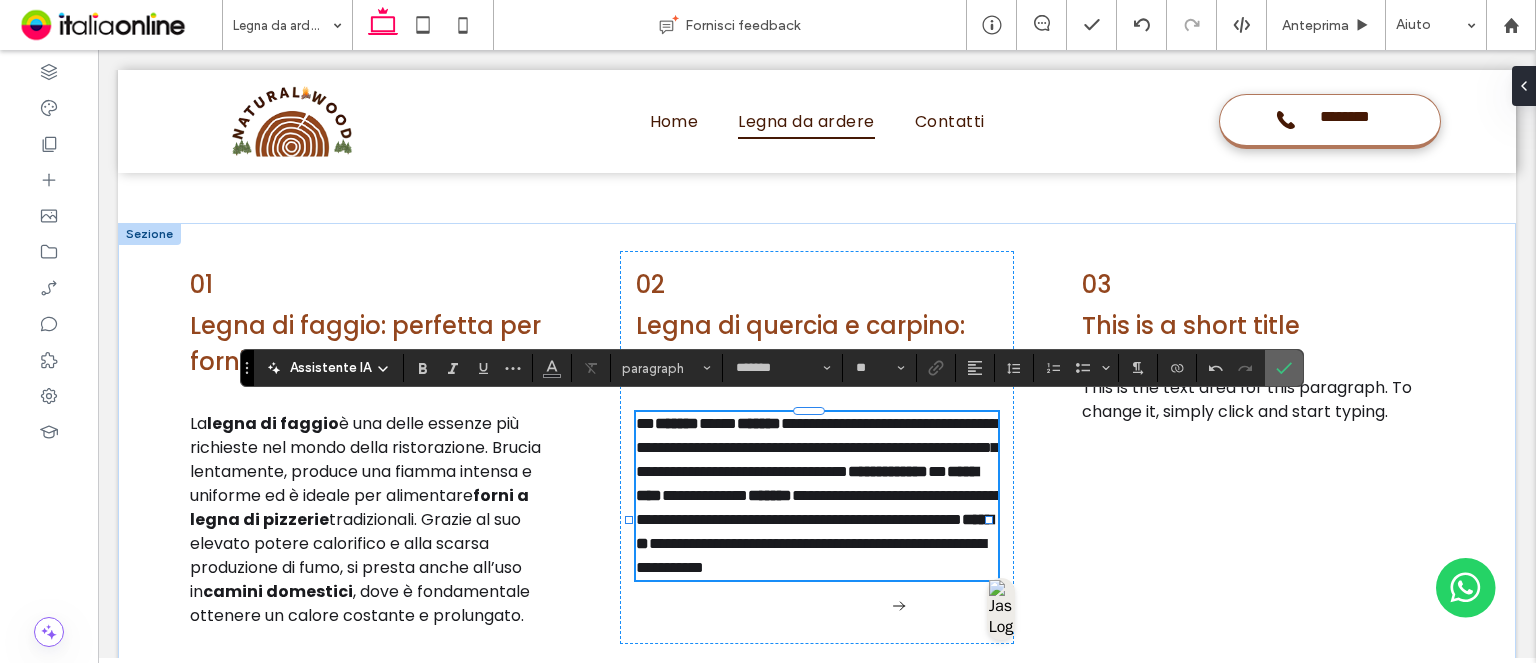 click at bounding box center (1280, 368) 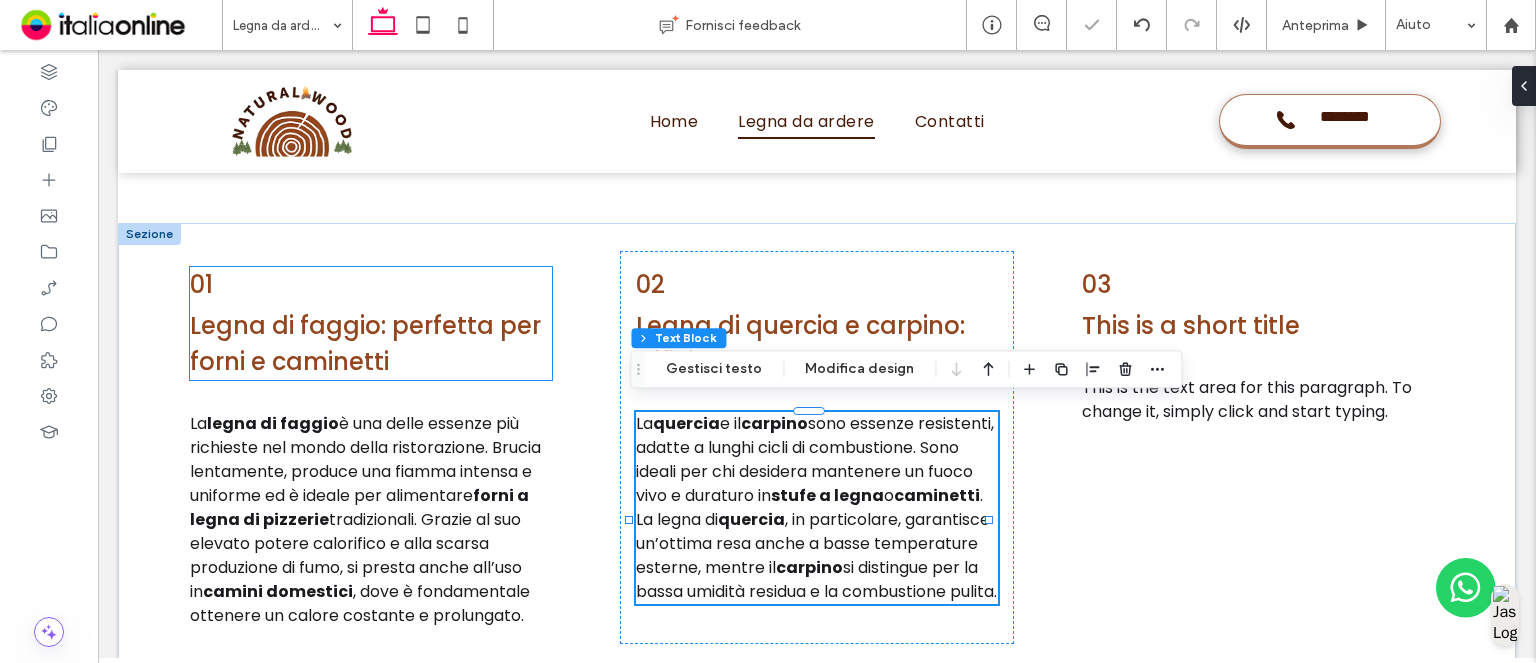 click on "01" at bounding box center [371, 285] 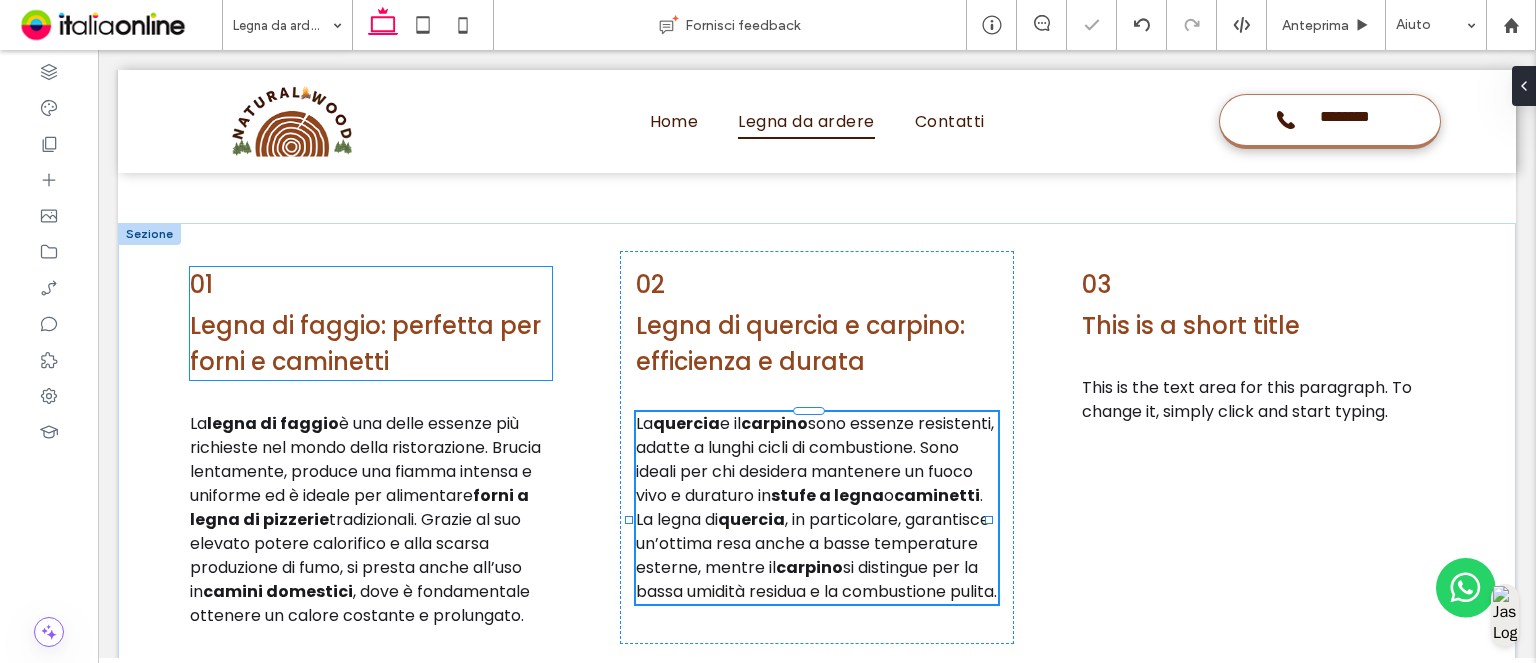 type on "**" 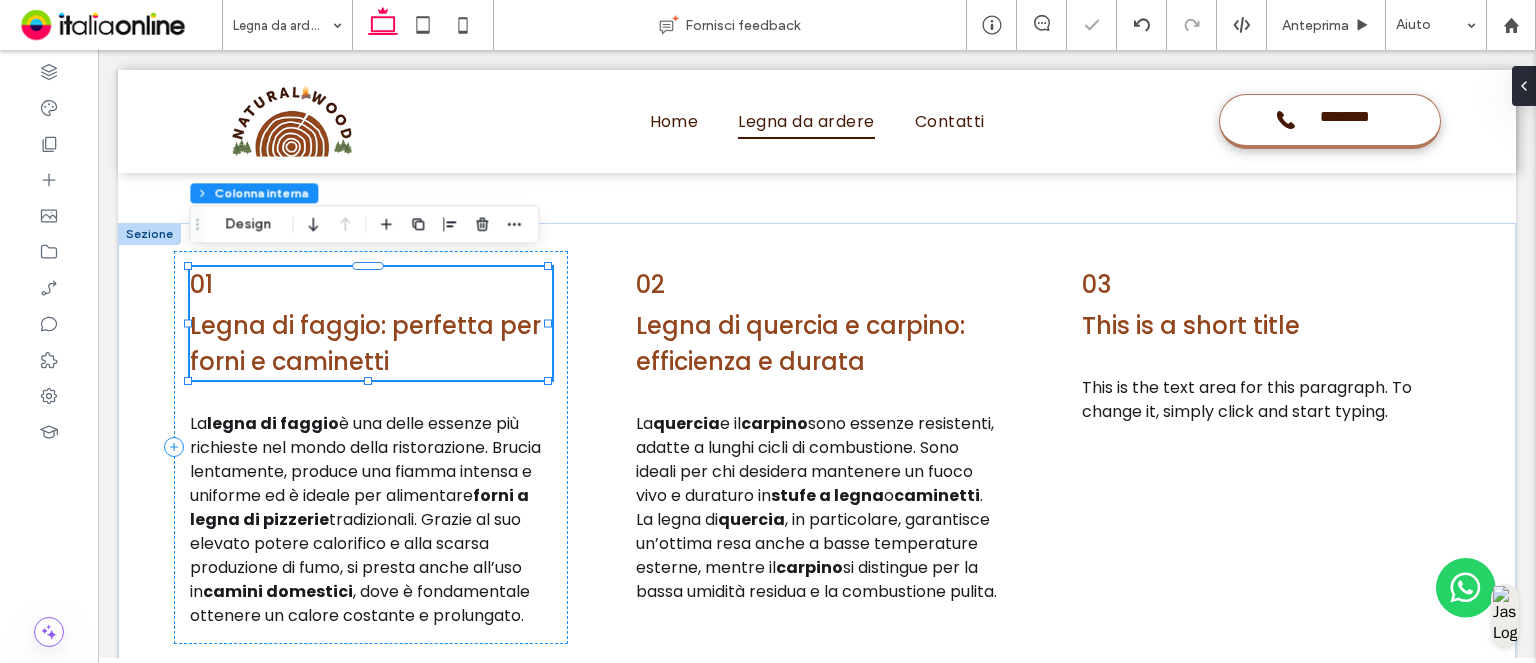 click on "01" at bounding box center [371, 285] 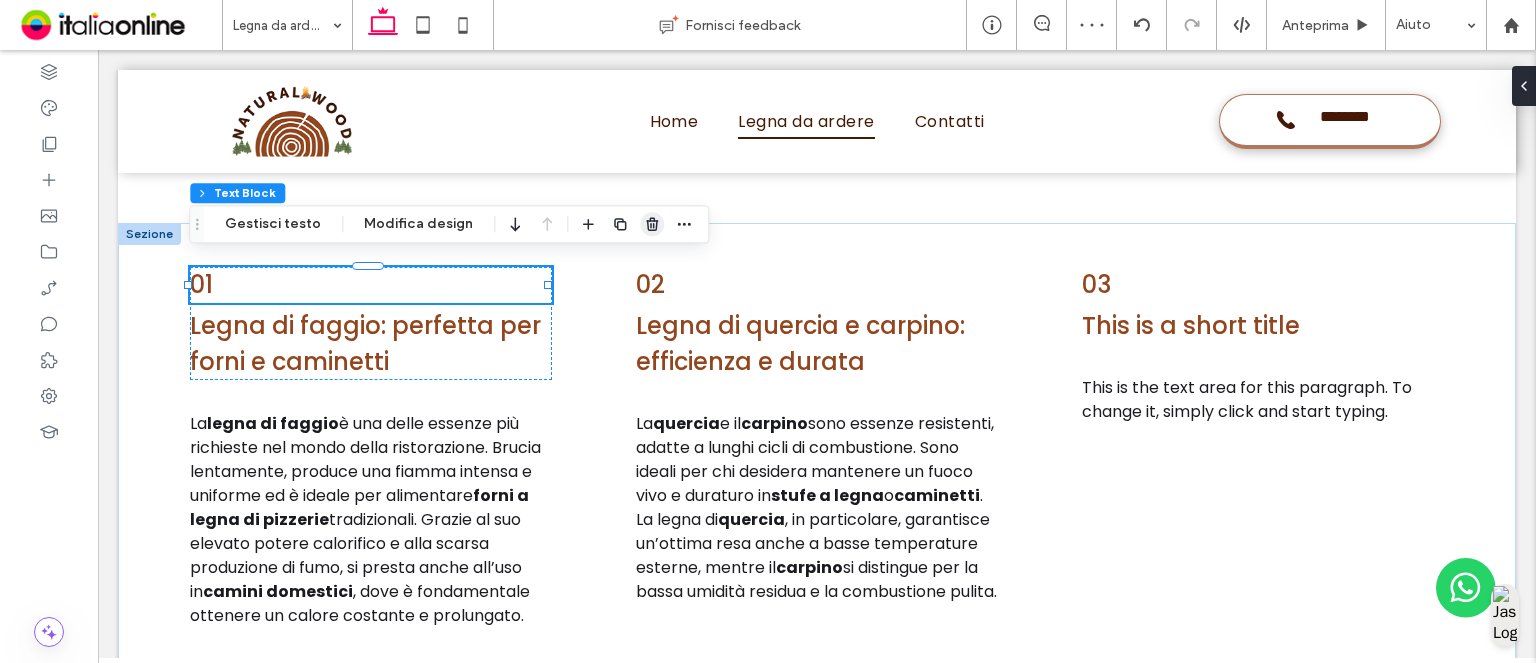 click 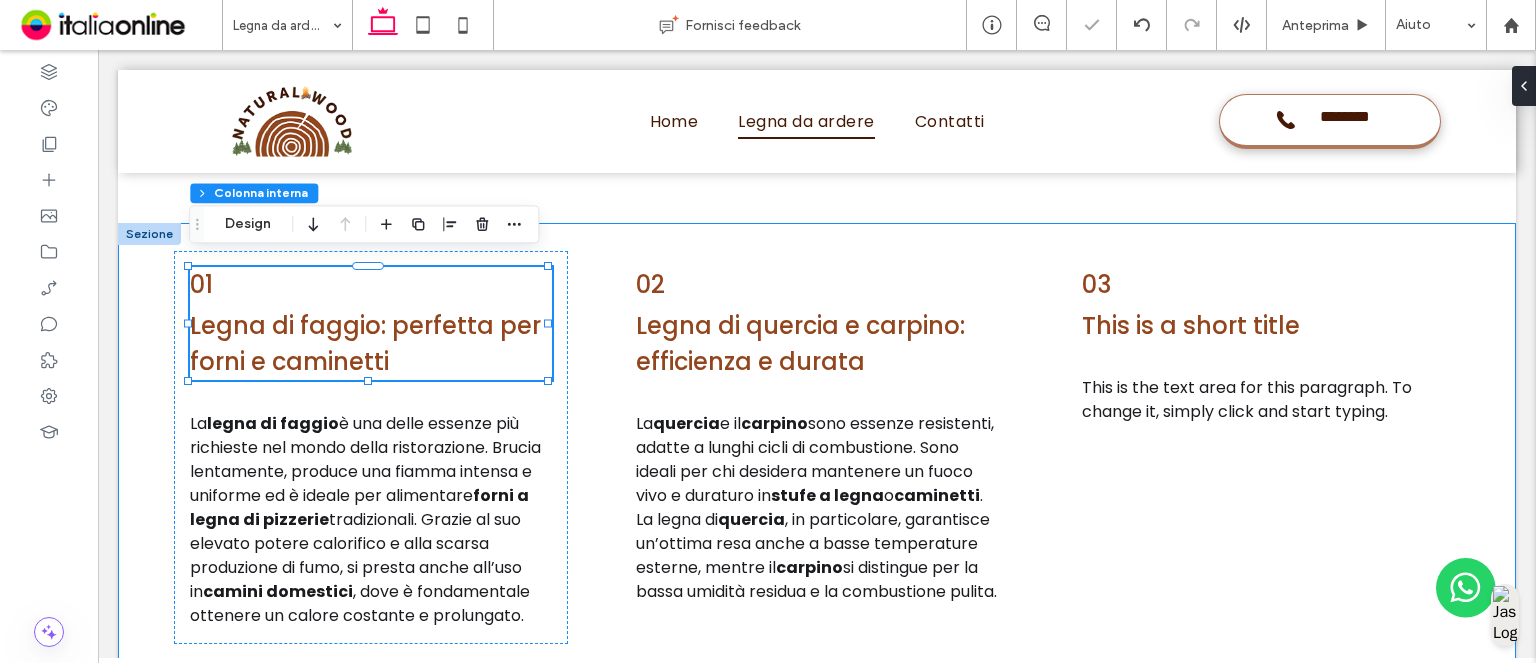 type on "**" 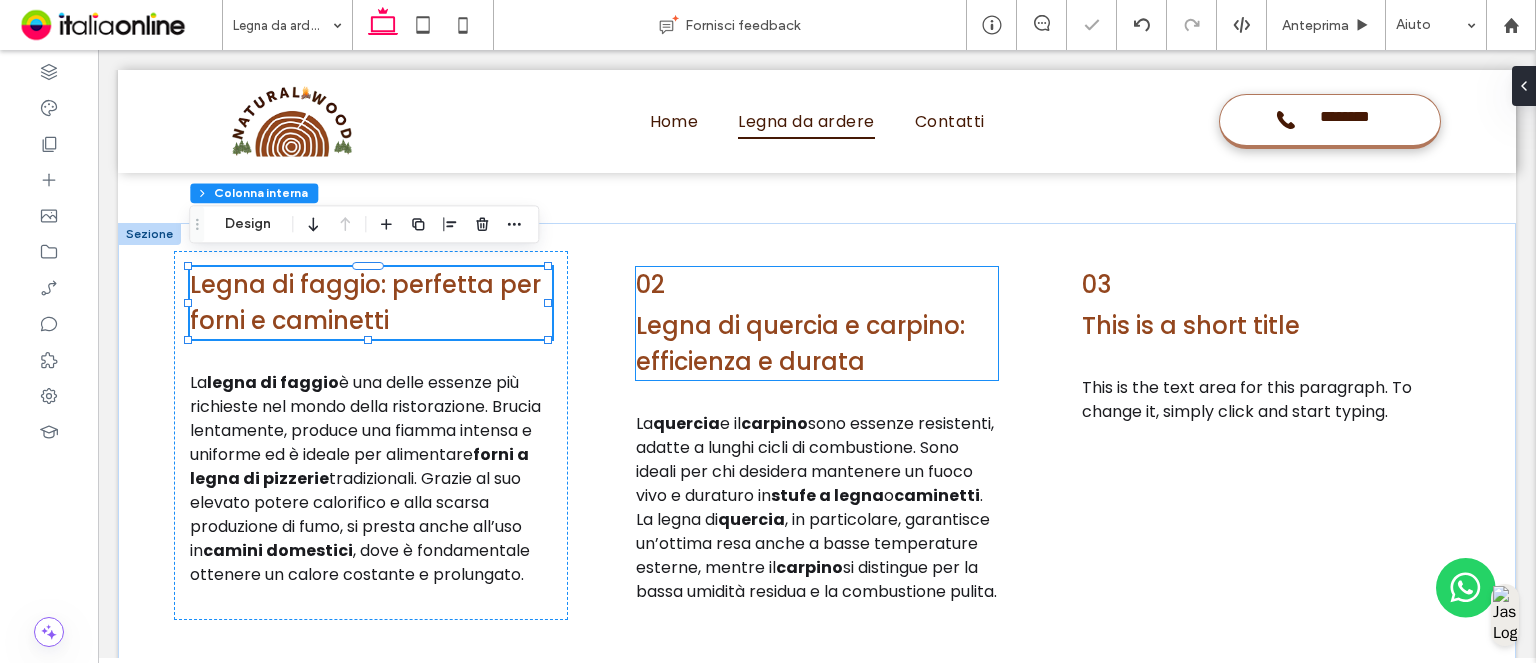 click on "02" at bounding box center (650, 284) 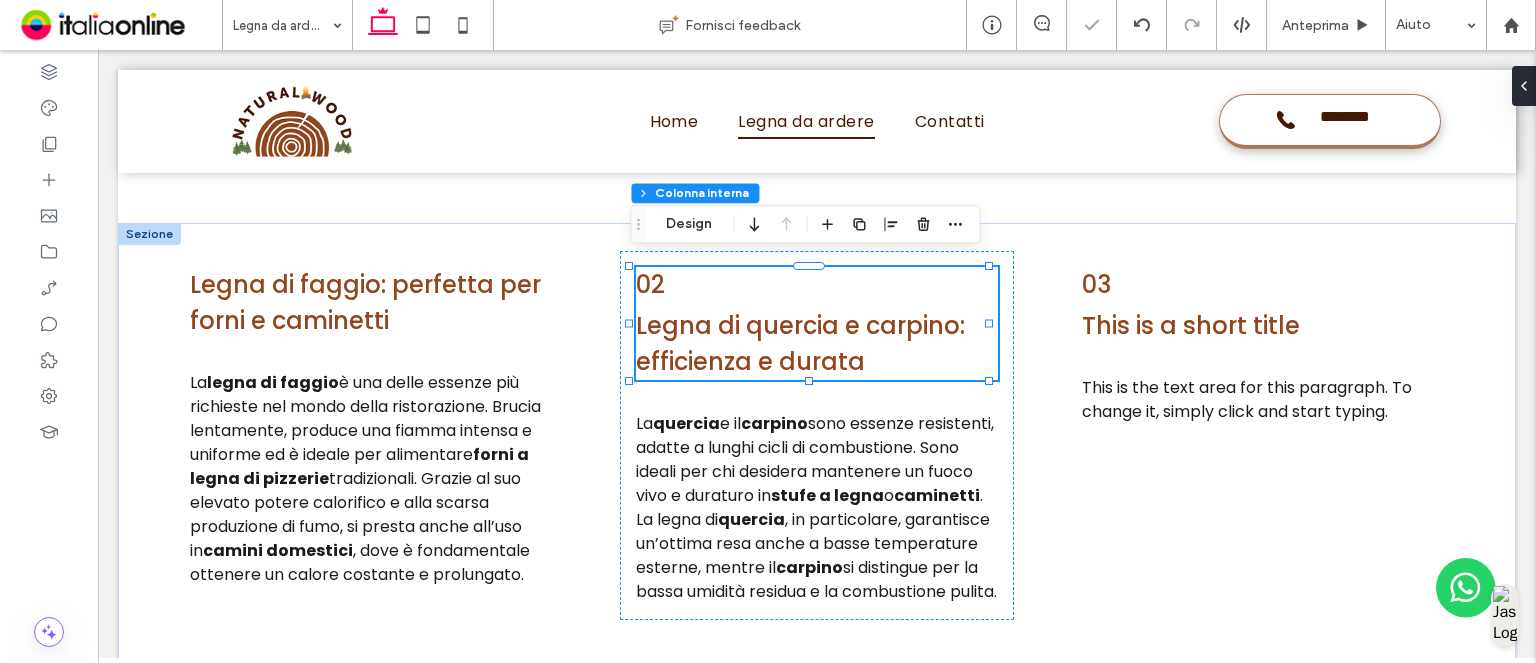 click on "02" at bounding box center [650, 284] 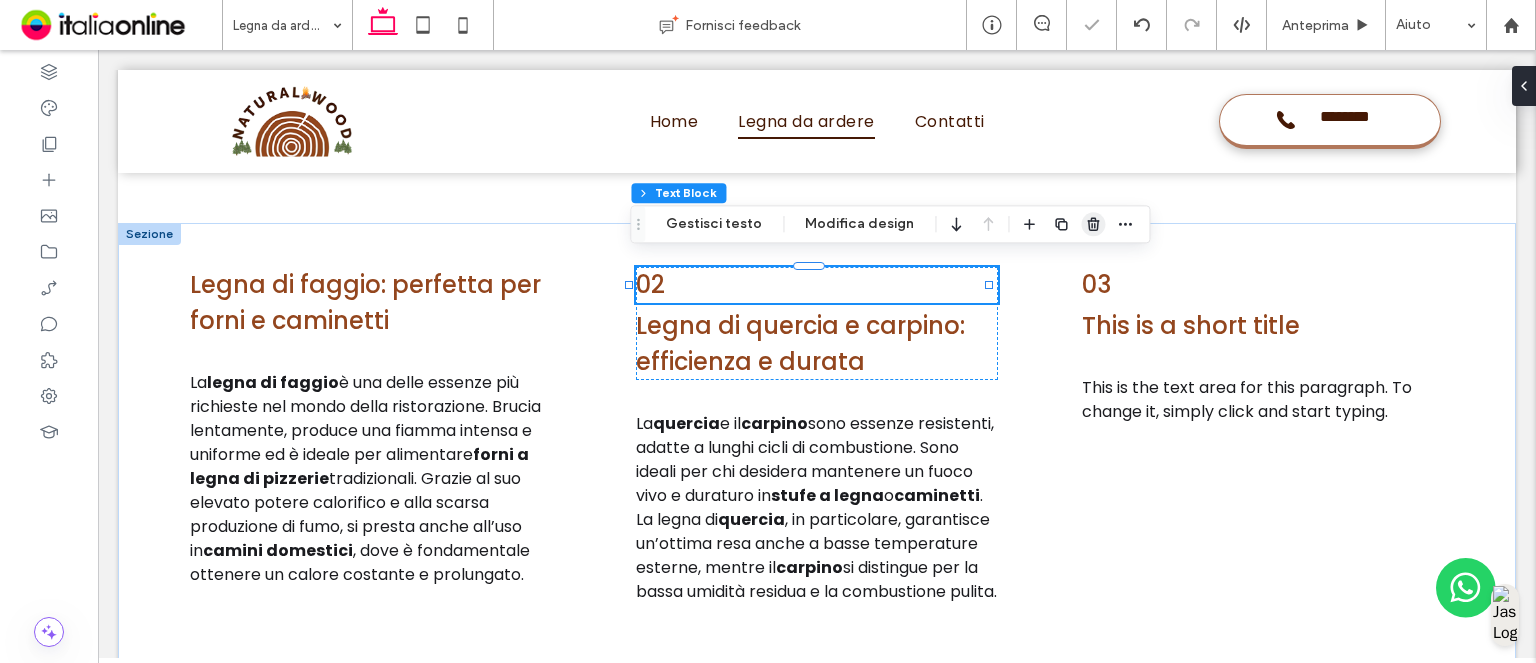 click 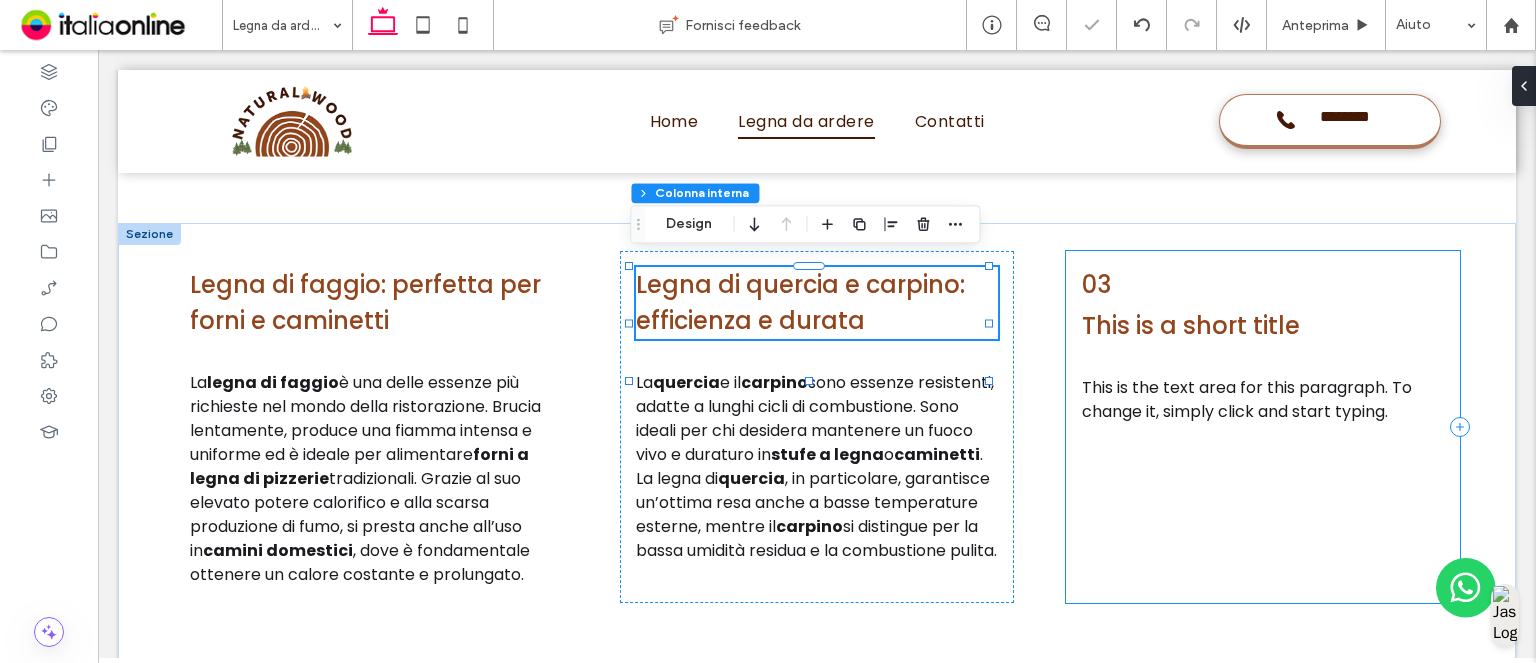 type on "**" 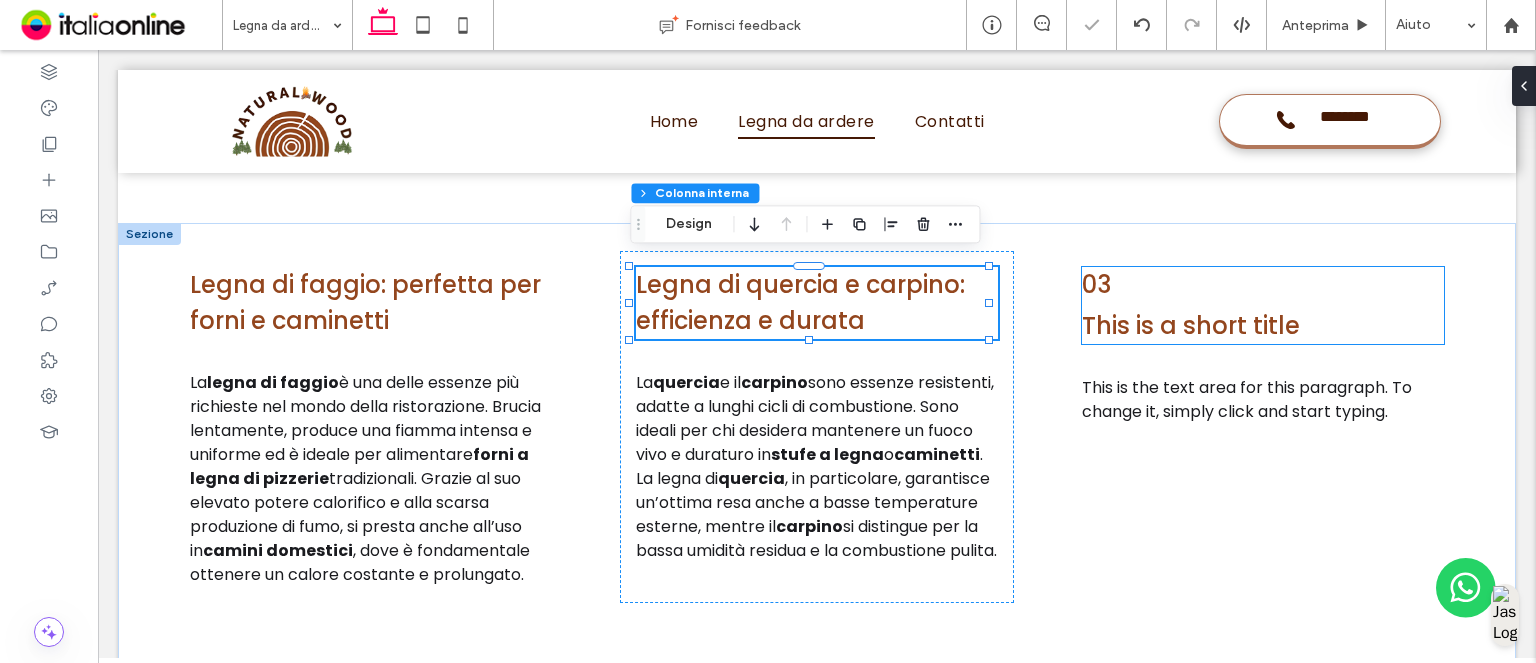 click on "03" at bounding box center (1096, 284) 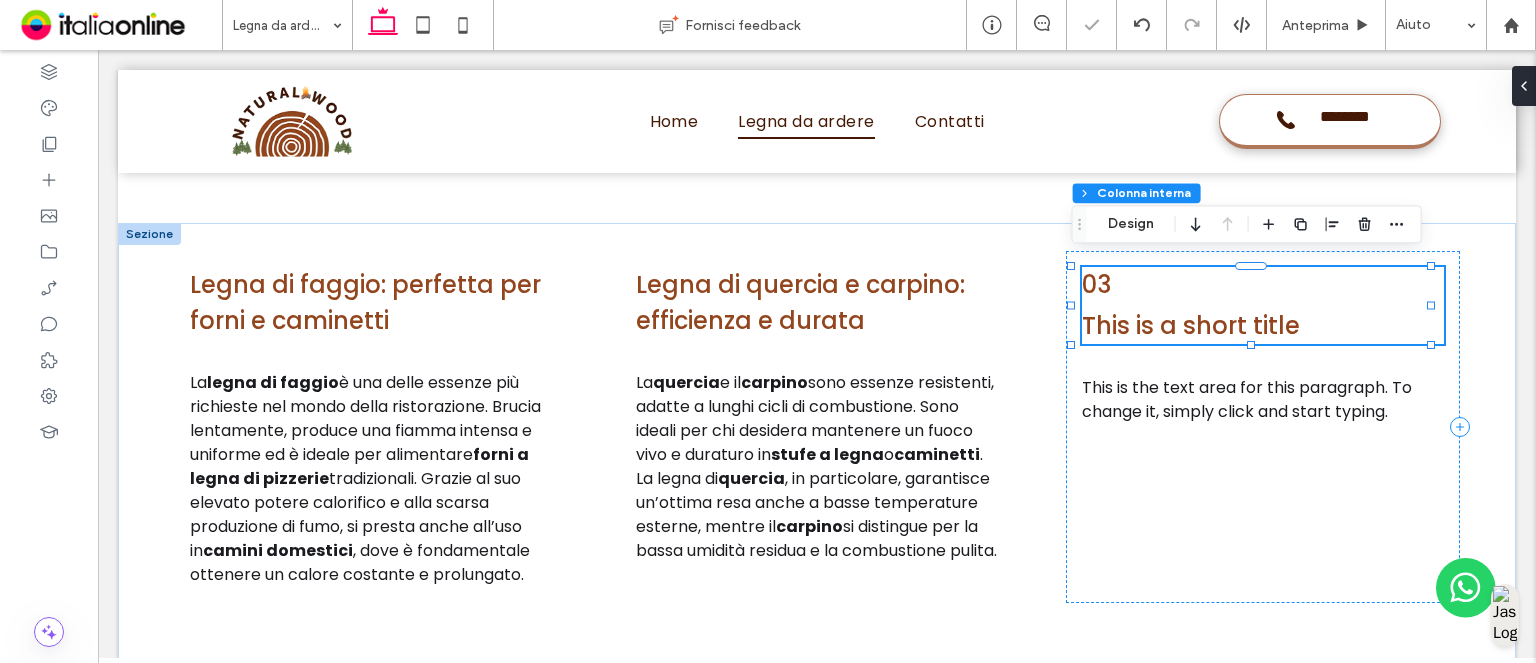 click on "03" at bounding box center [1096, 284] 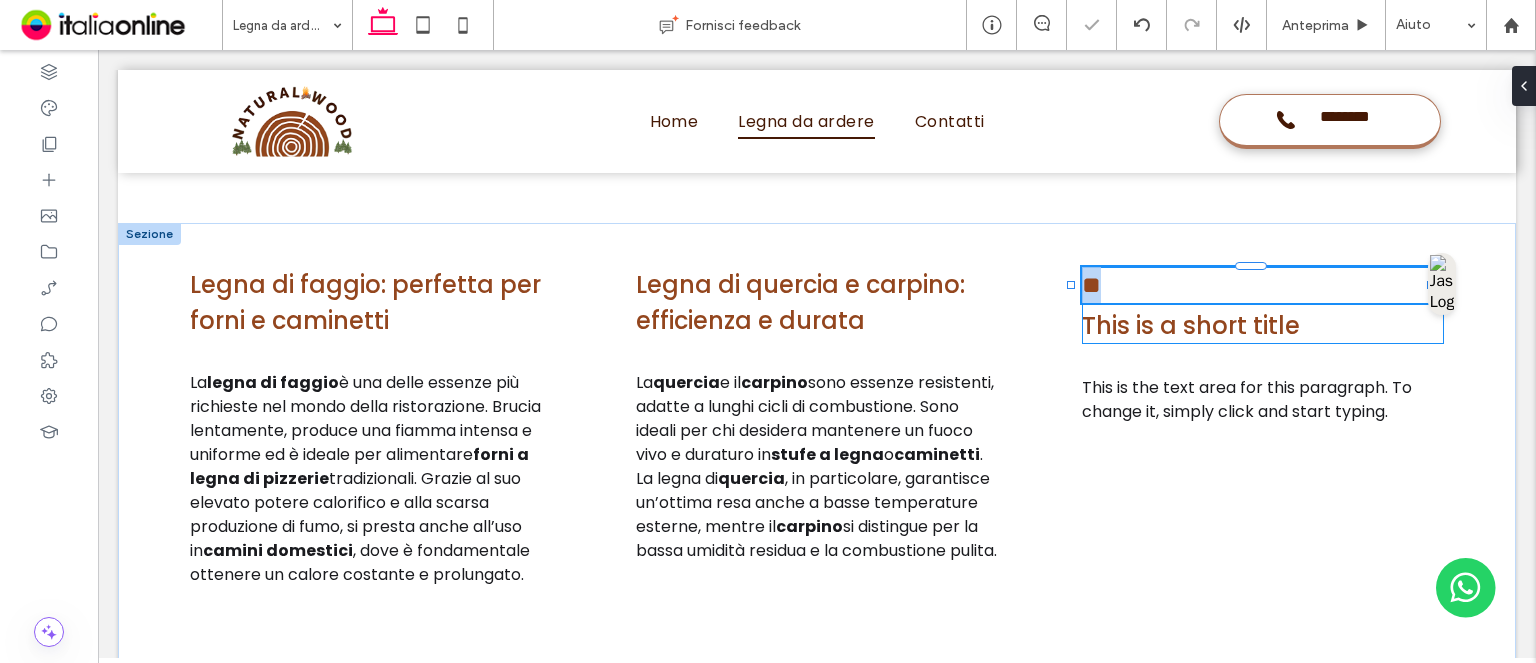 type on "*******" 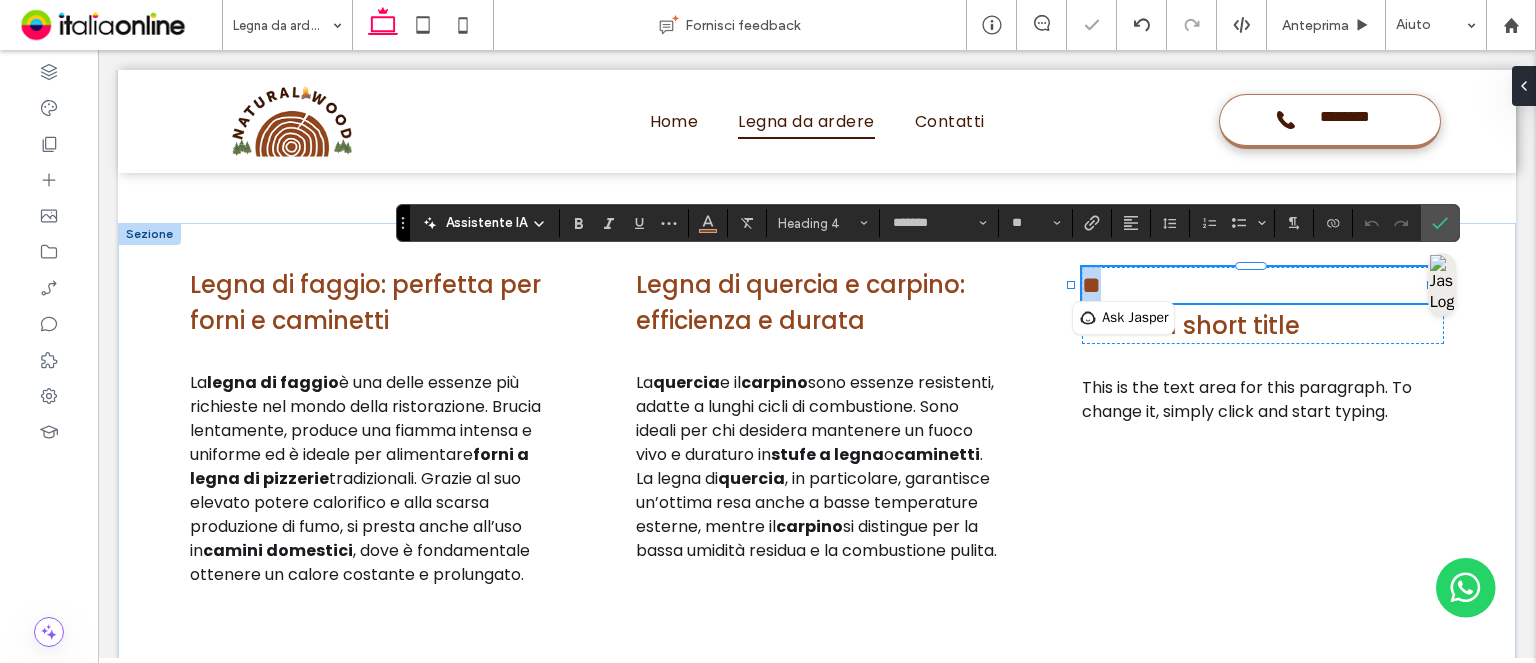 click on "**" at bounding box center [1263, 285] 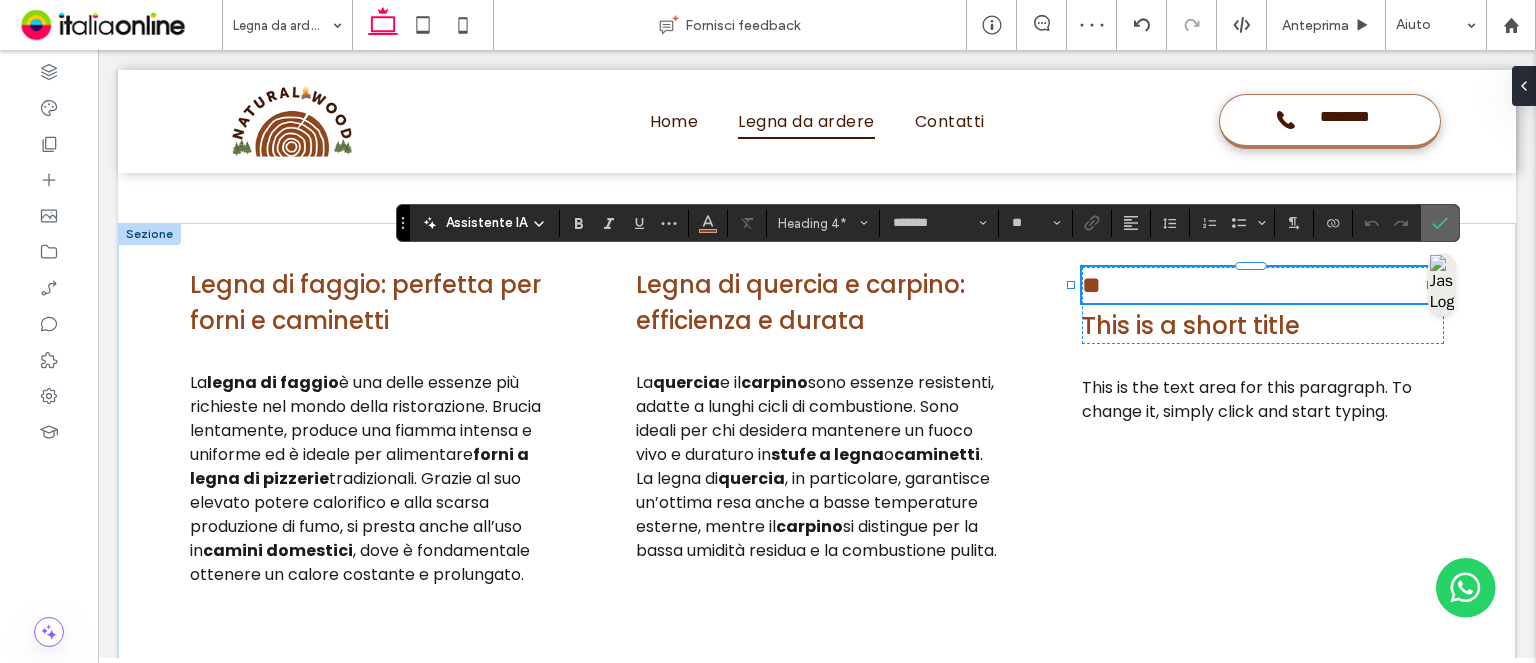 click 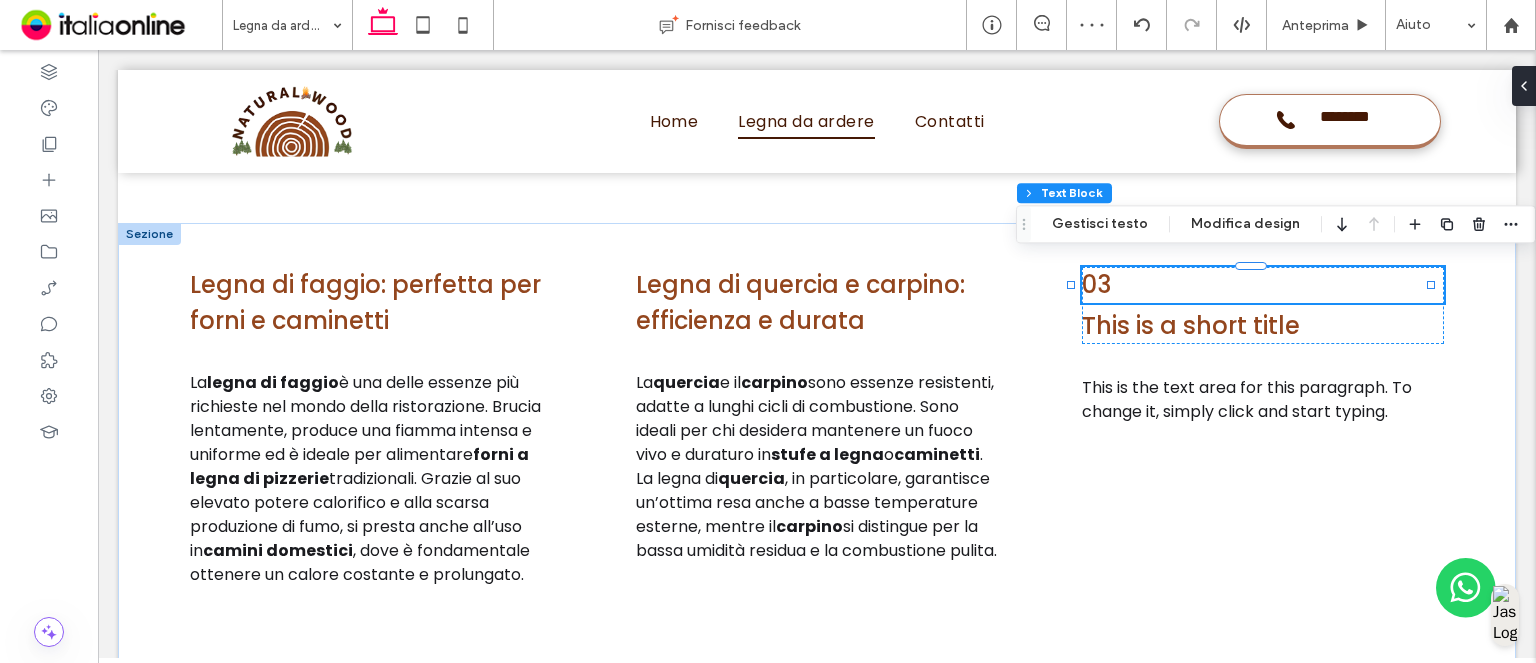 click at bounding box center (1479, 224) 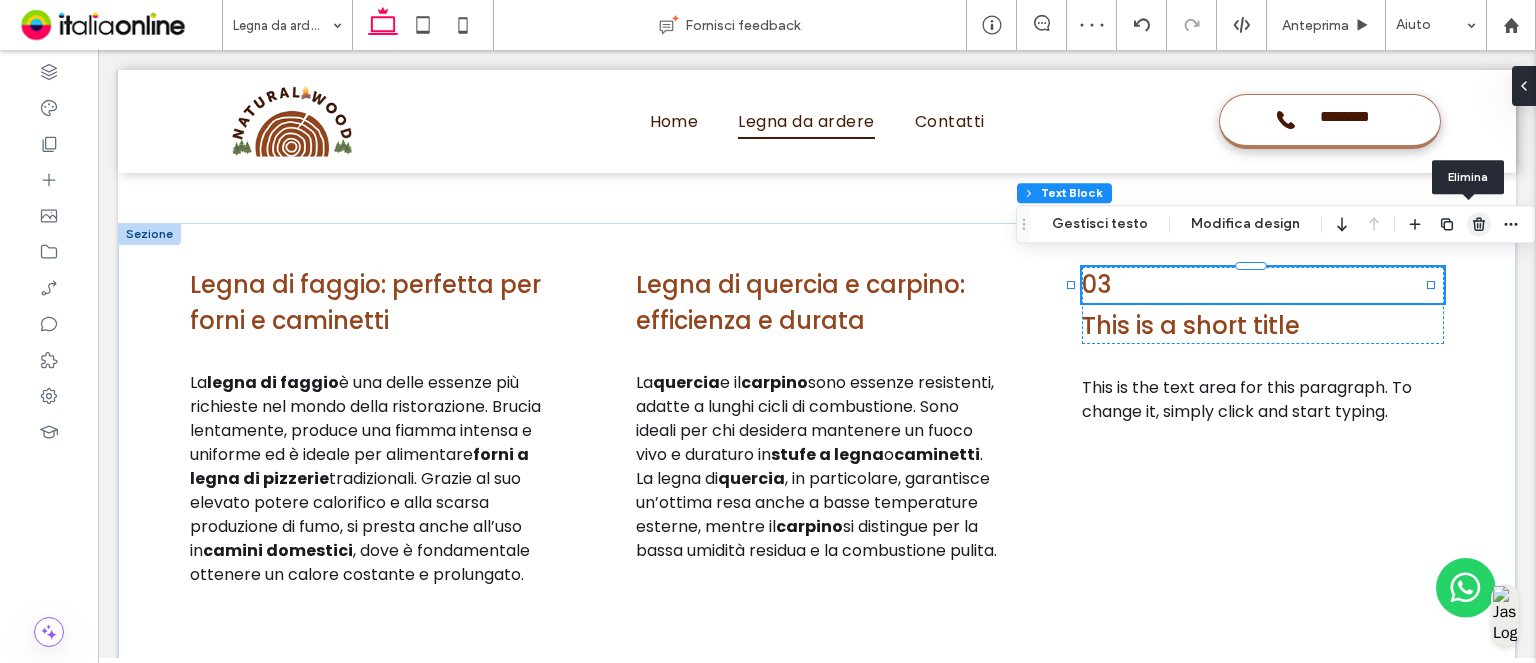 click 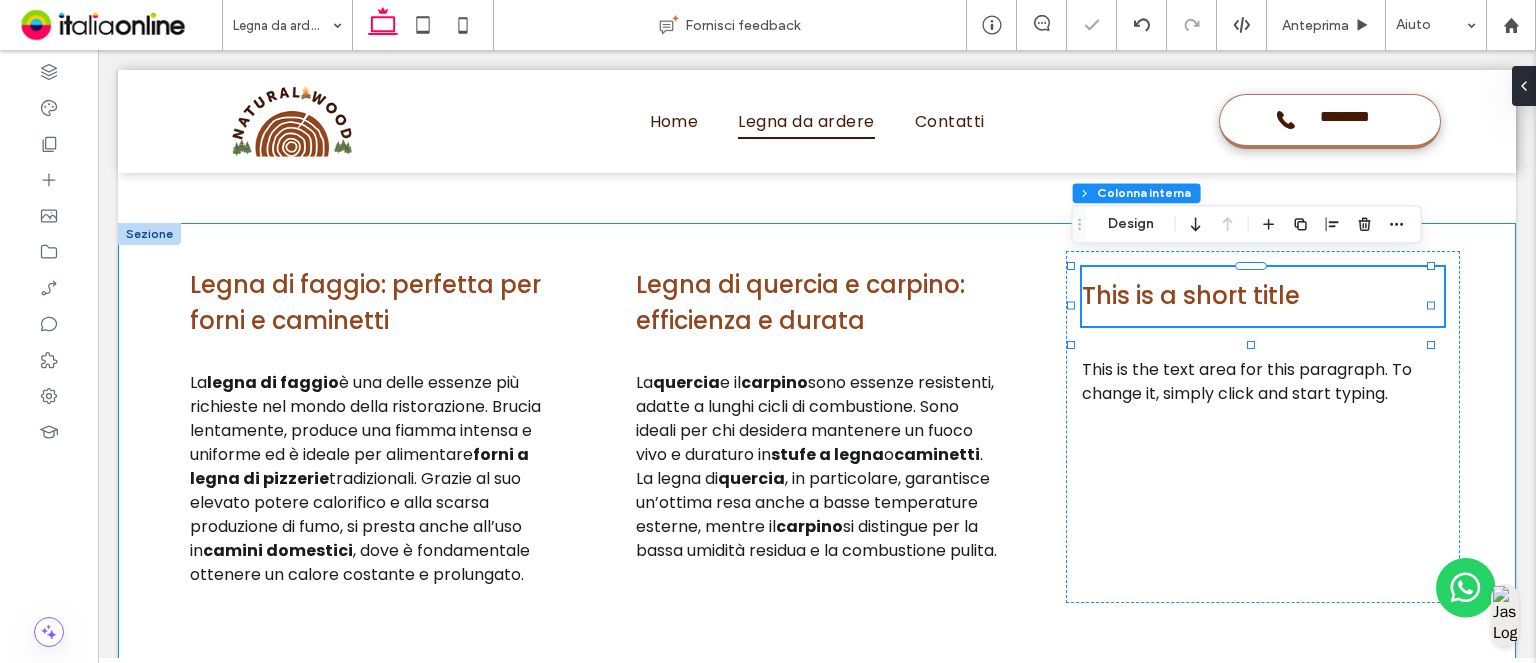 type on "**" 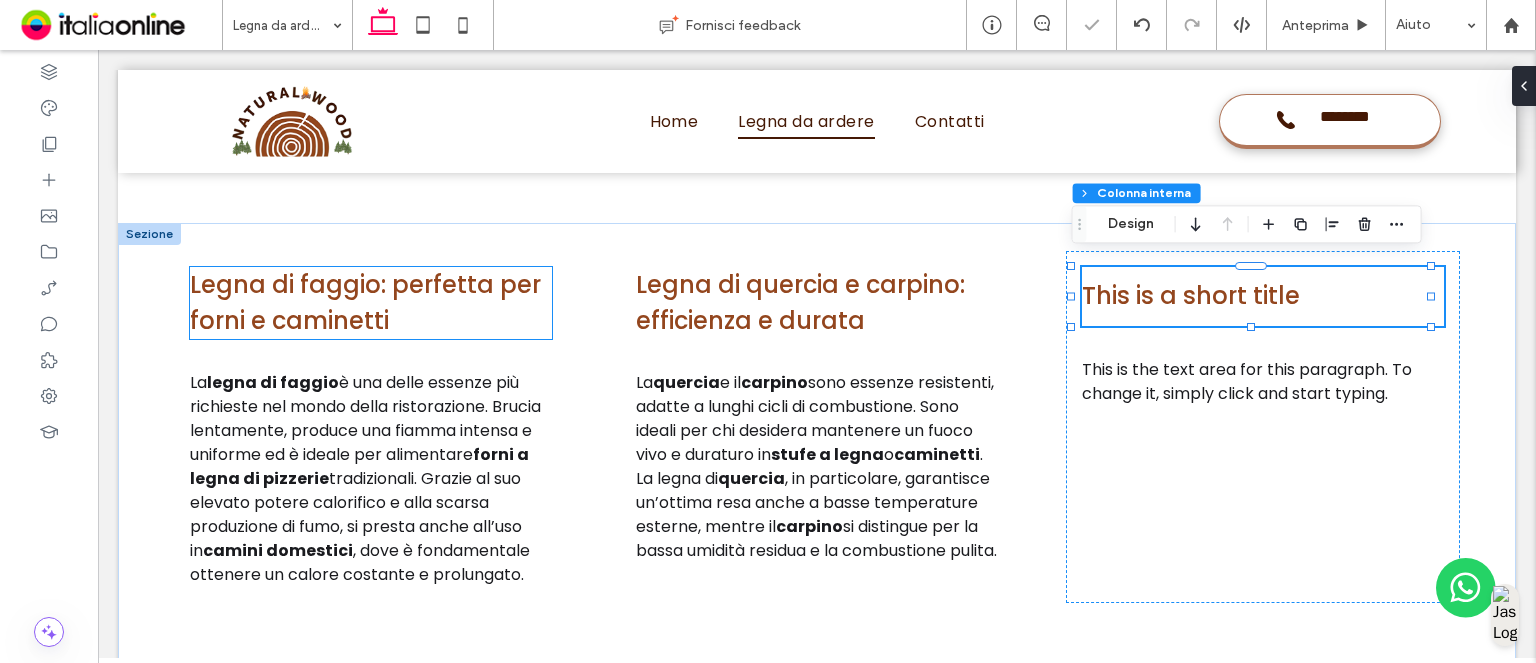 drag, startPoint x: 394, startPoint y: 279, endPoint x: 369, endPoint y: 278, distance: 25.019993 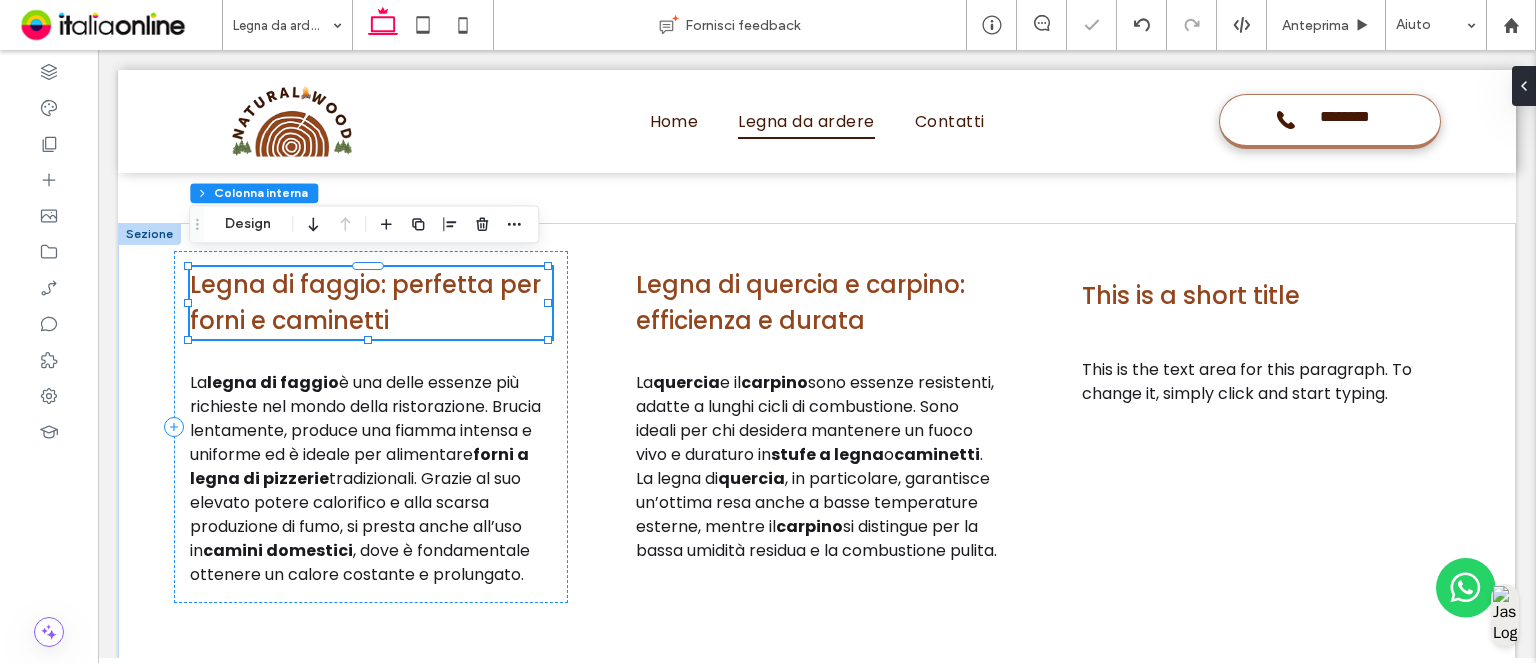 click on "Legna di faggio: perfetta per forni e caminetti" at bounding box center [365, 302] 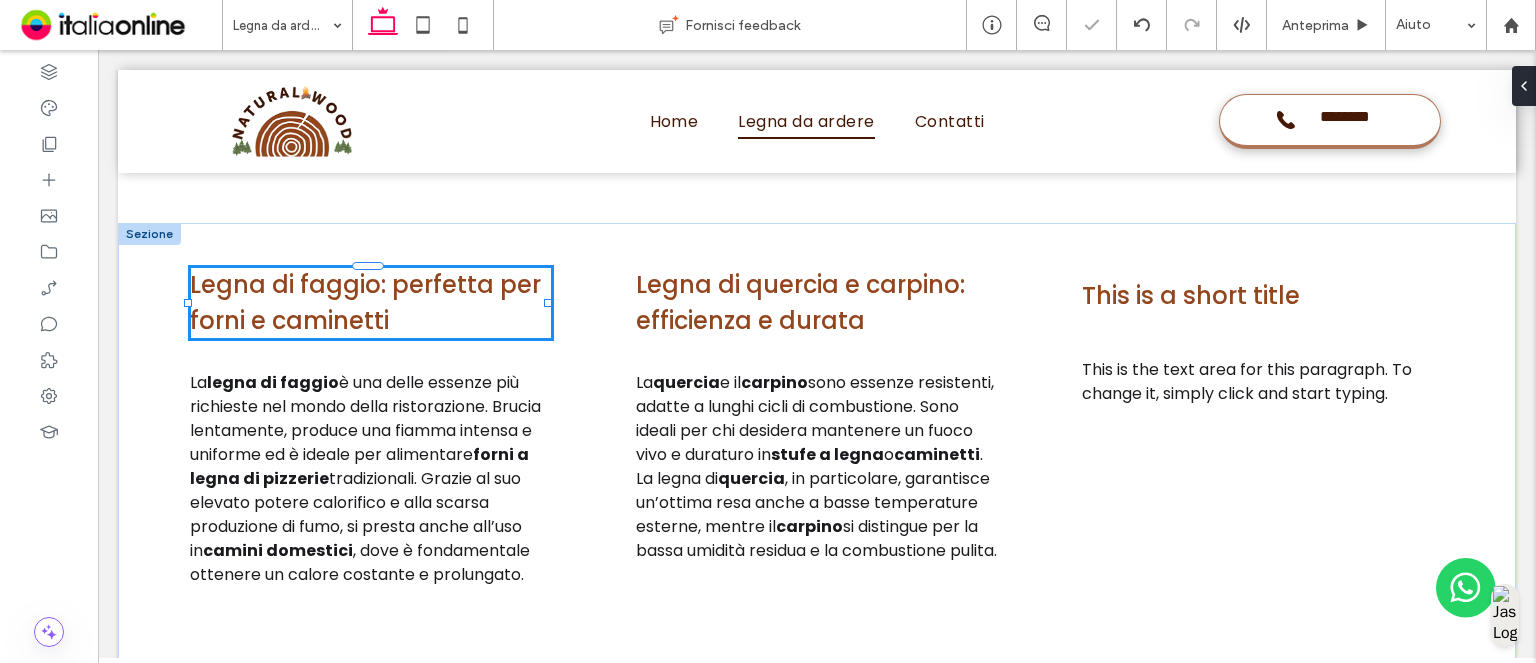 click on "Legna di faggio: perfetta per forni e caminetti" at bounding box center [371, 303] 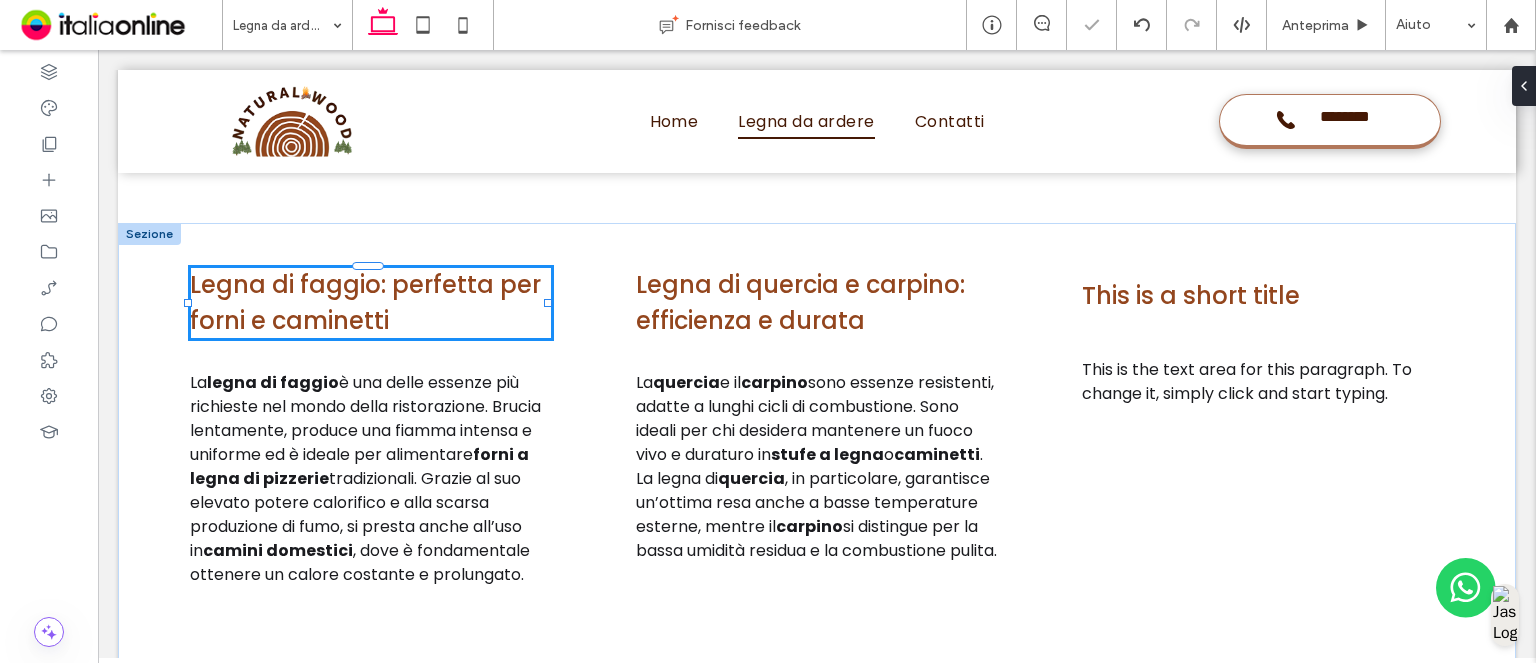 type on "*******" 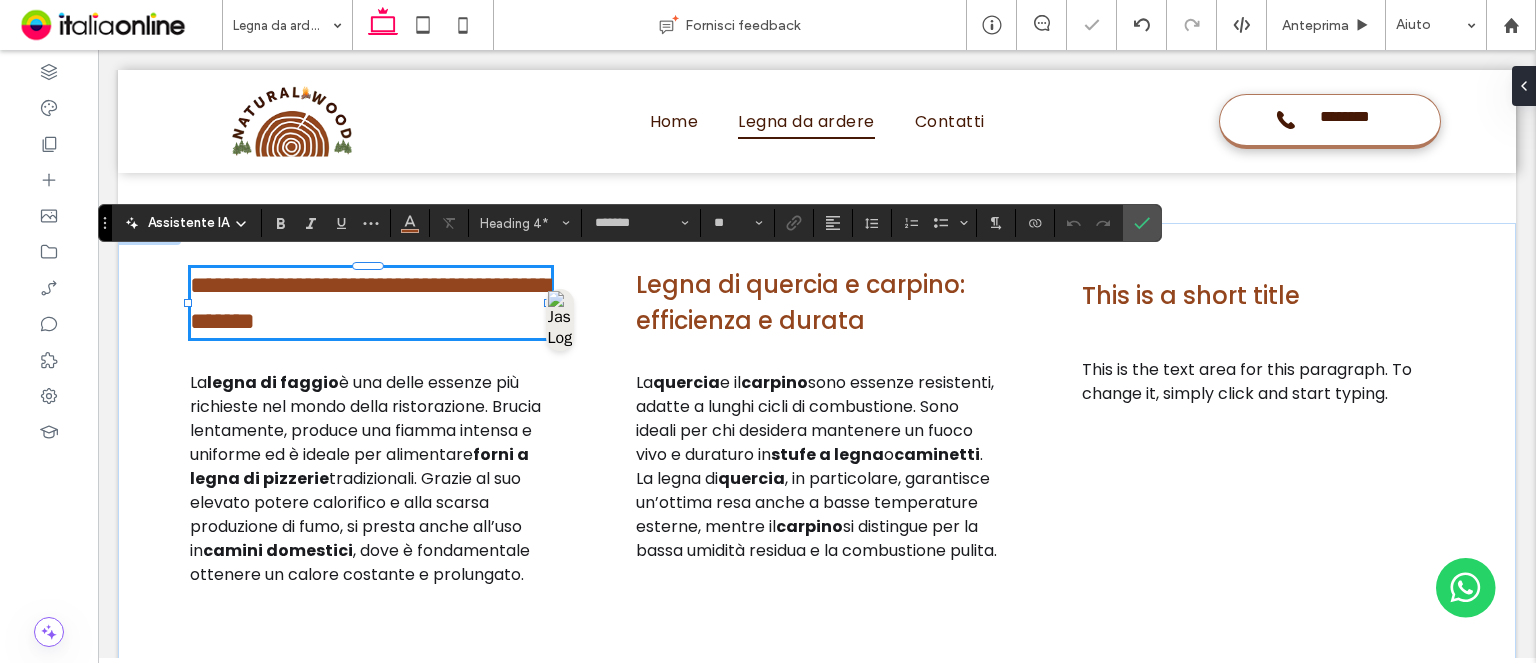 click on "**********" at bounding box center [370, 303] 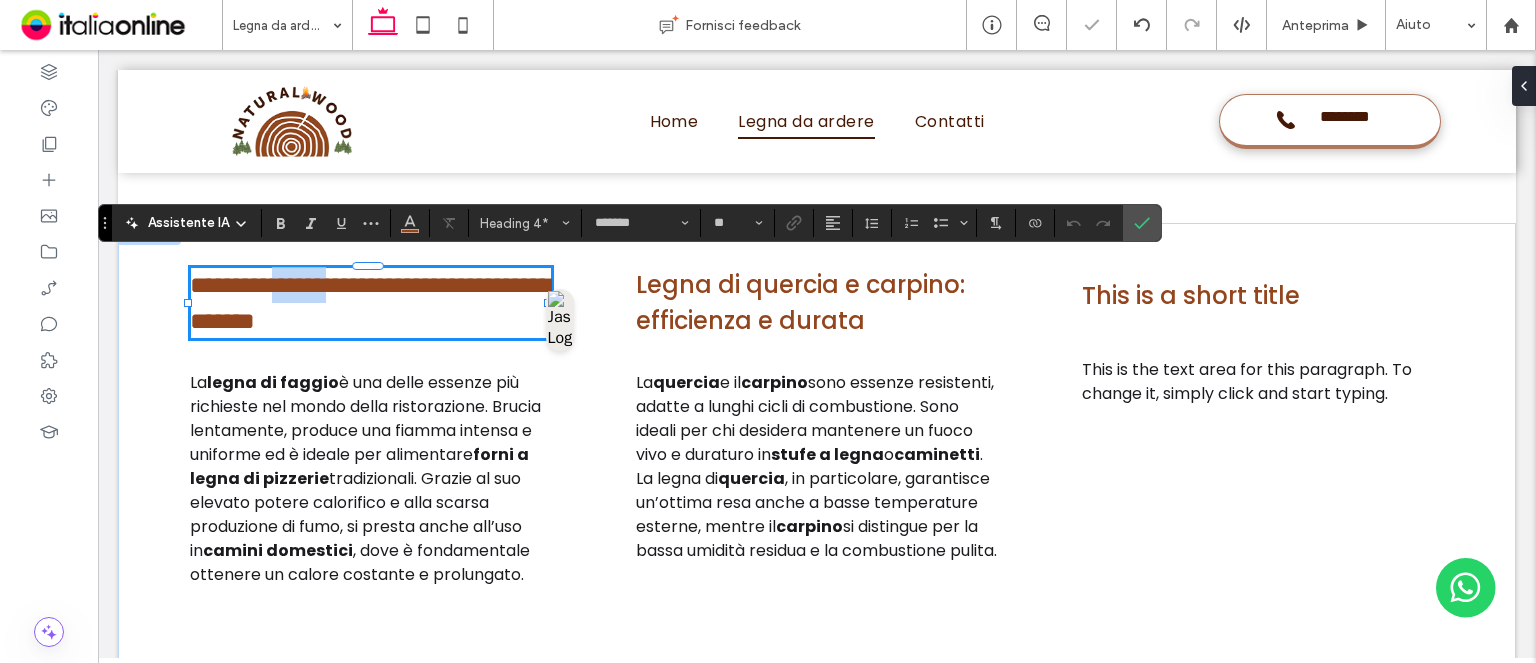click on "**********" at bounding box center (370, 303) 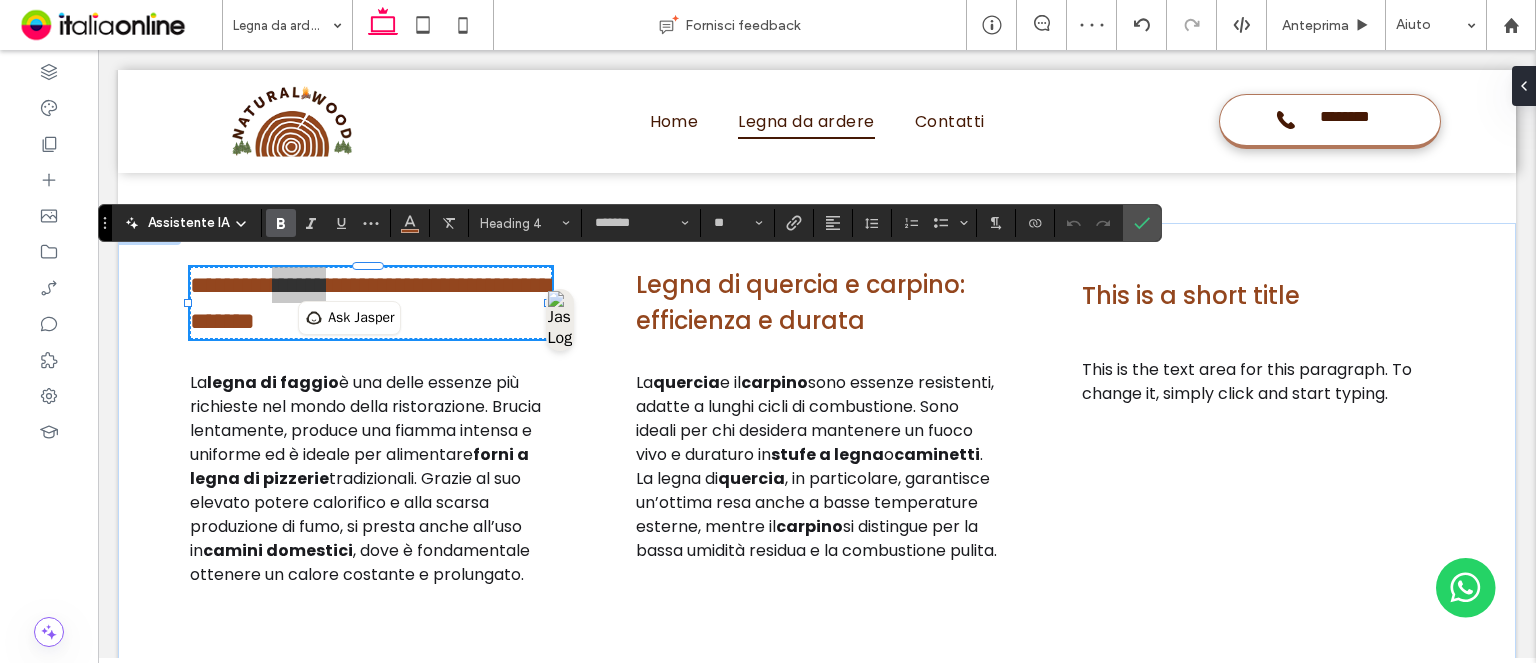 drag, startPoint x: 277, startPoint y: 223, endPoint x: 296, endPoint y: 228, distance: 19.646883 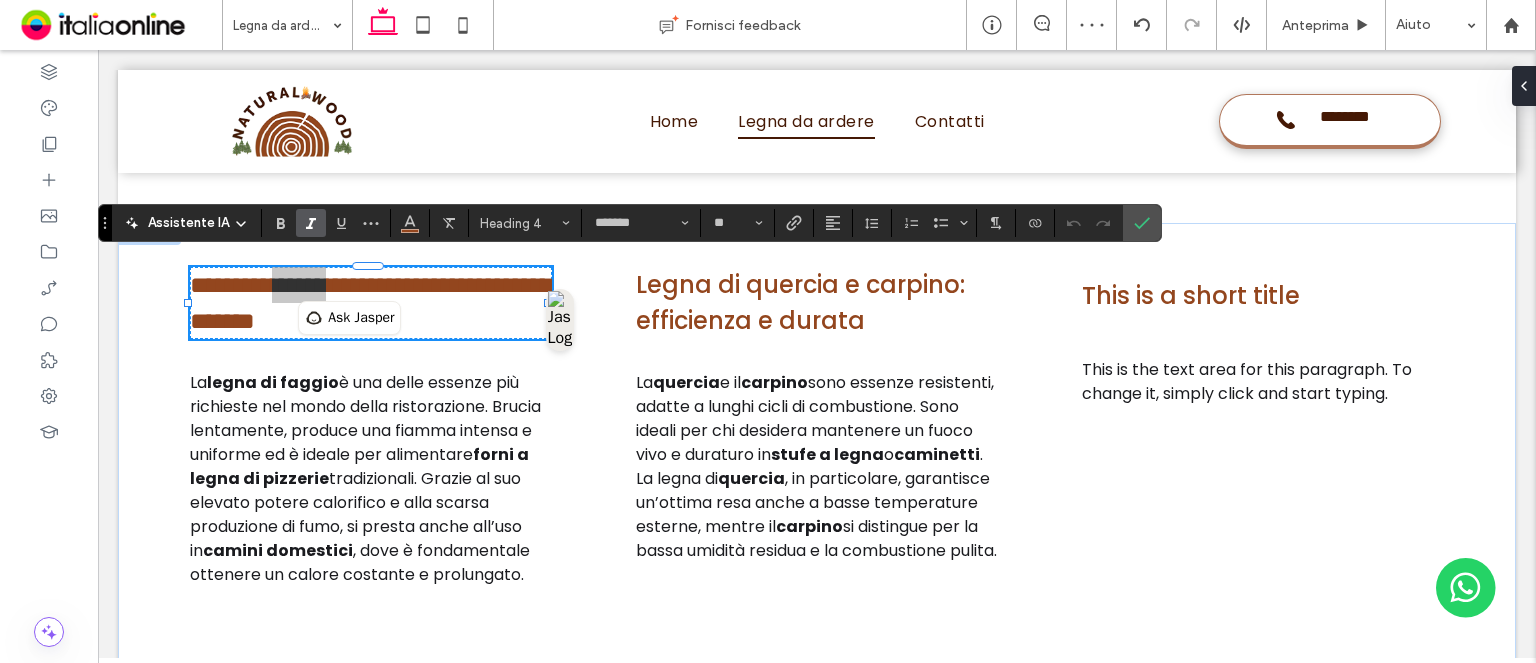 click 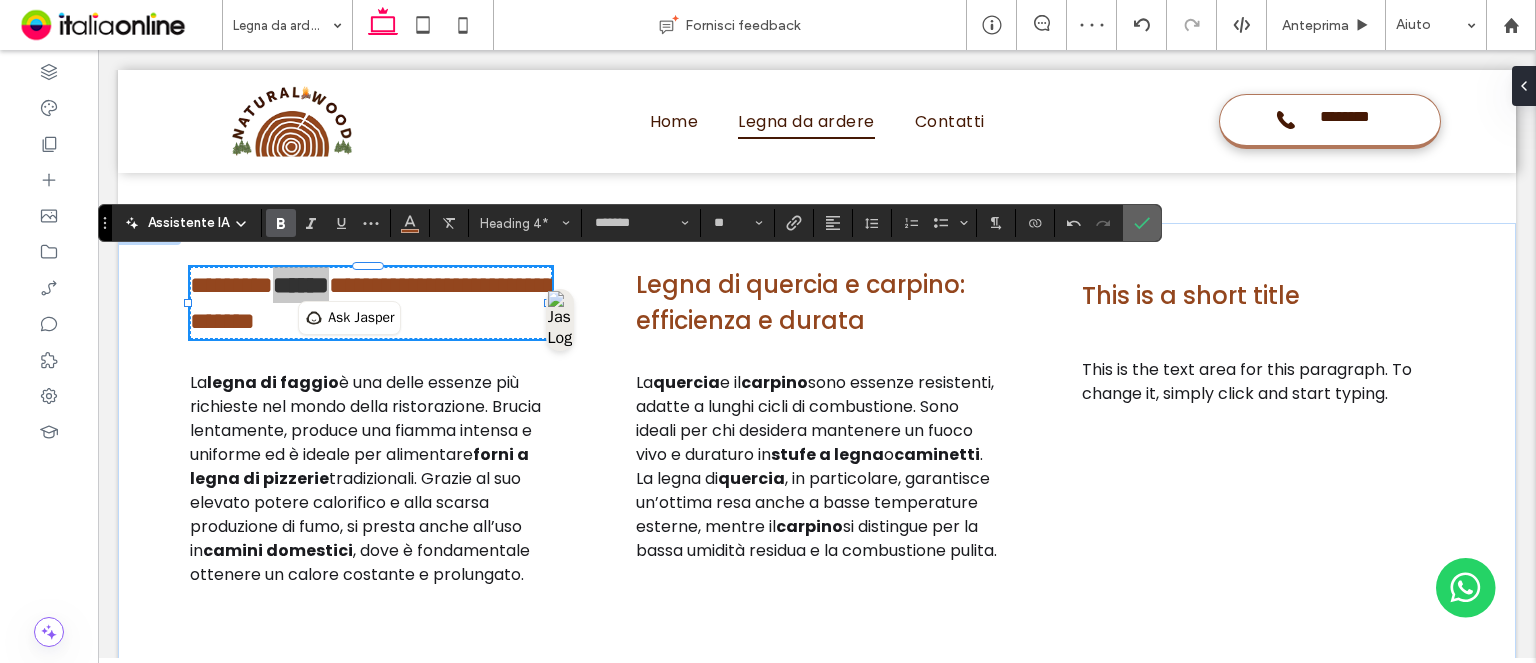click at bounding box center [1142, 223] 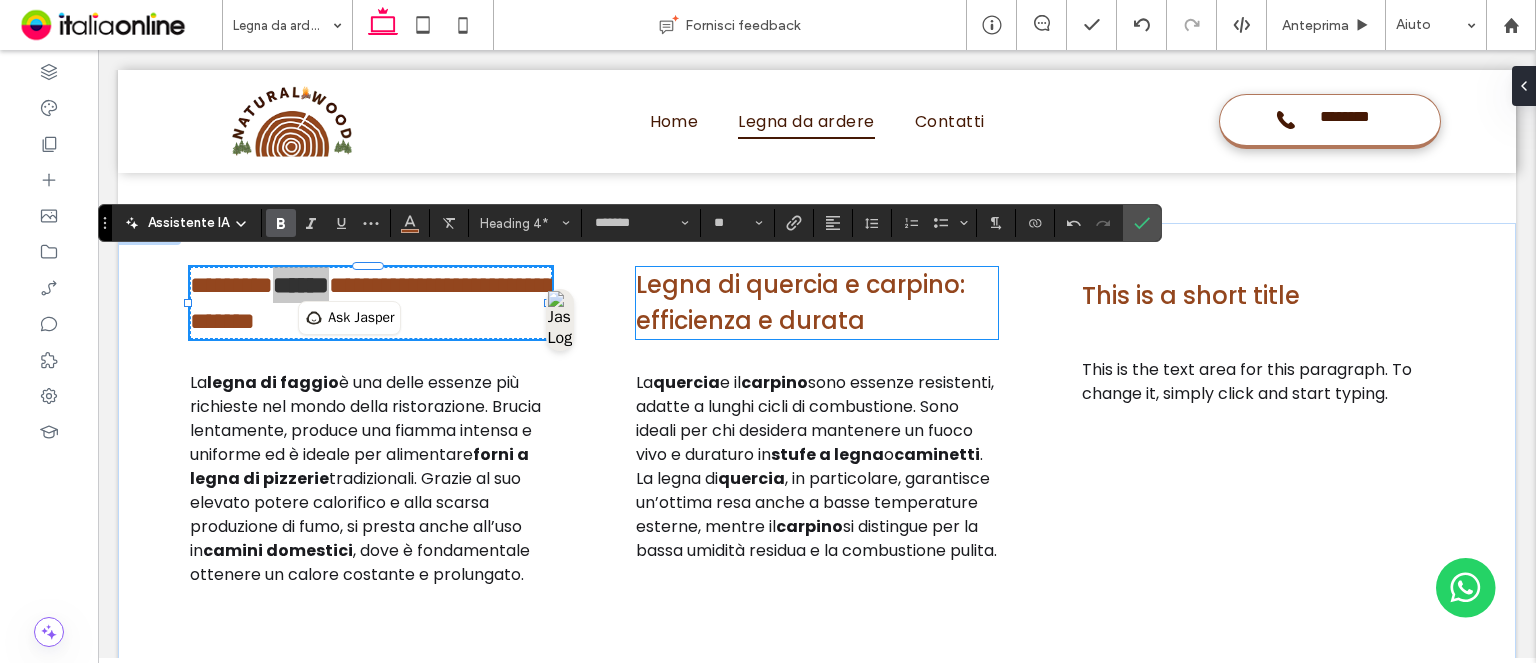 click on "Legna di quercia e carpino: efficienza e durata" at bounding box center (800, 302) 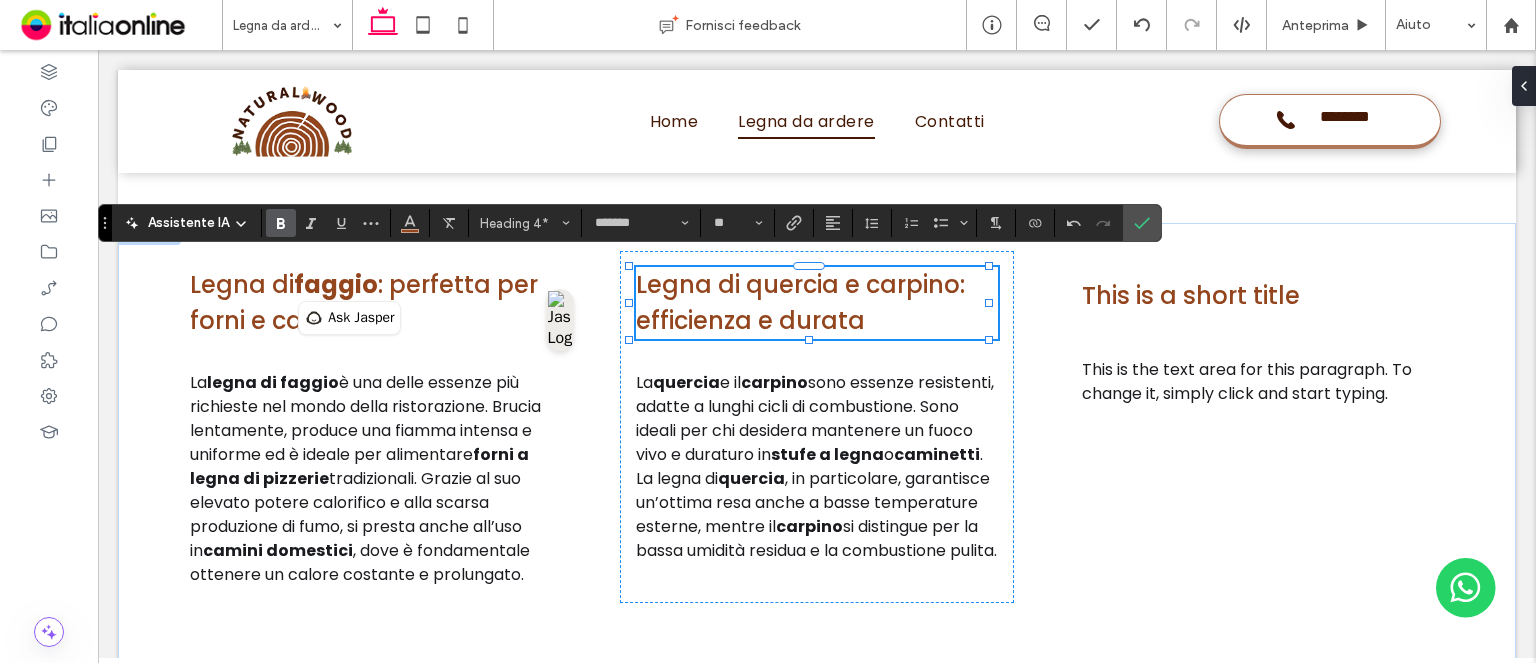 click on "Legna di quercia e carpino: efficienza e durata" at bounding box center (800, 302) 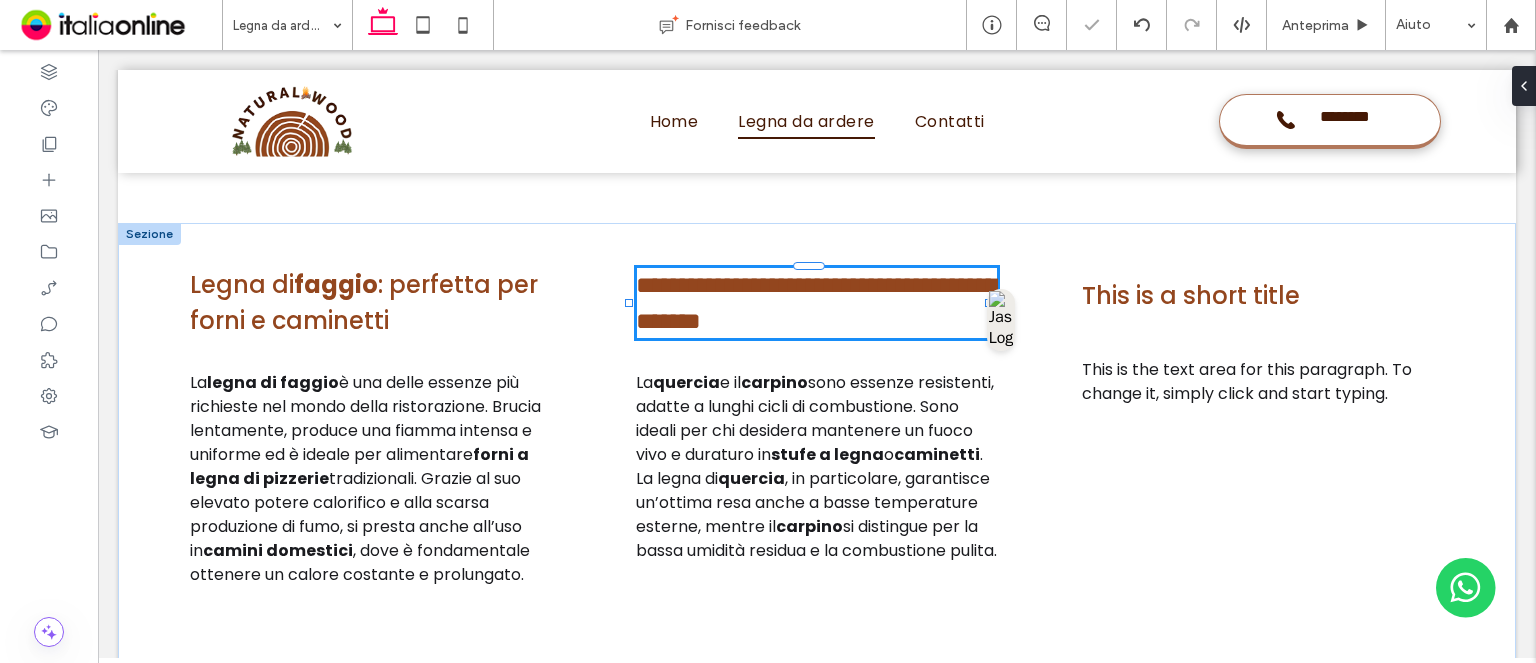 type on "*******" 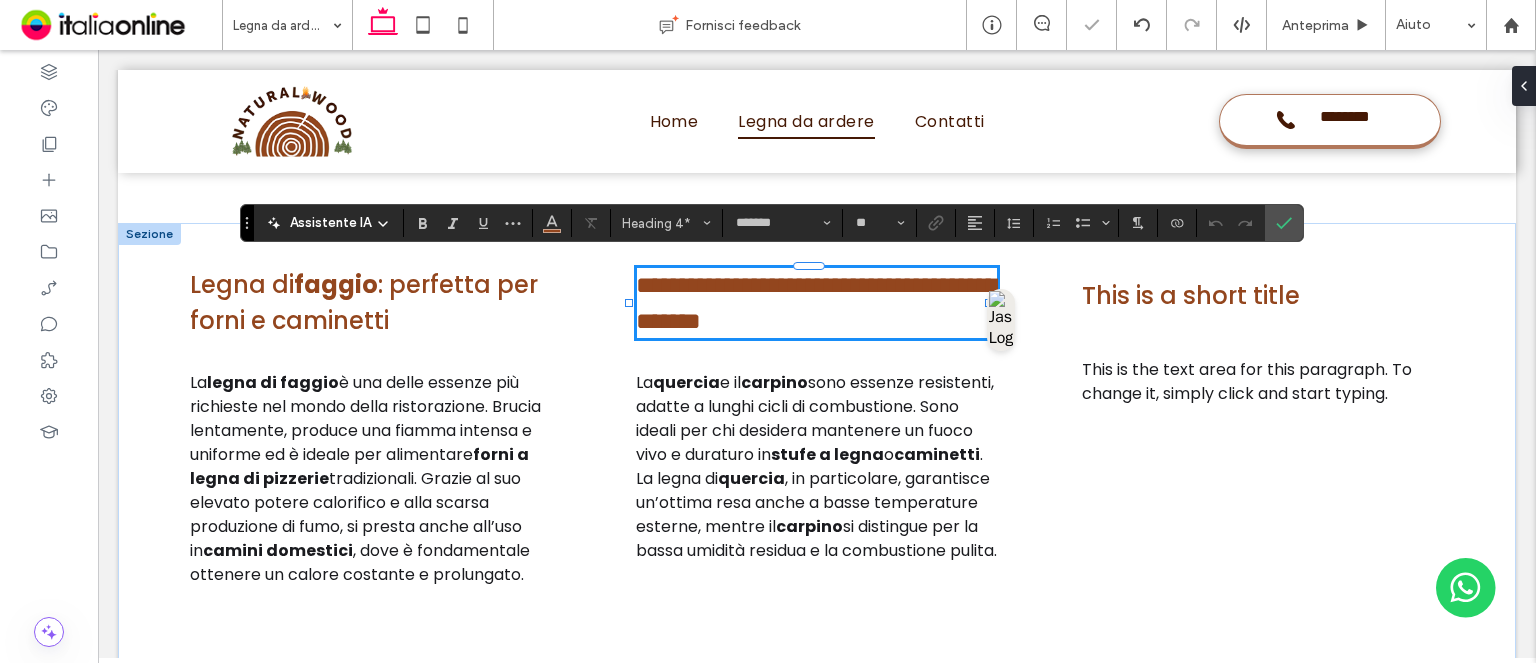 click on "**********" at bounding box center [816, 303] 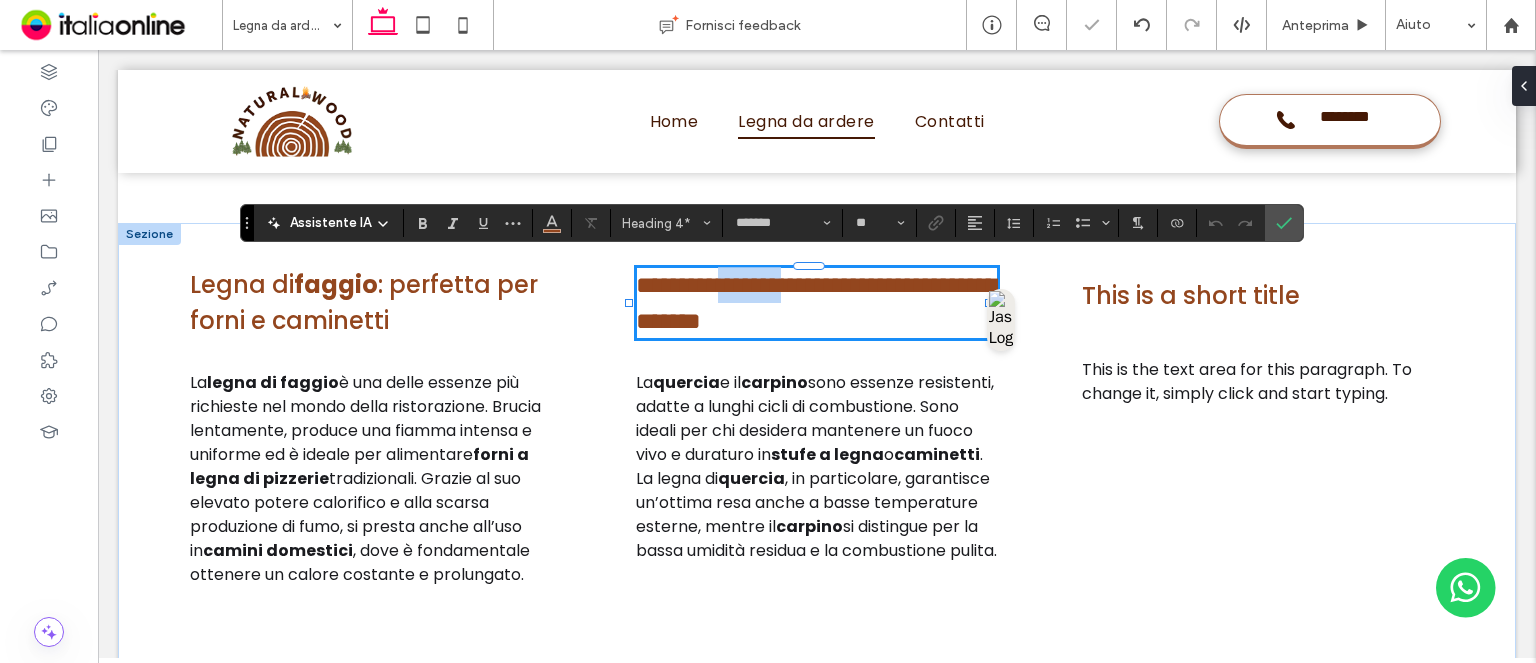 click on "**********" at bounding box center (816, 303) 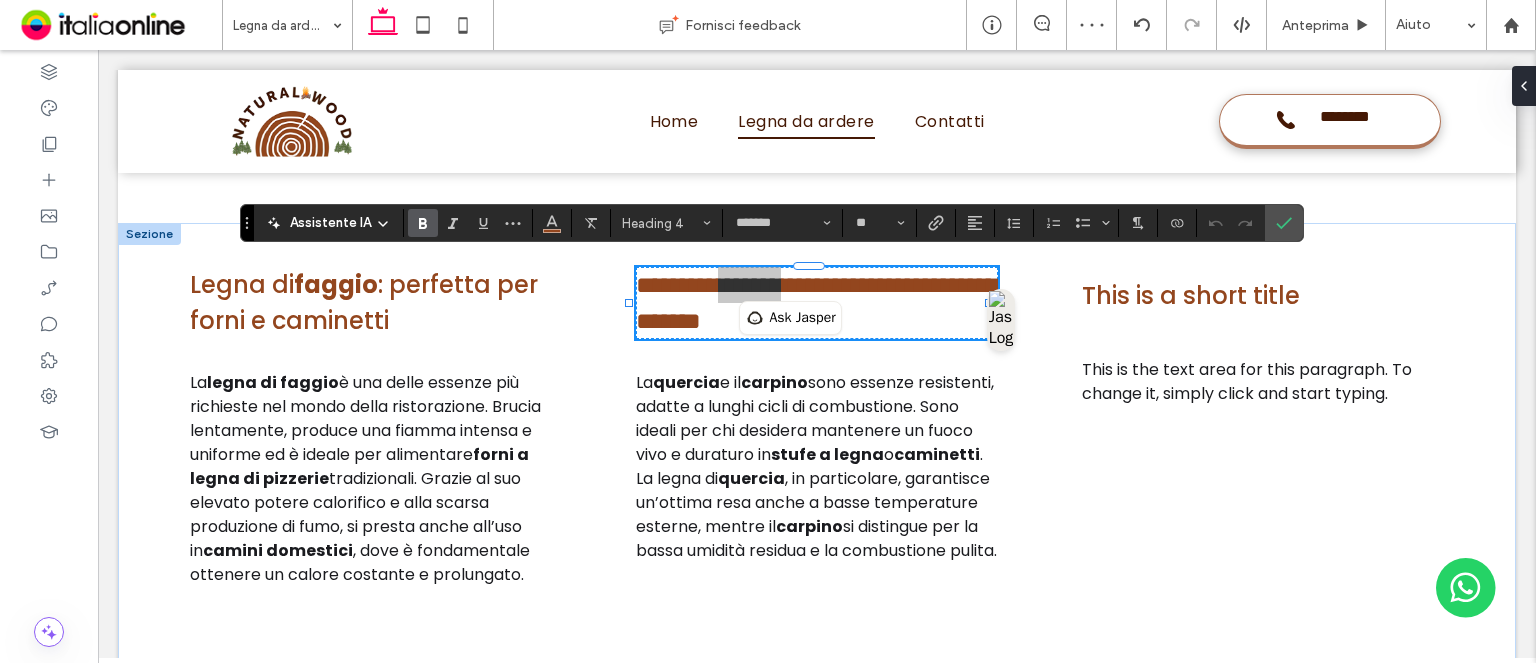 click 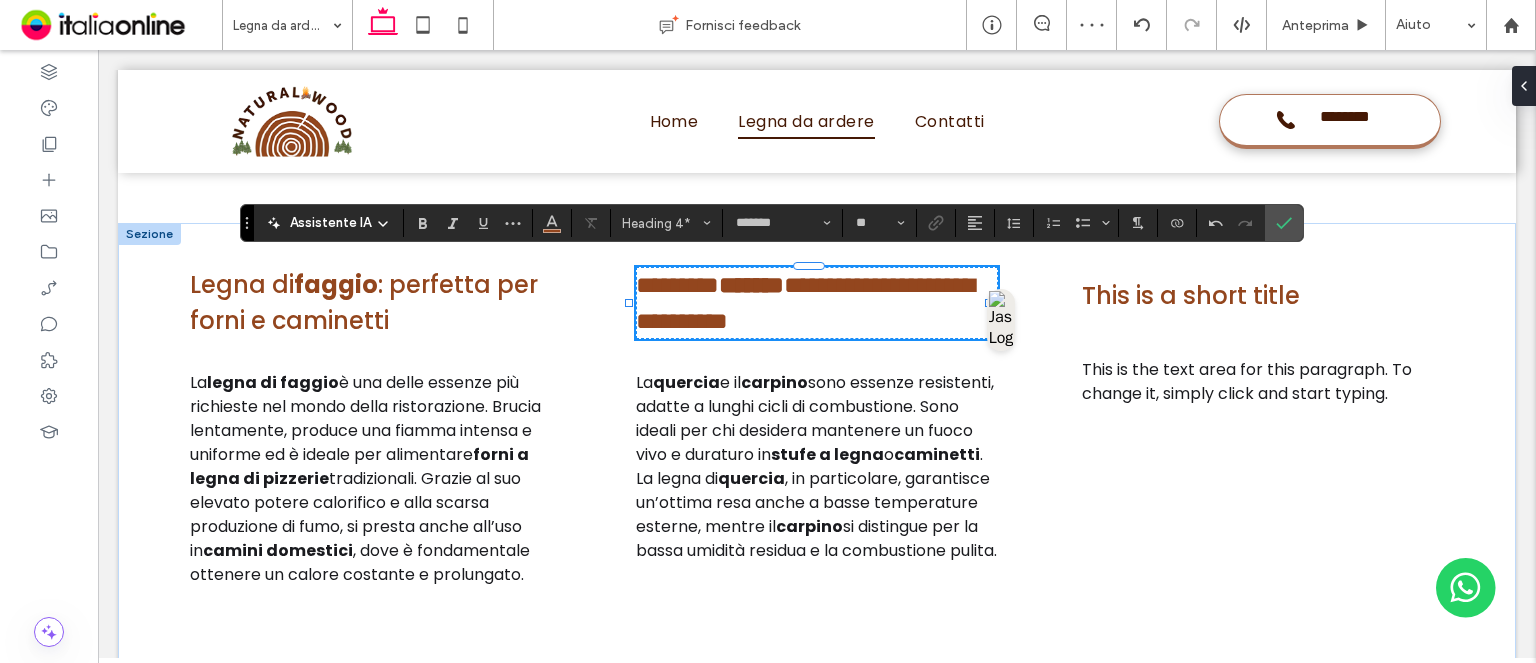 click on "**********" at bounding box center [805, 303] 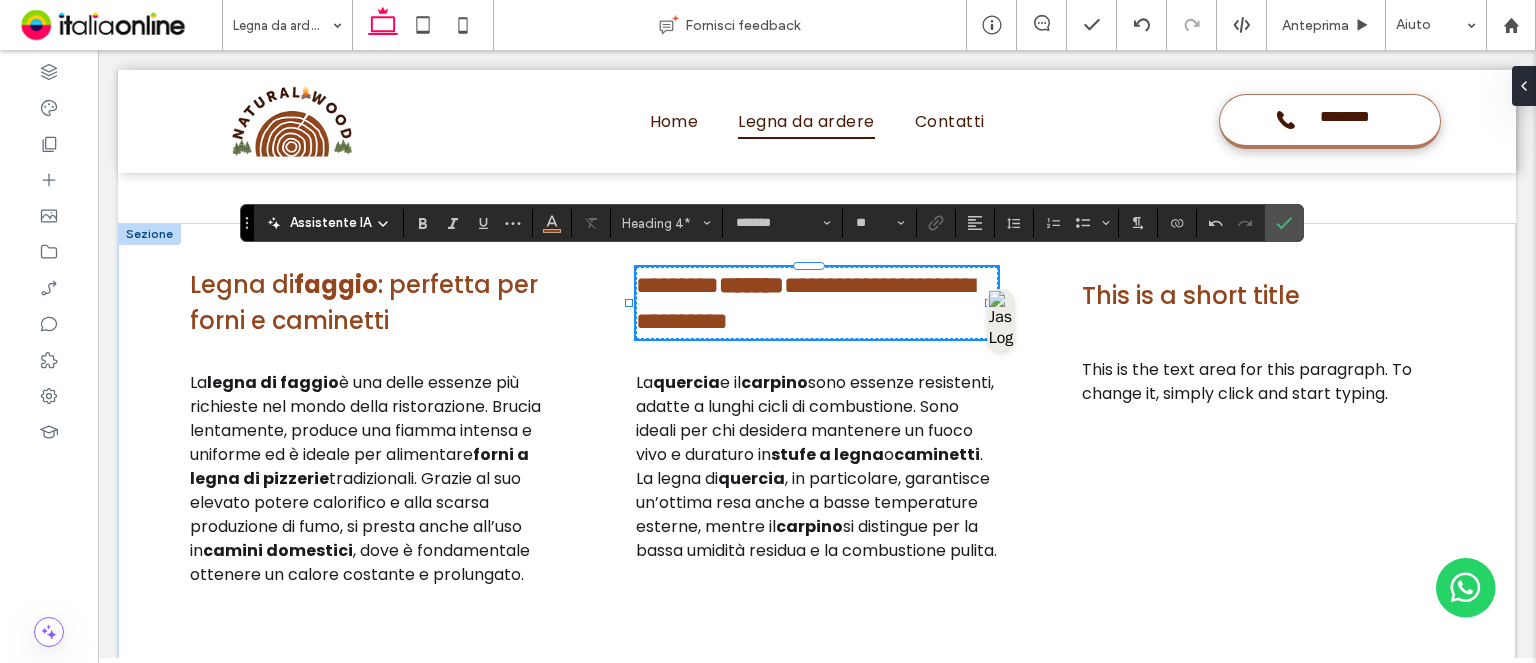 click on "**********" at bounding box center (805, 303) 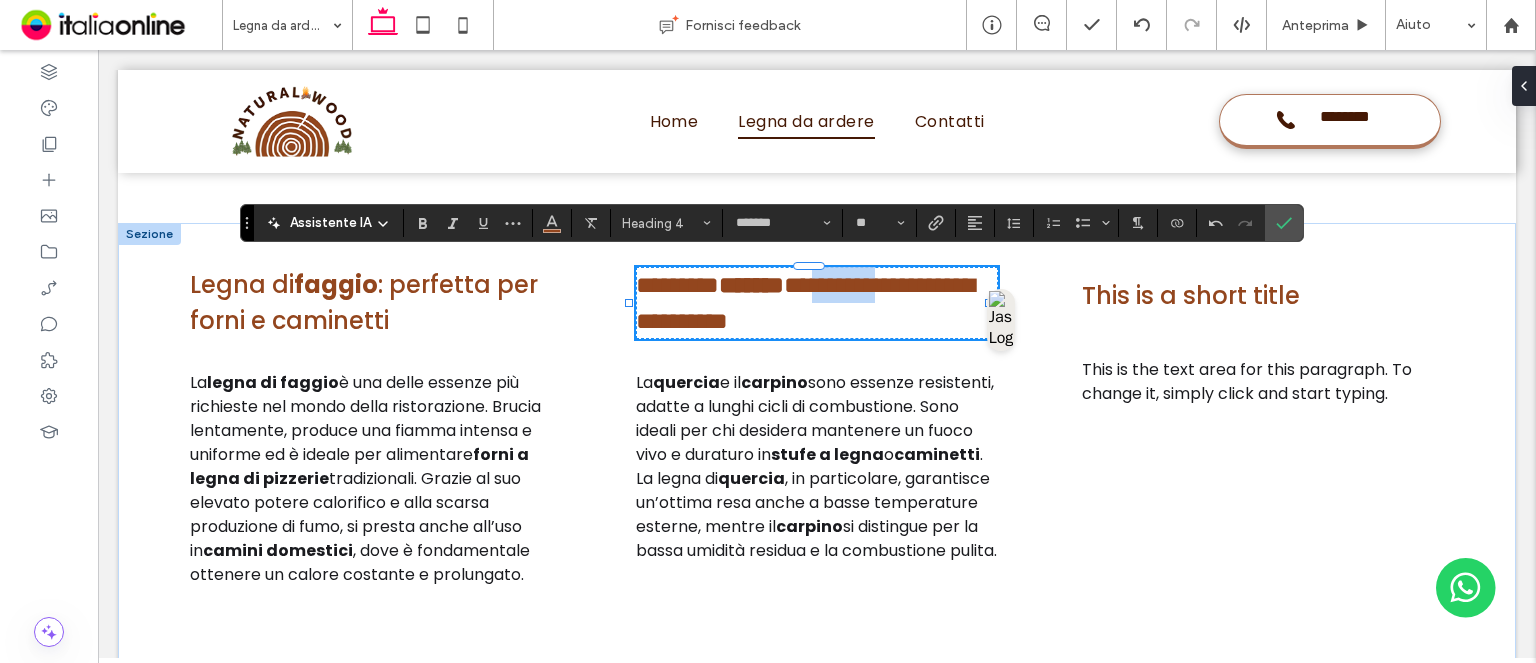 click on "**********" at bounding box center [805, 303] 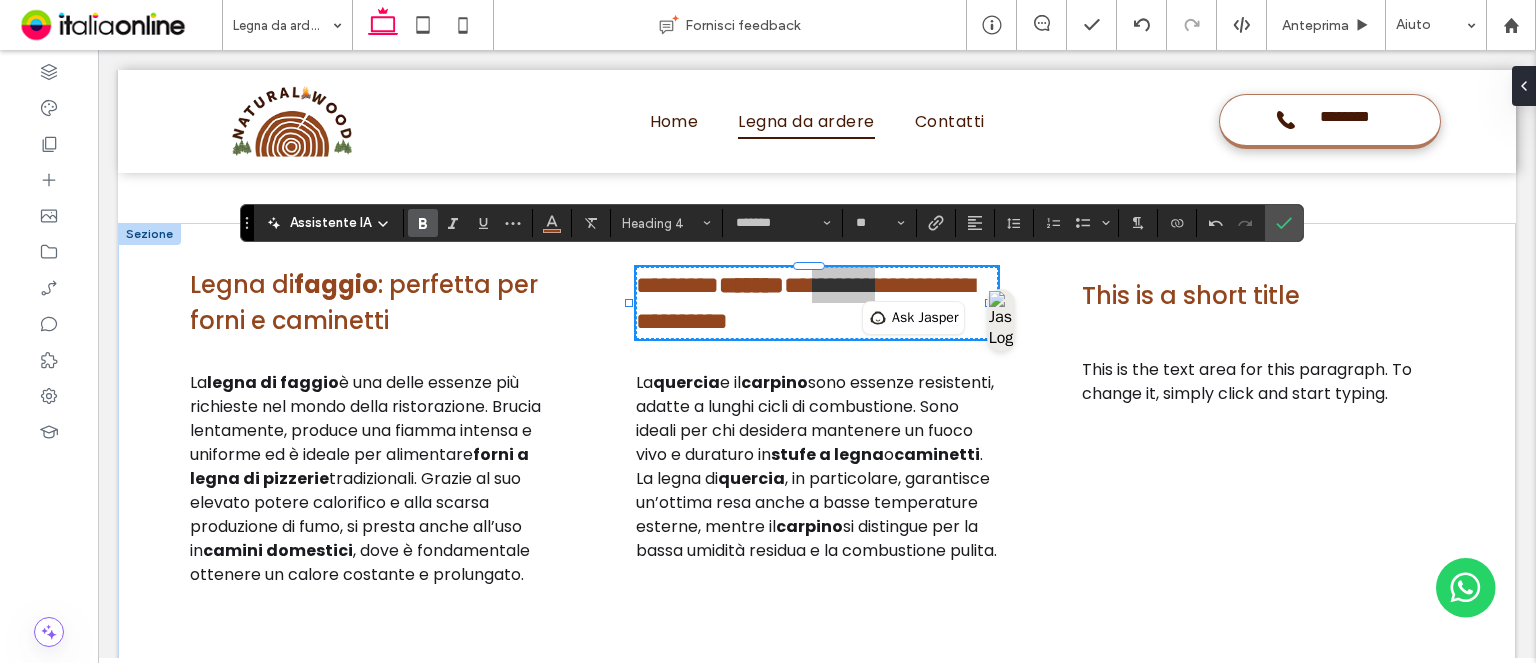 click 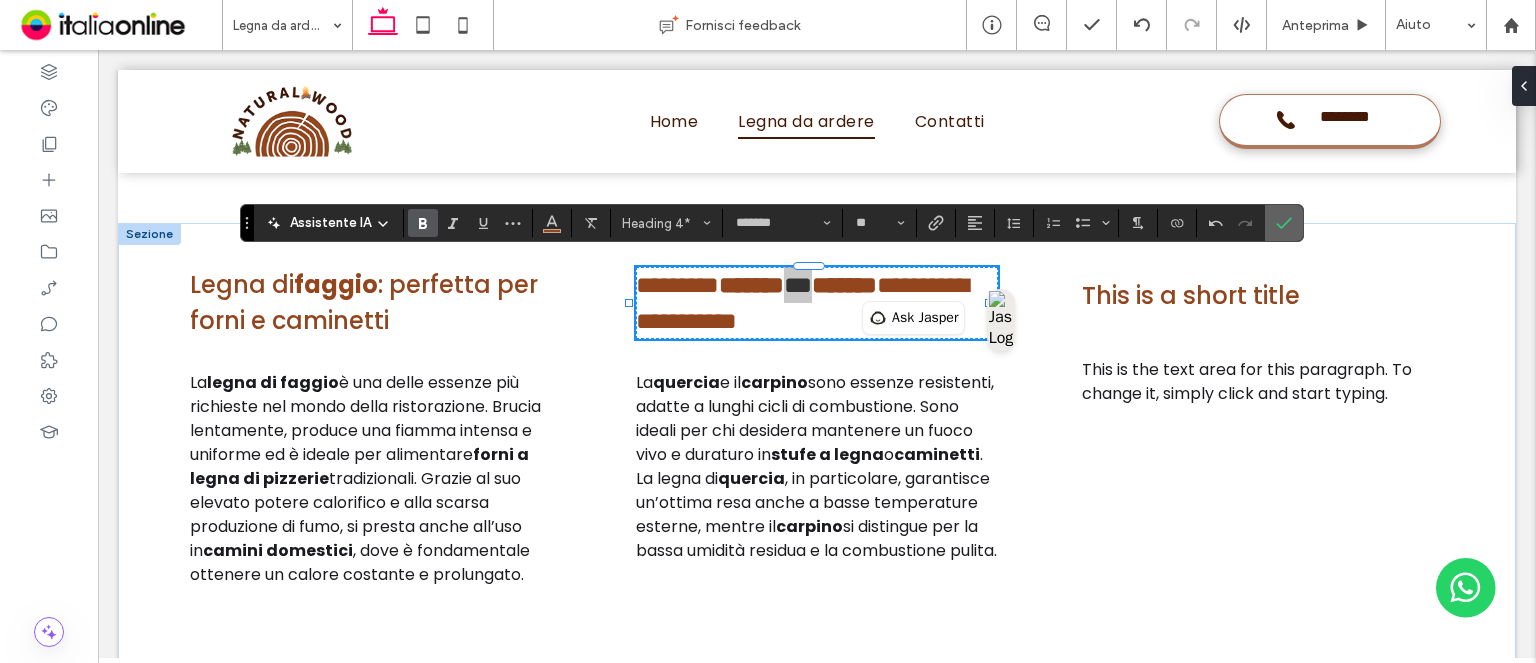 click 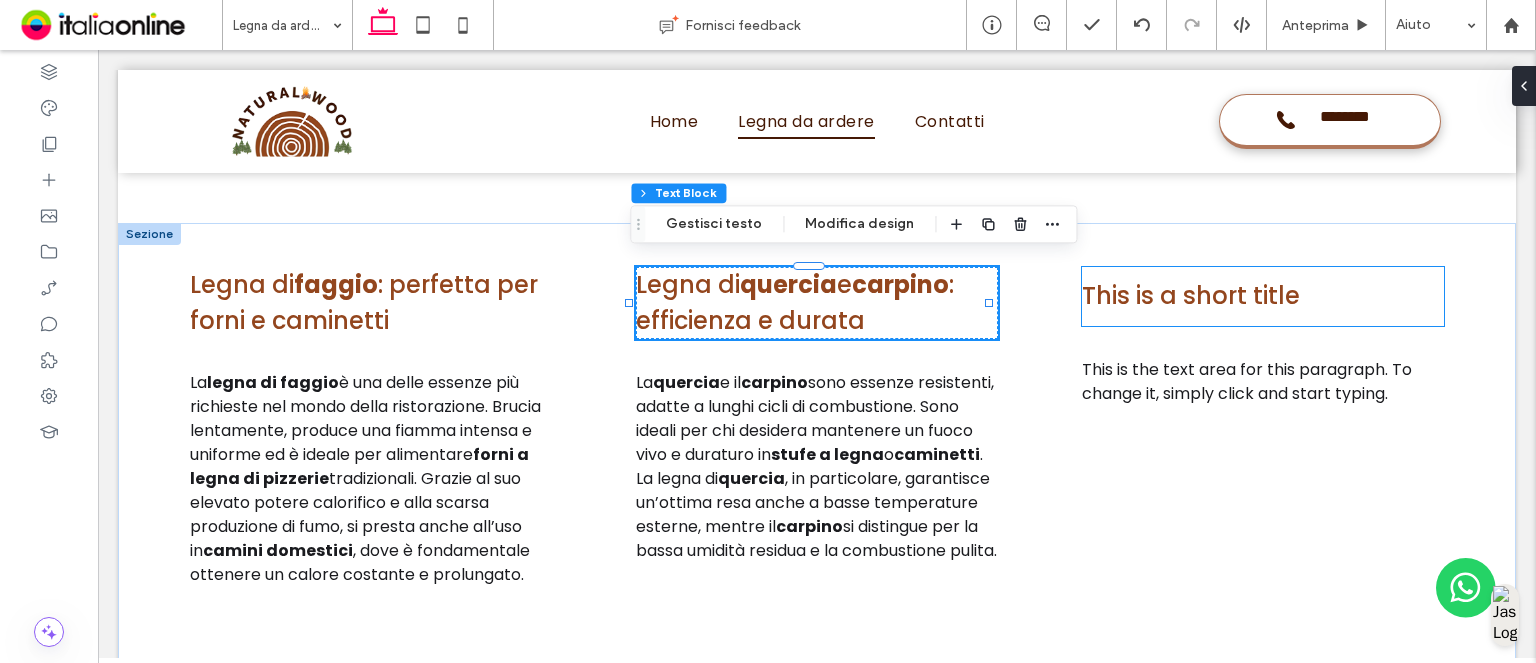 click on "This is a short title" at bounding box center [1191, 295] 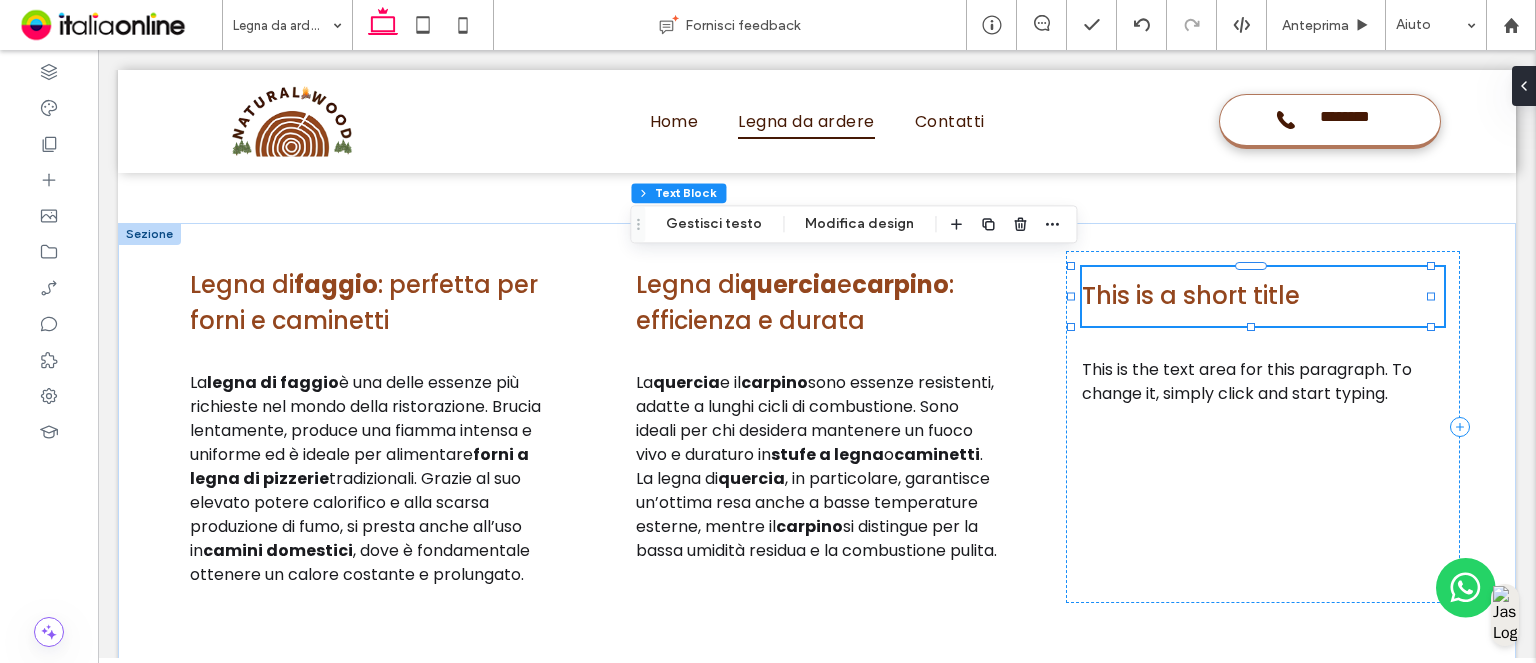 click on "This is a short title" at bounding box center (1191, 295) 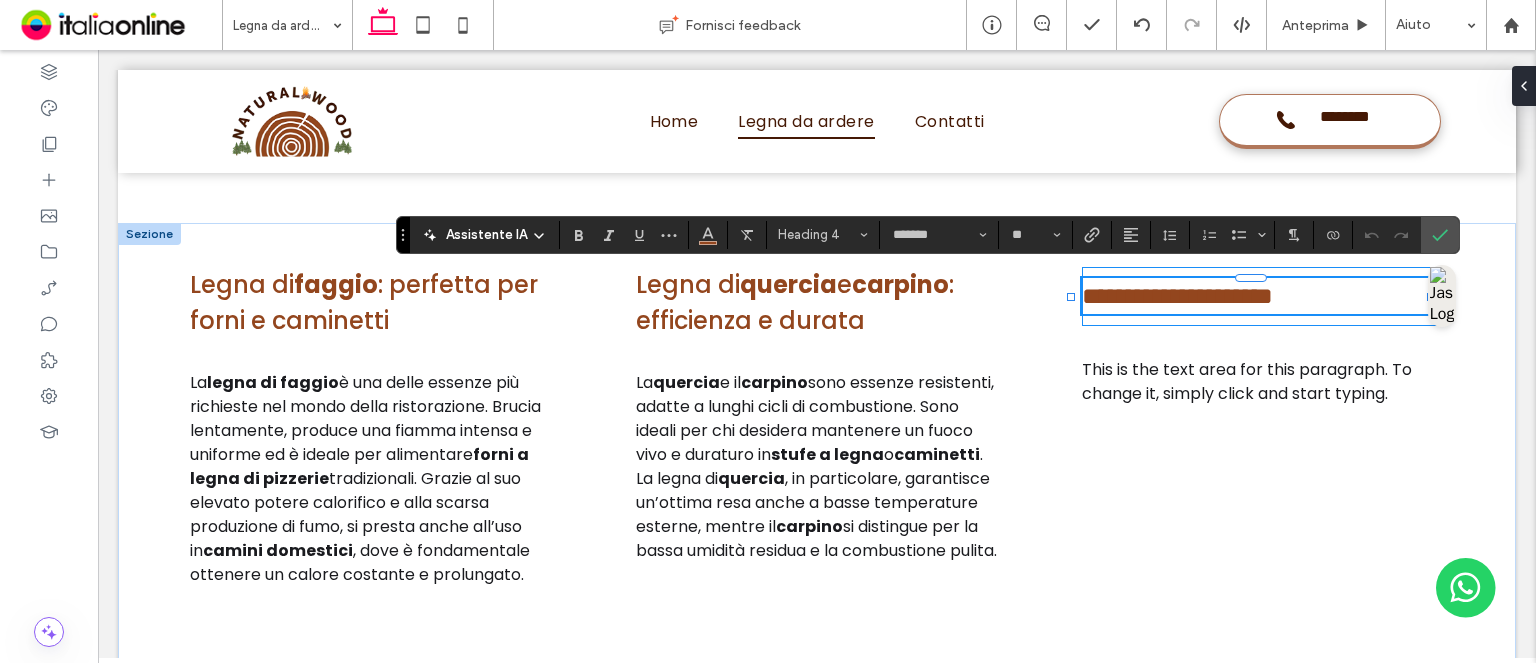 scroll, scrollTop: 0, scrollLeft: 0, axis: both 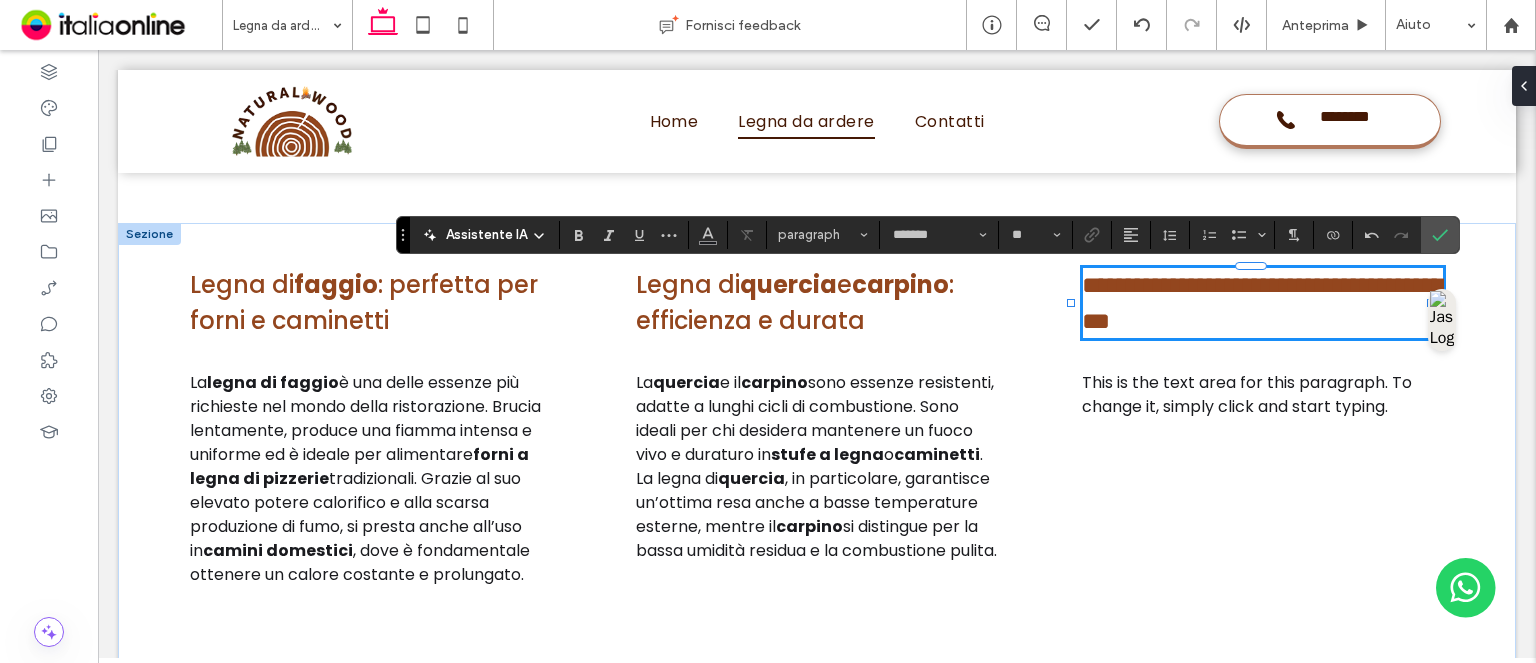 type on "**" 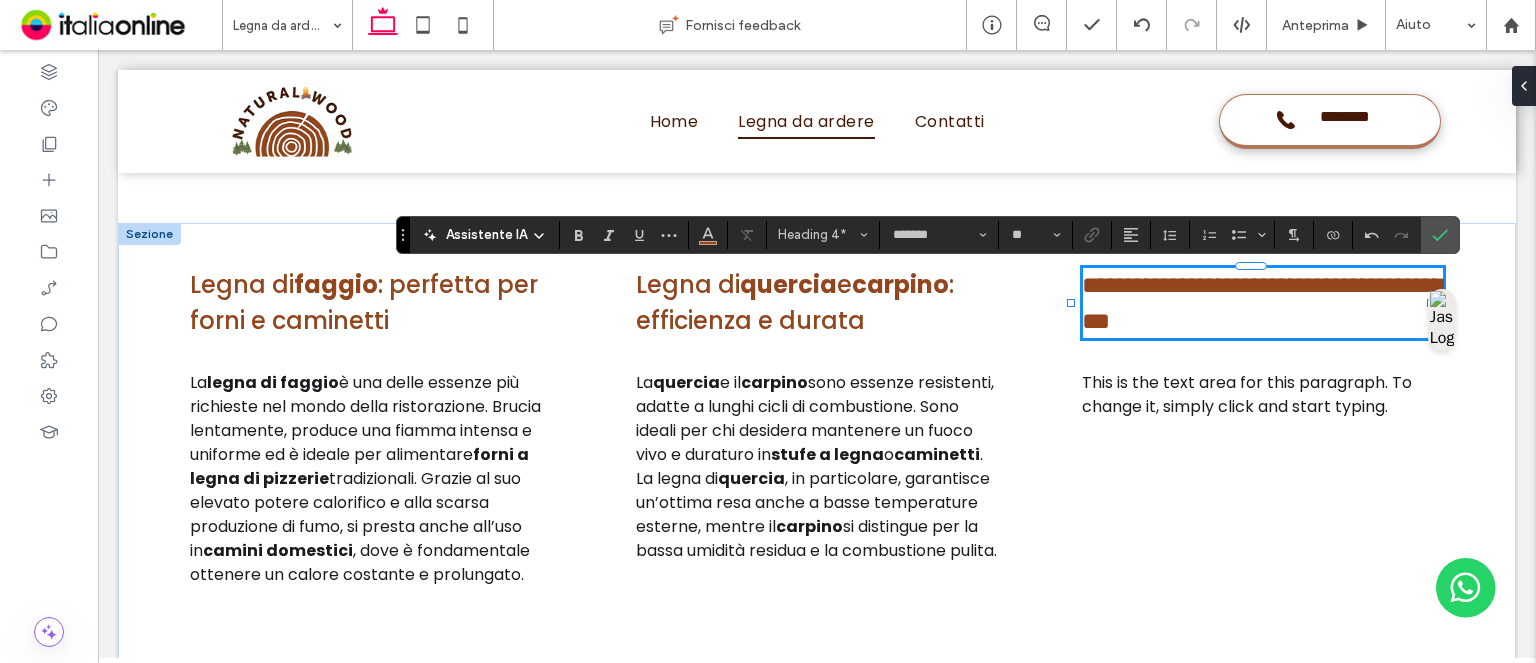 click on "**********" at bounding box center [1262, 303] 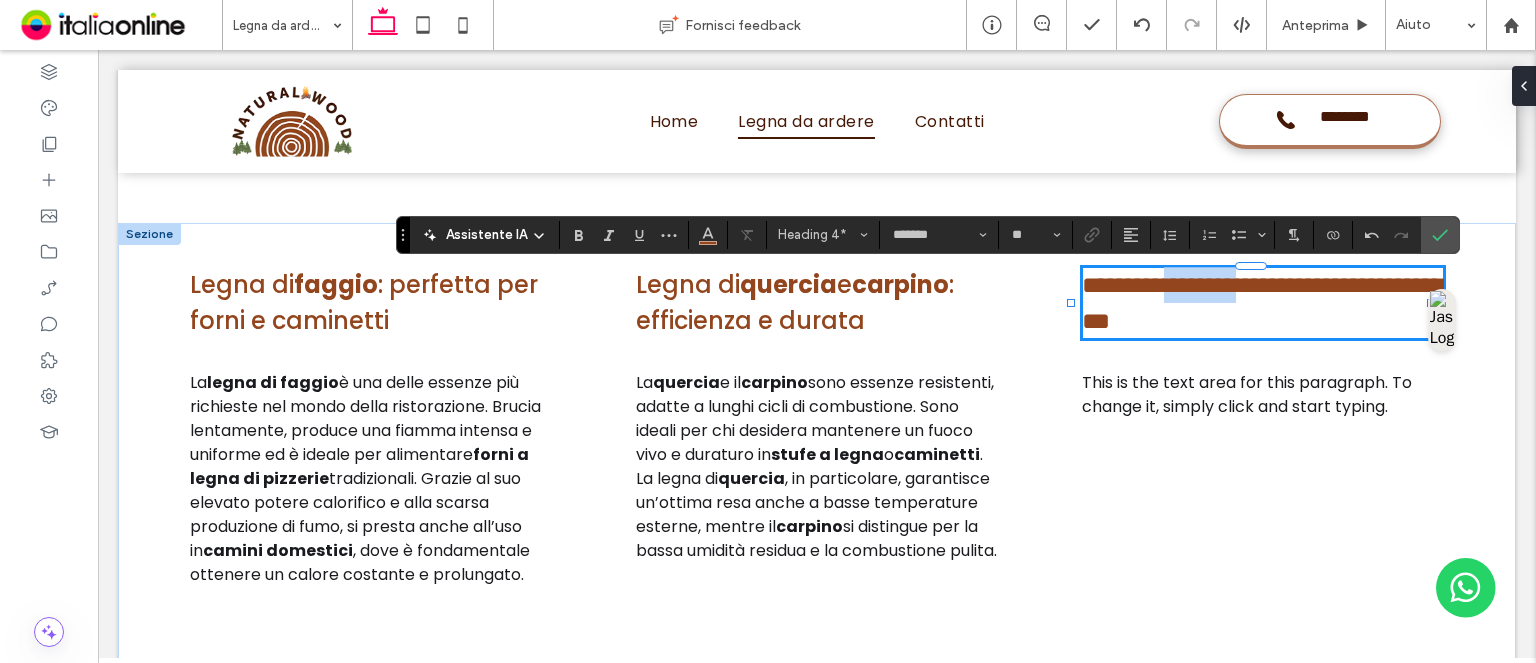 click on "**********" at bounding box center [1262, 303] 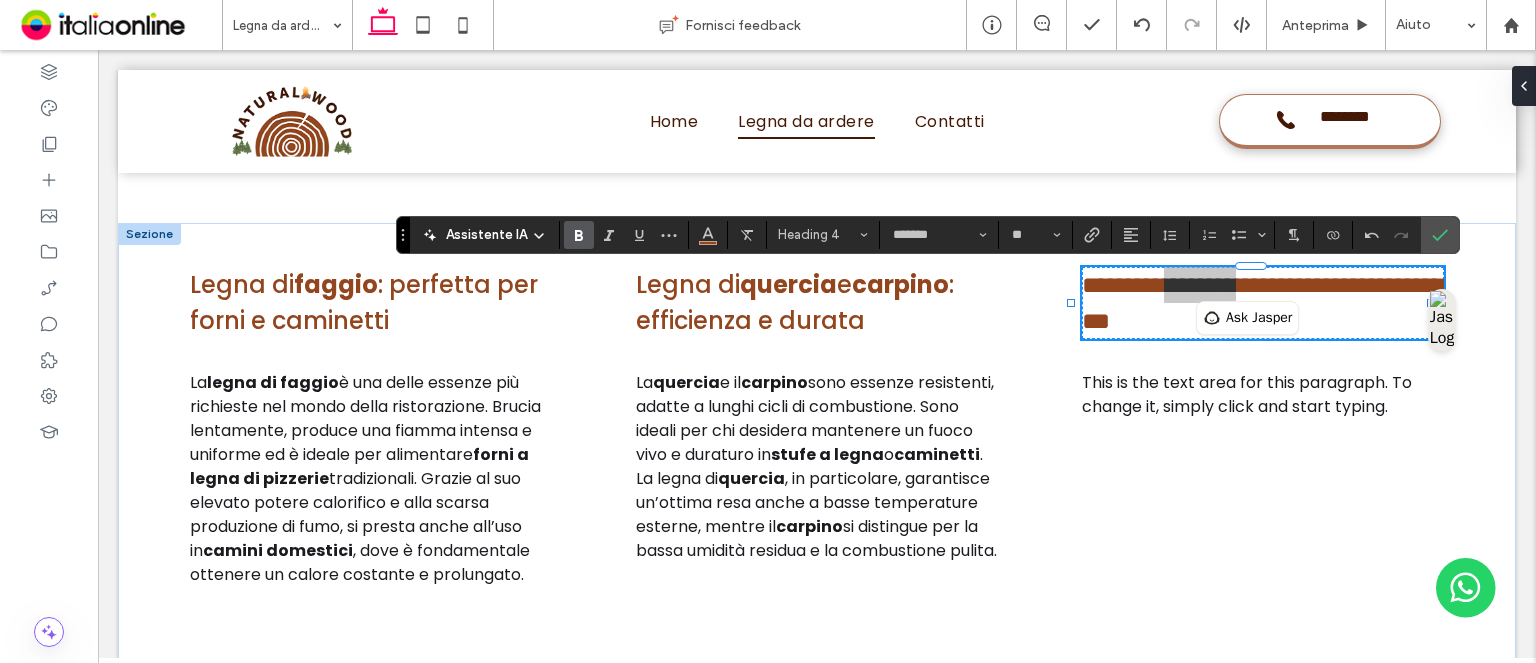 click at bounding box center [579, 235] 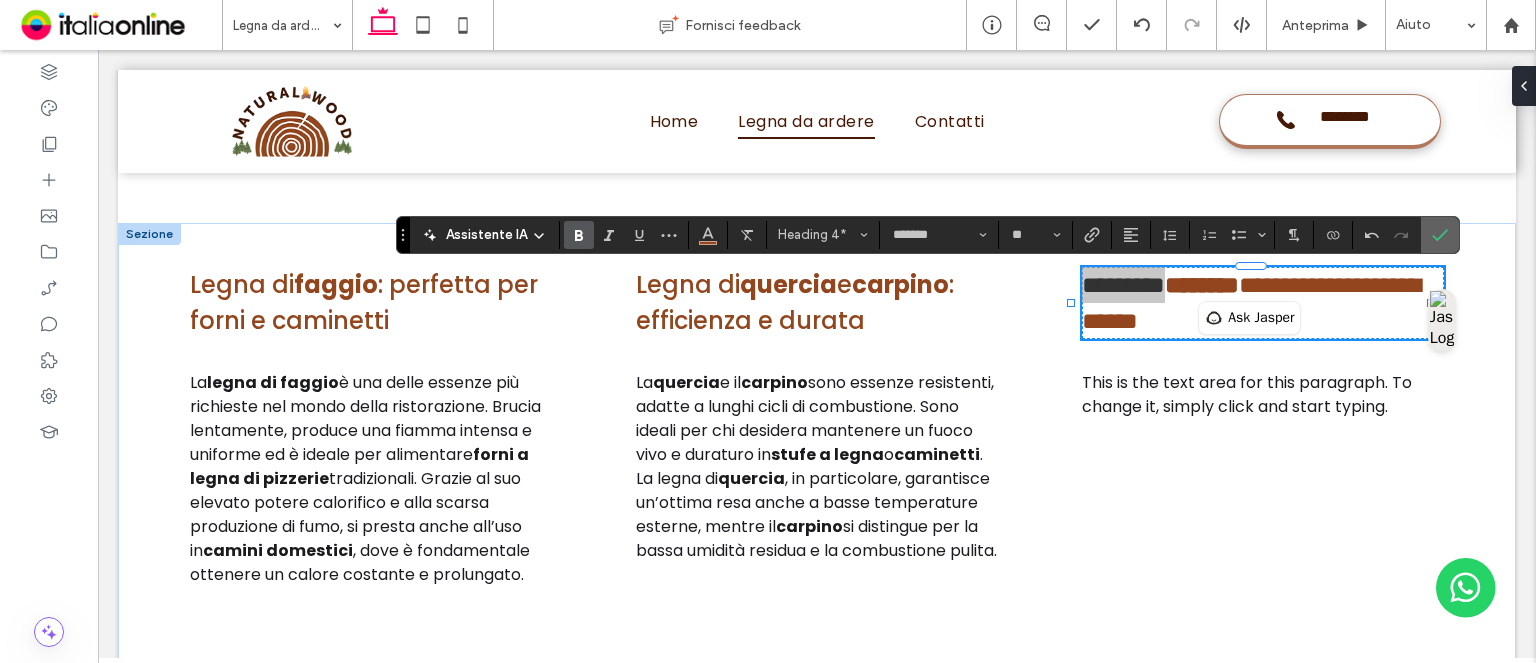 click 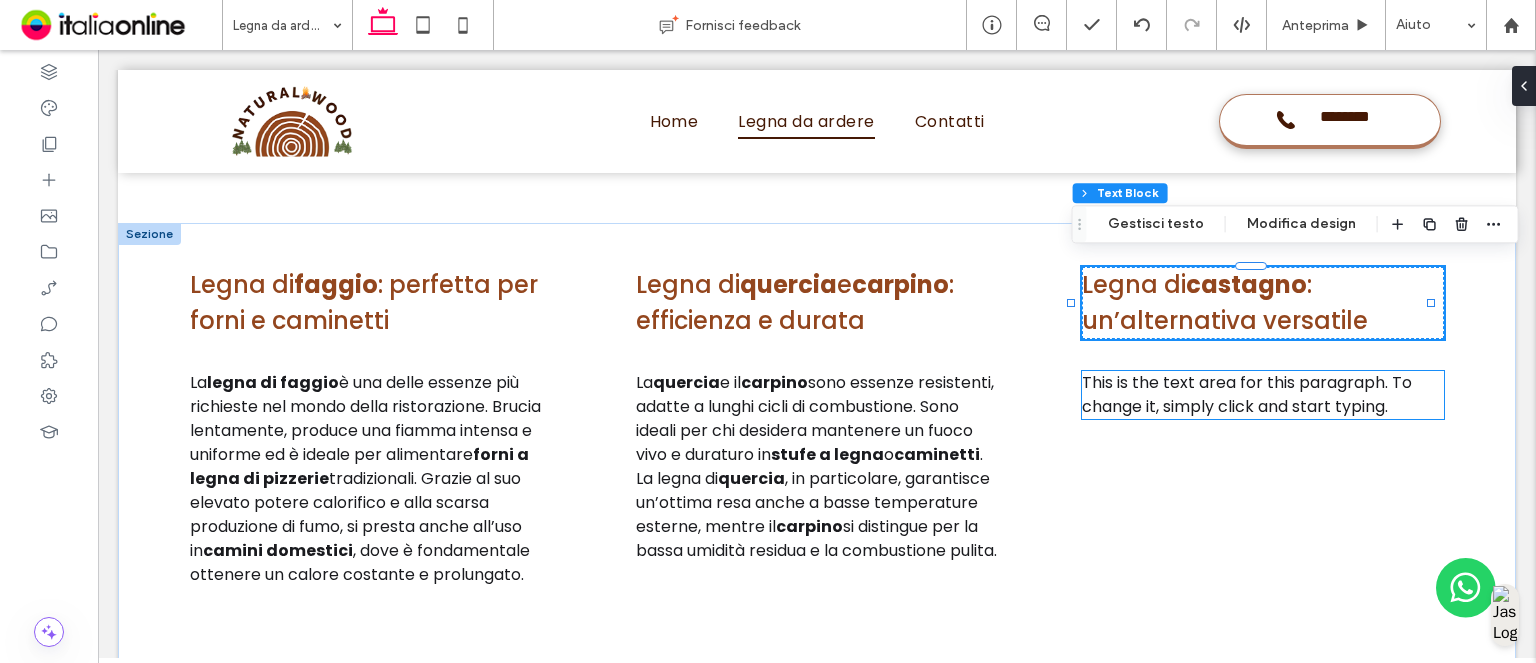 click on "This is the text area for this paragraph. To change it, simply click and start typing." at bounding box center (1247, 394) 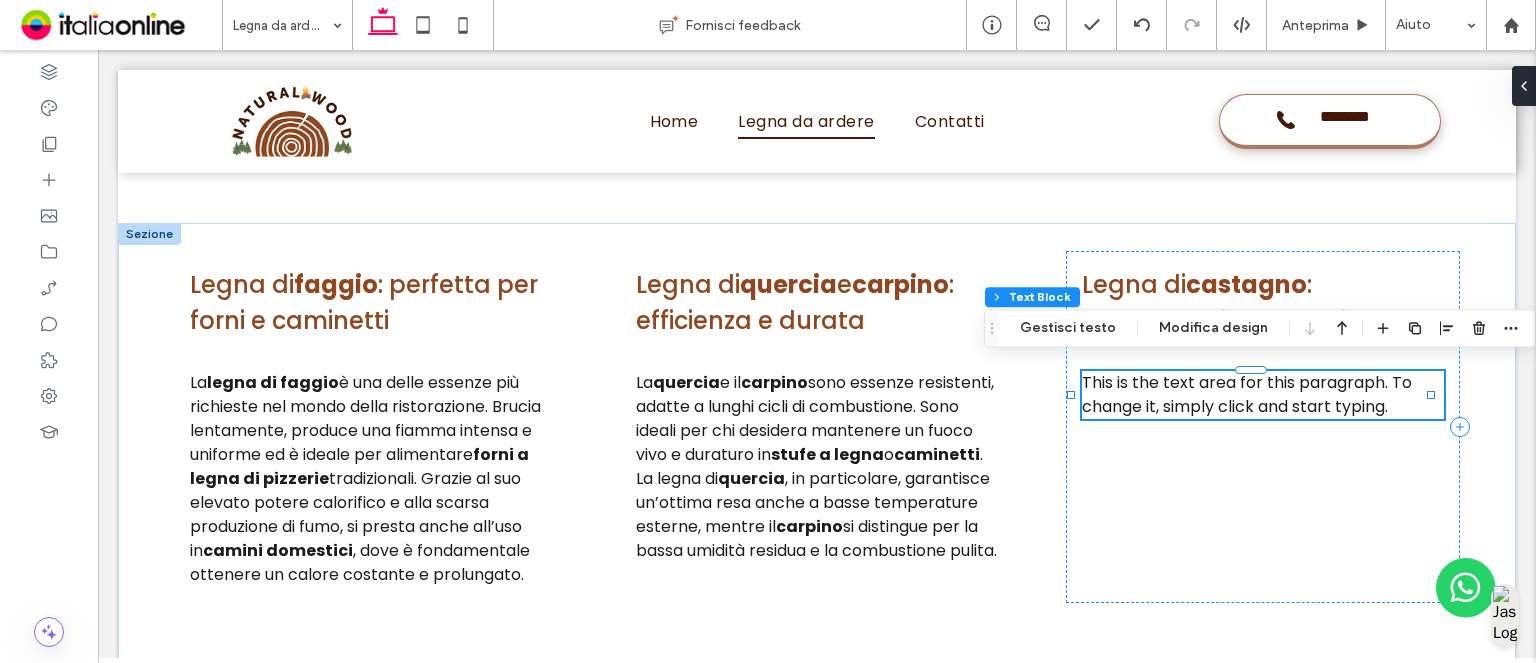 click on "This is the text area for this paragraph. To change it, simply click and start typing." at bounding box center (1247, 394) 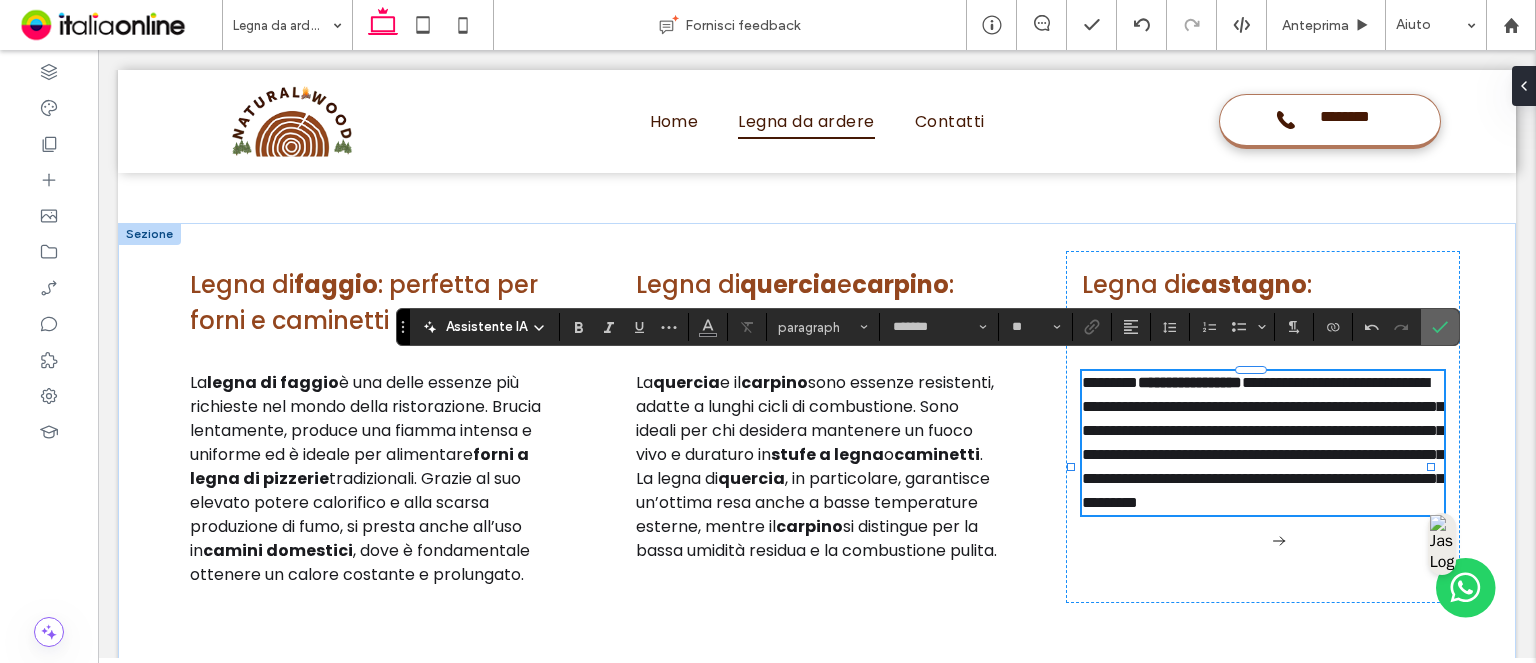 click at bounding box center [1440, 327] 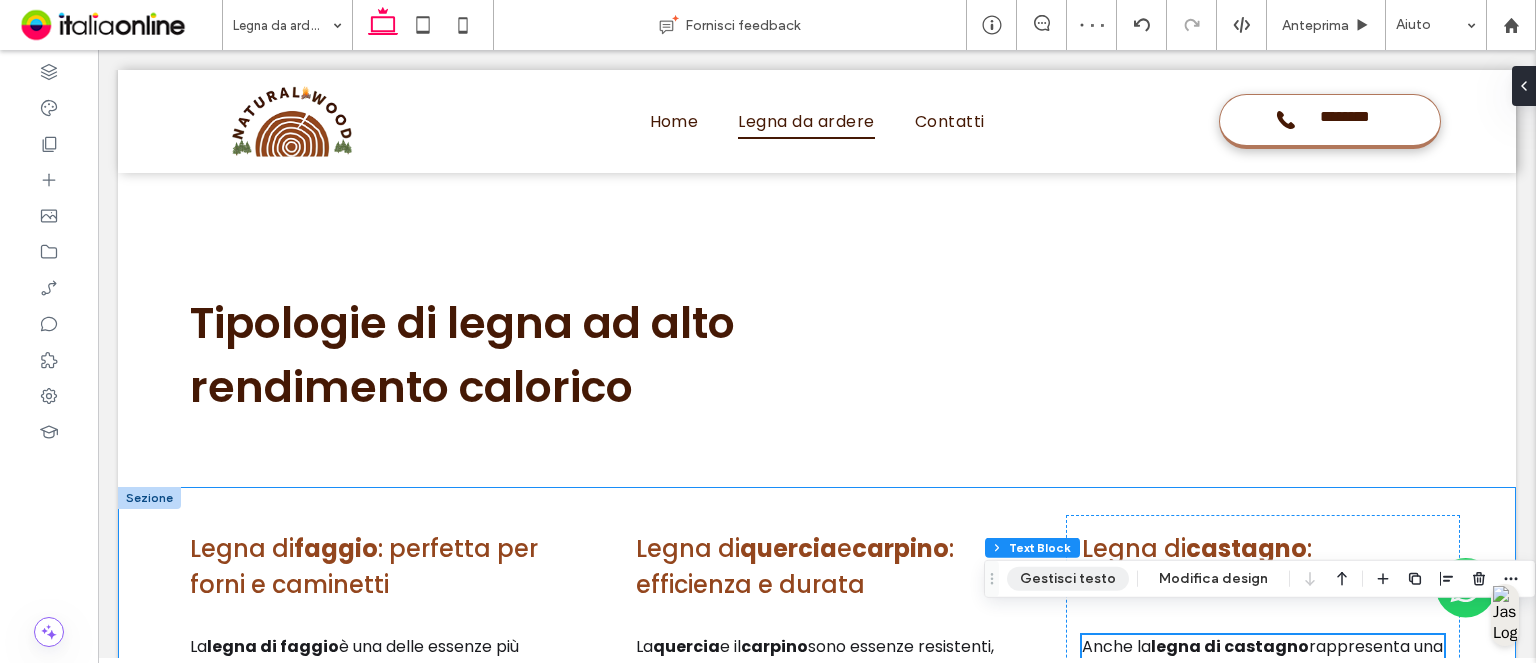 scroll, scrollTop: 1904, scrollLeft: 0, axis: vertical 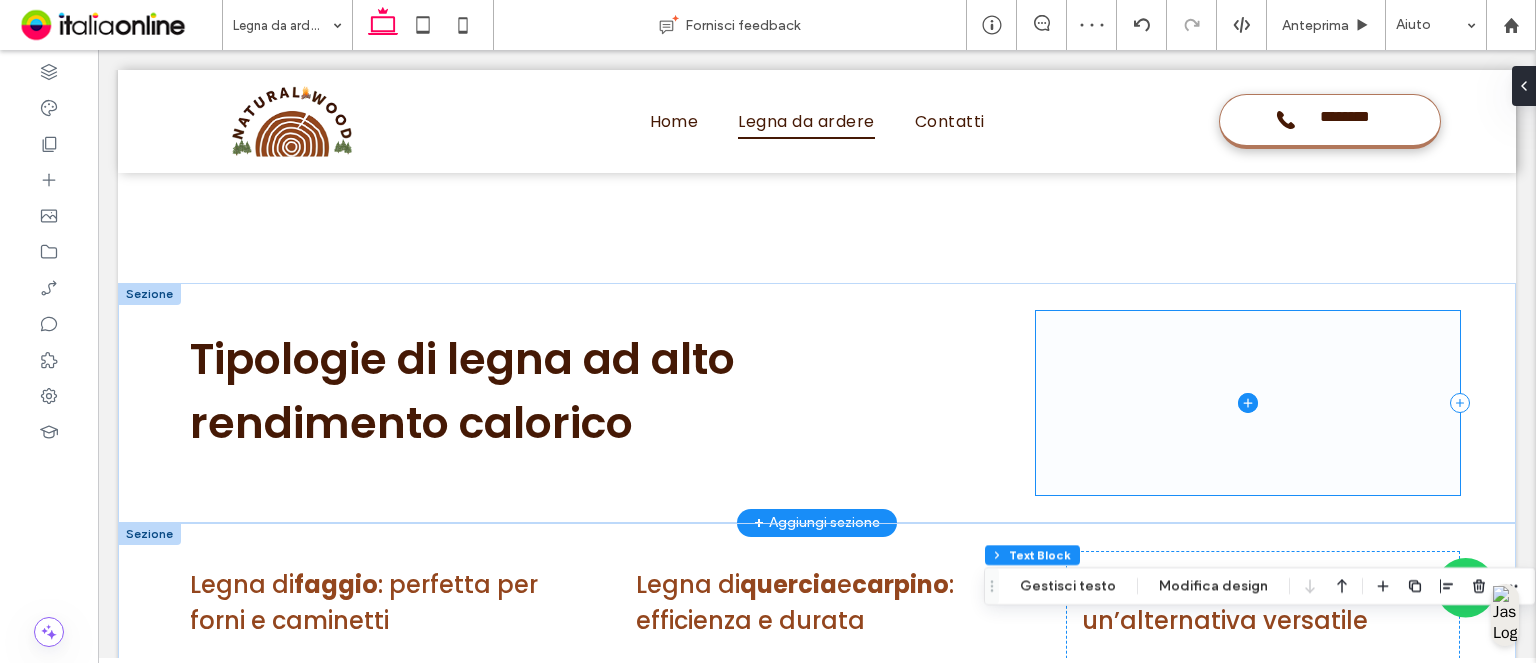 click at bounding box center (1248, 403) 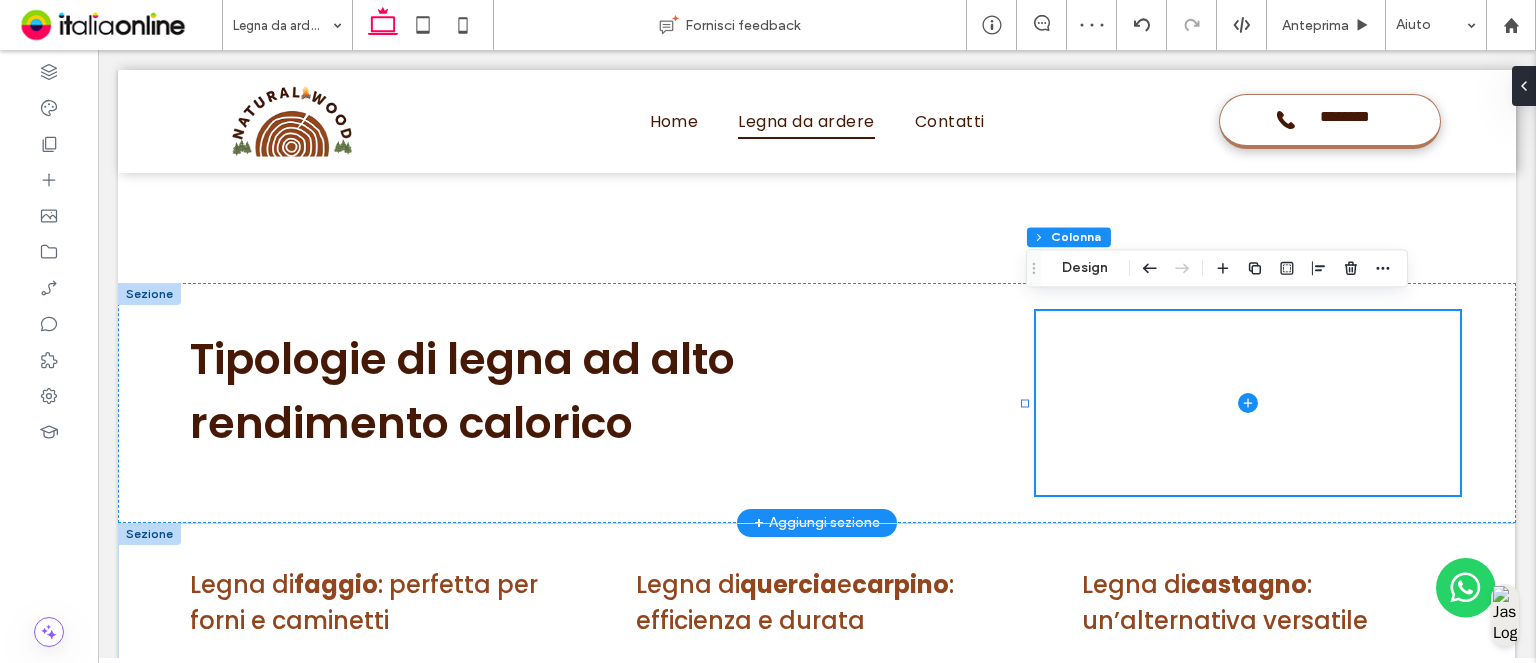 drag, startPoint x: 966, startPoint y: 238, endPoint x: 1064, endPoint y: 285, distance: 108.68762 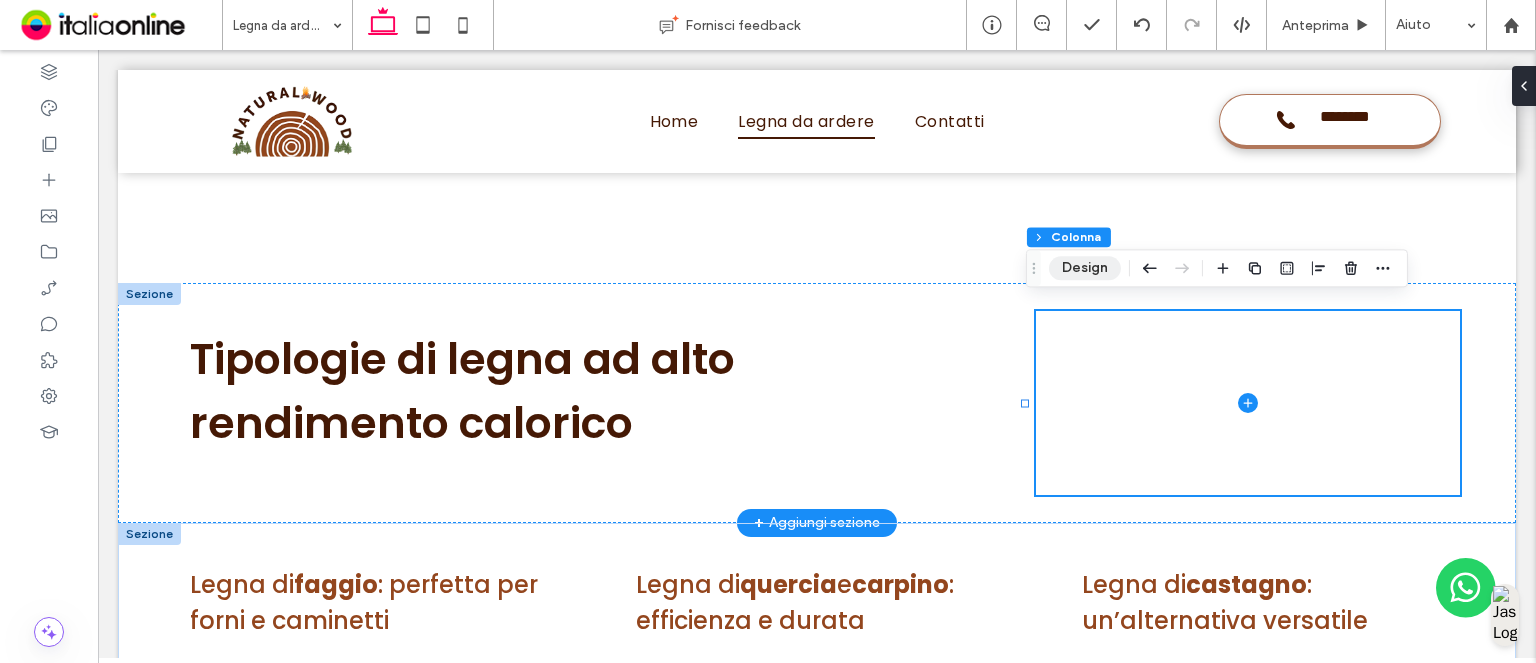 click on "Design" at bounding box center [1085, 268] 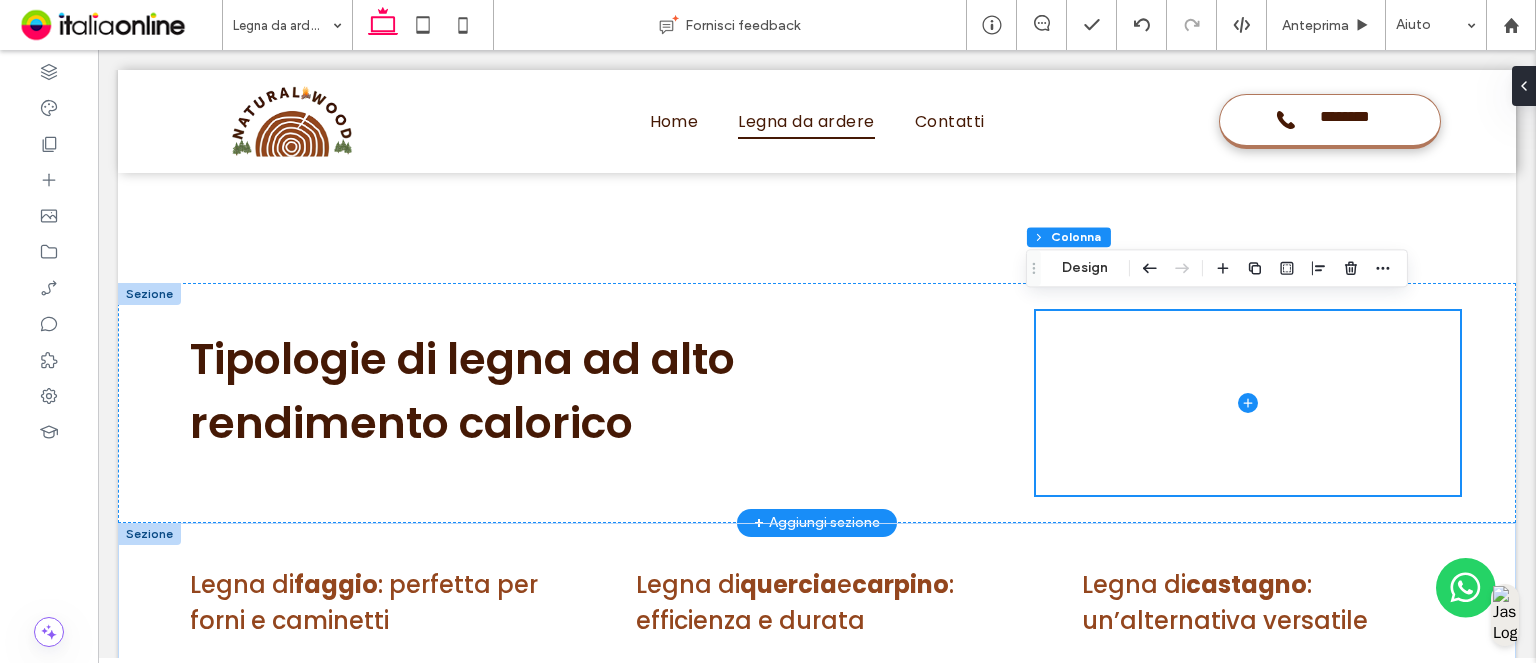 scroll, scrollTop: 1904, scrollLeft: 0, axis: vertical 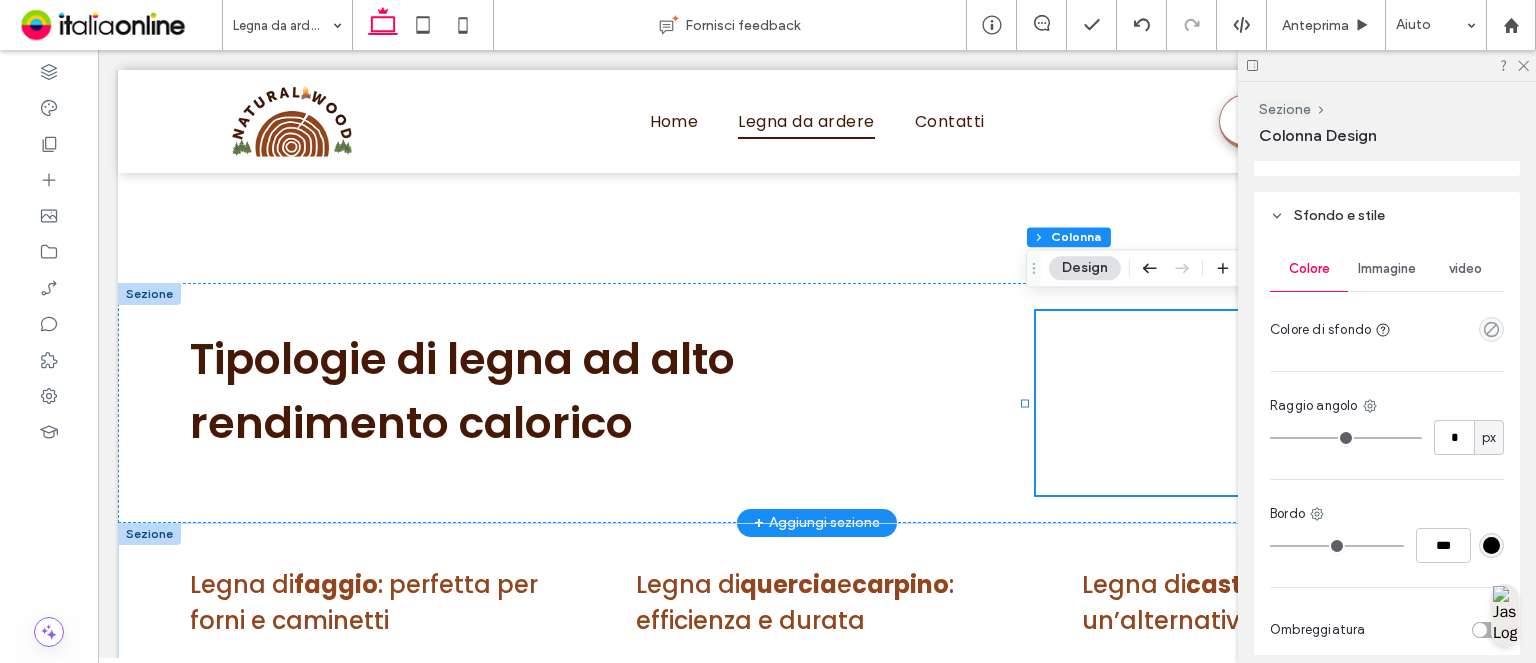 click on "Immagine" at bounding box center (1387, 269) 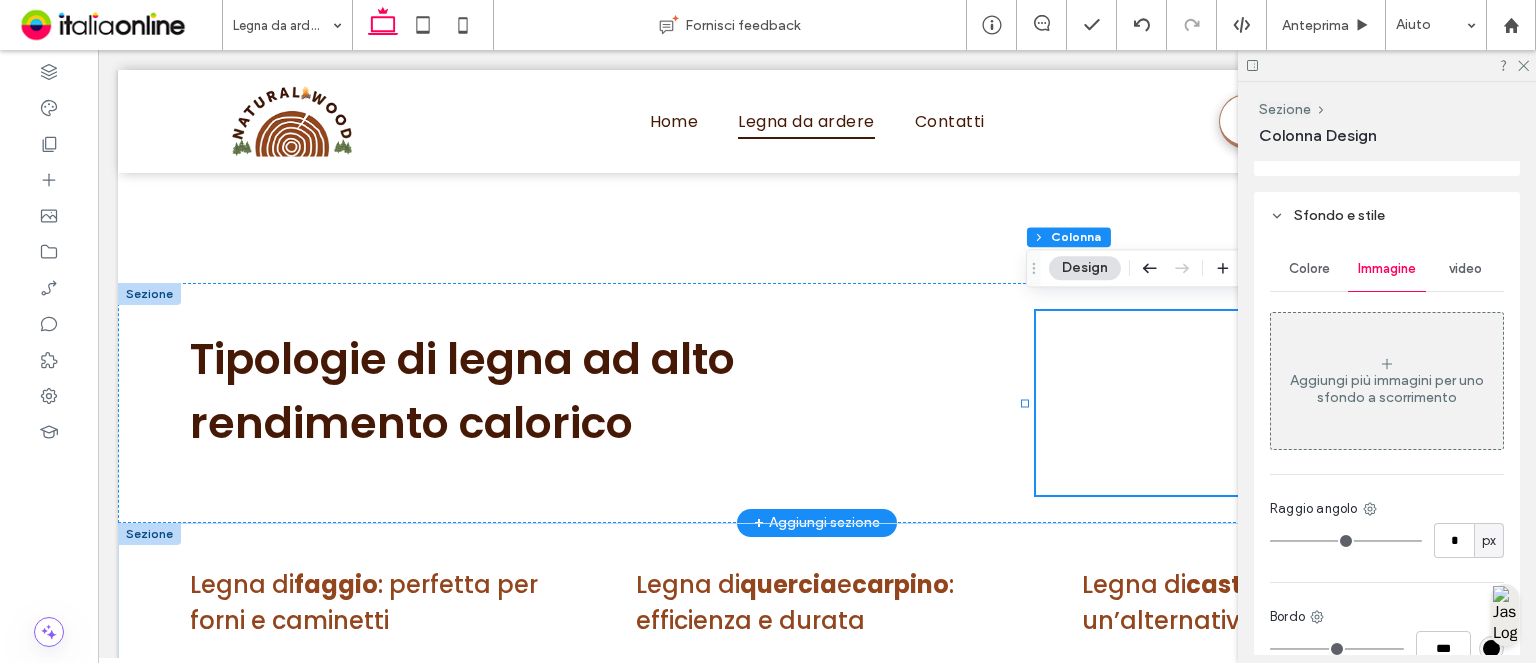 click on "Aggiungi più immagini per uno sfondo a scorrimento" at bounding box center [1387, 389] 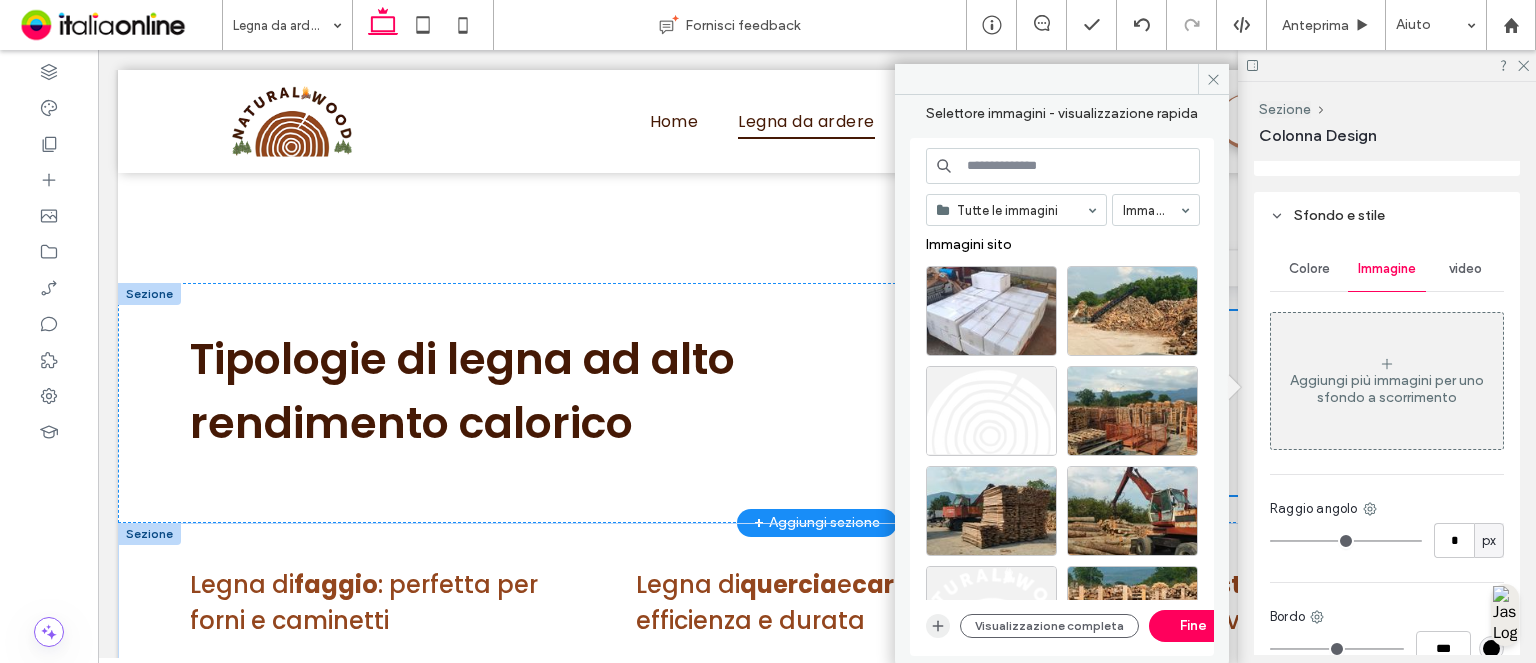 click 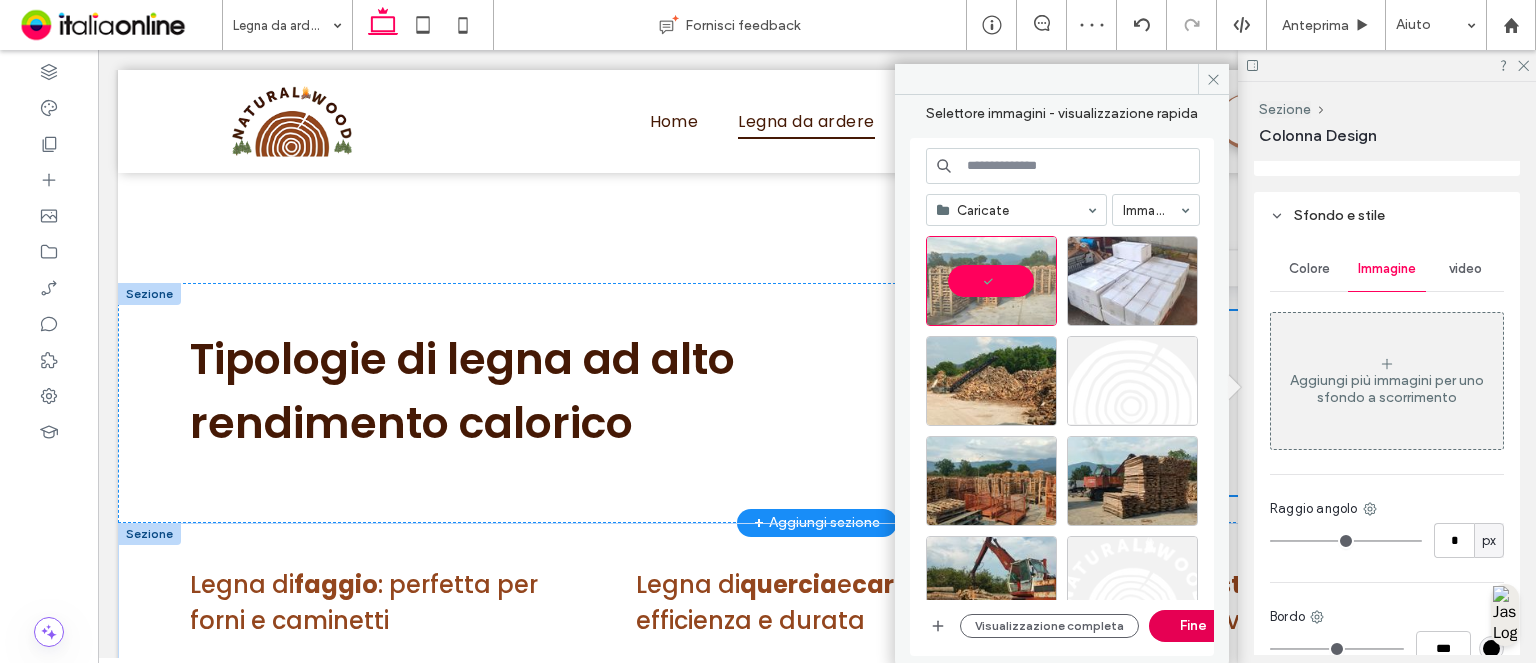 click on "Fine" at bounding box center (1194, 626) 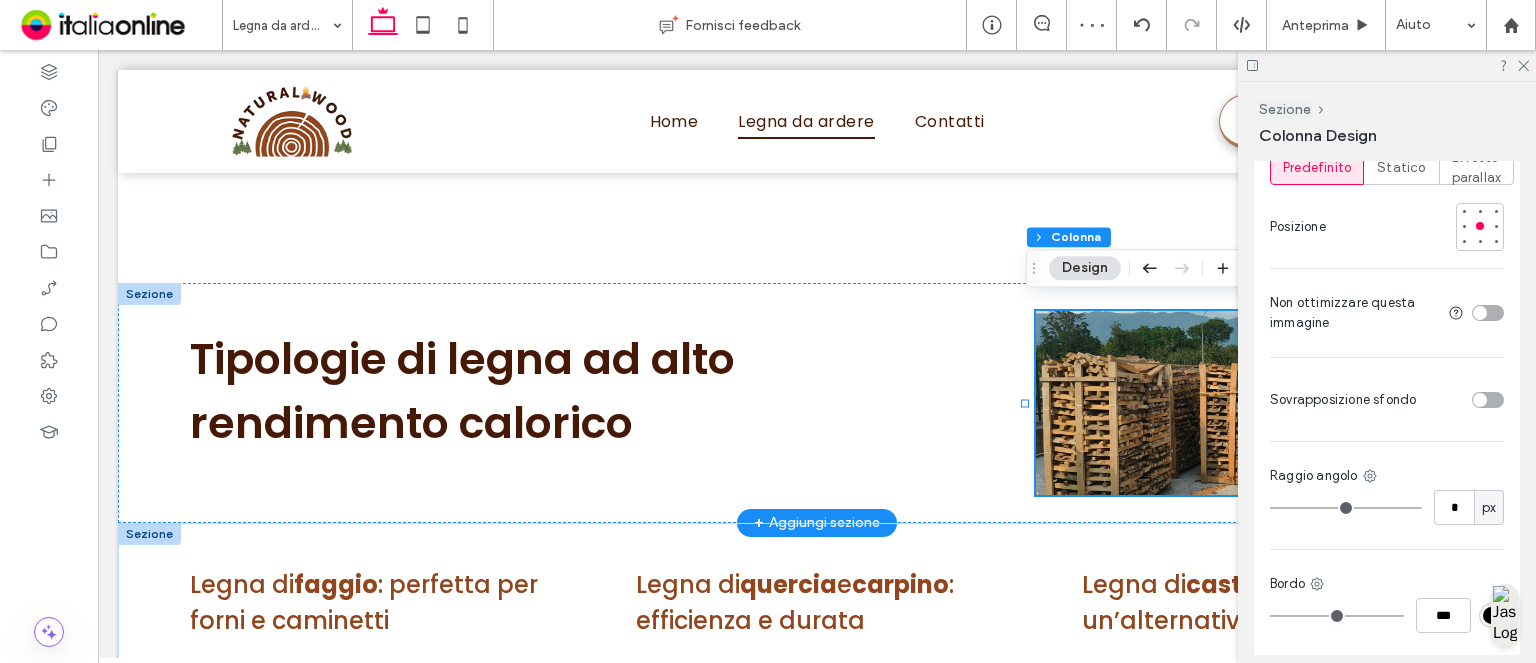 scroll, scrollTop: 1421, scrollLeft: 0, axis: vertical 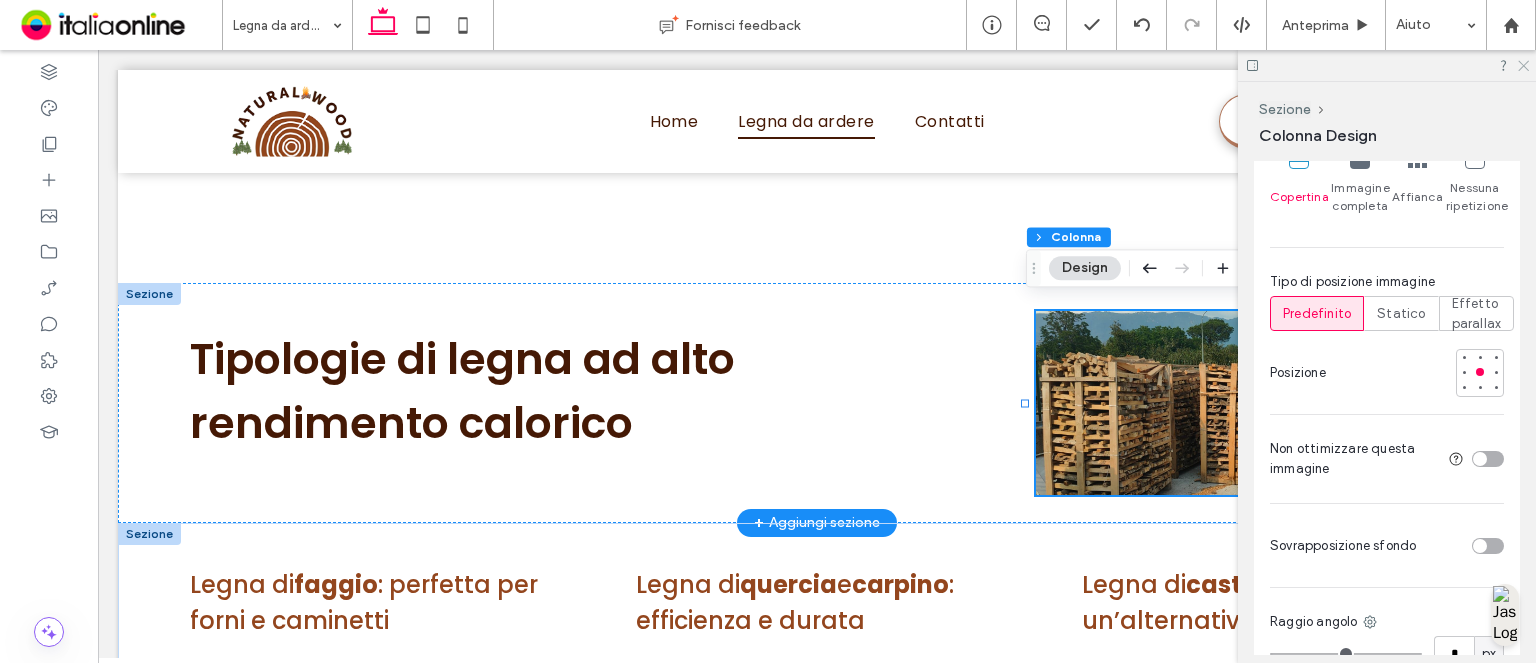 click 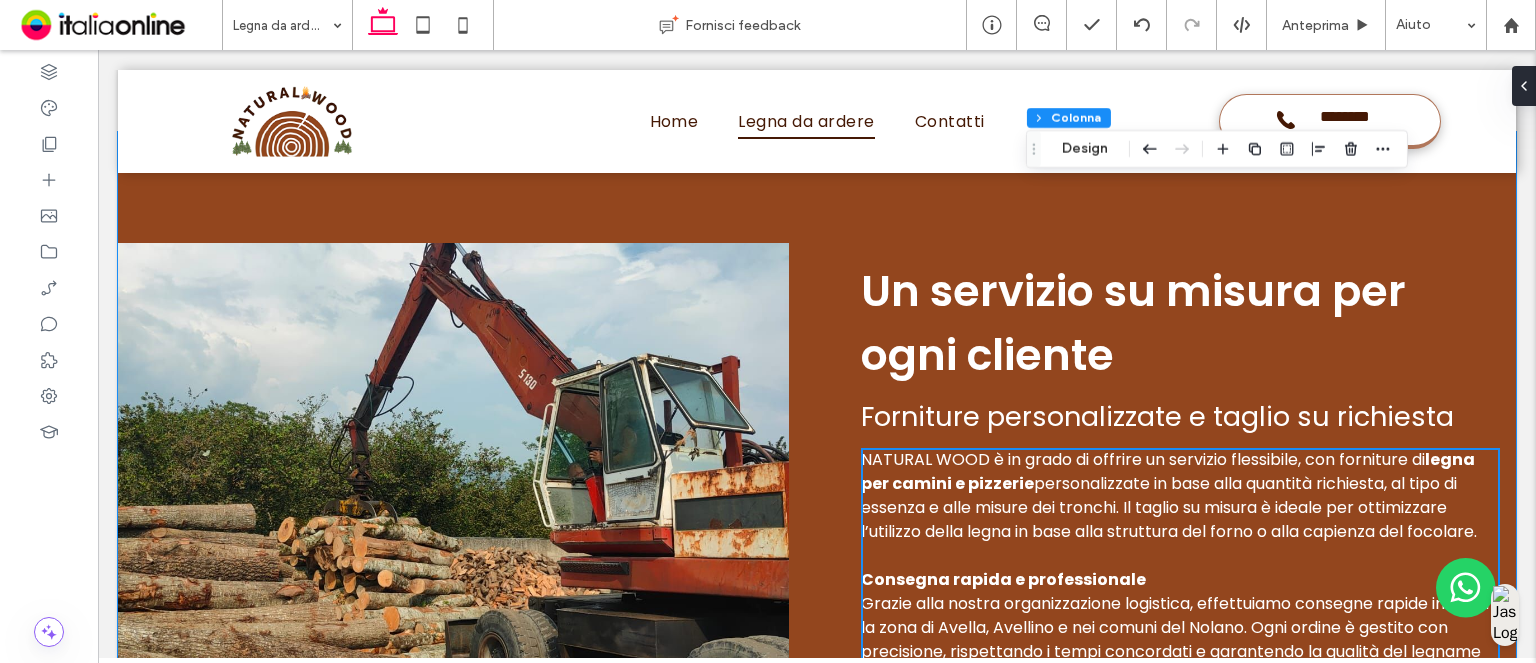 scroll, scrollTop: 2904, scrollLeft: 0, axis: vertical 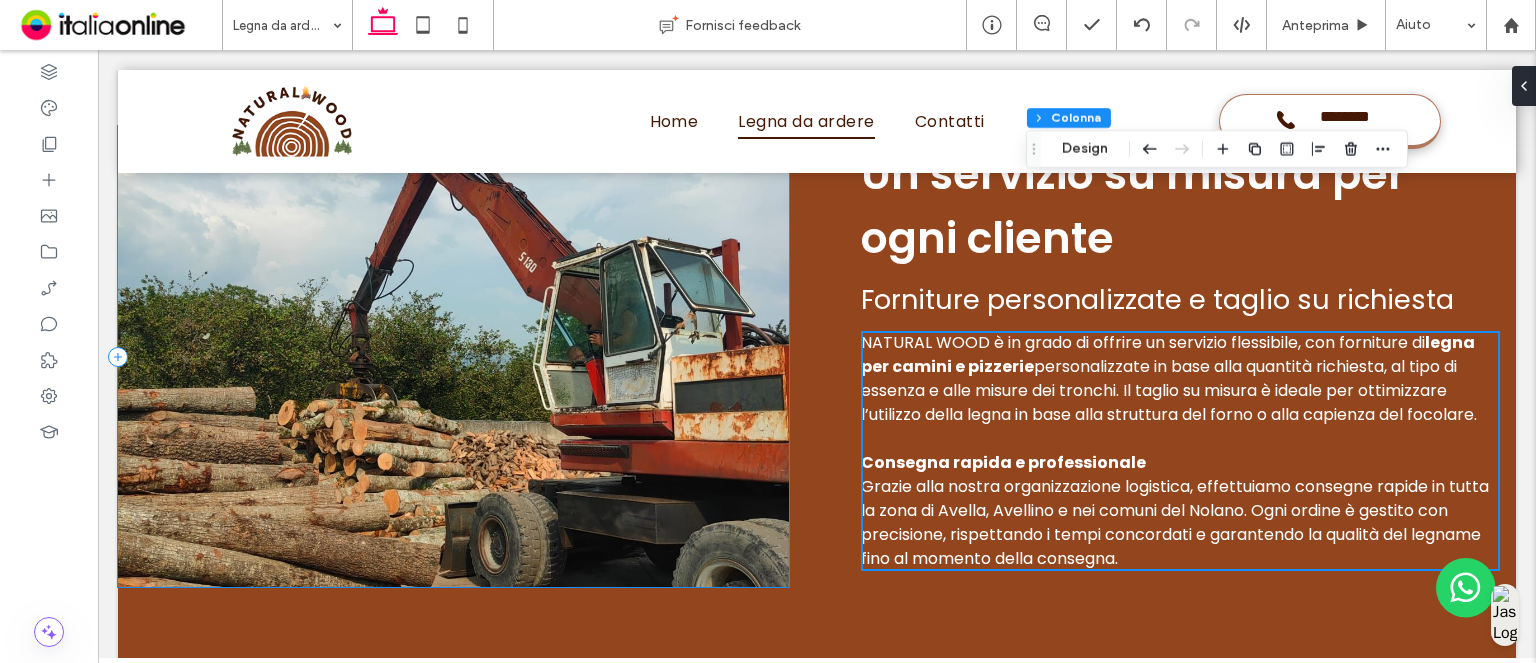 click at bounding box center (453, 356) 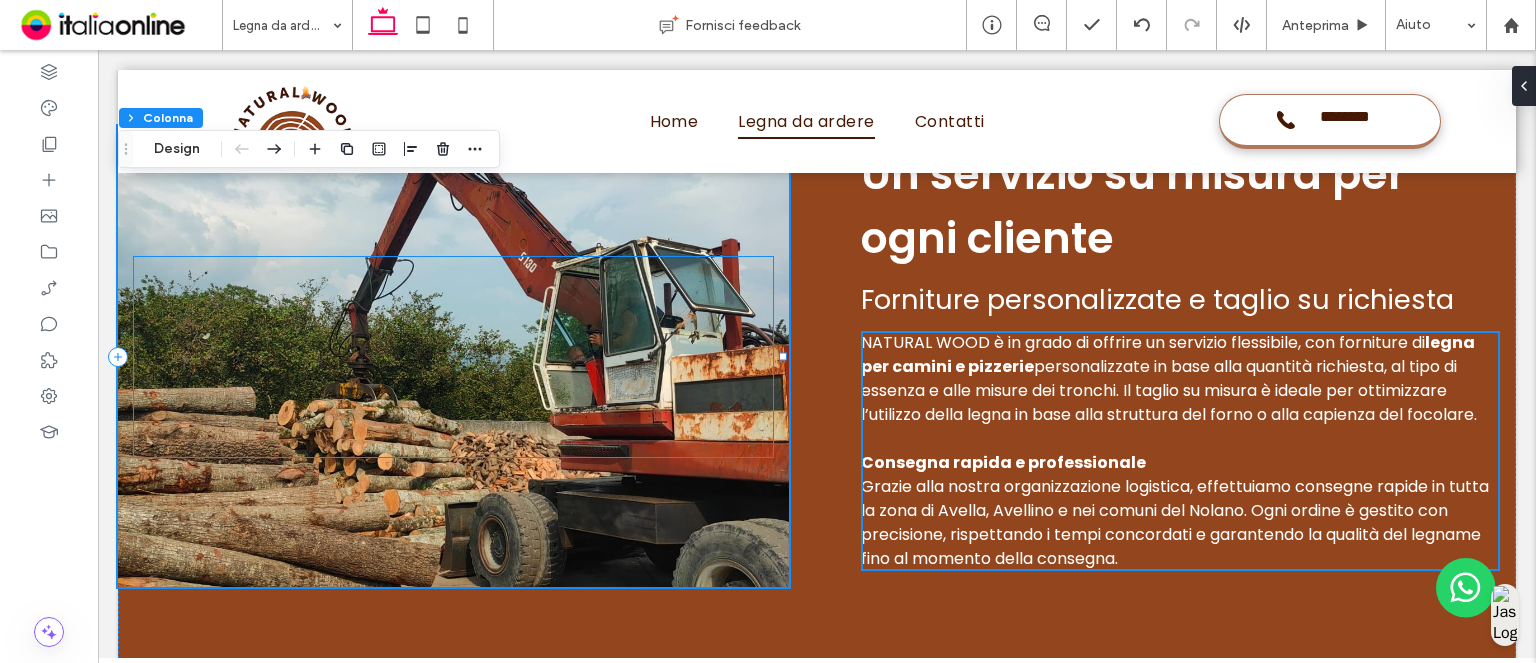 click at bounding box center (453, 356) 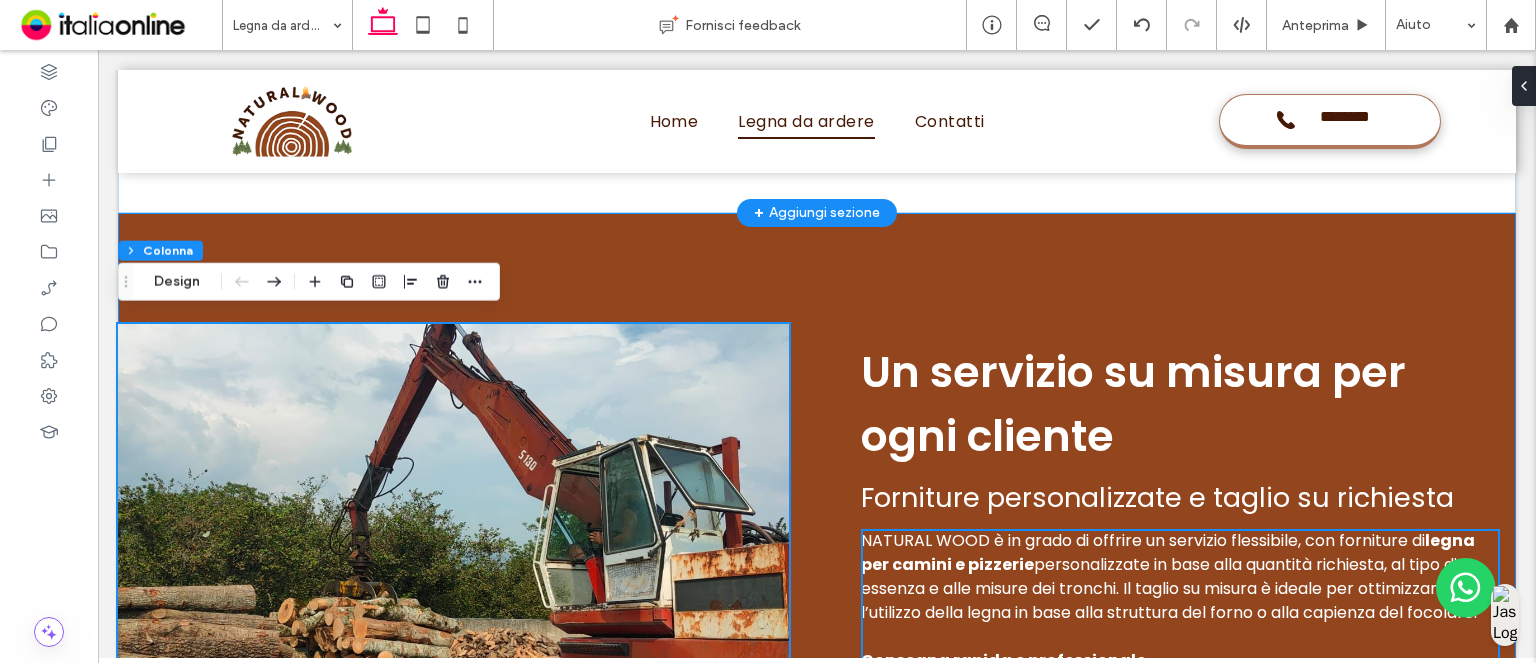 scroll, scrollTop: 2704, scrollLeft: 0, axis: vertical 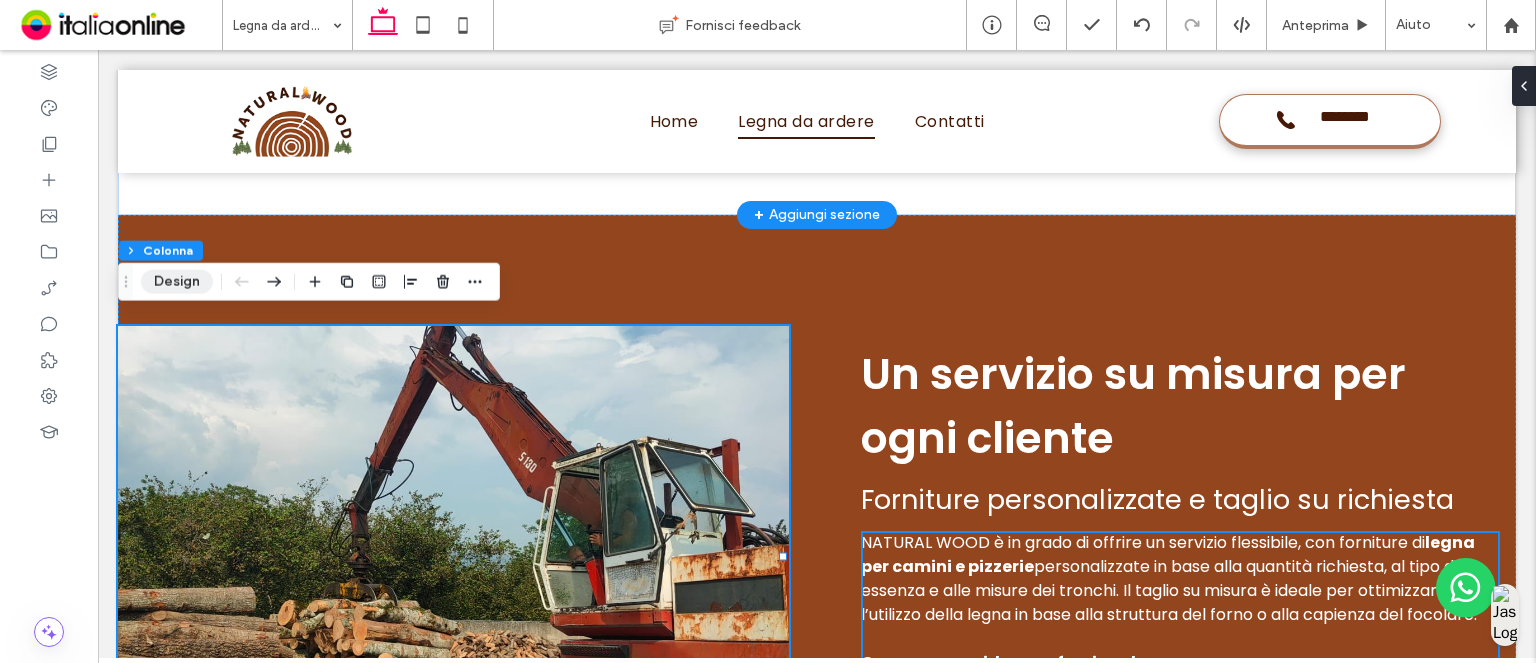 click on "Design" at bounding box center [177, 282] 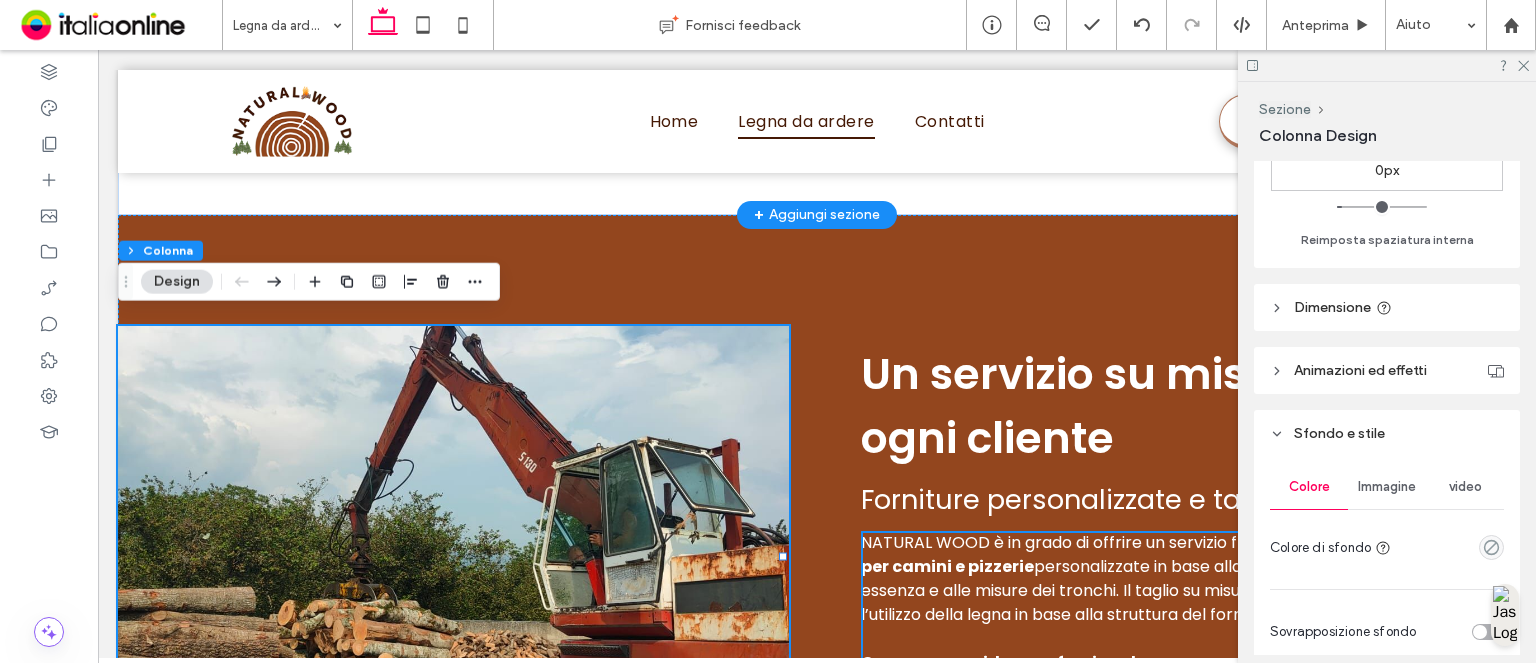 scroll, scrollTop: 669, scrollLeft: 0, axis: vertical 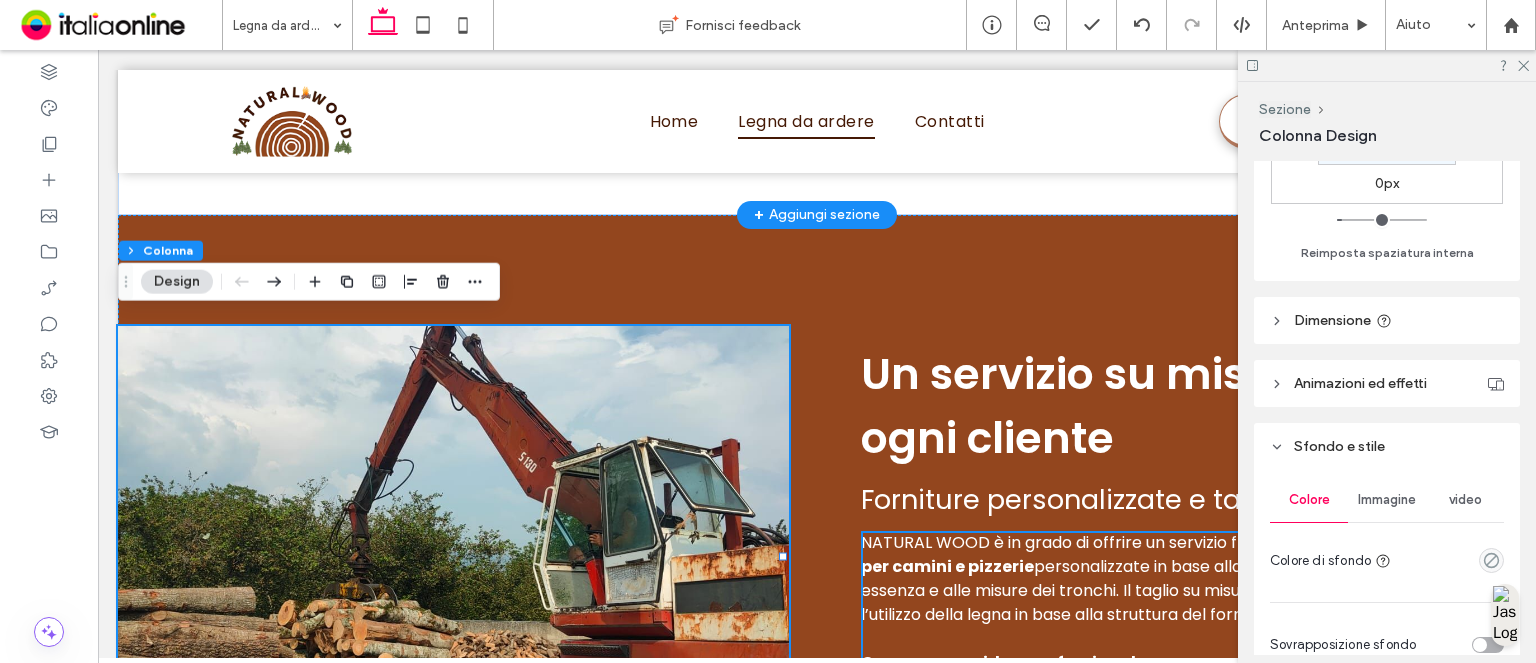 click on "Immagine" at bounding box center [1387, 500] 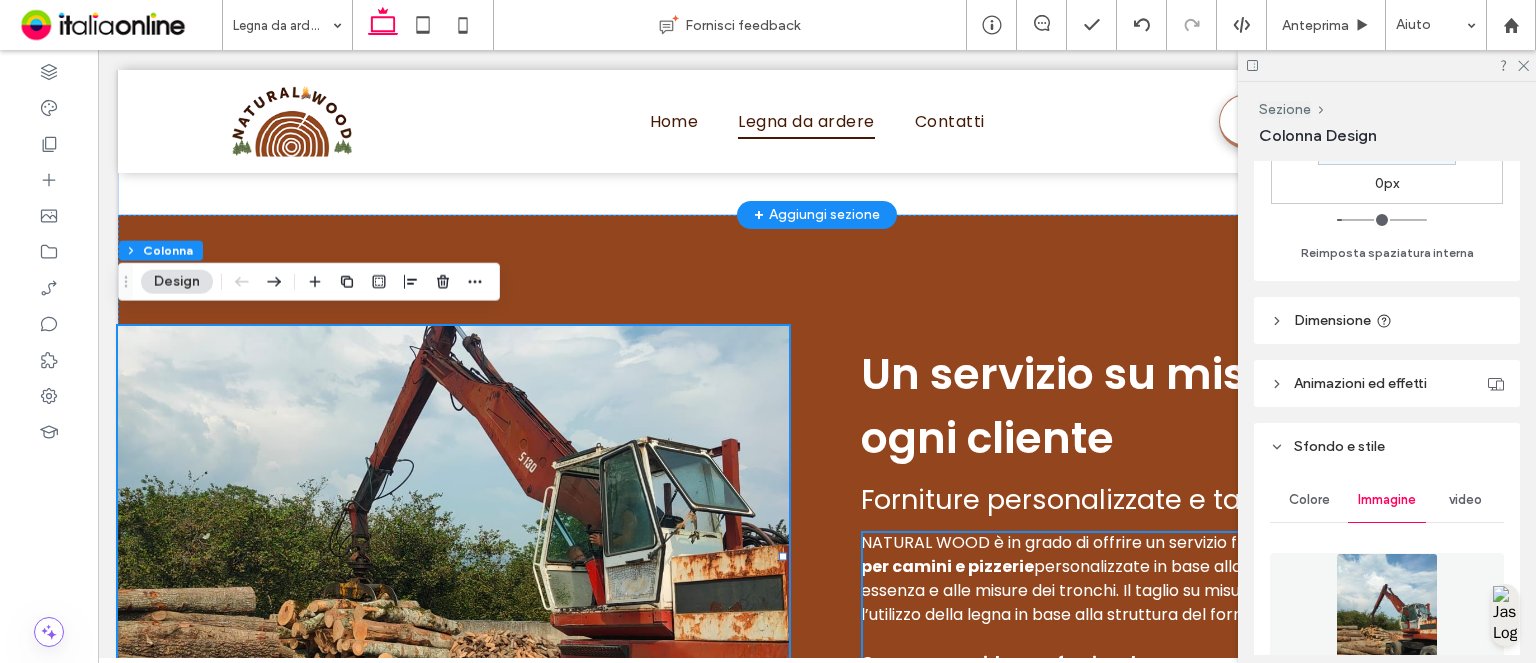 drag, startPoint x: 1384, startPoint y: 554, endPoint x: 1385, endPoint y: 567, distance: 13.038404 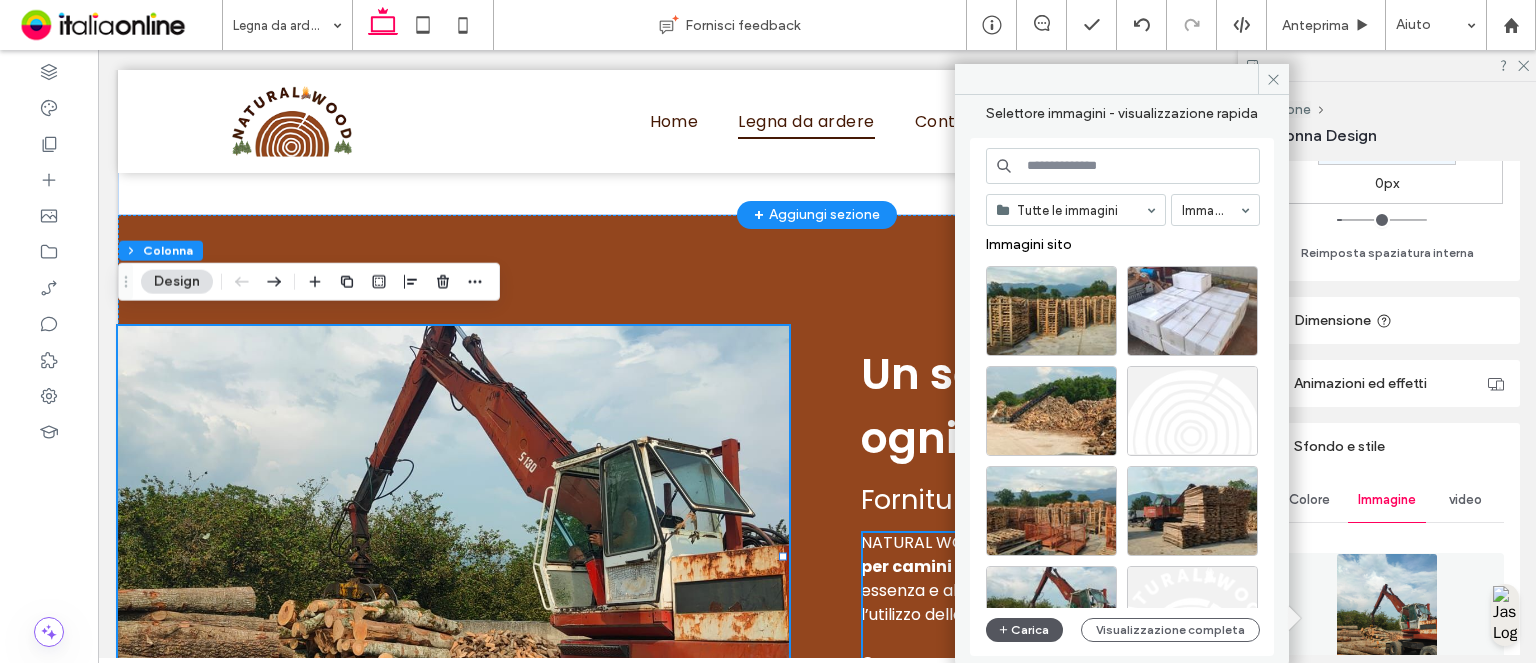 click on "Carica" at bounding box center [1025, 630] 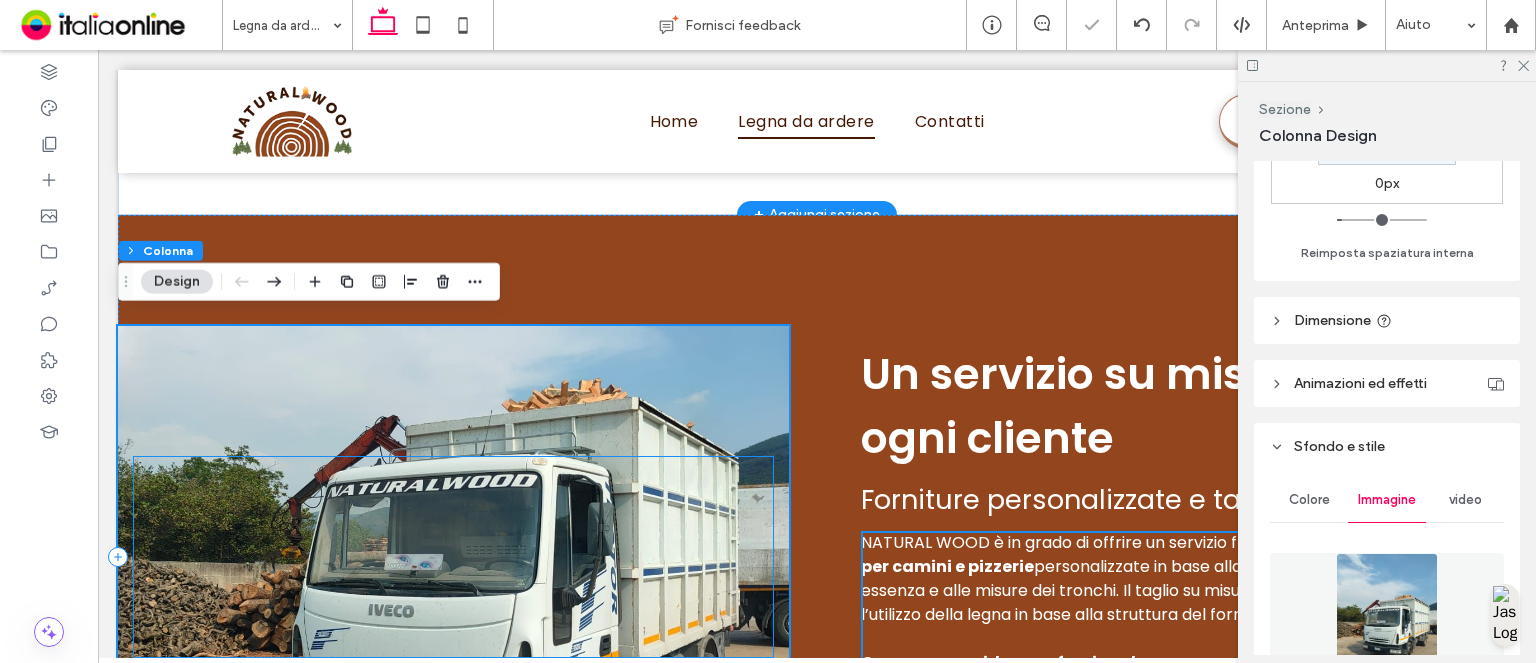 scroll, scrollTop: 2904, scrollLeft: 0, axis: vertical 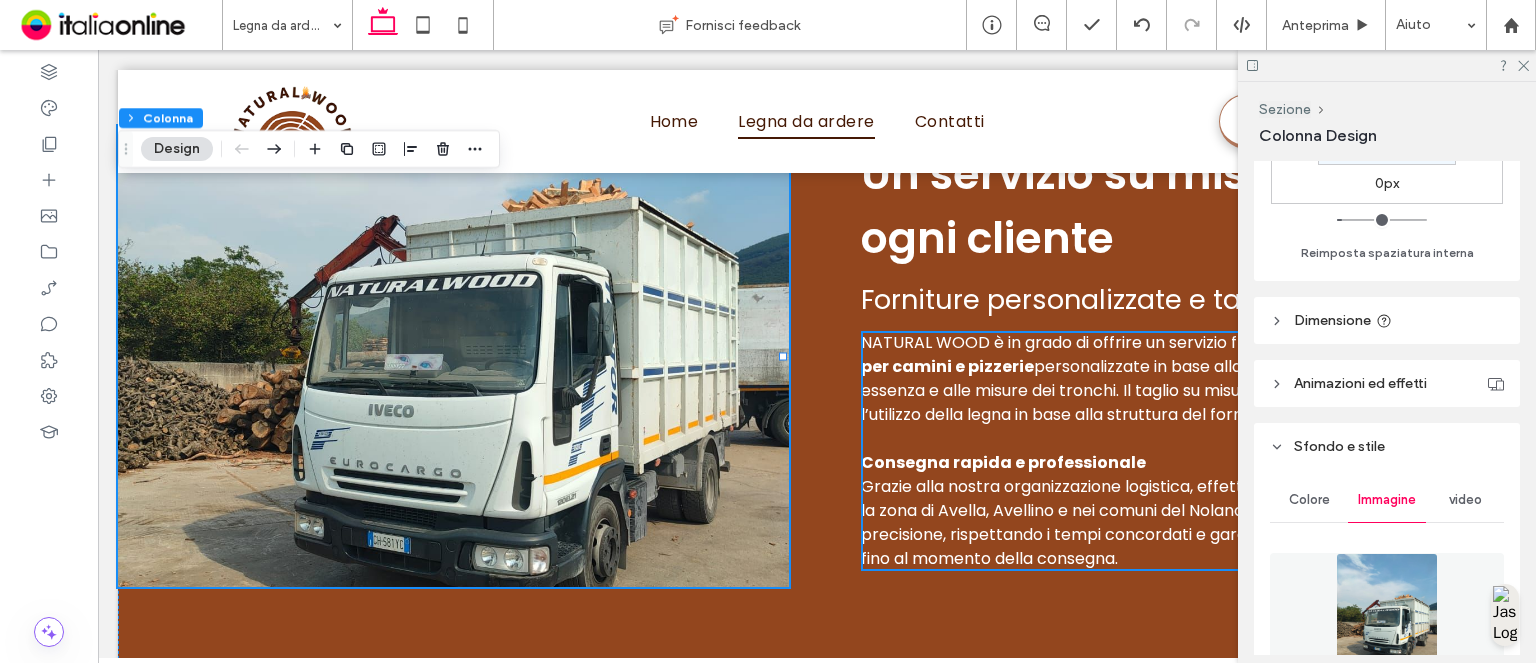 click 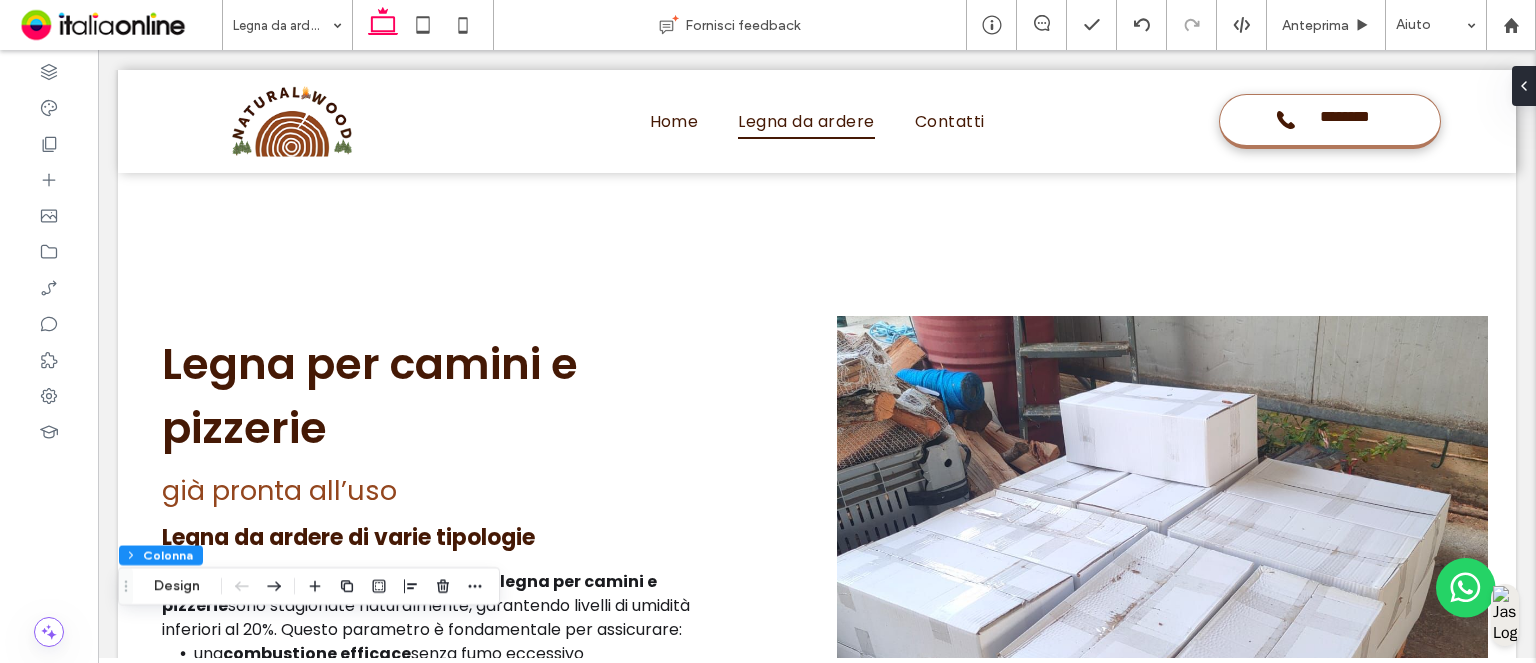 scroll, scrollTop: 1104, scrollLeft: 0, axis: vertical 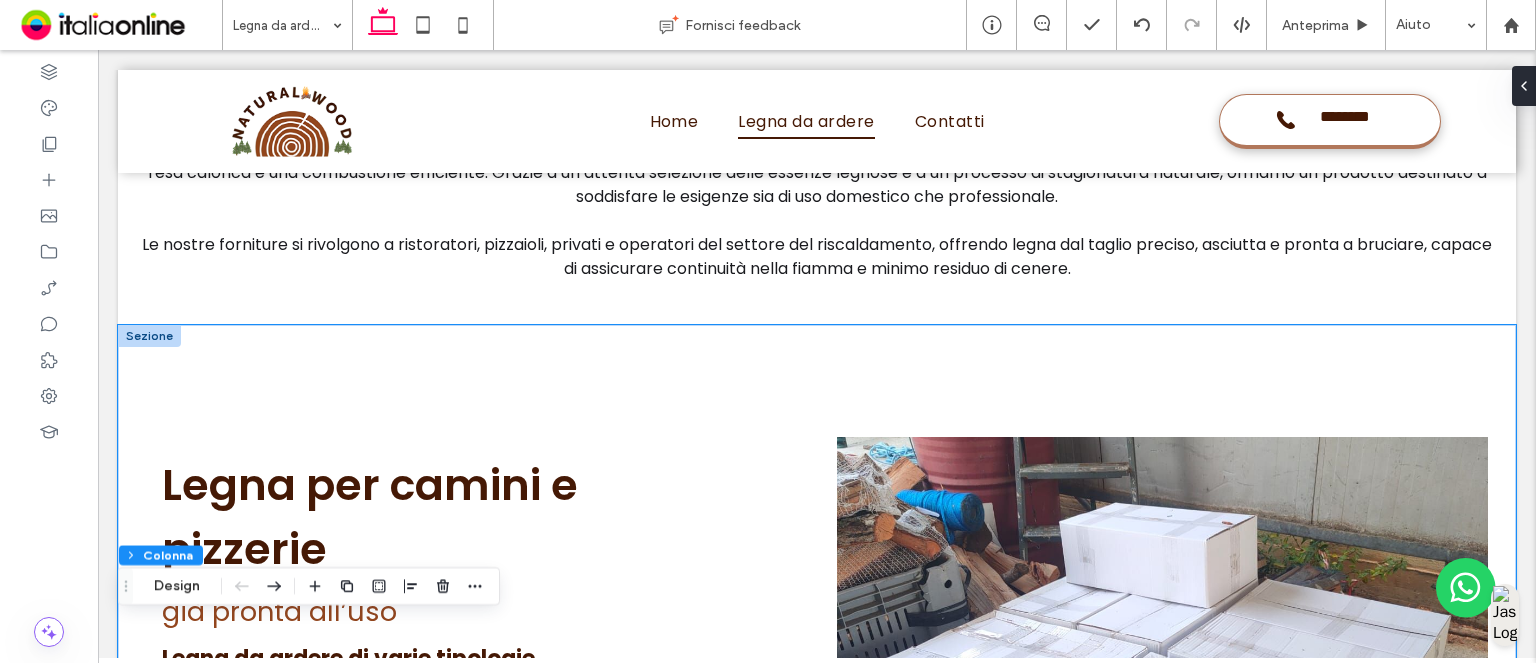 click on "Legna per camini e pizzerie
già pronta all’uso       Legna da ardere di varie tipologie
Presso NATURAL WOOD tutte le forniture di  legna per camini e pizzerie  sono stagionate naturalmente, garantendo livelli di umidità inferiori al 20%. Questo parametro è fondamentale per assicurare: una  combustione efficace  senza fumo eccessivo un  alto potere calorifico una  minore produzione di residui e fuliggine ﻿ Ogni fornitura può essere richiesta in diverse dimensioni e formati, in base al tipo di impianto e alle necessità di utilizzo. Offriamo  tronchi di legna da ardere  tagliati su misura, pronti per essere utilizzati senza ulteriori lavorazioni." at bounding box center [817, 704] 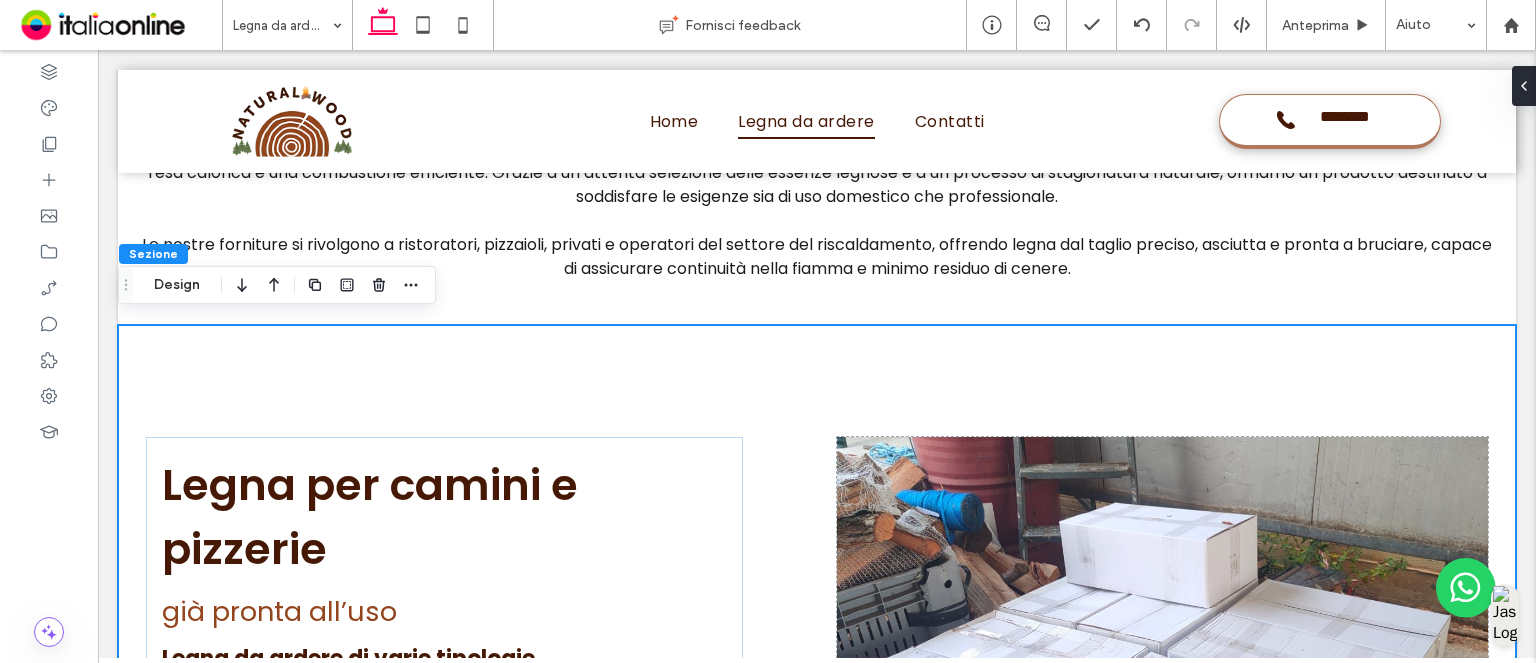 click on "Sezione Design" at bounding box center (277, 285) 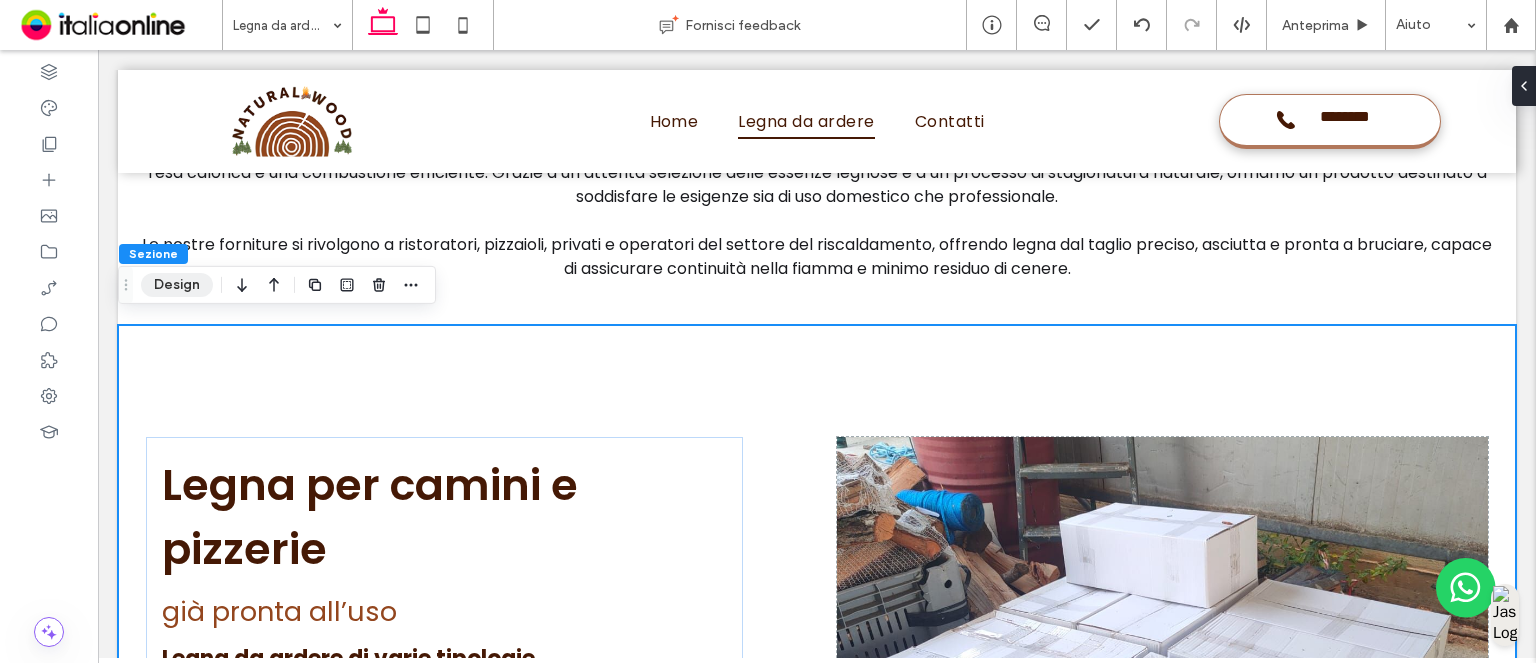 click on "Design" at bounding box center [177, 285] 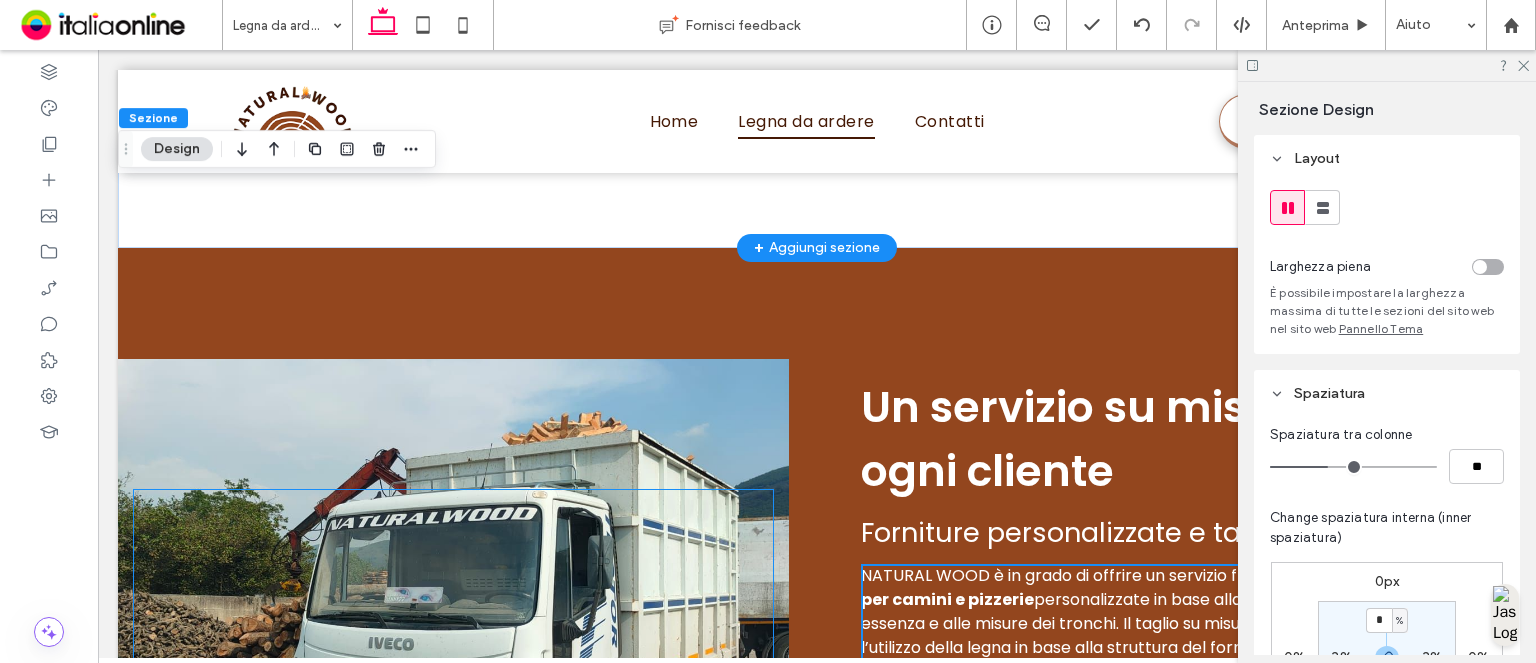 scroll, scrollTop: 2704, scrollLeft: 0, axis: vertical 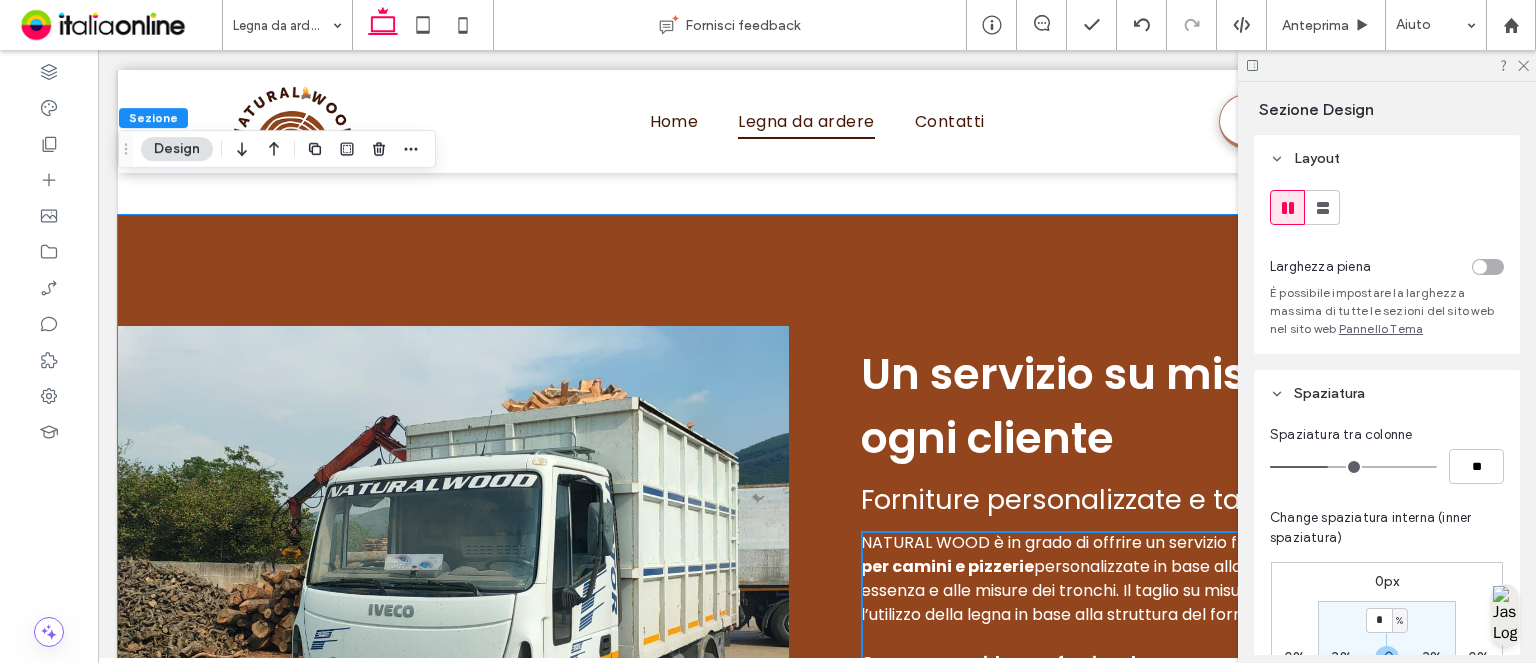 click on "Un servizio su misura per ogni cliente
Forniture personalizzate e taglio su richiesta   NATURAL WOOD è in grado di offrire un servizio flessibile, con forniture di  legna per camini e pizzerie  personalizzate in base alla quantità richiesta, al tipo di essenza e alle misure dei tronchi. Il taglio su misura è ideale per ottimizzare l’utilizzo della legna in base alla struttura del forno o alla capienza del focolare. ﻿ Consegna rapida e professionale Grazie alla nostra organizzazione logistica, effettuiamo consegne rapide in tutta la zona di Avella, Avellino e nei comuni del Nolano. Ogni ordine è gestito con precisione, rispettando i tempi concordati e garantendo la qualità del legname fino al momento della consegna." at bounding box center [817, 557] 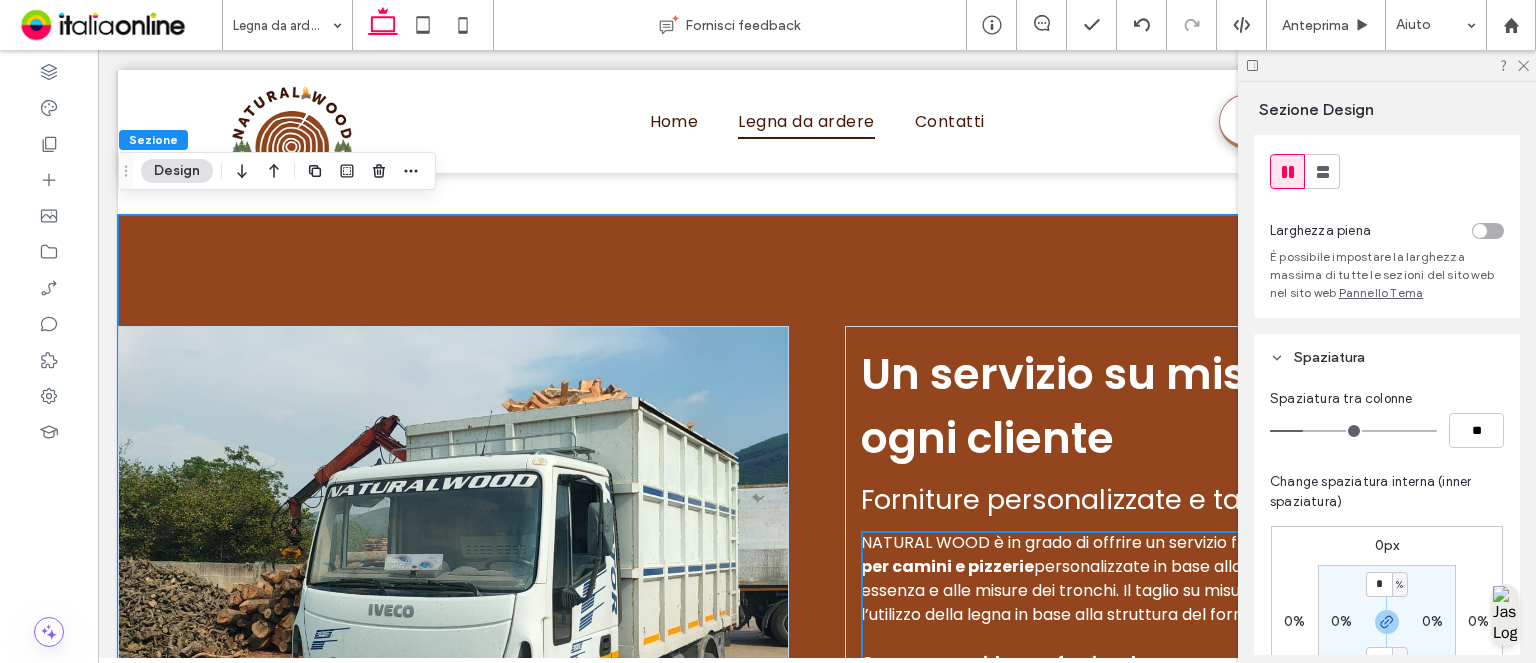 scroll, scrollTop: 100, scrollLeft: 0, axis: vertical 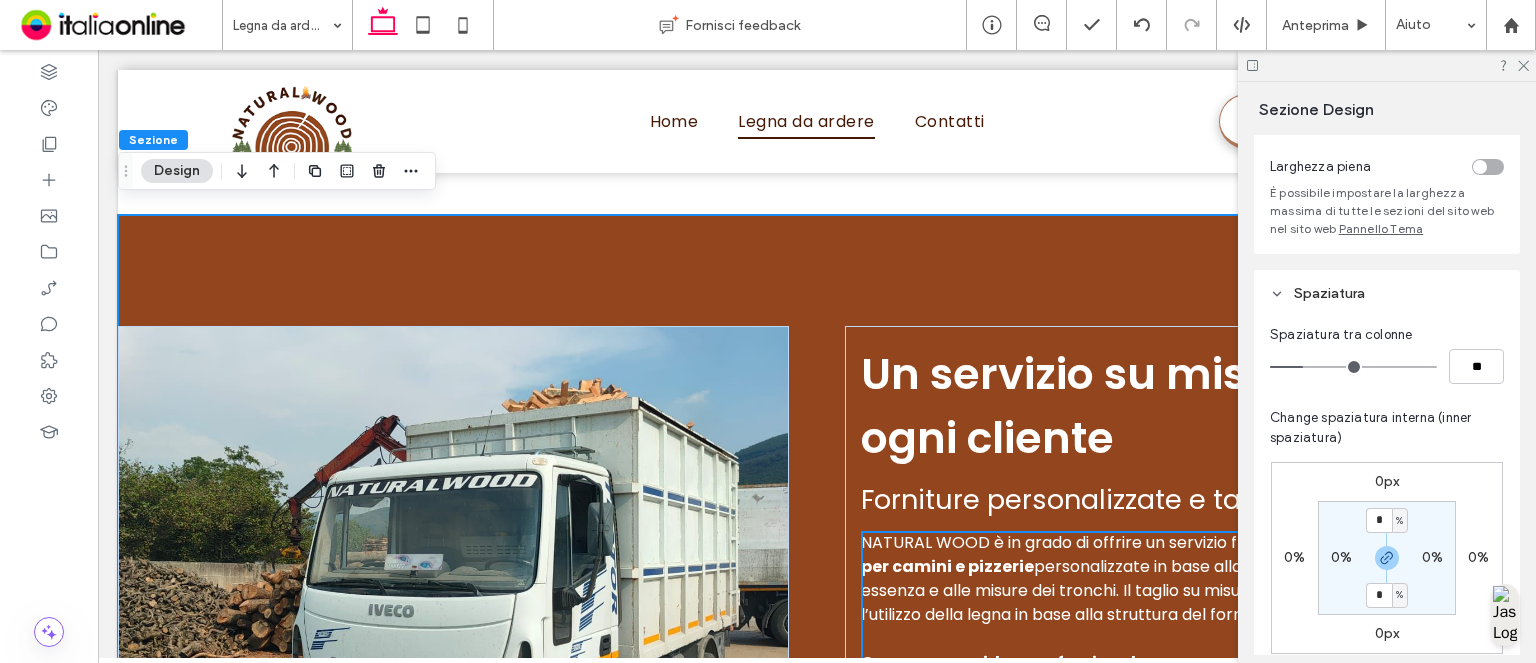 click on "0%" at bounding box center (1432, 557) 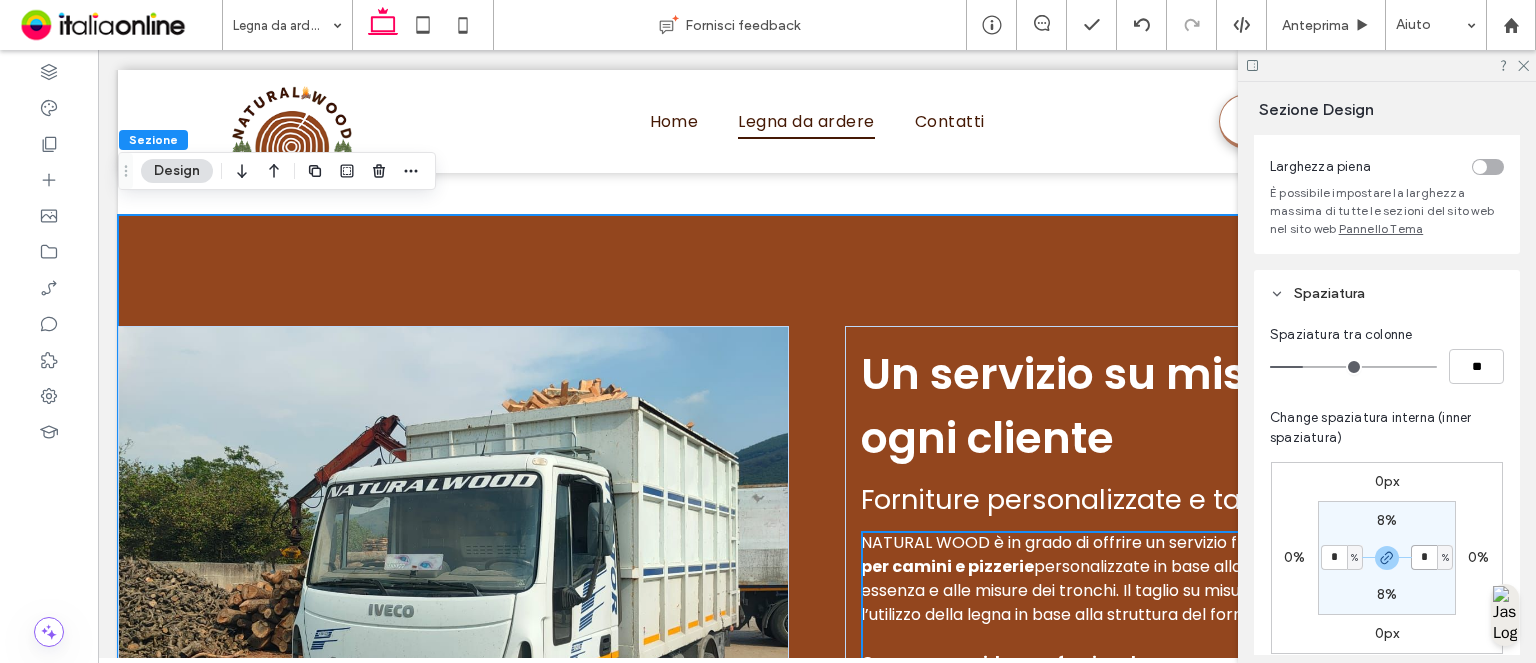 click on "*" at bounding box center (1424, 557) 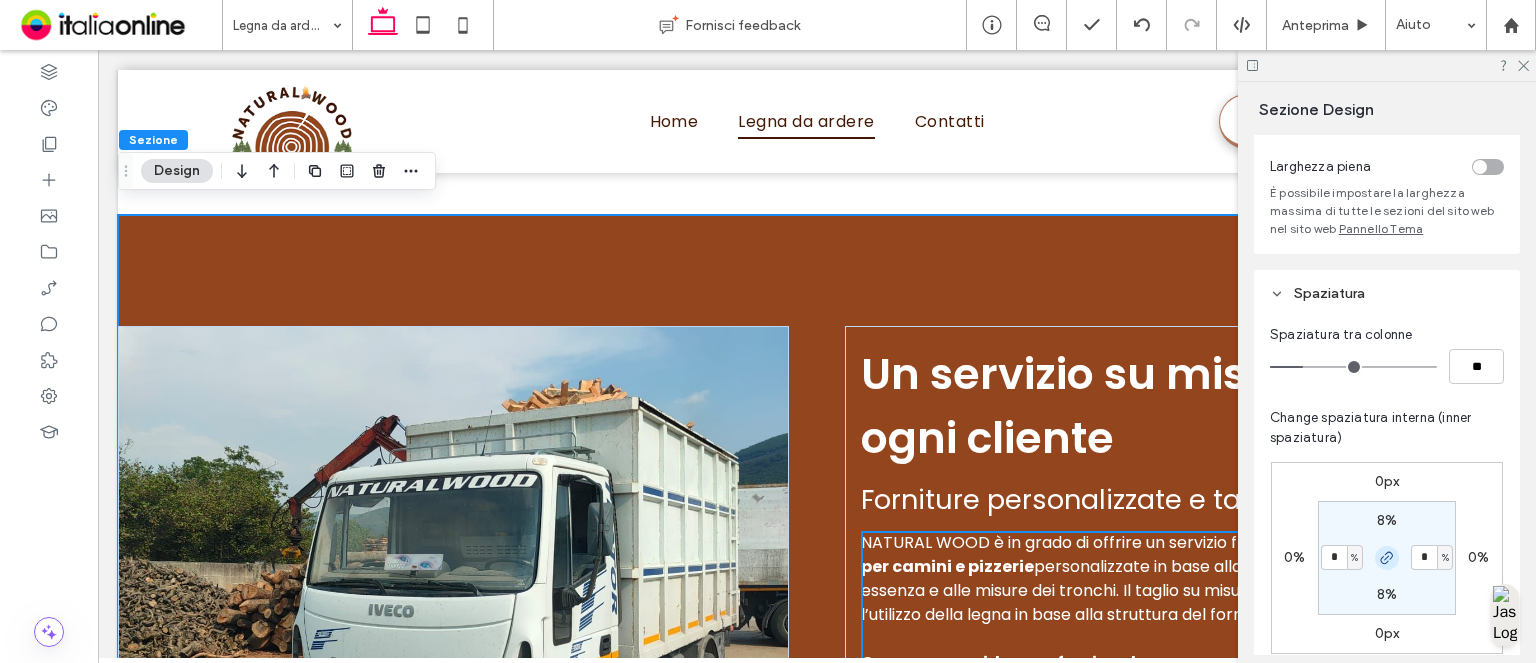 click 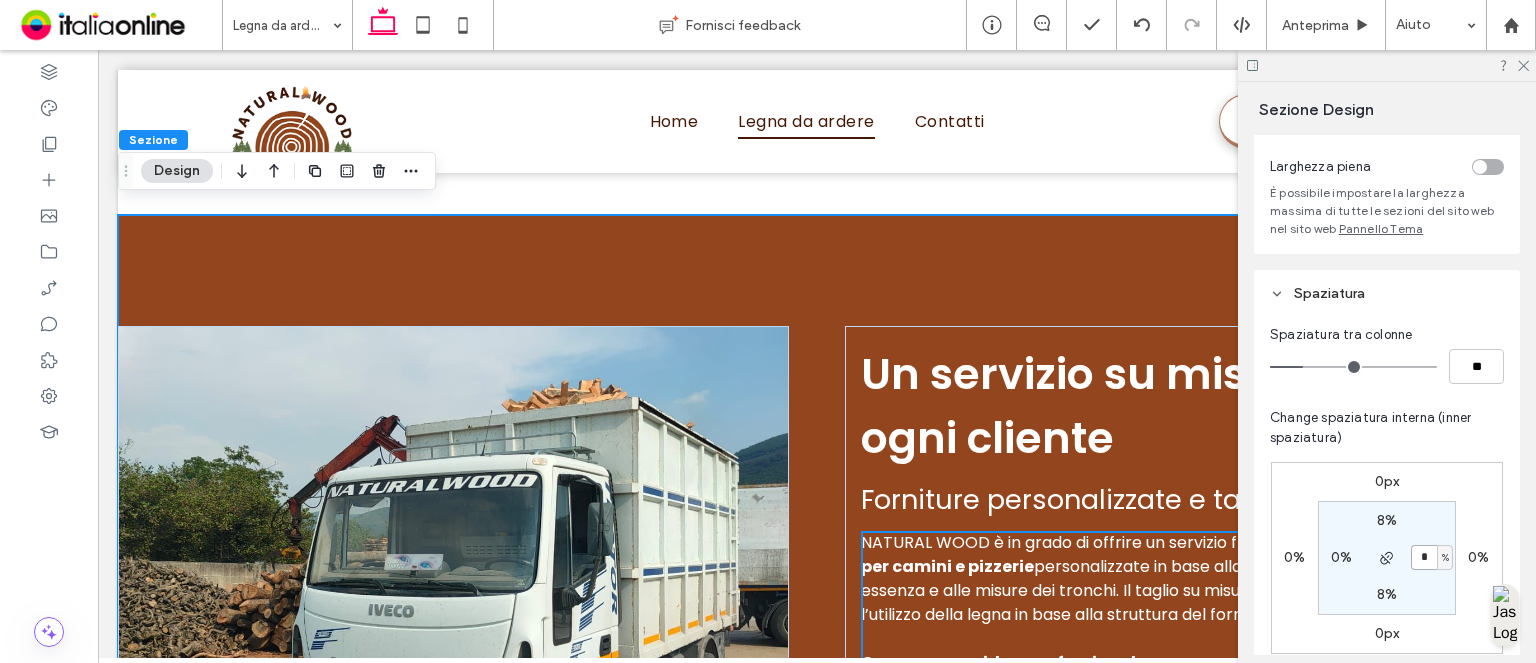 click on "*" at bounding box center [1424, 557] 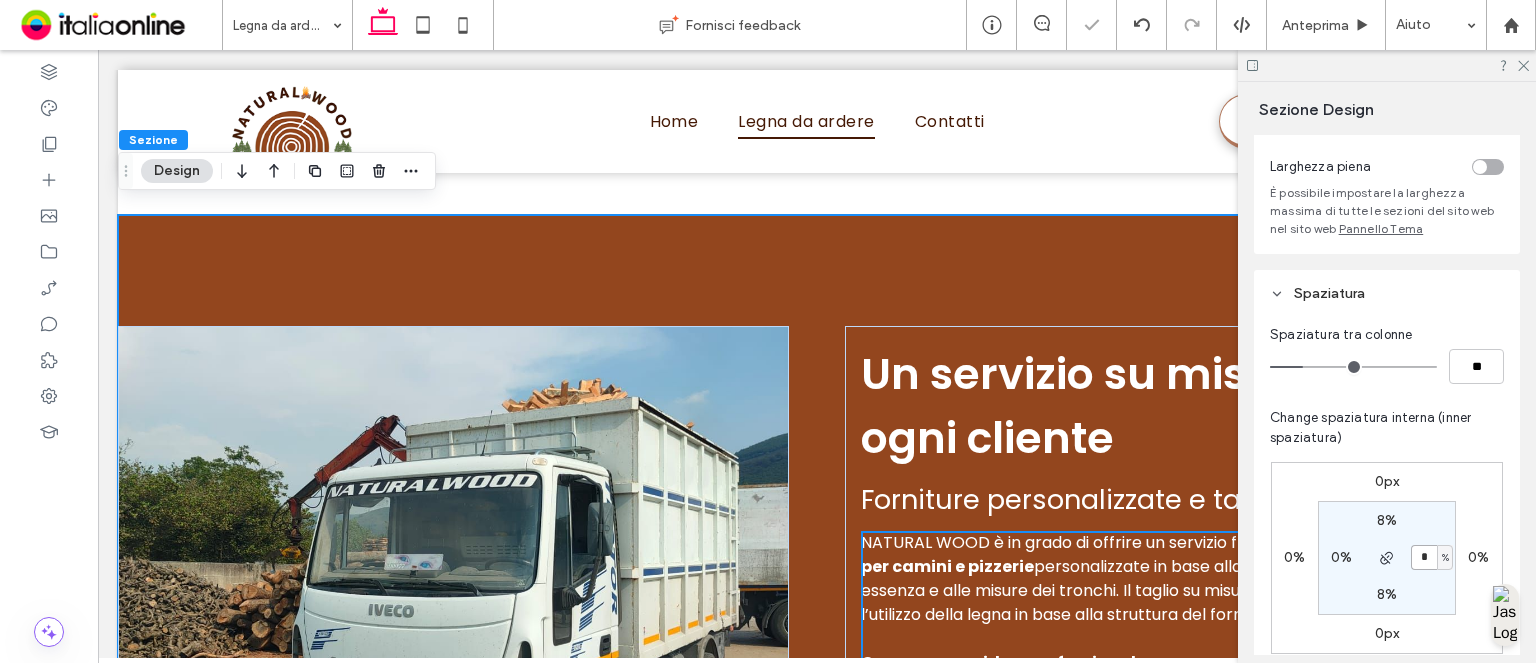 type on "*" 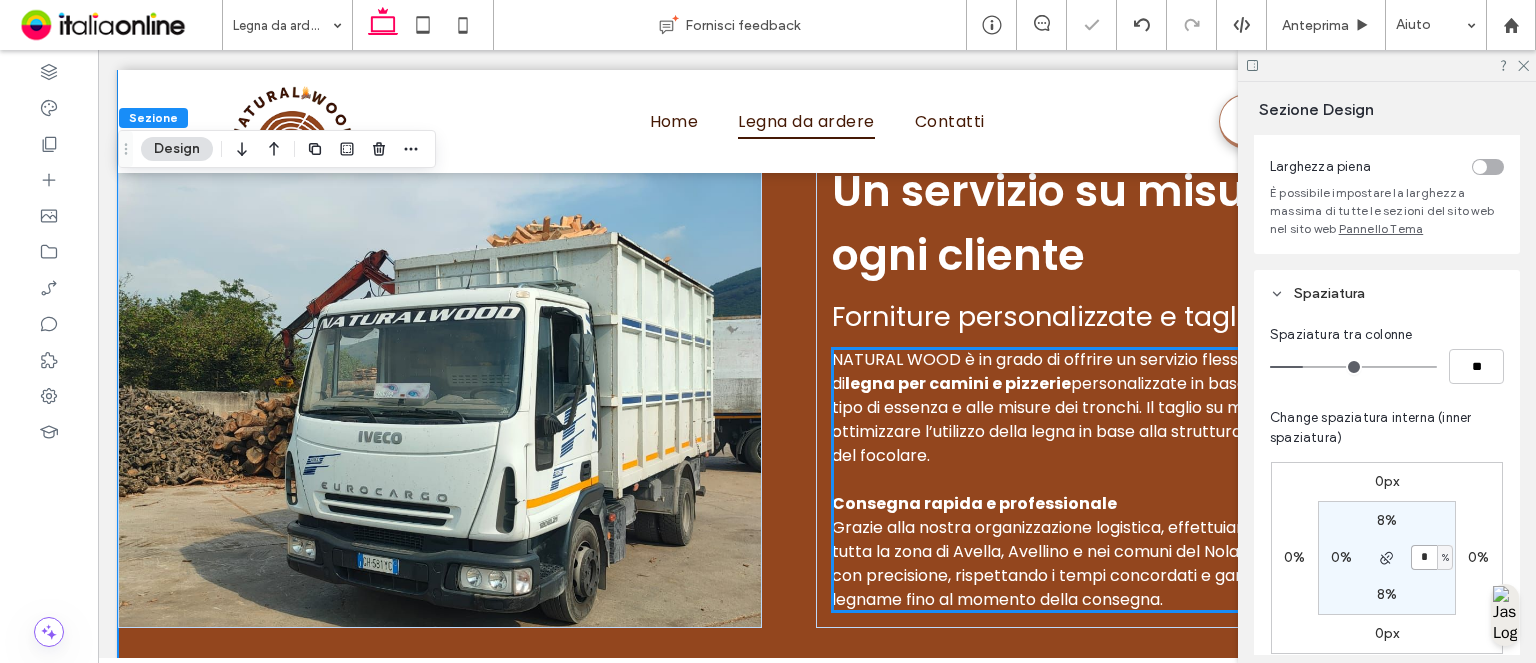 scroll, scrollTop: 2904, scrollLeft: 0, axis: vertical 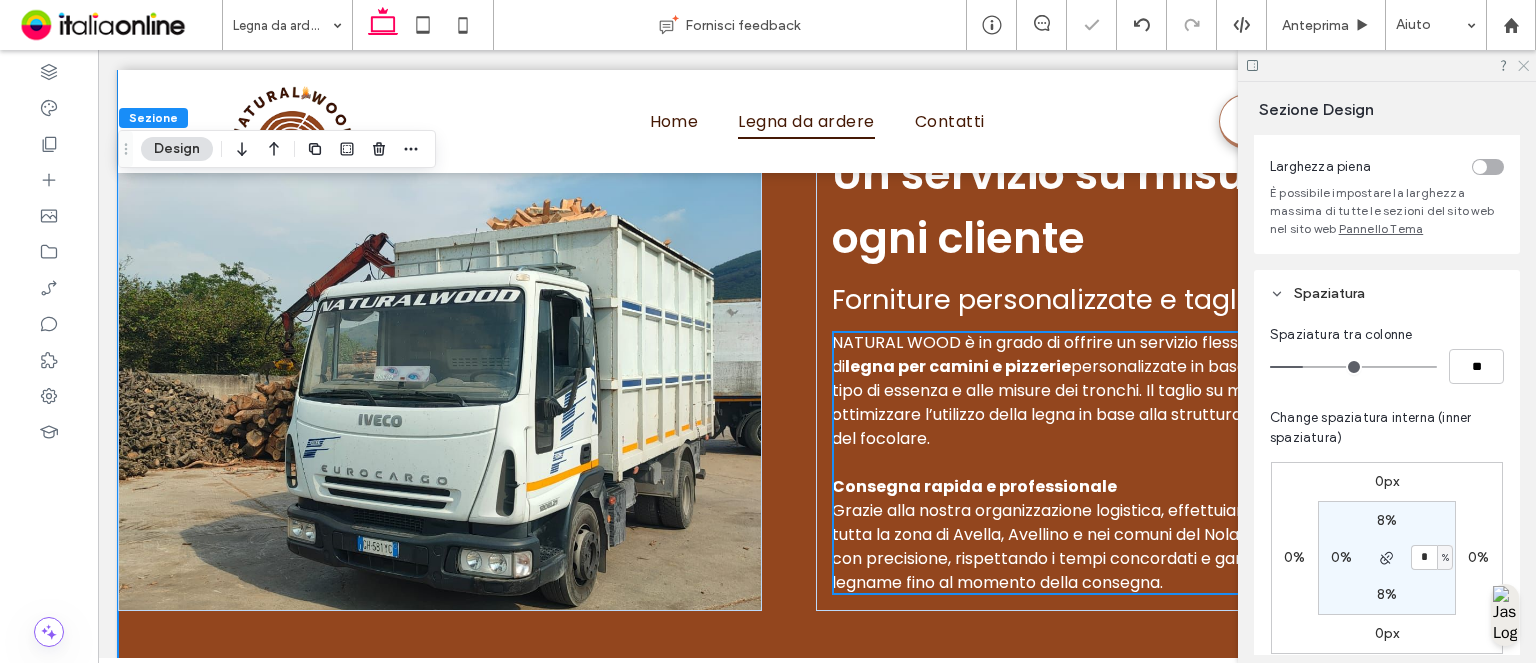 drag, startPoint x: 1527, startPoint y: 63, endPoint x: 1515, endPoint y: 68, distance: 13 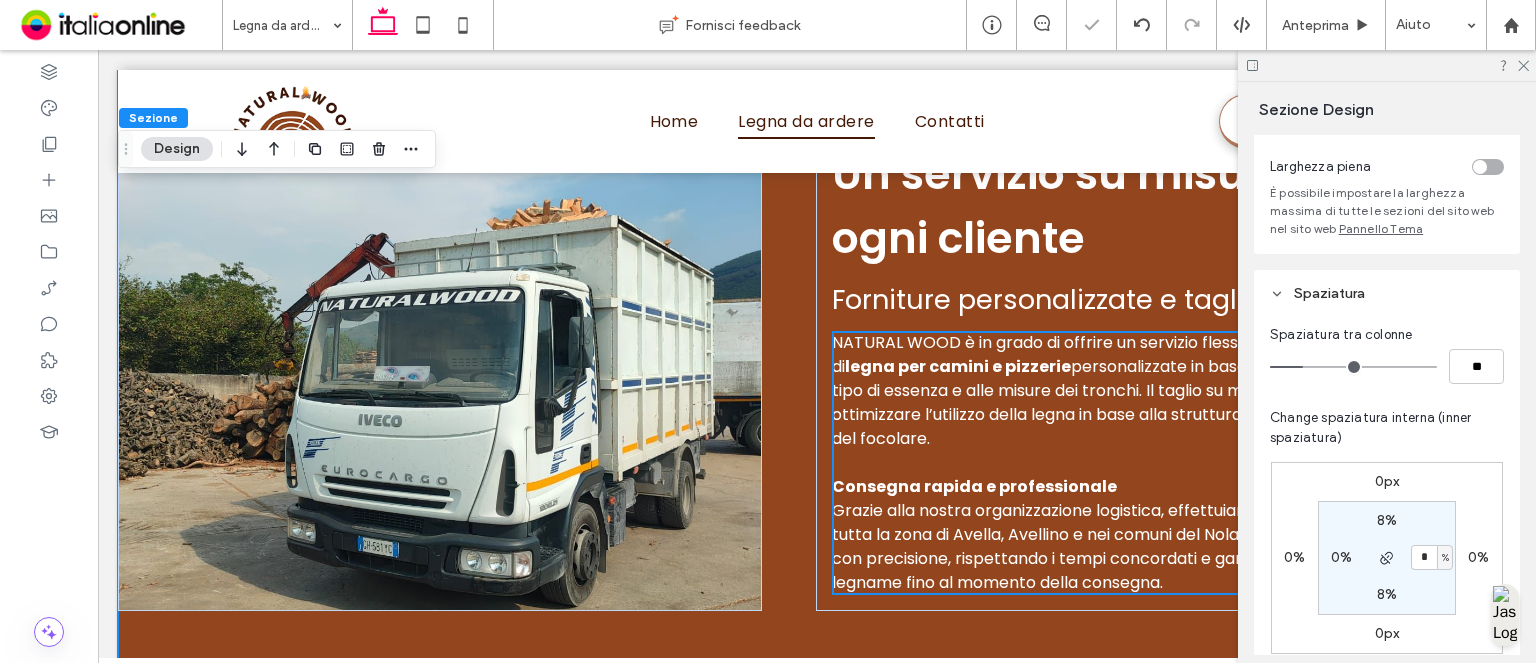 click 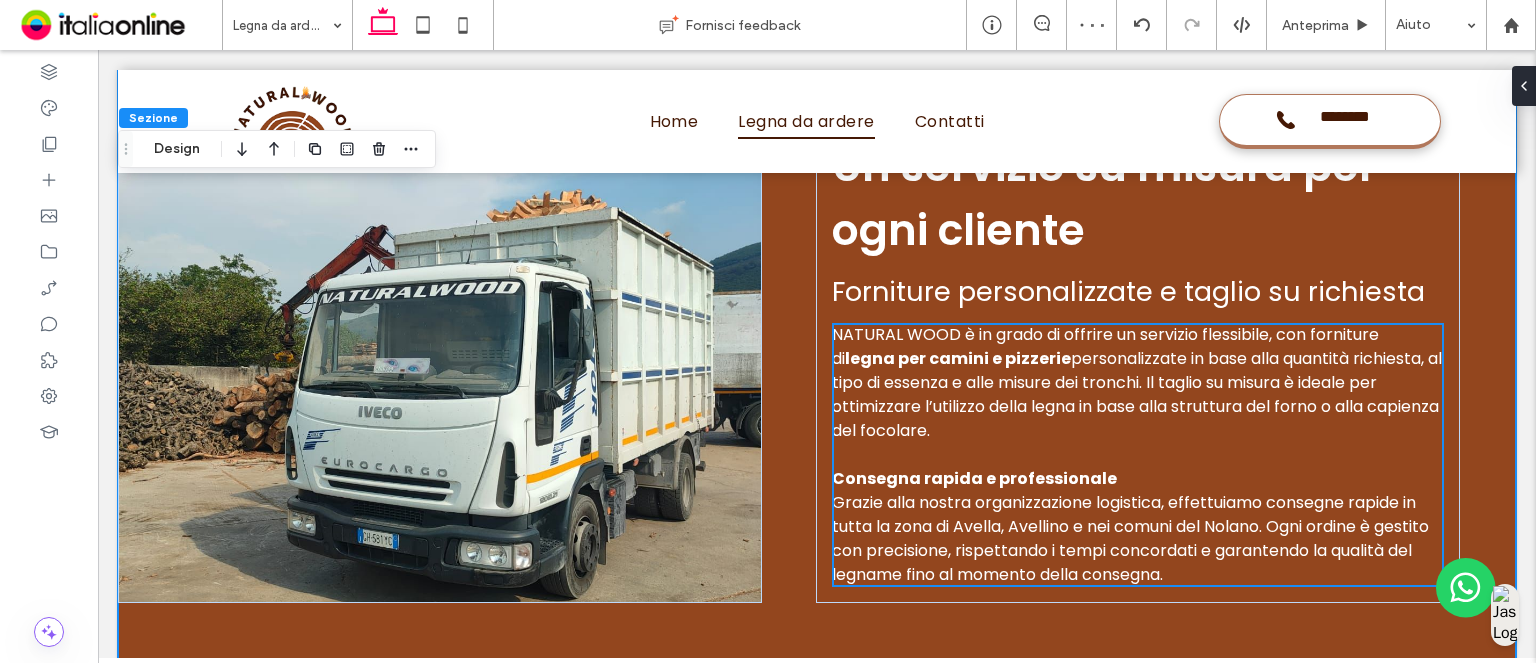 scroll, scrollTop: 3204, scrollLeft: 0, axis: vertical 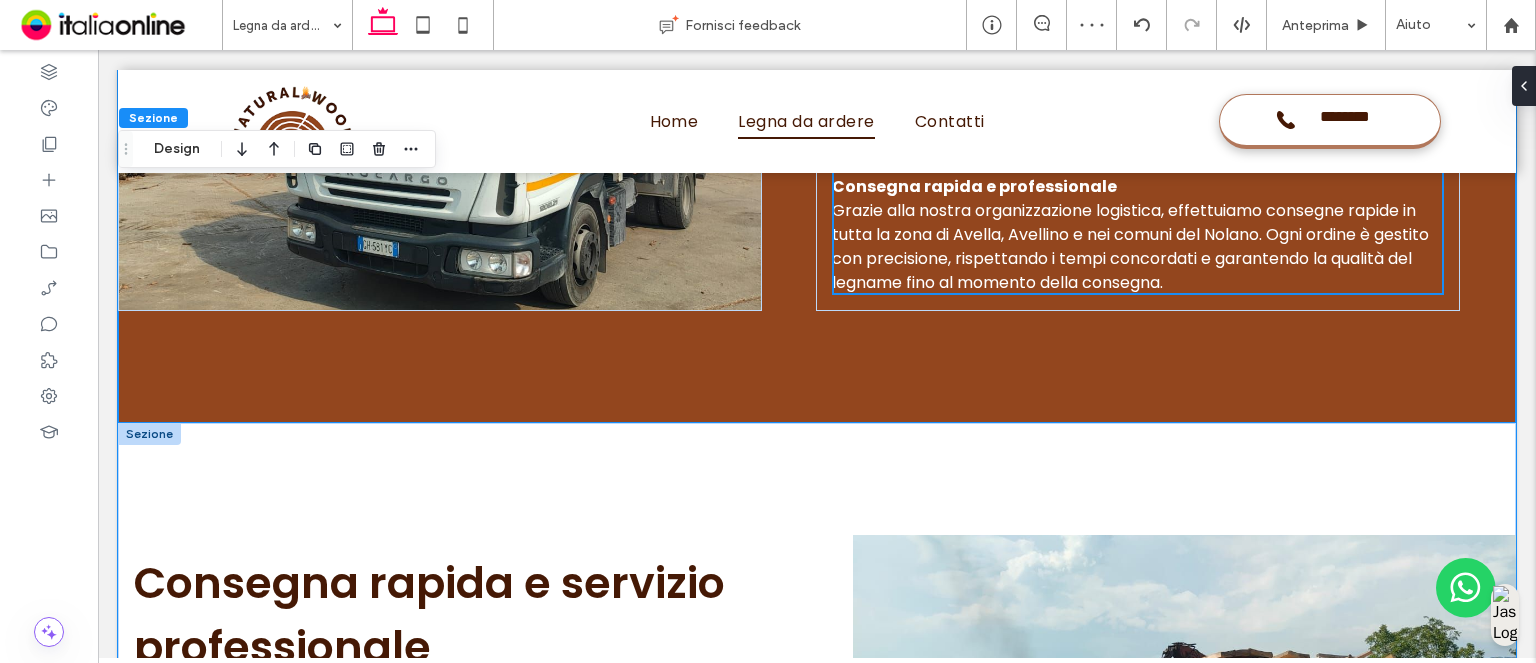 click on "Consegna rapida e servizio professionale
Operiamo ad
Avella , ma serviamo anche tutta la provincia di Avellino e l’area nolana. La nostra sede è facilmente raggiungibile, e garantiamo un servizio completo, dalla selezione del legname fino alla consegna al cliente. La puntualità e la trasparenza sono parte integrante del nostro modo di lavorare. Con NATURAL WOOD avrai la certezza di acquistare
legna da ardere ad Avella   pronta all’uso, senza sorprese. Offriamo:   Servizio di consegna rapida Supporto nella scelta della tipologia di legname Possibilità di personalizzazione delle misure Forniture per tutte le stagioni." at bounding box center (817, 783) 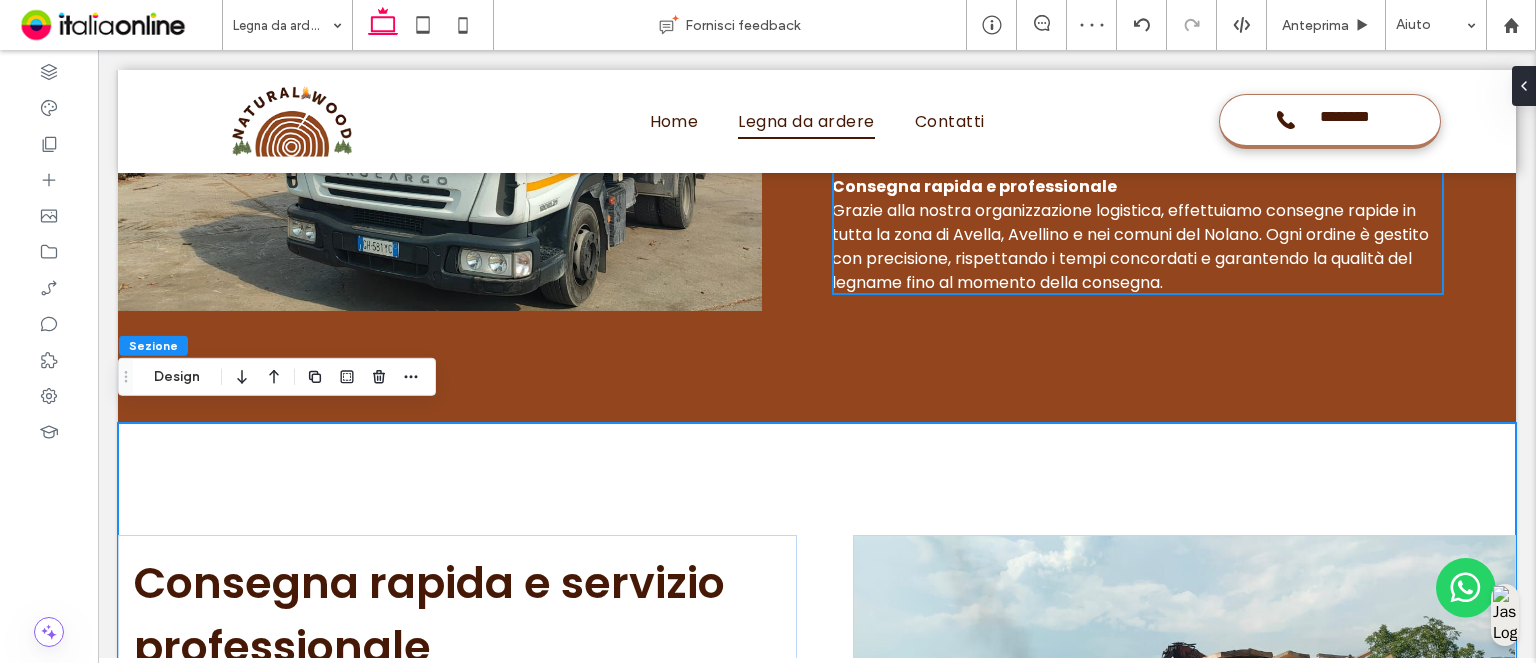 click on "Sezione Design" at bounding box center (277, 377) 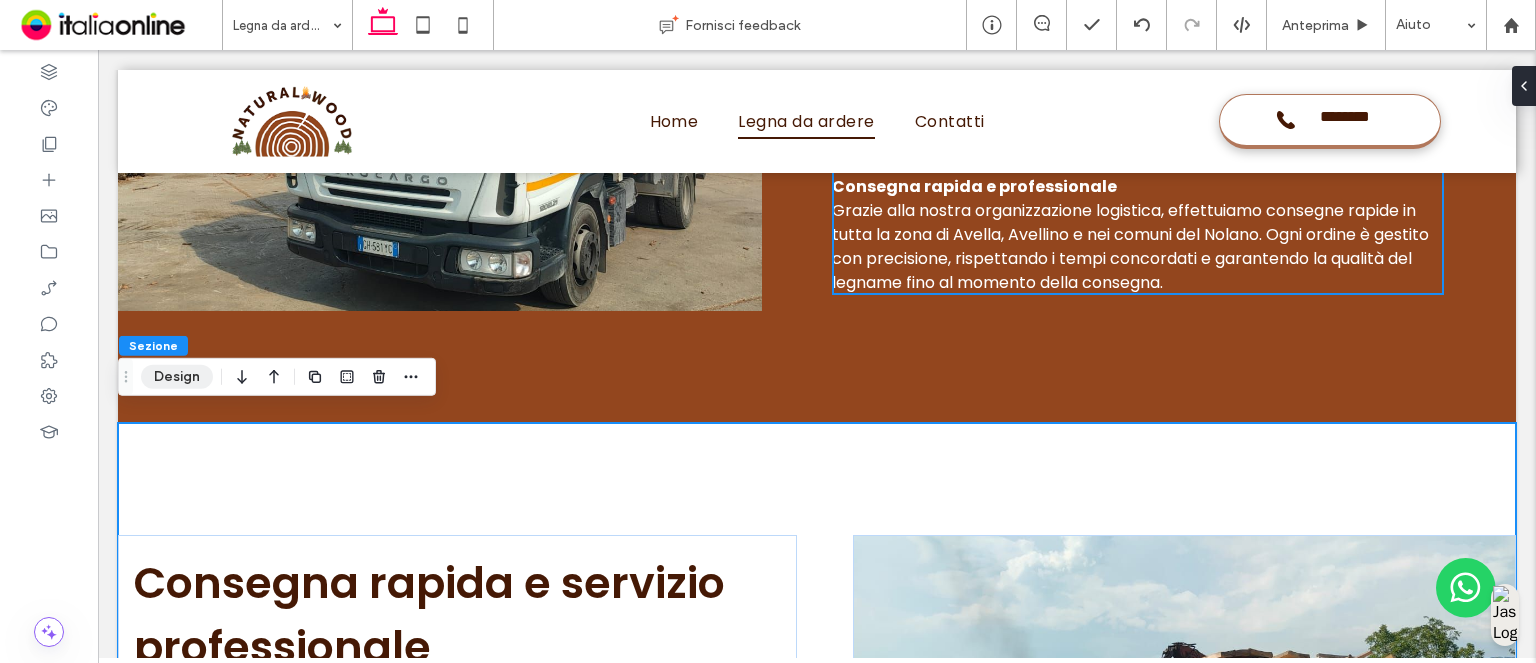 click on "Design" at bounding box center (177, 377) 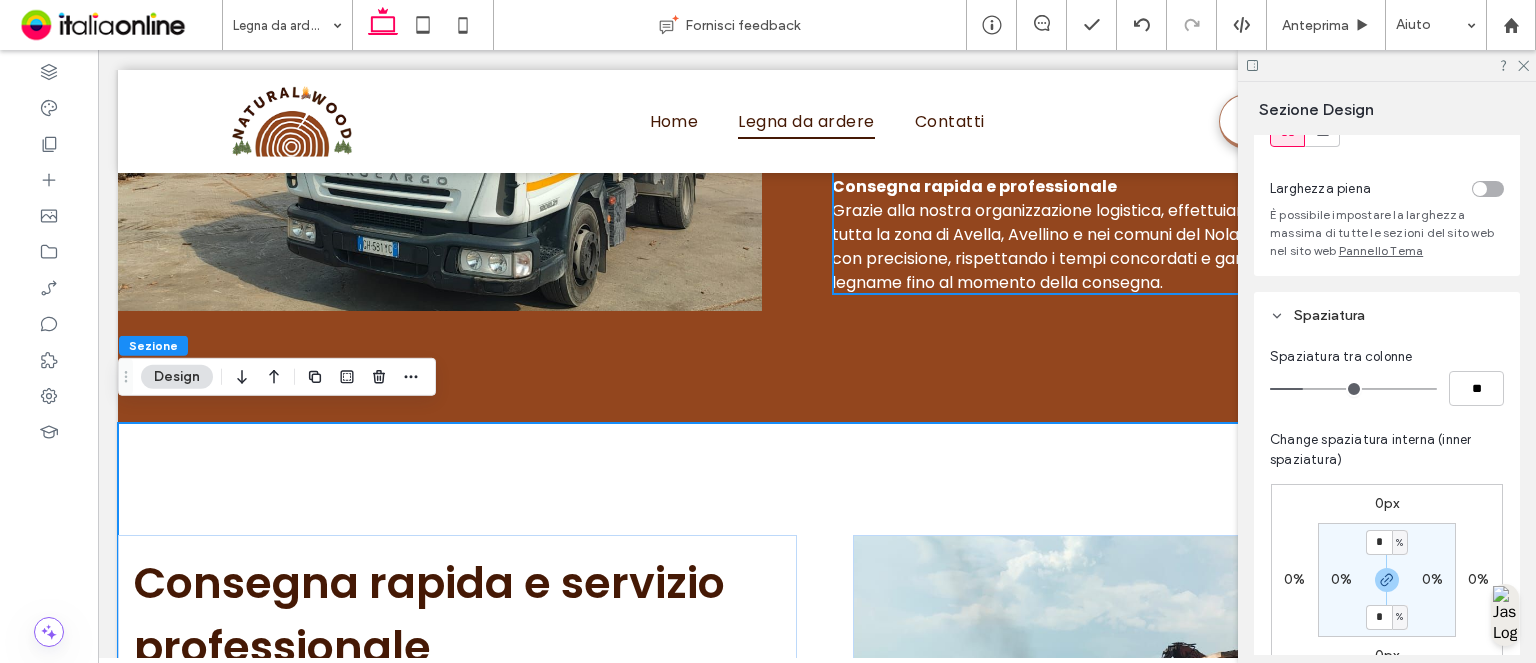 scroll, scrollTop: 300, scrollLeft: 0, axis: vertical 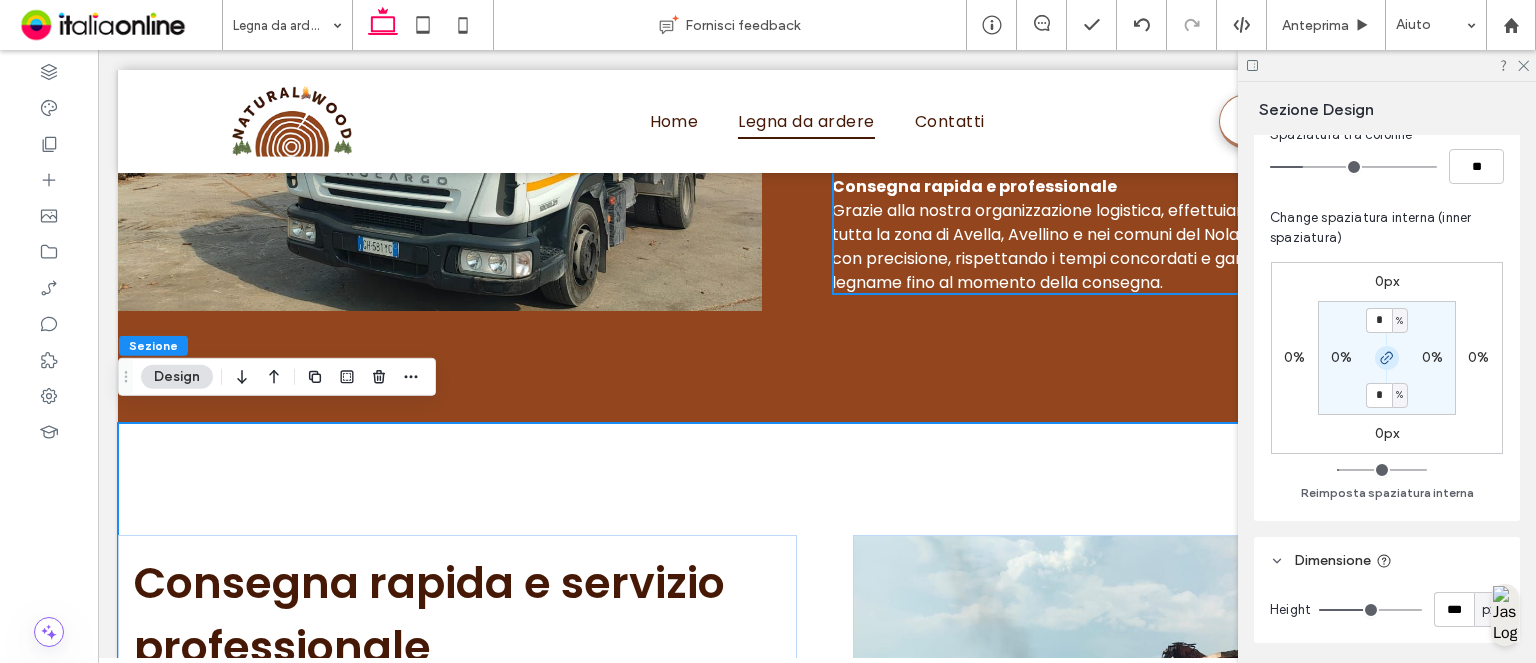 click 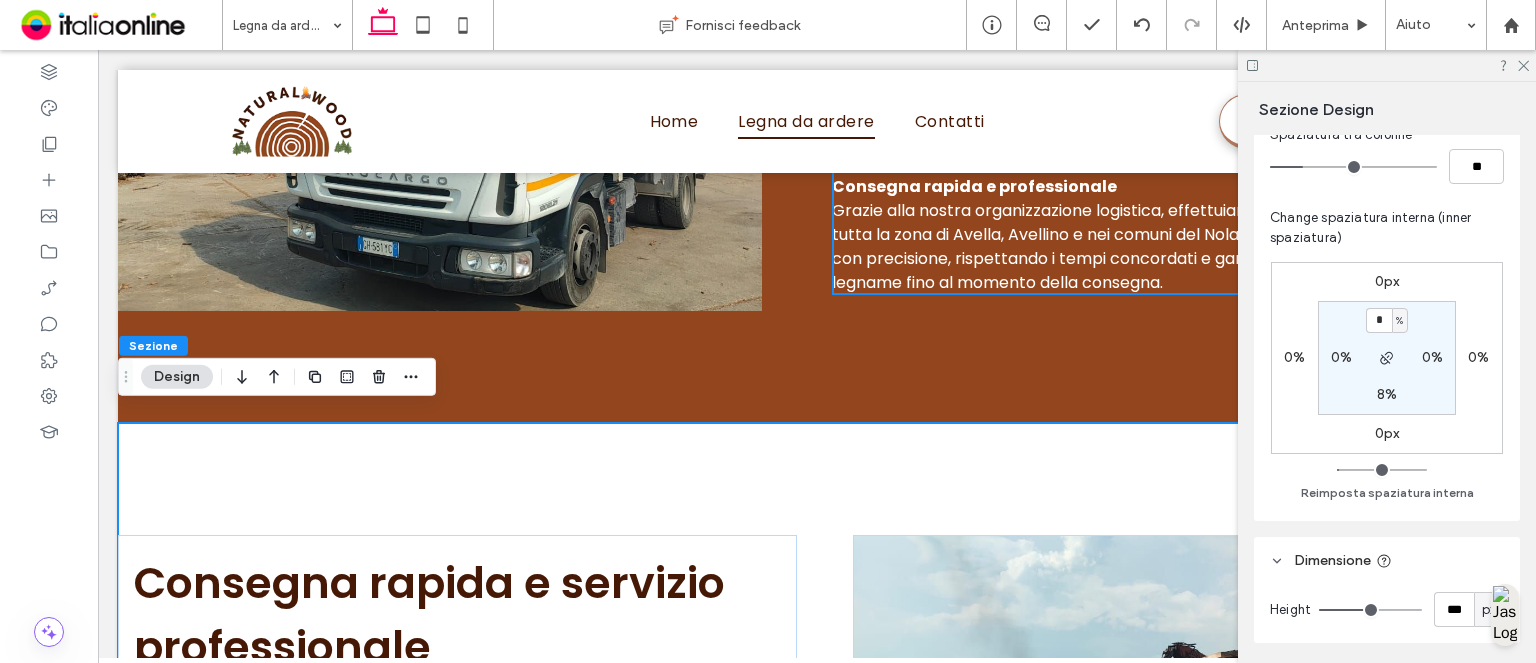 click on "0%" at bounding box center (1341, 357) 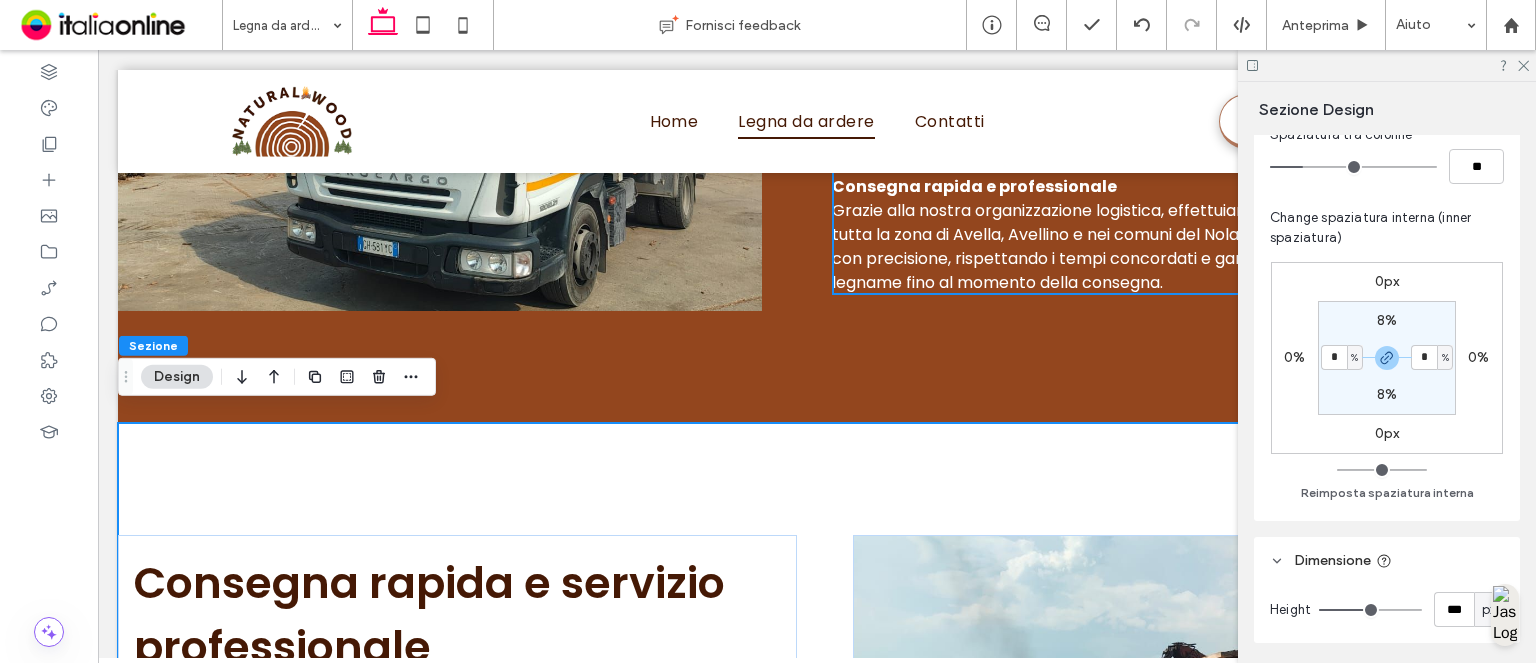 type on "*" 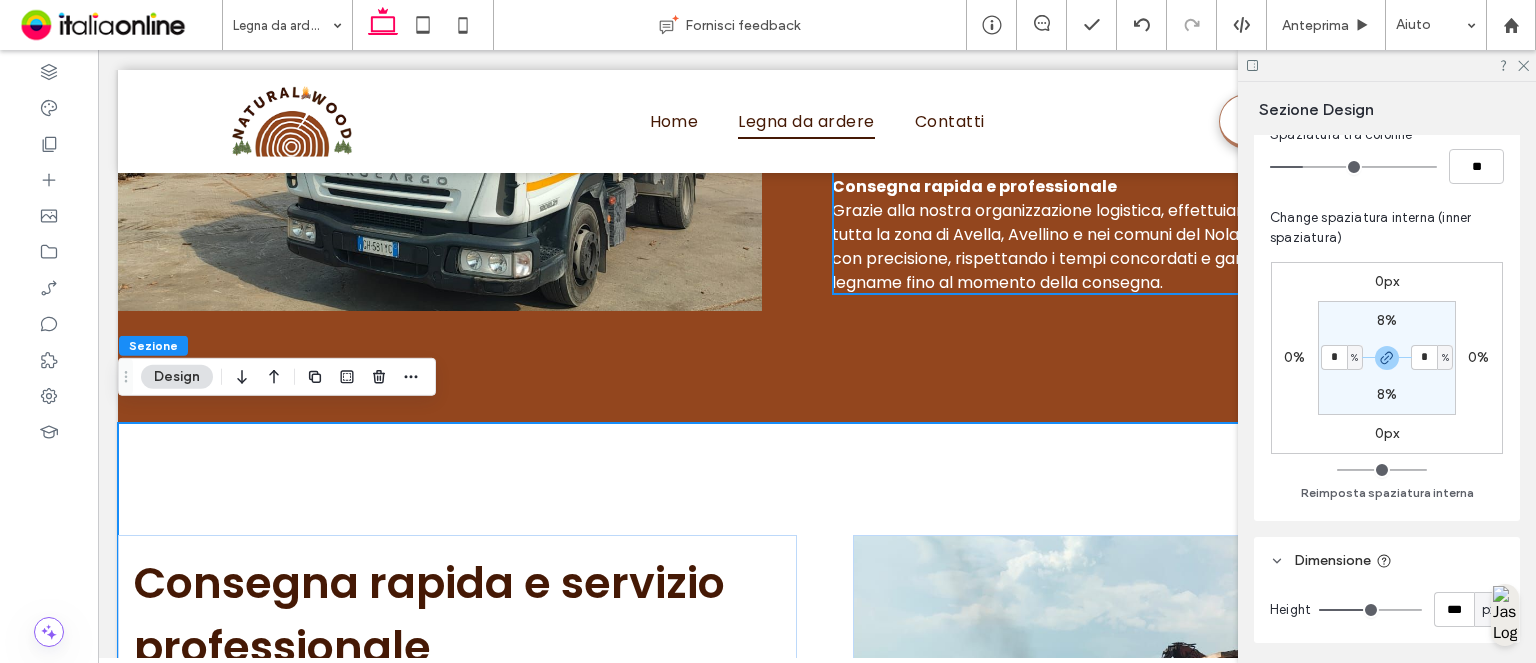 type on "*" 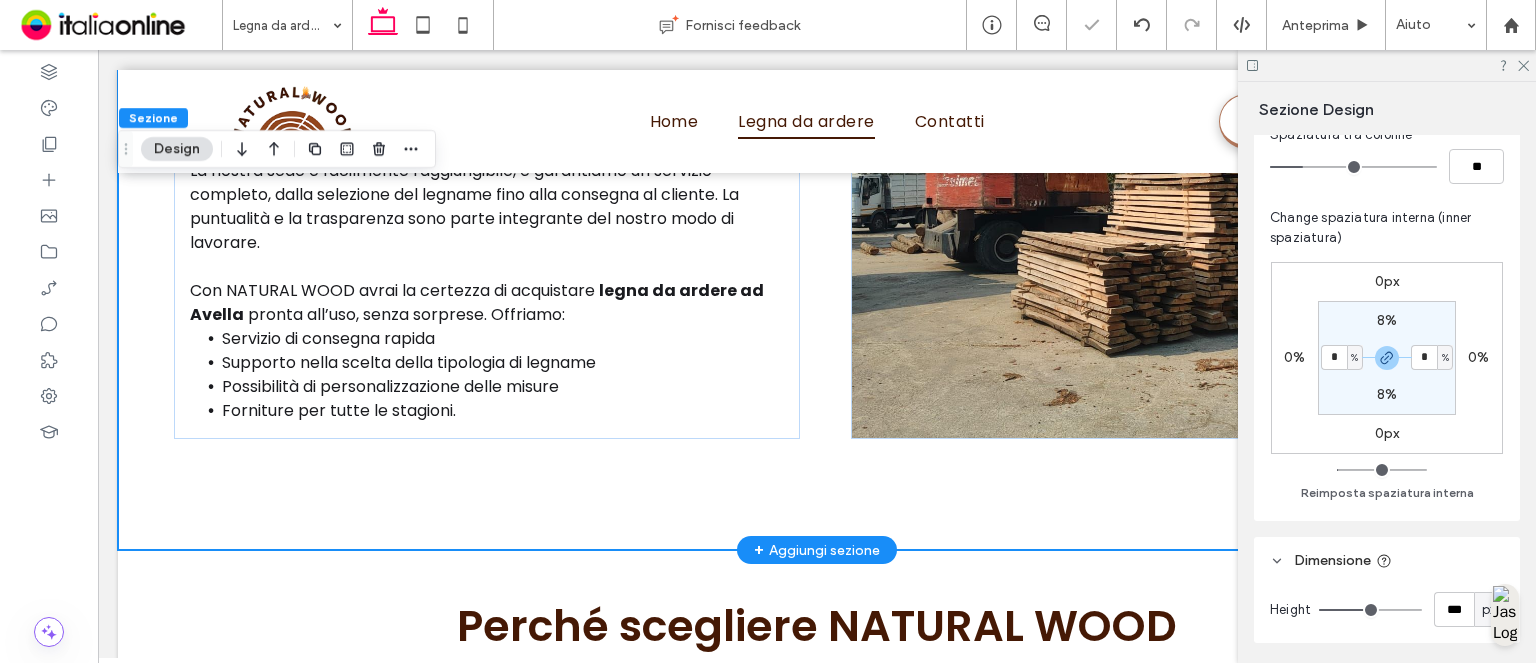 scroll, scrollTop: 3804, scrollLeft: 0, axis: vertical 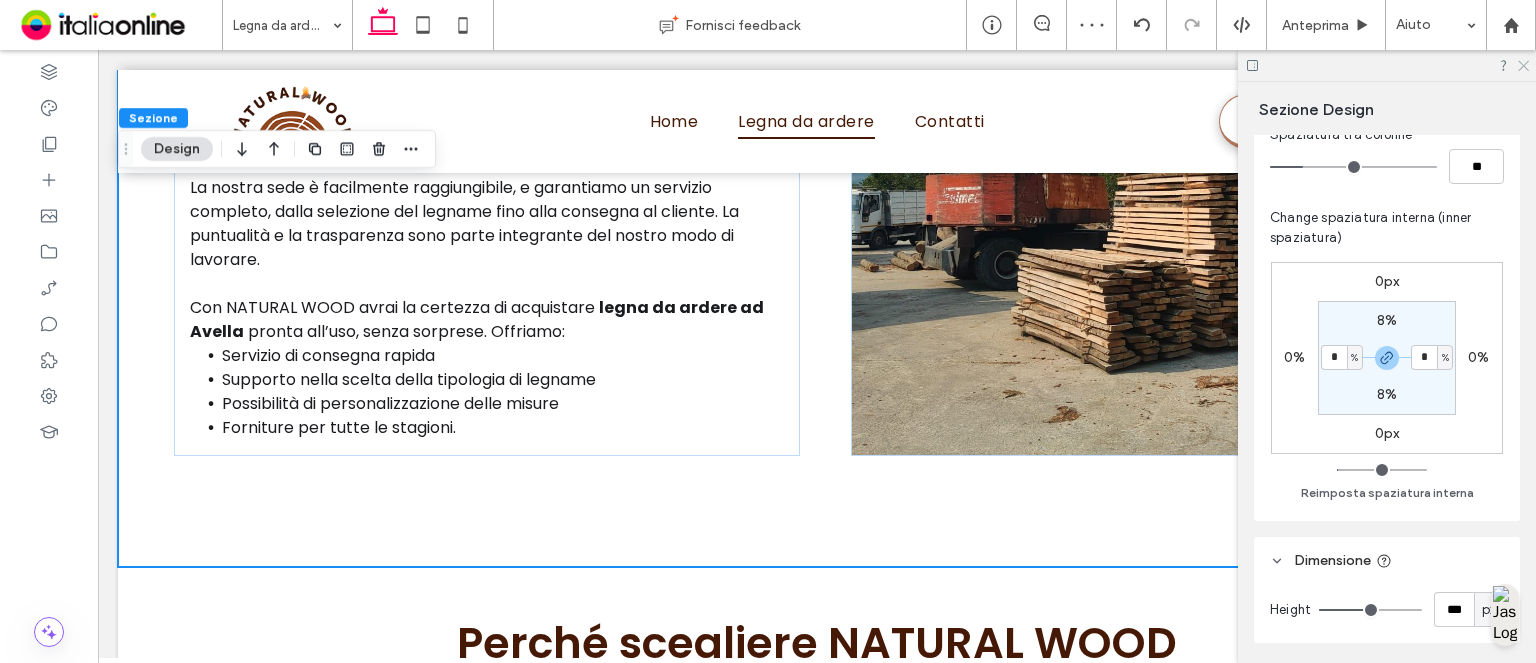 click 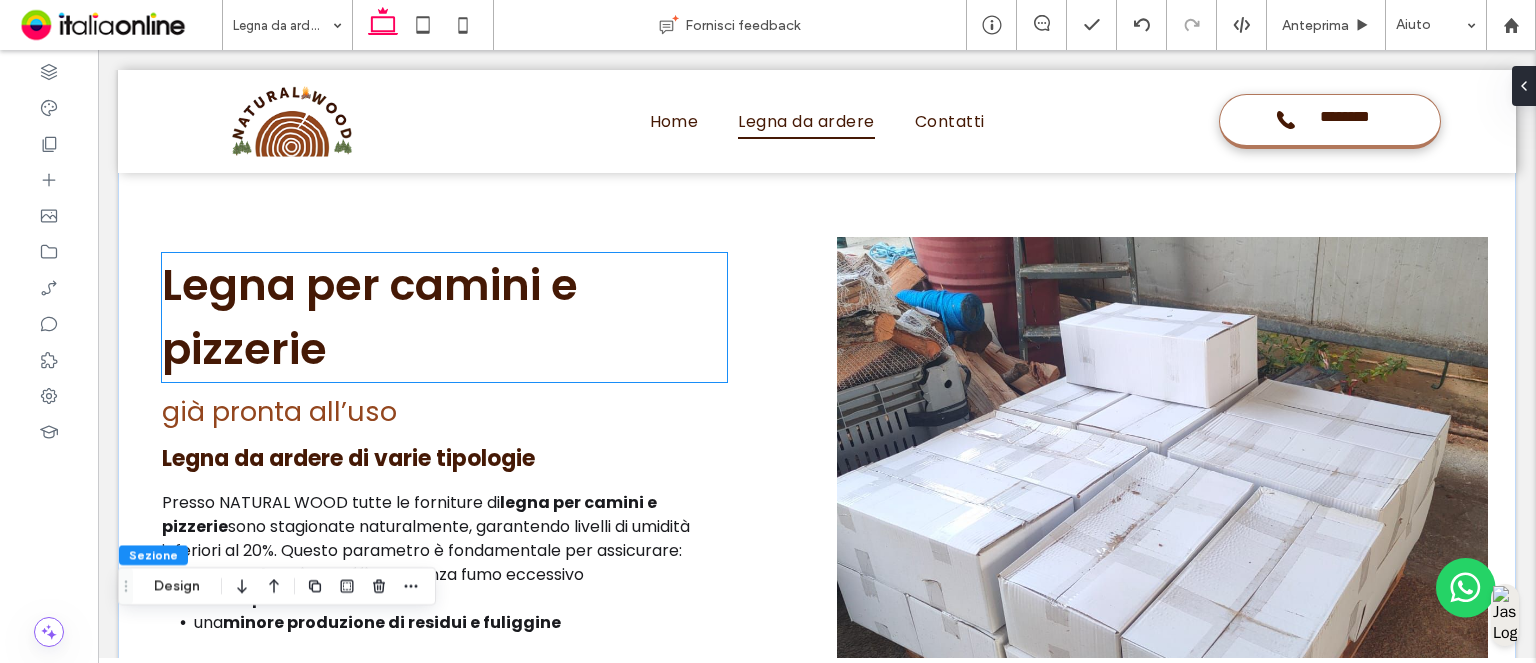 scroll, scrollTop: 1204, scrollLeft: 0, axis: vertical 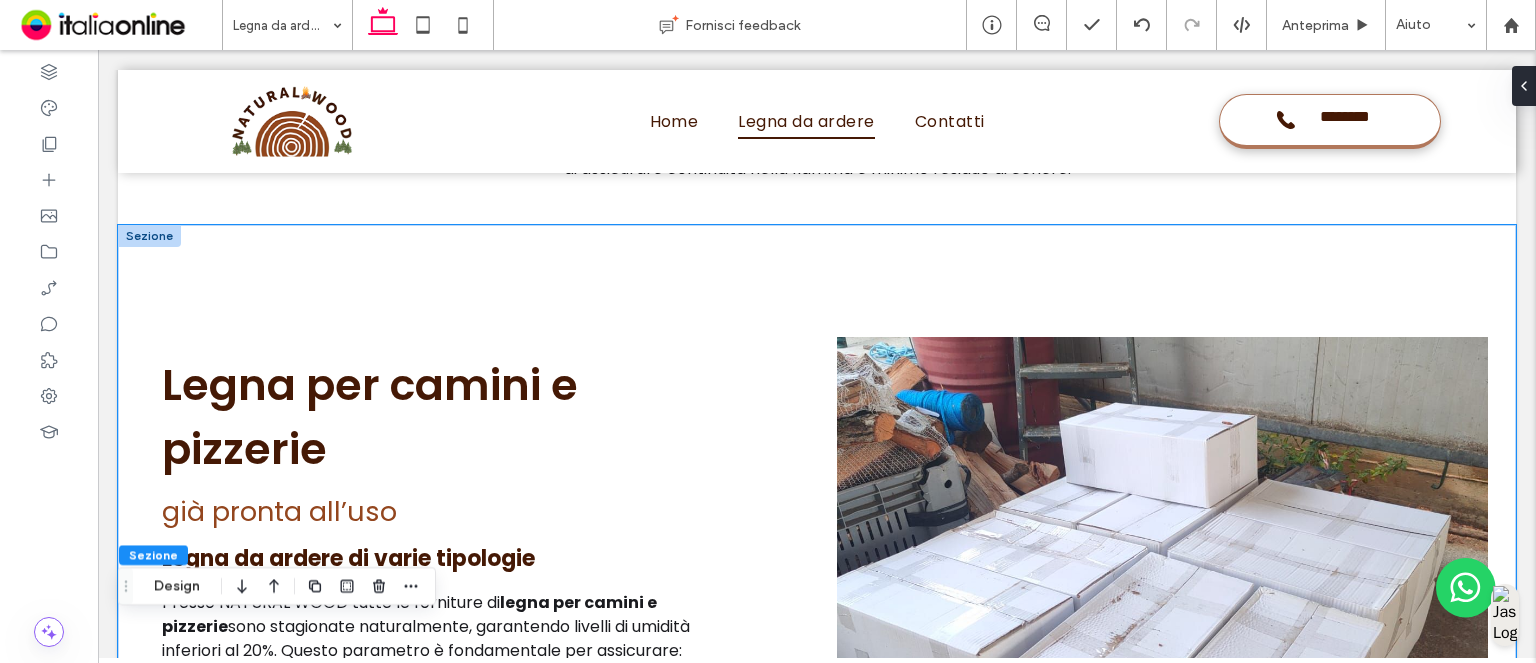 click on "Legna per camini e pizzerie
già pronta all’uso       Legna da ardere di varie tipologie
Presso NATURAL WOOD tutte le forniture di  legna per camini e pizzerie  sono stagionate naturalmente, garantendo livelli di umidità inferiori al 20%. Questo parametro è fondamentale per assicurare: una  combustione efficace  senza fumo eccessivo un  alto potere calorifico una  minore produzione di residui e fuliggine ﻿ Ogni fornitura può essere richiesta in diverse dimensioni e formati, in base al tipo di impianto e alle necessità di utilizzo. Offriamo  tronchi di legna da ardere  tagliati su misura, pronti per essere utilizzati senza ulteriori lavorazioni." at bounding box center [817, 604] 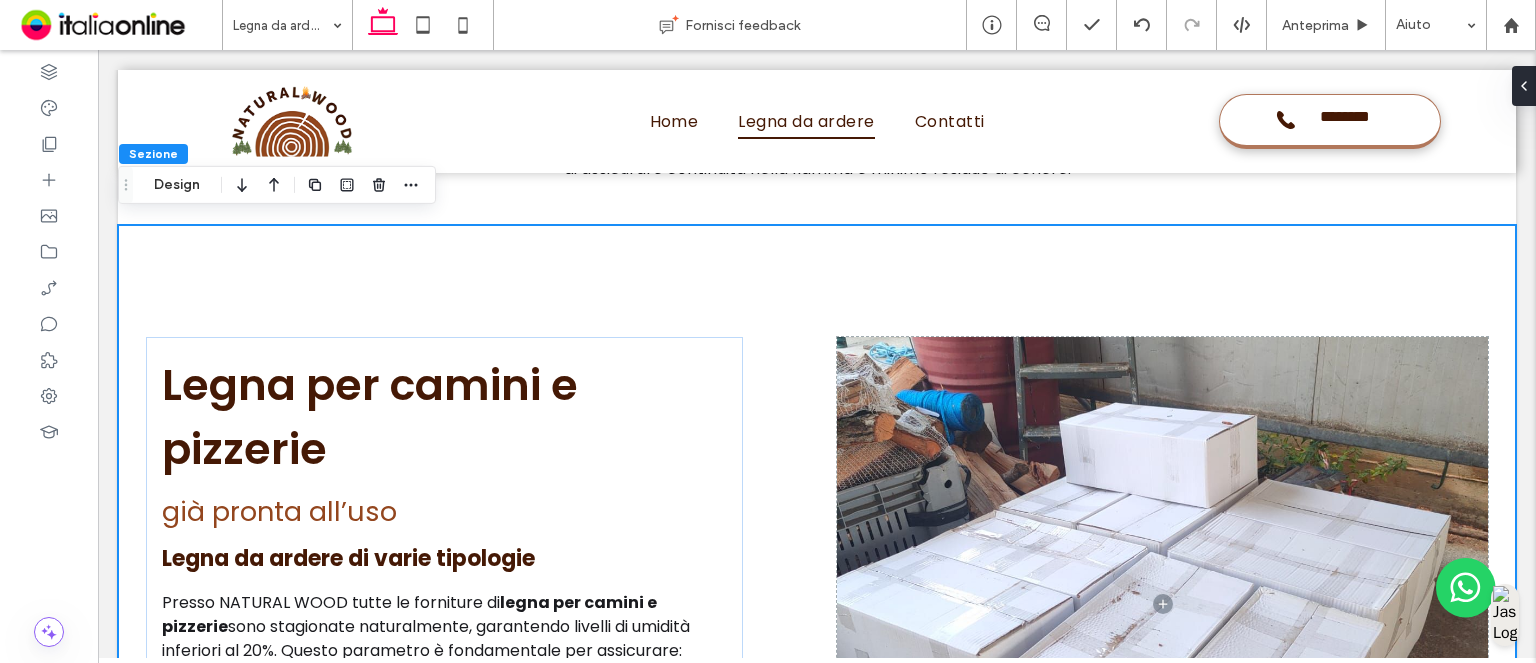 click on "Design" at bounding box center [177, 185] 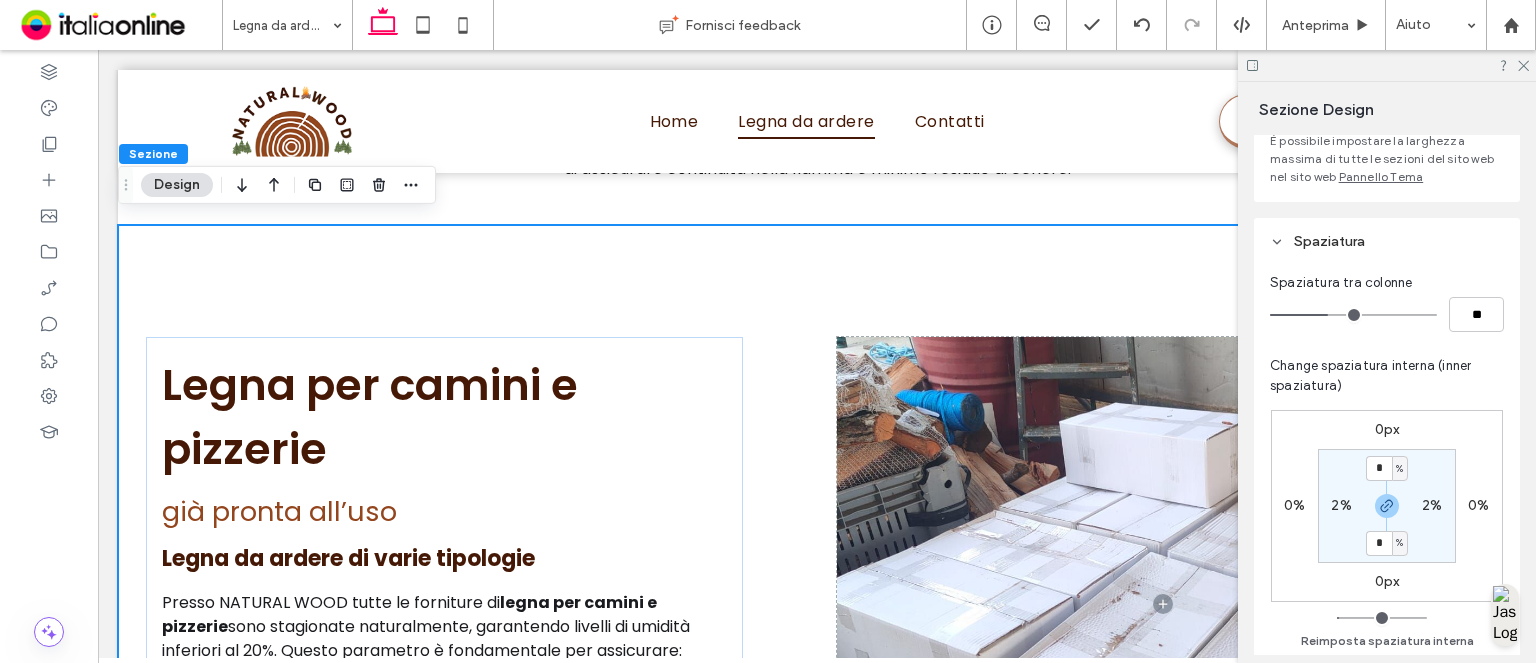 scroll, scrollTop: 400, scrollLeft: 0, axis: vertical 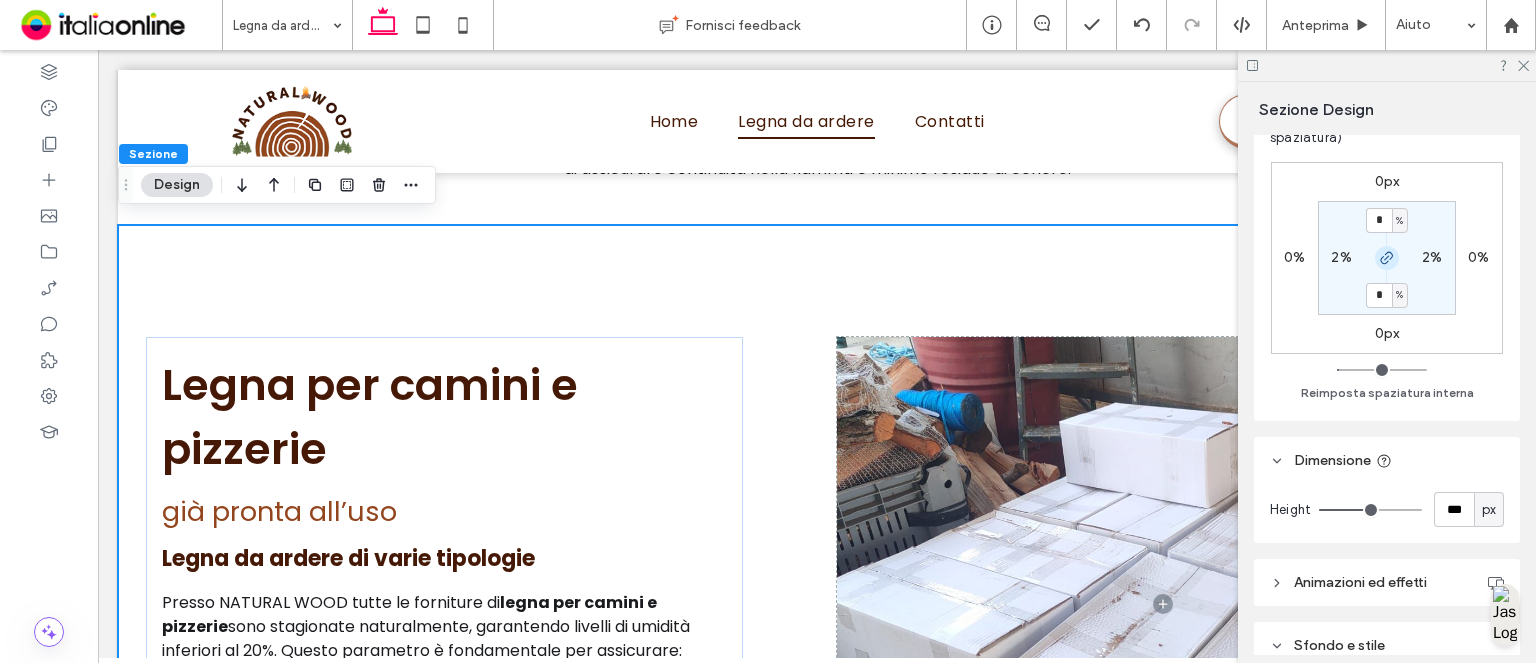 drag, startPoint x: 1384, startPoint y: 259, endPoint x: 1389, endPoint y: 268, distance: 10.29563 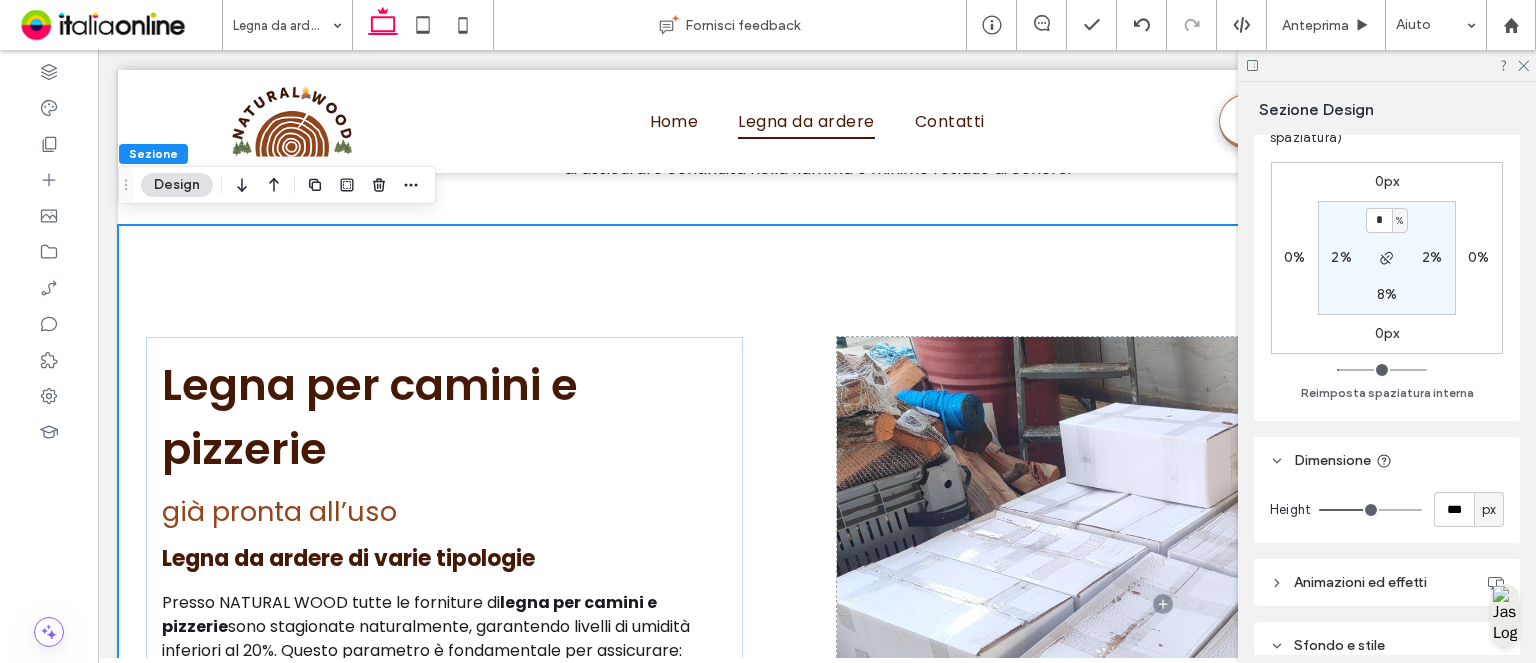 click on "2%" at bounding box center [1432, 257] 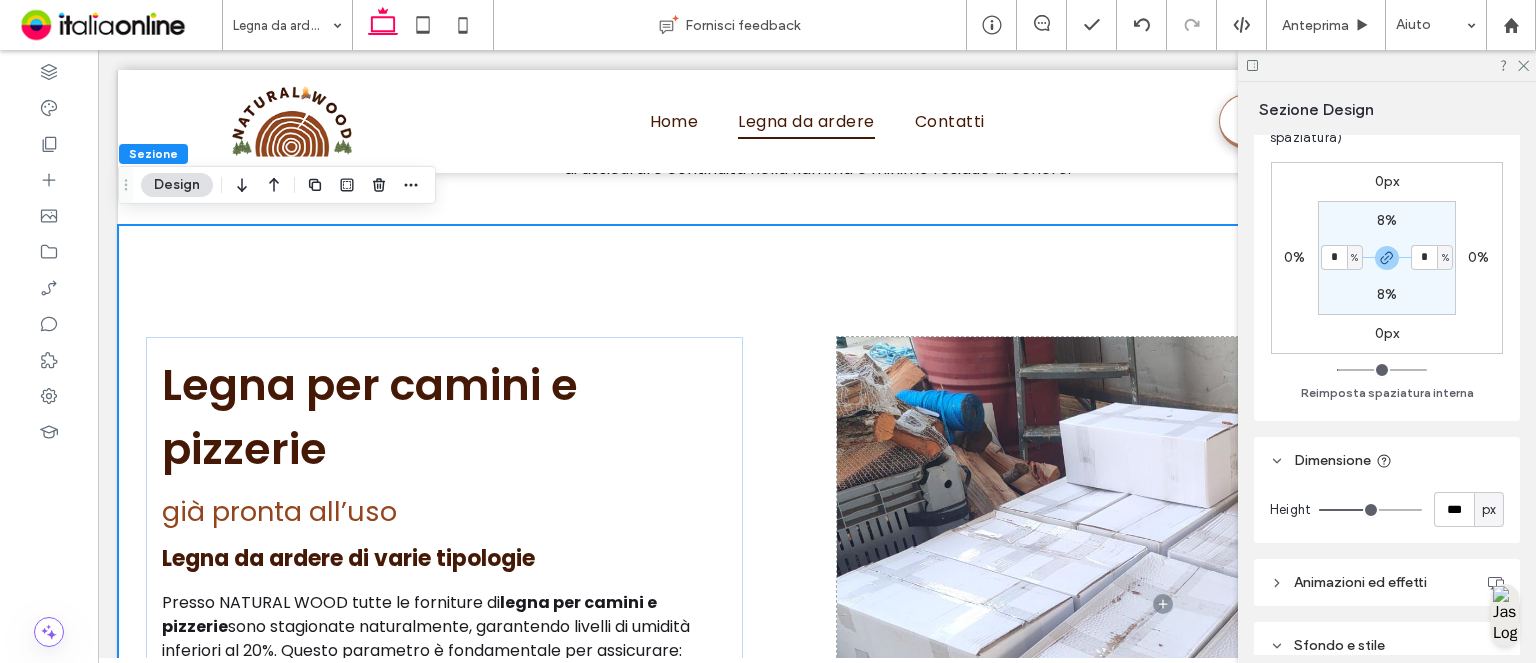 drag, startPoint x: 1384, startPoint y: 258, endPoint x: 1413, endPoint y: 287, distance: 41.01219 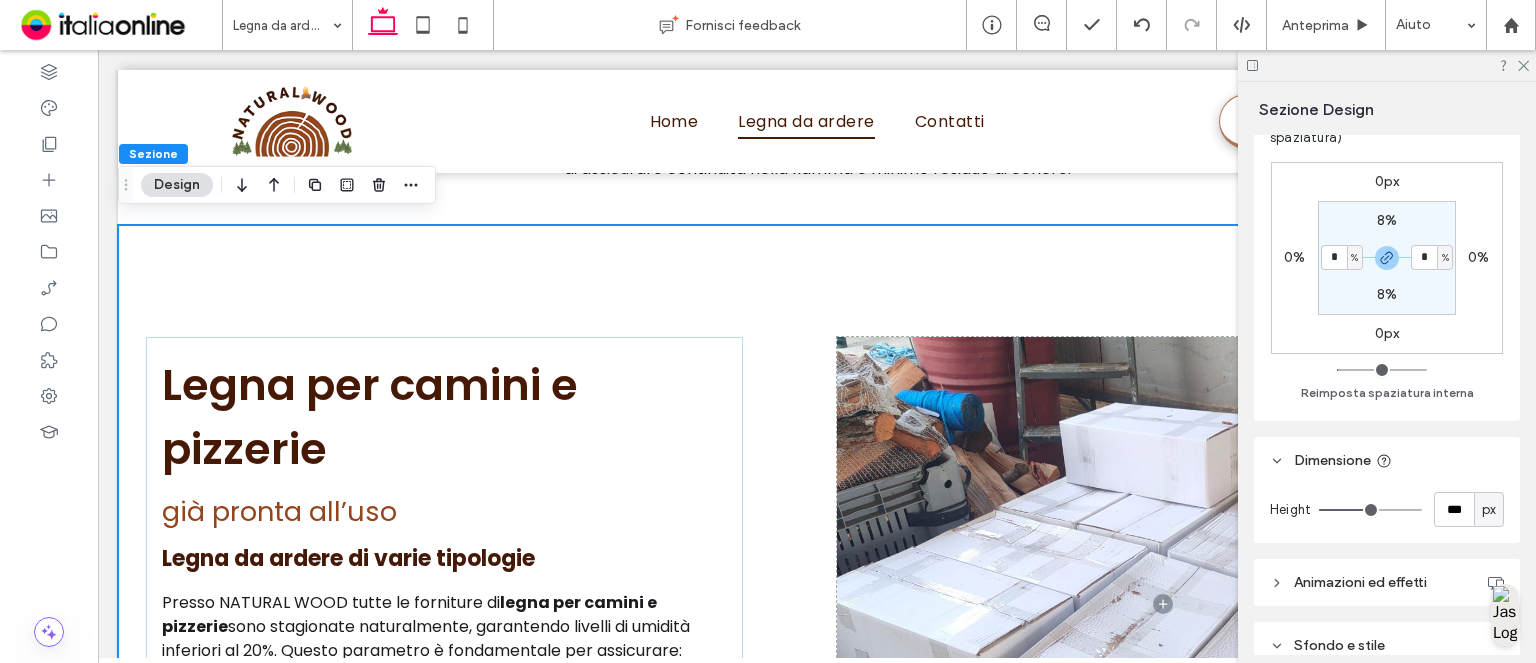 click 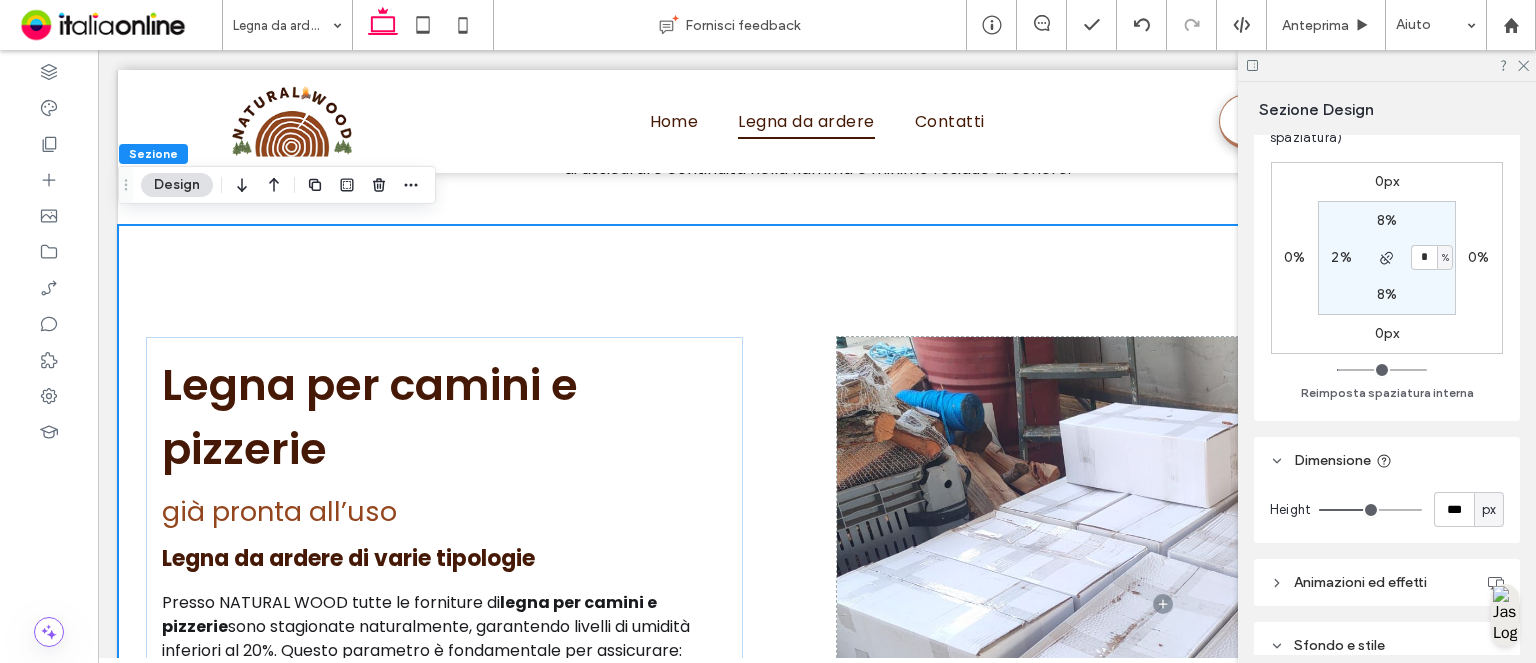 click on "2%" at bounding box center [1341, 257] 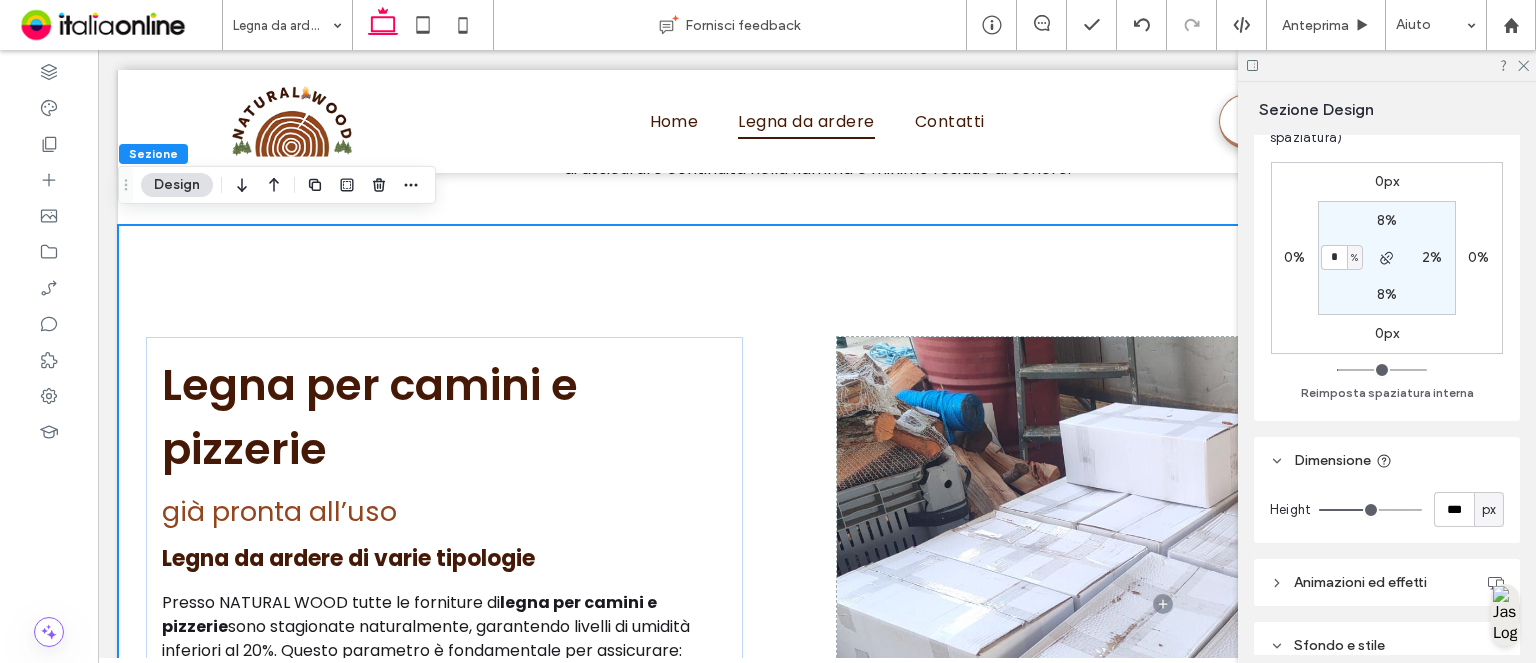 type on "*" 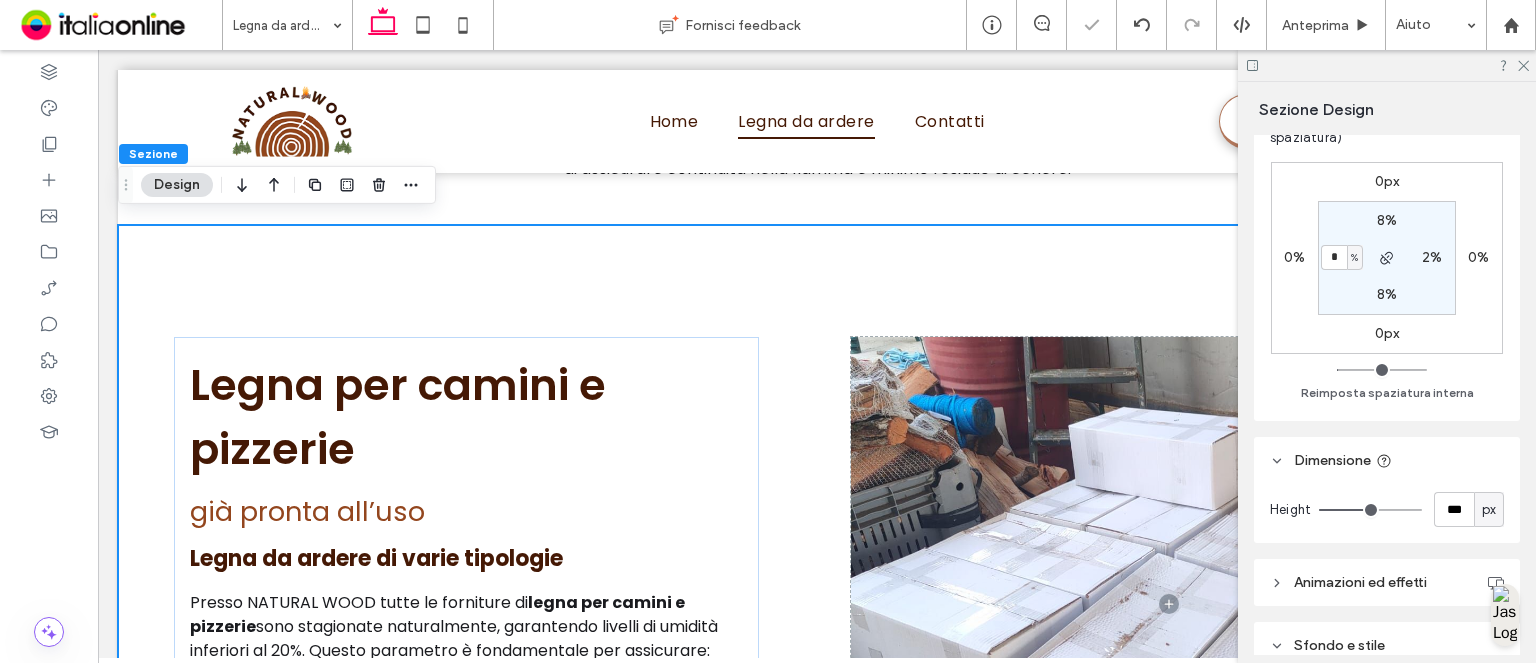 click on "2%" at bounding box center [1432, 257] 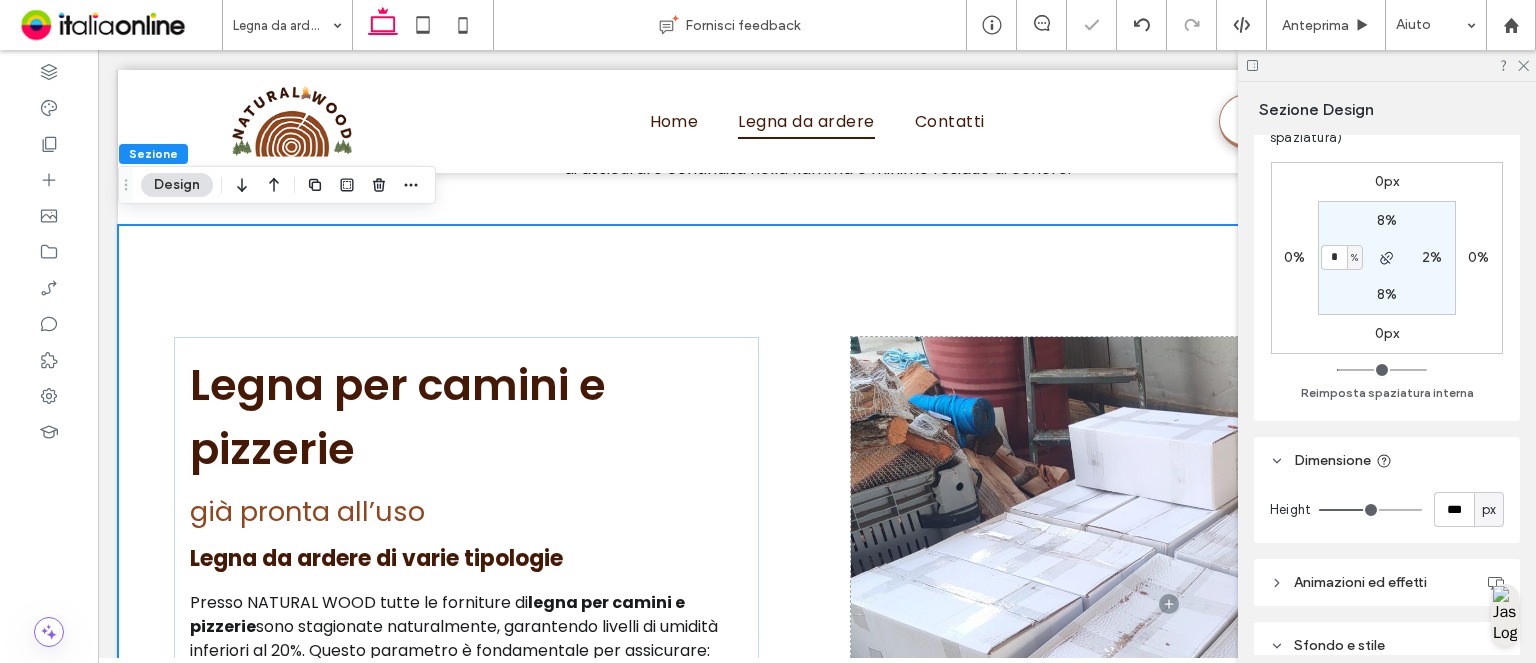 type on "*" 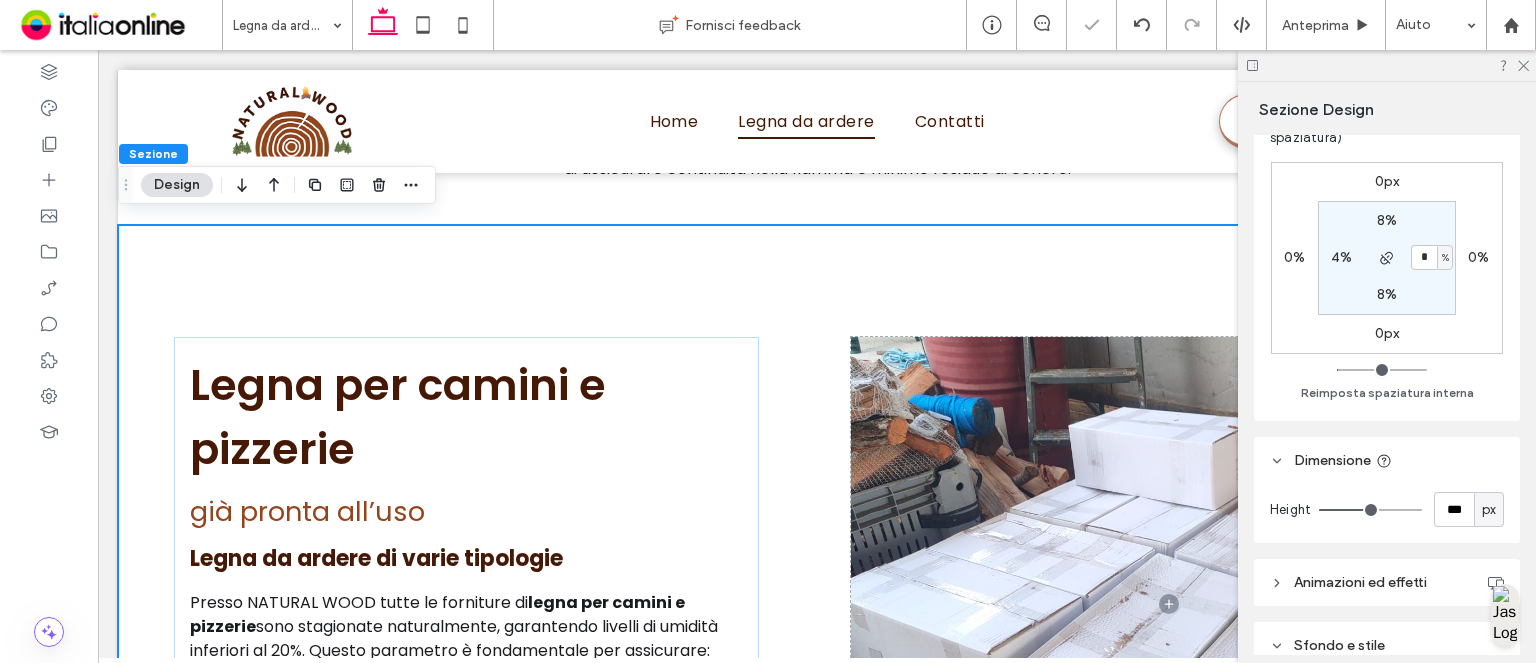 type on "*" 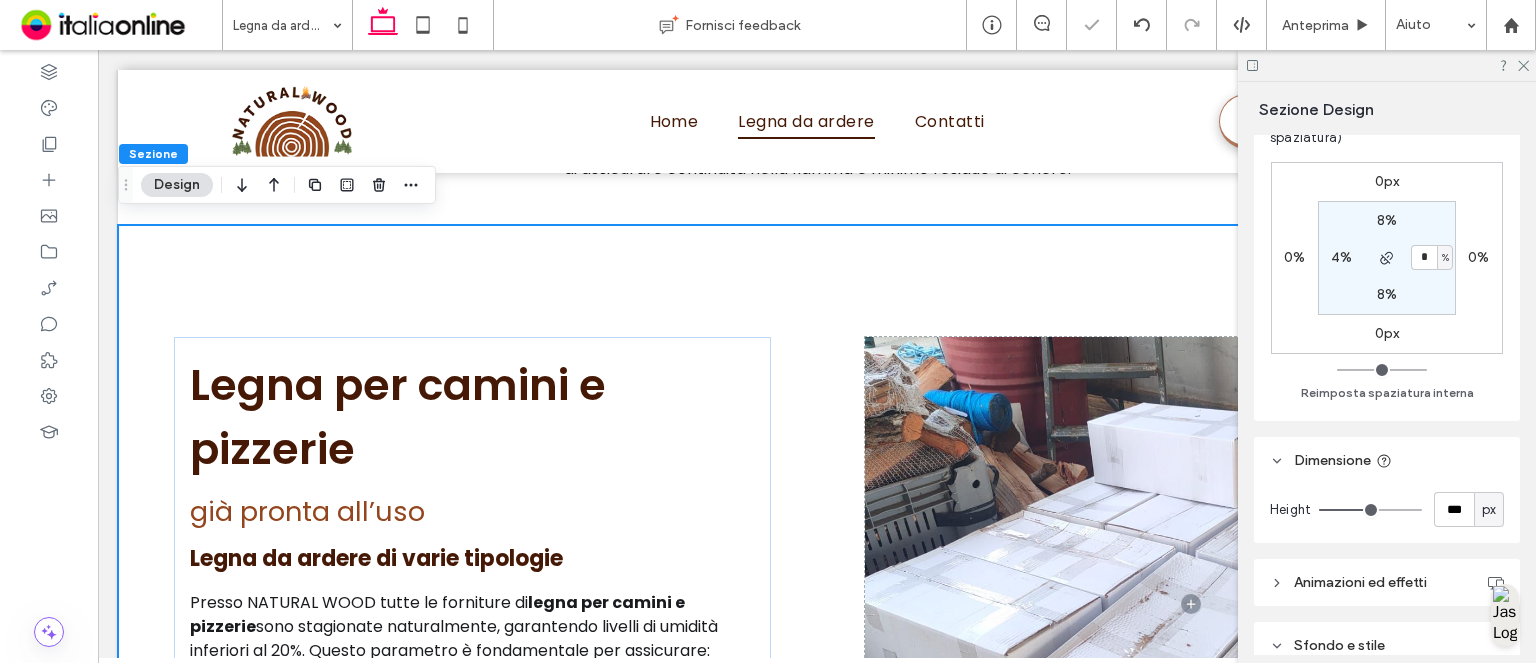 click 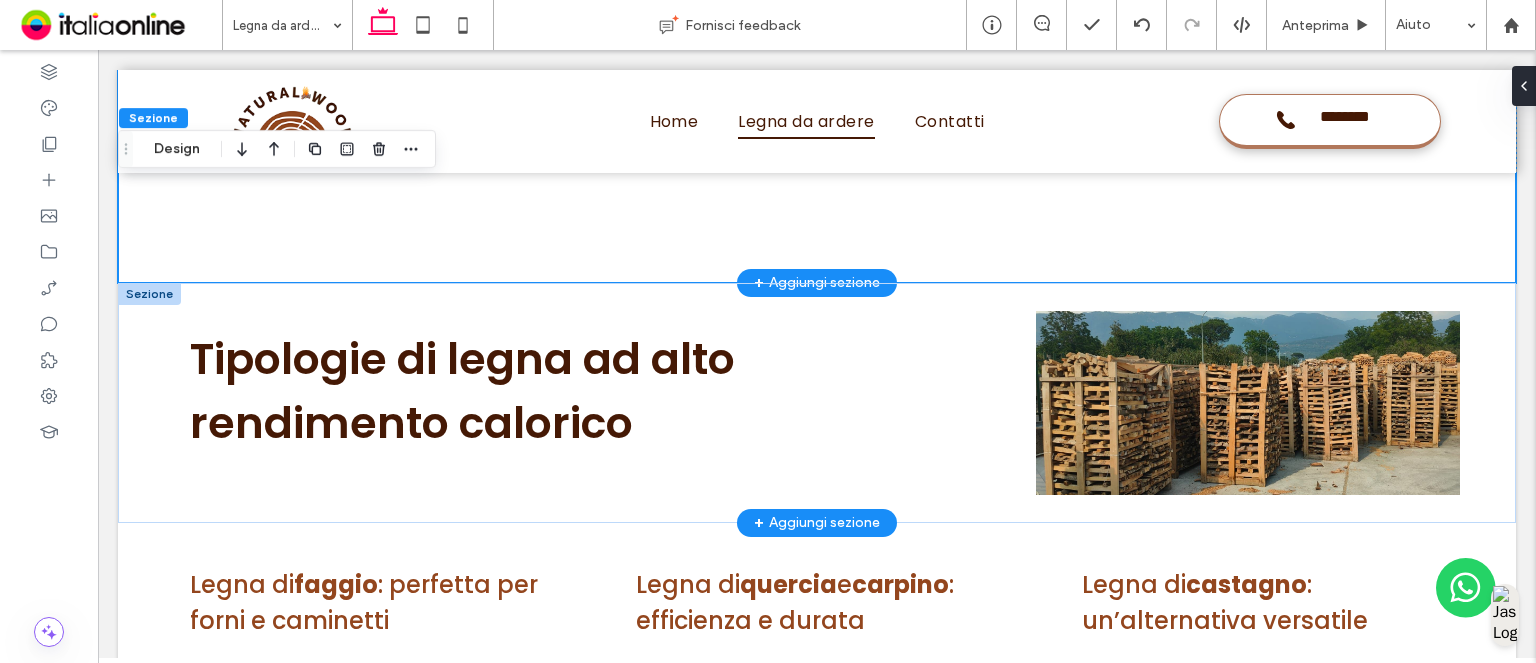 scroll, scrollTop: 1611, scrollLeft: 0, axis: vertical 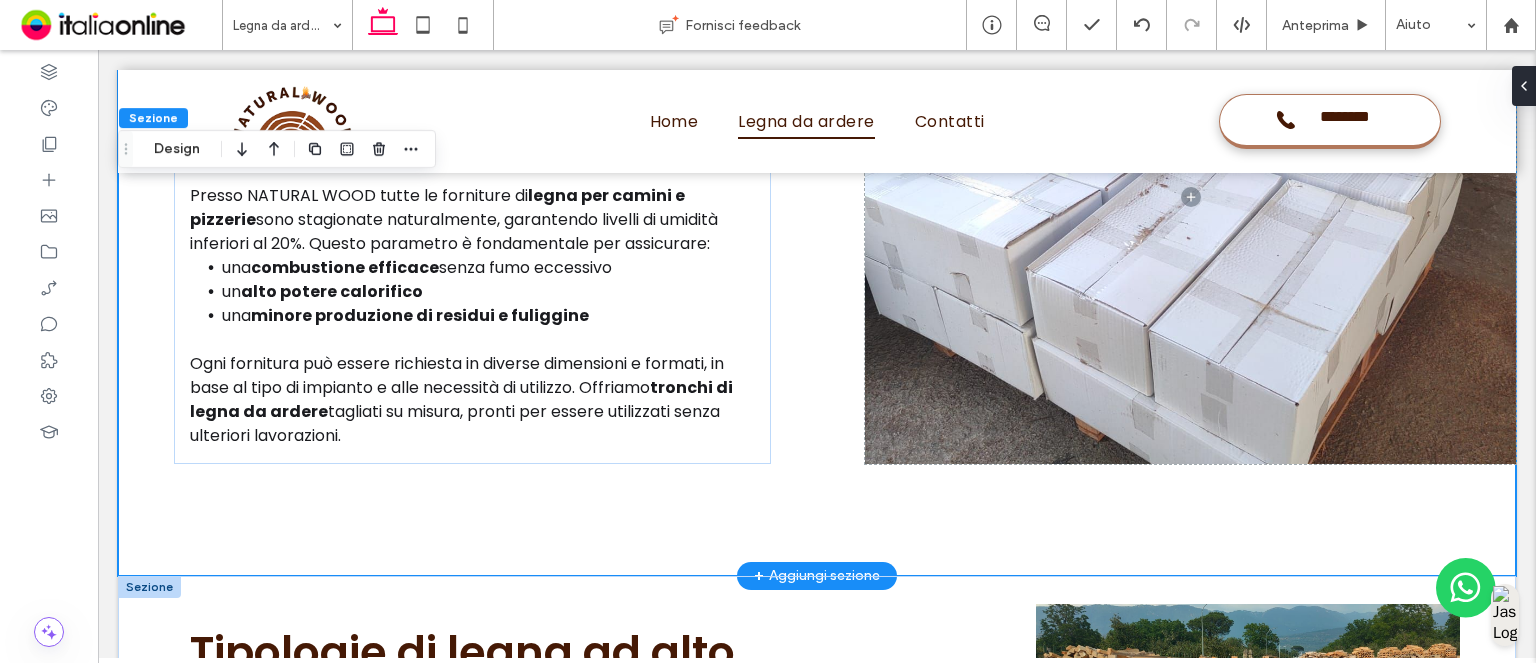 click on "Legna per camini e pizzerie
già pronta all’uso       Legna da ardere di varie tipologie
Presso NATURAL WOOD tutte le forniture di  legna per camini e pizzerie  sono stagionate naturalmente, garantendo livelli di umidità inferiori al 20%. Questo parametro è fondamentale per assicurare: una  combustione efficace  senza fumo eccessivo un  alto potere calorifico una  minore produzione di residui e fuliggine ﻿ Ogni fornitura può essere richiesta in diverse dimensioni e formati, in base al tipo di impianto e alle necessità di utilizzo. Offriamo  tronchi di legna da ardere  tagliati su misura, pronti per essere utilizzati senza ulteriori lavorazioni." at bounding box center [817, 197] 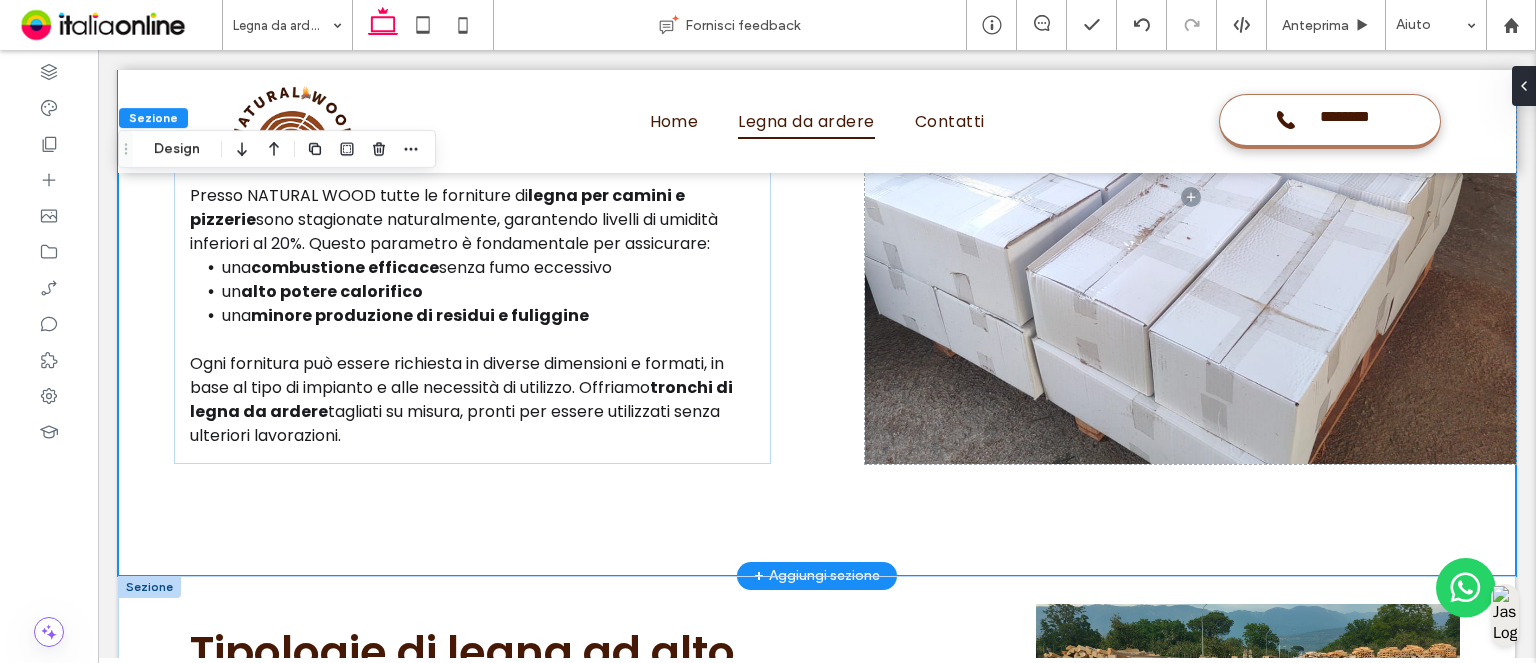 scroll, scrollTop: 1704, scrollLeft: 0, axis: vertical 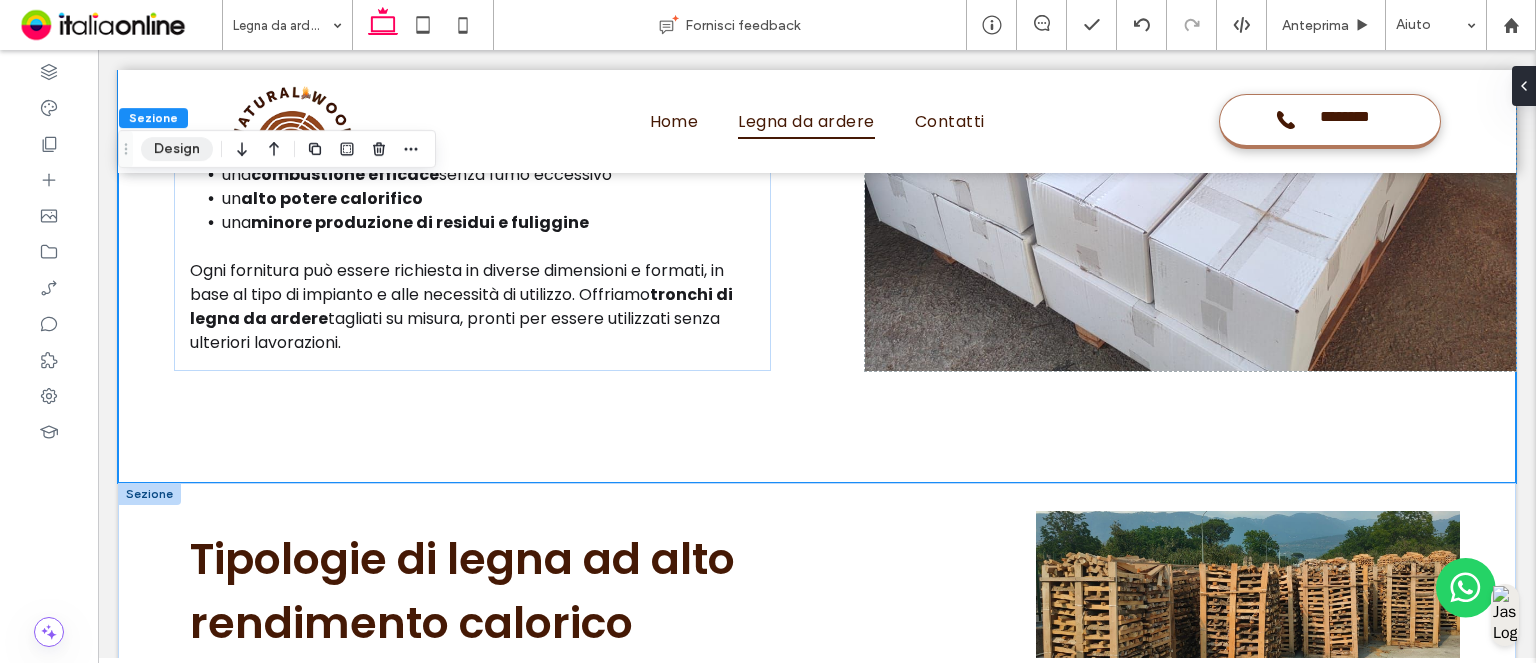 click on "Design" at bounding box center [177, 149] 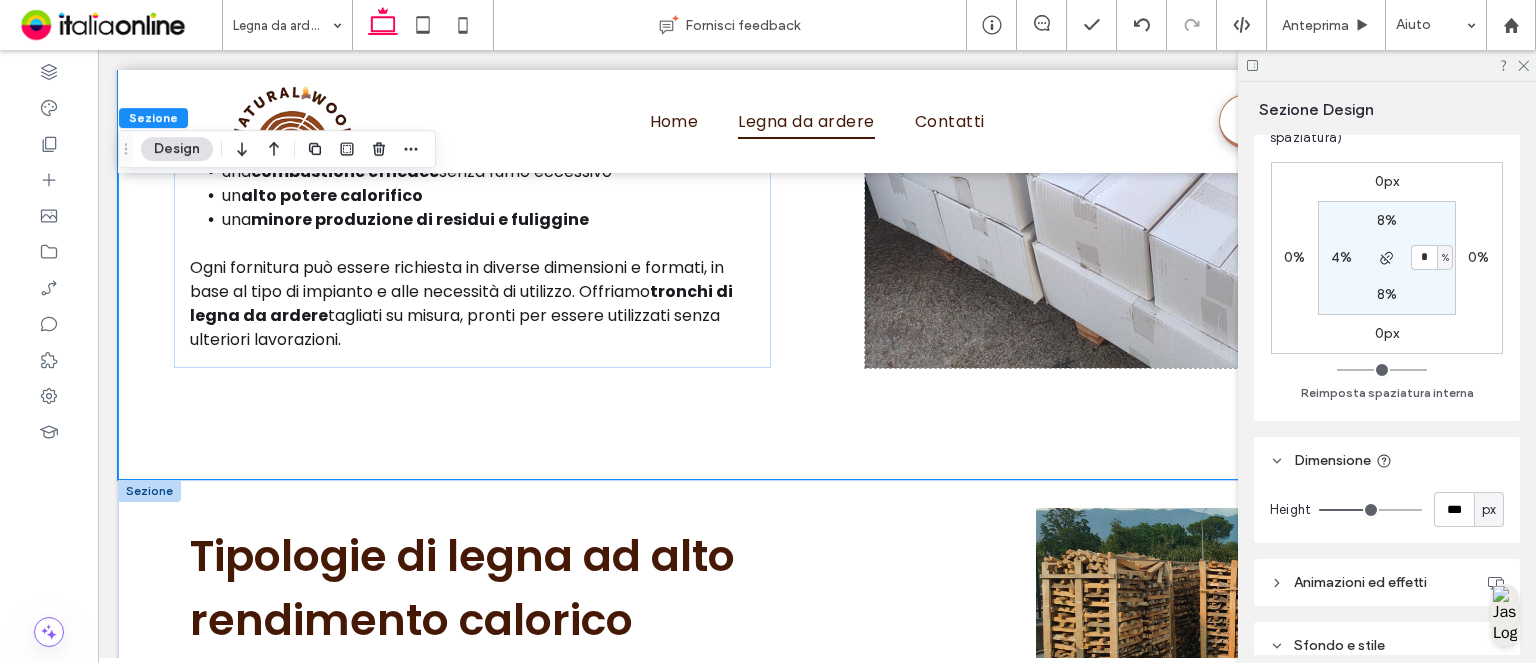 scroll, scrollTop: 1704, scrollLeft: 0, axis: vertical 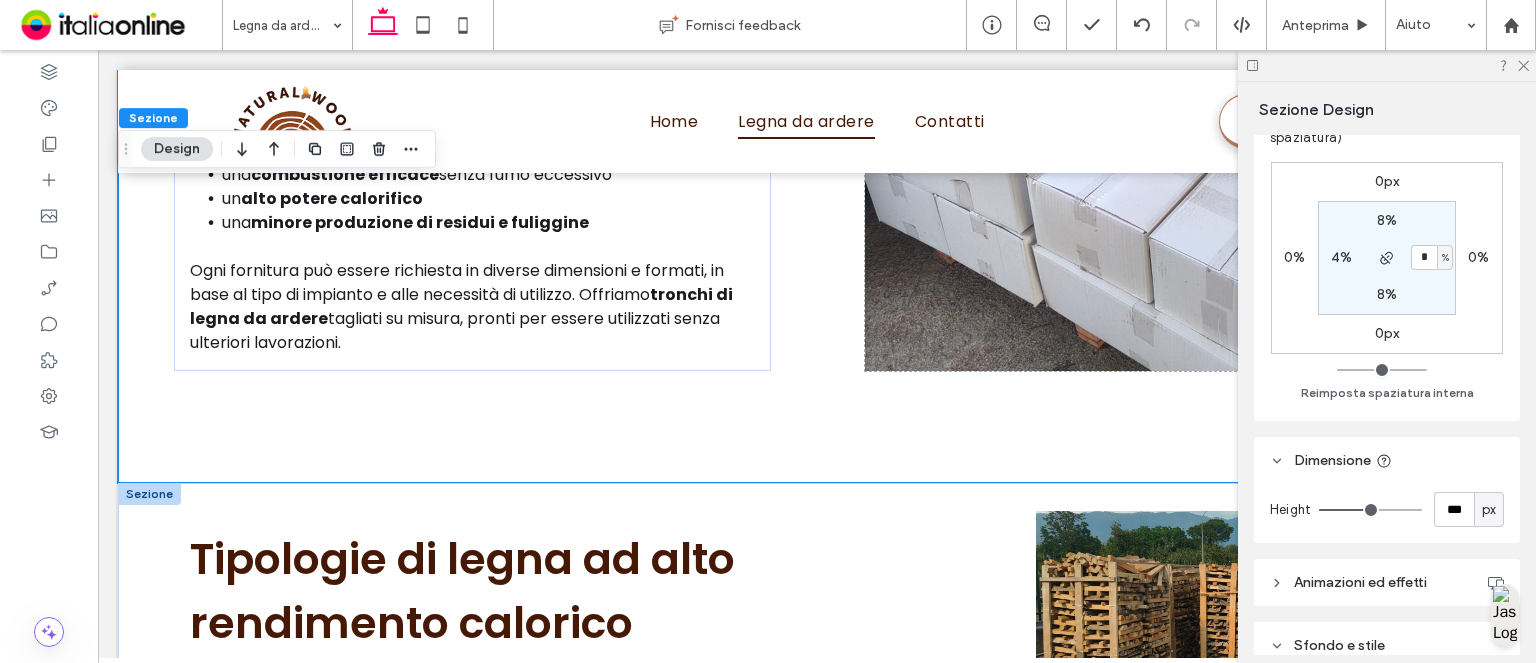 drag, startPoint x: 1385, startPoint y: 255, endPoint x: 1386, endPoint y: 277, distance: 22.022715 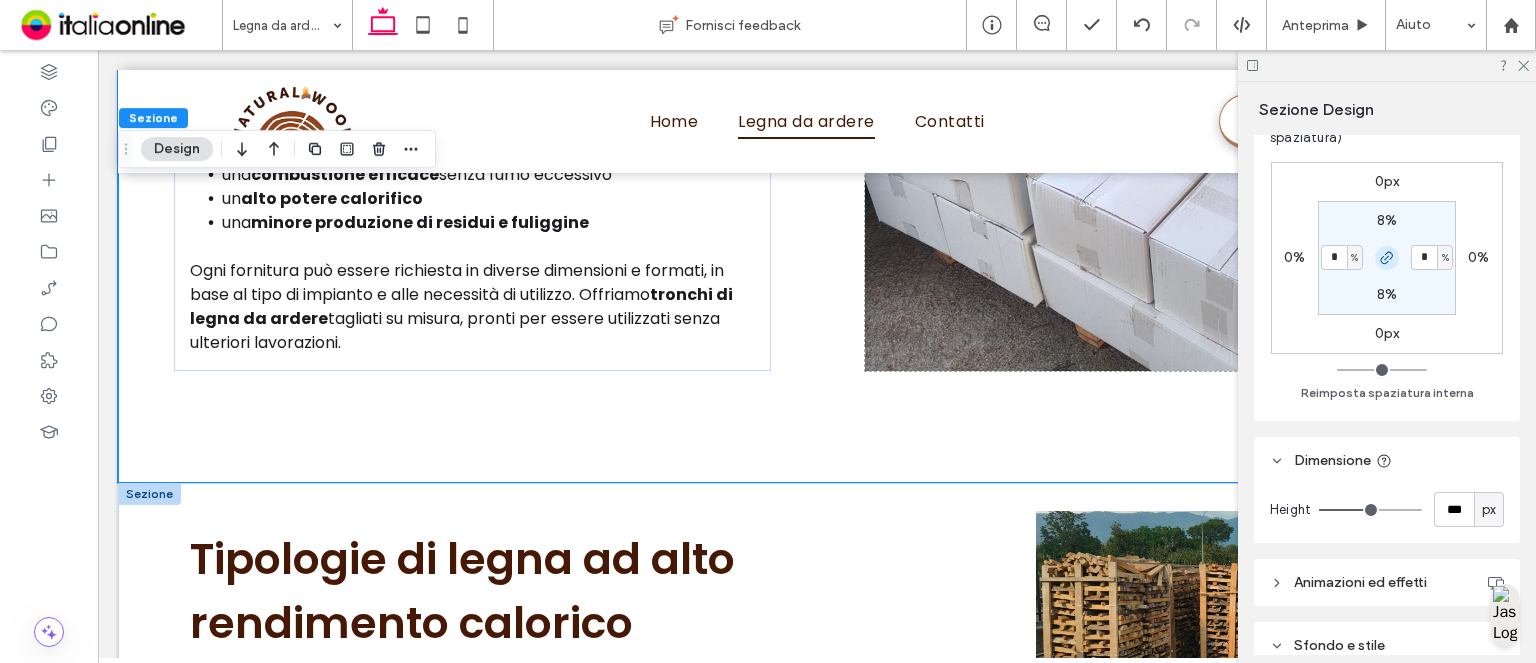 click 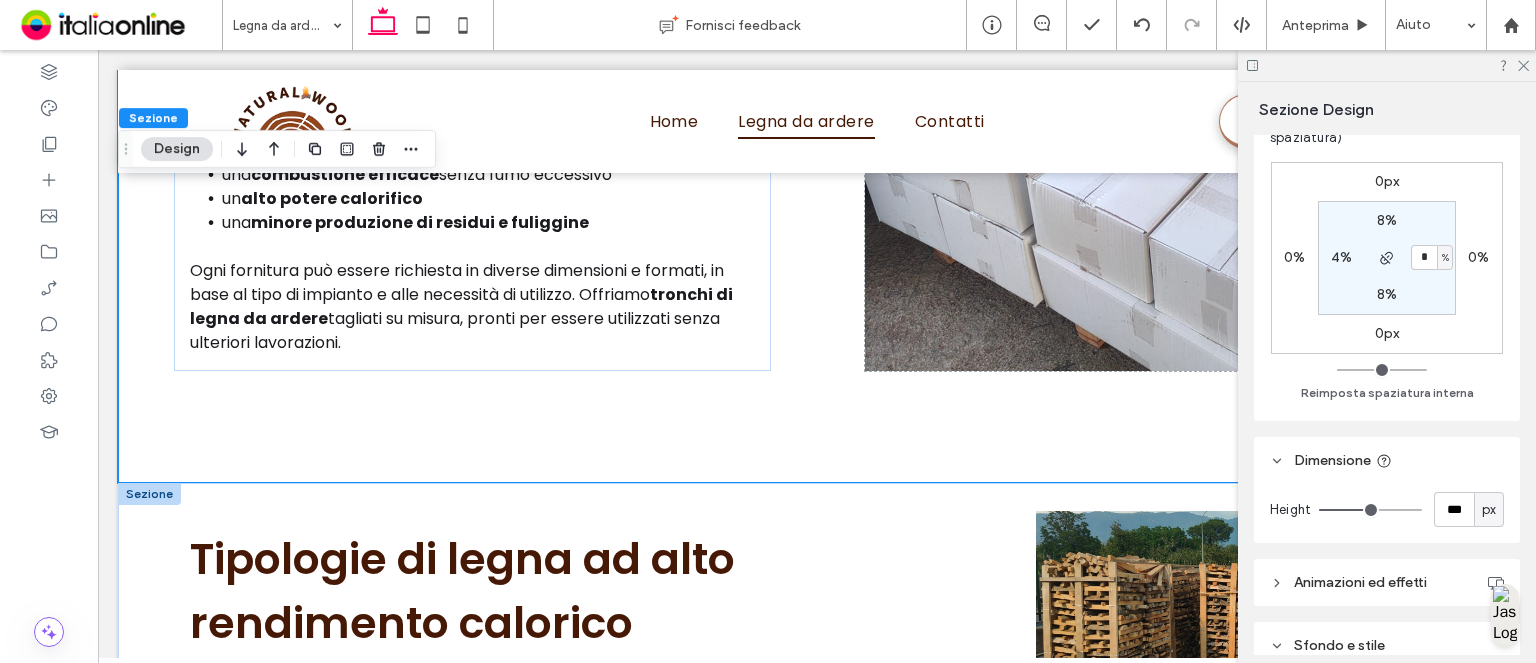 click on "8%" at bounding box center [1387, 294] 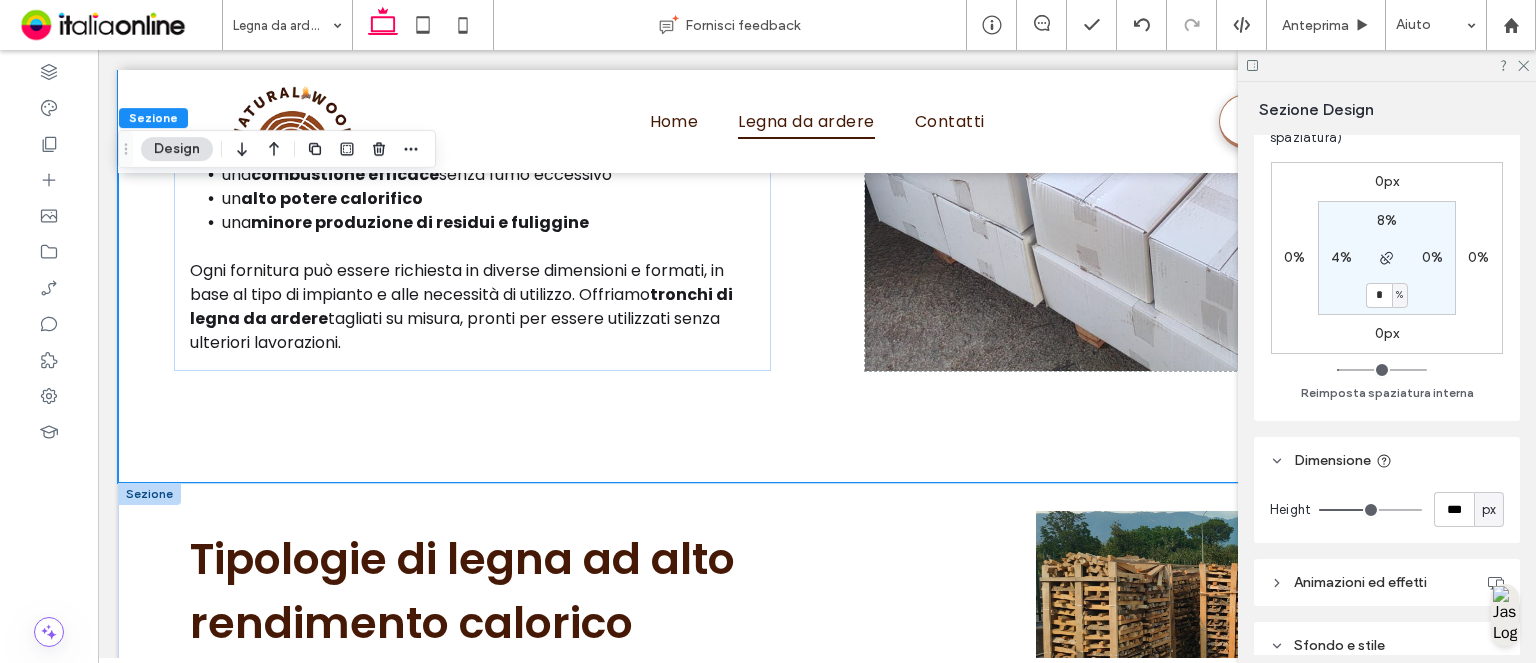 type on "*" 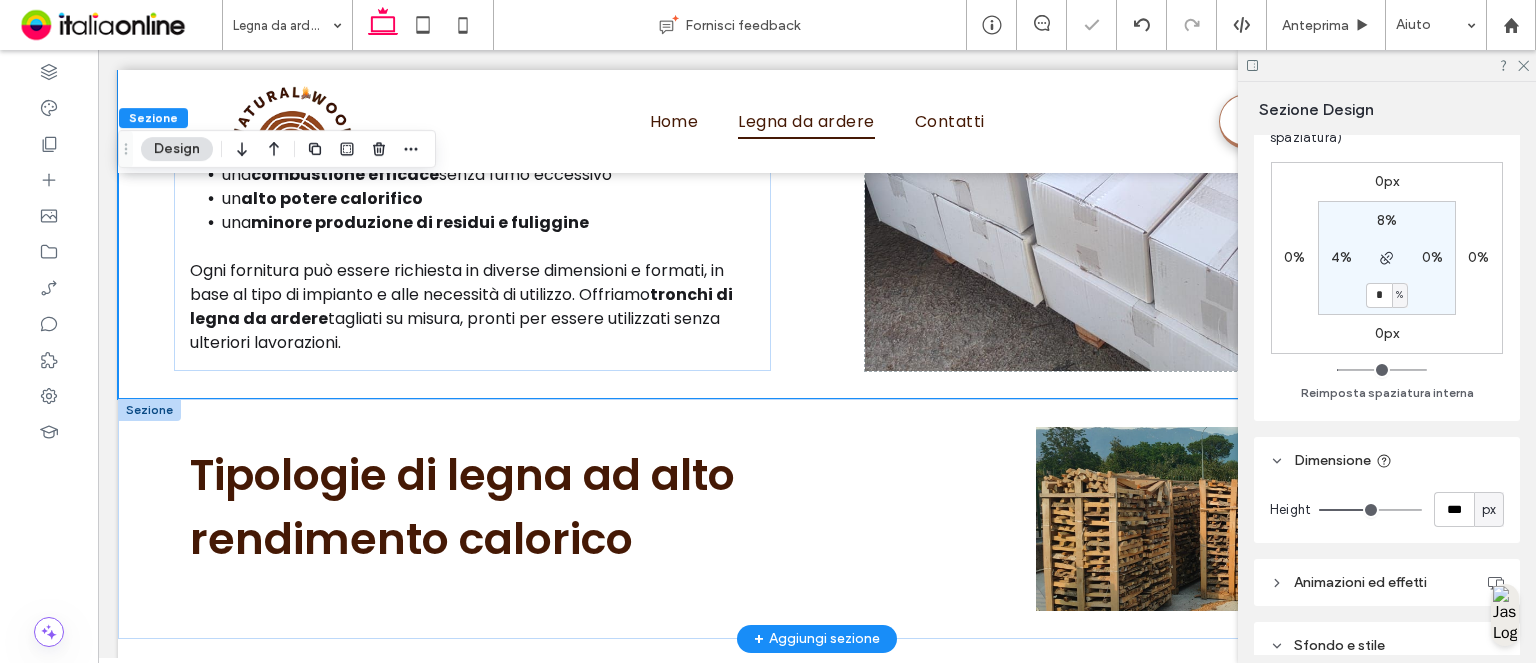 click on "*" at bounding box center (1379, 295) 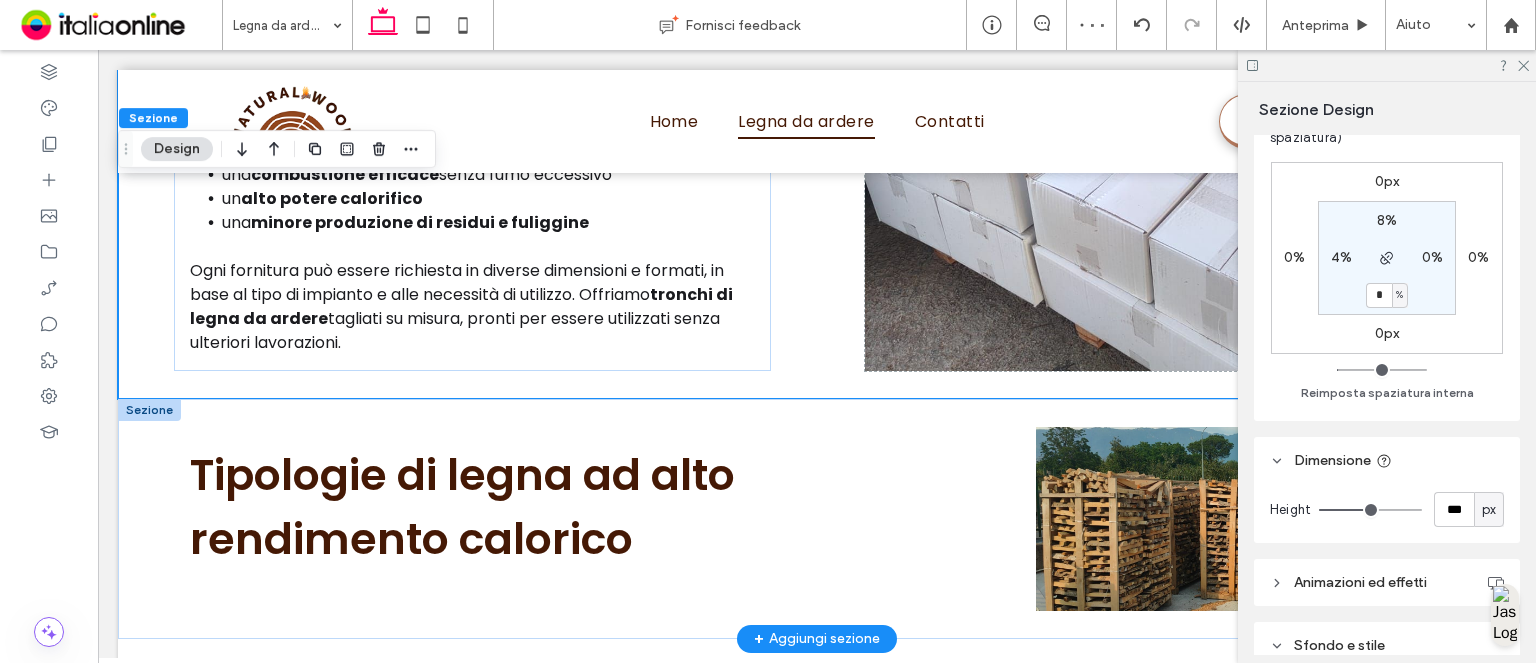 type on "*" 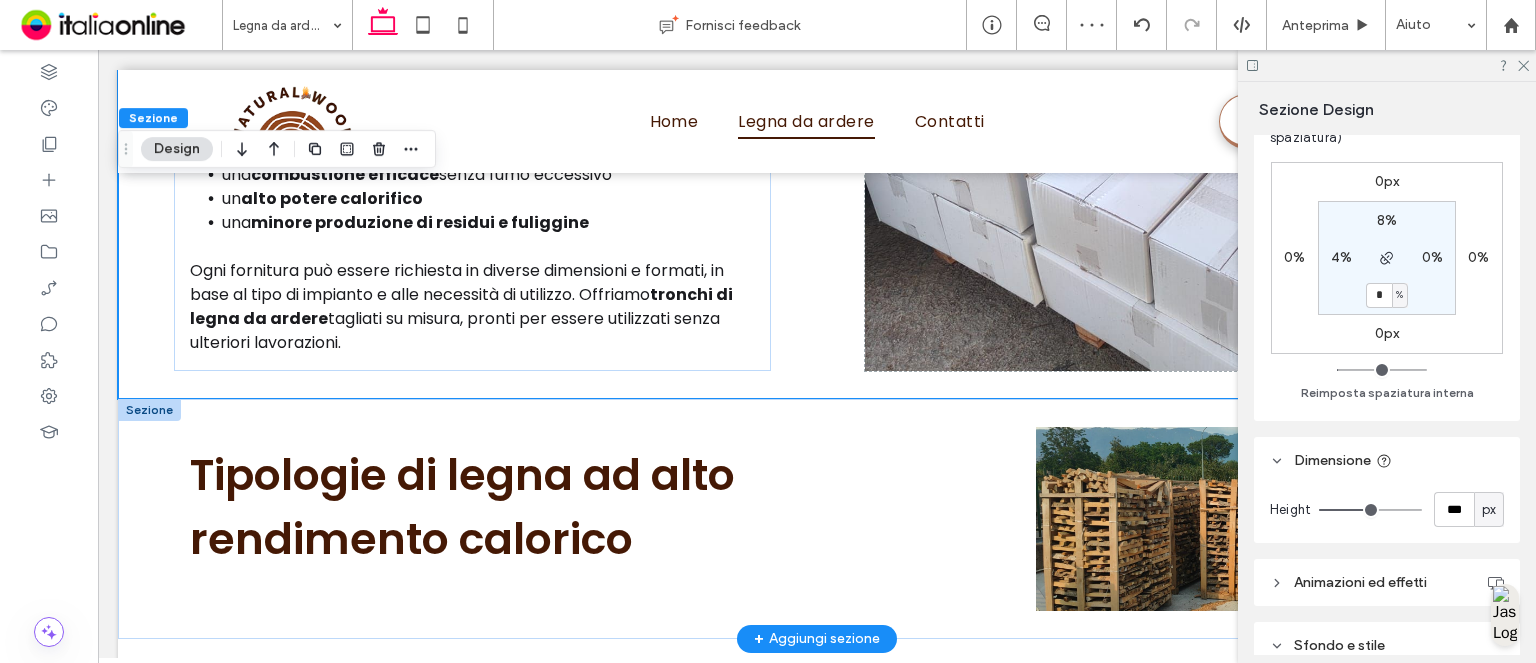 type on "*" 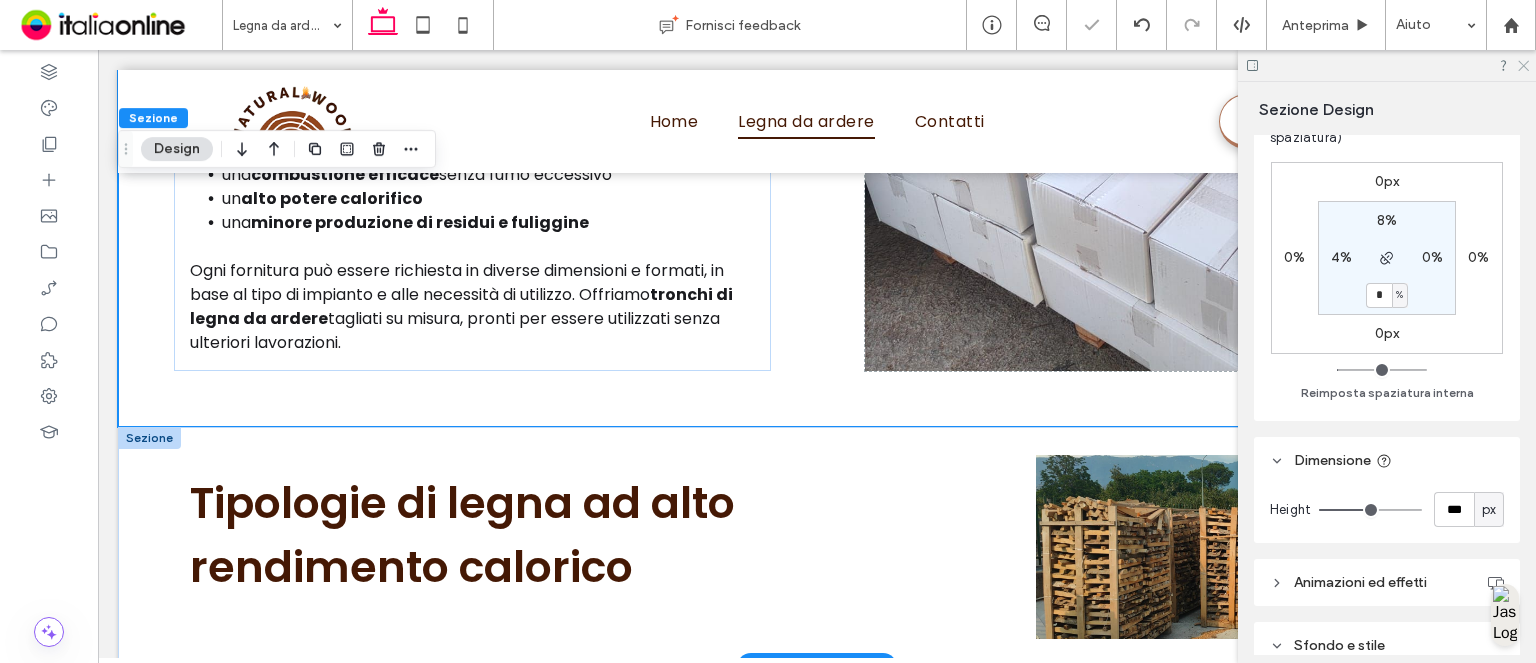 click 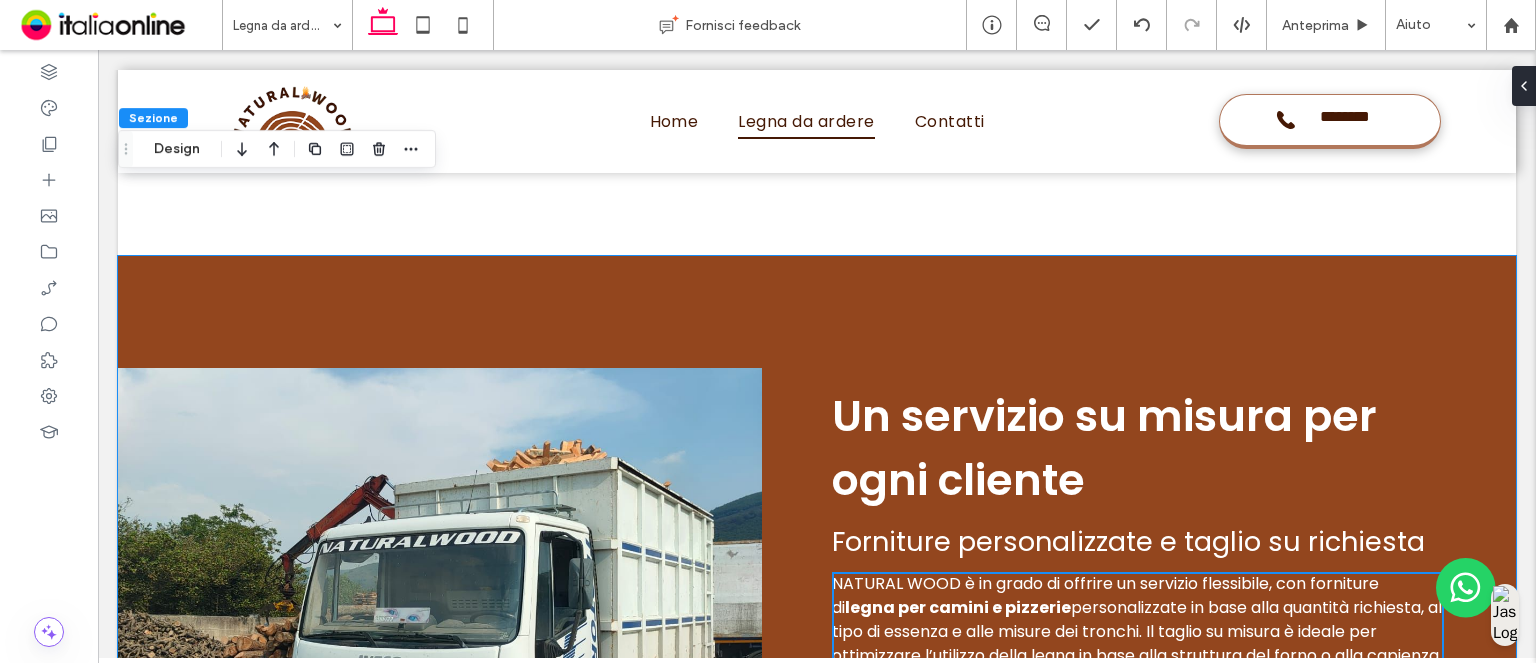 scroll, scrollTop: 2604, scrollLeft: 0, axis: vertical 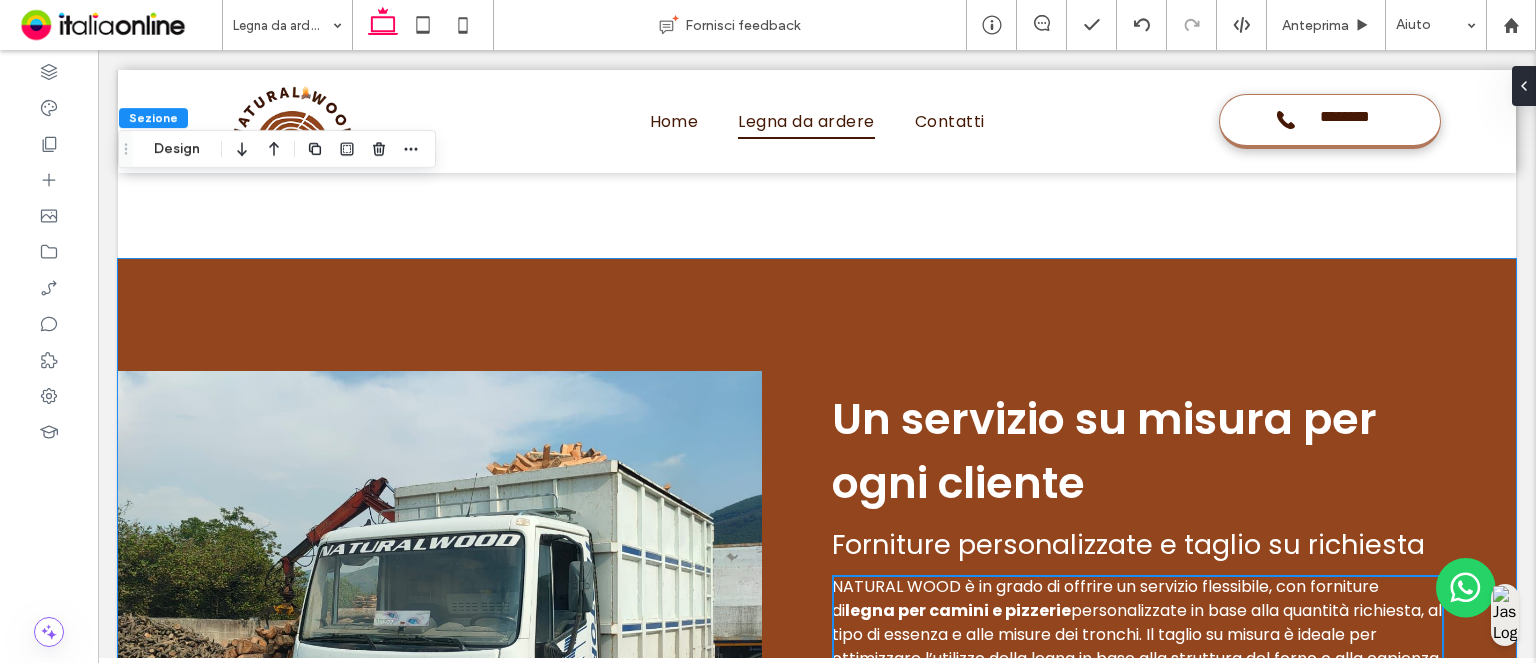 click on "Un servizio su misura per ogni cliente
Forniture personalizzate e taglio su richiesta   NATURAL WOOD è in grado di offrire un servizio flessibile, con forniture di  legna per camini e pizzerie  personalizzate in base alla quantità richiesta, al tipo di essenza e alle misure dei tronchi. Il taglio su misura è ideale per ottimizzare l’utilizzo della legna in base alla struttura del forno o alla capienza del focolare. ﻿ Consegna rapida e professionale Grazie alla nostra organizzazione logistica, effettuiamo consegne rapide in tutta la zona di Avella, Avellino e nei comuni del Nolano. Ogni ordine è gestito con precisione, rispettando i tempi concordati e garantendo la qualità del legname fino al momento della consegna." at bounding box center (817, 613) 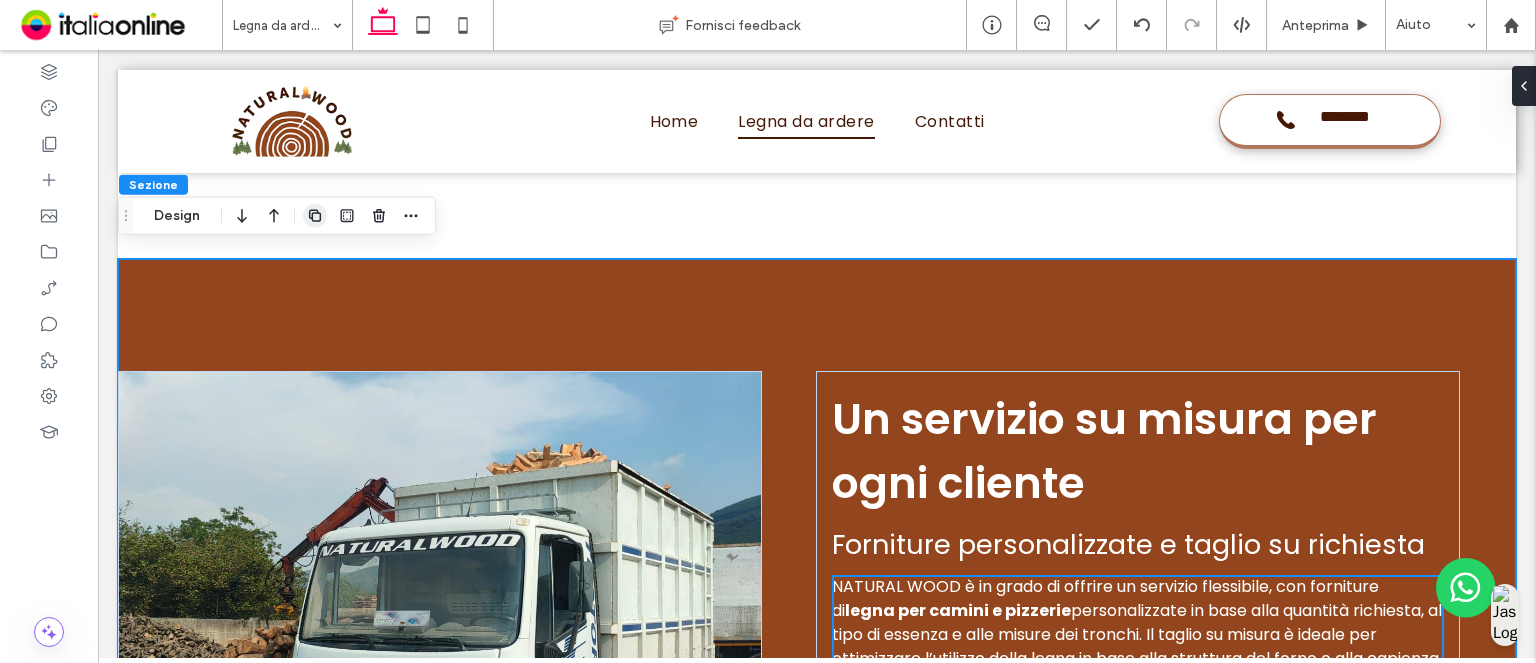 click 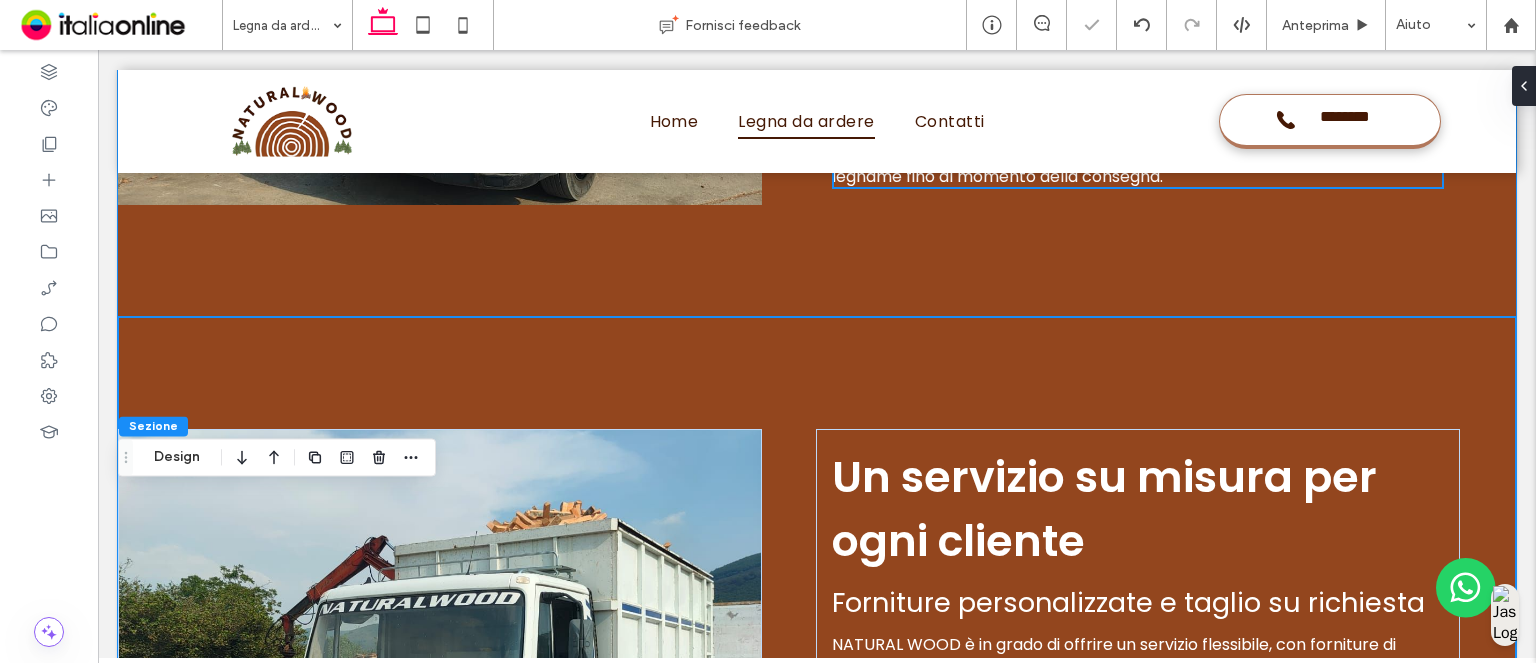 scroll, scrollTop: 3558, scrollLeft: 0, axis: vertical 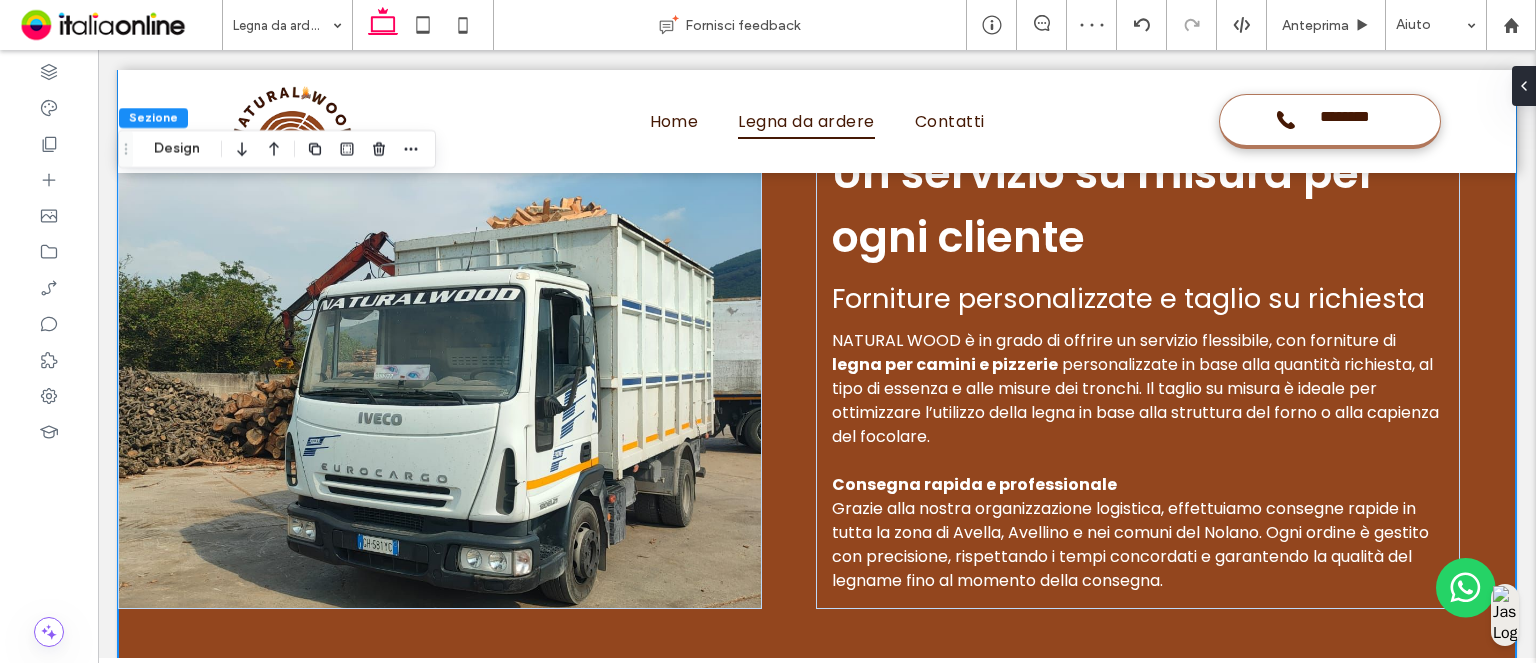 click 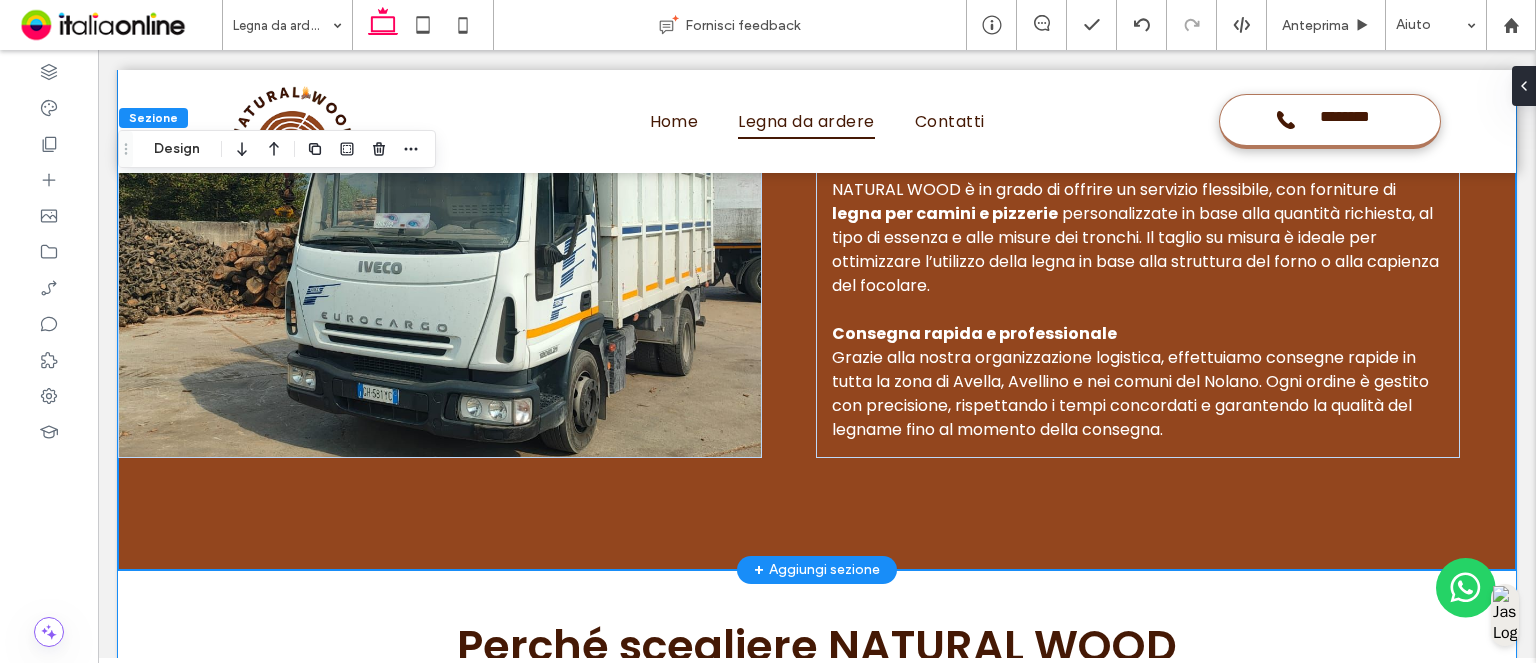 scroll, scrollTop: 4500, scrollLeft: 0, axis: vertical 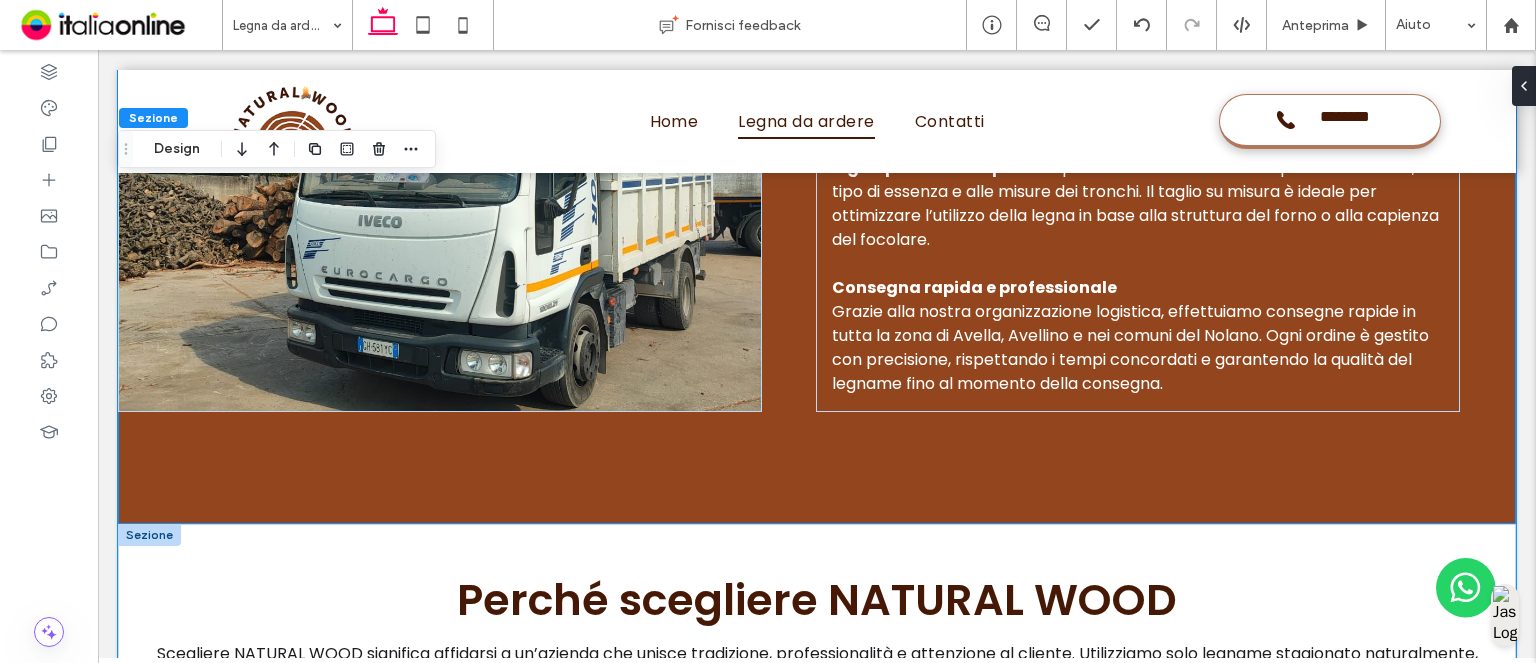 click on "Perché scegliere NATURAL WOOD
Scegliere NATURAL WOOD significa affidarsi a un’azienda che unisce tradizione, professionalità e attenzione al cliente. Utilizziamo solo legname stagionato naturalmente, selezionato per assicurare una combustione efficiente, pulita e duratura. Che tu sia un privato in cerca di legna per l’inverno o un ristoratore che punta su una cottura autentica a legna, da noi troverai la soluzione ideale. La nostra
legna da ardere ad Avella   è apprezzata per:" at bounding box center [817, 670] 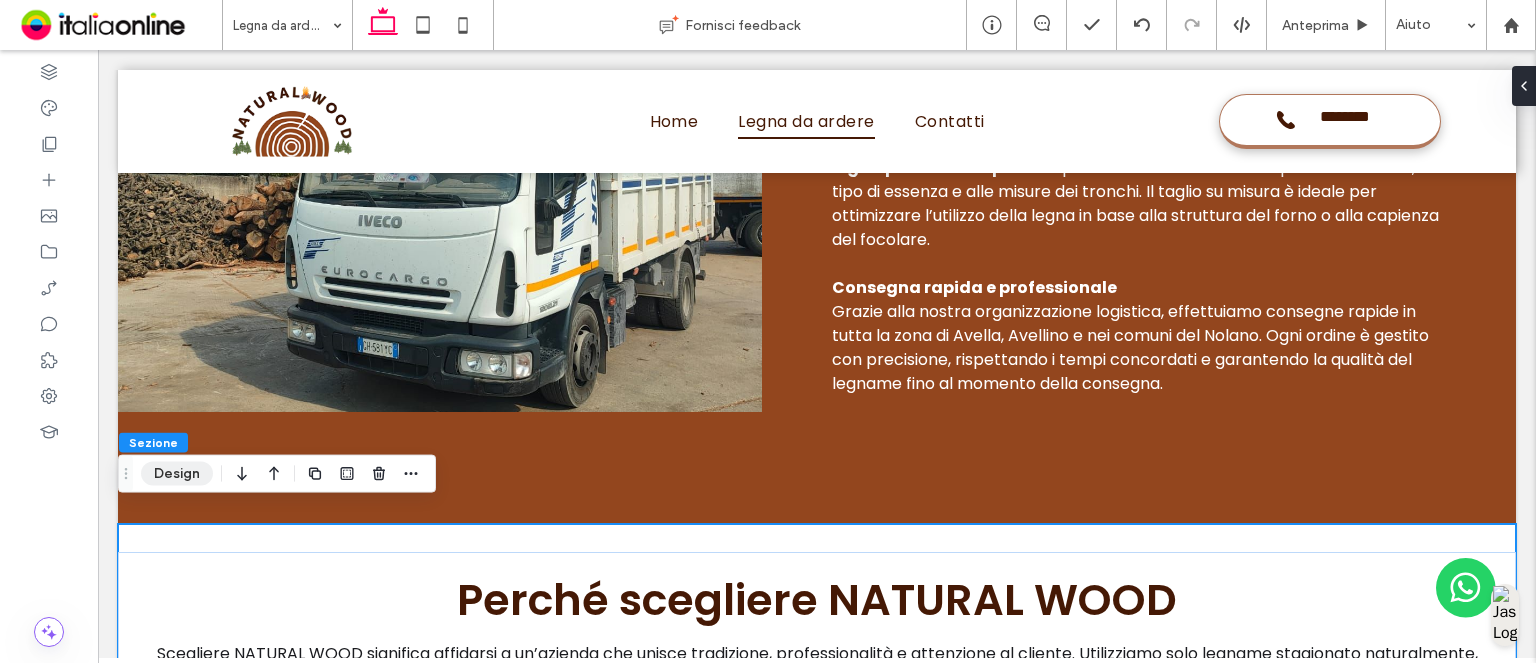 click on "Design" at bounding box center [177, 474] 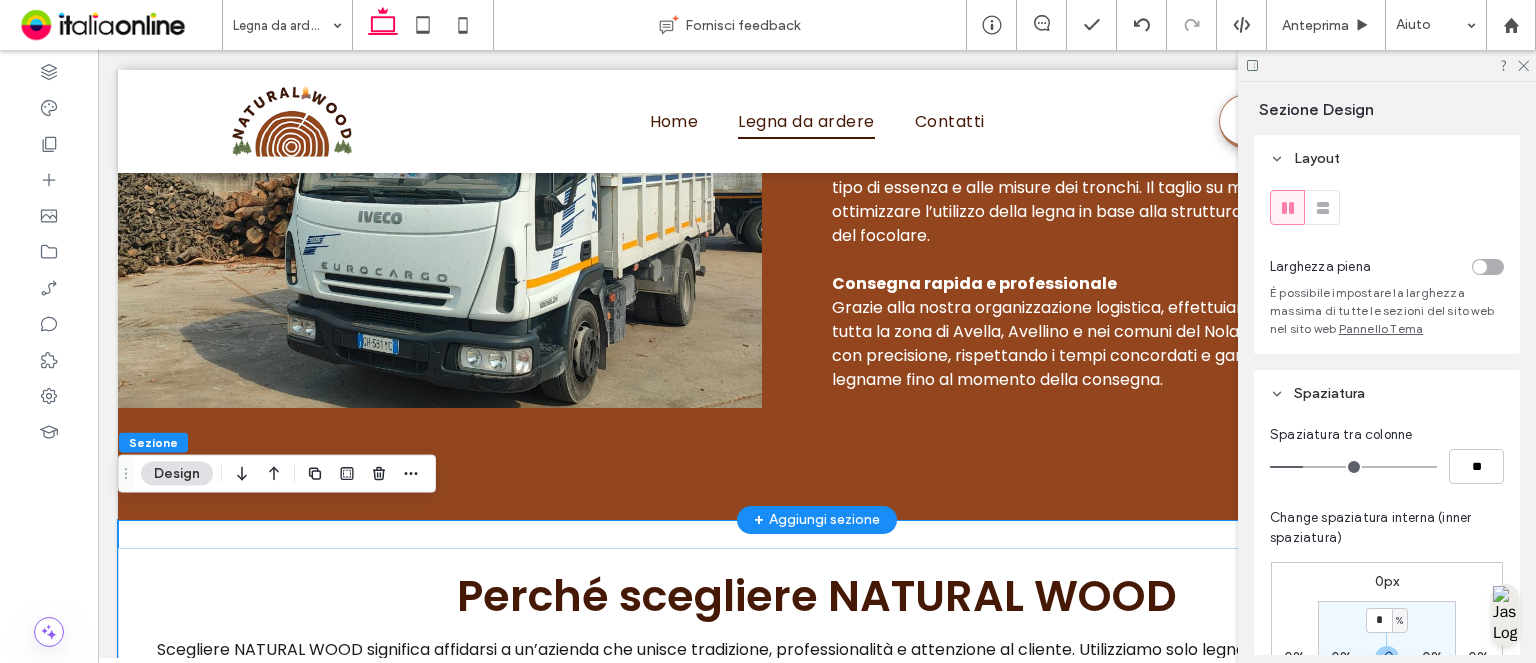scroll, scrollTop: 4500, scrollLeft: 0, axis: vertical 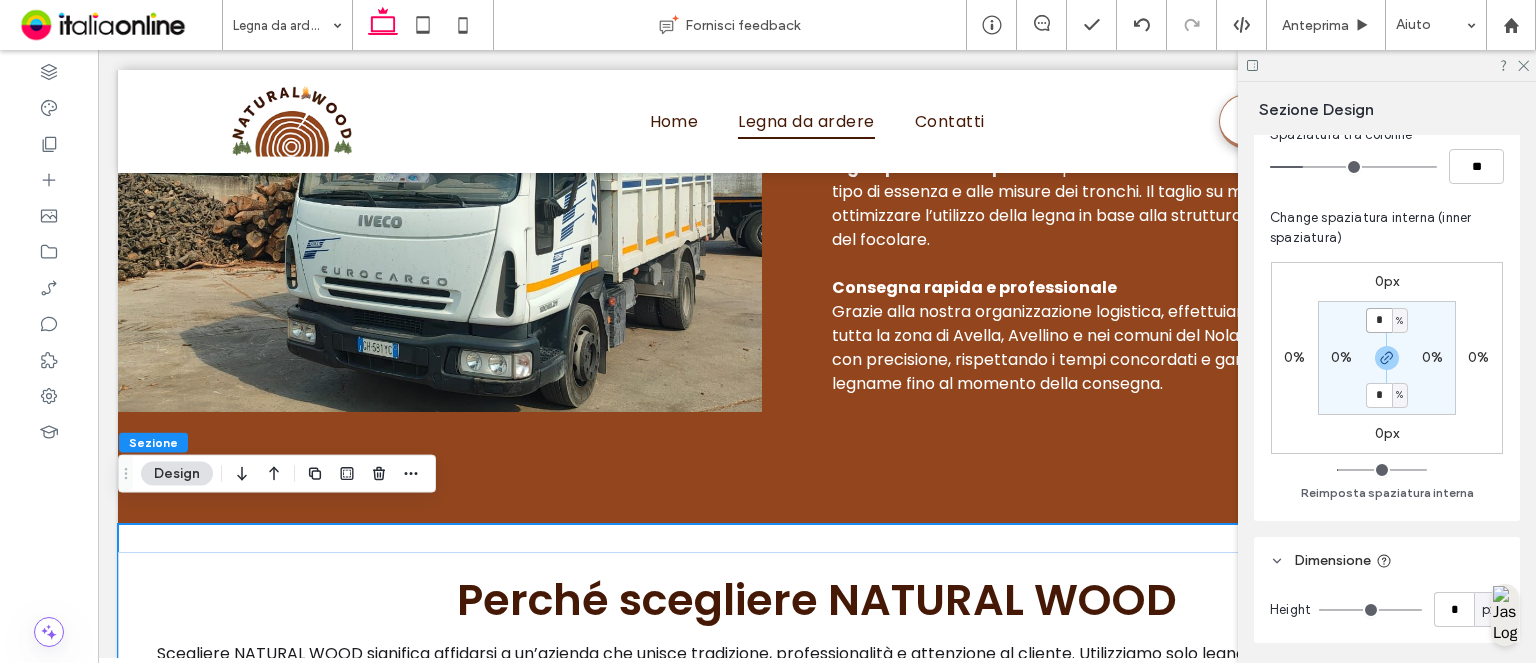 click on "*" at bounding box center (1379, 320) 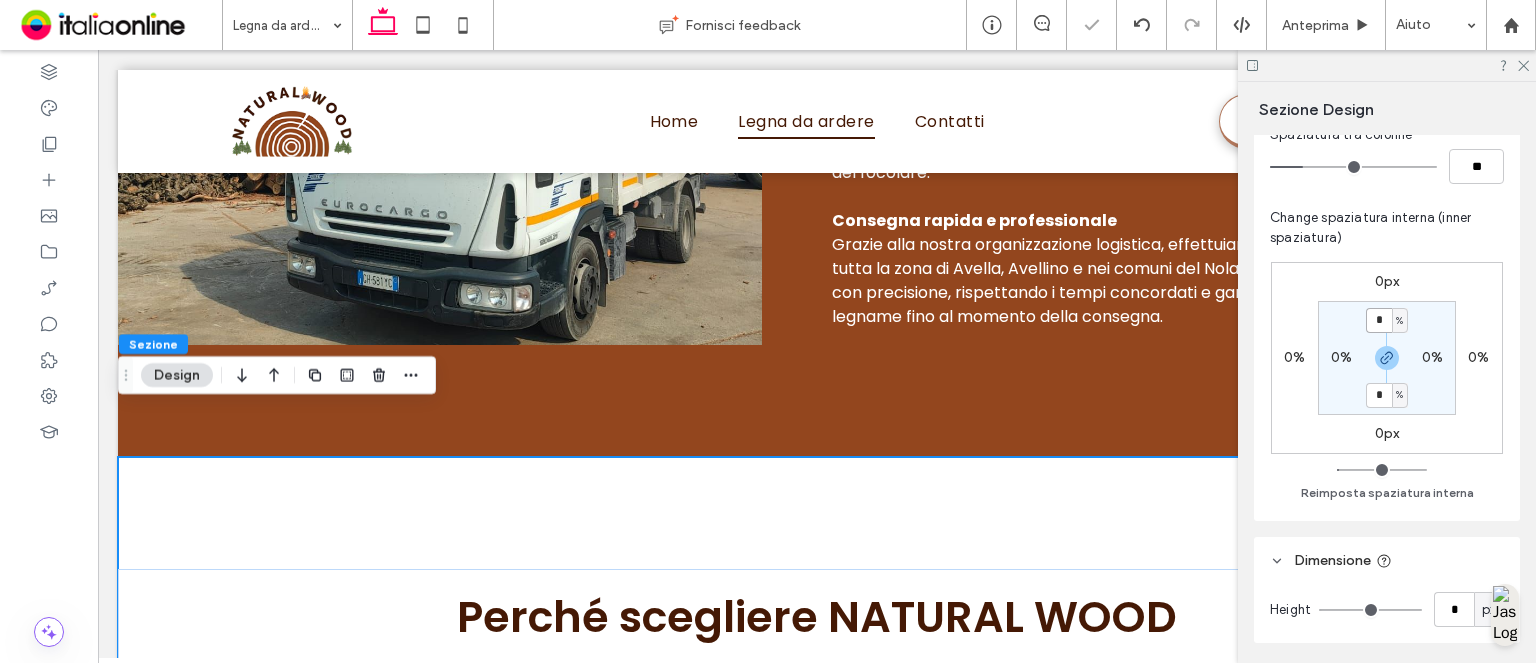 scroll, scrollTop: 4700, scrollLeft: 0, axis: vertical 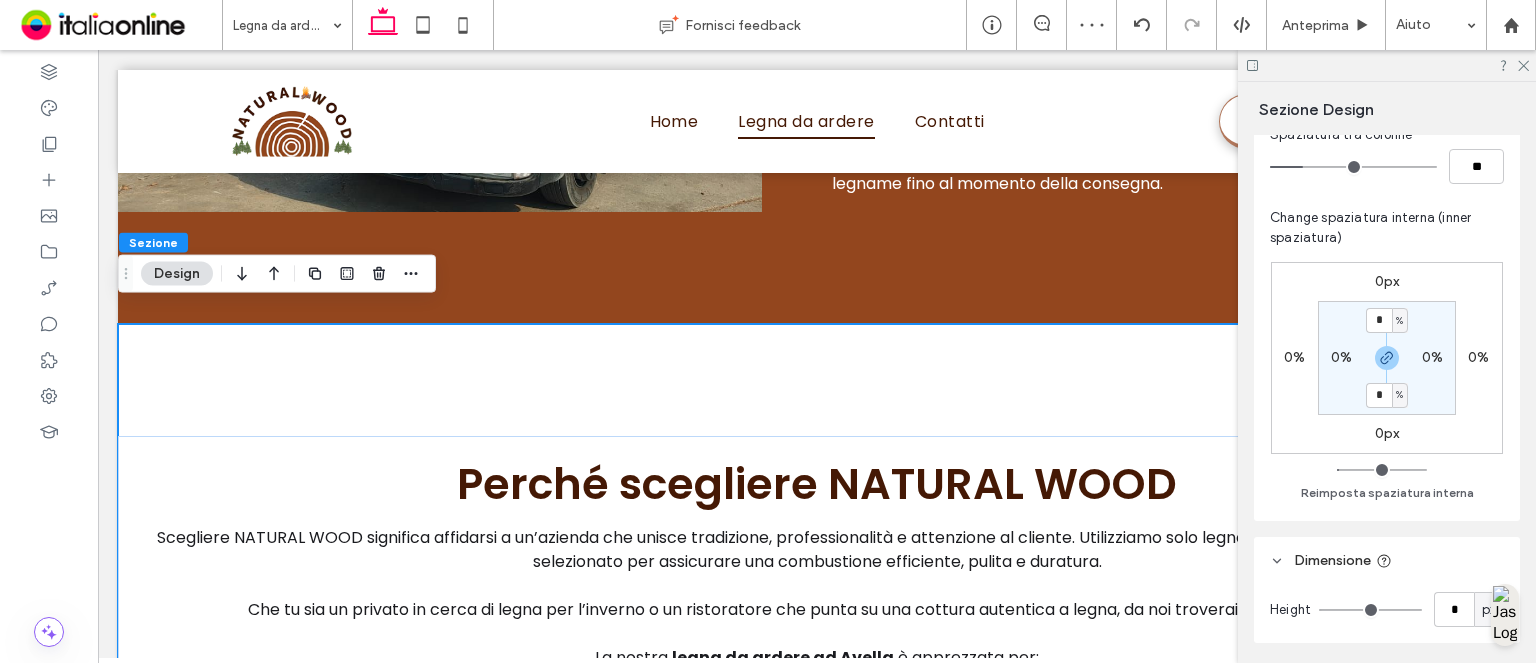 drag, startPoint x: 1518, startPoint y: 67, endPoint x: 1302, endPoint y: 206, distance: 256.8599 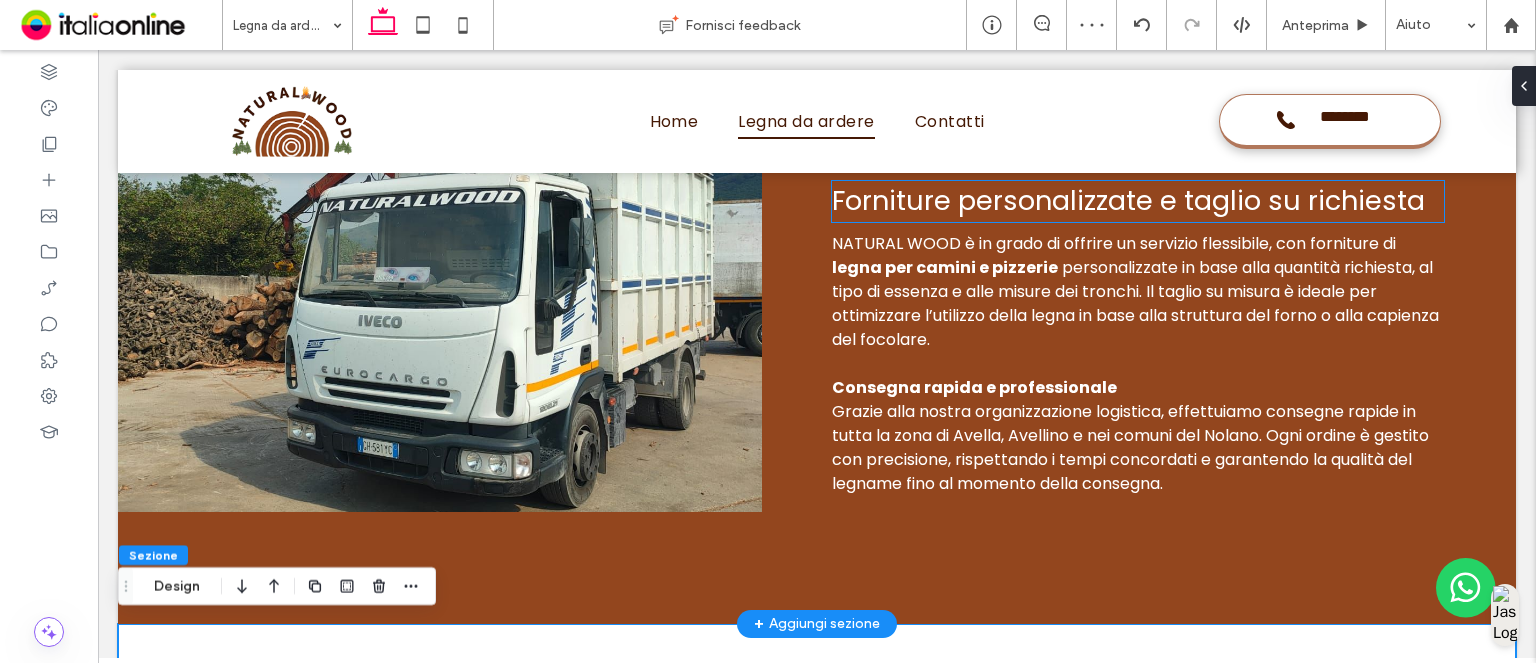 scroll, scrollTop: 4100, scrollLeft: 0, axis: vertical 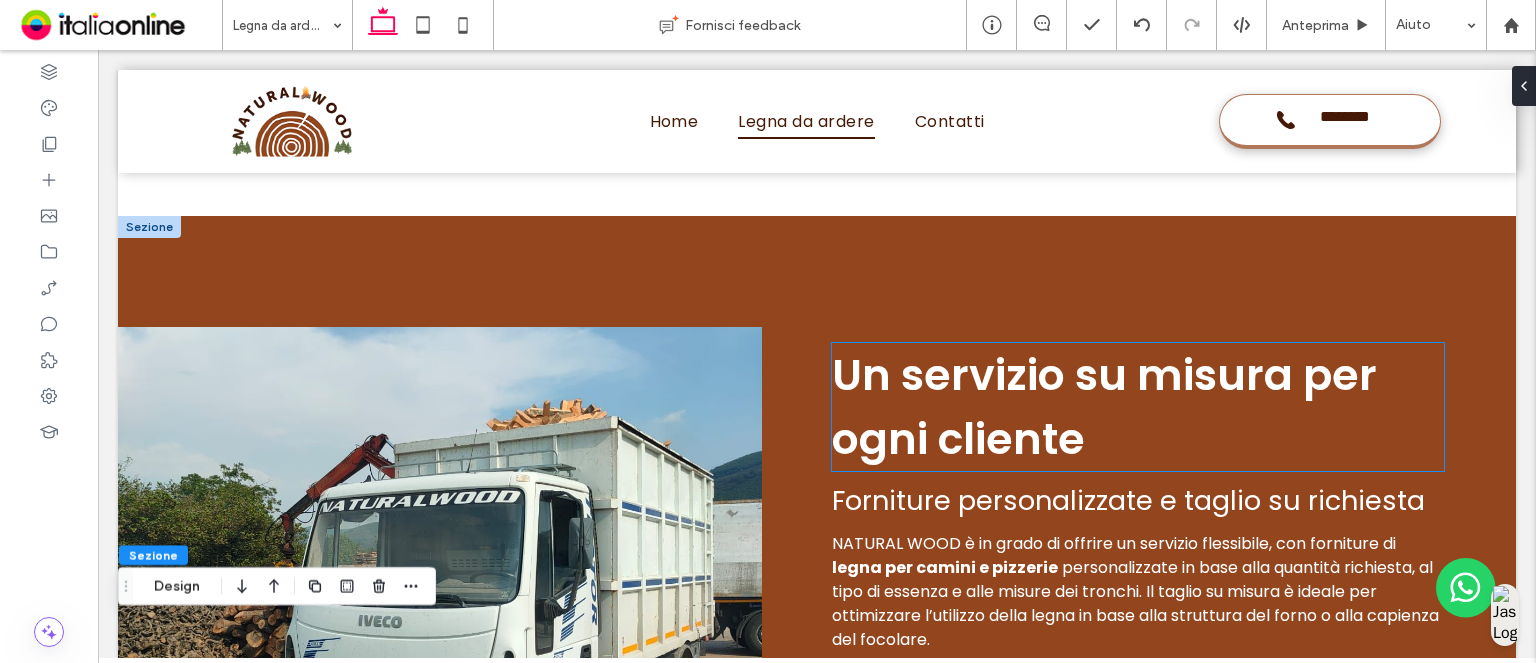 click on "Un servizio su misura per ogni cliente" at bounding box center (1104, 407) 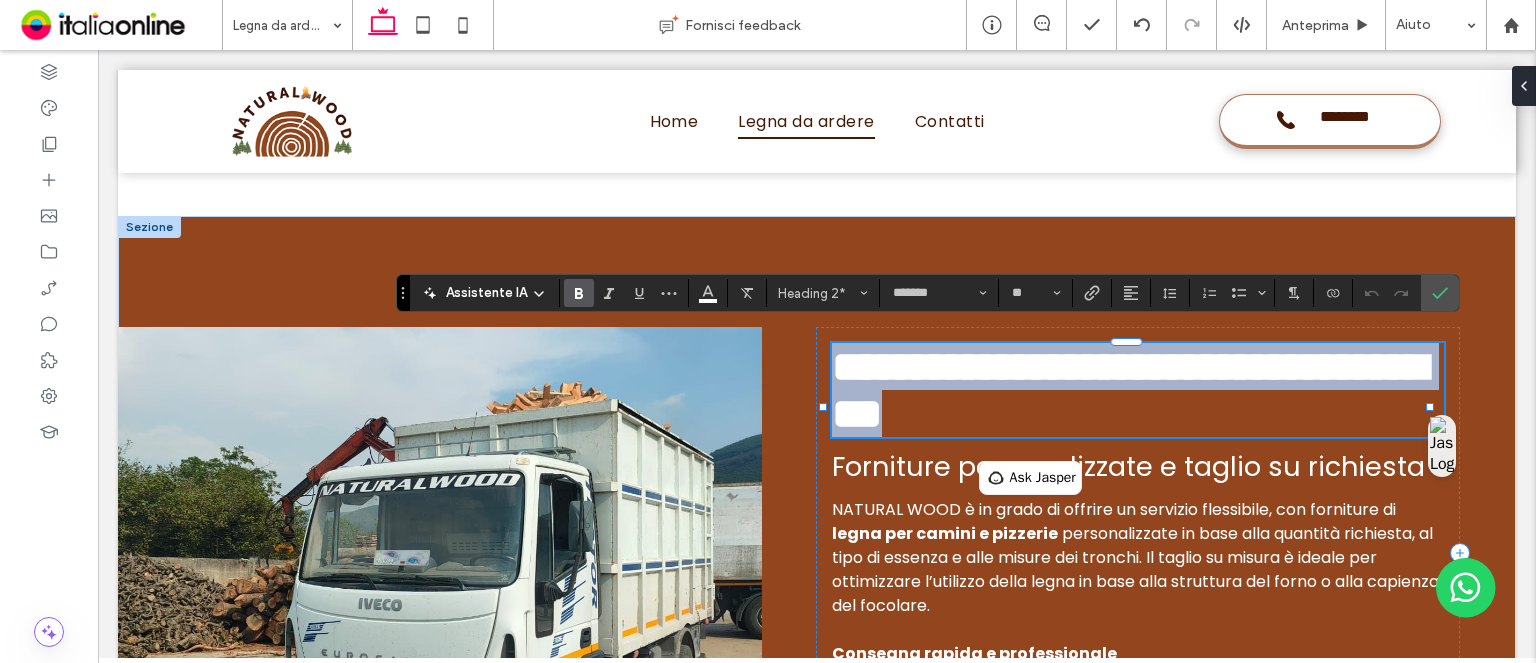 drag, startPoint x: 1055, startPoint y: 415, endPoint x: 987, endPoint y: 415, distance: 68 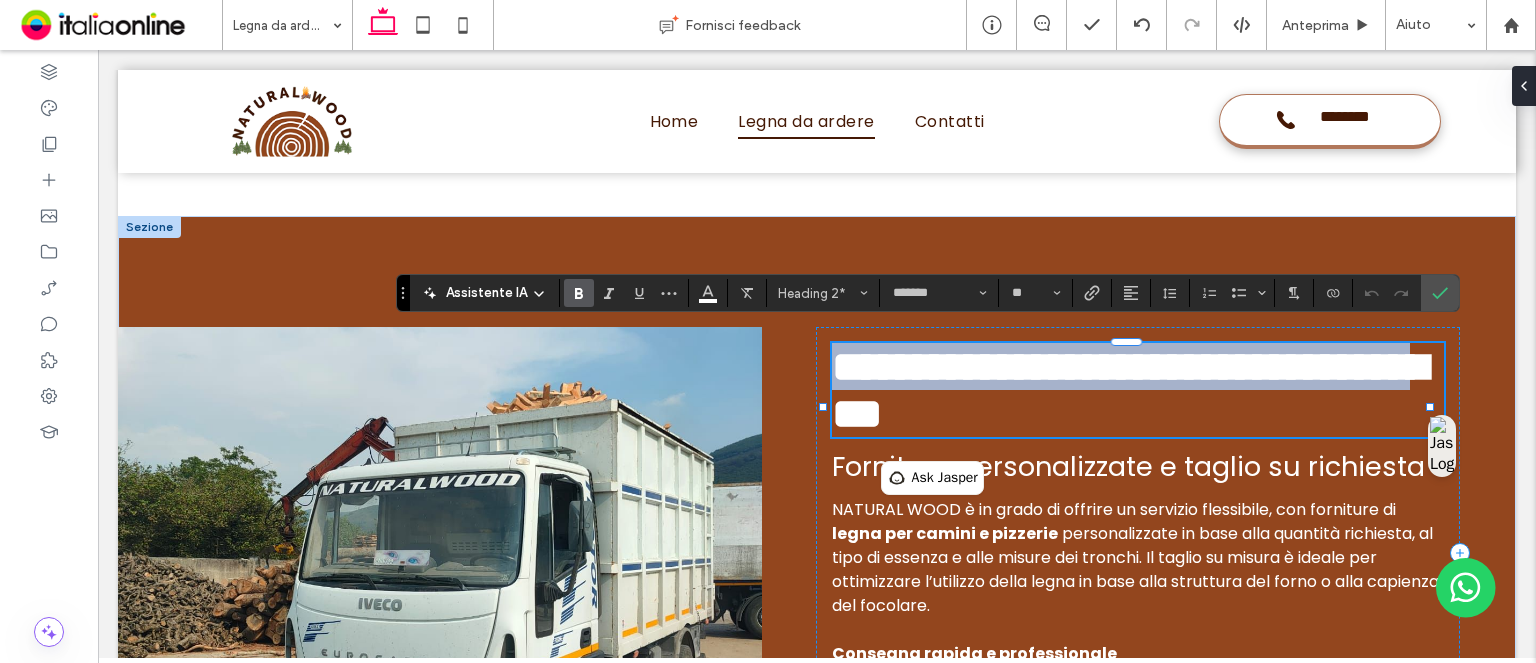 drag, startPoint x: 987, startPoint y: 415, endPoint x: 1097, endPoint y: 419, distance: 110.0727 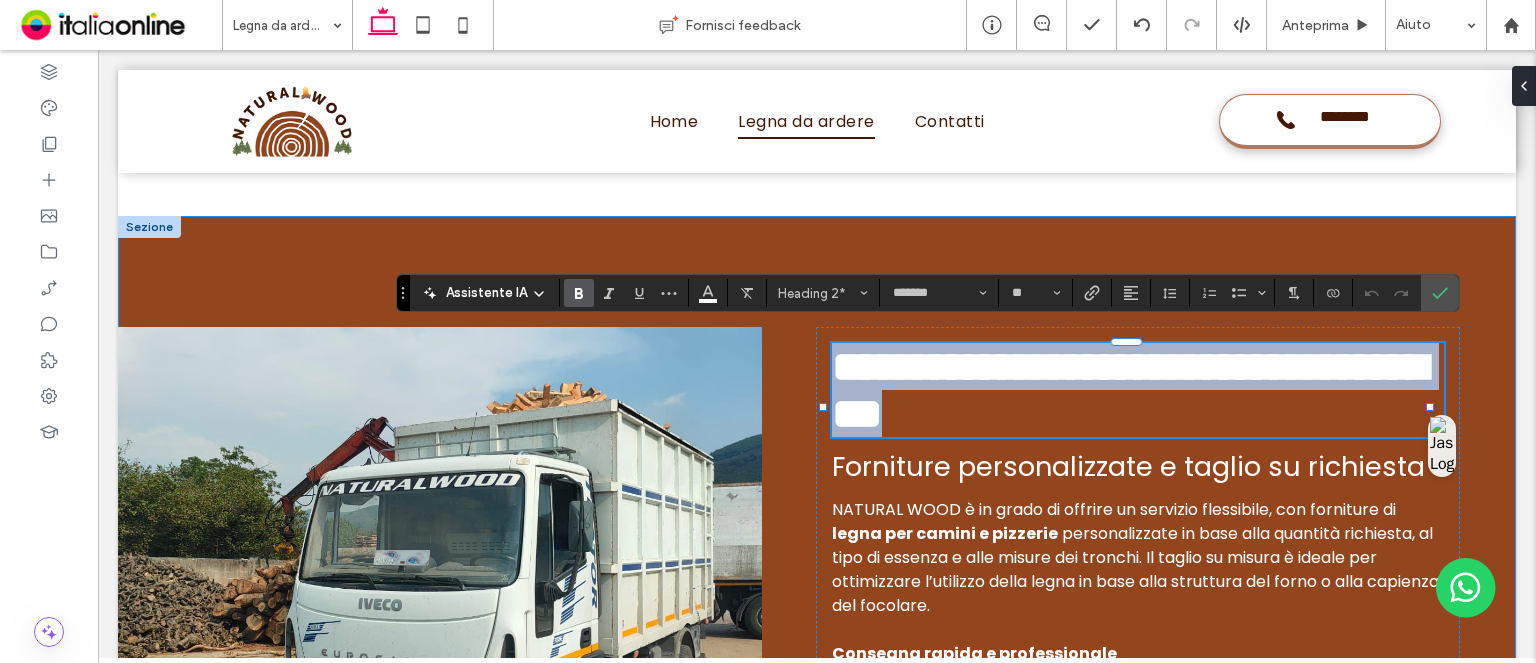 drag, startPoint x: 1104, startPoint y: 427, endPoint x: 767, endPoint y: 339, distance: 348.30017 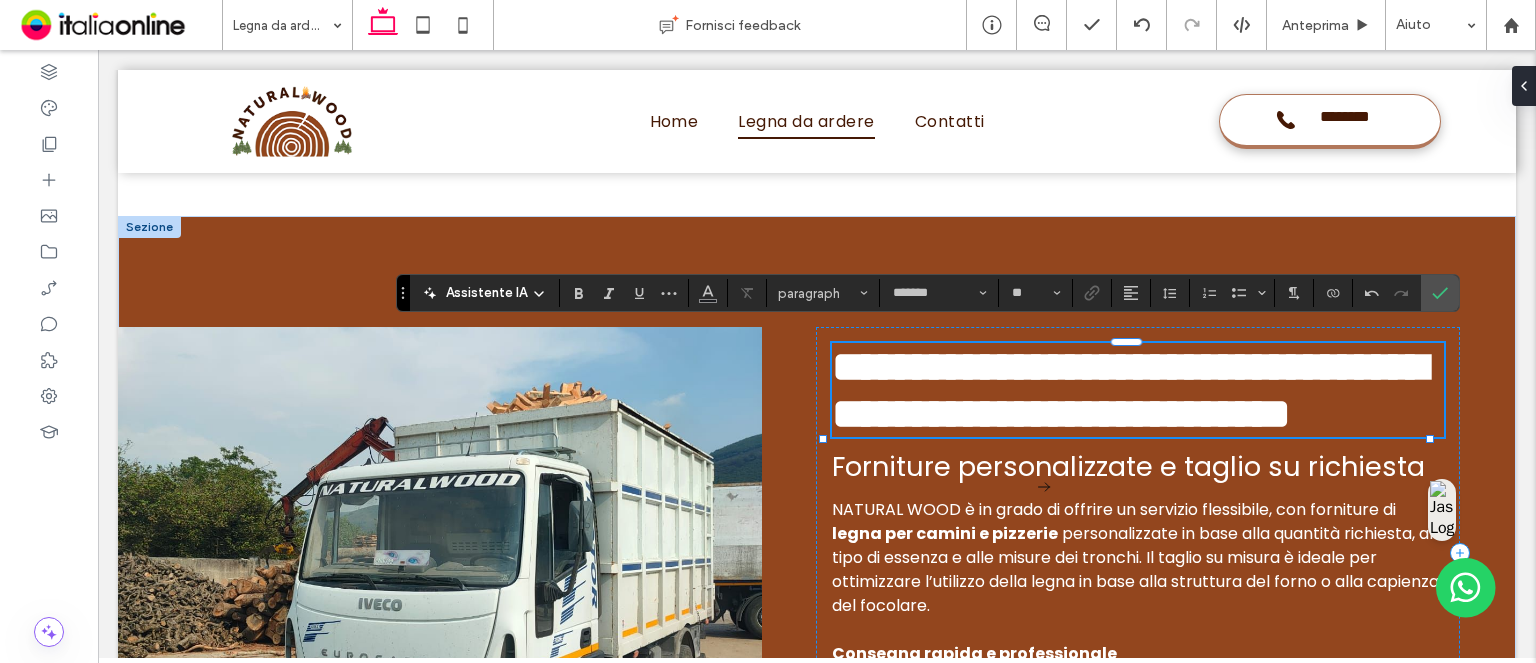 type on "**" 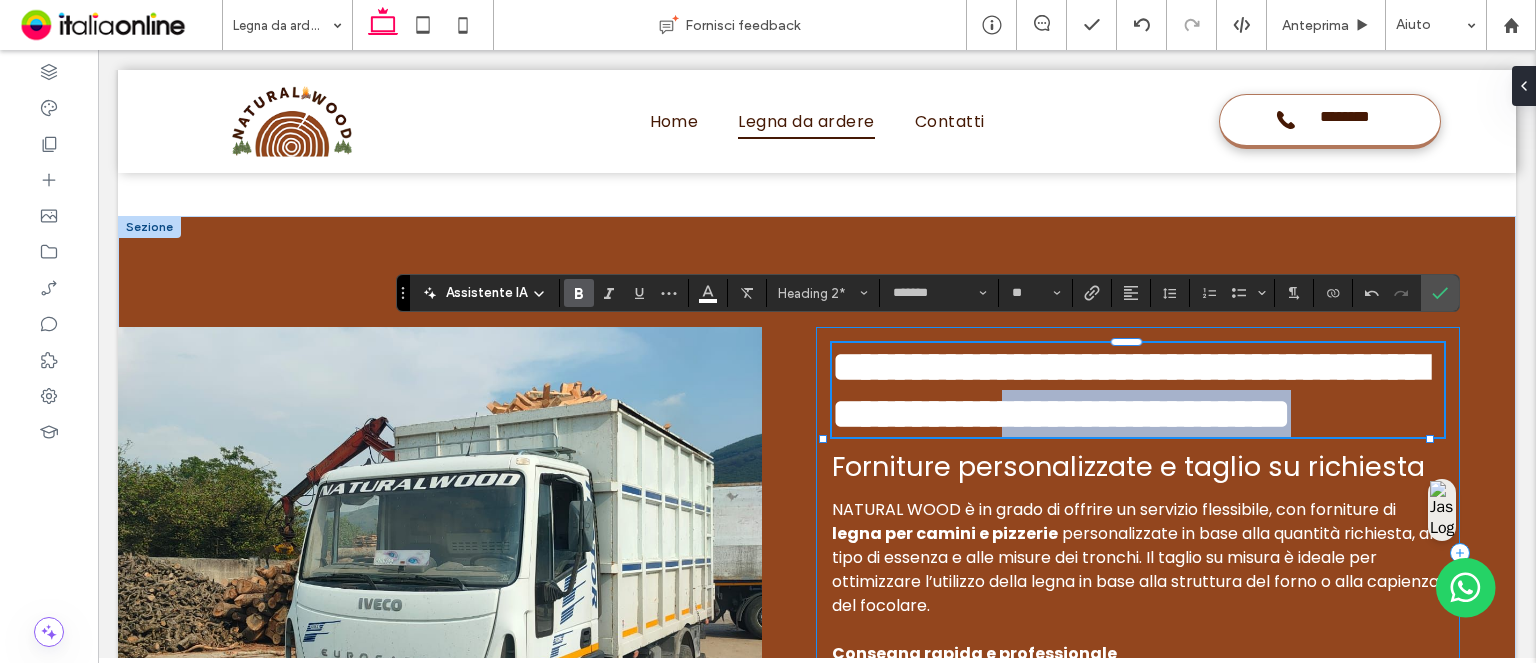 drag, startPoint x: 1237, startPoint y: 420, endPoint x: 1287, endPoint y: 523, distance: 114.494545 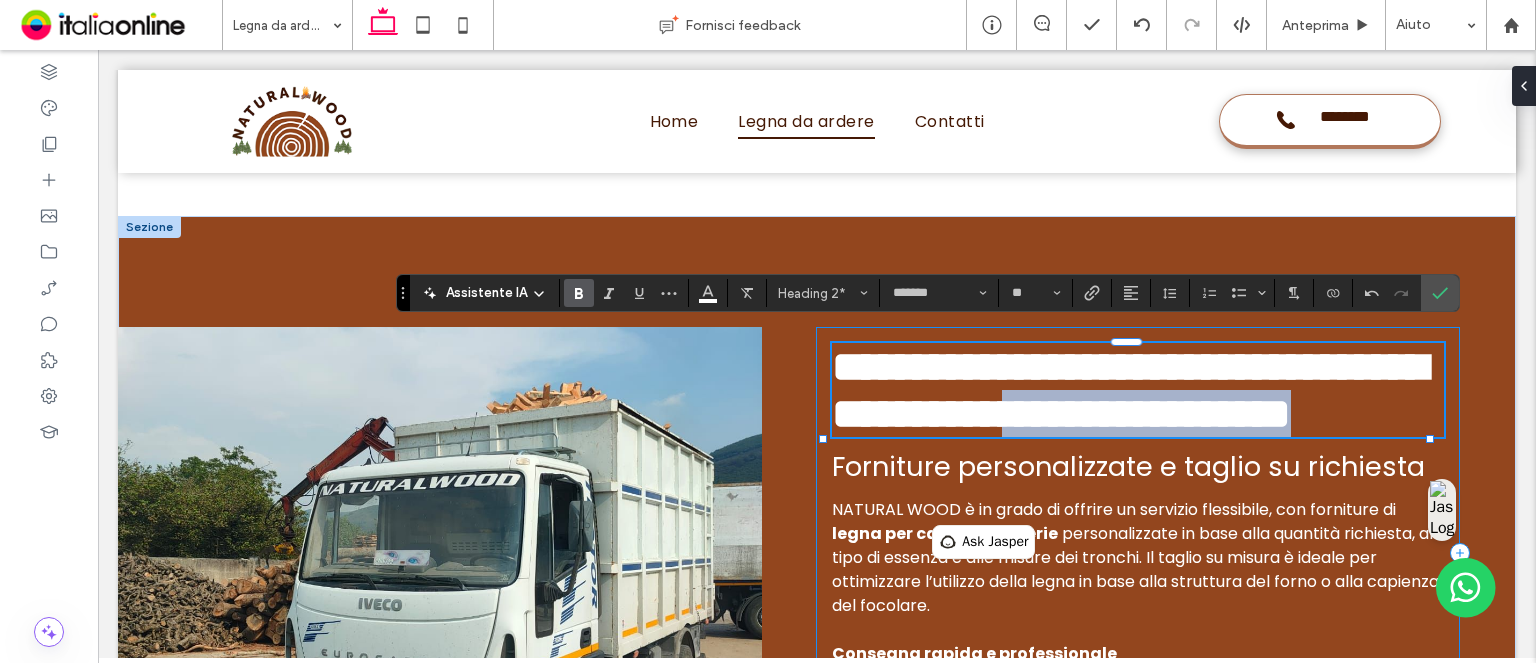 type 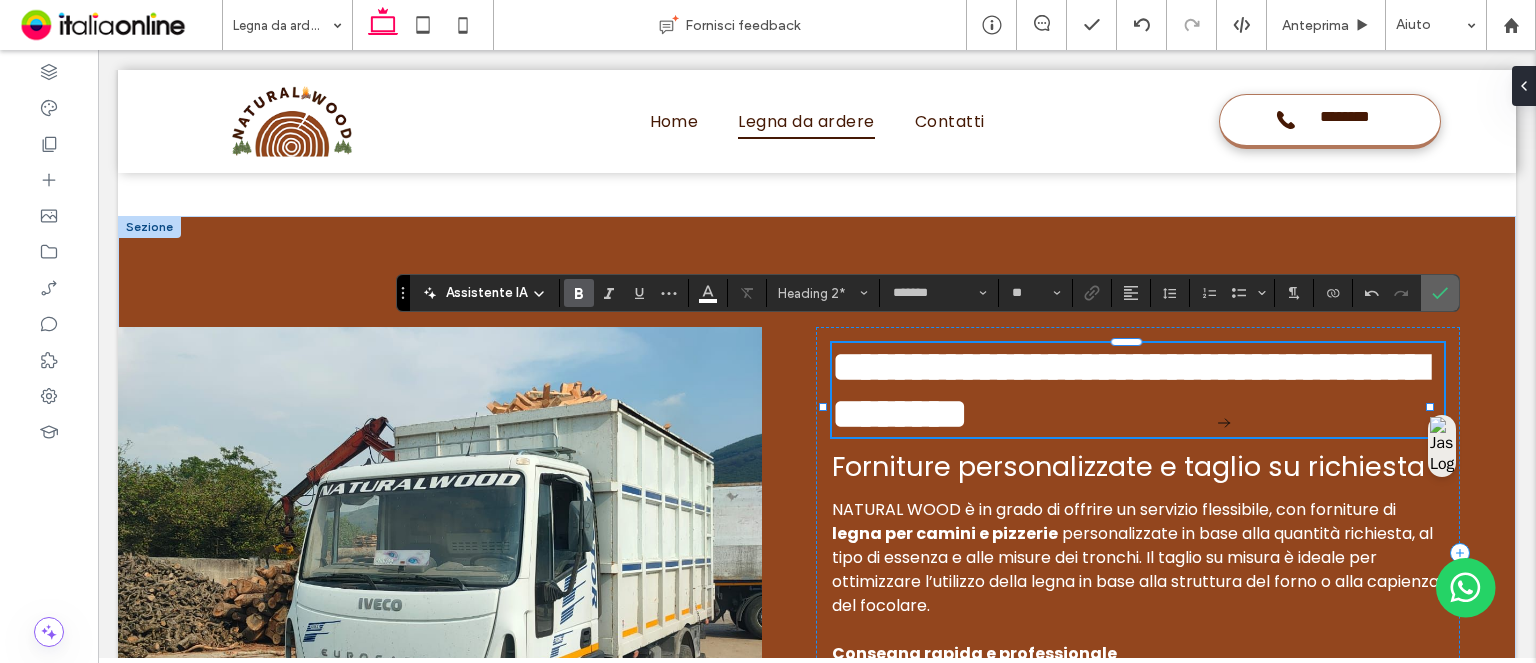drag, startPoint x: 1448, startPoint y: 296, endPoint x: 1338, endPoint y: 257, distance: 116.70904 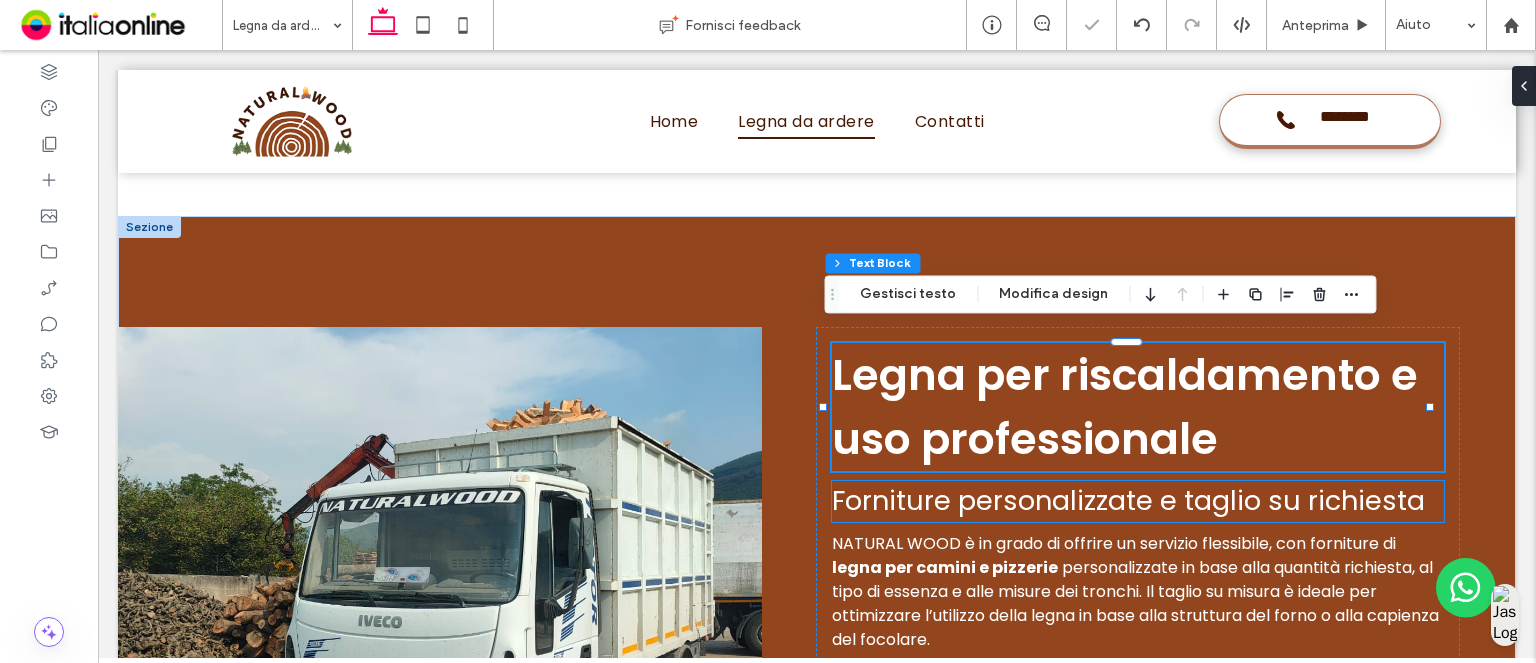 click on "Forniture personalizzate e taglio su richiesta" at bounding box center (1128, 500) 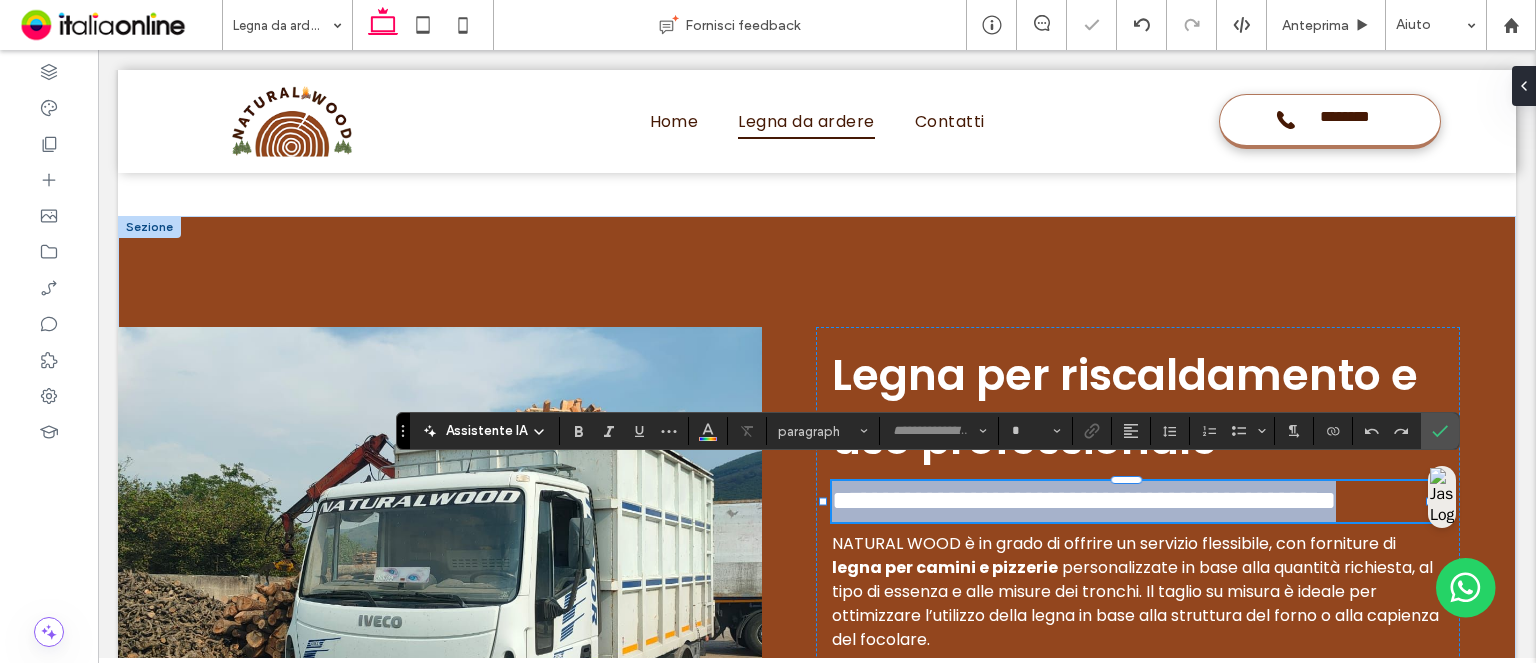 type on "*******" 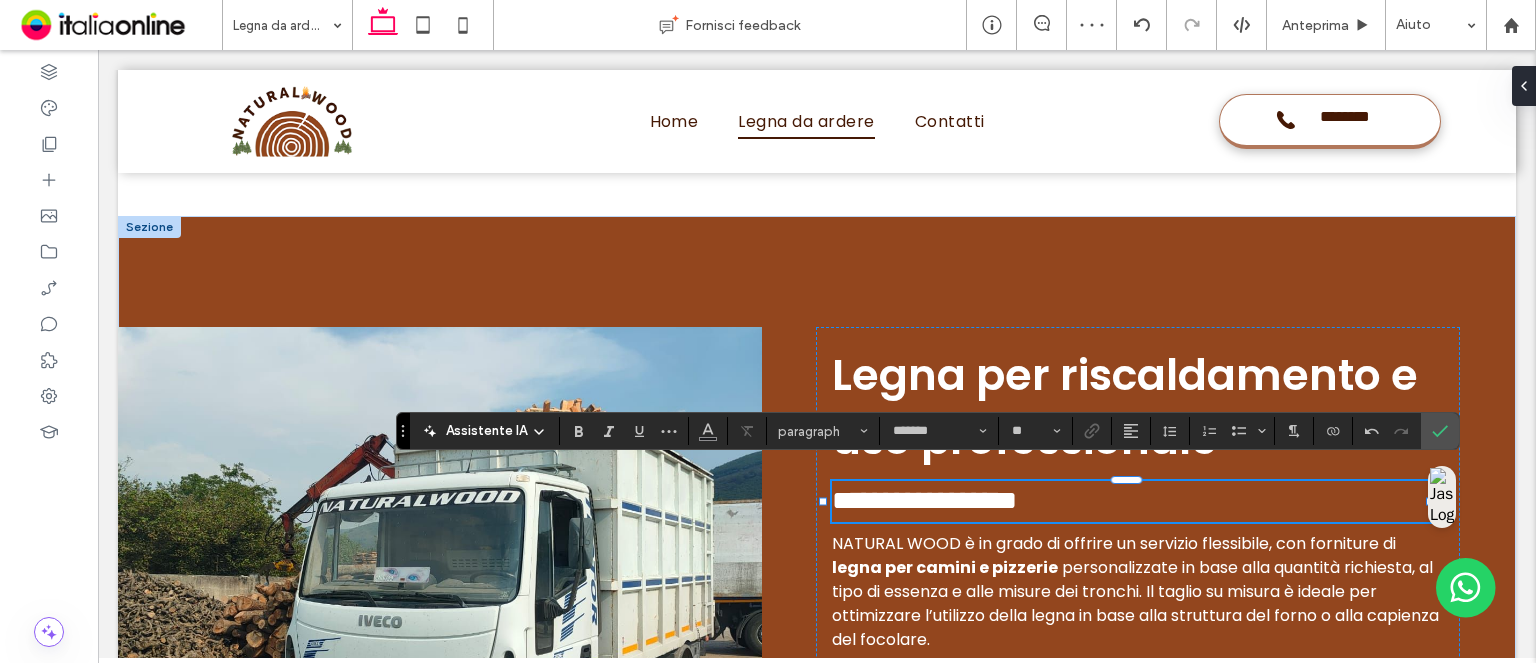 type on "**" 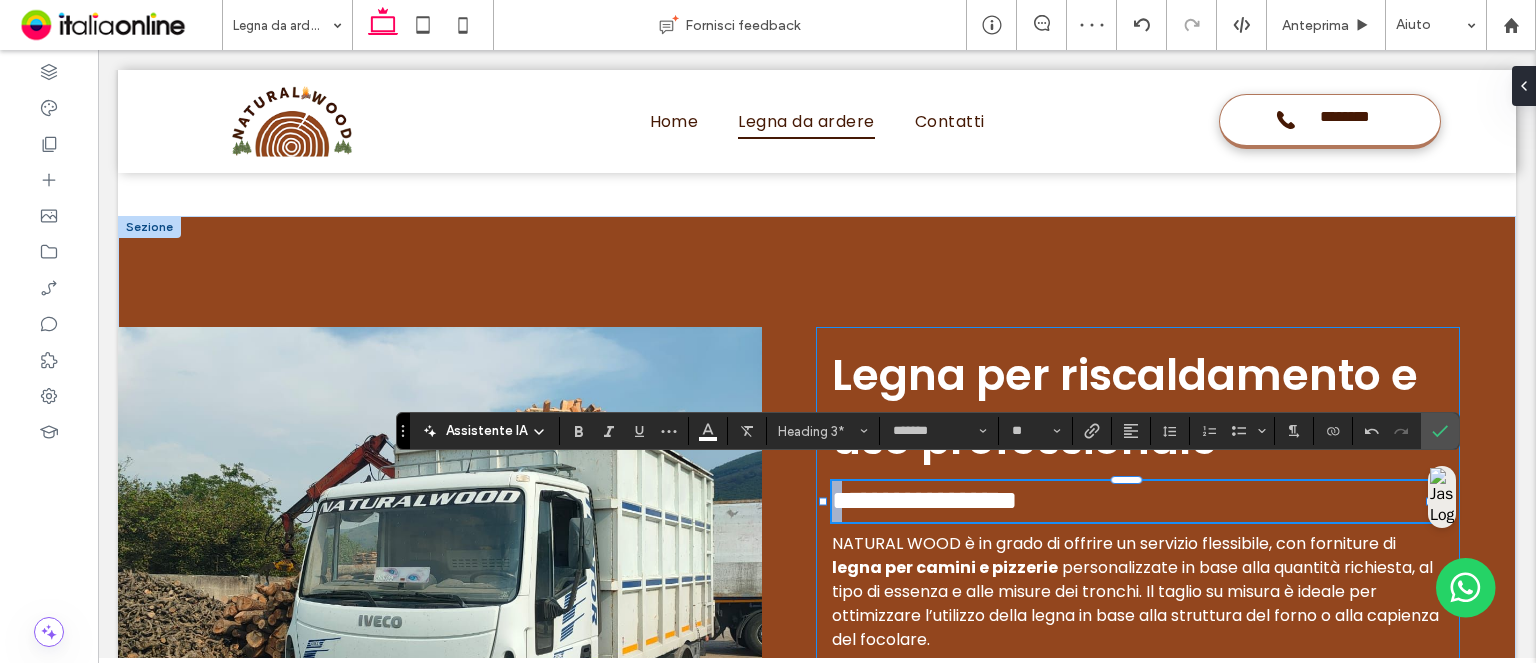 drag, startPoint x: 839, startPoint y: 490, endPoint x: 815, endPoint y: 495, distance: 24.5153 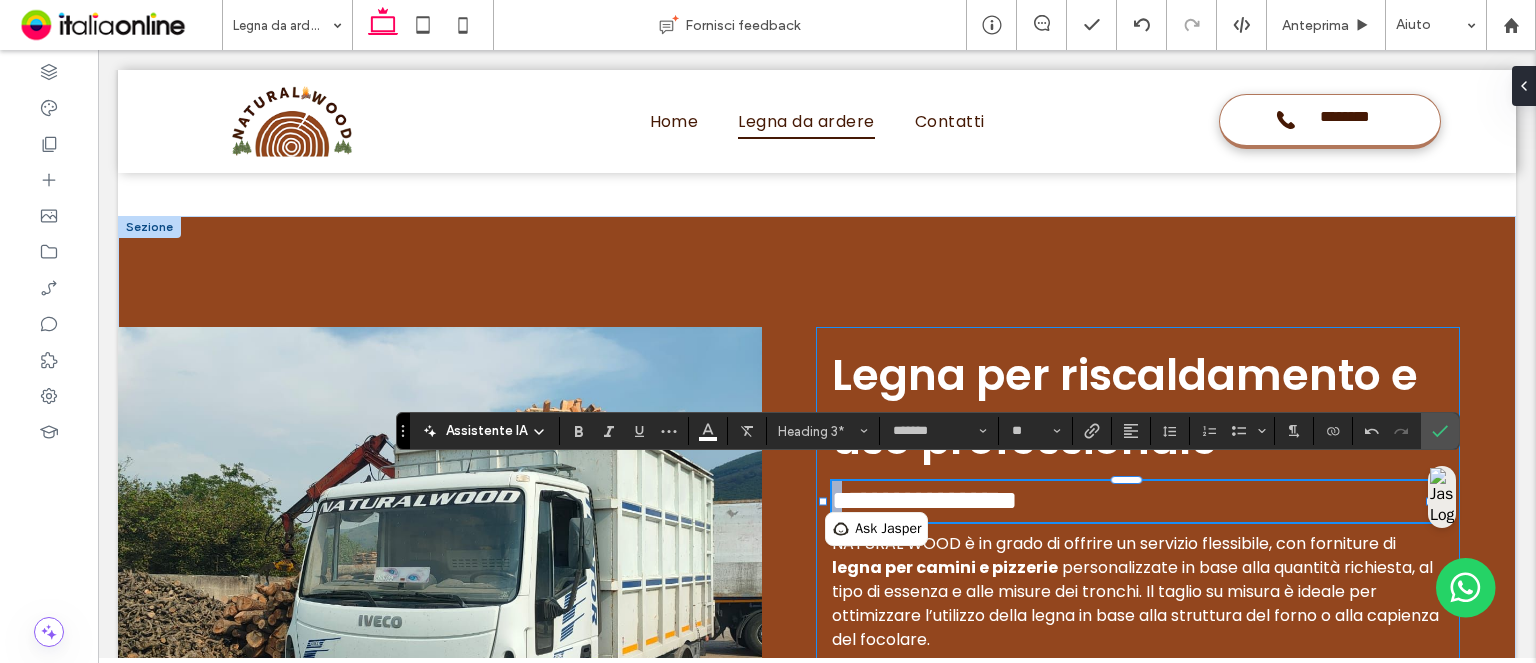 type 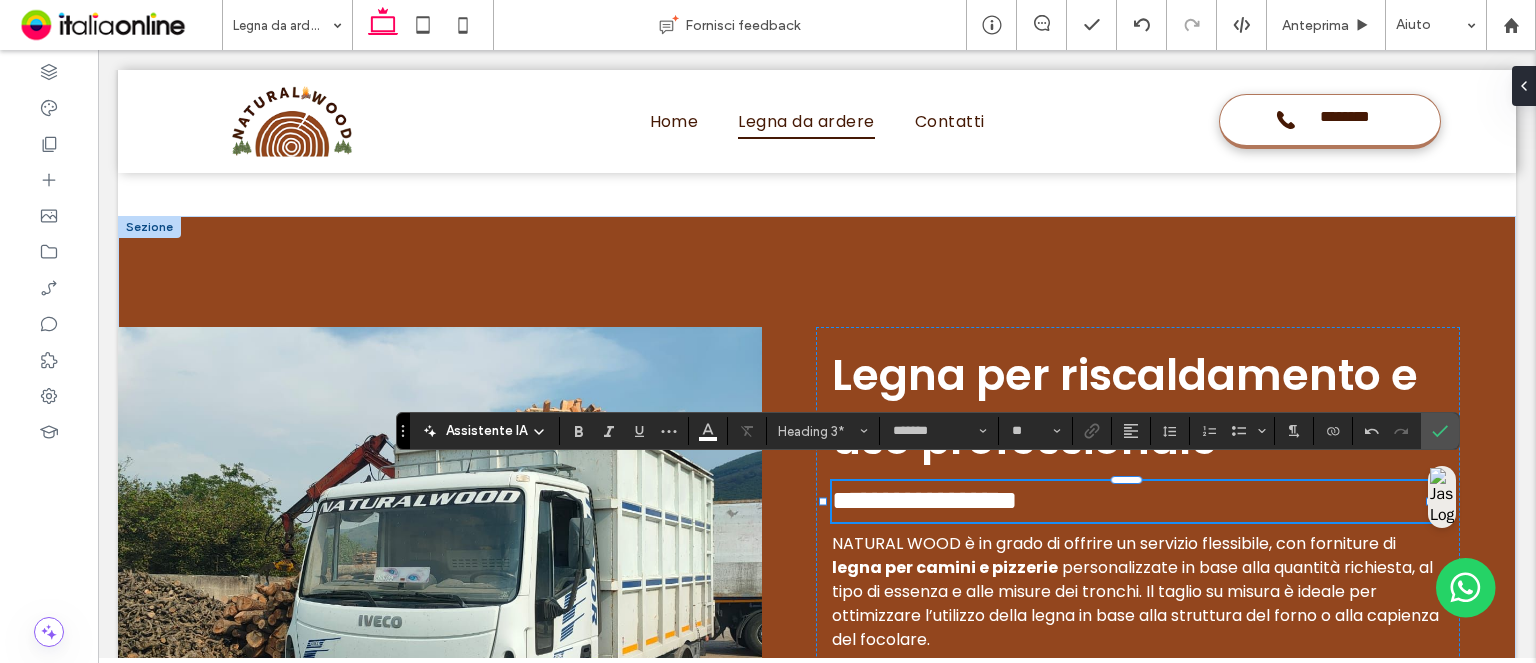 click on "**********" at bounding box center (1138, 501) 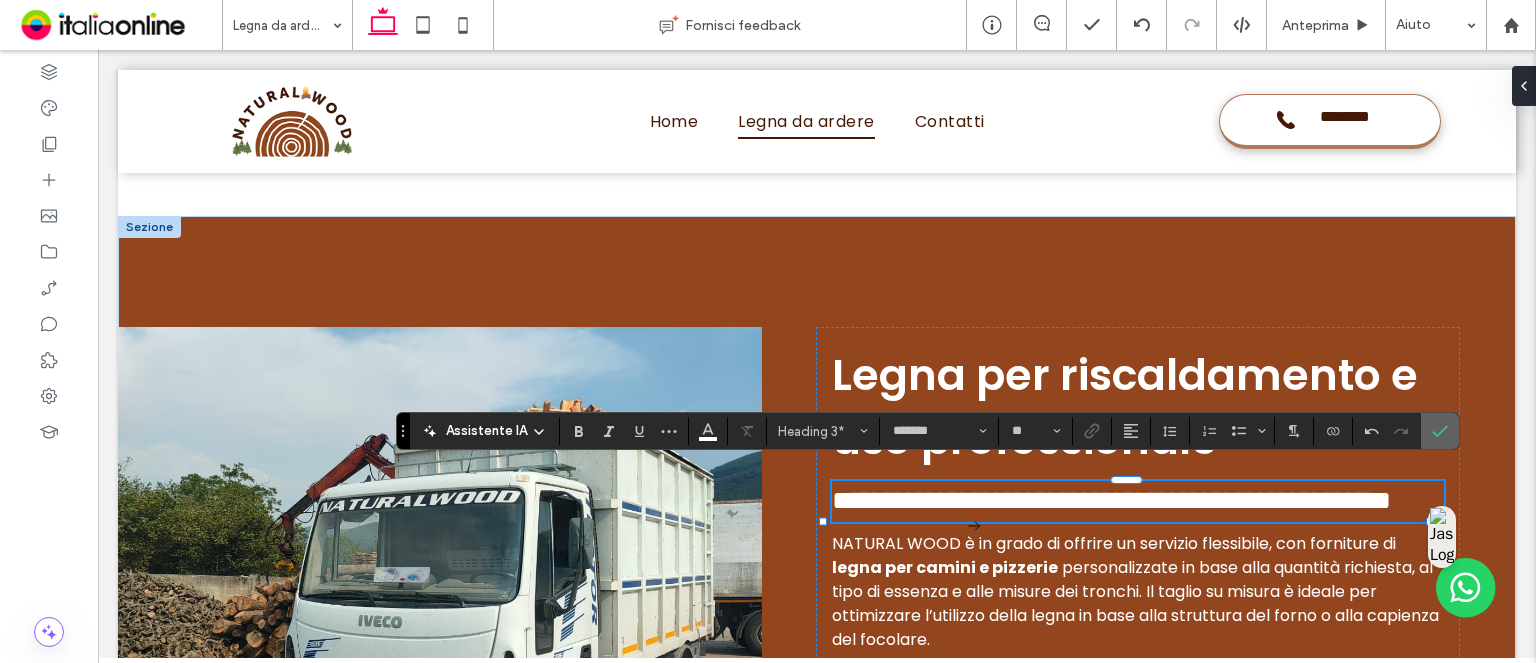 click 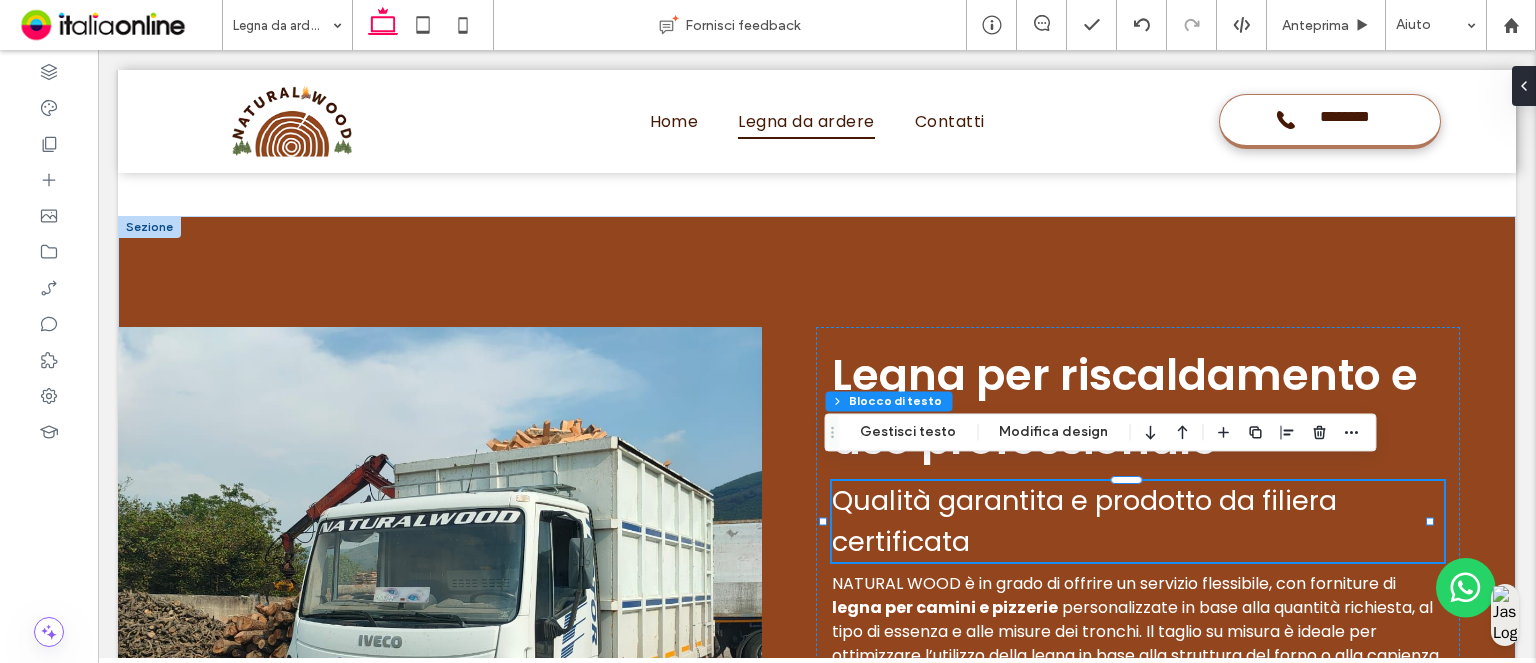 click on "Qualità garantita e prodotto da filiera certificata" at bounding box center (1138, 521) 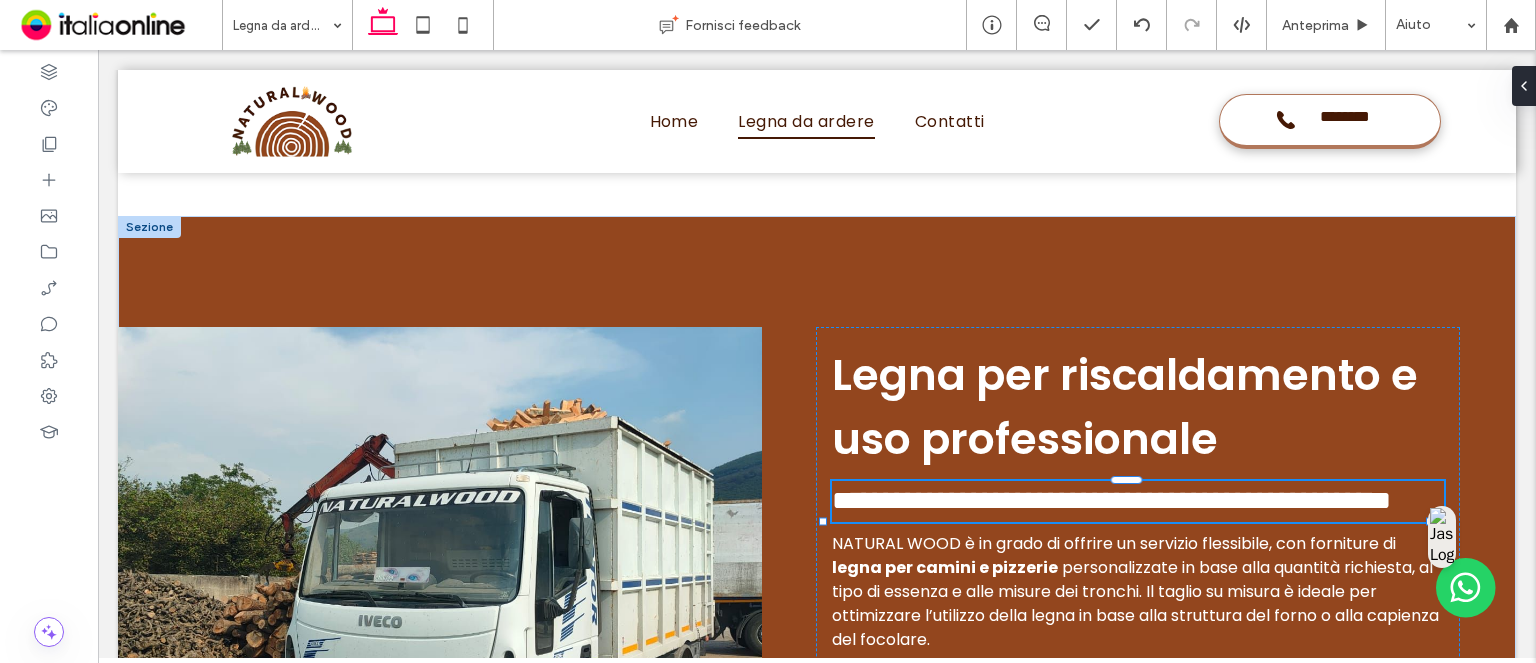 type on "*******" 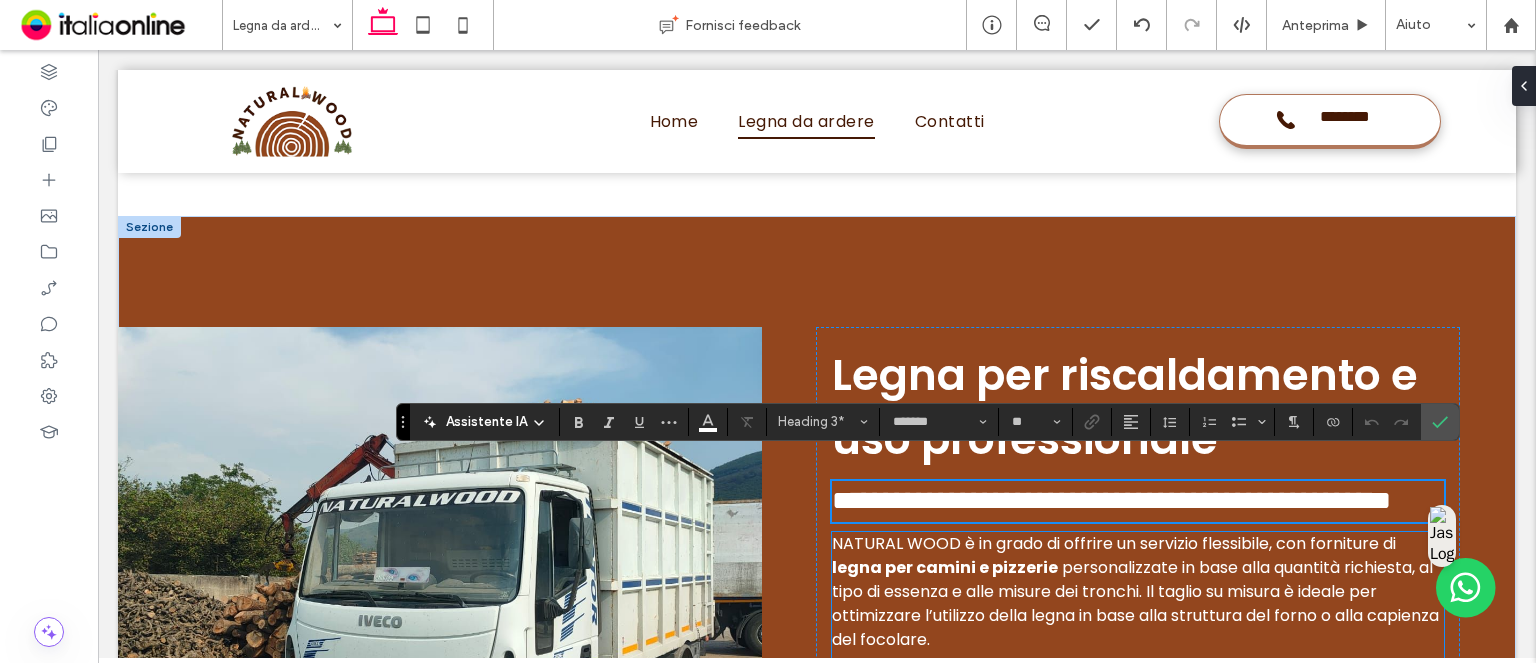 scroll, scrollTop: 4300, scrollLeft: 0, axis: vertical 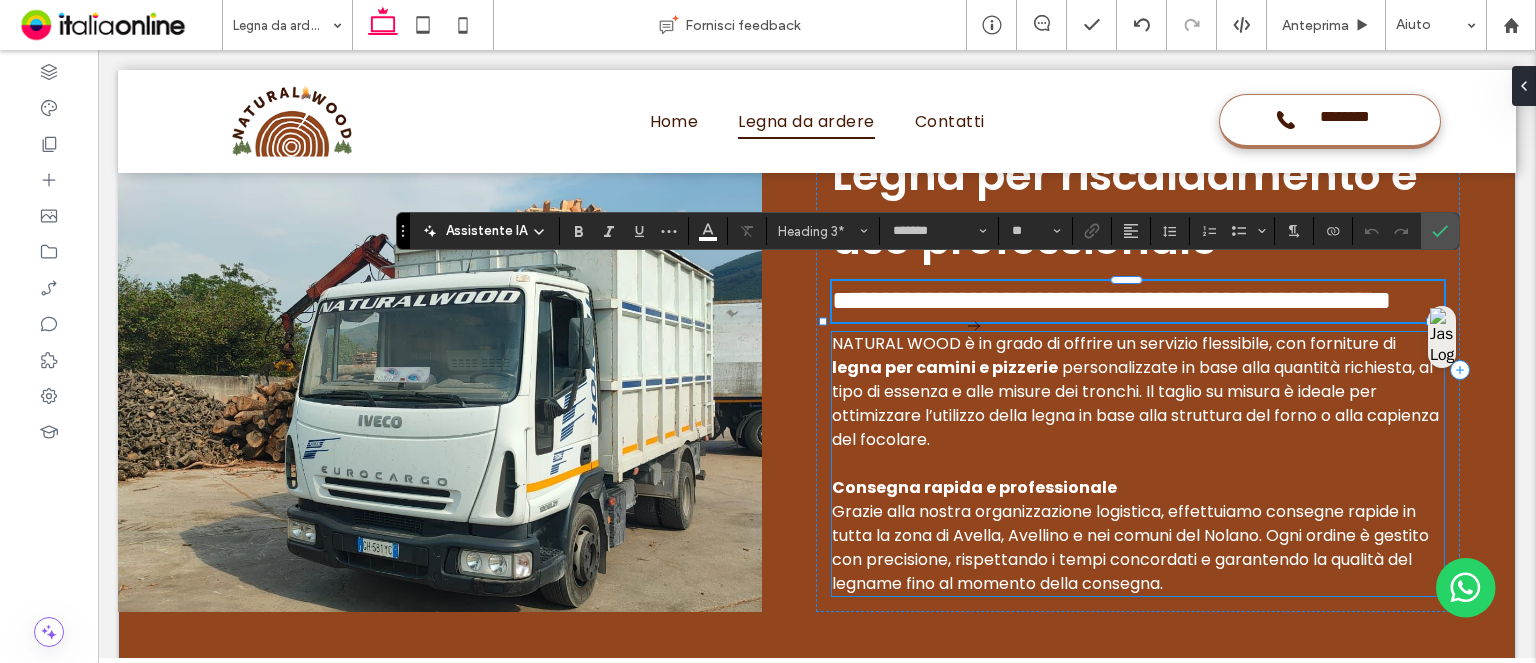 click on "personalizzate in base alla quantità richiesta, al tipo di essenza e alle misure dei tronchi. Il taglio su misura è ideale per ottimizzare l’utilizzo della legna in base alla struttura del forno o alla capienza del focolare." at bounding box center (1135, 403) 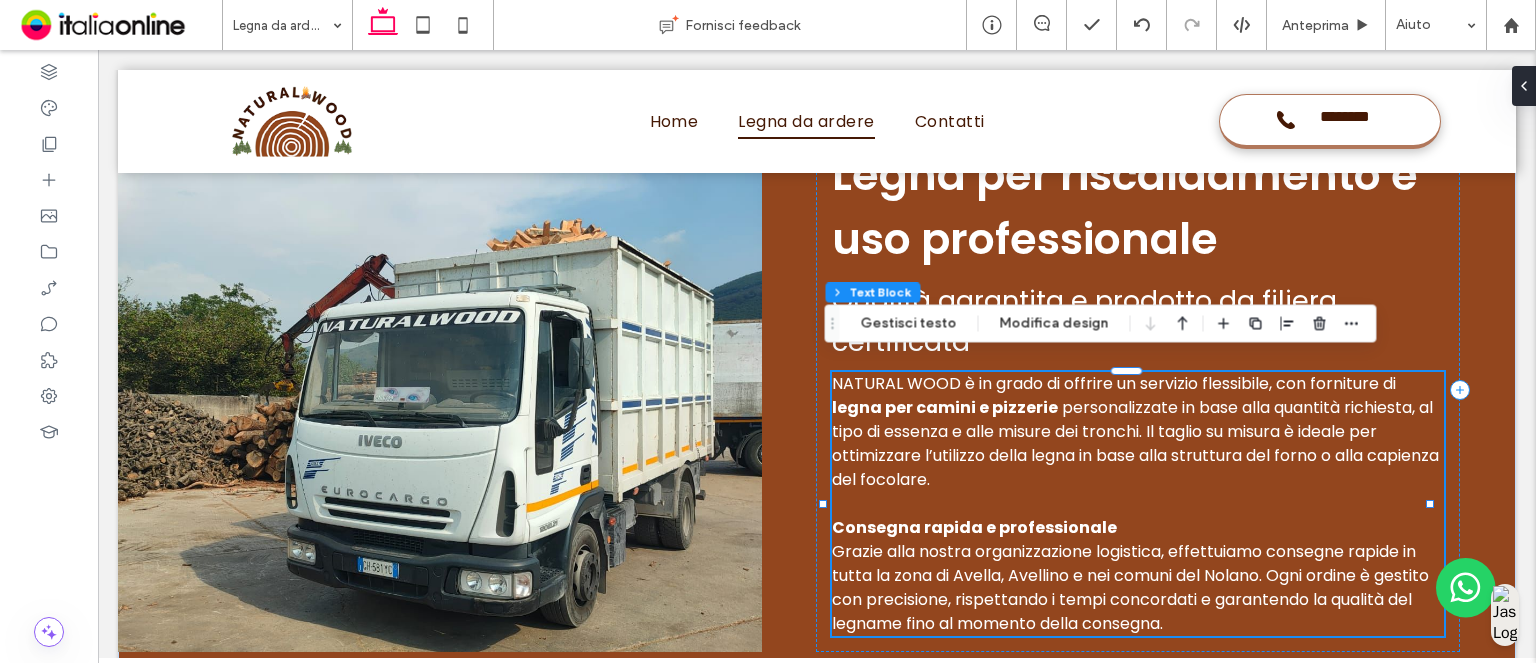 click on "NATURAL WOOD è in grado di offrire un servizio flessibile, con forniture di
legna per camini e pizzerie   personalizzate in base alla quantità richiesta, al tipo di essenza e alle misure dei tronchi. Il taglio su misura è ideale per ottimizzare l’utilizzo della legna in base alla struttura del forno o alla capienza del focolare. ﻿ Consegna rapida e professionale Grazie alla nostra organizzazione logistica, effettuiamo consegne rapide in tutta la zona di Avella, Avellino e nei comuni del Nolano. Ogni ordine è gestito con precisione, rispettando i tempi concordati e garantendo la qualità del legname fino al momento della consegna." at bounding box center (1138, 504) 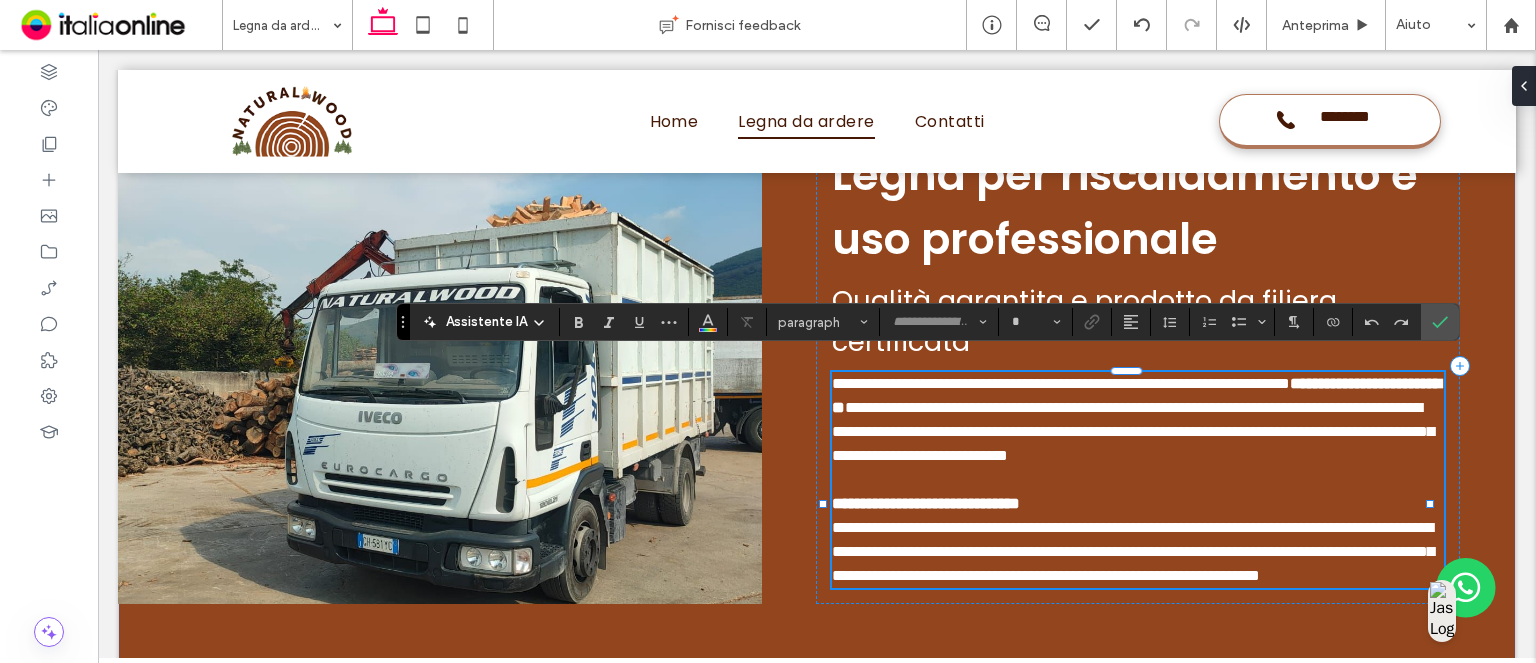 type on "*******" 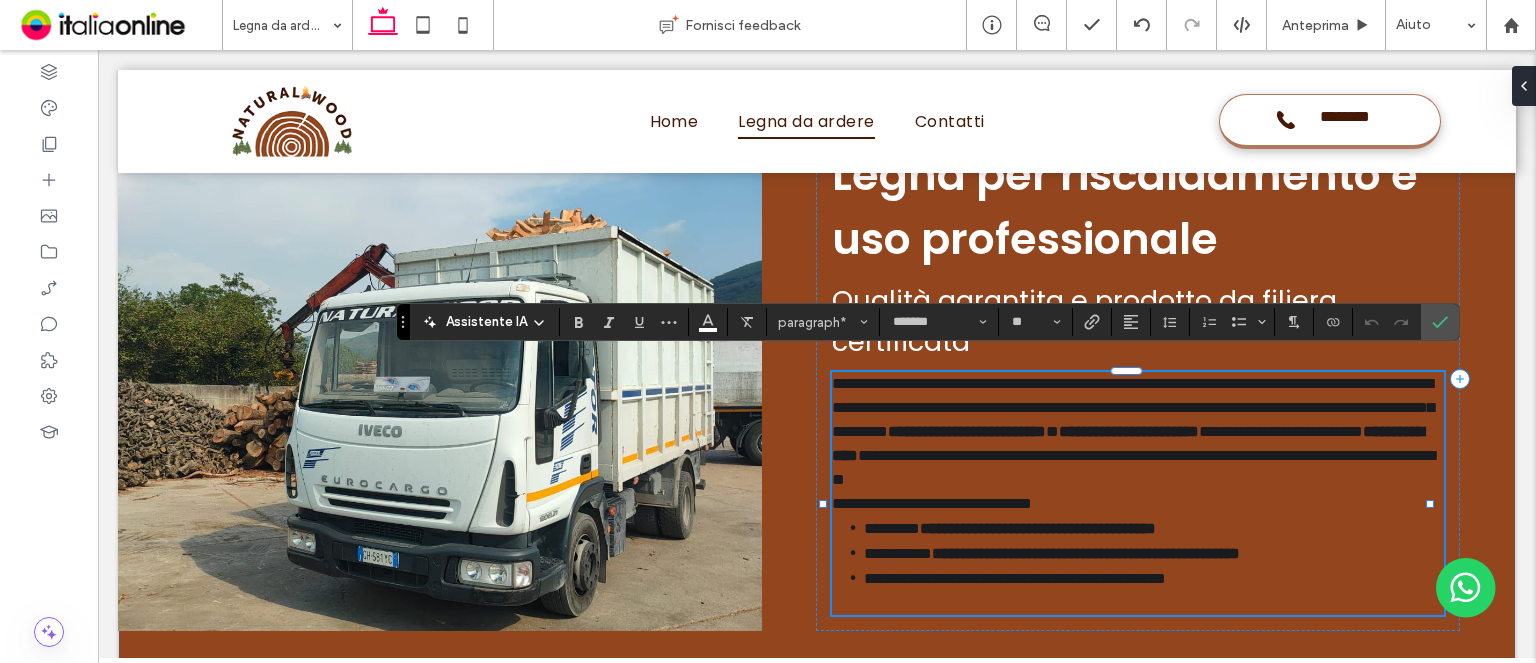 scroll, scrollTop: 0, scrollLeft: 0, axis: both 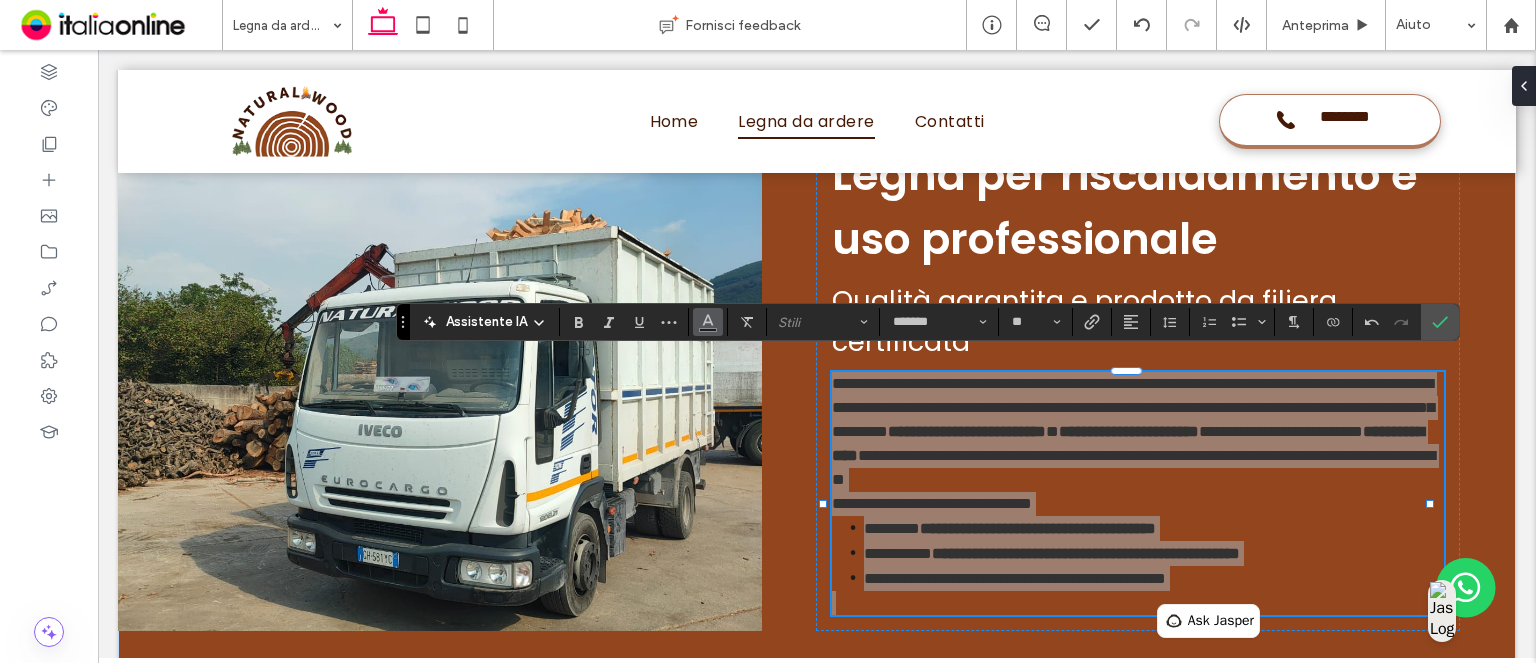 click 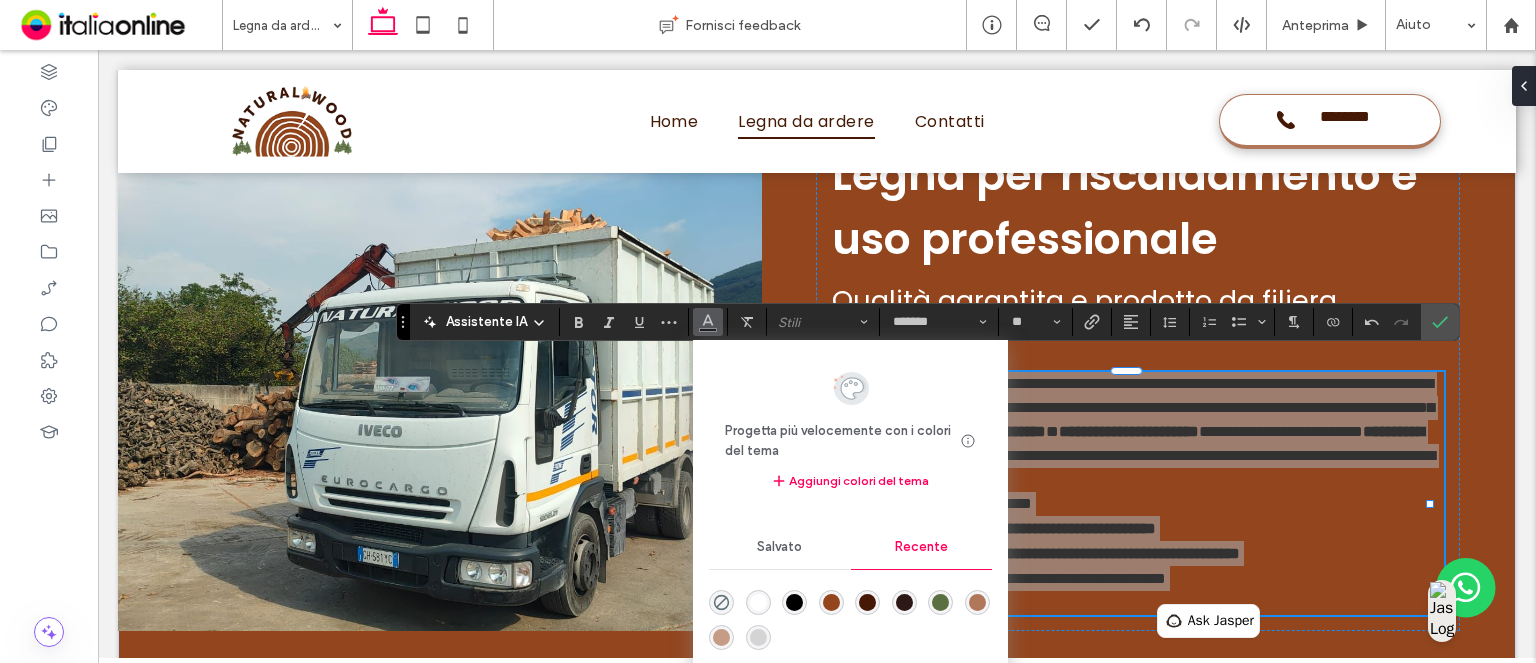 click at bounding box center [758, 602] 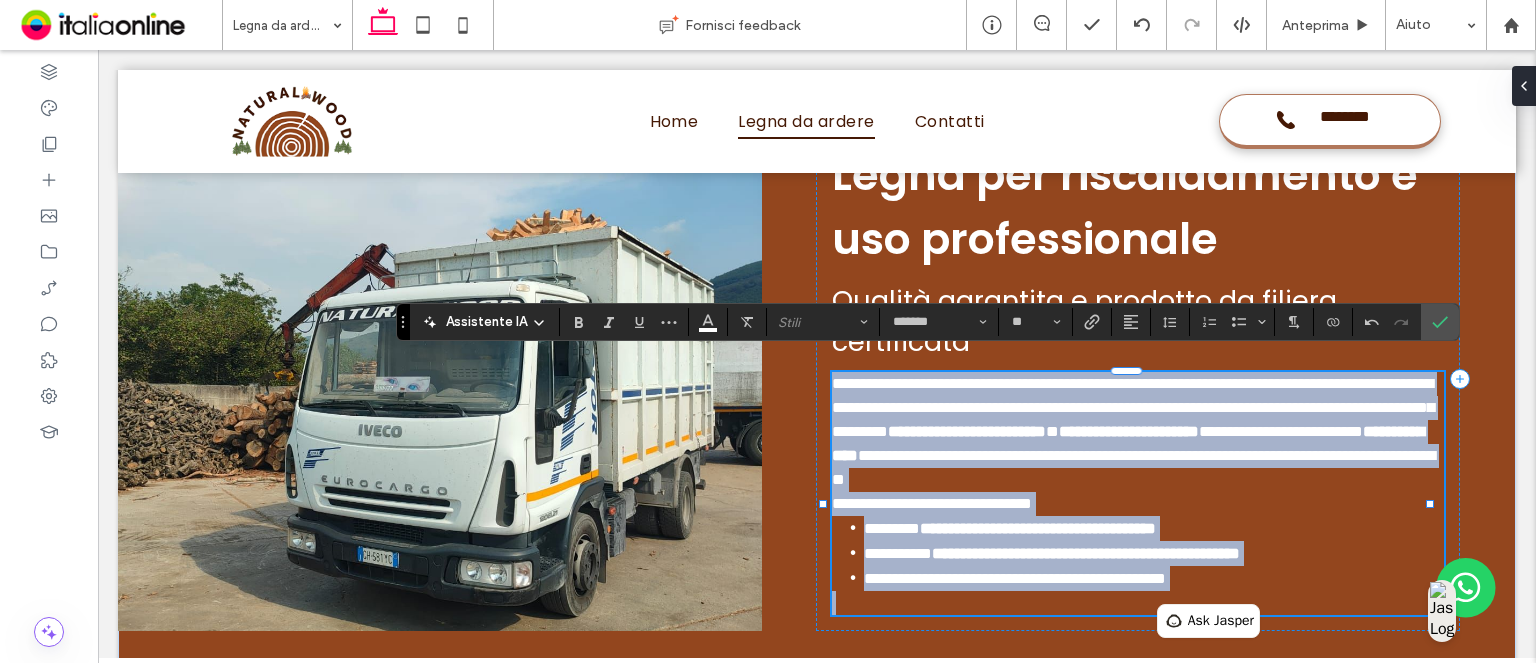 click on "**********" at bounding box center (1138, 504) 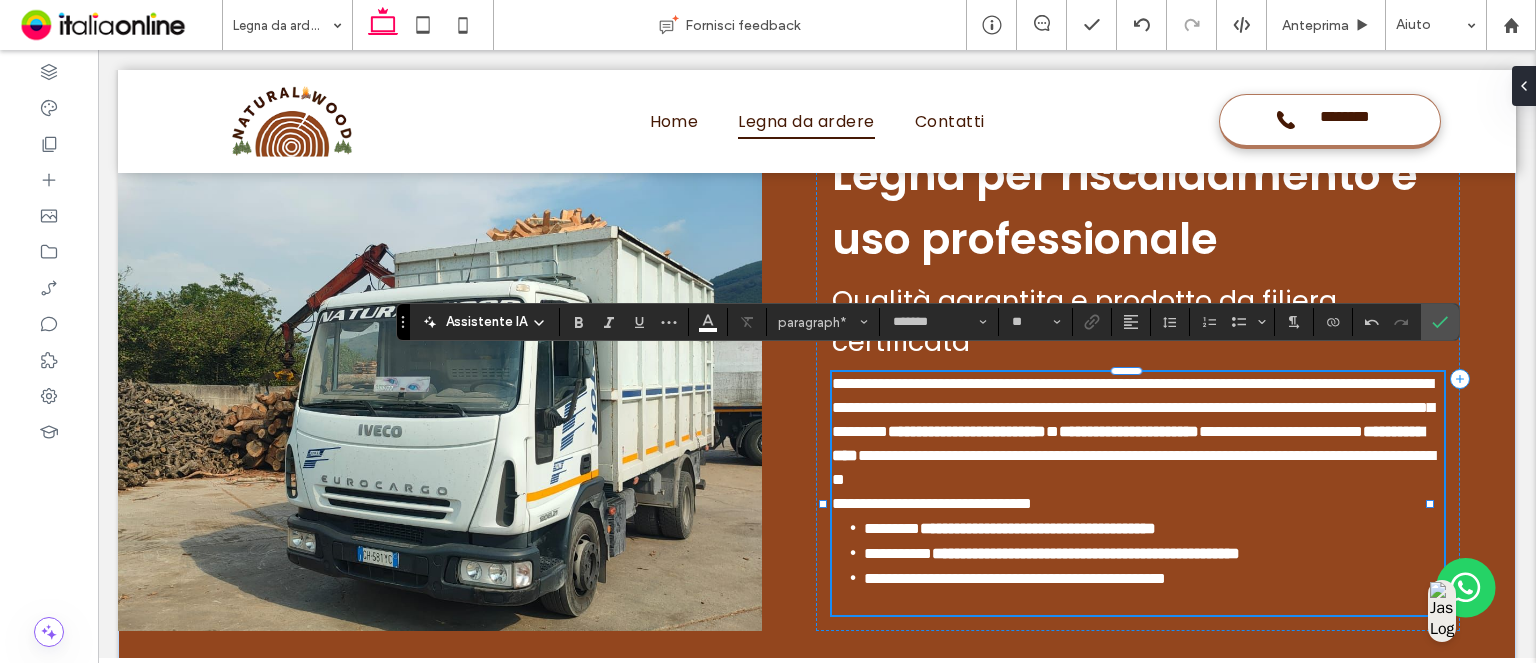 click on "**********" at bounding box center [1138, 432] 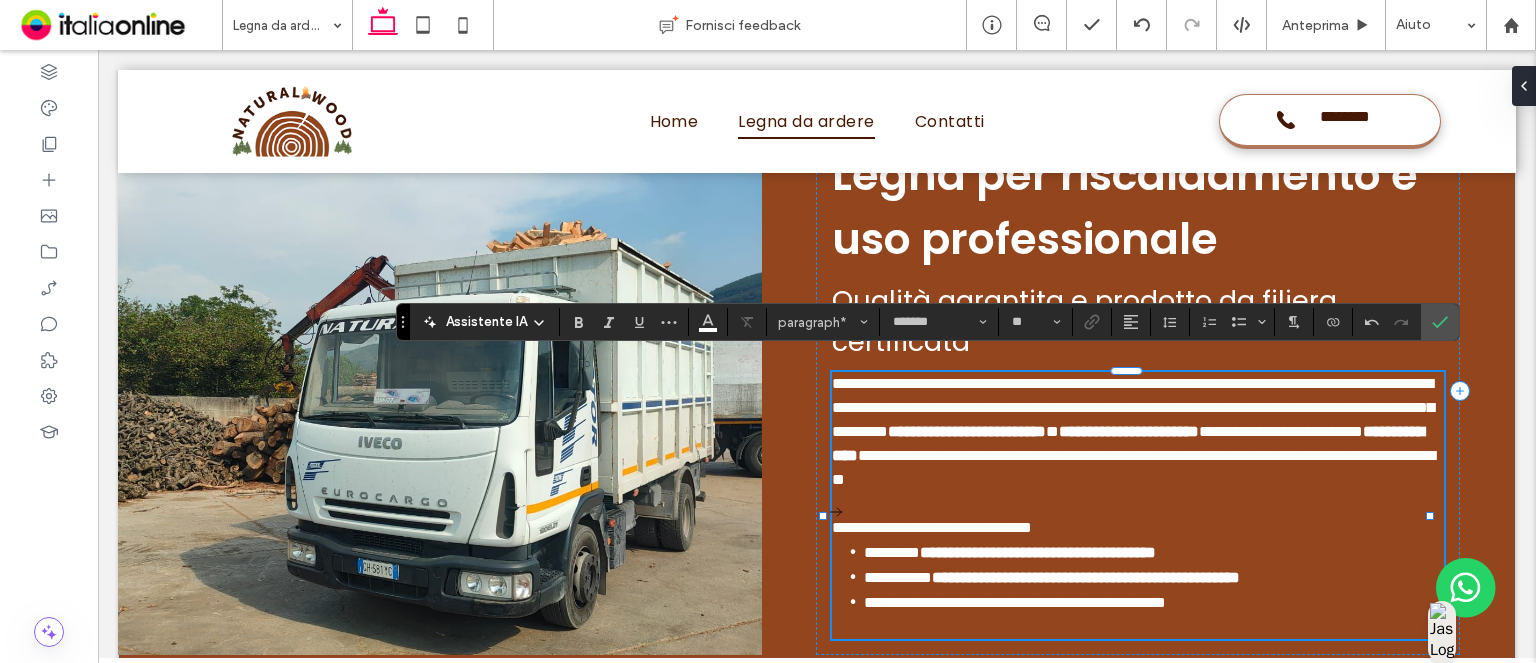 click on "**********" at bounding box center [1133, 407] 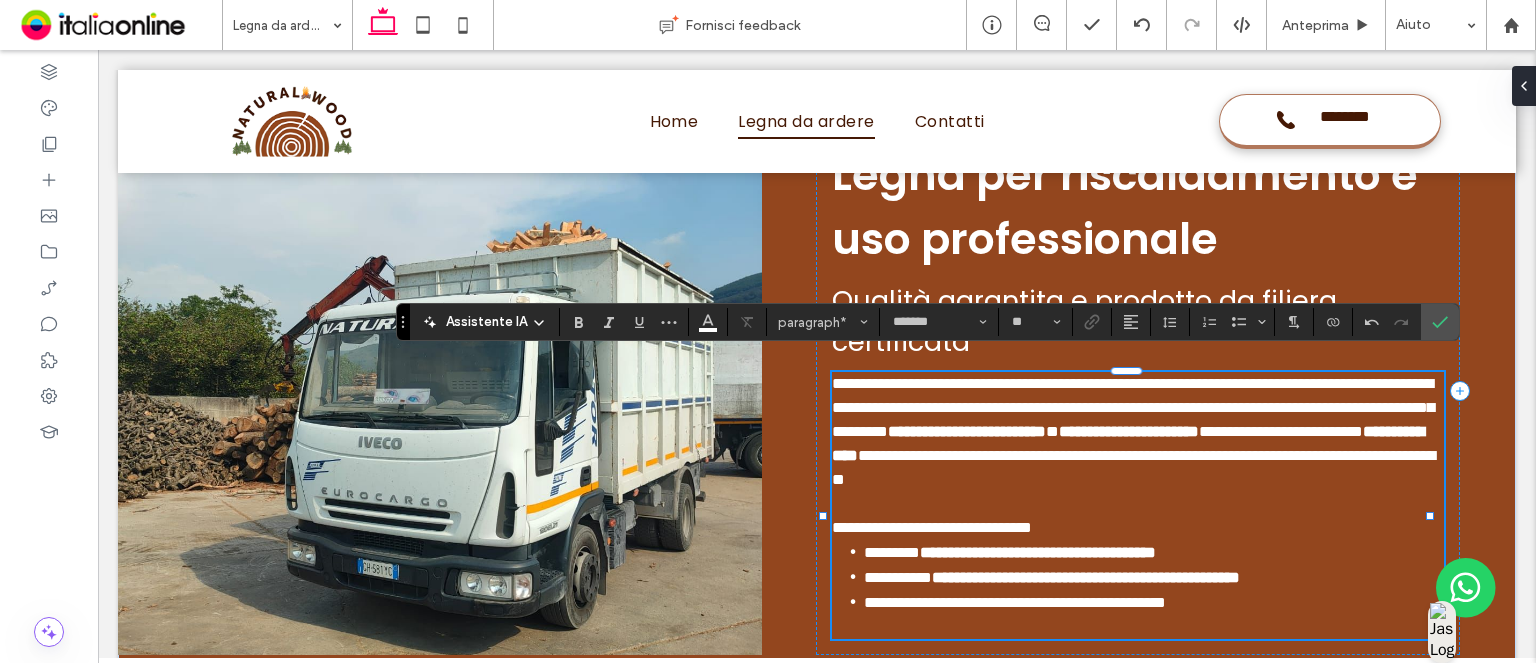 type 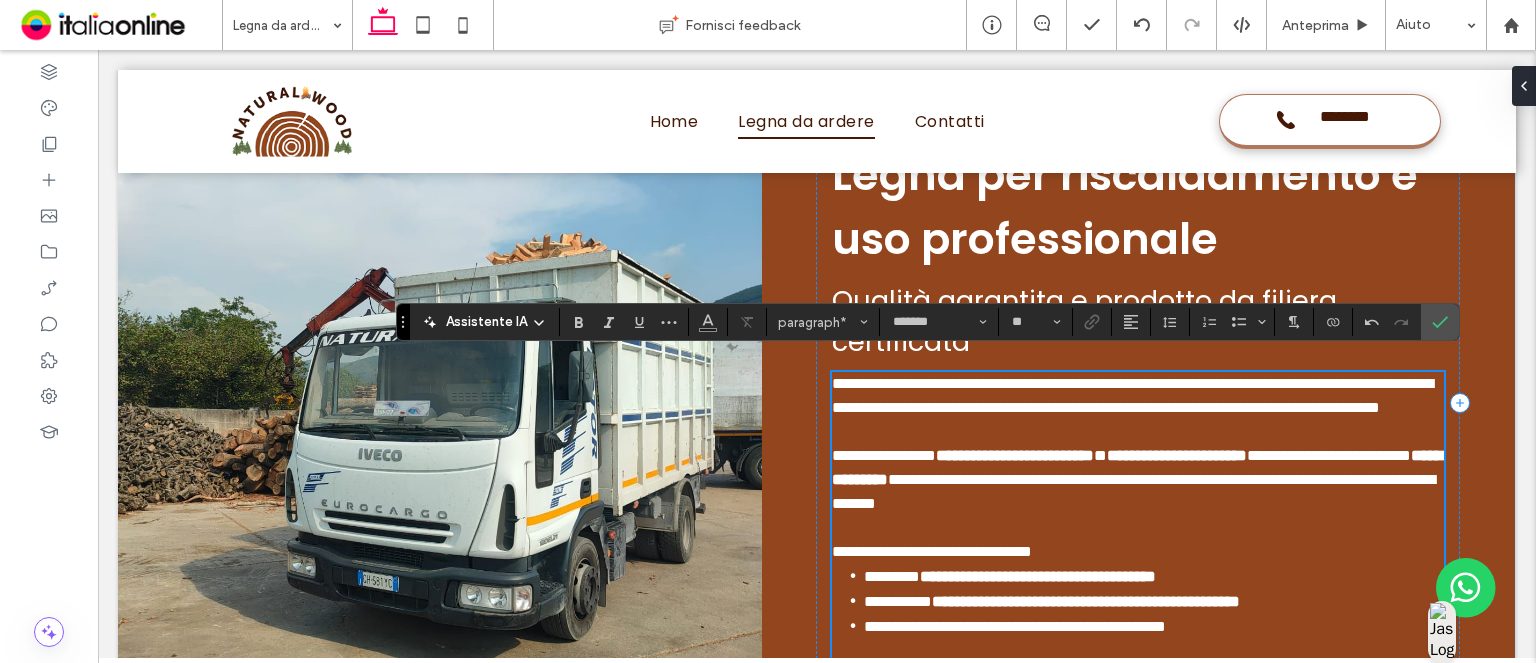 scroll, scrollTop: 4500, scrollLeft: 0, axis: vertical 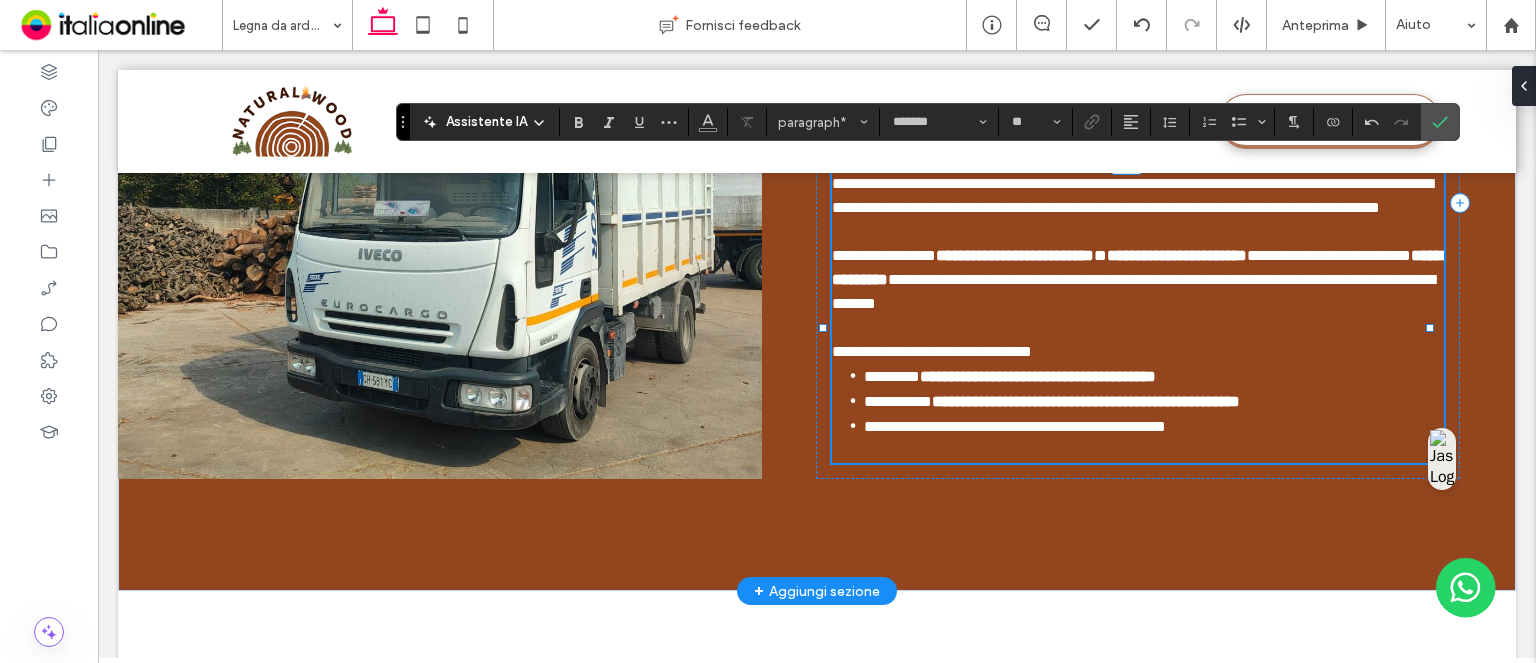 click at bounding box center [1138, 451] 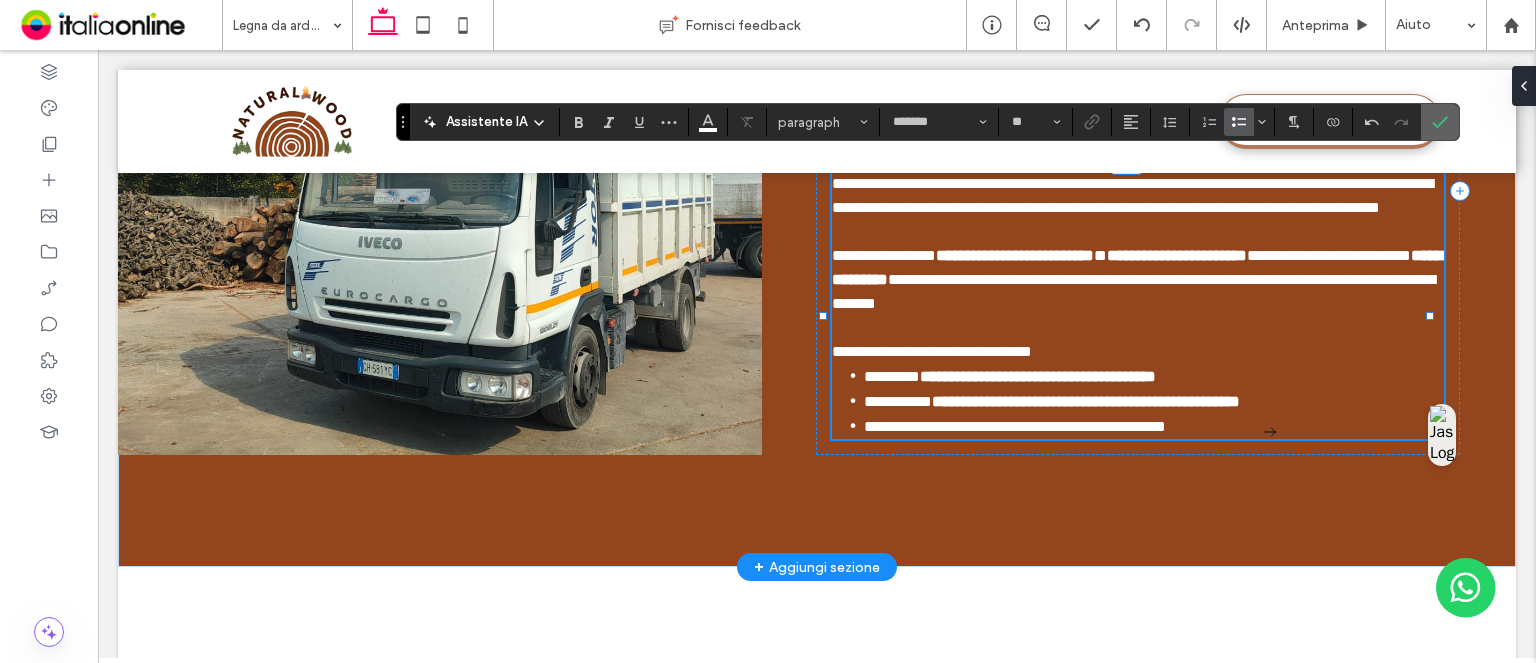 click 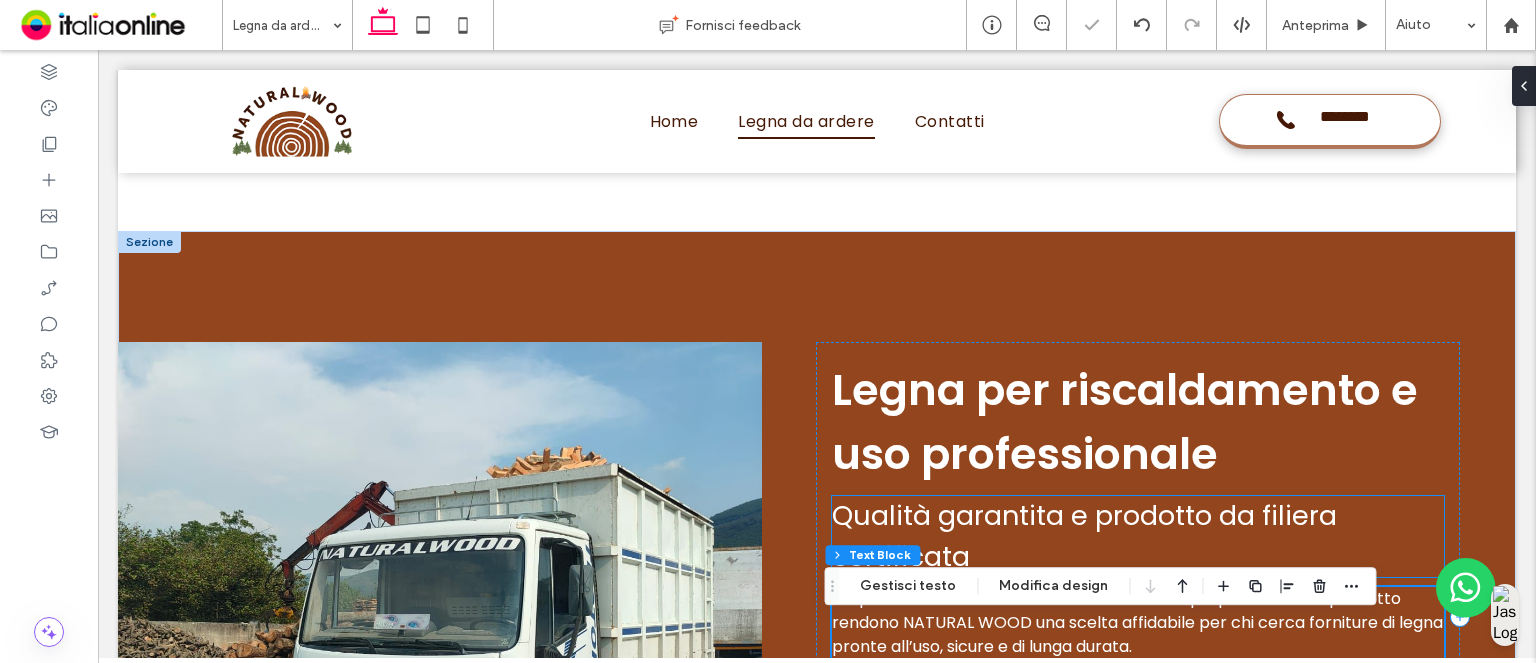 scroll, scrollTop: 4300, scrollLeft: 0, axis: vertical 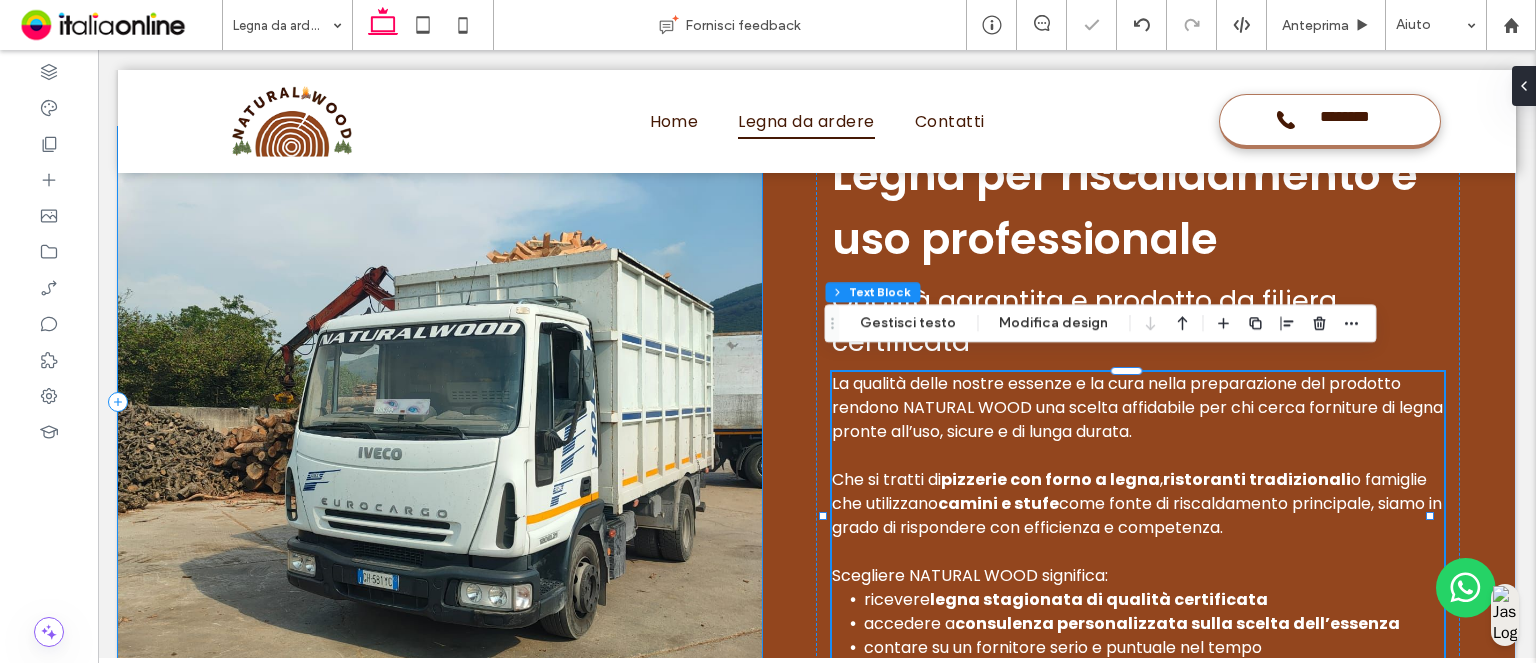 click at bounding box center [440, 402] 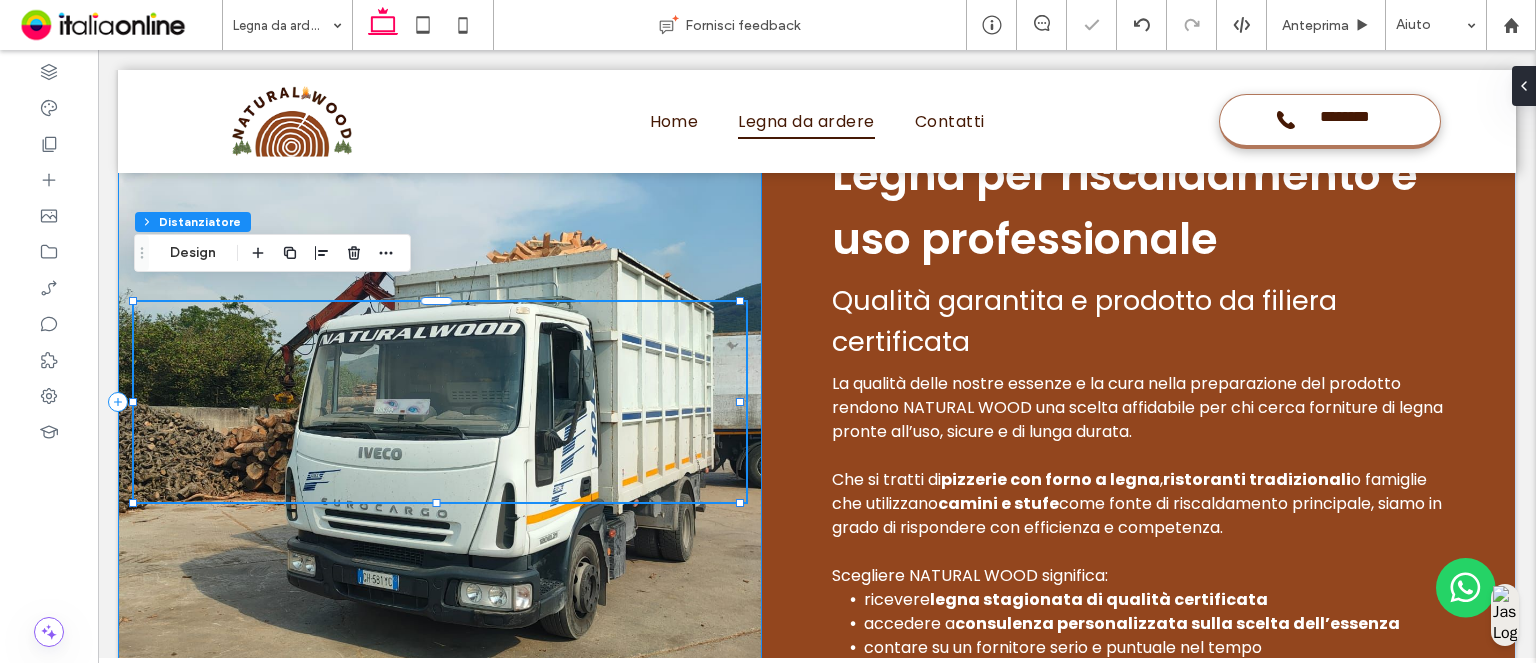 click at bounding box center [440, 401] 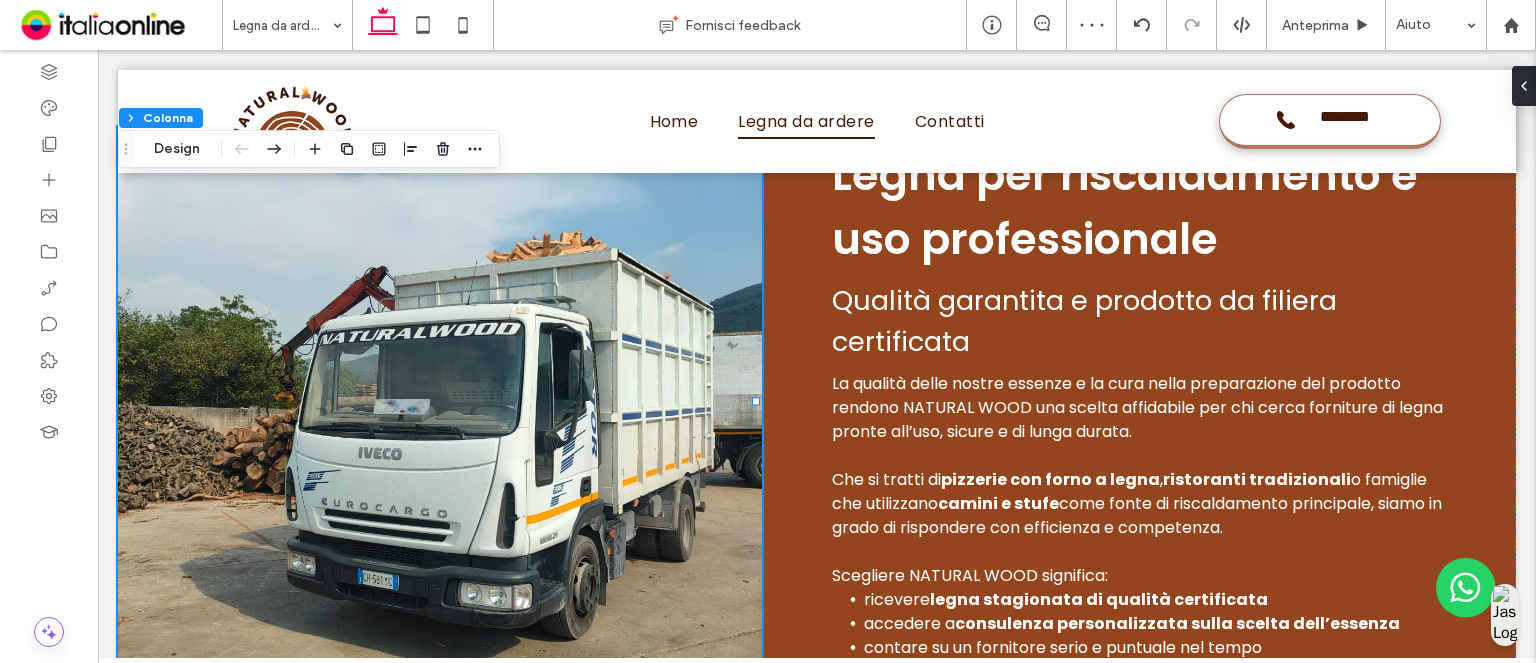click on "Design" at bounding box center (177, 149) 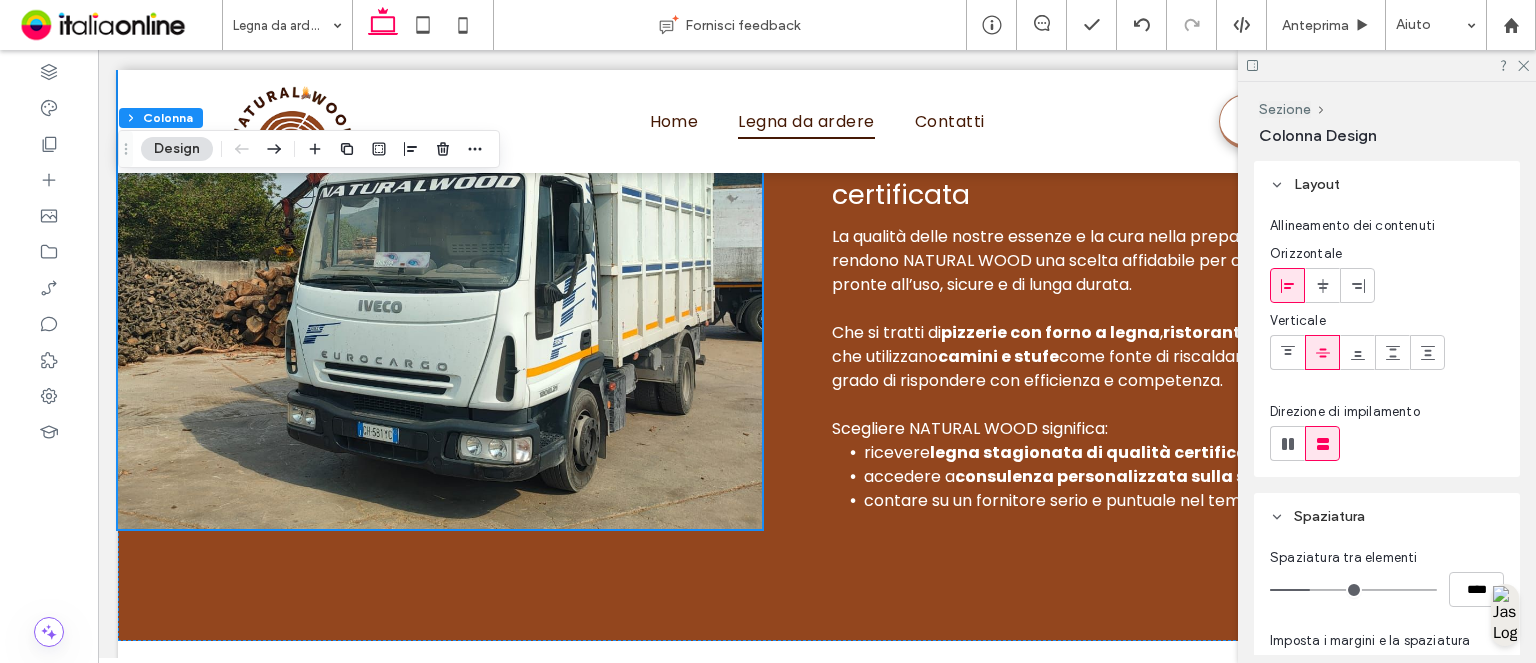 scroll, scrollTop: 4500, scrollLeft: 0, axis: vertical 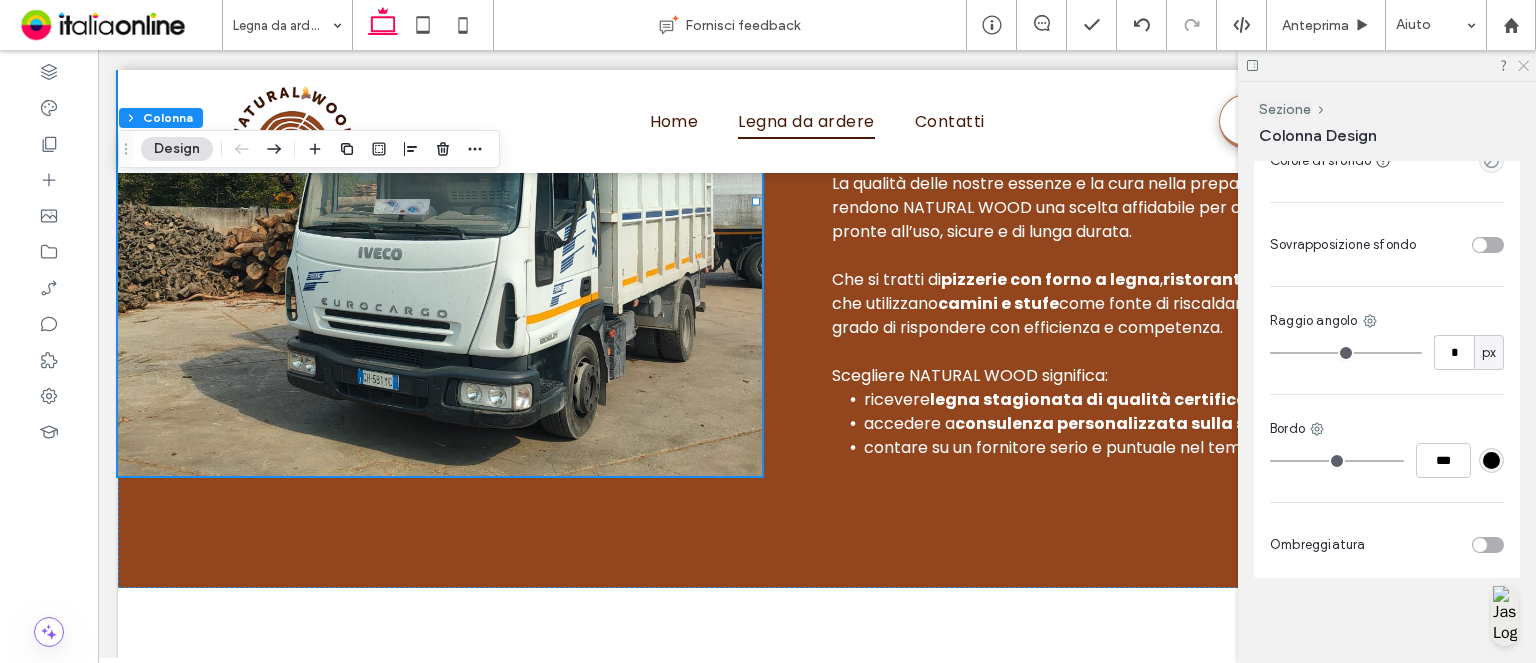 click 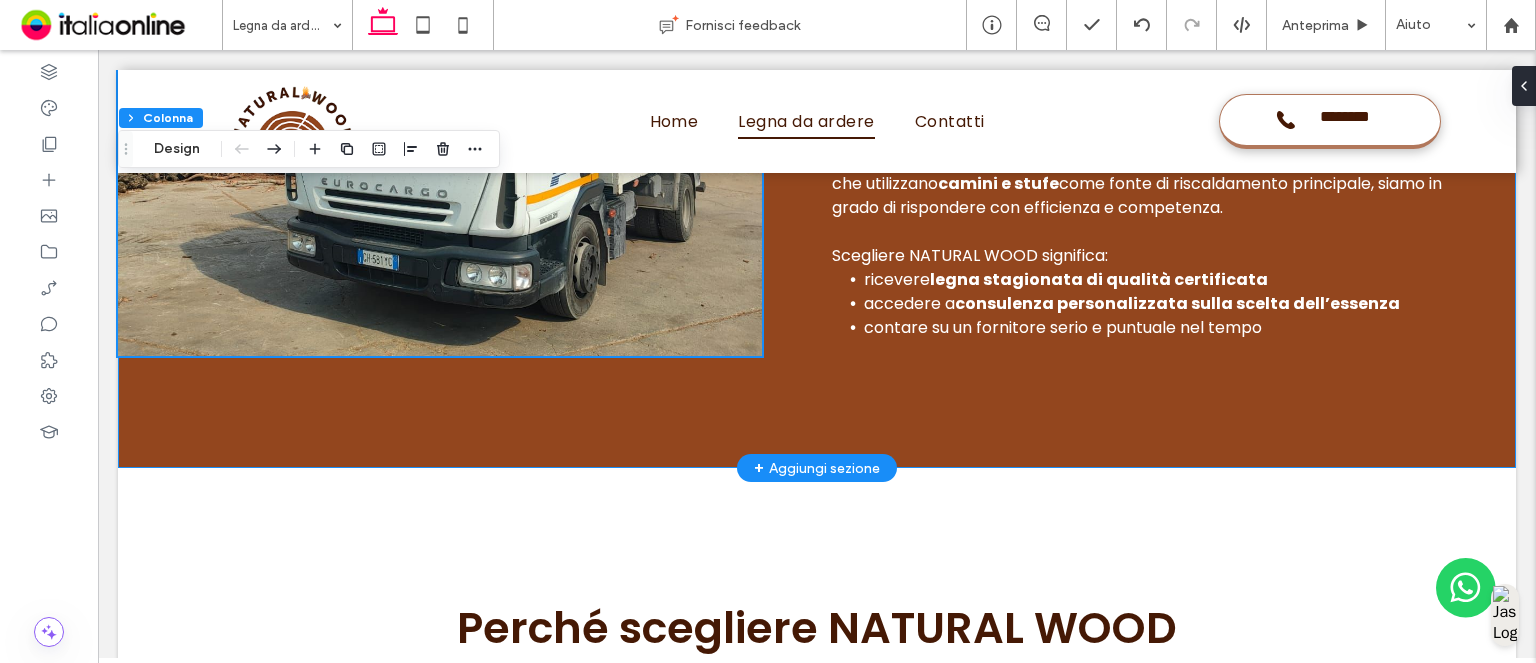 scroll, scrollTop: 4700, scrollLeft: 0, axis: vertical 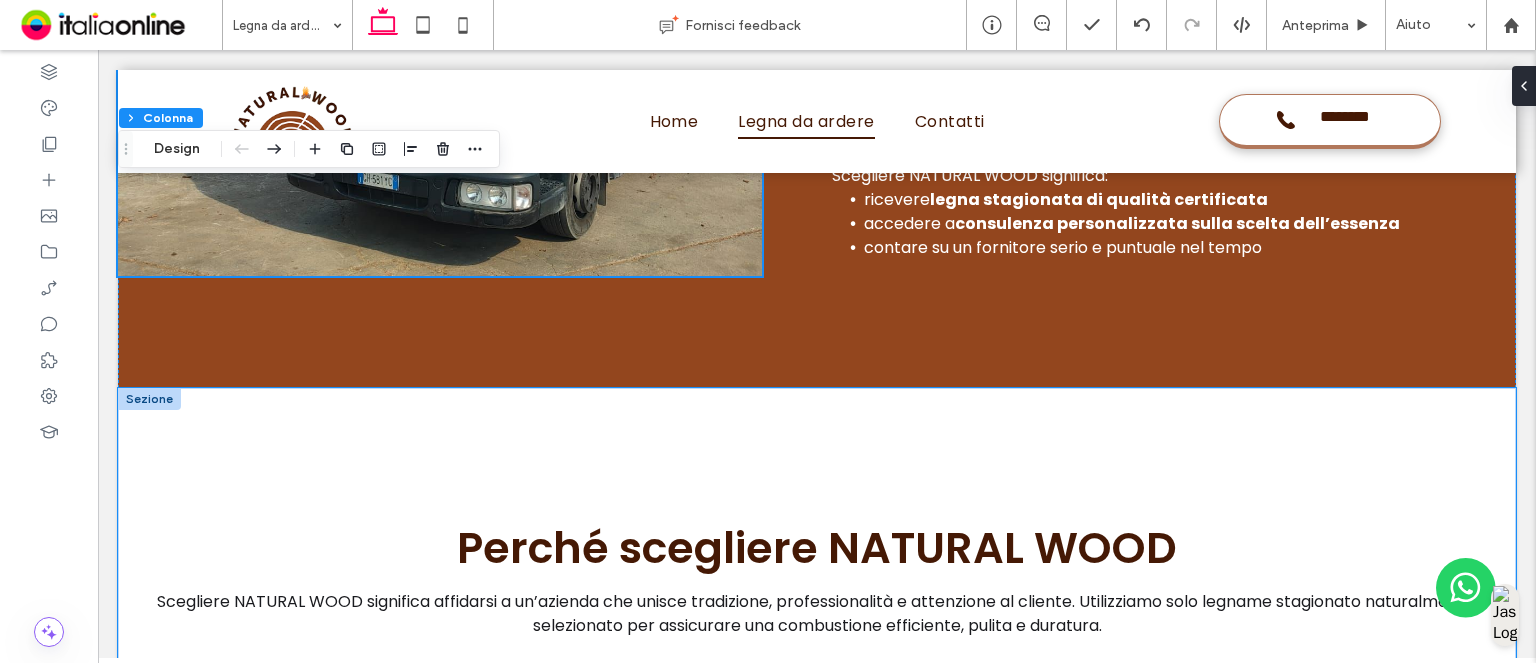 click on "Perché scegliere NATURAL WOOD
Scegliere NATURAL WOOD significa affidarsi a un’azienda che unisce tradizione, professionalità e attenzione al cliente. Utilizziamo solo legname stagionato naturalmente, selezionato per assicurare una combustione efficiente, pulita e duratura. Che tu sia un privato in cerca di legna per l’inverno o un ristoratore che punta su una cottura autentica a legna, da noi troverai la soluzione ideale. La nostra
legna da ardere ad Avella   è apprezzata per:" at bounding box center [817, 625] 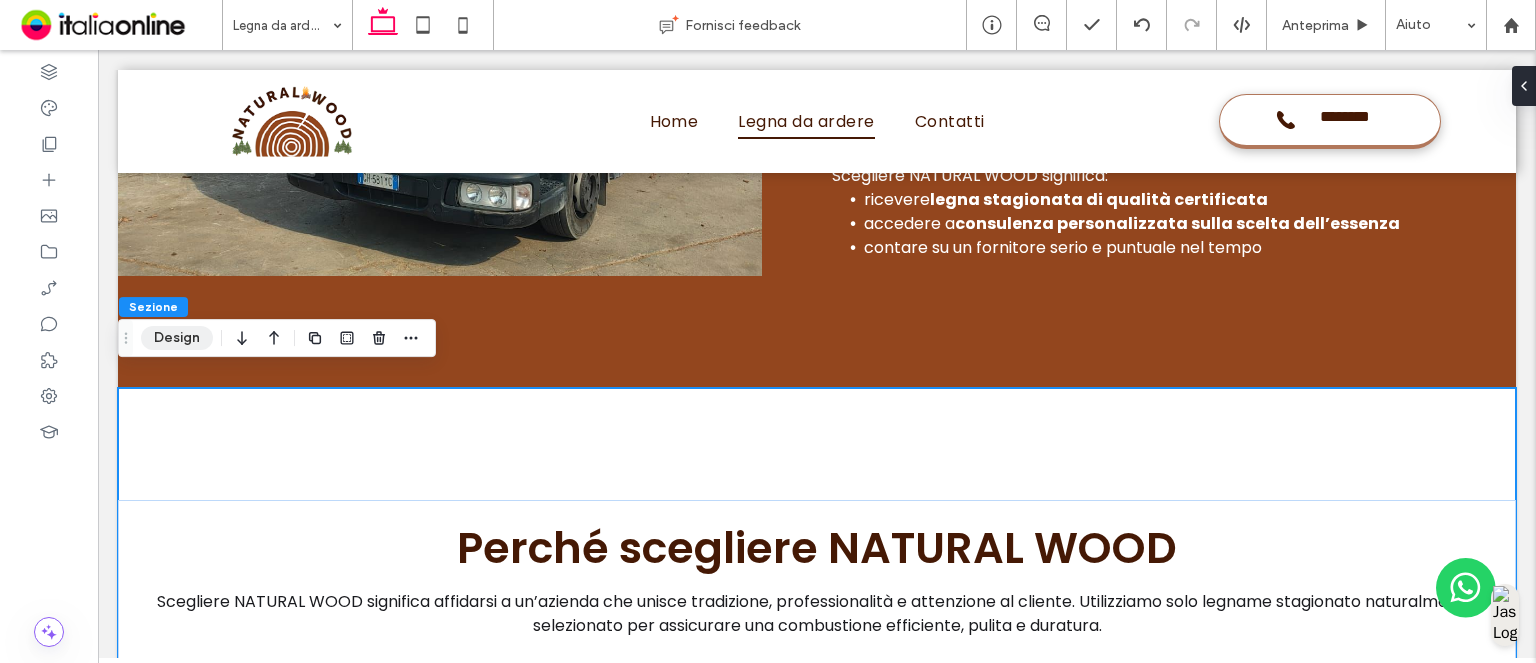 click on "Design" at bounding box center [177, 338] 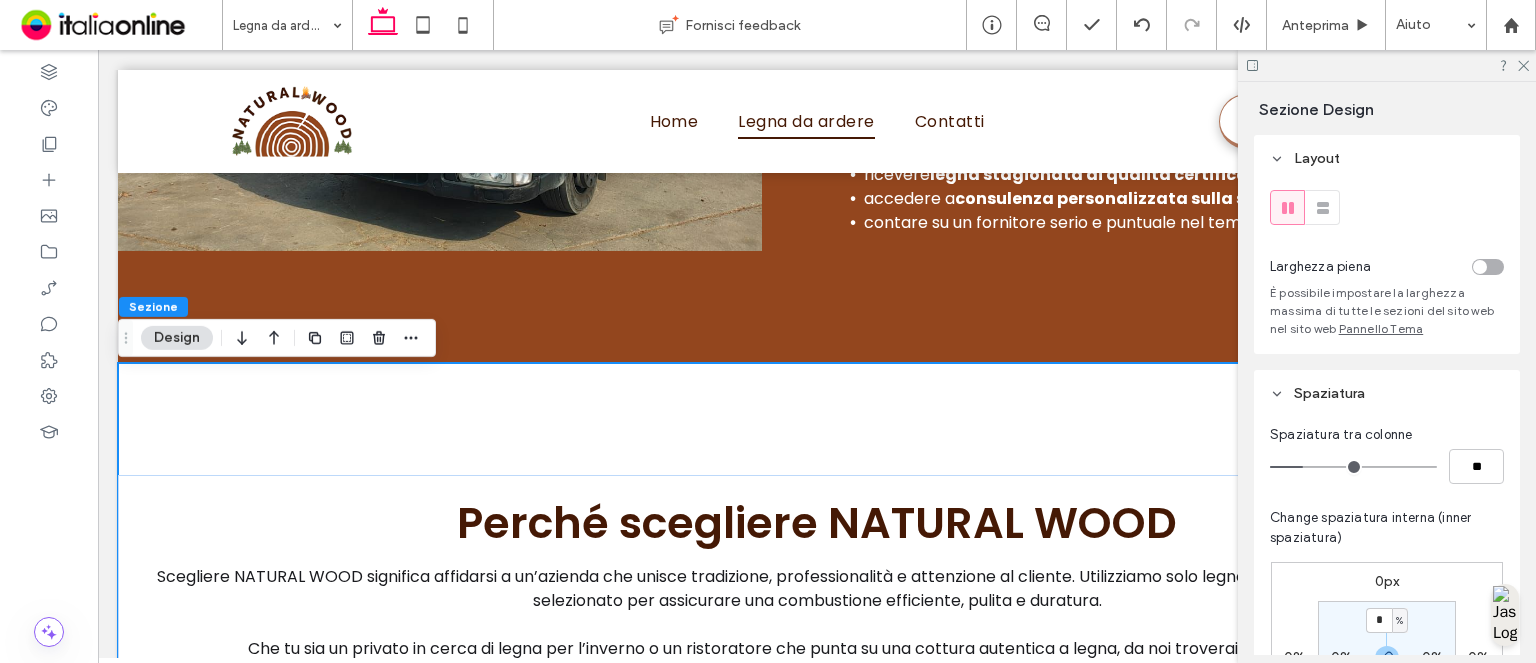scroll, scrollTop: 4700, scrollLeft: 0, axis: vertical 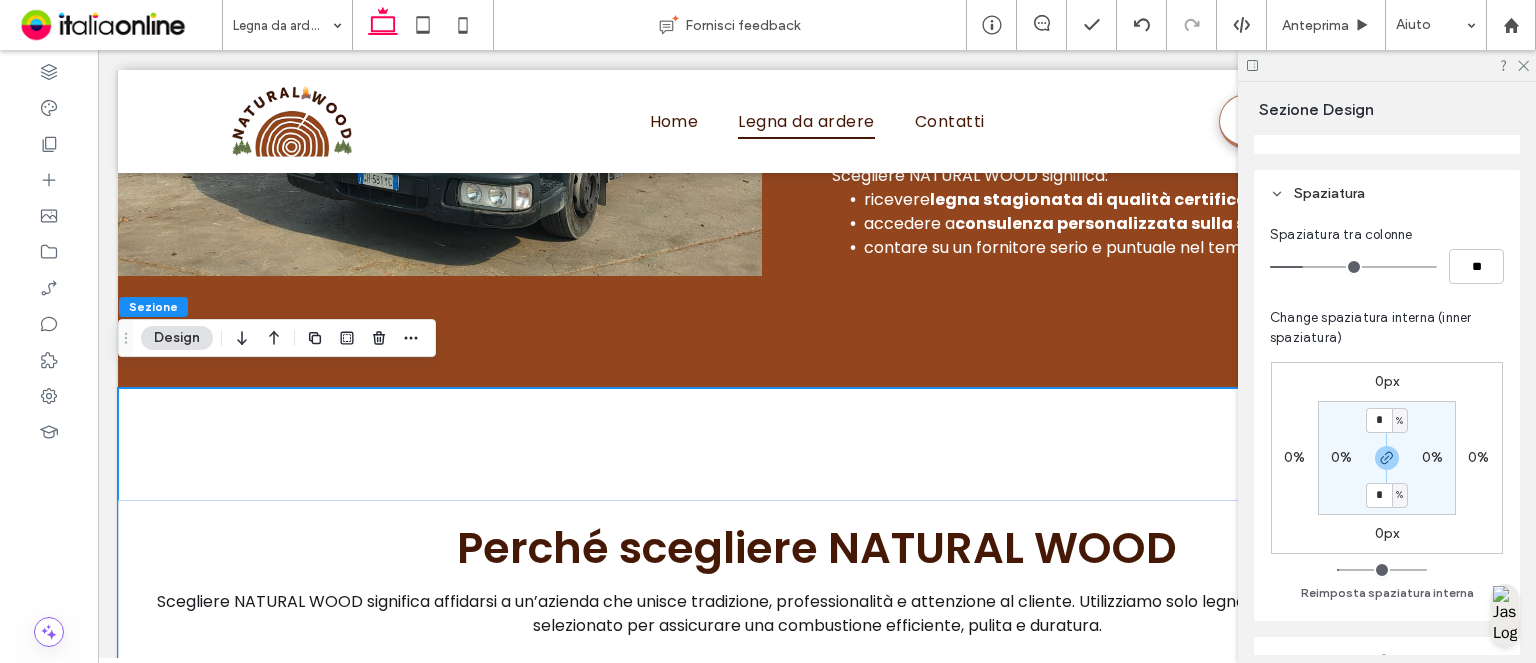 click on "0%" at bounding box center [1432, 457] 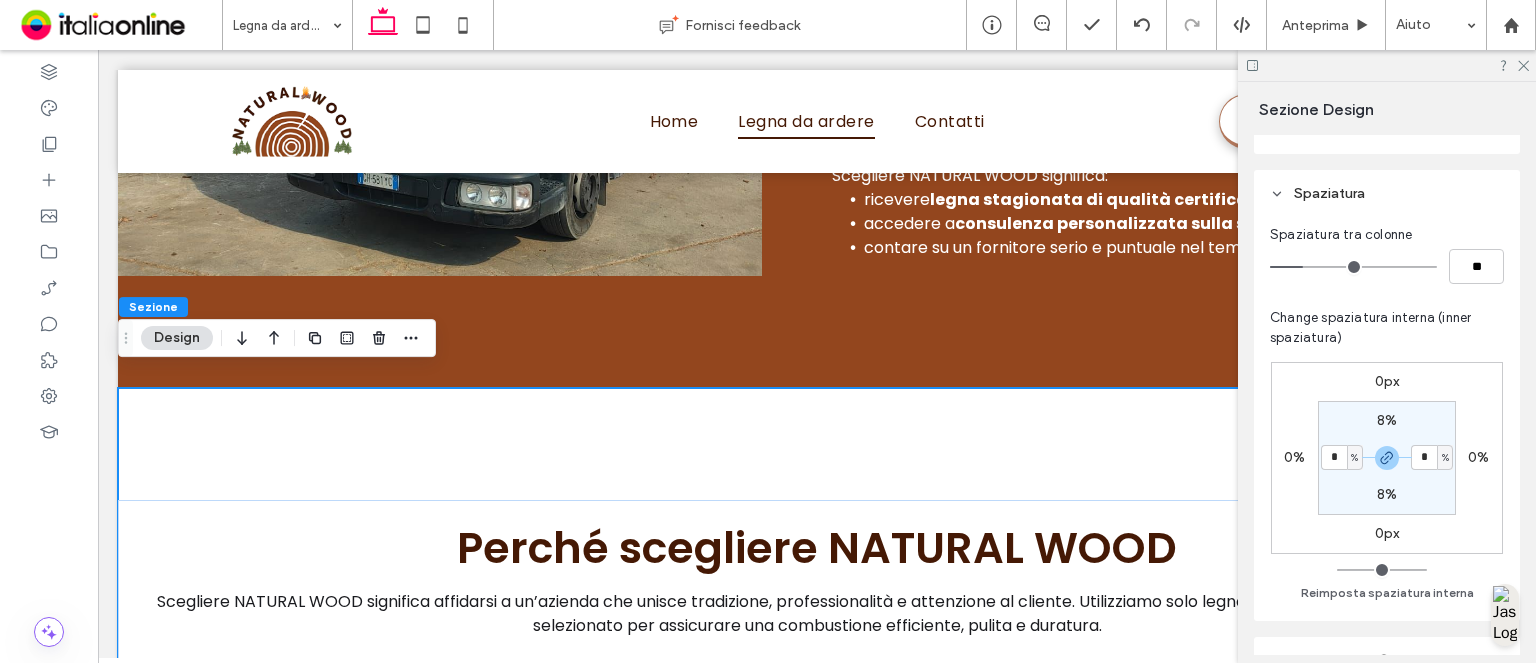type on "*" 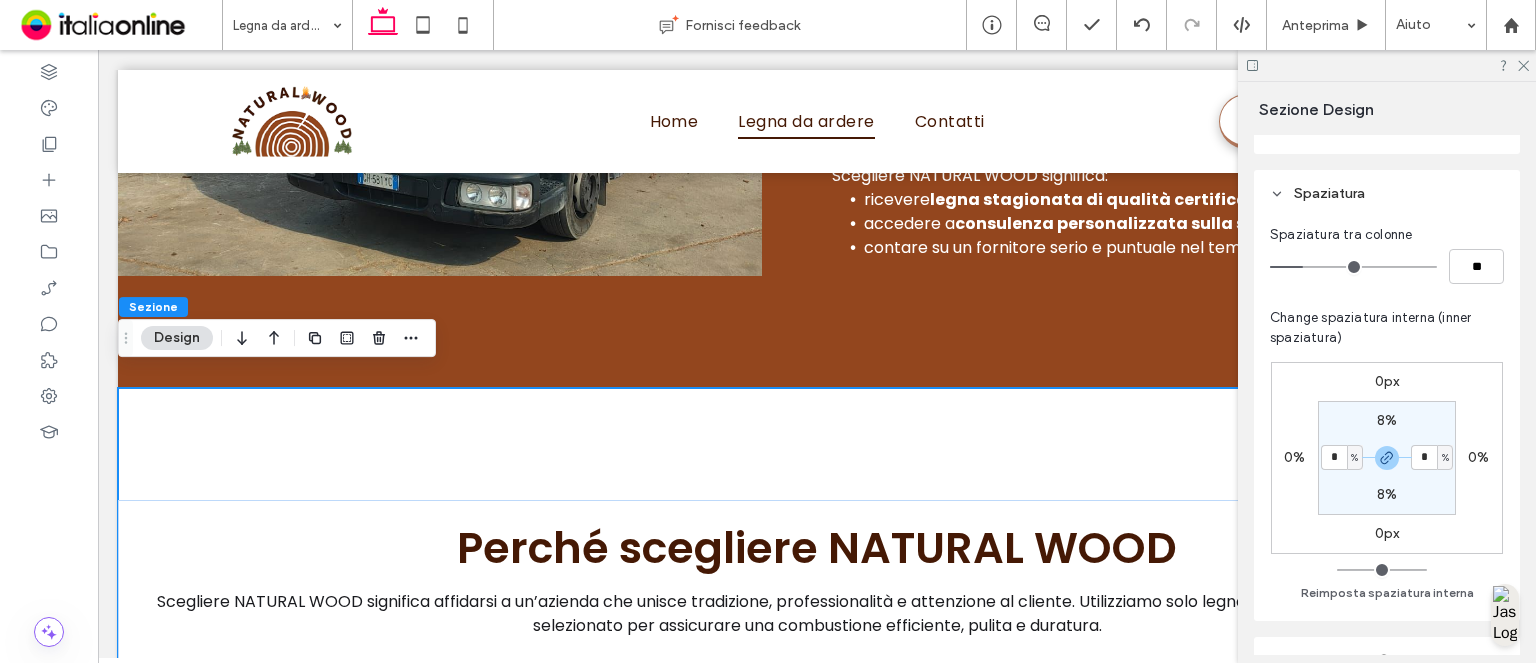 type on "*" 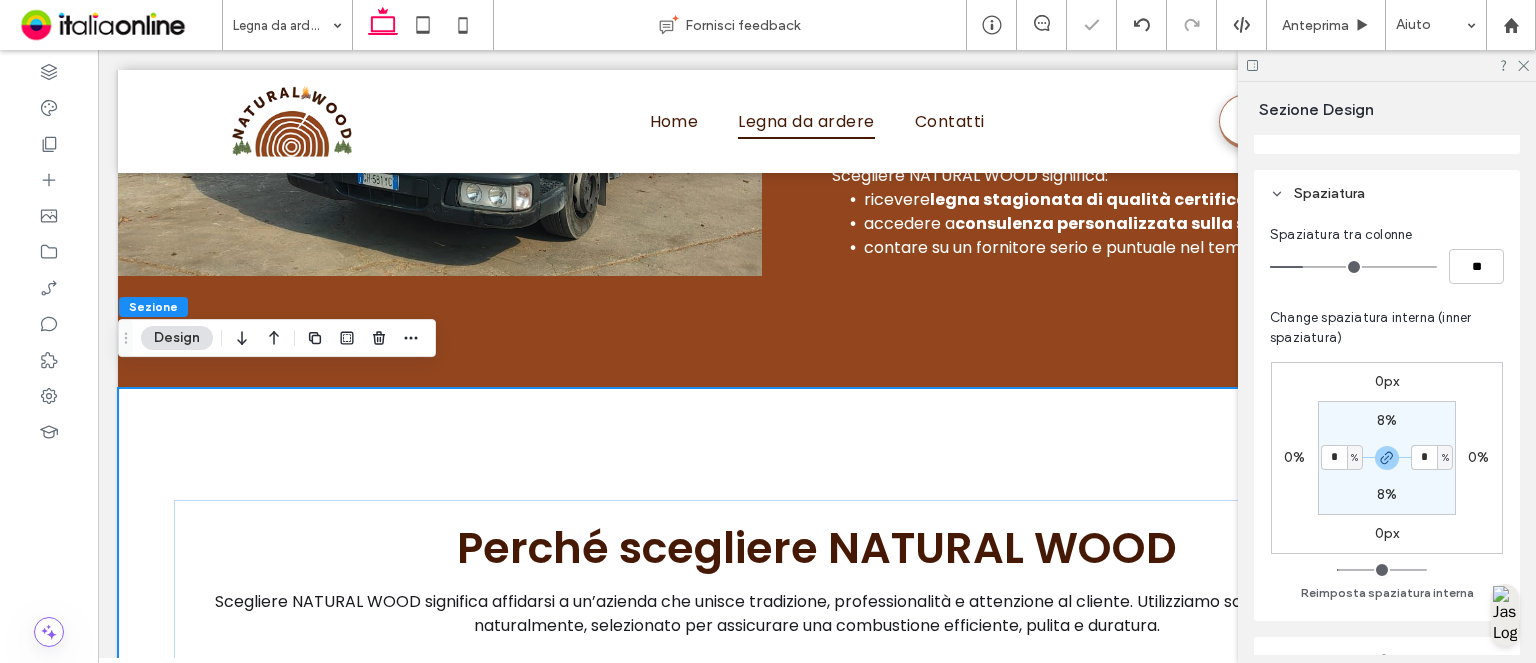 drag, startPoint x: 1519, startPoint y: 61, endPoint x: 1365, endPoint y: 341, distance: 319.55594 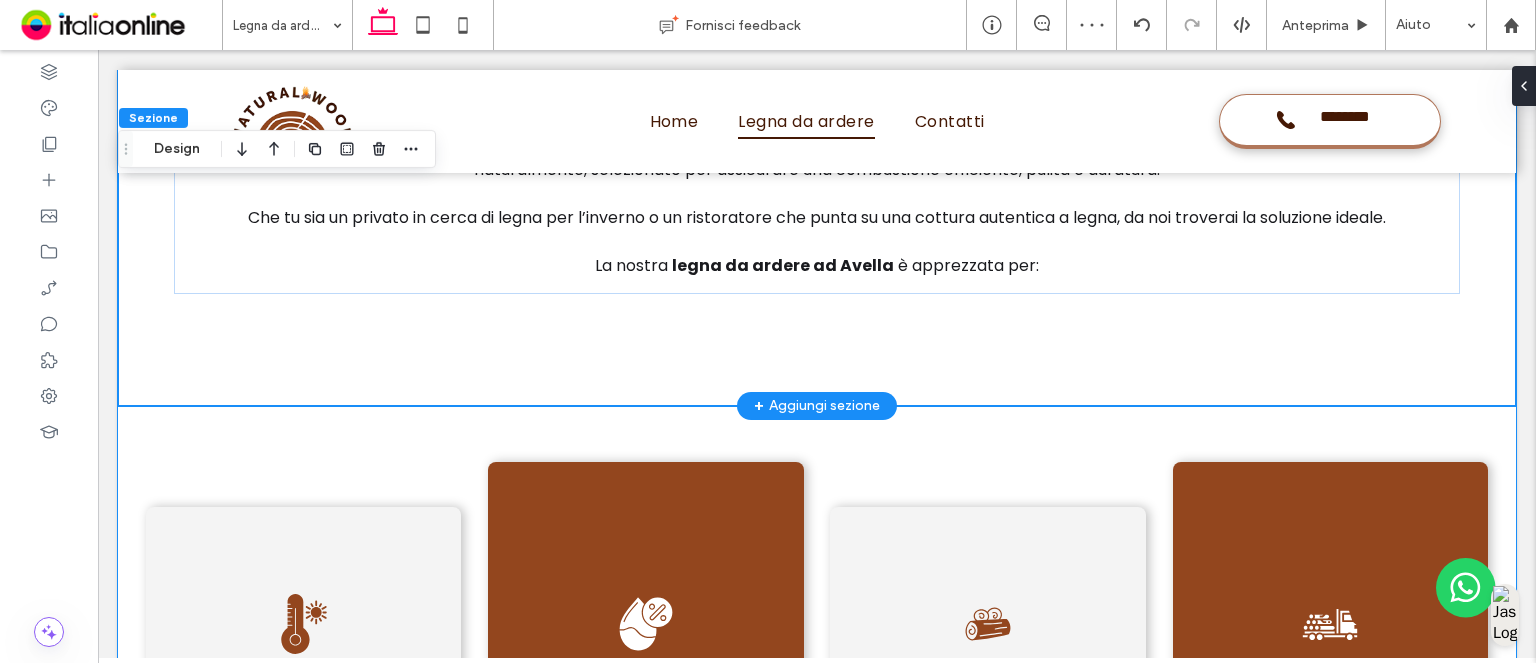 click on "Perché scegliere NATURAL WOOD
Scegliere NATURAL WOOD significa affidarsi a un’azienda che unisce tradizione, professionalità e attenzione al cliente. Utilizziamo solo legname stagionato naturalmente, selezionato per assicurare una combustione efficiente, pulita e duratura. Che tu sia un privato in cerca di legna per l’inverno o un ristoratore che punta su una cottura autentica a legna, da noi troverai la soluzione ideale. La nostra
legna da ardere ad Avella   è apprezzata per:" at bounding box center (817, 169) 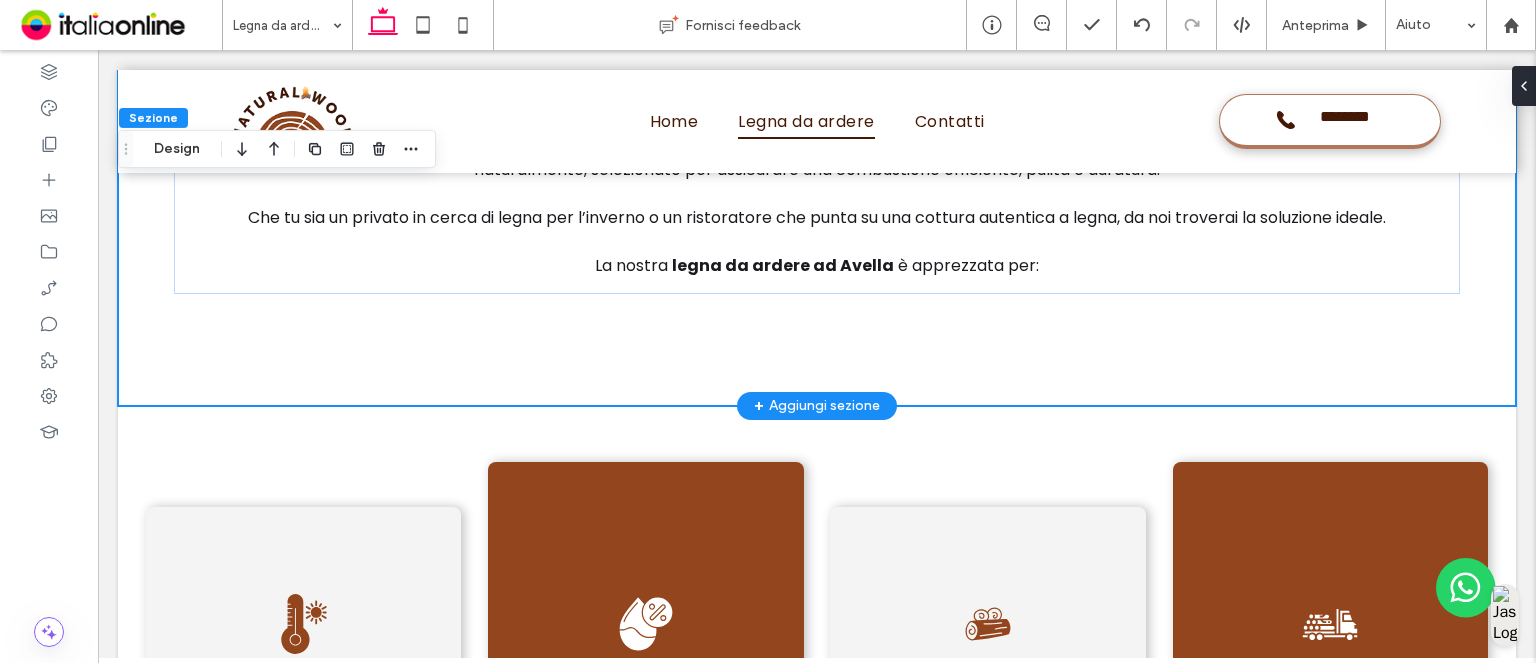 scroll, scrollTop: 5000, scrollLeft: 0, axis: vertical 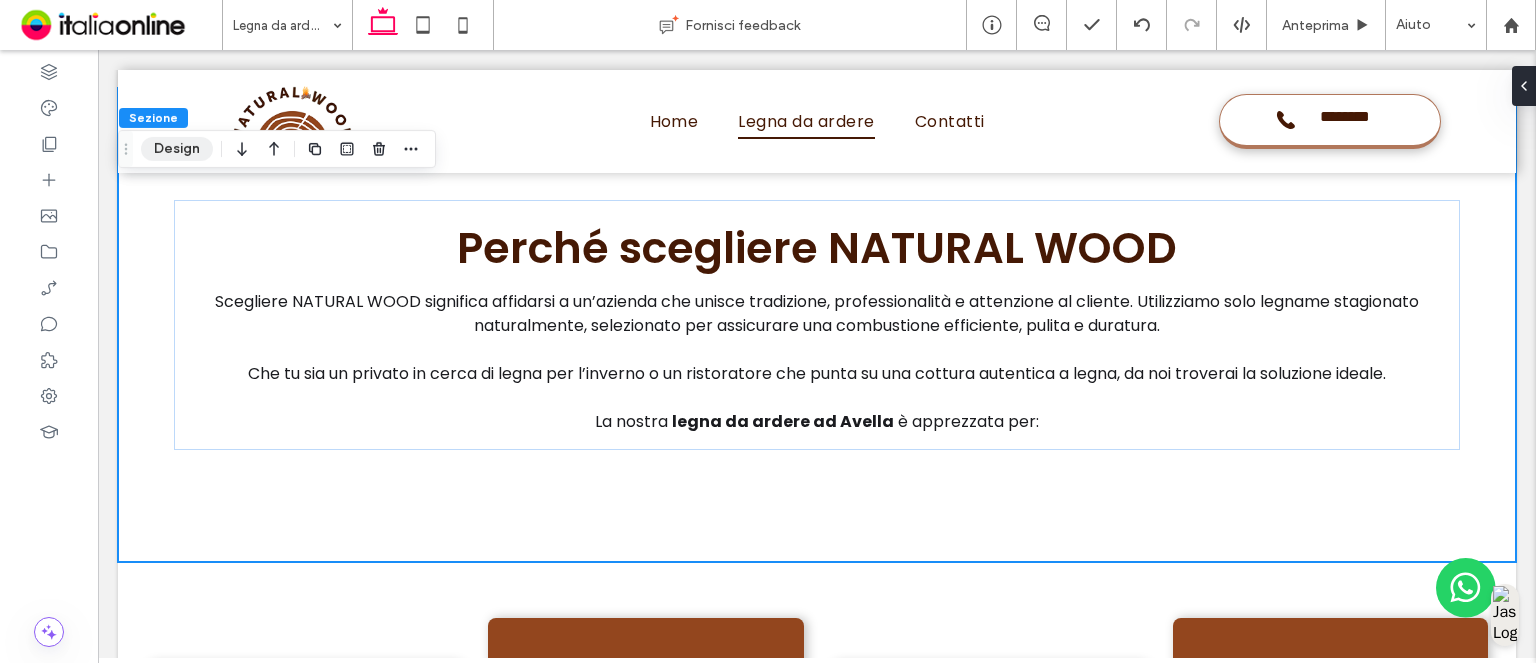 drag, startPoint x: 154, startPoint y: 153, endPoint x: 176, endPoint y: 157, distance: 22.36068 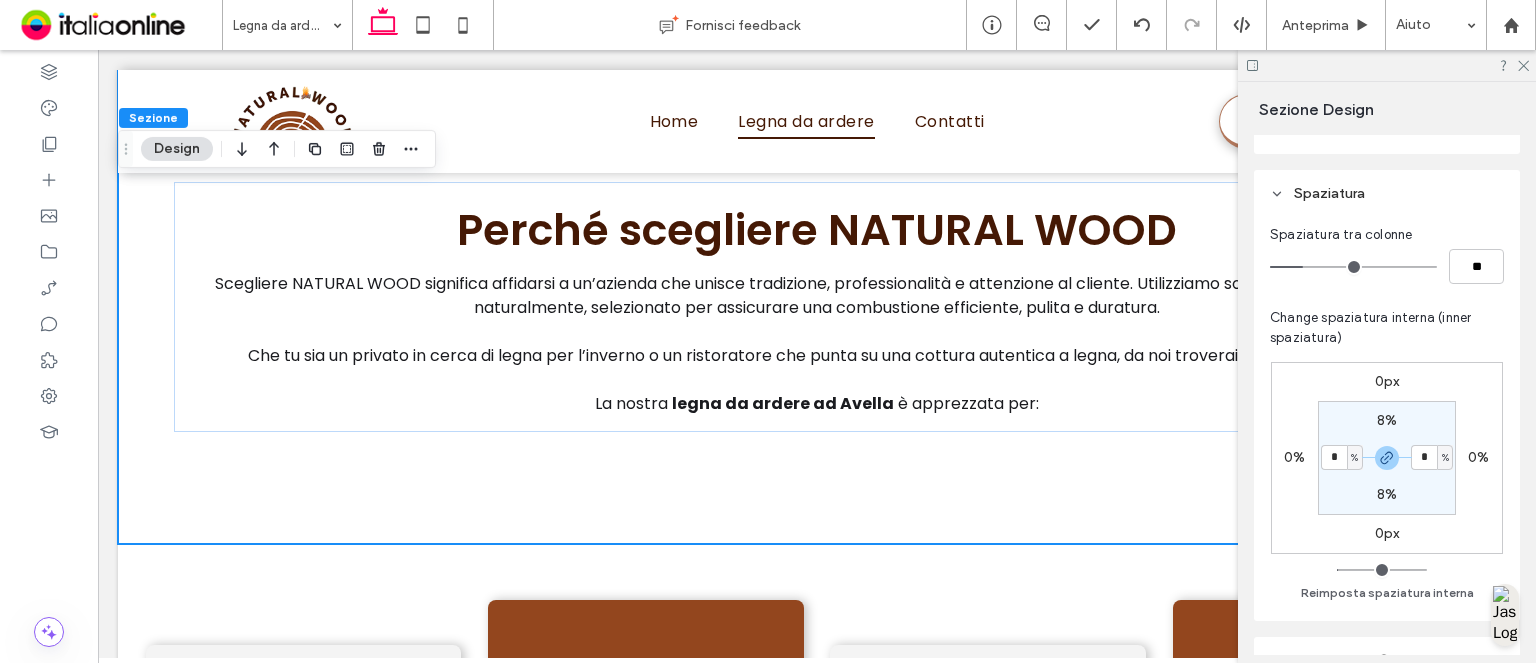 scroll, scrollTop: 5000, scrollLeft: 0, axis: vertical 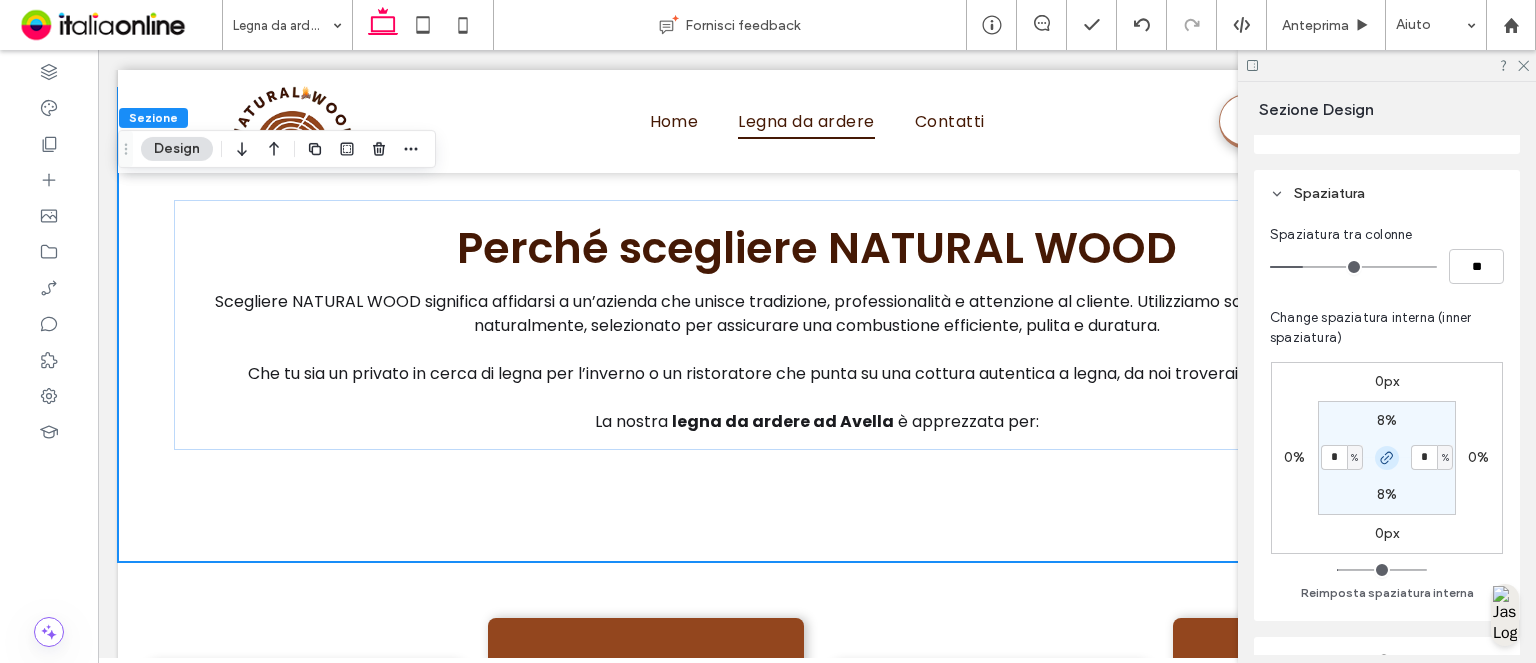 click 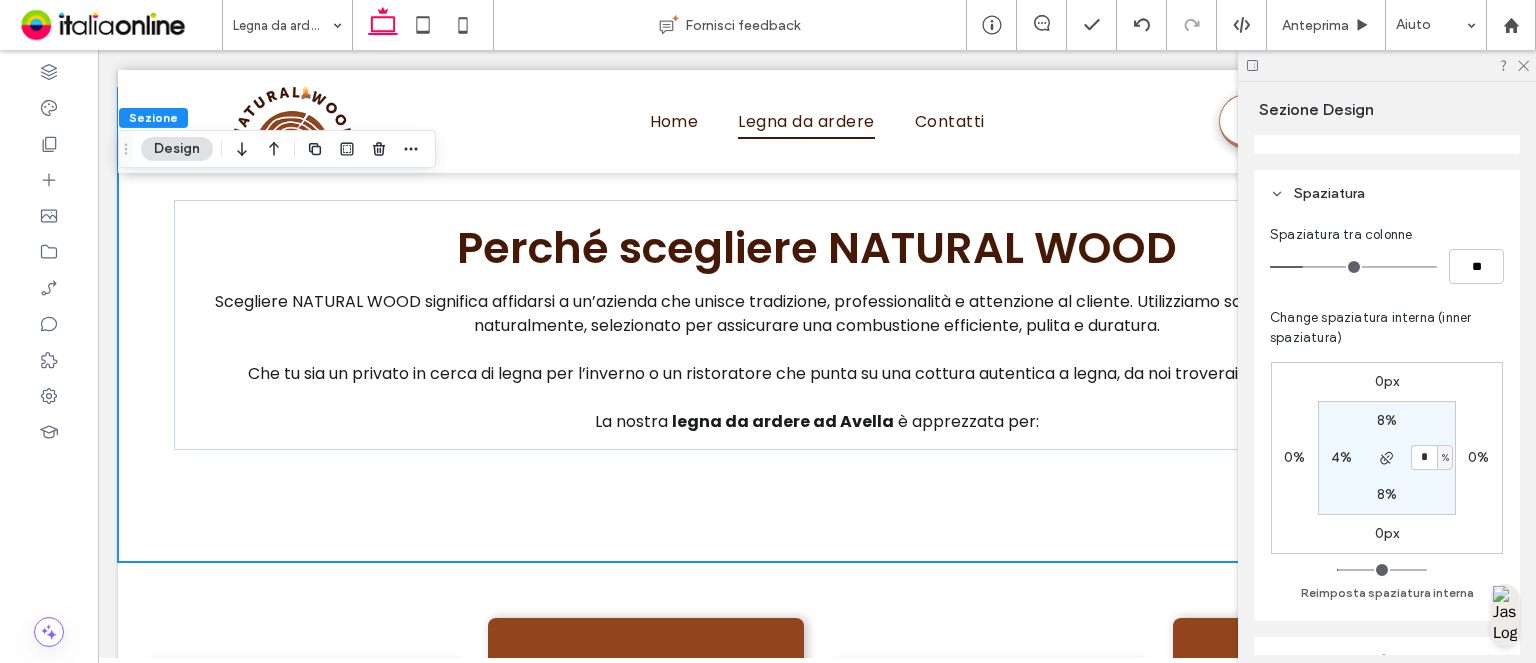 click on "8%" at bounding box center (1387, 494) 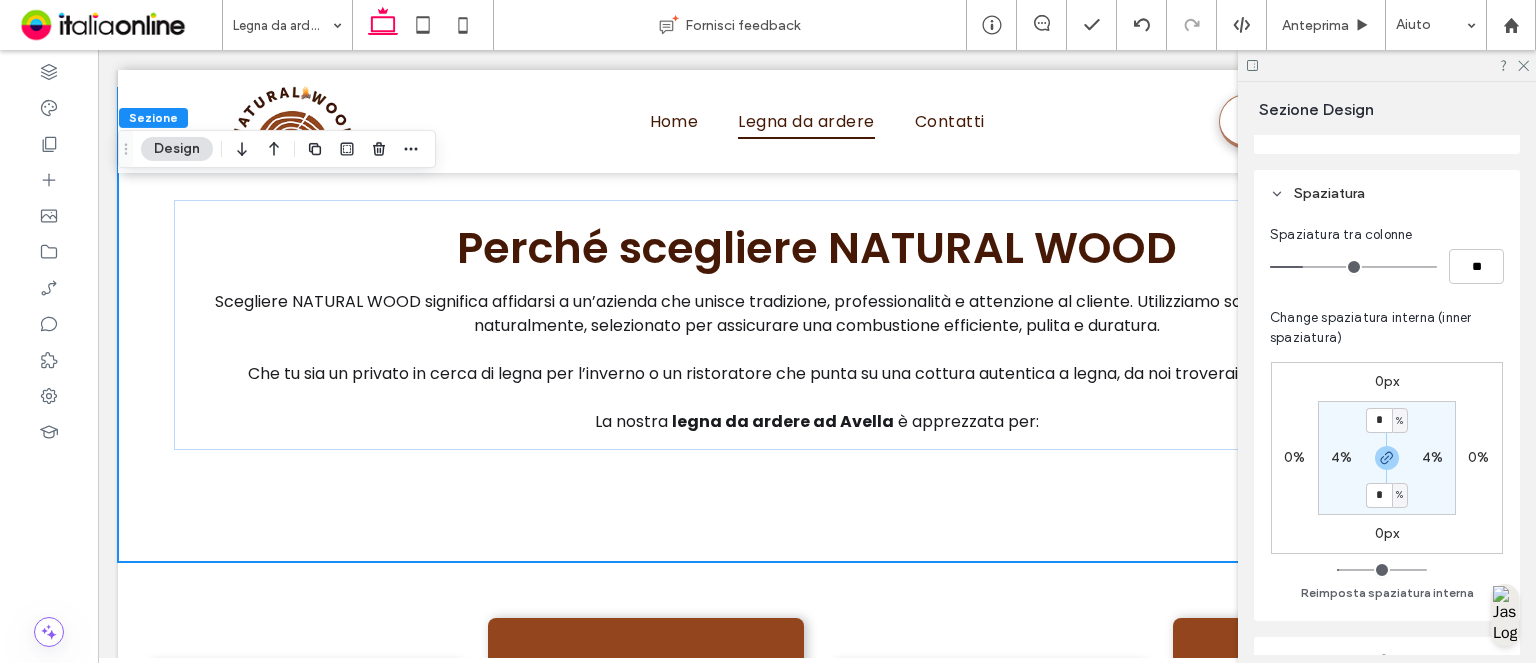 type on "**" 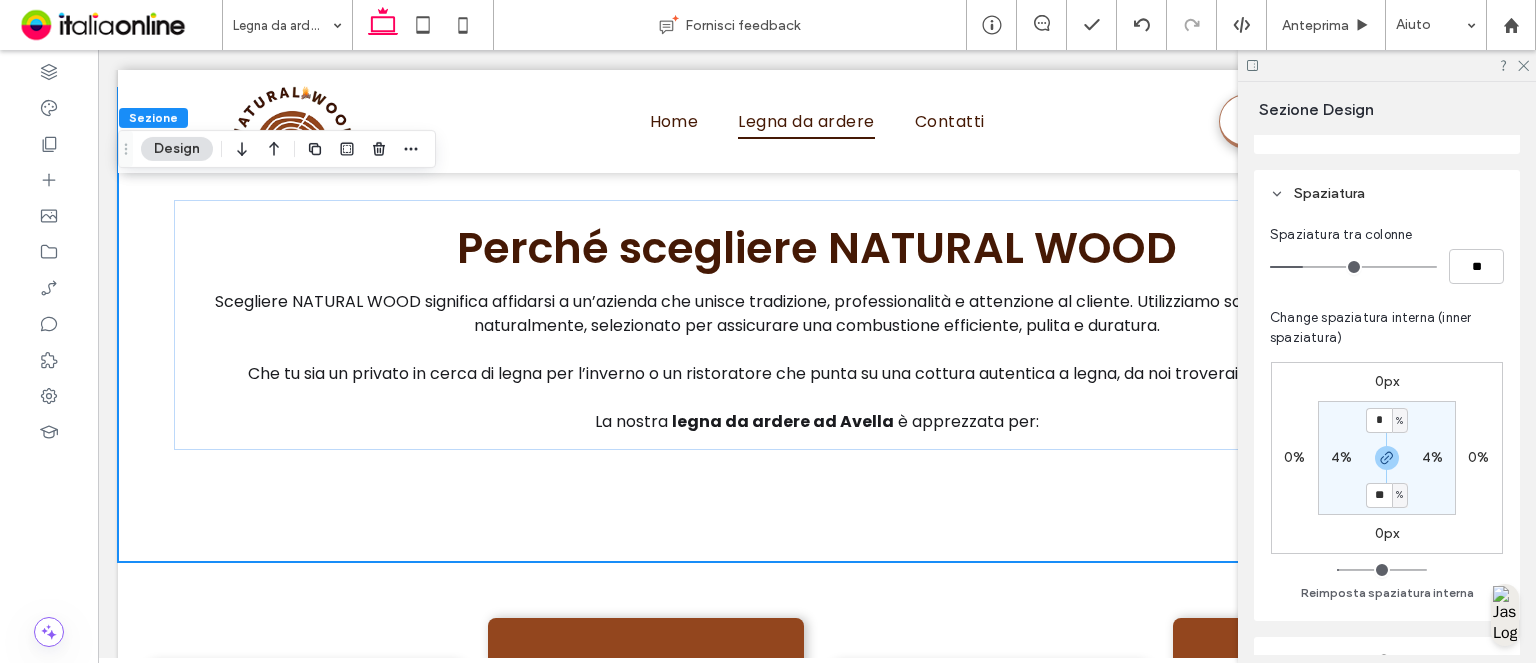 type on "*" 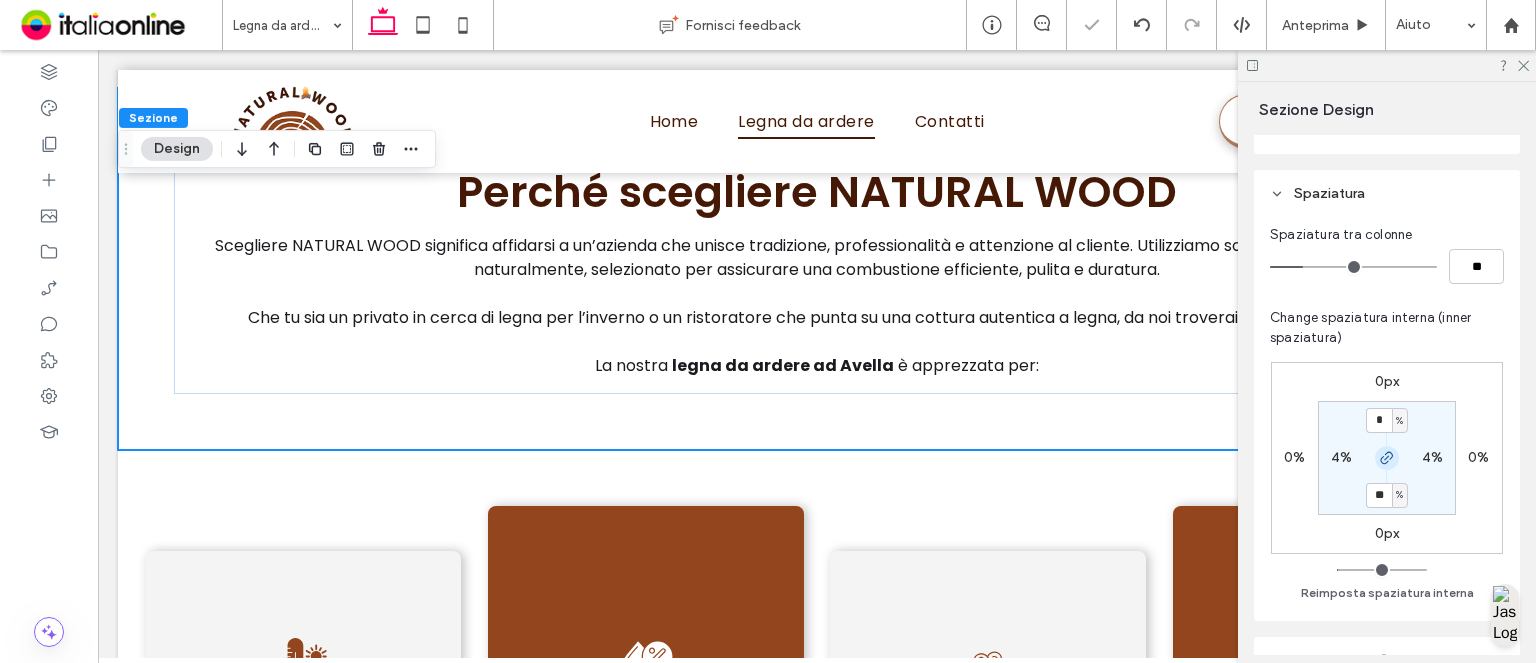 type on "**" 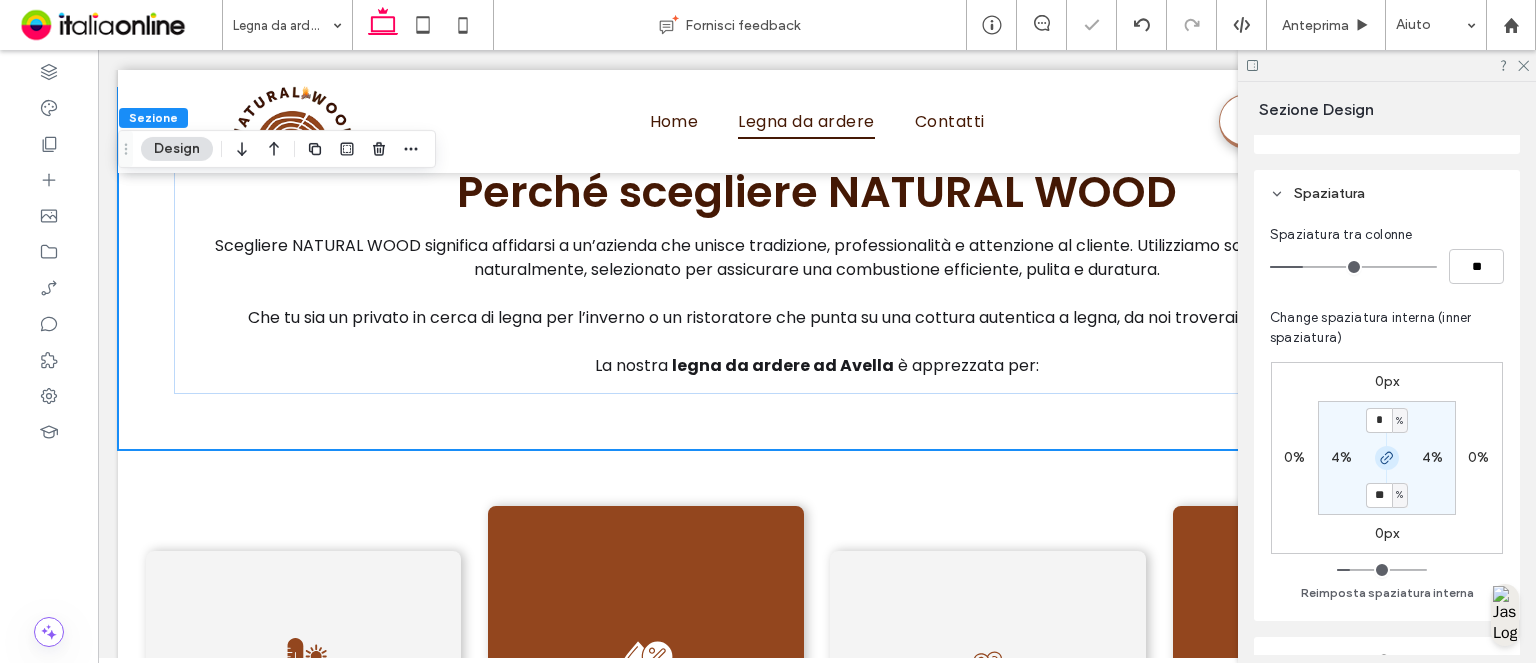 type on "**" 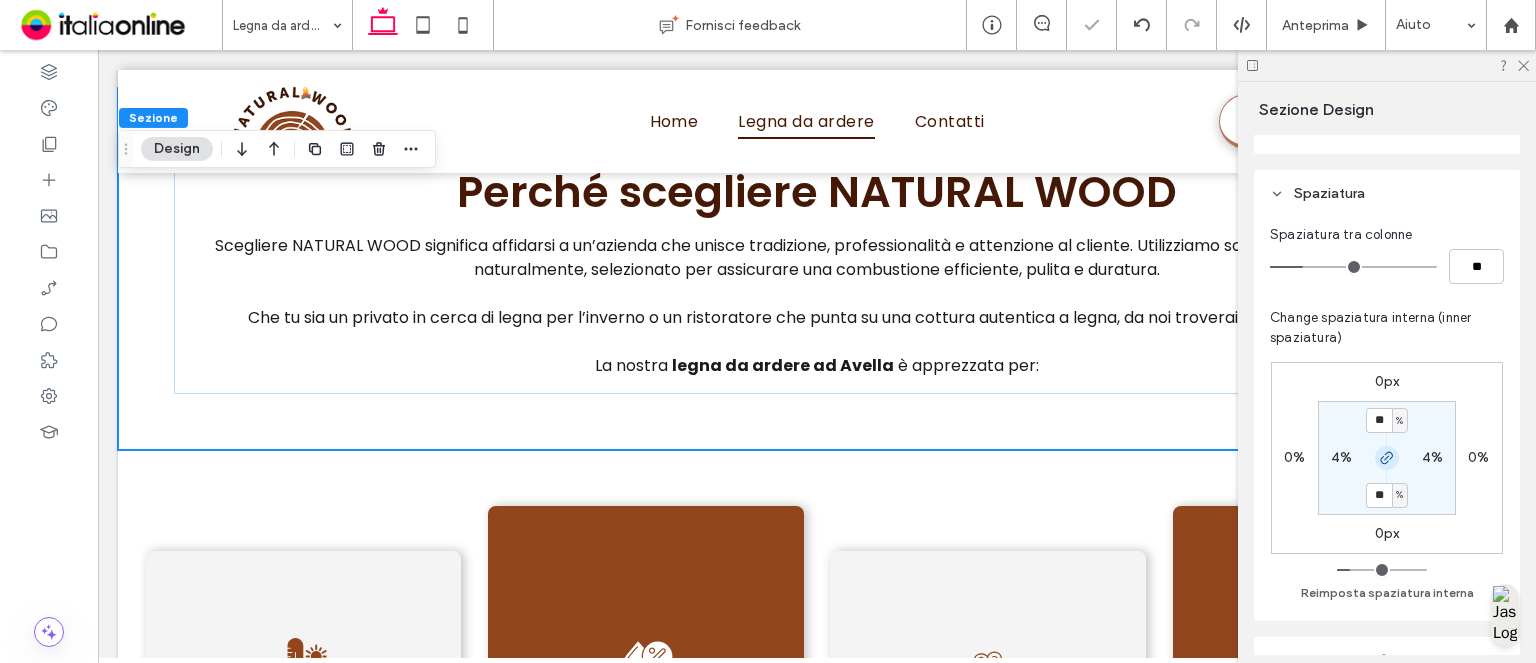 click 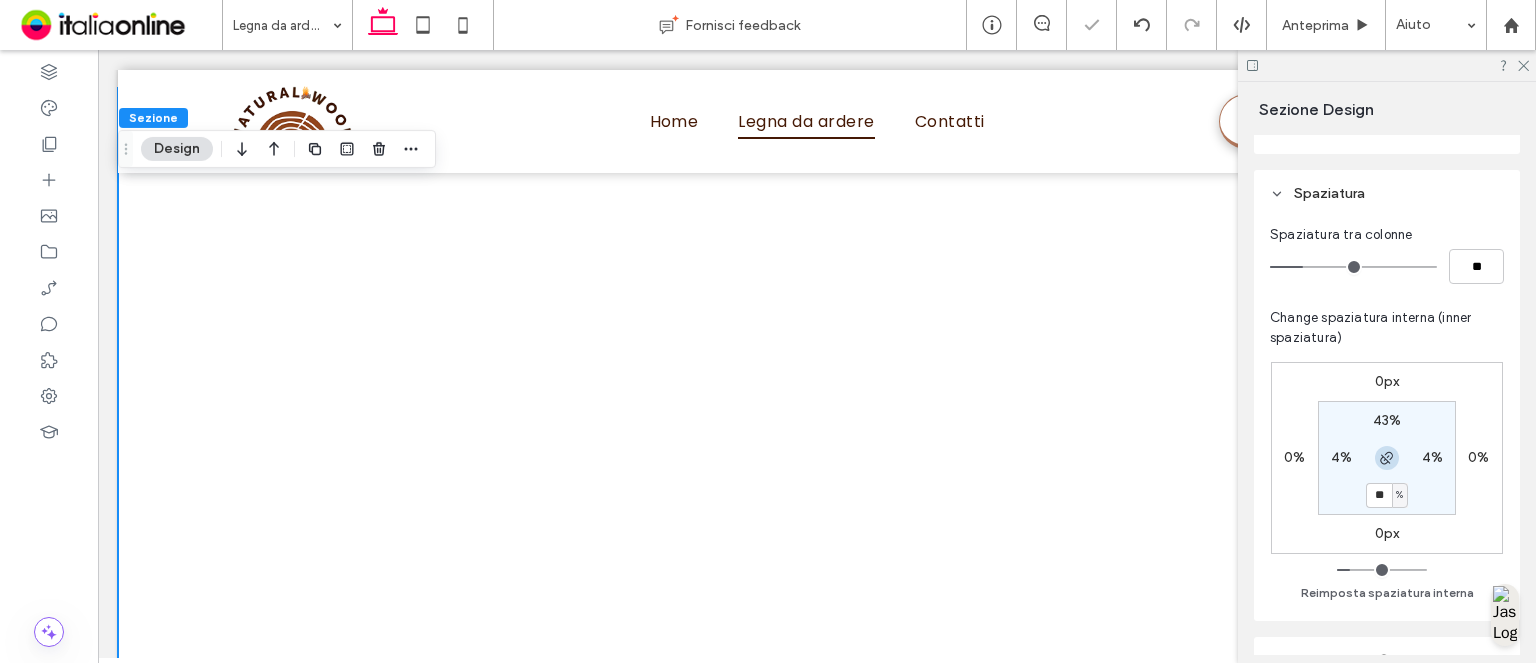 drag, startPoint x: 1388, startPoint y: 457, endPoint x: 1387, endPoint y: 471, distance: 14.035668 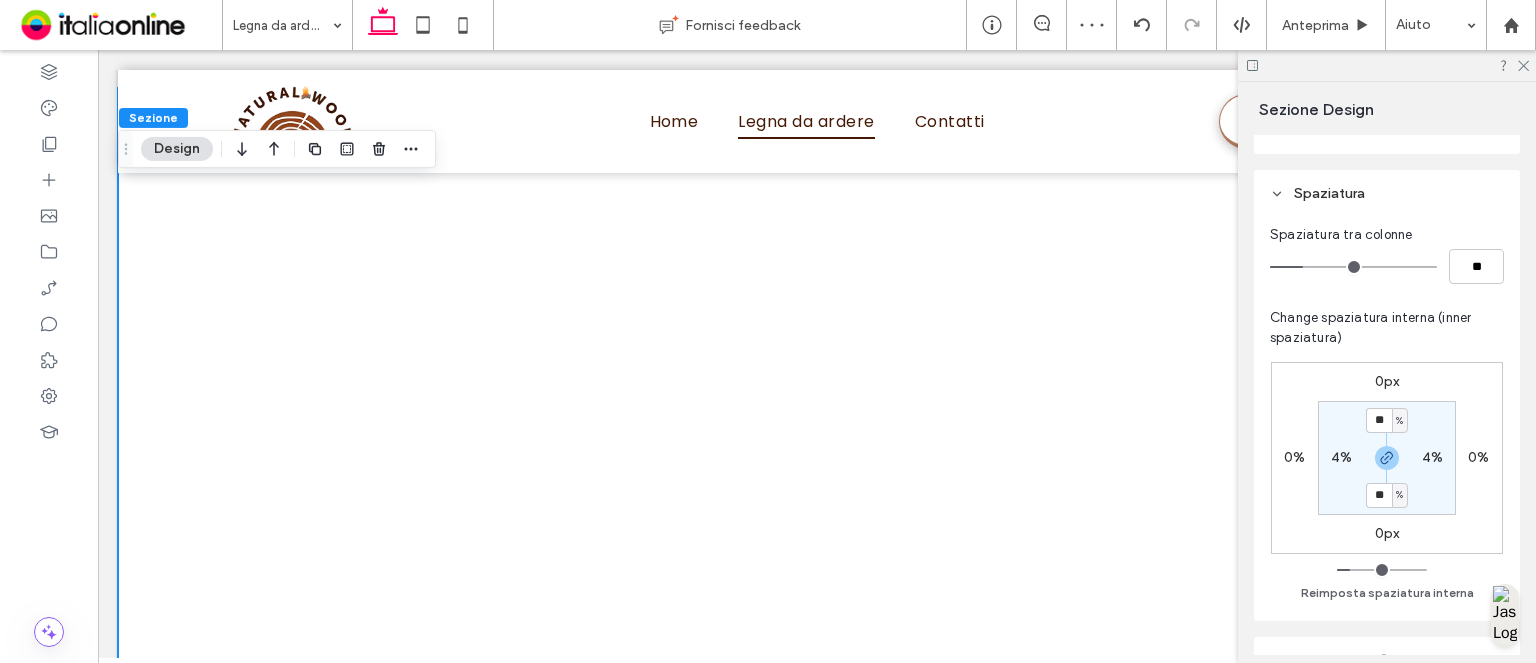 click on "**" at bounding box center [1379, 420] 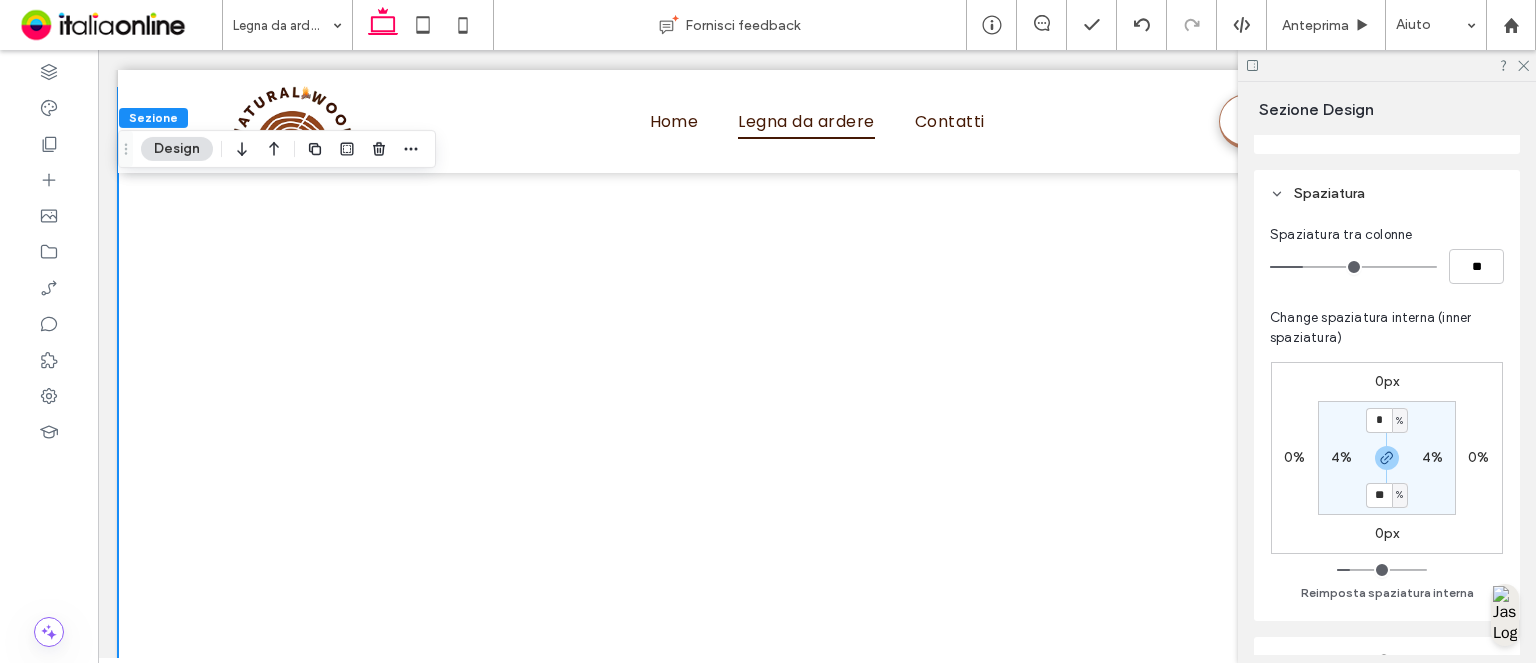 type on "*" 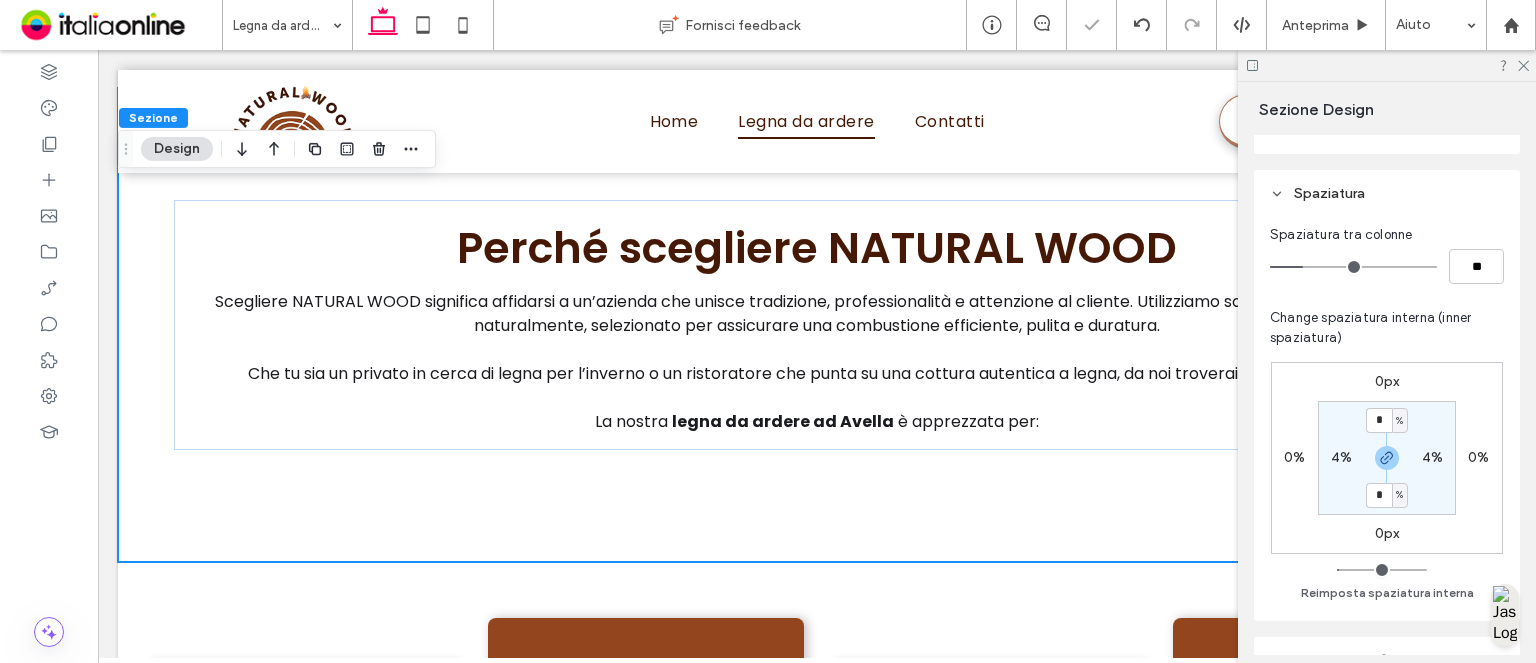 drag, startPoint x: 1380, startPoint y: 450, endPoint x: 1383, endPoint y: 491, distance: 41.109608 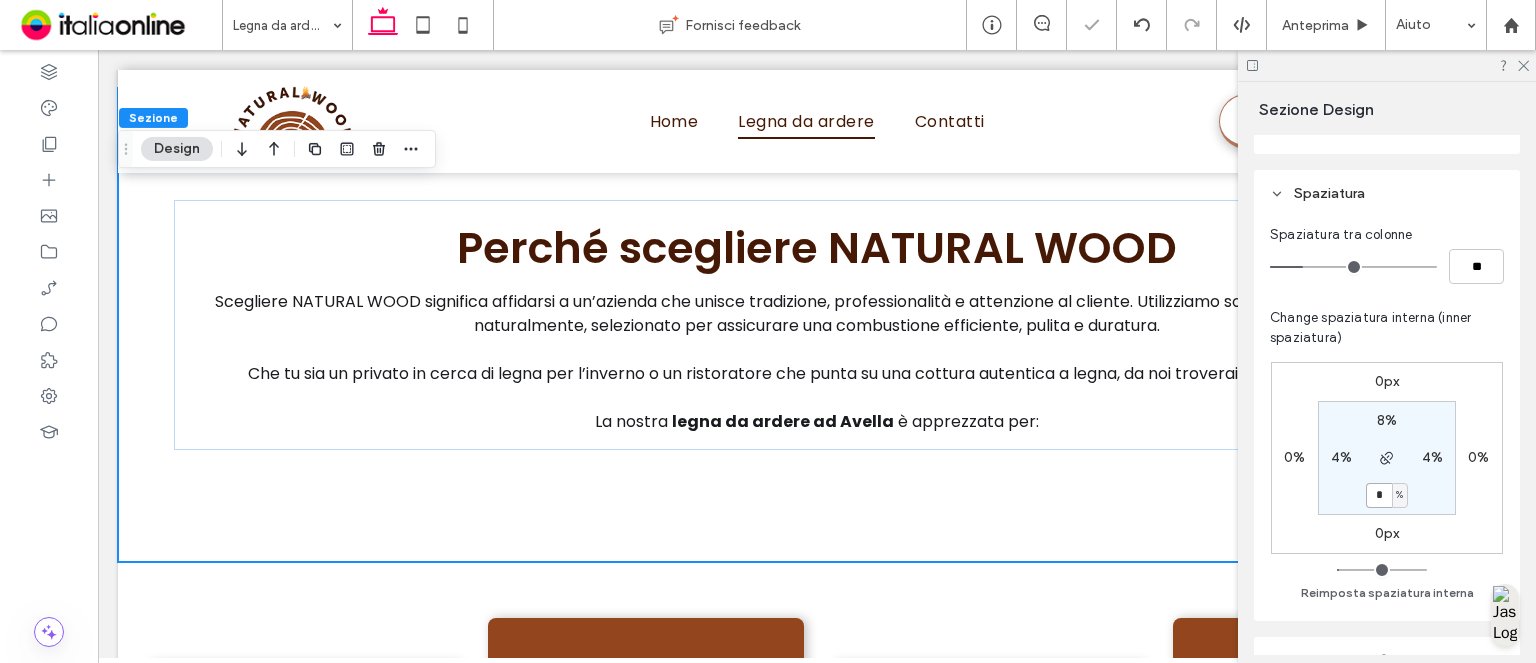 click on "*" at bounding box center (1379, 495) 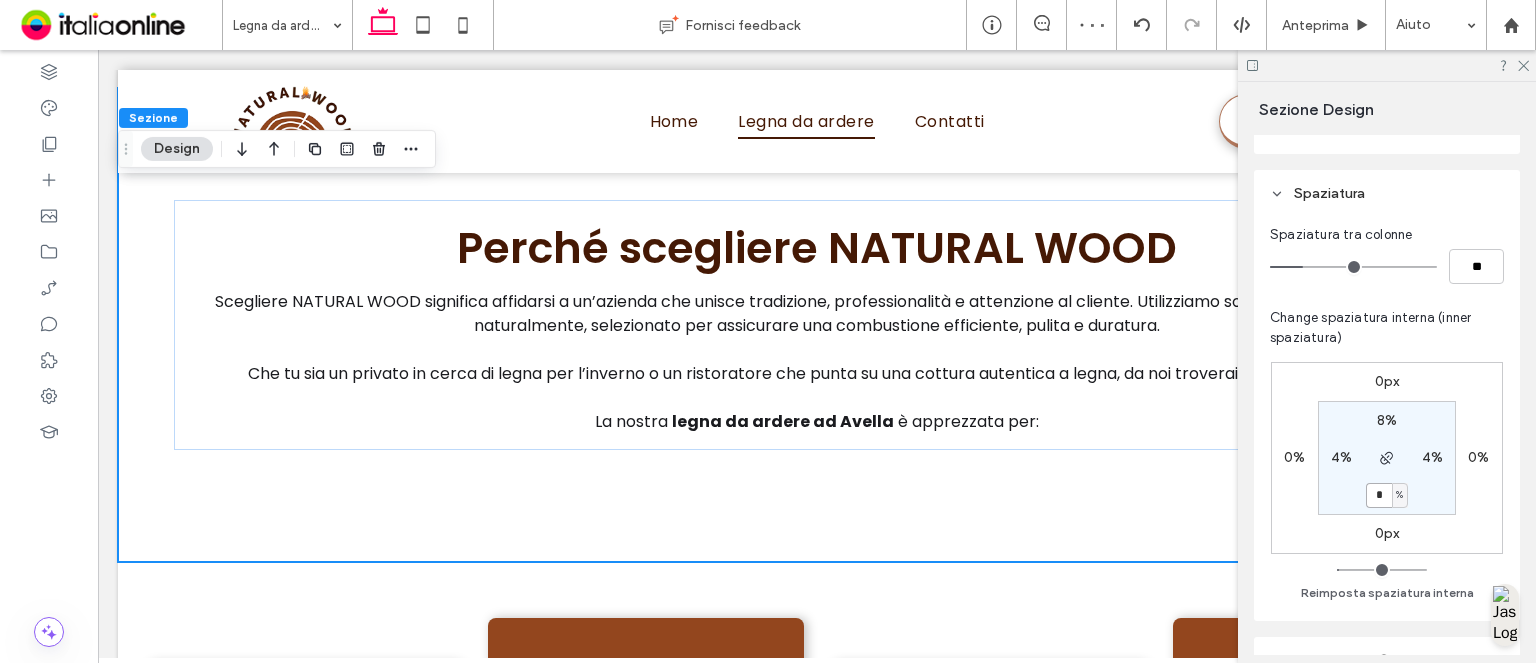type on "*" 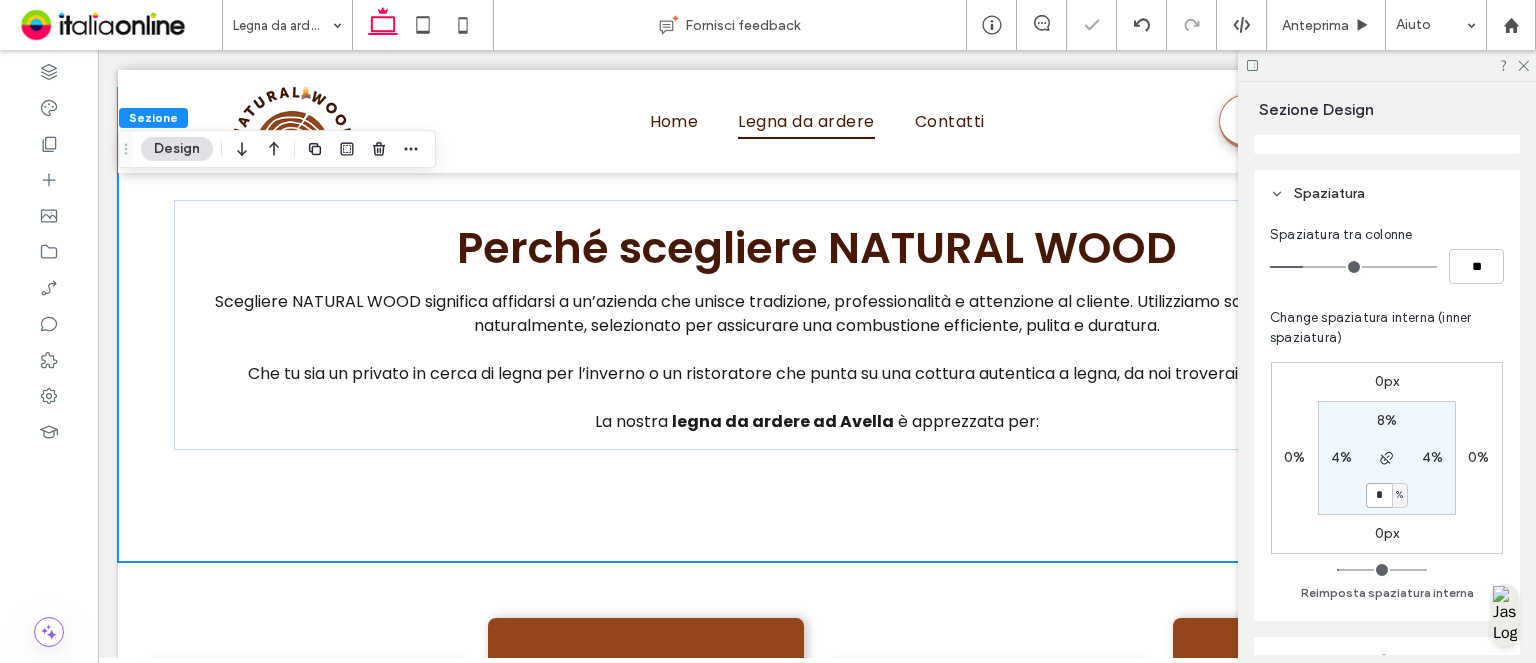 type on "*" 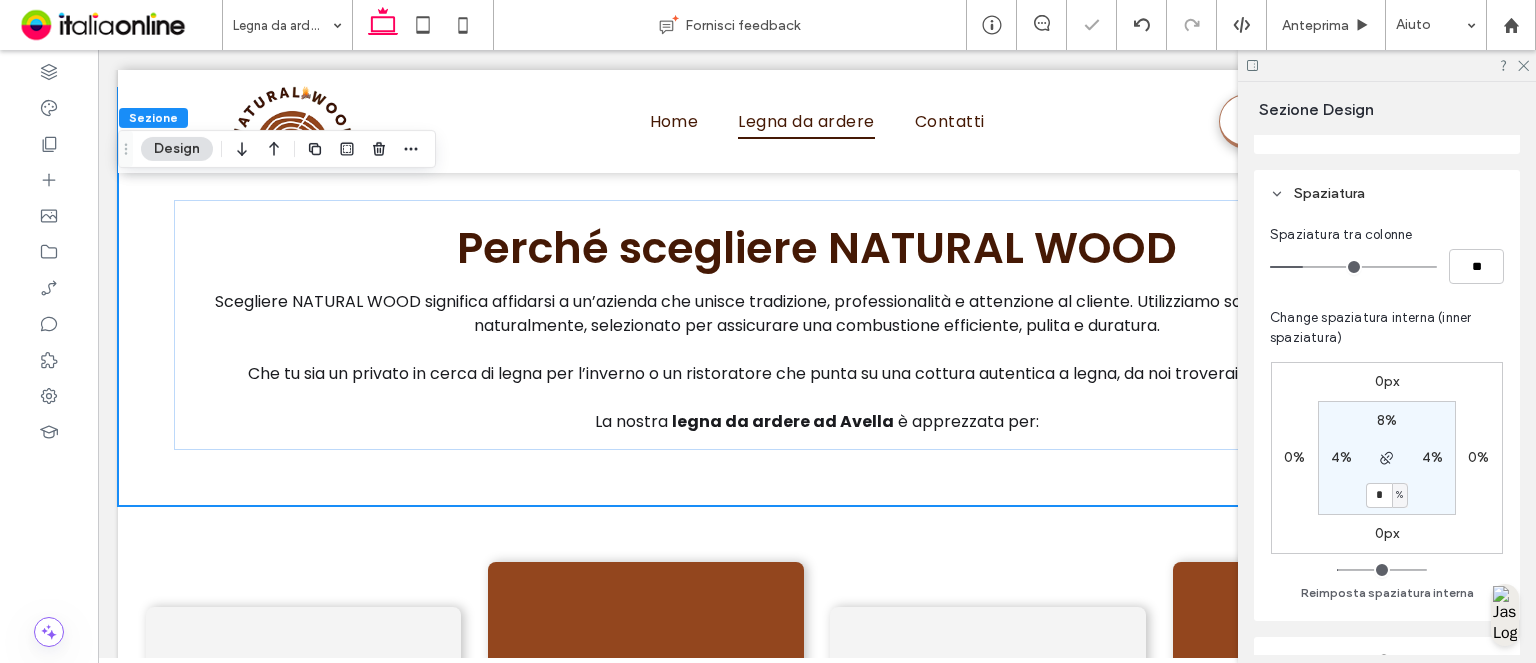 drag, startPoint x: 1528, startPoint y: 60, endPoint x: 1268, endPoint y: 300, distance: 353.83612 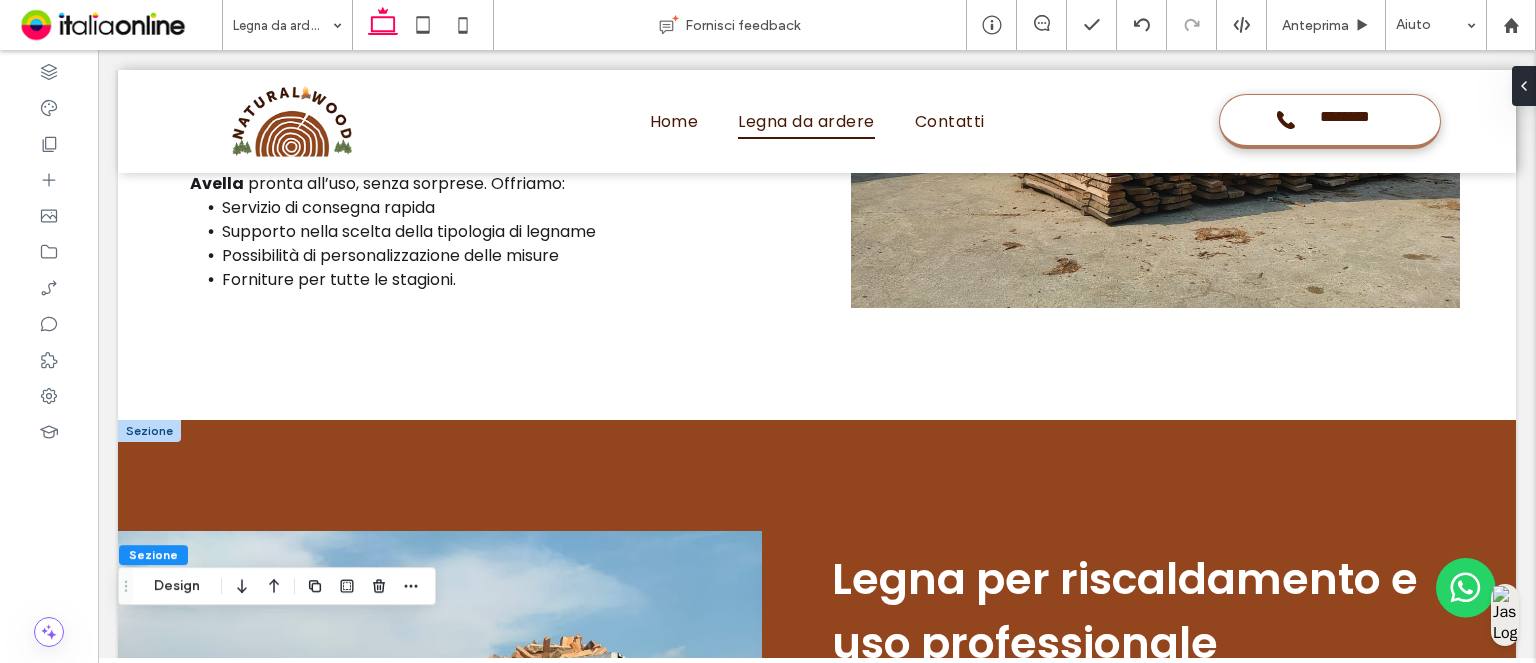 scroll, scrollTop: 4096, scrollLeft: 0, axis: vertical 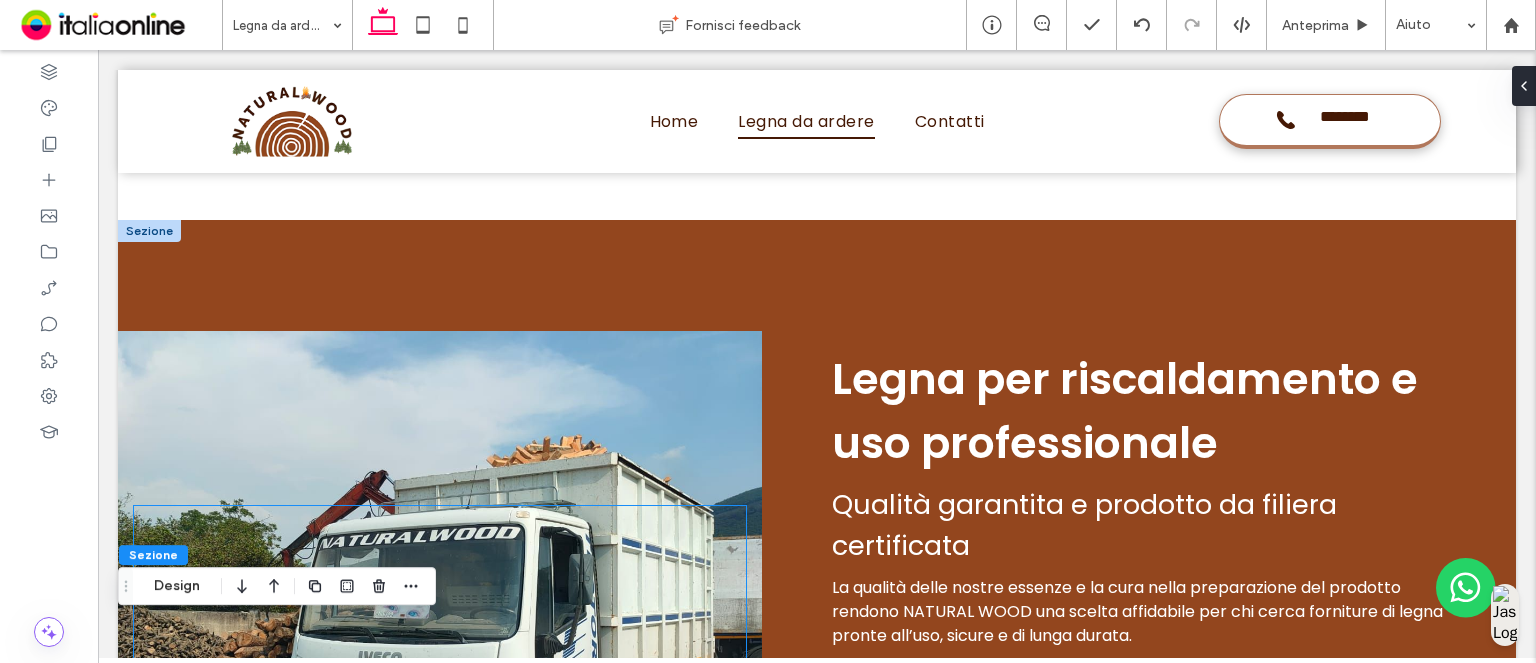click at bounding box center [440, 606] 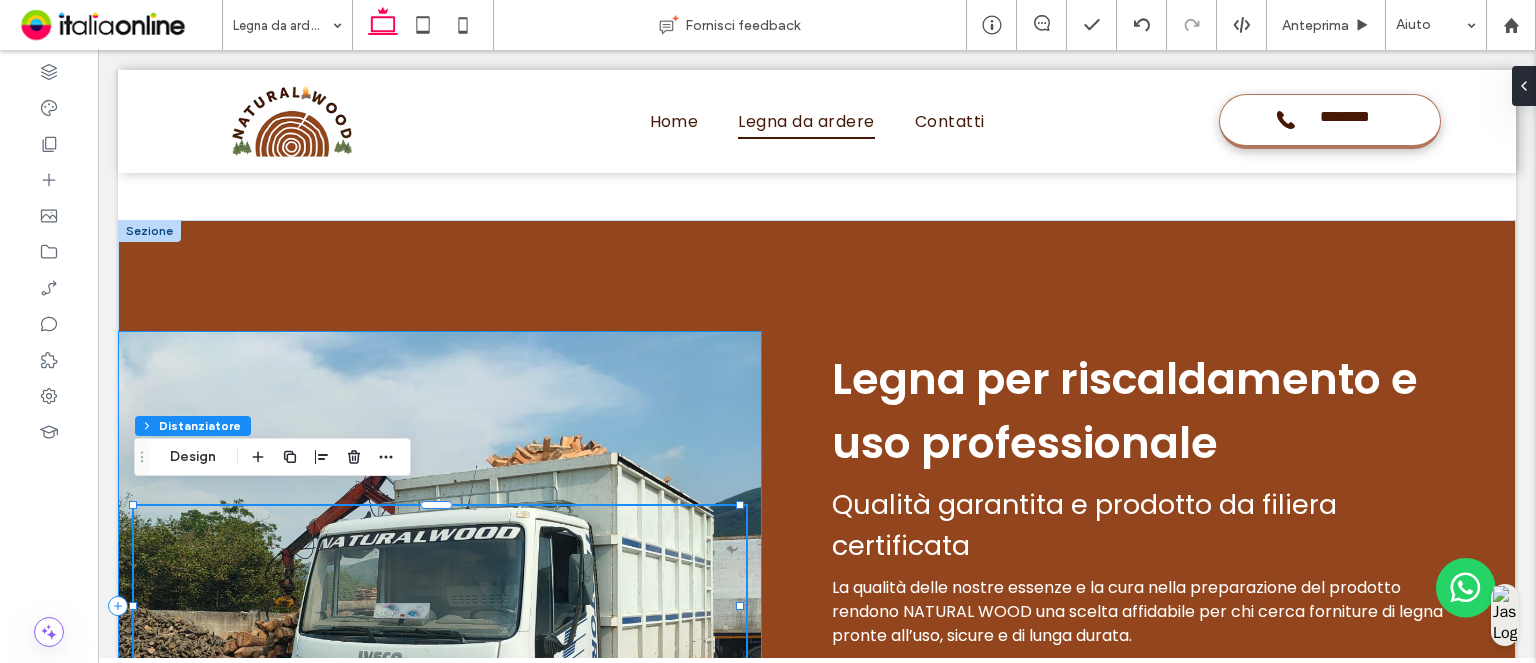 click at bounding box center [440, 605] 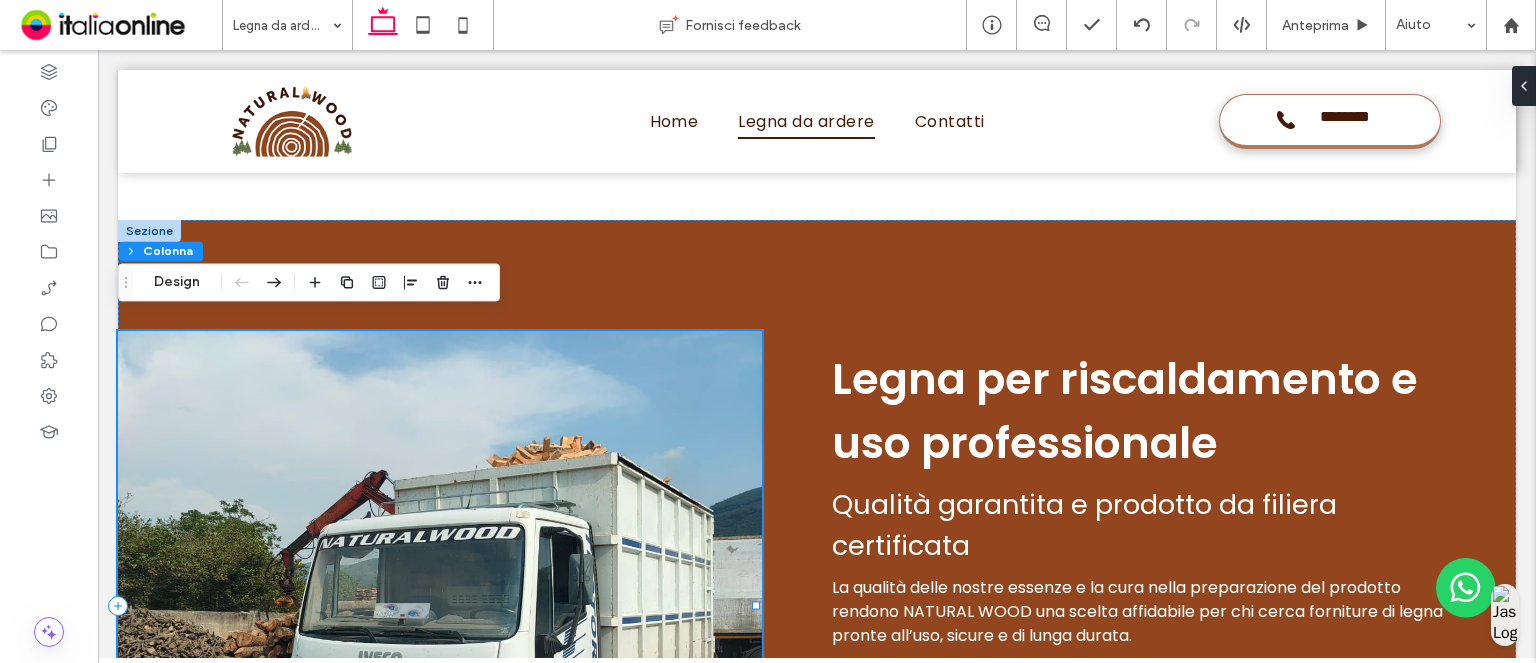 click at bounding box center (440, 605) 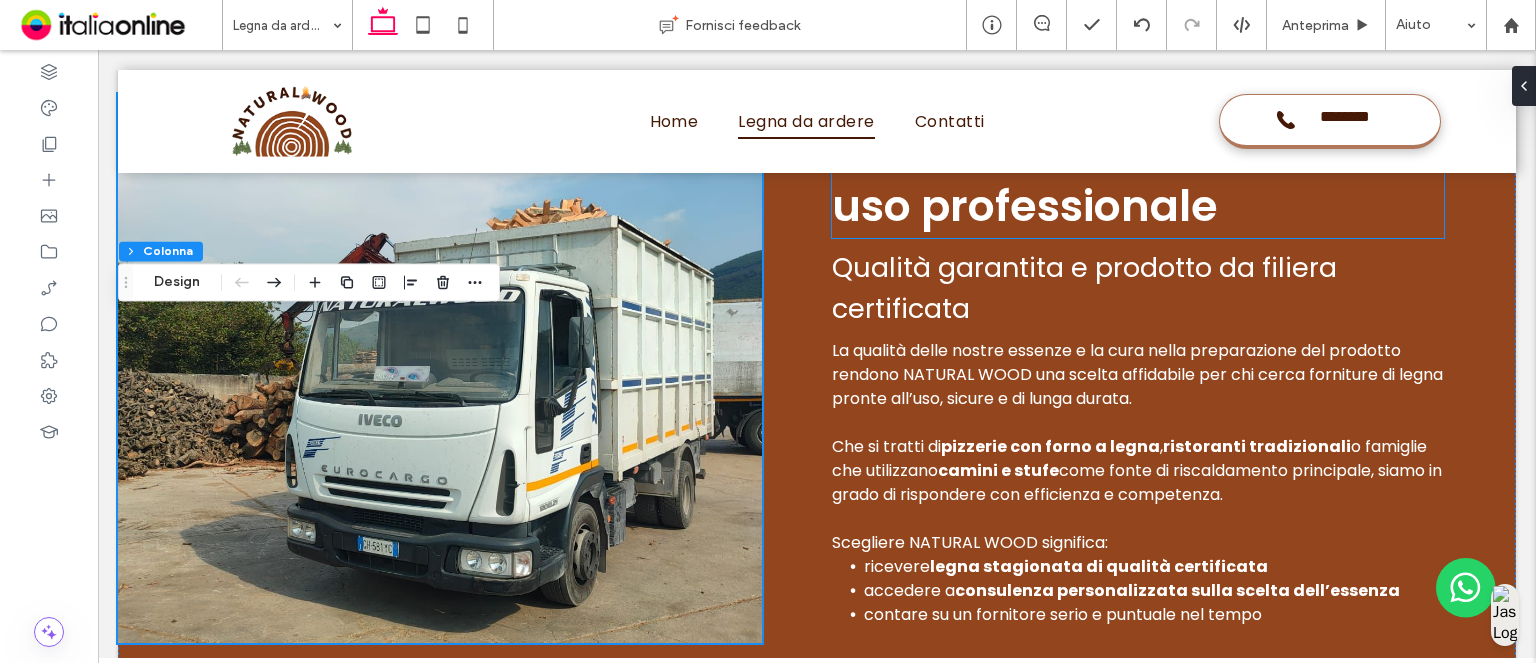 scroll, scrollTop: 4396, scrollLeft: 0, axis: vertical 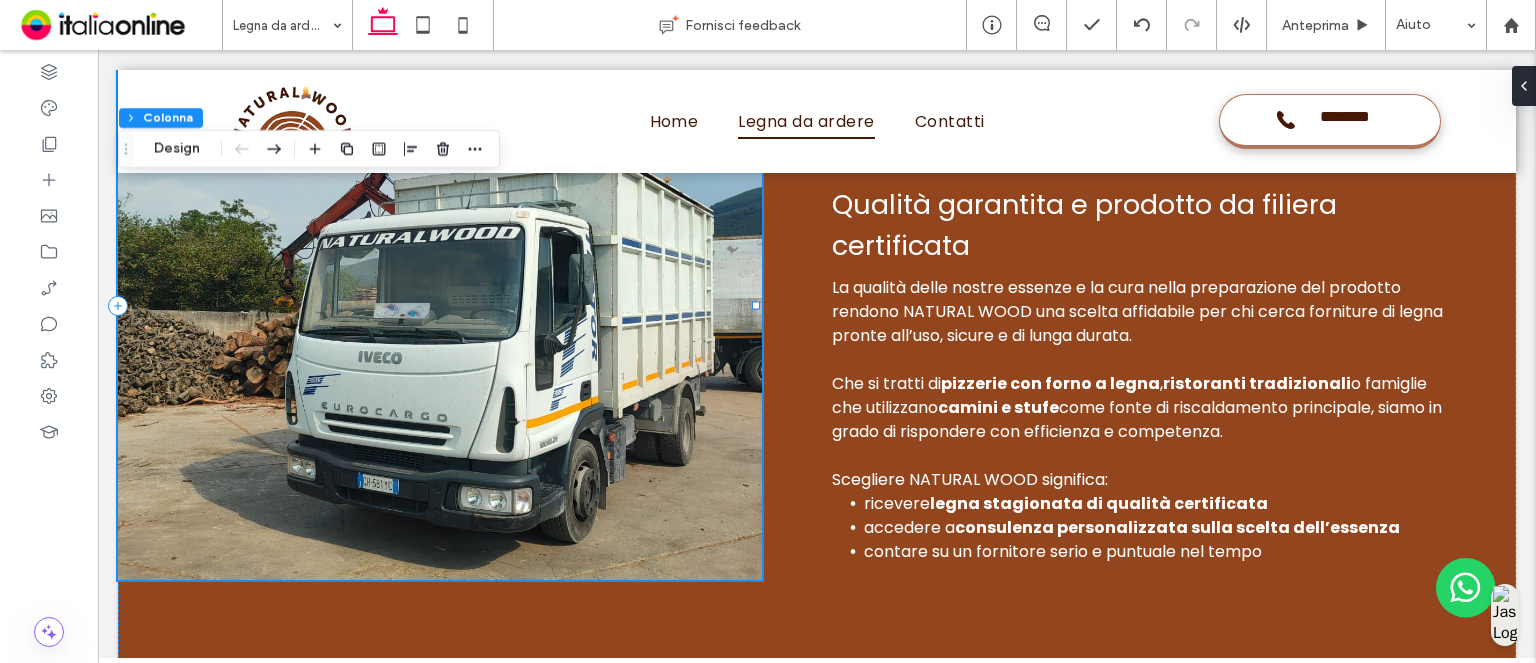 click at bounding box center (440, 305) 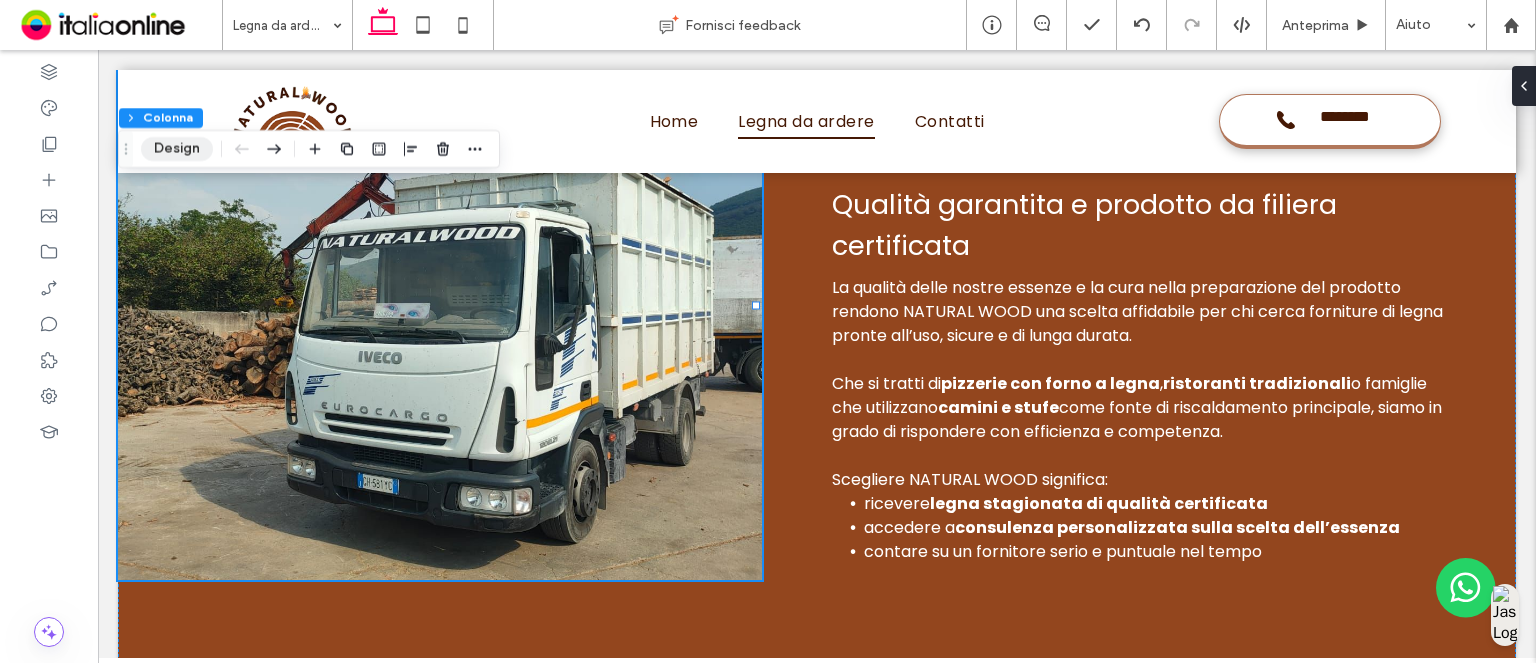 click on "Design" at bounding box center [177, 149] 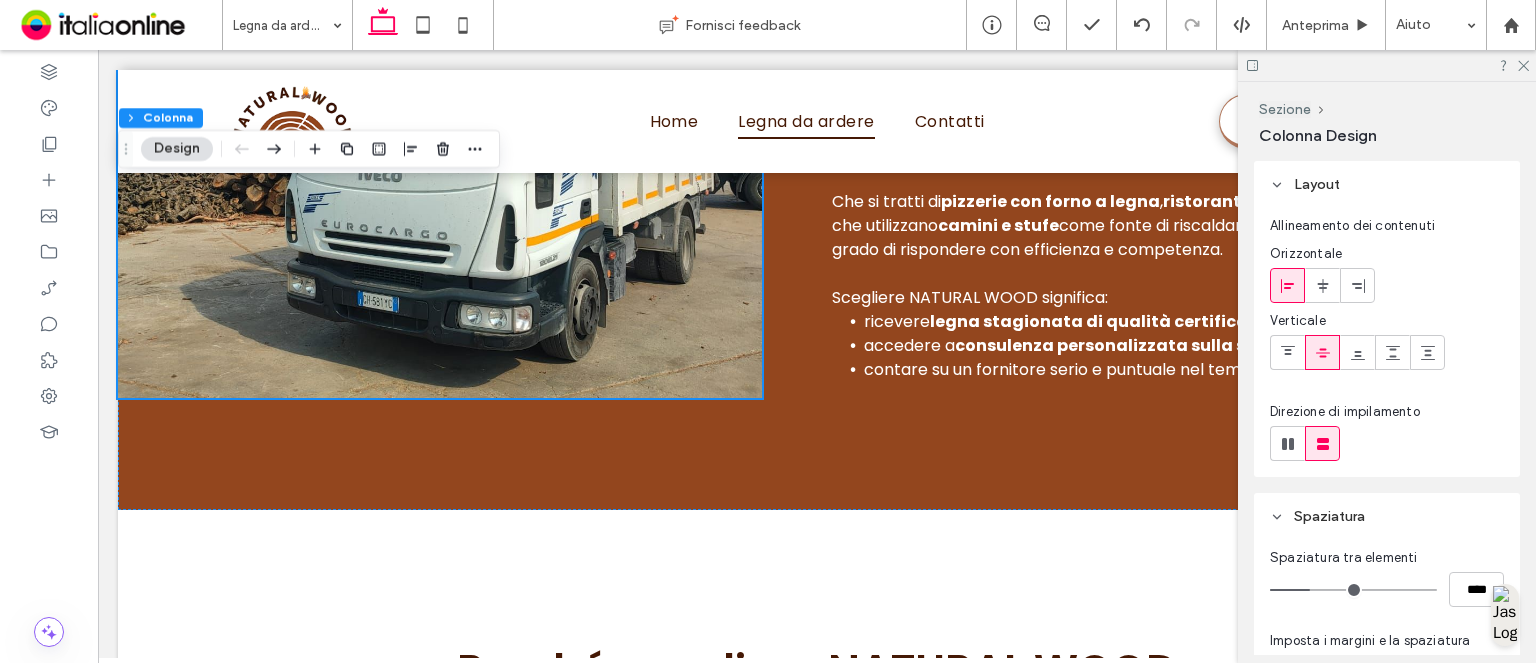 scroll, scrollTop: 4696, scrollLeft: 0, axis: vertical 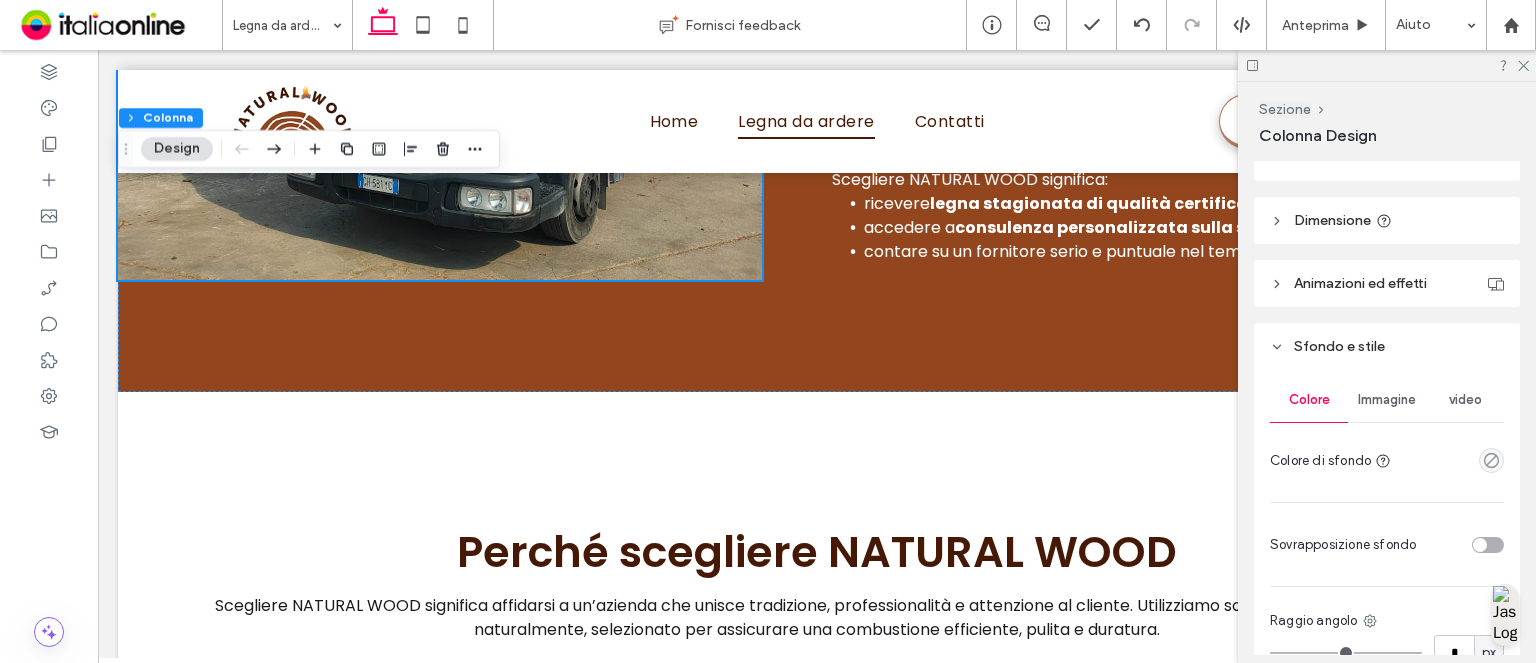 click on "Immagine" at bounding box center (1387, 400) 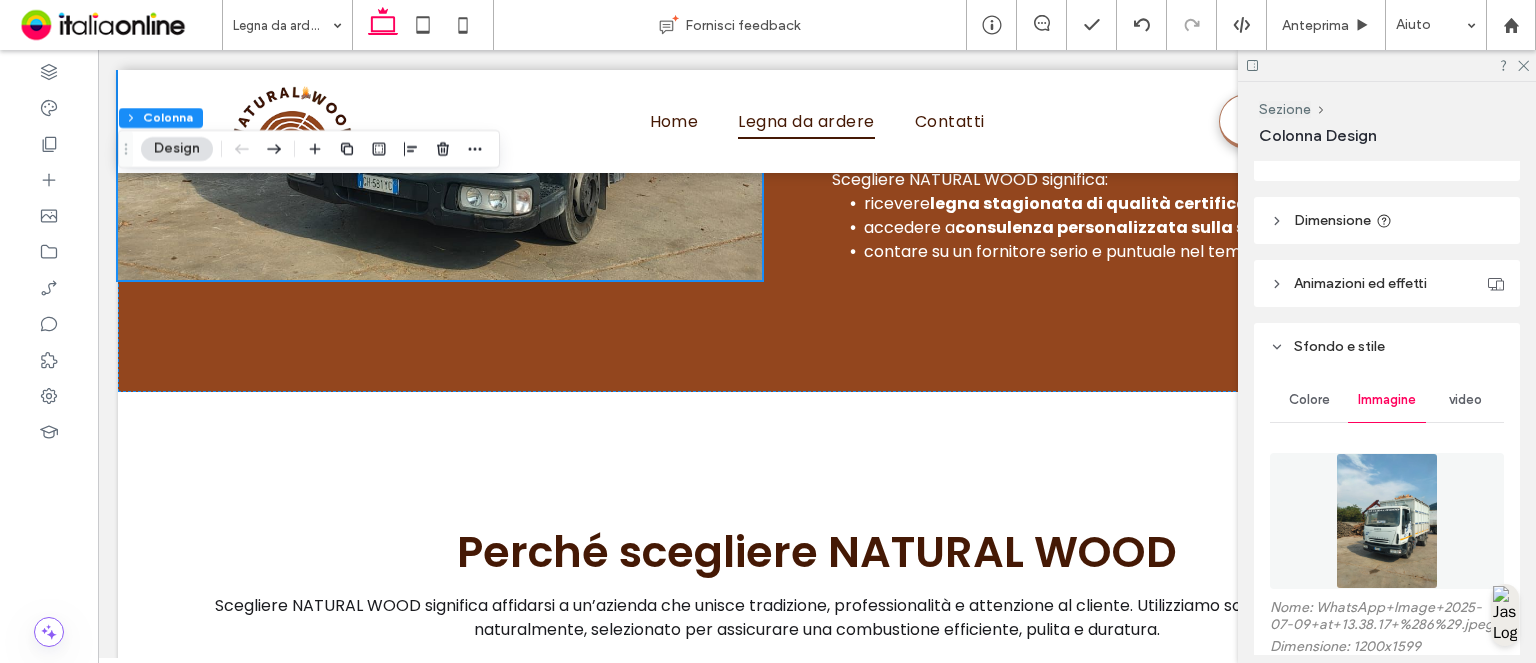 drag, startPoint x: 1399, startPoint y: 492, endPoint x: 1301, endPoint y: 595, distance: 142.17242 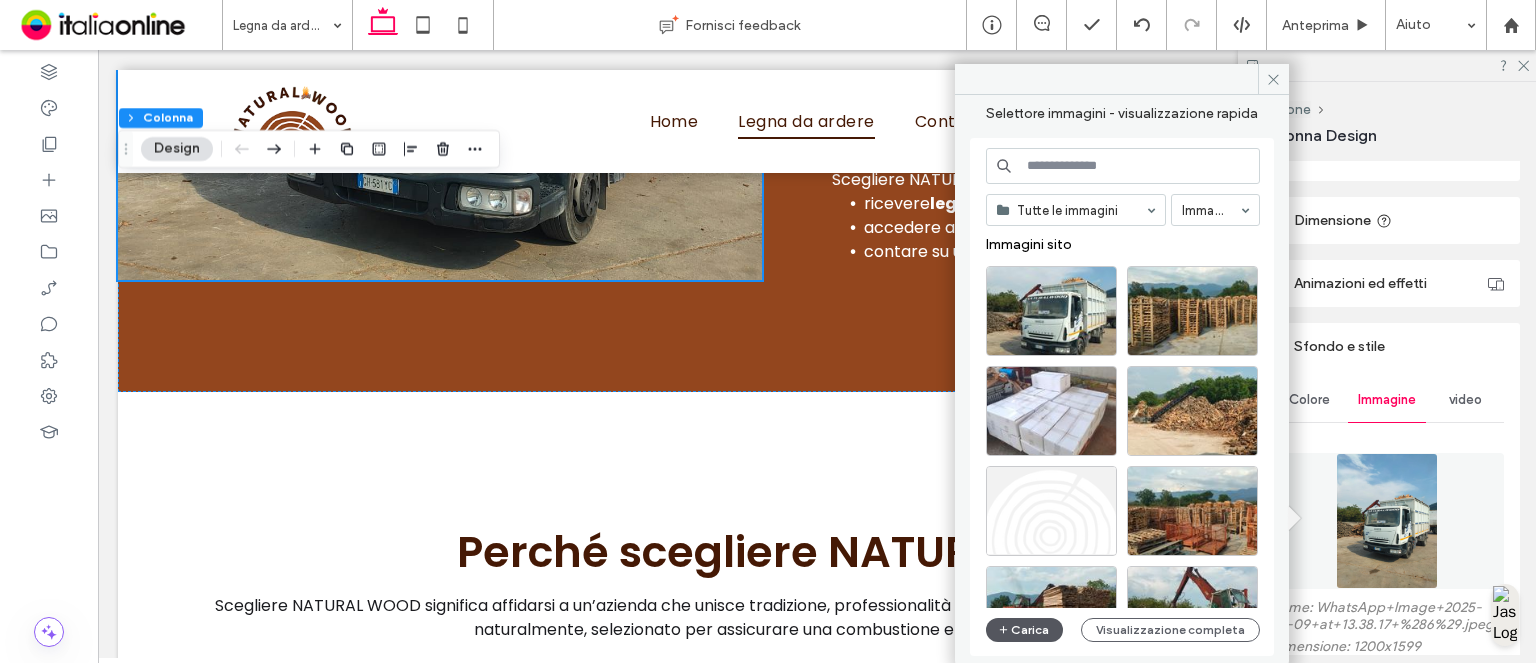 click on "Carica" at bounding box center (1025, 630) 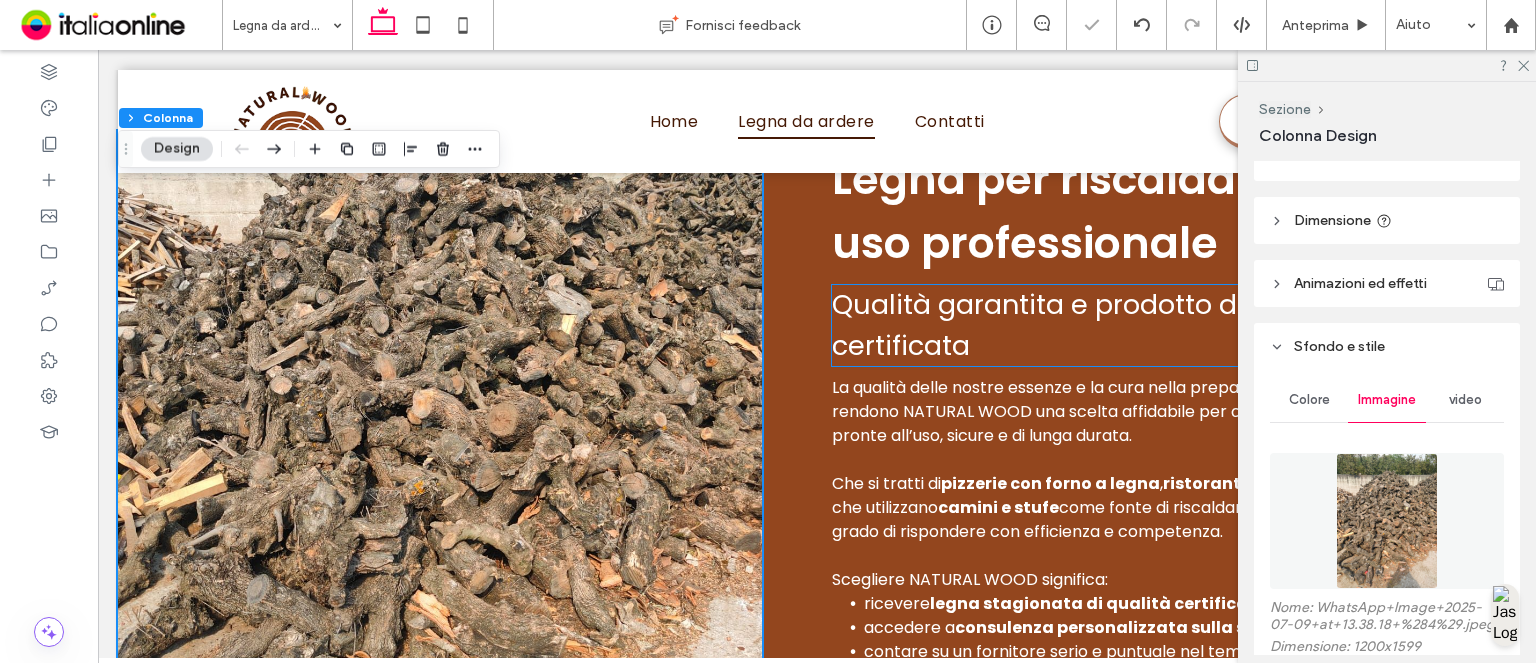 scroll, scrollTop: 4096, scrollLeft: 0, axis: vertical 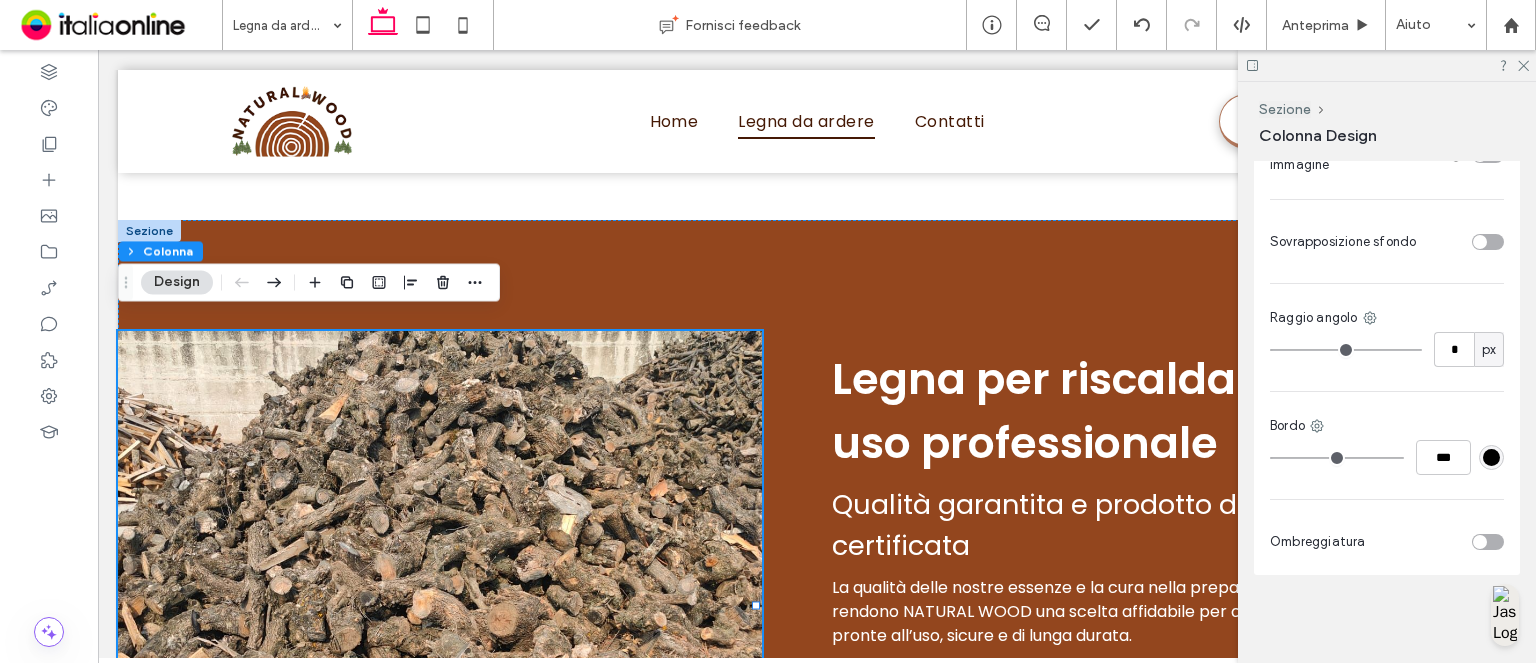 drag, startPoint x: 1525, startPoint y: 68, endPoint x: 1241, endPoint y: 295, distance: 363.57254 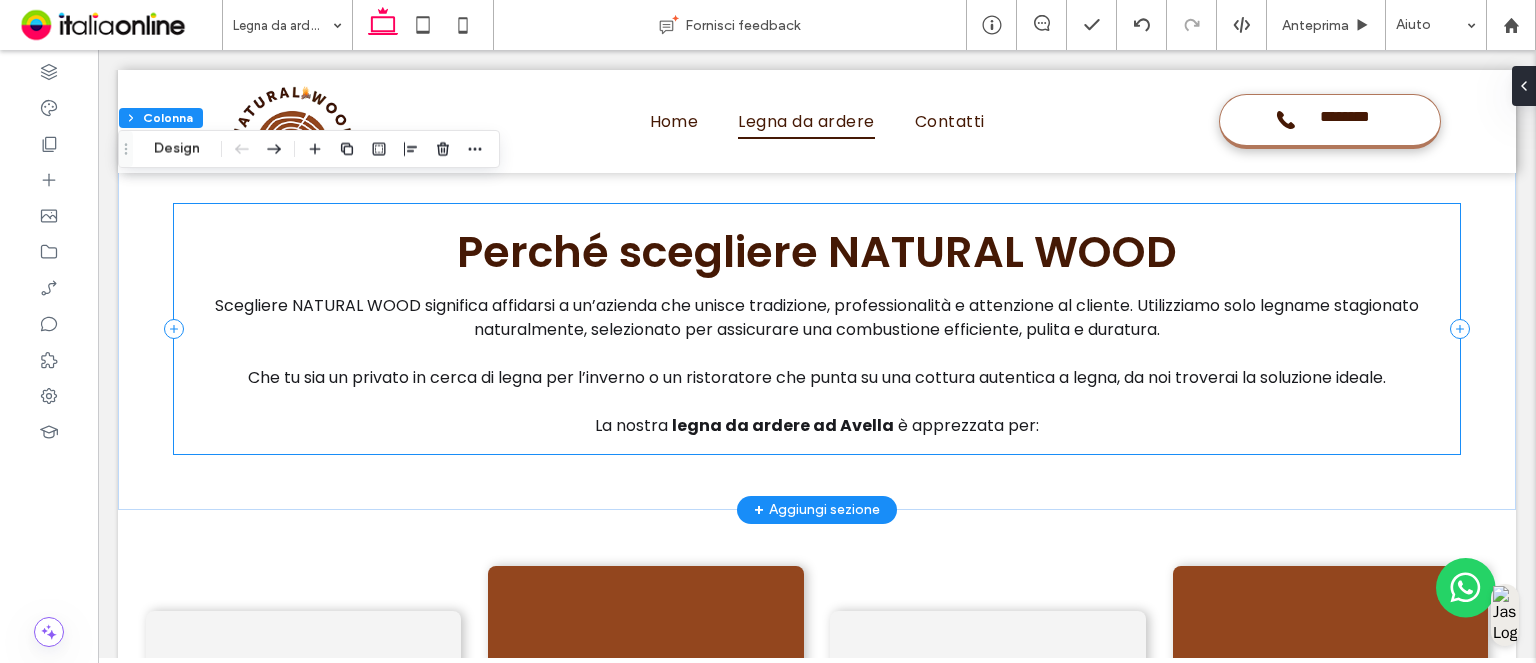 scroll, scrollTop: 4796, scrollLeft: 0, axis: vertical 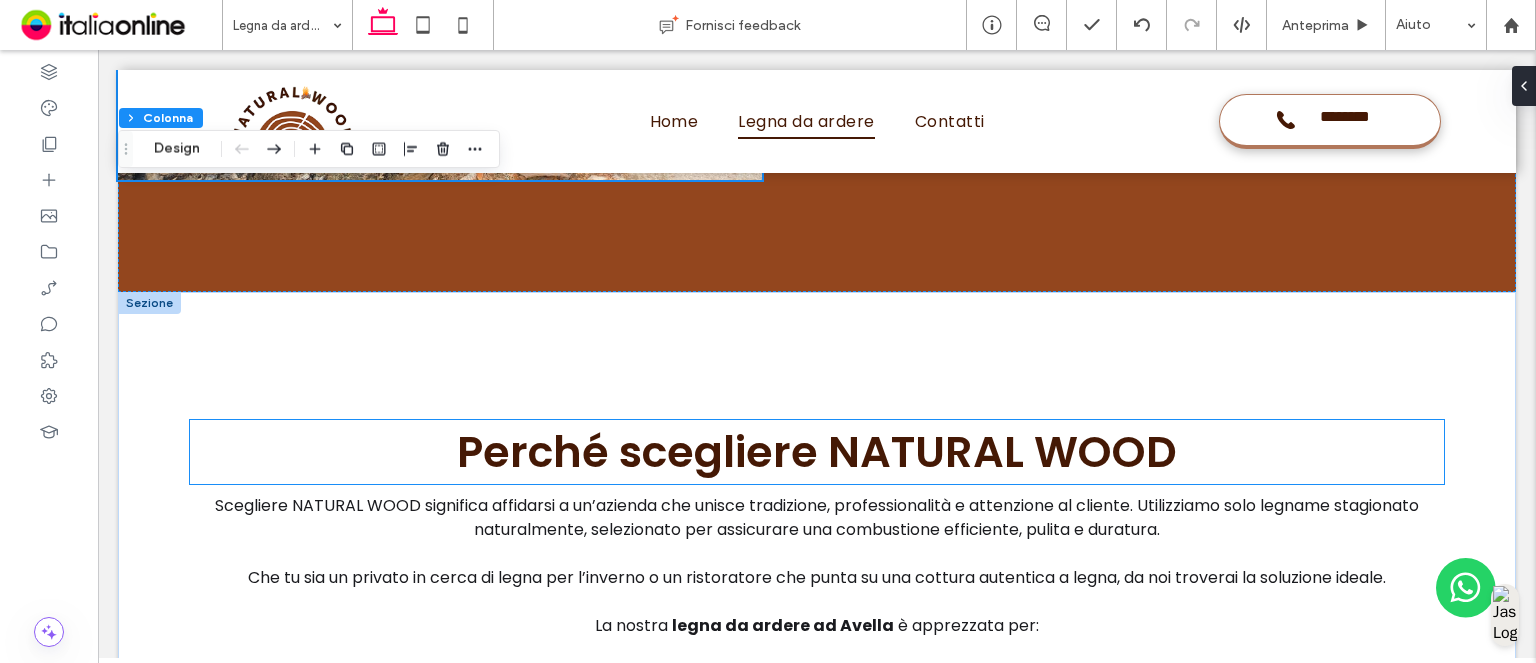 click on "Perché scegliere NATURAL WOOD" at bounding box center (817, 452) 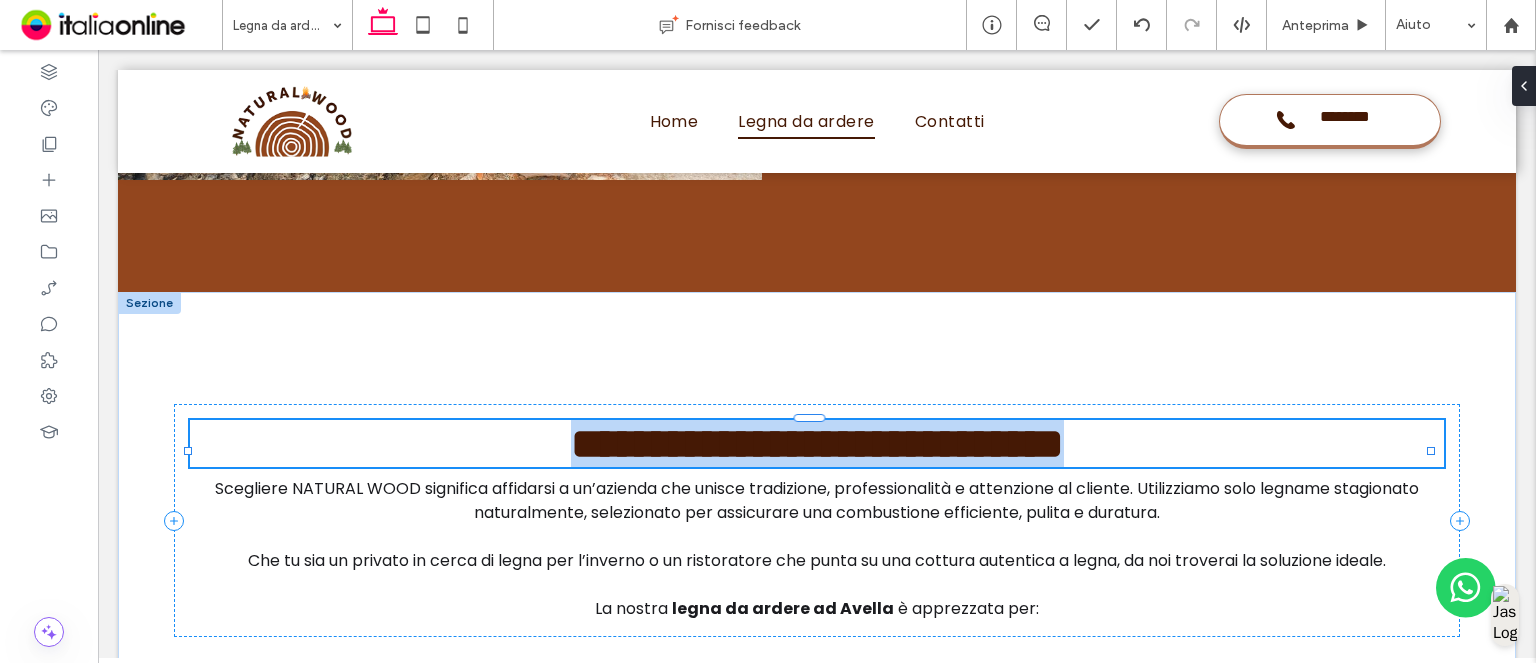 type on "*******" 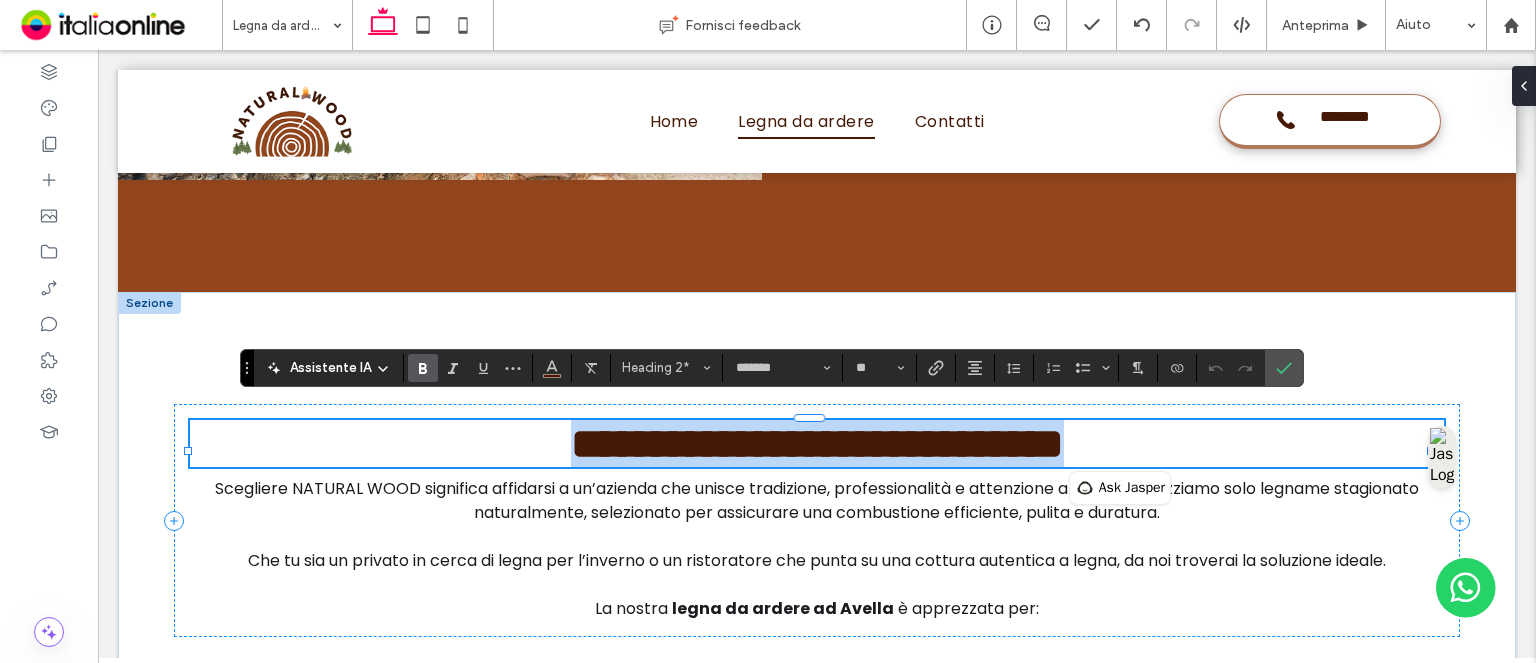 paste 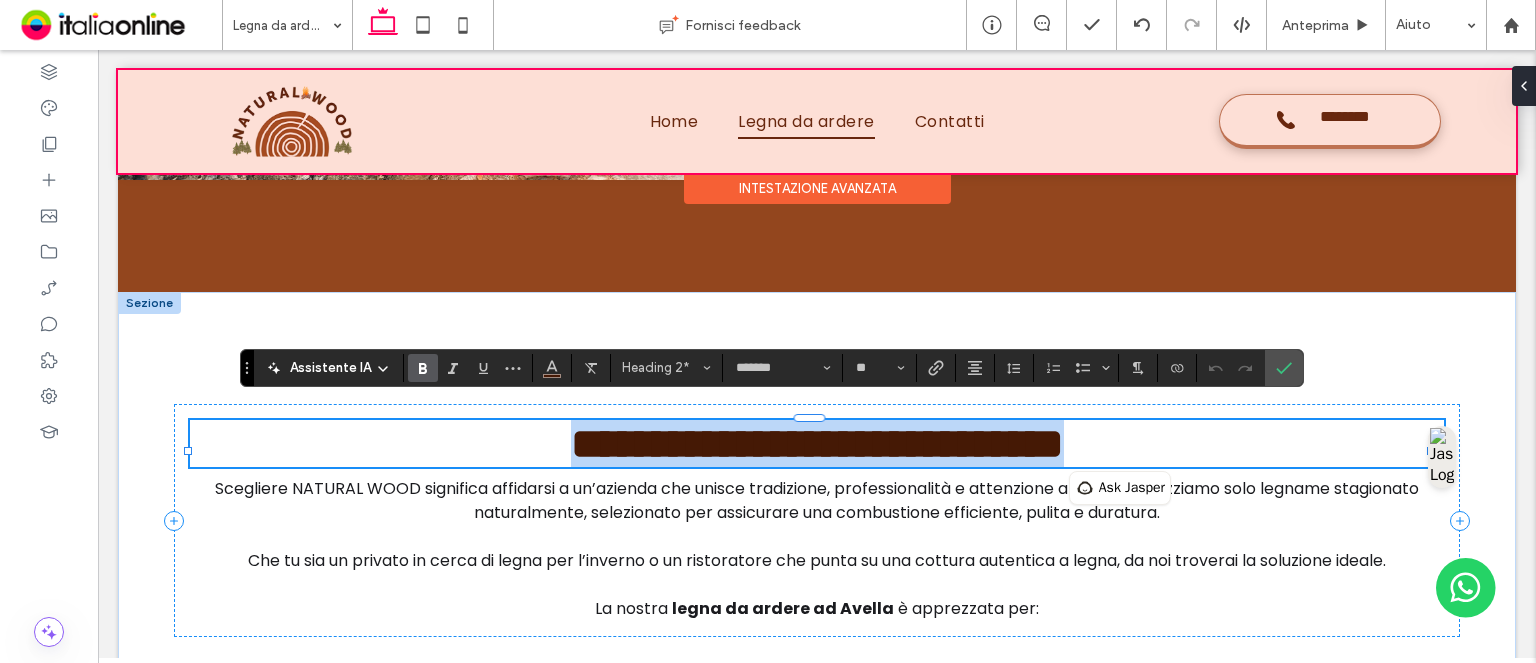 type 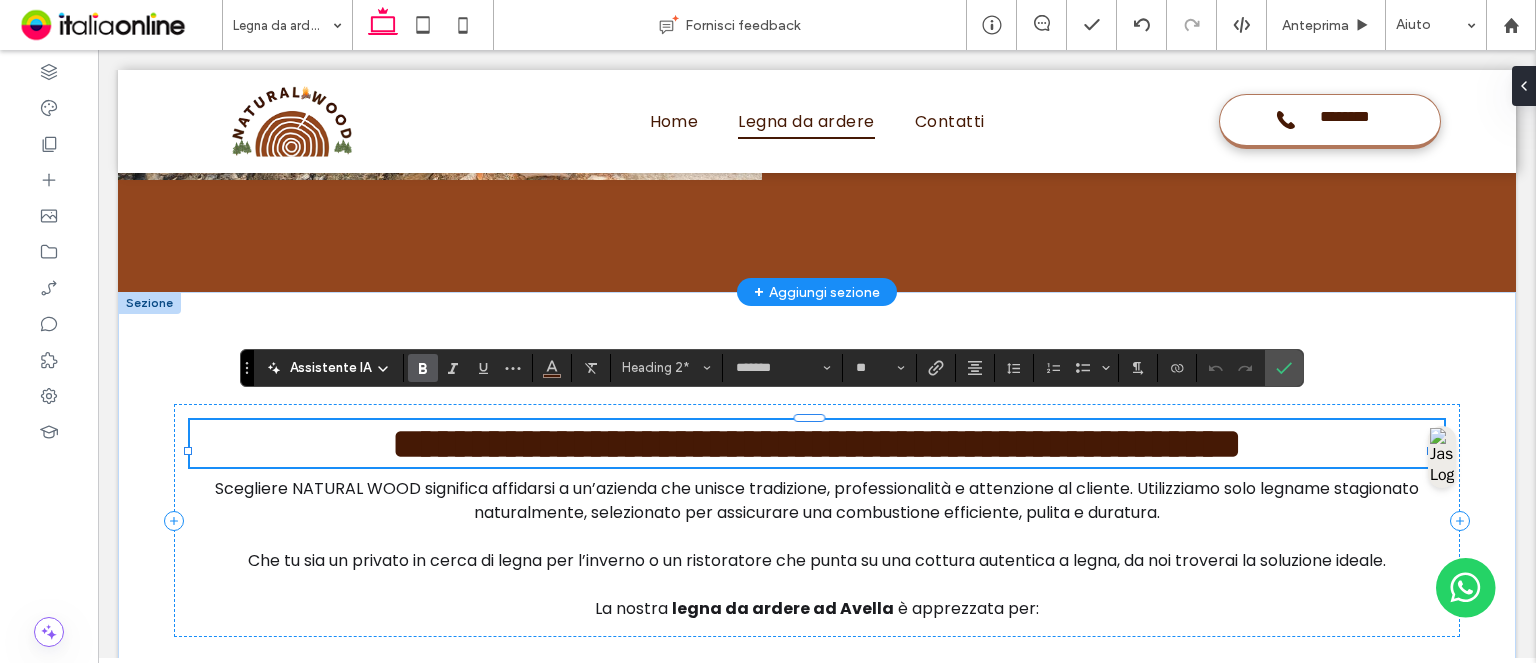 type on "**" 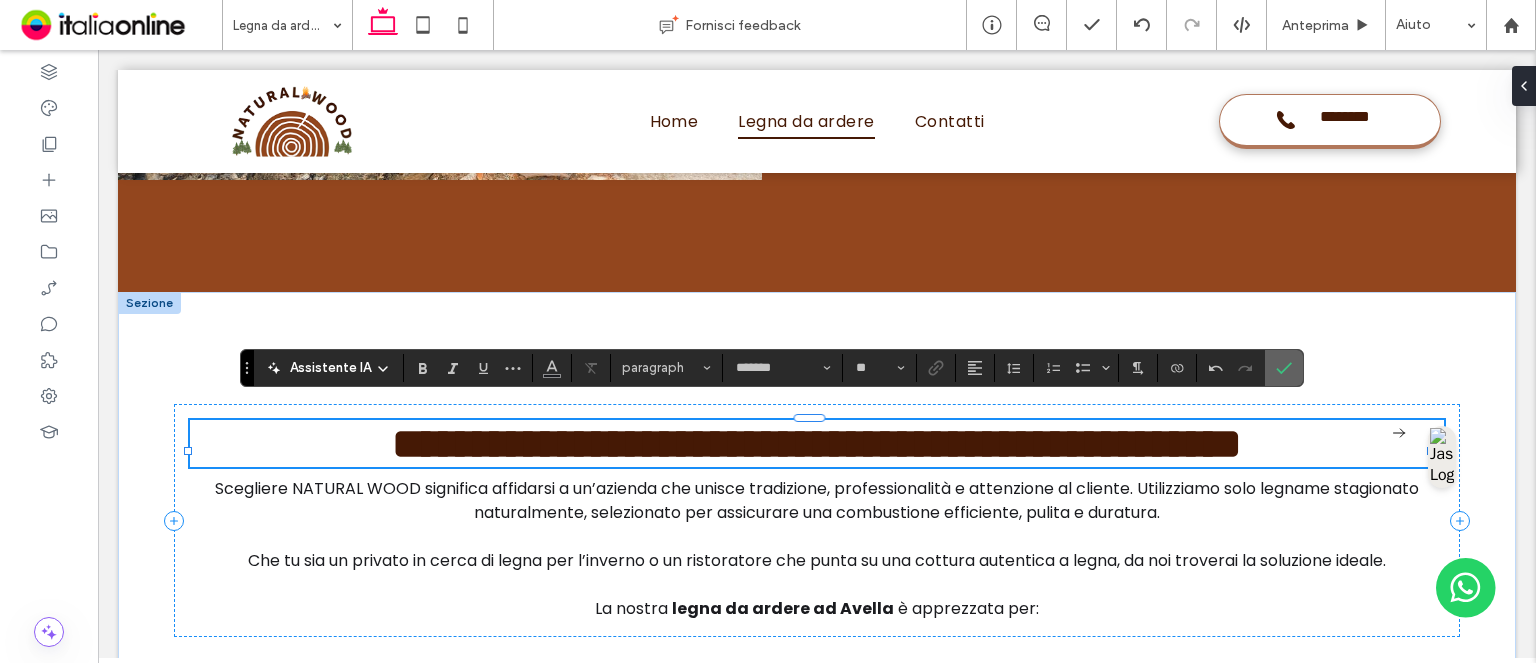 click 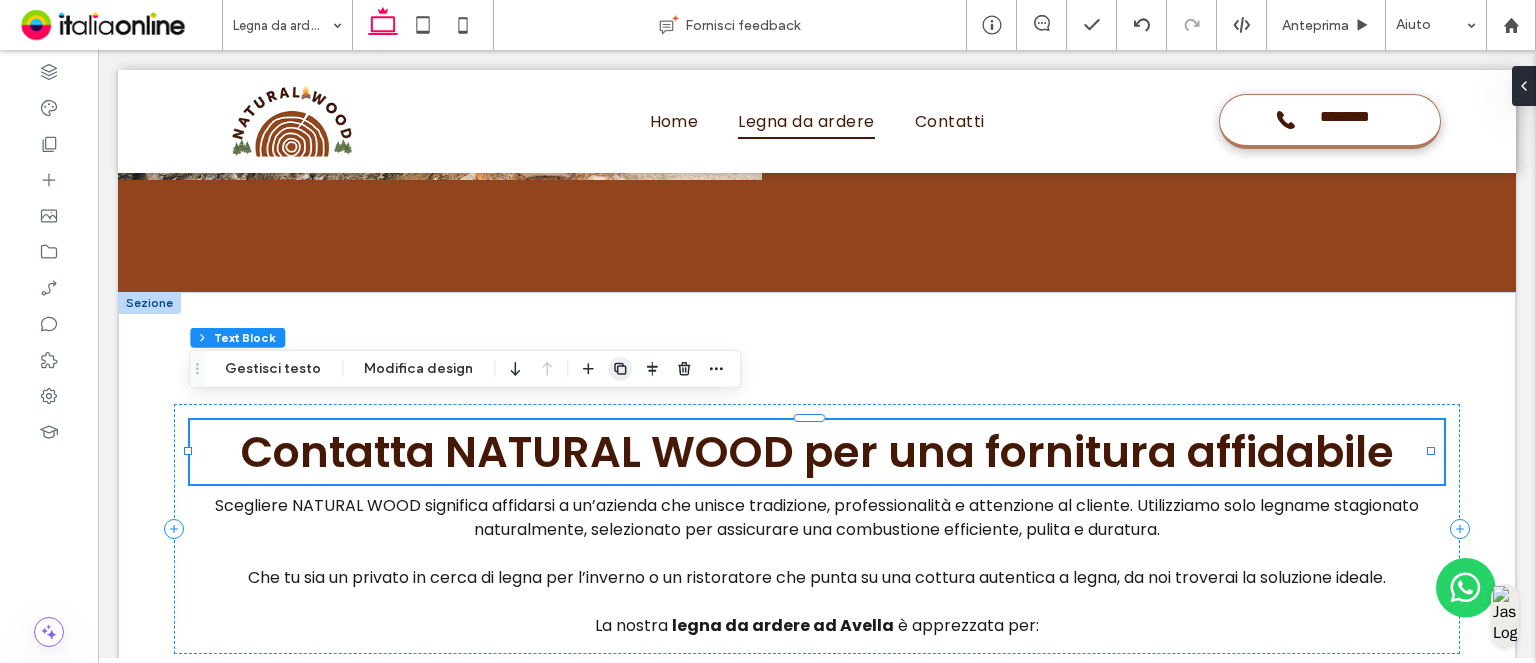 click 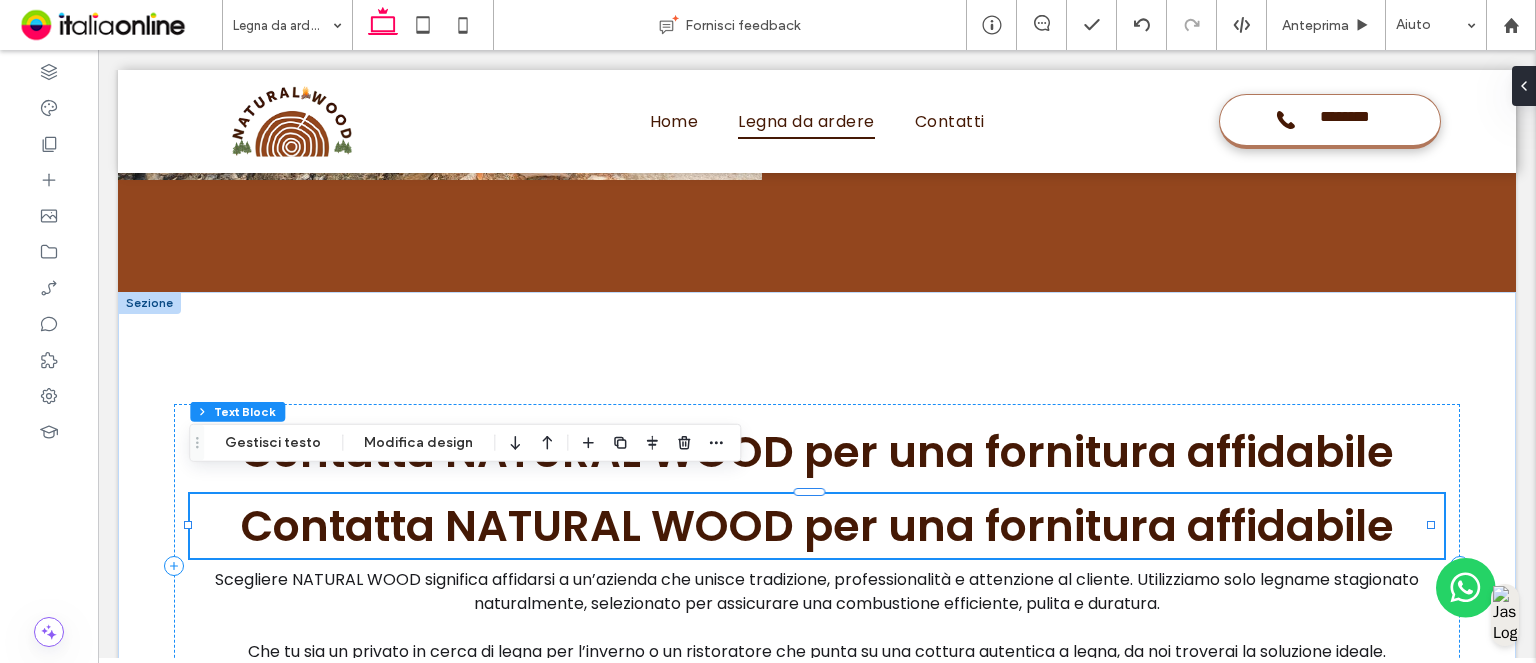 click on "Contatta NATURAL WOOD per una fornitura affidabile" at bounding box center [817, 526] 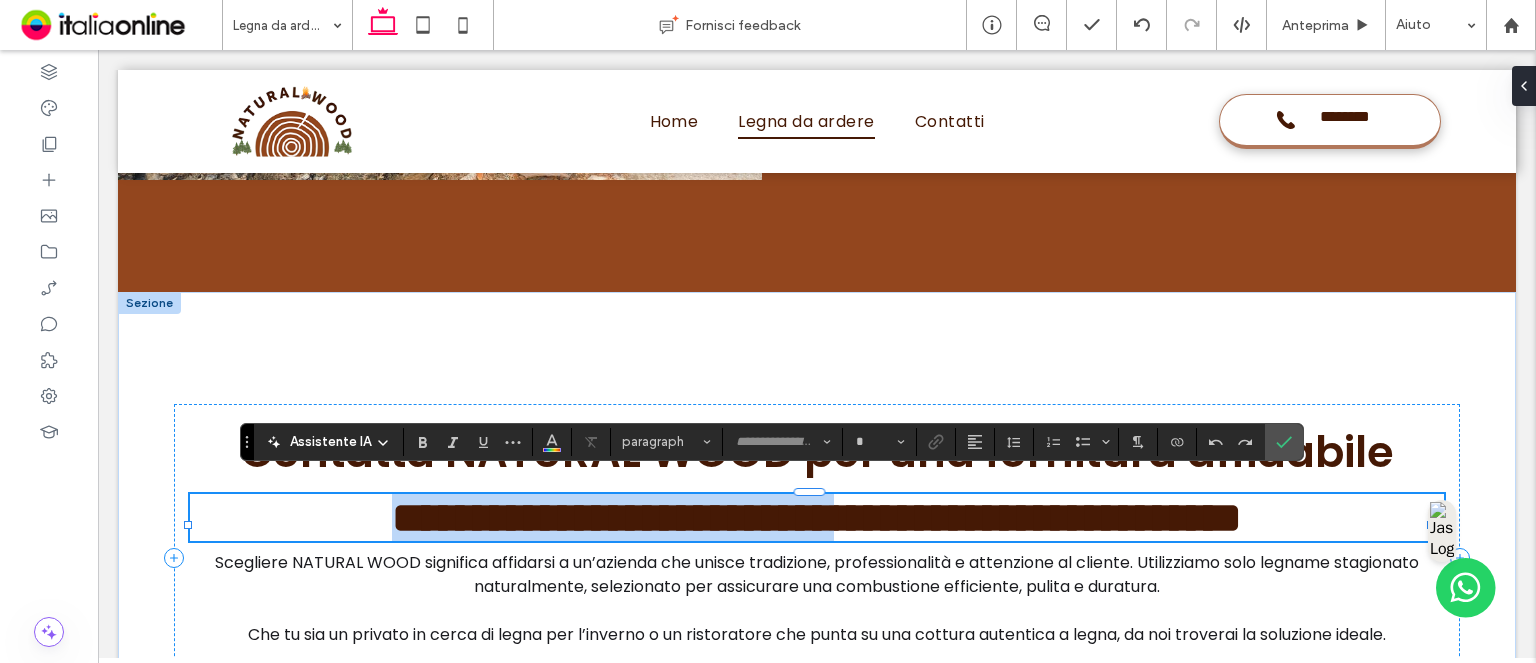 click on "**********" at bounding box center (817, 517) 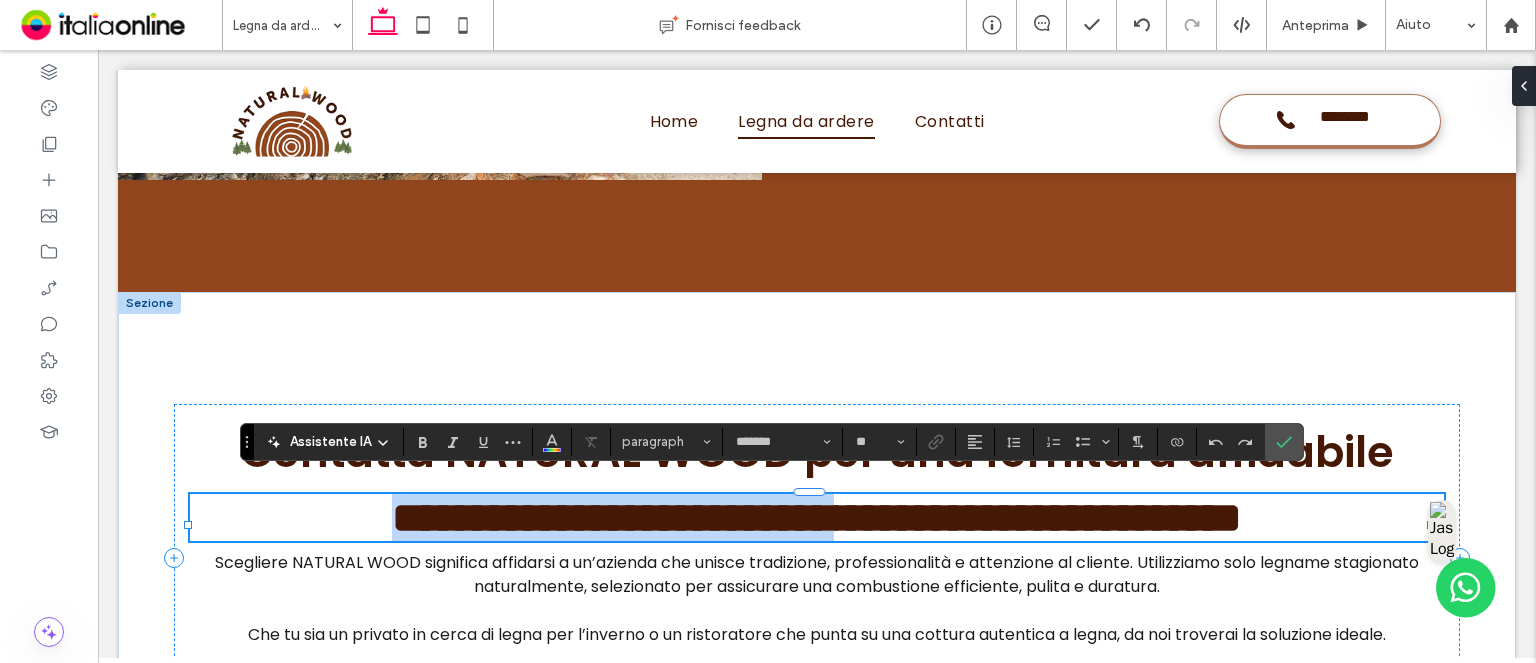 click on "**********" at bounding box center [817, 517] 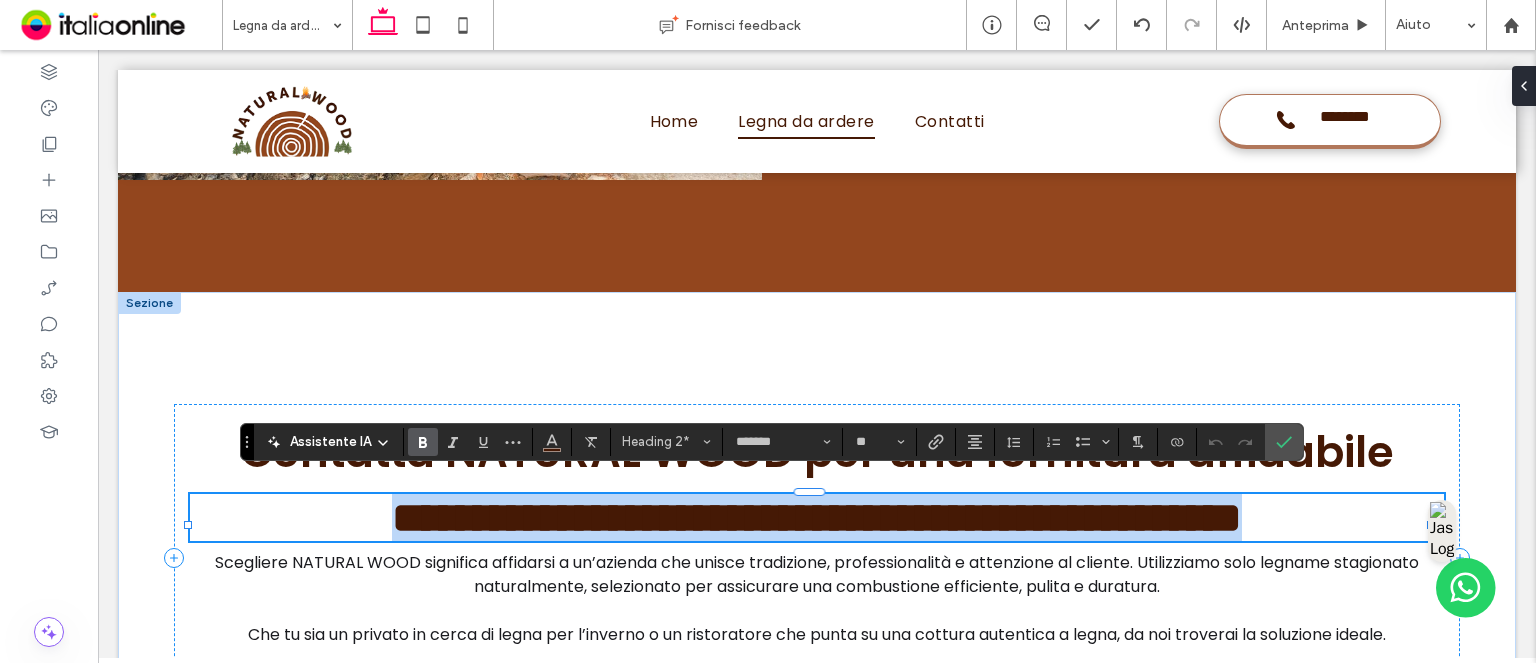 click on "**********" at bounding box center [817, 517] 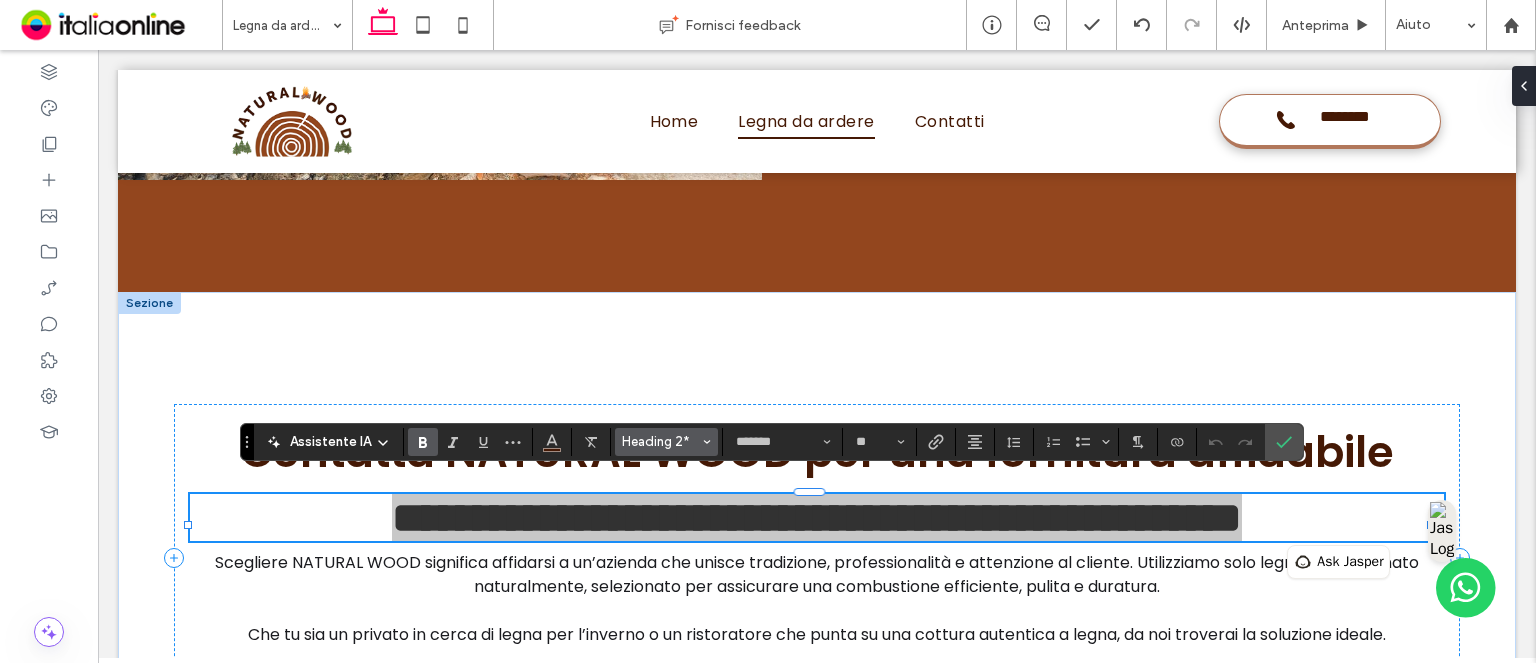 click on "Heading 2*" at bounding box center (661, 441) 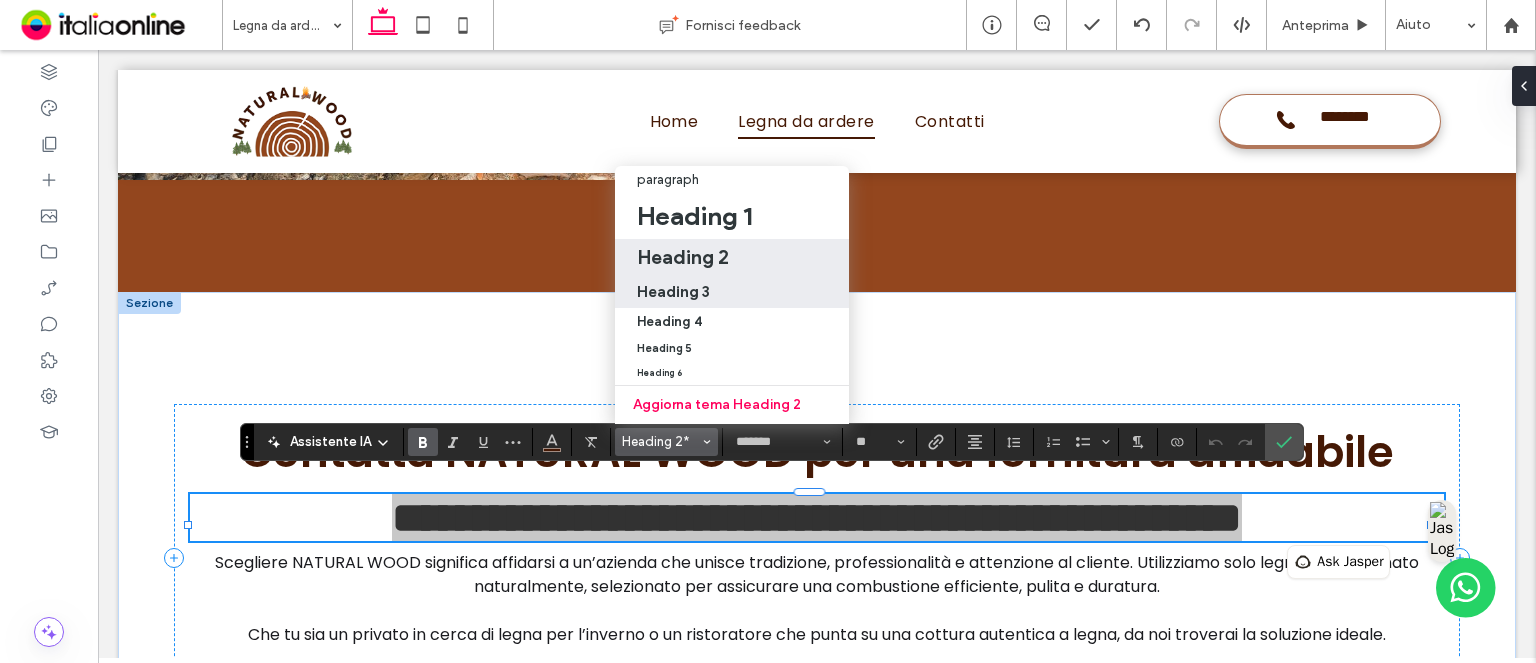 click on "Heading 3" at bounding box center [732, 291] 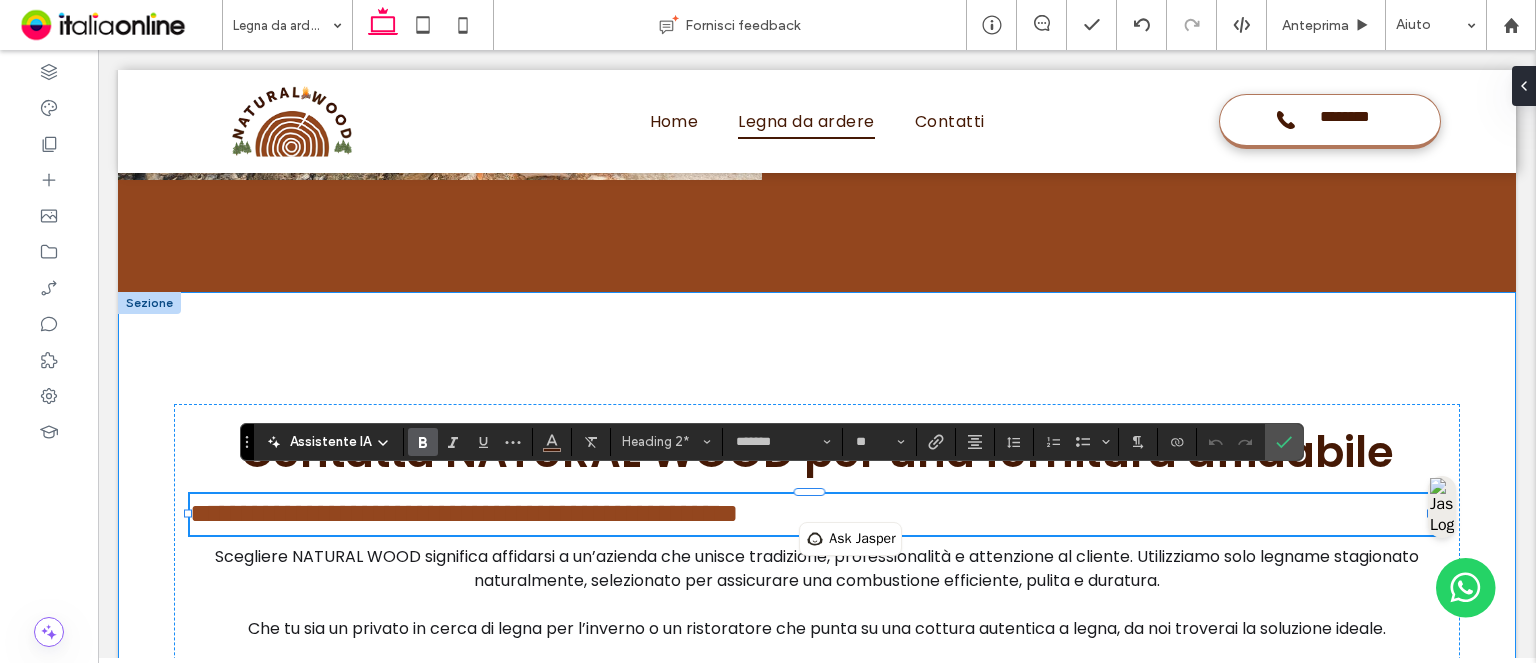type on "**" 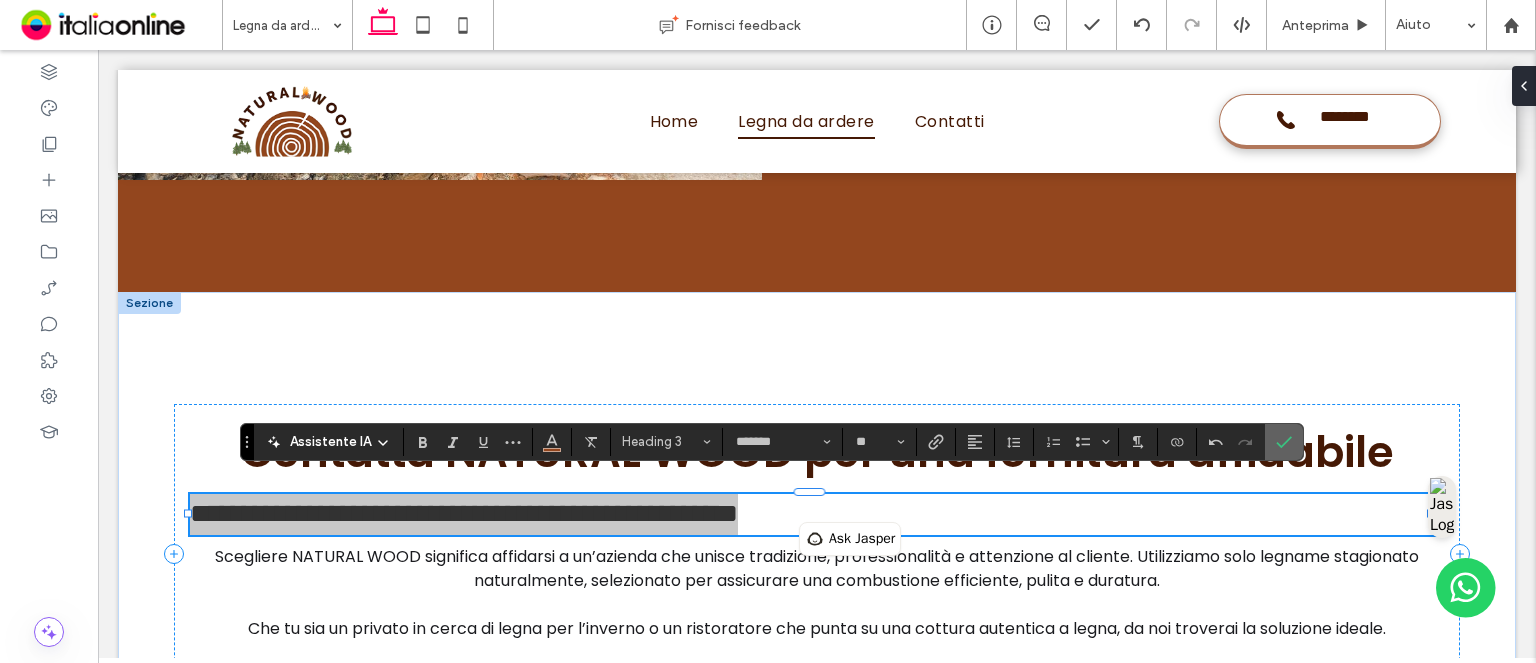 click at bounding box center [1284, 442] 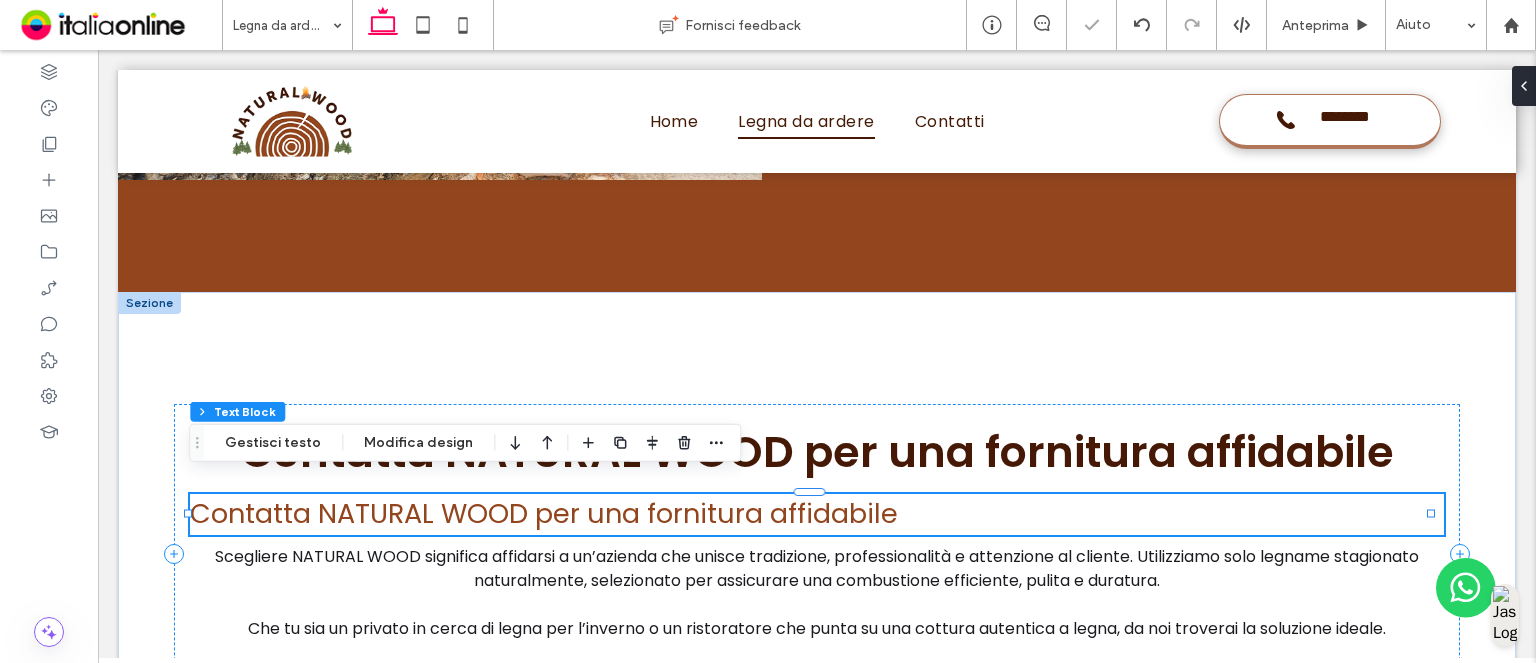 drag, startPoint x: 1364, startPoint y: 493, endPoint x: 1155, endPoint y: 496, distance: 209.02153 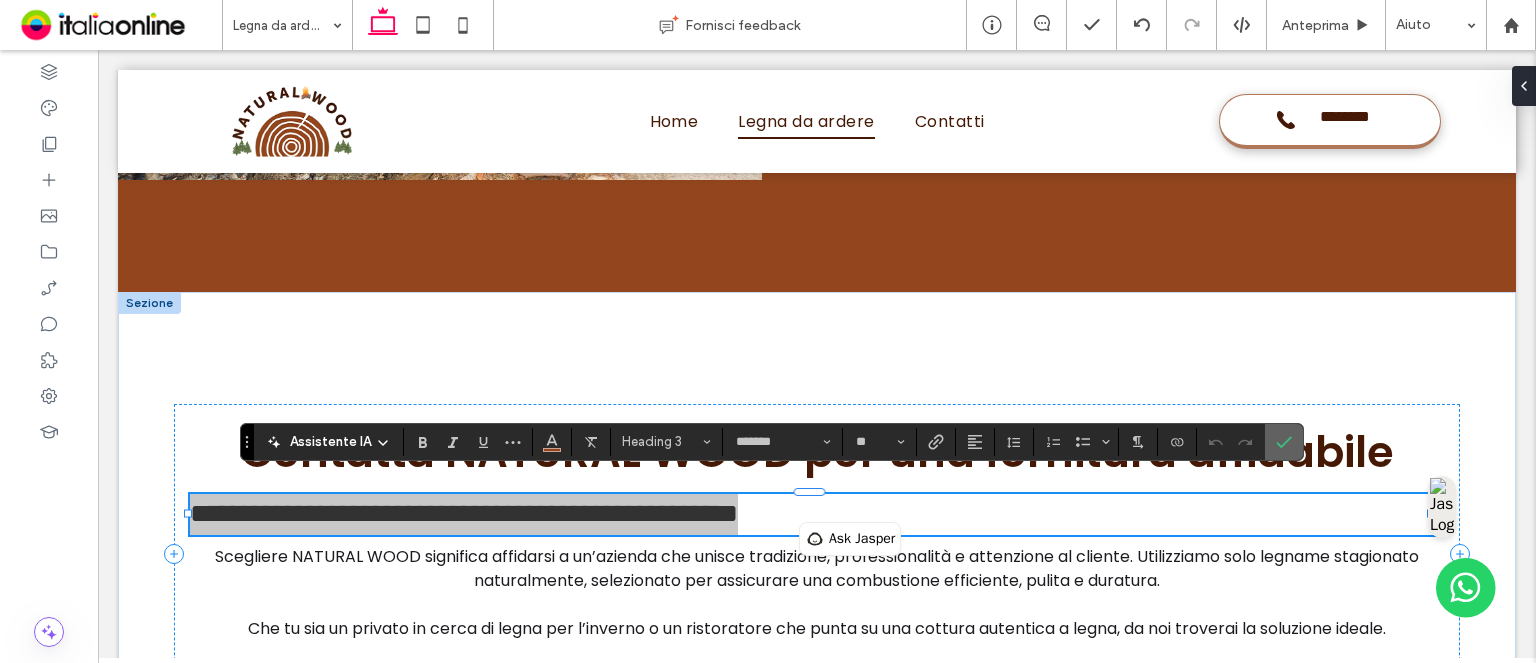 drag, startPoint x: 1270, startPoint y: 444, endPoint x: 1128, endPoint y: 403, distance: 147.80054 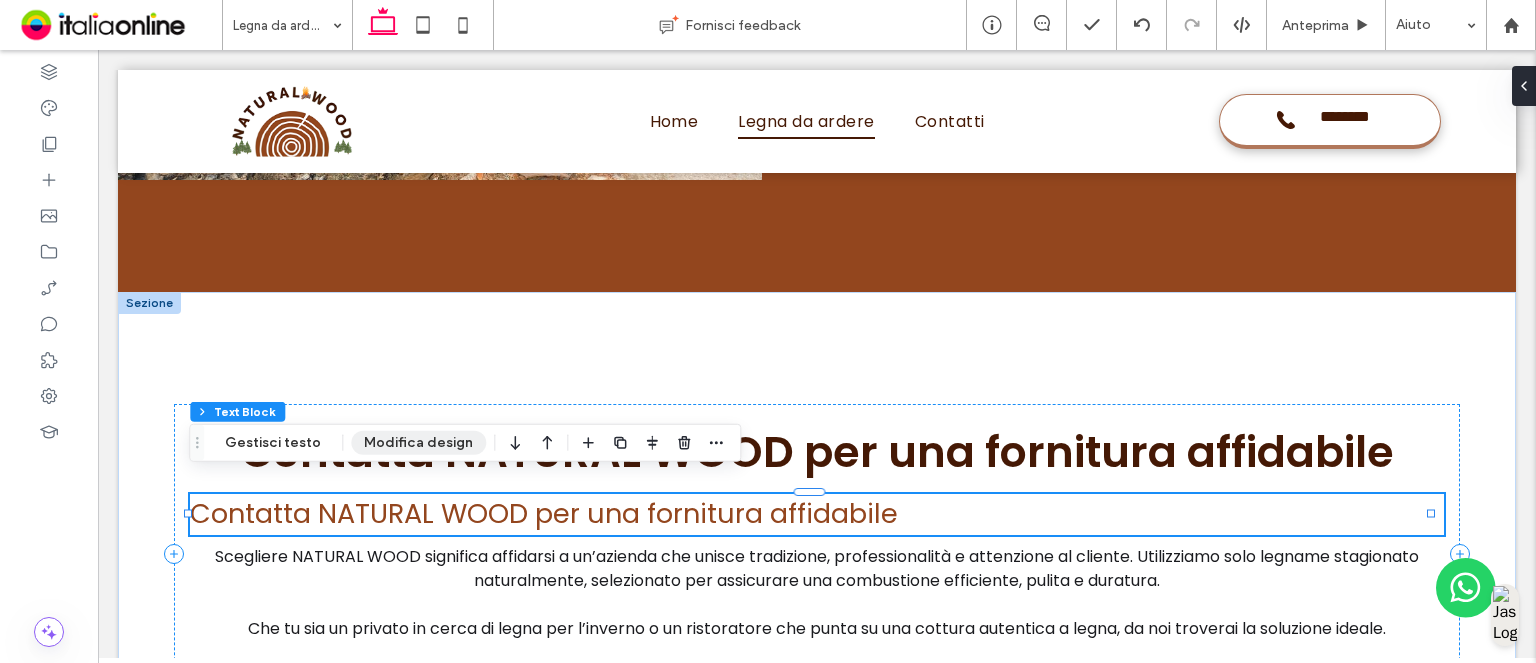 click on "Modifica design" at bounding box center (418, 443) 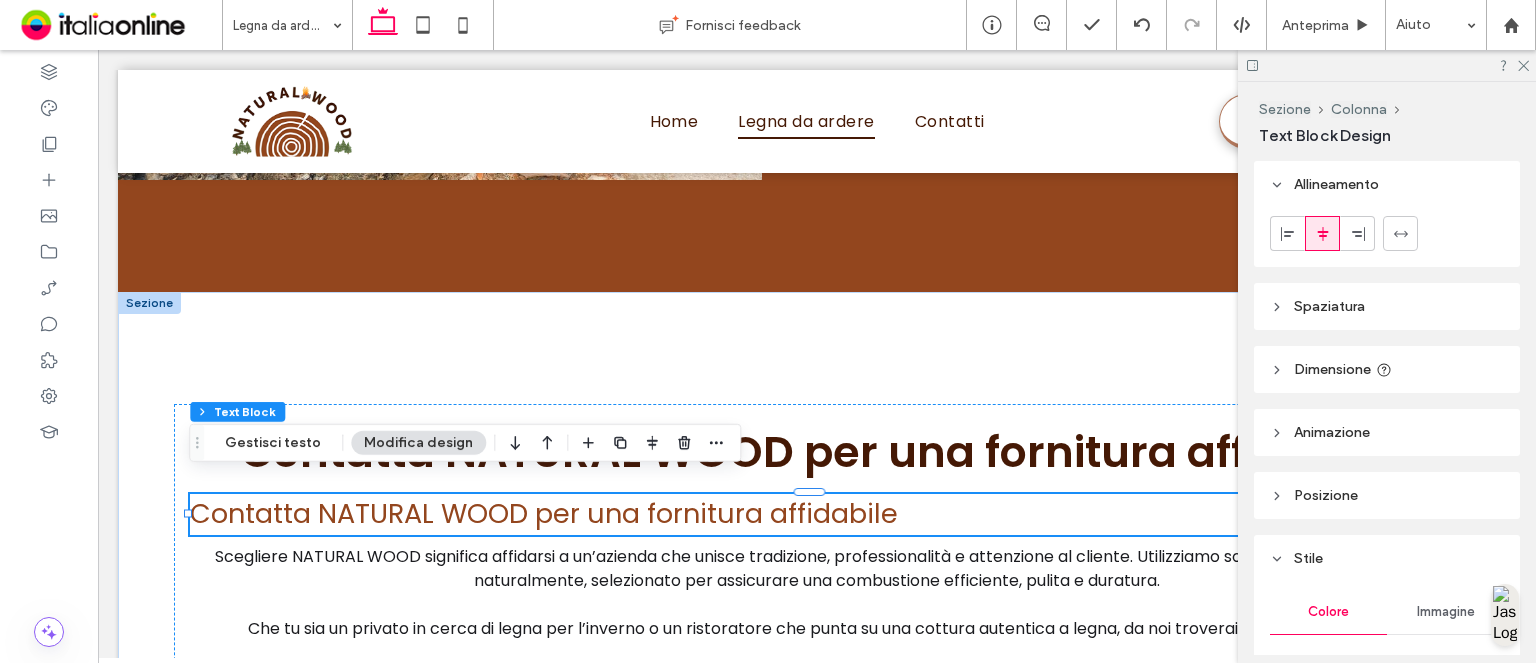 click at bounding box center (1357, 233) 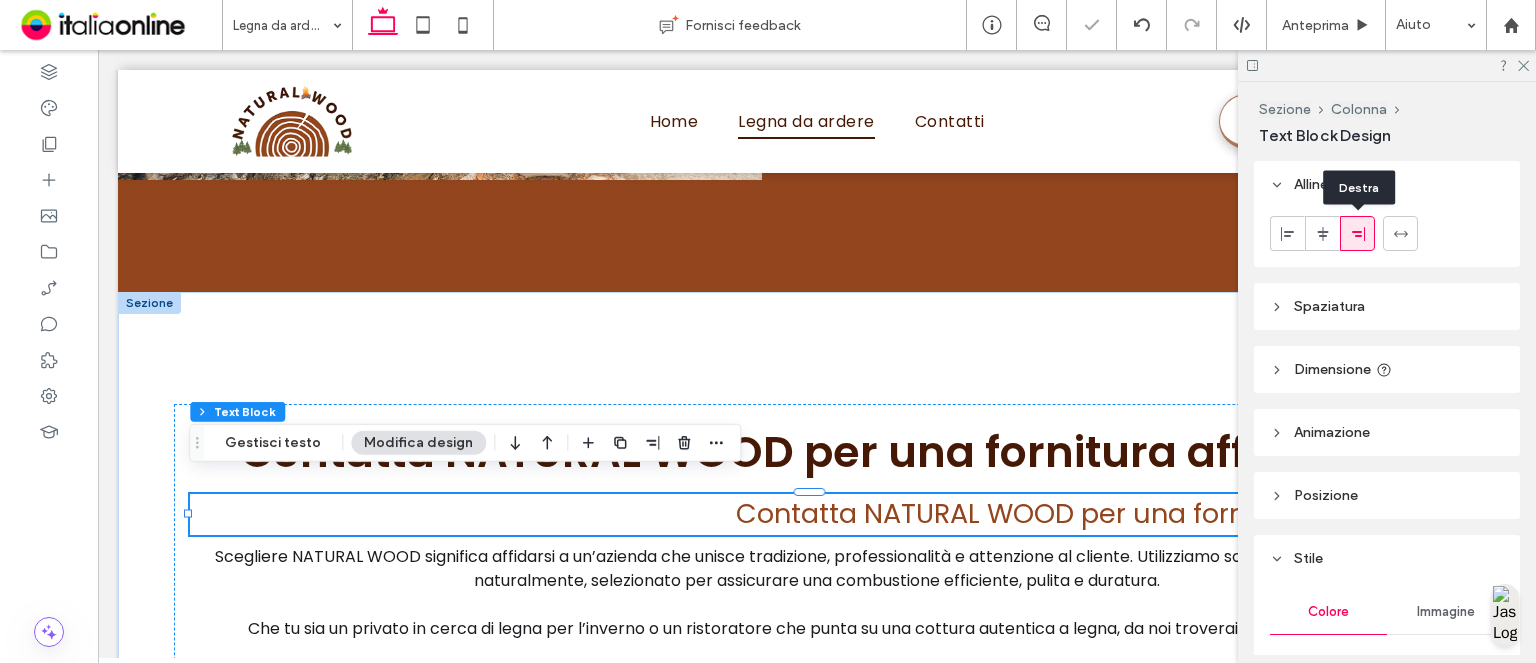 click 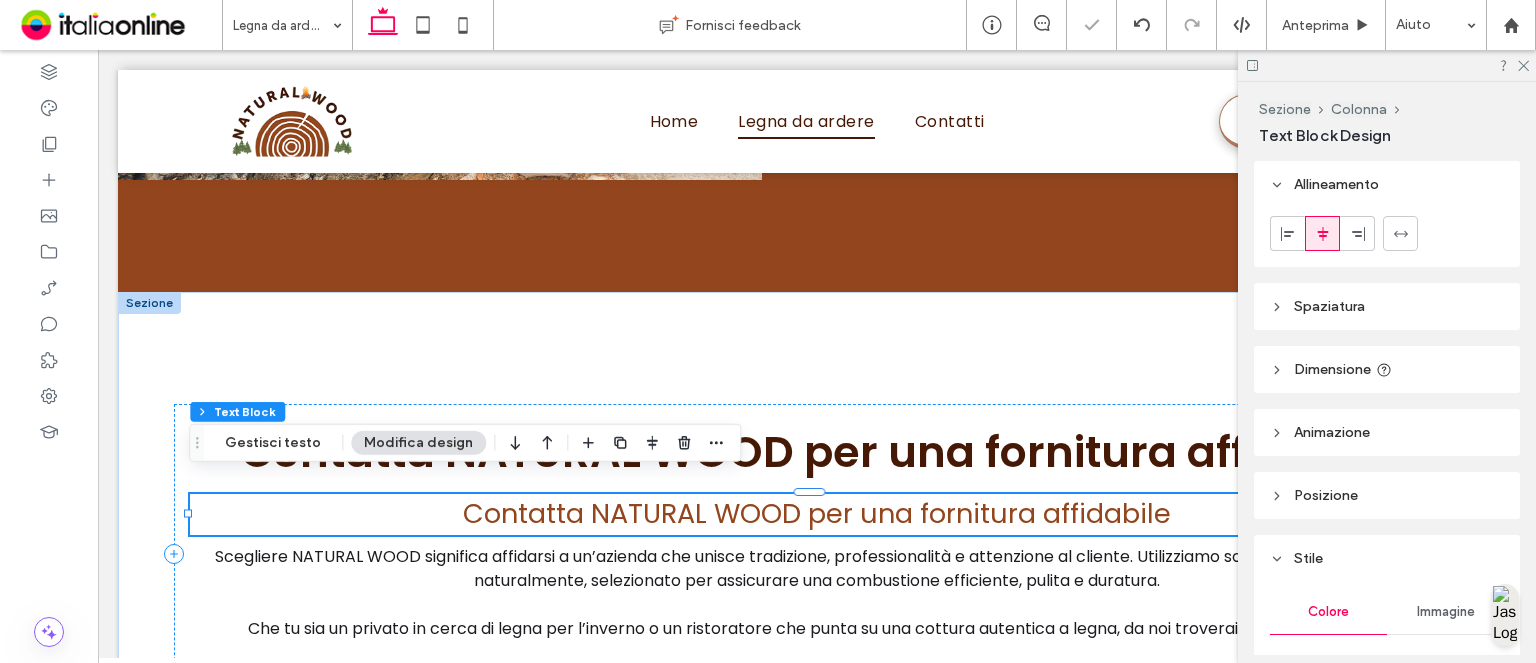 click on "Scegliere NATURAL WOOD significa affidarsi a un’azienda che unisce tradizione, professionalità e attenzione al cliente. Utilizziamo solo legname stagionato naturalmente, selezionato per assicurare una combustione efficiente, pulita e duratura." at bounding box center (817, 568) 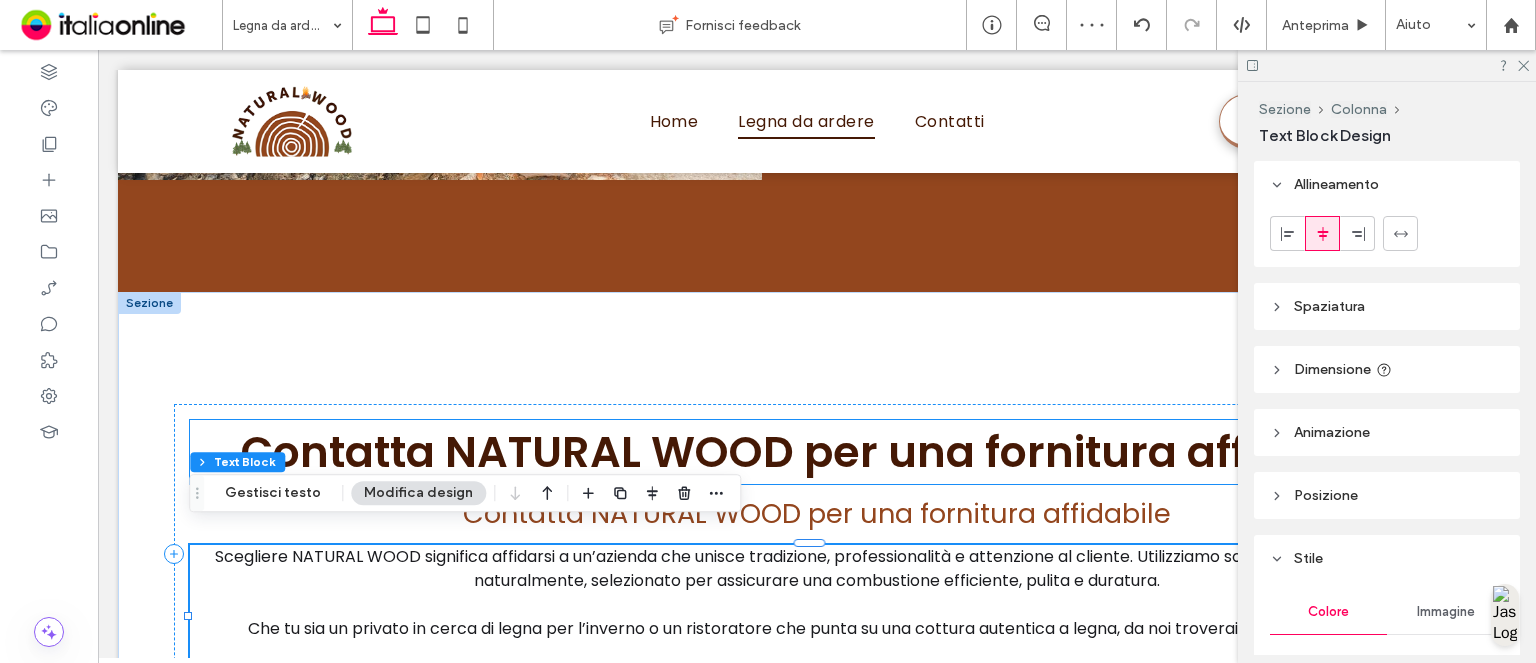 click on "Contatta NATURAL WOOD per una fornitura affidabile" at bounding box center [817, 452] 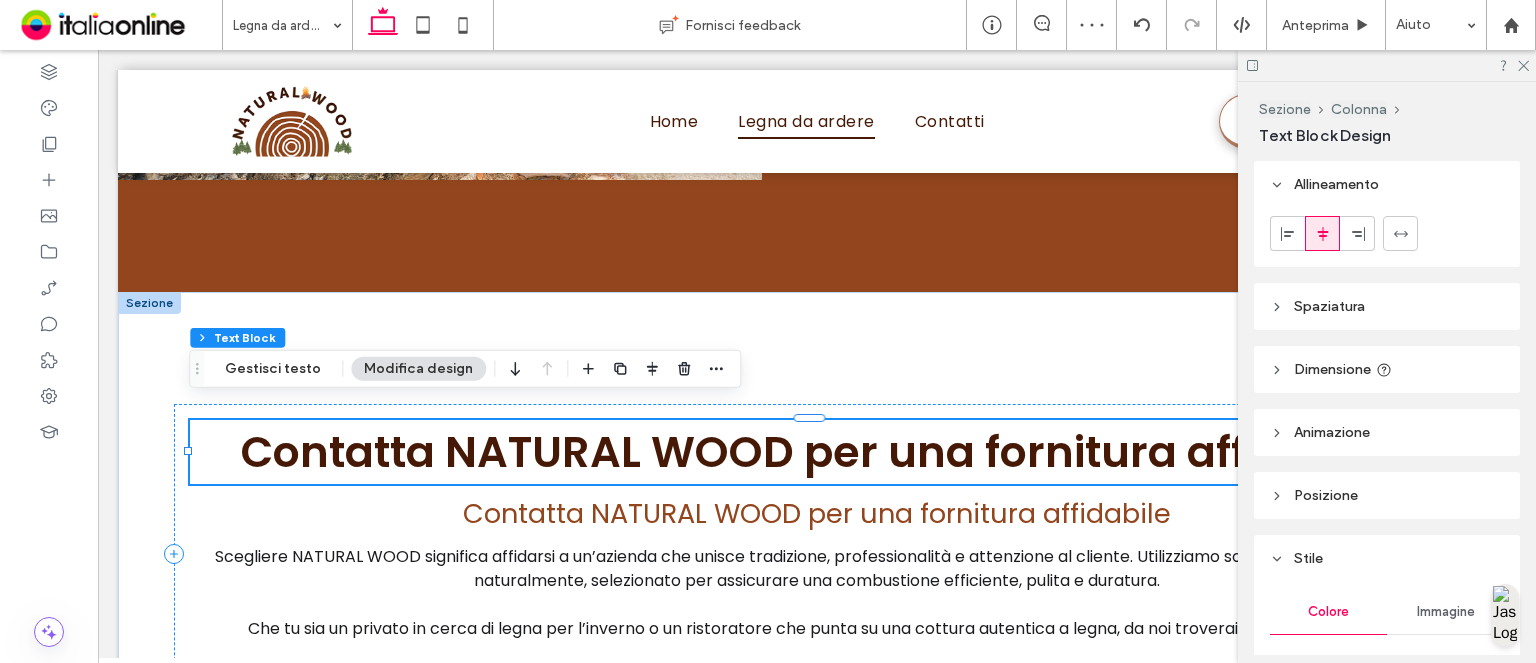 click on "Contatta NATURAL WOOD per una fornitura affidabile" at bounding box center [817, 452] 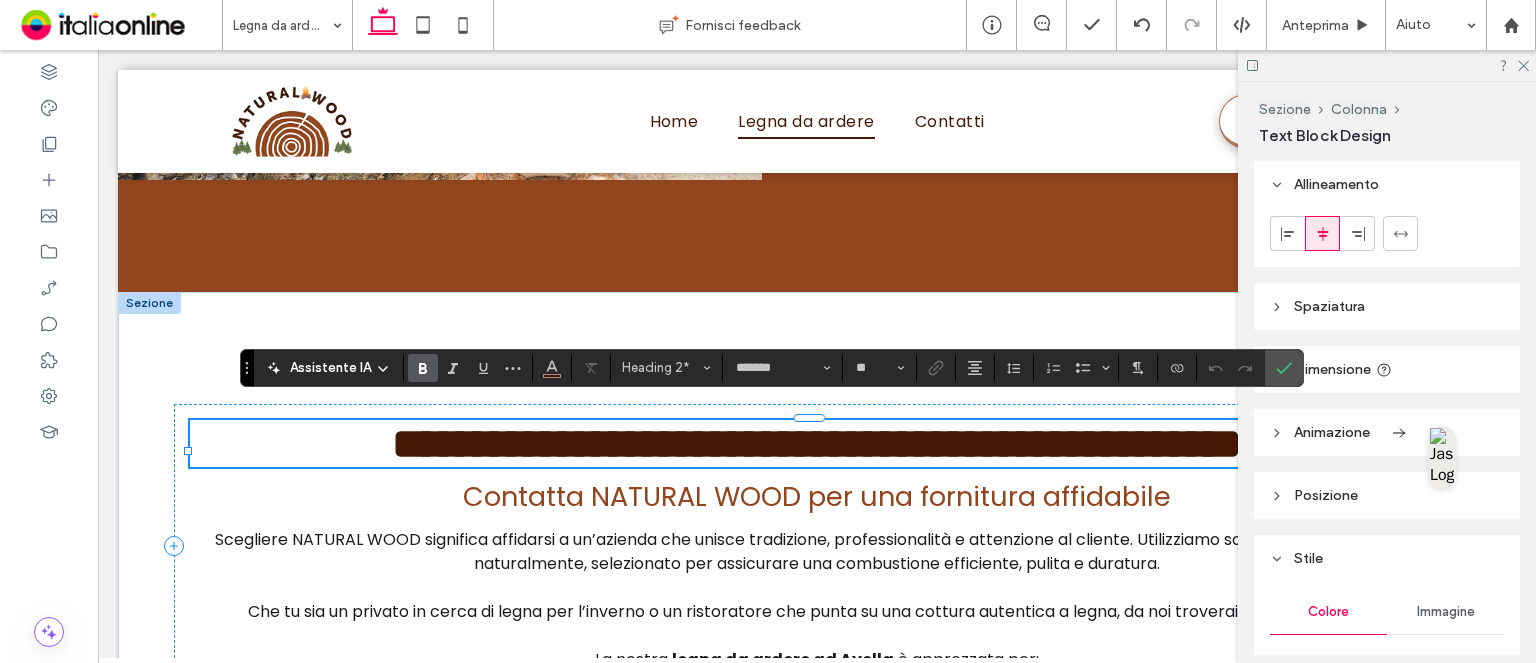 click on "**********" at bounding box center (817, 443) 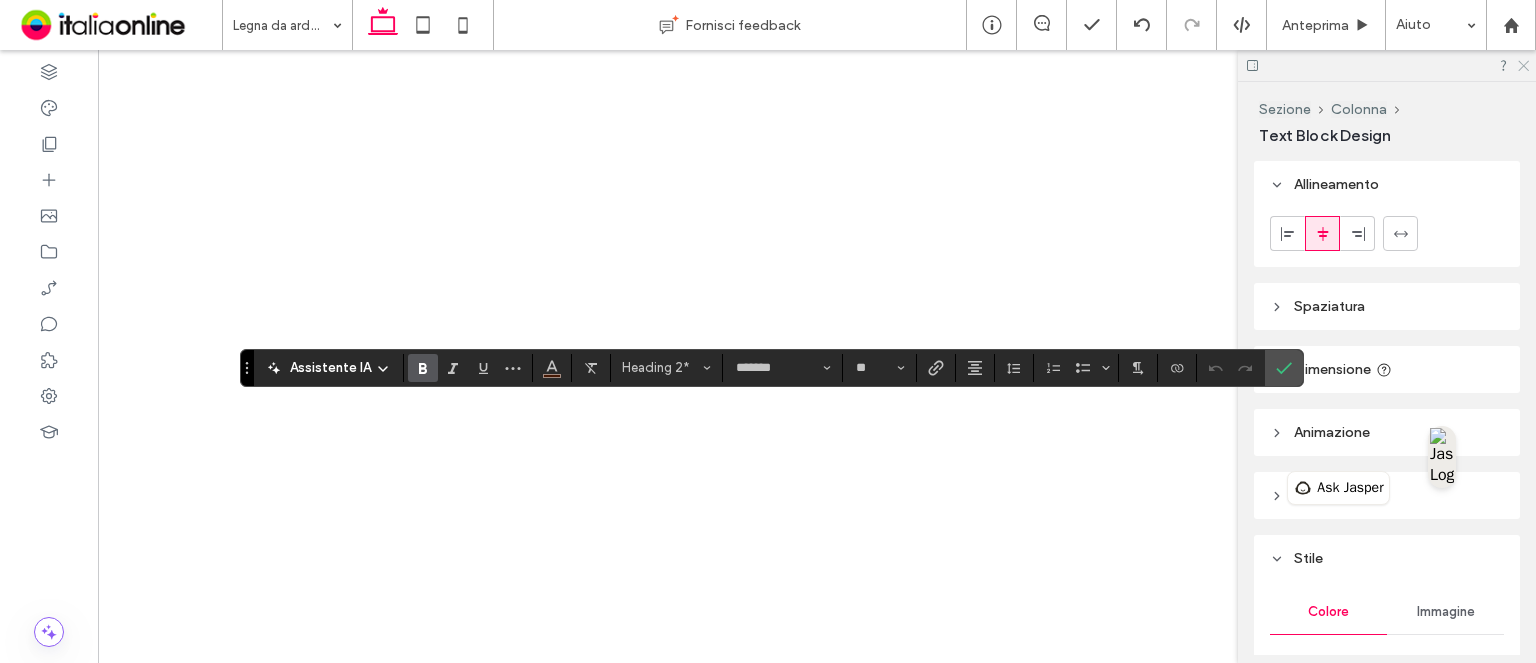 click 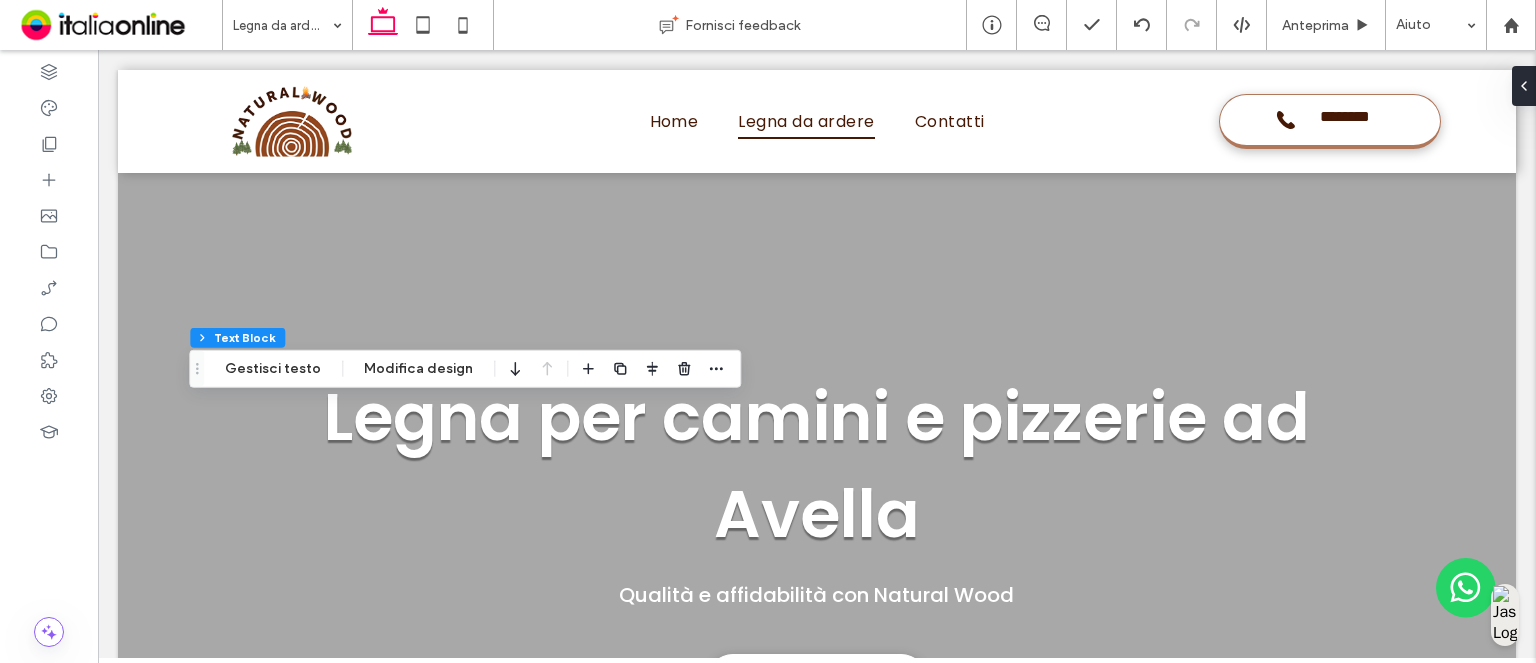scroll, scrollTop: 4796, scrollLeft: 0, axis: vertical 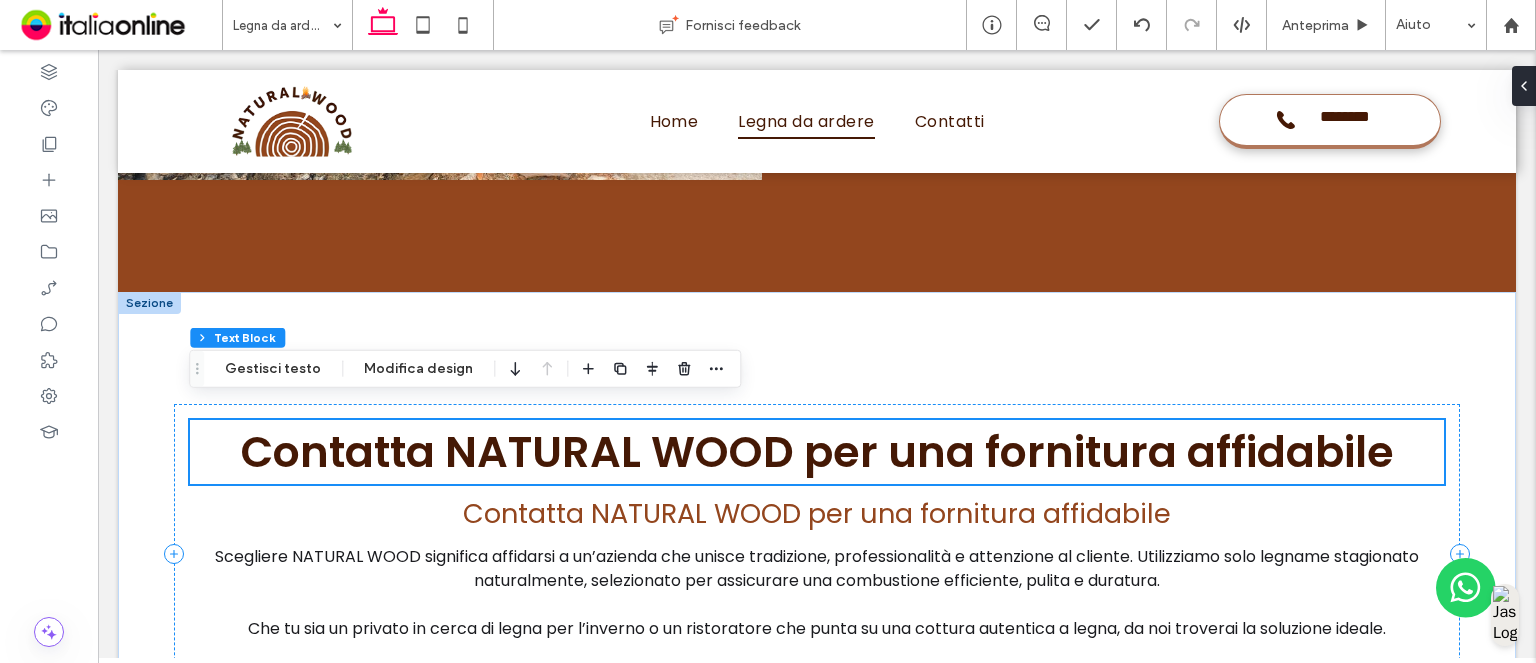 click on "Contatta NATURAL WOOD per una fornitura affidabile" at bounding box center [817, 452] 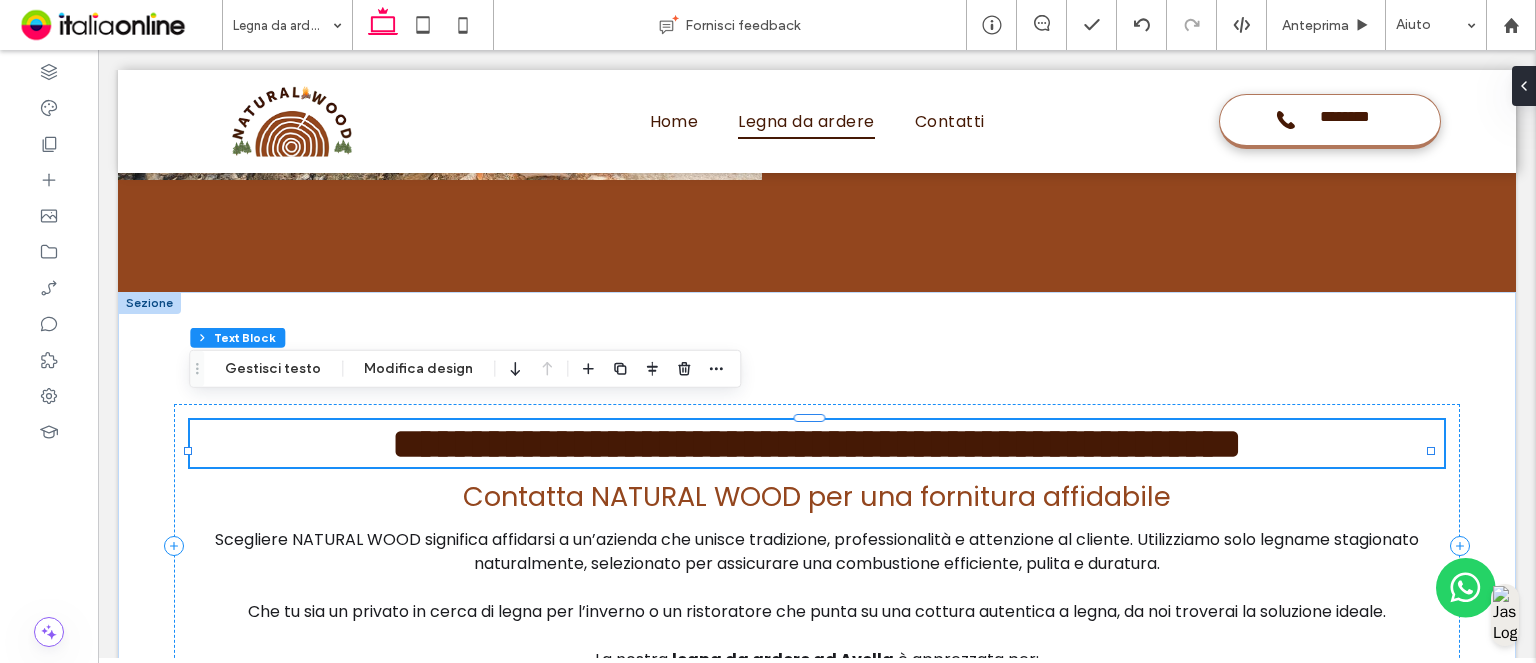 click on "**********" at bounding box center (817, 443) 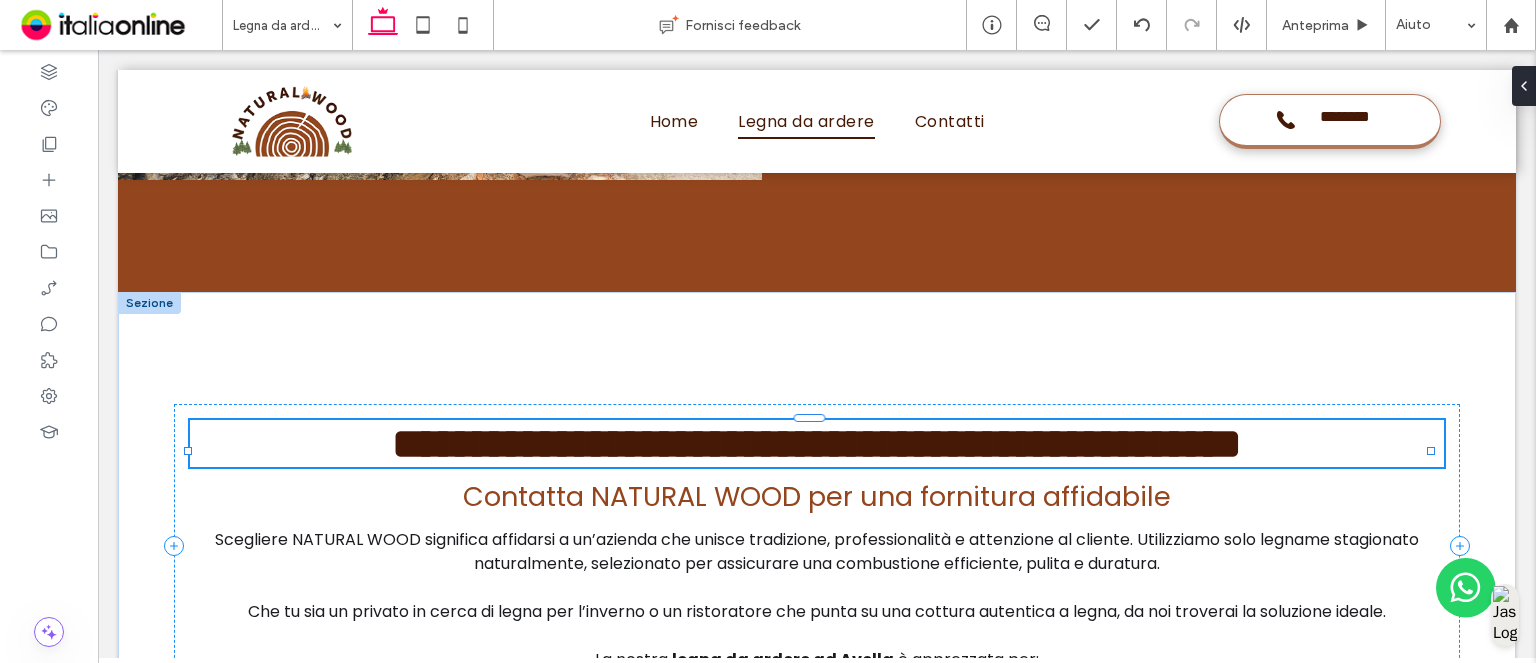 scroll, scrollTop: 4796, scrollLeft: 0, axis: vertical 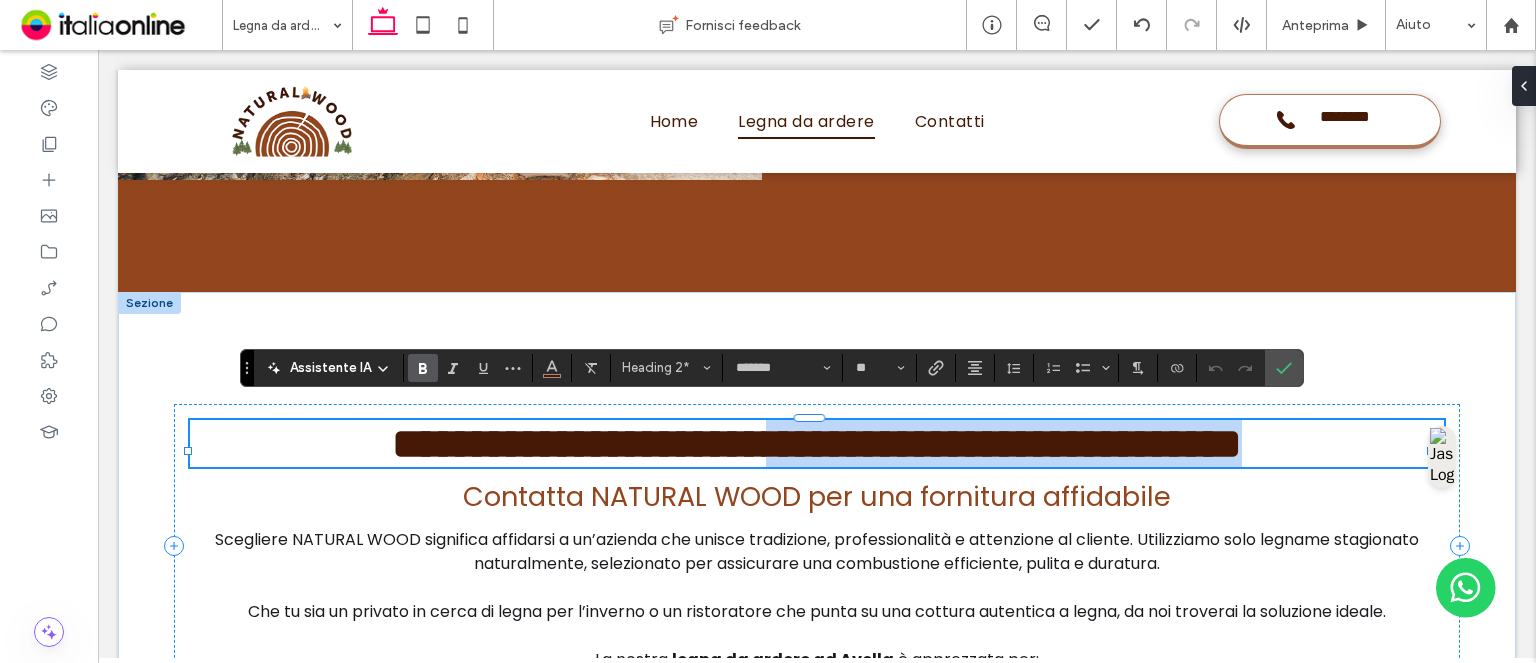 drag, startPoint x: 795, startPoint y: 437, endPoint x: 1535, endPoint y: 444, distance: 740.0331 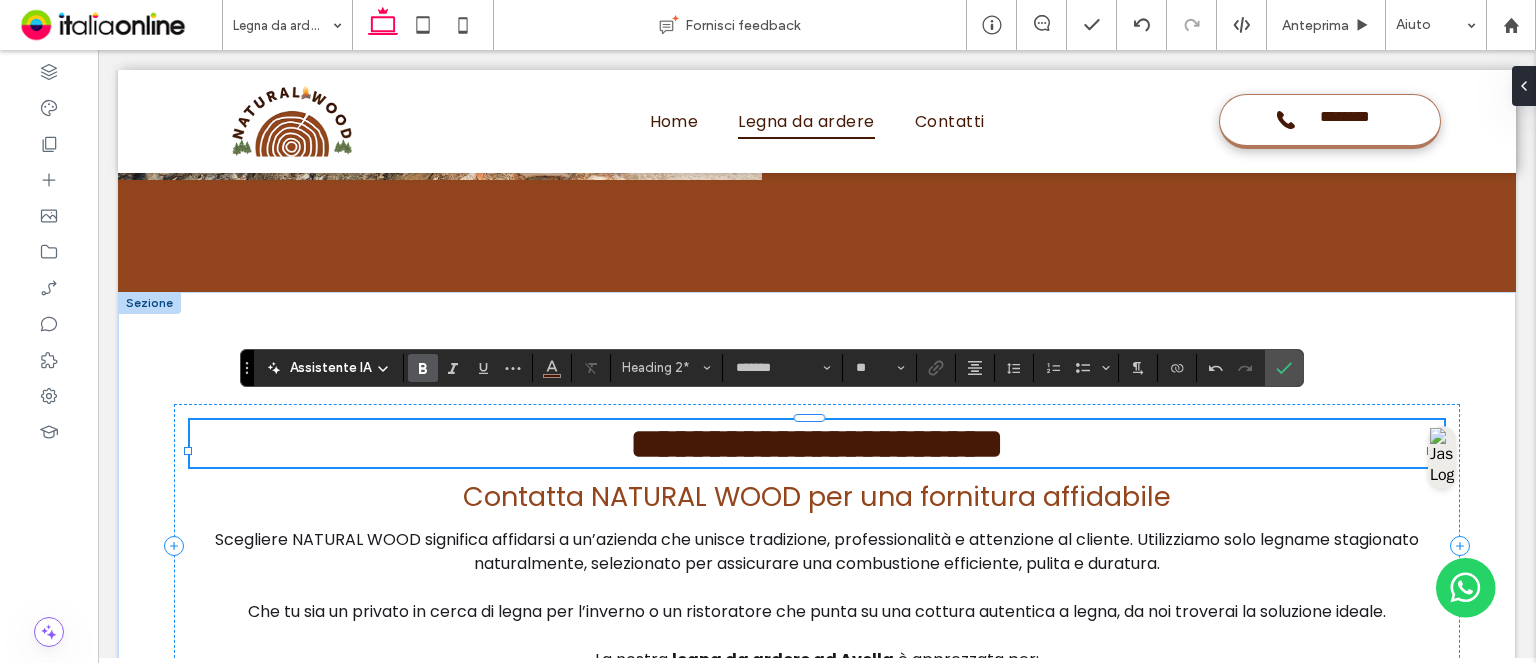 type 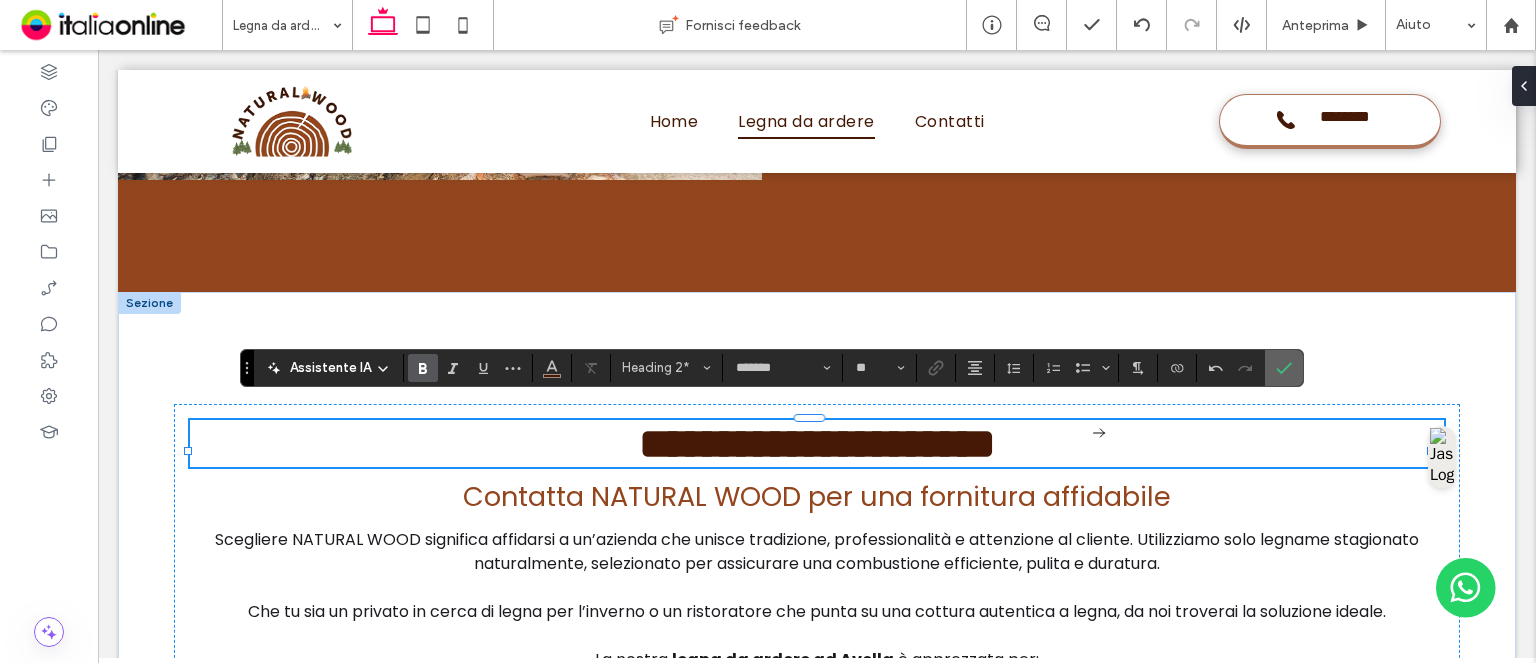 click 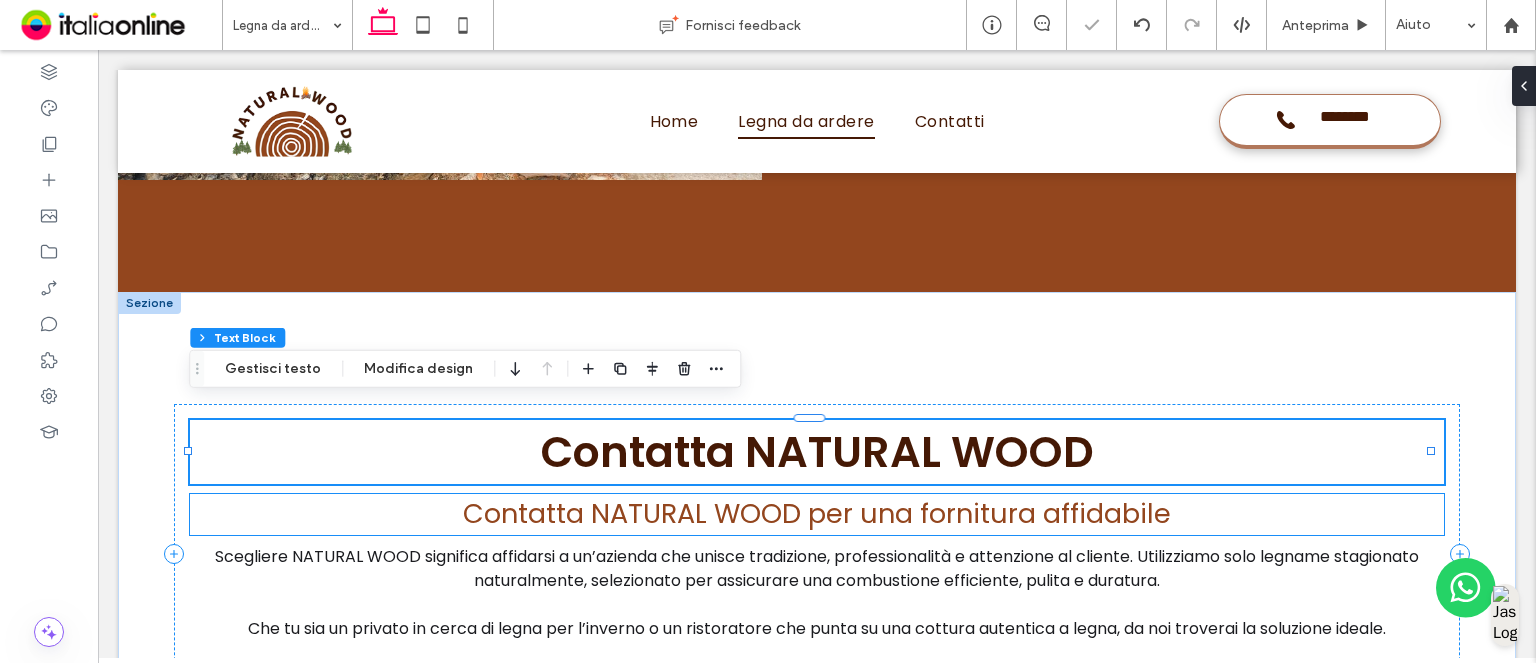 click on "Contatta NATURAL WOOD per una fornitura affidabile" at bounding box center [817, 513] 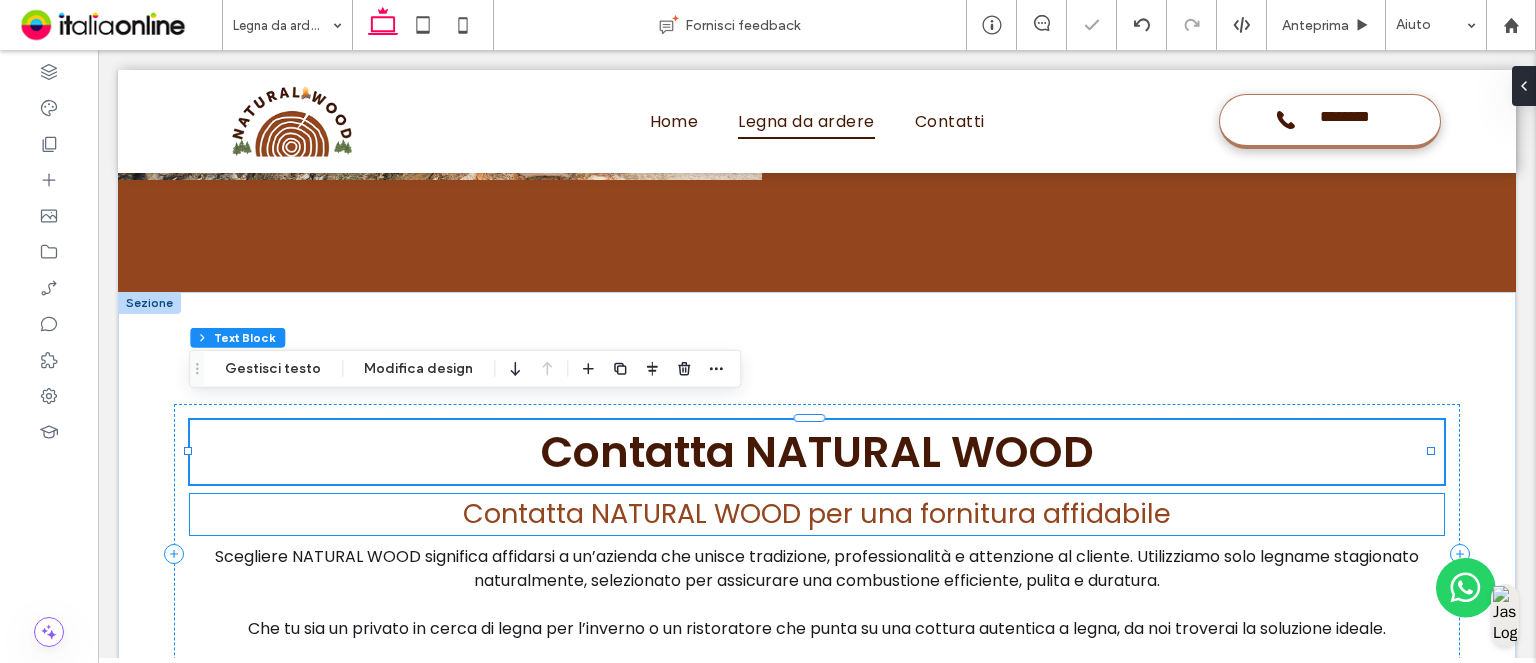 click on "Contatta NATURAL WOOD per una fornitura affidabile" at bounding box center [817, 514] 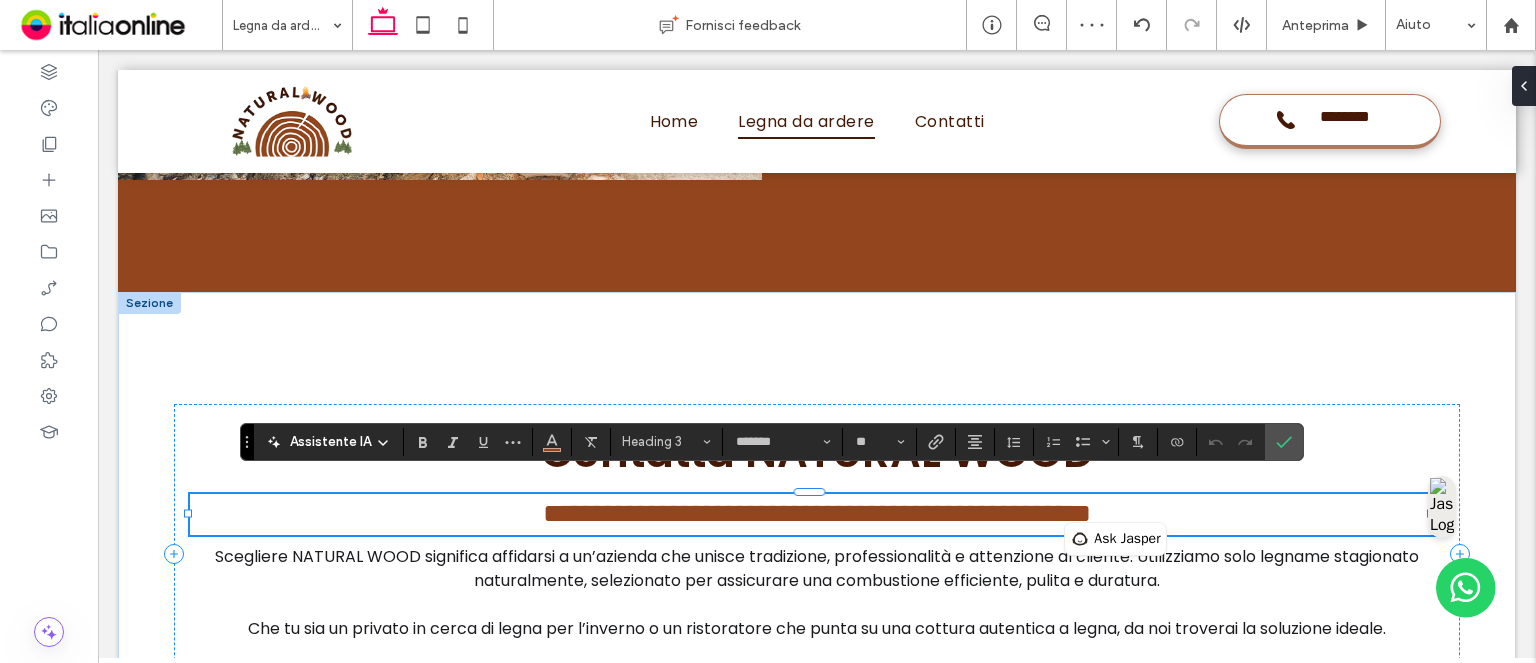 drag, startPoint x: 948, startPoint y: 504, endPoint x: 812, endPoint y: 523, distance: 137.32079 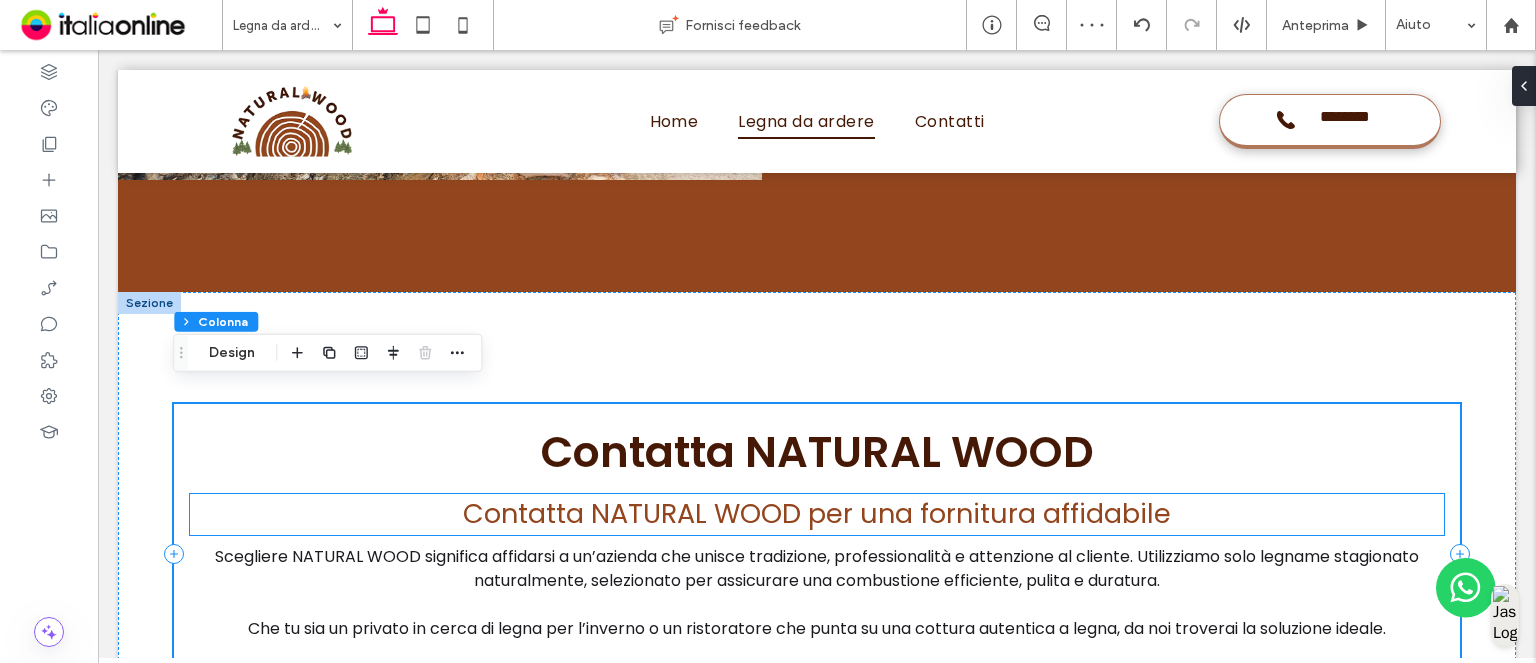 click on "Contatta NATURAL WOOD per una fornitura affidabile" at bounding box center [817, 513] 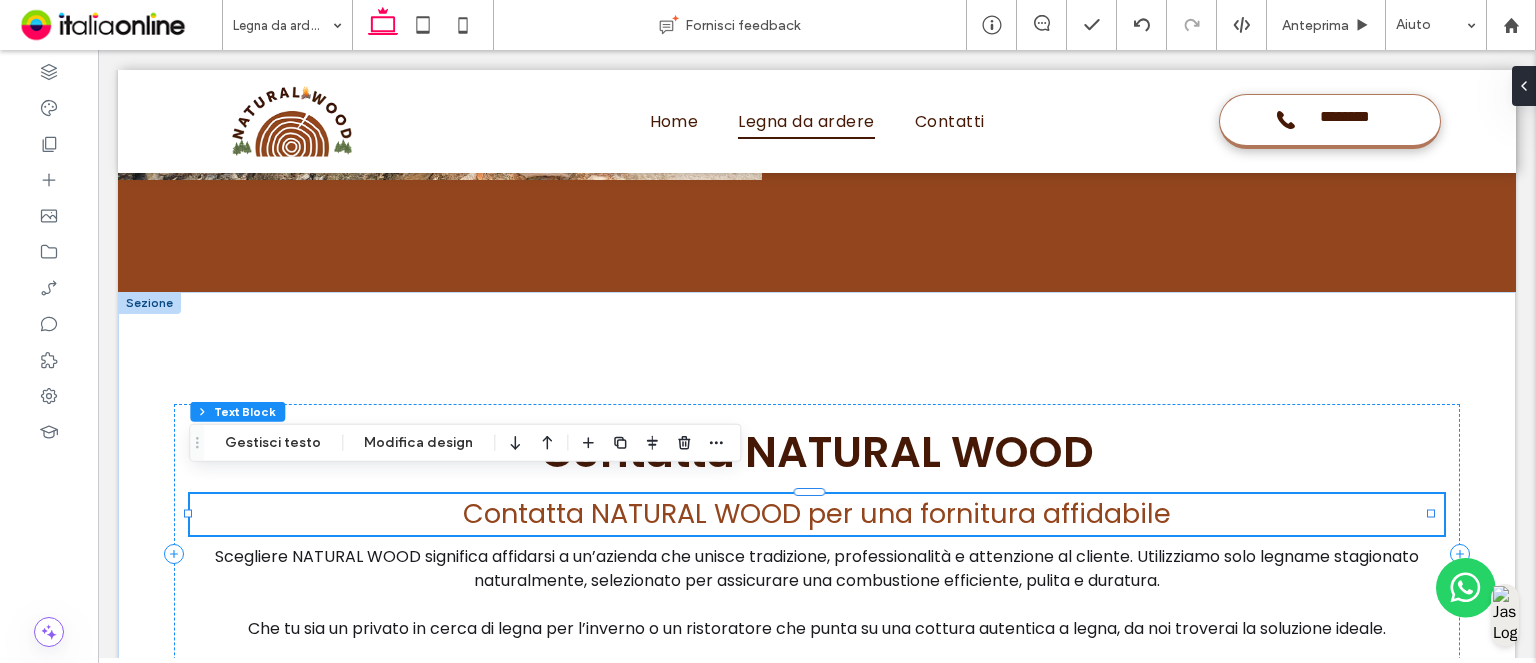 click on "Contatta NATURAL WOOD per una fornitura affidabile" at bounding box center (817, 513) 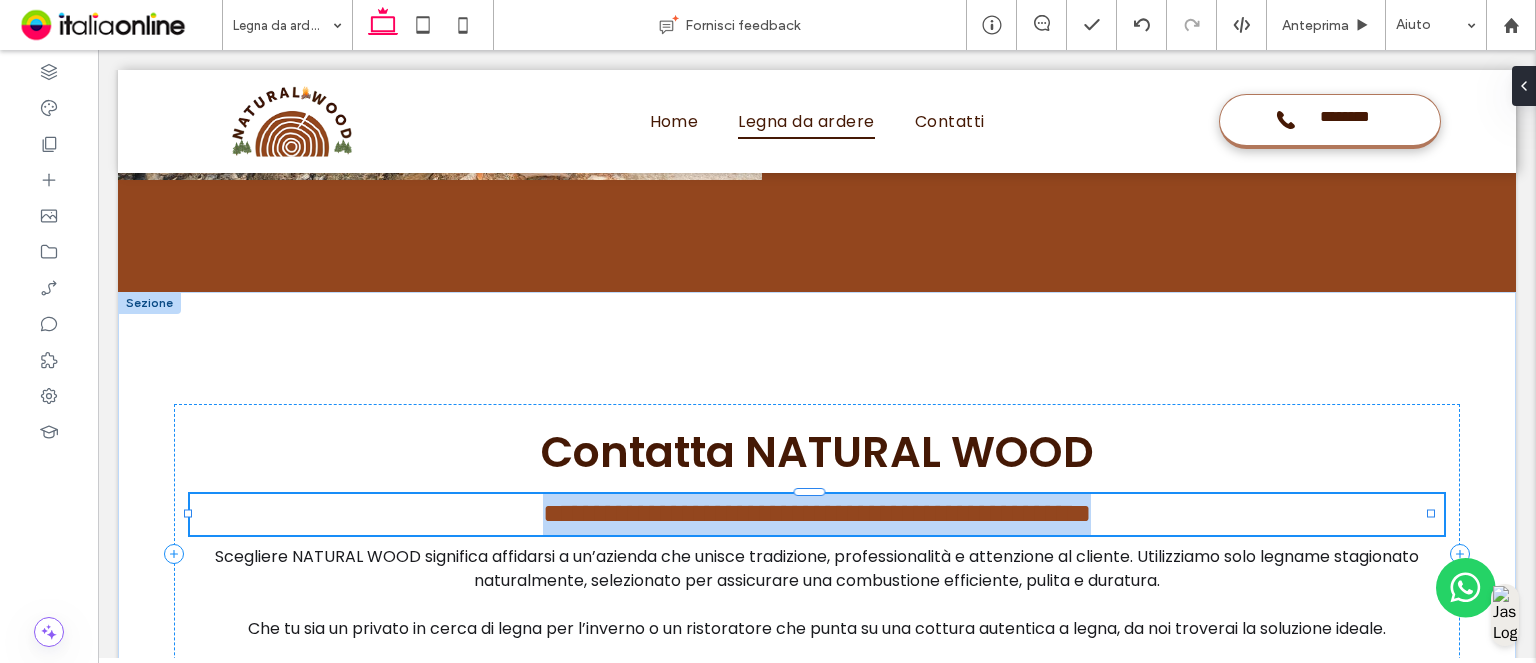 type on "*******" 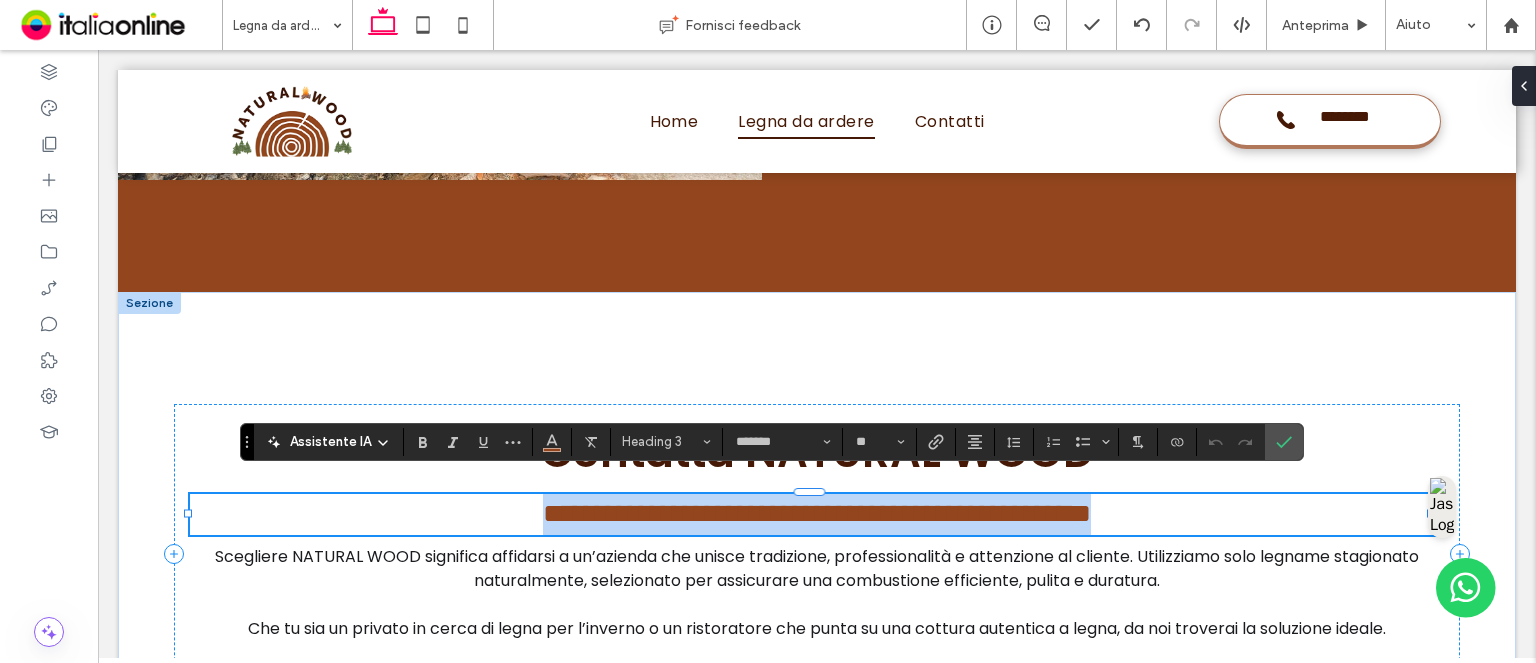click on "**********" at bounding box center (817, 513) 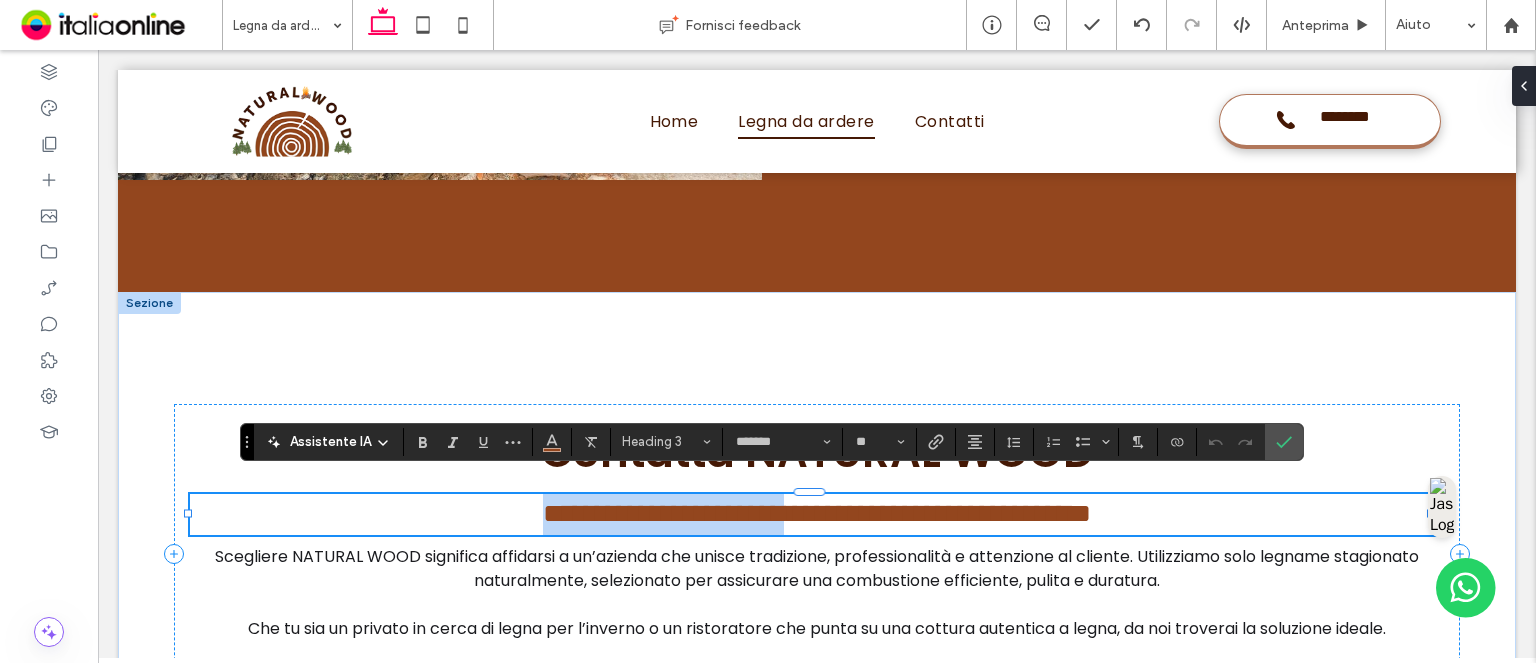 drag, startPoint x: 808, startPoint y: 504, endPoint x: 374, endPoint y: 505, distance: 434.00116 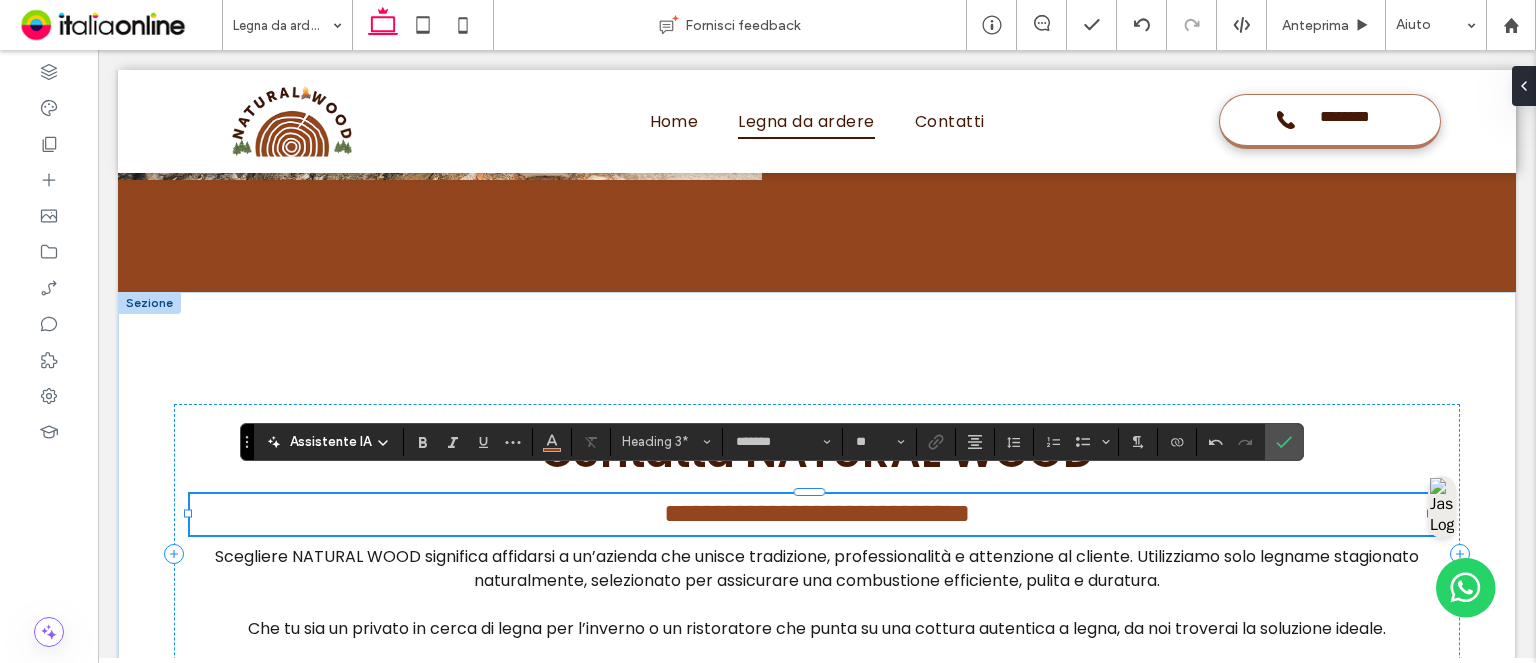 type 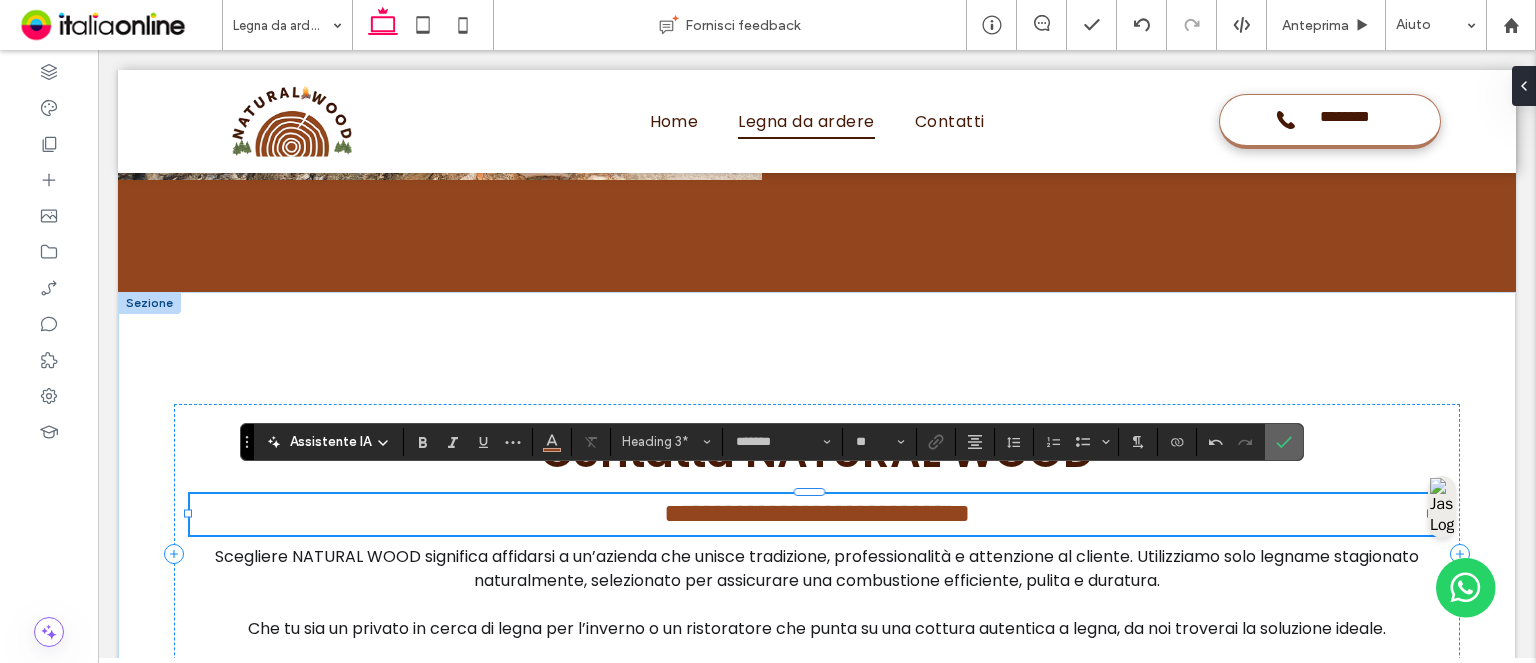 click 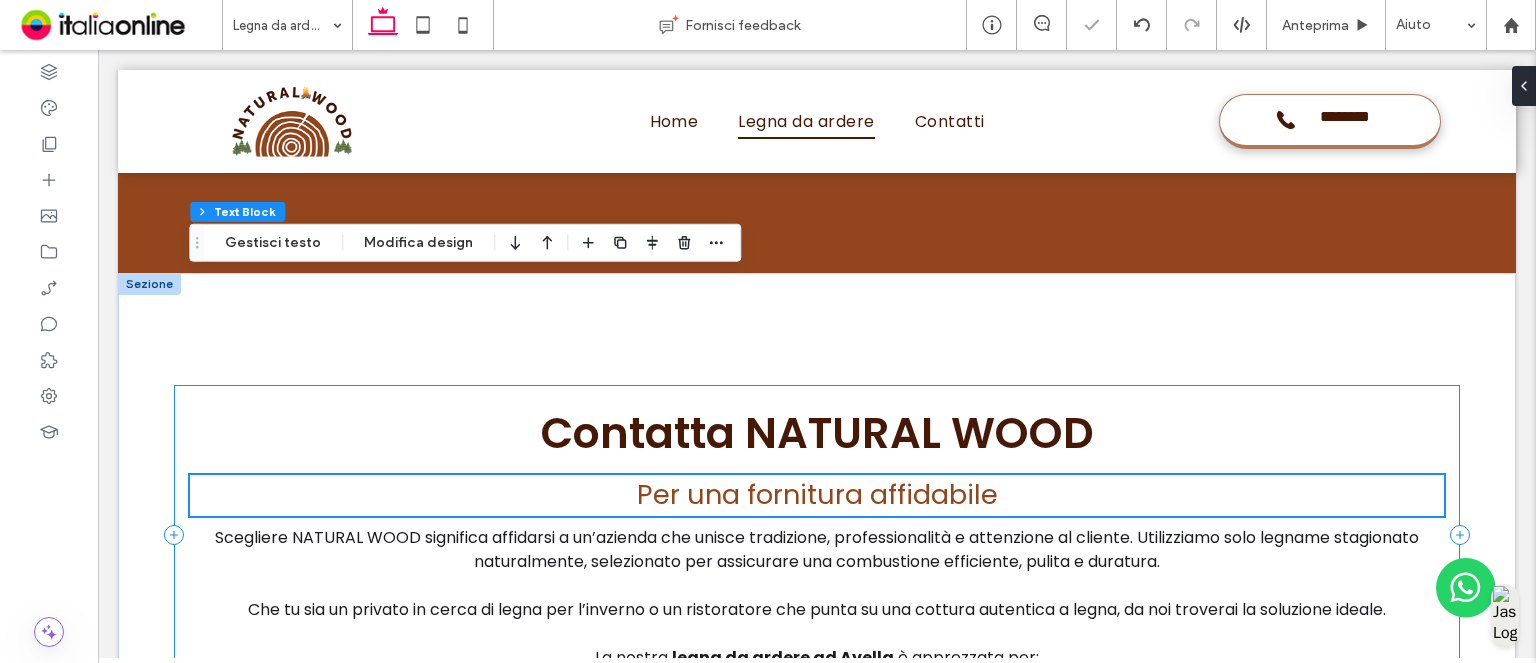 scroll, scrollTop: 4996, scrollLeft: 0, axis: vertical 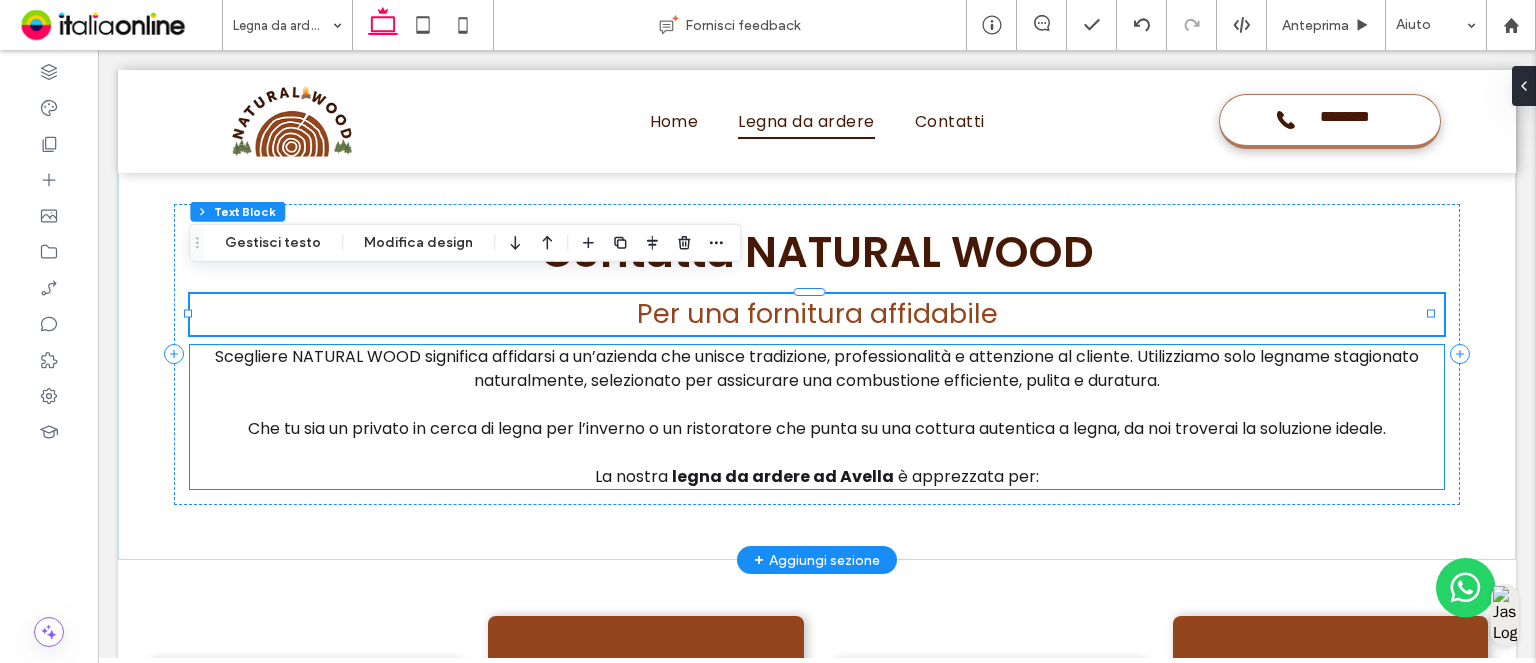 click on "Scegliere NATURAL WOOD significa affidarsi a un’azienda che unisce tradizione, professionalità e attenzione al cliente. Utilizziamo solo legname stagionato naturalmente, selezionato per assicurare una combustione efficiente, pulita e duratura." at bounding box center (817, 368) 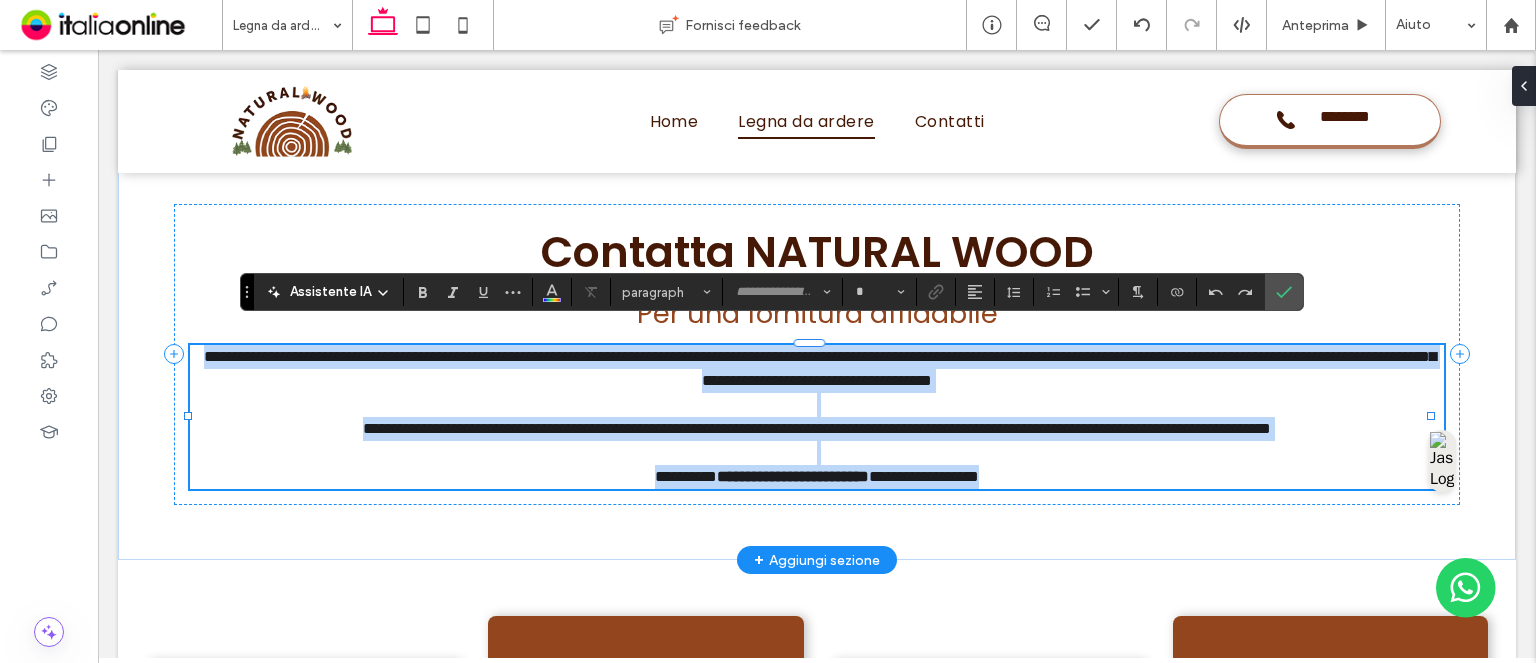 type on "*******" 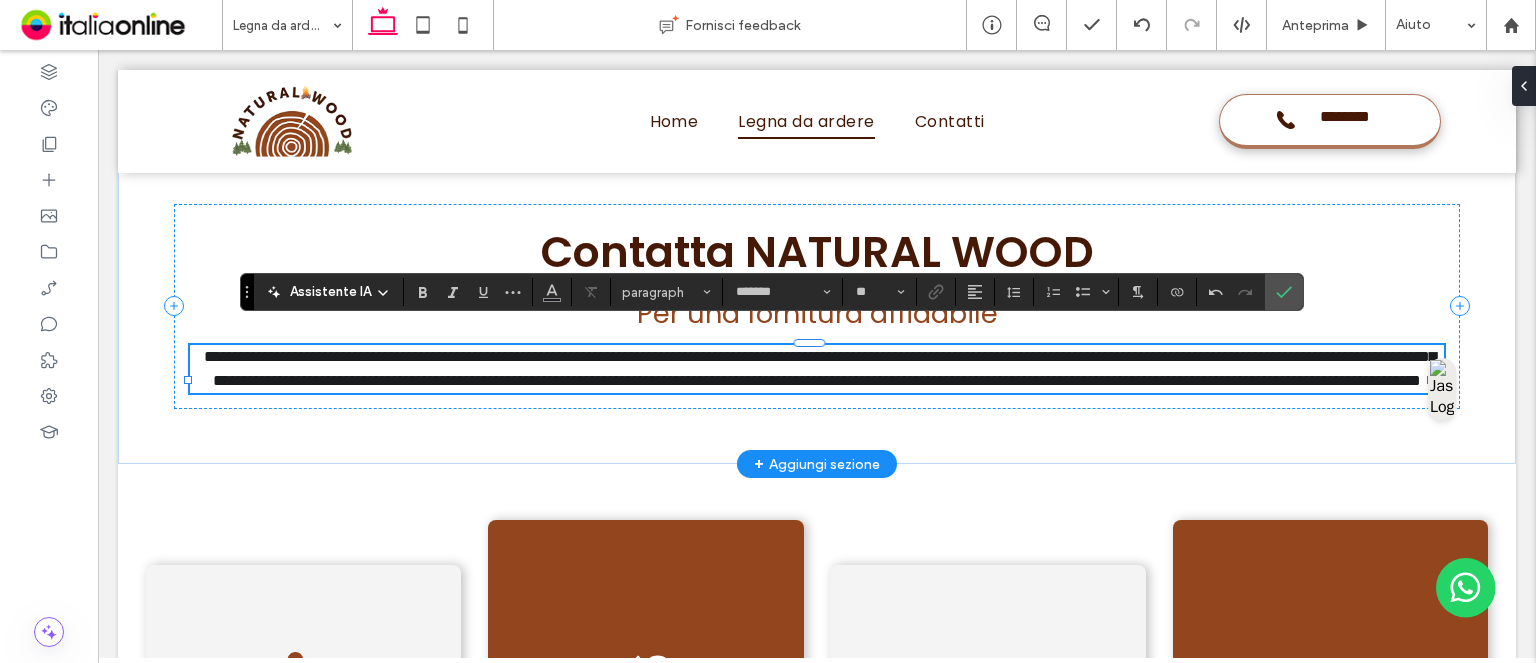 scroll, scrollTop: 0, scrollLeft: 0, axis: both 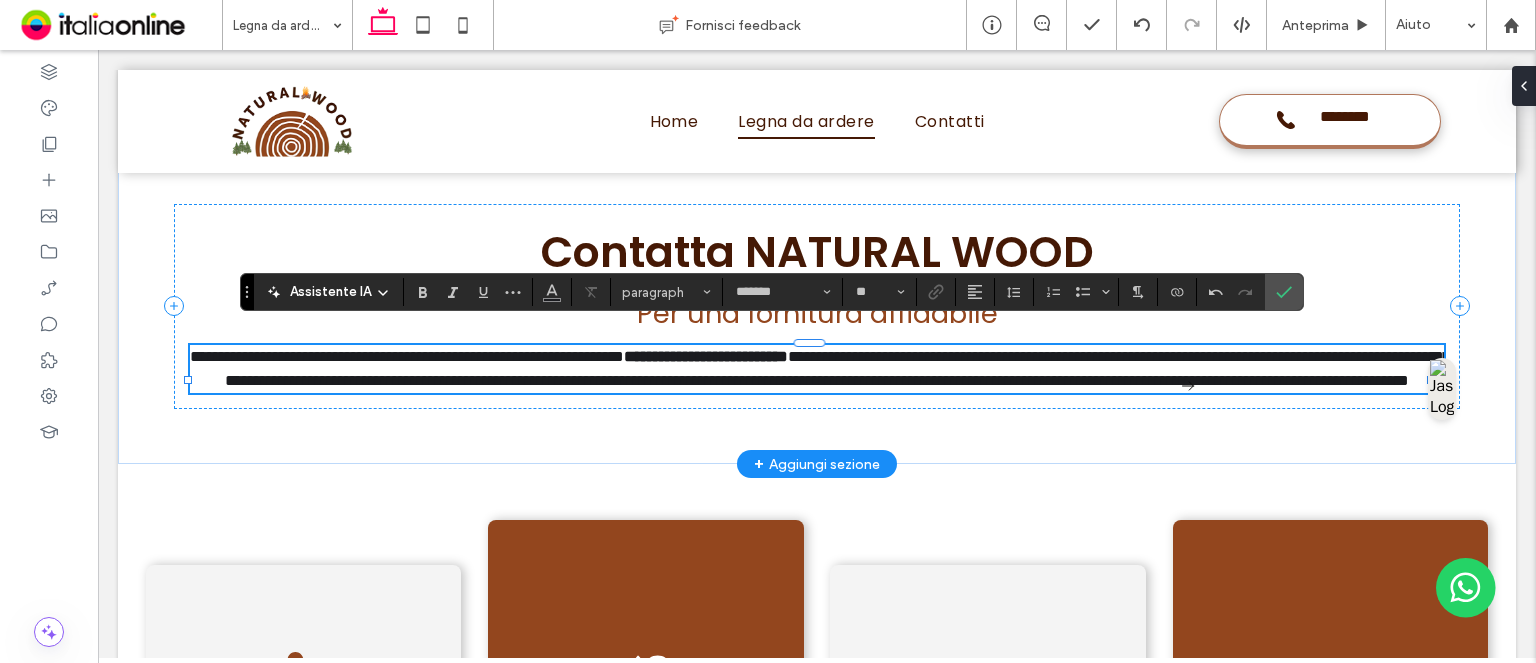click on "**********" at bounding box center (837, 368) 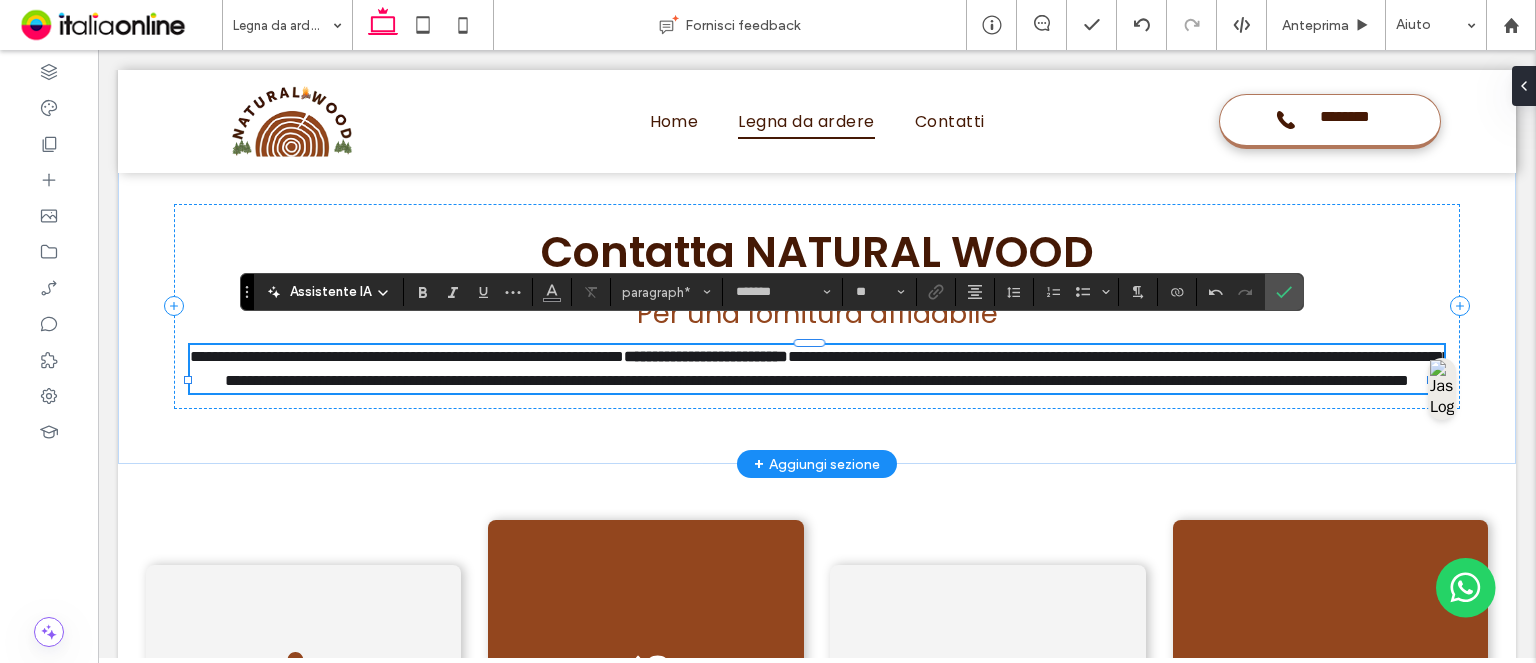 type 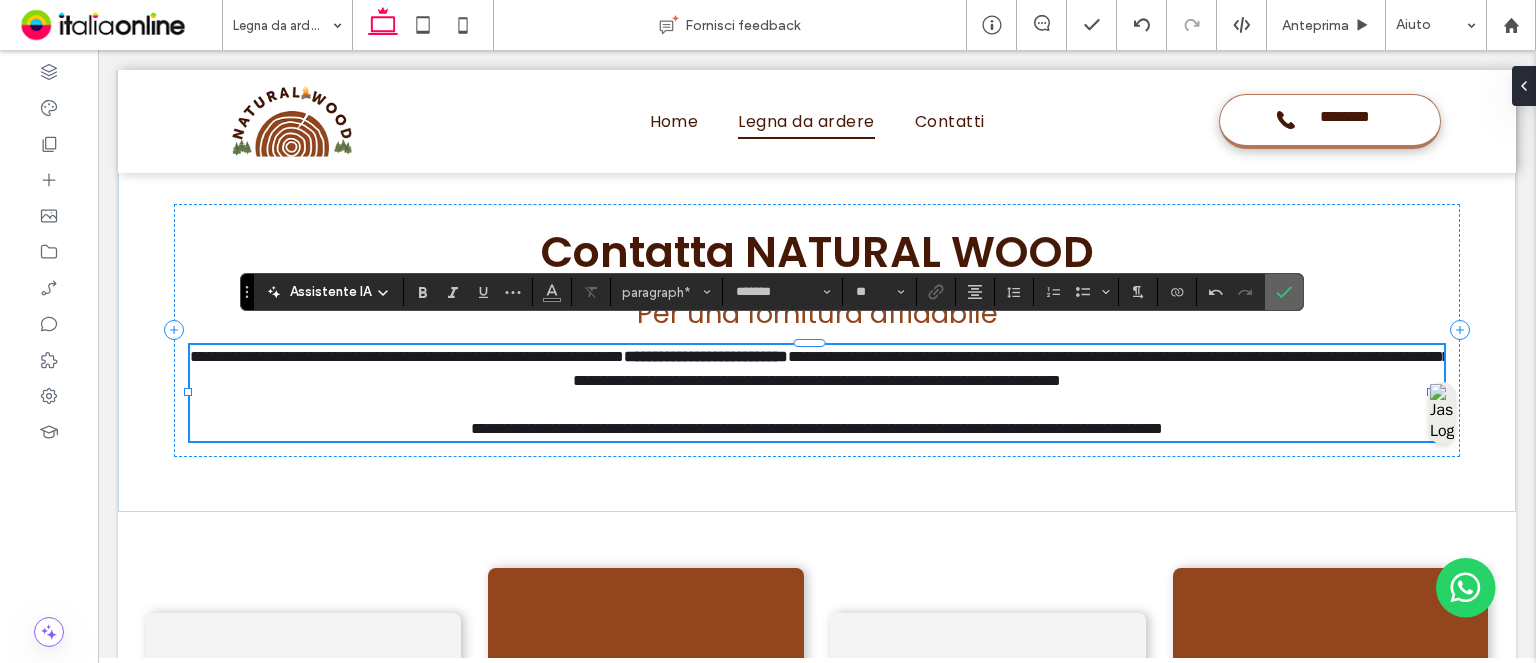 click 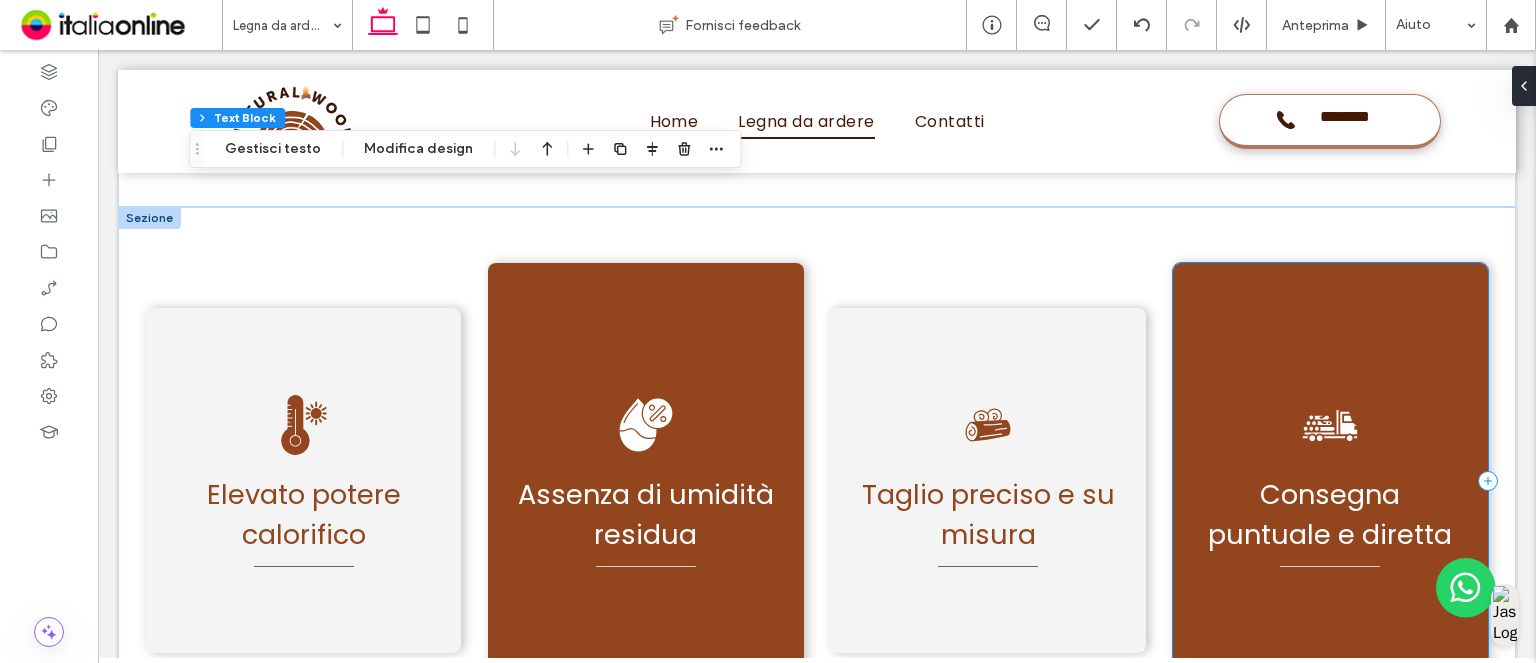 scroll, scrollTop: 5396, scrollLeft: 0, axis: vertical 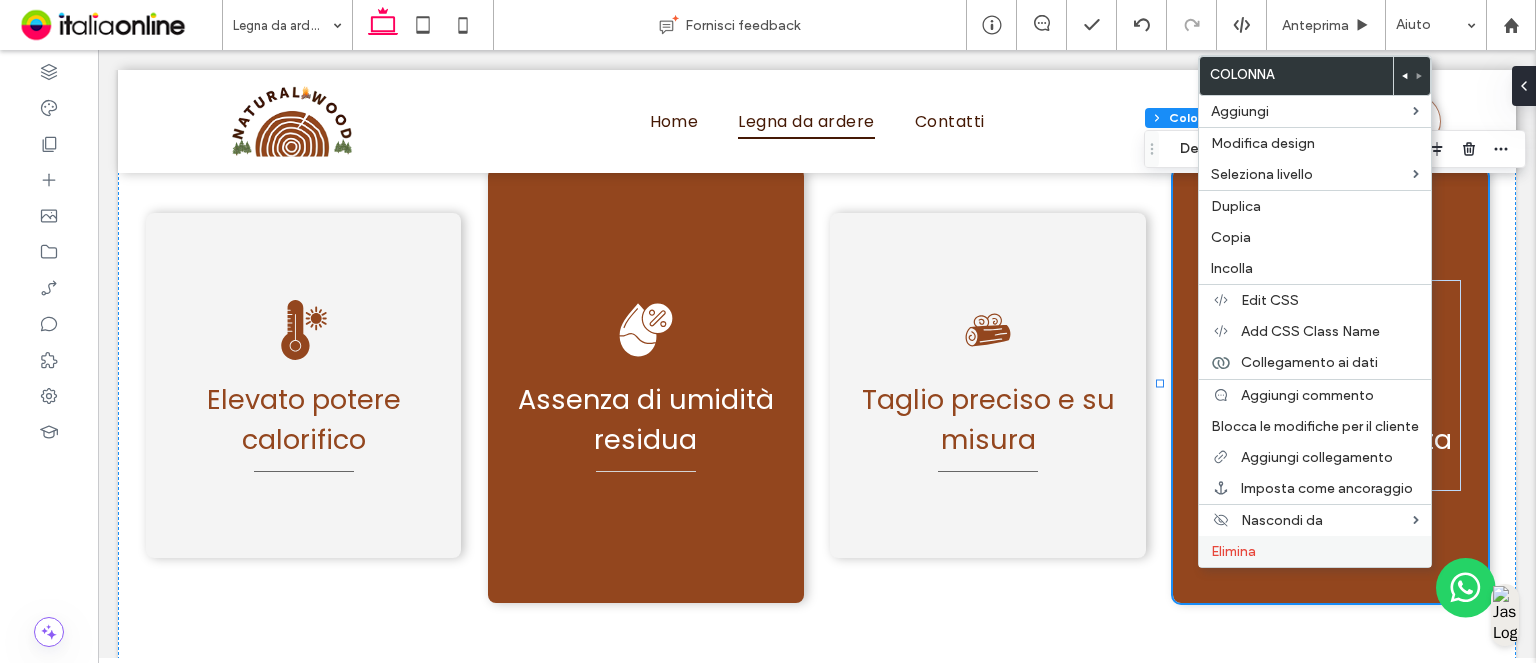 click on "Elimina" at bounding box center (1233, 551) 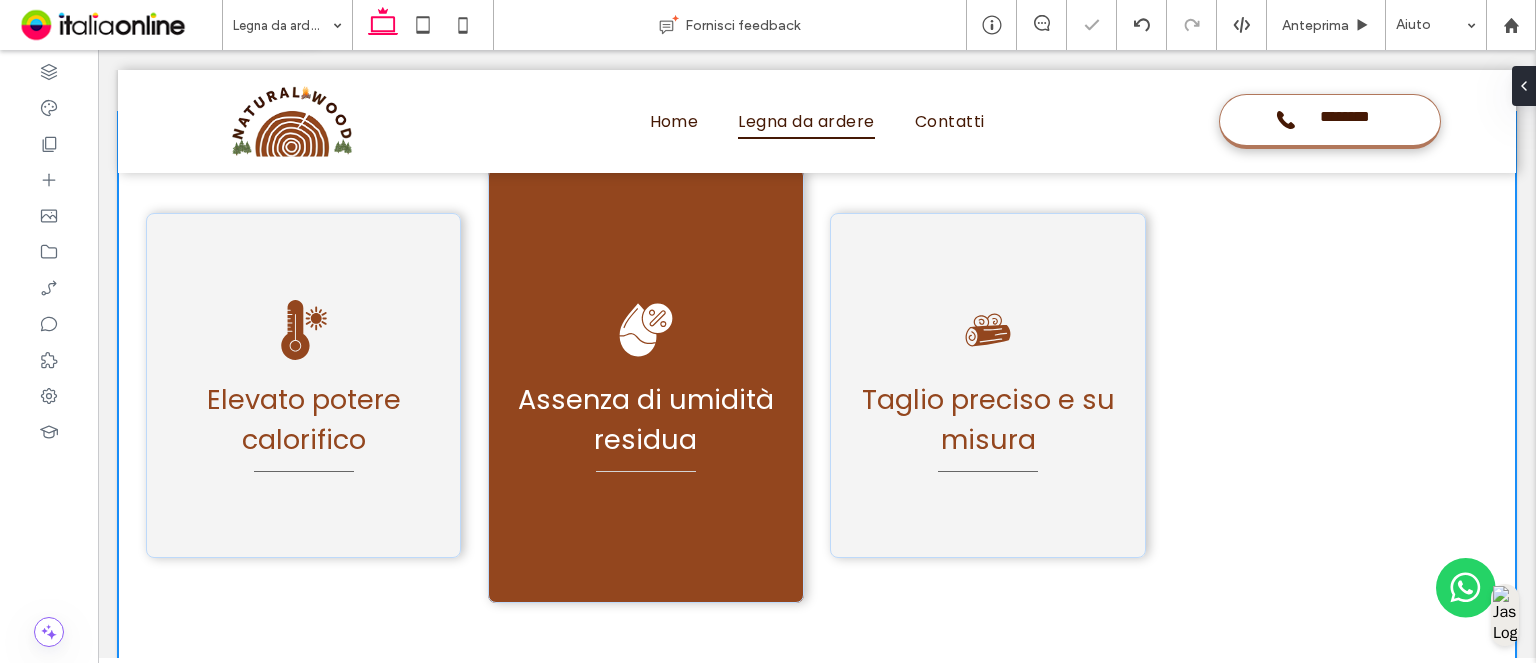 type on "***" 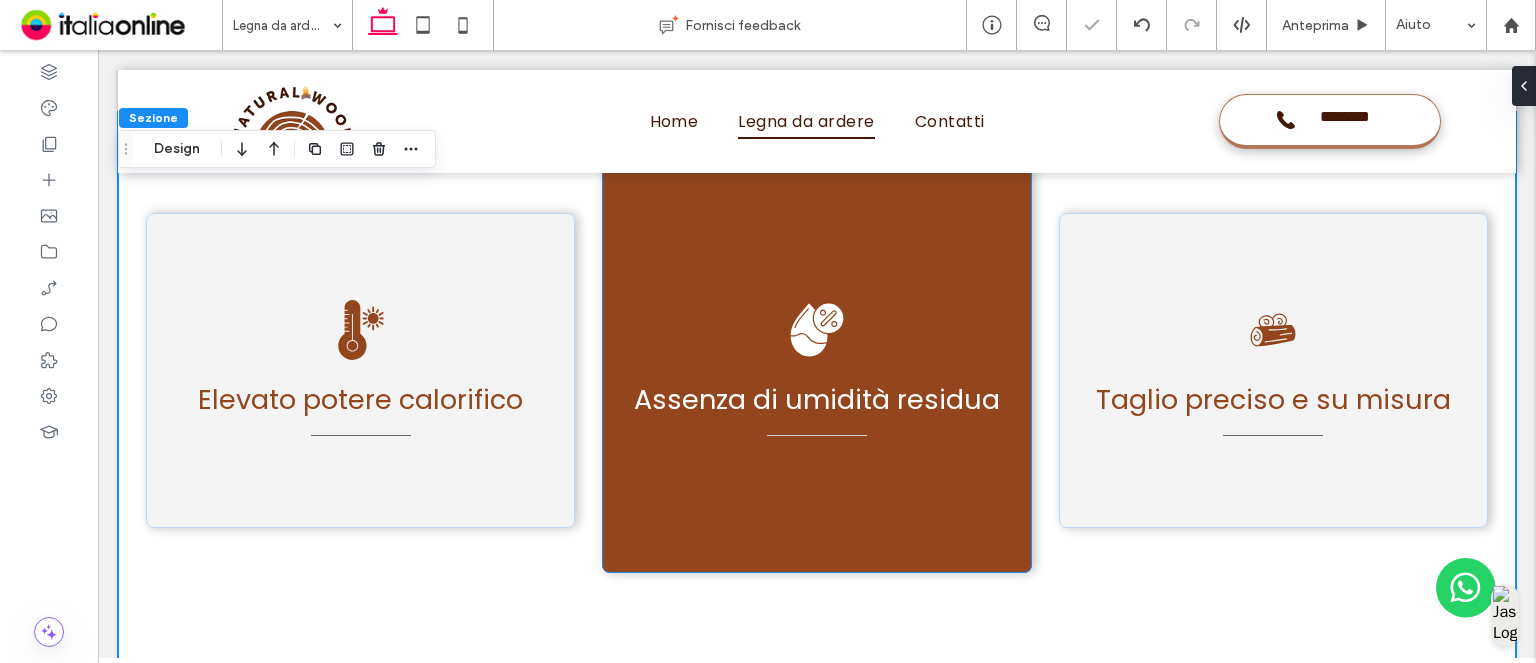 scroll, scrollTop: 5196, scrollLeft: 0, axis: vertical 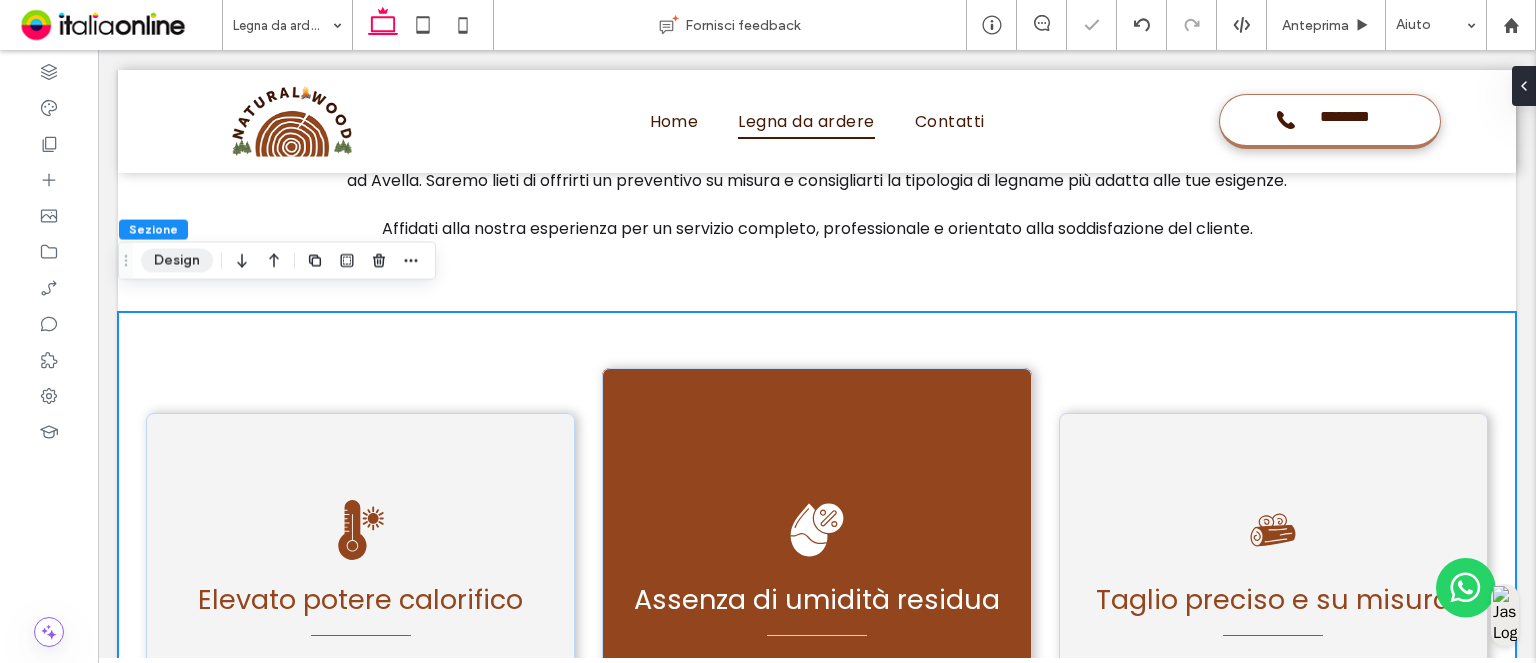 click on "Design" at bounding box center (177, 261) 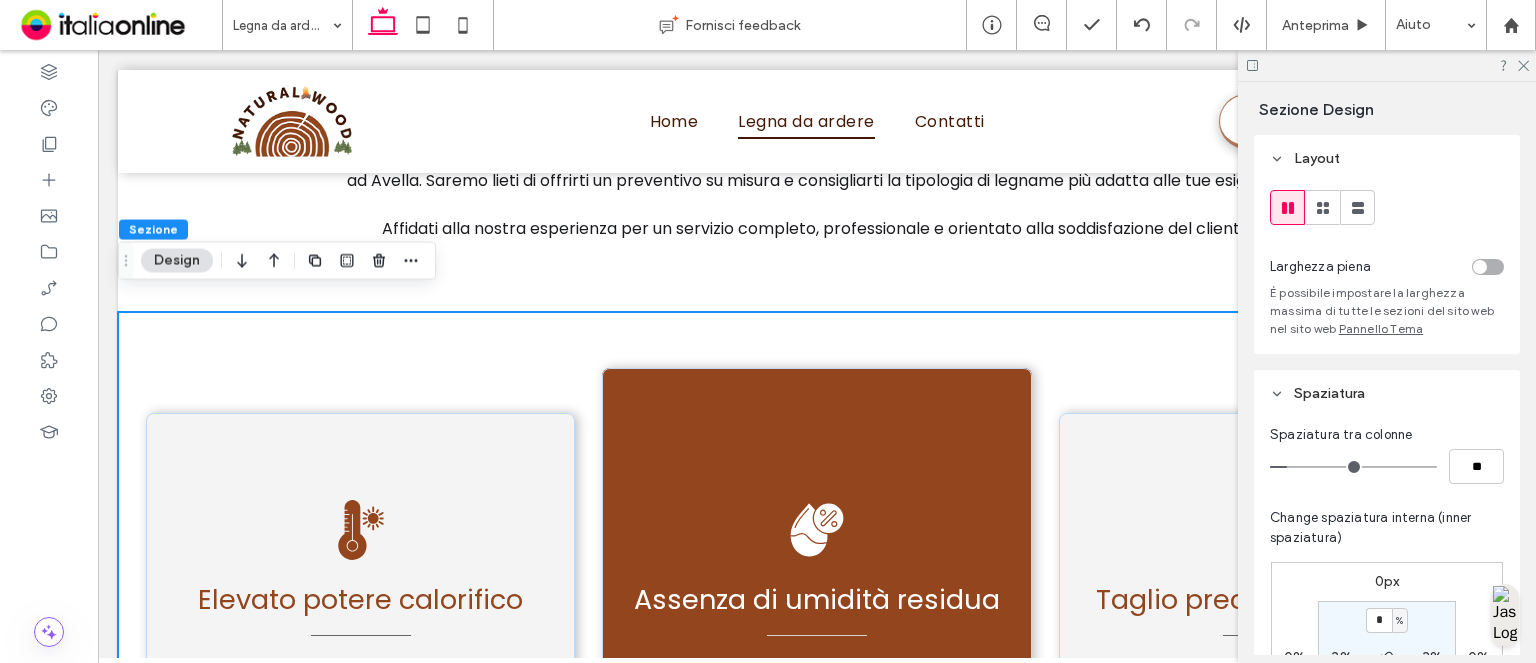 click on "Elevato potere calorifico
Assenza di umidità residua
Taglio preciso e su misura" at bounding box center (817, 598) 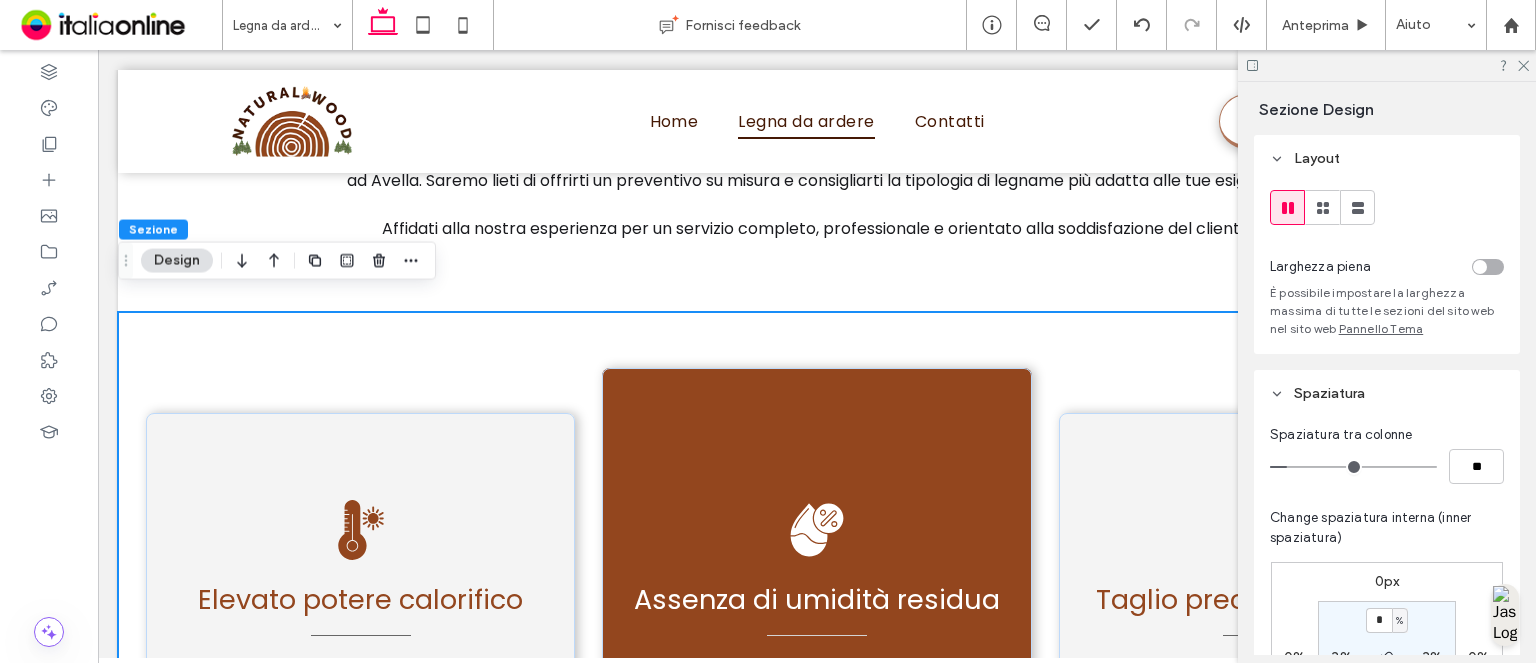 click at bounding box center [1488, 267] 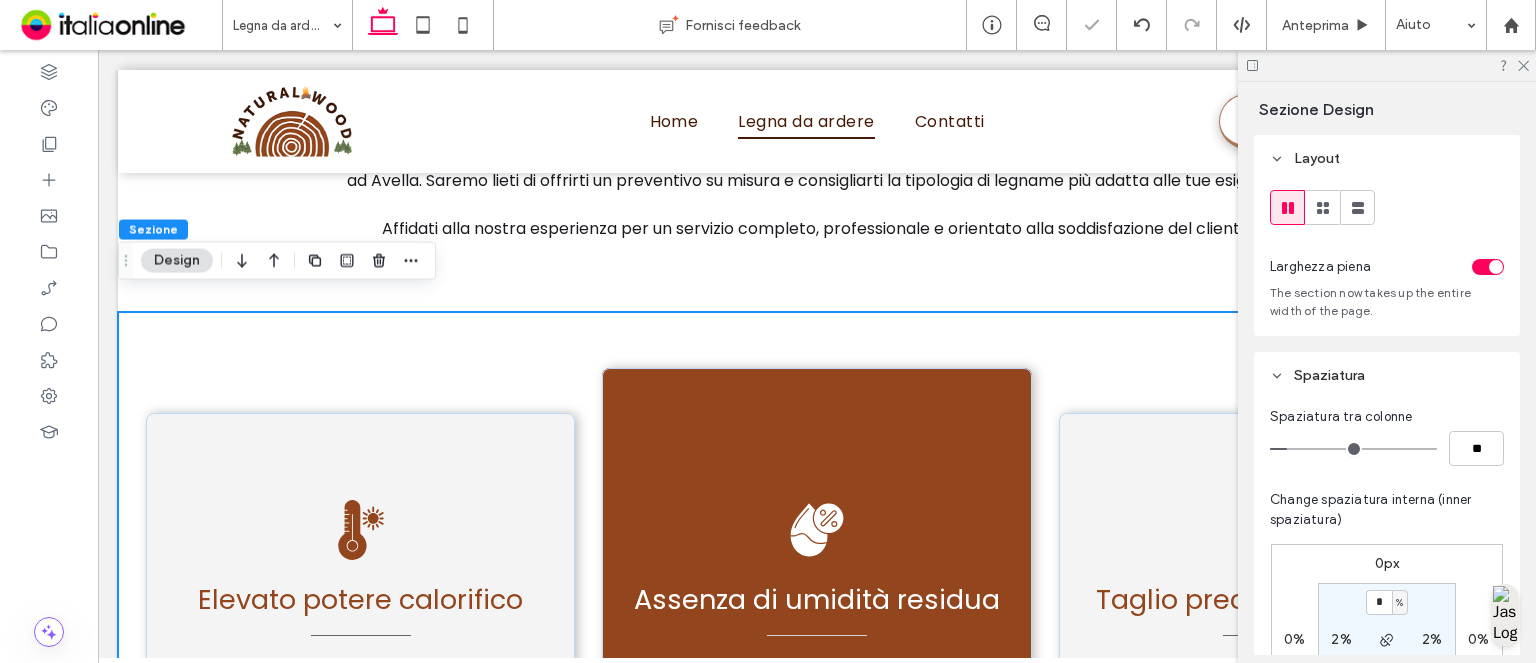 click at bounding box center (1496, 267) 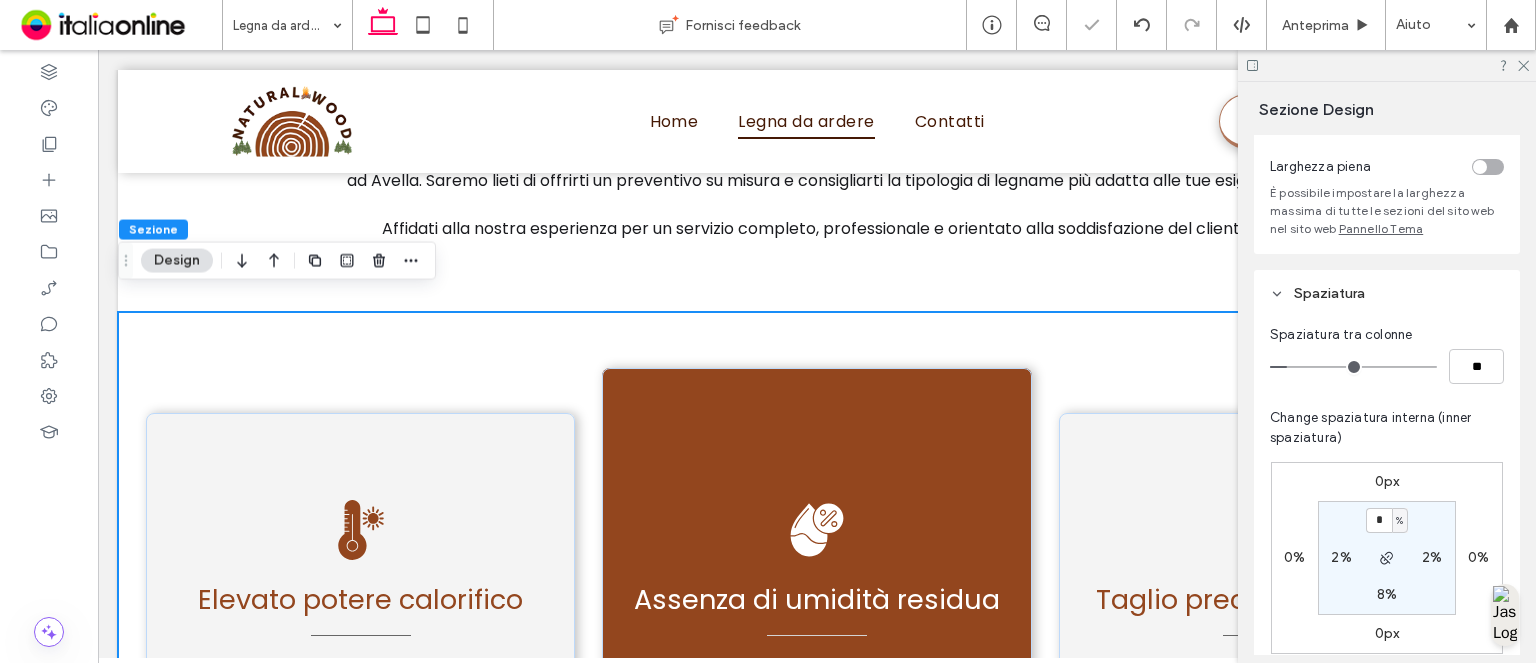 scroll, scrollTop: 200, scrollLeft: 0, axis: vertical 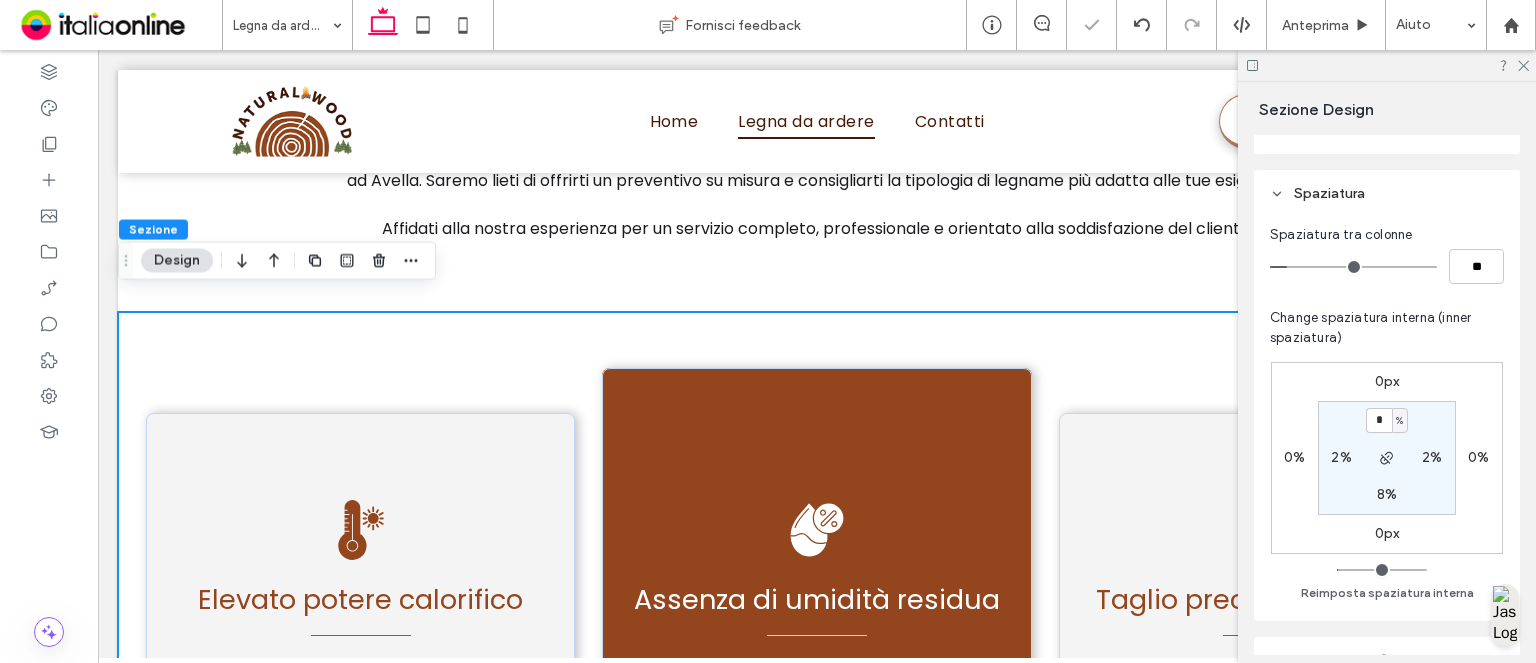 click on "2%" at bounding box center (1432, 457) 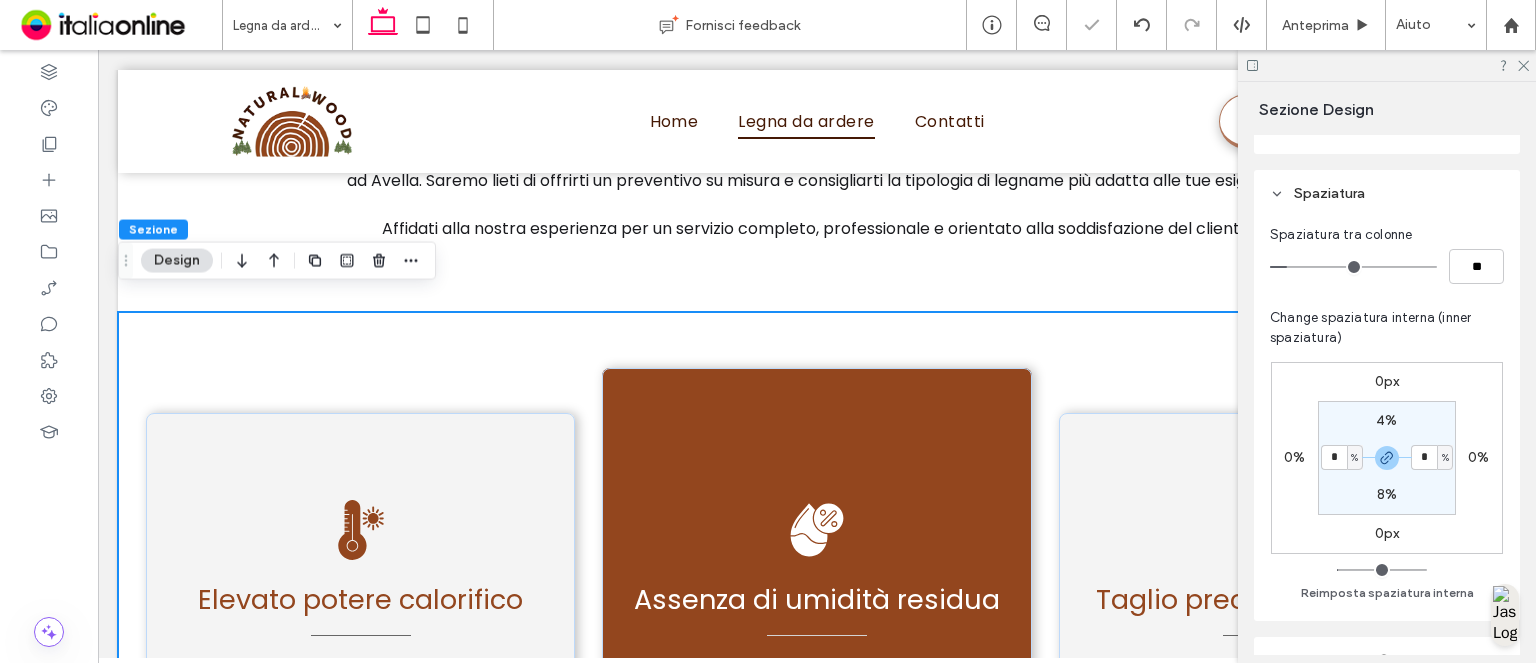 type on "*" 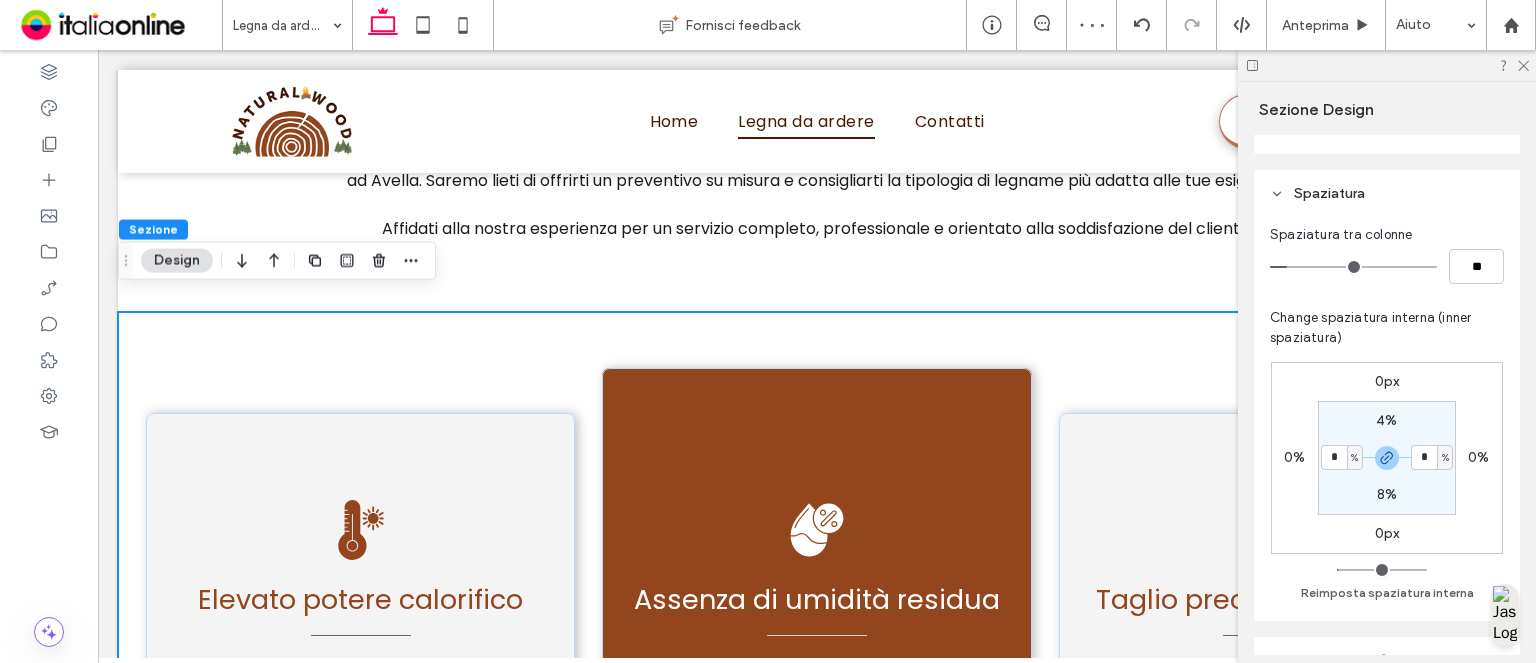 type on "*" 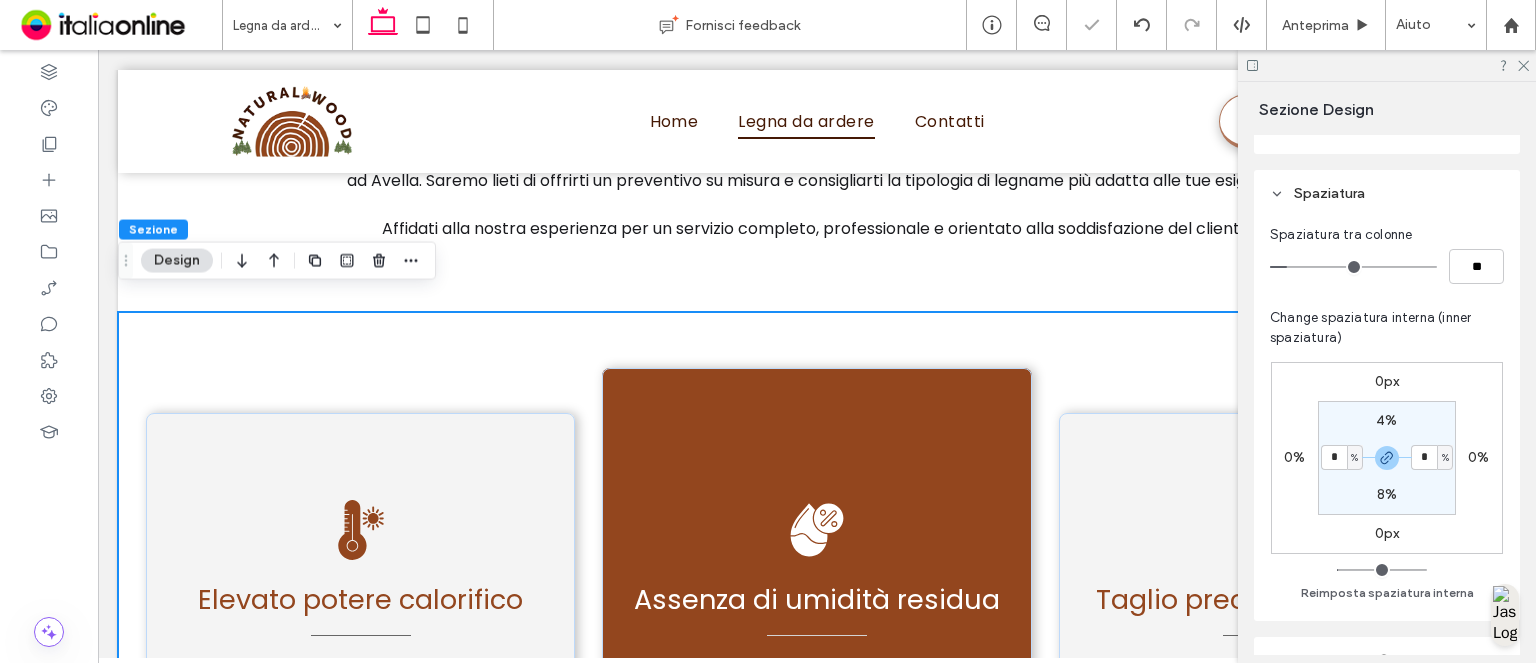 type on "*" 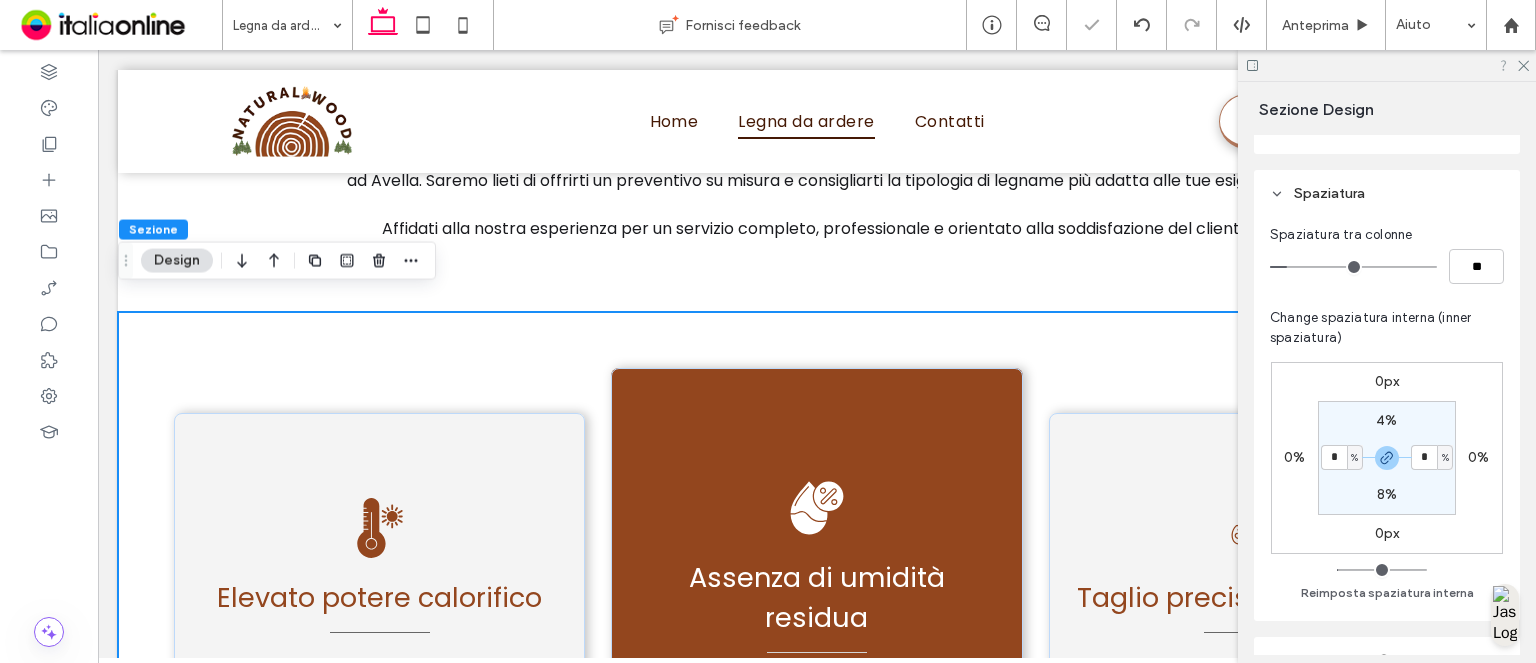click 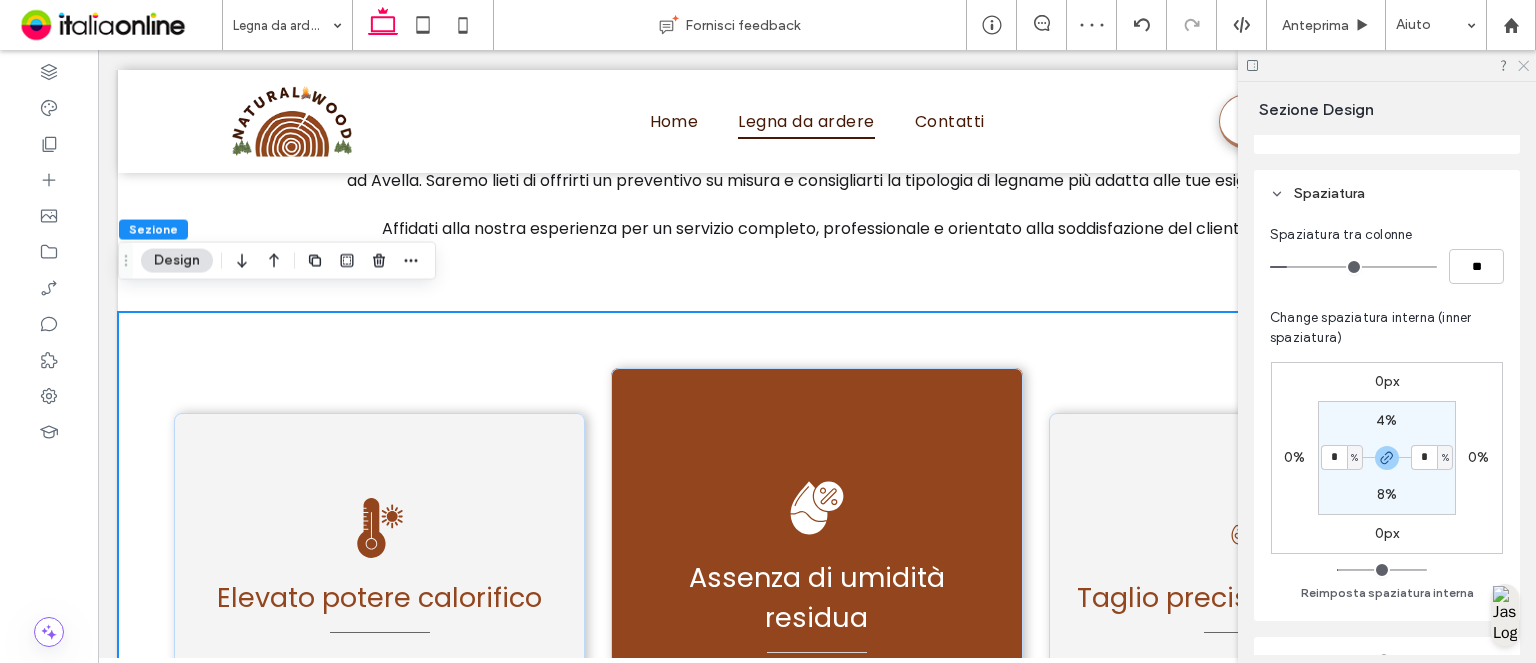 click 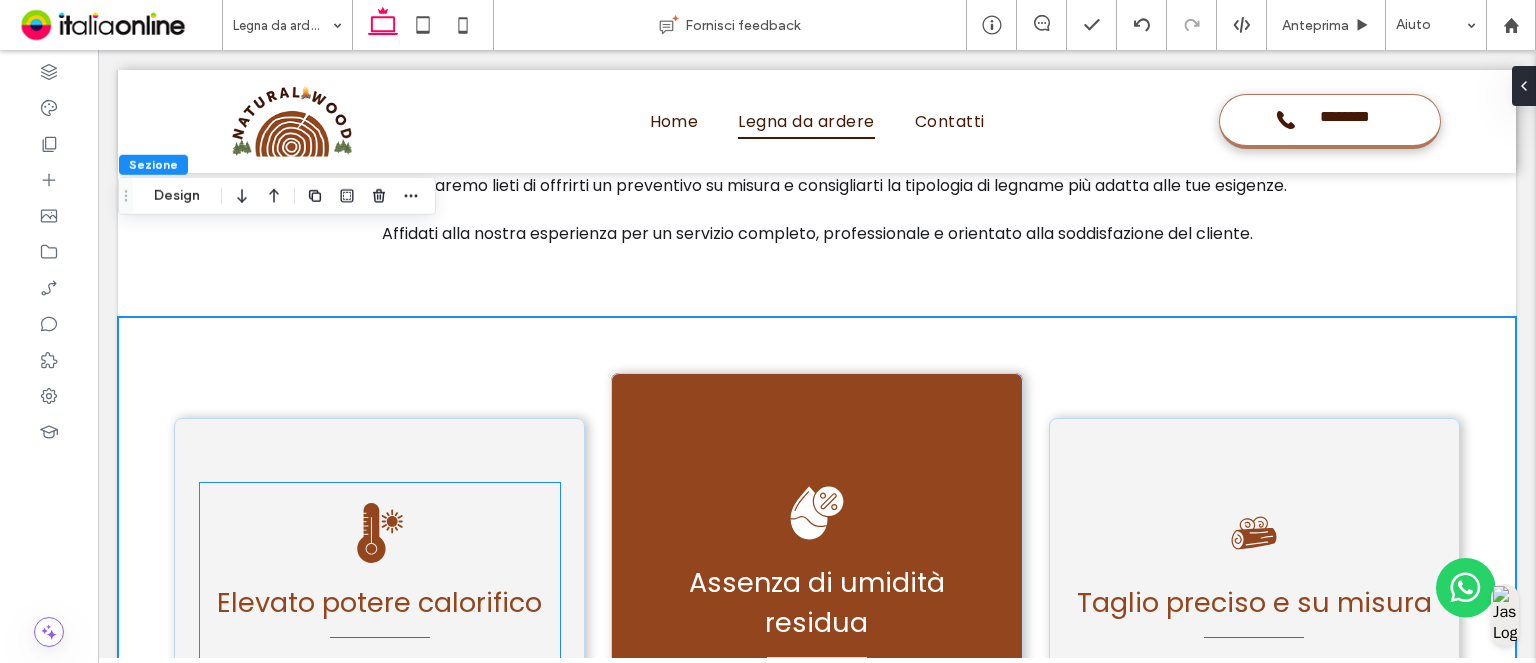 scroll, scrollTop: 5261, scrollLeft: 0, axis: vertical 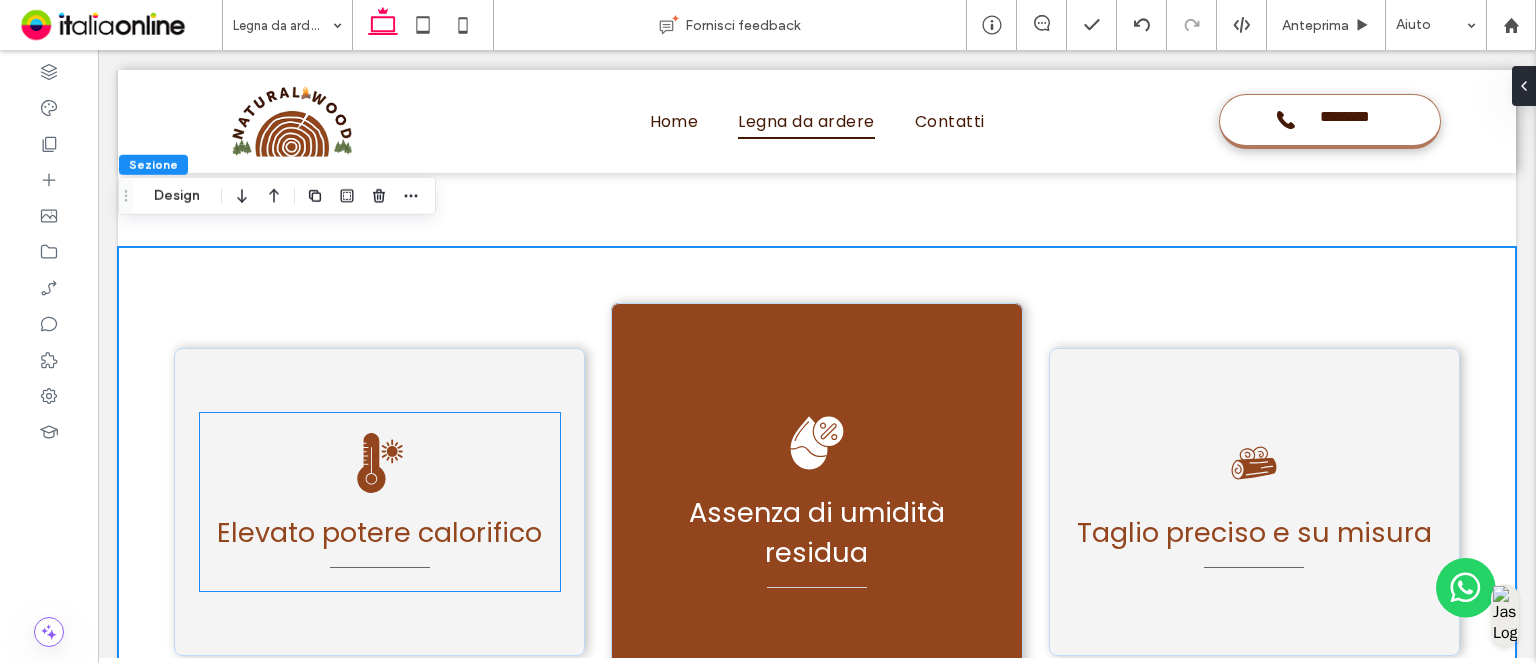 click 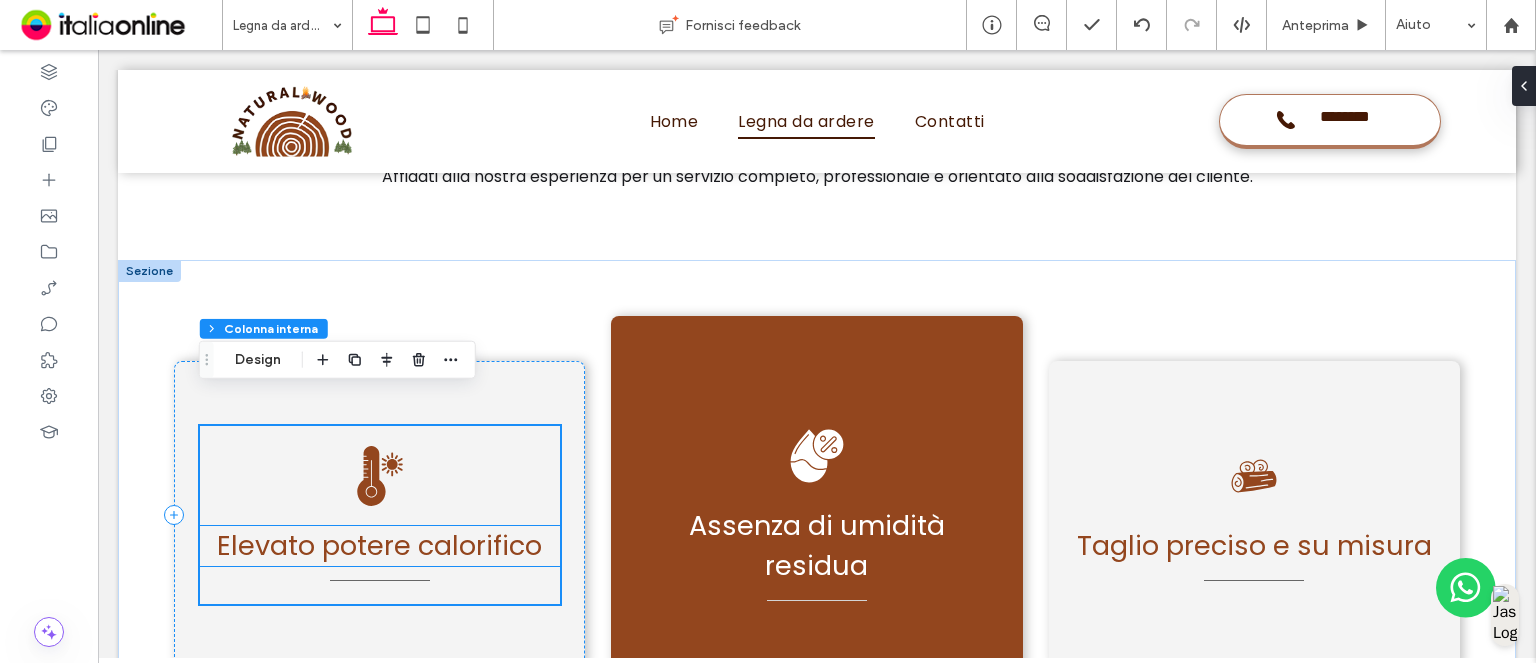 scroll, scrollTop: 5261, scrollLeft: 0, axis: vertical 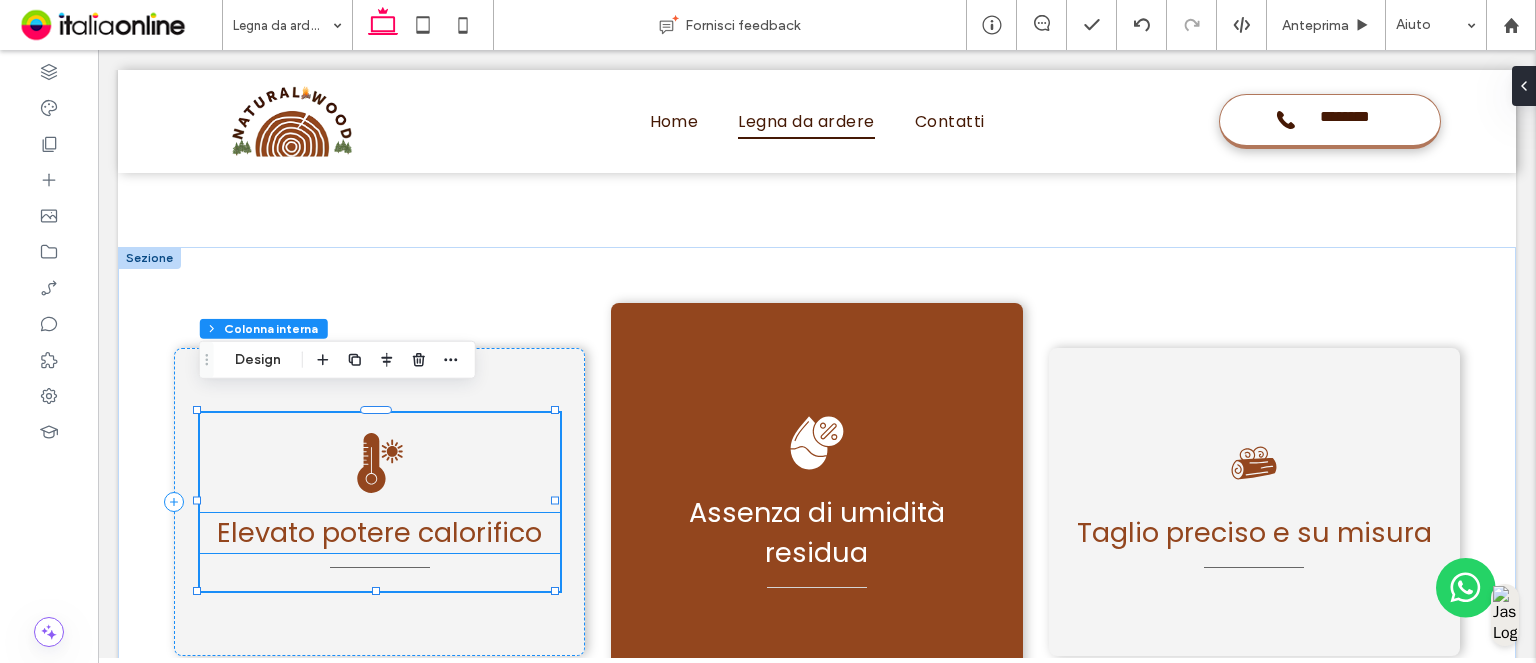 click on "Elevato potere calorifico" at bounding box center [379, 532] 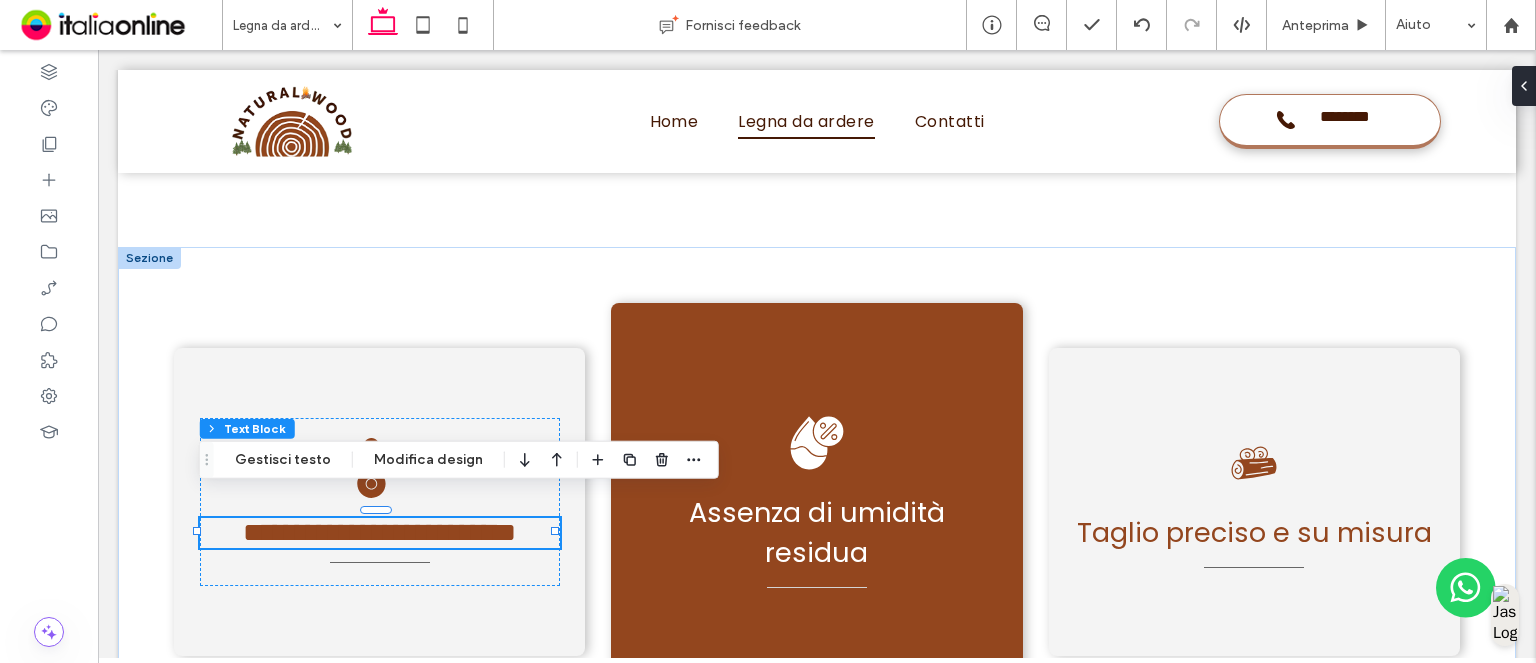 click on "**********" at bounding box center [379, 532] 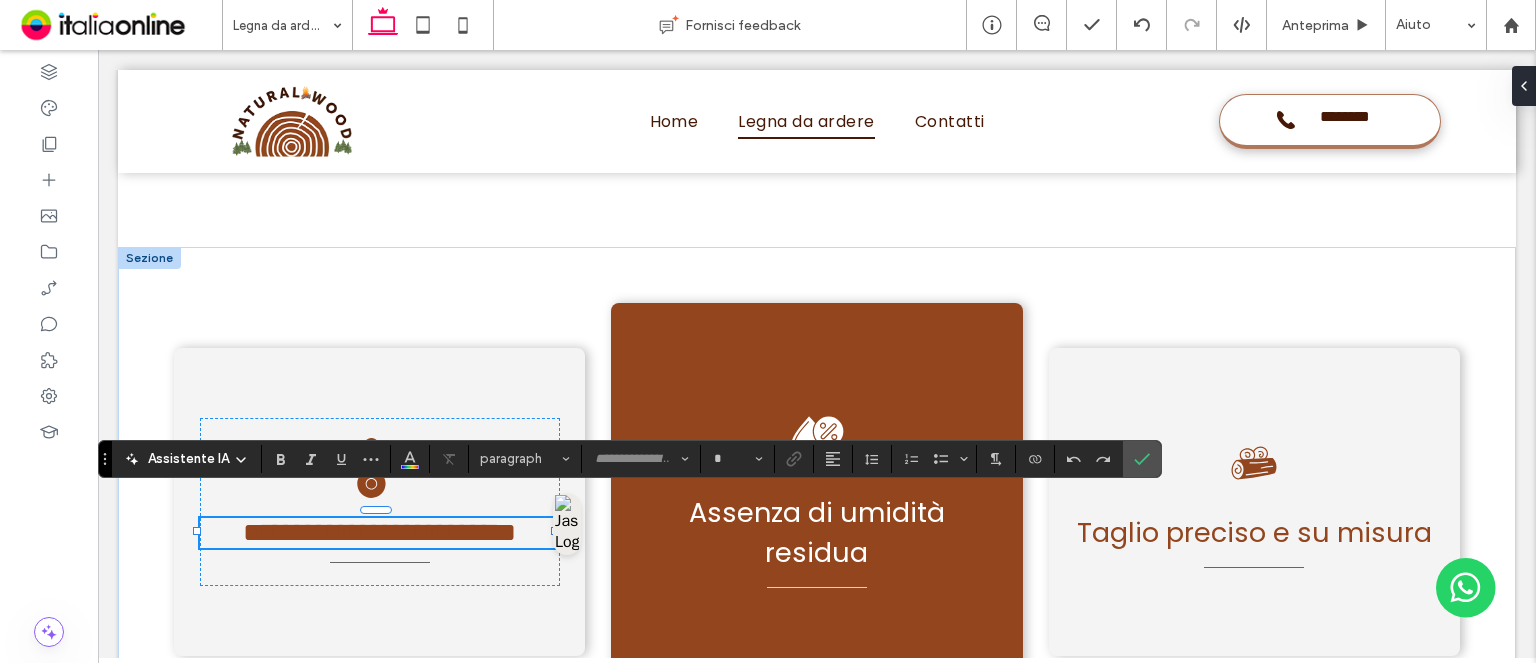 type on "*******" 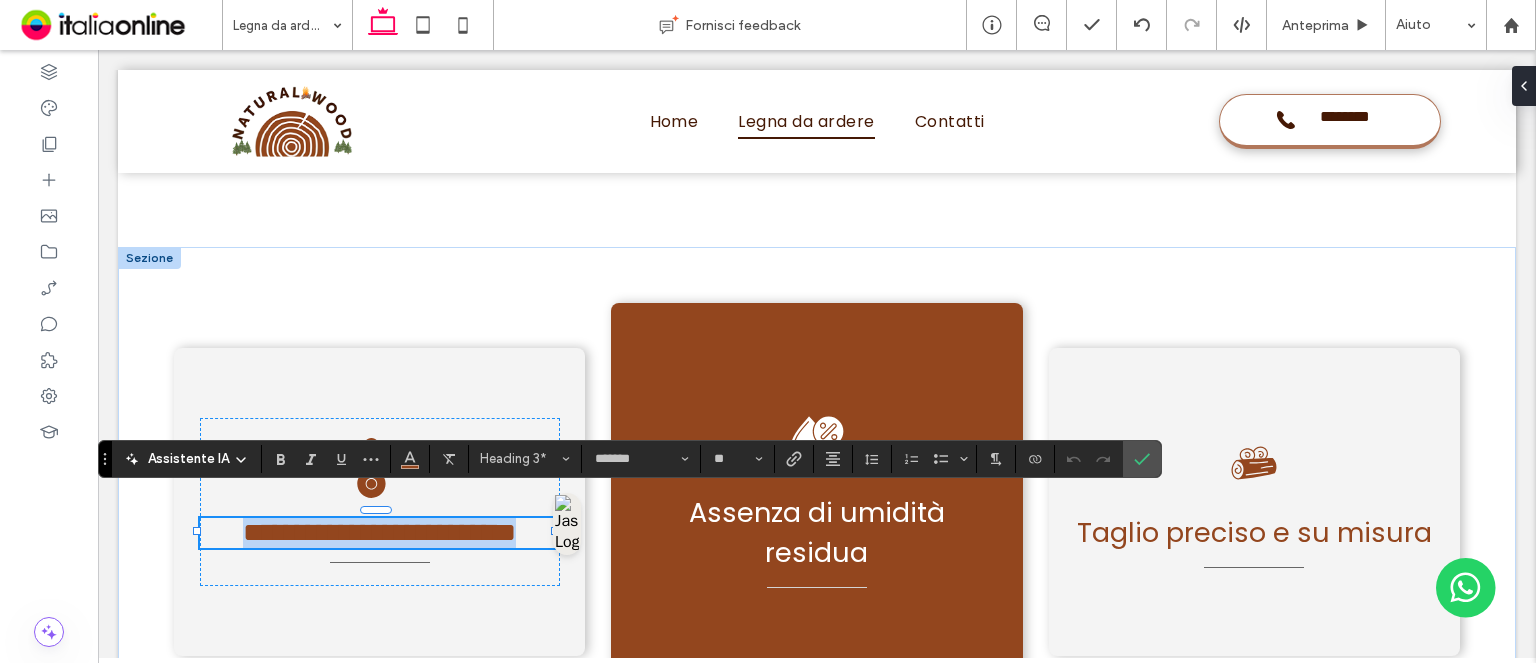 click on "**********" at bounding box center [379, 532] 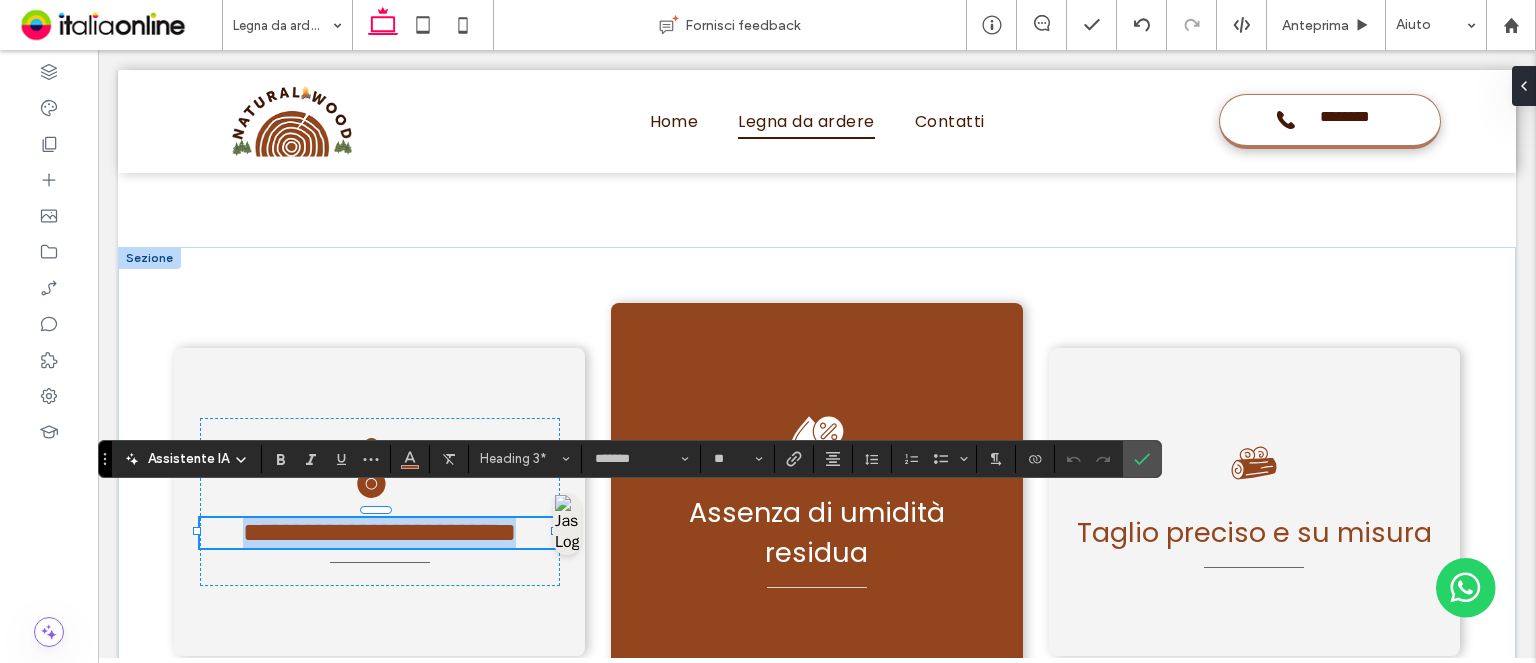 click on "**********" at bounding box center (379, 532) 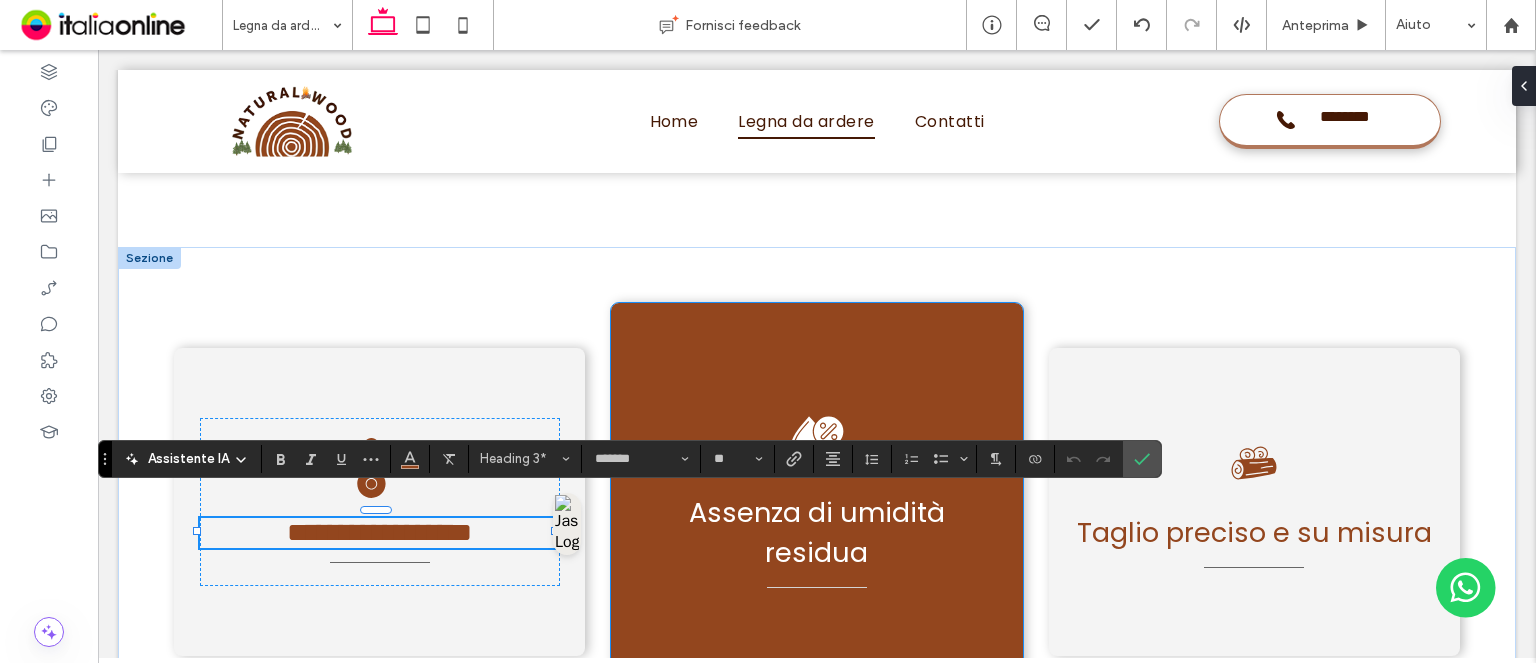 type on "**" 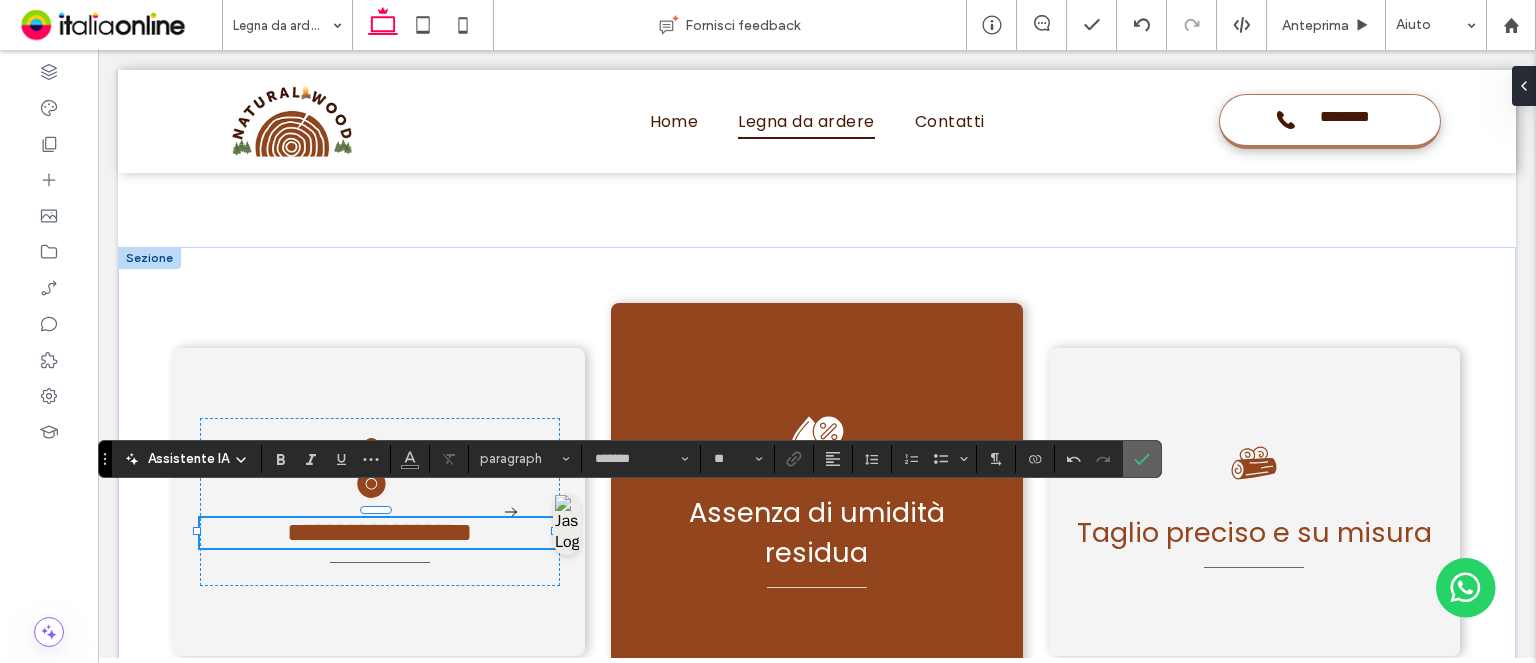 drag, startPoint x: 1134, startPoint y: 466, endPoint x: 722, endPoint y: 420, distance: 414.56 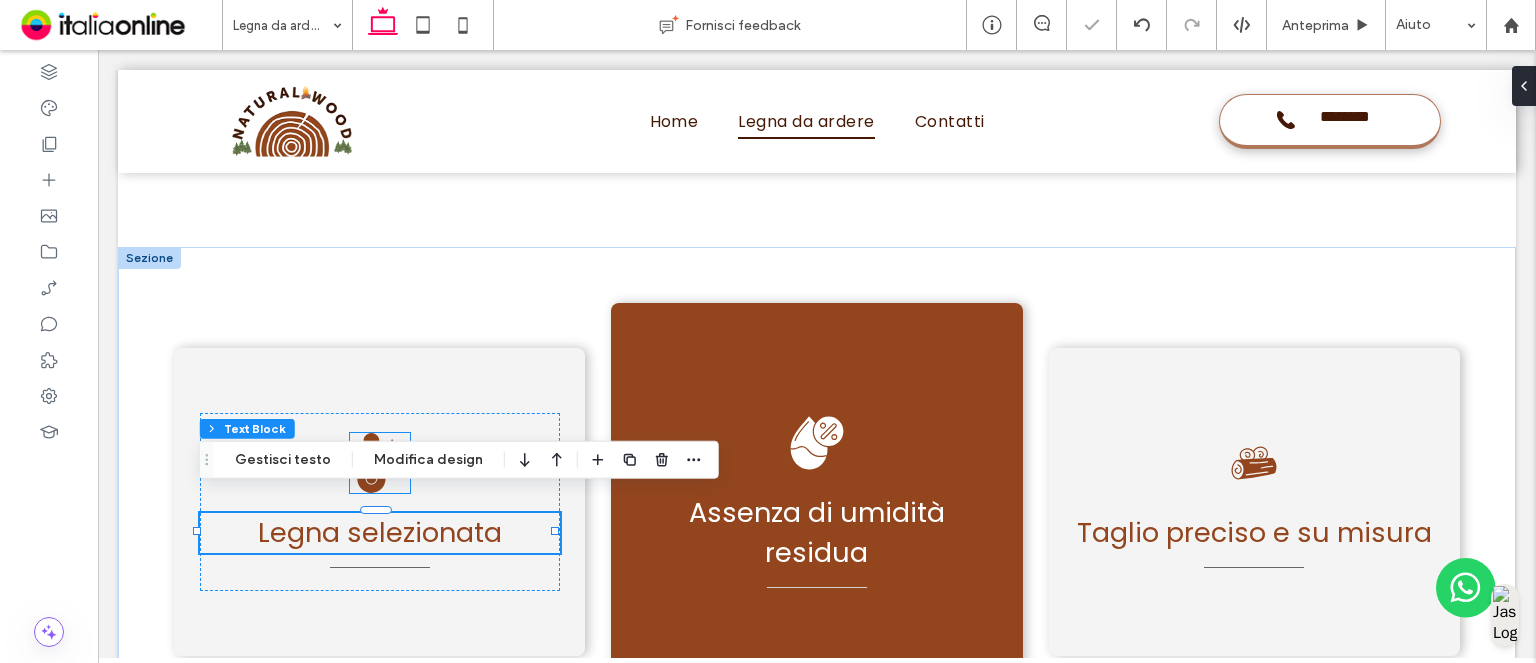 click 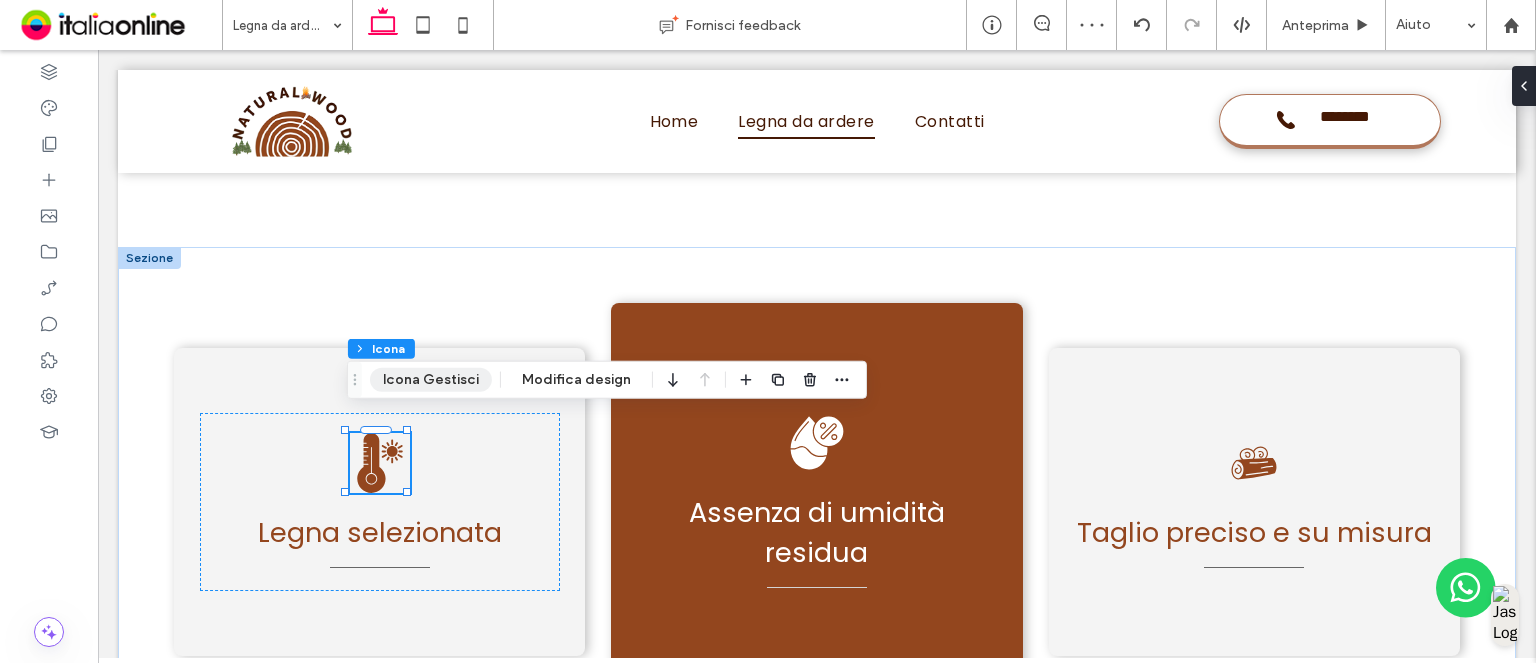 click on "Icona Gestisci" at bounding box center (431, 380) 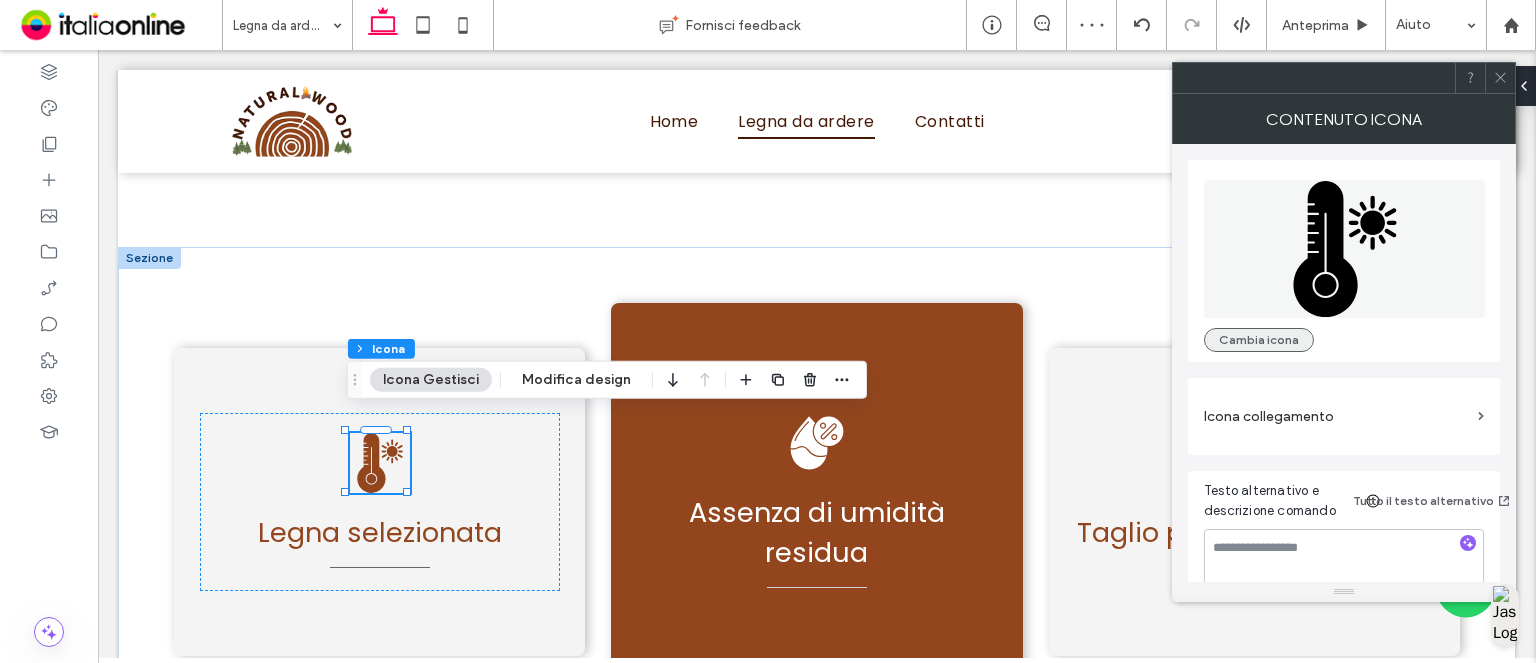 click on "Cambia icona" at bounding box center [1259, 340] 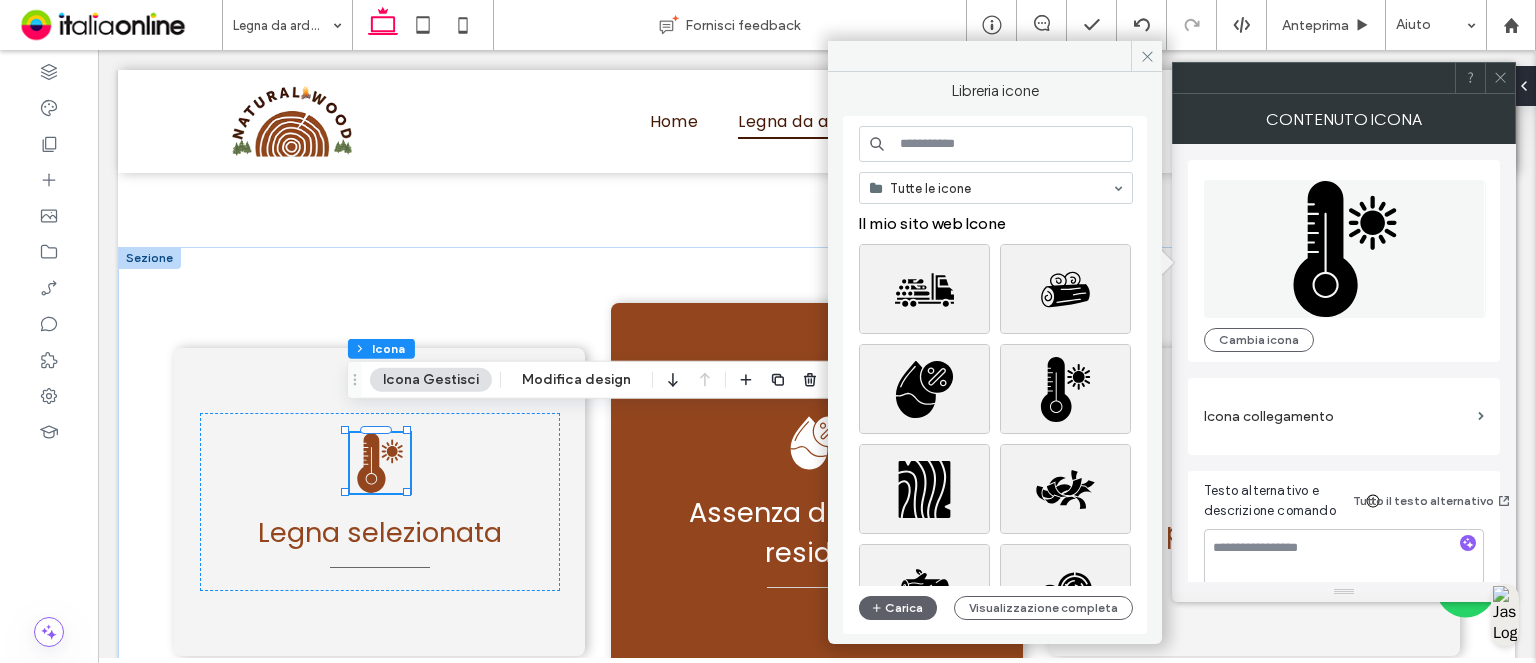click at bounding box center [996, 144] 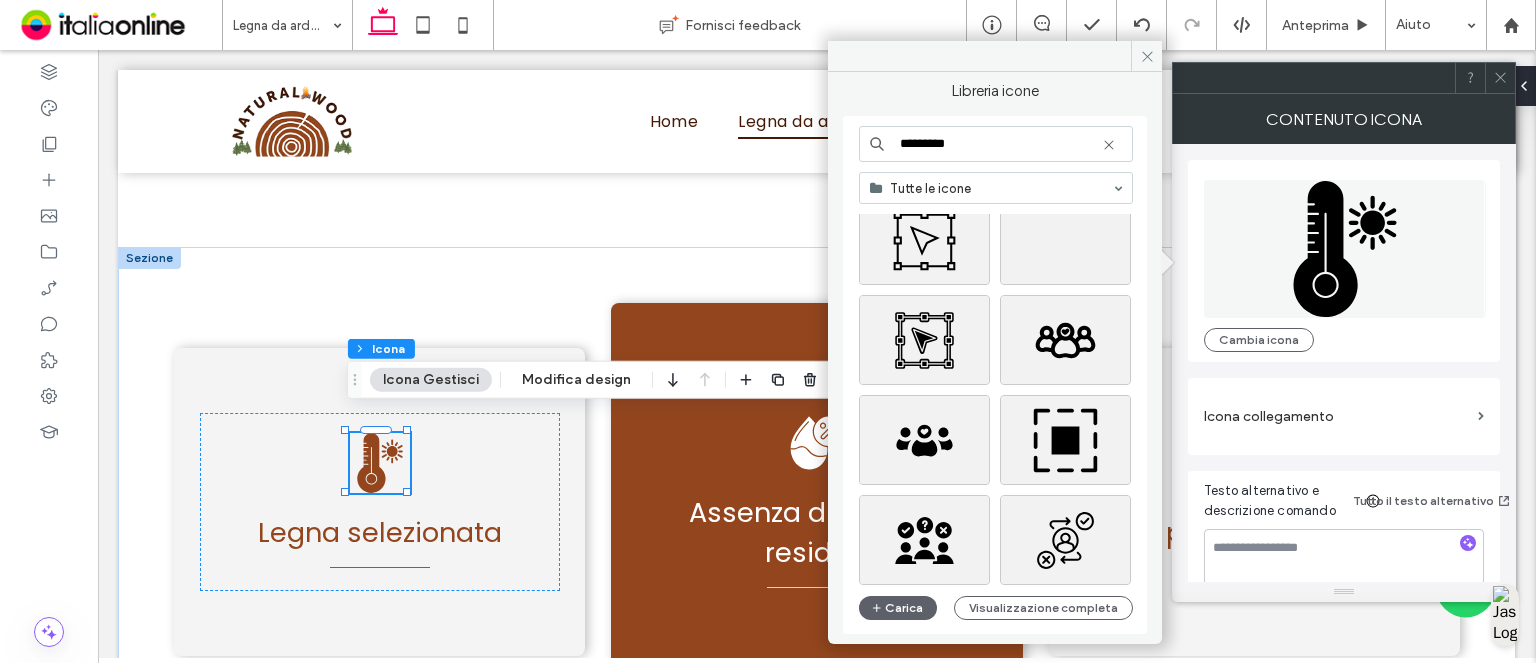 scroll, scrollTop: 2157, scrollLeft: 0, axis: vertical 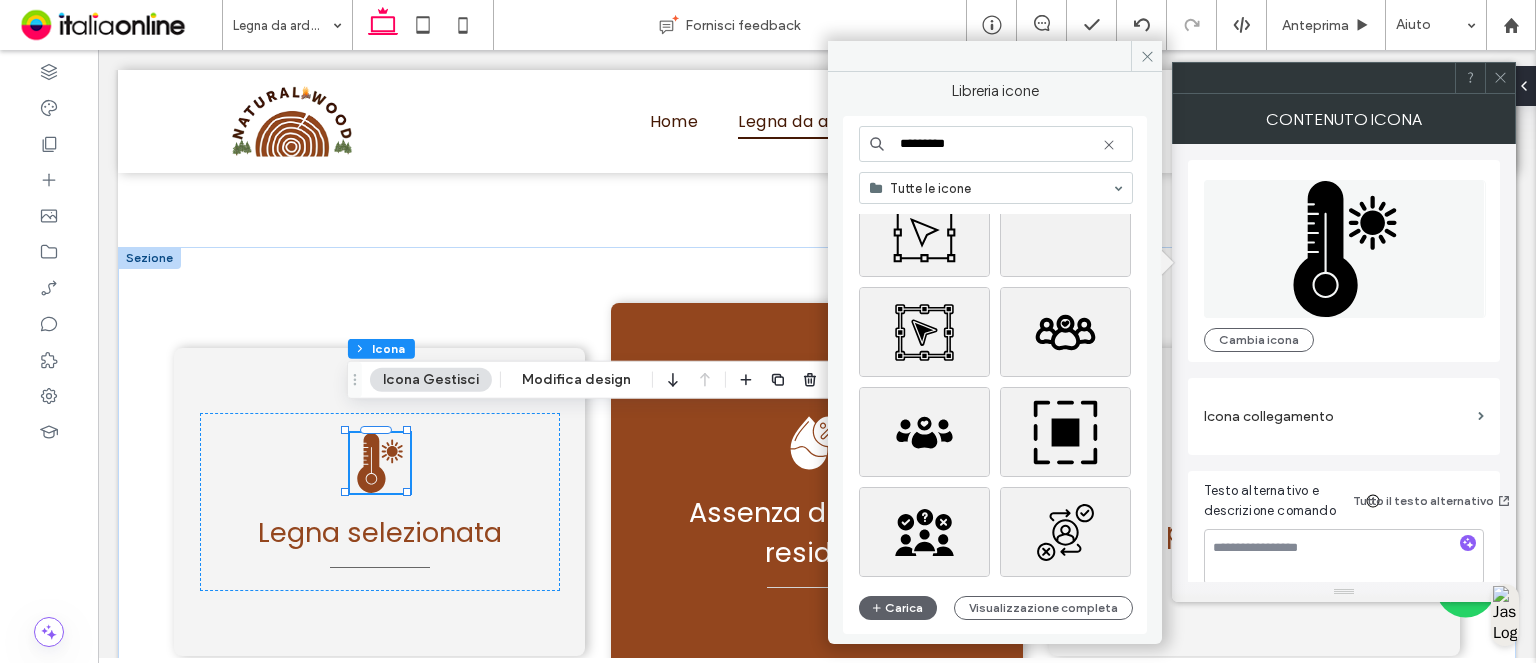 click on "*********" at bounding box center [996, 144] 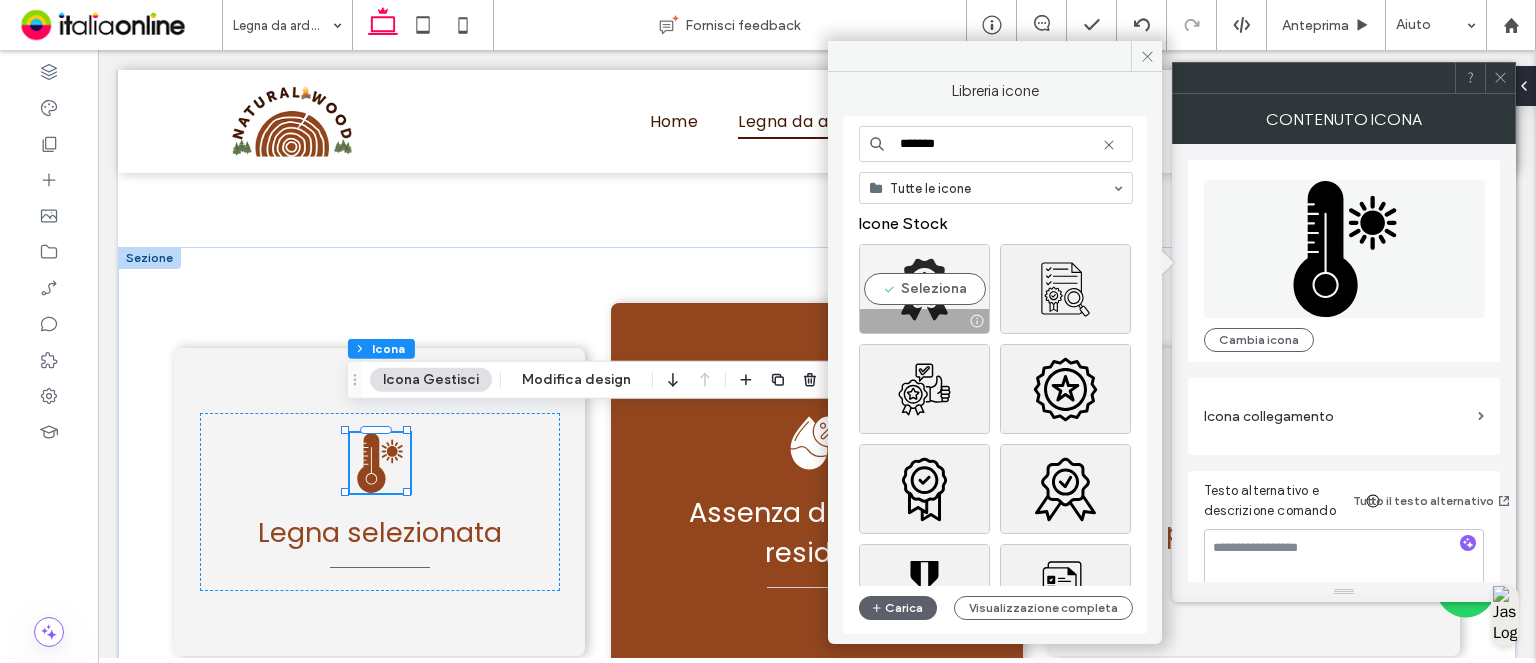 type on "*******" 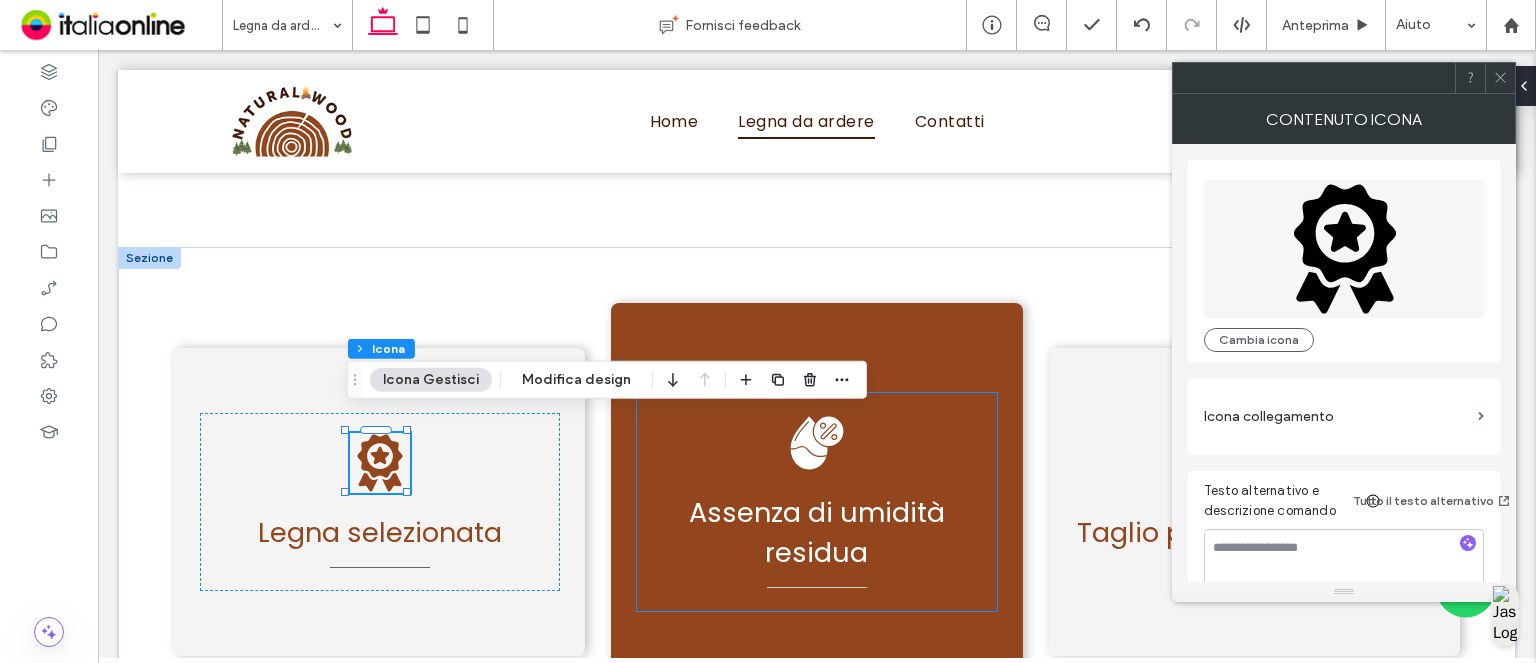 click 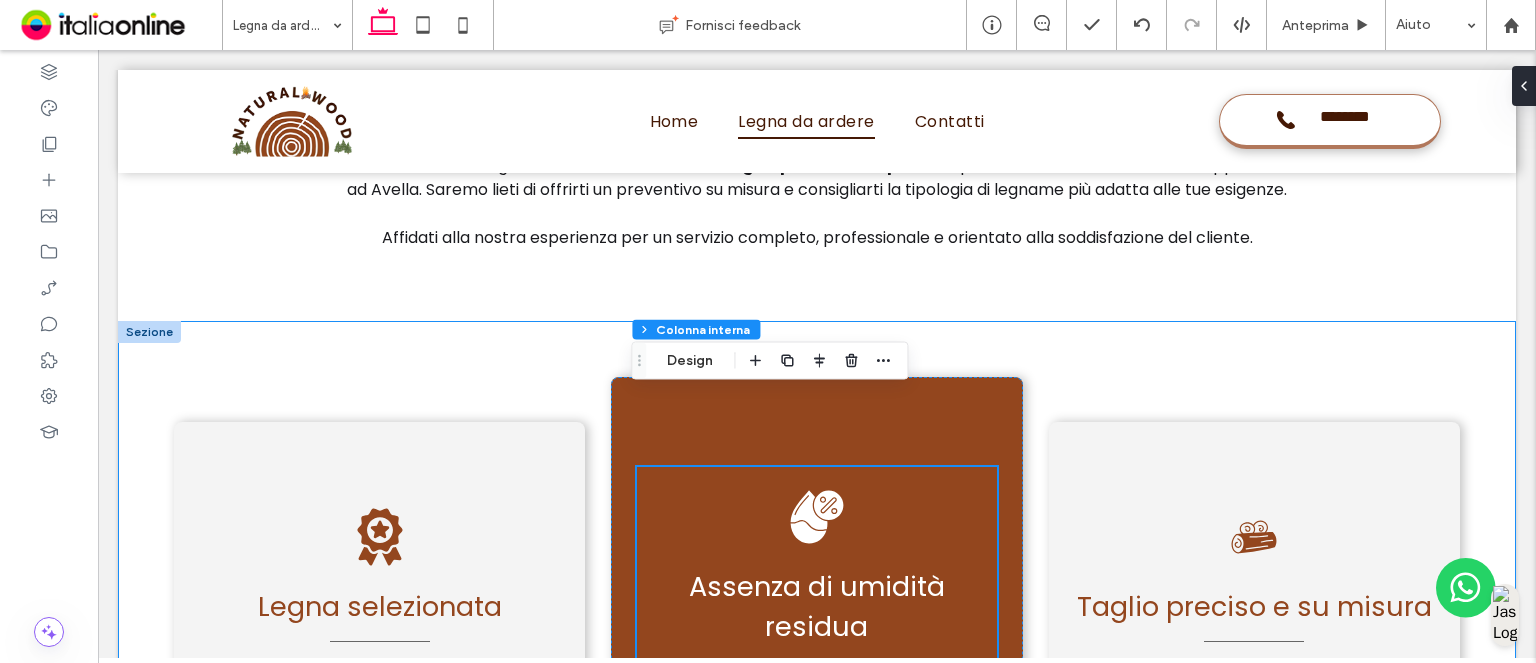 scroll, scrollTop: 5361, scrollLeft: 0, axis: vertical 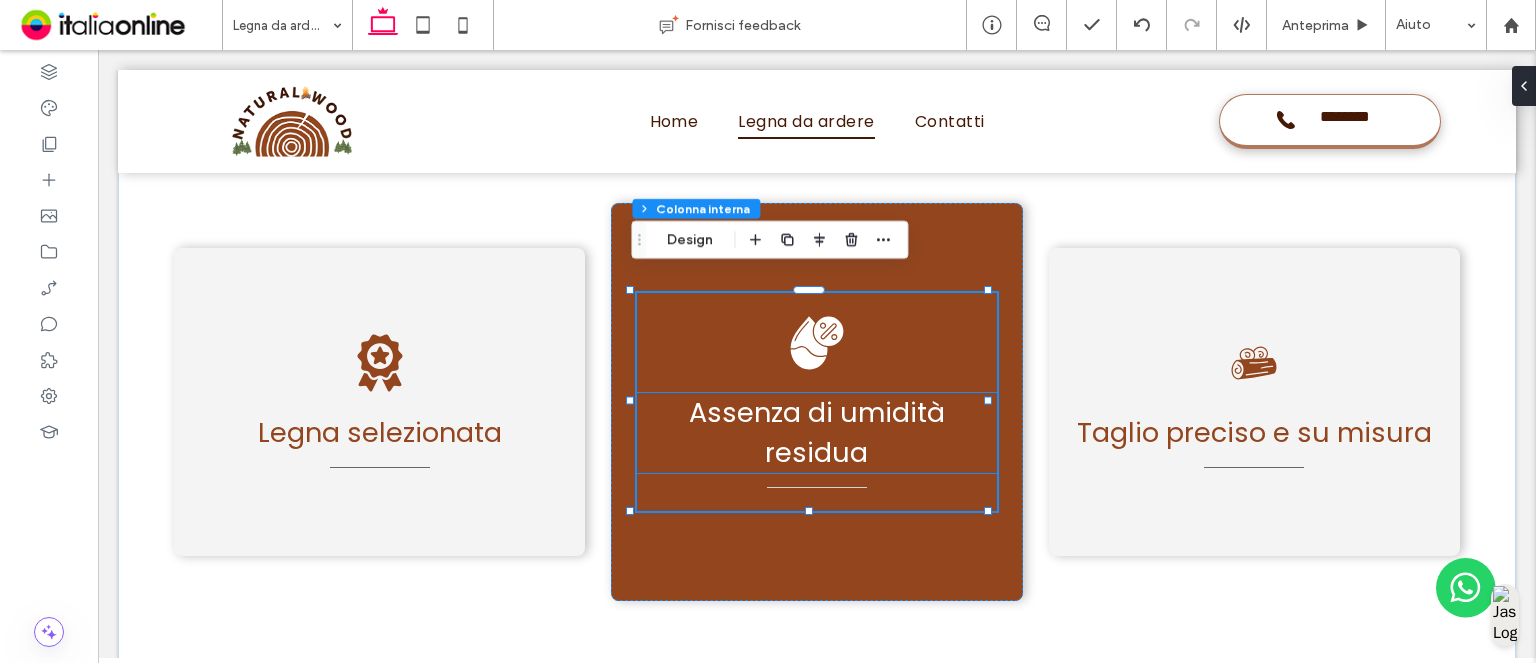 click on "Assenza di umidità residua" at bounding box center (817, 432) 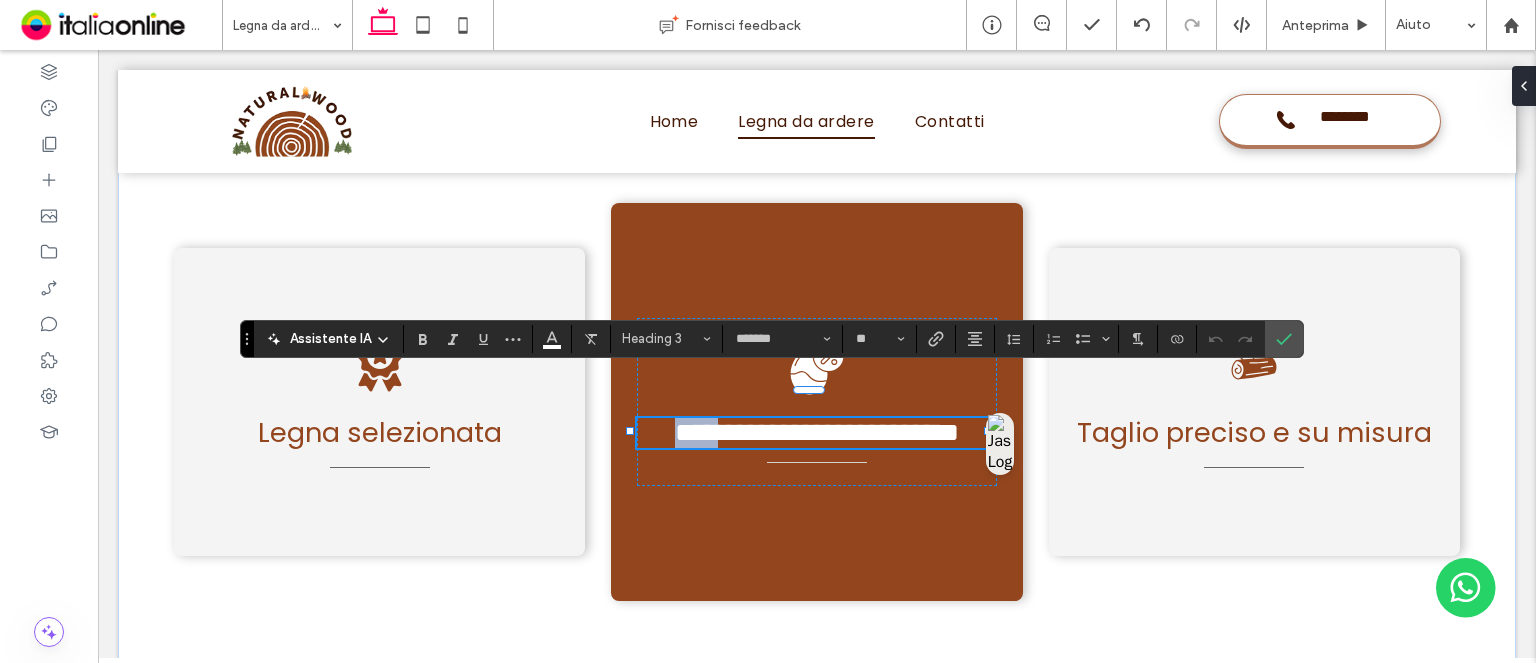 type on "*******" 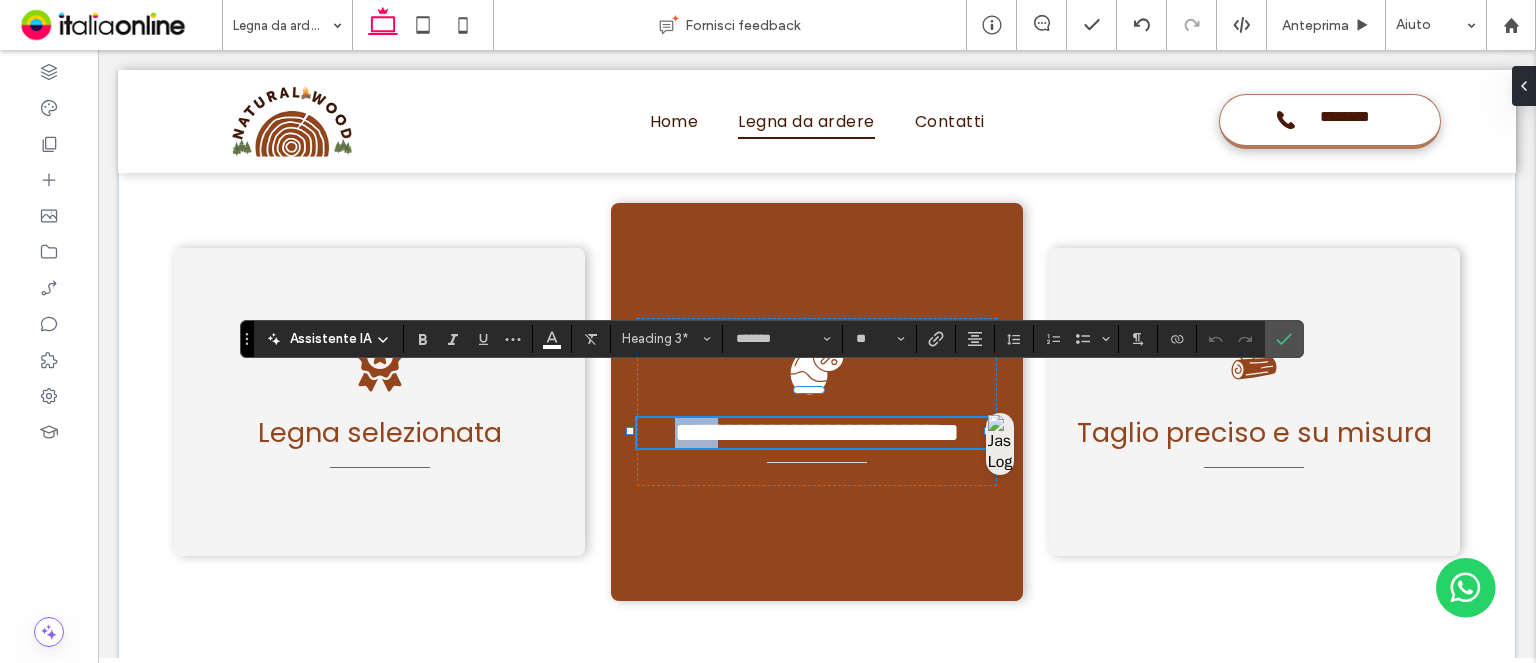 drag, startPoint x: 742, startPoint y: 411, endPoint x: 705, endPoint y: 406, distance: 37.336308 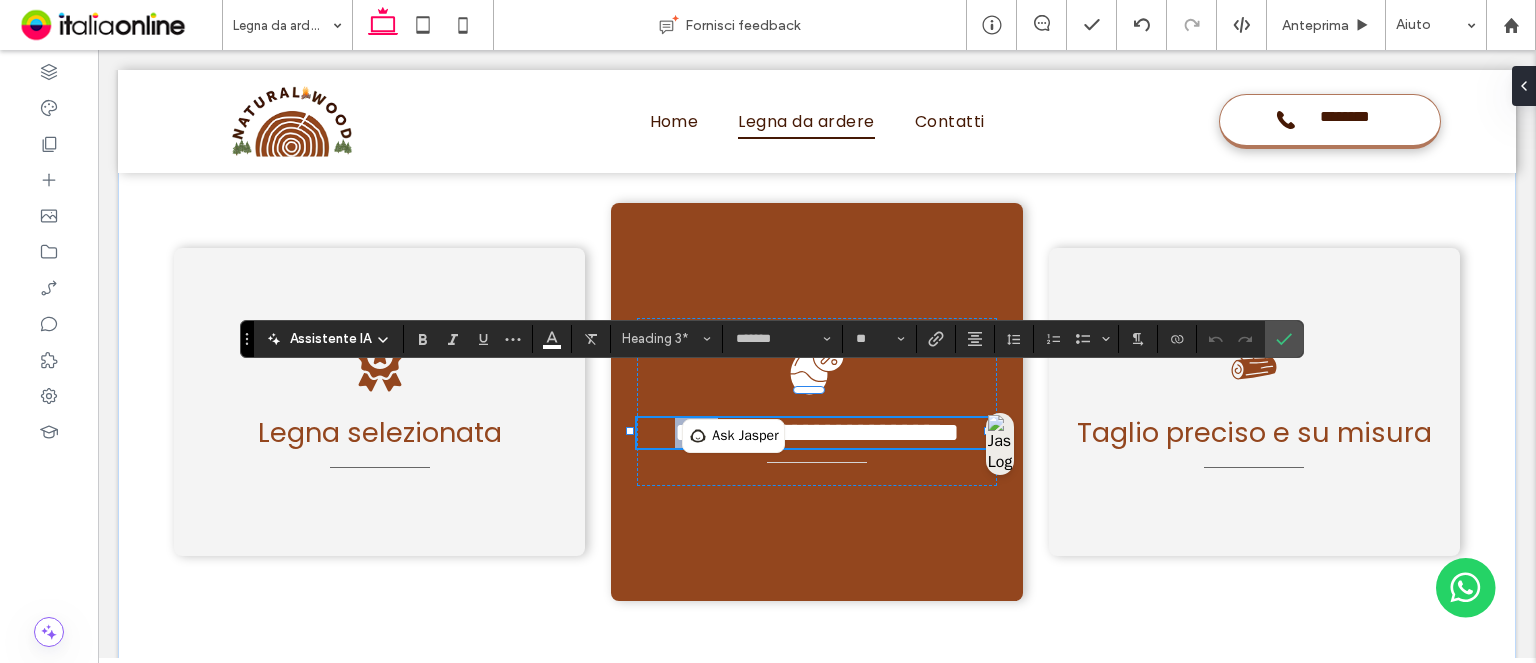 click on "**********" at bounding box center (817, 432) 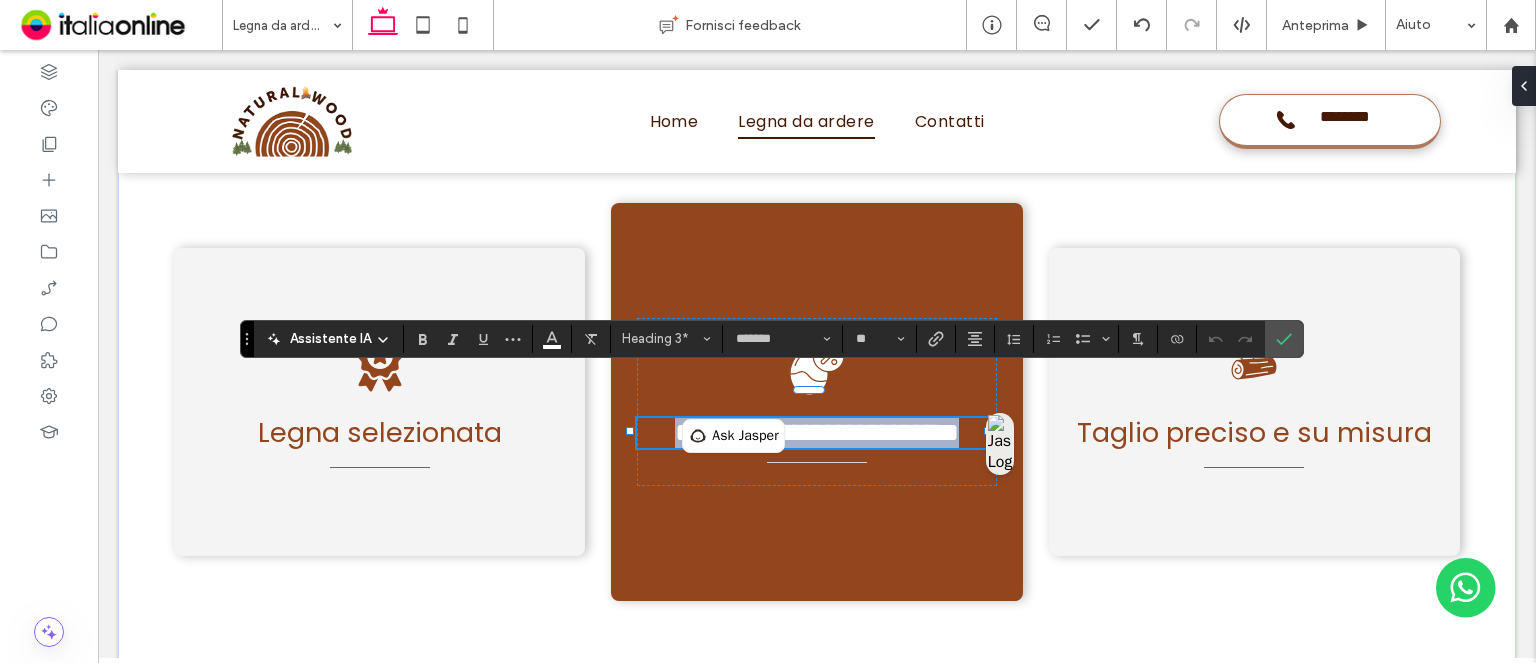 click on "**********" at bounding box center [817, 432] 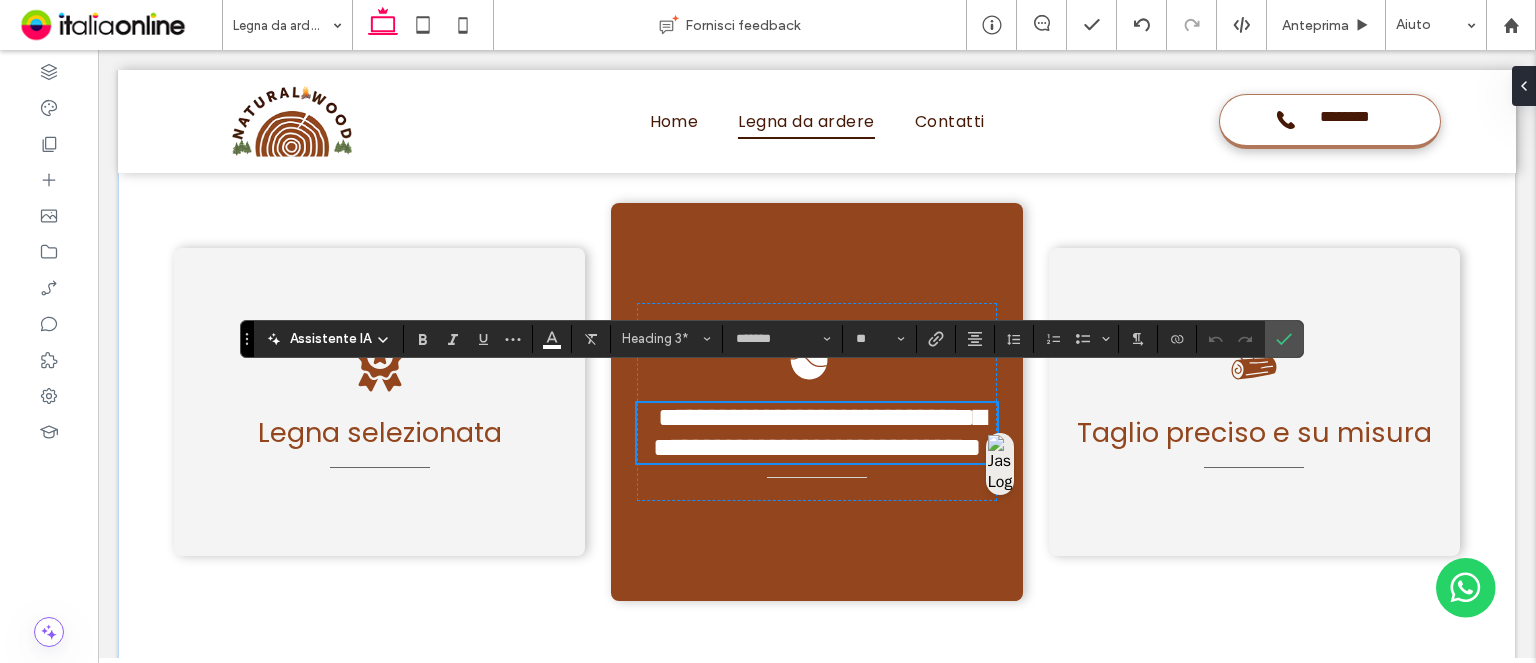 scroll, scrollTop: 0, scrollLeft: 0, axis: both 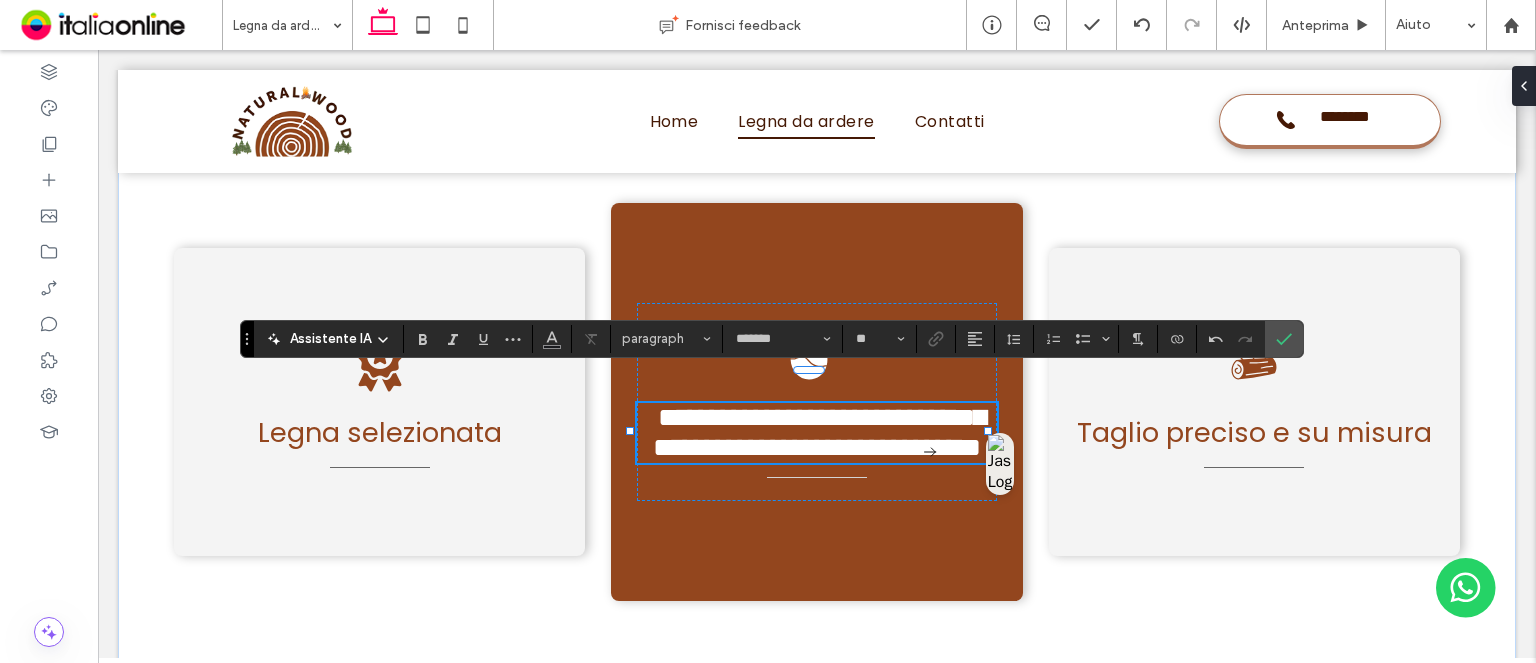 type on "**" 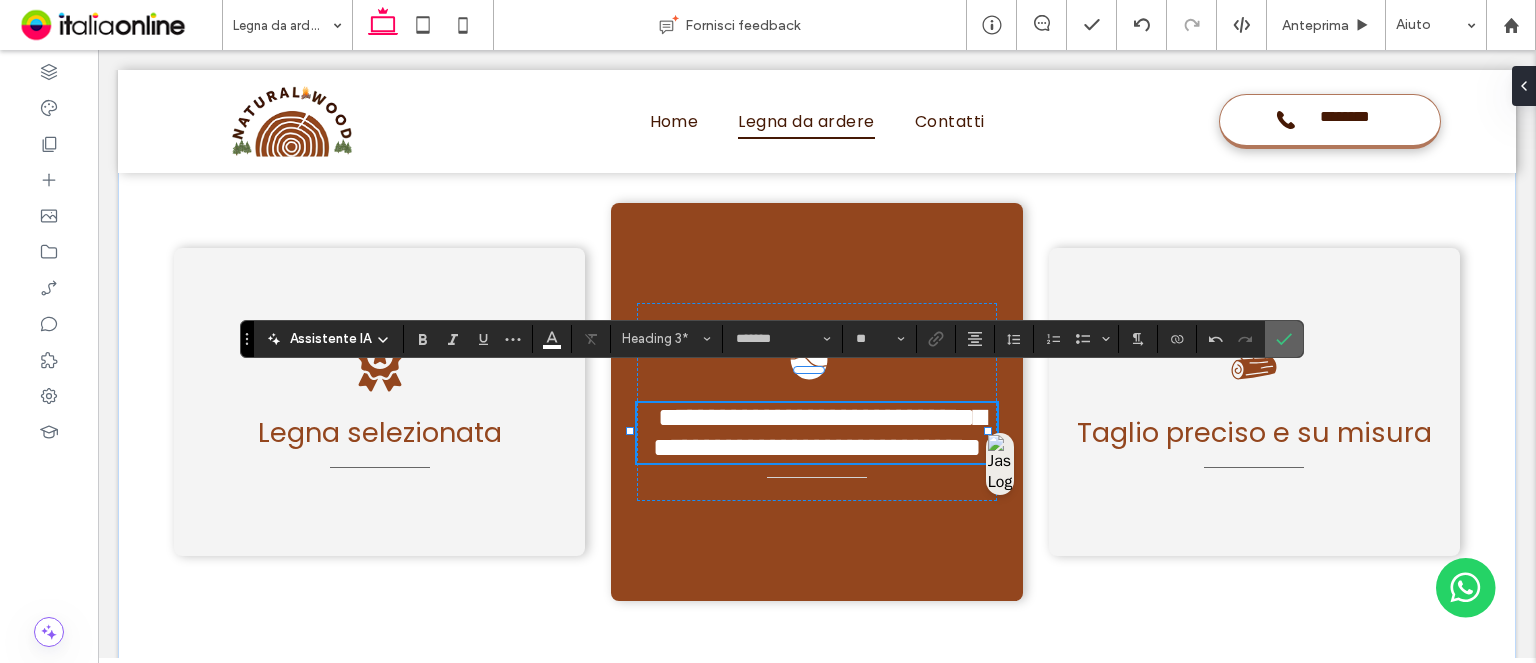 click at bounding box center [1284, 339] 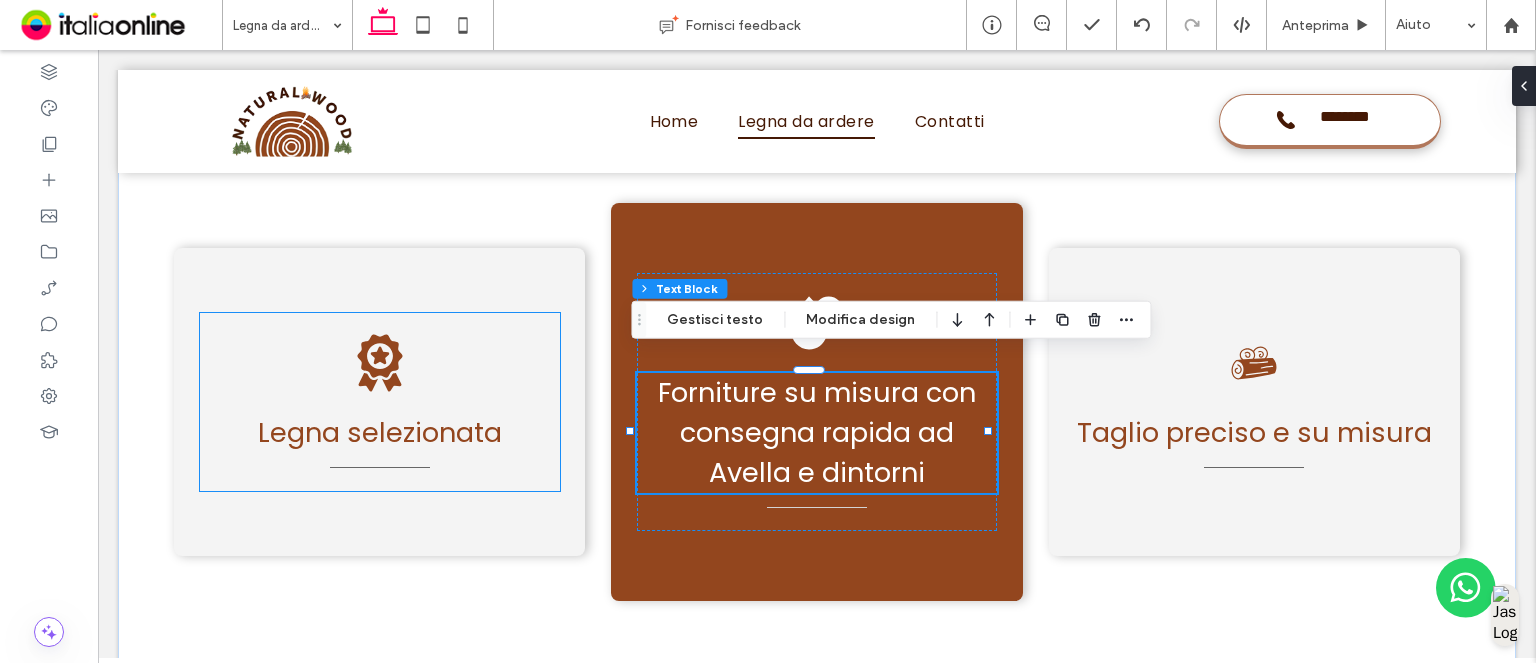 click on "Legna selezionata" at bounding box center [380, 432] 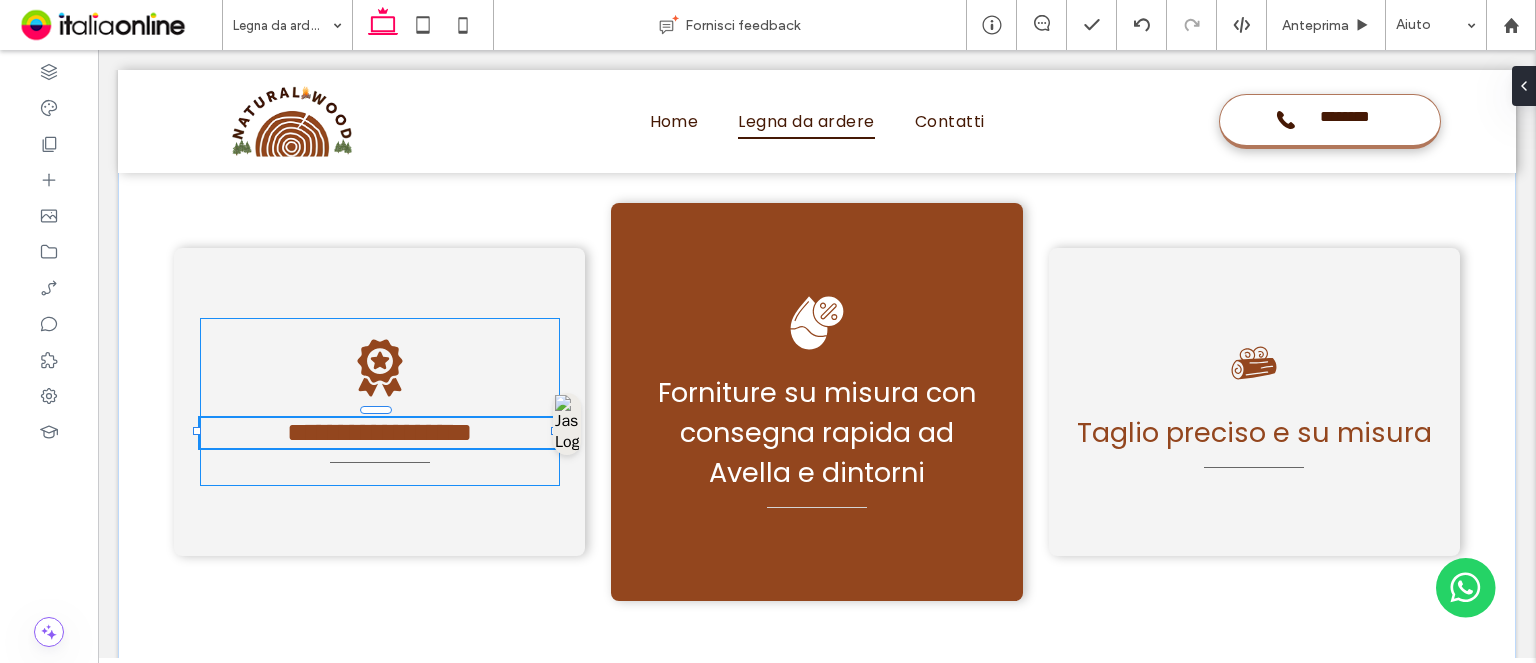click on "**********" at bounding box center [380, 433] 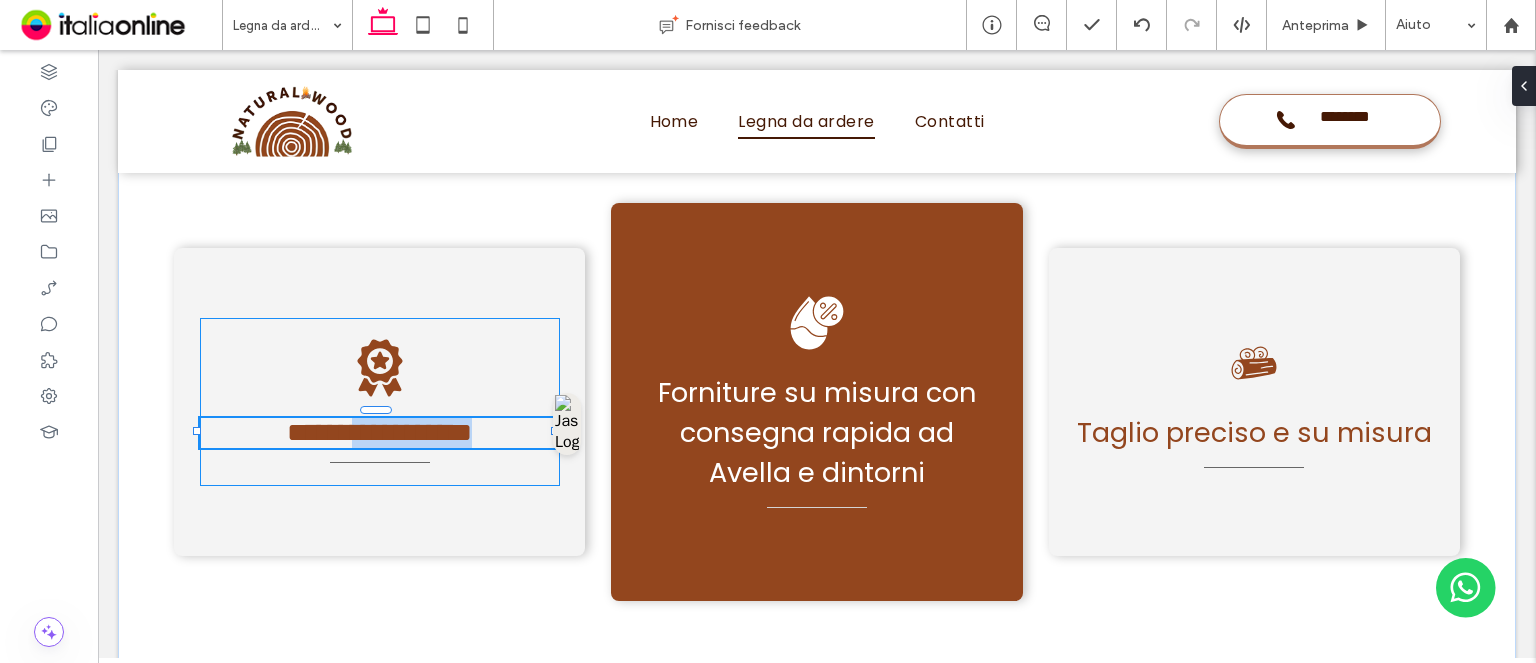 click on "**********" at bounding box center (379, 432) 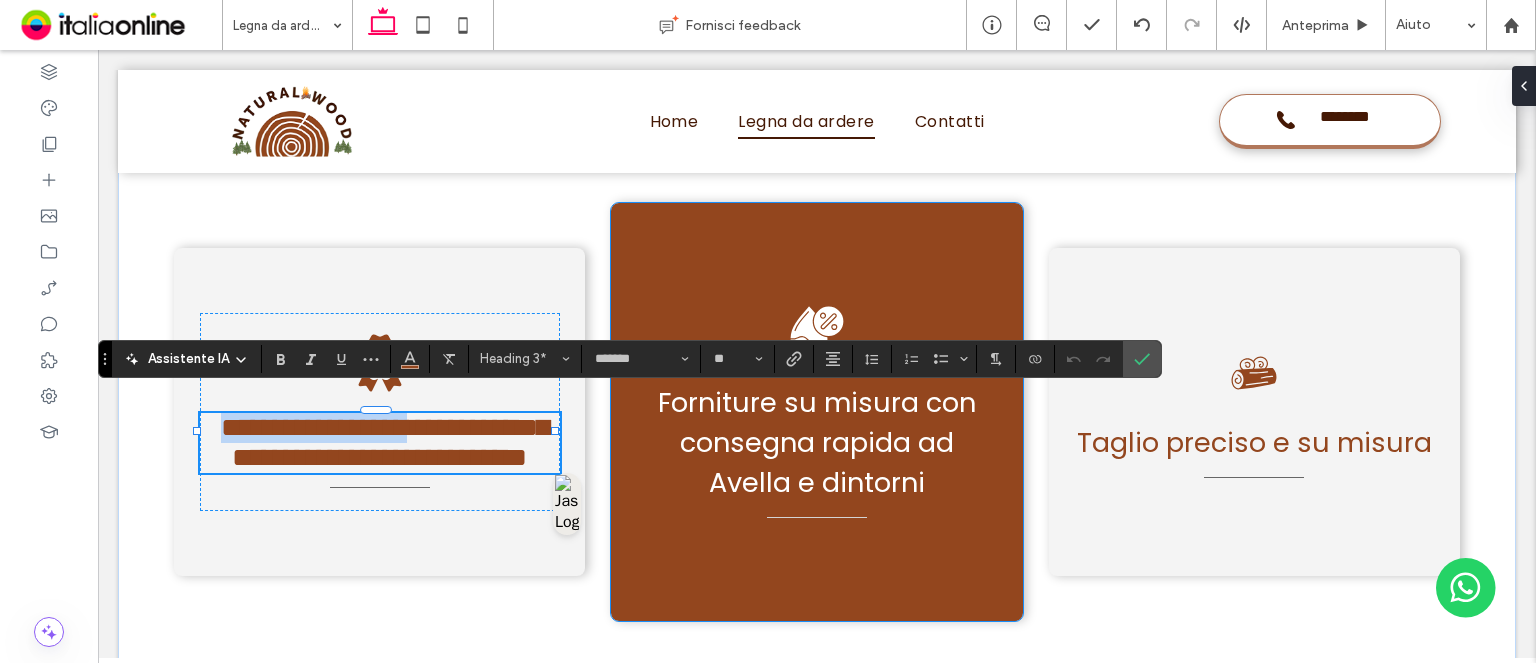 type on "**" 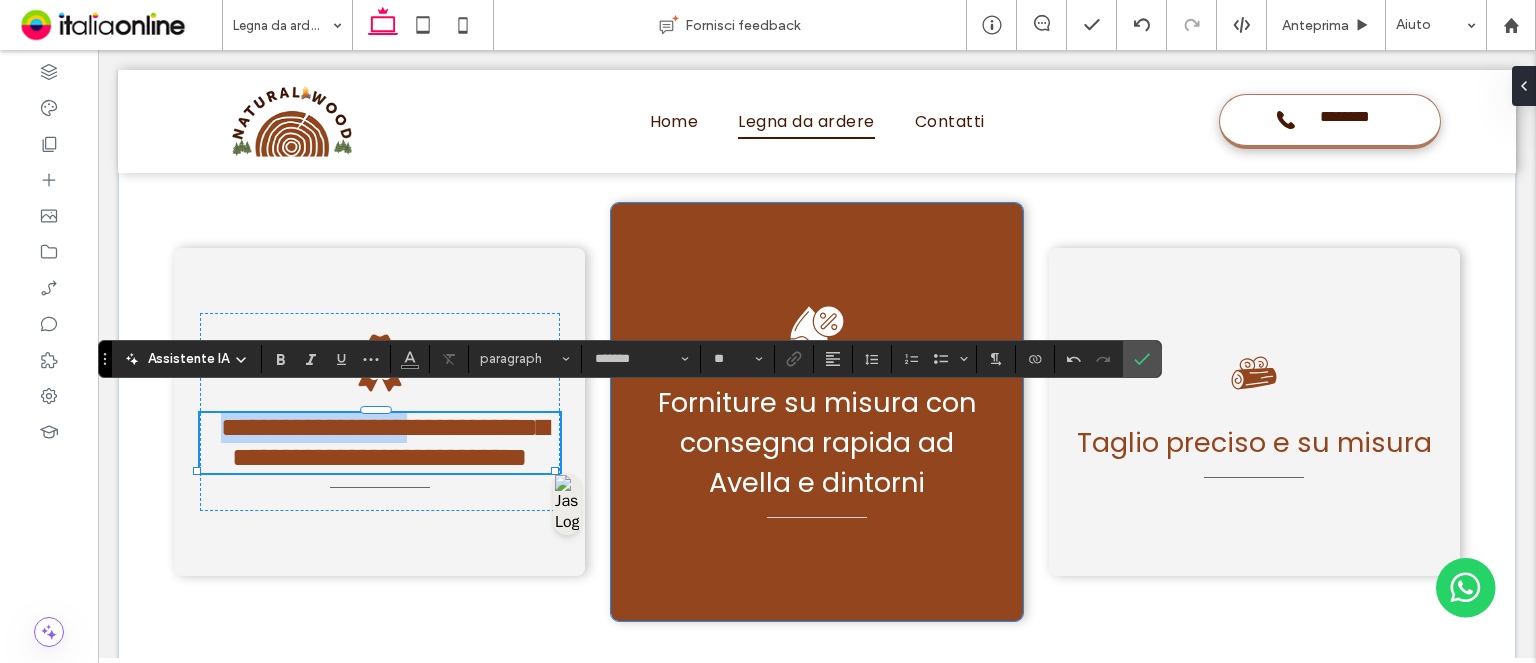 scroll, scrollTop: 0, scrollLeft: 0, axis: both 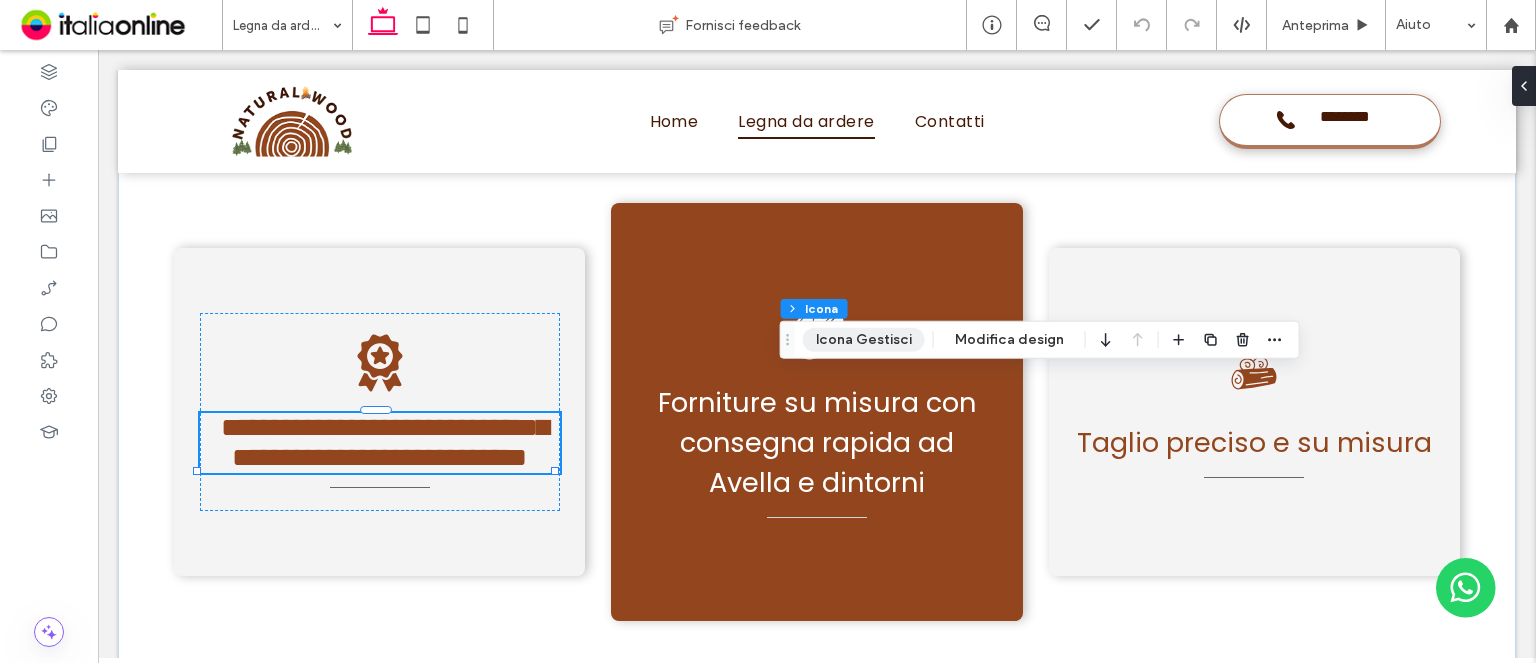 click on "Icona Gestisci" at bounding box center (864, 340) 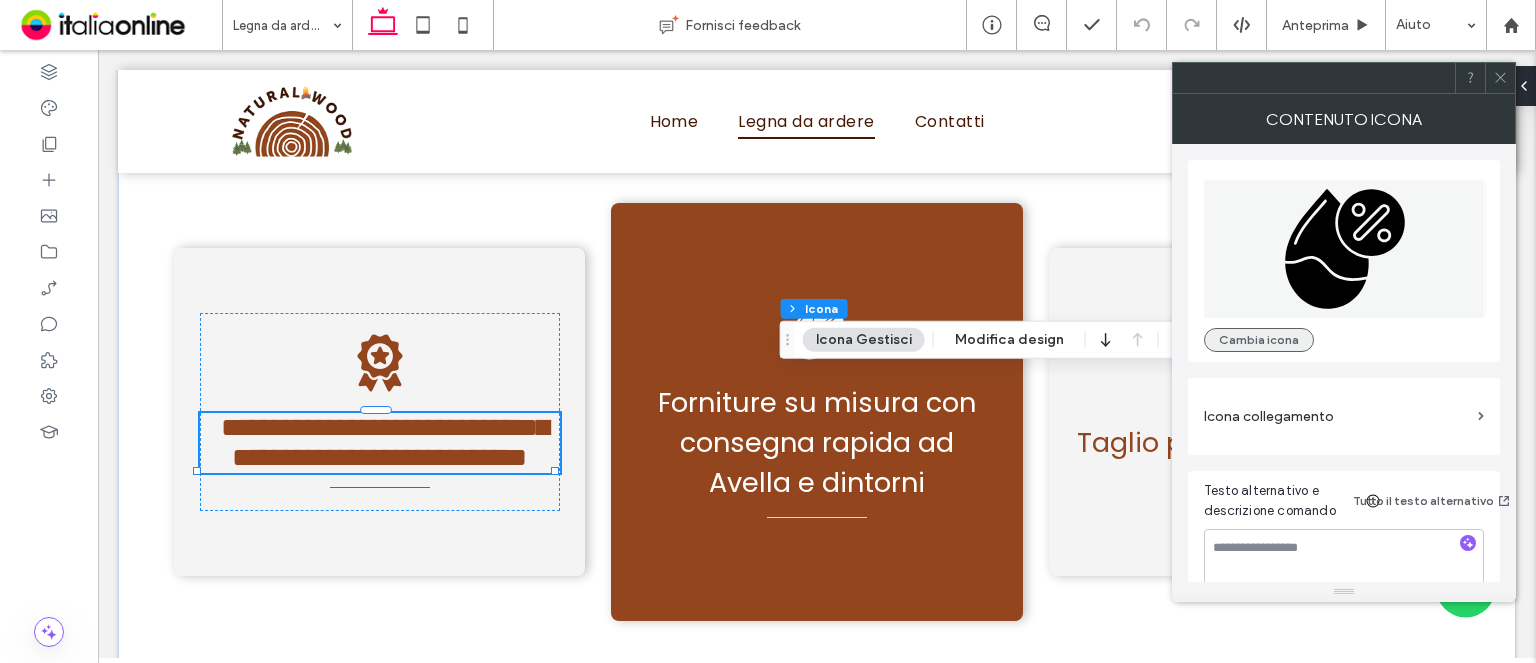 click on "Cambia icona" at bounding box center (1259, 340) 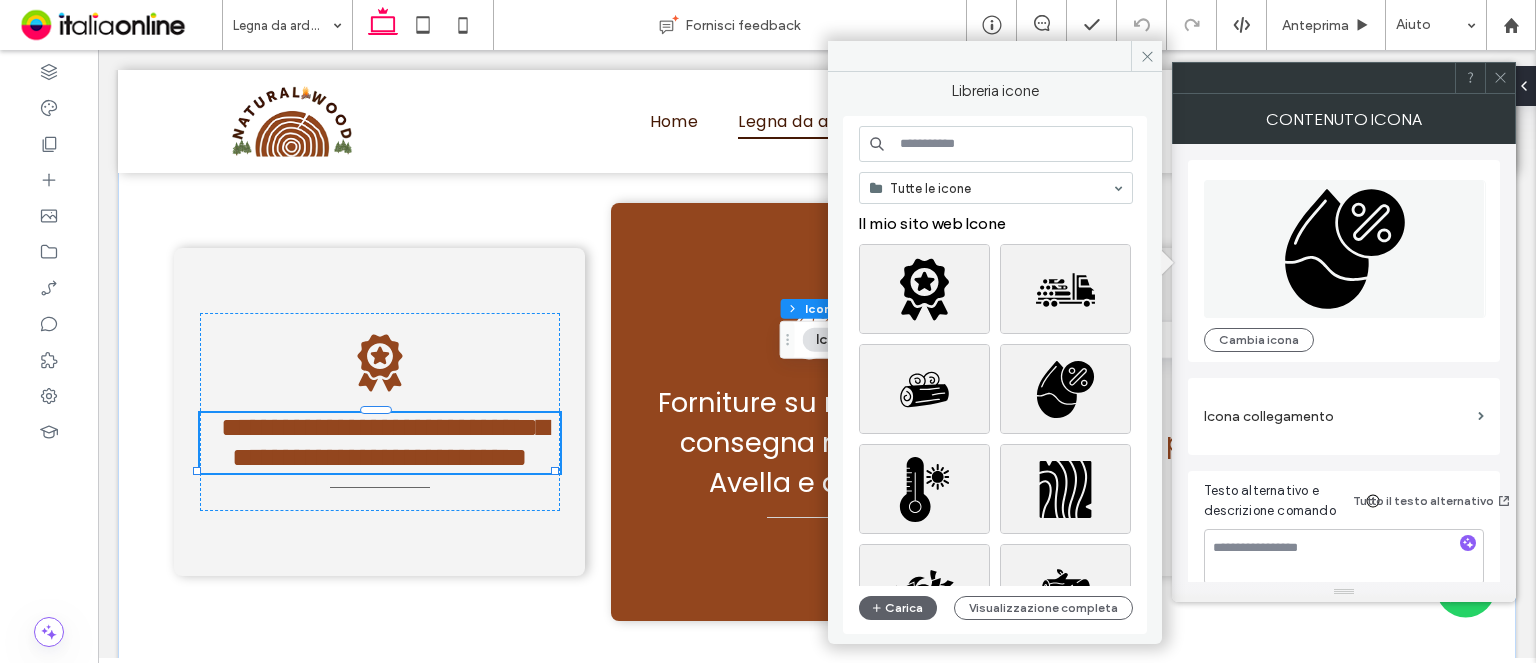 click at bounding box center [996, 144] 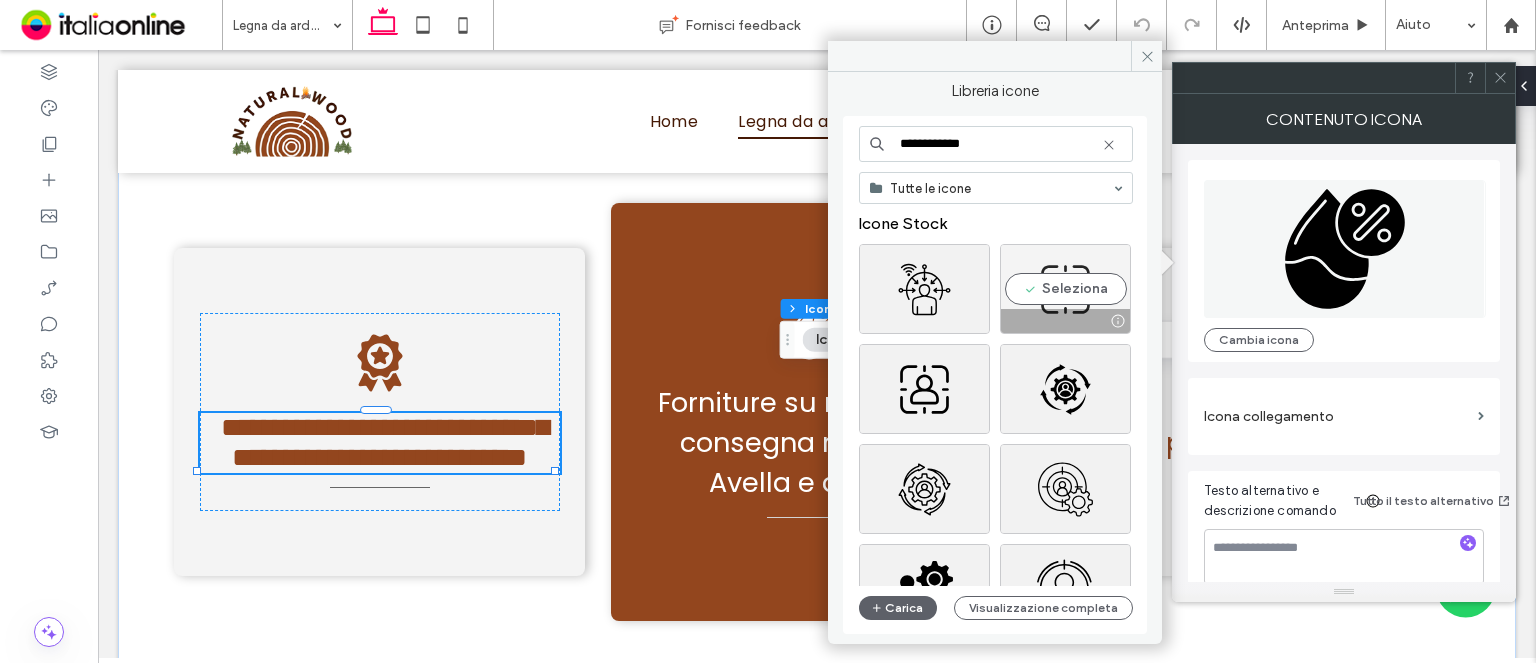 type on "**********" 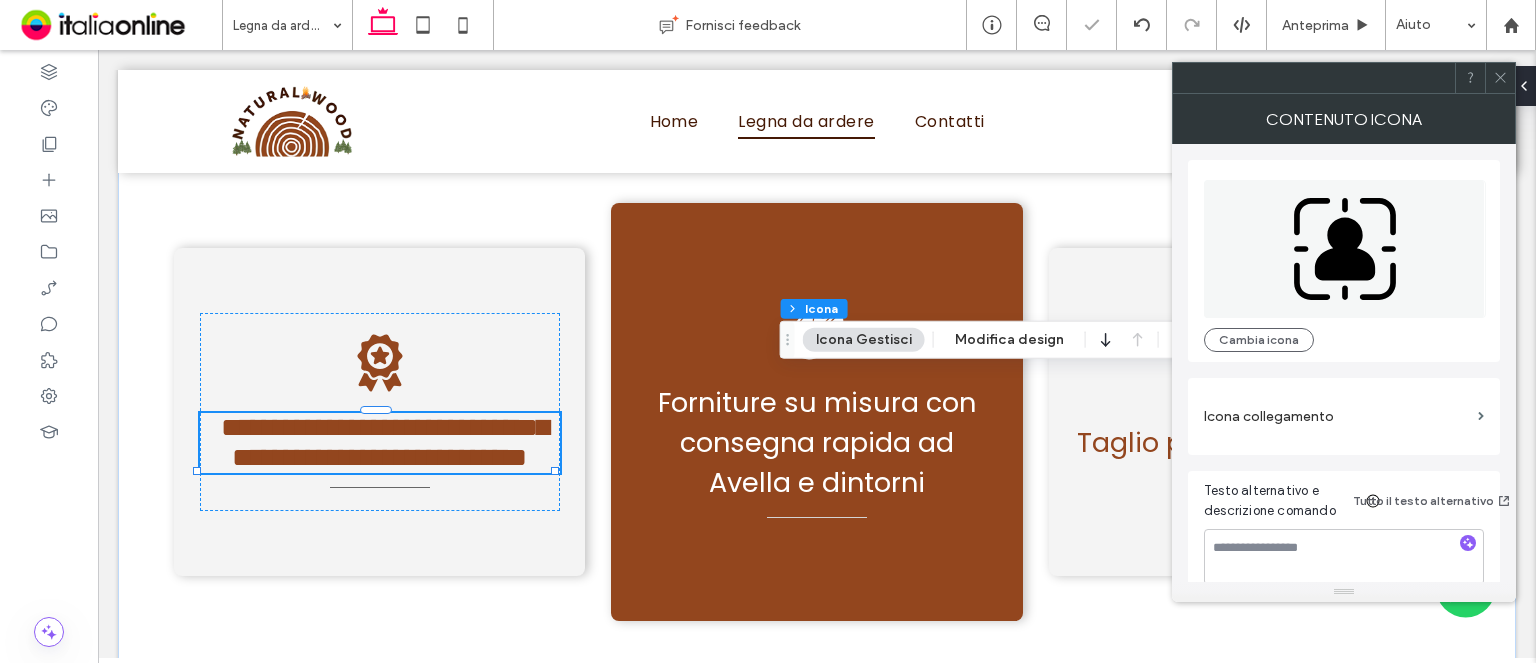 click 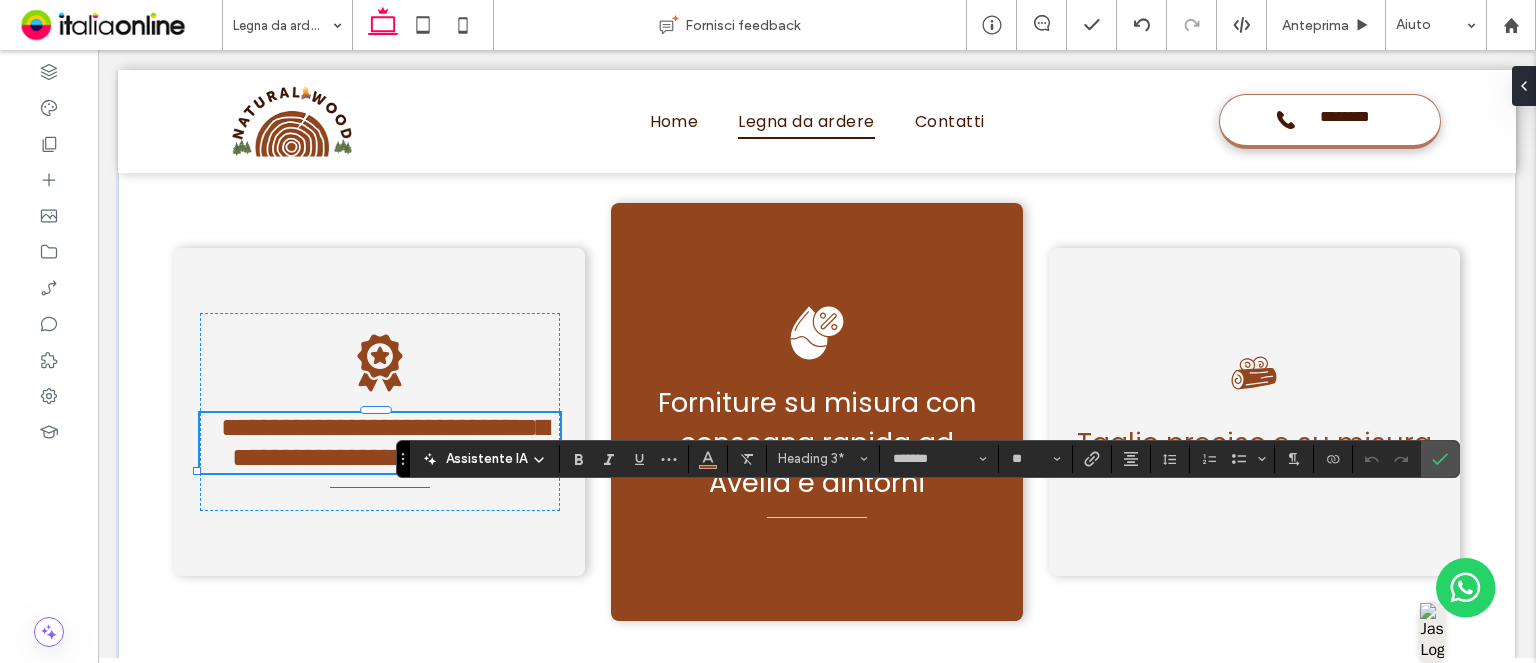 type on "**" 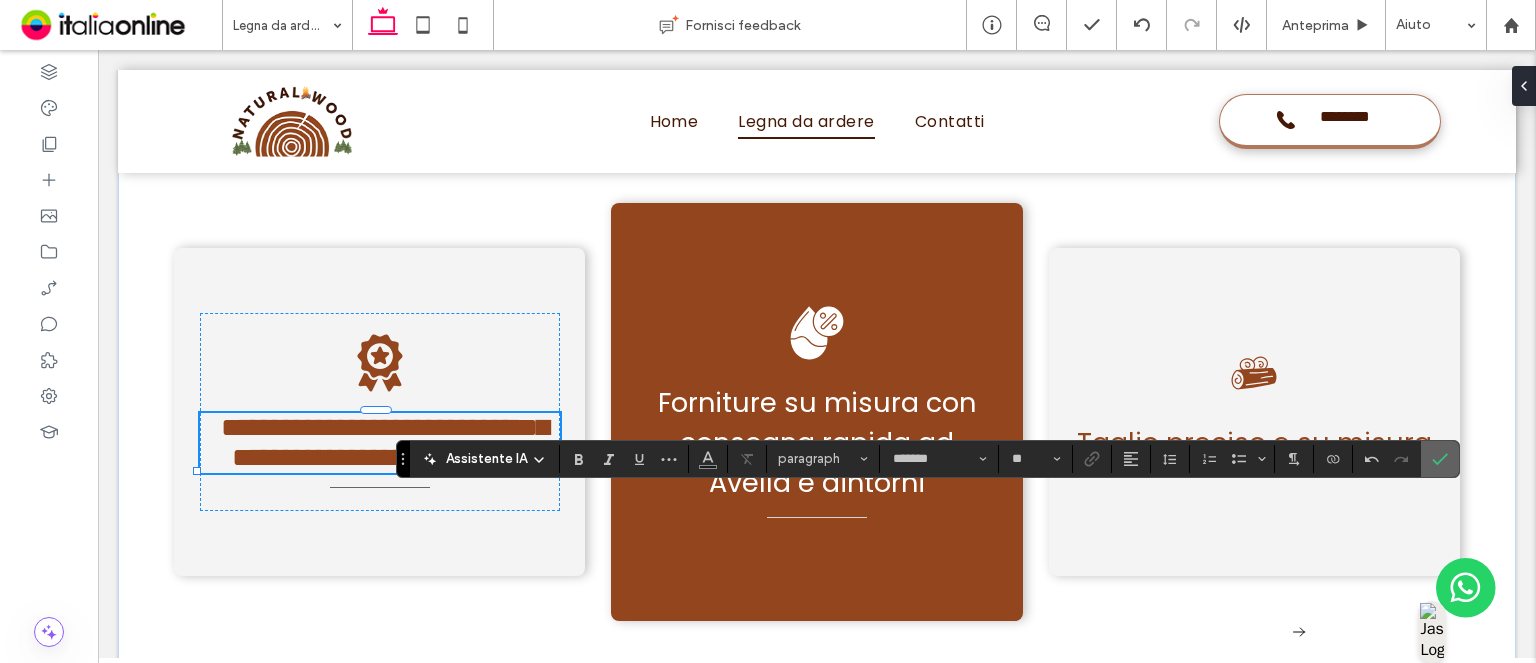 click 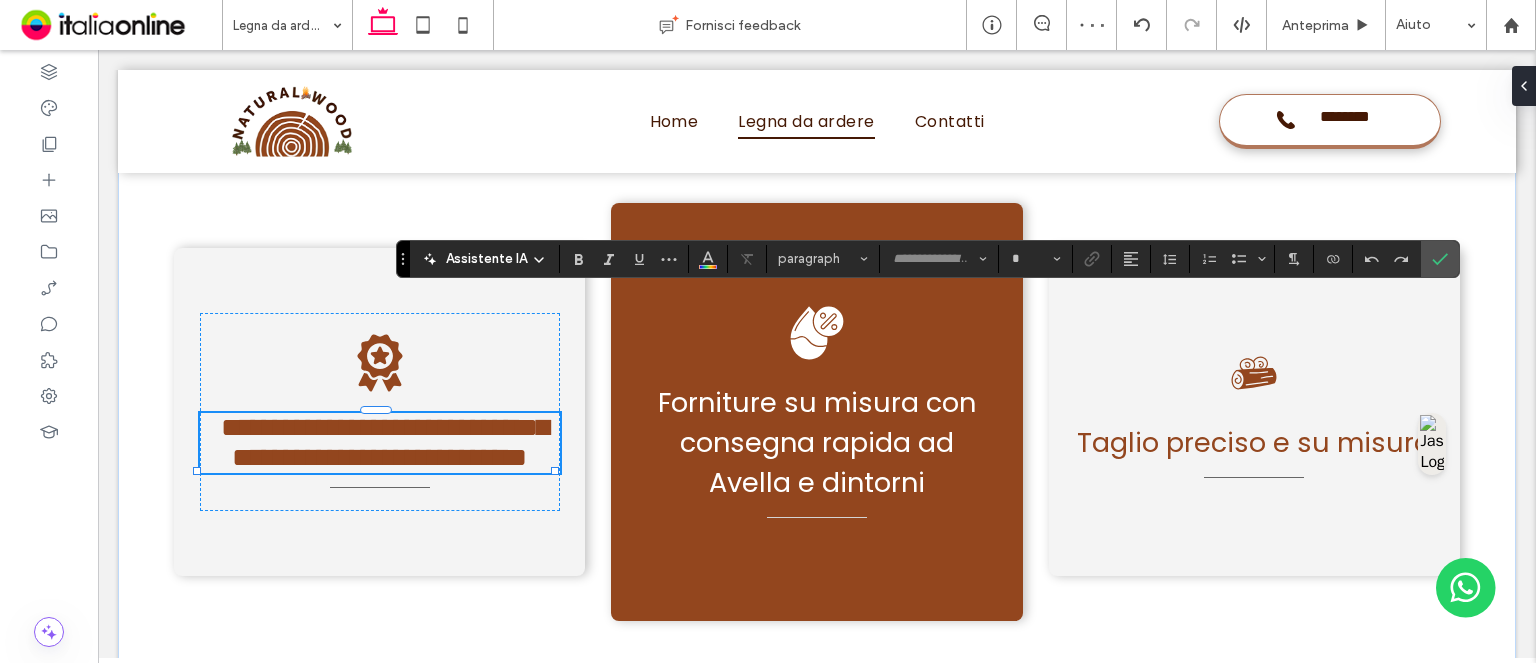 type on "*******" 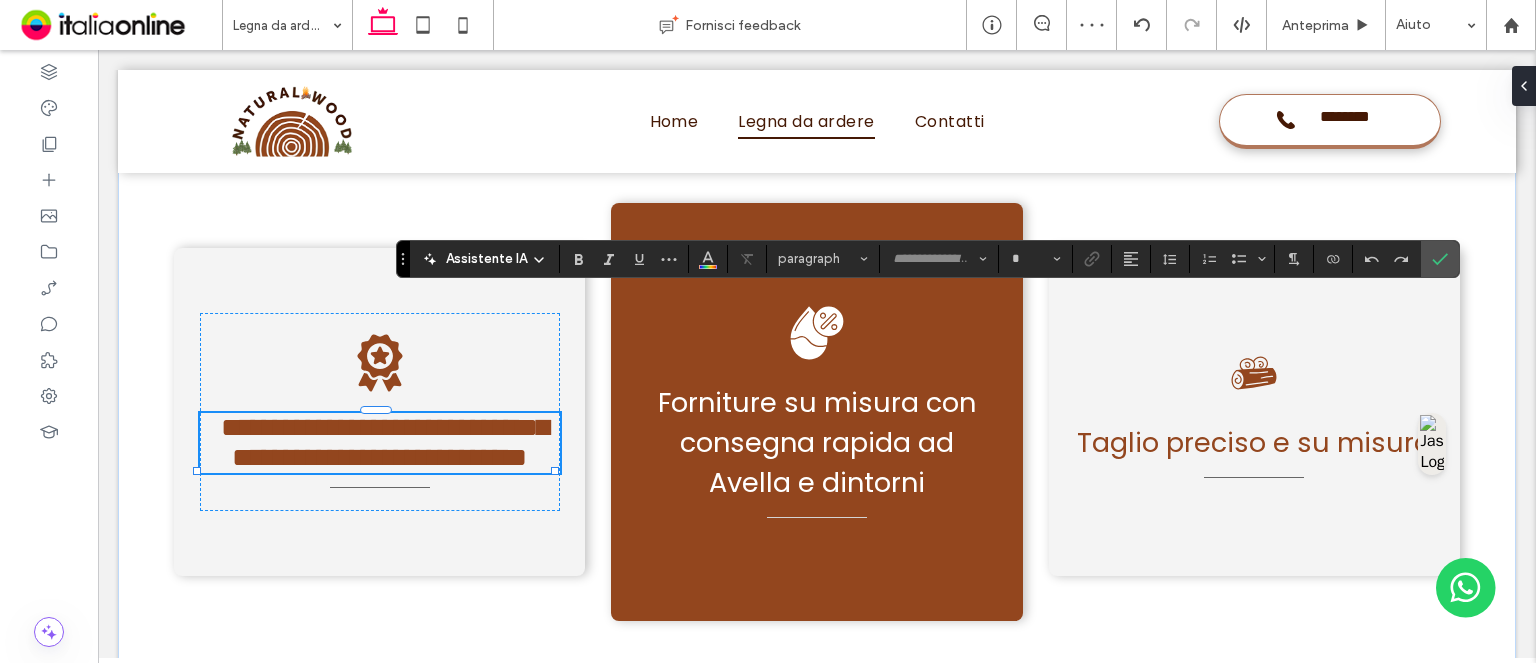 type on "**" 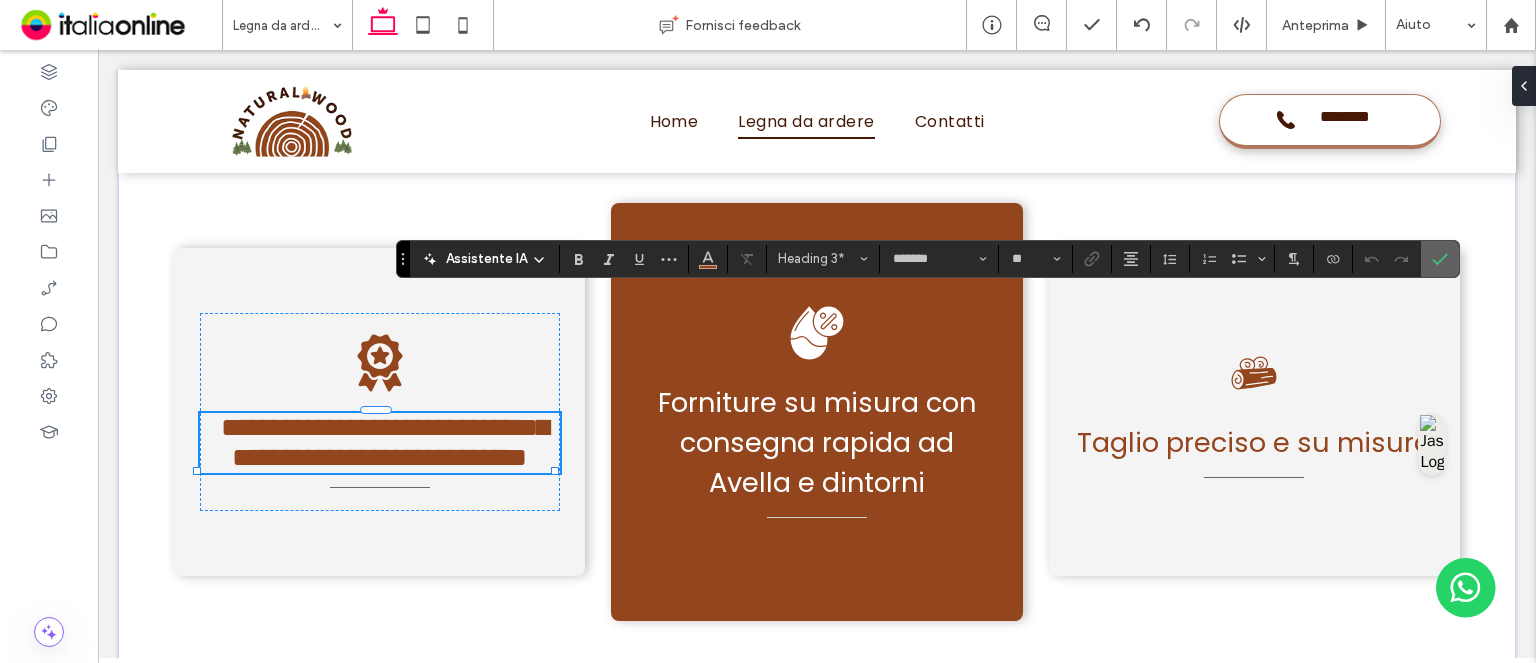 click at bounding box center [1440, 259] 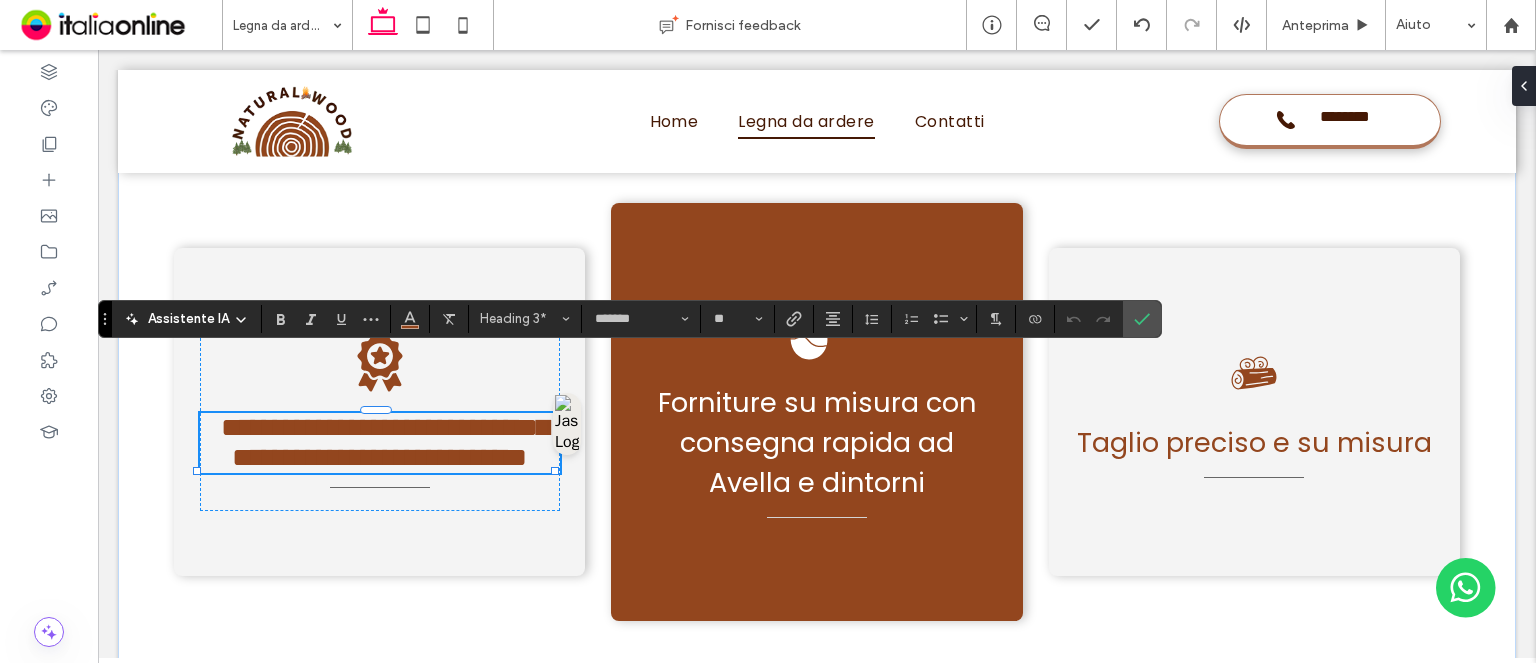 type on "**" 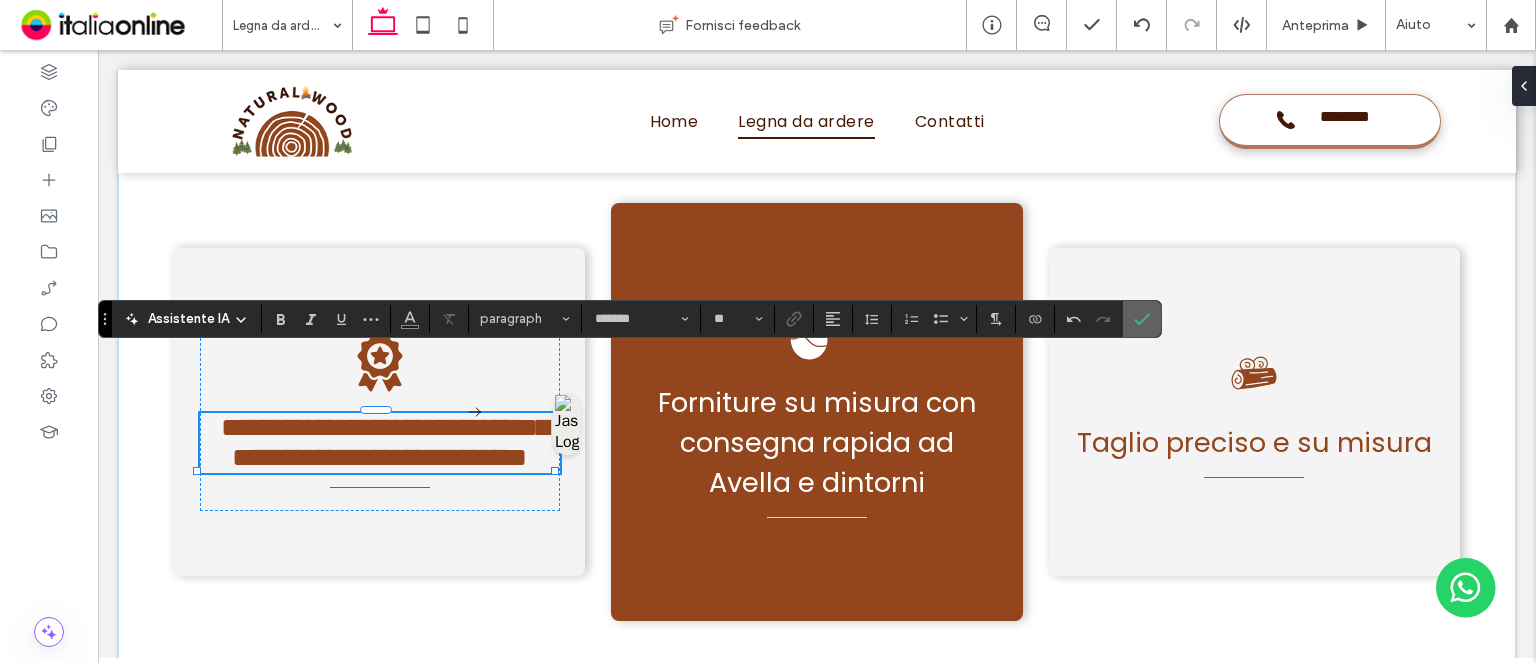 click 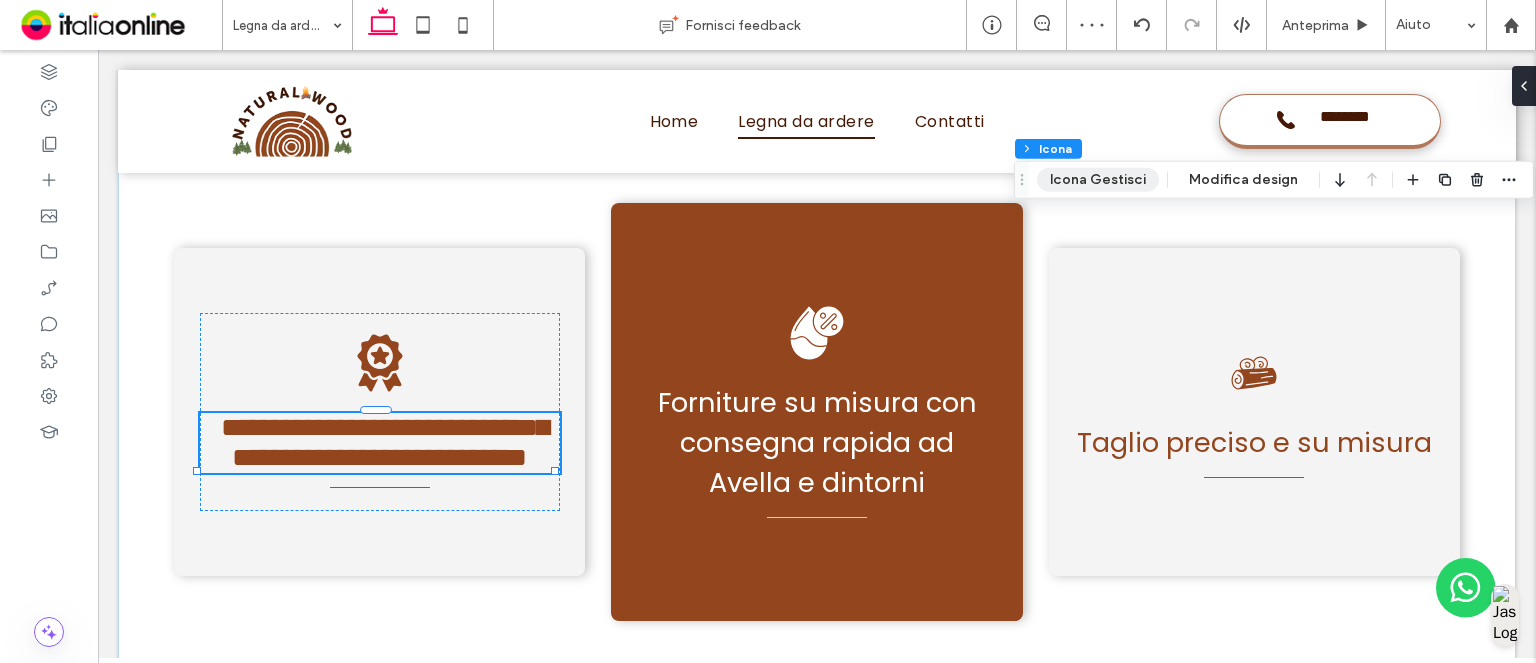 click on "Icona Gestisci" at bounding box center [1098, 180] 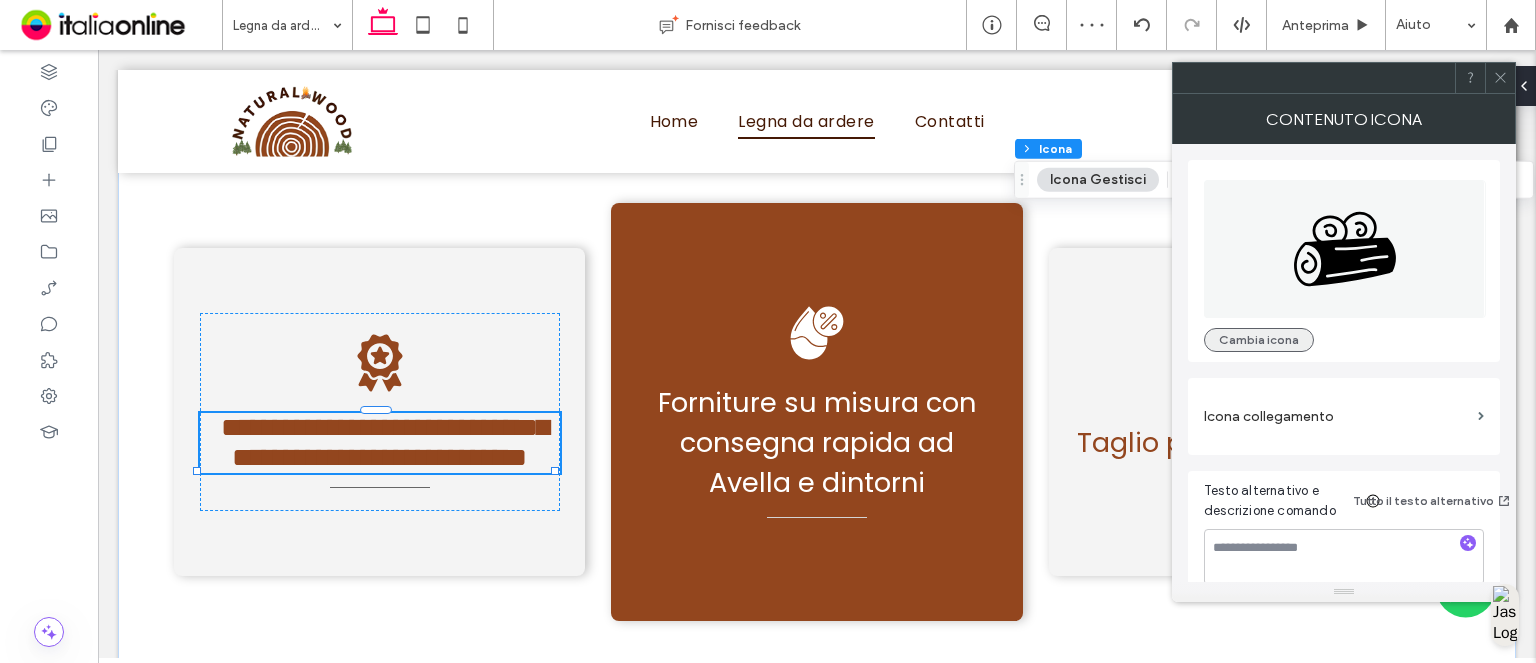 click on "Cambia icona" at bounding box center (1259, 340) 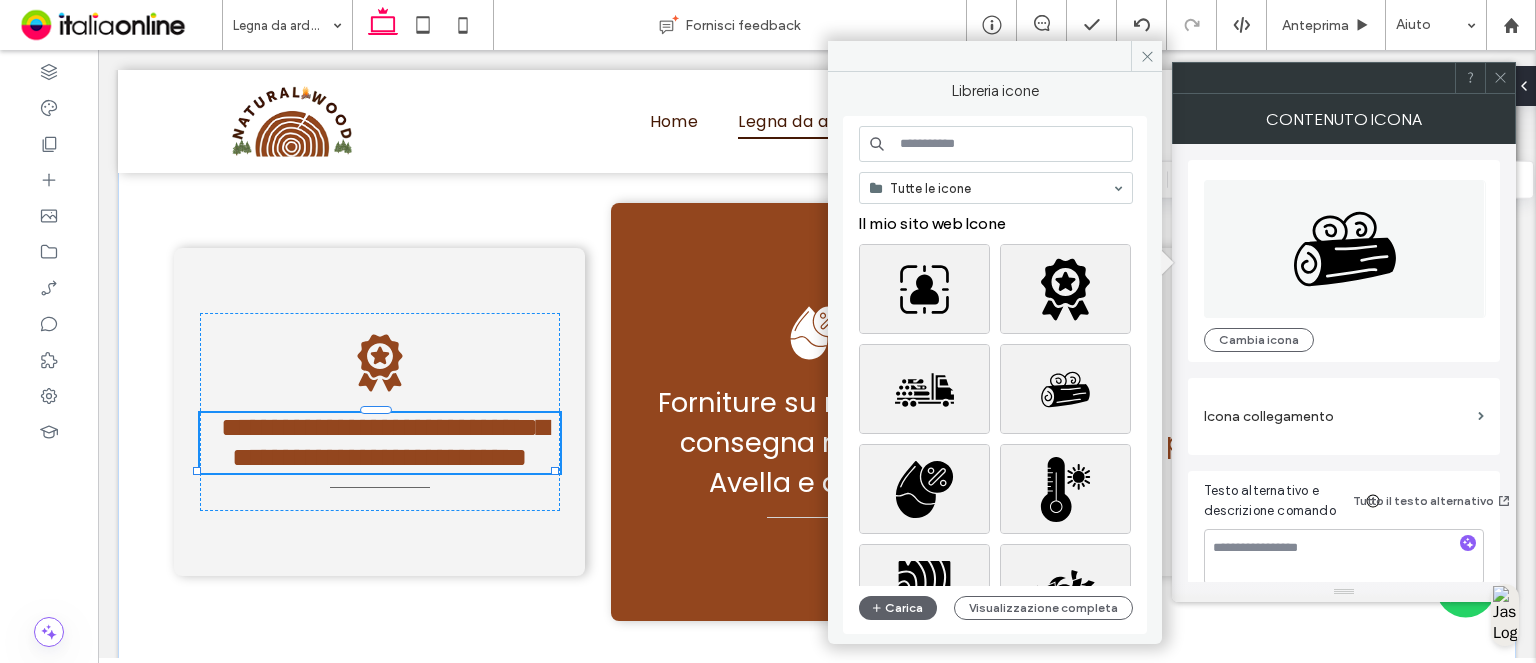 click at bounding box center (996, 144) 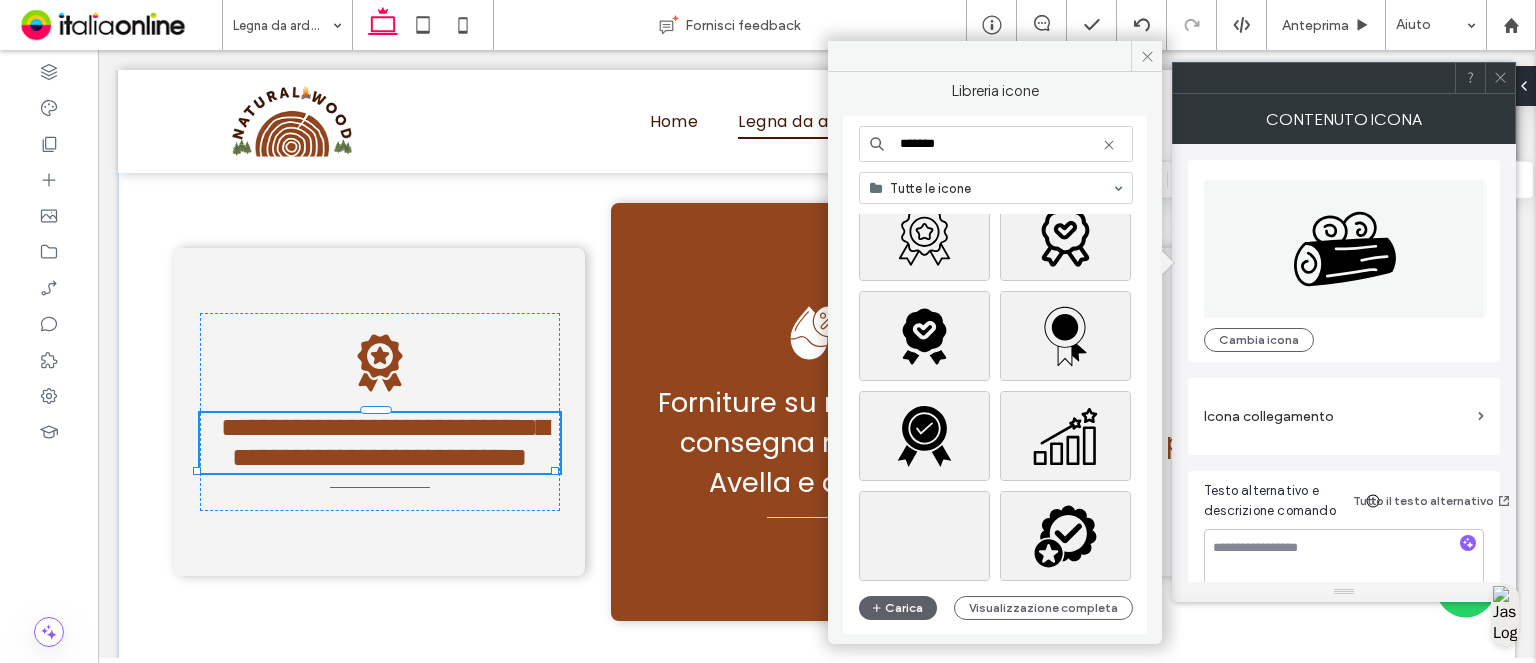 scroll, scrollTop: 1600, scrollLeft: 0, axis: vertical 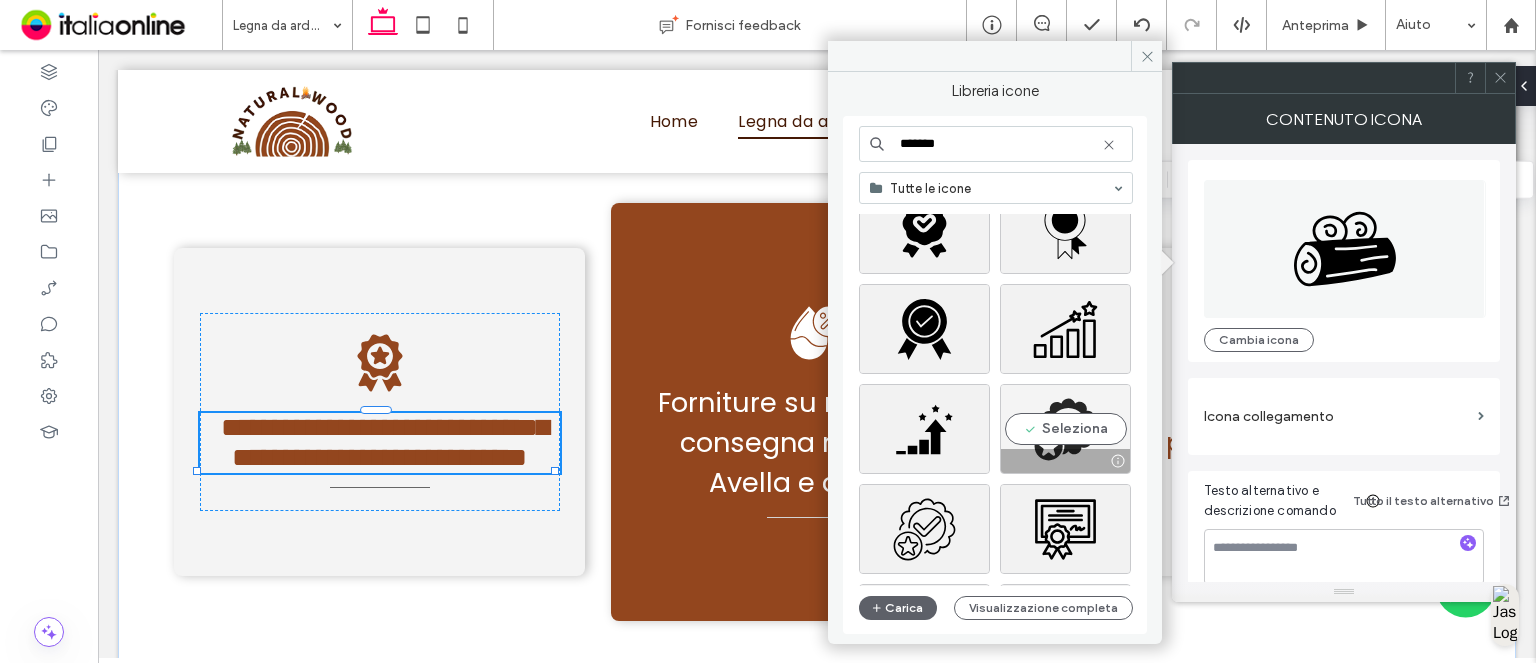 type on "*******" 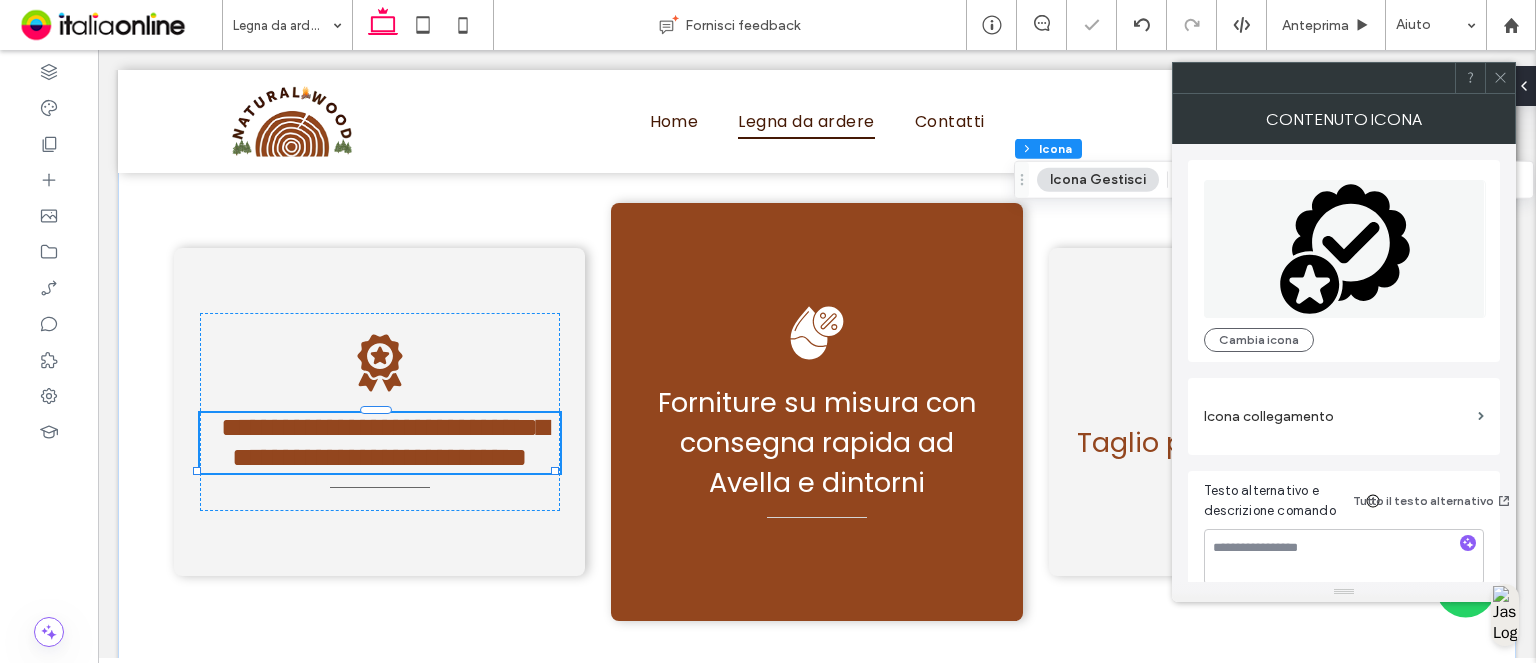 click at bounding box center (1500, 78) 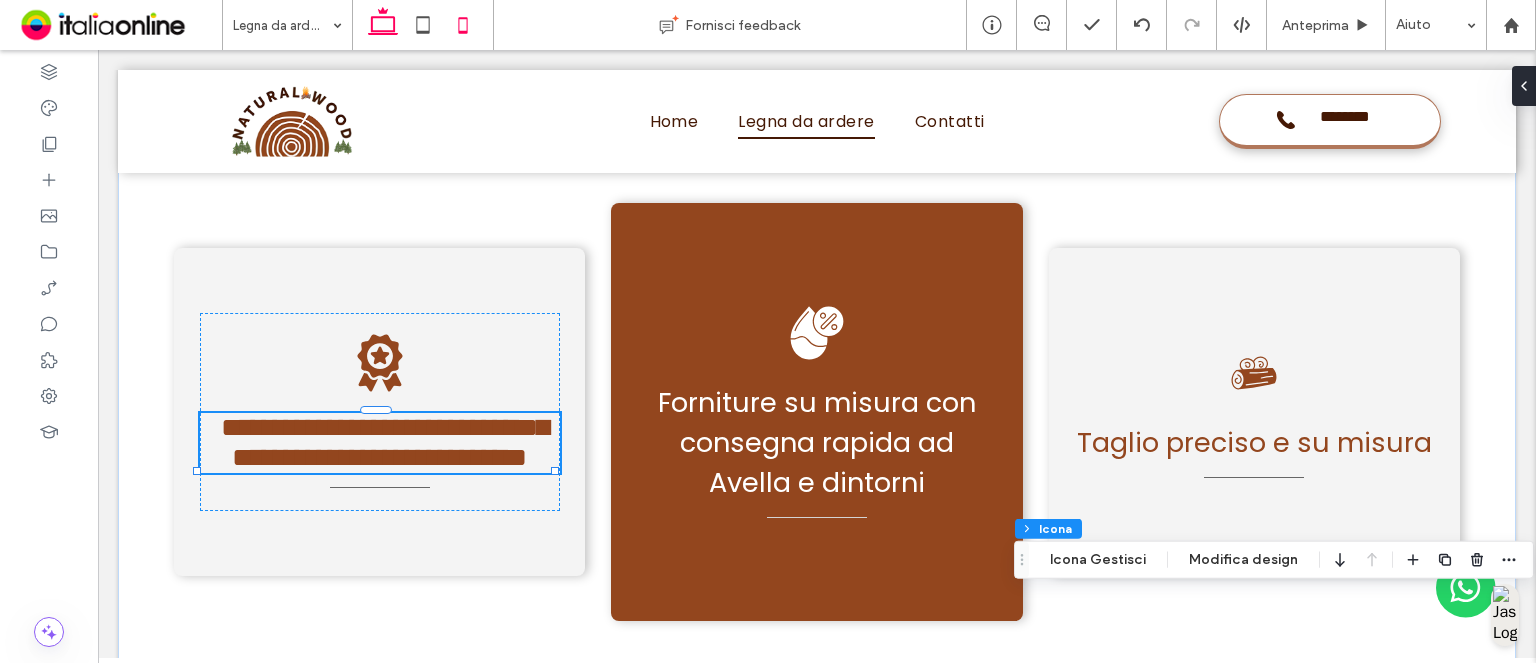 click 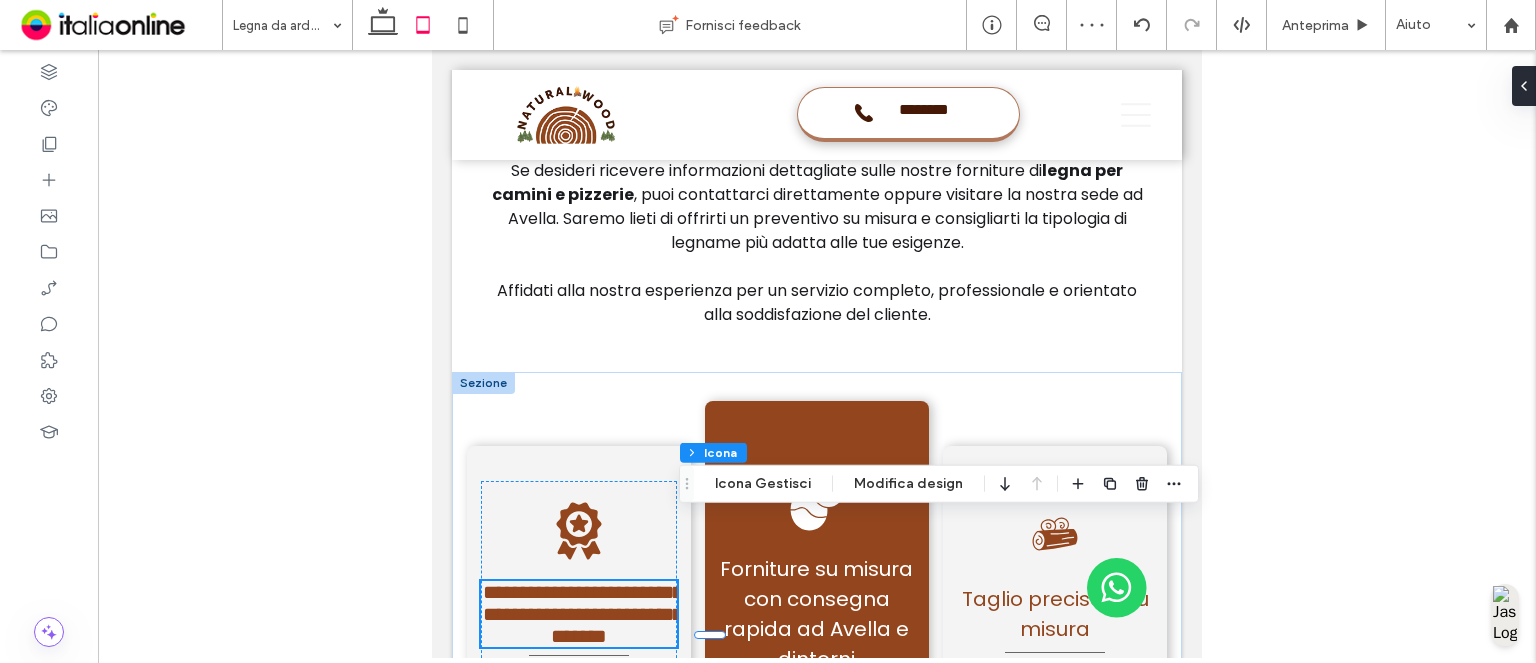 drag, startPoint x: 461, startPoint y: 19, endPoint x: 578, endPoint y: 131, distance: 161.96605 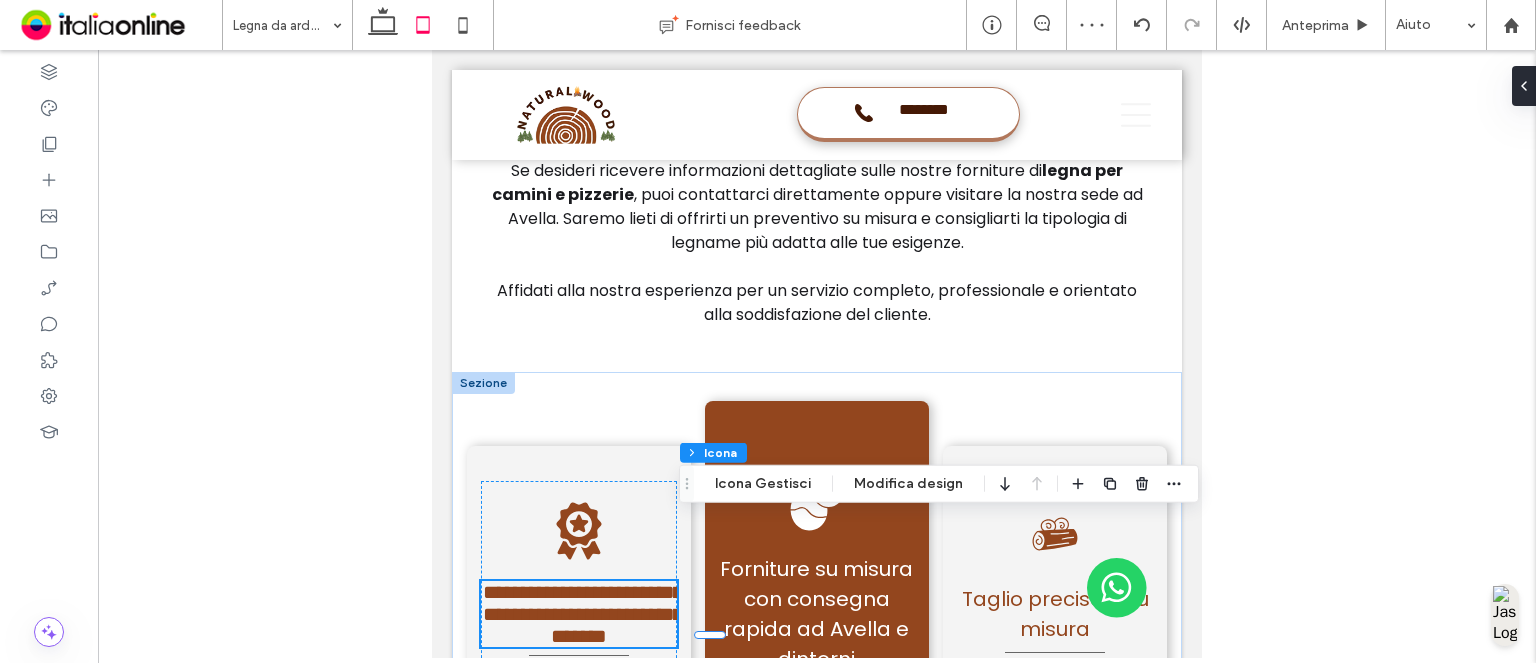 click 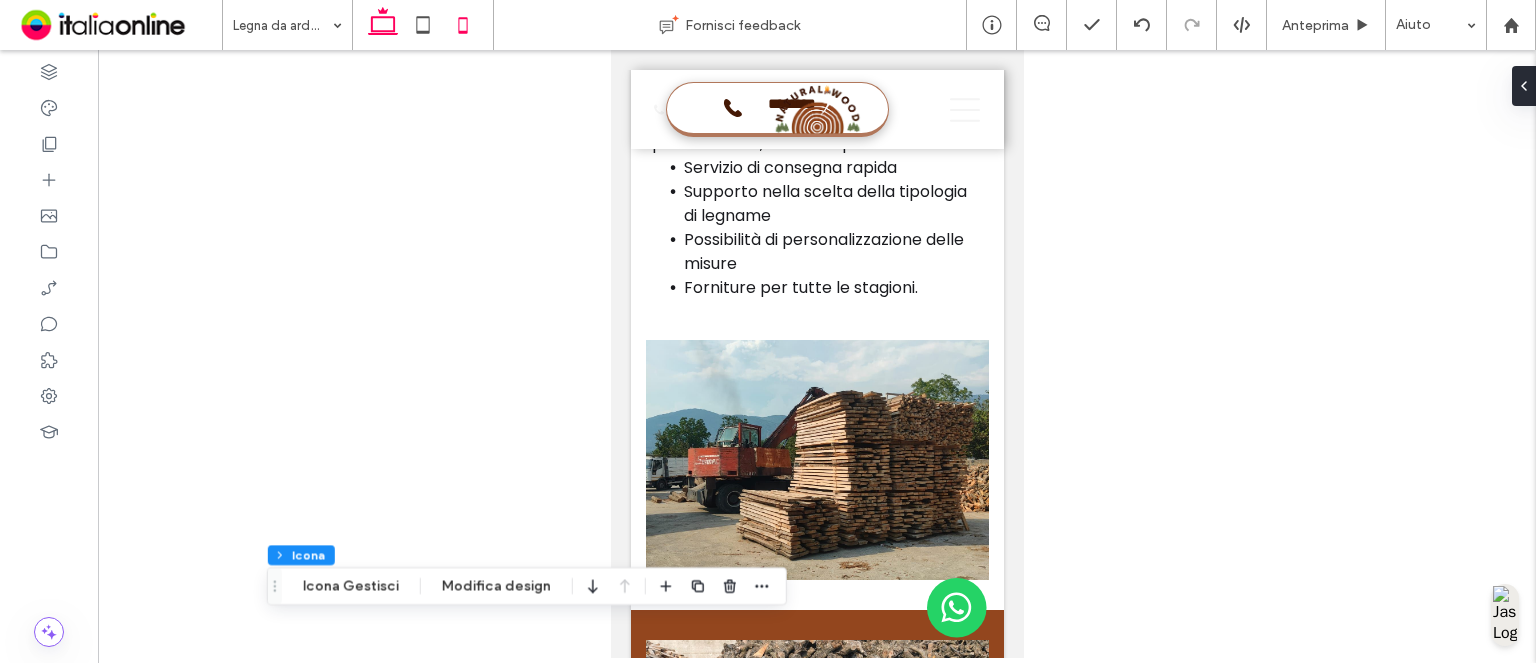 click 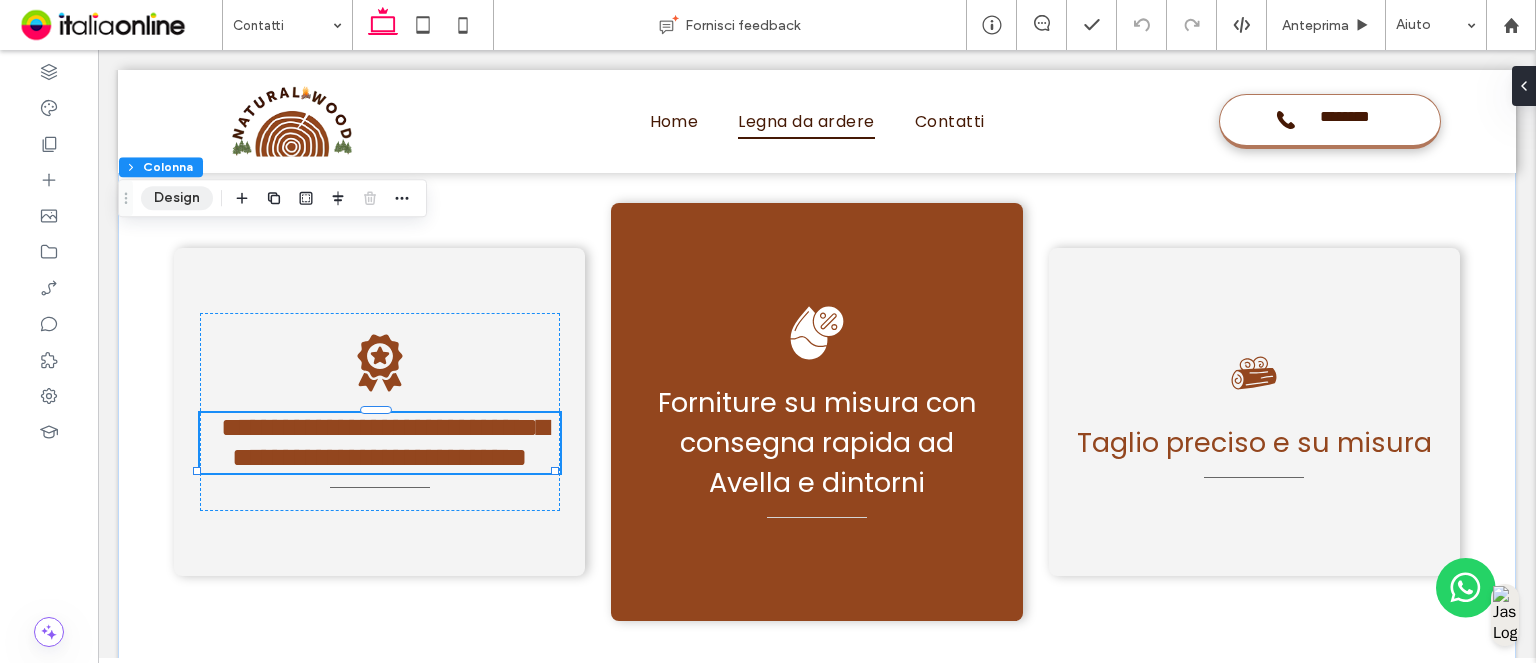 click on "Design" at bounding box center (177, 198) 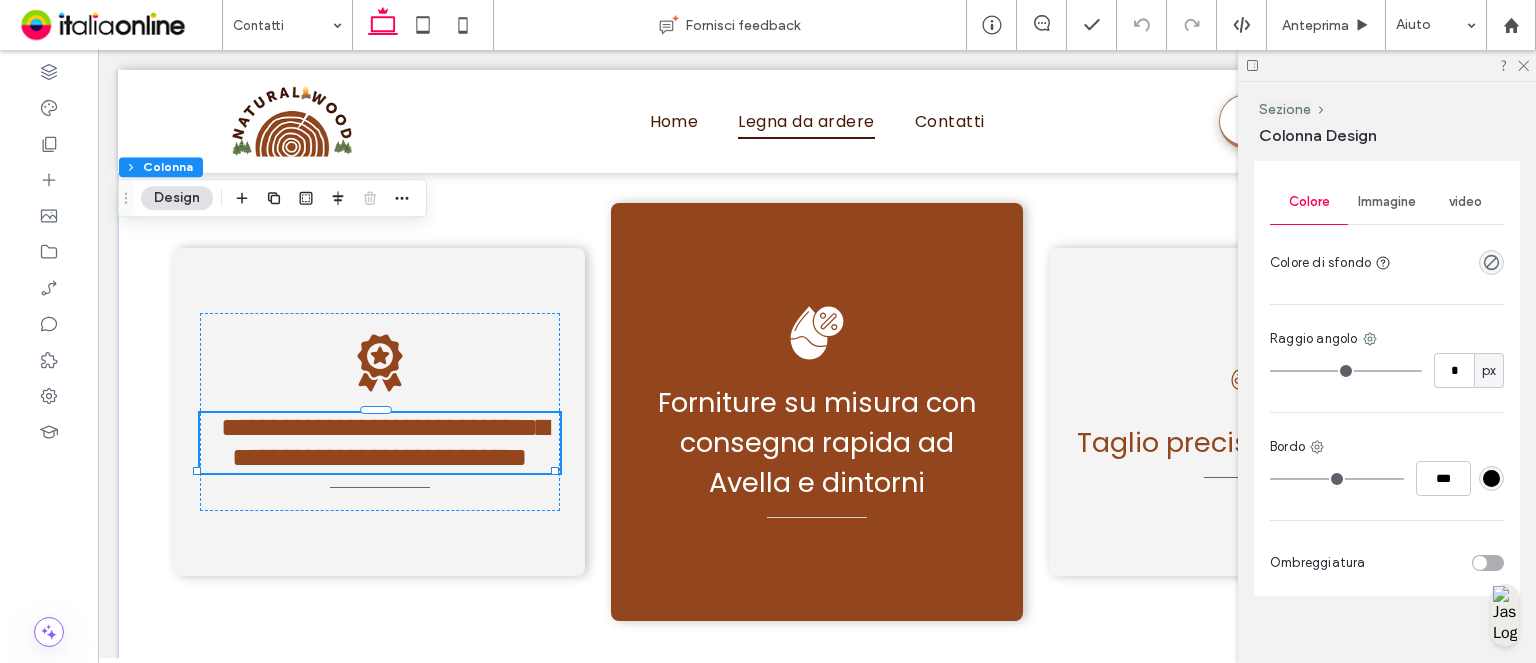 scroll, scrollTop: 985, scrollLeft: 0, axis: vertical 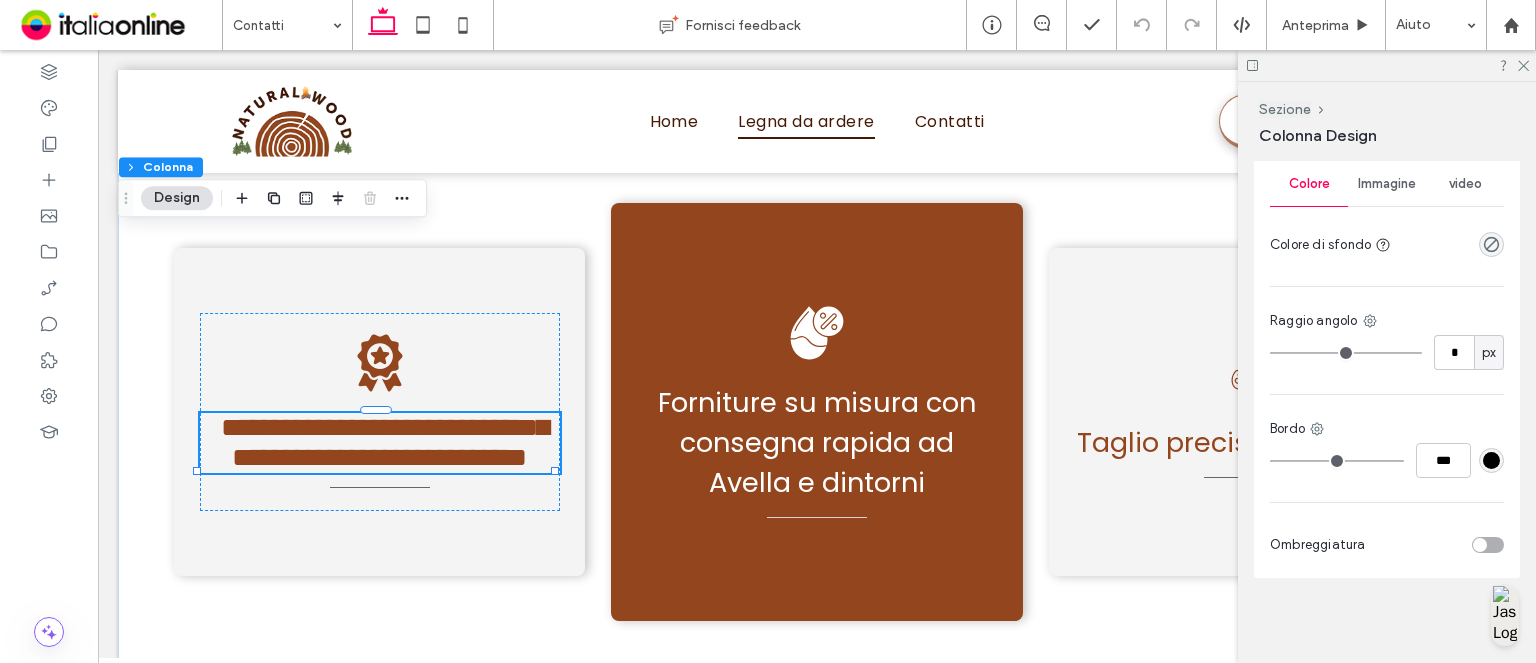 click on "Immagine" at bounding box center [1387, 184] 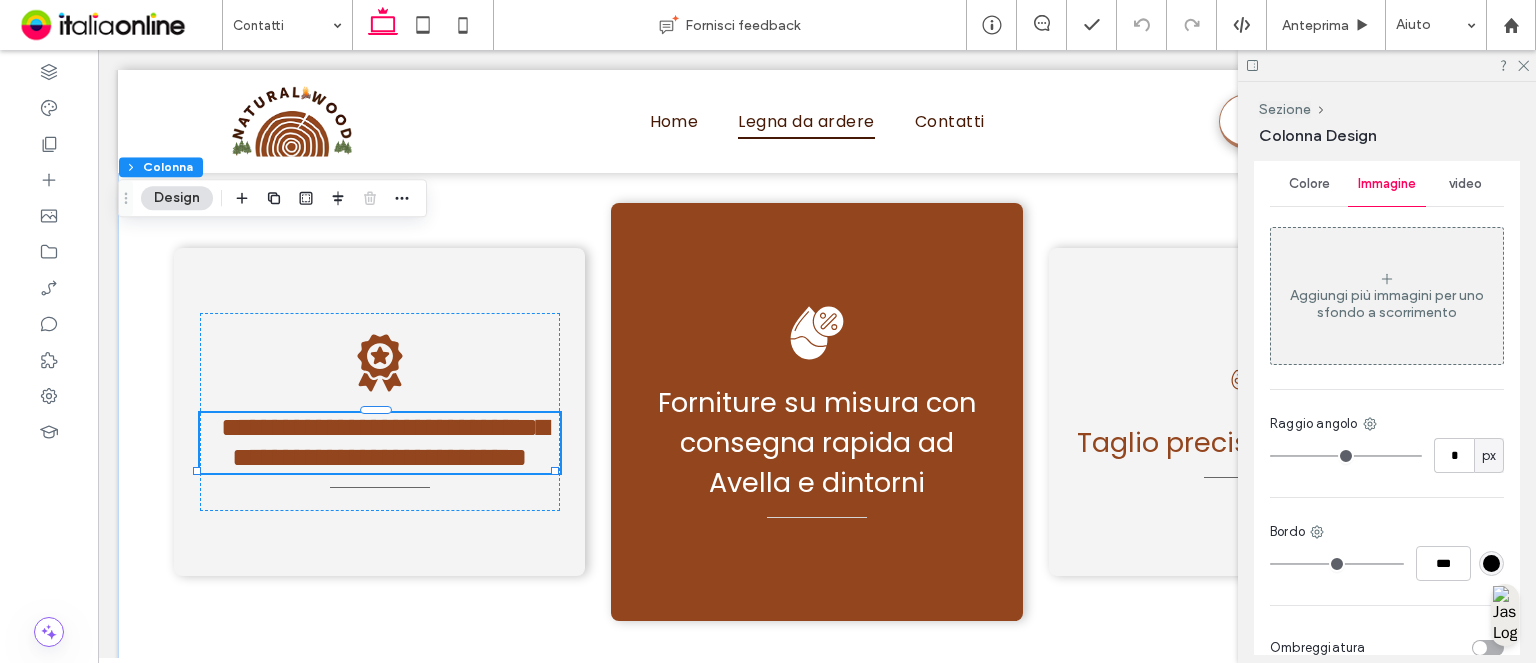 click on "video" at bounding box center (1465, 184) 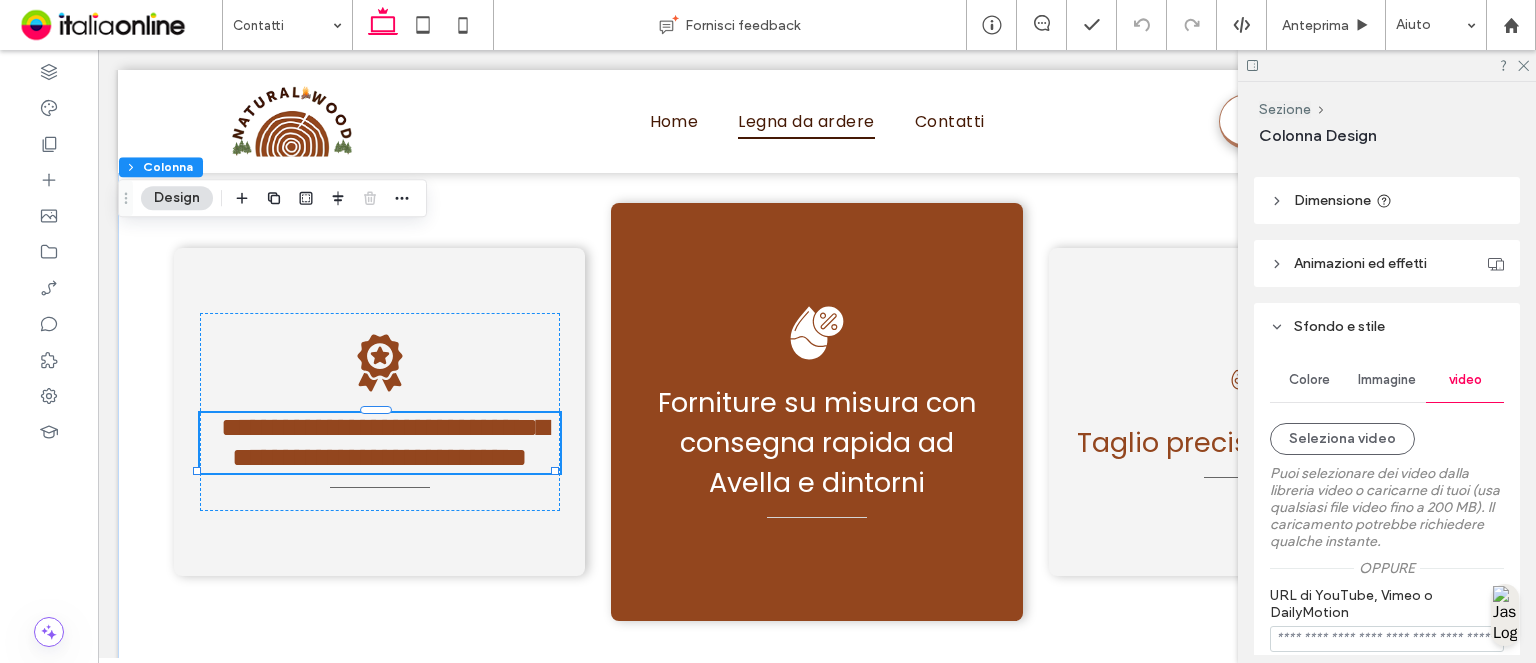 scroll, scrollTop: 785, scrollLeft: 0, axis: vertical 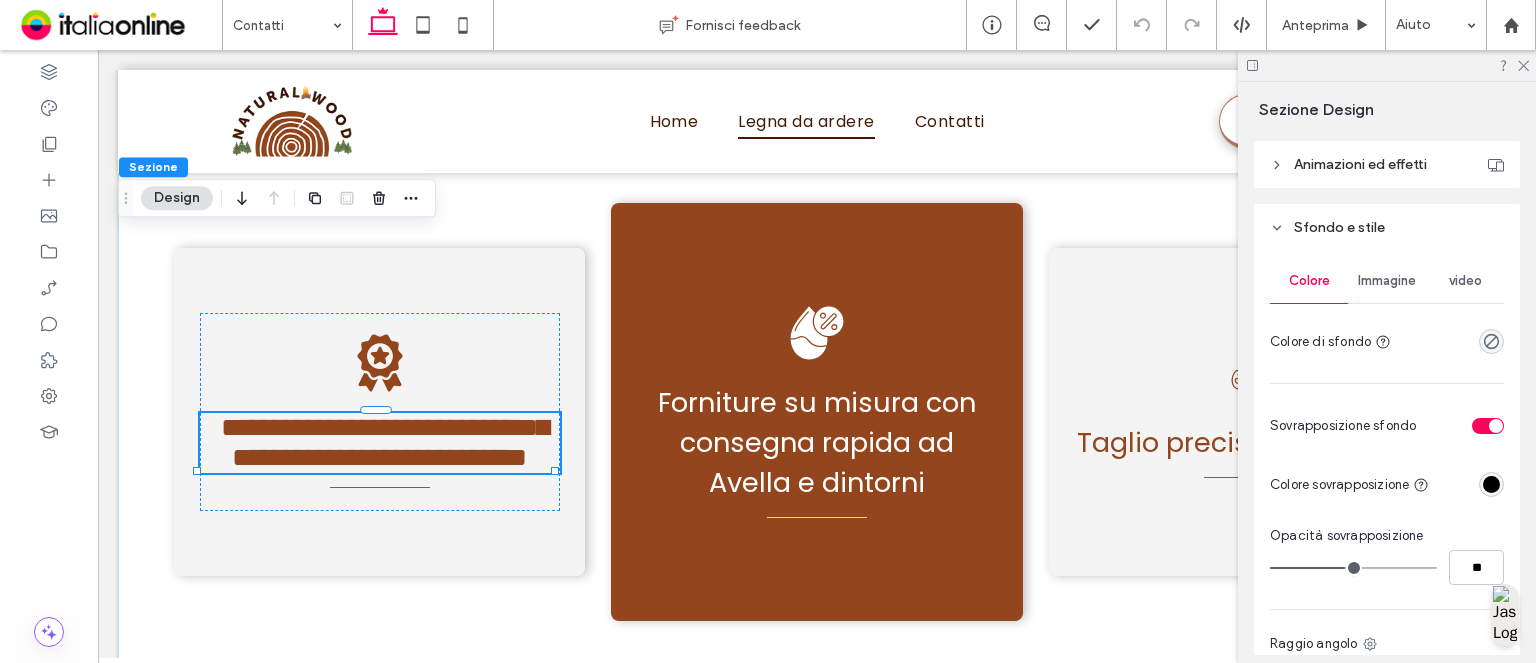 click on "video" at bounding box center (1465, 281) 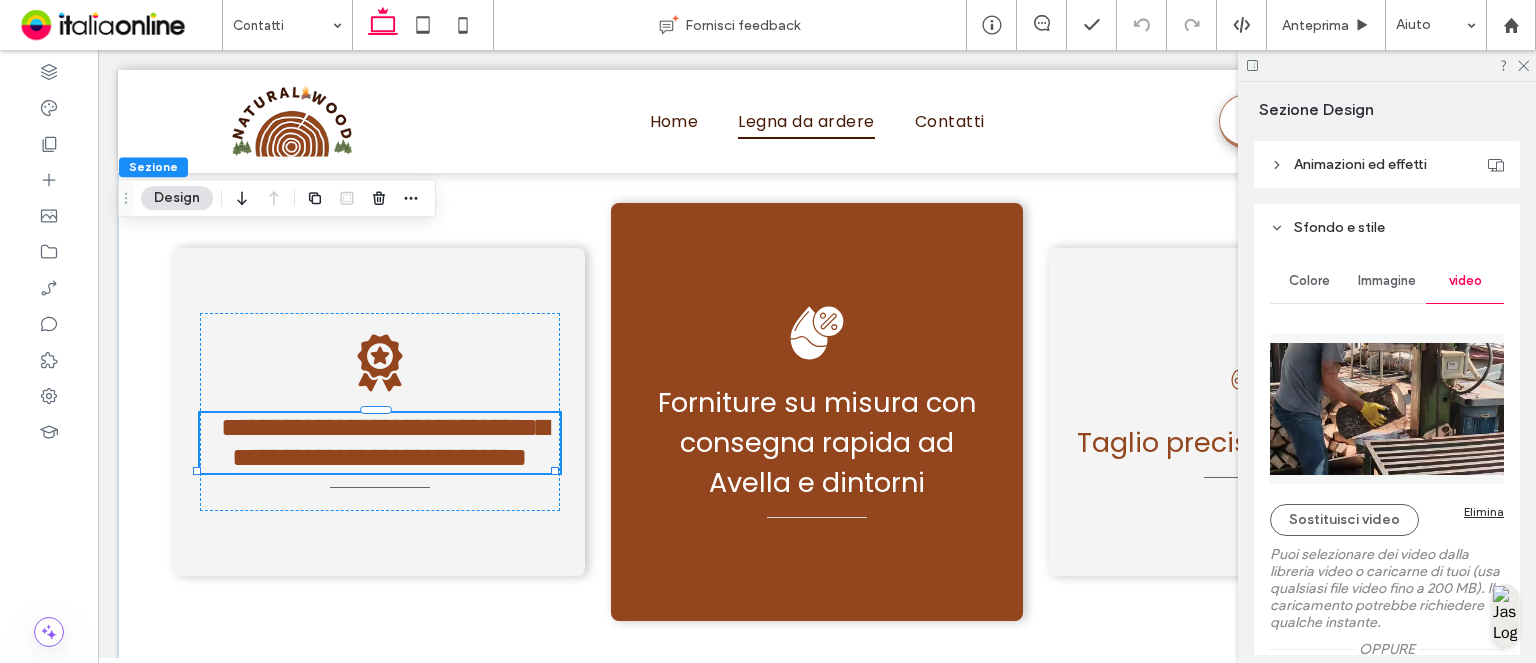 click on "Sostituisci video Elimina" at bounding box center (1387, 520) 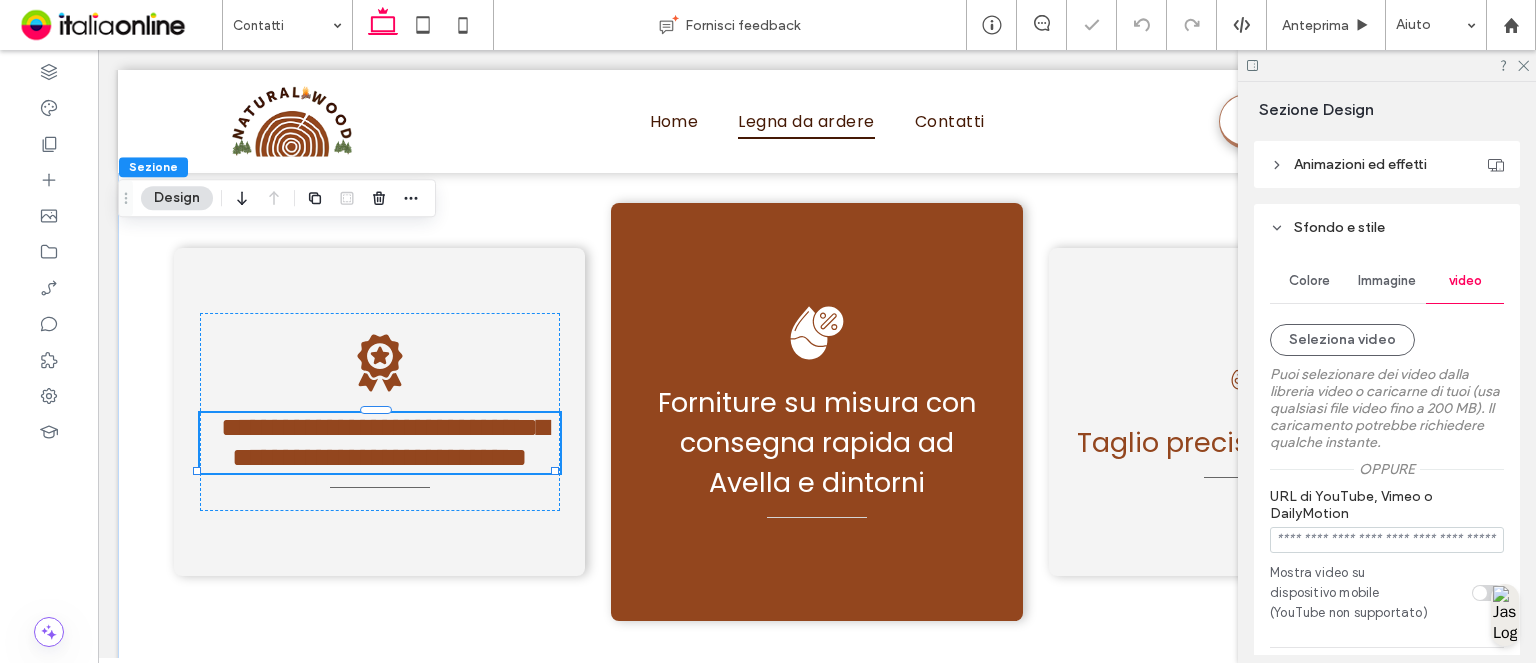 click on "Immagine" at bounding box center [1387, 281] 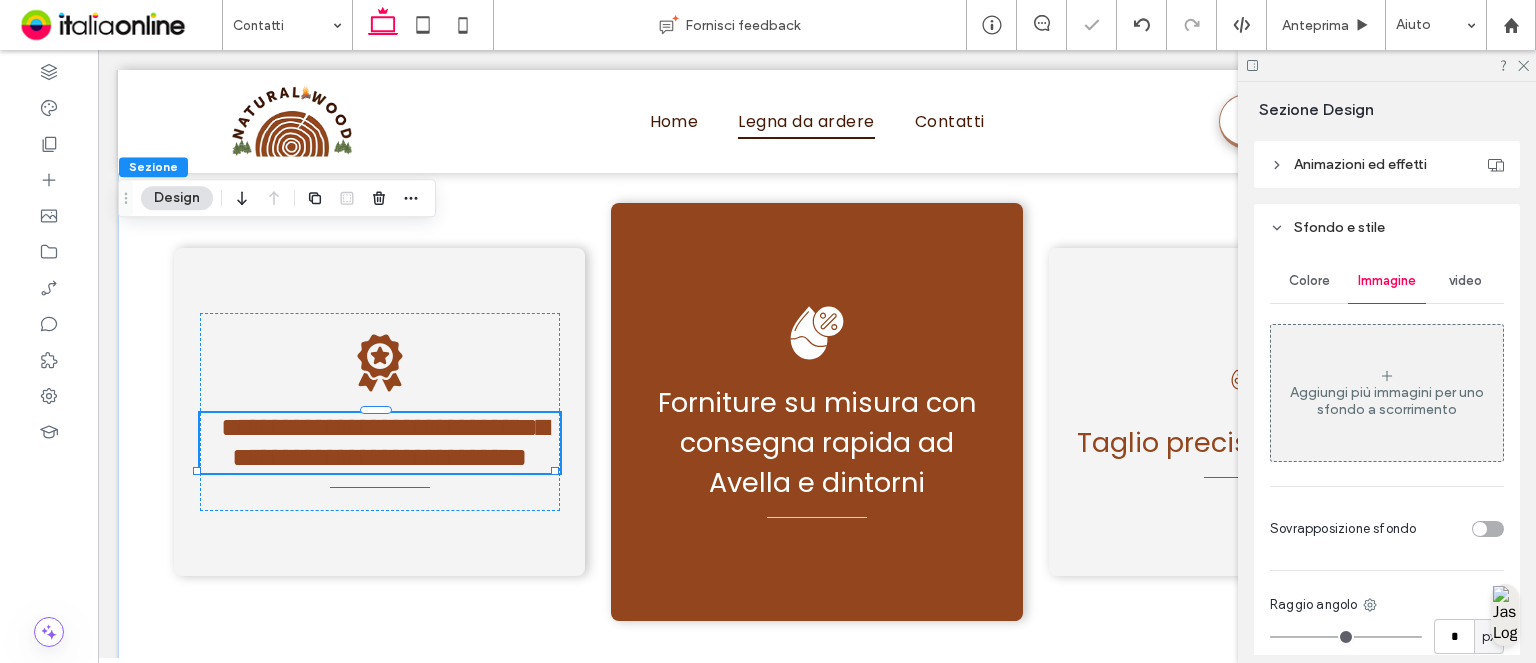 click on "Aggiungi più immagini per uno sfondo a scorrimento" at bounding box center (1387, 401) 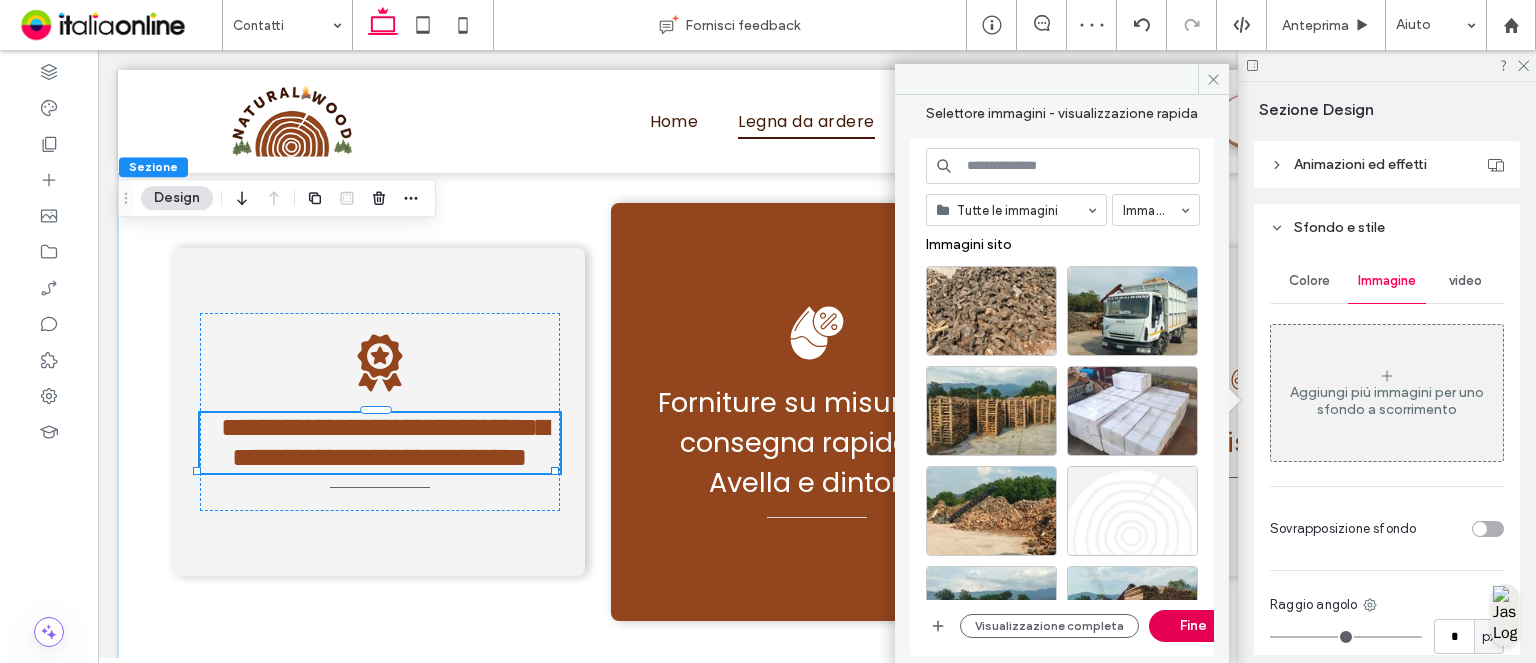 click on "Fine" at bounding box center [1194, 626] 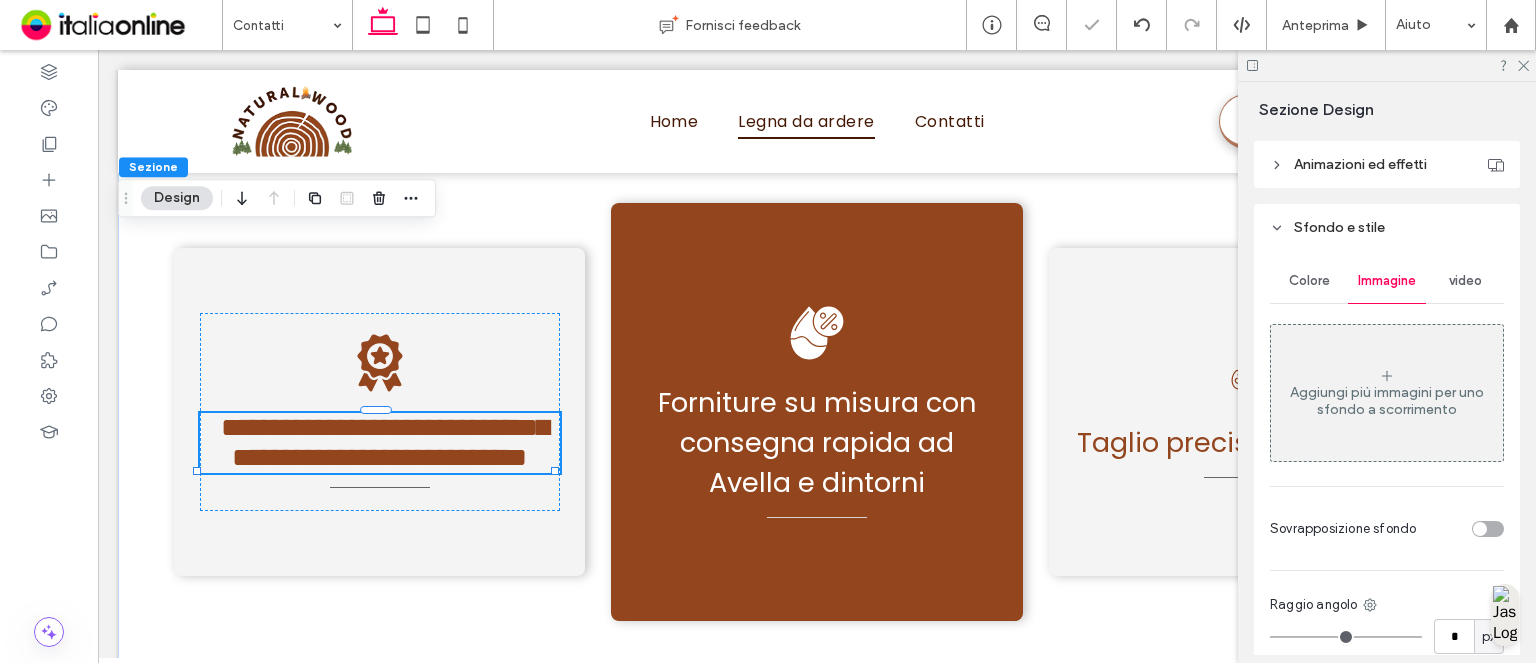 click on "Aggiungi più immagini per uno sfondo a scorrimento" at bounding box center (1387, 393) 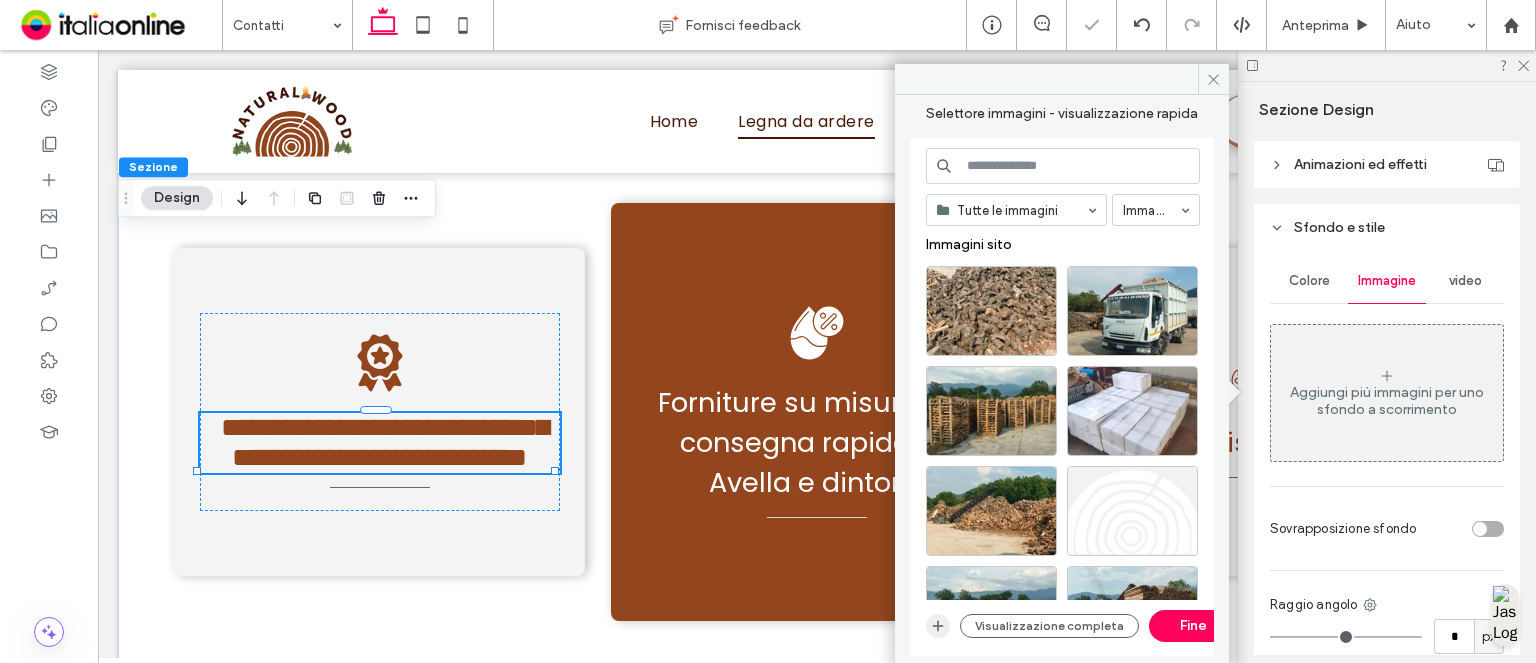 click 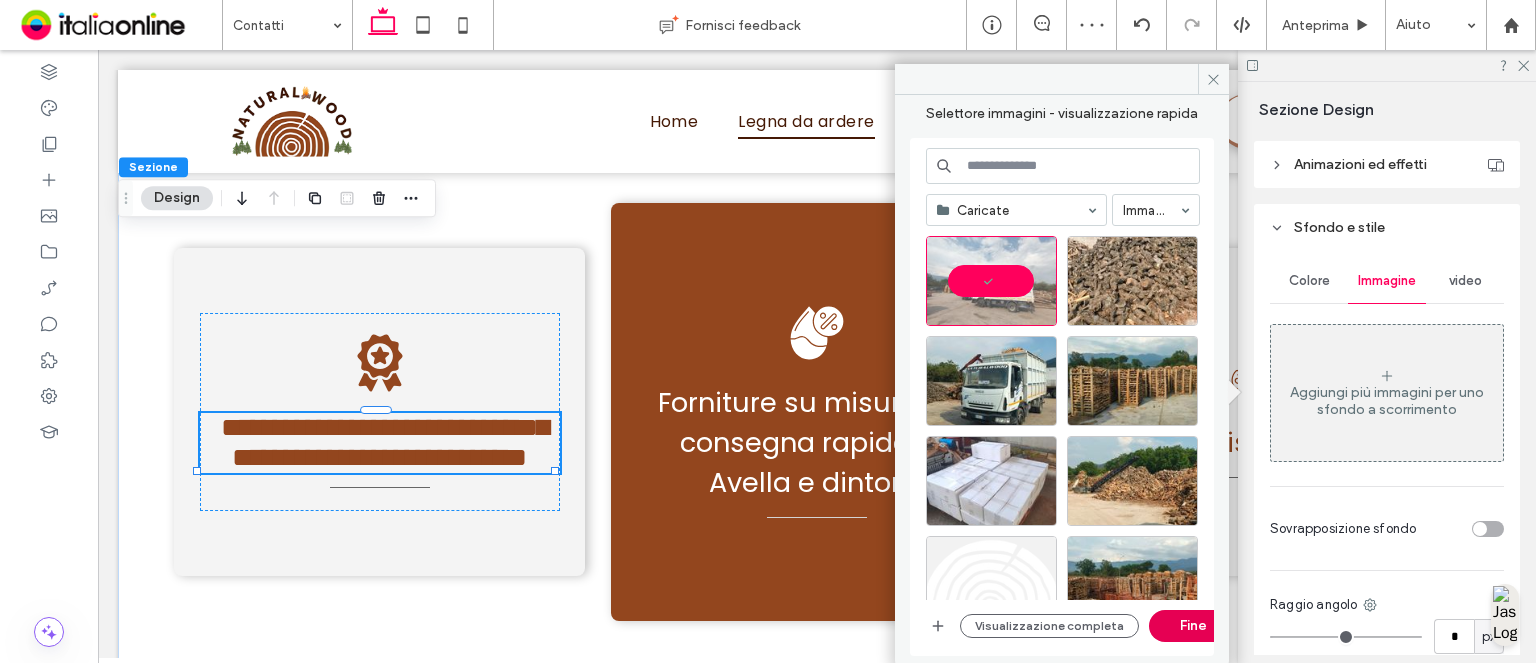 click on "Fine" at bounding box center [1194, 626] 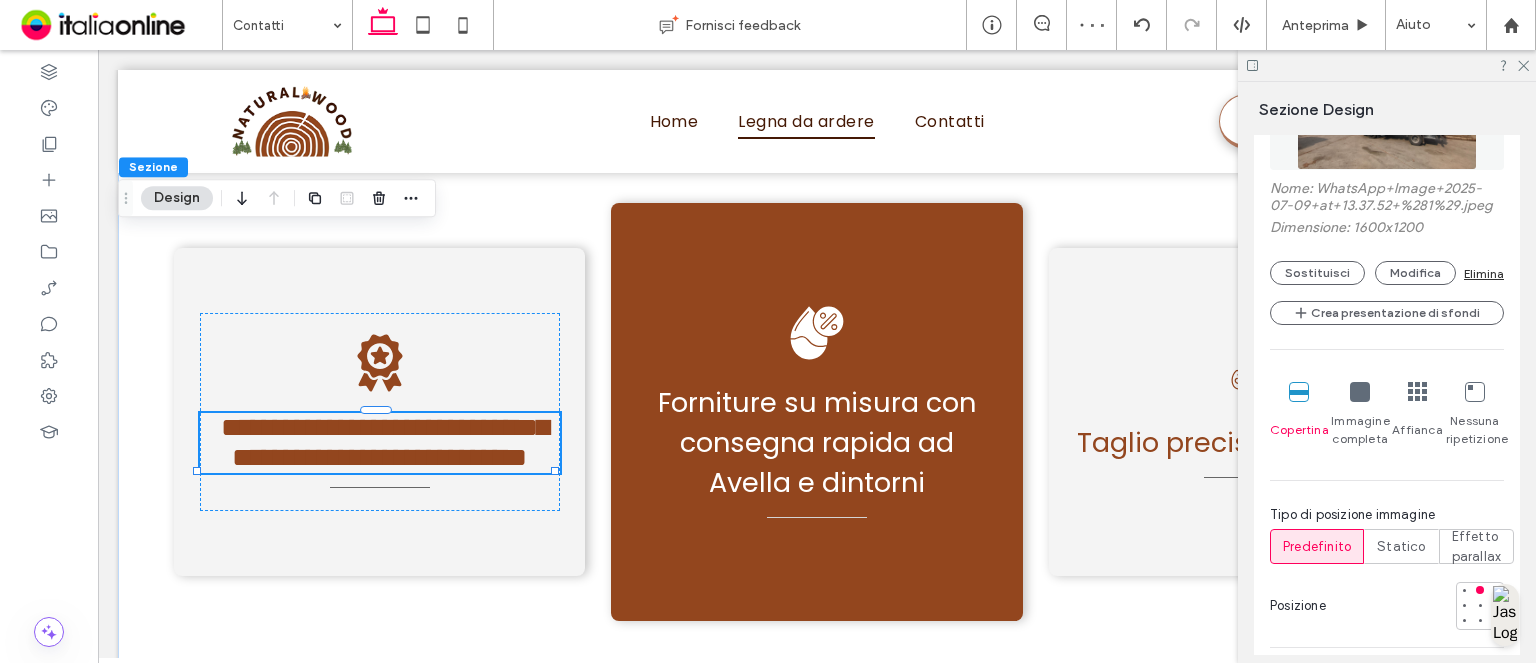 scroll, scrollTop: 1200, scrollLeft: 0, axis: vertical 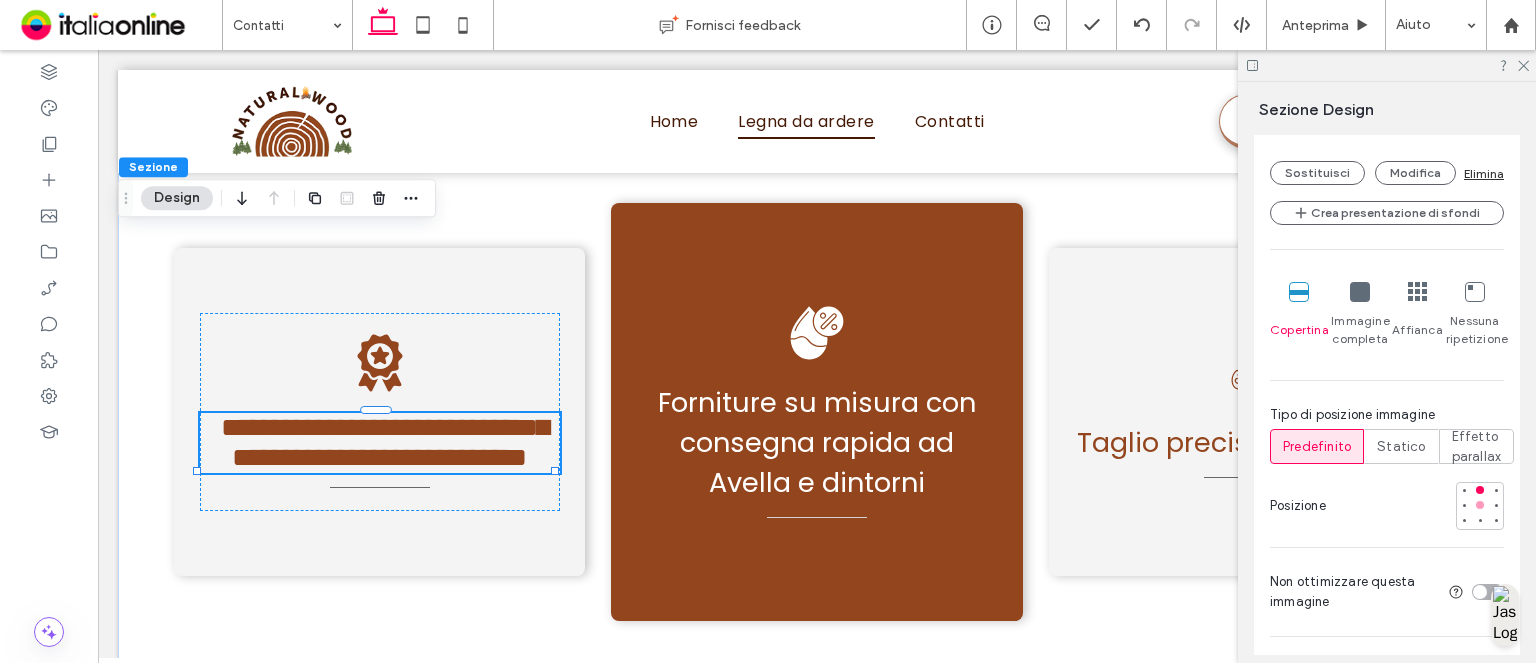 click at bounding box center (1480, 505) 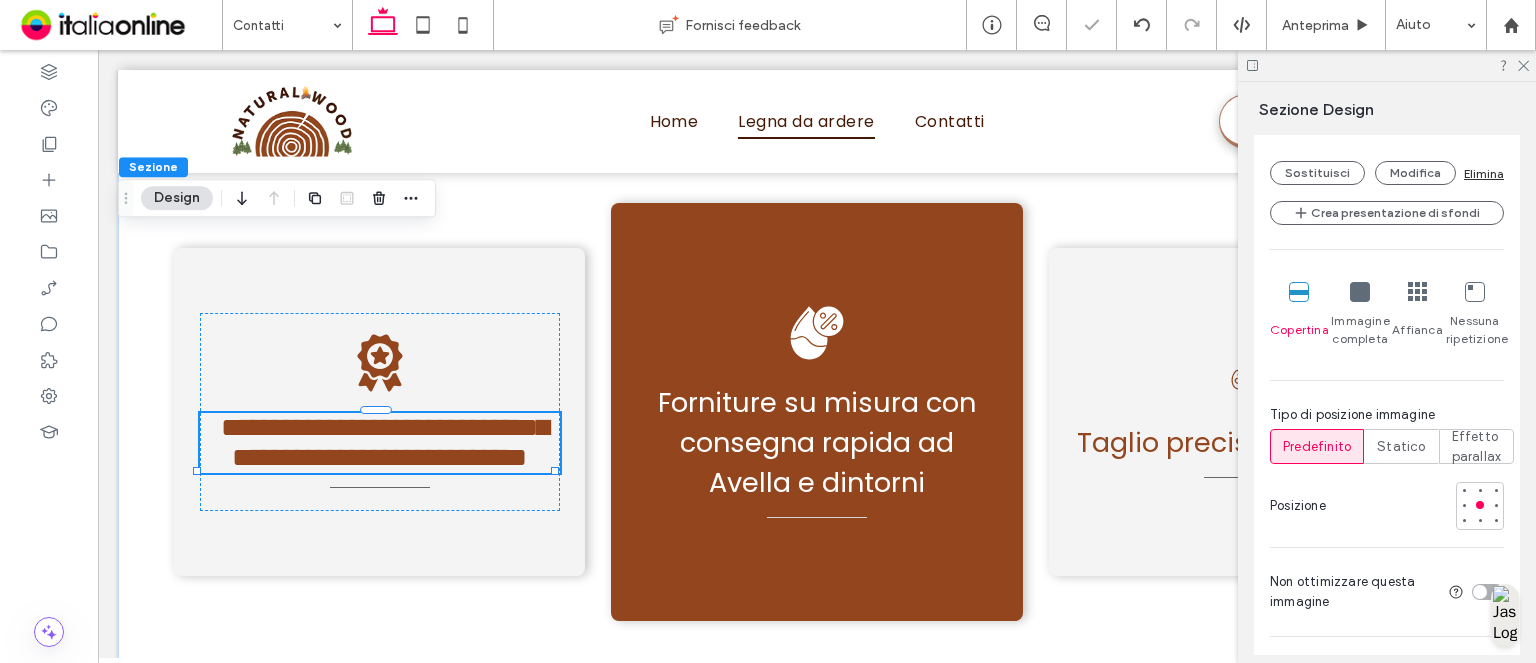 click on "Effetto parallax" at bounding box center [1477, 447] 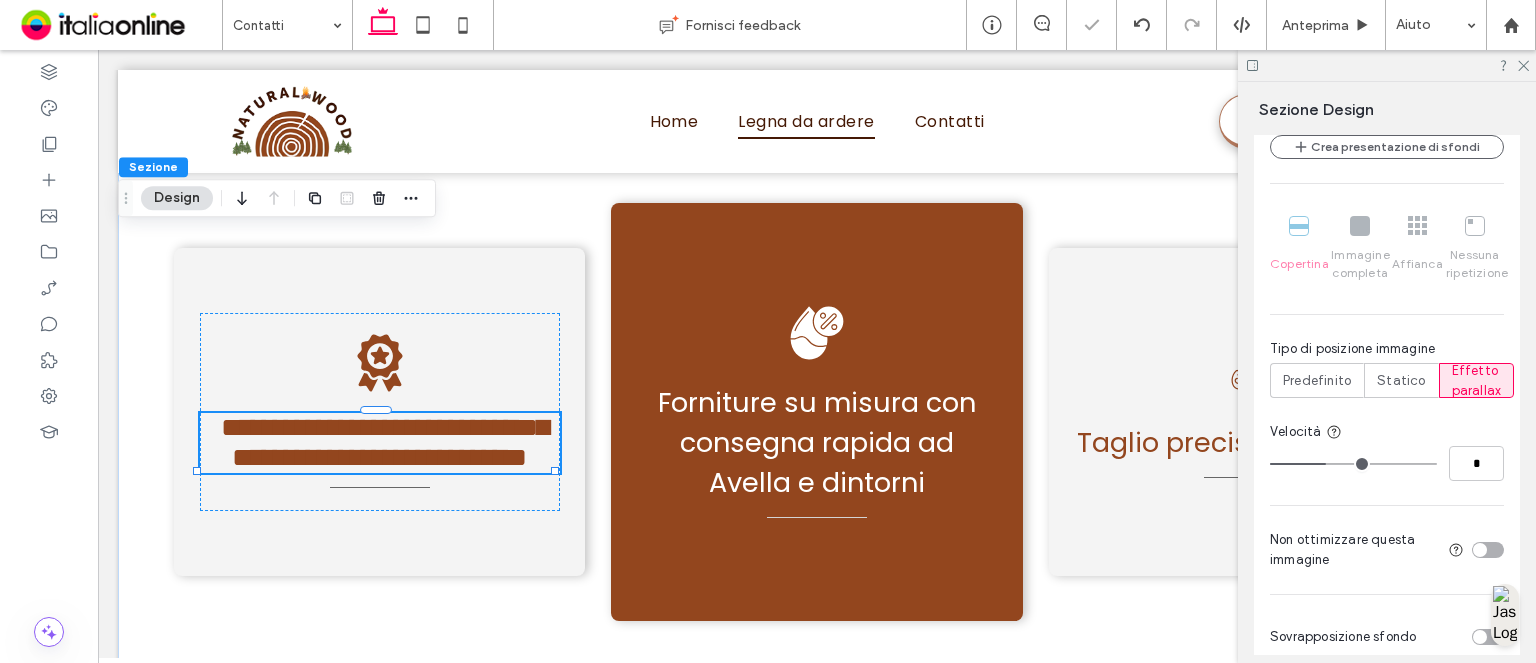 scroll, scrollTop: 1300, scrollLeft: 0, axis: vertical 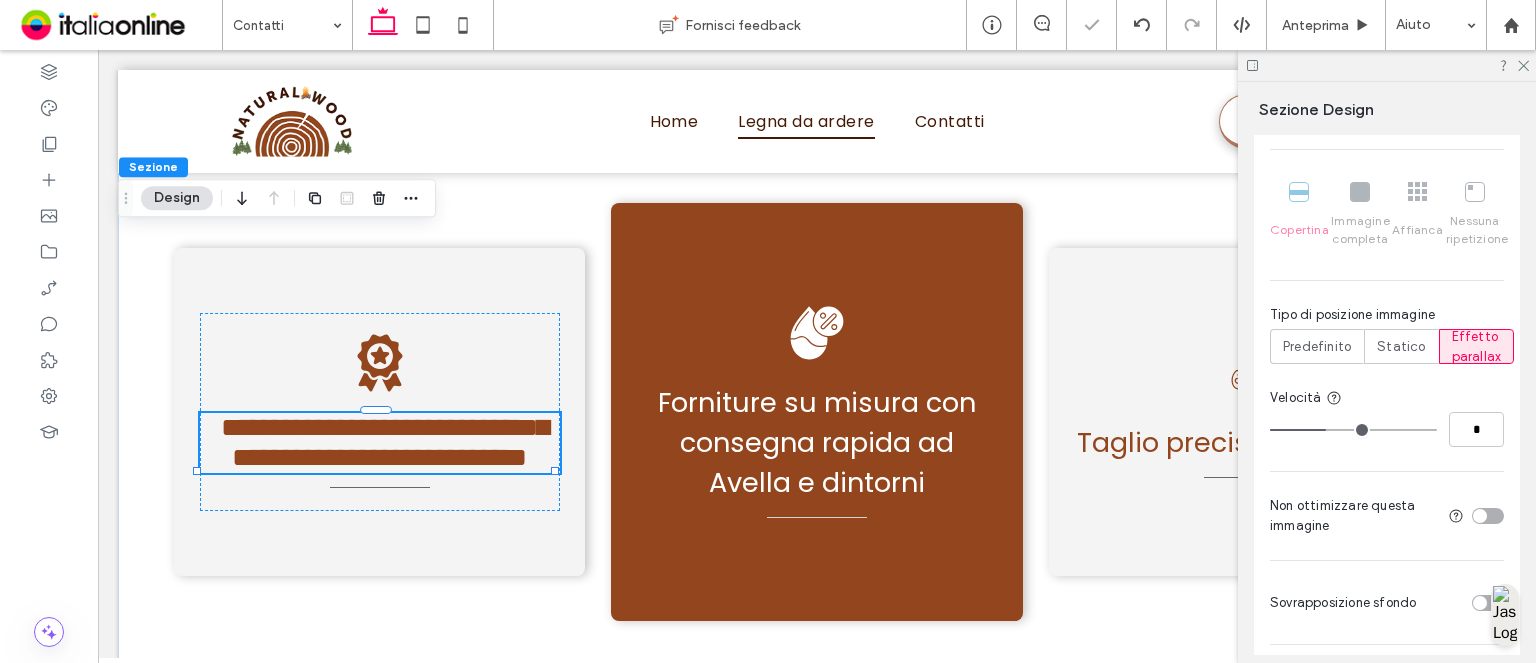 drag, startPoint x: 1481, startPoint y: 597, endPoint x: 1448, endPoint y: 600, distance: 33.13608 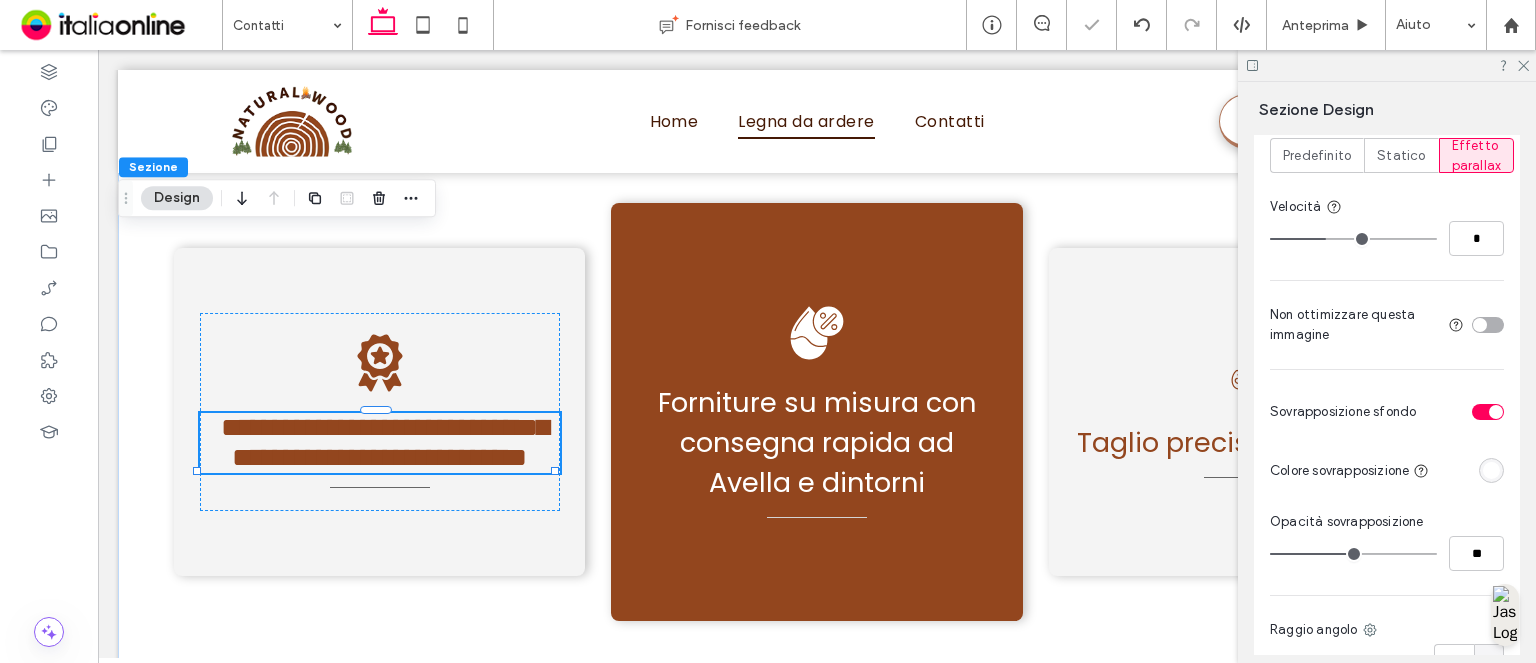 scroll, scrollTop: 1500, scrollLeft: 0, axis: vertical 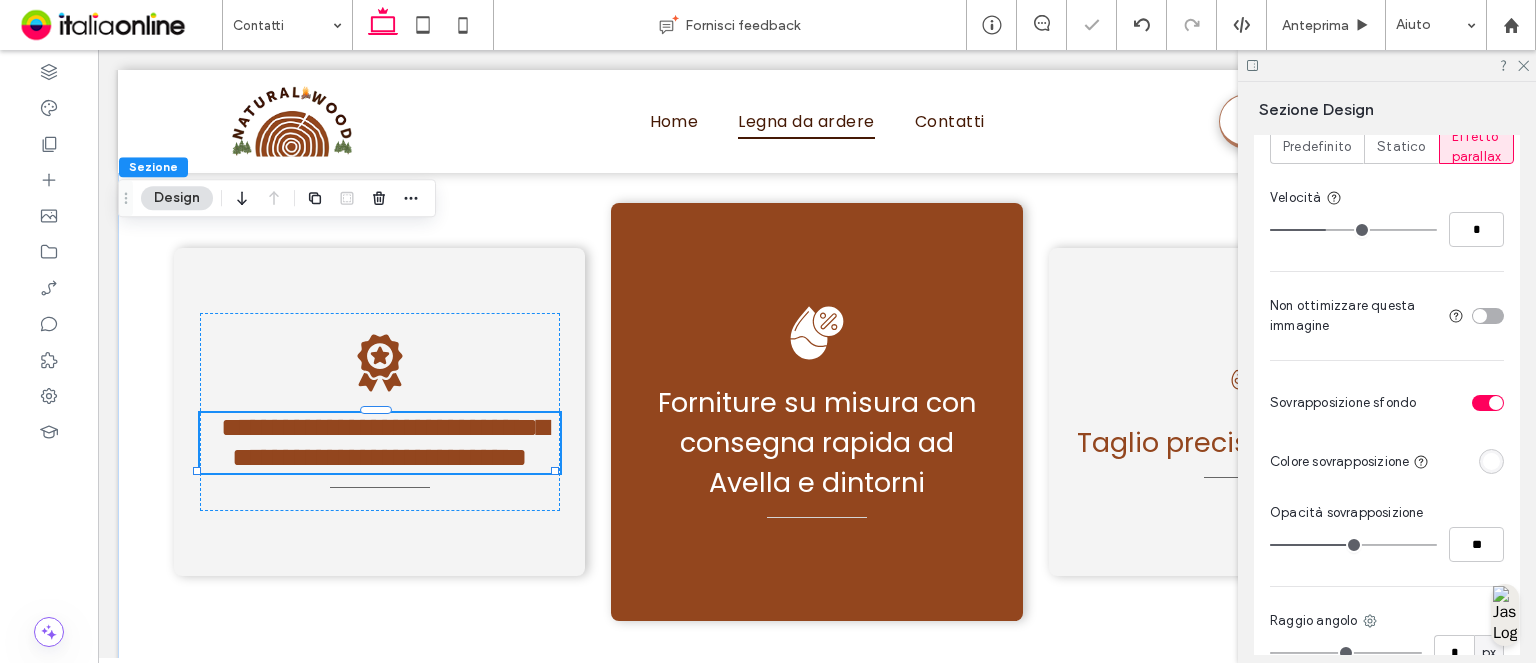 click at bounding box center (1491, 461) 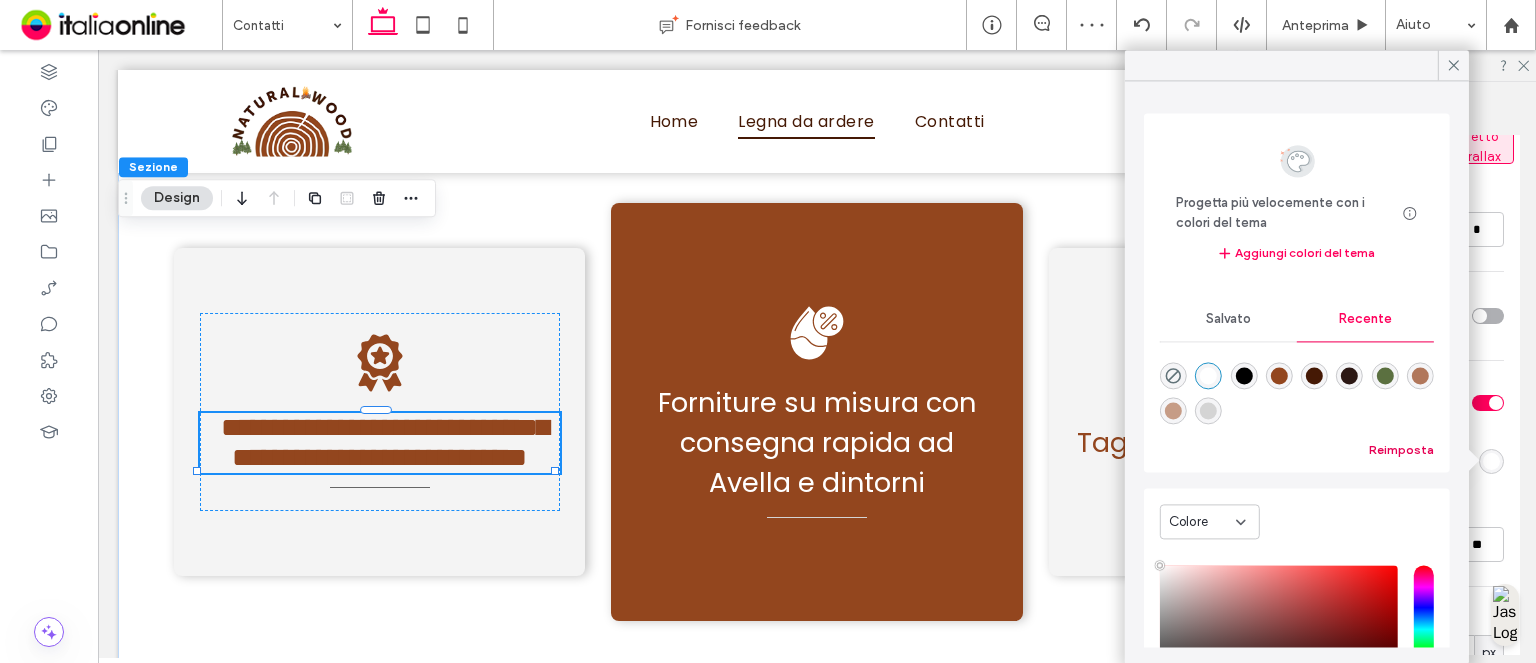 drag, startPoint x: 1258, startPoint y: 376, endPoint x: 1380, endPoint y: 451, distance: 143.20964 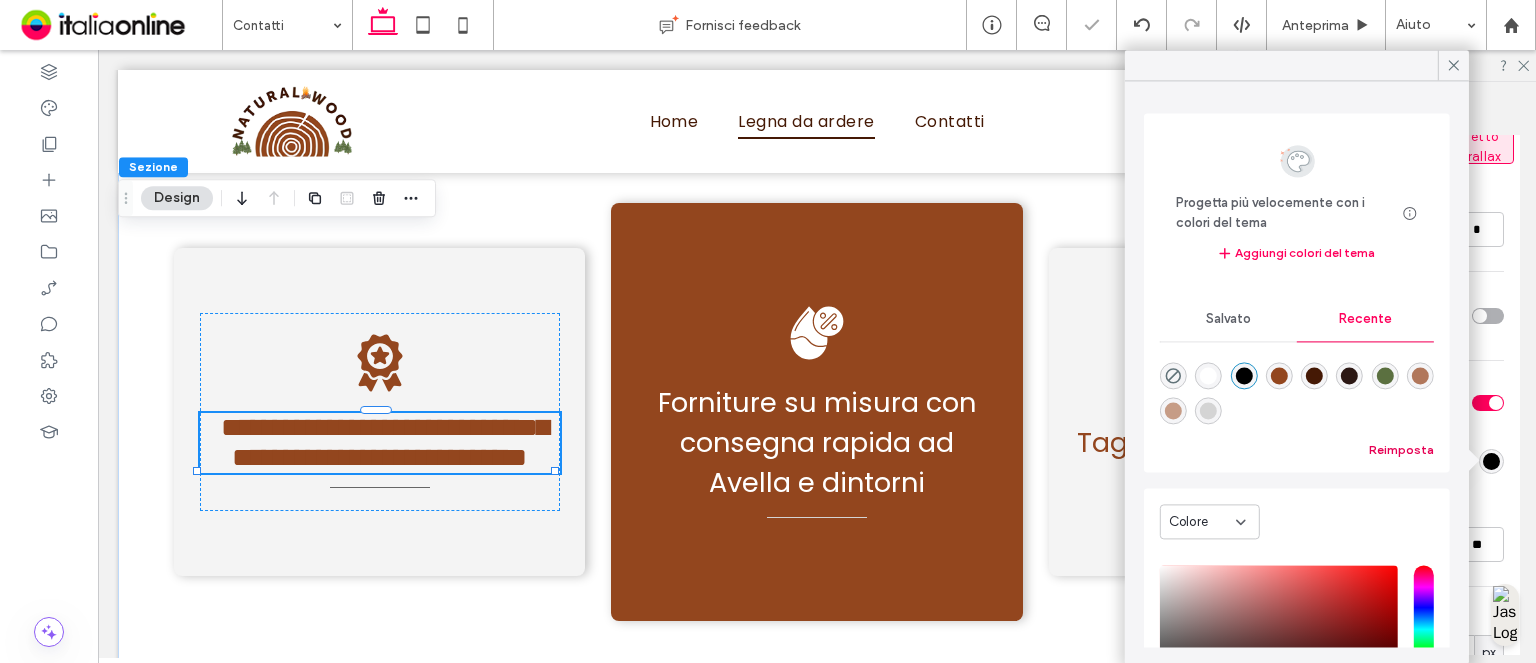 type on "*******" 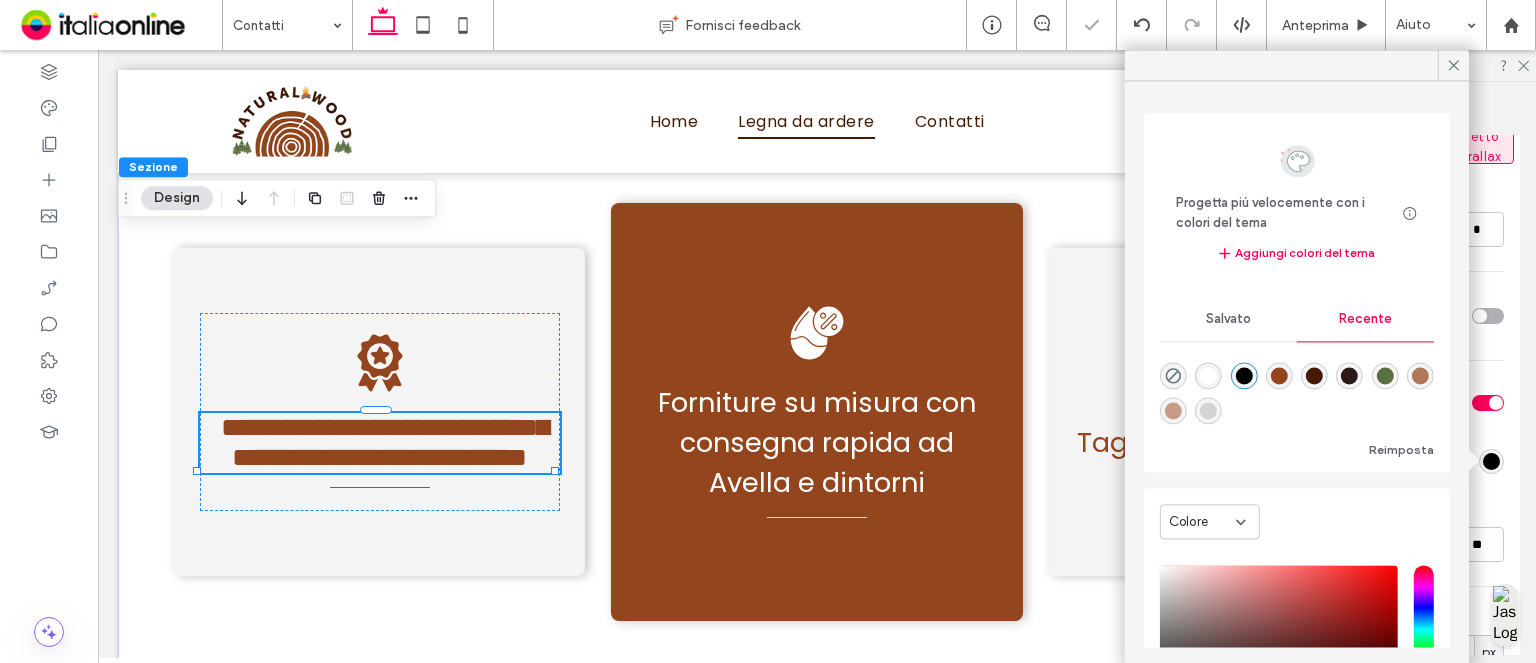 click on "Opacità sovrapposizione" at bounding box center [1387, 513] 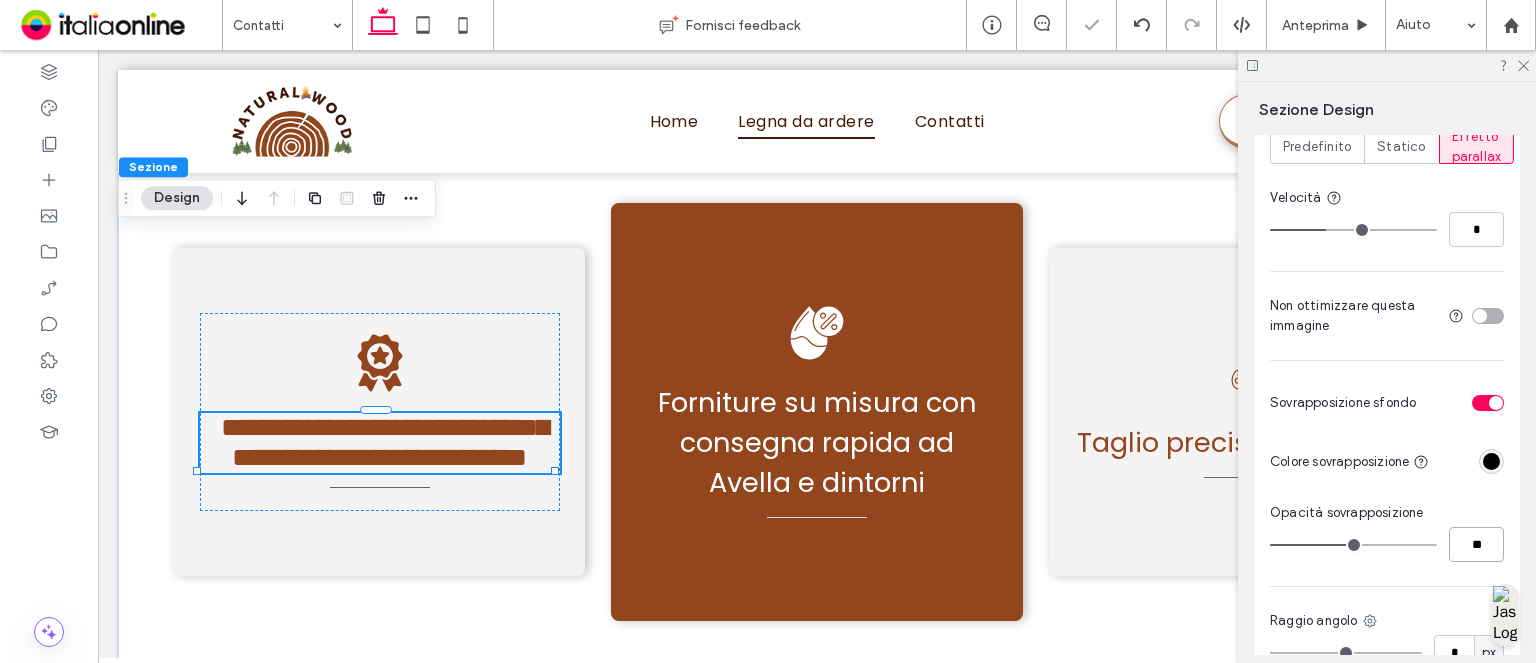 click on "**" at bounding box center [1476, 544] 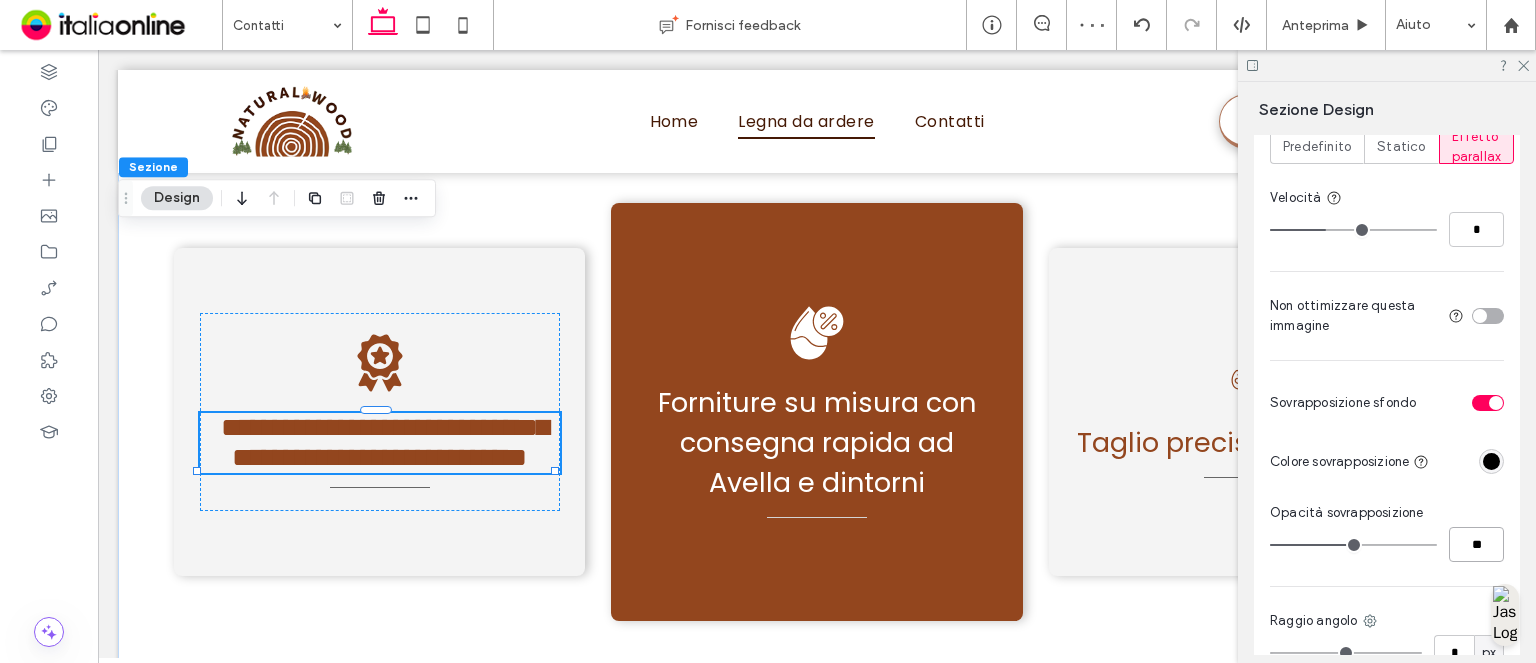 type on "**" 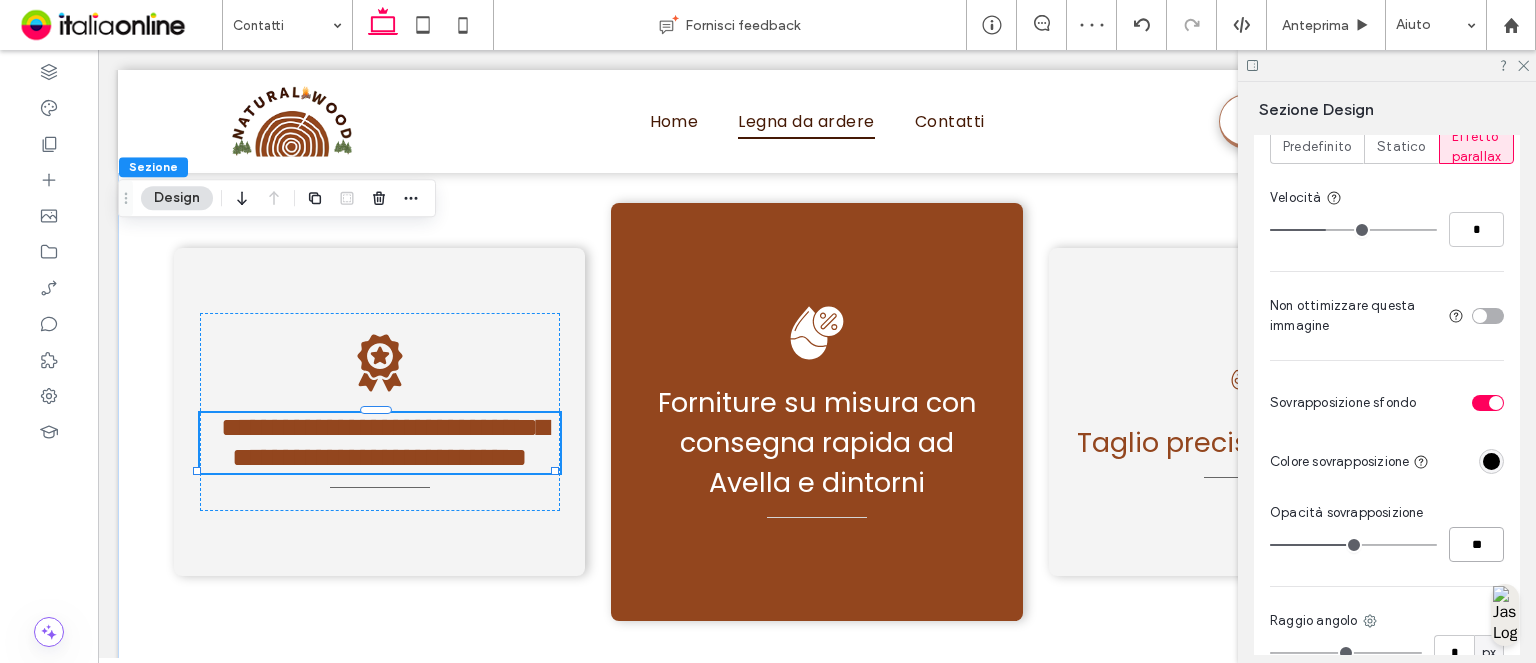 type on "**" 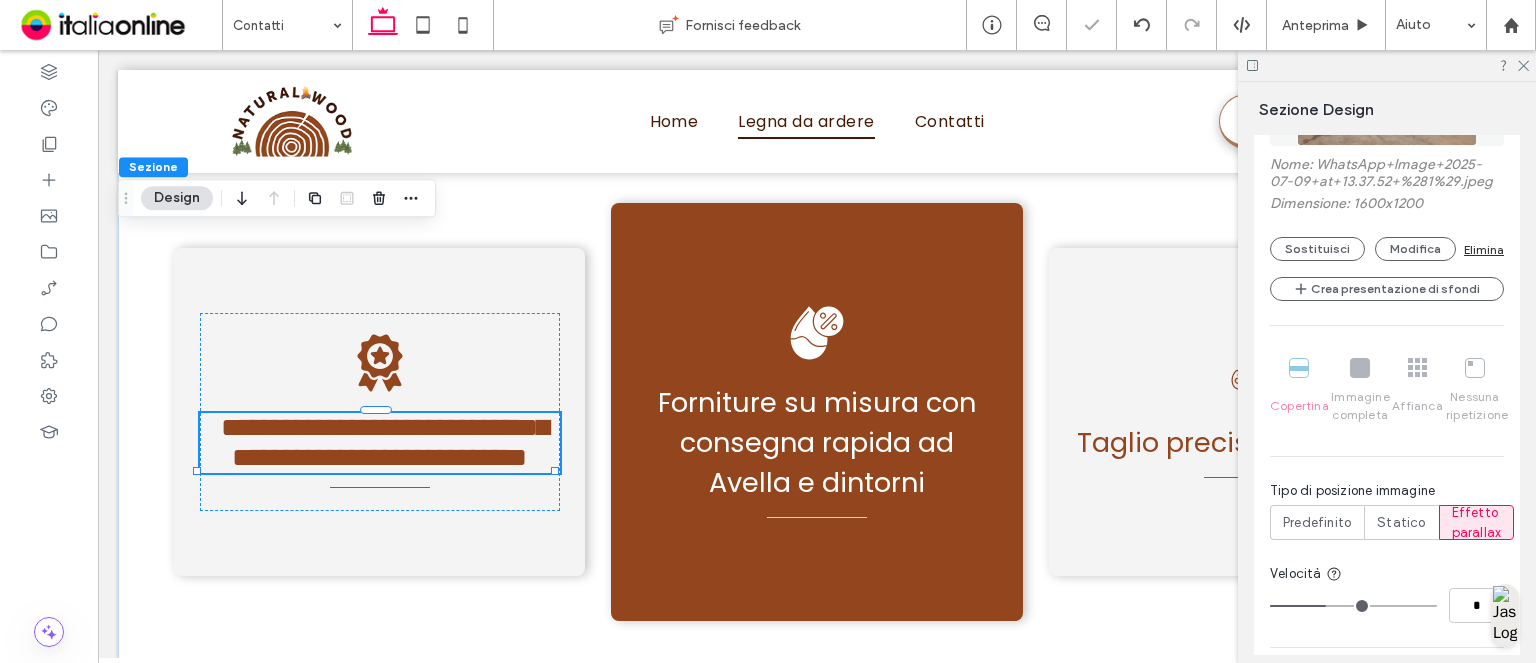 scroll, scrollTop: 1000, scrollLeft: 0, axis: vertical 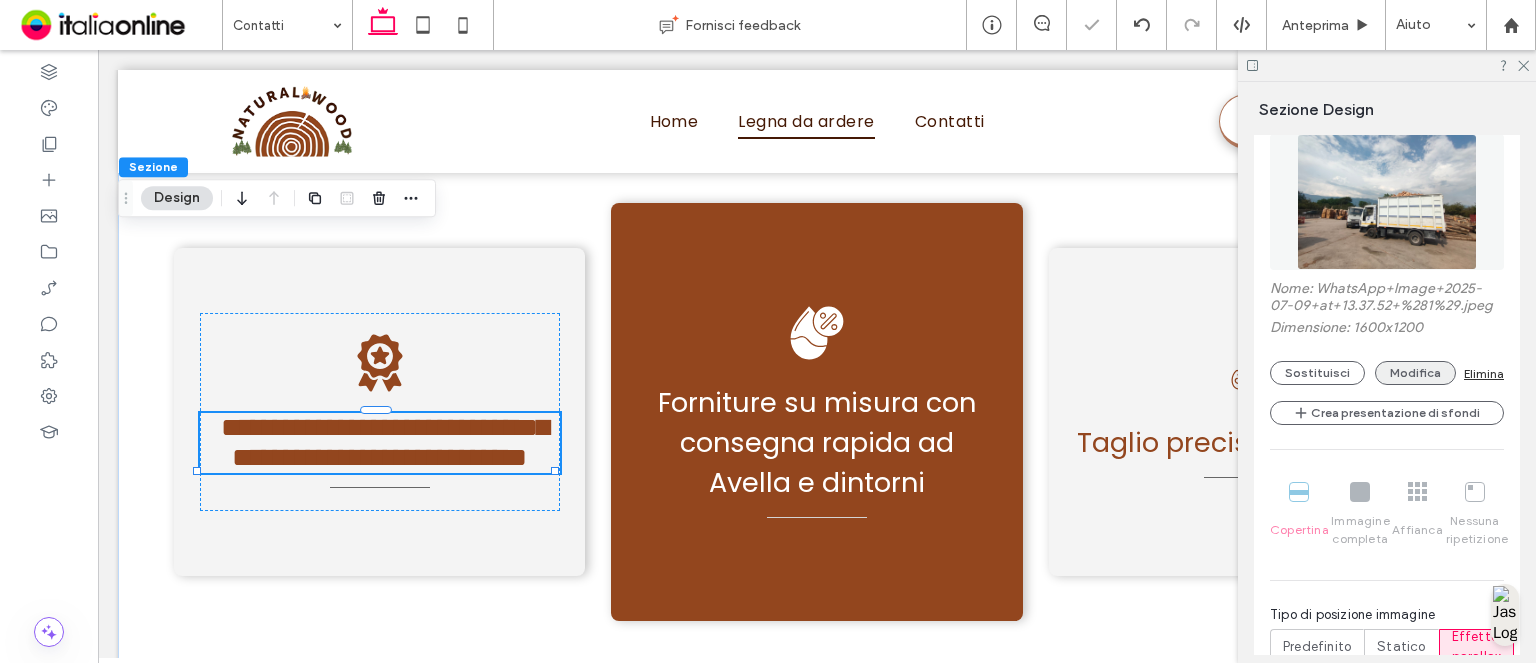 click on "Modifica" at bounding box center (1415, 373) 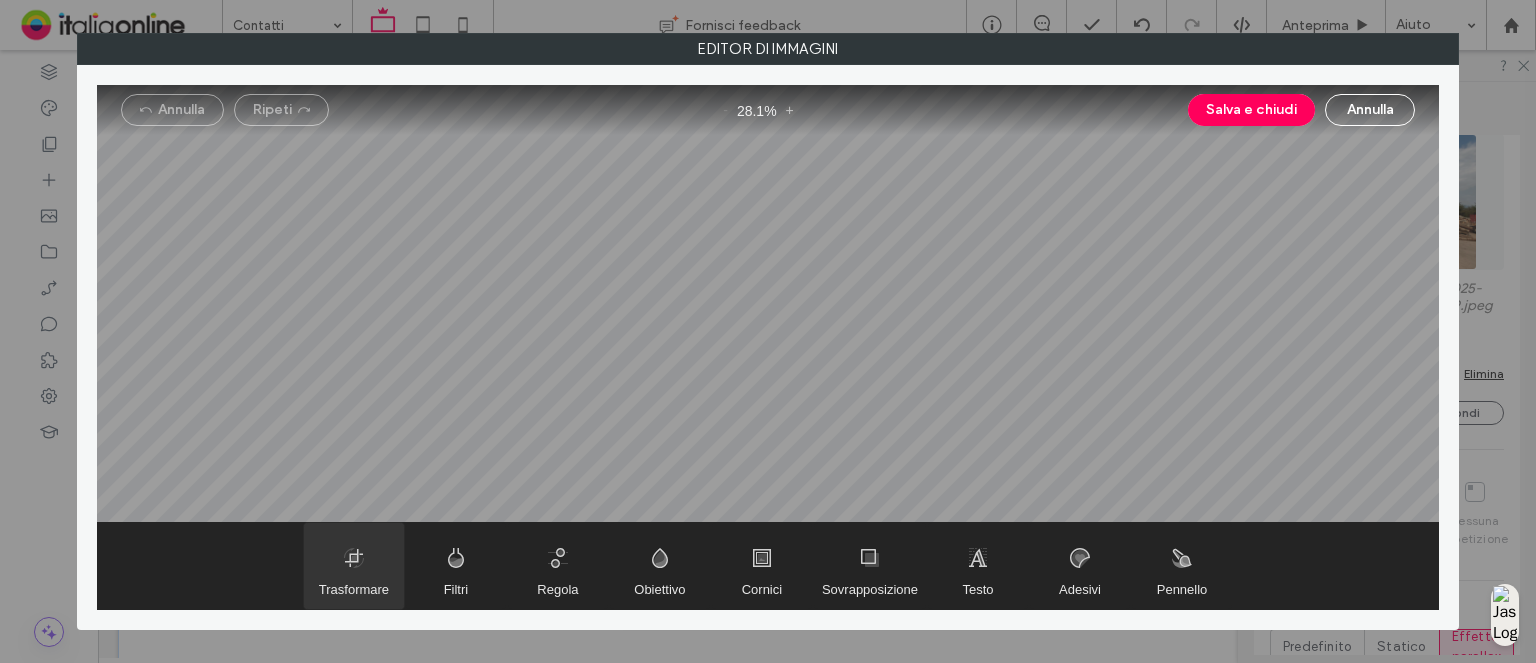 click at bounding box center (354, 566) 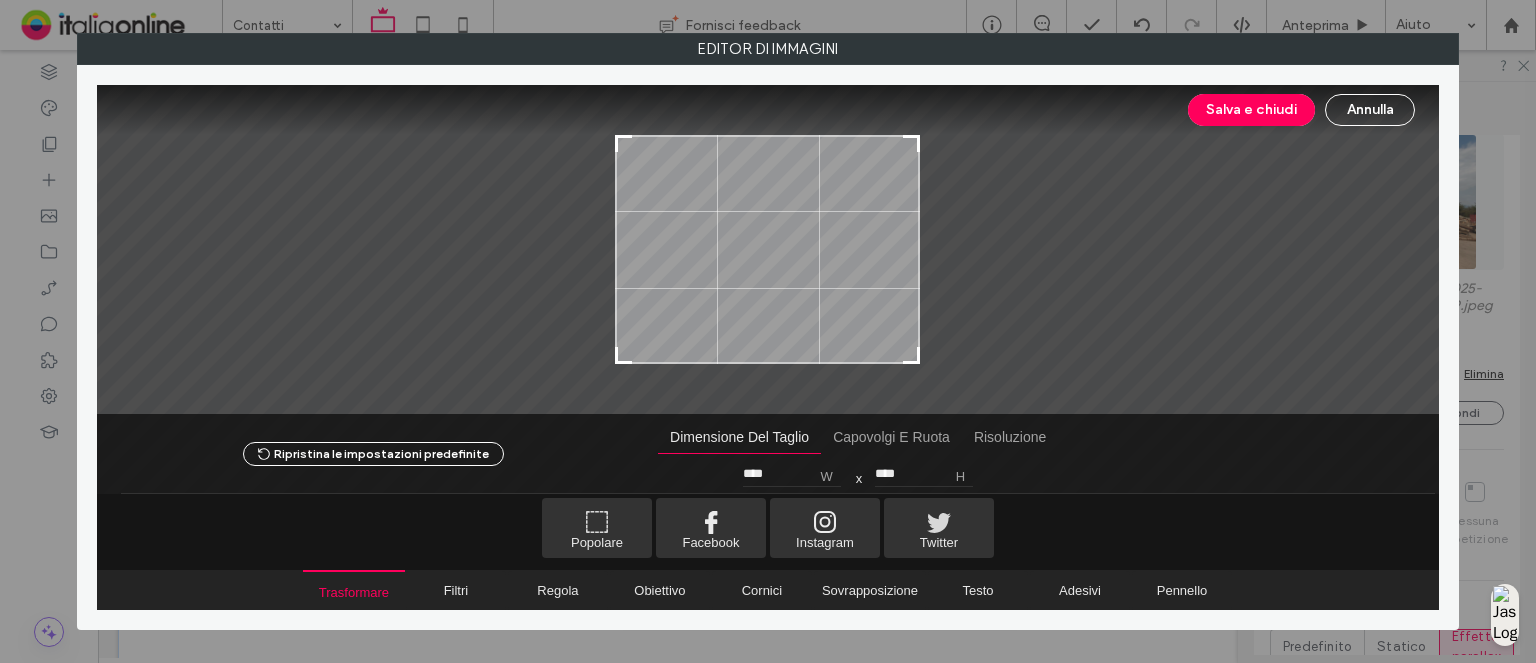 type on "****" 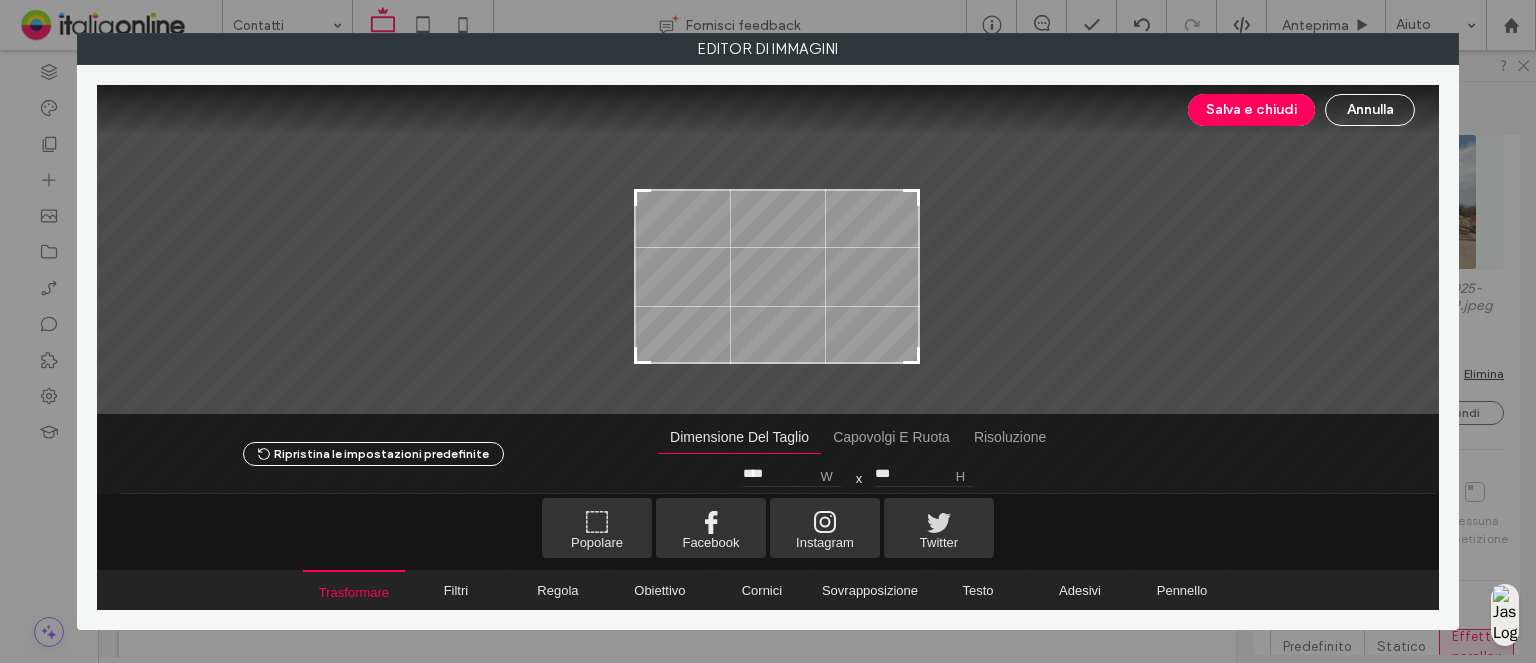 type on "****" 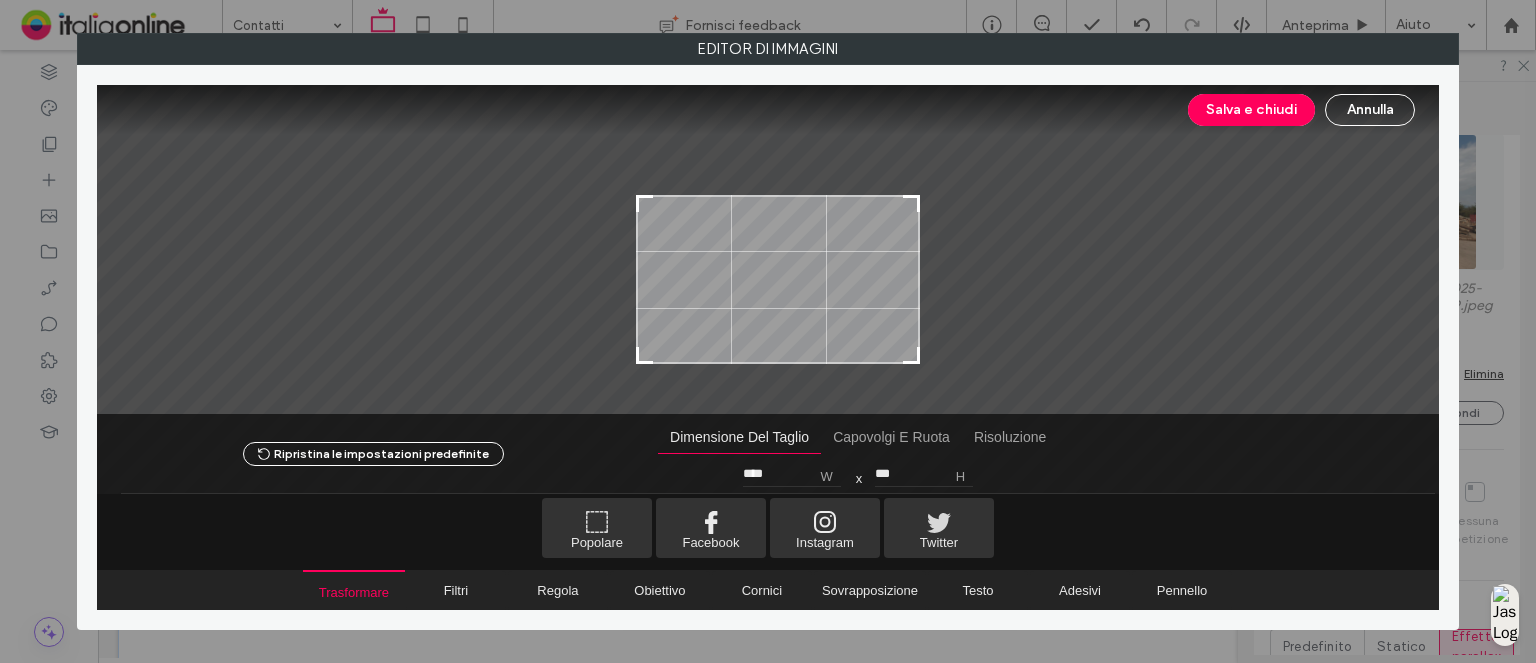type on "****" 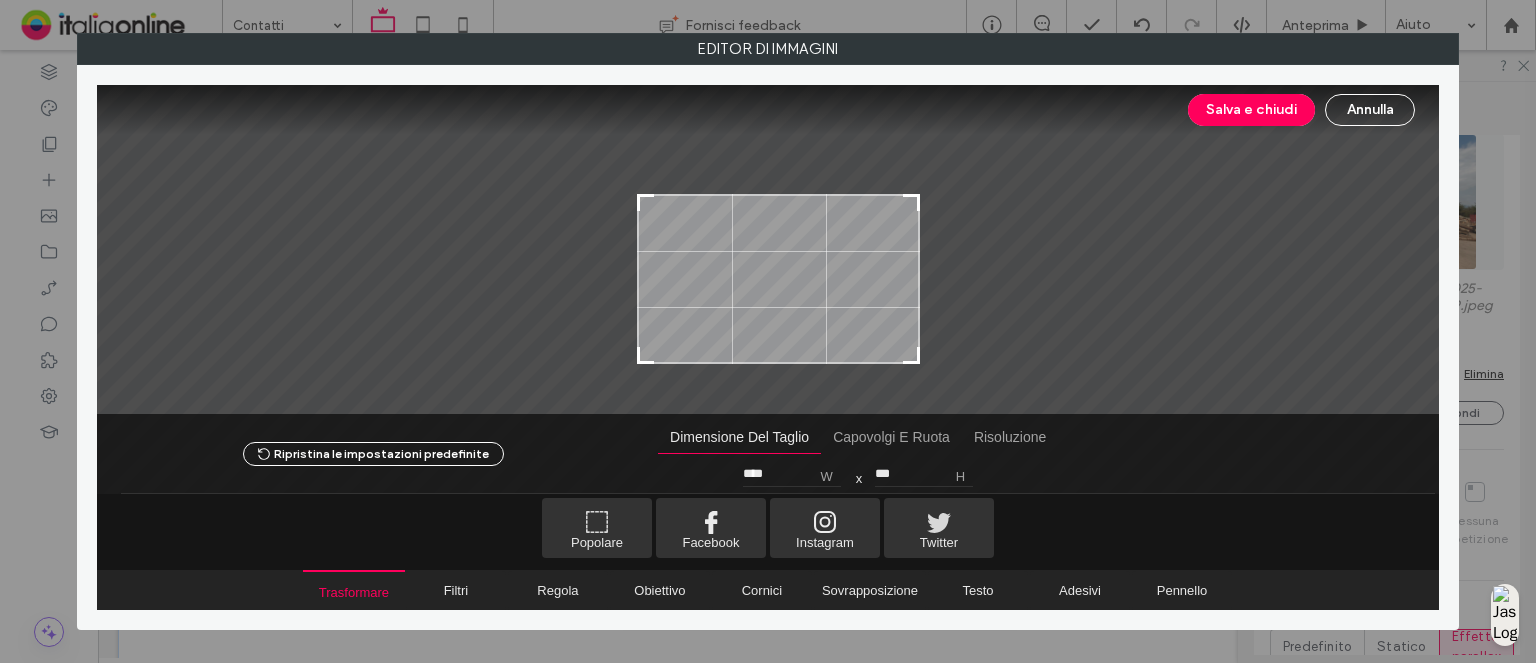 type on "***" 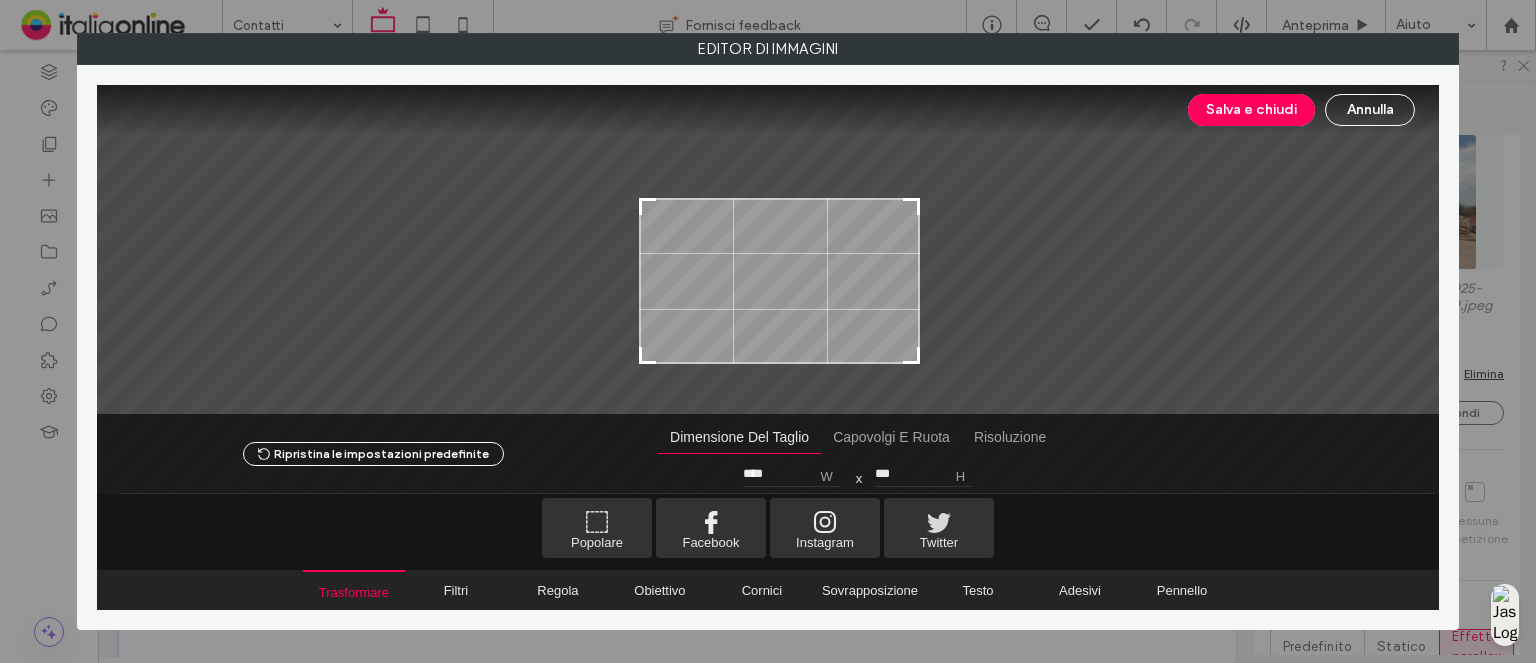 type on "****" 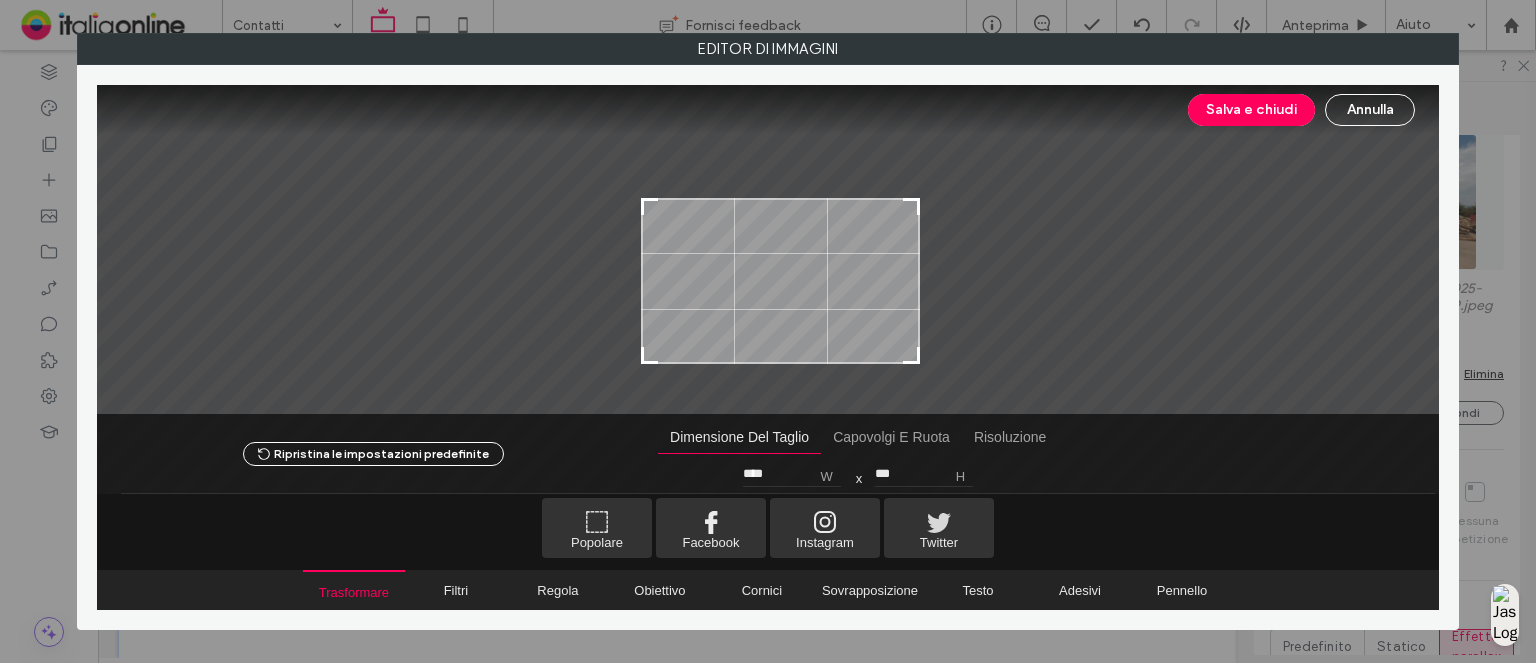 drag, startPoint x: 618, startPoint y: 139, endPoint x: 644, endPoint y: 202, distance: 68.154236 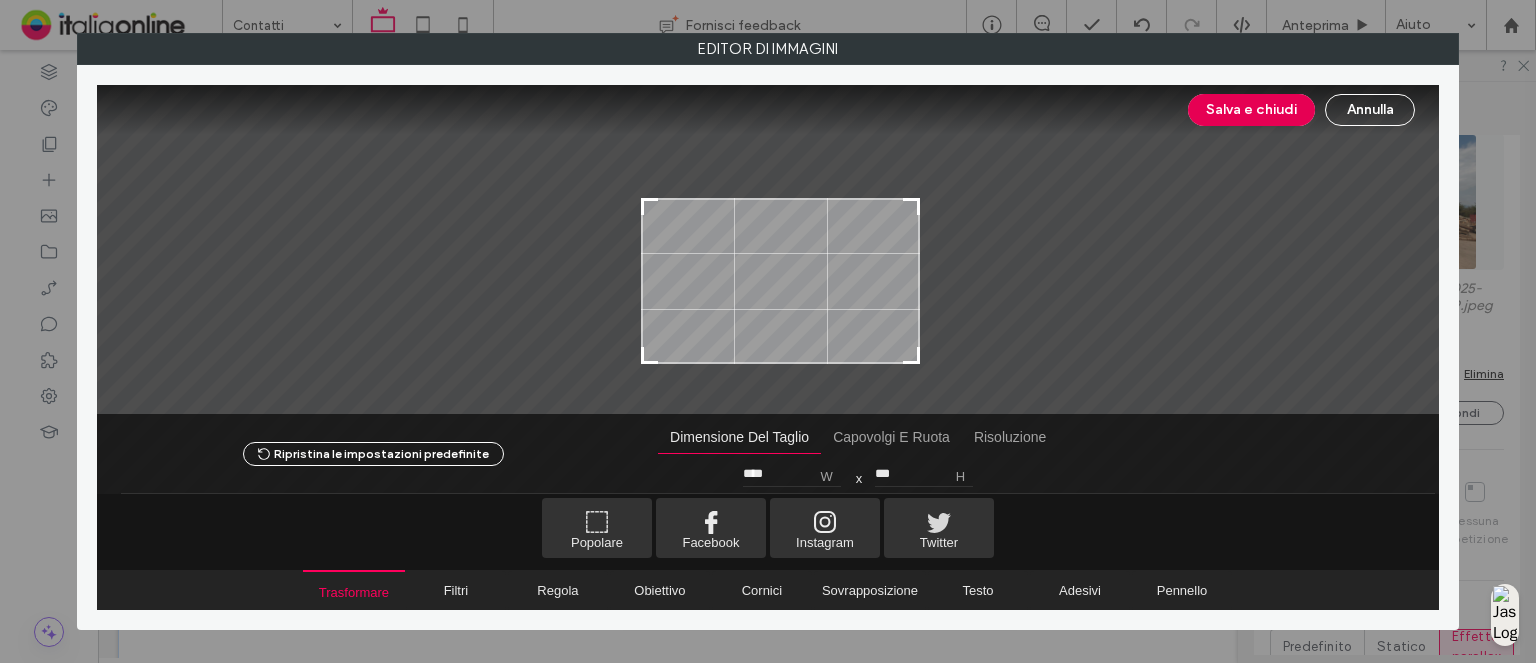 click on "Salva e chiudi" at bounding box center [1251, 110] 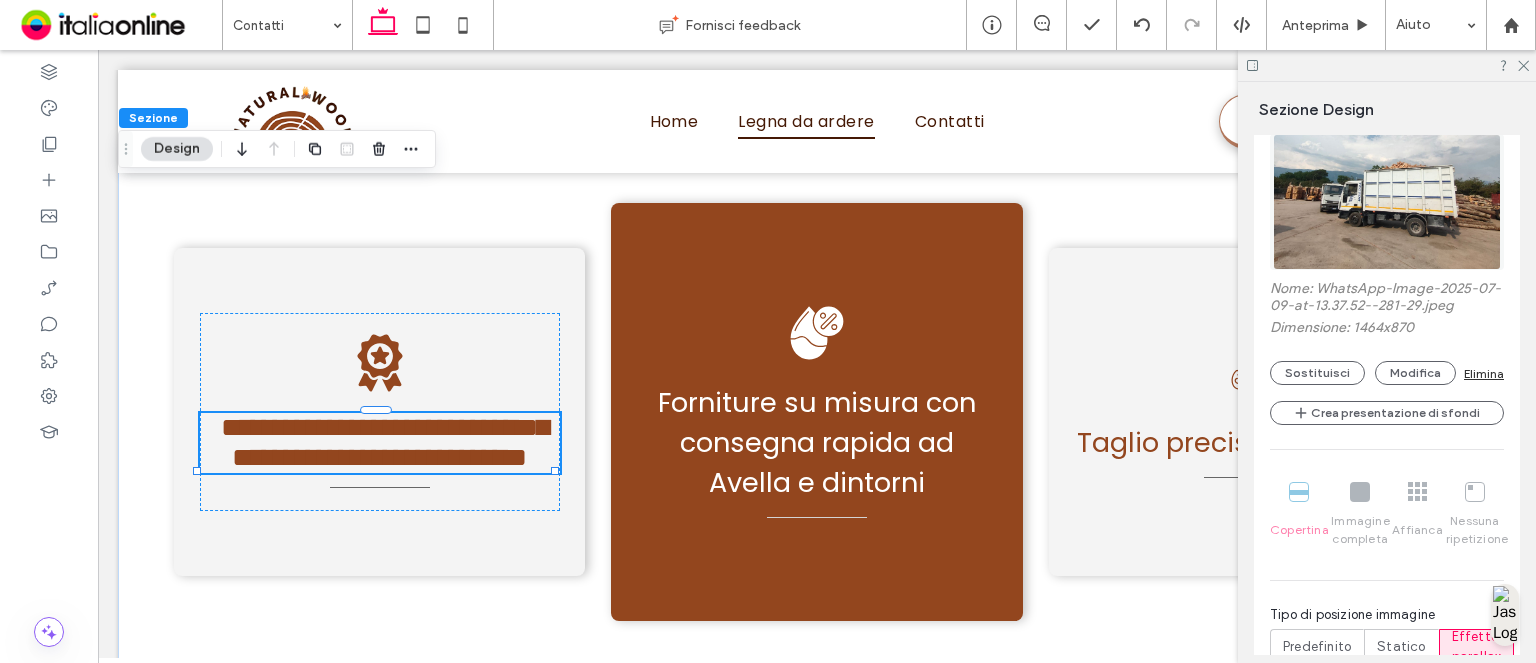 drag, startPoint x: 1520, startPoint y: 58, endPoint x: 1448, endPoint y: 177, distance: 139.0863 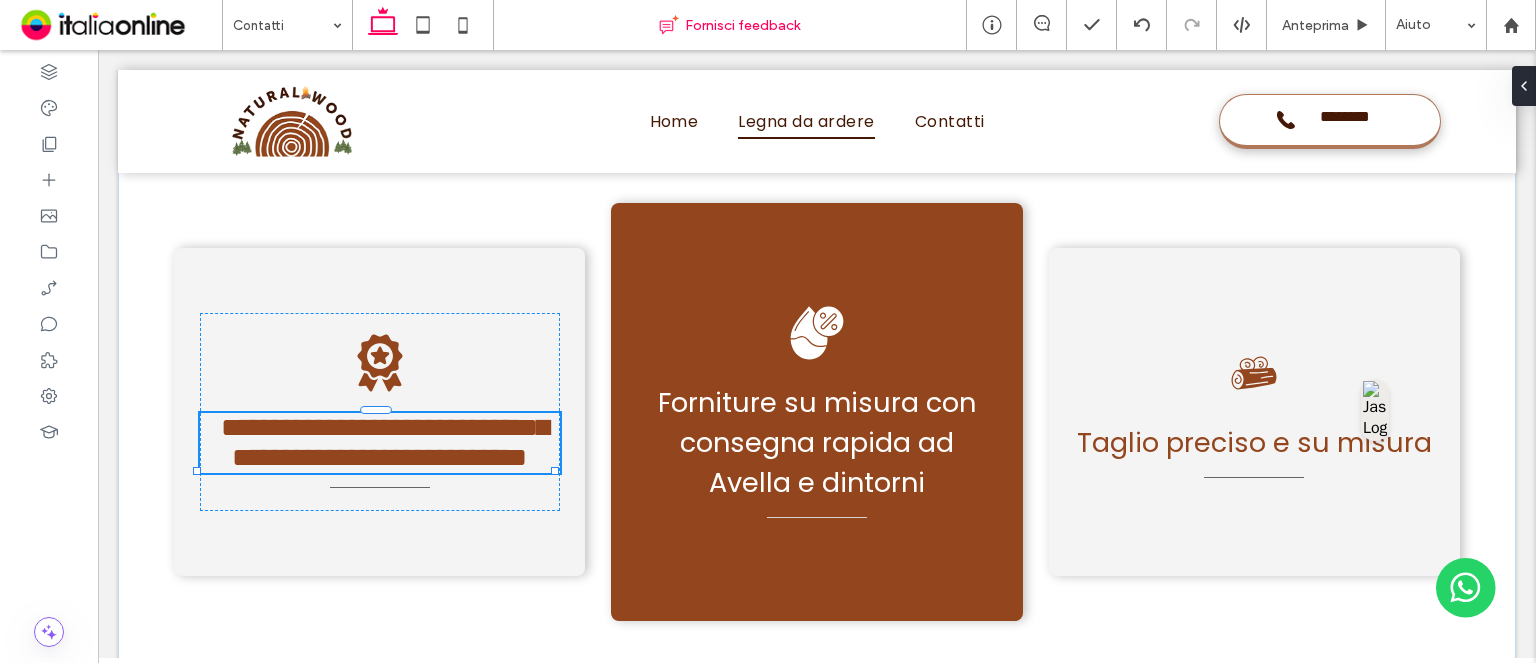 type on "*******" 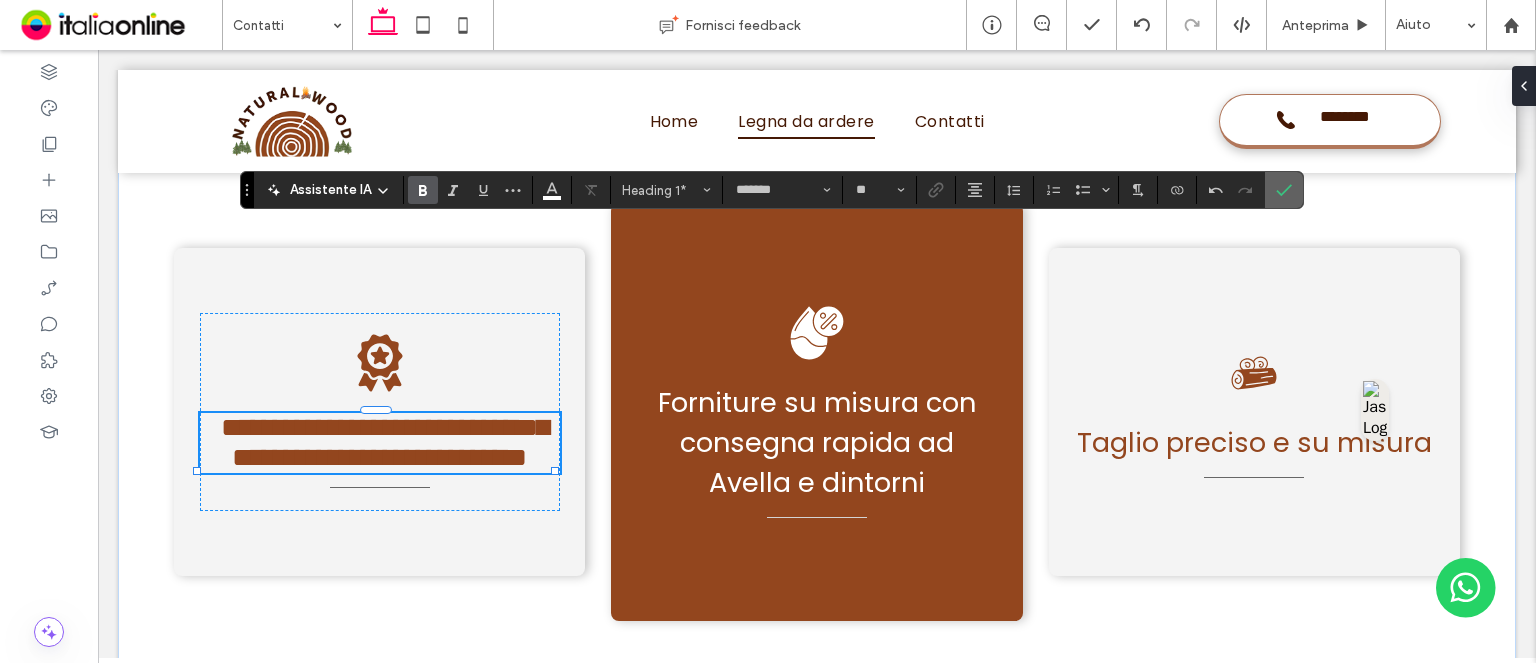 click 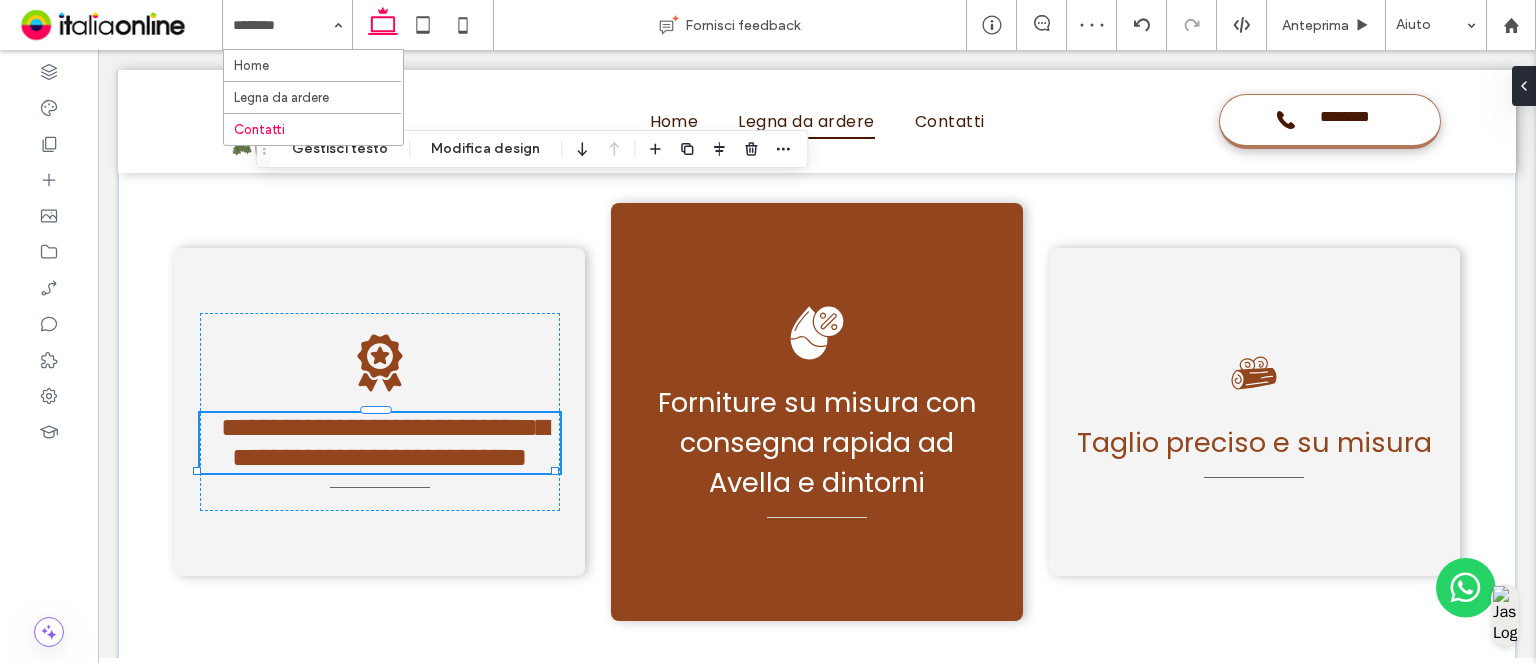 drag, startPoint x: 267, startPoint y: 58, endPoint x: 455, endPoint y: 176, distance: 221.96396 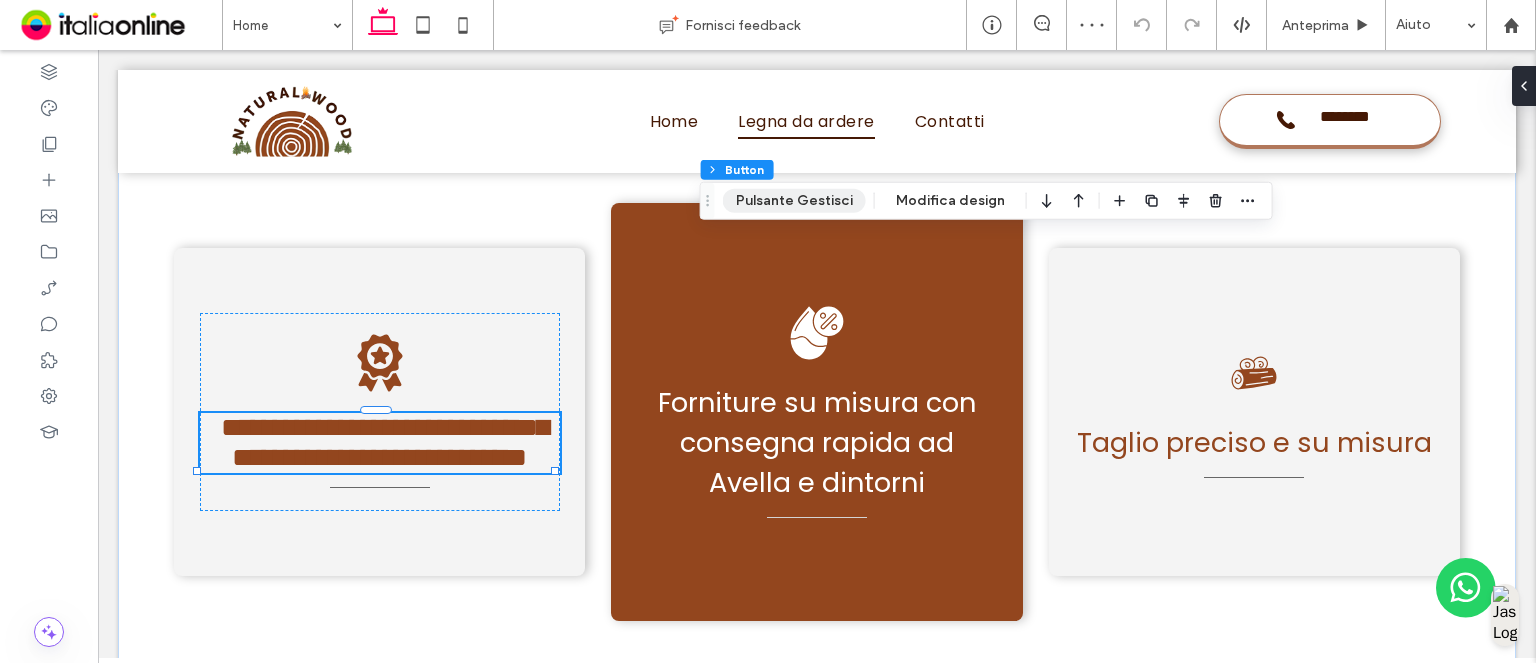 click on "Pulsante Gestisci" at bounding box center (794, 201) 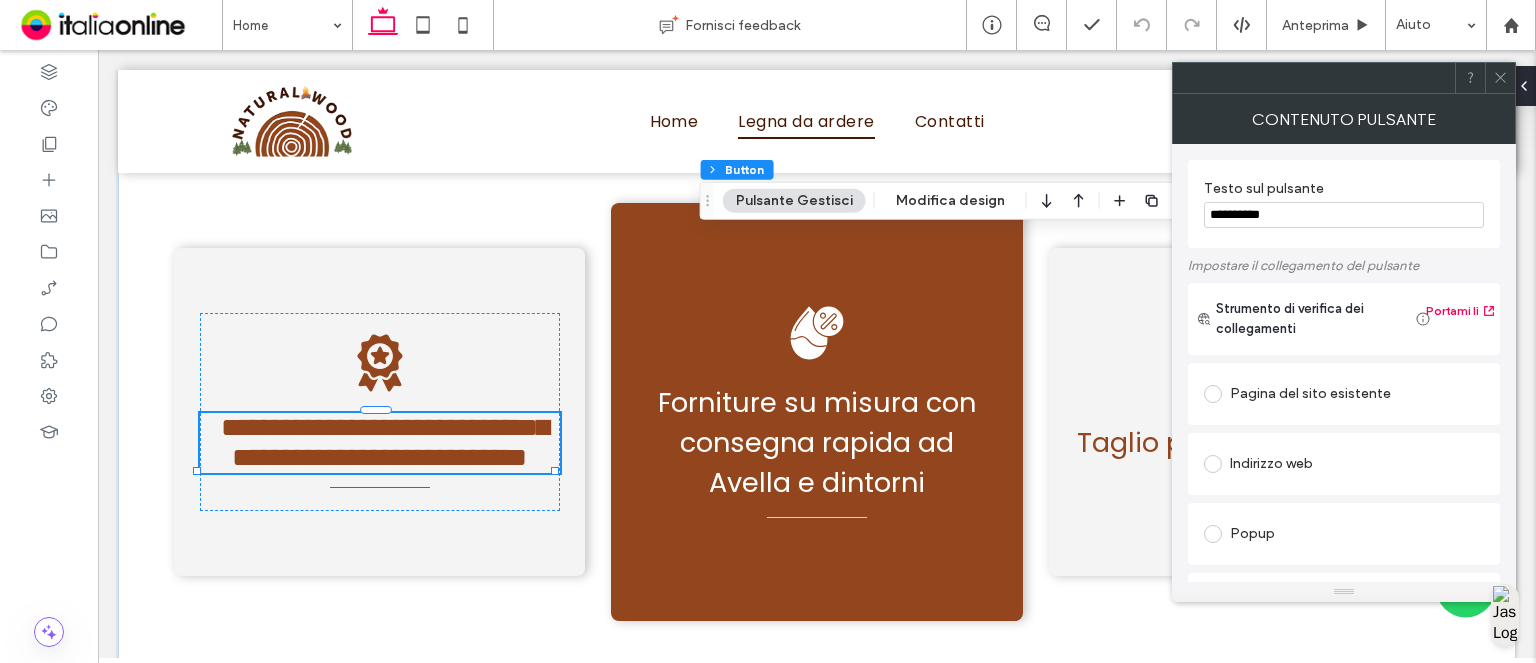 click on "**********" at bounding box center [1344, 215] 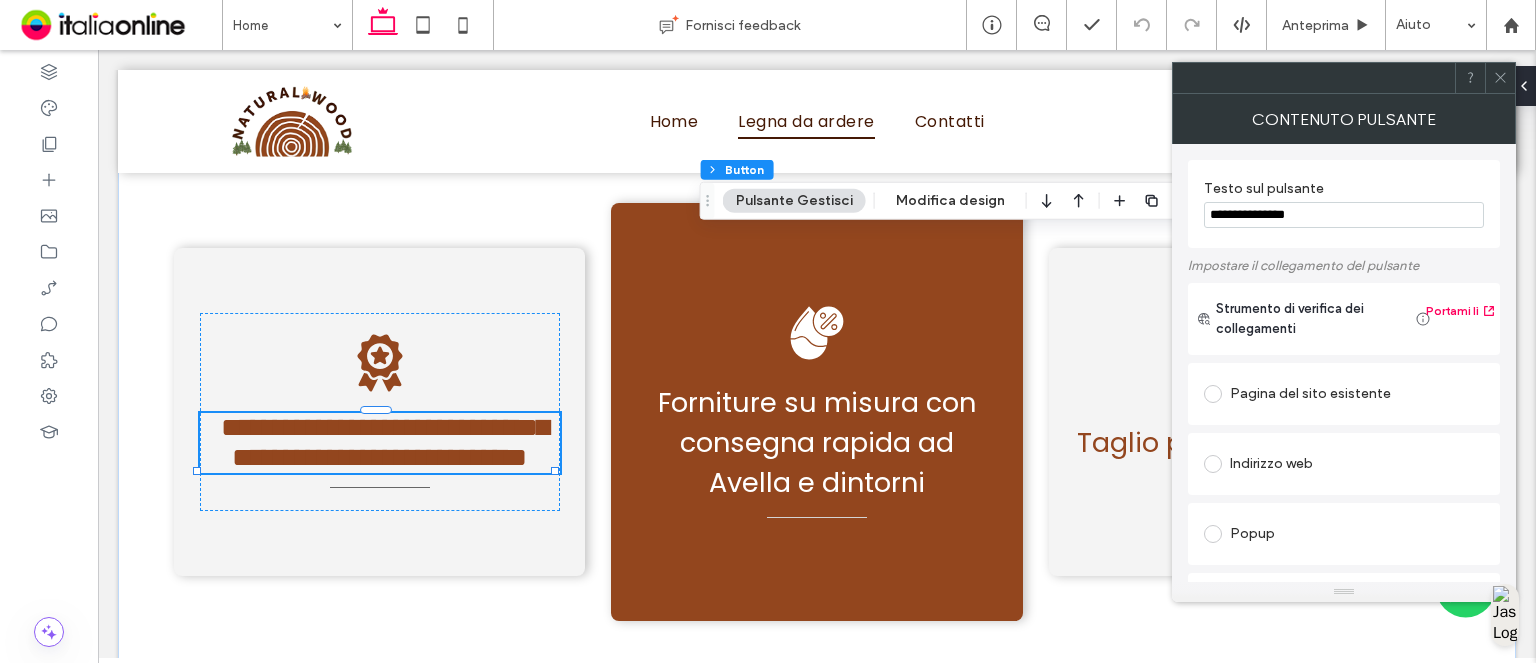 type on "**********" 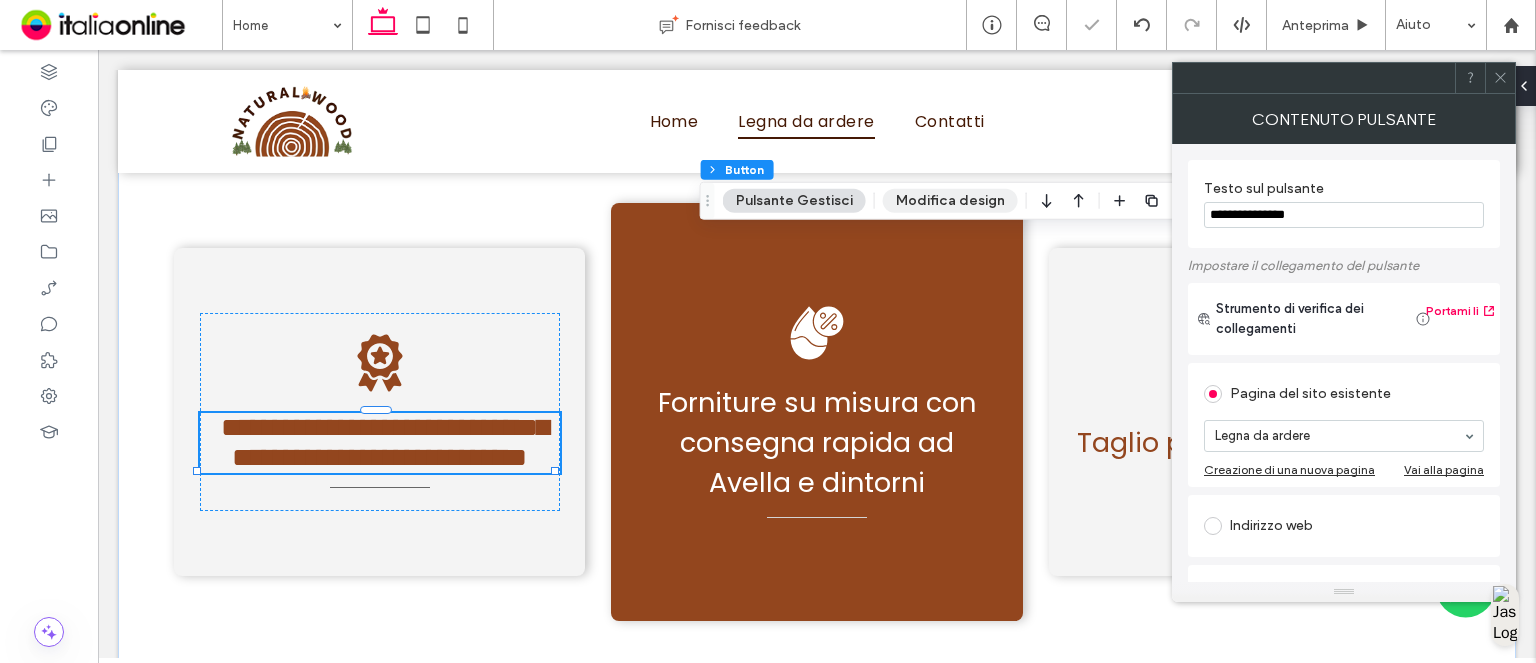 click on "Modifica design" at bounding box center (950, 201) 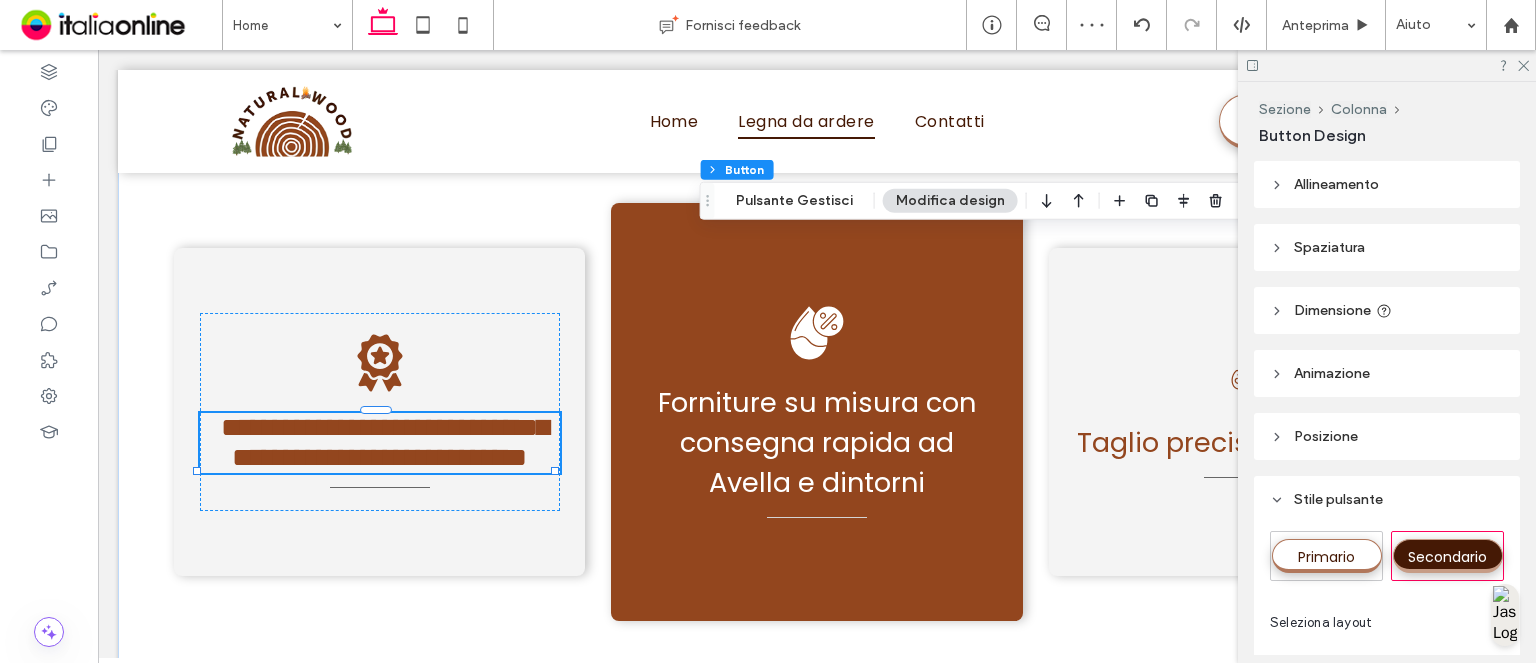 click on "Primario" at bounding box center (1326, 557) 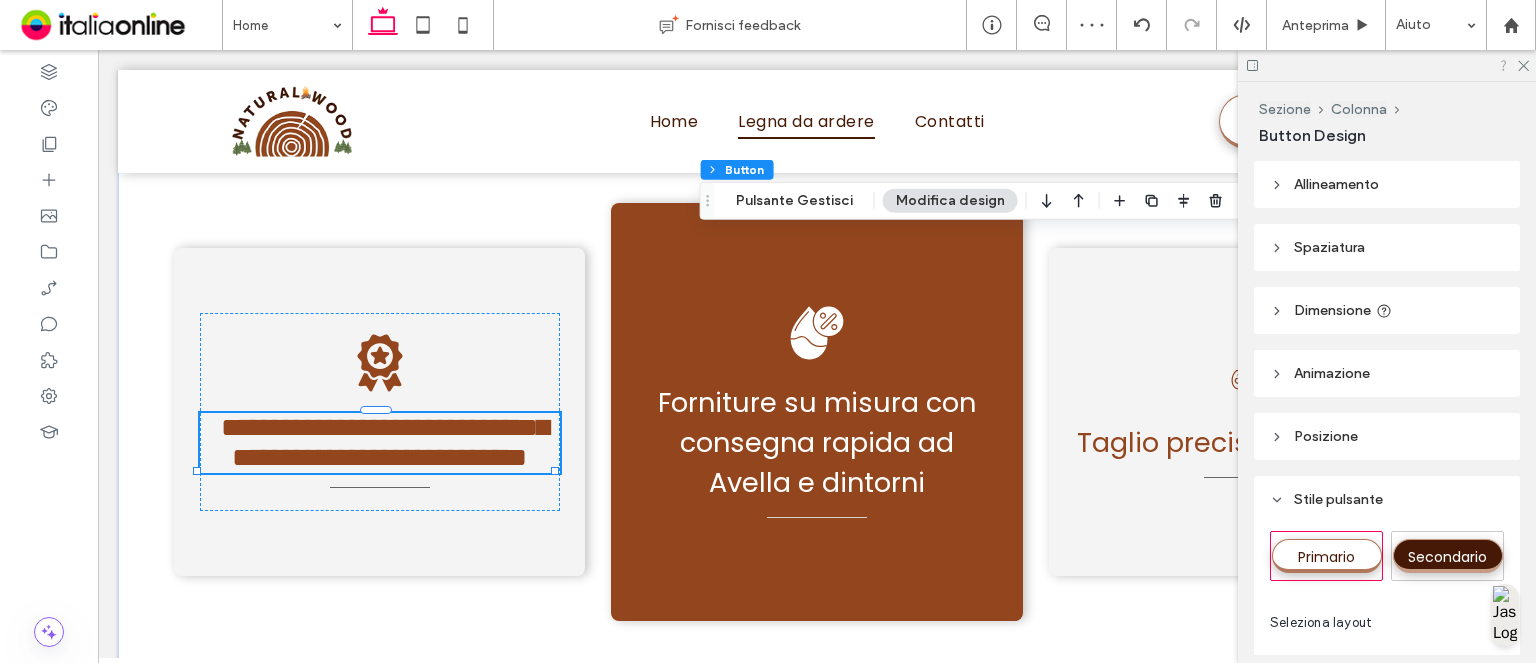 drag, startPoint x: 1523, startPoint y: 62, endPoint x: 1508, endPoint y: 71, distance: 17.492855 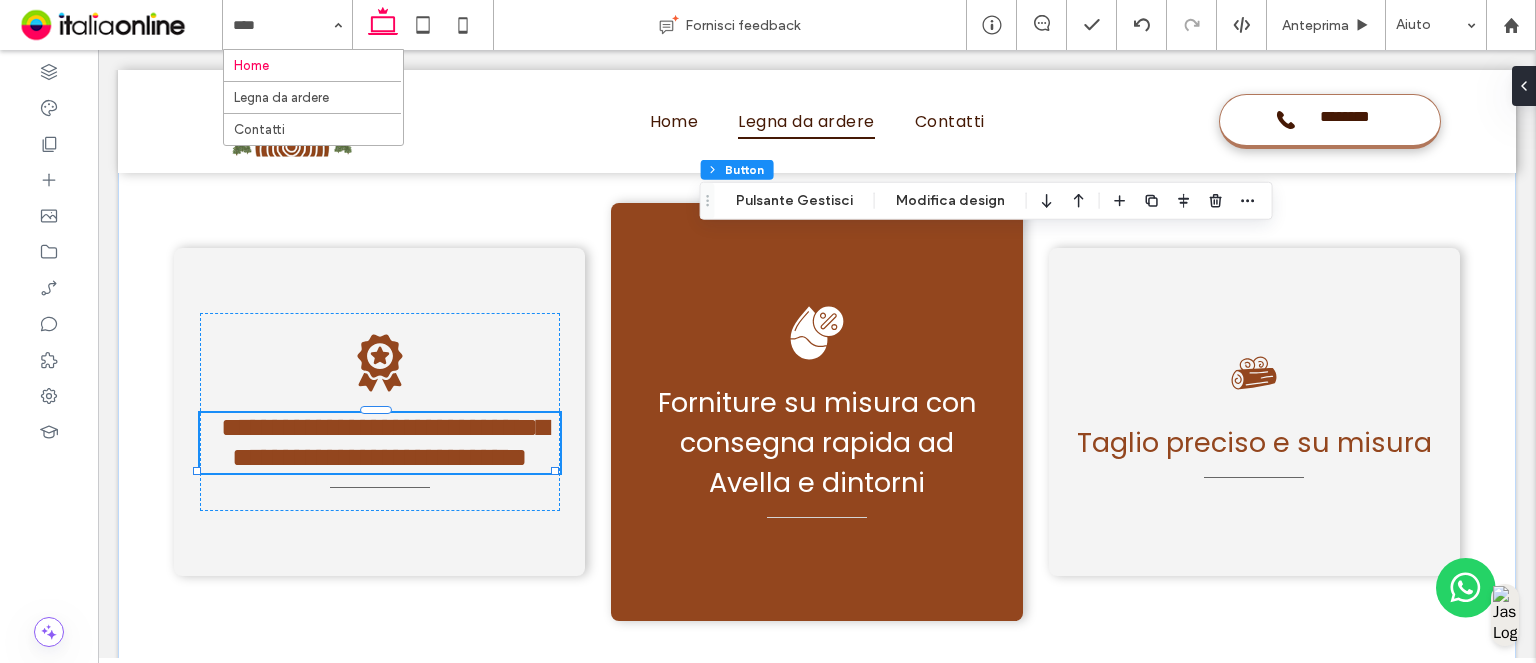 drag, startPoint x: 288, startPoint y: 94, endPoint x: 518, endPoint y: 261, distance: 284.23407 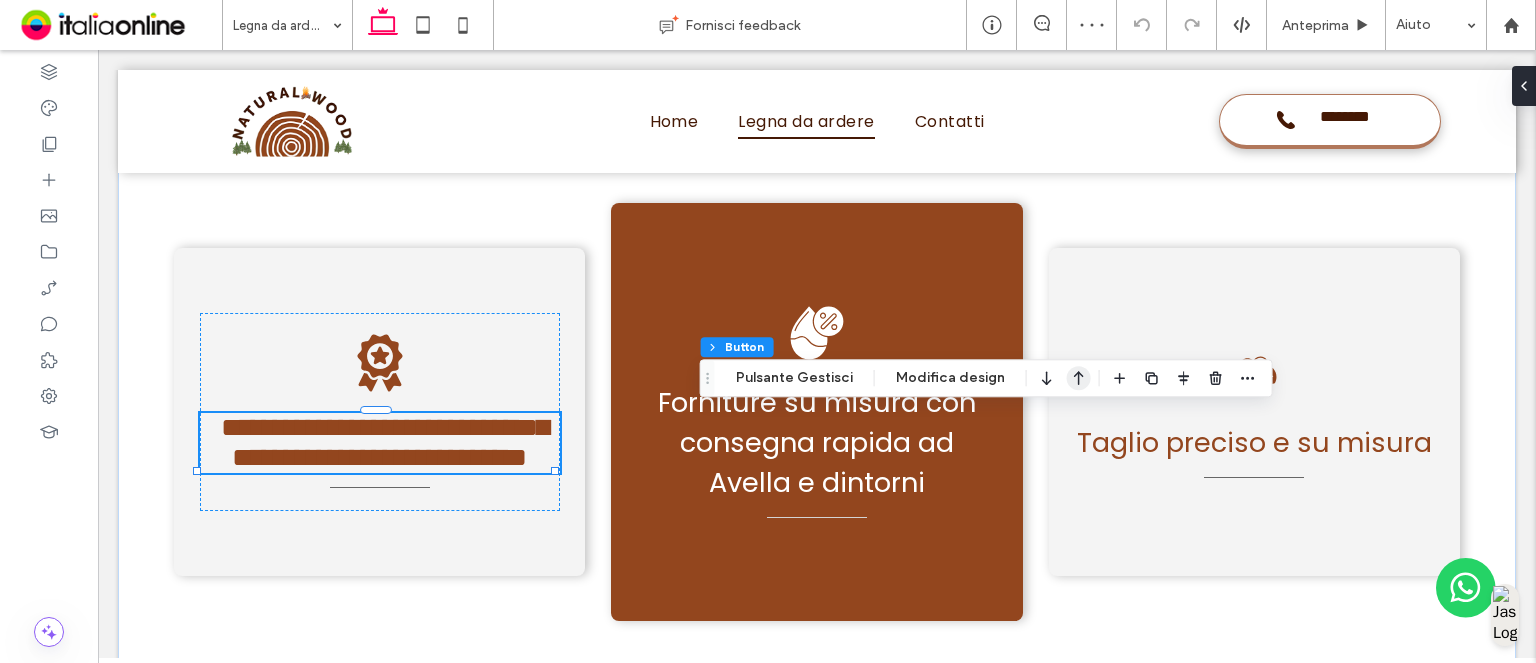 click on "Pulsante Gestisci" at bounding box center [794, 378] 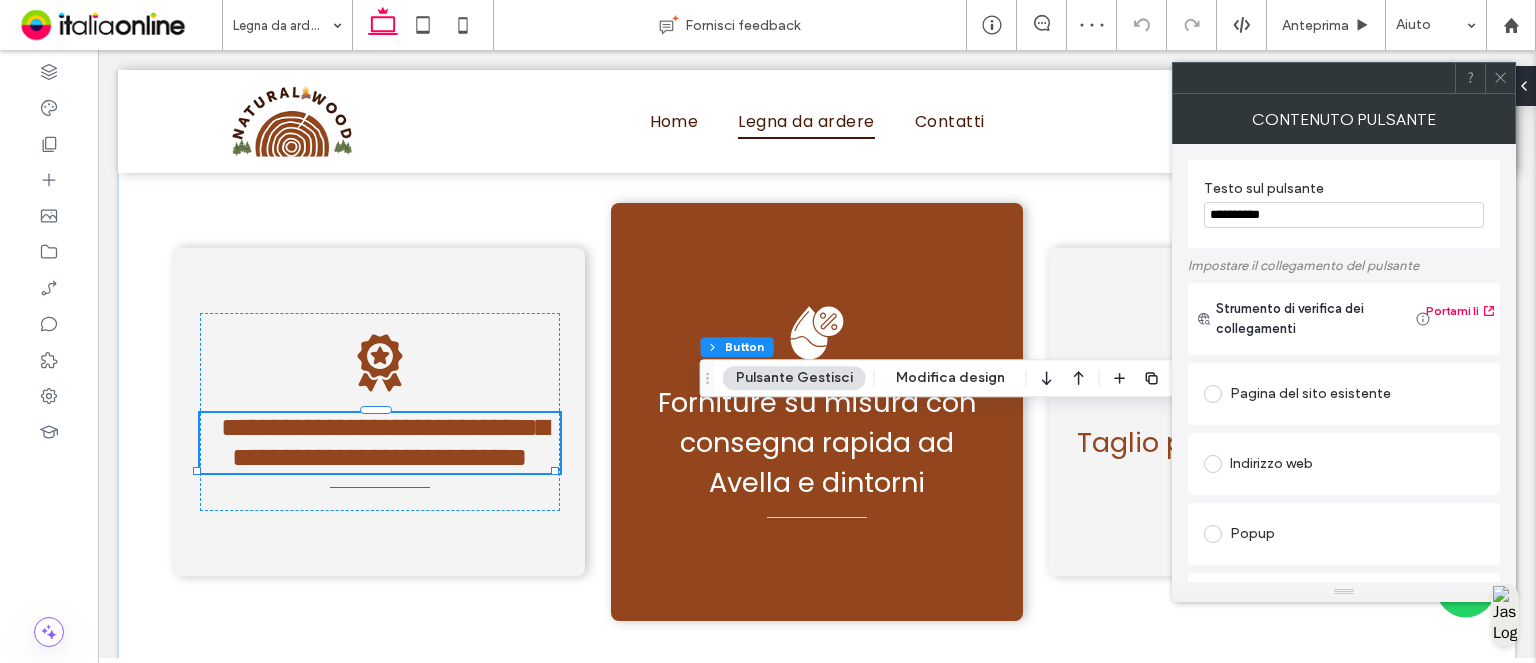 click on "**********" at bounding box center [1344, 215] 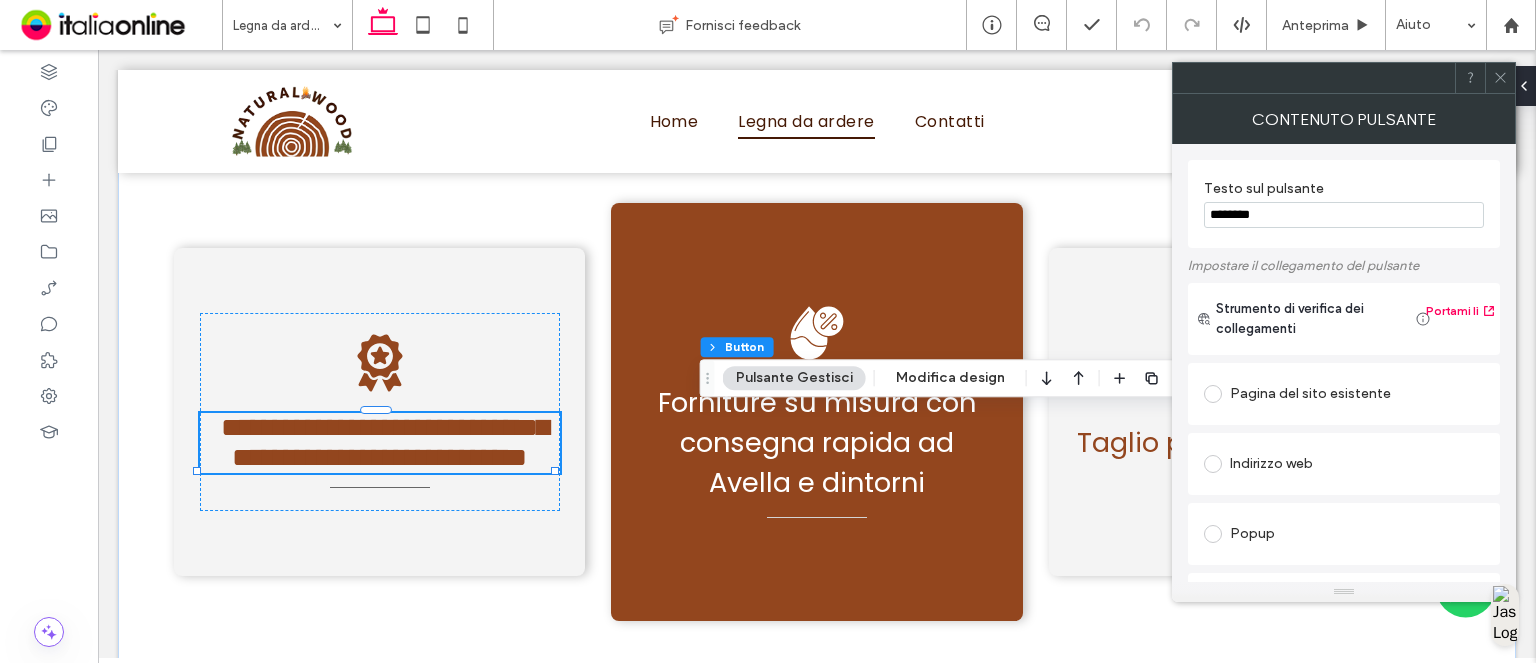 type on "********" 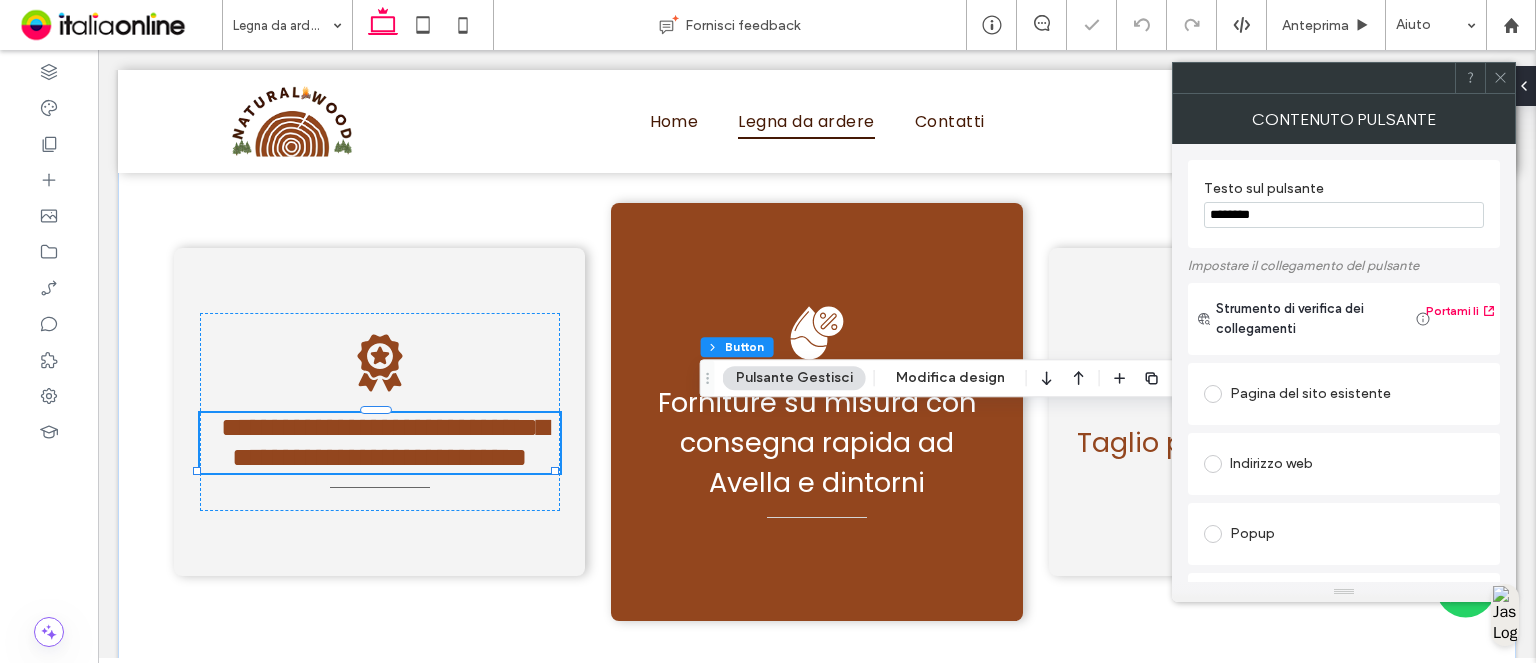 drag, startPoint x: 1328, startPoint y: 387, endPoint x: 1324, endPoint y: 397, distance: 10.770329 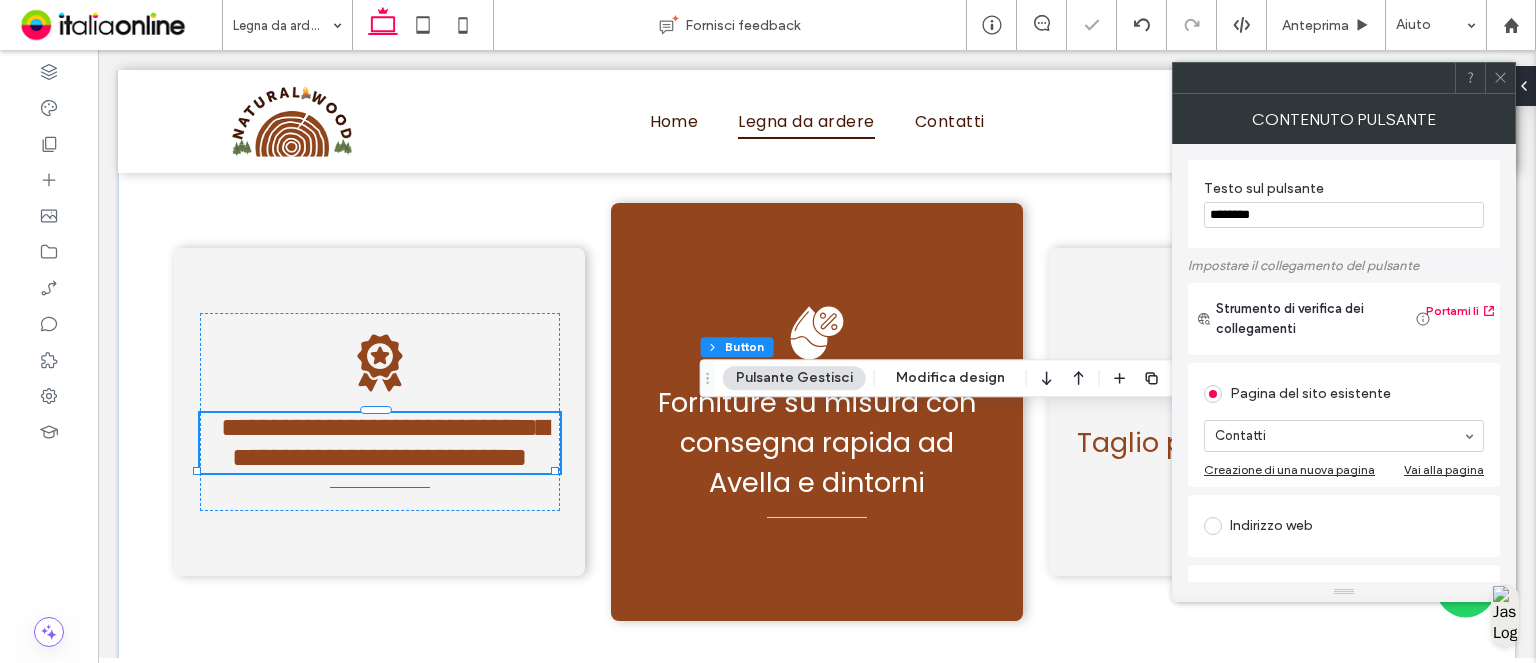 drag, startPoint x: 1498, startPoint y: 75, endPoint x: 1495, endPoint y: 91, distance: 16.27882 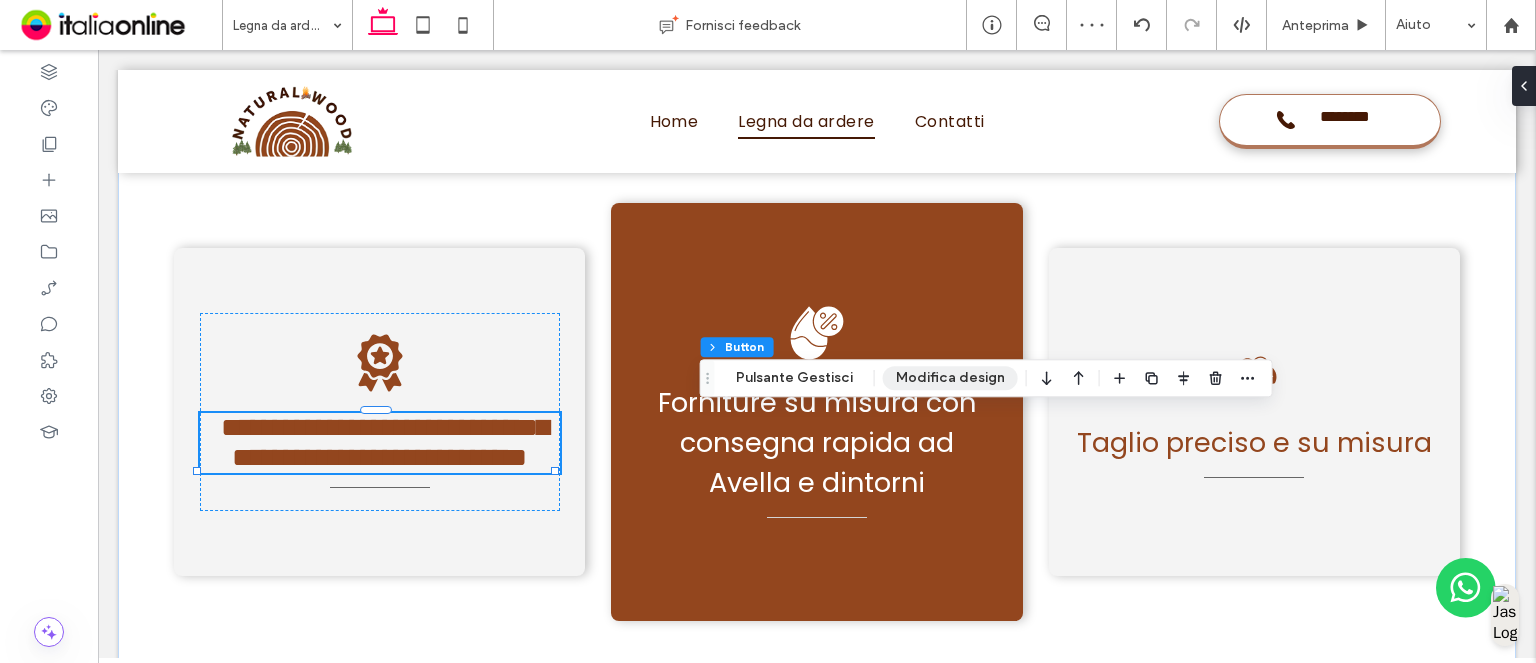 click on "Modifica design" at bounding box center [950, 378] 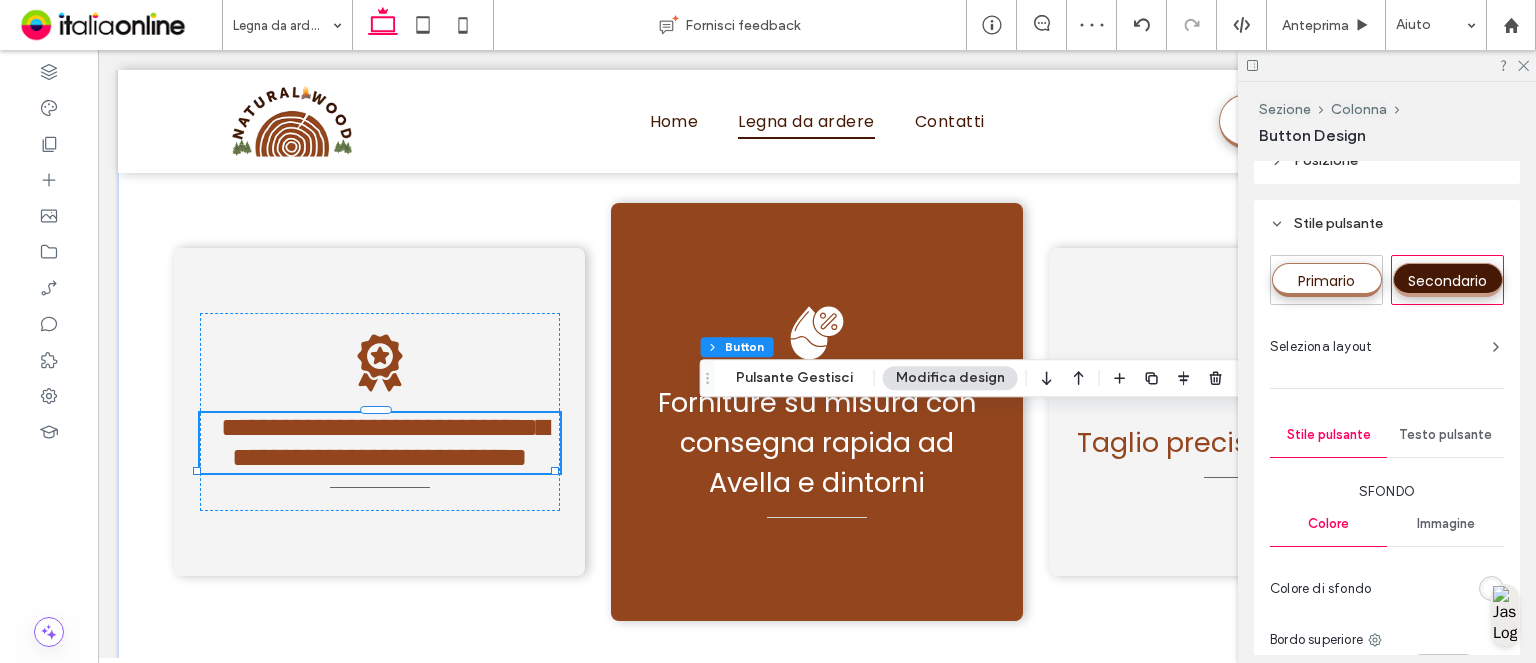 scroll, scrollTop: 300, scrollLeft: 0, axis: vertical 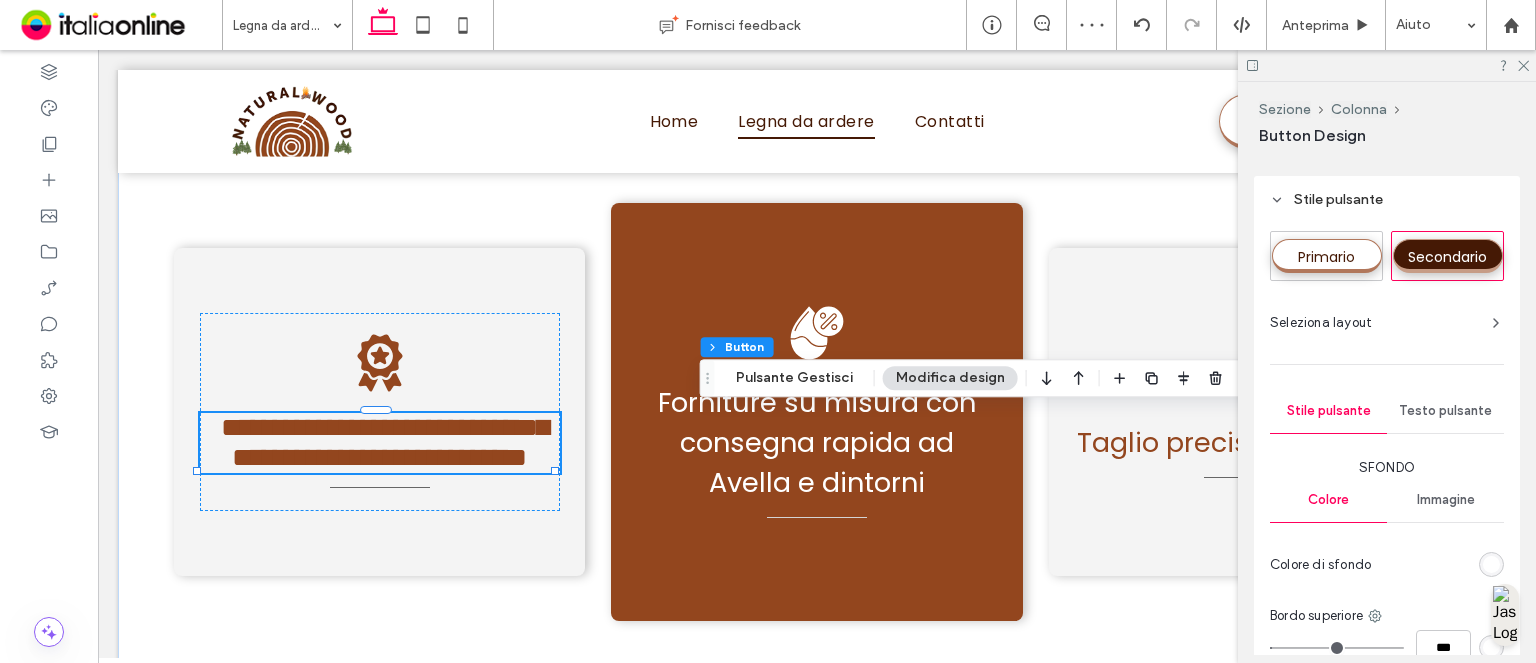click on "Primario" at bounding box center [1326, 257] 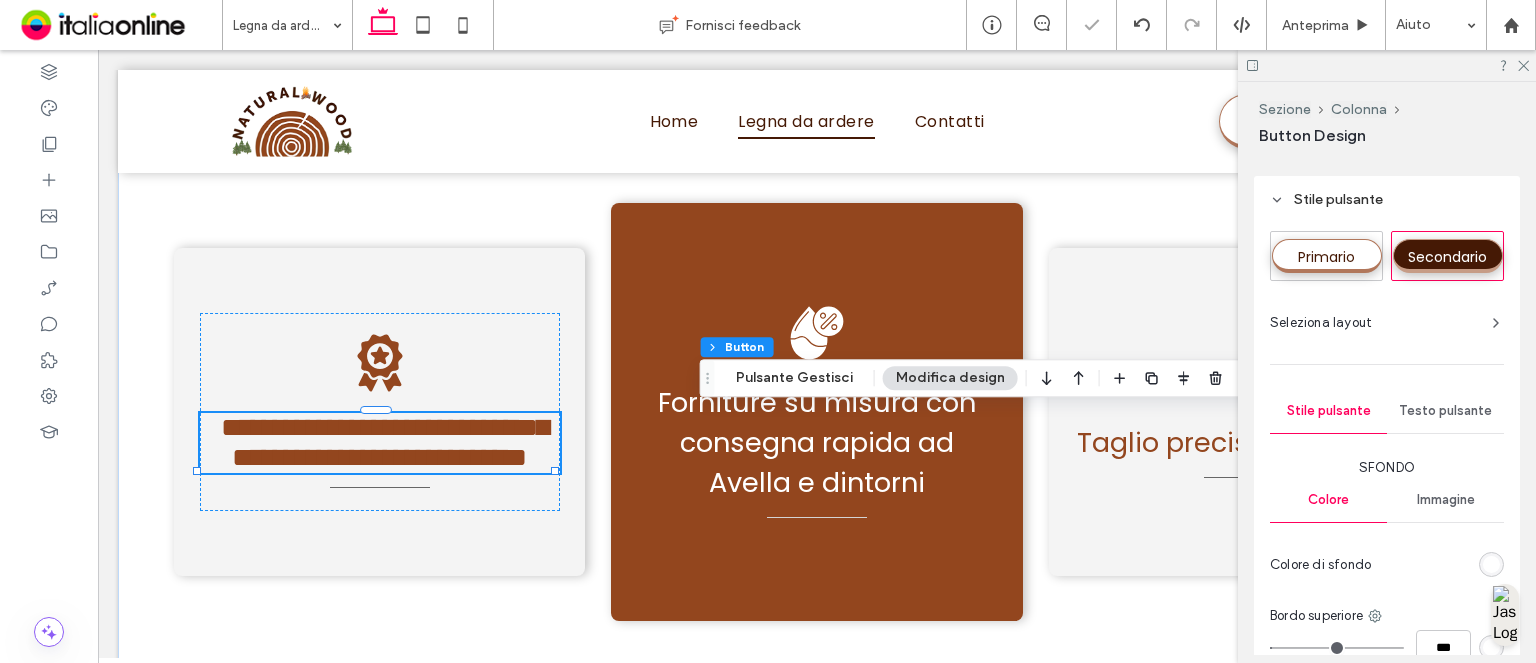 type on "*" 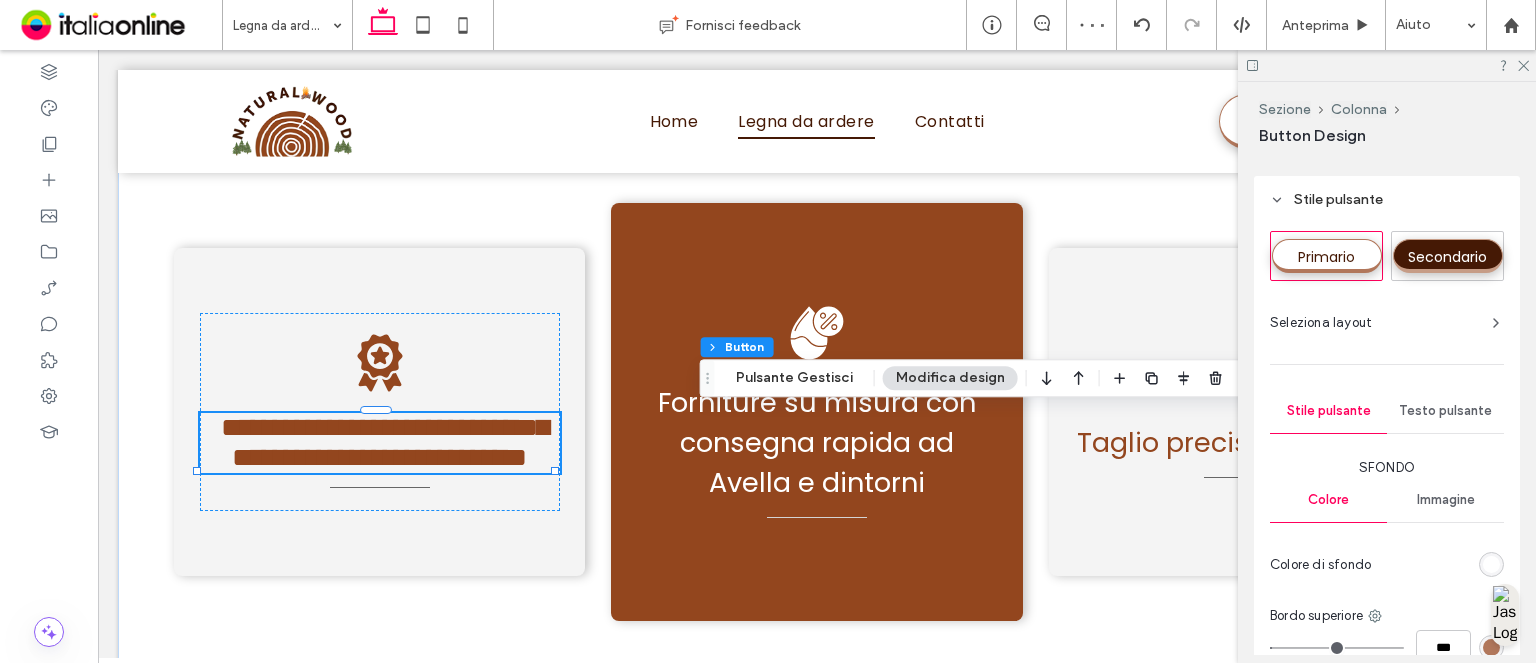 drag, startPoint x: 1526, startPoint y: 67, endPoint x: 1469, endPoint y: 108, distance: 70.21396 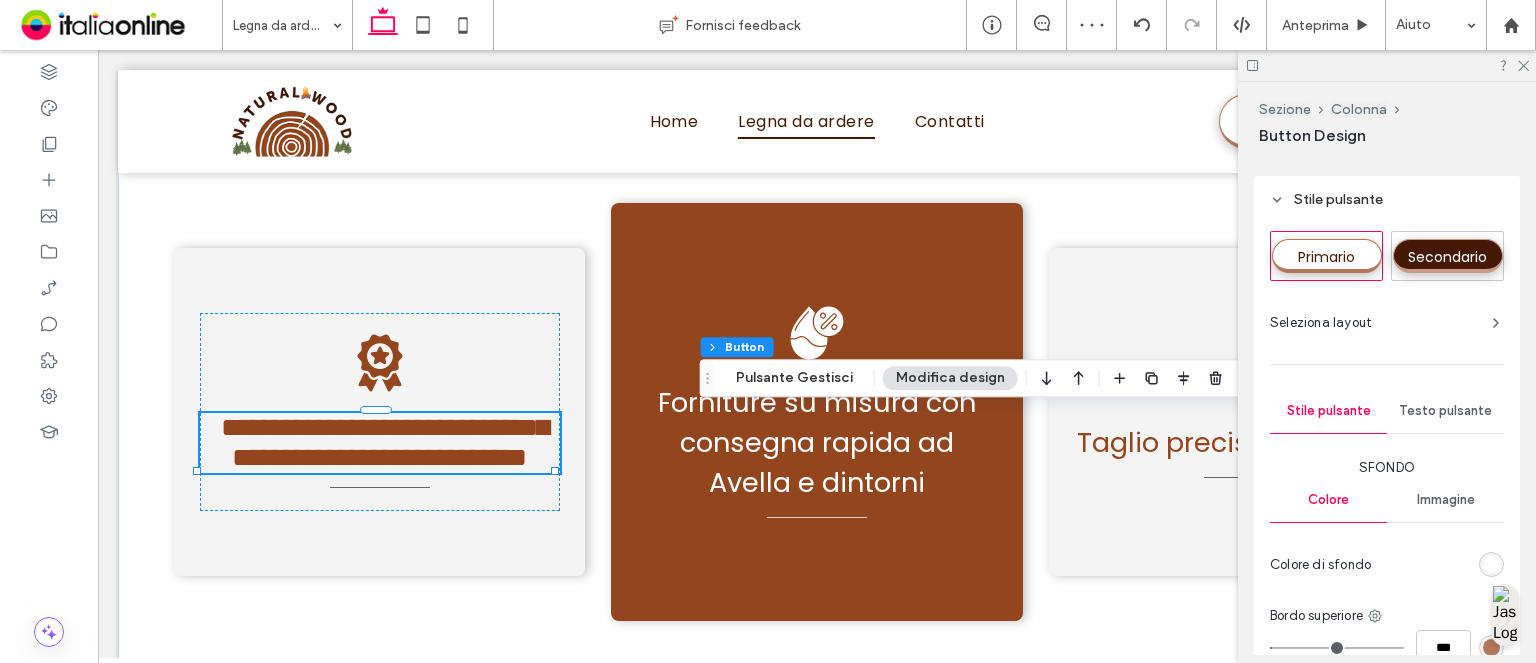 click 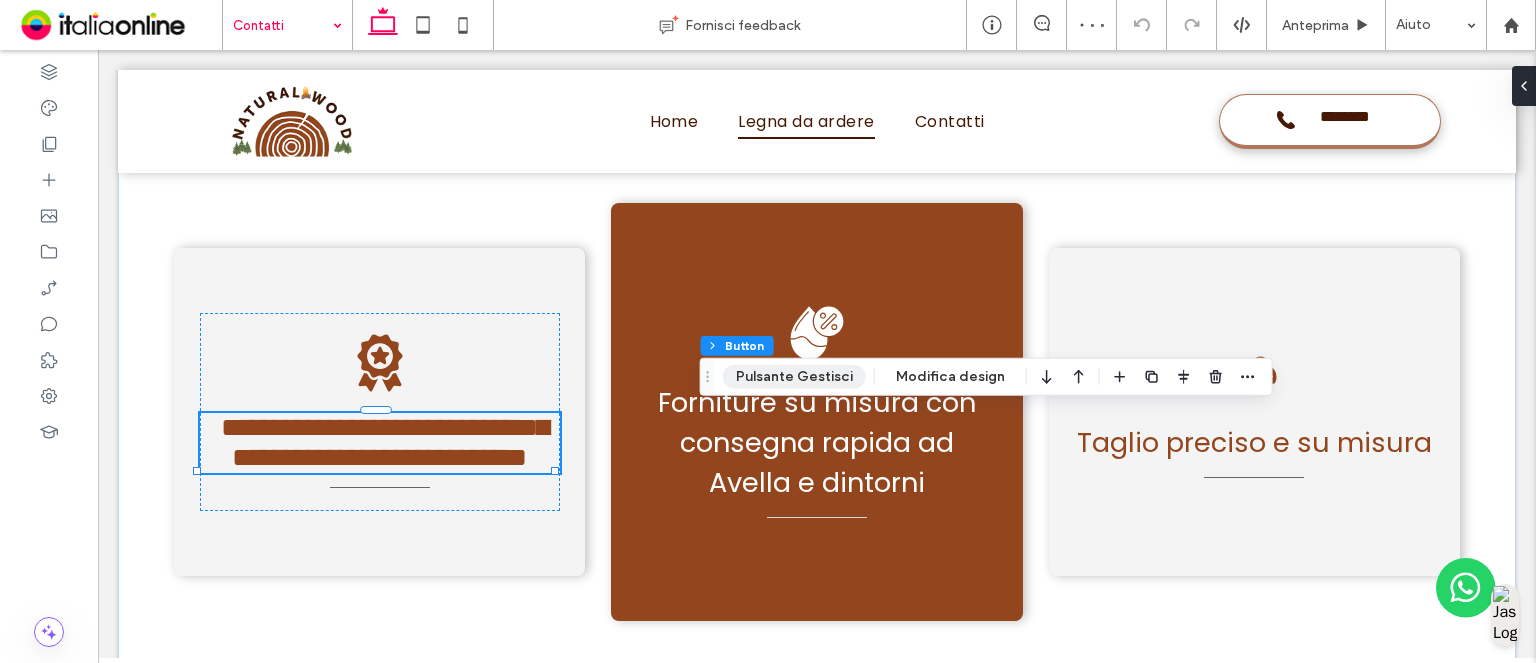click on "Sezione Colonna Button Pulsante Gestisci Modifica design" at bounding box center (986, 377) 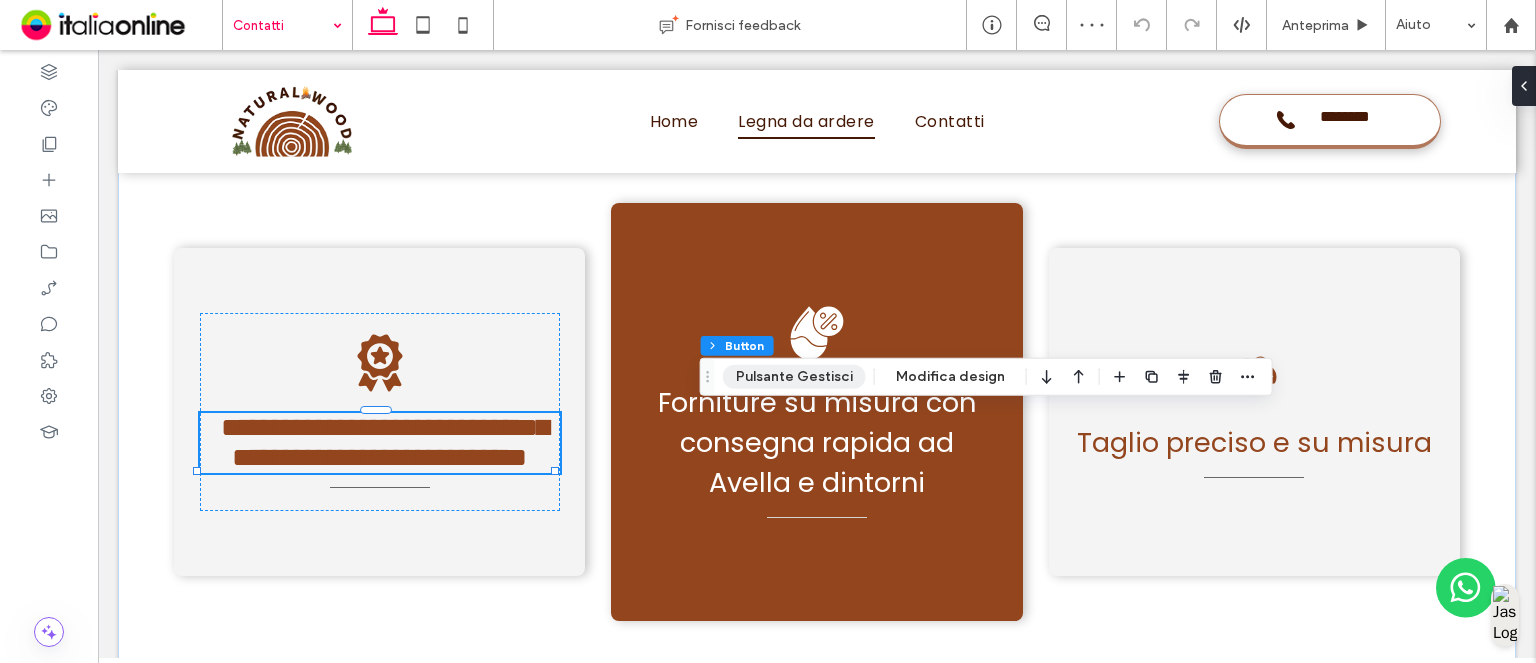 click on "Pulsante Gestisci" at bounding box center [794, 377] 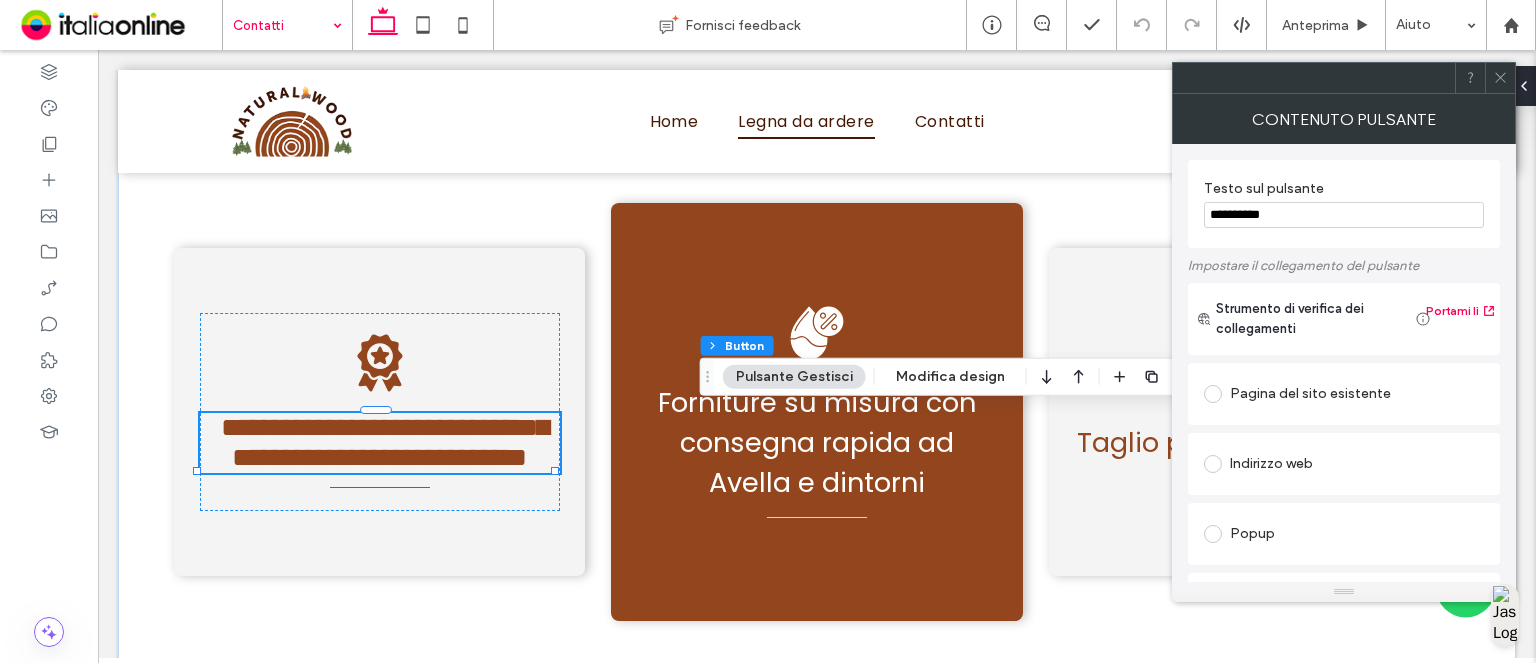 click on "**********" at bounding box center (1344, 215) 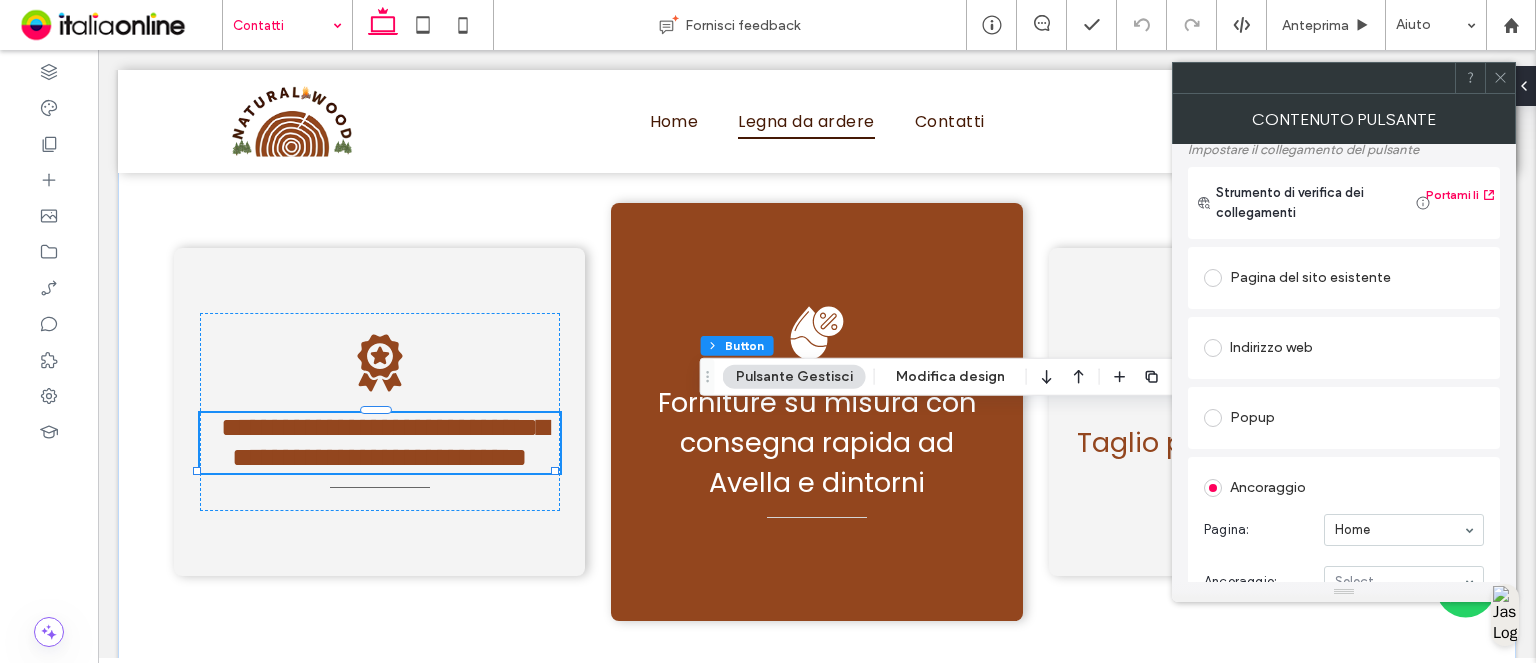 scroll, scrollTop: 200, scrollLeft: 0, axis: vertical 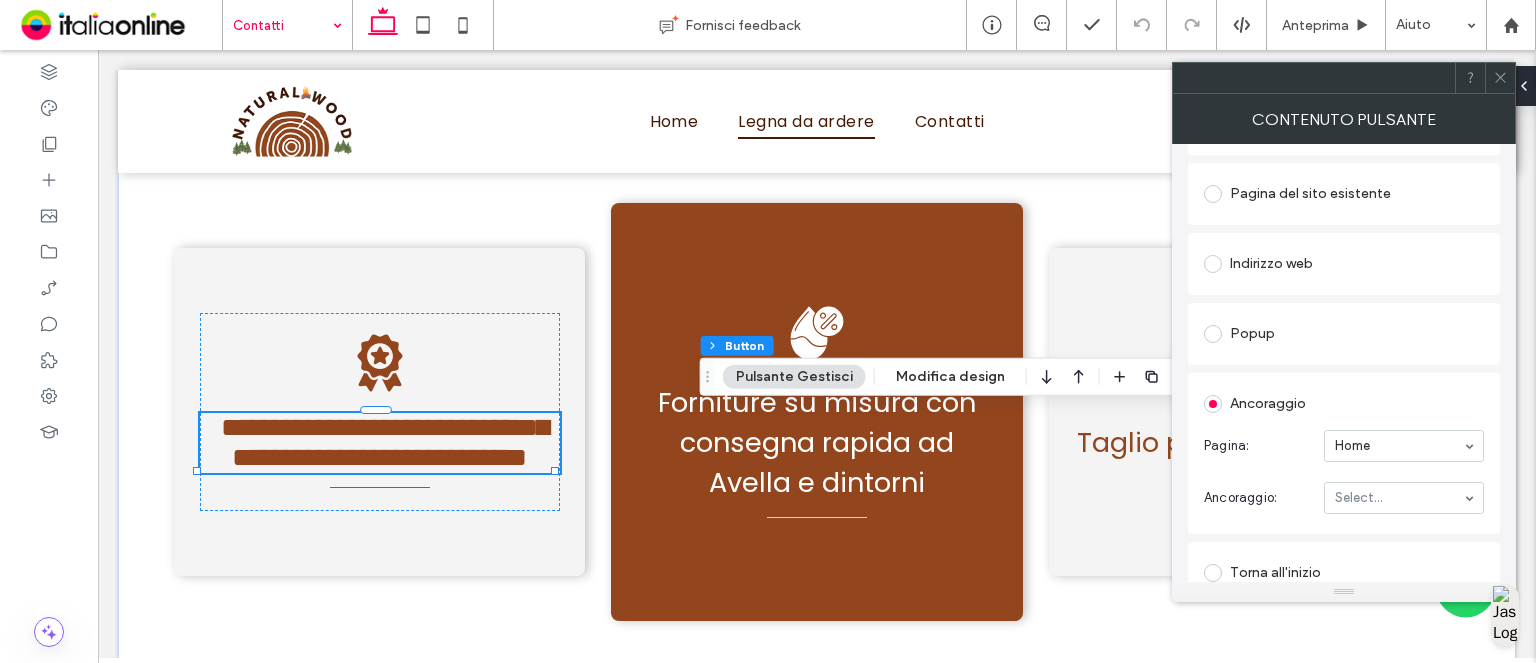 type on "**********" 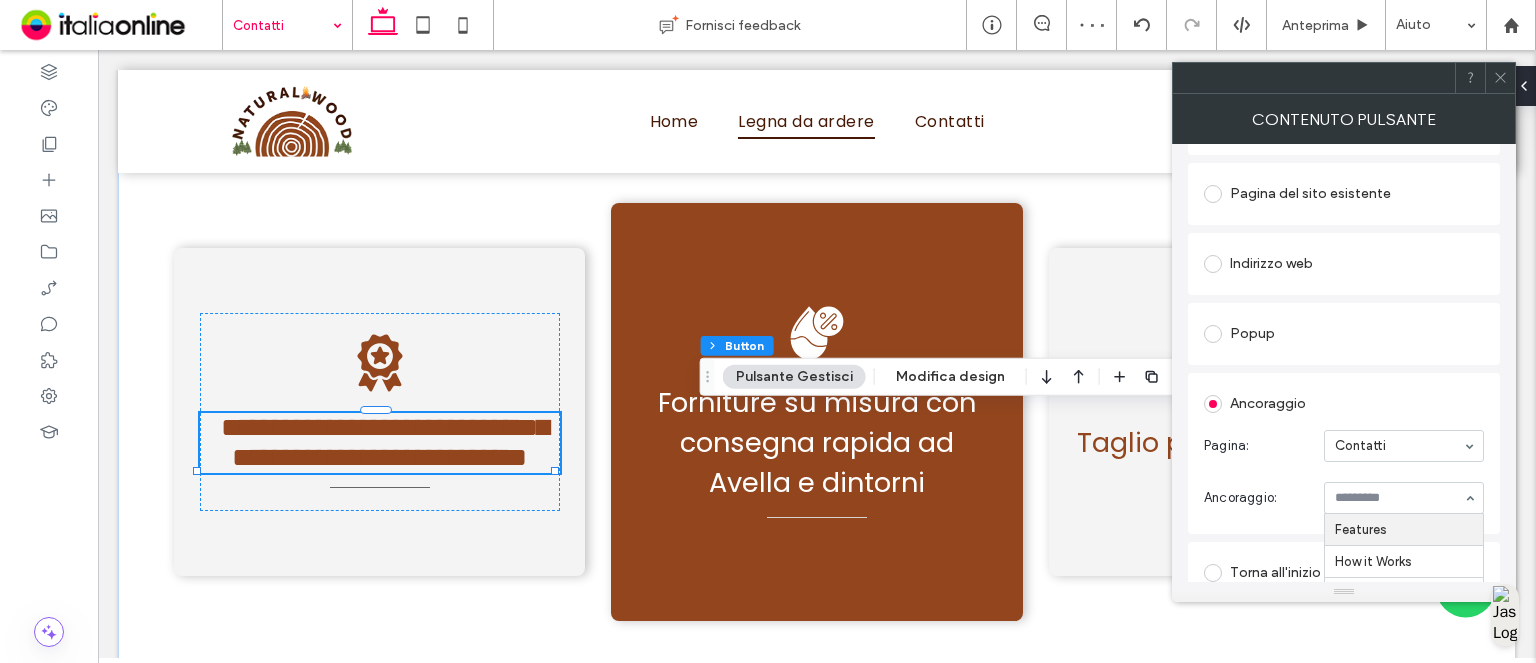 scroll, scrollTop: 400, scrollLeft: 0, axis: vertical 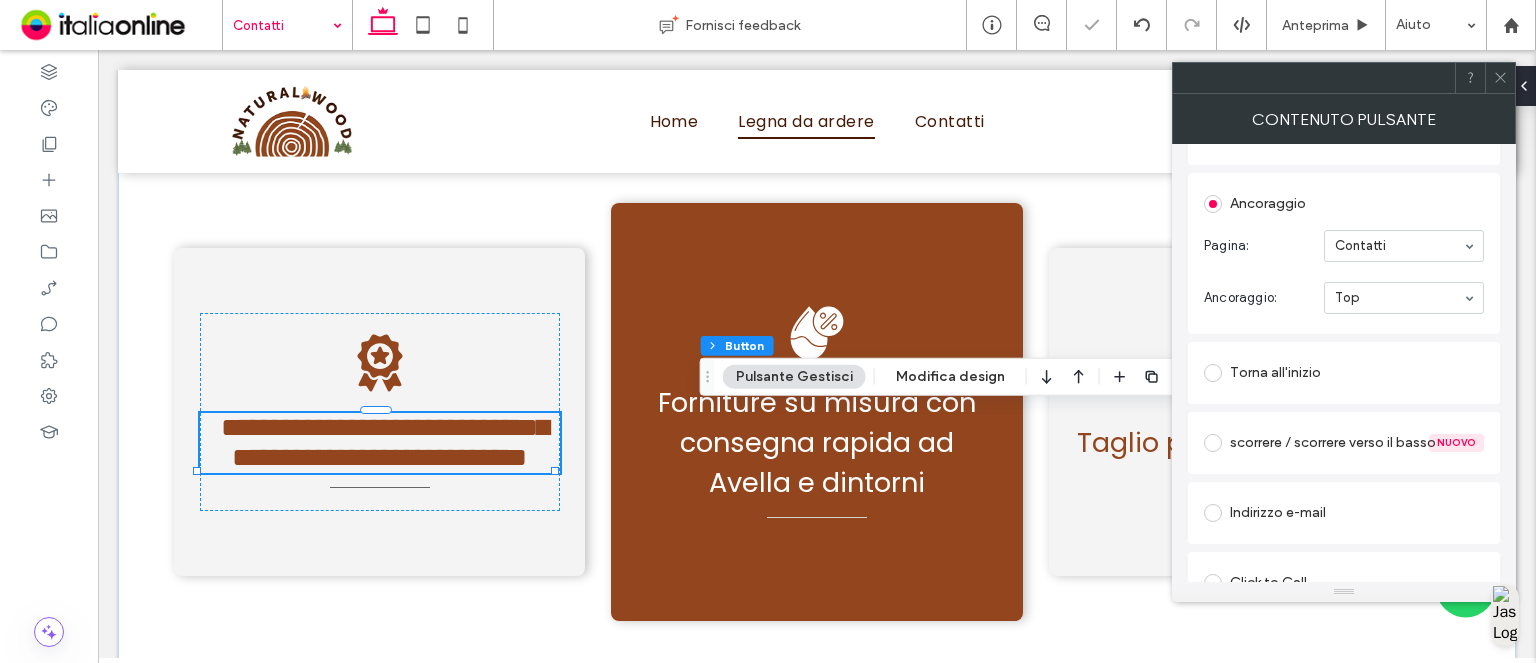 click on "Contenuto pulsante" at bounding box center [1344, 119] 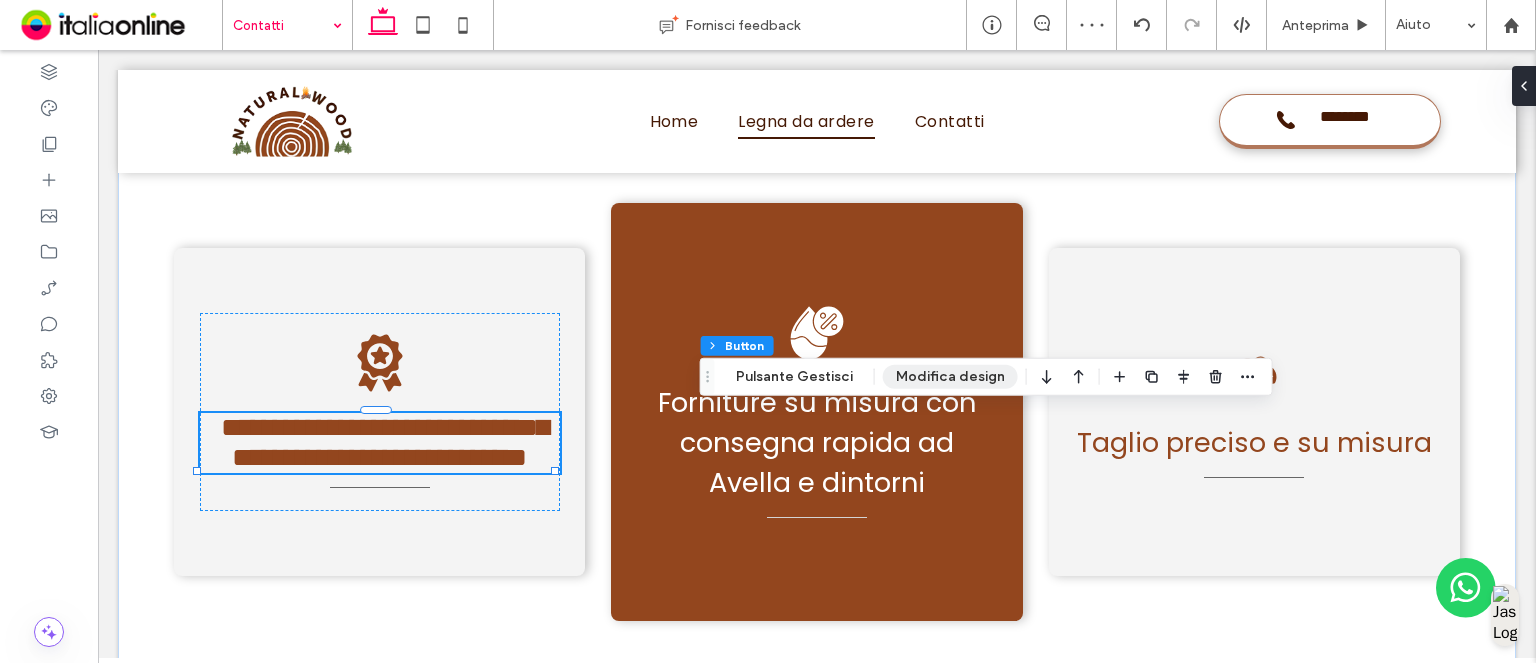 click on "Modifica design" at bounding box center (950, 377) 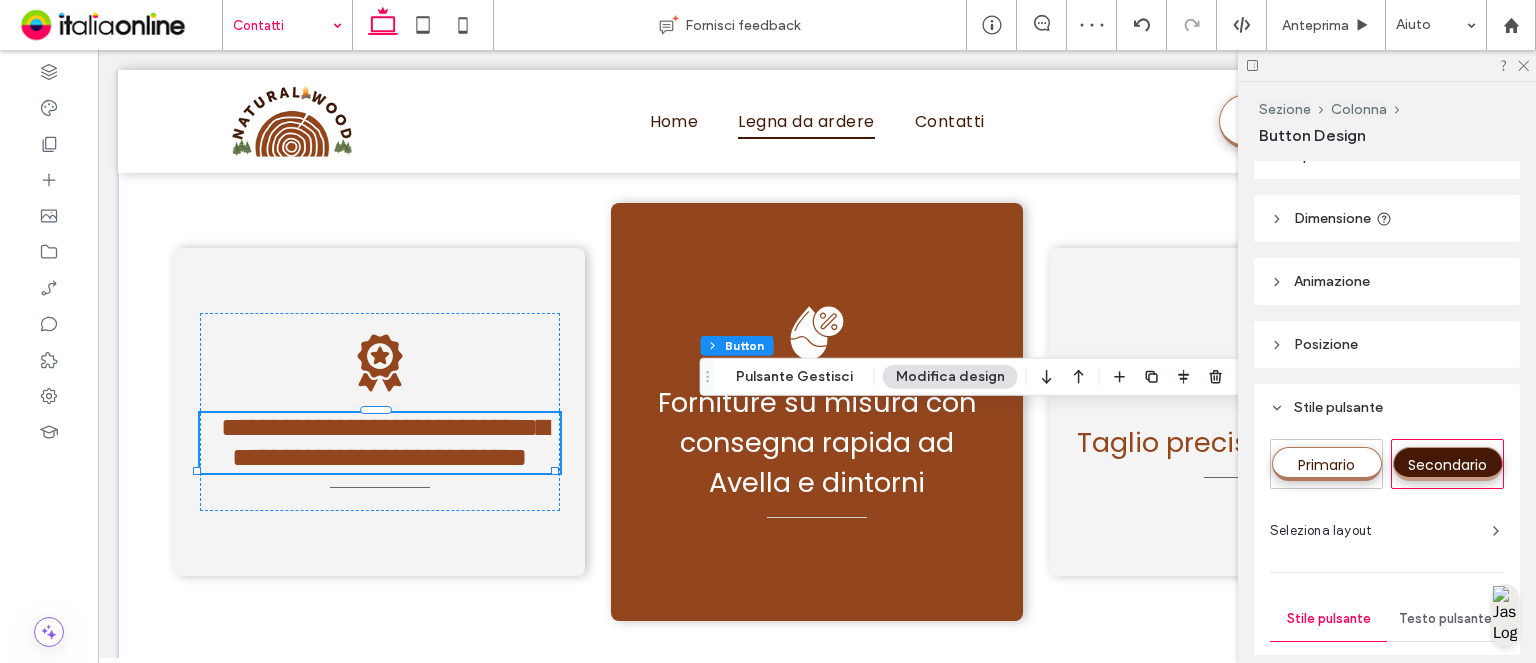 scroll, scrollTop: 200, scrollLeft: 0, axis: vertical 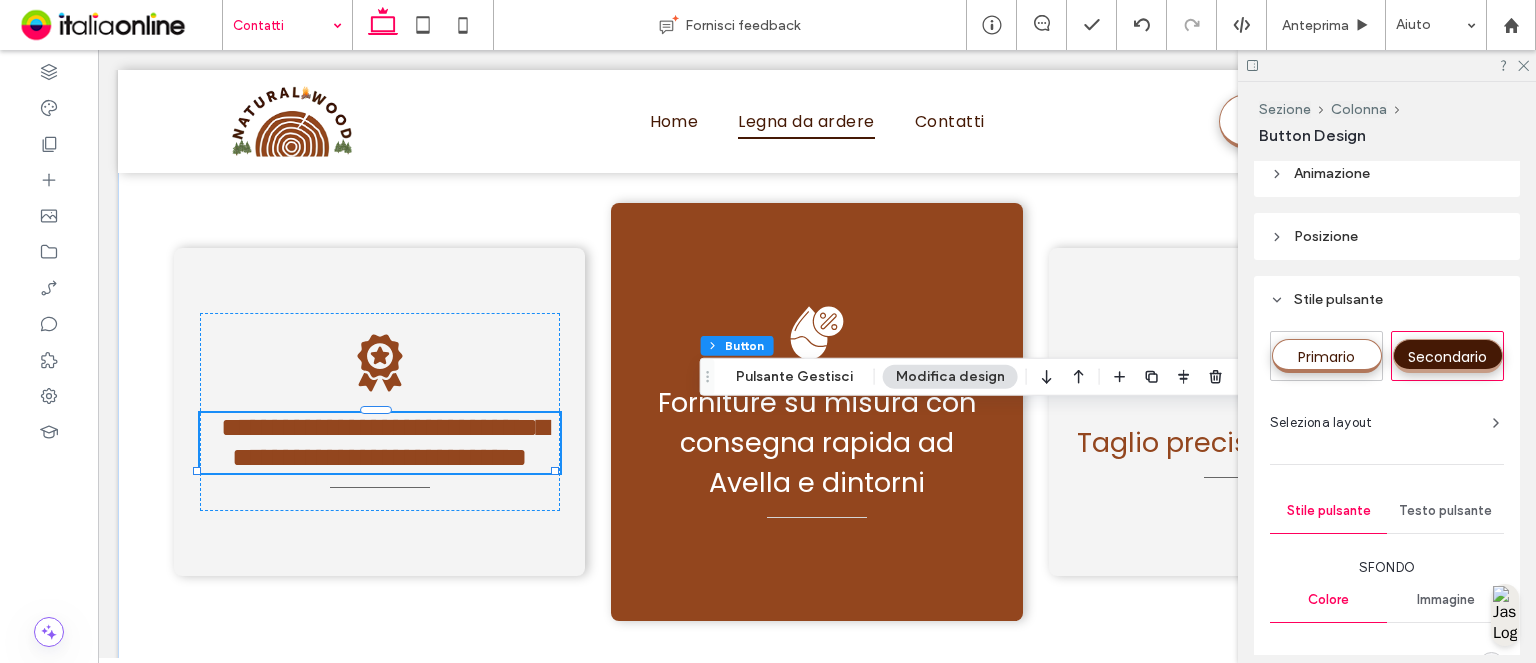 click on "Primario" at bounding box center (1326, 357) 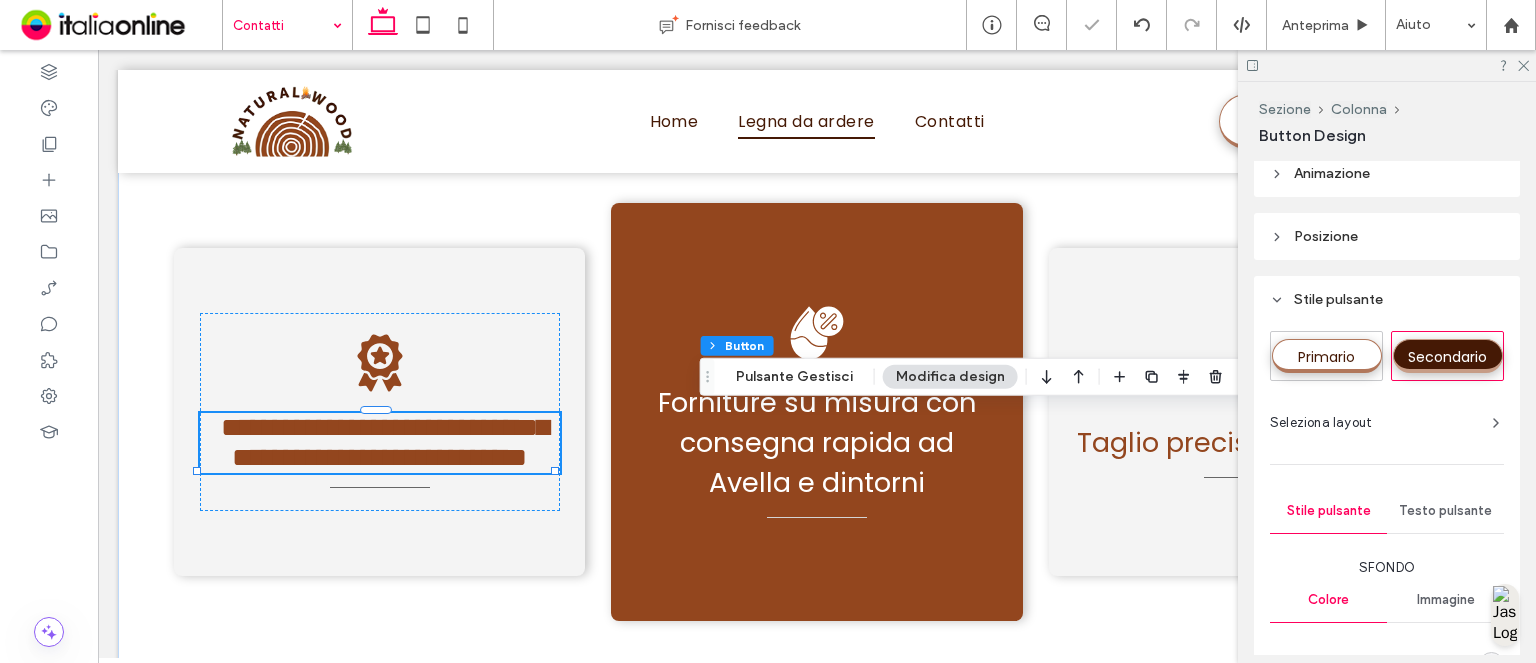 type on "*" 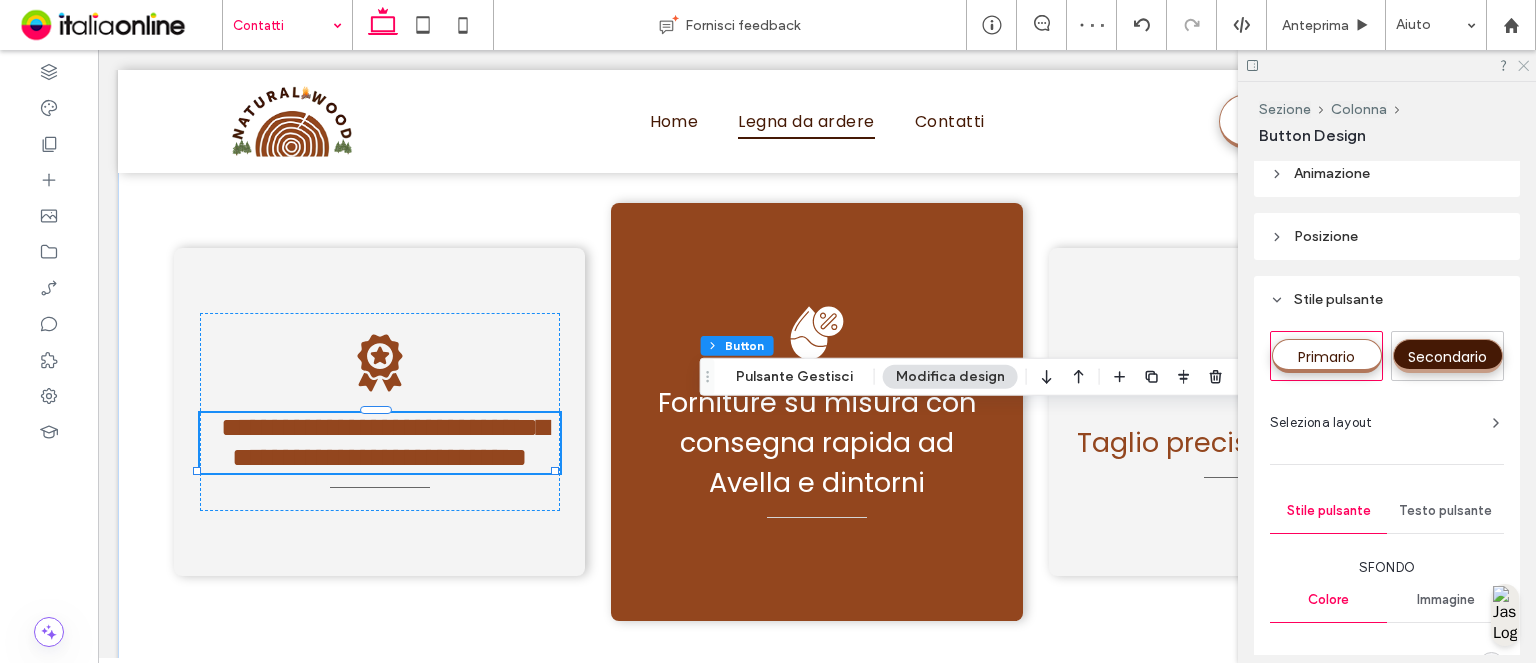 click 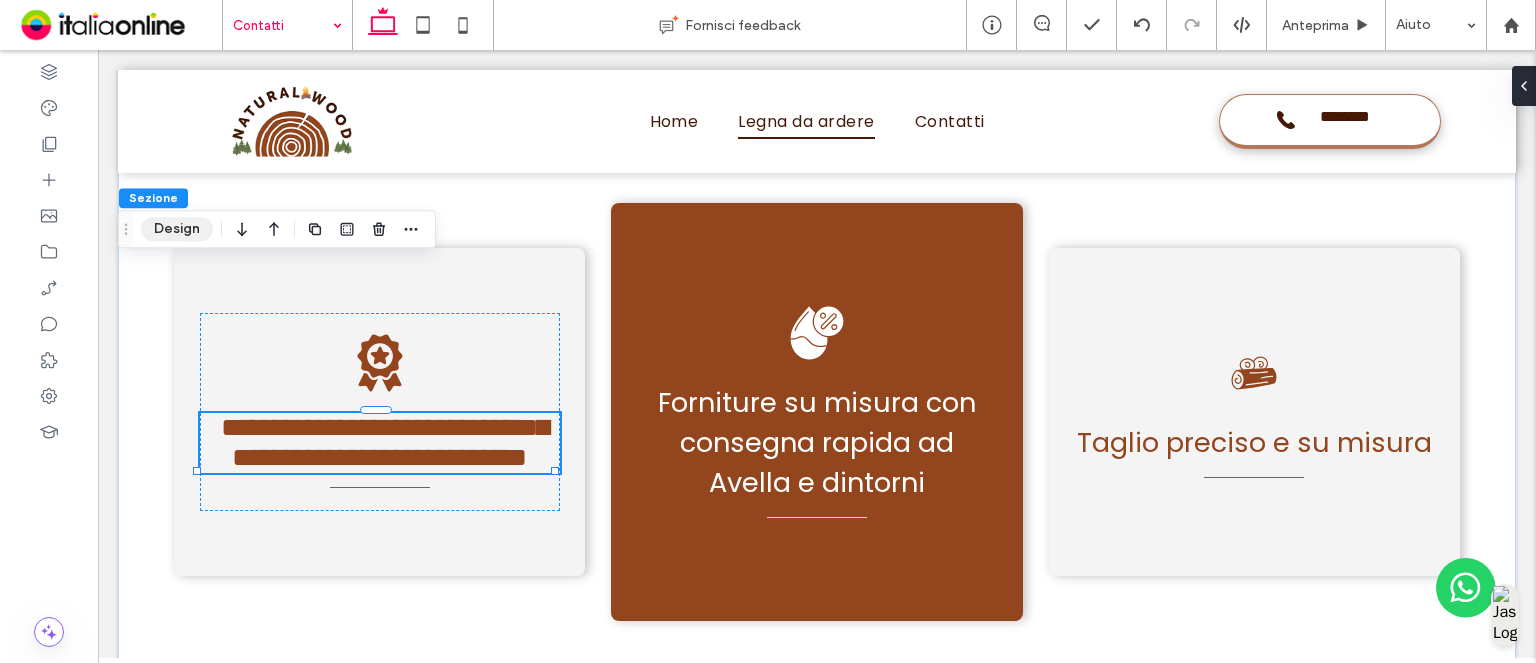 click on "Design" at bounding box center (177, 229) 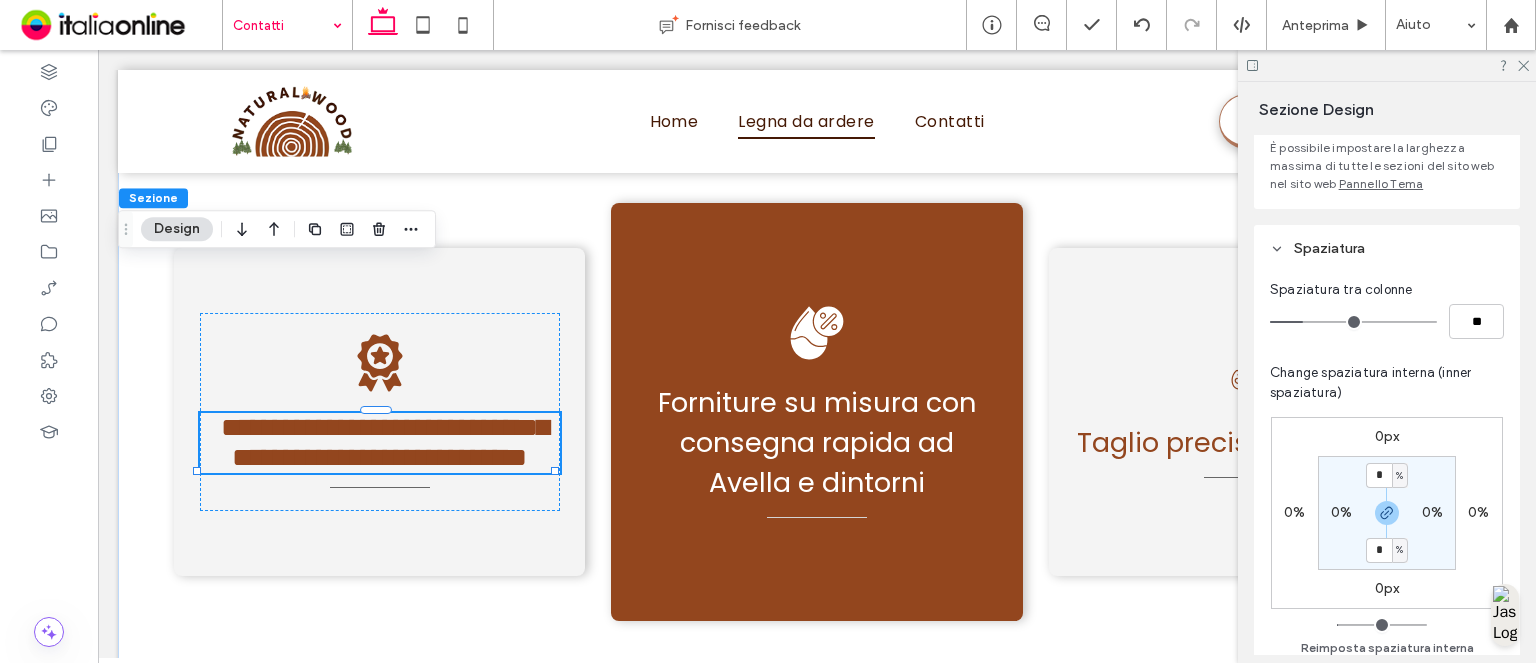 scroll, scrollTop: 200, scrollLeft: 0, axis: vertical 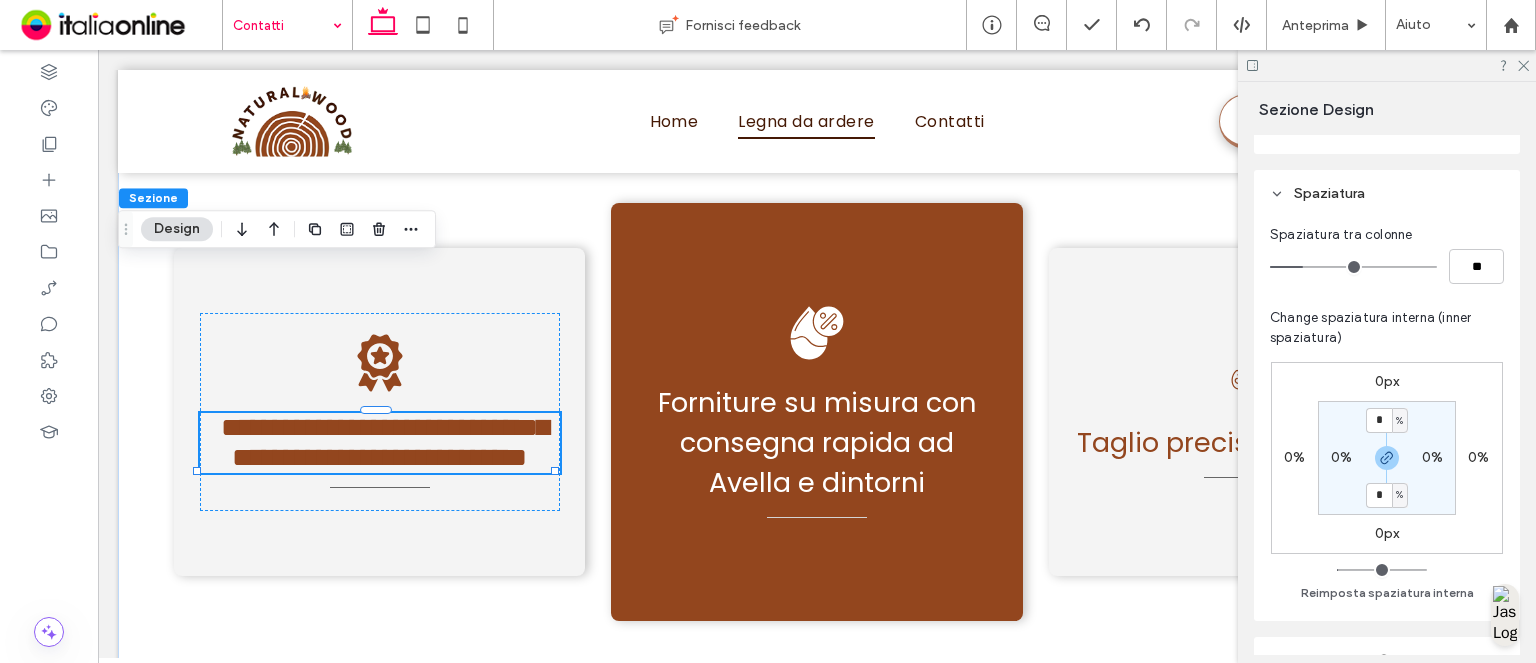 click on "0%" at bounding box center [1432, 457] 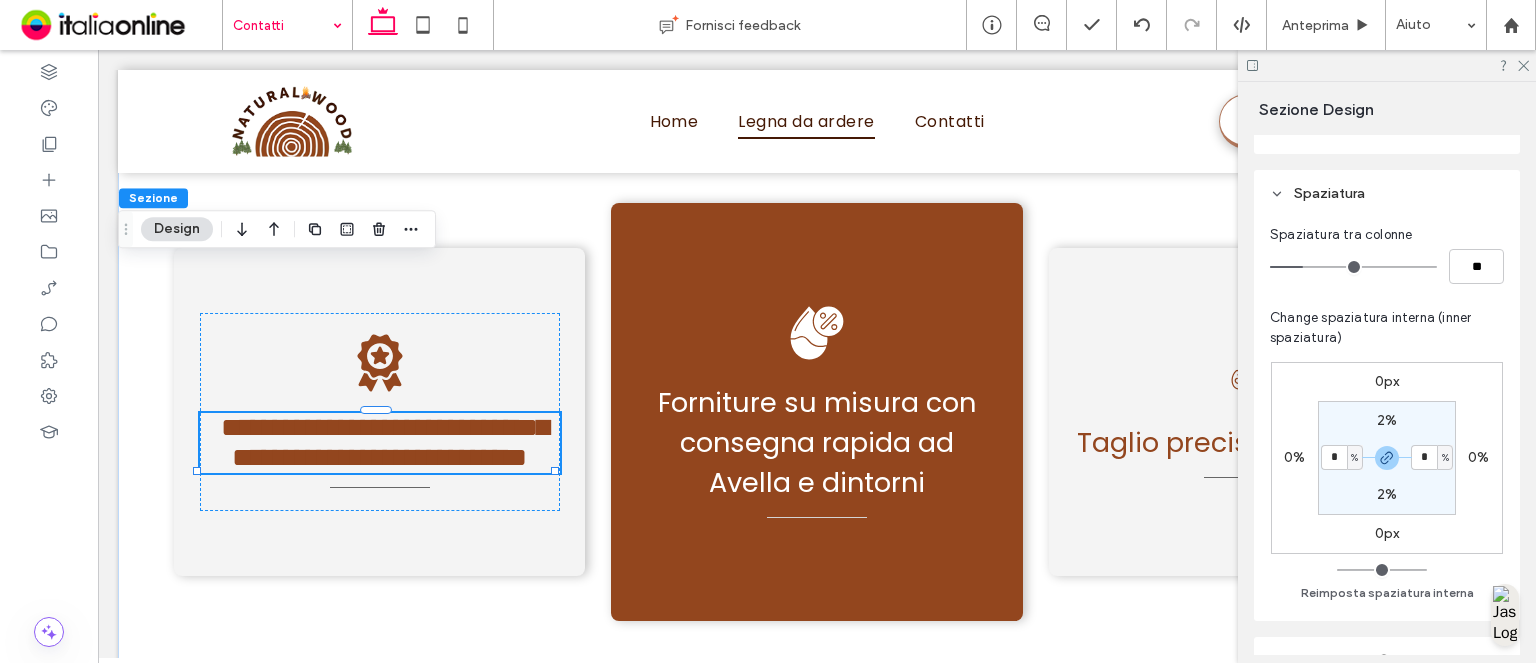 type on "*" 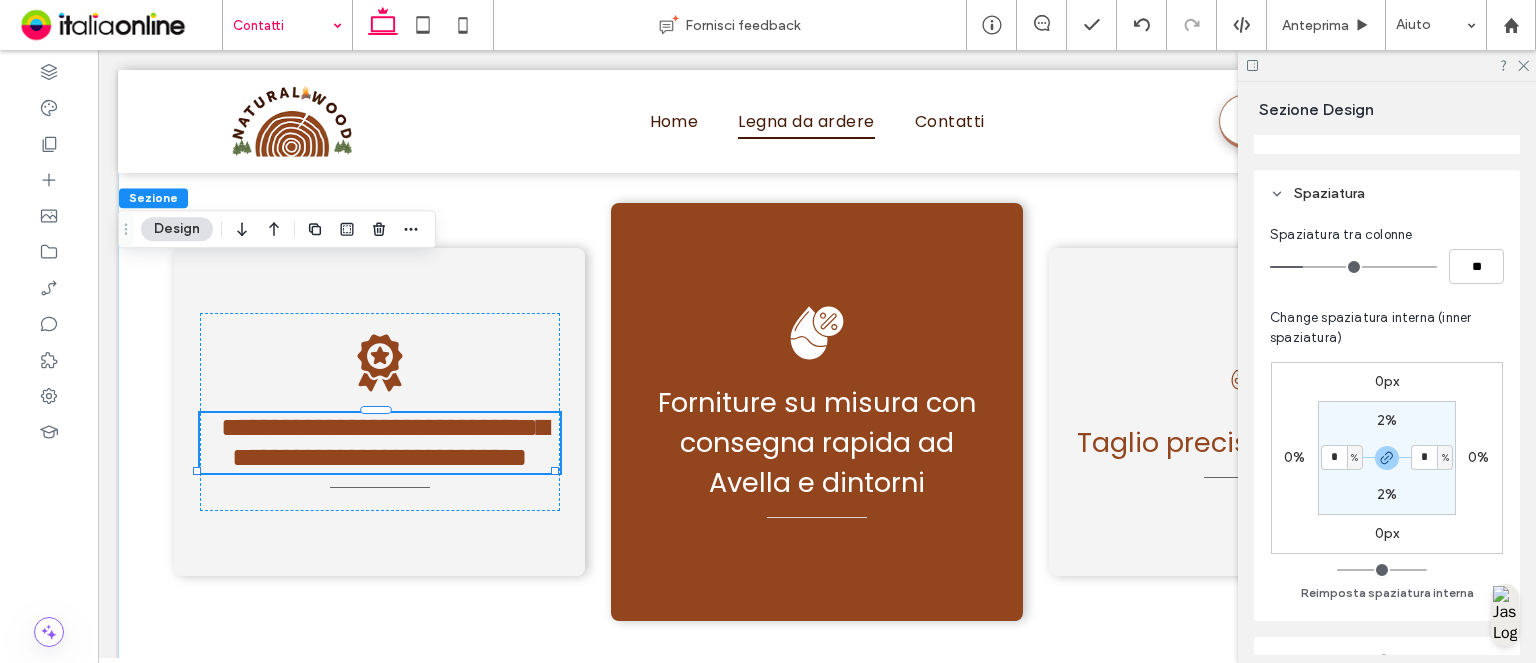 type on "*" 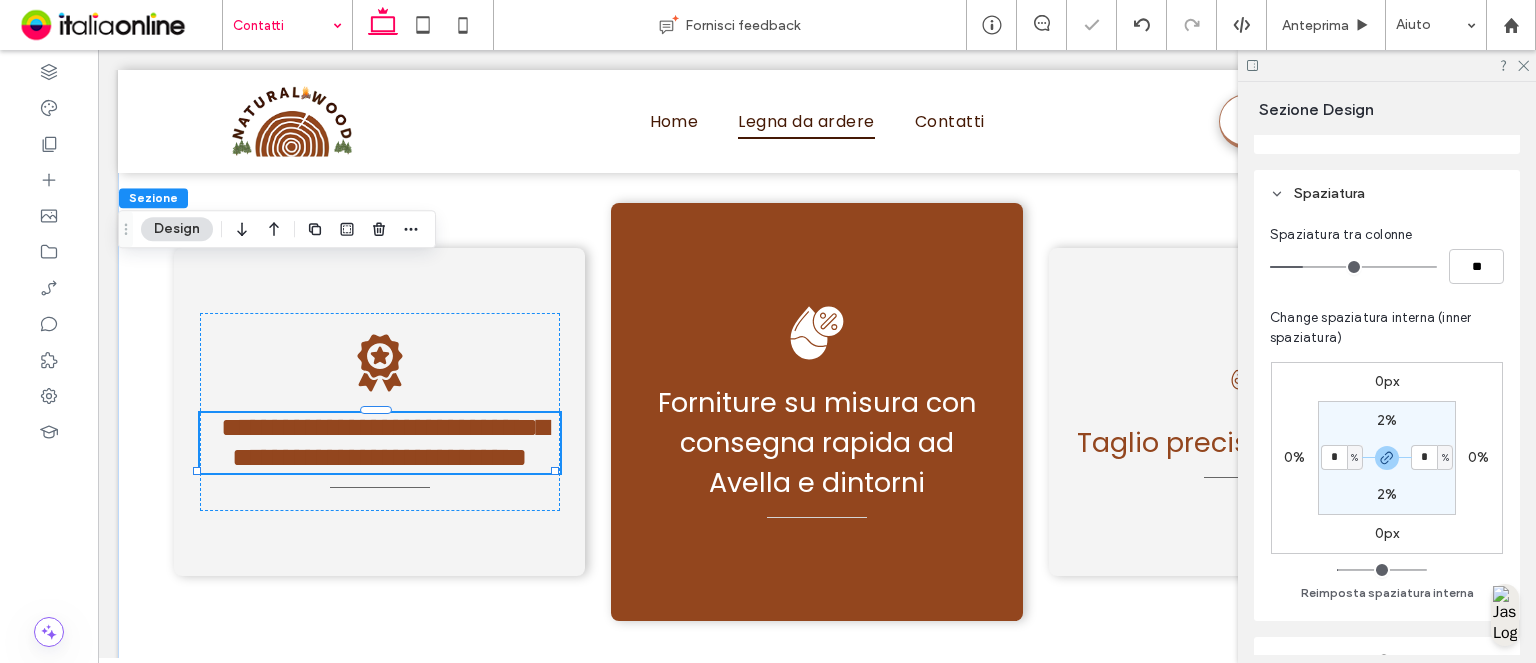 type on "*" 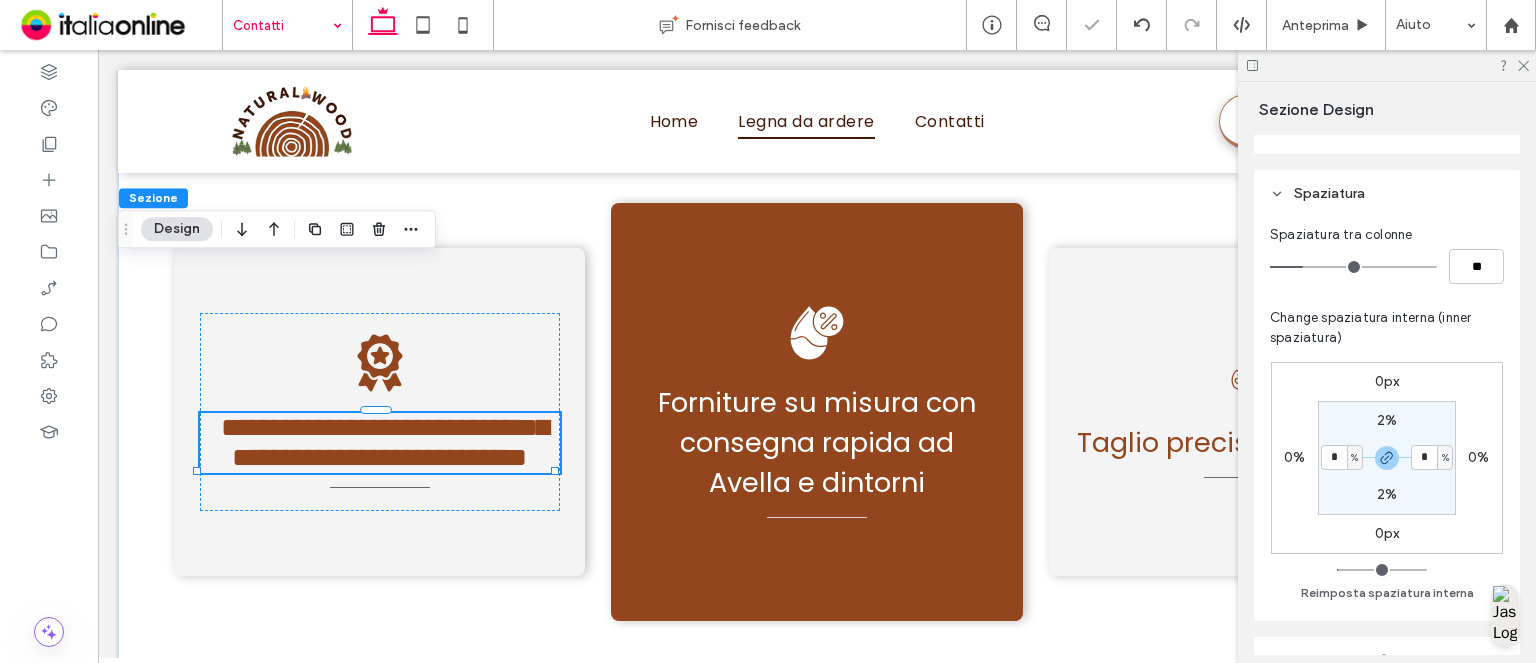 type on "*" 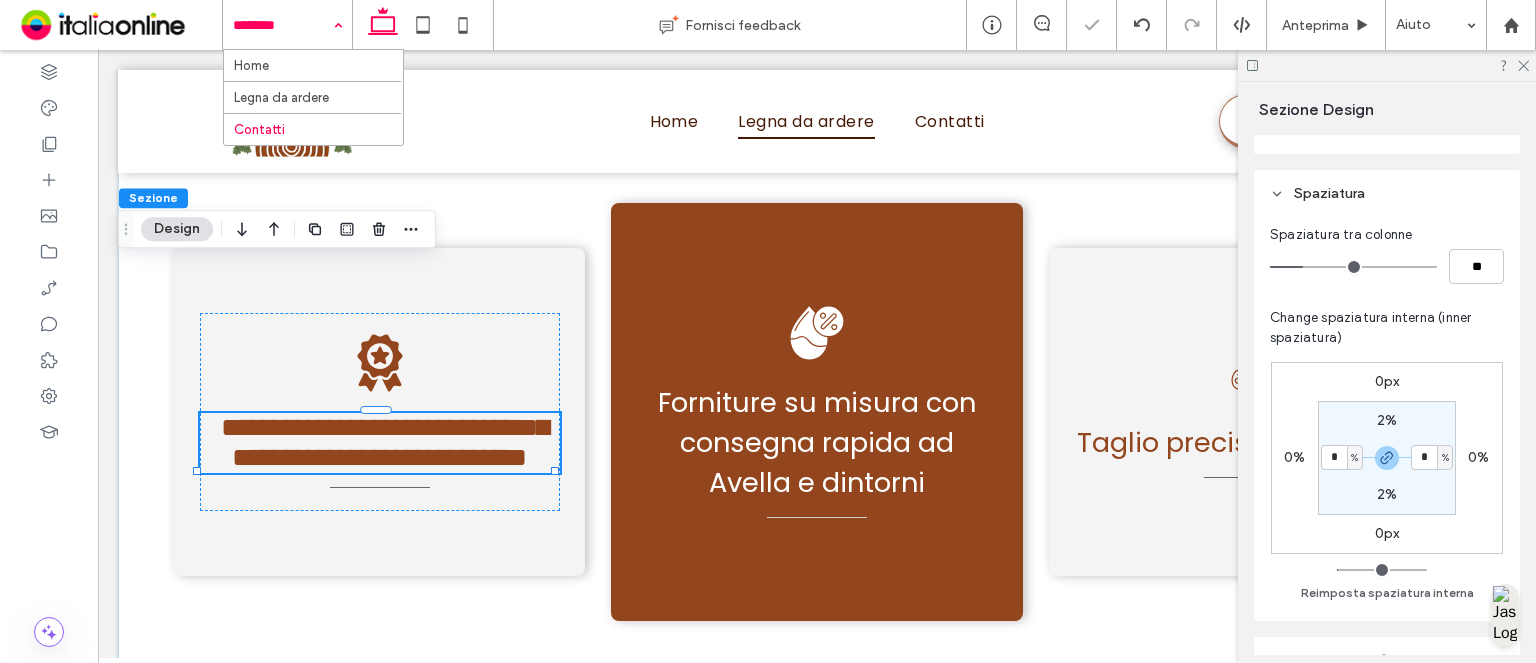drag, startPoint x: 264, startPoint y: 60, endPoint x: 272, endPoint y: 73, distance: 15.264338 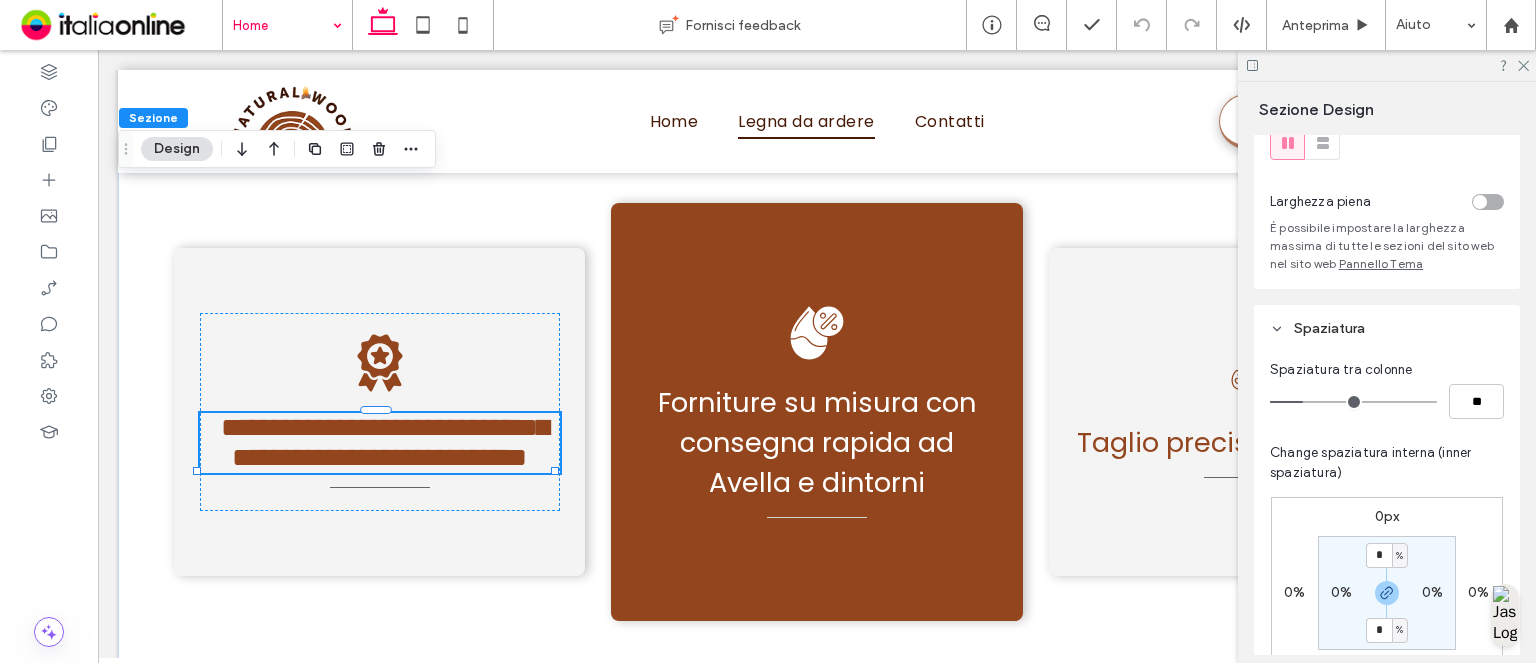 scroll, scrollTop: 100, scrollLeft: 0, axis: vertical 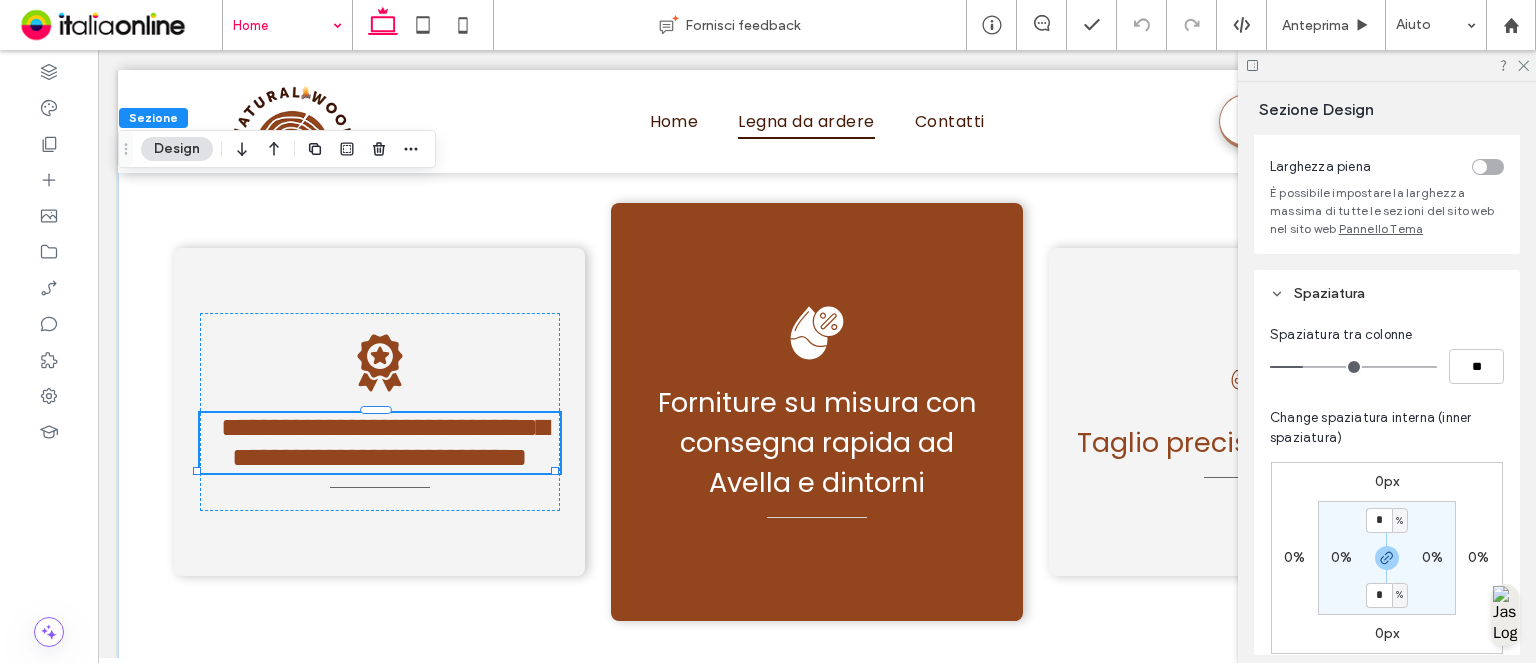 click on "0%" at bounding box center [1432, 557] 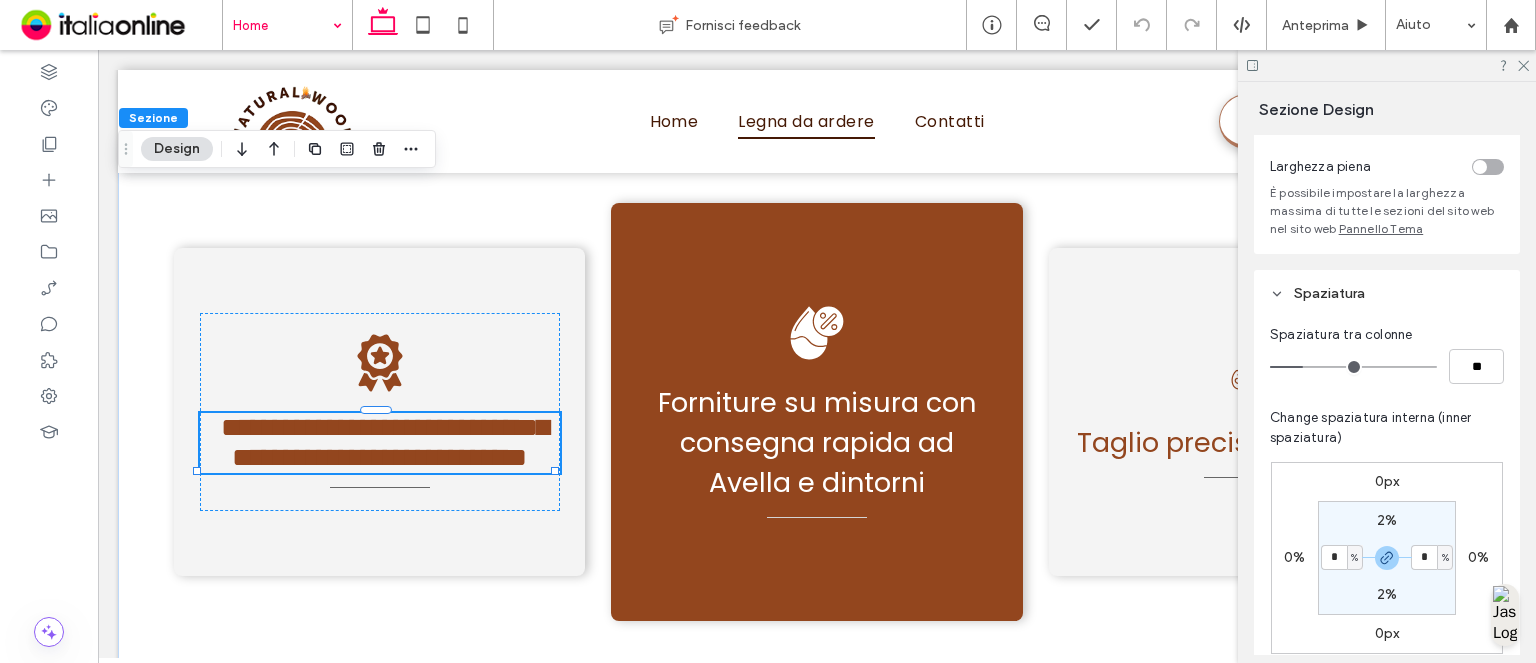 type on "*" 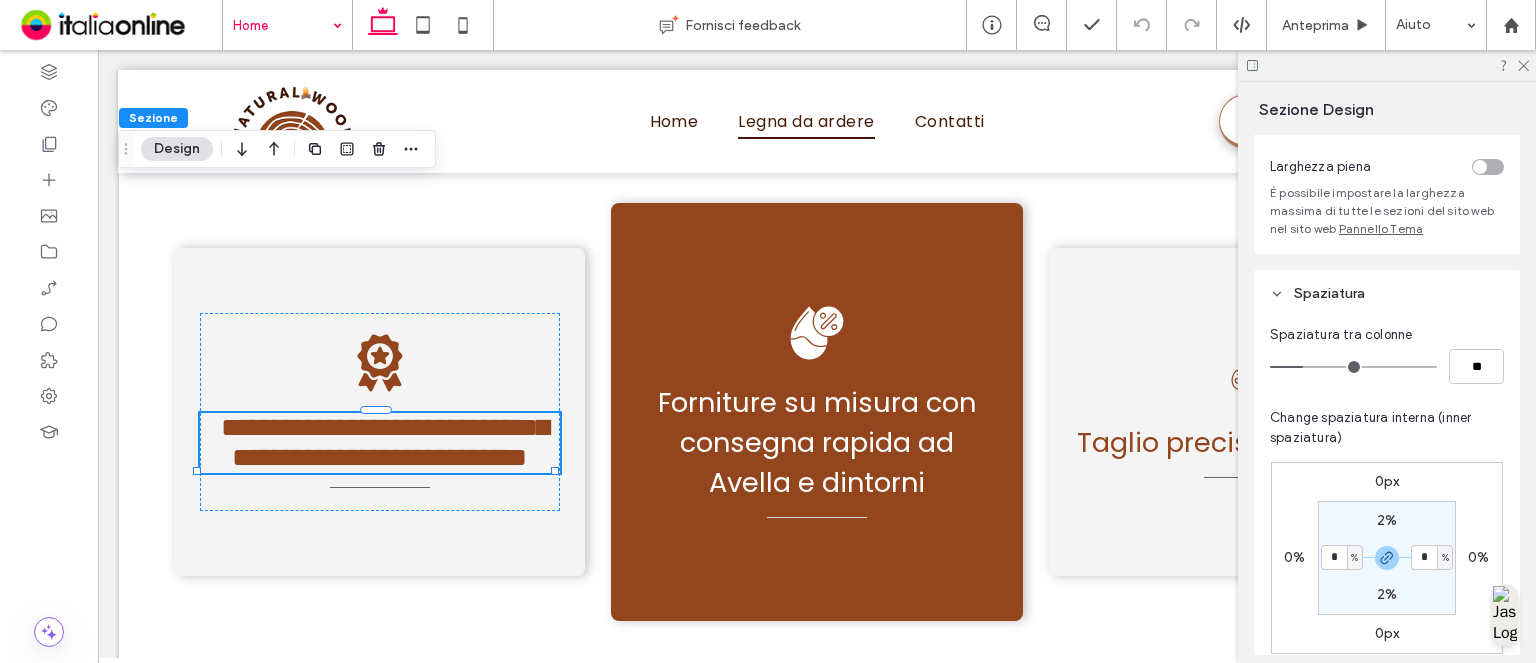 type on "*" 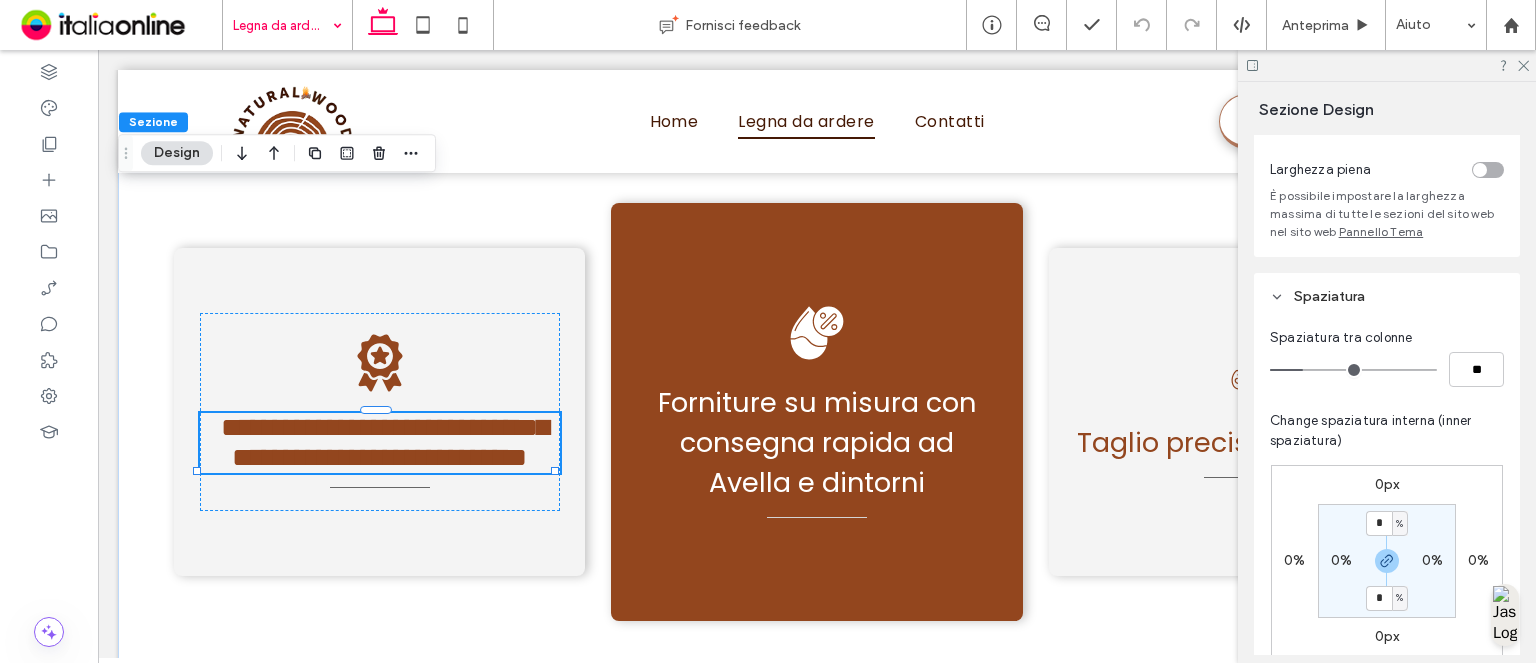 scroll, scrollTop: 200, scrollLeft: 0, axis: vertical 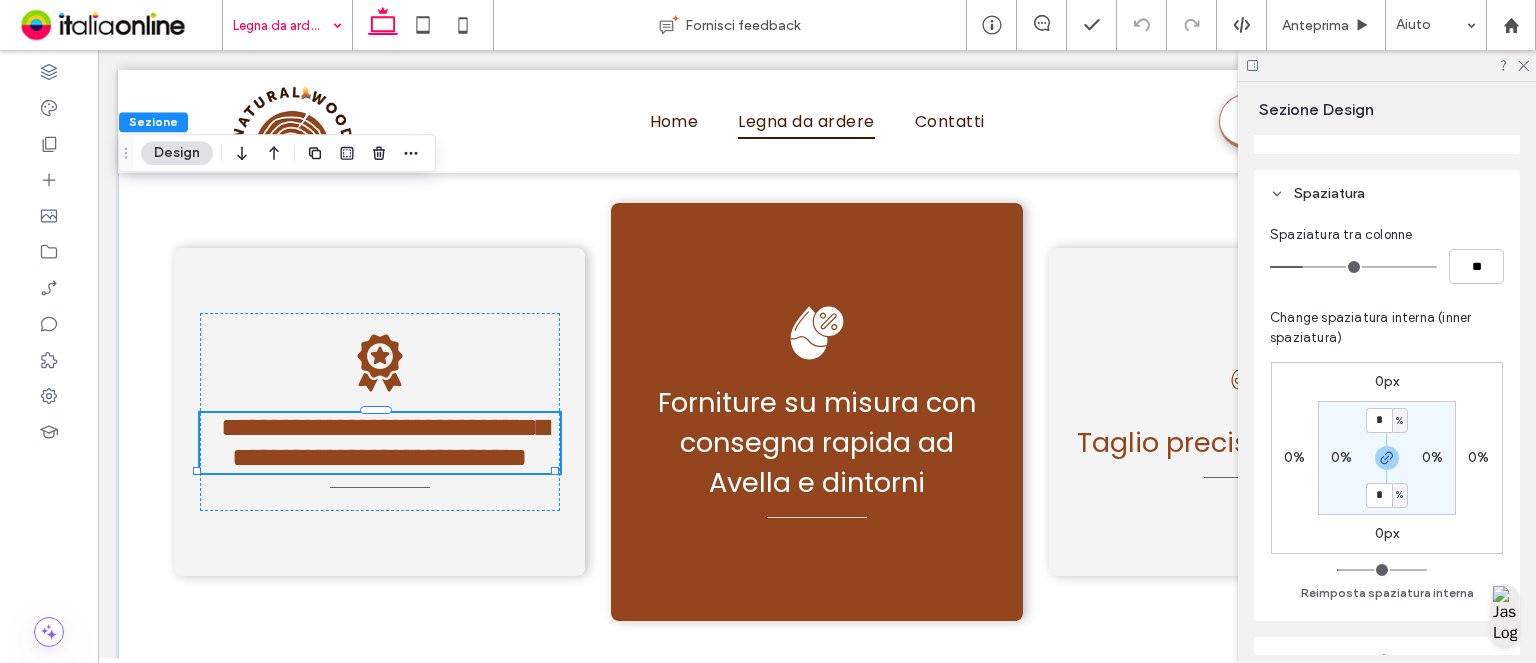 click on "0%" at bounding box center [1341, 457] 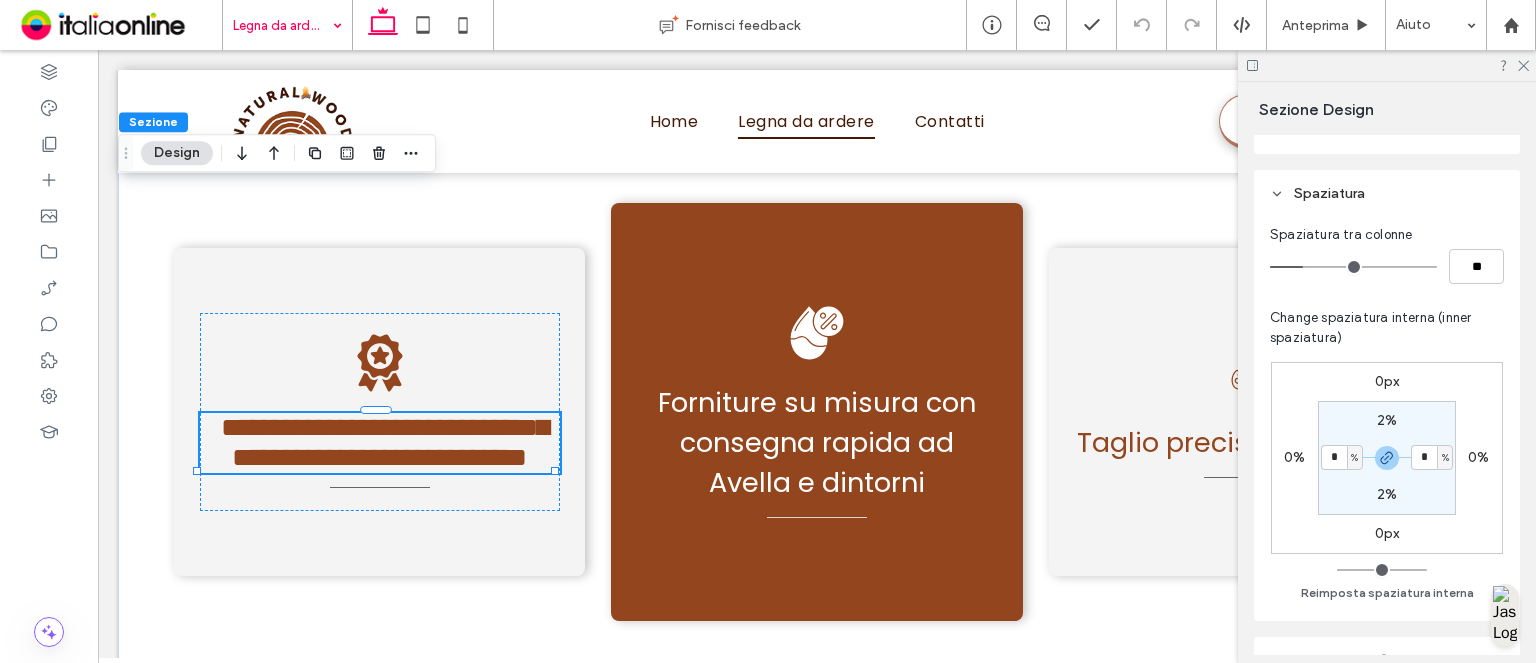 type on "*" 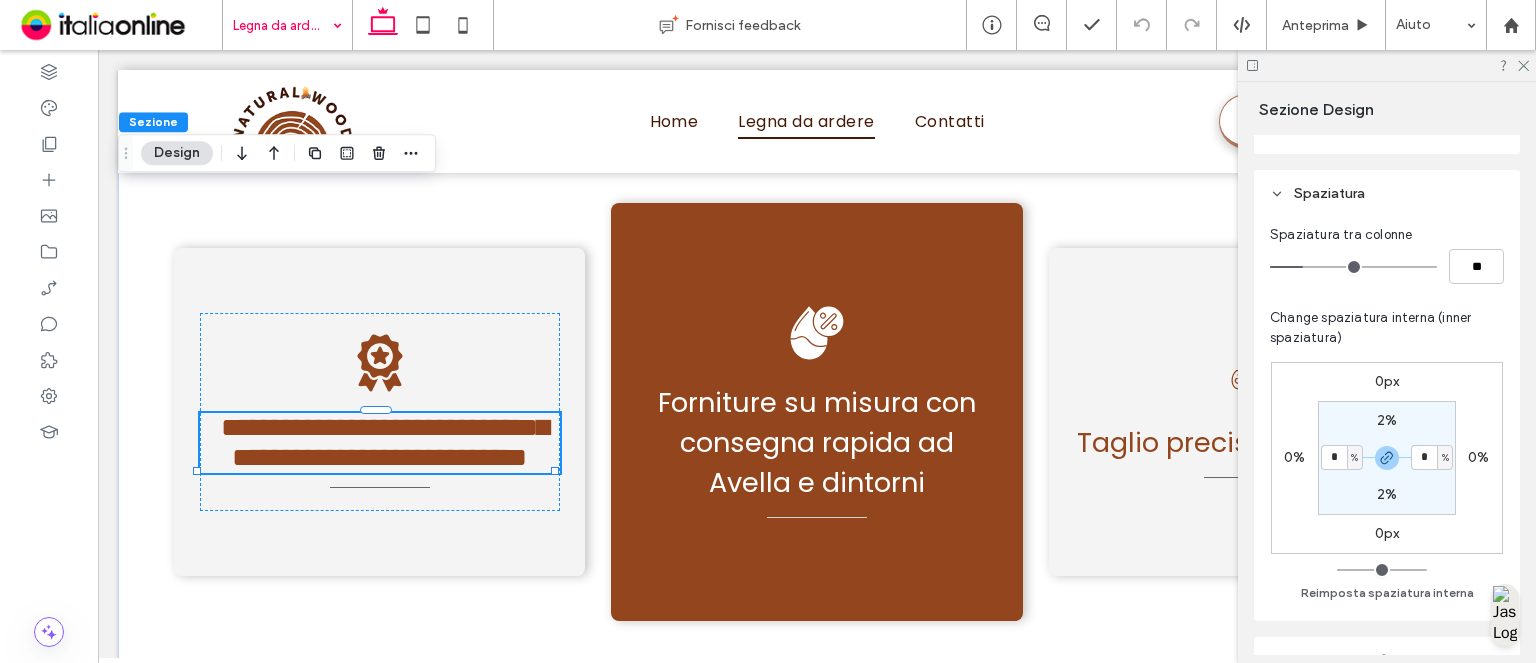 type on "*" 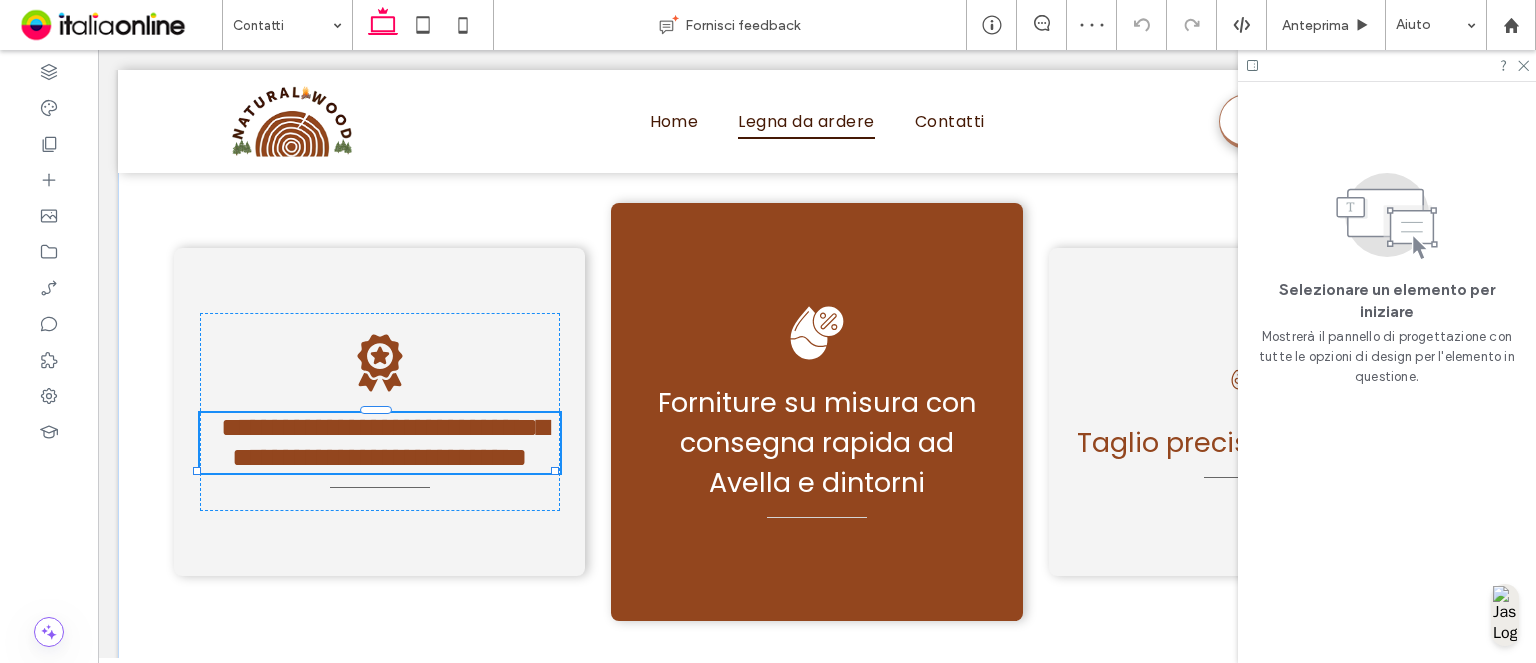 drag, startPoint x: 1520, startPoint y: 69, endPoint x: 1501, endPoint y: 91, distance: 29.068884 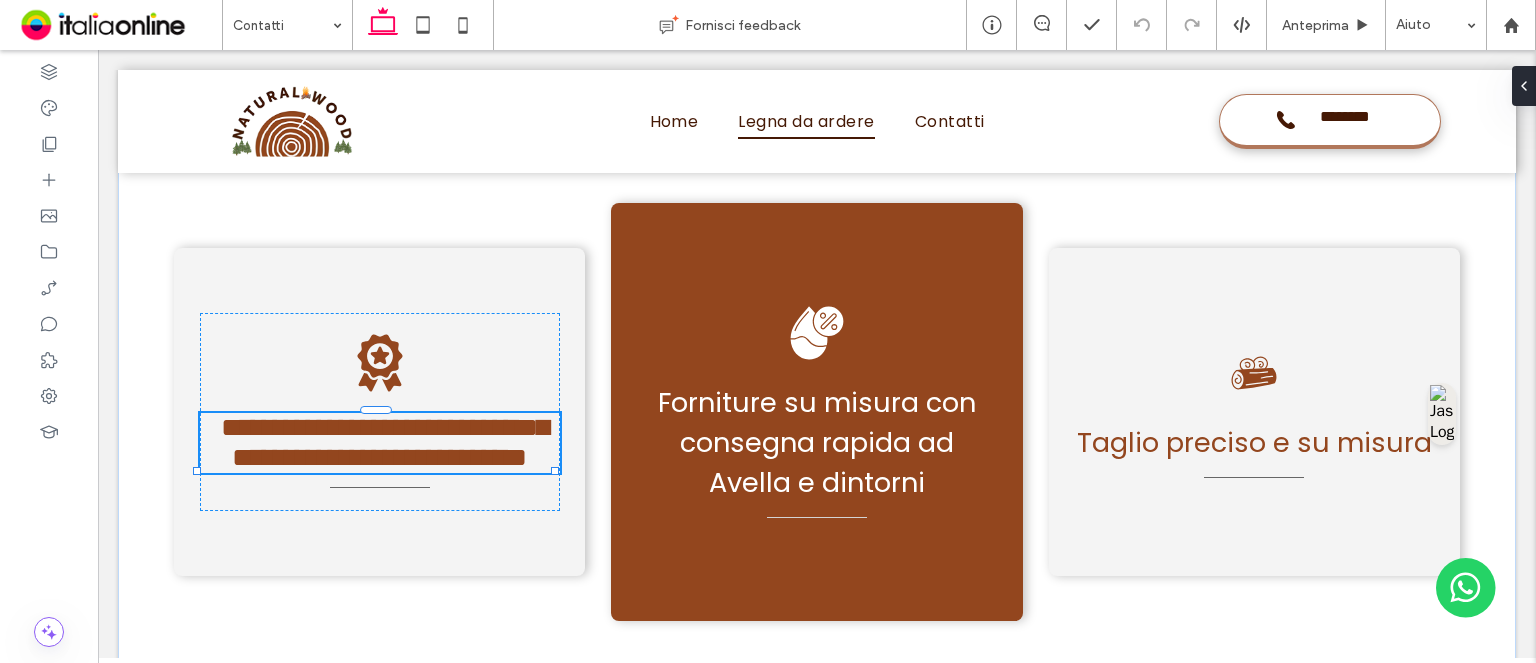 type on "*******" 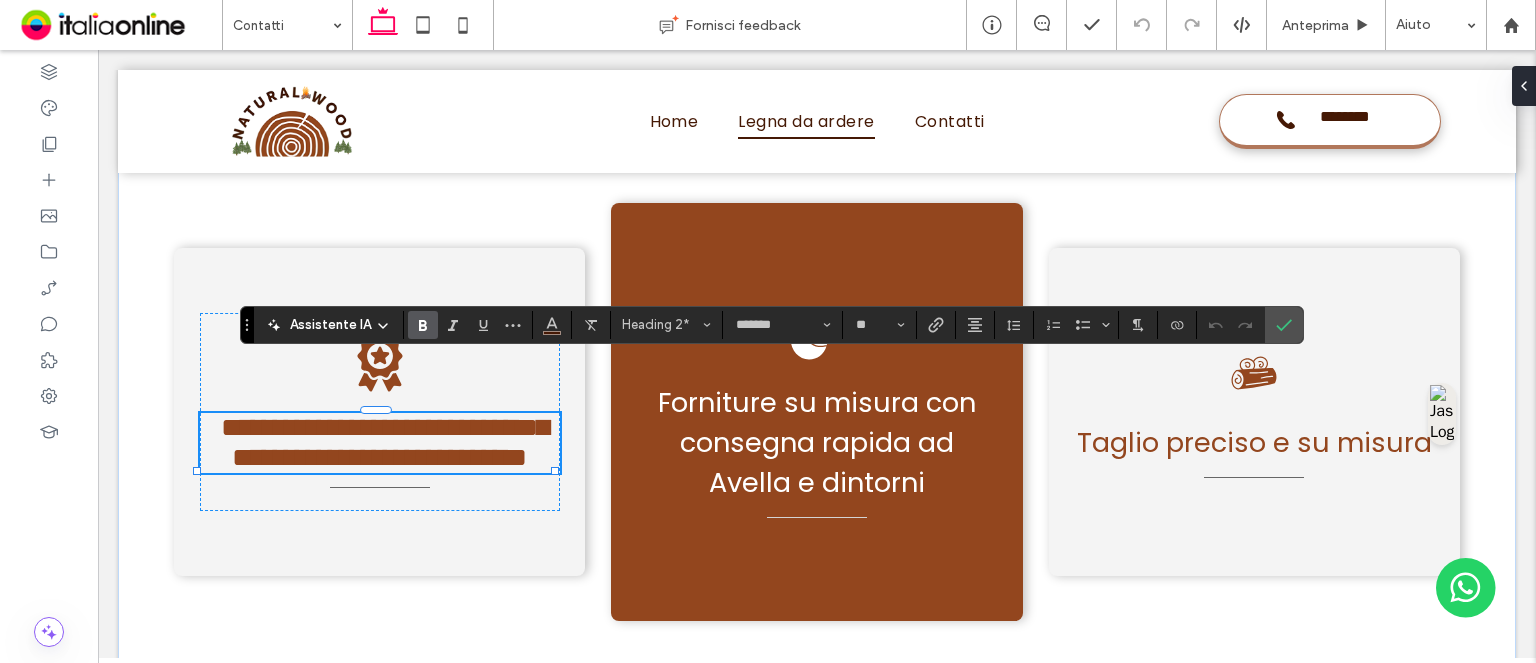 type on "**" 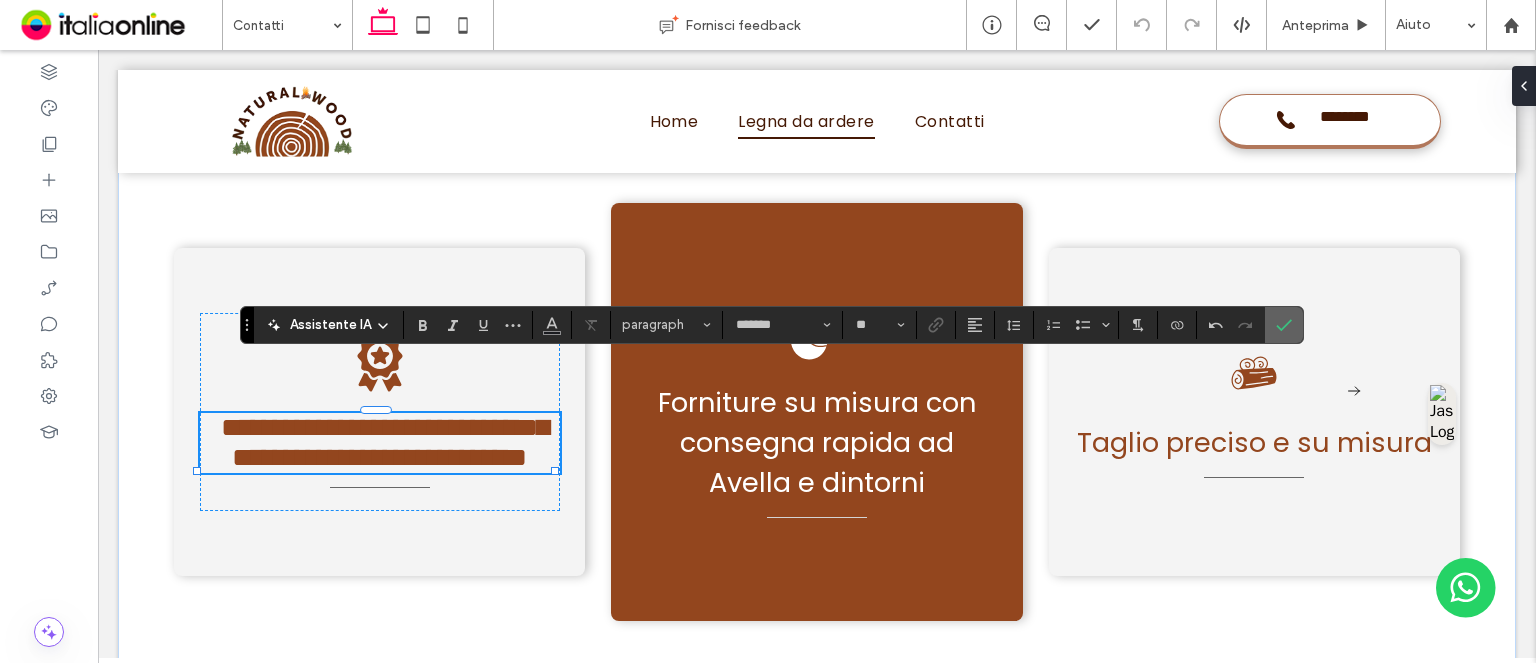 click at bounding box center [1284, 325] 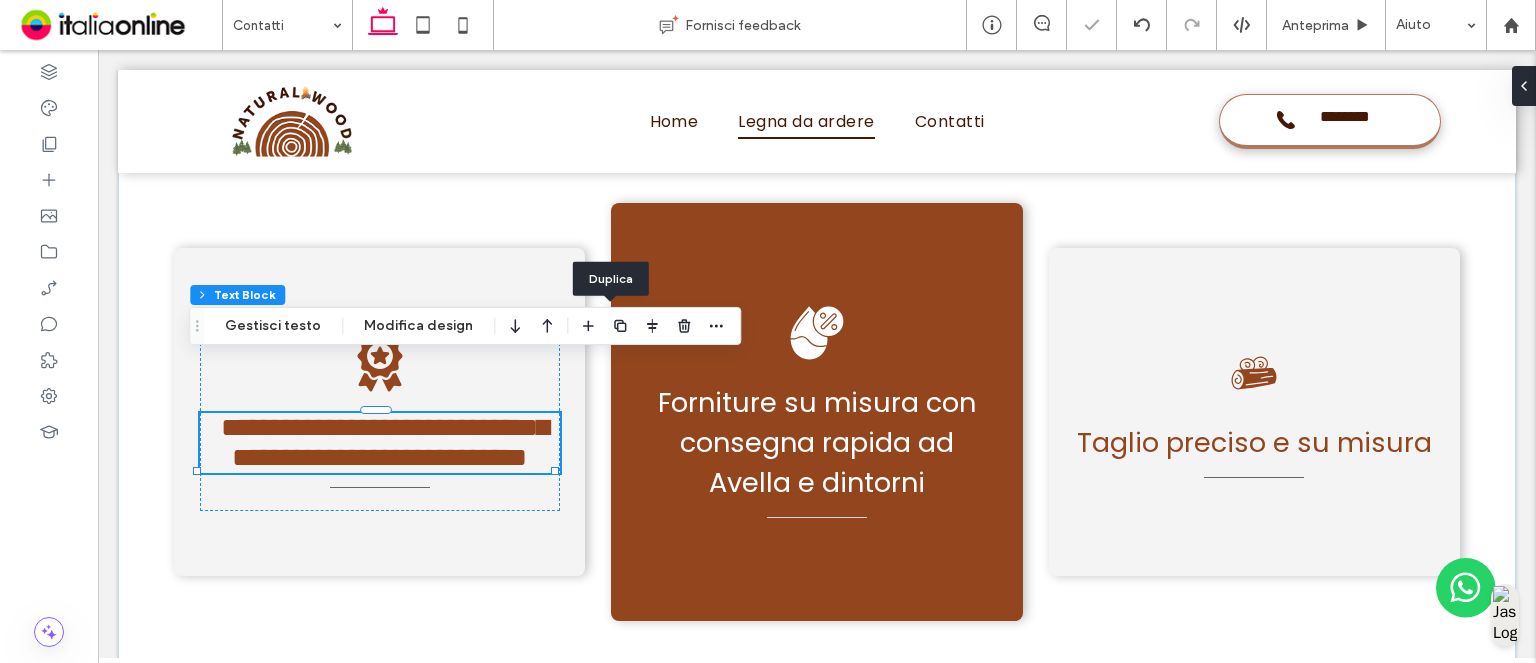 click 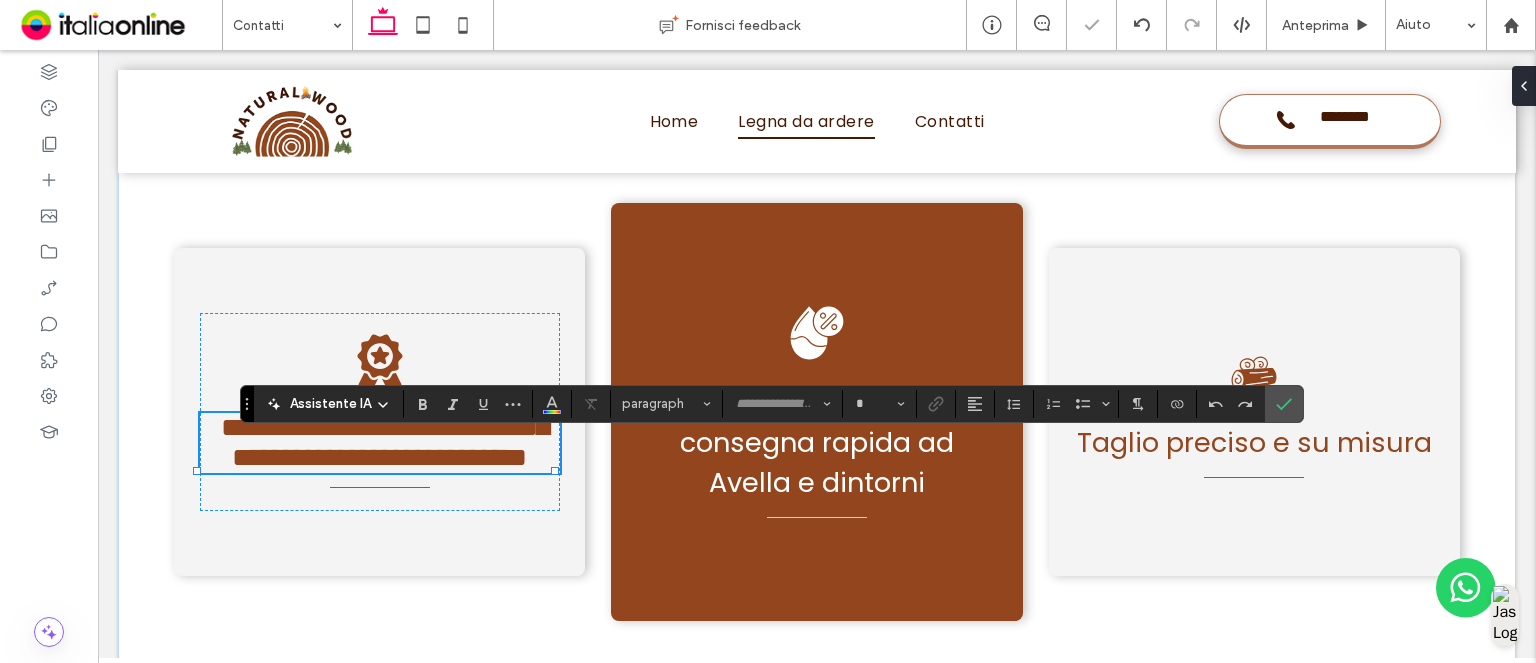 type on "*******" 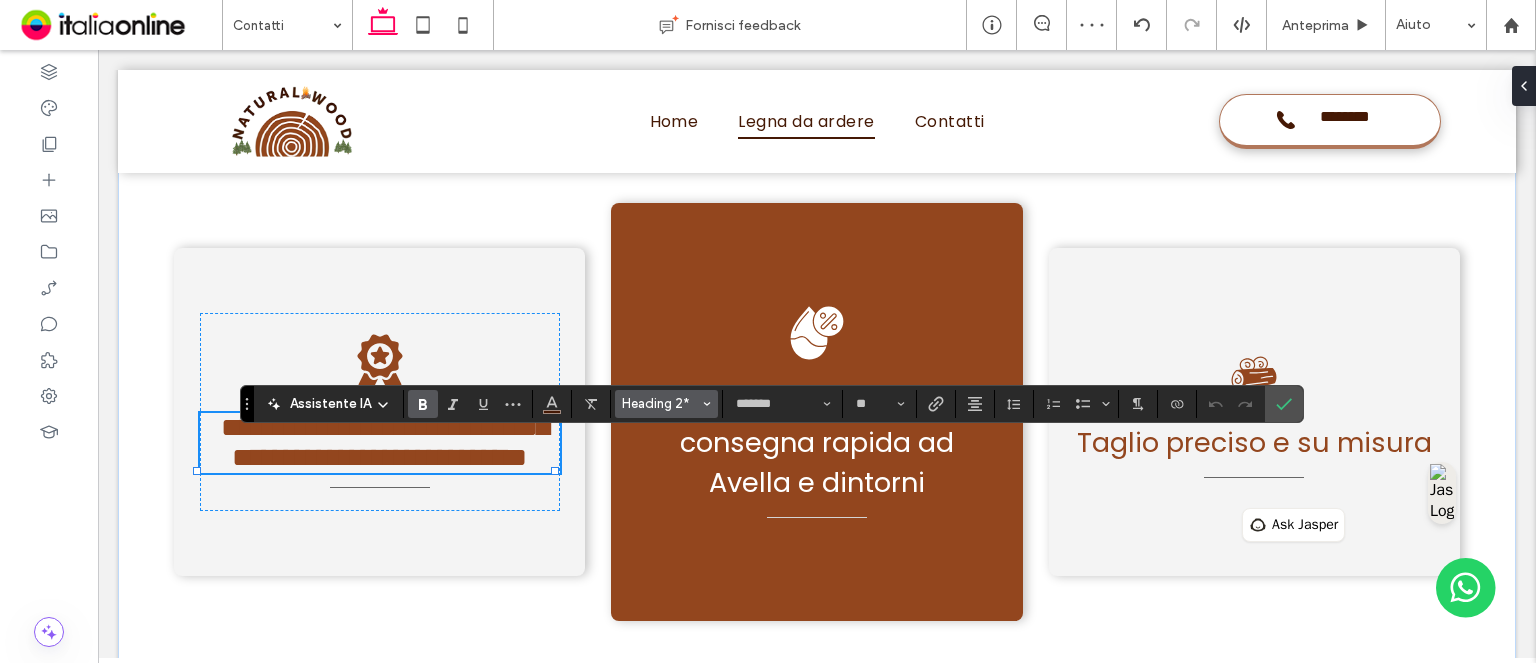 click on "Heading 2*" at bounding box center [661, 403] 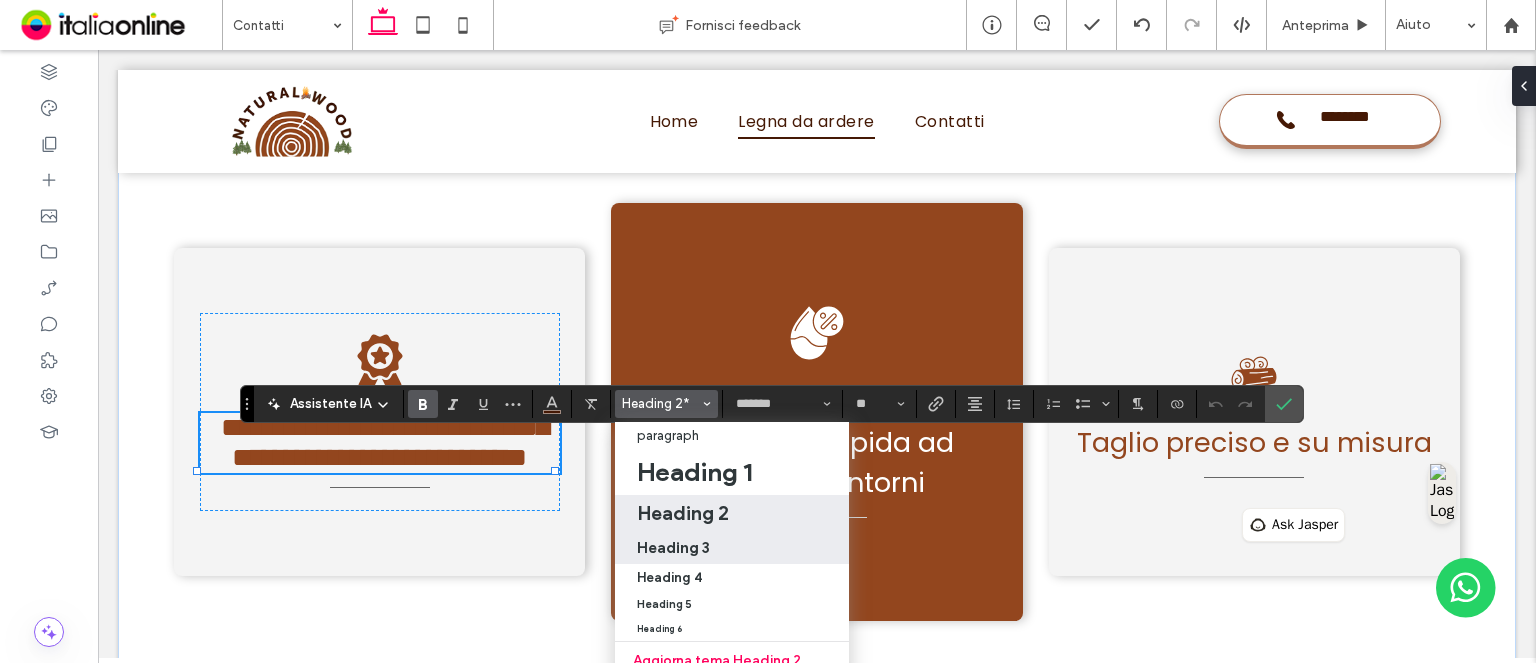 click on "Heading 3" at bounding box center (673, 547) 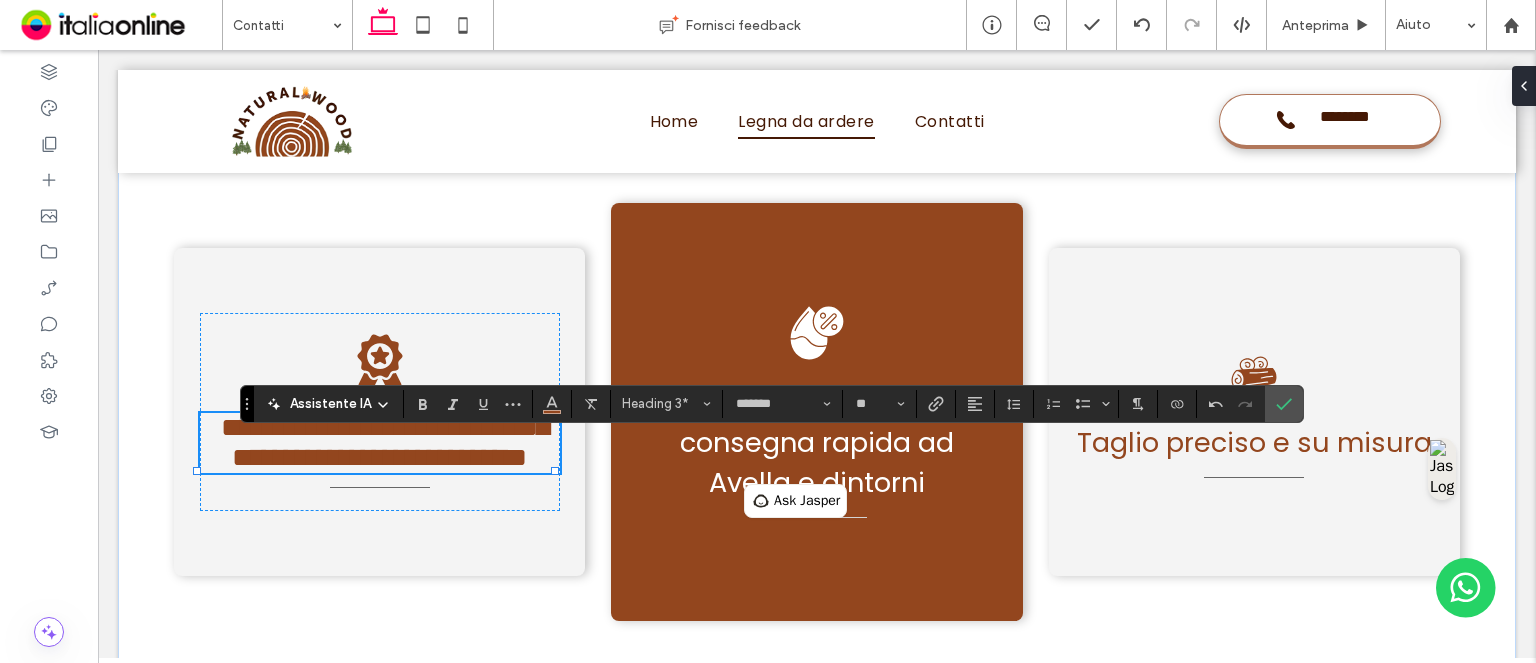 type on "**" 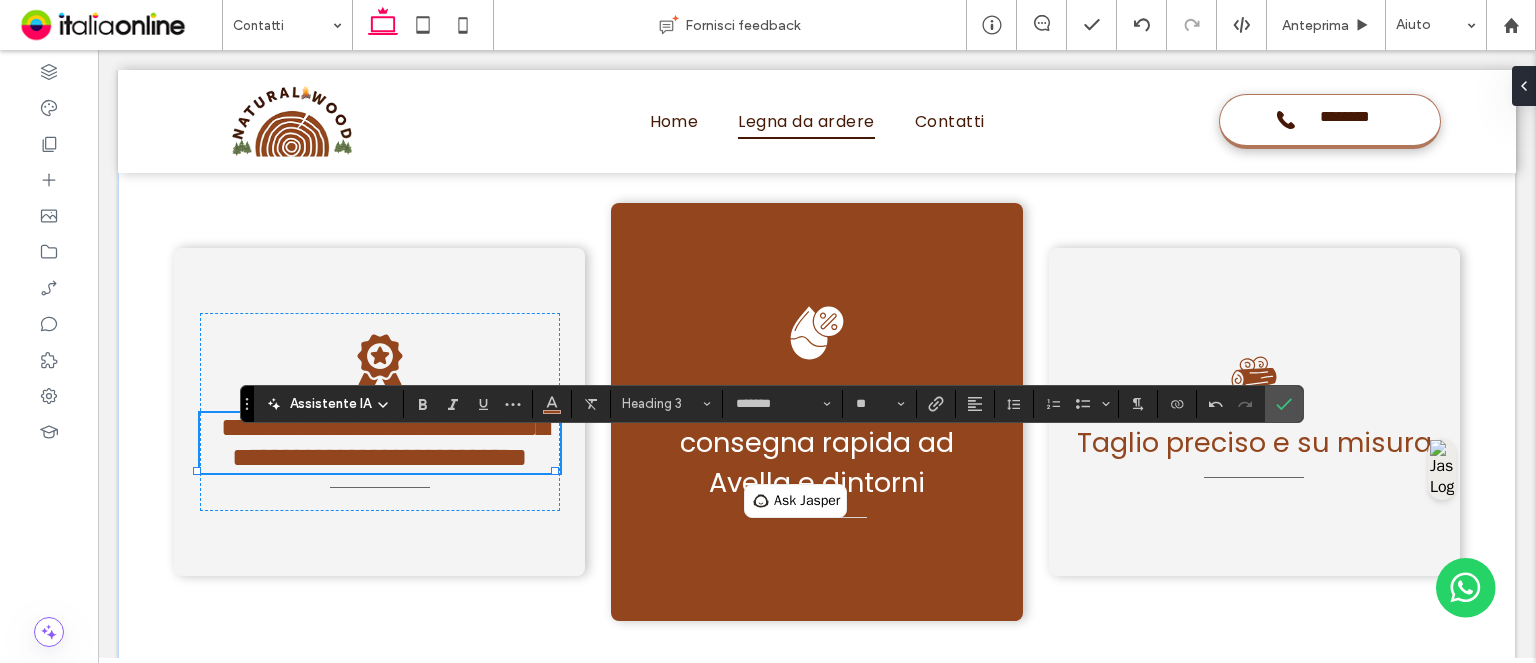 drag, startPoint x: 595, startPoint y: 407, endPoint x: 608, endPoint y: 408, distance: 13.038404 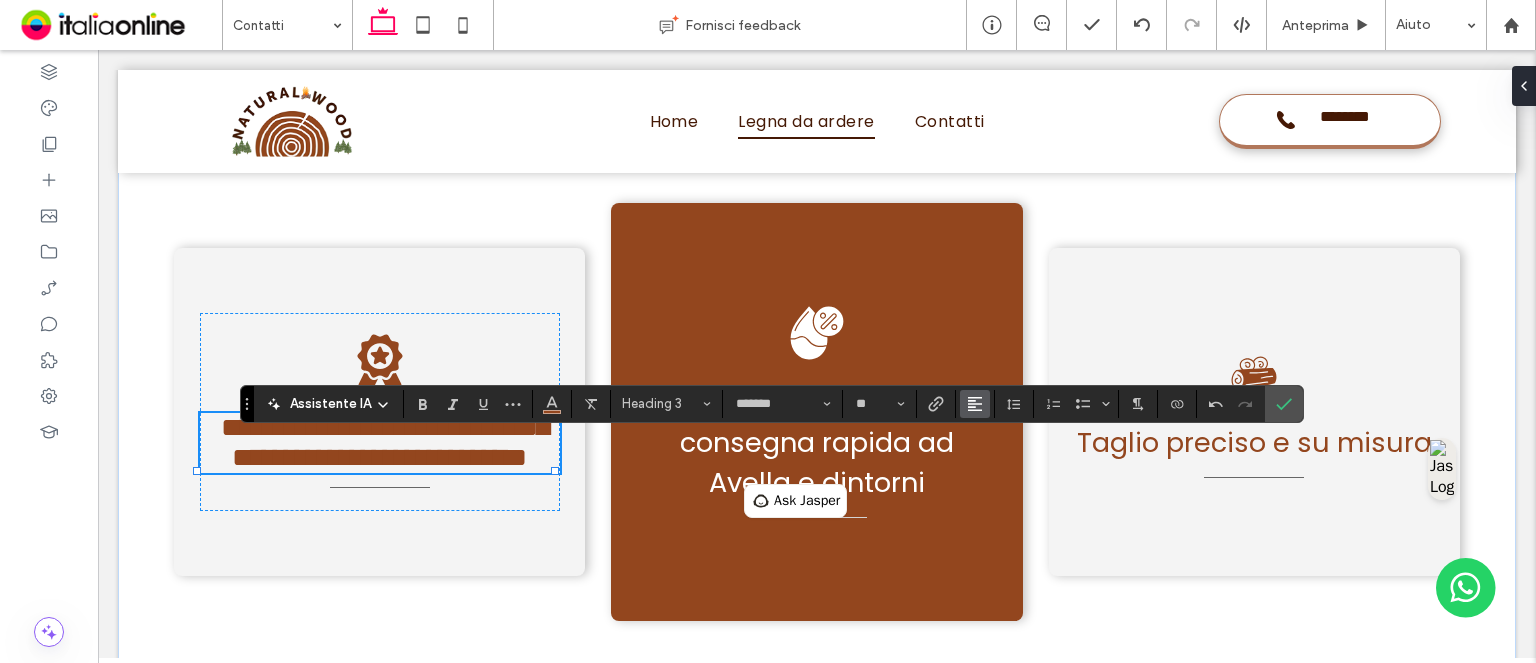 click 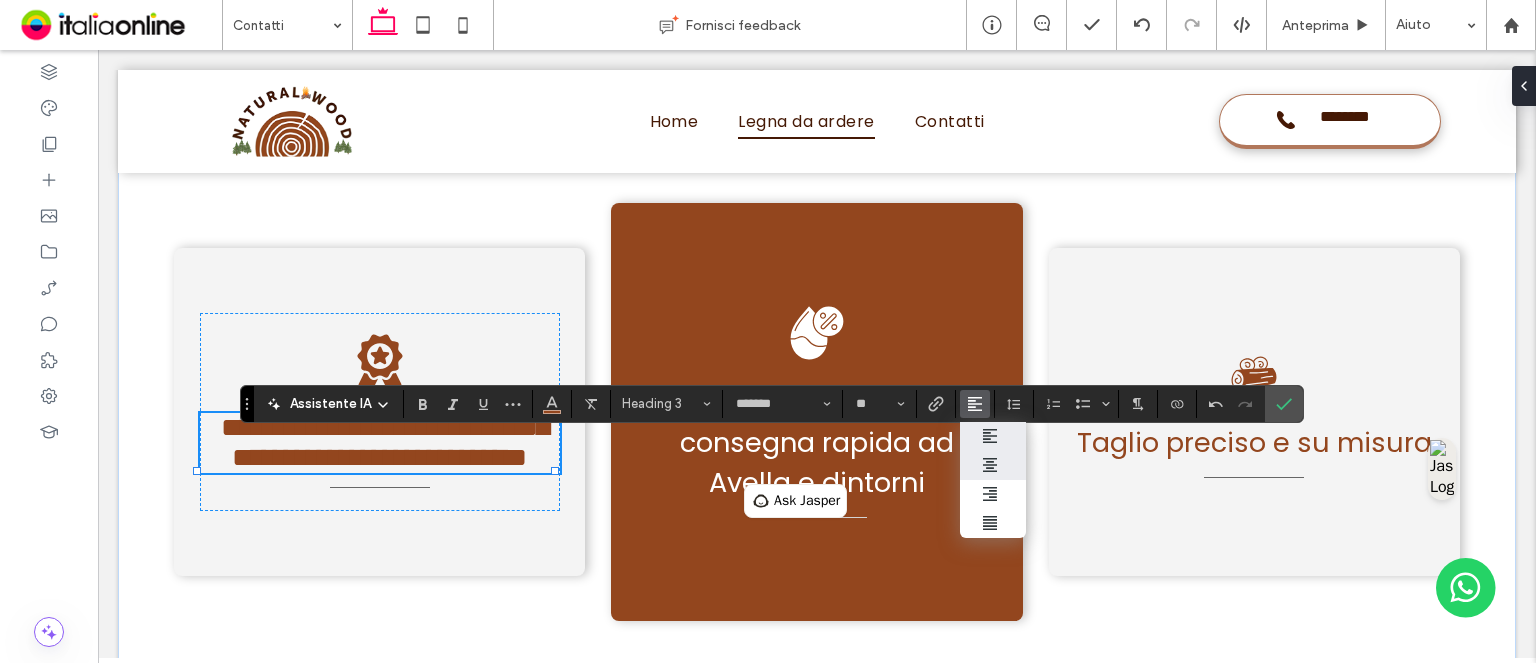click at bounding box center [993, 465] 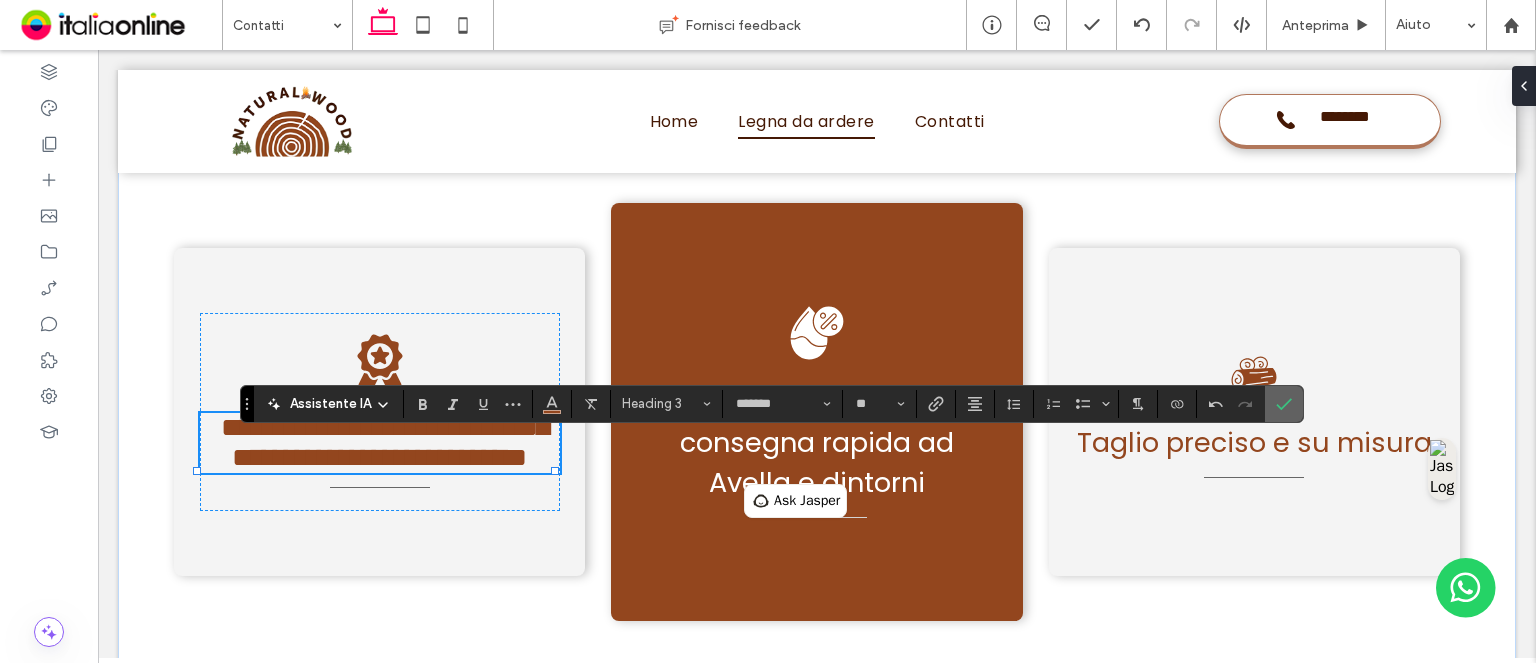 click 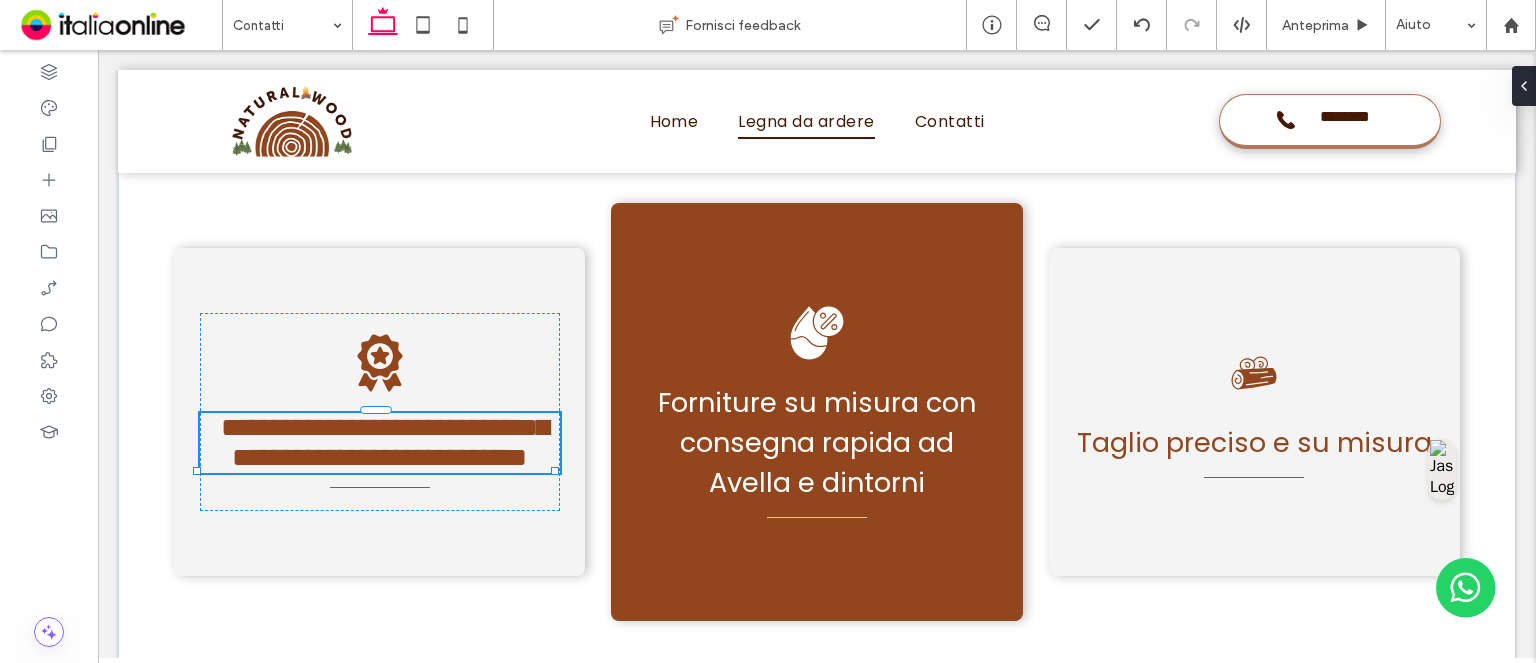 type on "*******" 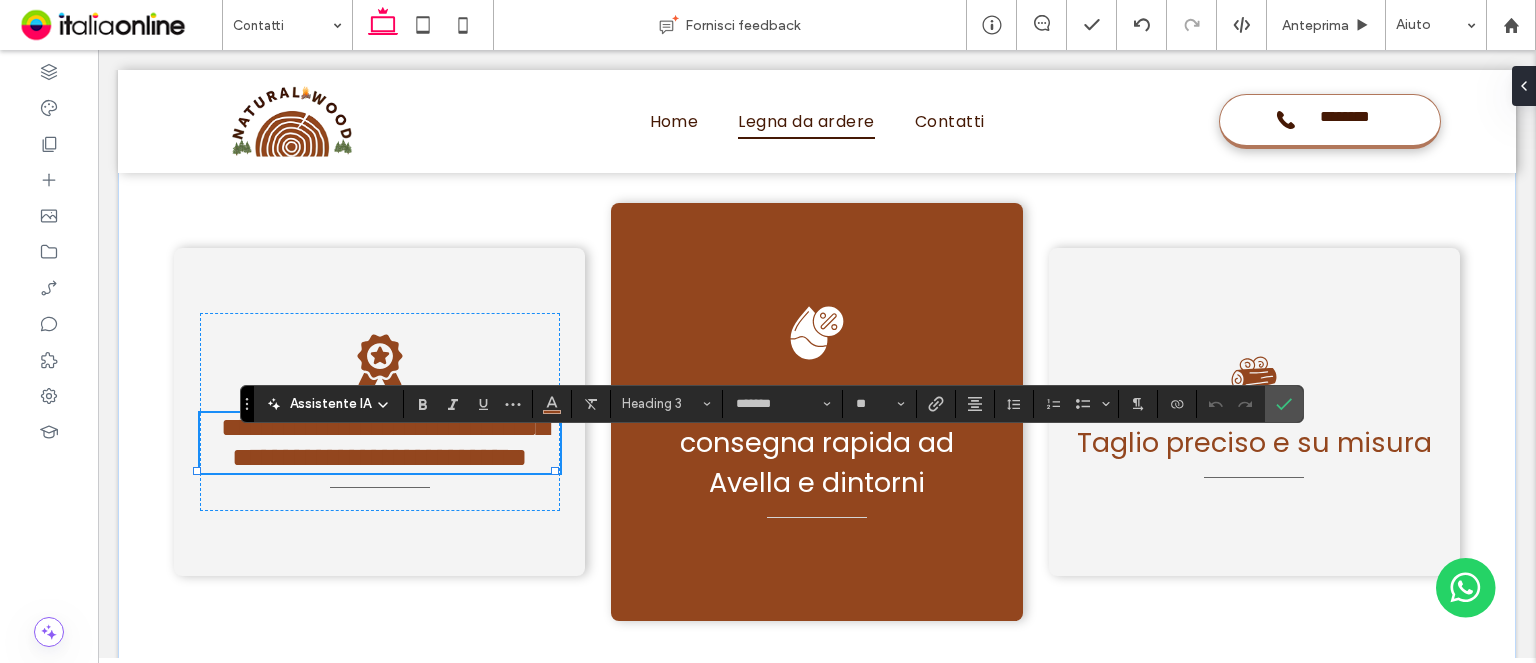type on "**" 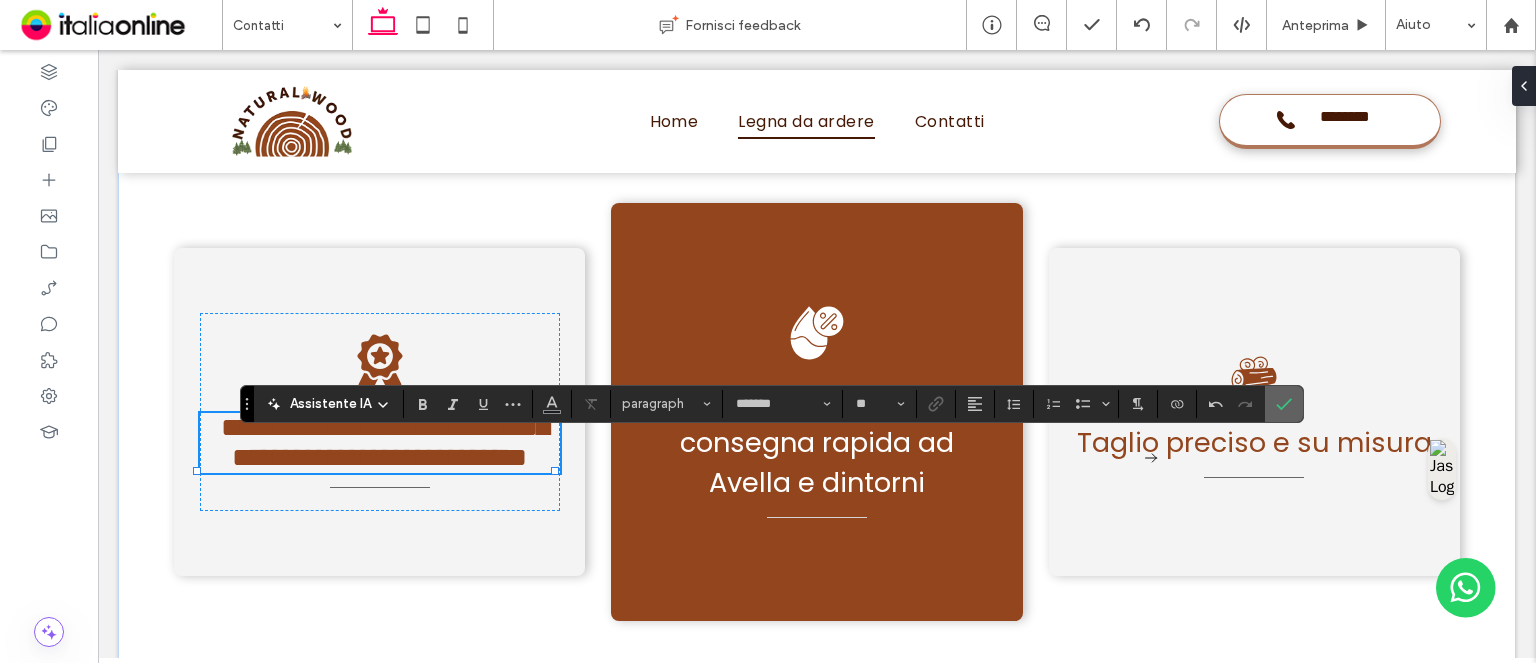 click 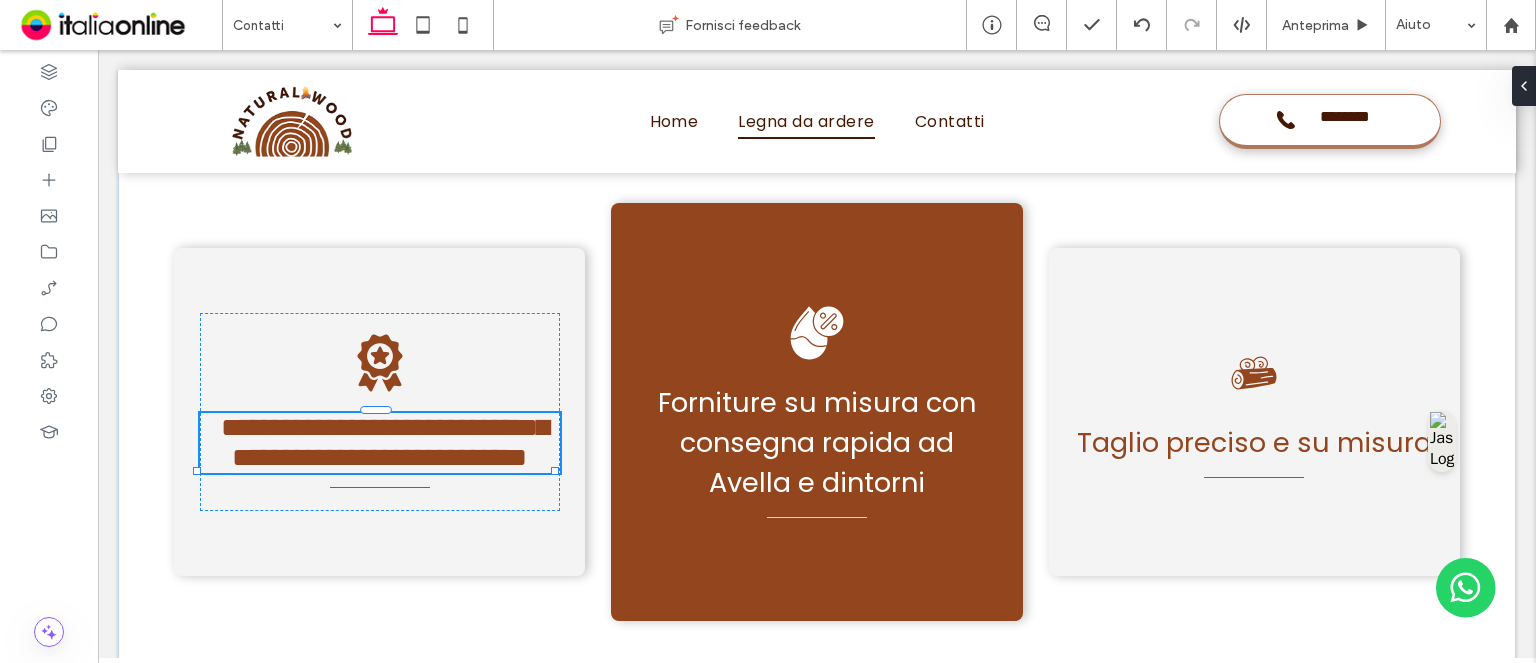 type on "*******" 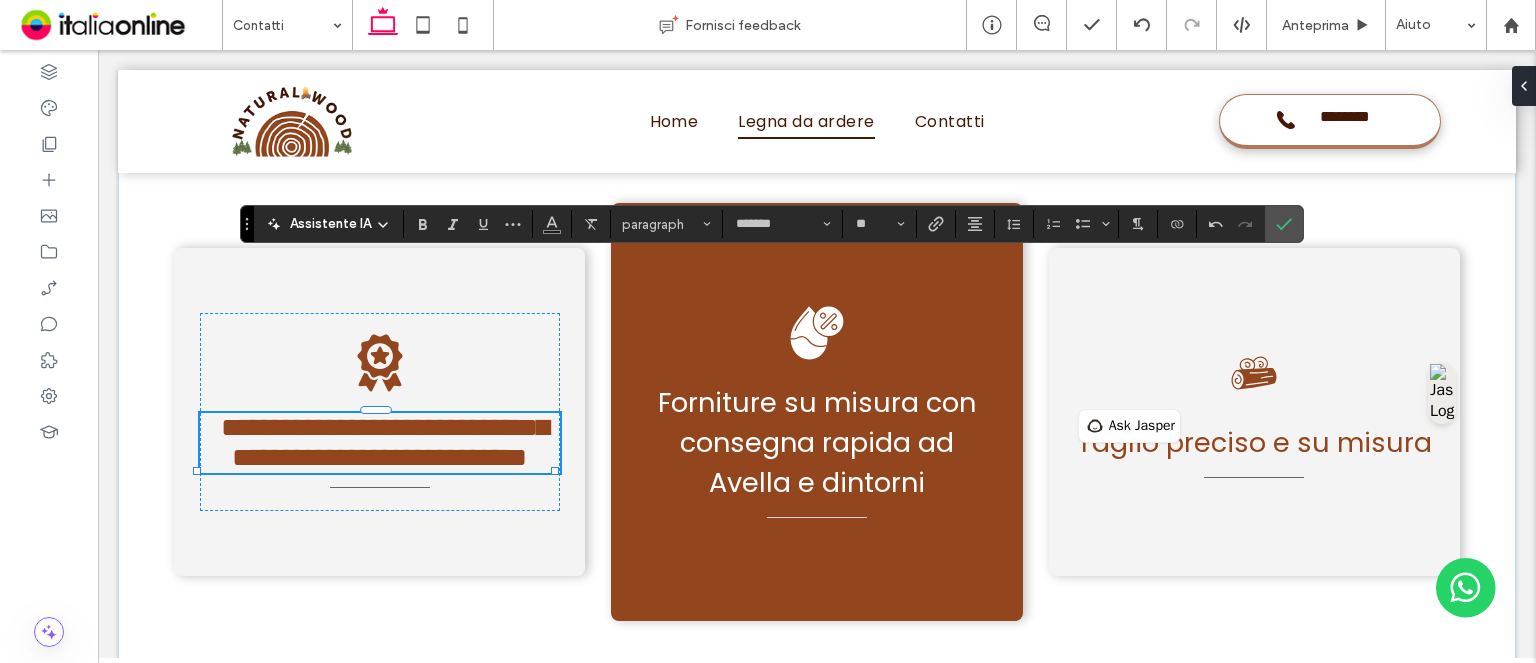 click at bounding box center (975, 224) 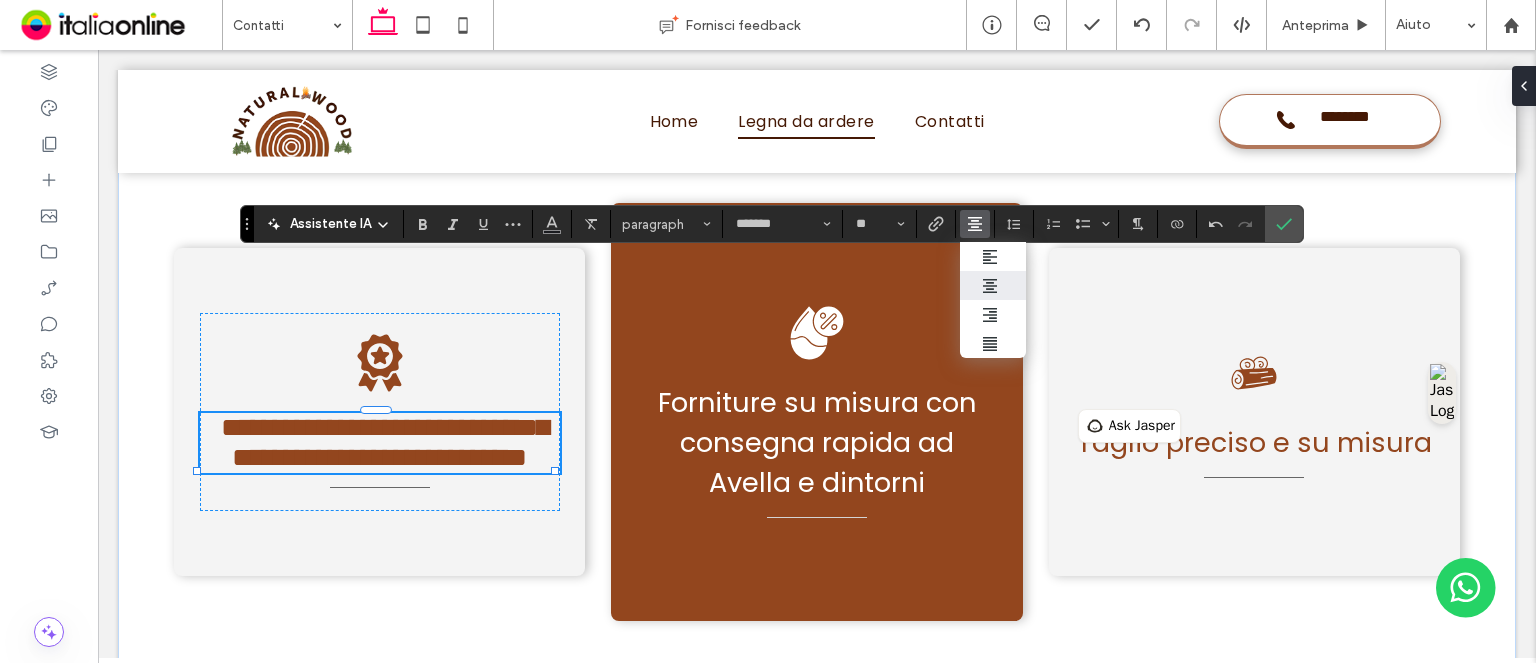click 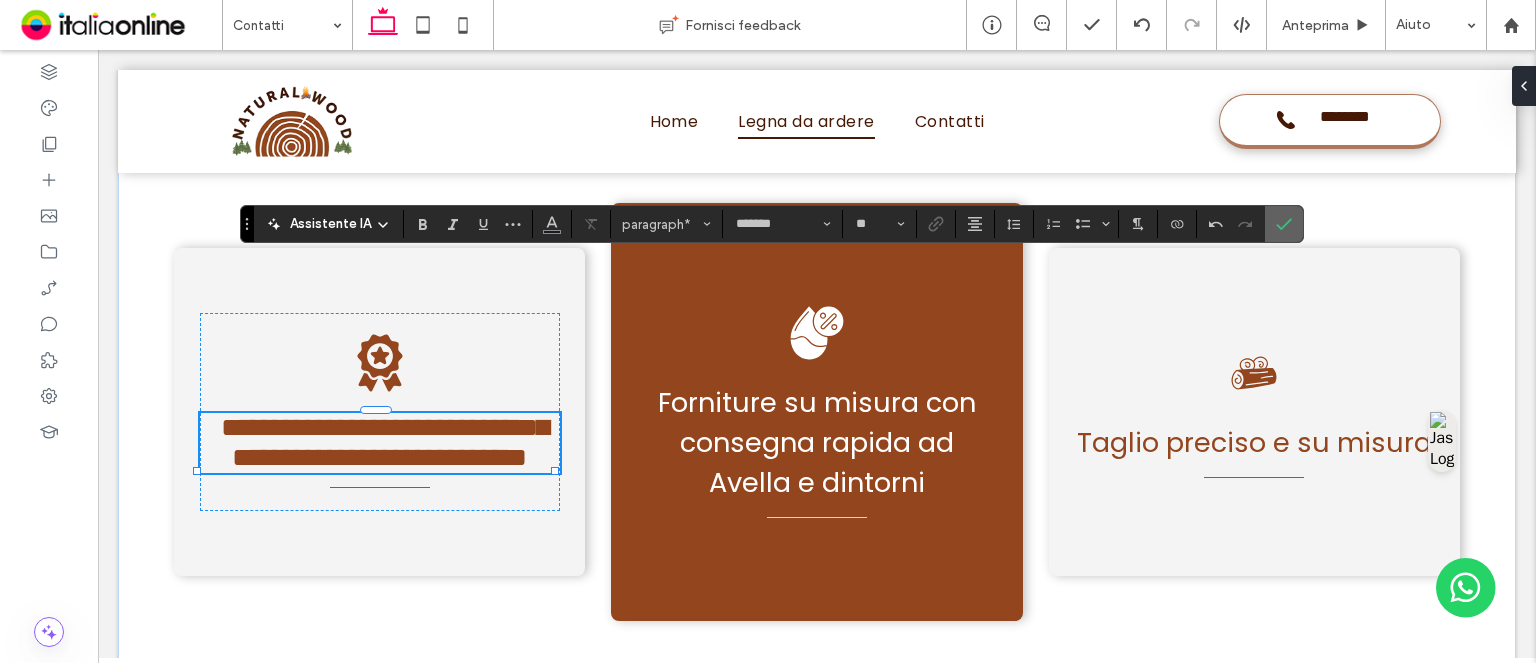 click 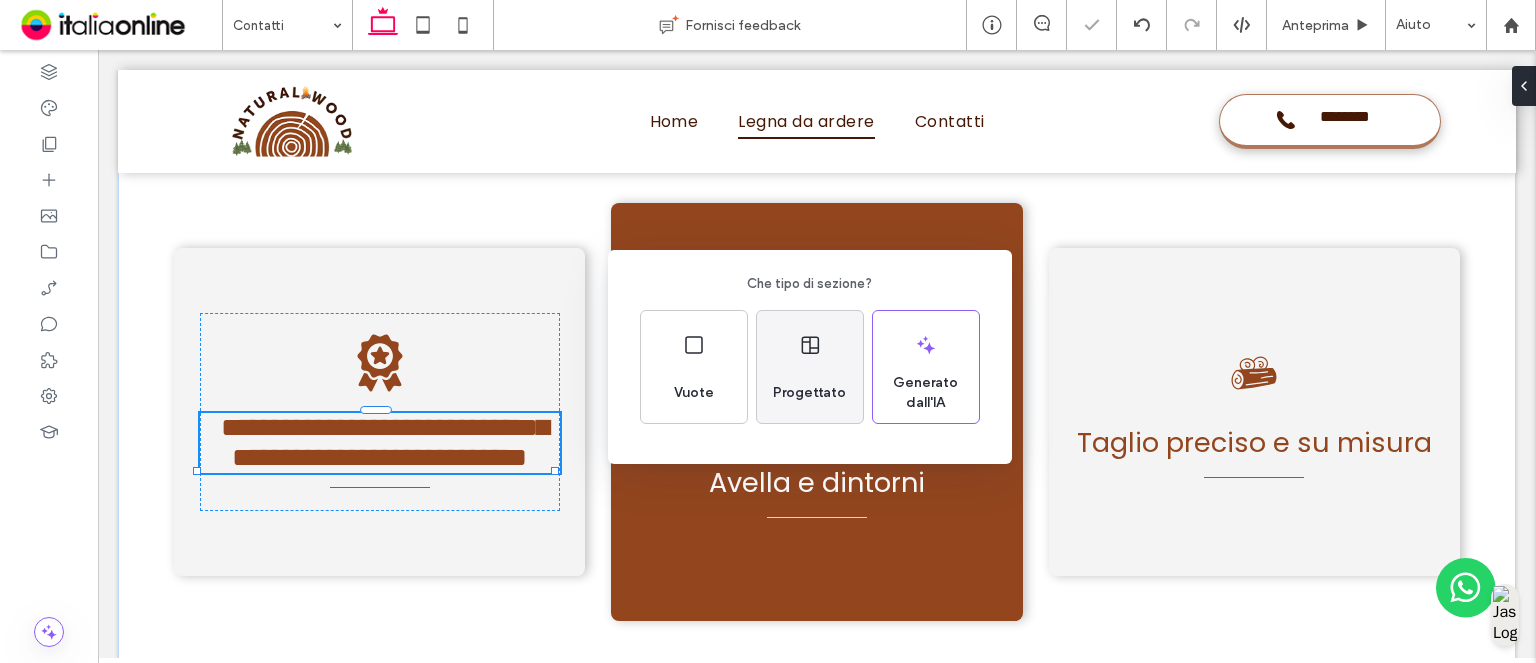 click on "Progettato" at bounding box center (810, 367) 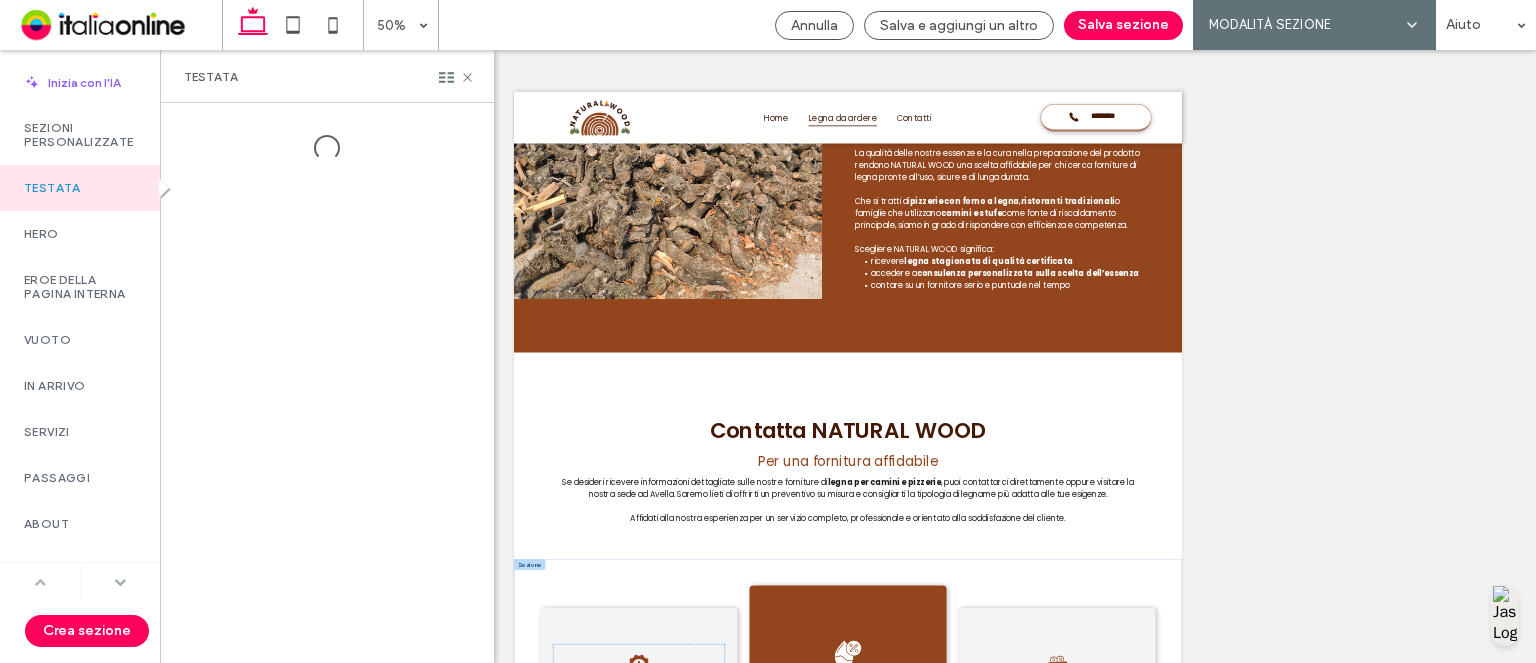 click at bounding box center [121, 581] 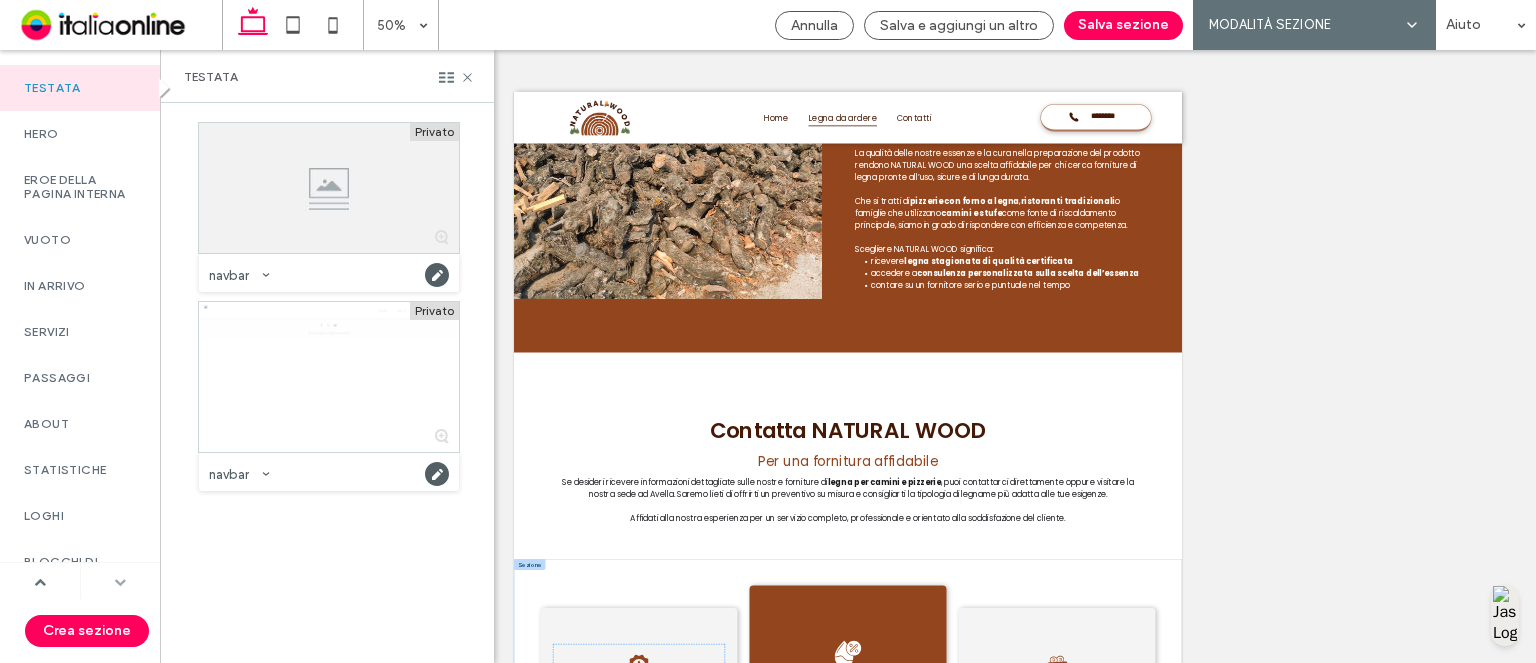 click at bounding box center [120, 582] 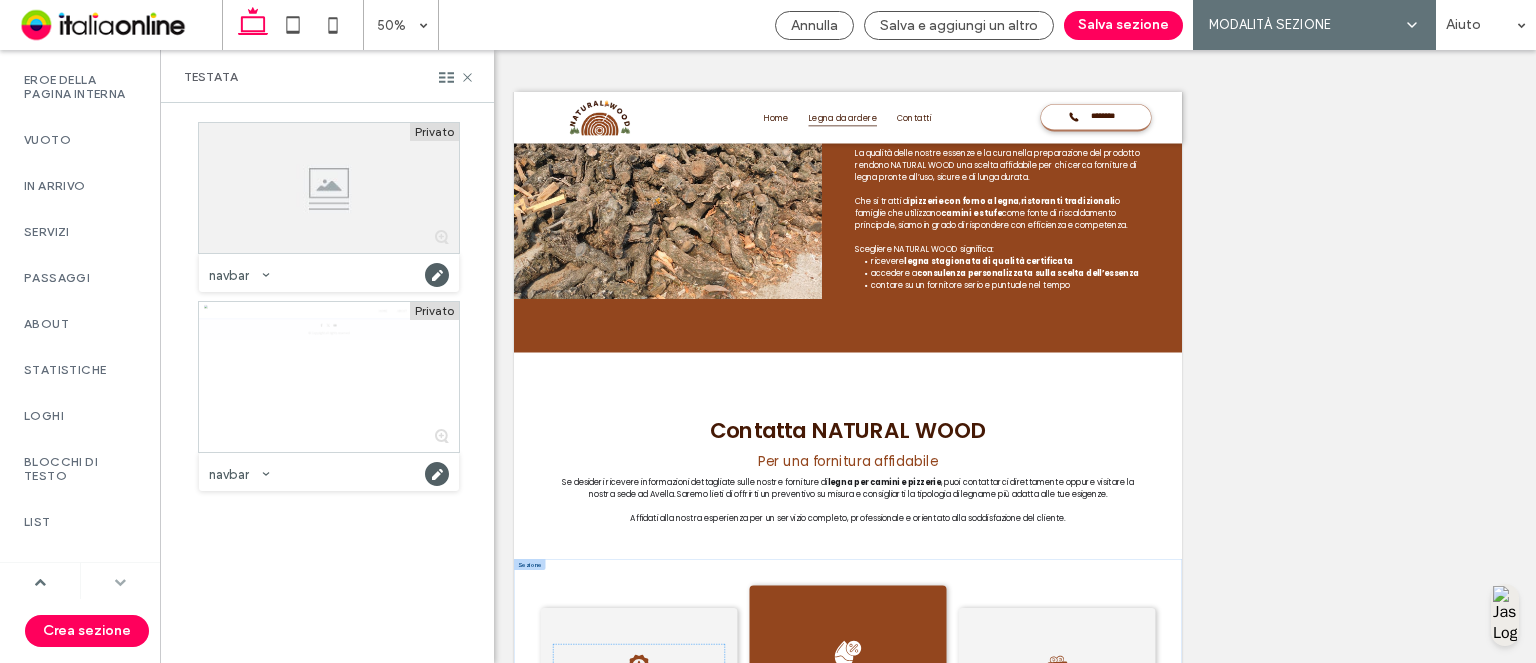 click at bounding box center (120, 582) 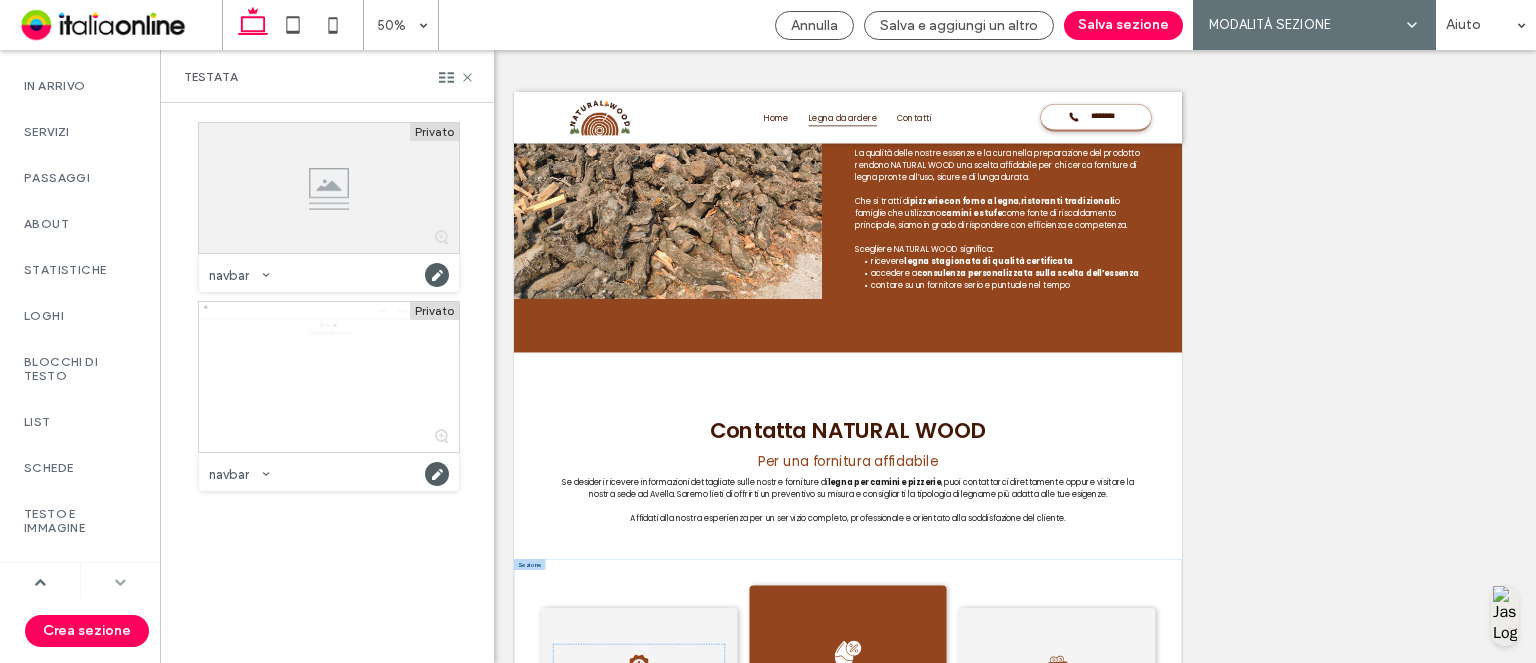 click at bounding box center [120, 582] 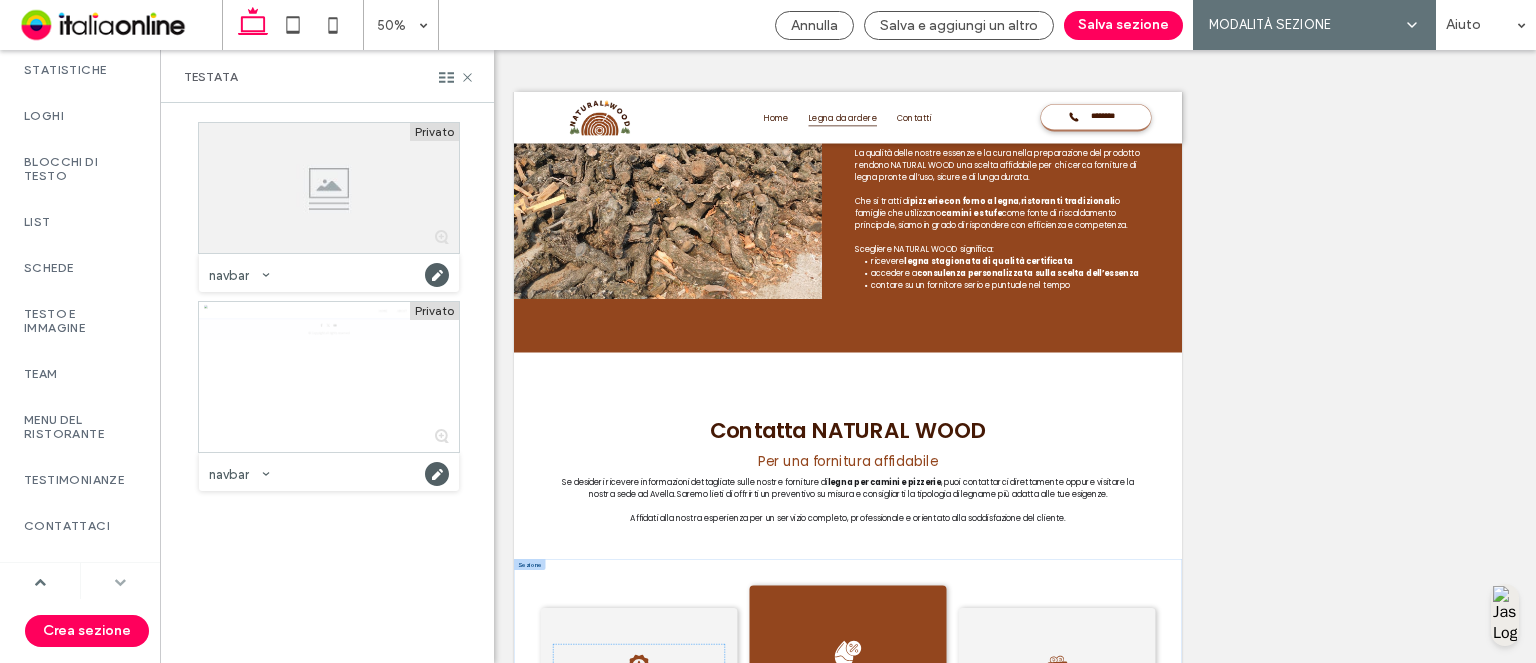 click at bounding box center (120, 582) 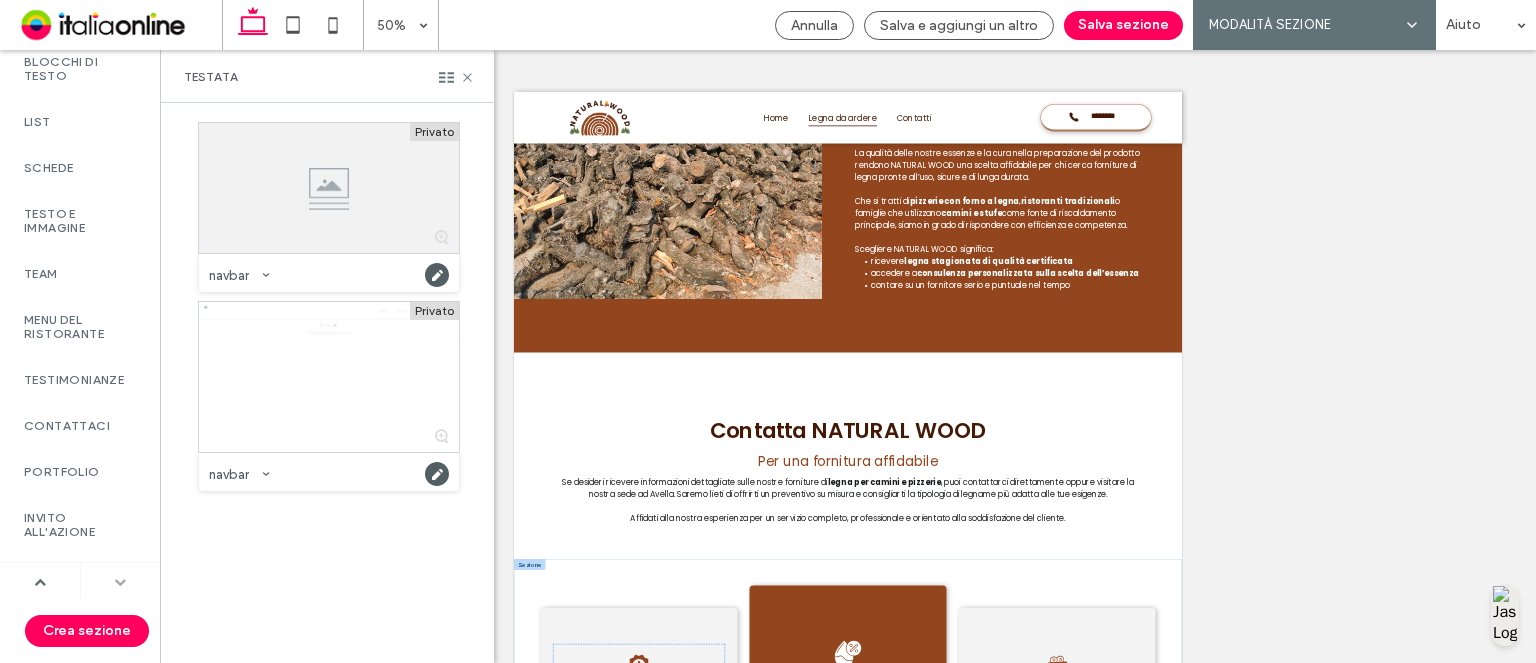 click at bounding box center (120, 582) 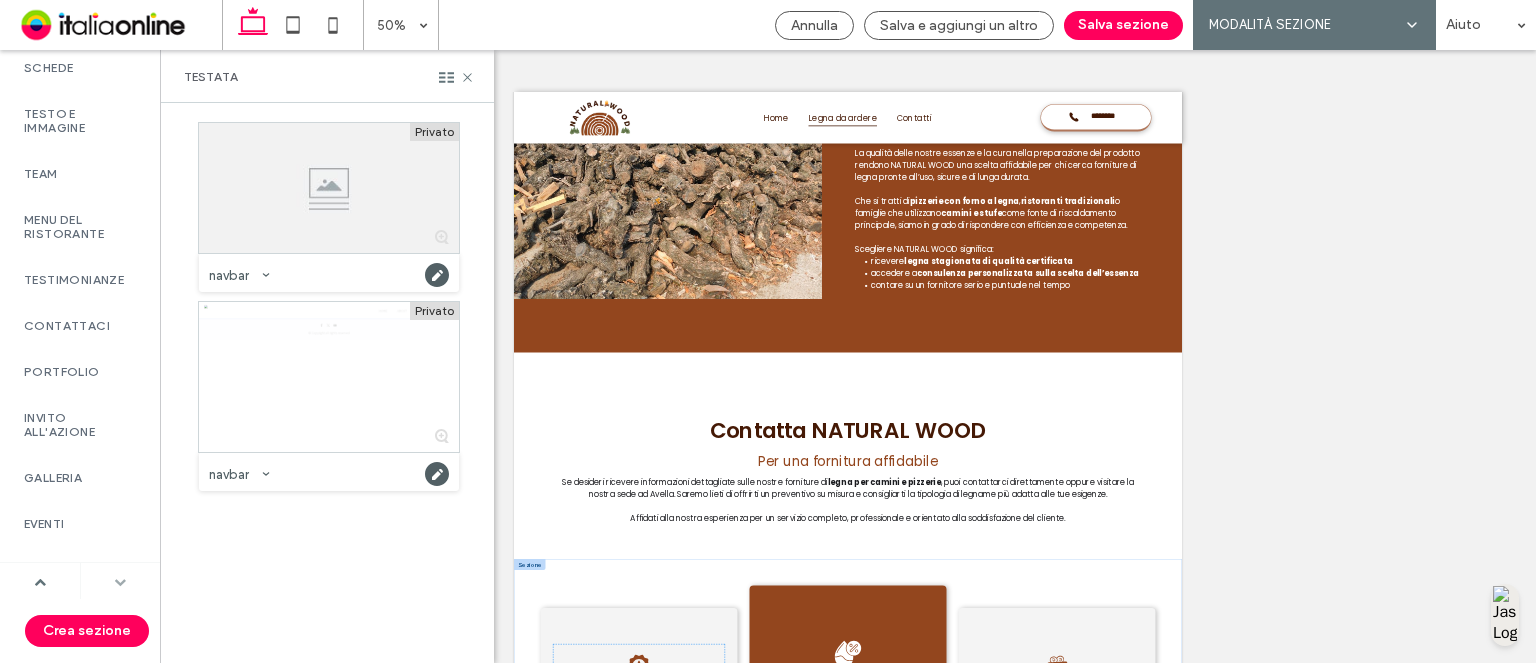 click at bounding box center [120, 582] 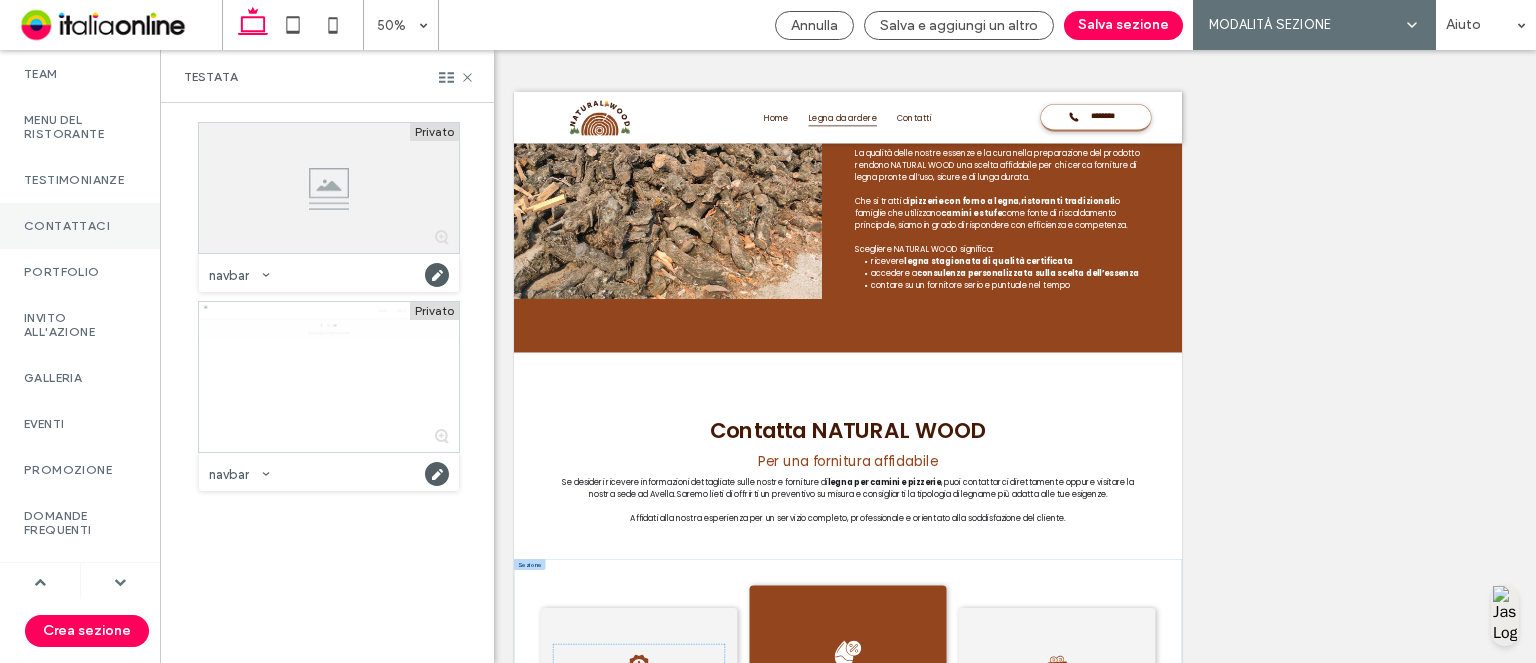 click on "Contattaci" at bounding box center (80, 226) 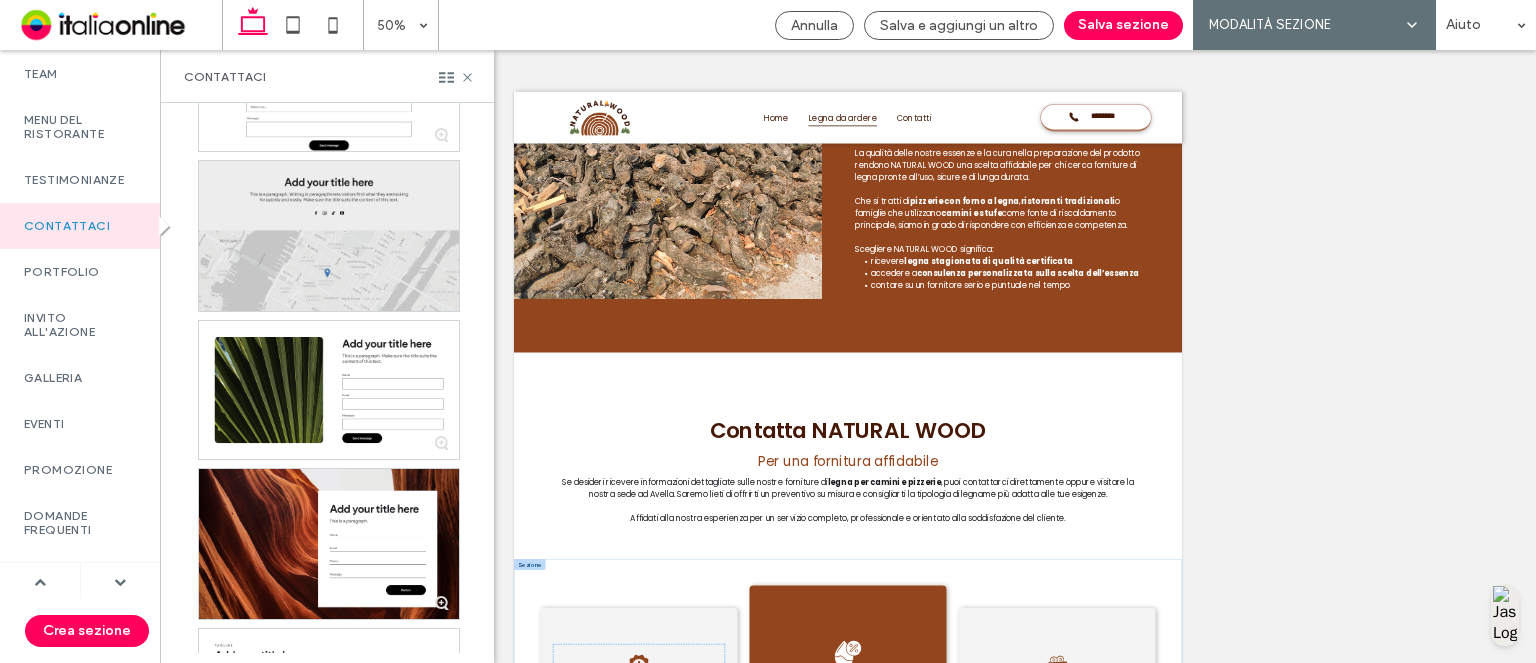scroll, scrollTop: 600, scrollLeft: 0, axis: vertical 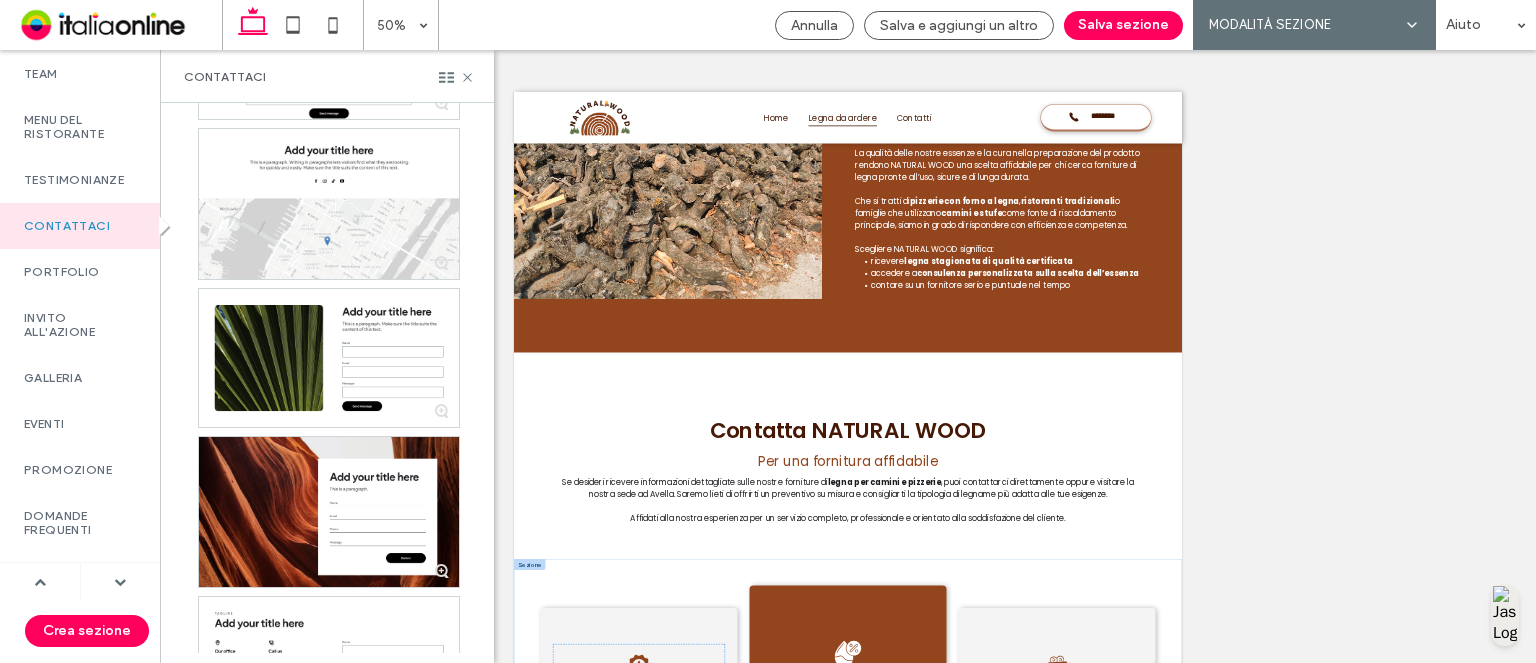 click at bounding box center [121, 581] 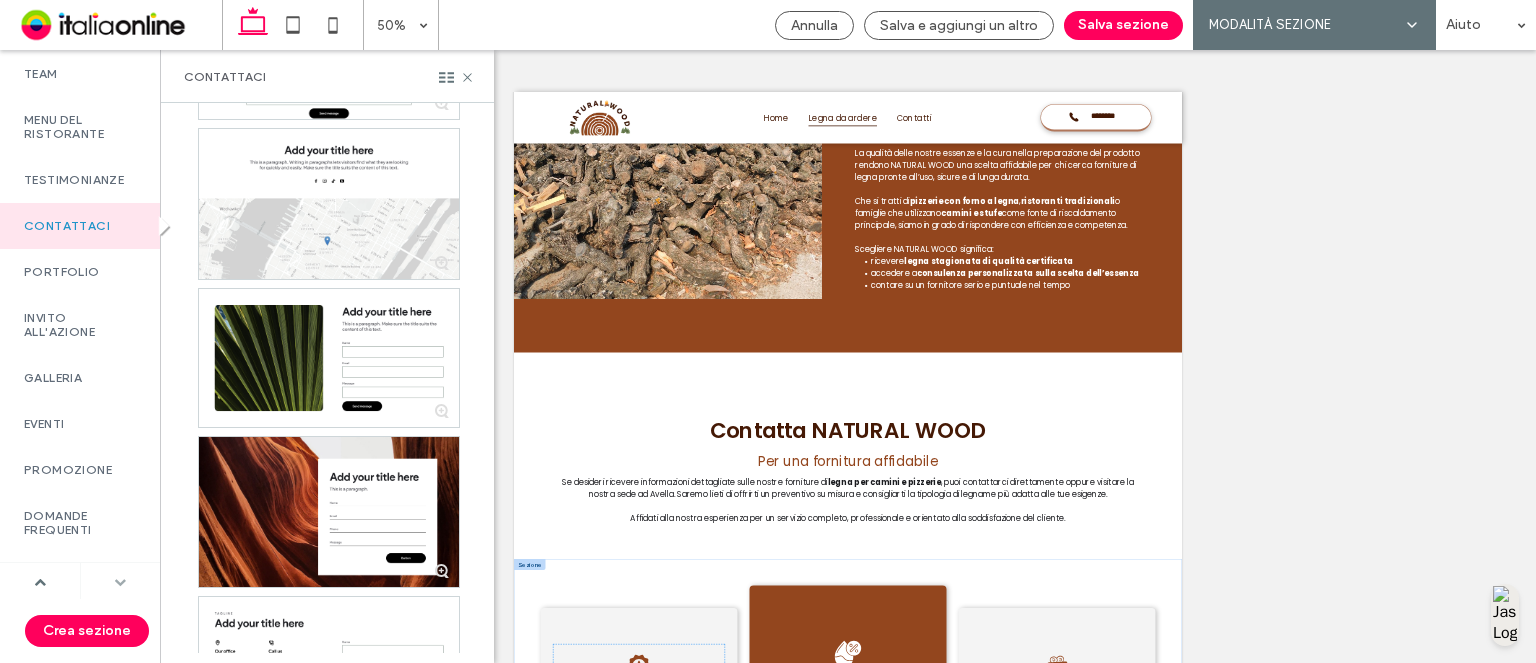 click at bounding box center (120, 582) 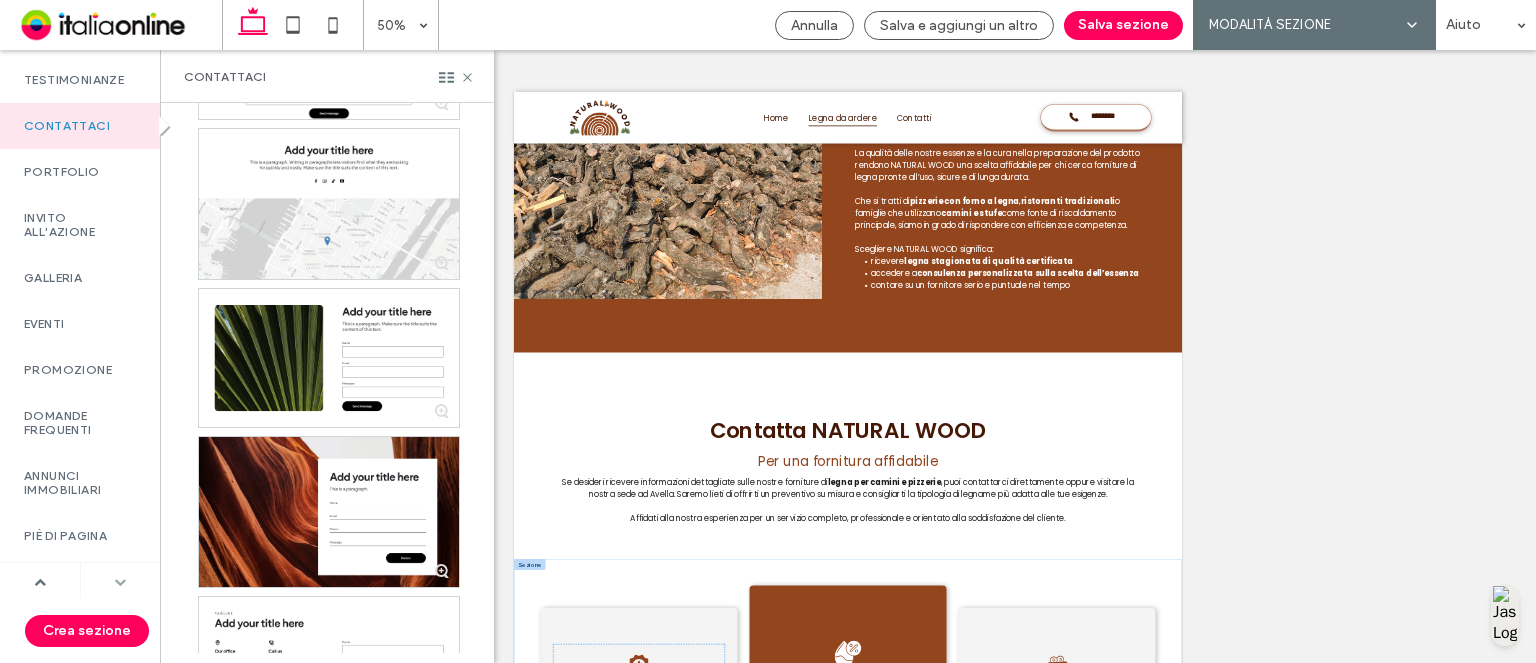 click at bounding box center (120, 582) 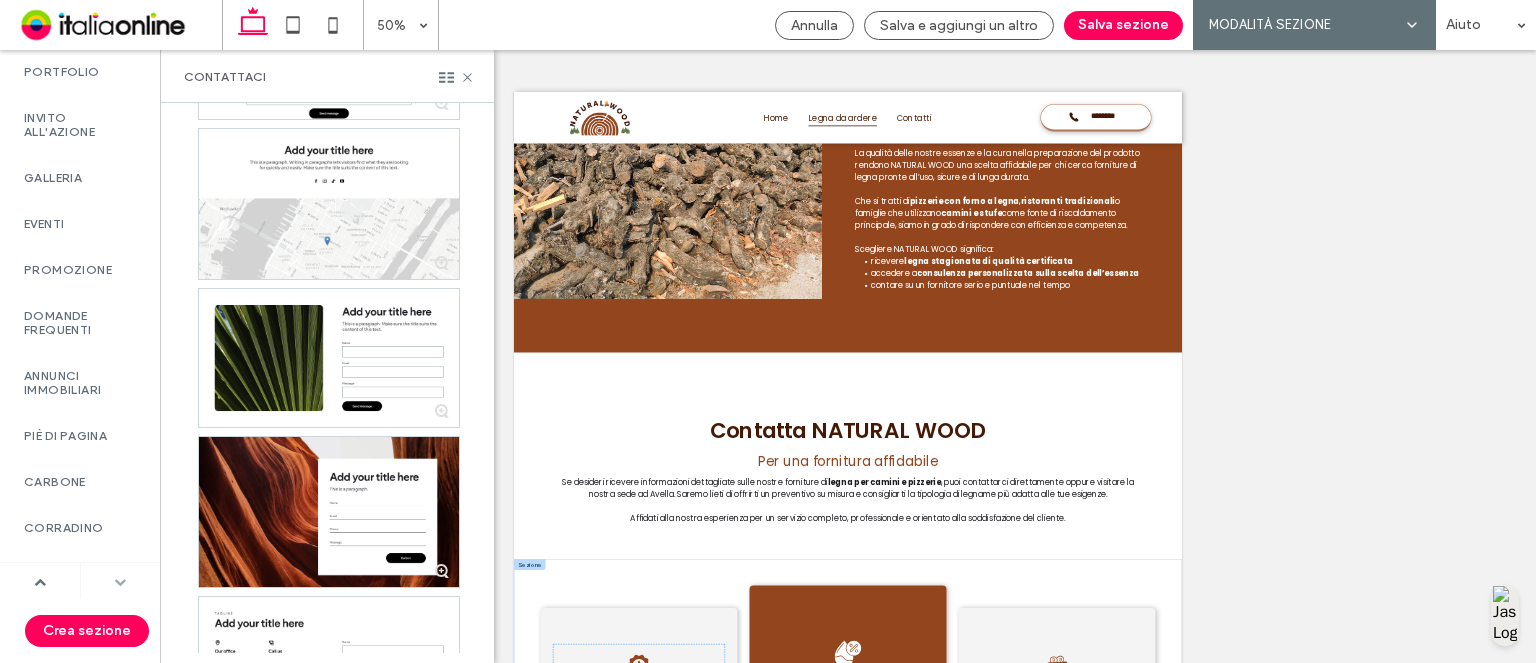 click at bounding box center [120, 582] 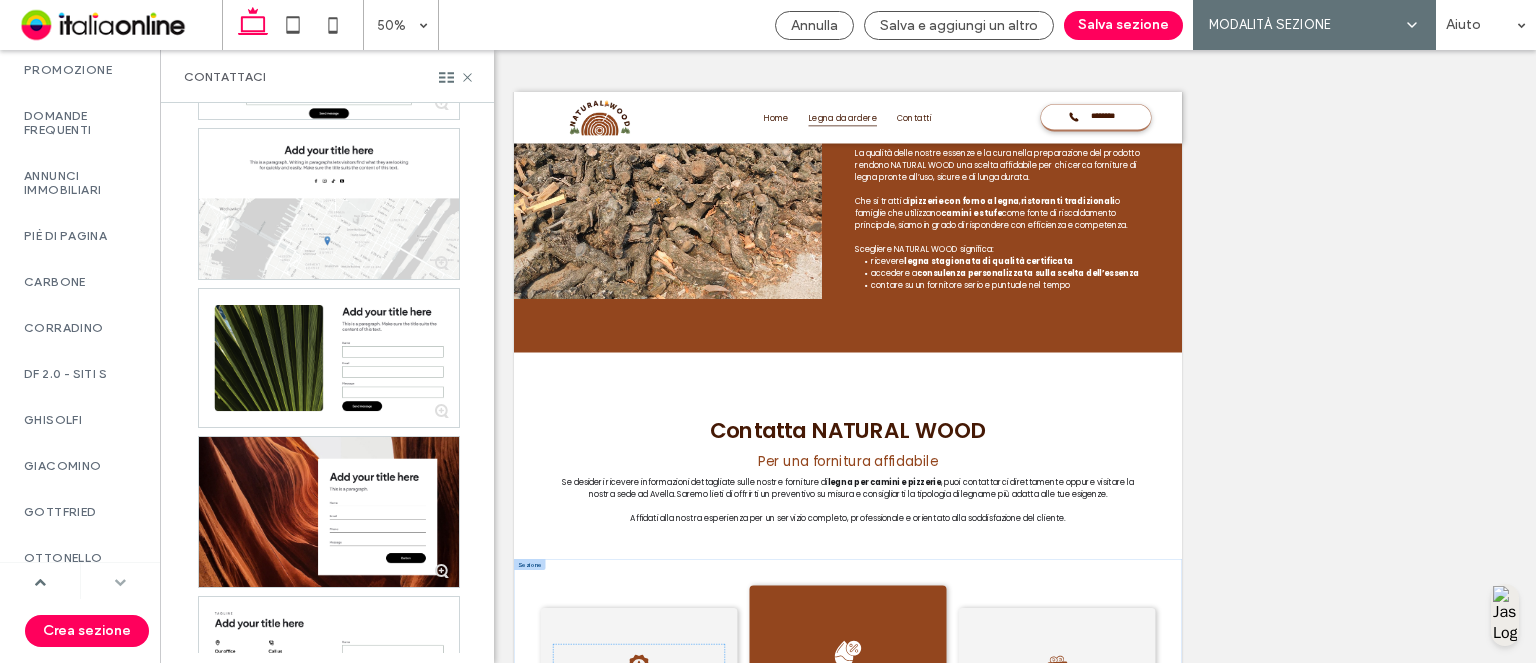 click at bounding box center (120, 582) 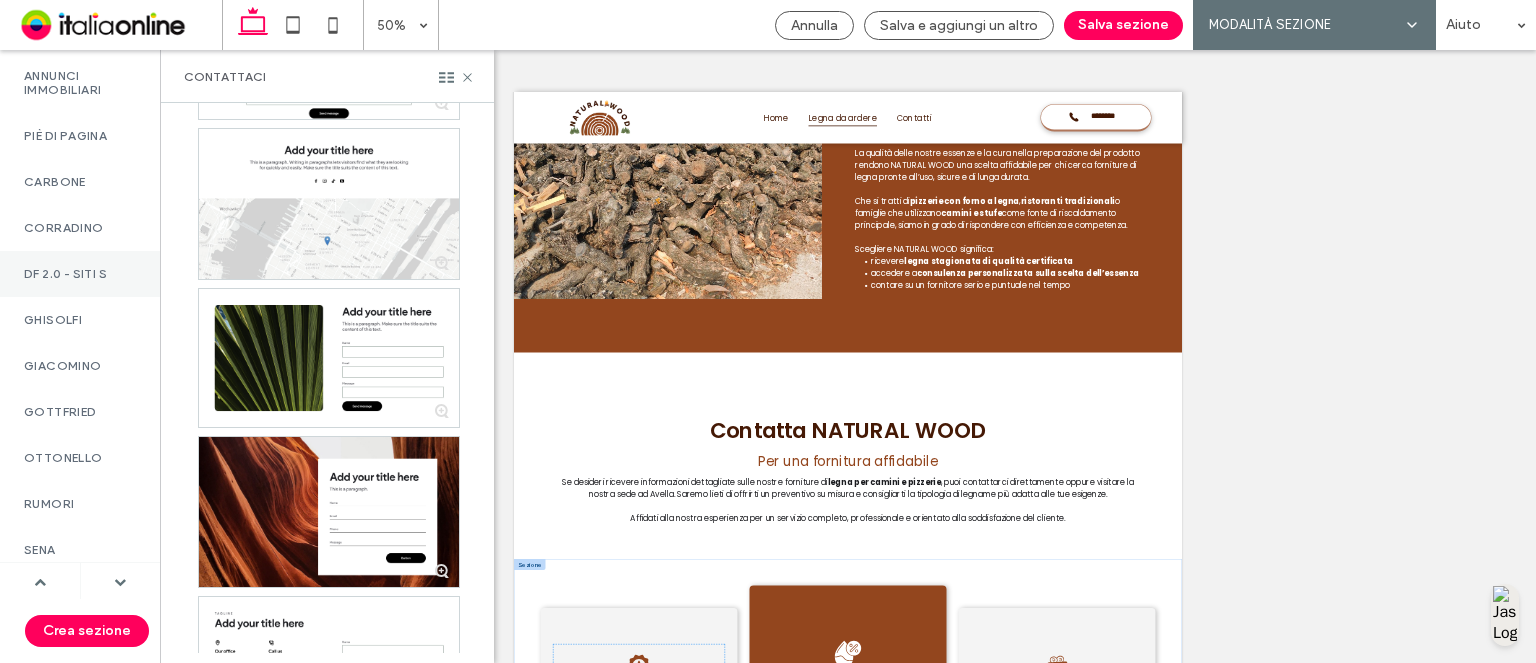 click on "DF 2.0 - SITI S" at bounding box center (80, 274) 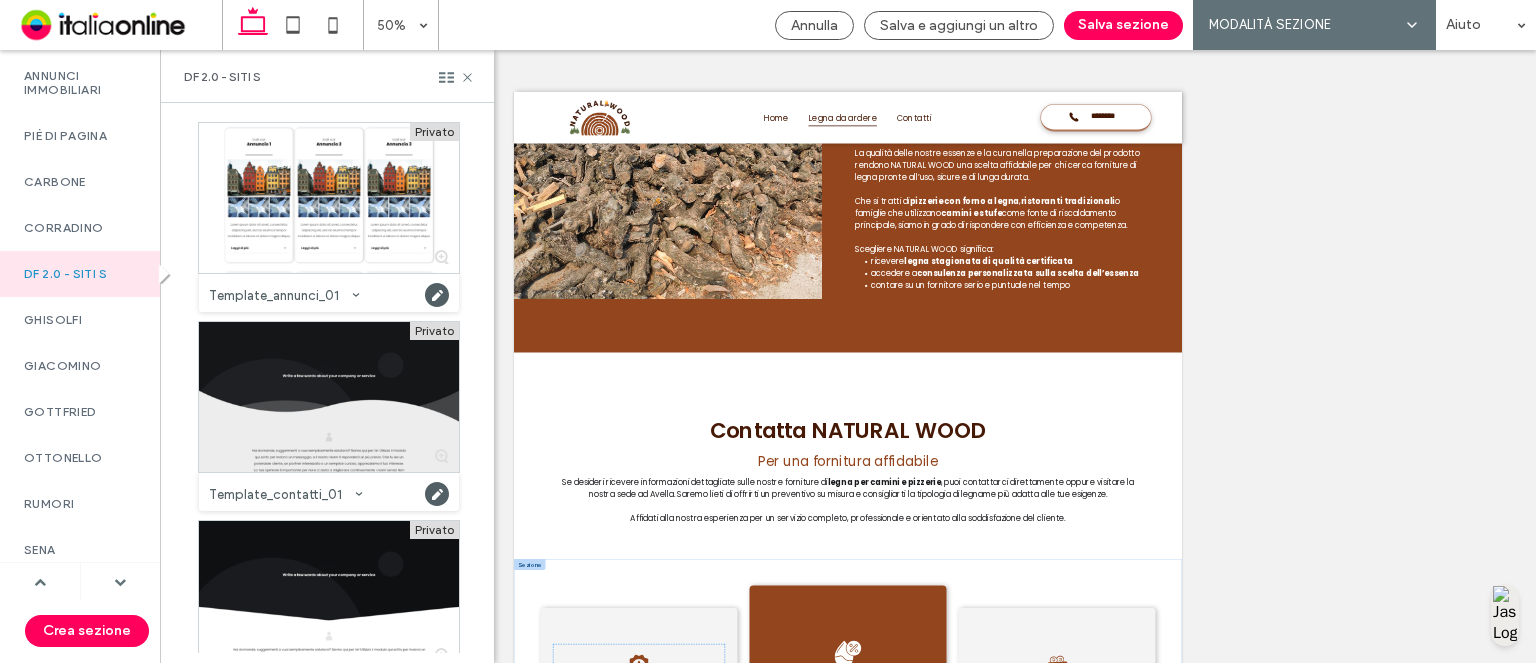 click at bounding box center [329, 397] 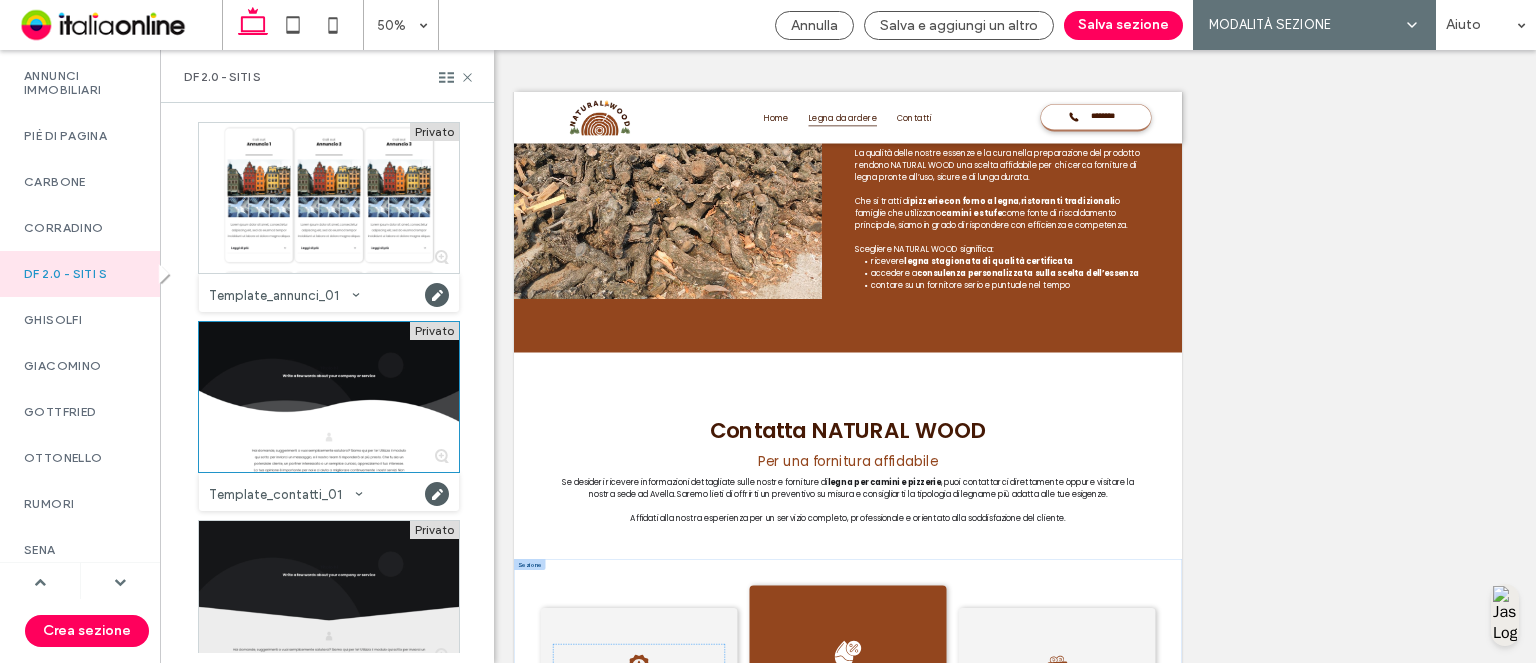 click at bounding box center (329, 596) 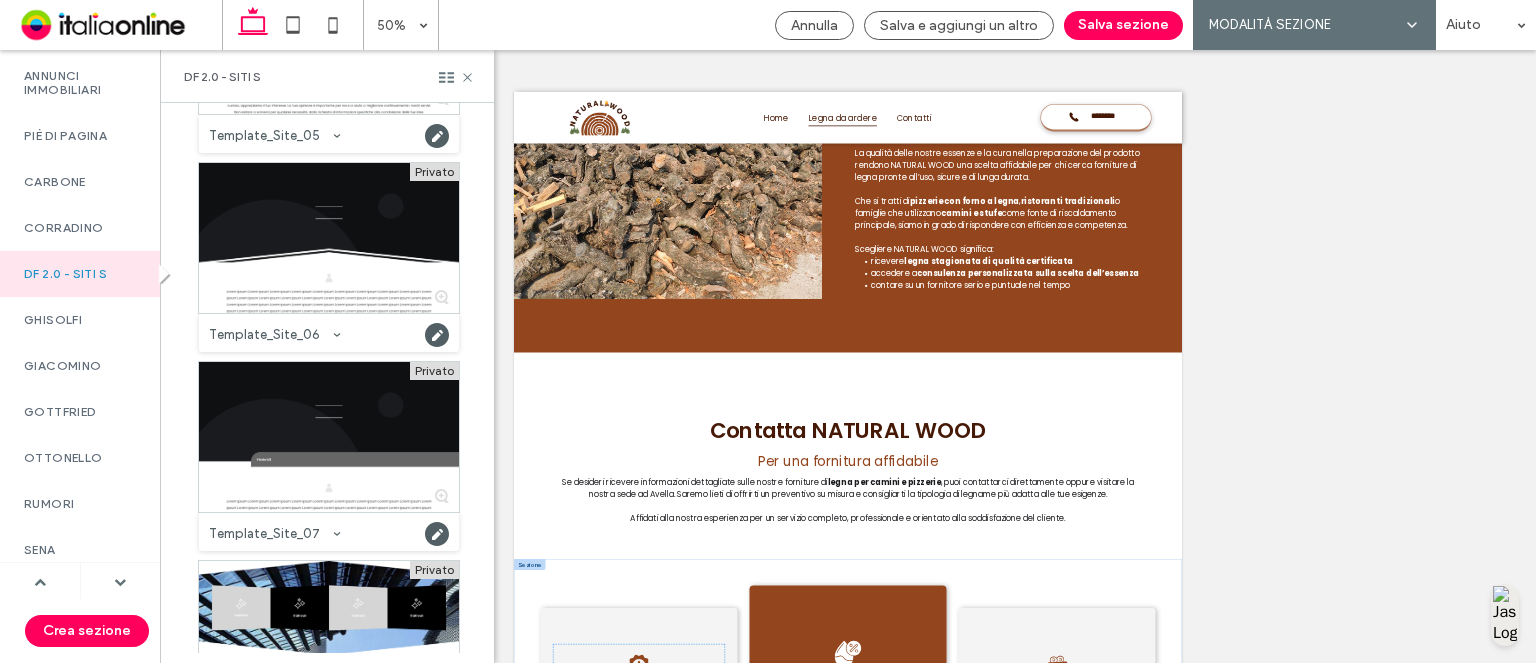 scroll, scrollTop: 3100, scrollLeft: 0, axis: vertical 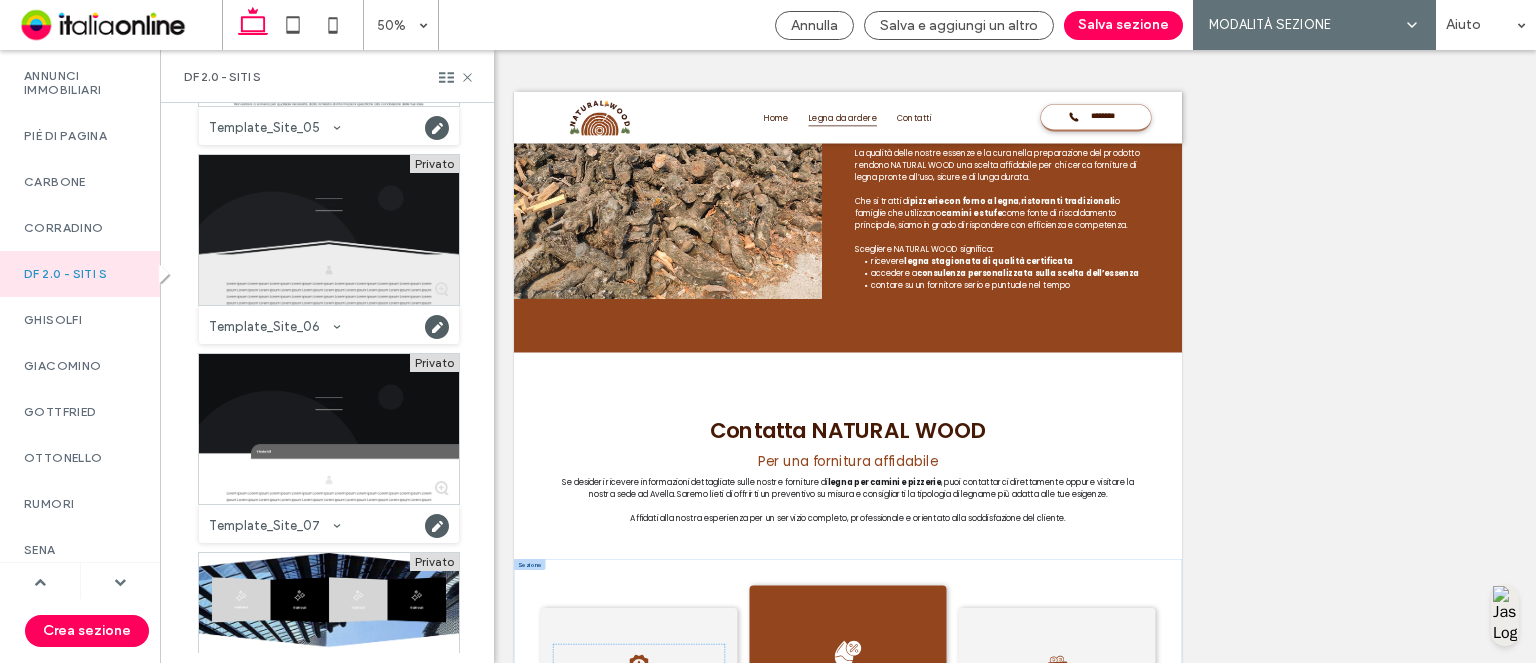 click at bounding box center [329, 230] 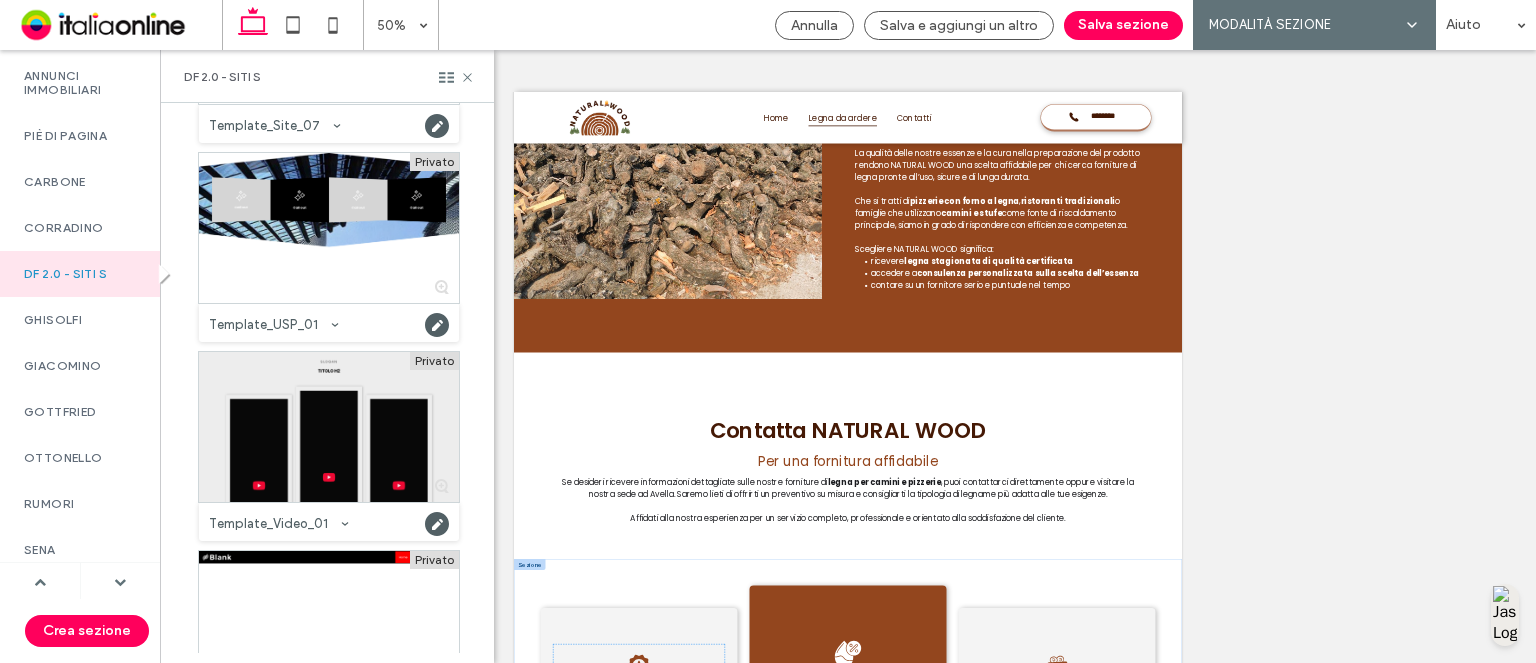 scroll, scrollTop: 3599, scrollLeft: 0, axis: vertical 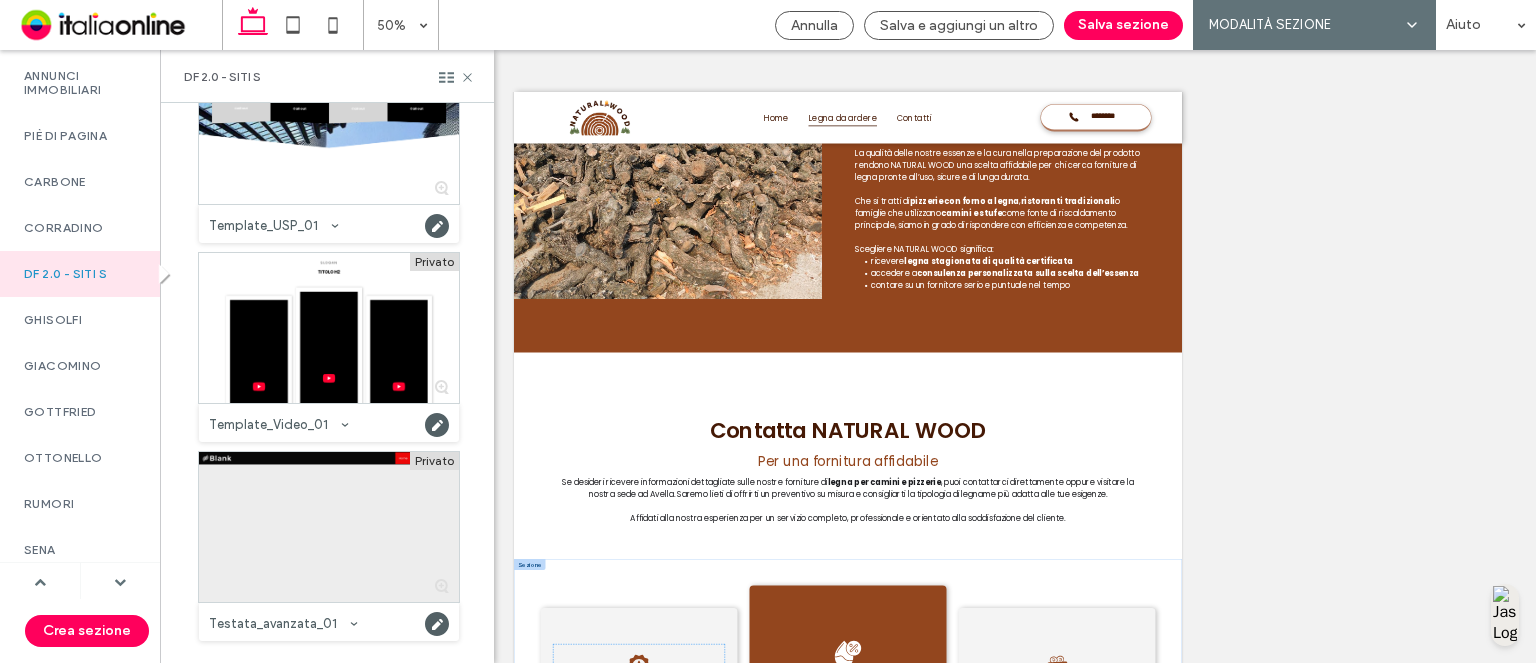 click at bounding box center (329, 527) 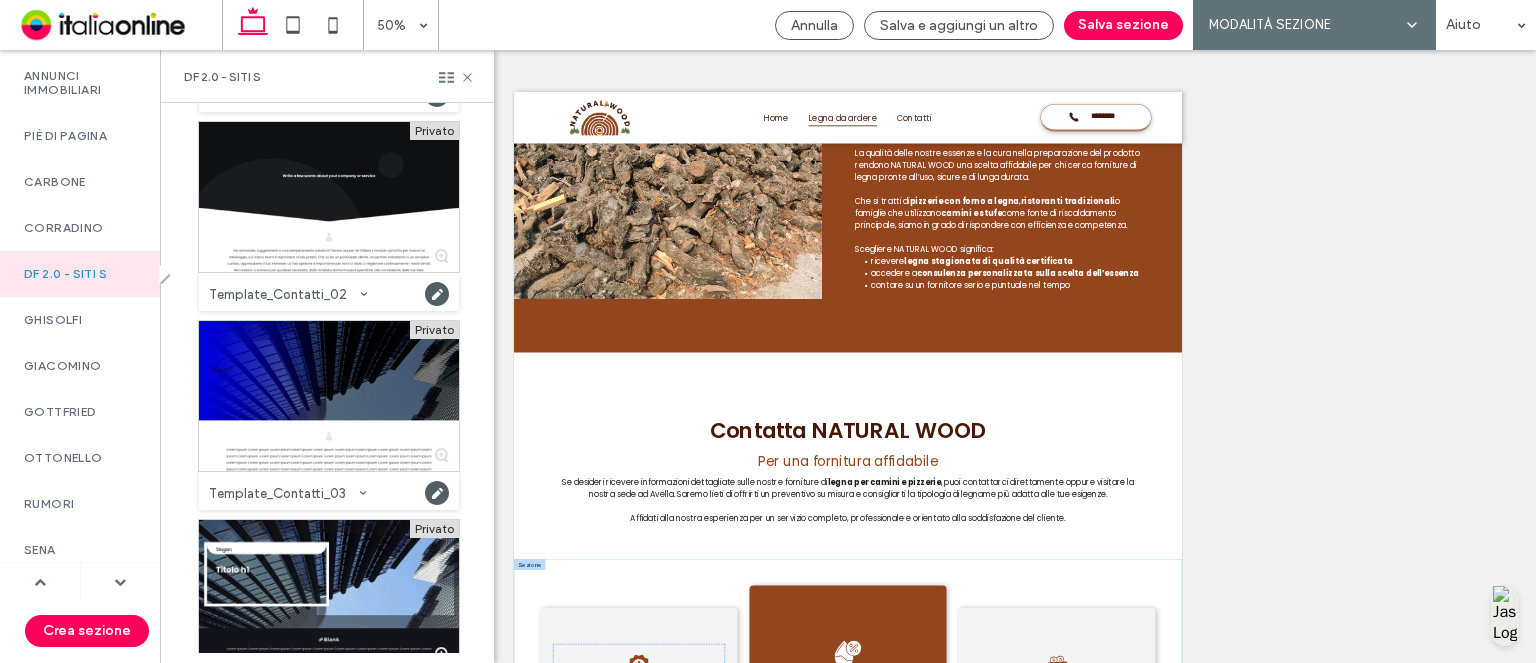 scroll, scrollTop: 0, scrollLeft: 0, axis: both 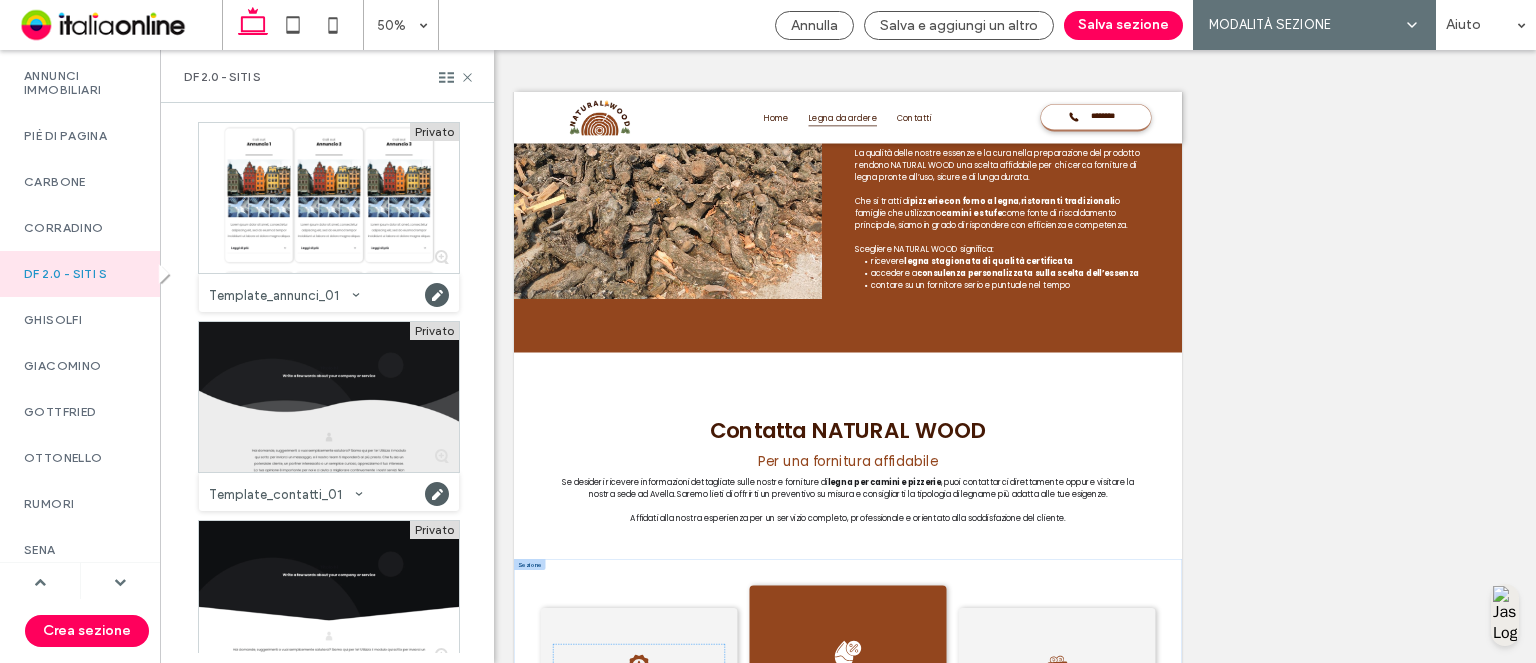click at bounding box center [329, 397] 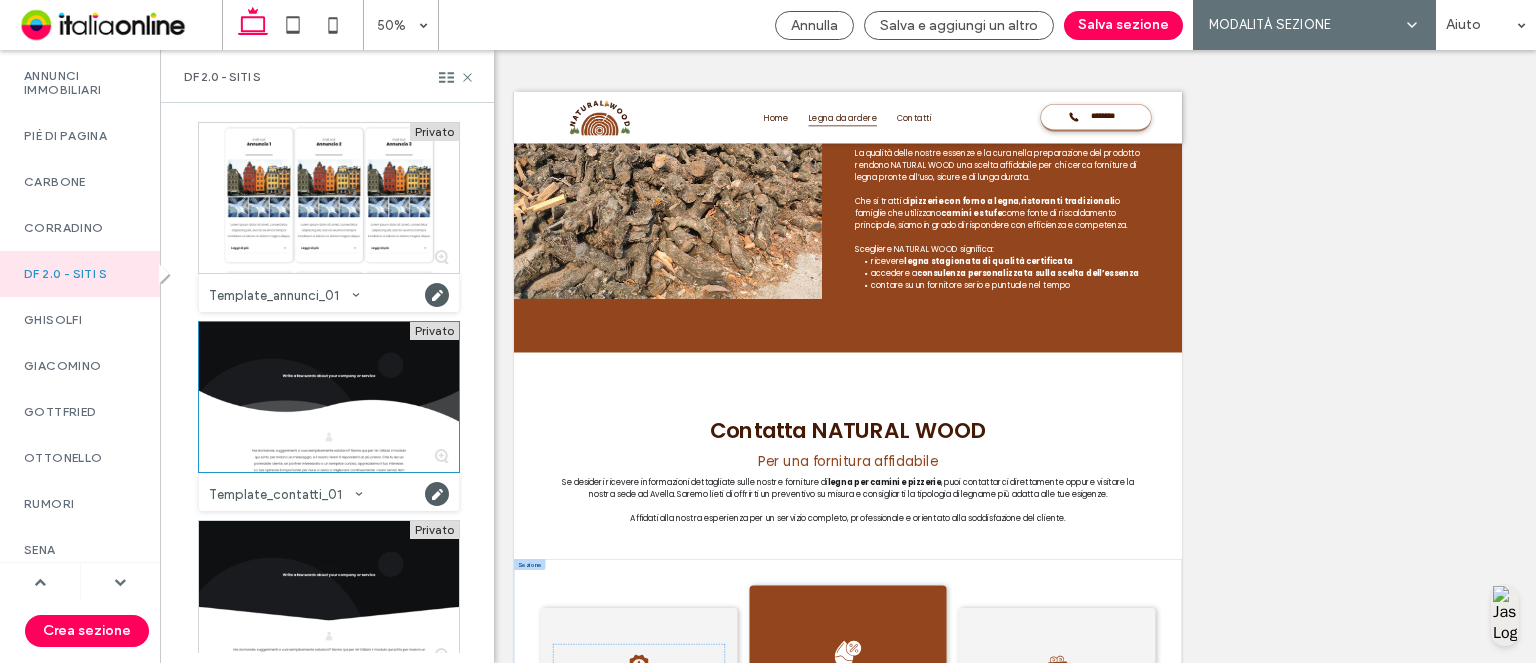 drag, startPoint x: 1118, startPoint y: 17, endPoint x: 1103, endPoint y: 103, distance: 87.29834 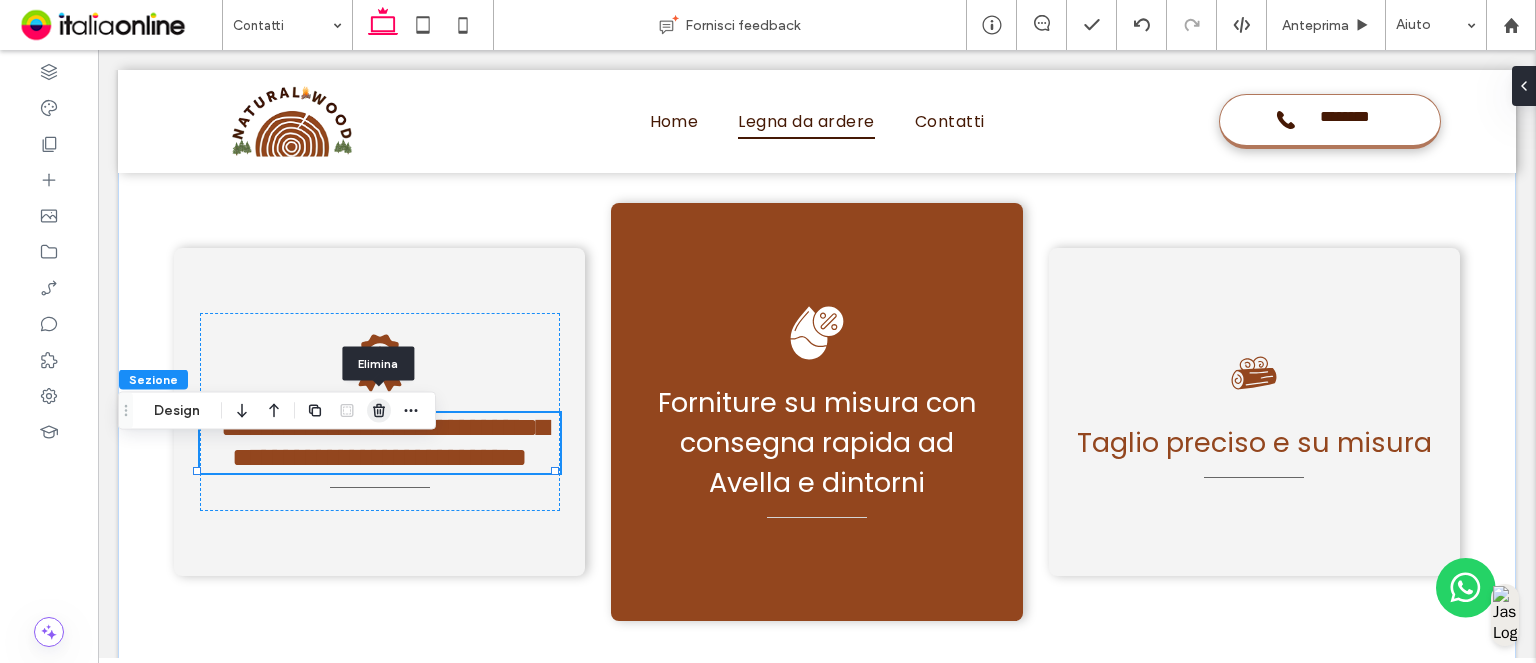click 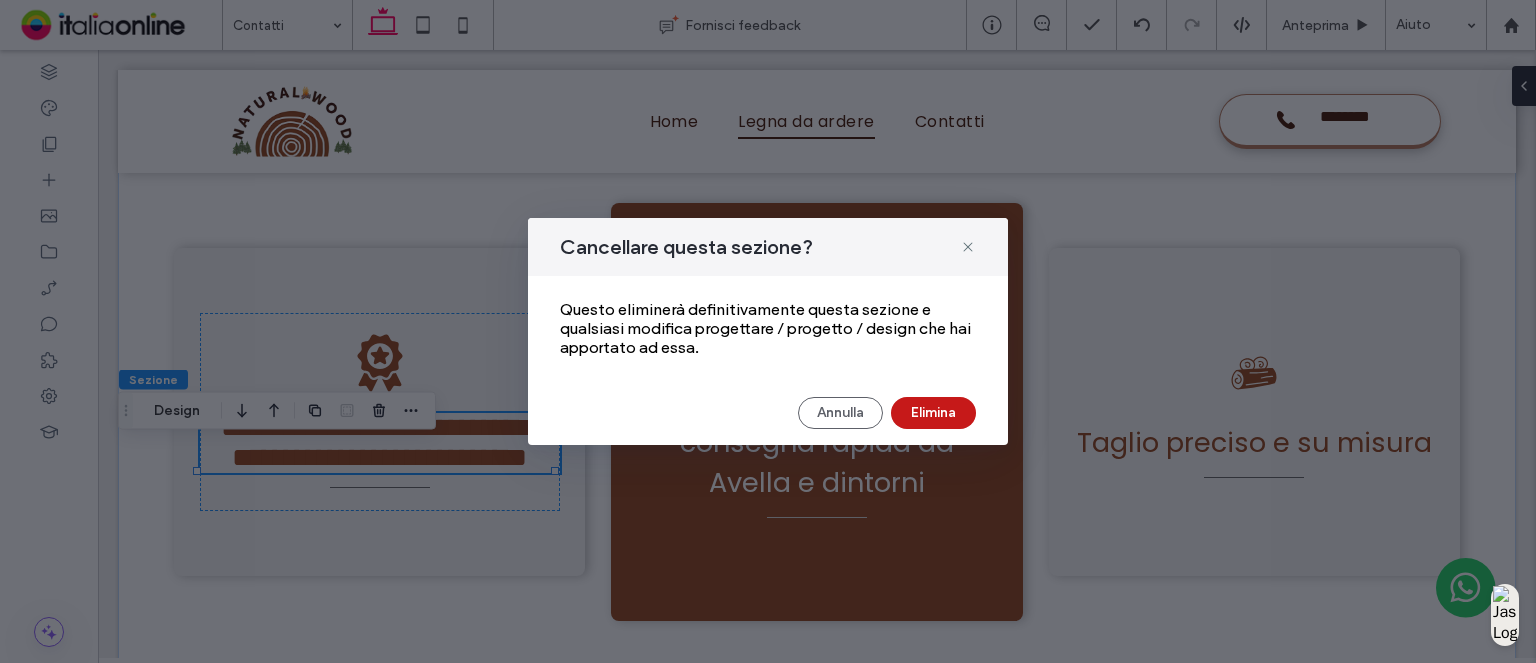 click on "Elimina" at bounding box center (933, 413) 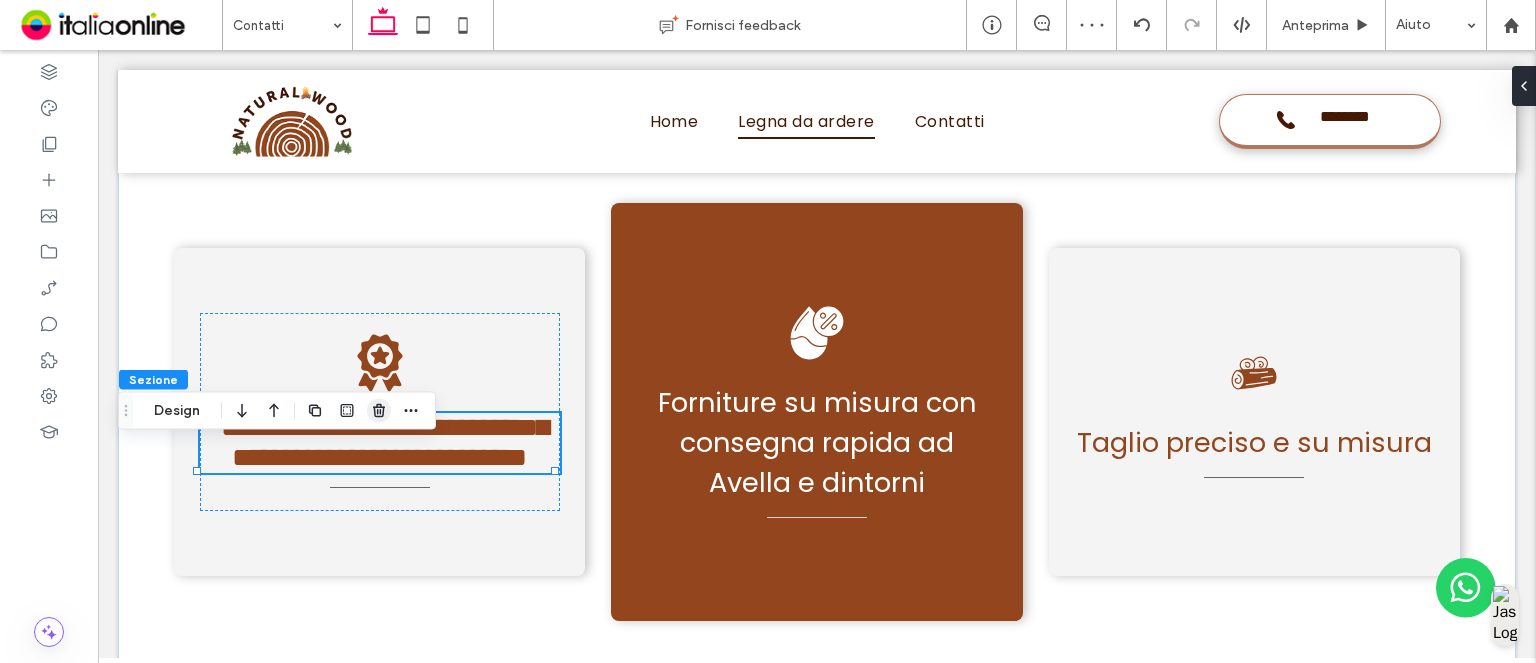 click 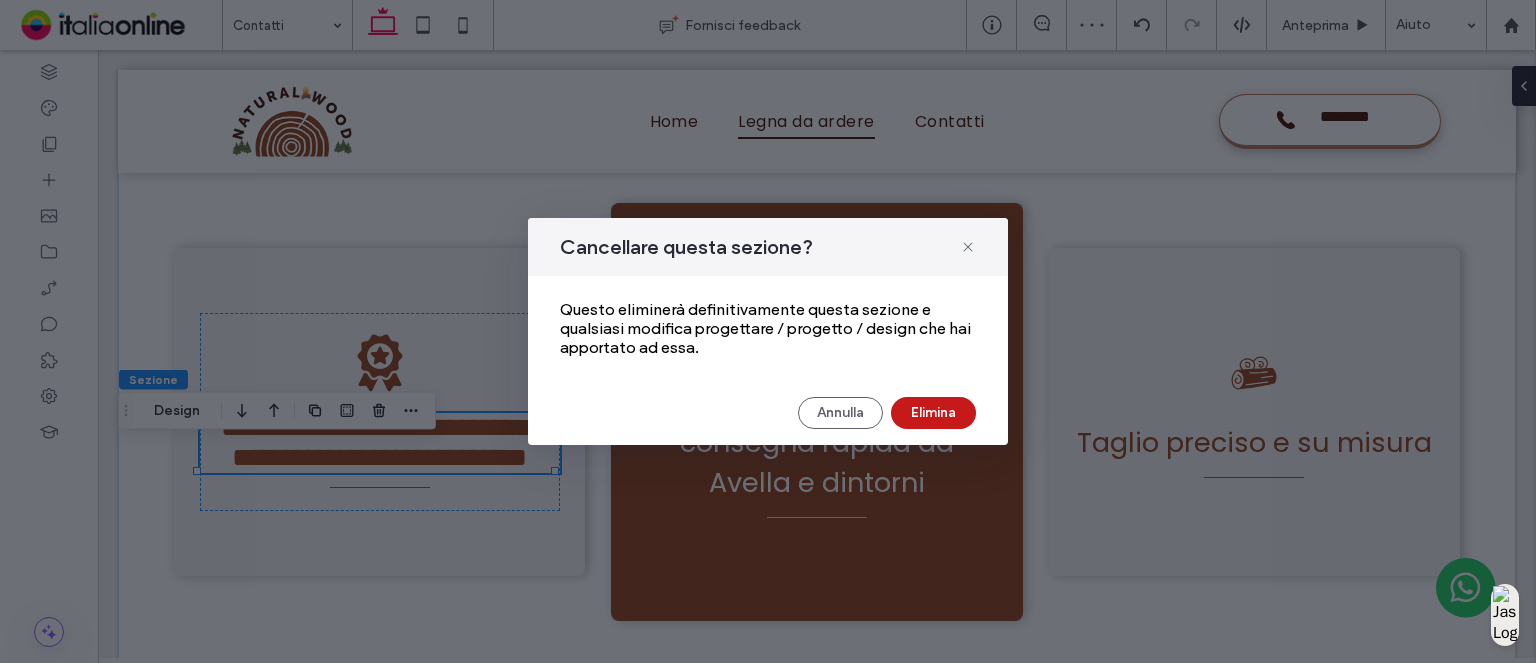 click on "Elimina" at bounding box center [933, 413] 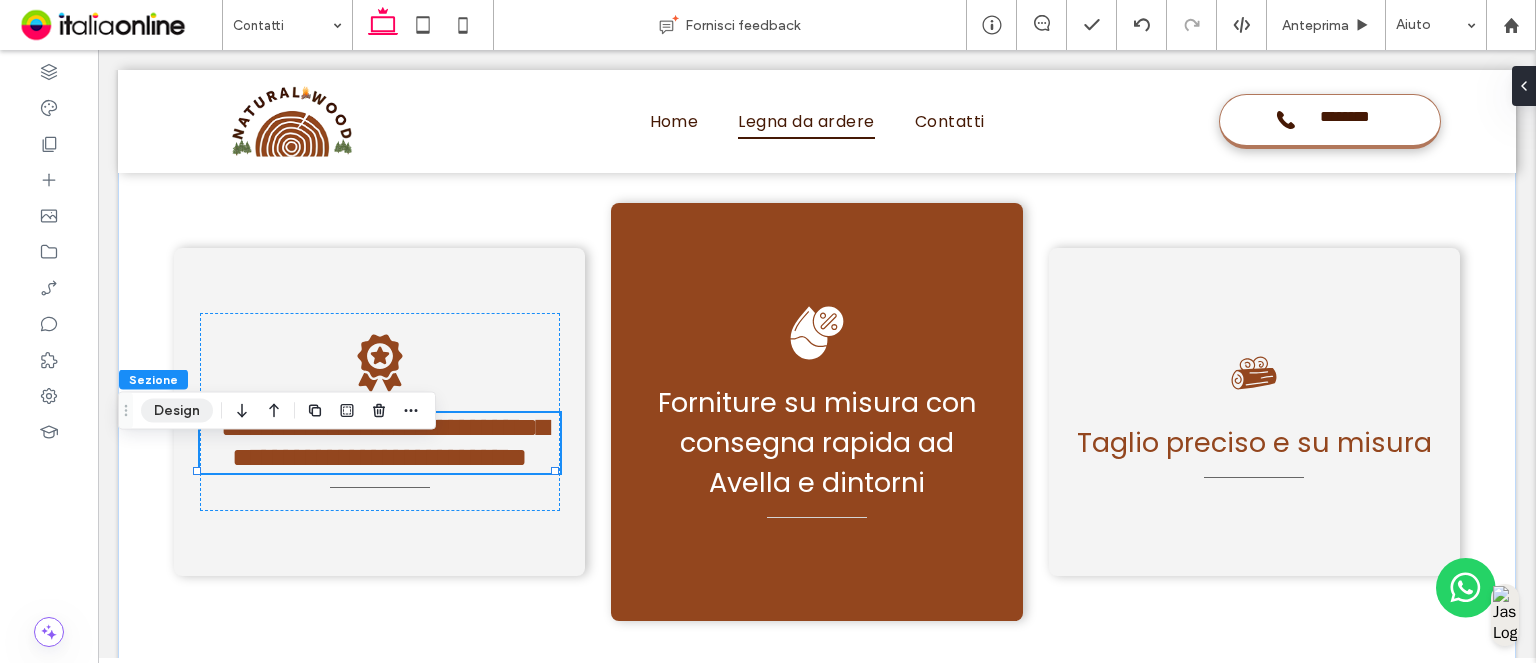 click on "Design" at bounding box center (177, 411) 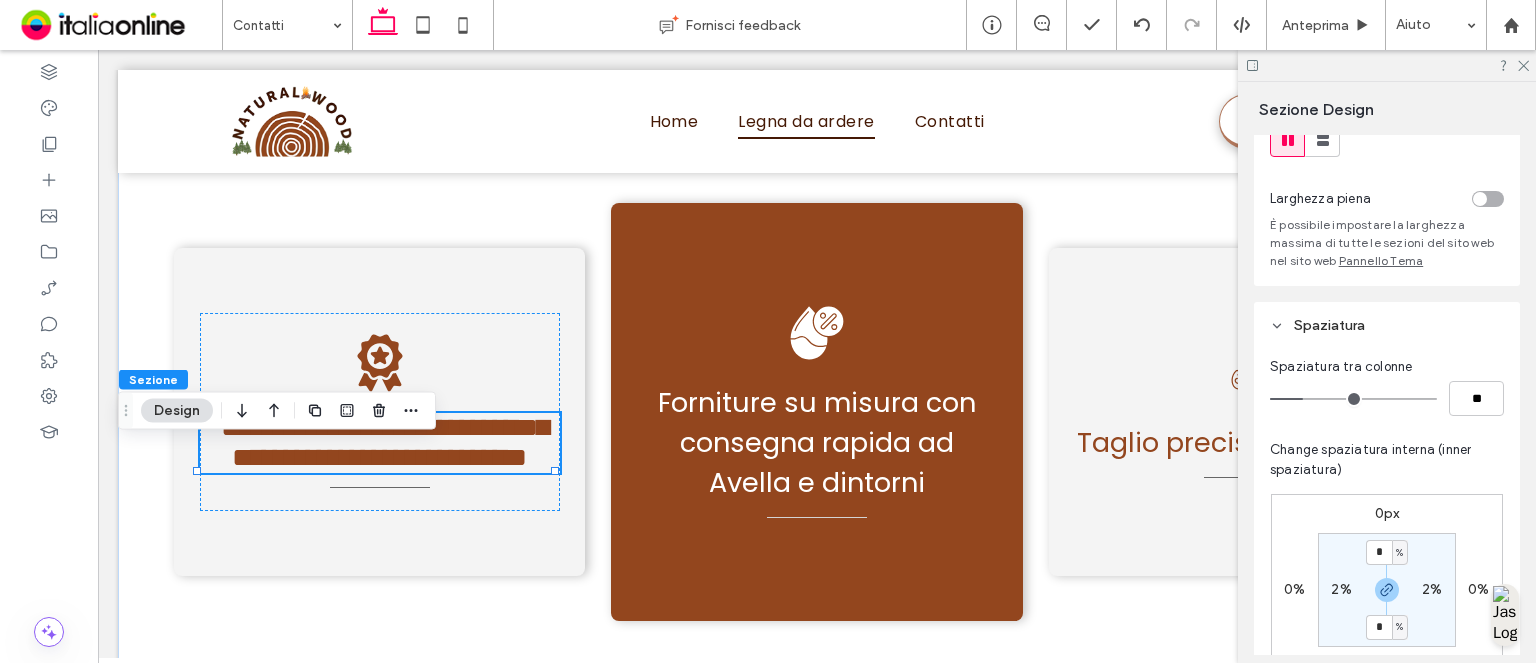 scroll, scrollTop: 100, scrollLeft: 0, axis: vertical 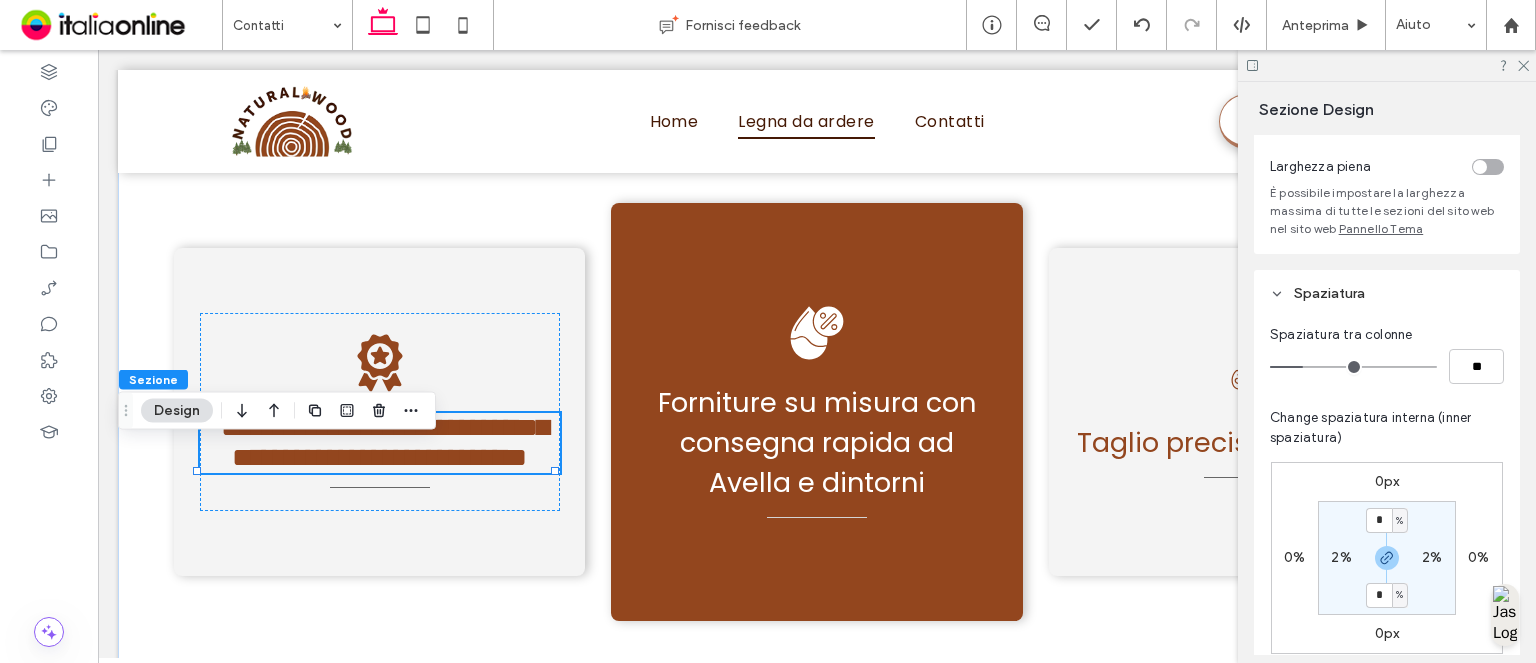 click on "2%" at bounding box center [1341, 557] 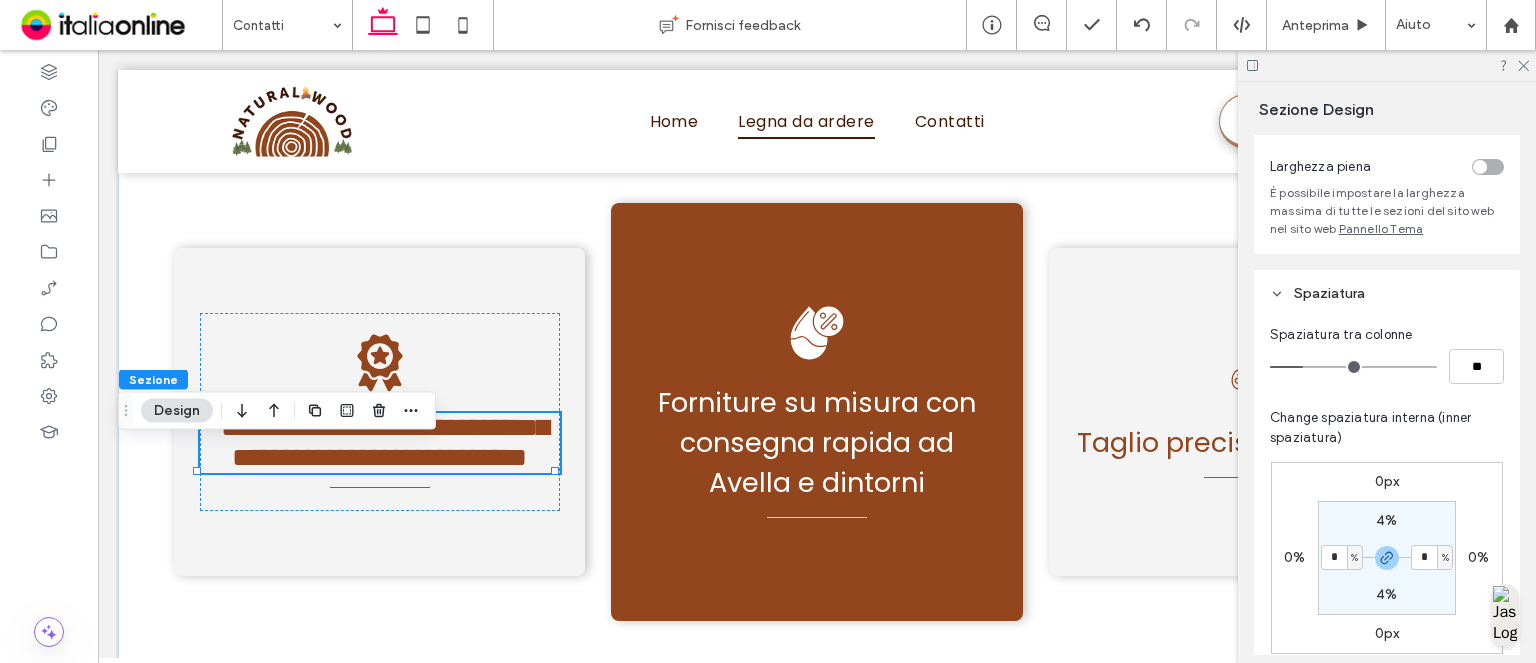 type on "*" 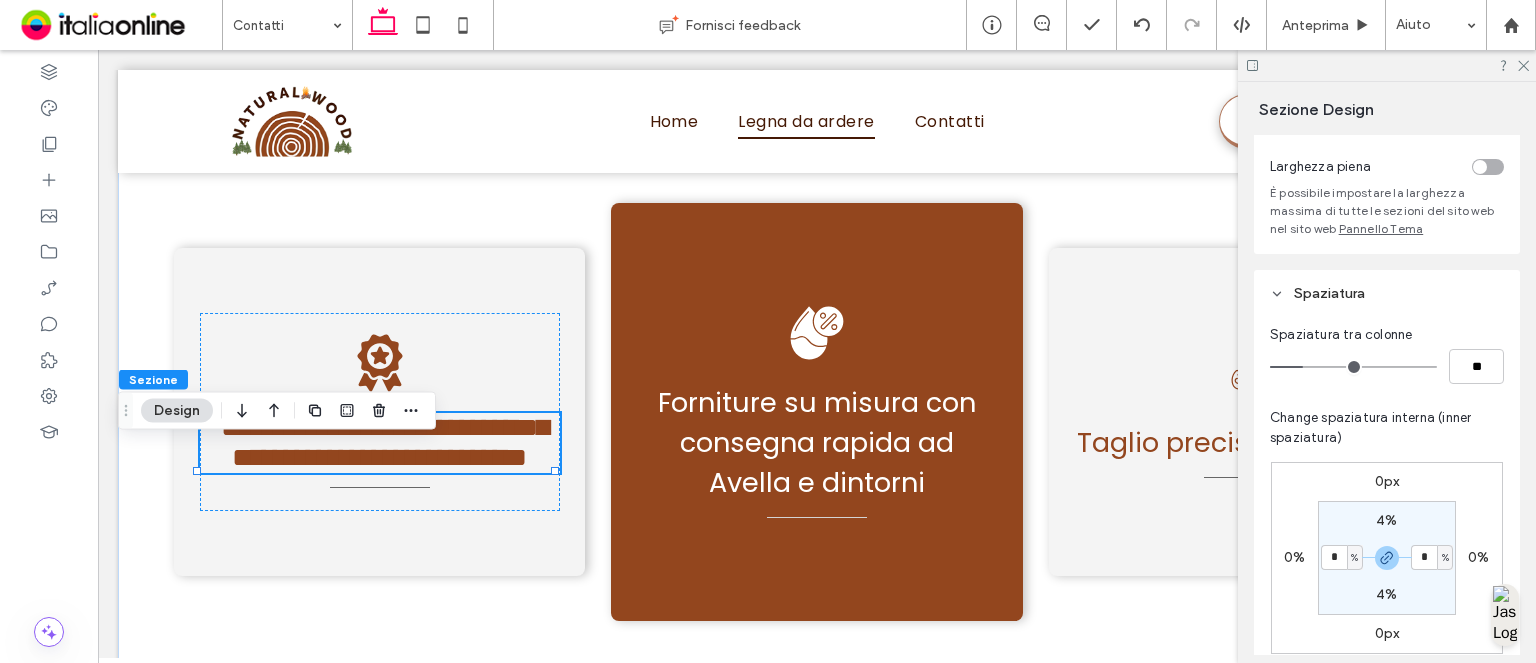 click on "4%" at bounding box center [1386, 594] 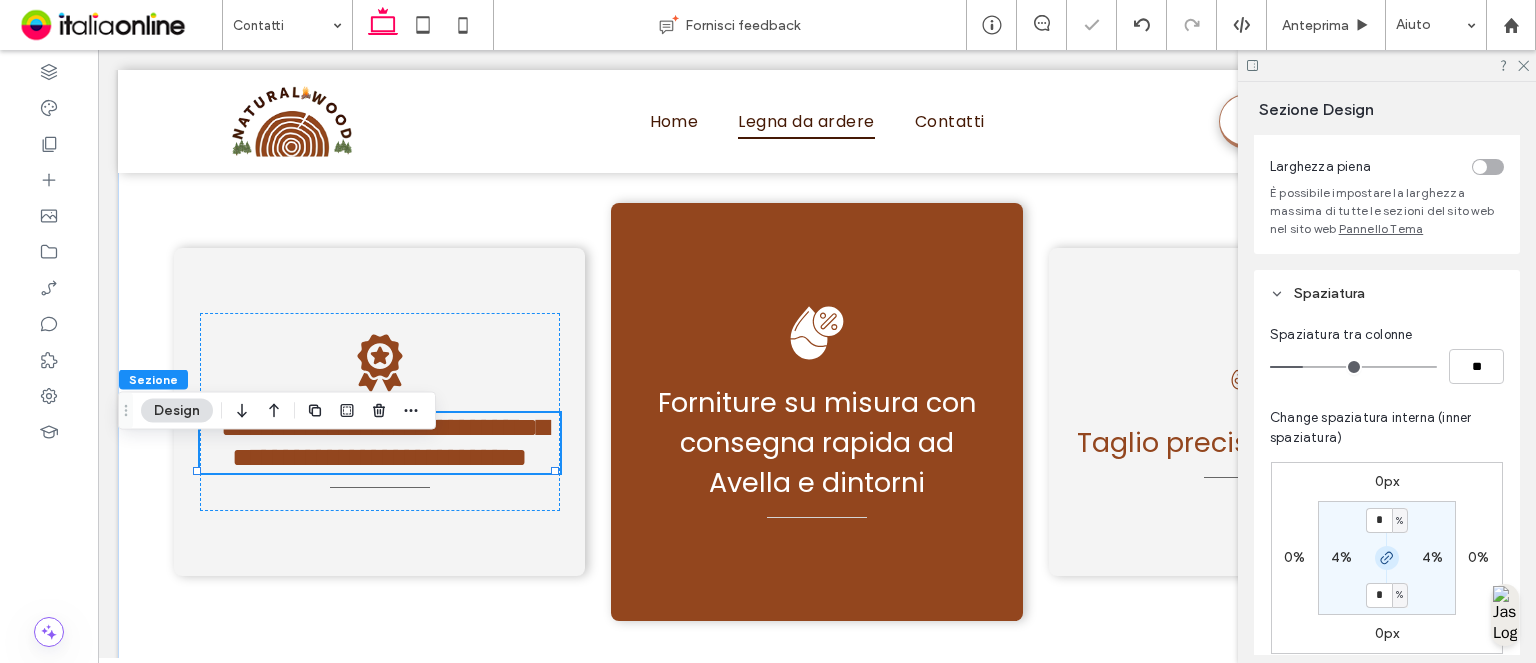 click 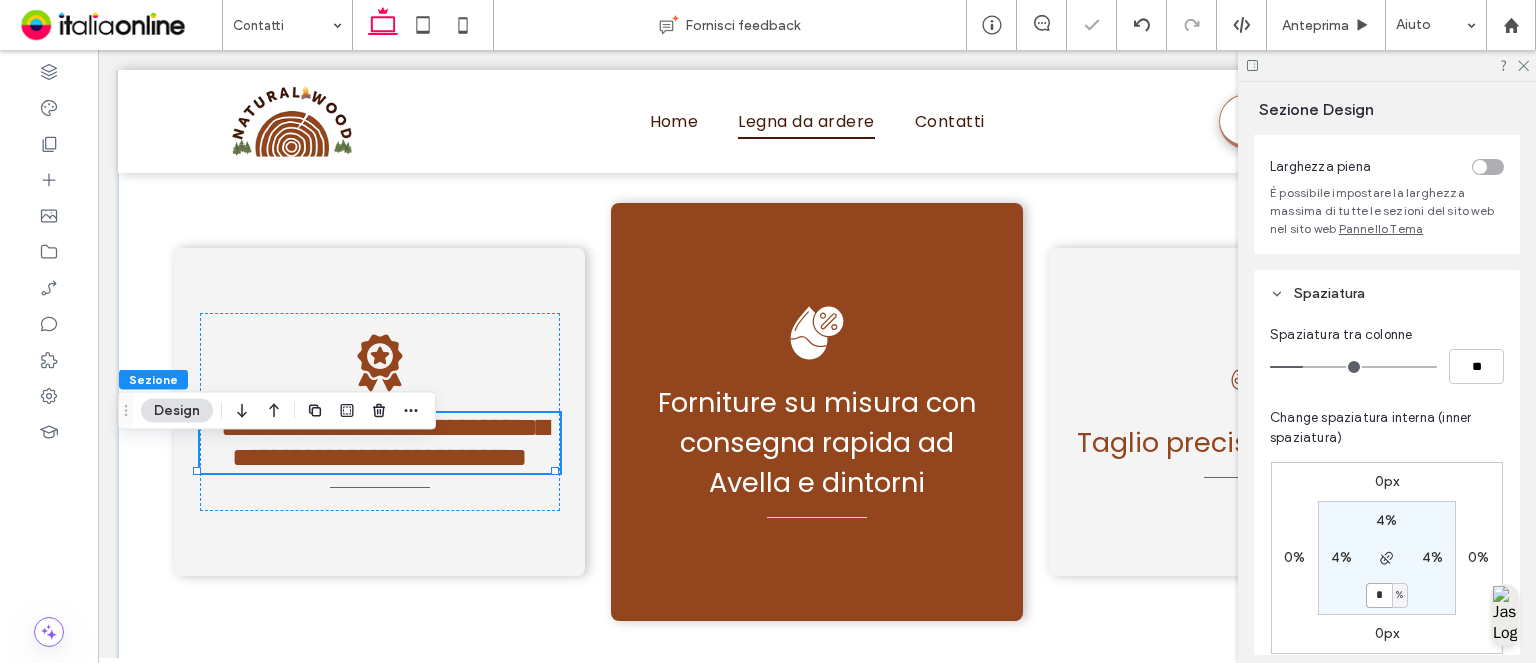 click on "*" at bounding box center [1379, 595] 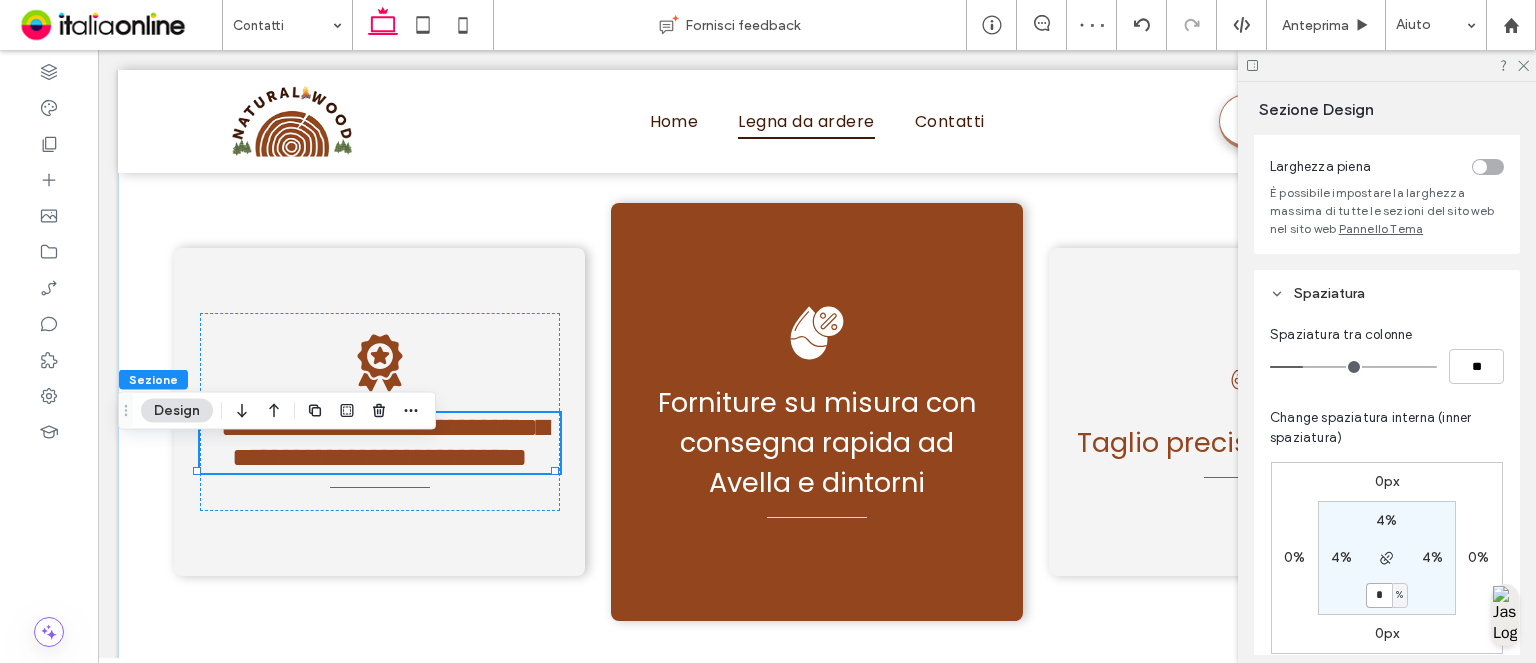 type on "*" 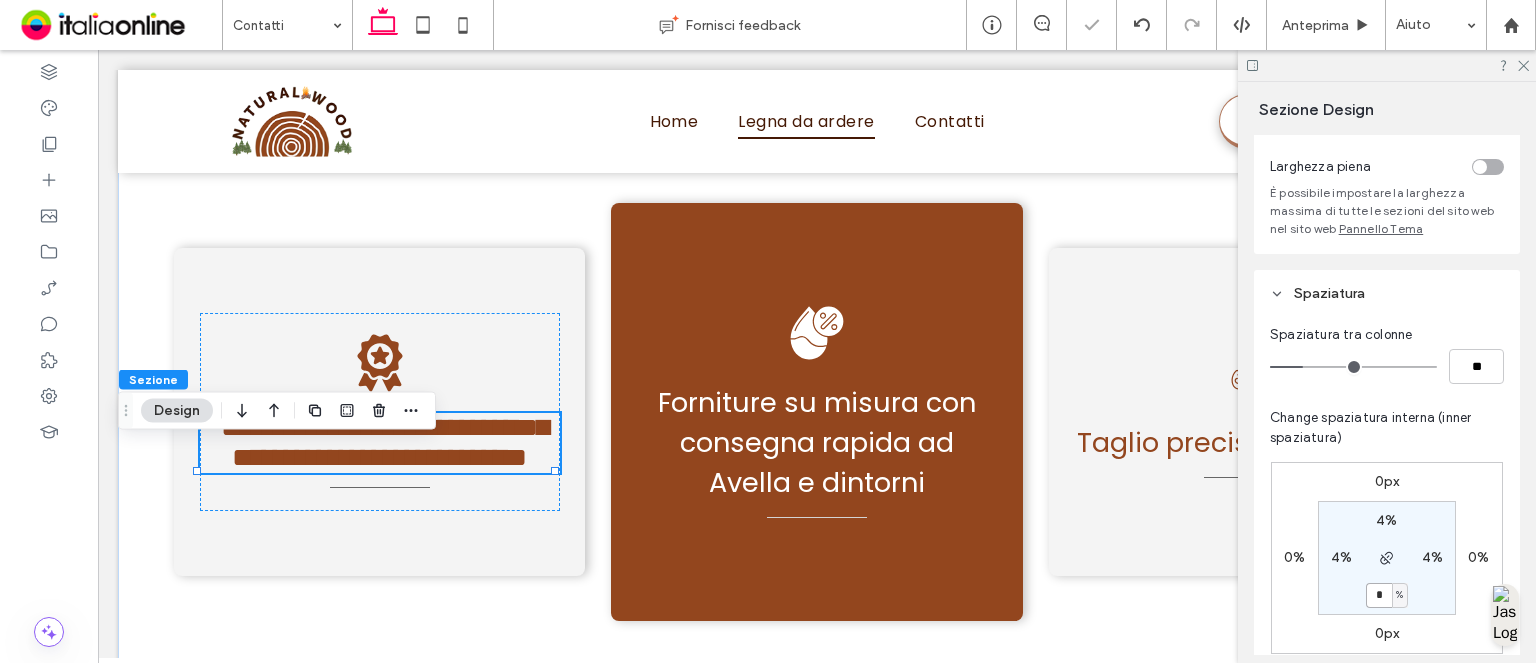 type on "*" 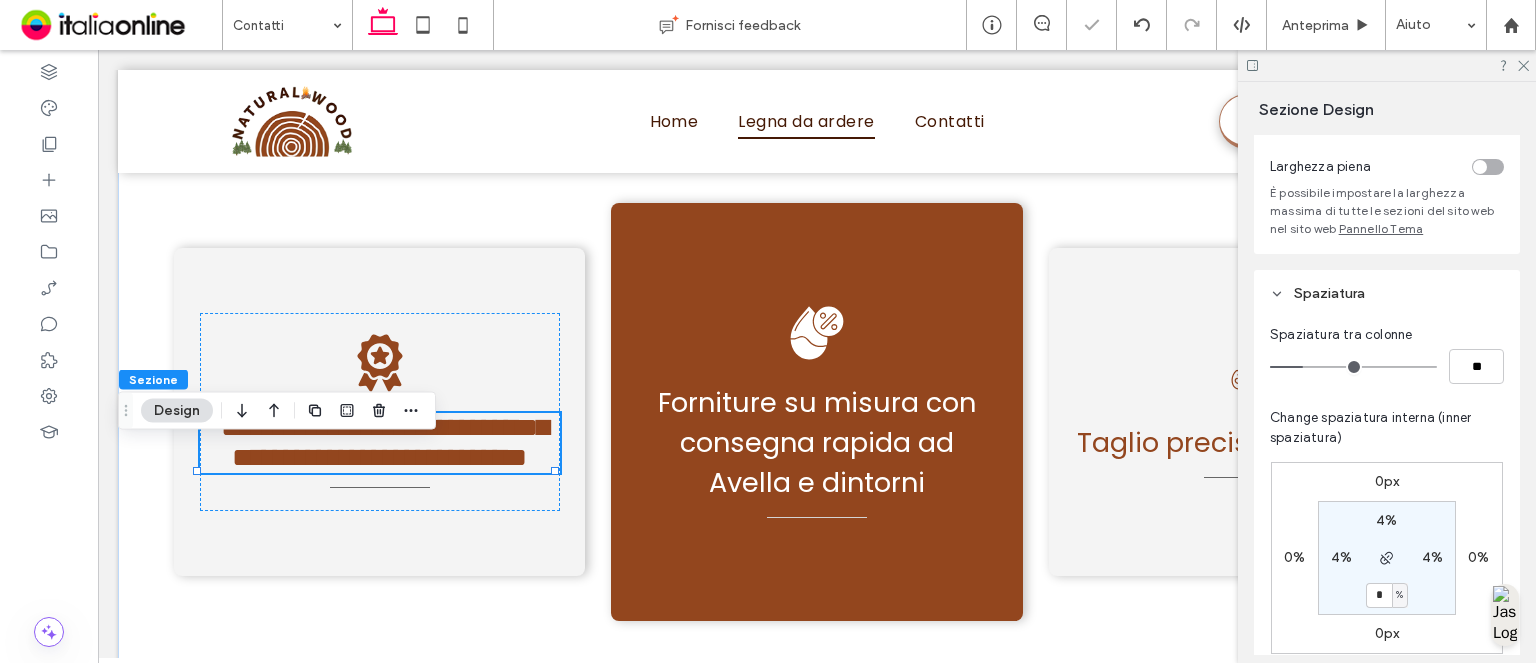 drag, startPoint x: 1523, startPoint y: 63, endPoint x: 1252, endPoint y: 370, distance: 409.4997 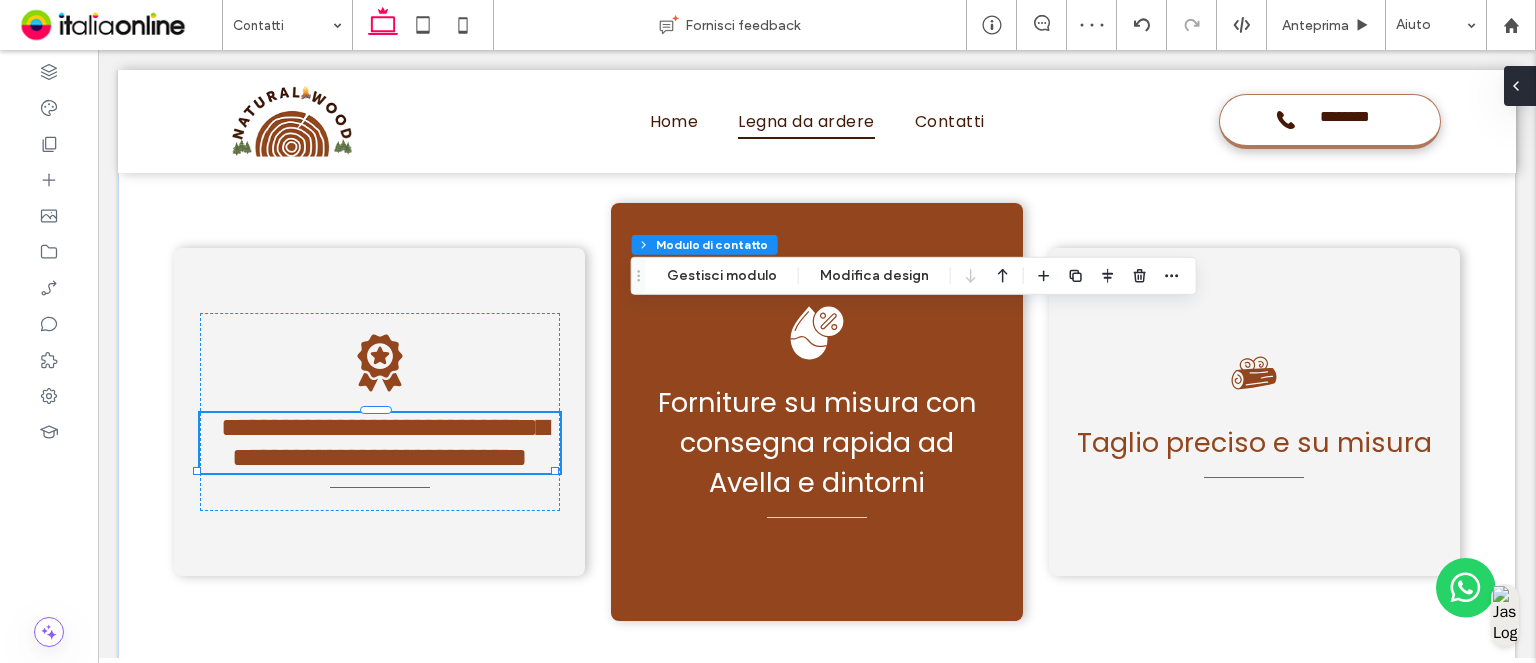 type on "*" 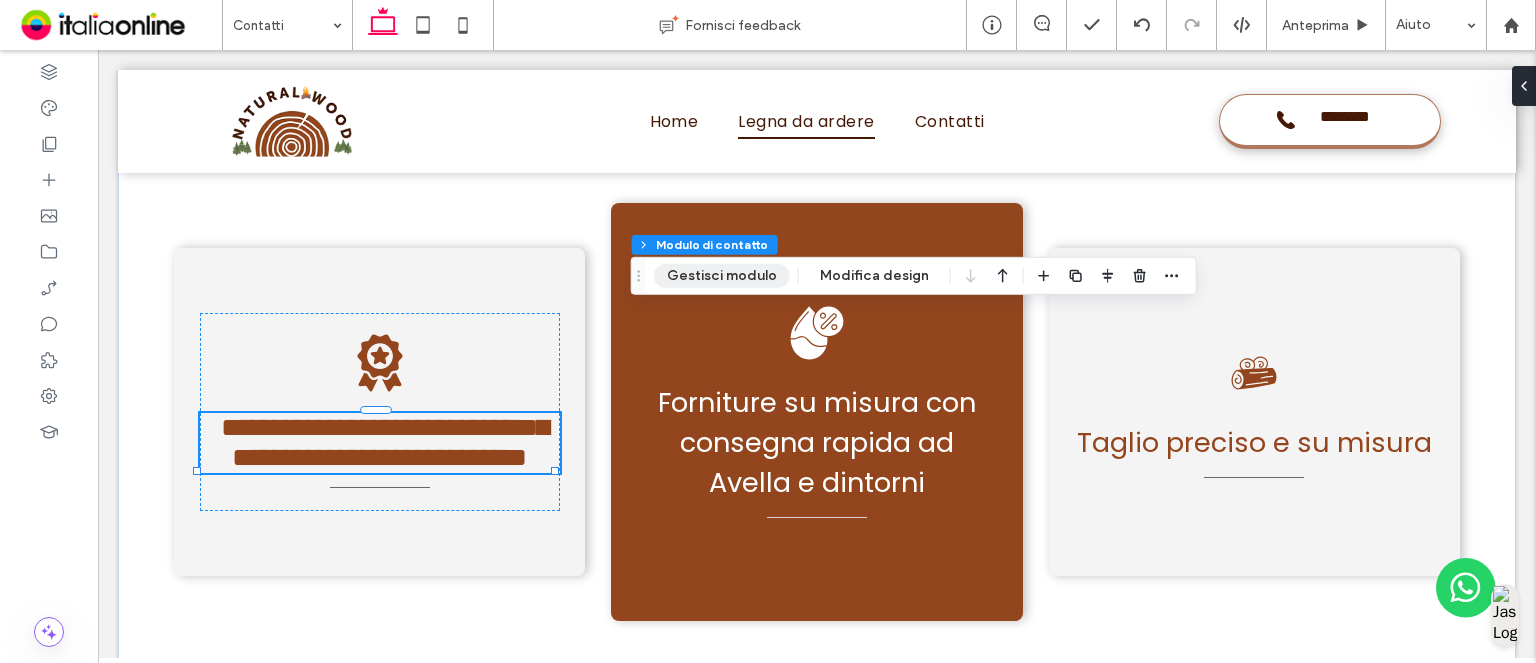 click on "Gestisci modulo" at bounding box center (722, 276) 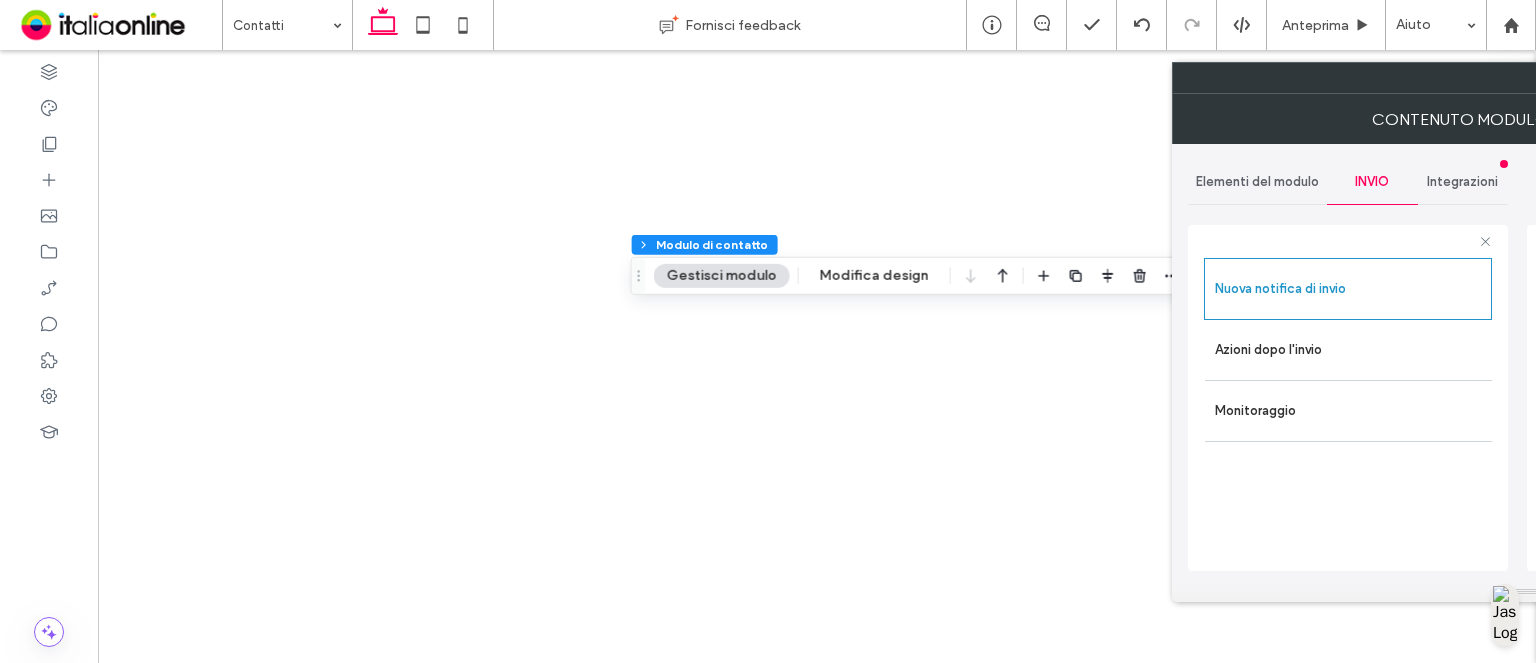 click on "Nuova notifica di invio" at bounding box center [1348, 289] 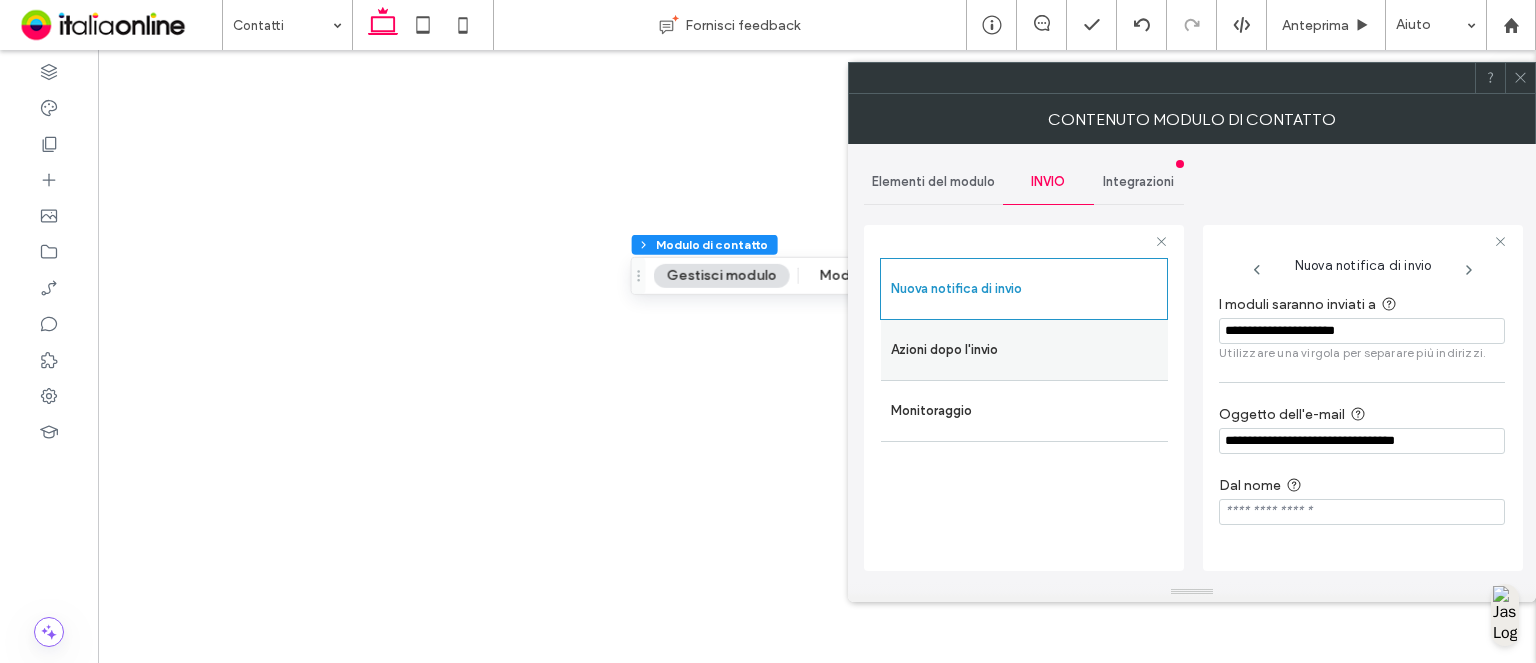 scroll, scrollTop: 0, scrollLeft: 0, axis: both 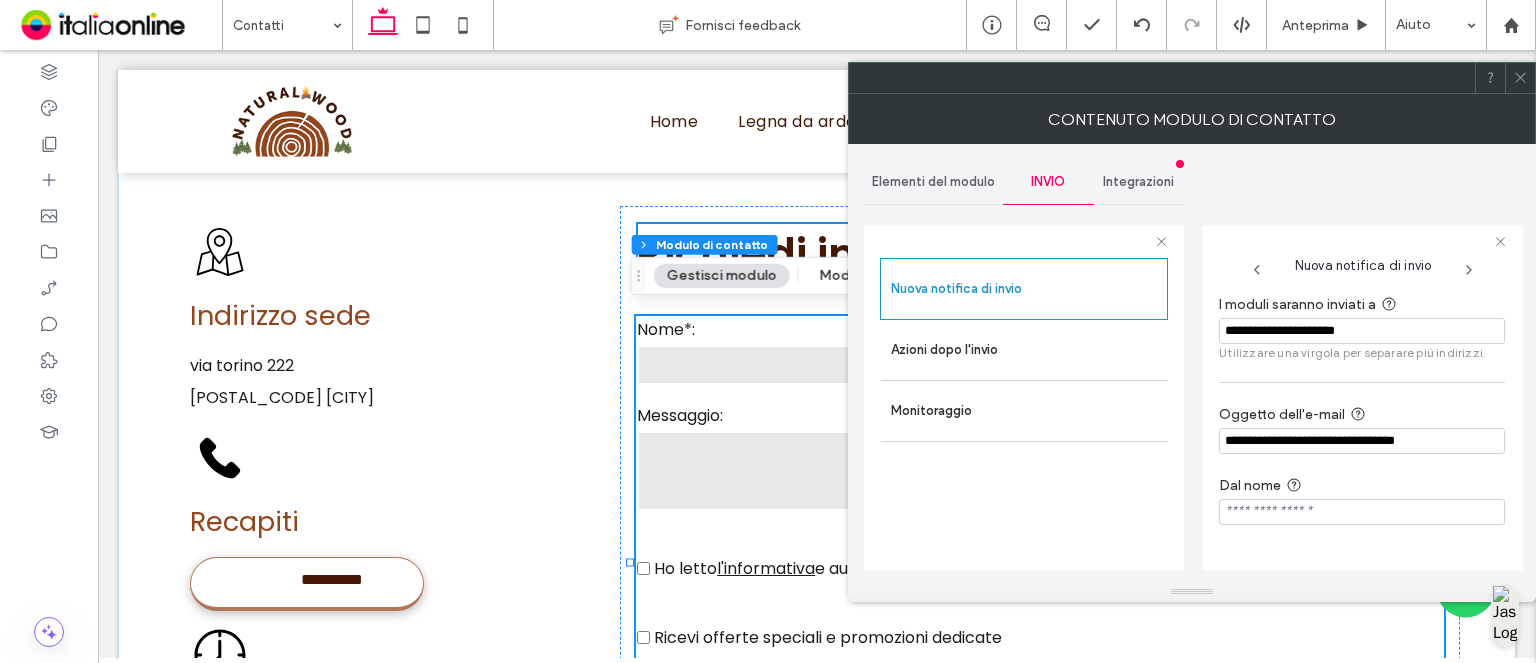 click on "**********" at bounding box center (1362, 331) 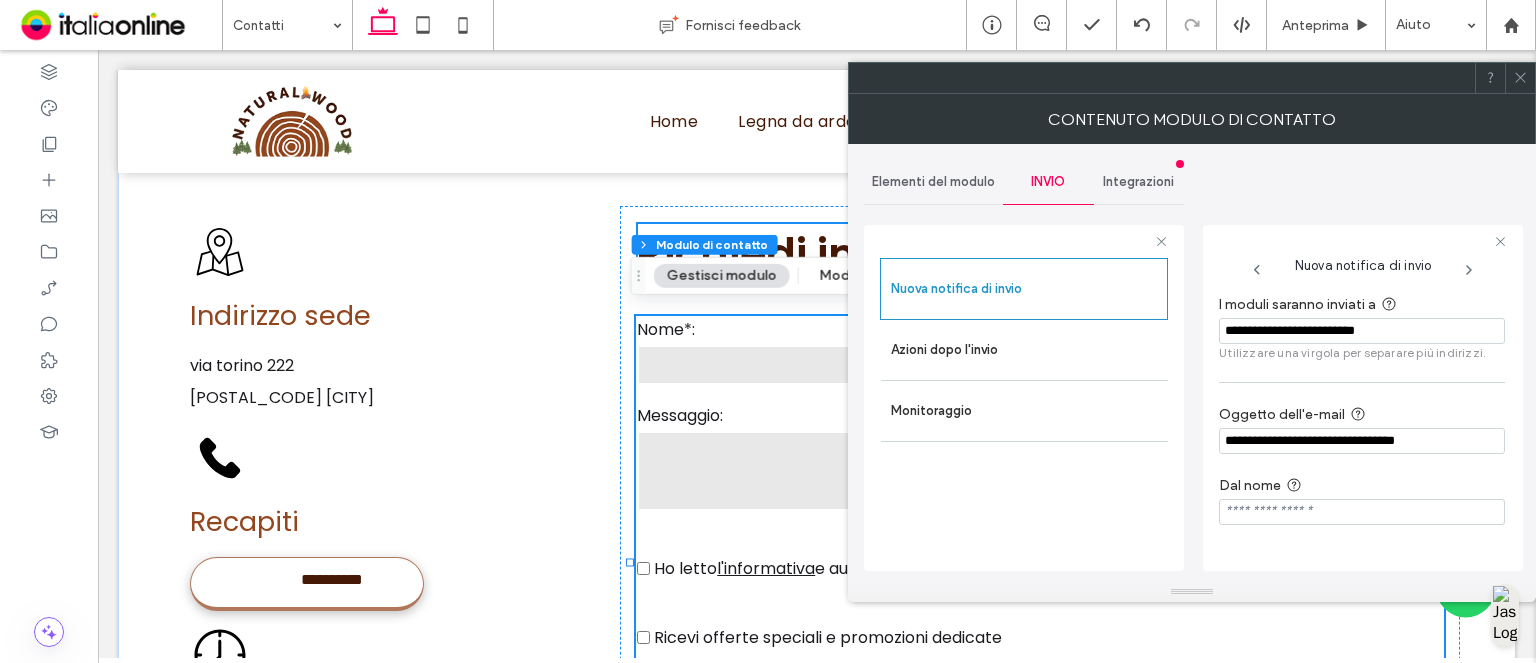 type on "**********" 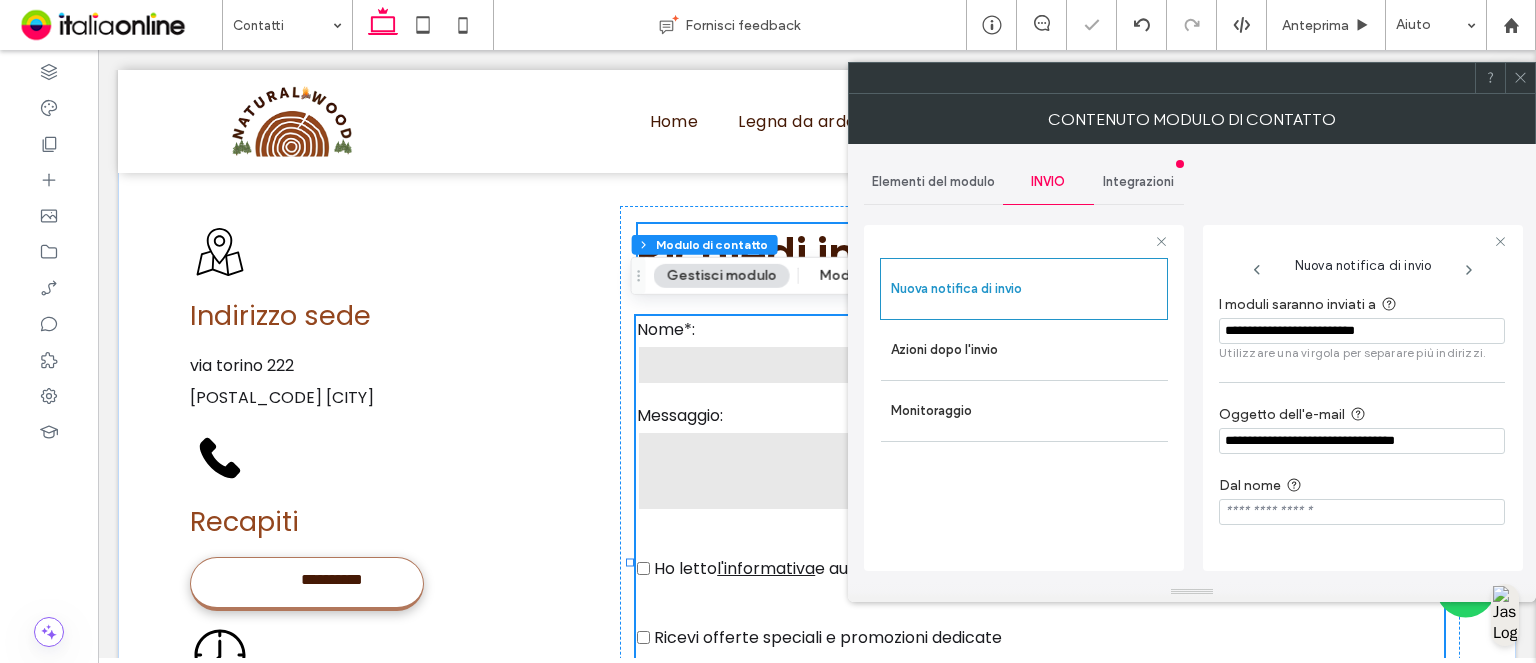 drag, startPoint x: 927, startPoint y: 183, endPoint x: 952, endPoint y: 188, distance: 25.495098 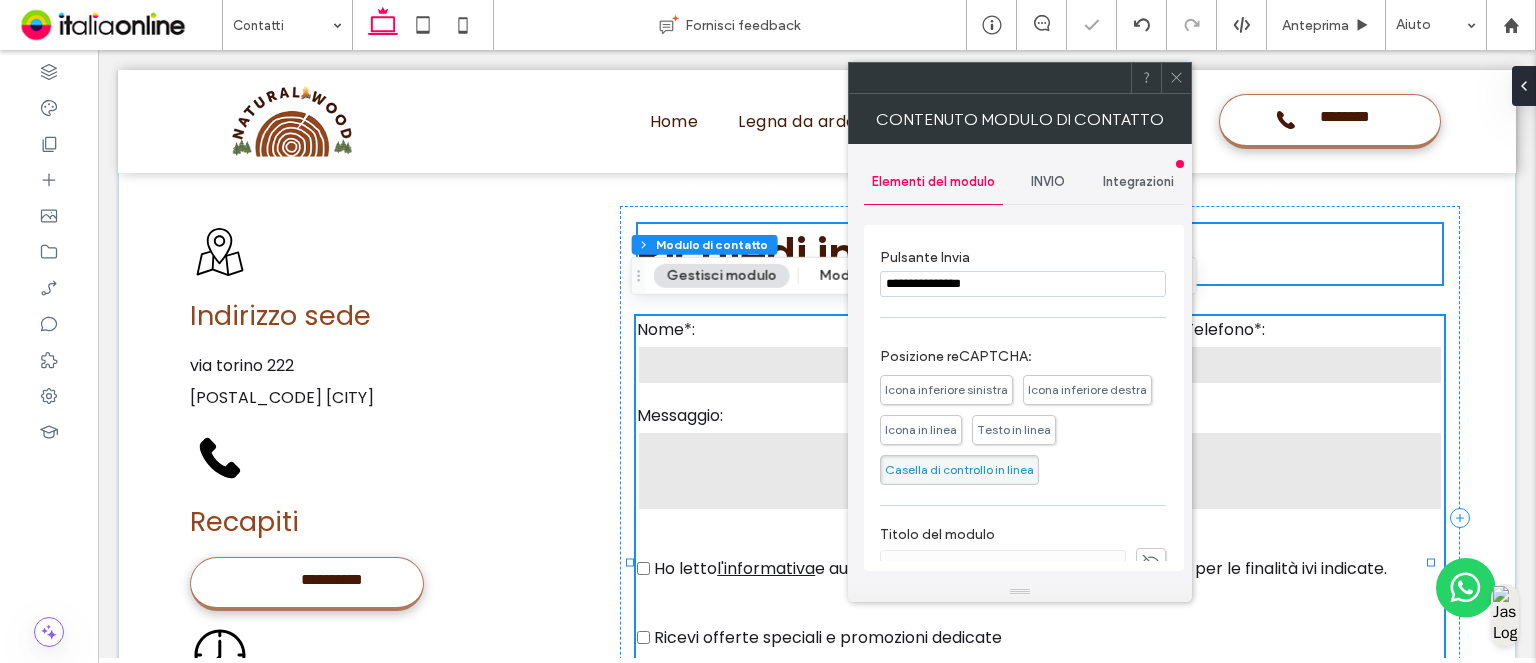 scroll, scrollTop: 489, scrollLeft: 0, axis: vertical 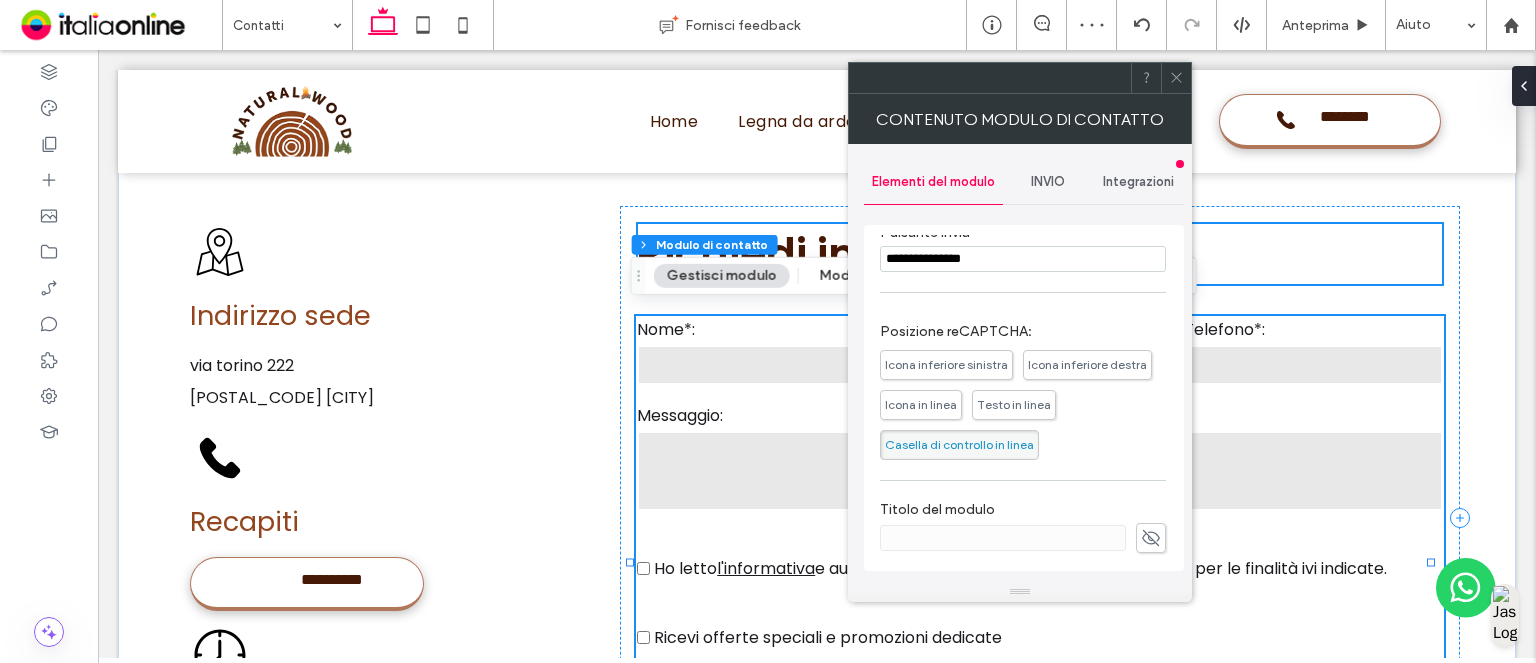 click 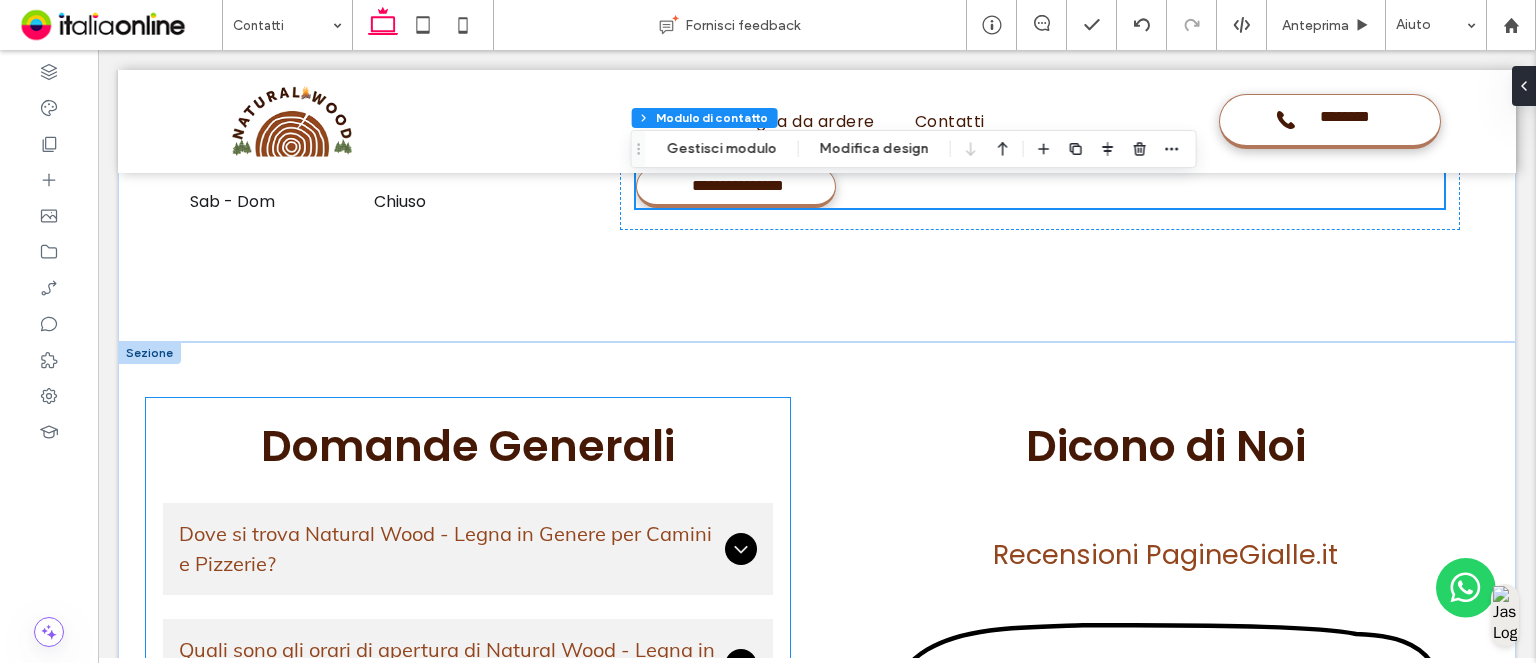 scroll, scrollTop: 2127, scrollLeft: 0, axis: vertical 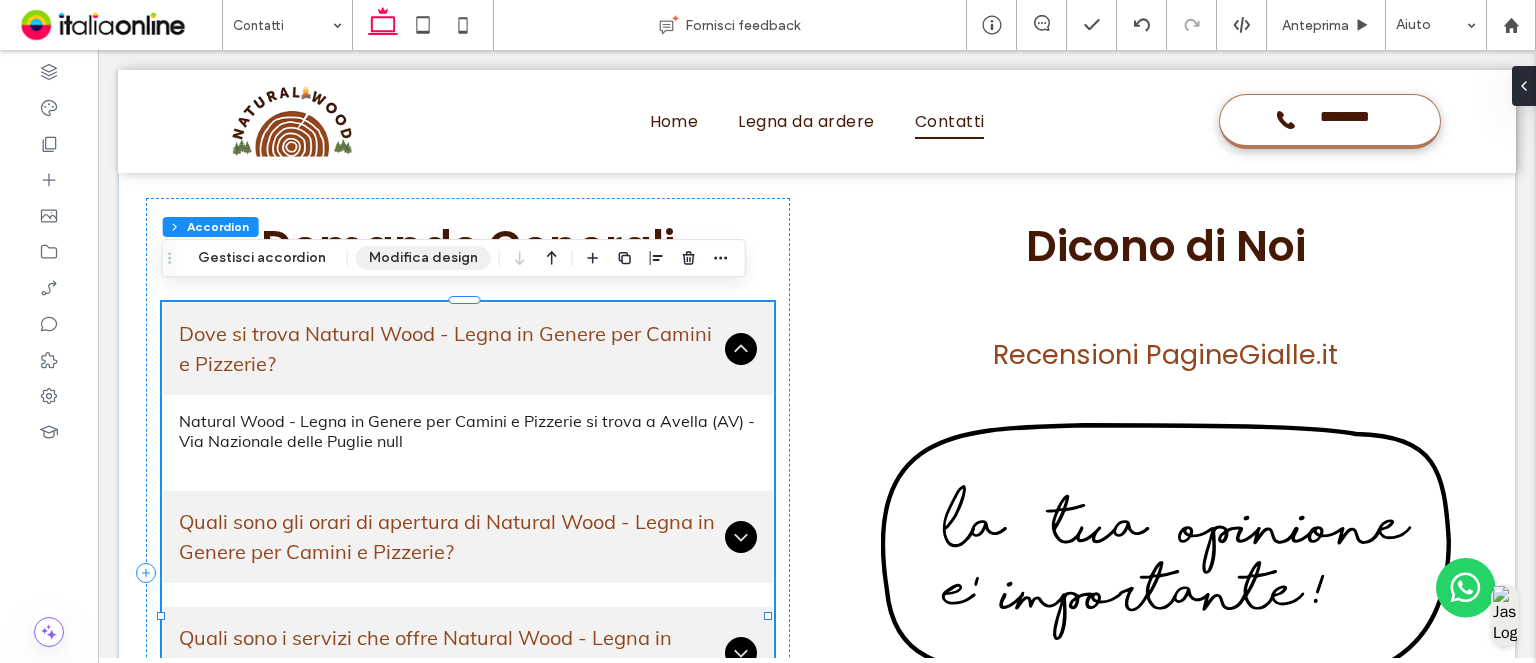 drag, startPoint x: 452, startPoint y: 233, endPoint x: 416, endPoint y: 259, distance: 44.407207 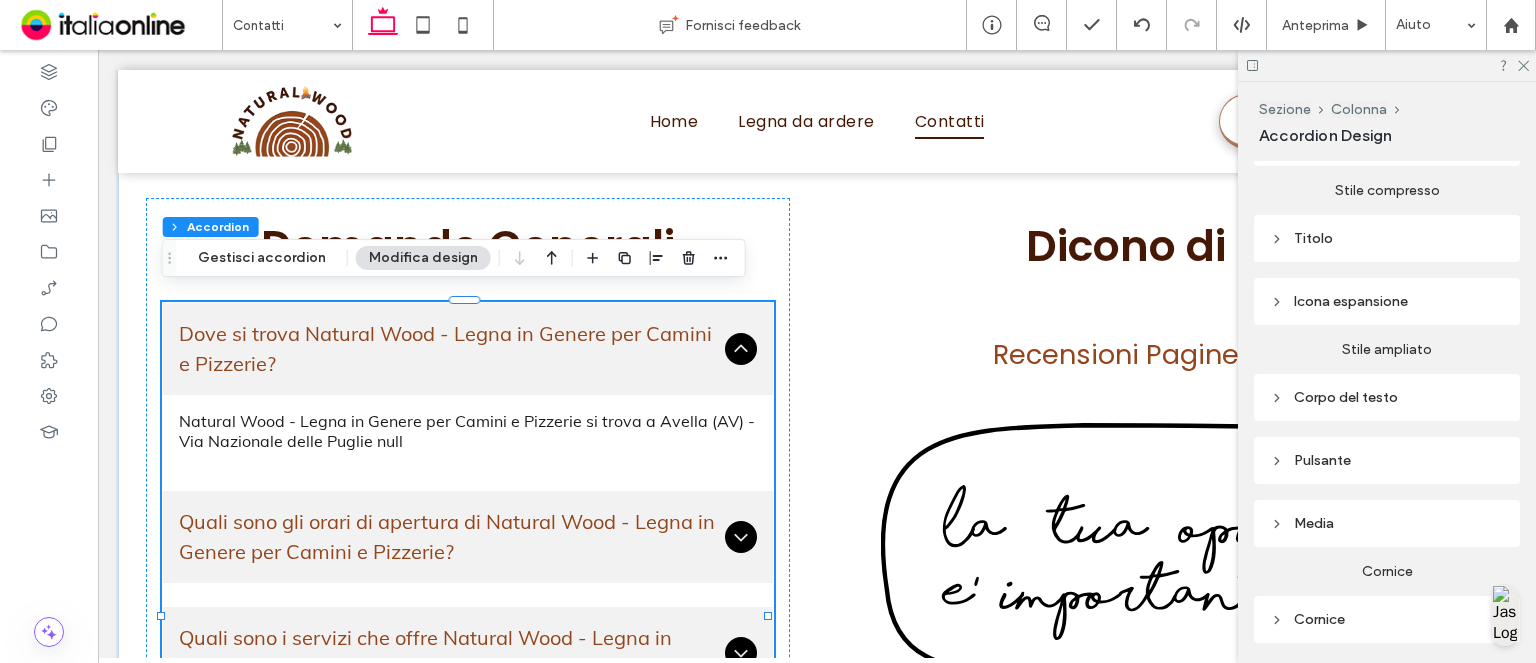 scroll, scrollTop: 526, scrollLeft: 0, axis: vertical 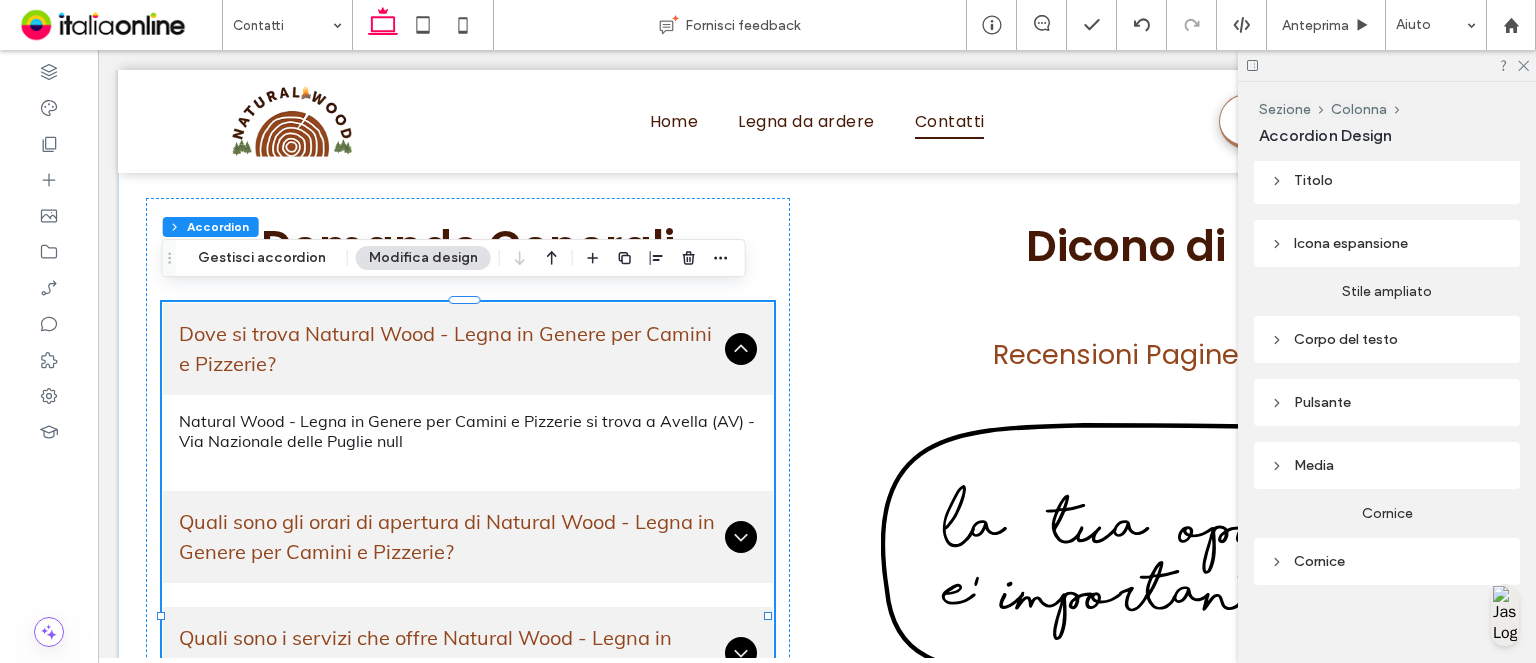 click on "Icona espansione" at bounding box center (1387, 243) 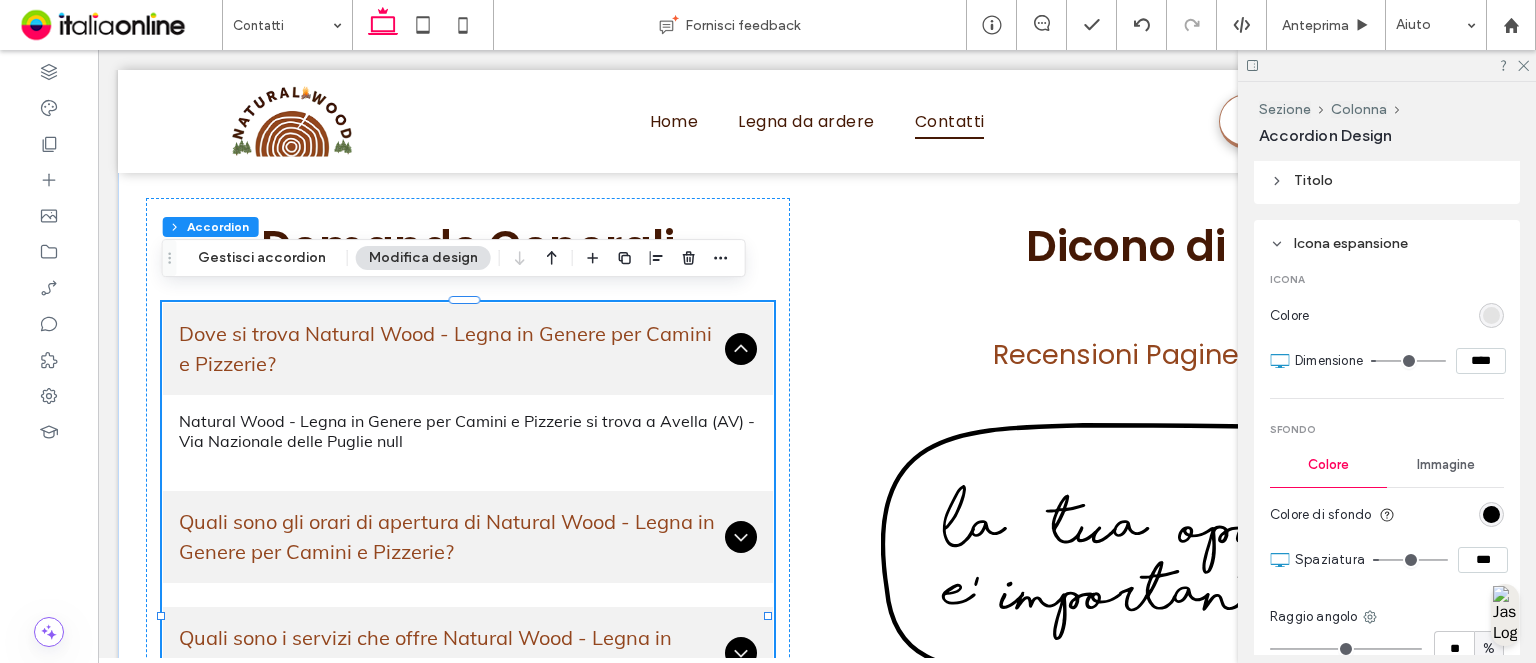 click at bounding box center [1491, 514] 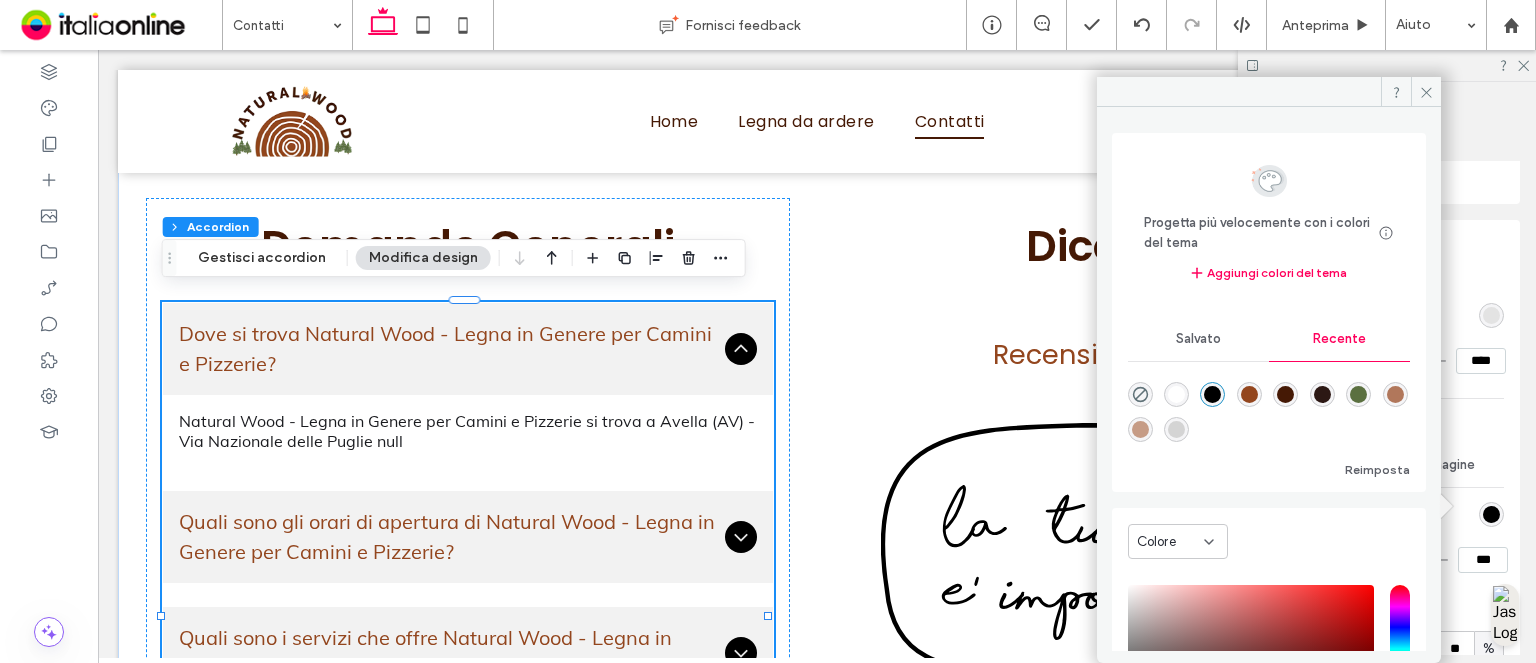 click at bounding box center (1285, 394) 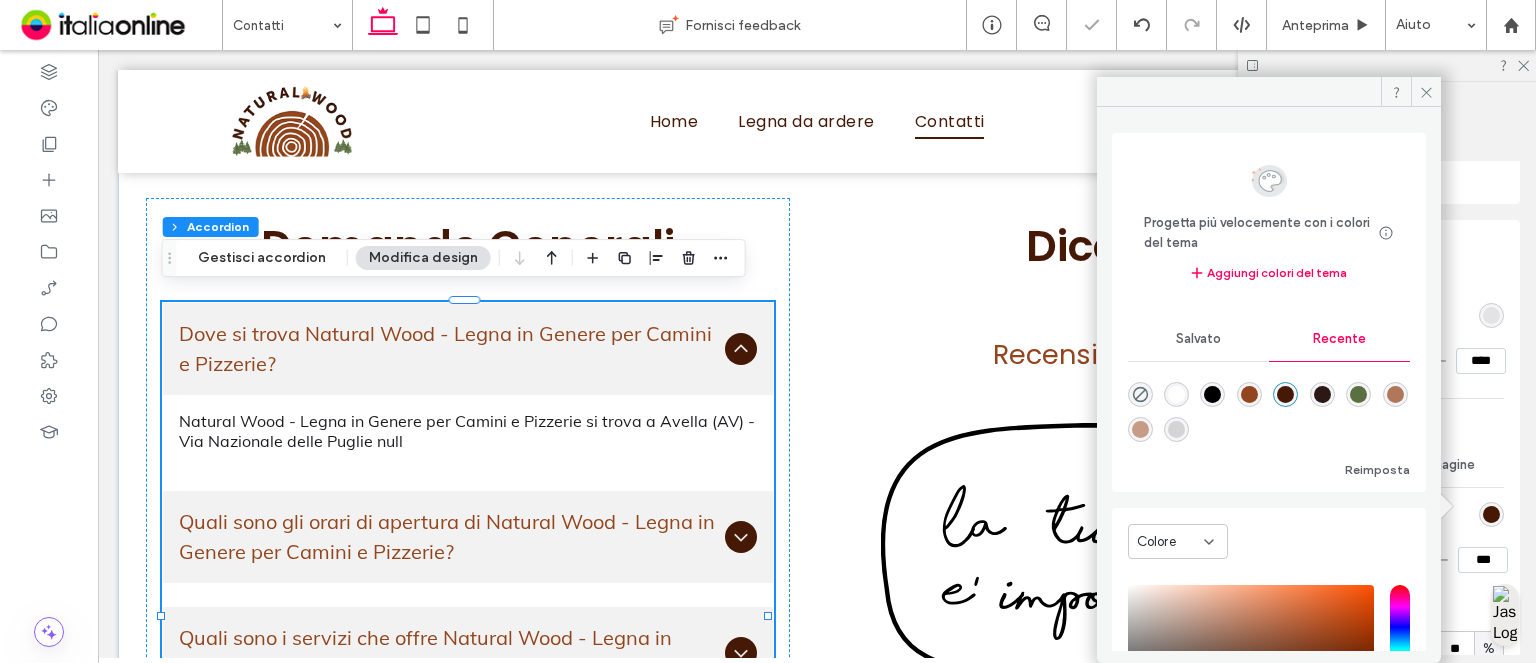 click at bounding box center (1249, 394) 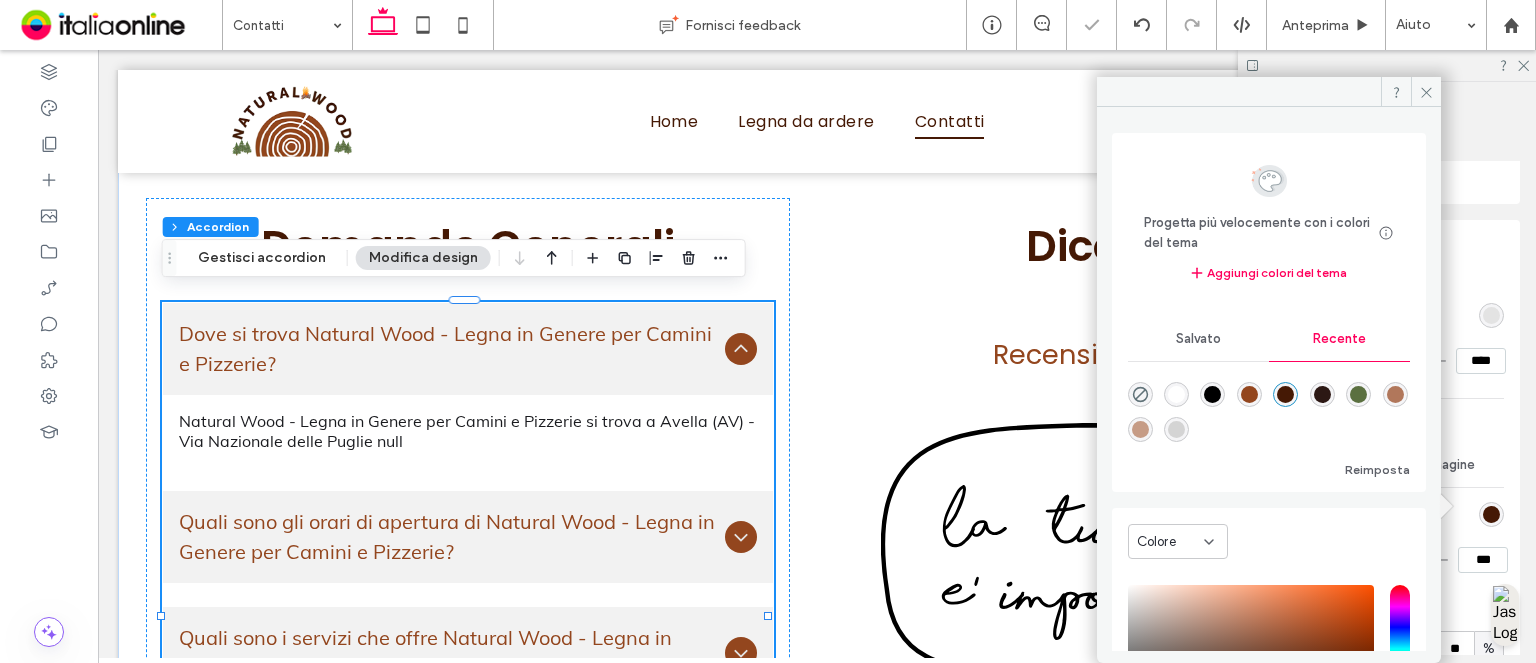 type on "*******" 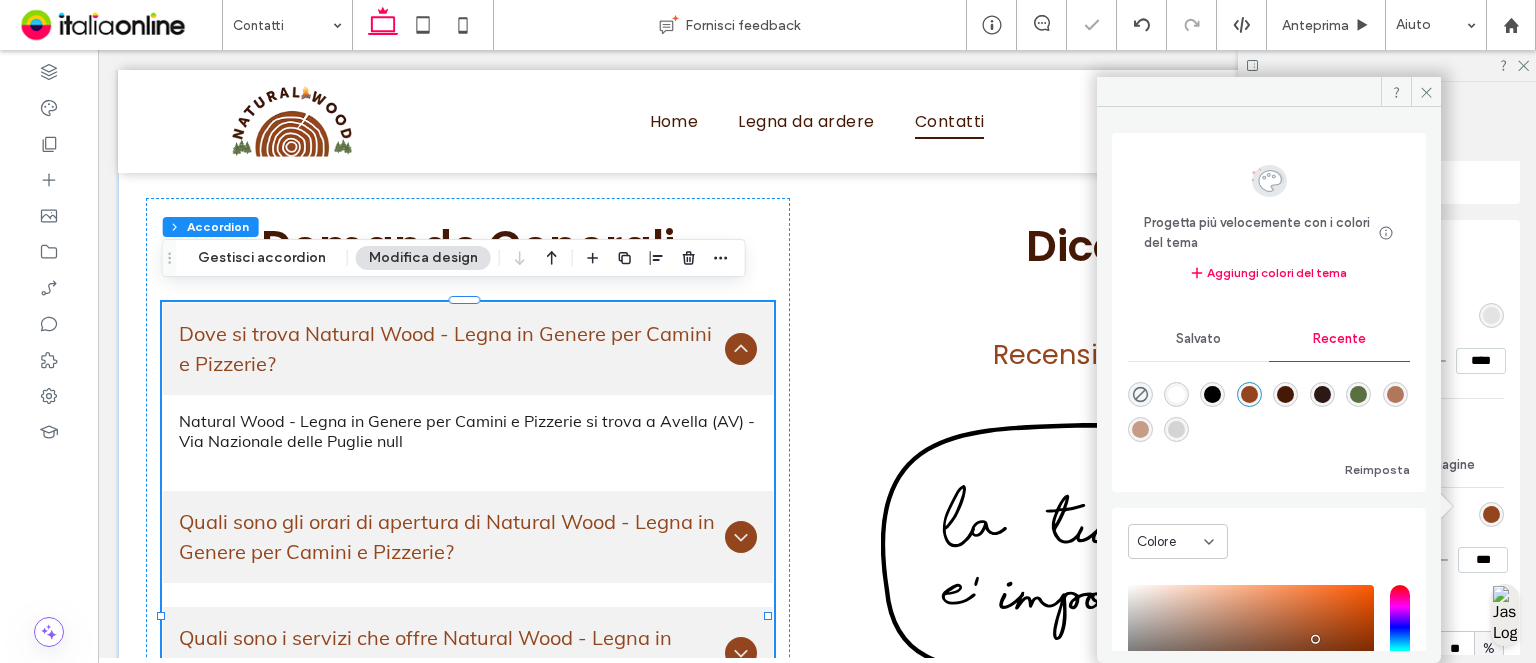 click at bounding box center [1426, 92] 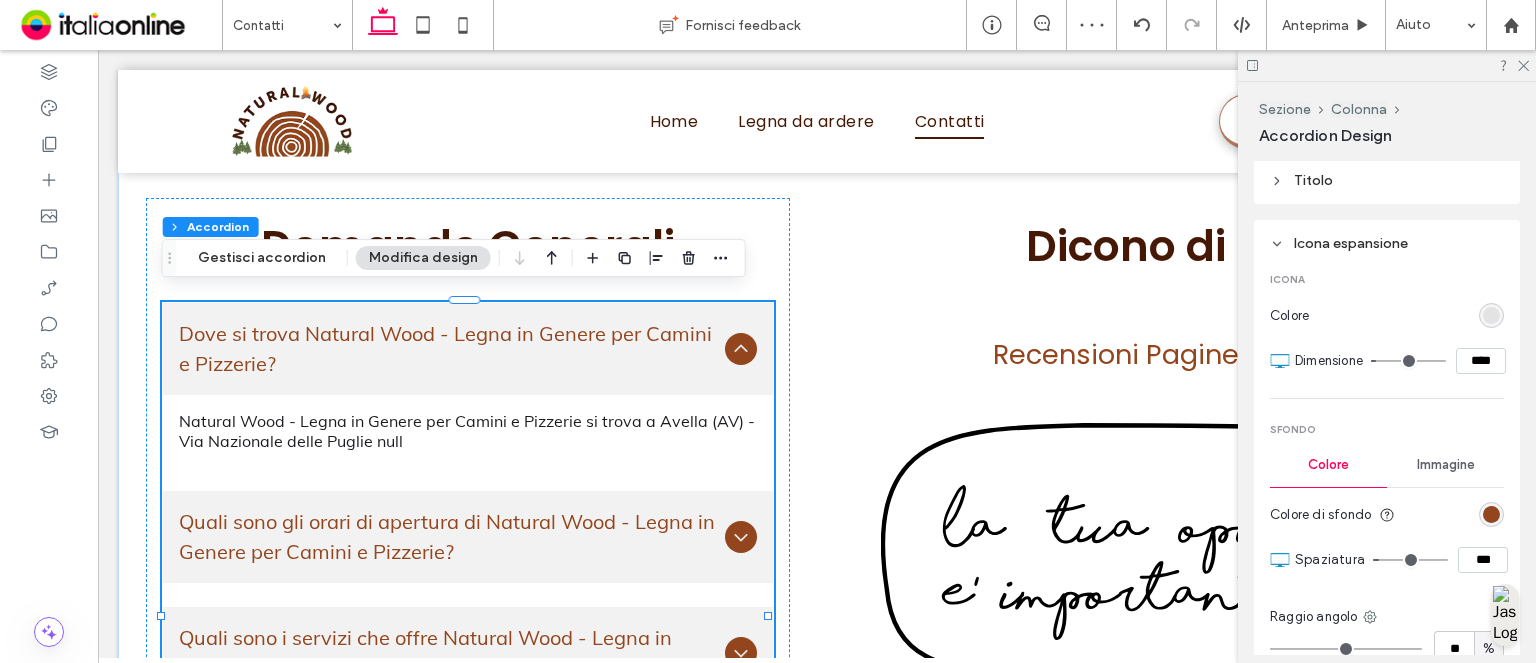 drag, startPoint x: 1525, startPoint y: 61, endPoint x: 1292, endPoint y: 246, distance: 297.51303 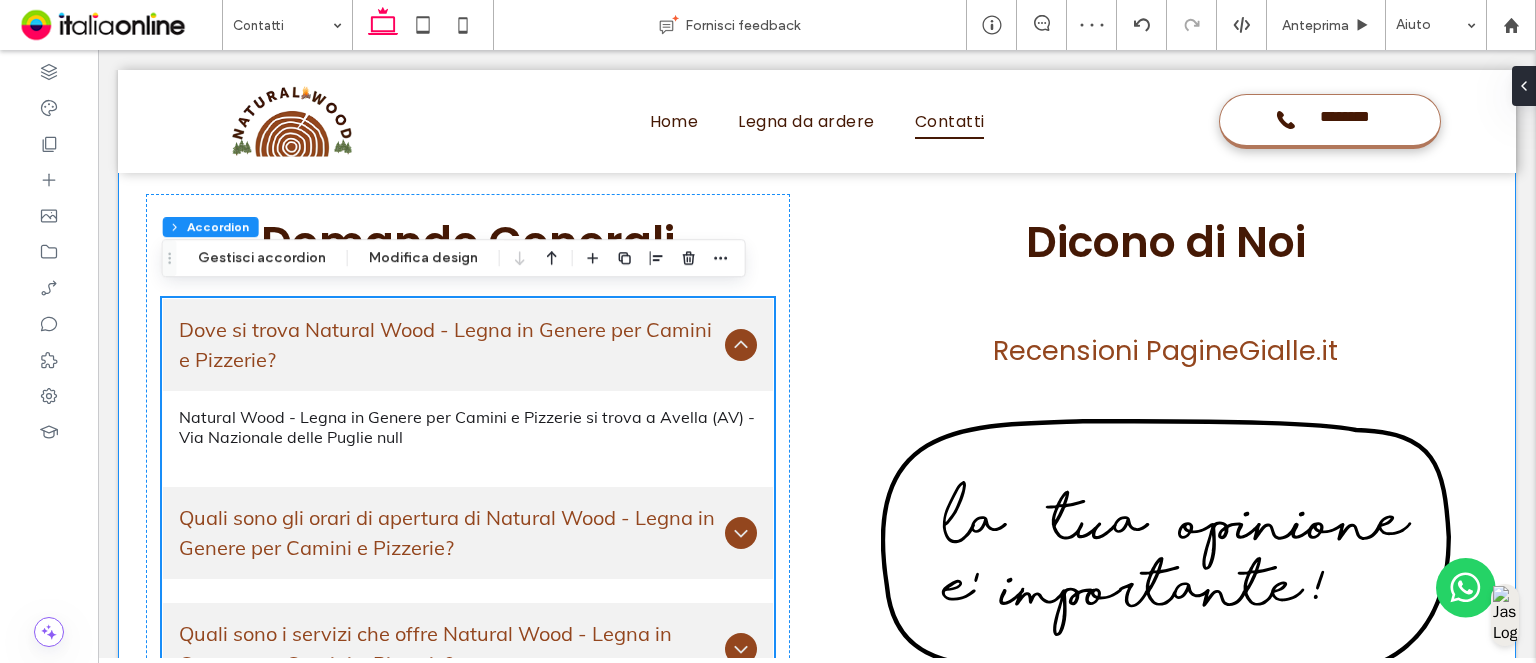 scroll, scrollTop: 2127, scrollLeft: 0, axis: vertical 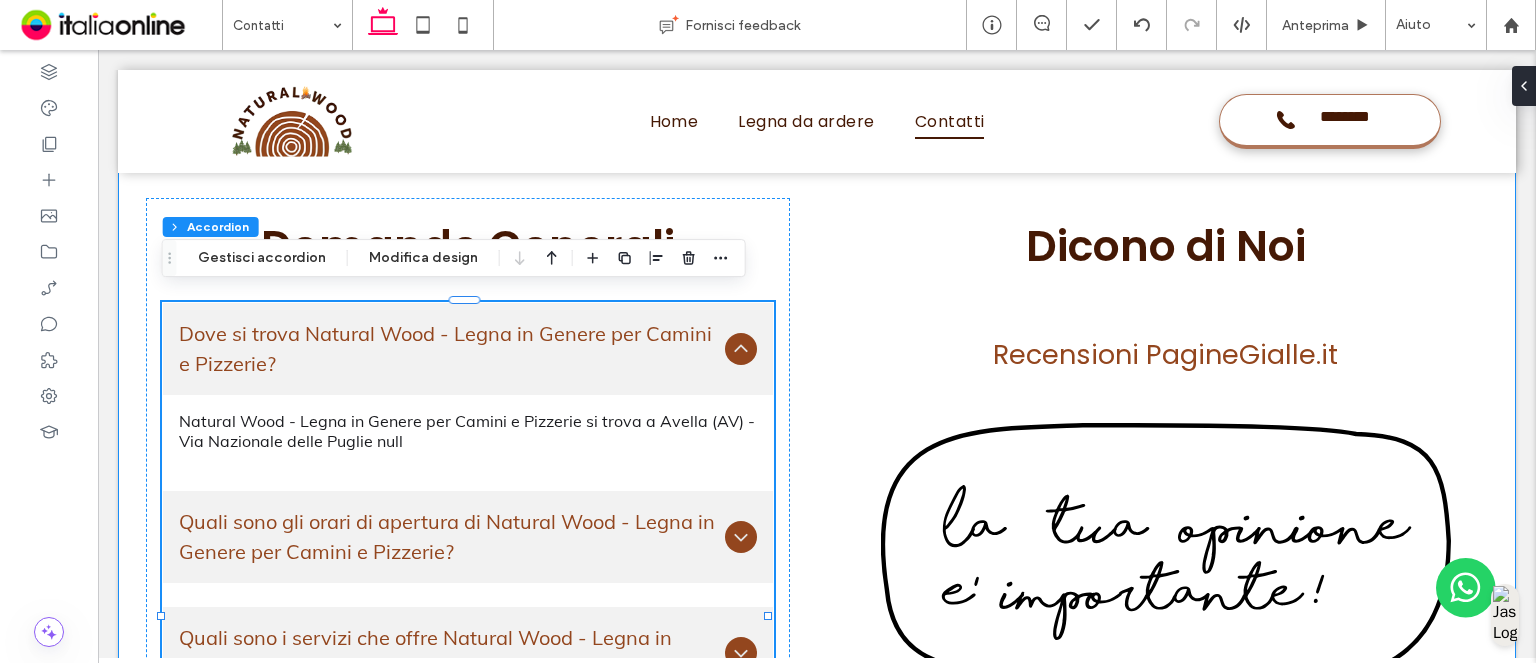click on "Domande Generali
Dove si trova Natural Wood - Legna in Genere per Camini e Pizzerie? Natural Wood - Legna in Genere per Camini e Pizzerie si trova a Avella (AV) - Via Nazionale delle Puglie null Quali sono gli orari di apertura di Natural Wood - Legna in Genere per Camini e Pizzerie? L'orario di apertura di Natural Wood - Legna in Genere per Camini e Pizzerie è: da Lunedì a Sabato: 06:30 - 16:30 Quali sono i servizi che offre Natural Wood - Legna in Genere per Camini e Pizzerie? Natural Wood - Legna in Genere per Camini e Pizzerie offre i seguenti servizi: Legname Tagliato su Misura, Tranciatura Legnami Quali sono le opinioni degli utenti di Natural Wood - Legna in Genere per Camini e Pizzerie? Leggi le recensioni di Natural Wood - Legna in Genere per Camini e Pizzerie oppure lascia la tua opinione su  Paginegialle.it Come posso contattare Natural Wood - Legna in Genere per Camini e Pizzerie? Title or Question Button Button
Dicono di Noi" at bounding box center (817, 573) 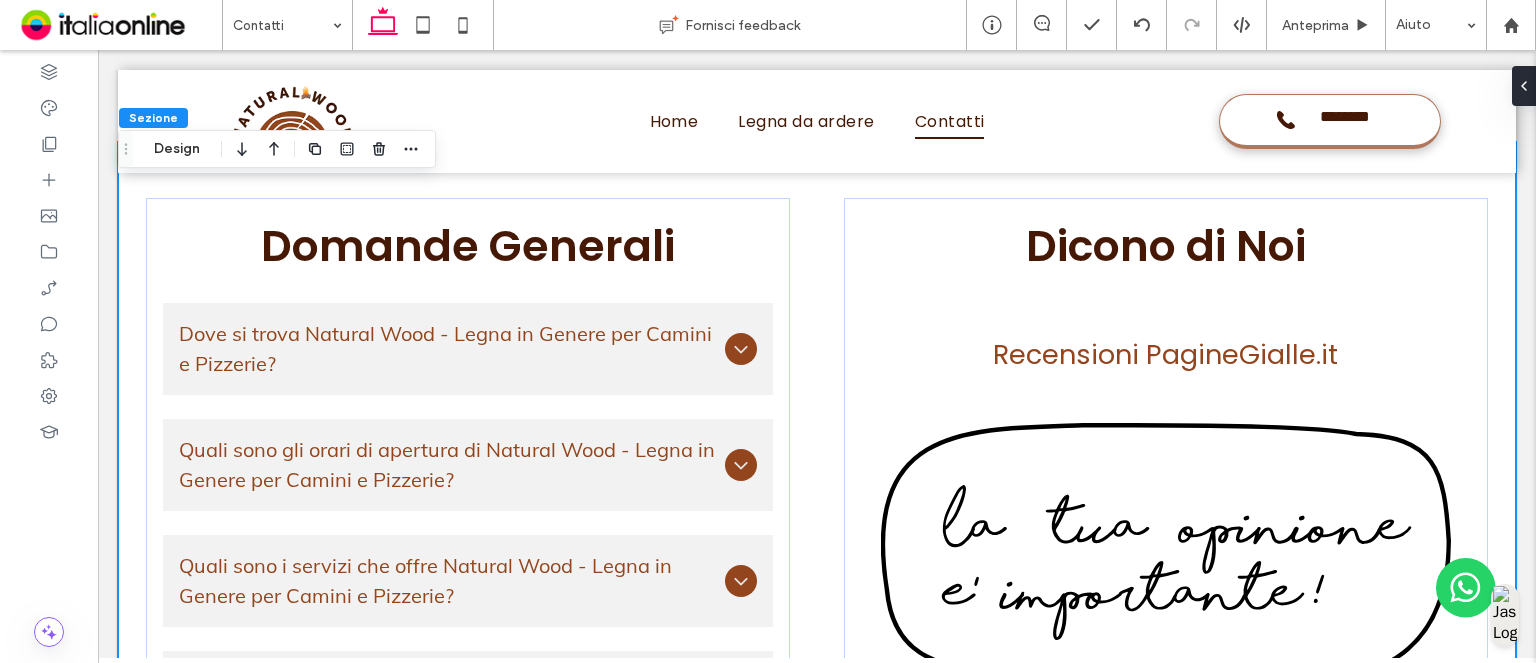 click on "Domande Generali
Dove si trova Natural Wood - Legna in Genere per Camini e Pizzerie? Natural Wood - Legna in Genere per Camini e Pizzerie si trova a Avella (AV) - Via Nazionale delle Puglie null Quali sono gli orari di apertura di Natural Wood - Legna in Genere per Camini e Pizzerie? L'orario di apertura di Natural Wood - Legna in Genere per Camini e Pizzerie è: da Lunedì a Sabato: 06:30 - 16:30 Quali sono i servizi che offre Natural Wood - Legna in Genere per Camini e Pizzerie? Natural Wood - Legna in Genere per Camini e Pizzerie offre i seguenti servizi: Legname Tagliato su Misura, Tranciatura Legnami Quali sono le opinioni degli utenti di Natural Wood - Legna in Genere per Camini e Pizzerie? Leggi le recensioni di Natural Wood - Legna in Genere per Camini e Pizzerie oppure lascia la tua opinione su  Paginegialle.it Come posso contattare Natural Wood - Legna in Genere per Camini e Pizzerie? Title or Question Button Button
Dicono di Noi" at bounding box center (817, 537) 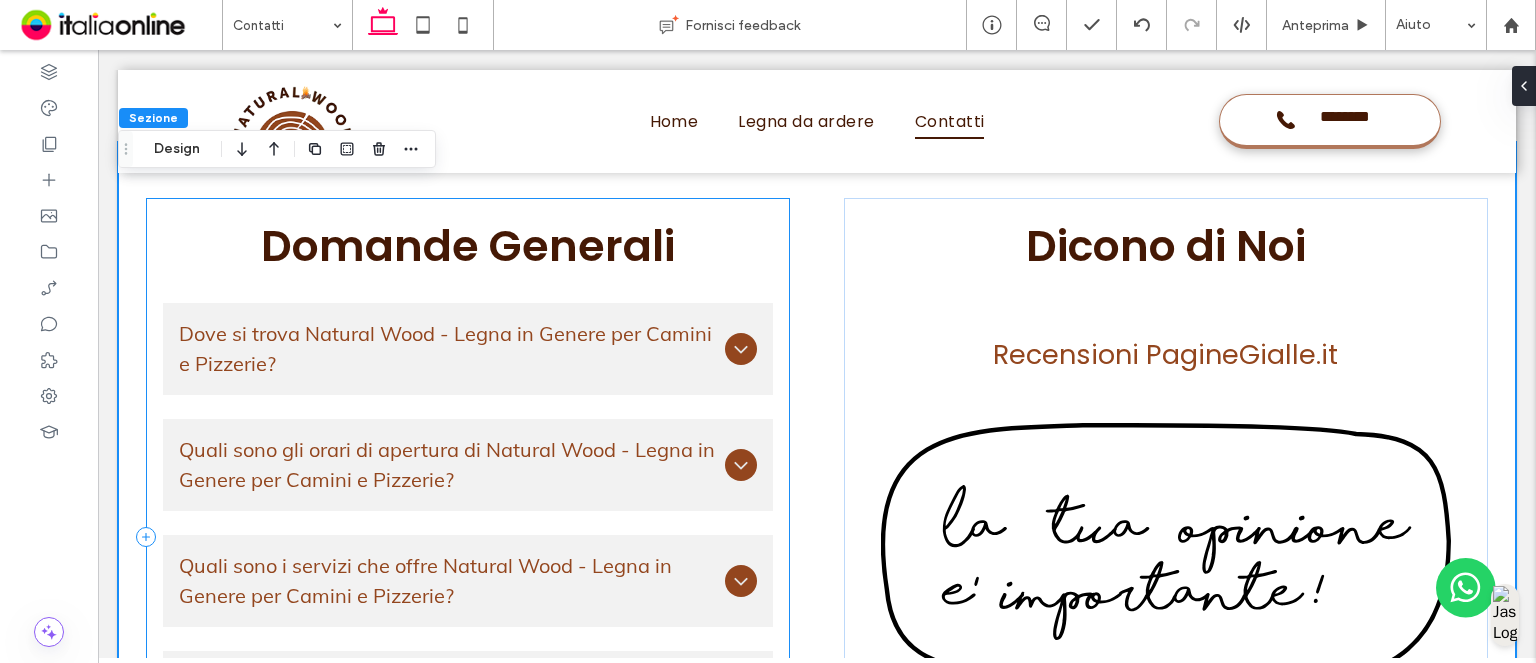 click on "Domande Generali
Dove si trova Natural Wood - Legna in Genere per Camini e Pizzerie? Natural Wood - Legna in Genere per Camini e Pizzerie si trova a Avella (AV) - Via Nazionale delle Puglie null Quali sono gli orari di apertura di Natural Wood - Legna in Genere per Camini e Pizzerie? L'orario di apertura di Natural Wood - Legna in Genere per Camini e Pizzerie è: da Lunedì a Sabato: 06:30 - 16:30 Quali sono i servizi che offre Natural Wood - Legna in Genere per Camini e Pizzerie? Natural Wood - Legna in Genere per Camini e Pizzerie offre i seguenti servizi: Legname Tagliato su Misura, Tranciatura Legnami Quali sono le opinioni degli utenti di Natural Wood - Legna in Genere per Camini e Pizzerie? Leggi le recensioni di Natural Wood - Legna in Genere per Camini e Pizzerie oppure lascia la tua opinione su  Paginegialle.it Come posso contattare Natural Wood - Legna in Genere per Camini e Pizzerie? Title or Question Button Button" at bounding box center (468, 537) 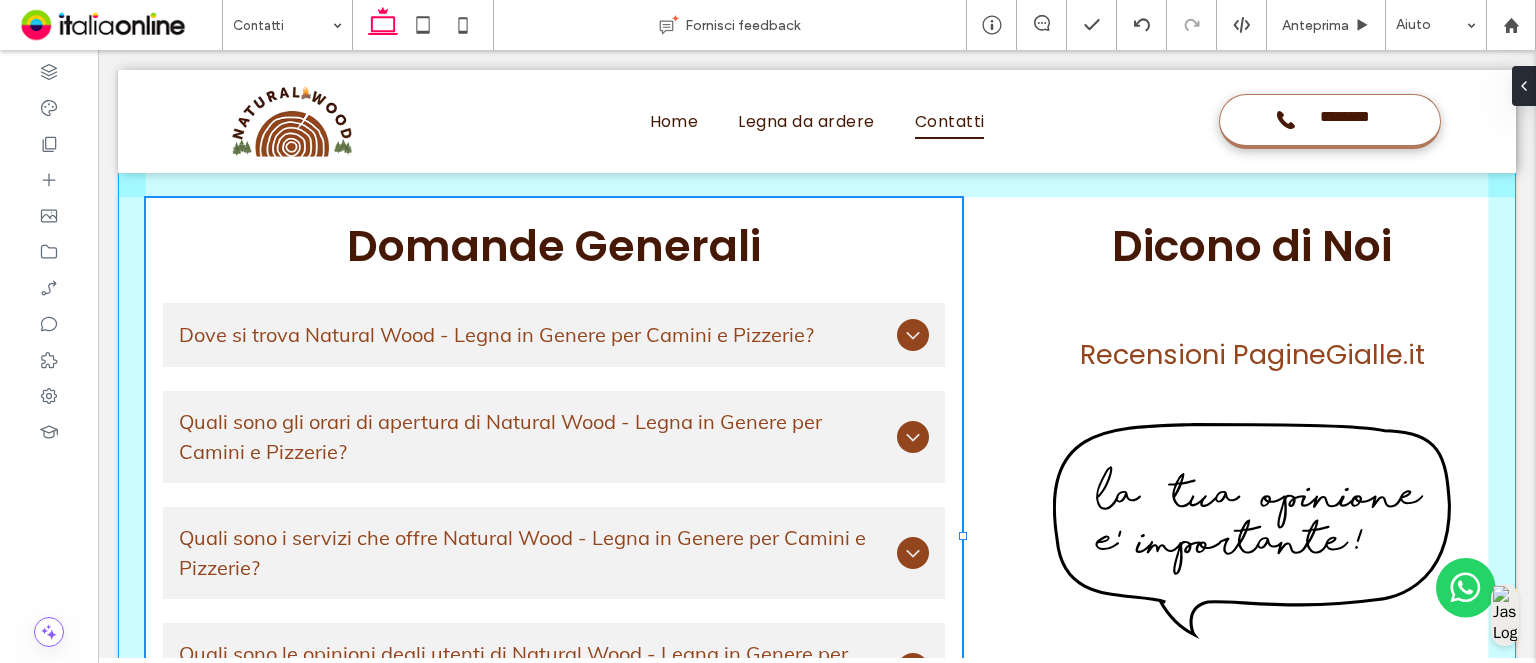 drag, startPoint x: 783, startPoint y: 521, endPoint x: 962, endPoint y: 519, distance: 179.01117 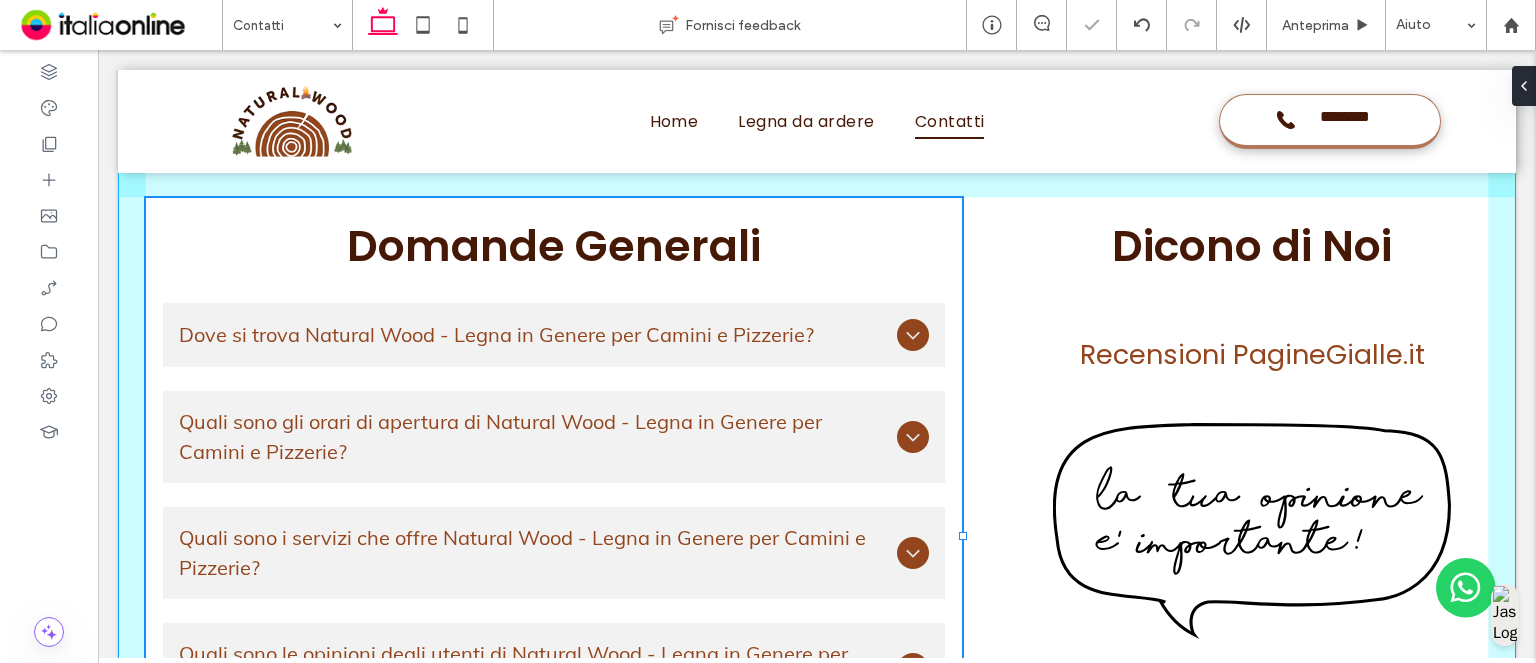type on "**" 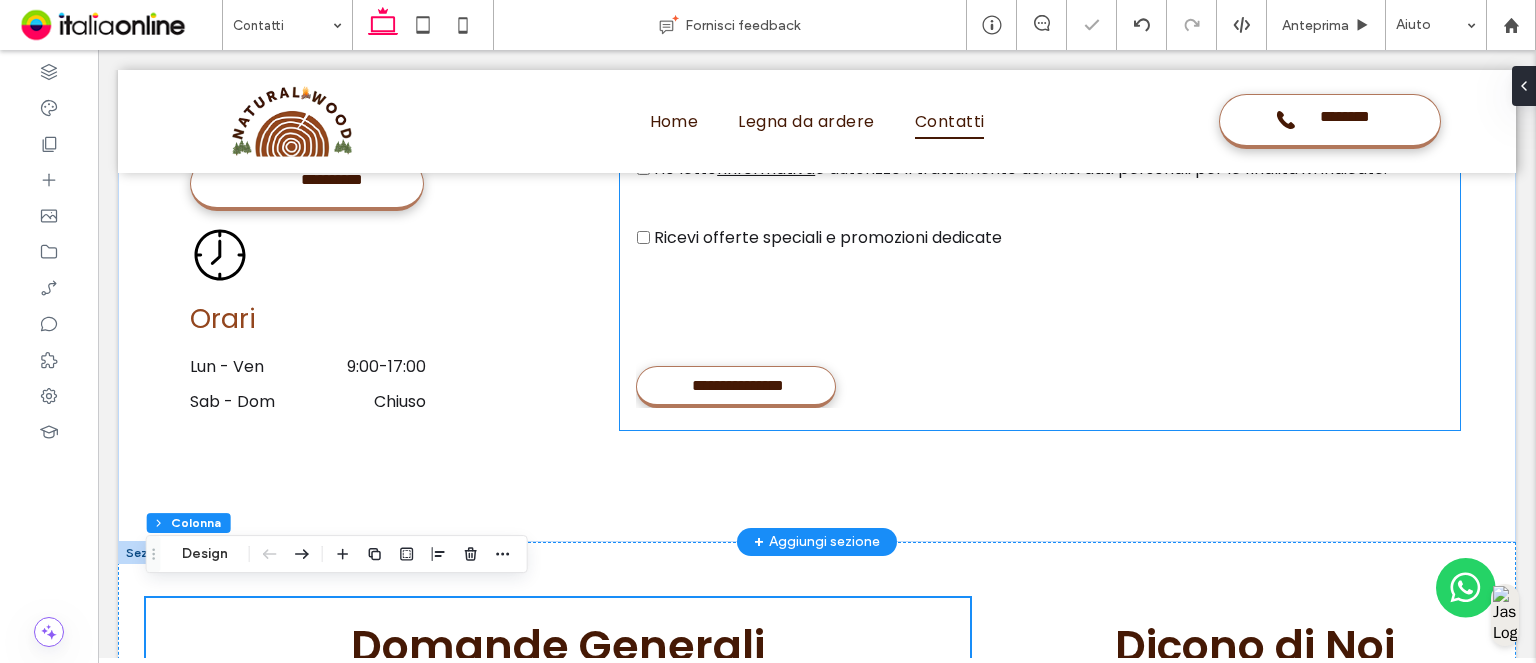 scroll, scrollTop: 1527, scrollLeft: 0, axis: vertical 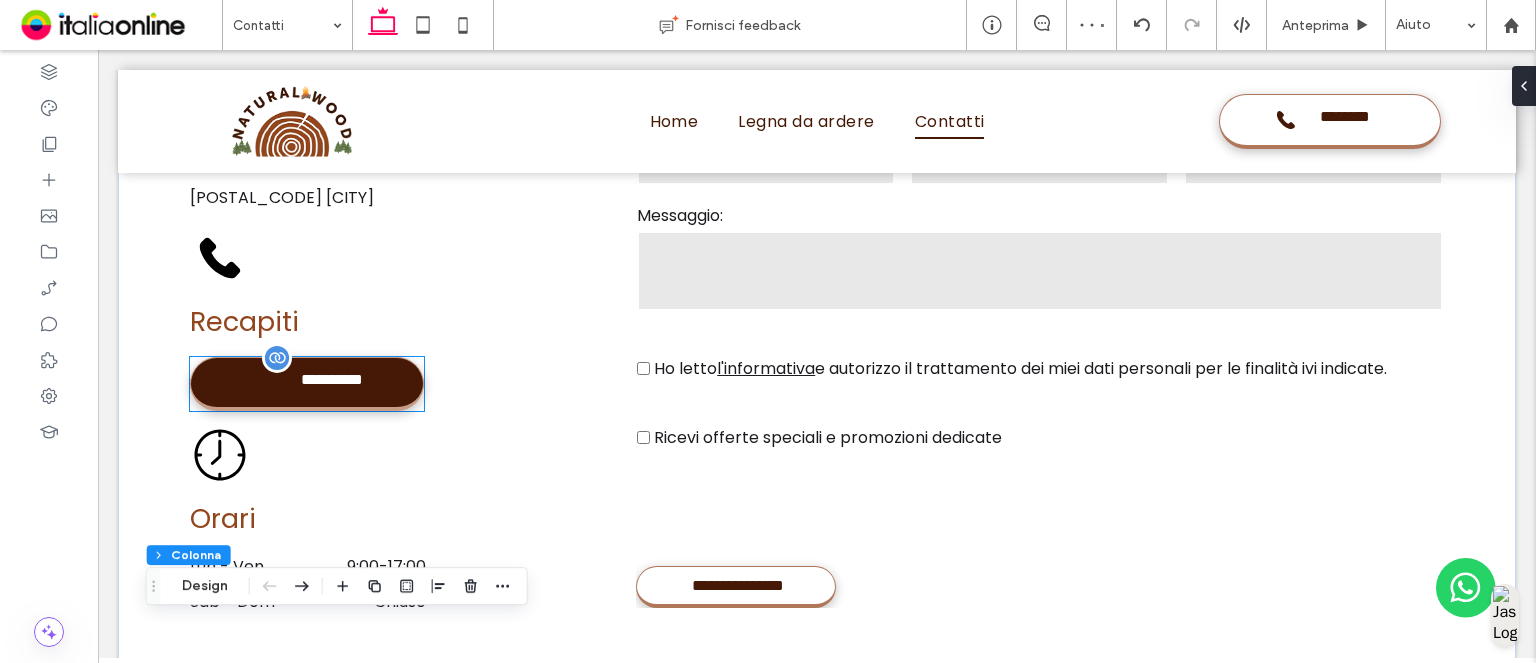 click on "**********" at bounding box center (307, 384) 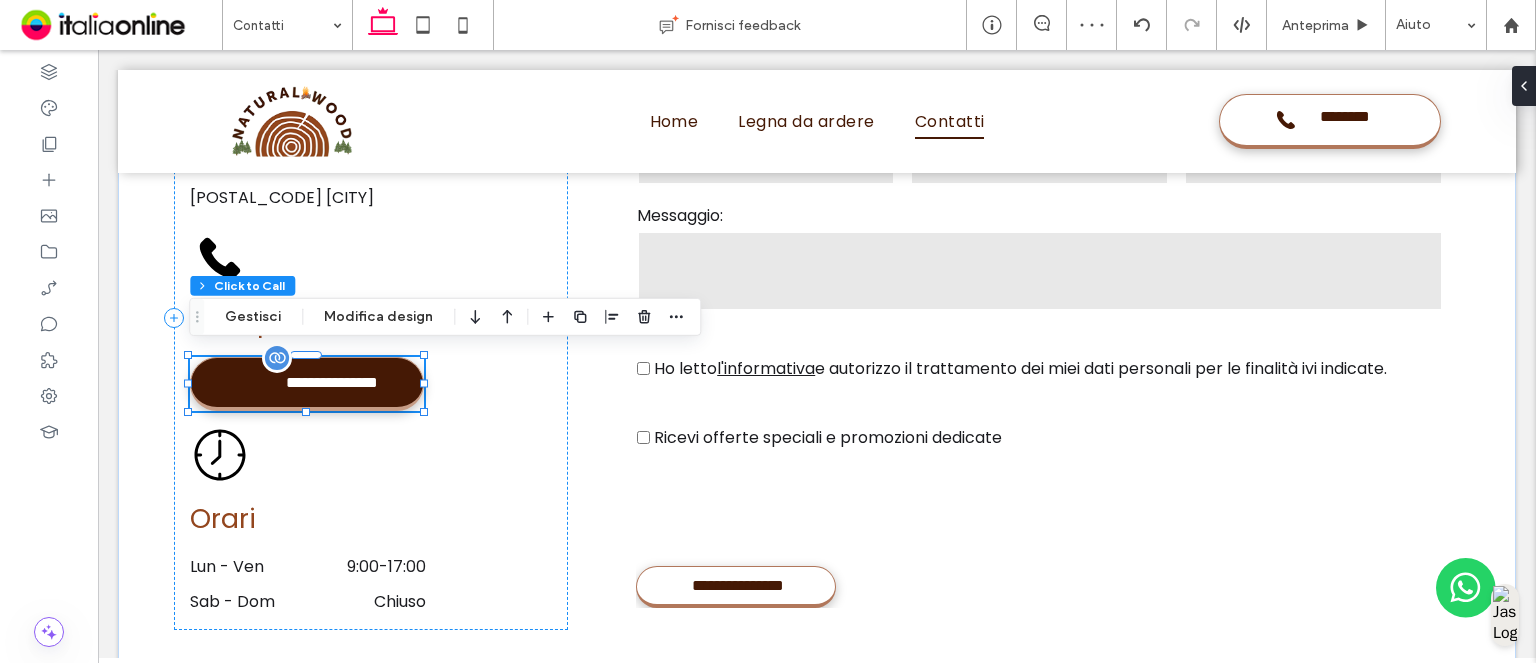 type on "**" 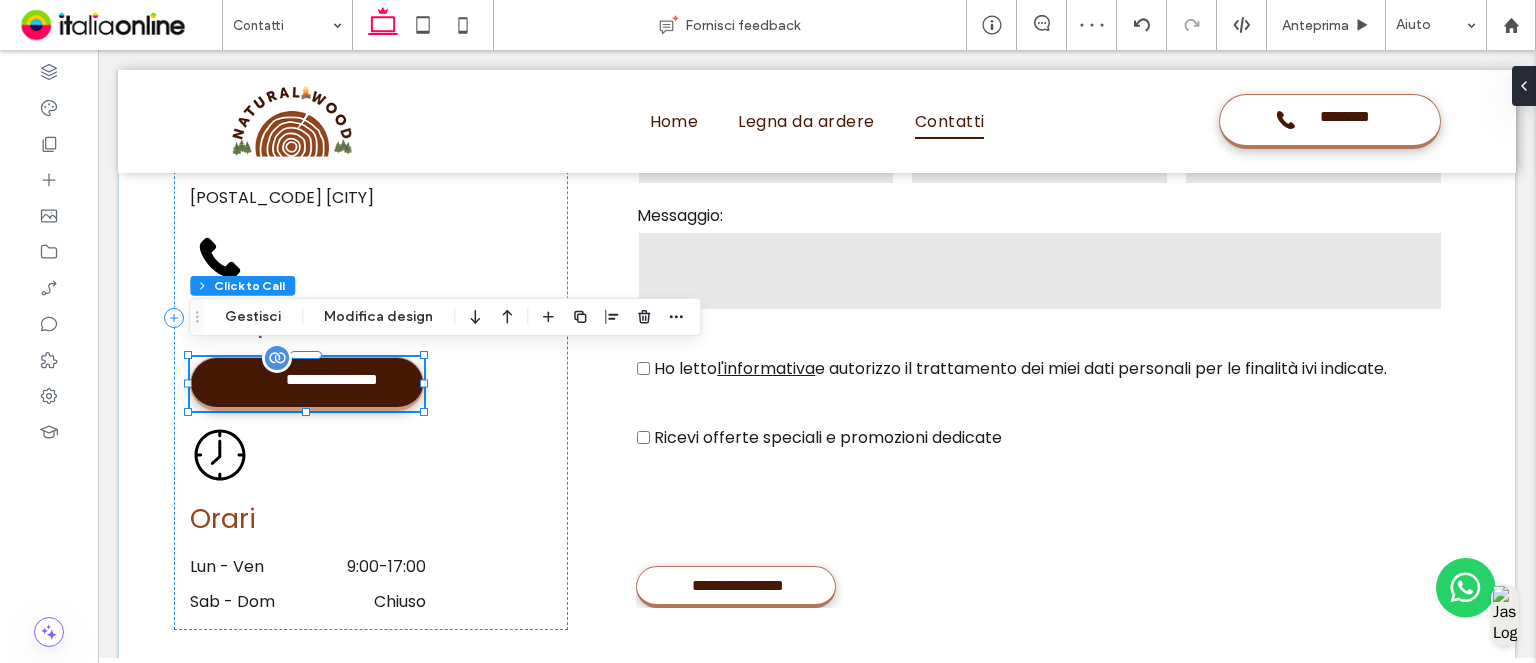 type on "*" 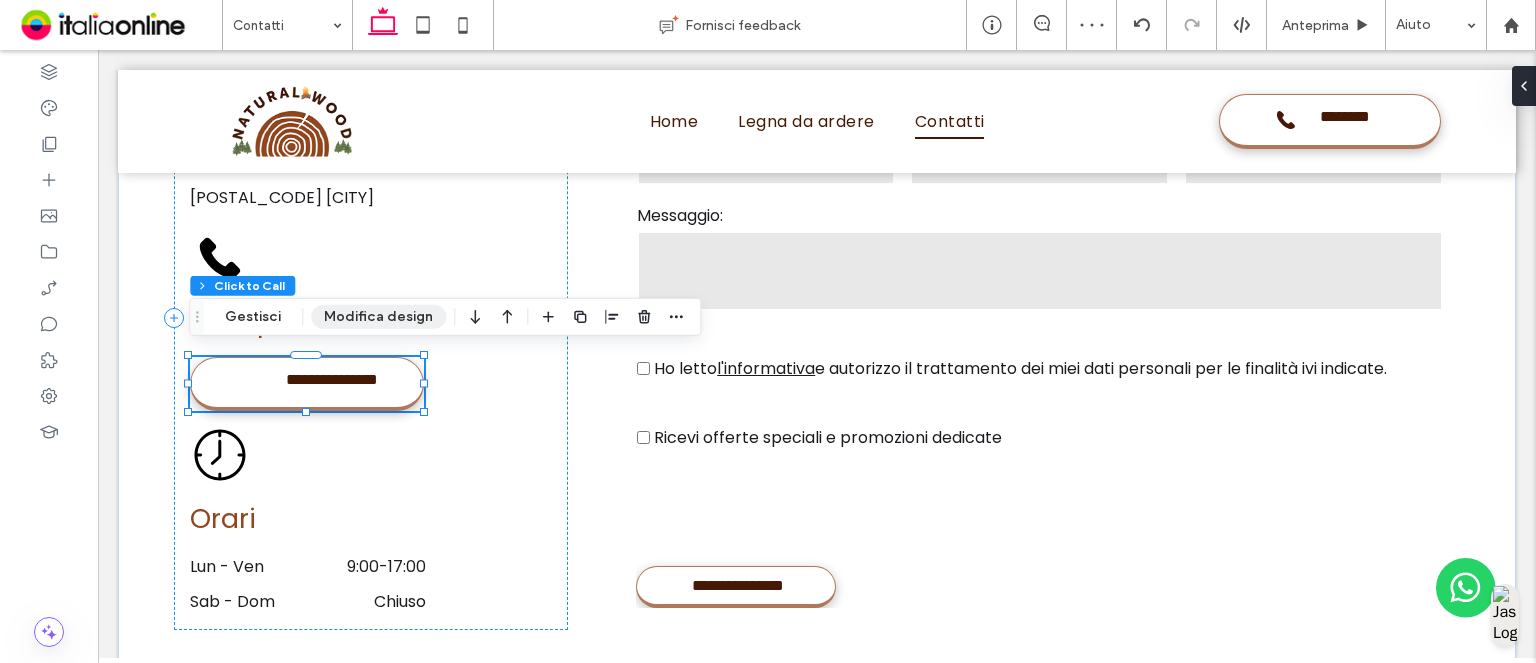click on "Modifica design" at bounding box center (378, 317) 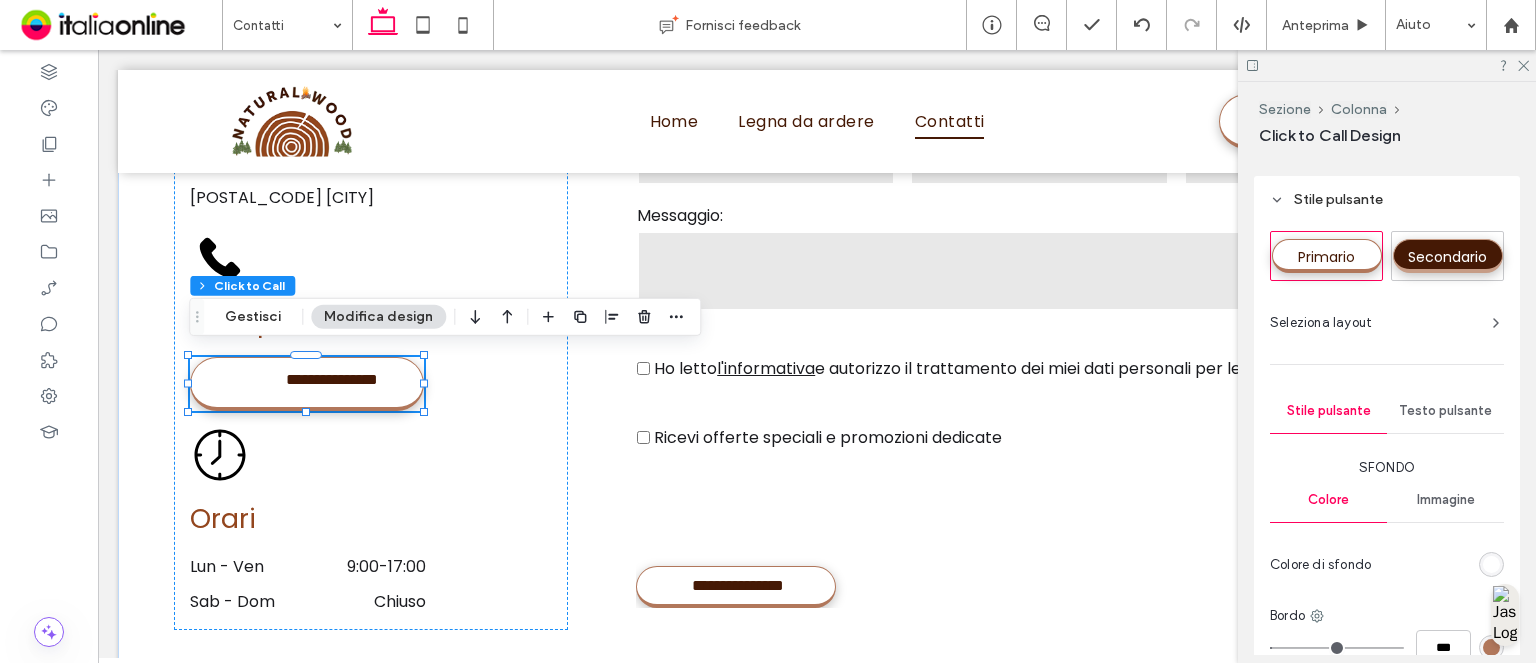 scroll, scrollTop: 600, scrollLeft: 0, axis: vertical 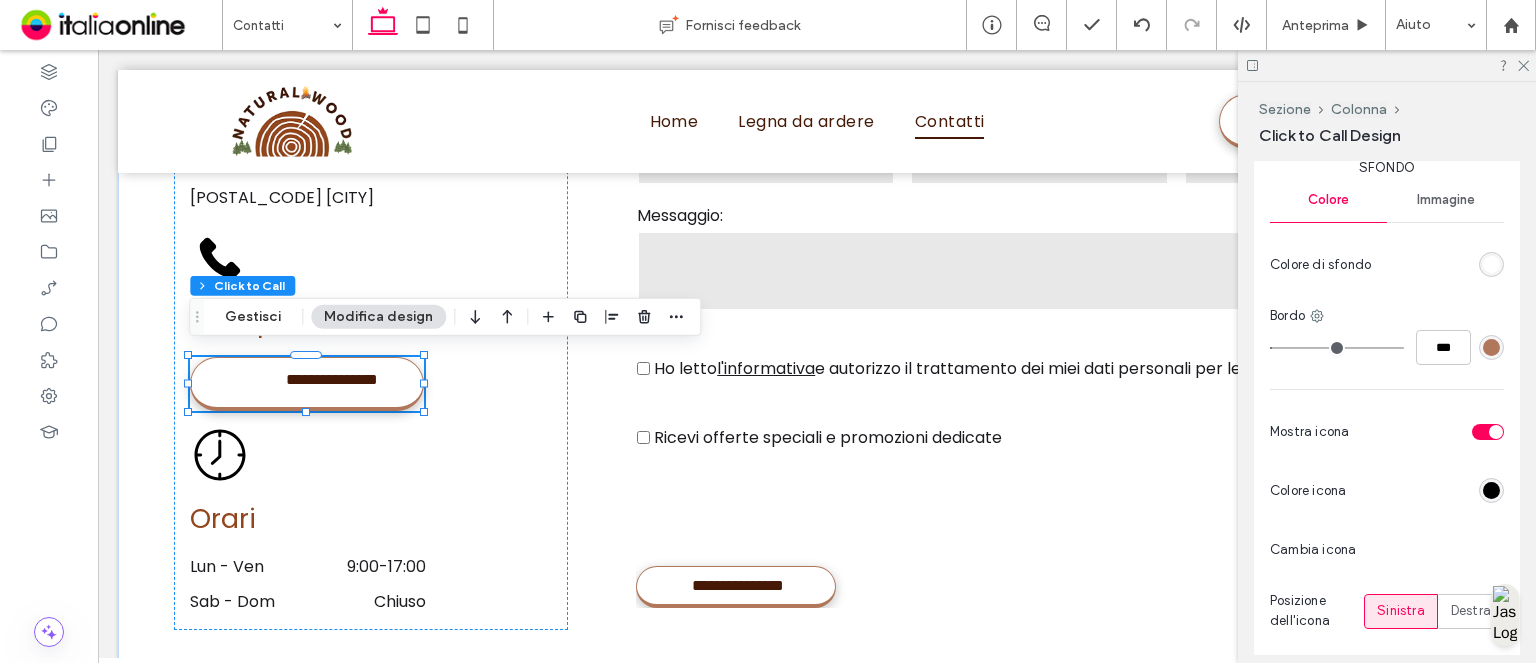 click at bounding box center [1488, 432] 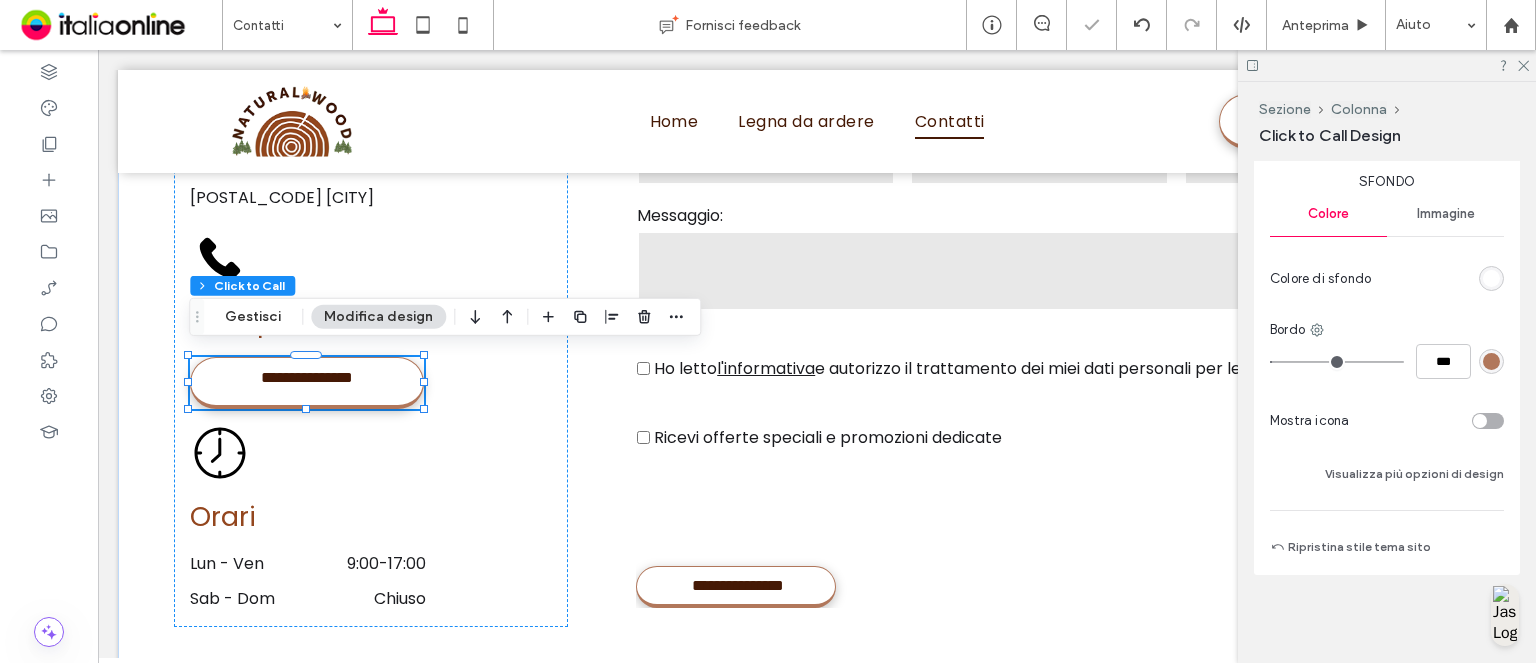 scroll, scrollTop: 584, scrollLeft: 0, axis: vertical 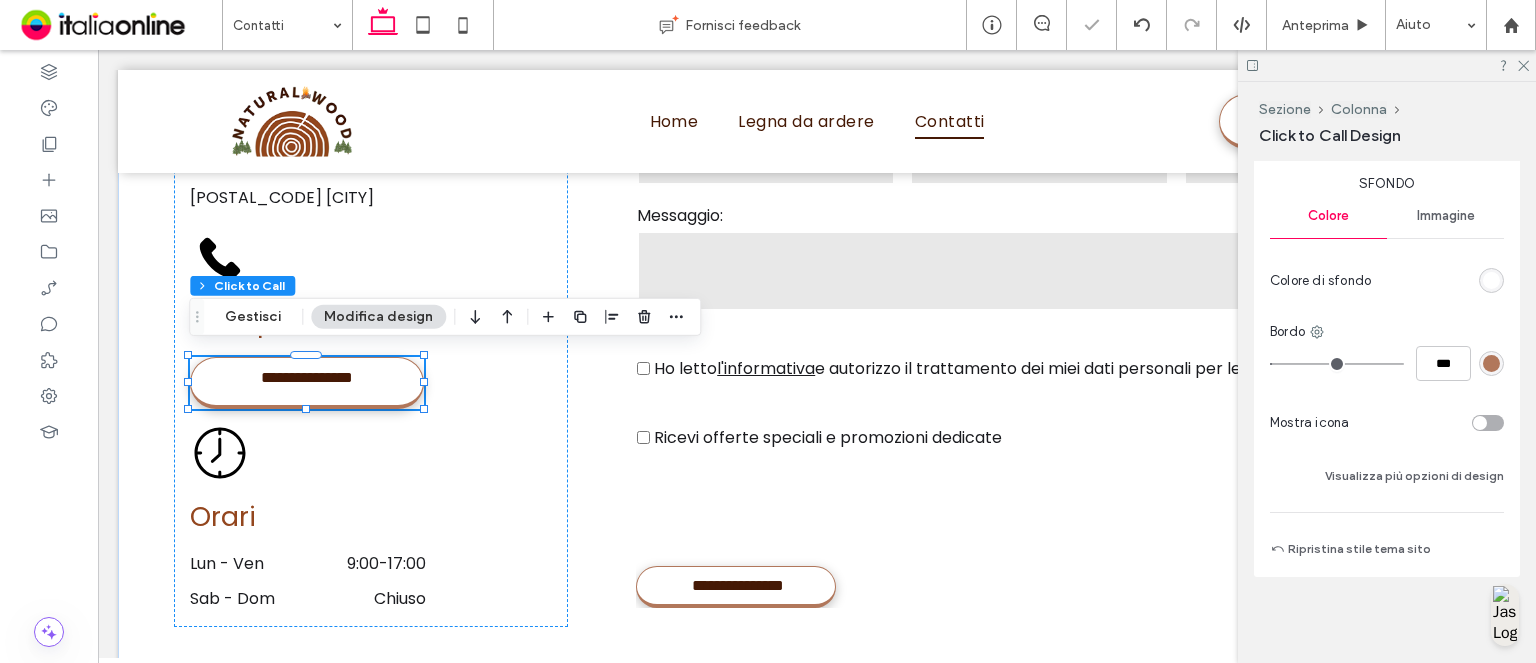 click at bounding box center [1480, 423] 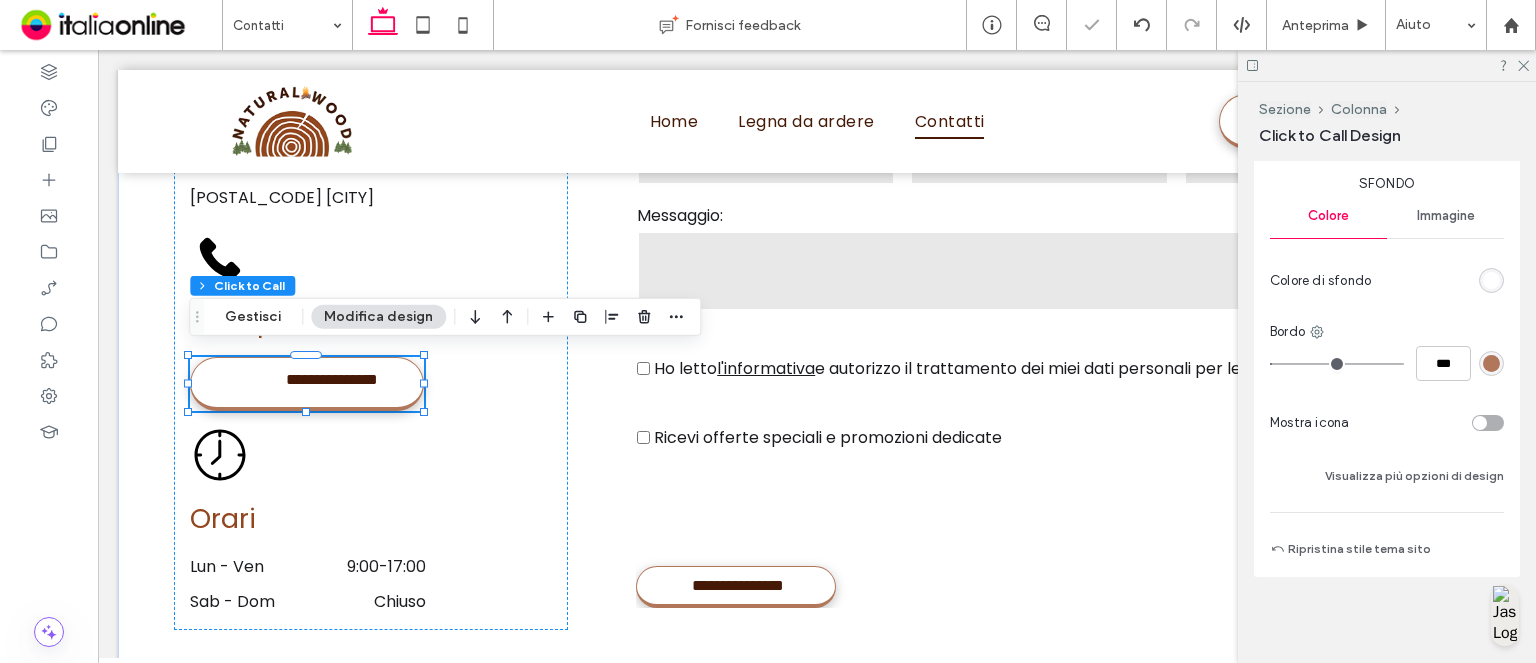 scroll, scrollTop: 600, scrollLeft: 0, axis: vertical 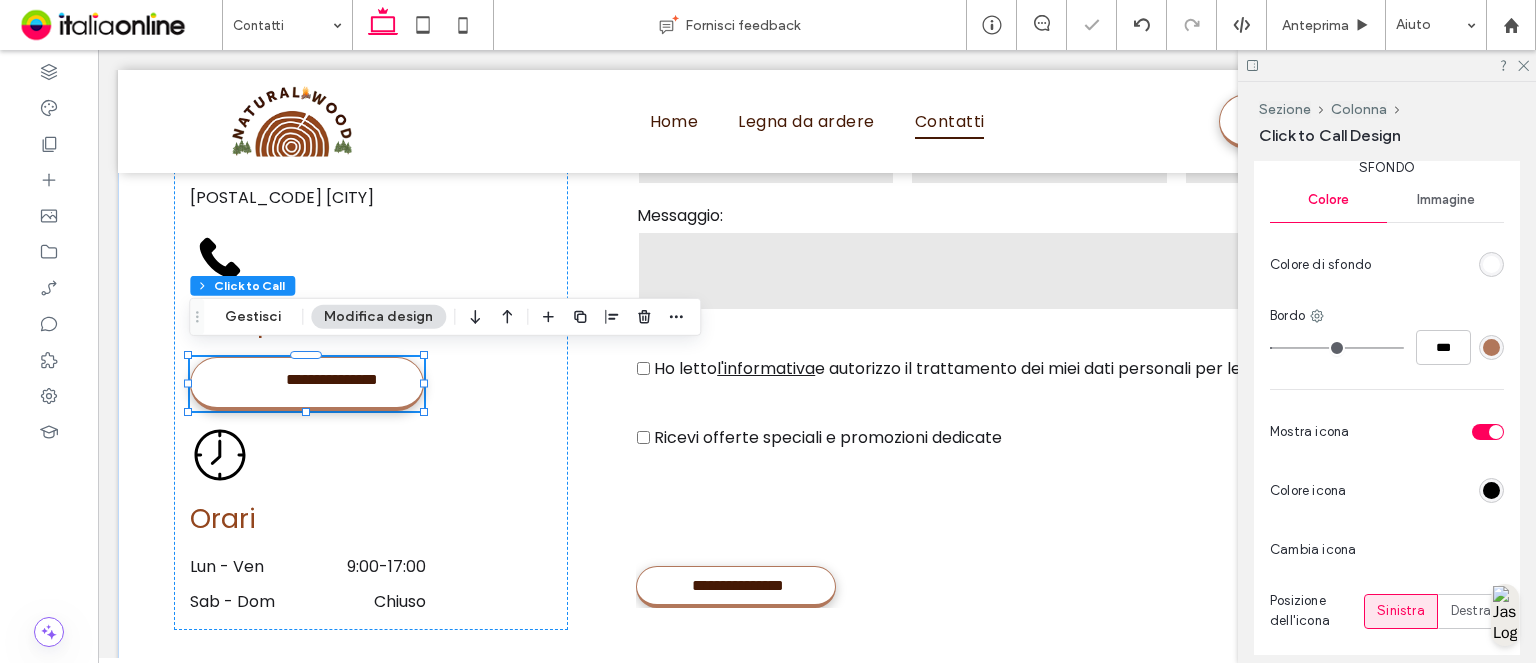 click at bounding box center [1491, 490] 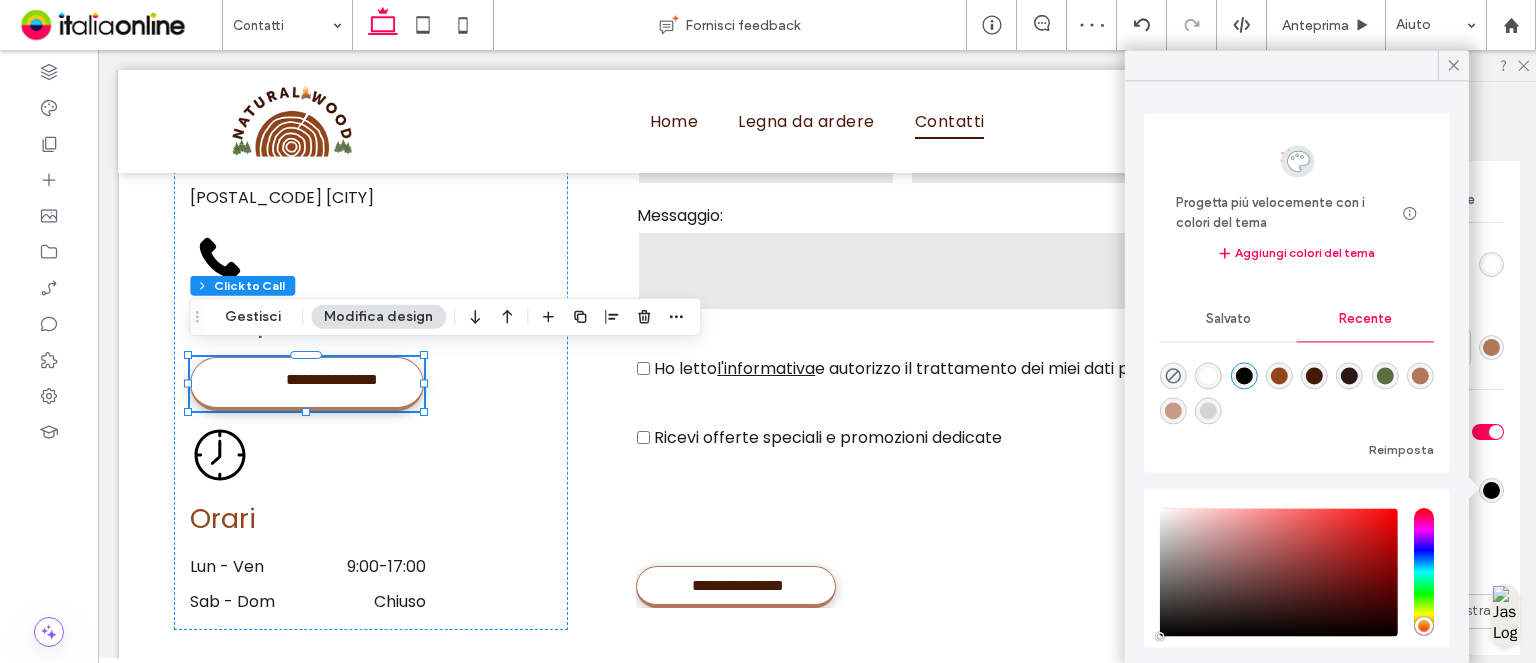 click at bounding box center (1314, 376) 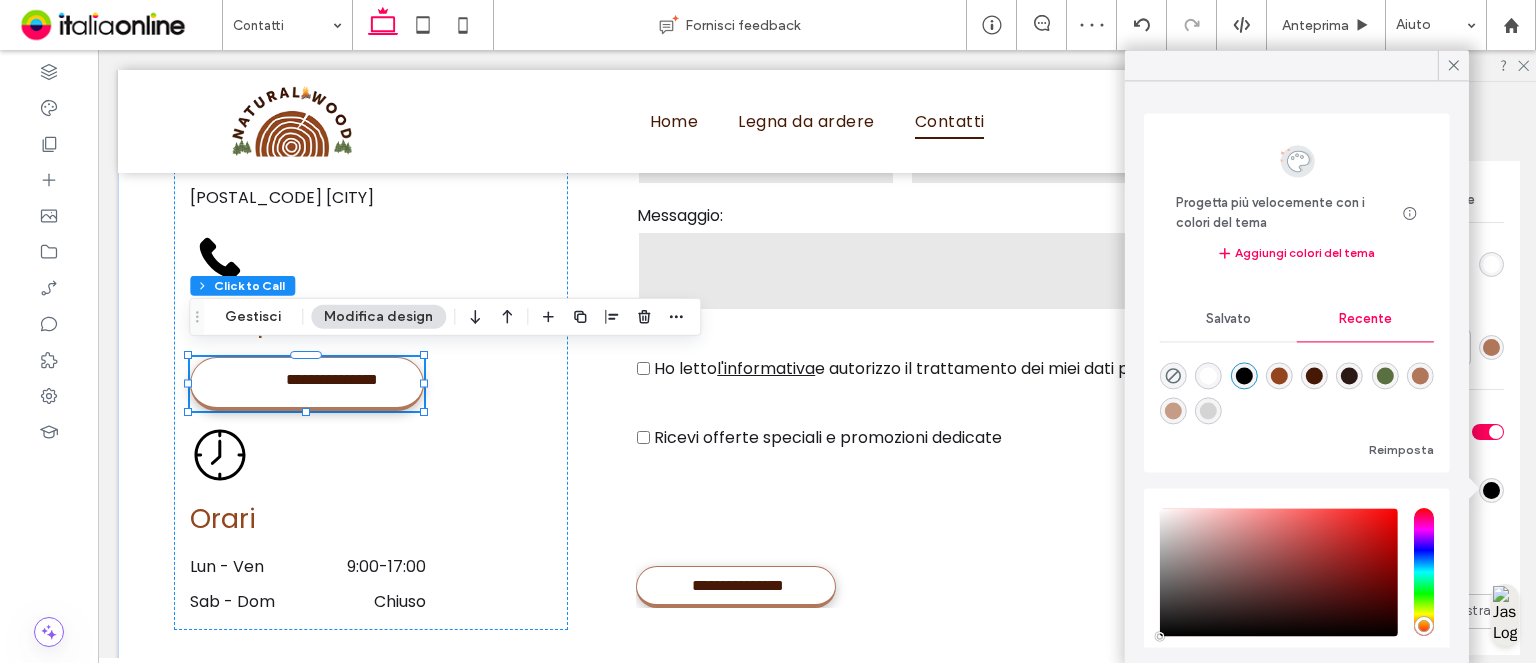 type on "*" 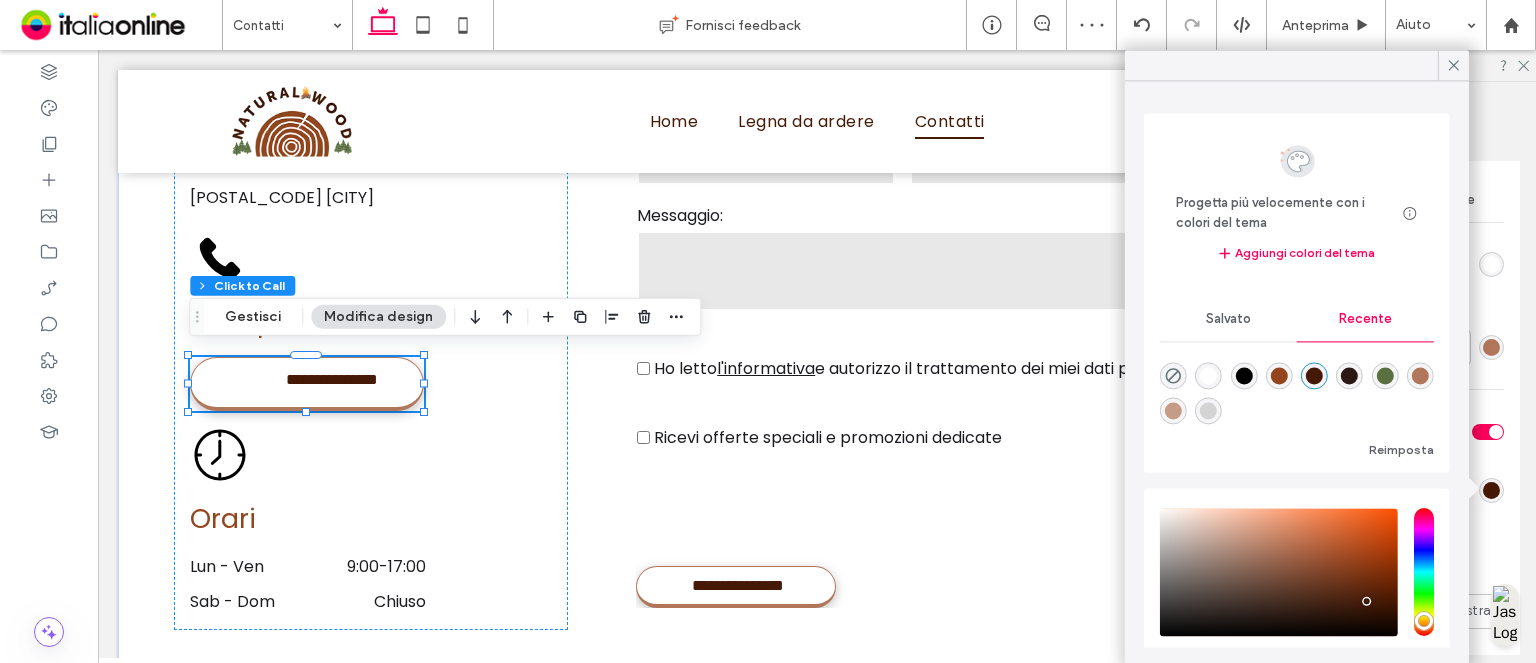 type on "*" 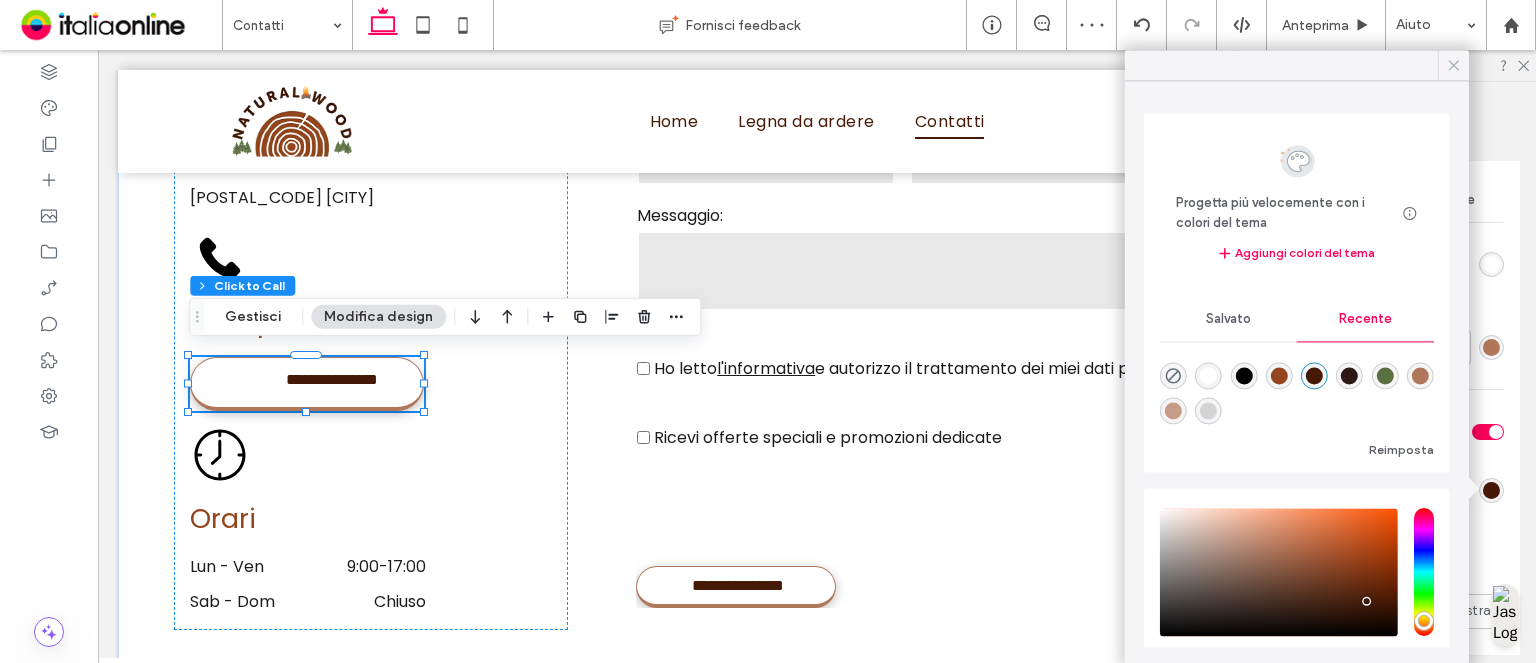 click 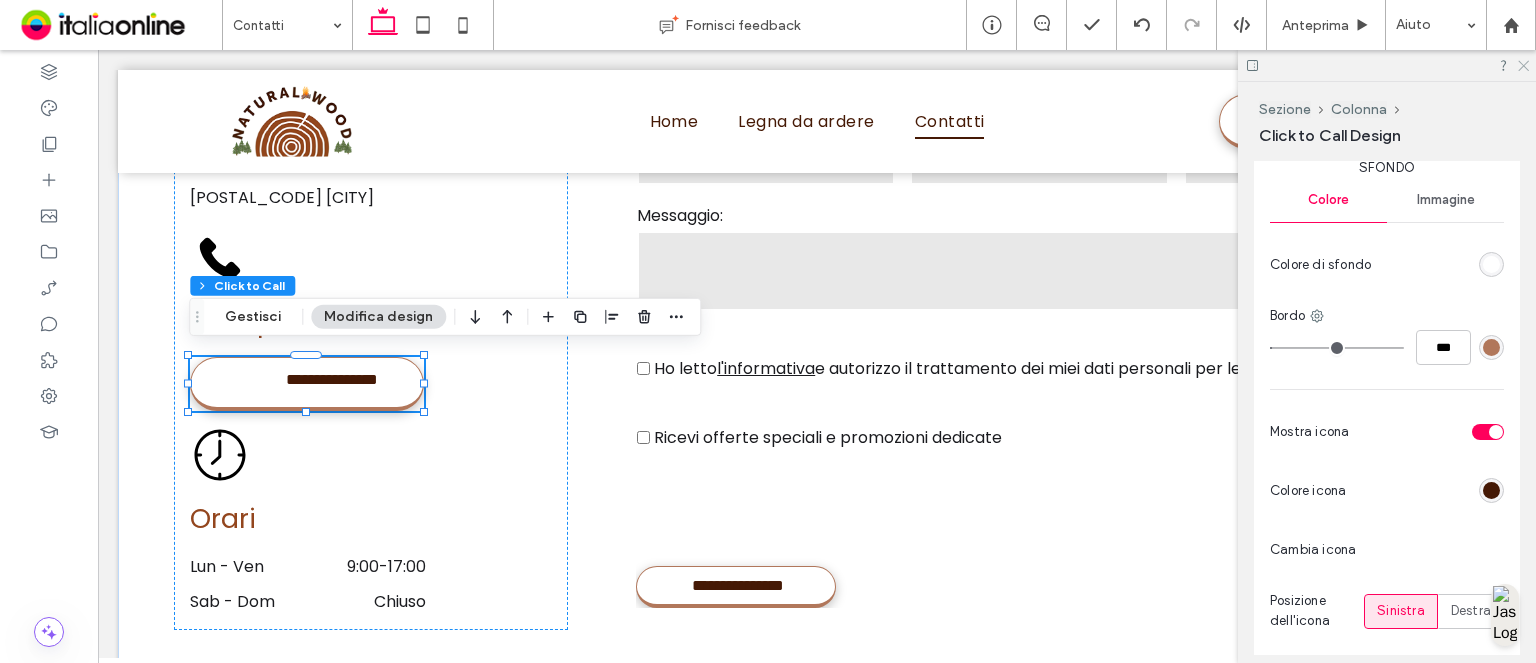 click 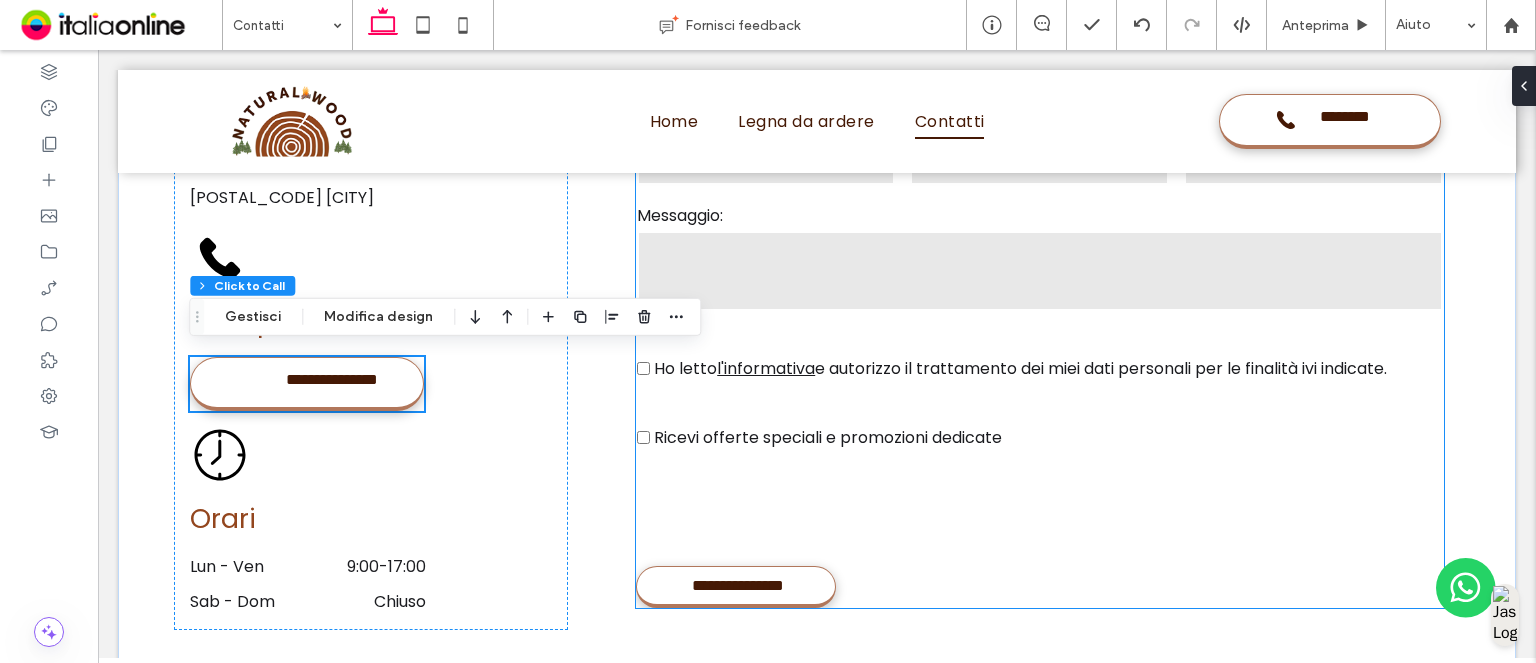 scroll, scrollTop: 0, scrollLeft: 0, axis: both 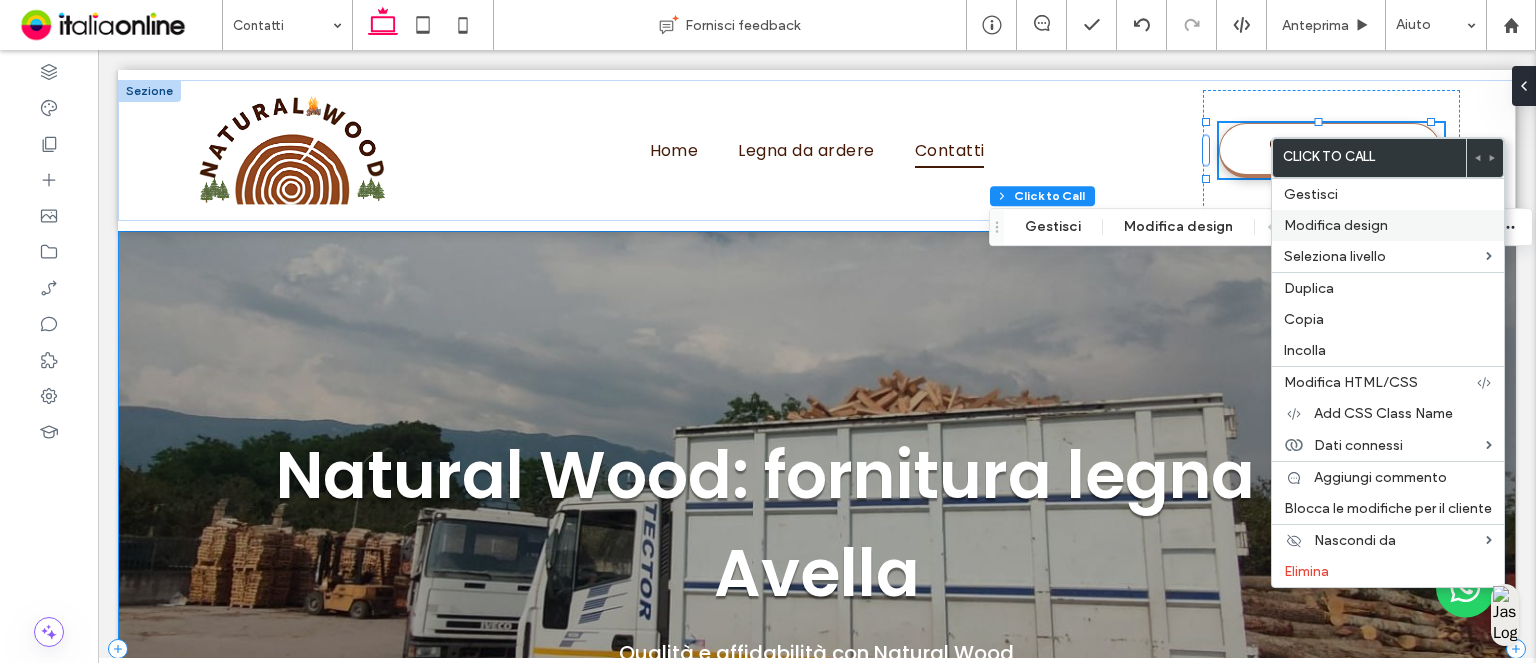 type on "**" 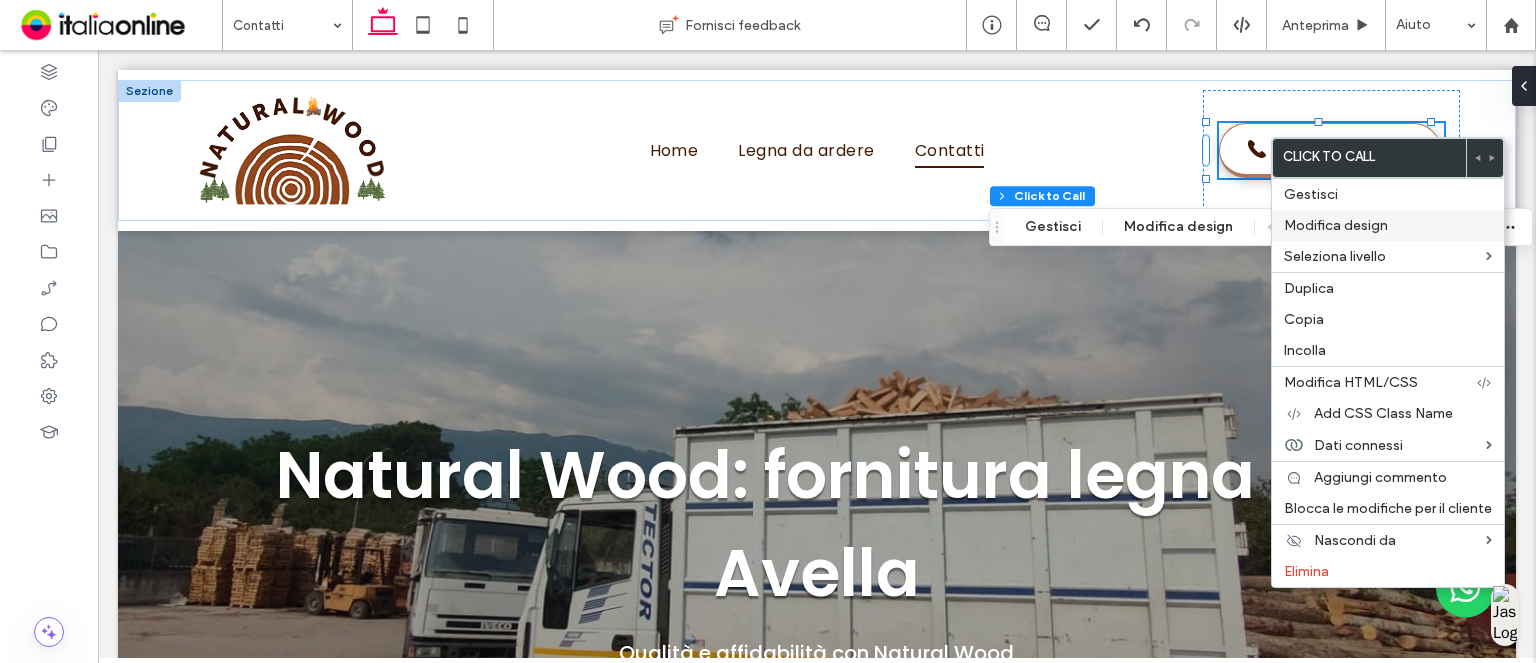 type on "*" 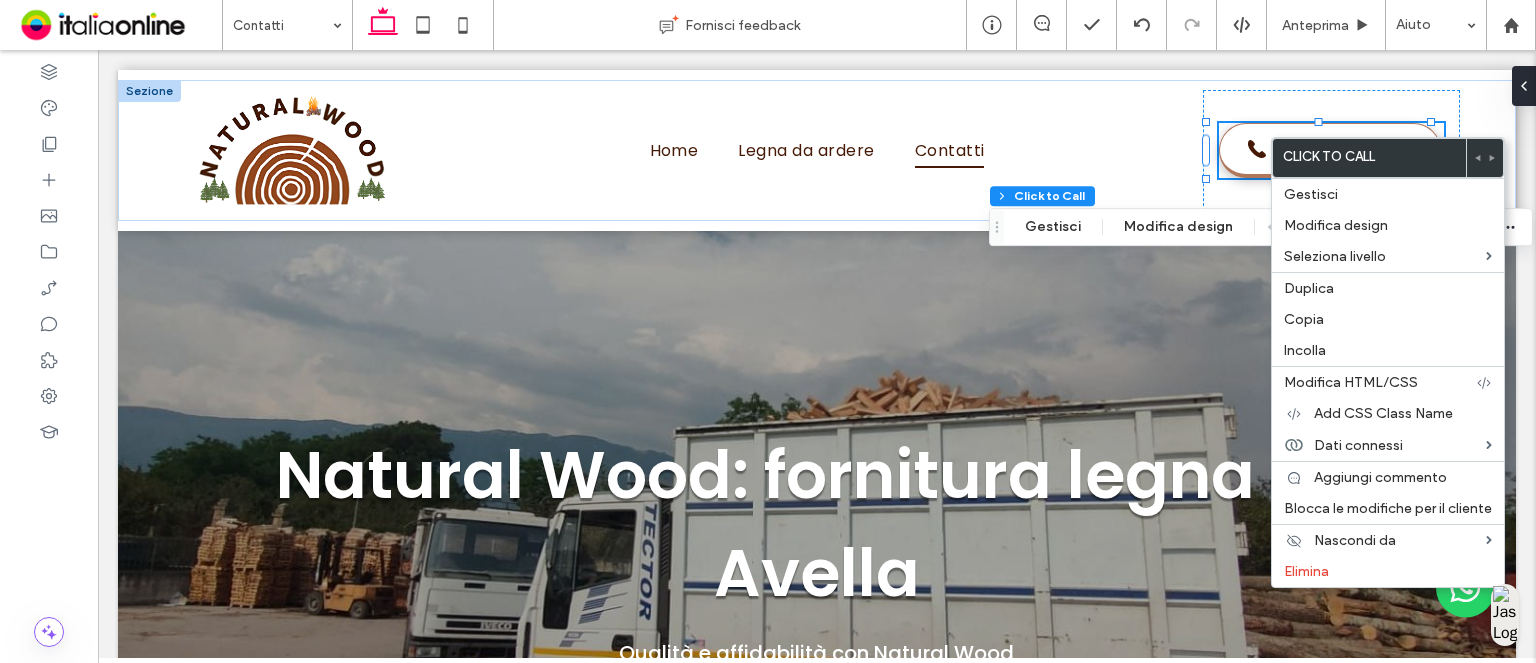 drag, startPoint x: 1323, startPoint y: 319, endPoint x: 1174, endPoint y: 393, distance: 166.36406 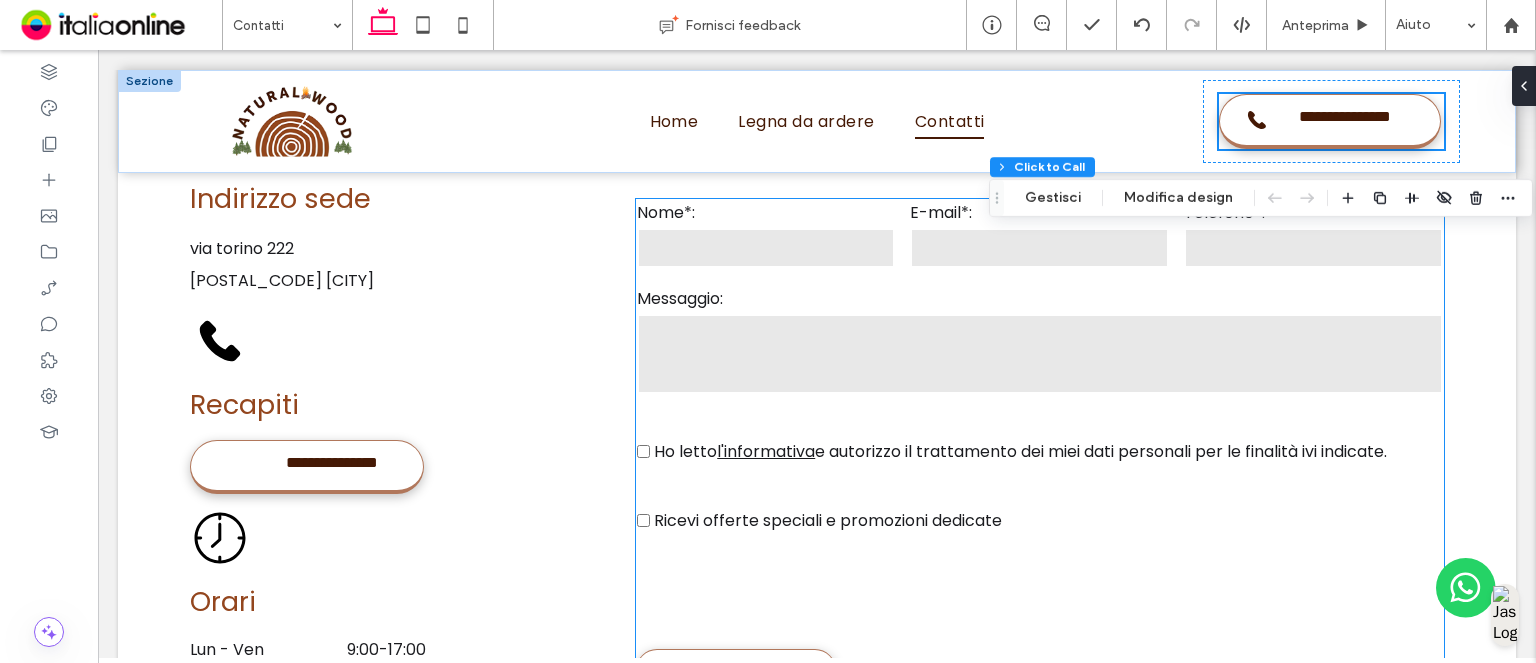 scroll, scrollTop: 1541, scrollLeft: 0, axis: vertical 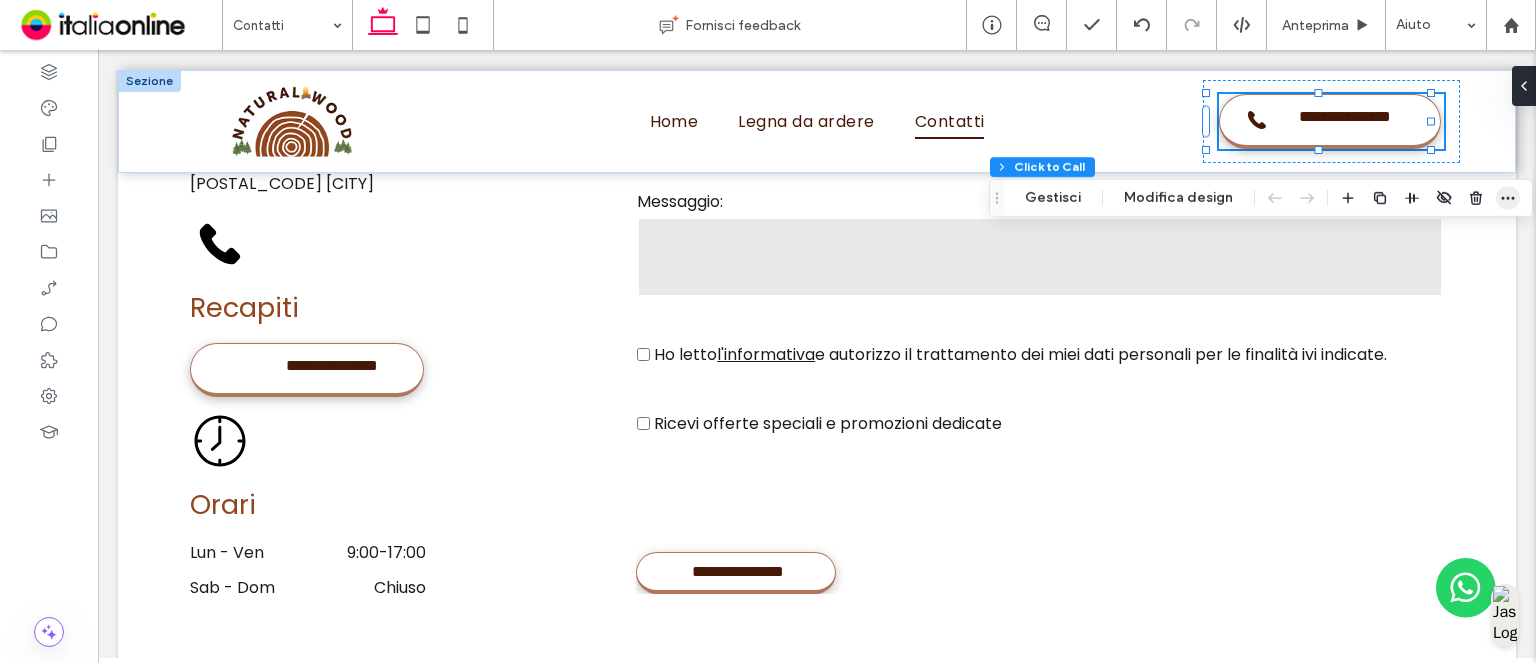 click 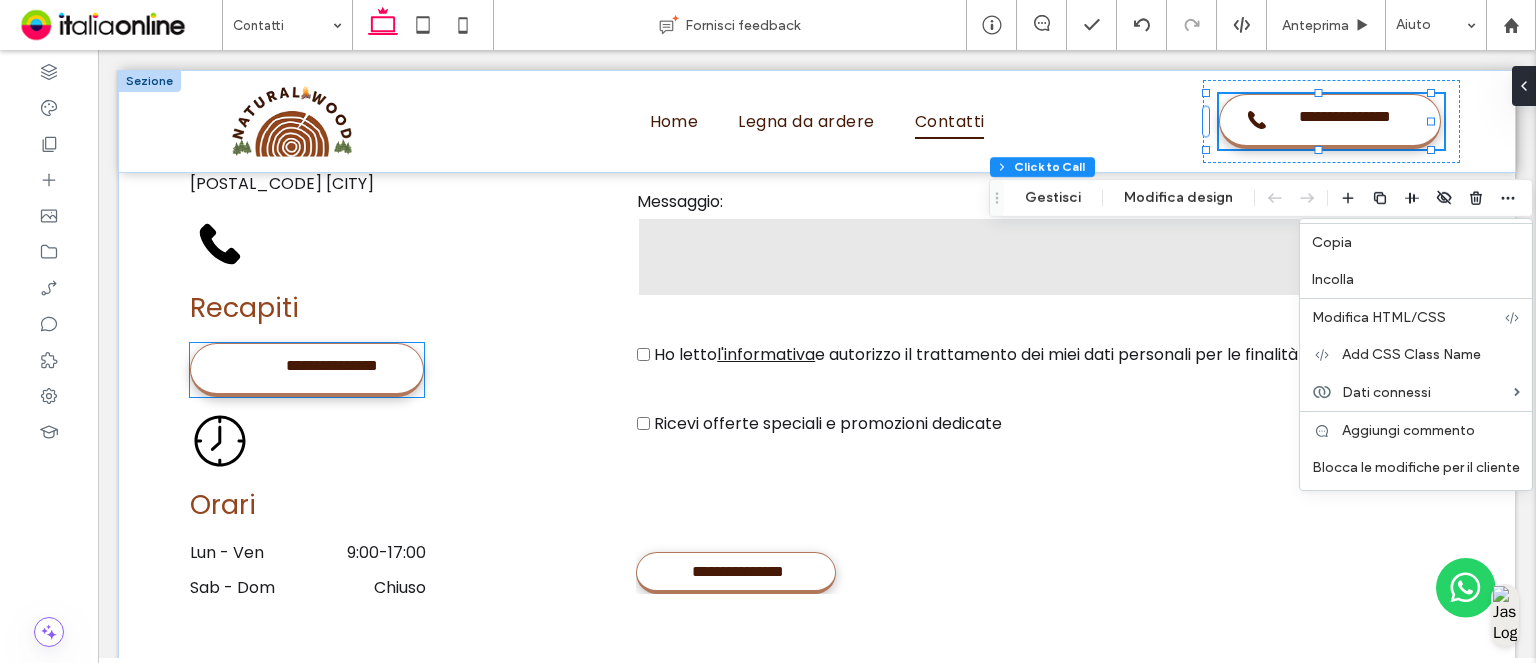 click on "**********" at bounding box center [331, 369] 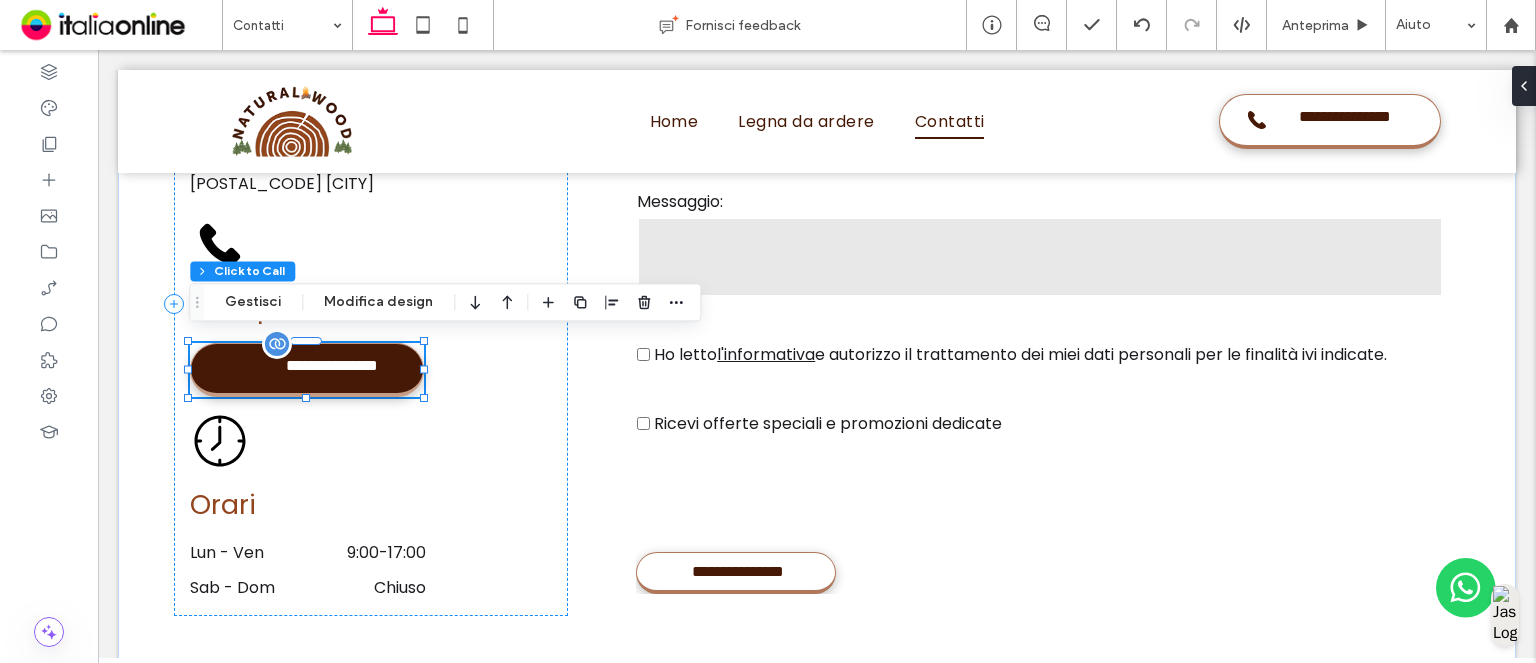 type on "*" 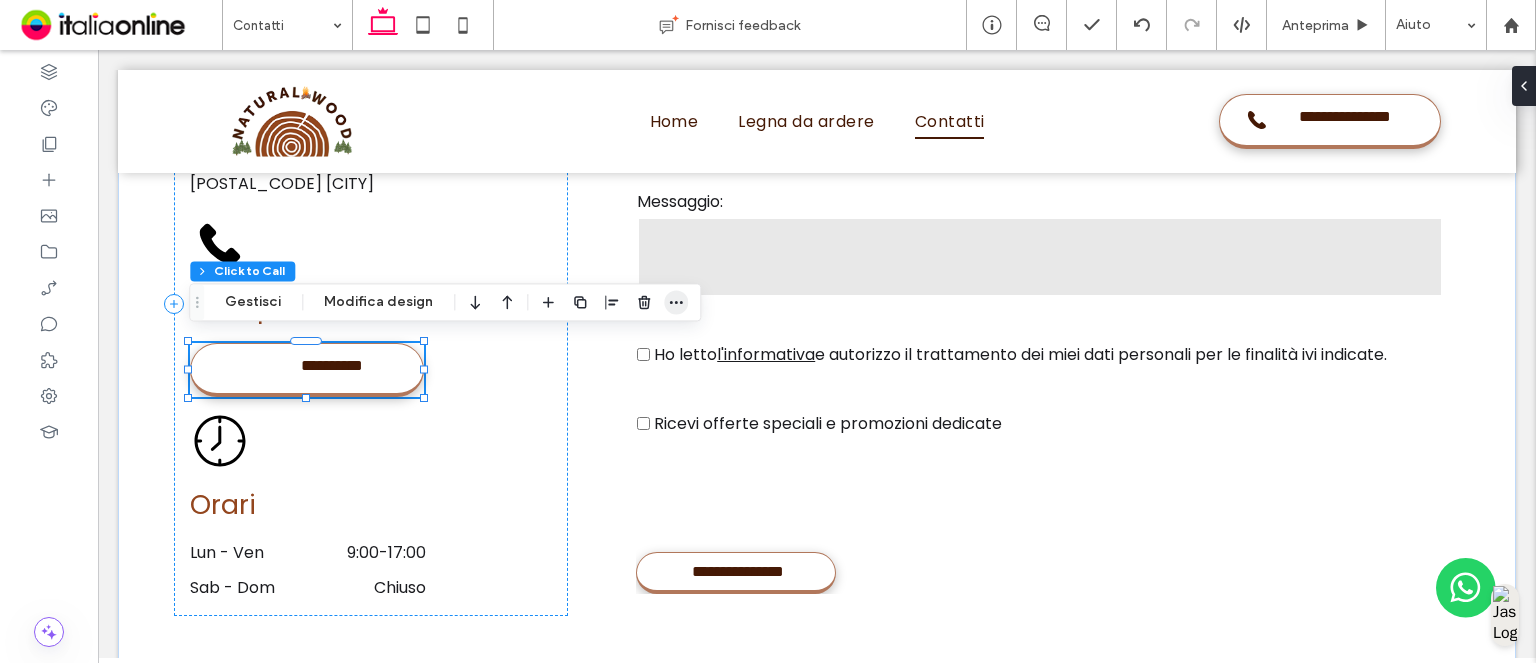 click 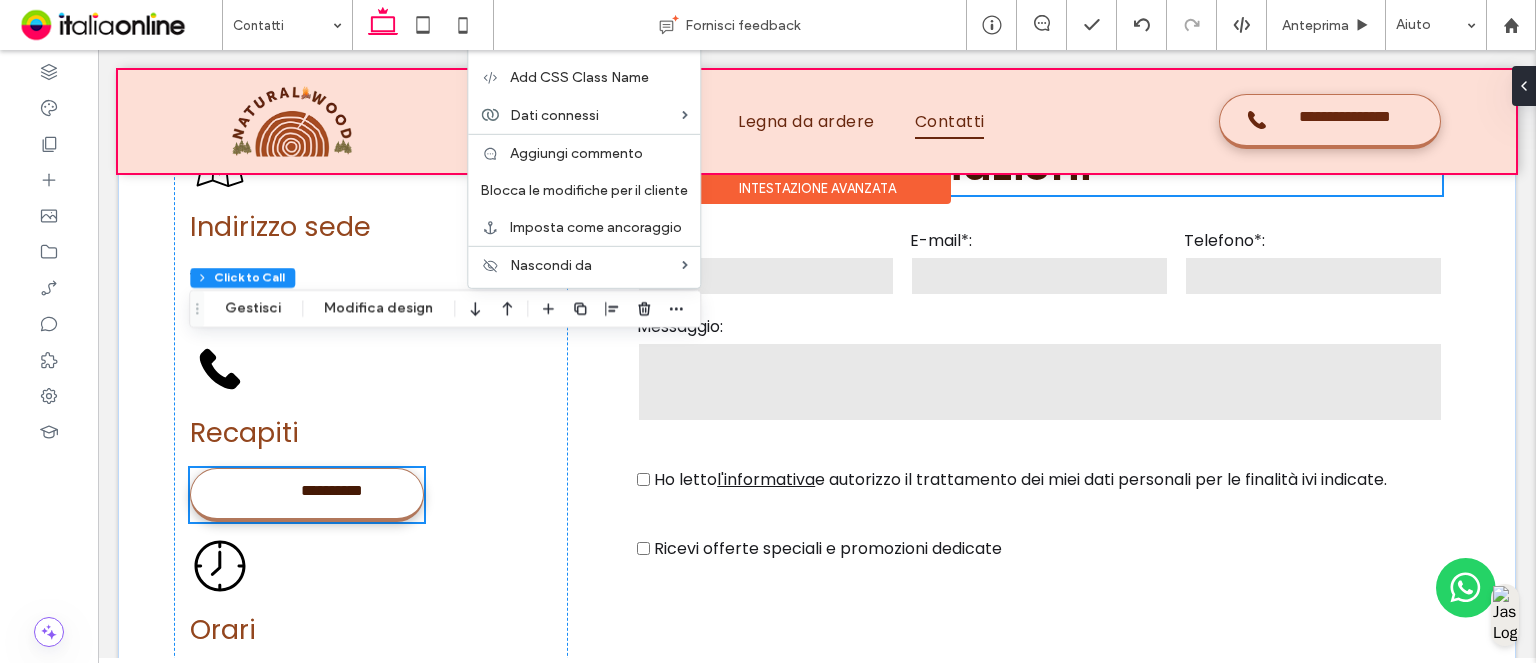 scroll, scrollTop: 1341, scrollLeft: 0, axis: vertical 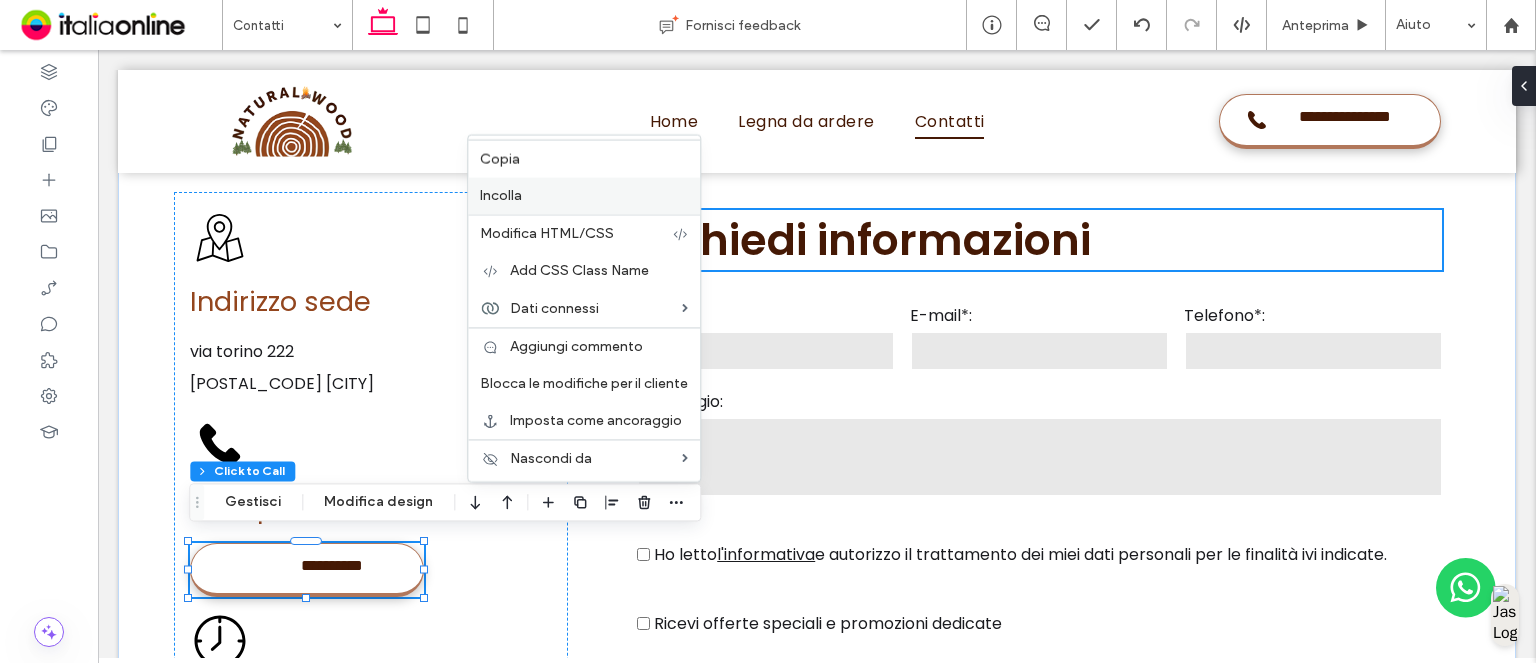 click on "Incolla" at bounding box center [584, 195] 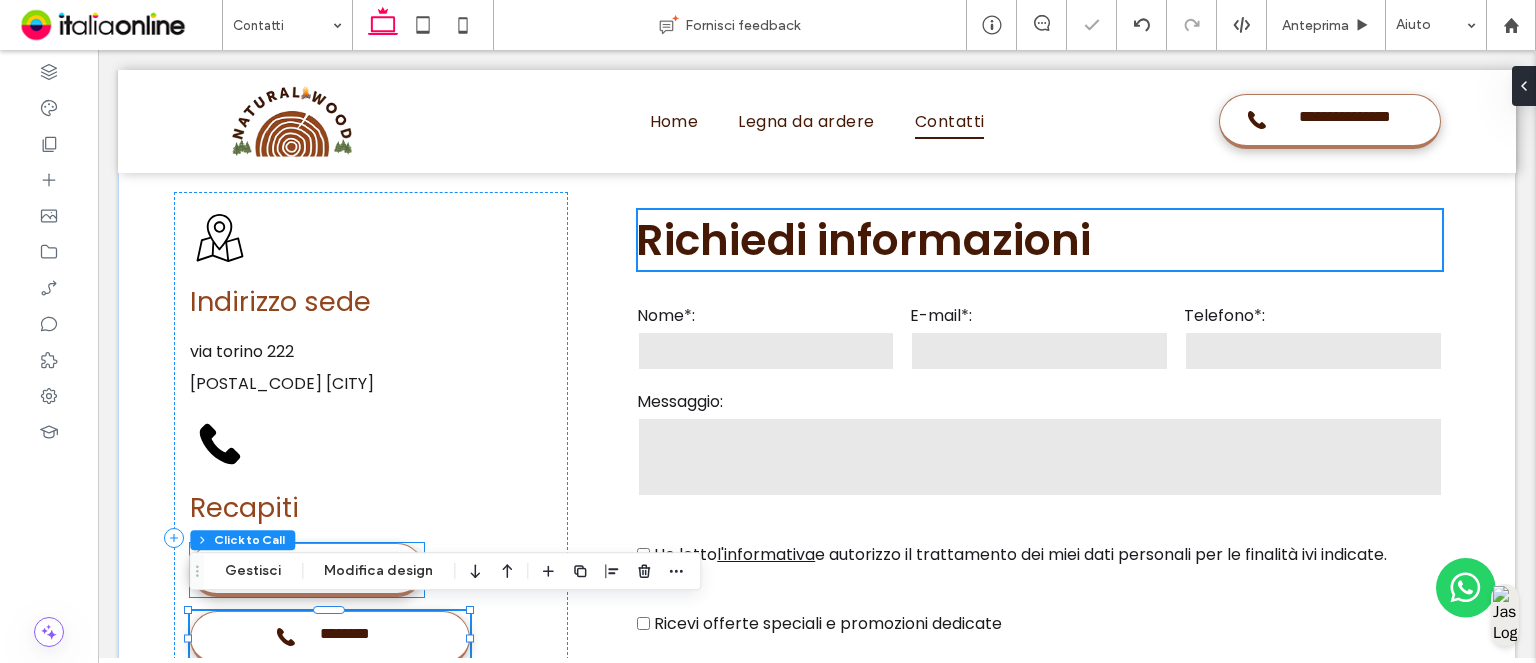 type on "**" 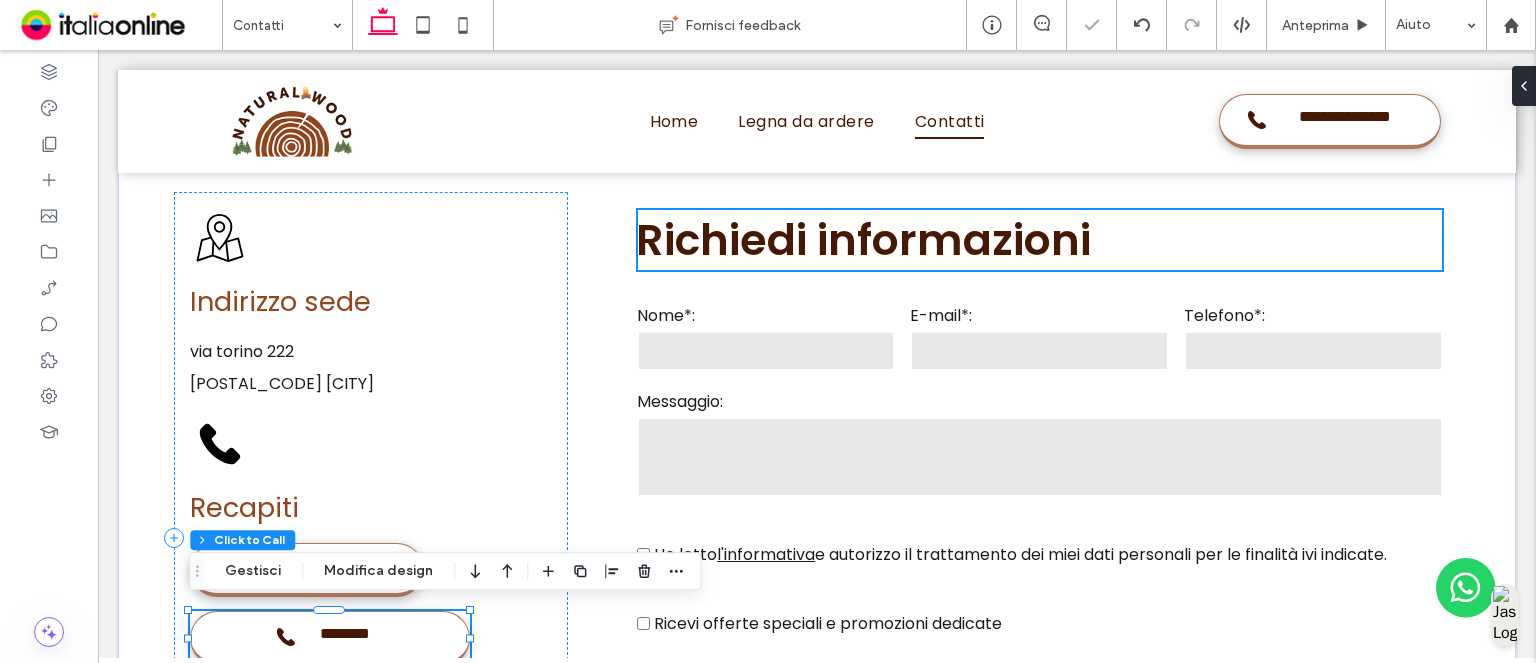 type on "*" 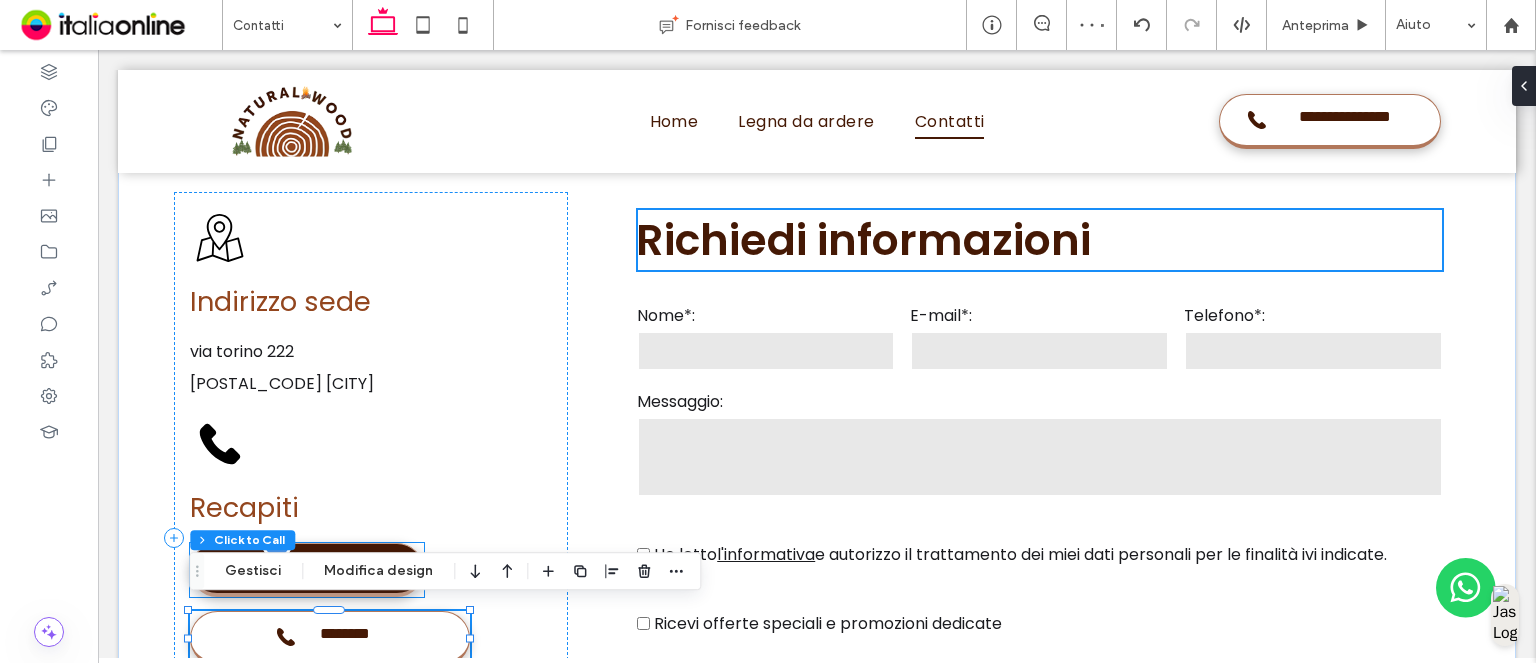 click on "**********" at bounding box center [307, 570] 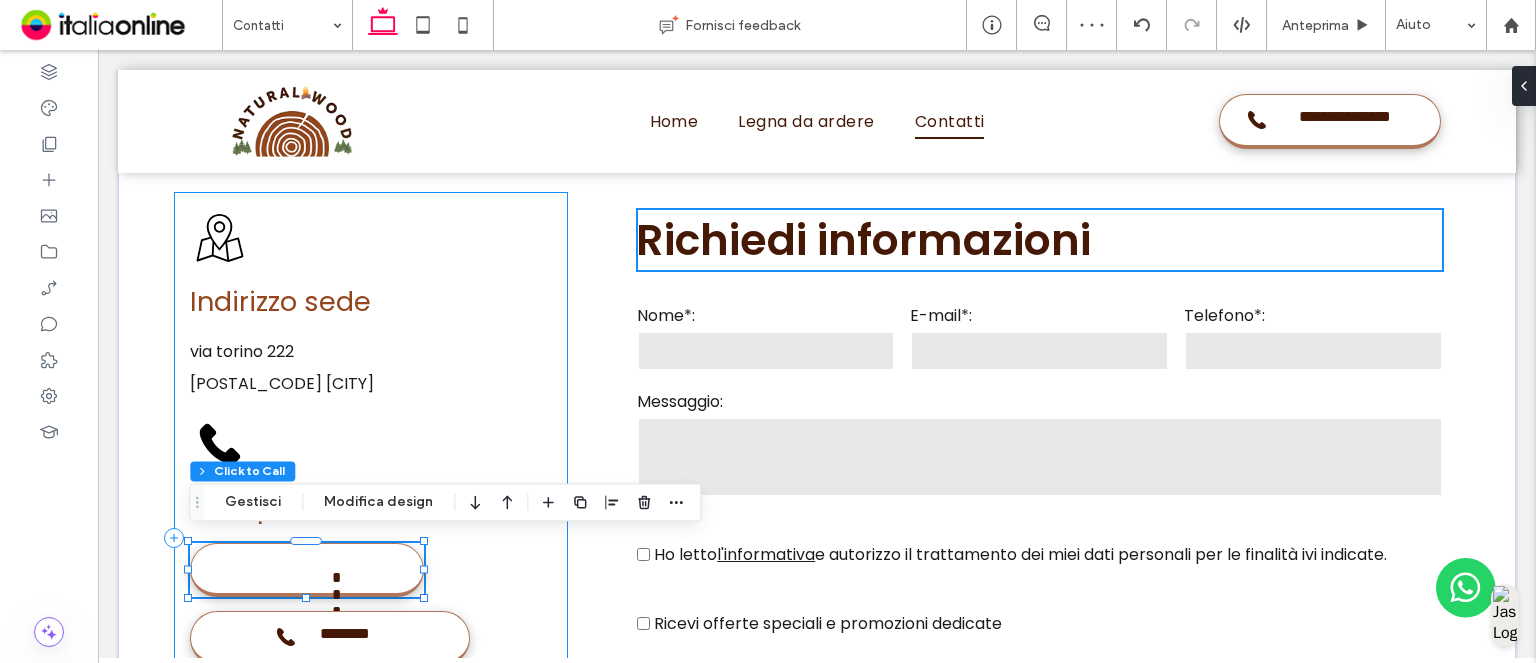 type on "**" 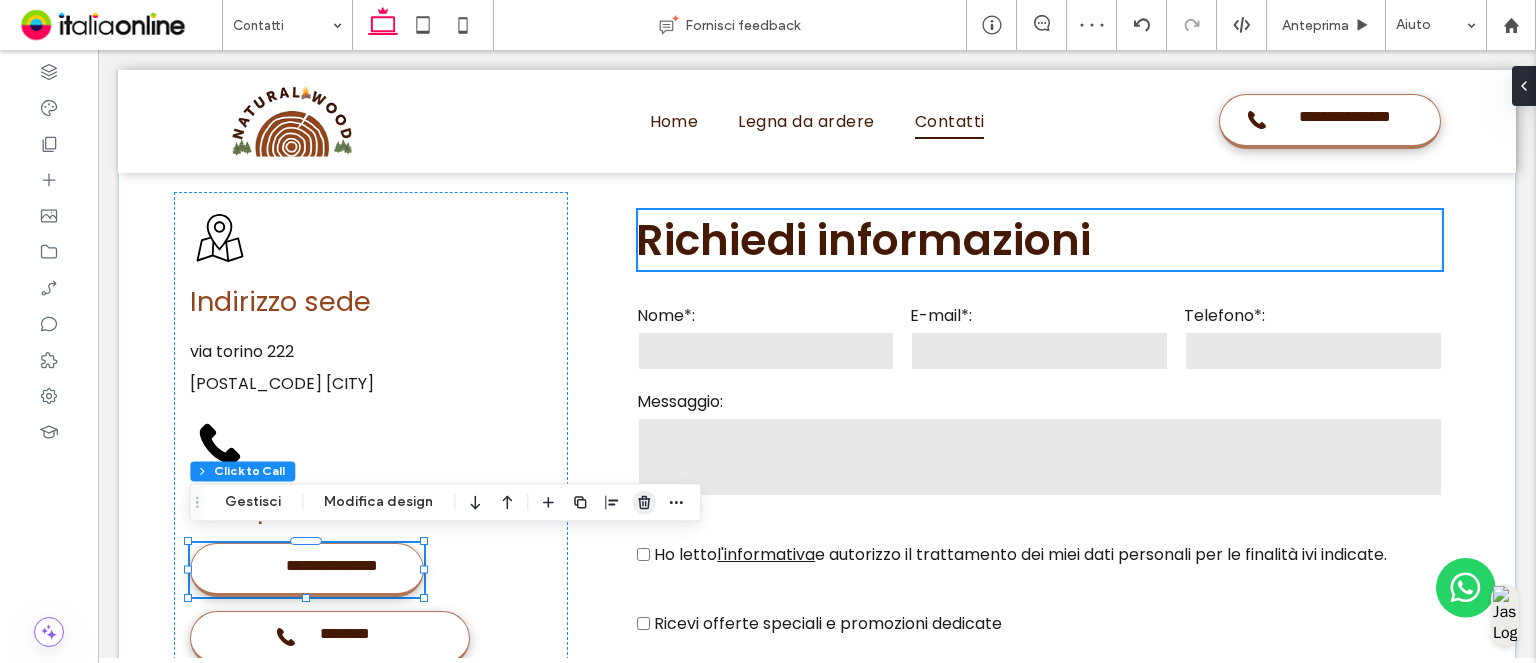 click 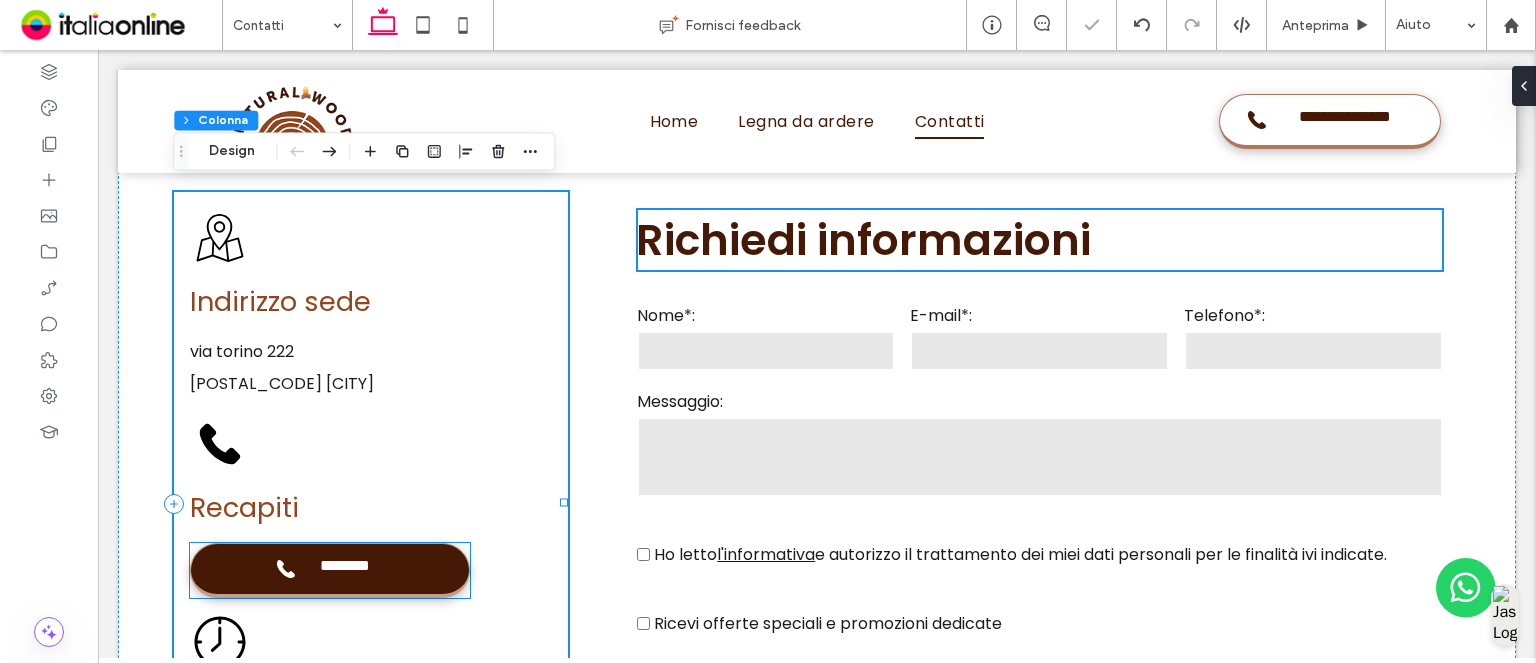 click on "**********" at bounding box center [330, 570] 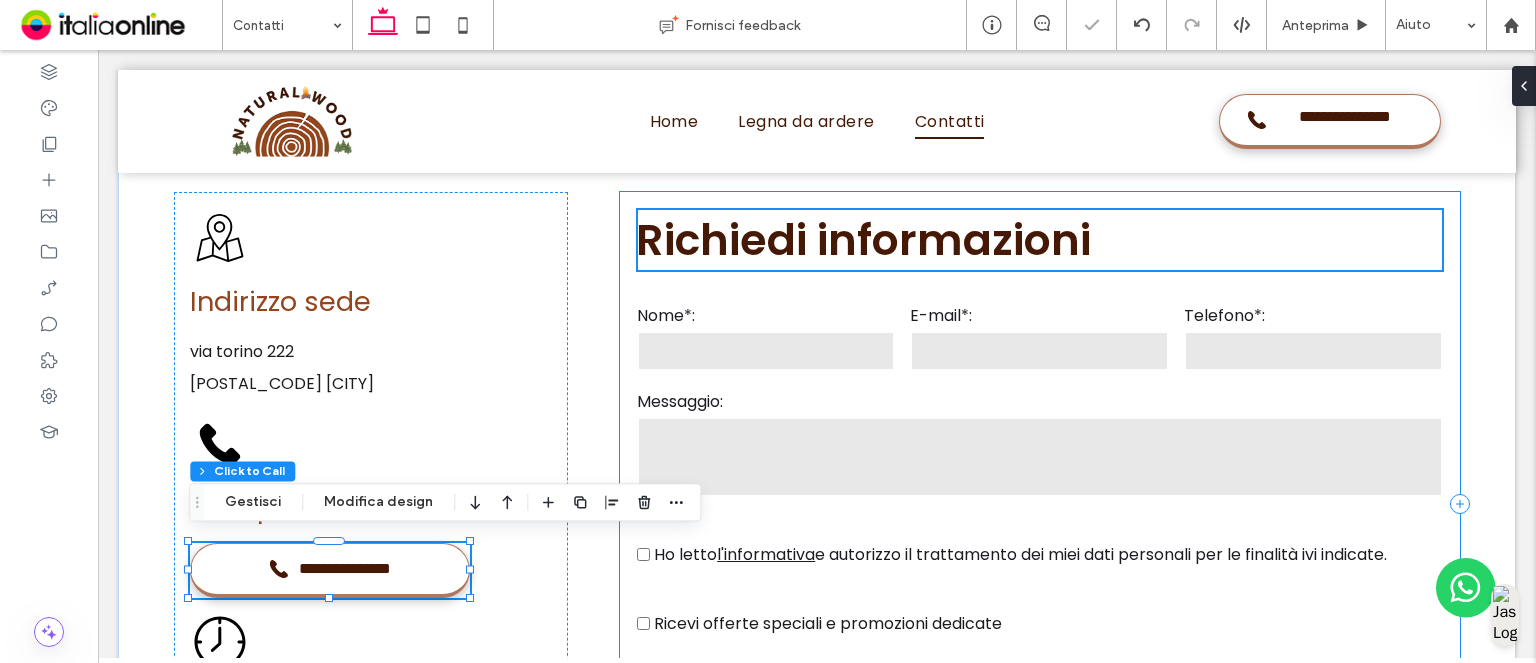 type on "**" 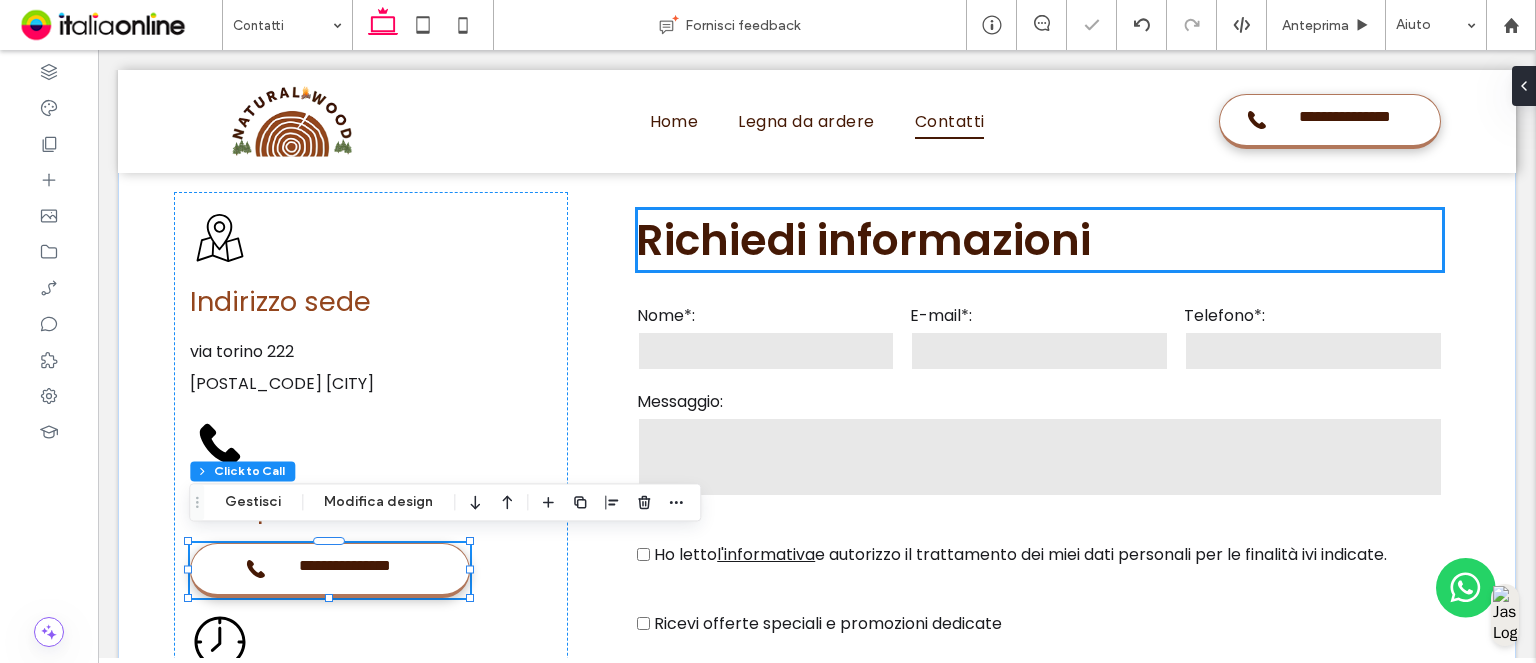 type on "*" 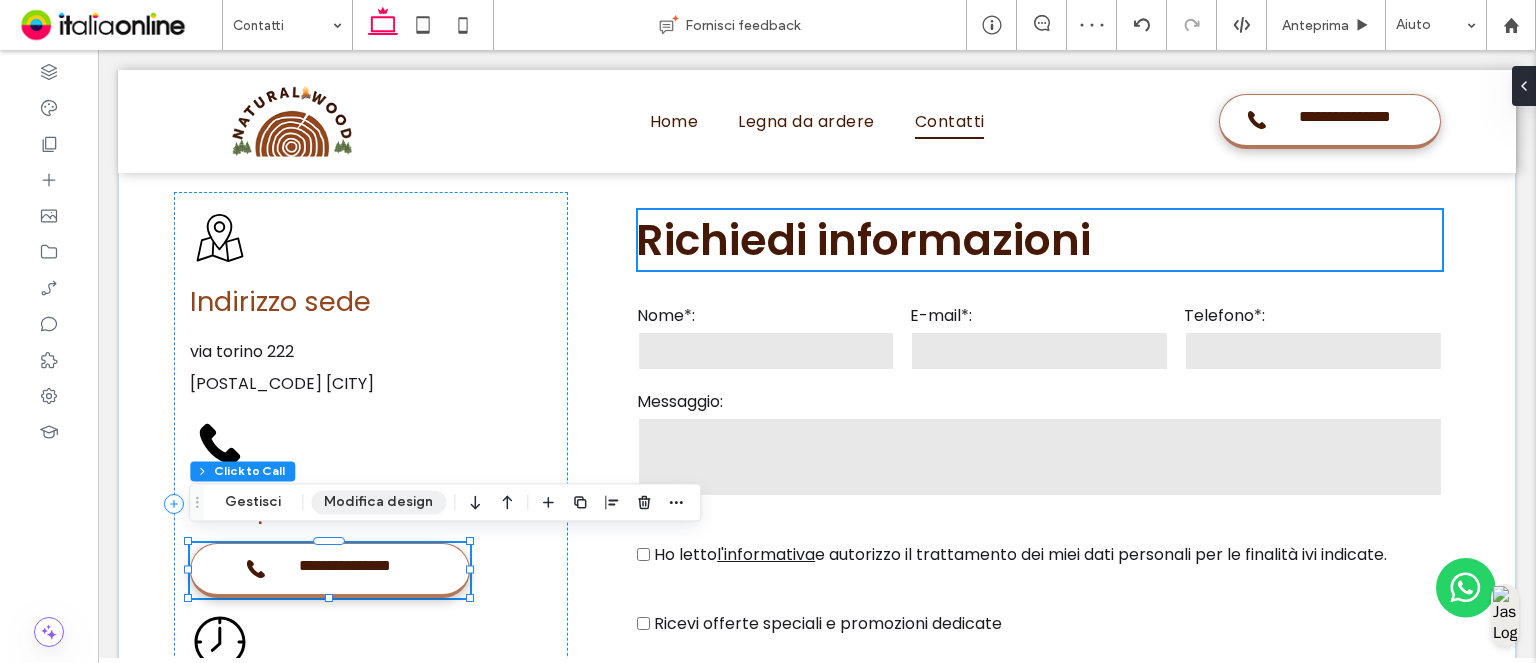 drag, startPoint x: 368, startPoint y: 508, endPoint x: 673, endPoint y: 465, distance: 308.01624 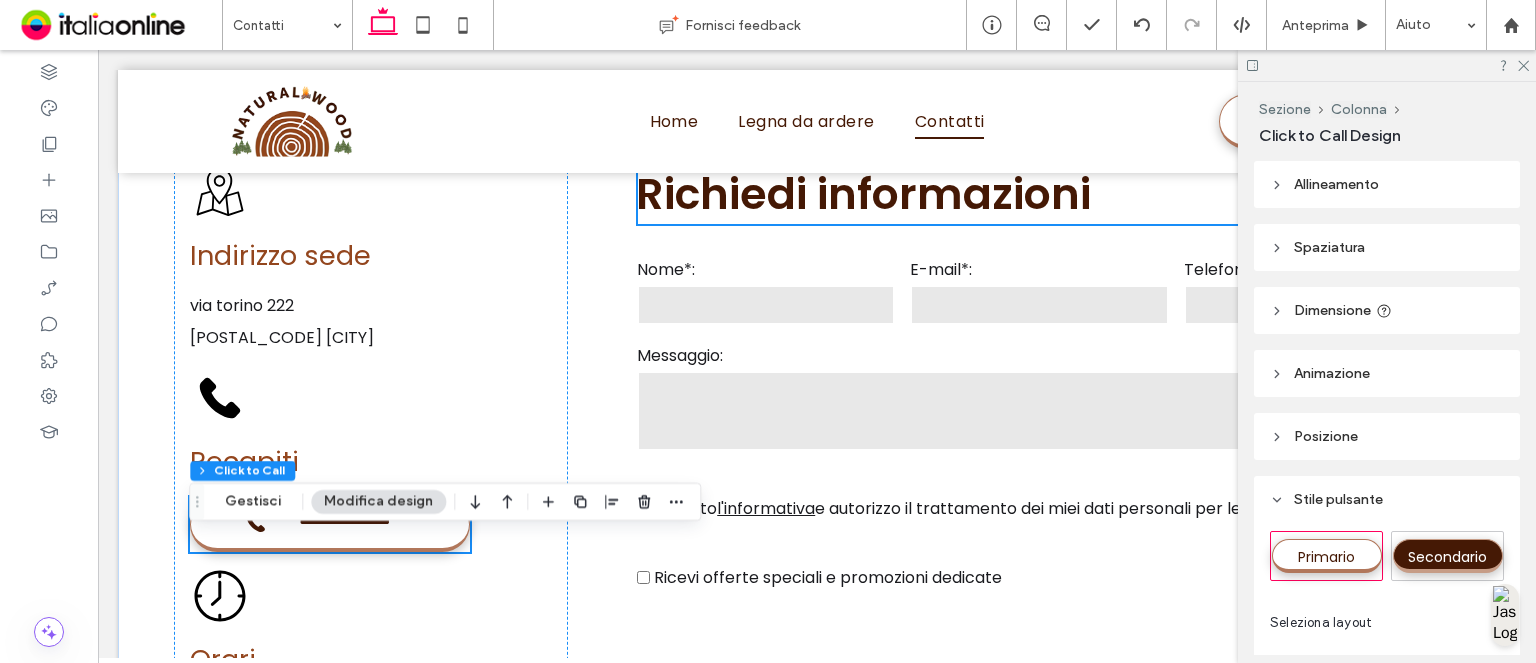 scroll, scrollTop: 1341, scrollLeft: 0, axis: vertical 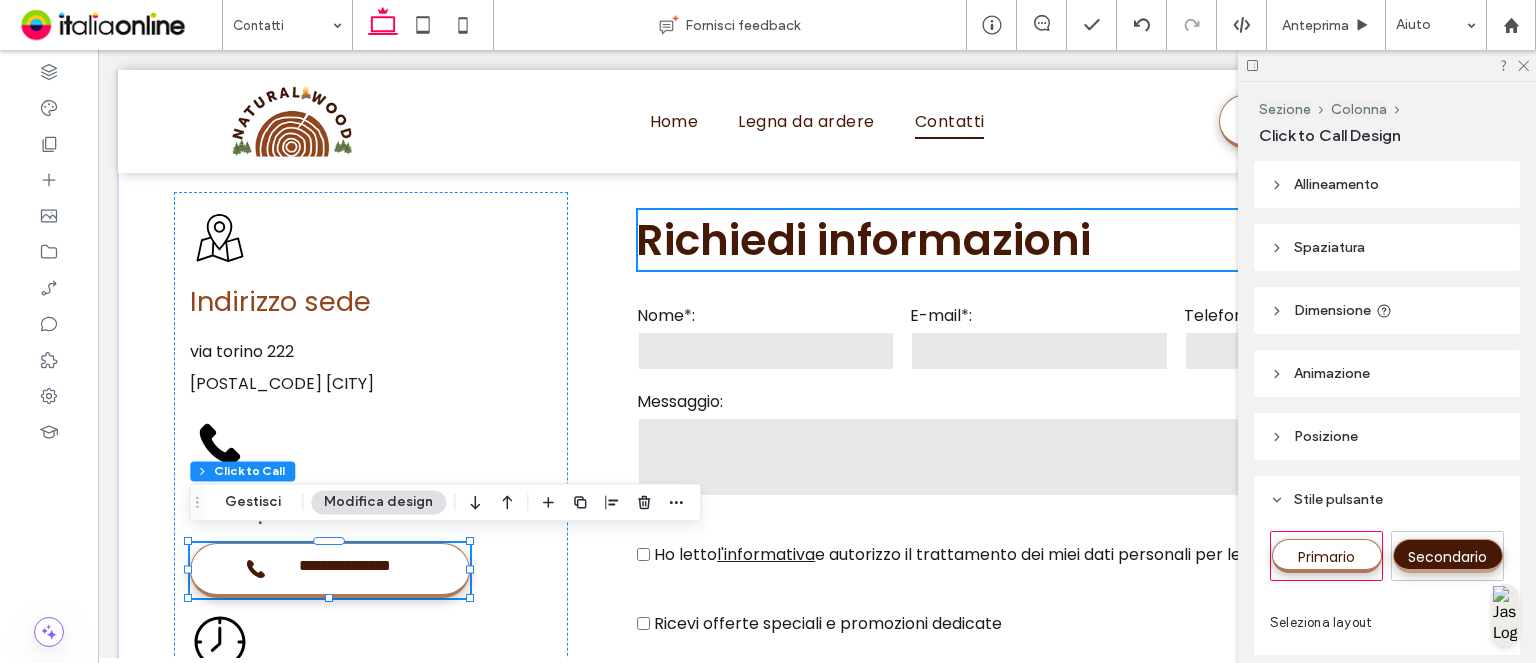 click 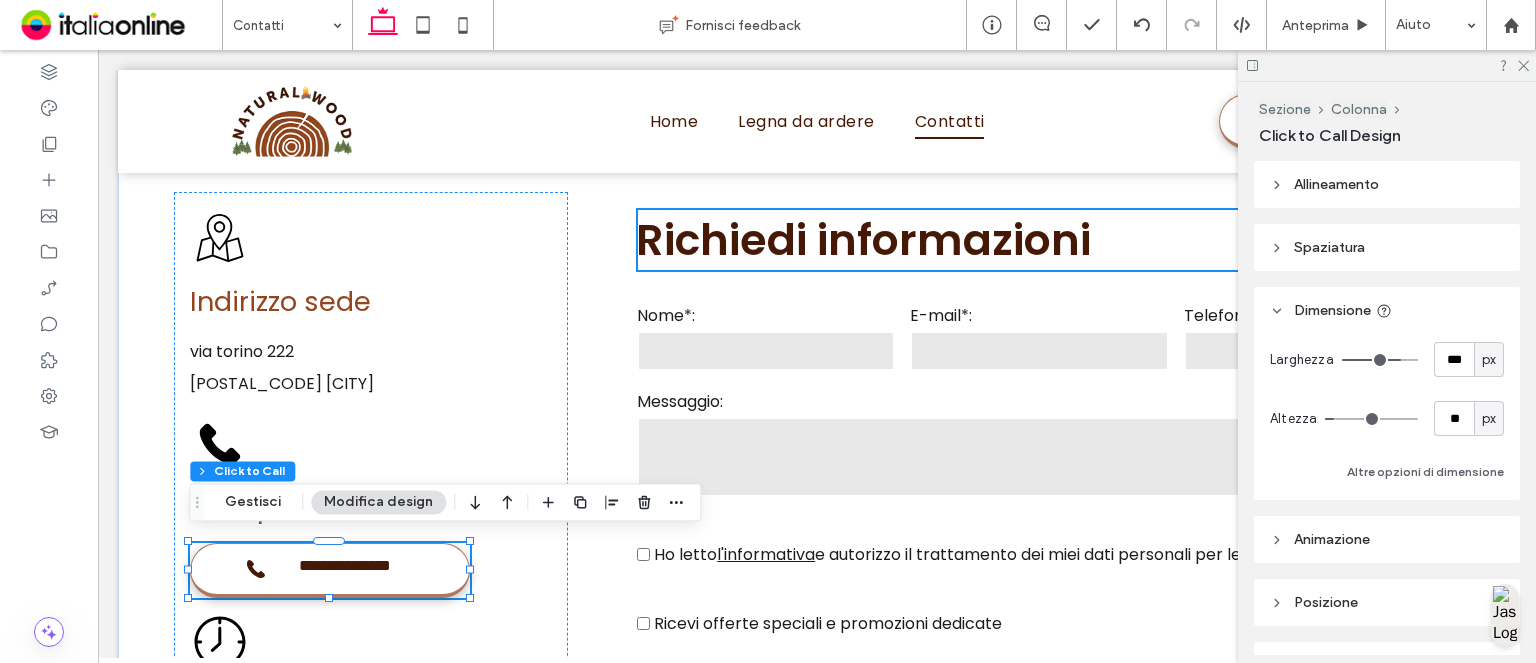 click on "Larghezza *** px" at bounding box center [1387, 359] 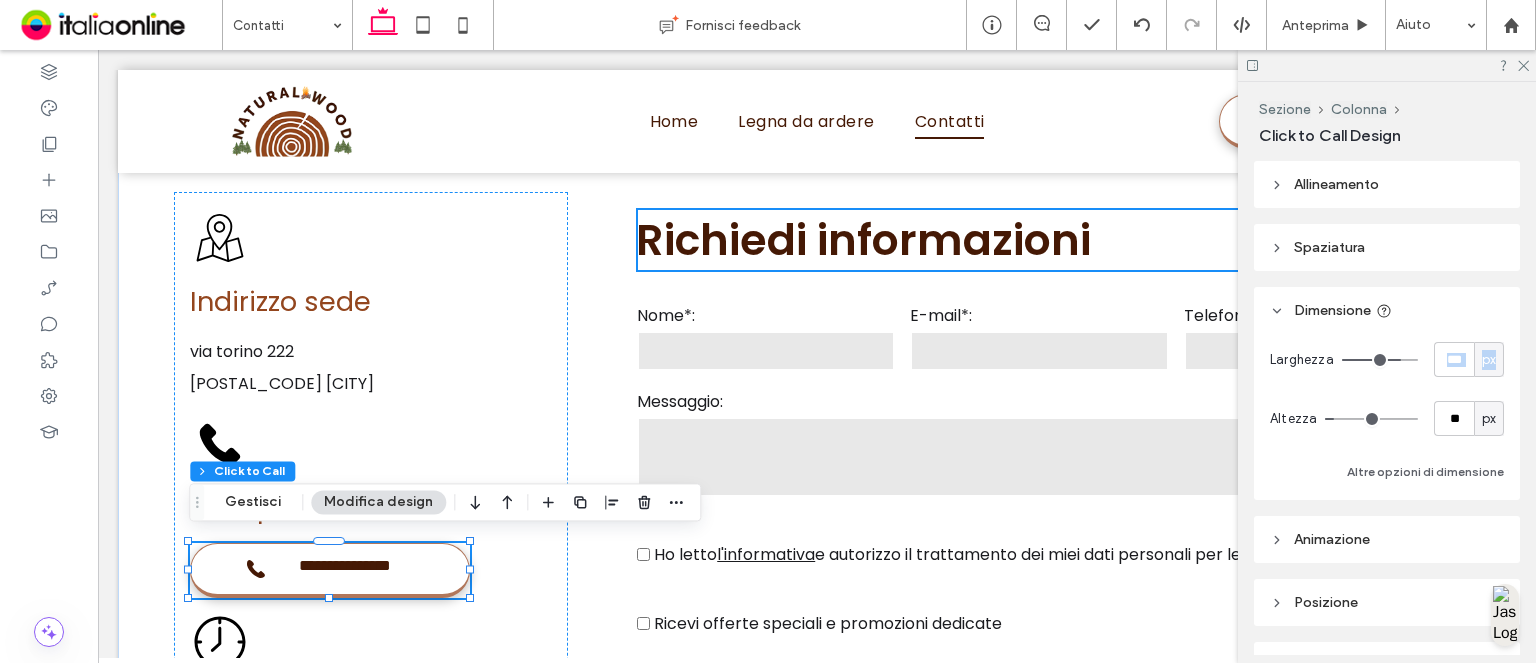 click on "Larghezza *** px" at bounding box center (1387, 359) 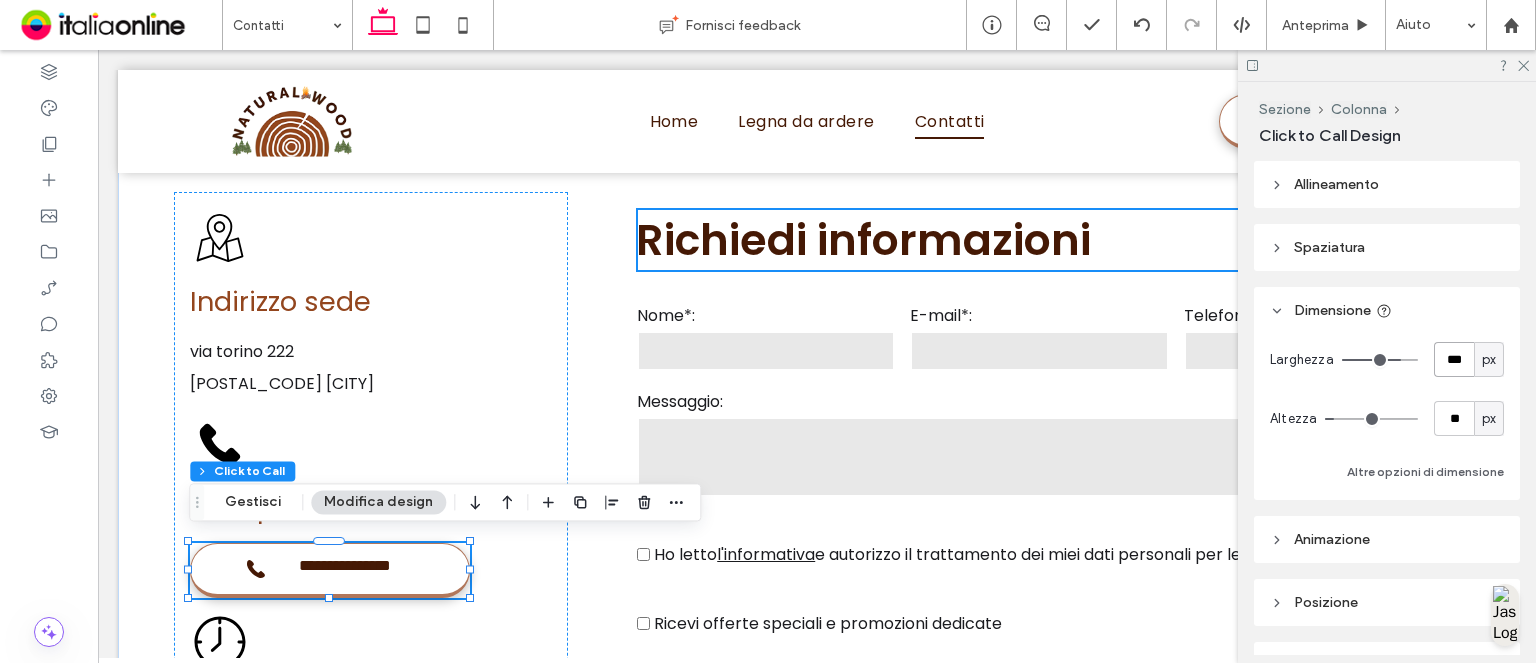 click on "***" at bounding box center [1454, 359] 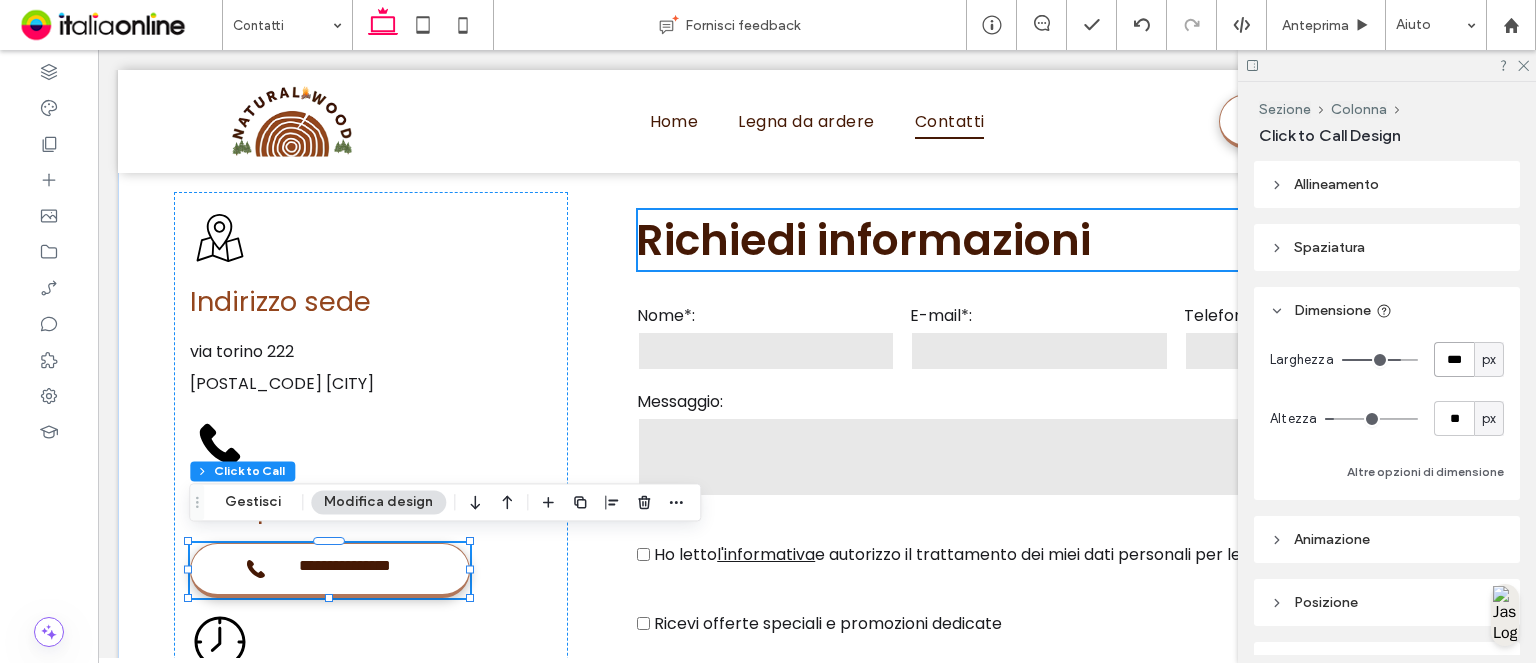type on "***" 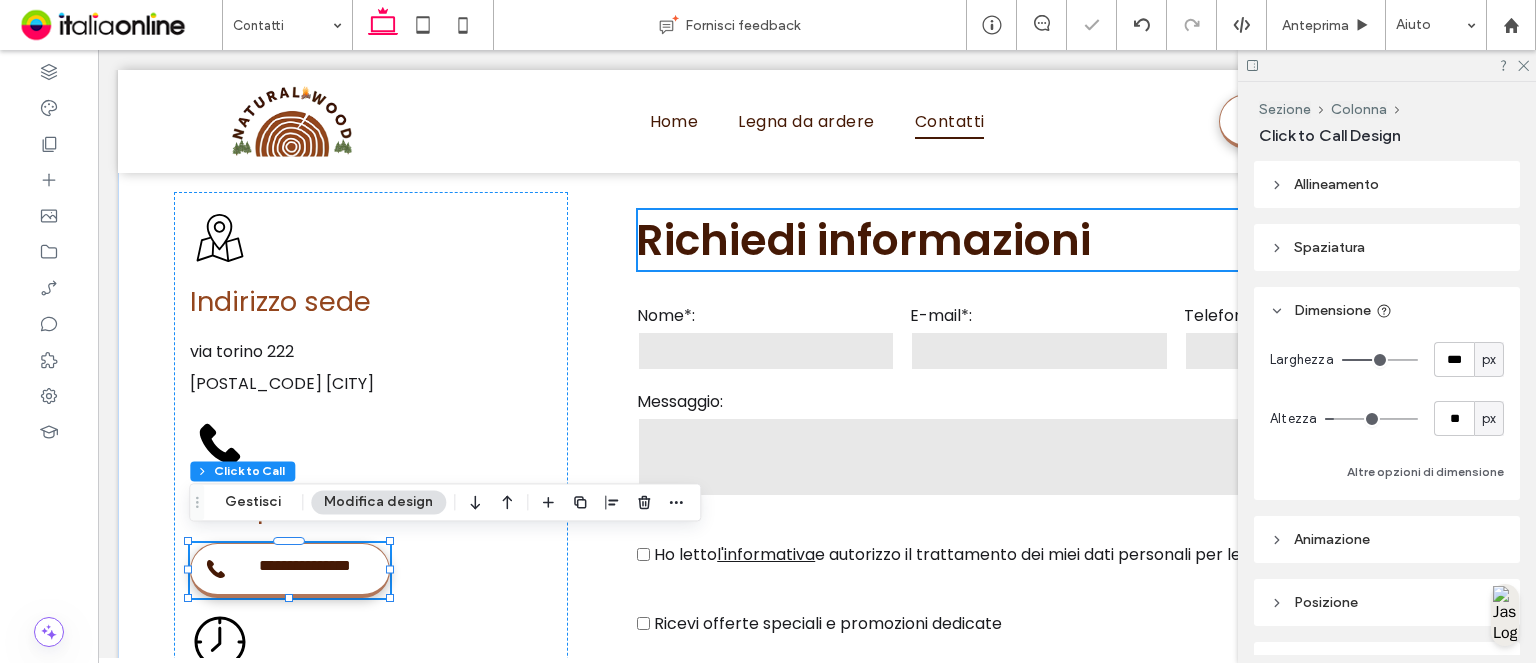 drag, startPoint x: 1527, startPoint y: 64, endPoint x: 1394, endPoint y: 220, distance: 205 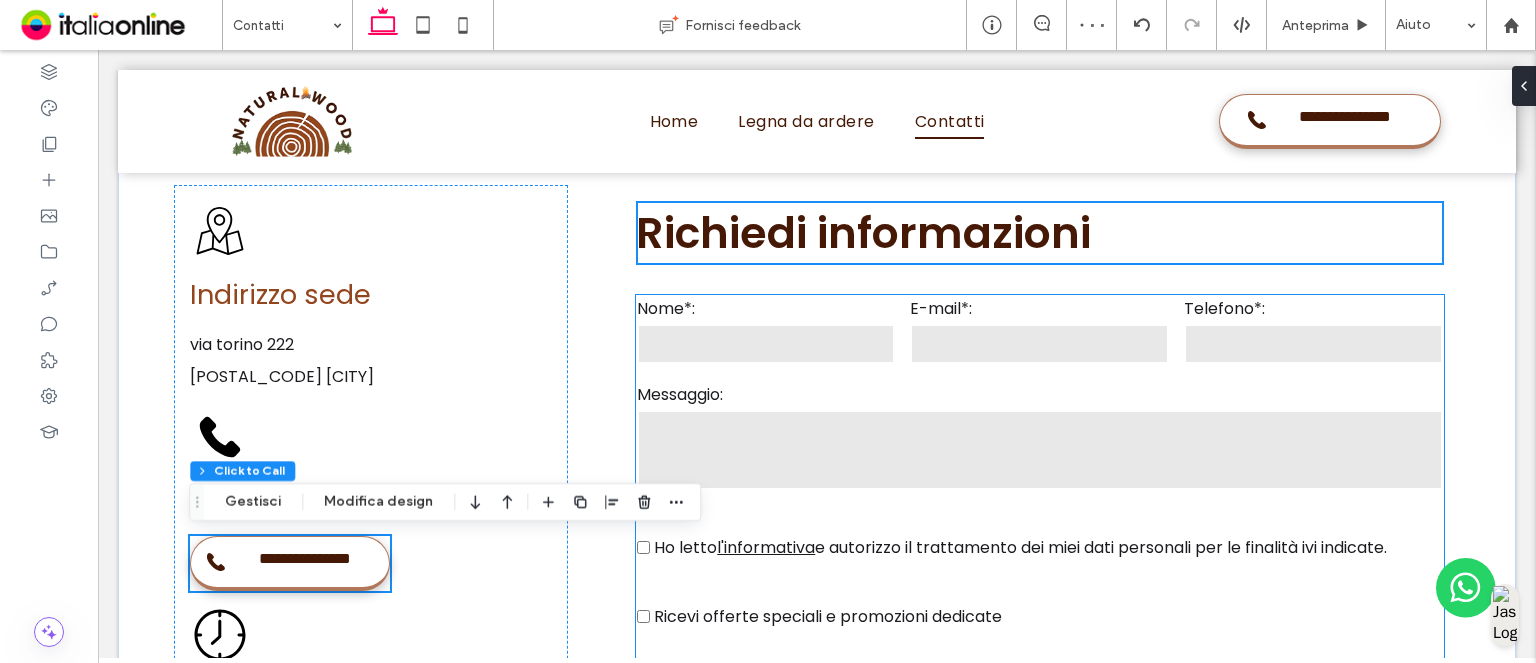 scroll, scrollTop: 1341, scrollLeft: 0, axis: vertical 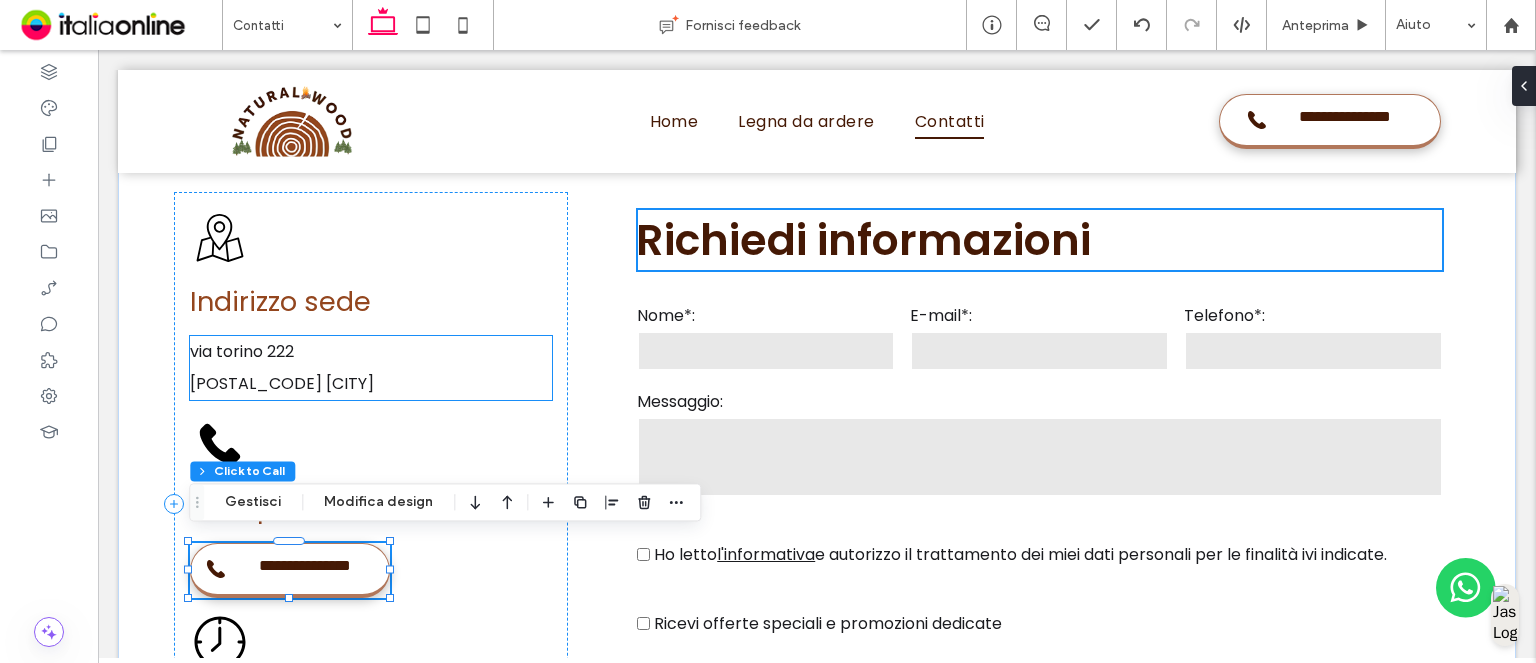 click on "via torino 222 [POSTAL_CODE] [CITY]" at bounding box center (371, 368) 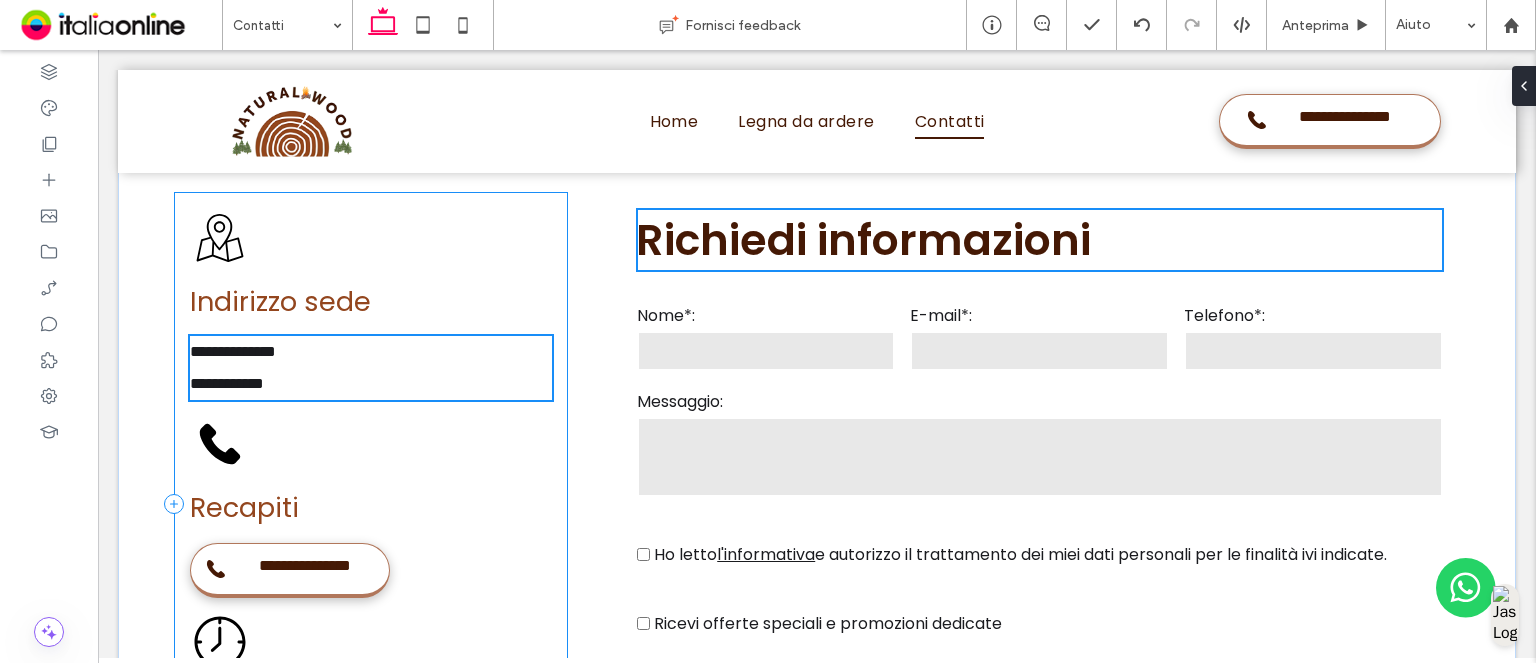 click on "**********" at bounding box center [233, 367] 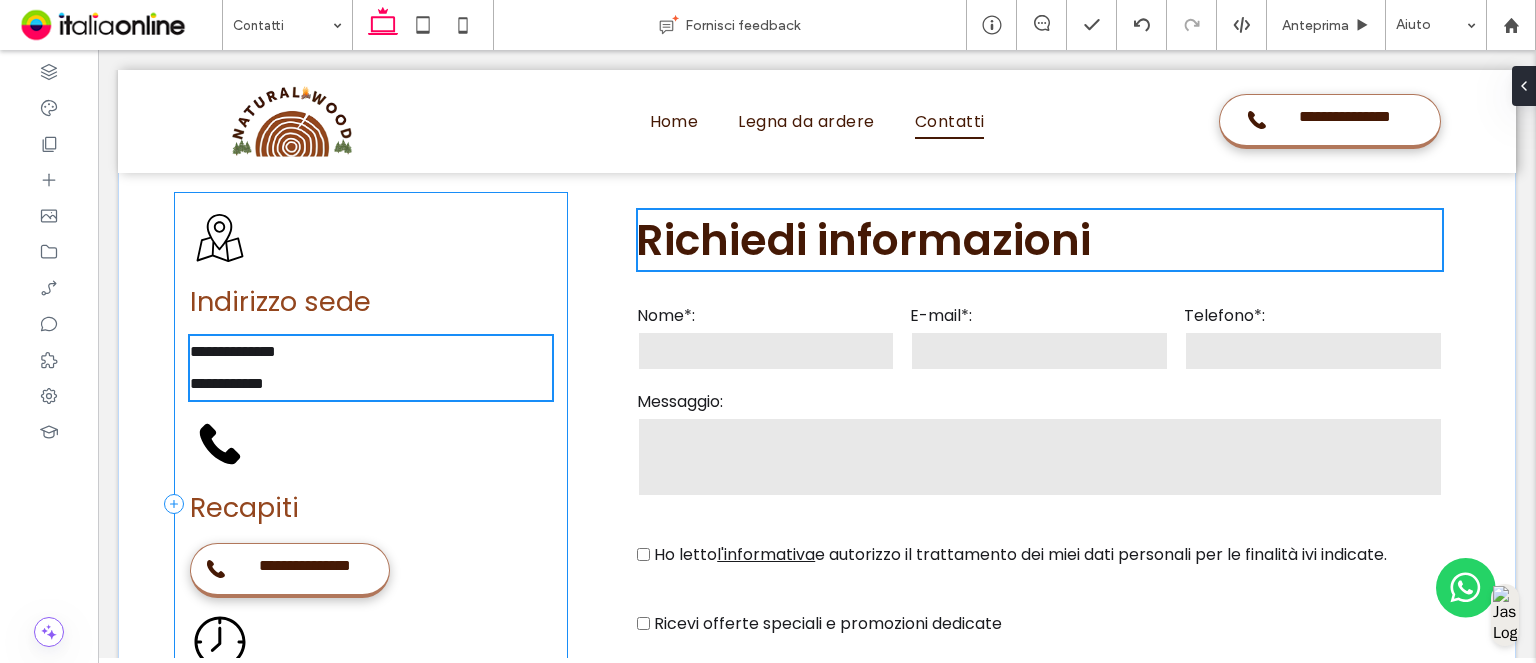 click on "**********" at bounding box center (233, 367) 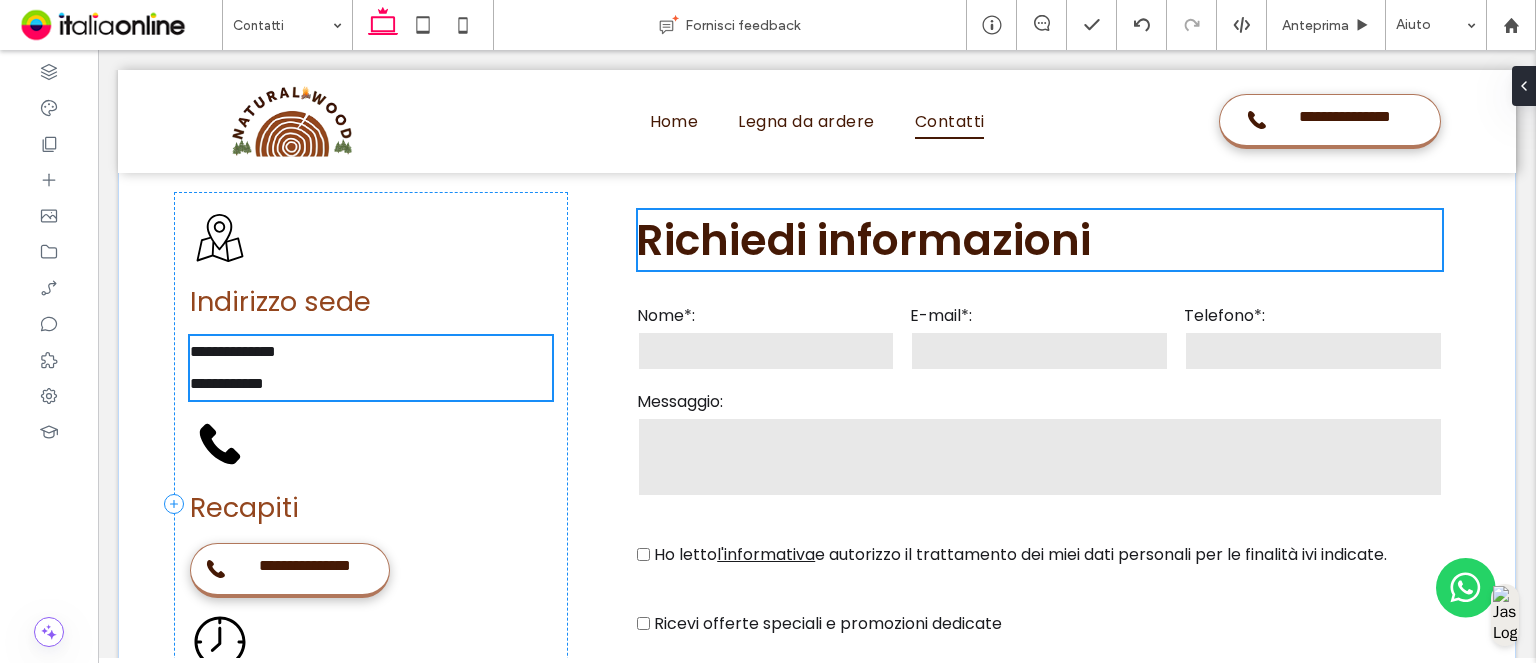 click on "**********" at bounding box center [233, 367] 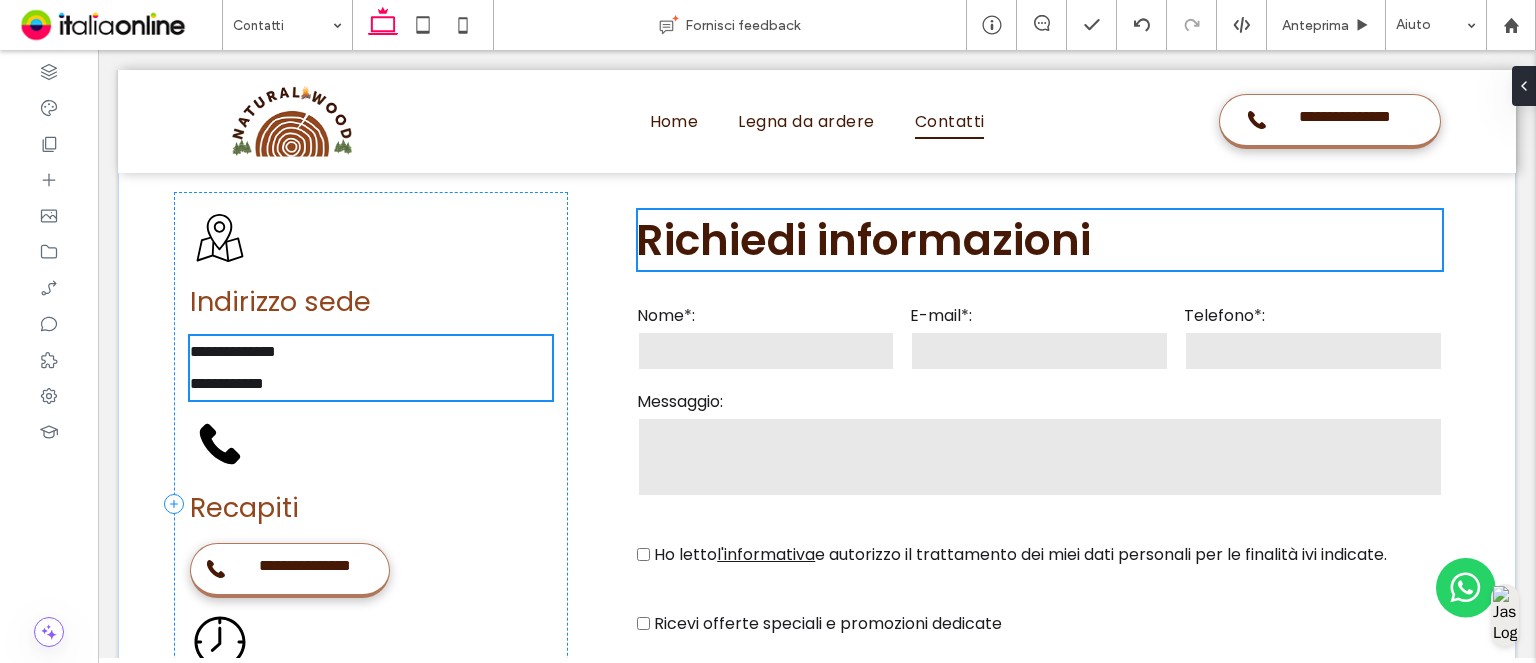 click on "**********" at bounding box center [233, 367] 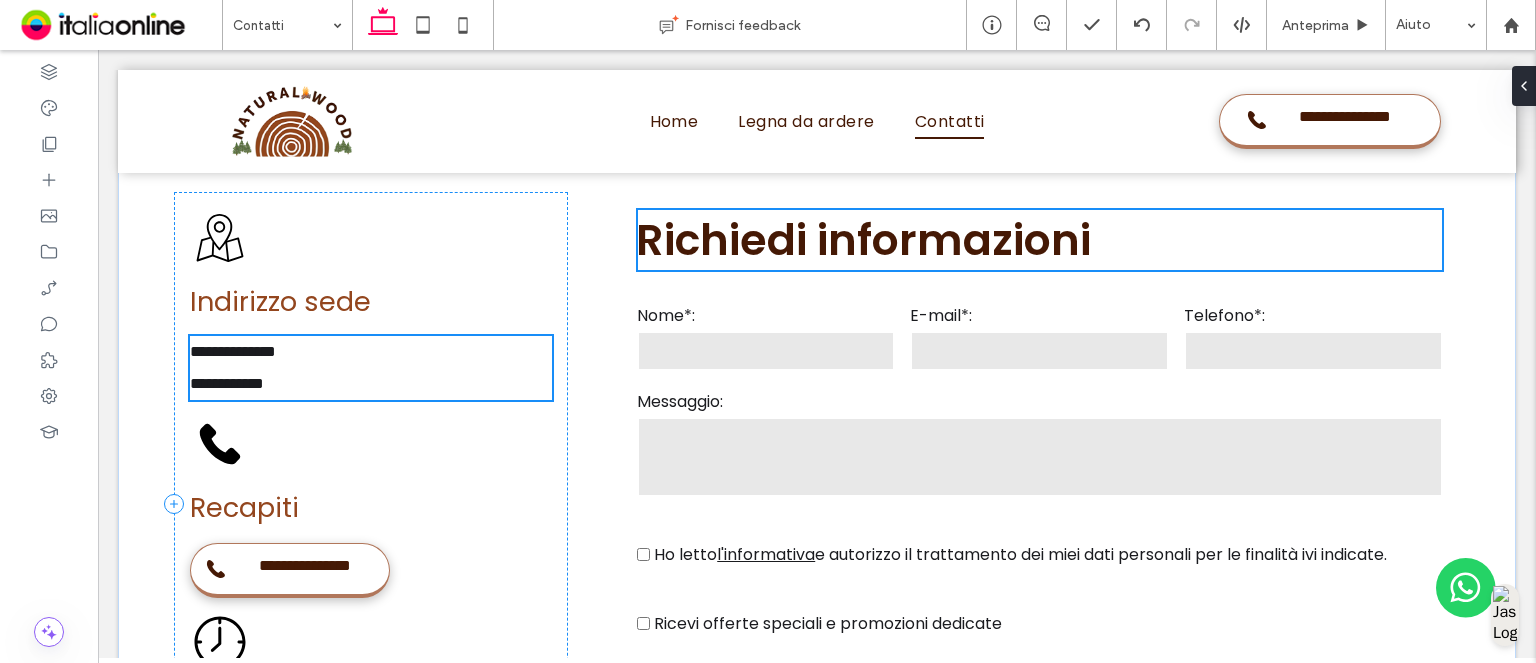 type 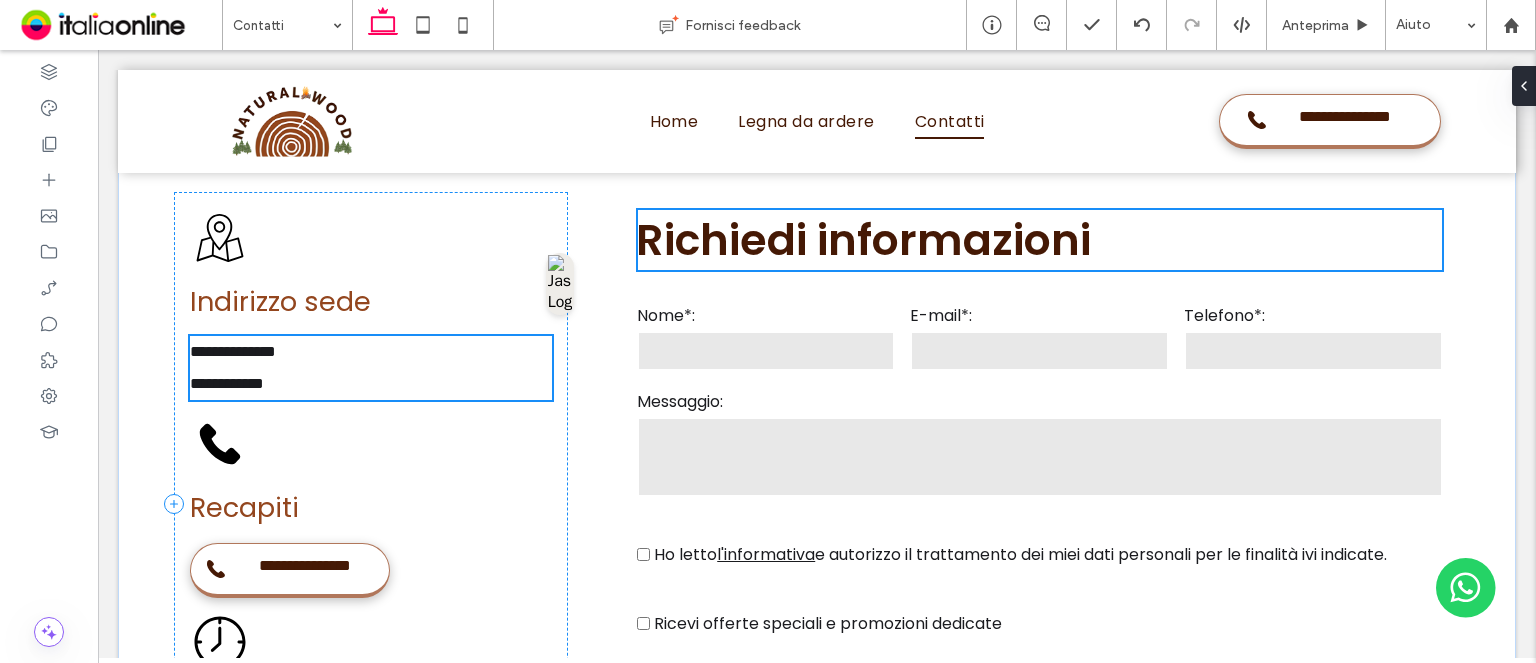 scroll, scrollTop: 1441, scrollLeft: 0, axis: vertical 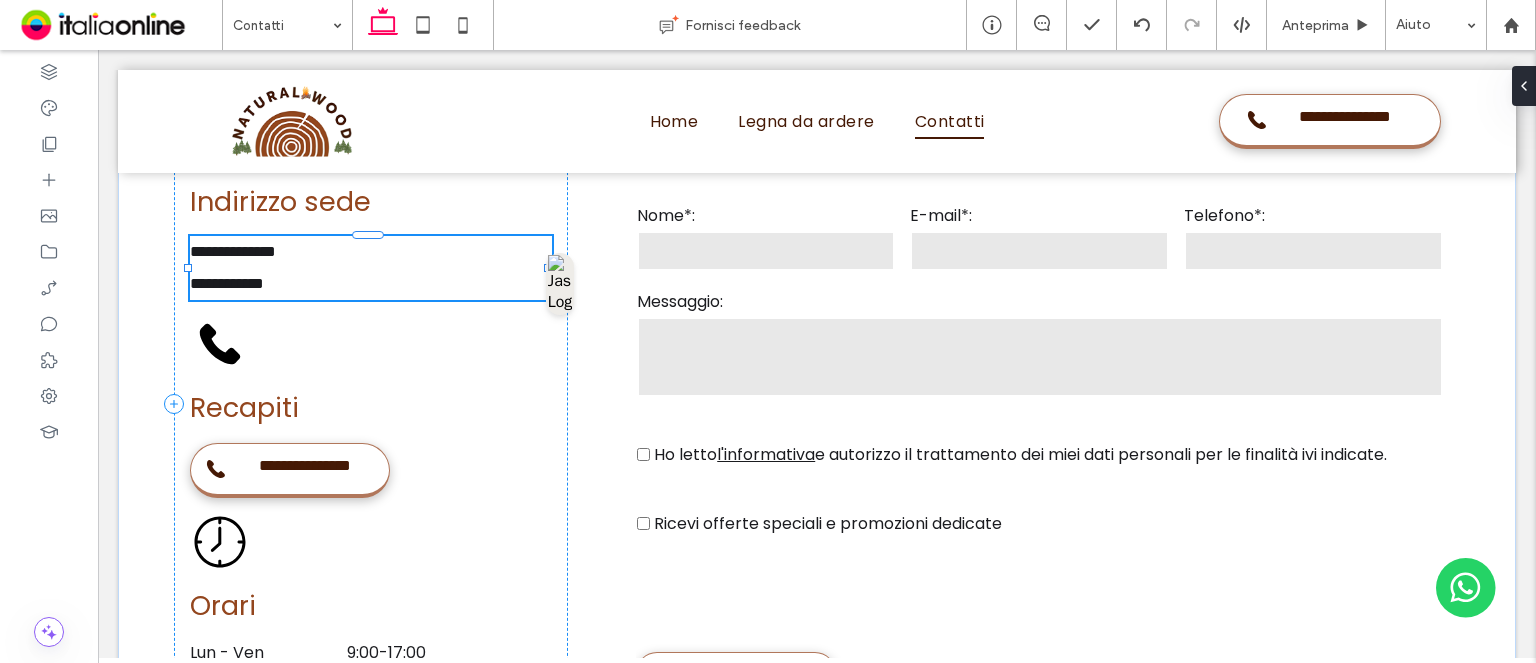 click on "**********" at bounding box center [371, 268] 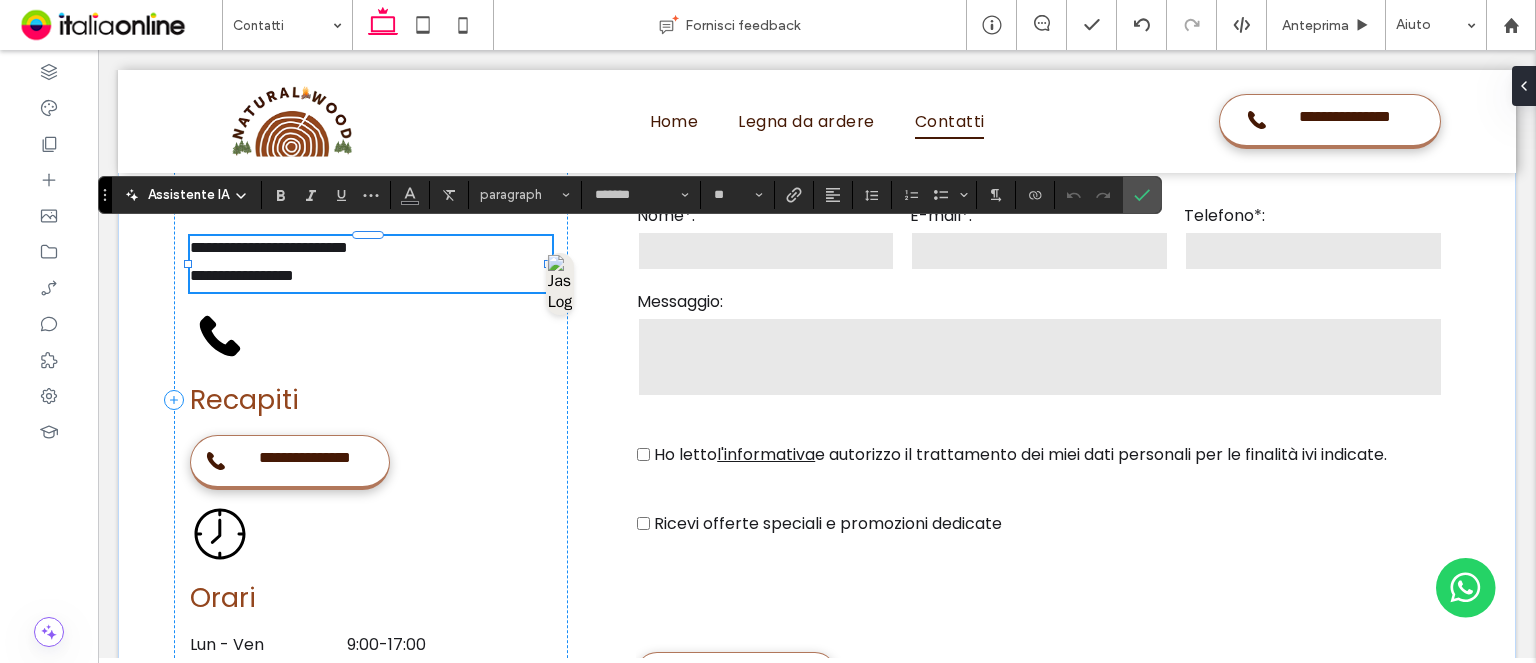 type on "*******" 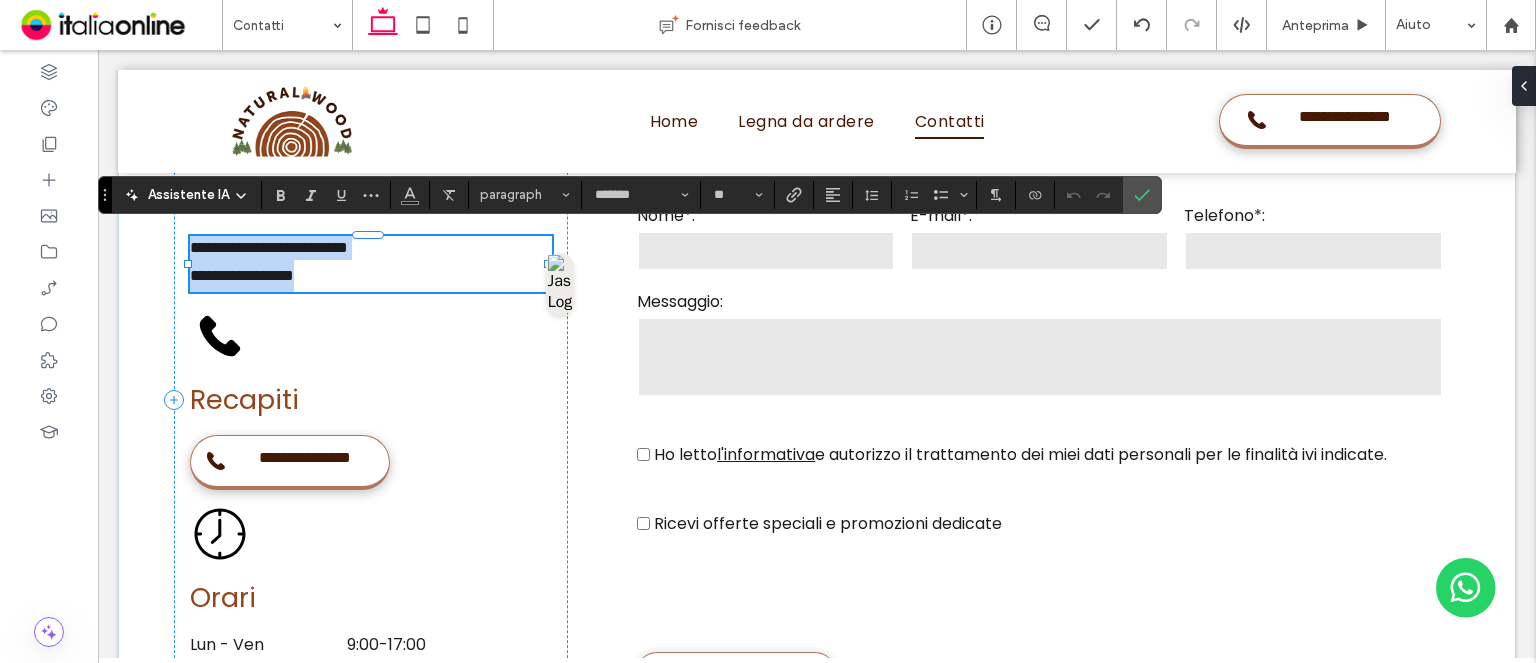 scroll, scrollTop: 0, scrollLeft: 0, axis: both 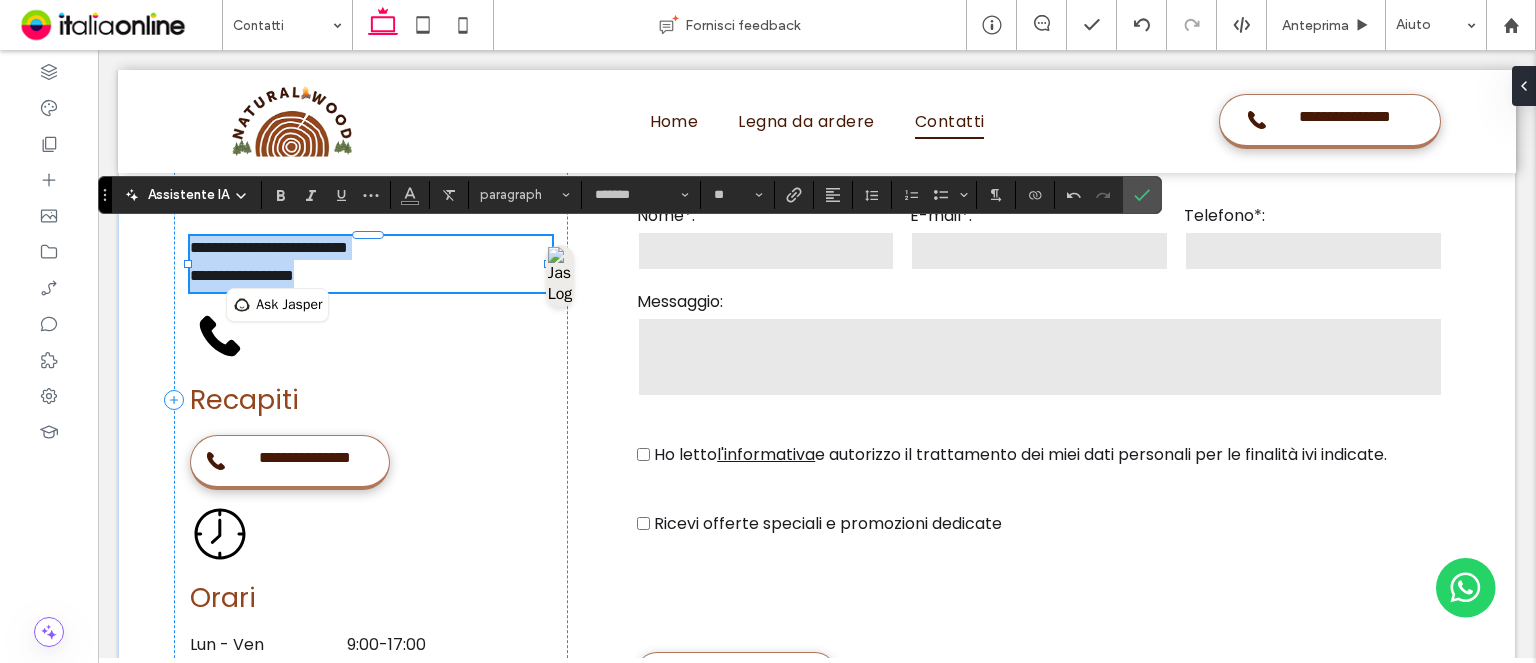 click on "**********" at bounding box center (371, 276) 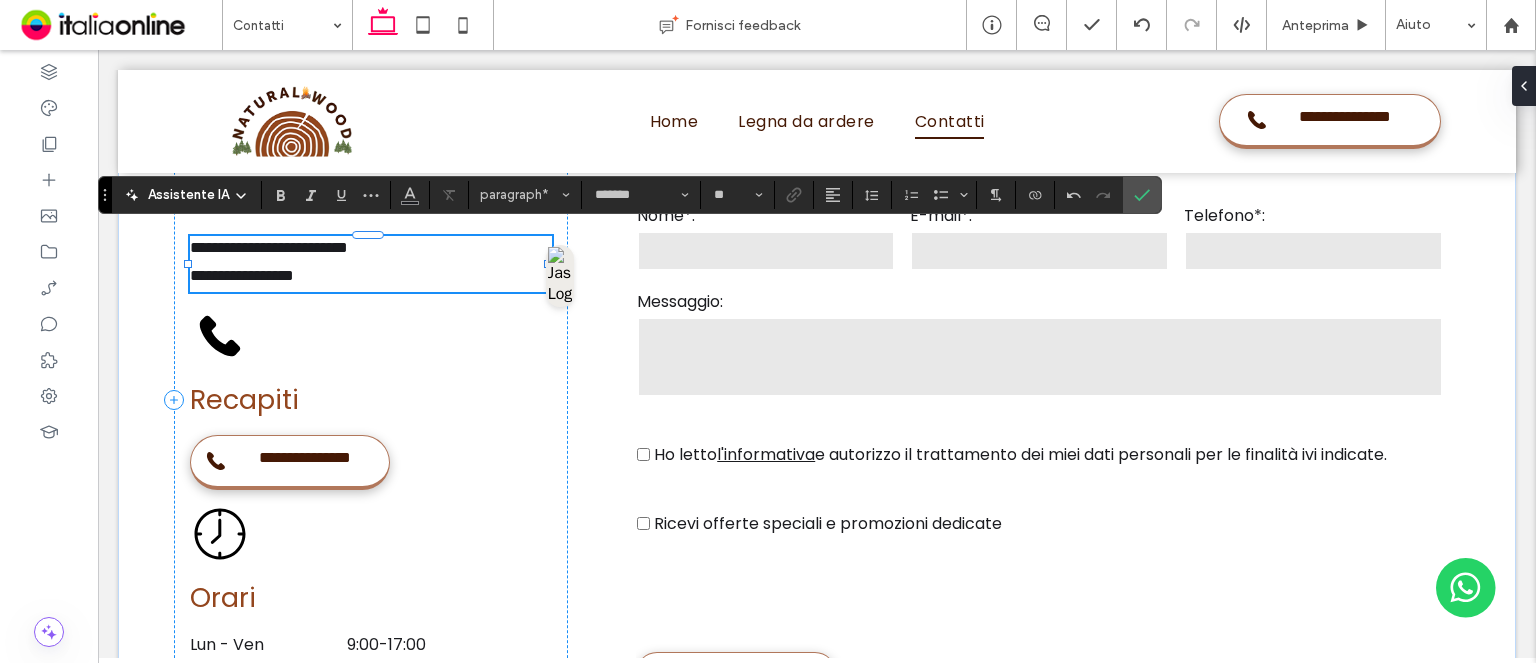 click on "**********" at bounding box center [371, 276] 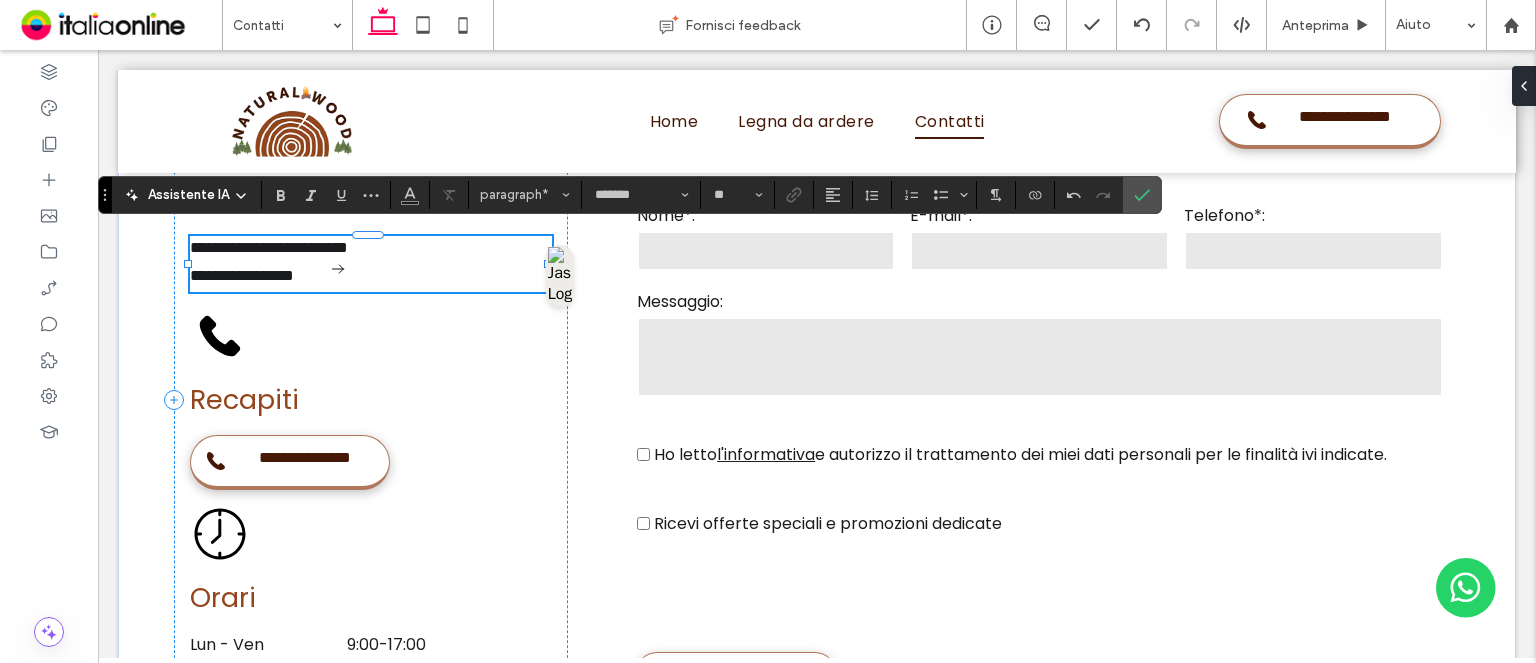 click on "**********" at bounding box center [371, 248] 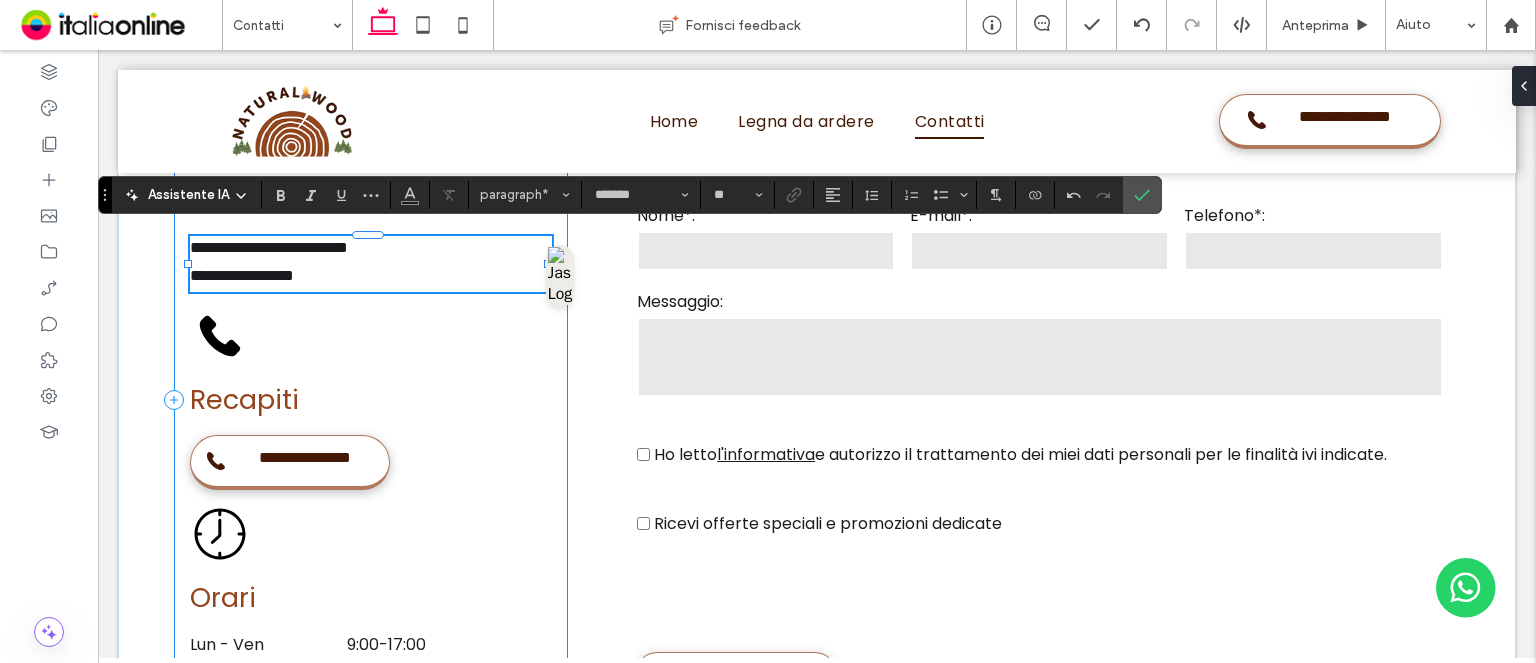 type 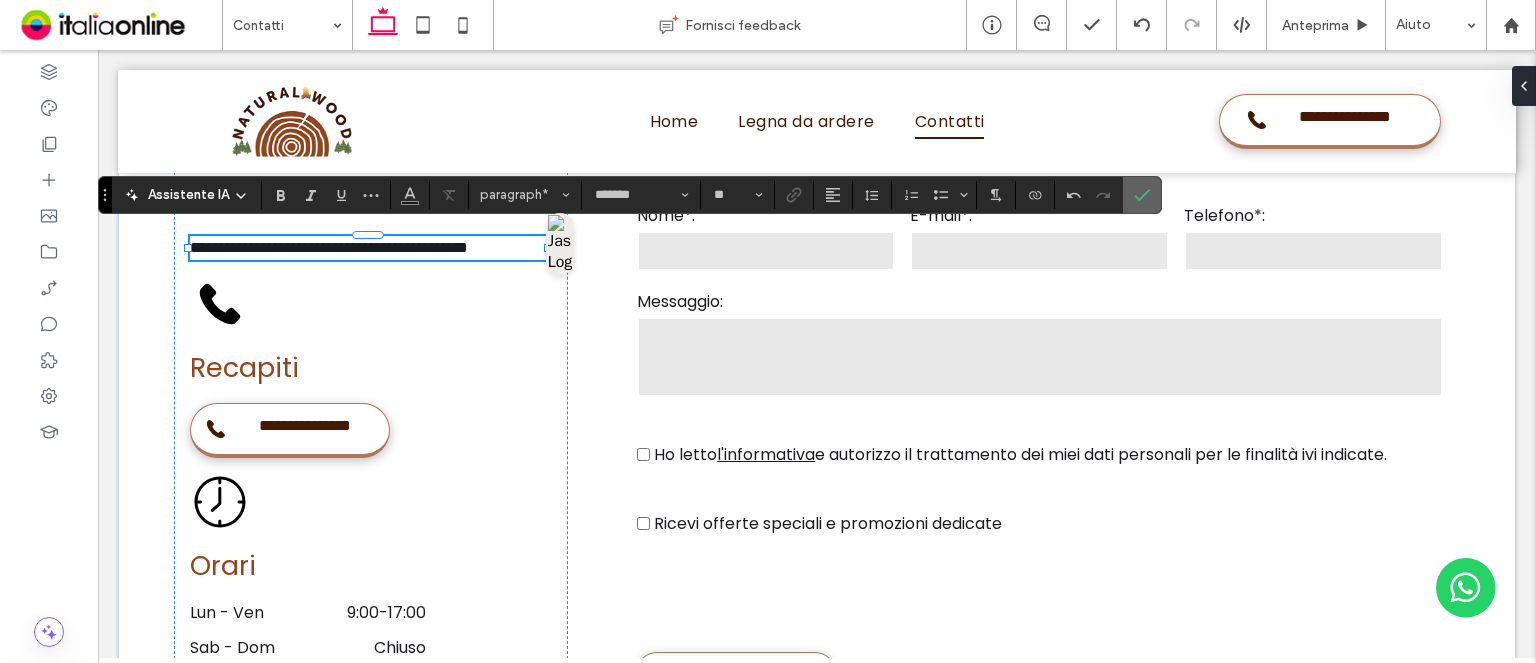 click 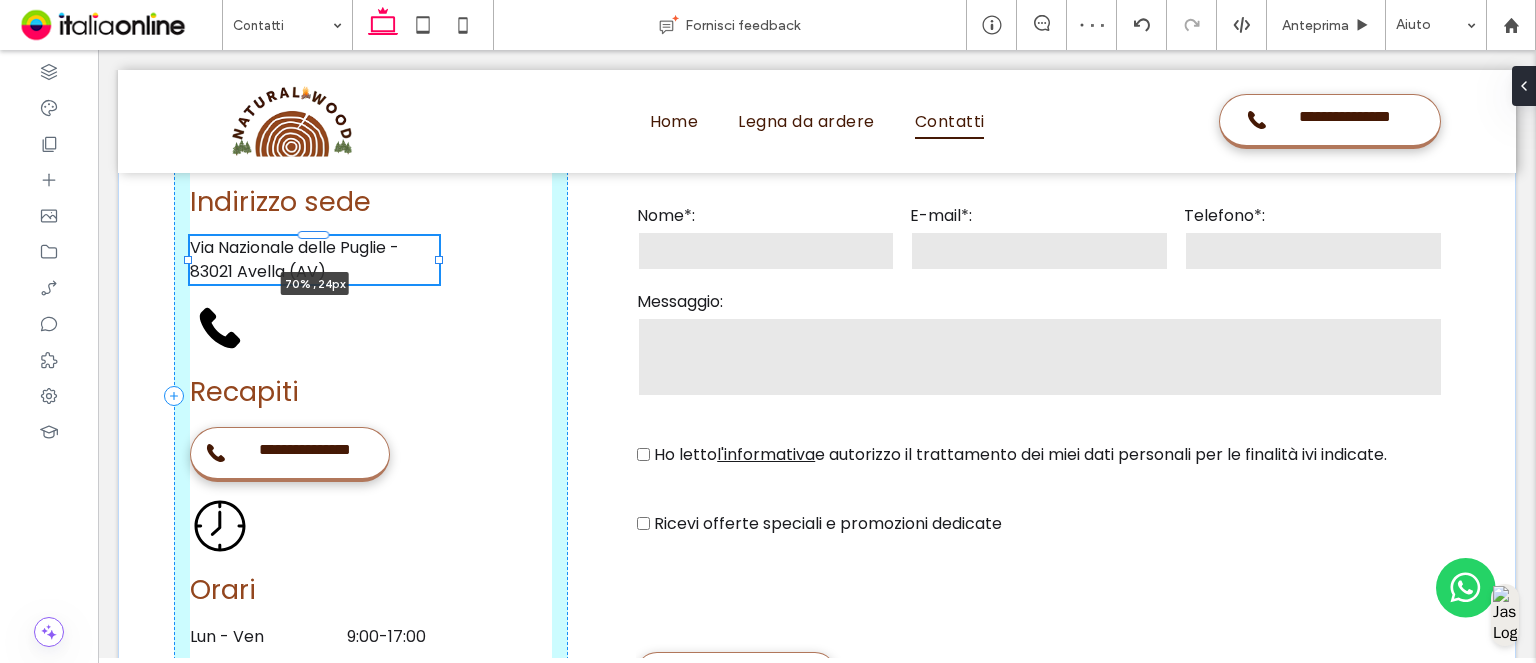 drag, startPoint x: 548, startPoint y: 236, endPoint x: 439, endPoint y: 239, distance: 109.041275 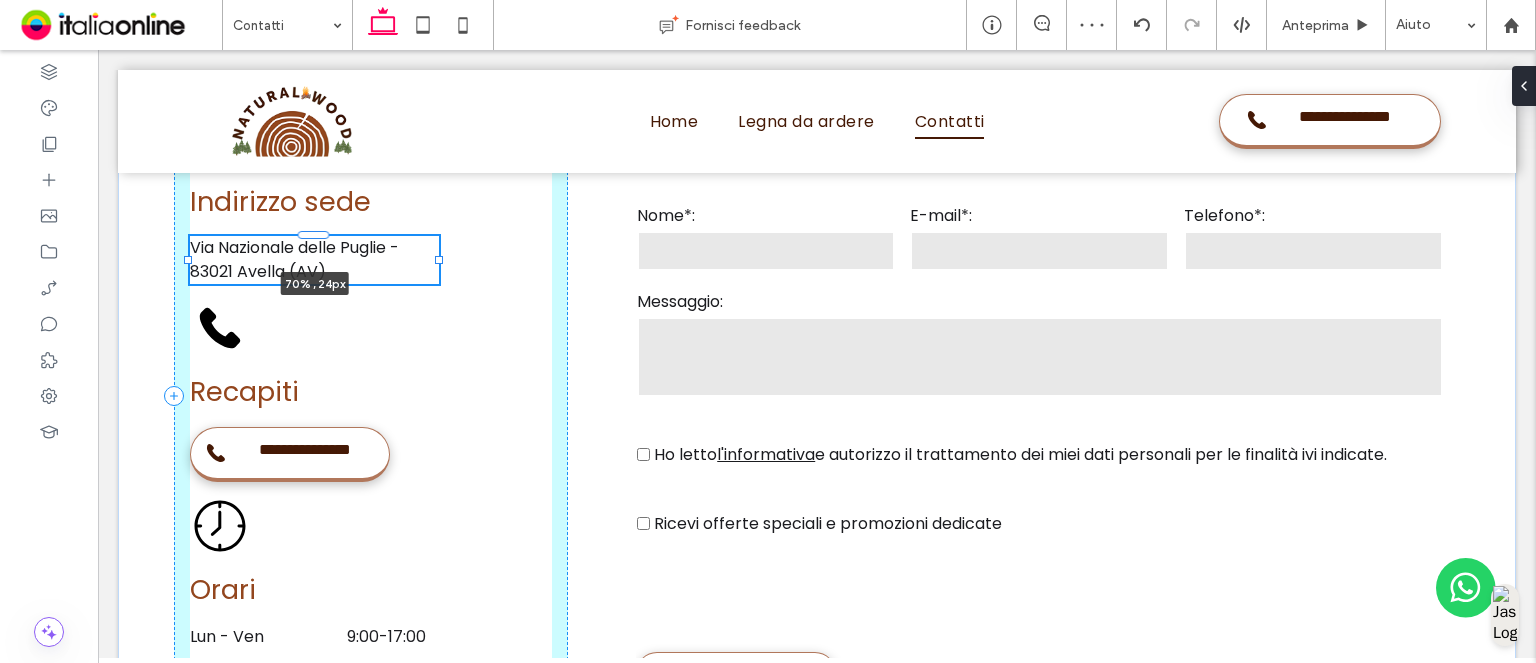 click on "**********" at bounding box center (817, 424) 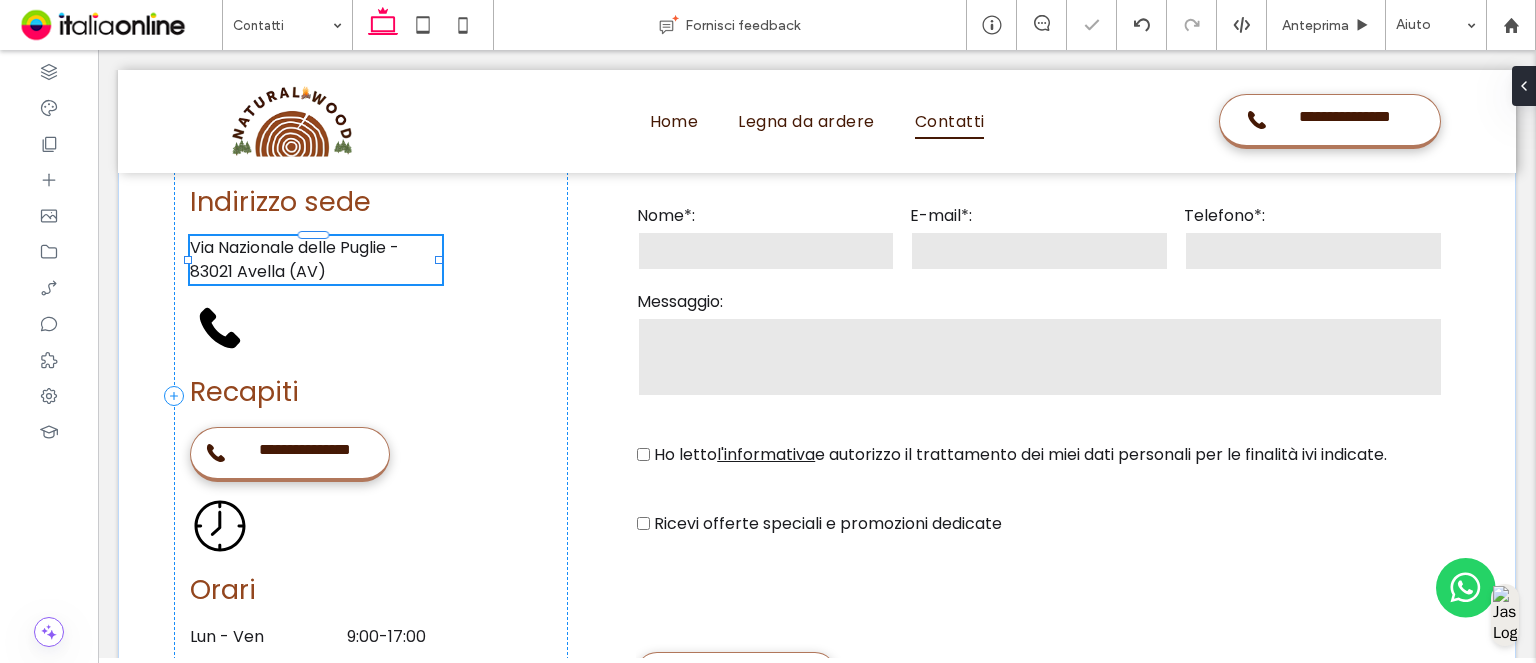 type on "**" 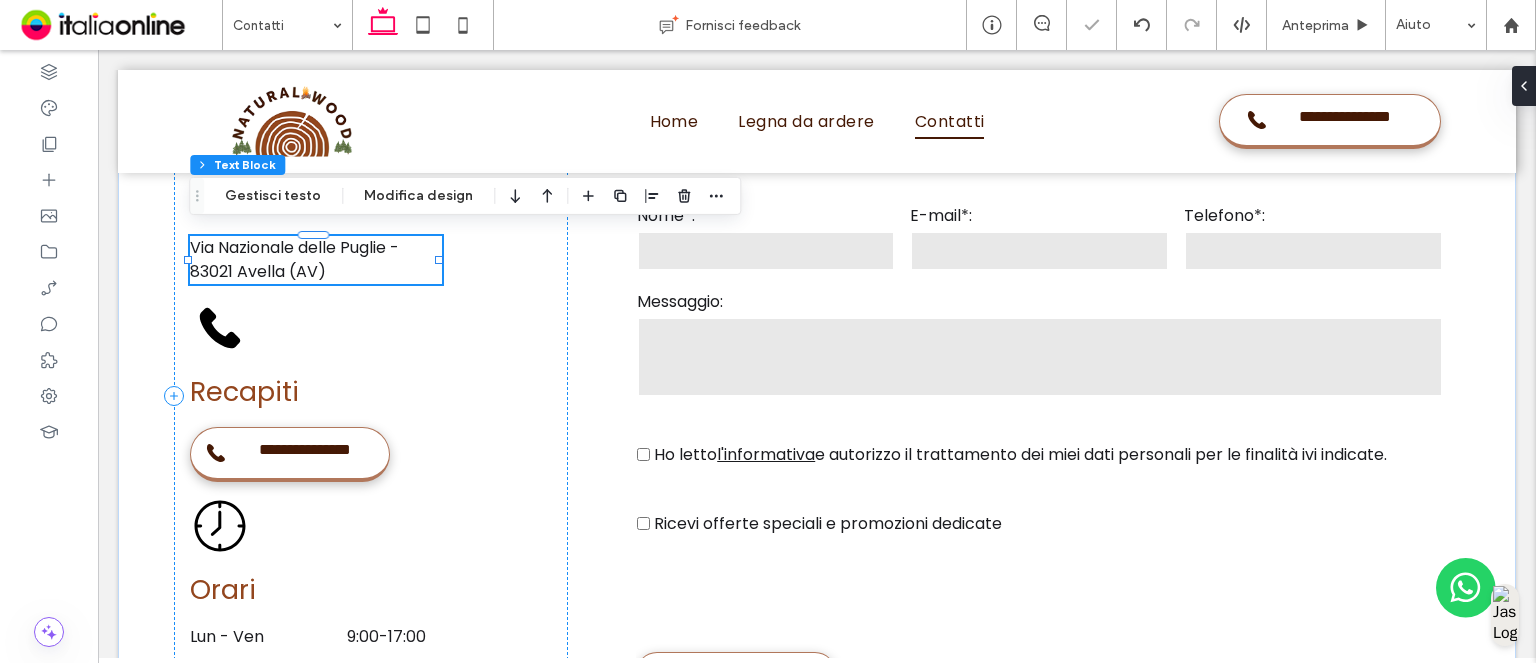 type on "****" 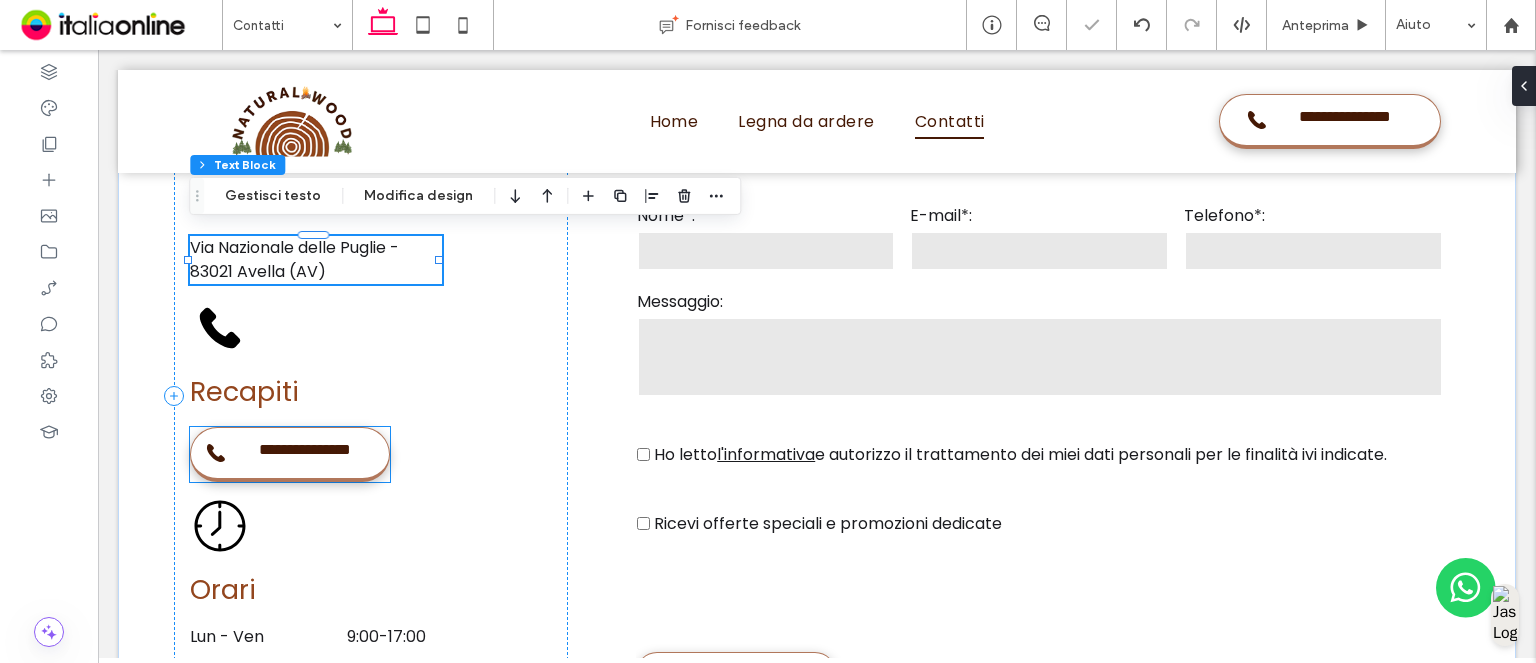 drag, startPoint x: 252, startPoint y: 445, endPoint x: 263, endPoint y: 449, distance: 11.7046995 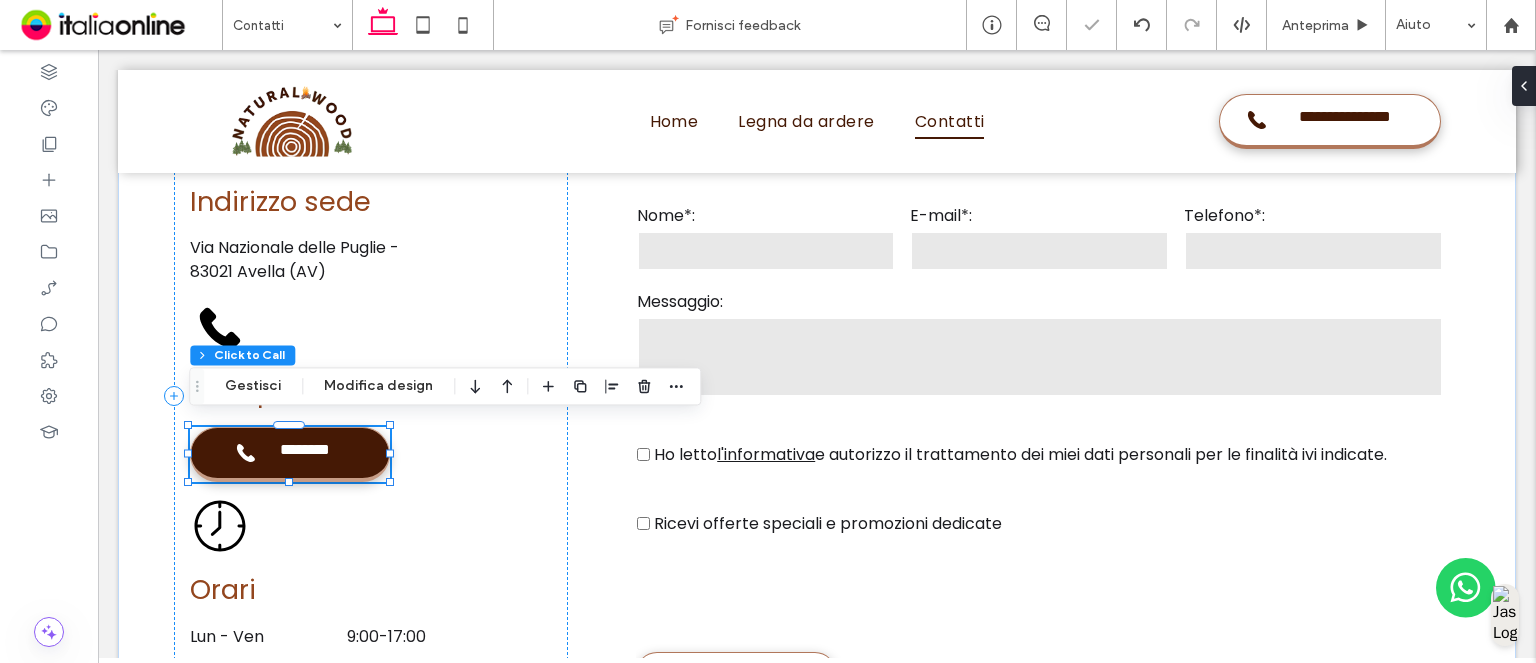 type on "**" 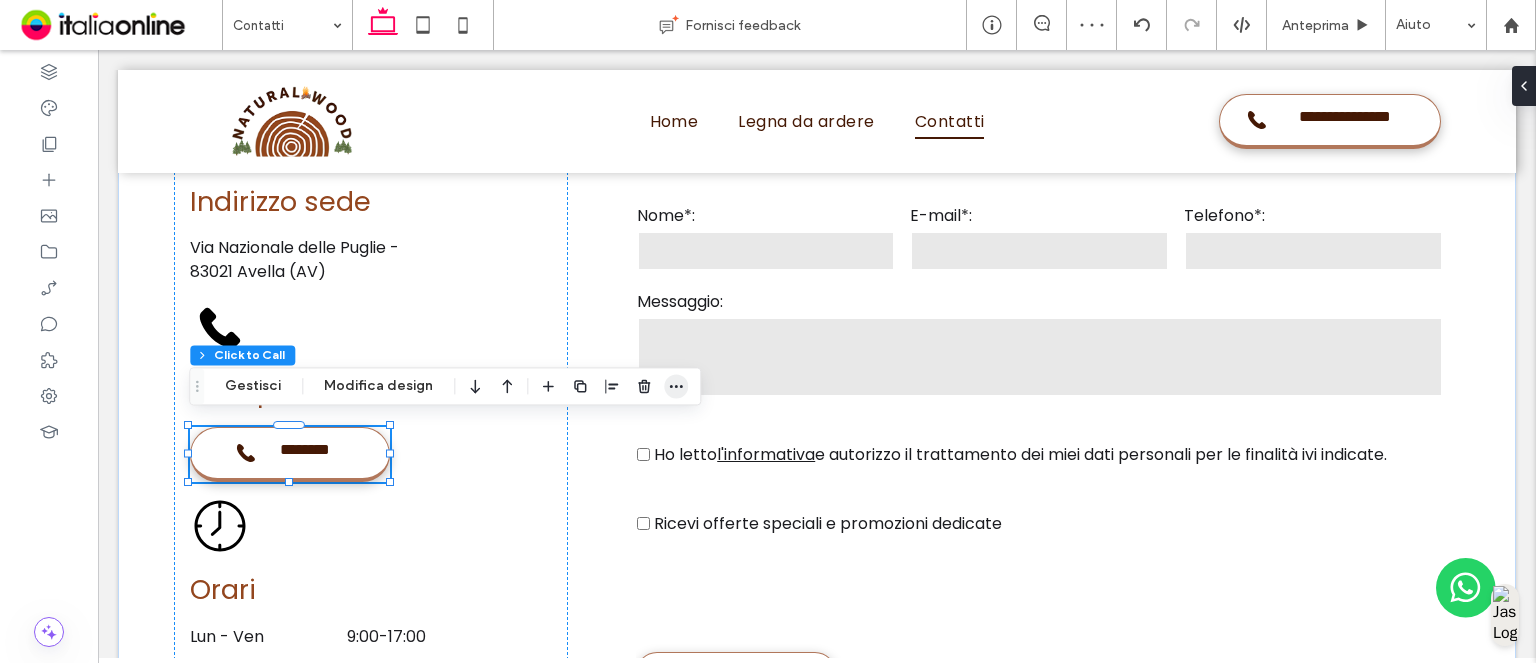 click 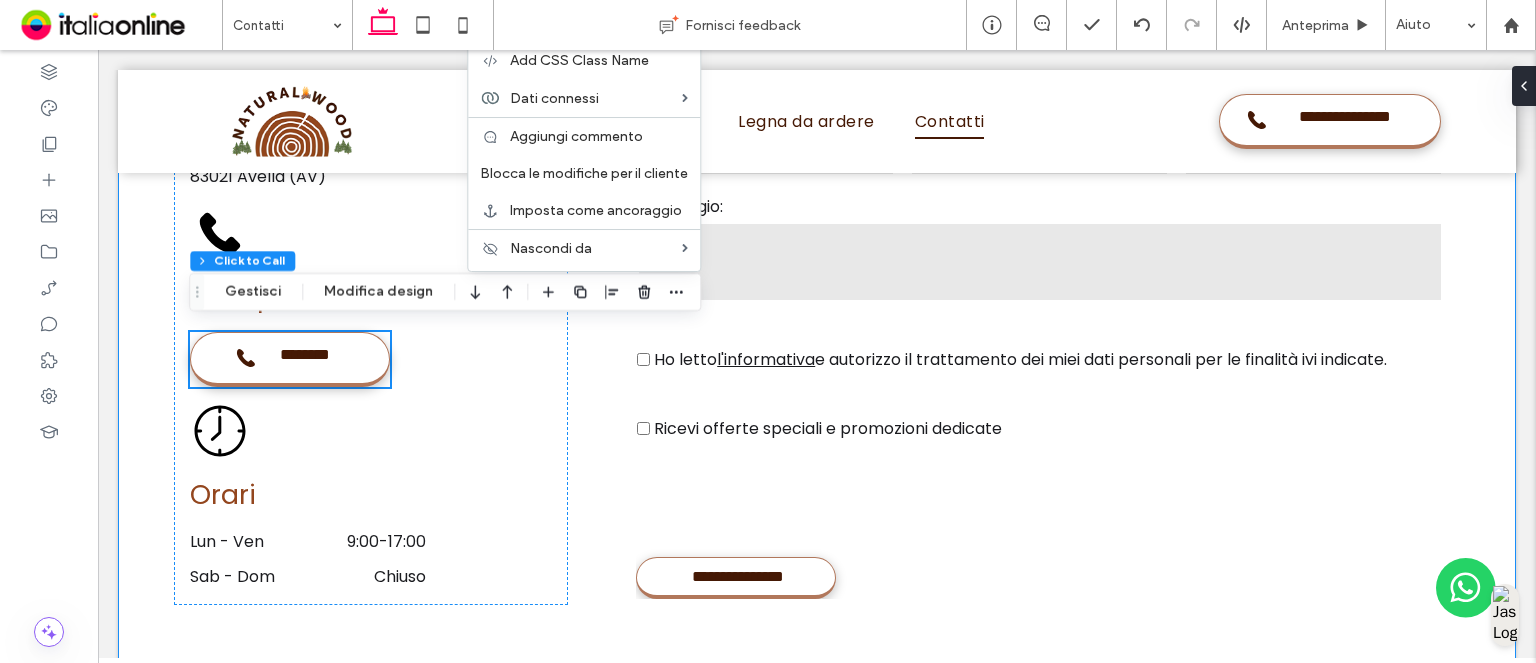 scroll, scrollTop: 1641, scrollLeft: 0, axis: vertical 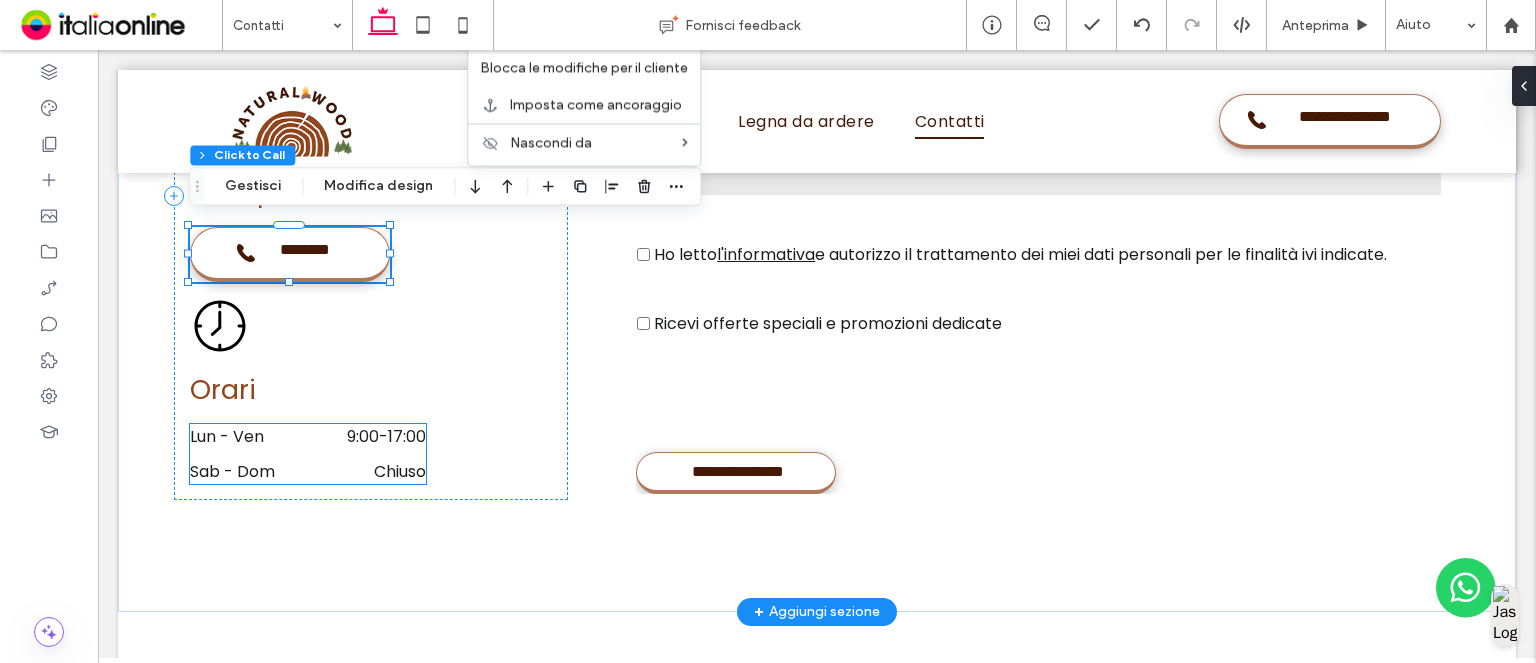 drag, startPoint x: 325, startPoint y: 457, endPoint x: 403, endPoint y: 463, distance: 78.23043 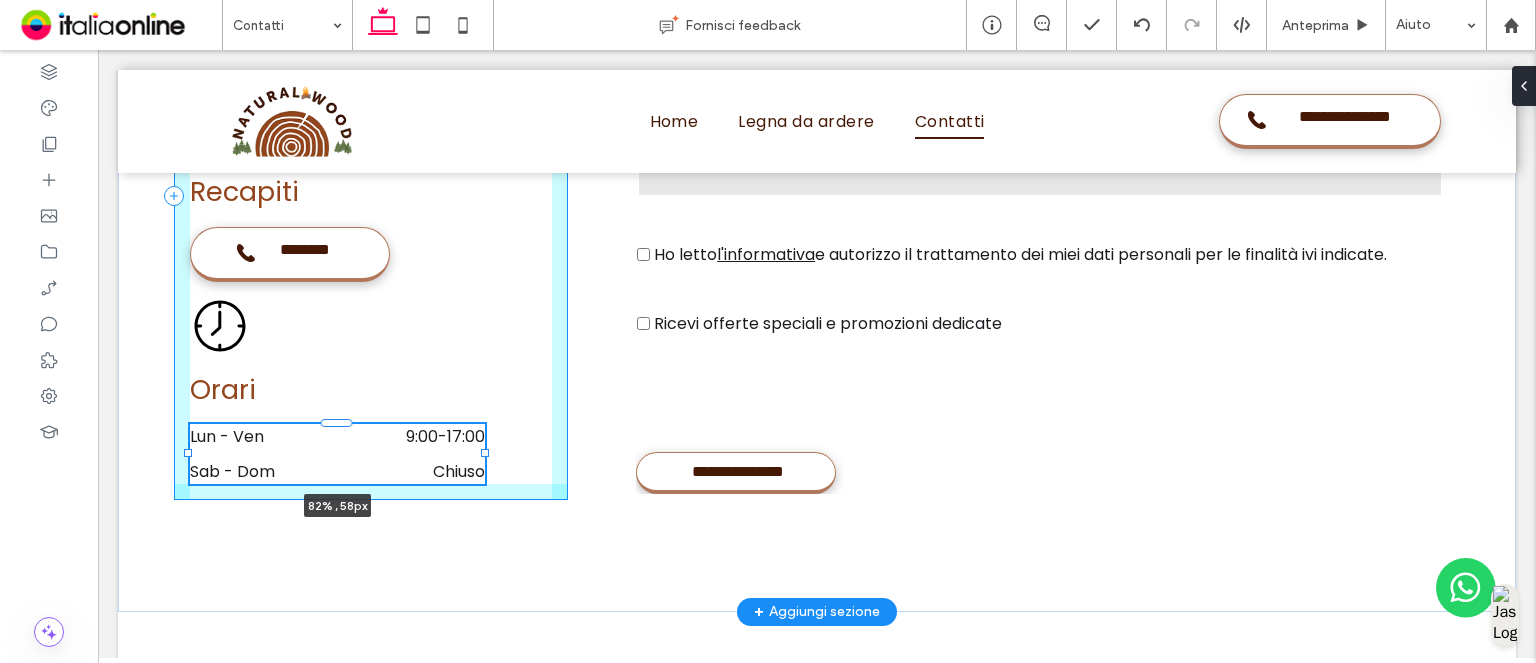 drag, startPoint x: 419, startPoint y: 445, endPoint x: 481, endPoint y: 440, distance: 62.201286 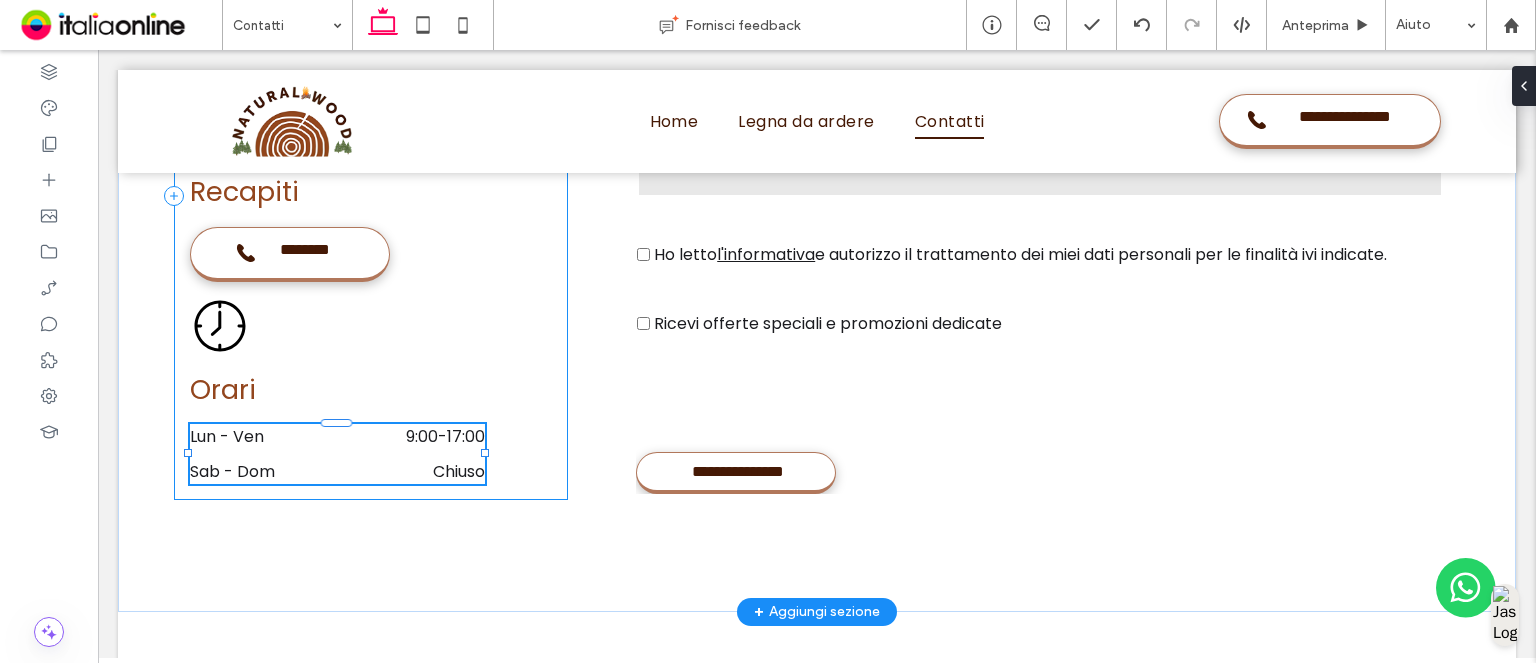 type on "**" 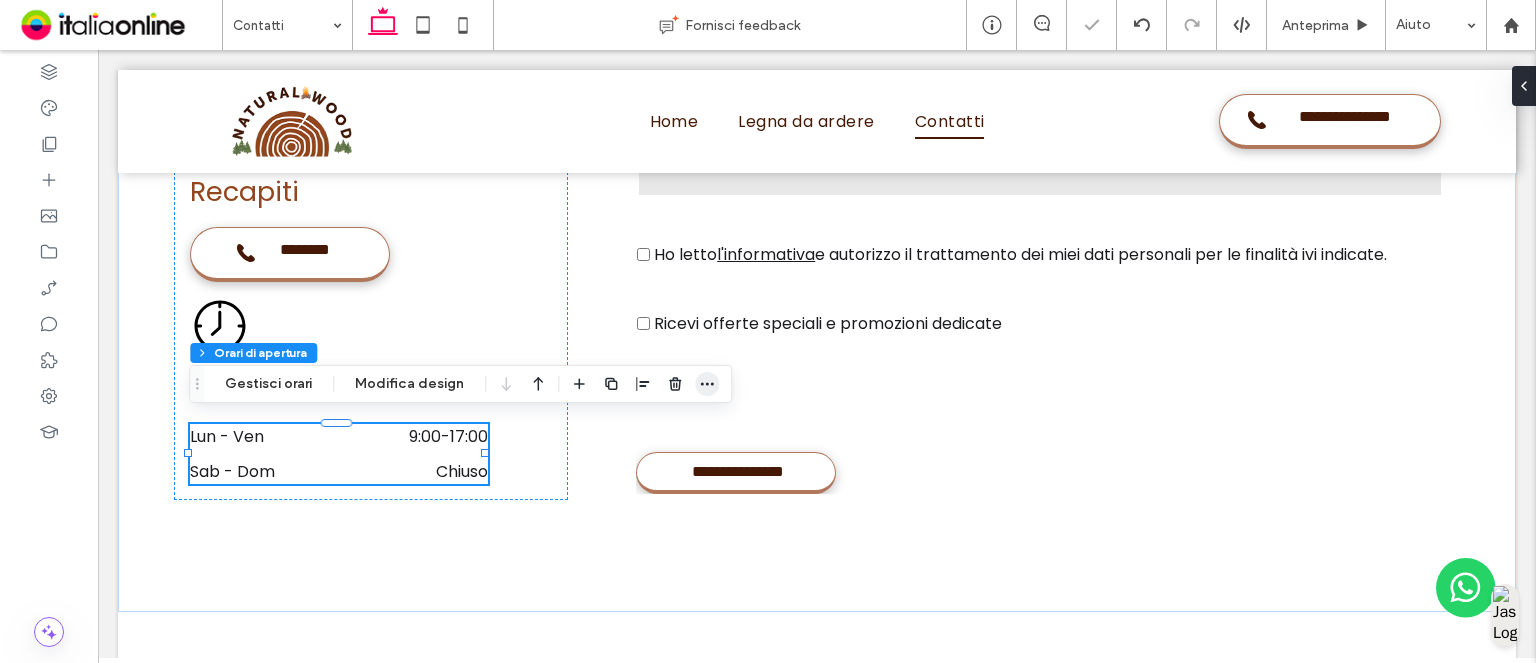 click 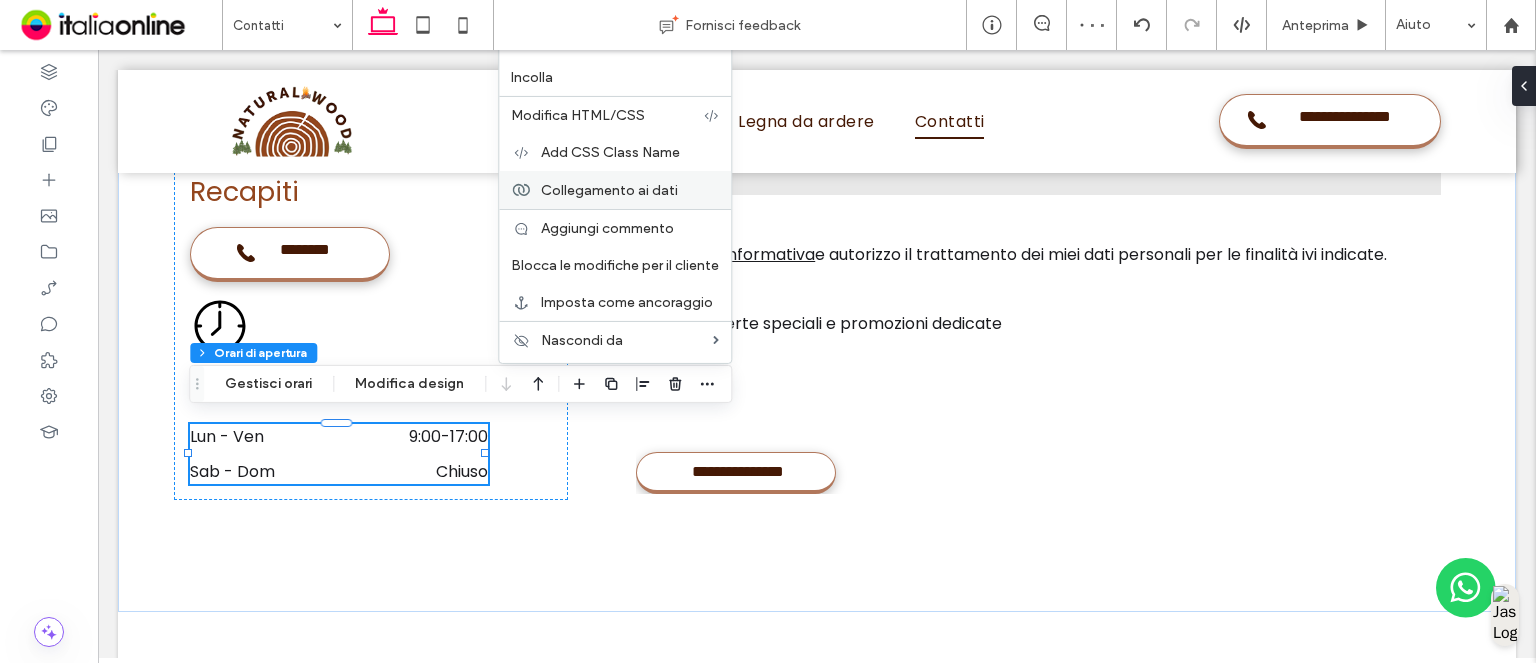 click on "Collegamento ai dati" at bounding box center [630, 189] 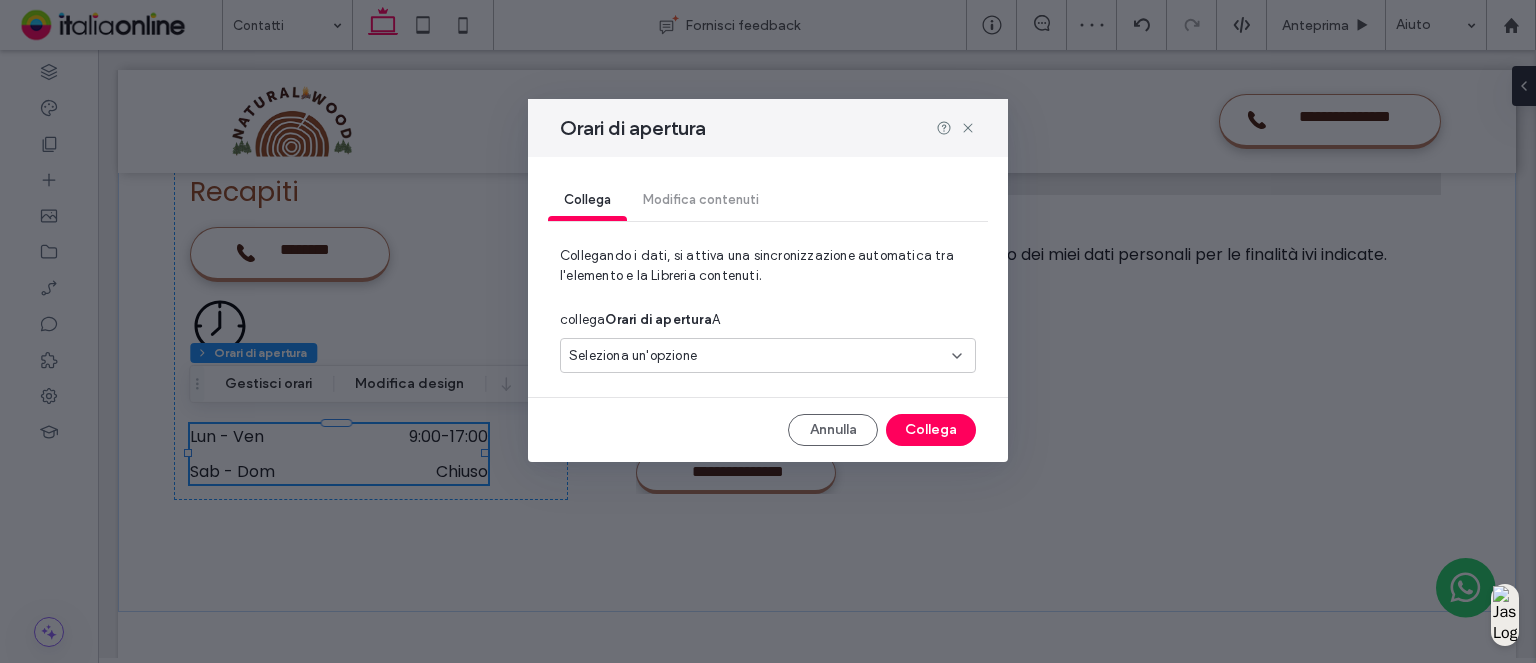 click on "Seleziona un'opzione" at bounding box center [756, 356] 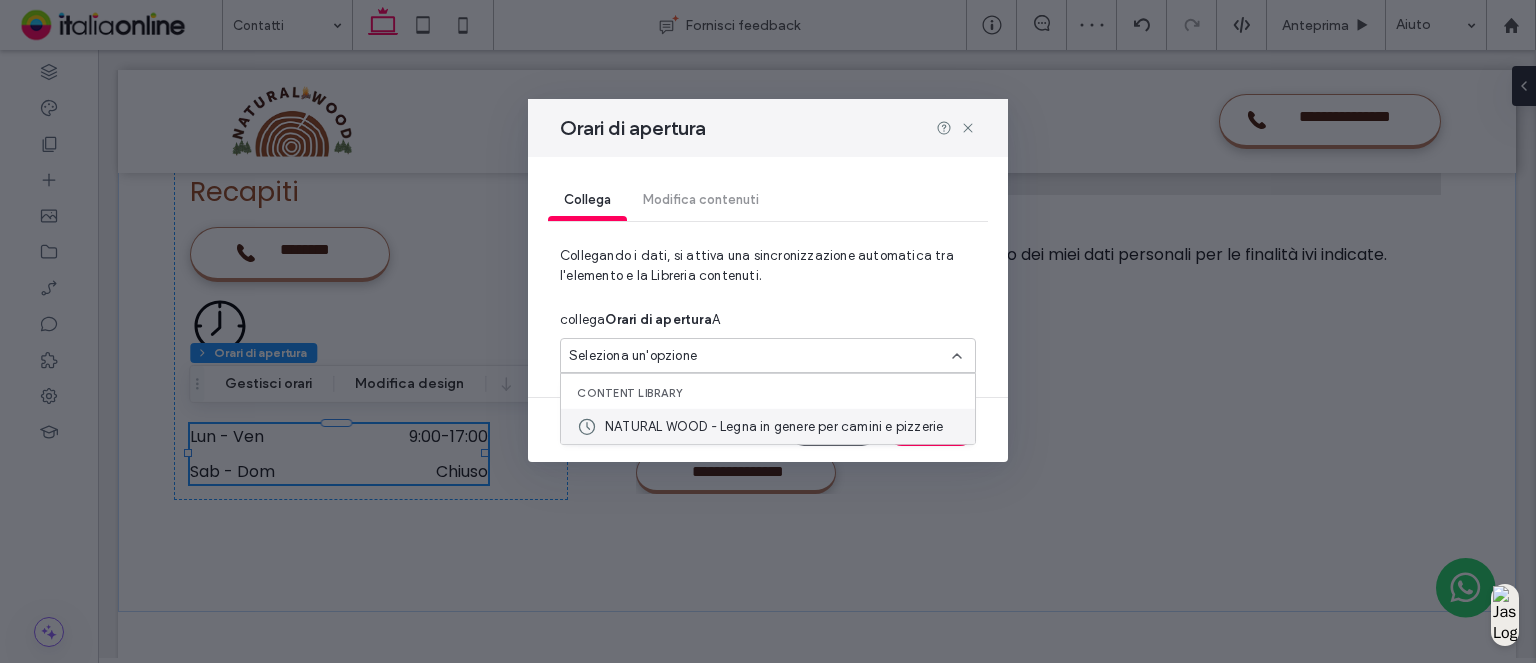 click on "NATURAL WOOD - Legna in genere per camini e pizzerie" at bounding box center (774, 426) 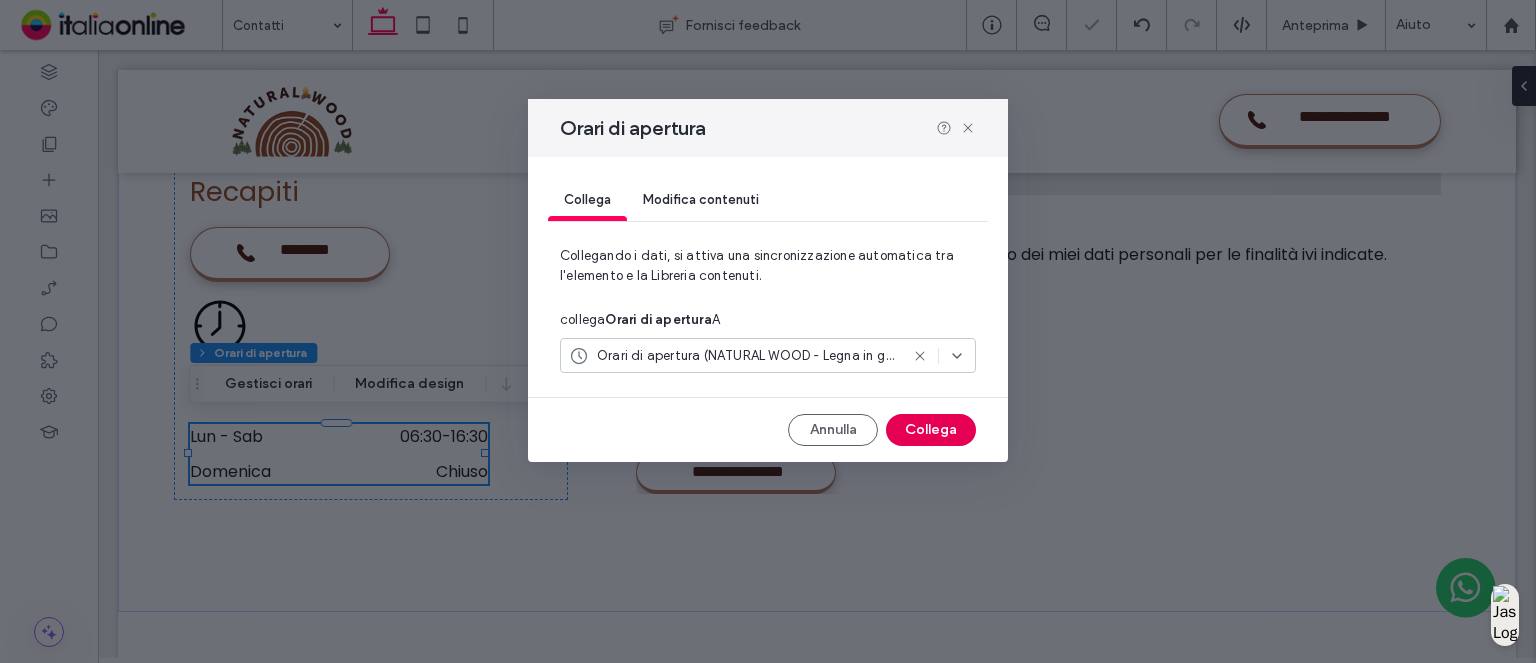 click on "Collega" at bounding box center [931, 430] 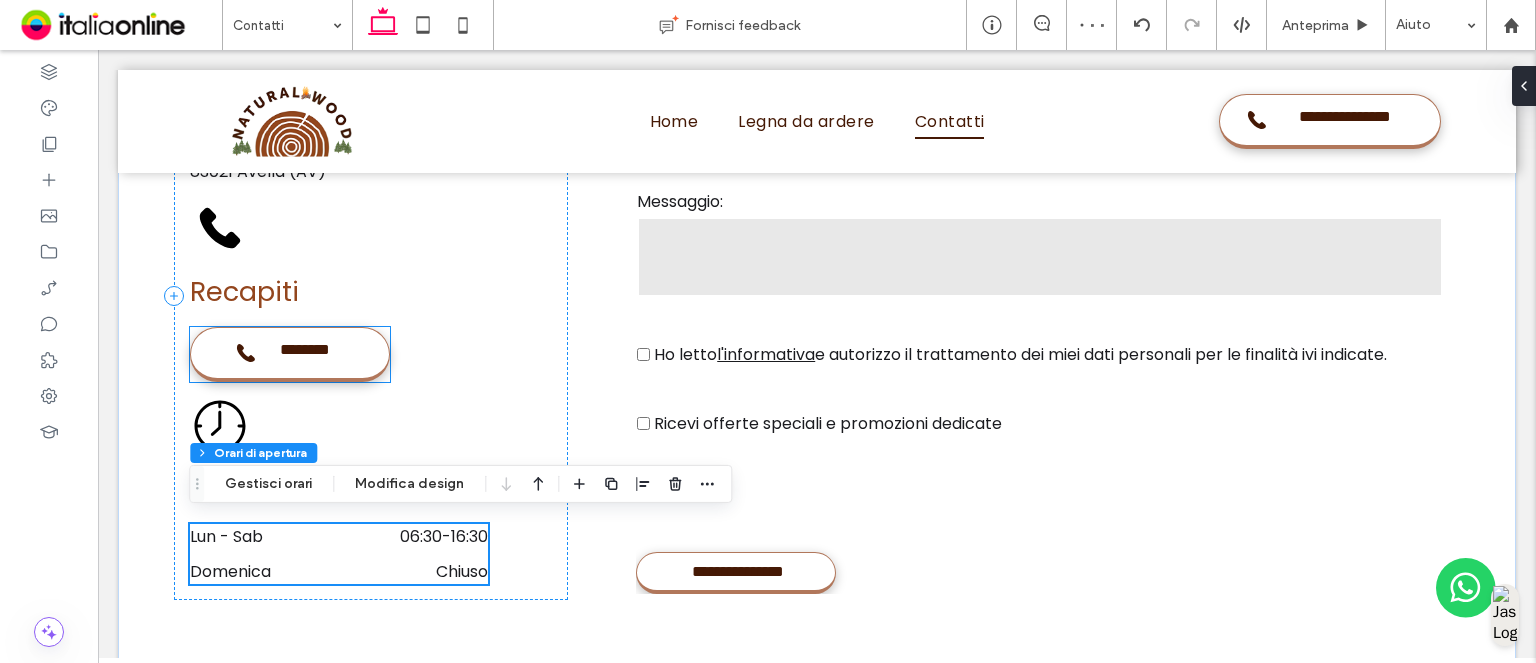 scroll, scrollTop: 1441, scrollLeft: 0, axis: vertical 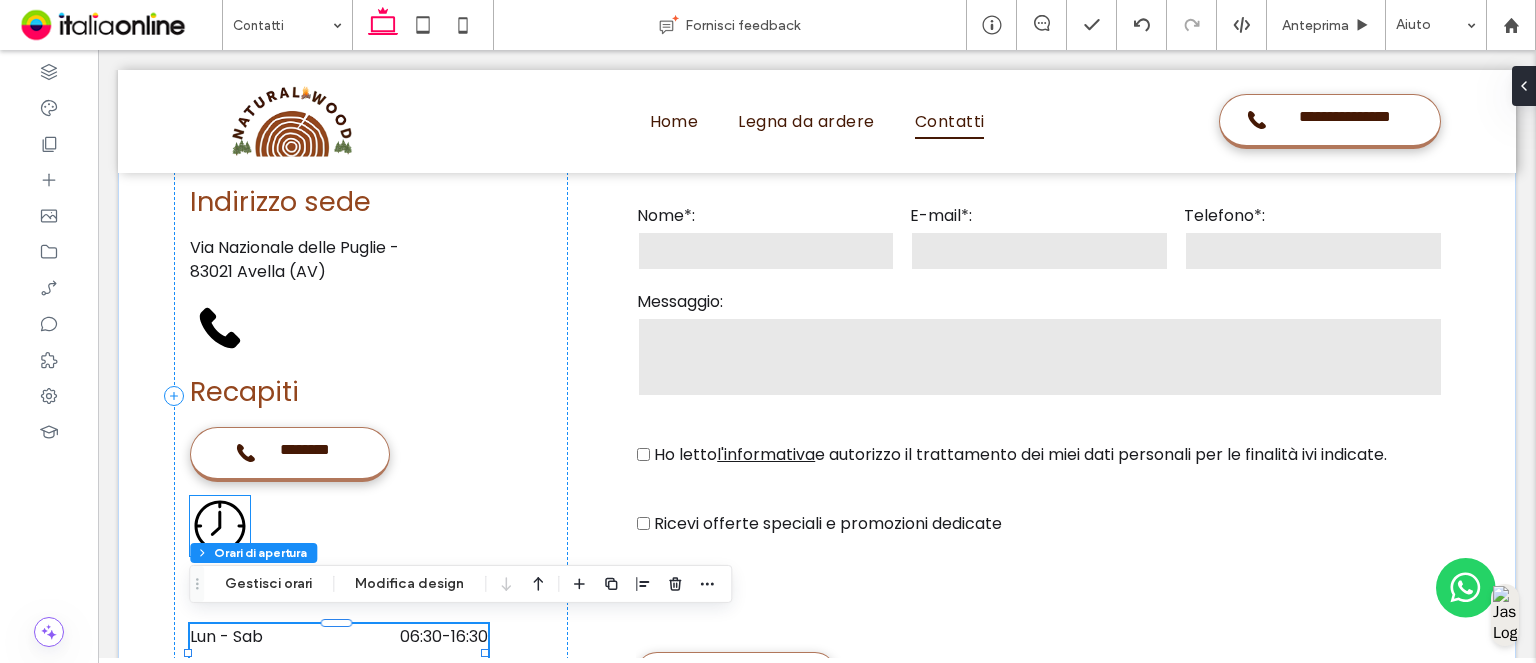 click on "icona orari" 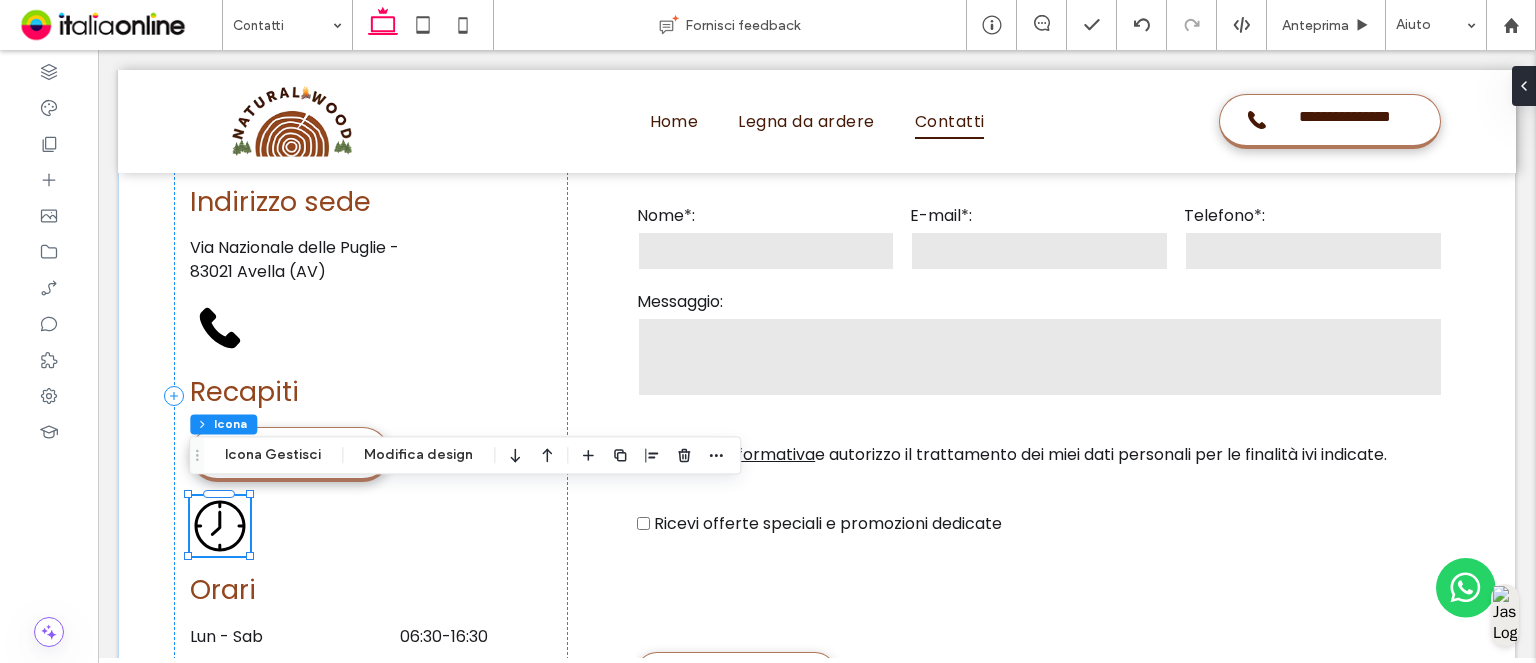 drag, startPoint x: 625, startPoint y: 425, endPoint x: 438, endPoint y: 467, distance: 191.65855 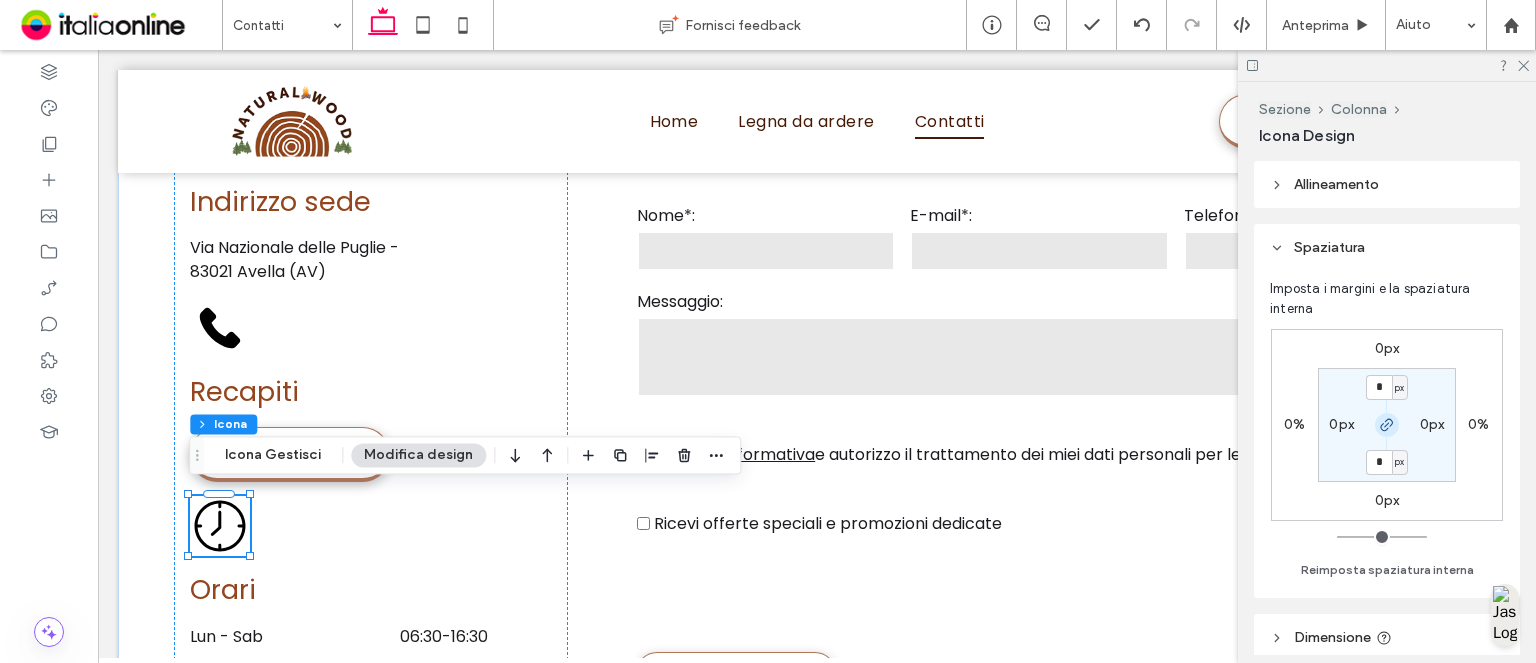 click 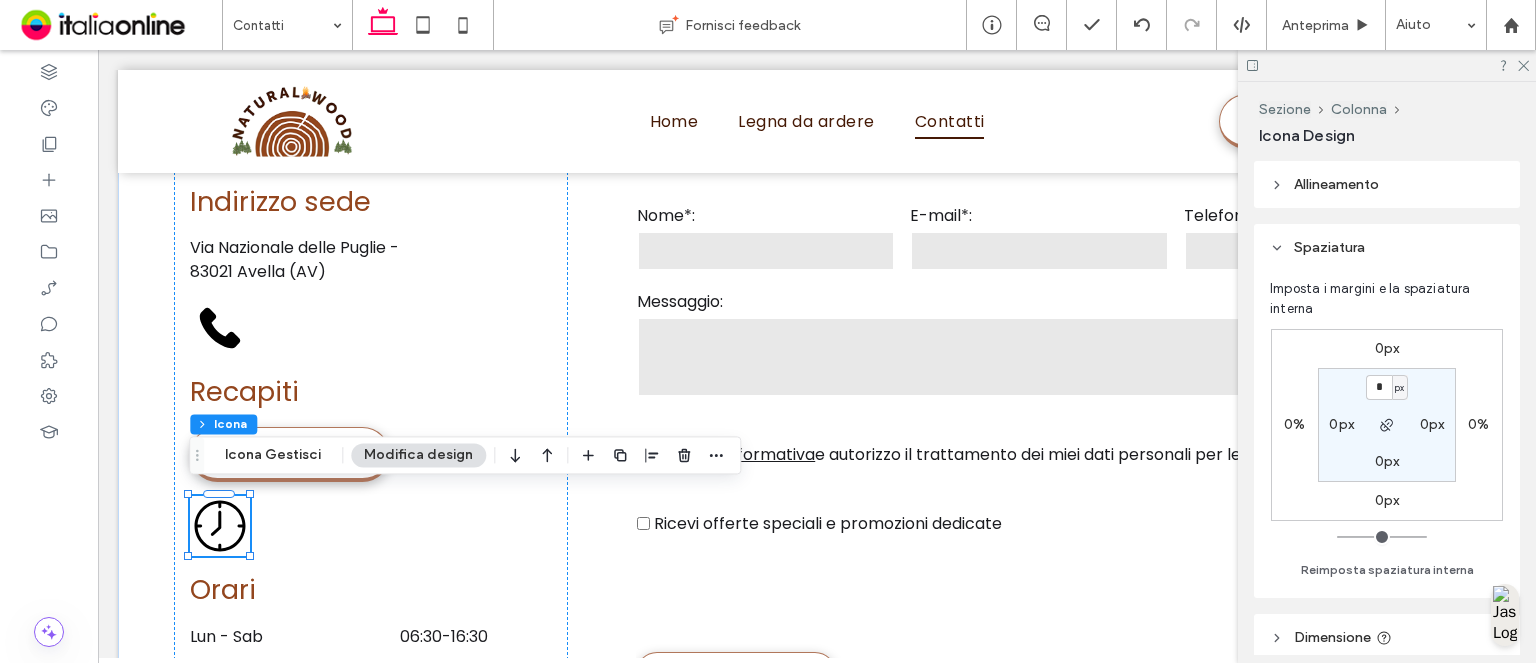 click on "0px" at bounding box center (1387, 348) 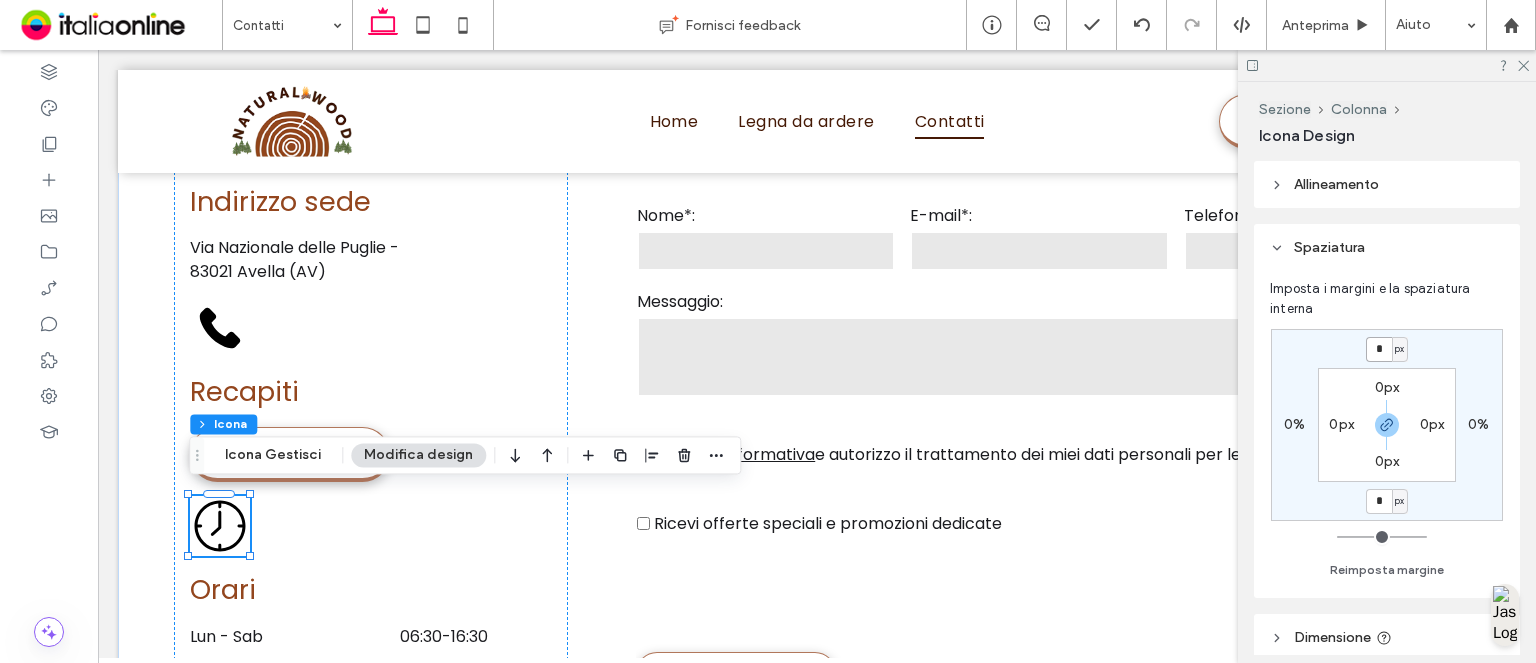 click on "*" at bounding box center [1379, 349] 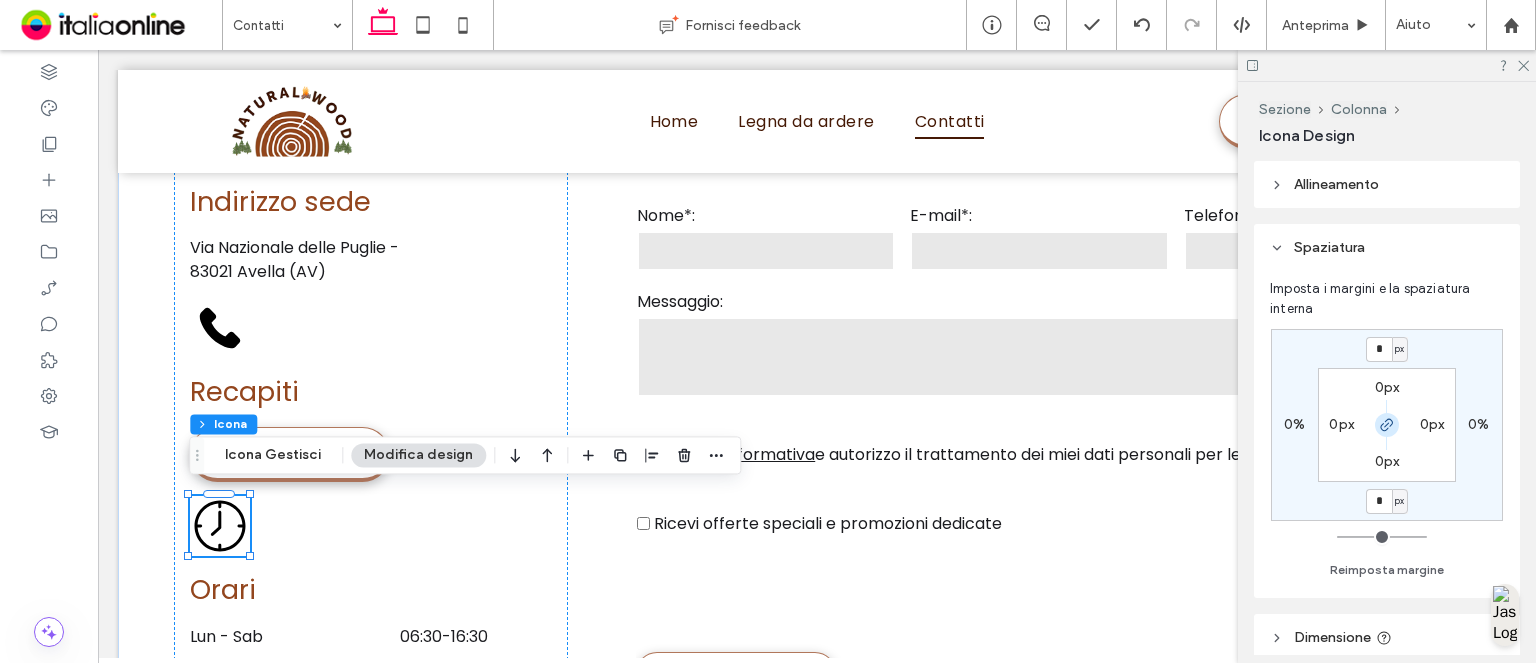 click at bounding box center (1387, 425) 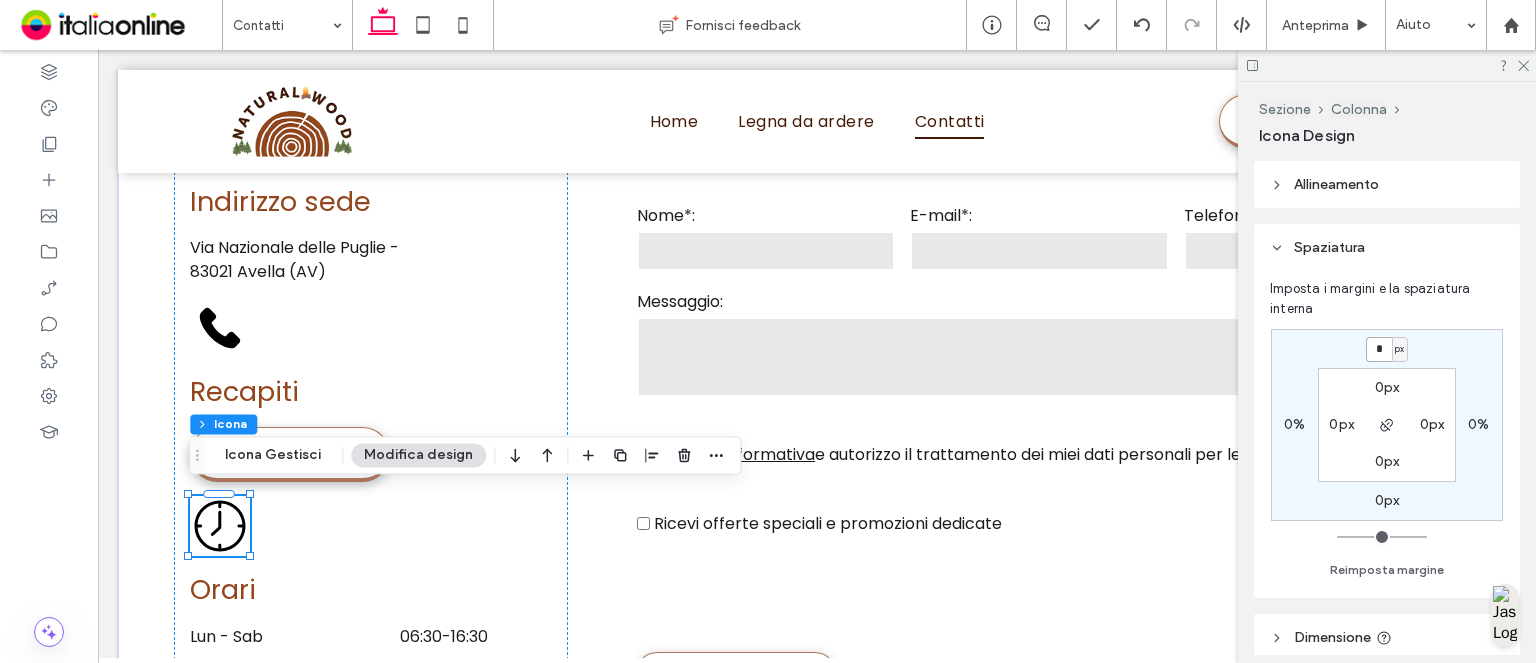 click on "*" at bounding box center [1379, 349] 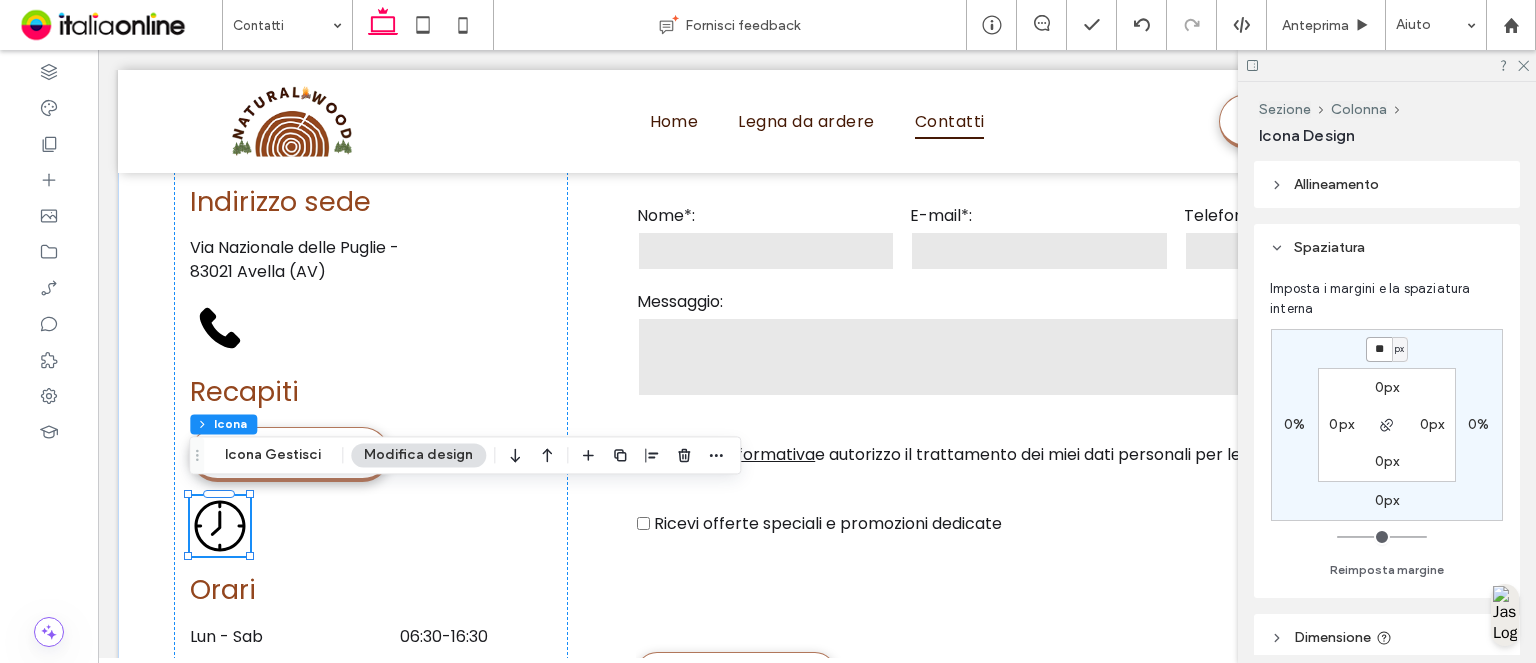 type on "**" 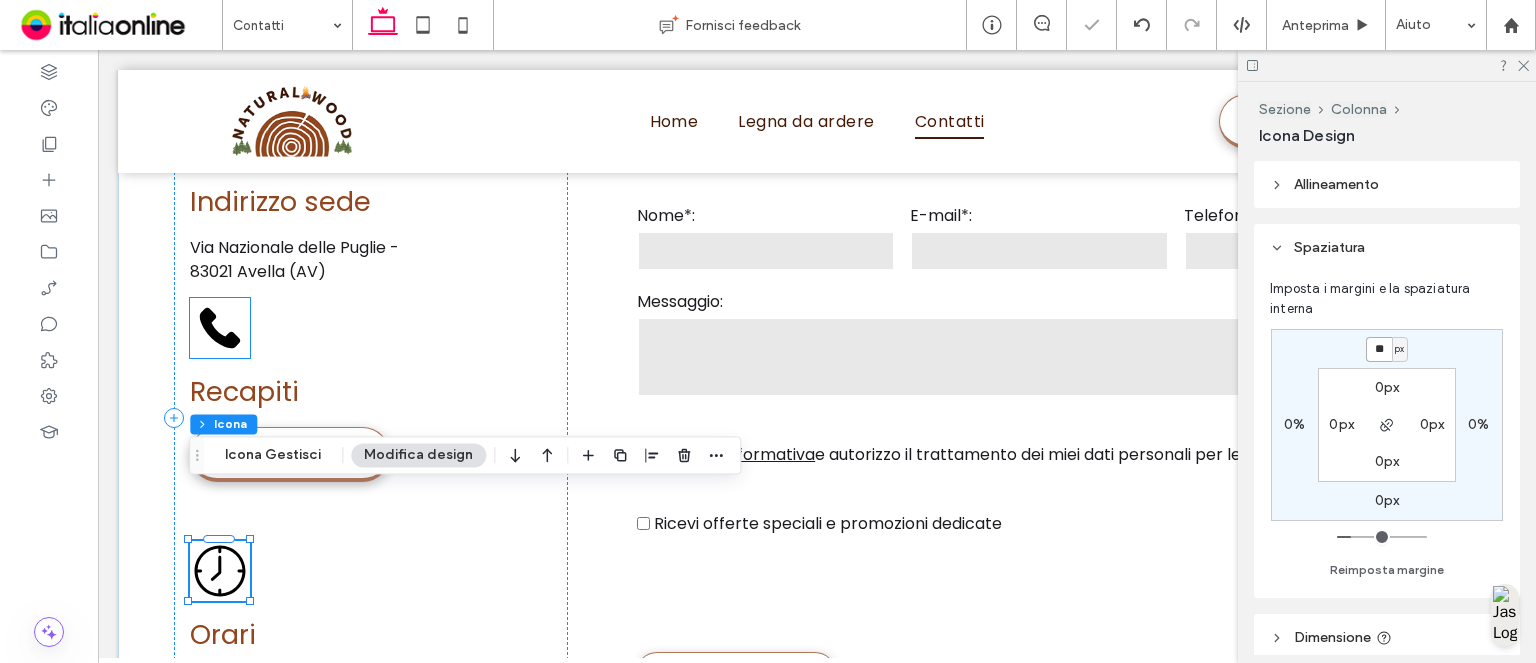 click on "icona telefono" 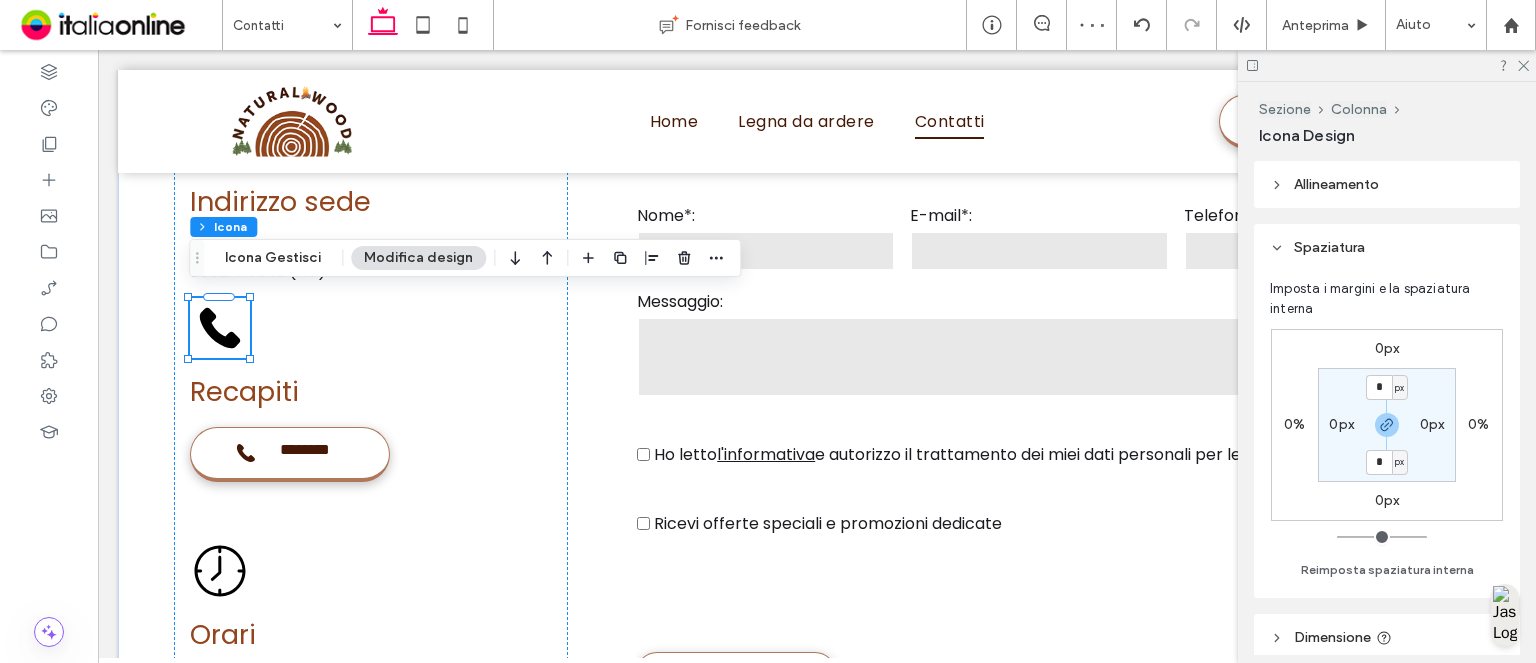 click on "0px" at bounding box center (1387, 348) 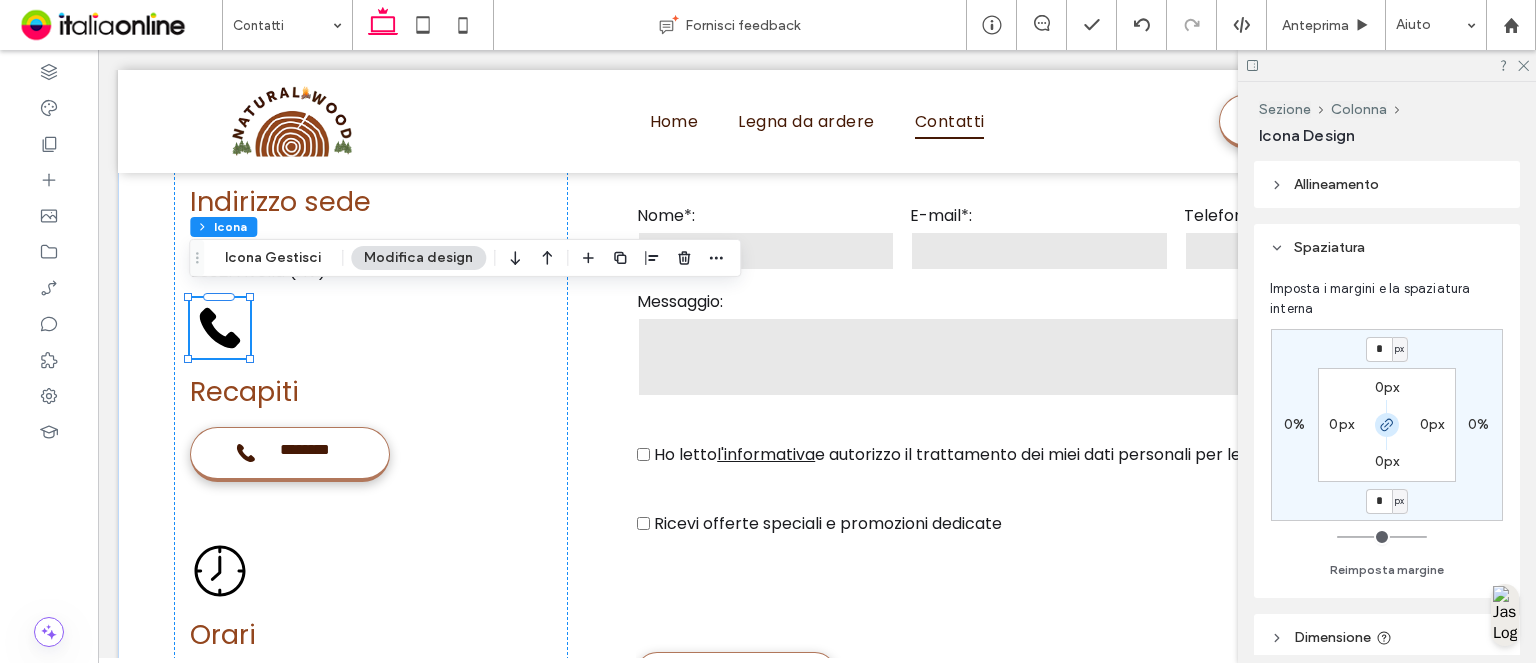 click 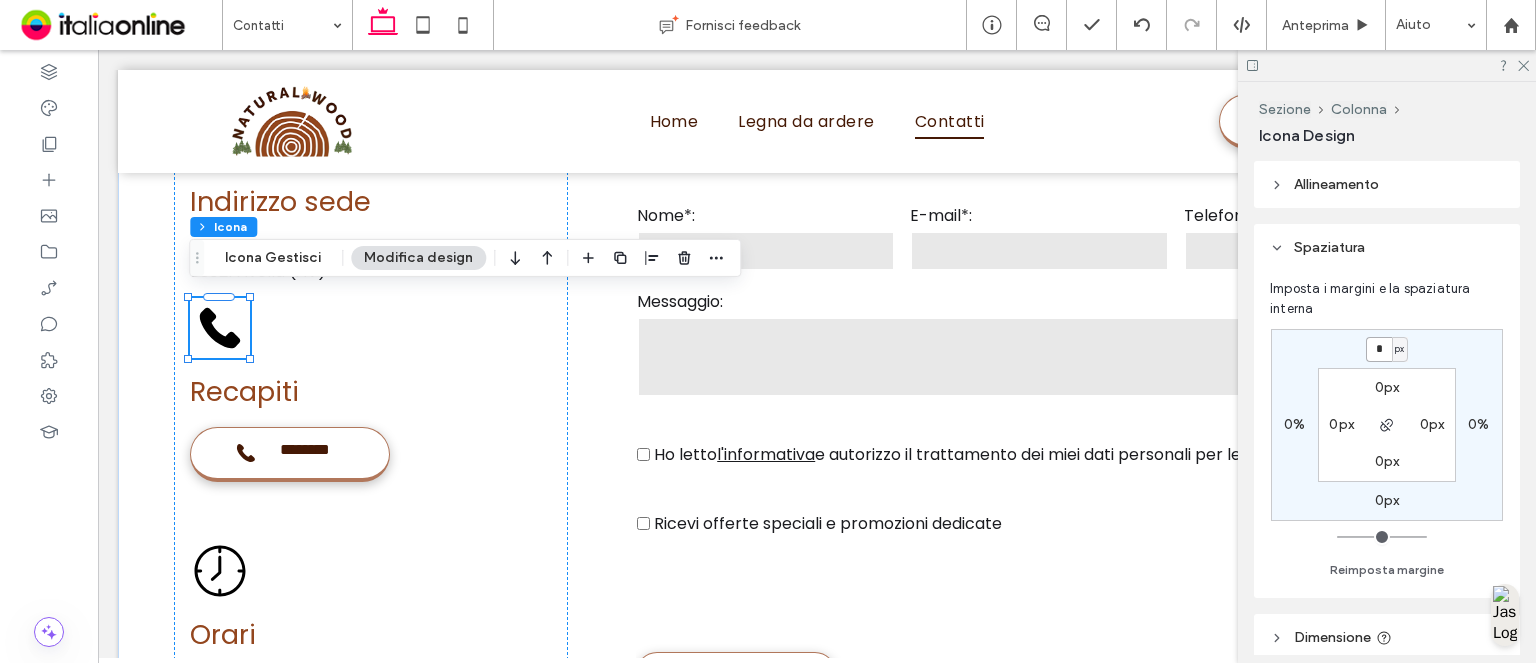 click on "*" at bounding box center (1379, 349) 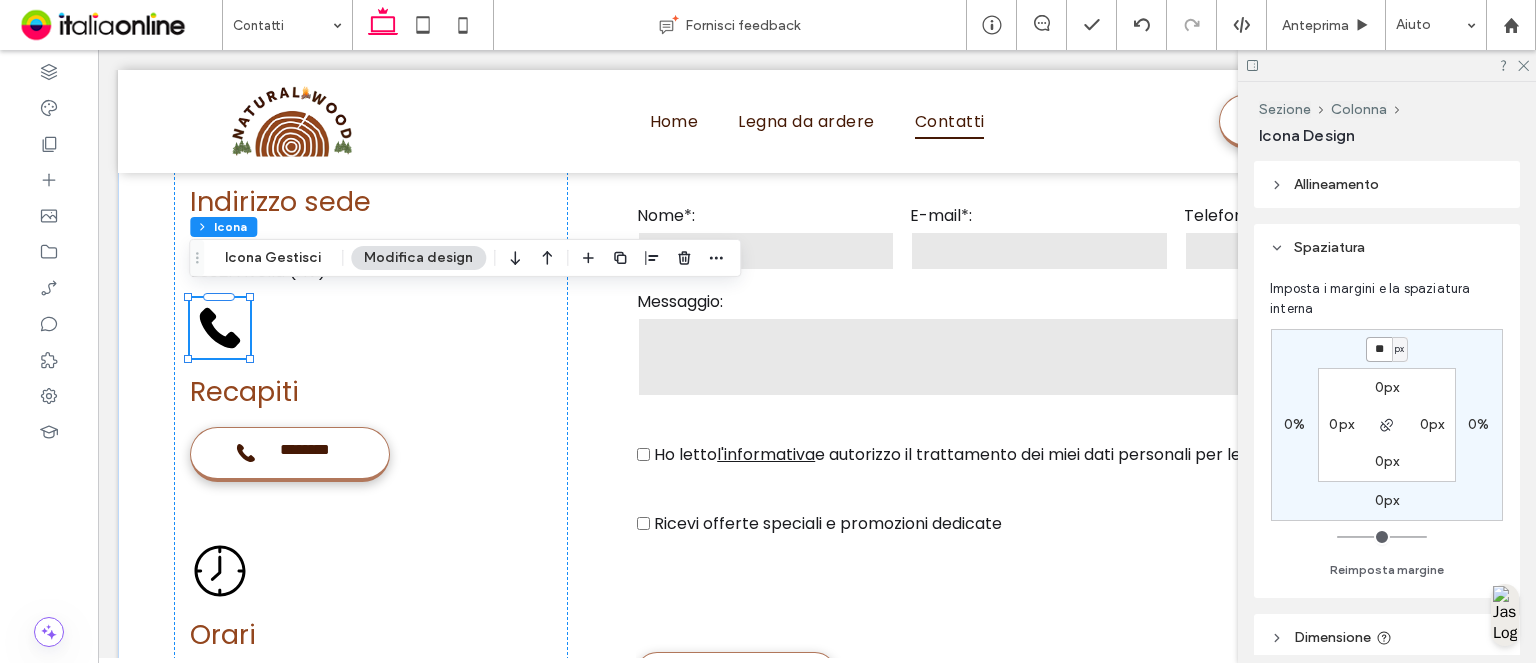 type on "**" 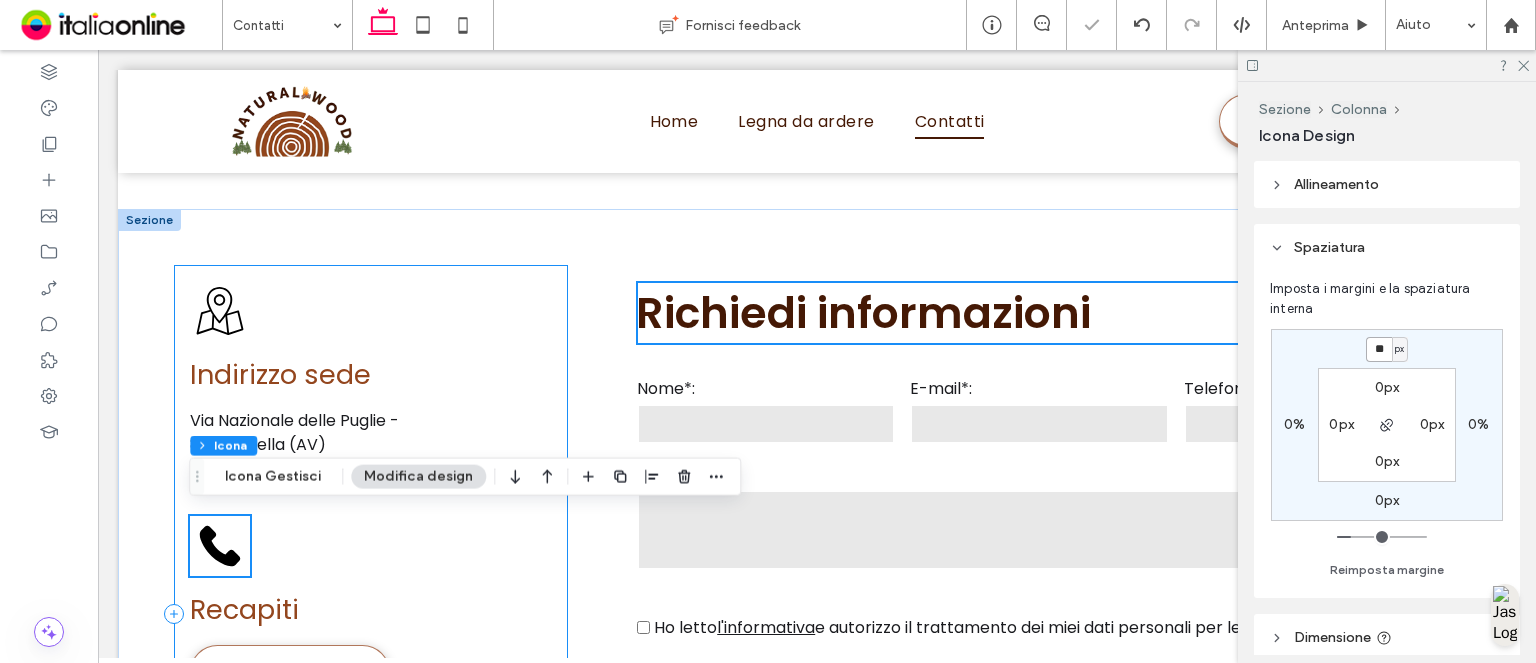 scroll, scrollTop: 1241, scrollLeft: 0, axis: vertical 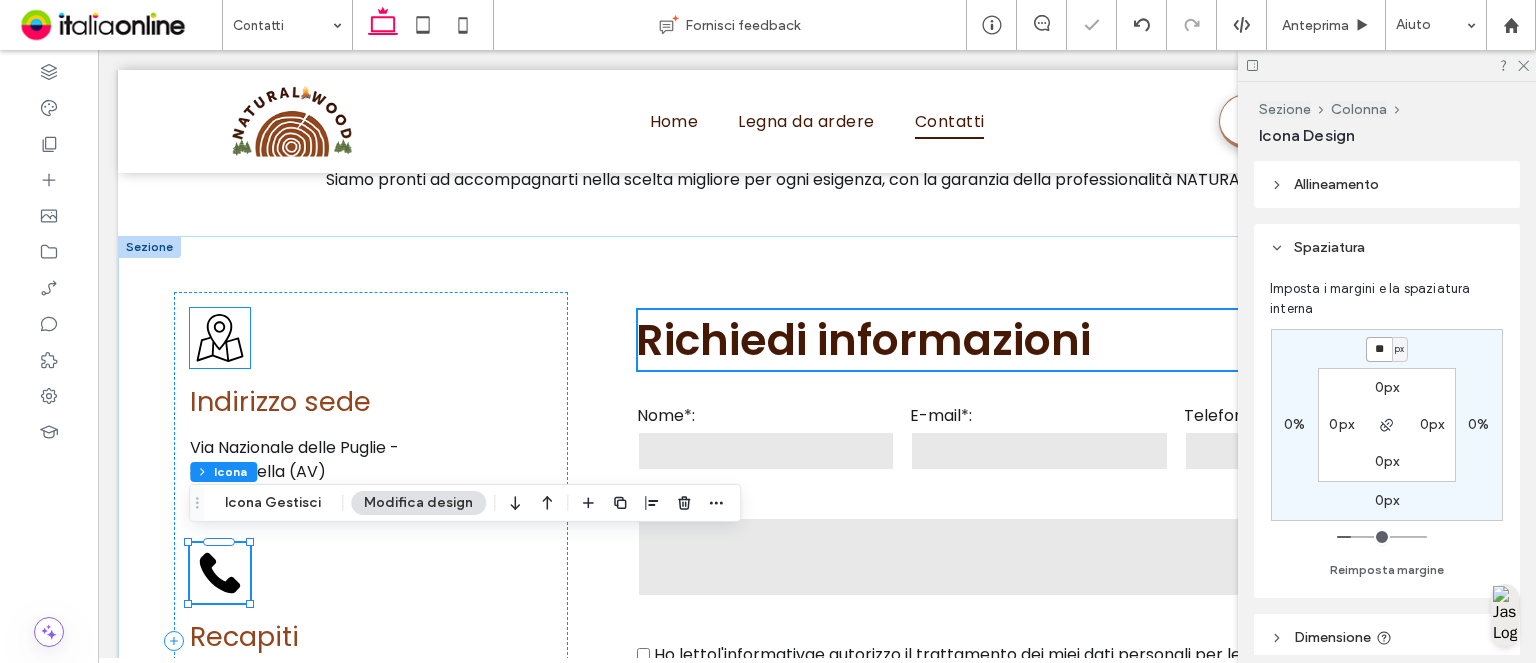 click 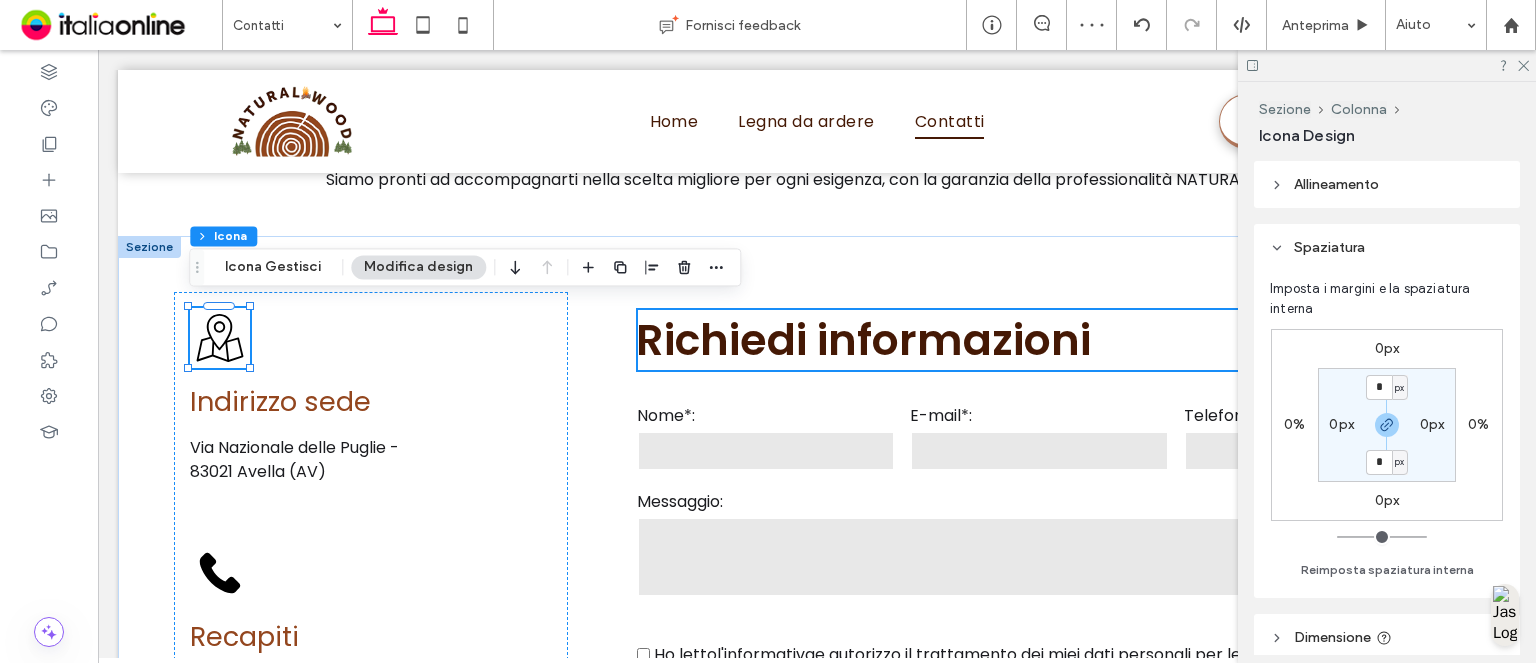 click on "0px" at bounding box center [1387, 348] 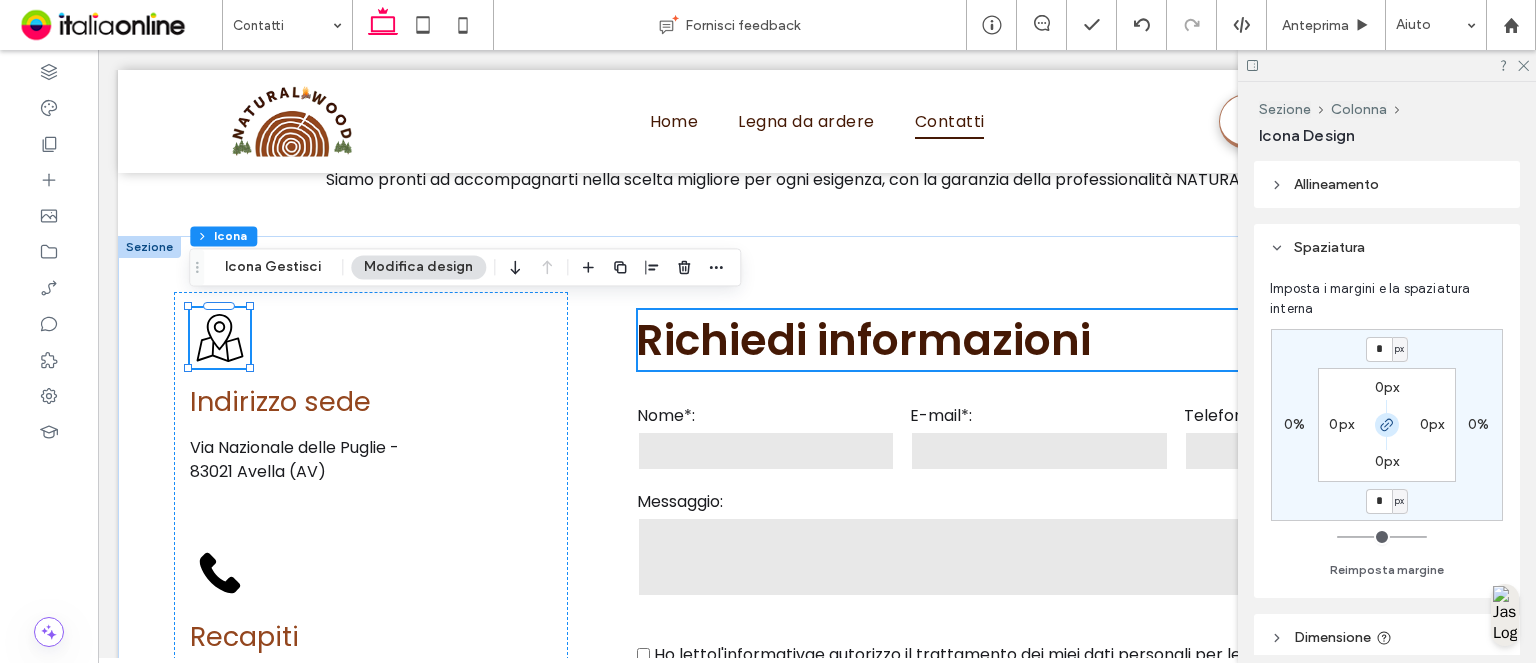 click 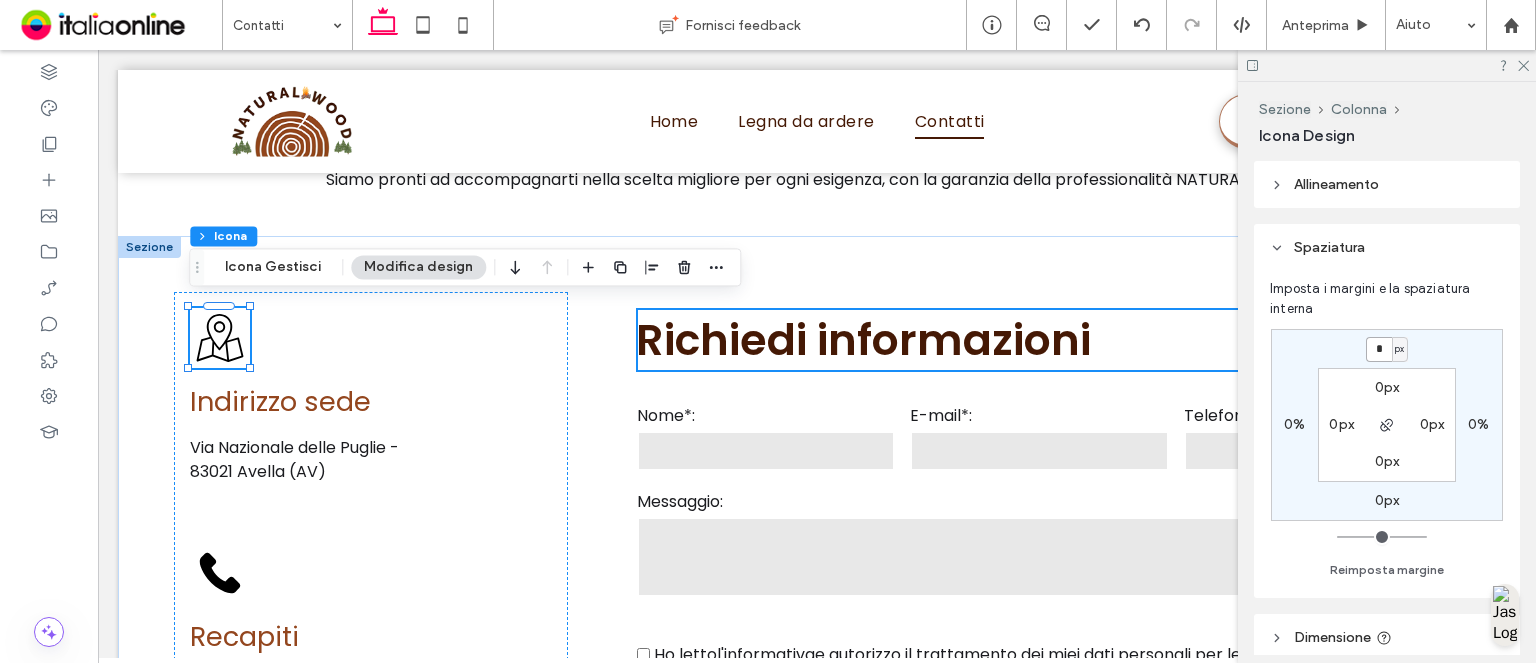 click on "*" at bounding box center [1379, 349] 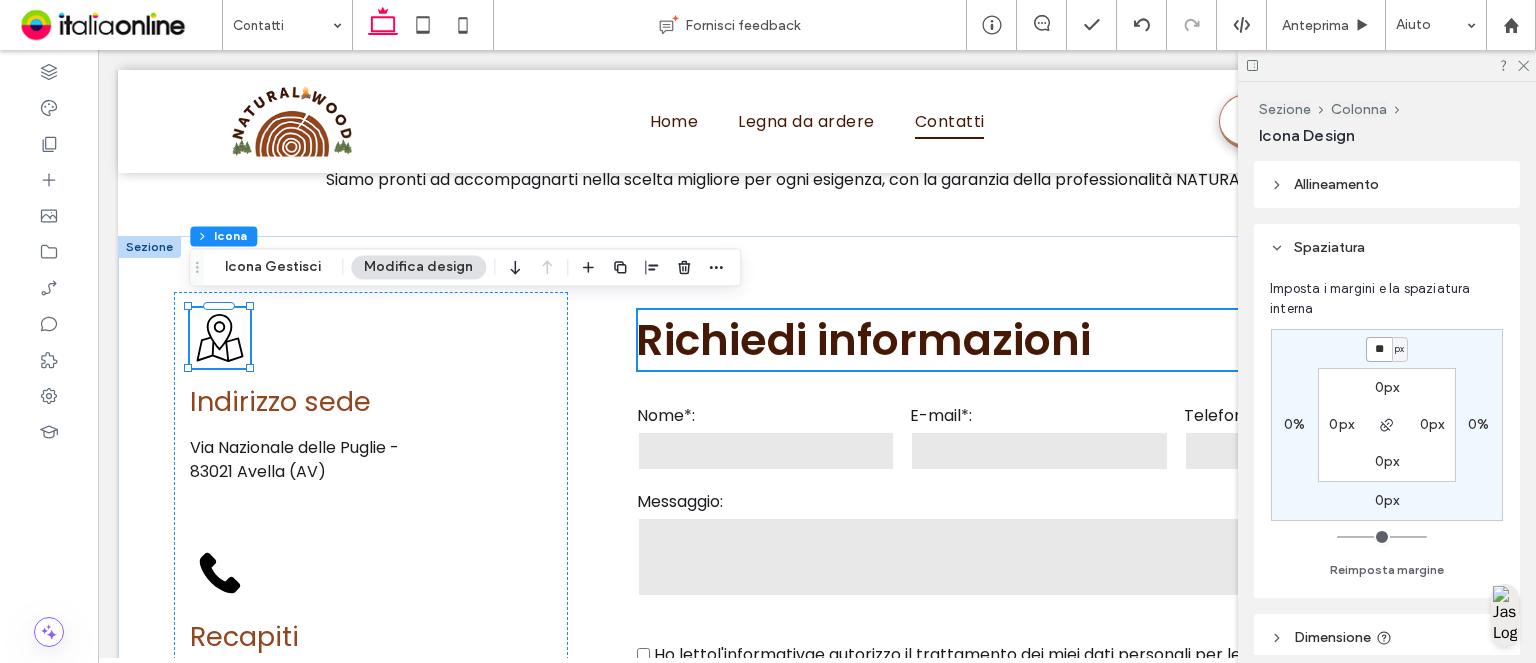 type on "**" 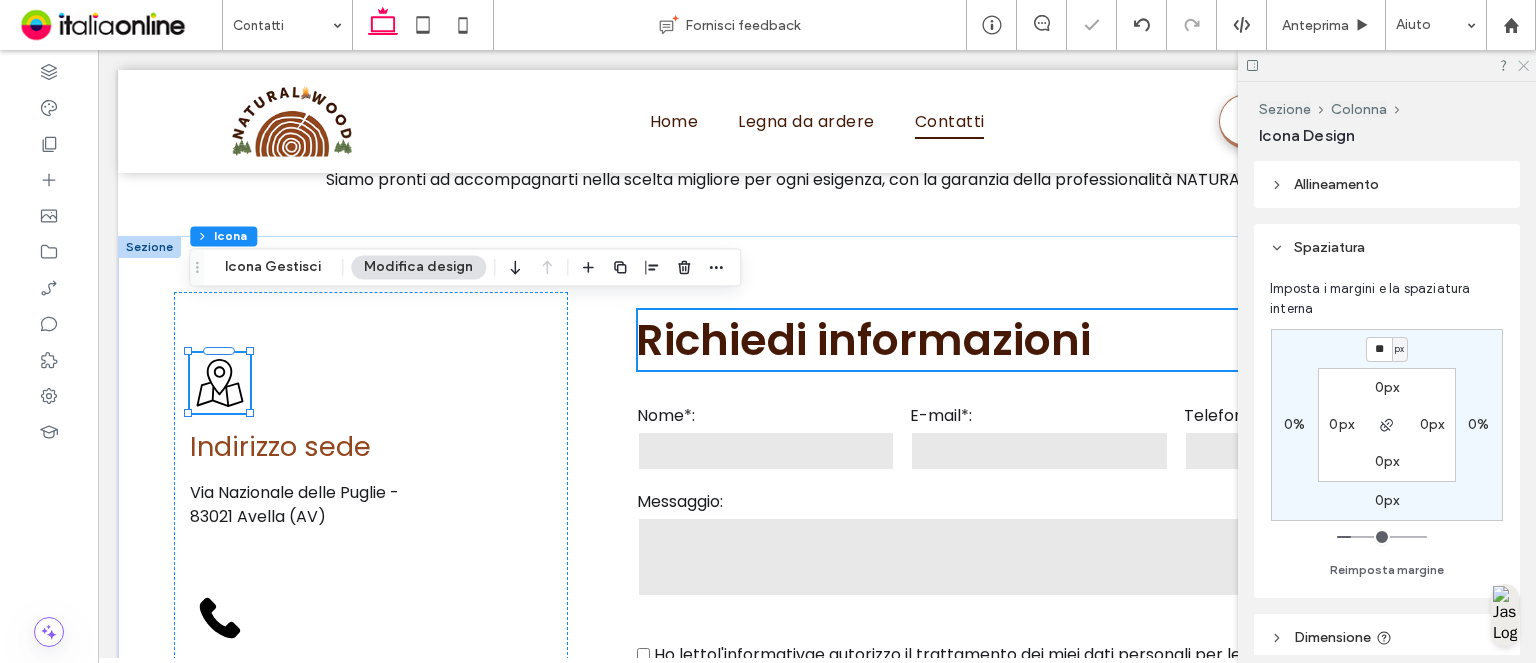 drag, startPoint x: 1123, startPoint y: 179, endPoint x: 1522, endPoint y: 59, distance: 416.65454 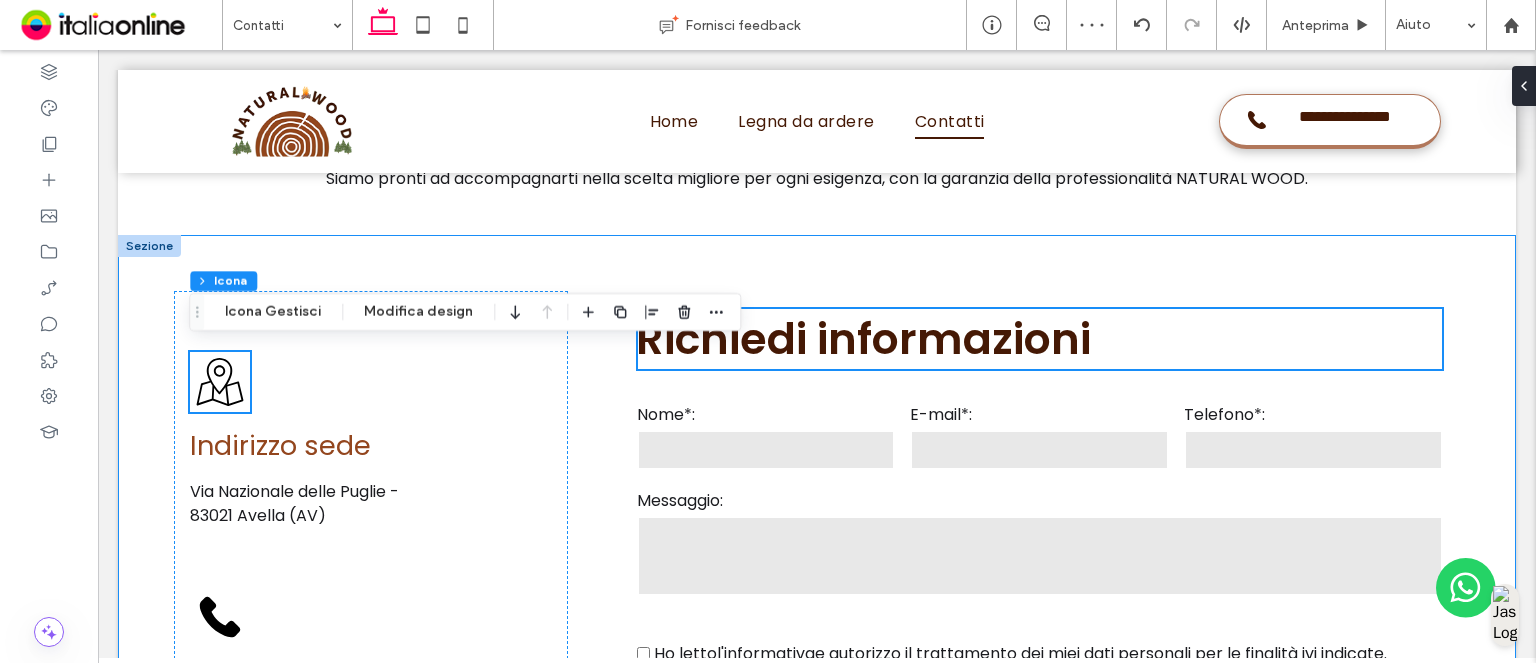 scroll, scrollTop: 1241, scrollLeft: 0, axis: vertical 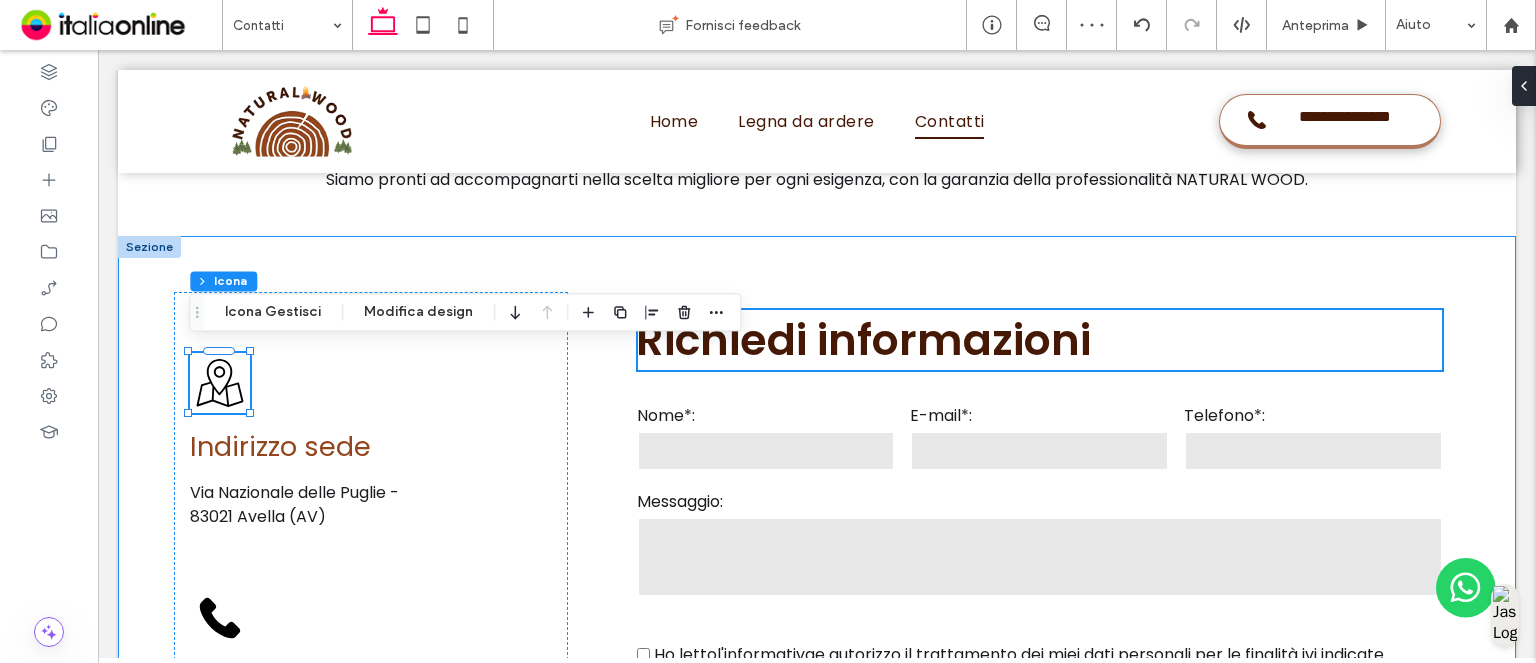 click at bounding box center [149, 247] 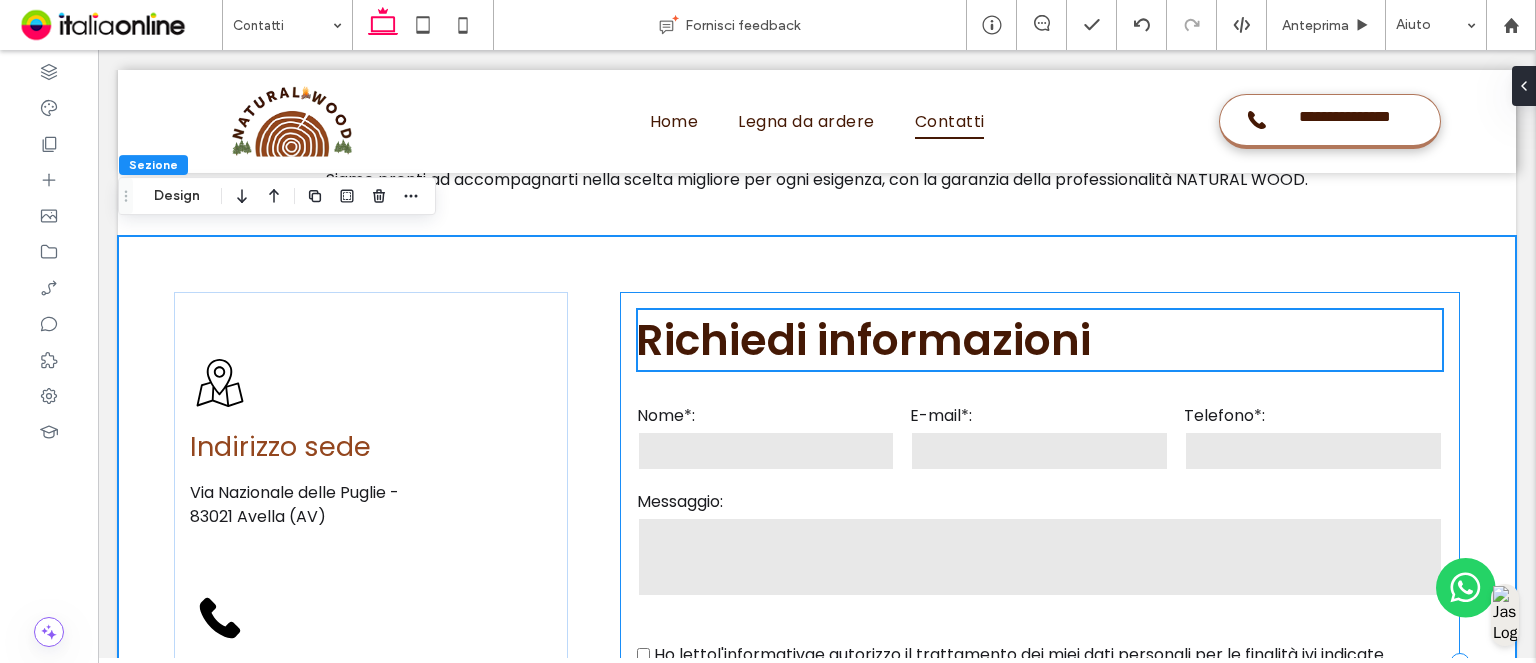 click on "**********" at bounding box center [1040, 664] 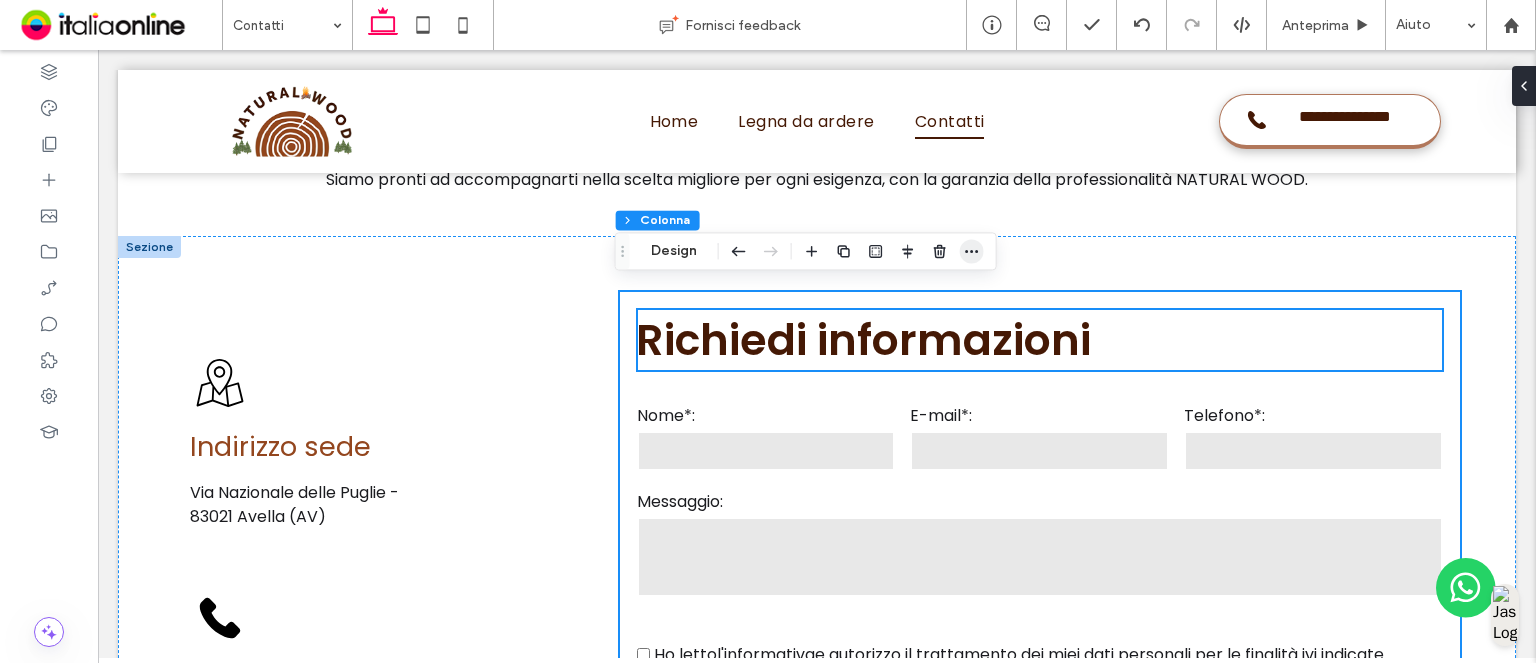 click 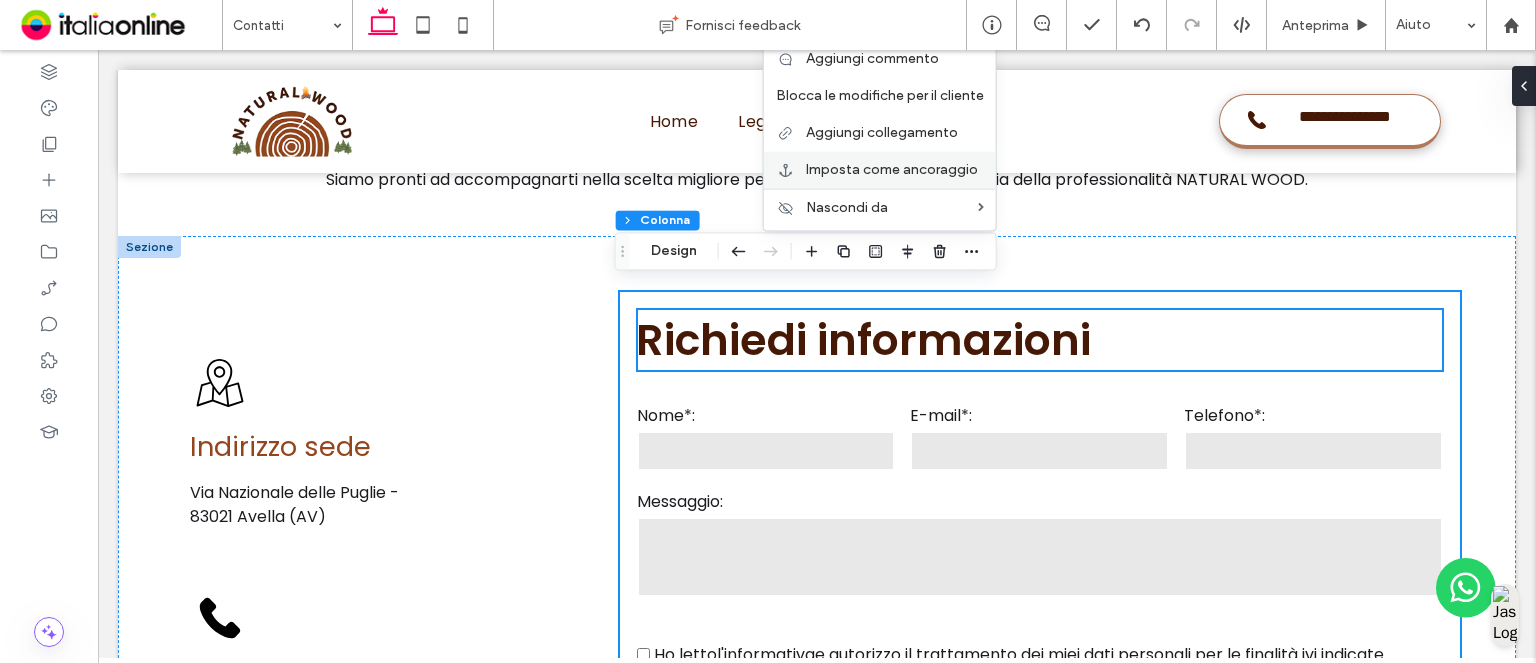 click on "Imposta come ancoraggio" at bounding box center (880, 169) 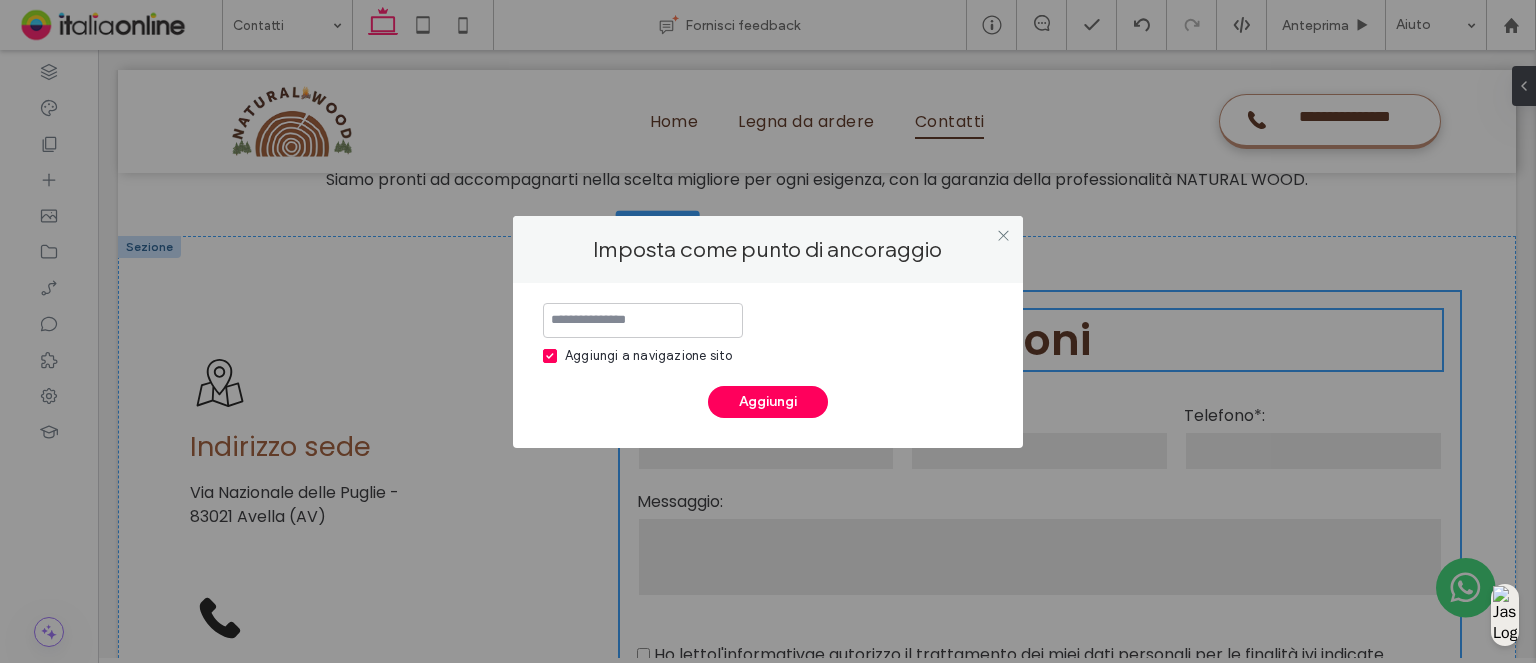 click at bounding box center [643, 320] 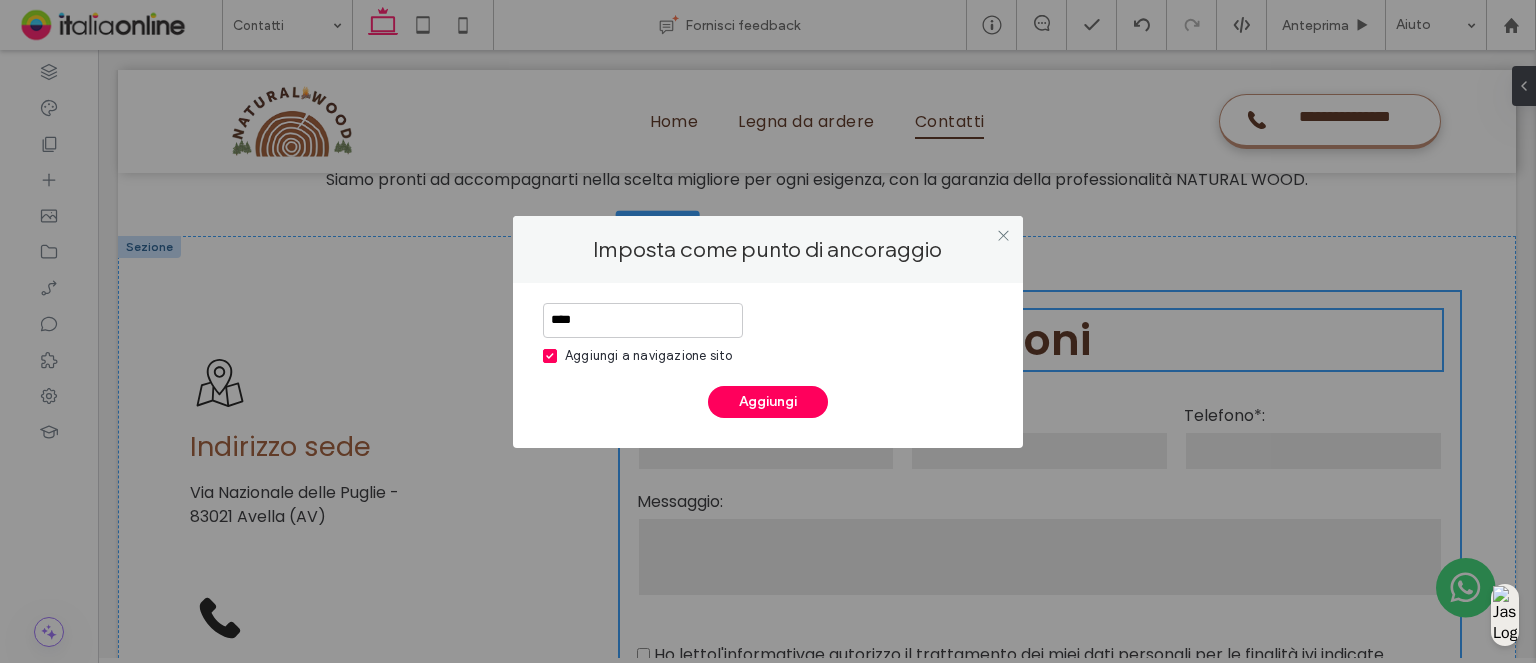 type on "****" 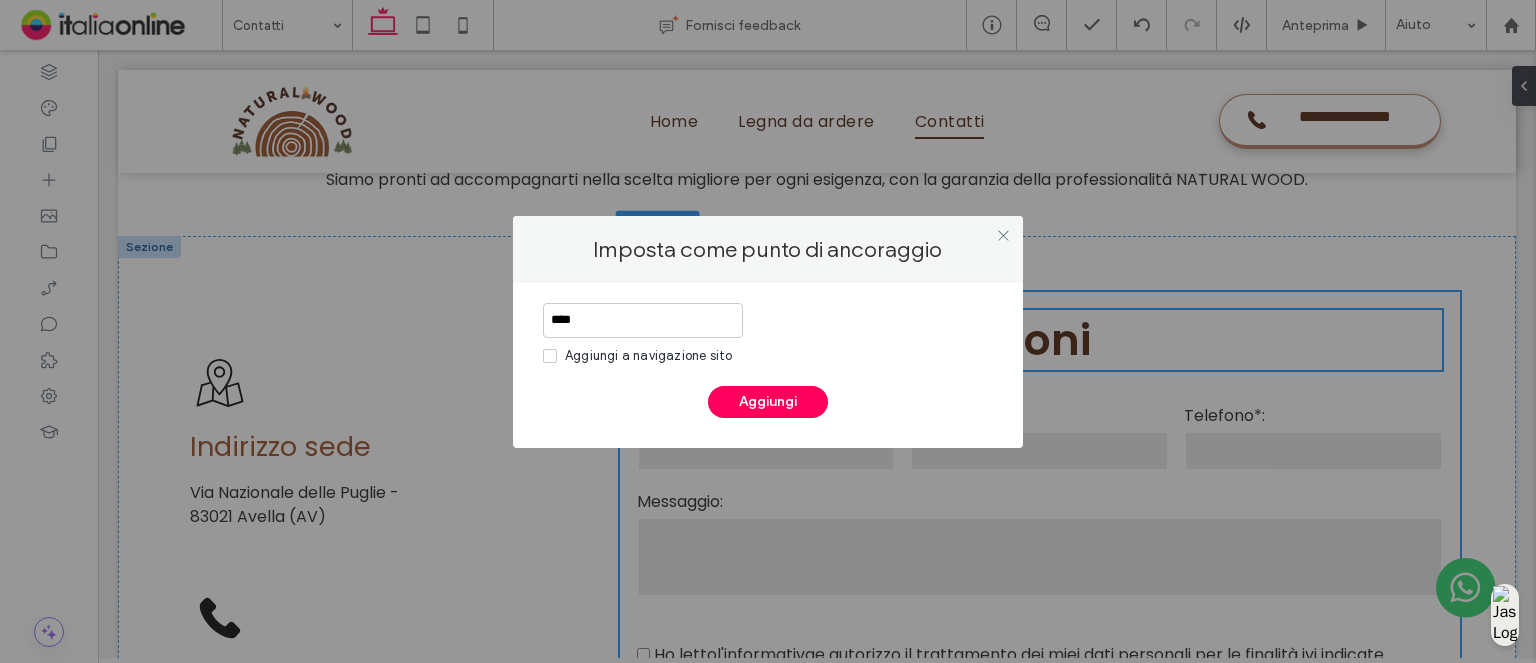 drag, startPoint x: 744, startPoint y: 392, endPoint x: 723, endPoint y: 443, distance: 55.154327 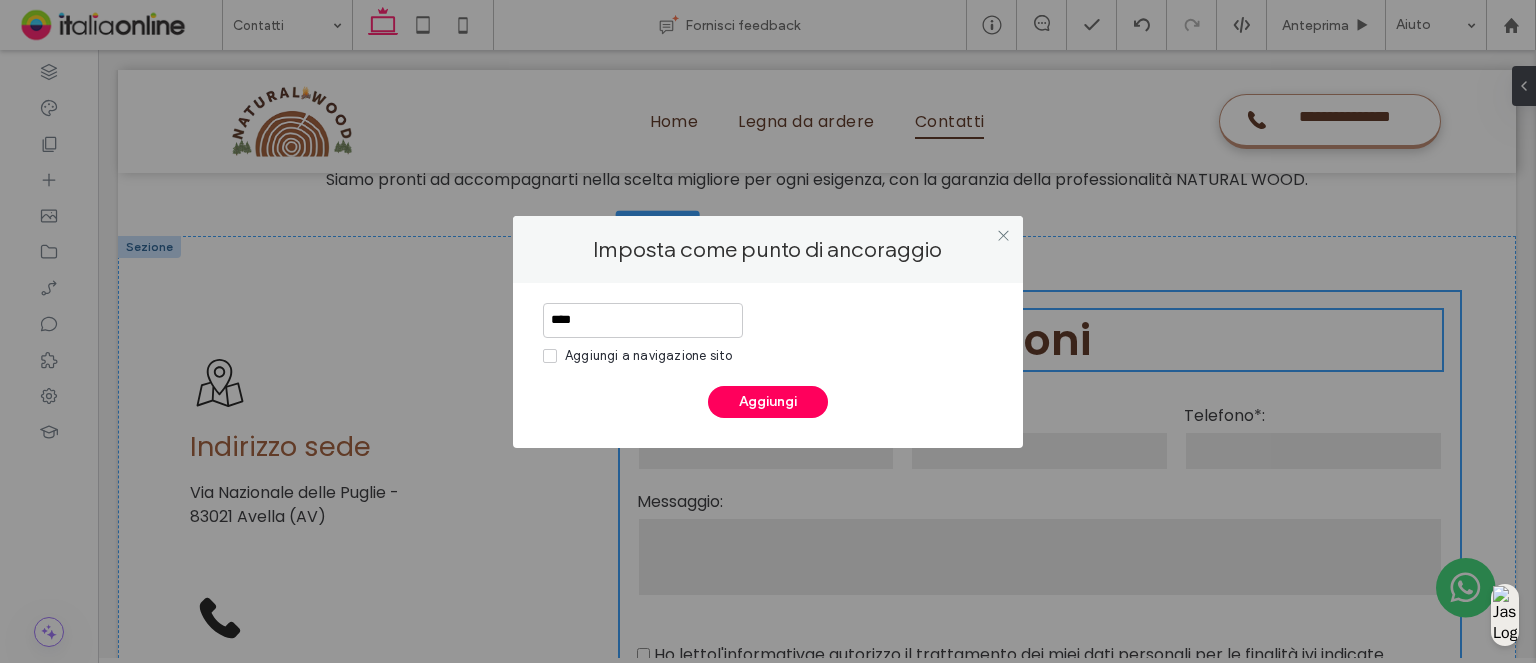 click on "Aggiungi" at bounding box center [768, 402] 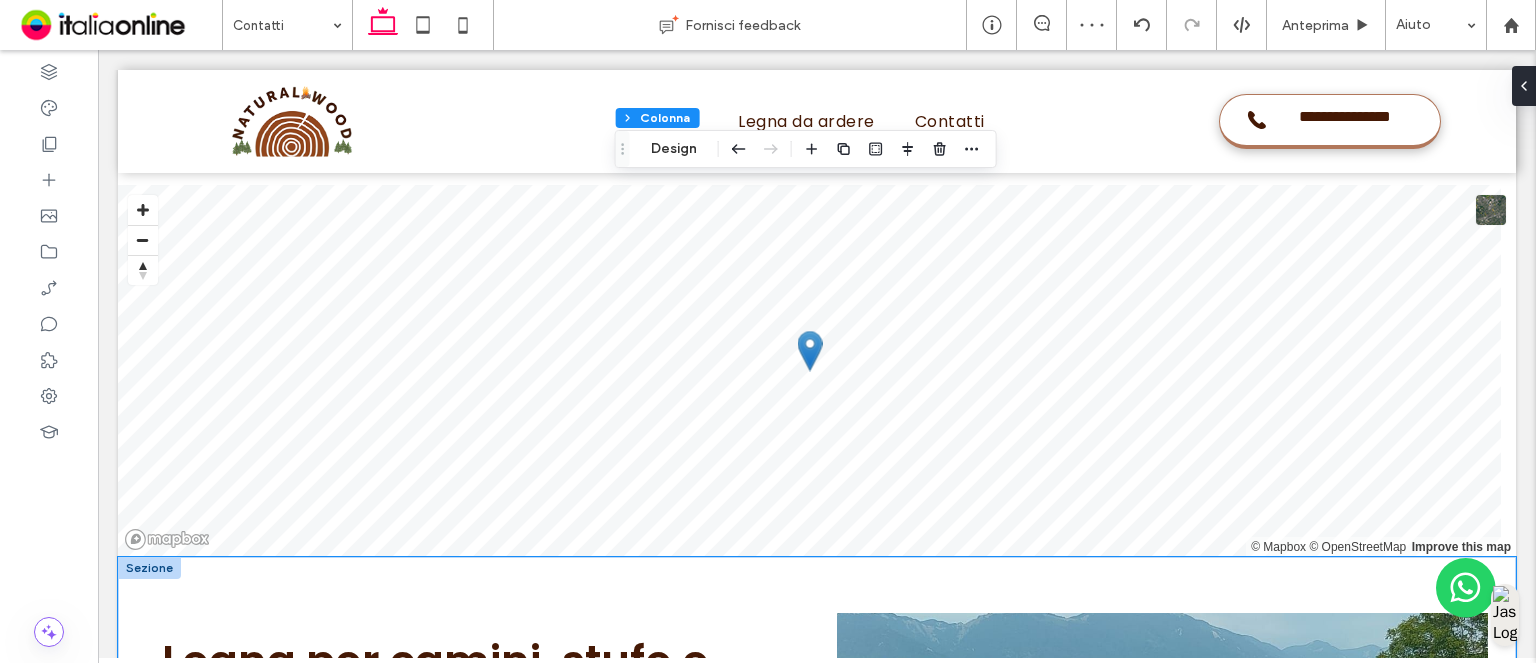 scroll, scrollTop: 3241, scrollLeft: 0, axis: vertical 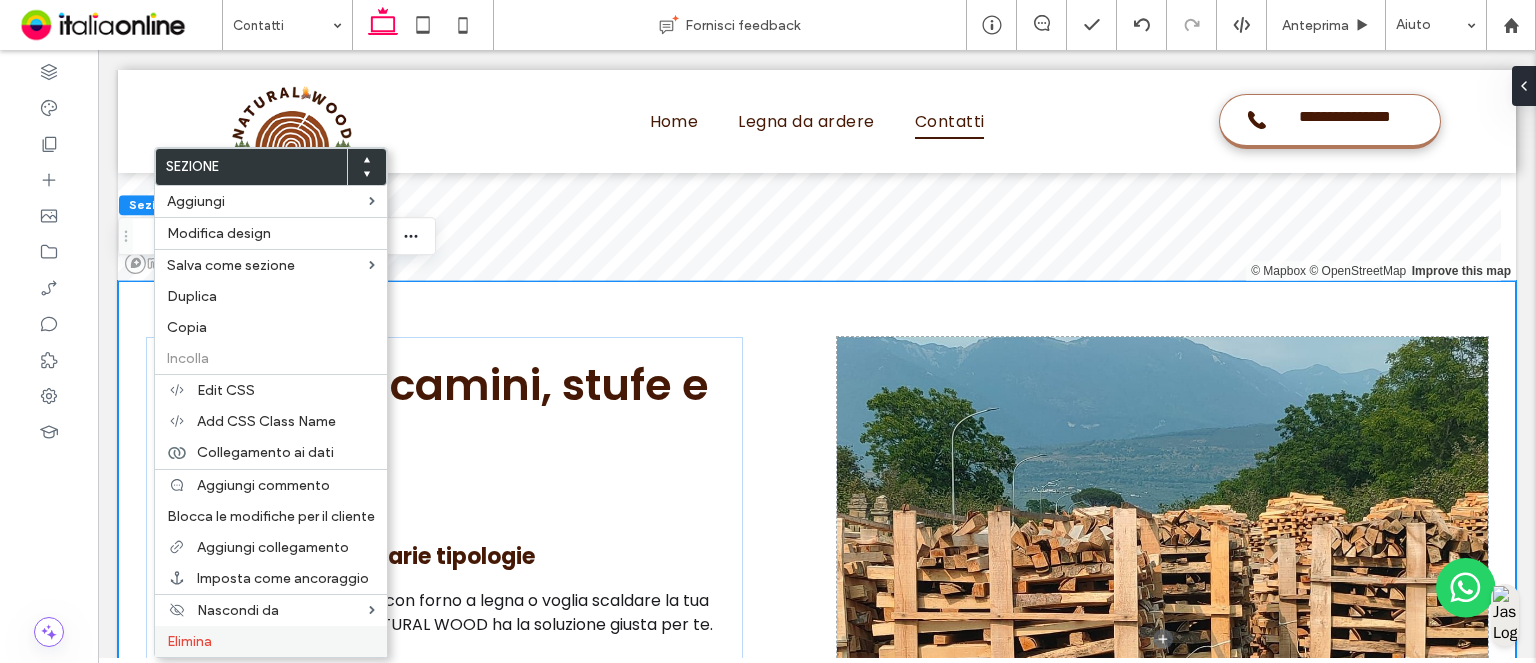 click on "Elimina" at bounding box center [271, 641] 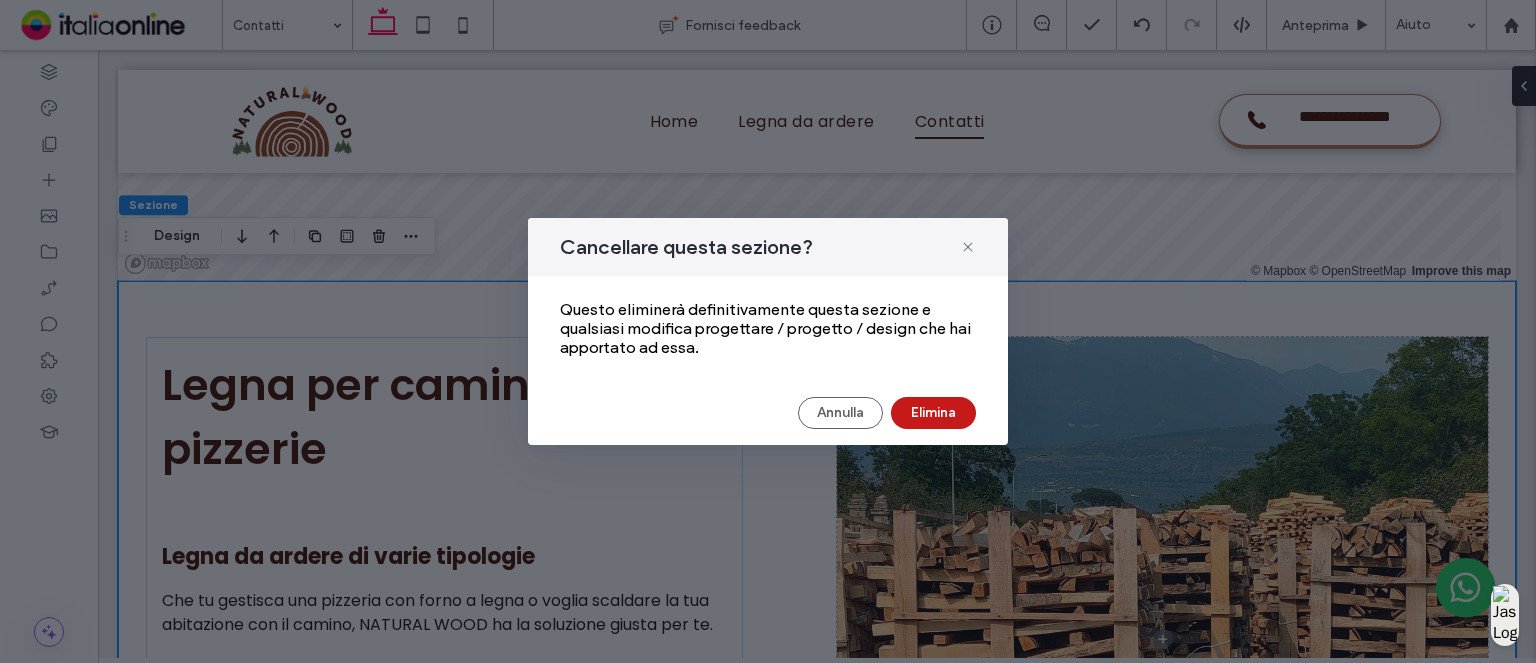 drag, startPoint x: 908, startPoint y: 415, endPoint x: 686, endPoint y: 365, distance: 227.56097 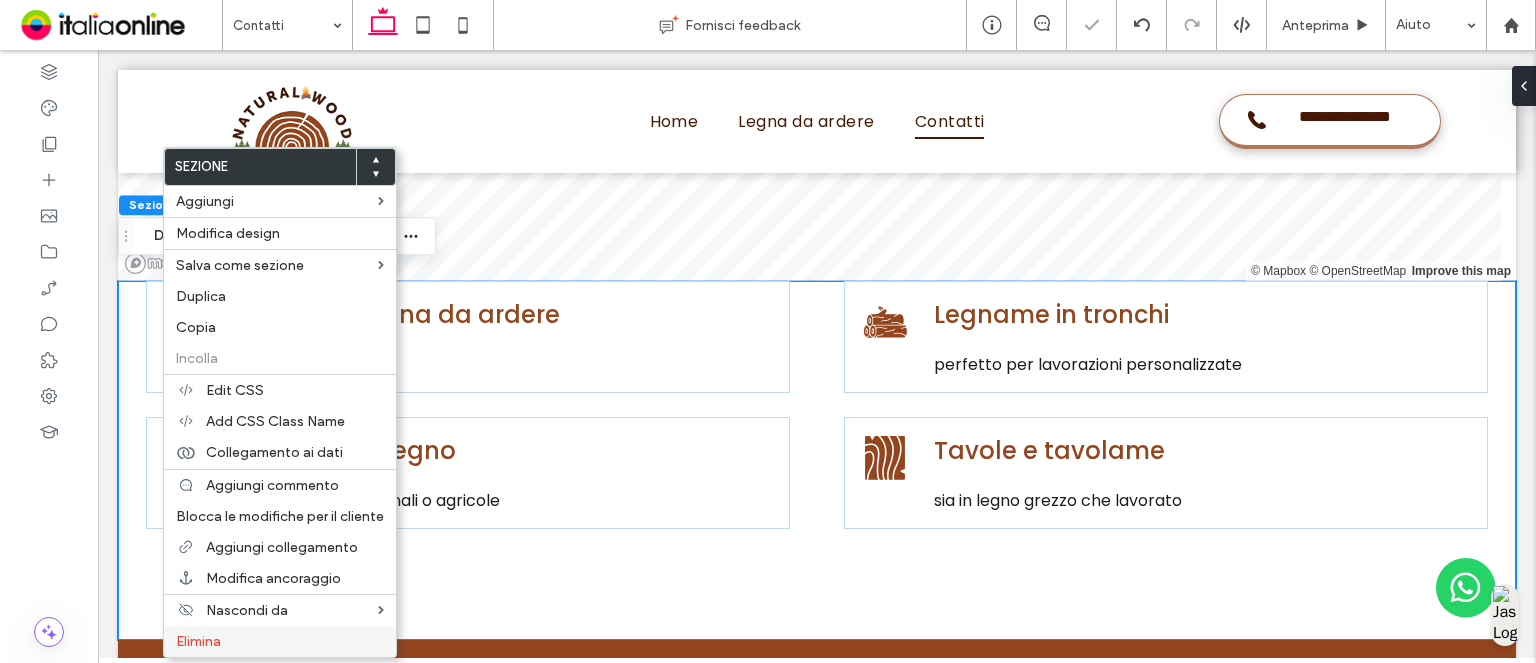 click on "Elimina" at bounding box center (280, 641) 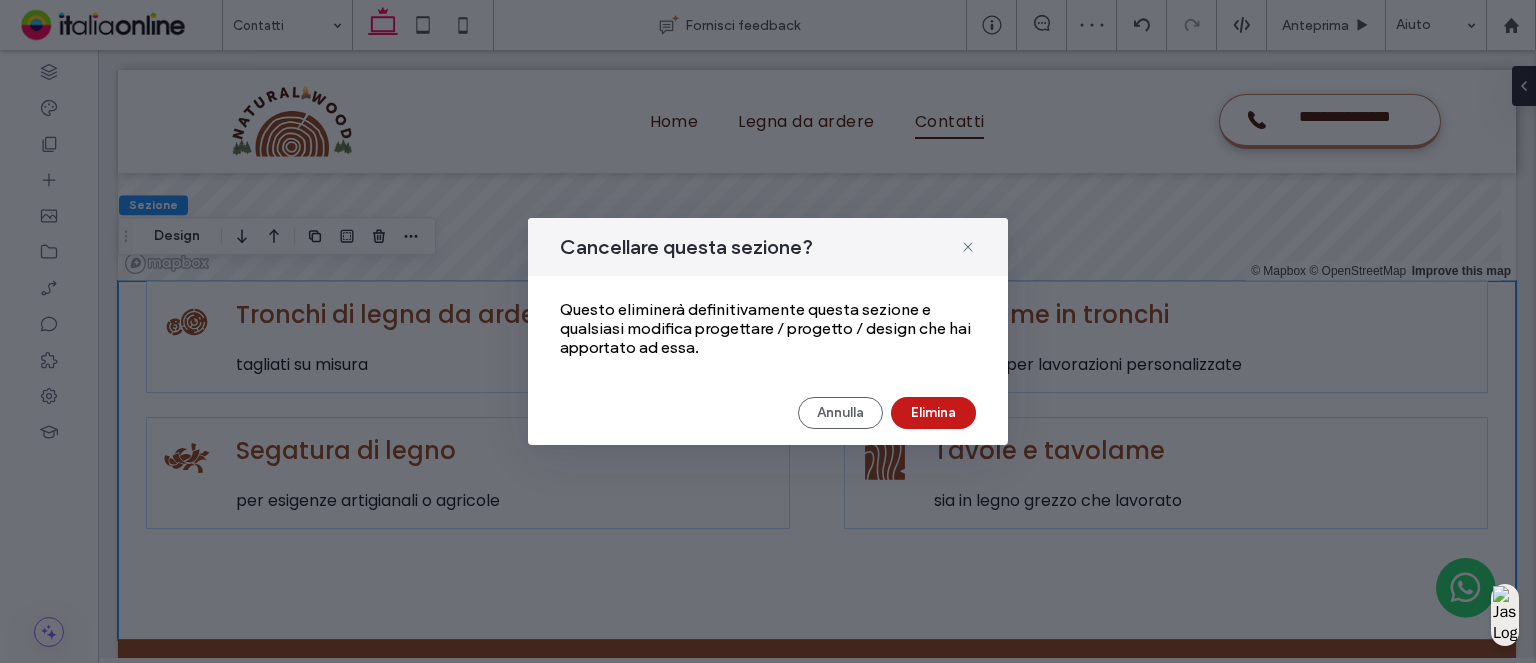 click on "Elimina" at bounding box center (933, 413) 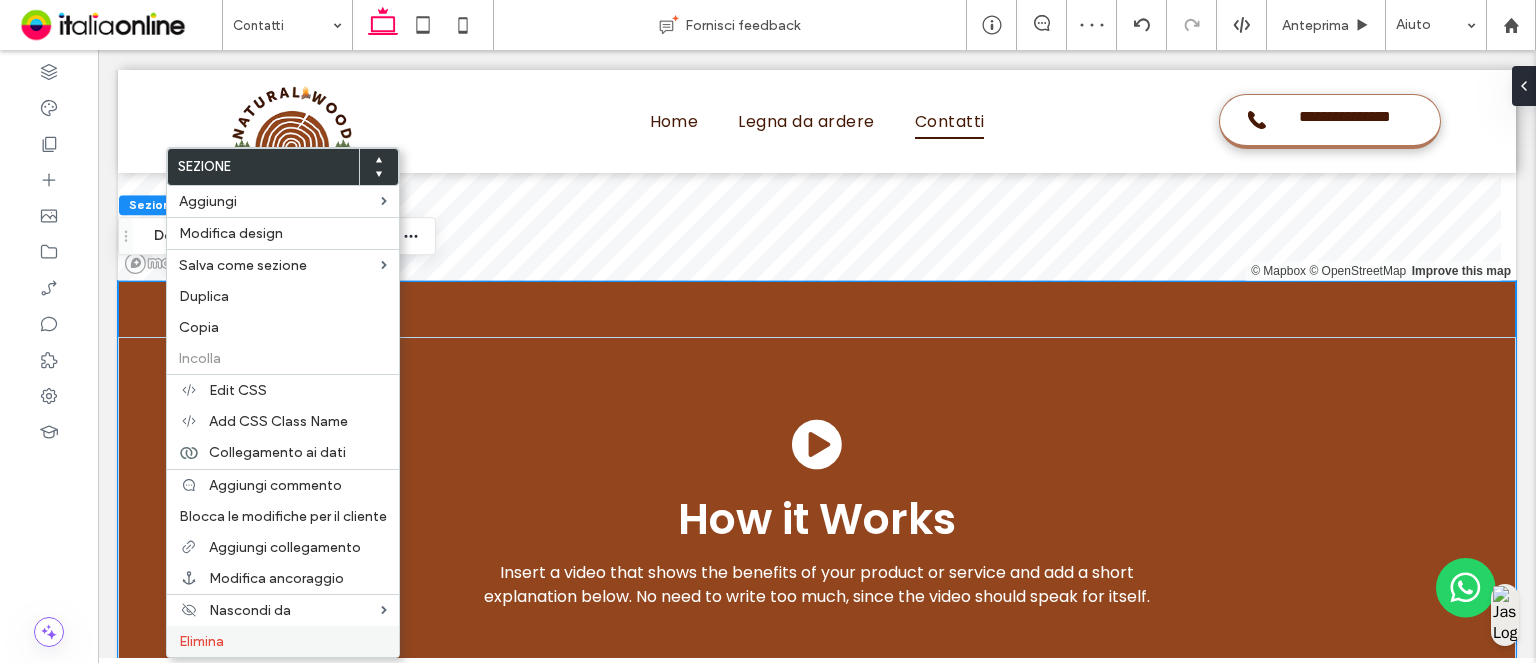 click on "Elimina" at bounding box center [283, 641] 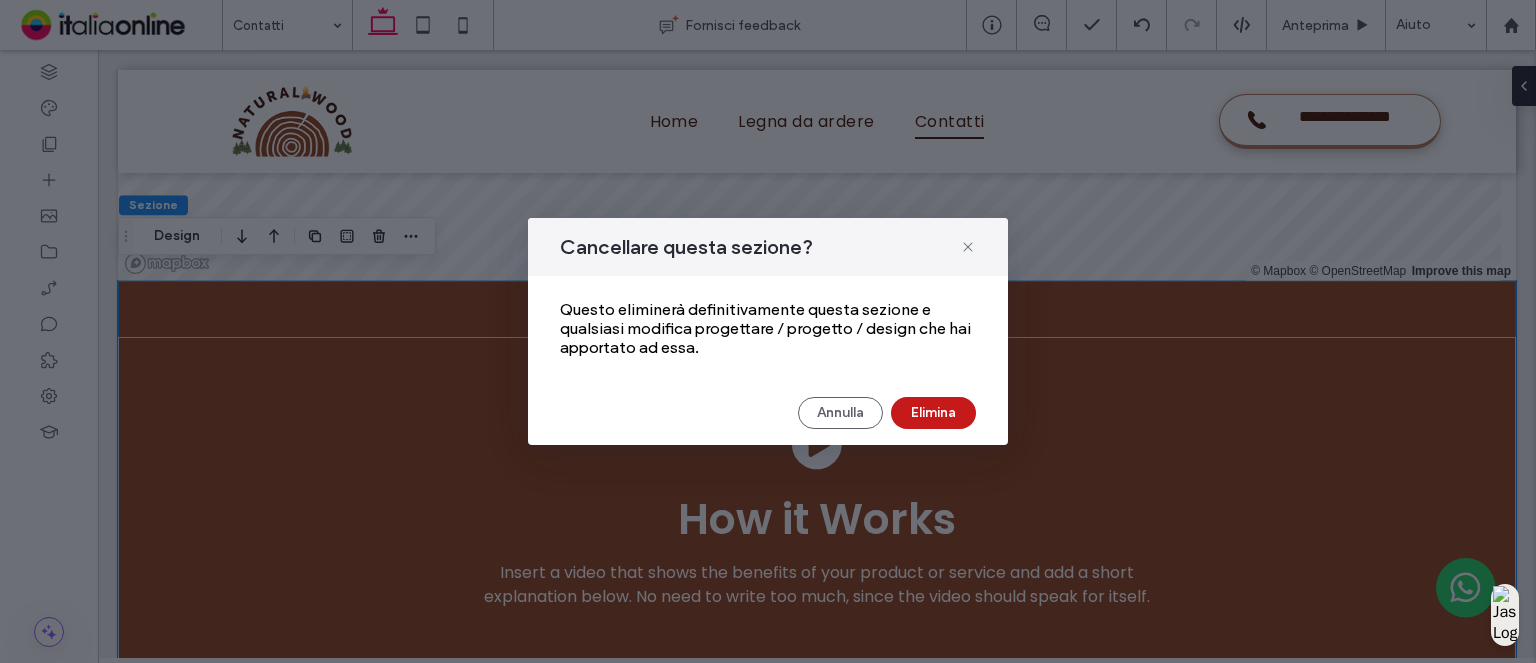 click on "Elimina" at bounding box center (933, 413) 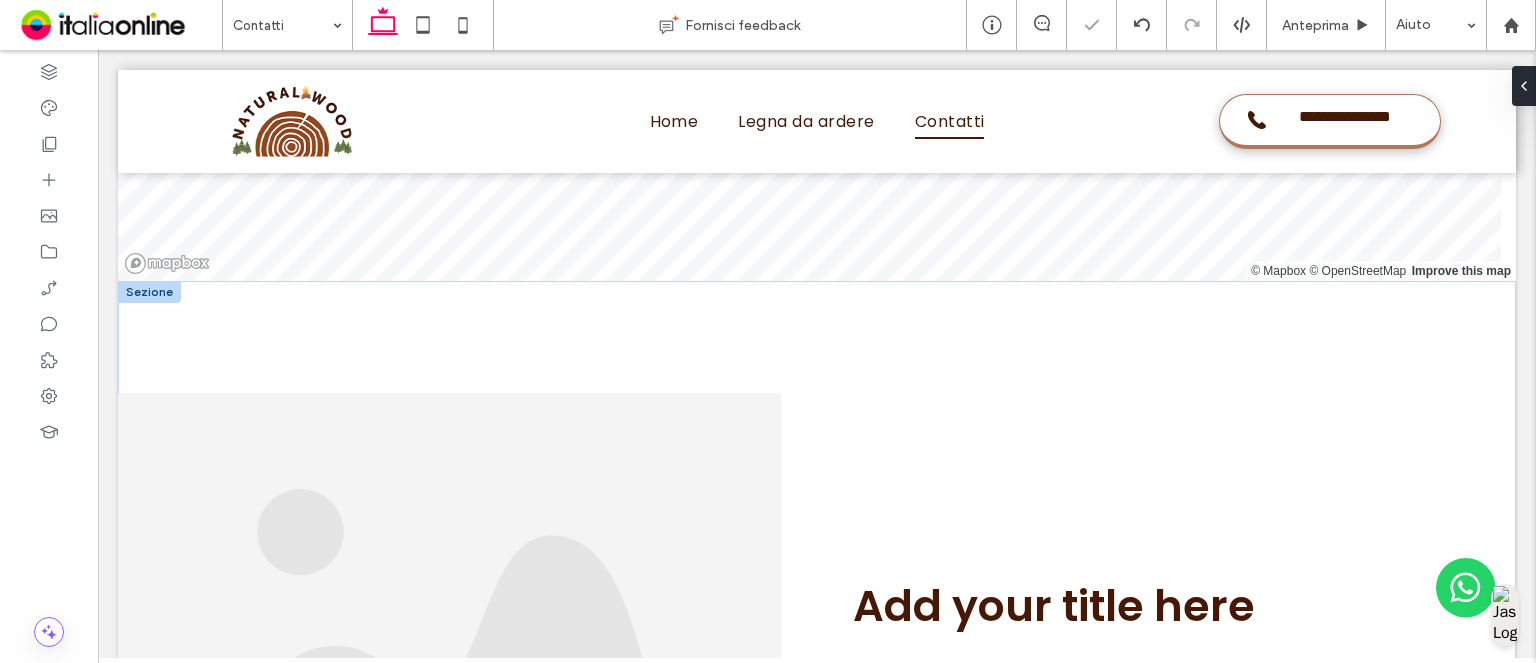 drag, startPoint x: 162, startPoint y: 273, endPoint x: 421, endPoint y: 547, distance: 377.03714 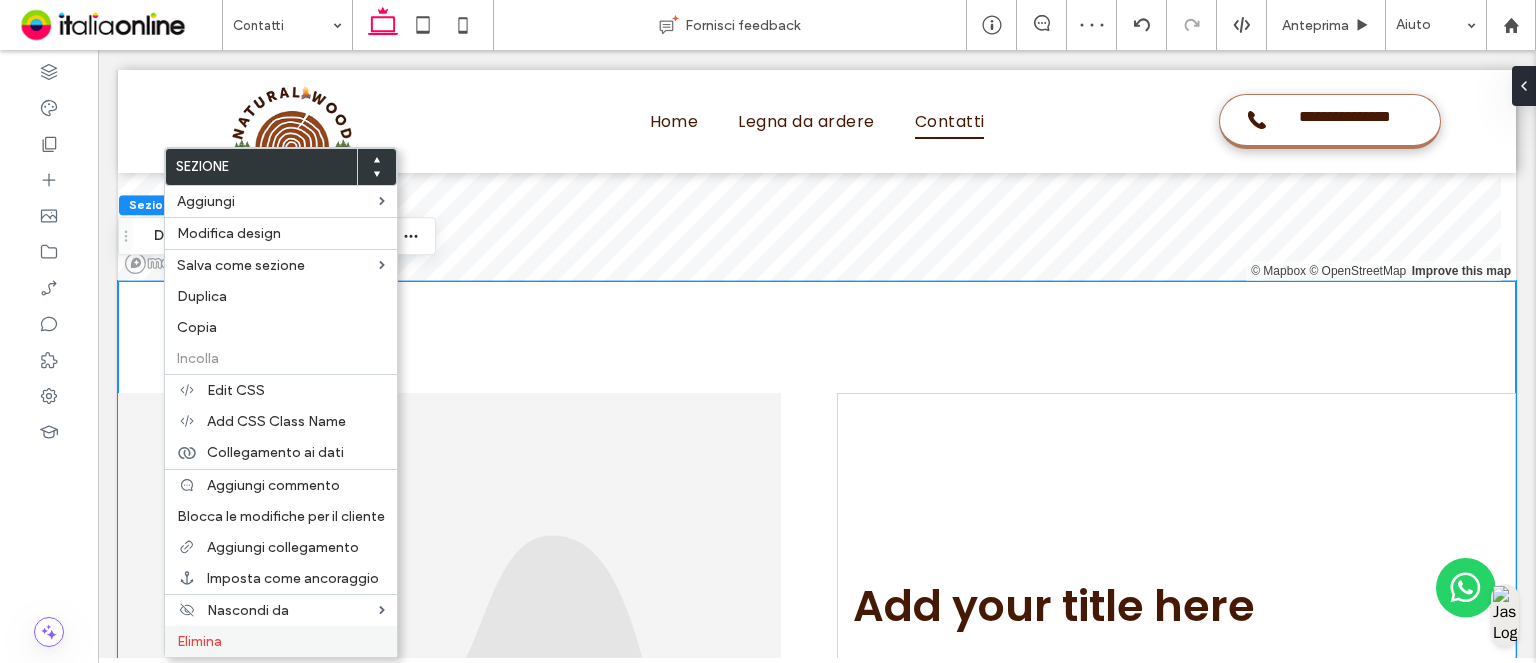 click on "Elimina" at bounding box center (281, 641) 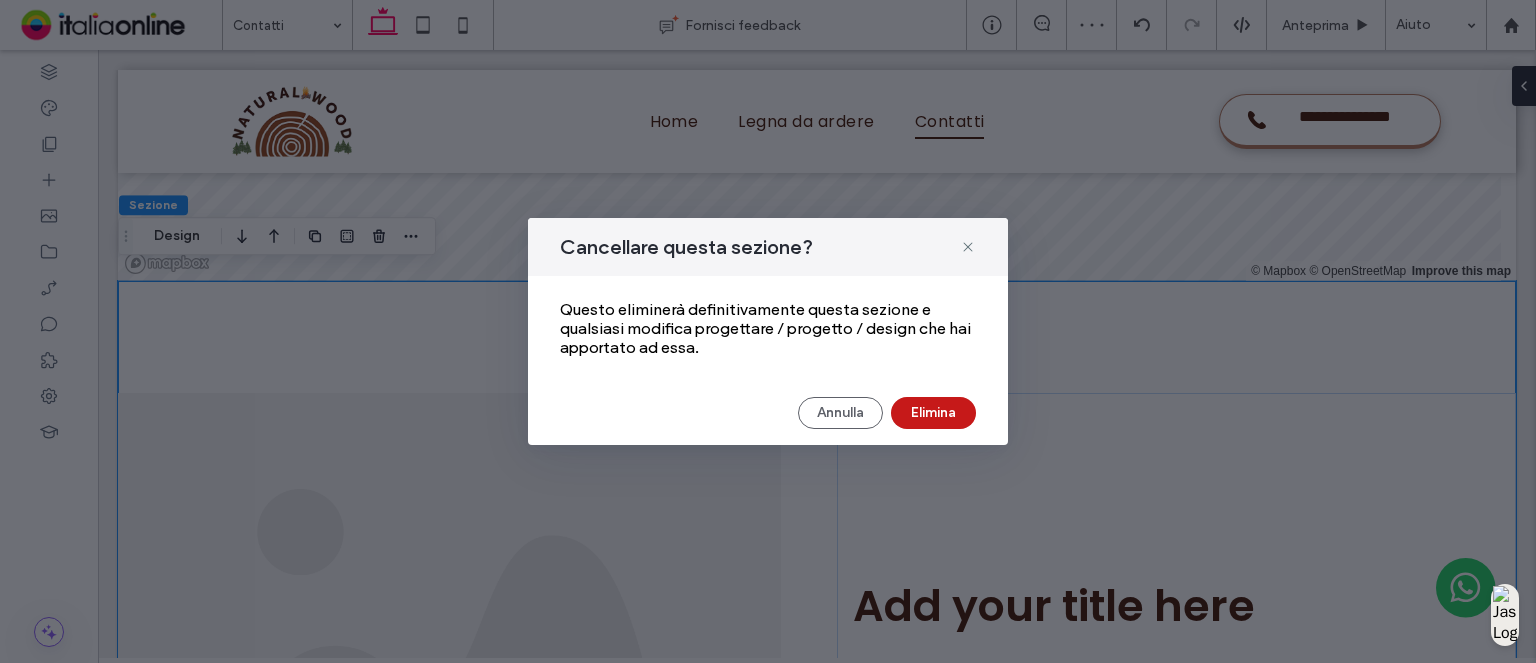 click on "Elimina" at bounding box center (933, 413) 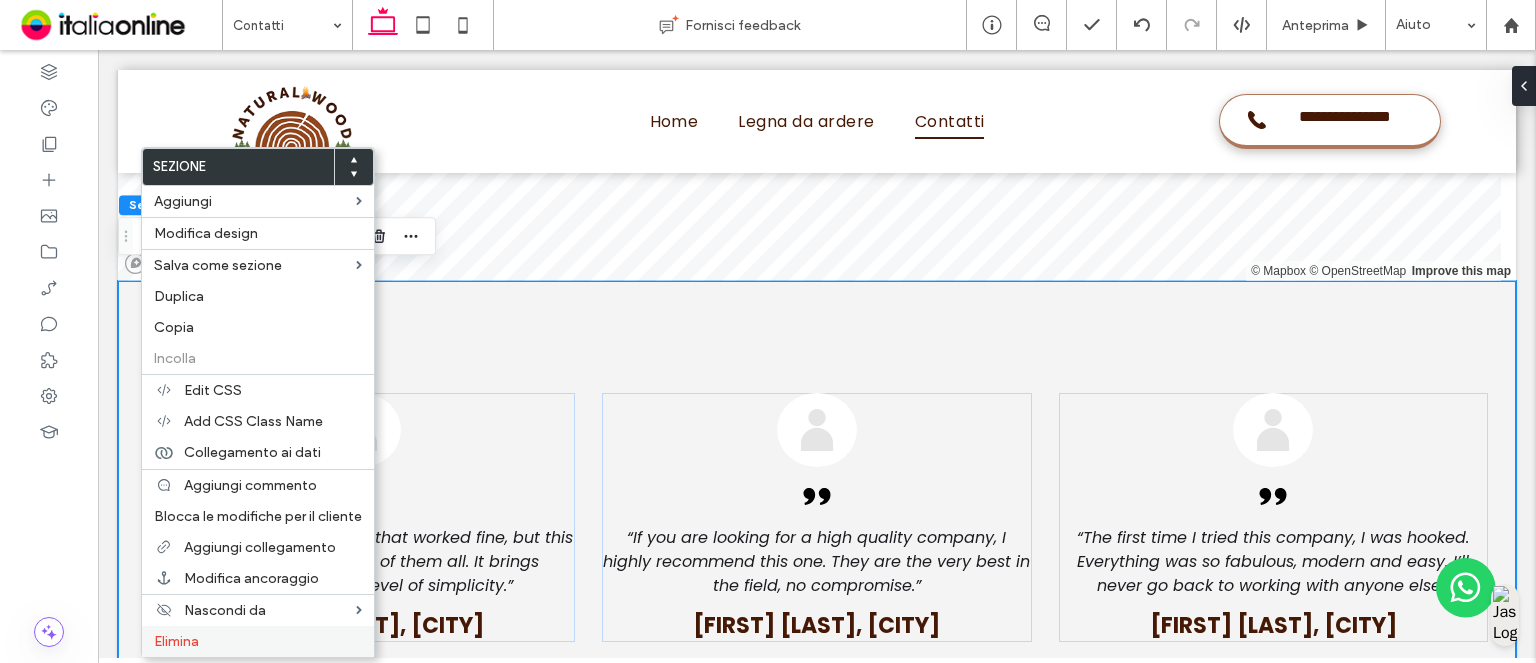 click on "Elimina" at bounding box center (258, 641) 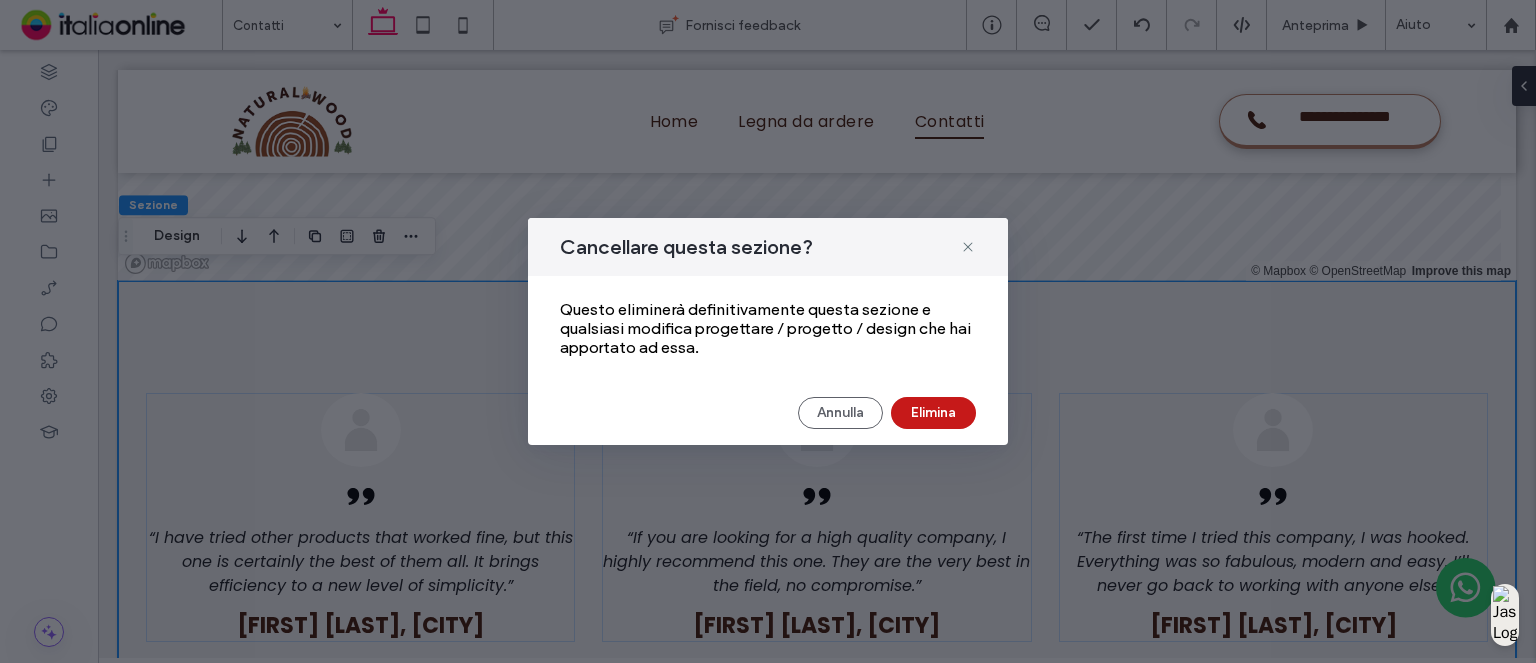 click on "Elimina" at bounding box center (933, 413) 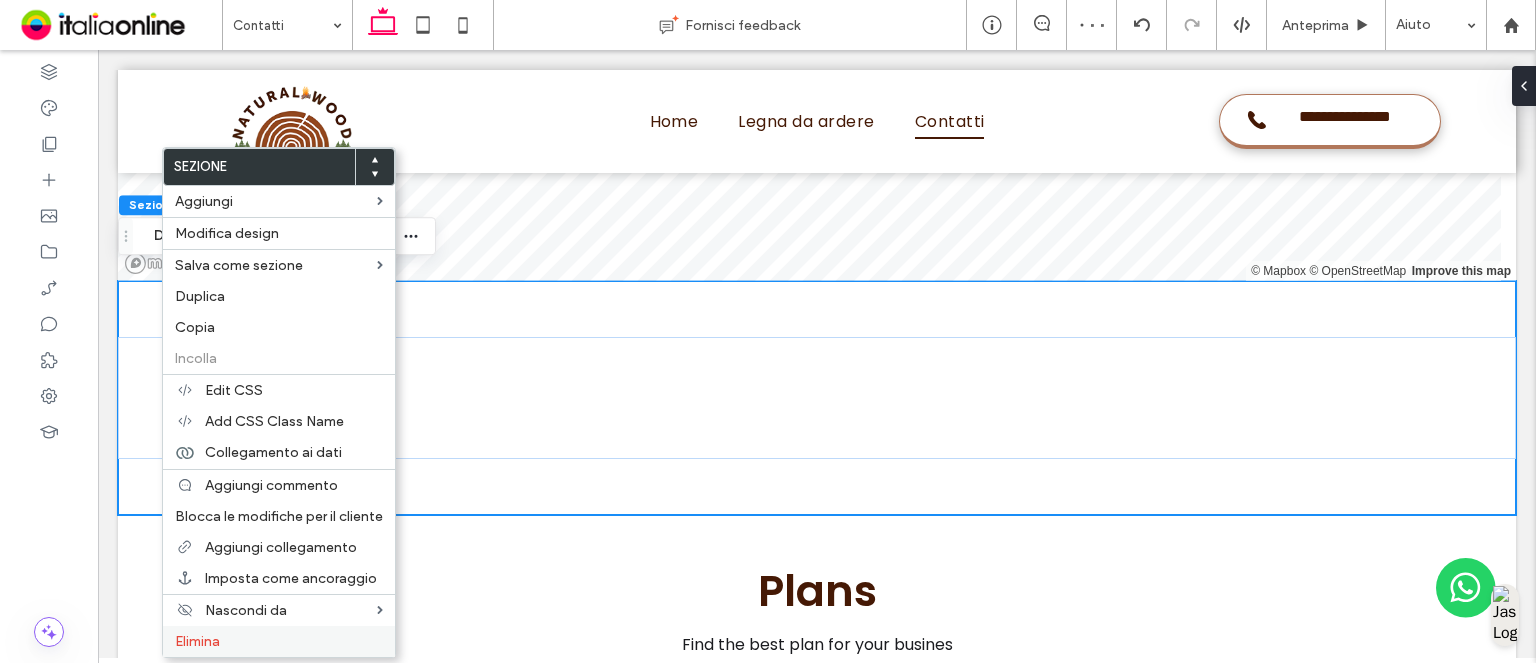 click on "Elimina" at bounding box center (279, 641) 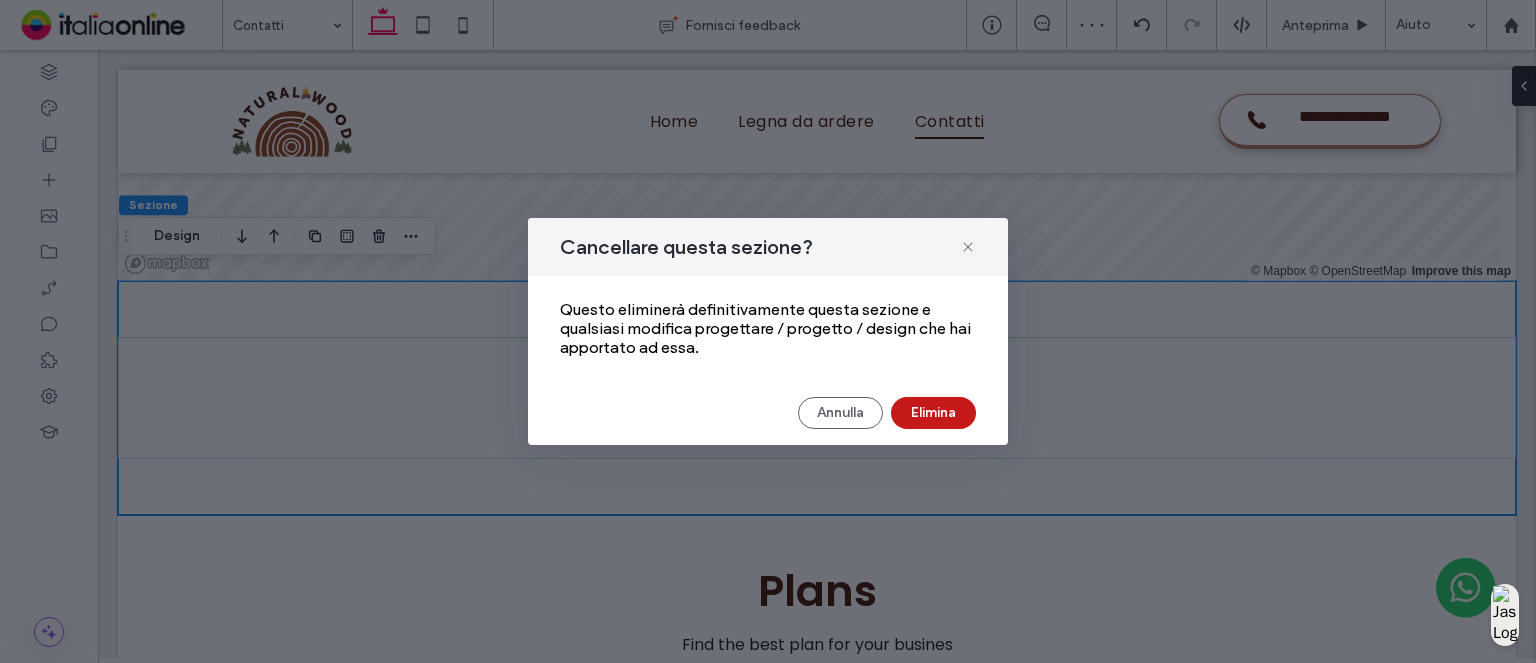 drag, startPoint x: 928, startPoint y: 413, endPoint x: 758, endPoint y: 367, distance: 176.1136 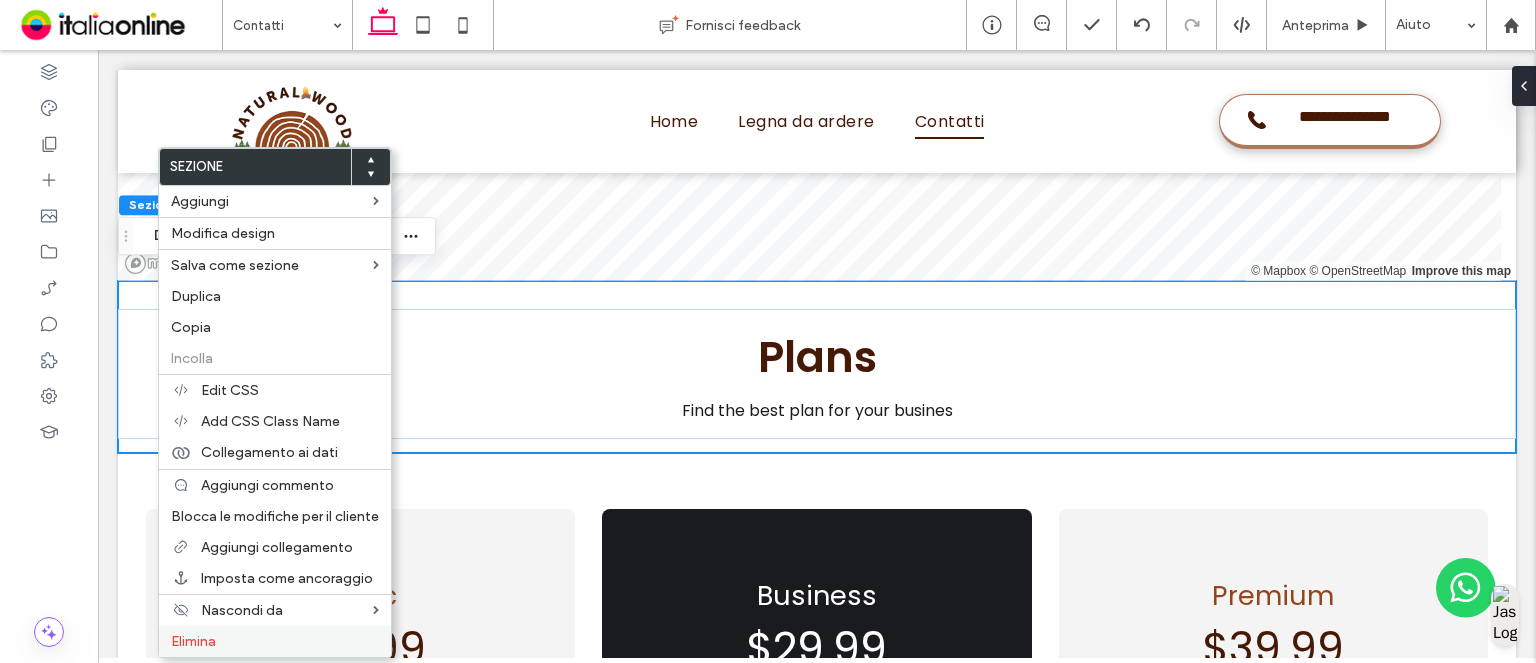 click on "Elimina" at bounding box center (275, 641) 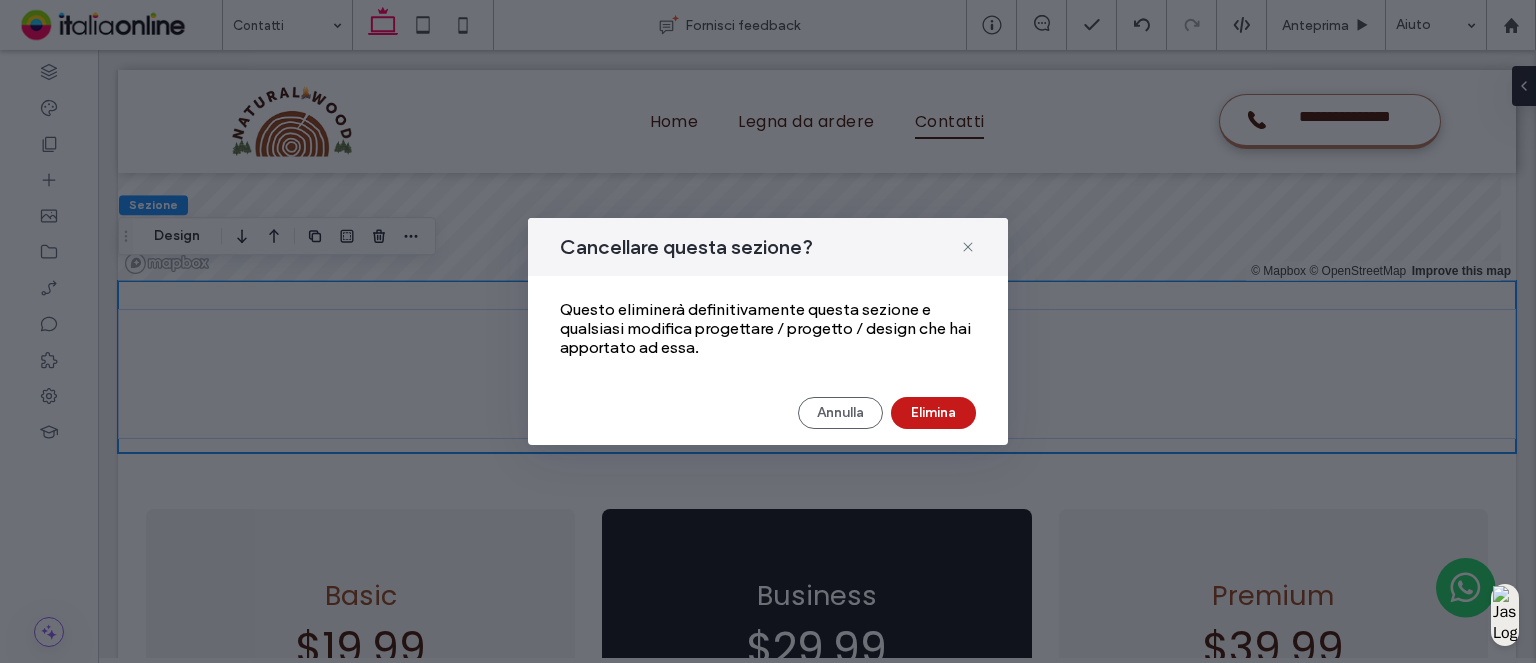click on "Elimina" at bounding box center [933, 413] 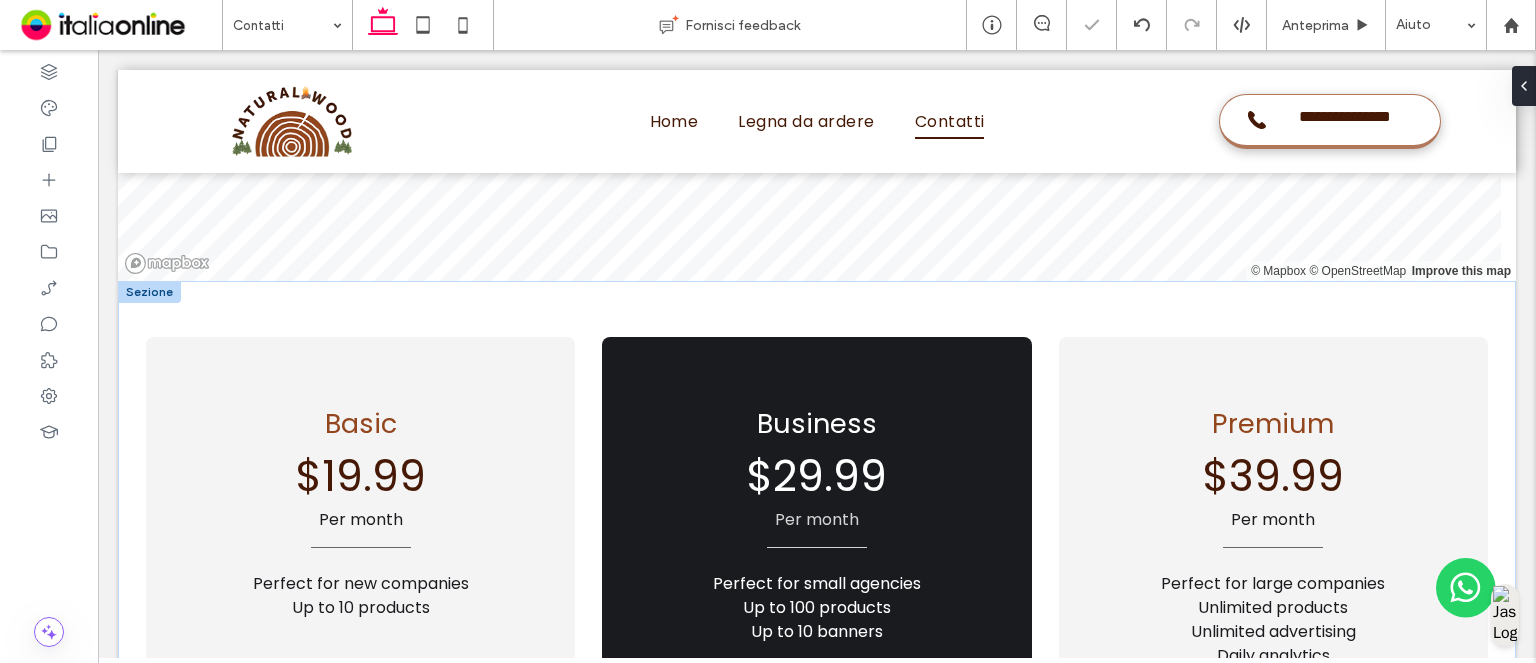 drag, startPoint x: 156, startPoint y: 283, endPoint x: 392, endPoint y: 548, distance: 354.8535 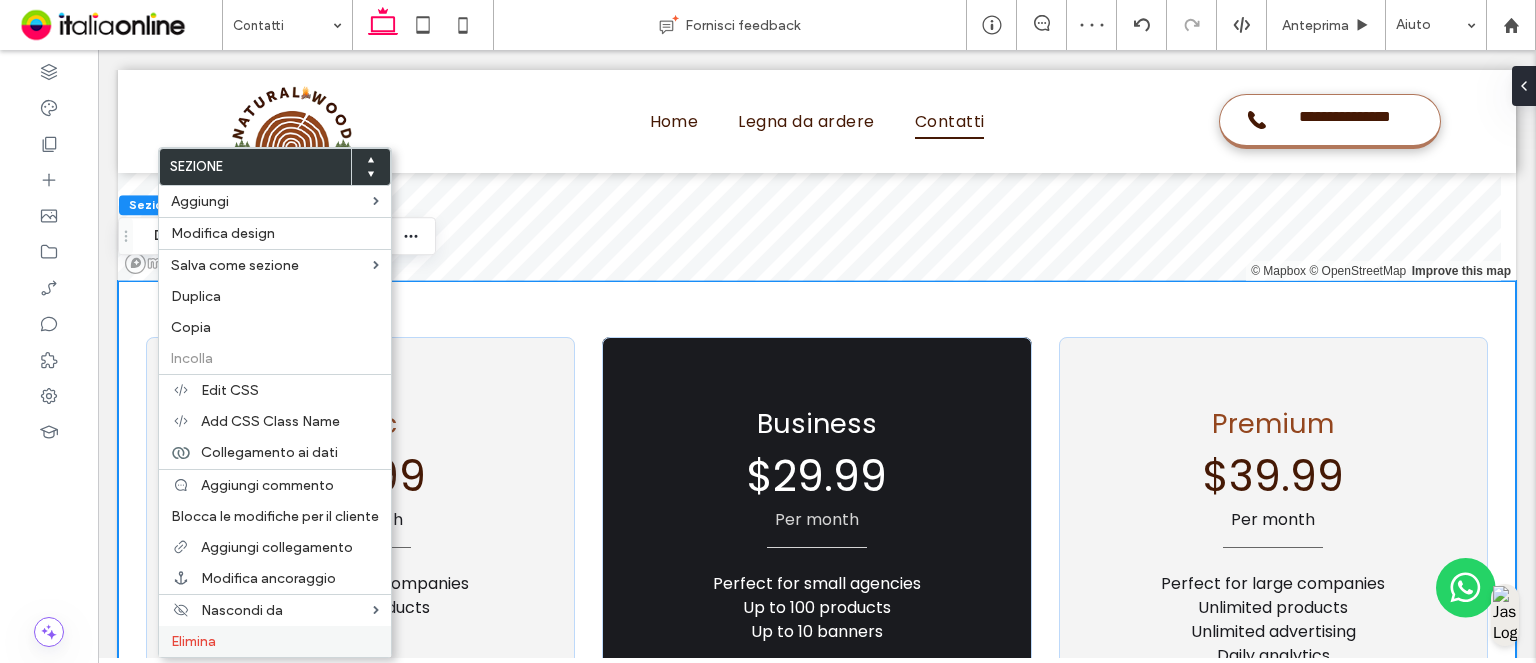 click on "Elimina" at bounding box center (275, 641) 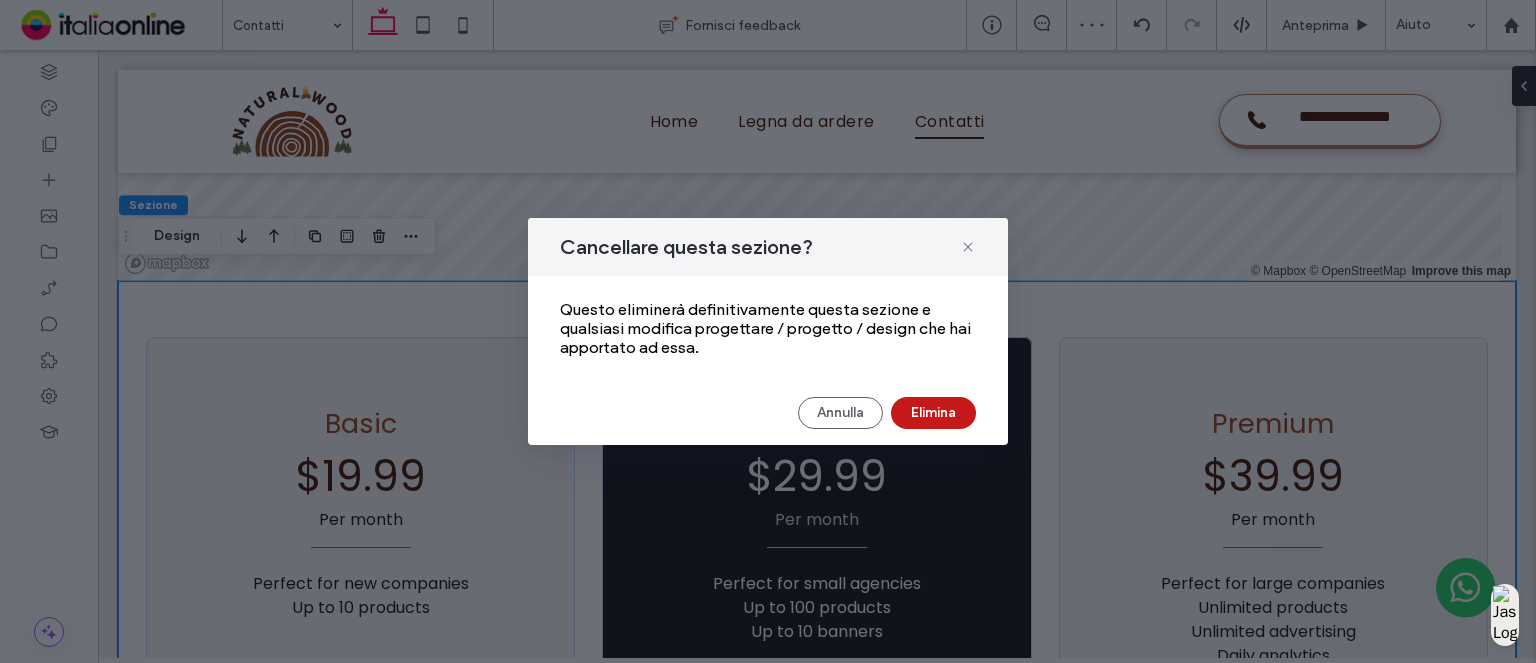 click on "Elimina" at bounding box center (933, 413) 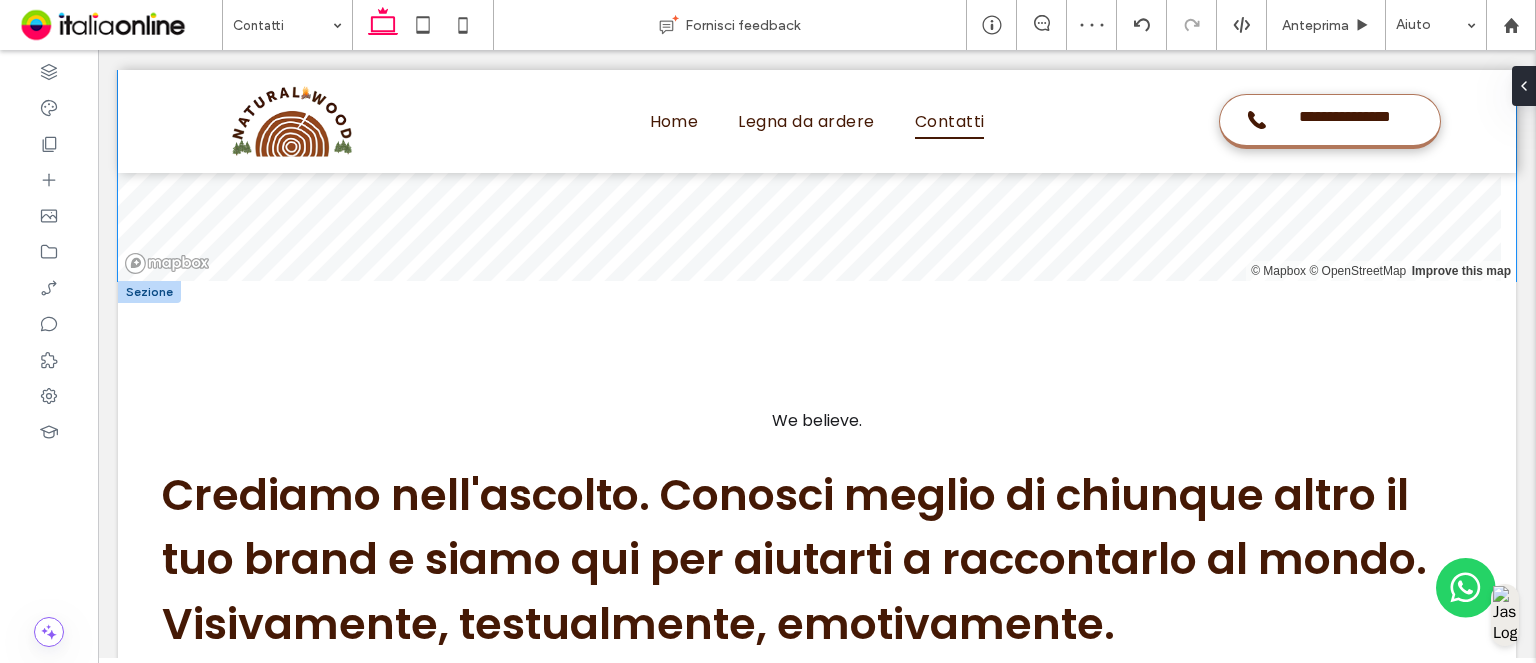 drag, startPoint x: 160, startPoint y: 266, endPoint x: 135, endPoint y: 291, distance: 35.35534 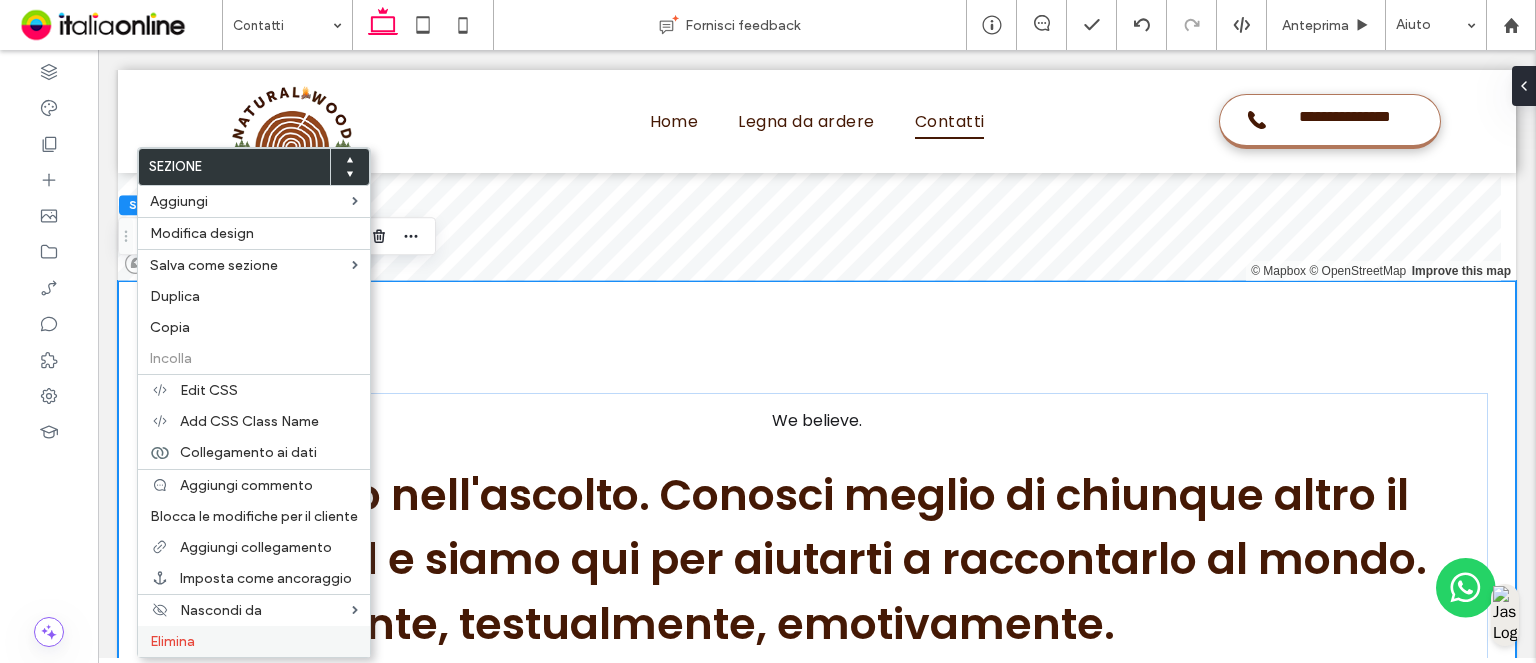 click on "Elimina" at bounding box center [254, 641] 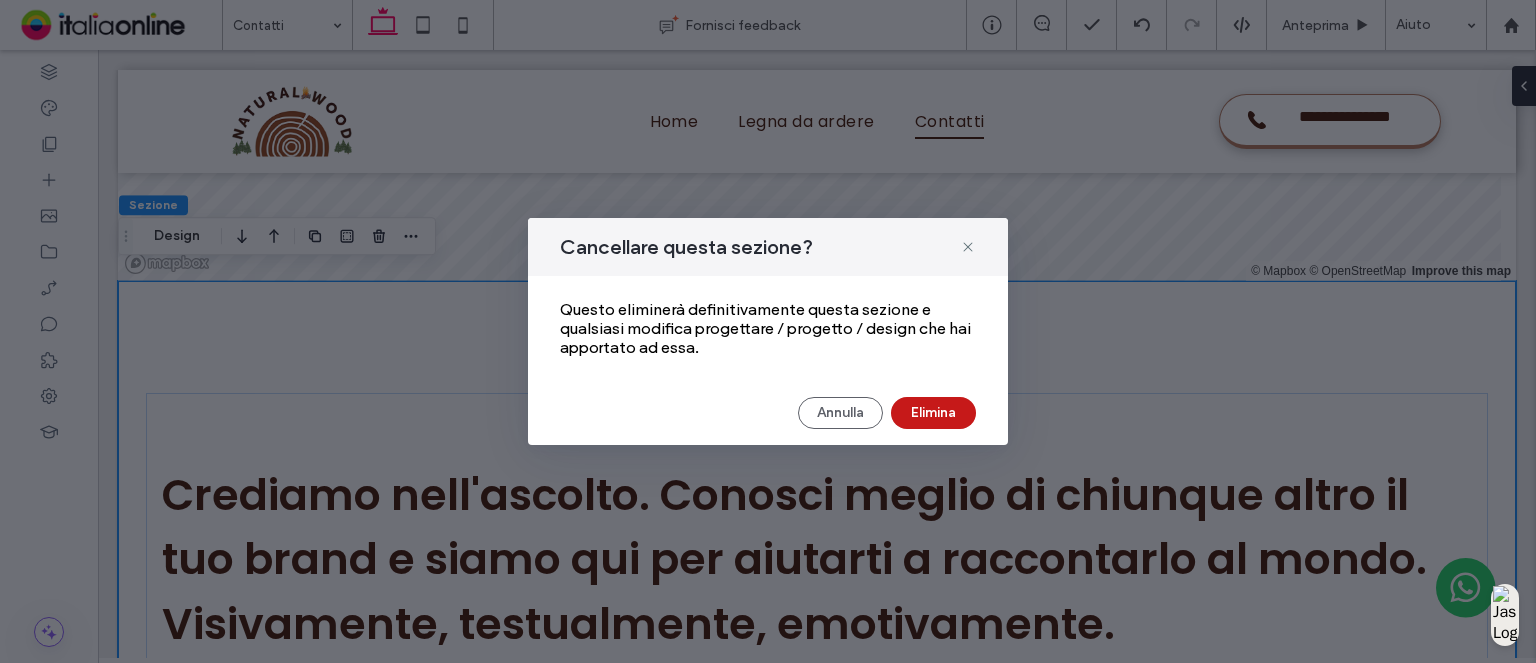 click on "Elimina" at bounding box center (933, 413) 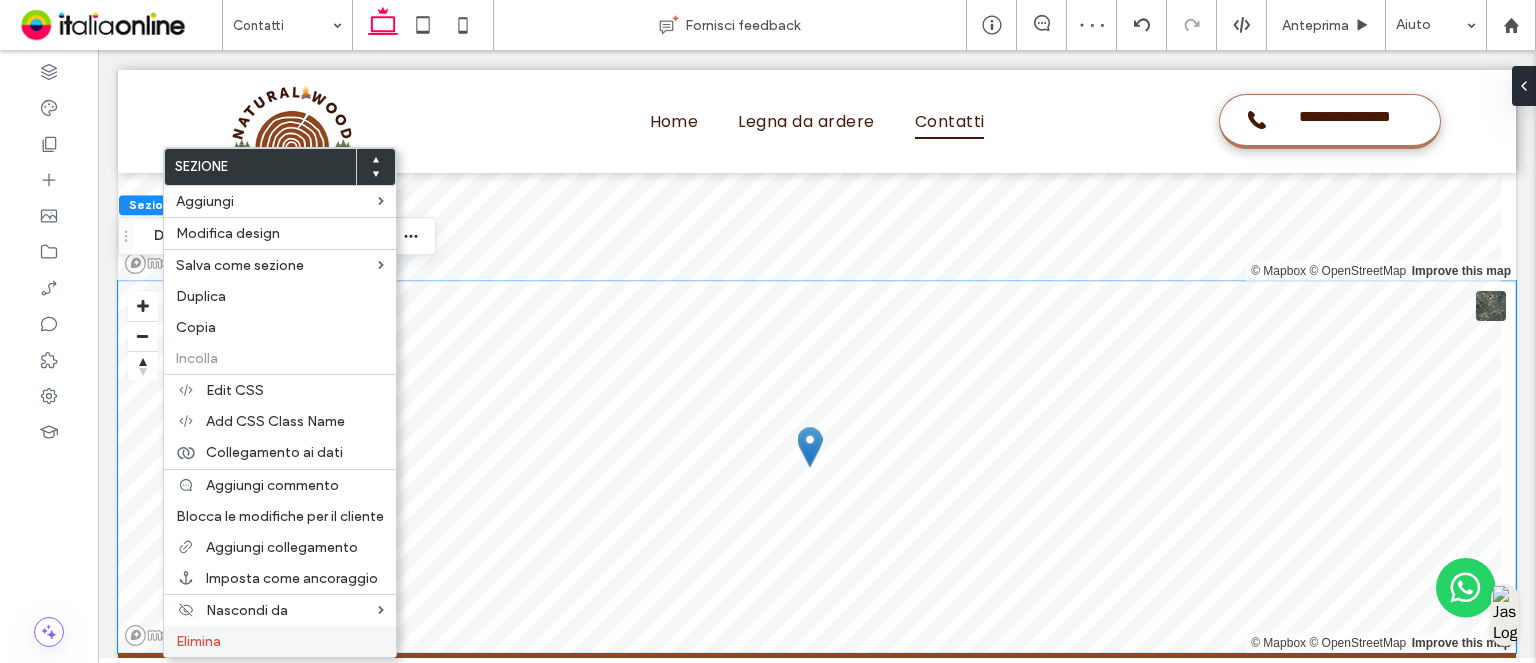 click on "Elimina" at bounding box center (280, 641) 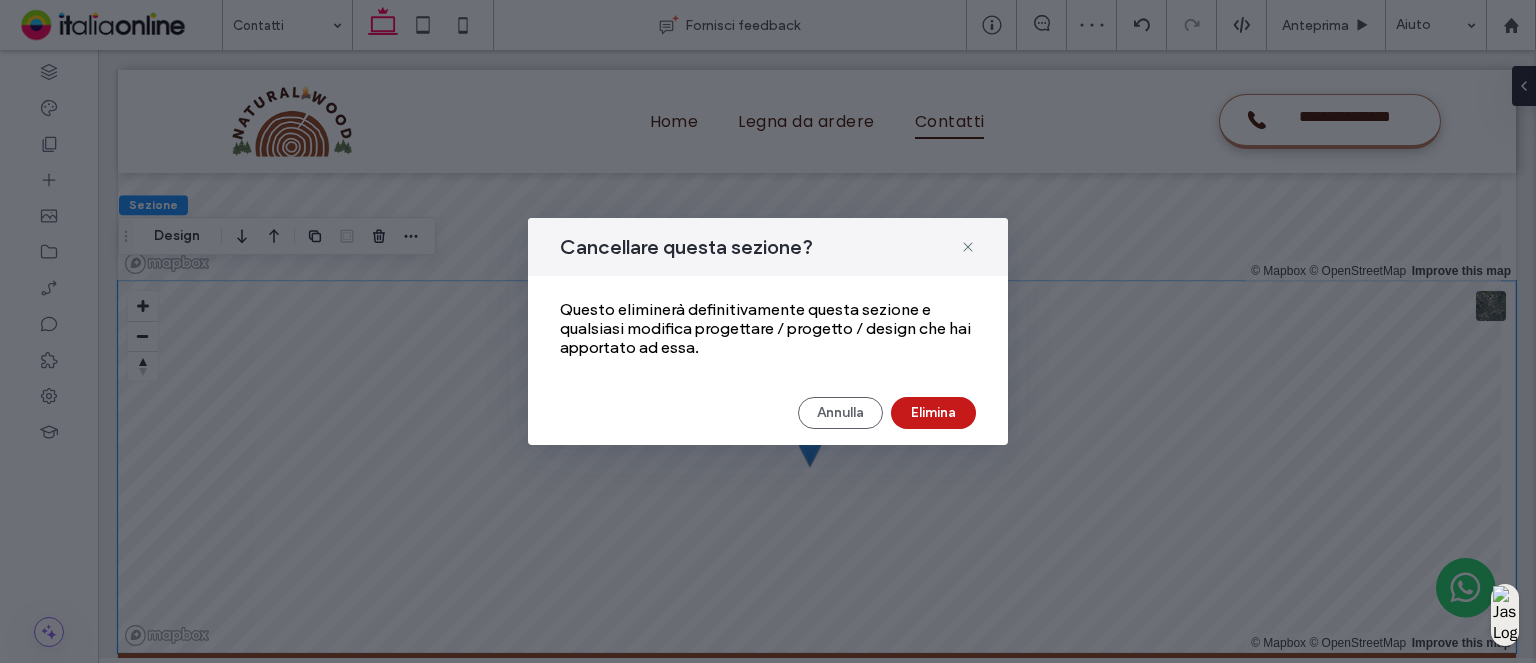 click on "Elimina" at bounding box center (933, 413) 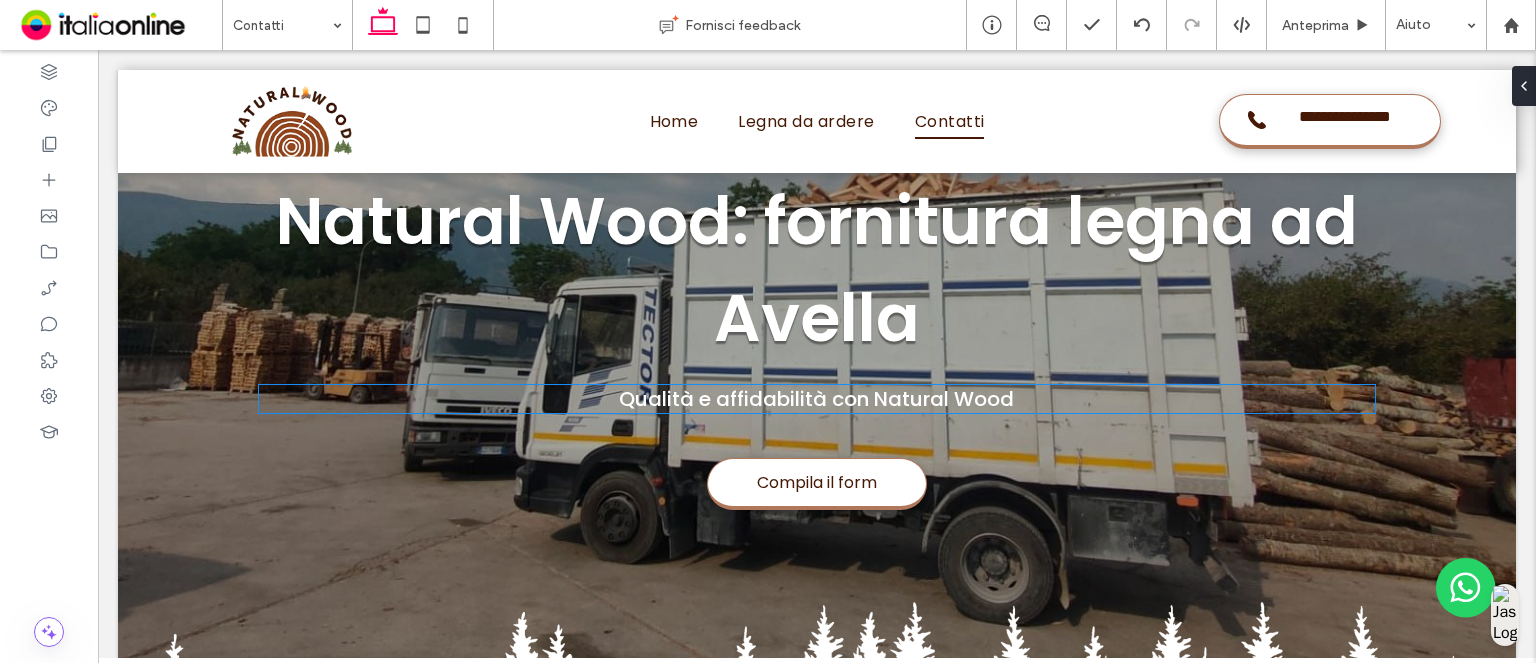 scroll, scrollTop: 241, scrollLeft: 0, axis: vertical 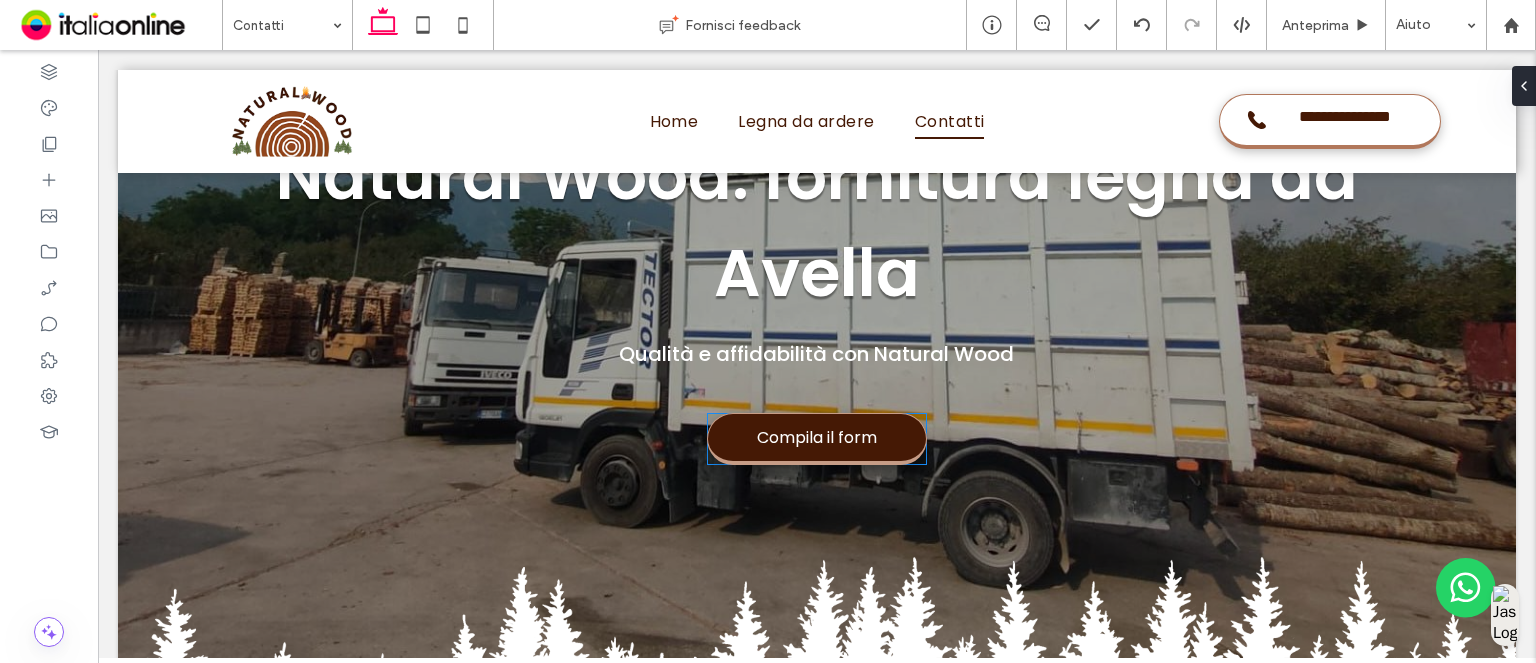 click on "Compila il form" at bounding box center (817, 437) 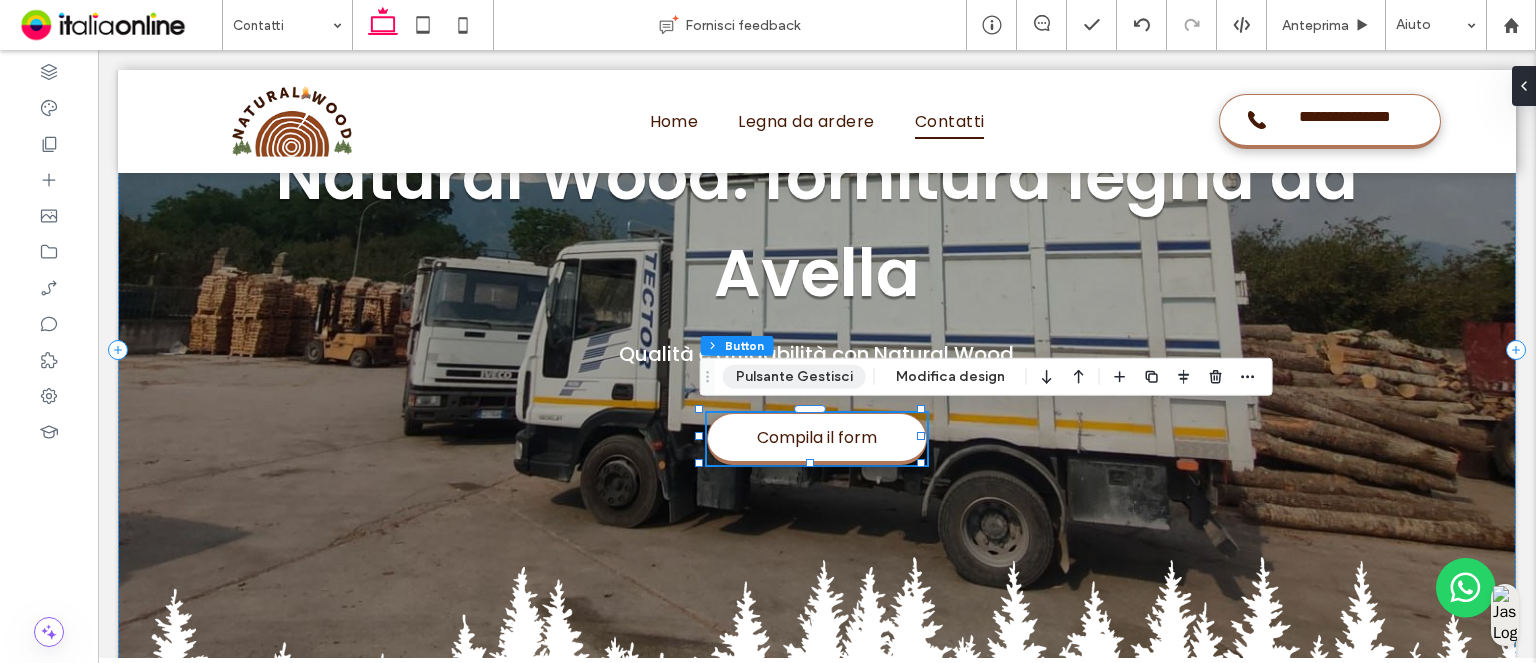 click on "Pulsante Gestisci" at bounding box center (794, 377) 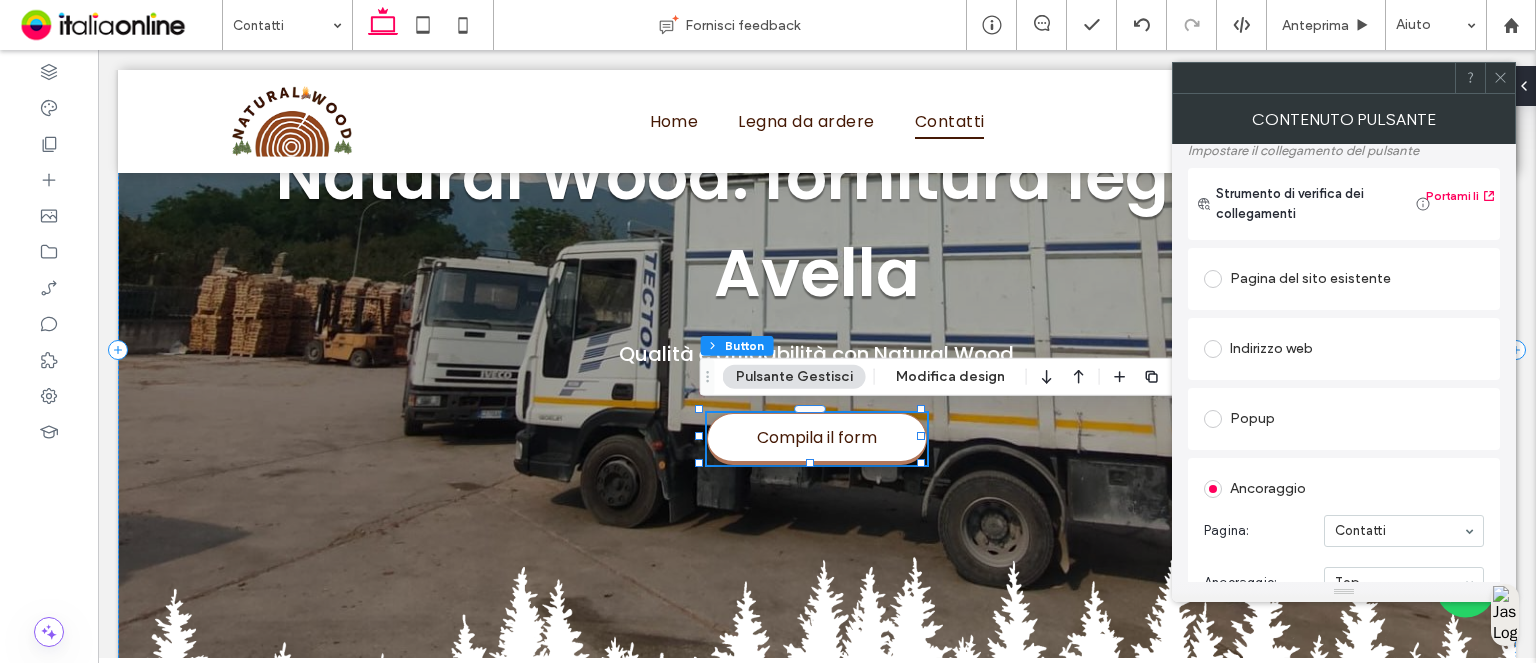 scroll, scrollTop: 200, scrollLeft: 0, axis: vertical 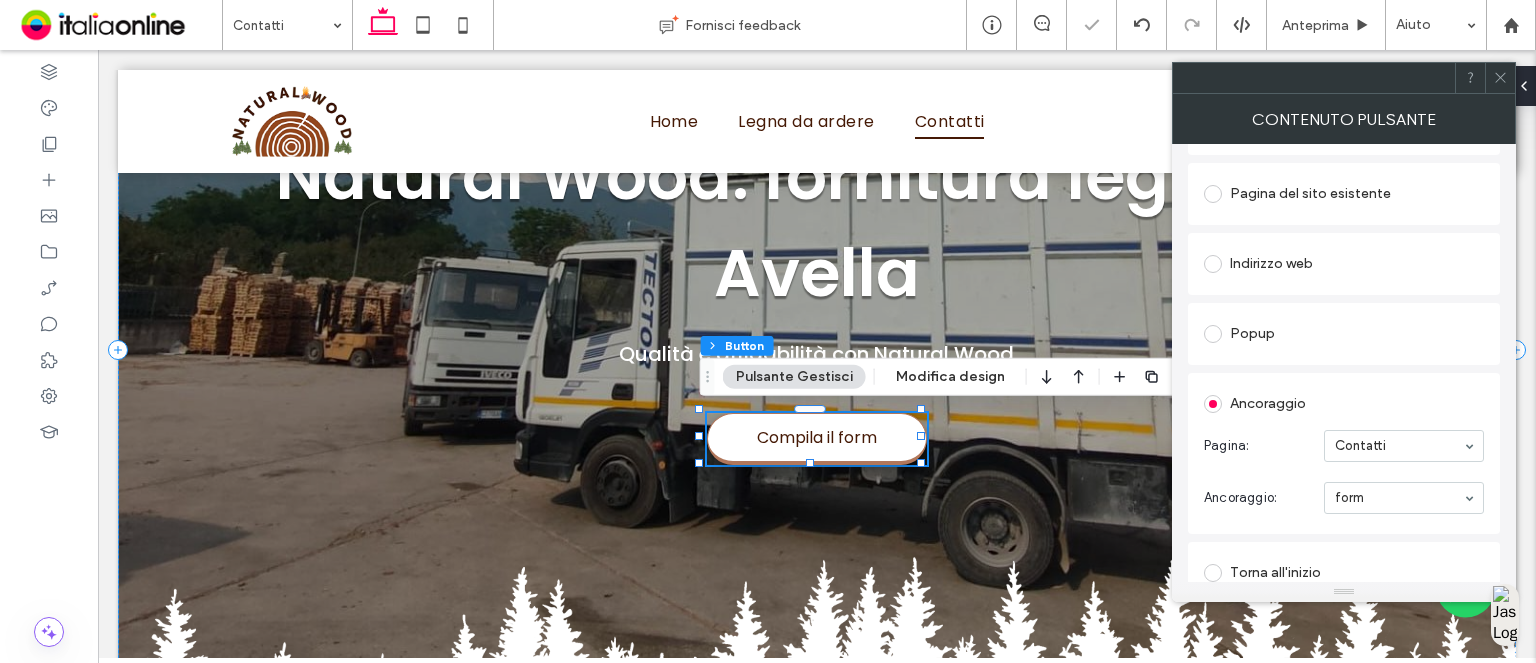 click on "Contenuto pulsante" at bounding box center [1344, 119] 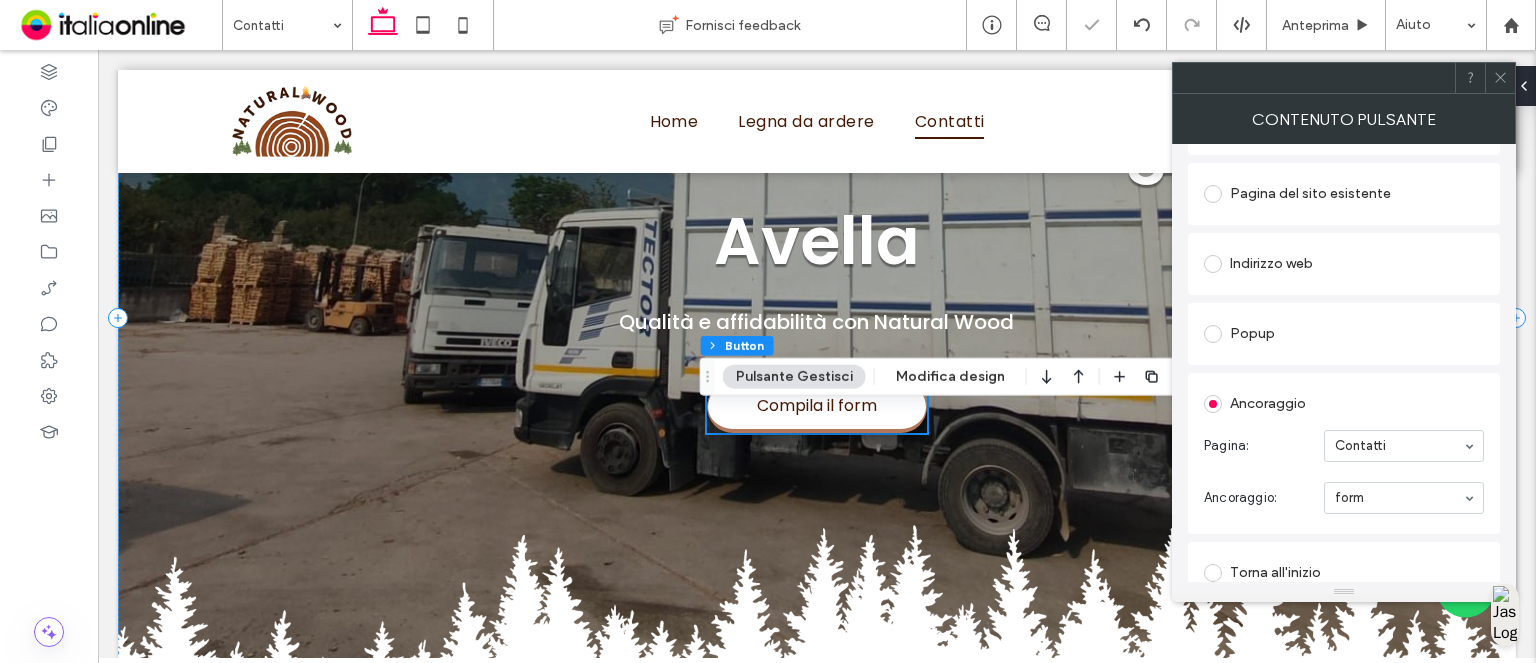 scroll, scrollTop: 241, scrollLeft: 0, axis: vertical 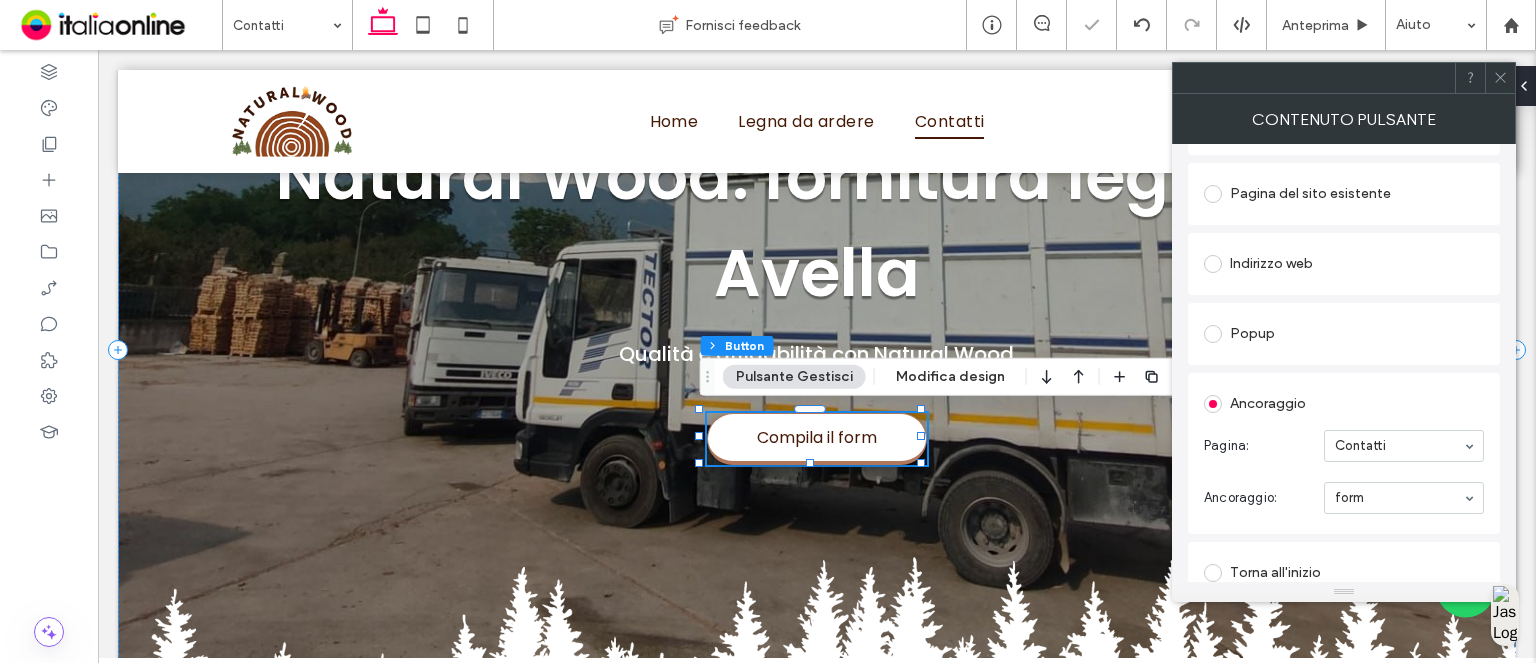 click 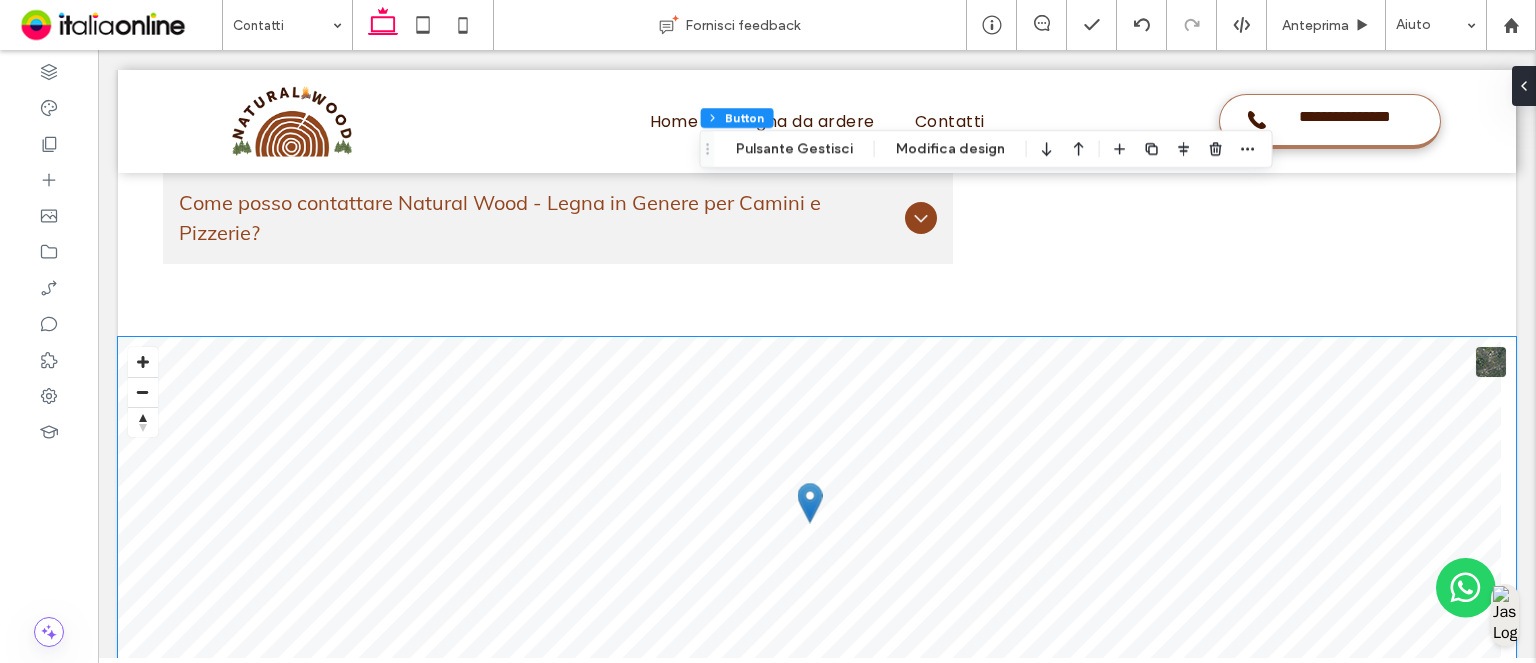 scroll, scrollTop: 2746, scrollLeft: 0, axis: vertical 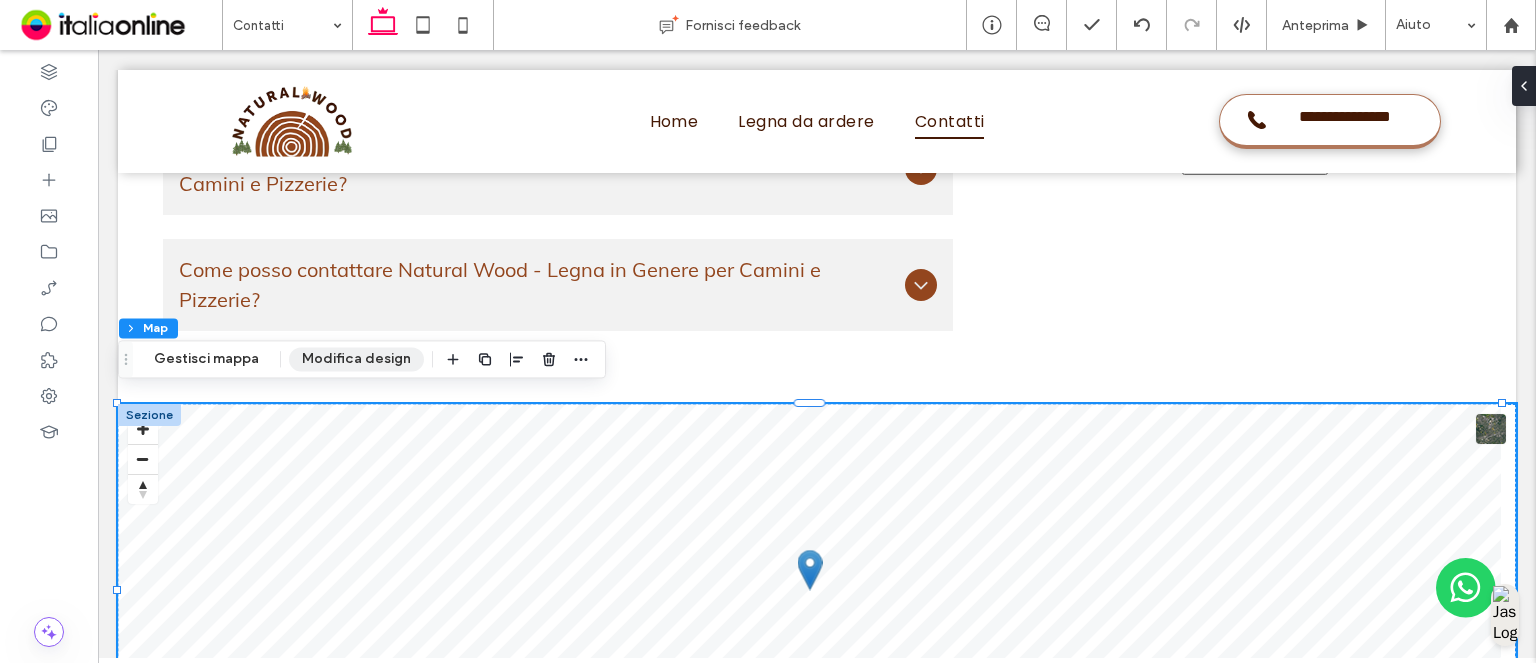 drag, startPoint x: 220, startPoint y: 348, endPoint x: 332, endPoint y: 362, distance: 112.871605 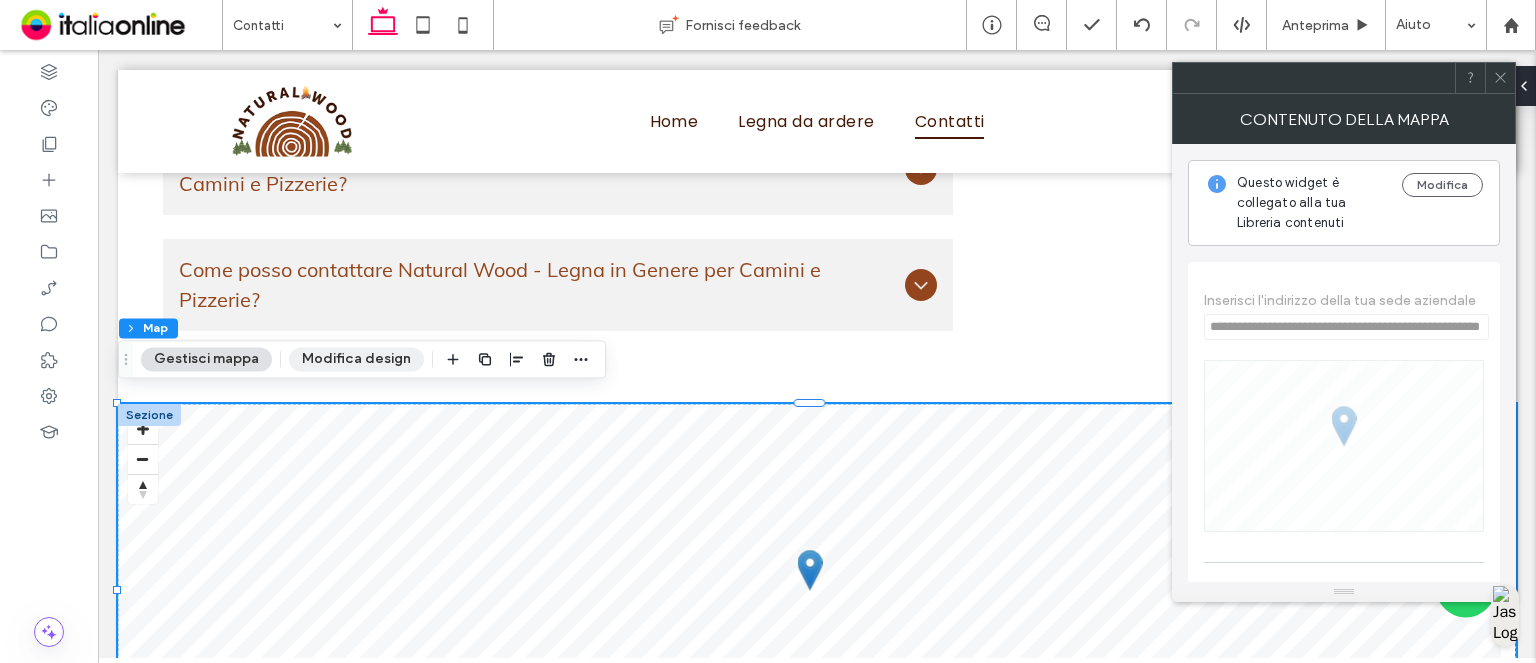 click on "Modifica design" at bounding box center (356, 359) 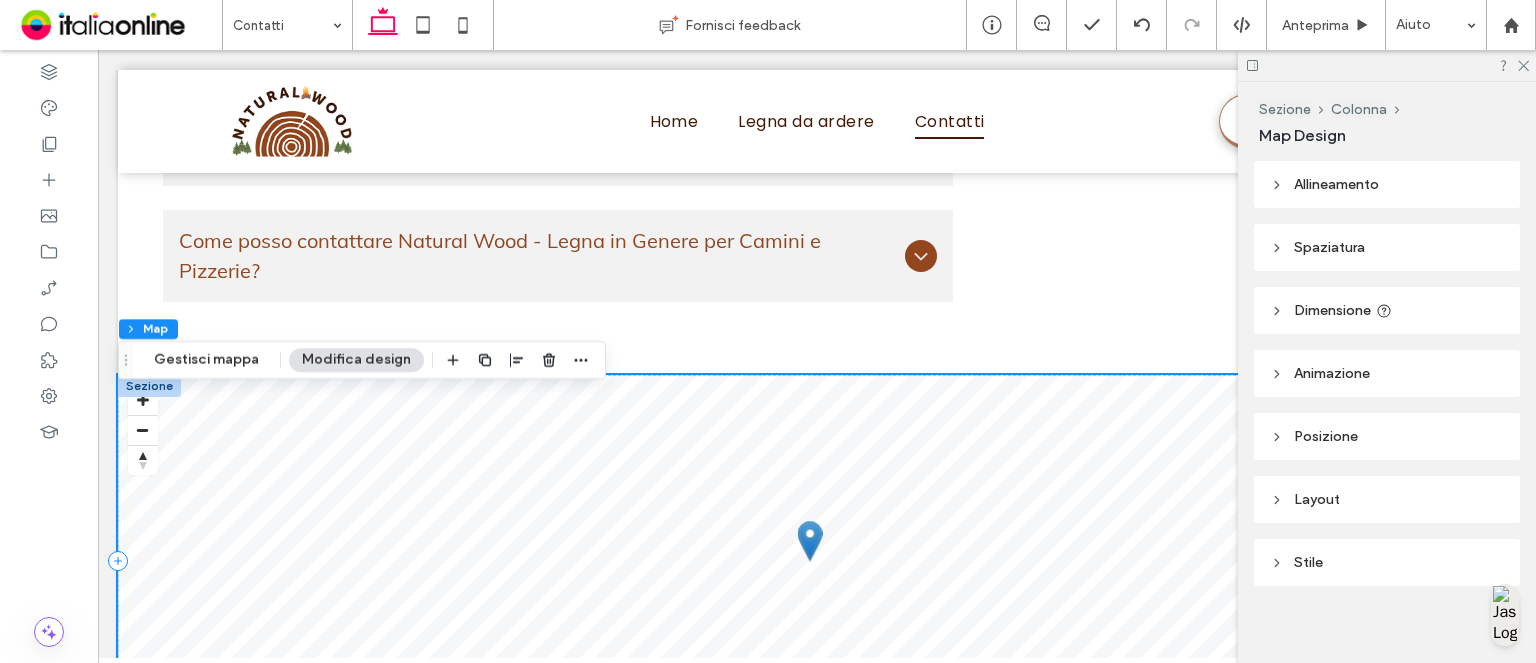 scroll, scrollTop: 2746, scrollLeft: 0, axis: vertical 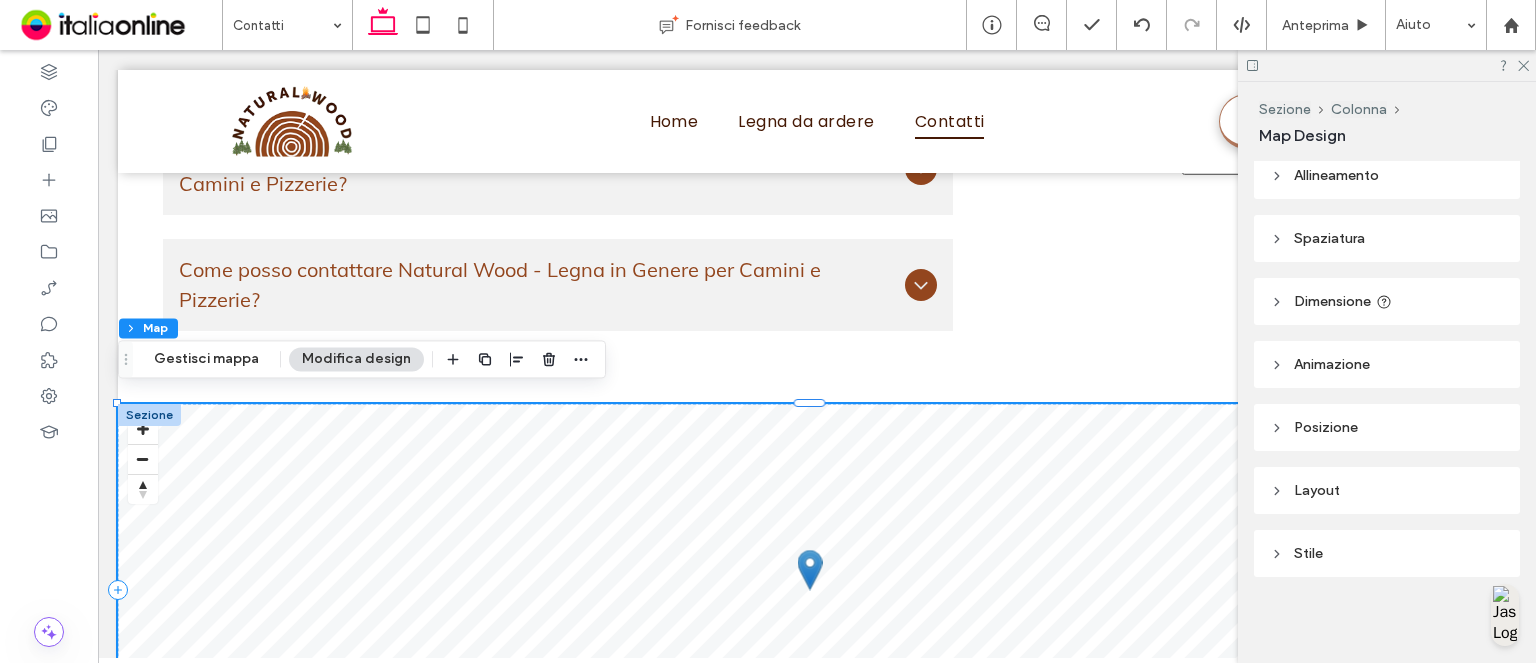 click on "Layout" at bounding box center (1387, 490) 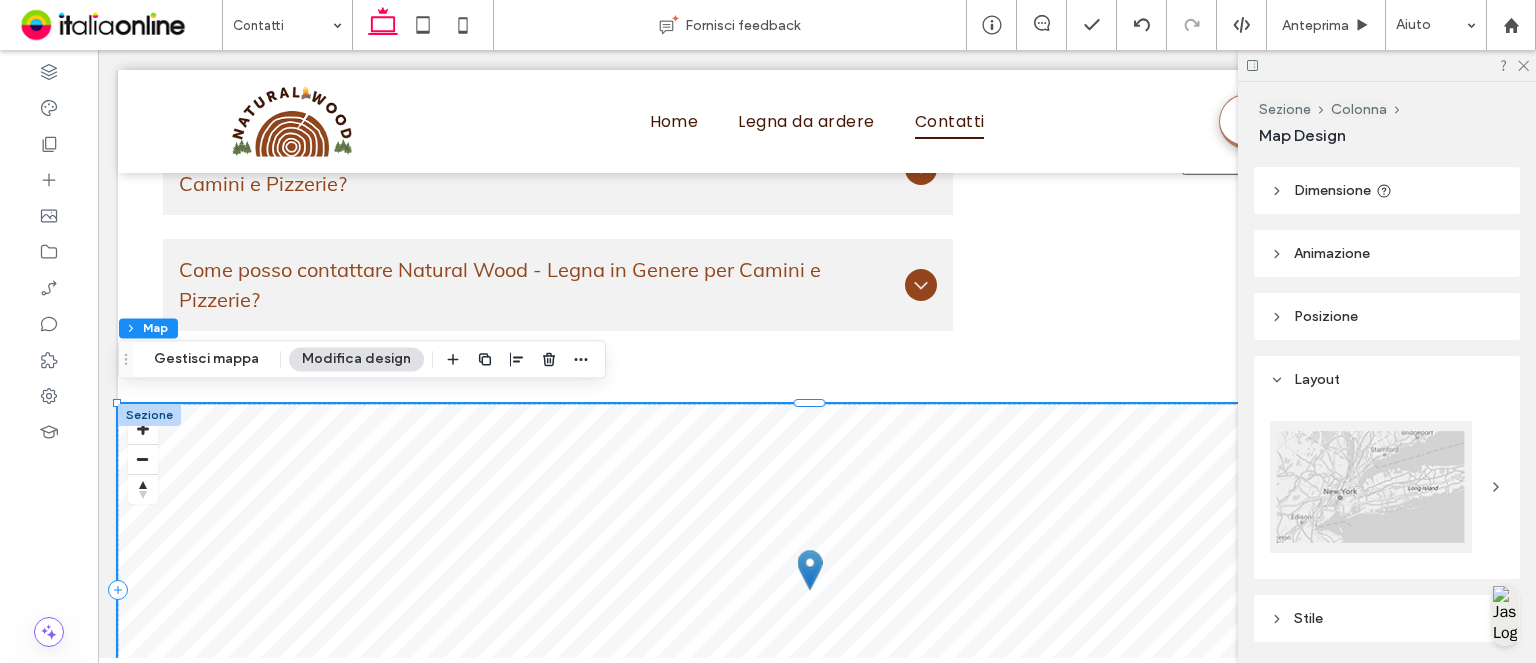 scroll, scrollTop: 185, scrollLeft: 0, axis: vertical 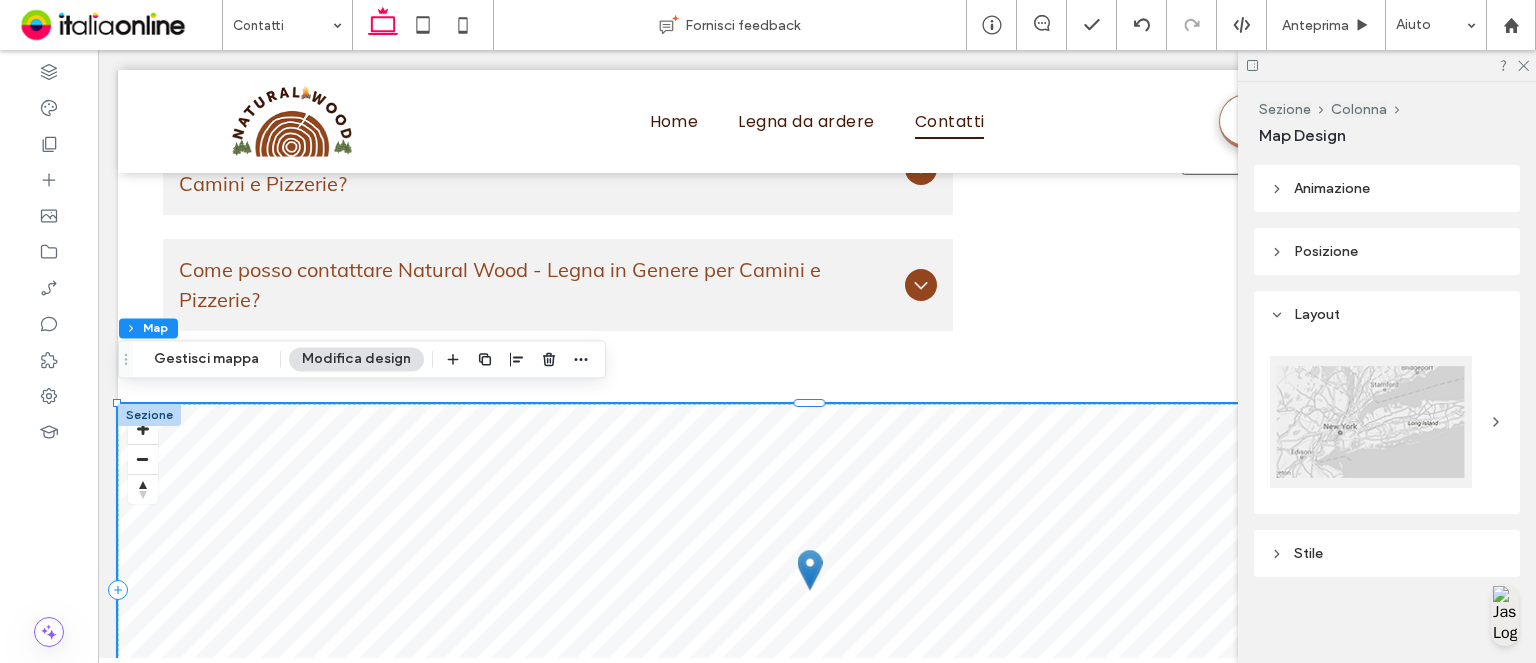 click 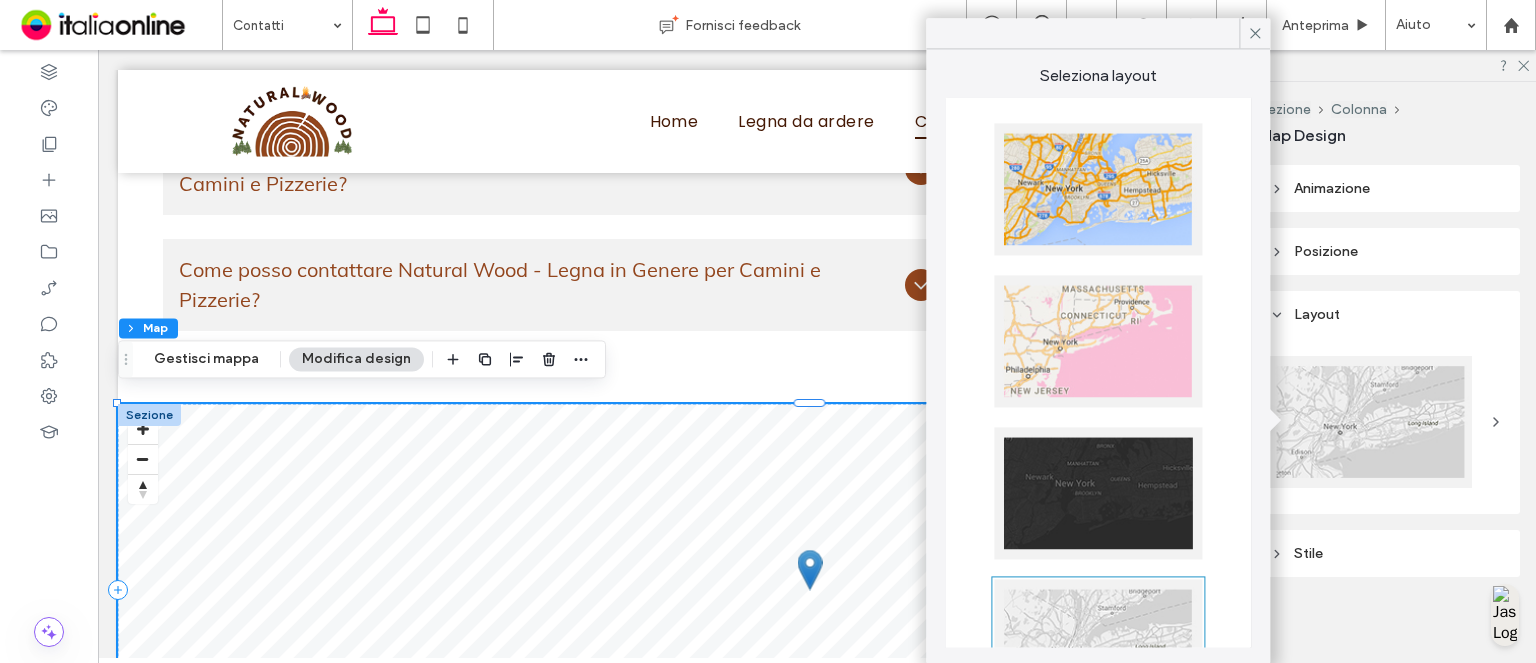 click at bounding box center [1098, 189] 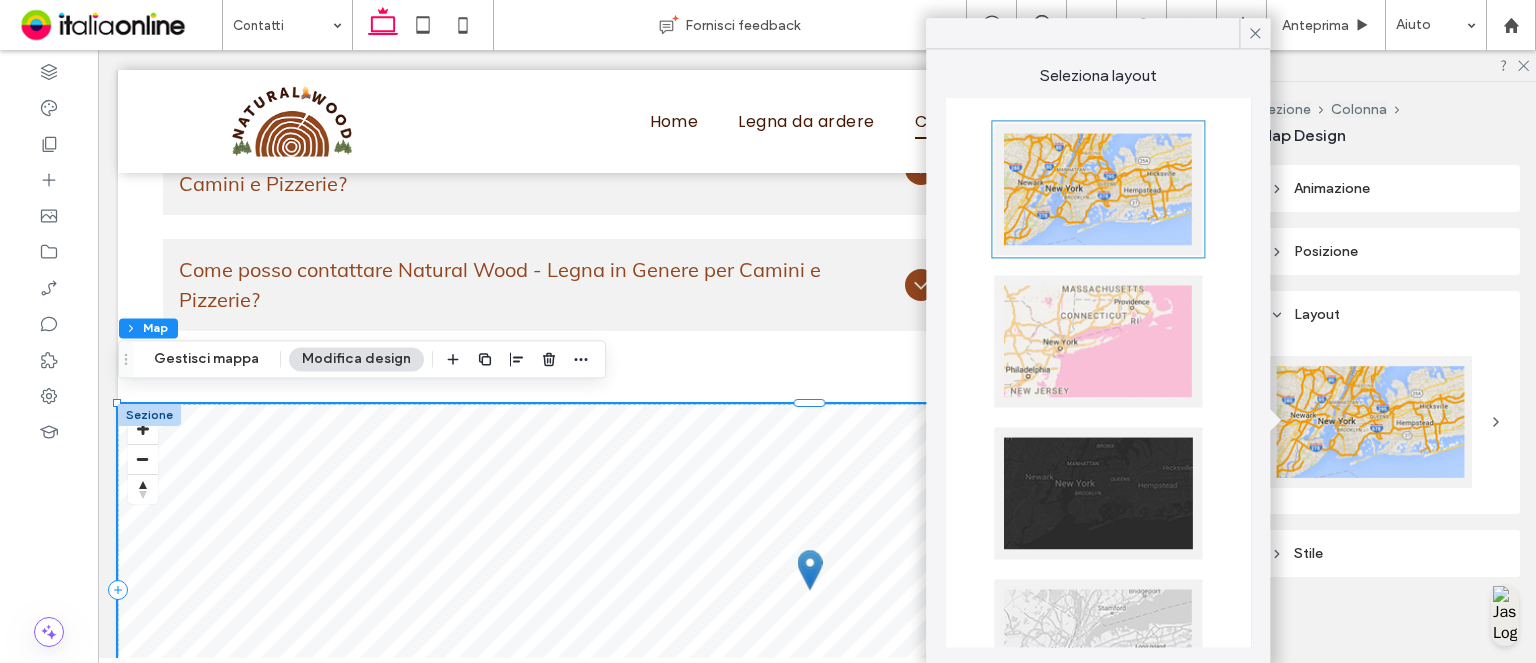 drag, startPoint x: 1249, startPoint y: 35, endPoint x: 1292, endPoint y: 80, distance: 62.241467 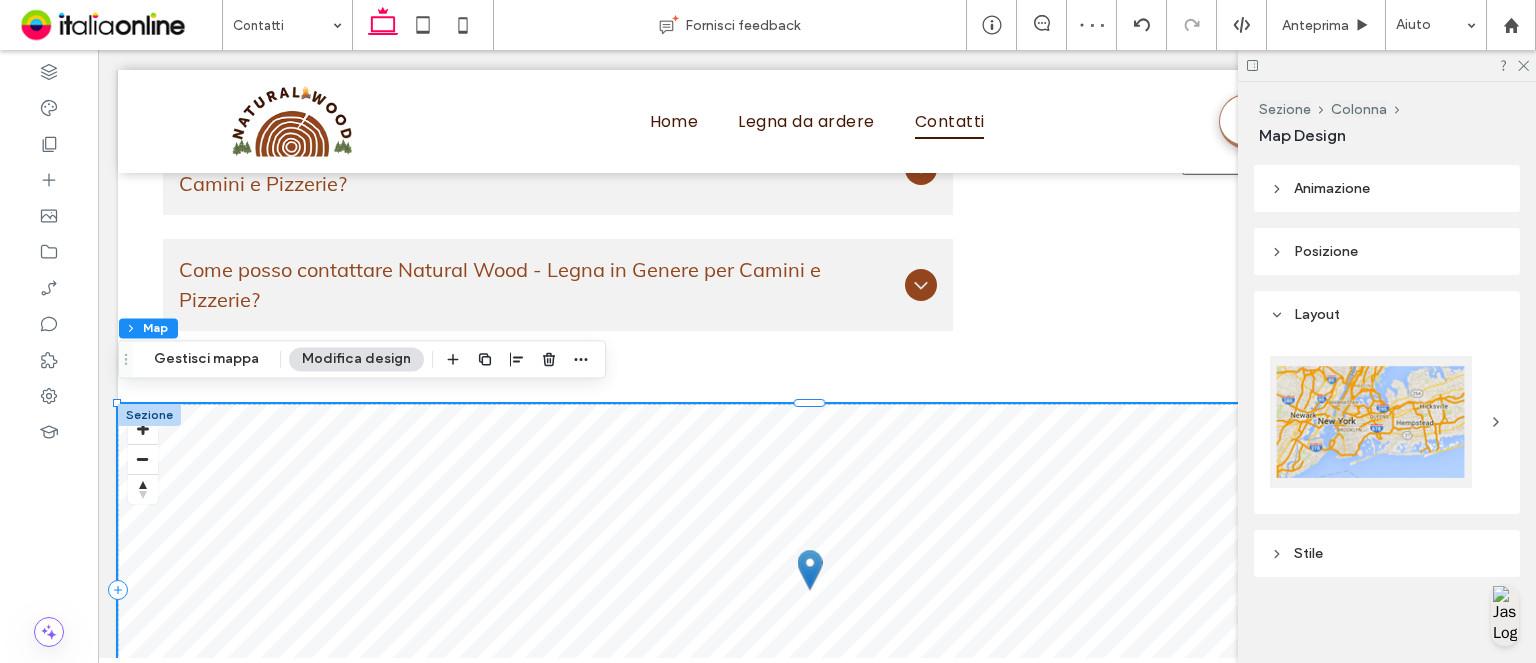 click on "Posizione" at bounding box center [1387, 251] 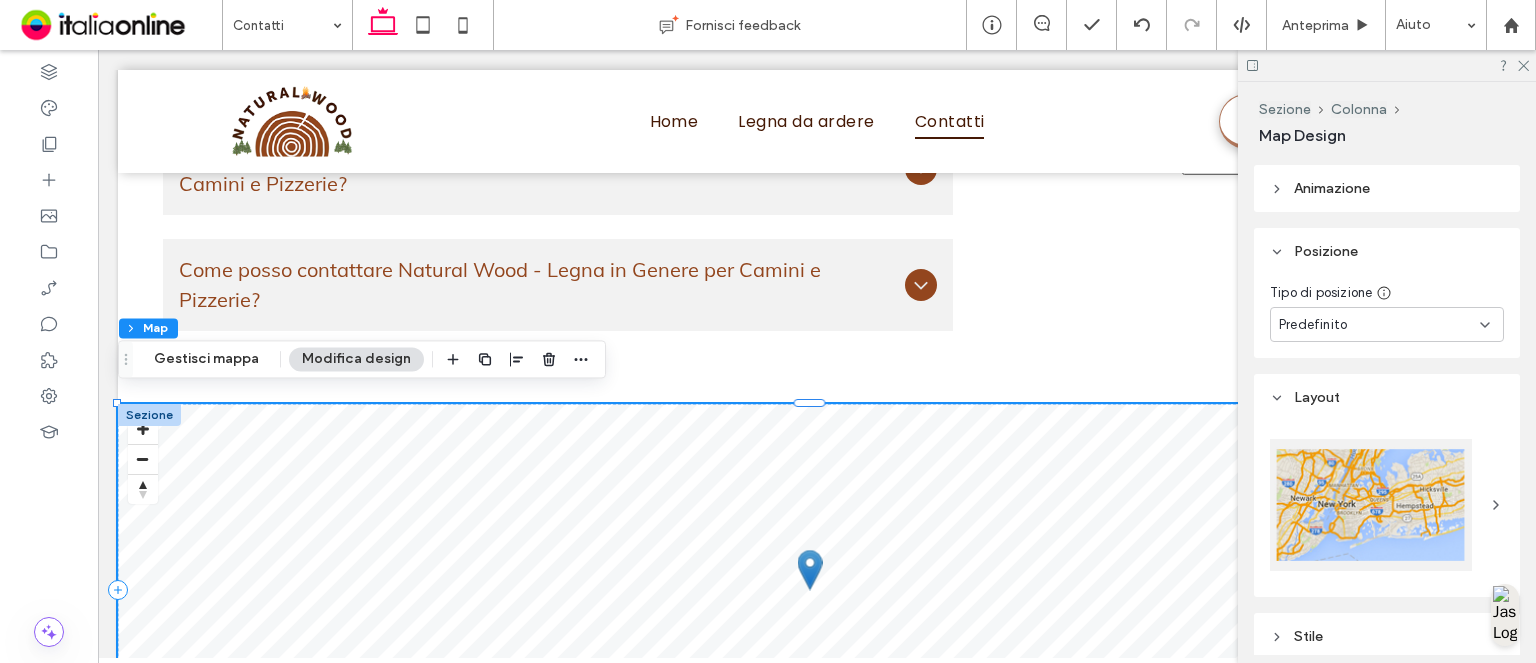 click on "Posizione" at bounding box center (1387, 251) 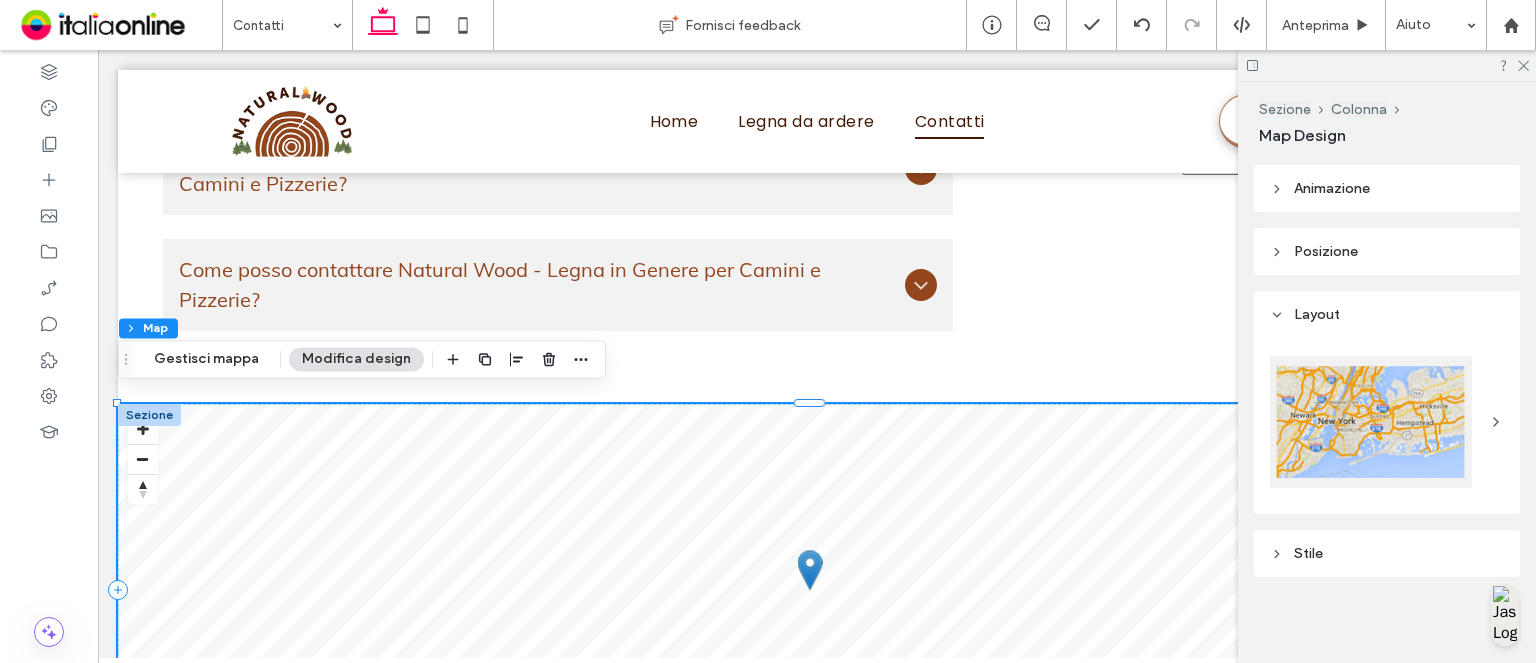 click on "Stile" at bounding box center (1387, 553) 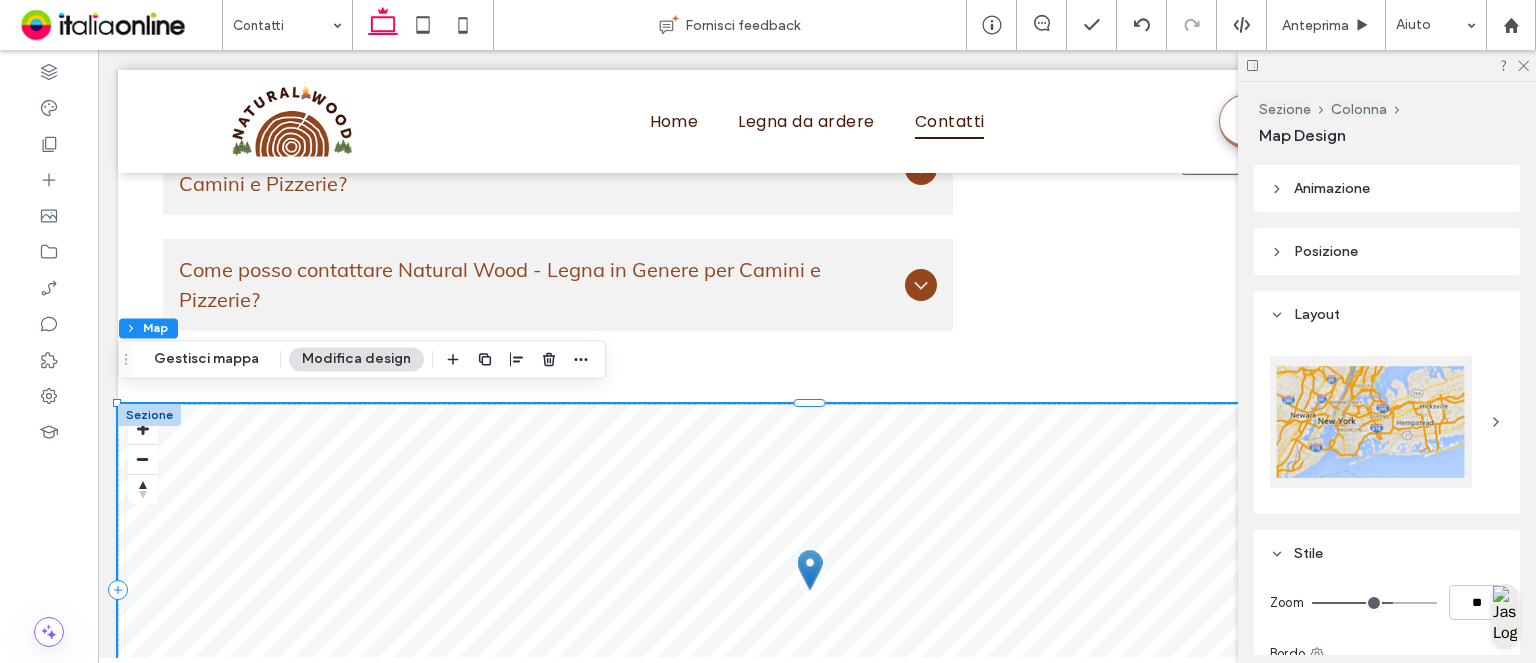 scroll, scrollTop: 327, scrollLeft: 0, axis: vertical 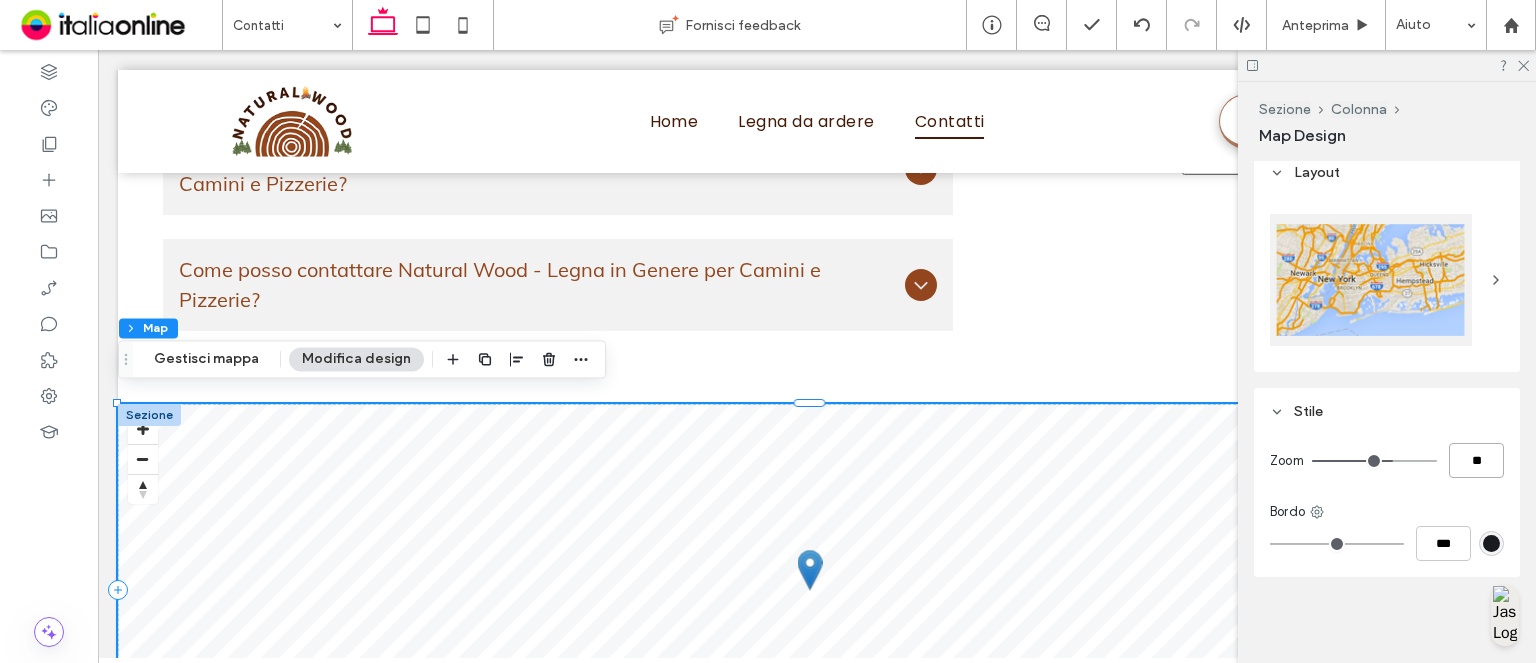 click on "**" at bounding box center (1476, 460) 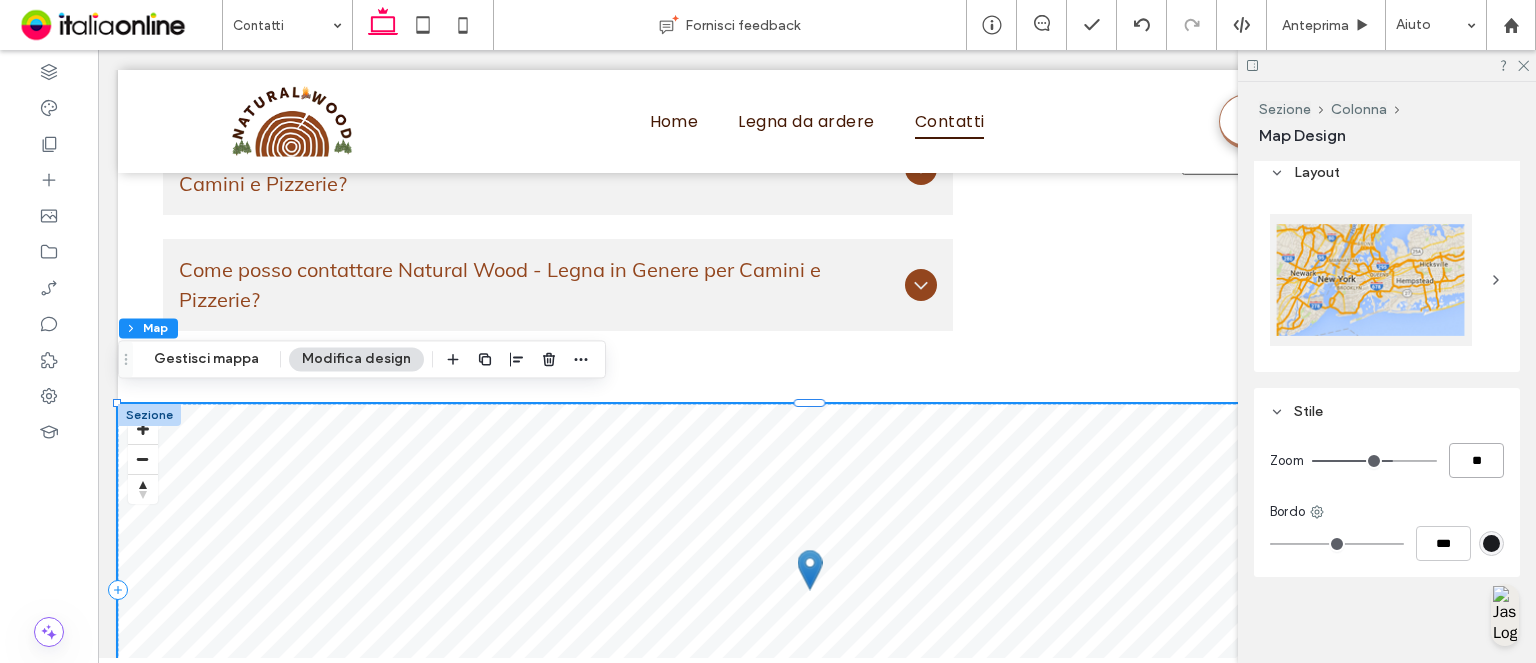 type on "**" 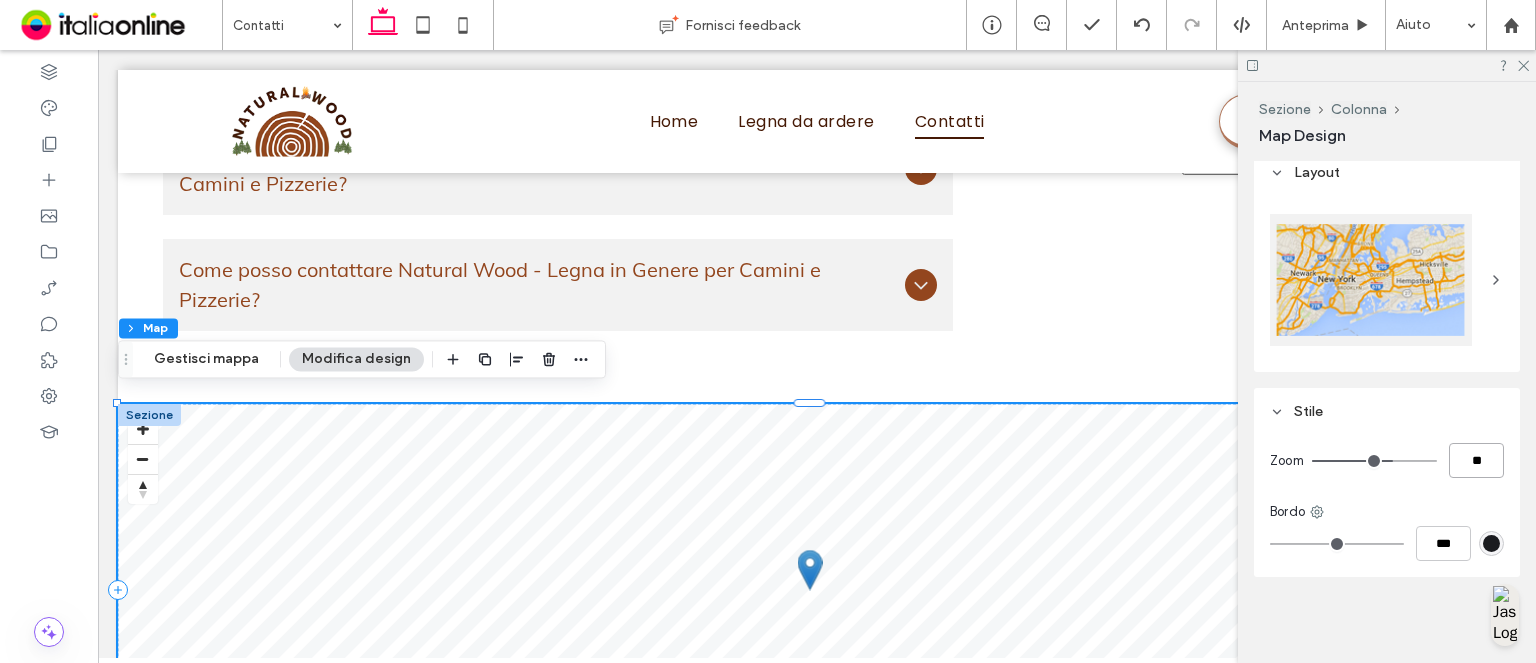 type on "**" 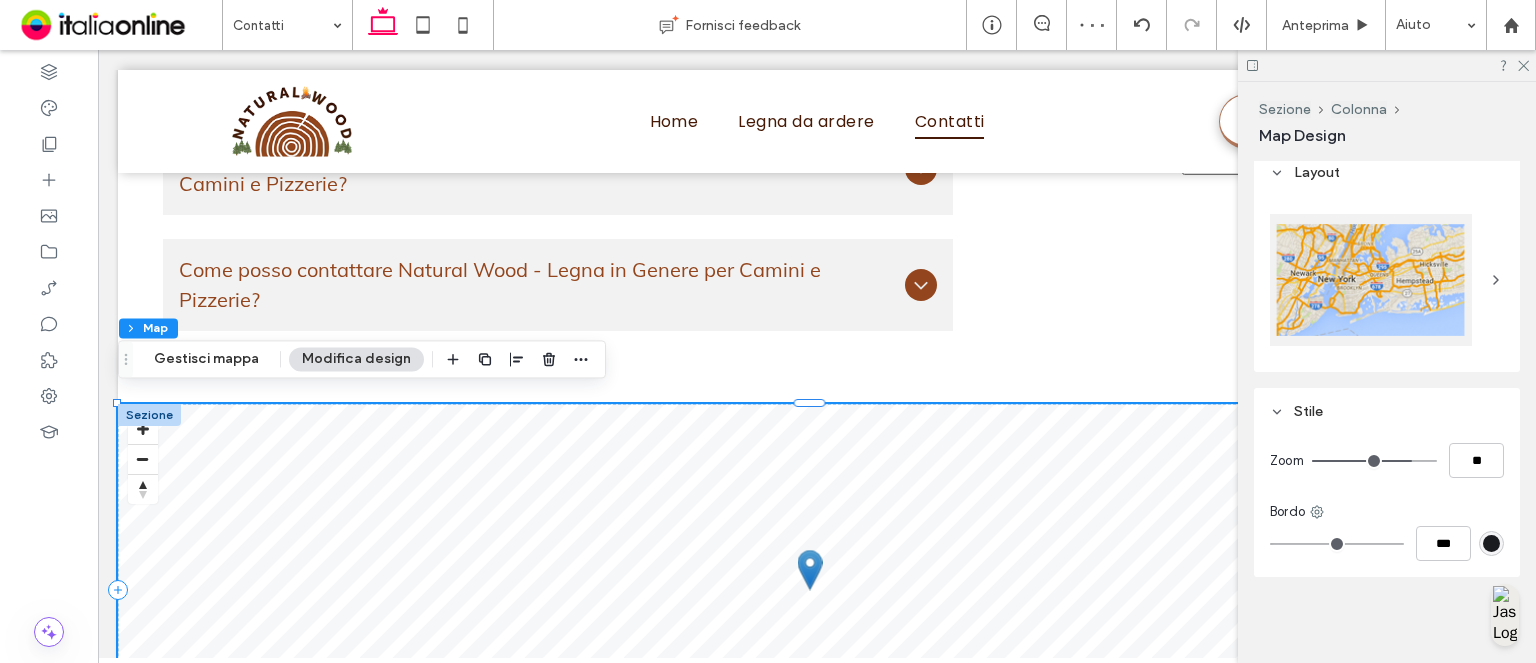 drag, startPoint x: 1521, startPoint y: 67, endPoint x: 1460, endPoint y: 101, distance: 69.83552 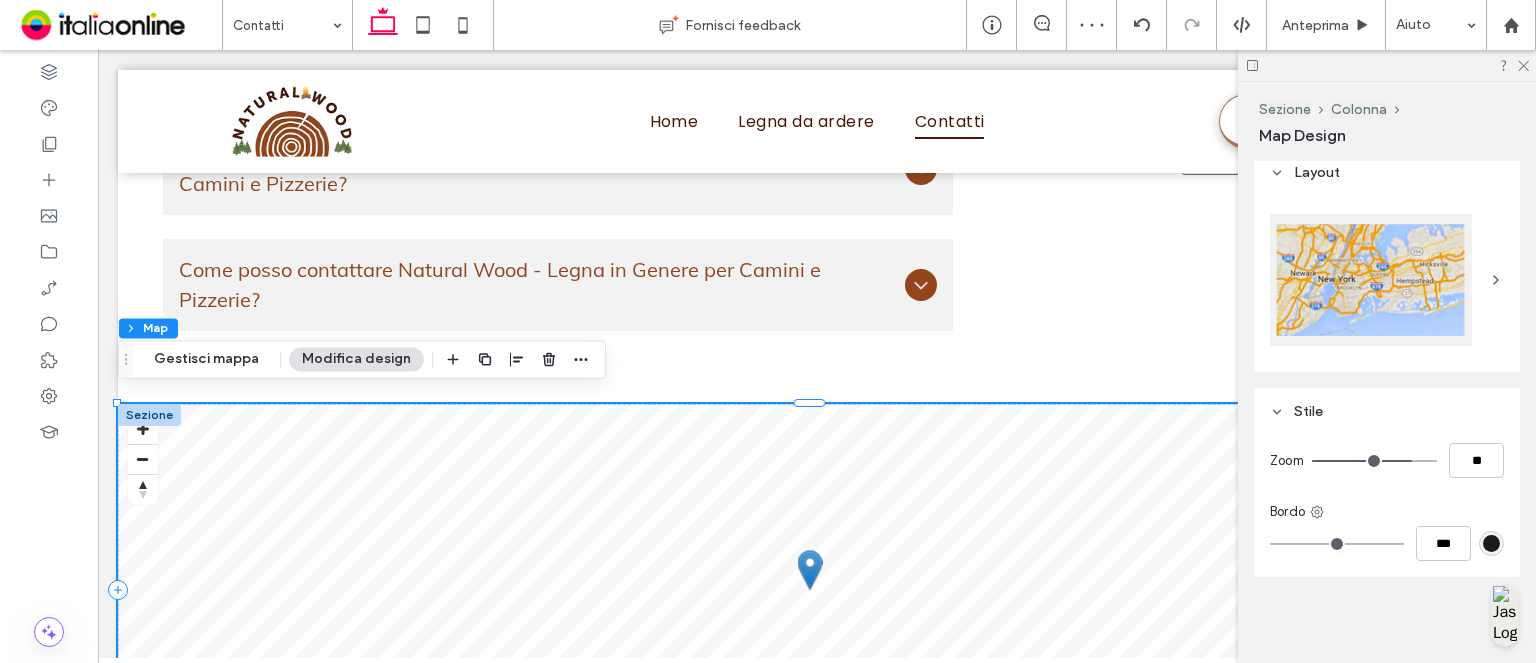 click 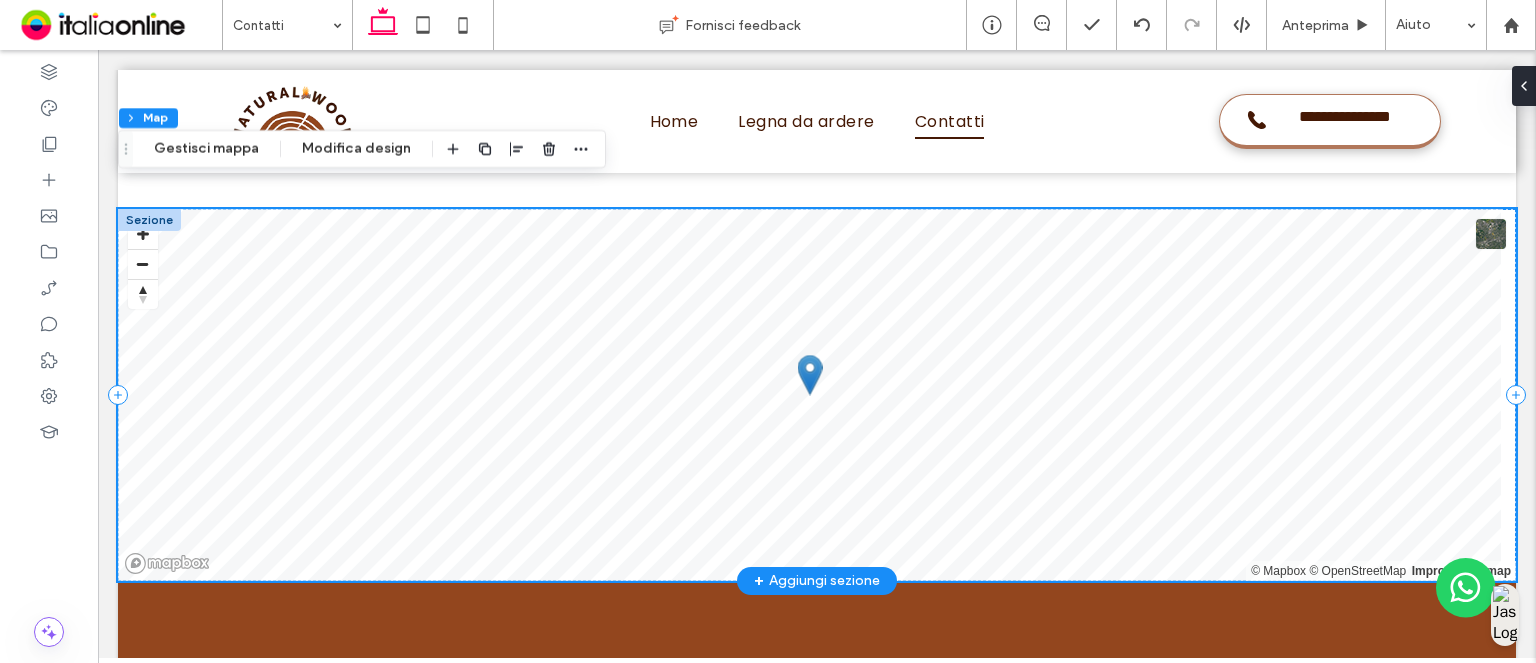 scroll, scrollTop: 2846, scrollLeft: 0, axis: vertical 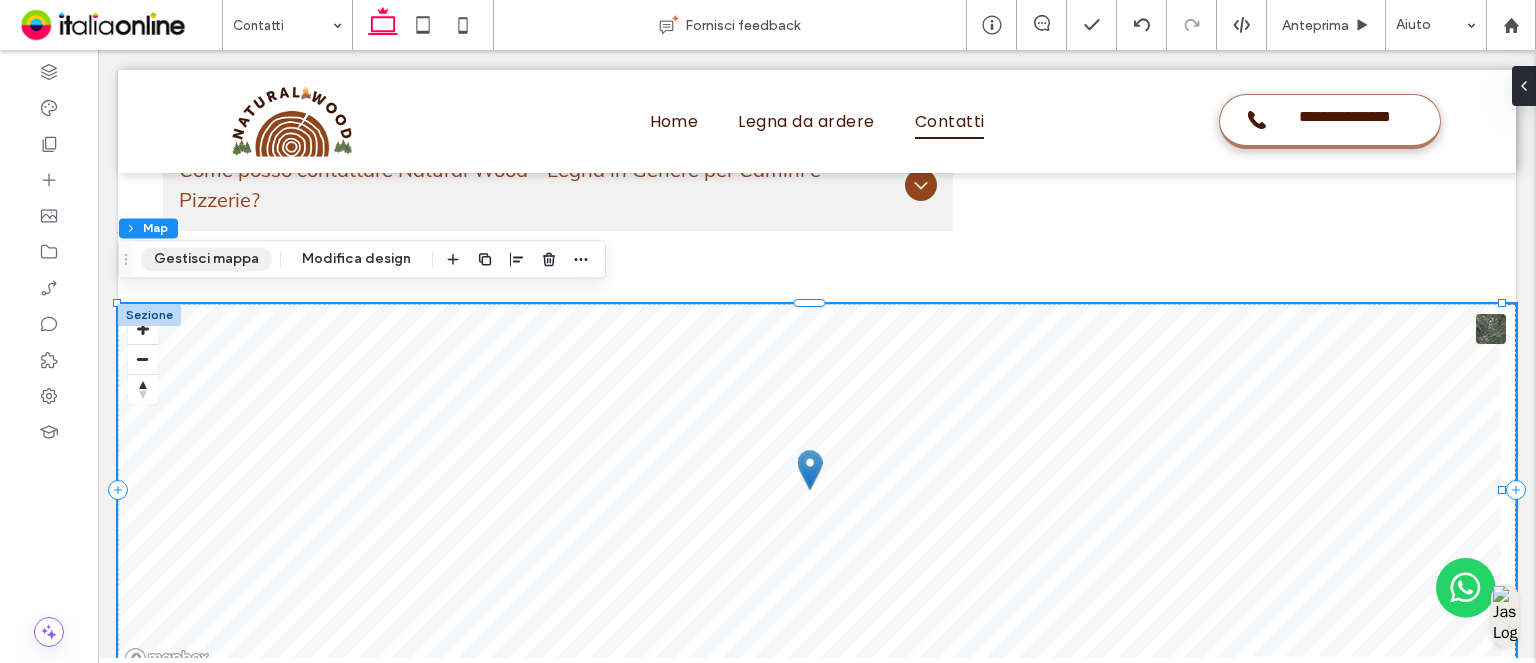 click on "Gestisci mappa" at bounding box center (206, 259) 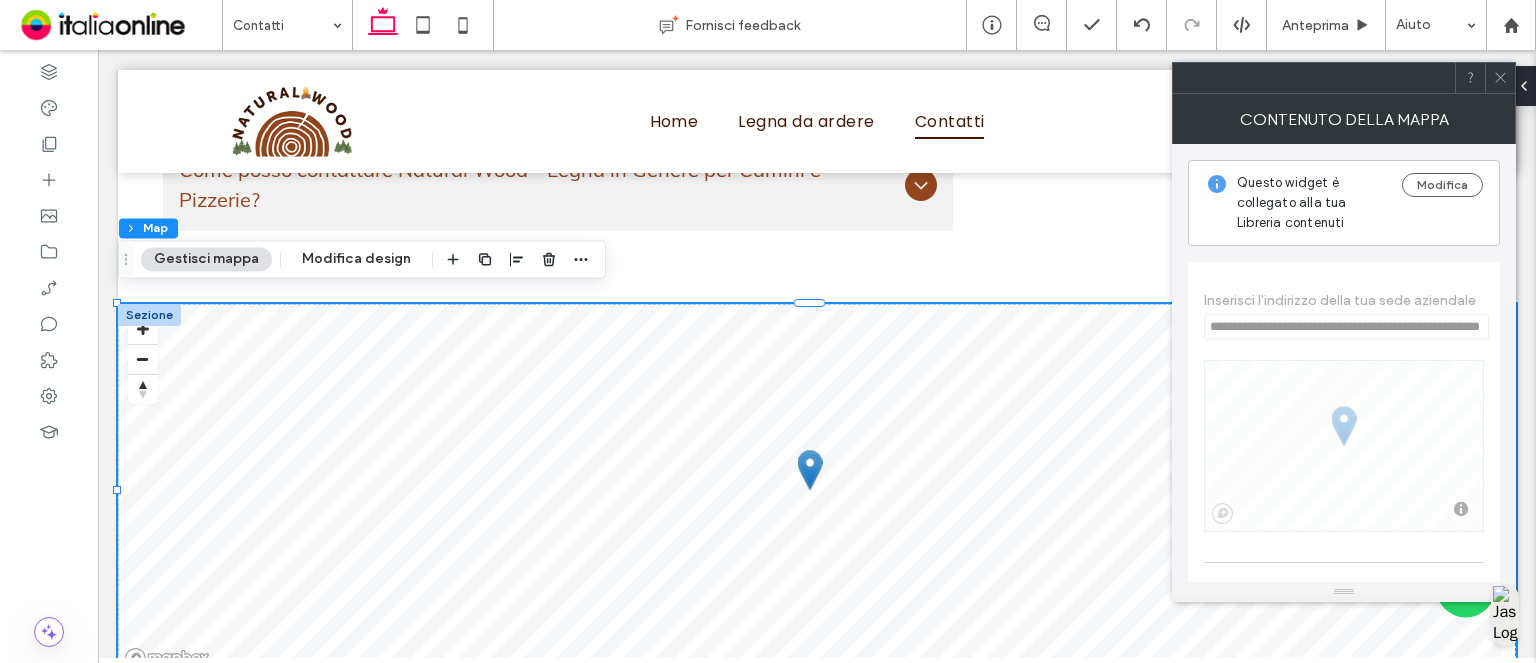 scroll, scrollTop: 300, scrollLeft: 0, axis: vertical 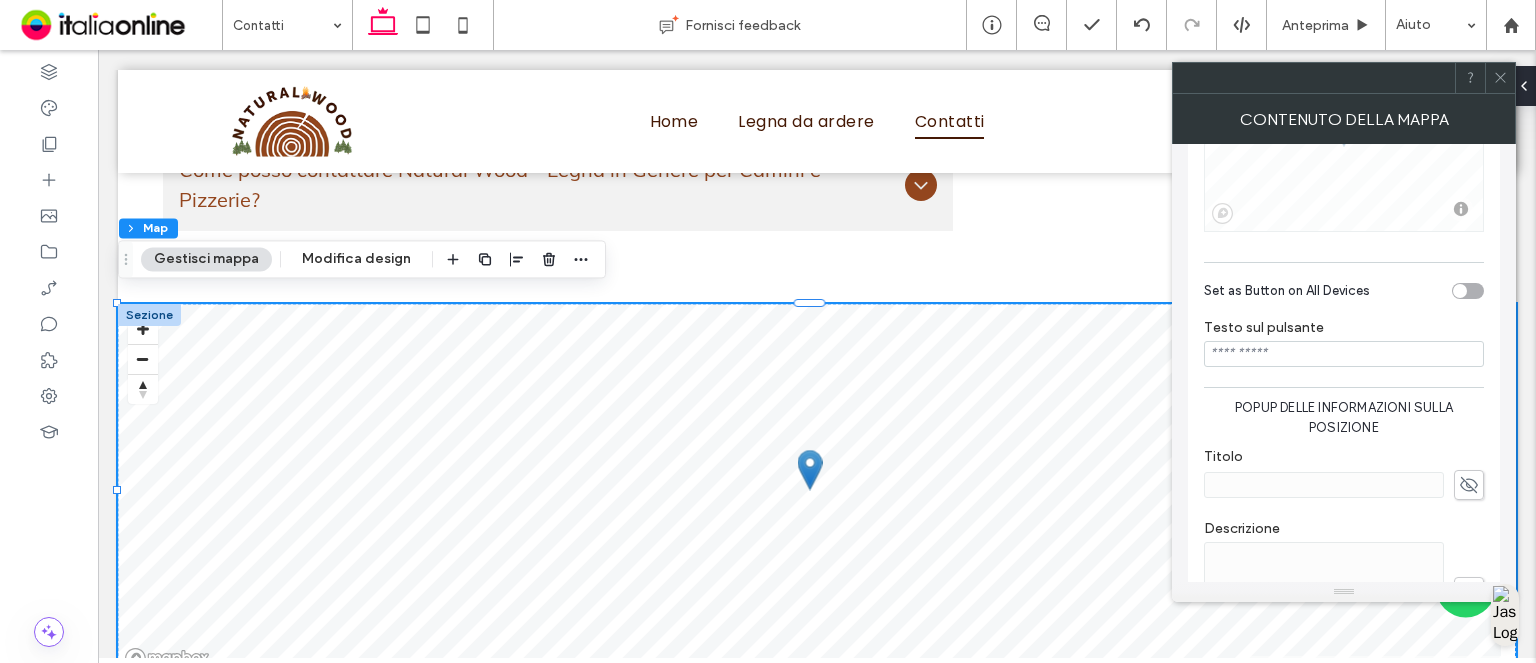 drag, startPoint x: 1472, startPoint y: 502, endPoint x: 1452, endPoint y: 502, distance: 20 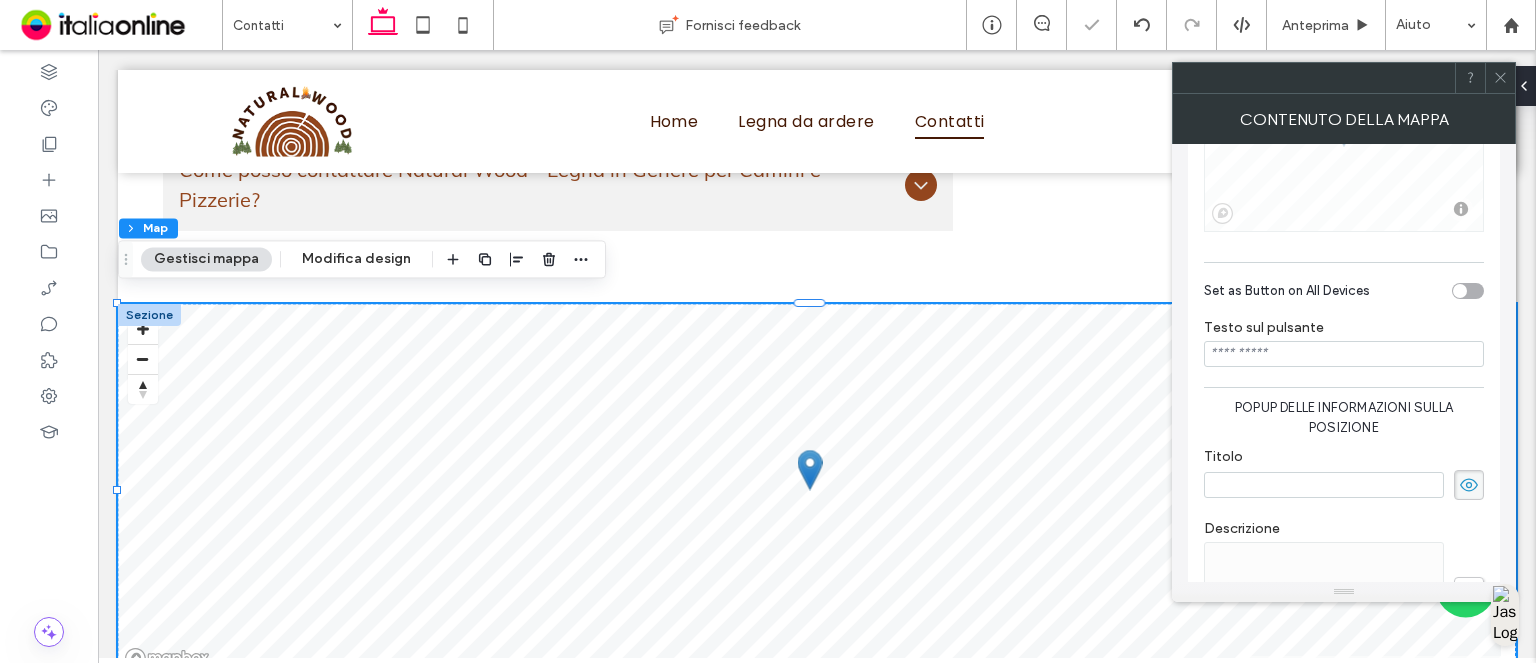 click at bounding box center (1324, 485) 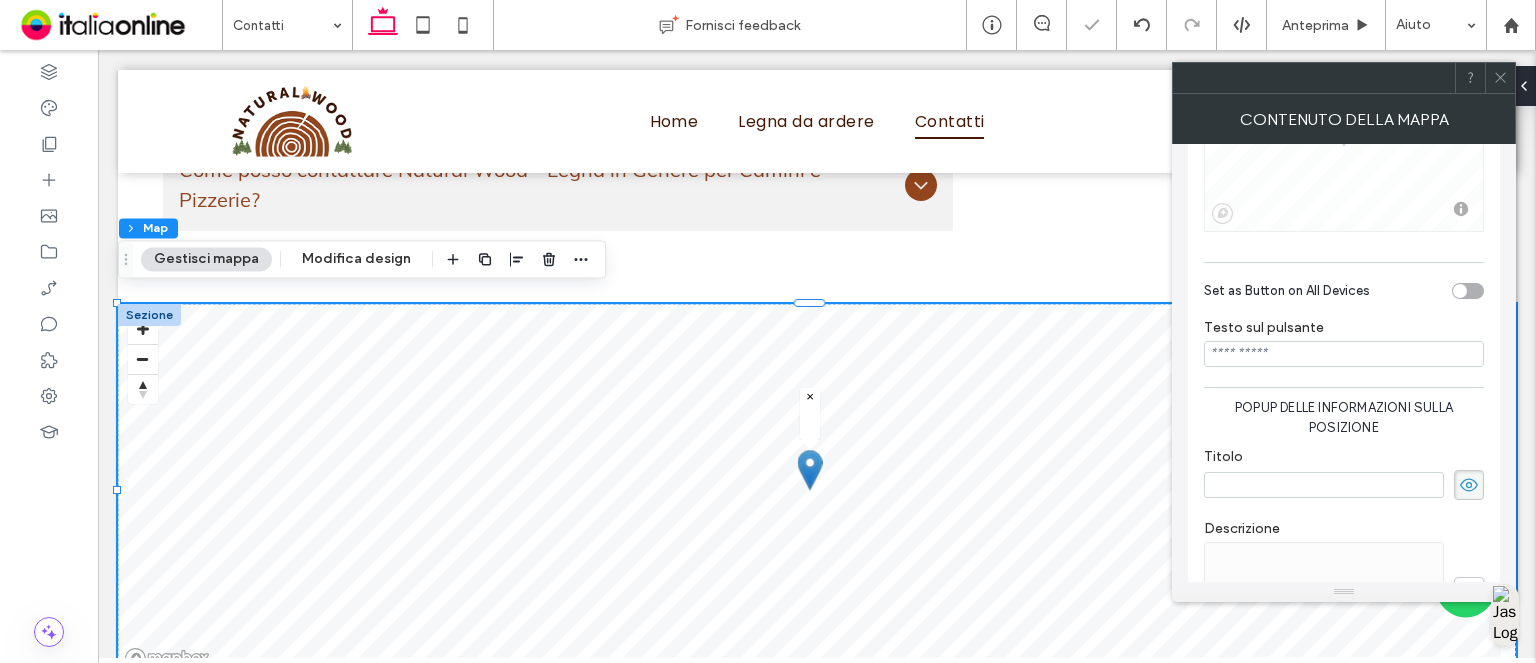 paste on "**********" 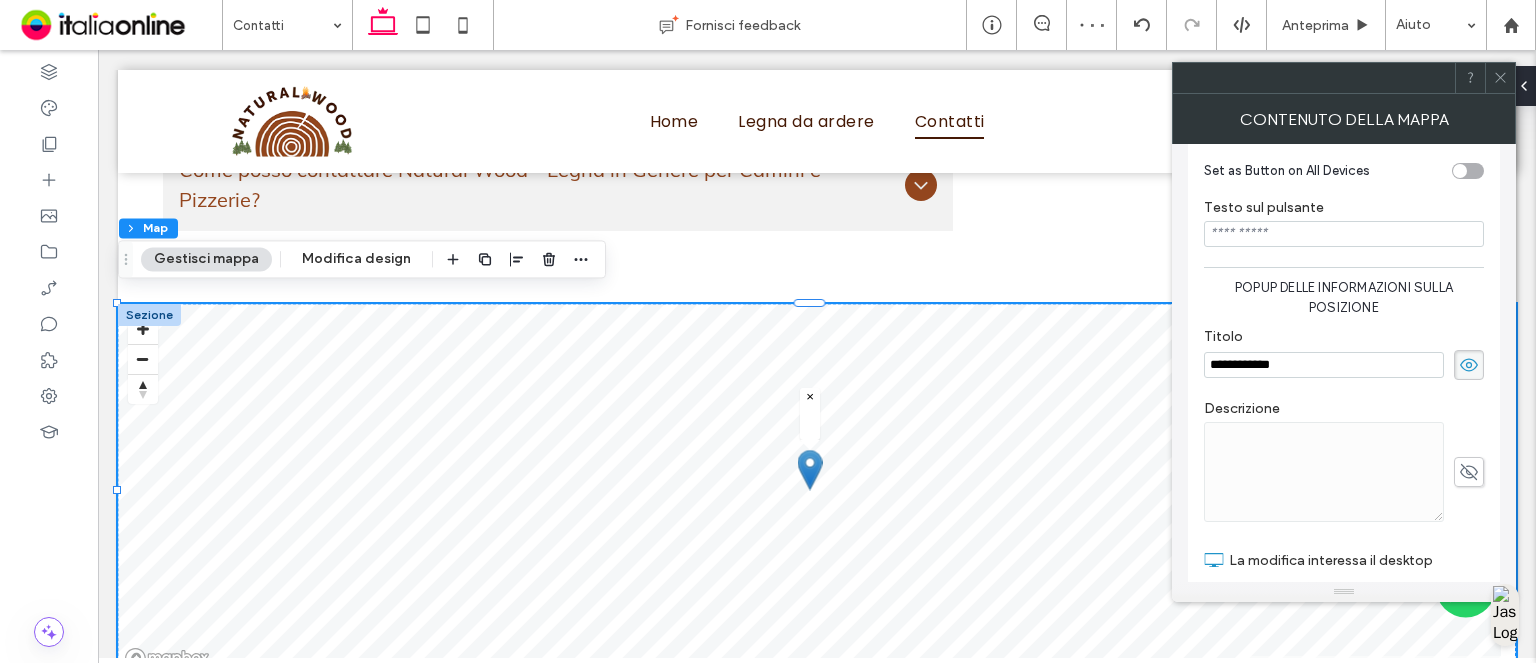 scroll, scrollTop: 500, scrollLeft: 0, axis: vertical 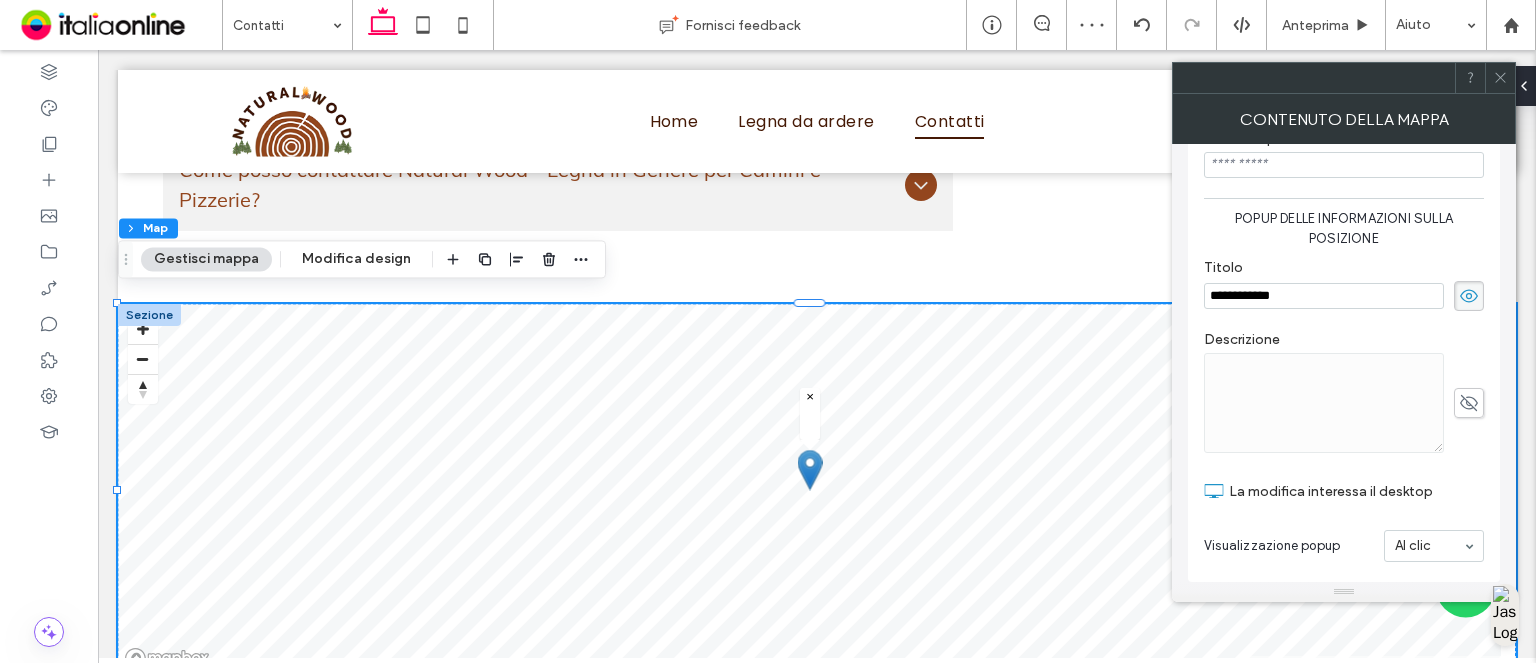 type on "**********" 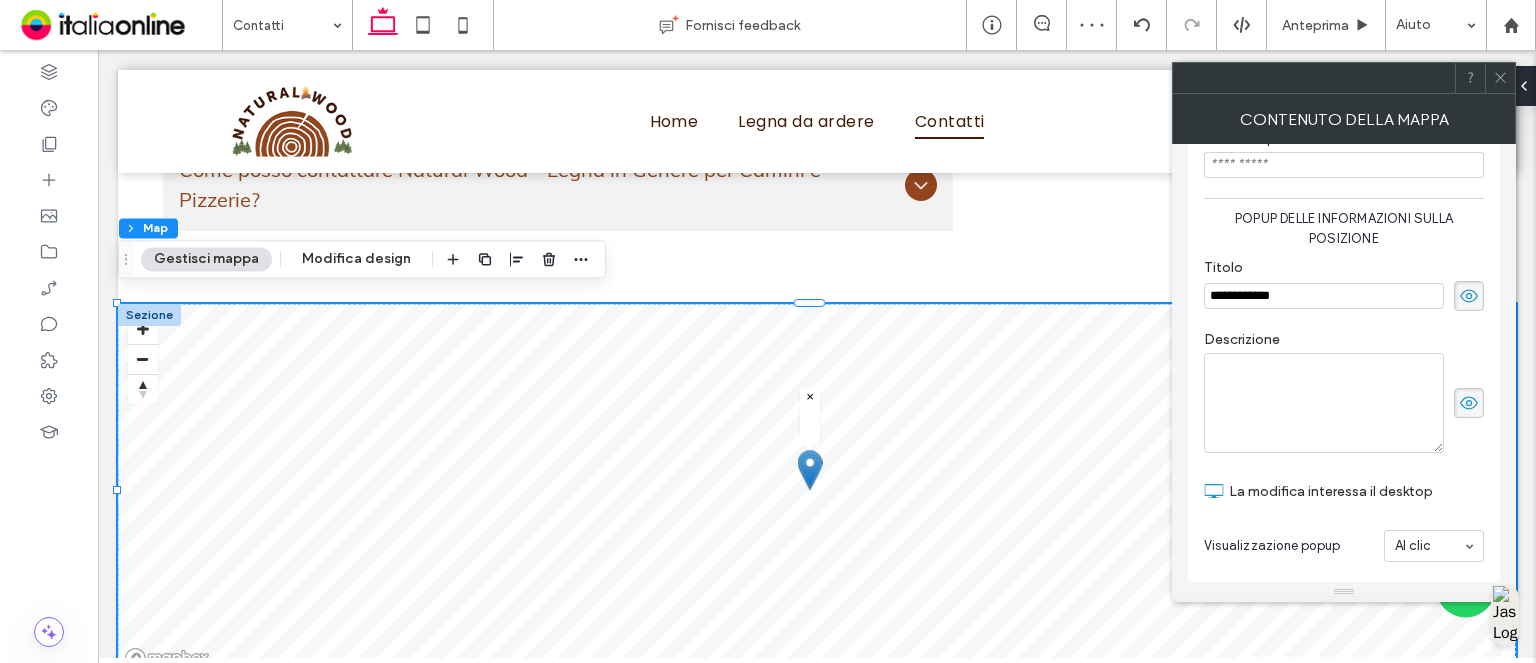 click at bounding box center [1324, 403] 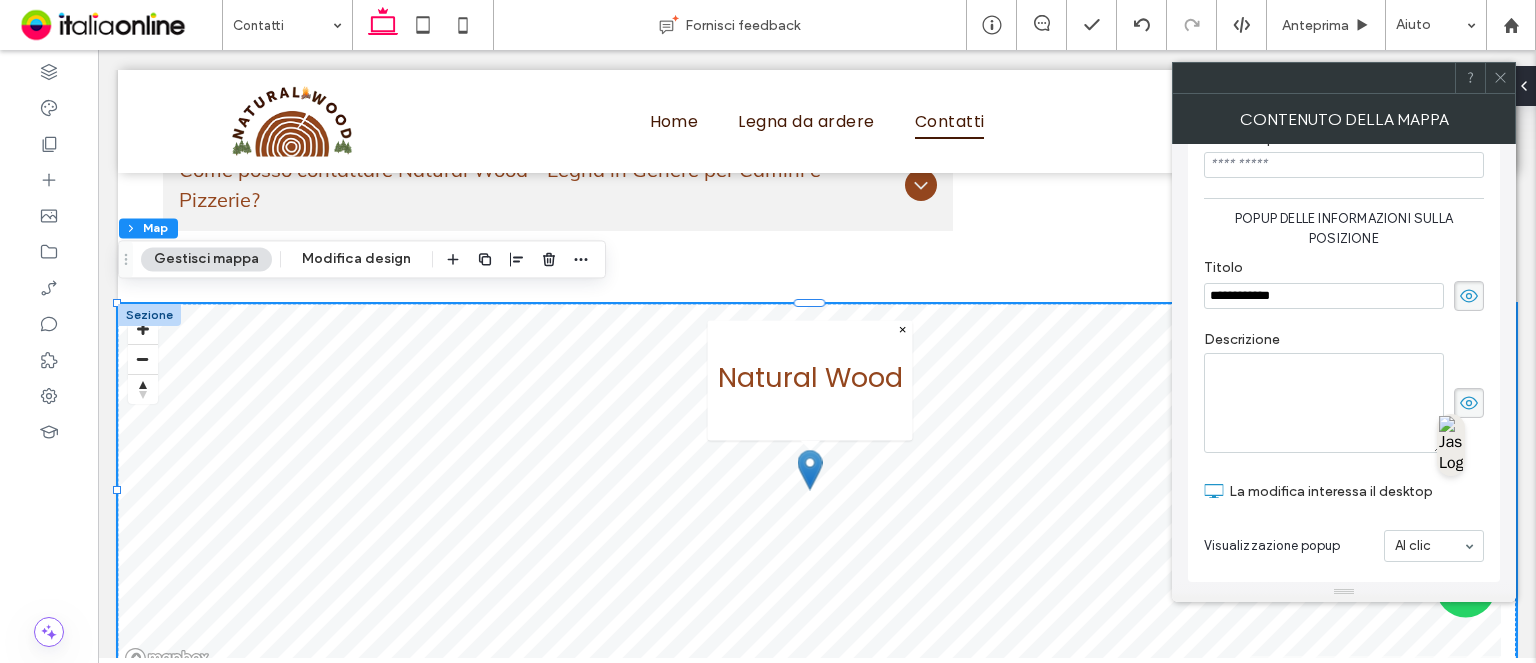 paste on "**********" 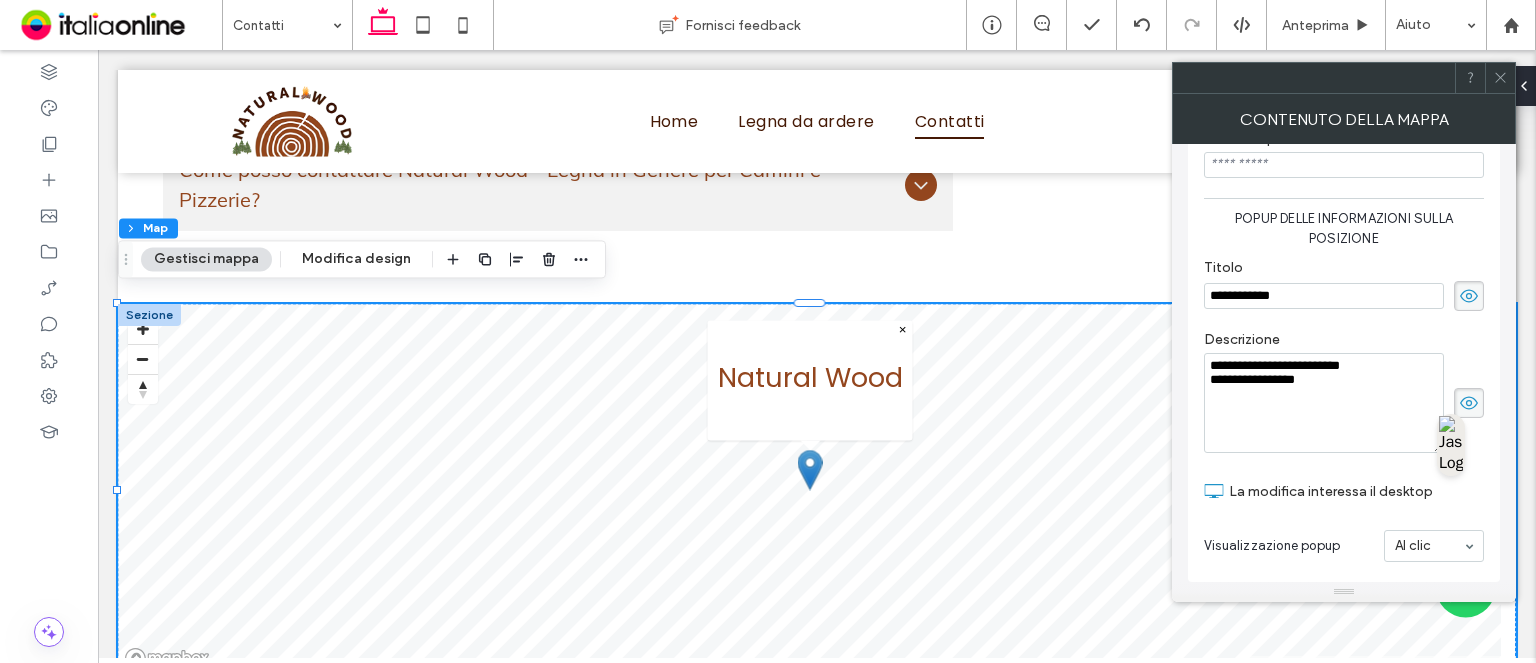 click on "**********" at bounding box center [1324, 403] 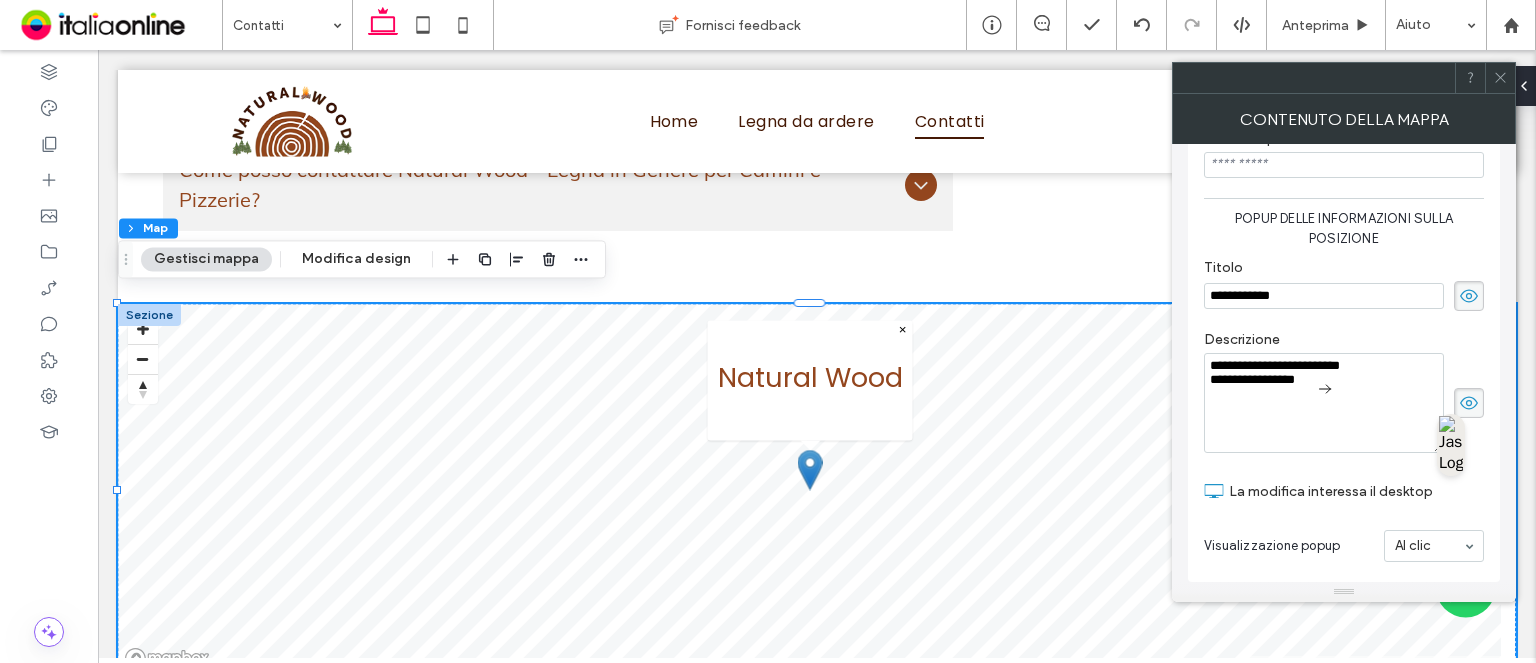 click on "**********" at bounding box center (1324, 403) 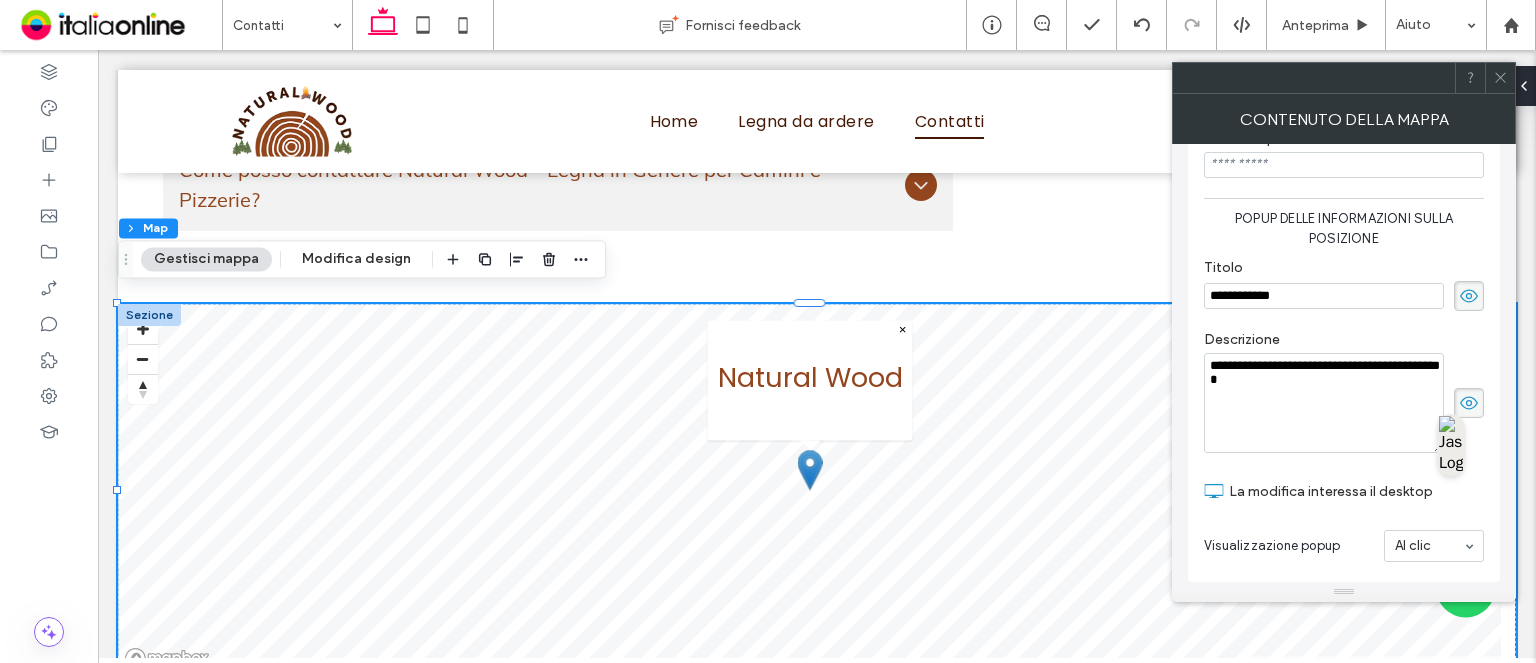 type on "**********" 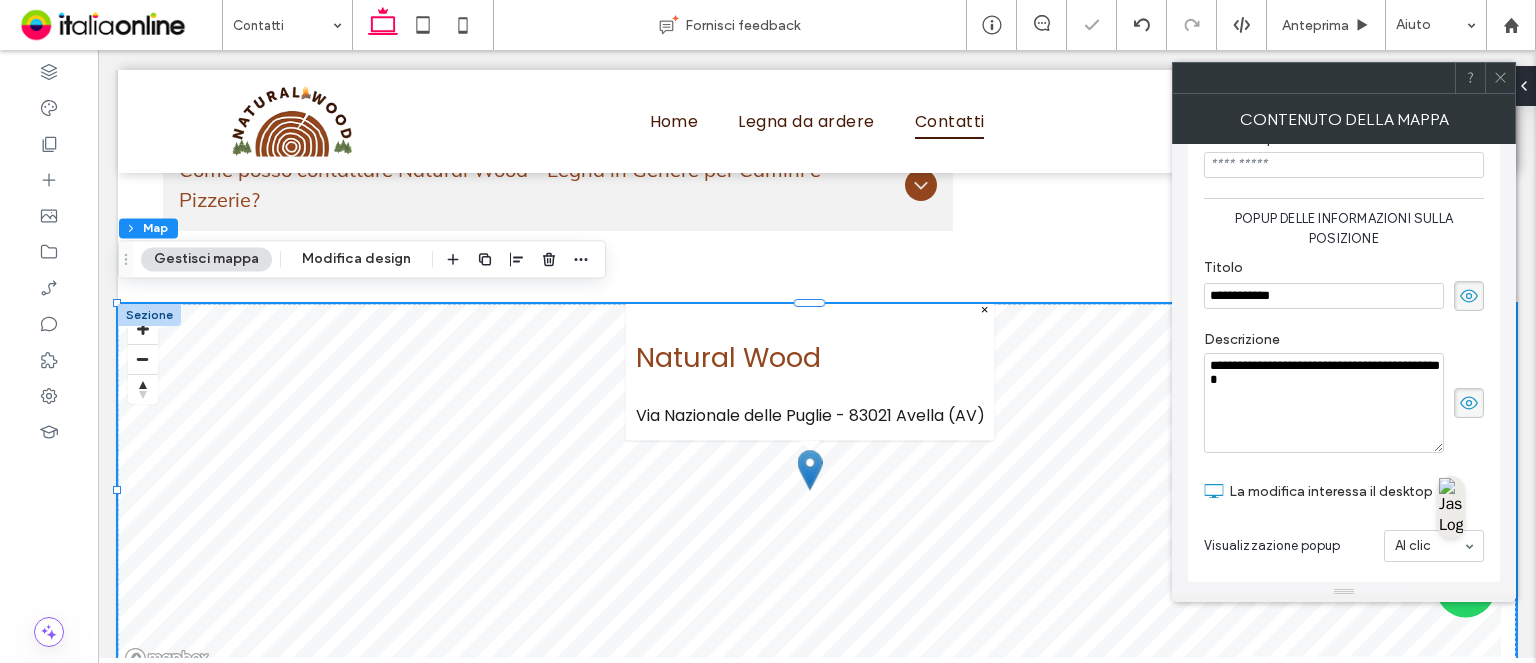 scroll, scrollTop: 505, scrollLeft: 0, axis: vertical 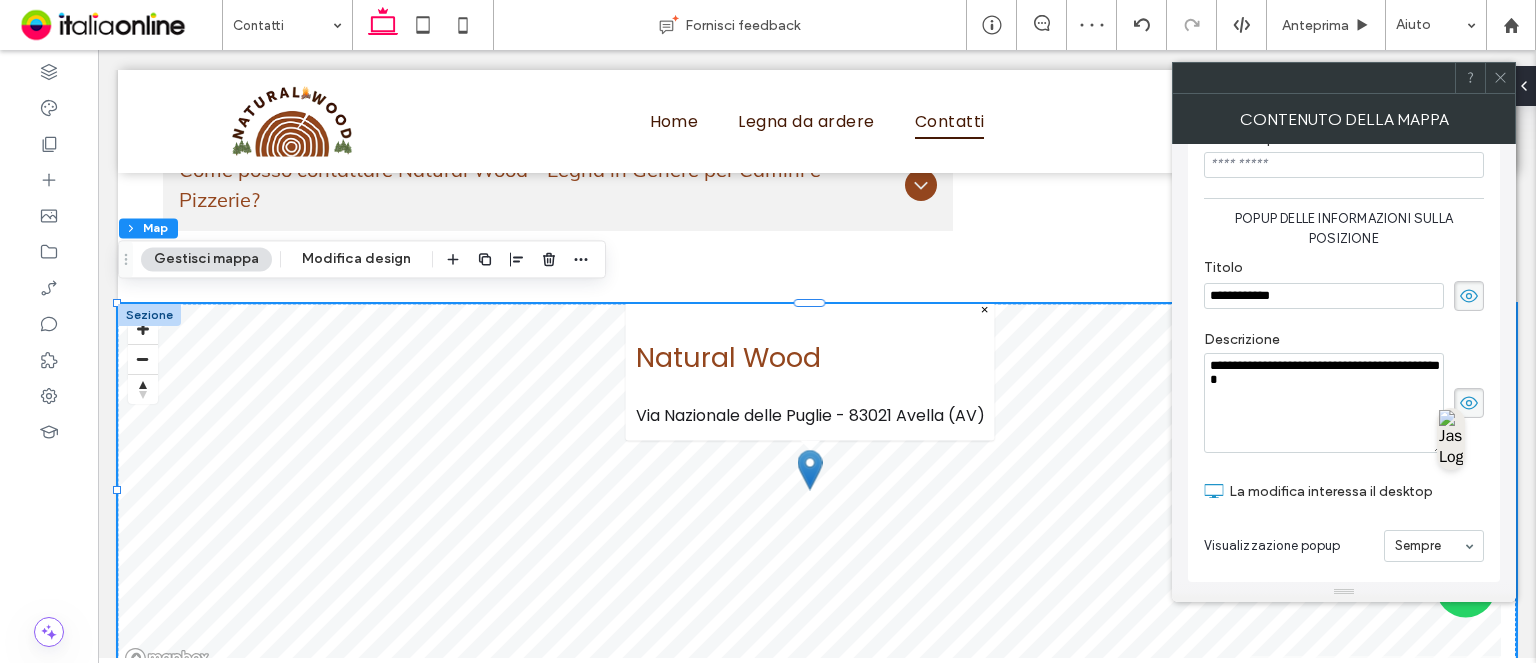 click on "La modifica interessa il desktop" at bounding box center [1344, 491] 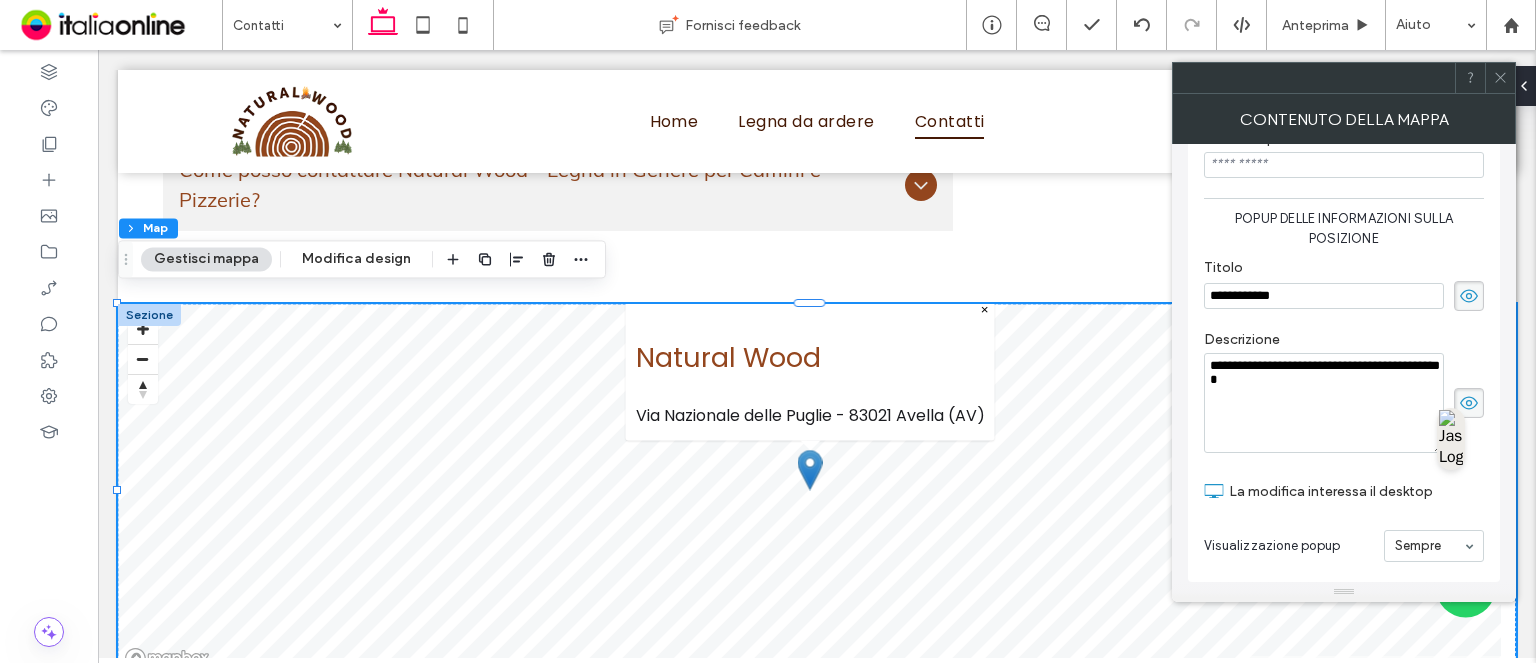 click 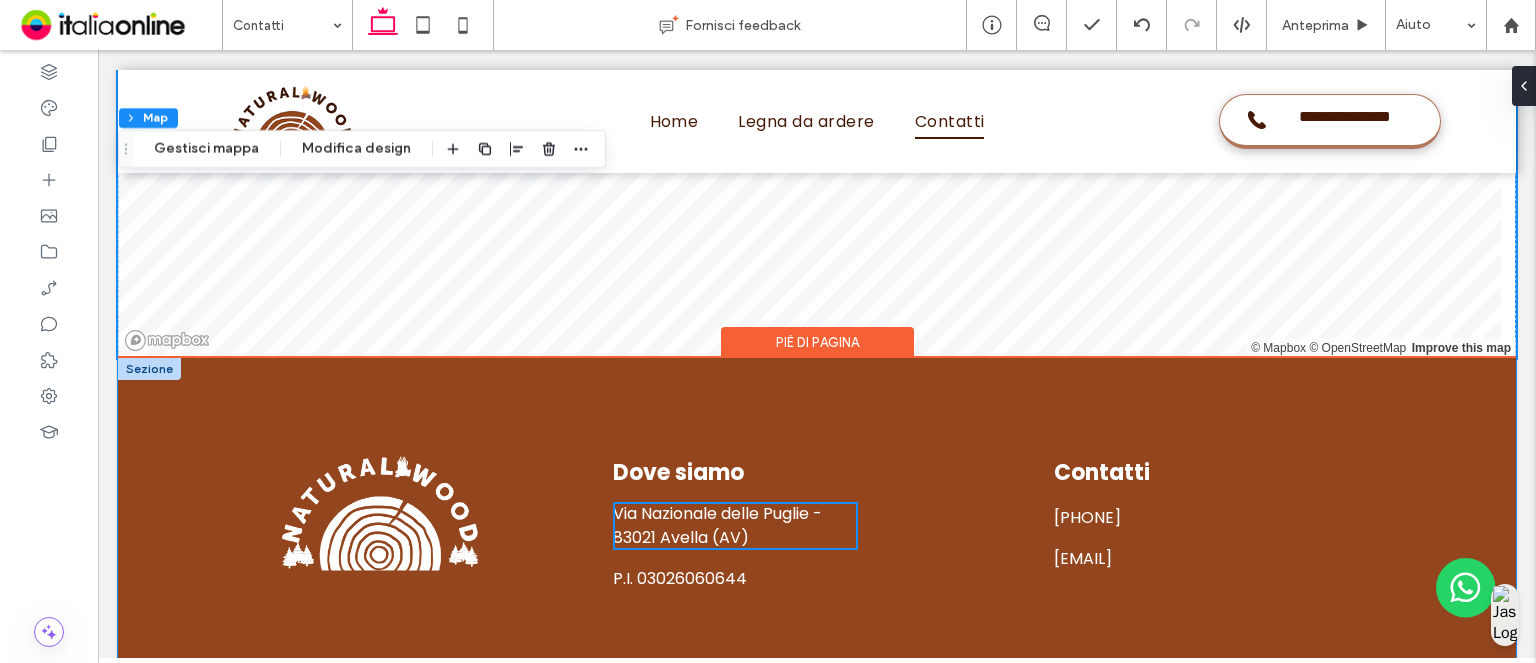 scroll, scrollTop: 3246, scrollLeft: 0, axis: vertical 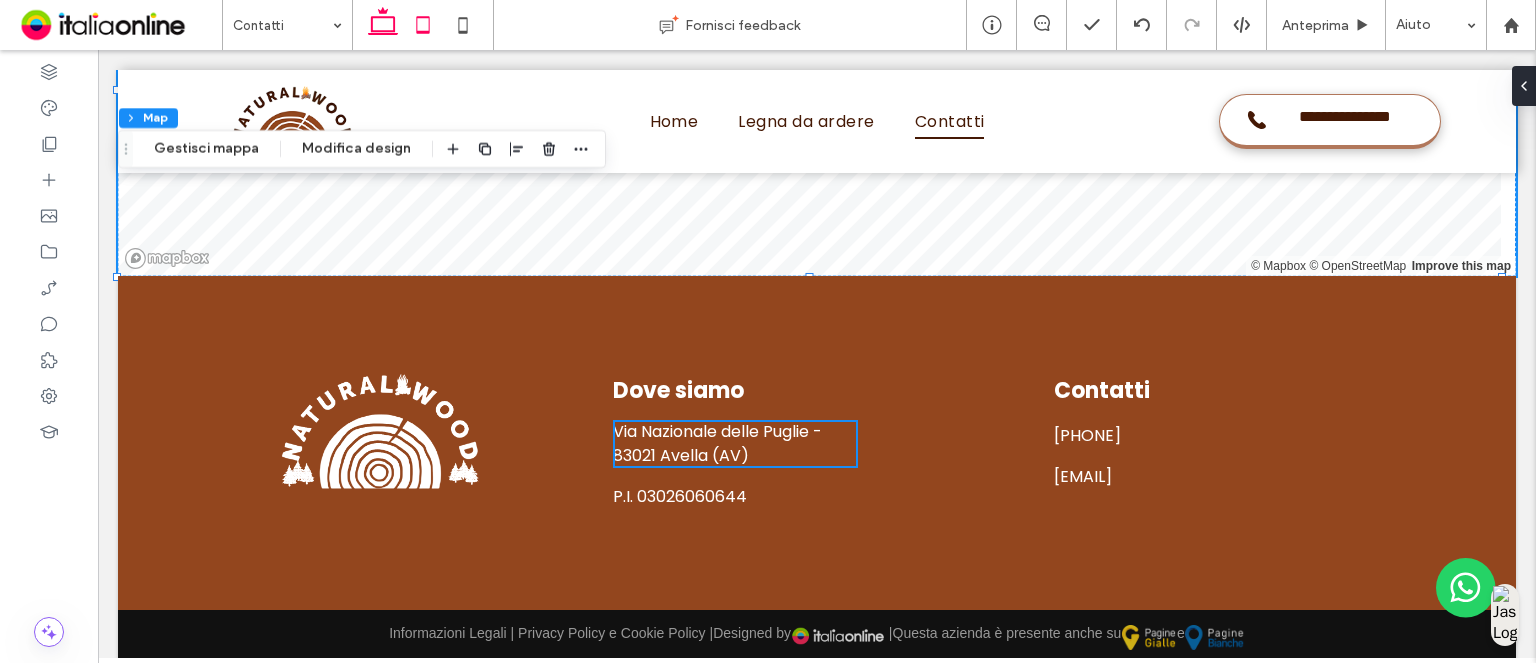 click 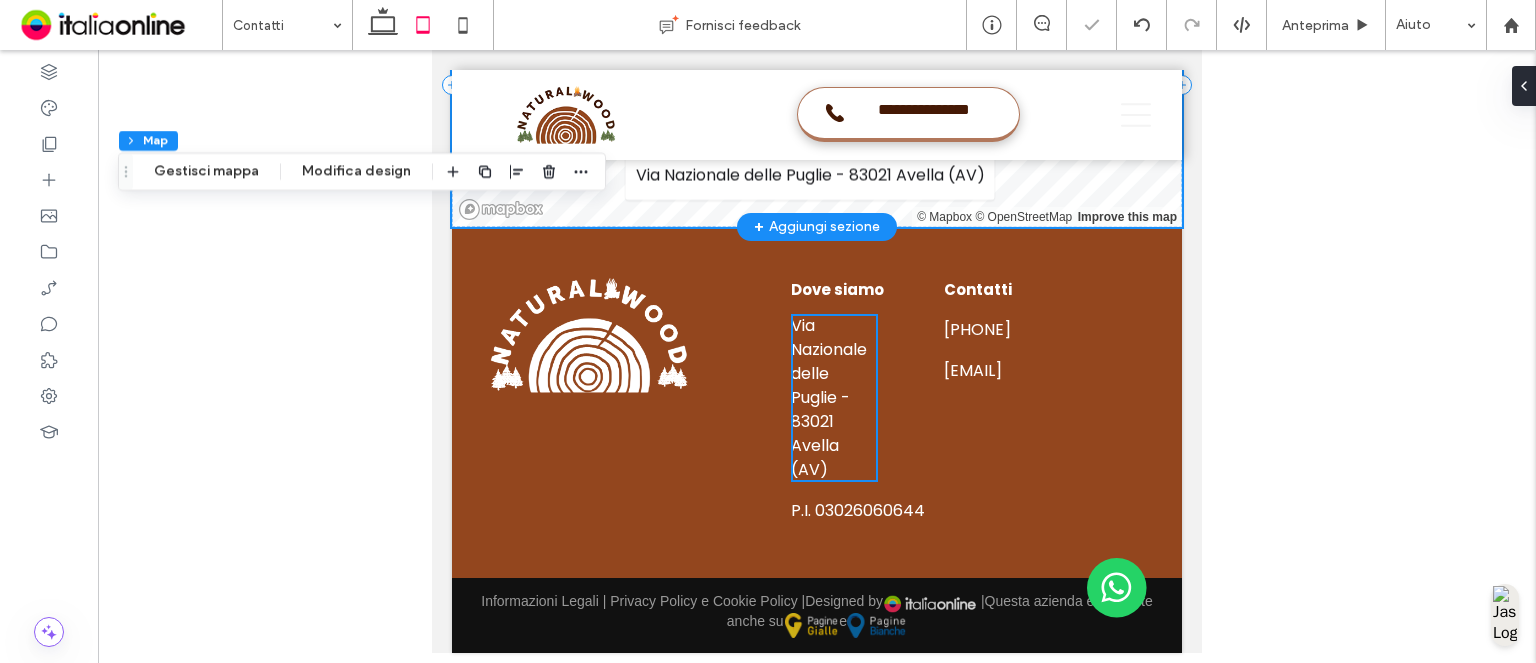 type on "***" 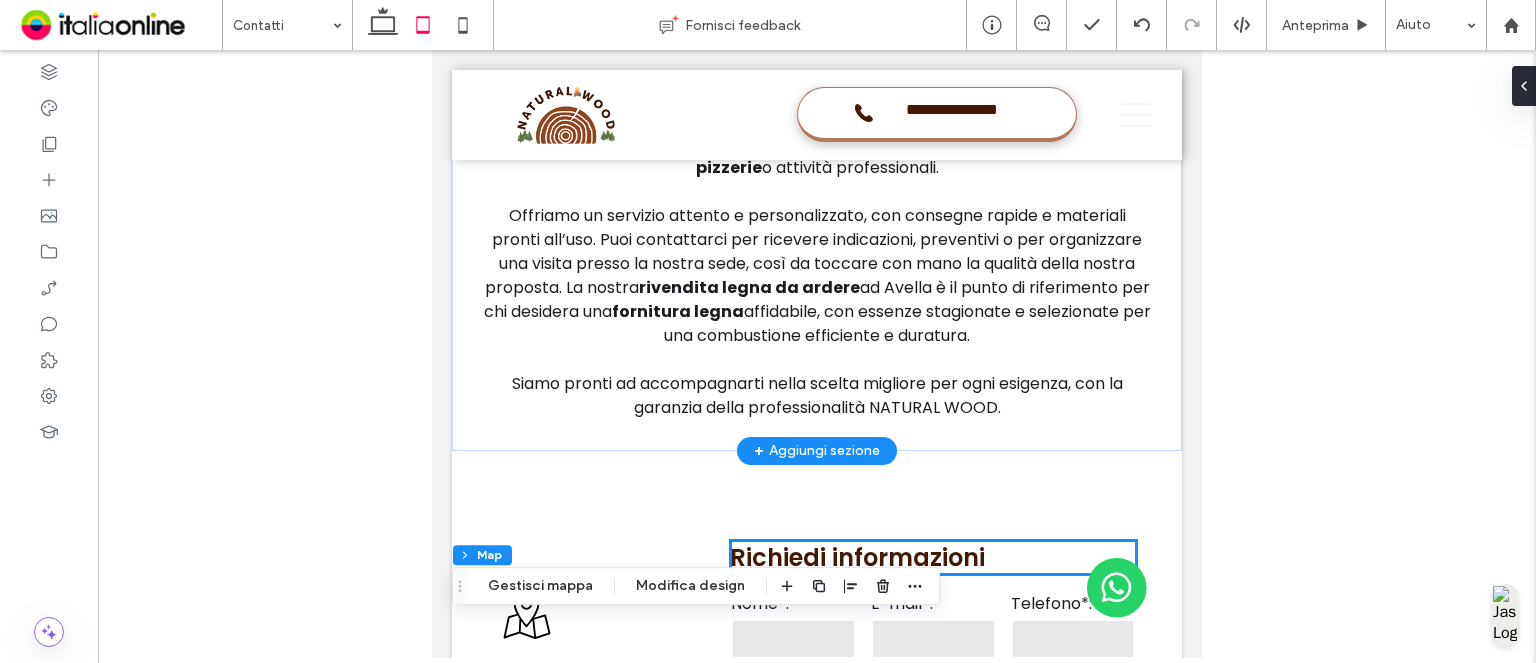 scroll, scrollTop: 1164, scrollLeft: 0, axis: vertical 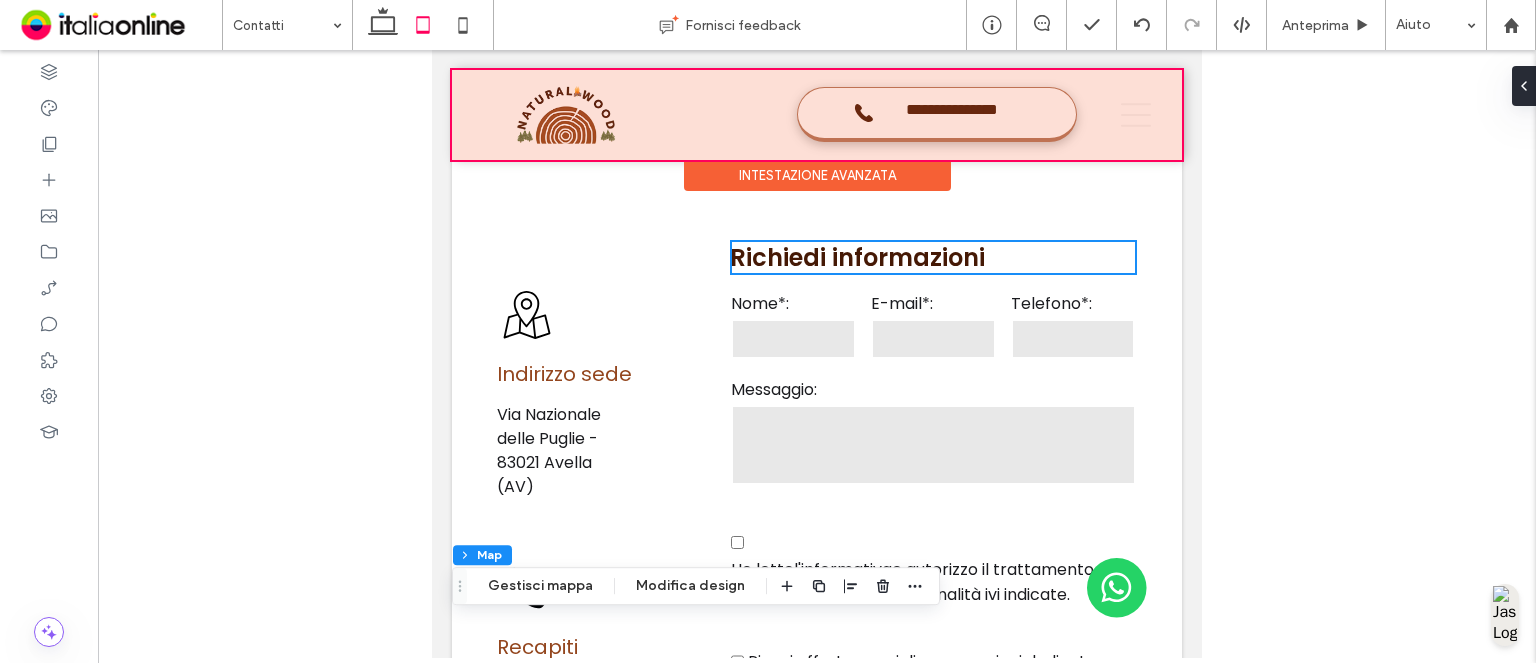 click on "Intestazione avanzata" at bounding box center (817, 161) 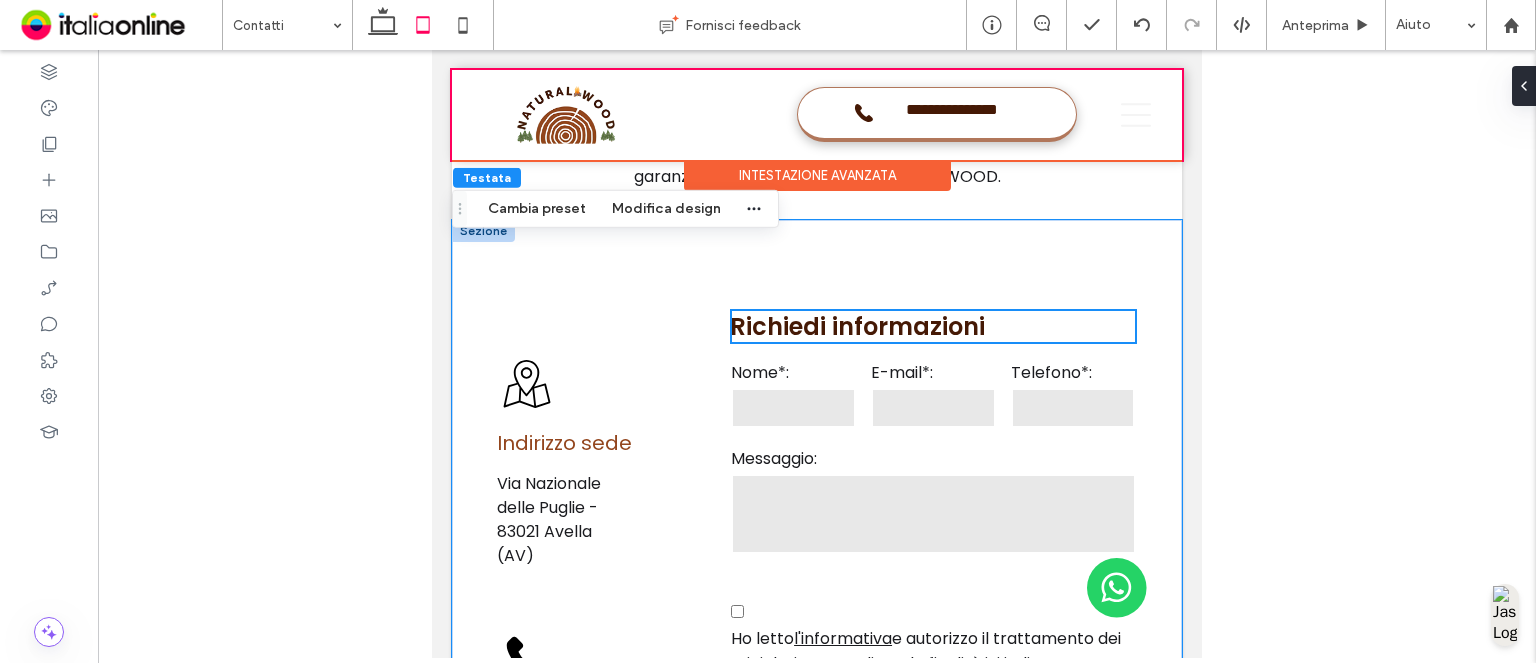 scroll, scrollTop: 1064, scrollLeft: 0, axis: vertical 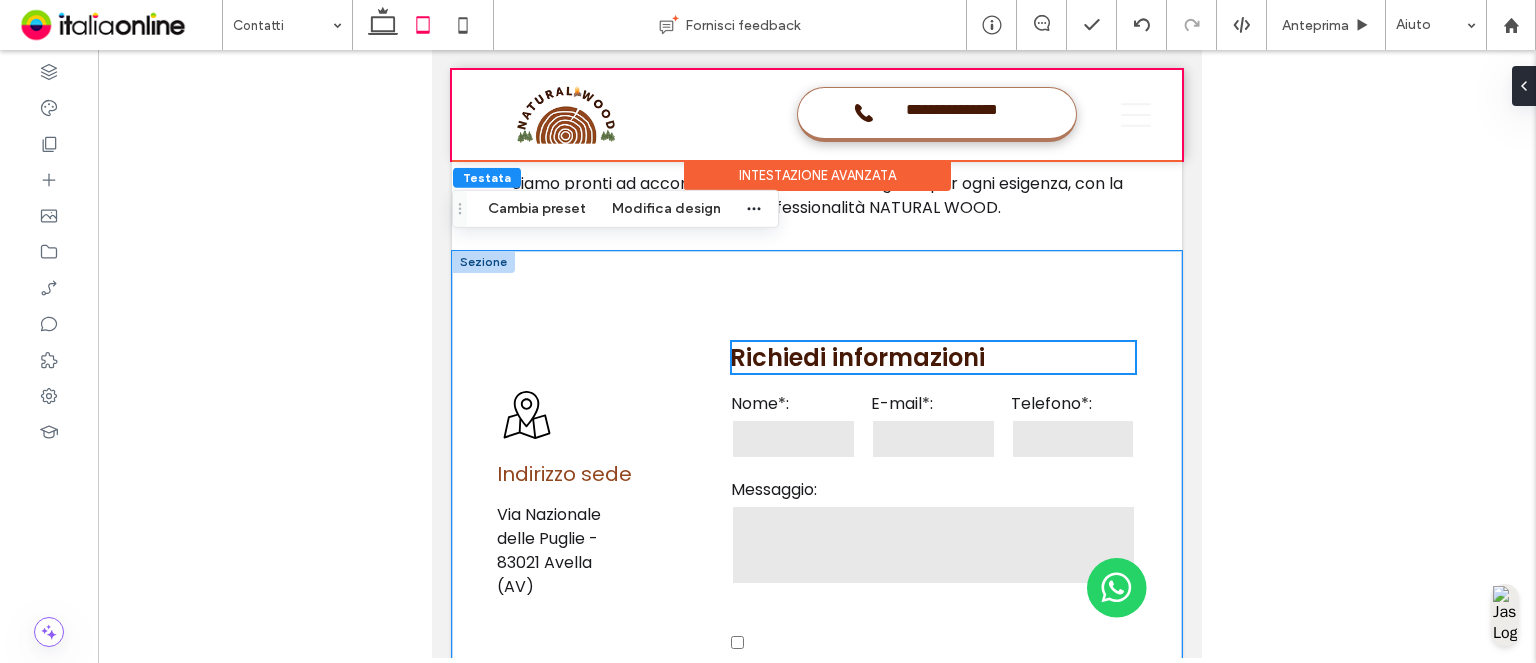 click on "**********" at bounding box center (817, 721) 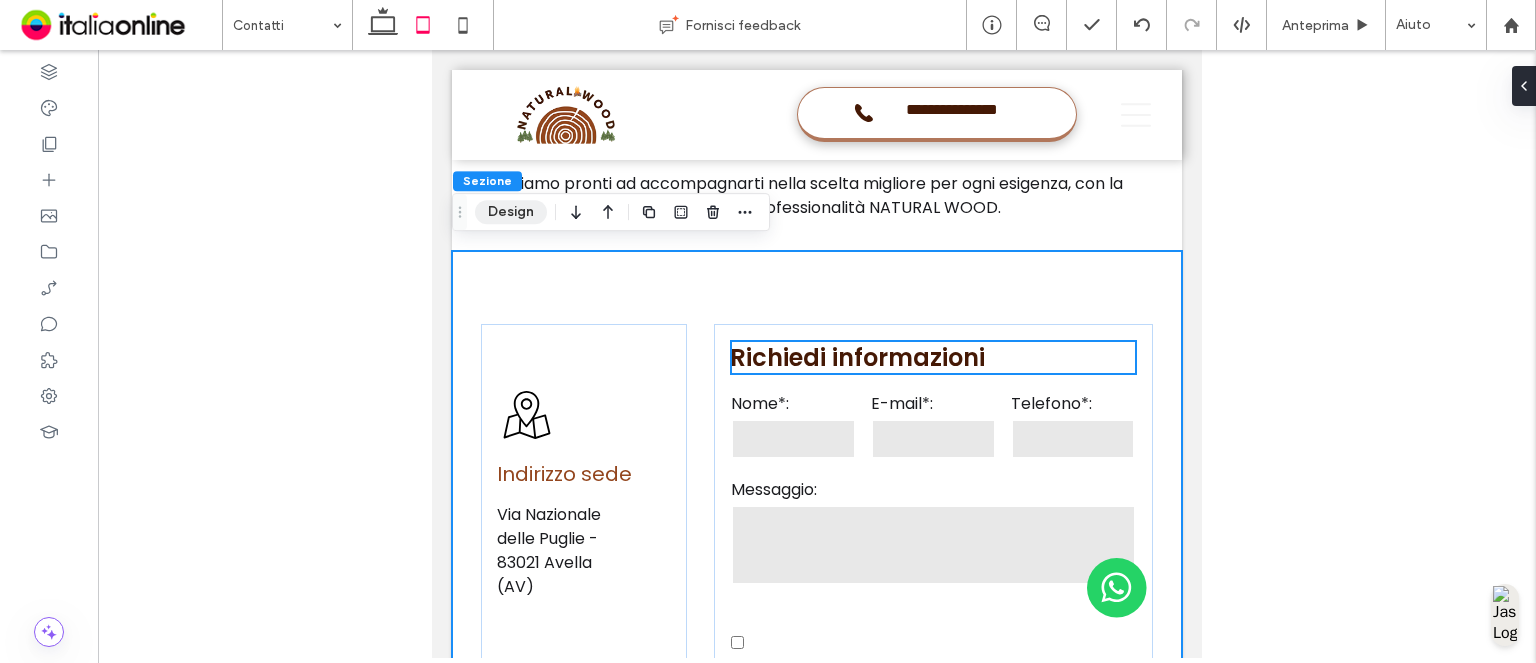 click on "Design" at bounding box center [511, 212] 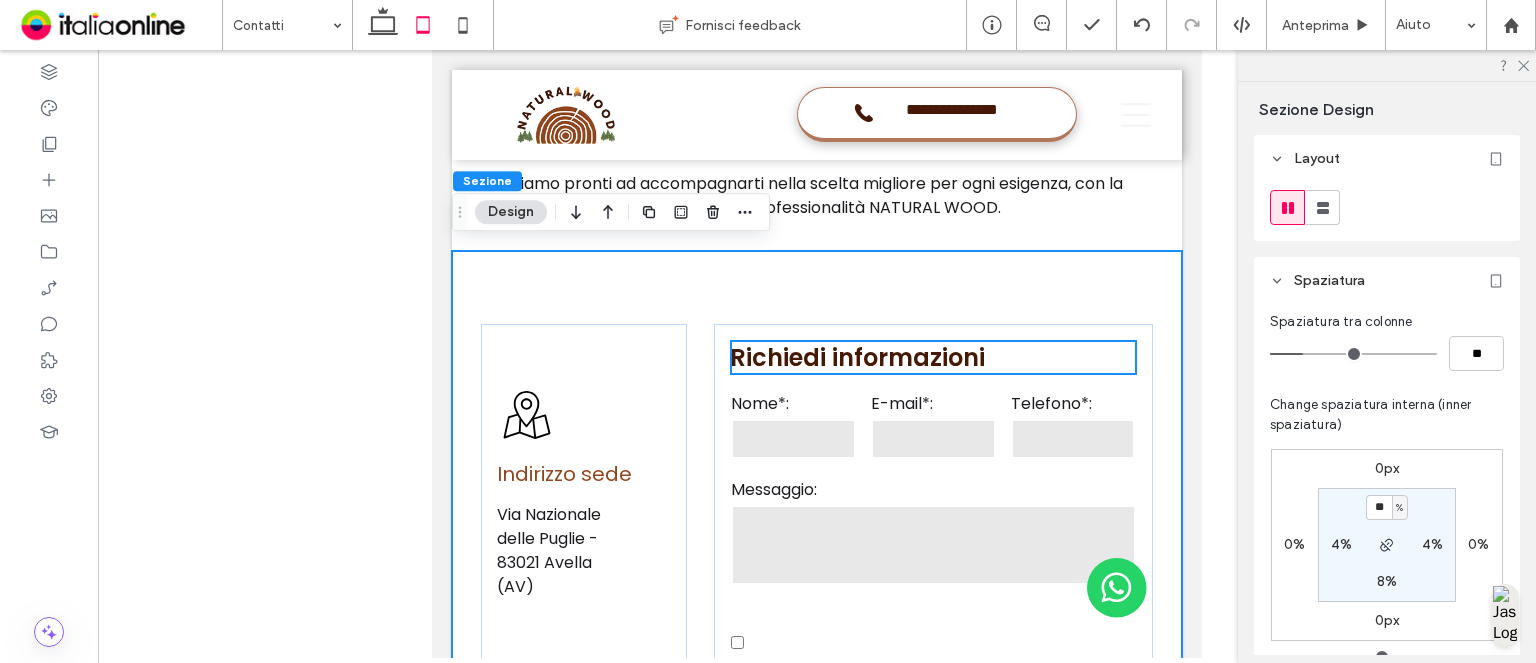 drag, startPoint x: 1313, startPoint y: 211, endPoint x: 1299, endPoint y: 221, distance: 17.20465 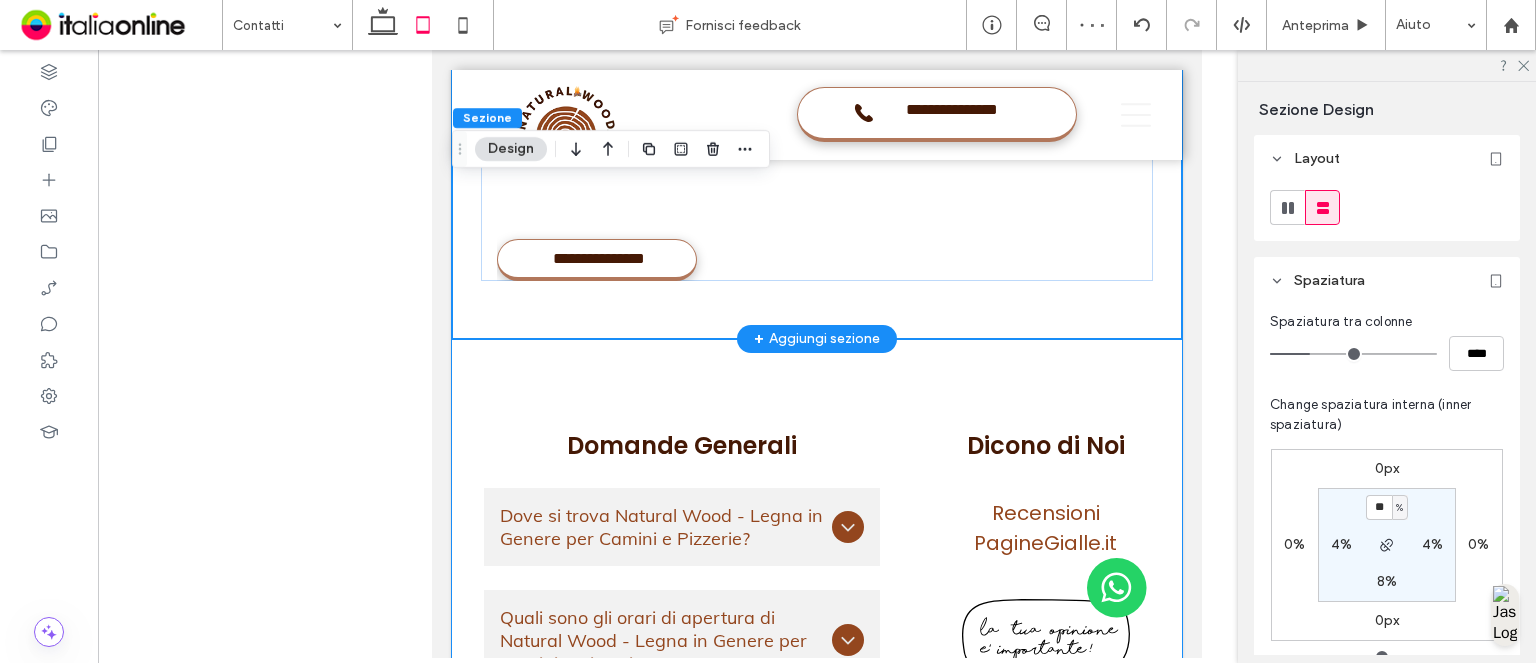 scroll, scrollTop: 2464, scrollLeft: 0, axis: vertical 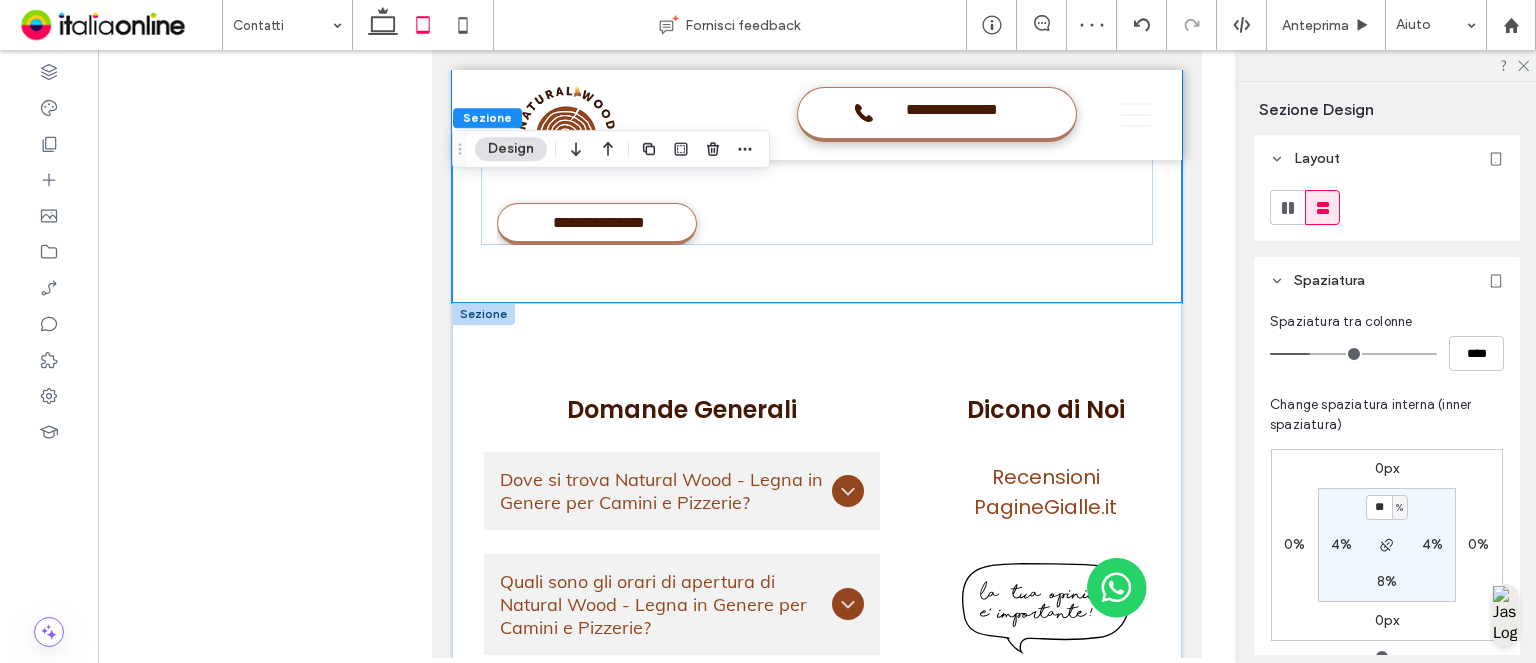 drag, startPoint x: 501, startPoint y: 315, endPoint x: 584, endPoint y: 334, distance: 85.146935 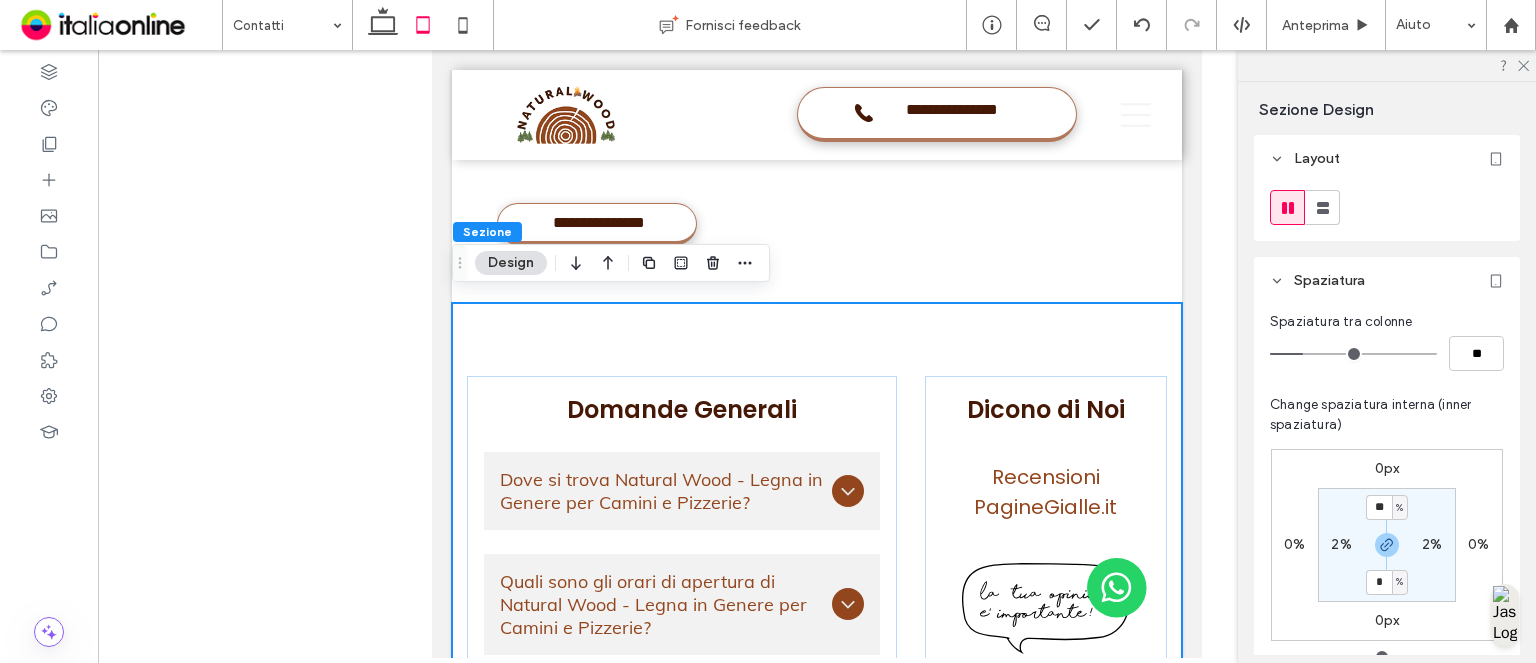 click 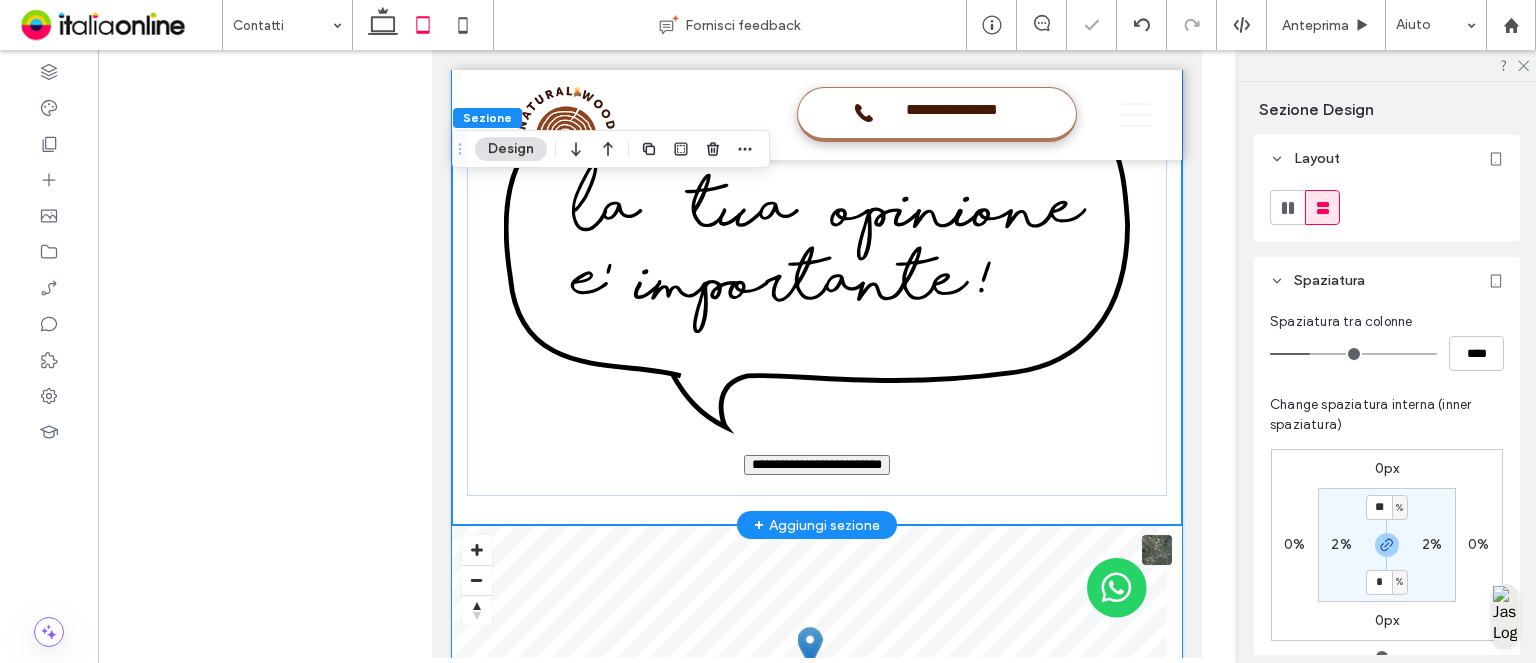 scroll, scrollTop: 3664, scrollLeft: 0, axis: vertical 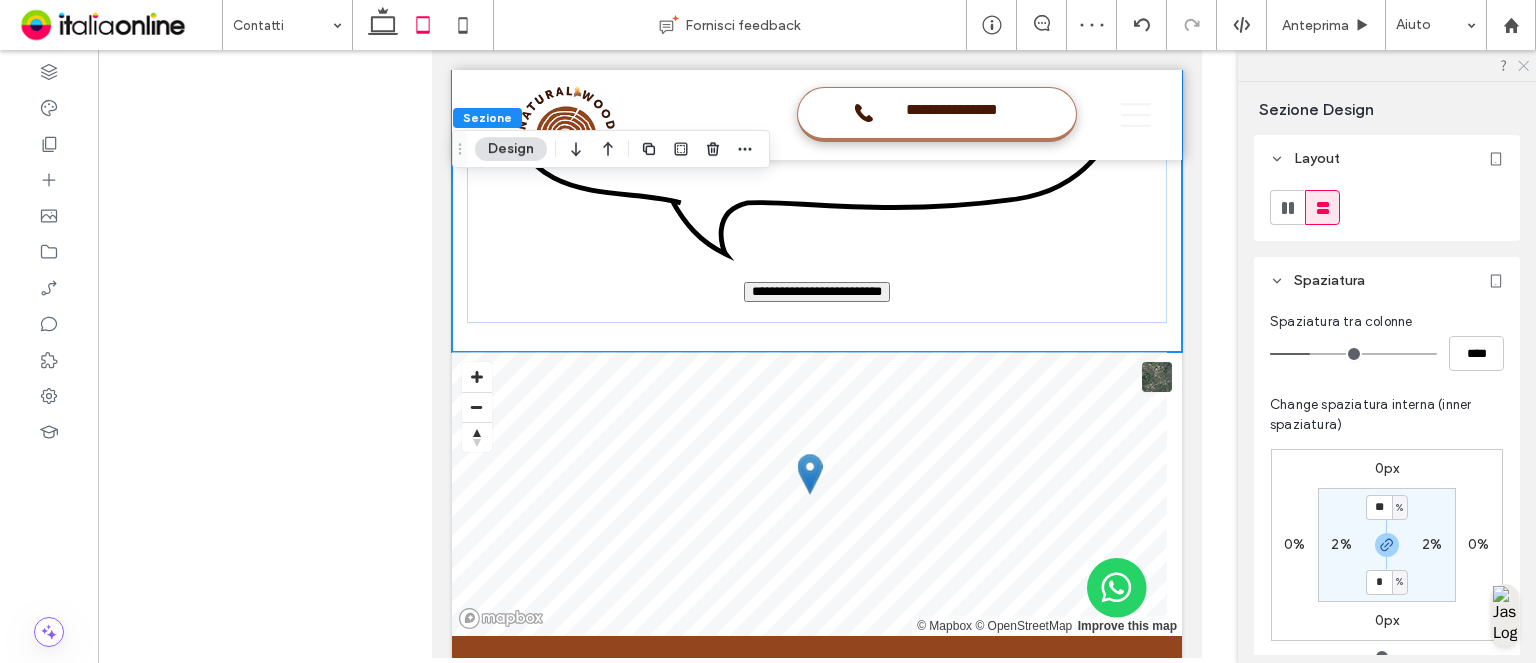 click 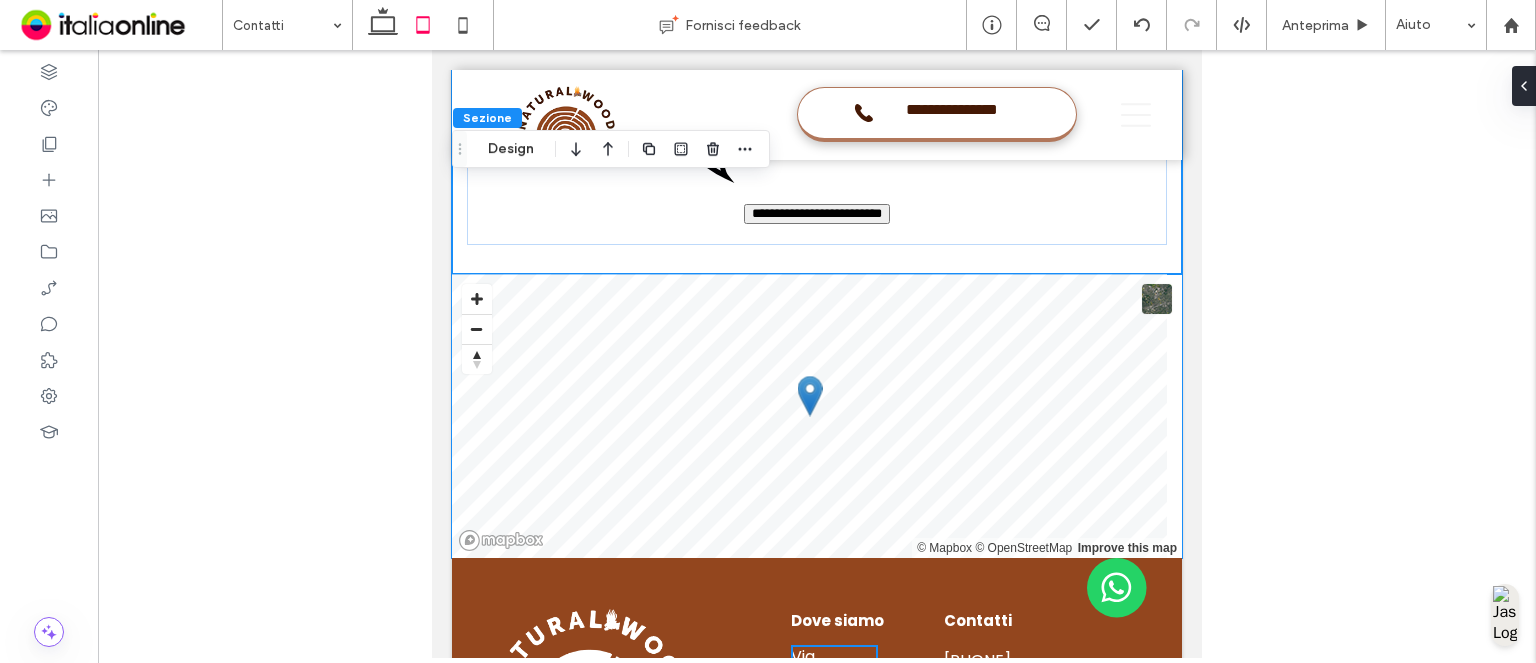 scroll, scrollTop: 3764, scrollLeft: 0, axis: vertical 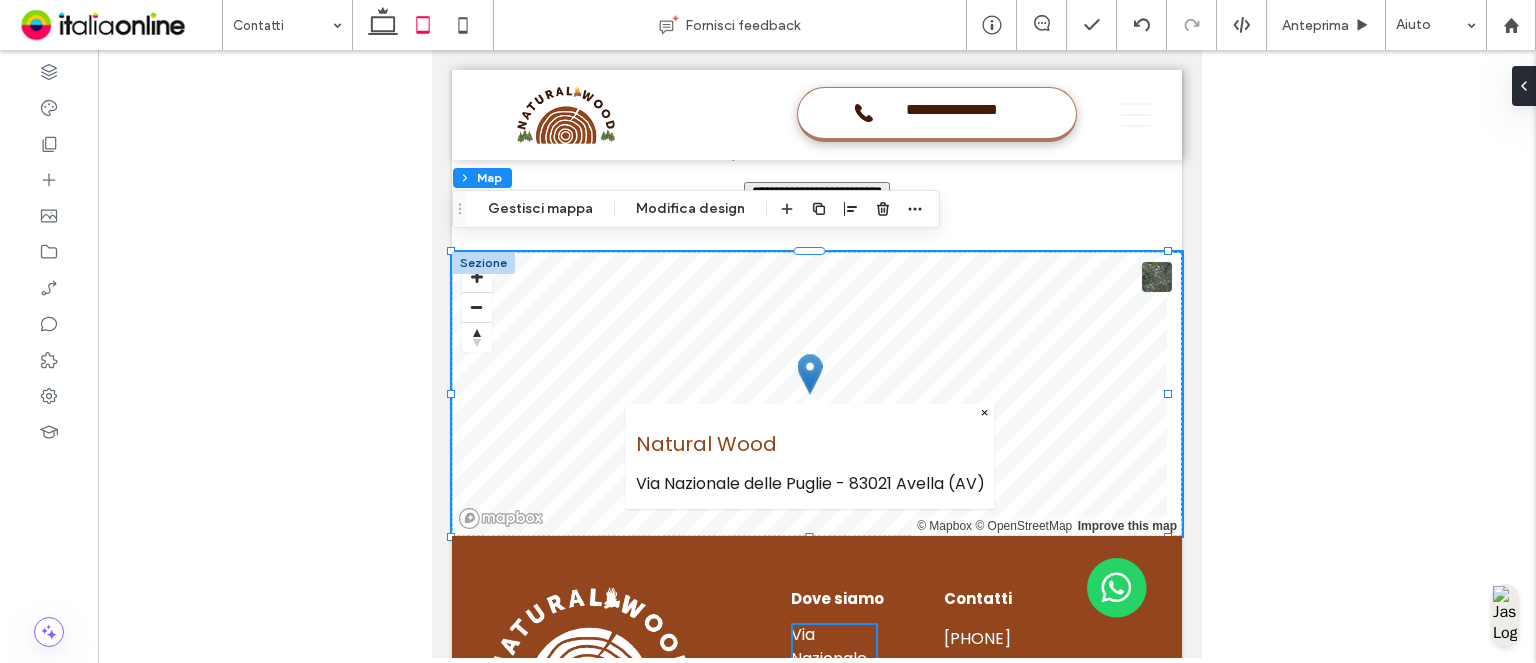 drag, startPoint x: 630, startPoint y: 203, endPoint x: 658, endPoint y: 226, distance: 36.23534 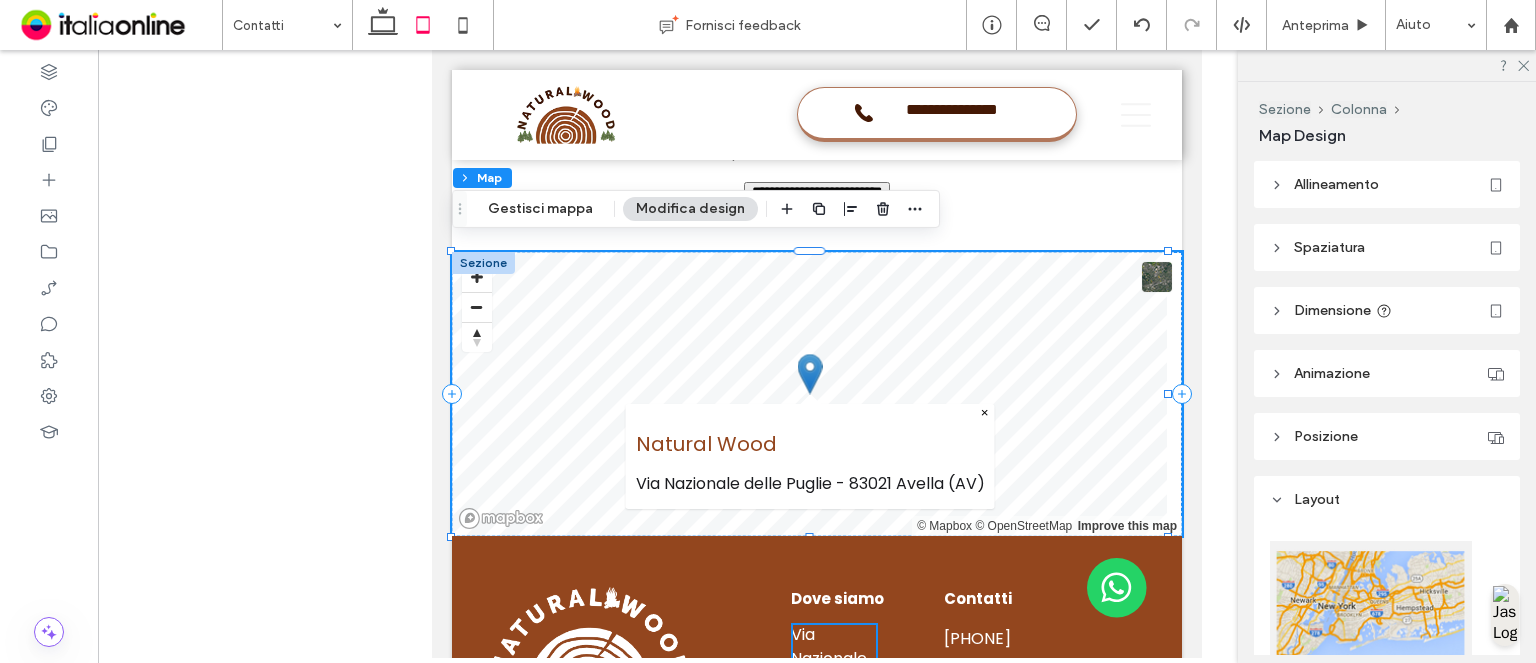 scroll, scrollTop: 0, scrollLeft: 0, axis: both 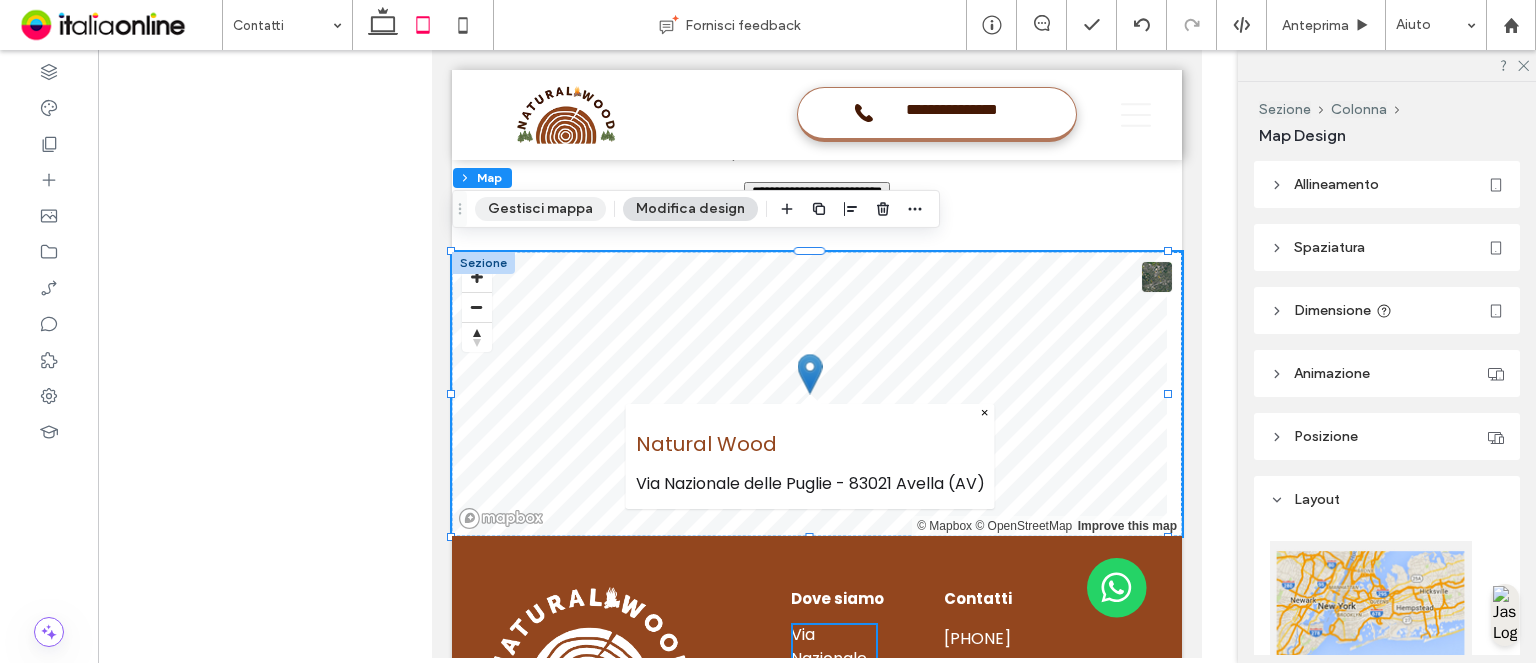 click on "Gestisci mappa" at bounding box center (540, 209) 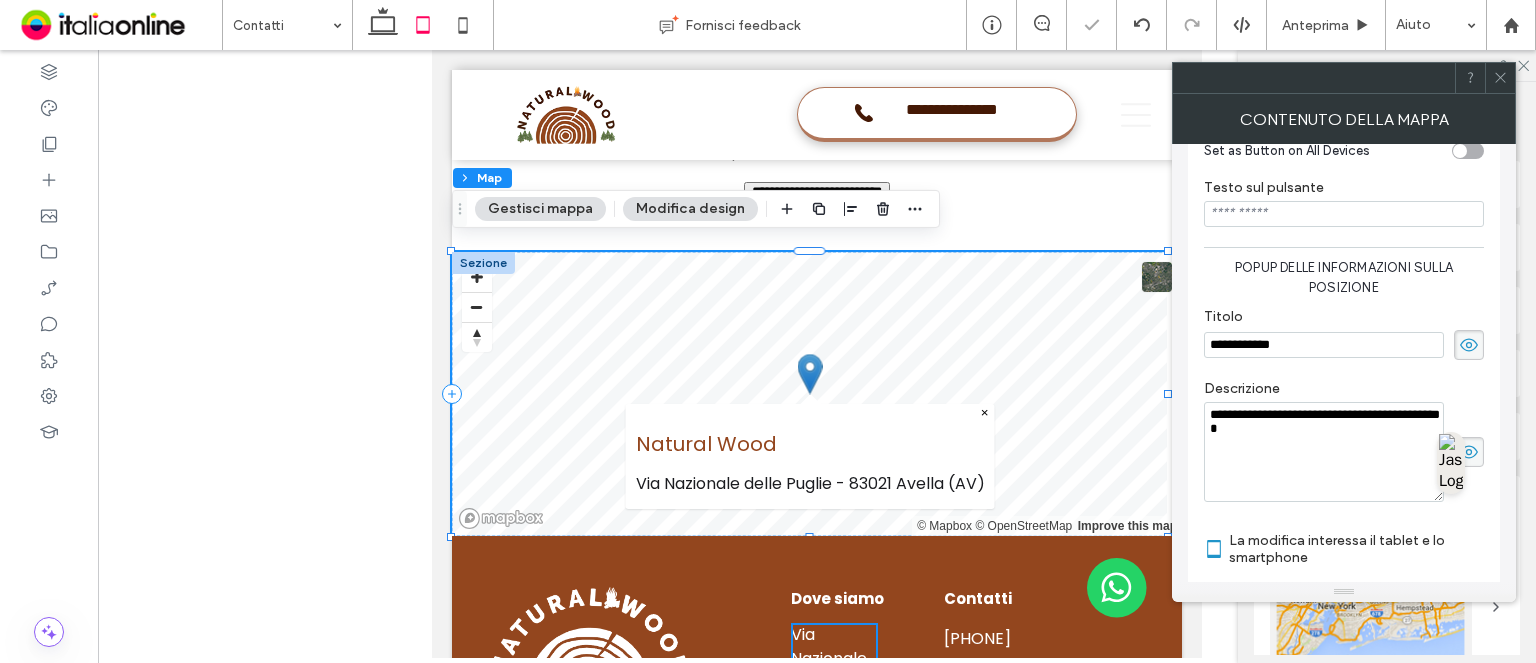 scroll, scrollTop: 522, scrollLeft: 0, axis: vertical 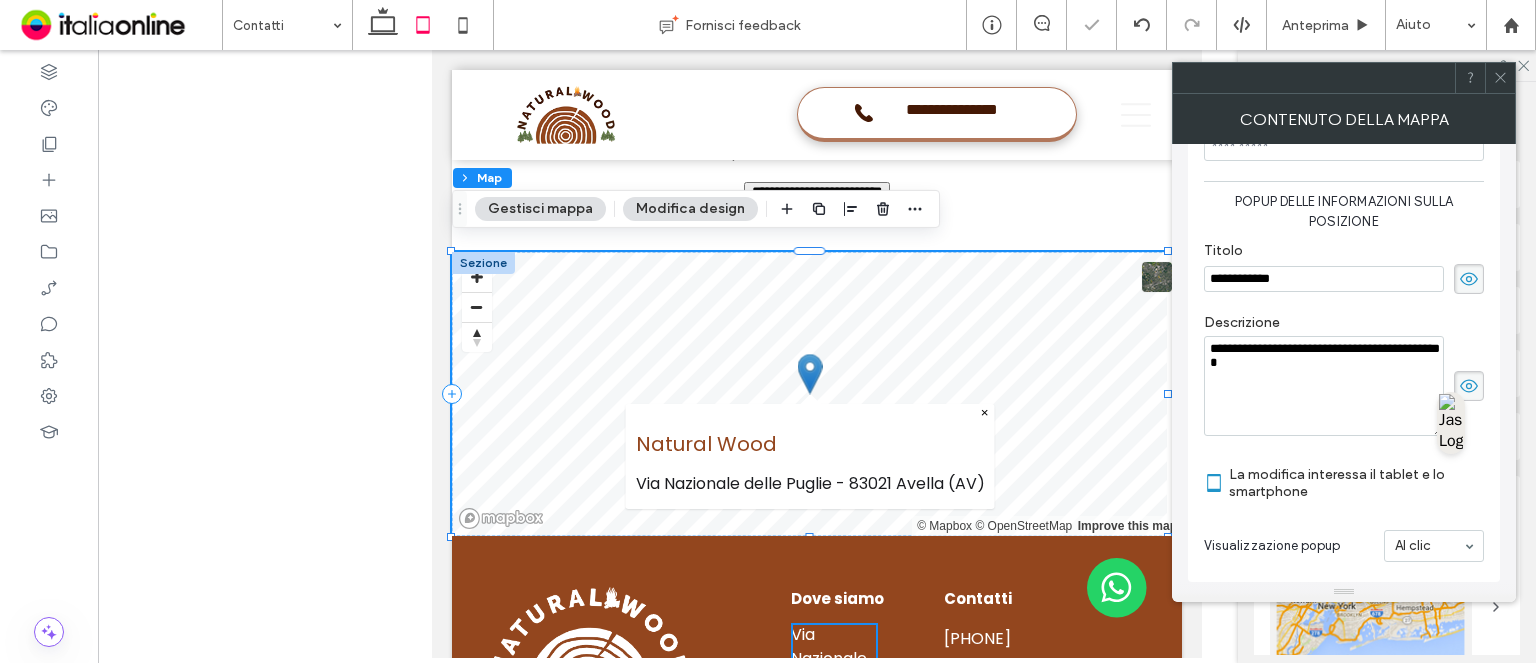 click at bounding box center (1429, 546) 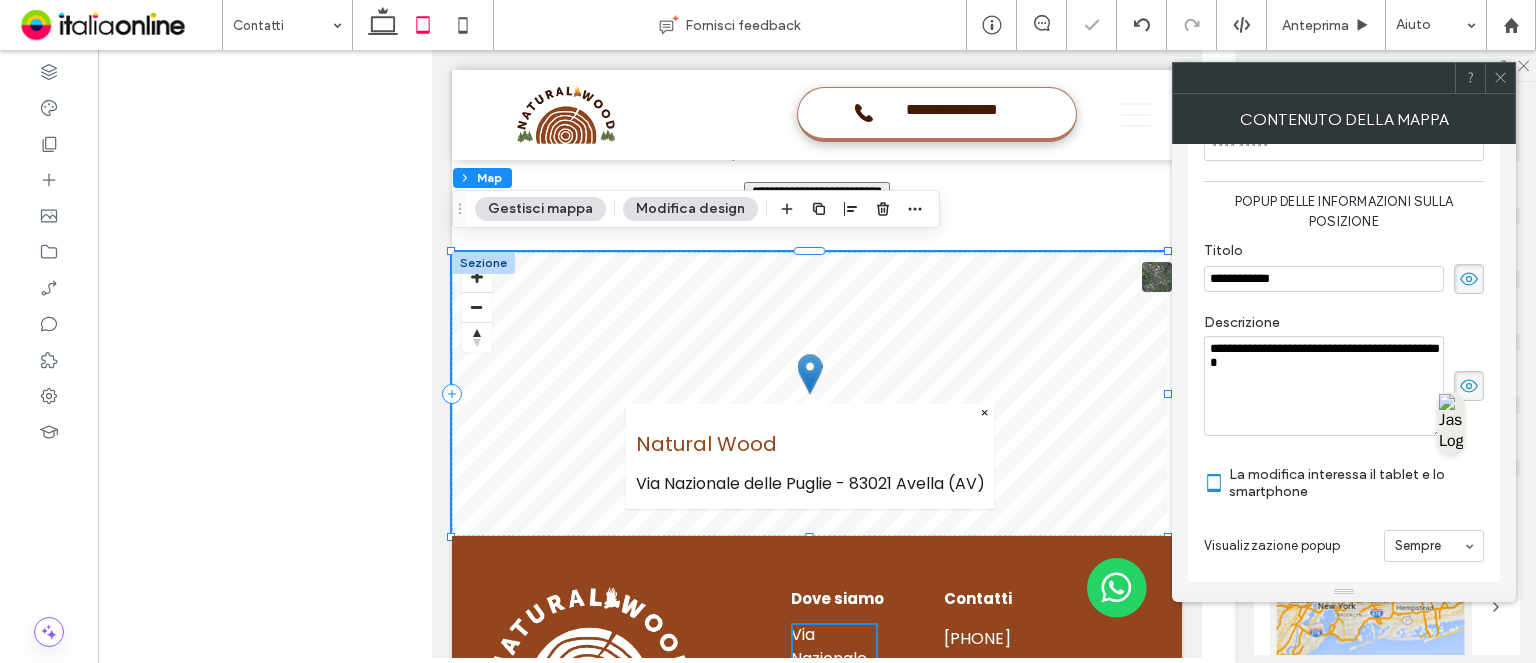click on "Visualizzazione popup Sempre" at bounding box center (1344, 546) 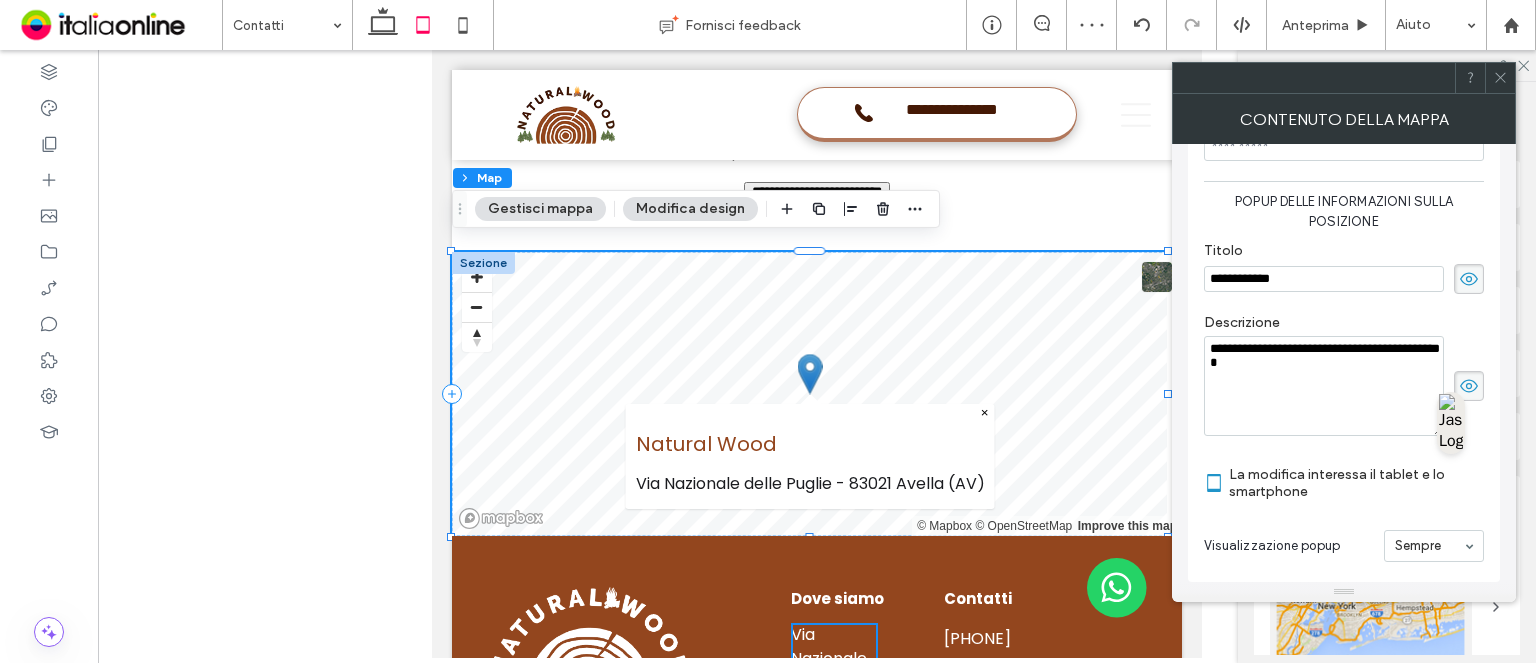 click 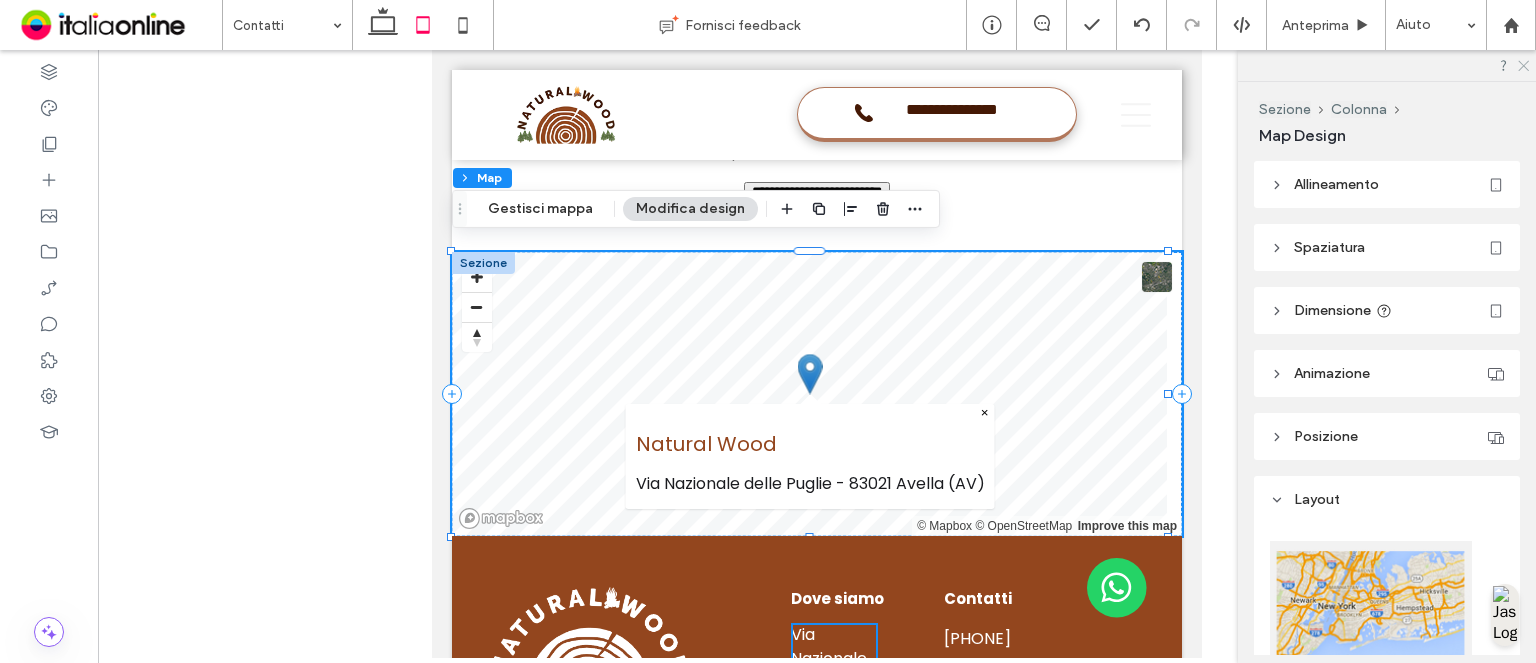 click 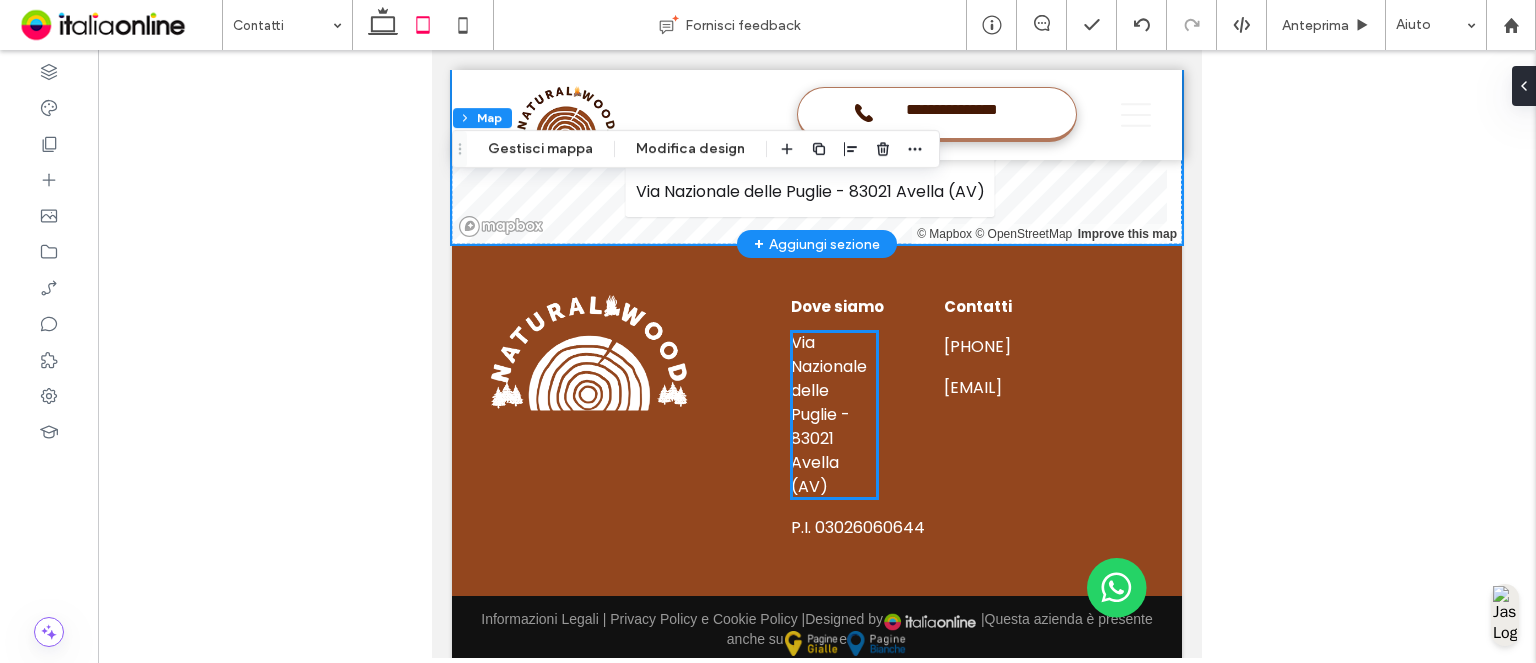 scroll, scrollTop: 4061, scrollLeft: 0, axis: vertical 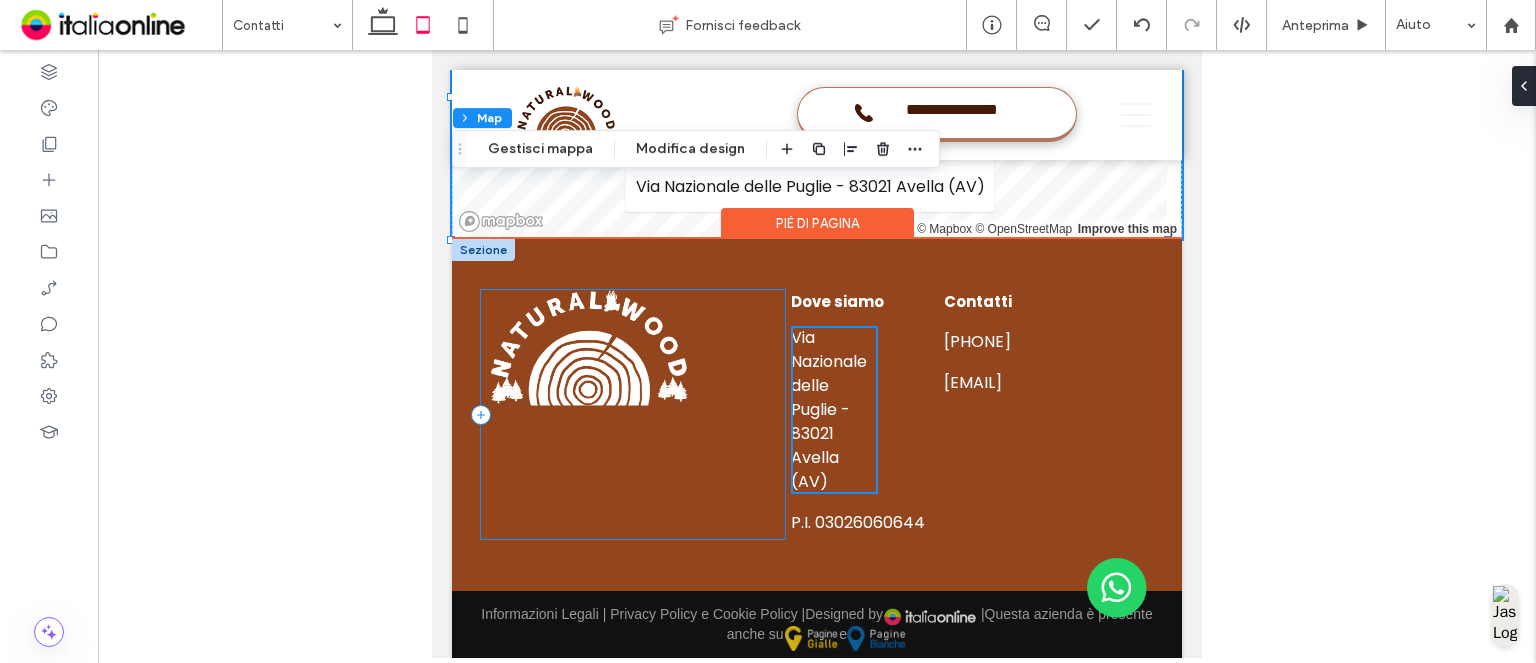 click at bounding box center [632, 414] 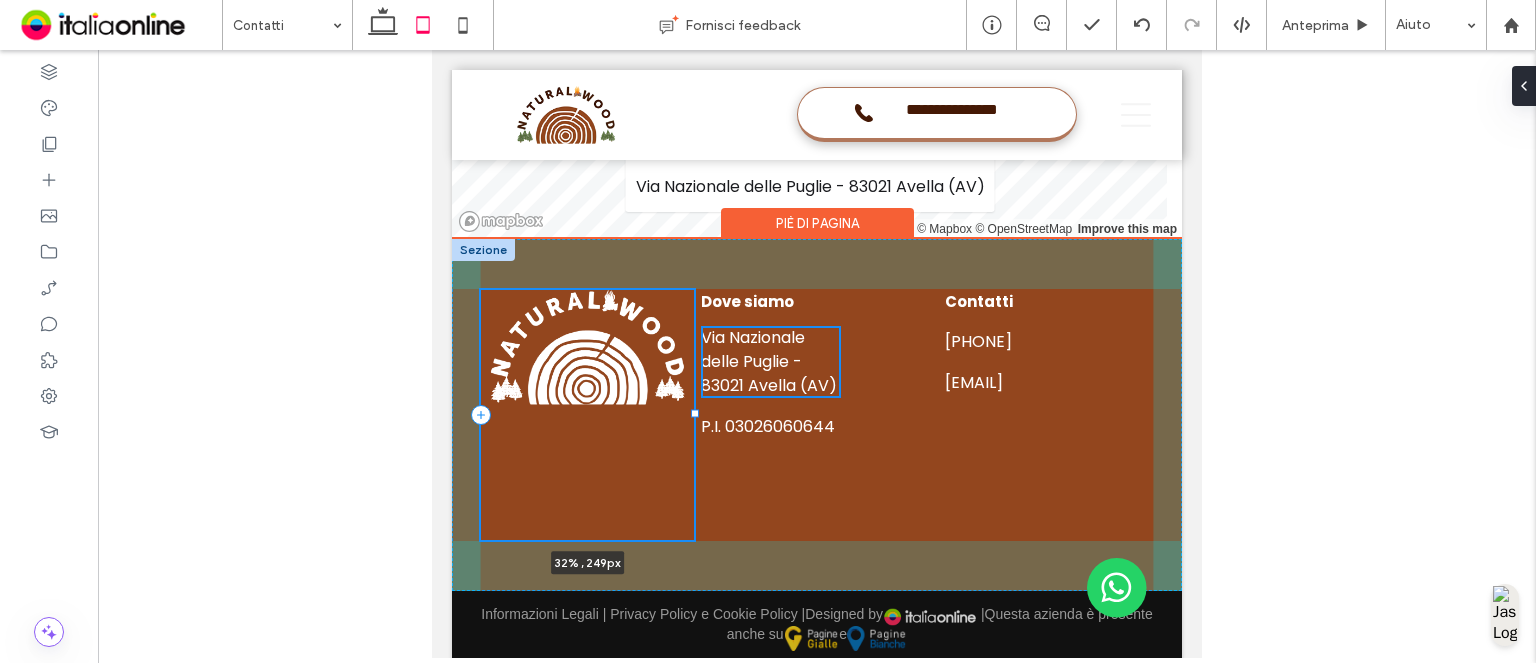 drag, startPoint x: 776, startPoint y: 402, endPoint x: 692, endPoint y: 404, distance: 84.0238 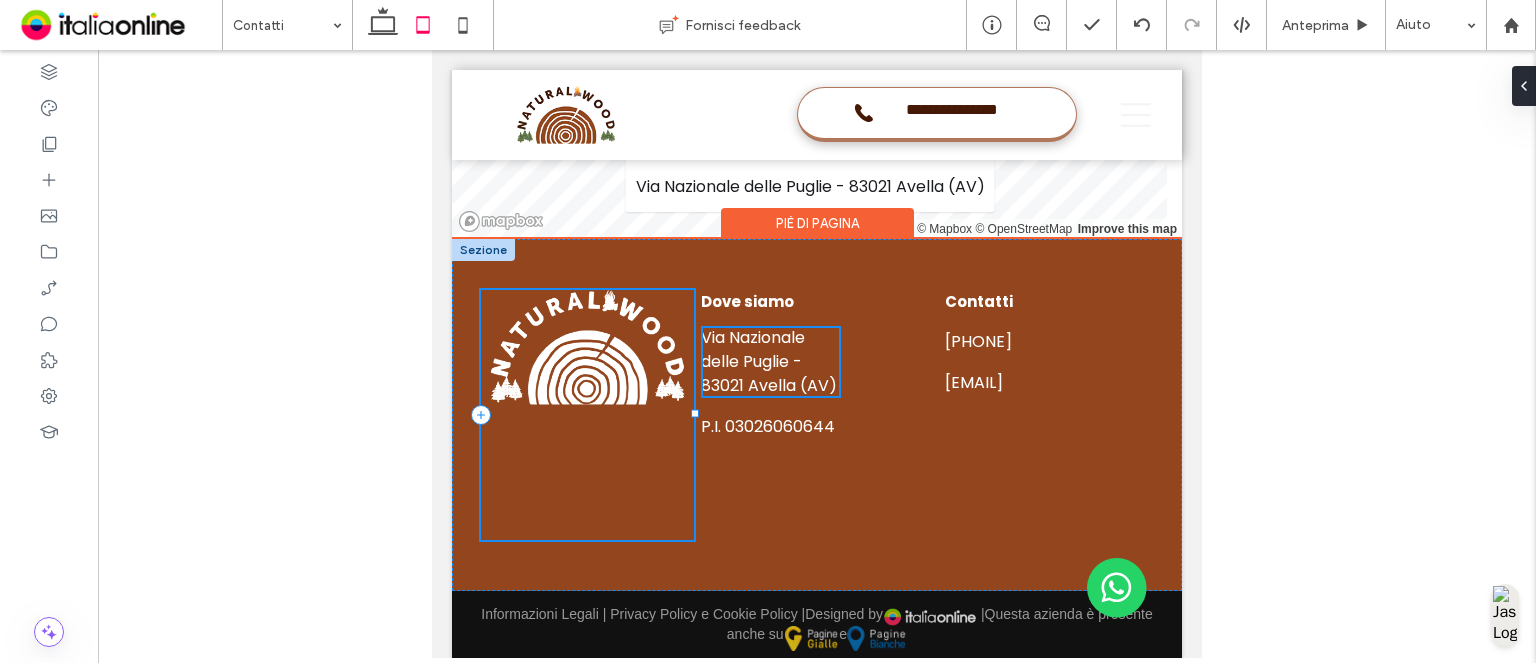type on "**" 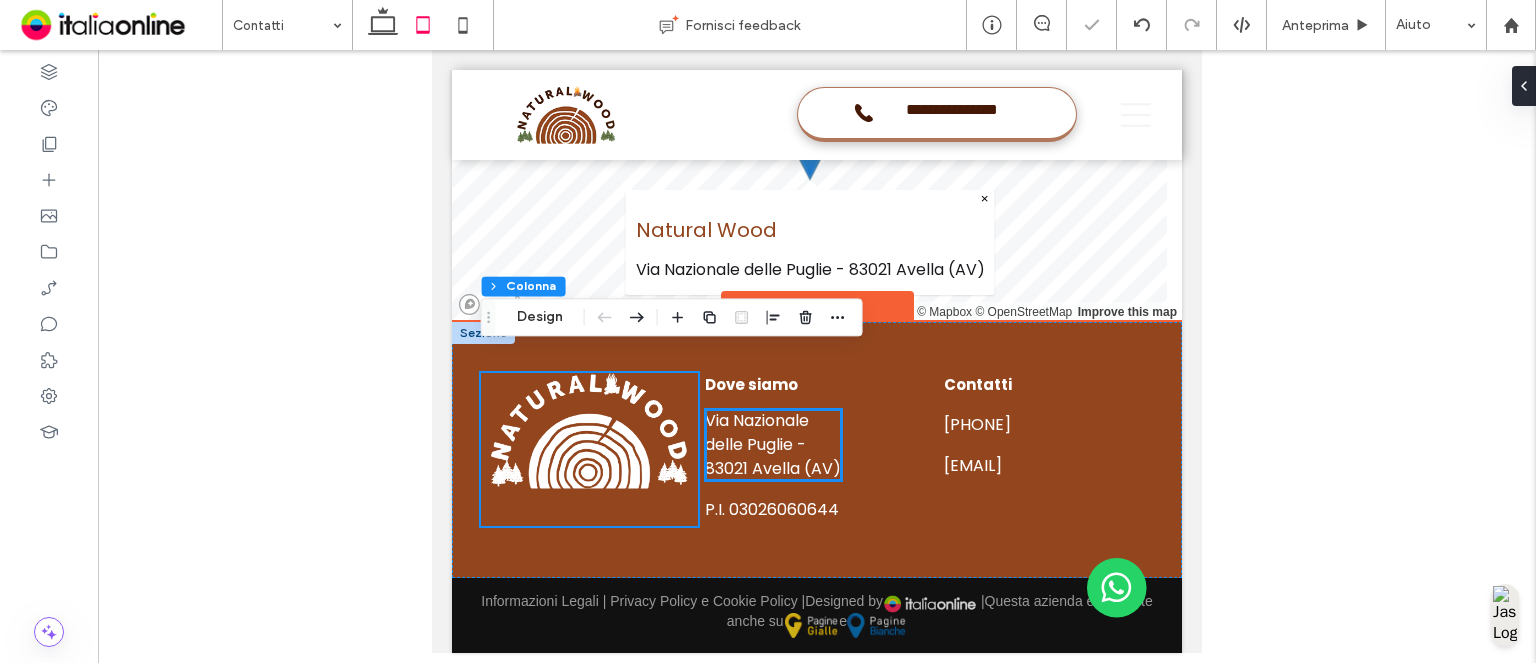 scroll, scrollTop: 3989, scrollLeft: 0, axis: vertical 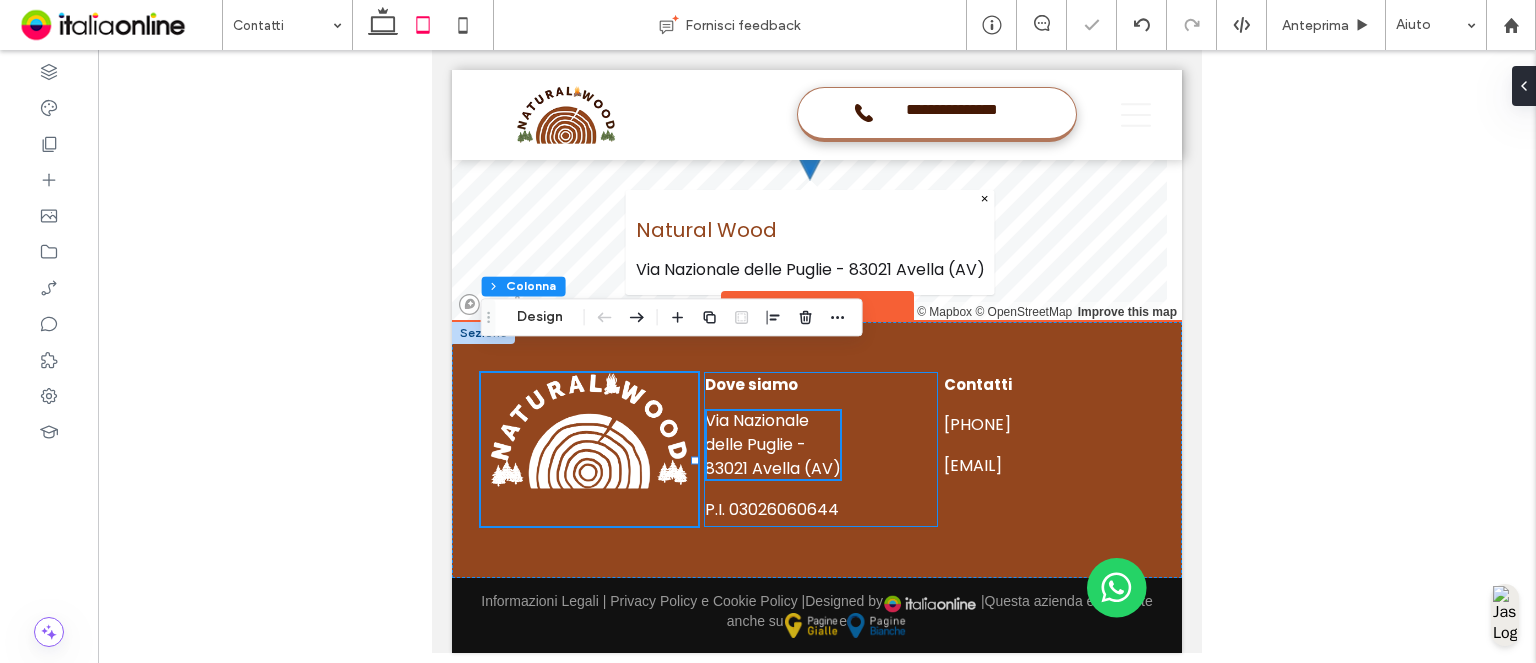 click on "Dove siamo
Via Nazionale delle Puglie - 83021 Avella (AV)
P.I.
03026060644" at bounding box center (821, 449) 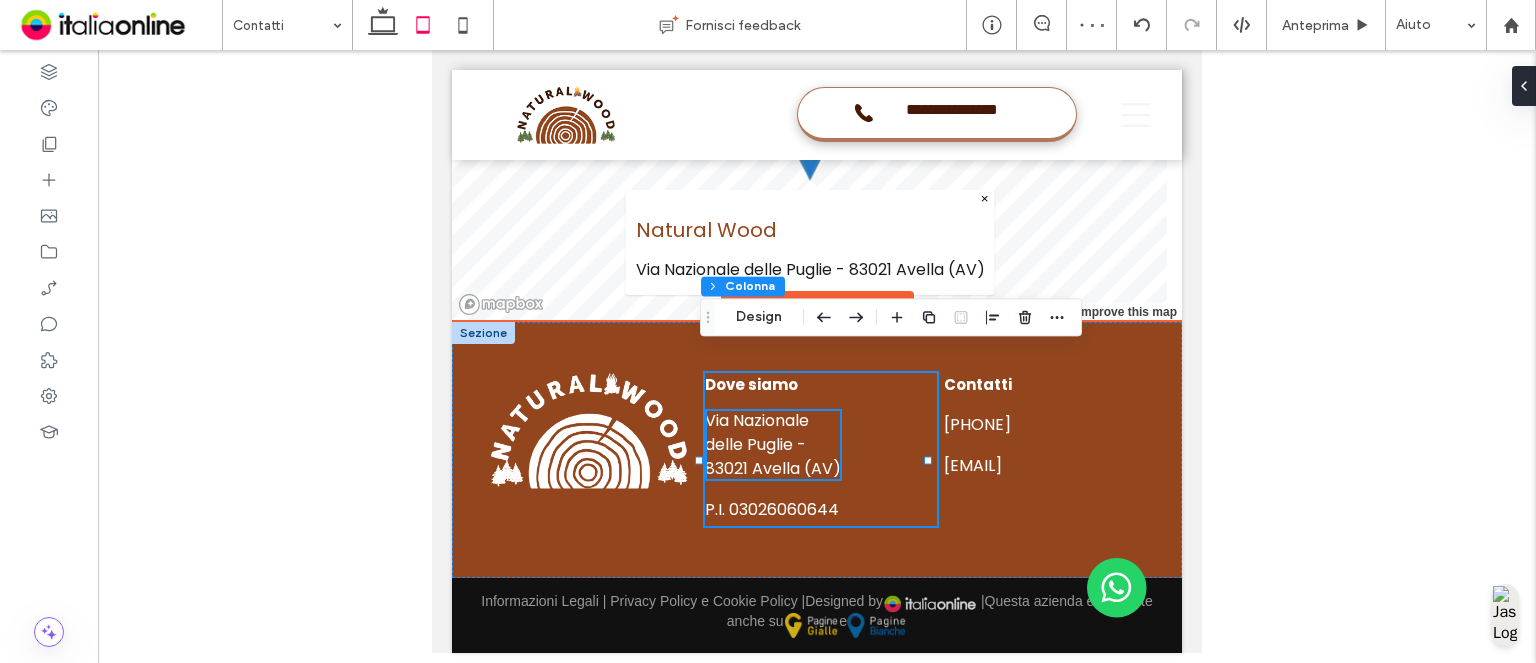 click on "Dove siamo
Via Nazionale delle Puglie - 83021 Avella (AV)
P.I.
03026060644" at bounding box center [821, 449] 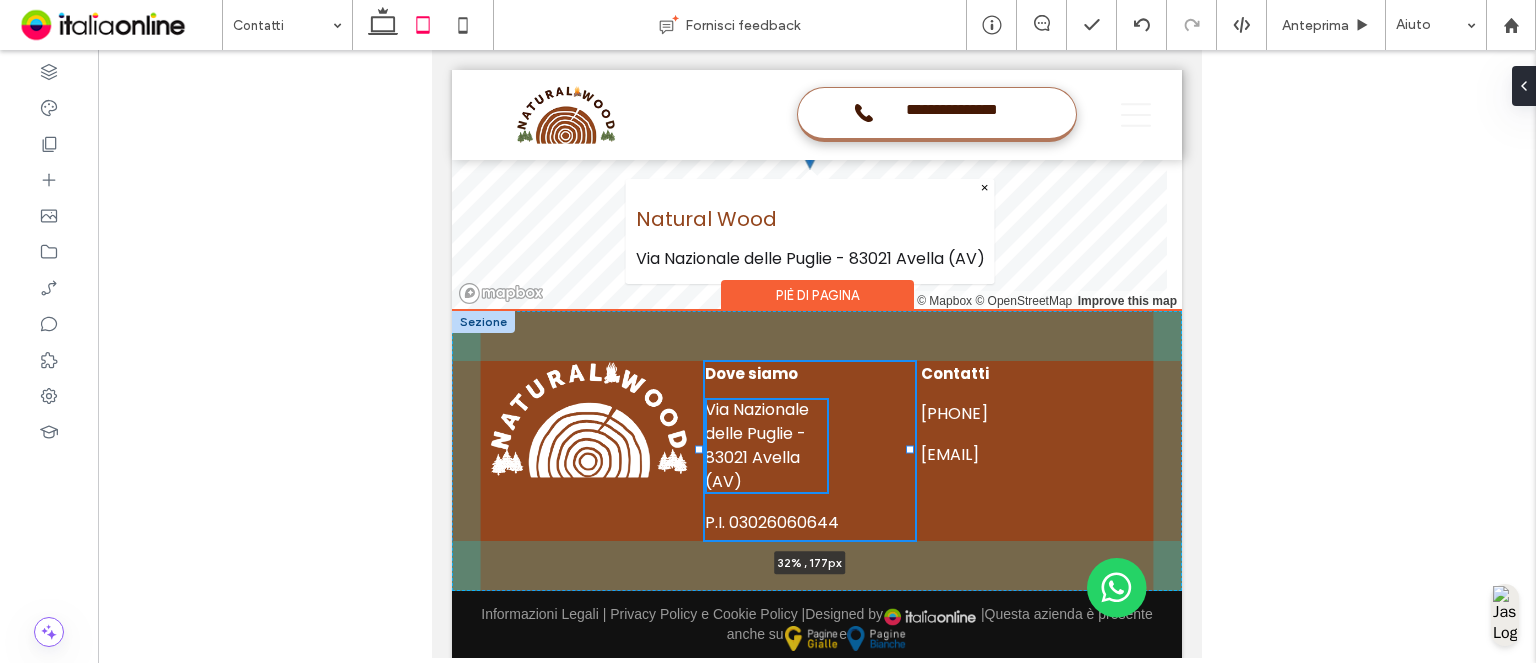 drag, startPoint x: 925, startPoint y: 437, endPoint x: 885, endPoint y: 439, distance: 40.04997 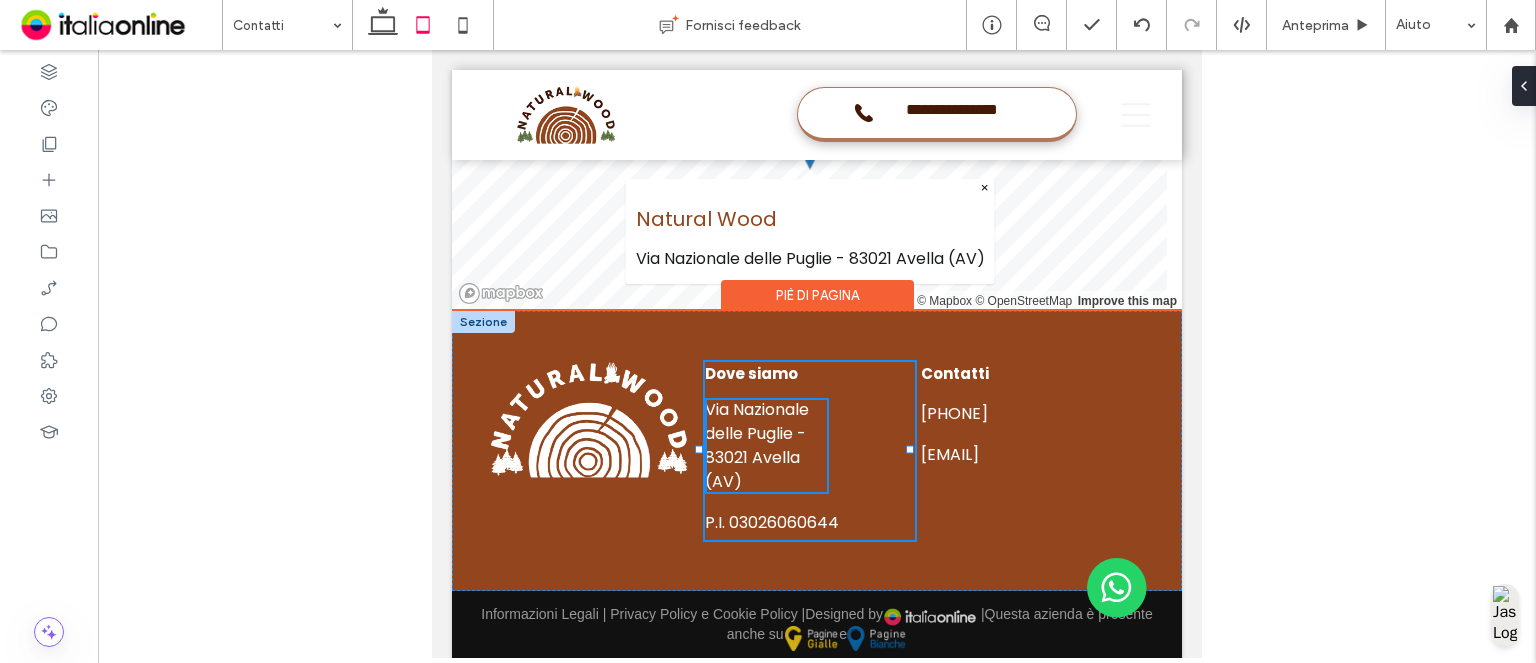 type on "**" 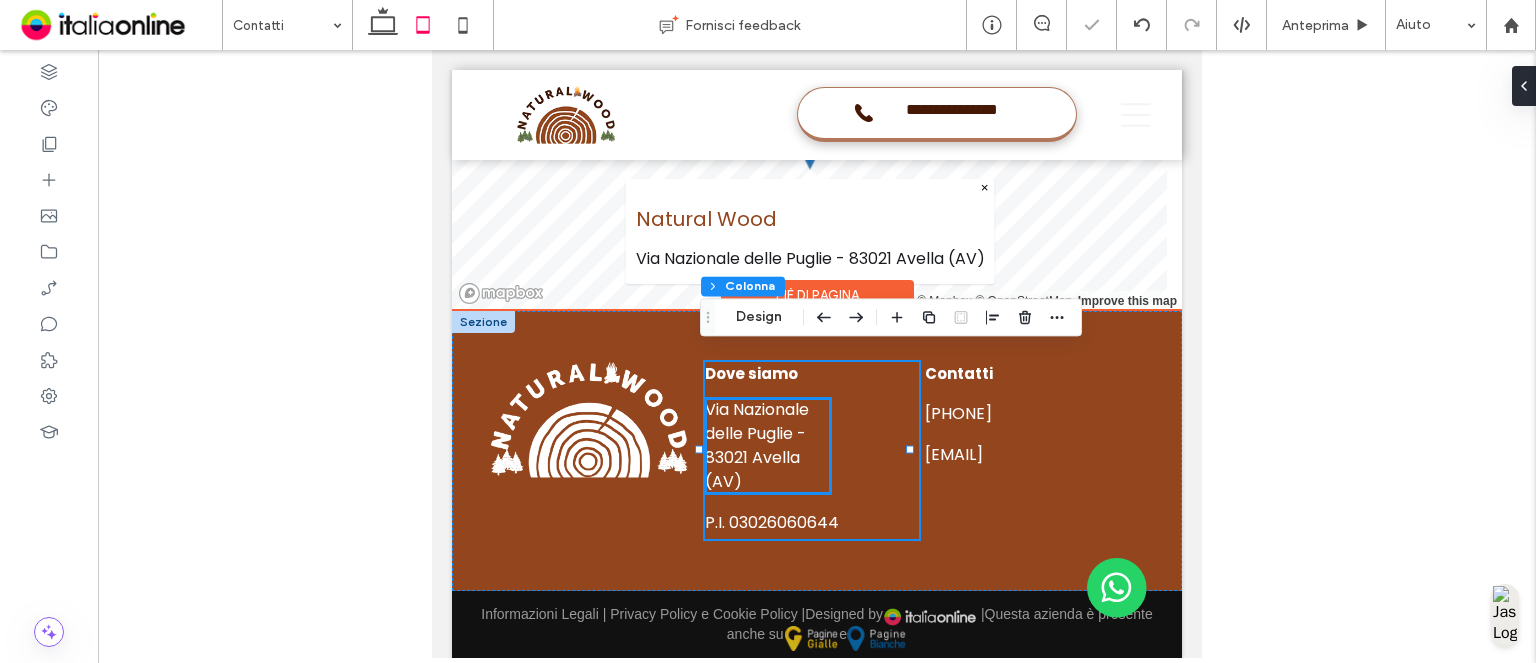 click on "Via Nazionale delle Puglie - 83021 Avella (AV)" at bounding box center [768, 446] 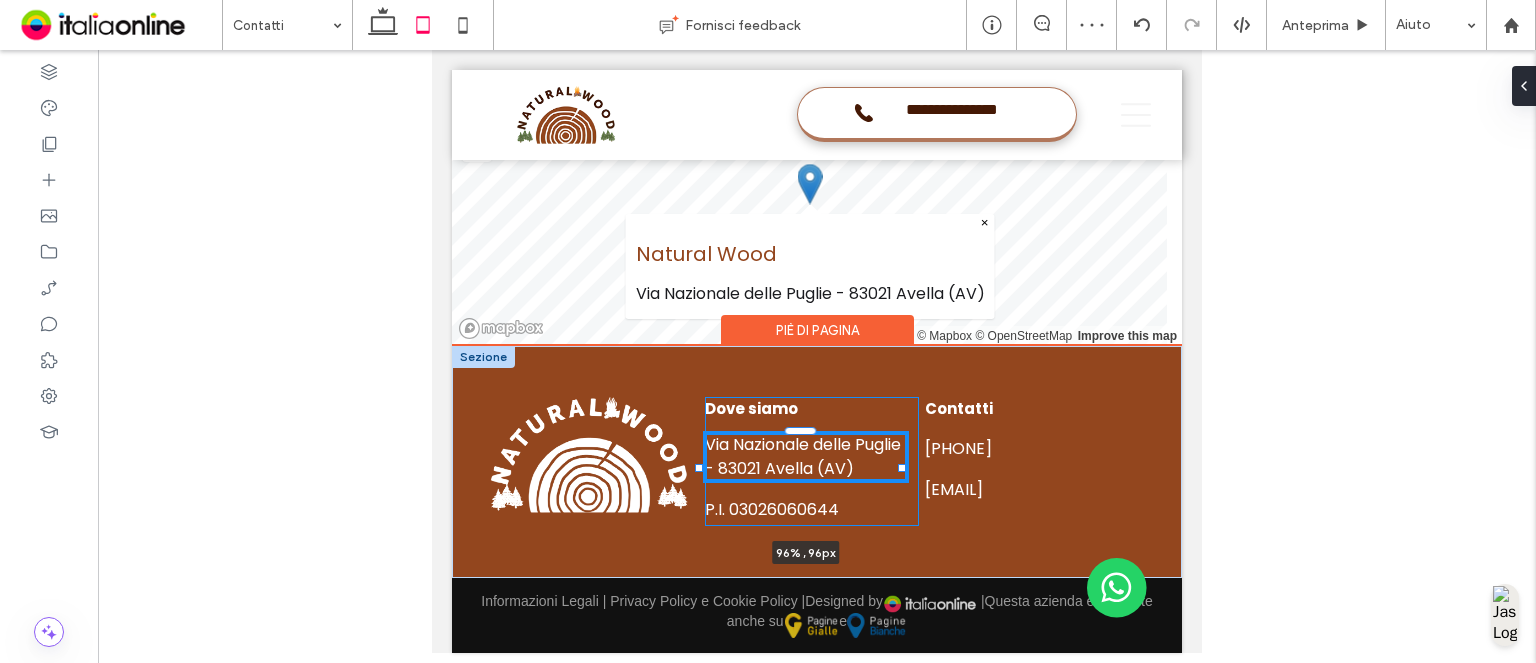scroll, scrollTop: 3941, scrollLeft: 0, axis: vertical 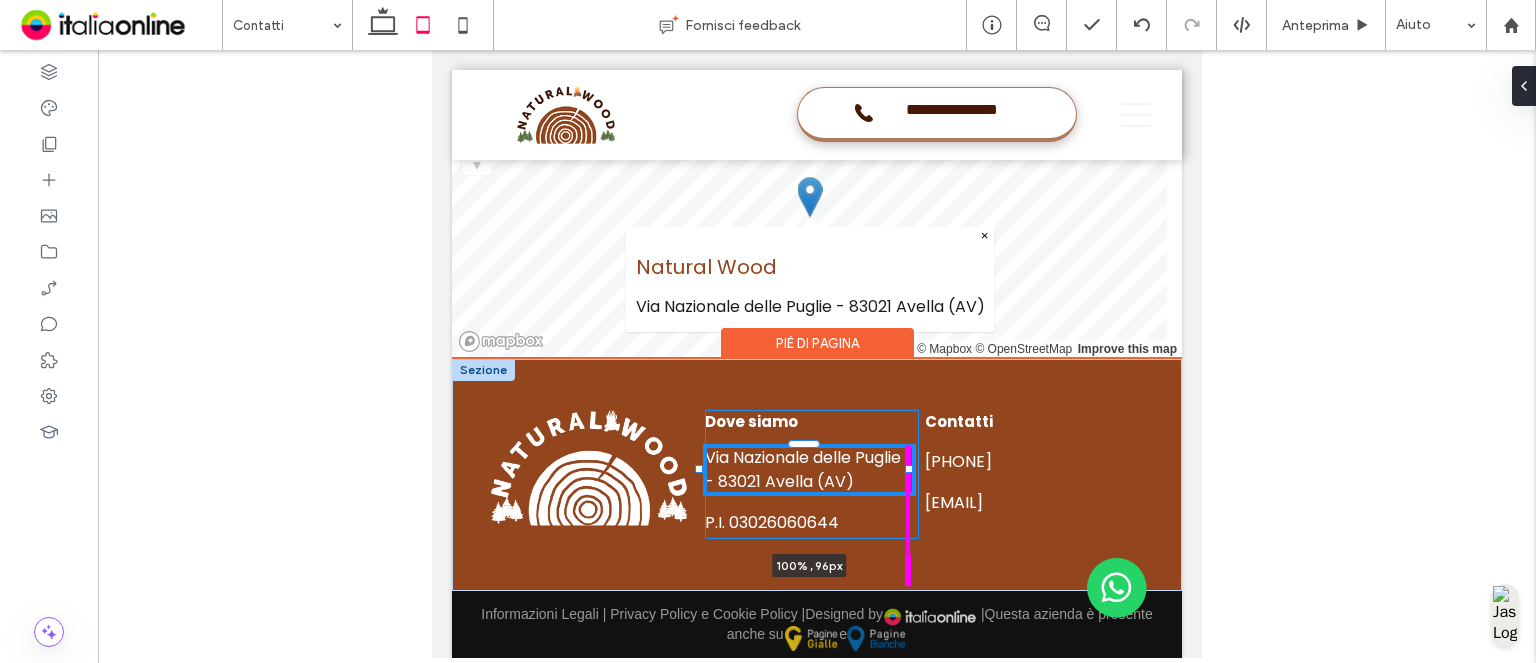 drag, startPoint x: 821, startPoint y: 432, endPoint x: 910, endPoint y: 442, distance: 89.560036 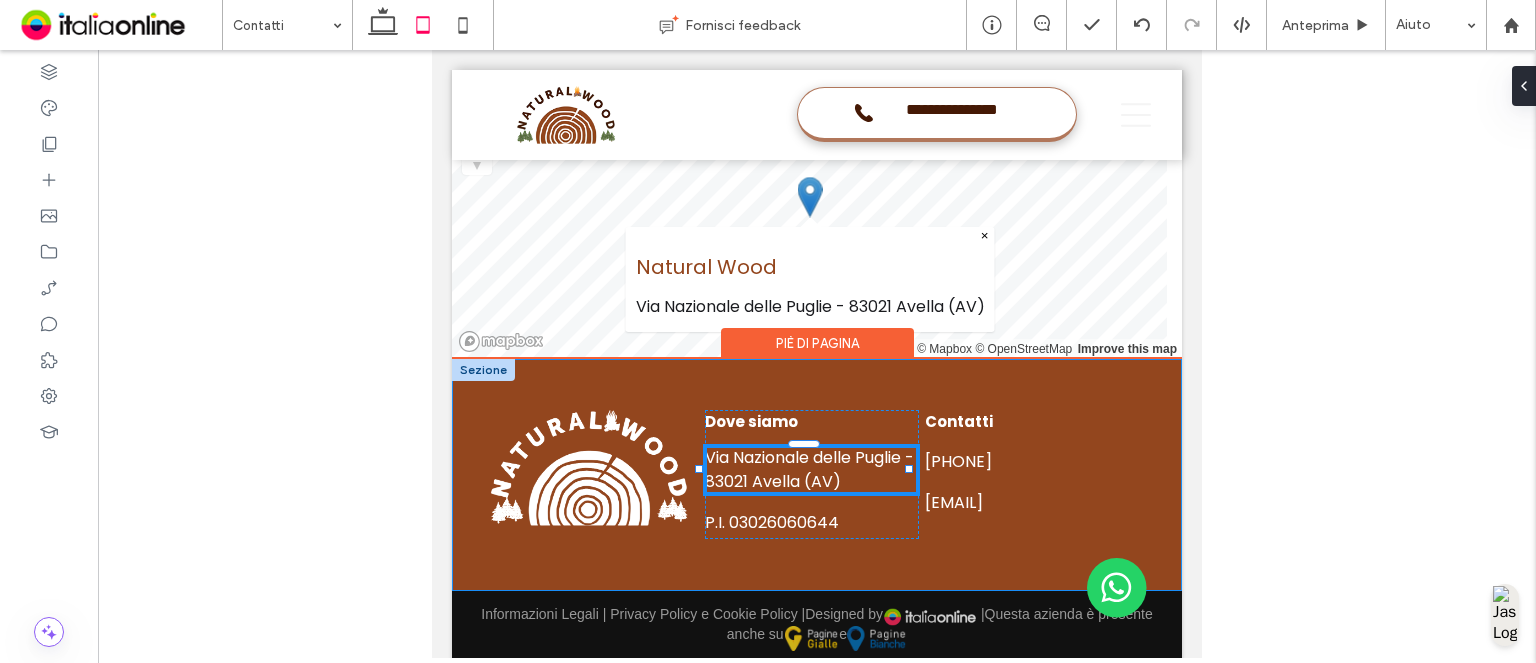 type on "***" 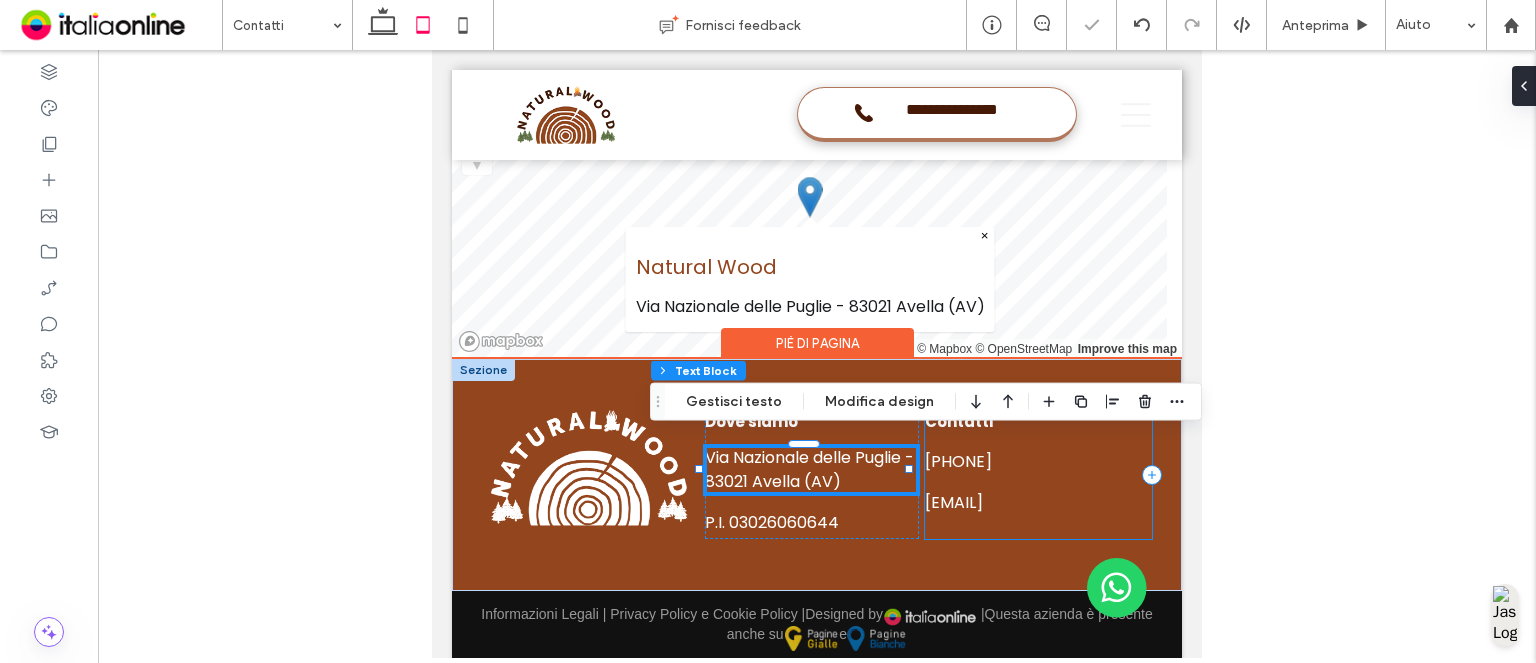 click on "Contatti
+39 324 0886879
francescoiasio2@icloud.com" at bounding box center (1038, 474) 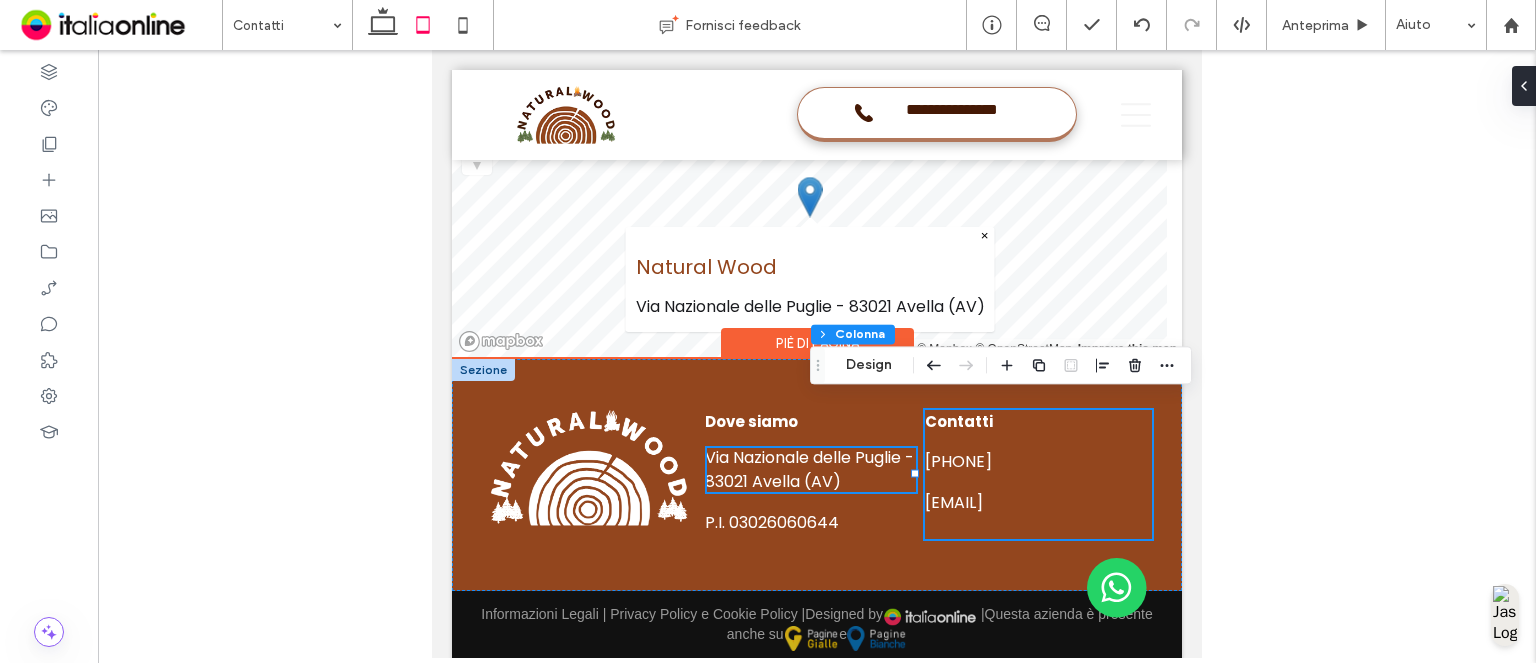 click at bounding box center [483, 370] 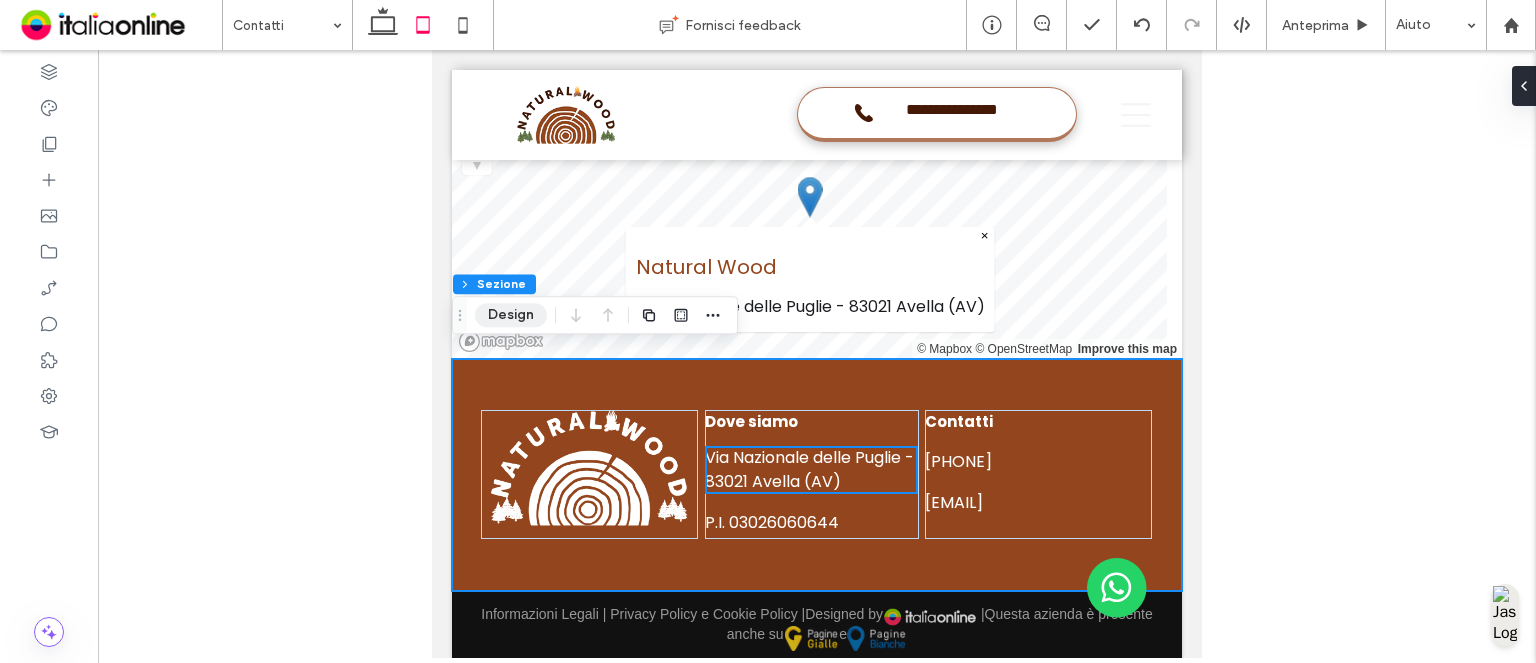 click on "Design" at bounding box center (511, 315) 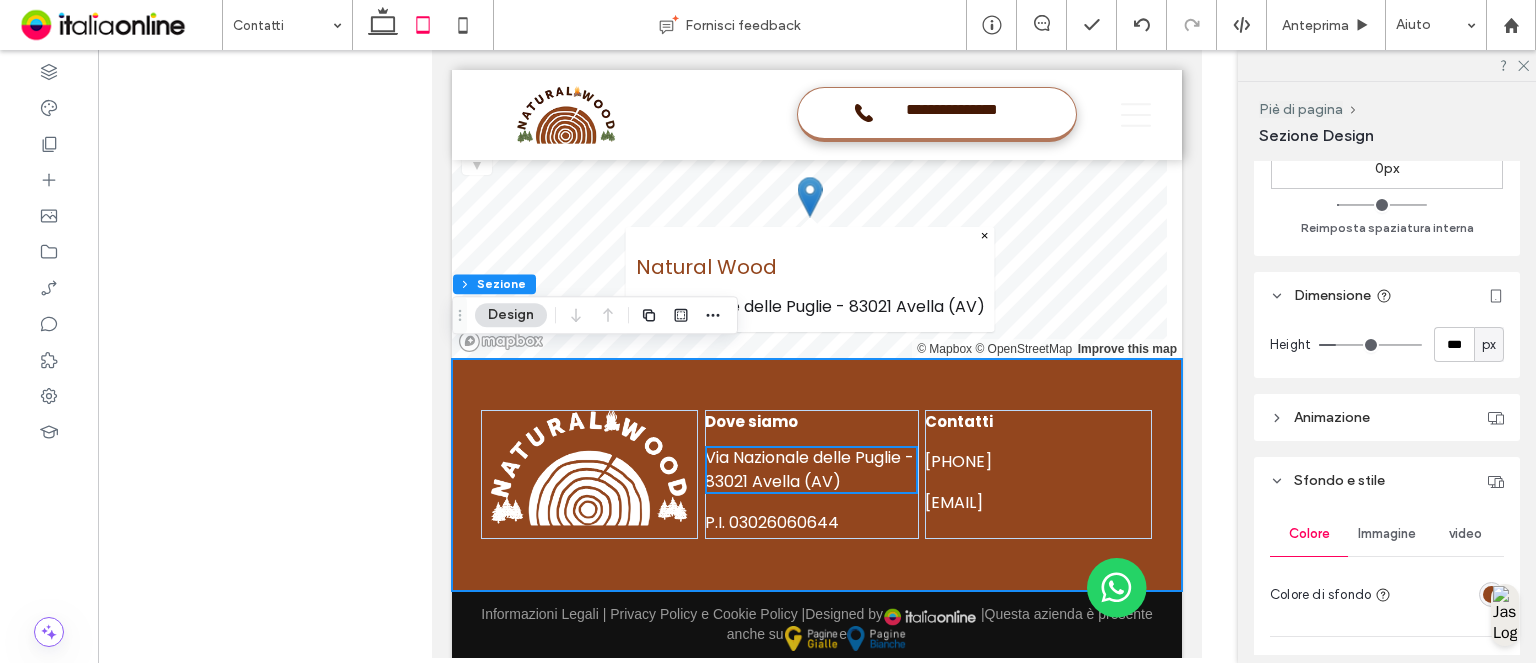 scroll, scrollTop: 500, scrollLeft: 0, axis: vertical 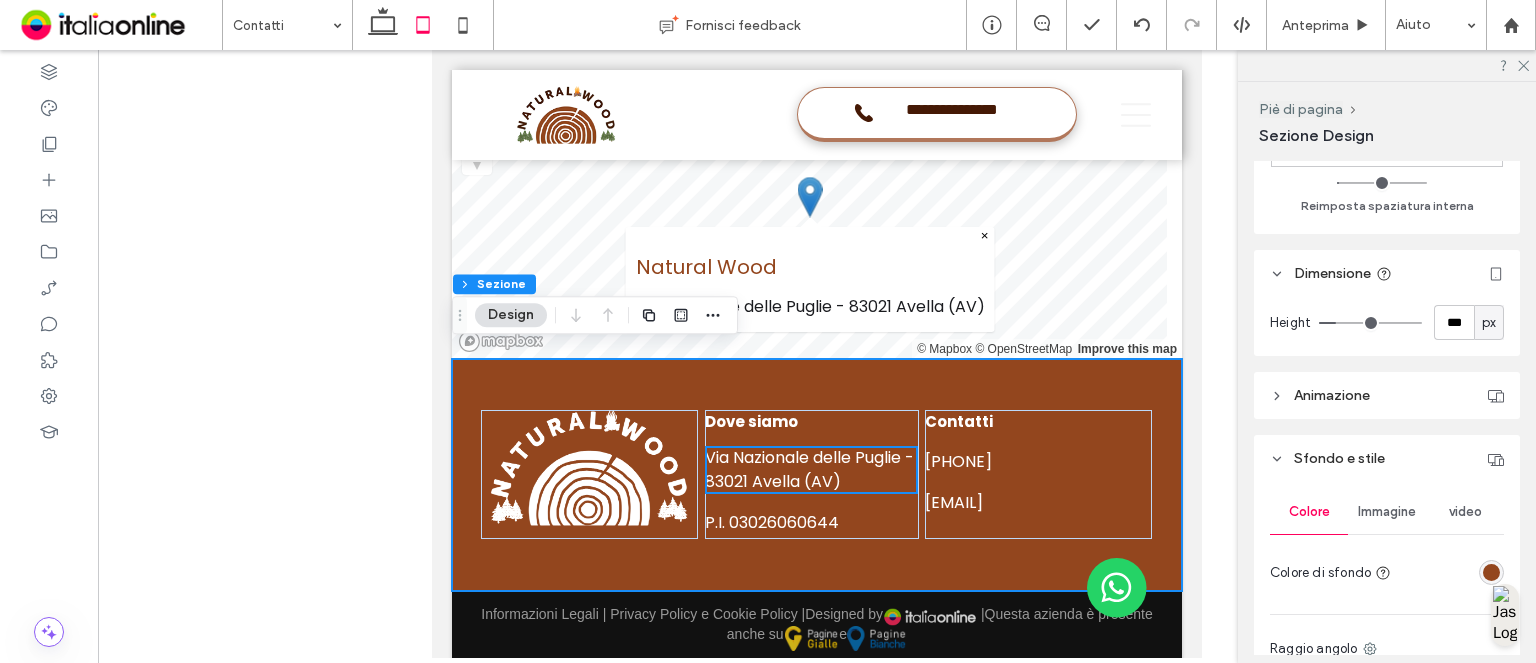 click on "px" at bounding box center [1489, 323] 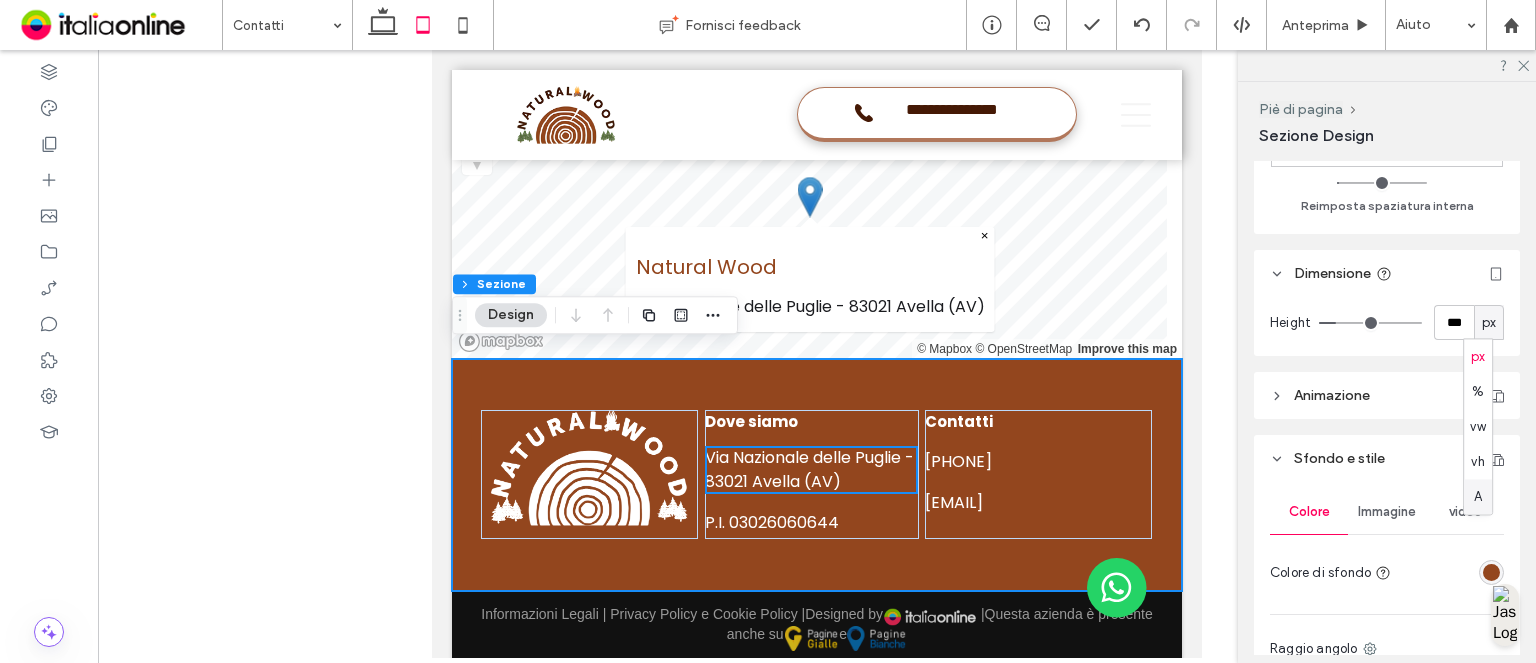 click on "A" at bounding box center [1478, 497] 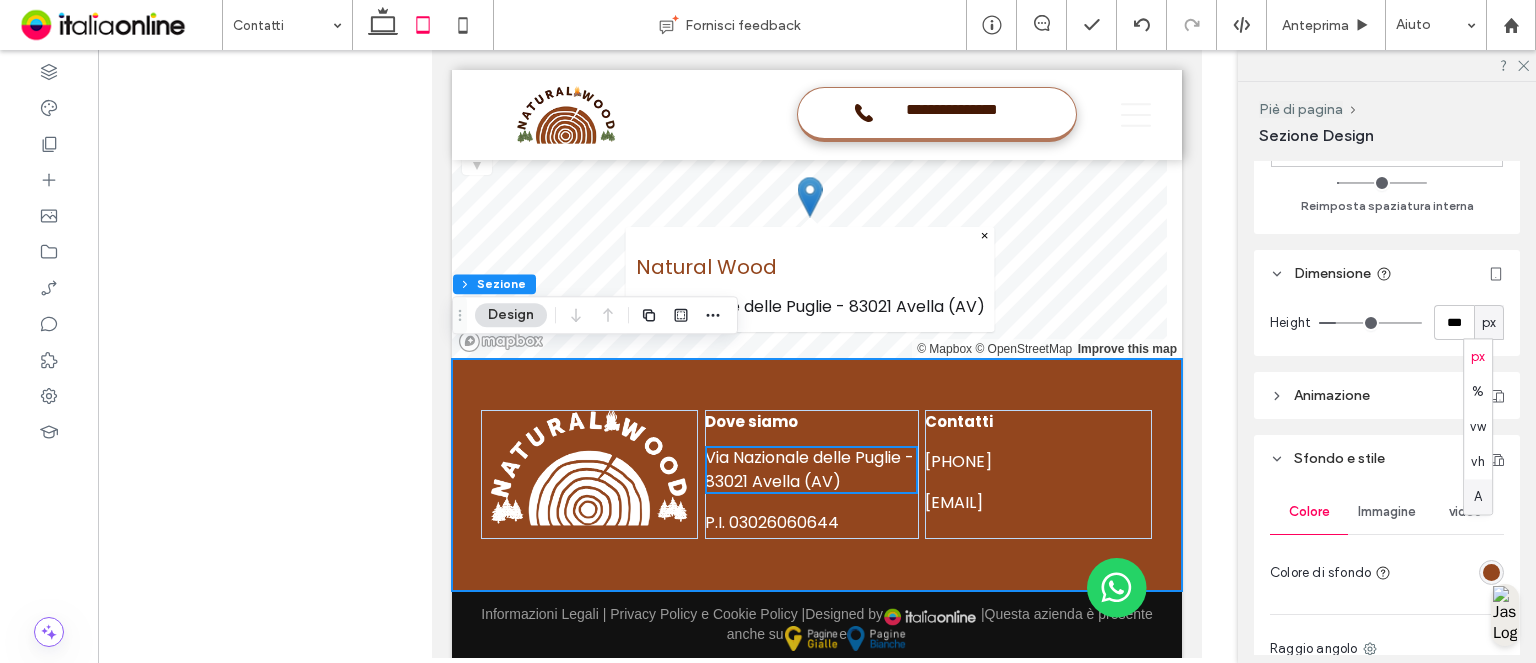 type on "*" 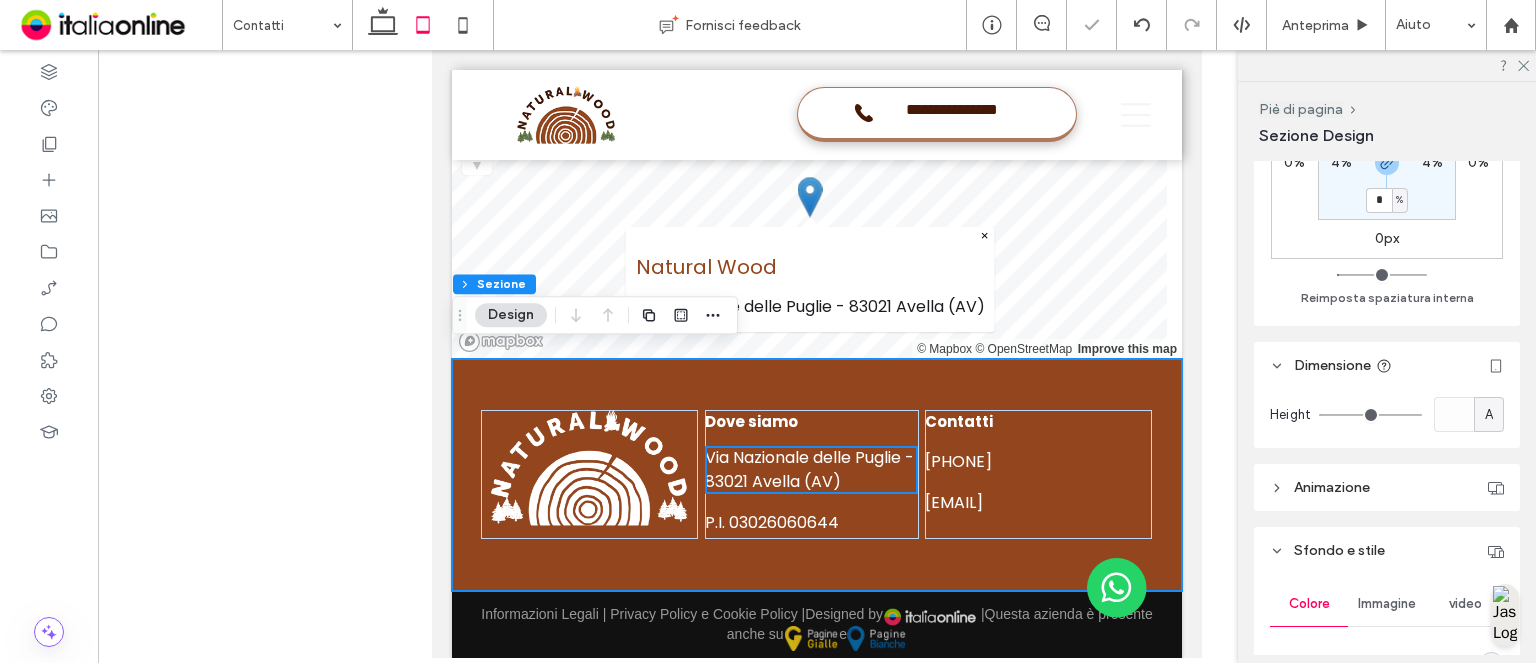 scroll, scrollTop: 300, scrollLeft: 0, axis: vertical 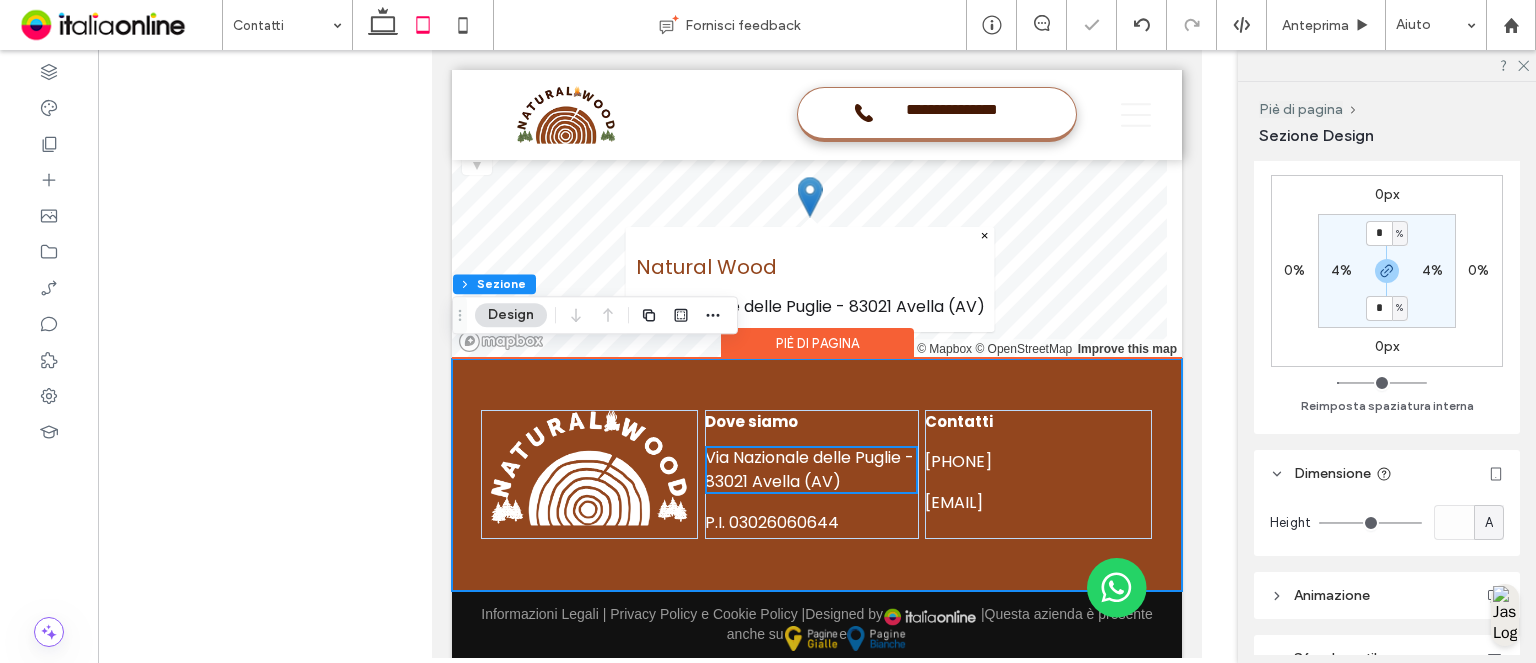 click on "Dove siamo
Via Nazionale delle Puglie - 83021 Avella (AV)
P.I.
03026060644
Contatti
+39 324 0886879
francescoiasio2@icloud.com" at bounding box center (817, 474) 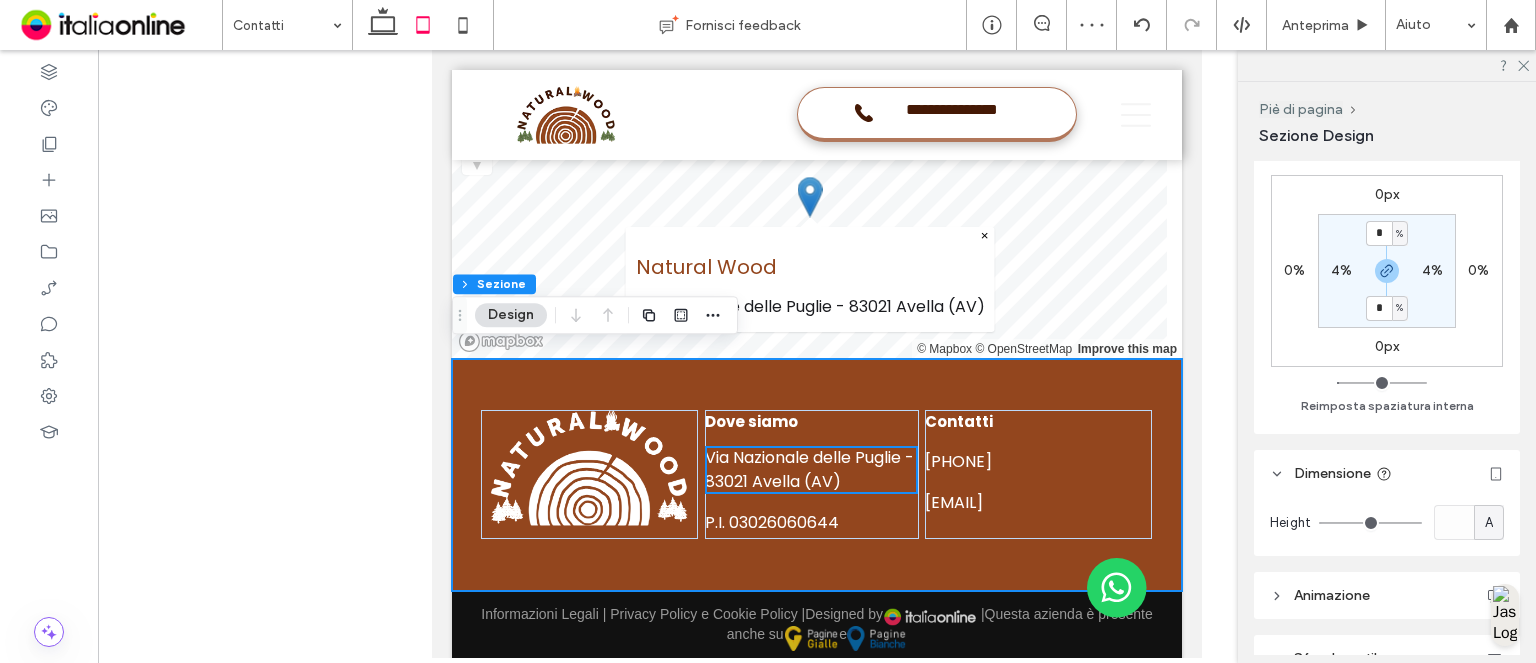 click on "Design" at bounding box center [511, 315] 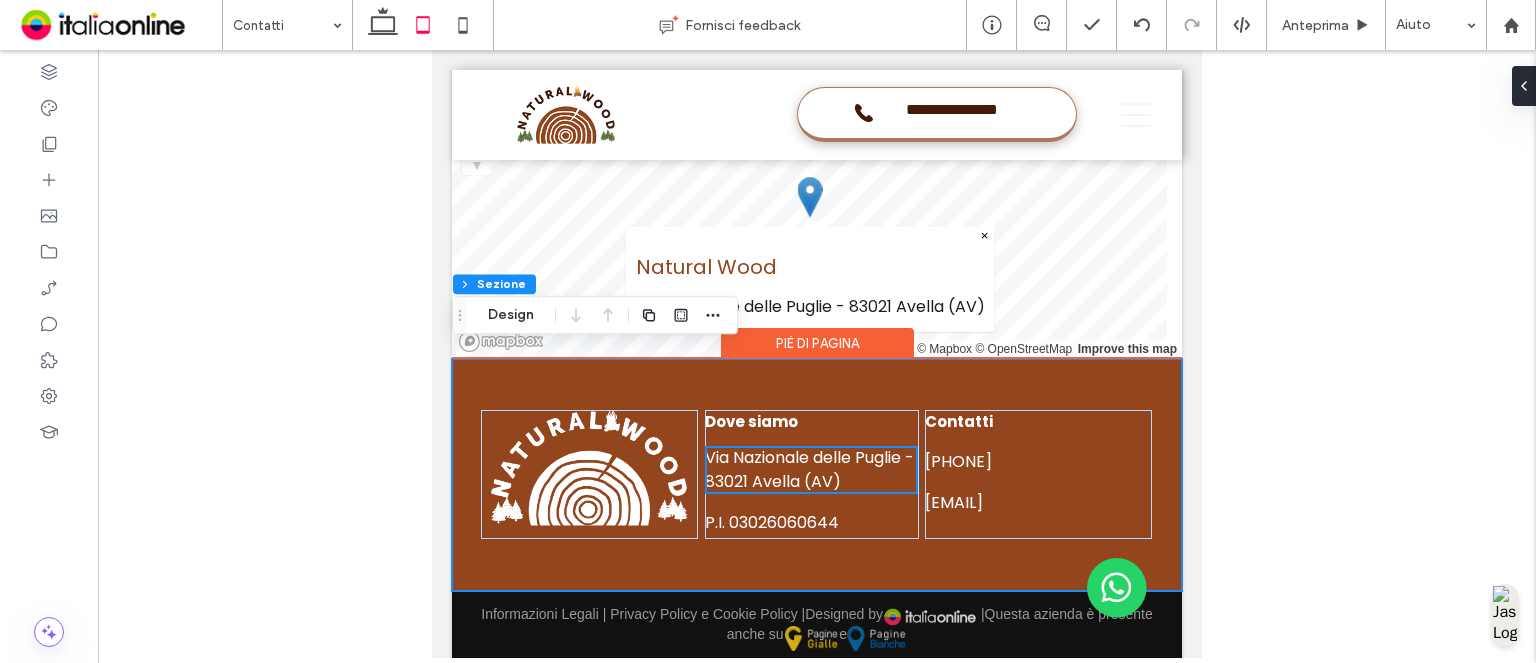 click on "Dove siamo
Via Nazionale delle Puglie - 83021 Avella (AV)
P.I.
03026060644
Contatti
+39 324 0886879
francescoiasio2@icloud.com" at bounding box center (817, 474) 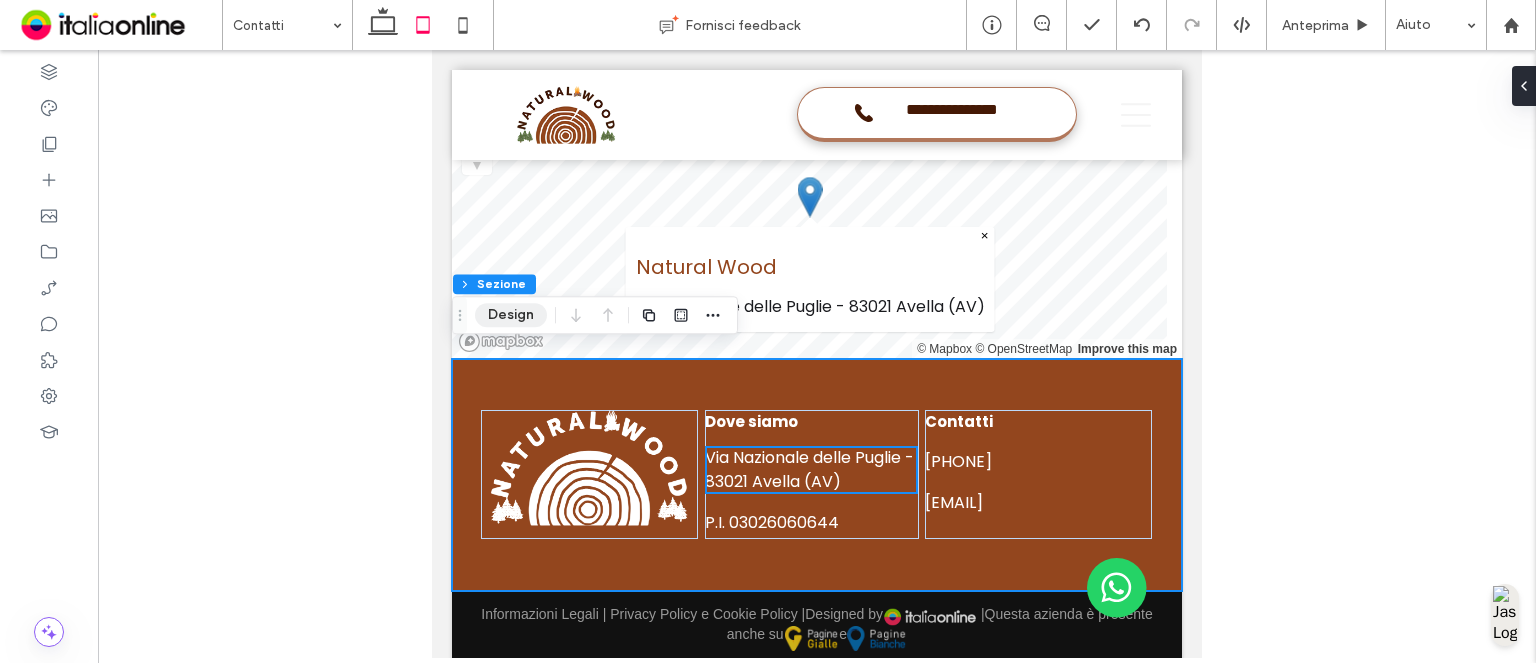 click on "Design" at bounding box center [511, 315] 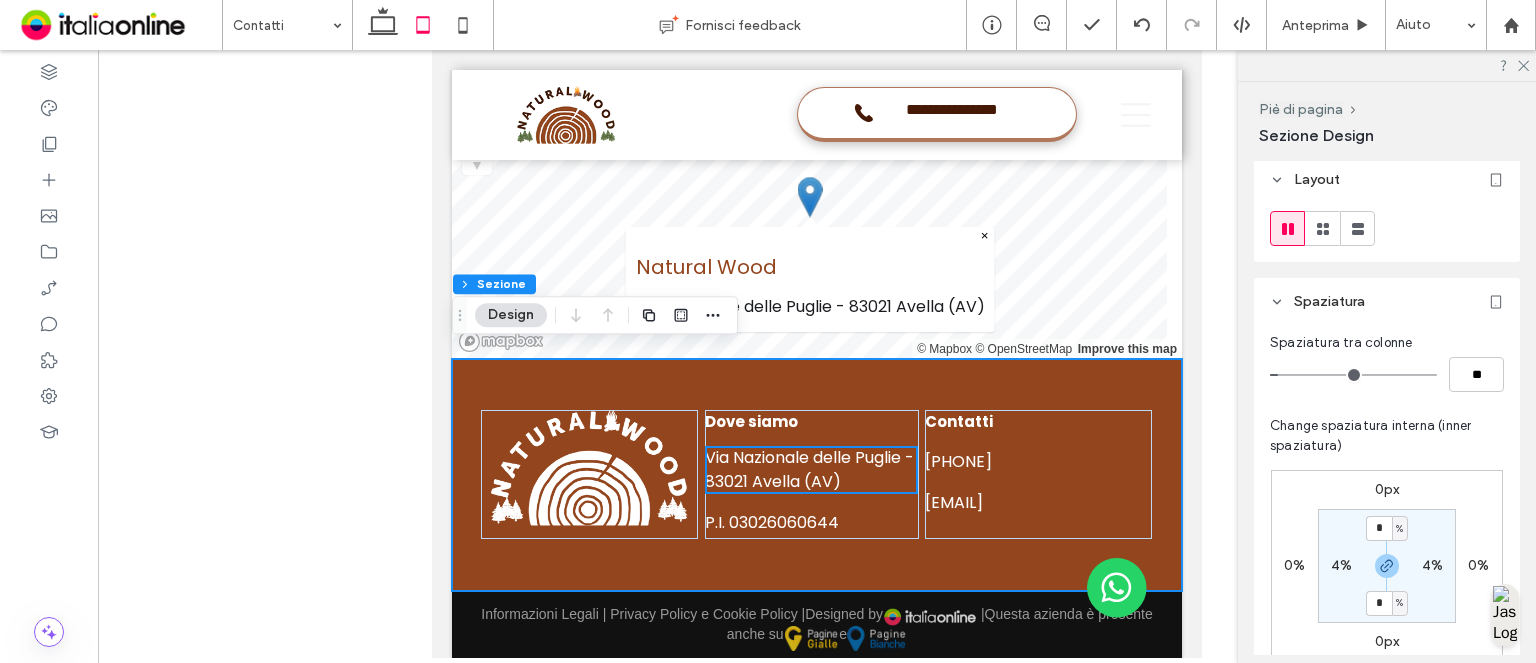 scroll, scrollTop: 0, scrollLeft: 0, axis: both 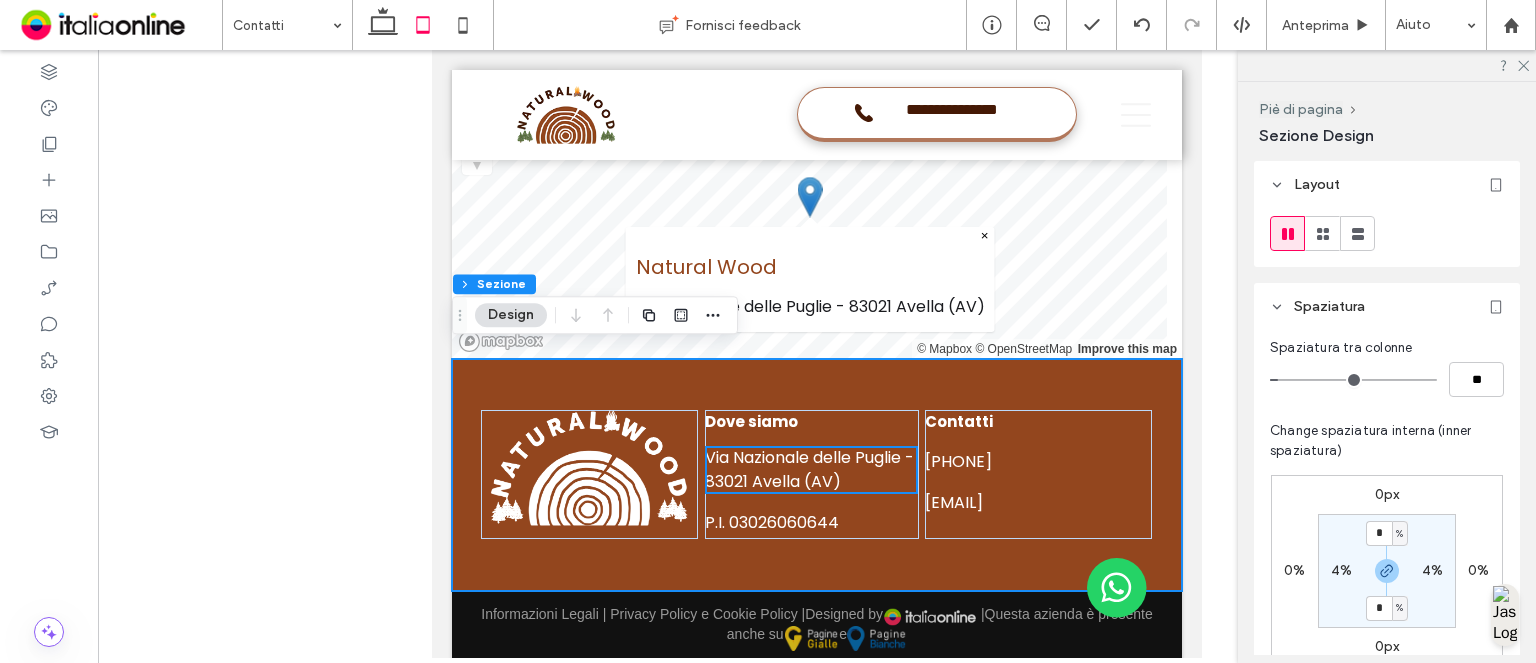 click on "4%" at bounding box center [1432, 570] 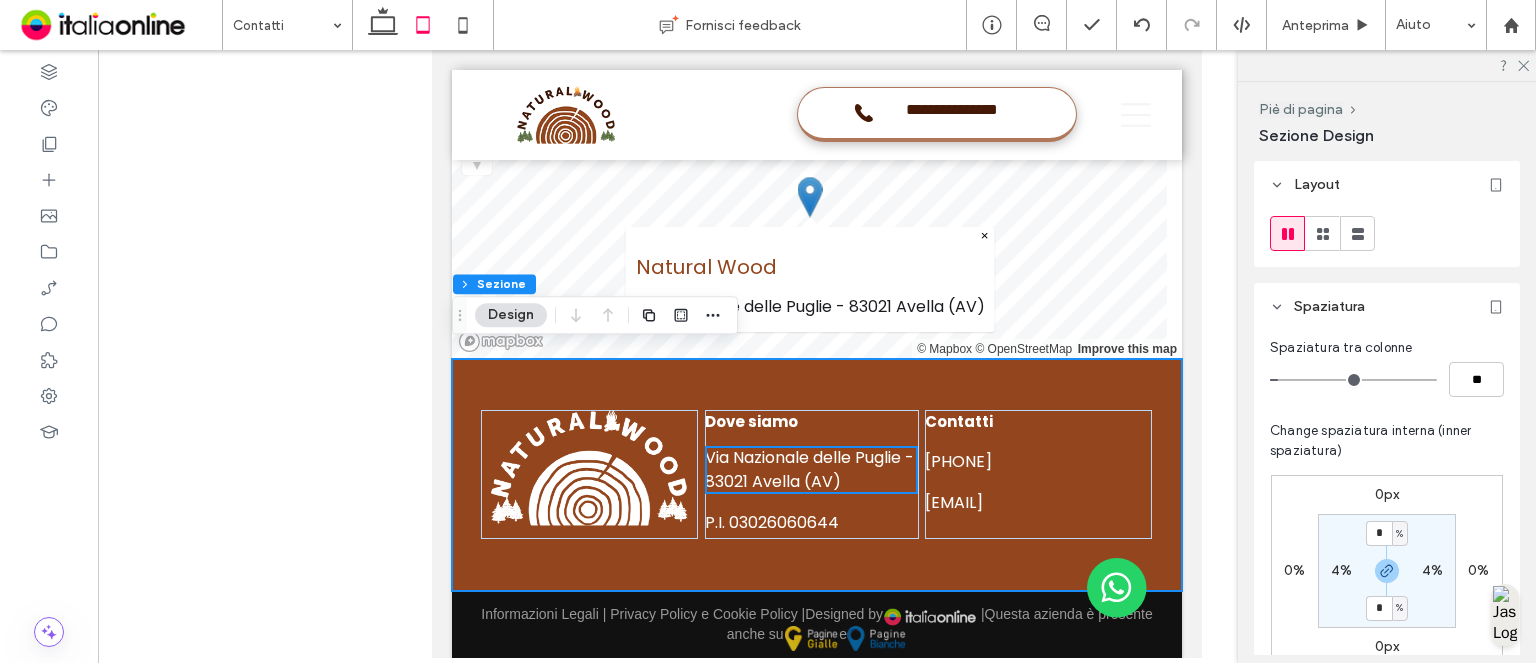 type on "*" 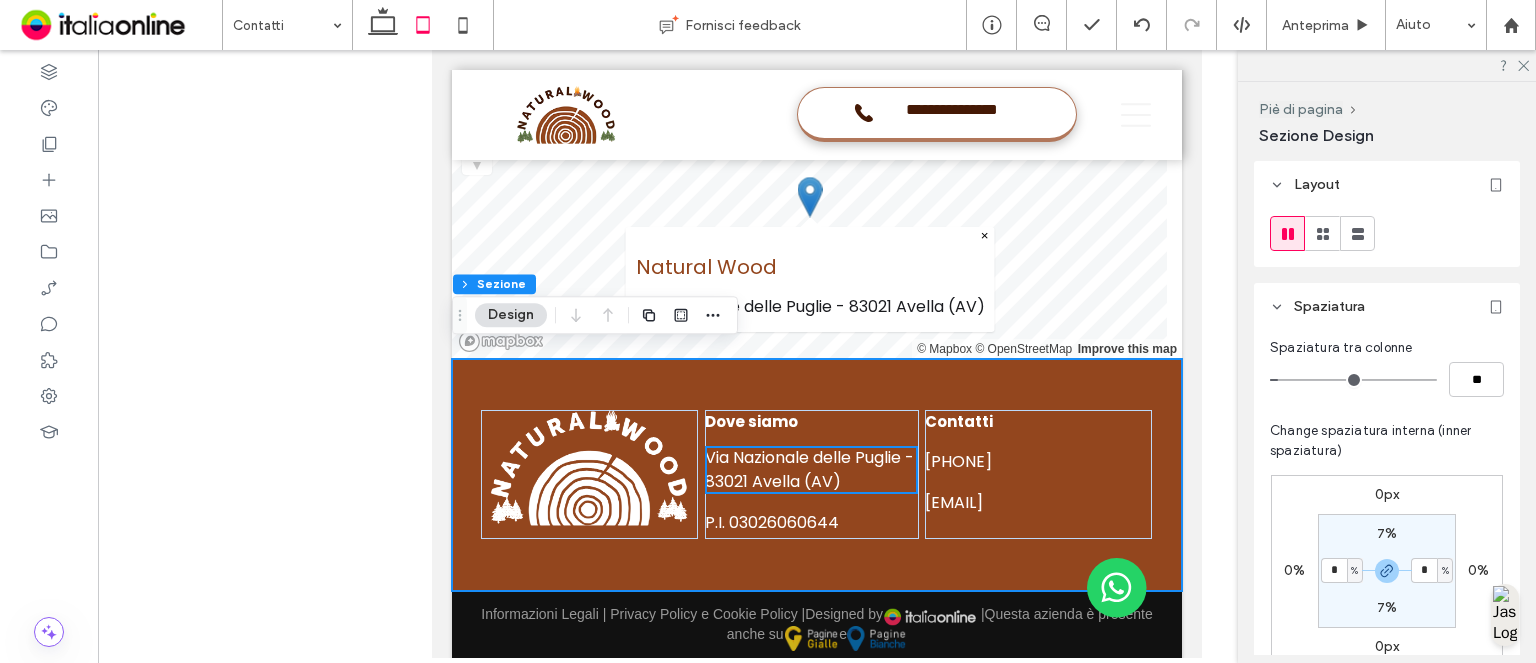 type on "*" 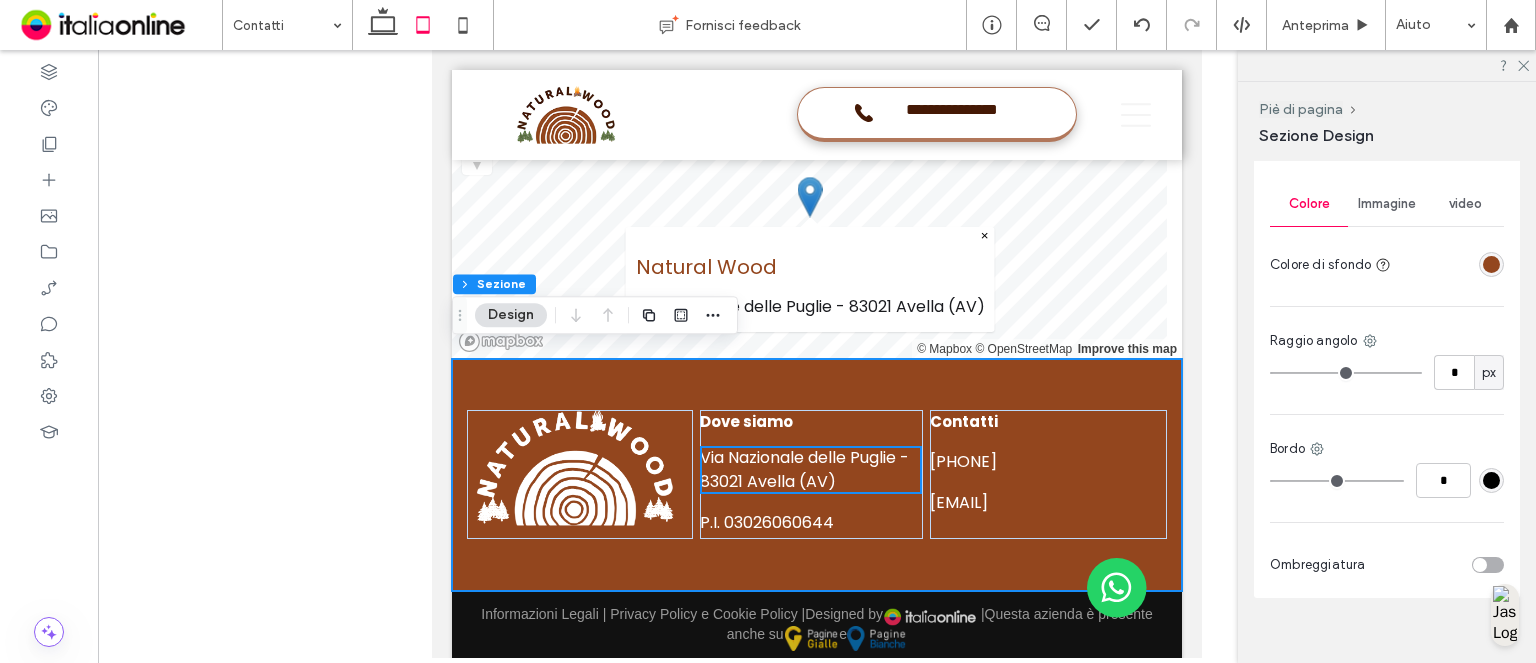 scroll, scrollTop: 828, scrollLeft: 0, axis: vertical 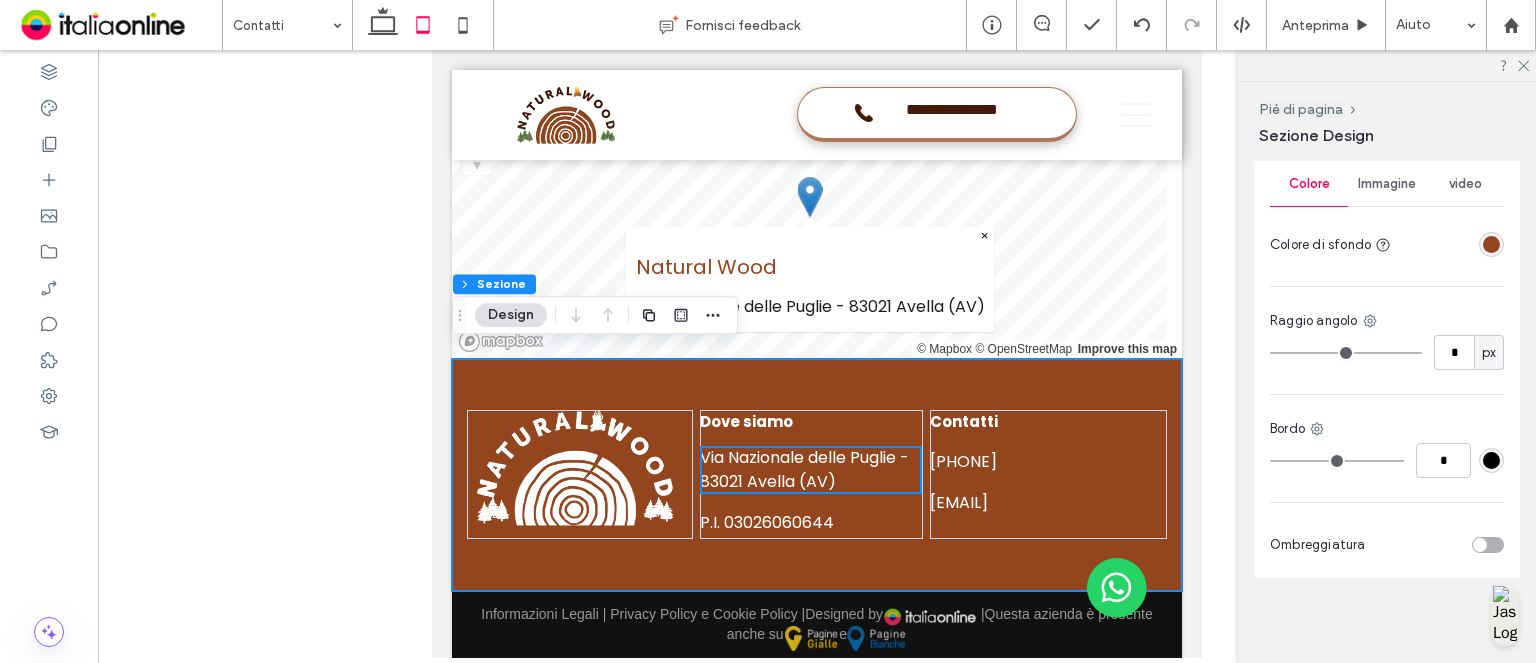 drag, startPoint x: 1522, startPoint y: 68, endPoint x: 1521, endPoint y: 87, distance: 19.026299 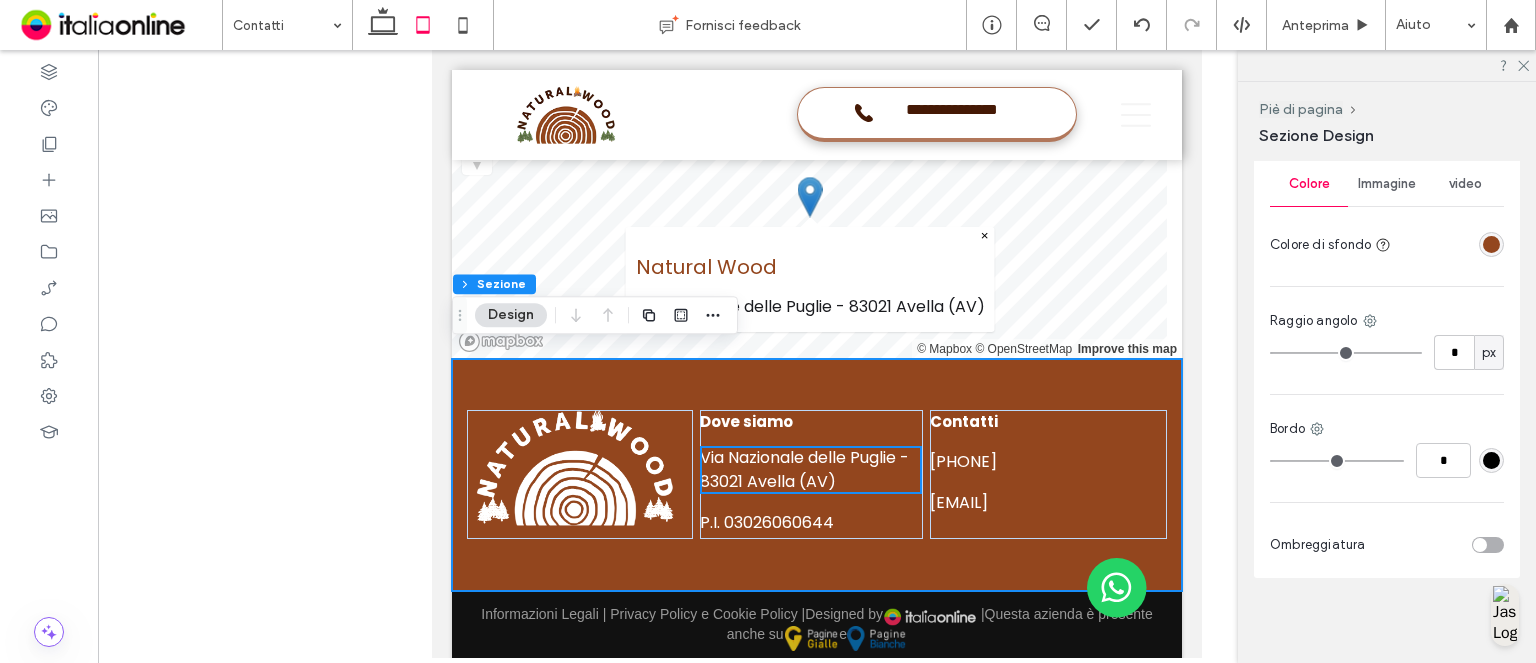 click 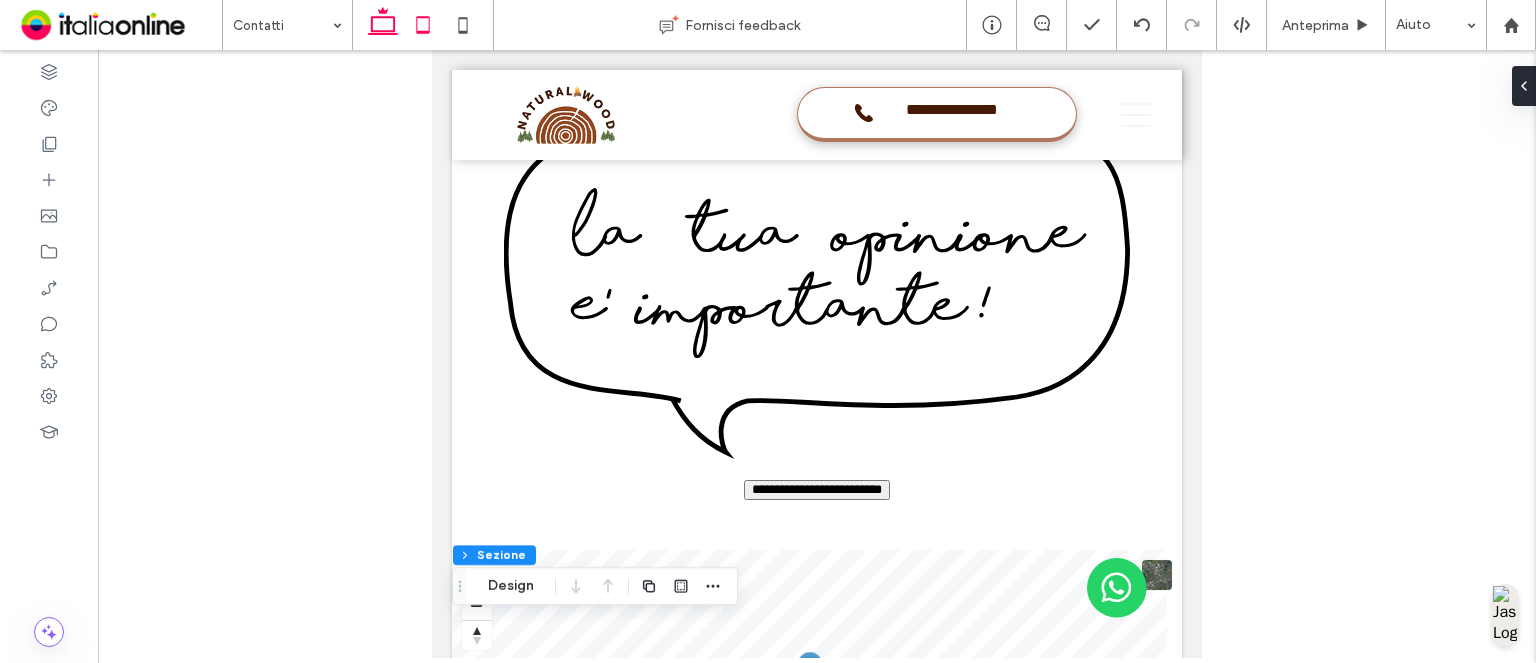 scroll, scrollTop: 3441, scrollLeft: 0, axis: vertical 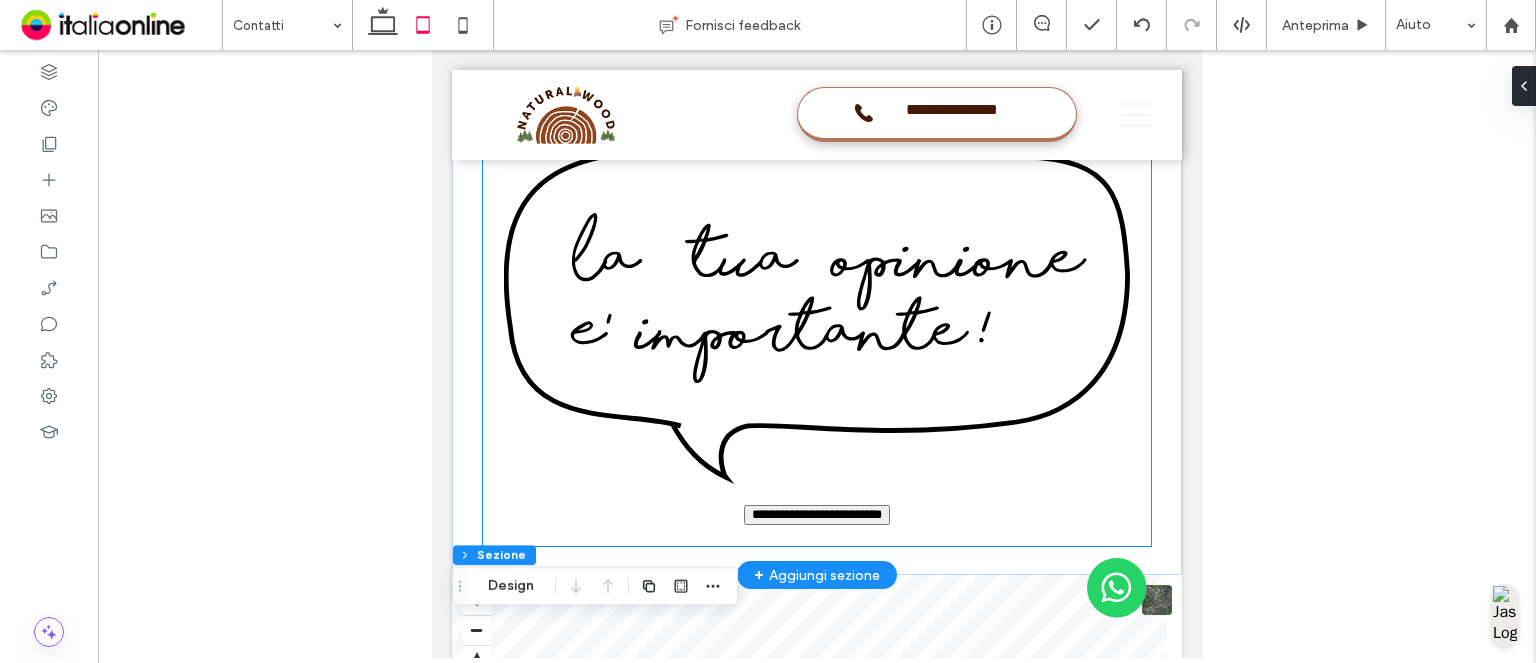 click at bounding box center [817, 314] 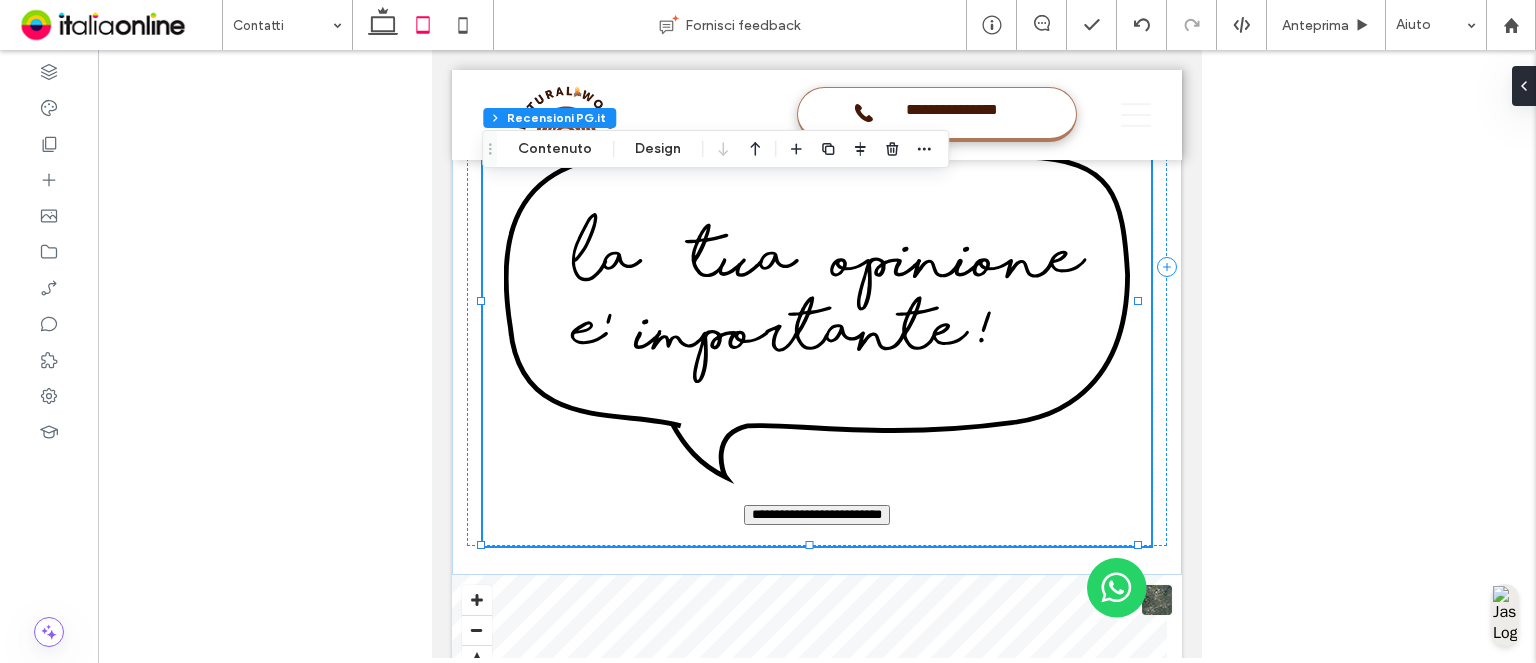 type on "*" 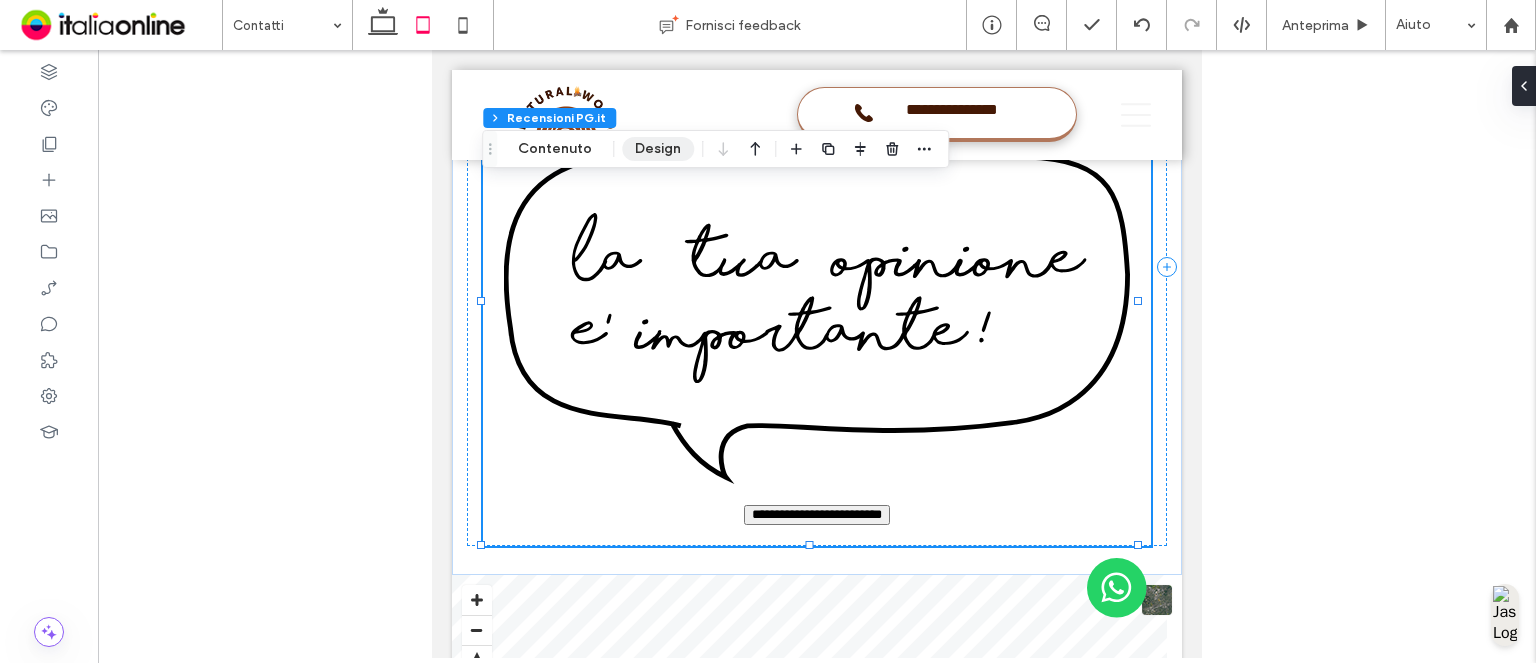 click on "Design" at bounding box center [658, 149] 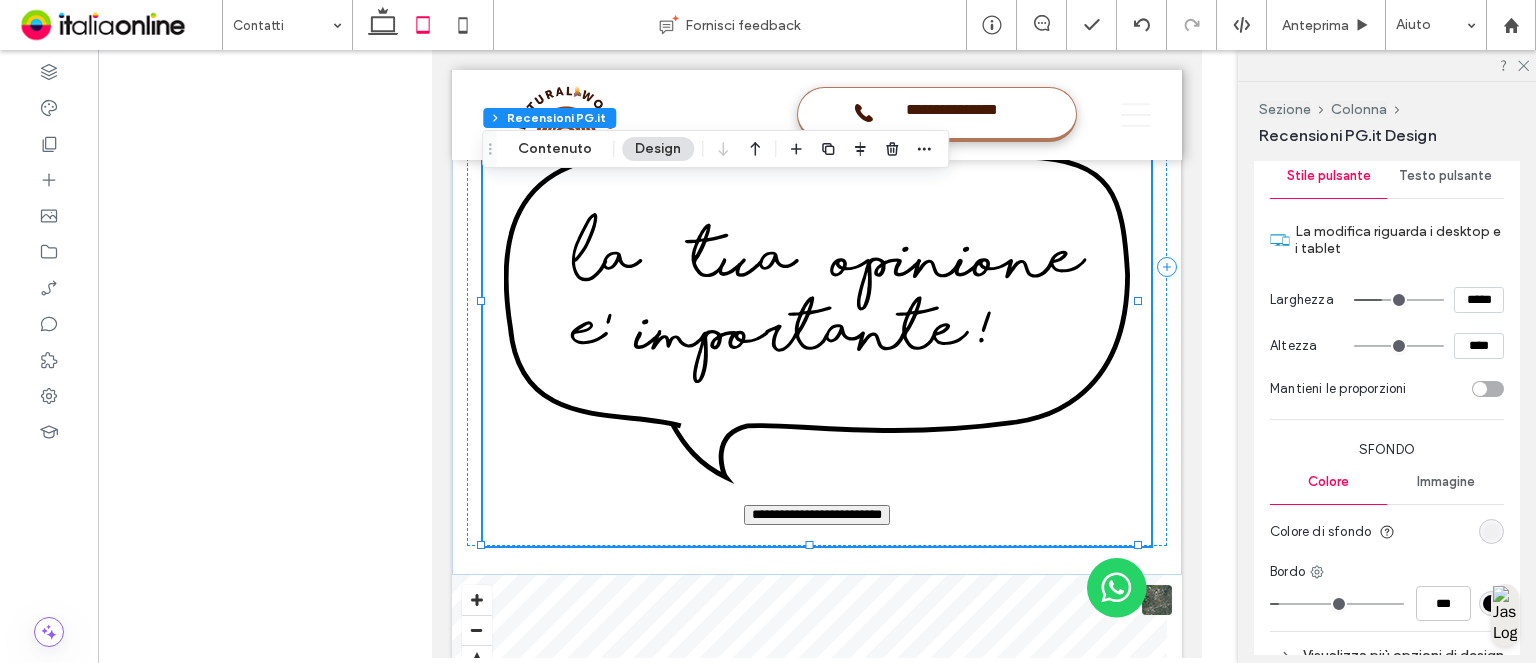 scroll, scrollTop: 4159, scrollLeft: 0, axis: vertical 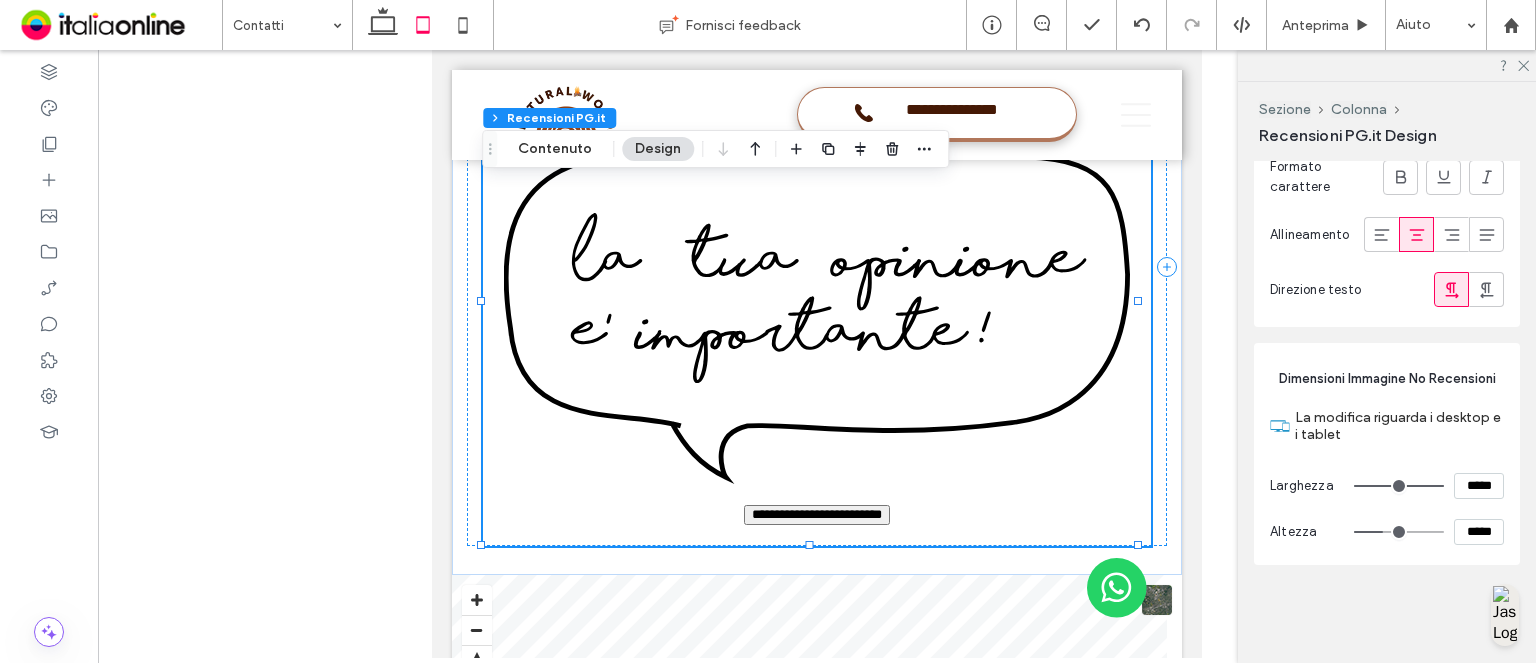 click on "*****" at bounding box center (1479, 486) 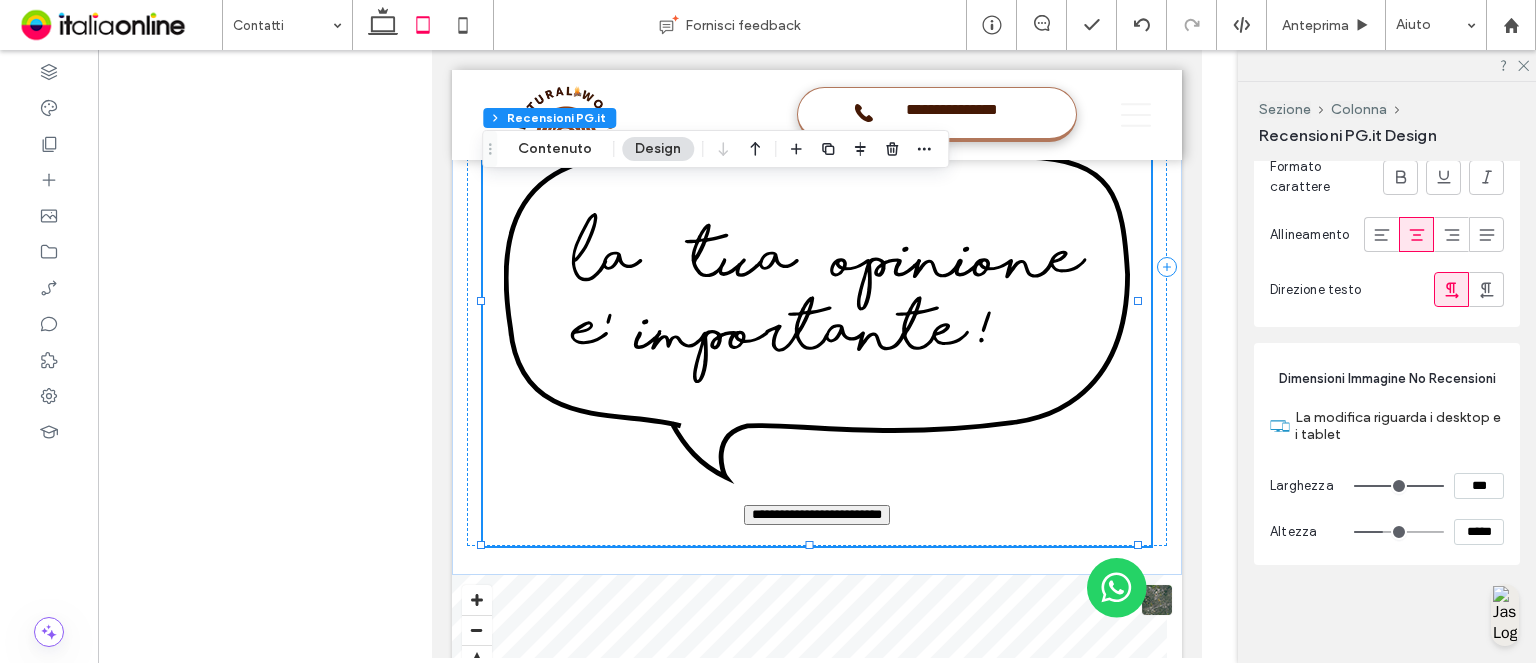 type on "*****" 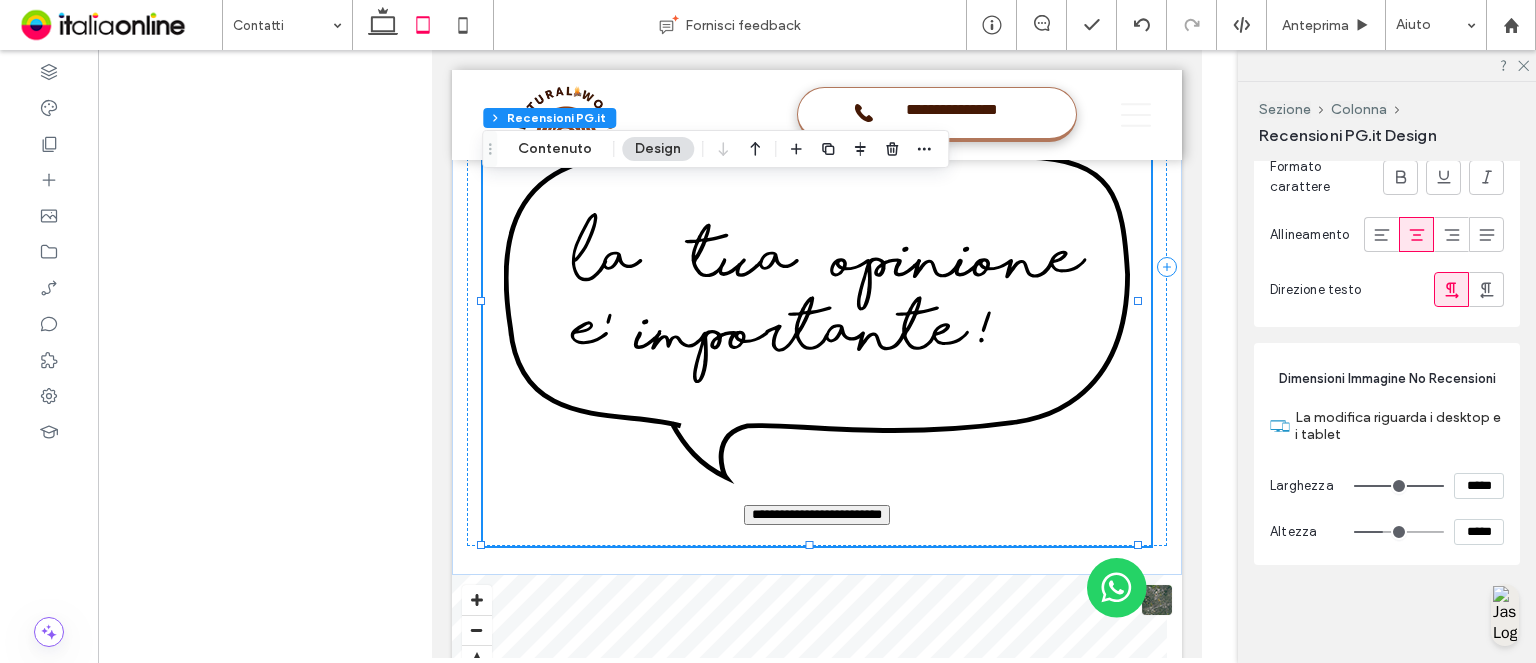type on "***" 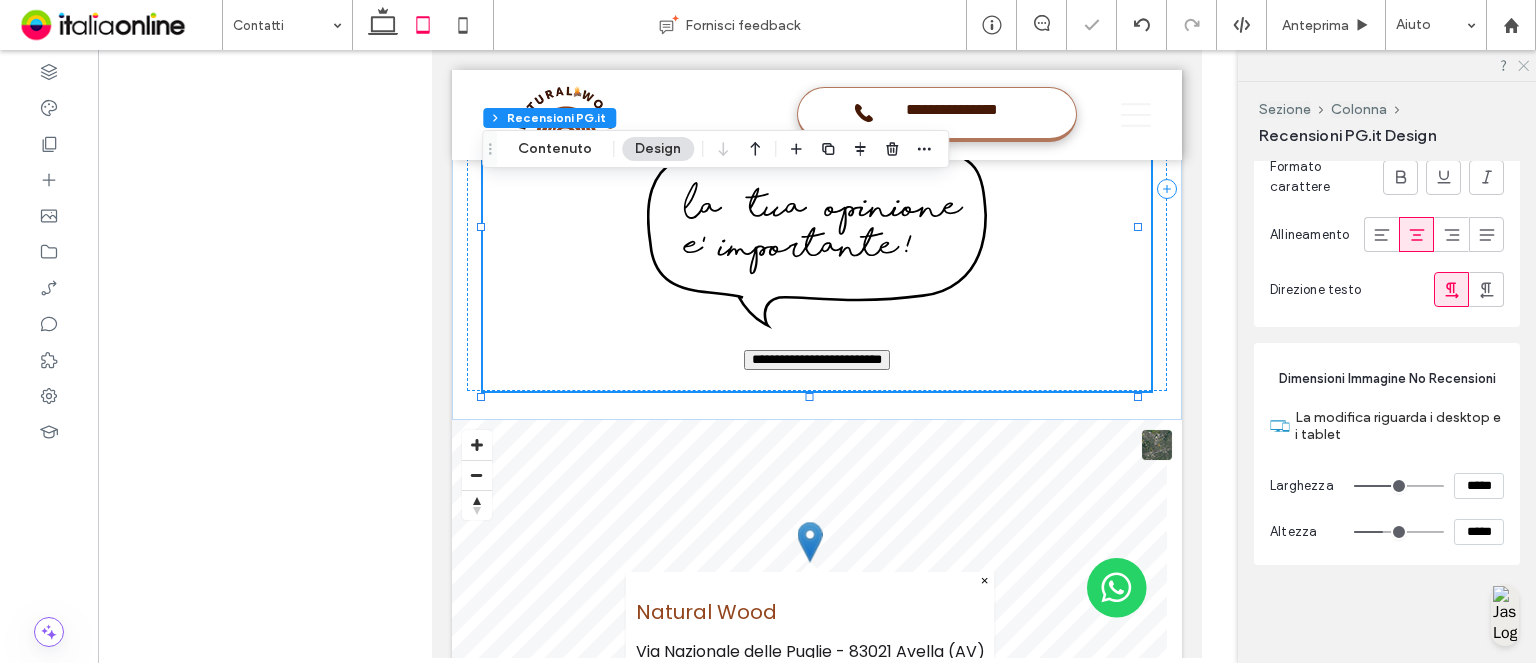 drag, startPoint x: 1527, startPoint y: 69, endPoint x: 552, endPoint y: 18, distance: 976.33295 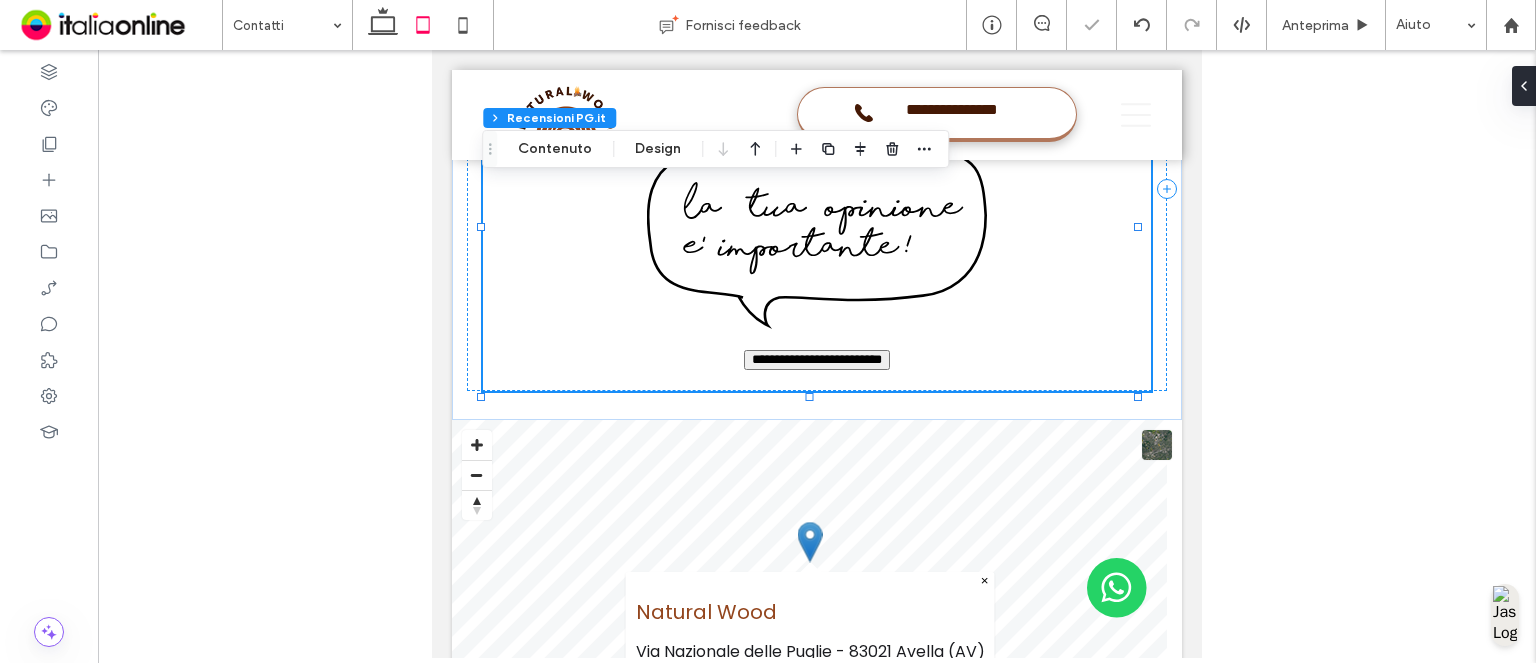 drag, startPoint x: 470, startPoint y: 23, endPoint x: 1030, endPoint y: 418, distance: 685.29193 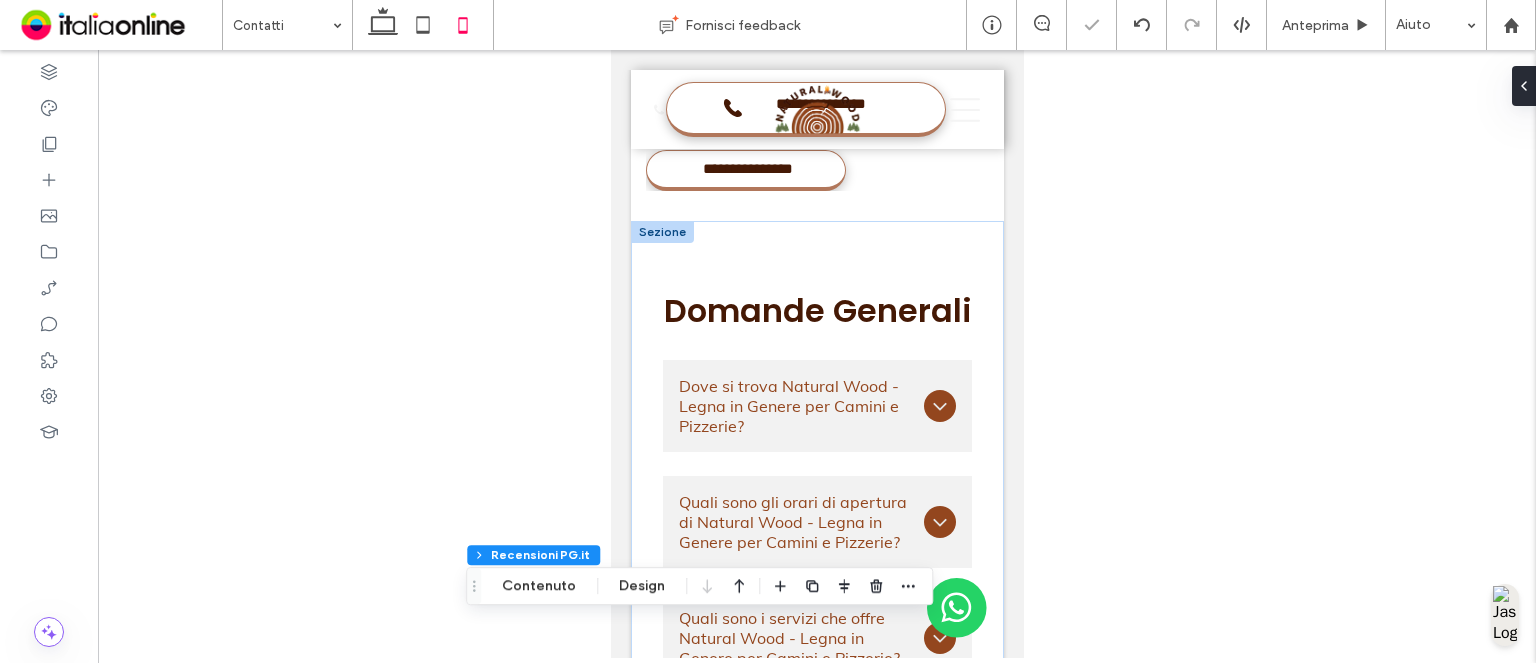 type on "***" 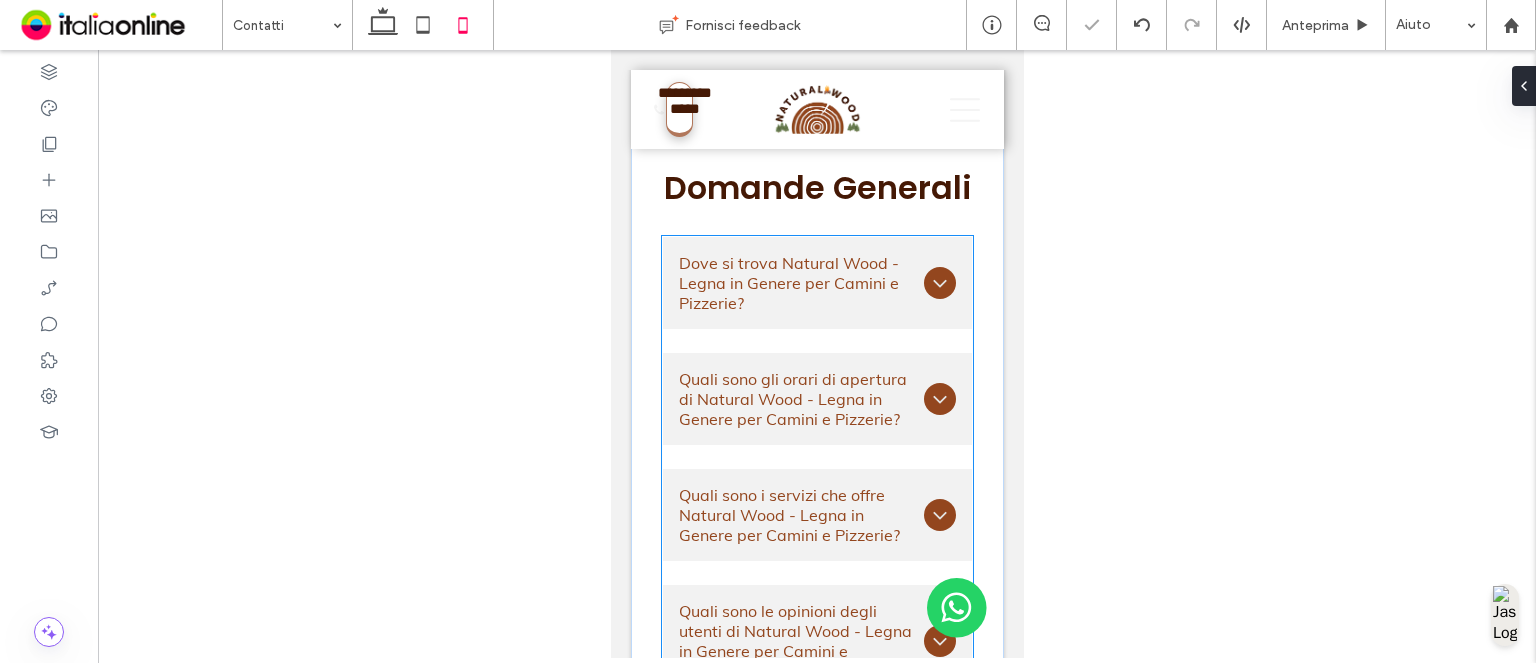 type on "***" 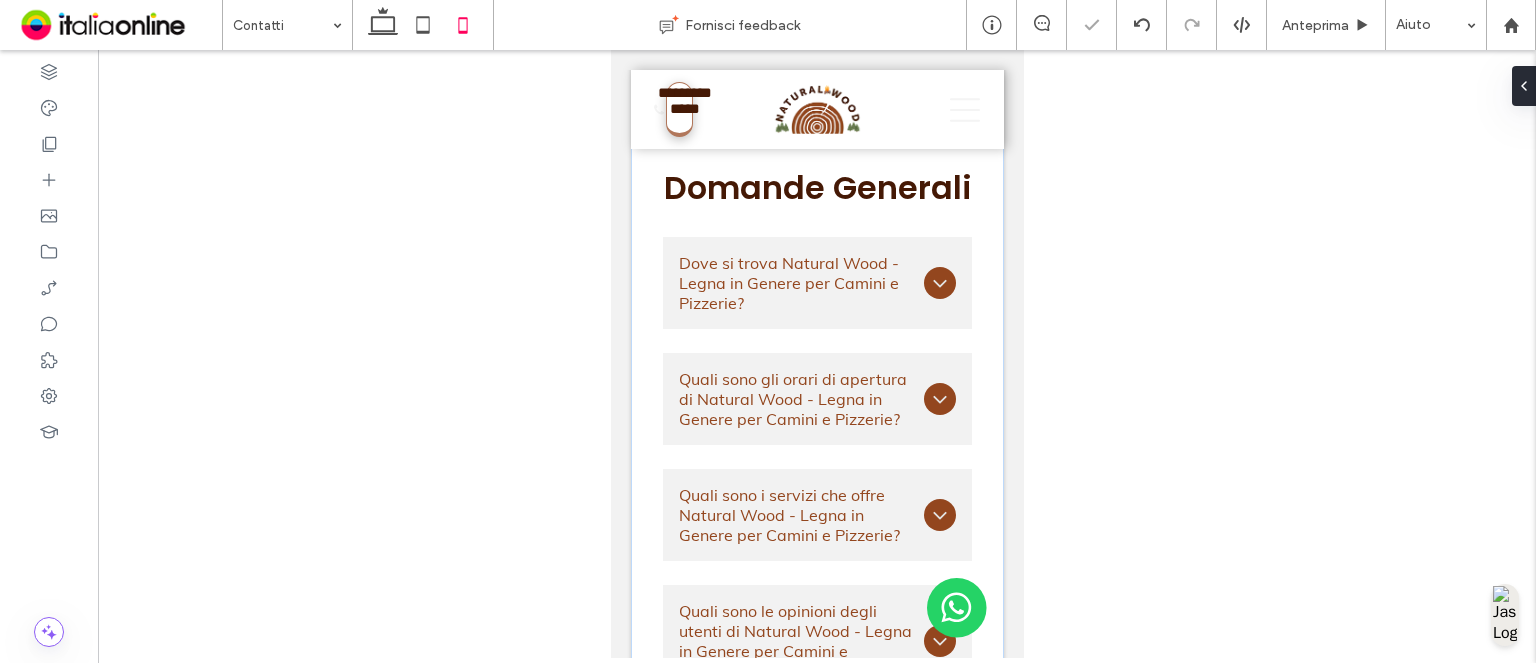 scroll, scrollTop: 0, scrollLeft: 0, axis: both 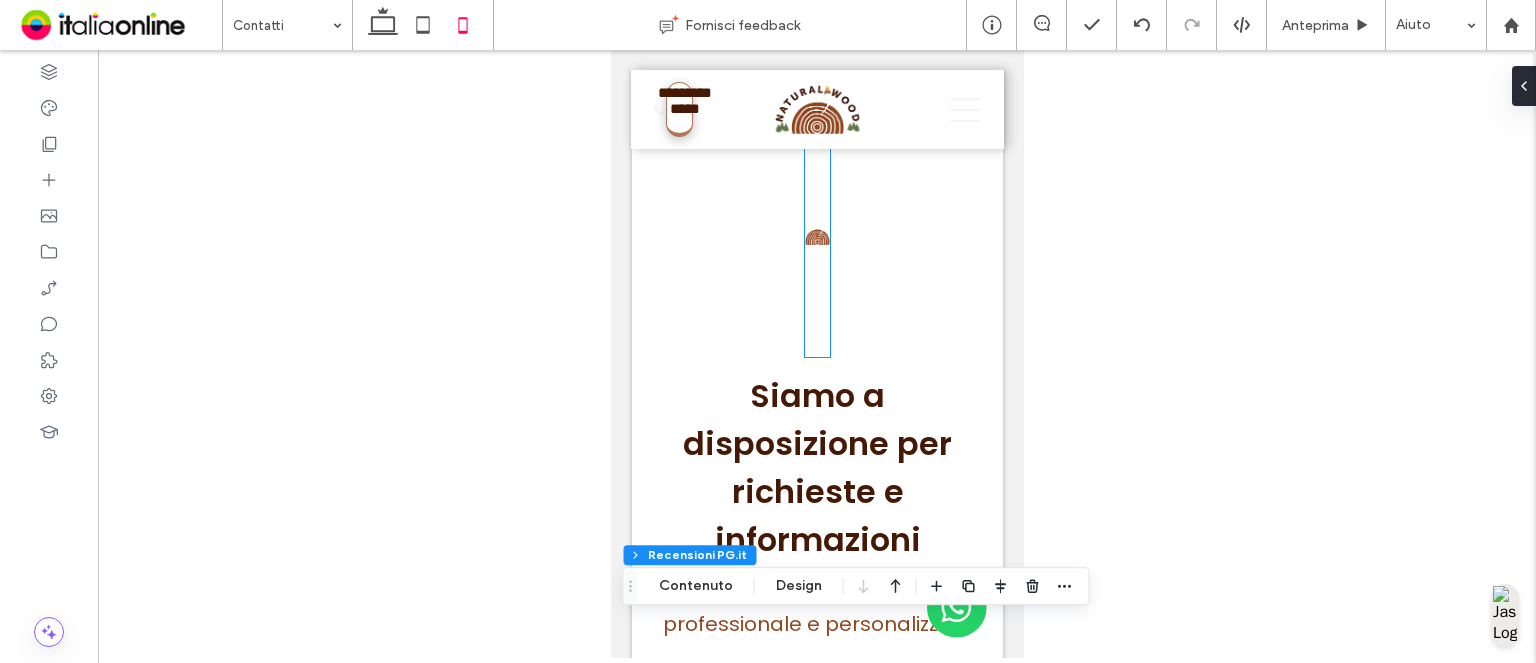 drag, startPoint x: 816, startPoint y: 258, endPoint x: 811, endPoint y: 311, distance: 53.235325 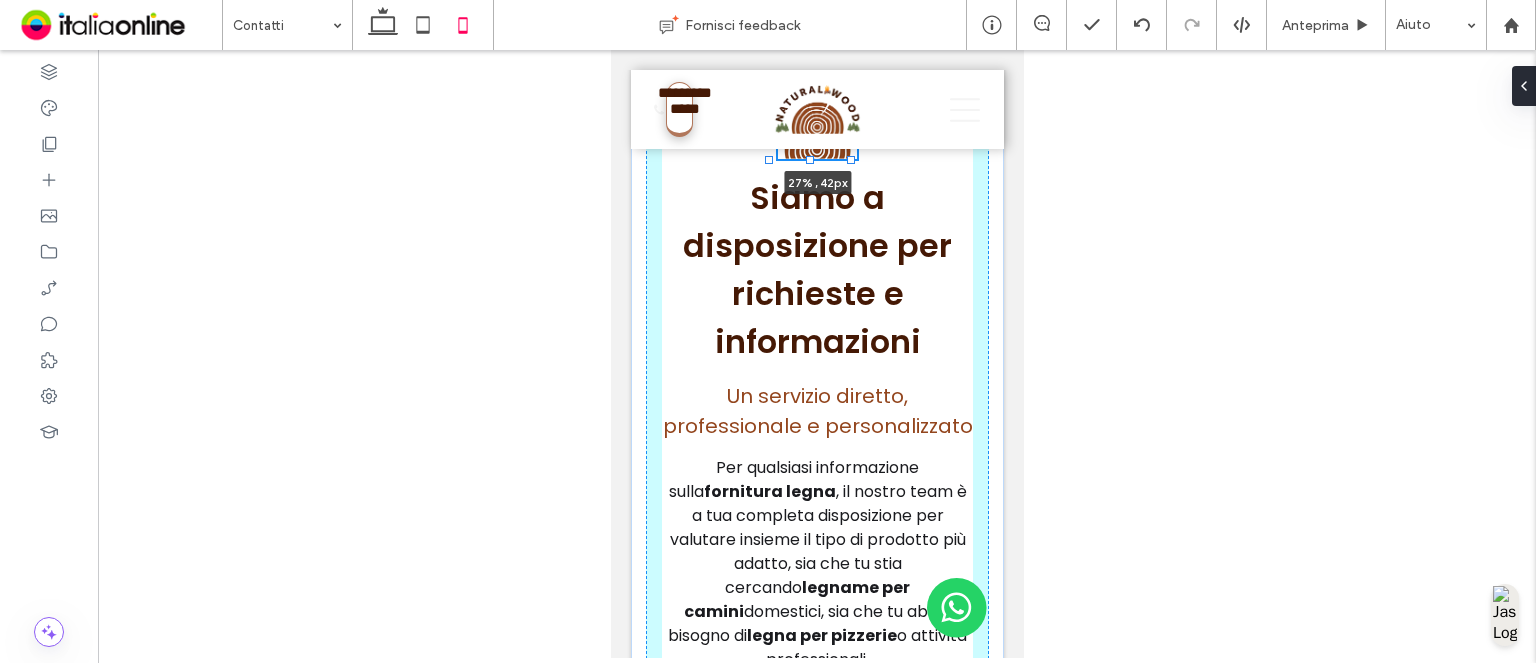 drag, startPoint x: 819, startPoint y: 352, endPoint x: 847, endPoint y: 253, distance: 102.88343 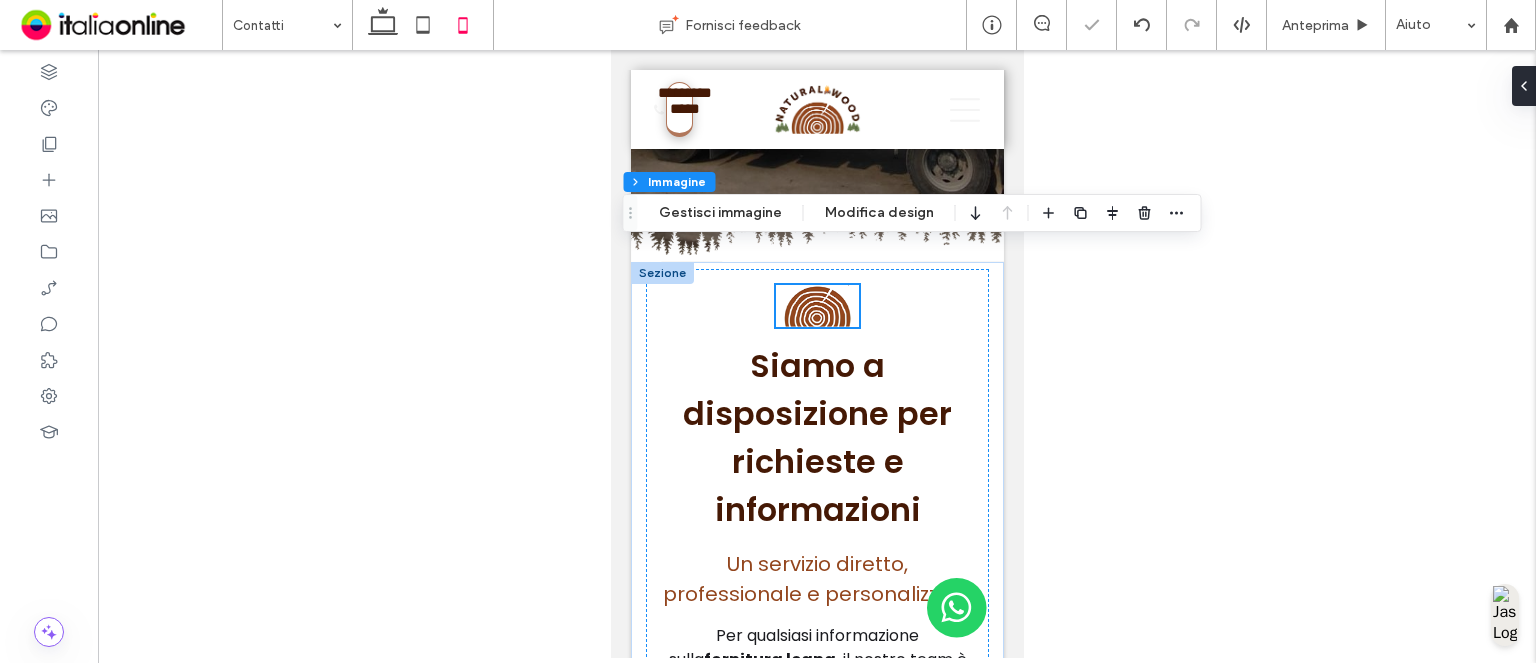 scroll, scrollTop: 400, scrollLeft: 0, axis: vertical 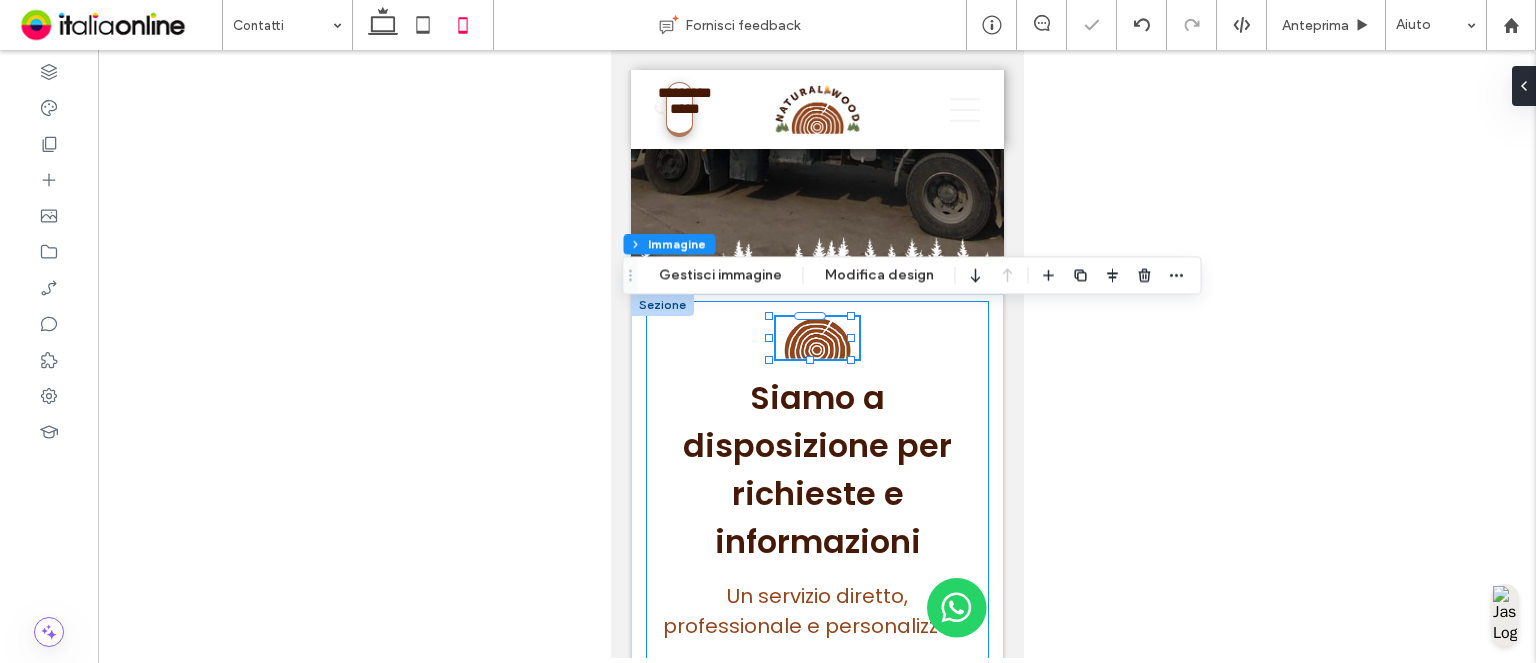 click at bounding box center [848, 338] 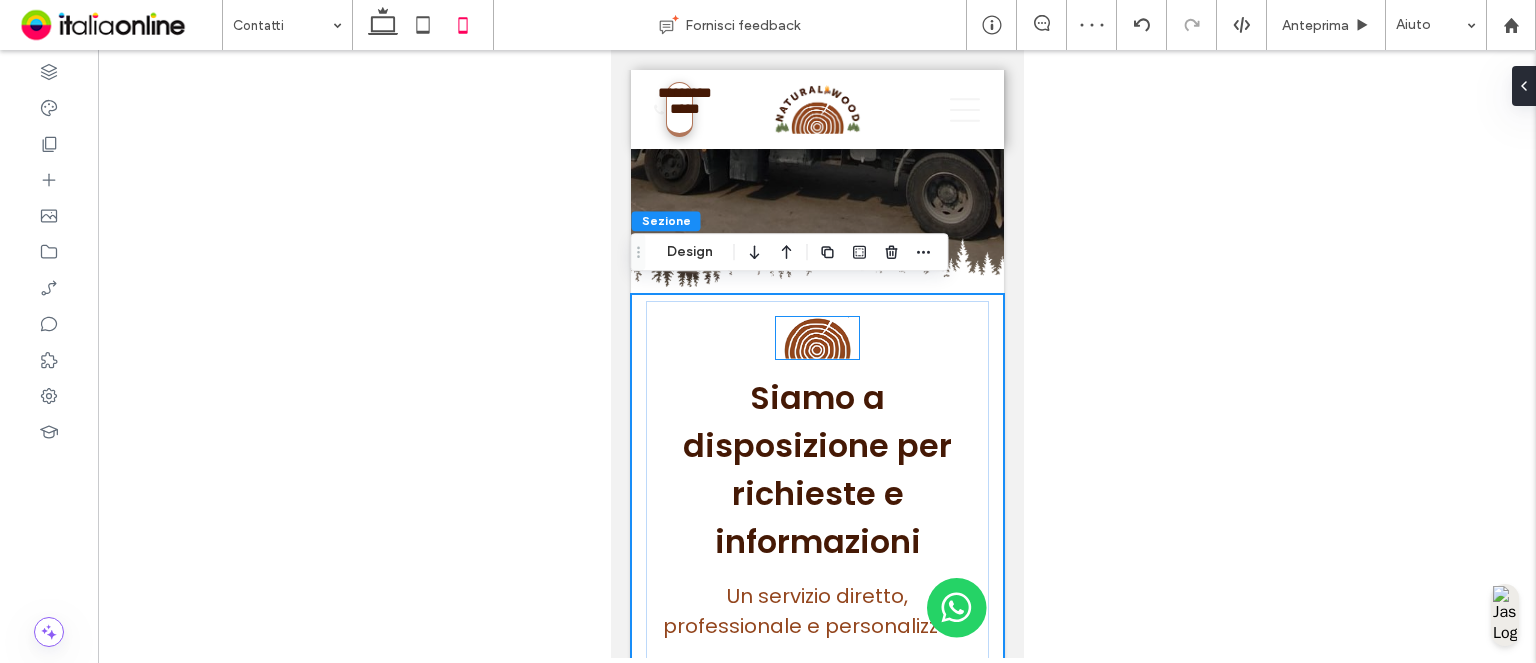 drag, startPoint x: 814, startPoint y: 345, endPoint x: 843, endPoint y: 351, distance: 29.614185 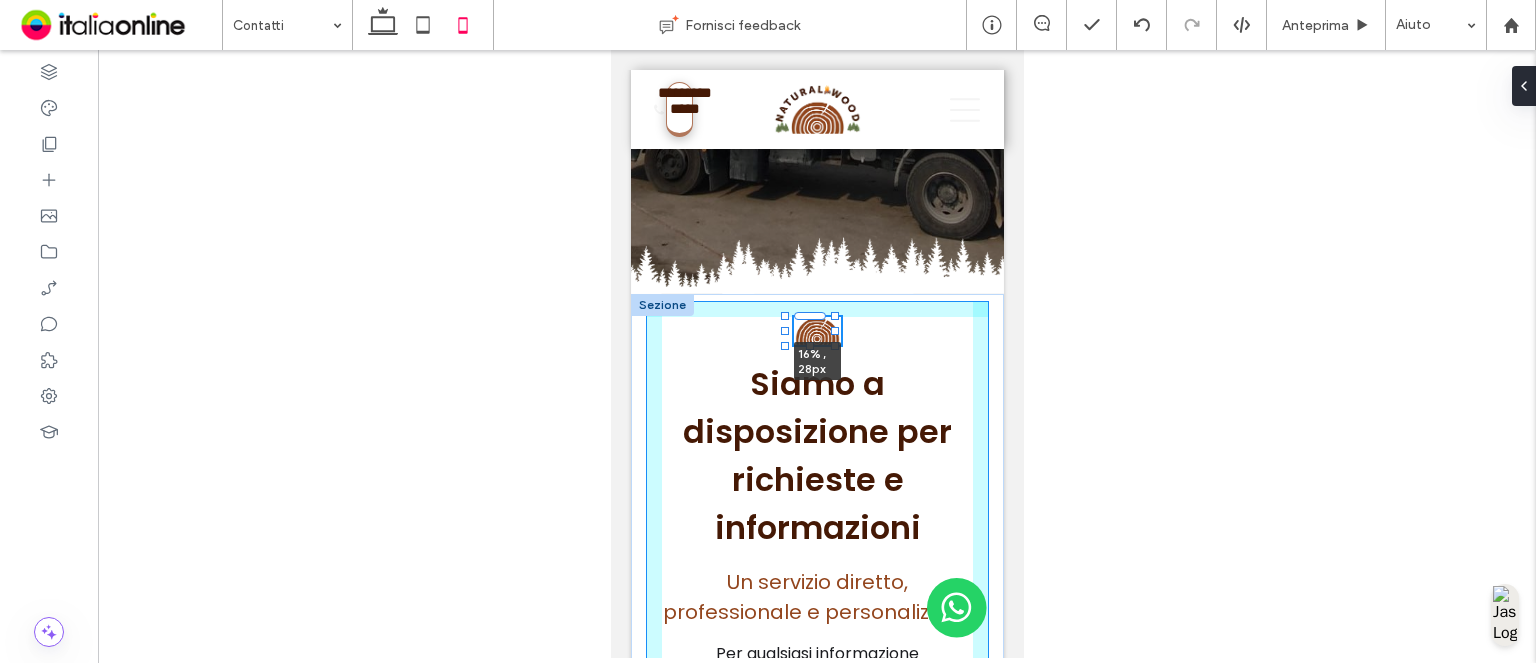 drag, startPoint x: 847, startPoint y: 351, endPoint x: 831, endPoint y: 344, distance: 17.464249 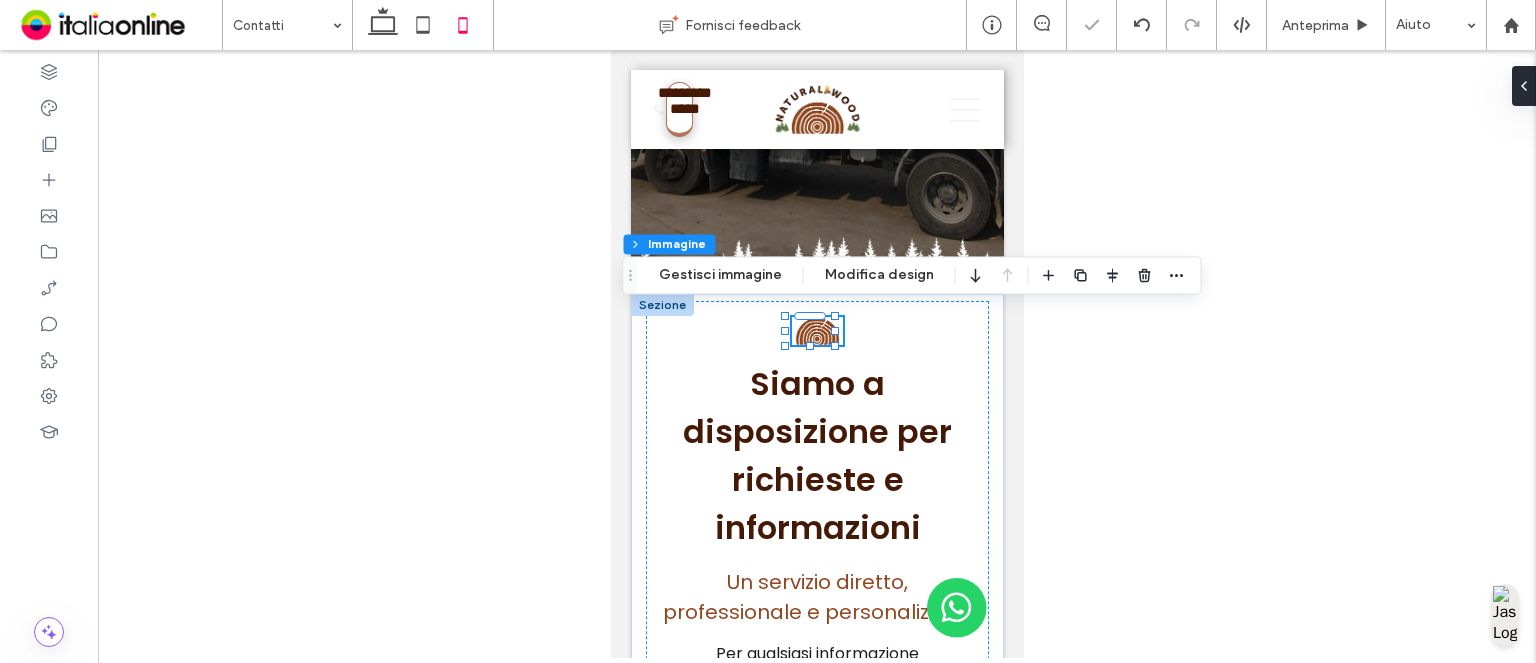 click at bounding box center [816, 331] 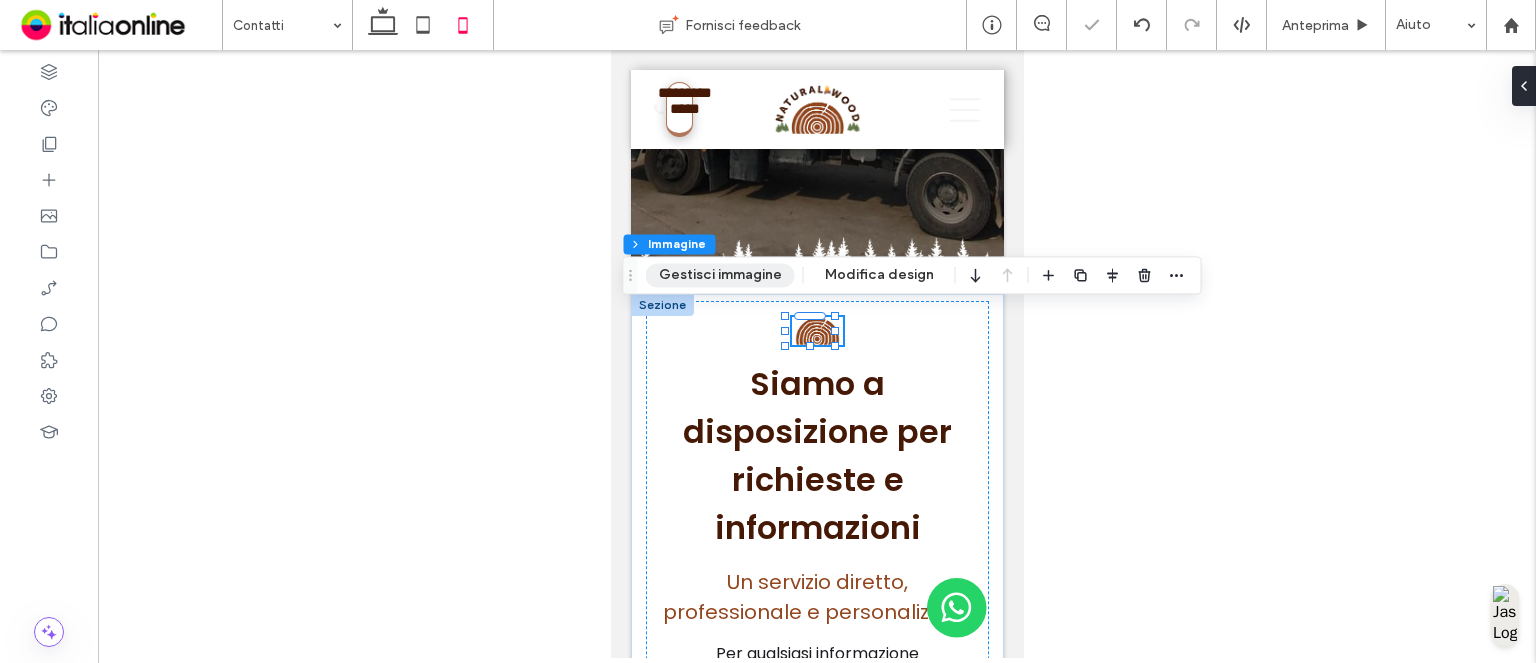 drag, startPoint x: 173, startPoint y: 253, endPoint x: 756, endPoint y: 279, distance: 583.57947 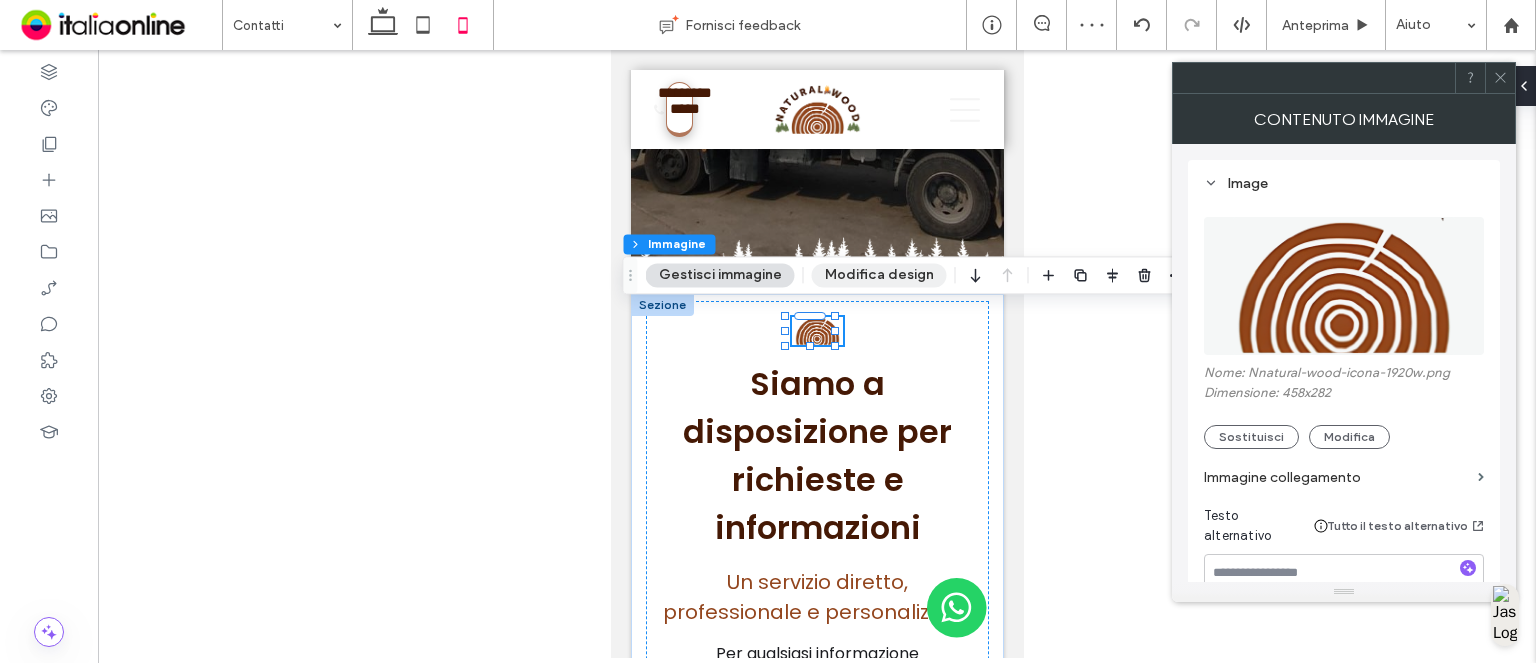 click on "Modifica design" at bounding box center [879, 275] 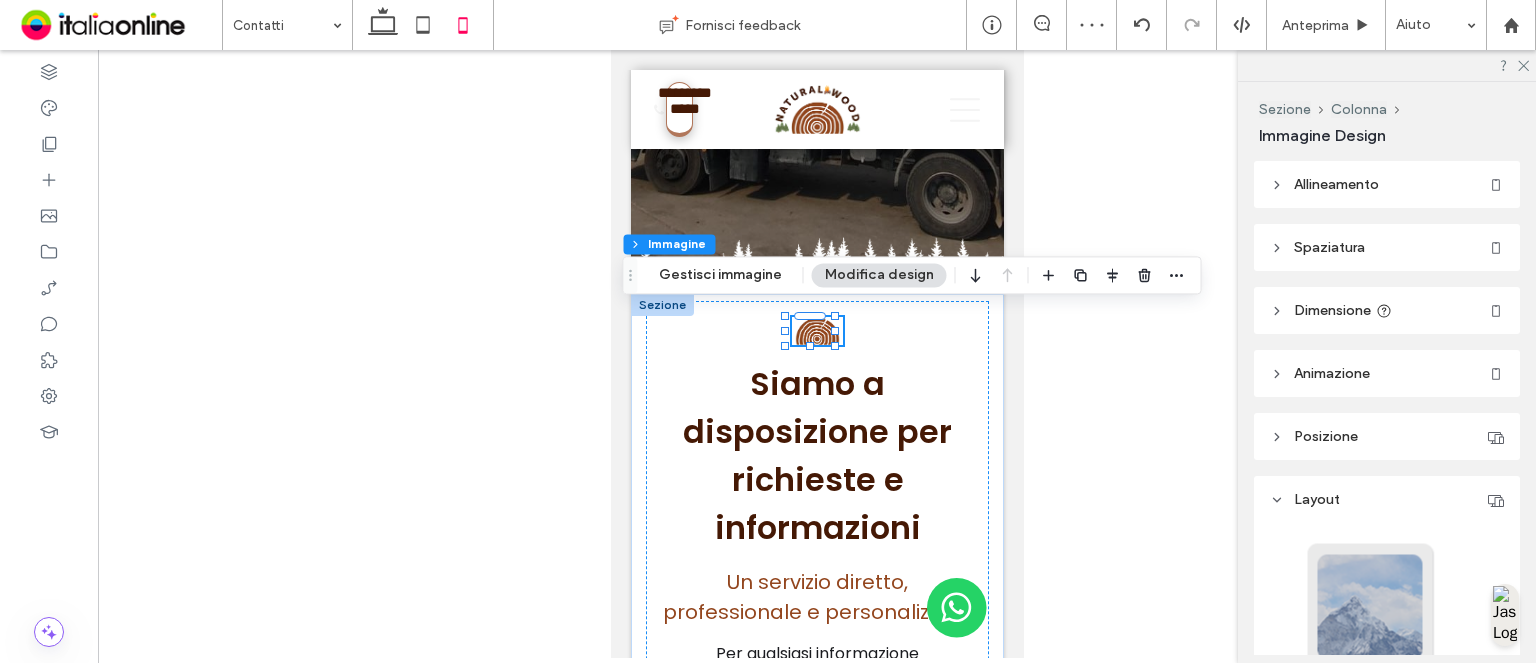 click on "Dimensione" at bounding box center [1387, 310] 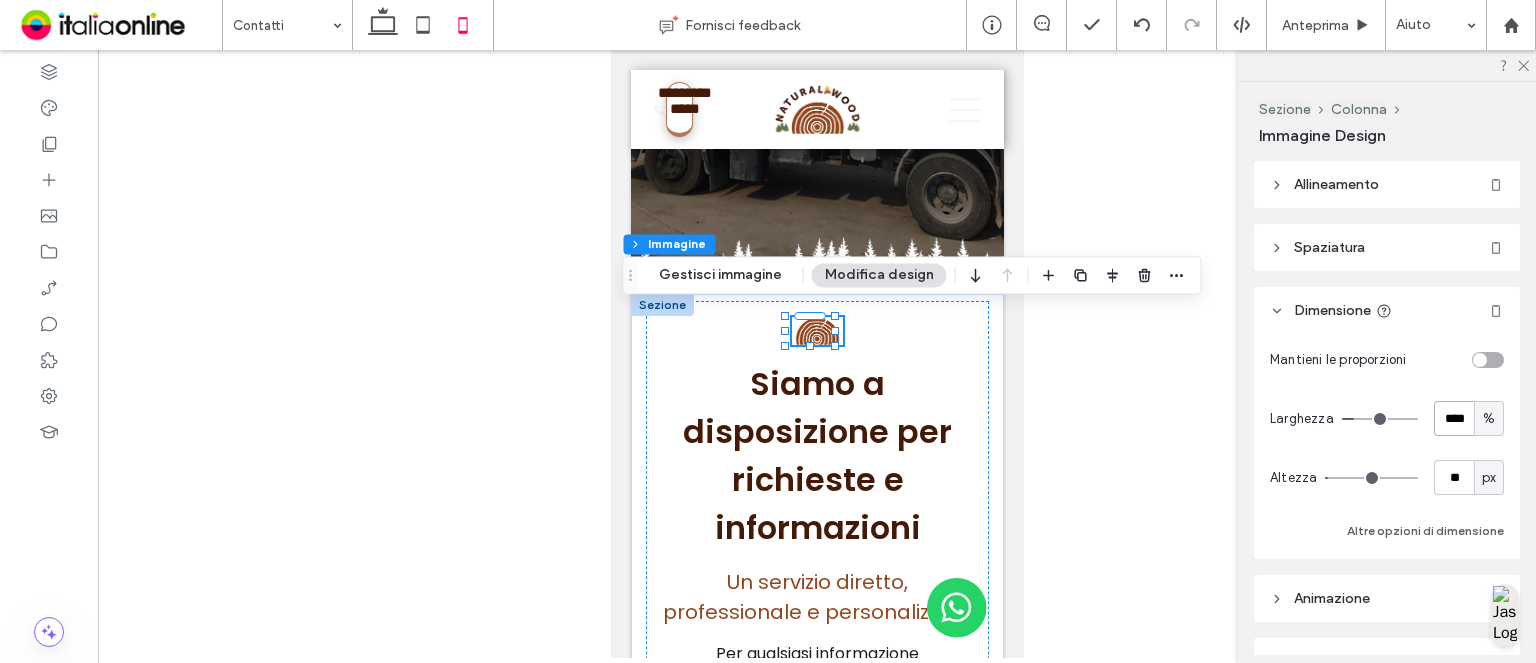 click on "****" at bounding box center [1454, 418] 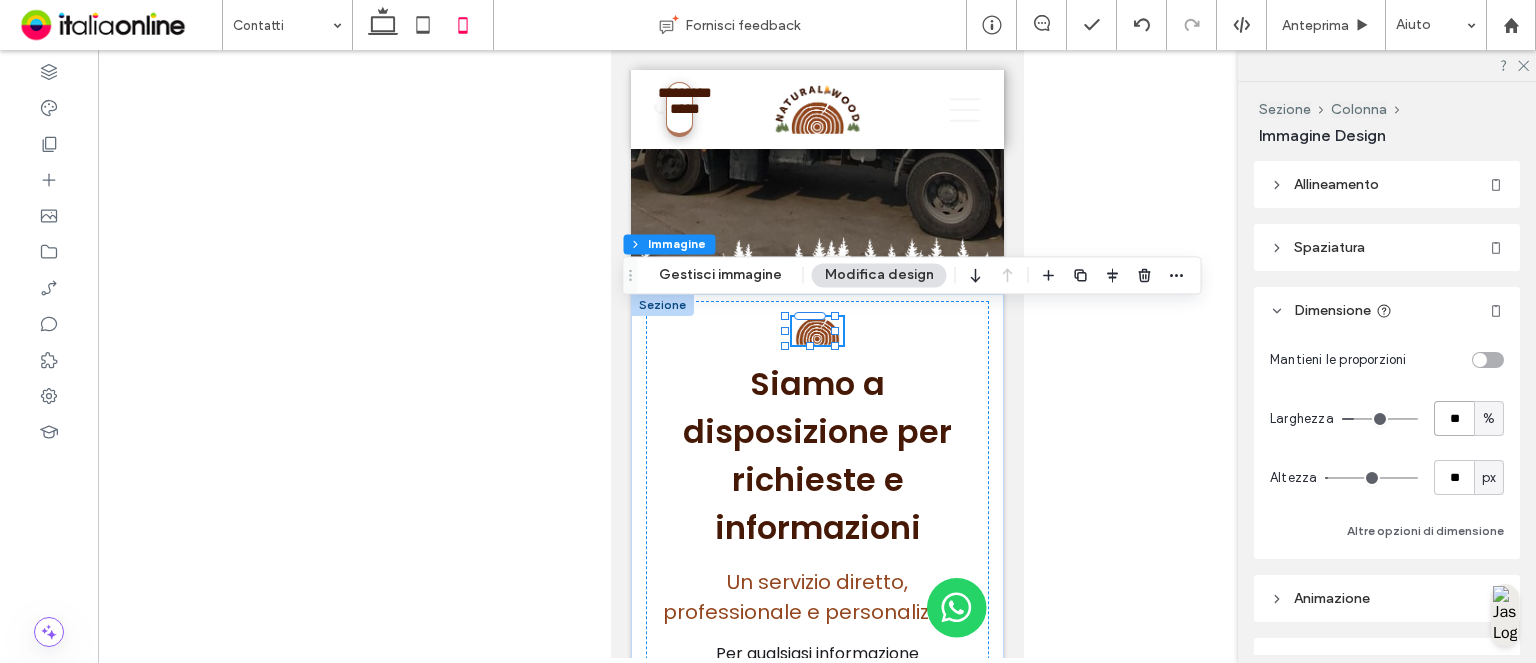 type on "**" 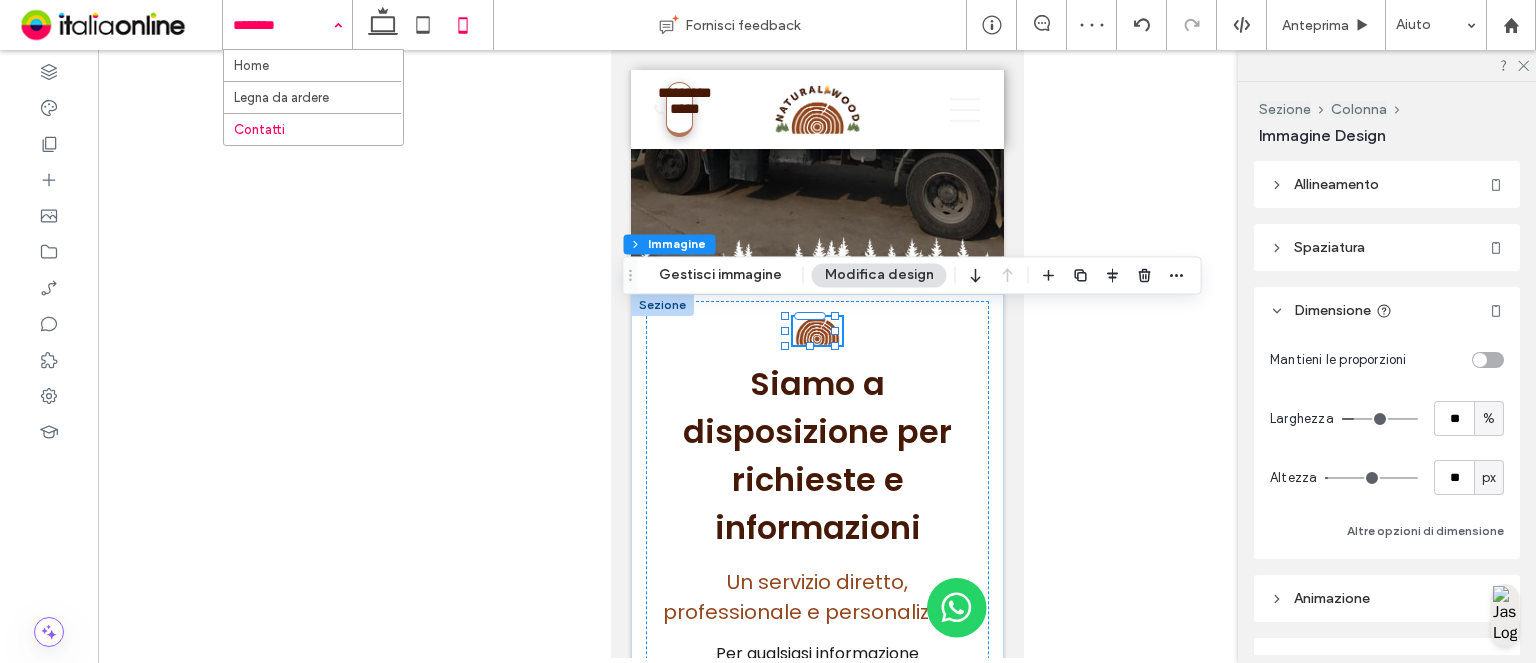 drag, startPoint x: 300, startPoint y: 93, endPoint x: 386, endPoint y: 135, distance: 95.707886 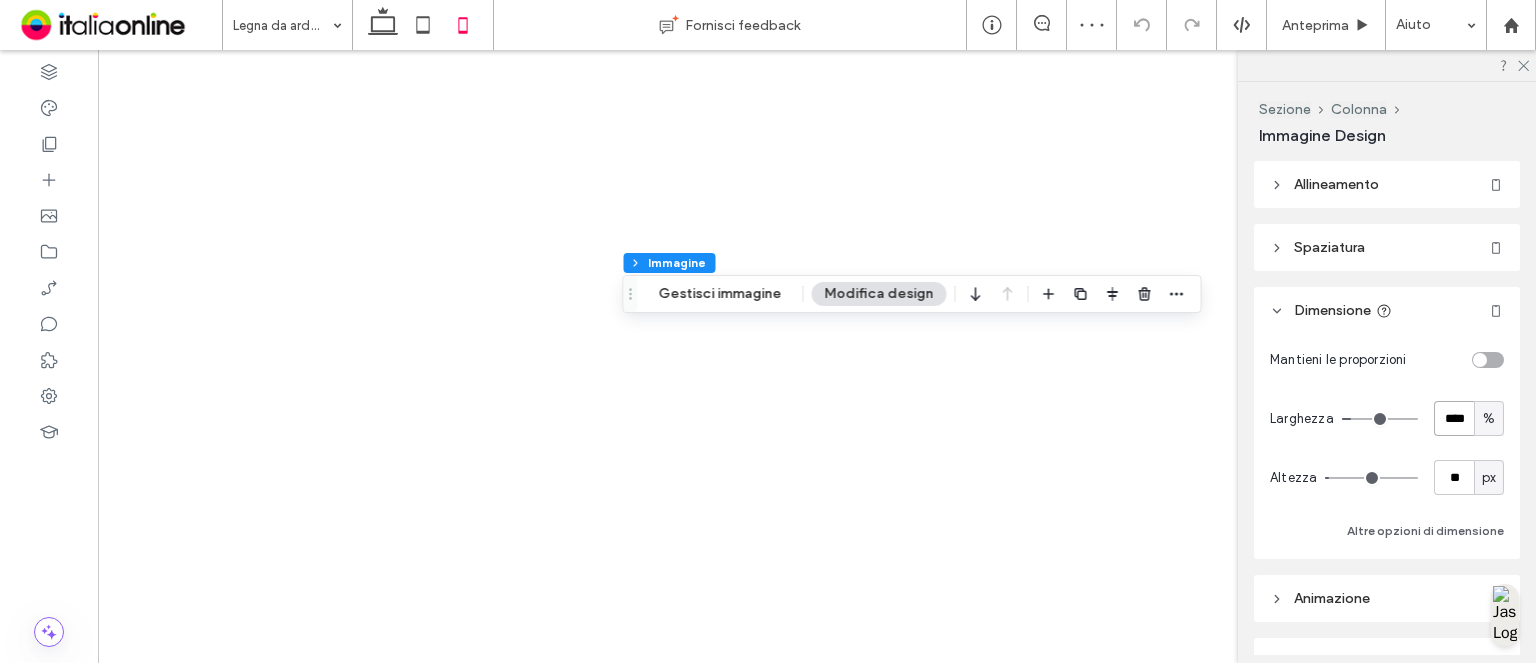 click on "****" at bounding box center (1454, 418) 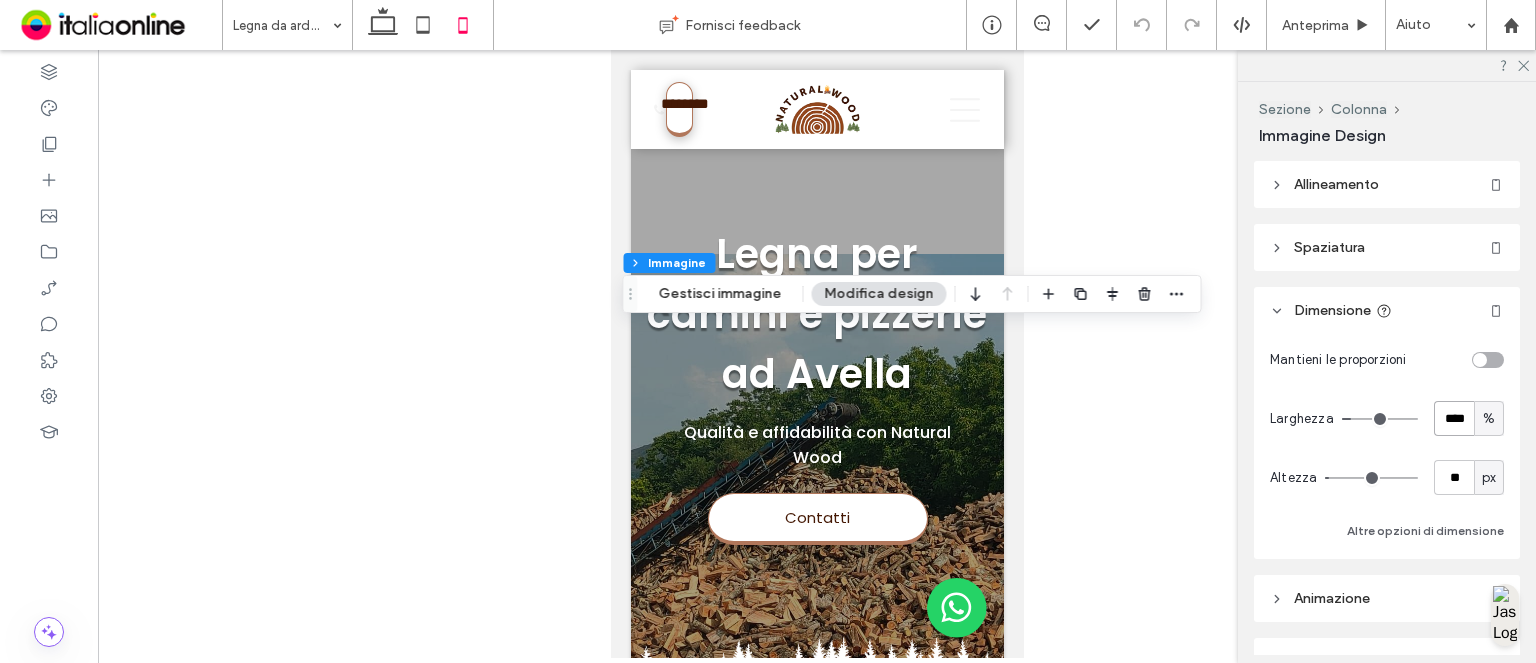 scroll, scrollTop: 442, scrollLeft: 0, axis: vertical 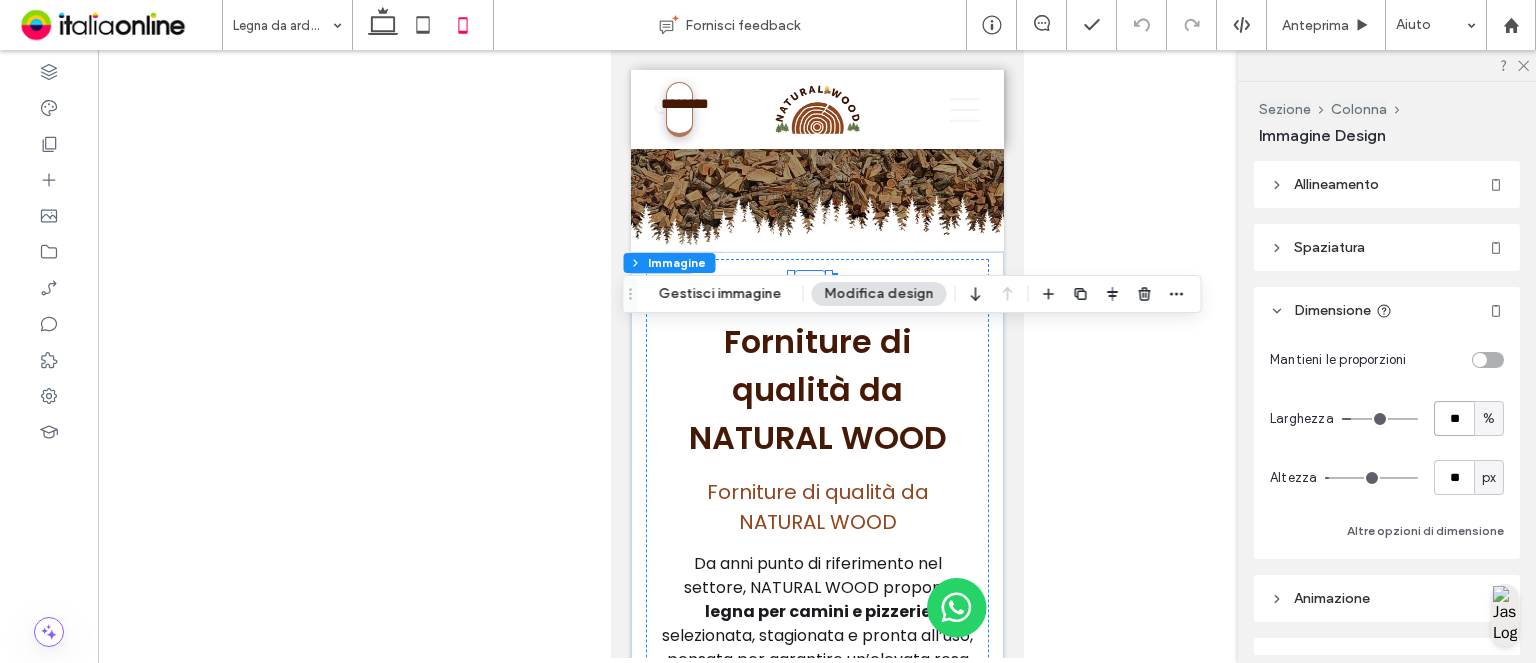 type on "**" 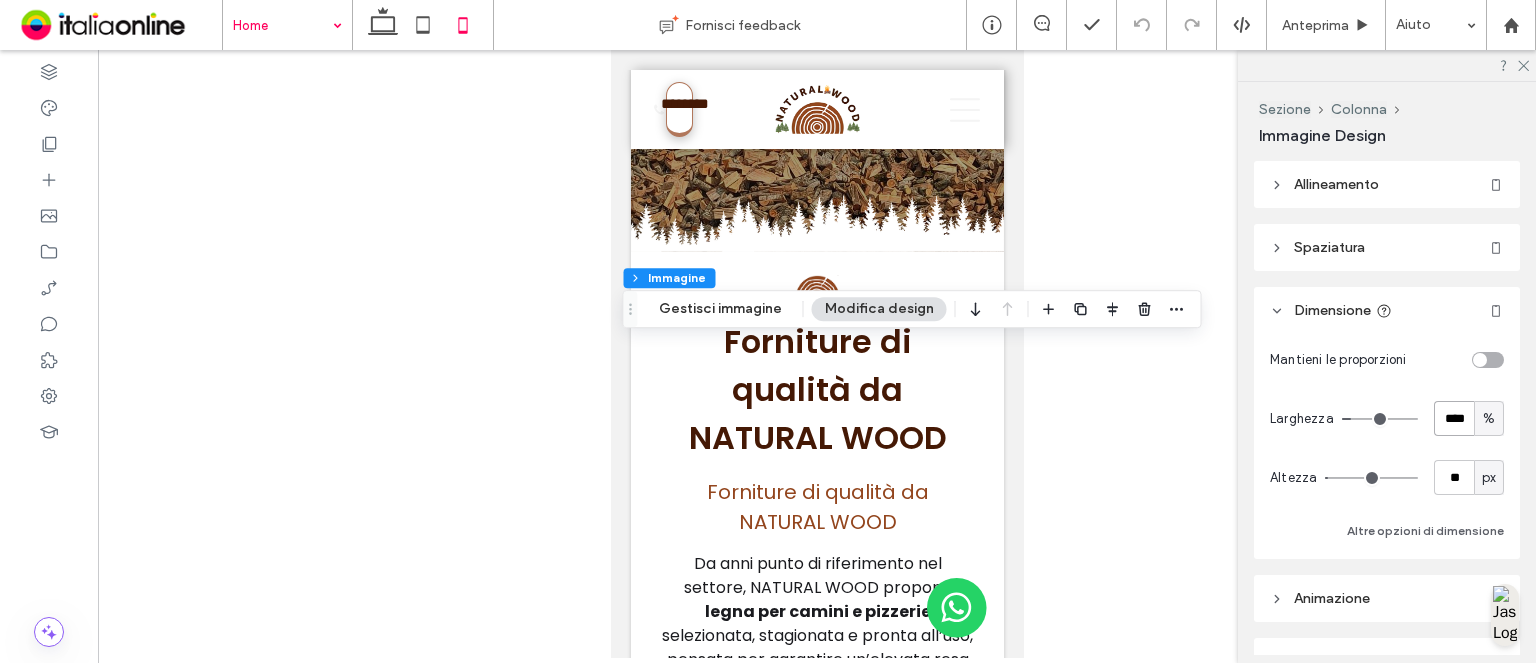 click on "****" at bounding box center [1454, 418] 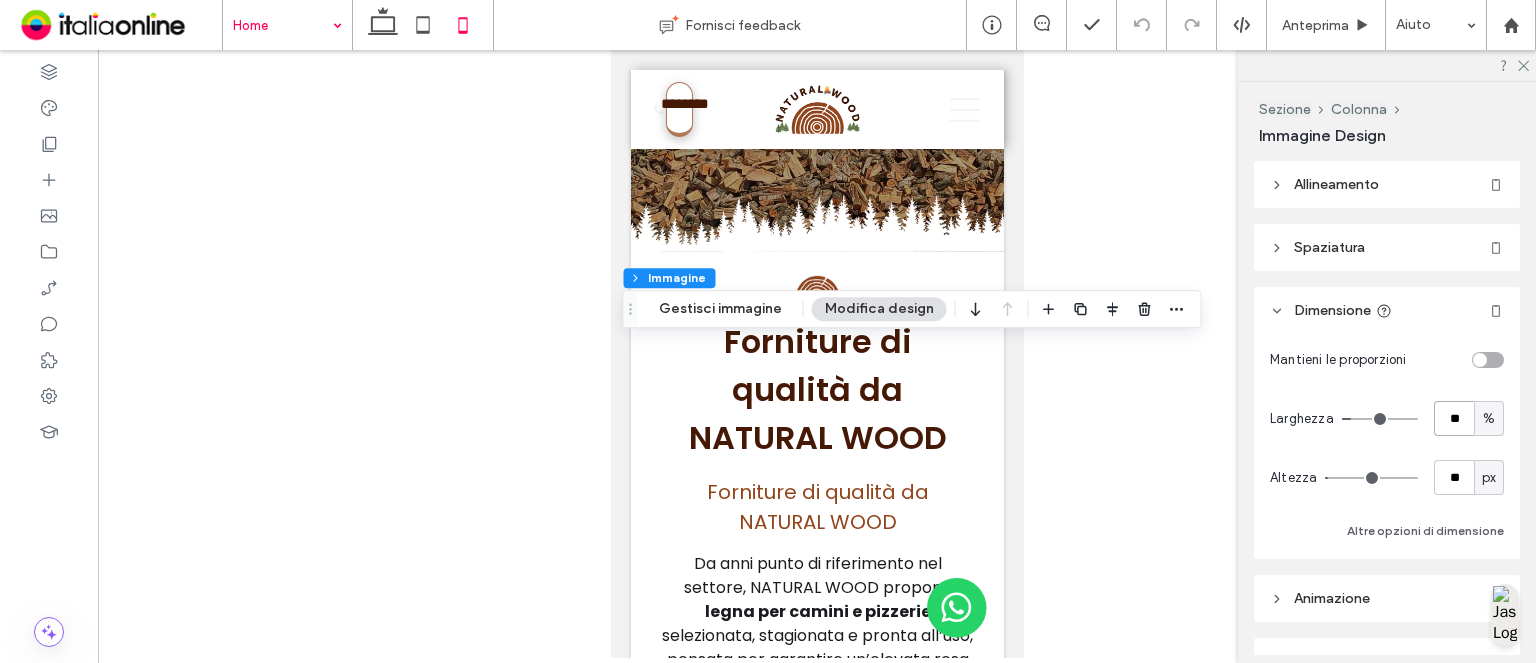 type on "**" 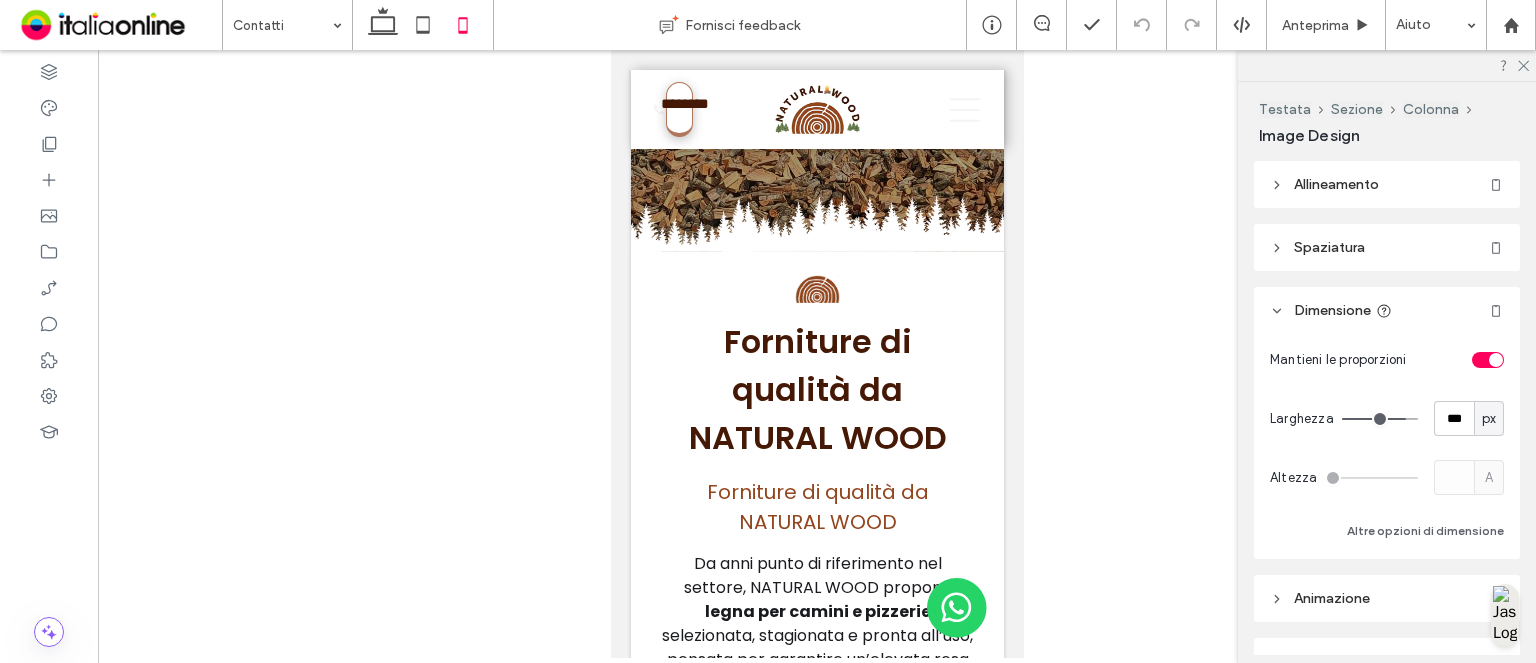 type on "***" 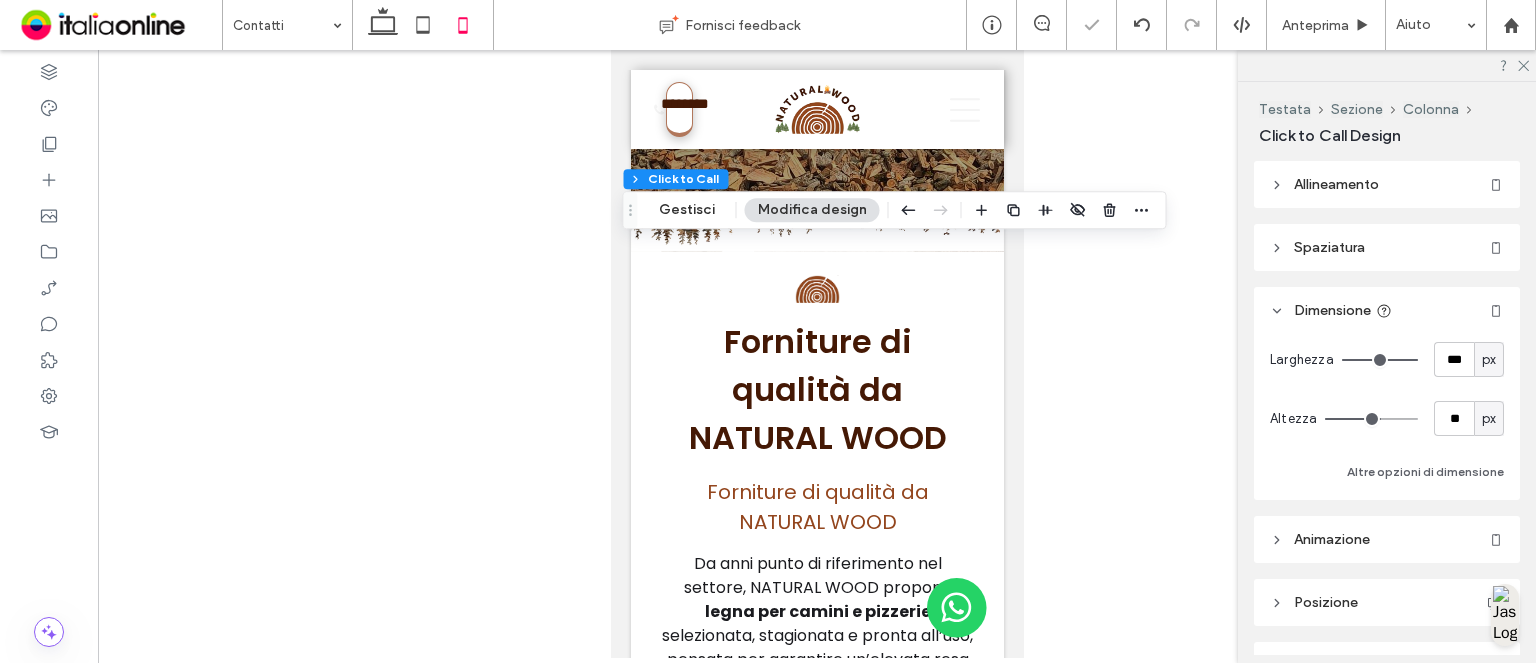 type on "**" 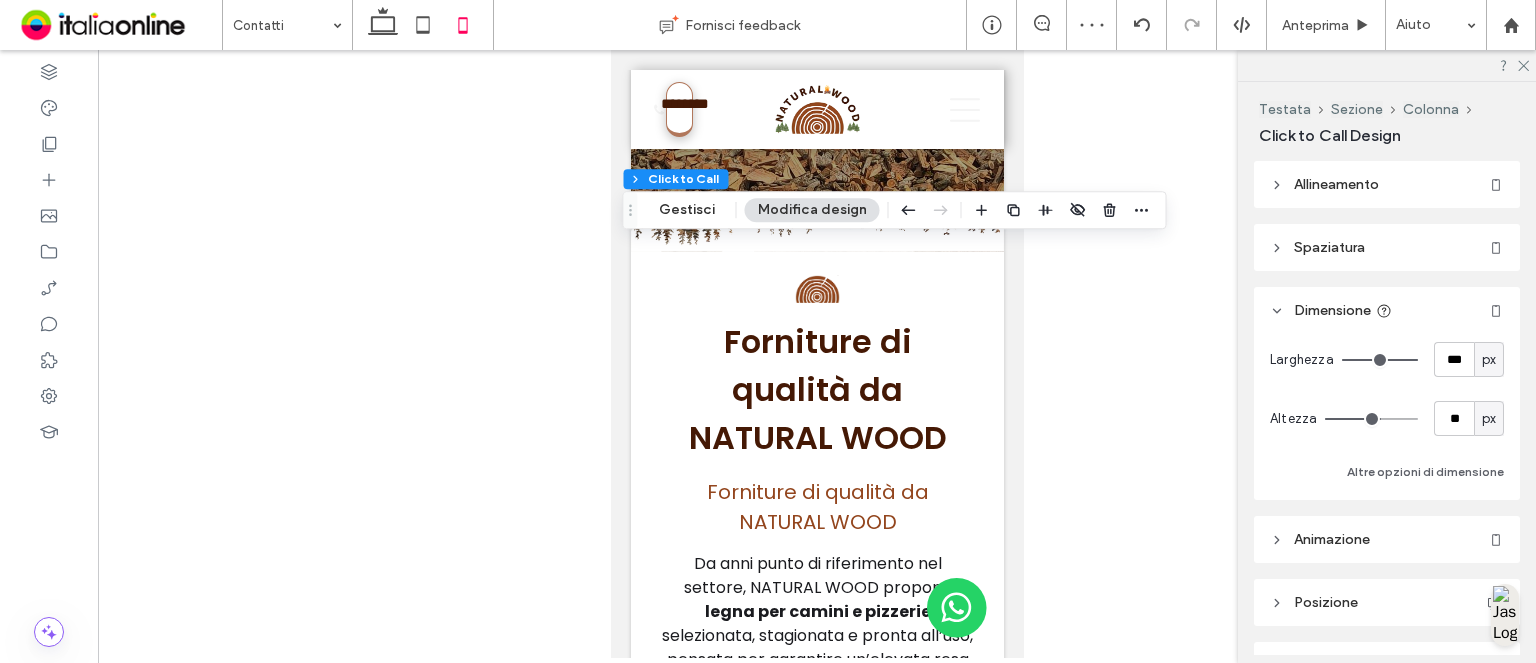 click 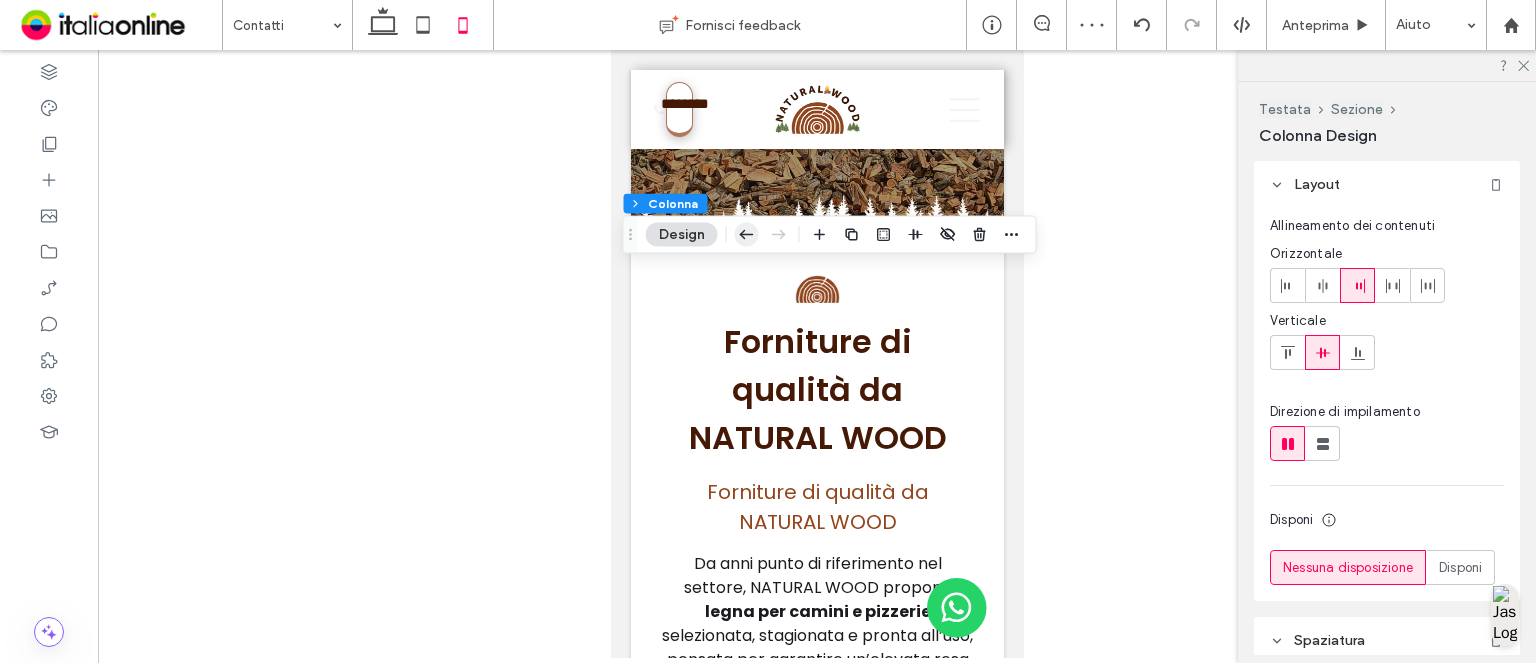 click 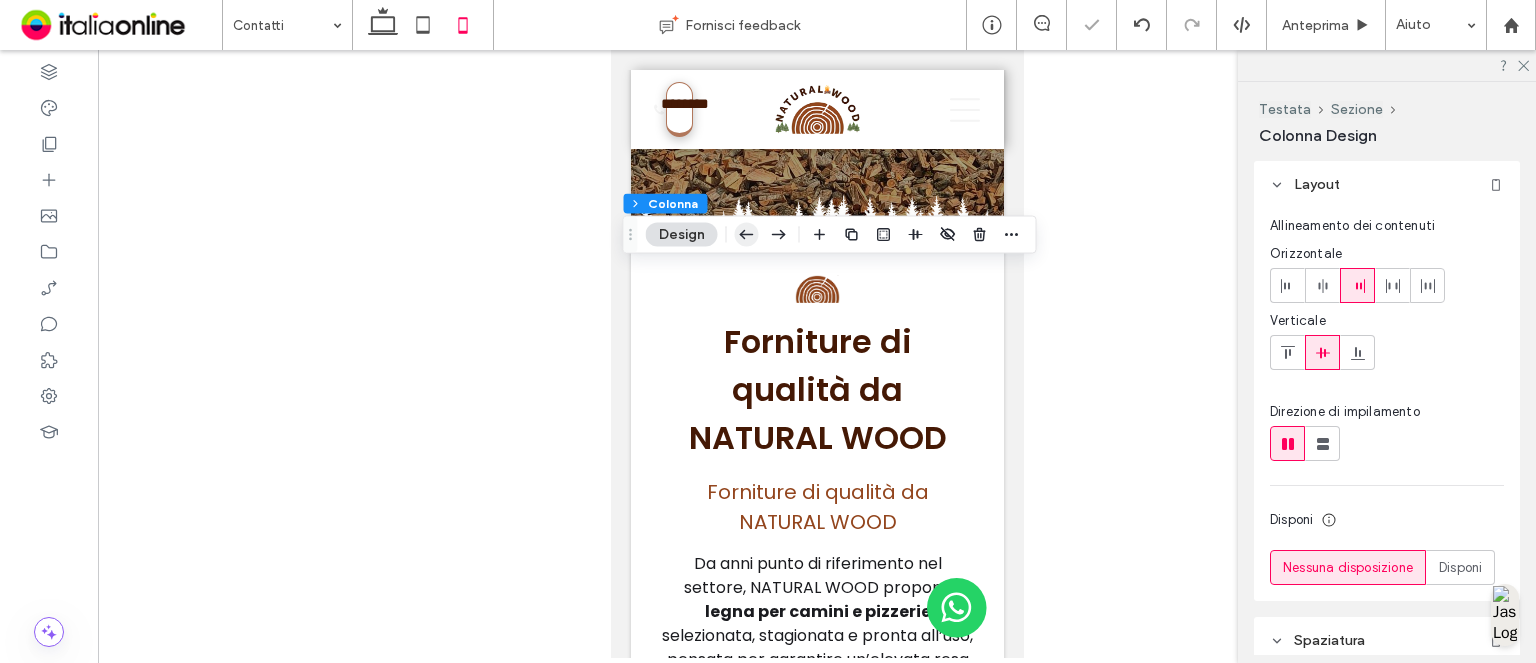 click 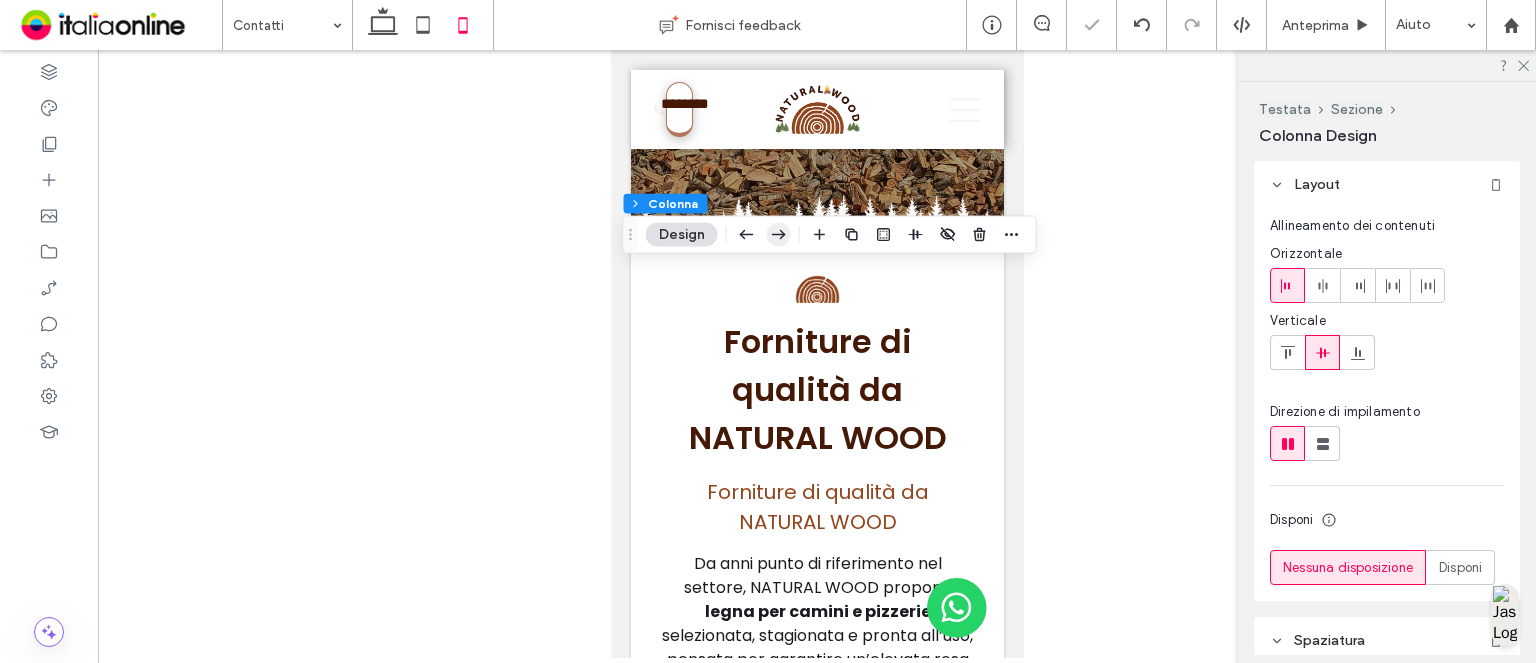 click 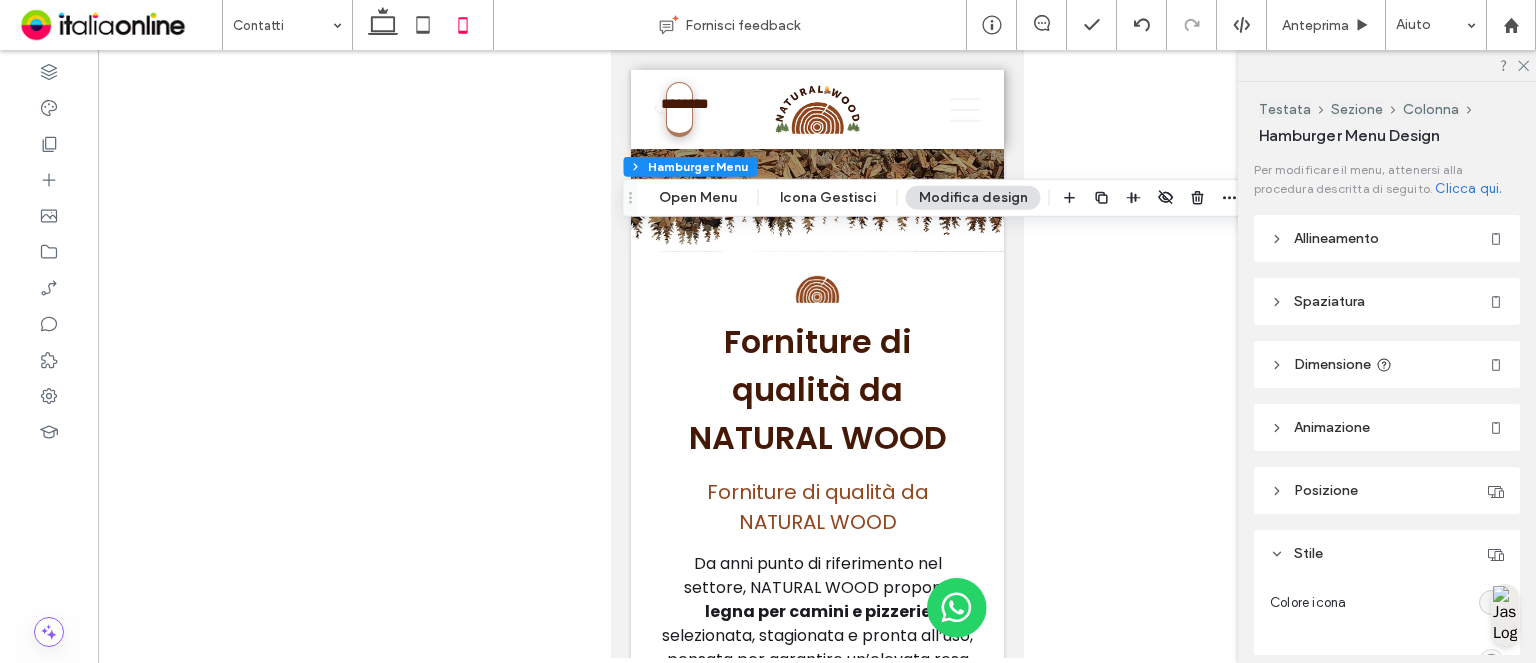 click on "Modifica design" at bounding box center [973, 198] 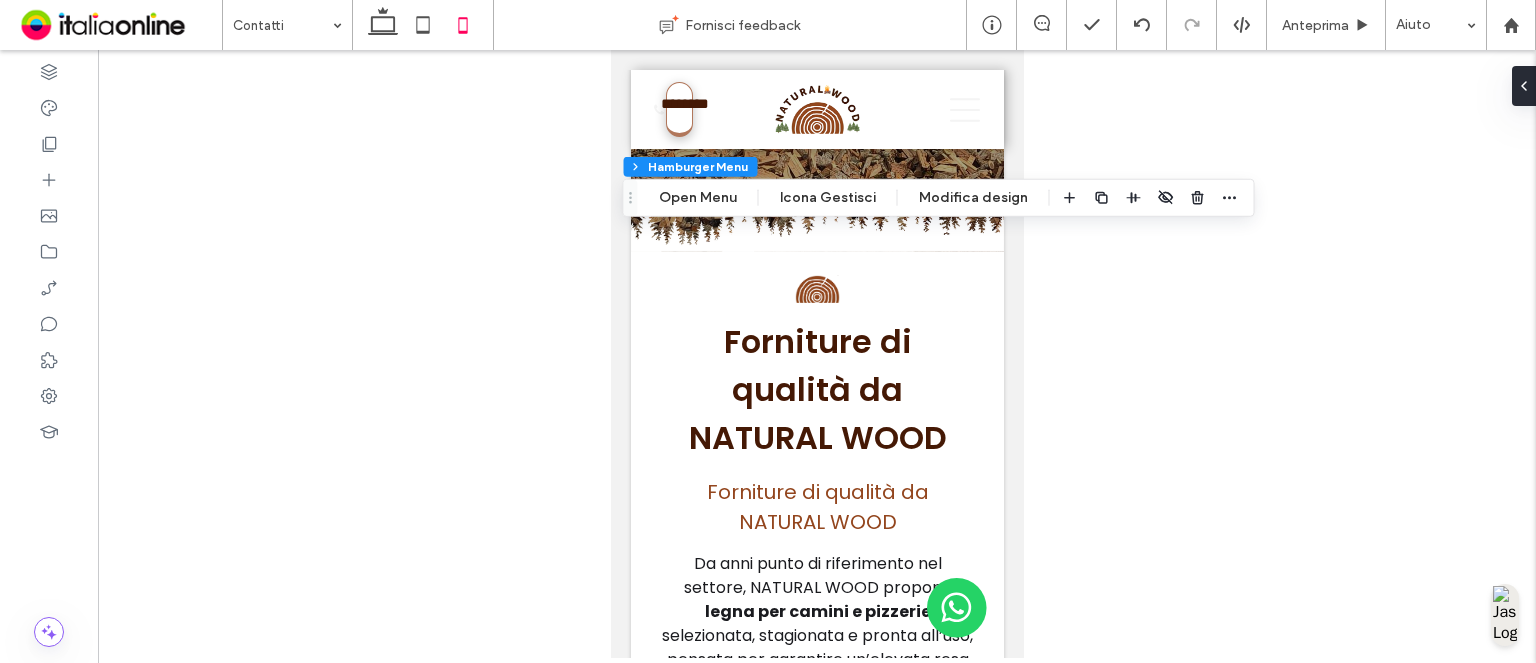 drag, startPoint x: 953, startPoint y: 196, endPoint x: 1133, endPoint y: 259, distance: 190.70657 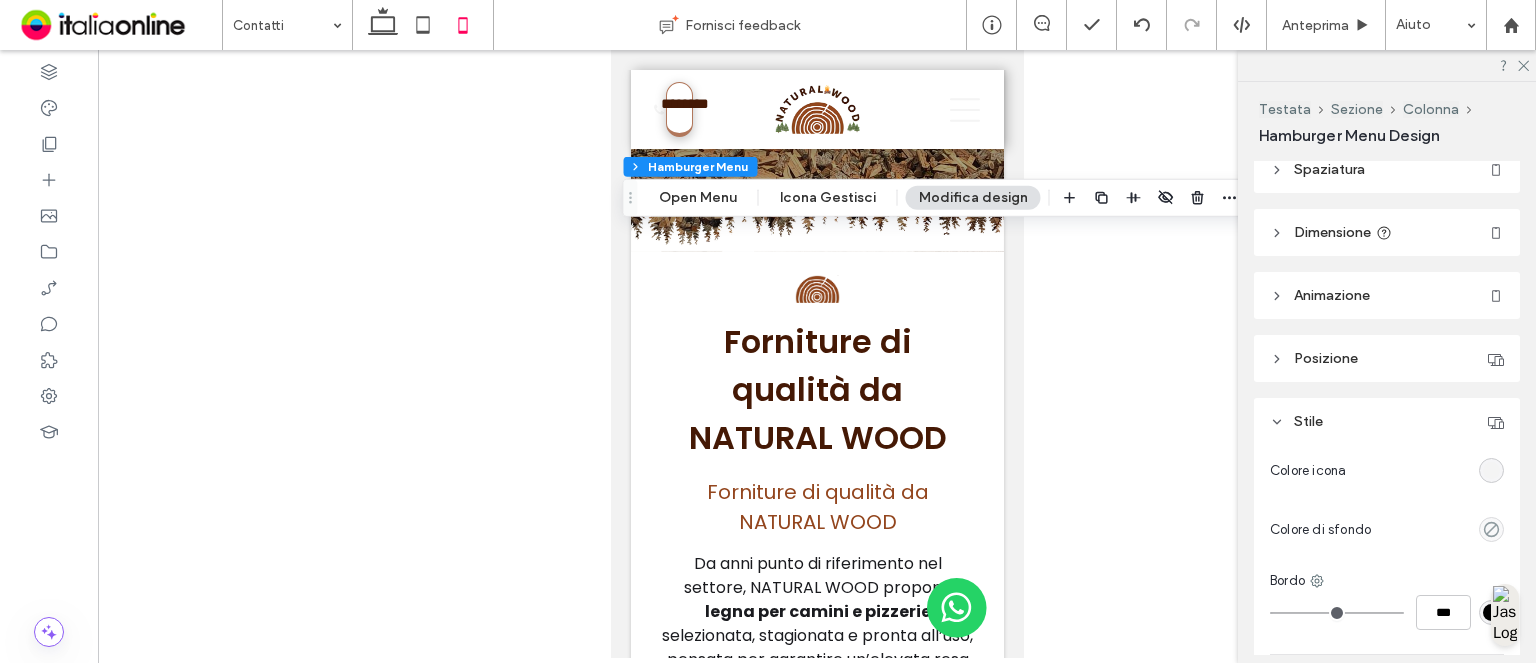 scroll, scrollTop: 275, scrollLeft: 0, axis: vertical 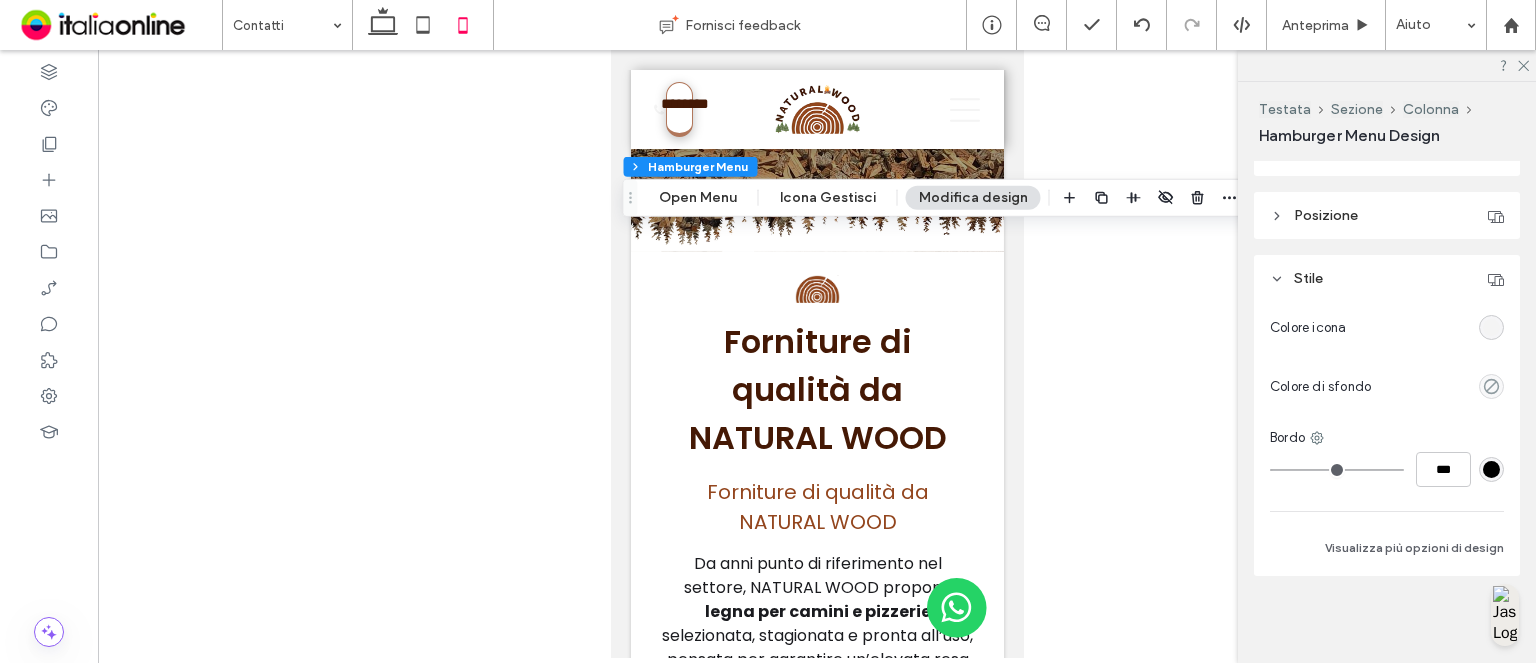 click at bounding box center [1491, 327] 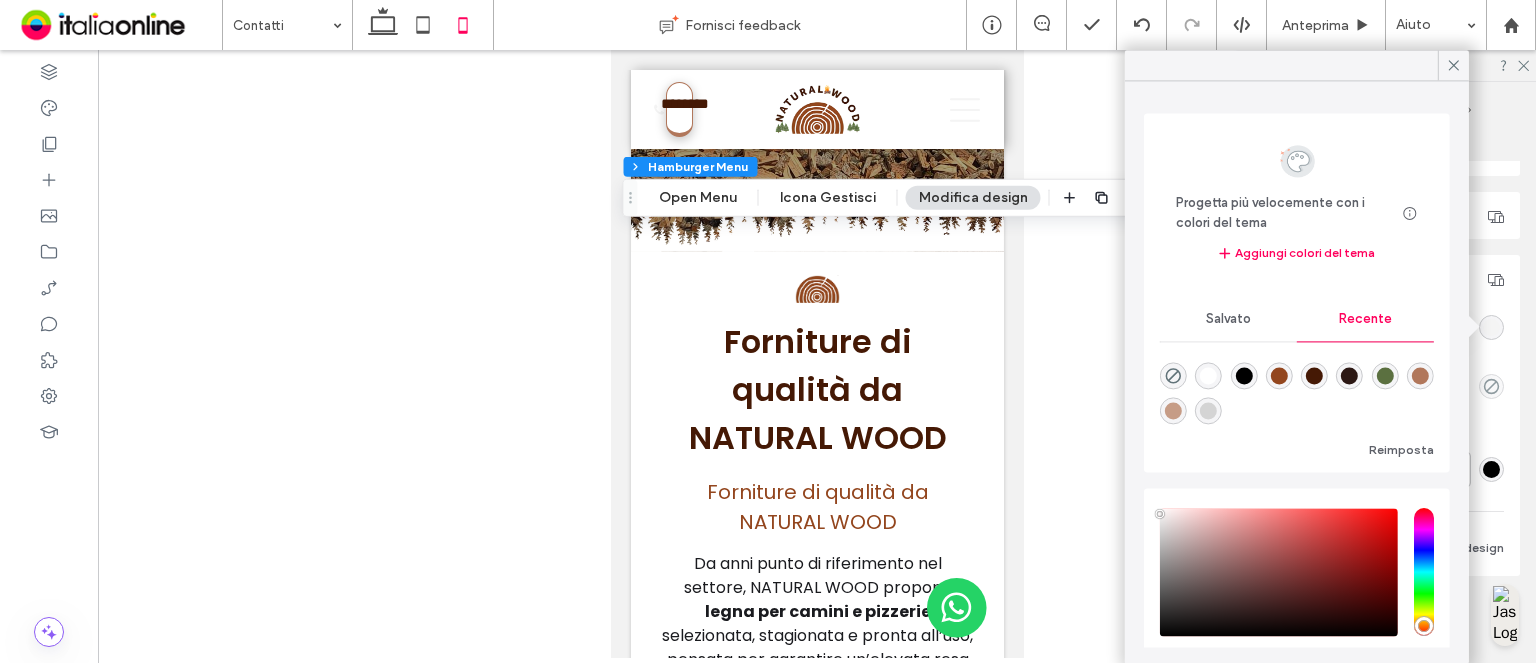 click at bounding box center [1279, 376] 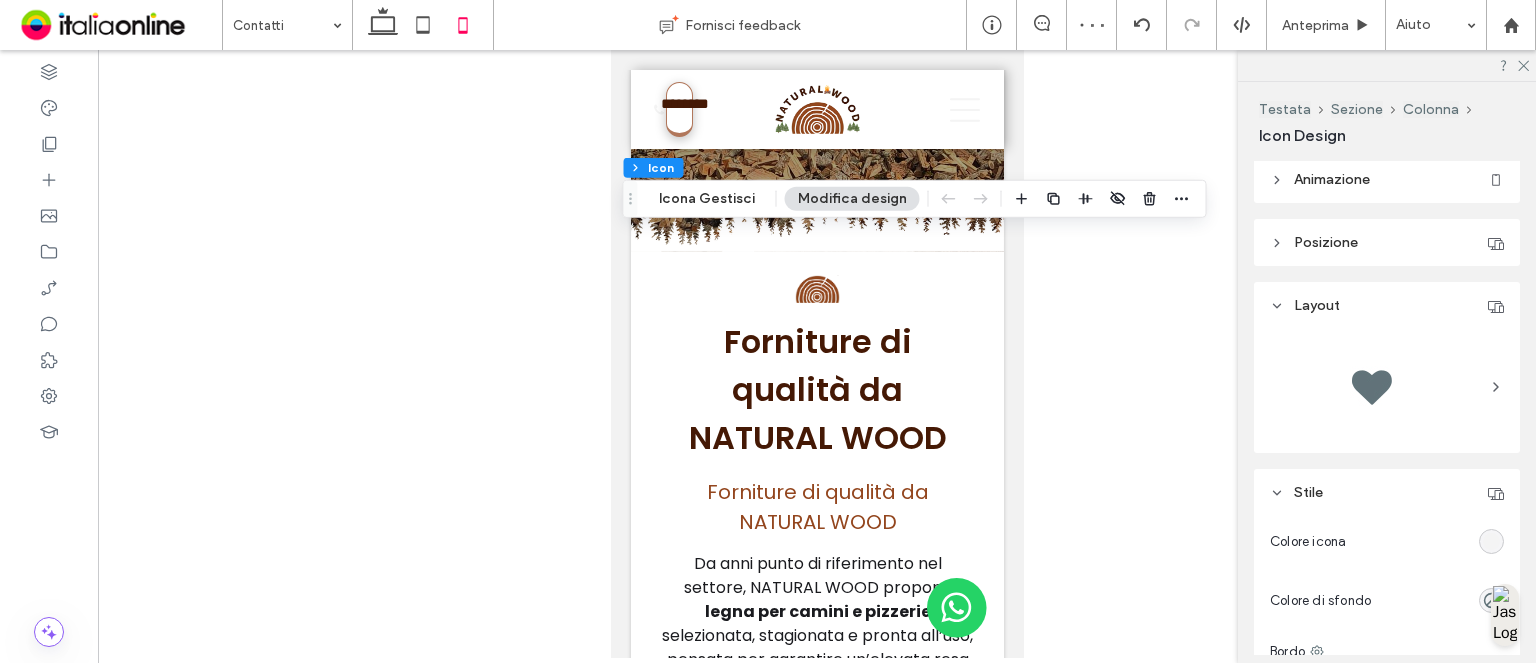 scroll, scrollTop: 600, scrollLeft: 0, axis: vertical 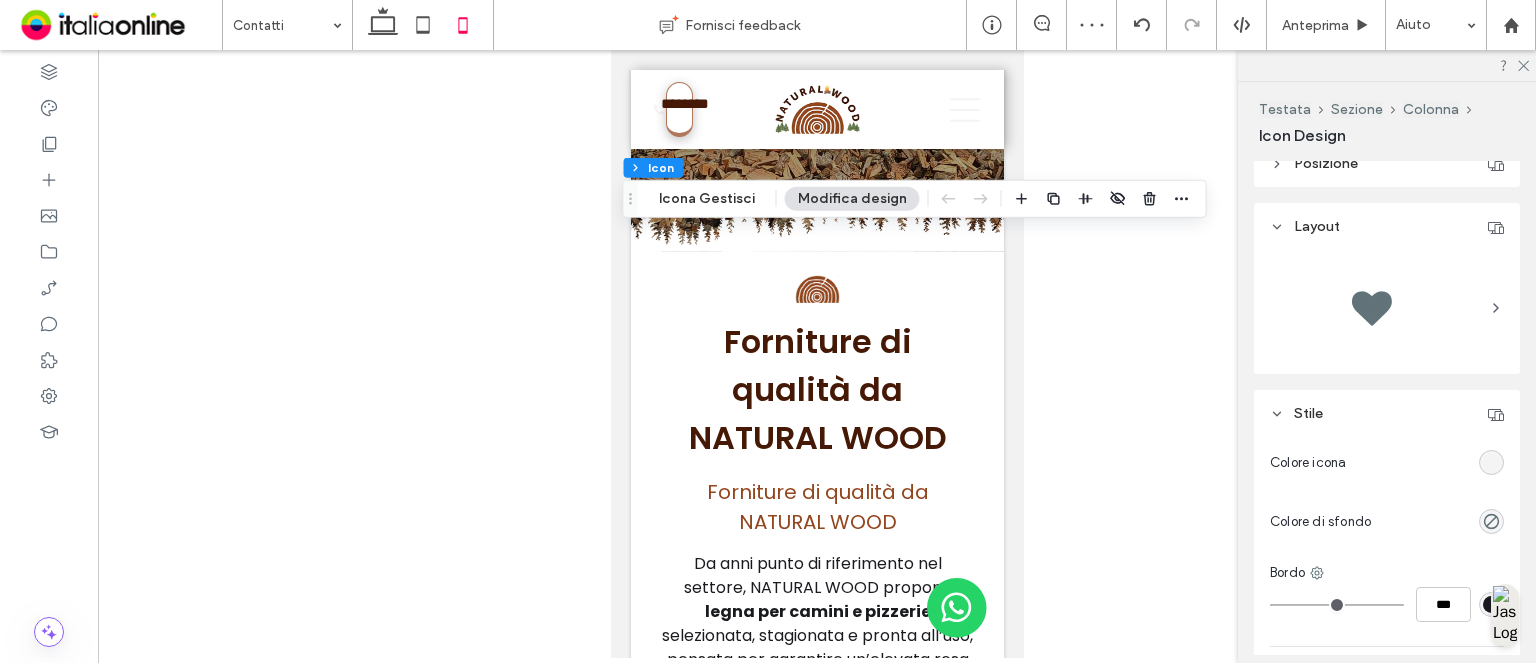 click at bounding box center [1491, 462] 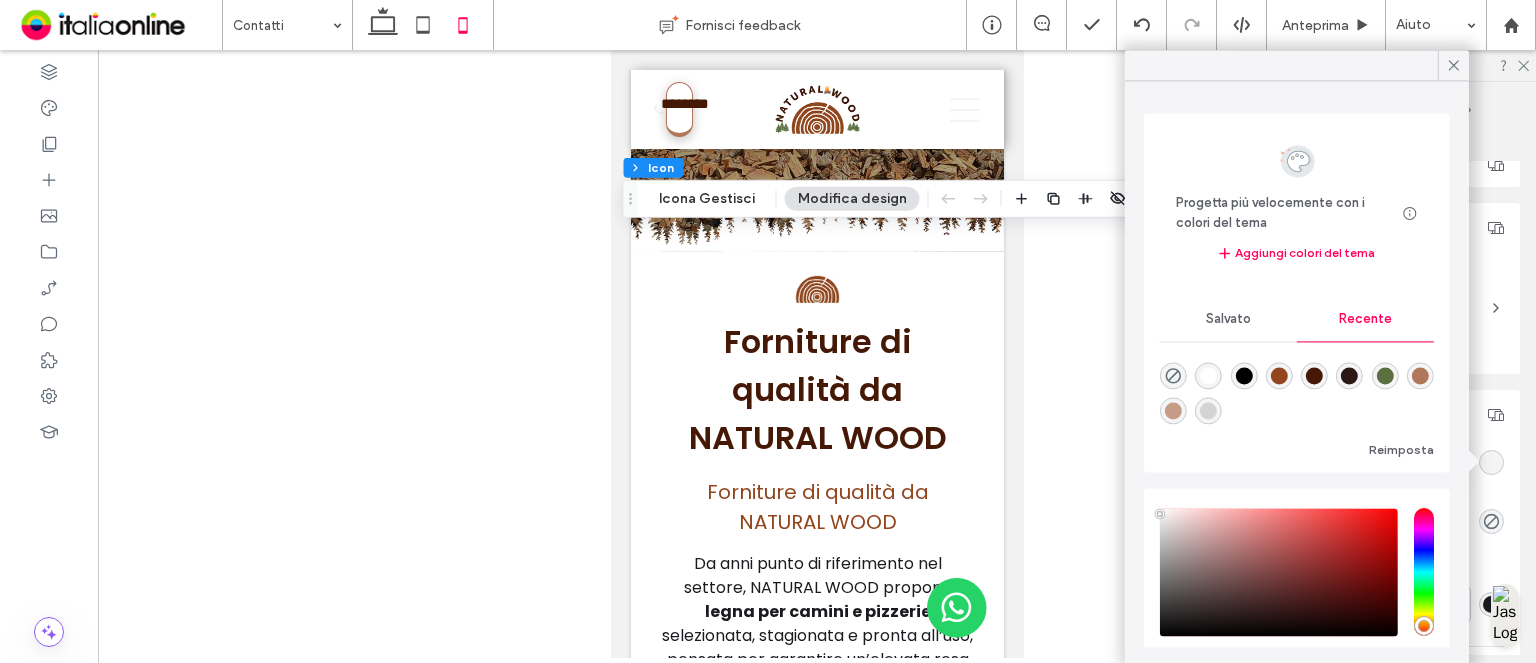 click at bounding box center [1279, 376] 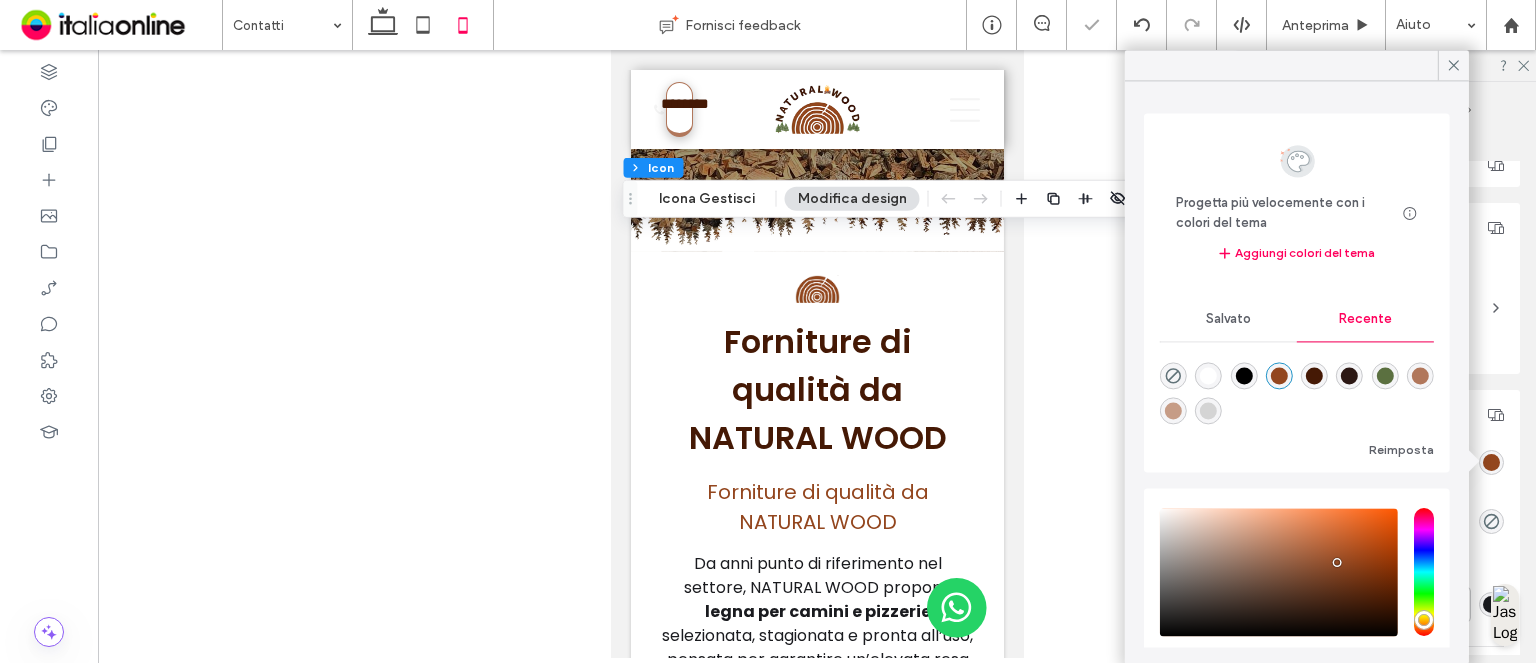click 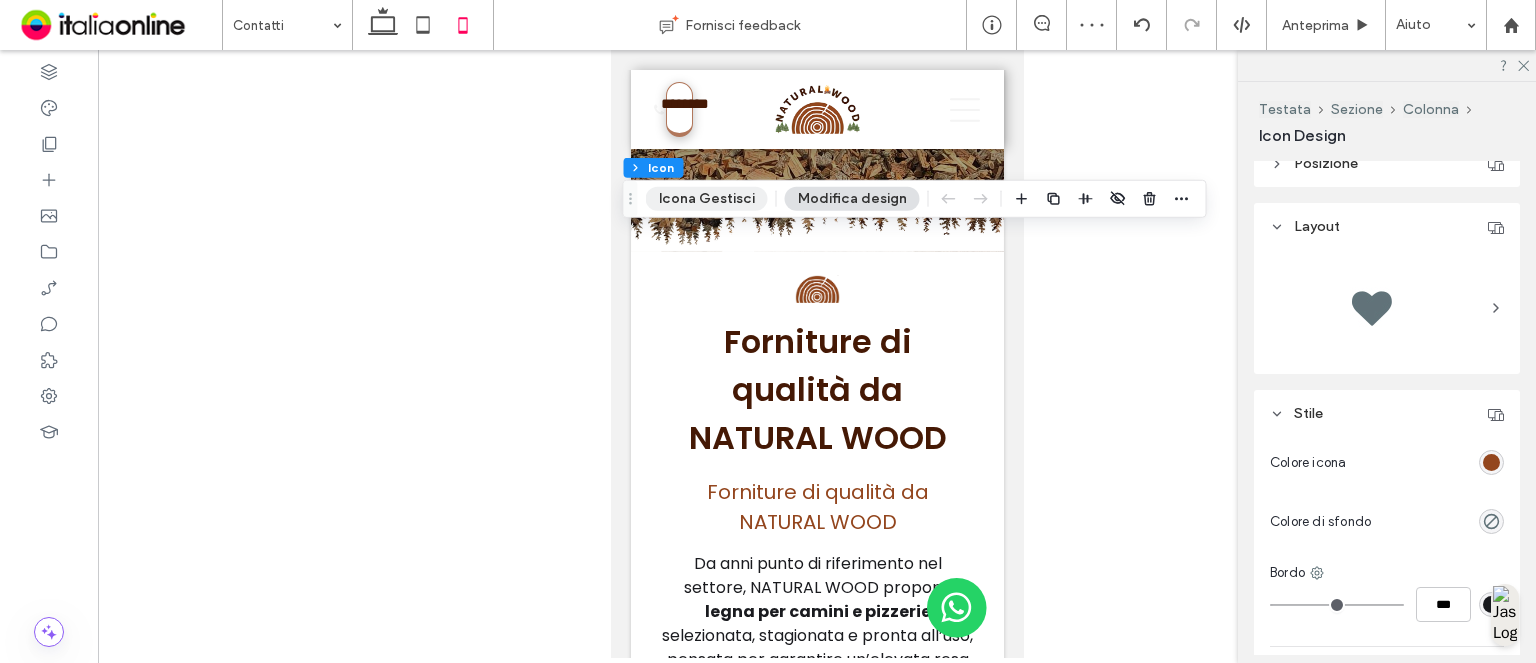 click on "Icona Gestisci" at bounding box center (707, 199) 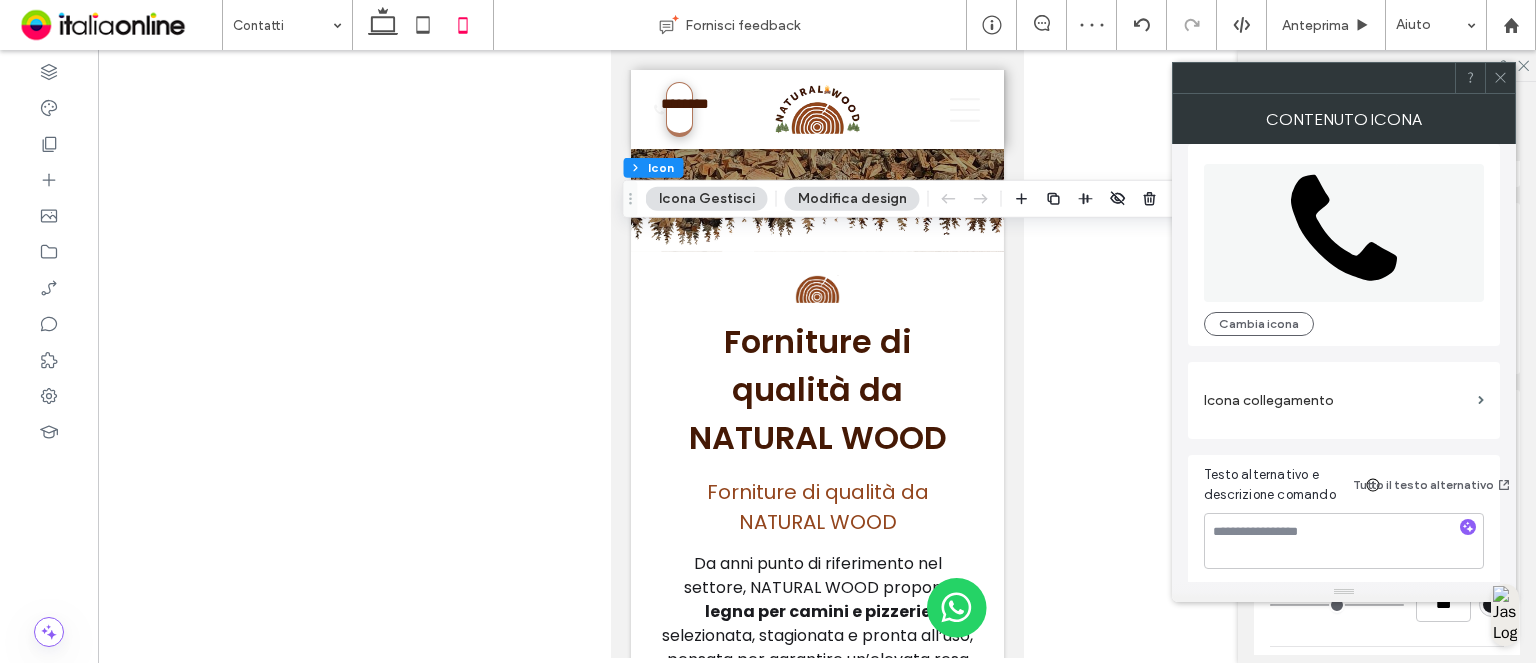 scroll, scrollTop: 20, scrollLeft: 0, axis: vertical 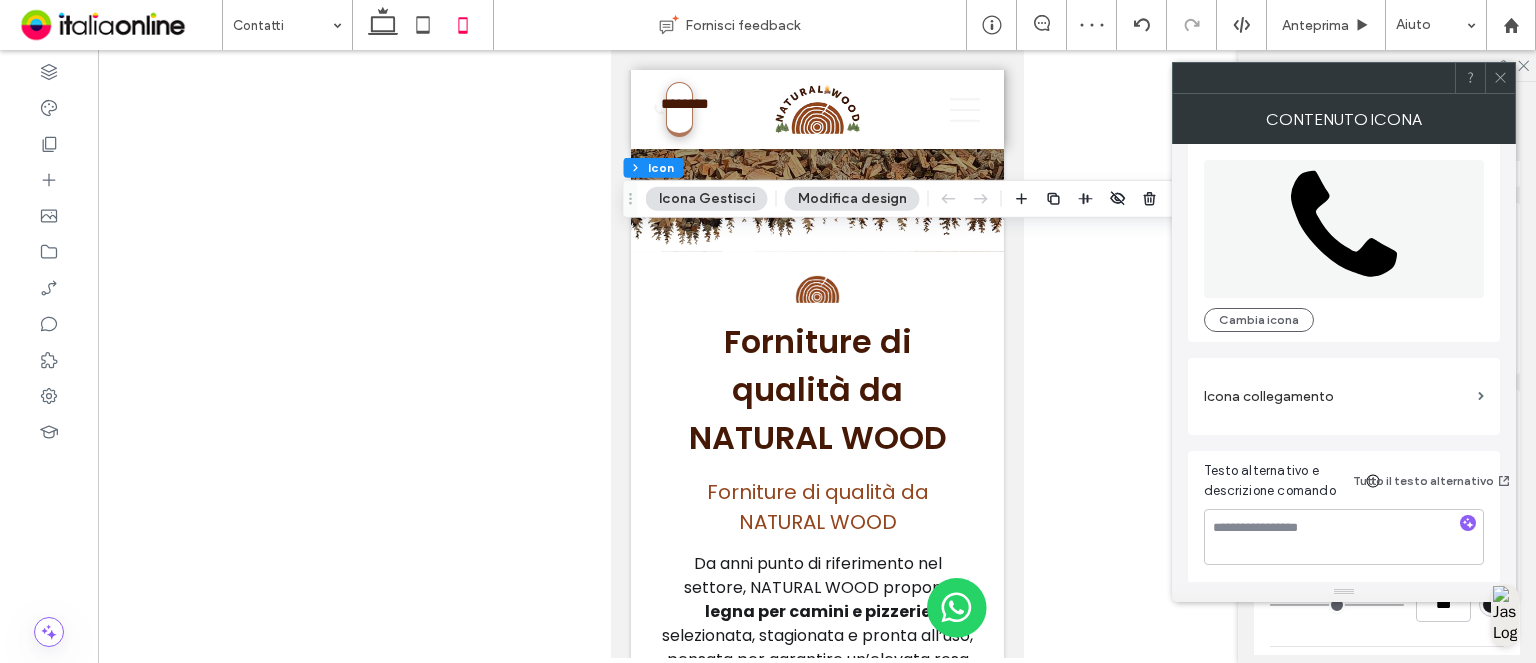 click on "Icona collegamento" at bounding box center (1337, 396) 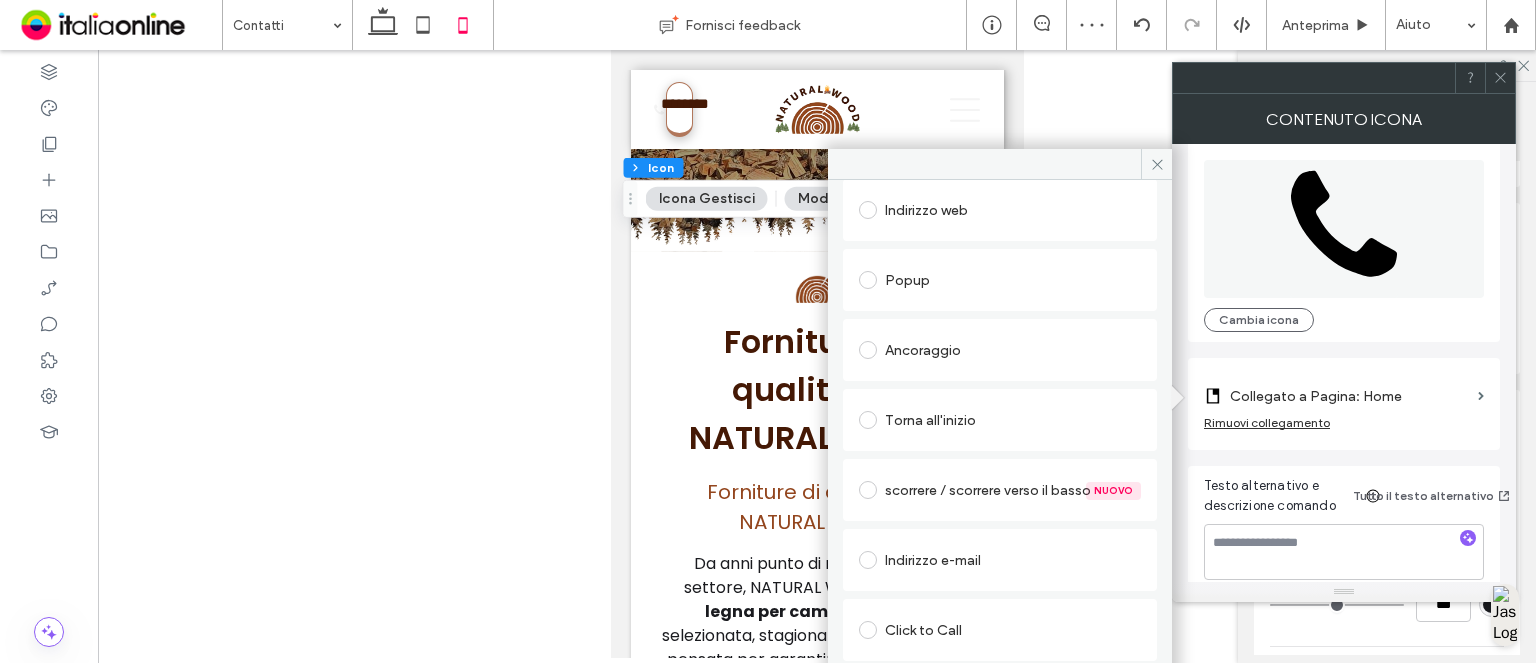 scroll, scrollTop: 284, scrollLeft: 0, axis: vertical 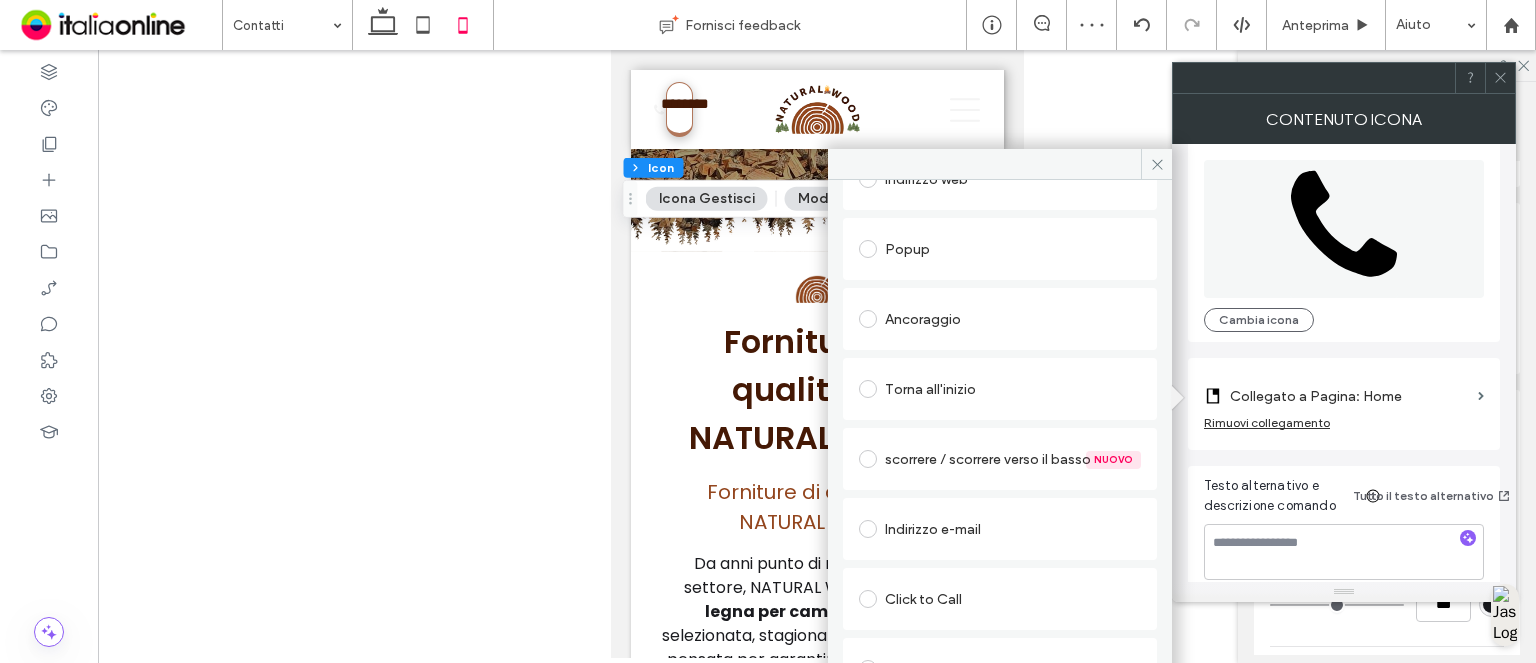 click on "Click to Call" at bounding box center [1000, 599] 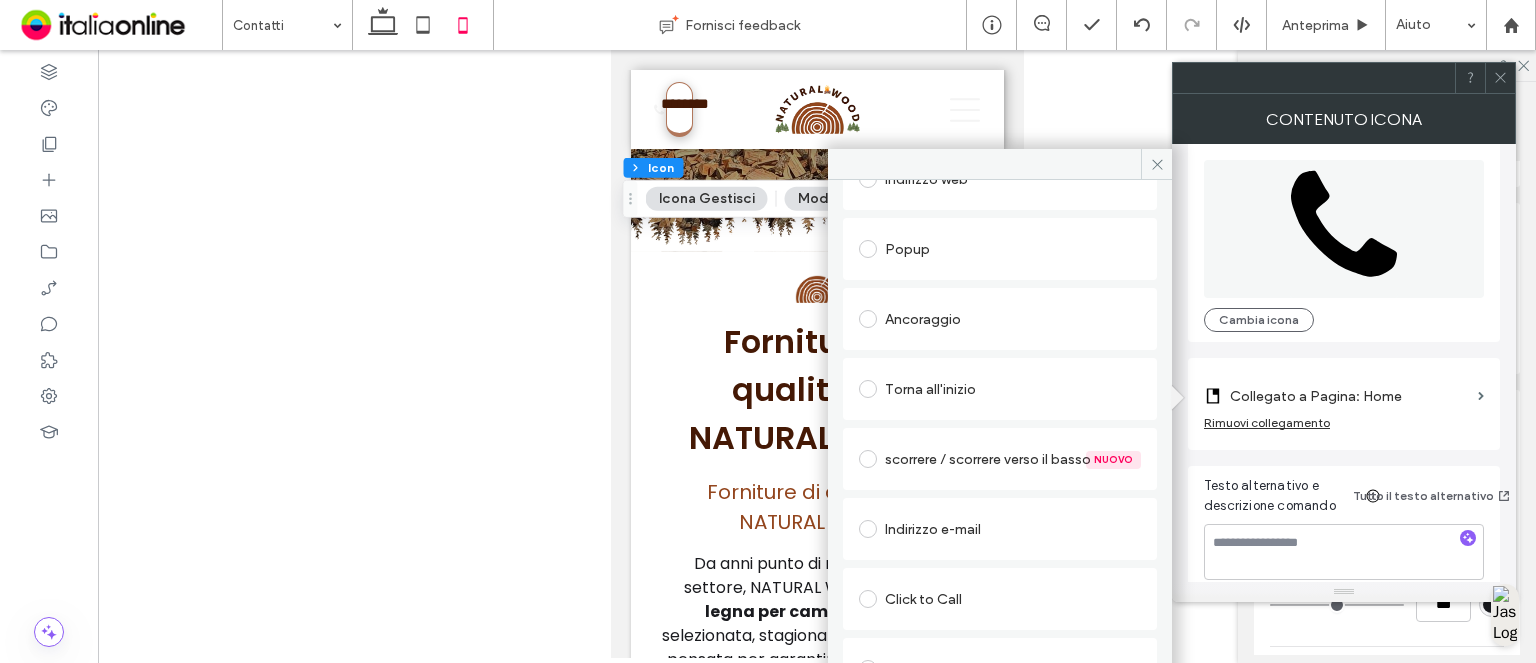 click on "Click to Call" at bounding box center [1000, 599] 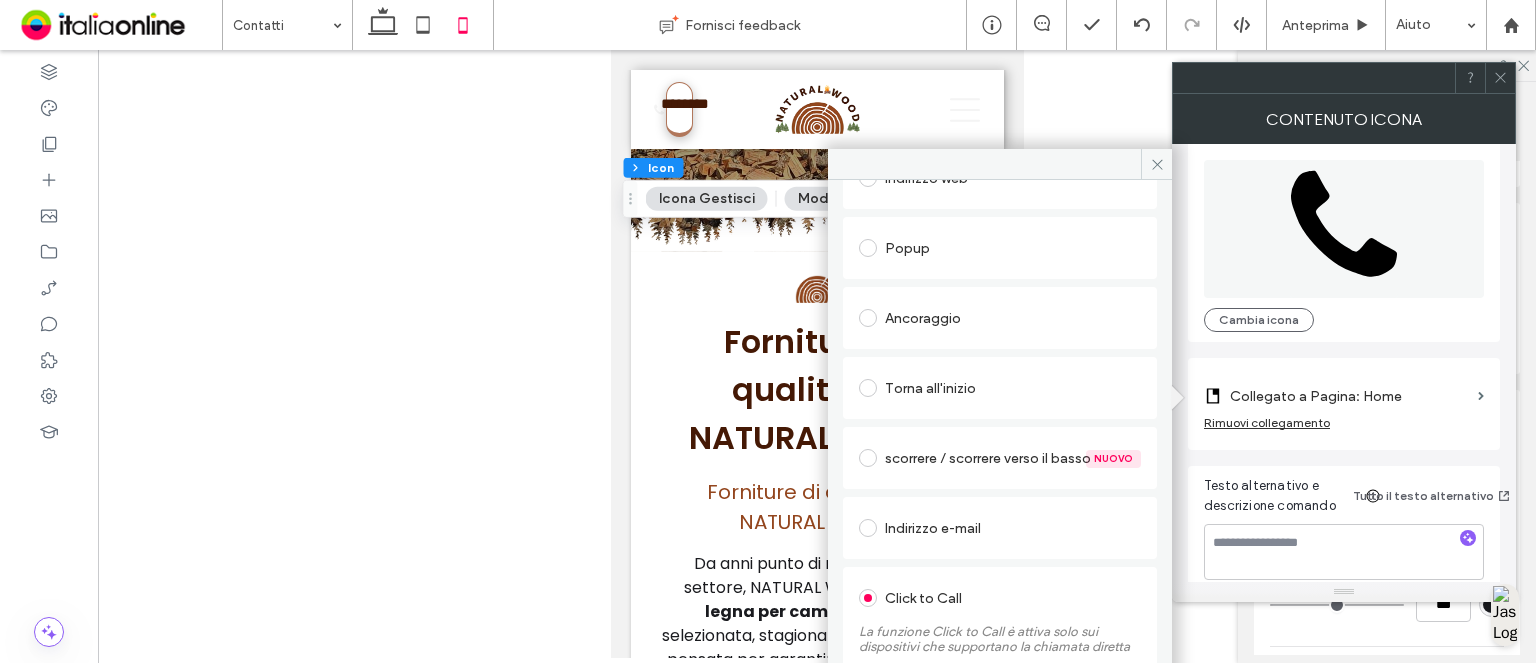 scroll, scrollTop: 312, scrollLeft: 0, axis: vertical 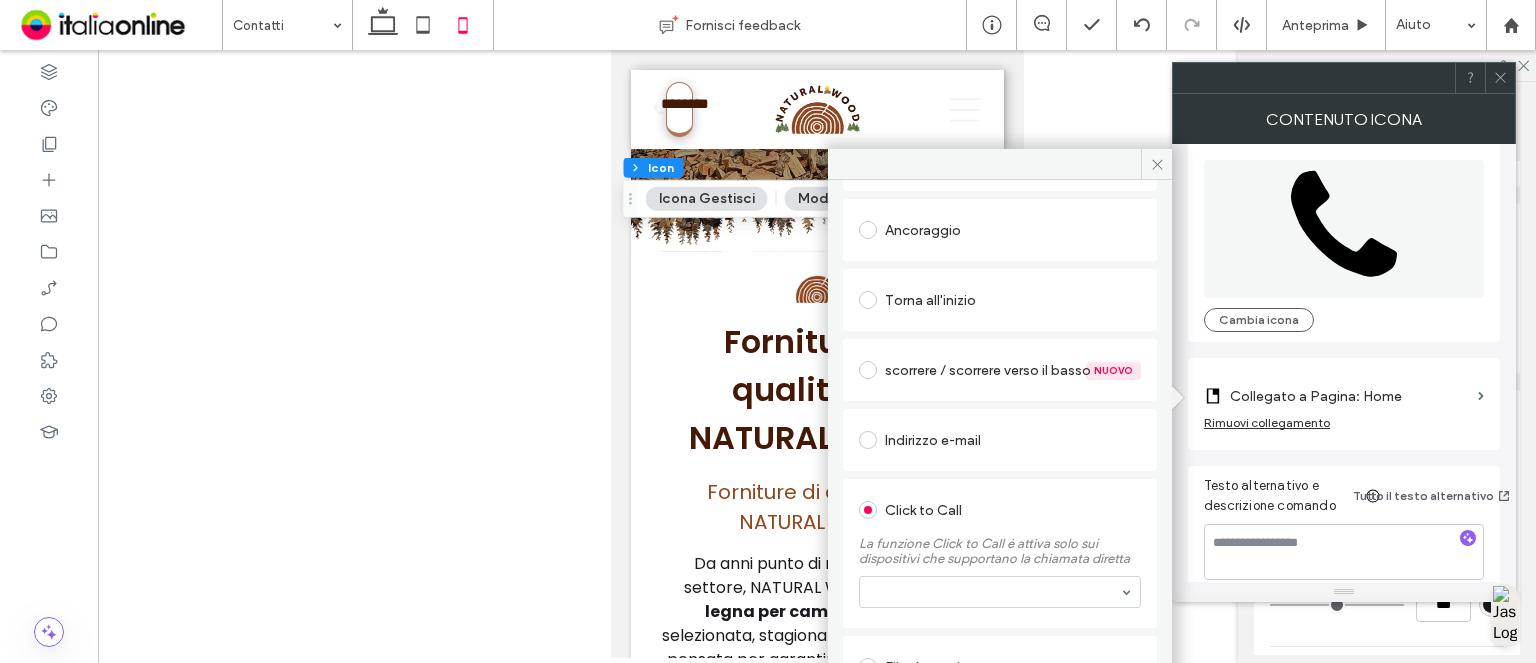 click at bounding box center (1000, 592) 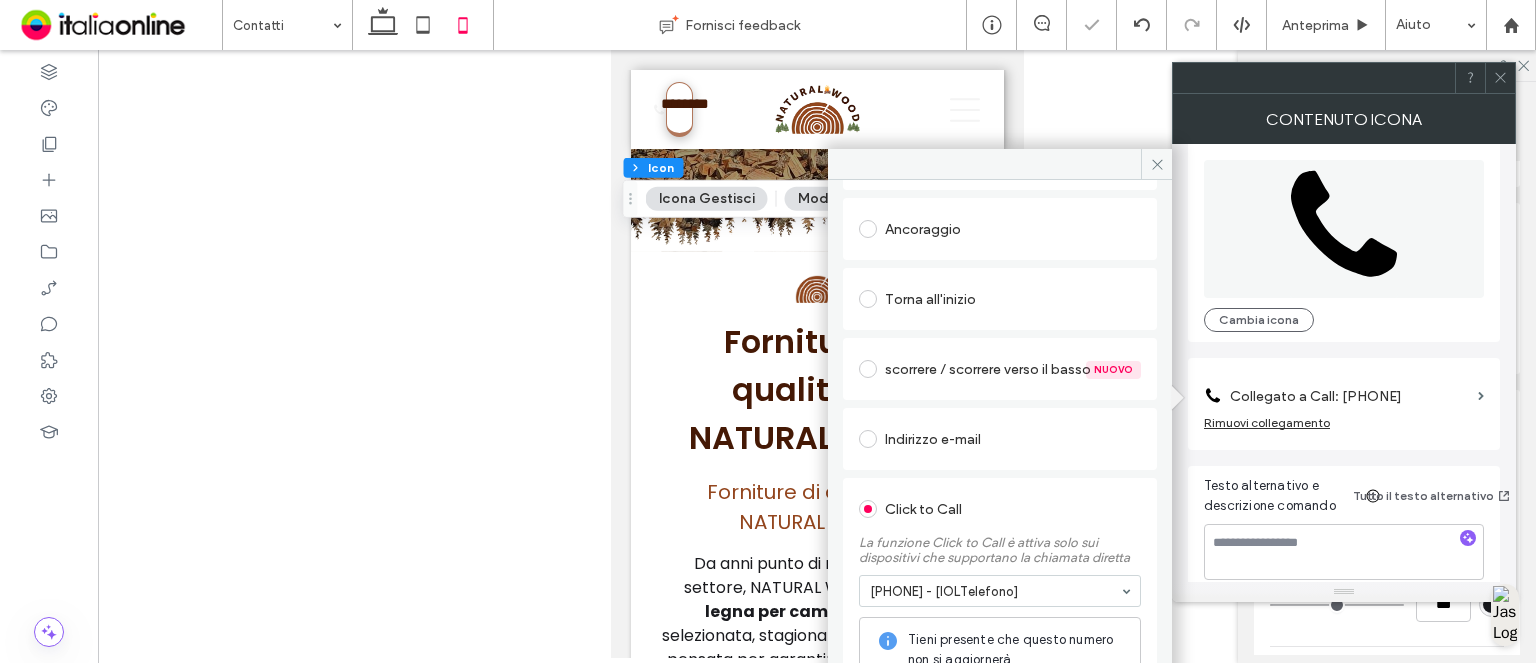 drag, startPoint x: 1122, startPoint y: 167, endPoint x: 1133, endPoint y: 163, distance: 11.7046995 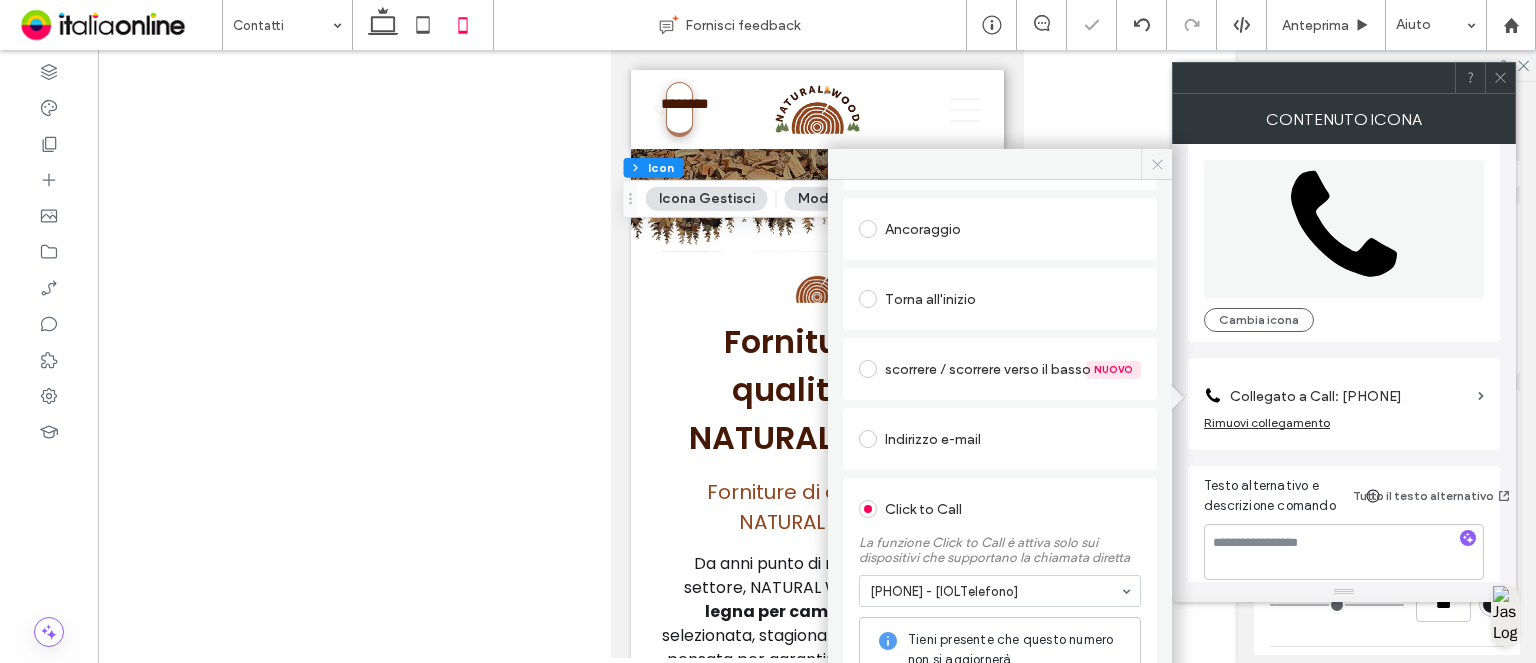 click 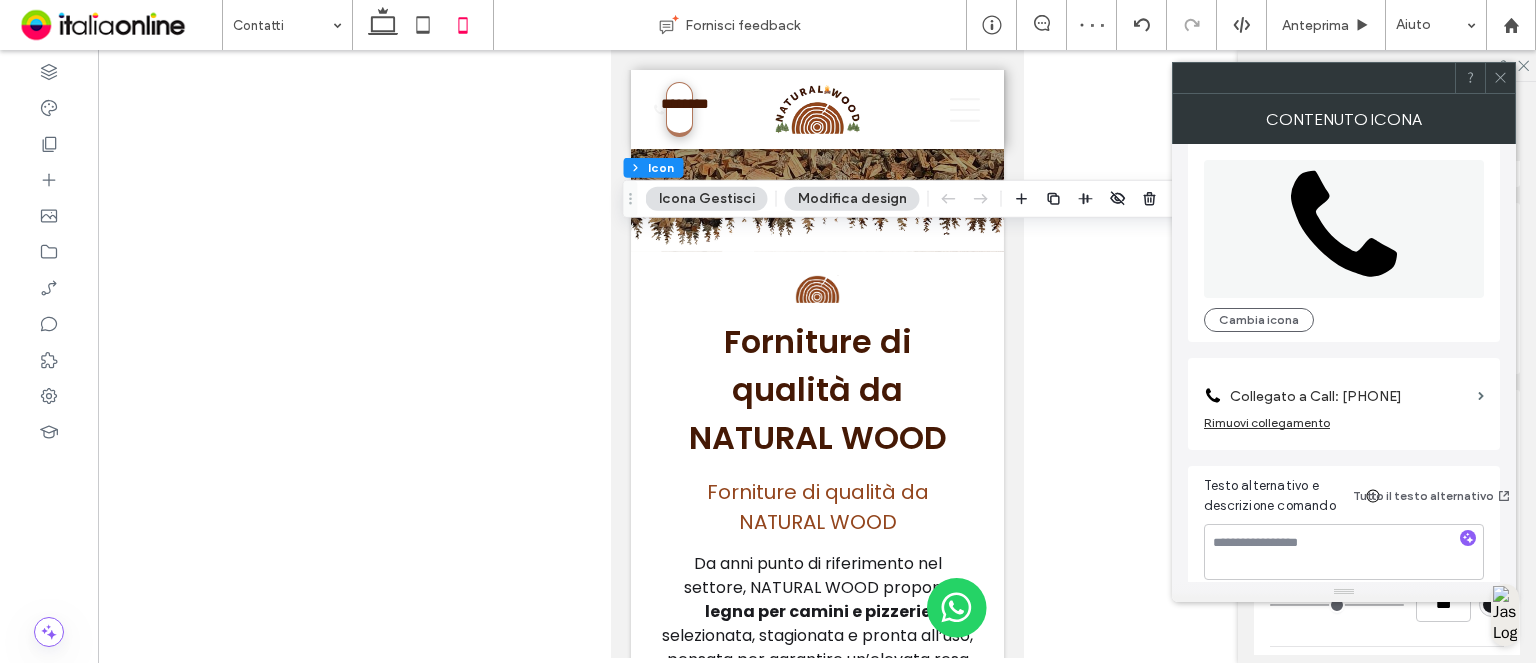 click 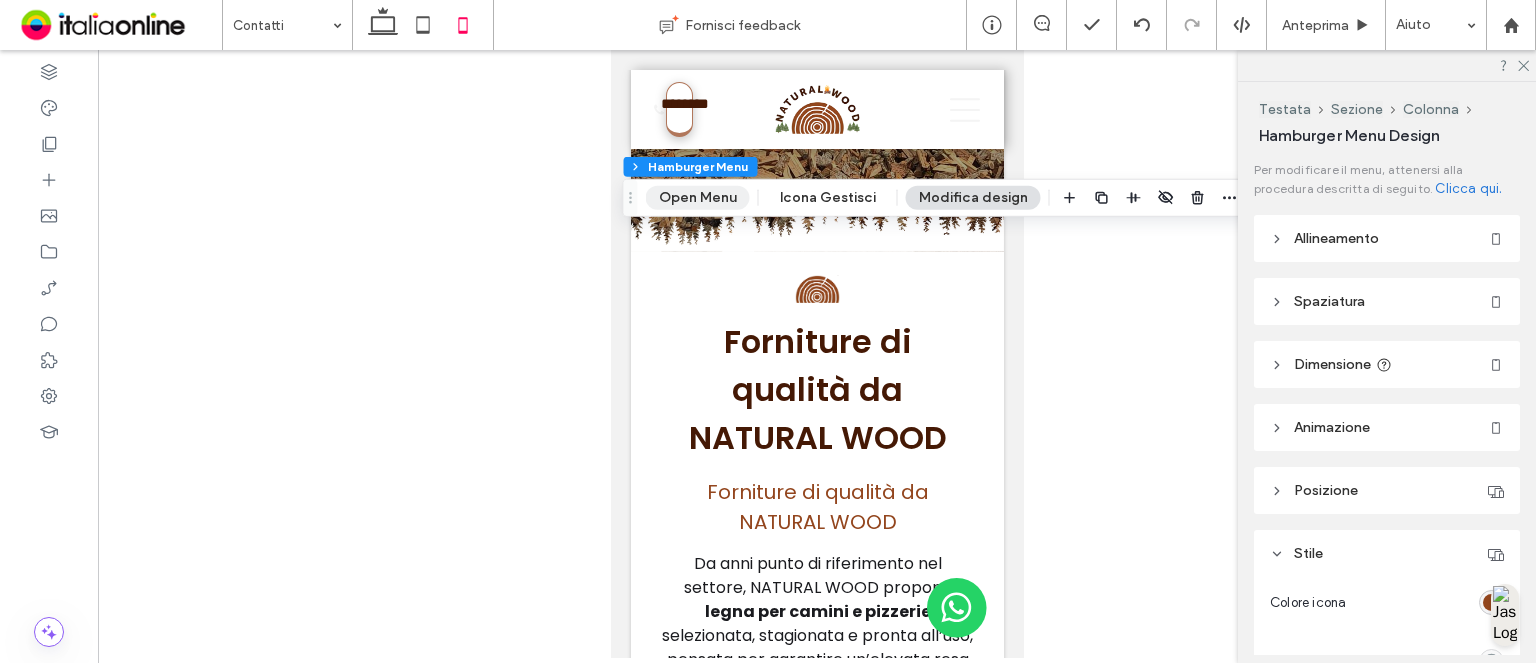 click on "Open Menu" at bounding box center (698, 198) 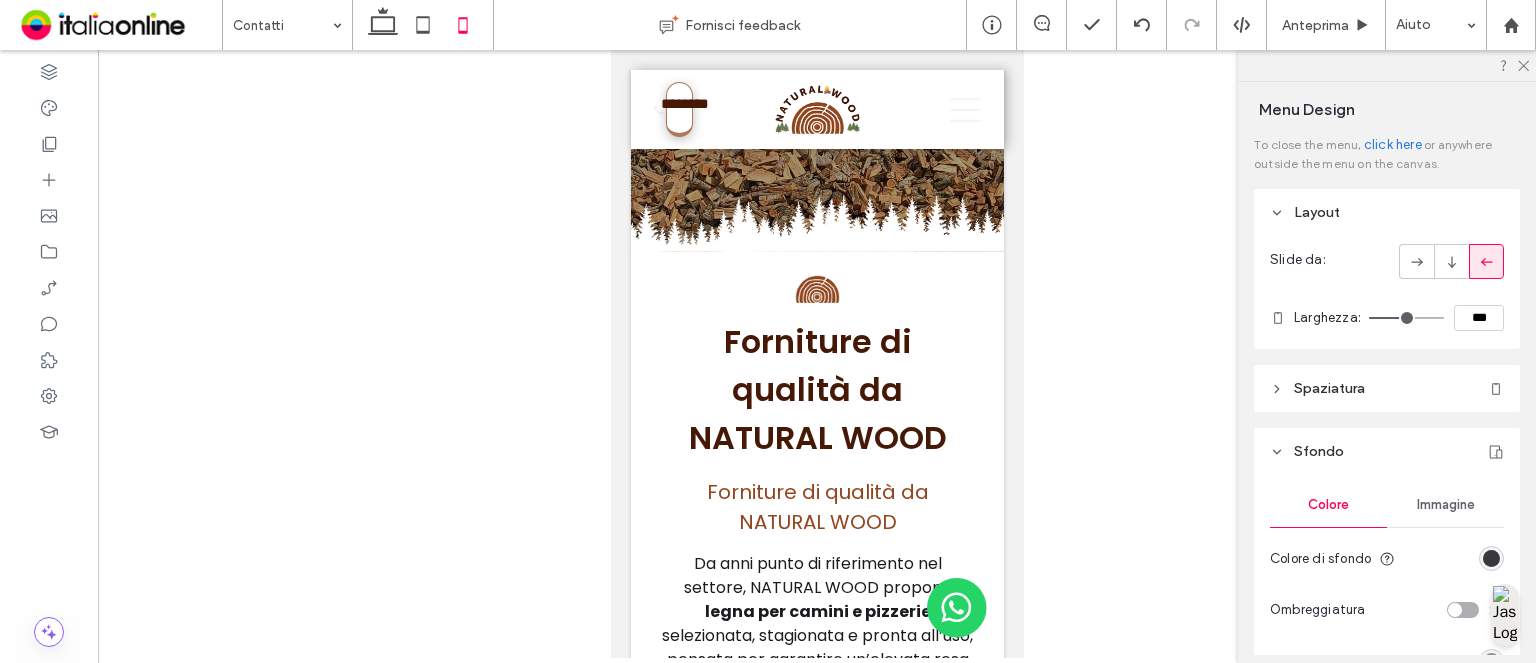 click at bounding box center [1491, 558] 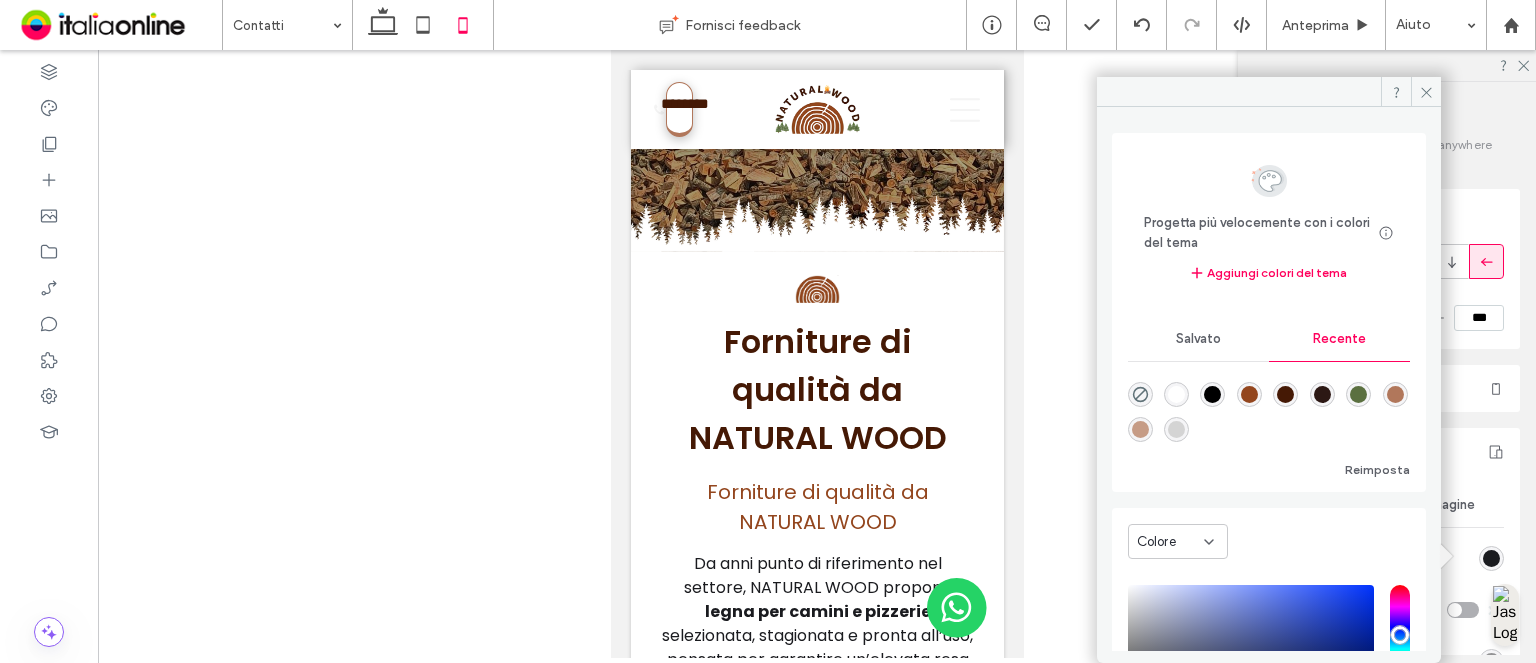 click at bounding box center [1249, 394] 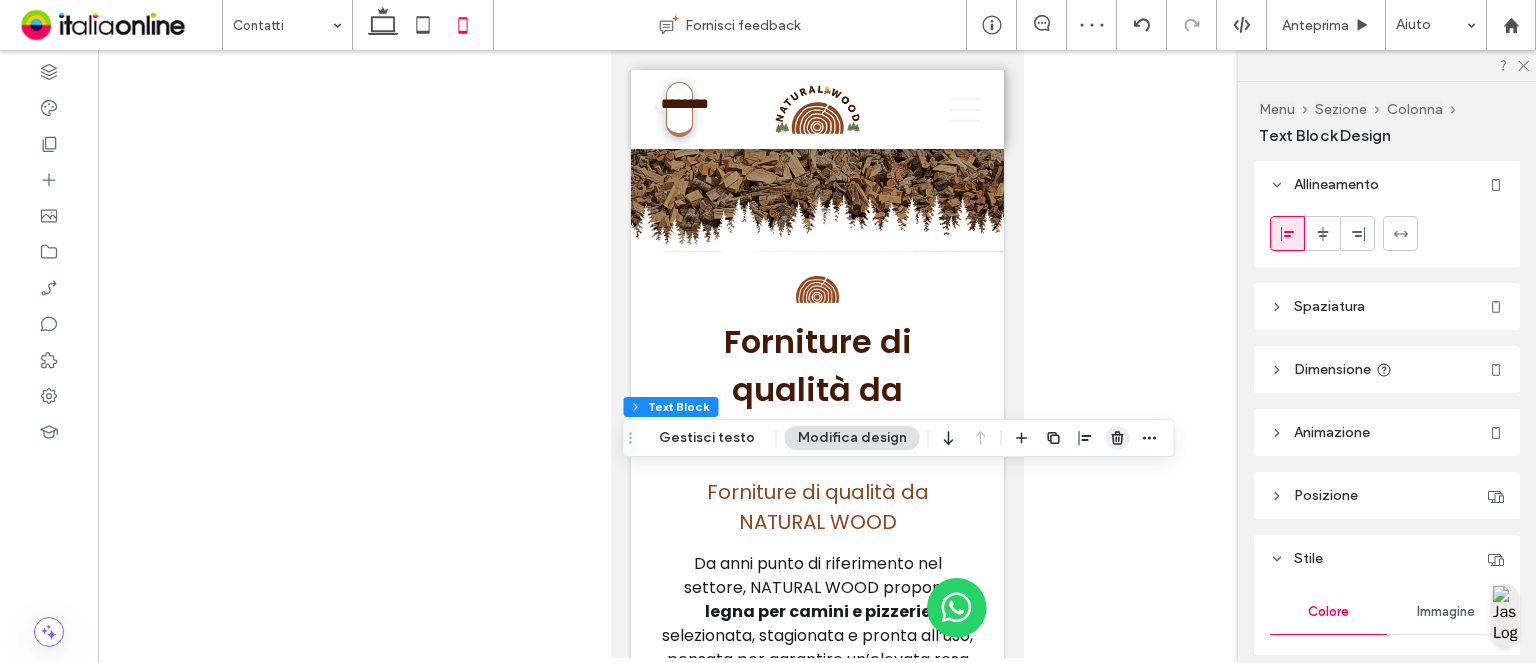 click 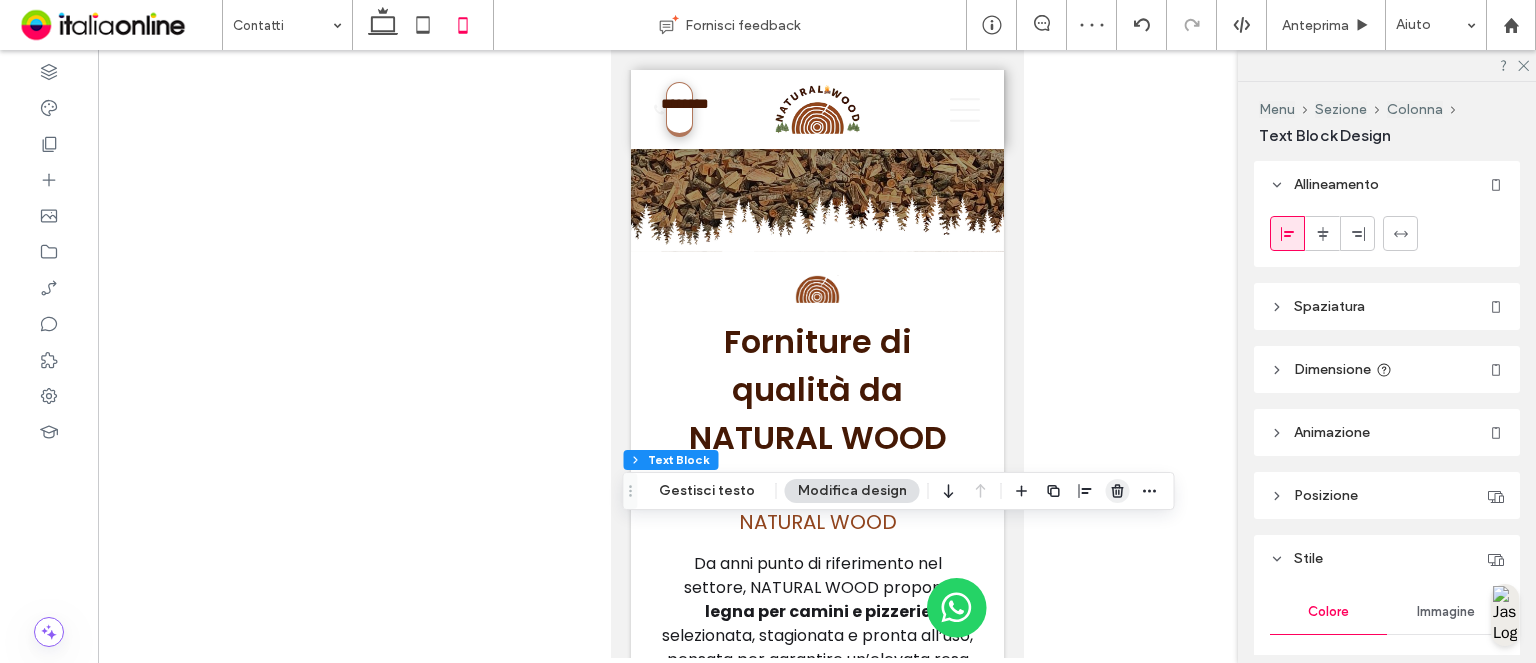 click at bounding box center (1118, 491) 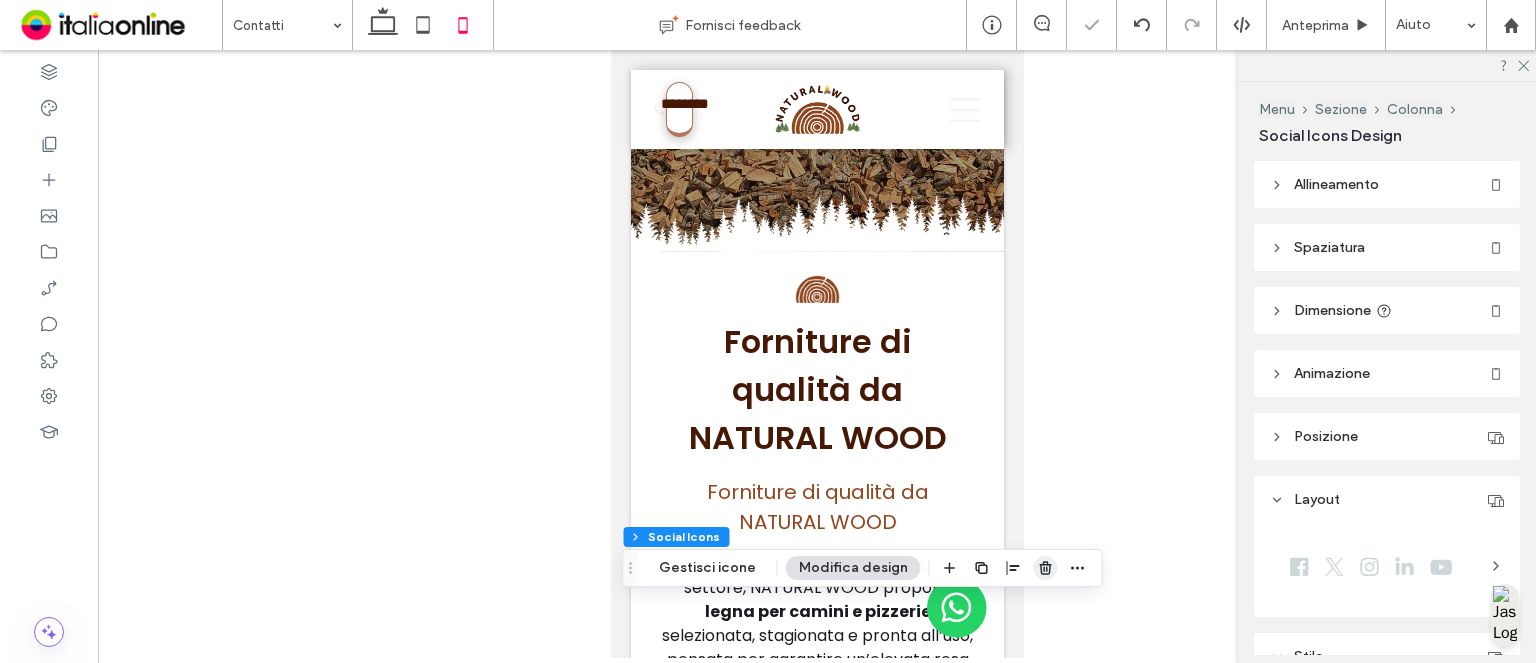 click 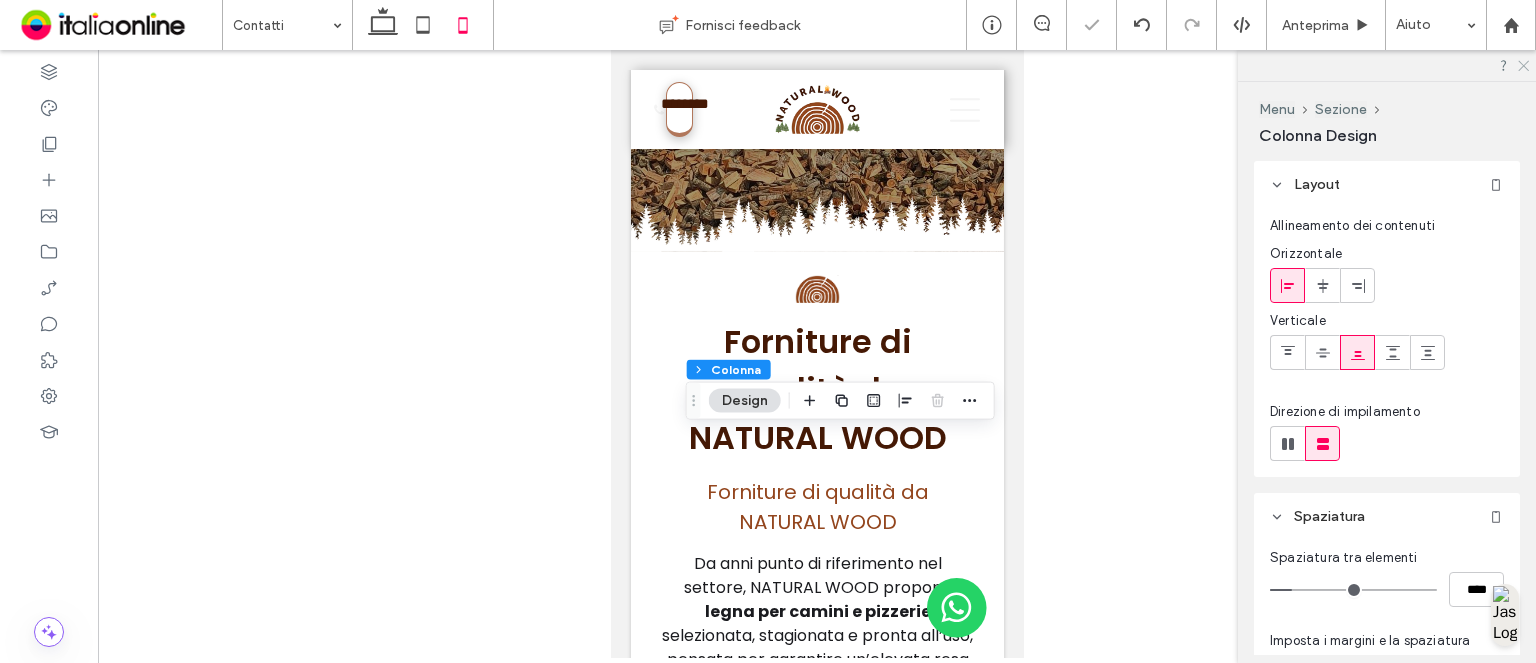 click 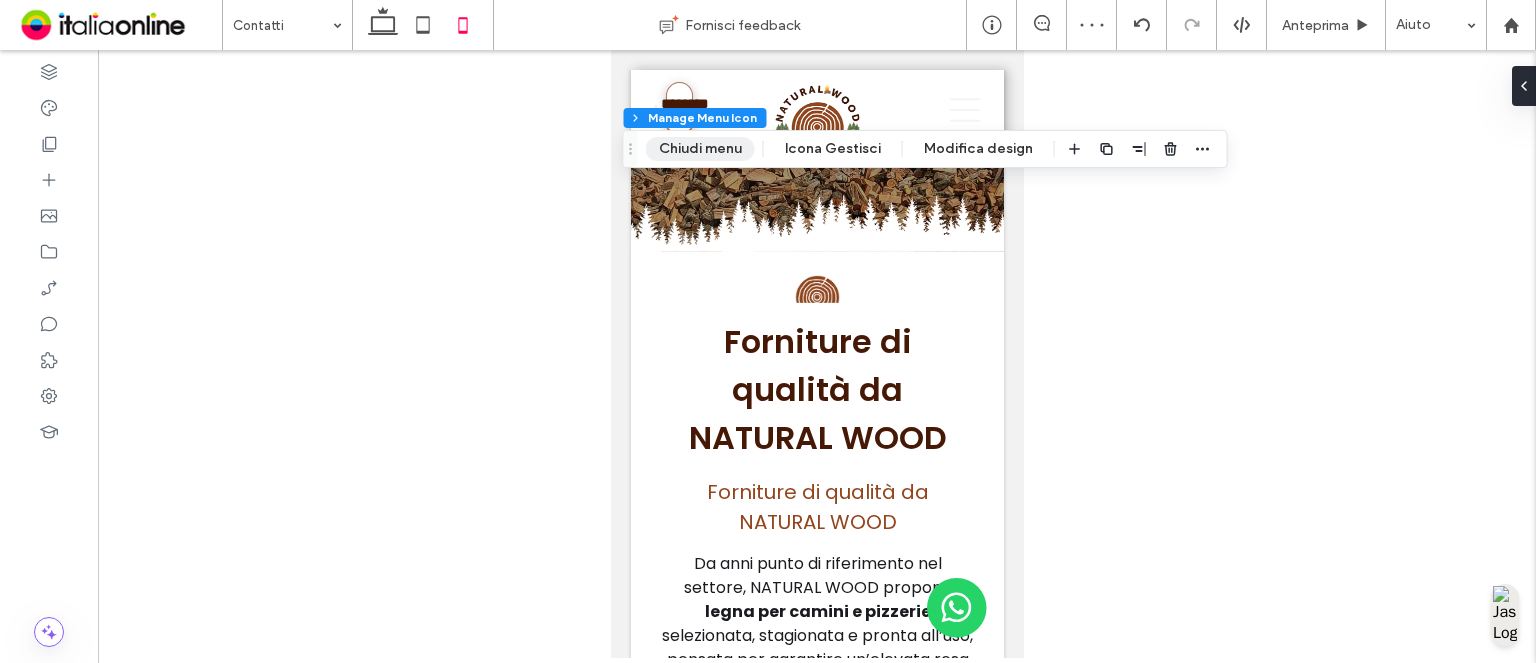 click on "Chiudi menu" at bounding box center (700, 149) 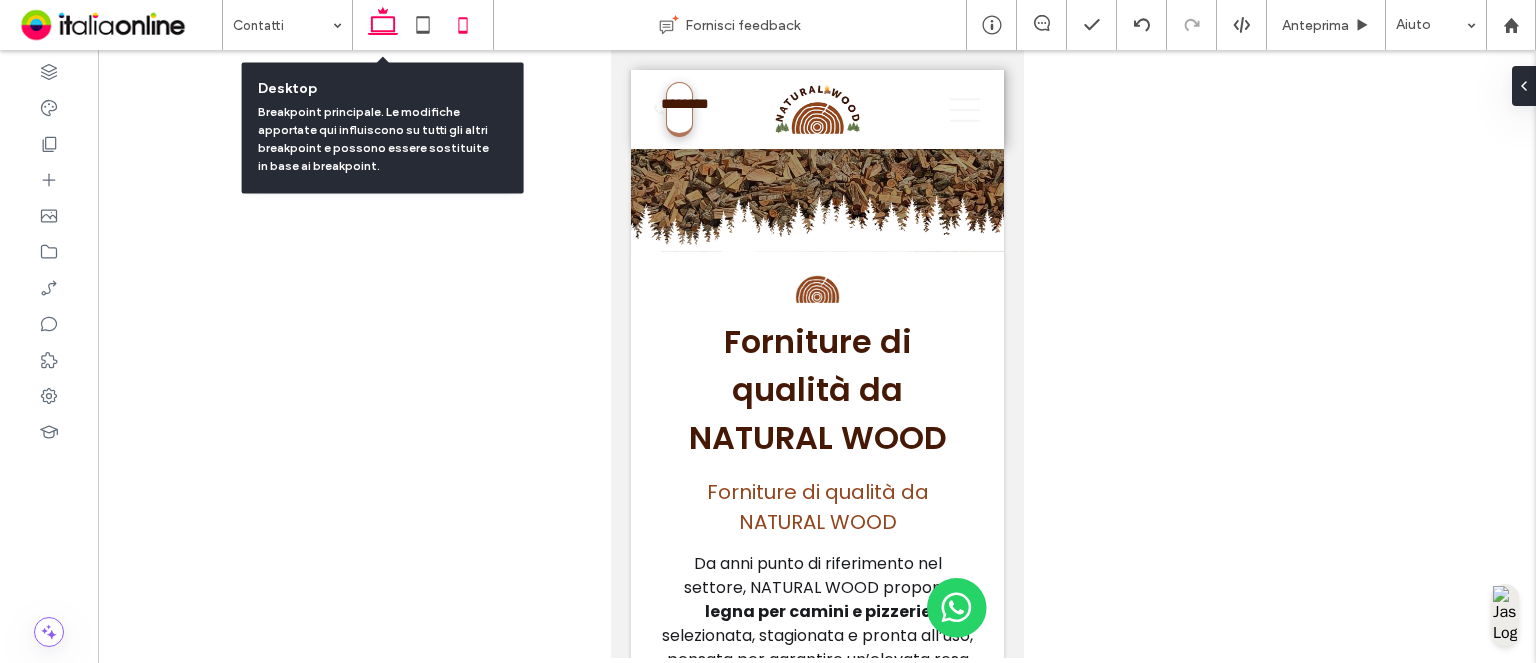 click 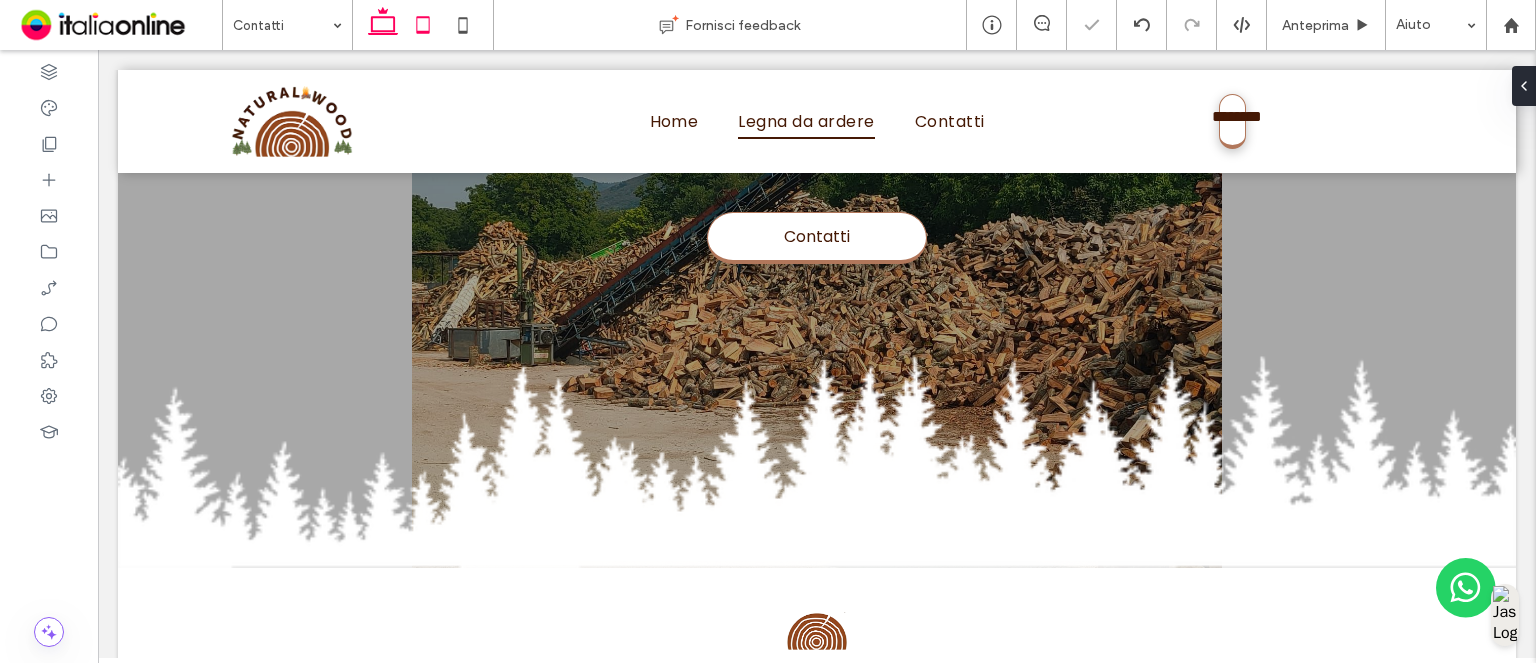click 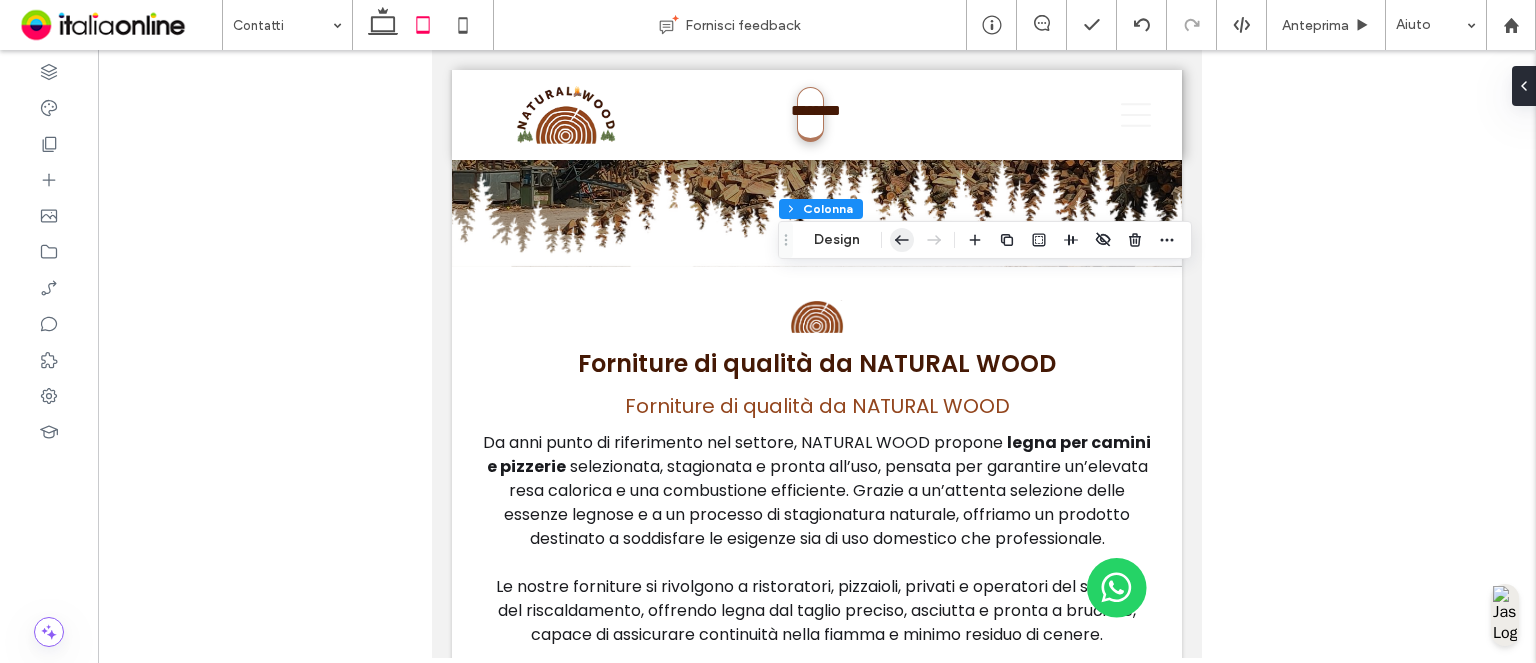 click 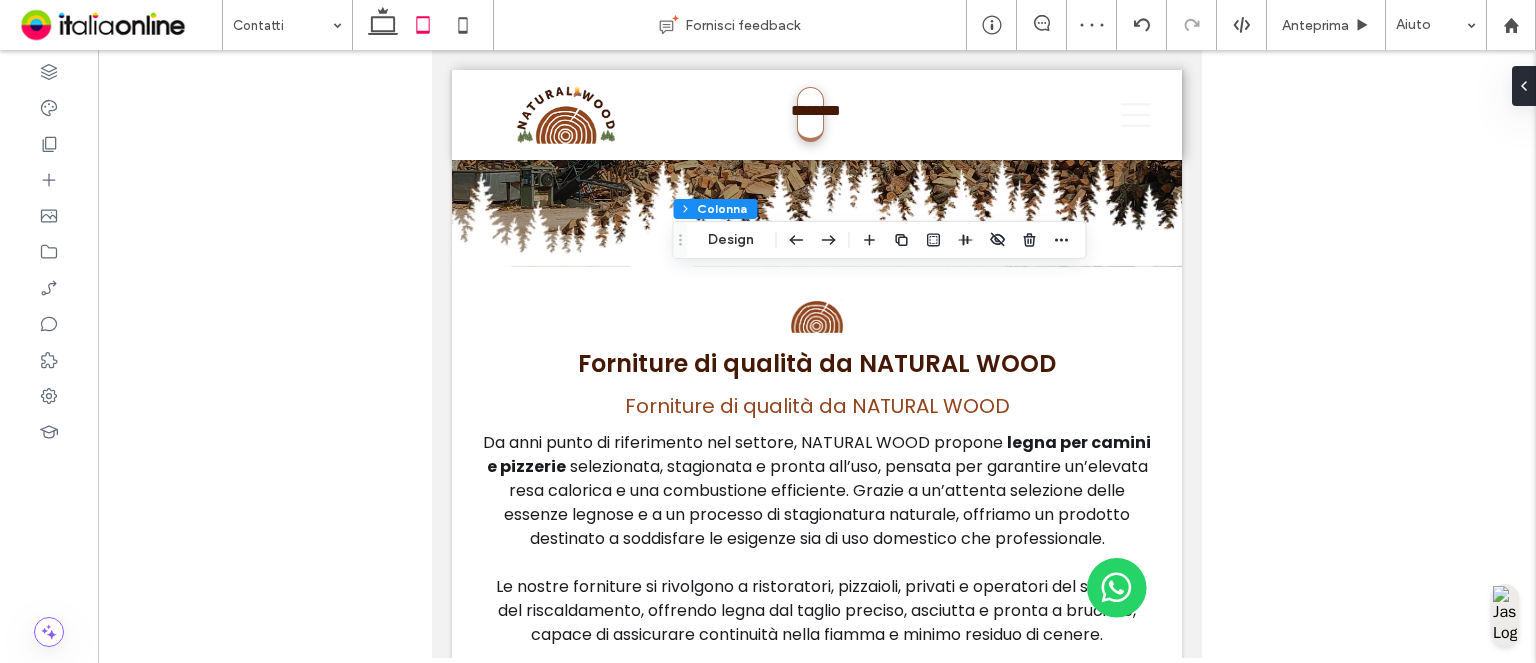 click 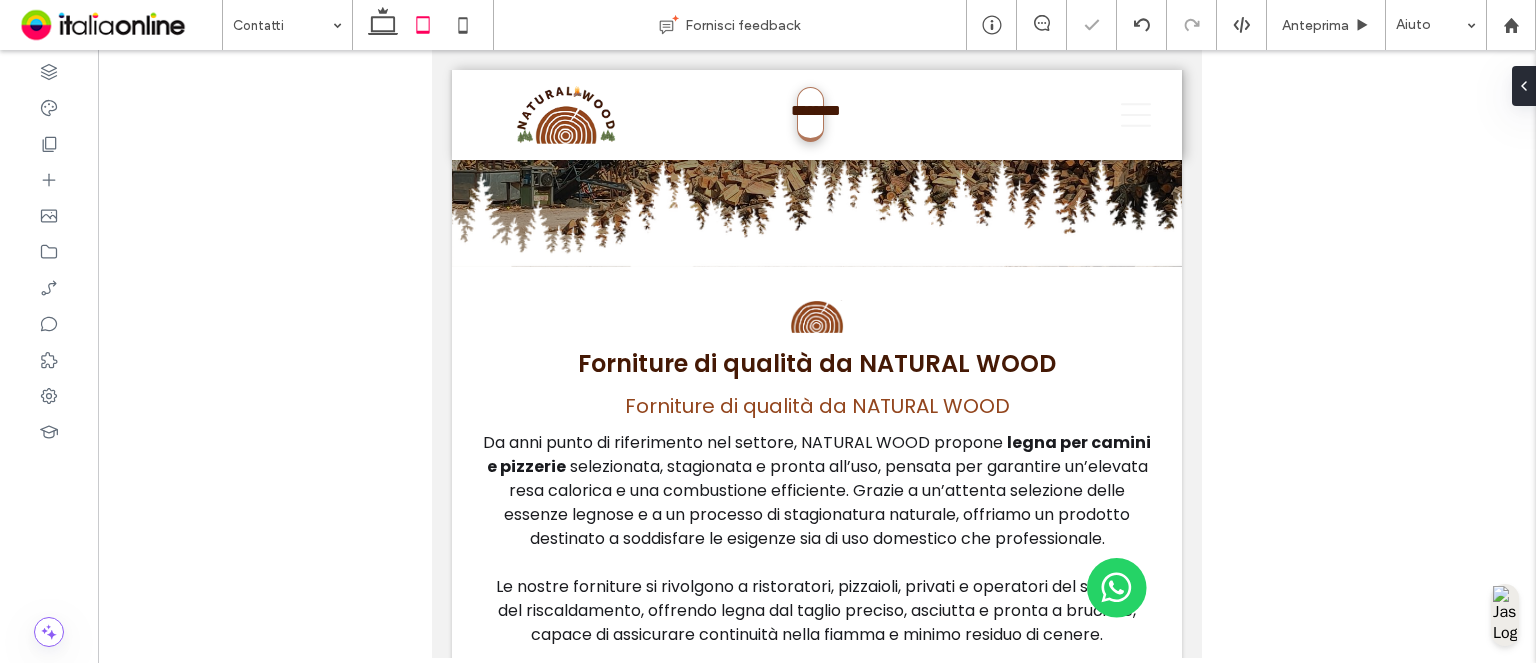 type on "**" 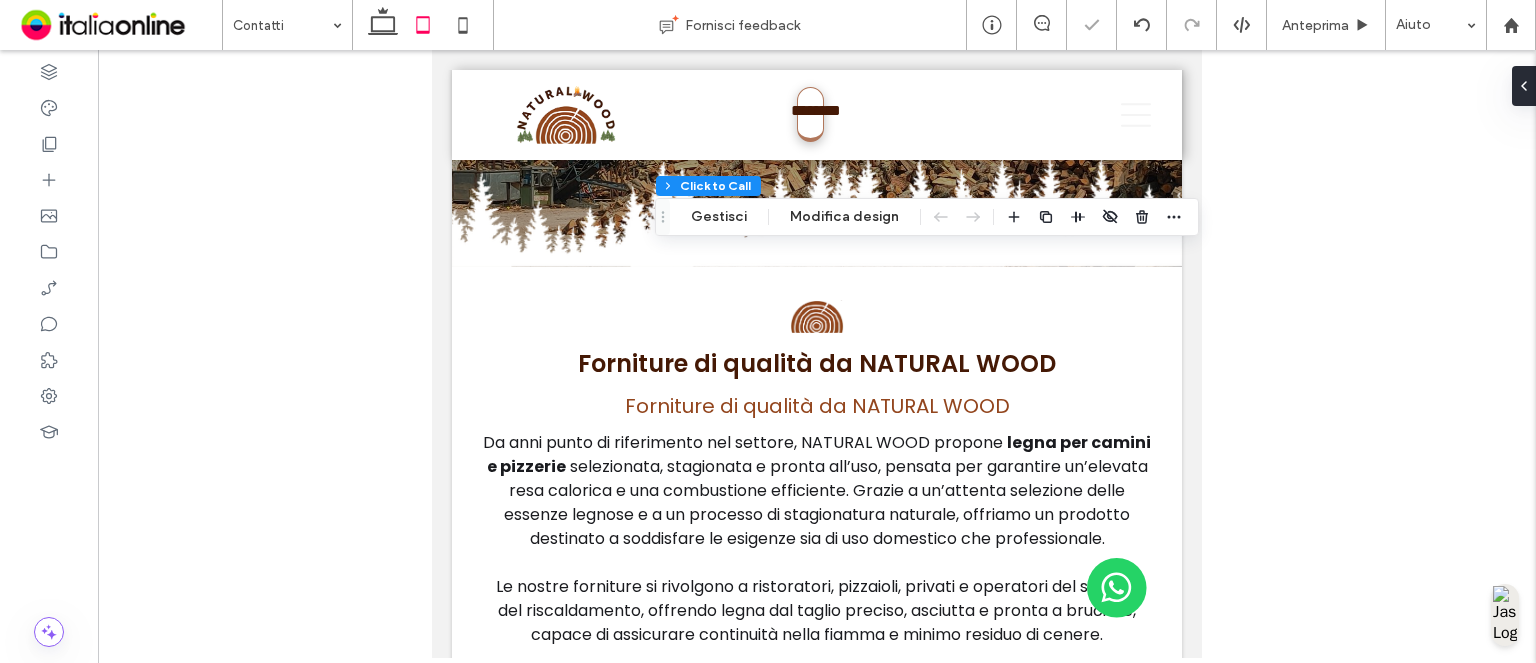 type on "**" 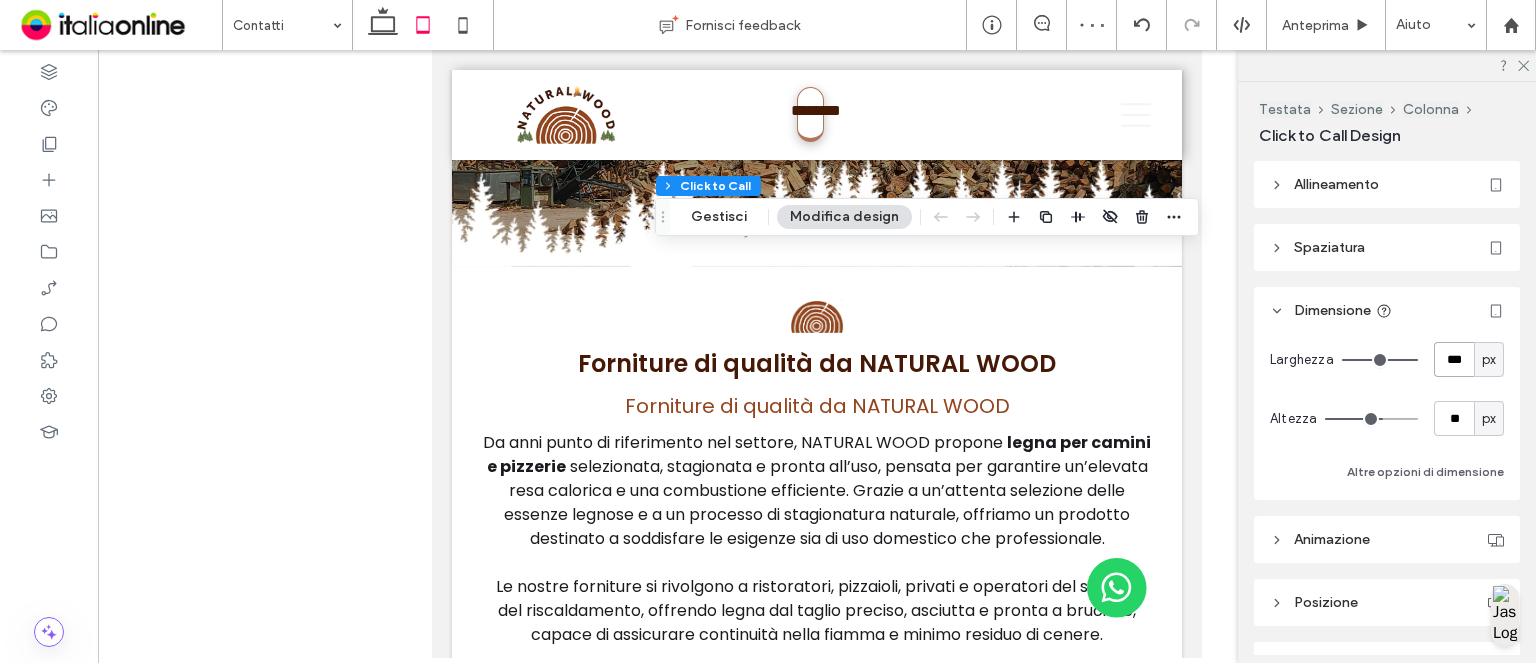 click on "***" at bounding box center [1454, 359] 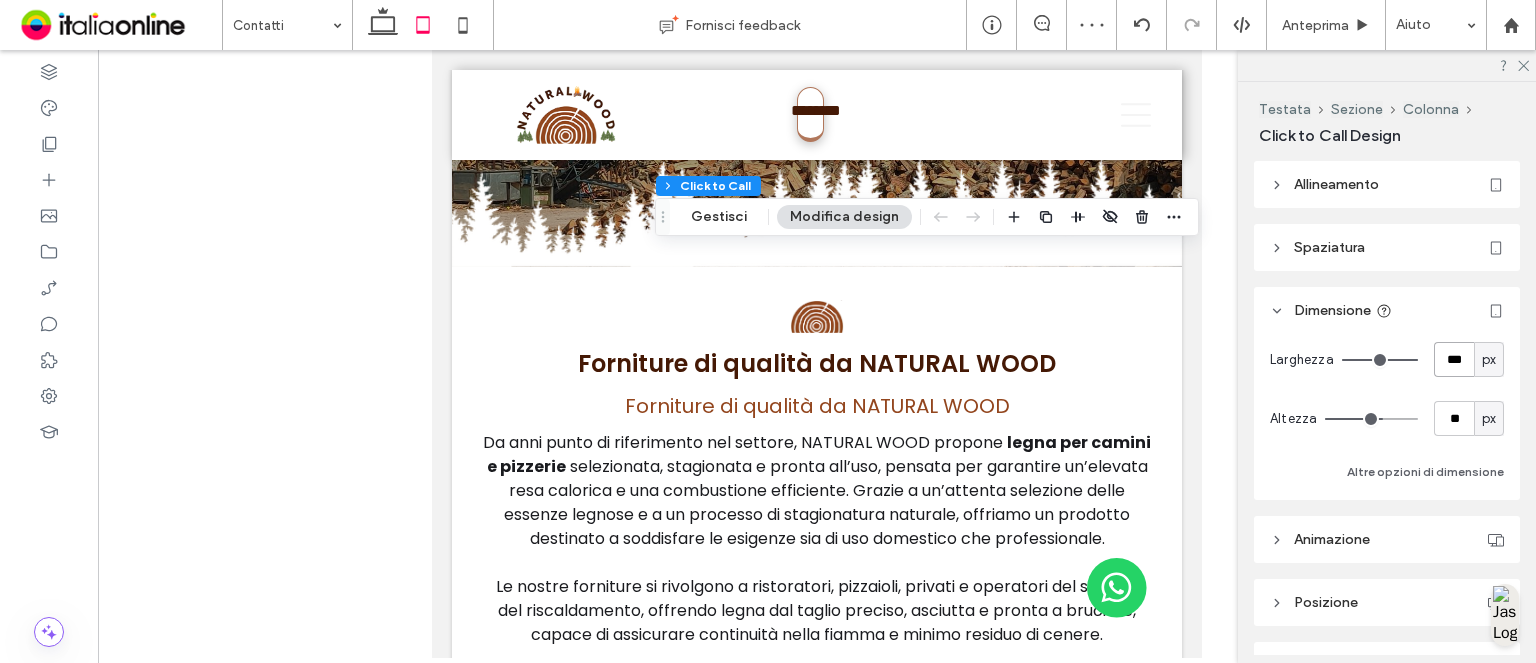 click on "***" at bounding box center [1454, 359] 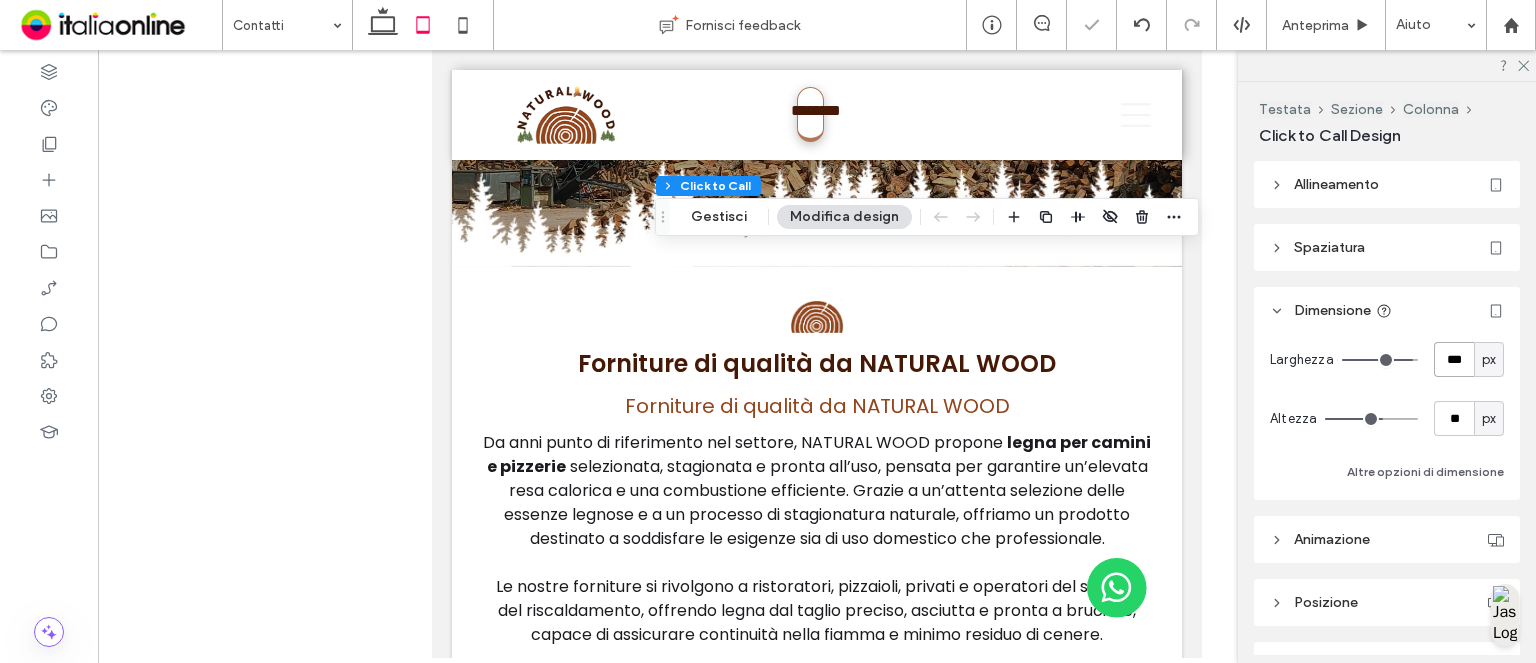 click on "***" at bounding box center (1454, 359) 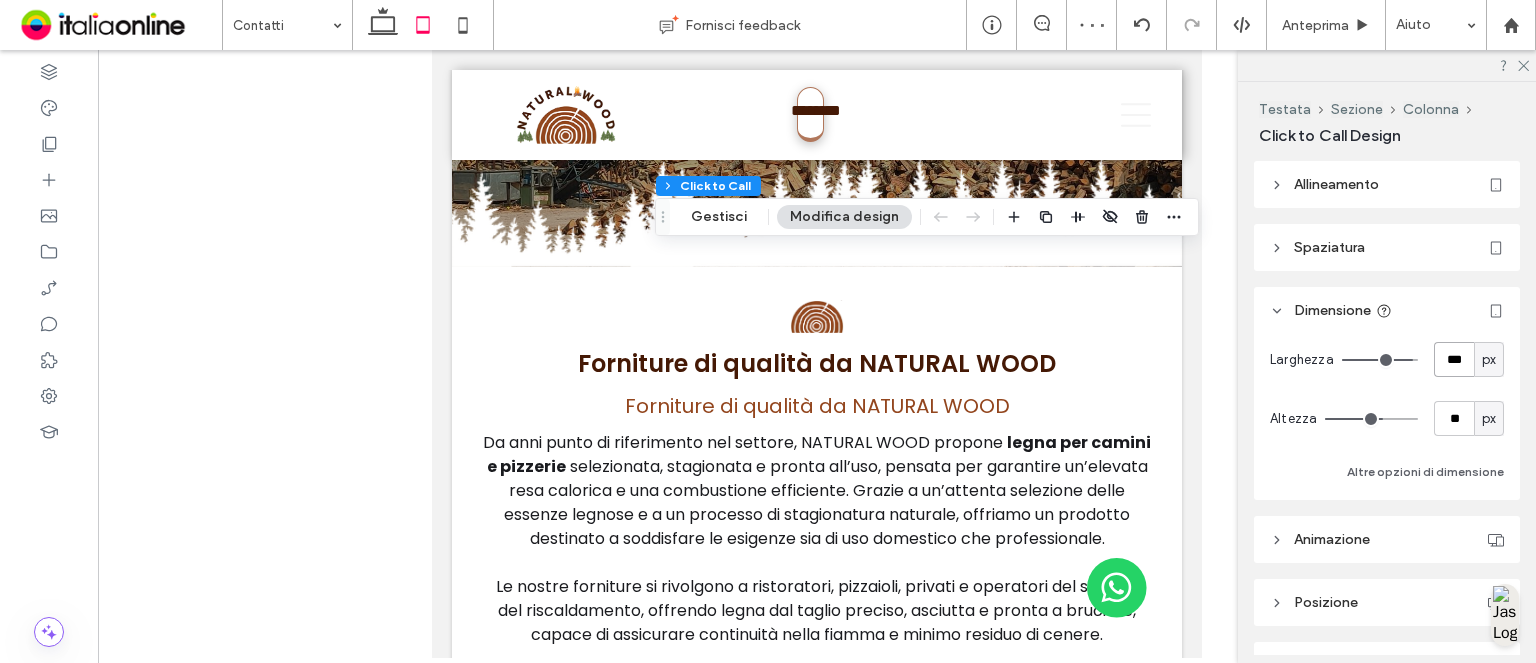 type on "***" 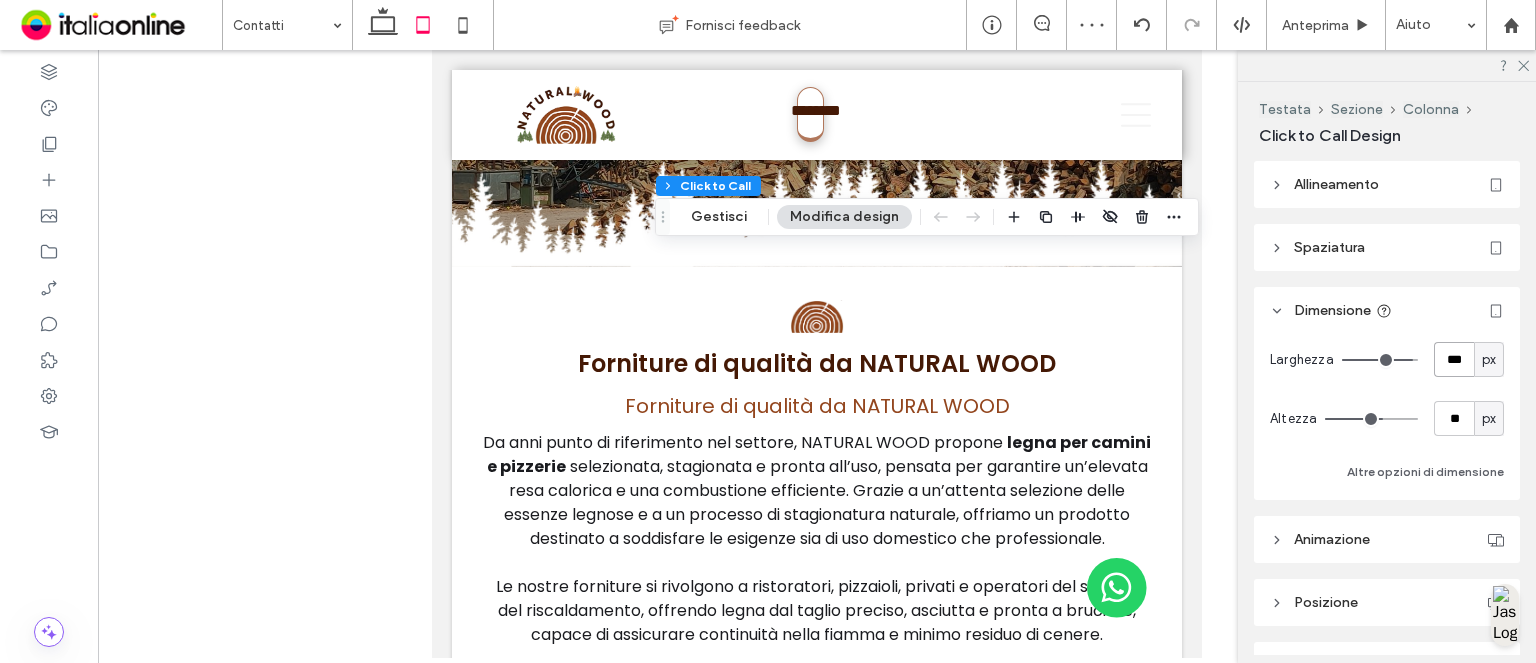 type on "***" 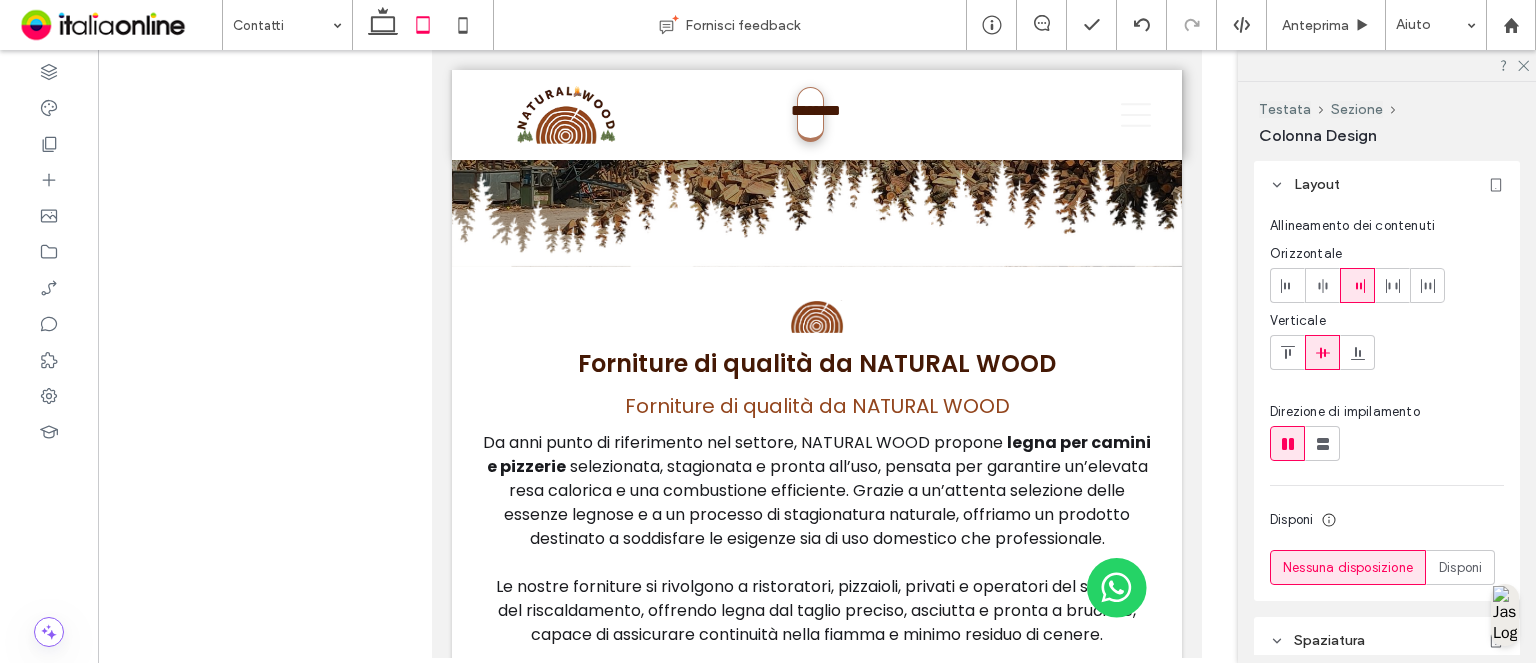 type on "**" 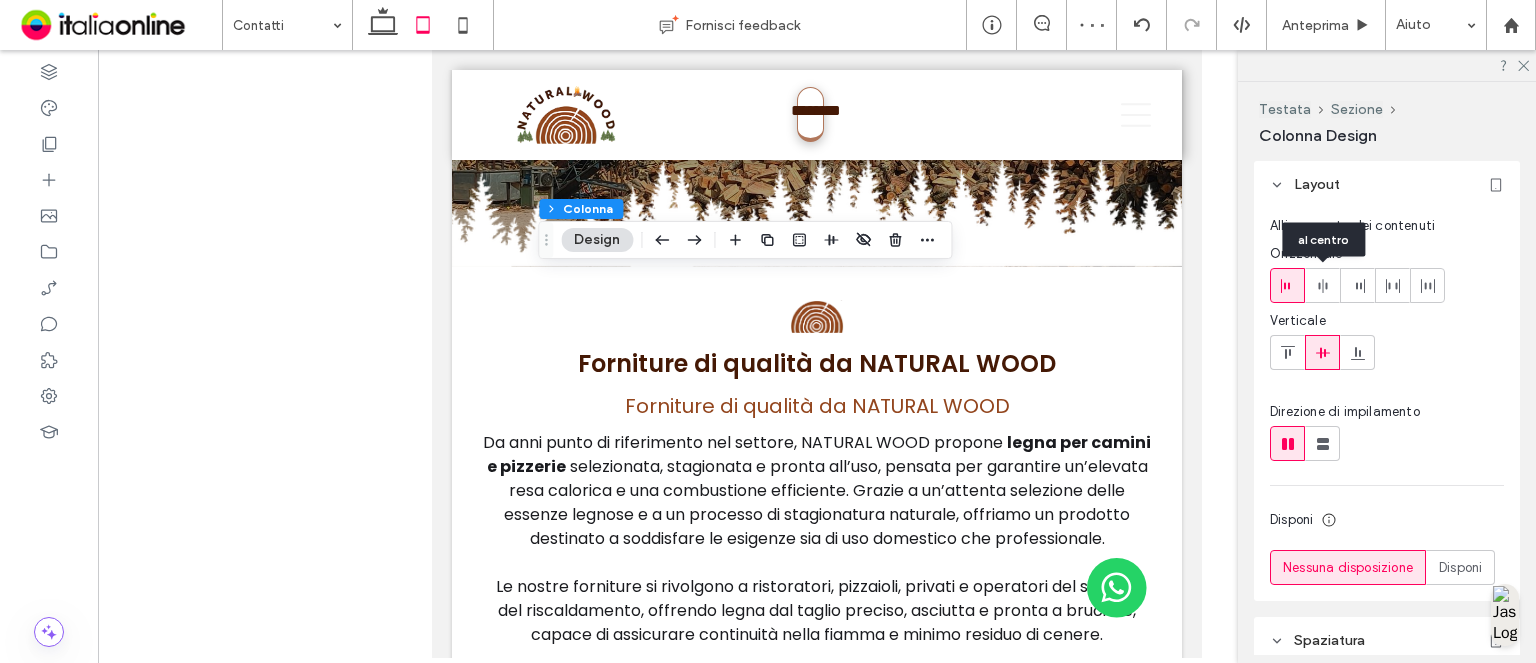 click 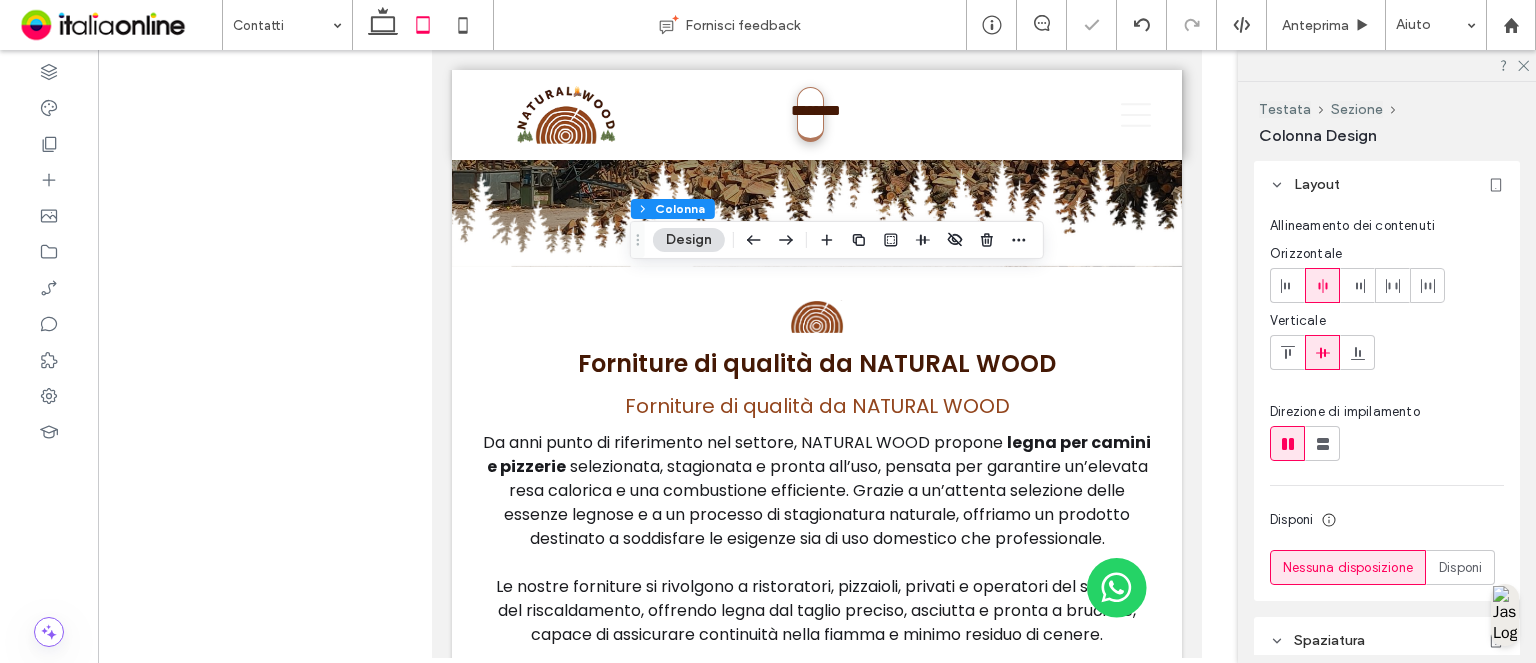 type on "**" 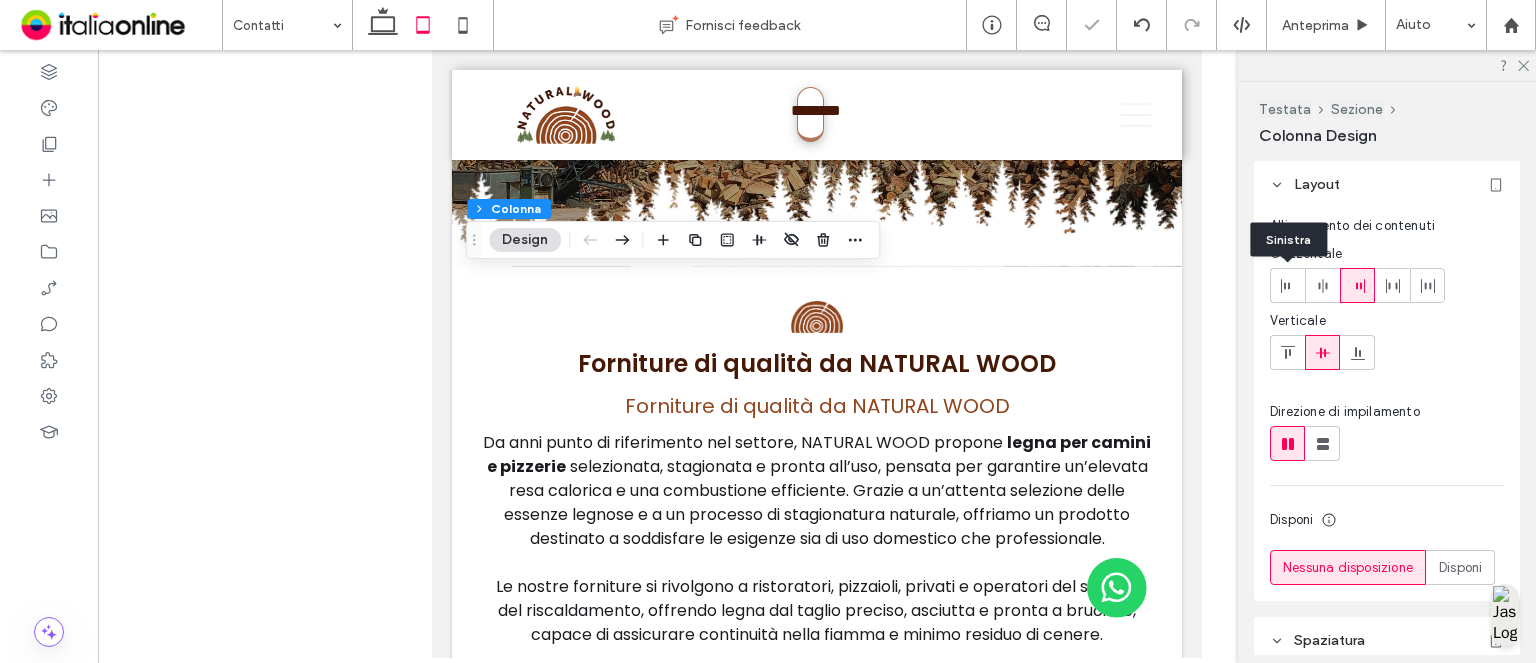 click 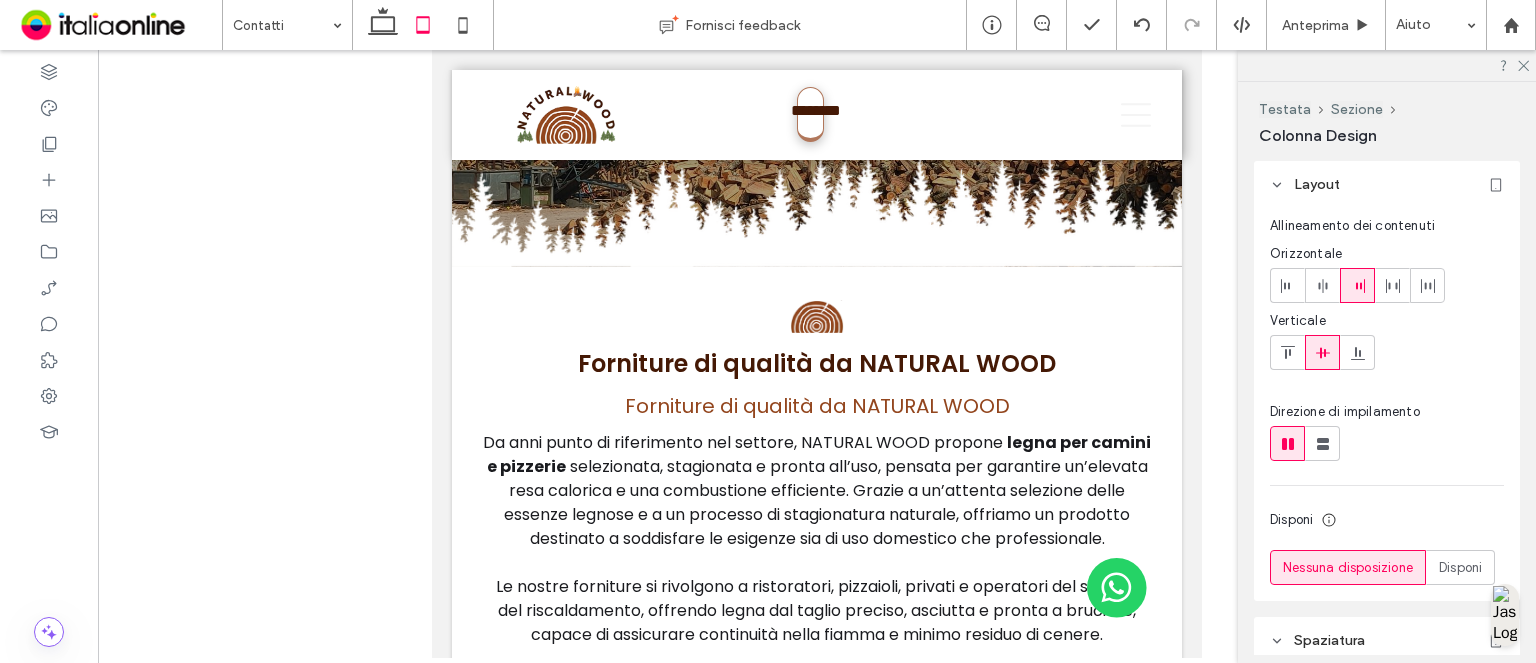 type on "*****" 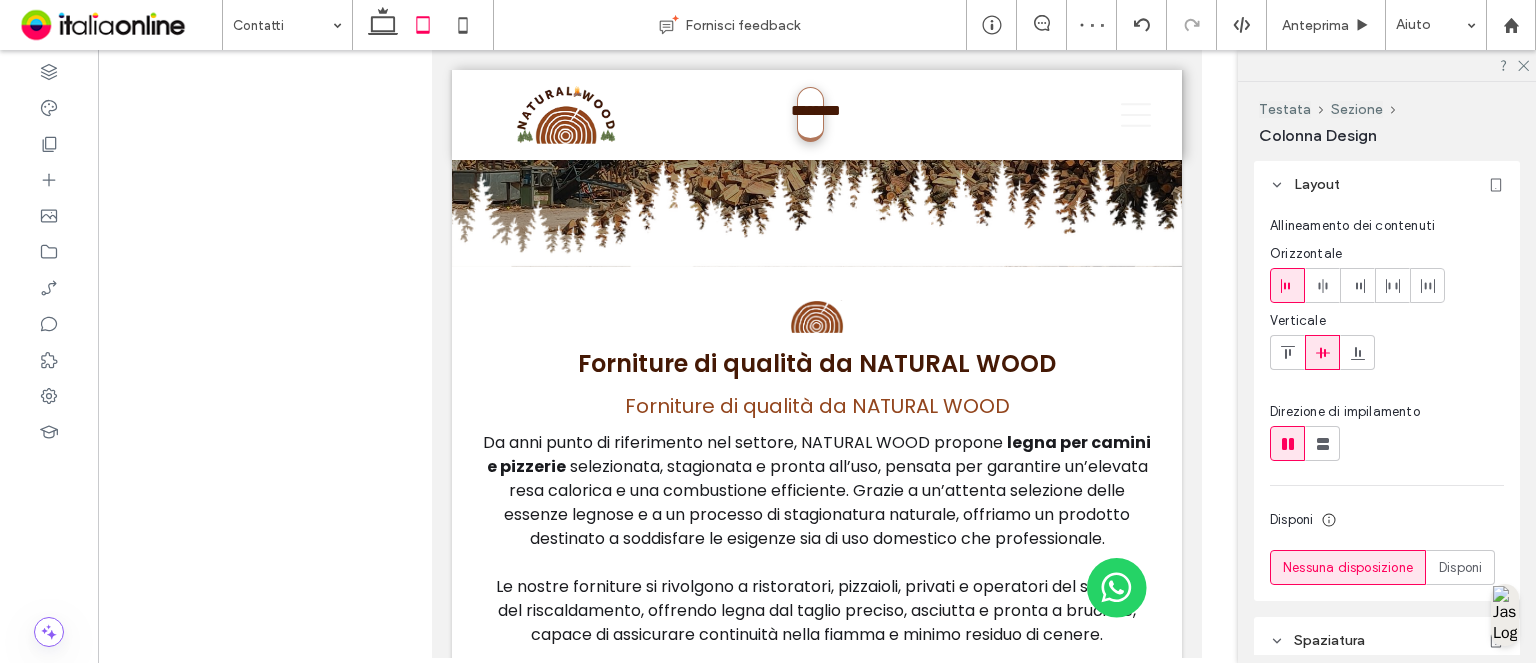 type on "**" 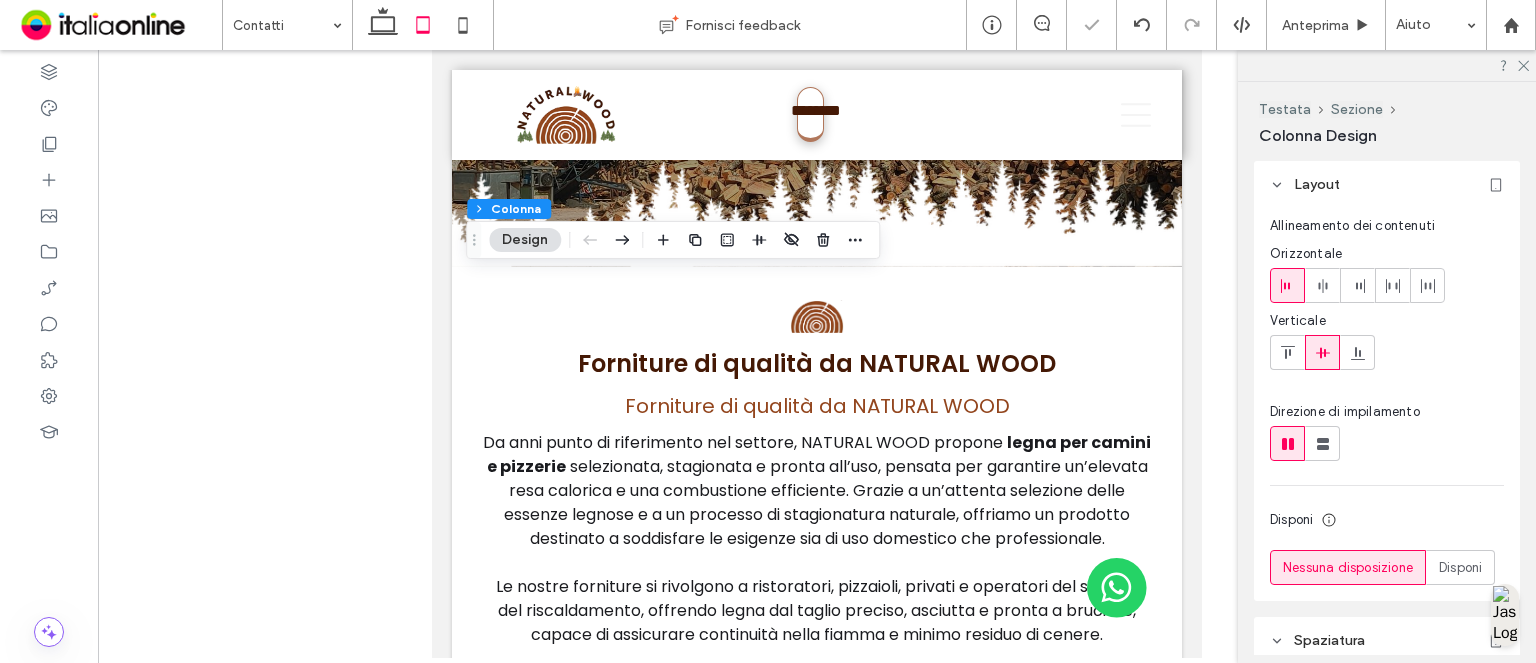 type on "***" 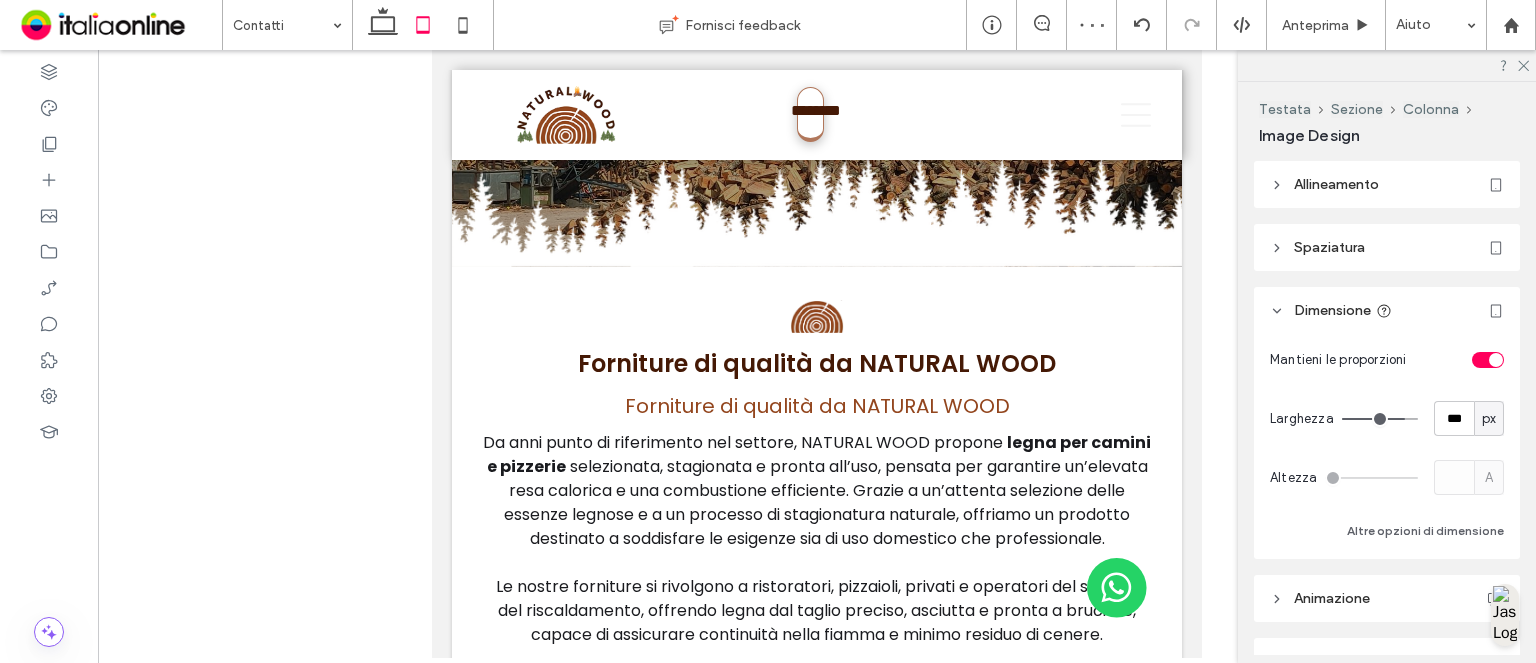 type on "***" 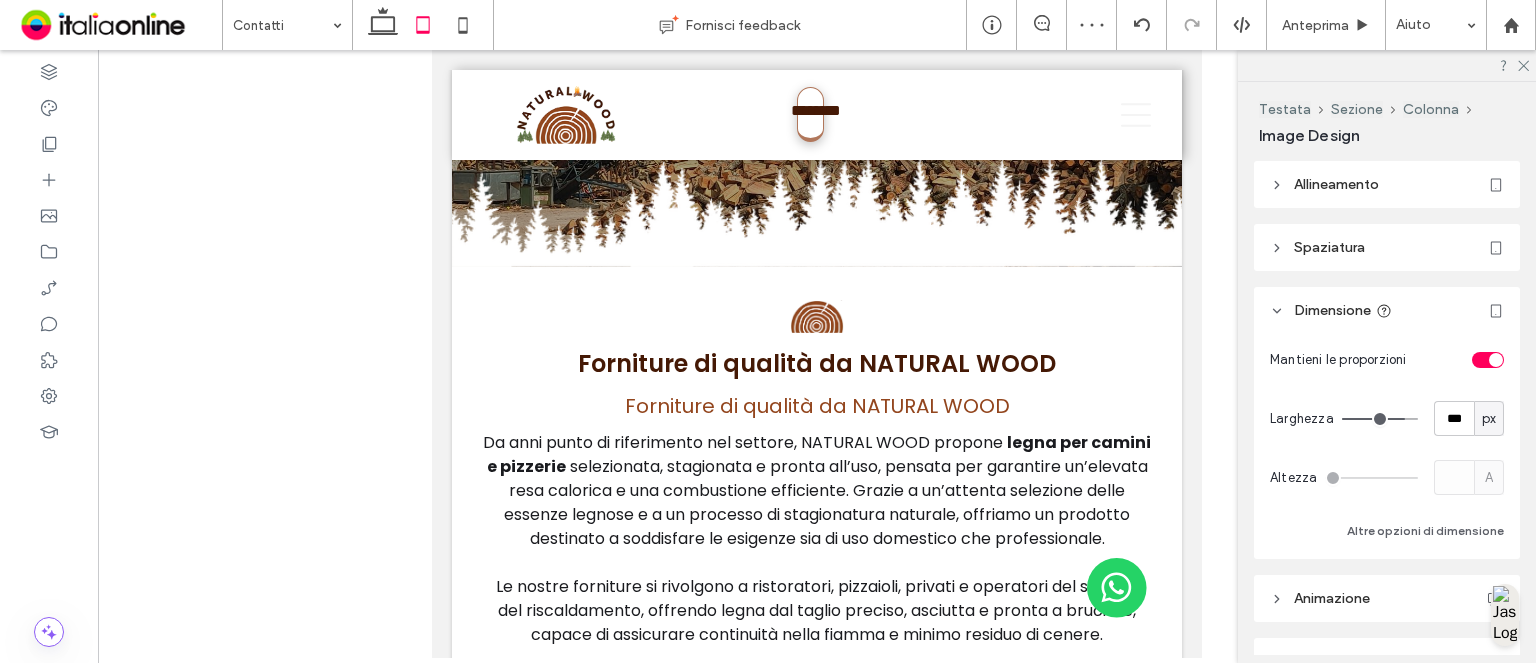 type on "***" 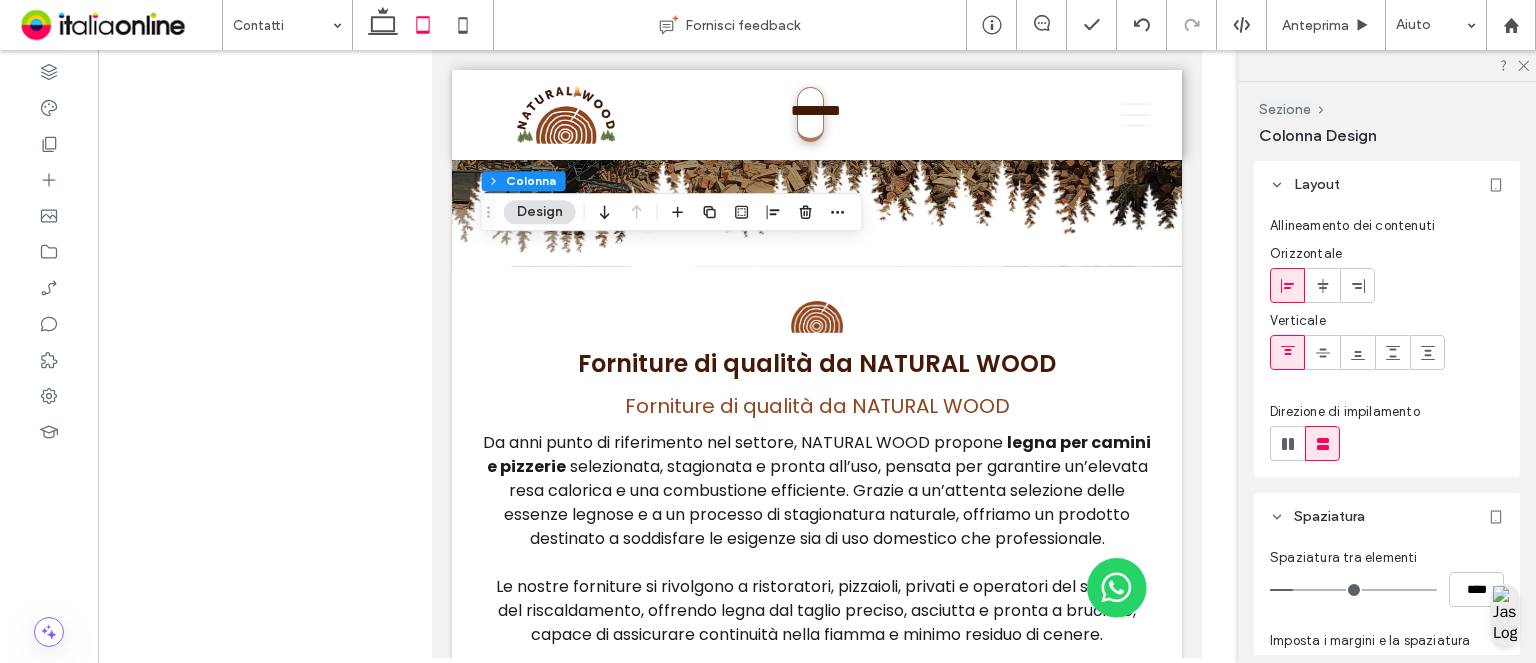 click 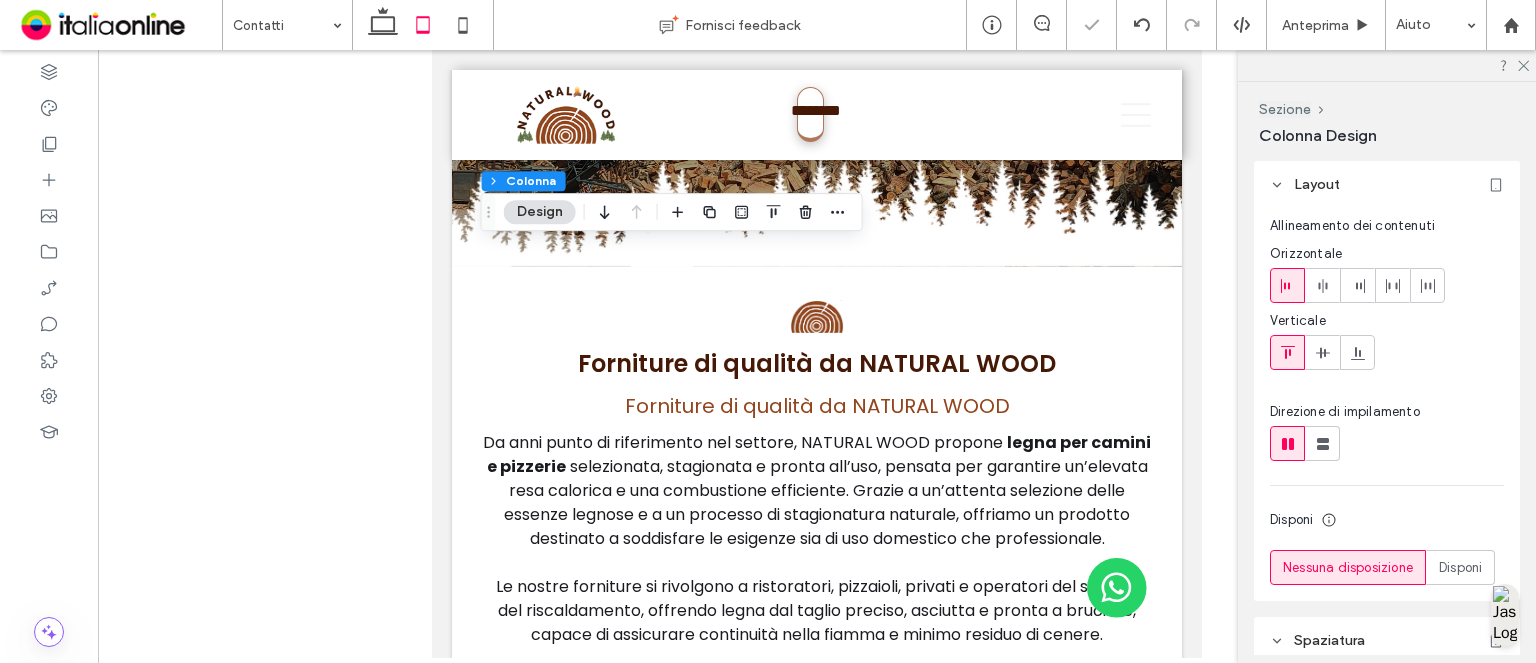 type on "*" 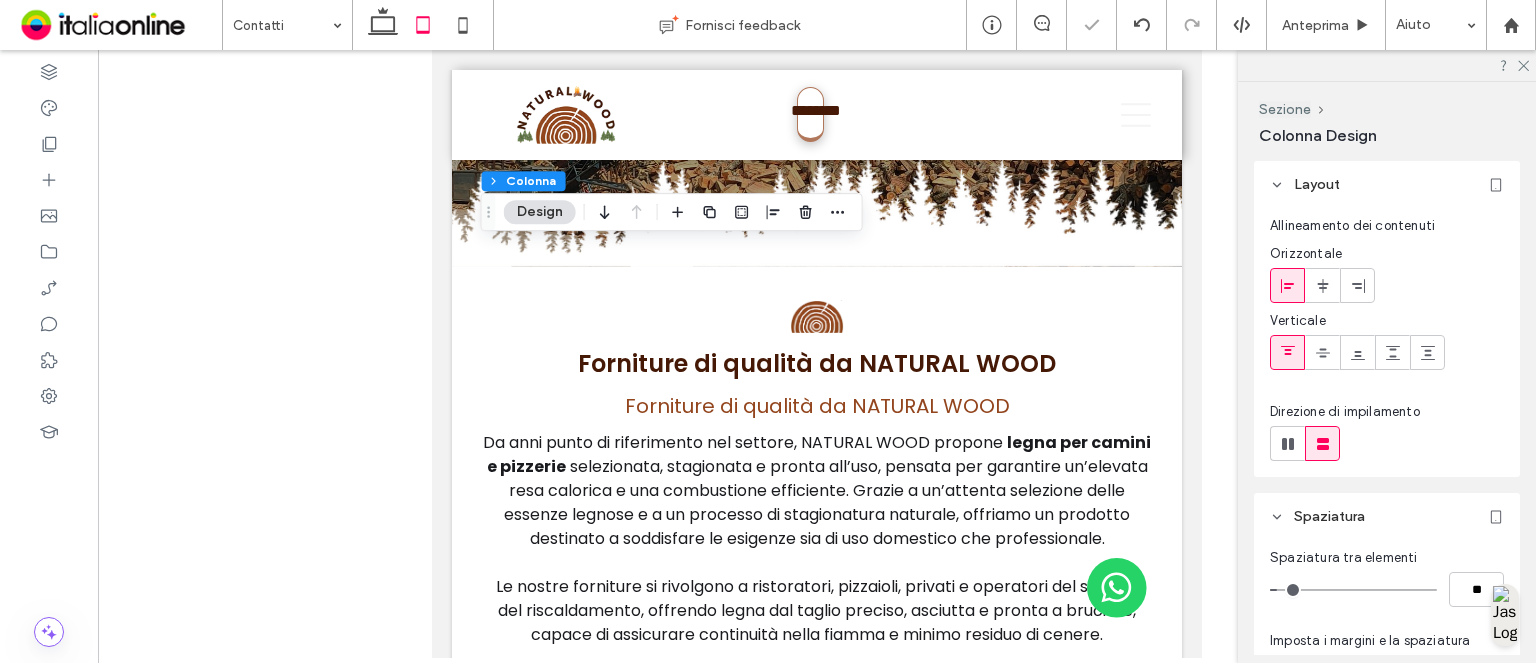 type on "**" 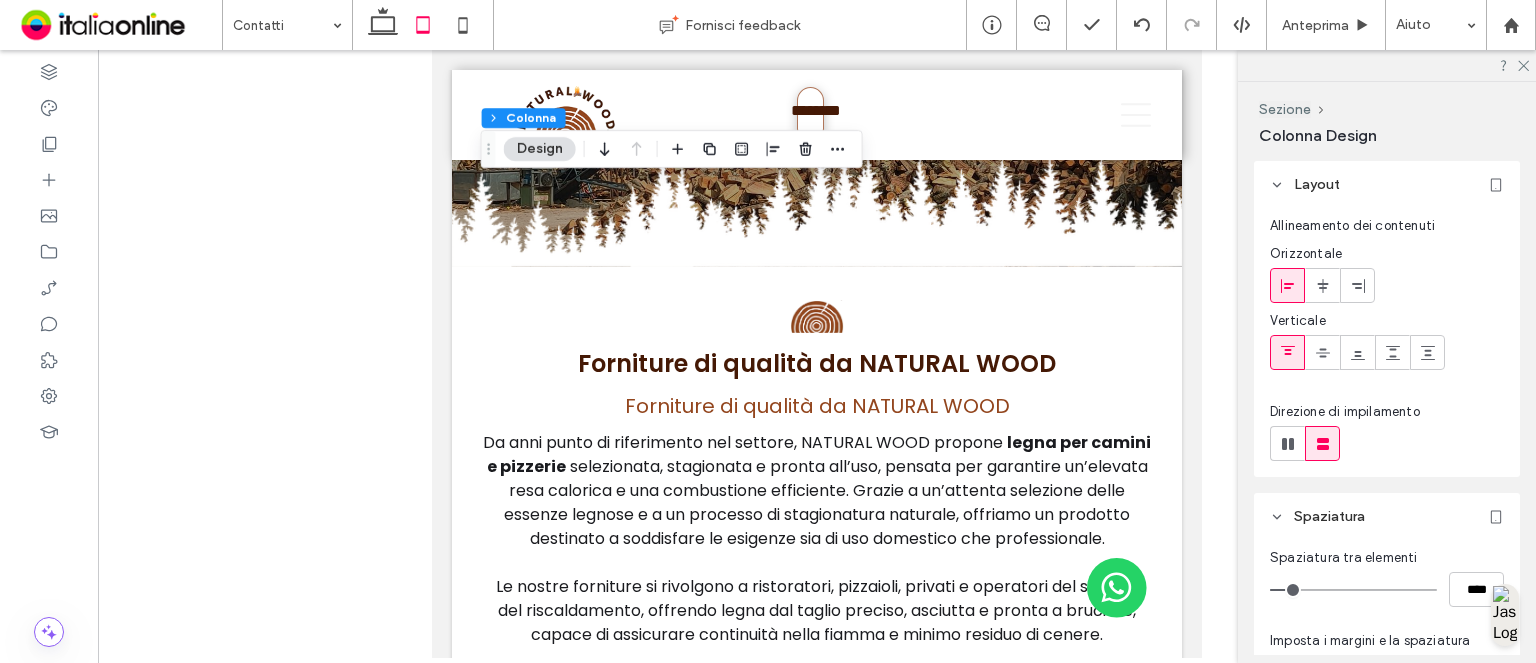 click at bounding box center (1387, 65) 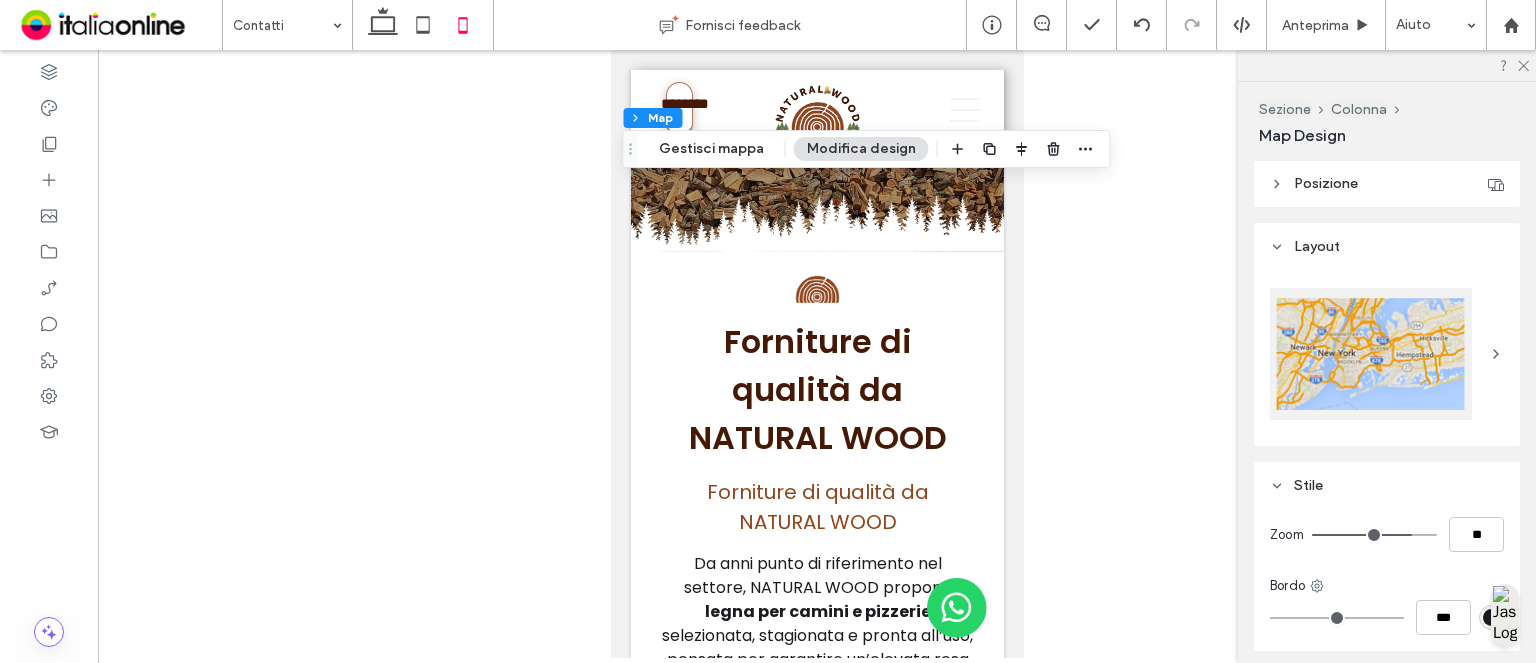 scroll, scrollTop: 390, scrollLeft: 0, axis: vertical 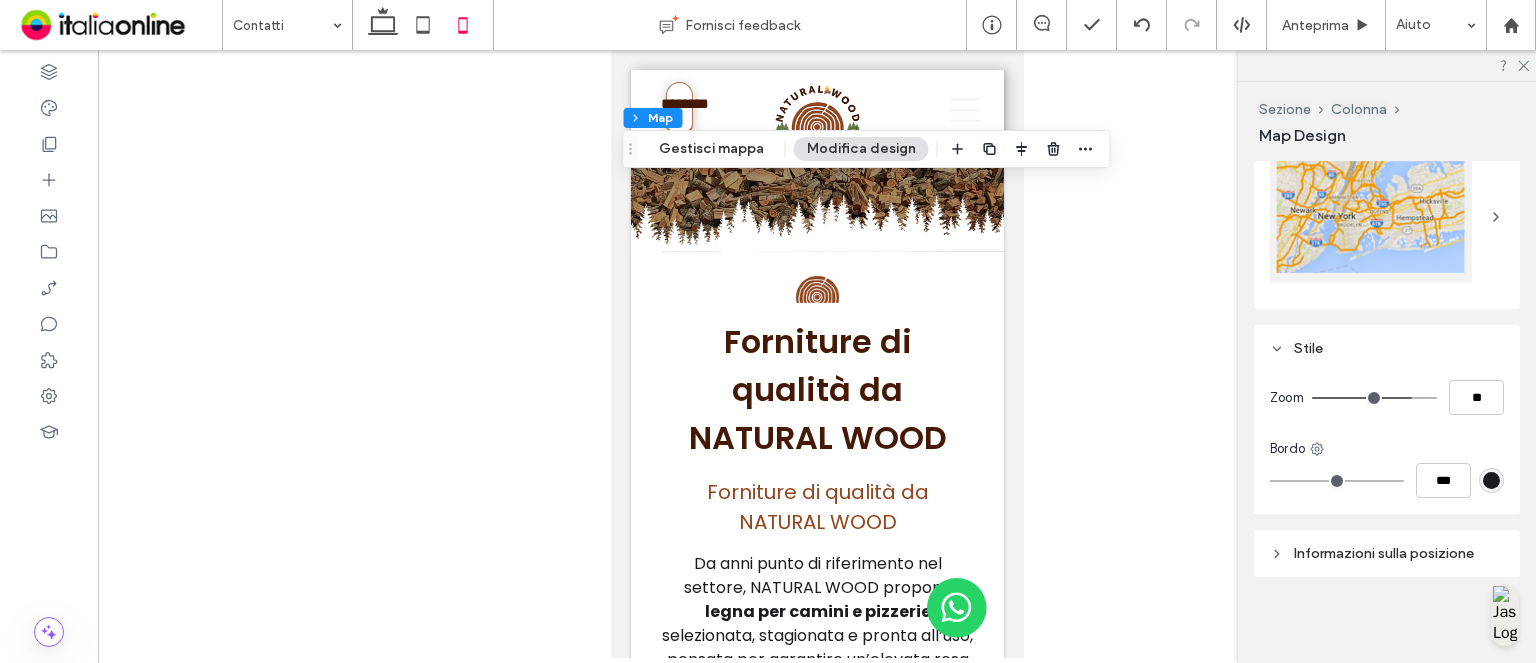 click on "Informazioni sulla posizione" at bounding box center (1384, 553) 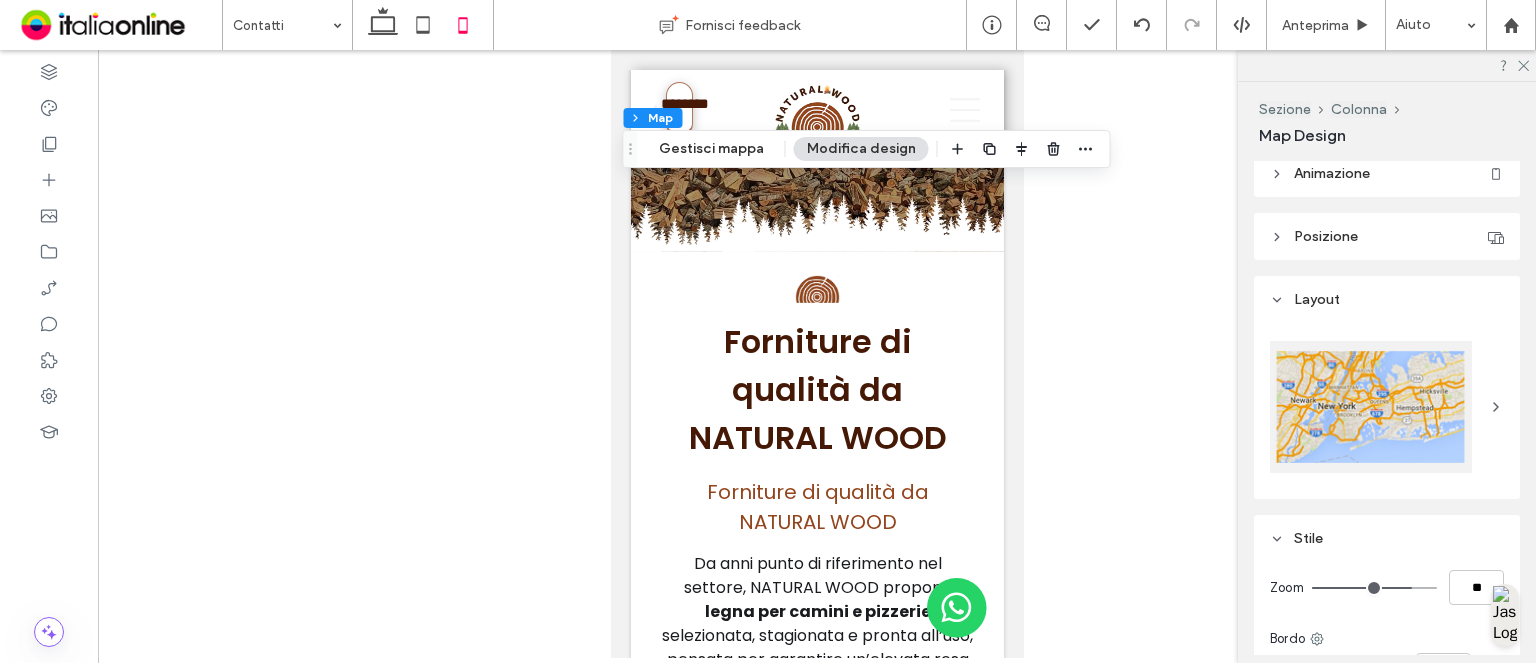 scroll, scrollTop: 0, scrollLeft: 0, axis: both 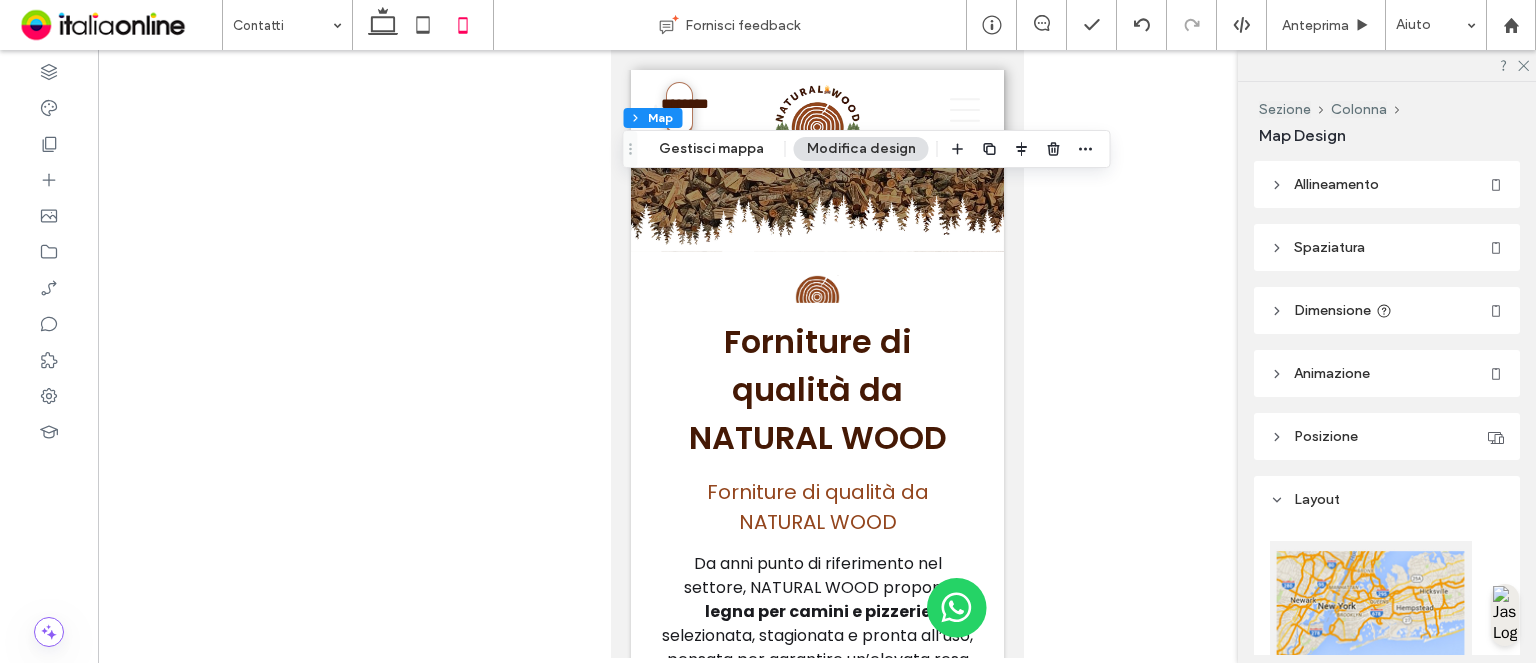 click on "Dimensione" at bounding box center (1332, 310) 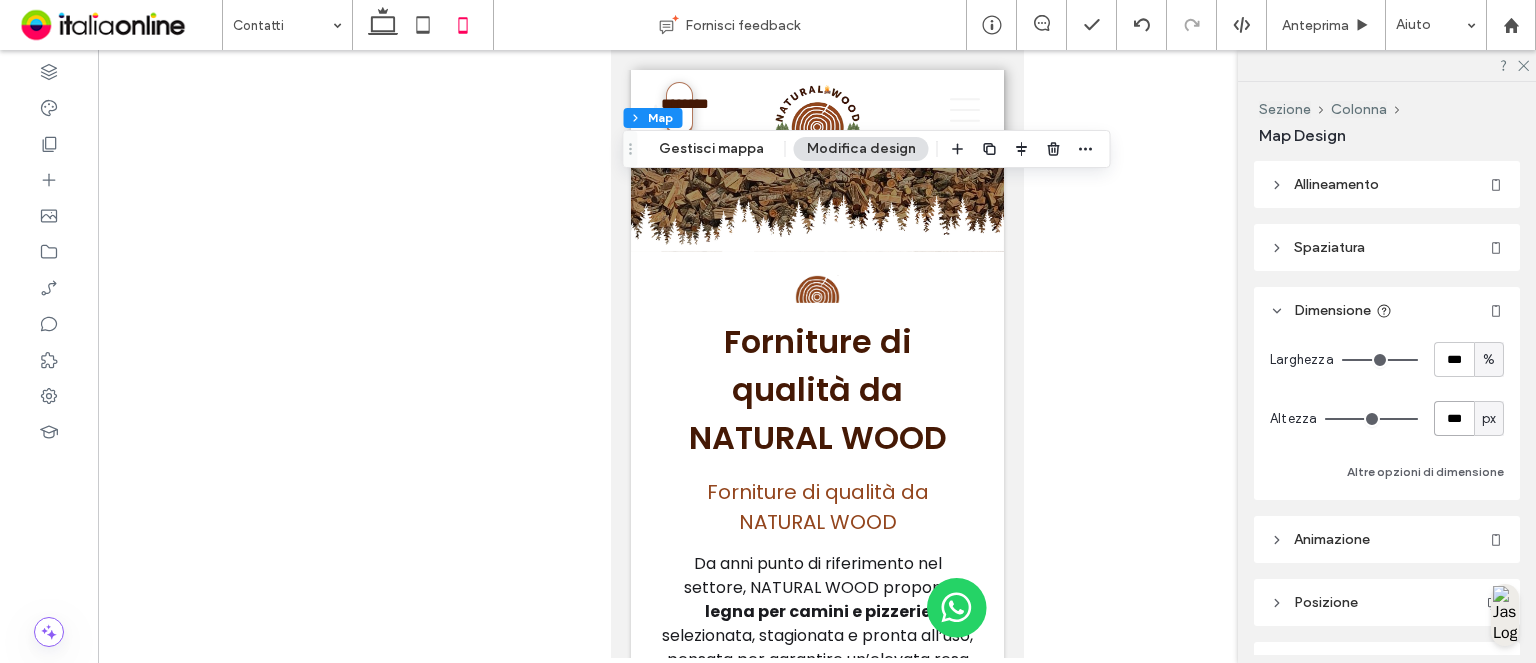 click on "***" at bounding box center (1454, 418) 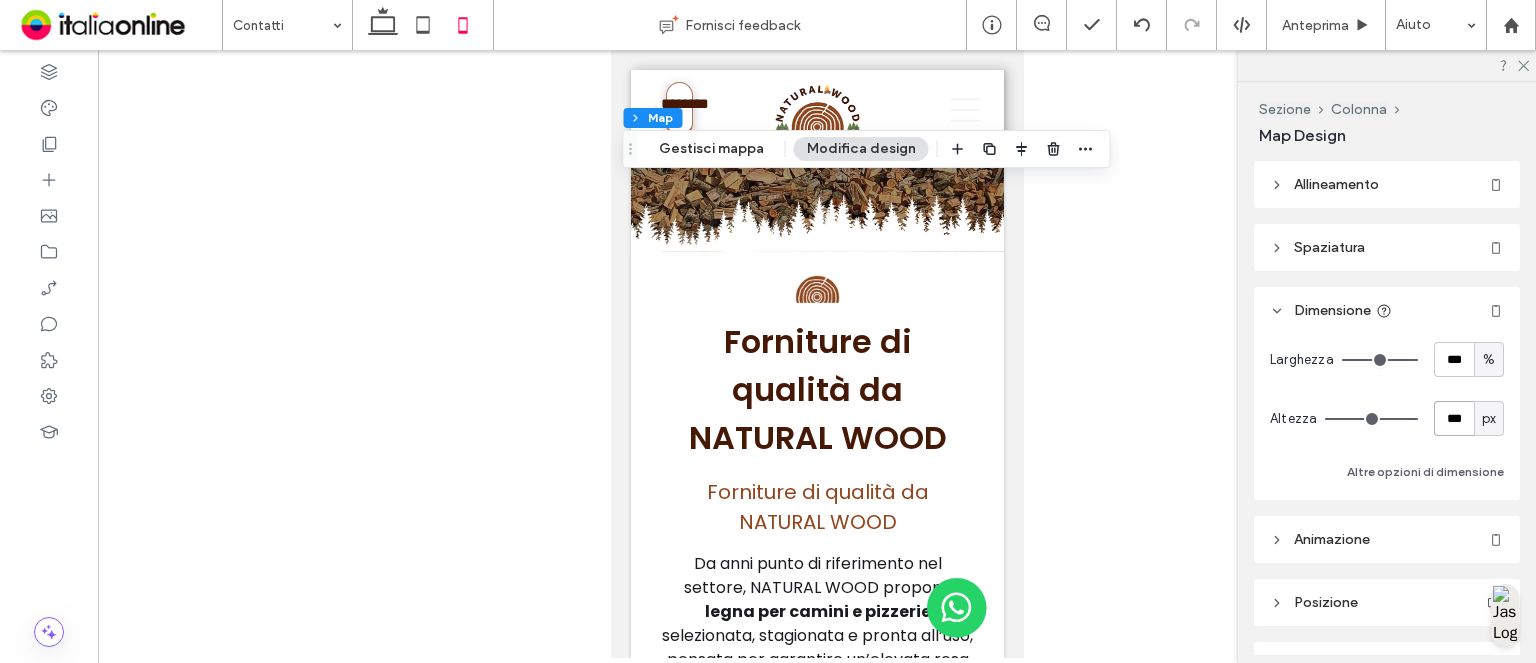 type on "***" 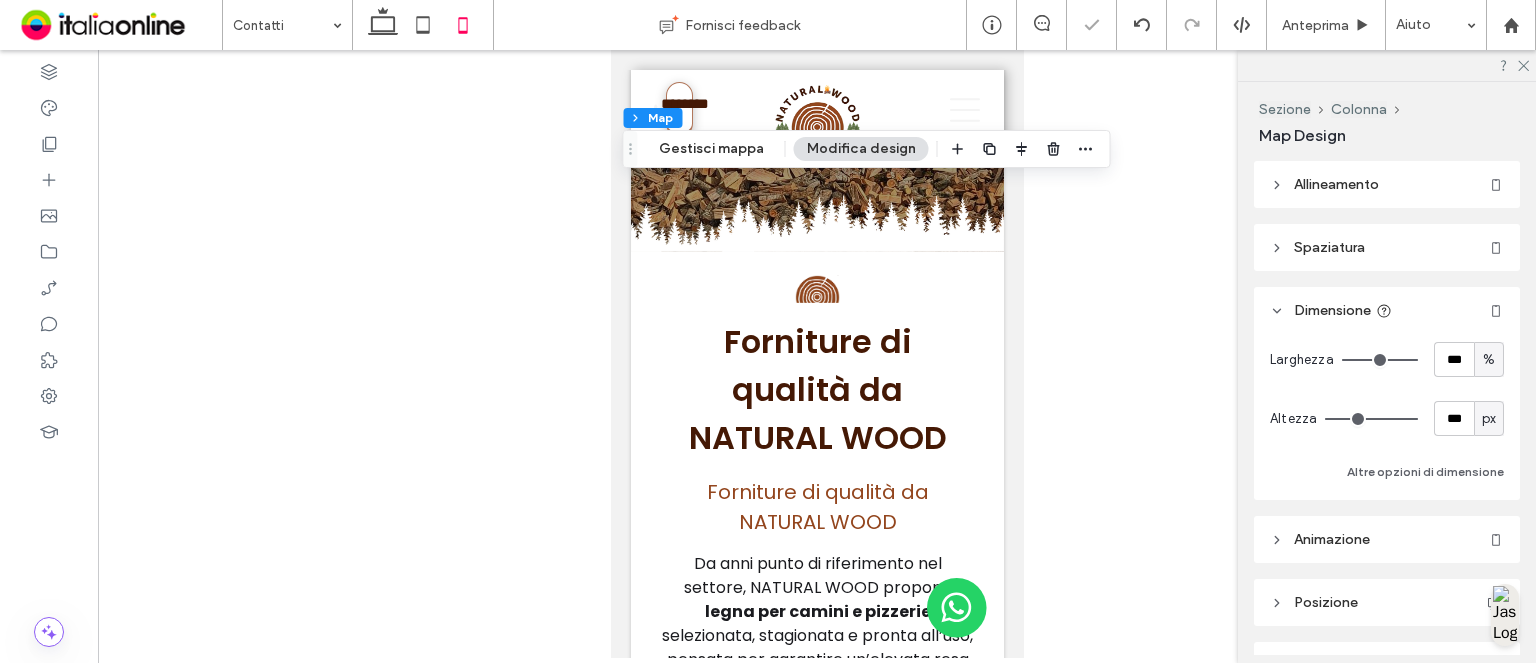 drag, startPoint x: 1520, startPoint y: 67, endPoint x: 1406, endPoint y: 116, distance: 124.08465 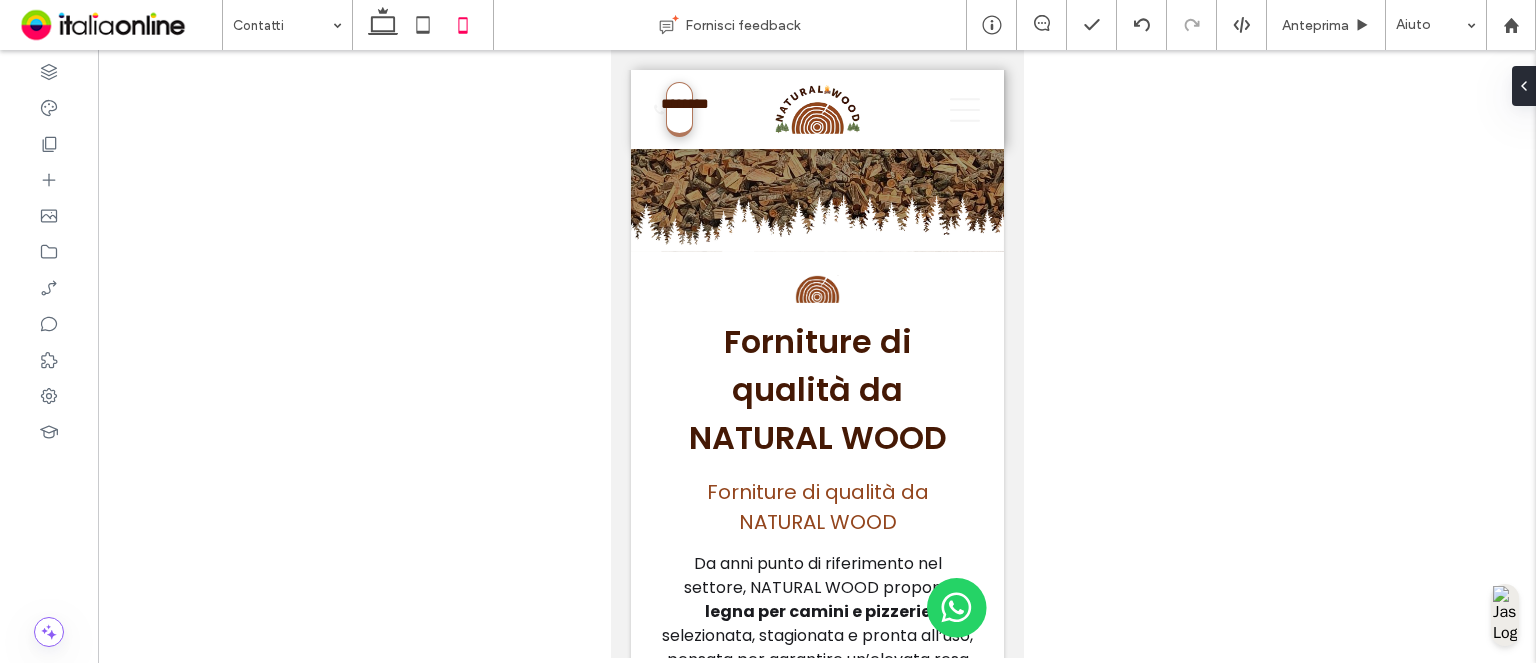 type on "***" 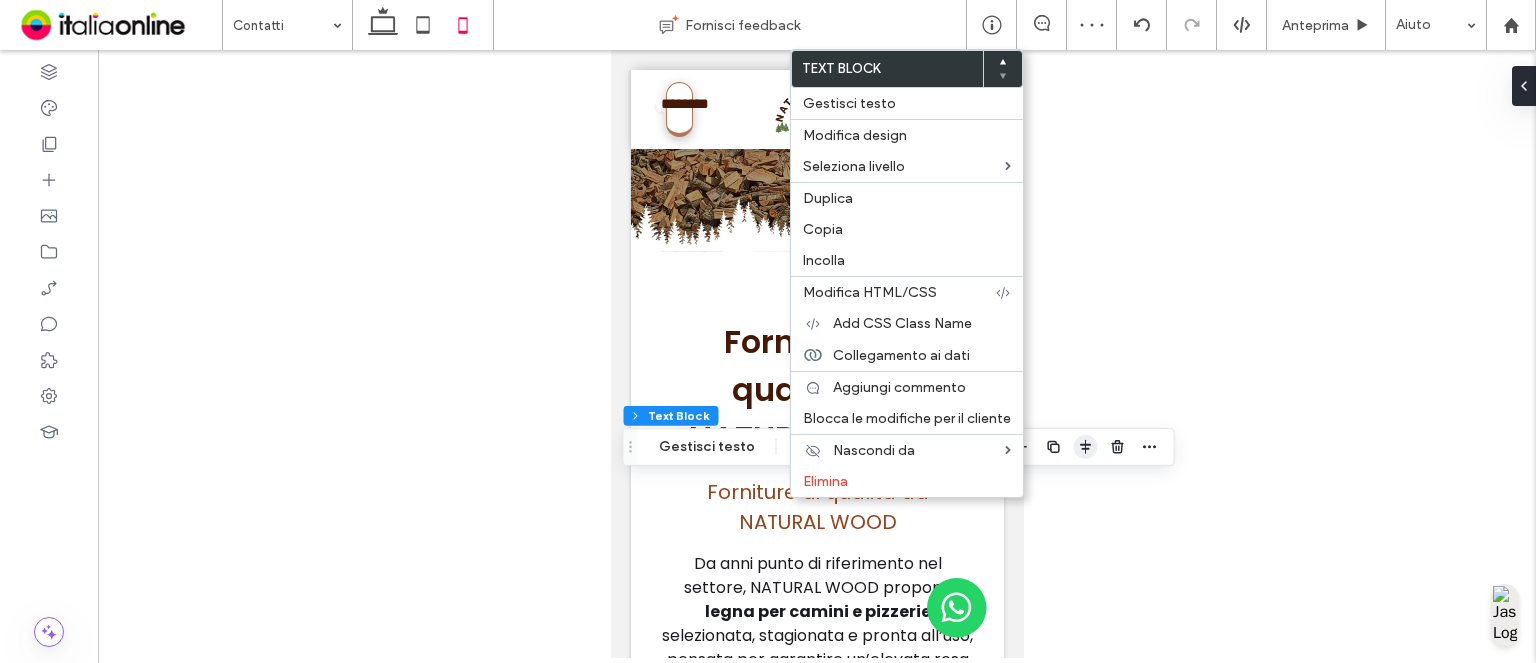 click 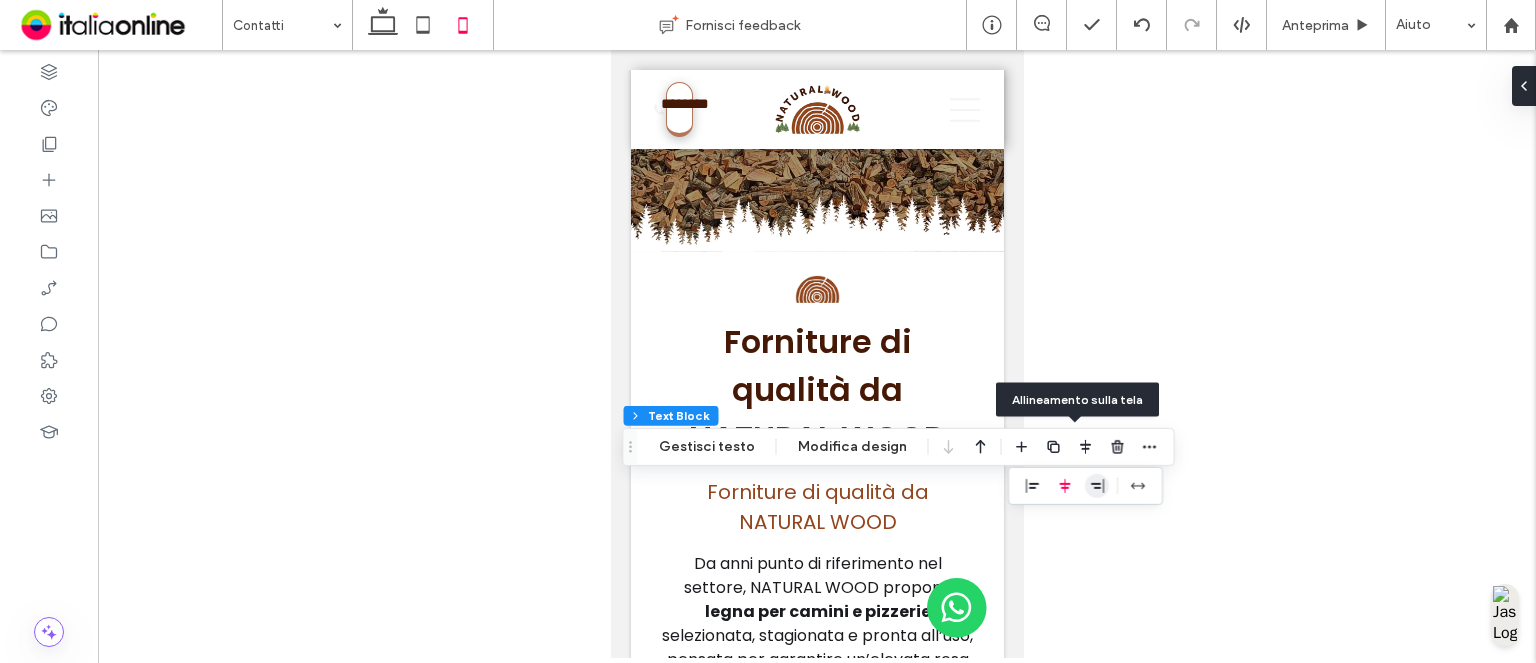 click 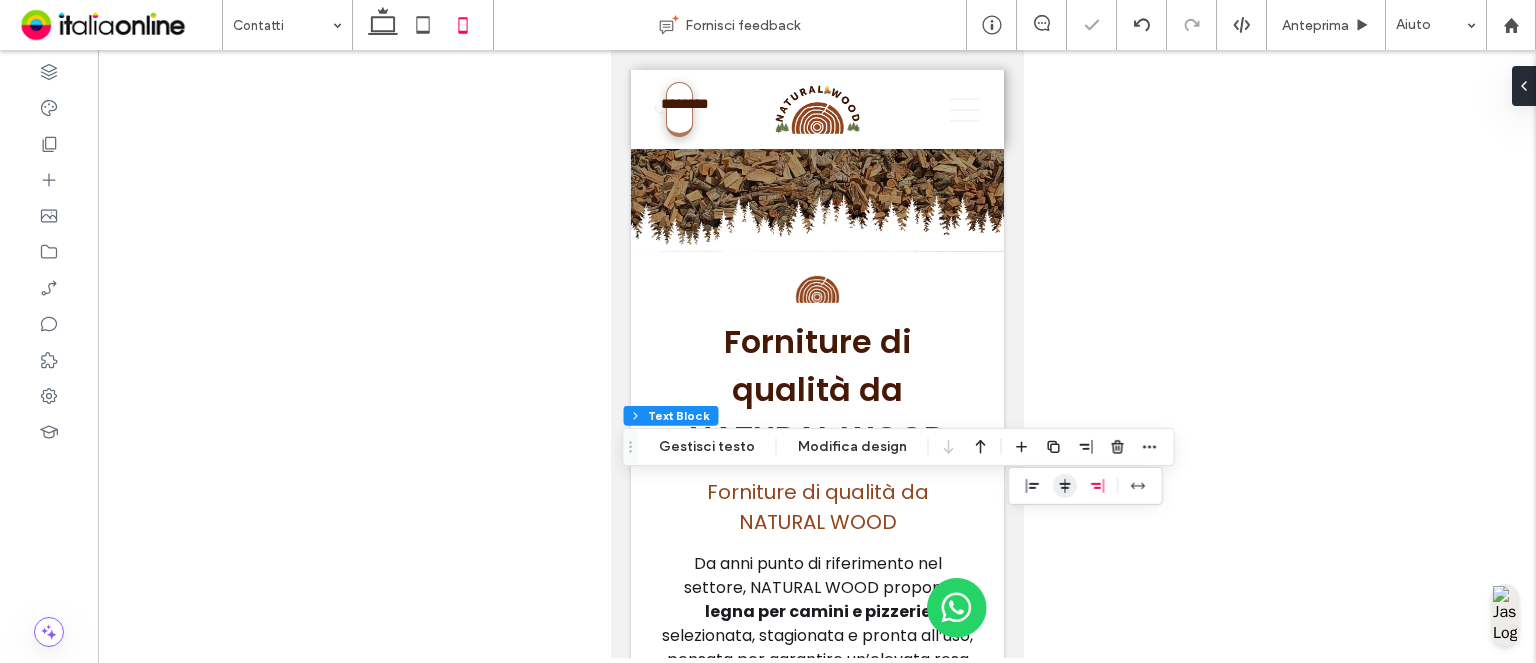 click 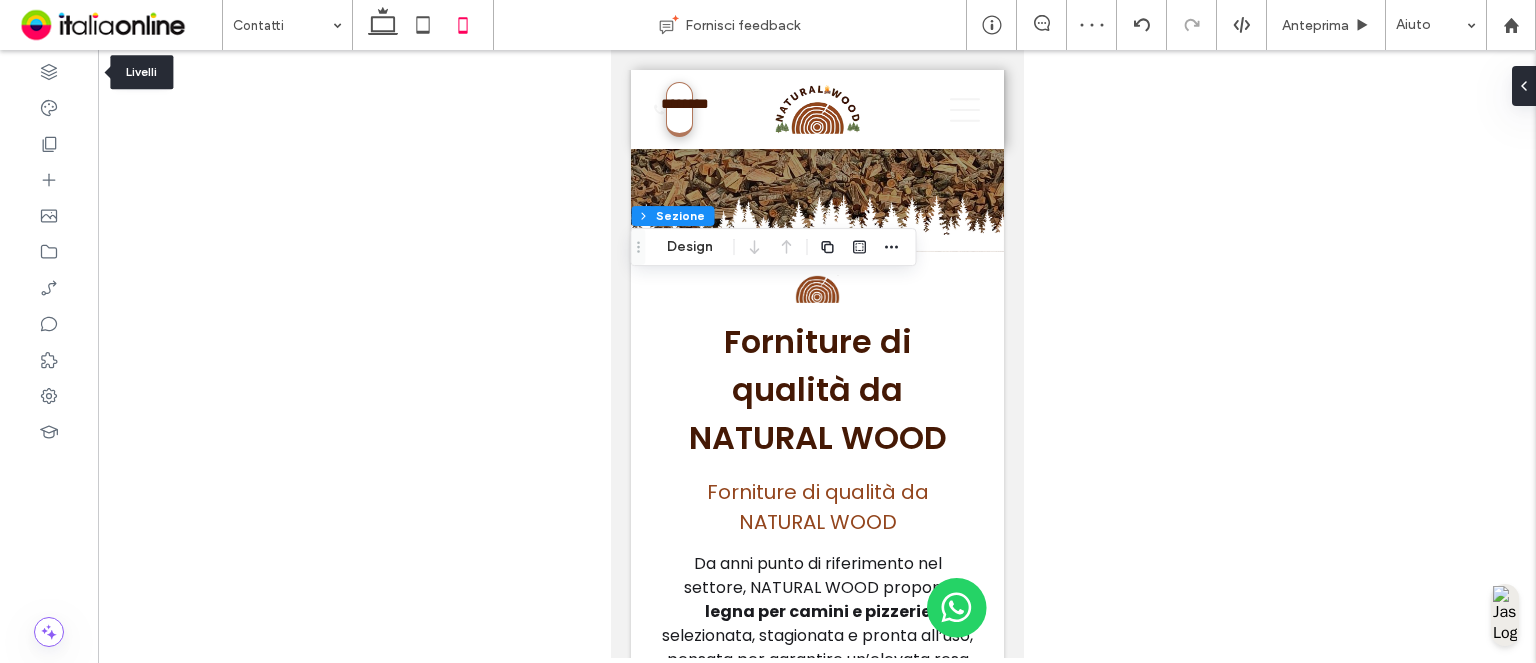 drag, startPoint x: 57, startPoint y: 88, endPoint x: 196, endPoint y: 173, distance: 162.92943 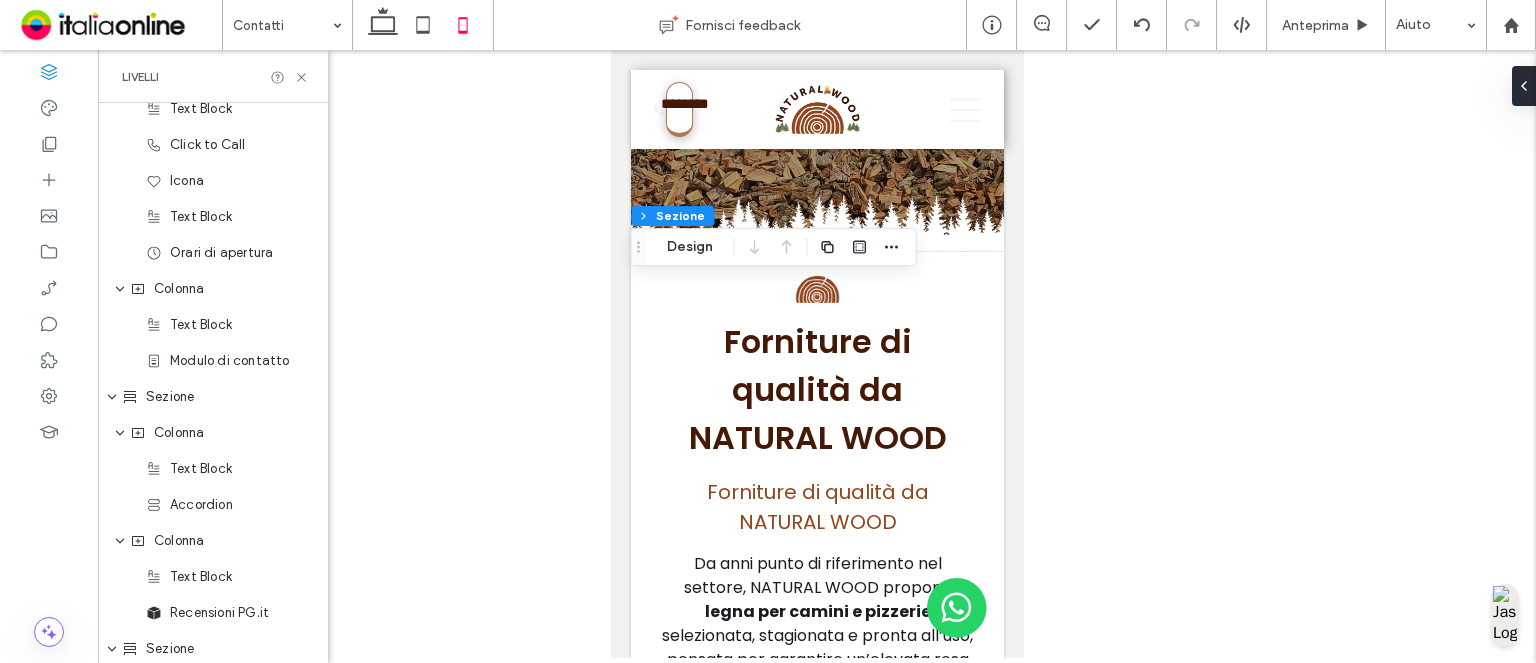 scroll, scrollTop: 1537, scrollLeft: 0, axis: vertical 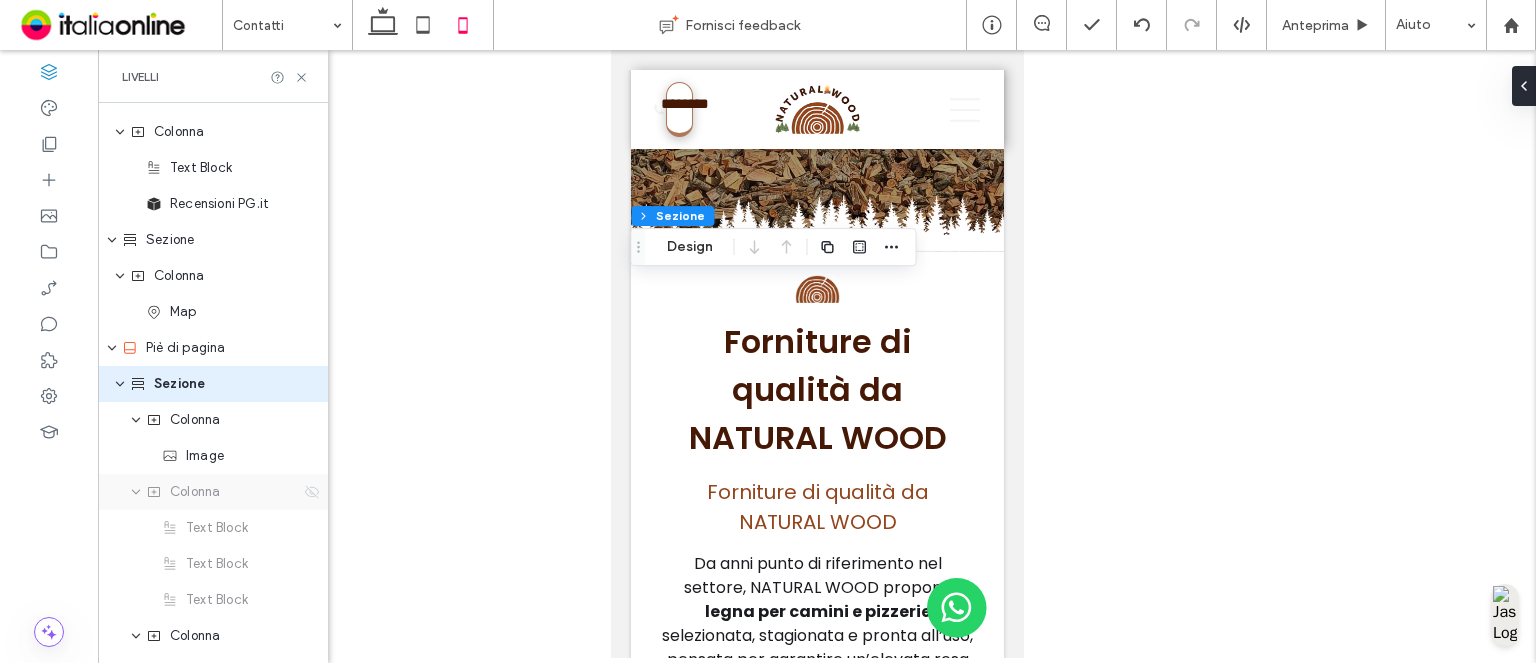 click 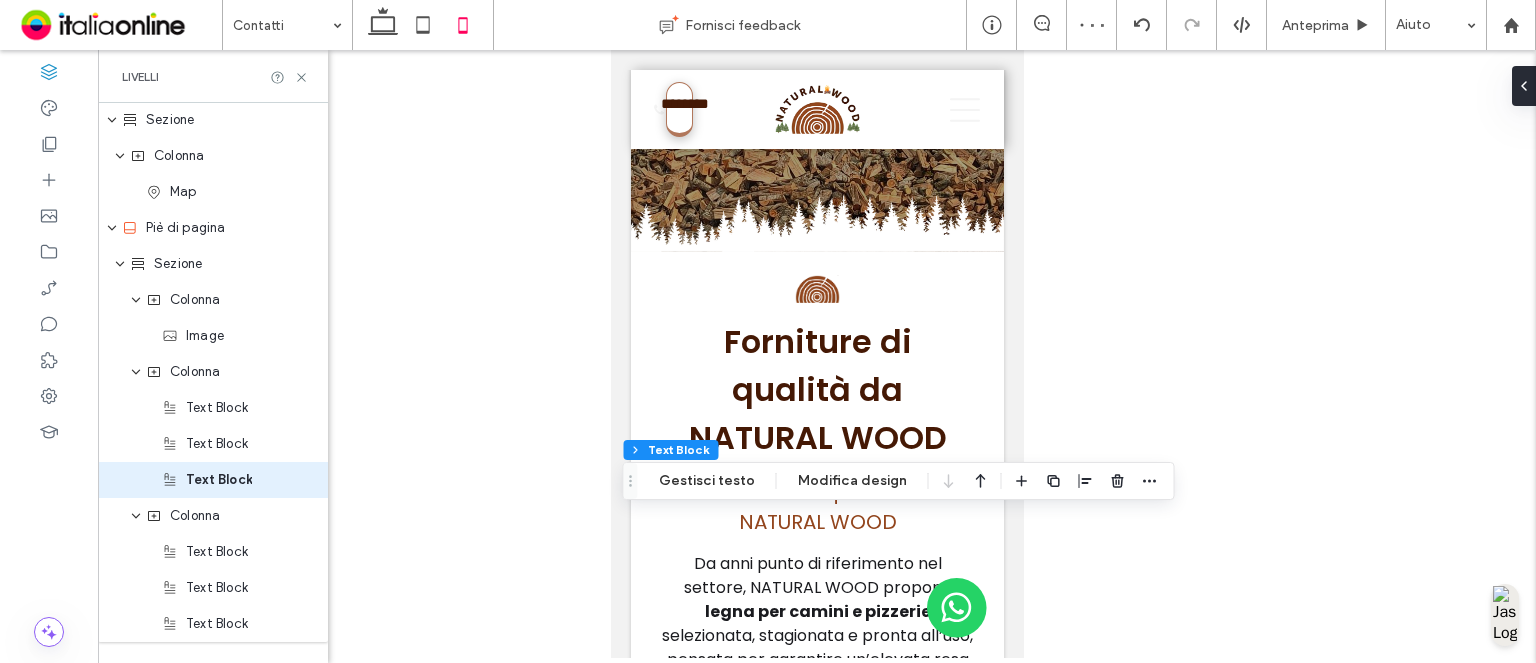 scroll, scrollTop: 1715, scrollLeft: 0, axis: vertical 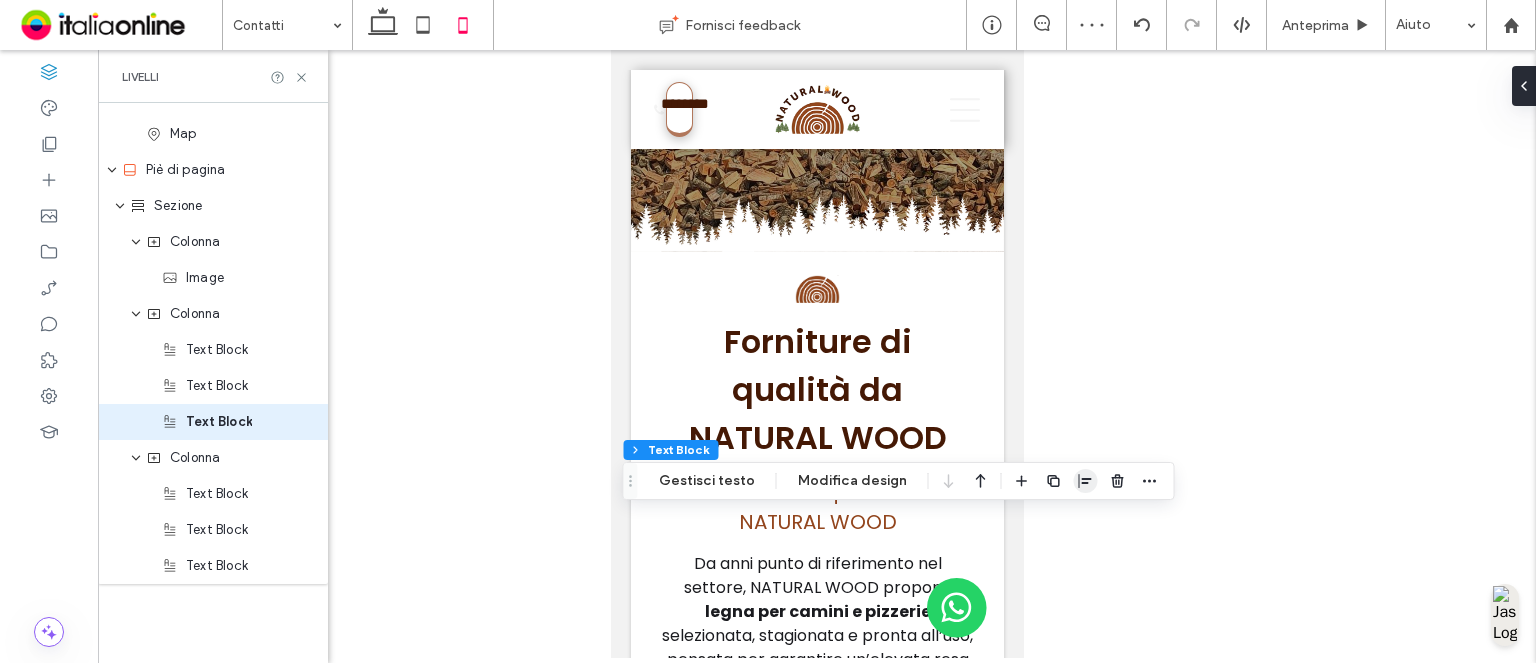 click 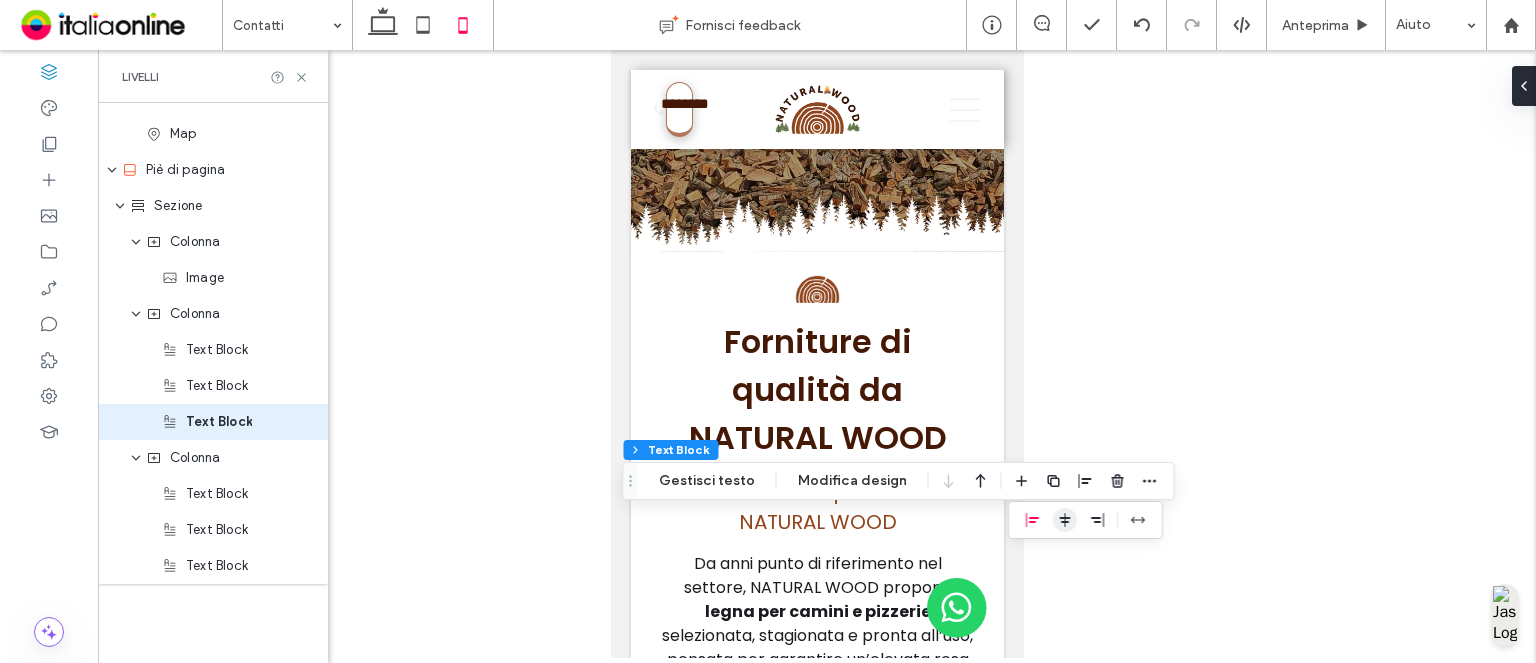 click 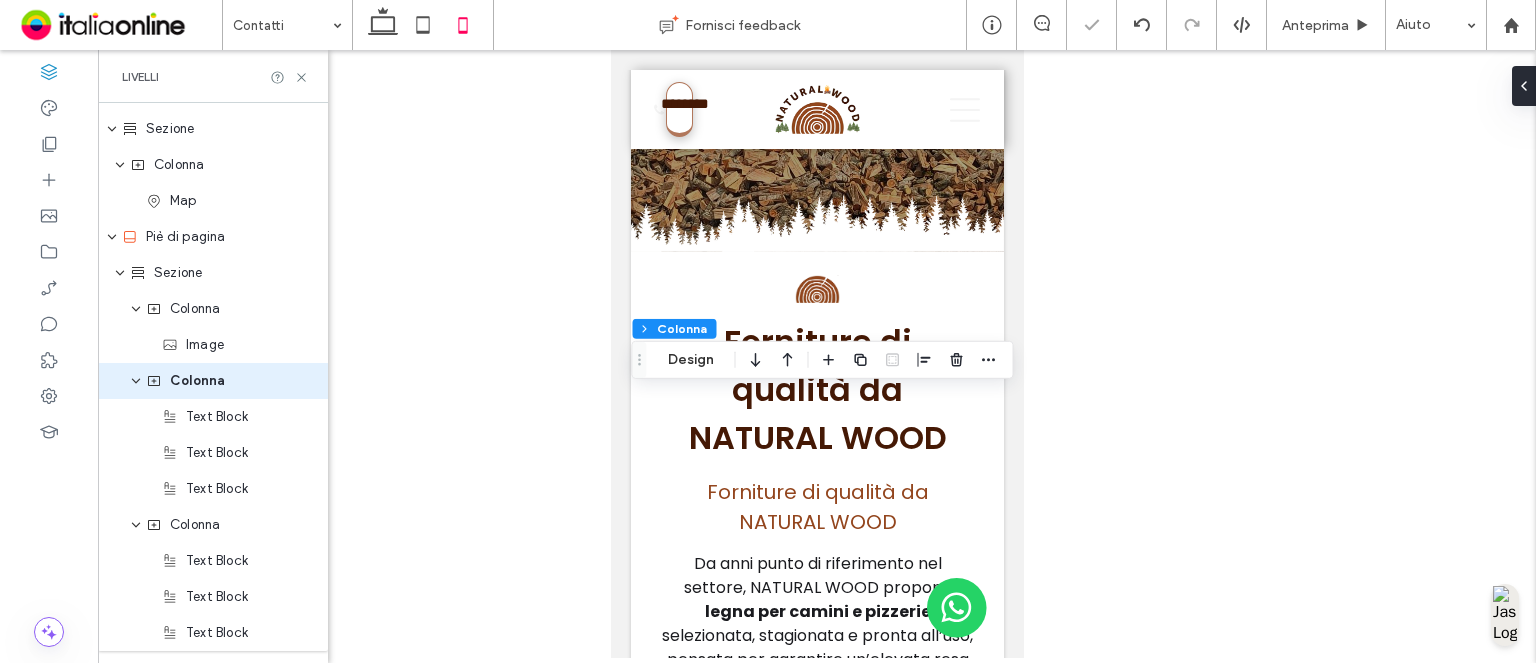 scroll, scrollTop: 1645, scrollLeft: 0, axis: vertical 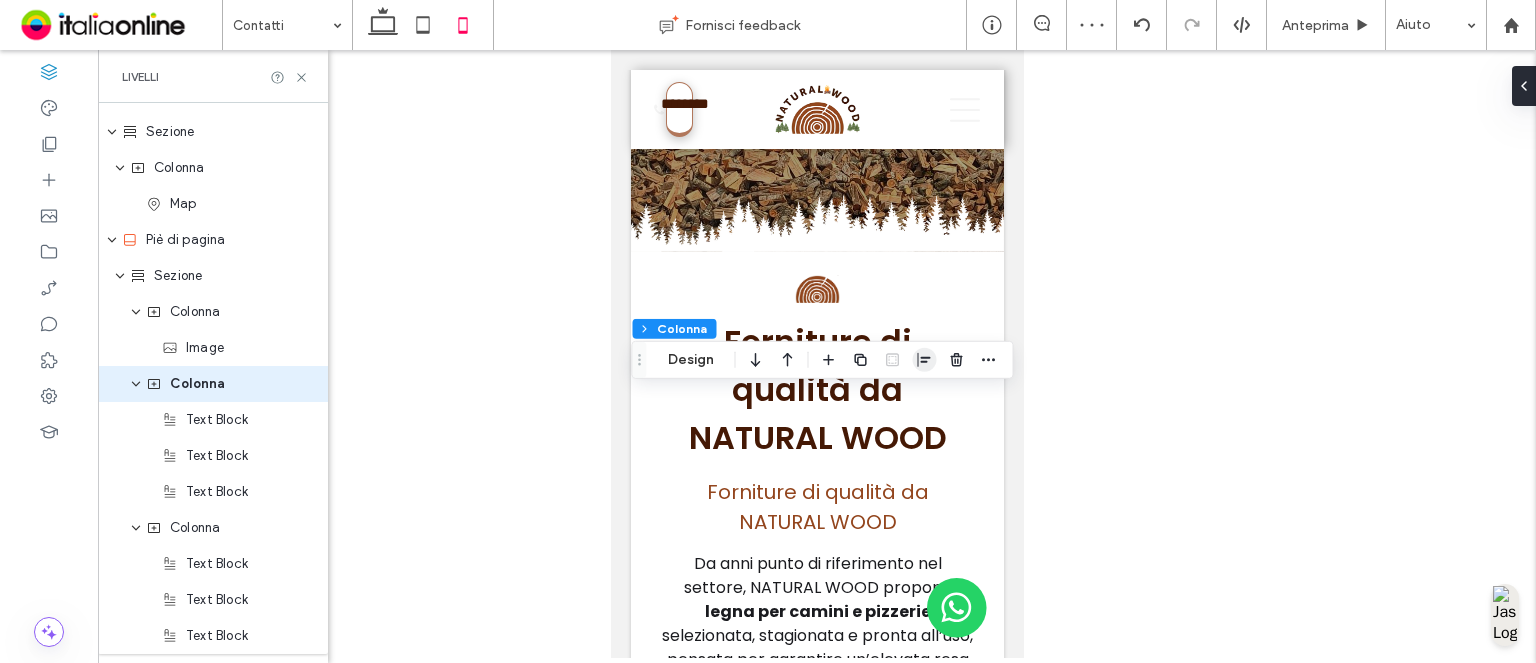 click 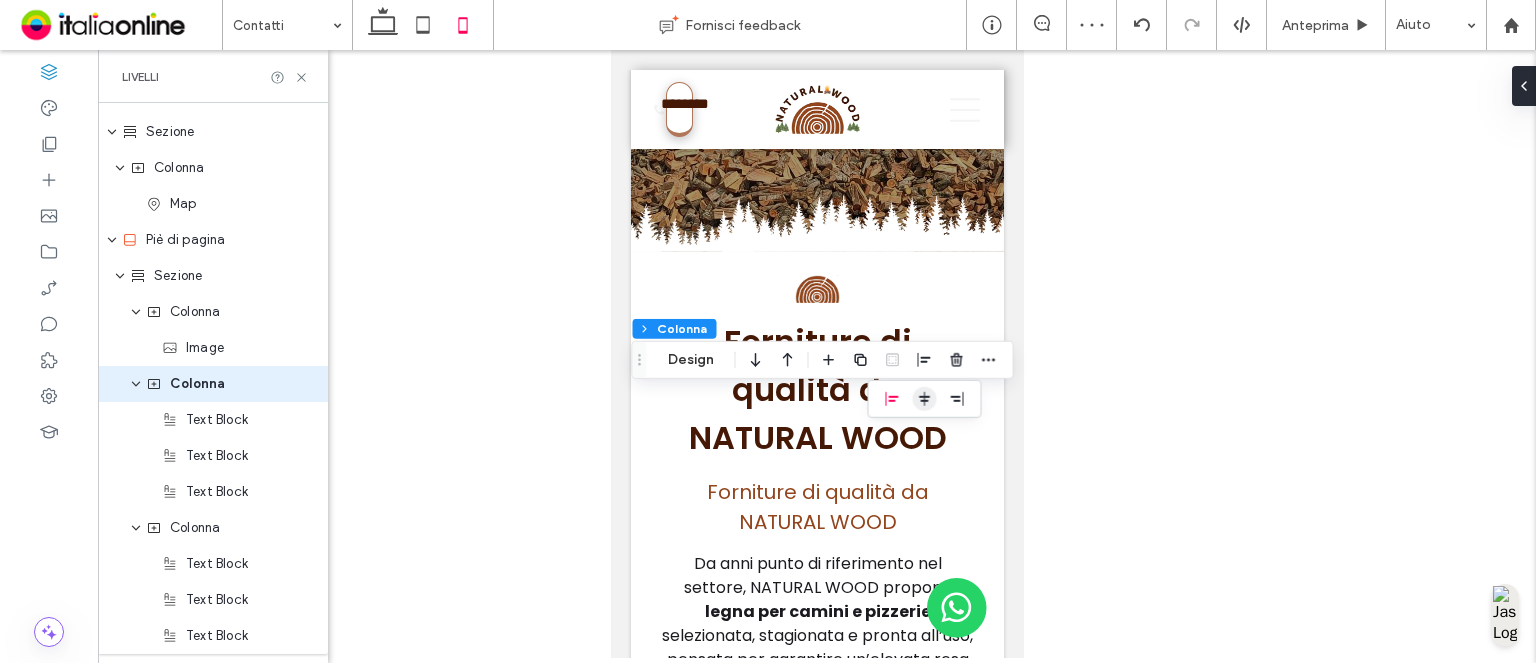 click 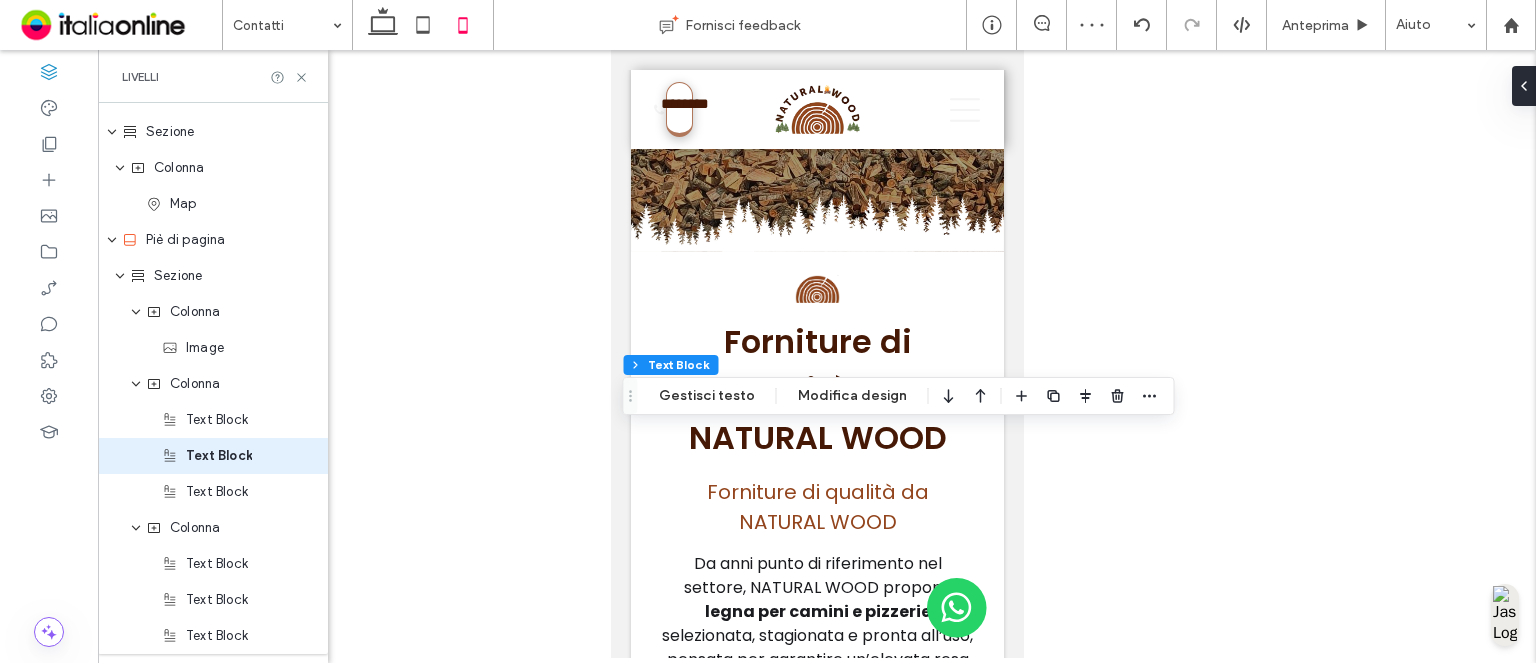 scroll, scrollTop: 1715, scrollLeft: 0, axis: vertical 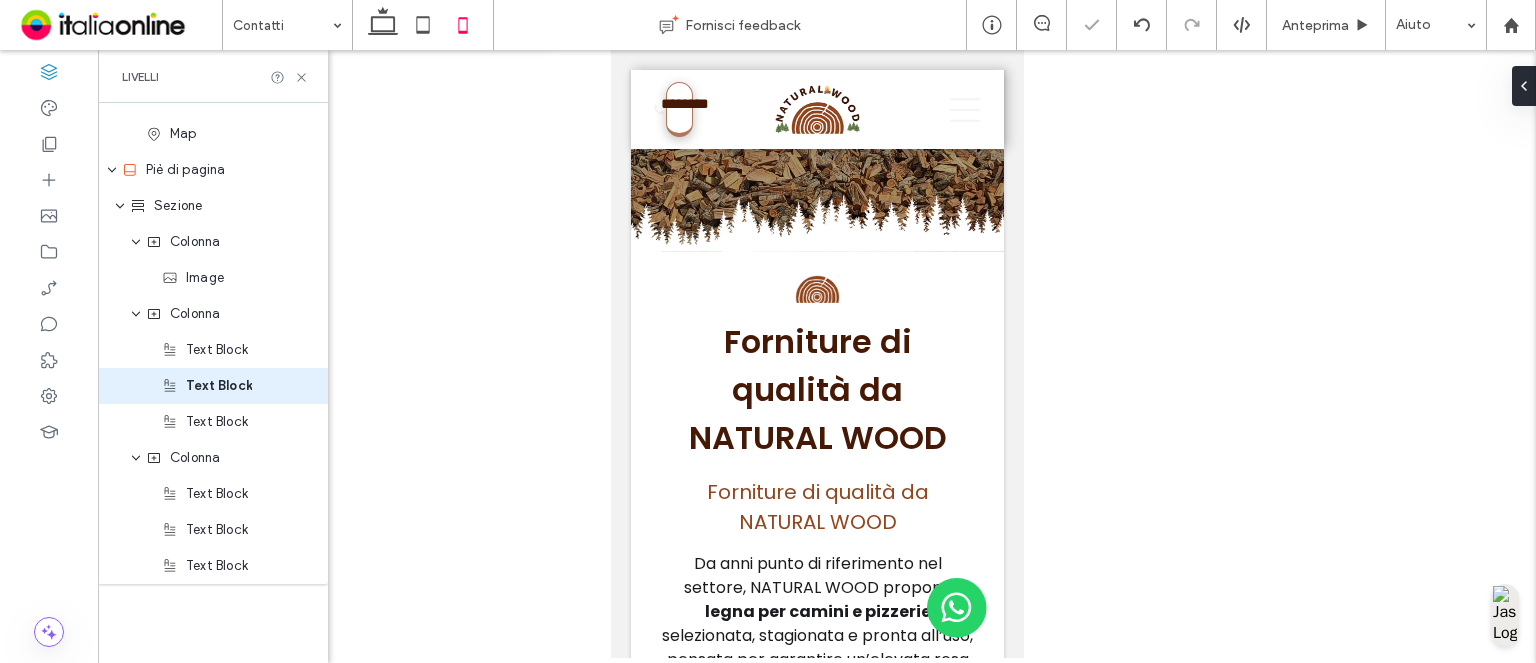 type on "**" 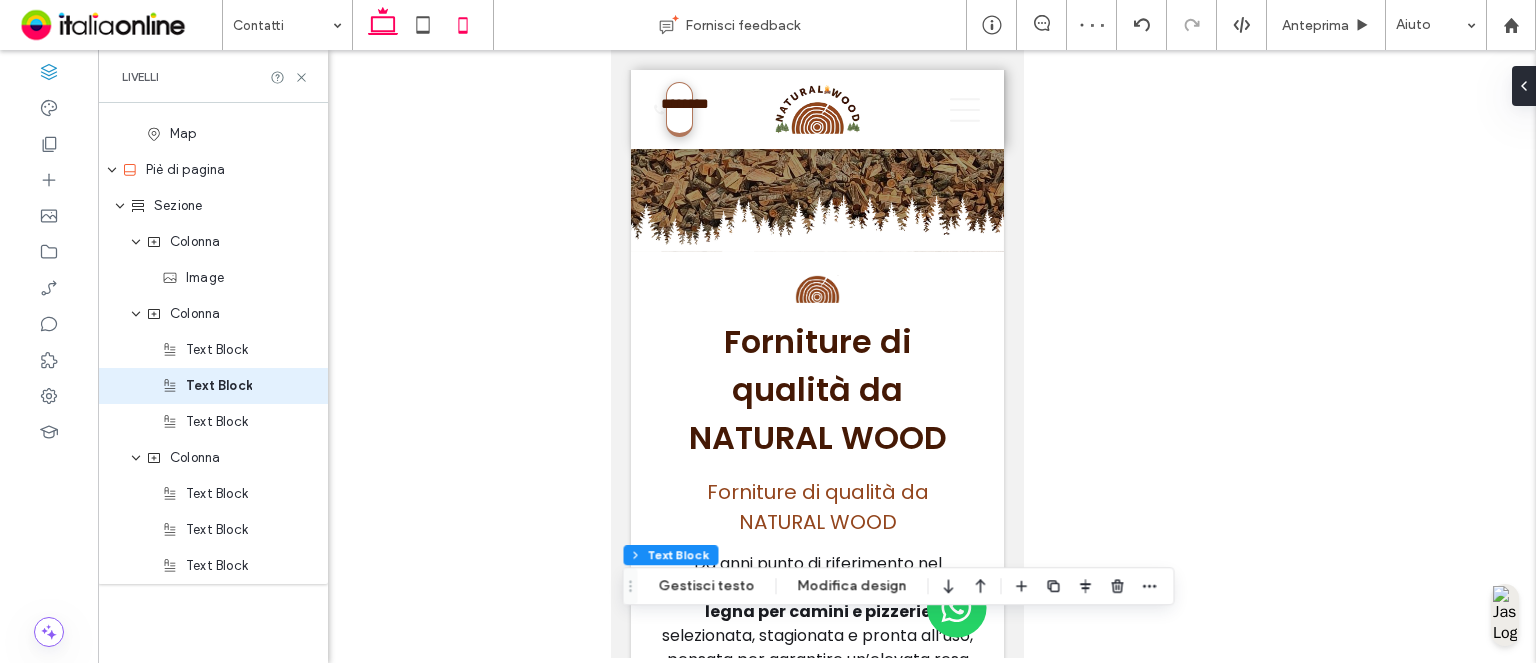 click 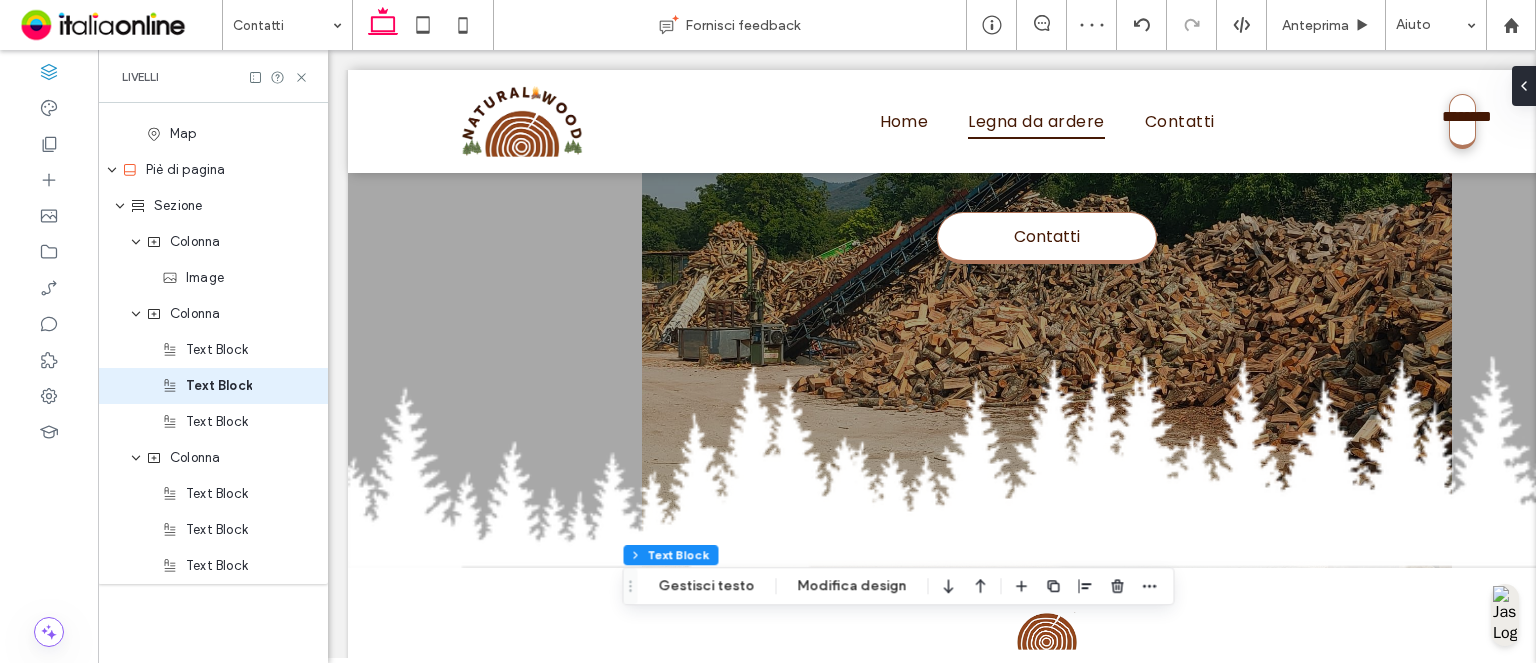 type on "**" 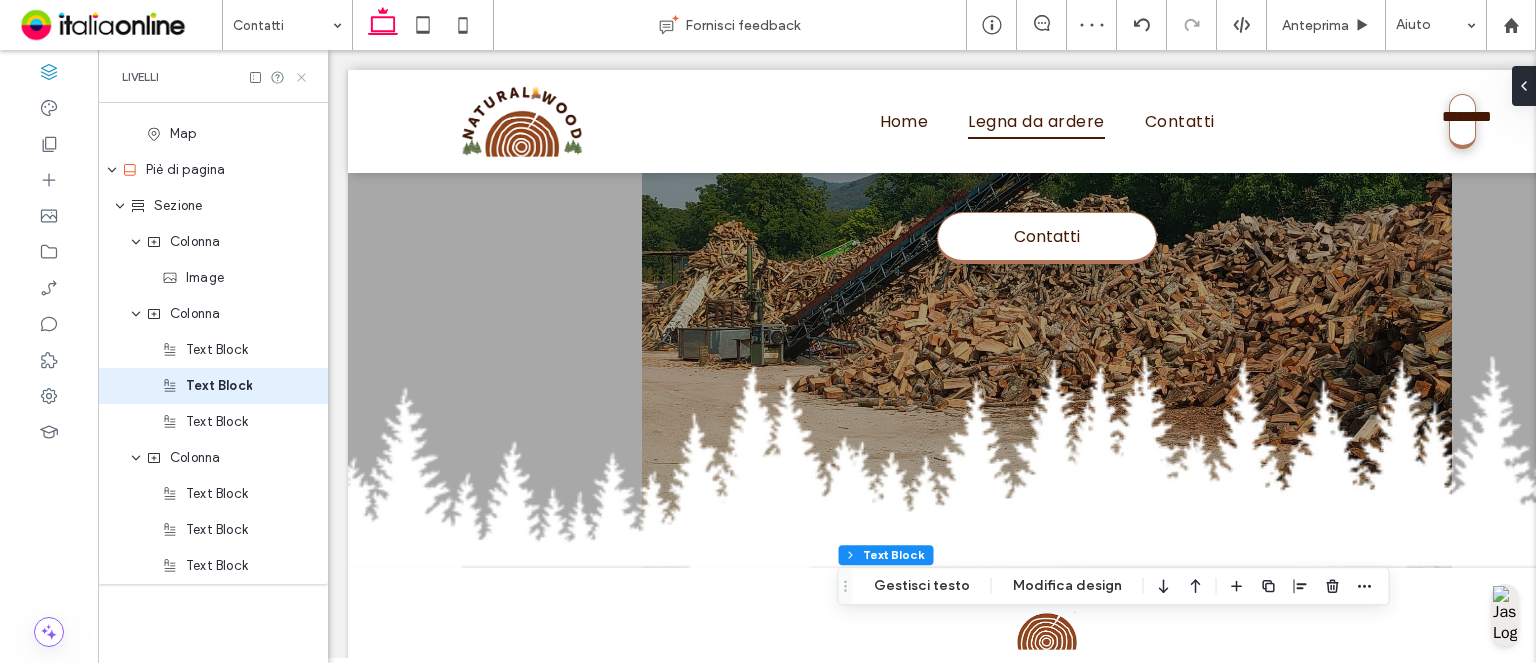 click 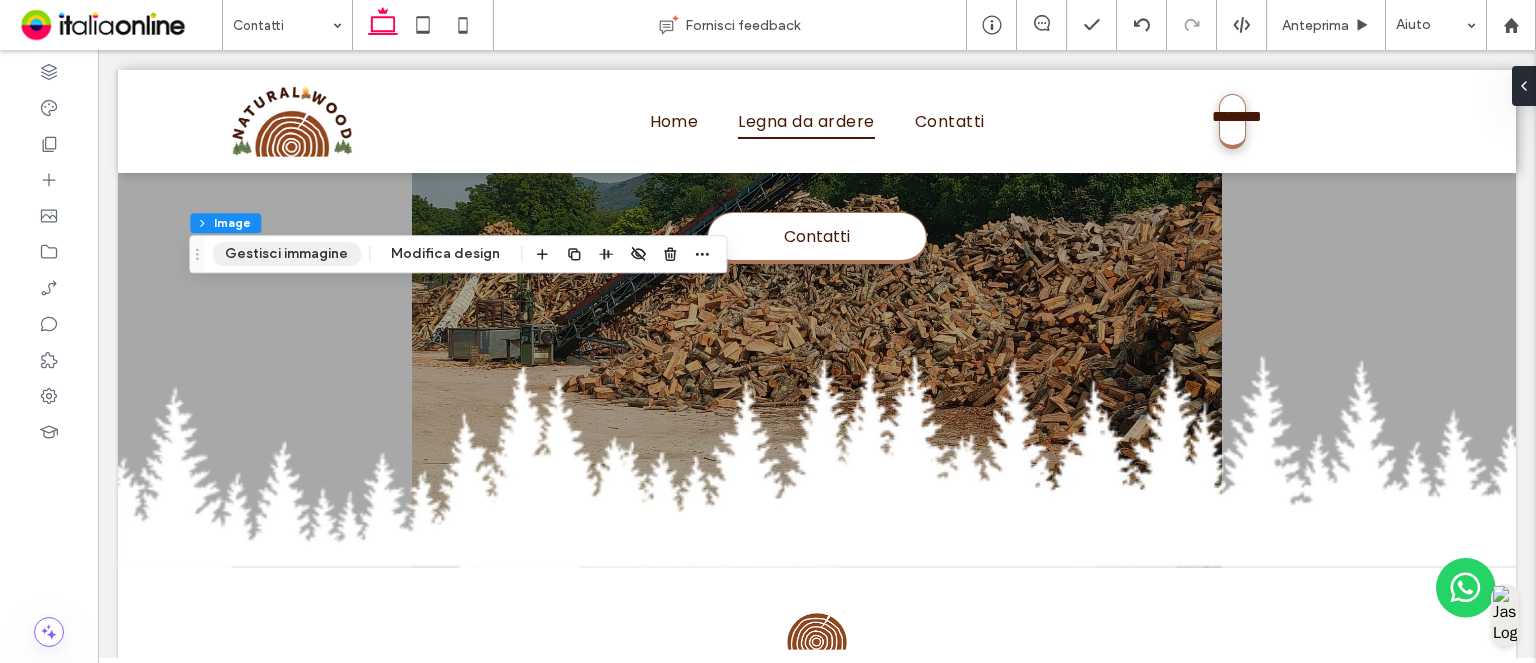 click on "Gestisci immagine" at bounding box center [286, 254] 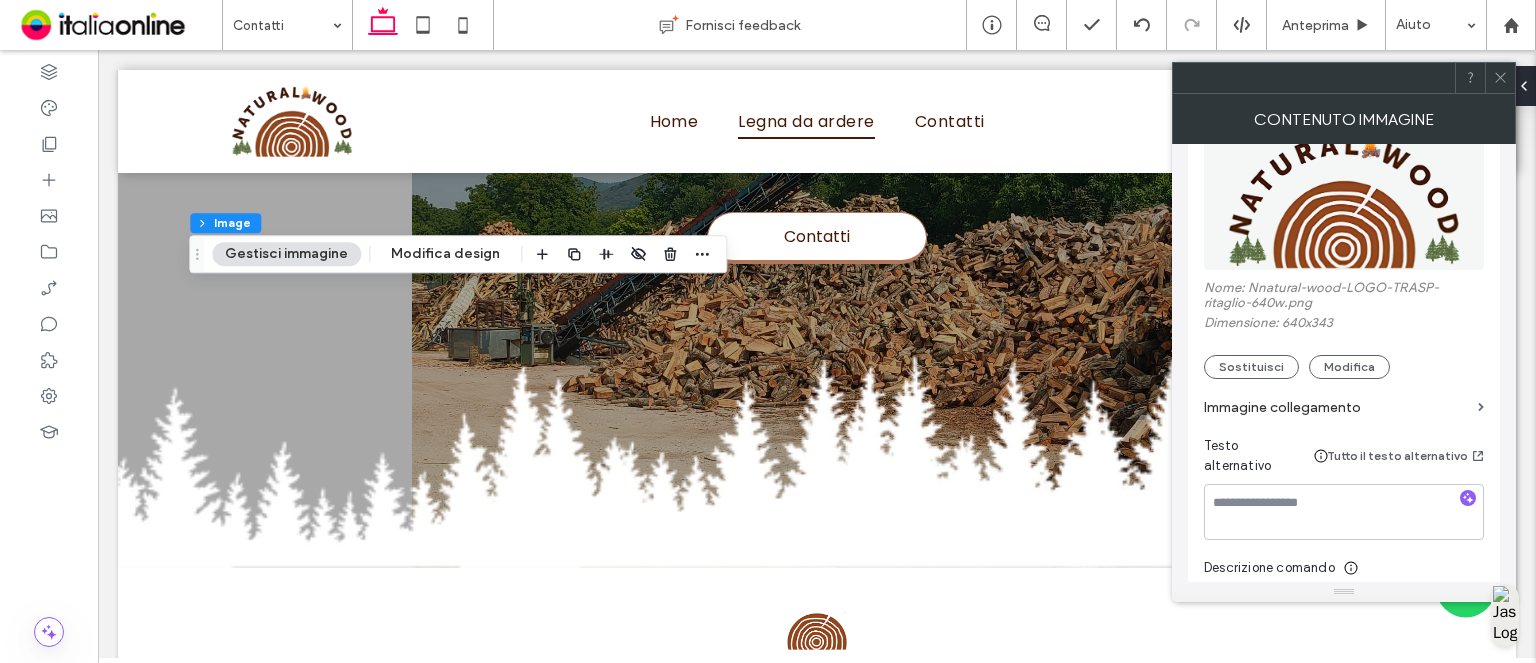 scroll, scrollTop: 300, scrollLeft: 0, axis: vertical 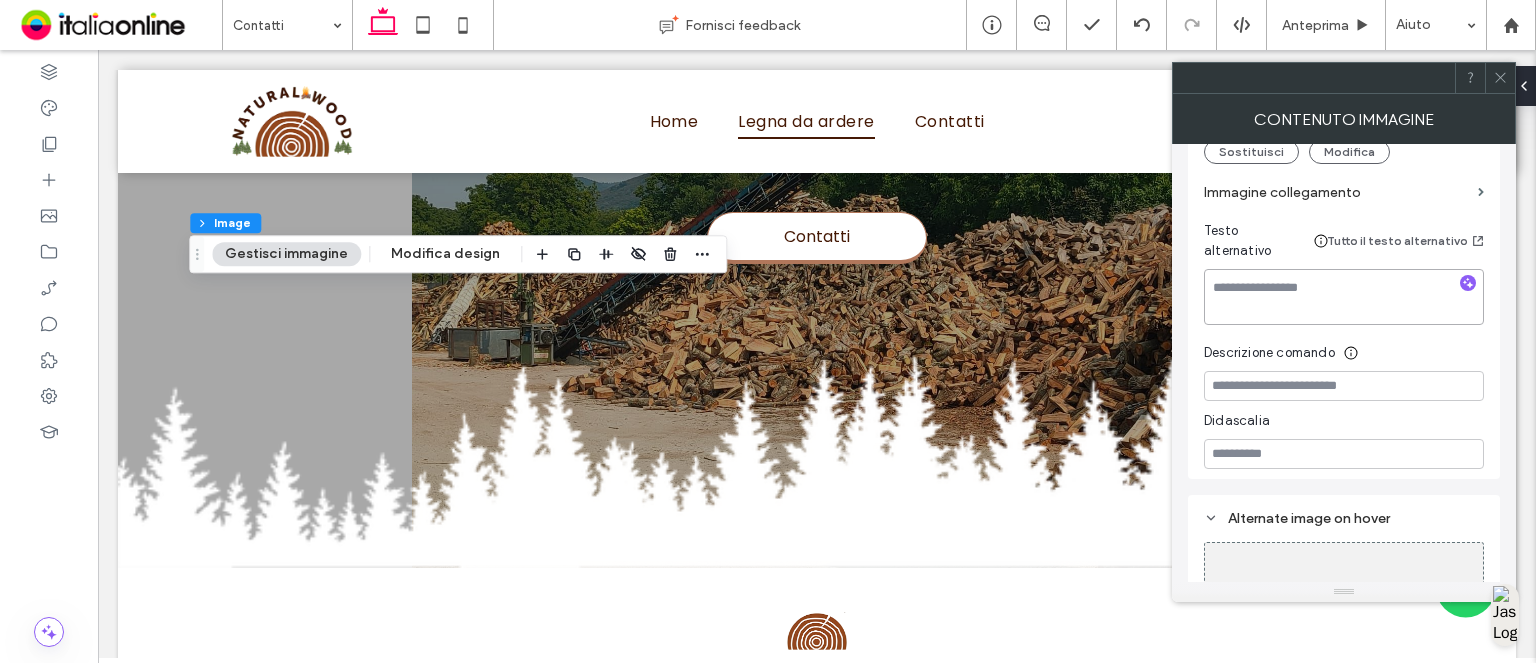 click at bounding box center (1344, 297) 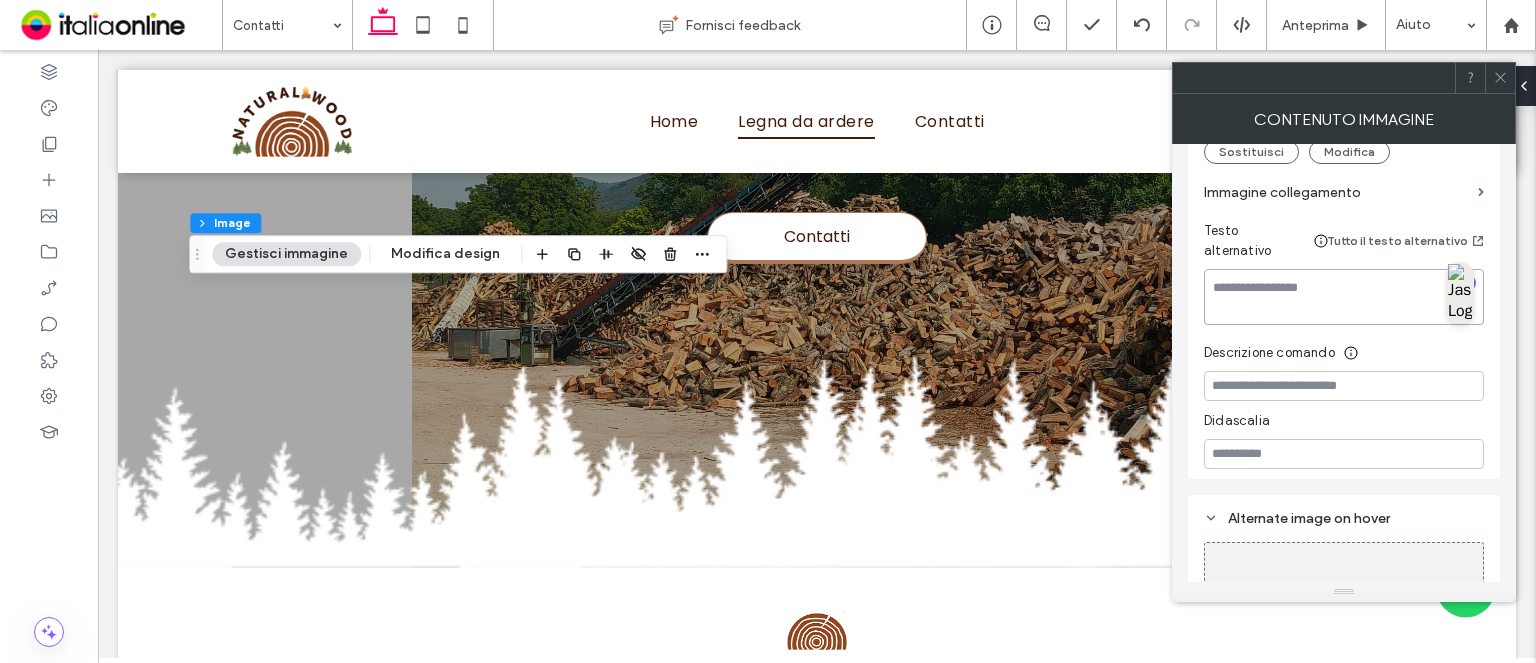 paste on "**********" 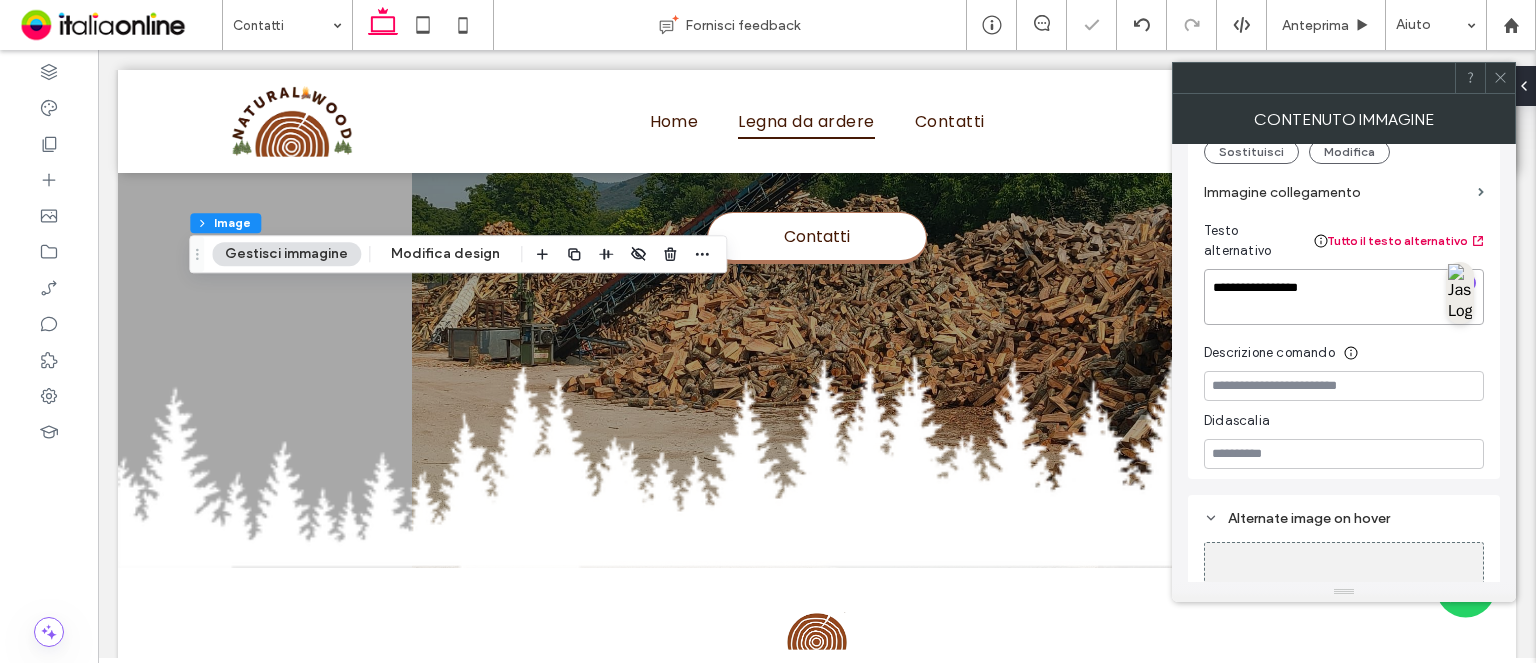 type on "**********" 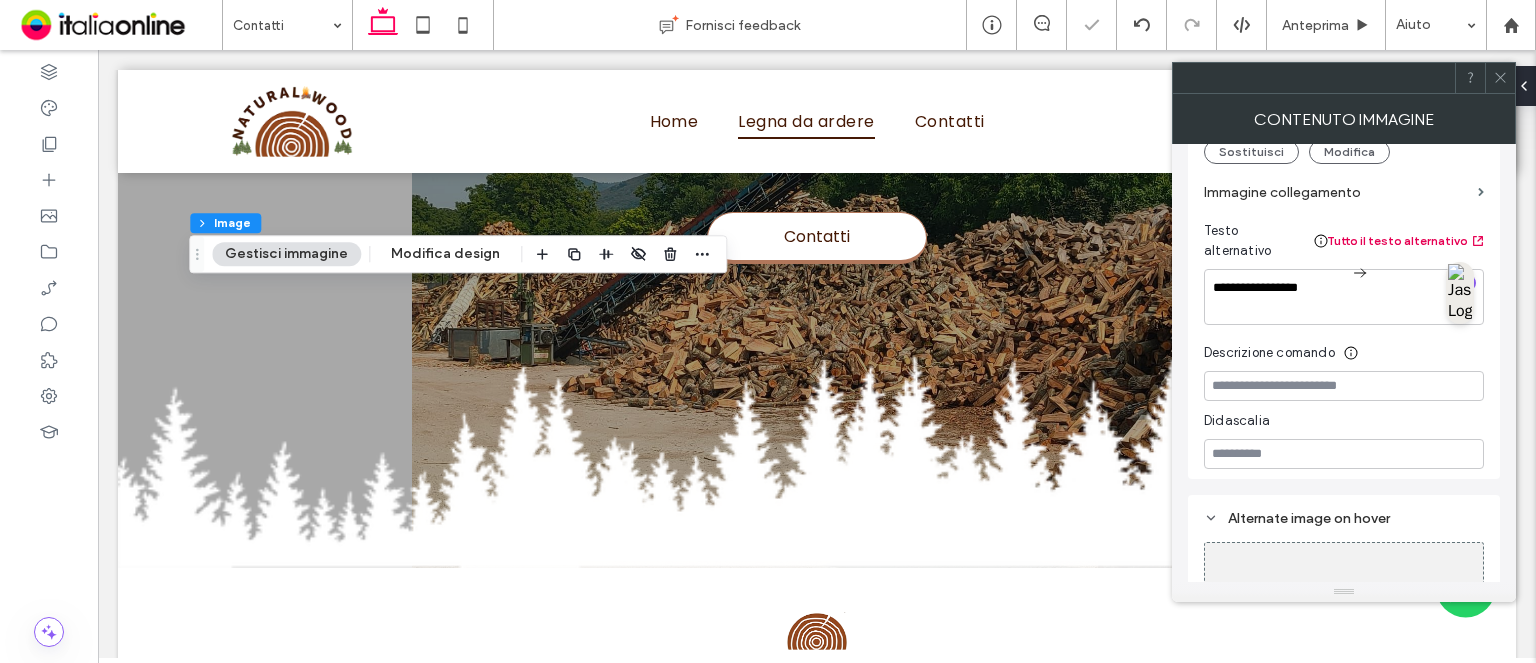 click on "Tutto il testo alternativo" at bounding box center [1406, 241] 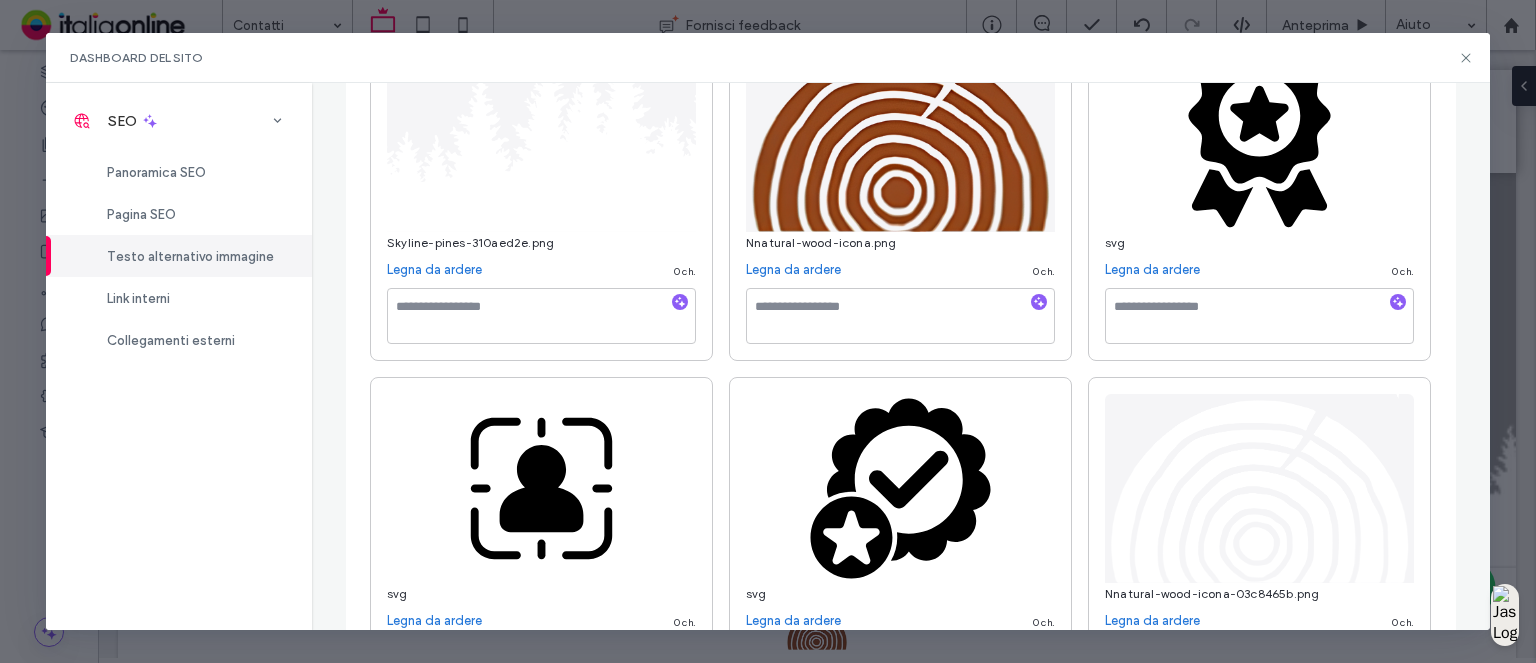 scroll, scrollTop: 300, scrollLeft: 0, axis: vertical 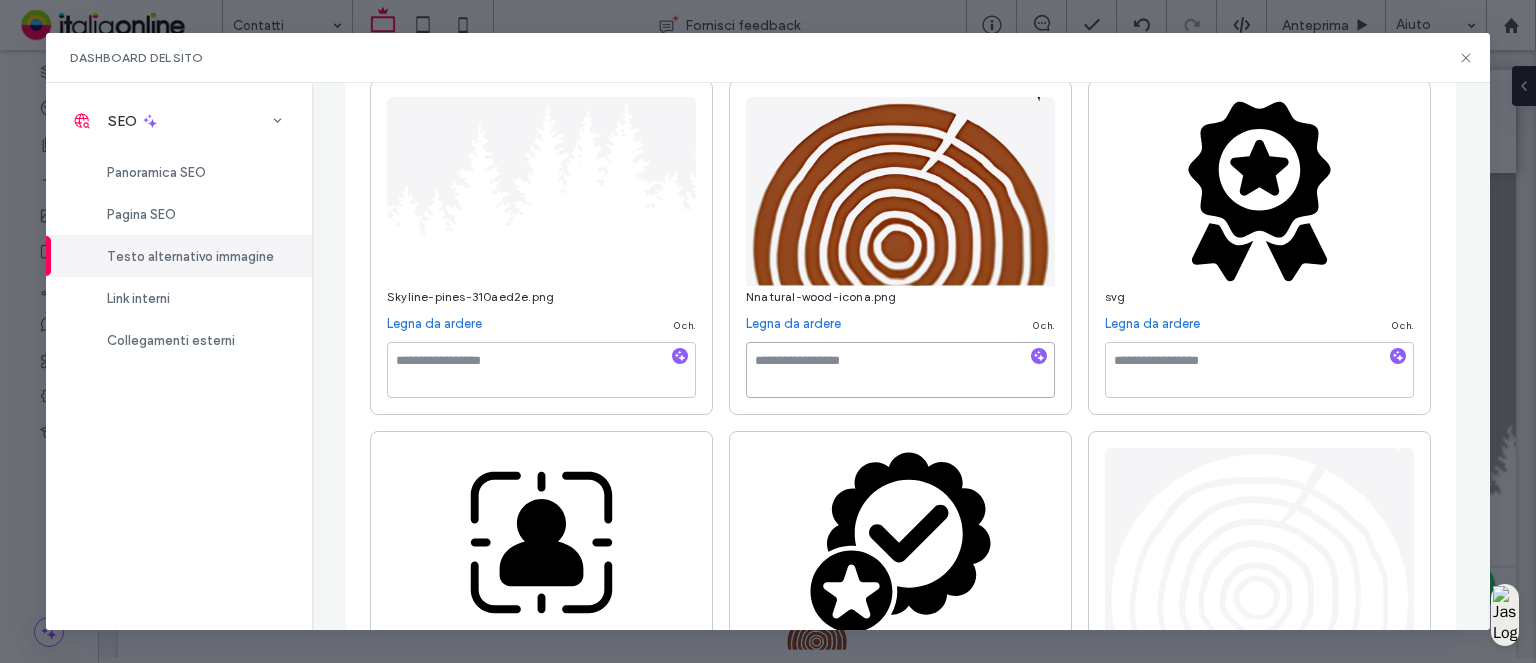 click at bounding box center [900, 370] 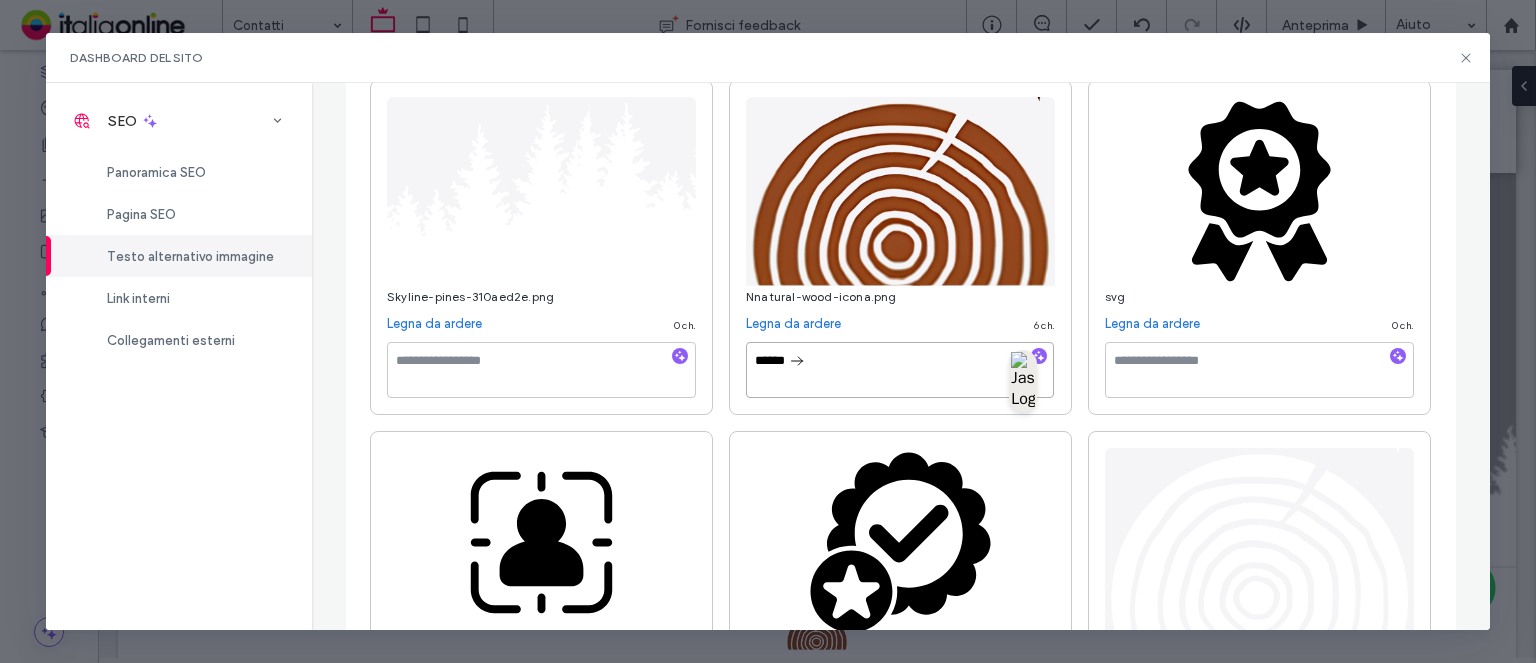 paste on "**********" 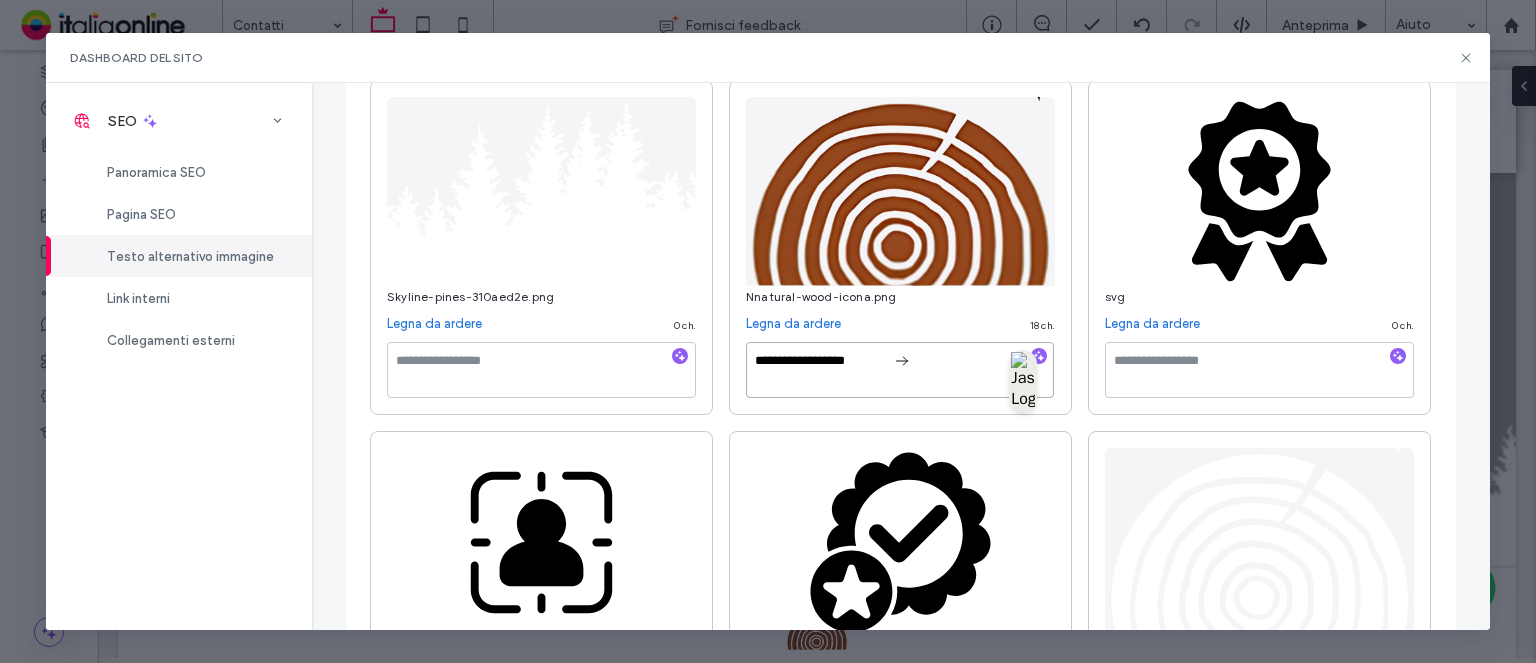 type on "**********" 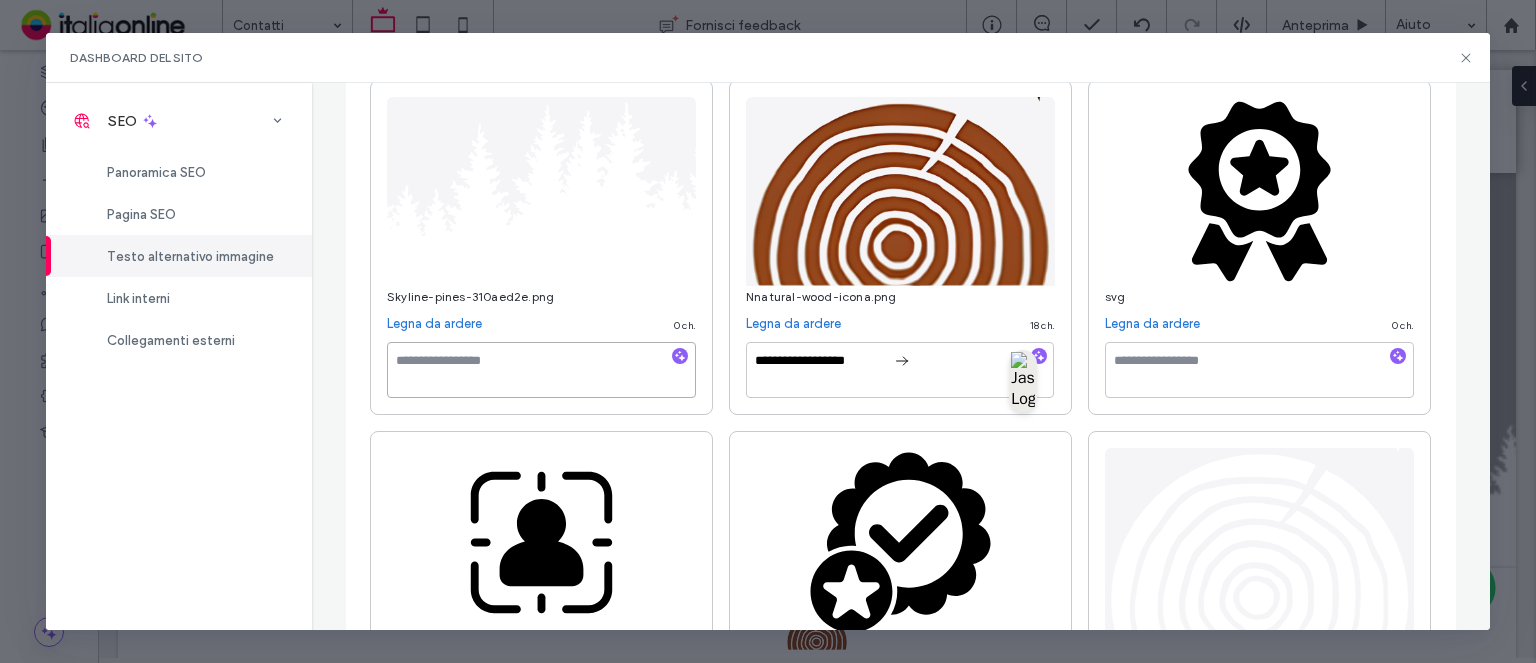 click at bounding box center [541, 370] 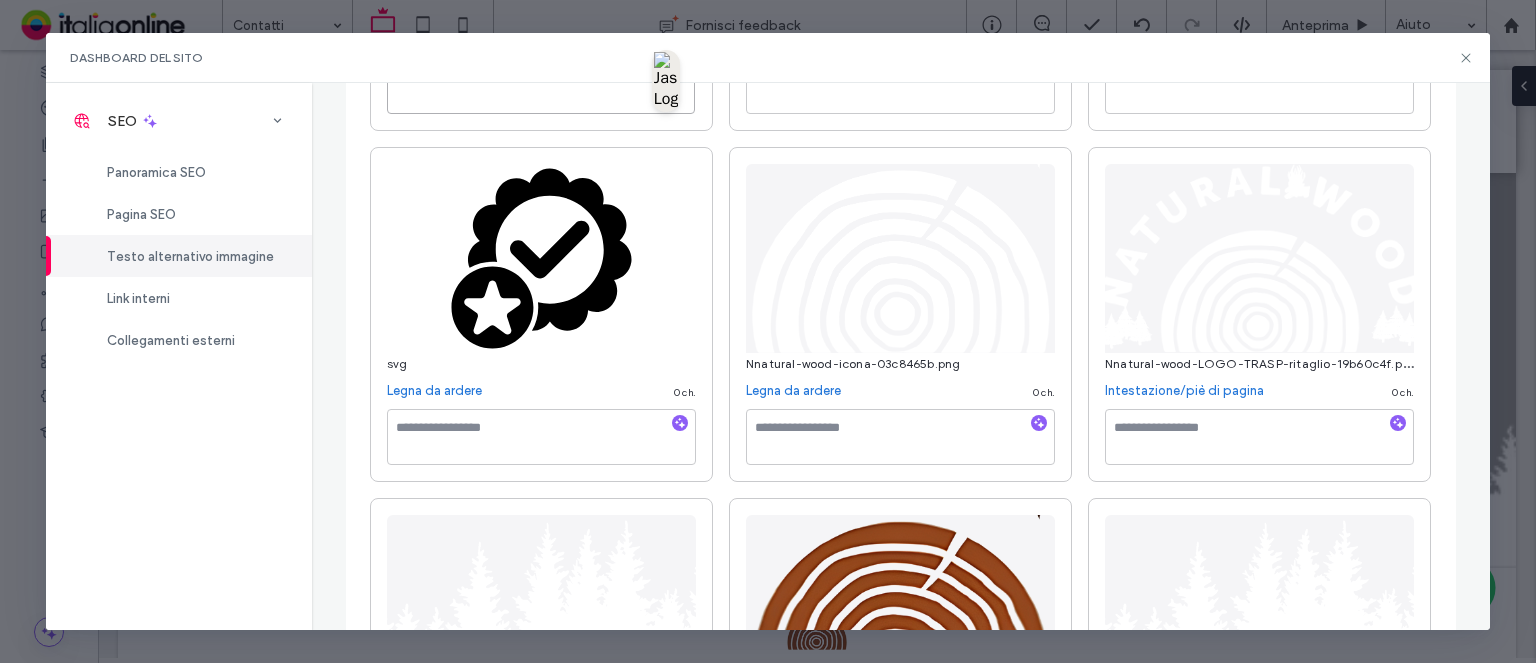 scroll, scrollTop: 600, scrollLeft: 0, axis: vertical 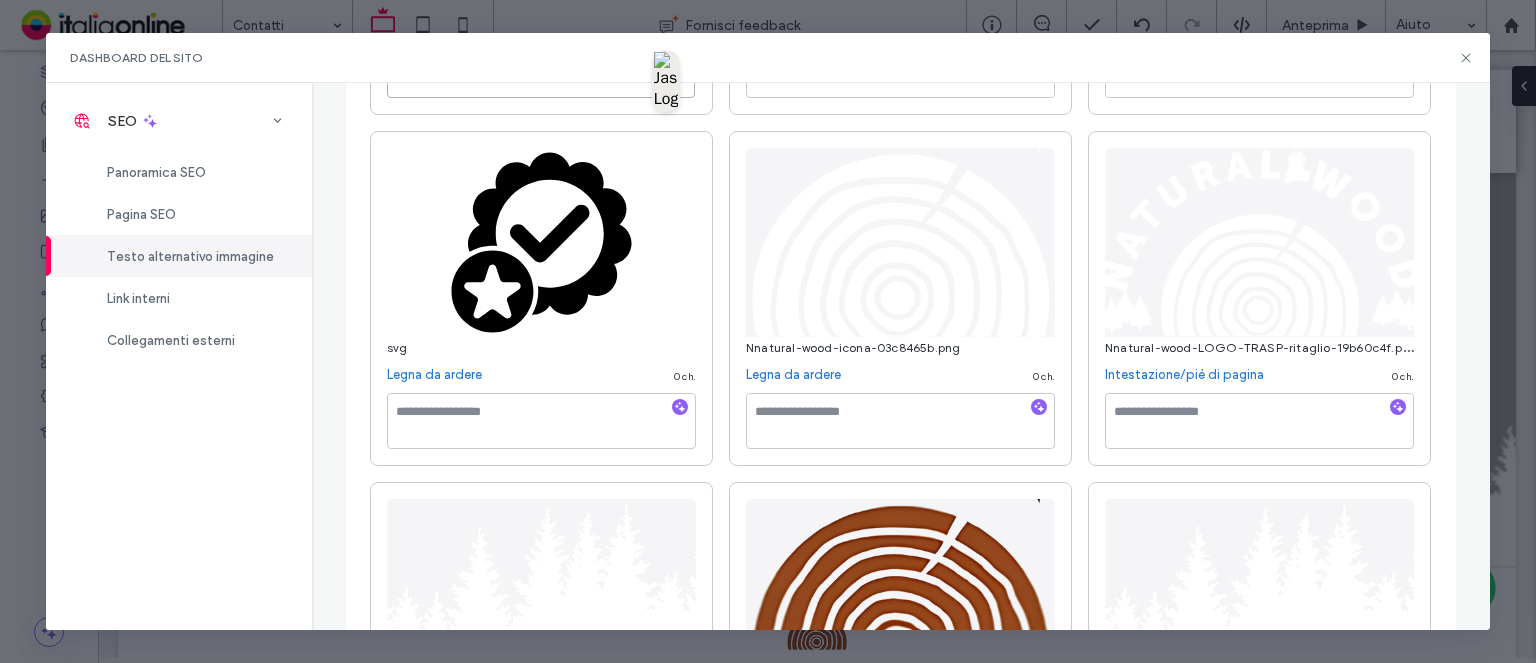 type on "*******" 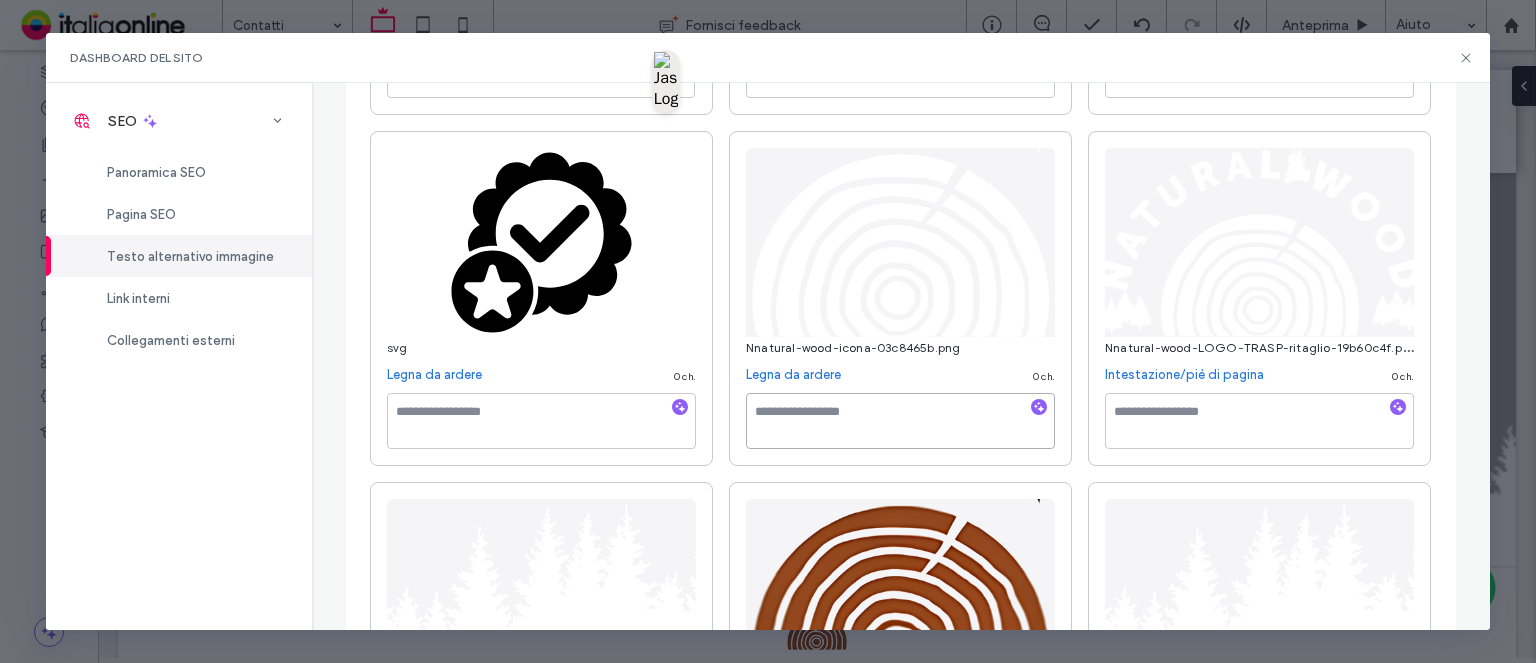 click at bounding box center [900, 421] 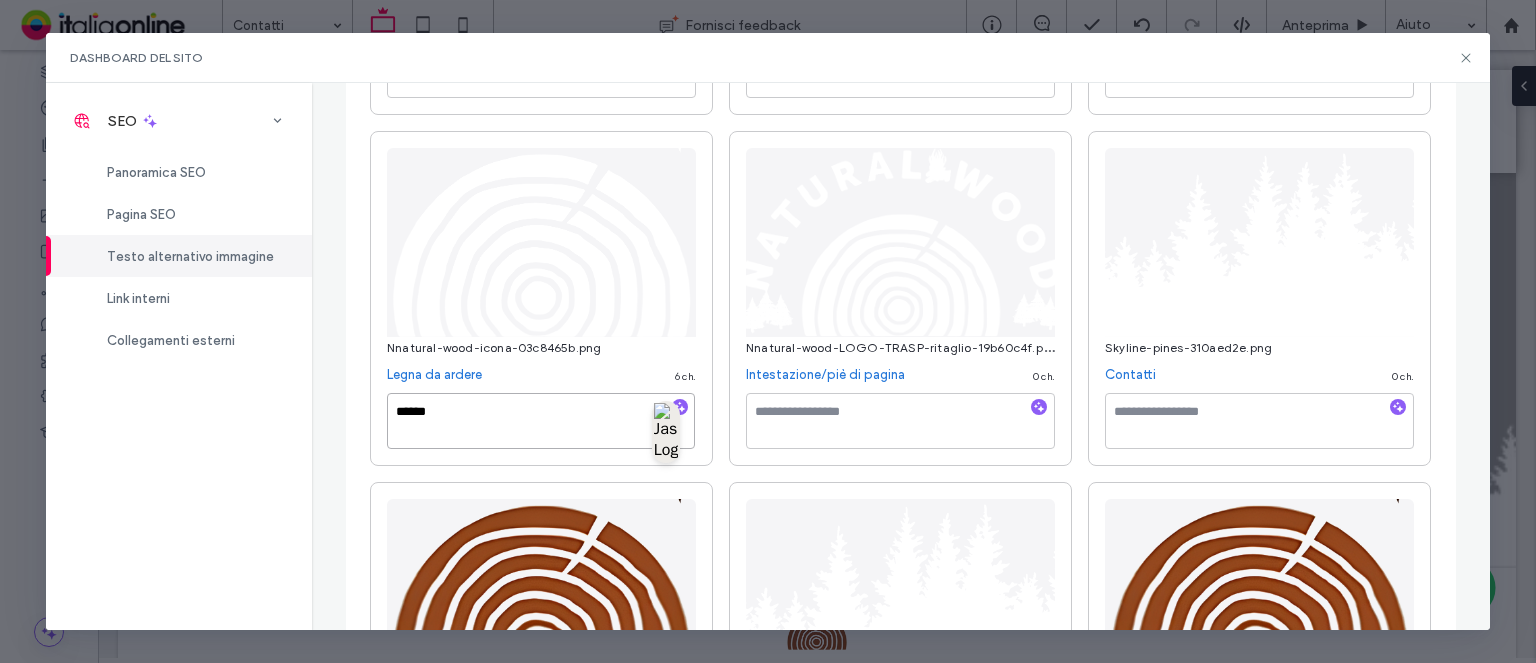 paste on "**********" 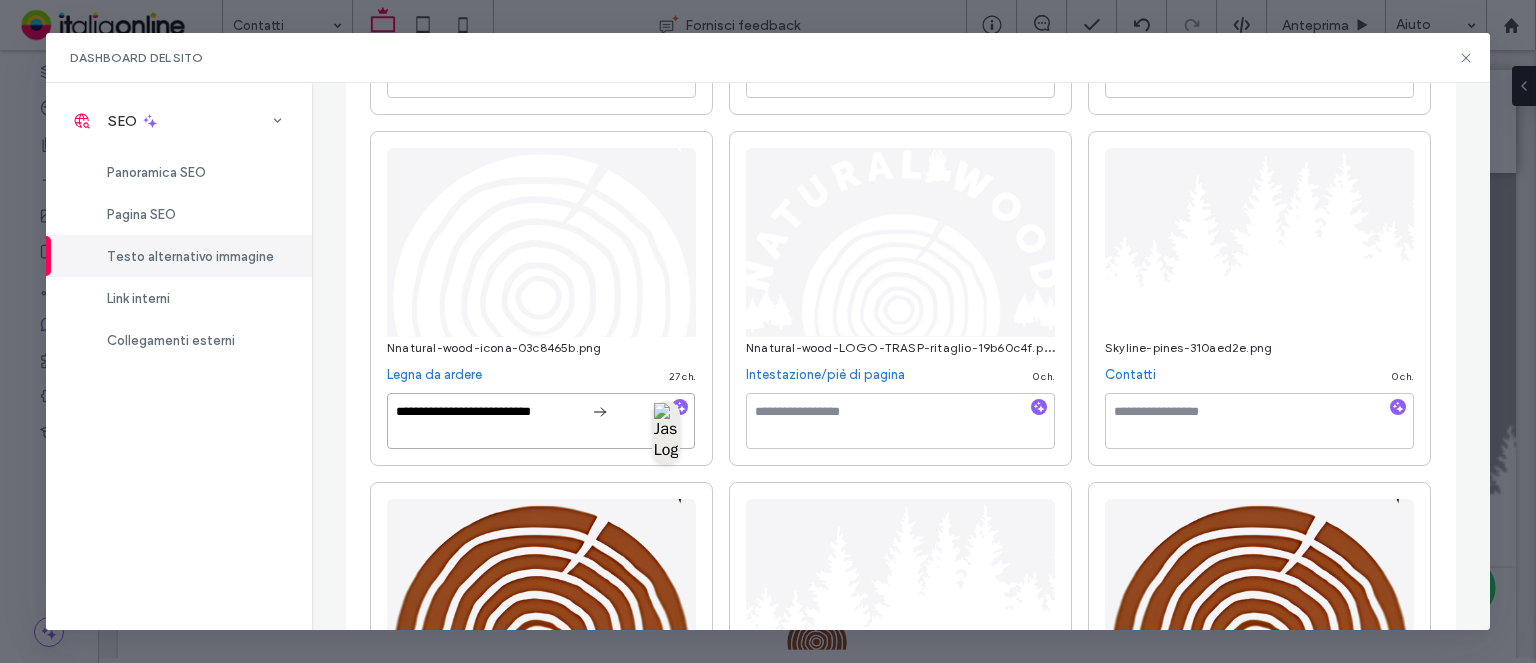 type on "**********" 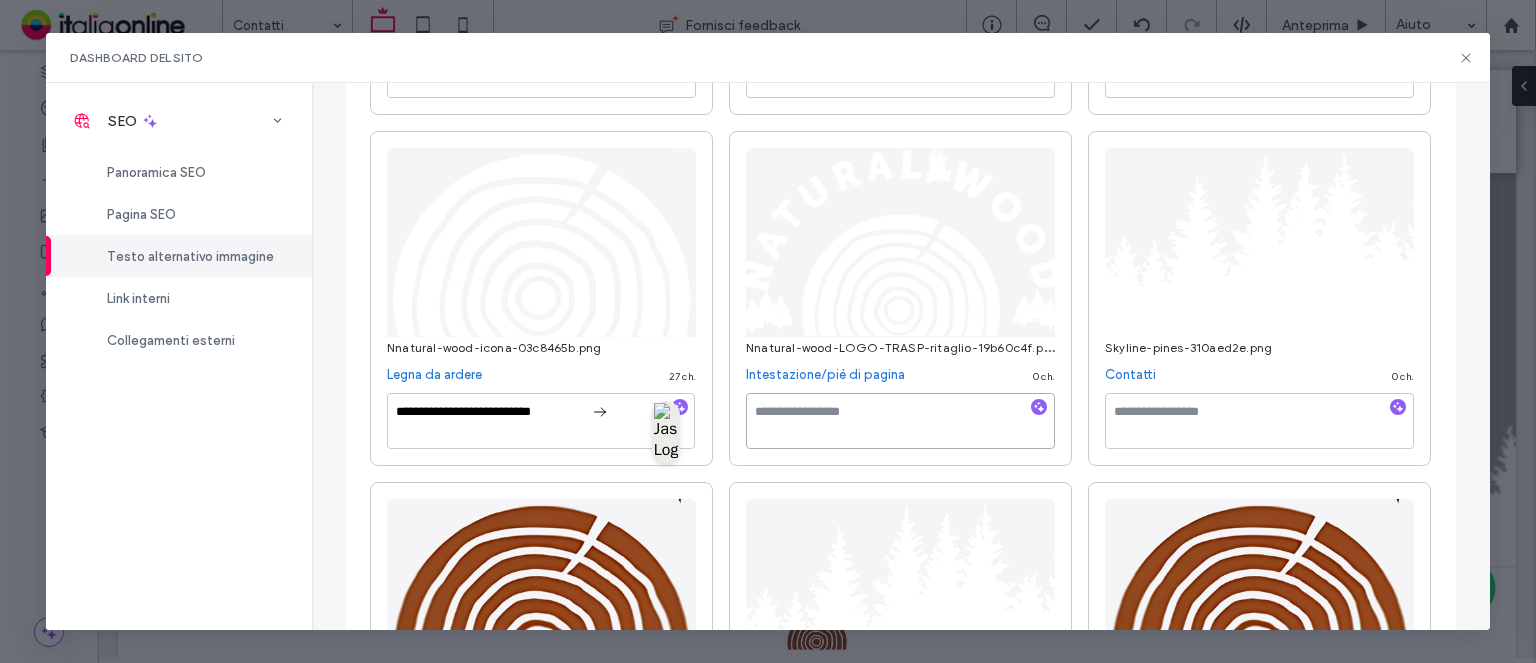 click at bounding box center (900, 421) 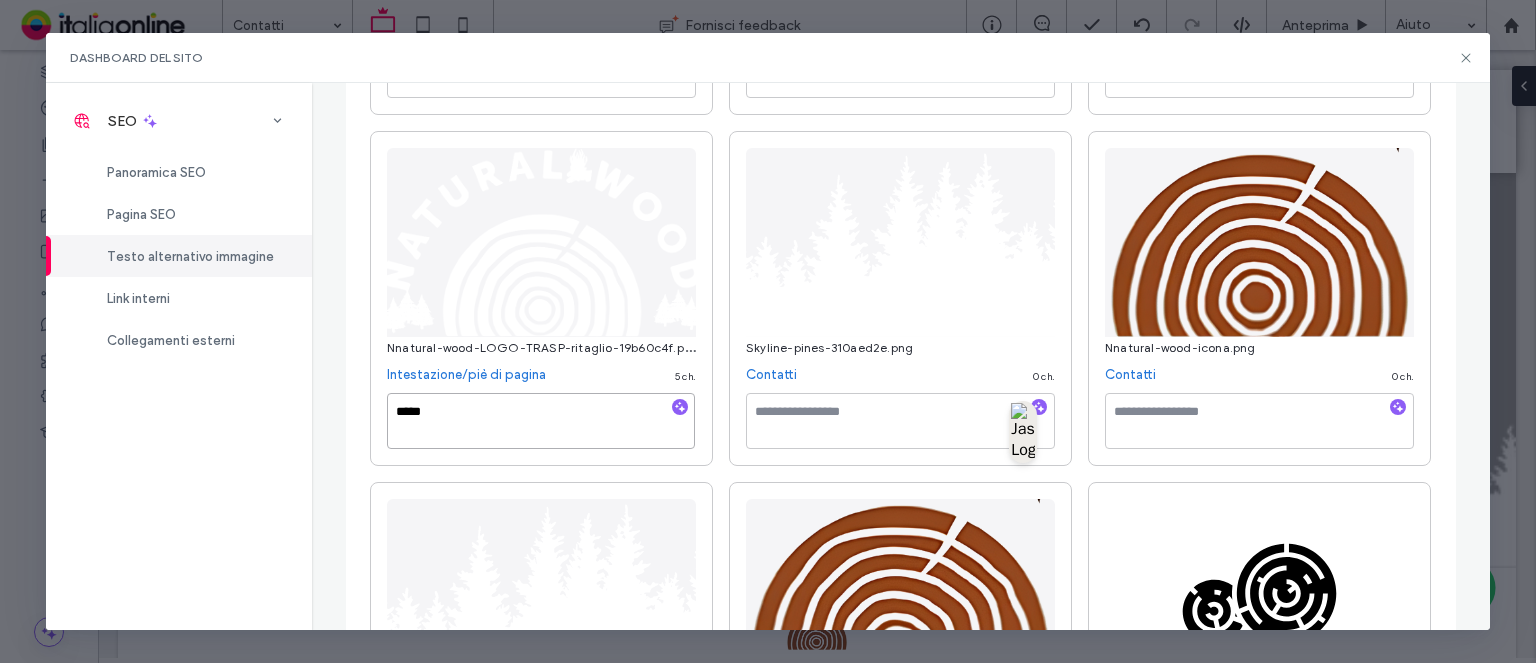 paste on "**********" 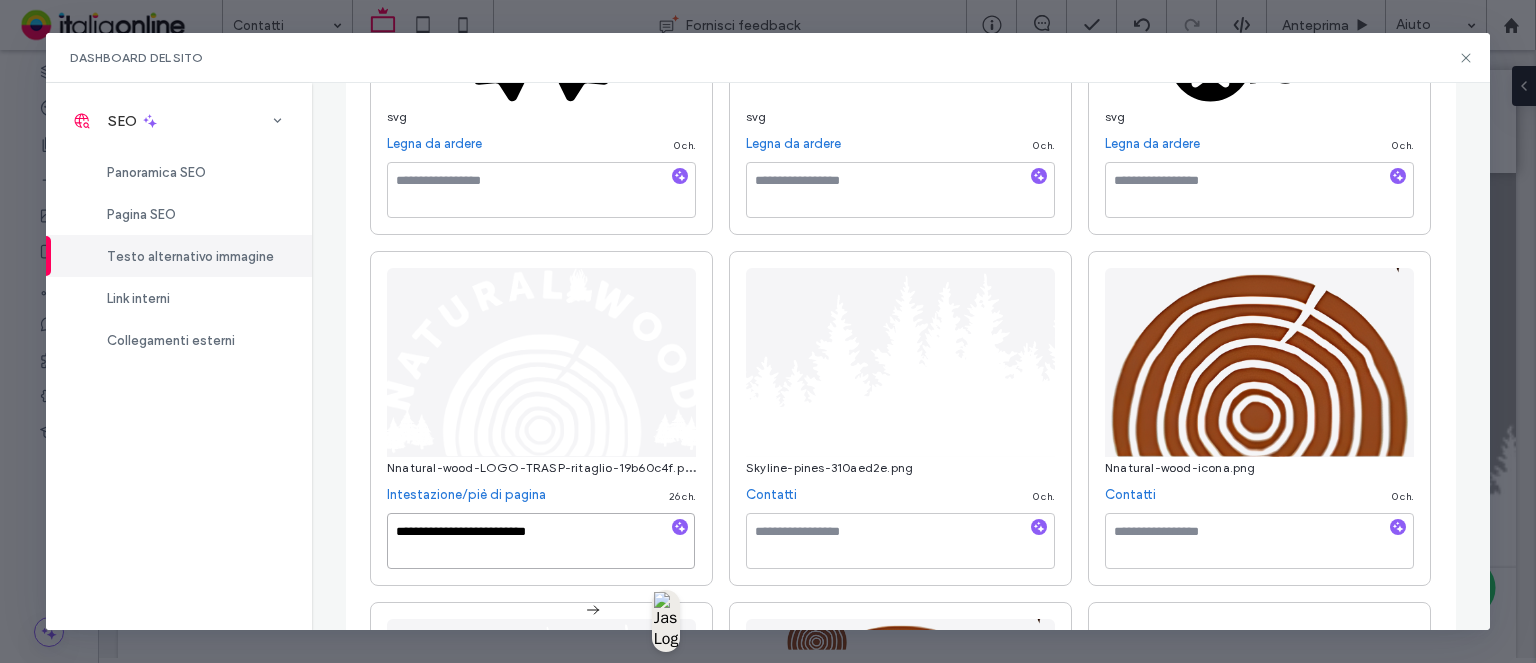 scroll, scrollTop: 500, scrollLeft: 0, axis: vertical 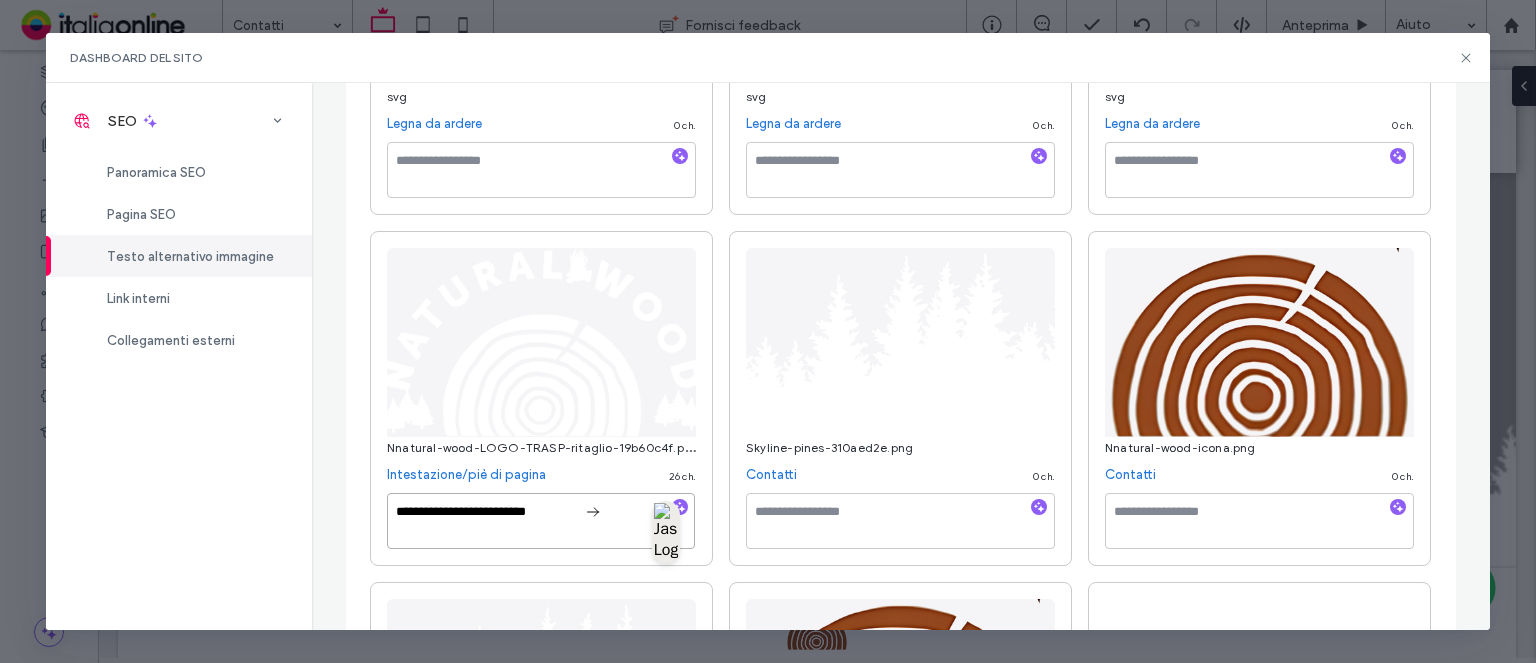 type on "**********" 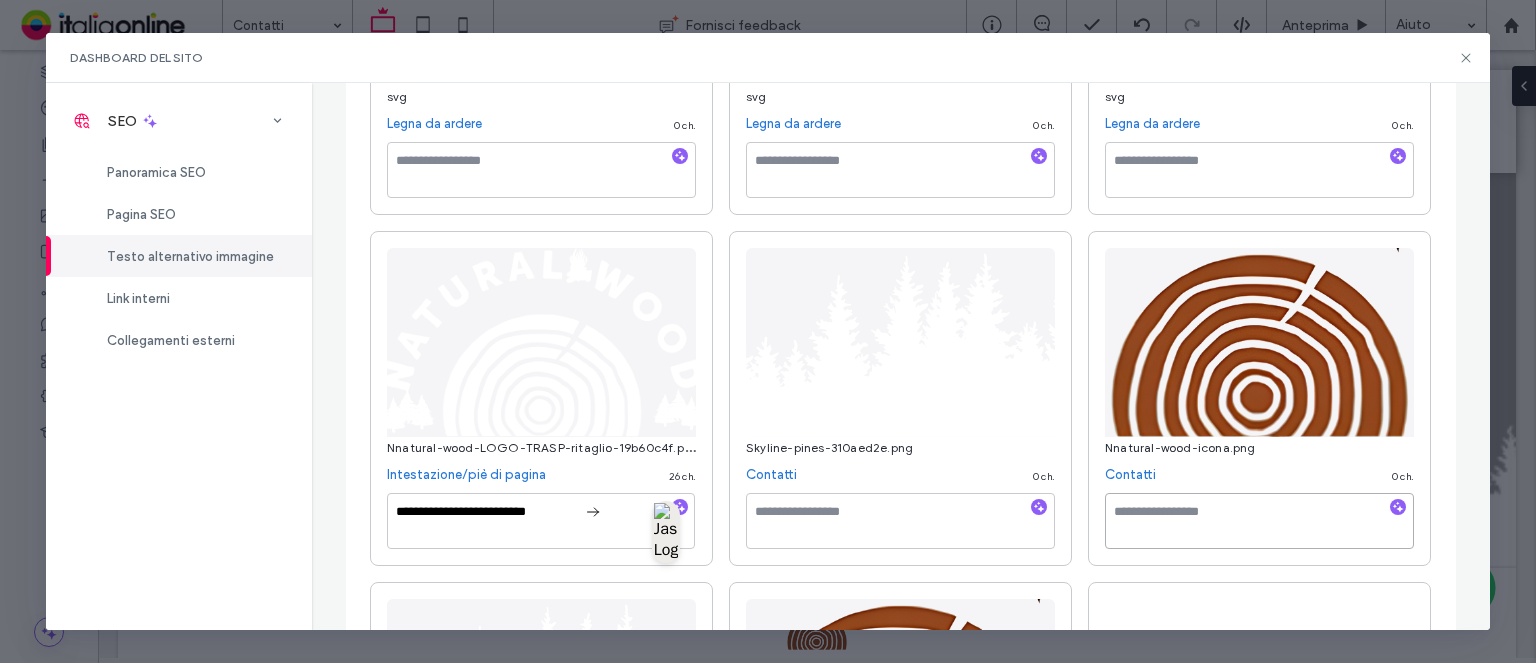 click at bounding box center (1259, 521) 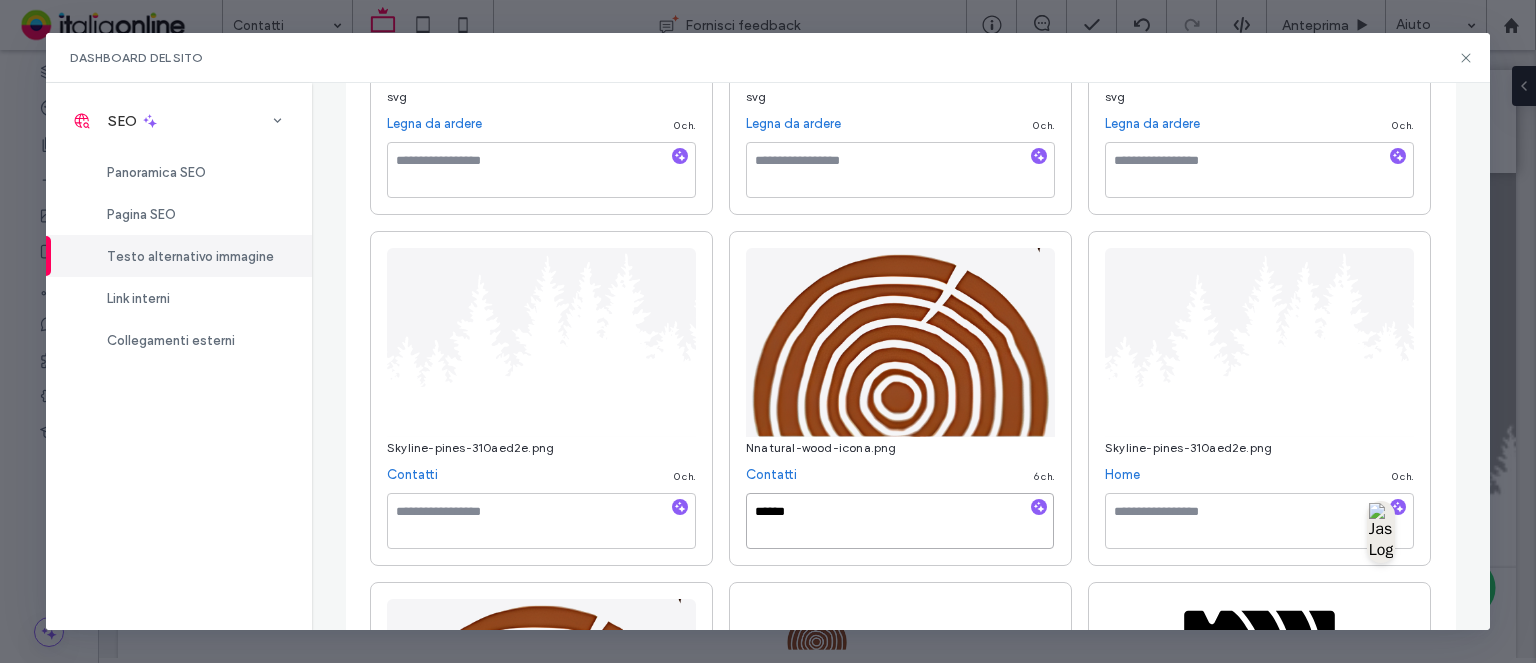 paste on "**********" 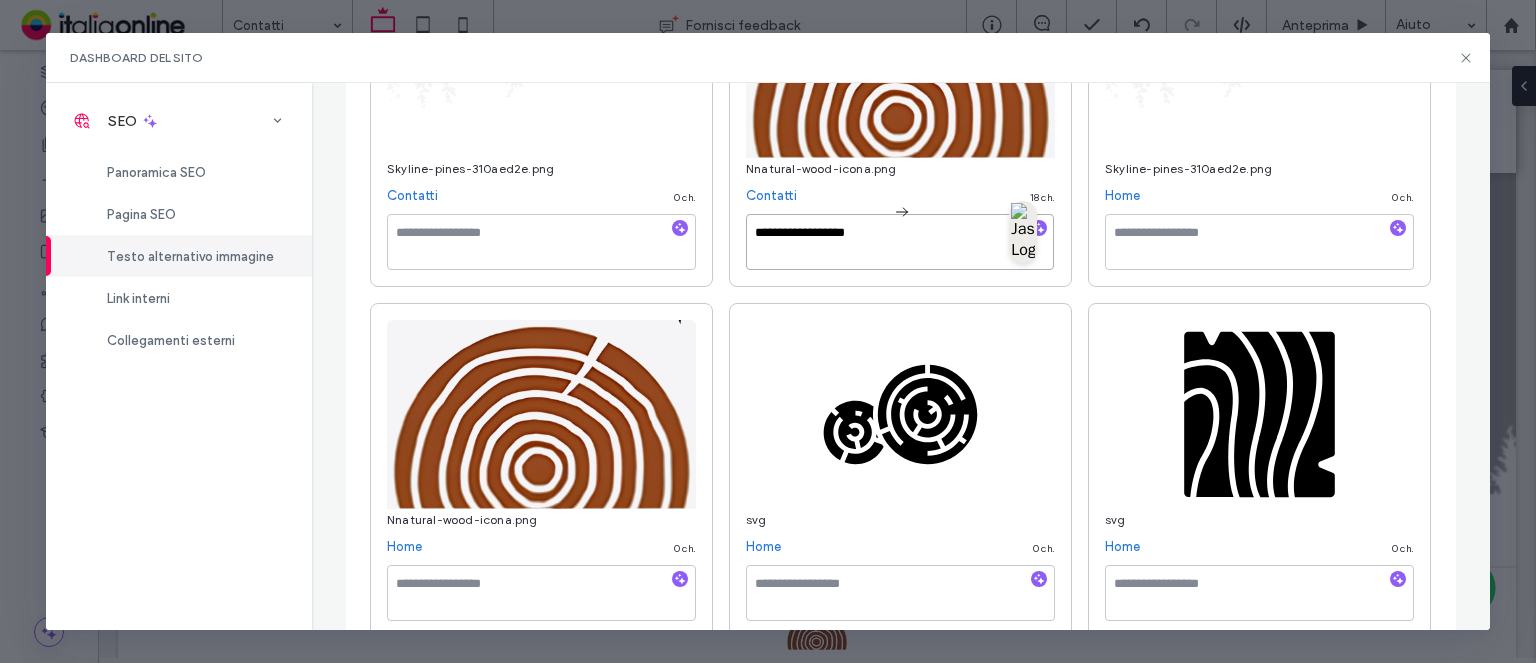 scroll, scrollTop: 800, scrollLeft: 0, axis: vertical 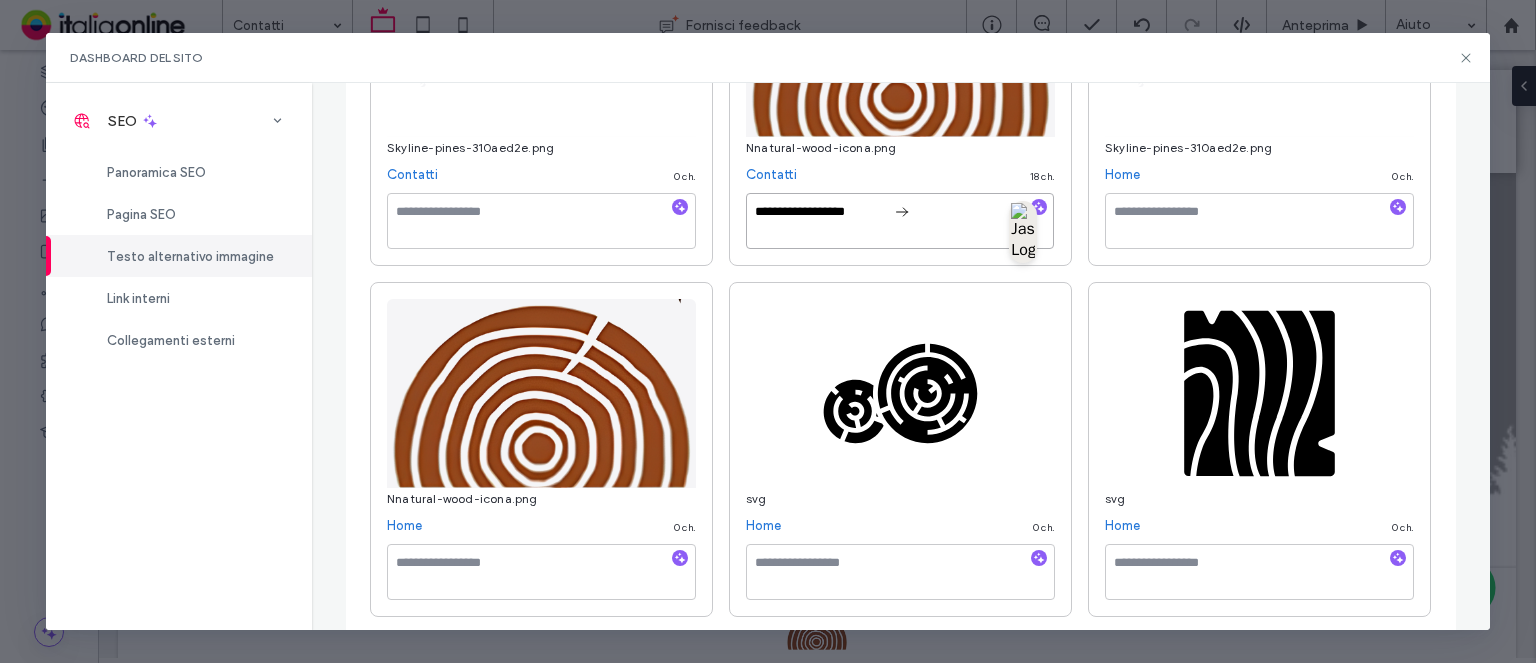 type on "**********" 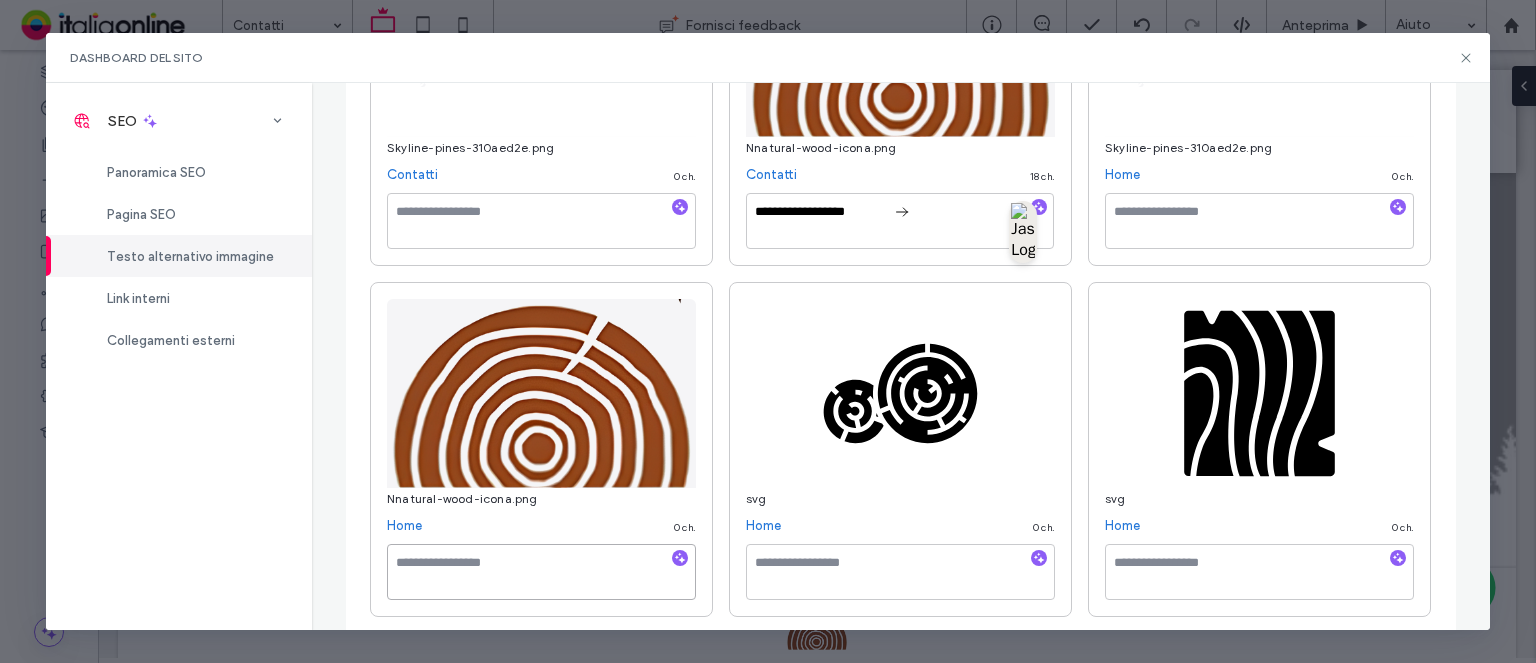 click at bounding box center (541, 572) 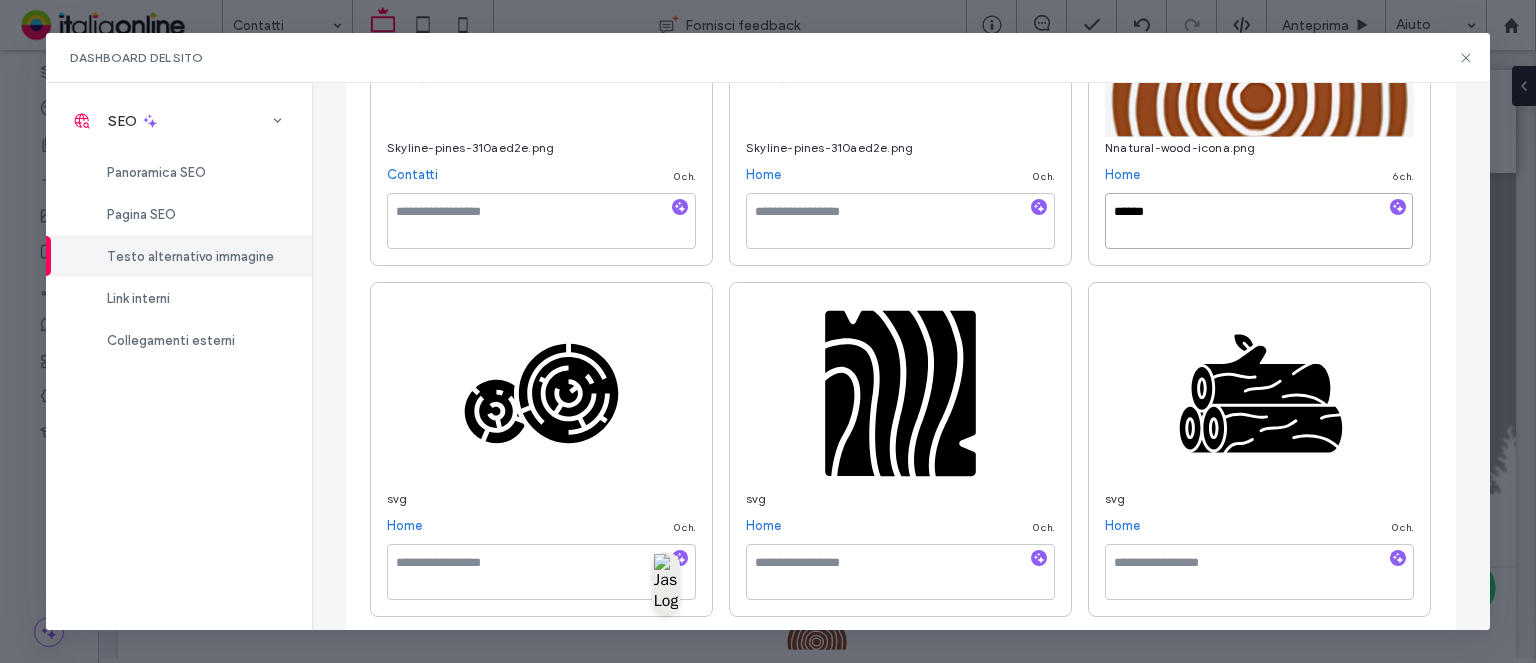 paste on "**********" 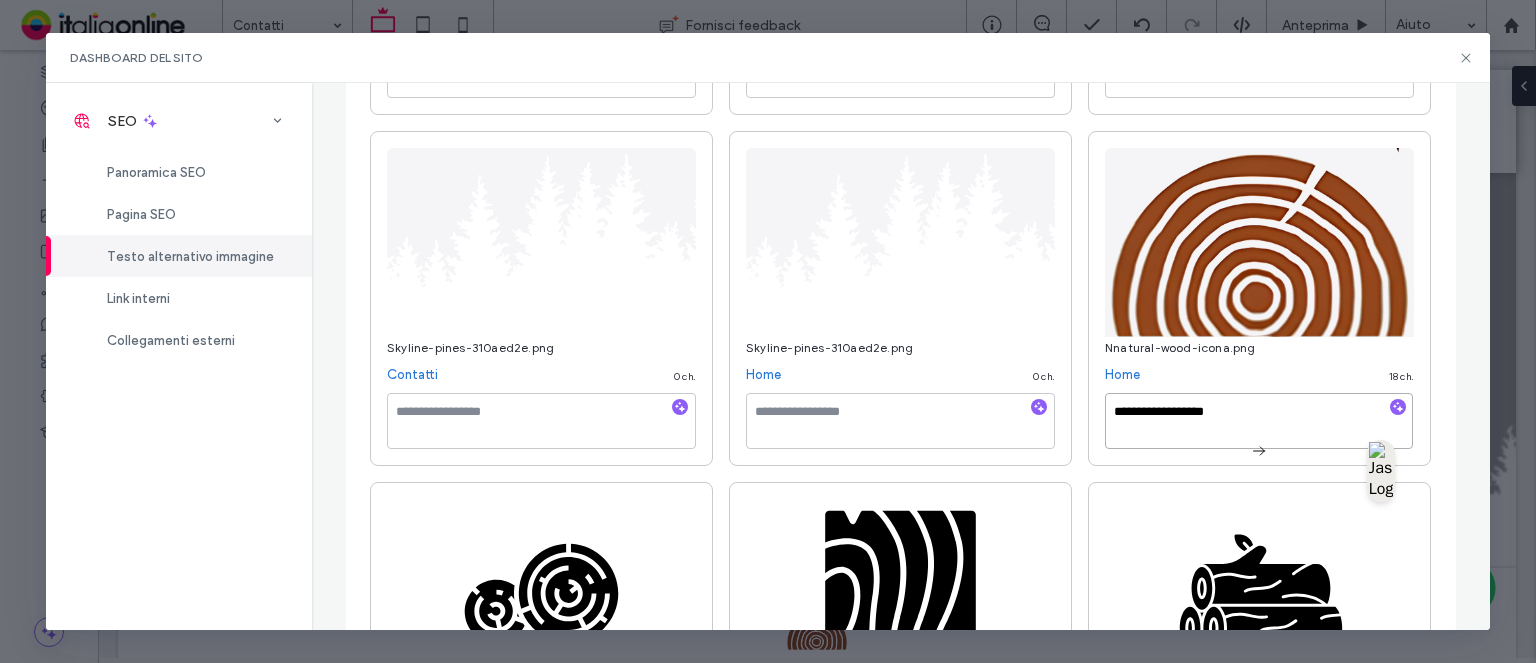 scroll, scrollTop: 500, scrollLeft: 0, axis: vertical 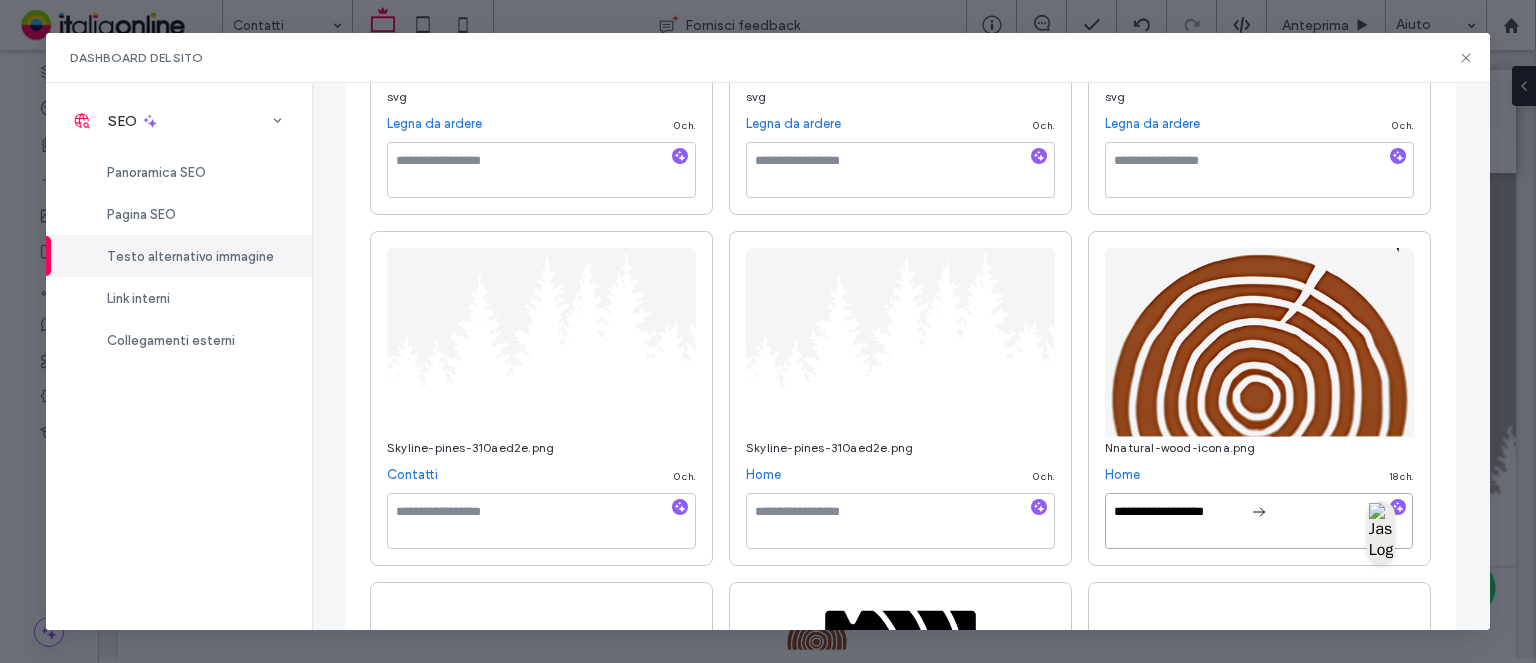 type on "**********" 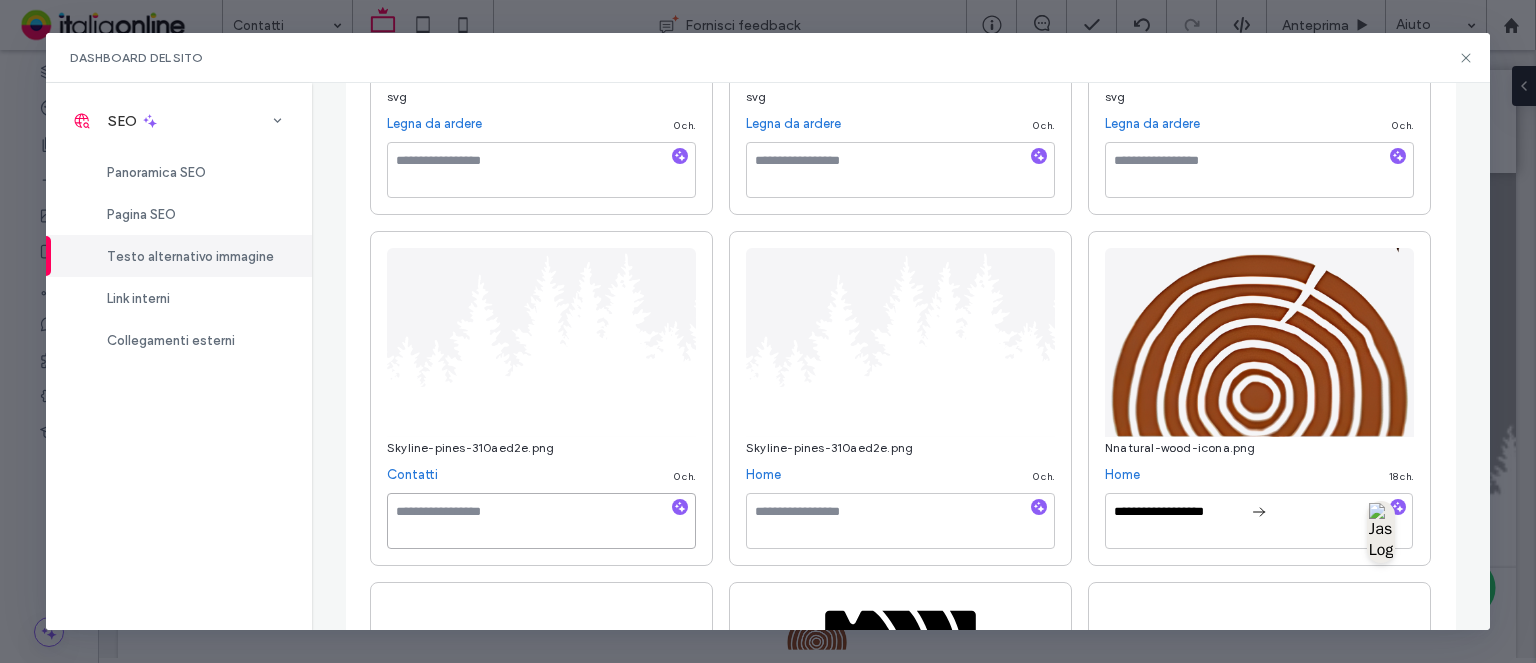 click at bounding box center (541, 521) 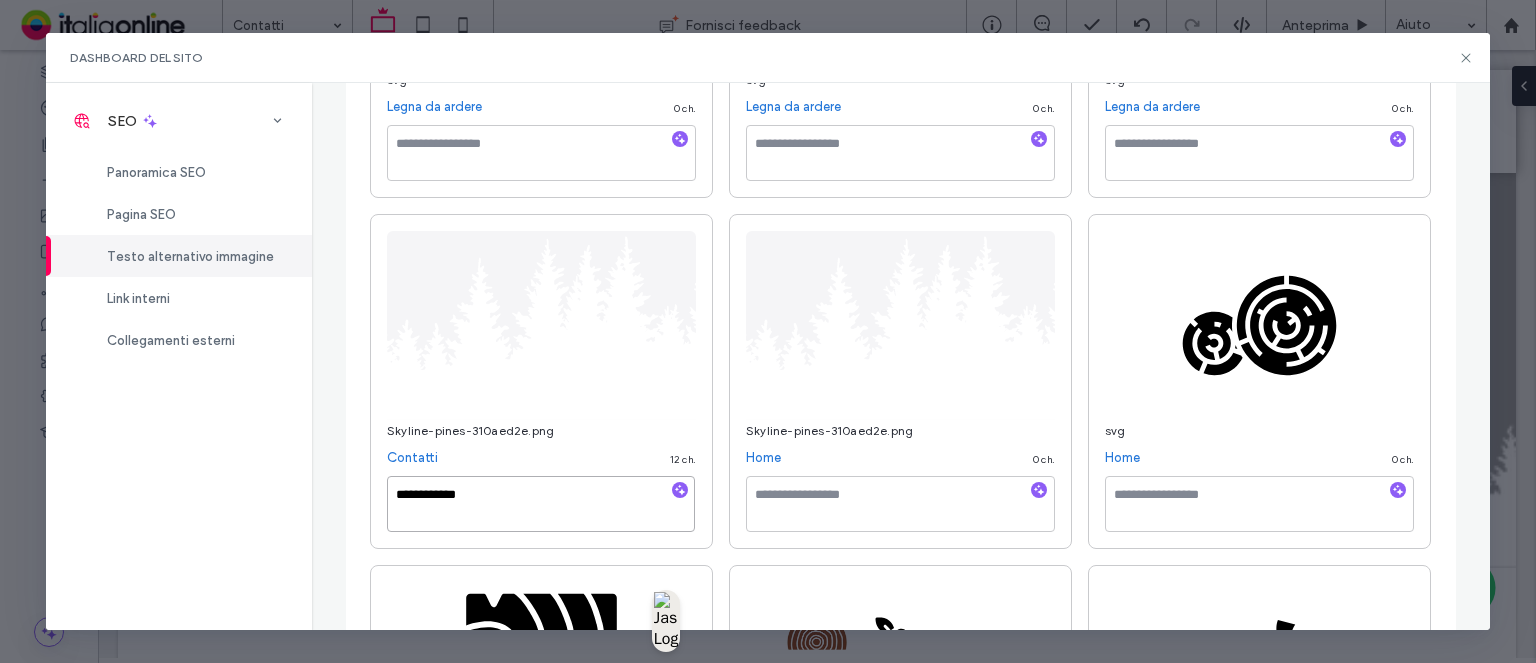 scroll, scrollTop: 600, scrollLeft: 0, axis: vertical 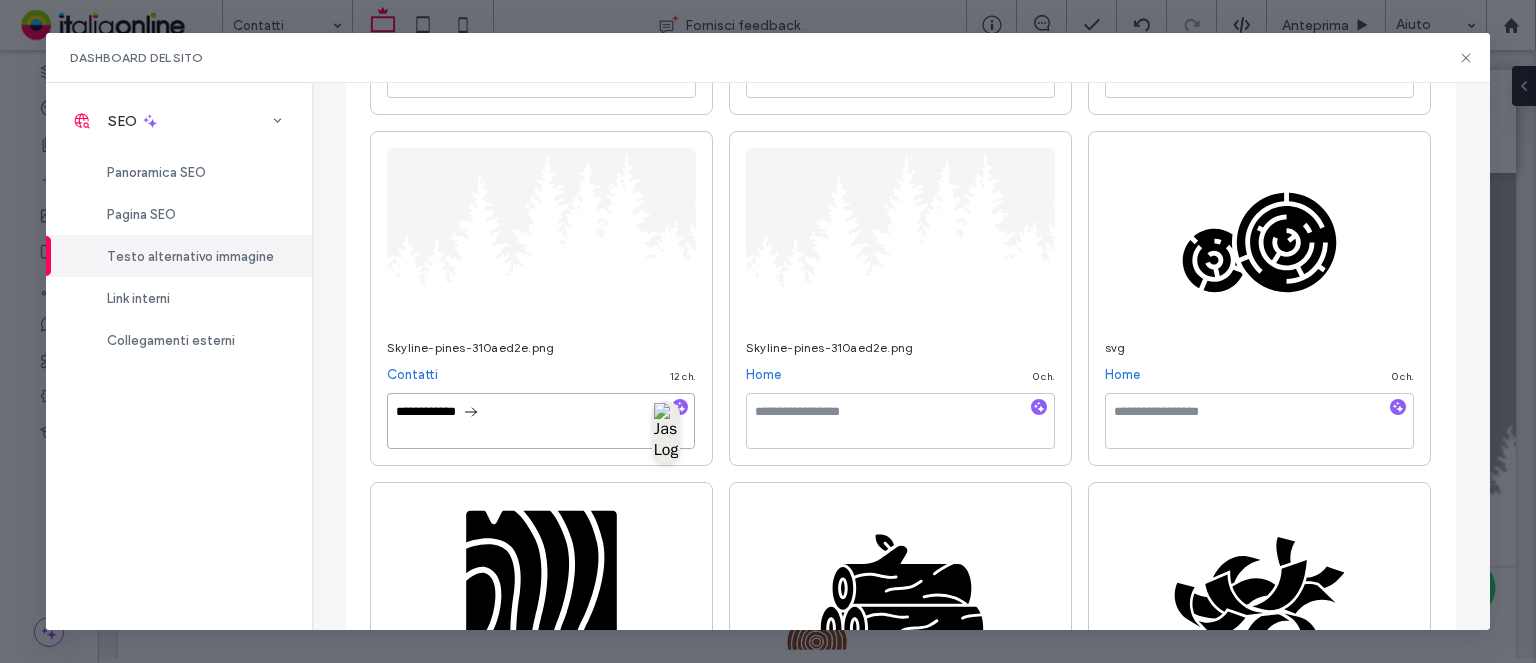 type on "**********" 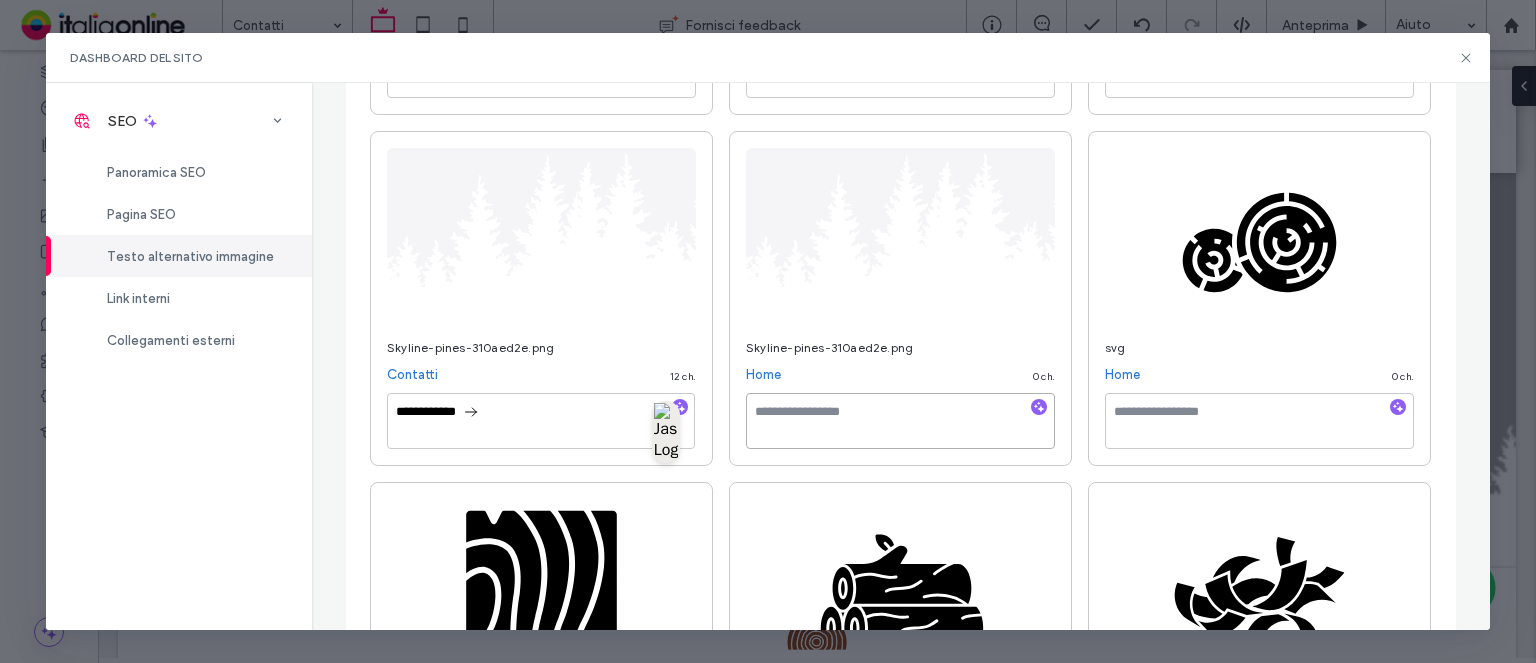 click at bounding box center (900, 421) 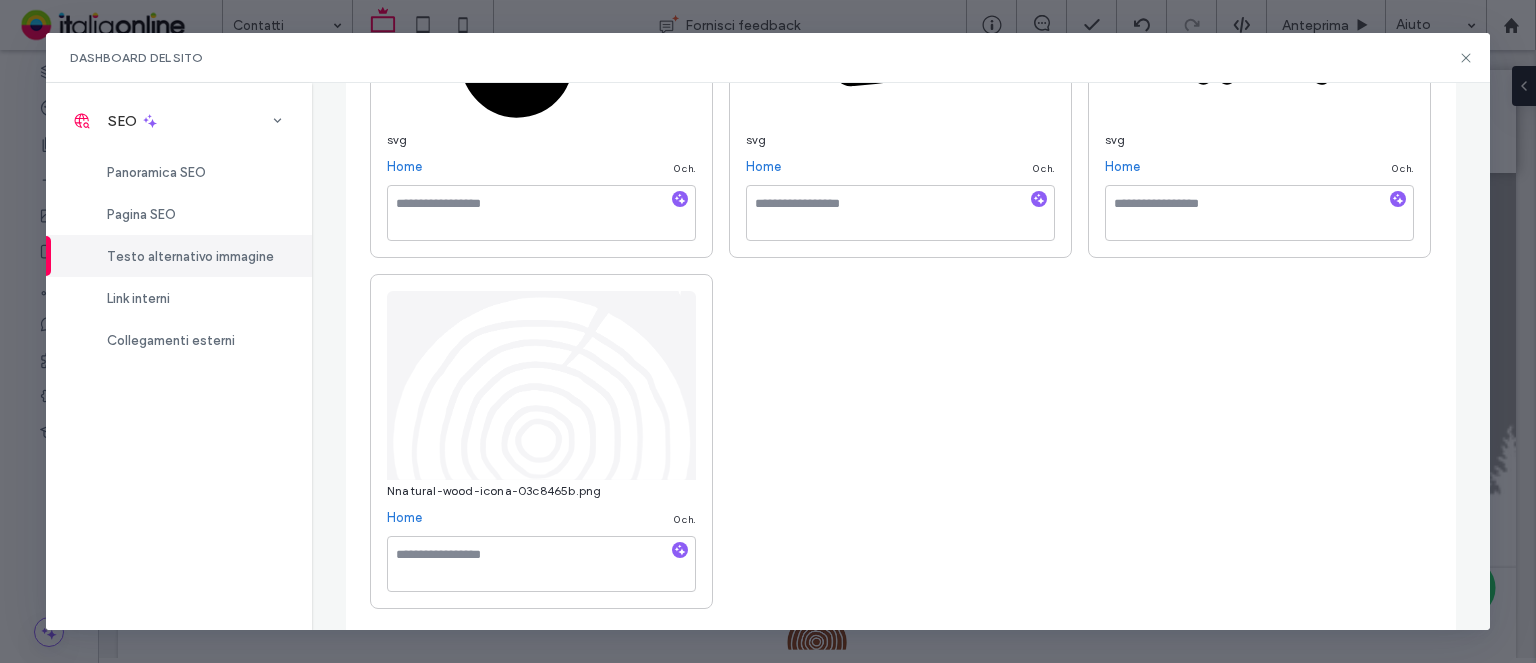 scroll, scrollTop: 1512, scrollLeft: 0, axis: vertical 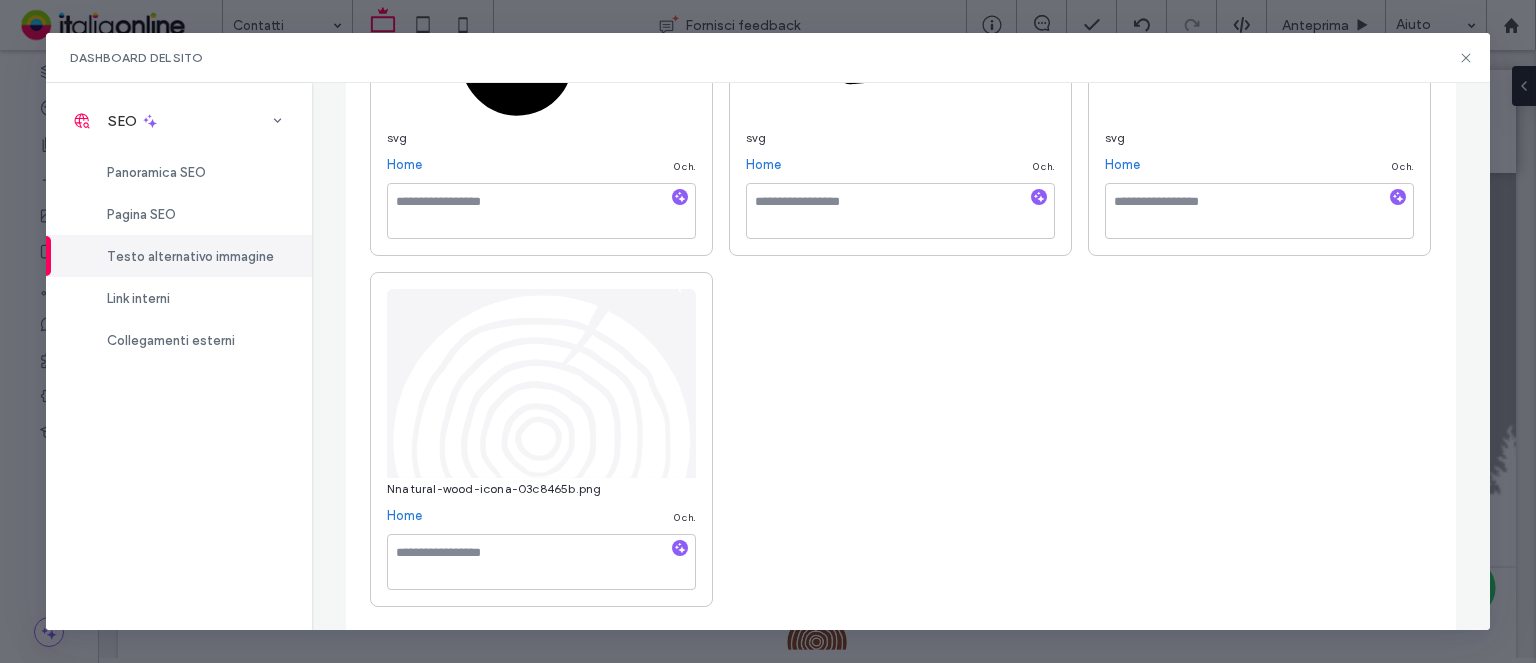 type on "**********" 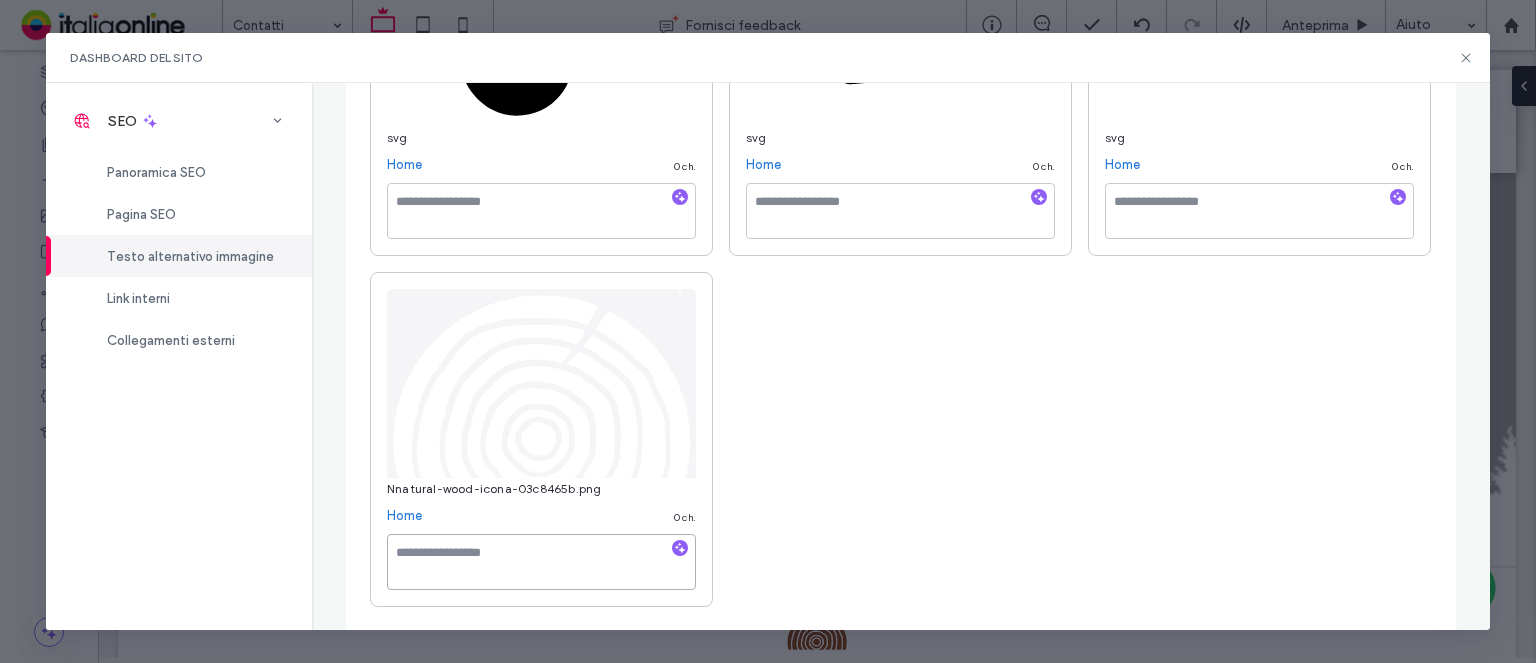 click at bounding box center (541, 562) 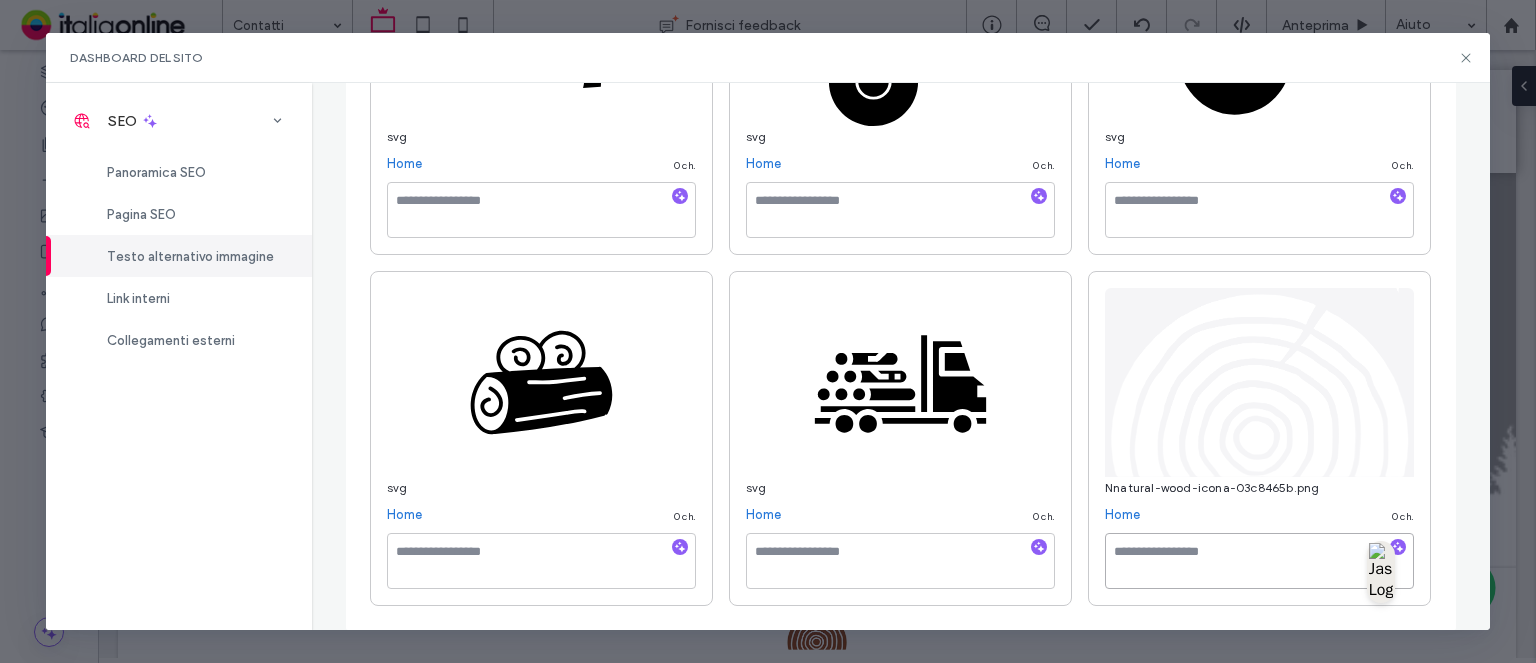 scroll, scrollTop: 1161, scrollLeft: 0, axis: vertical 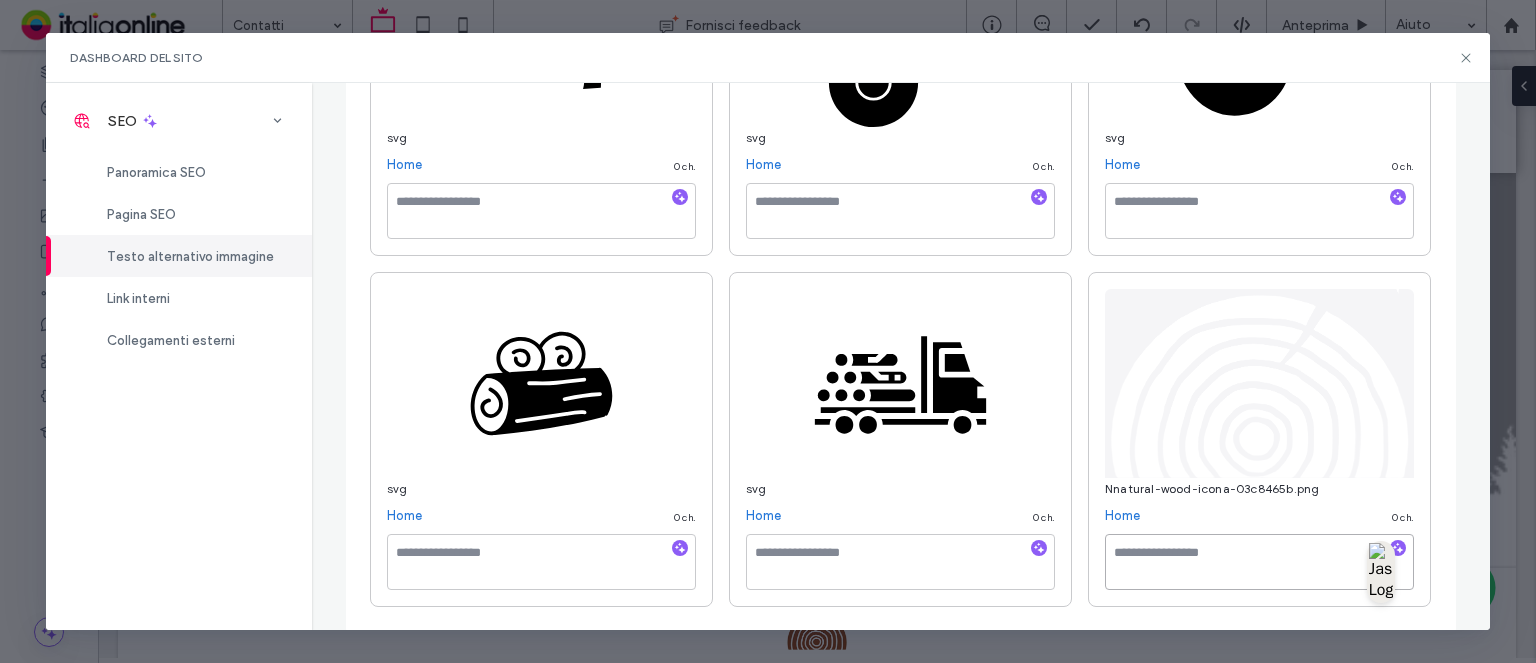click at bounding box center [1259, 562] 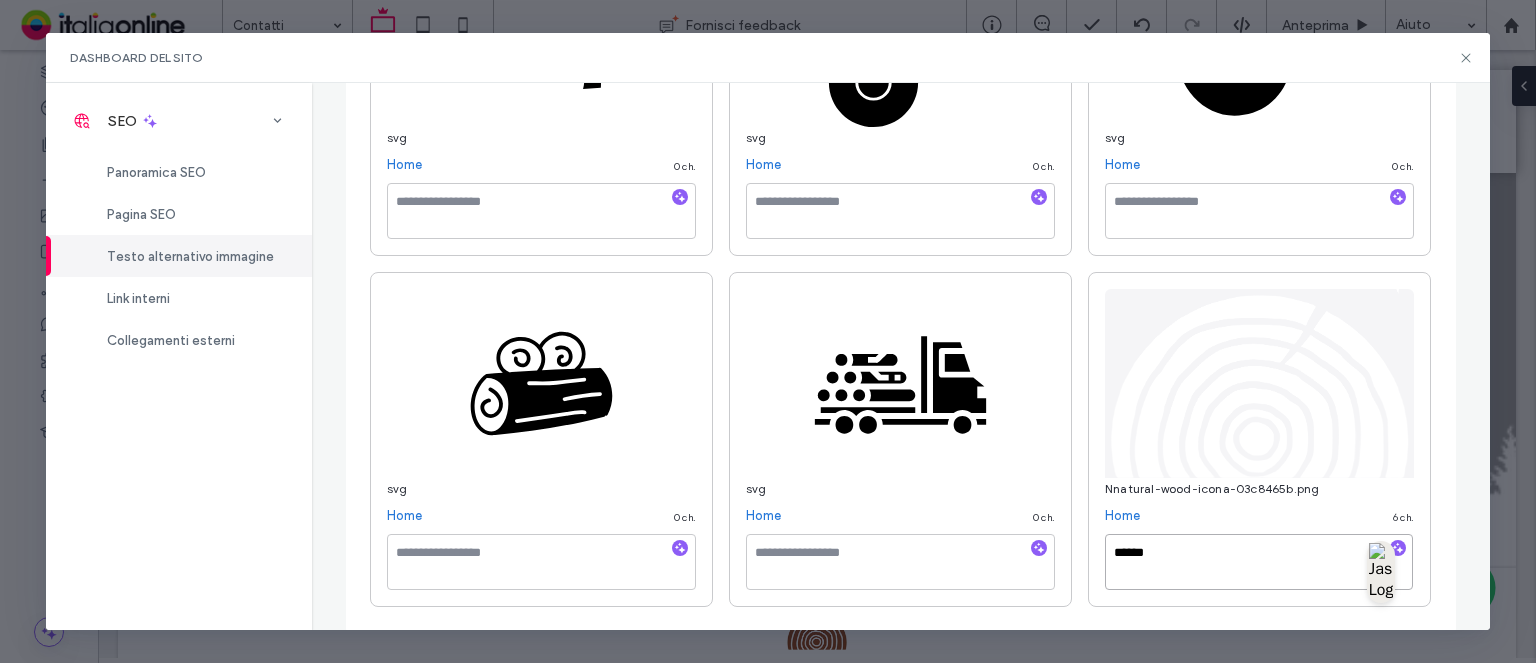 paste on "**********" 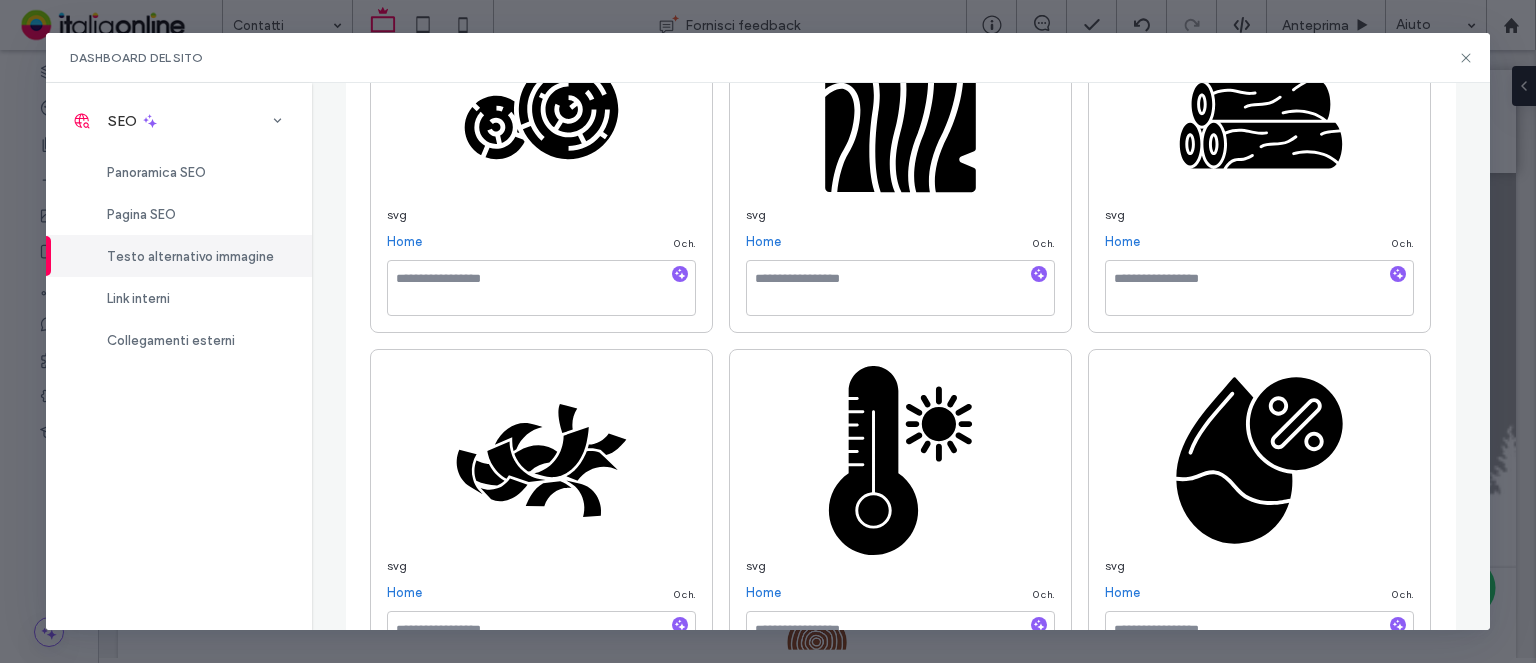 scroll, scrollTop: 561, scrollLeft: 0, axis: vertical 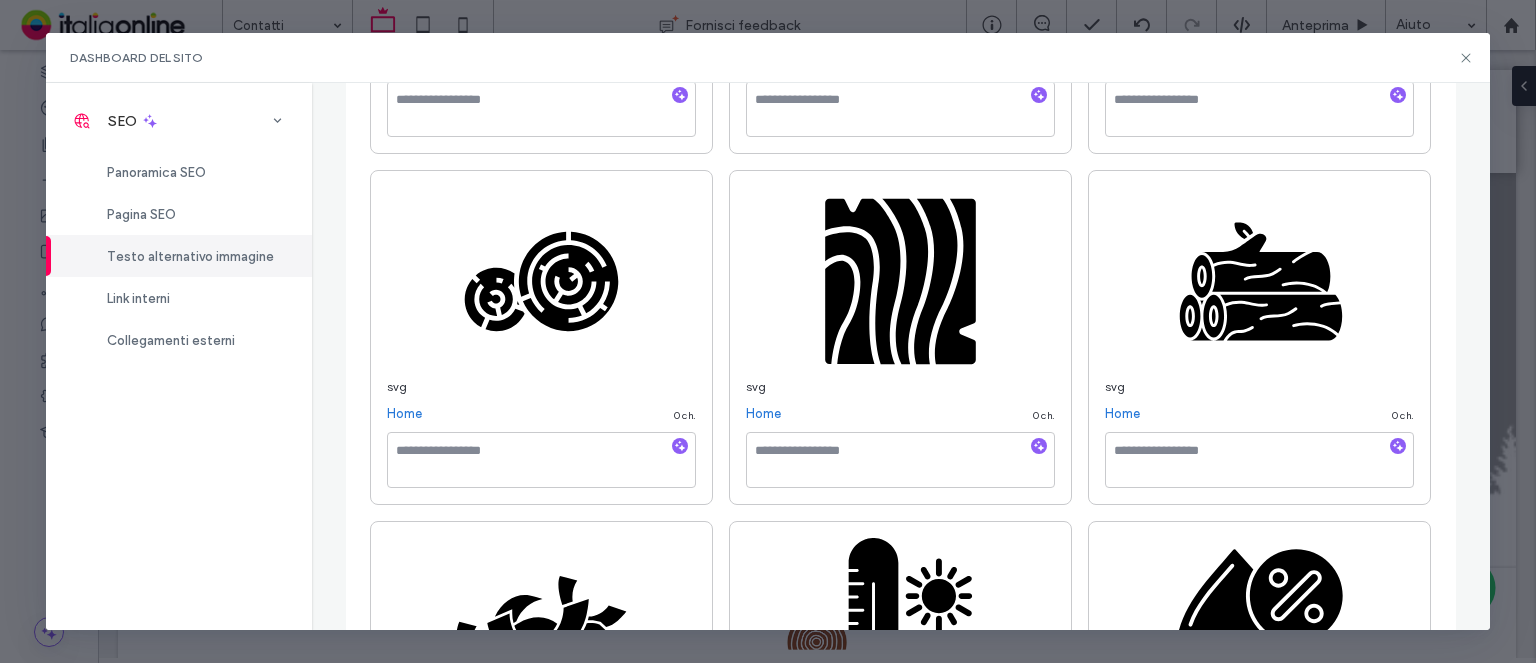 type on "**********" 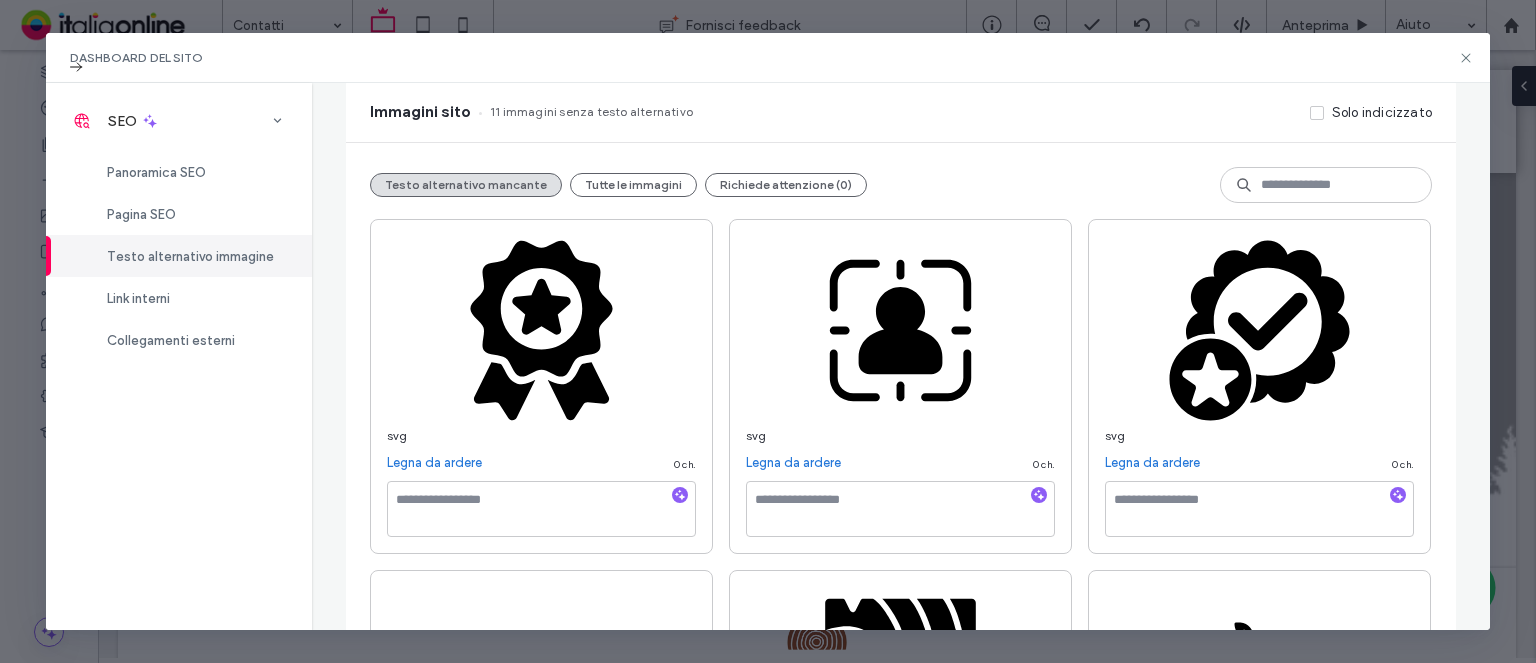 scroll, scrollTop: 0, scrollLeft: 0, axis: both 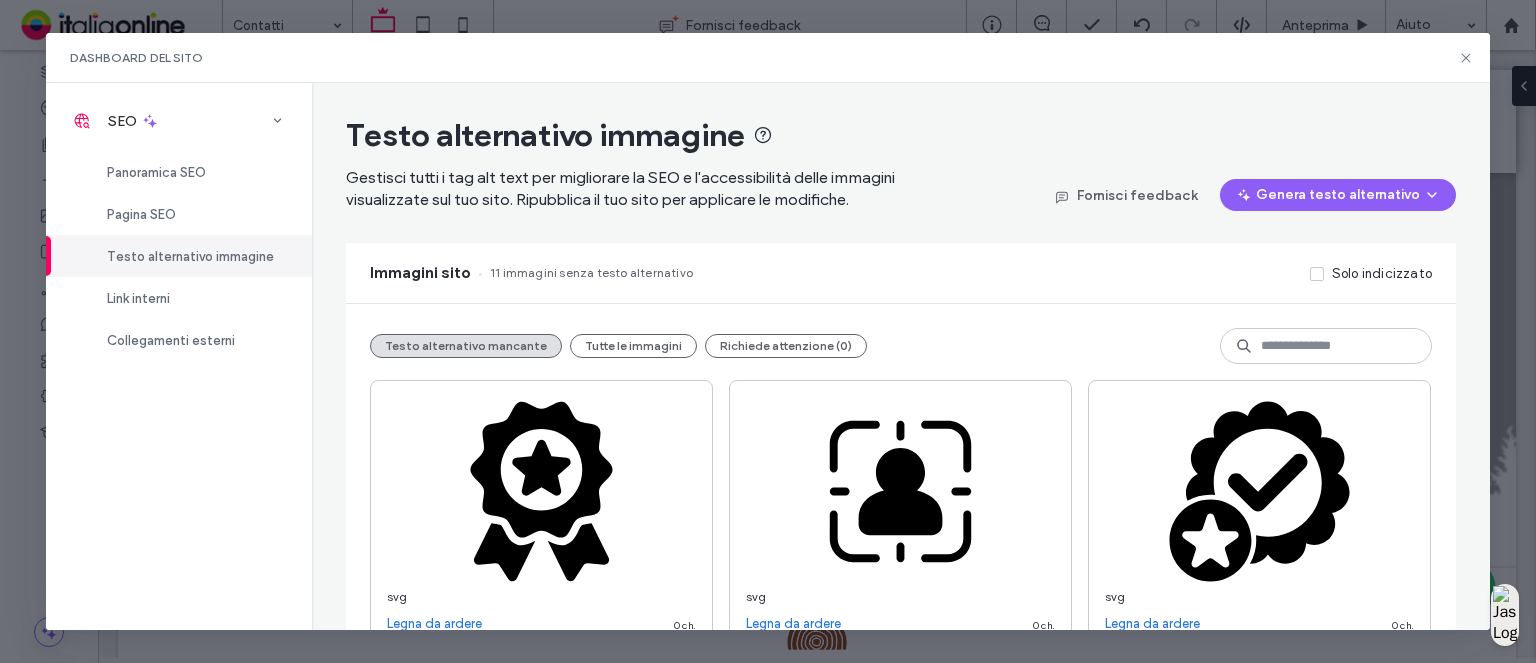 drag, startPoint x: 639, startPoint y: 341, endPoint x: 673, endPoint y: 357, distance: 37.576588 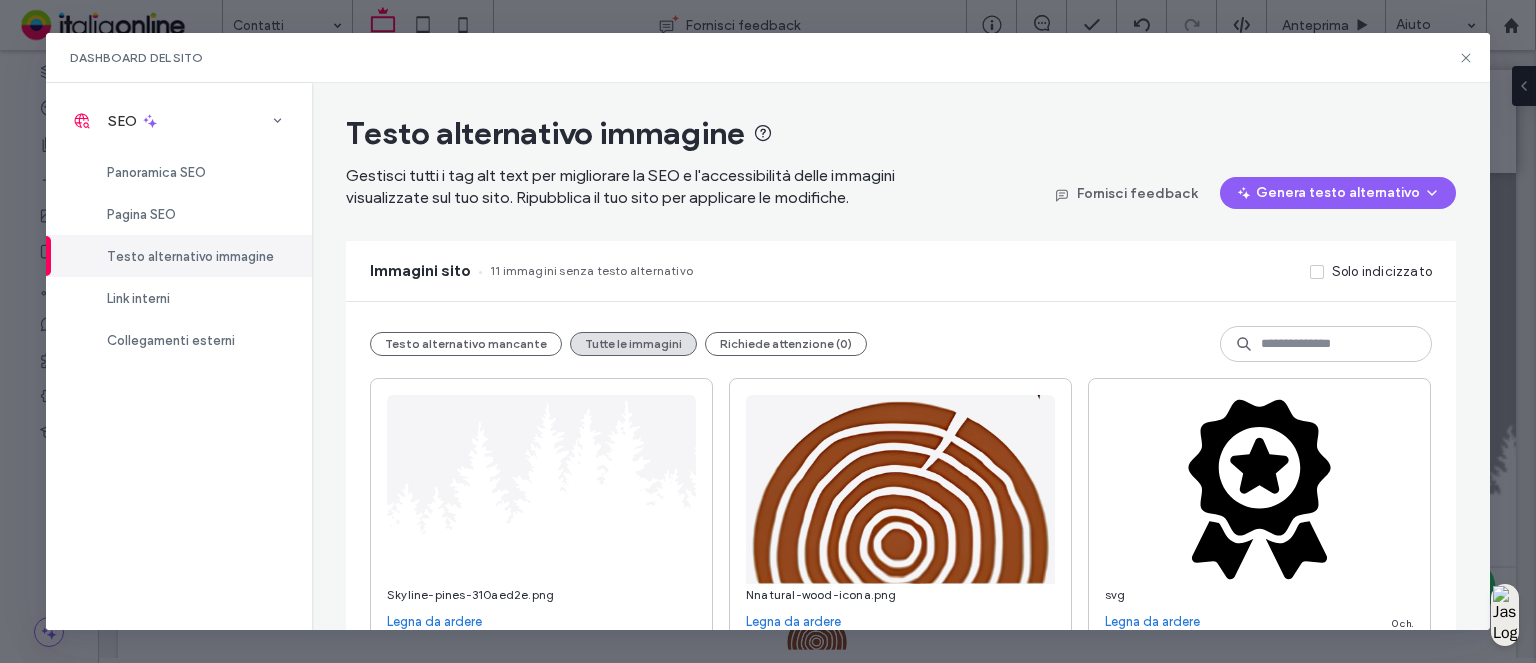 scroll, scrollTop: 0, scrollLeft: 0, axis: both 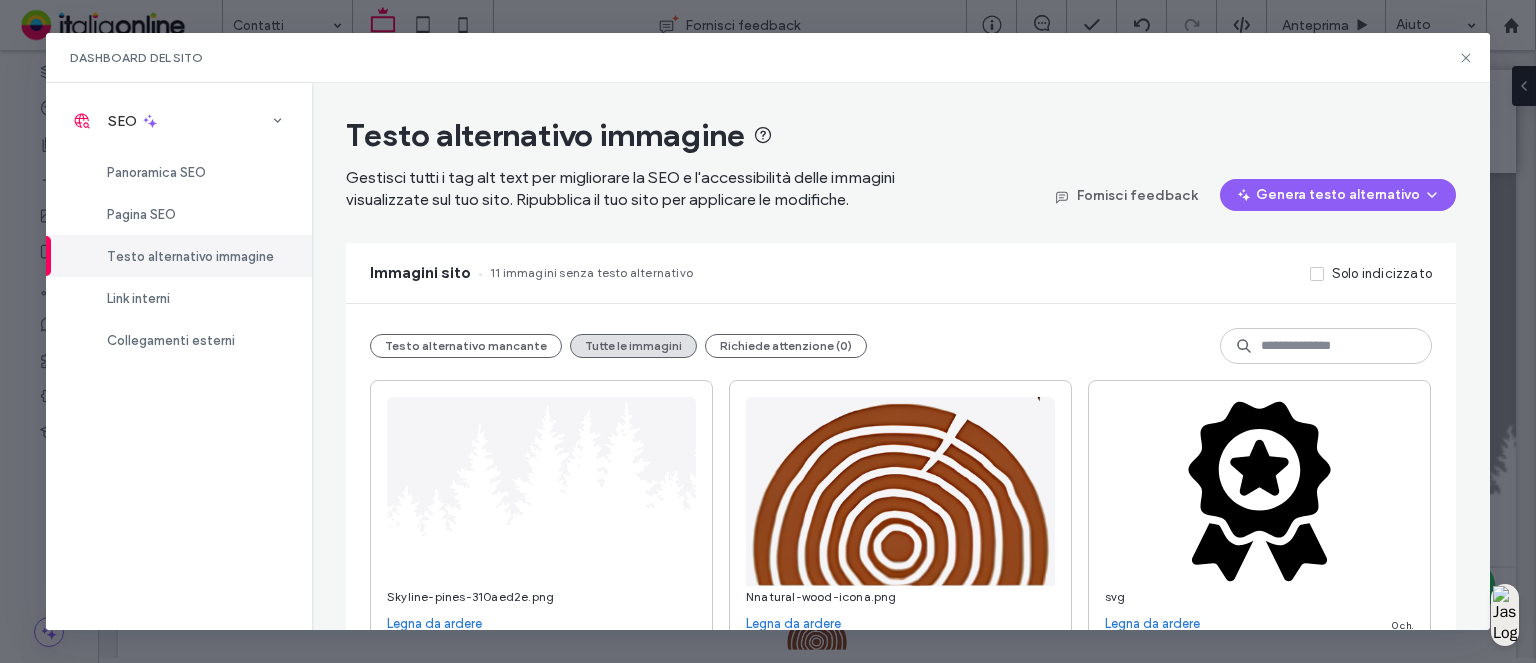 click on "Testo alternativo mancante" at bounding box center [466, 346] 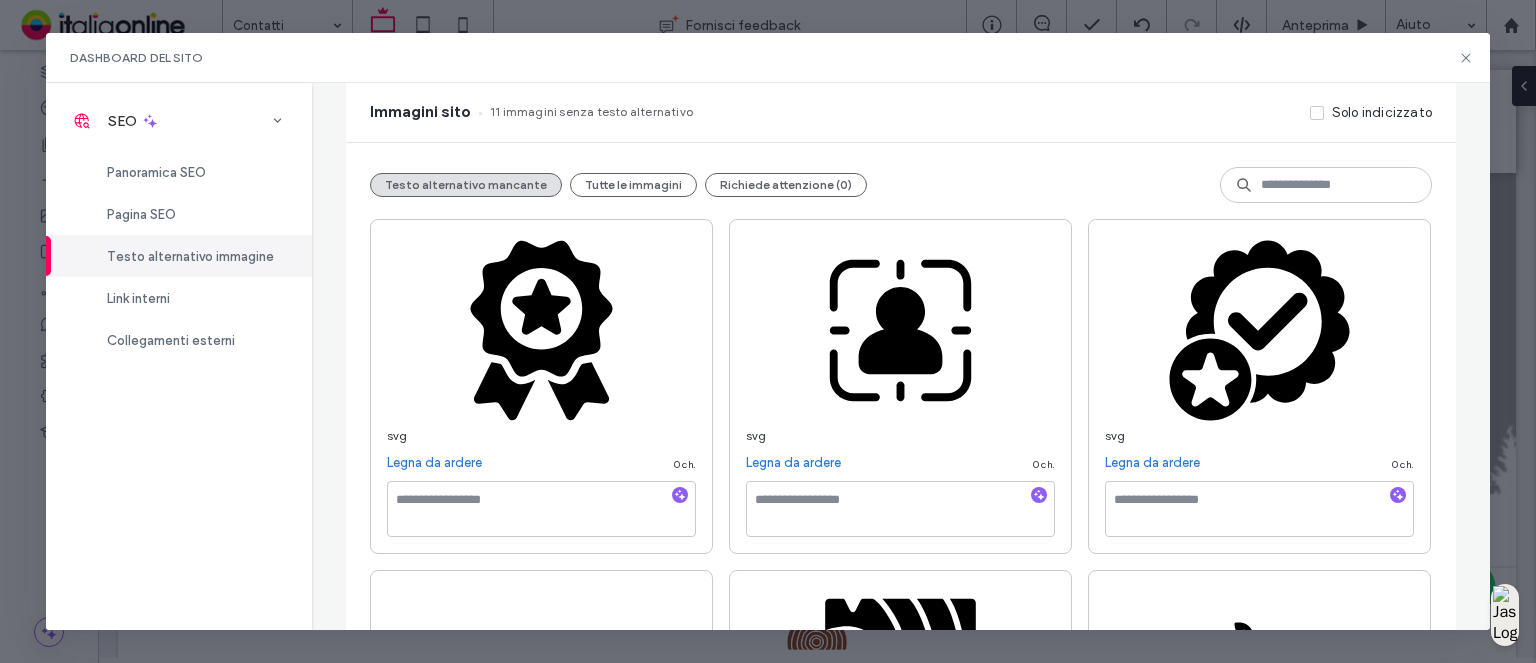 scroll, scrollTop: 61, scrollLeft: 0, axis: vertical 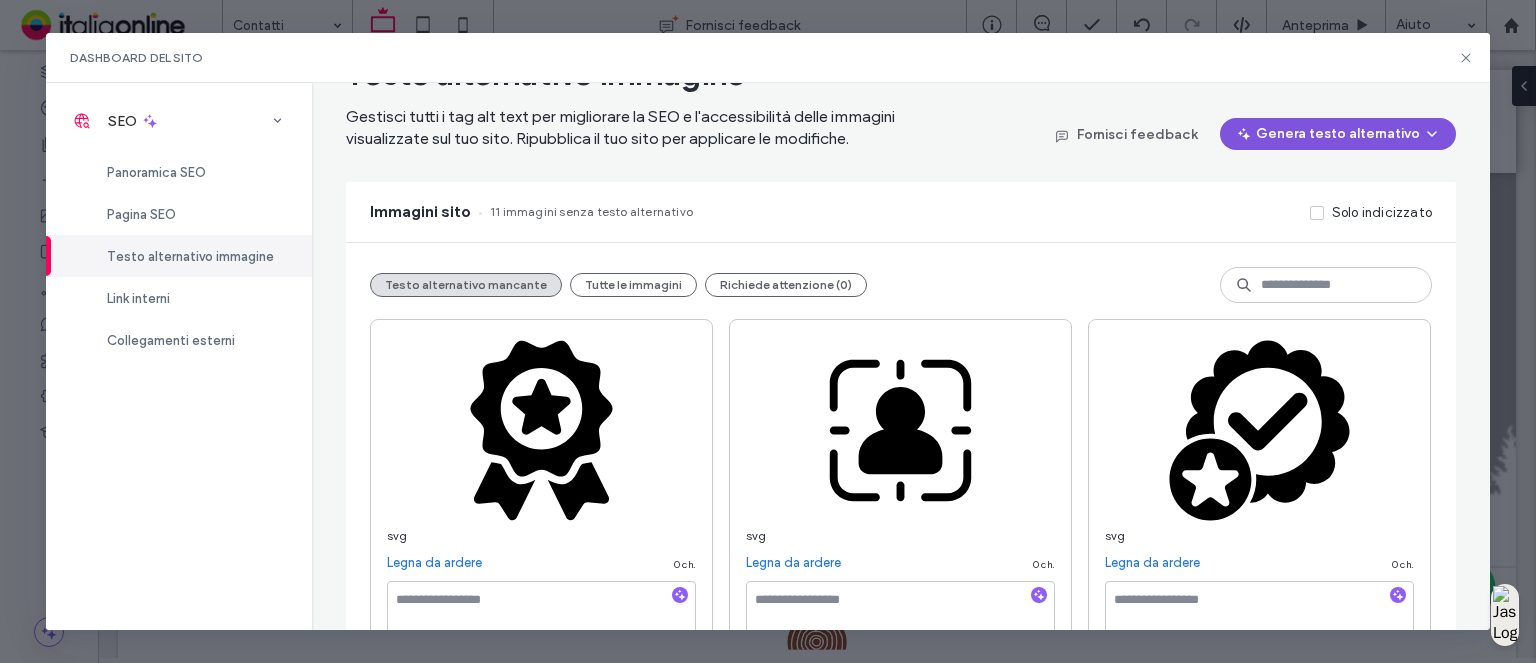 click on "Genera testo alternativo" at bounding box center [1338, 134] 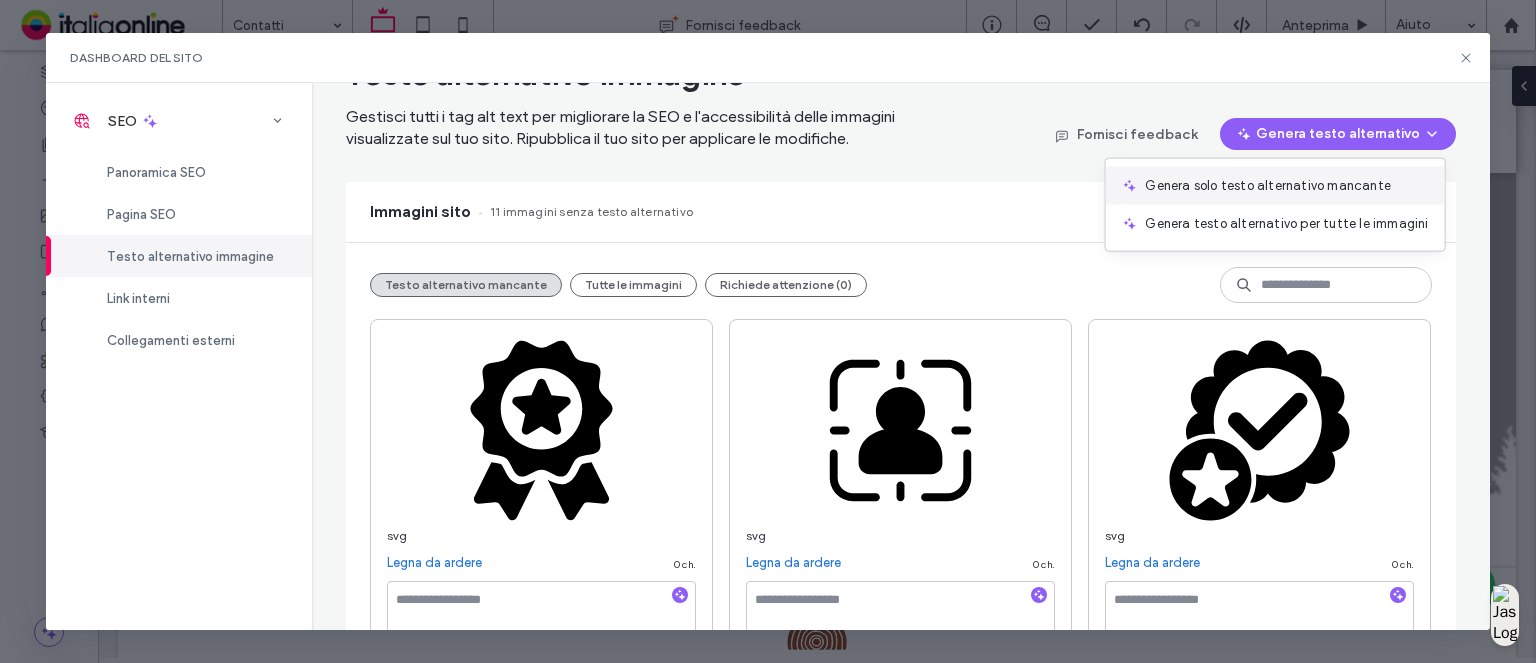 click on "Genera solo testo alternativo mancante" at bounding box center [1268, 186] 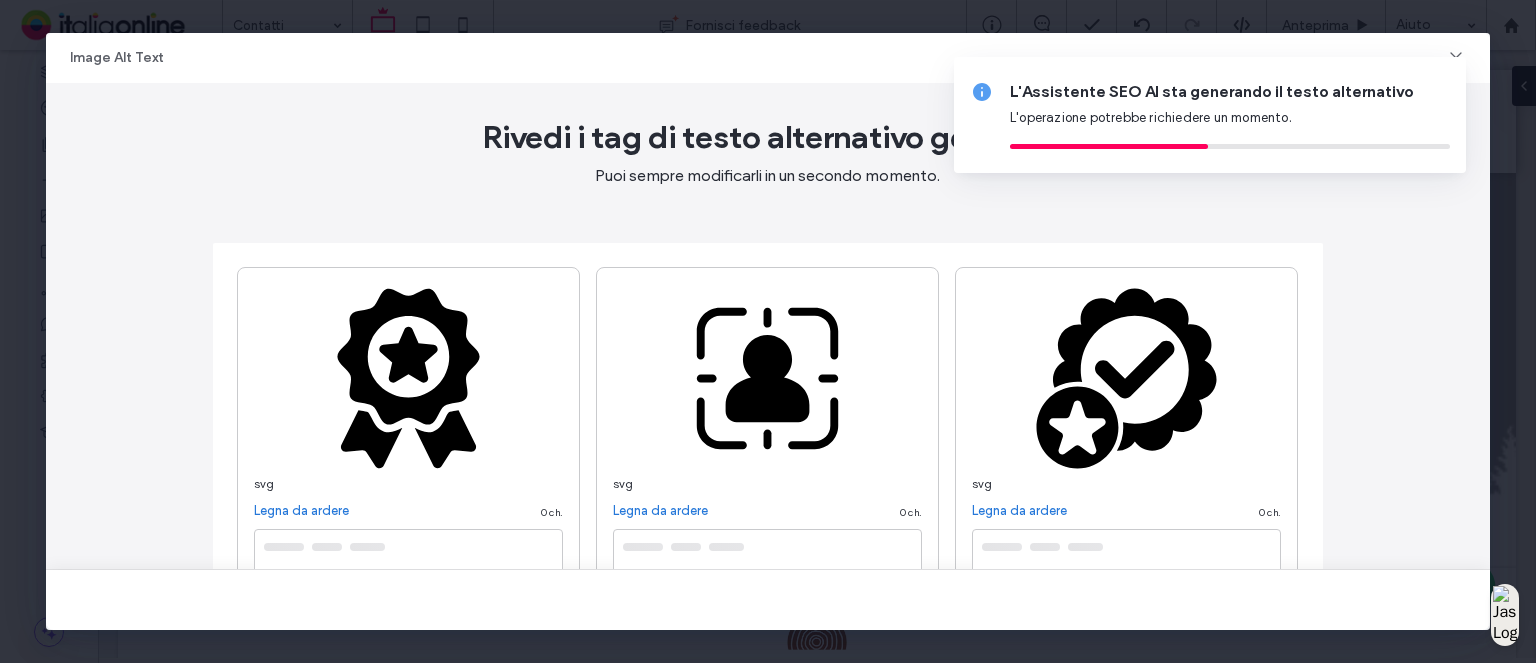 type on "**********" 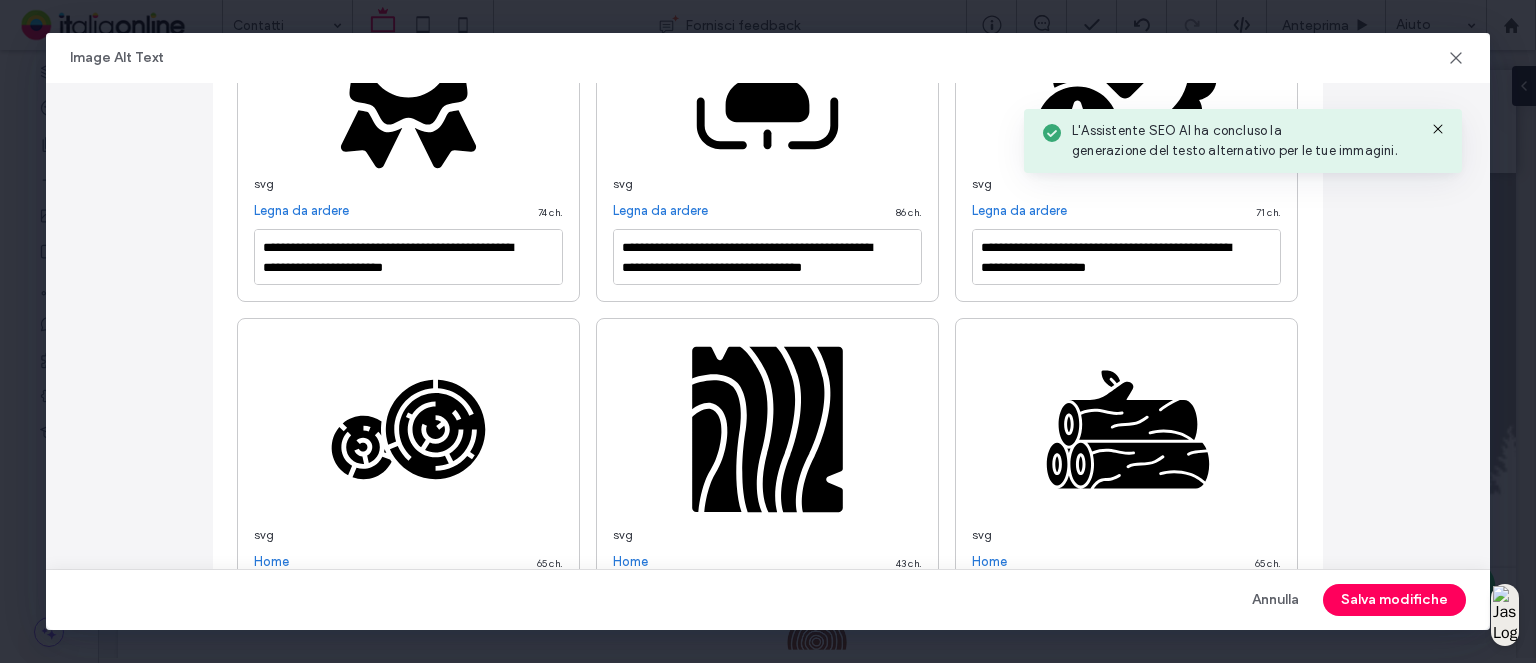 scroll, scrollTop: 400, scrollLeft: 0, axis: vertical 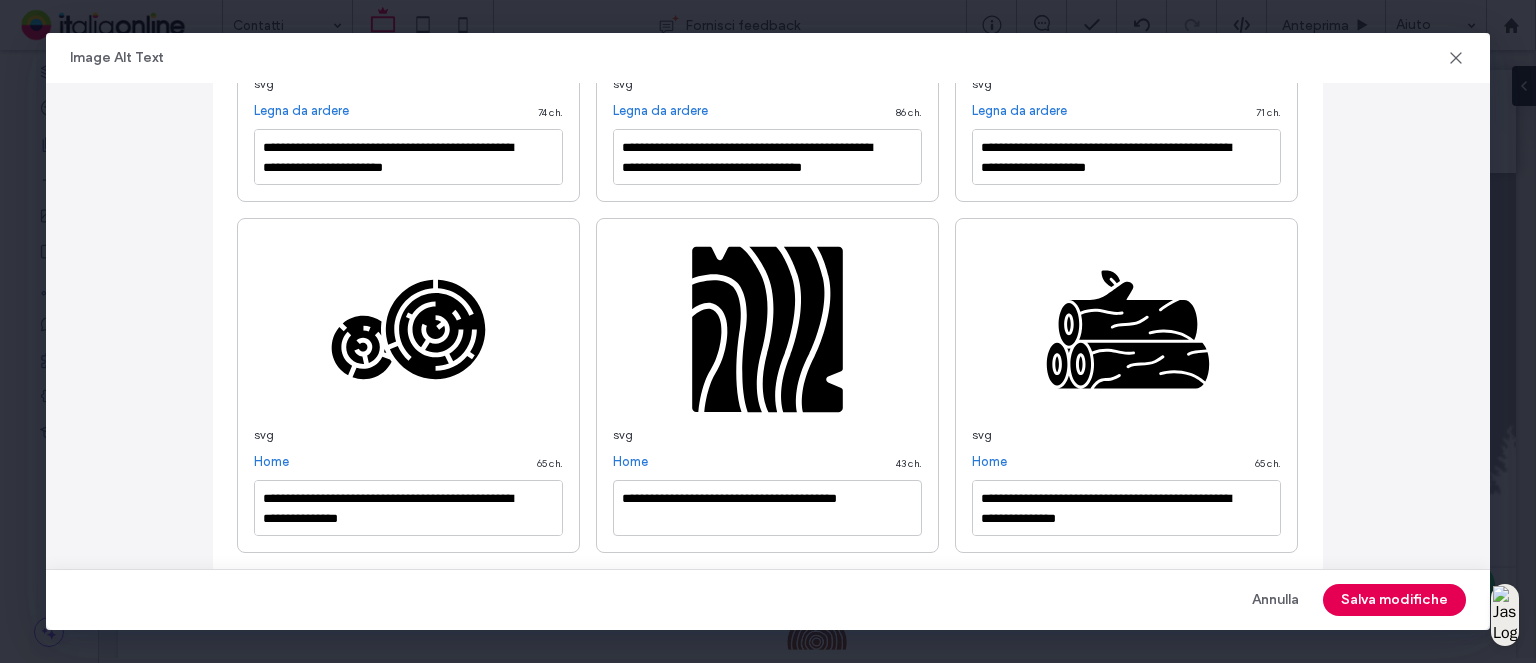 drag, startPoint x: 1378, startPoint y: 604, endPoint x: 504, endPoint y: 482, distance: 882.4738 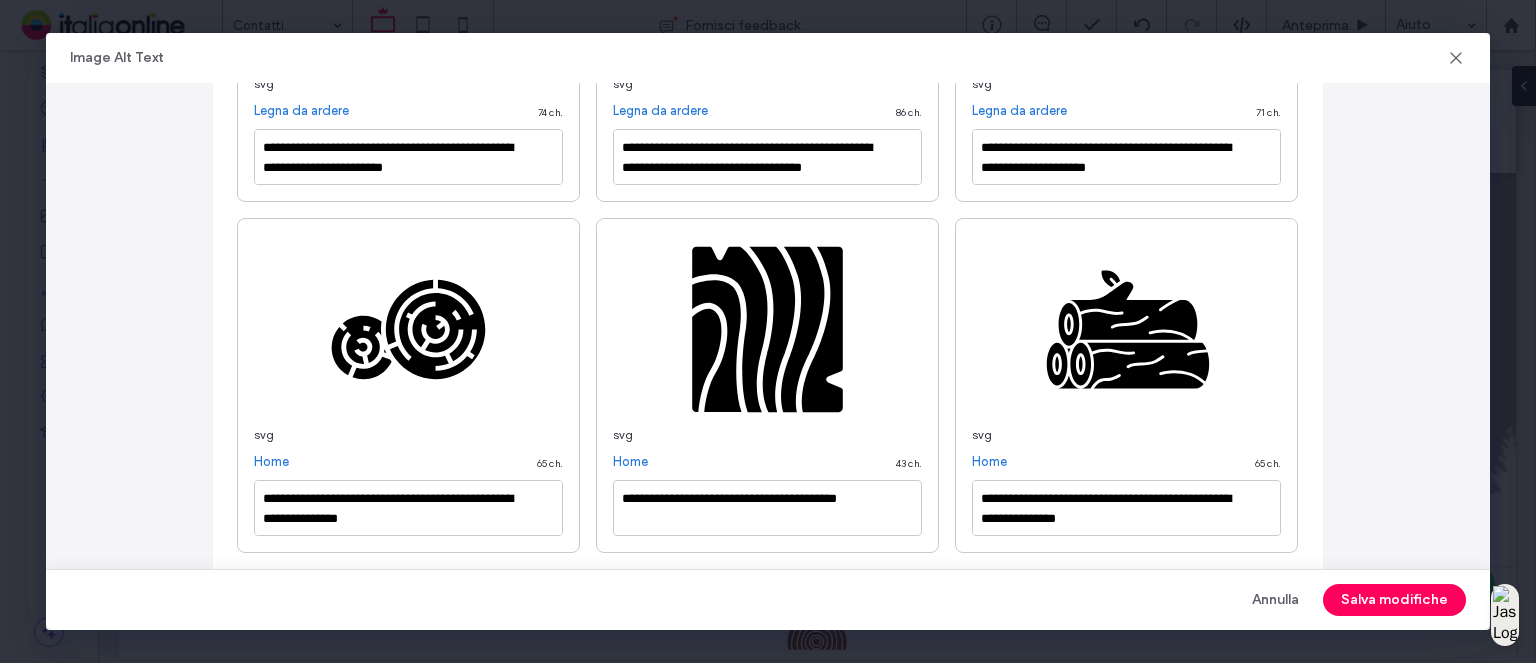 click on "Salva modifiche" at bounding box center [1394, 600] 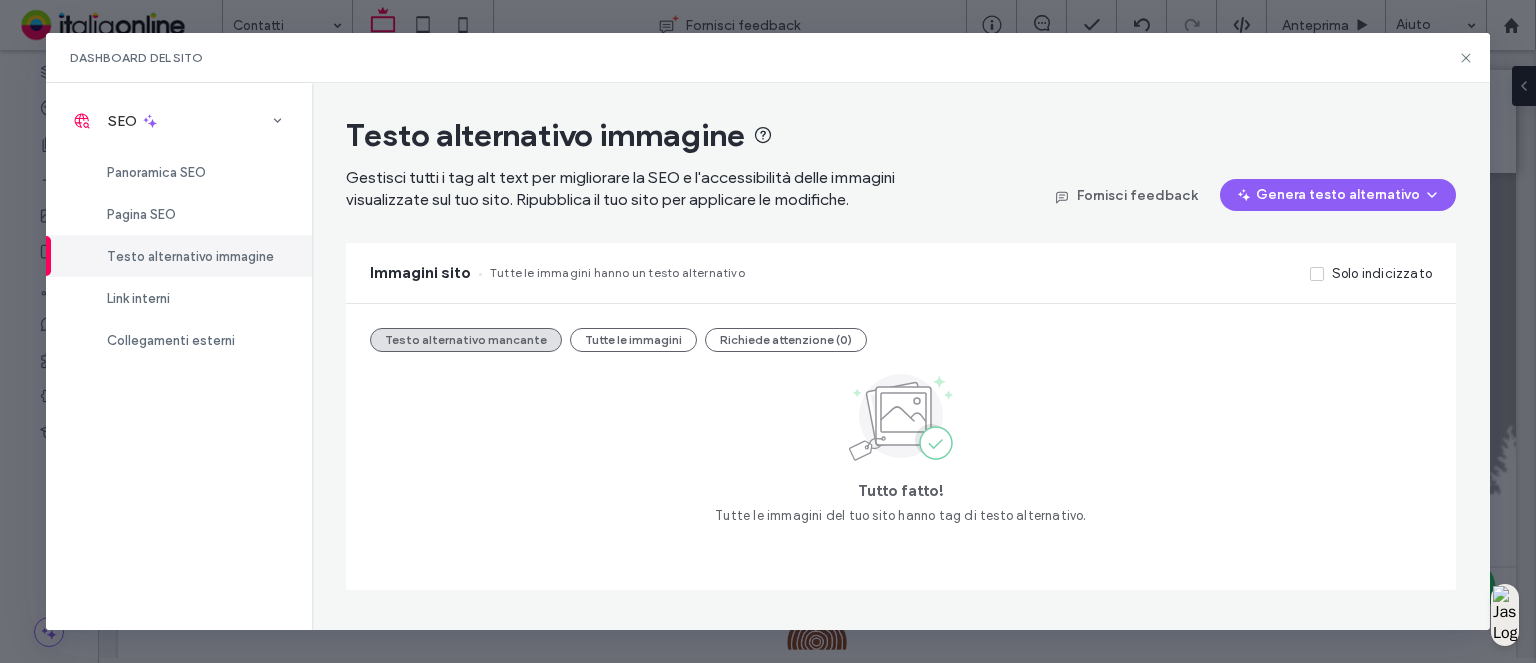 scroll, scrollTop: 0, scrollLeft: 0, axis: both 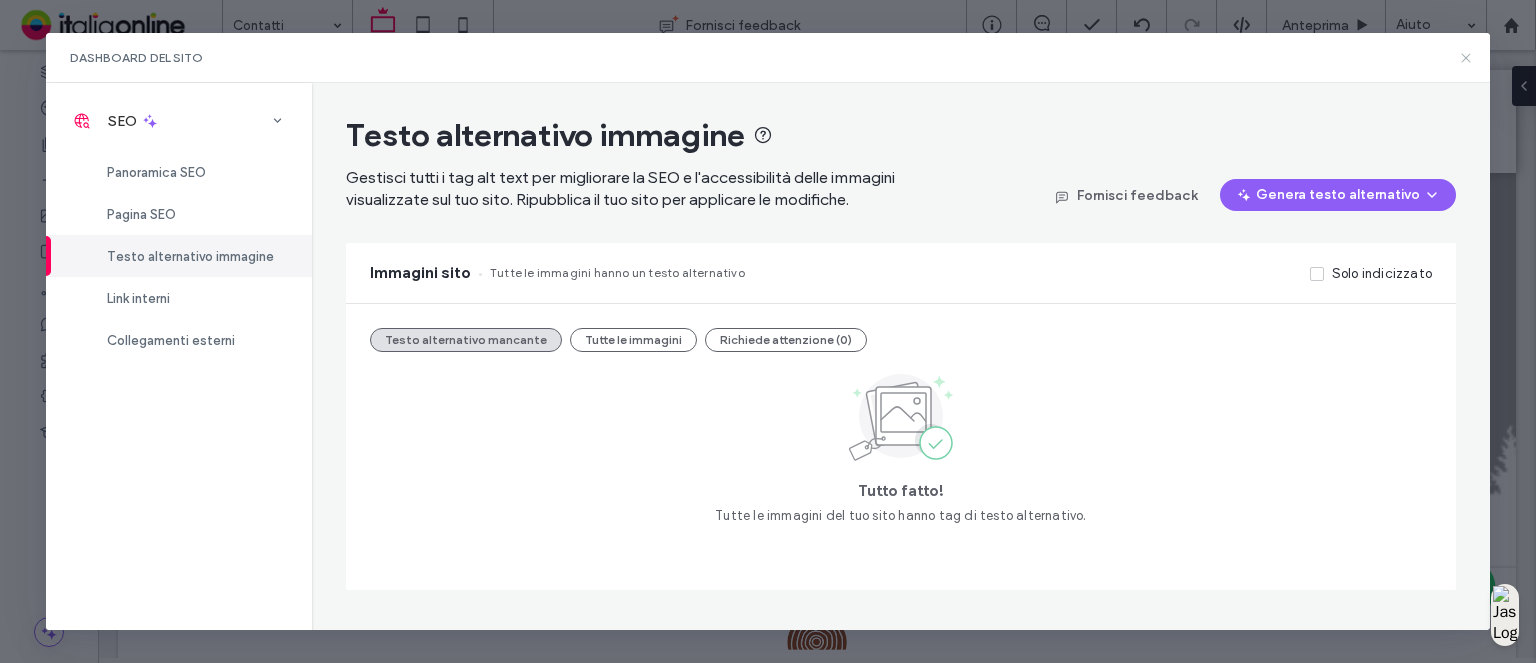 click 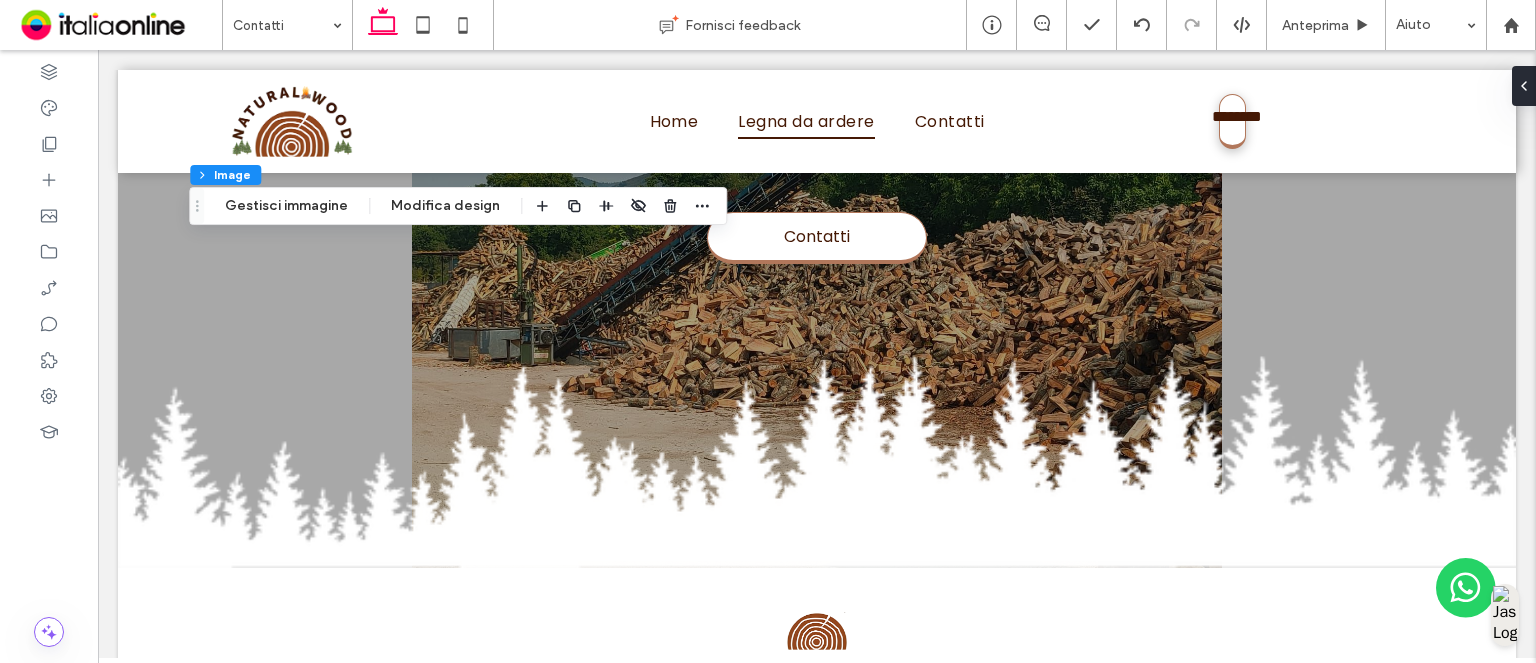 click 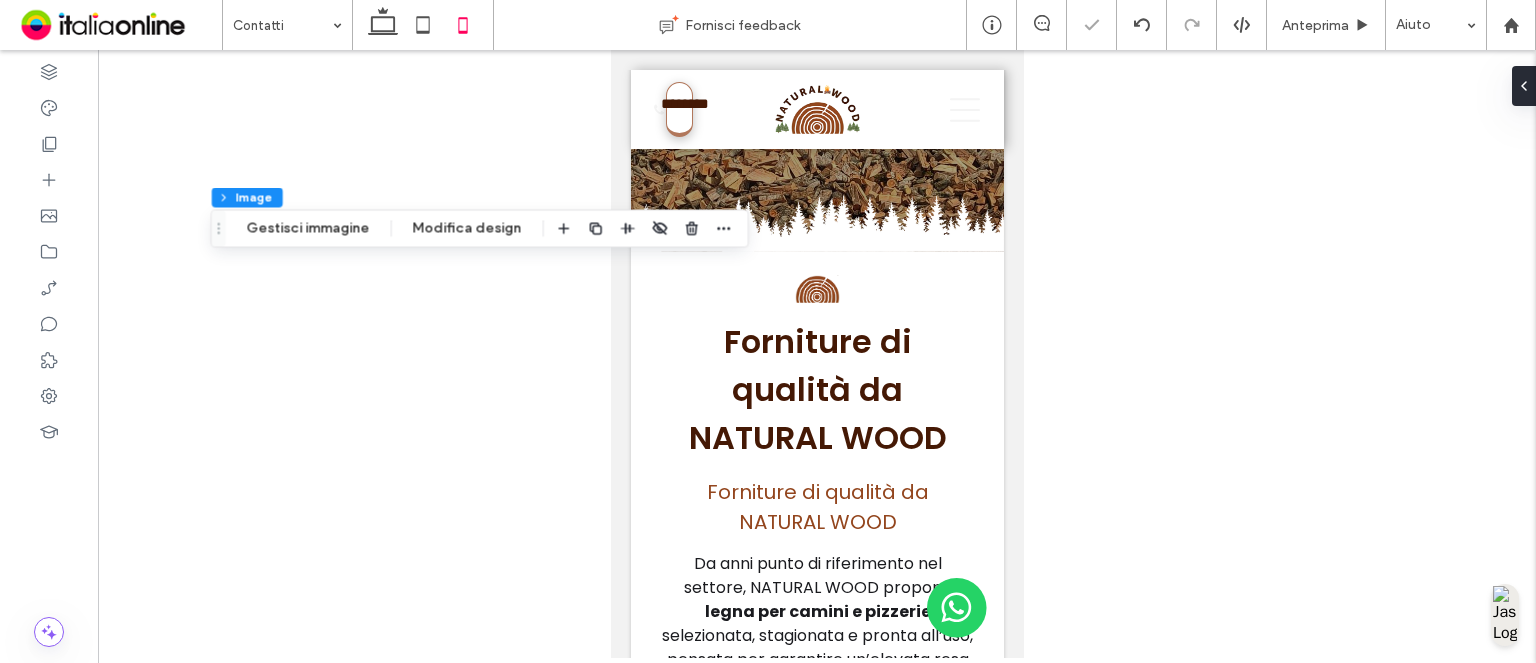 type on "***" 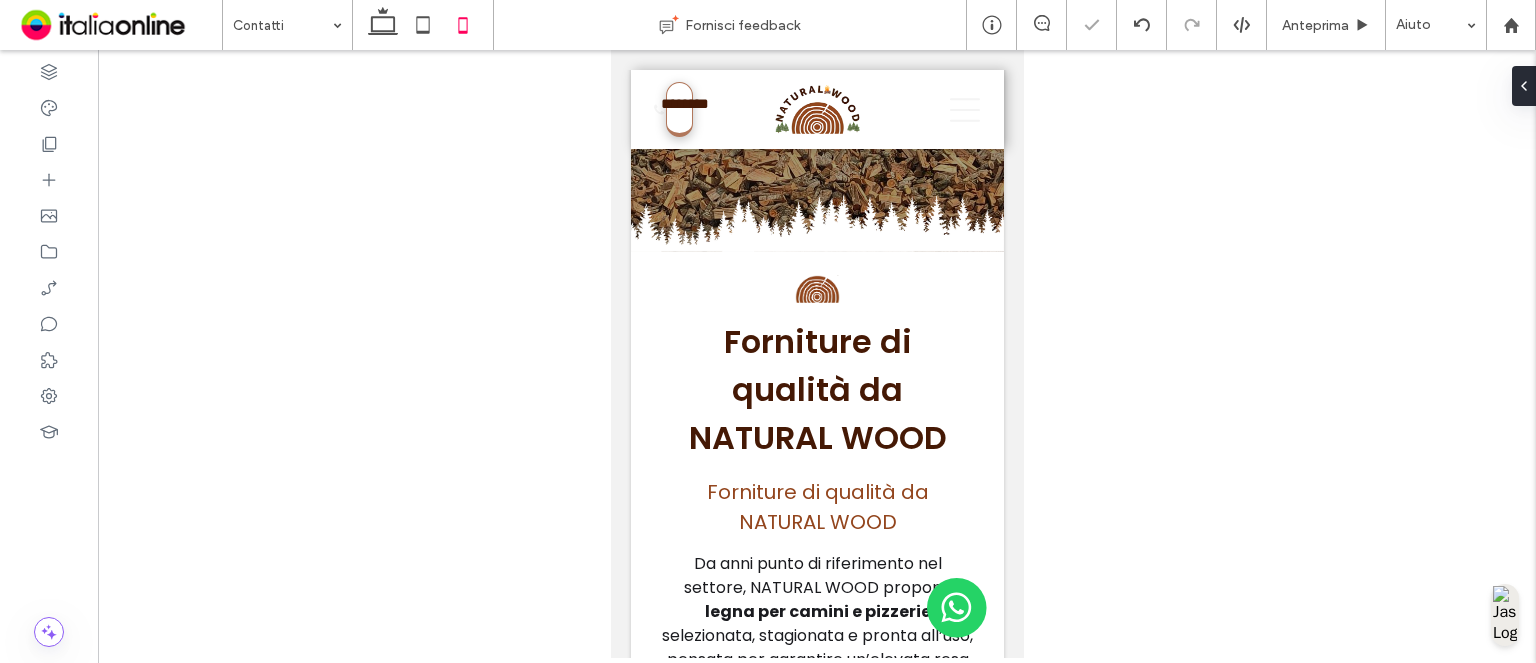 type on "***" 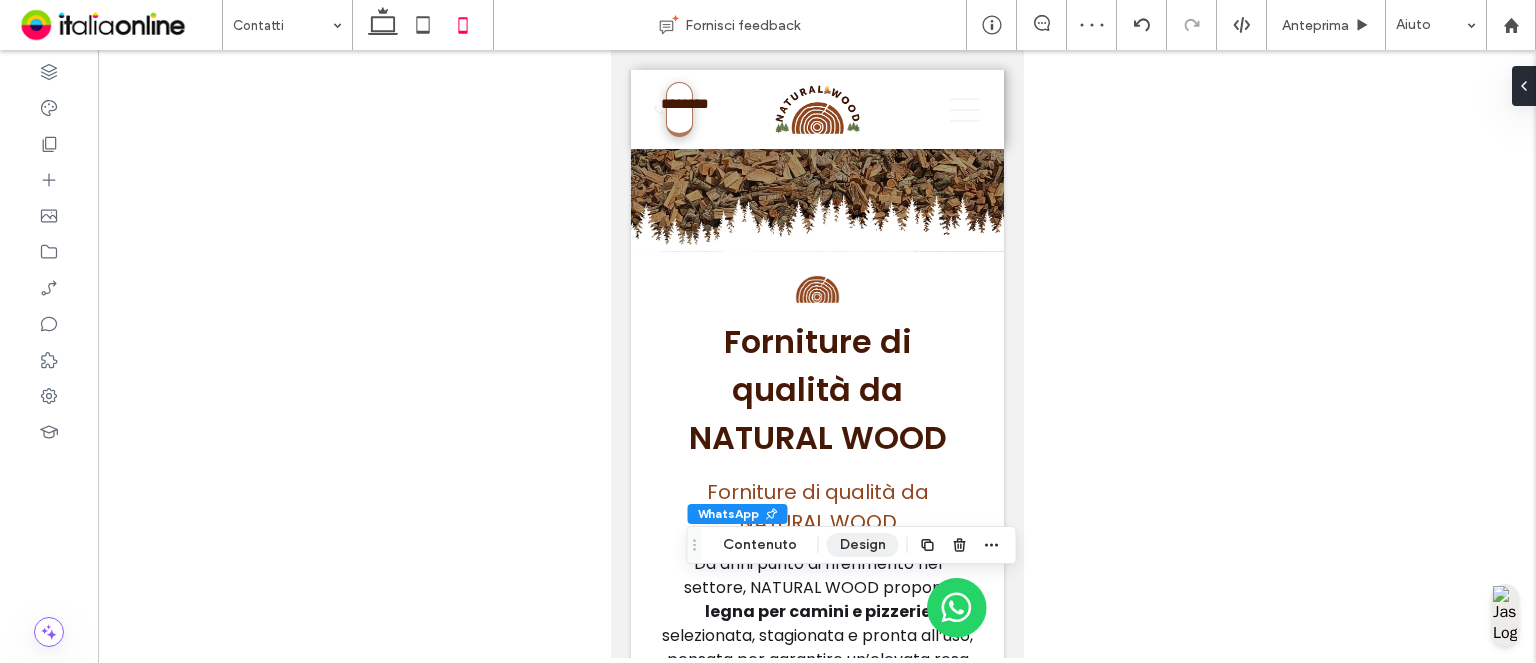 drag, startPoint x: 863, startPoint y: 543, endPoint x: 1340, endPoint y: 499, distance: 479.02505 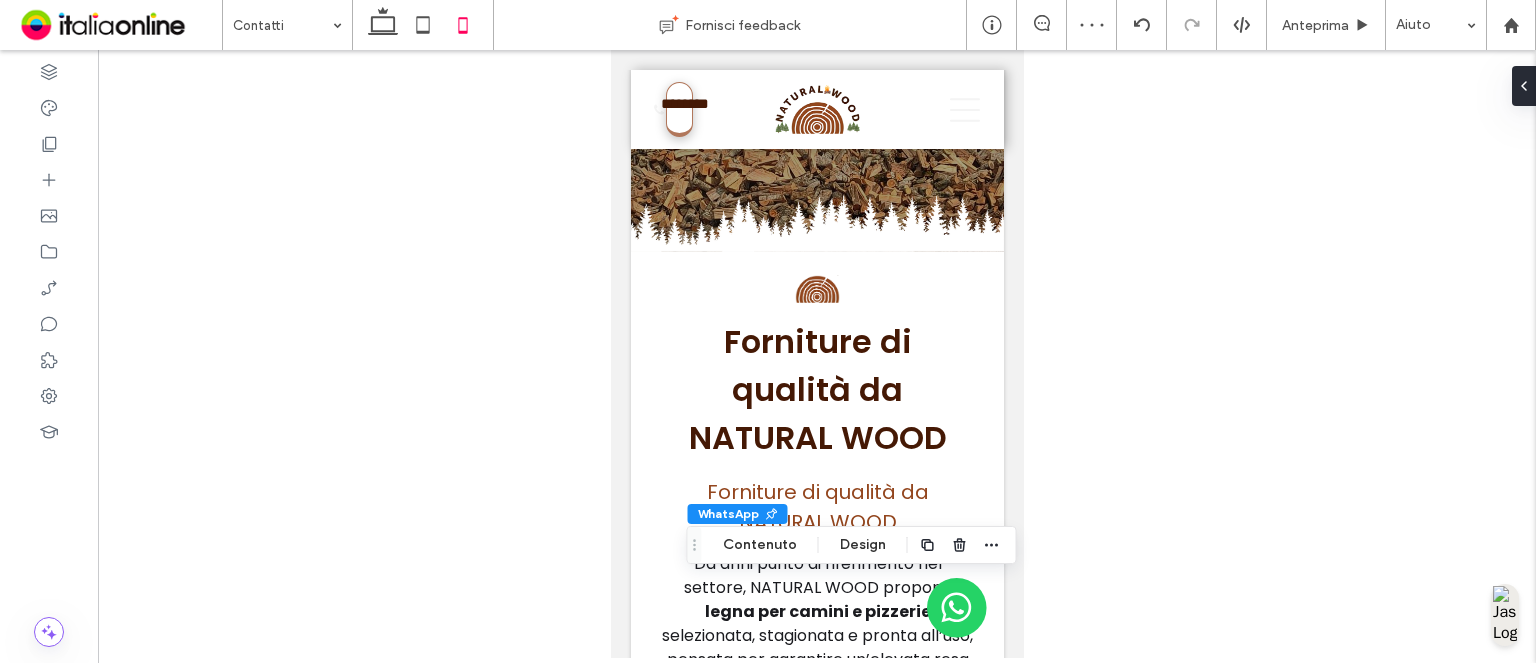 click on "Design" at bounding box center (863, 545) 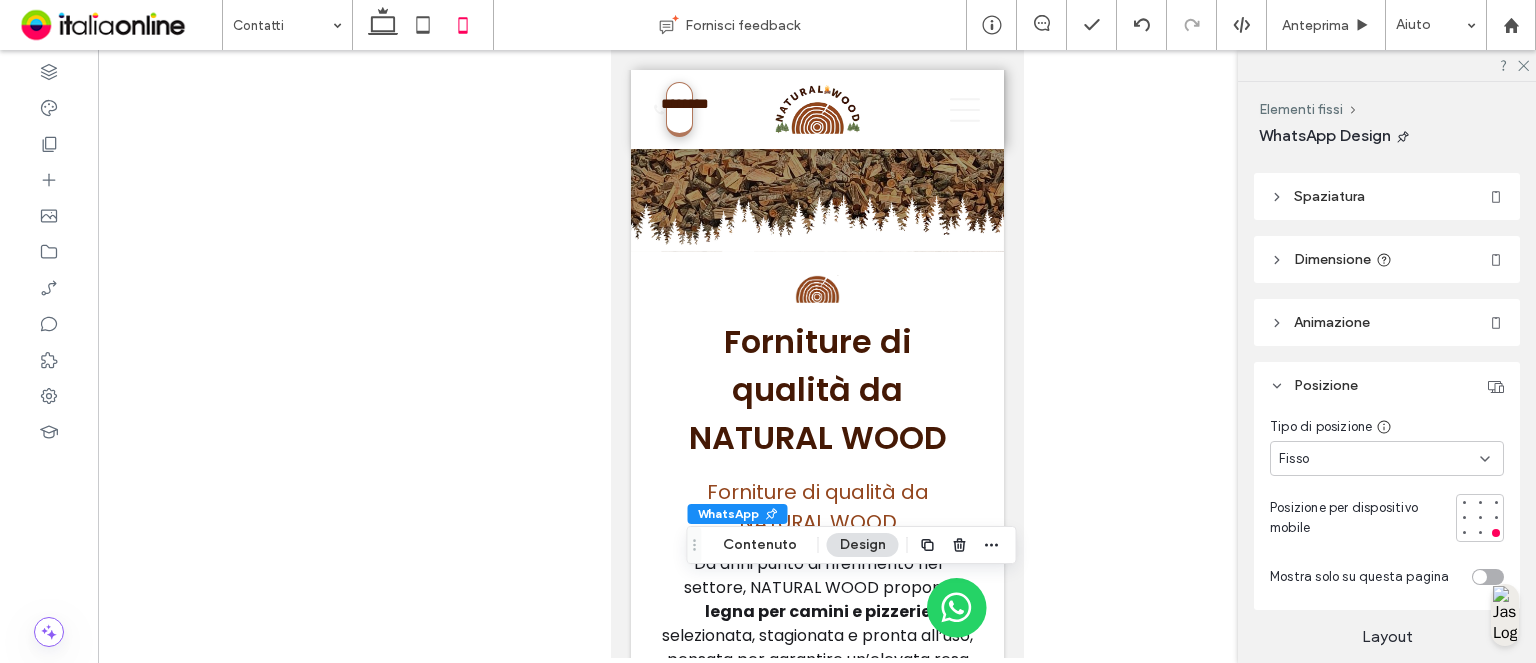 scroll, scrollTop: 0, scrollLeft: 0, axis: both 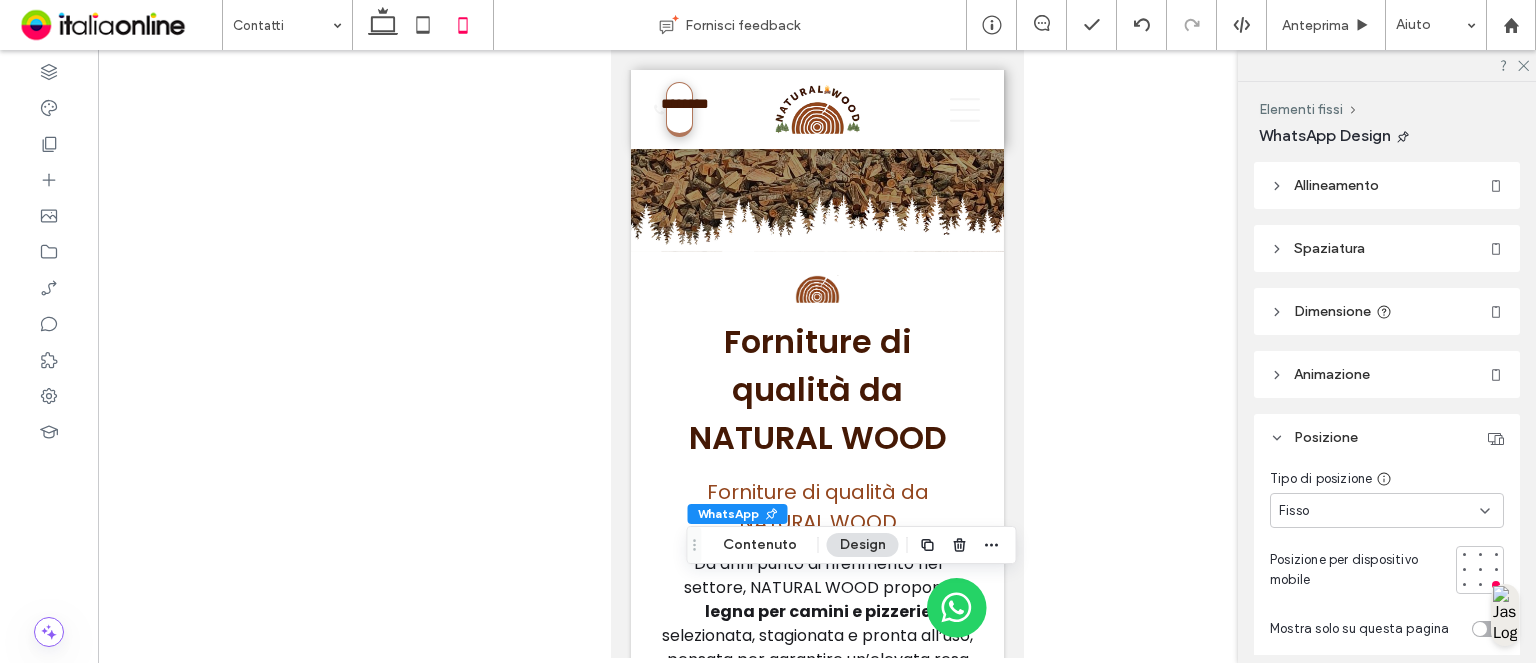 click on "Dimensione" at bounding box center [1332, 311] 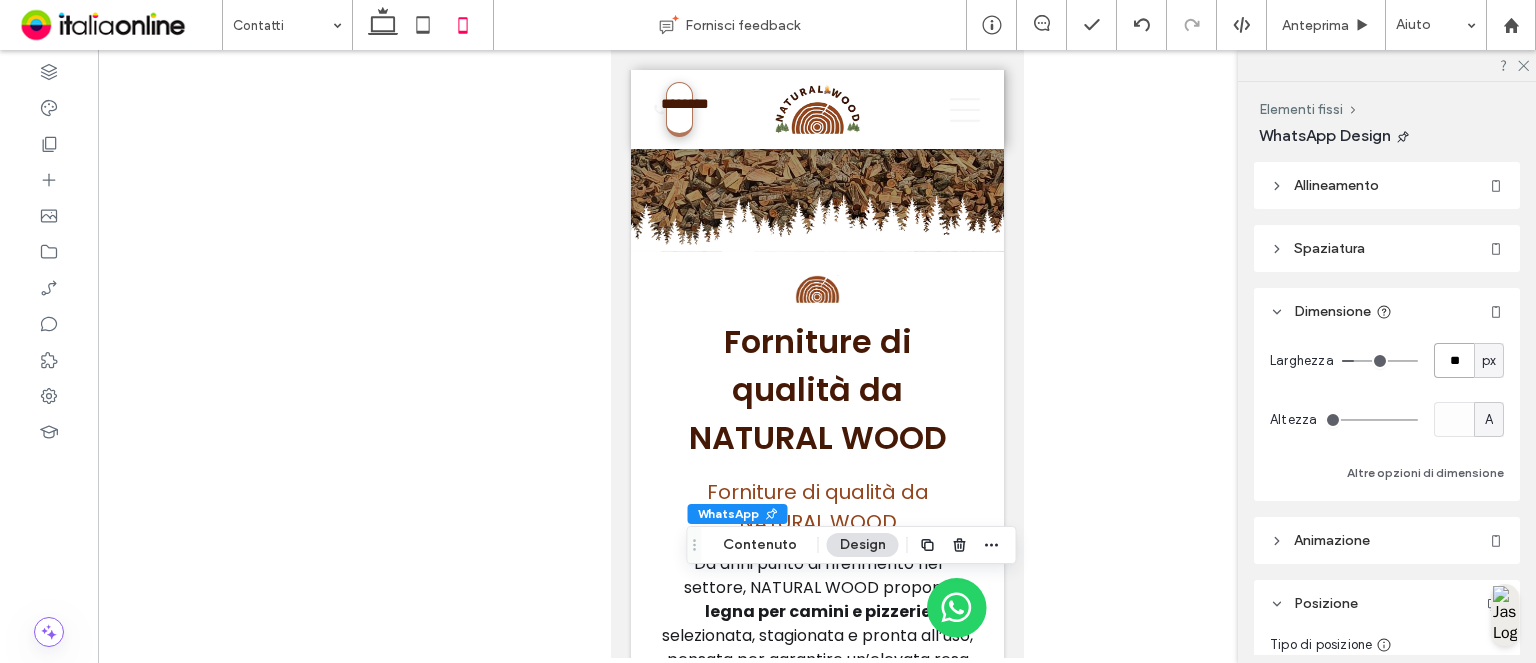 click on "**" at bounding box center [1454, 360] 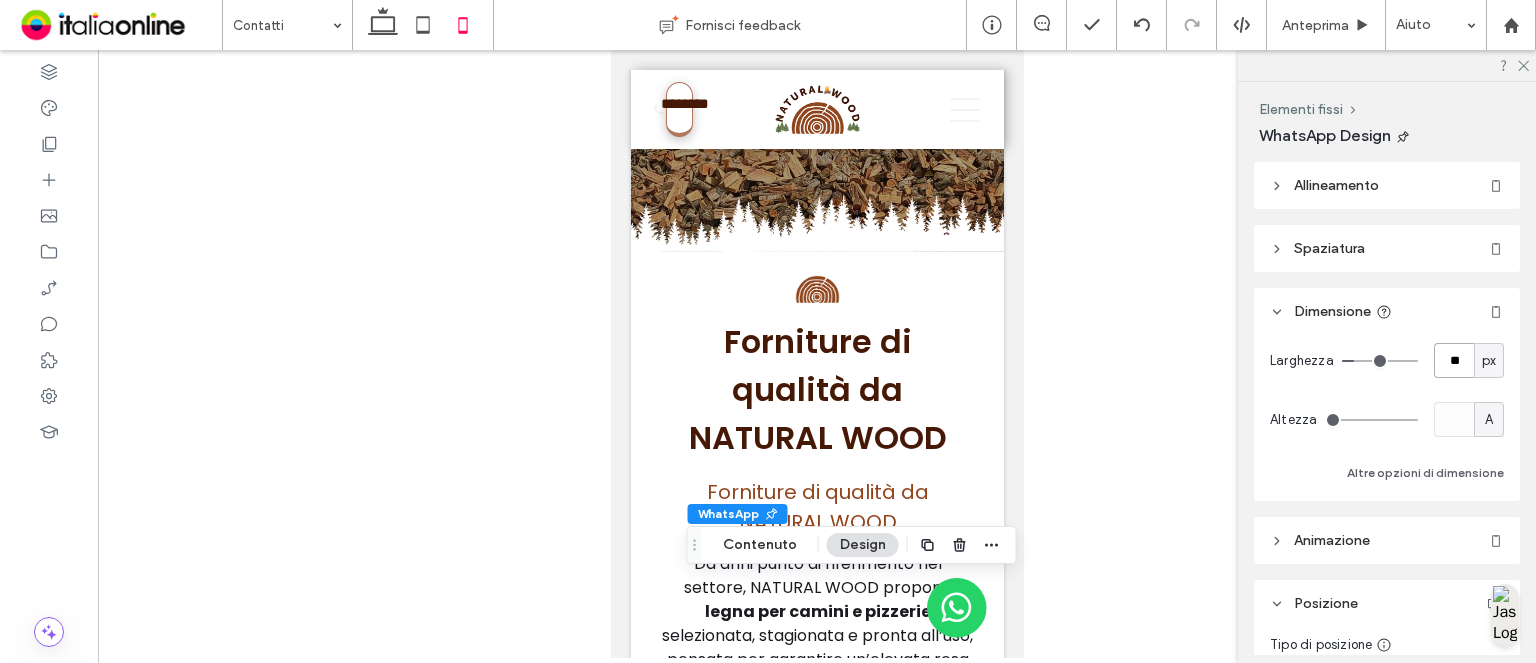 type on "**" 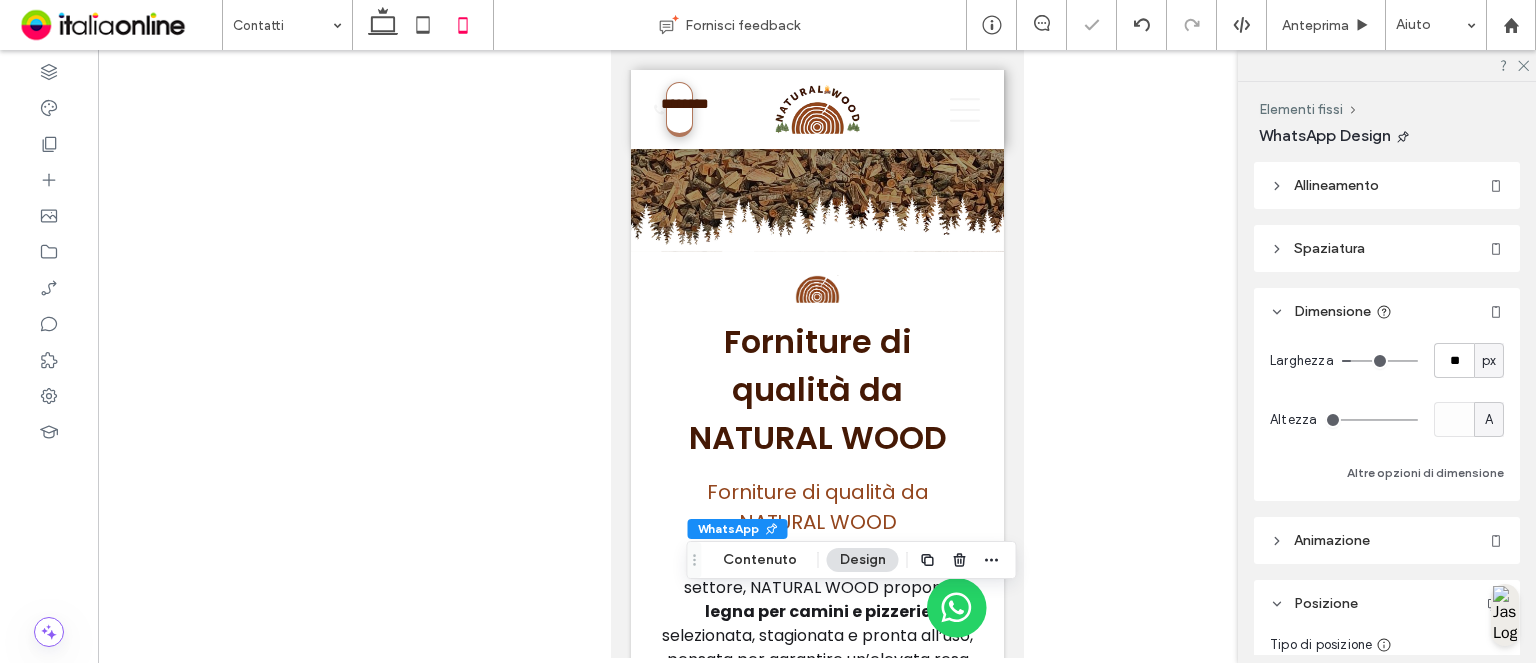 click on "Spaziatura" at bounding box center (1387, 248) 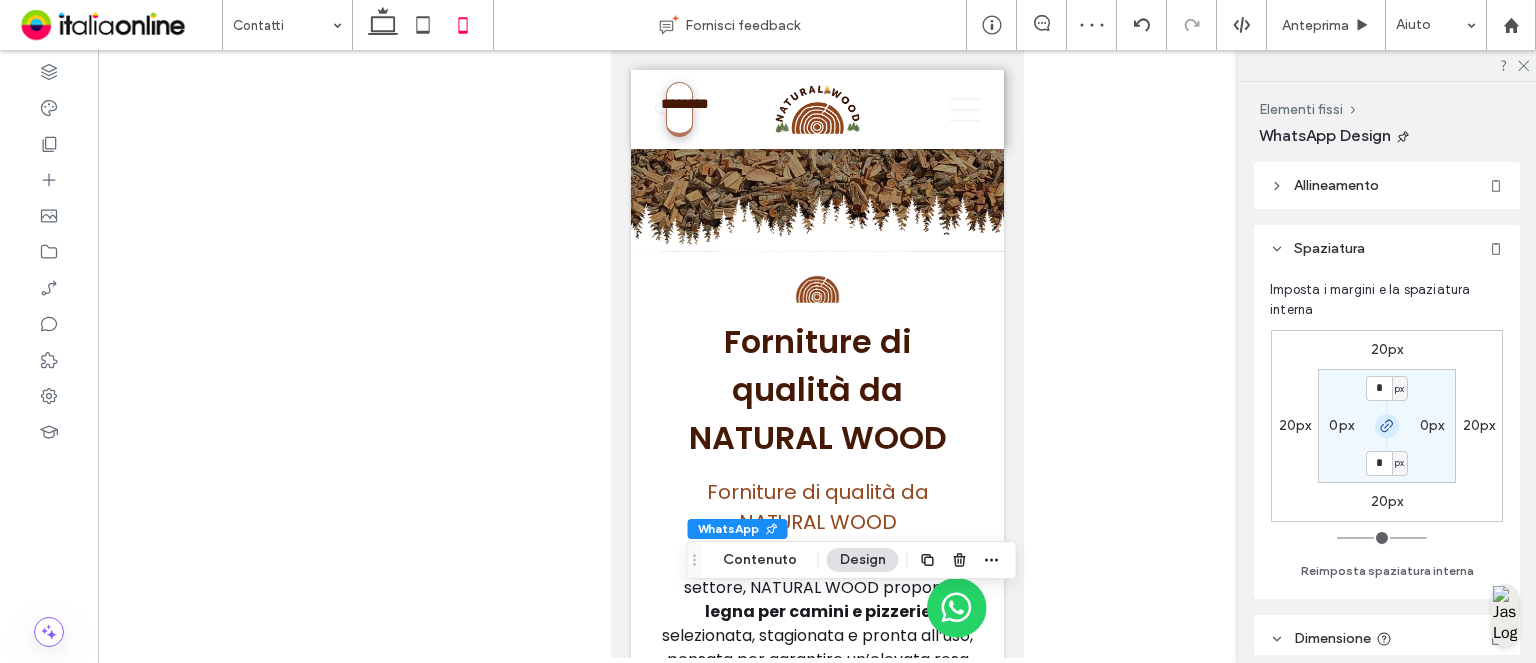 click 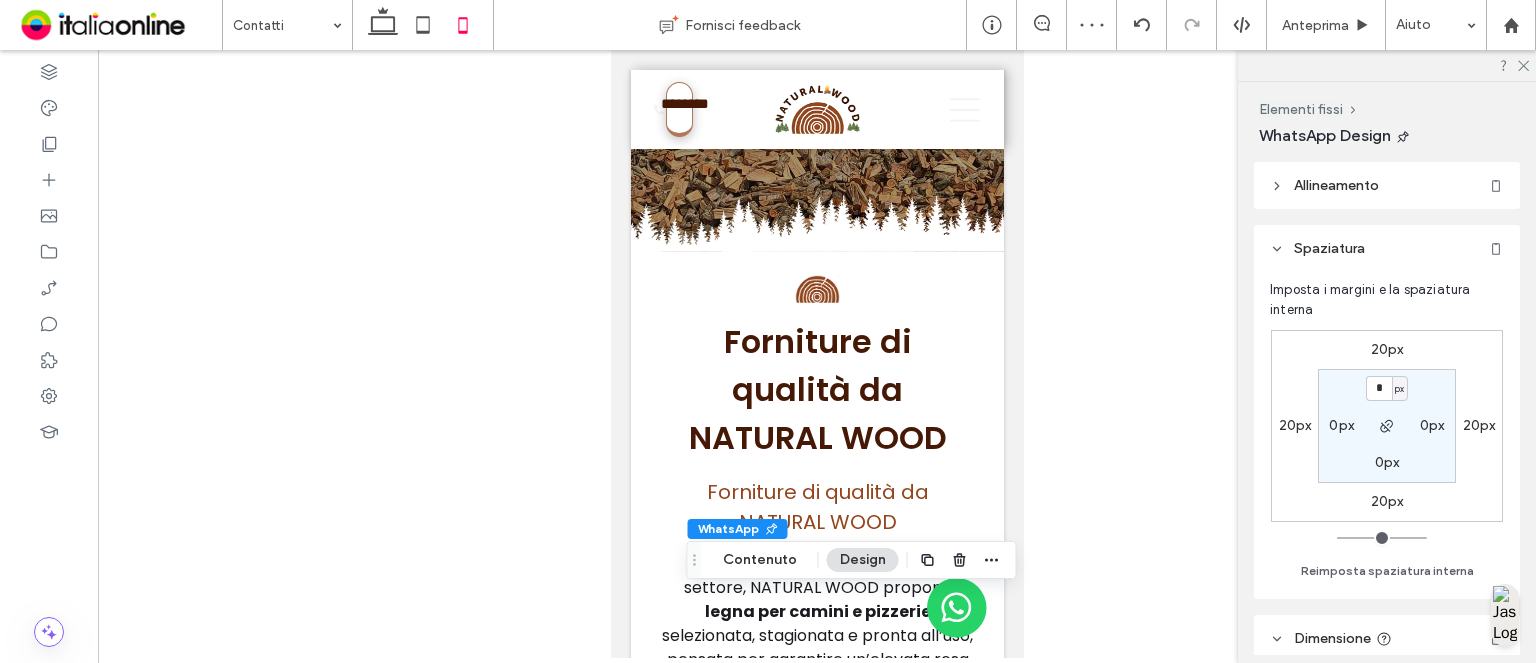 click on "20px" at bounding box center (1387, 501) 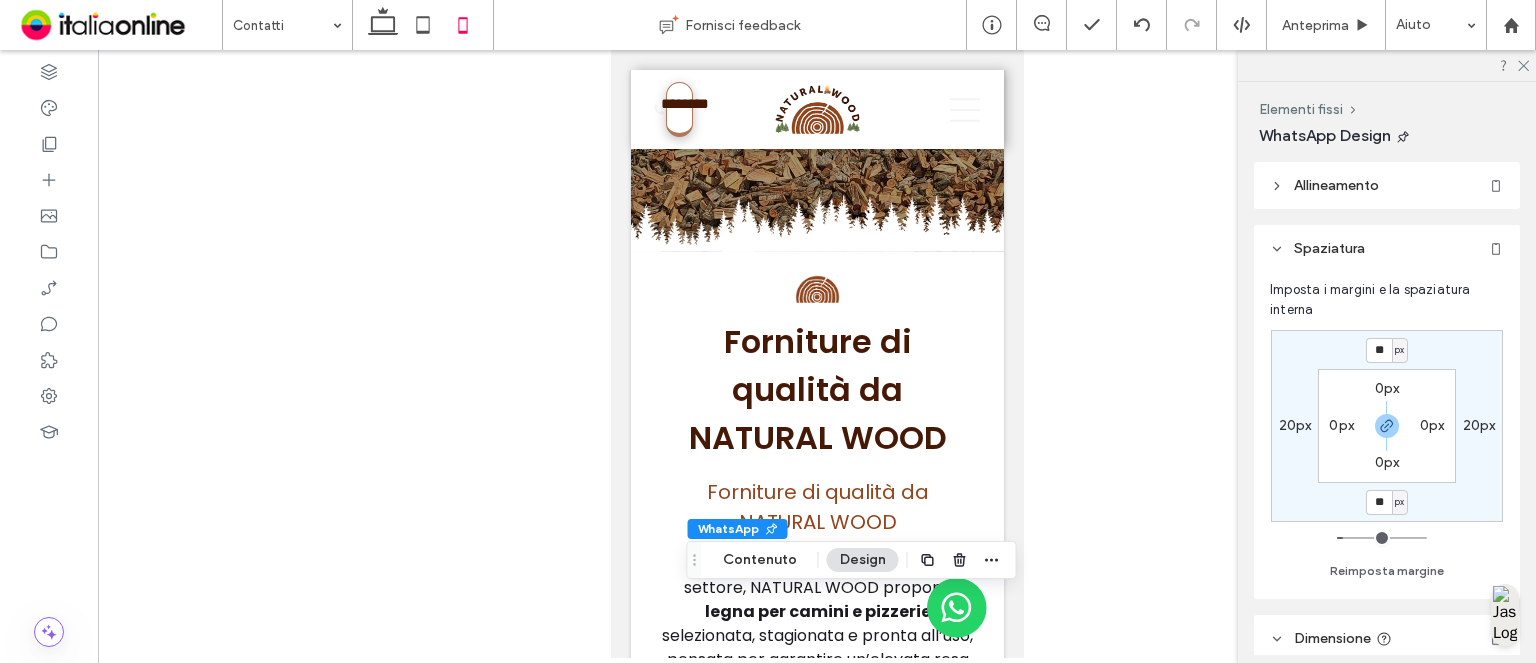 type on "**" 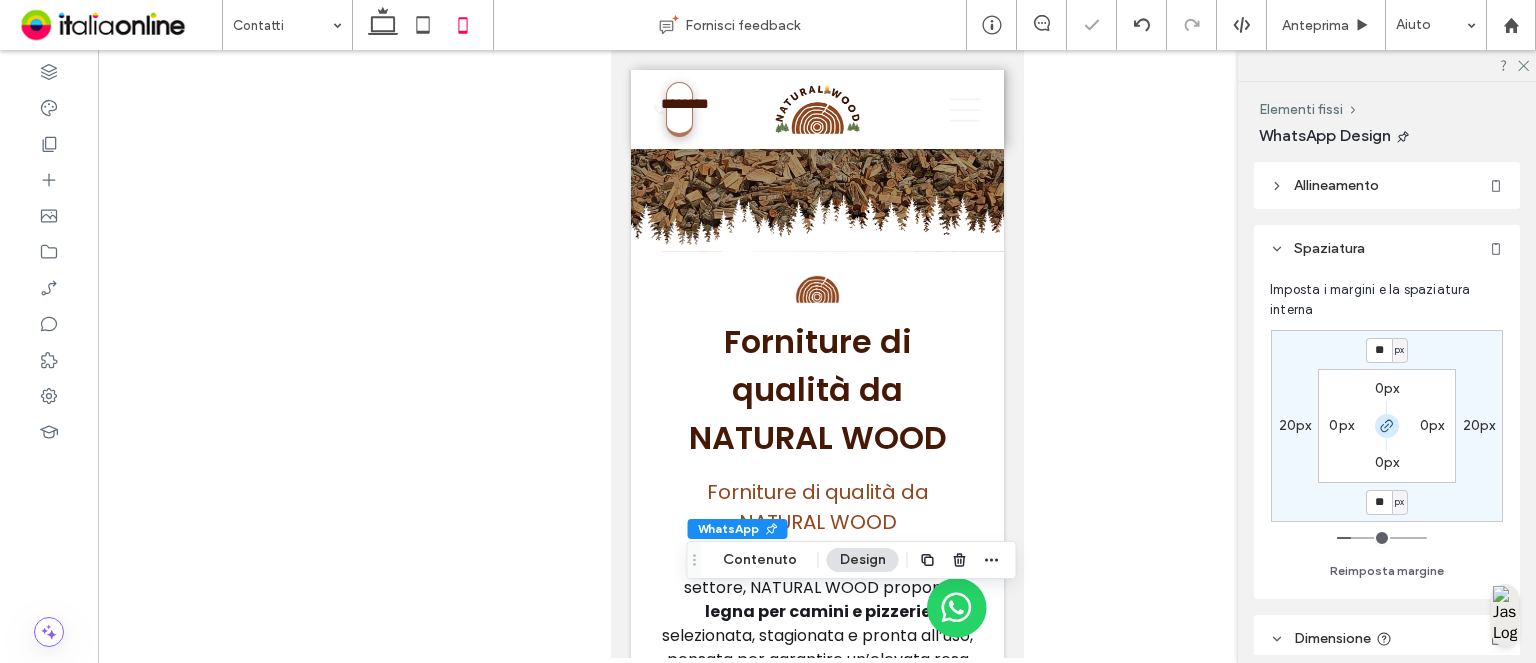 click 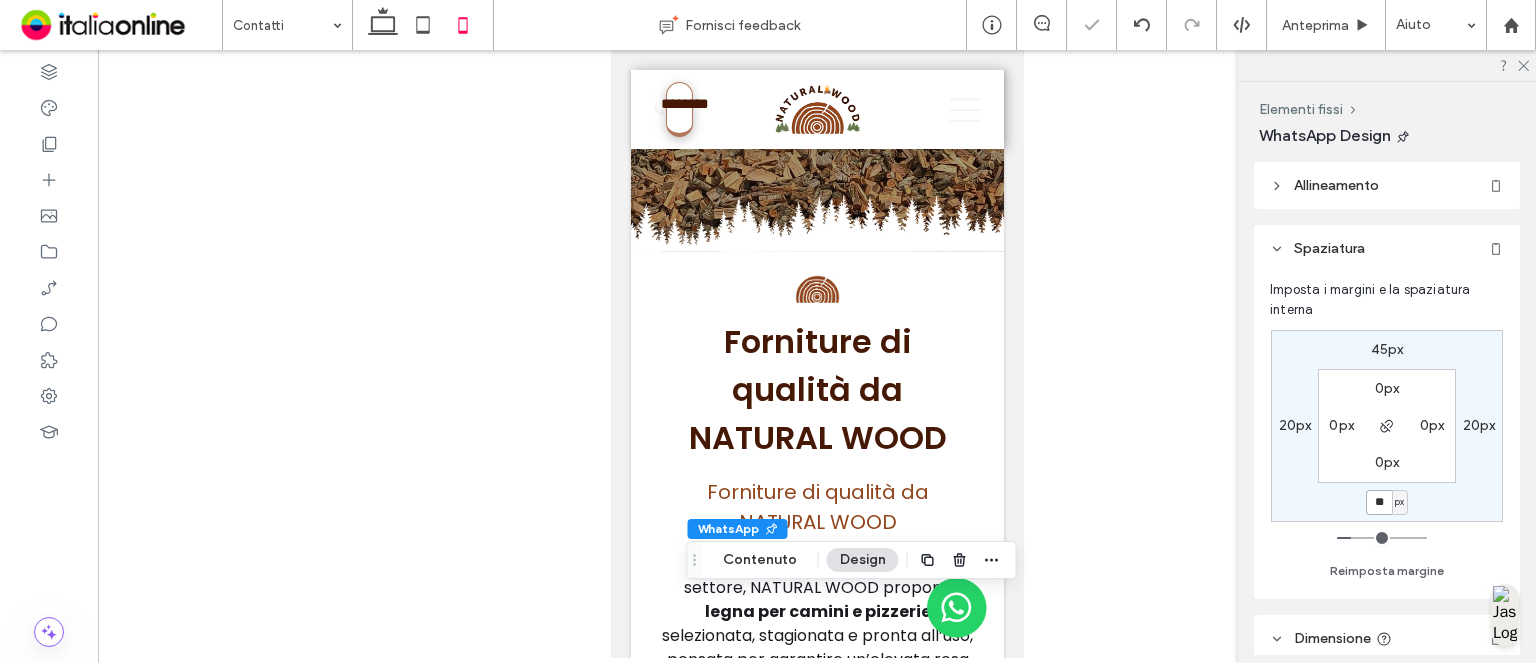click on "**" at bounding box center (1379, 502) 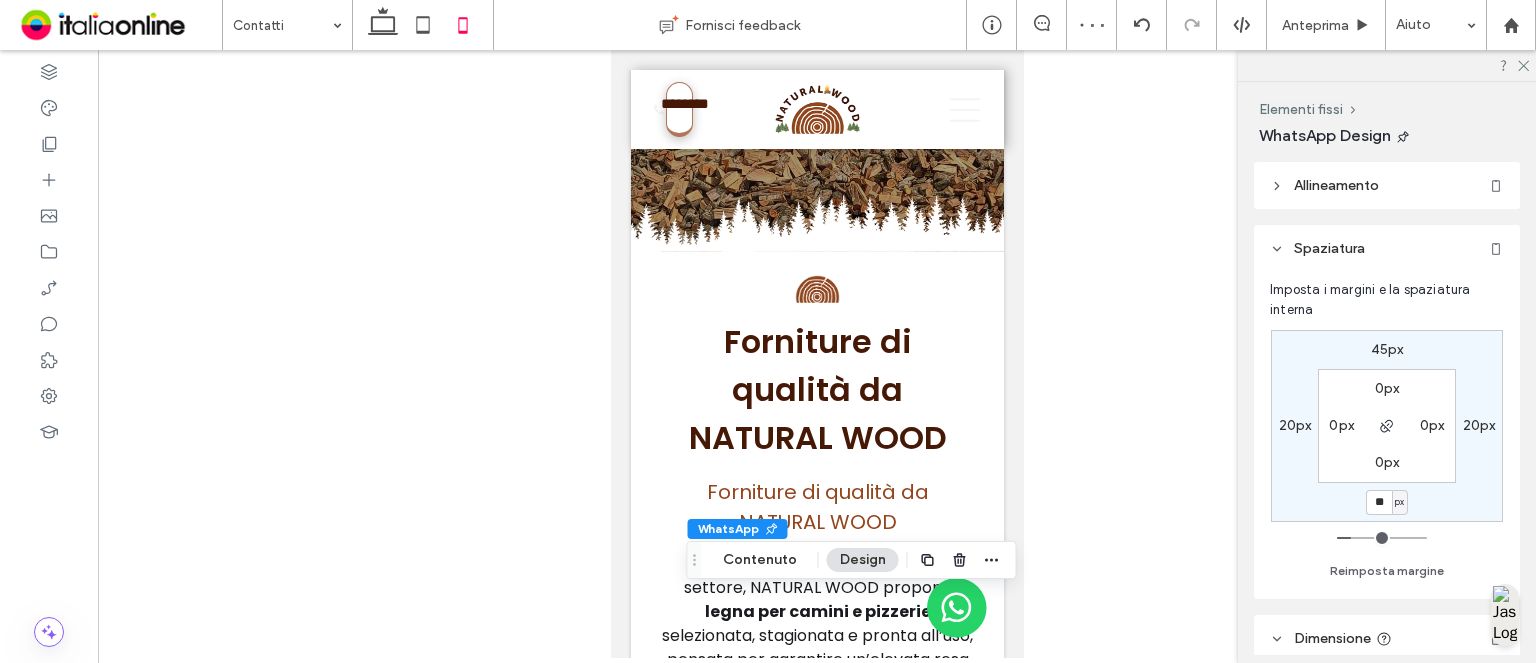 click on "20px" at bounding box center [1479, 425] 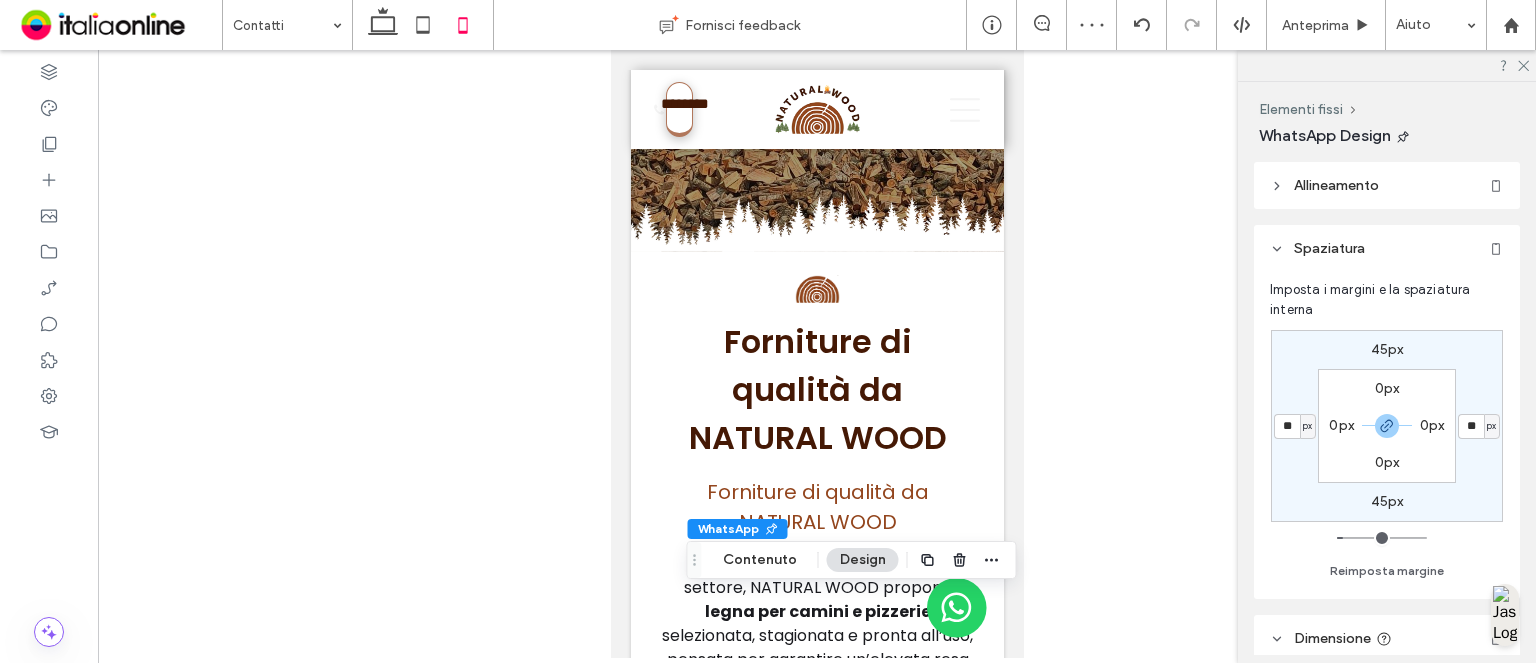 type on "**" 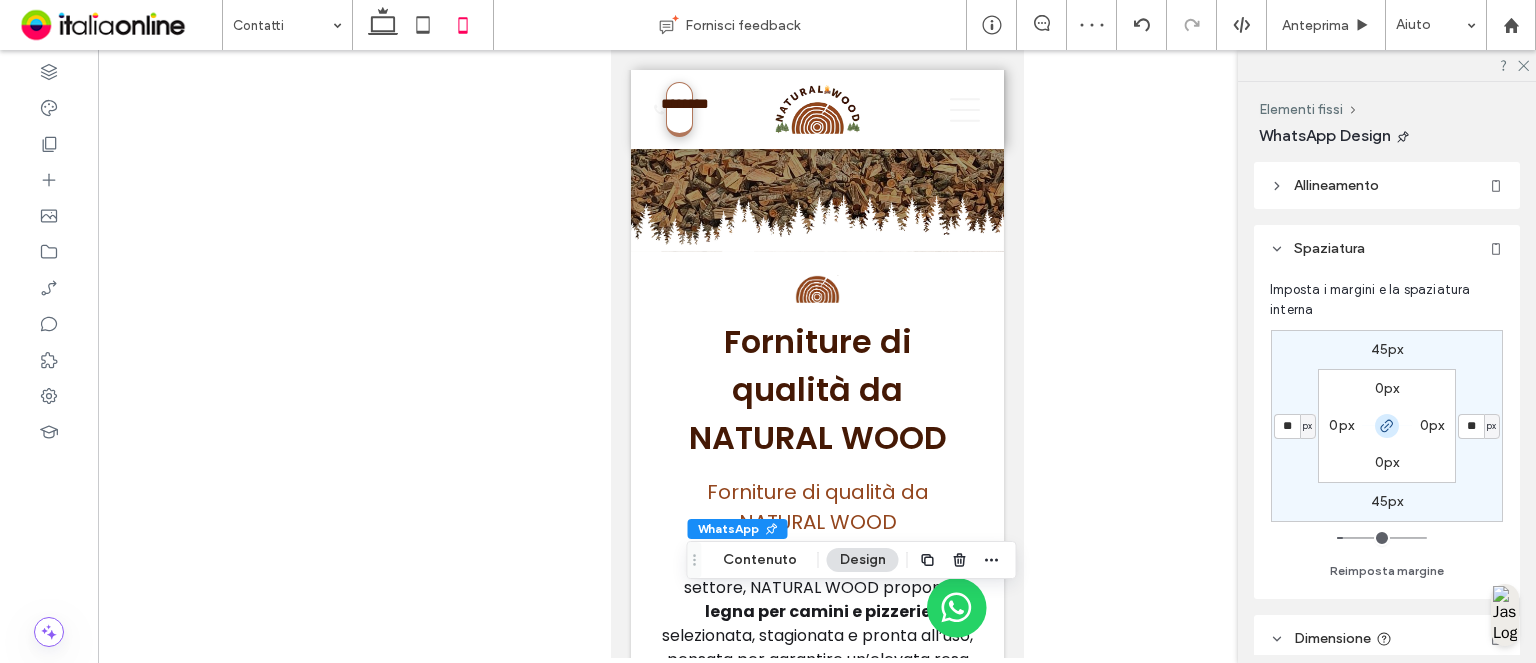 click 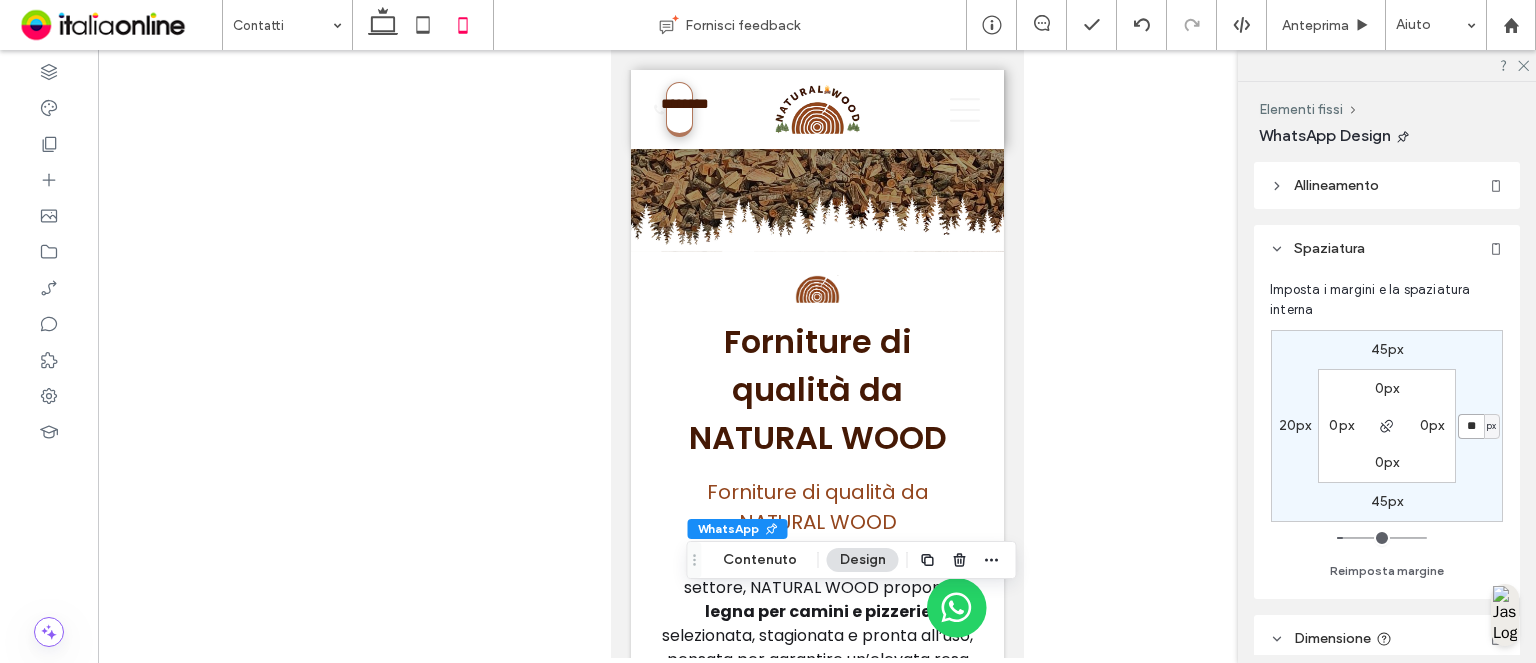click on "**" at bounding box center (1471, 426) 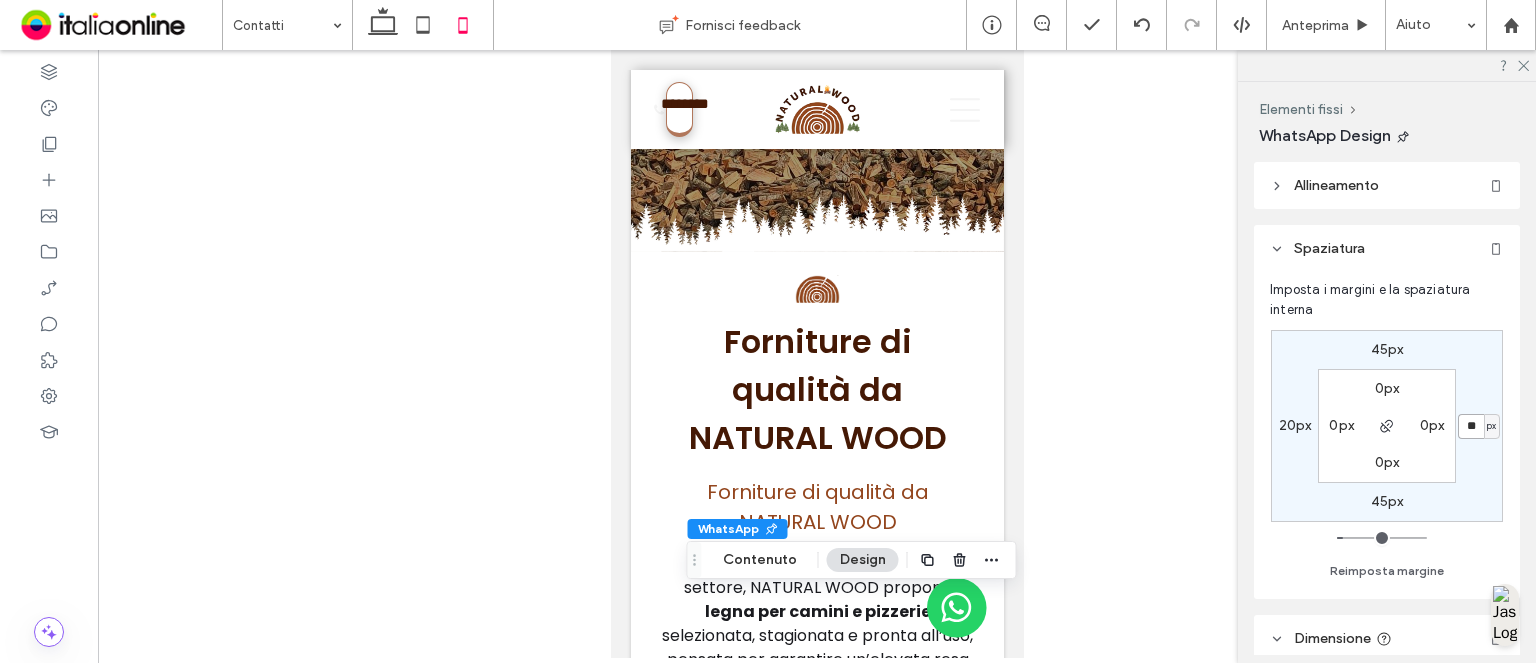 type on "**" 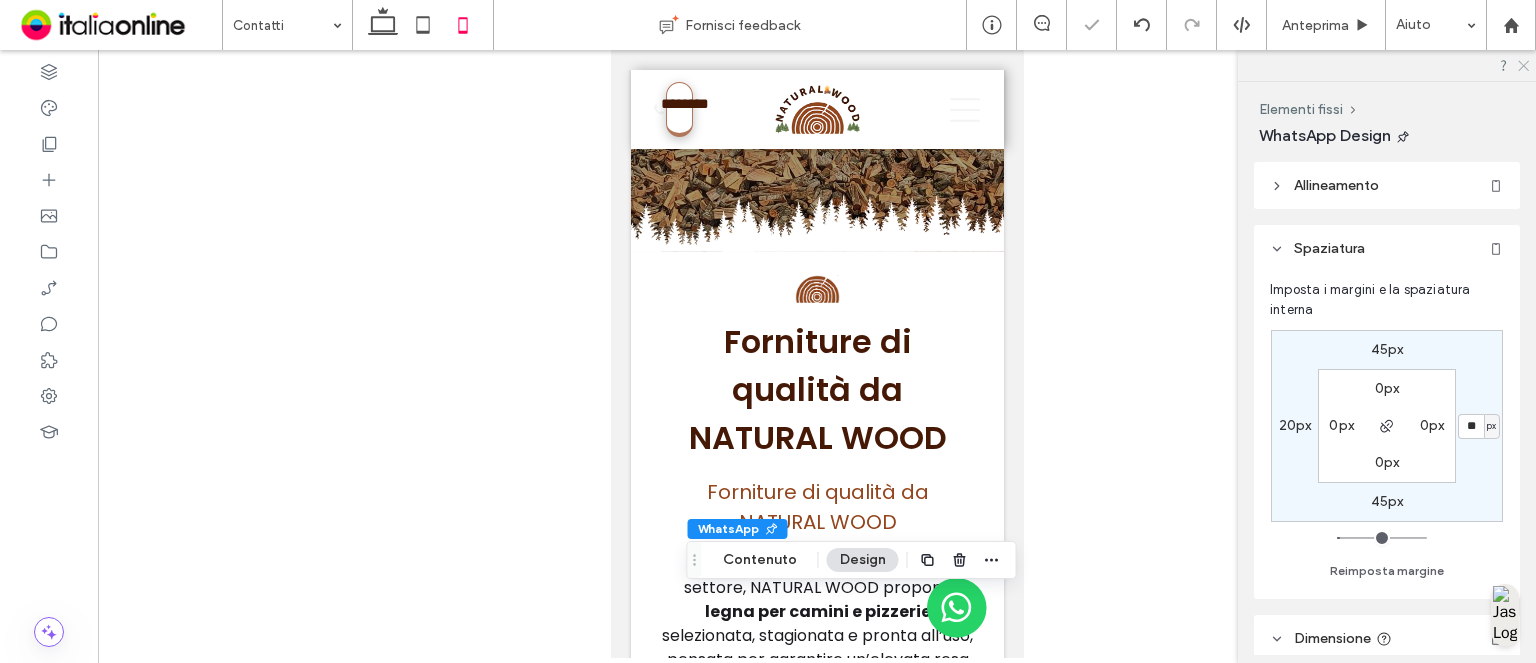 click 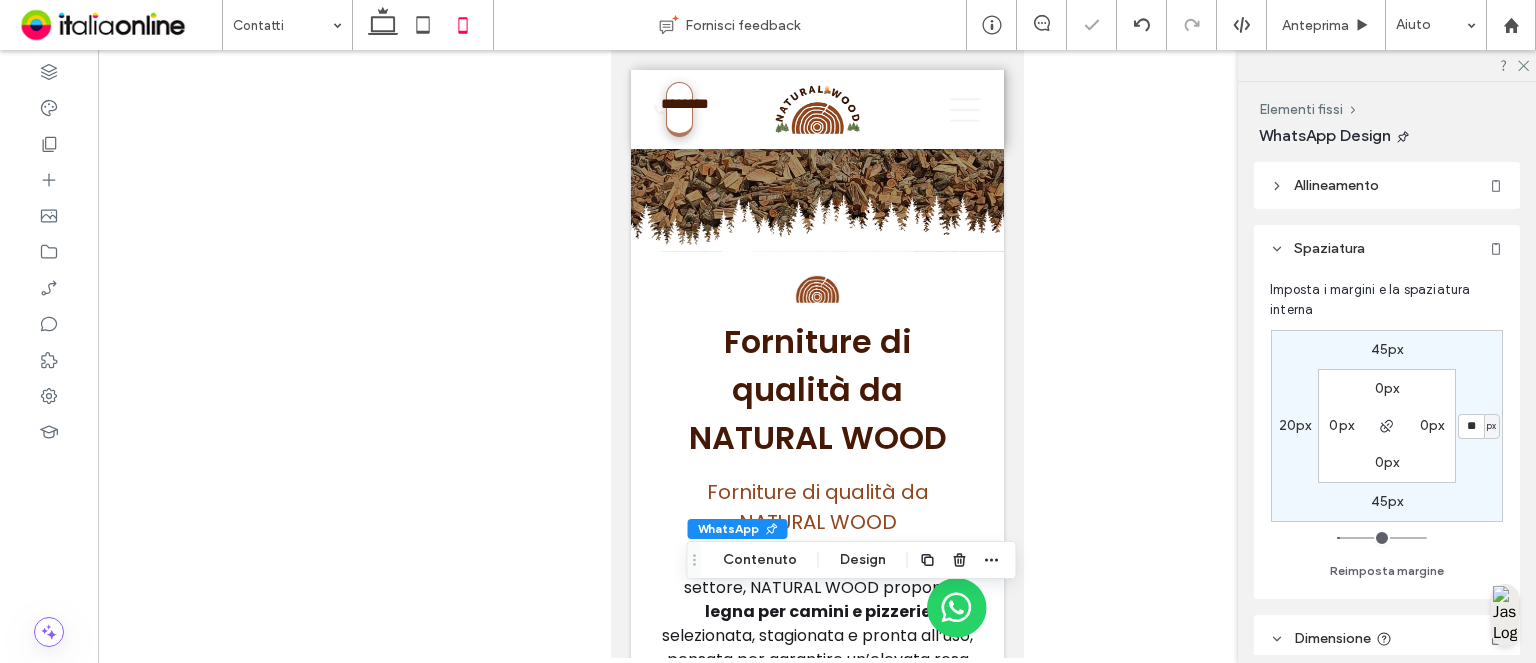 drag, startPoint x: 1072, startPoint y: 247, endPoint x: 1173, endPoint y: 332, distance: 132.00757 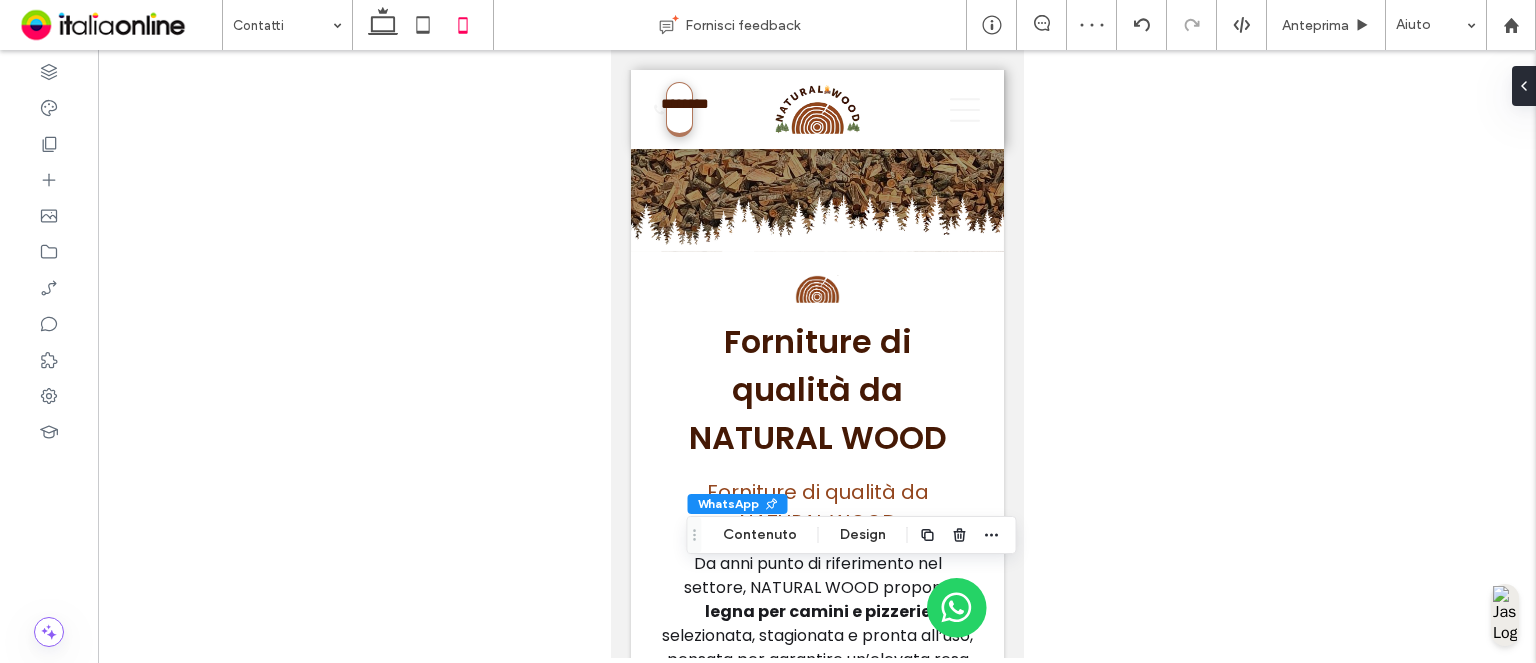 click at bounding box center (817, 354) 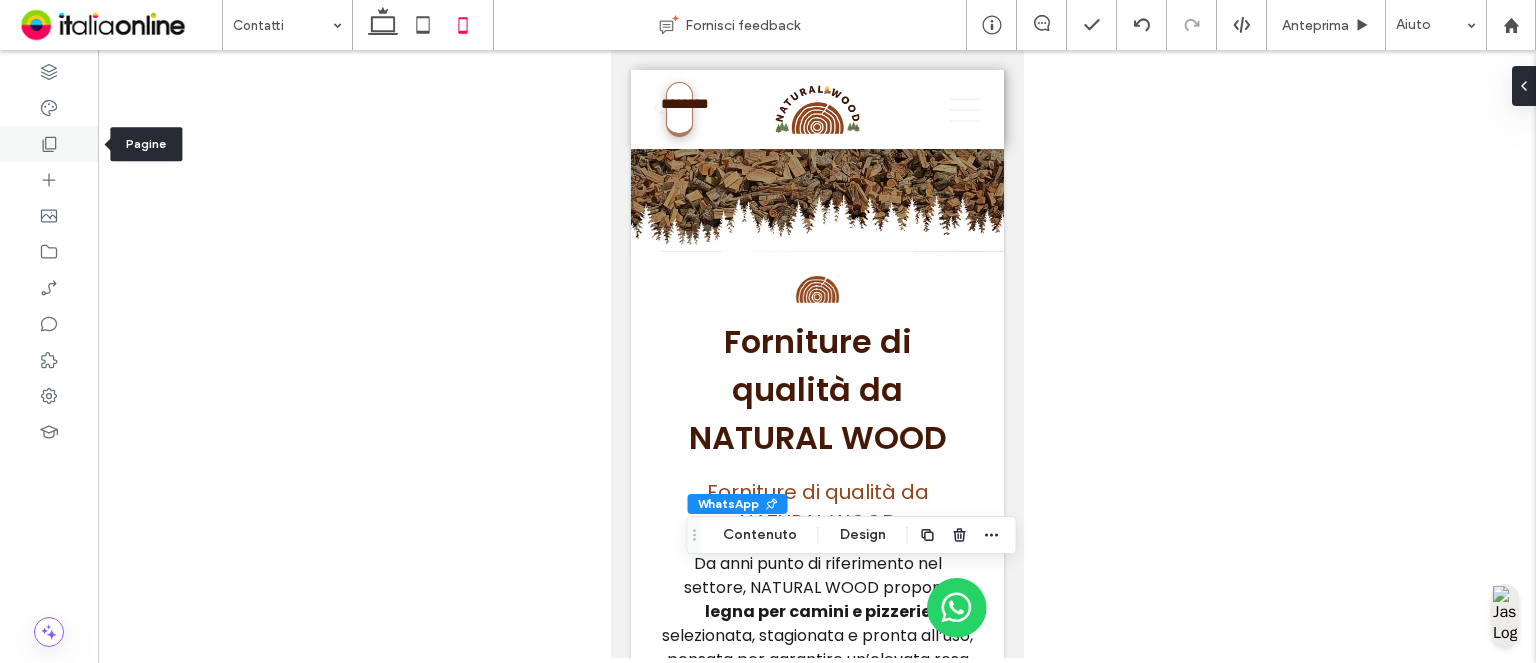 click 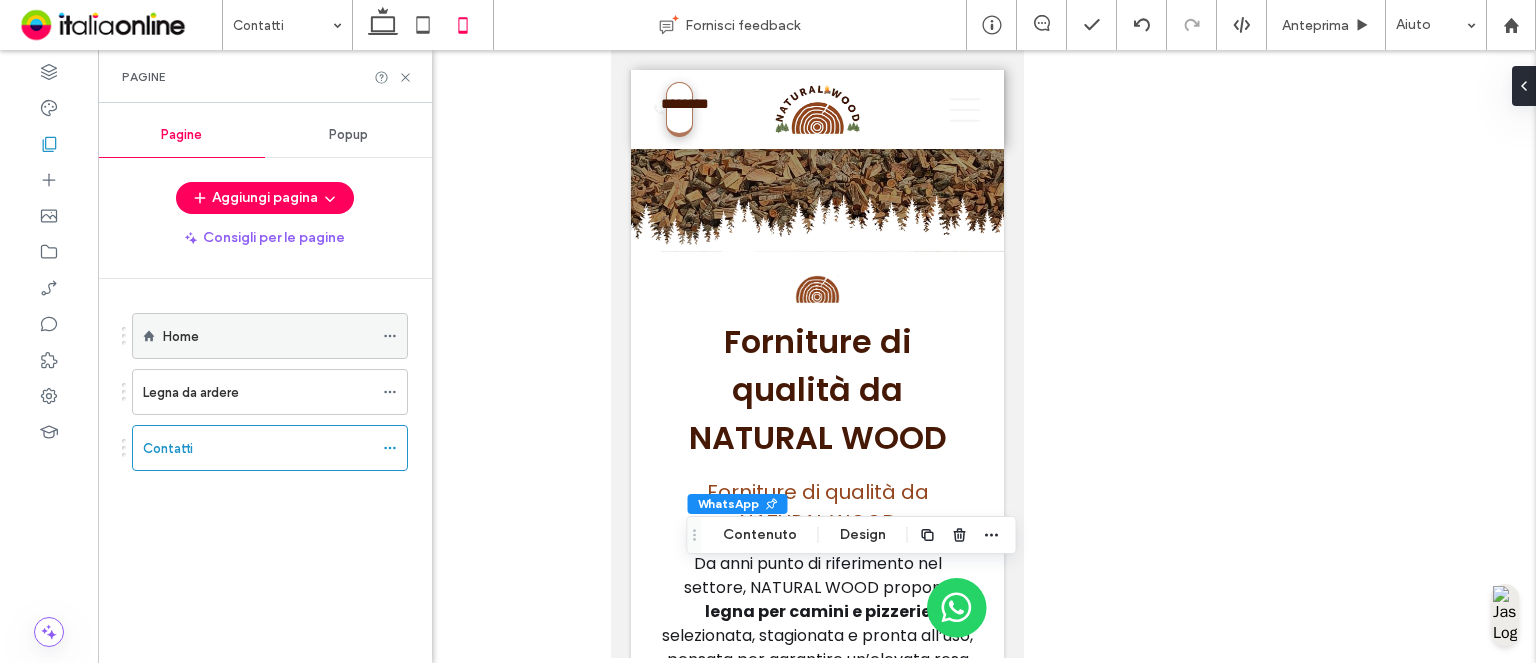 click 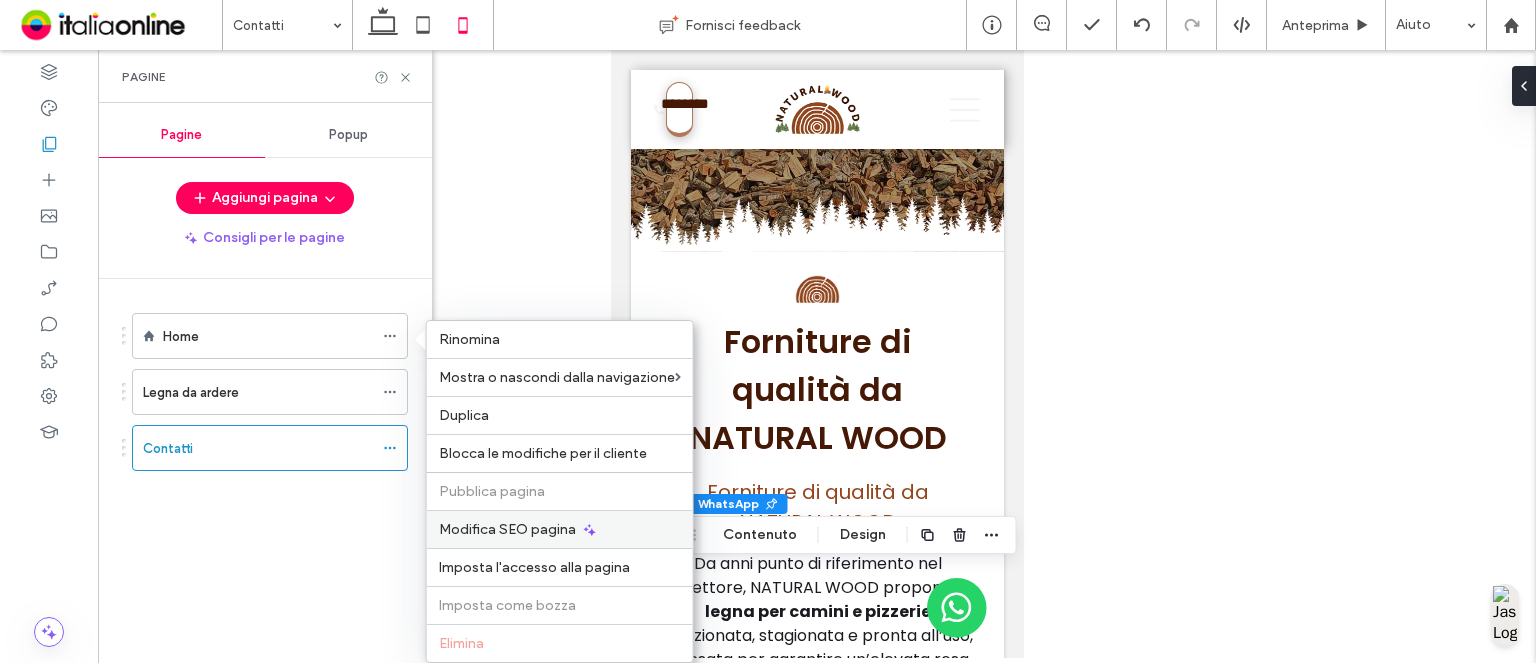 click on "Modifica SEO pagina" at bounding box center (560, 529) 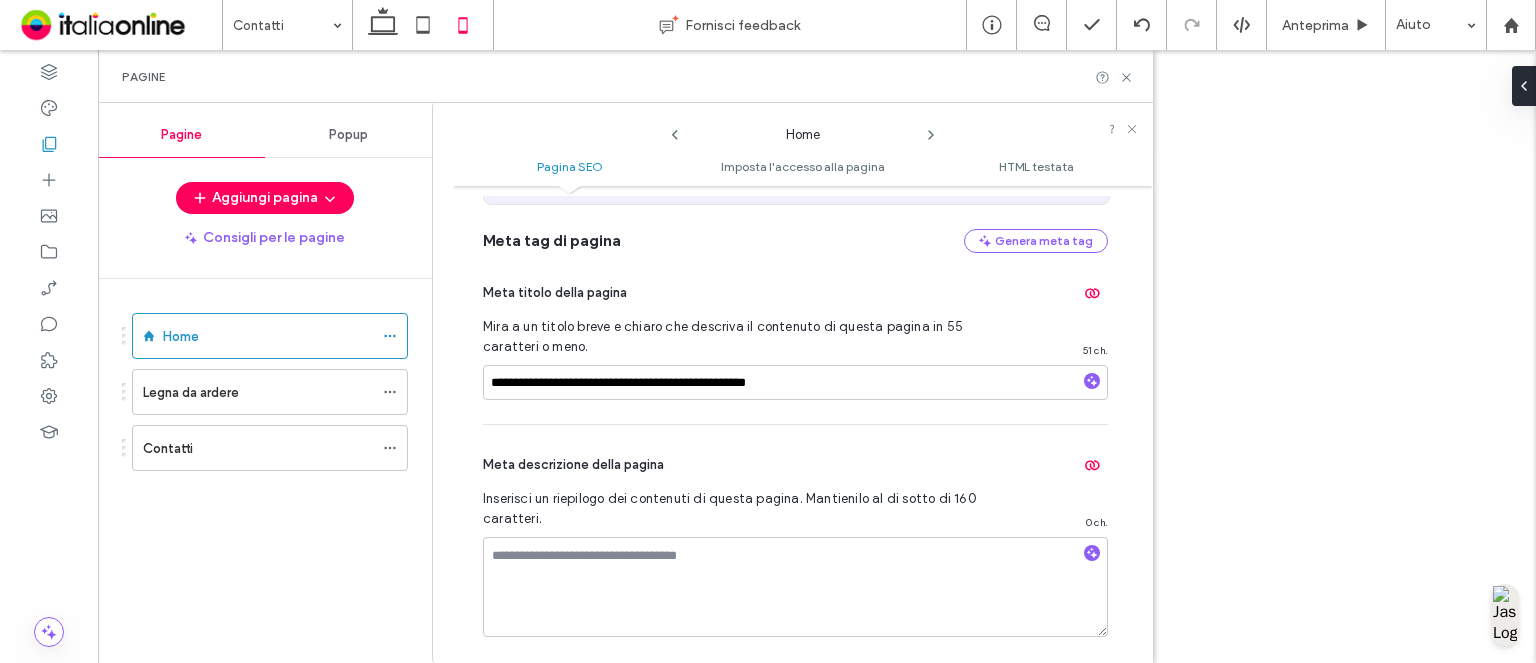 scroll, scrollTop: 210, scrollLeft: 0, axis: vertical 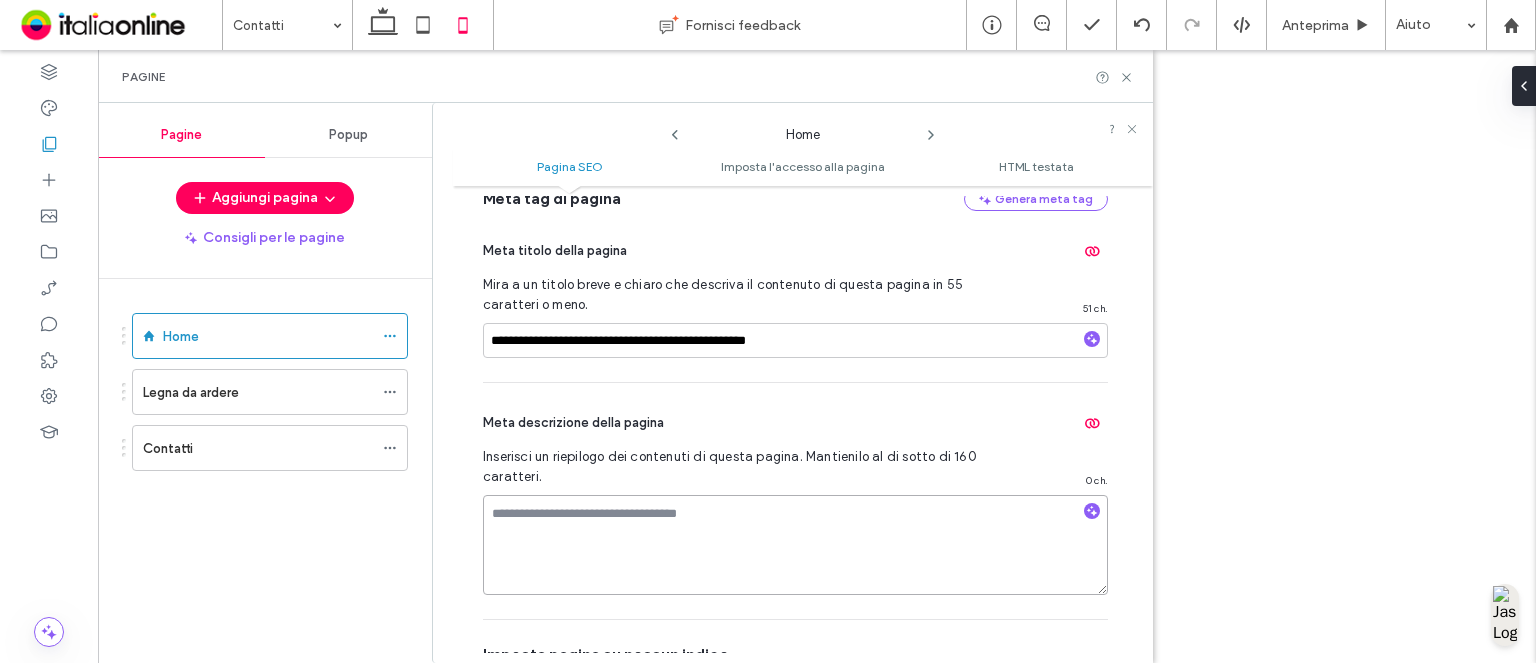 click at bounding box center [795, 545] 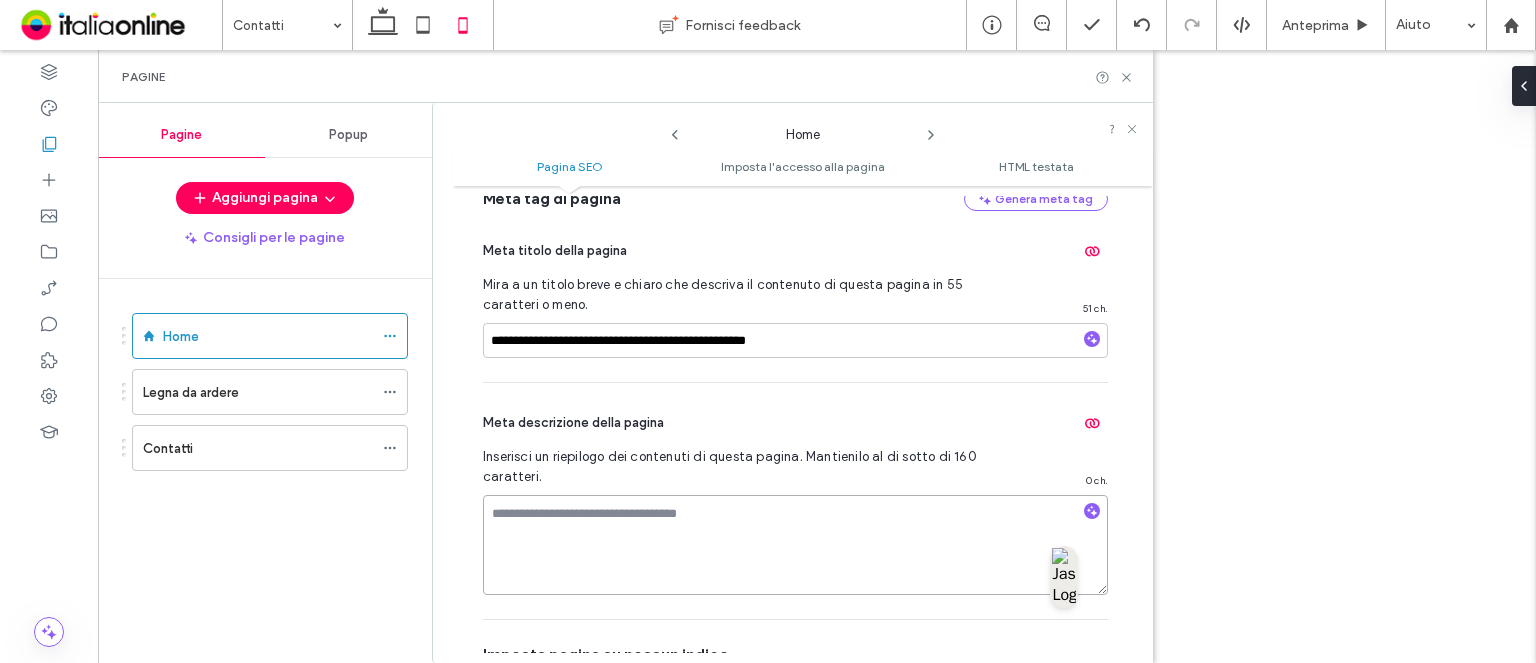 paste on "**********" 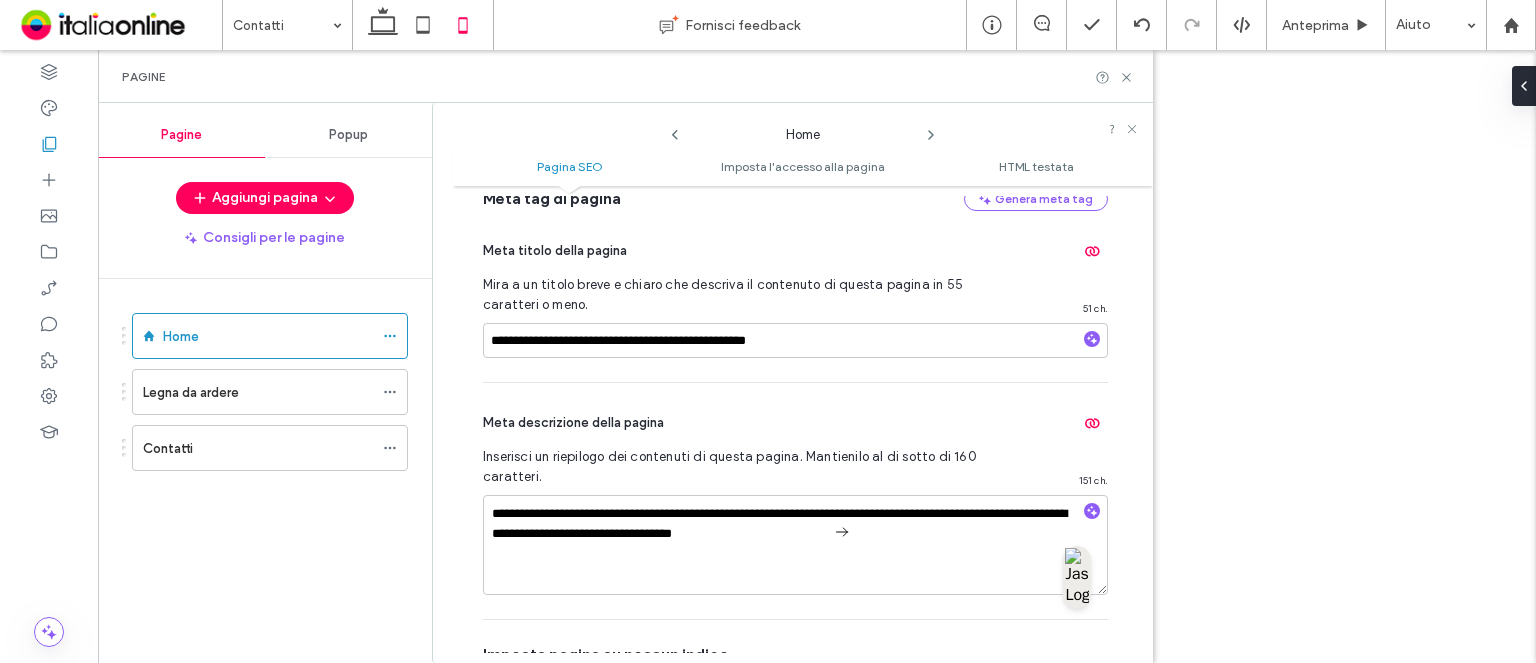 click 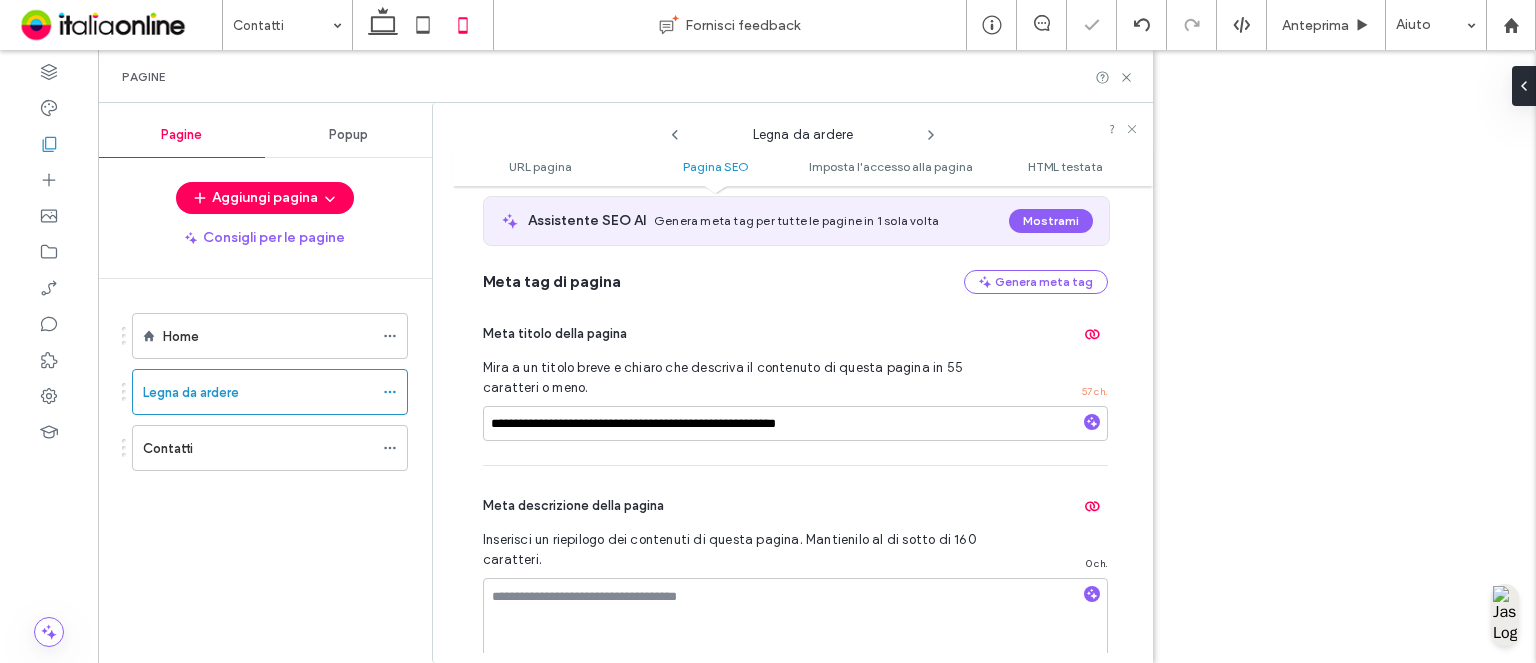 scroll, scrollTop: 474, scrollLeft: 0, axis: vertical 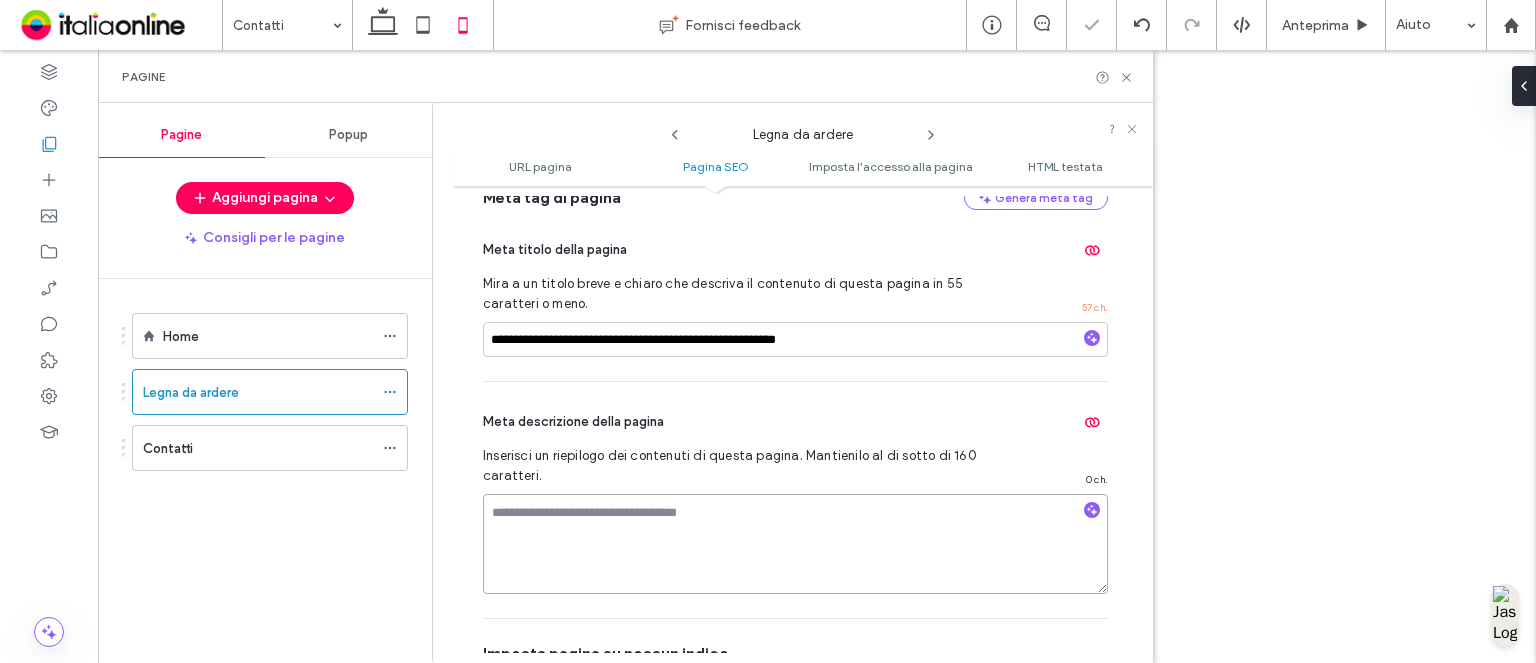 click at bounding box center (795, 544) 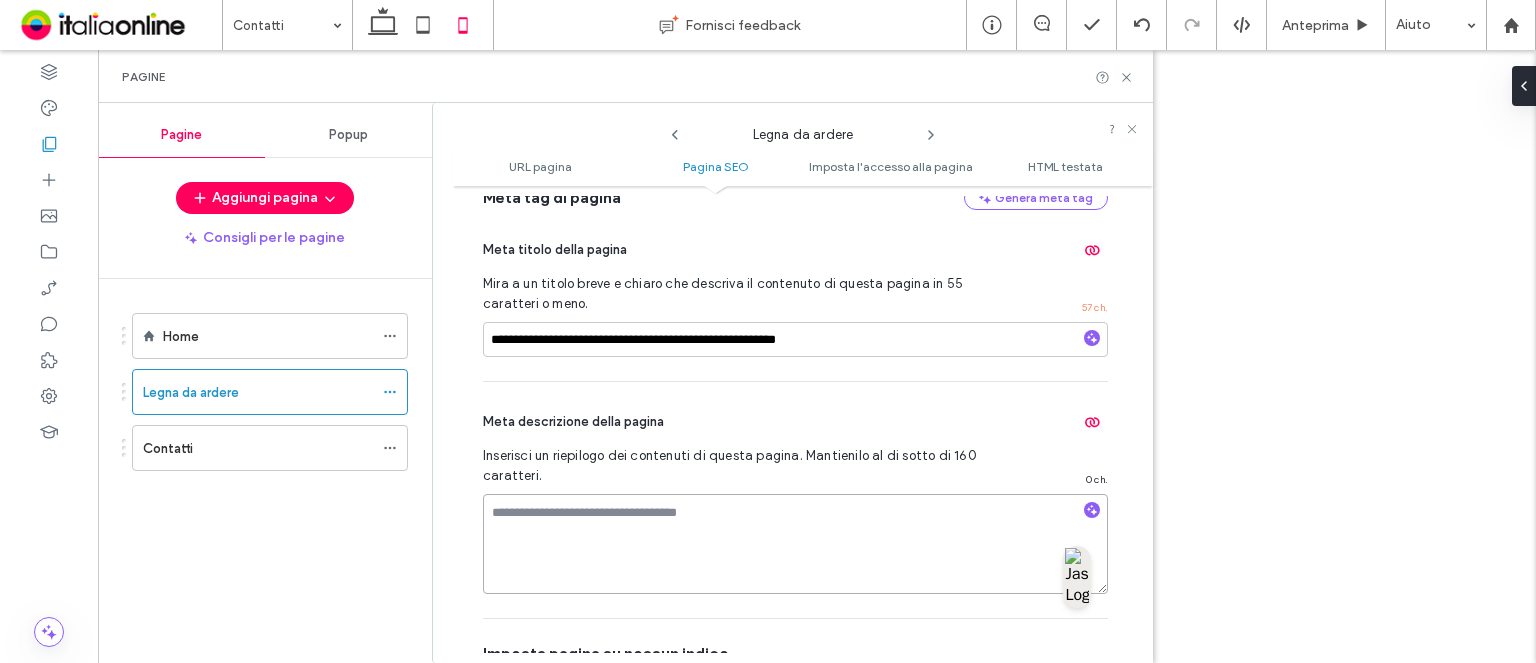click at bounding box center [795, 544] 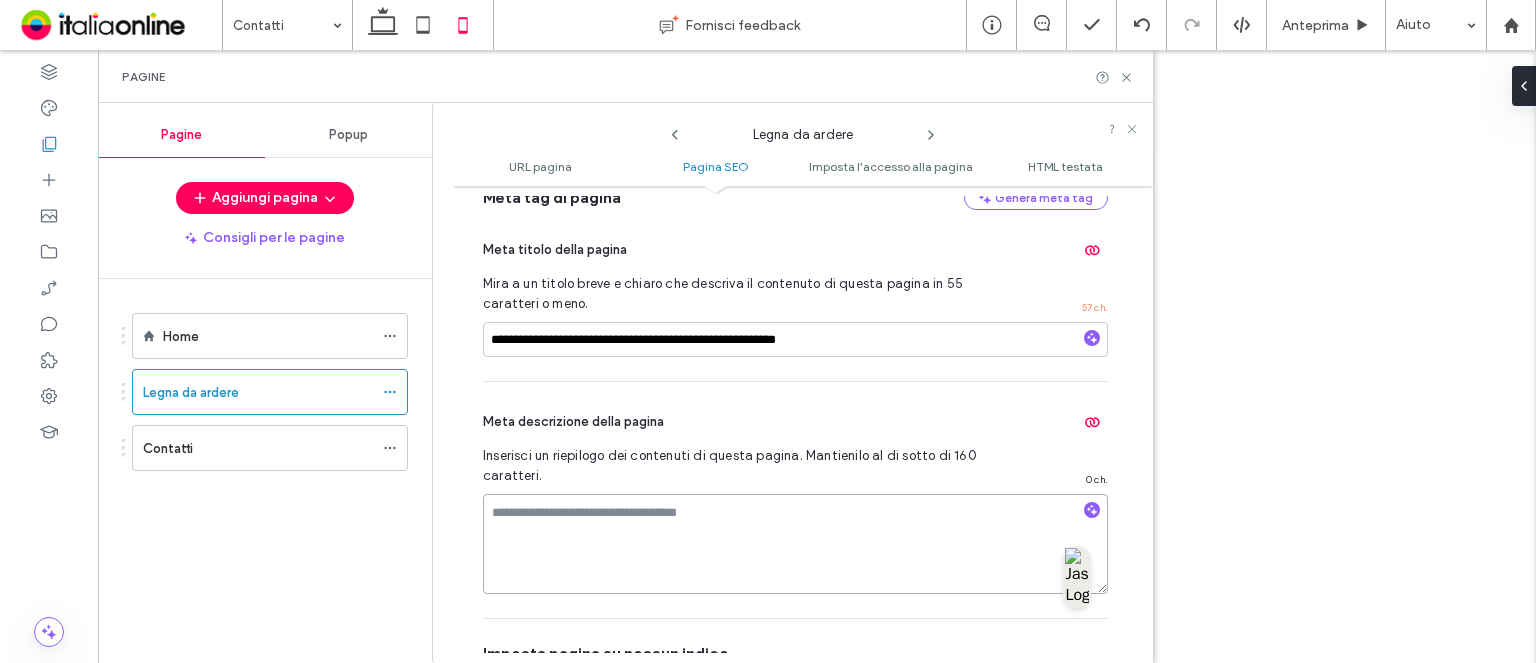 paste on "**********" 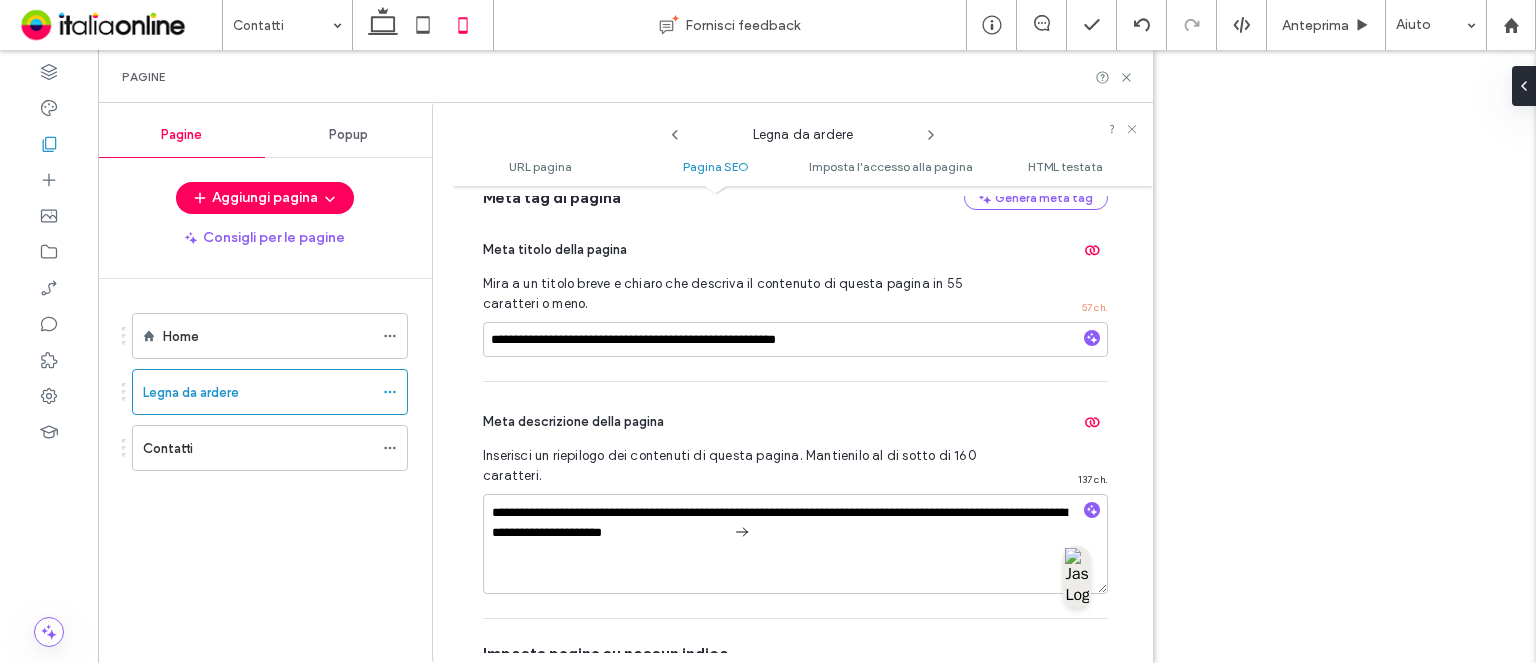 click 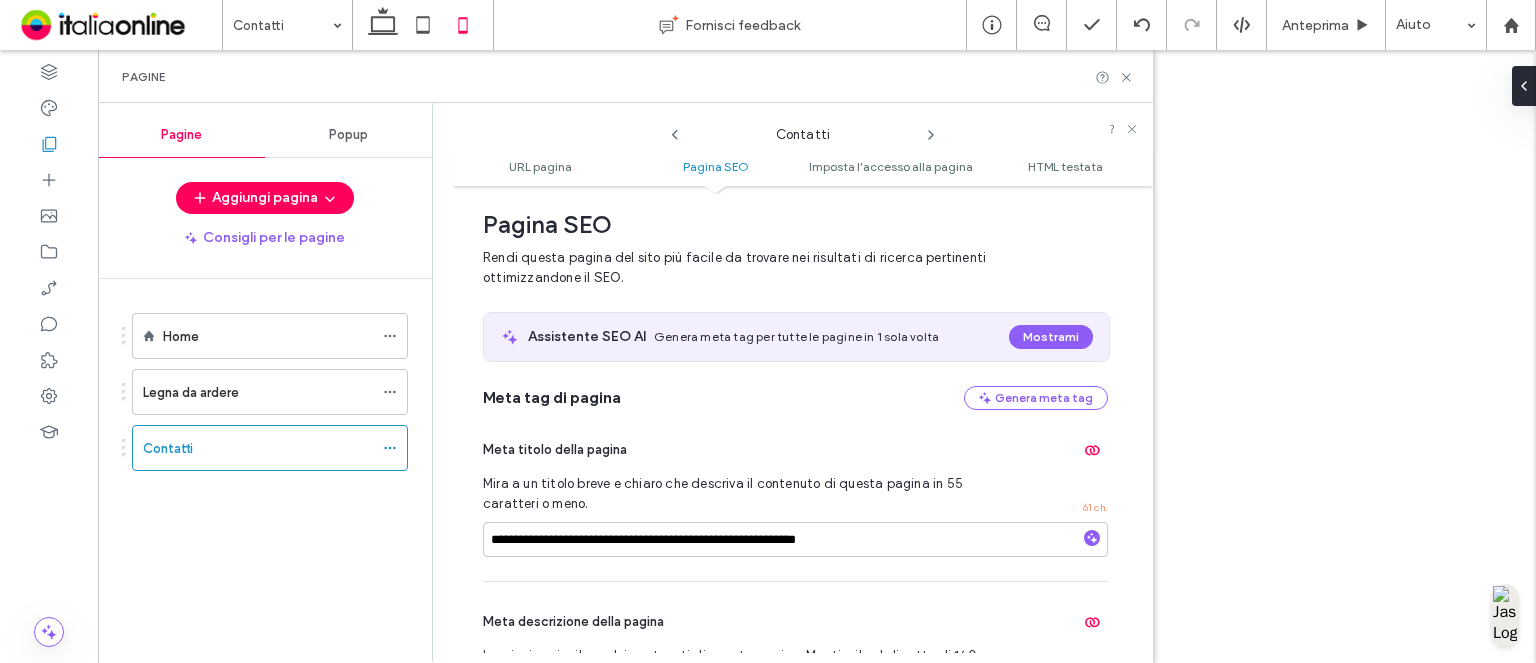 scroll, scrollTop: 474, scrollLeft: 0, axis: vertical 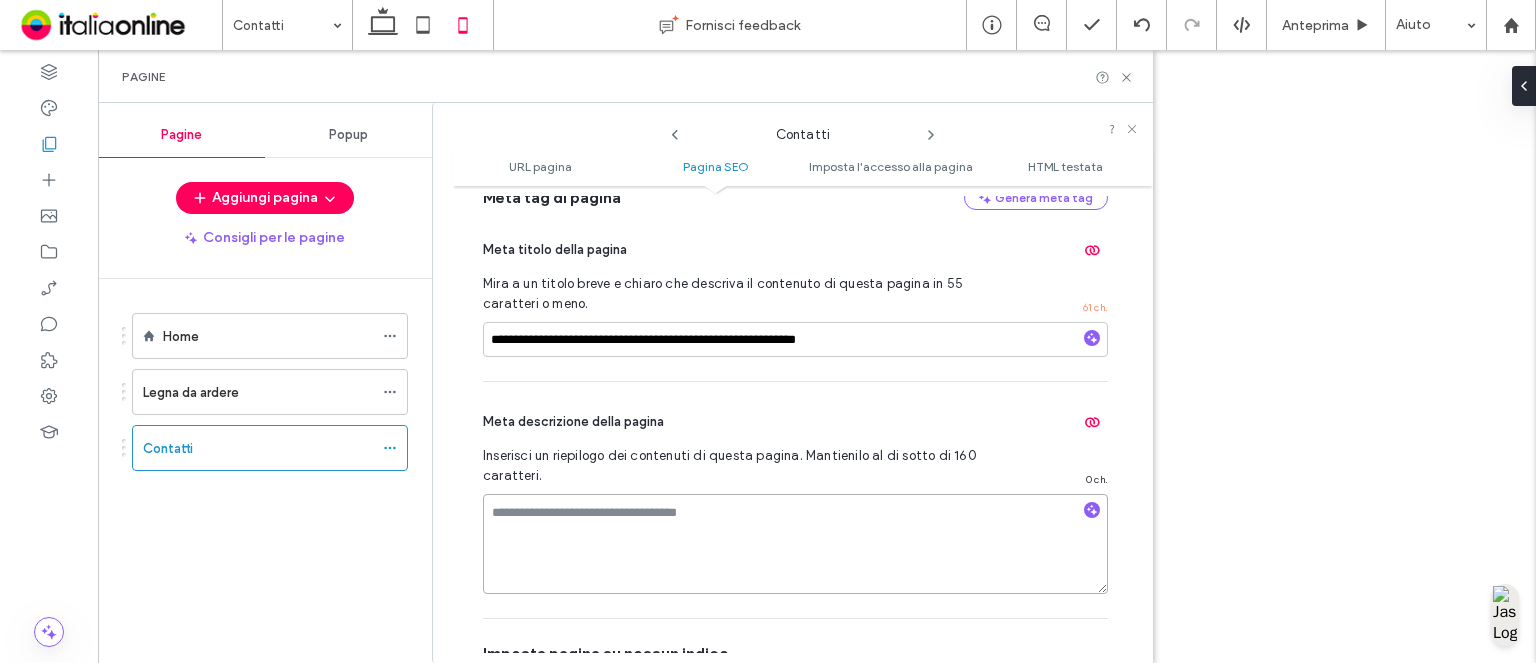 click at bounding box center [795, 544] 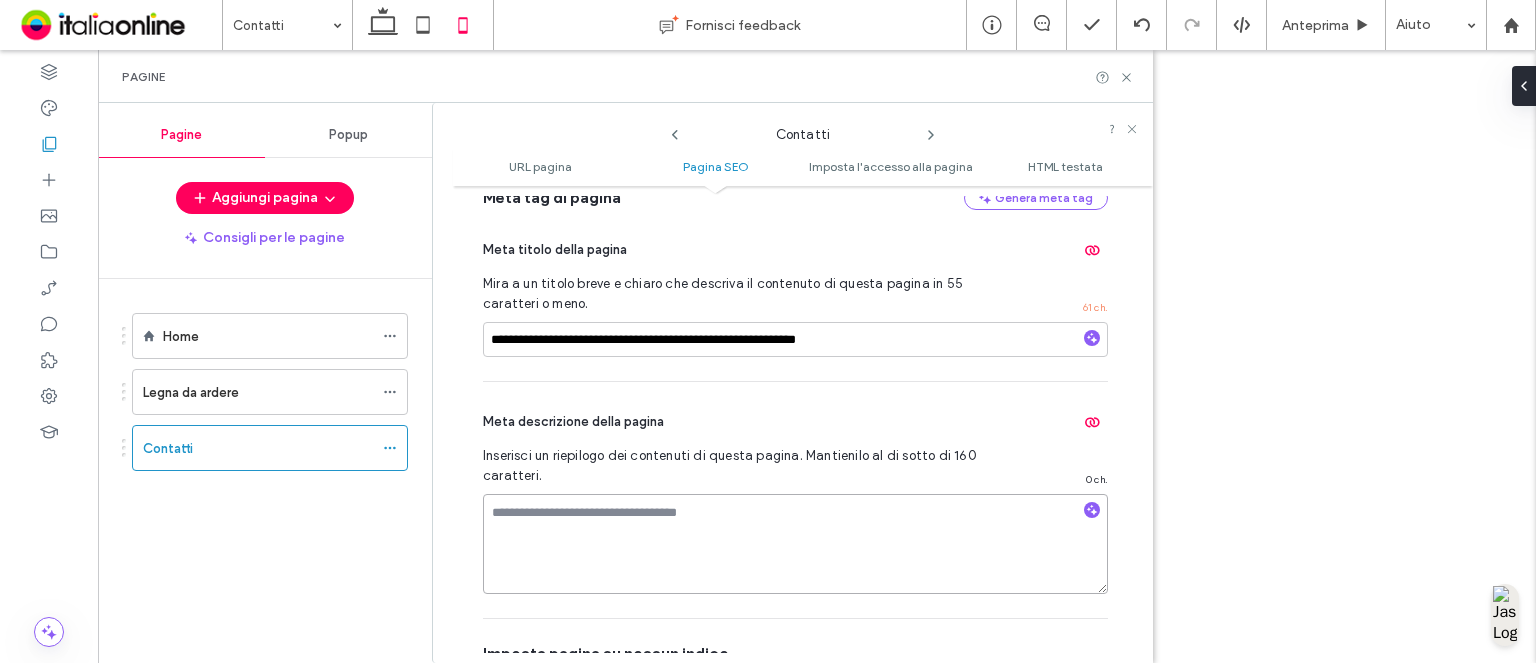 paste on "**********" 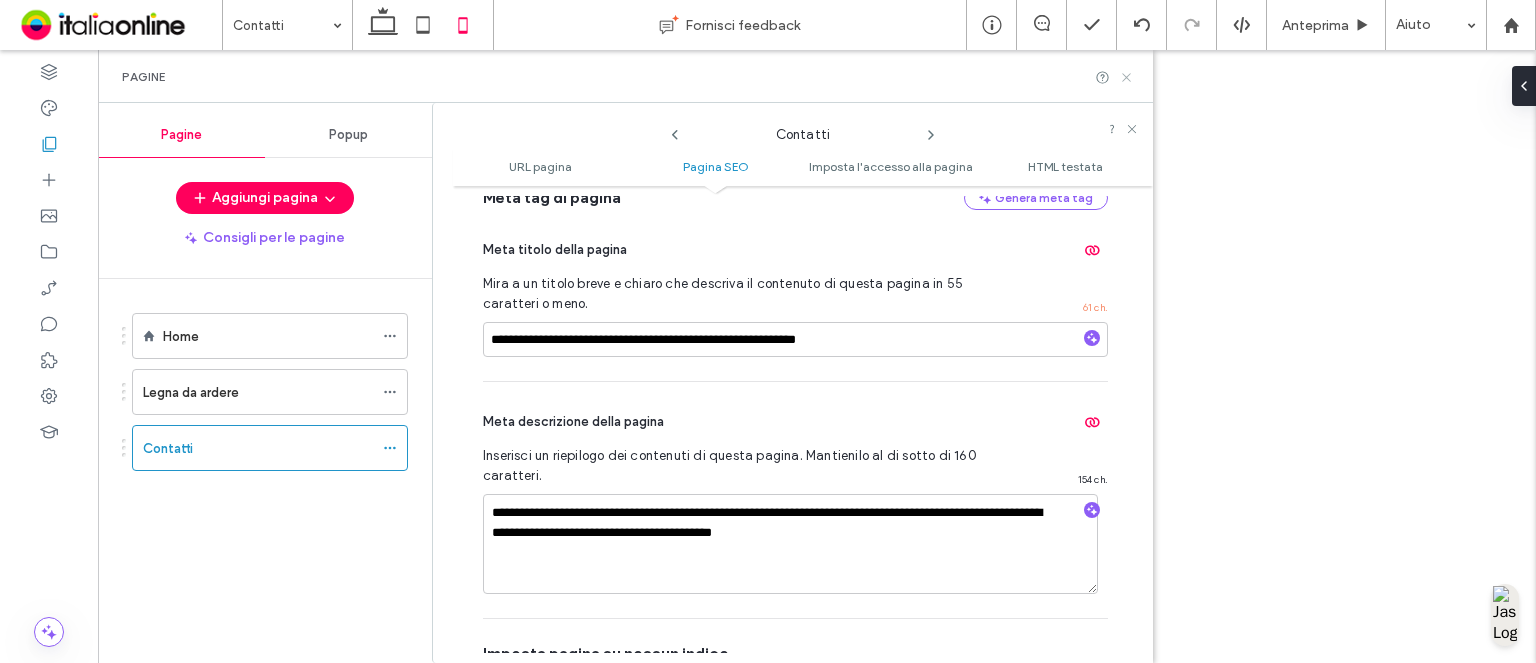 click 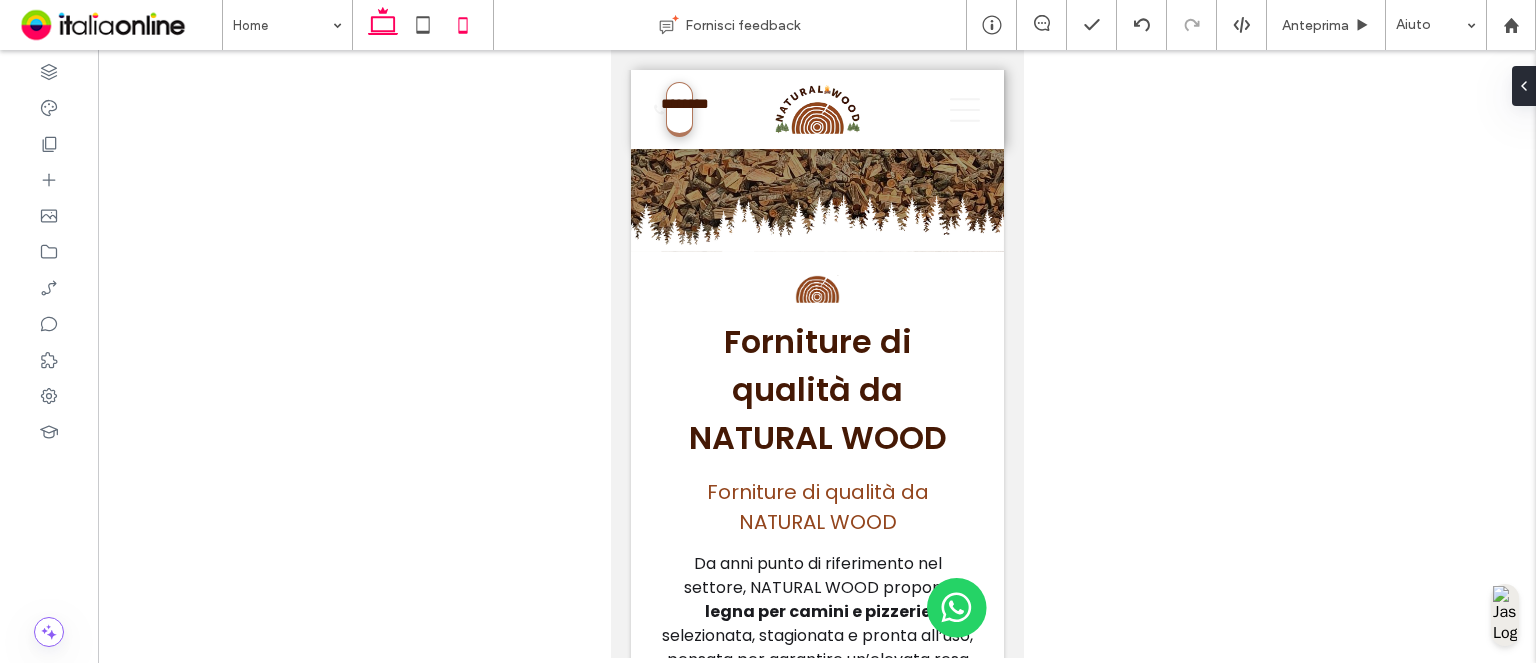click 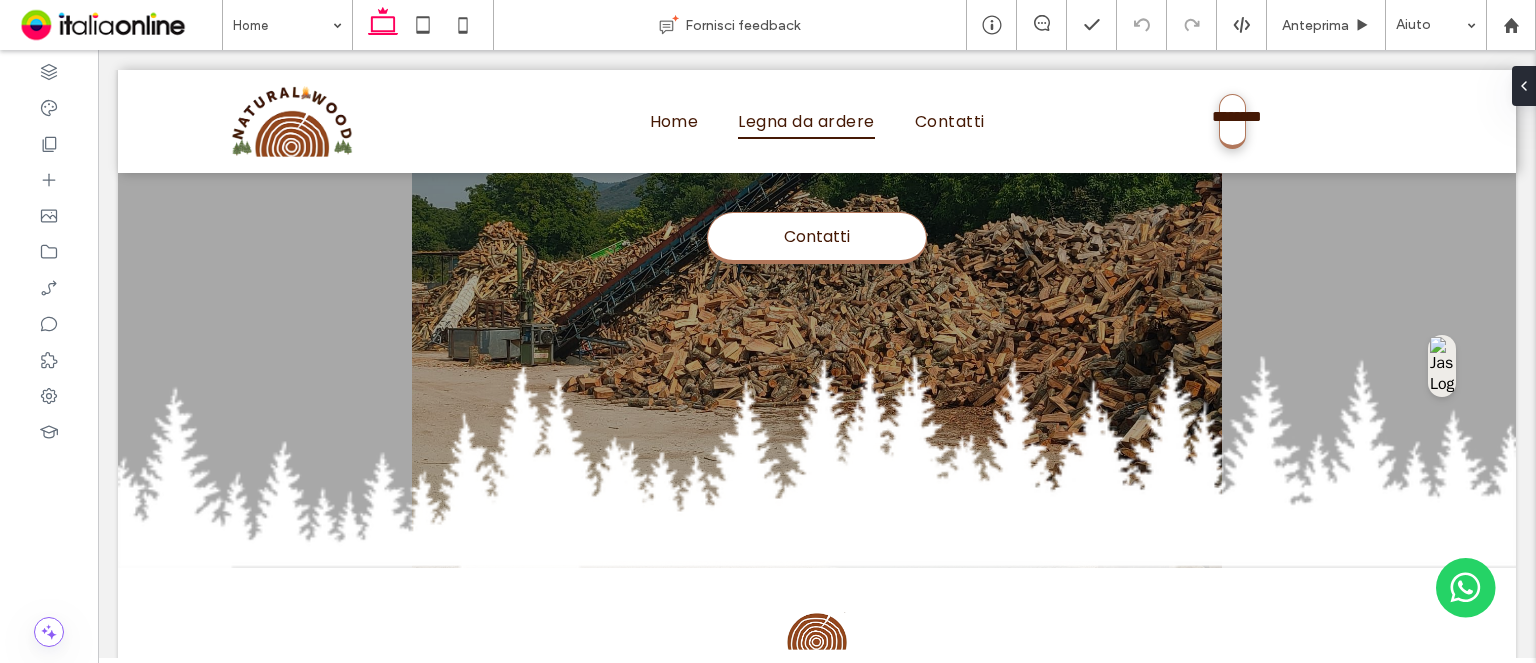 type on "*******" 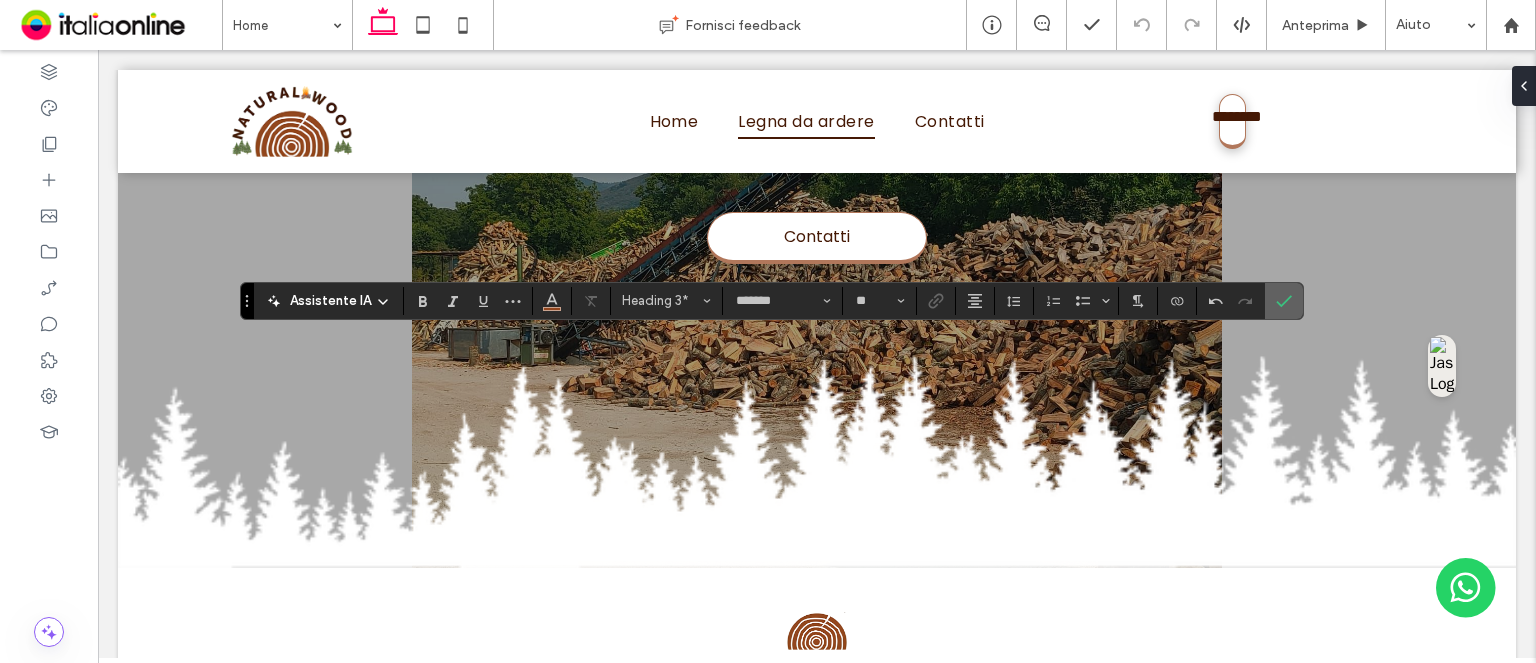 click at bounding box center [1284, 301] 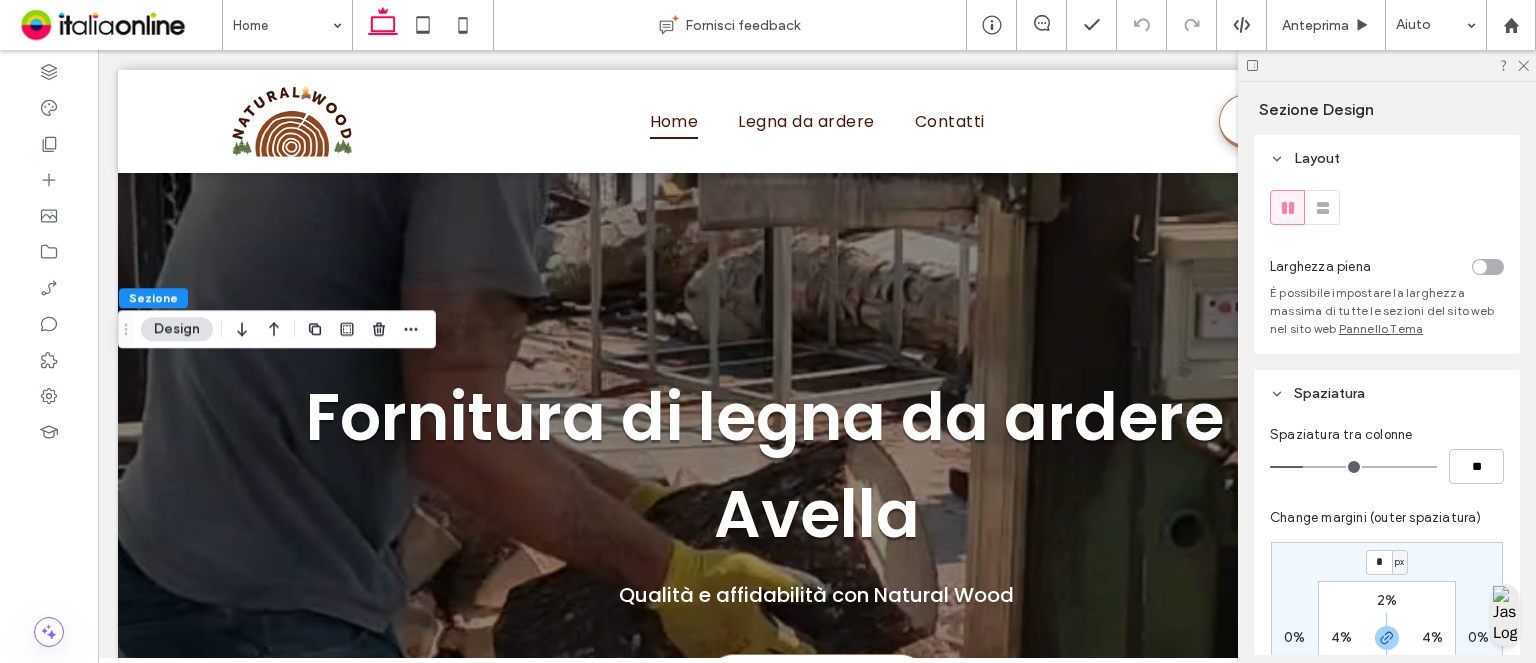 scroll, scrollTop: 641, scrollLeft: 0, axis: vertical 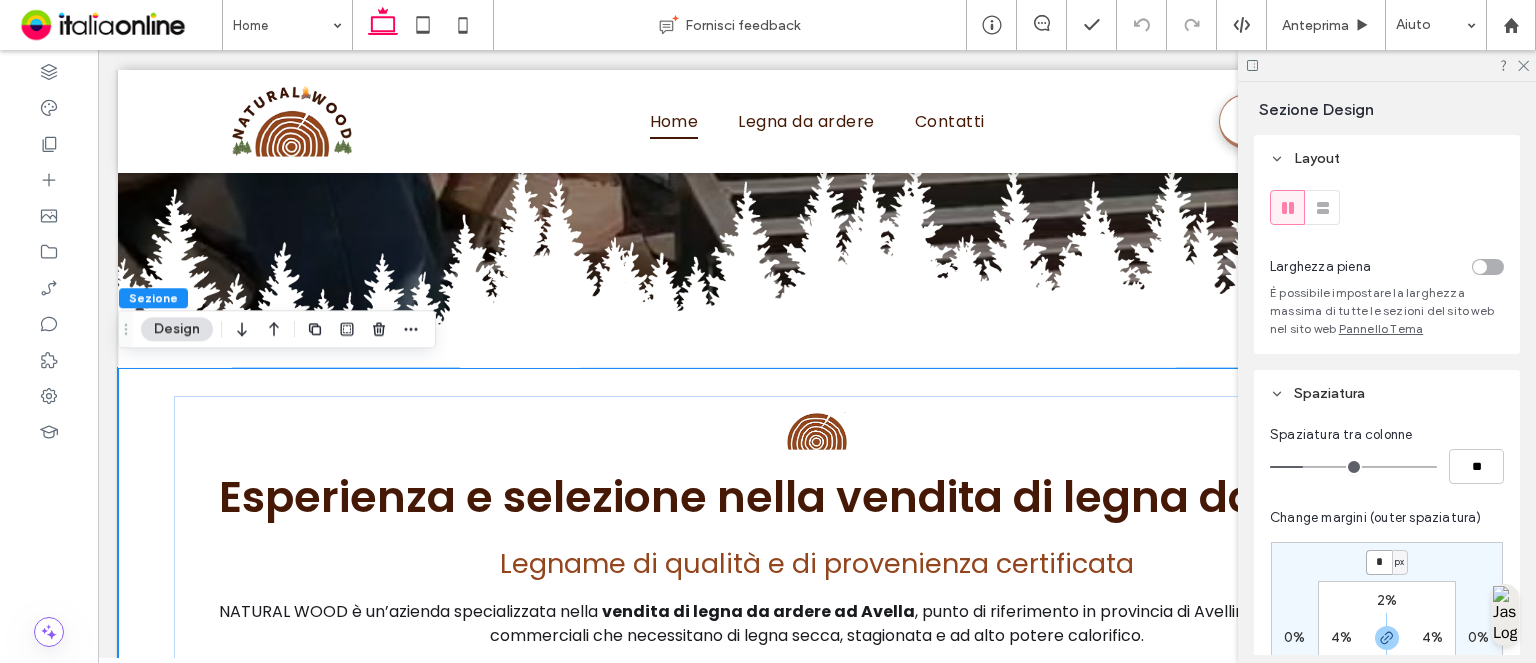 click on "*" at bounding box center [1379, 562] 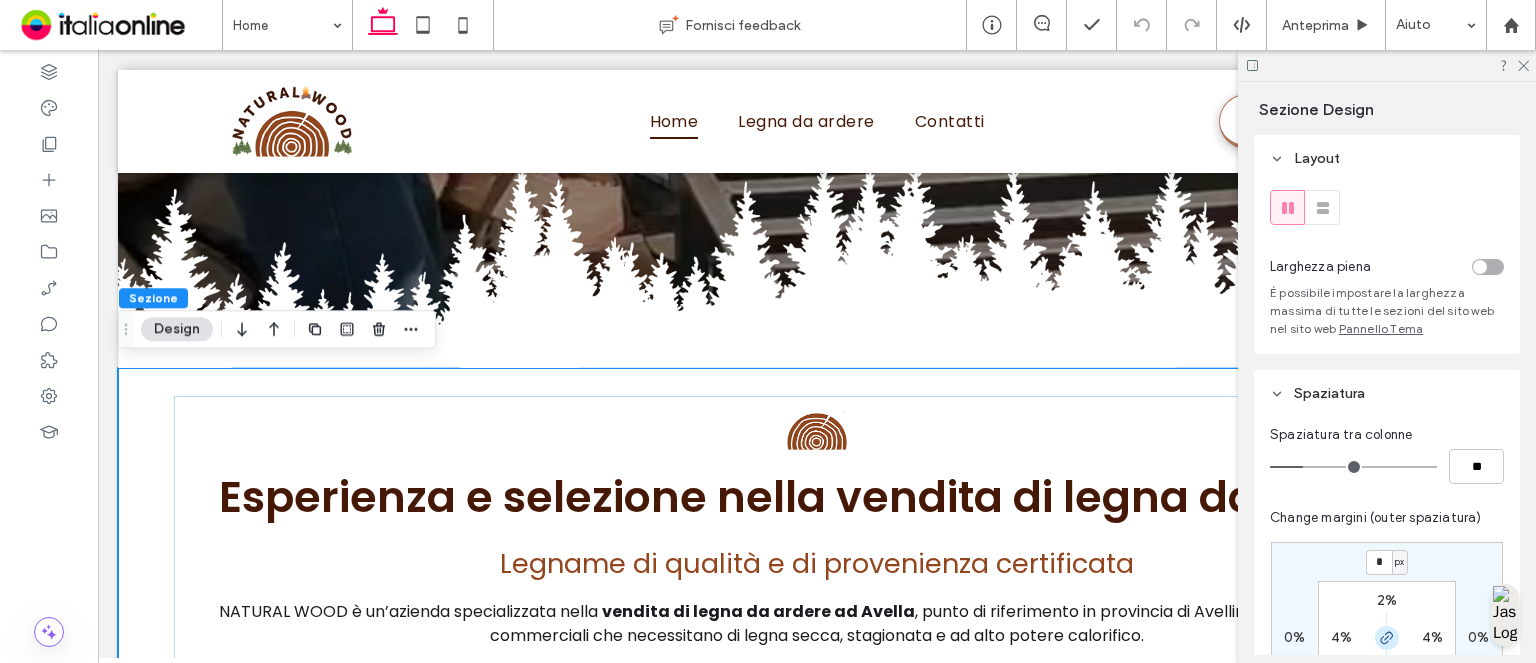 click 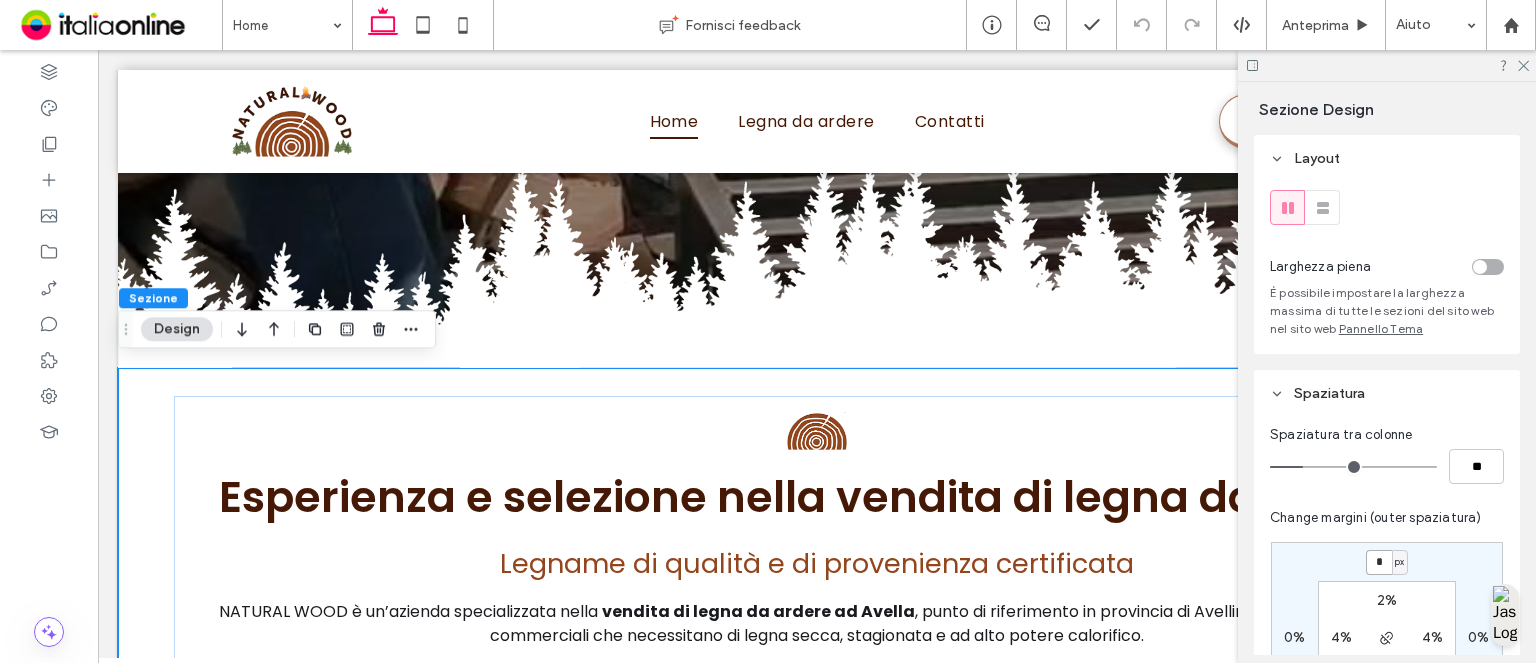 click on "*" at bounding box center [1379, 562] 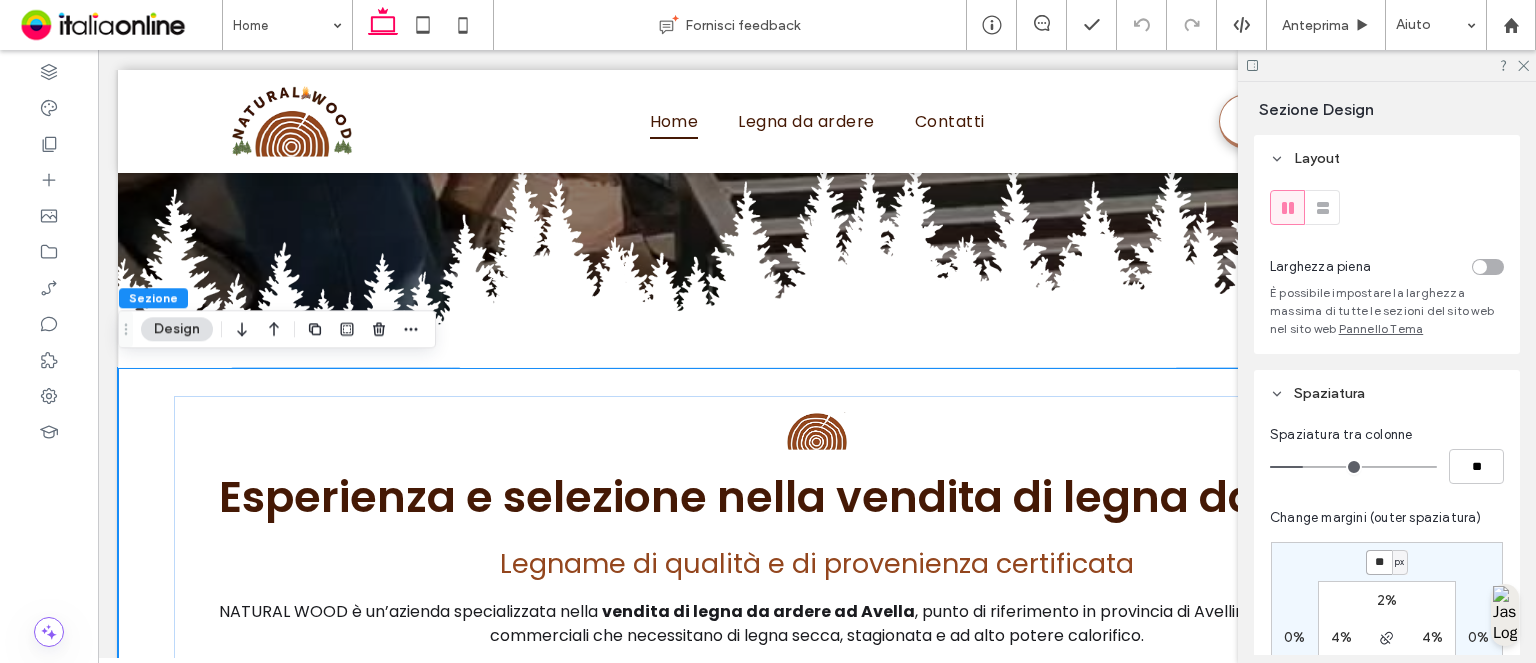type on "**" 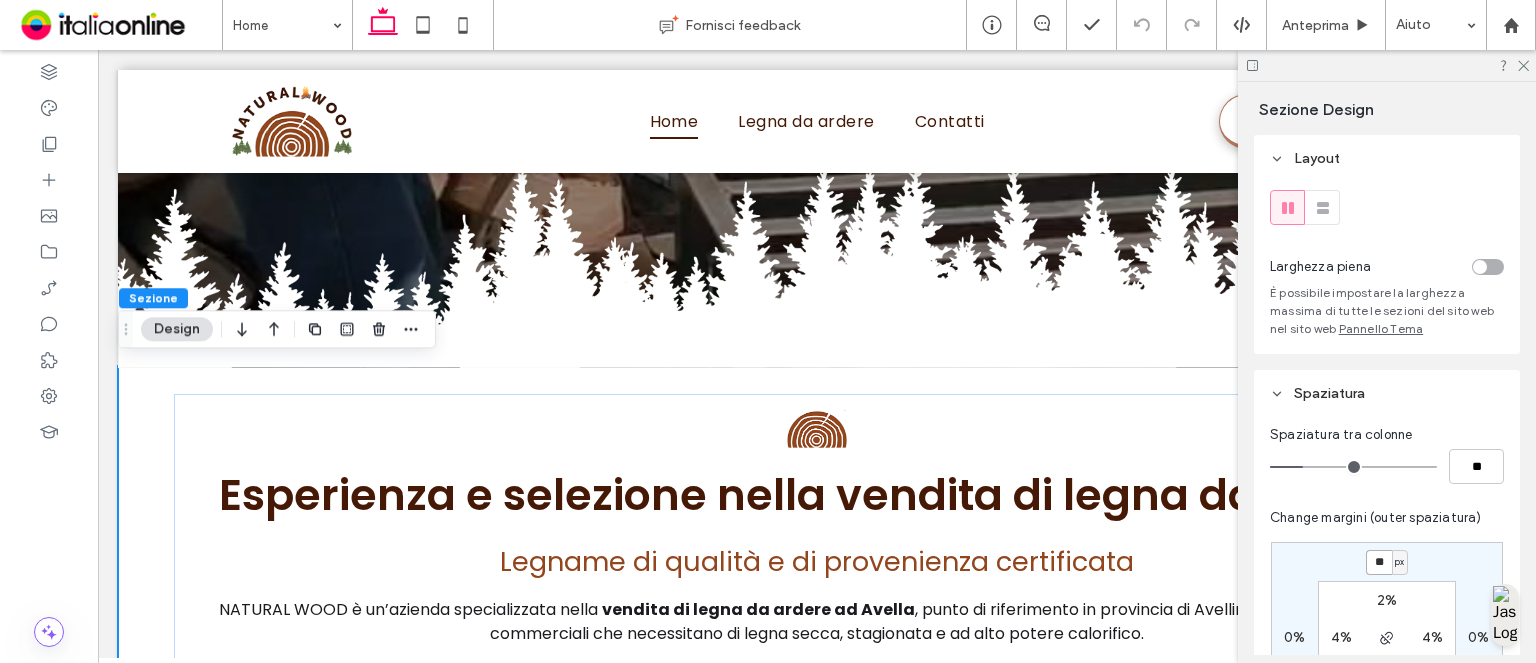 type on "*" 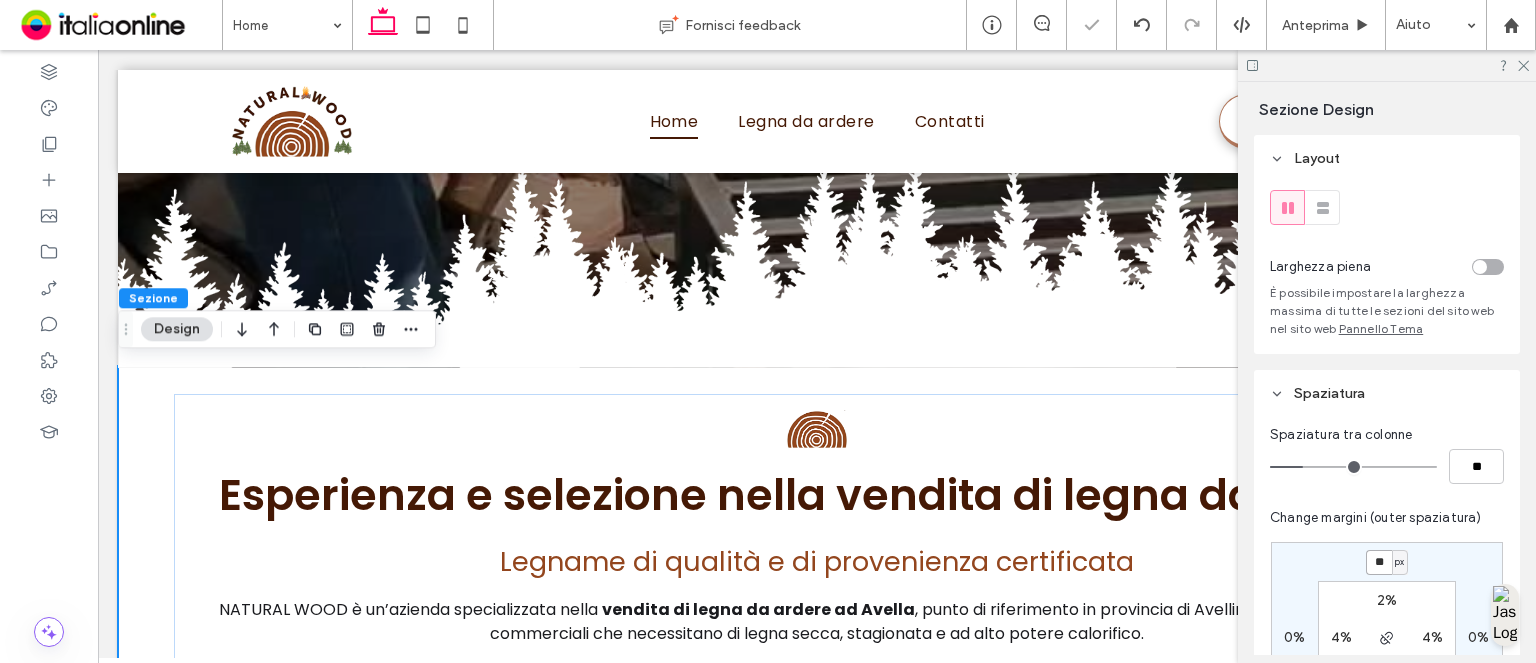 click on "**" at bounding box center (1379, 562) 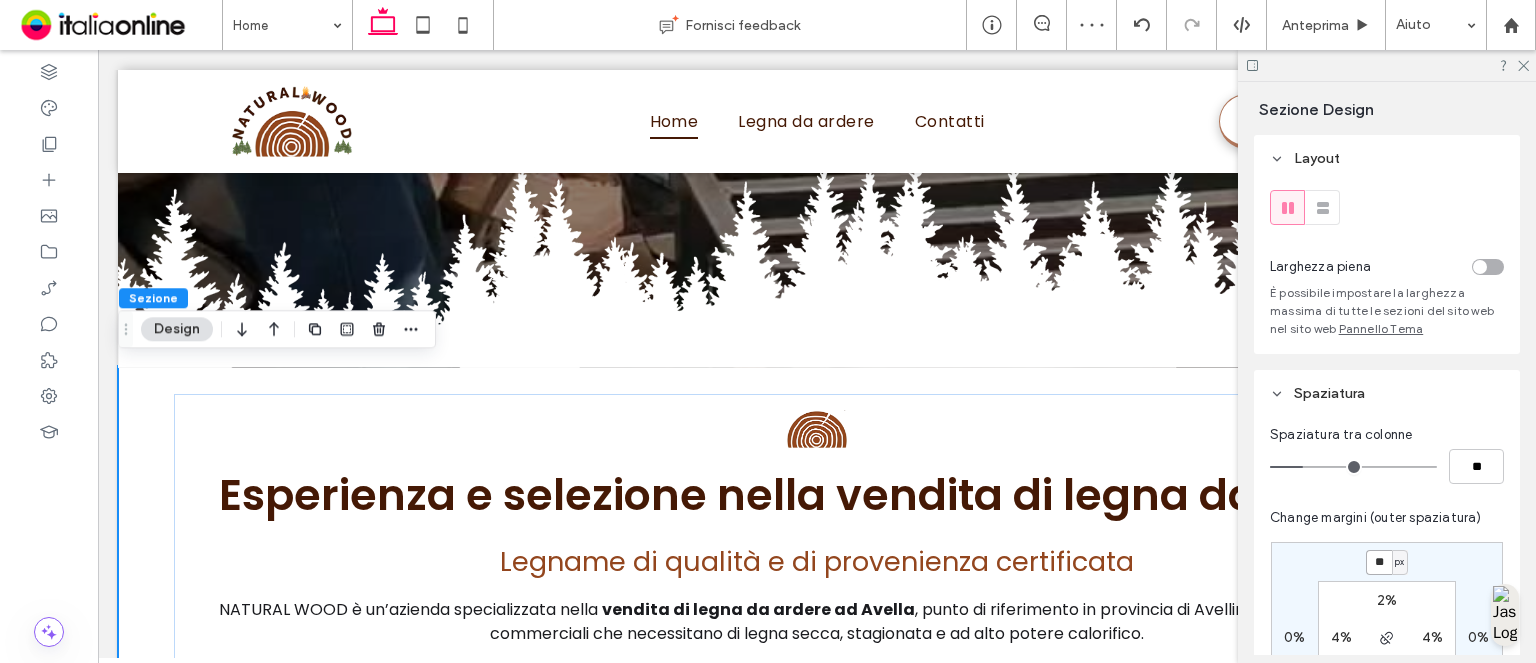 click on "**" at bounding box center [1379, 562] 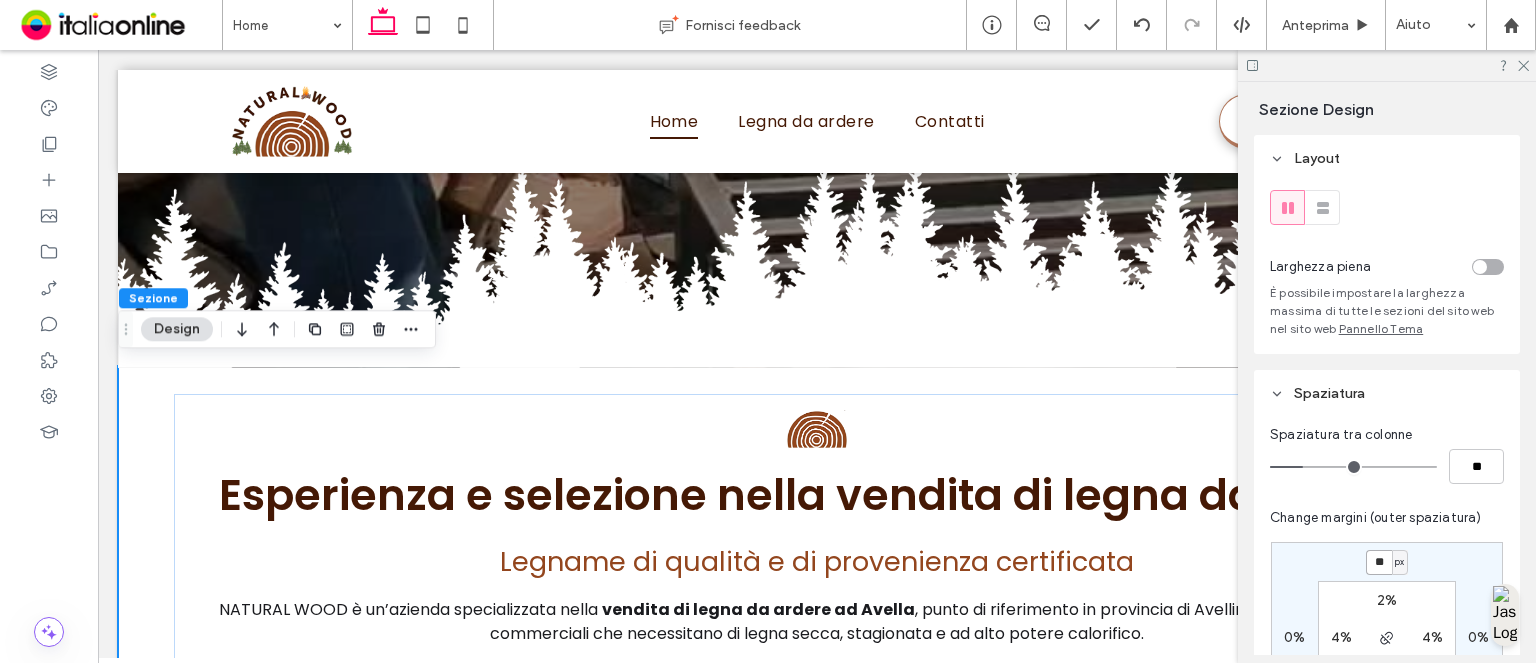 type on "**" 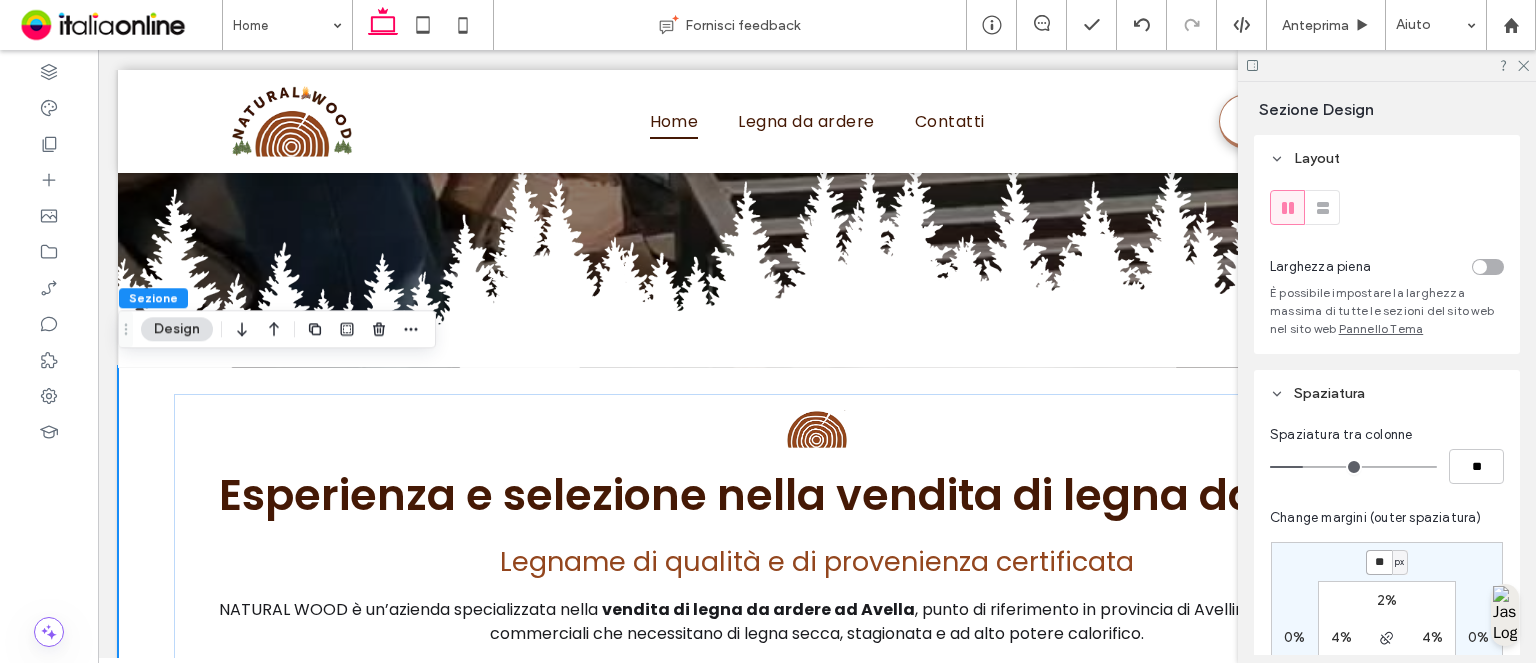 type on "*" 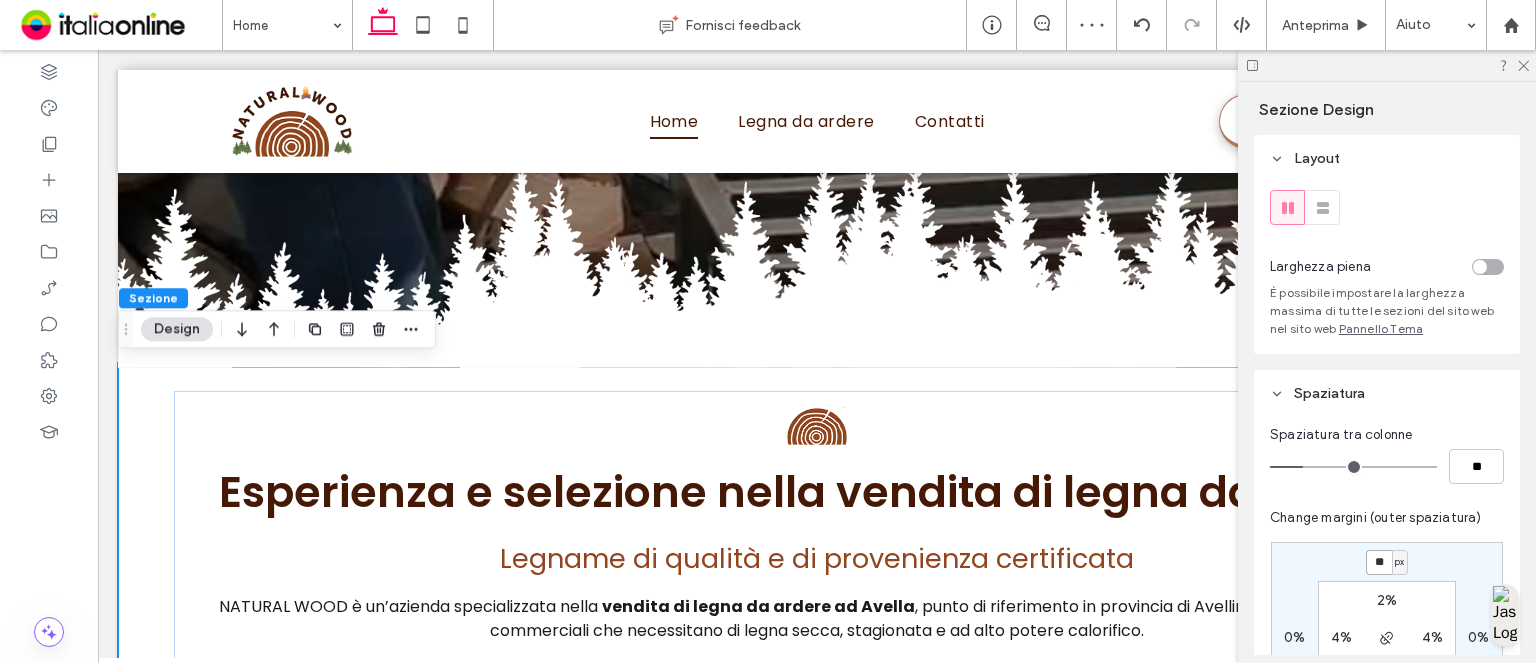 click on "**" at bounding box center (1379, 562) 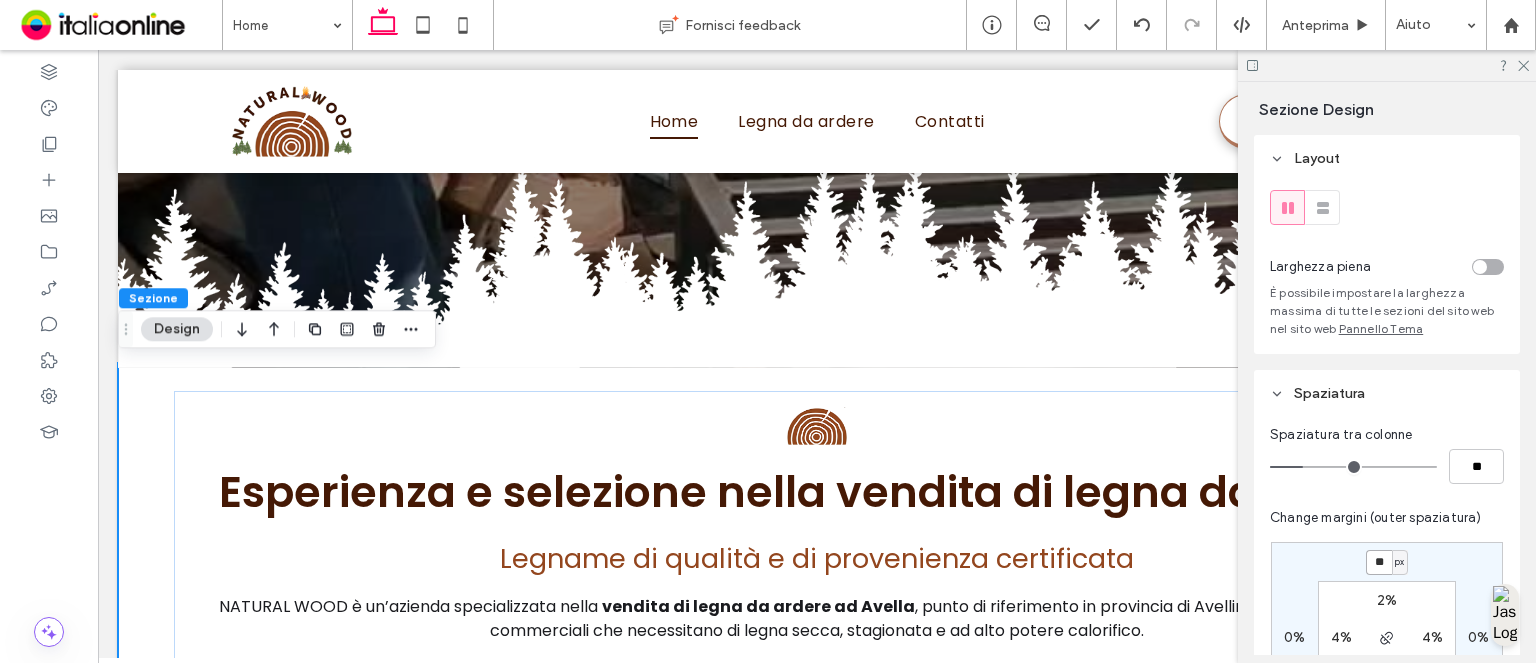 click on "**" at bounding box center [1379, 562] 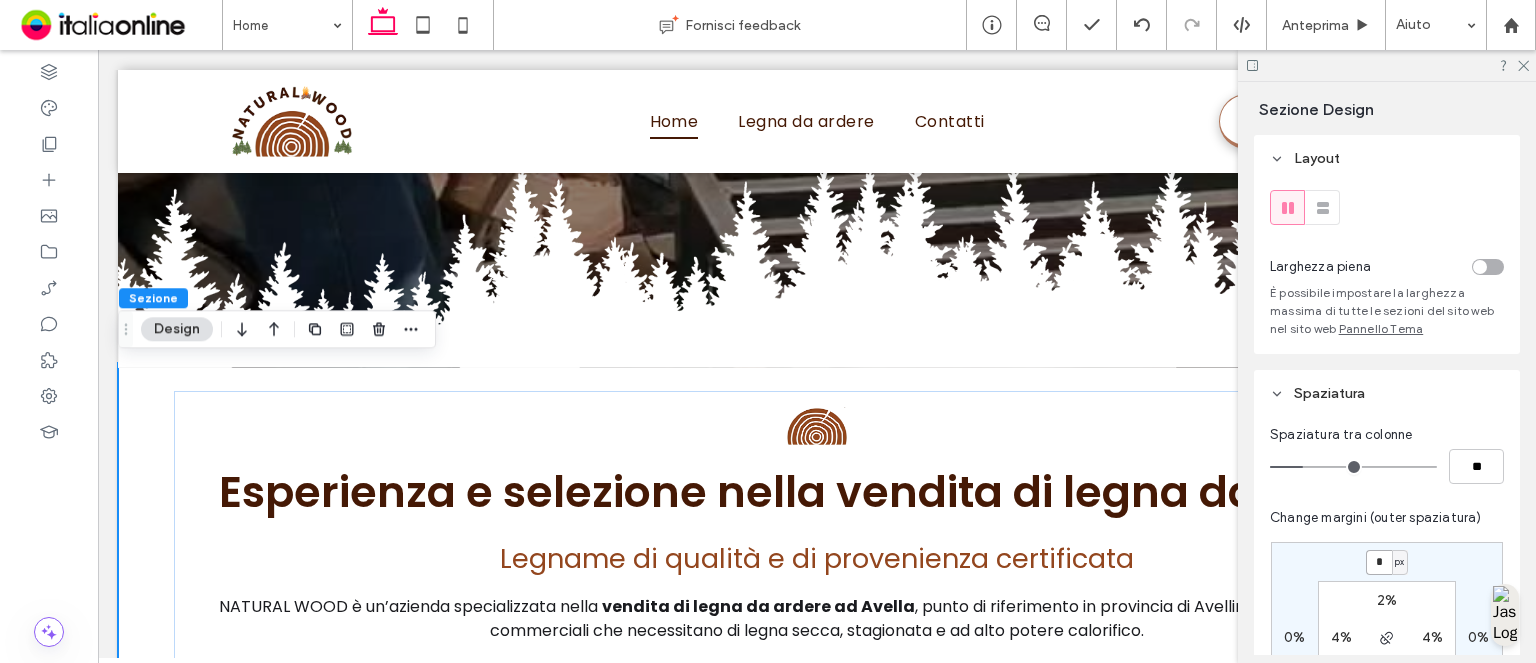type on "*" 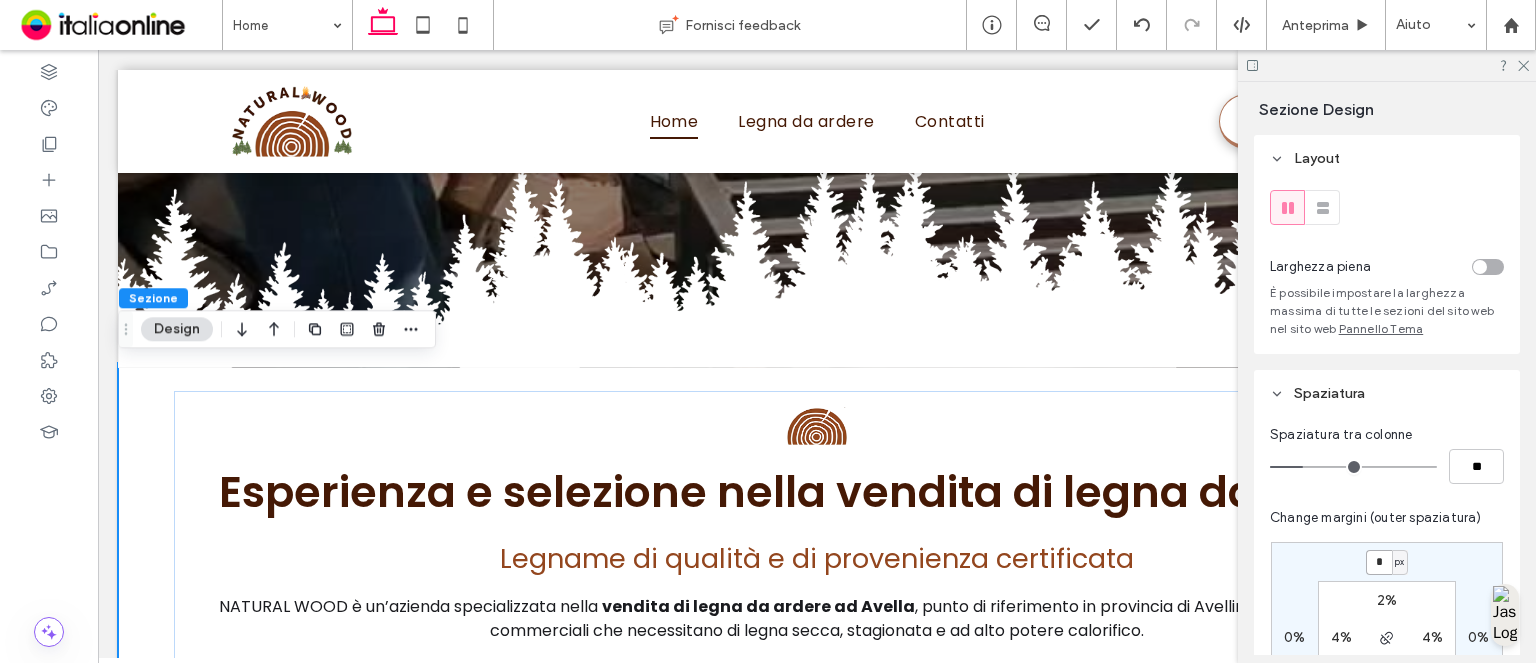 type on "*" 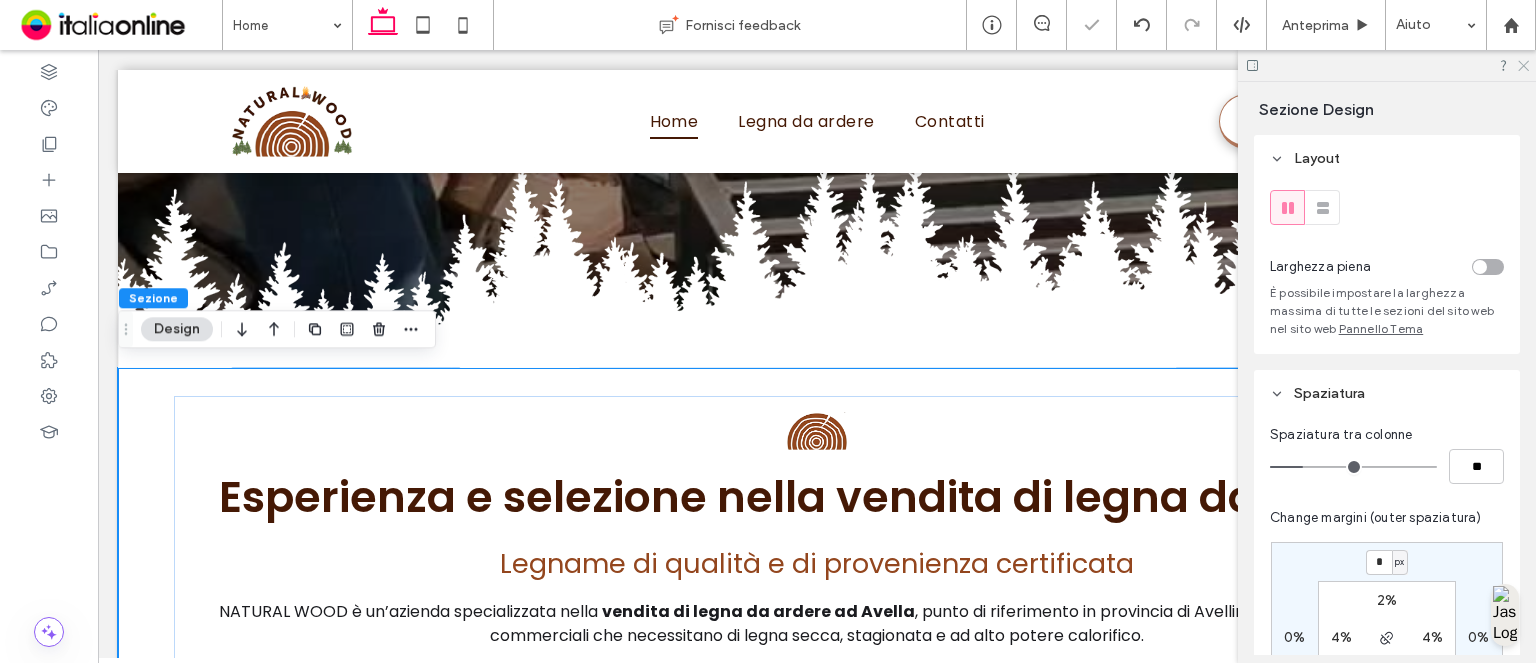 click 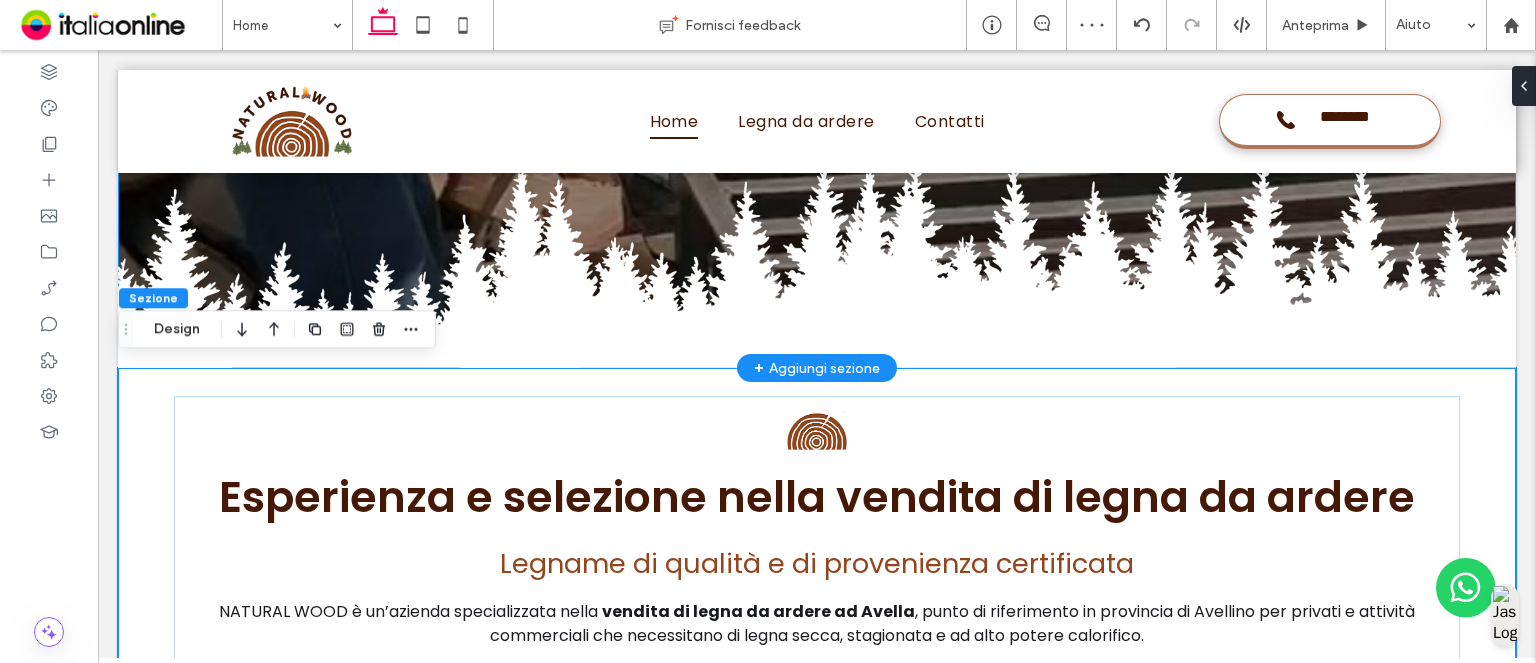 click at bounding box center (817, 260) 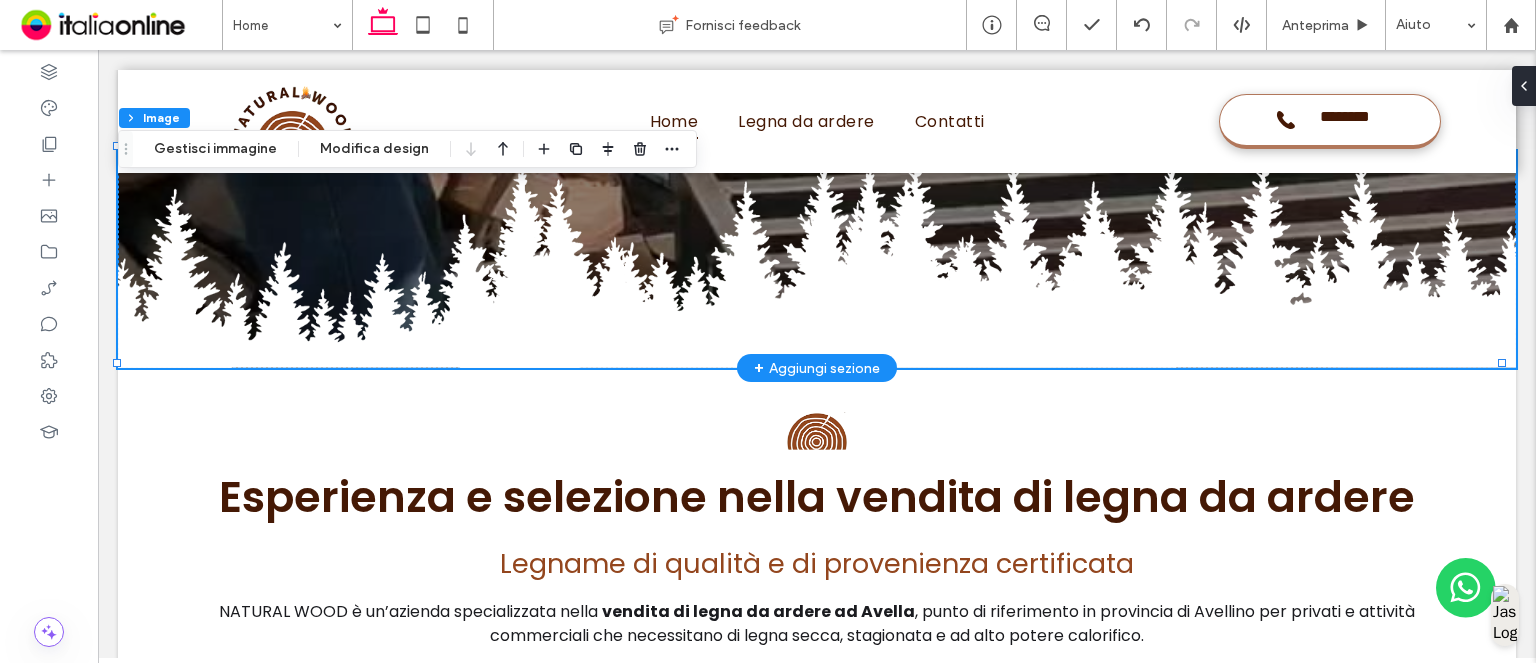 click at bounding box center [817, 260] 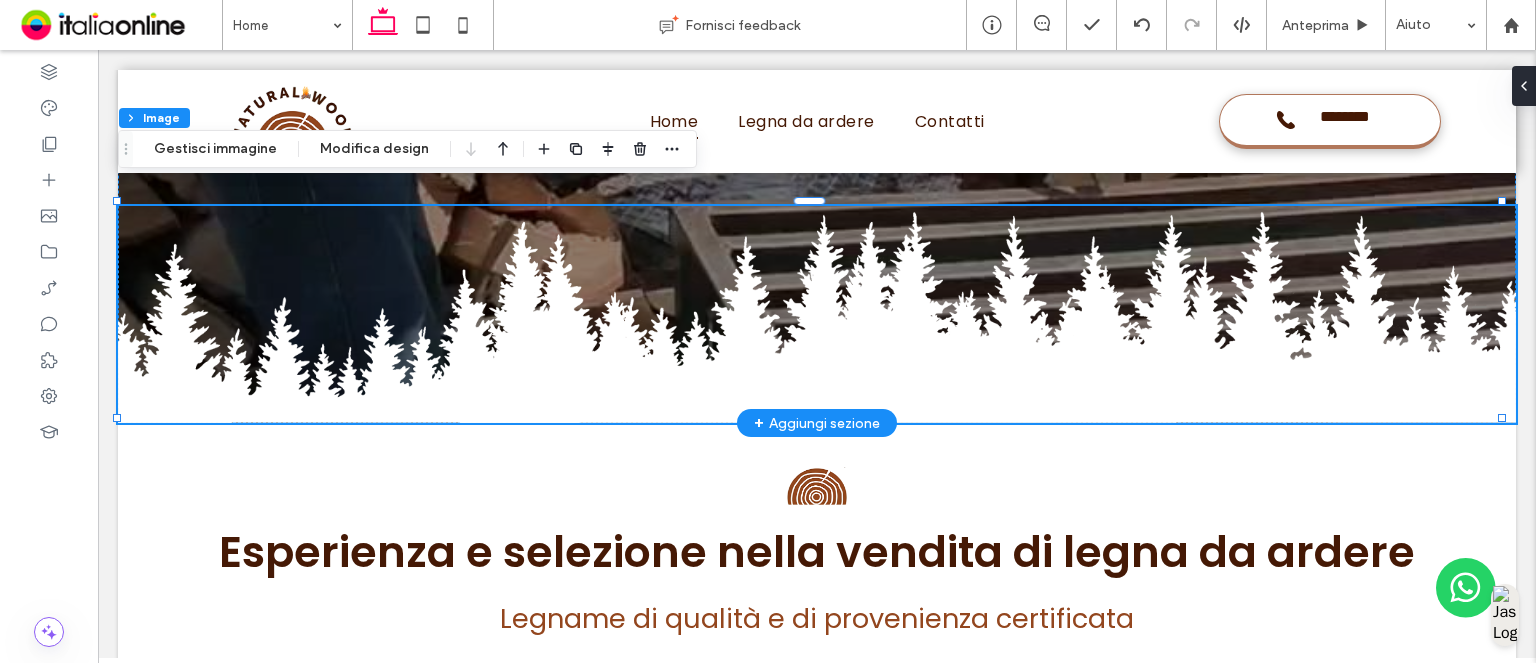 scroll, scrollTop: 541, scrollLeft: 0, axis: vertical 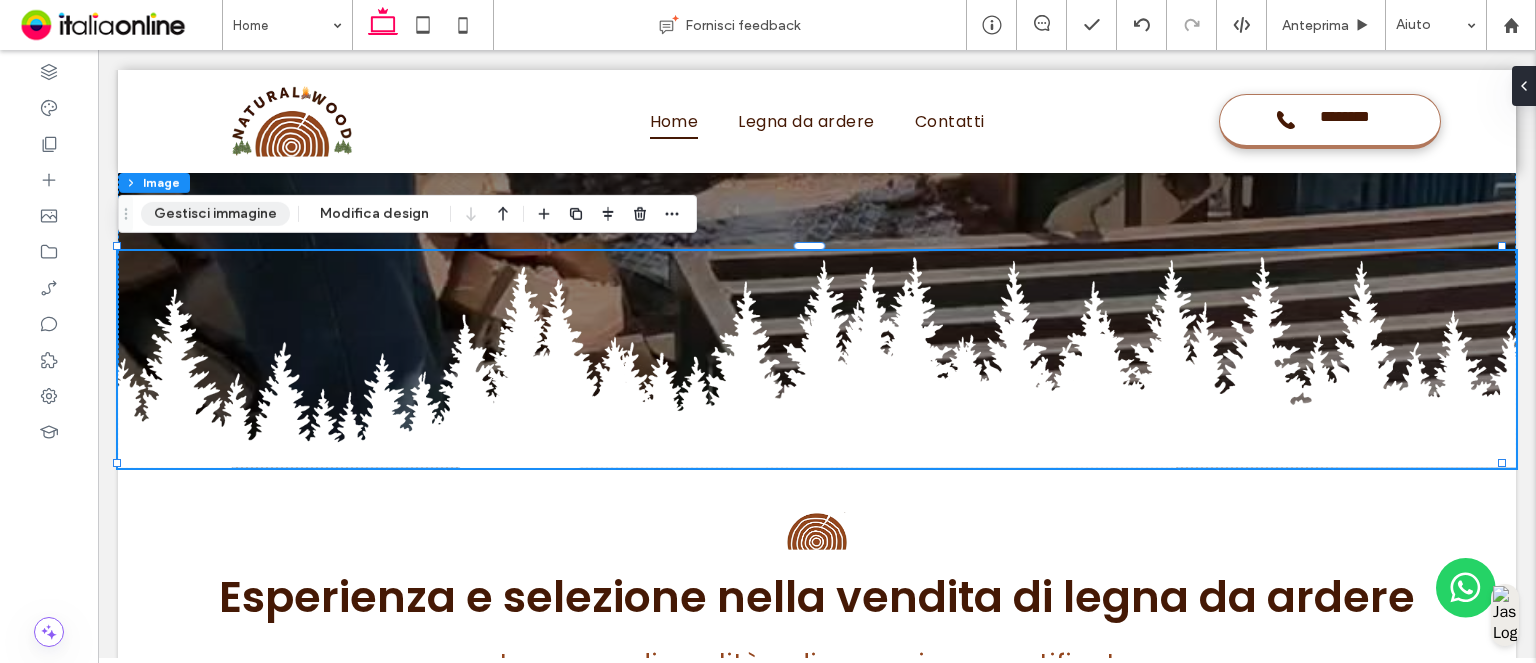 click on "Gestisci immagine" at bounding box center [215, 214] 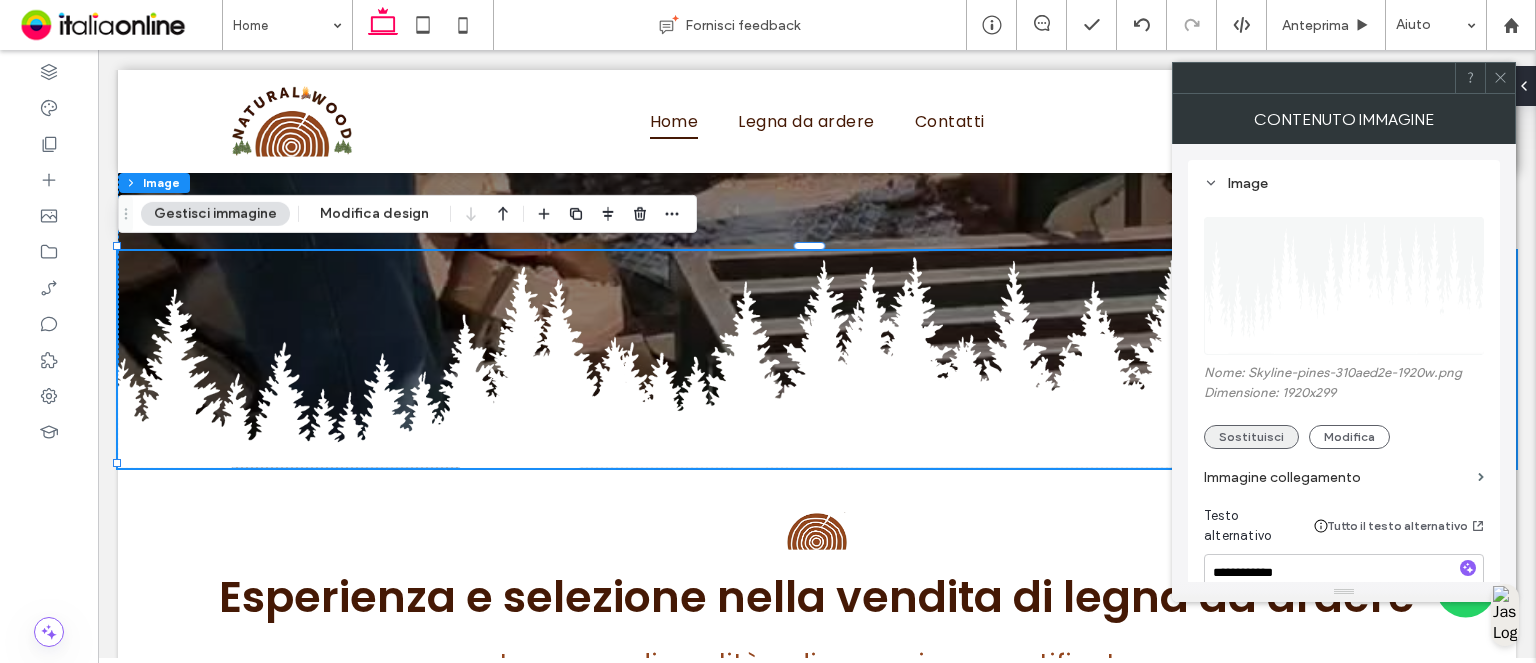 click on "Sostituisci" at bounding box center [1251, 437] 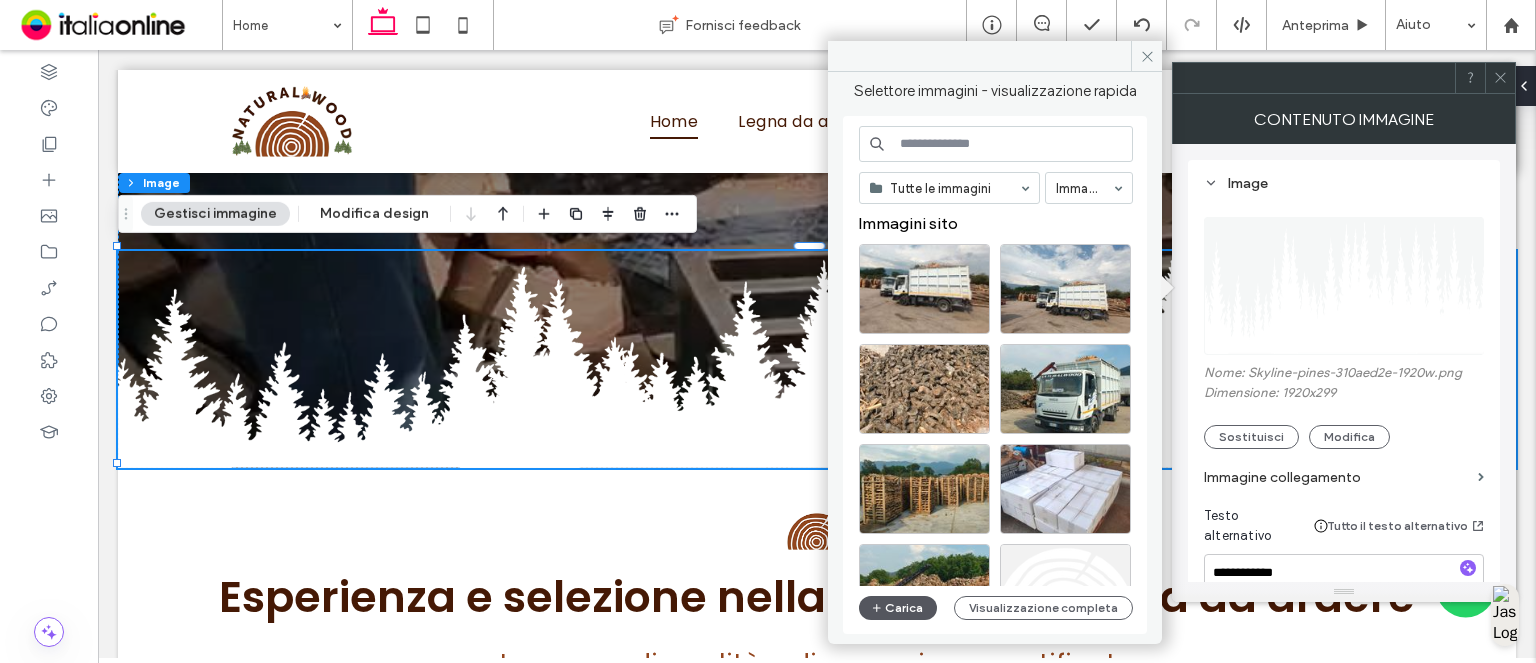 click on "Carica" at bounding box center (898, 608) 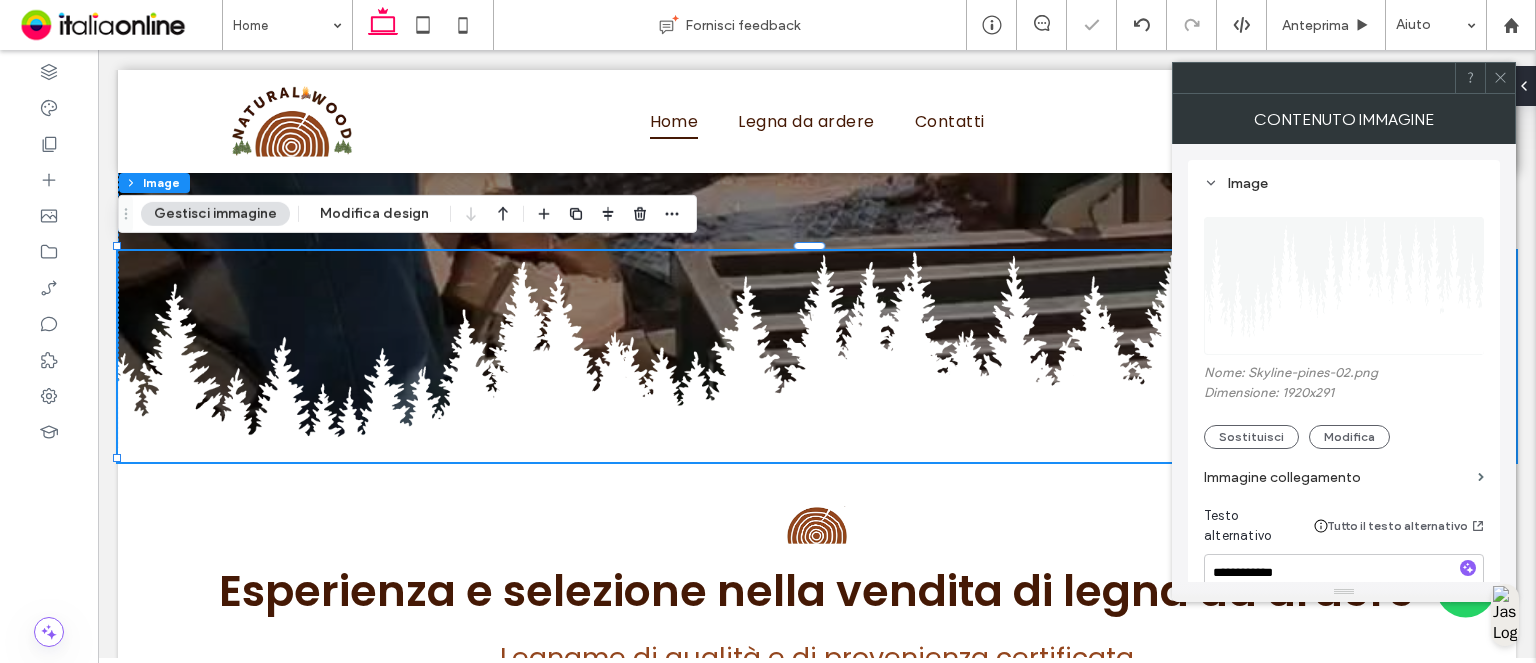 drag, startPoint x: 1497, startPoint y: 70, endPoint x: 1496, endPoint y: 102, distance: 32.01562 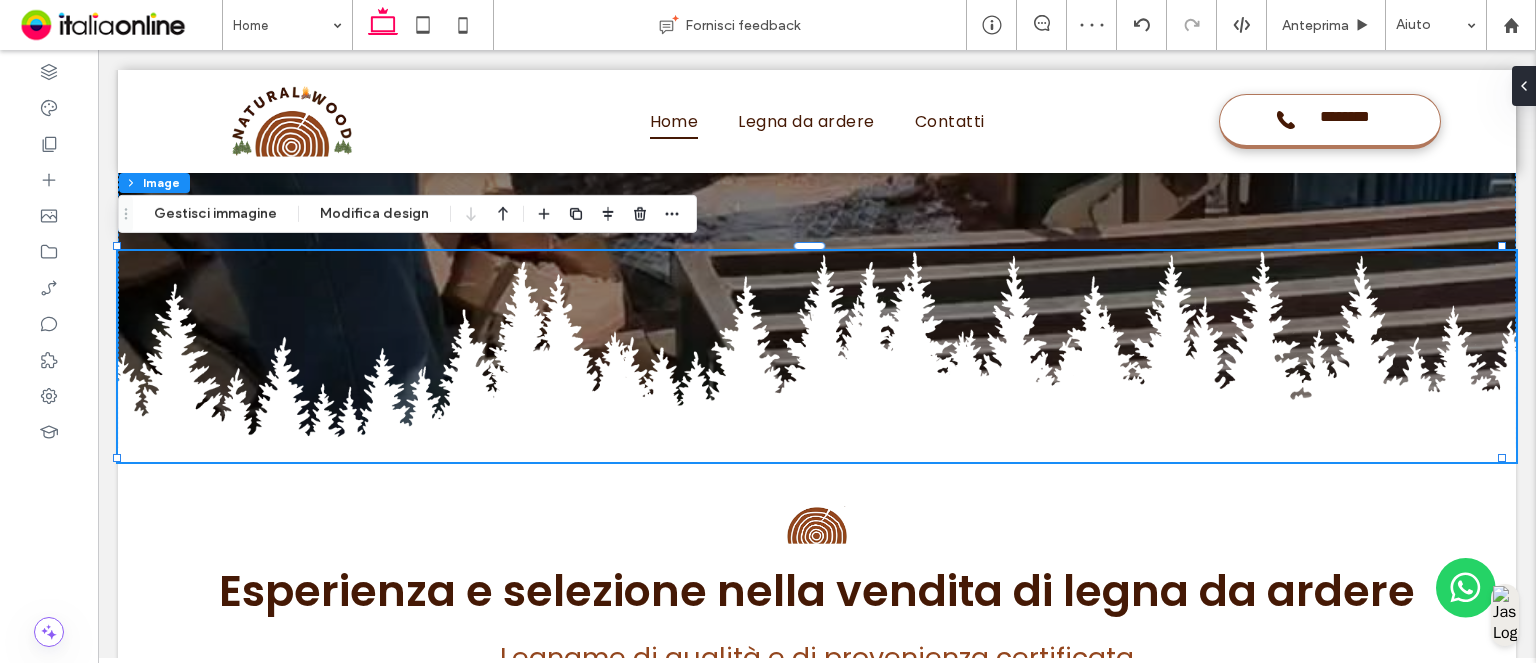 click on "**********" at bounding box center [817, 2407] 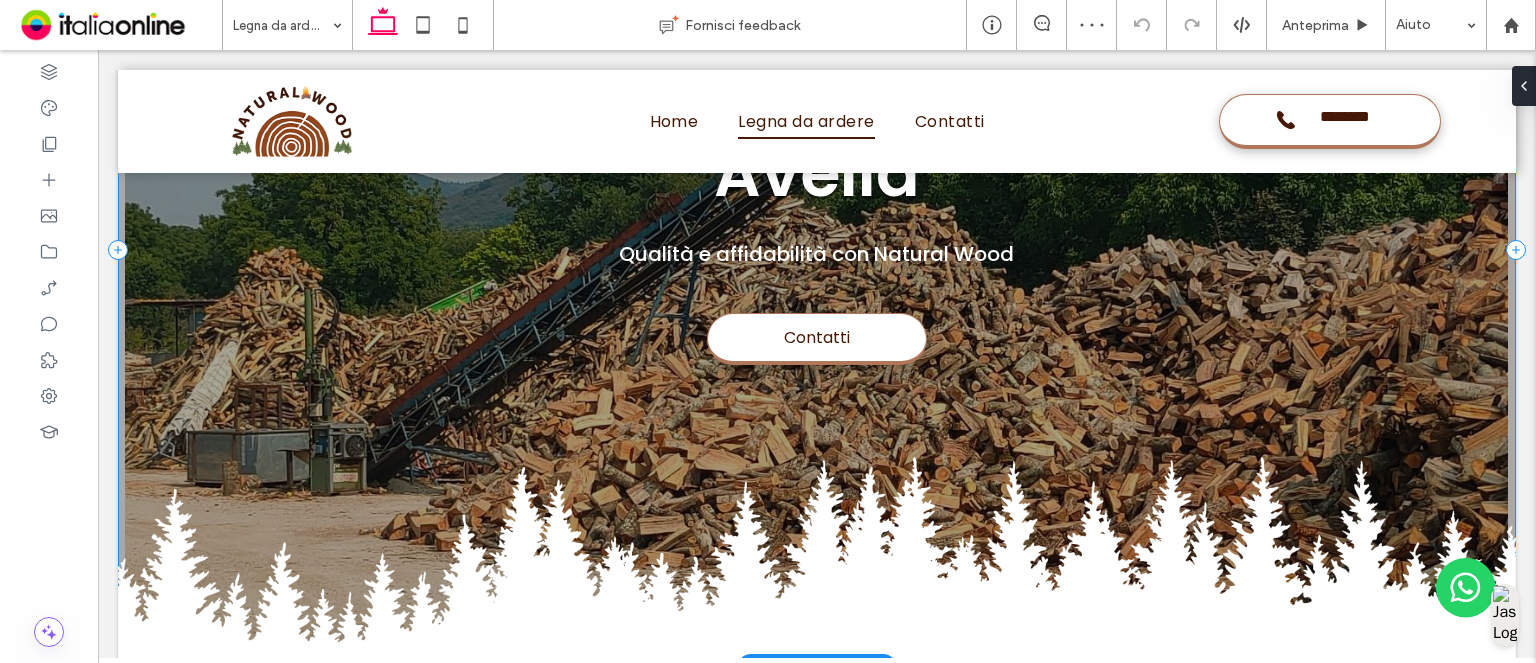 scroll, scrollTop: 541, scrollLeft: 0, axis: vertical 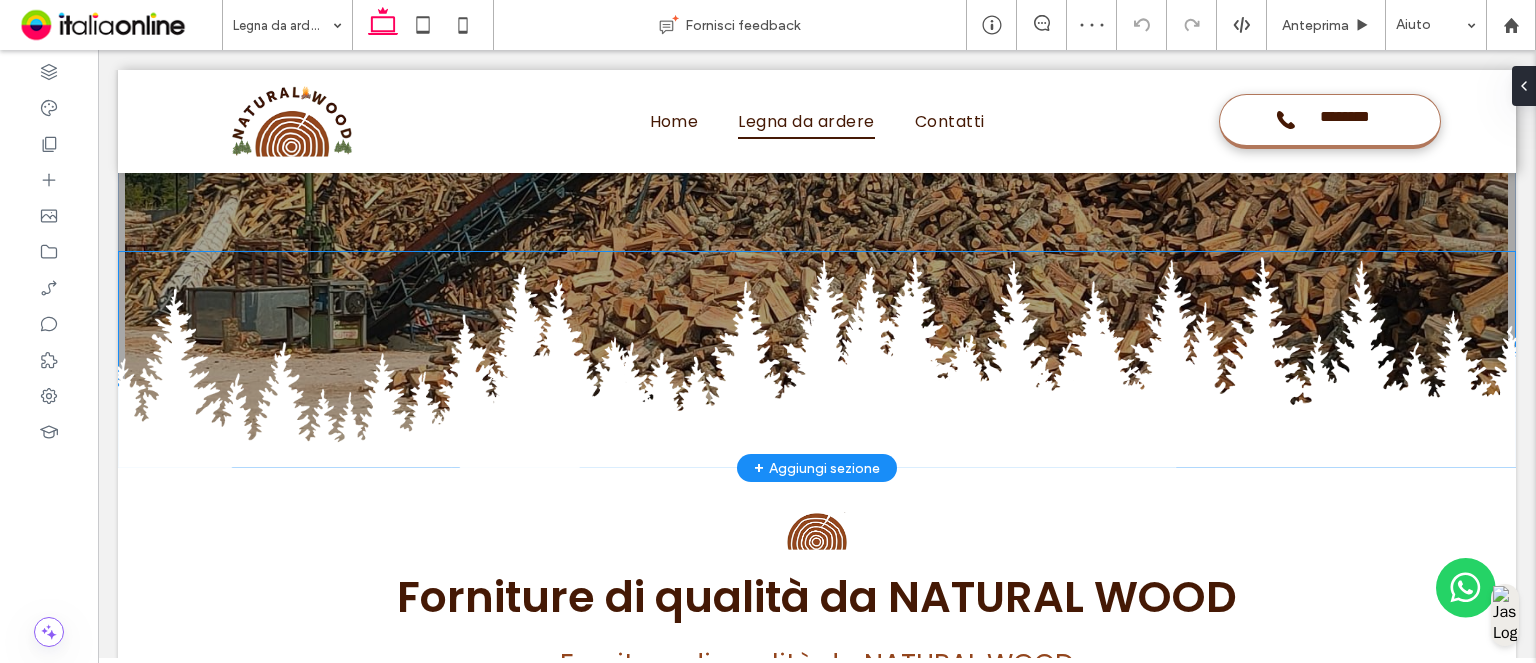 click at bounding box center [817, 360] 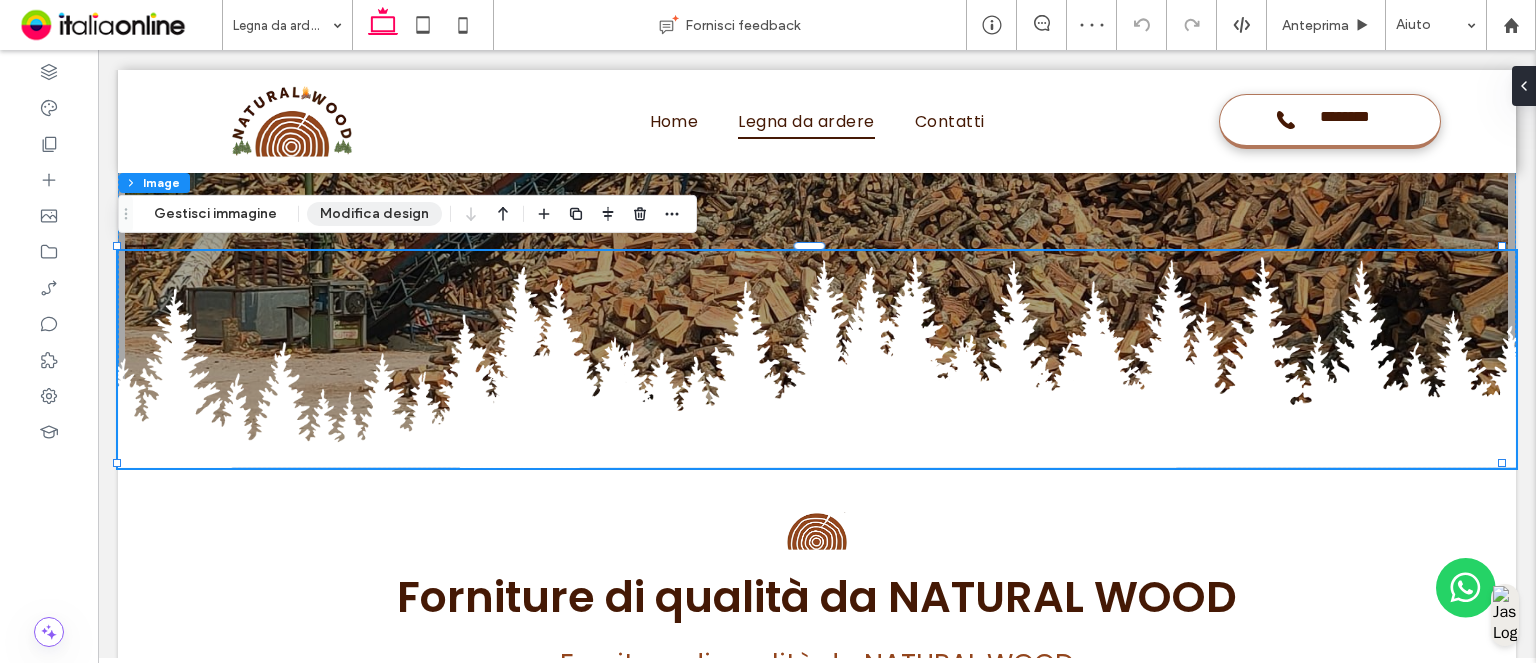 click on "Modifica design" at bounding box center (374, 214) 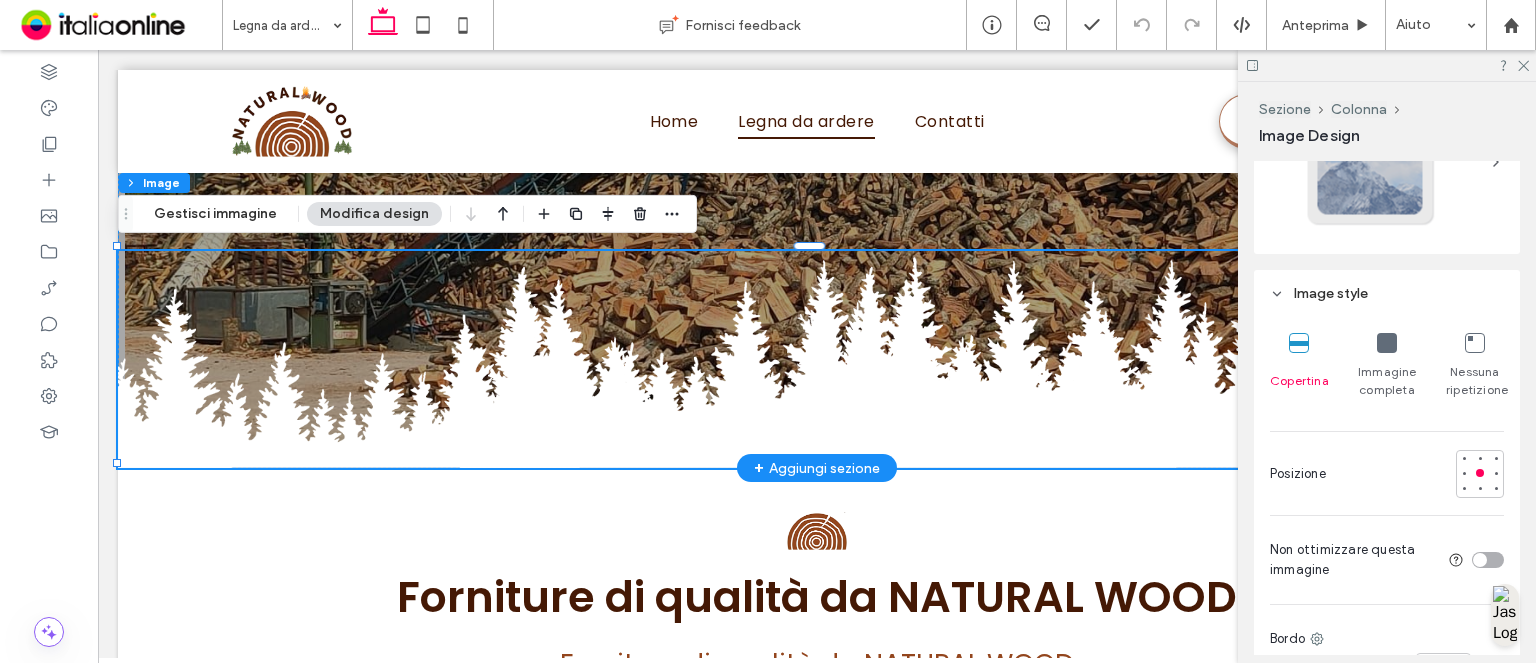 scroll, scrollTop: 600, scrollLeft: 0, axis: vertical 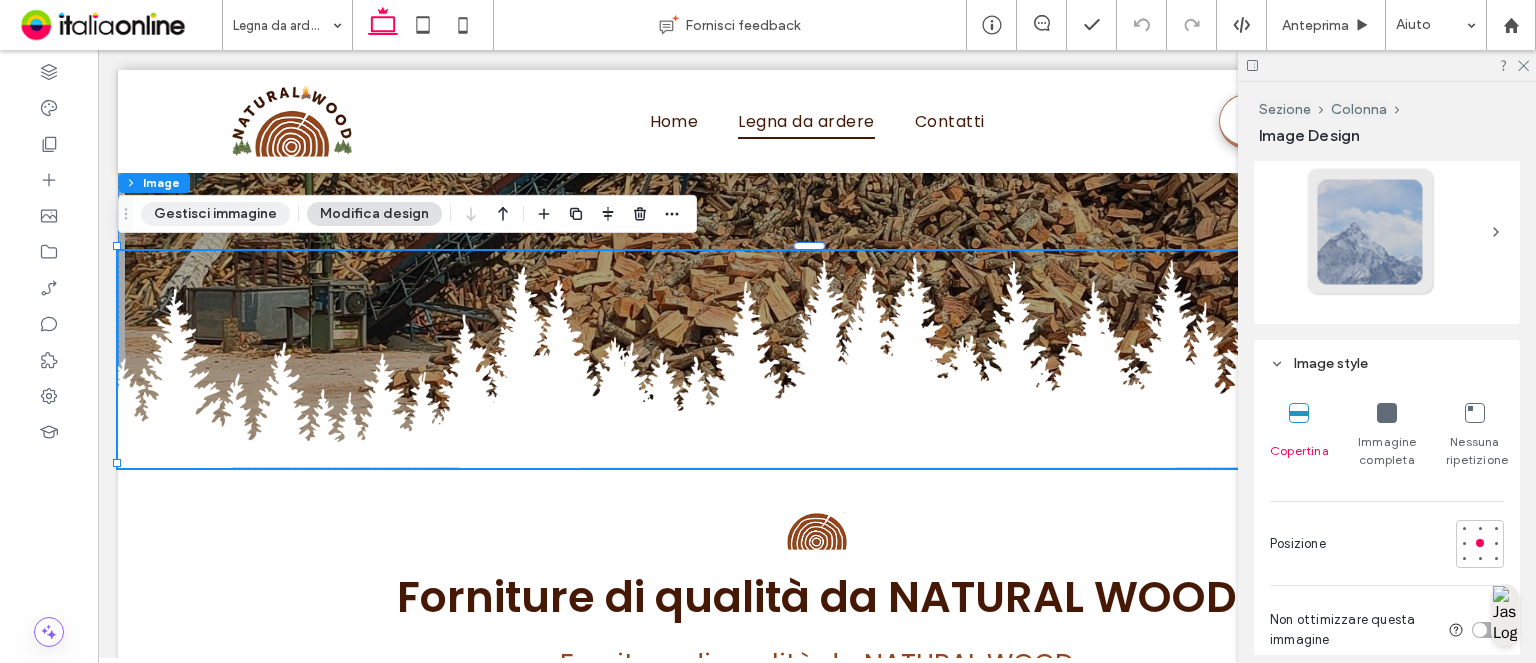 click on "Gestisci immagine" at bounding box center [215, 214] 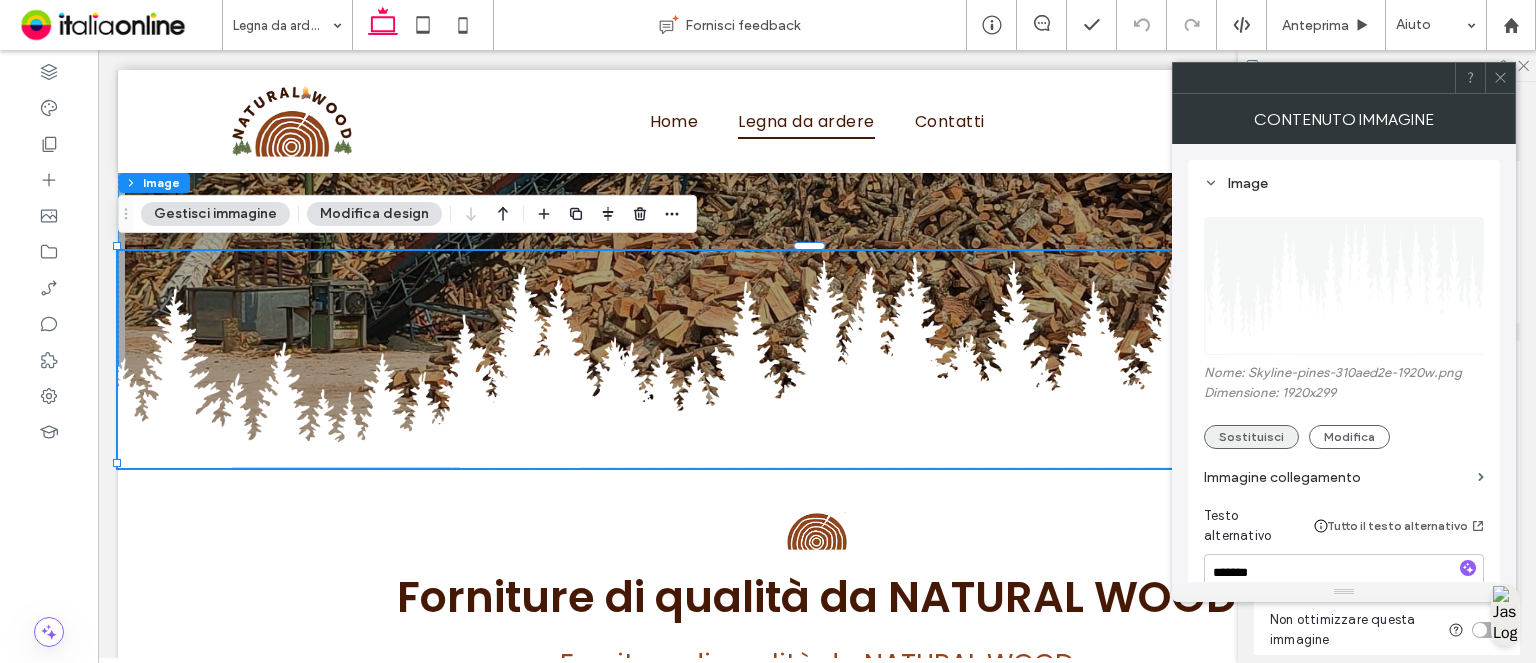click on "Sostituisci" at bounding box center [1251, 437] 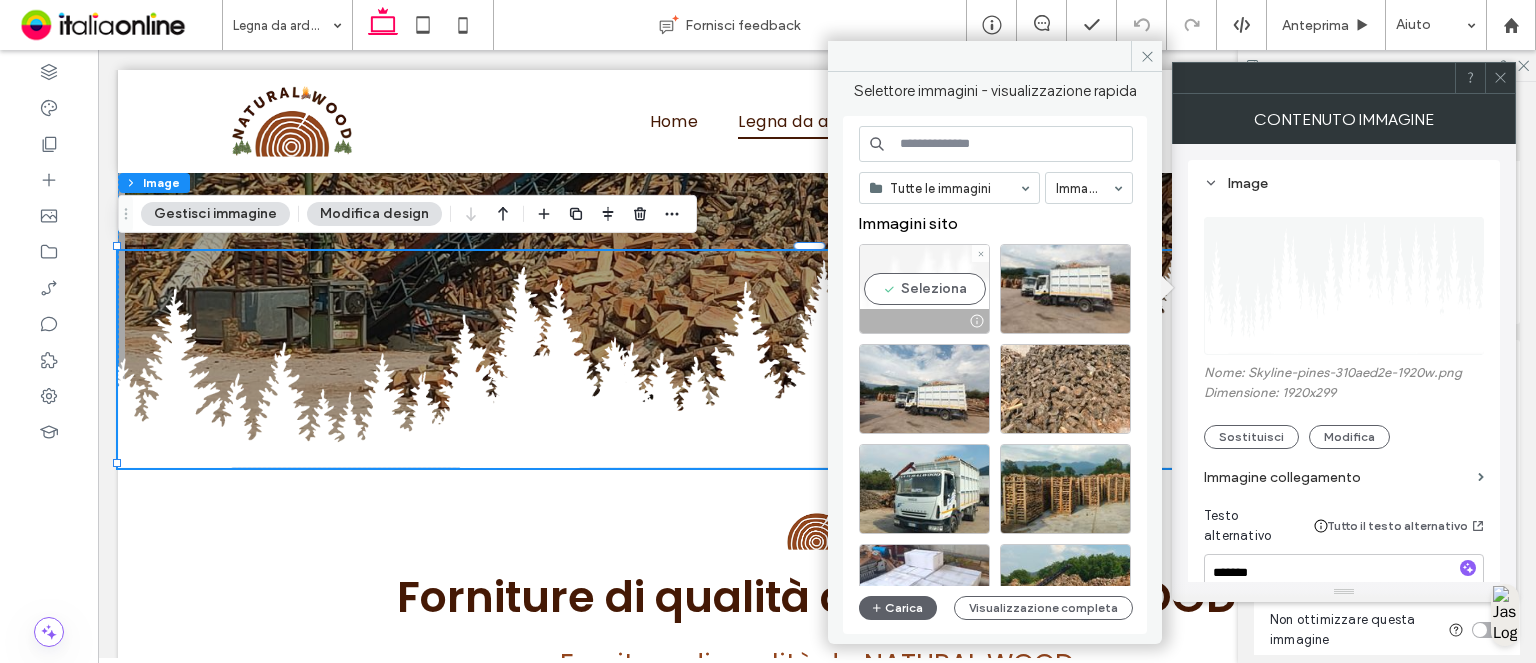 click on "Seleziona" at bounding box center (924, 289) 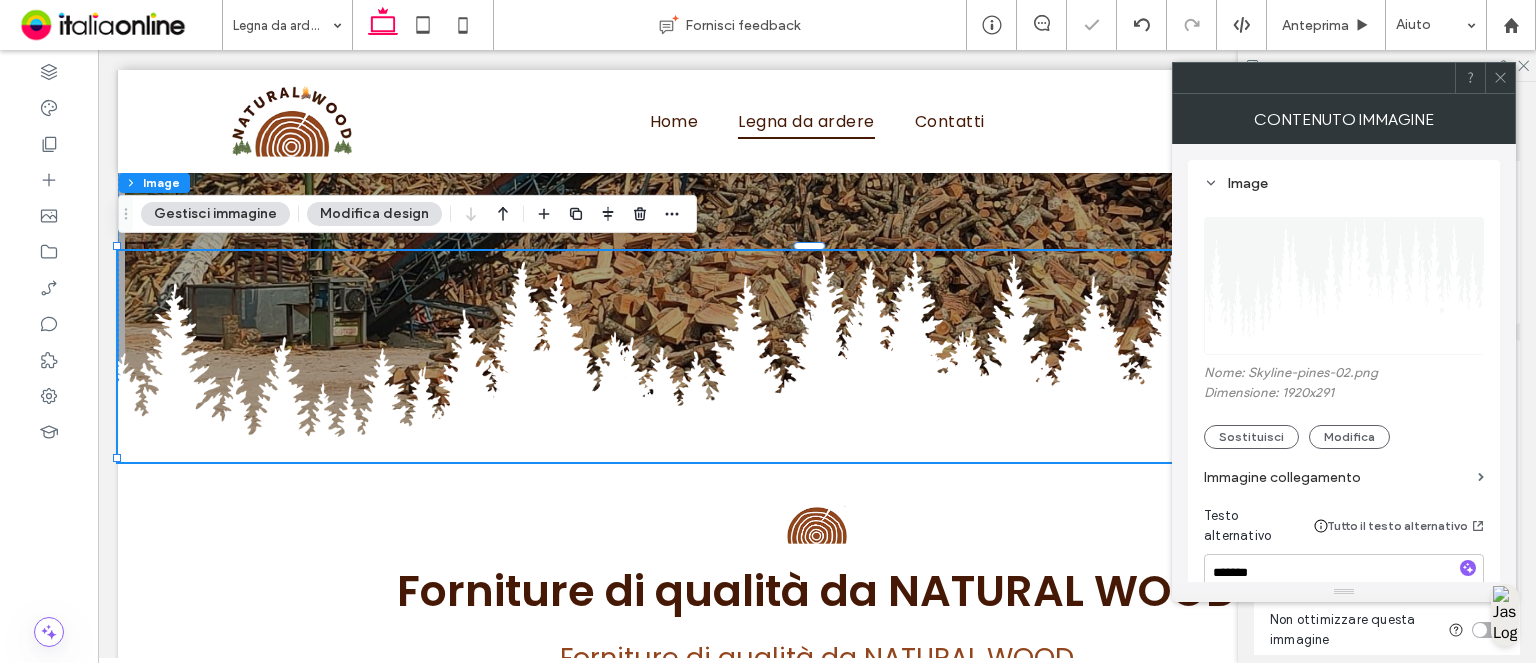 drag, startPoint x: 1497, startPoint y: 75, endPoint x: 1485, endPoint y: 91, distance: 20 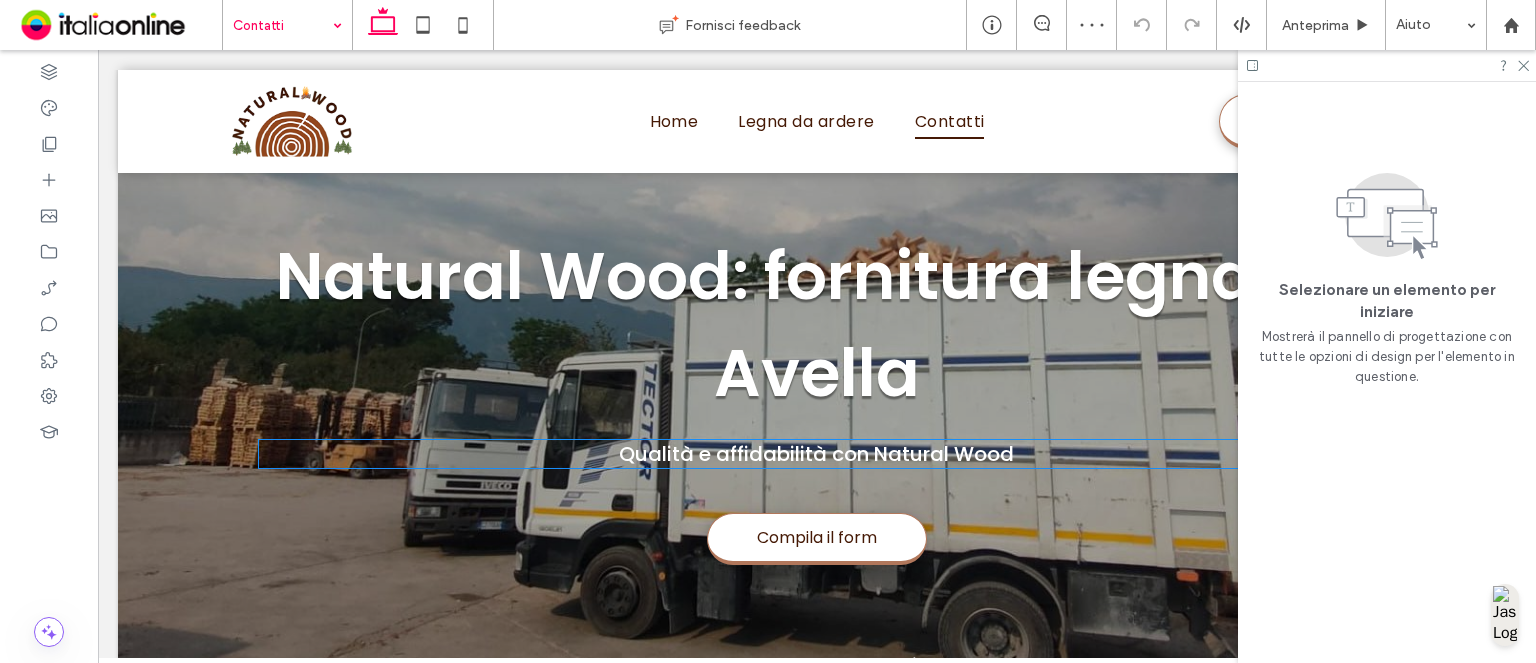 scroll, scrollTop: 341, scrollLeft: 0, axis: vertical 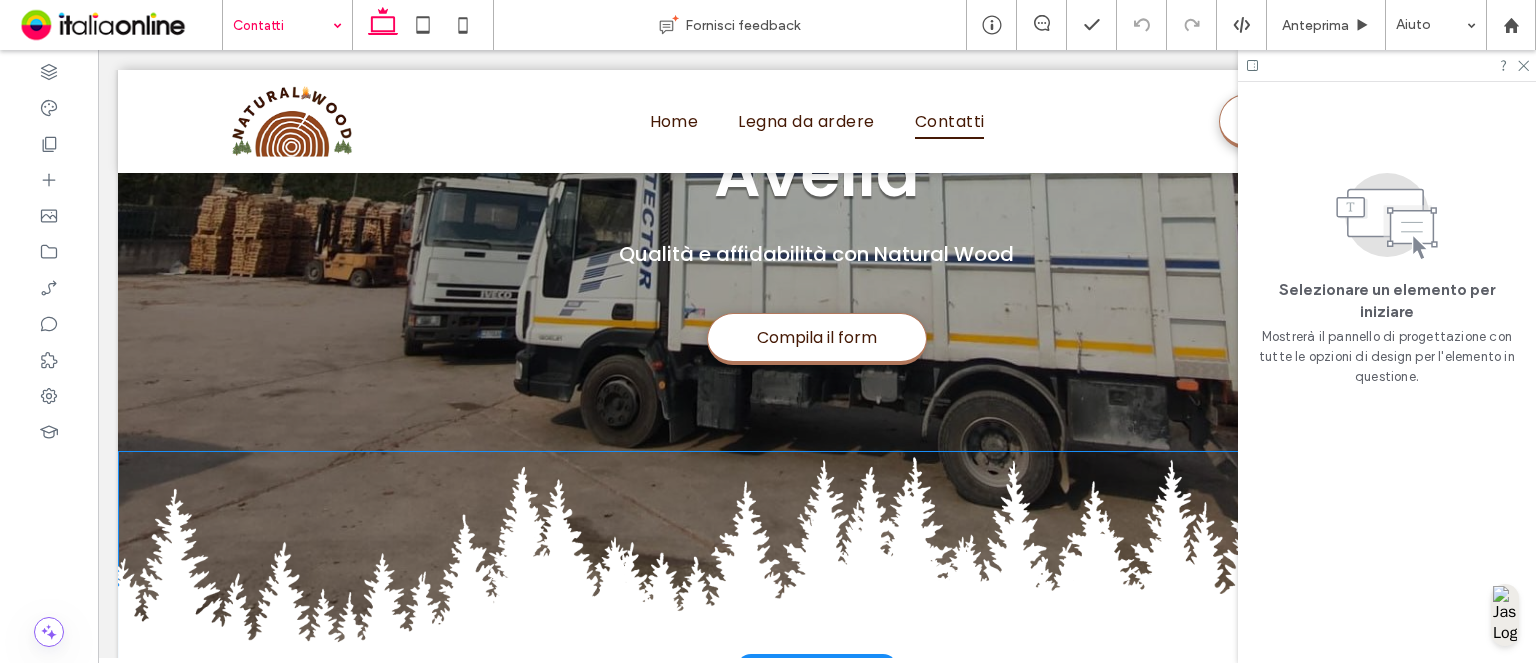 click at bounding box center (817, 560) 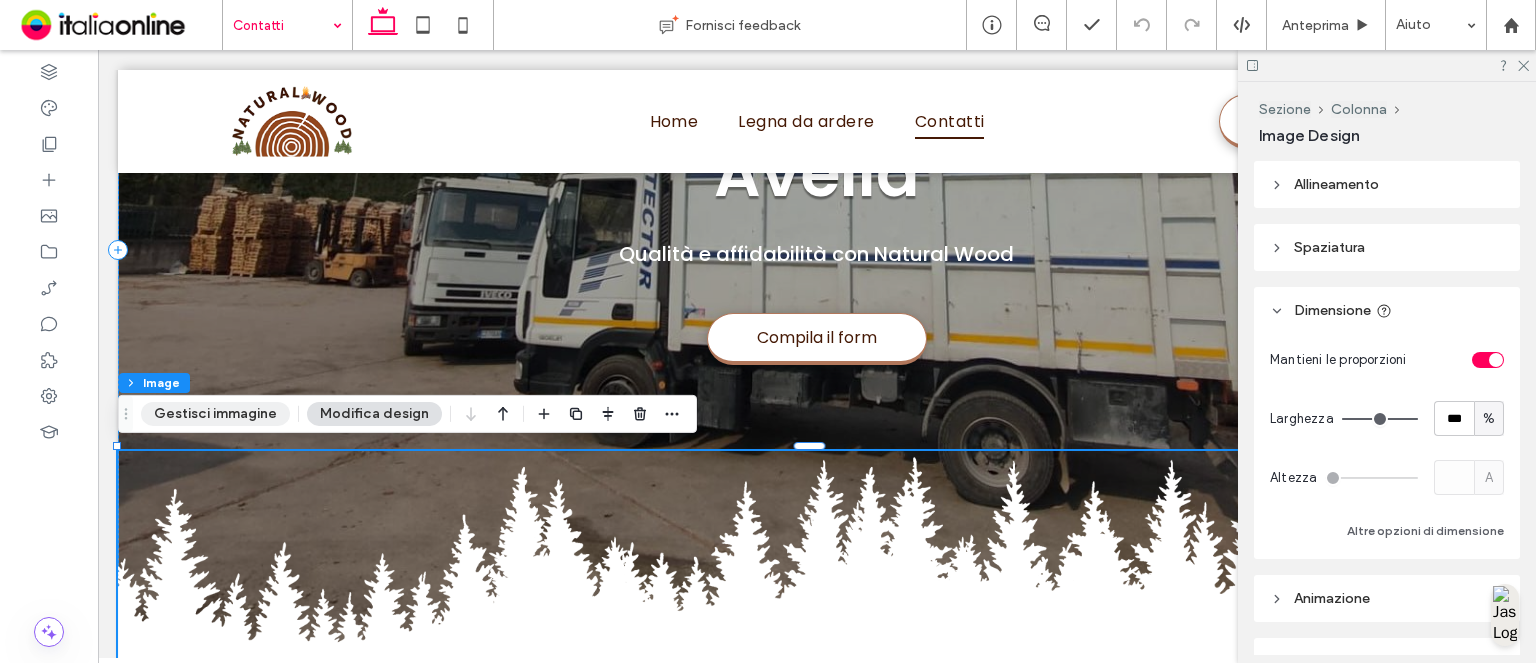 click on "Gestisci immagine" at bounding box center [215, 414] 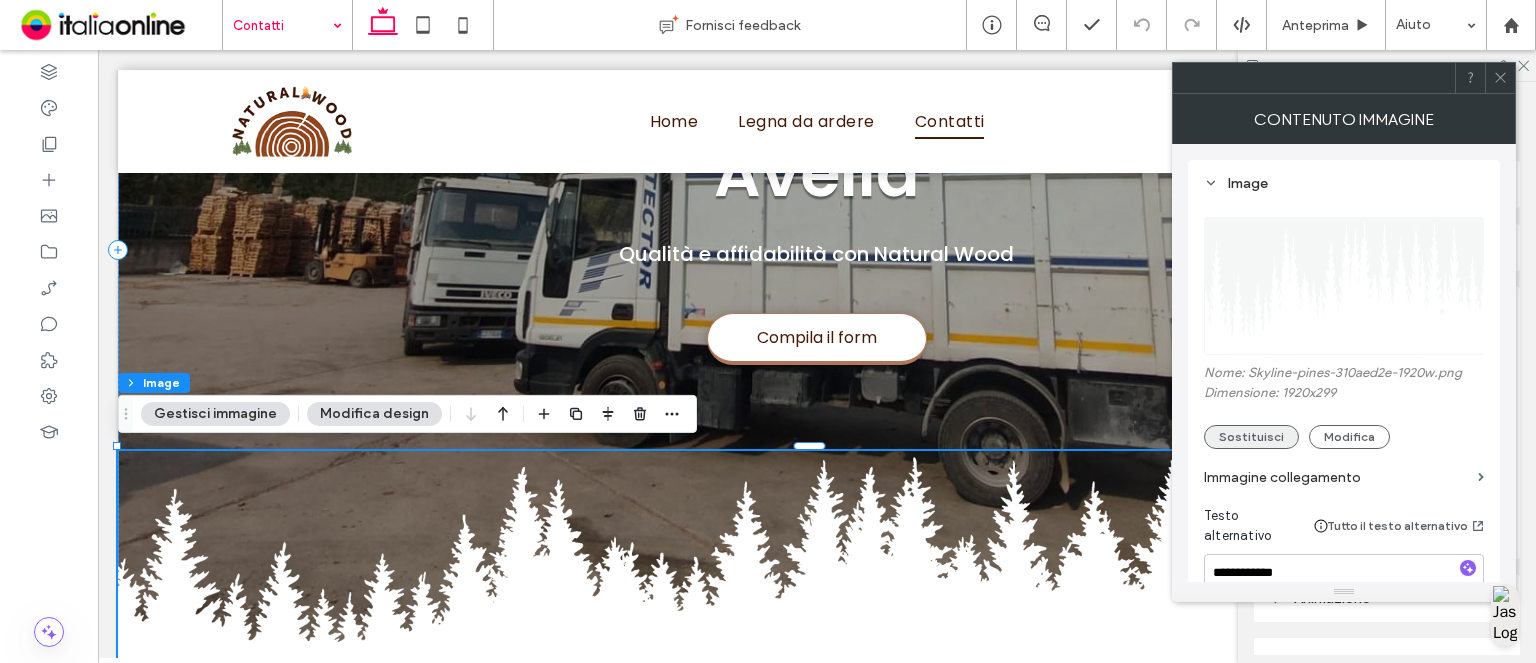 click on "Sostituisci" at bounding box center [1251, 437] 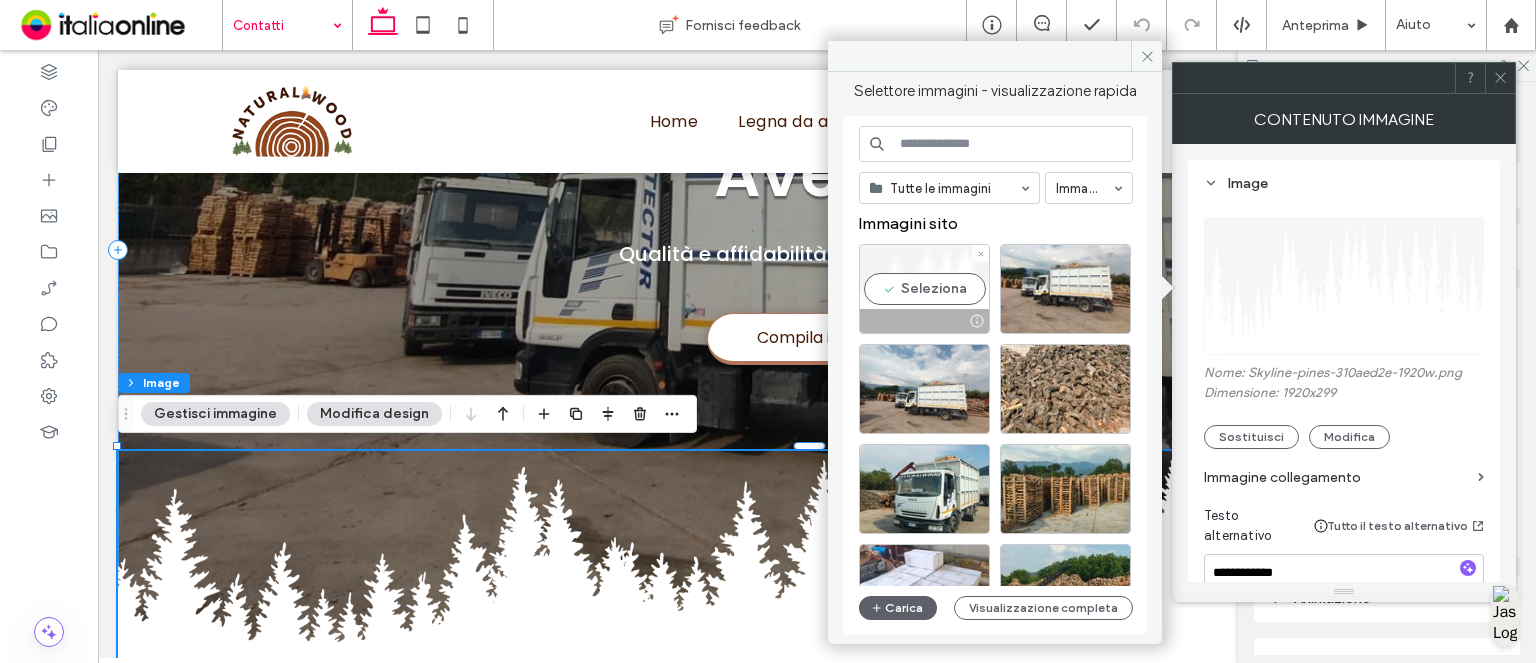 click on "Seleziona" at bounding box center [924, 289] 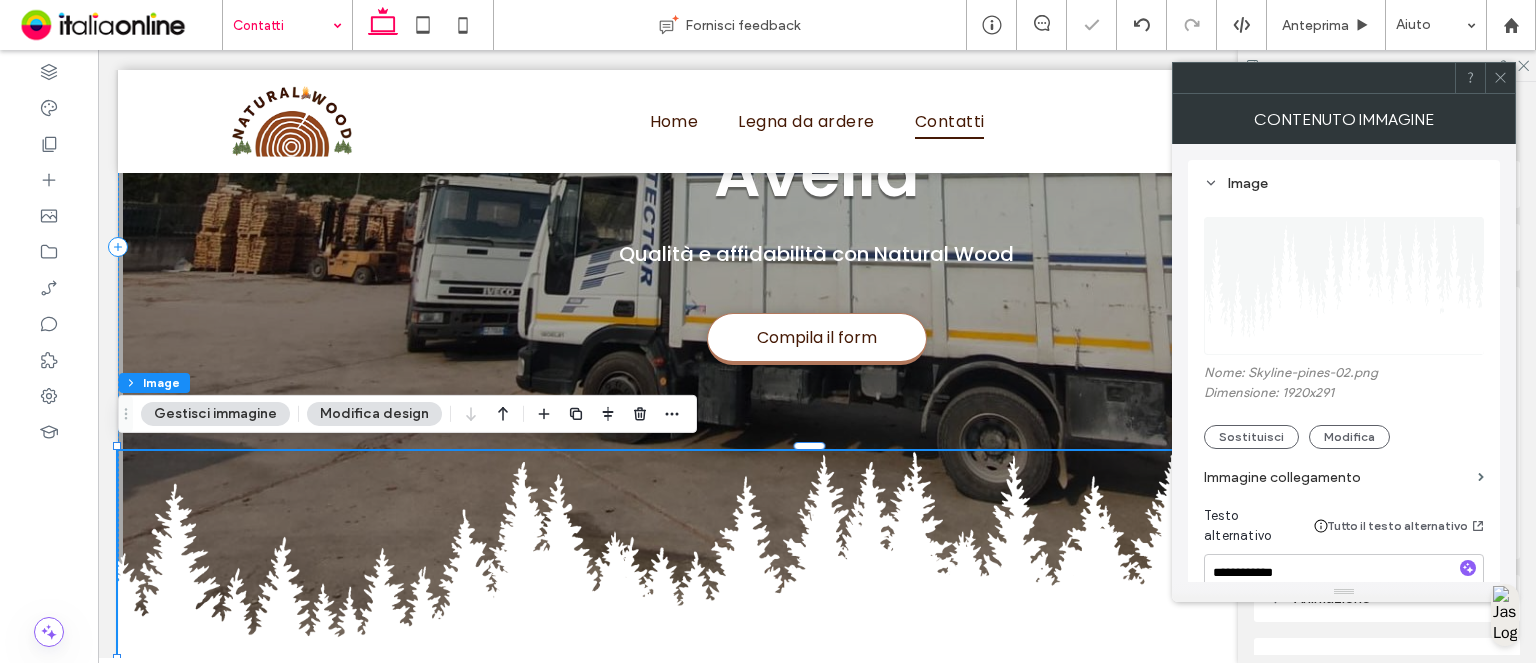 click 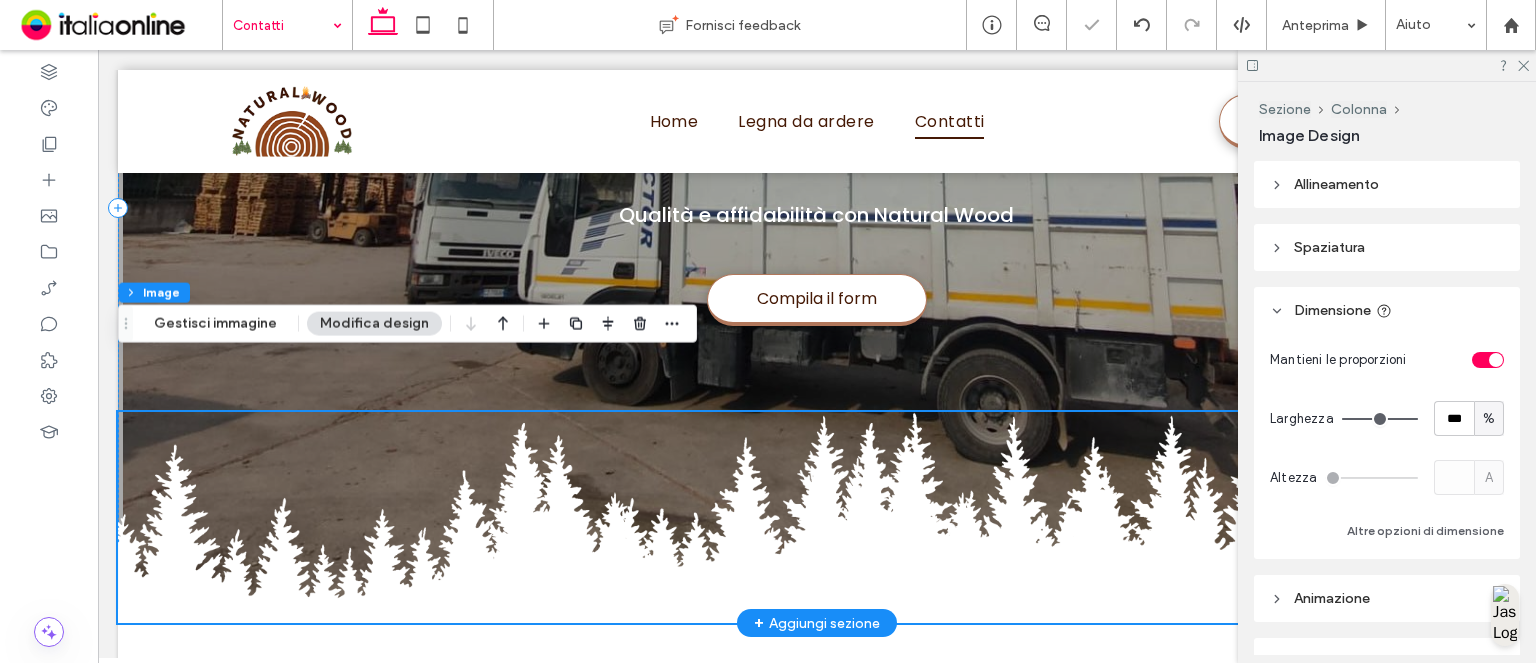 scroll, scrollTop: 441, scrollLeft: 0, axis: vertical 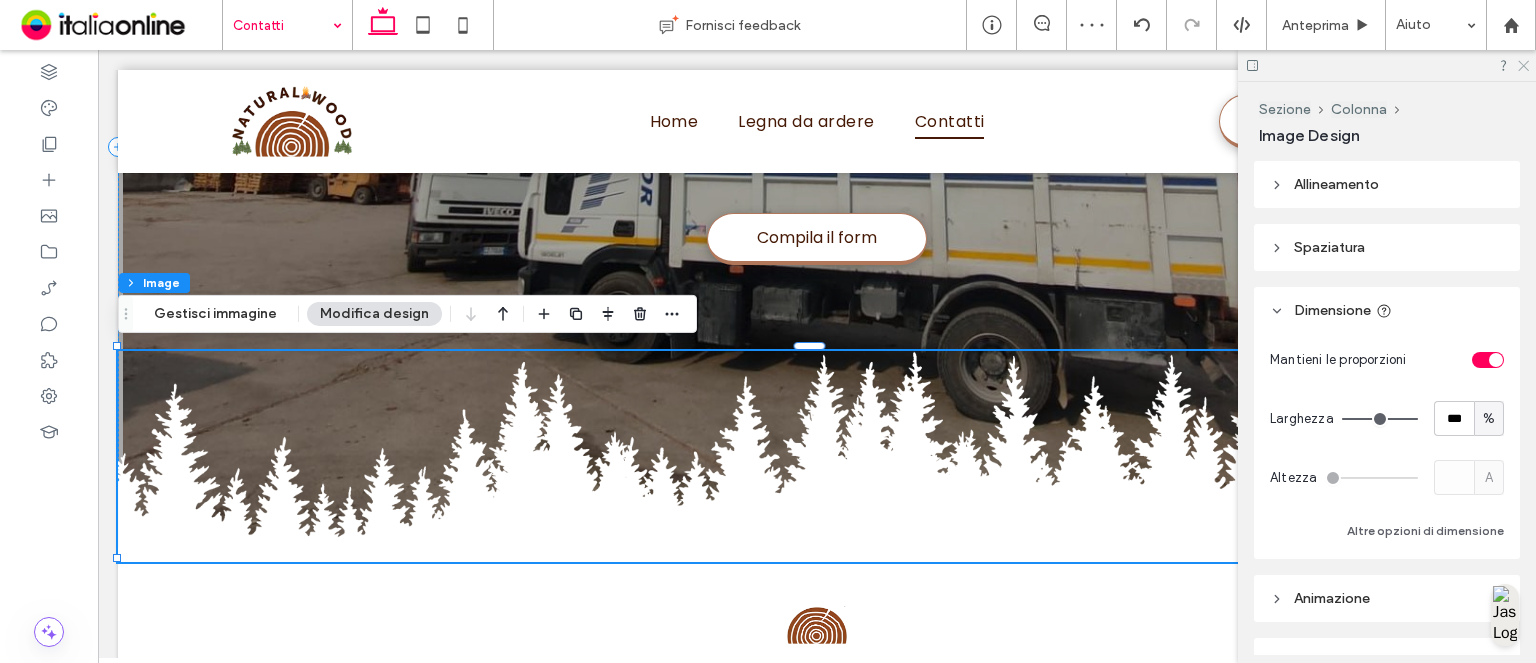 click 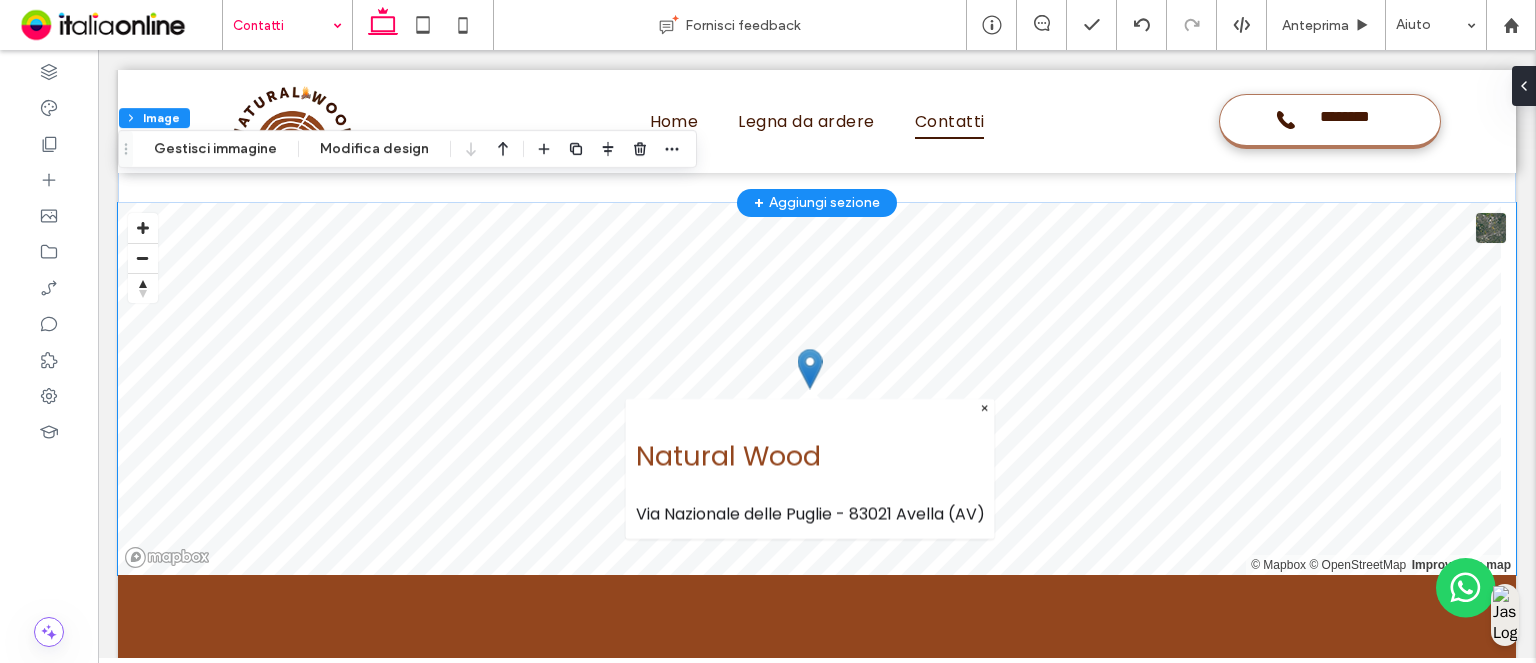 scroll, scrollTop: 3240, scrollLeft: 0, axis: vertical 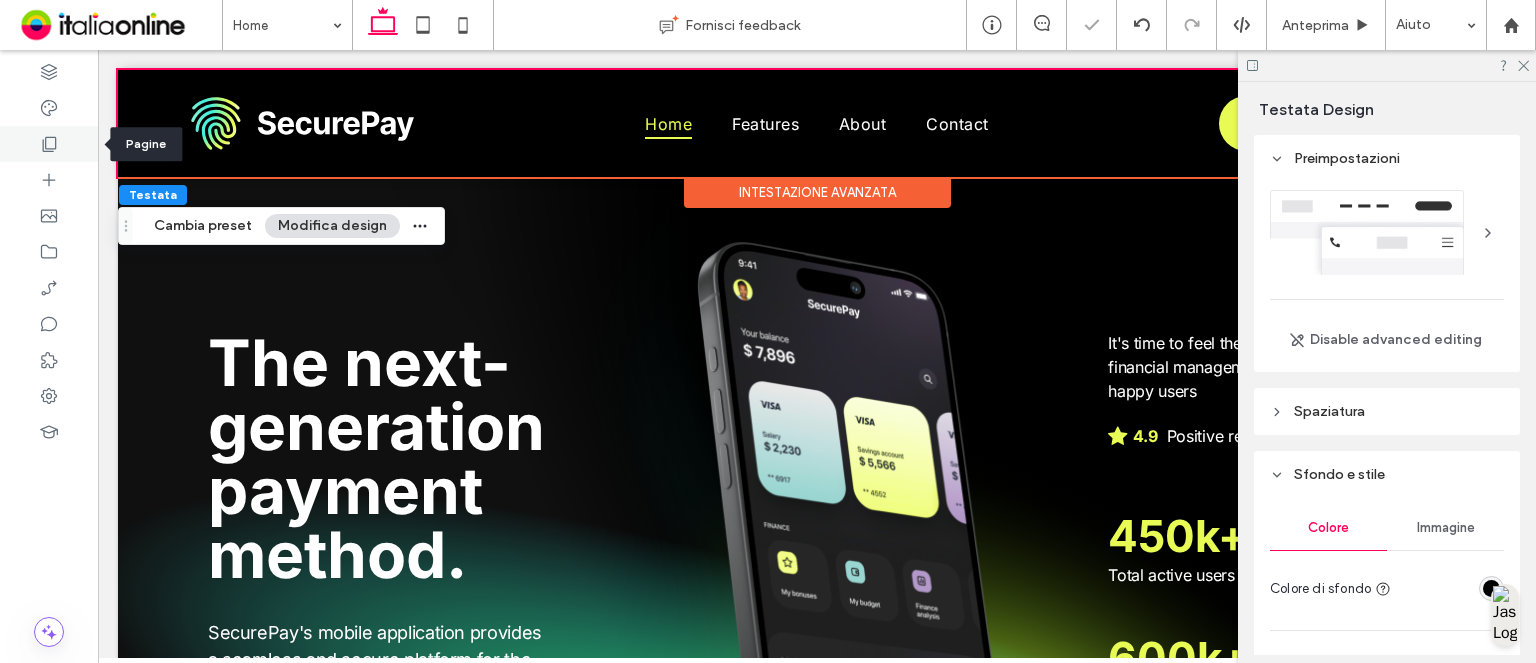 click at bounding box center [49, 144] 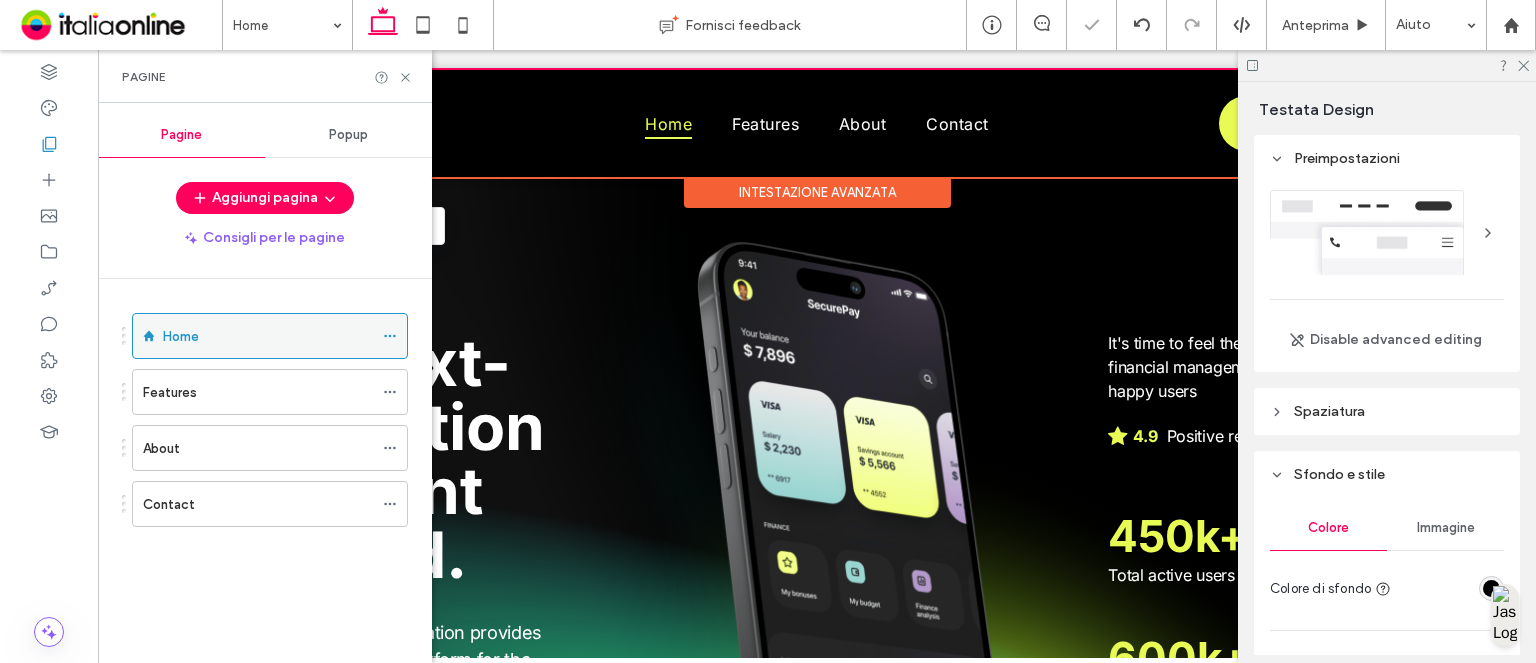 click 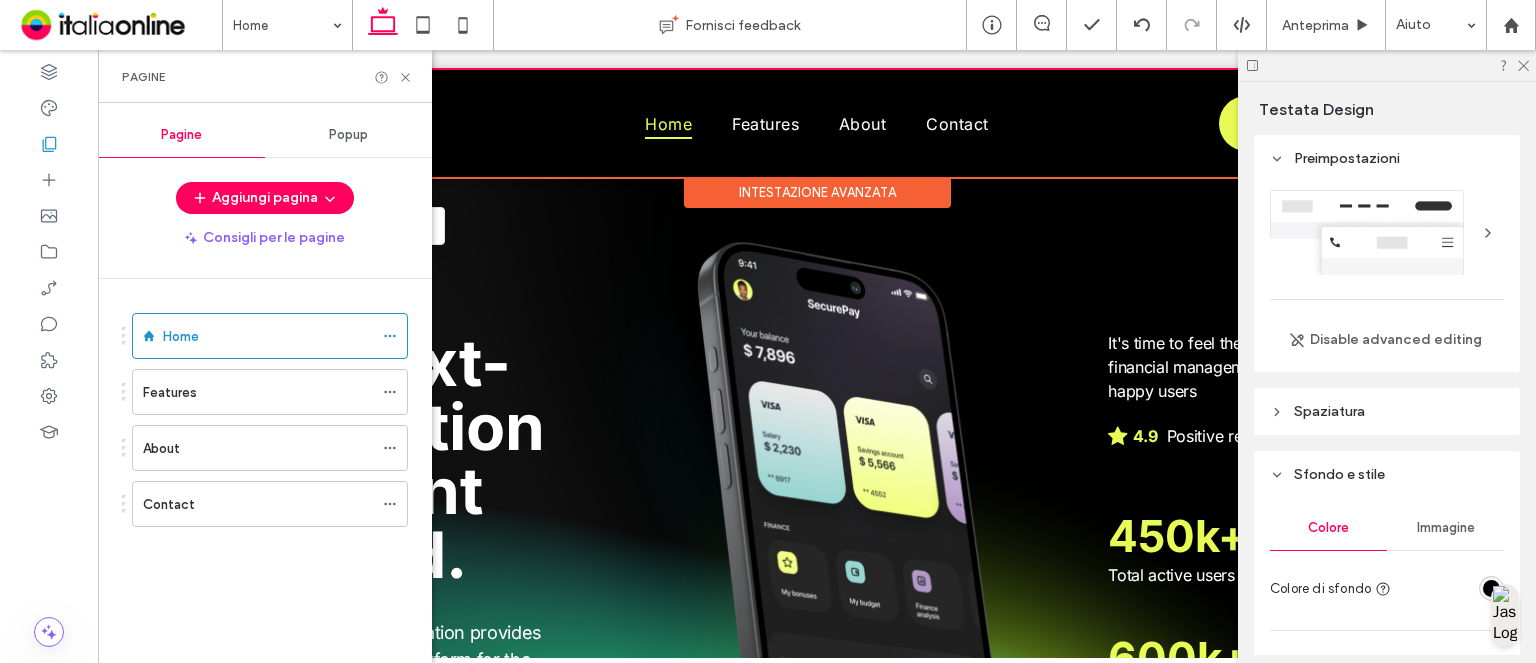 click at bounding box center (1491, 588) 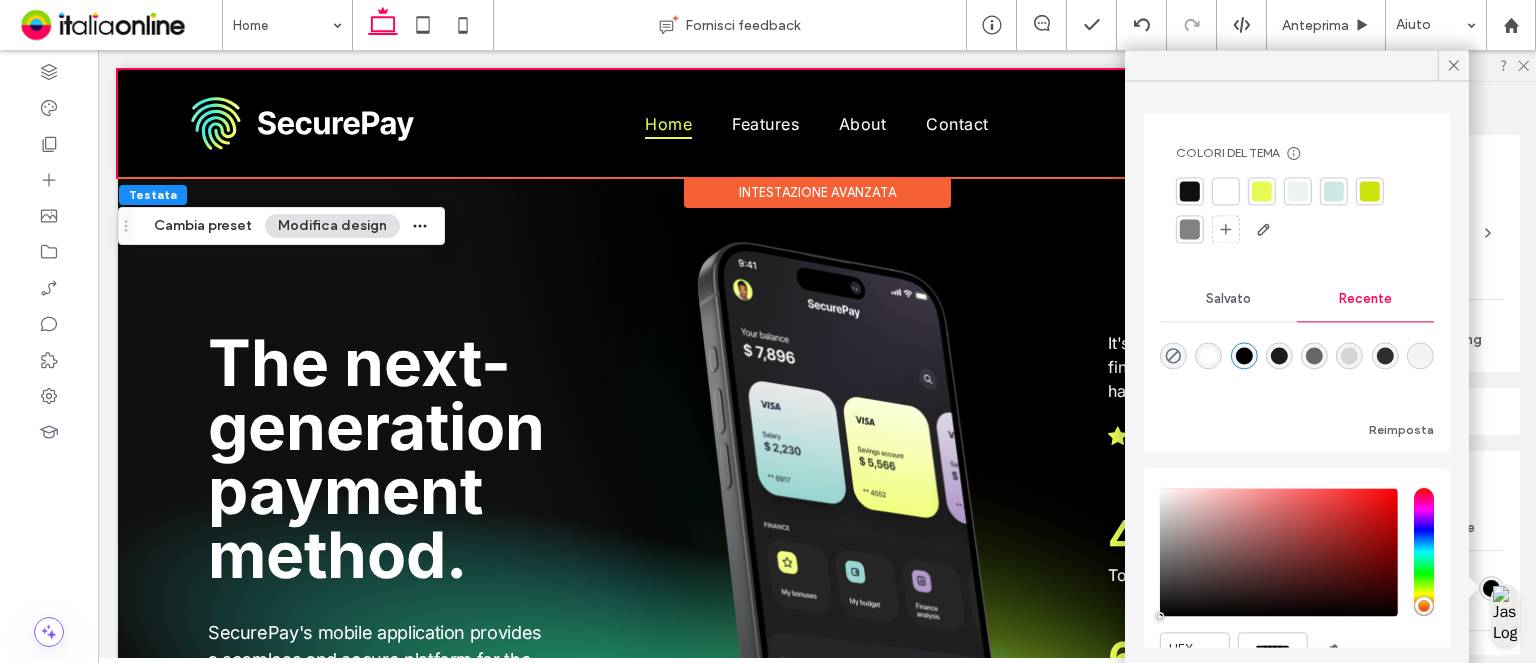 click at bounding box center (1208, 355) 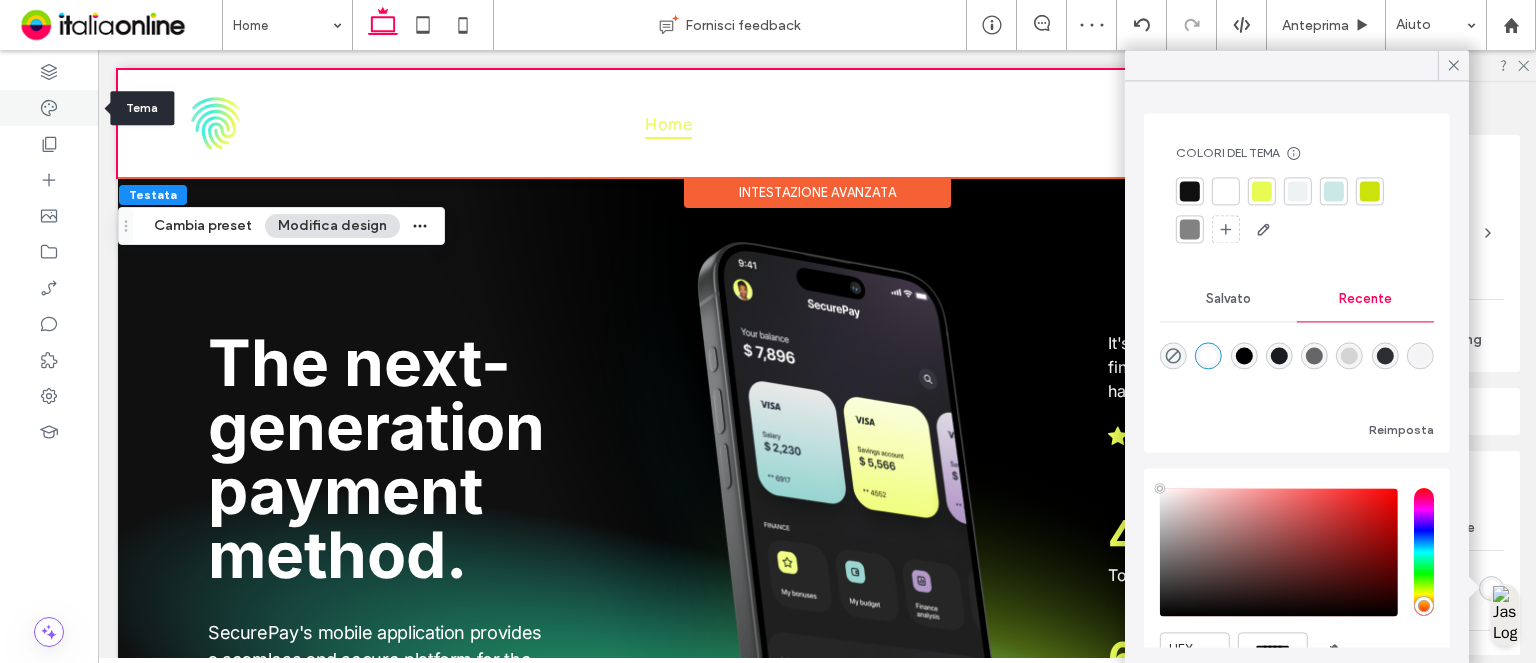 click at bounding box center [49, 108] 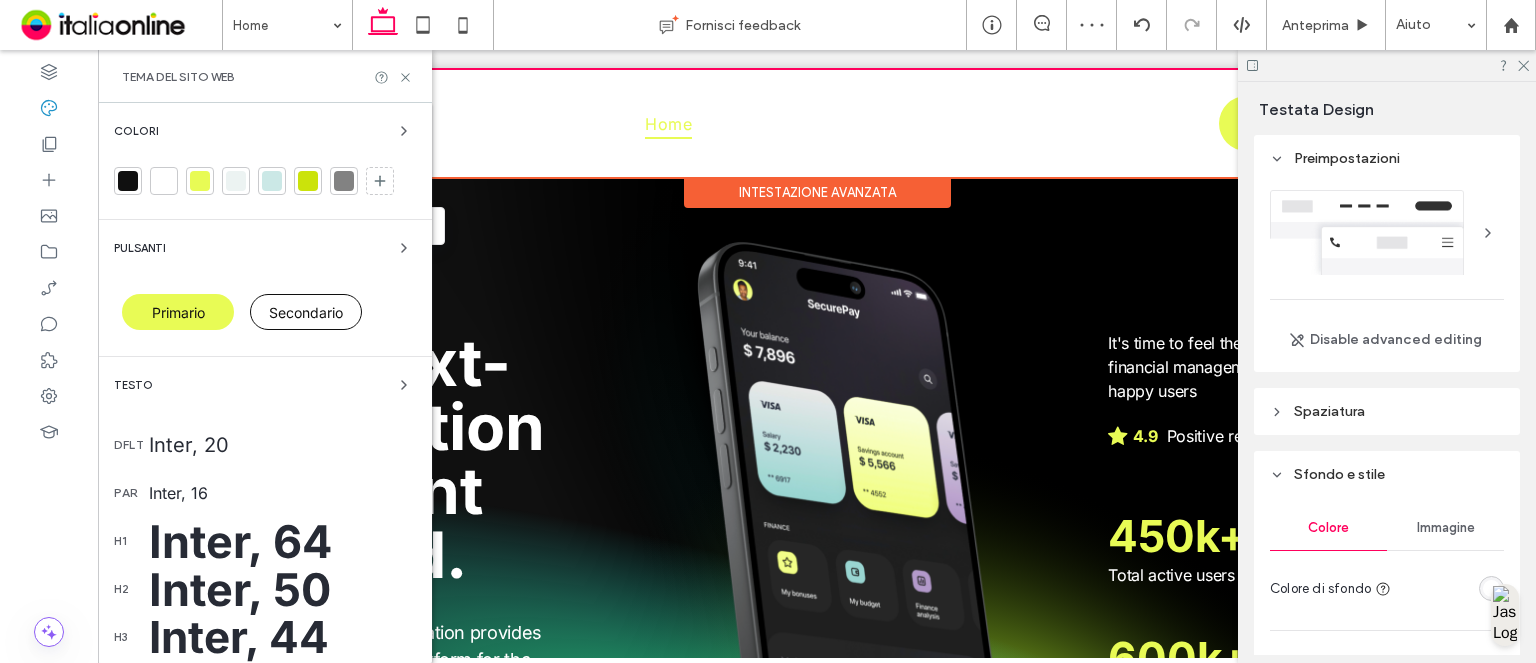 click on "Colori" at bounding box center (265, 161) 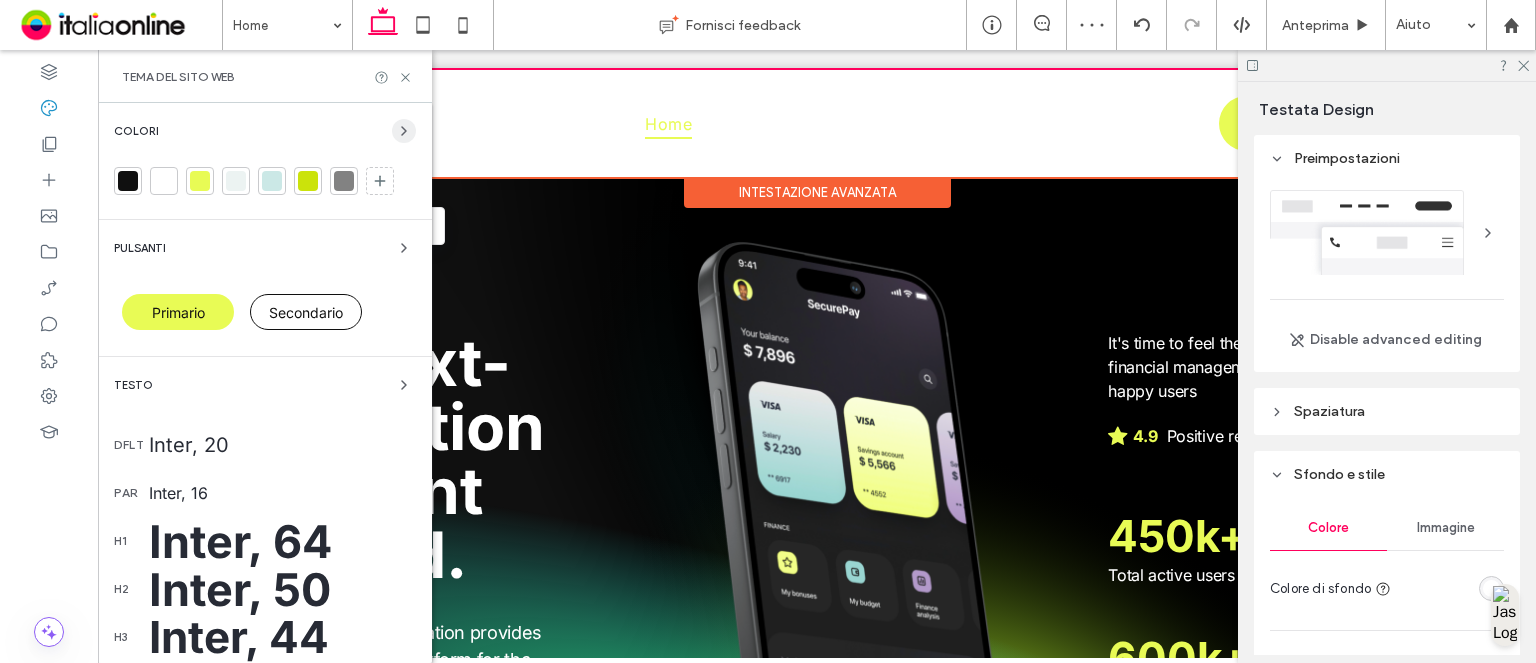 click at bounding box center [404, 131] 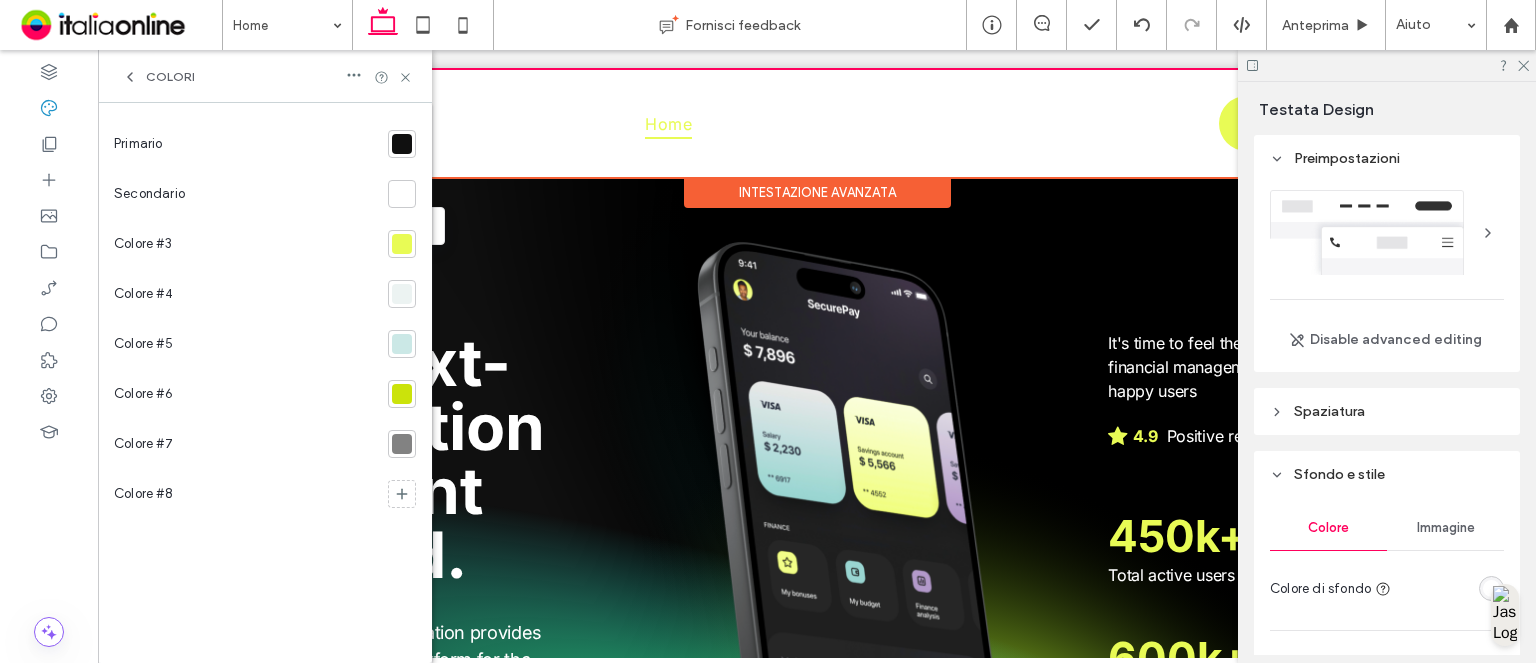 click on "Colori" at bounding box center (265, 77) 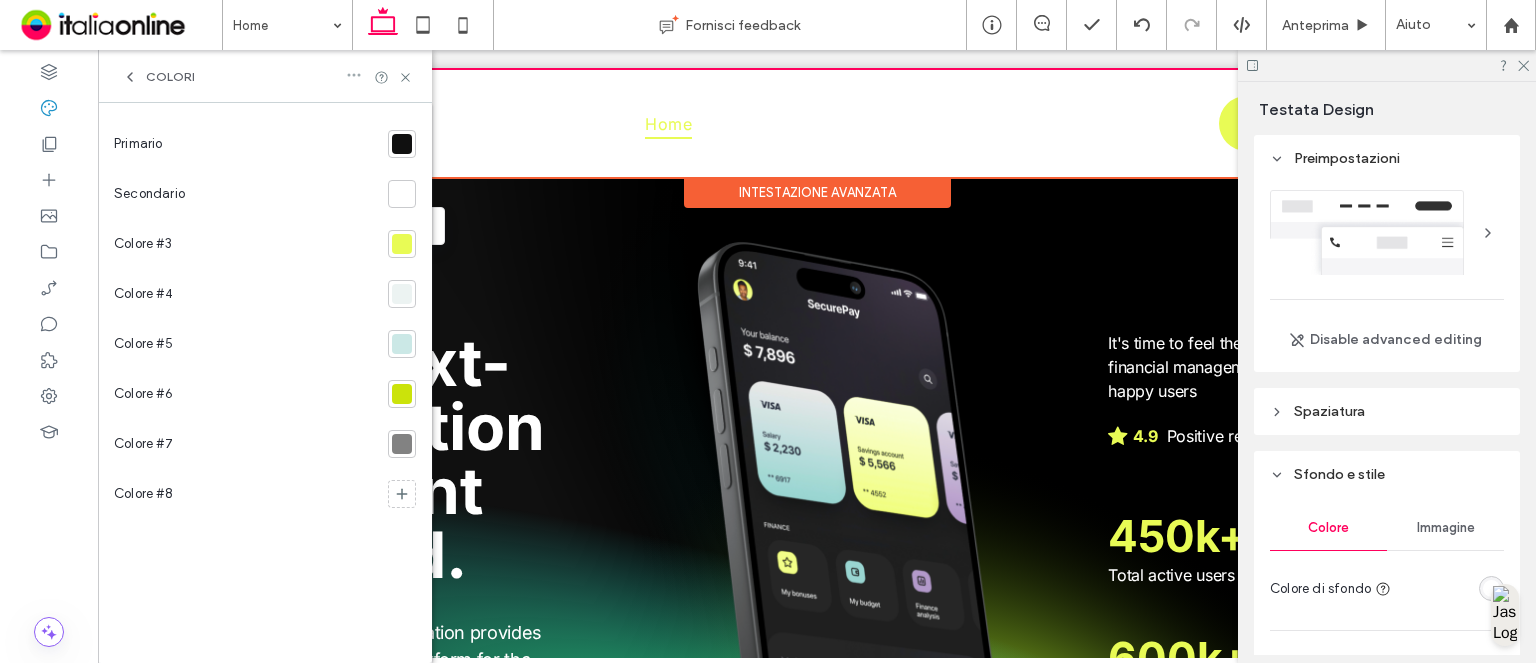 click 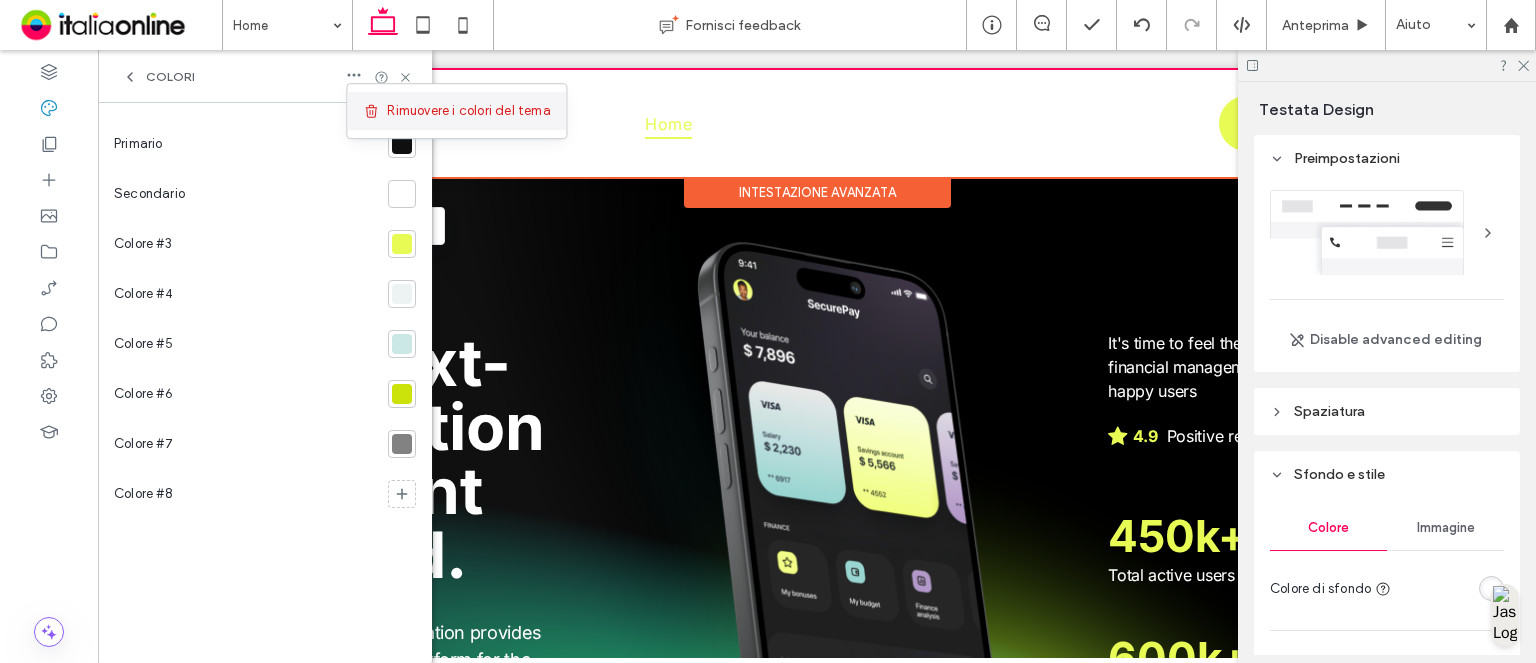 click on "Rimuovere i colori del tema" at bounding box center (468, 111) 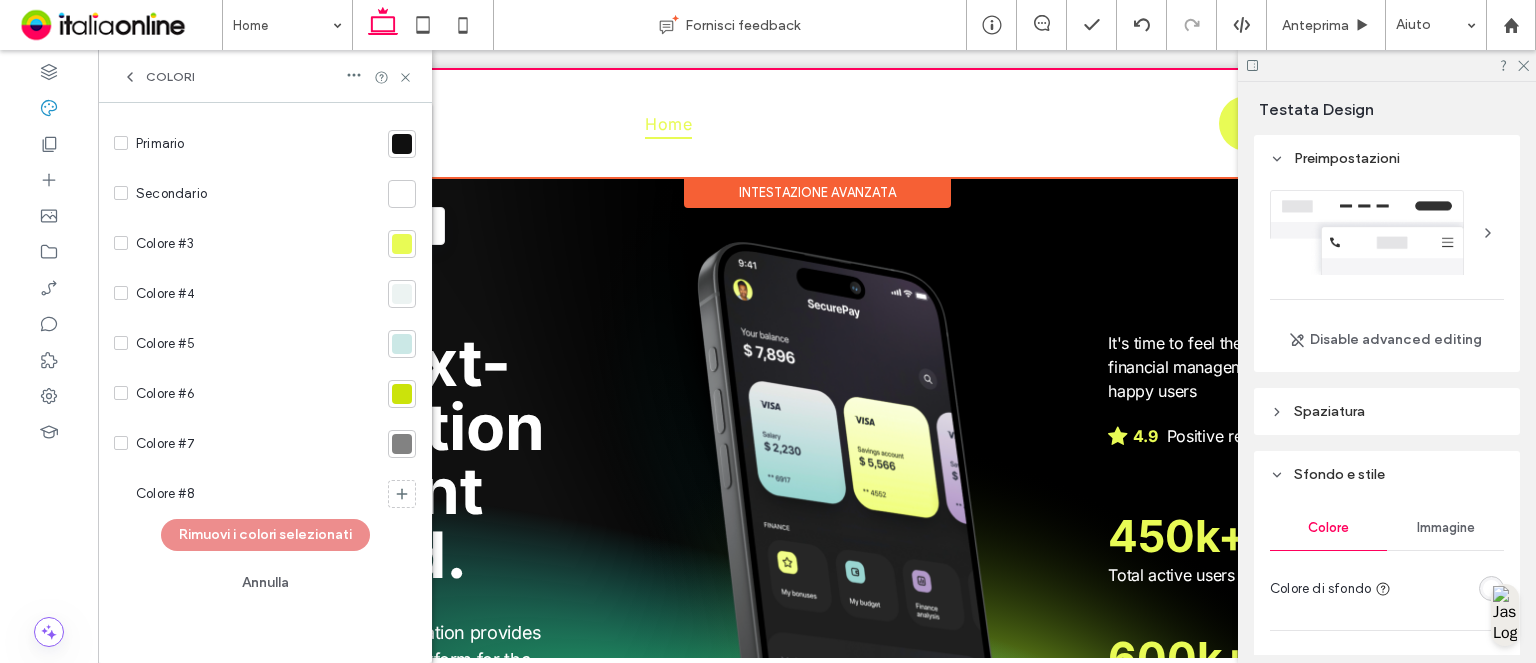 click 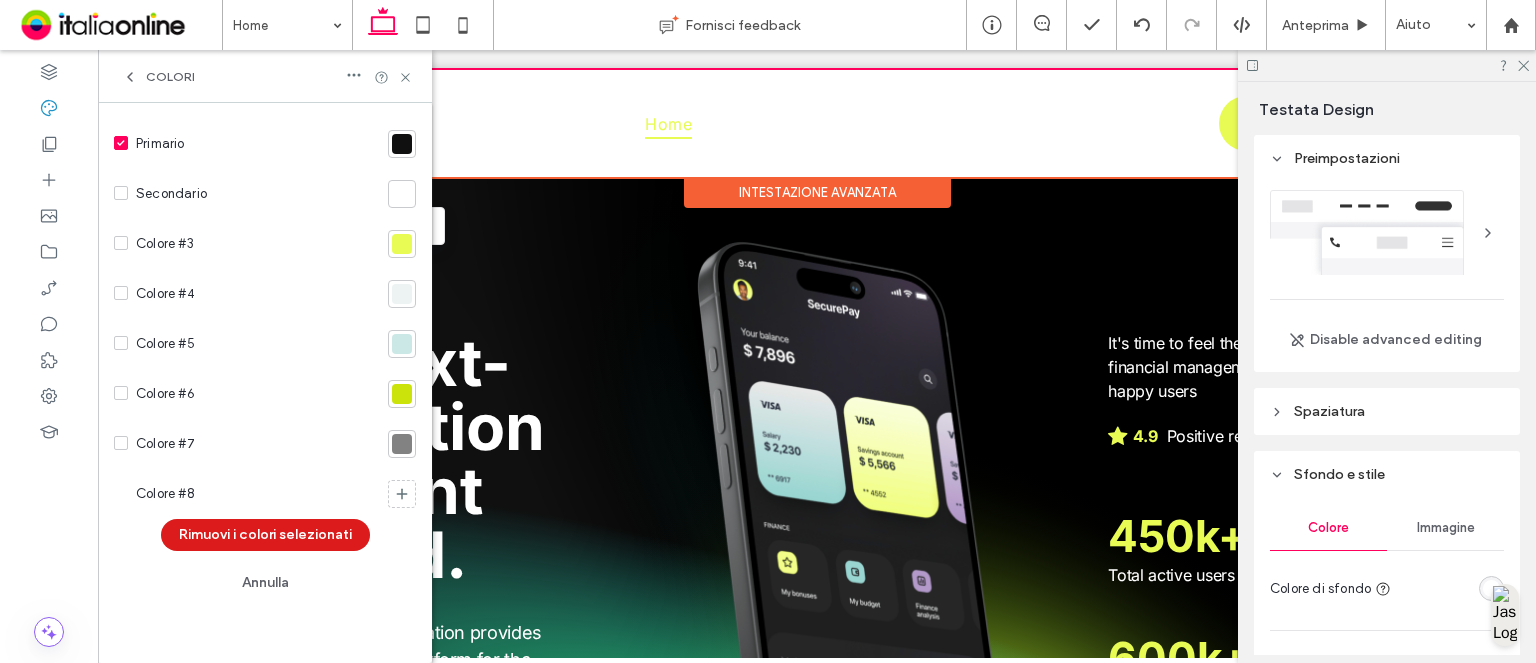 click on "Secondario" at bounding box center [247, 194] 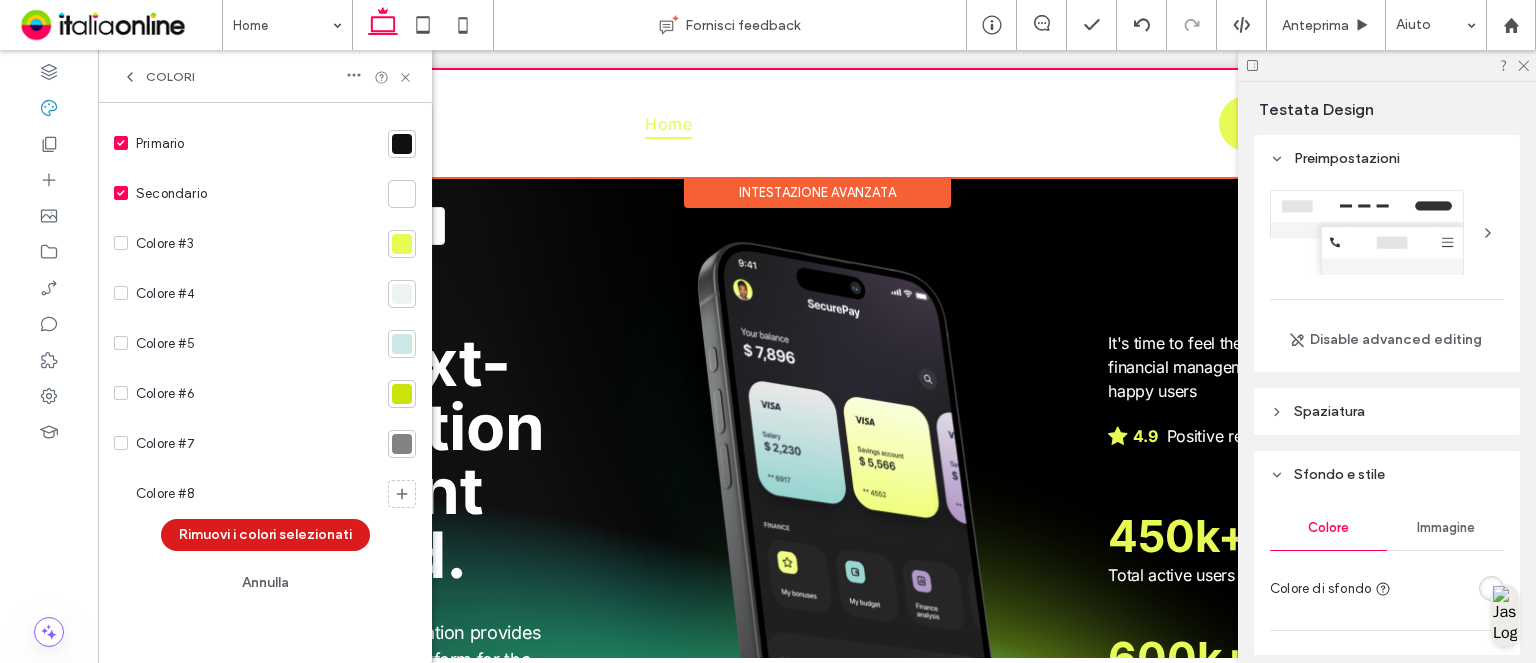 drag, startPoint x: 120, startPoint y: 231, endPoint x: 122, endPoint y: 251, distance: 20.09975 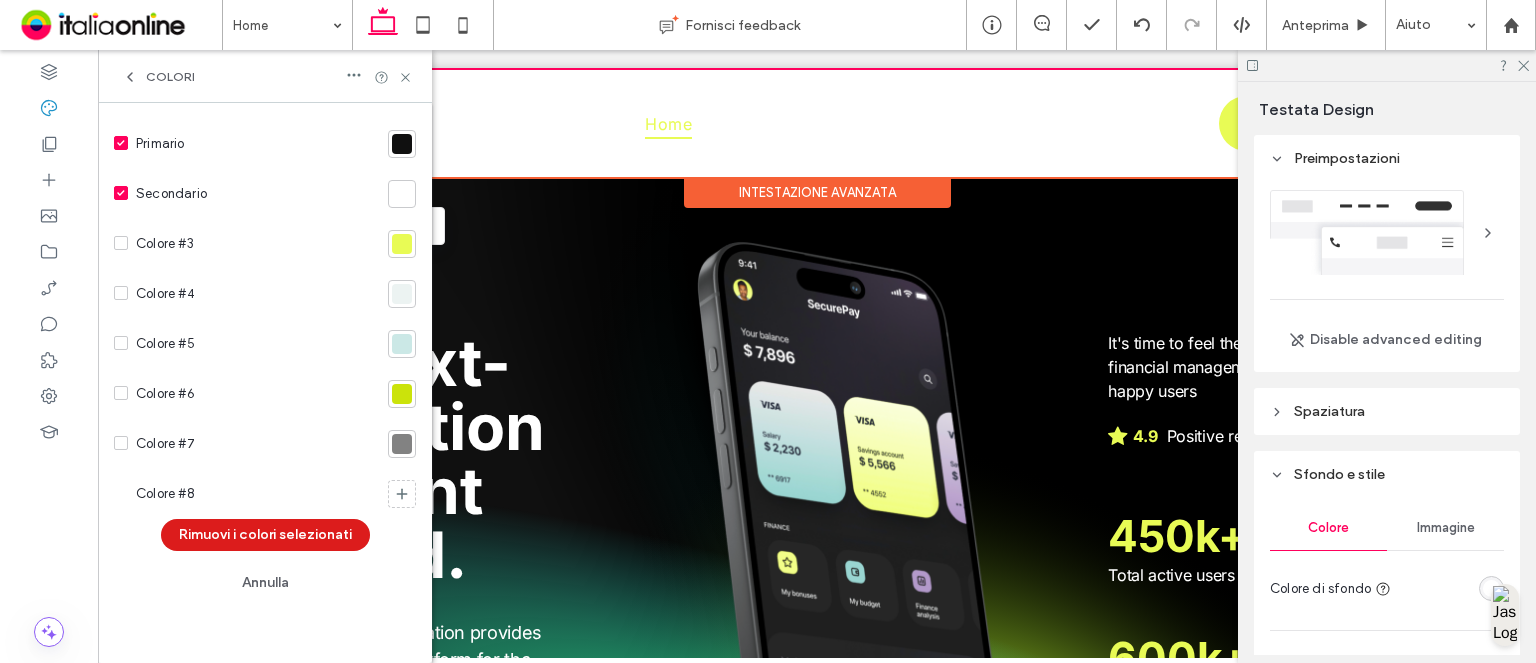 click 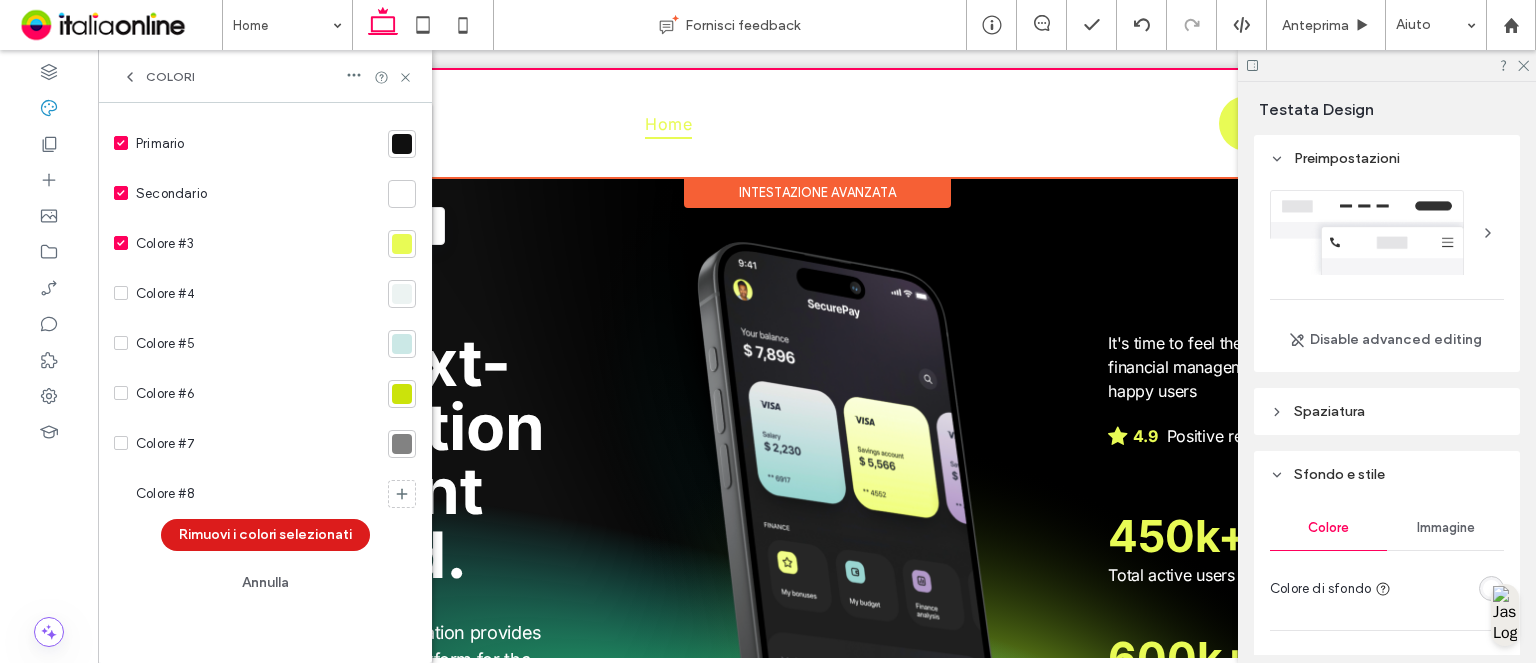 click 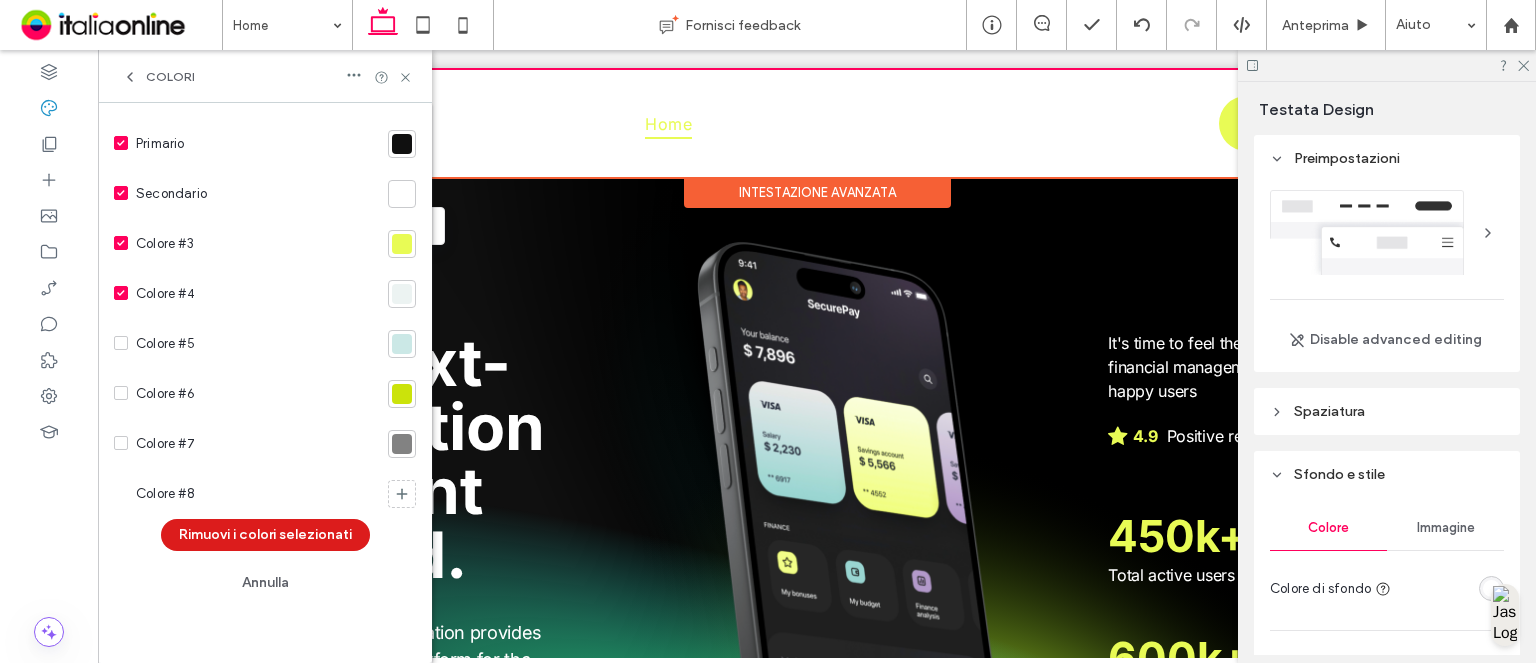 click 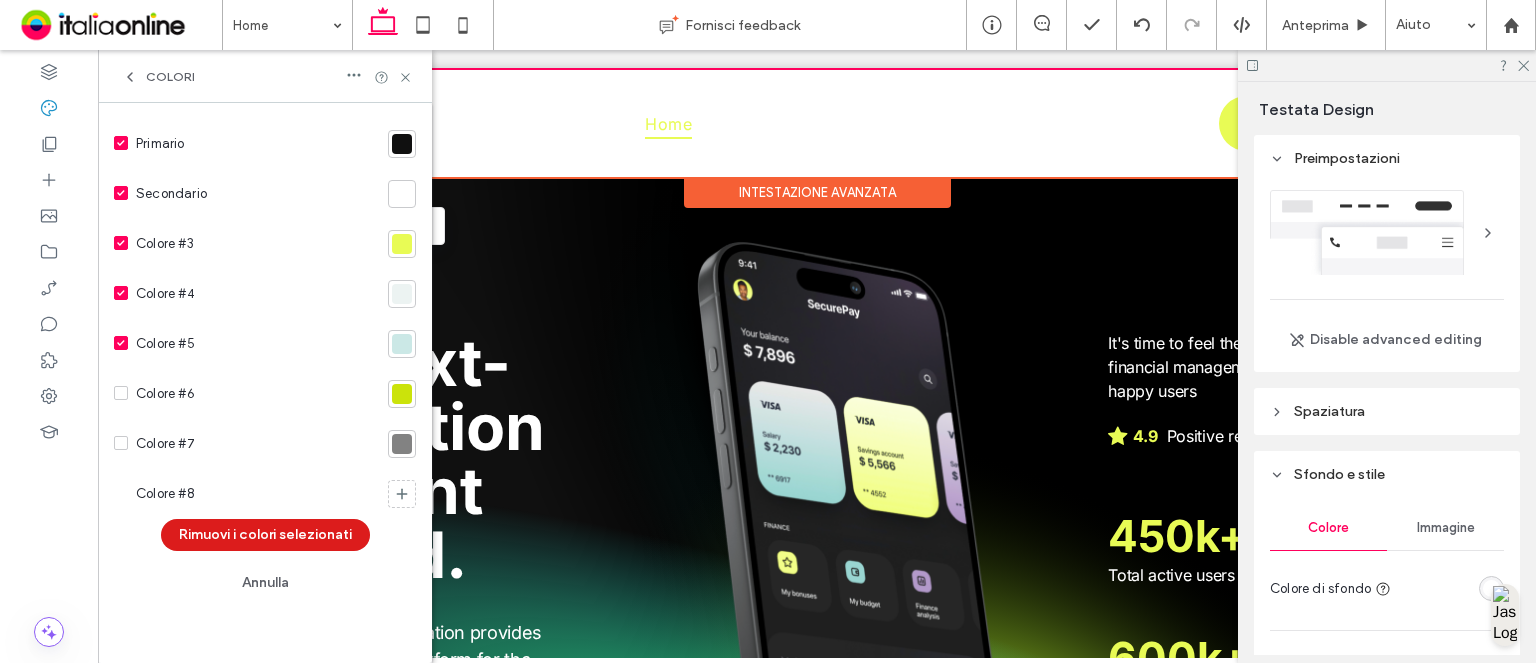 click 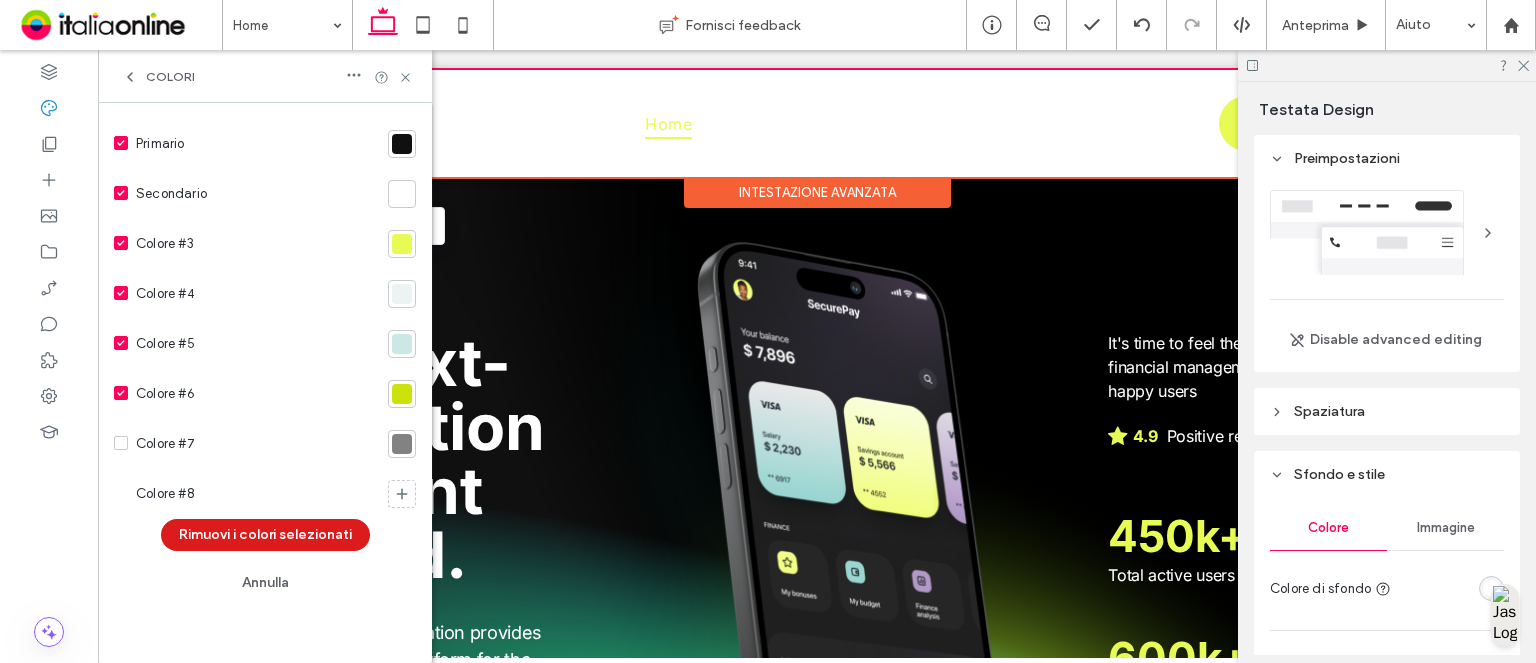 click at bounding box center [121, 443] 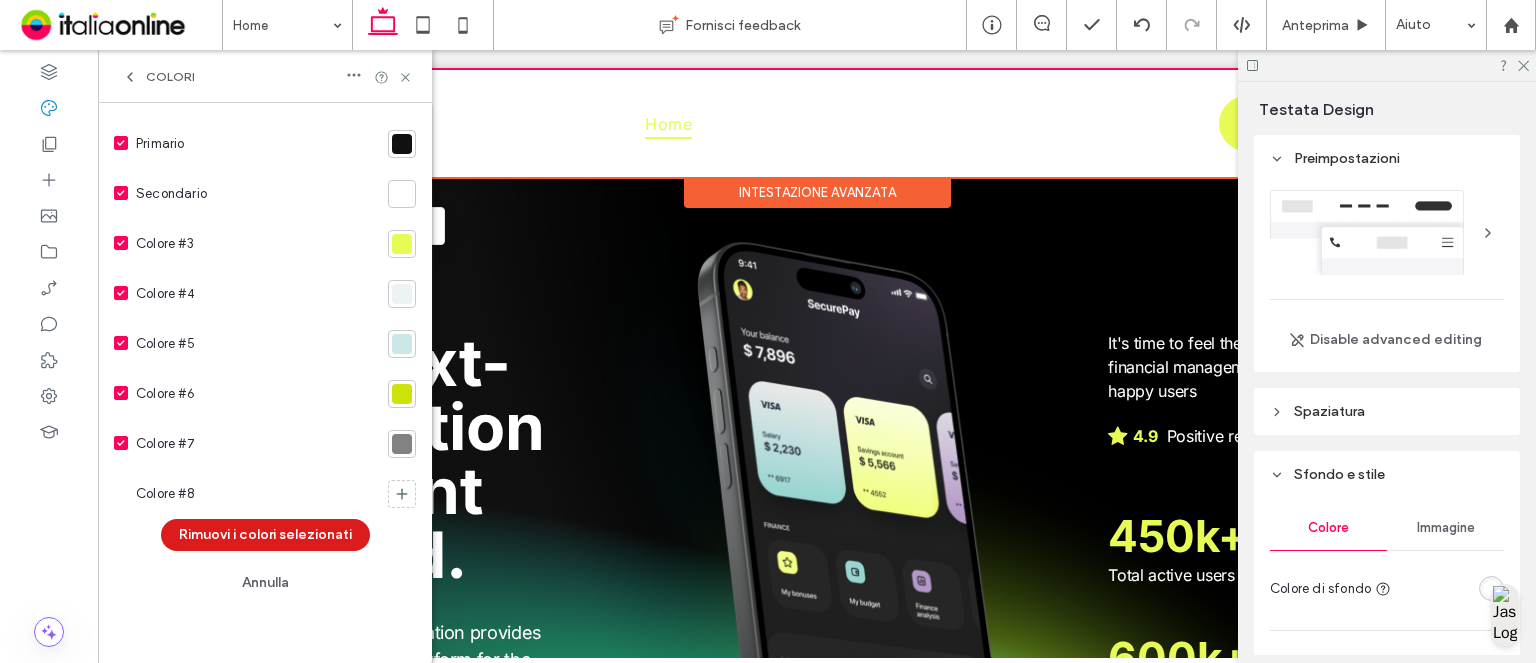 click on "Colore #8" at bounding box center (247, 494) 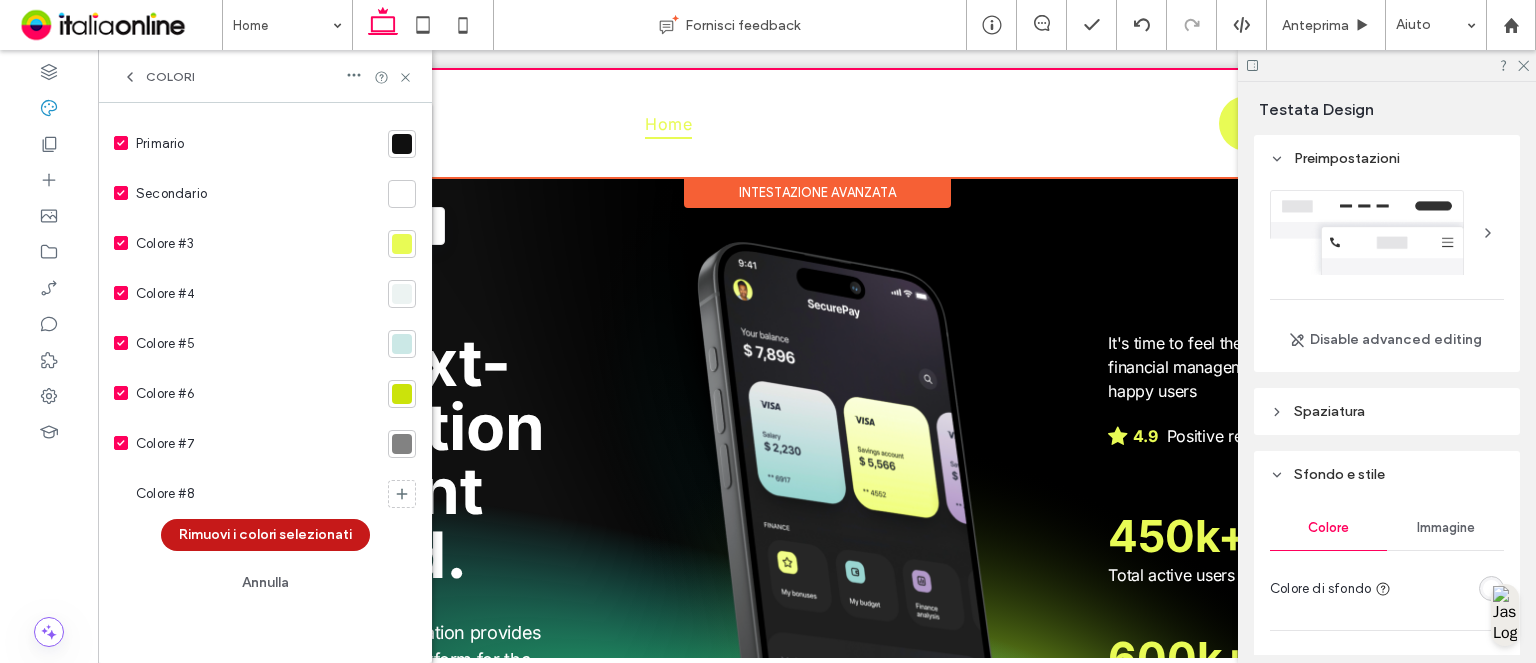 click on "Rimuovi i colori selezionati" at bounding box center [265, 535] 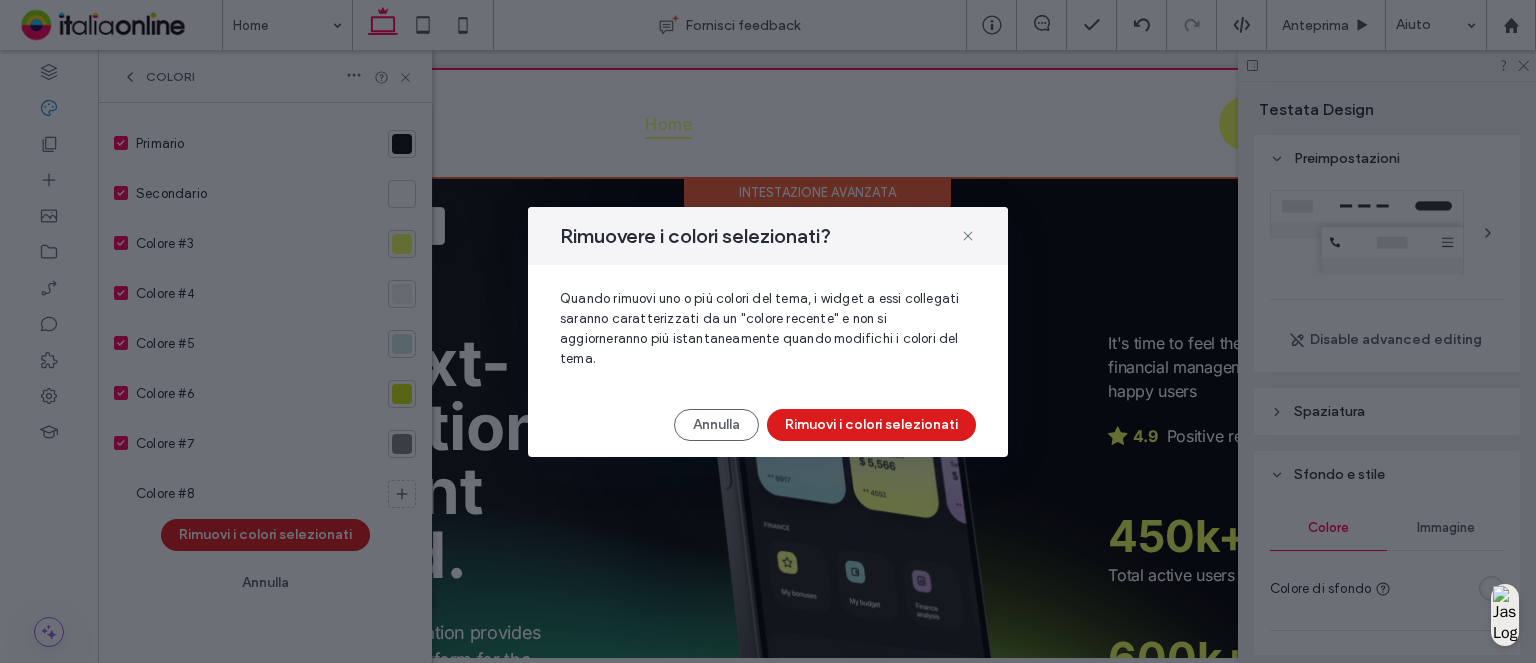 click on "Rimuovere i colori selezionati? Quando rimuovi uno o più colori del tema, i widget a essi collegati saranno caratterizzati da un "colore recente" e non si aggiorneranno più istantaneamente quando modifichi i colori del tema. Annulla Rimuovi i colori selezionati" at bounding box center [768, 332] 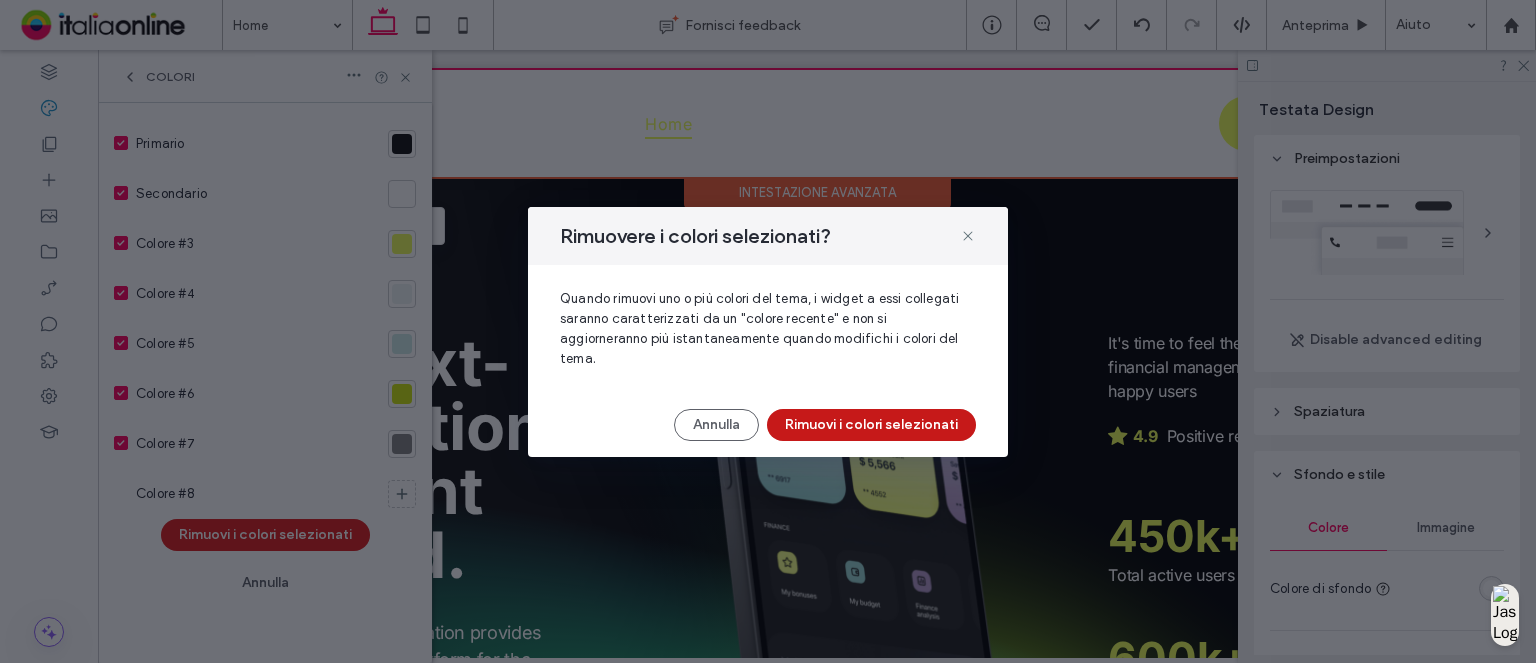 click on "Rimuovi i colori selezionati" at bounding box center [871, 425] 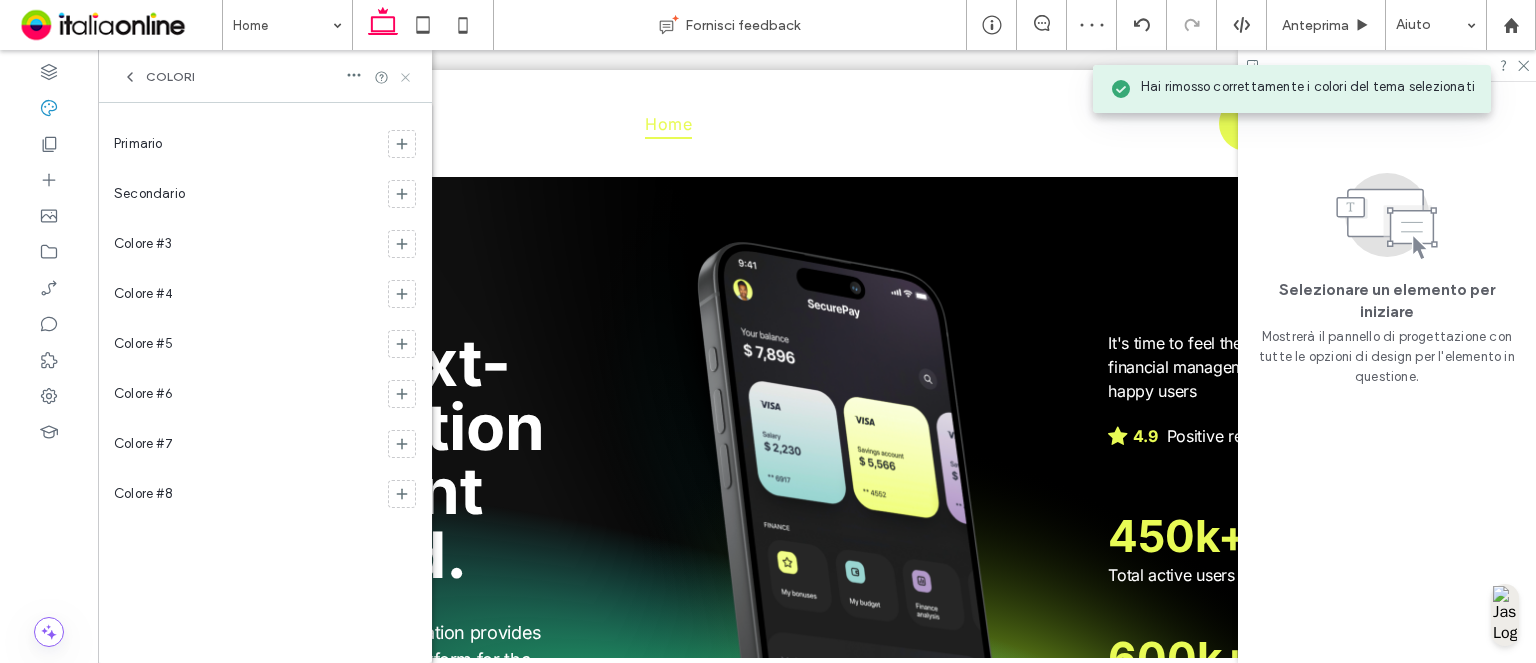 scroll, scrollTop: 0, scrollLeft: 0, axis: both 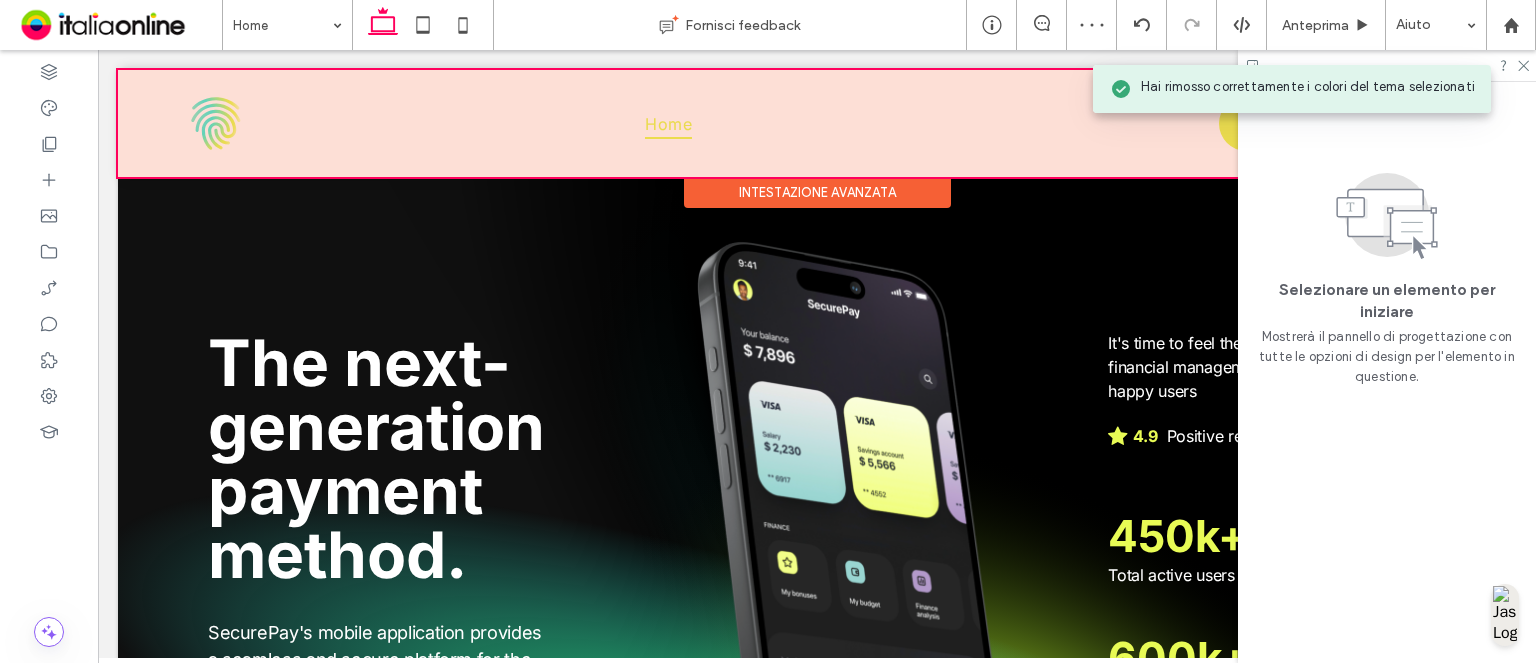 click at bounding box center (817, 123) 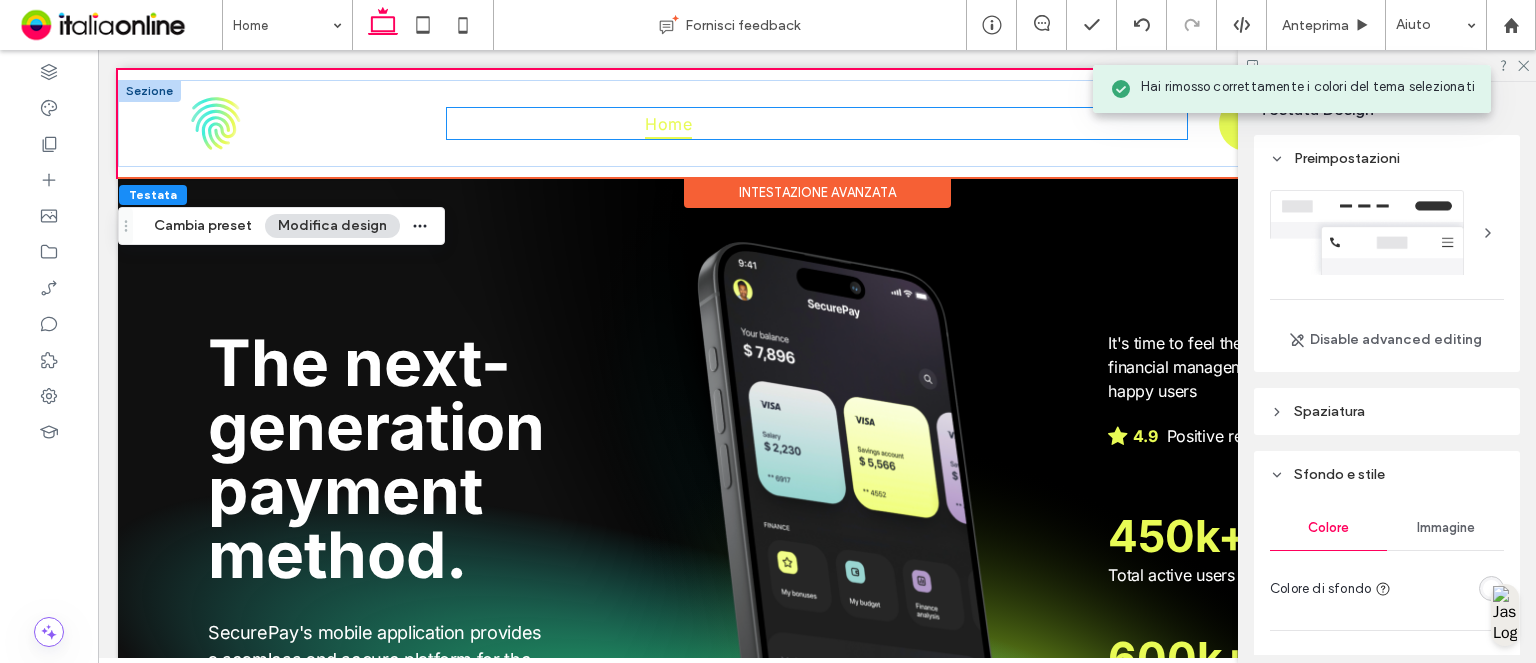 click on "Home" at bounding box center [668, 123] 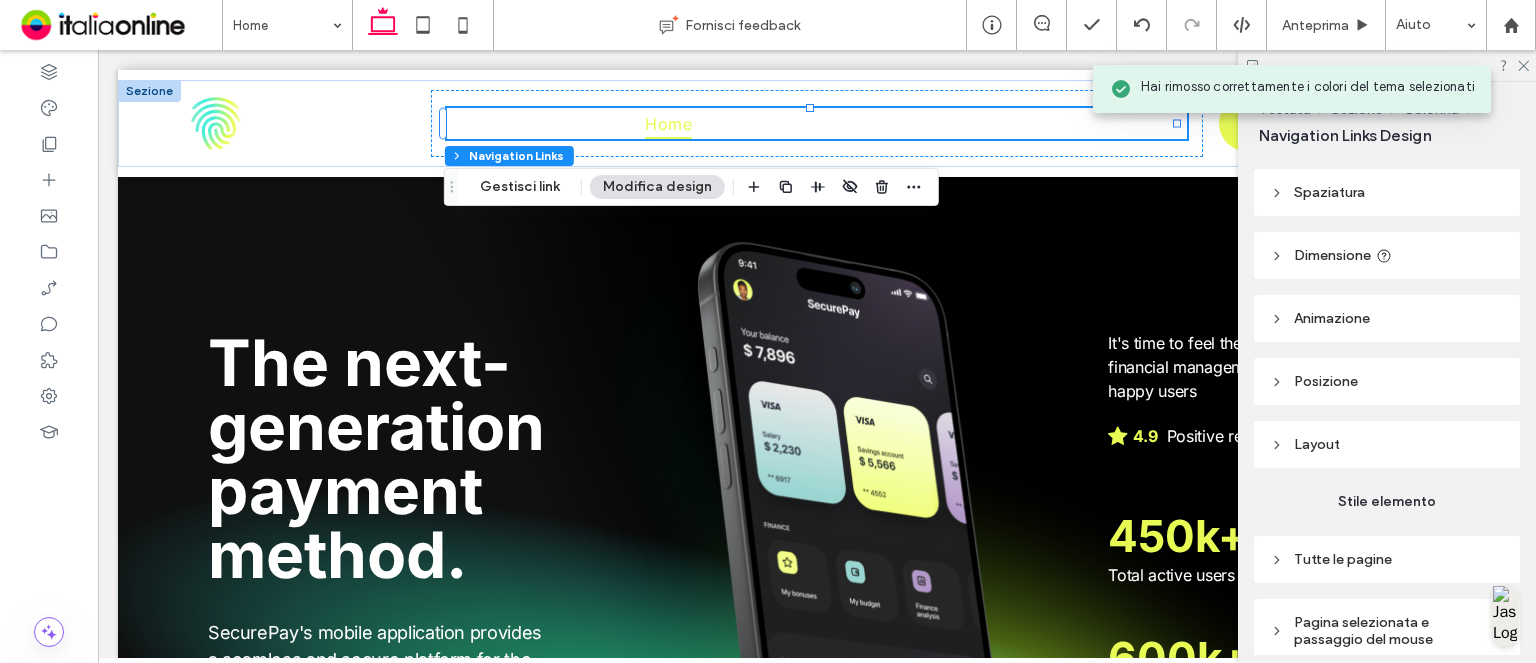 scroll, scrollTop: 200, scrollLeft: 0, axis: vertical 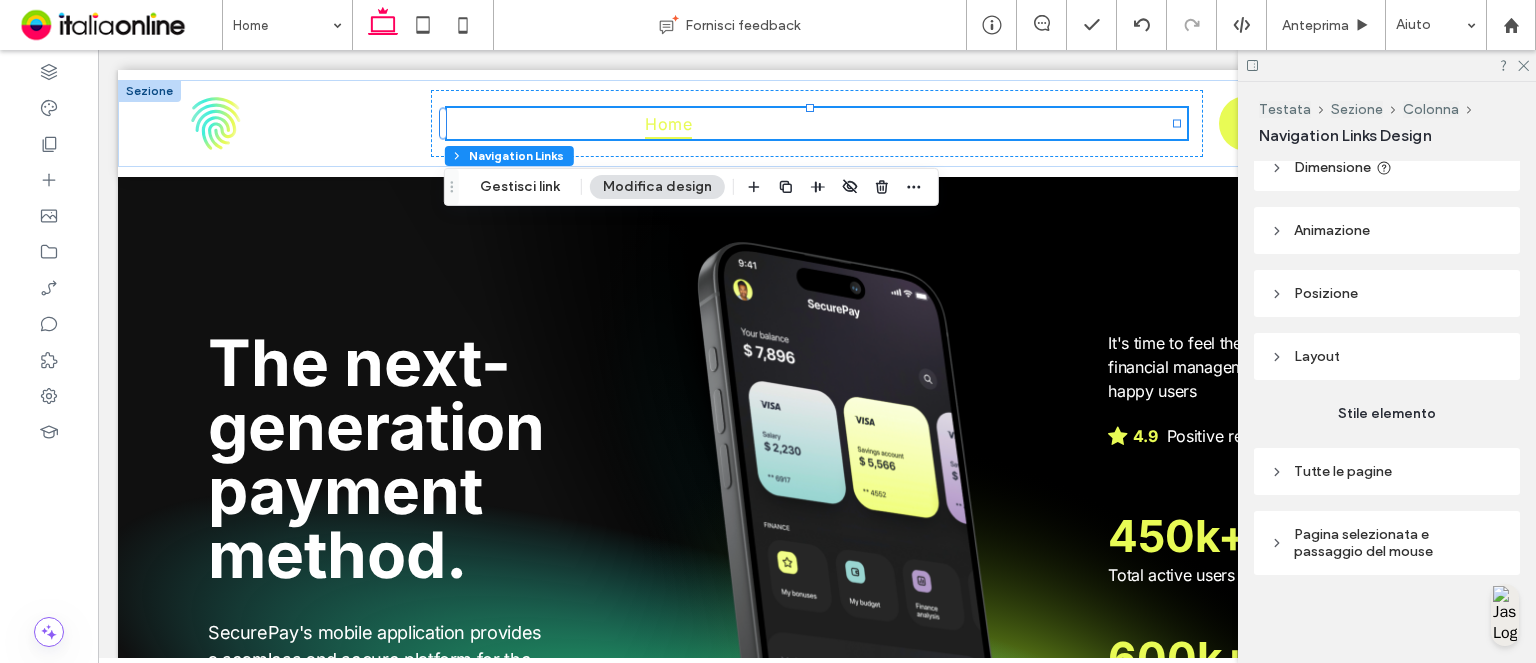 click on "Tutte le pagine" at bounding box center [1387, 471] 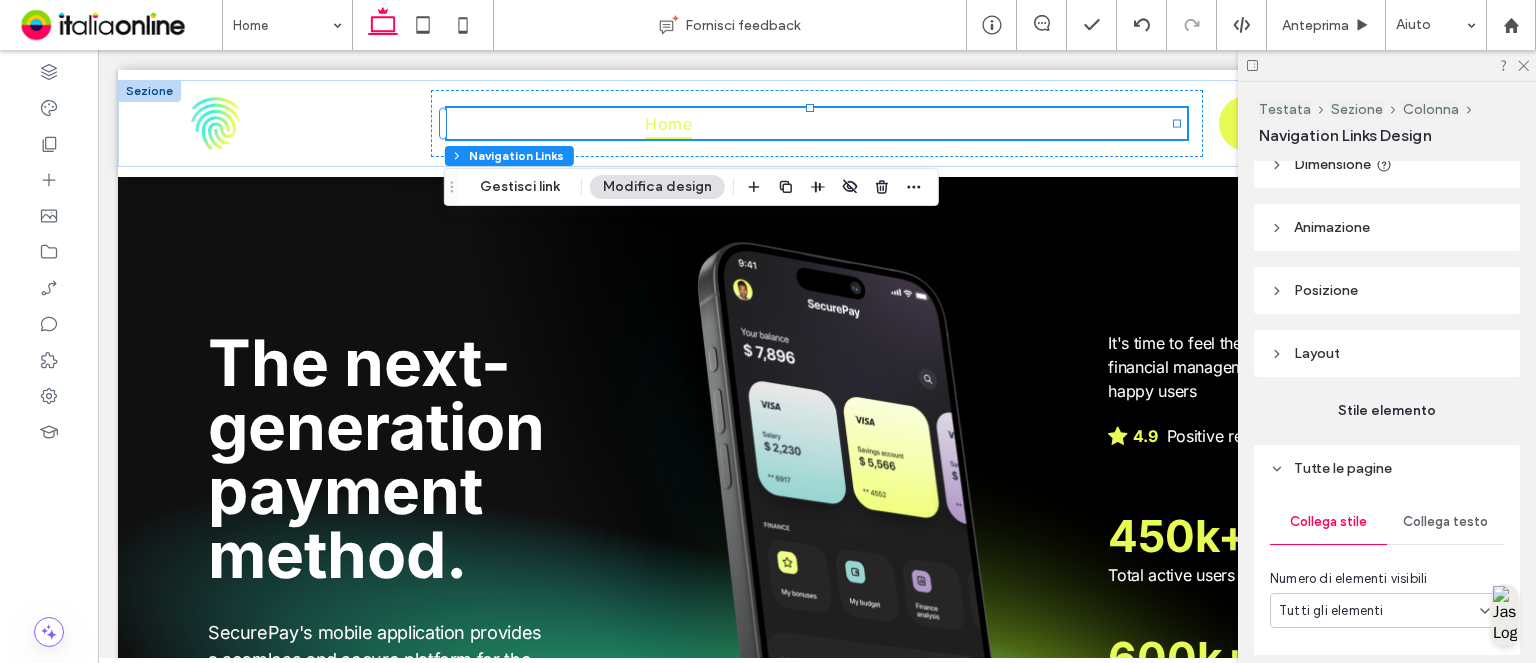 click on "Collega testo" at bounding box center (1445, 522) 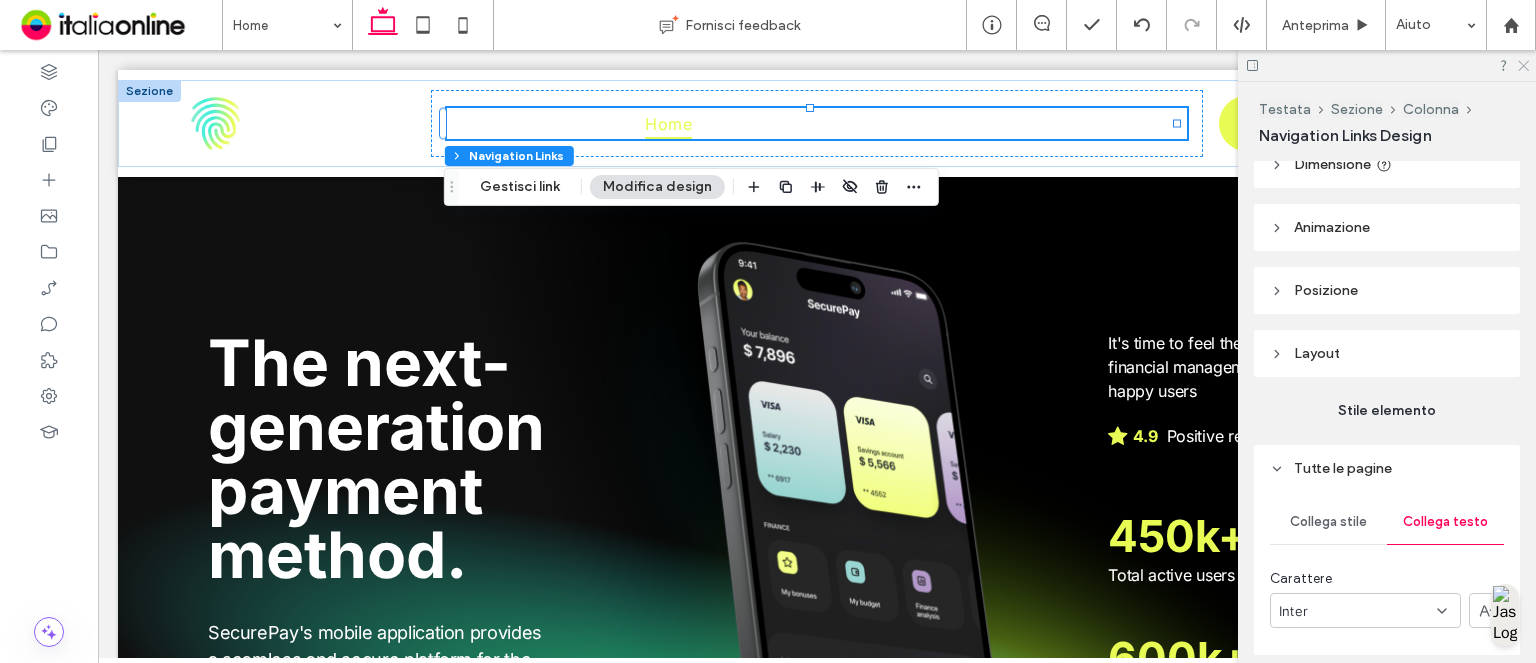 click 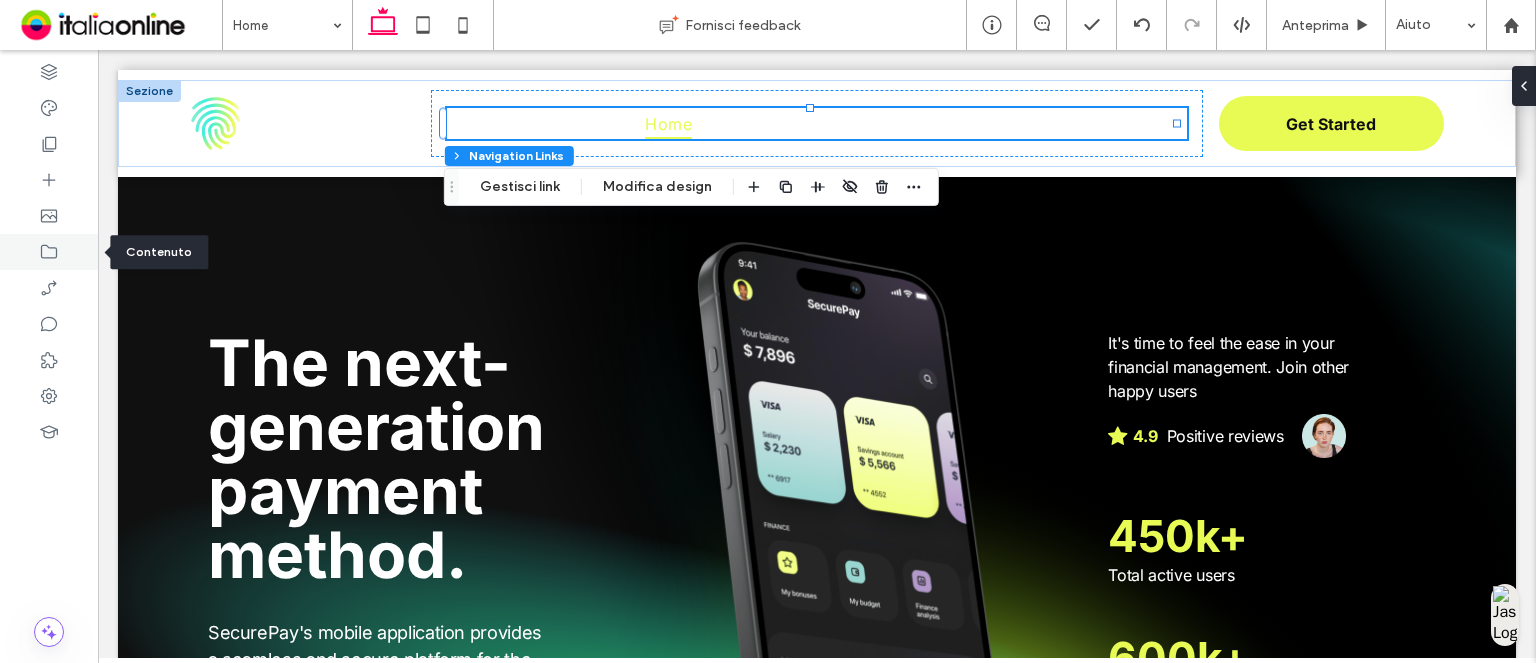click at bounding box center [49, 252] 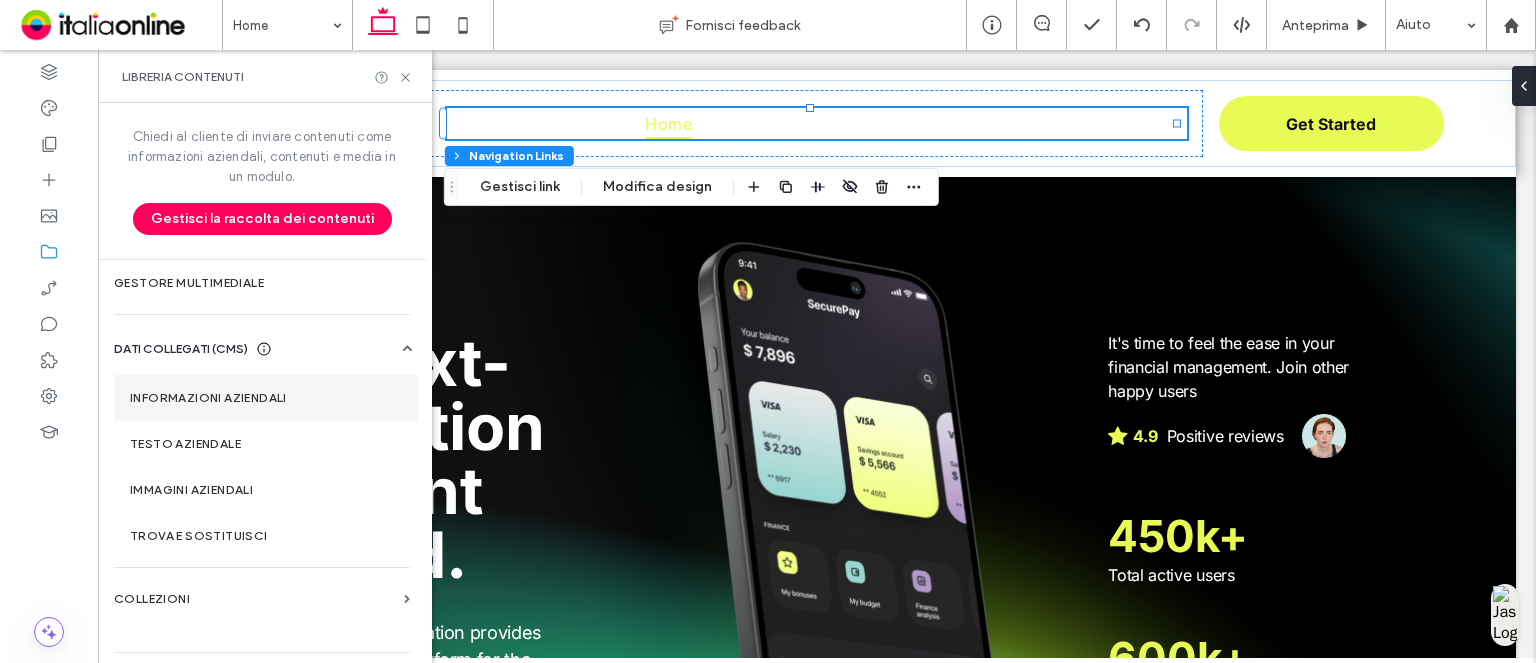 click on "Informazioni aziendali" at bounding box center [266, 398] 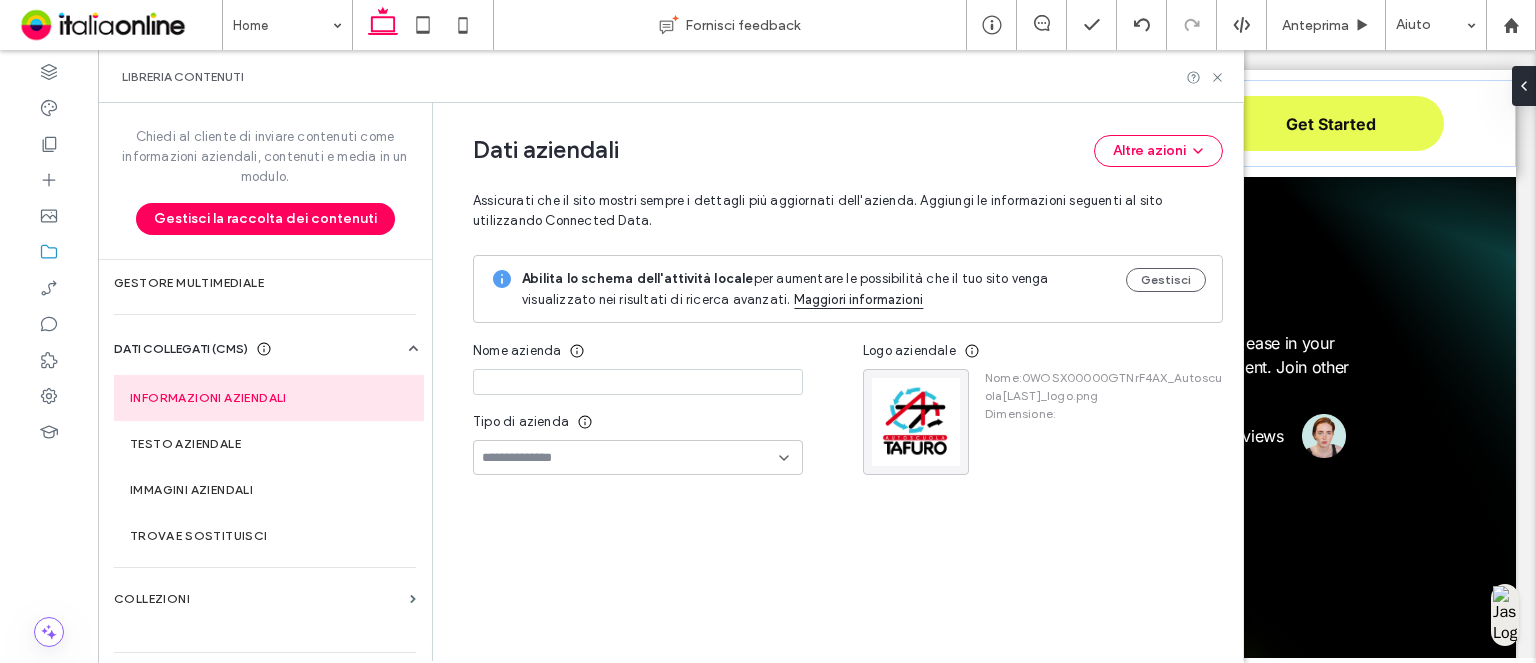 type on "**********" 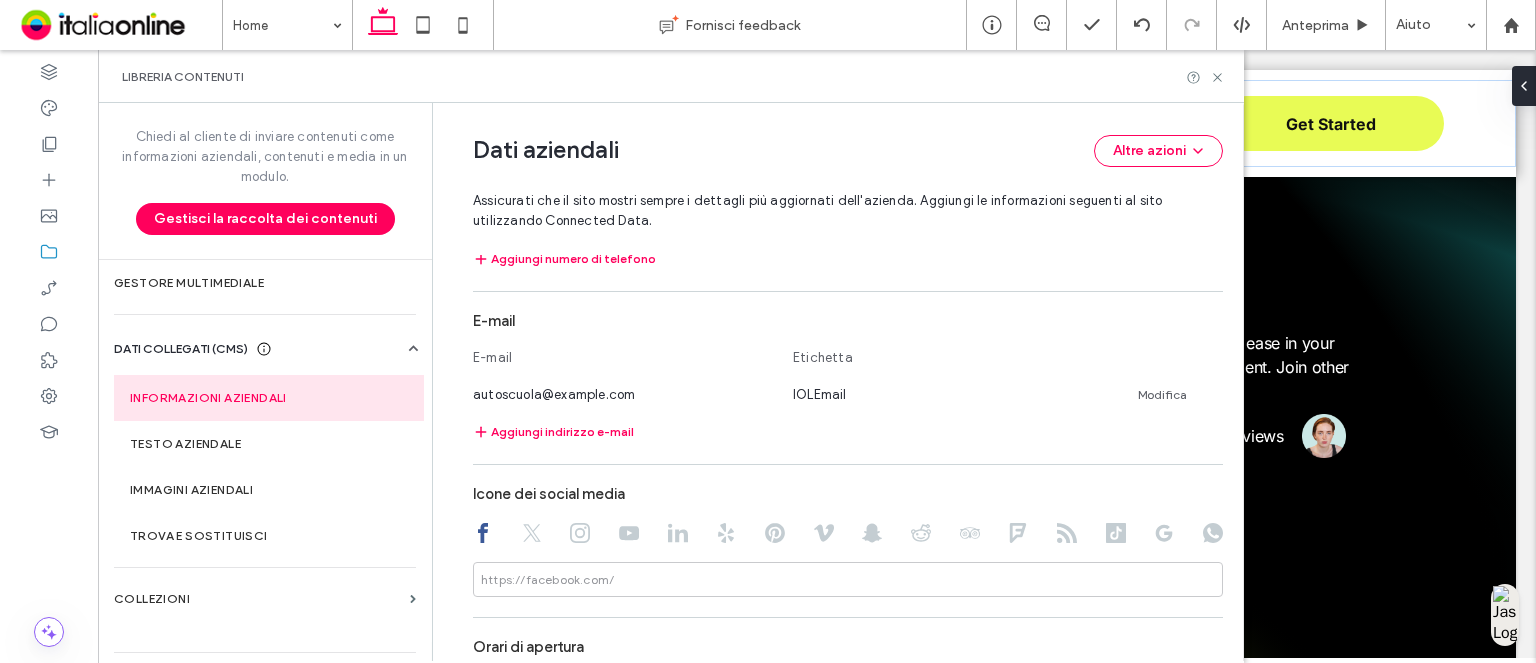 scroll, scrollTop: 704, scrollLeft: 0, axis: vertical 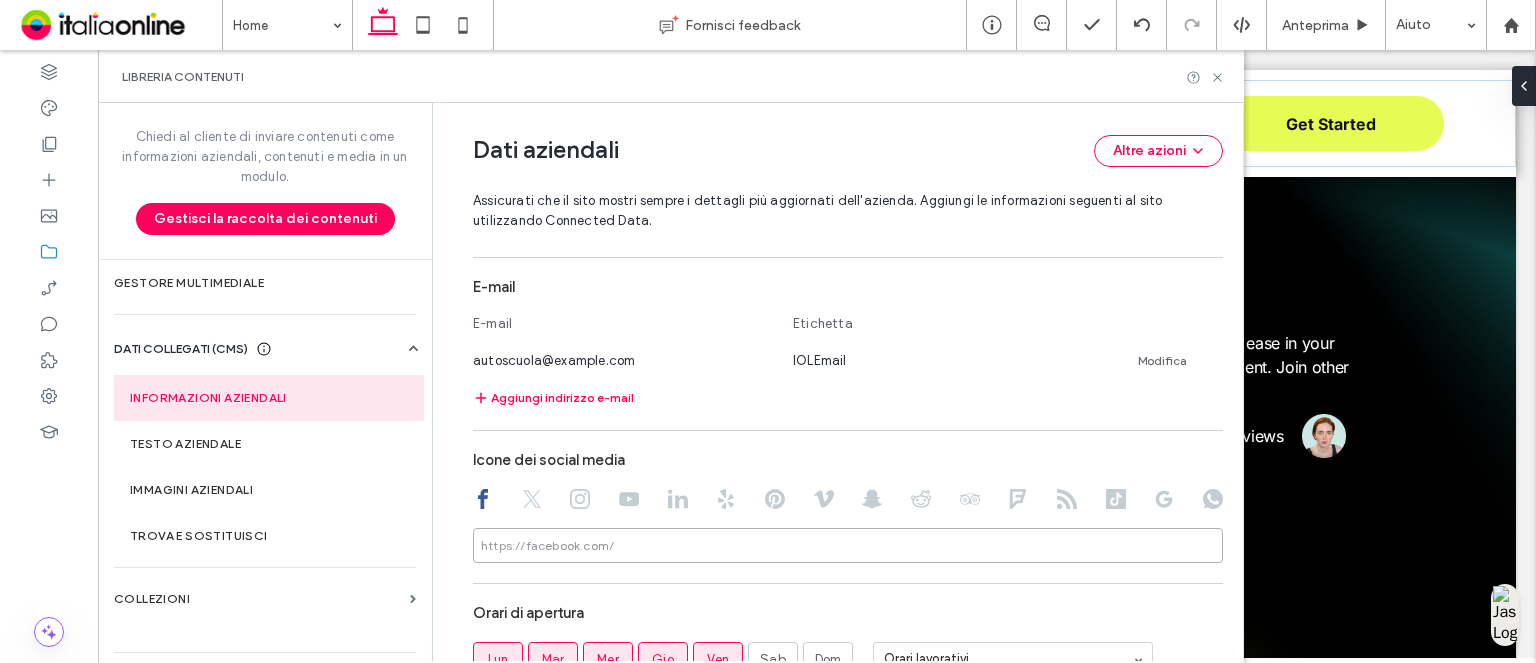 click at bounding box center [848, 545] 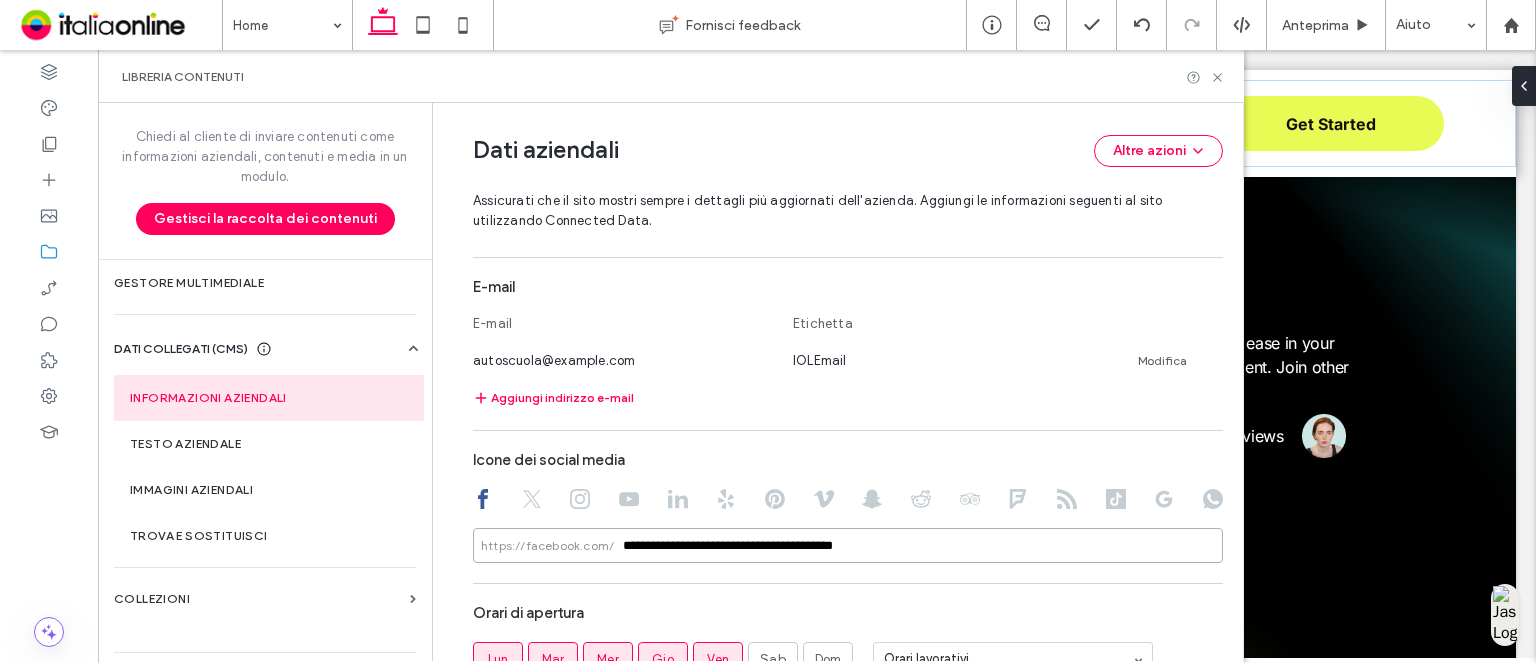 type on "**********" 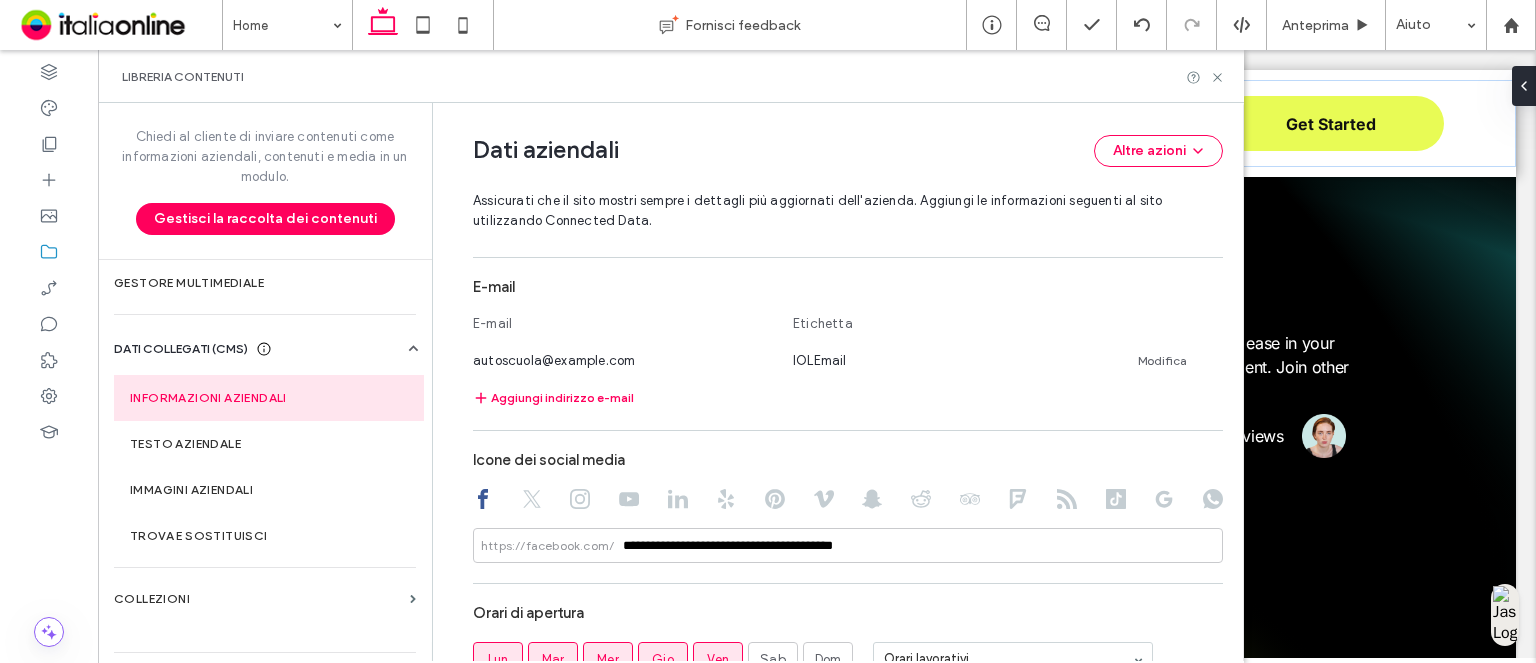 click on "Libreria contenuti" at bounding box center (671, 77) 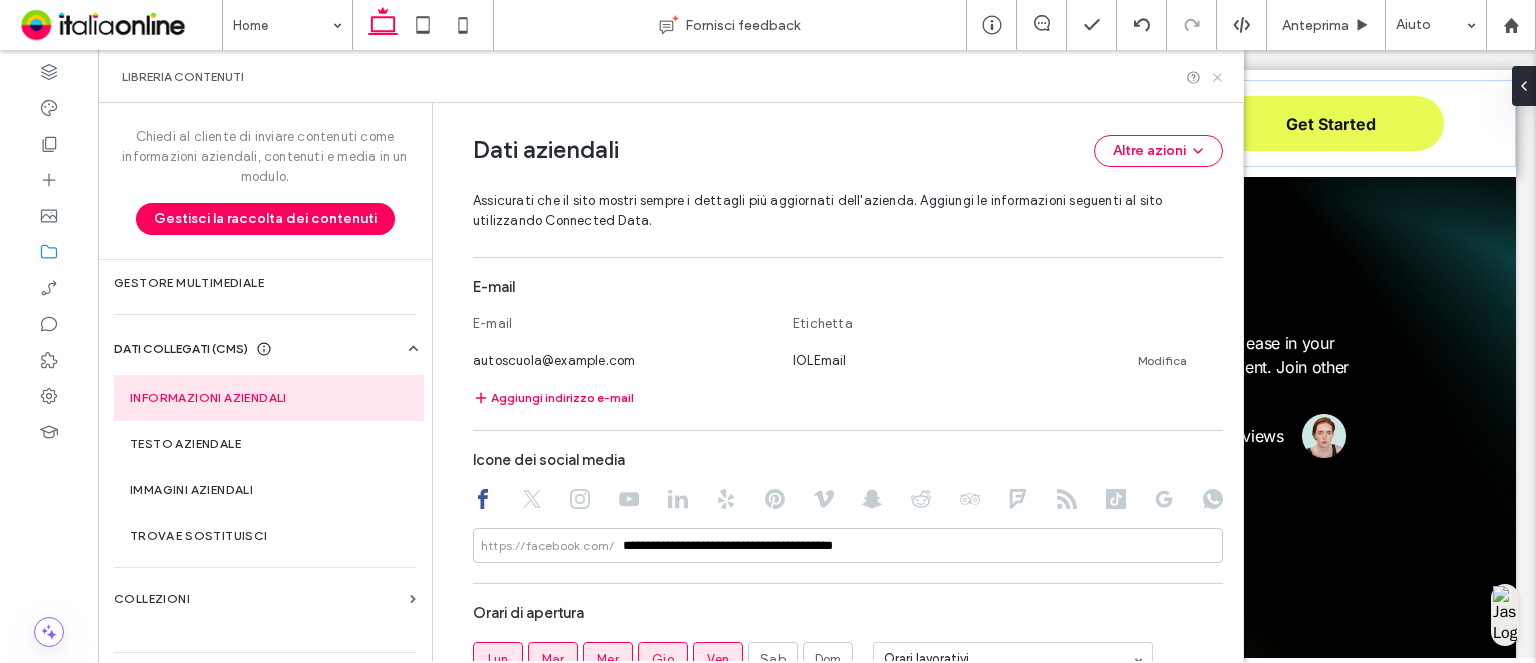 click 